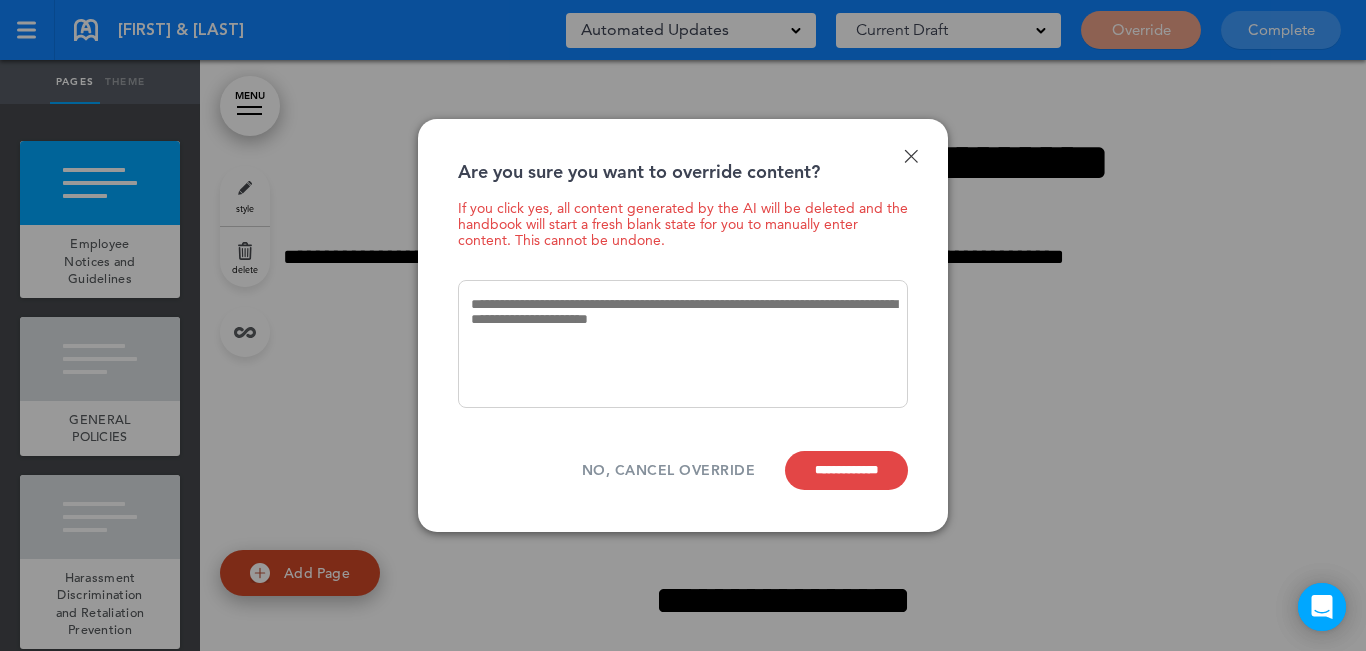 scroll, scrollTop: 0, scrollLeft: 0, axis: both 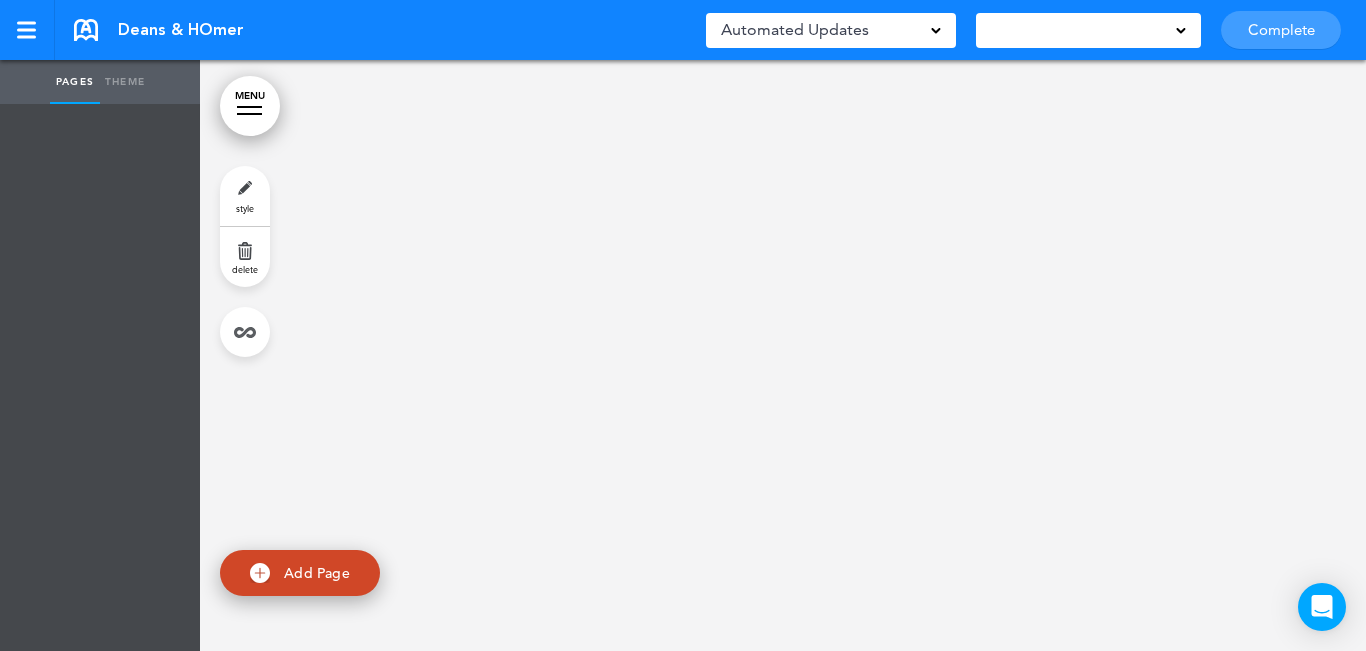 click on "Add Page" at bounding box center [317, 573] 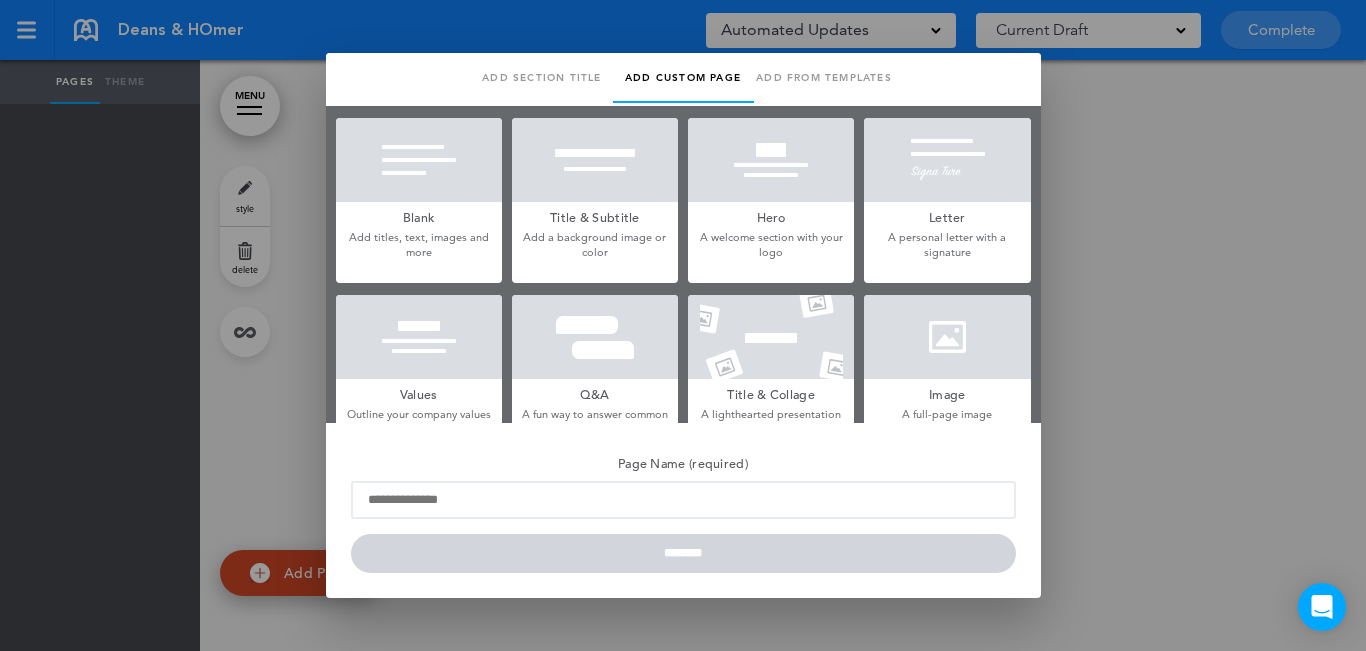 click at bounding box center (595, 160) 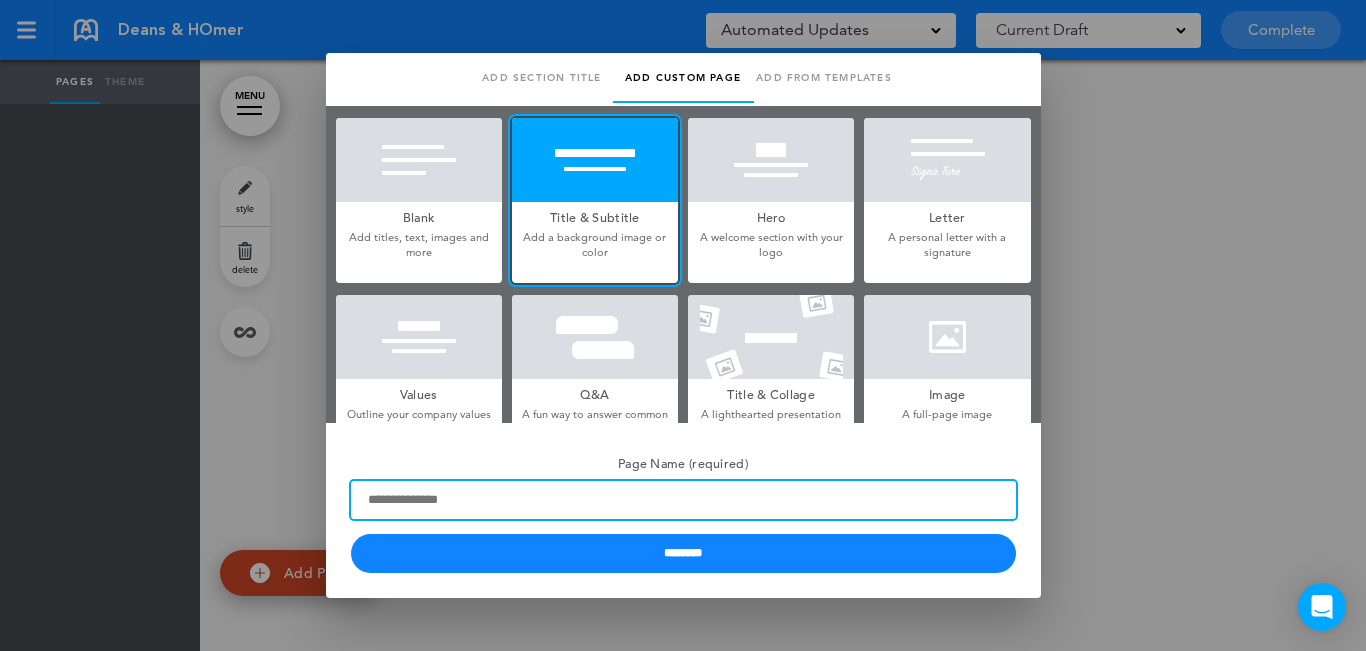 click on "Page Name (required)" at bounding box center [683, 500] 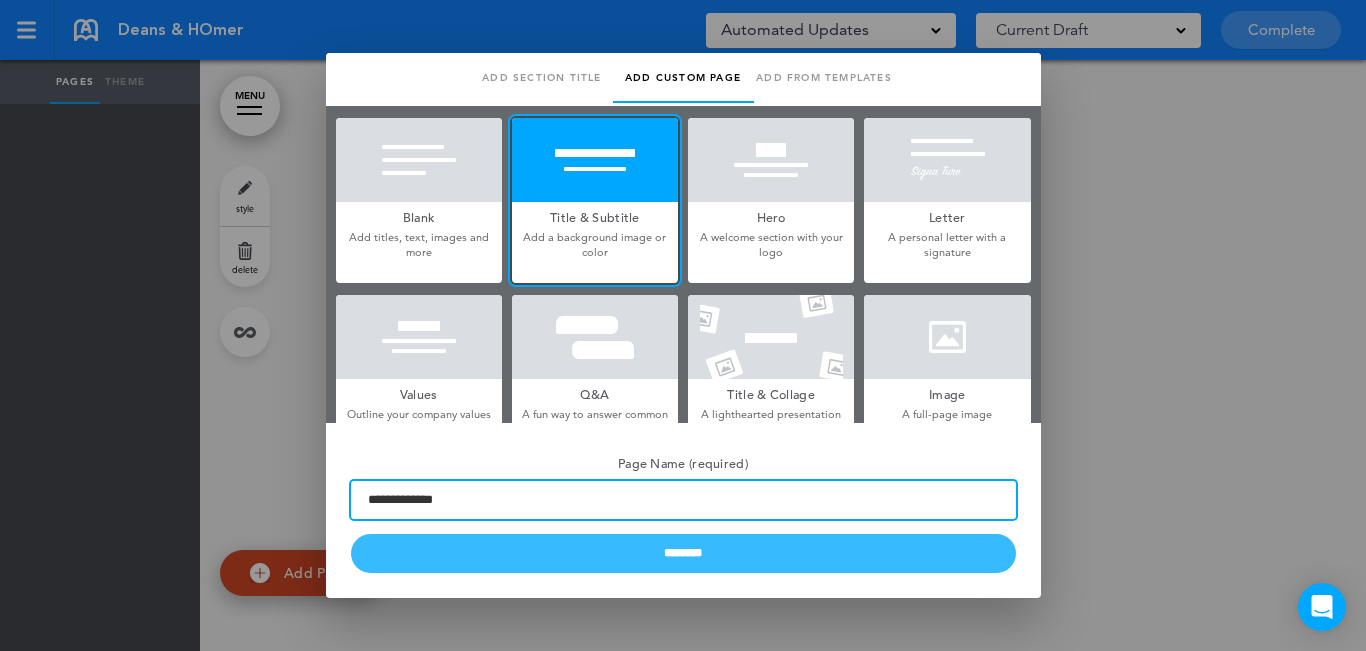 type on "**********" 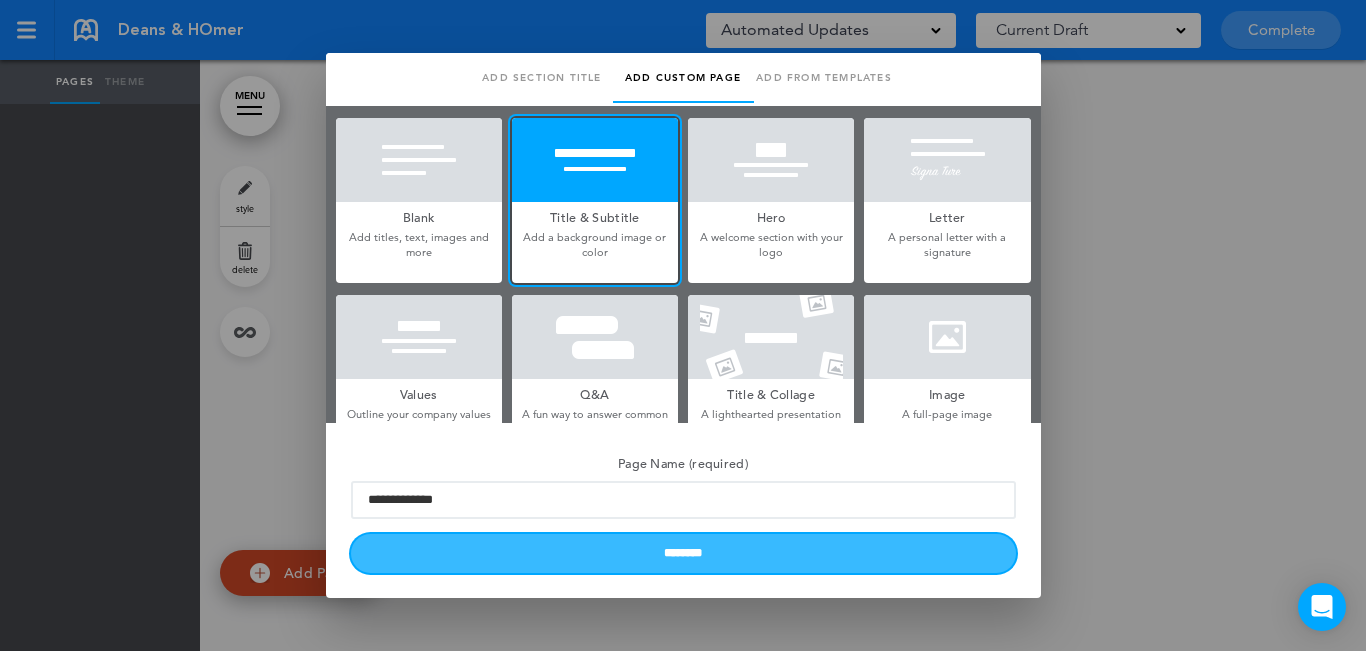 click on "********" at bounding box center [683, 553] 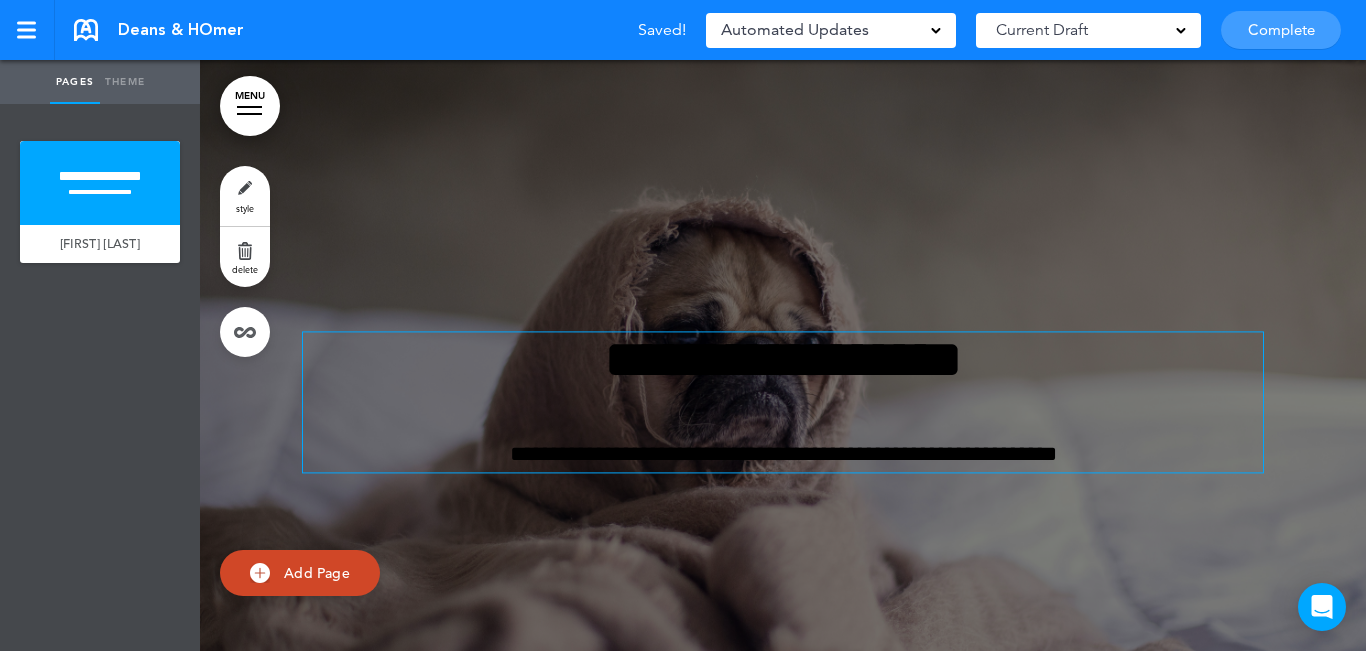click on "**********" at bounding box center [783, 359] 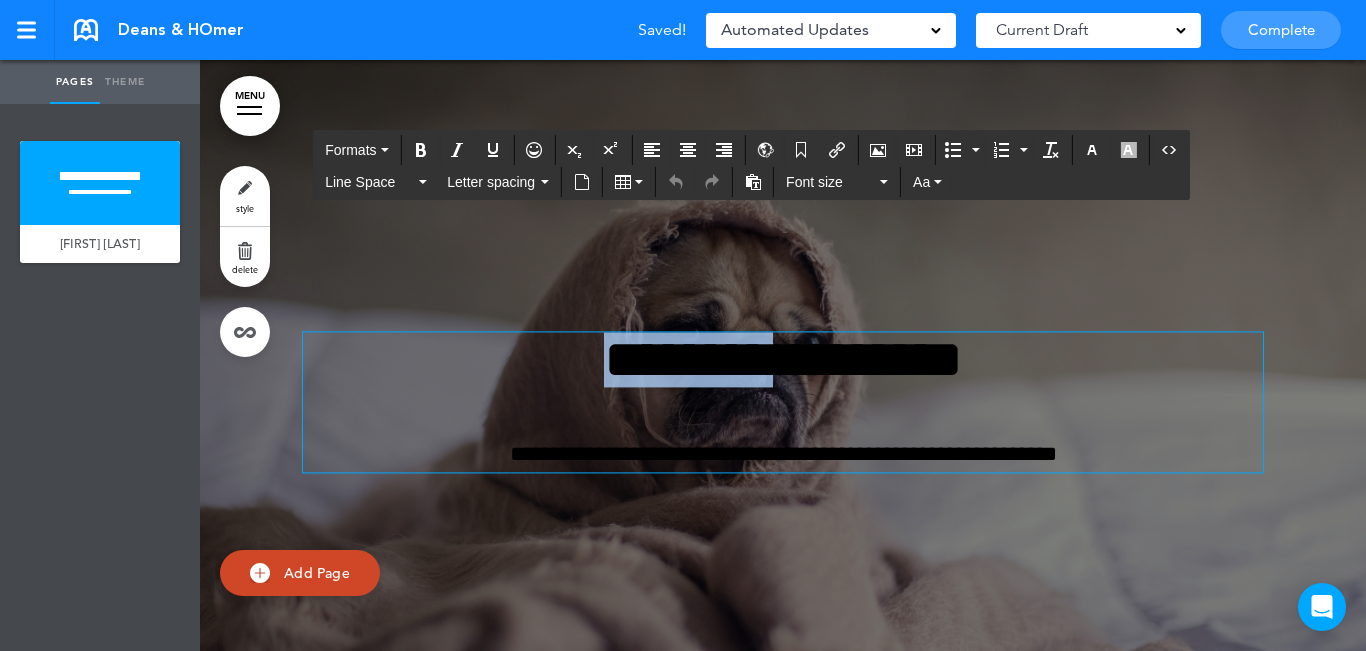 click on "**********" at bounding box center (783, 359) 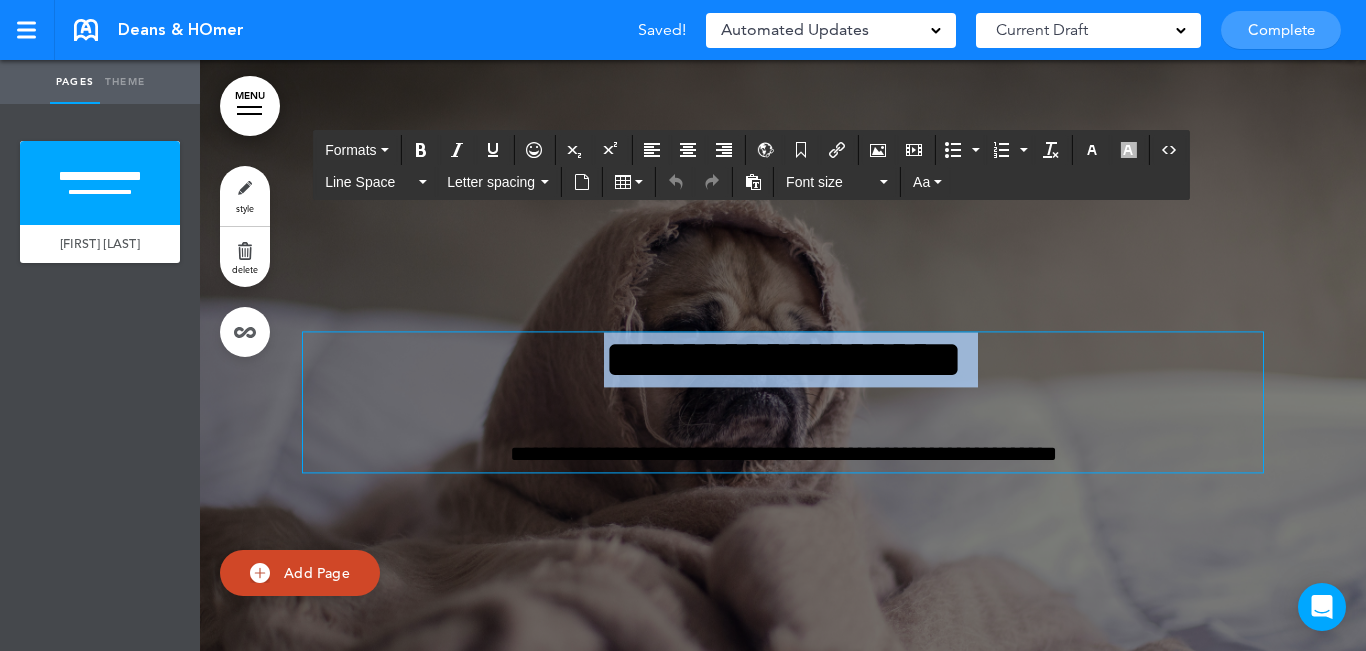 click on "**********" at bounding box center [783, 359] 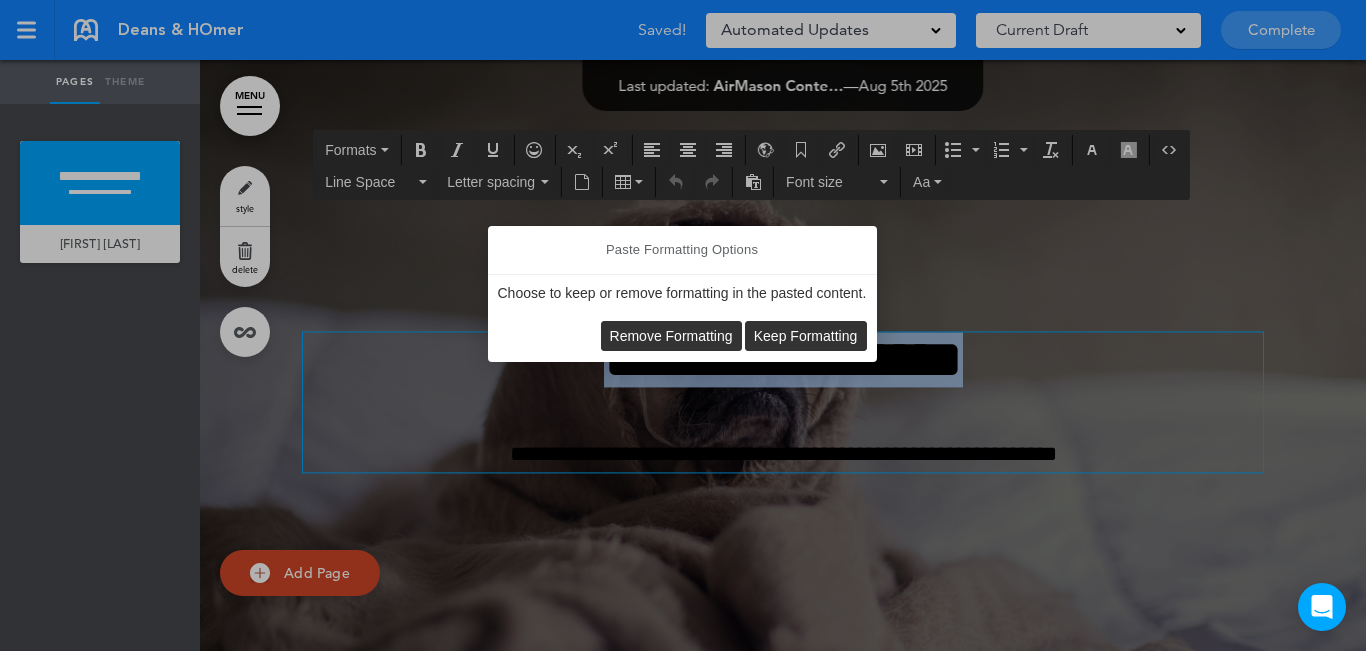 type 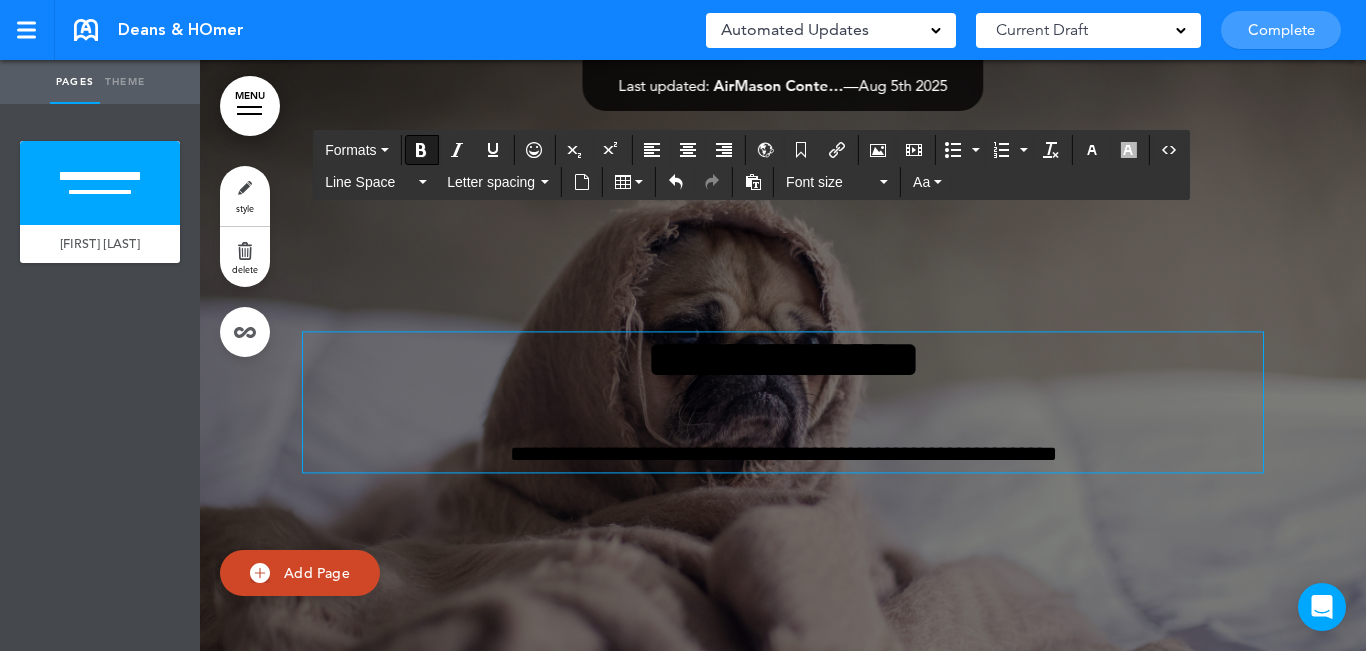 click on "**********" at bounding box center (783, 359) 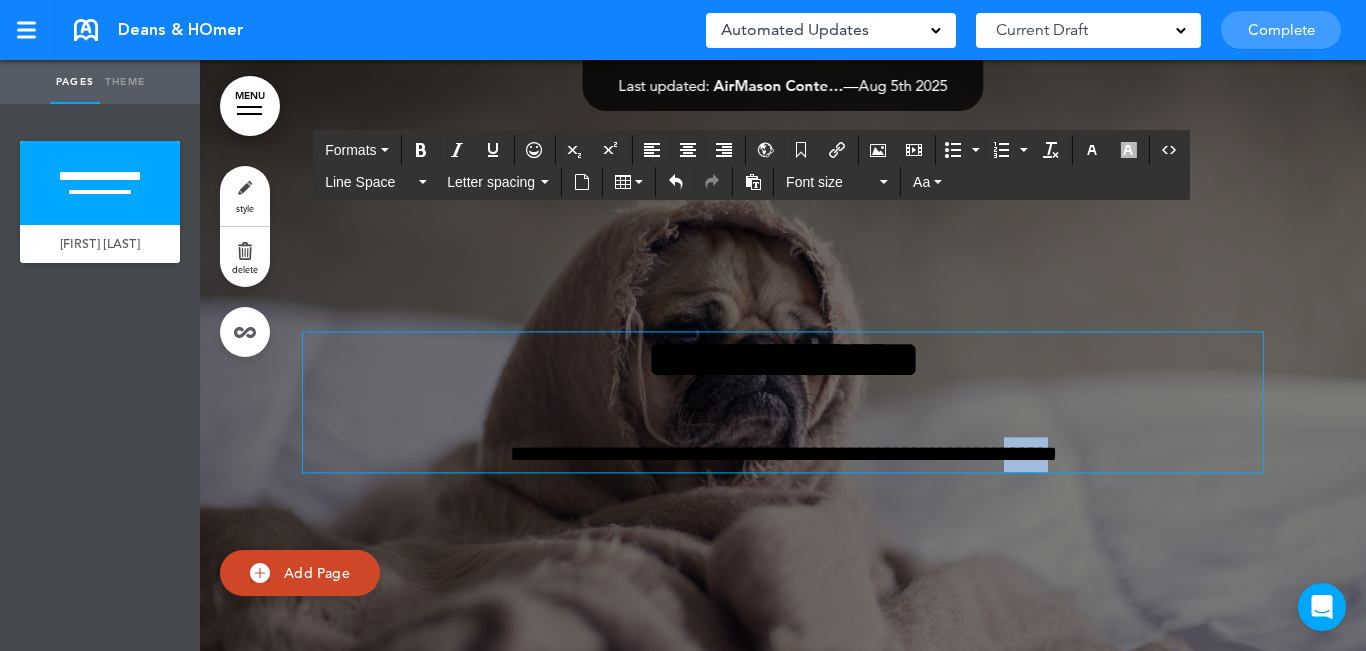 click on "**********" at bounding box center [783, 454] 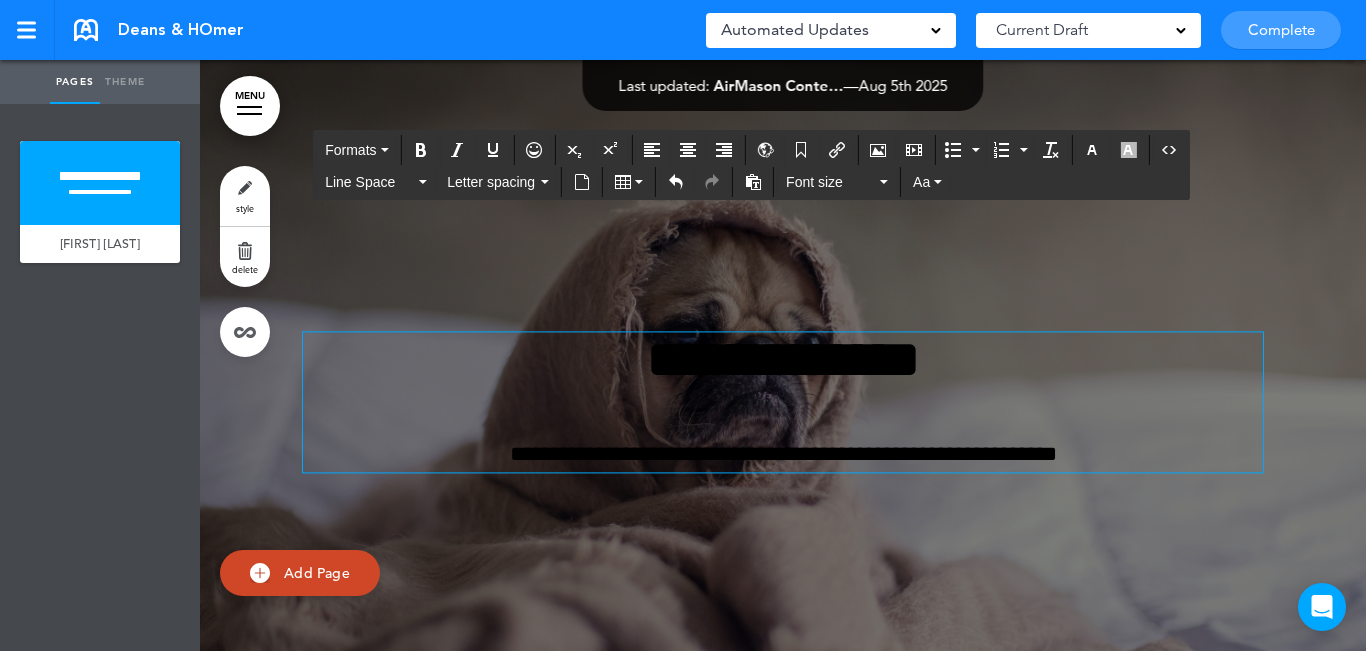 click on "**********" at bounding box center (783, 454) 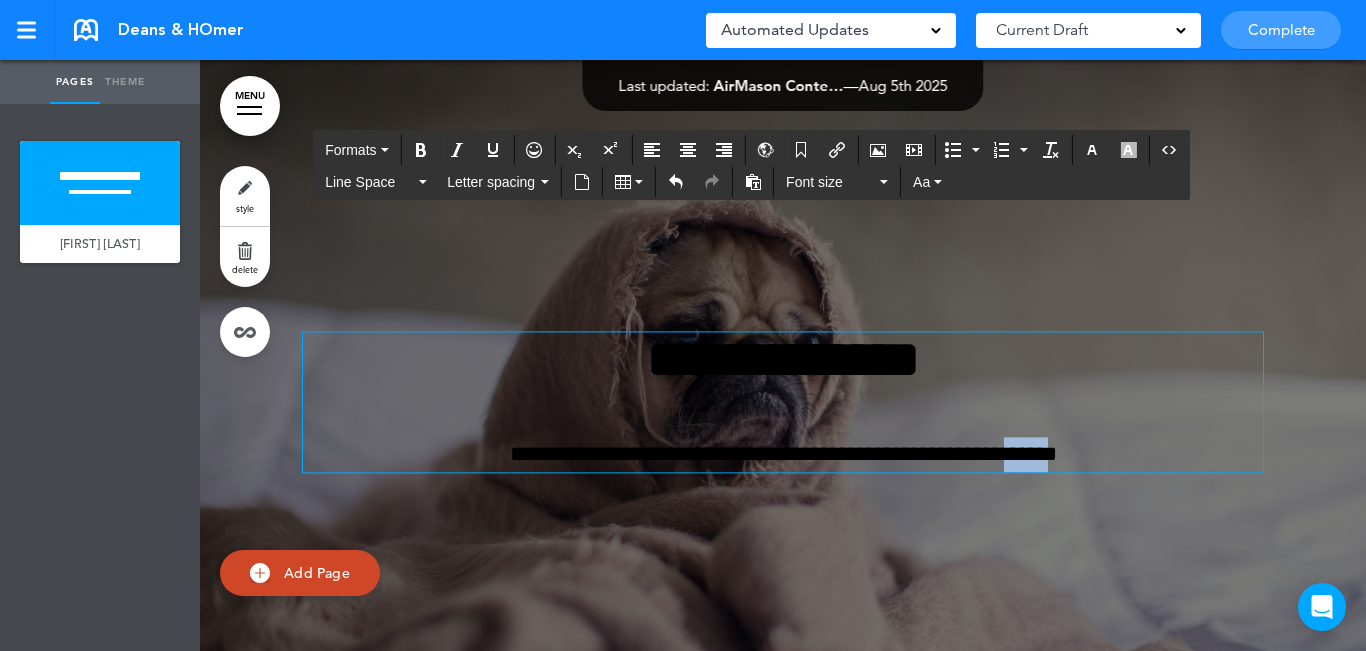 click on "**********" at bounding box center (783, 454) 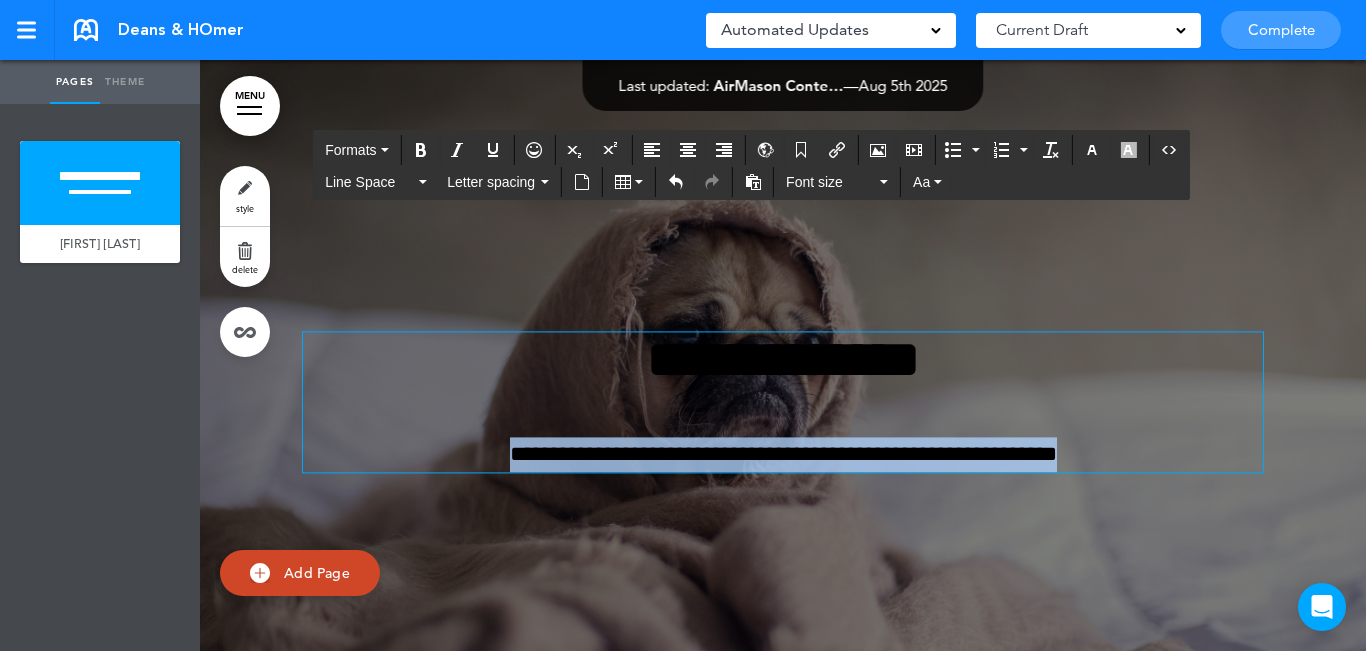 click on "**********" at bounding box center [783, 454] 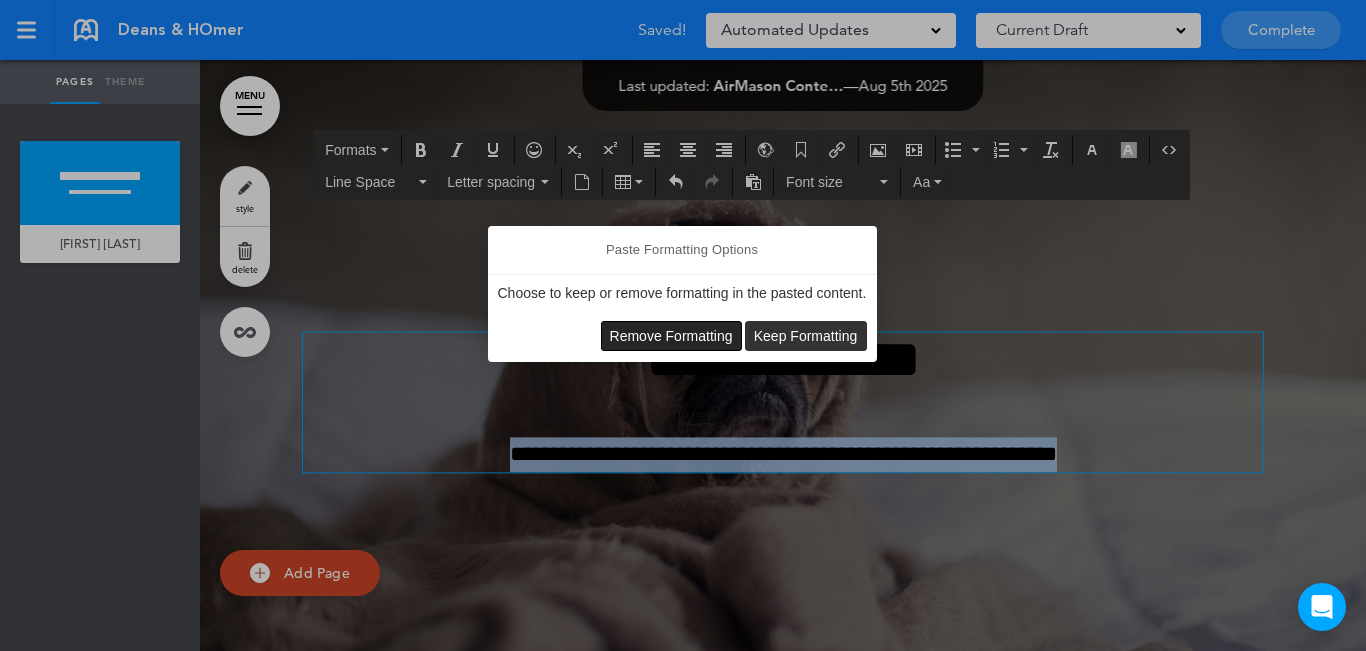 click on "Remove Formatting" at bounding box center (671, 336) 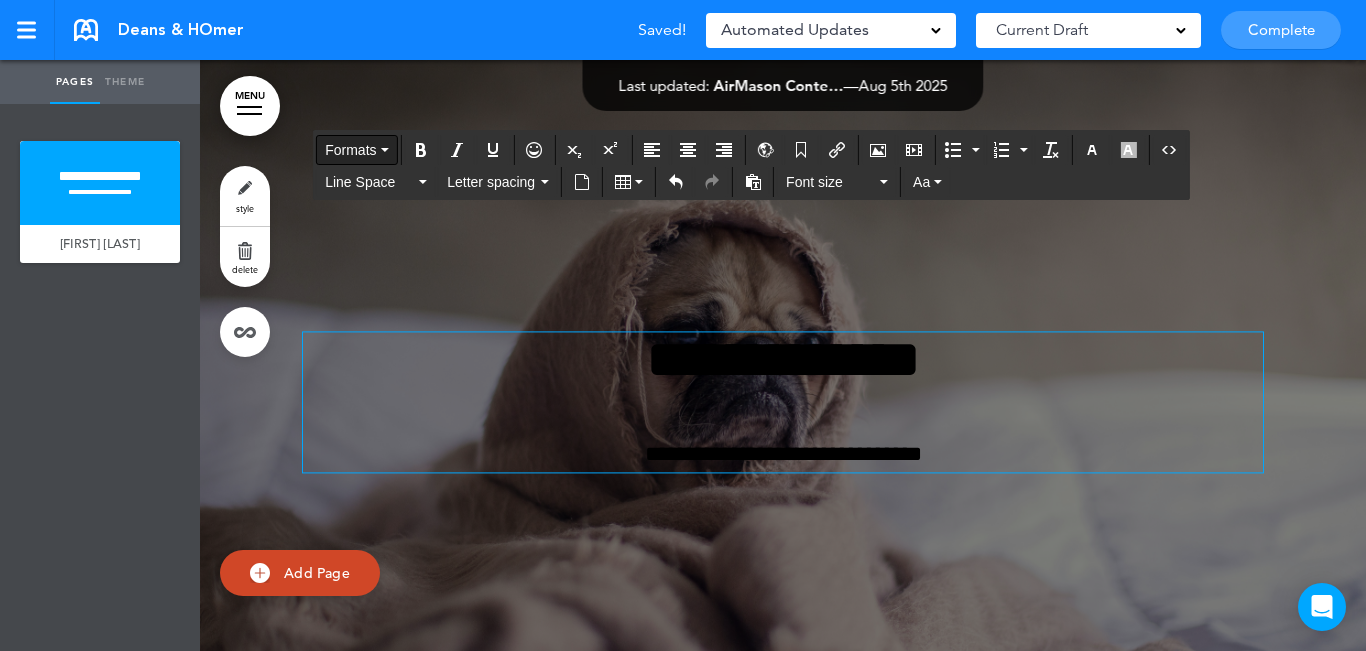 click on "Formats" at bounding box center [350, 150] 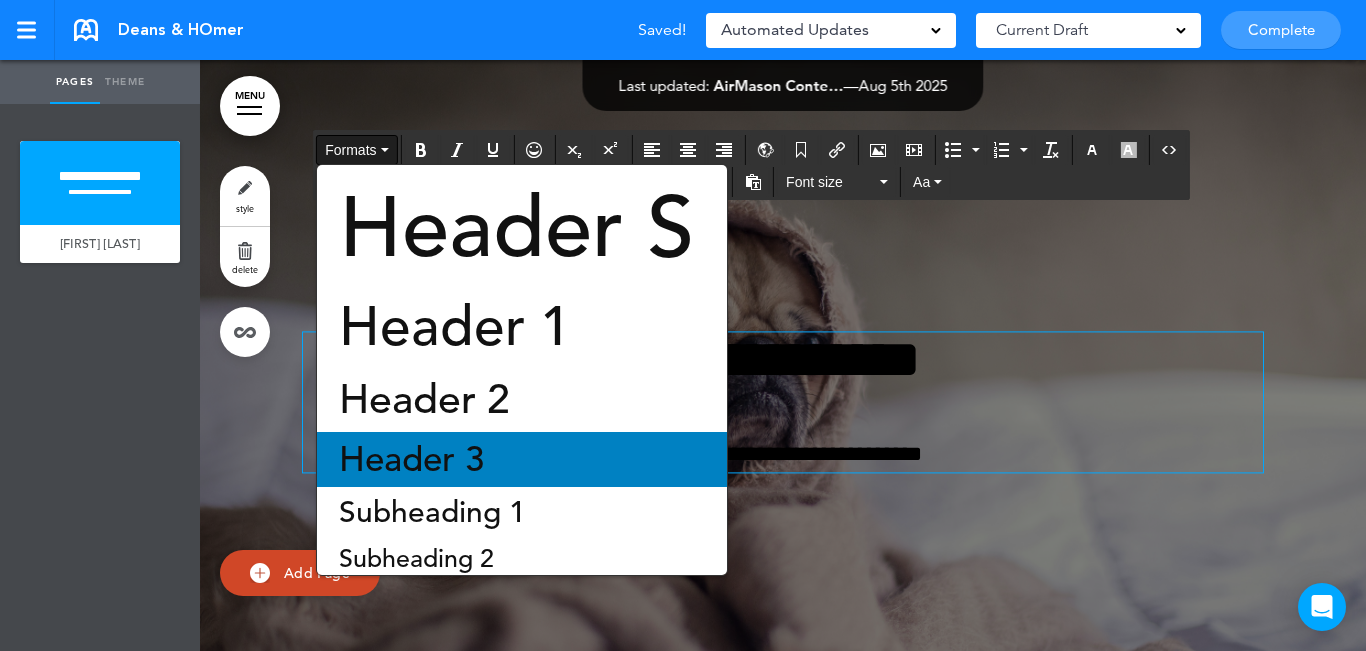 click on "Header 3" at bounding box center [522, 459] 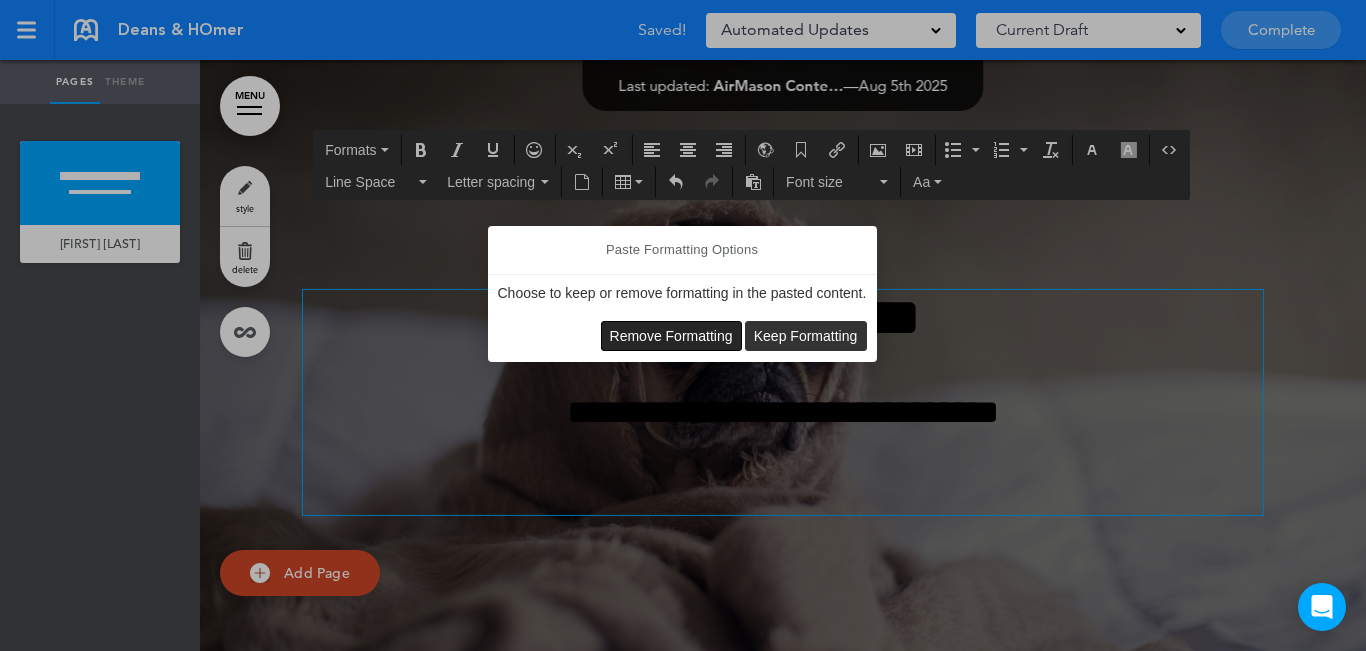 click on "Remove Formatting" at bounding box center [671, 336] 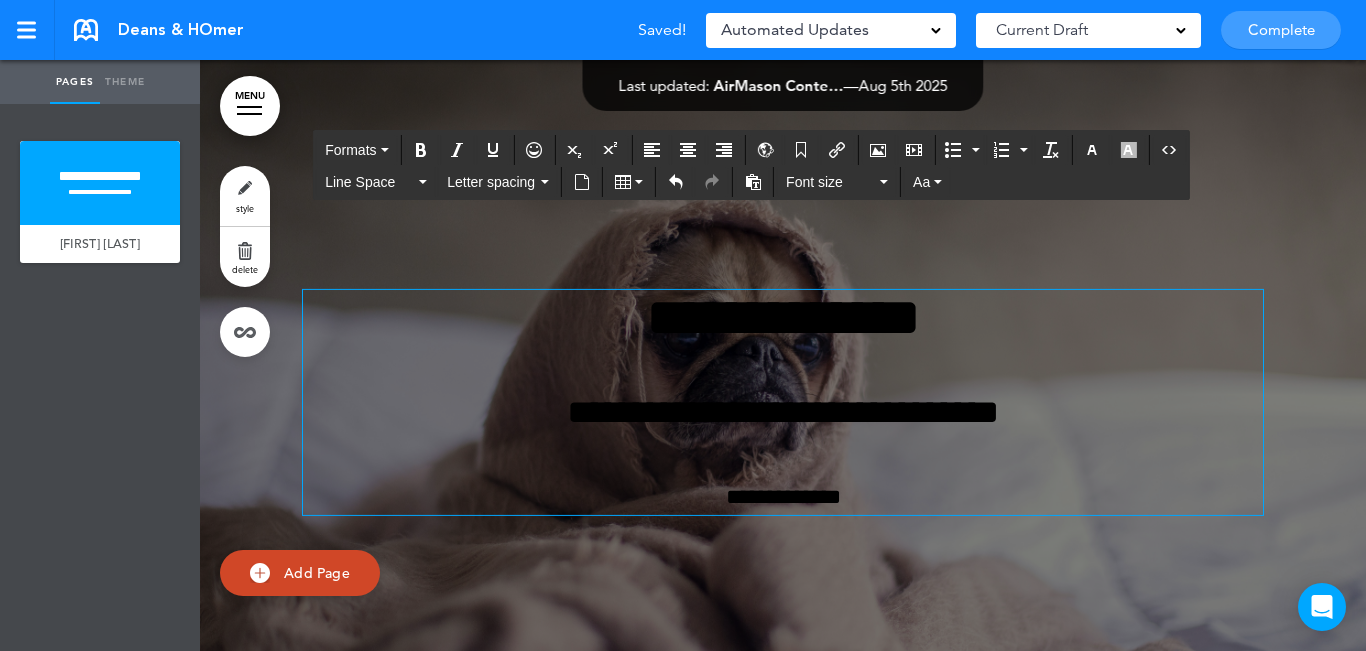 click on "**********" at bounding box center [783, 497] 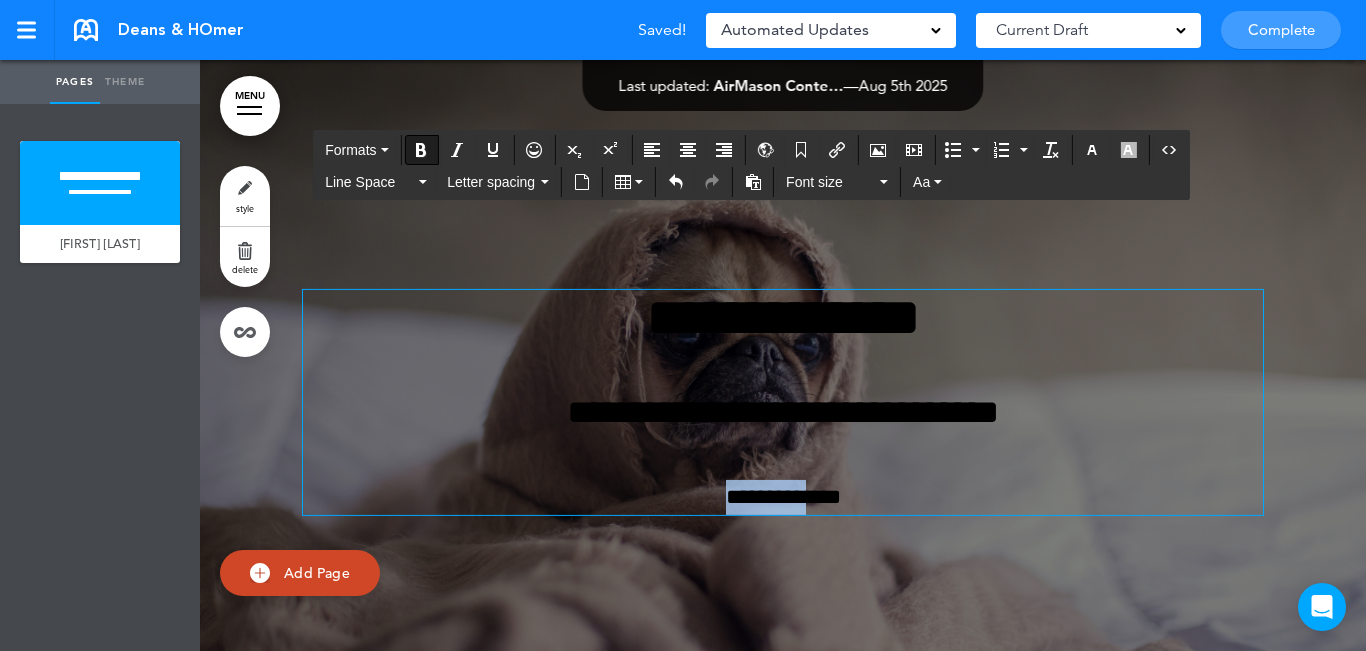 click on "**********" at bounding box center [783, 497] 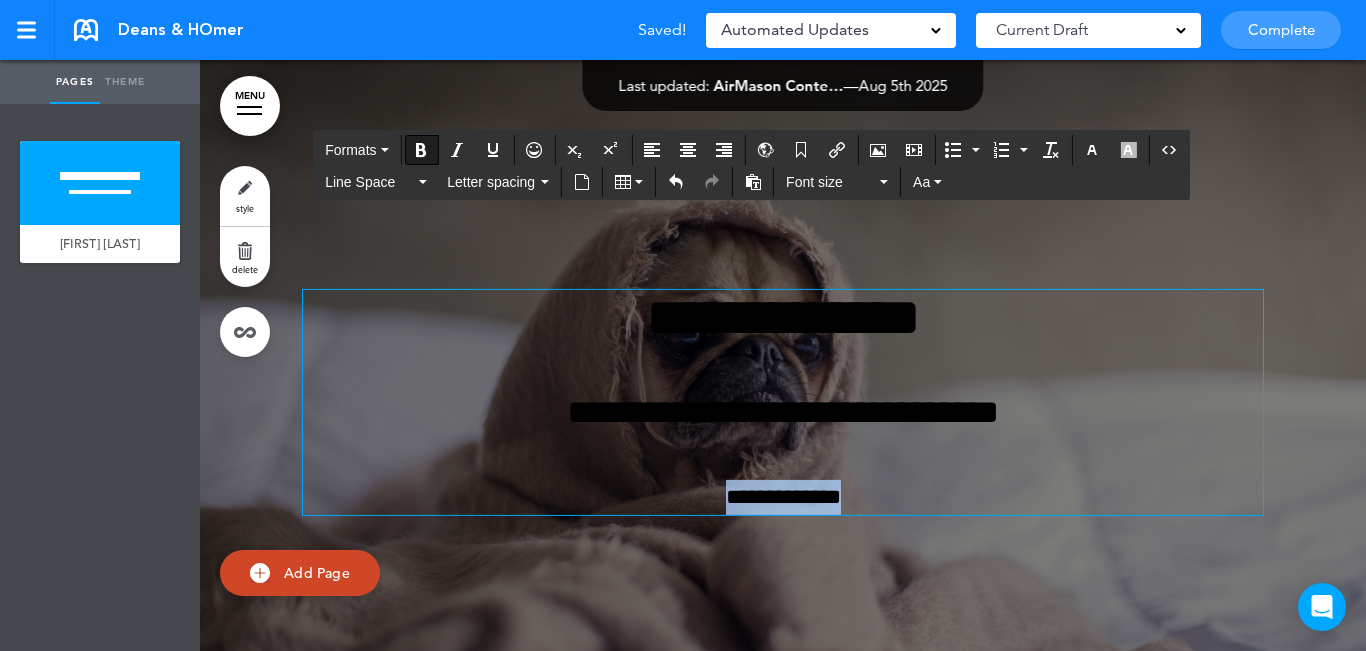 click on "**********" at bounding box center (783, 497) 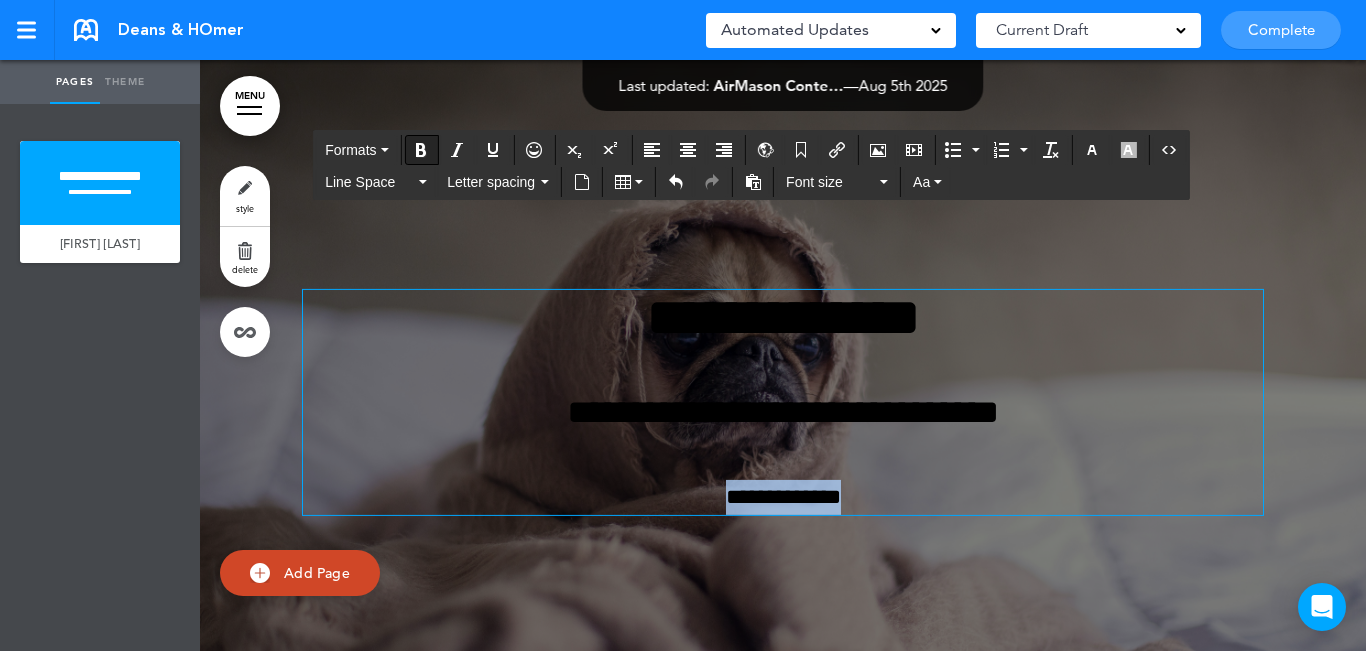click at bounding box center [421, 150] 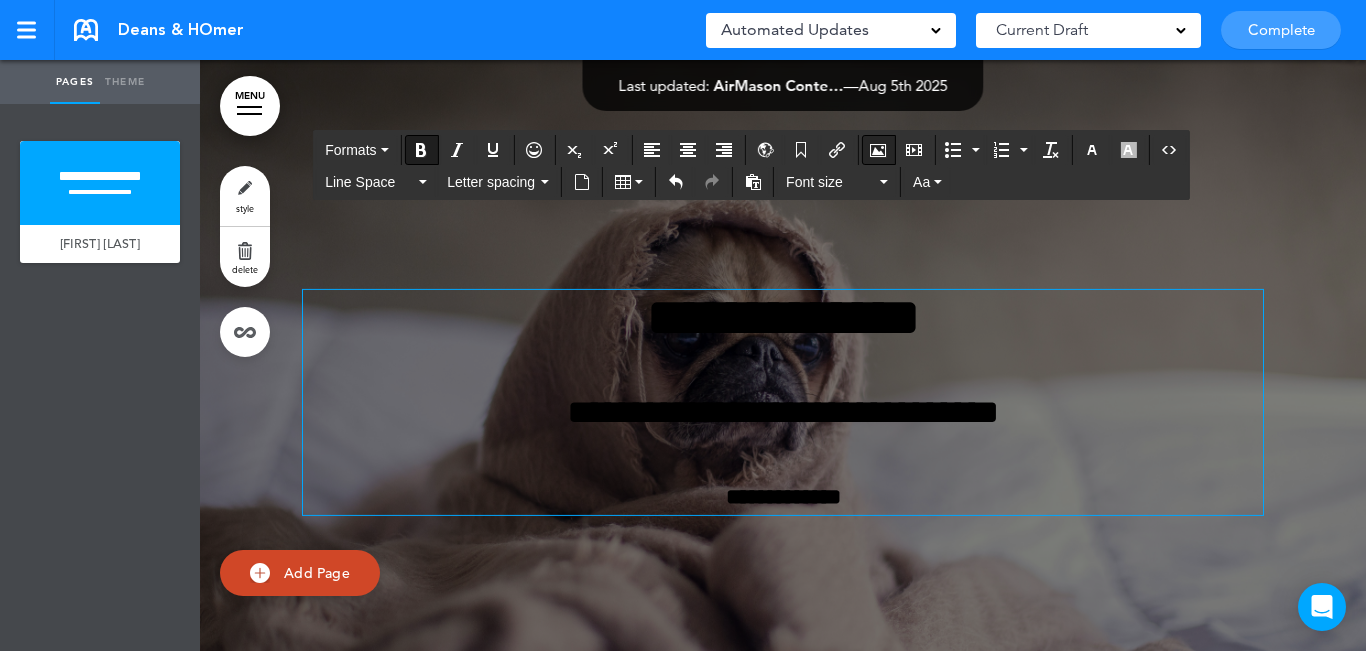 click at bounding box center [878, 150] 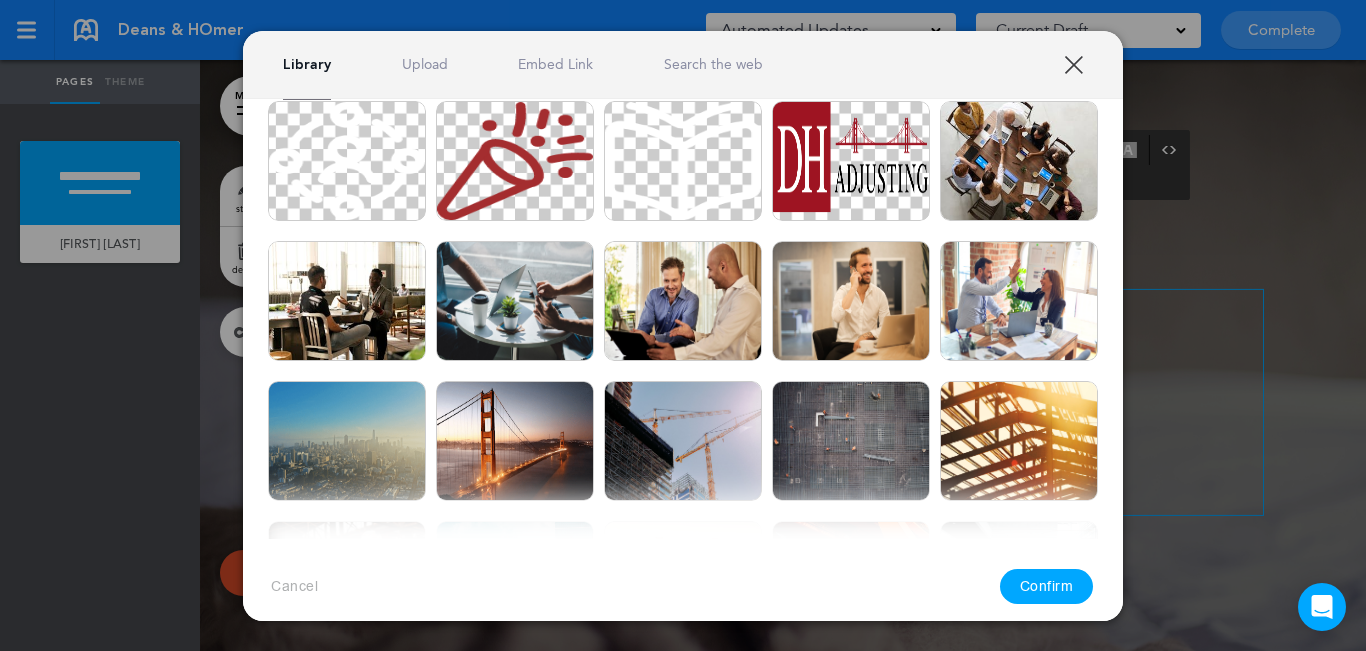 scroll, scrollTop: 3300, scrollLeft: 0, axis: vertical 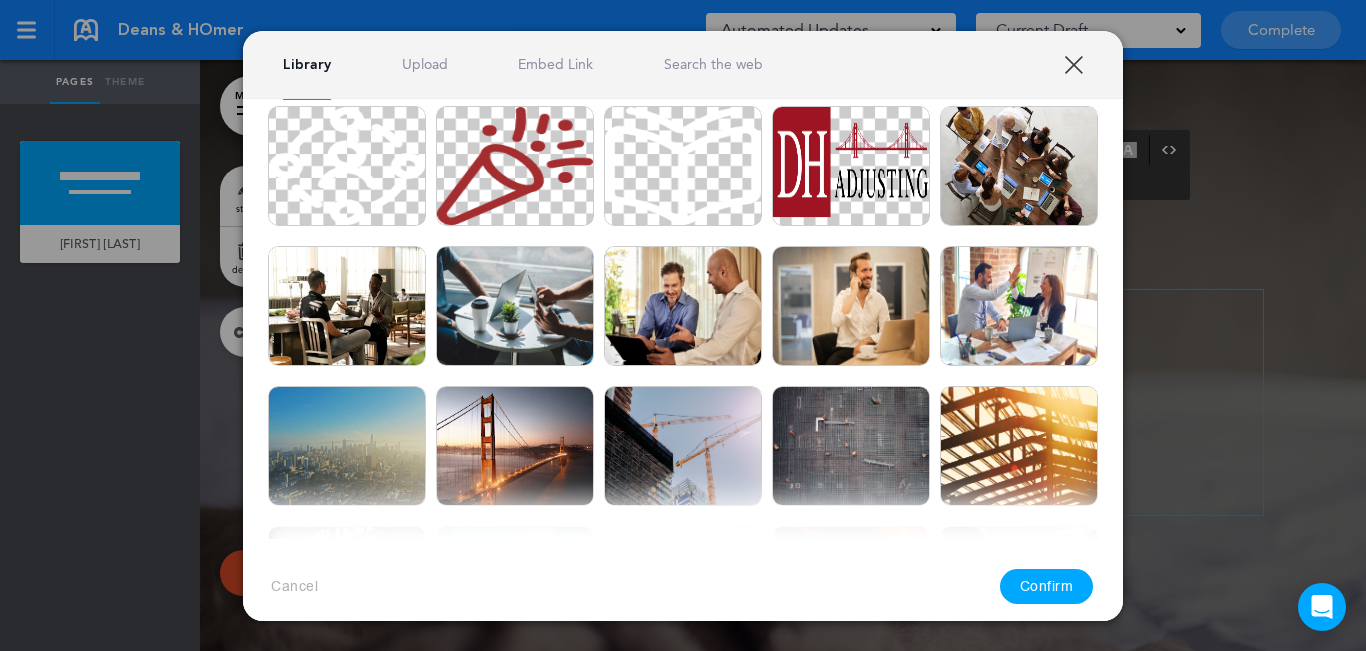 click on "XXX" at bounding box center (1073, 64) 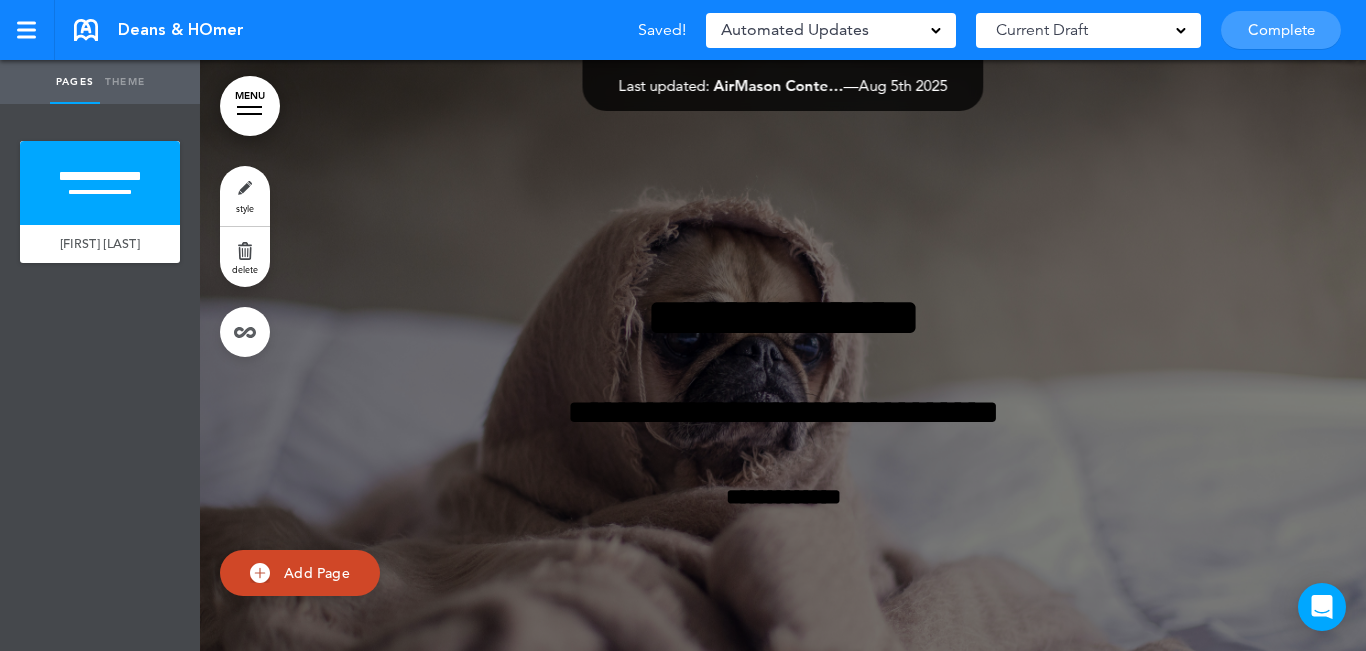 click on "style" at bounding box center [245, 196] 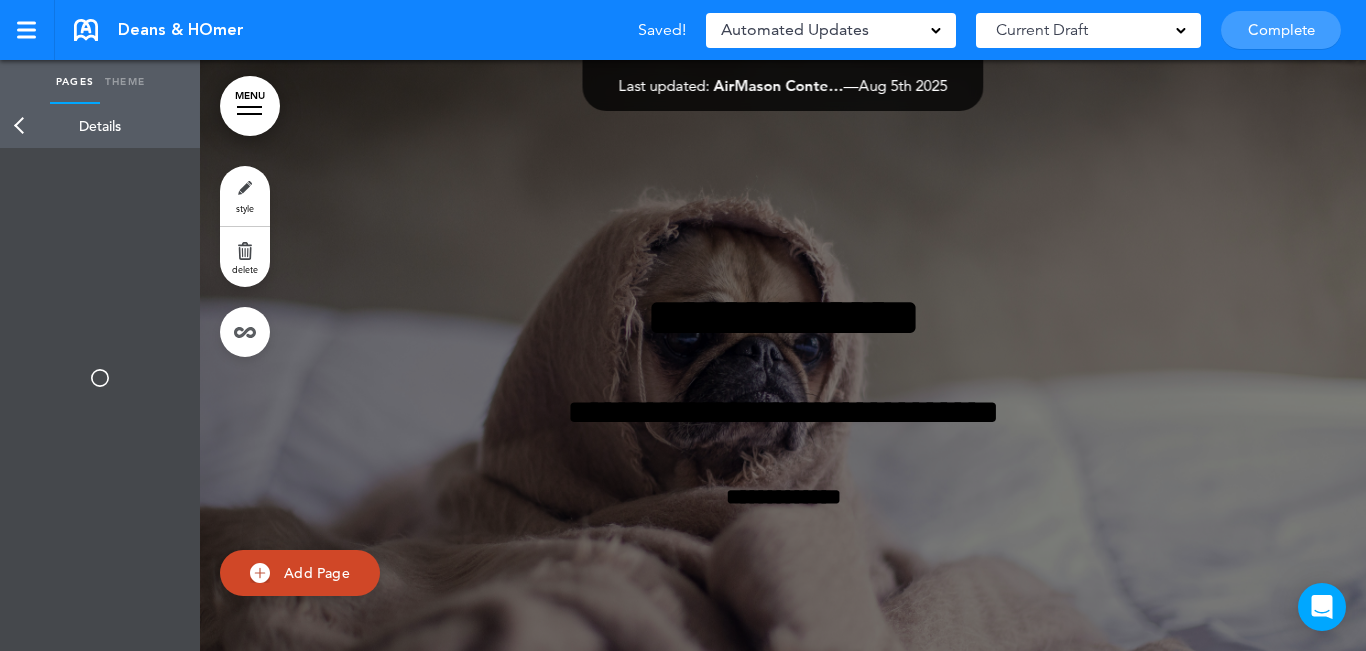 type 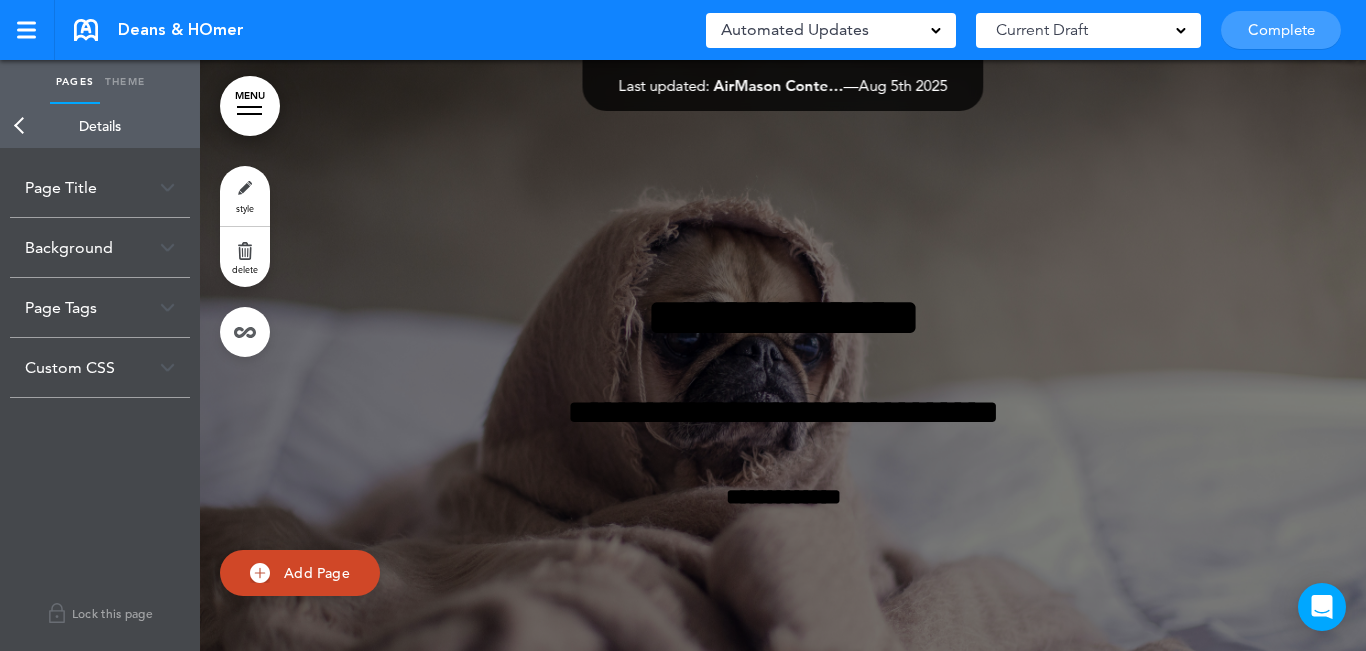 click on "Background" at bounding box center [100, 247] 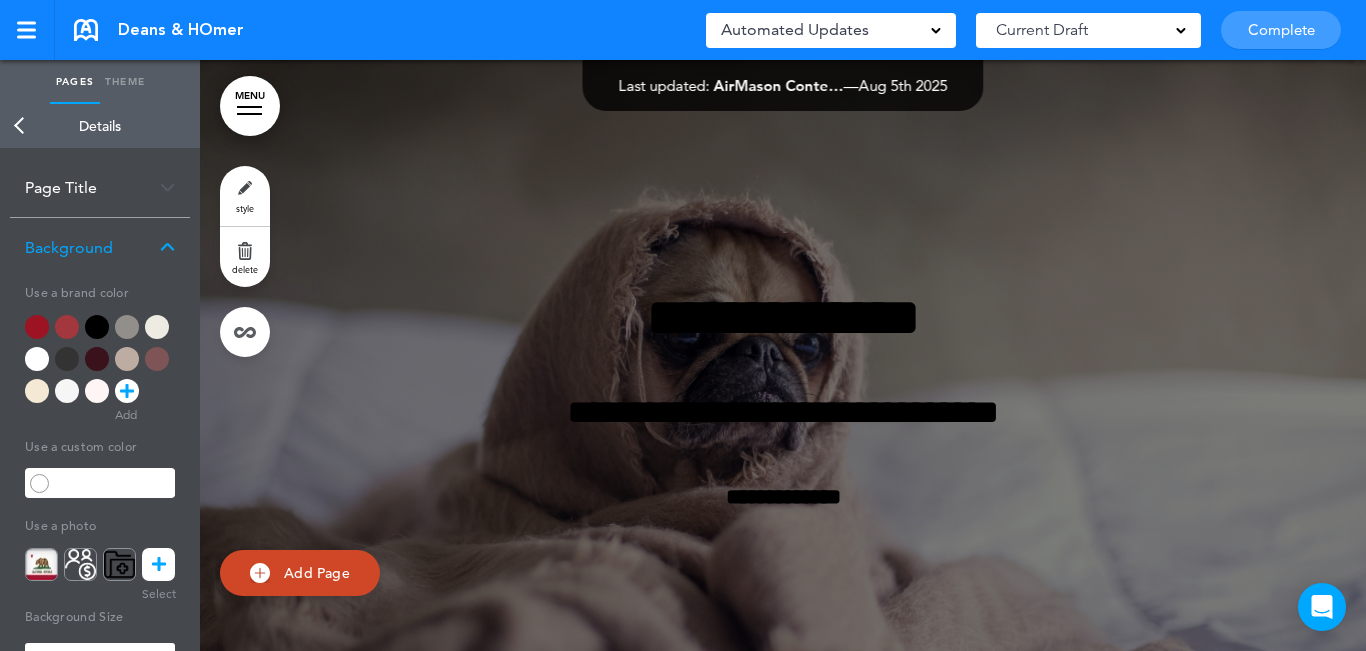 click at bounding box center (37, 359) 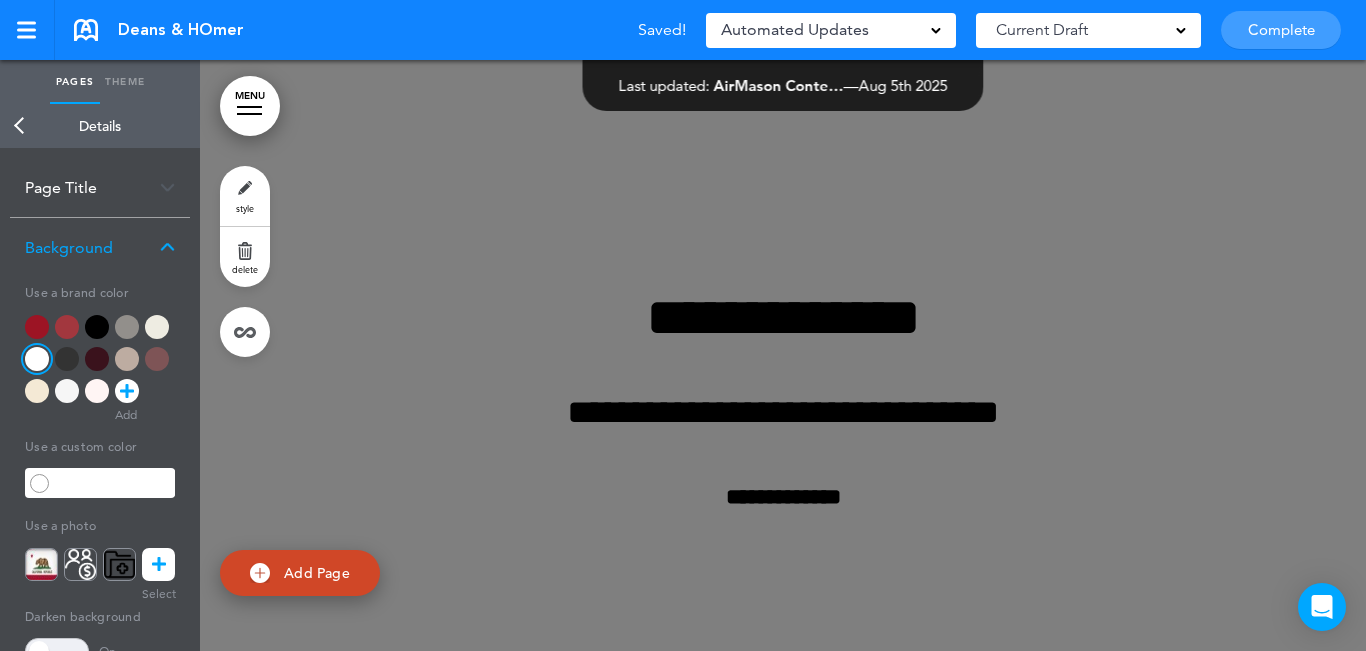 click at bounding box center [57, 651] 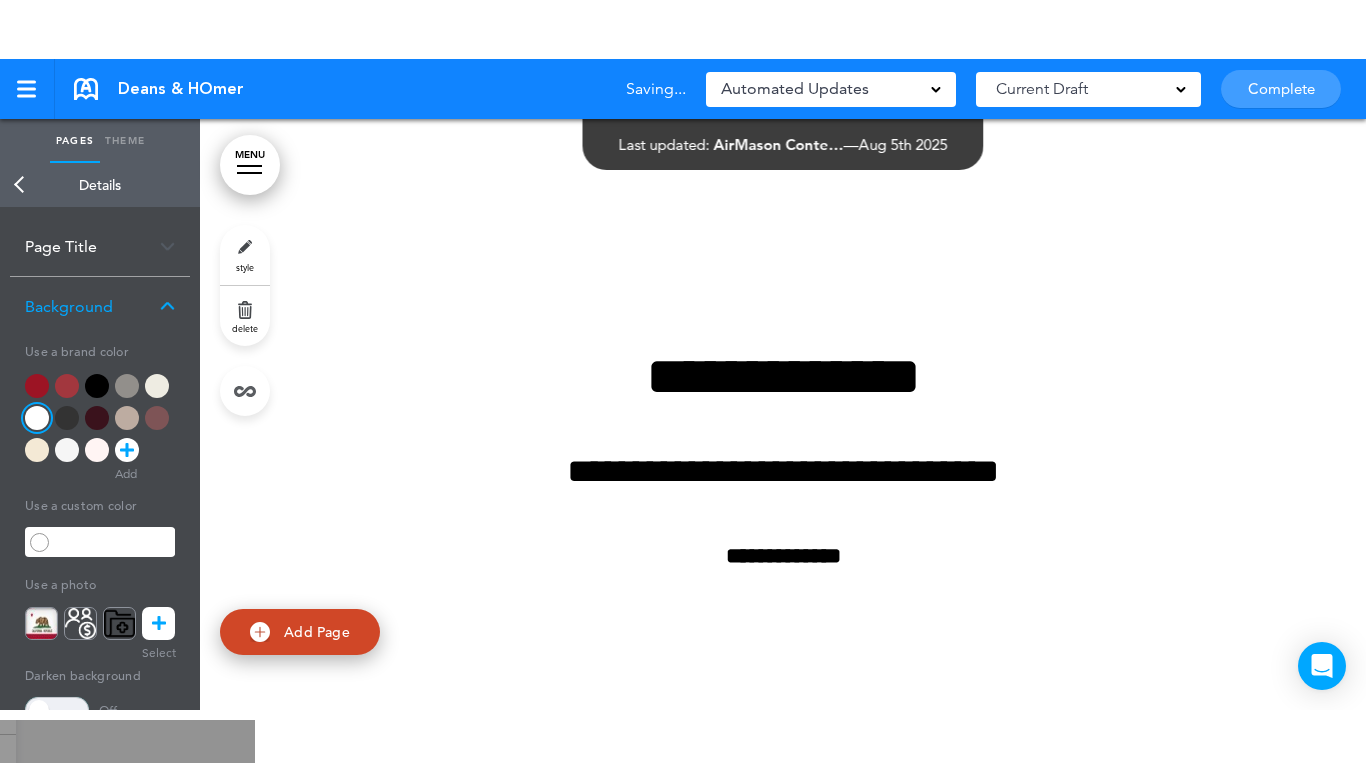 scroll, scrollTop: 12, scrollLeft: 0, axis: vertical 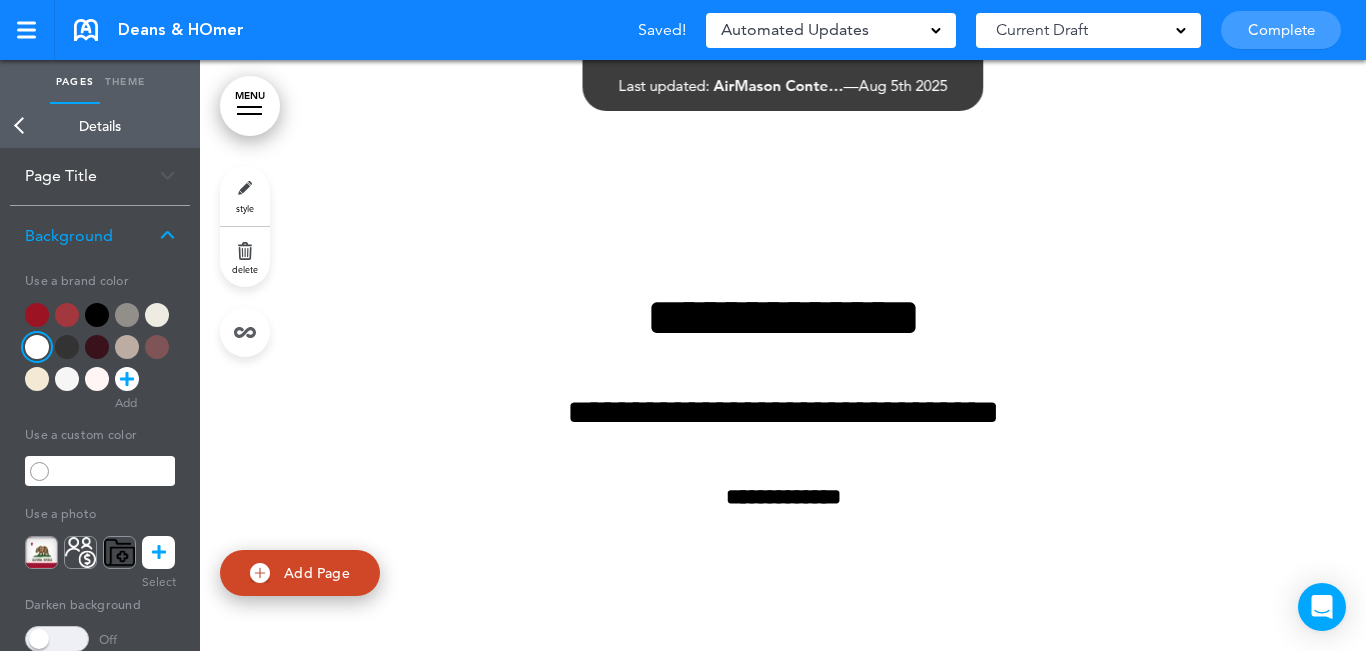 click on "Back" at bounding box center [20, 126] 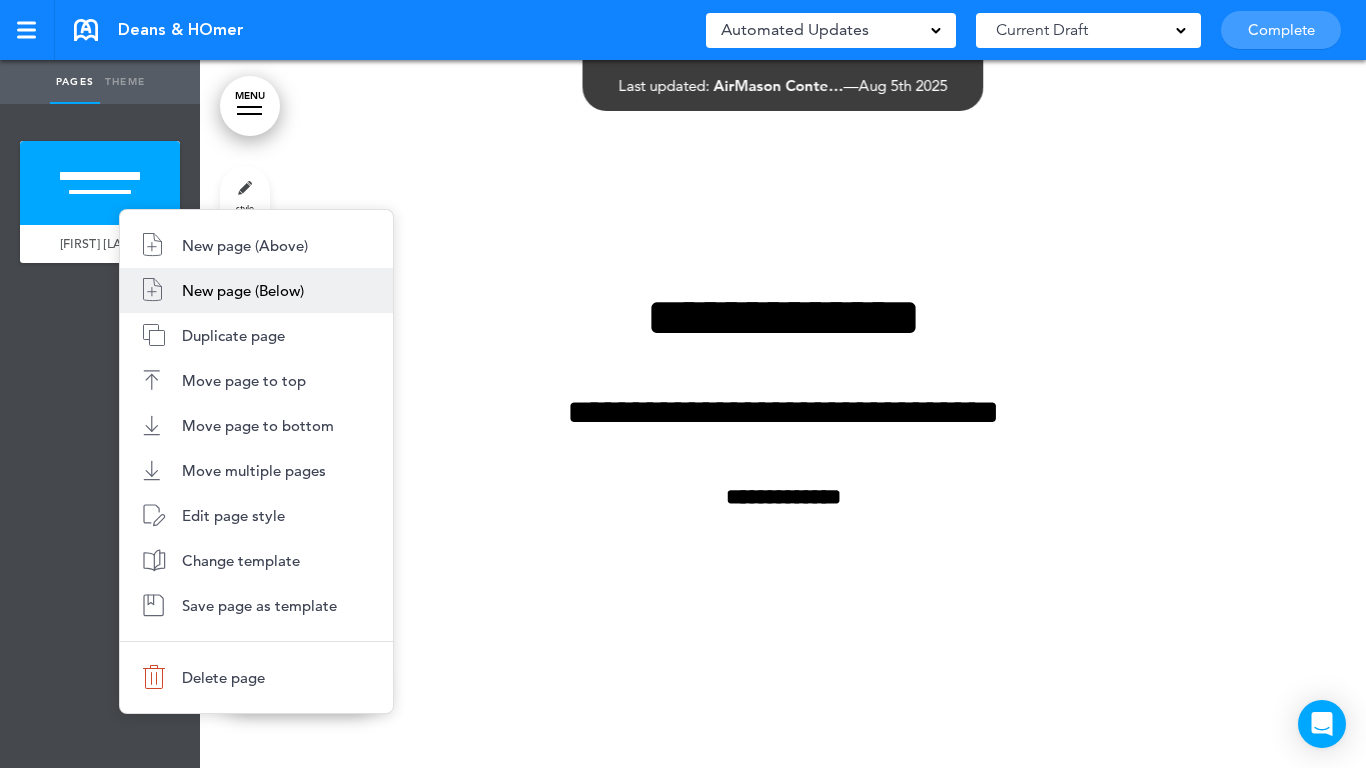 click on "New page (Below)" at bounding box center (256, 290) 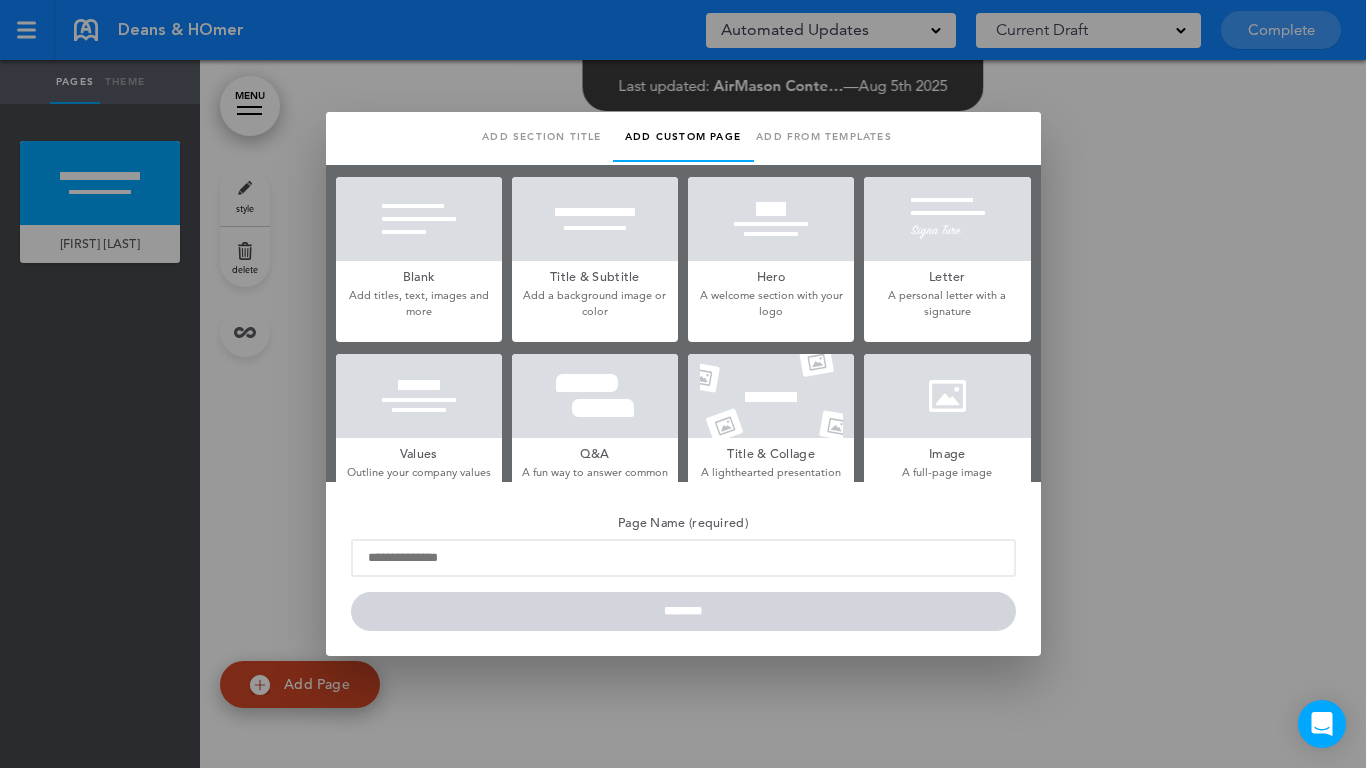 click on "Blank" at bounding box center [419, 275] 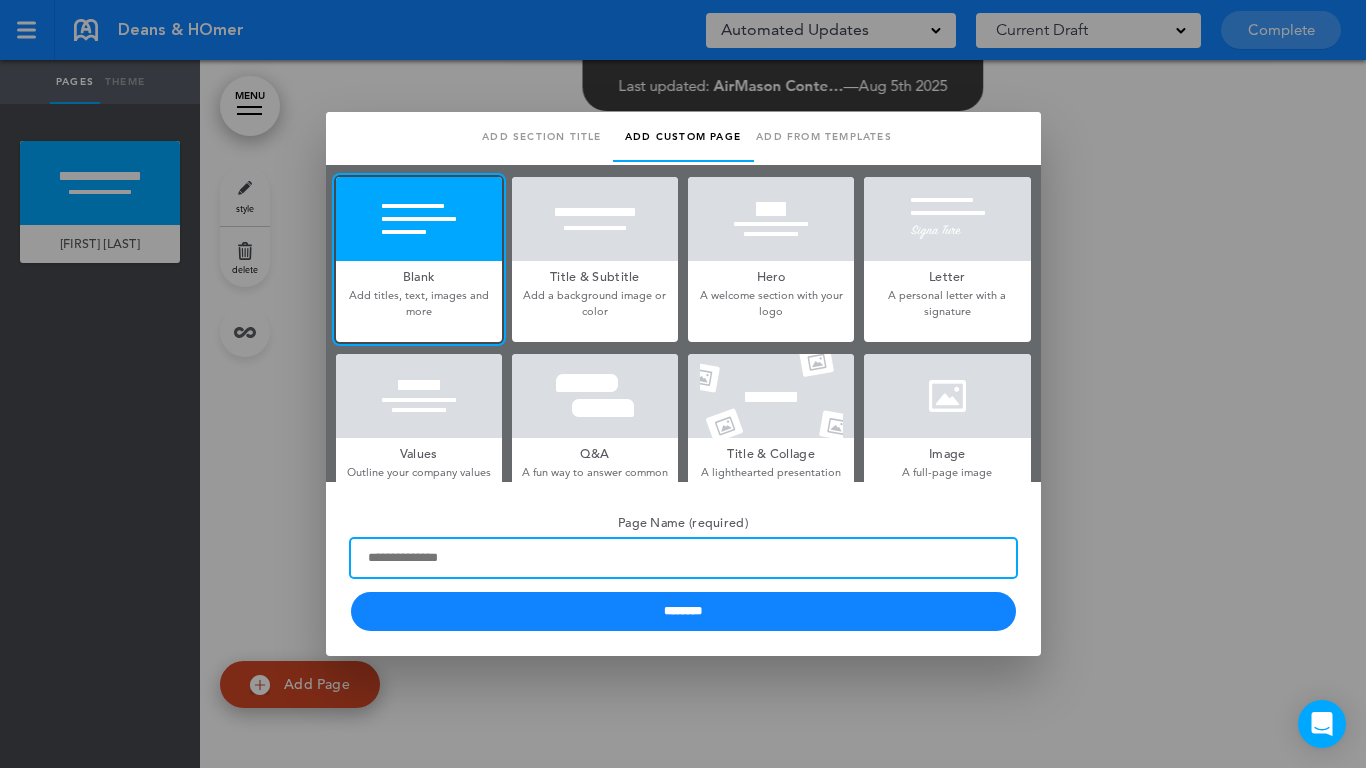 paste on "**********" 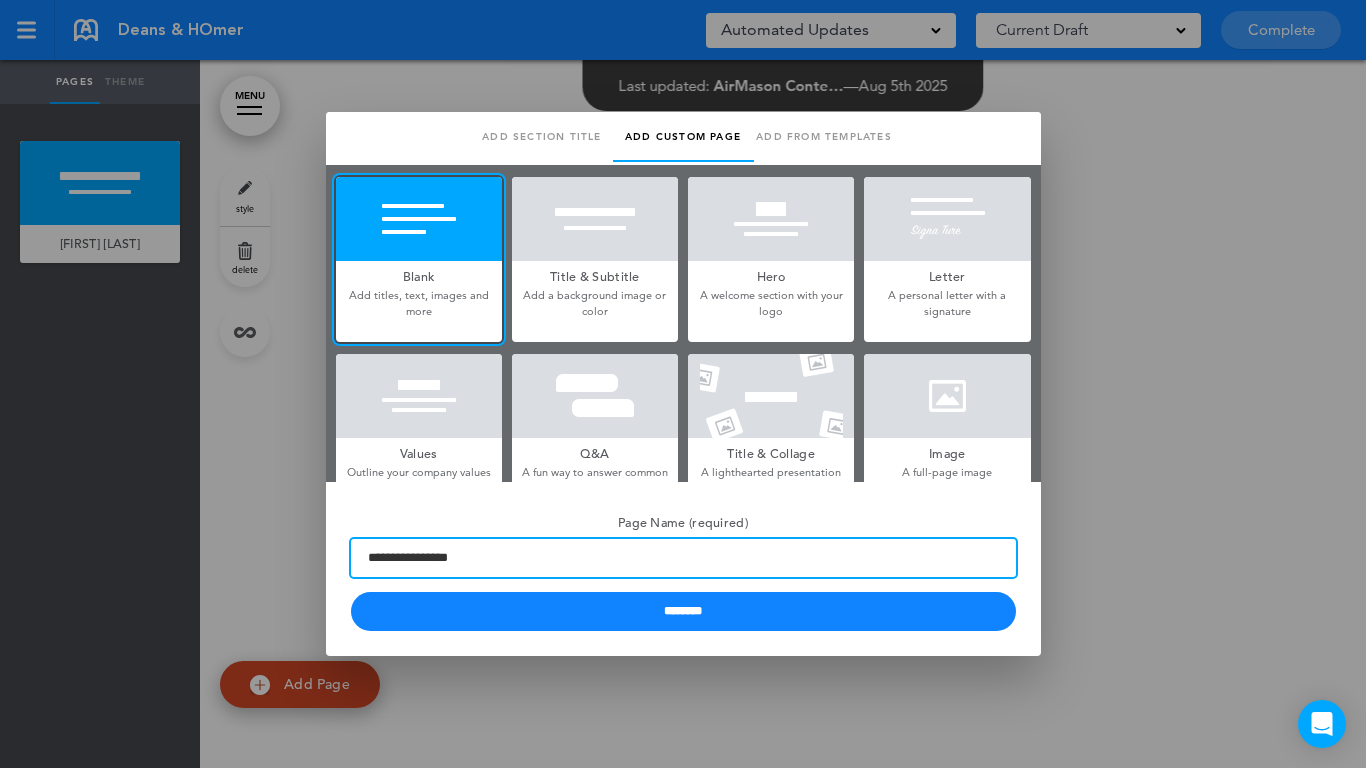 click on "**********" at bounding box center (683, 558) 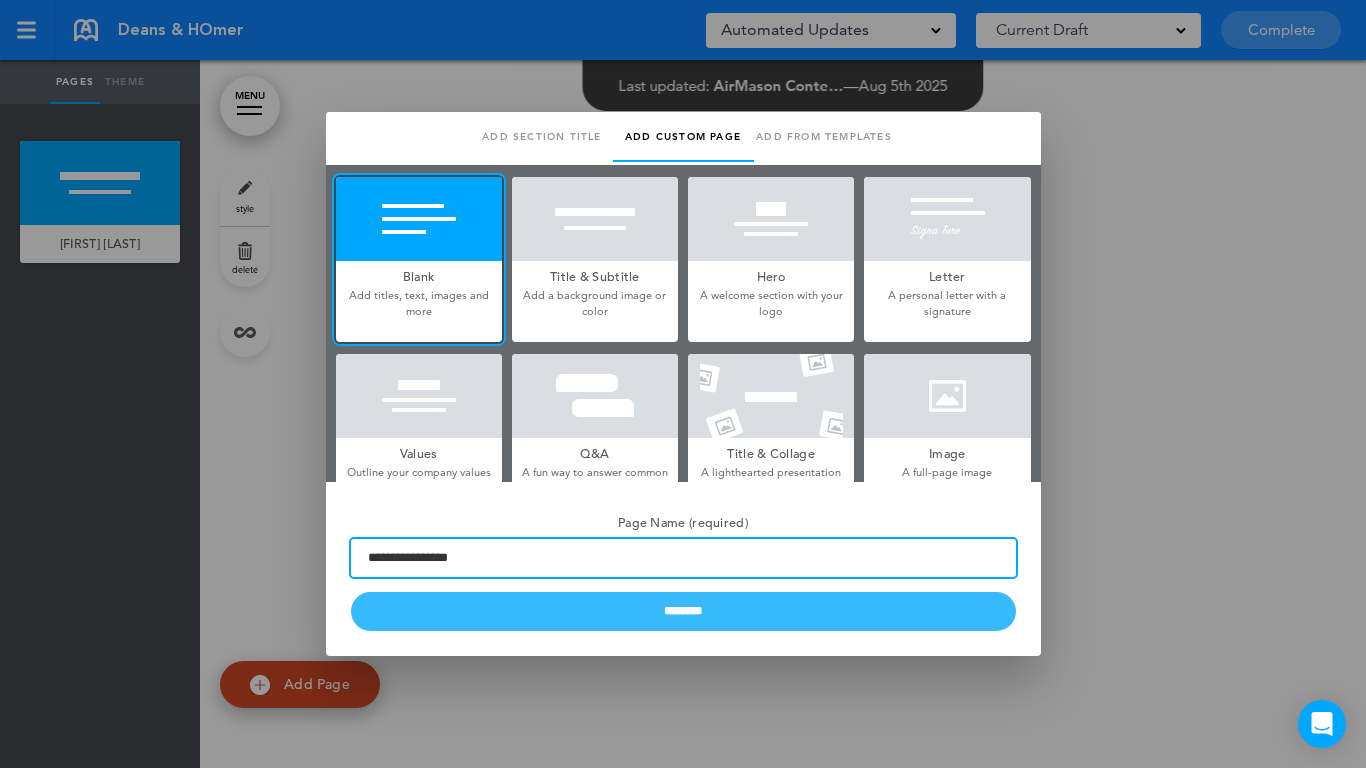 type on "**********" 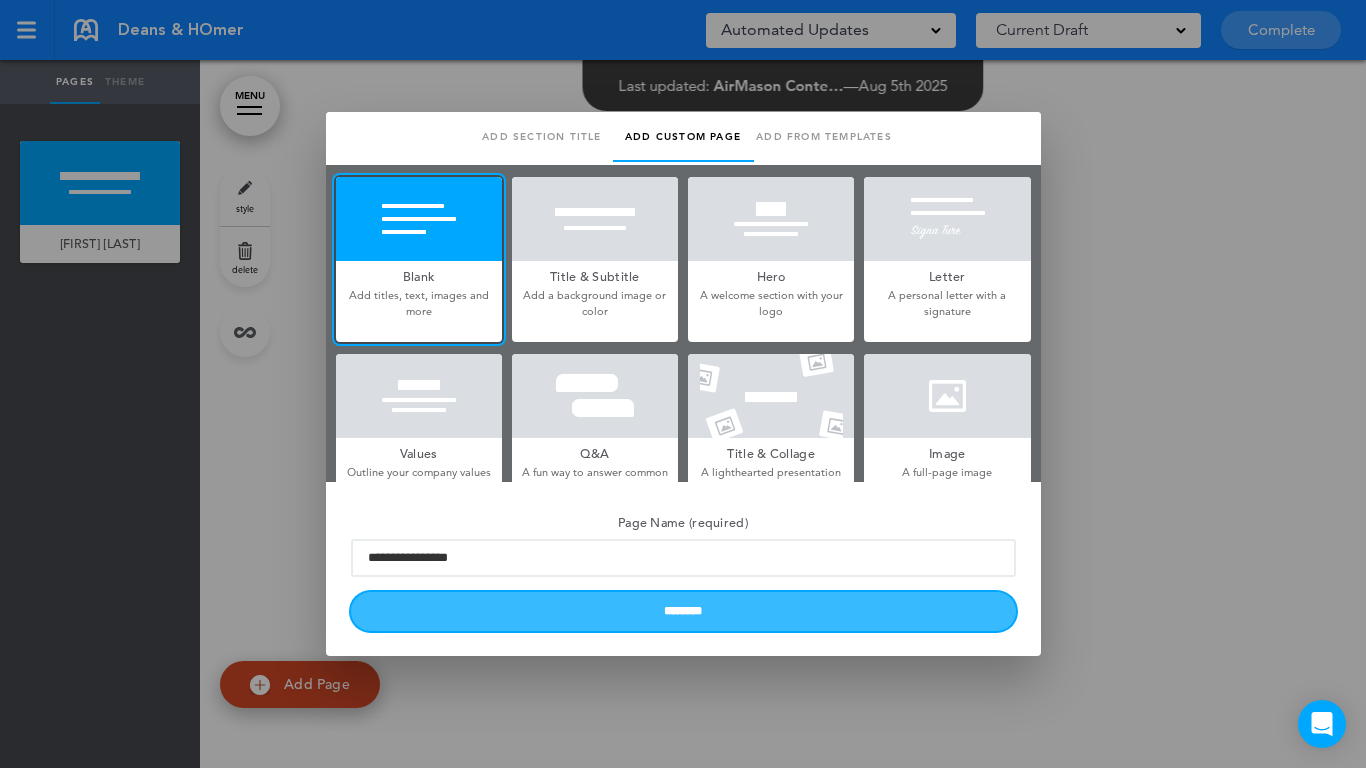 click on "********" at bounding box center [683, 611] 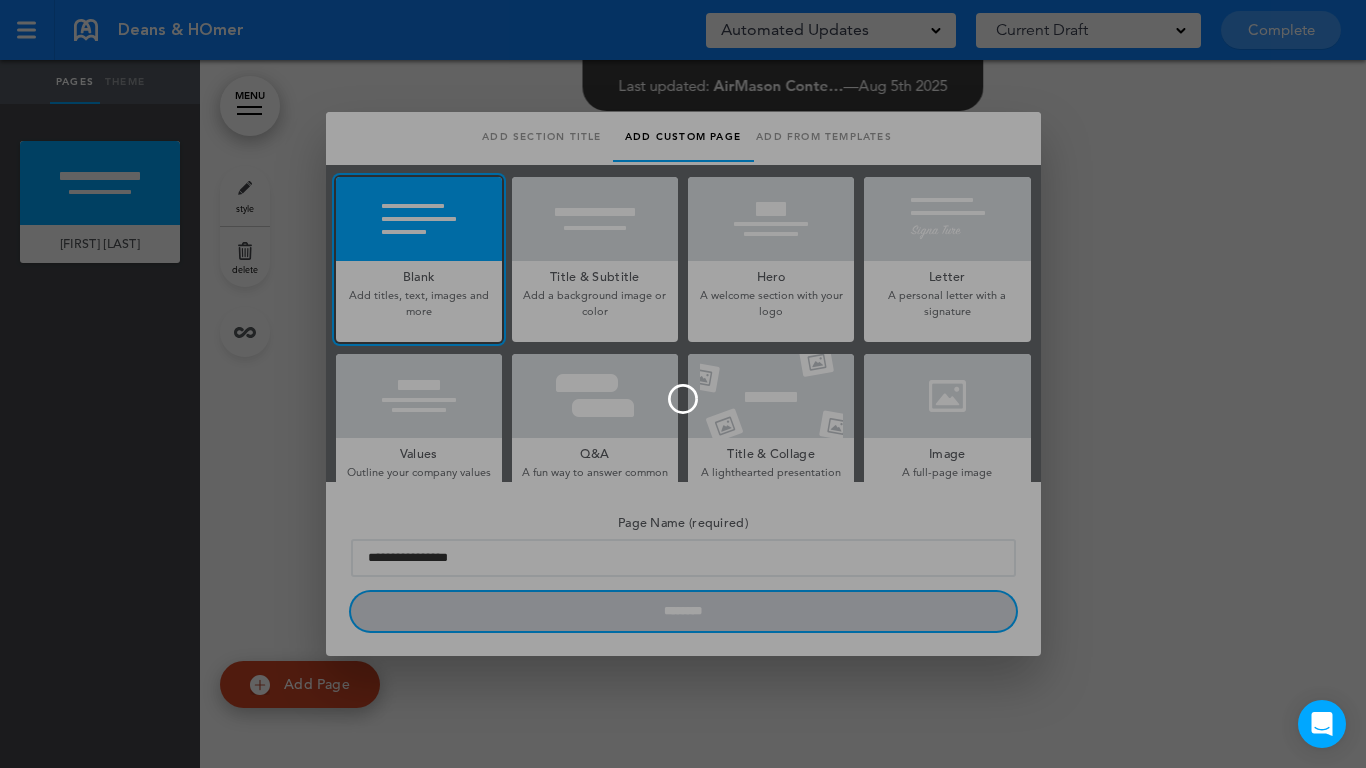 type 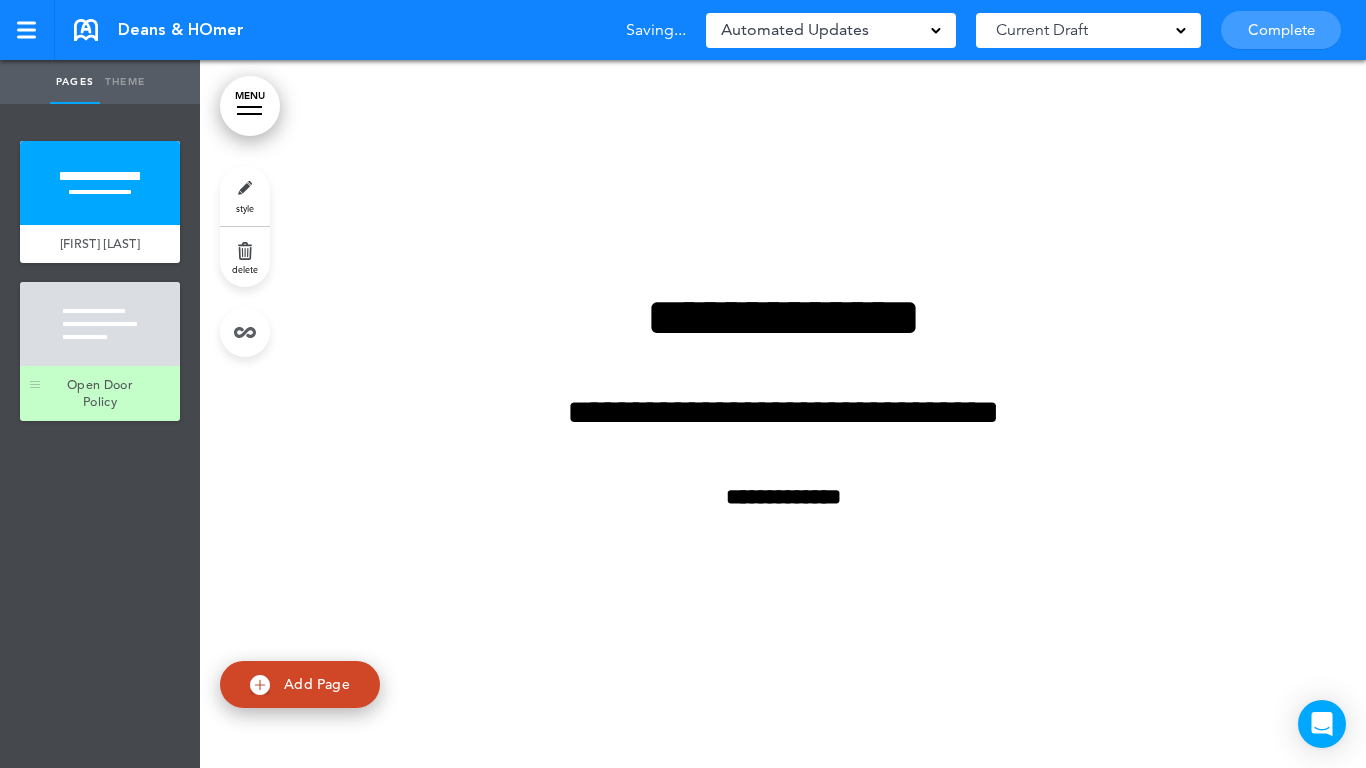 click at bounding box center (100, 324) 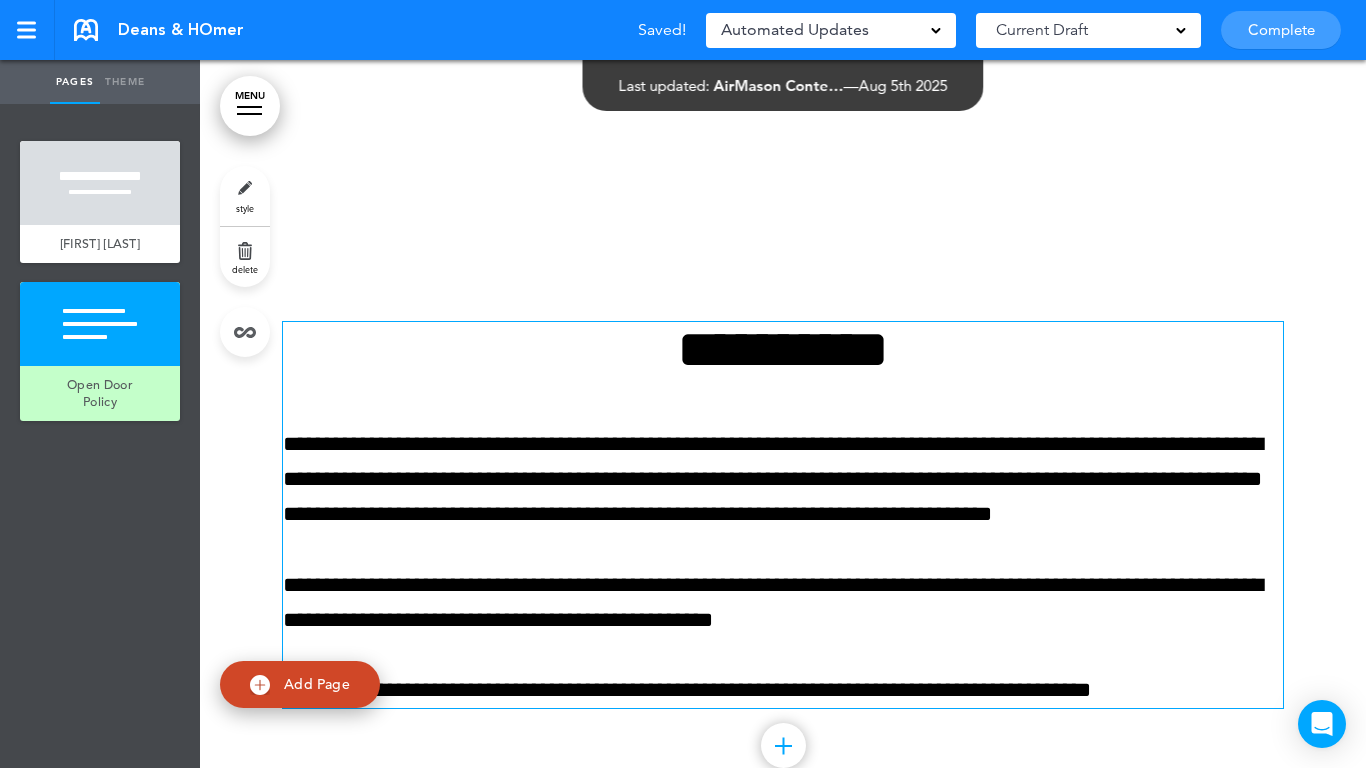 scroll, scrollTop: 498, scrollLeft: 0, axis: vertical 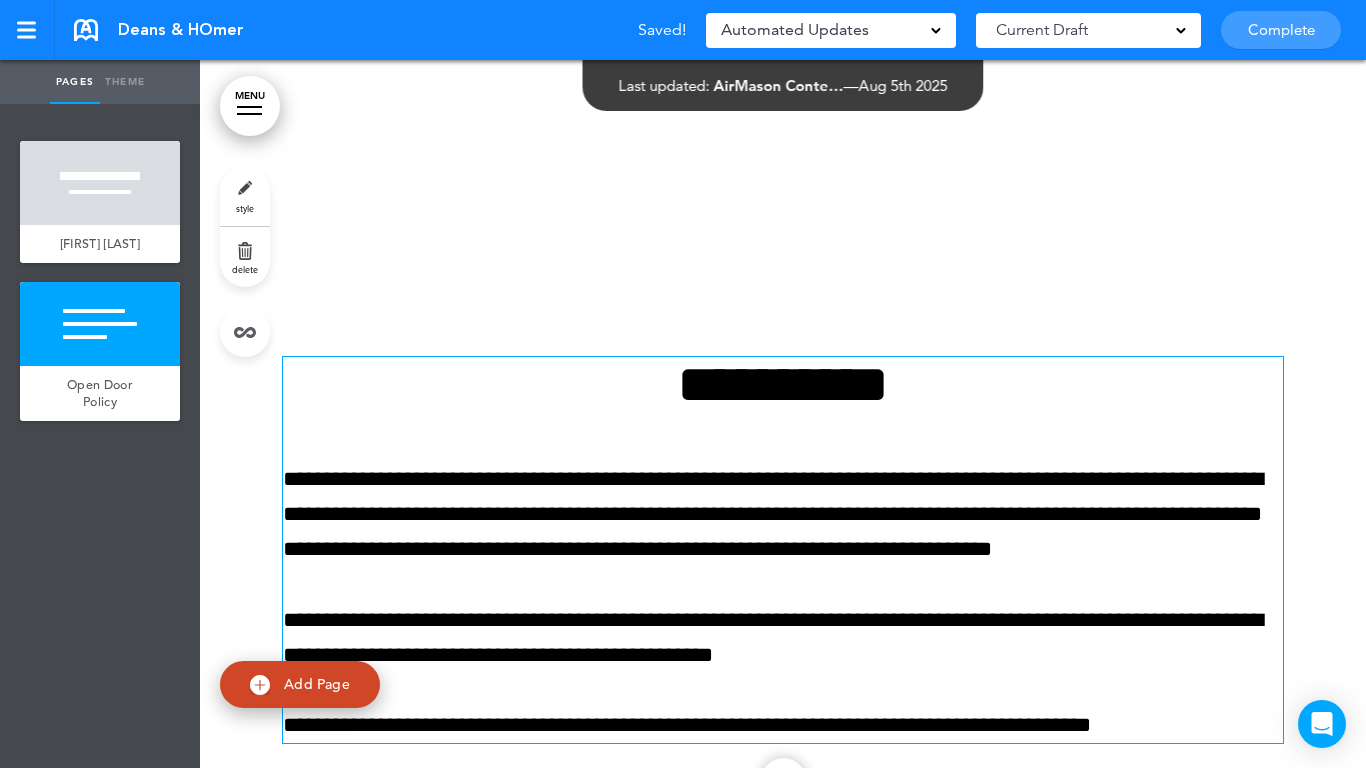 click on "**********" at bounding box center (783, 384) 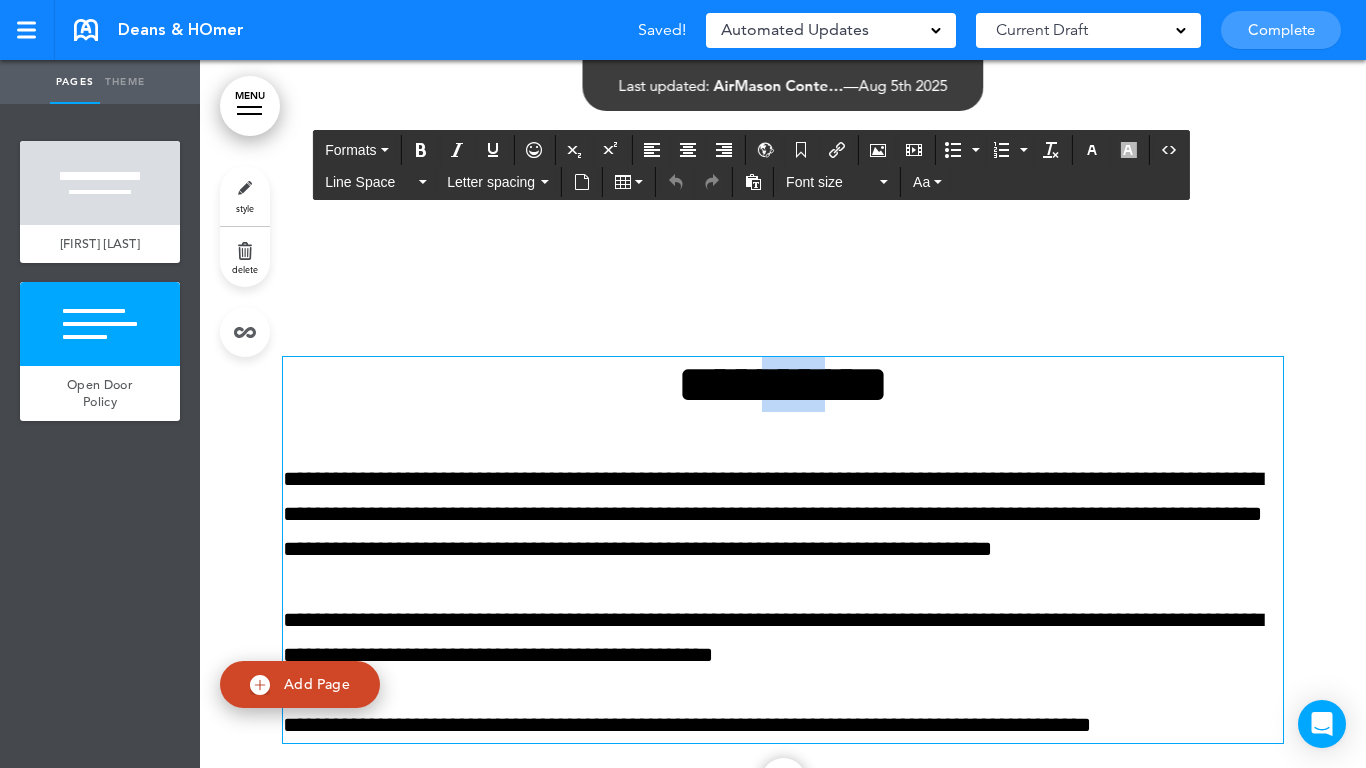 click on "**********" at bounding box center (783, 384) 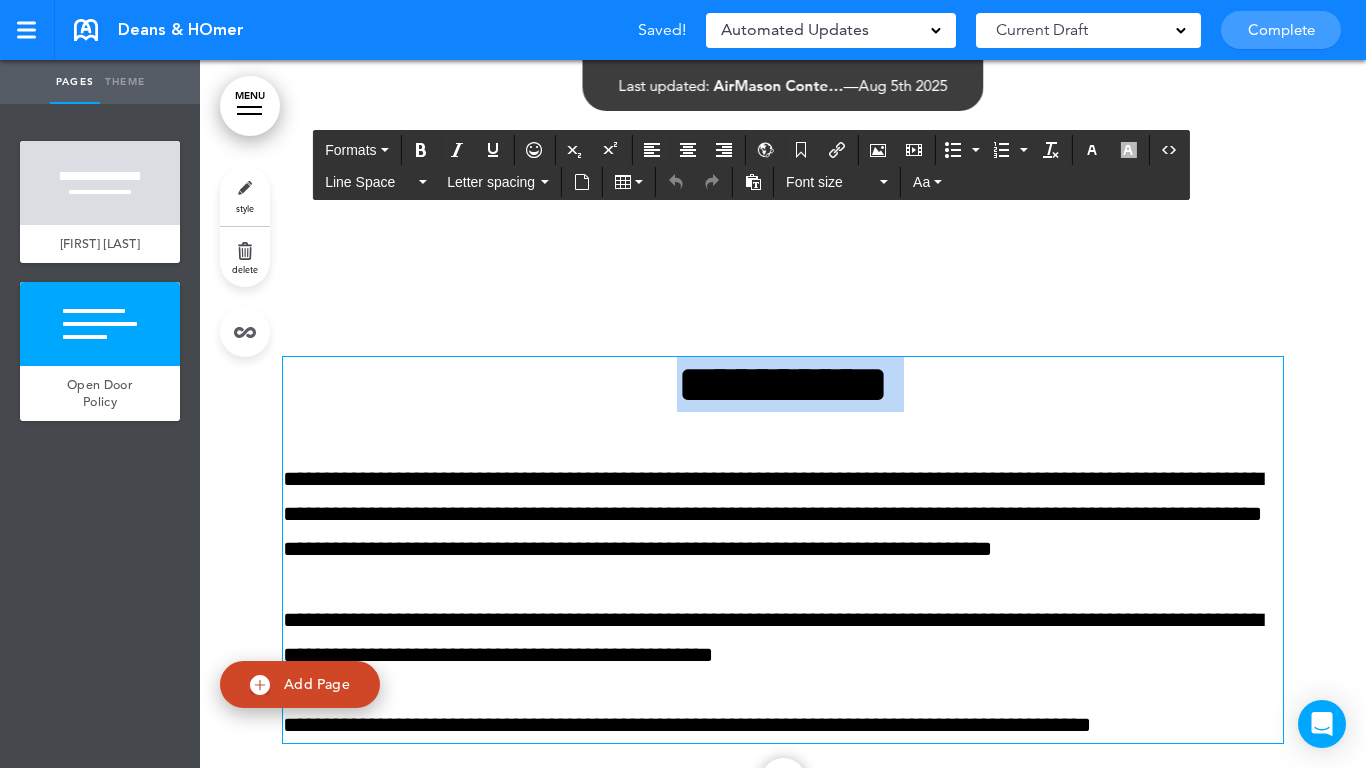 click on "**********" at bounding box center [783, 384] 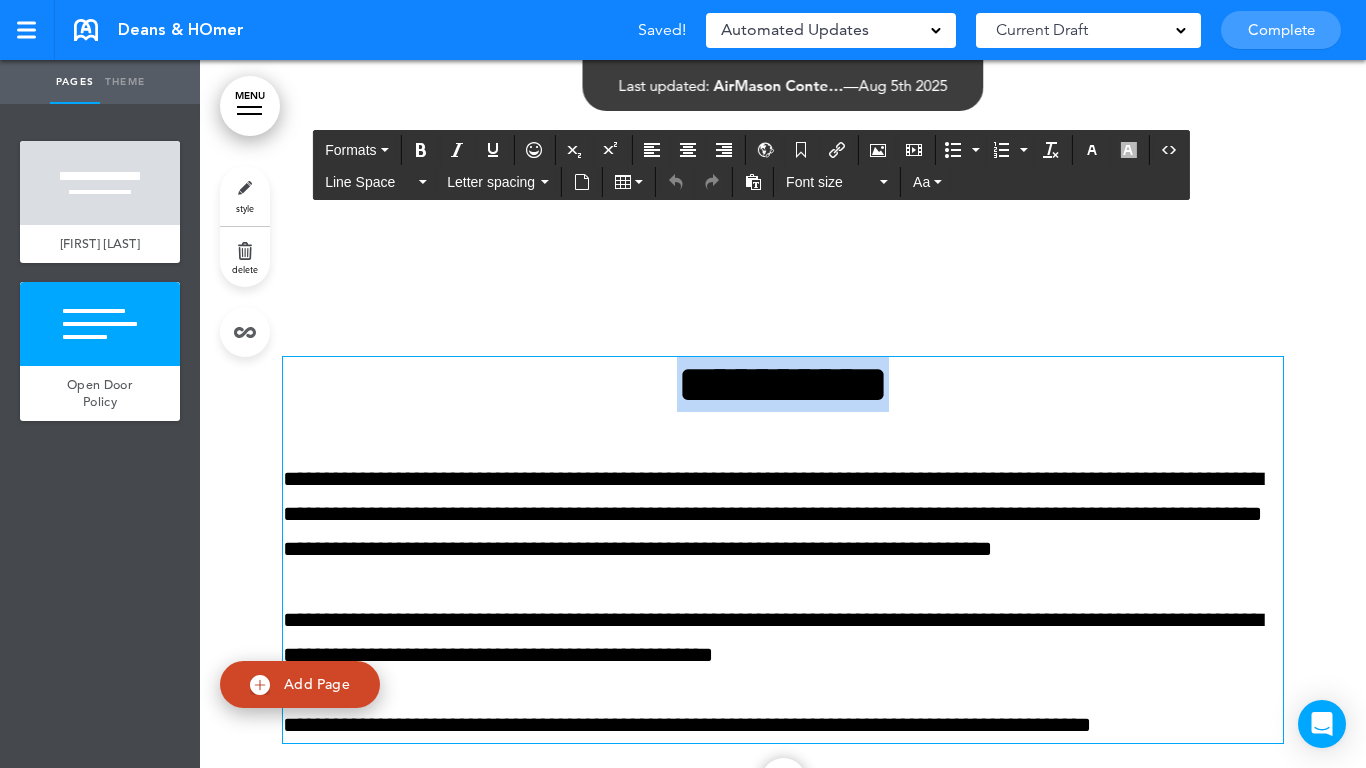 paste 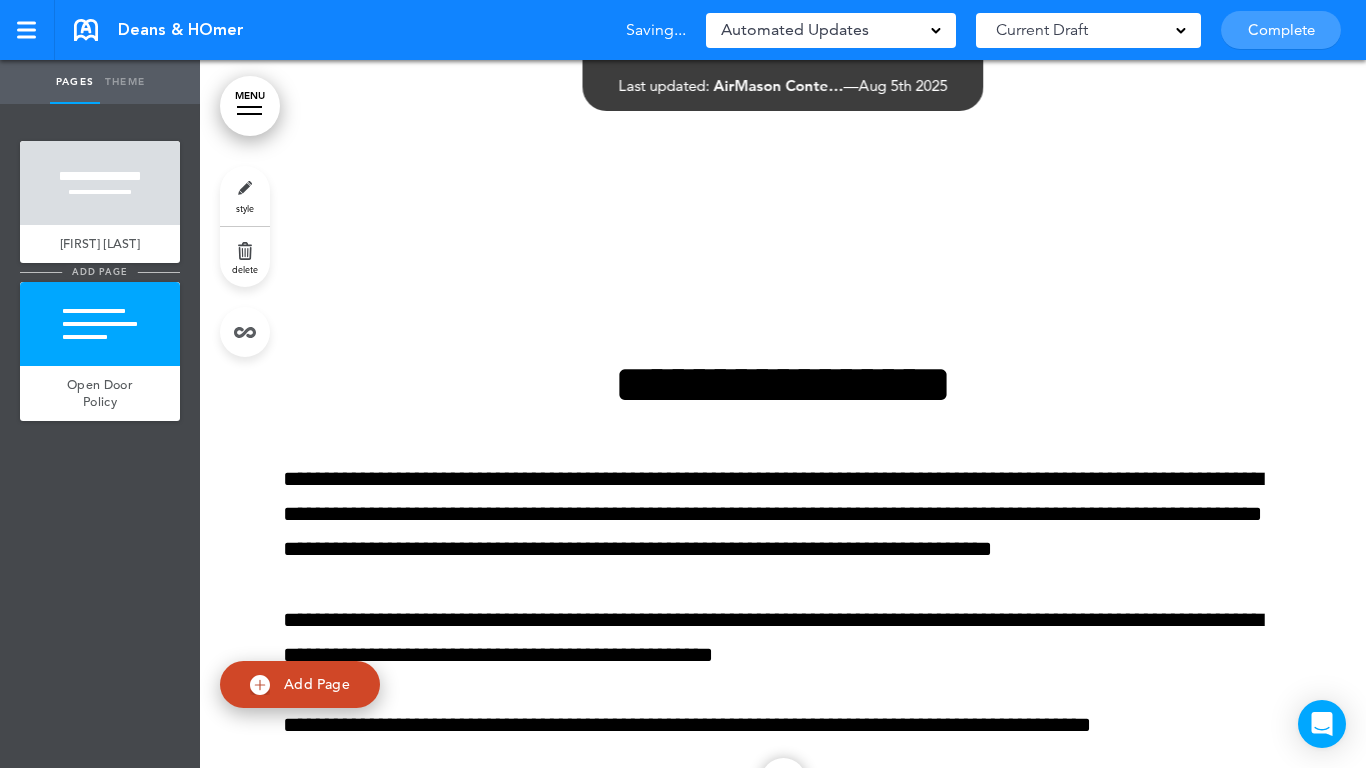 click on "add page" at bounding box center (99, 271) 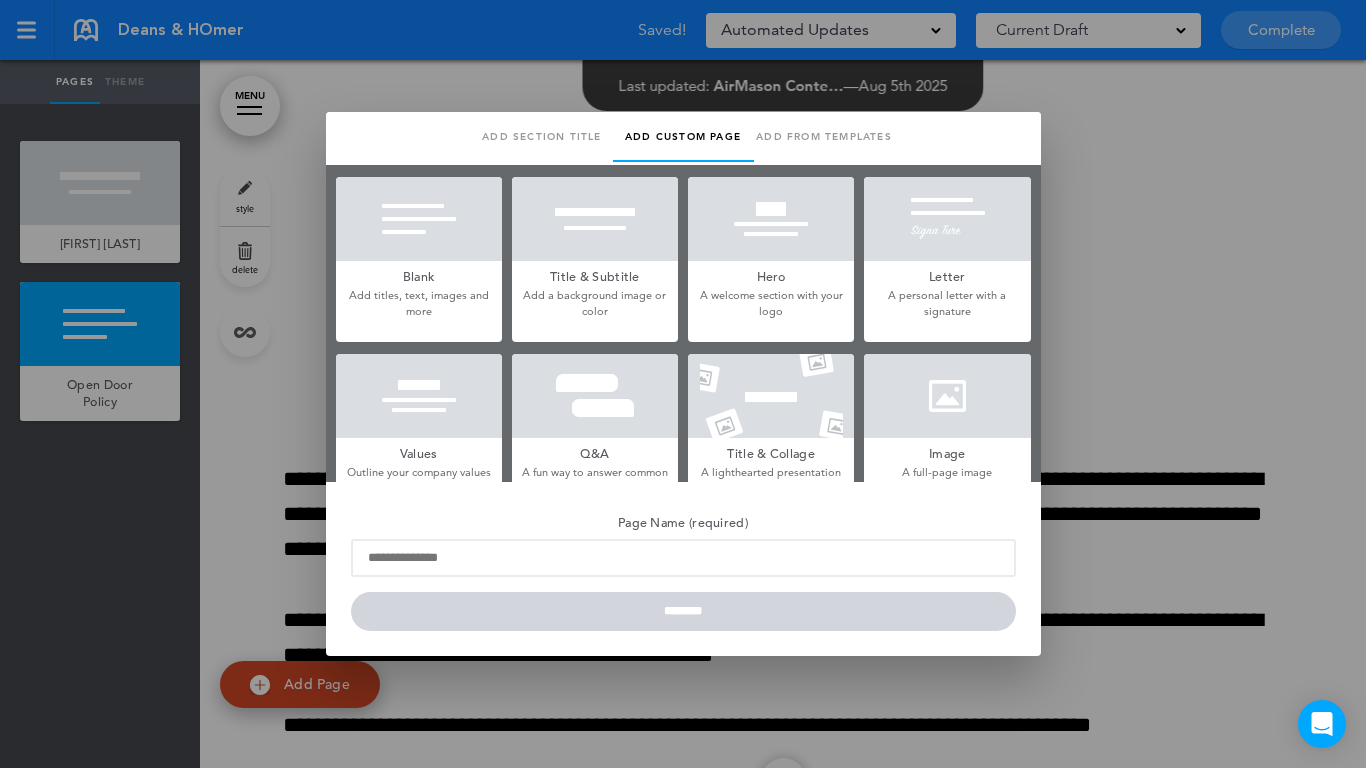 click on "Add section title" at bounding box center [542, 137] 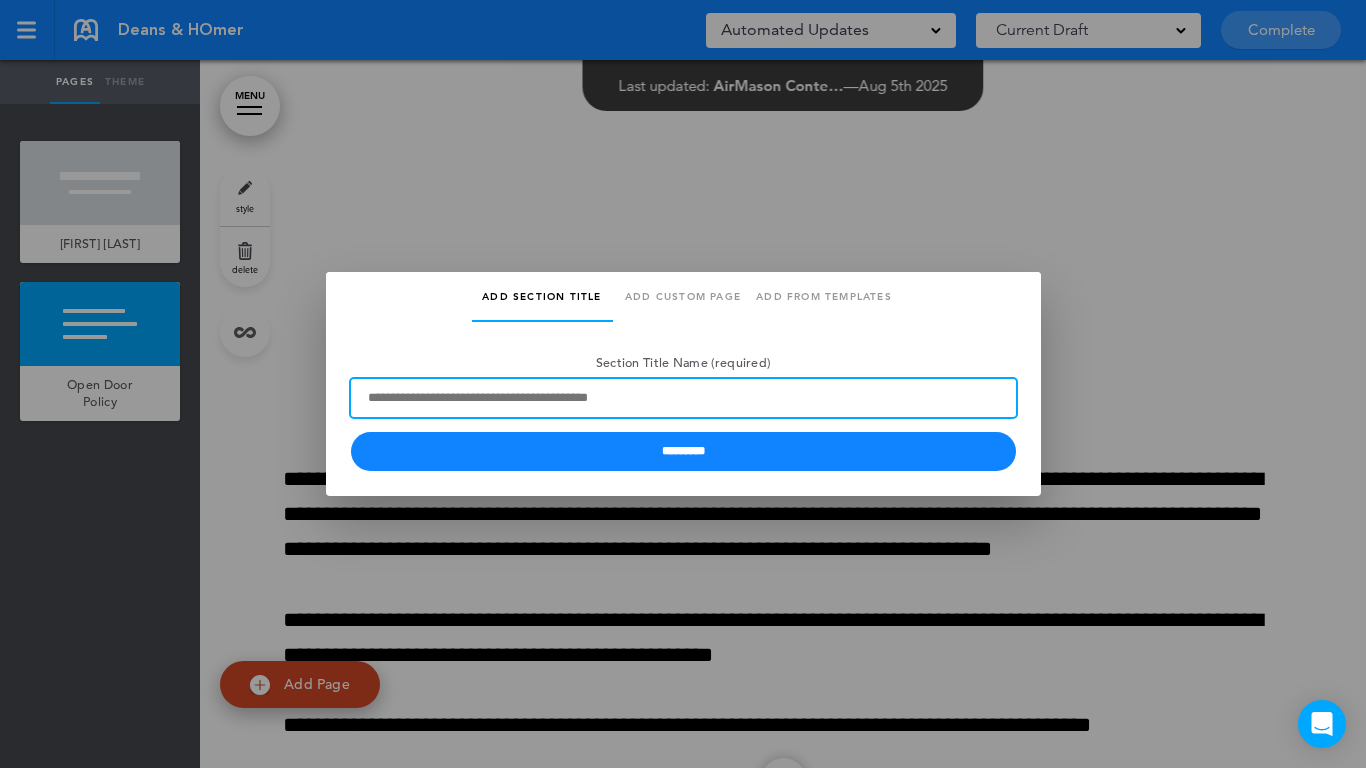 click on "Section Title Name (required)" at bounding box center (683, 398) 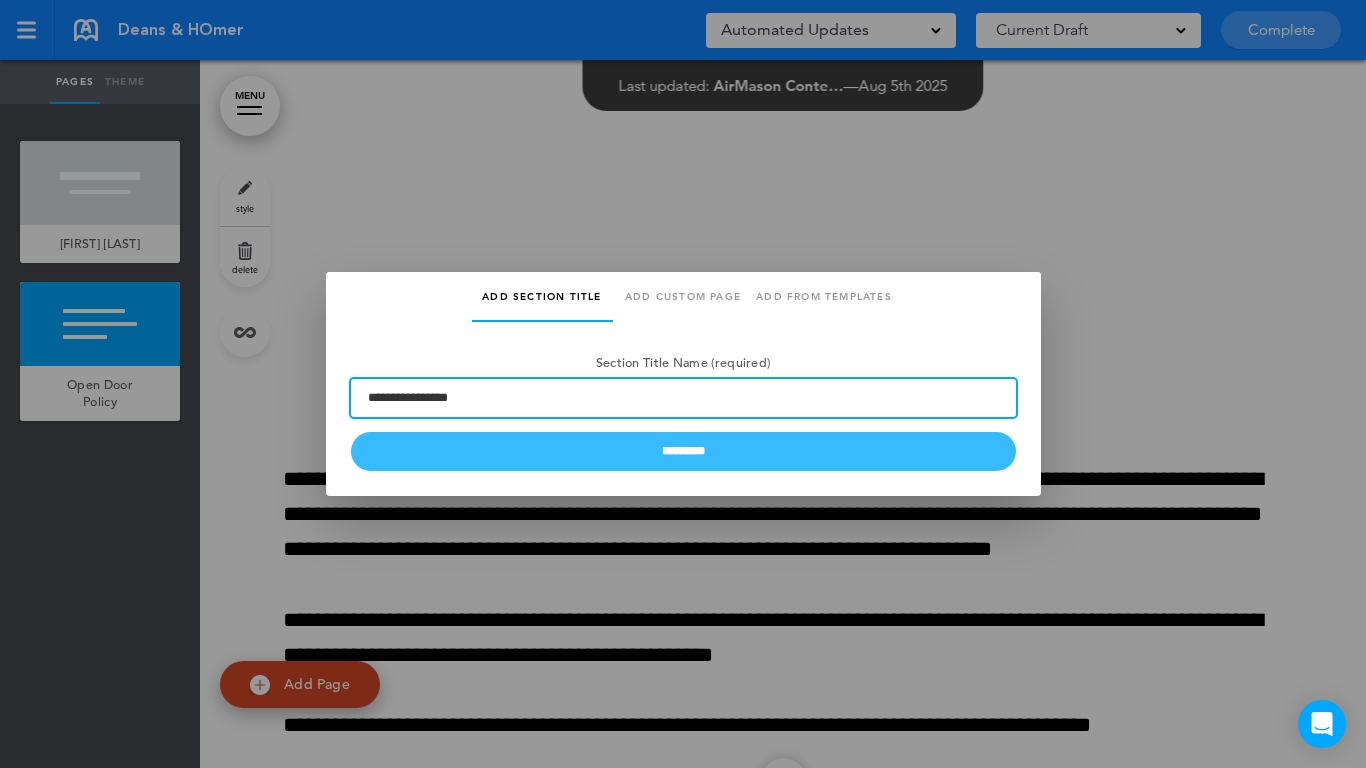 type on "**********" 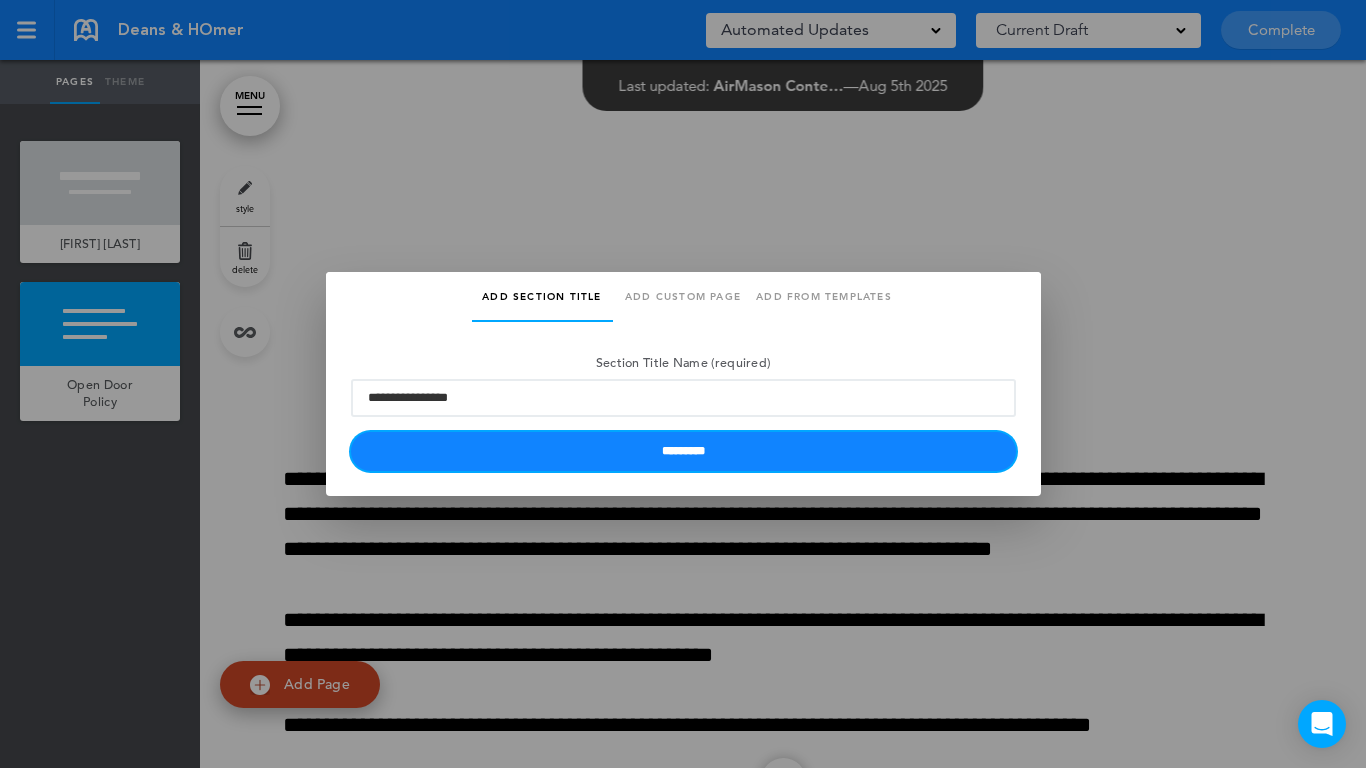 click on "*********" at bounding box center (683, 451) 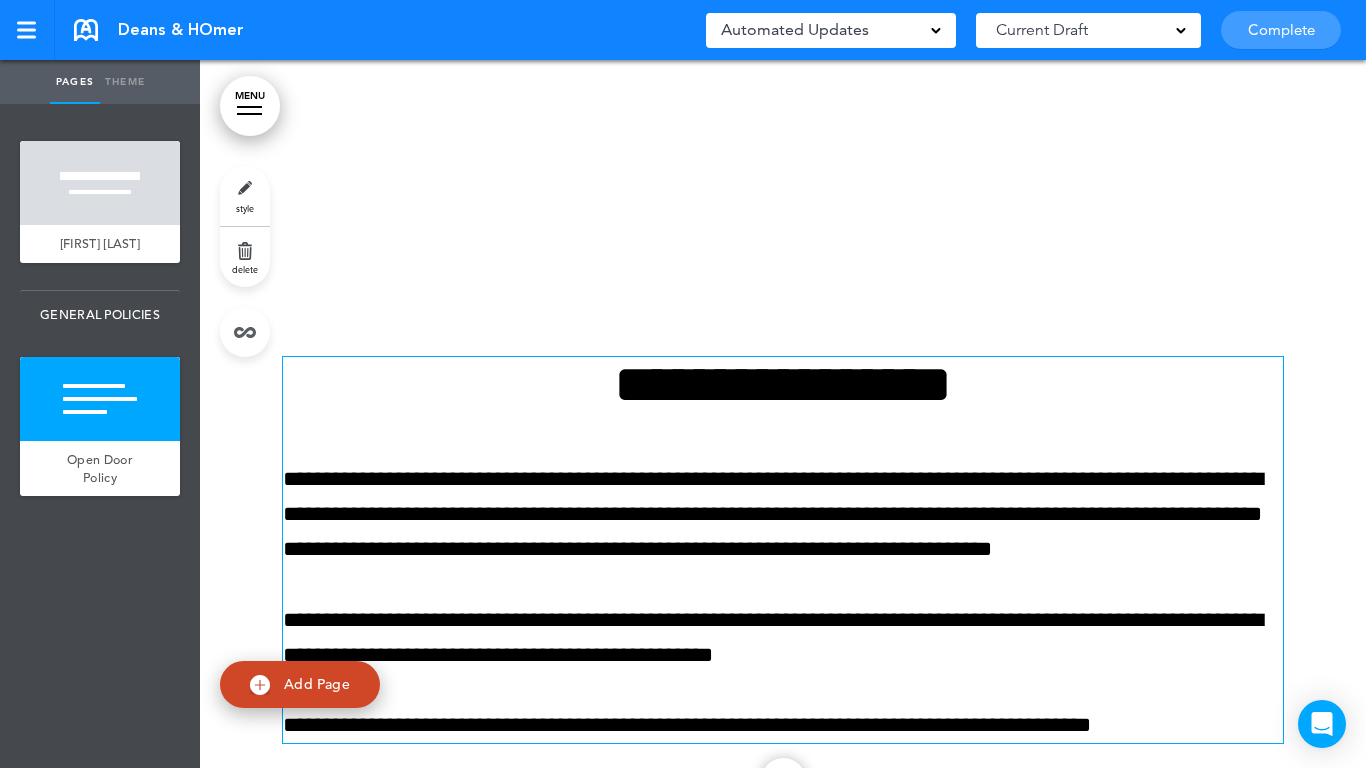 scroll, scrollTop: 598, scrollLeft: 0, axis: vertical 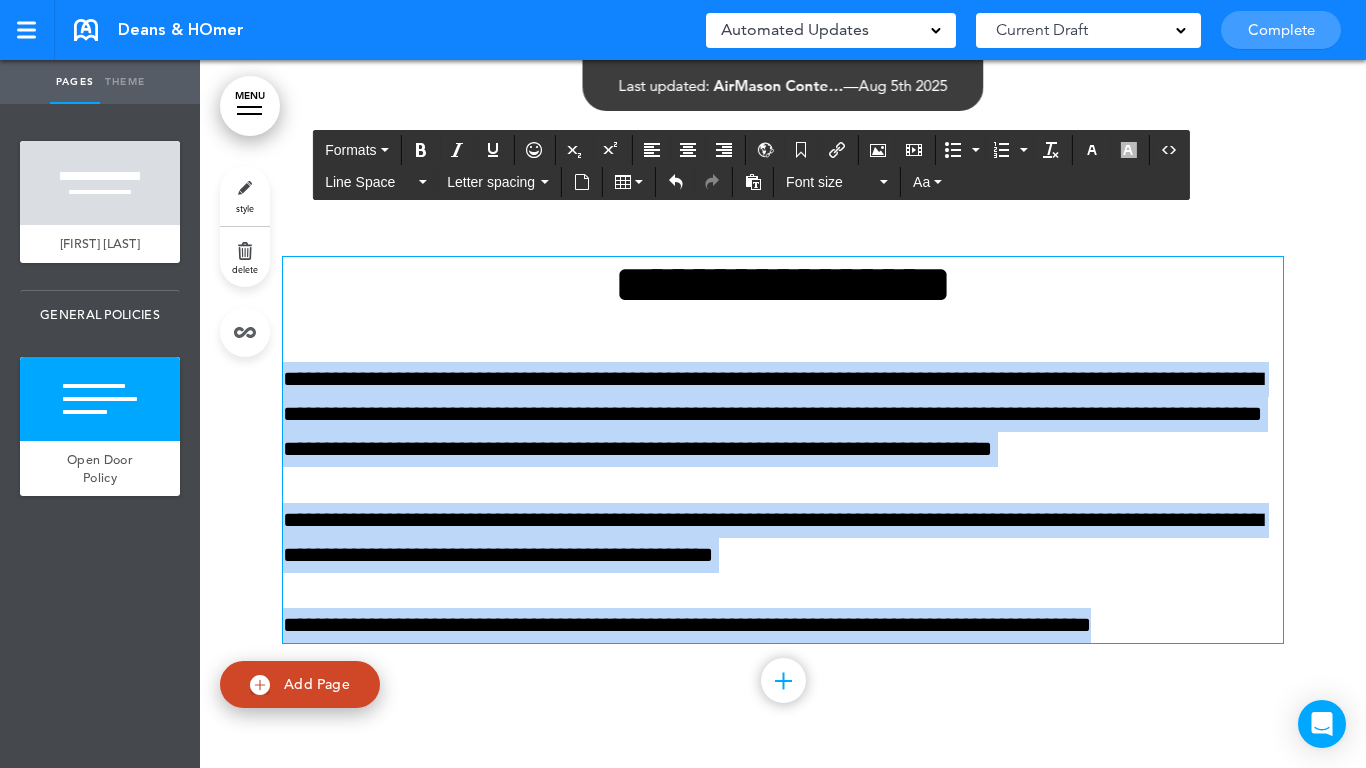 click on "Make this page common so it is available in other handbooks.
This handbook
Preview
Settings
Your Handbooks
Account
Manage Organization
My Account
Help
Logout
Deans & HOmer
Saved!
Automated Updates
0
Auto policy updates
🎉
Updating policies just got easier! Introducing" at bounding box center [683, 384] 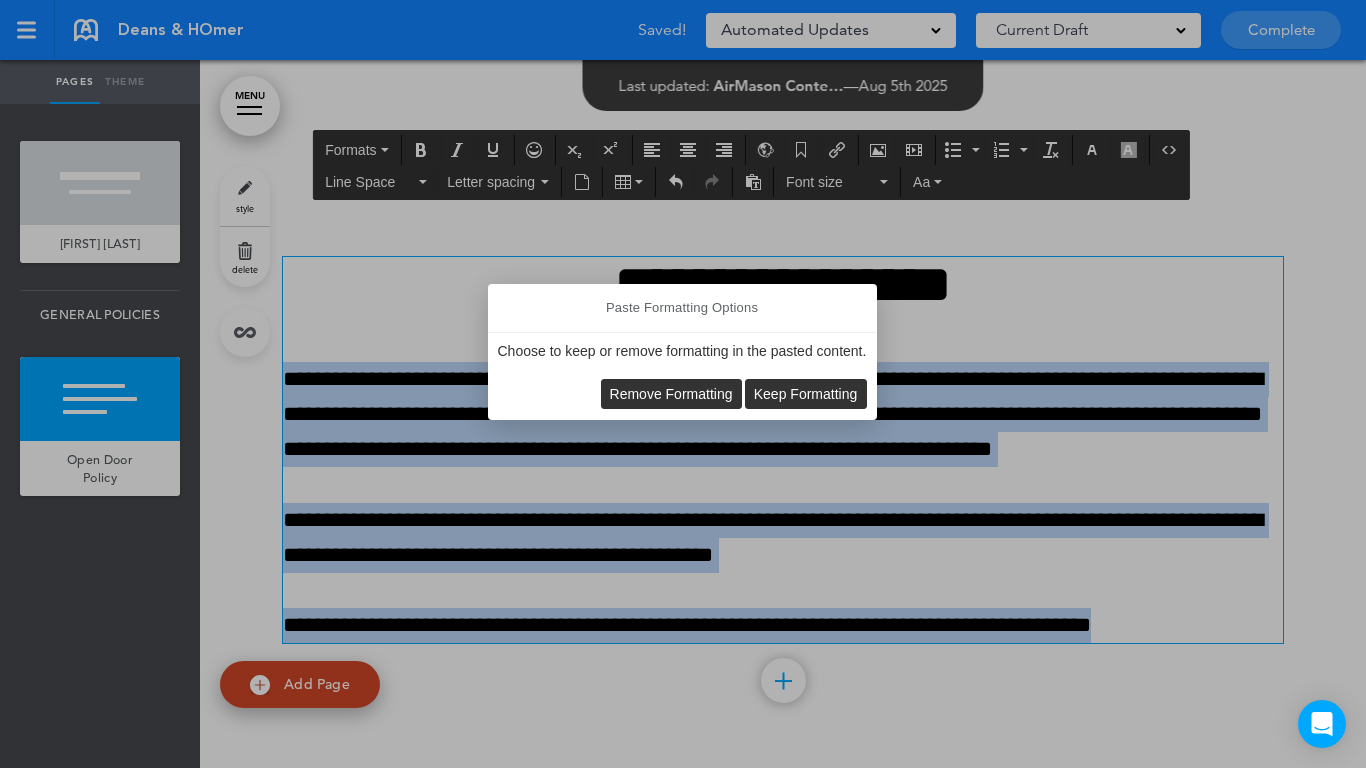 click on "Remove Formatting" at bounding box center [671, 394] 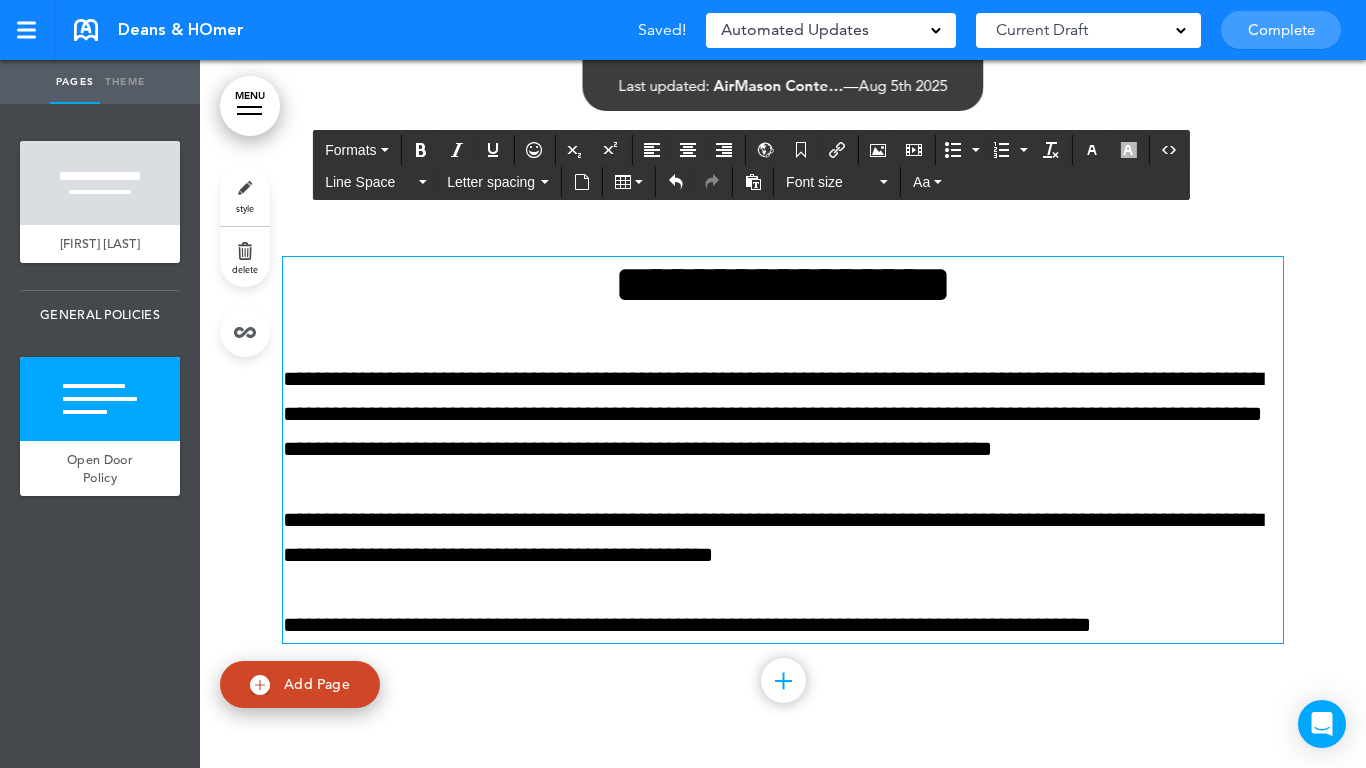 type 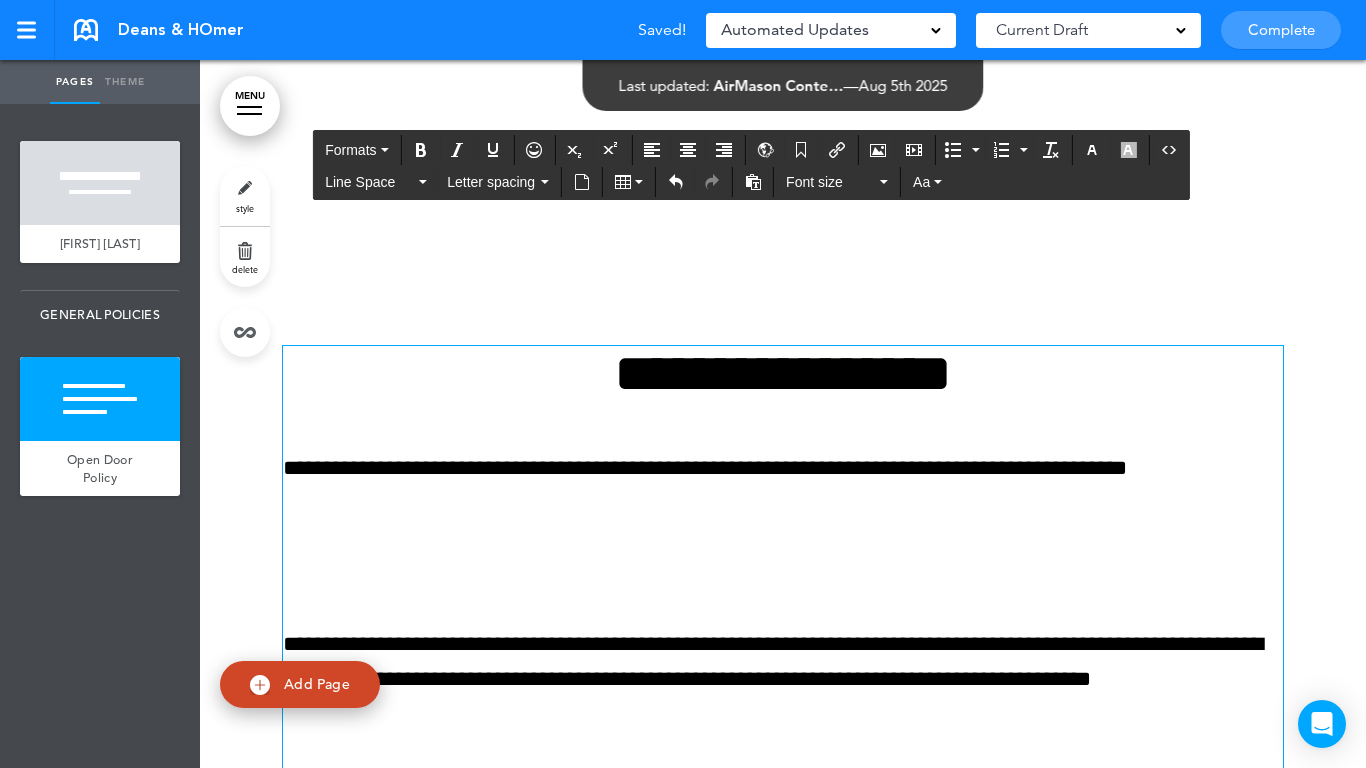 scroll, scrollTop: 600, scrollLeft: 0, axis: vertical 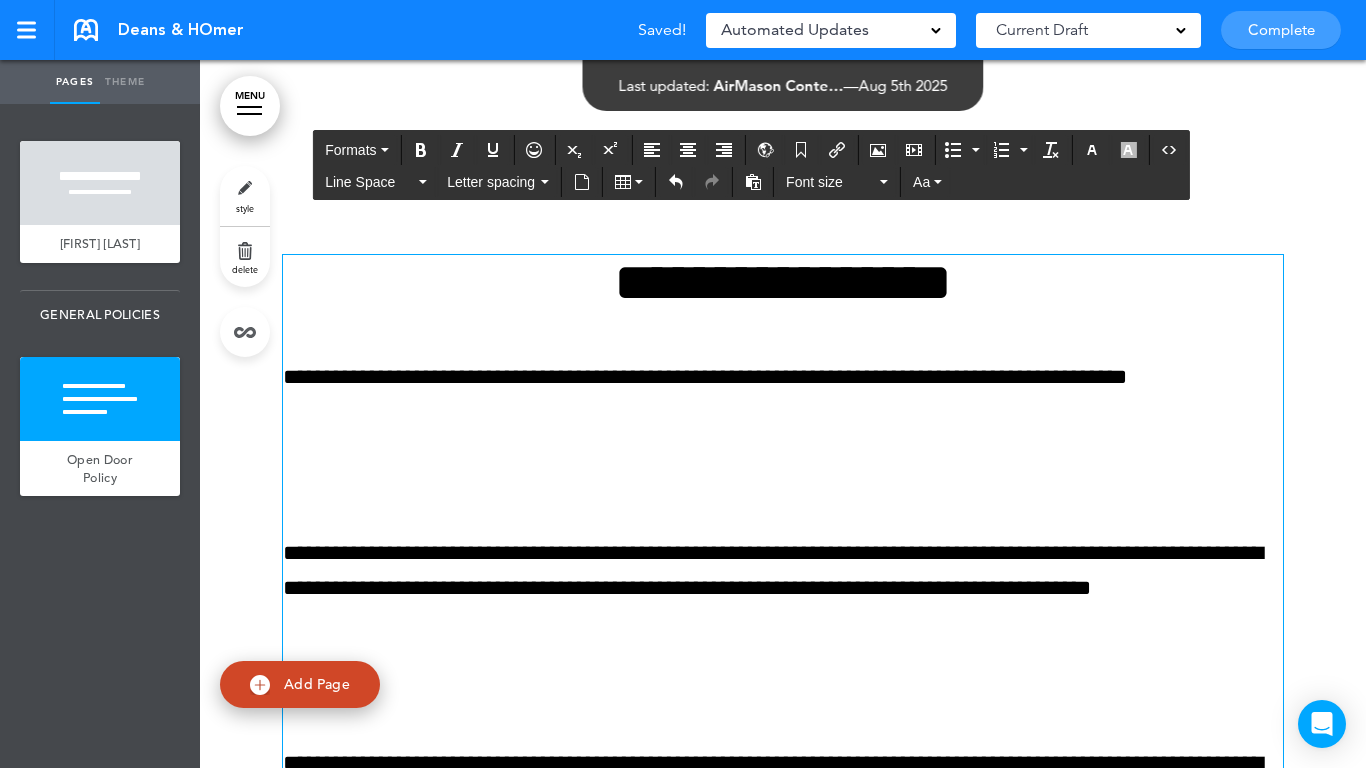 click at bounding box center [783, 482] 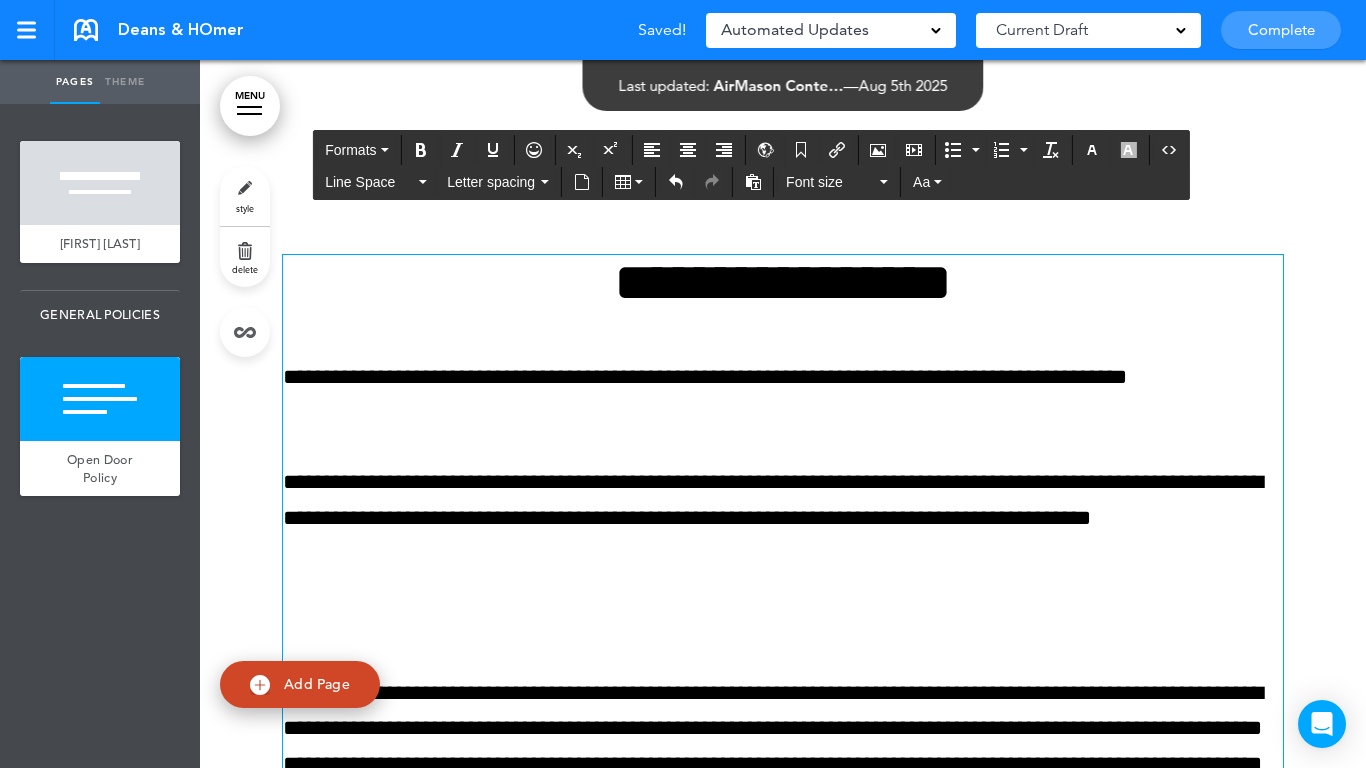 click on "**********" at bounding box center (783, 623) 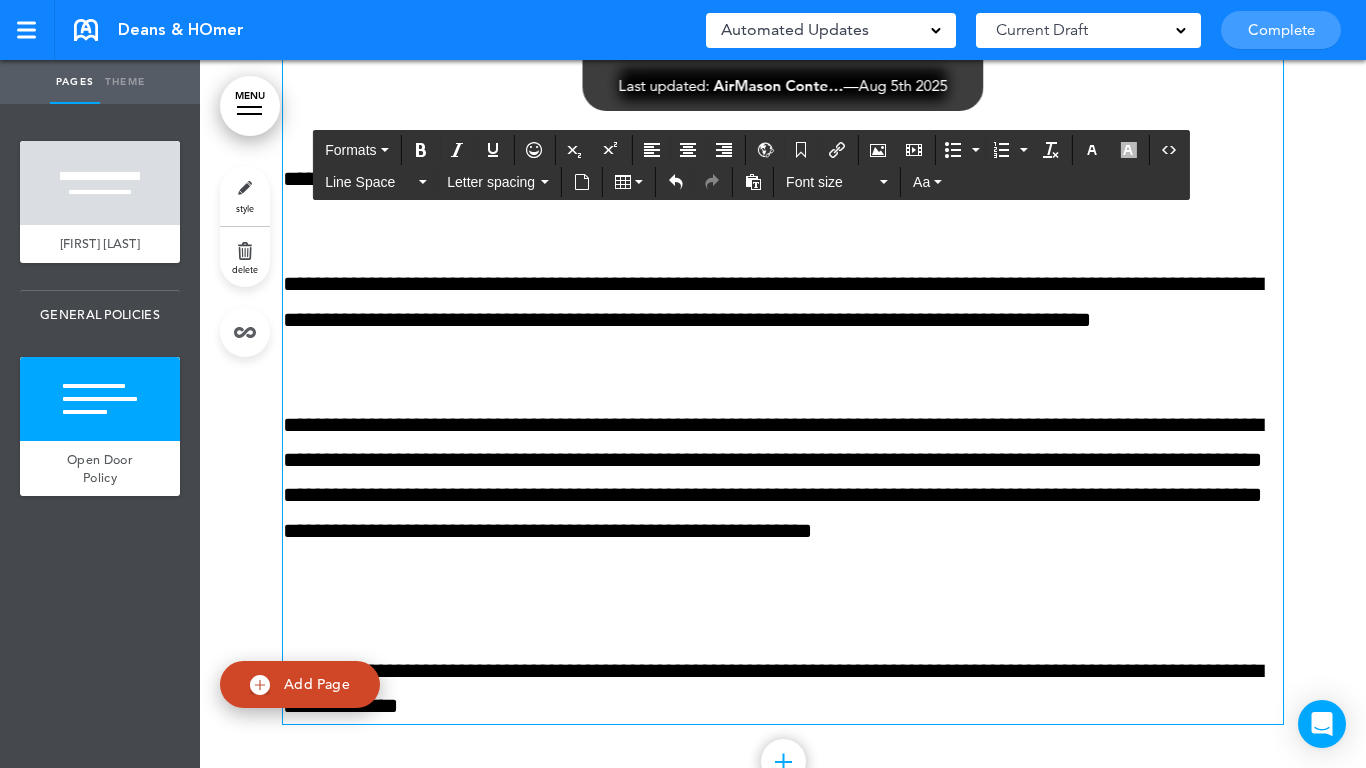 scroll, scrollTop: 800, scrollLeft: 0, axis: vertical 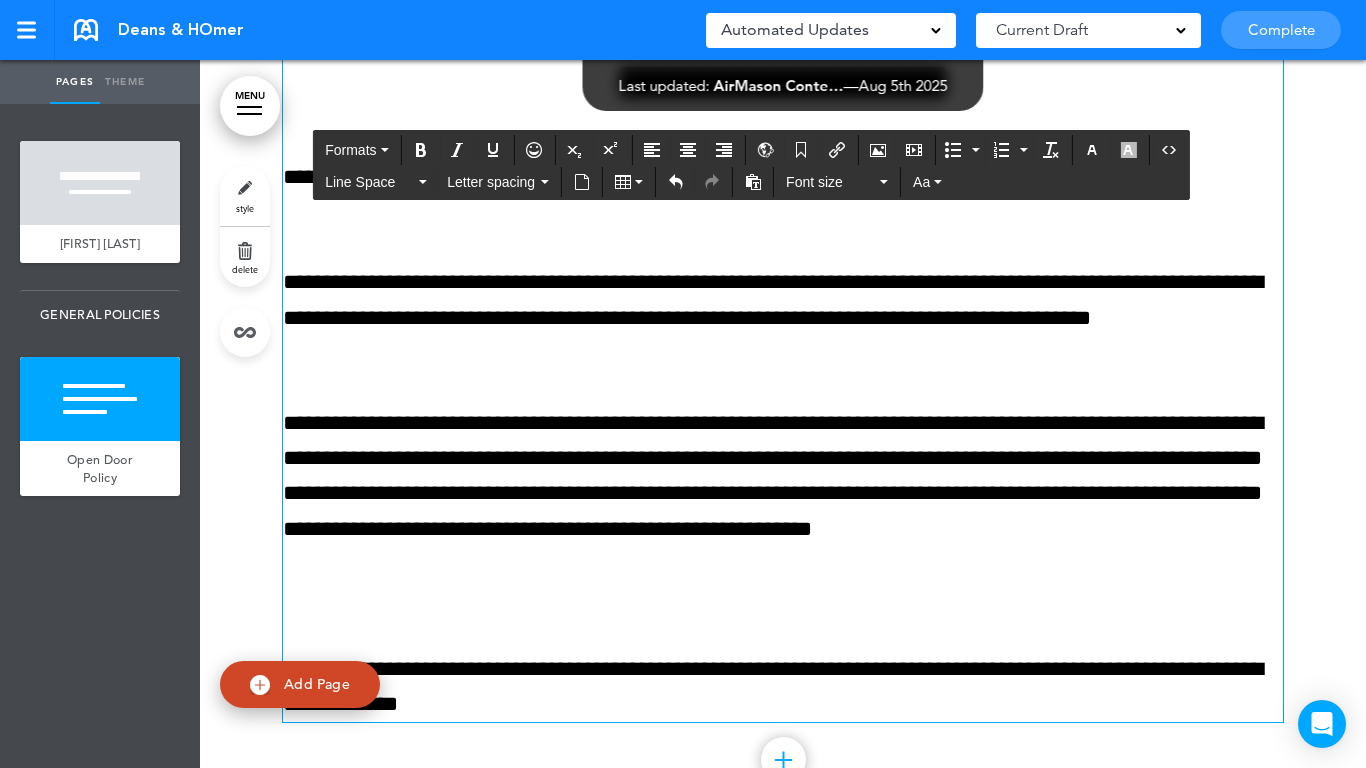 click at bounding box center [783, 599] 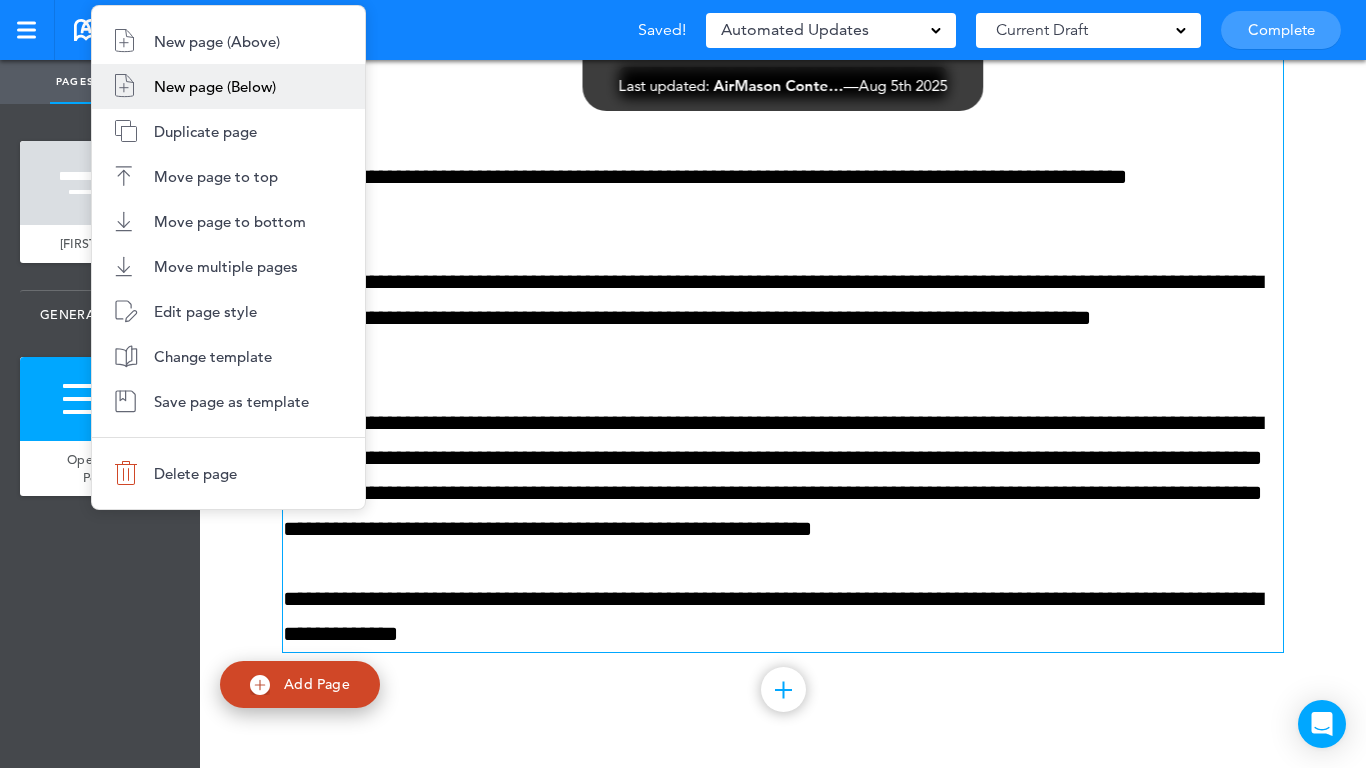 click on "New page (Below)" at bounding box center [228, 86] 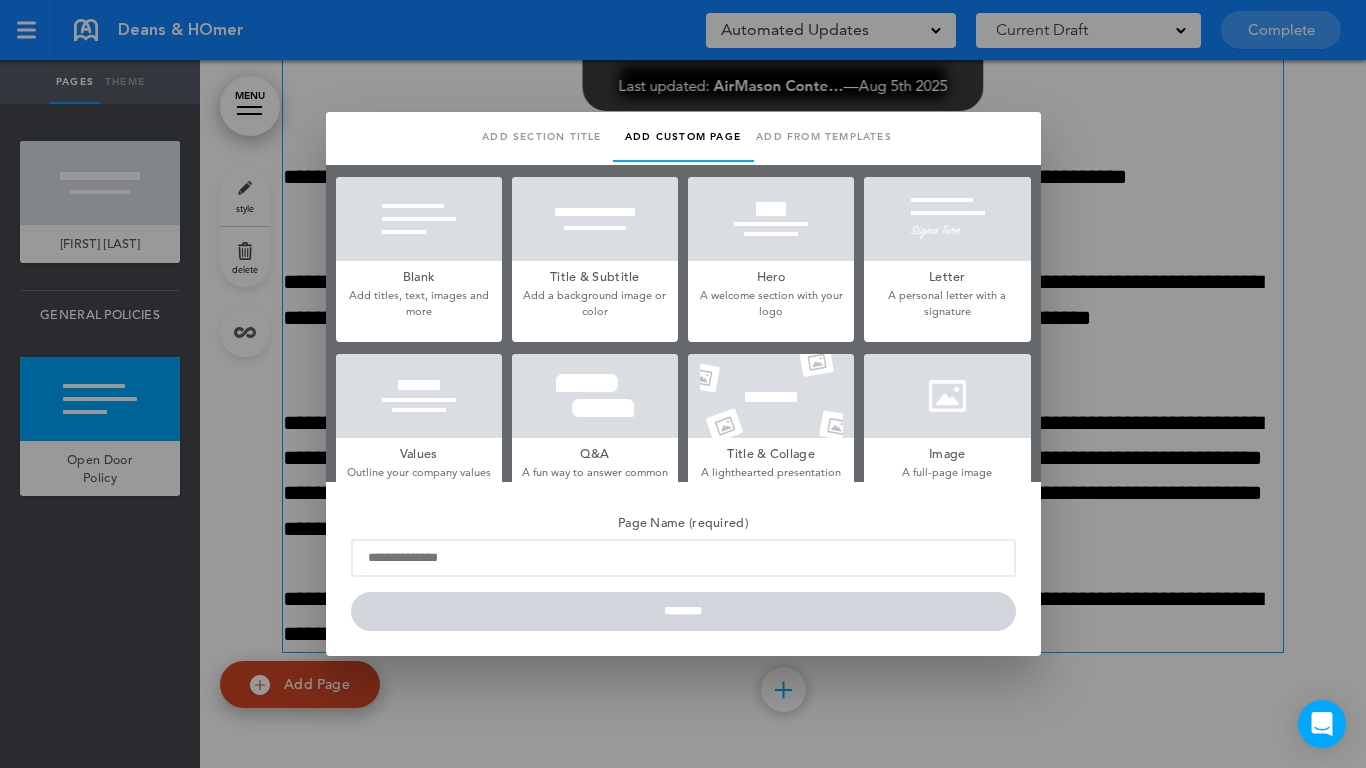 click at bounding box center (419, 219) 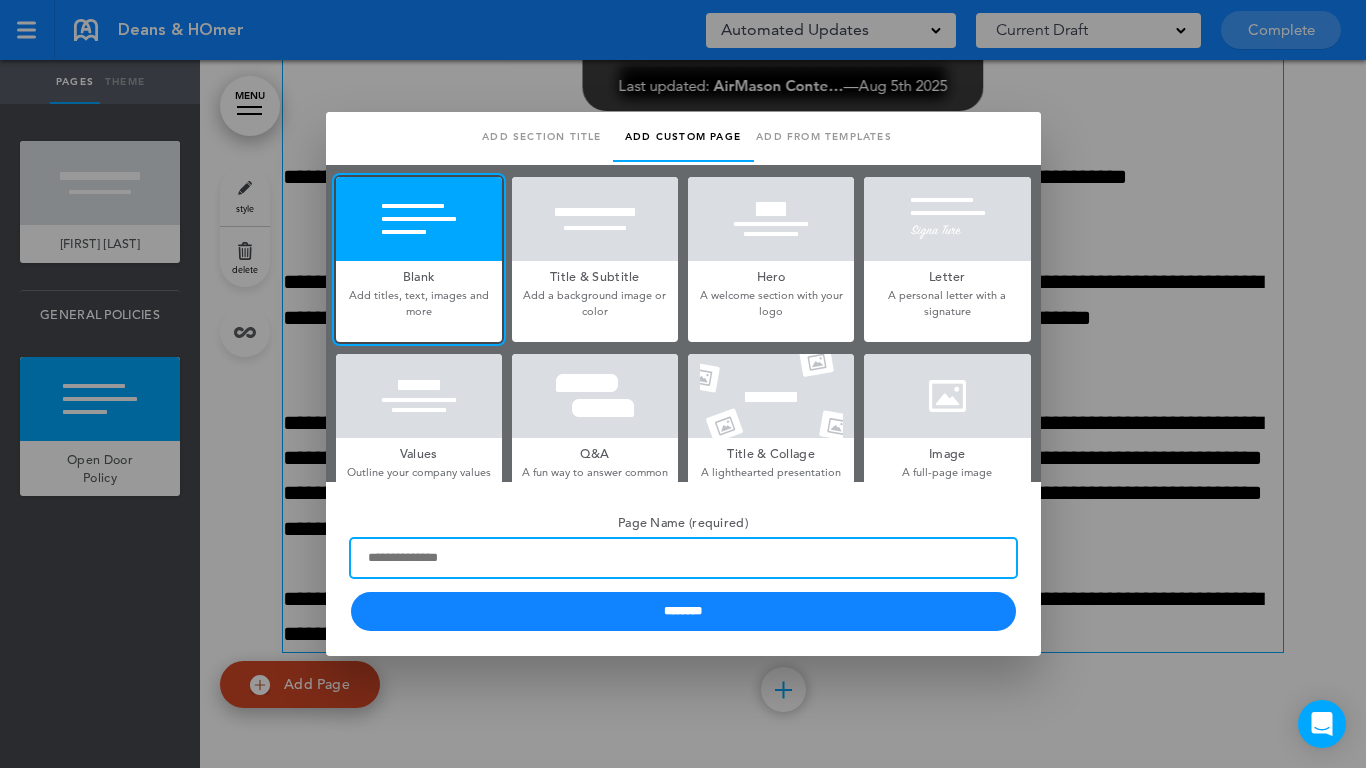 paste on "**********" 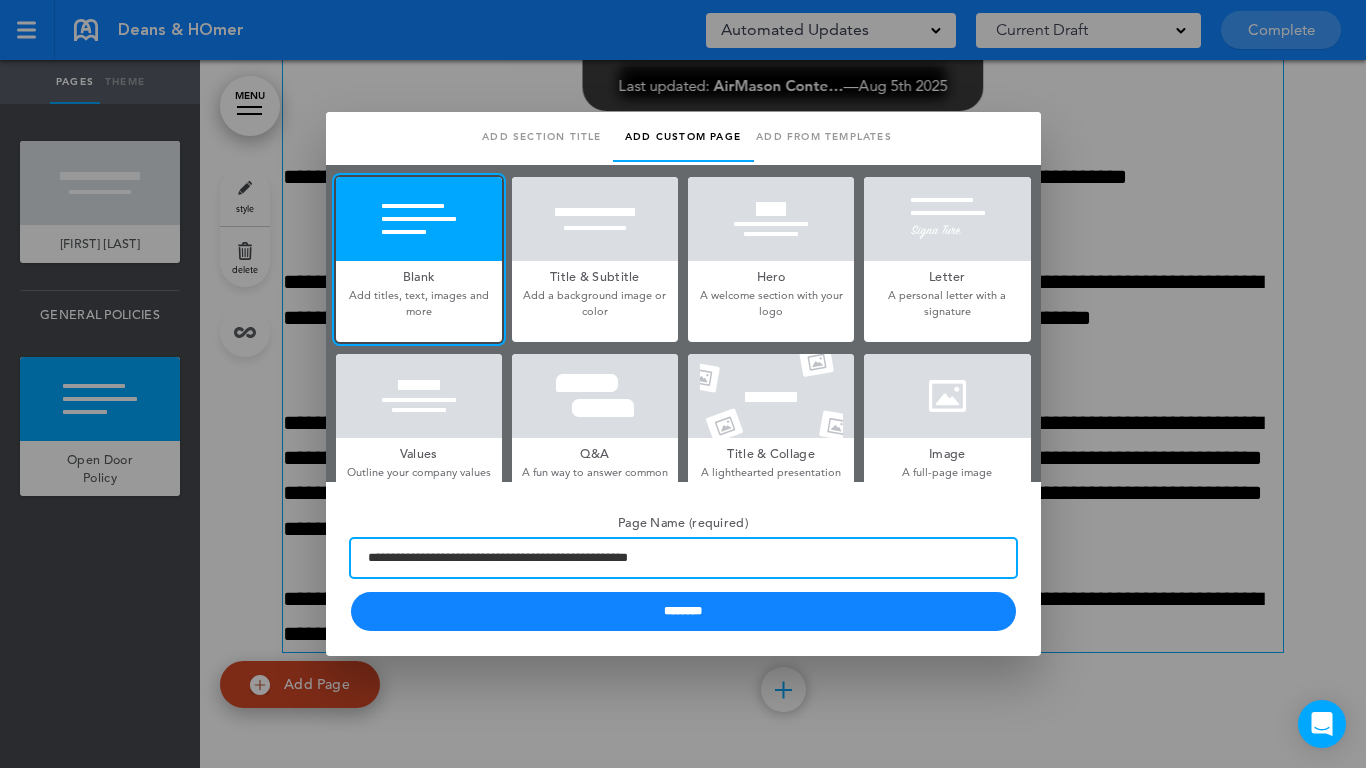 click on "**********" at bounding box center [683, 558] 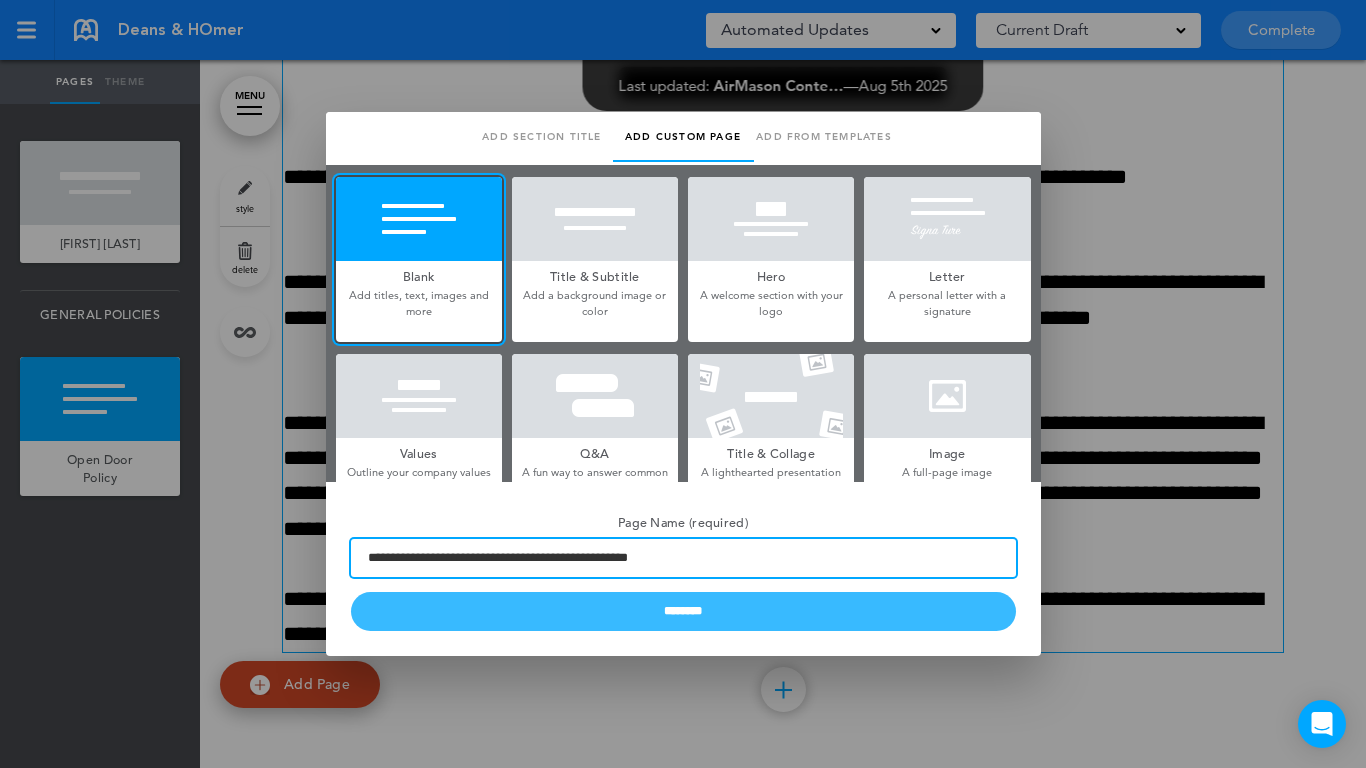 type on "**********" 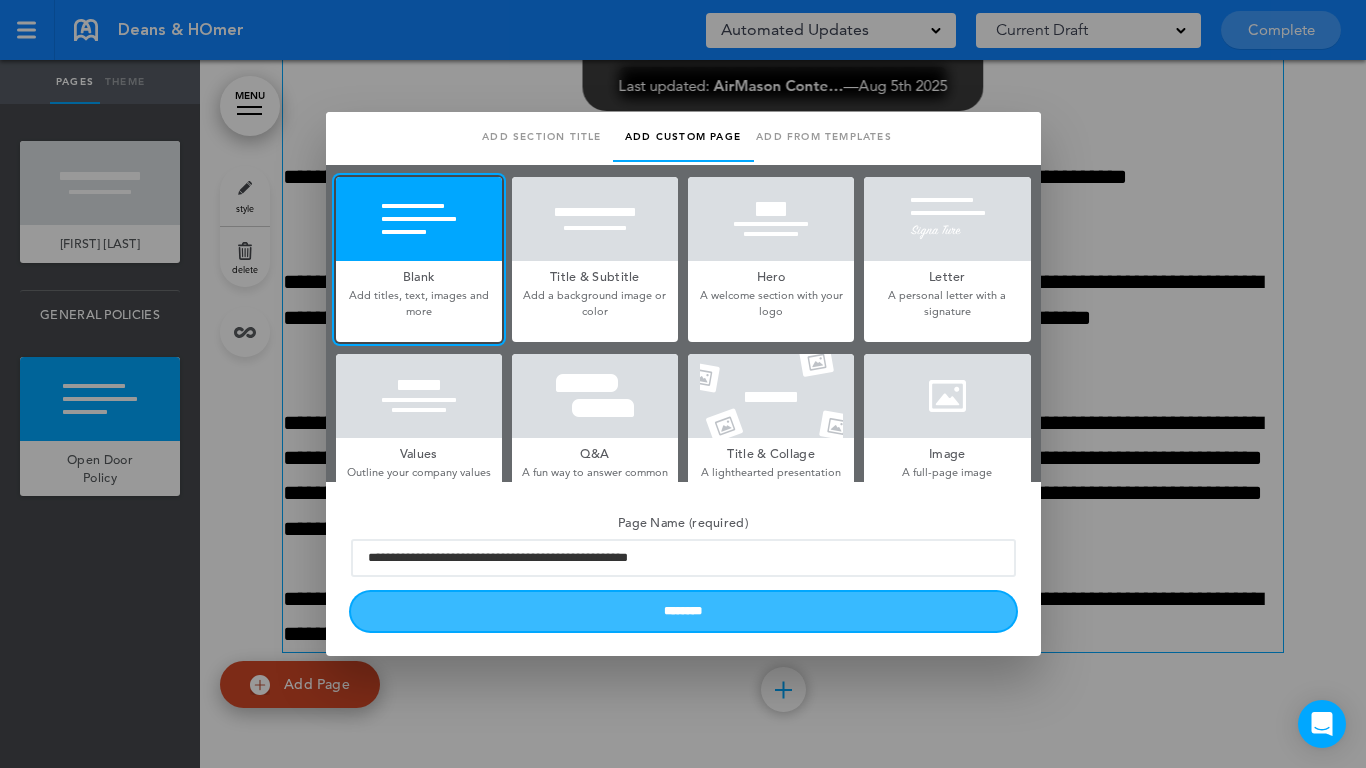 click on "********" at bounding box center (683, 611) 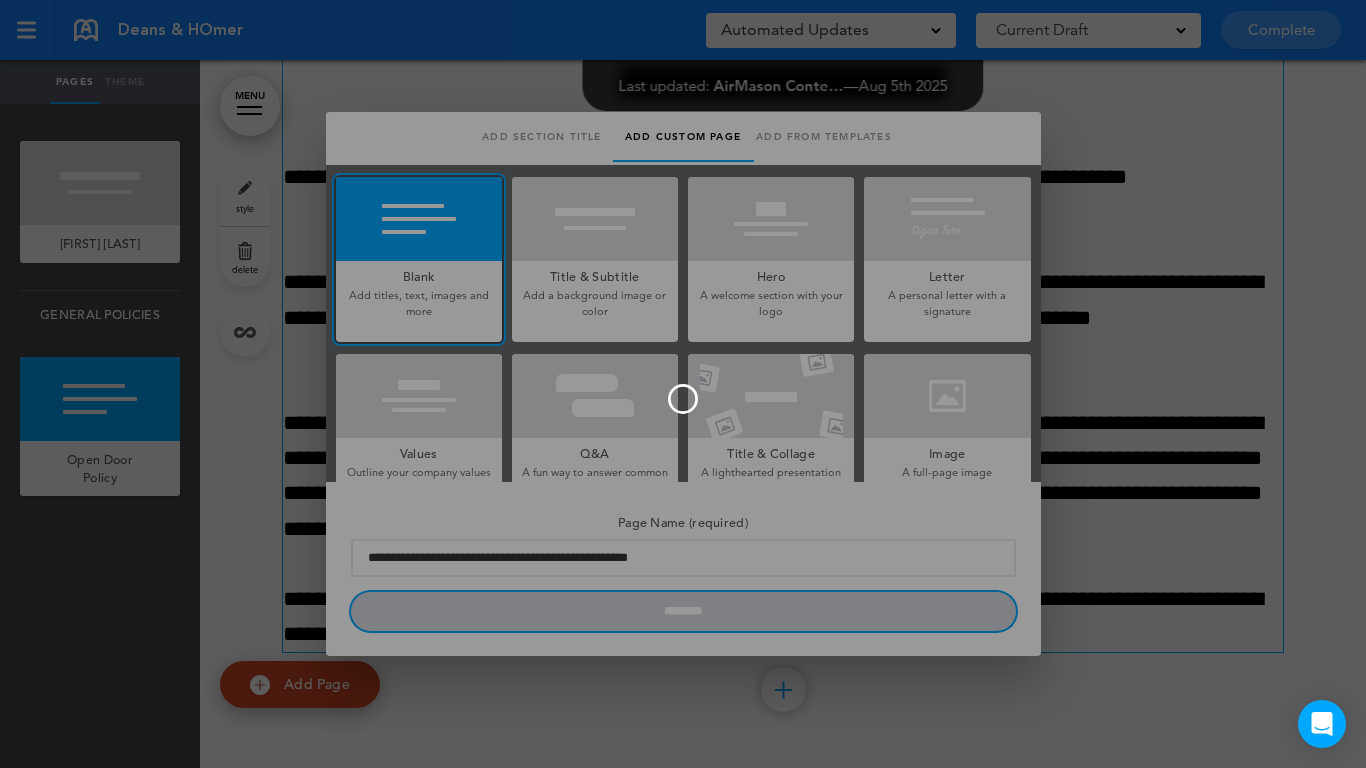 type 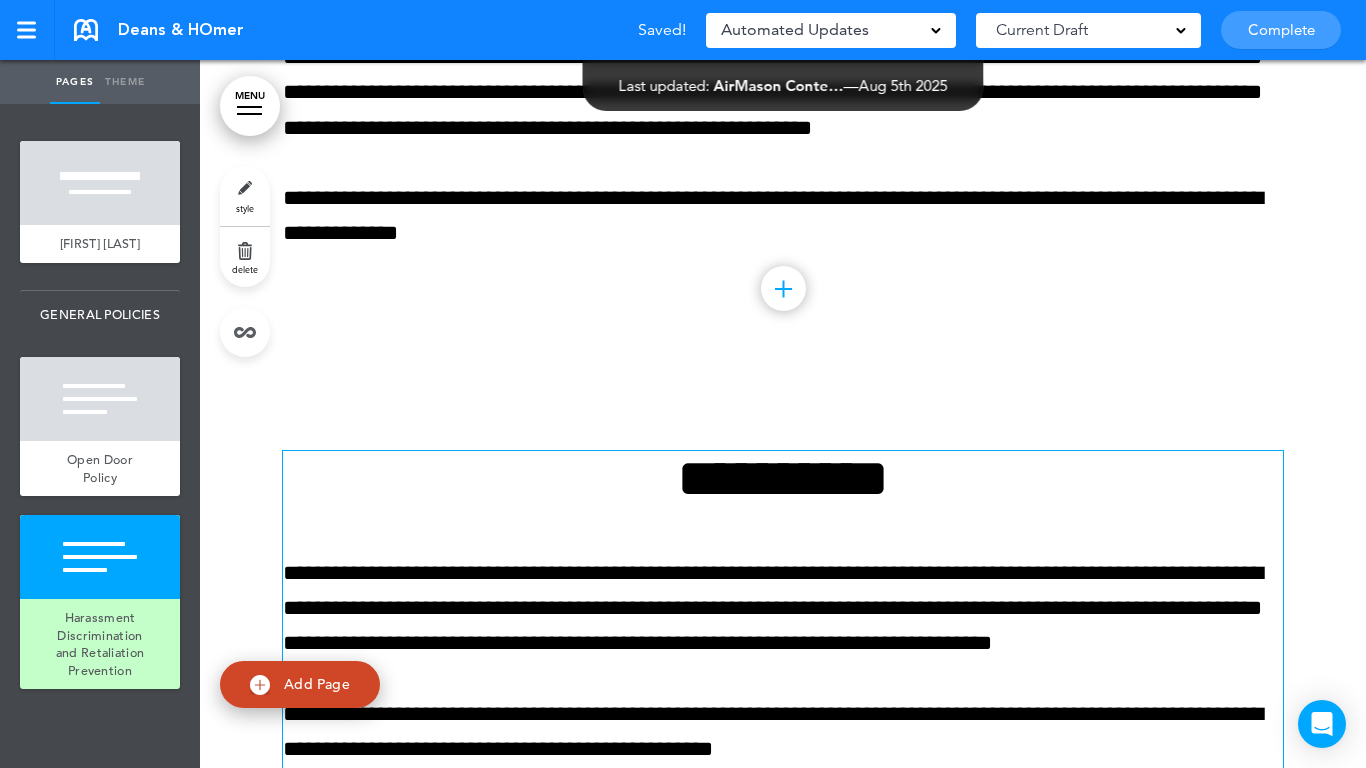 scroll, scrollTop: 1200, scrollLeft: 0, axis: vertical 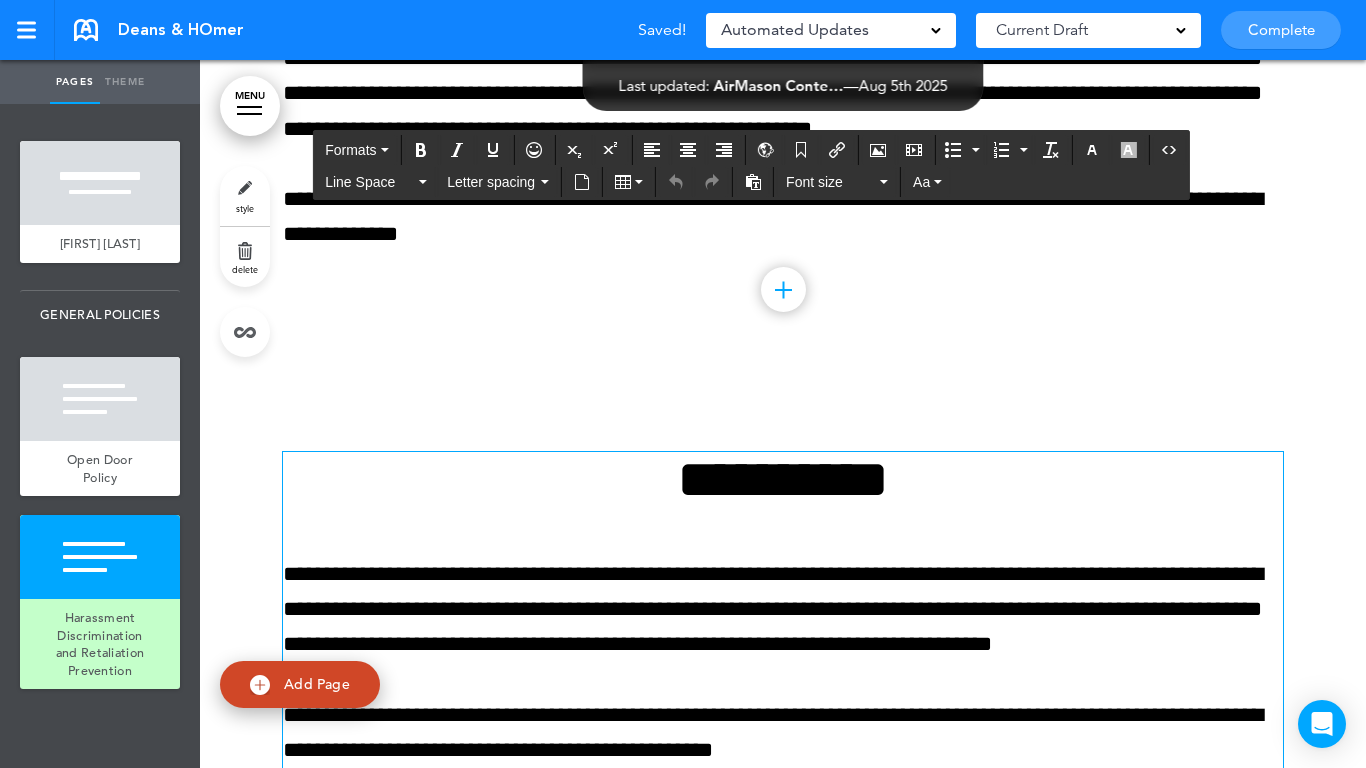 click on "**********" at bounding box center [783, 479] 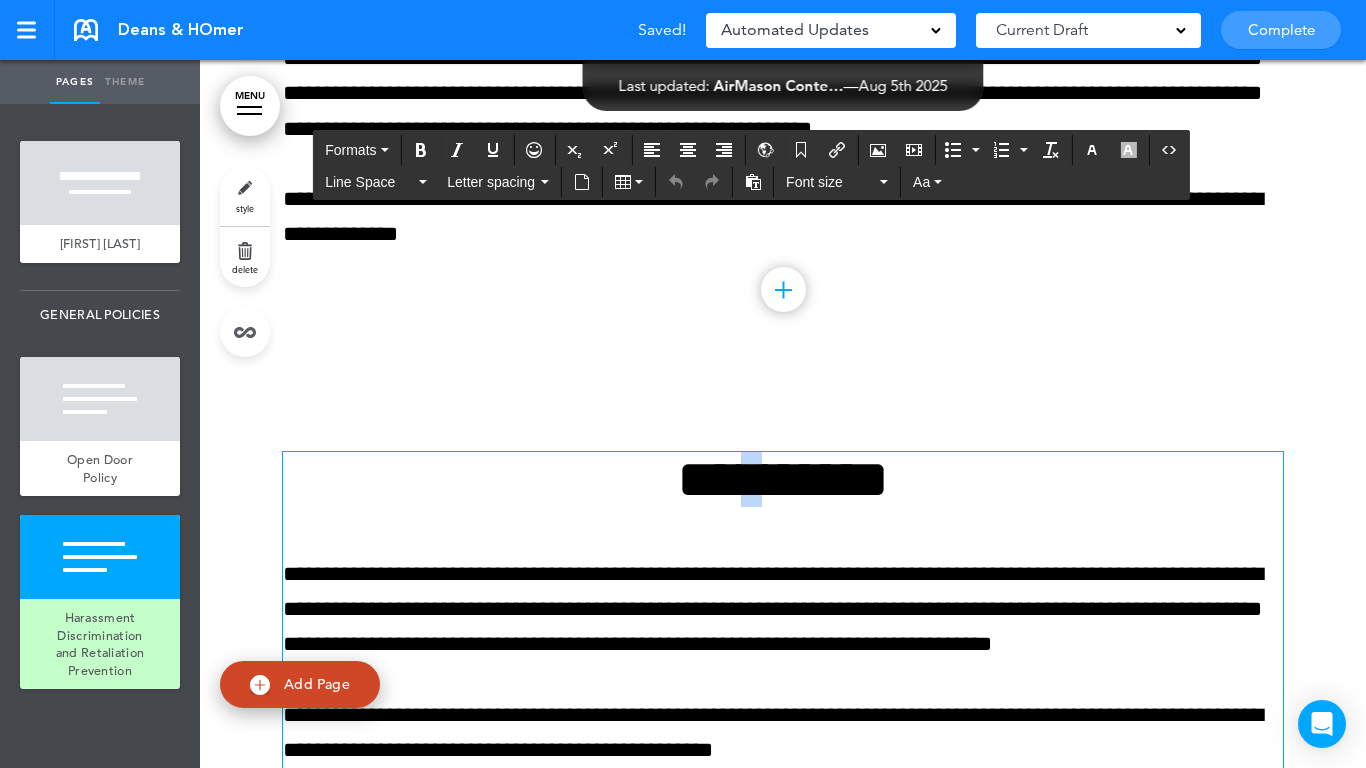 click on "**********" at bounding box center (783, 479) 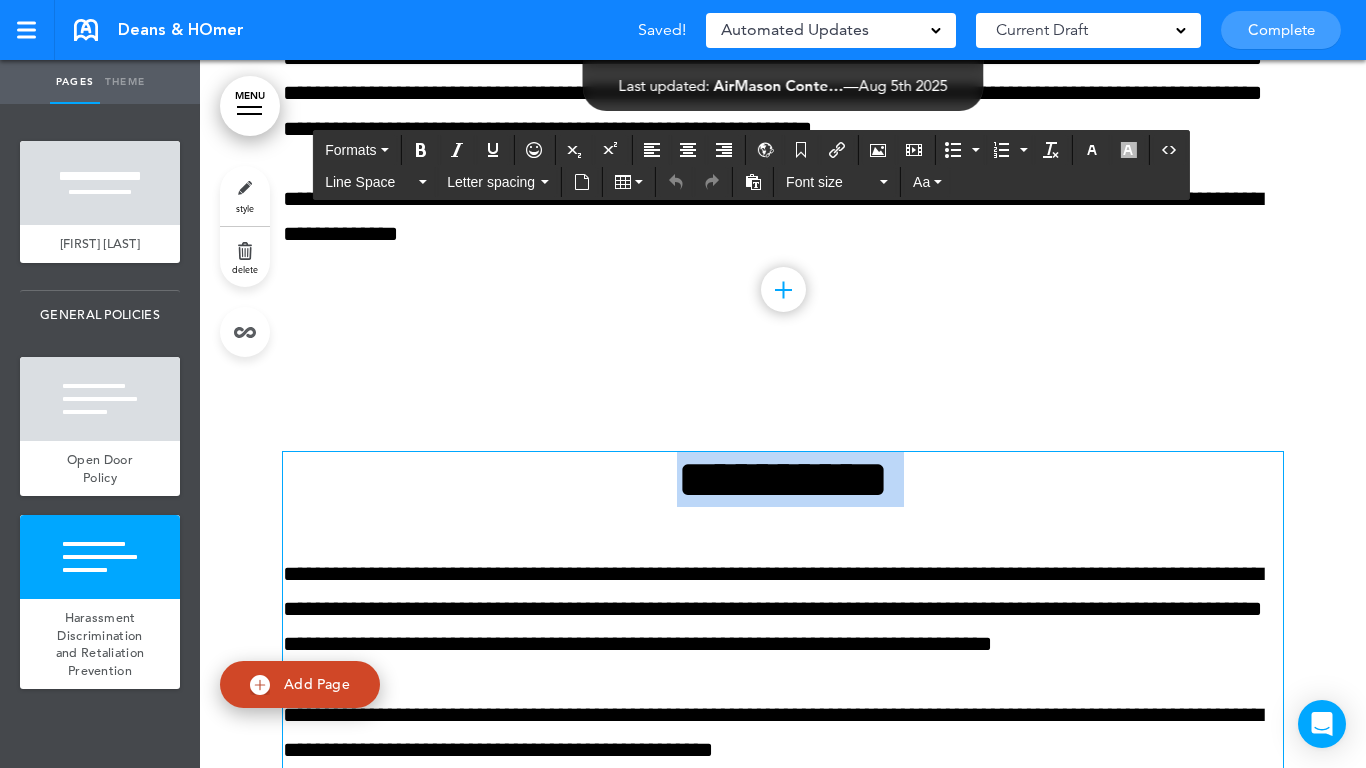 click on "**********" at bounding box center (783, 479) 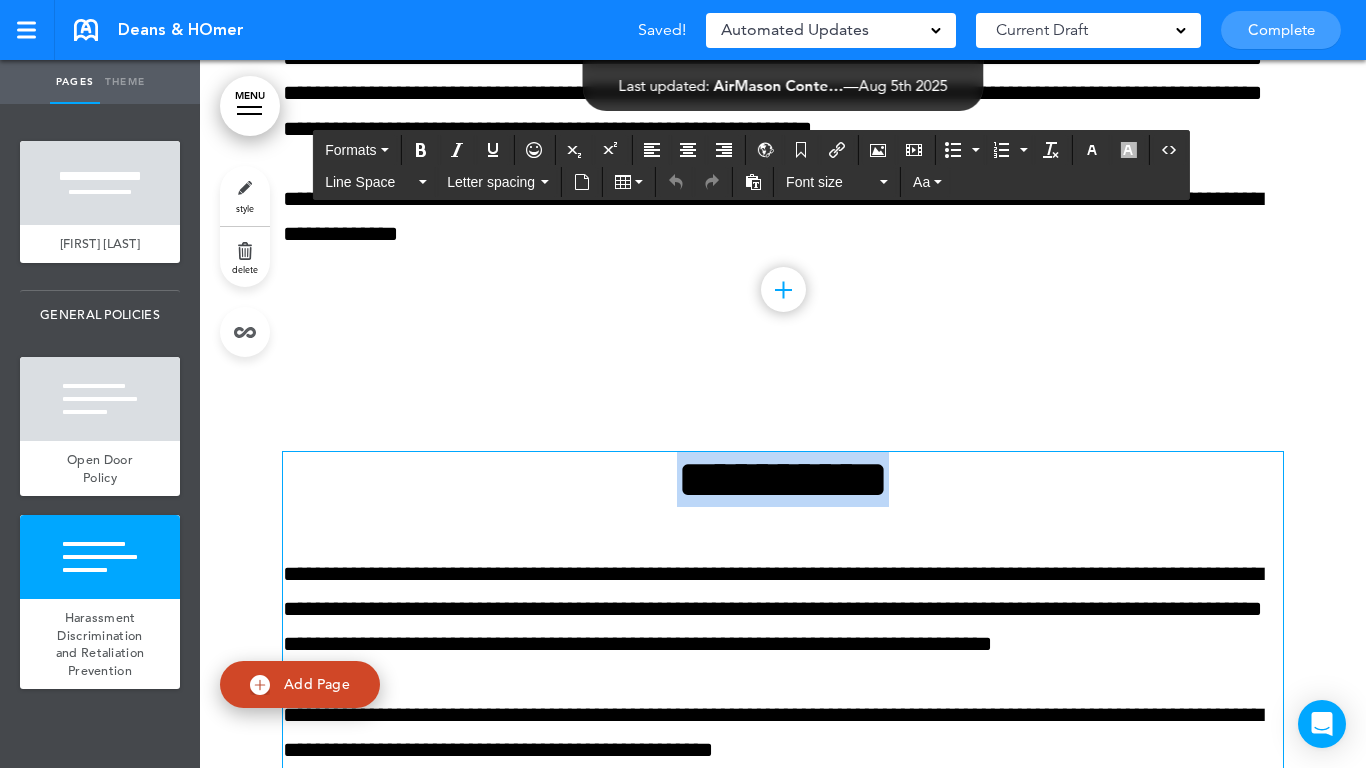 paste 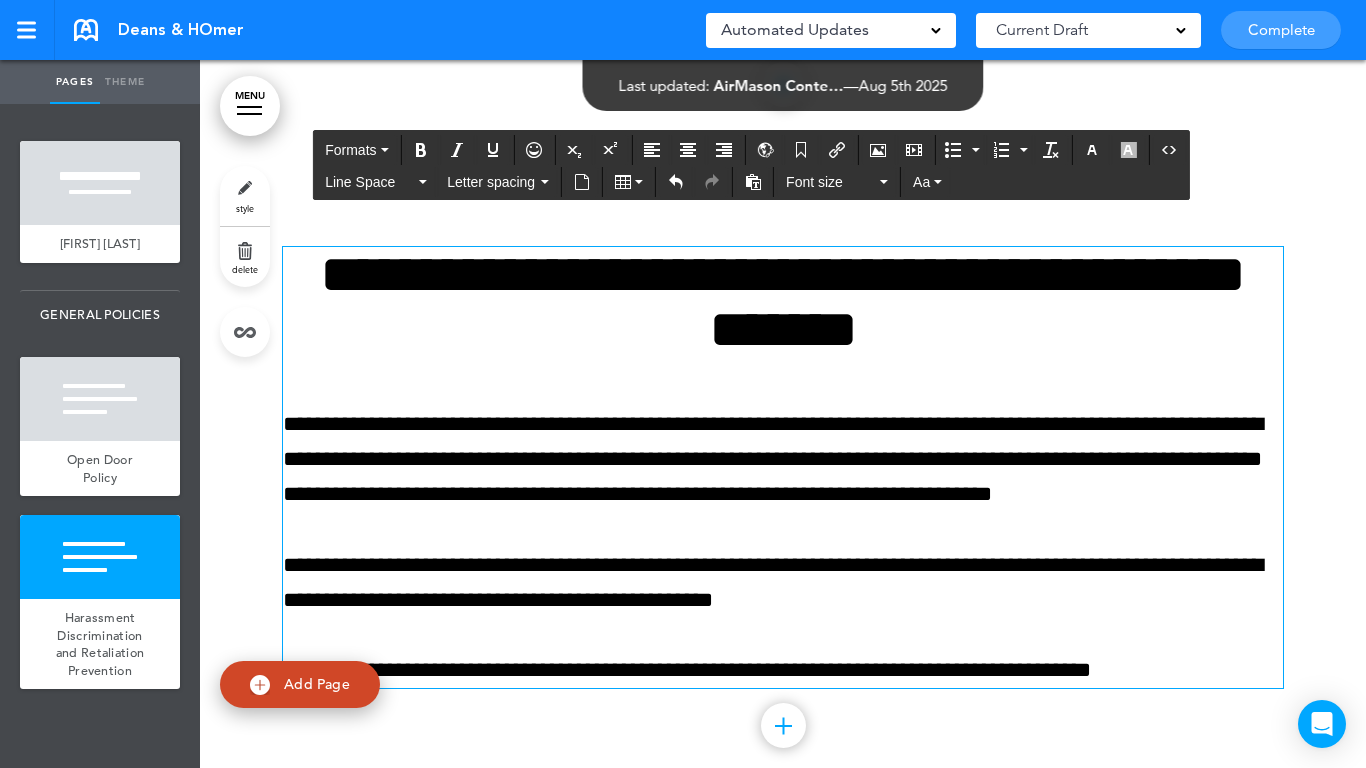 scroll, scrollTop: 1450, scrollLeft: 0, axis: vertical 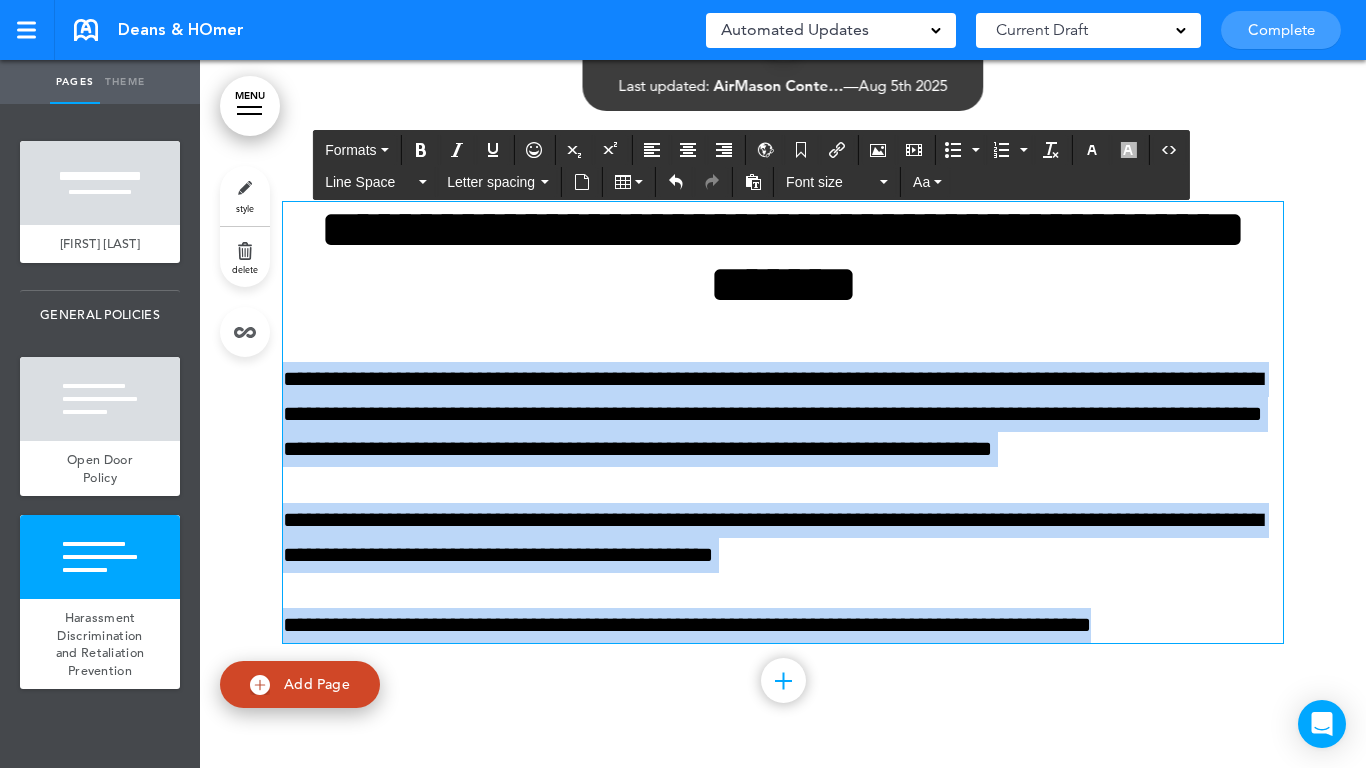 click on "Make this page common so it is available in other handbooks.
This handbook
Preview
Settings
Your Handbooks
Account
Manage Organization
My Account
Help
Logout
Deans & HOmer
Saved!
Automated Updates
0
Auto policy updates
🎉
Updating policies just got easier! Introducing" at bounding box center [683, 384] 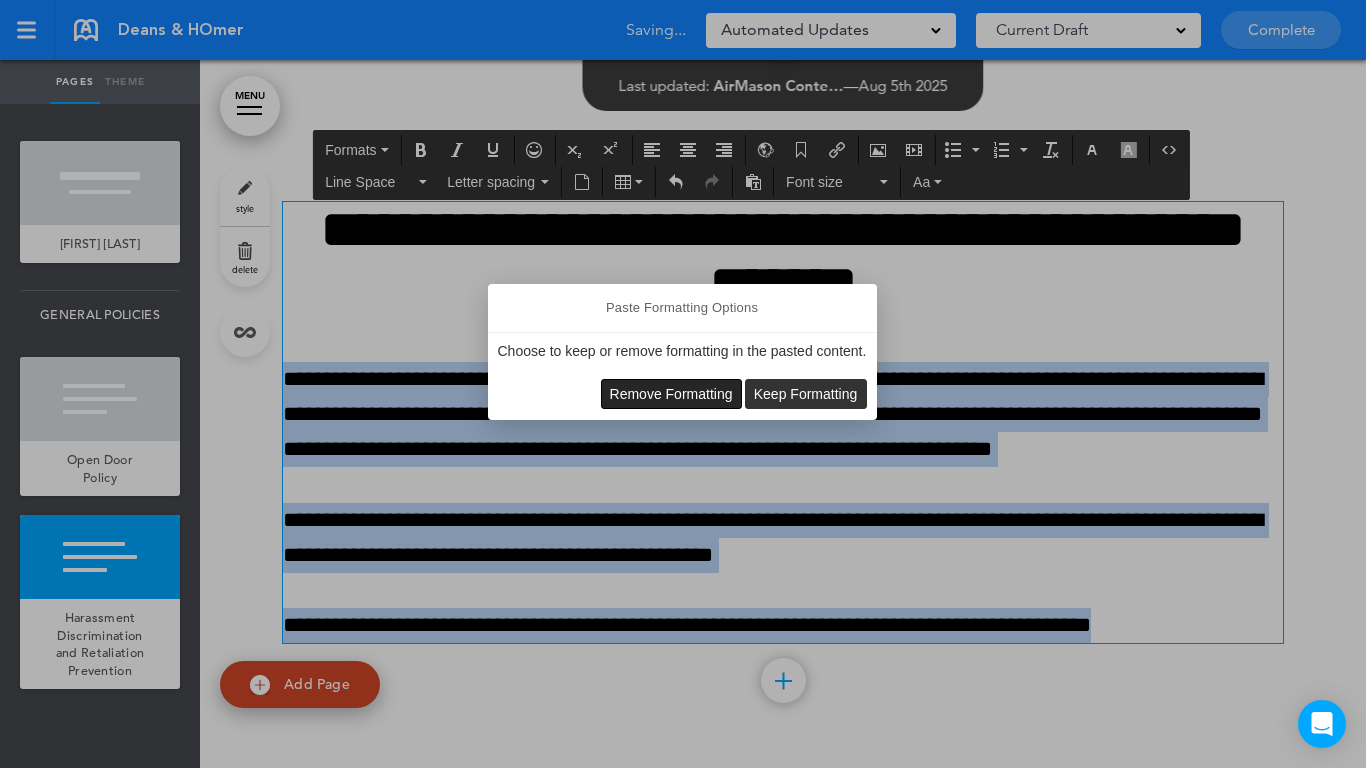 click on "Remove Formatting" at bounding box center (671, 394) 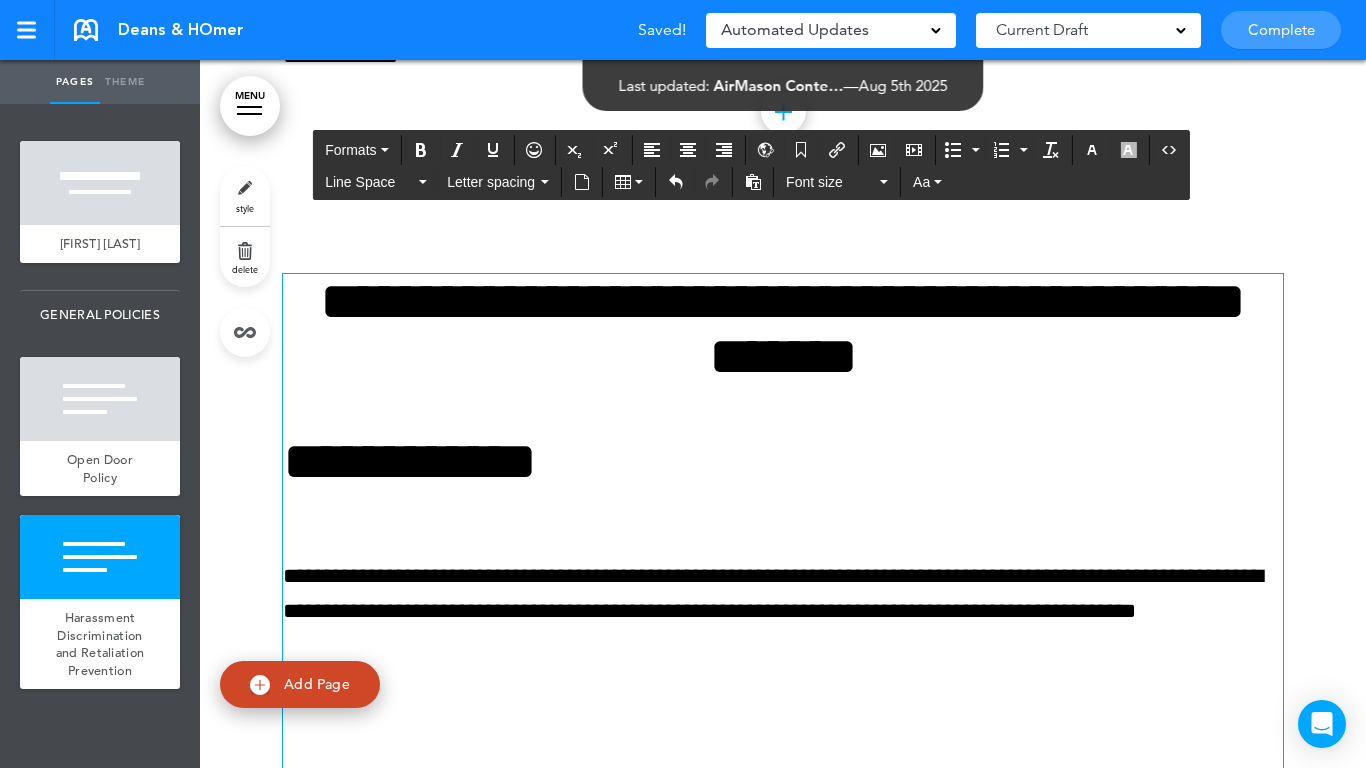 scroll, scrollTop: 1404, scrollLeft: 0, axis: vertical 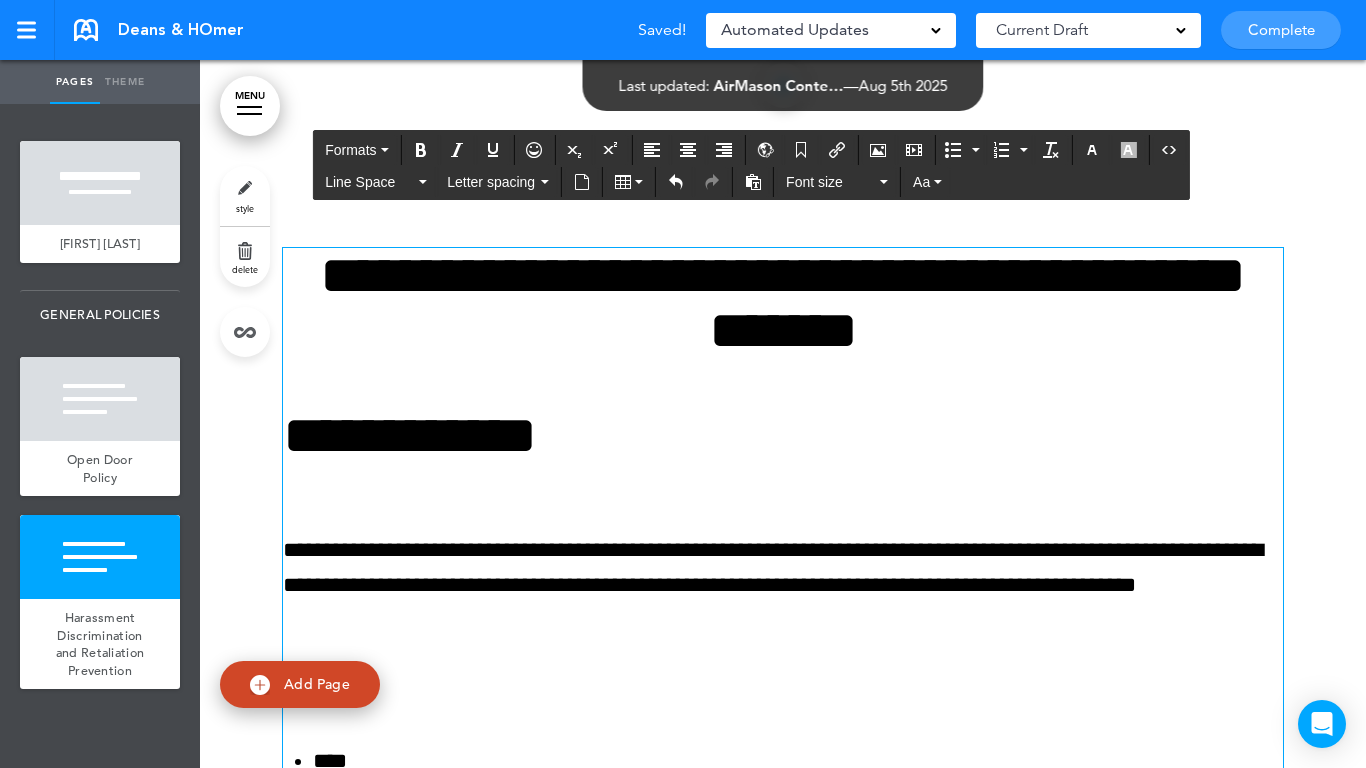 drag, startPoint x: 422, startPoint y: 498, endPoint x: 424, endPoint y: 484, distance: 14.142136 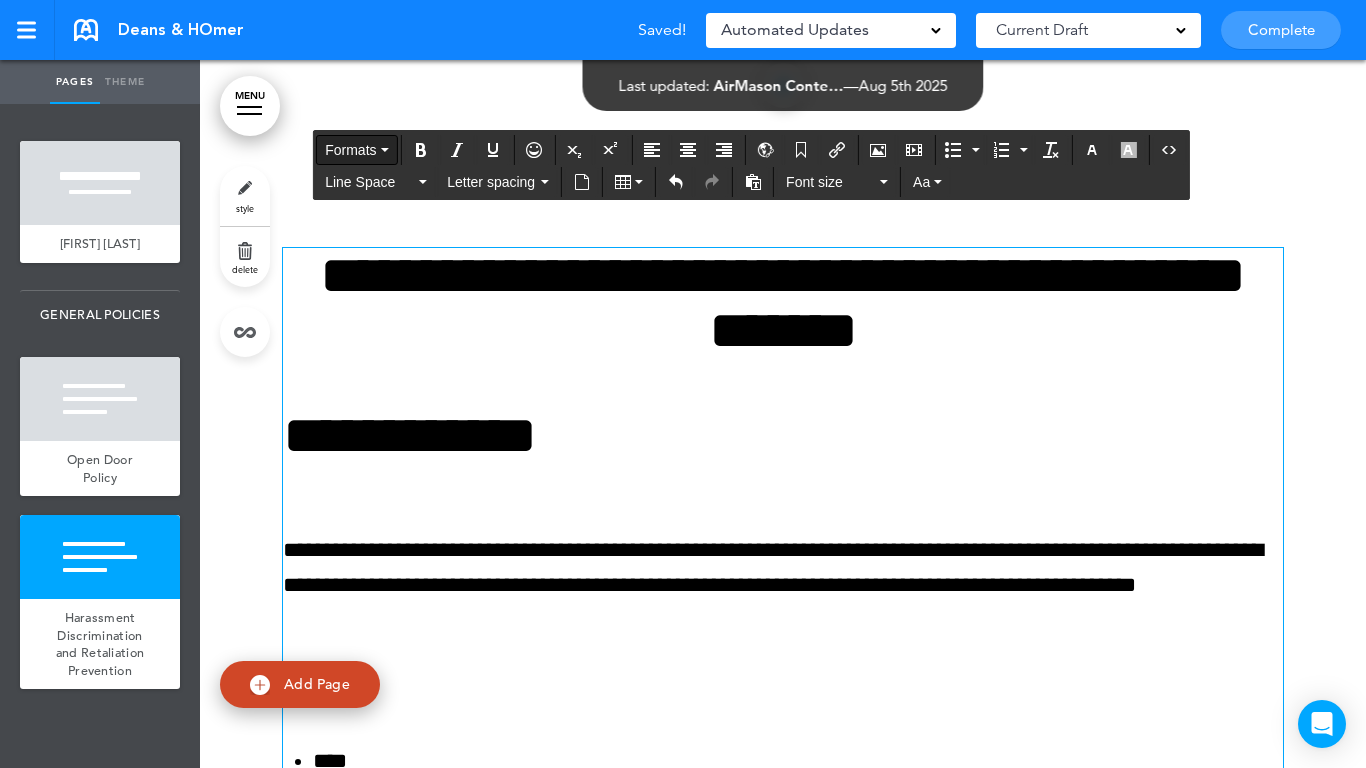 click on "Formats" at bounding box center [350, 150] 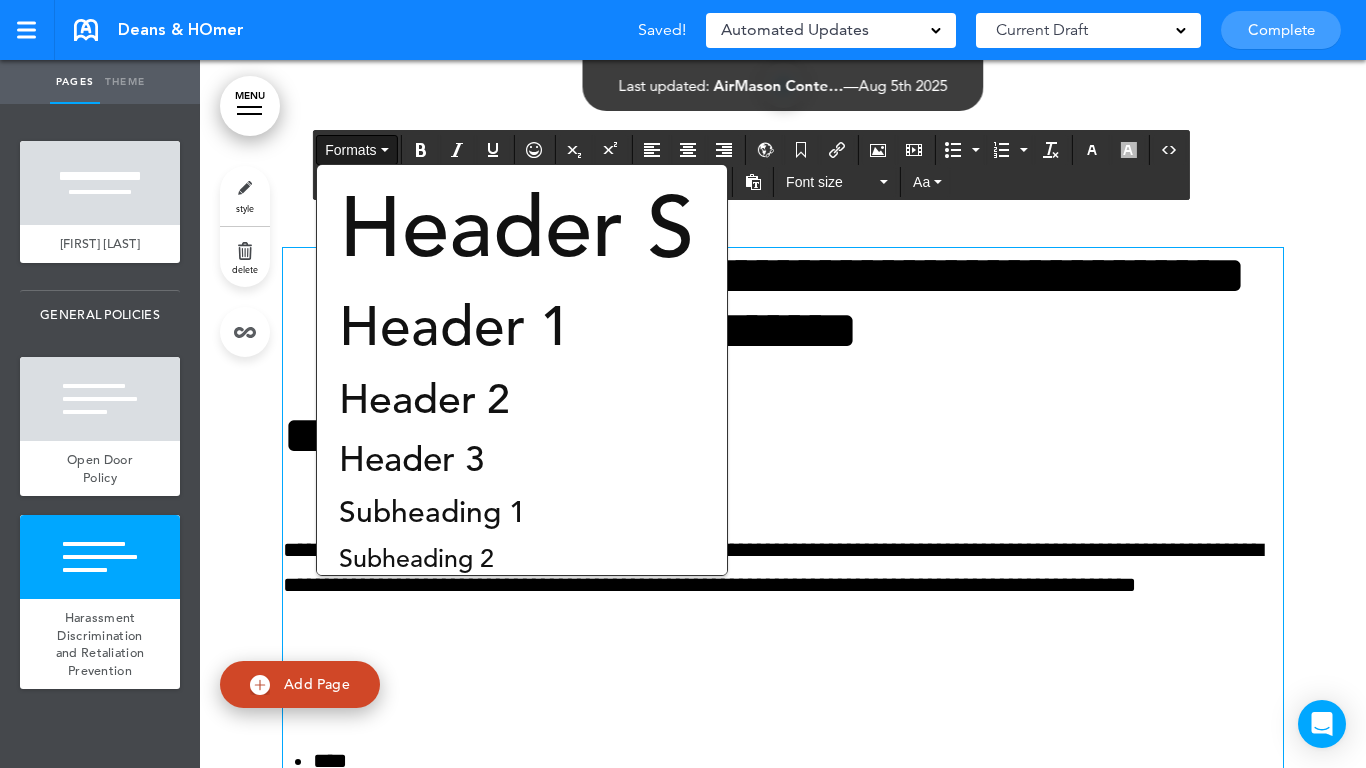 drag, startPoint x: 422, startPoint y: 451, endPoint x: 423, endPoint y: 480, distance: 29.017237 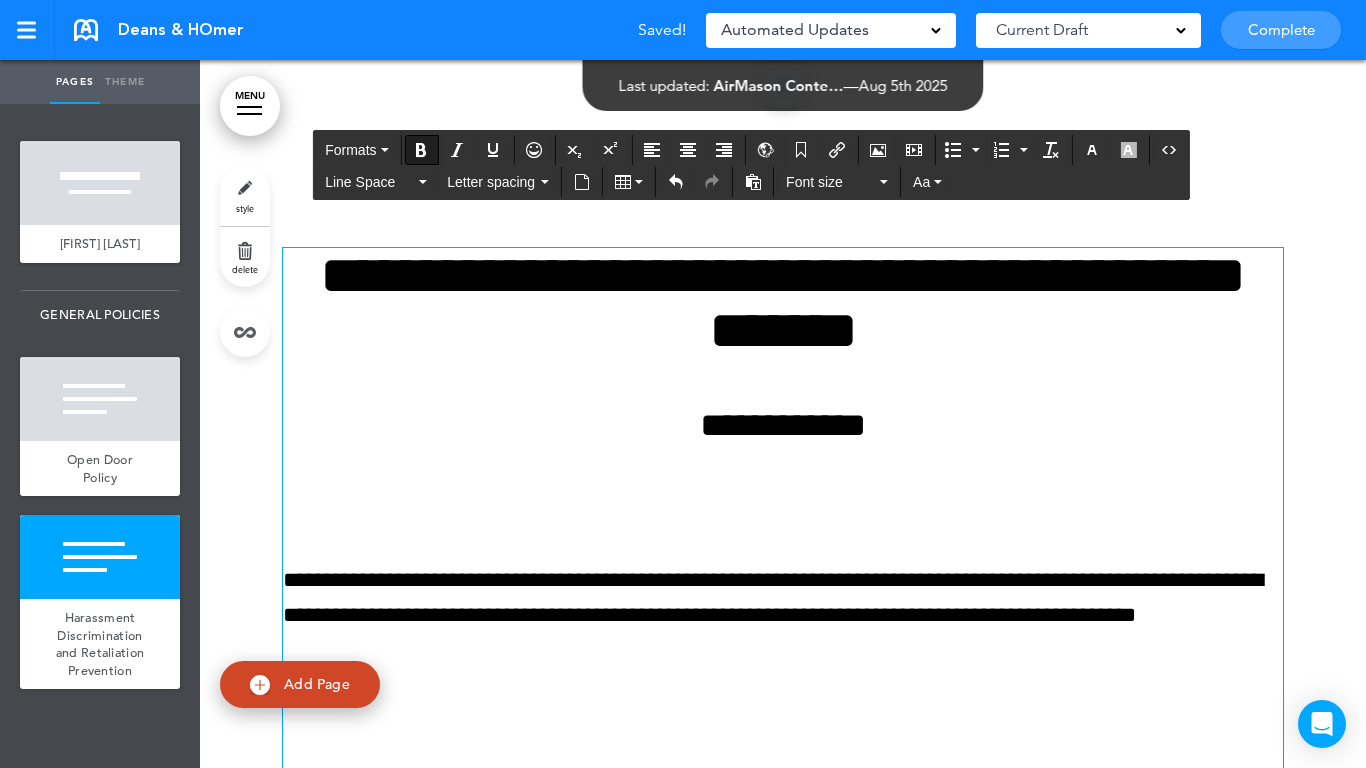 click on "**********" at bounding box center [783, 1030] 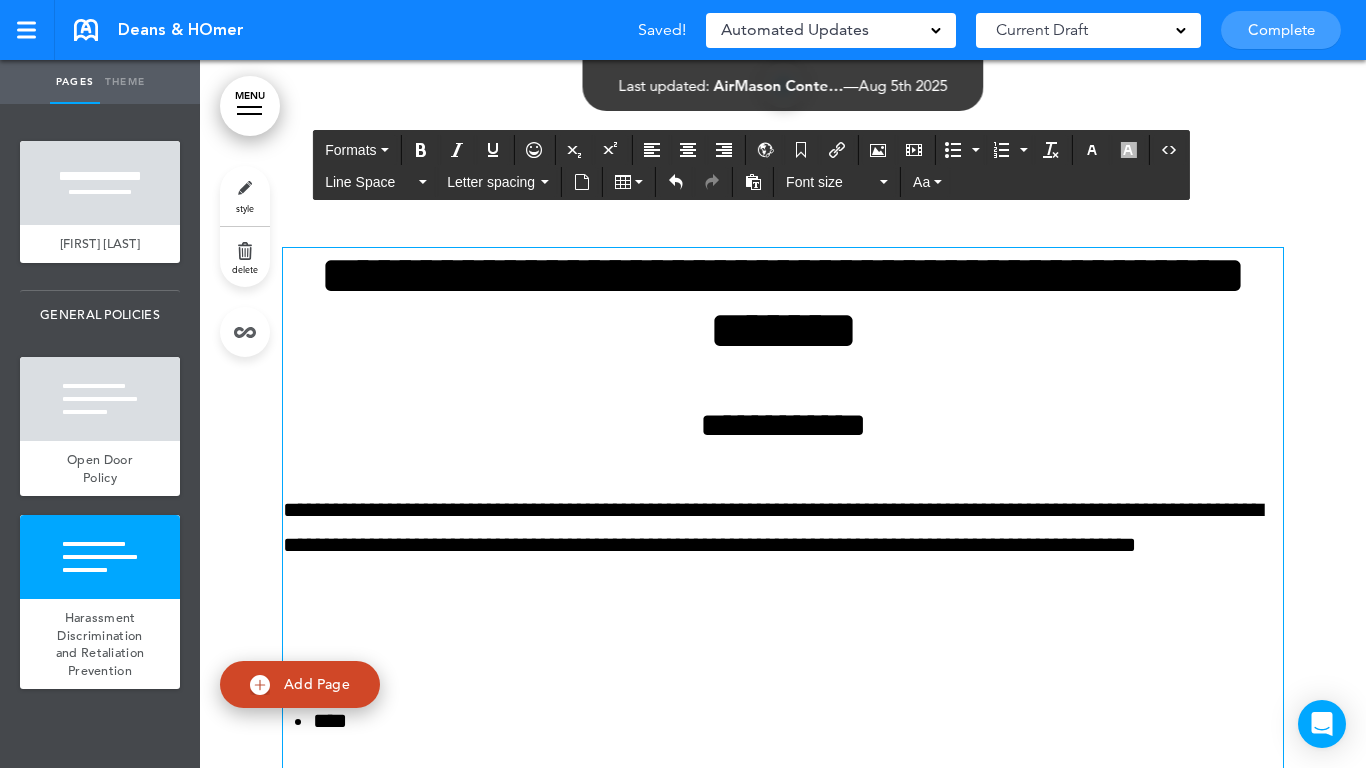 scroll, scrollTop: 1604, scrollLeft: 0, axis: vertical 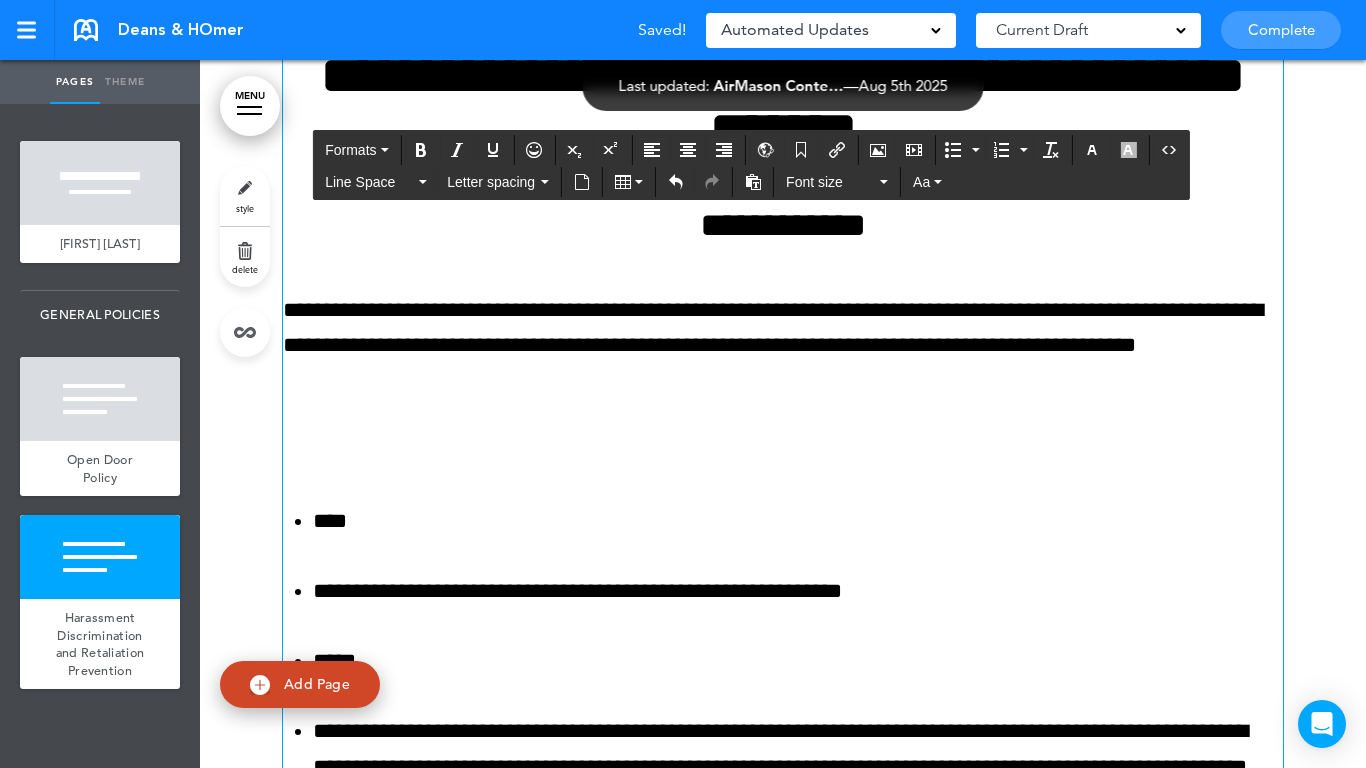 click at bounding box center [783, 451] 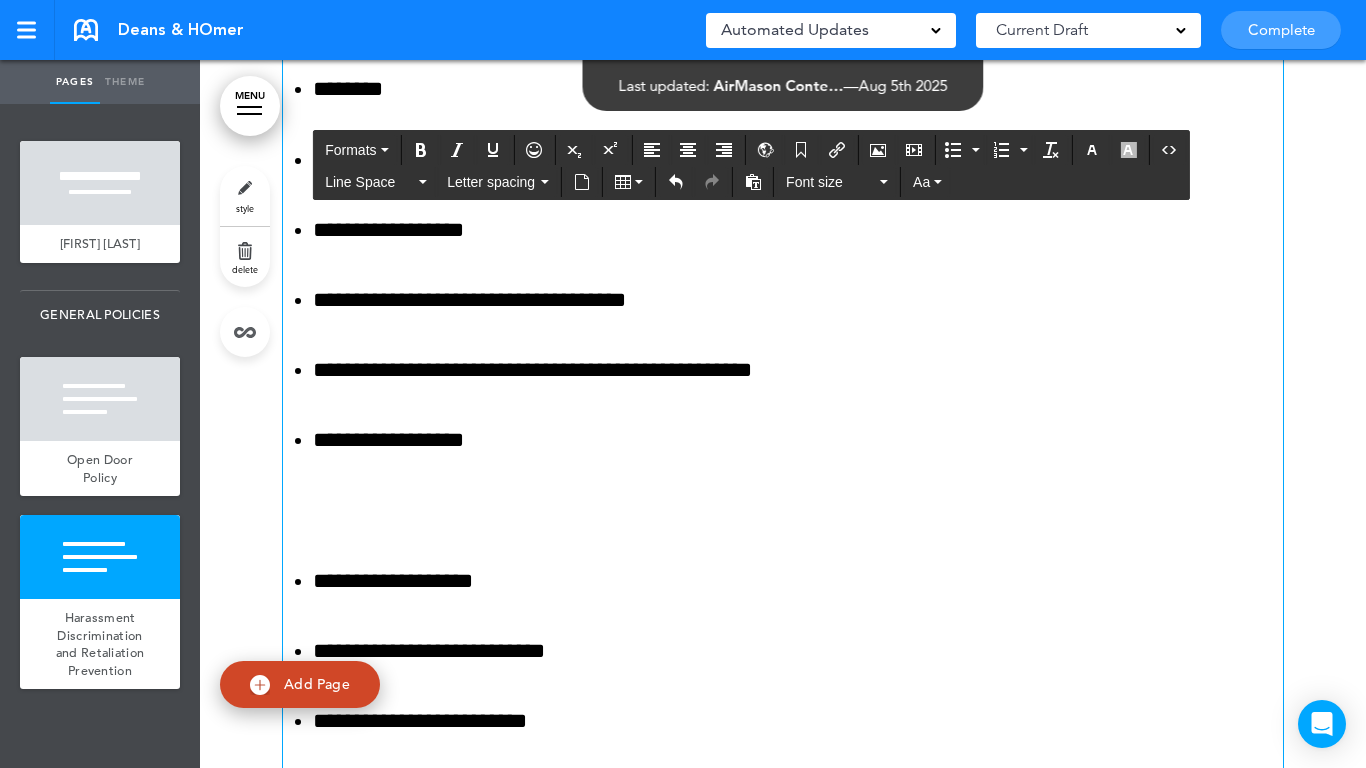 scroll, scrollTop: 2504, scrollLeft: 0, axis: vertical 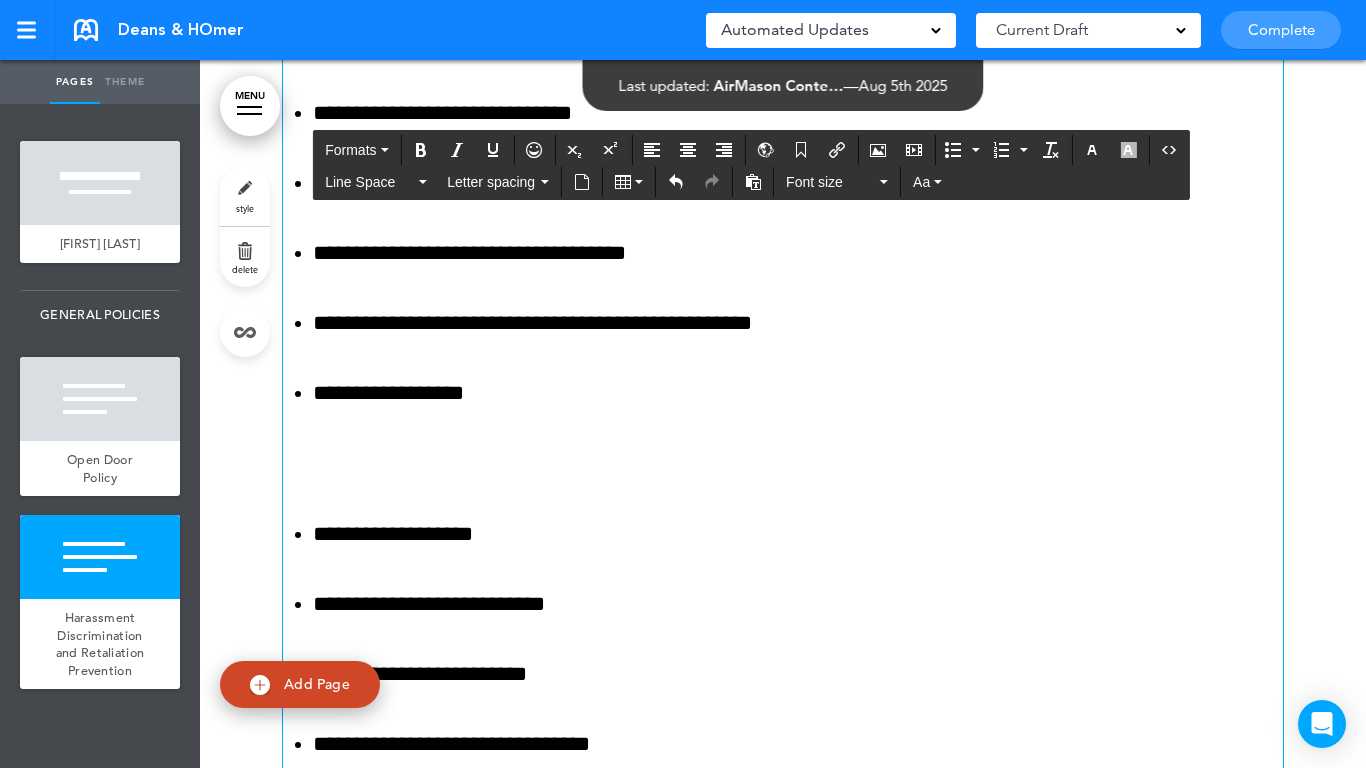 click at bounding box center (783, 463) 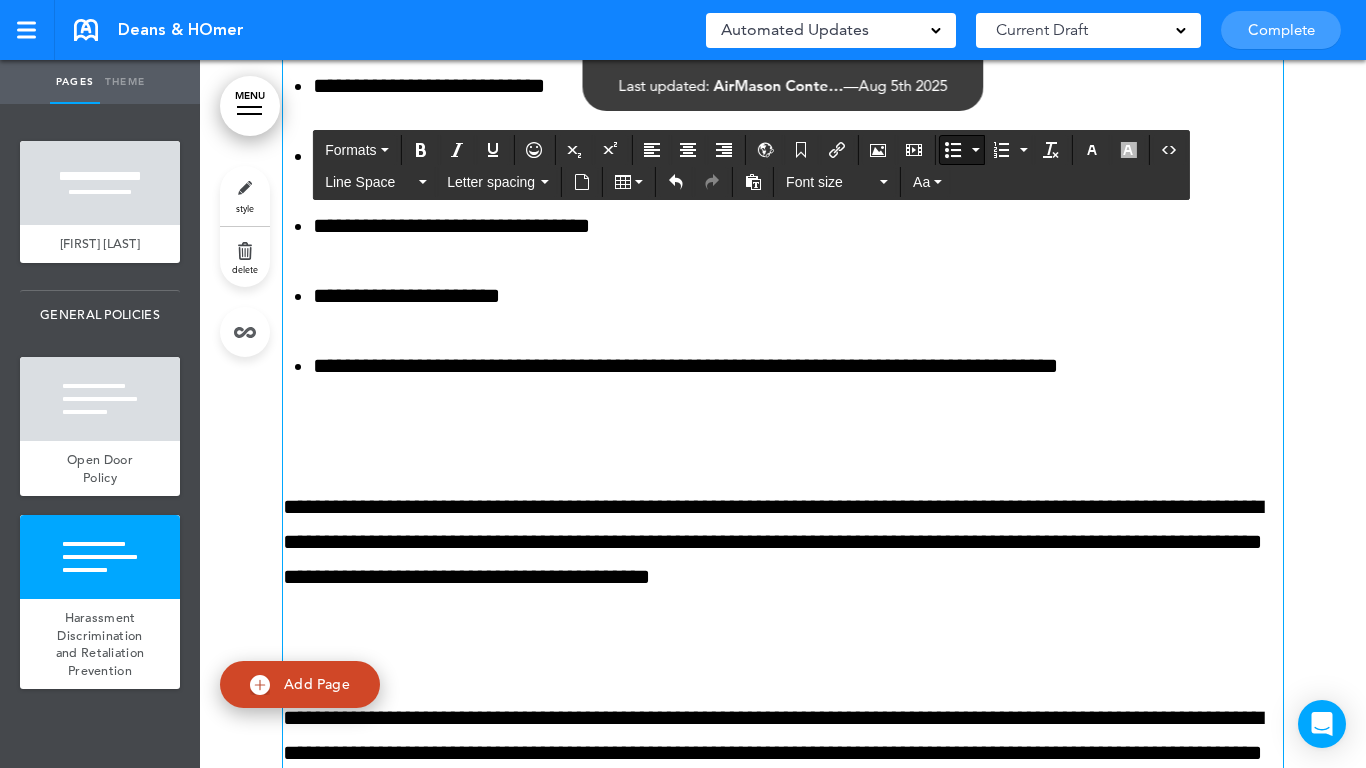 scroll, scrollTop: 3004, scrollLeft: 0, axis: vertical 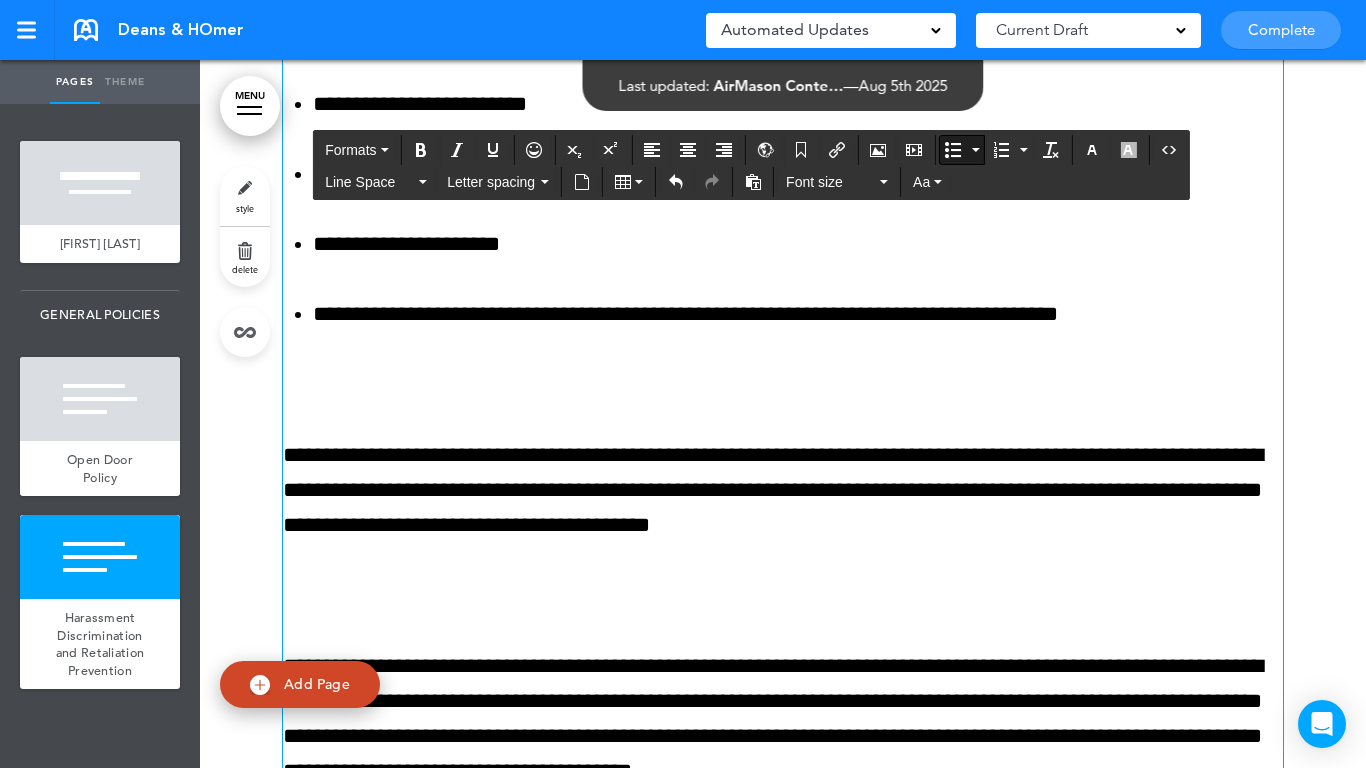click on "**********" at bounding box center (783, 1150) 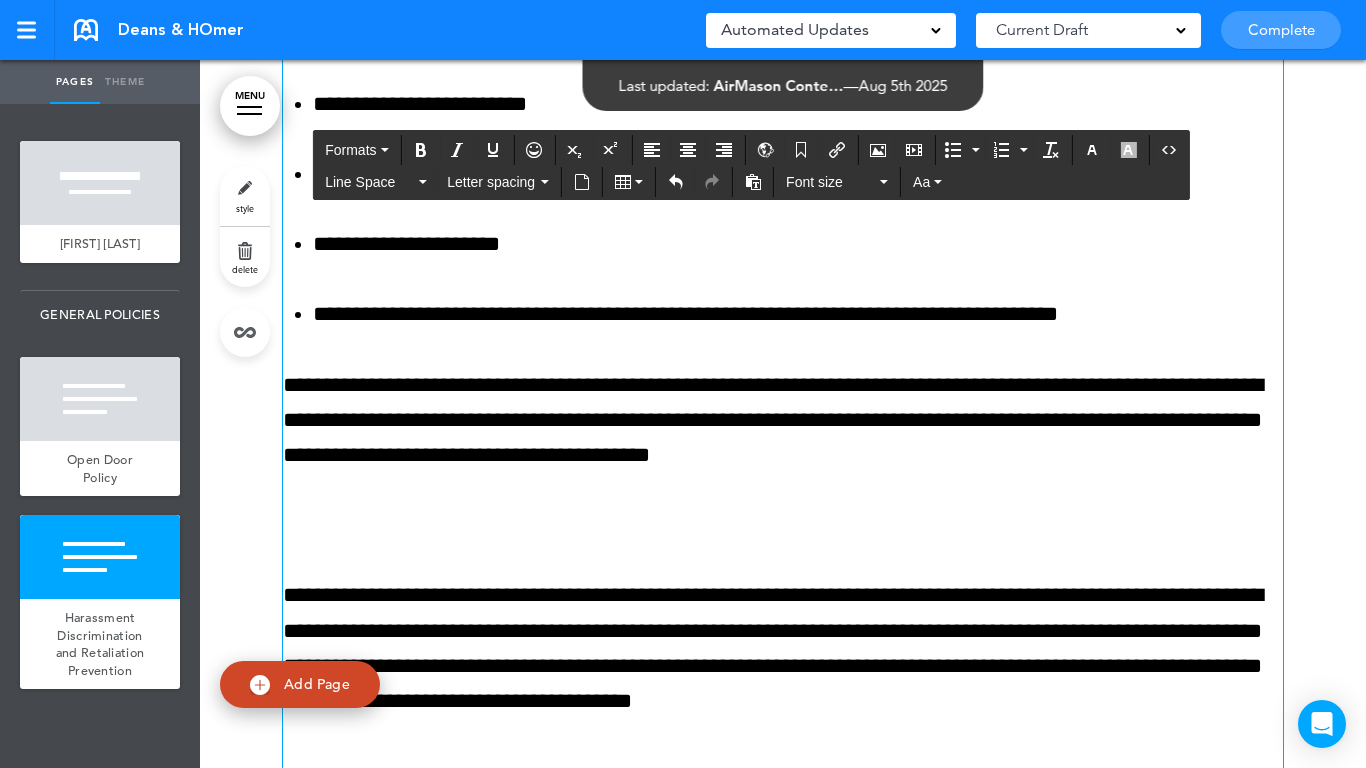click on "**********" at bounding box center (783, 1115) 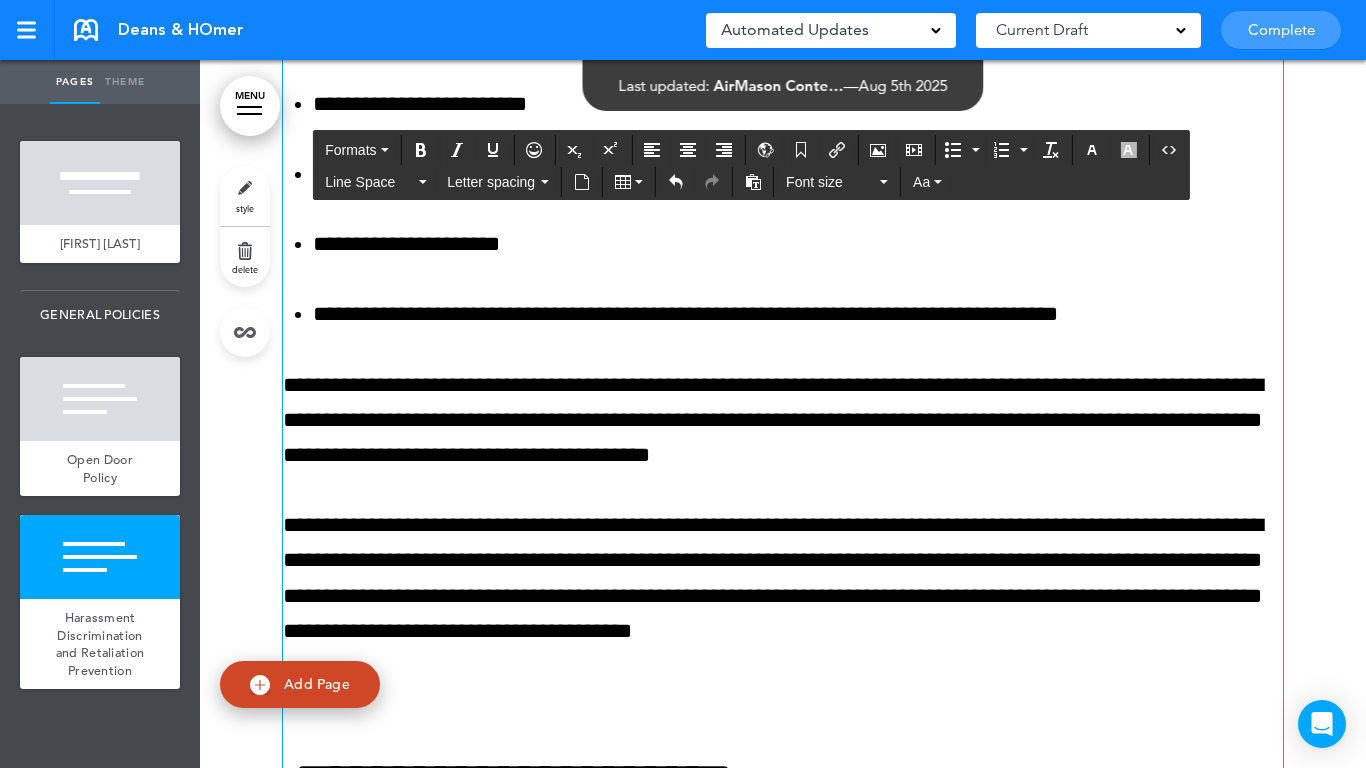 scroll, scrollTop: 3204, scrollLeft: 0, axis: vertical 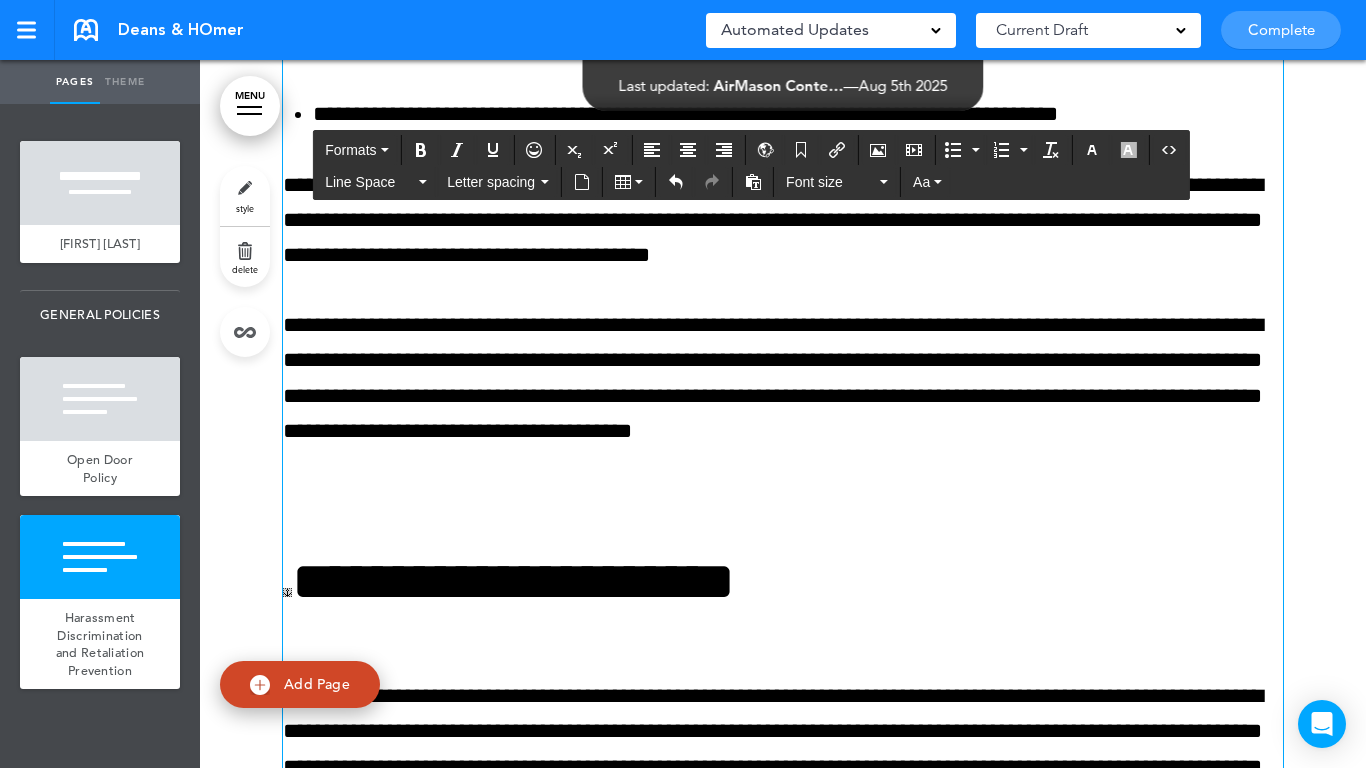 click on "**********" at bounding box center [783, 880] 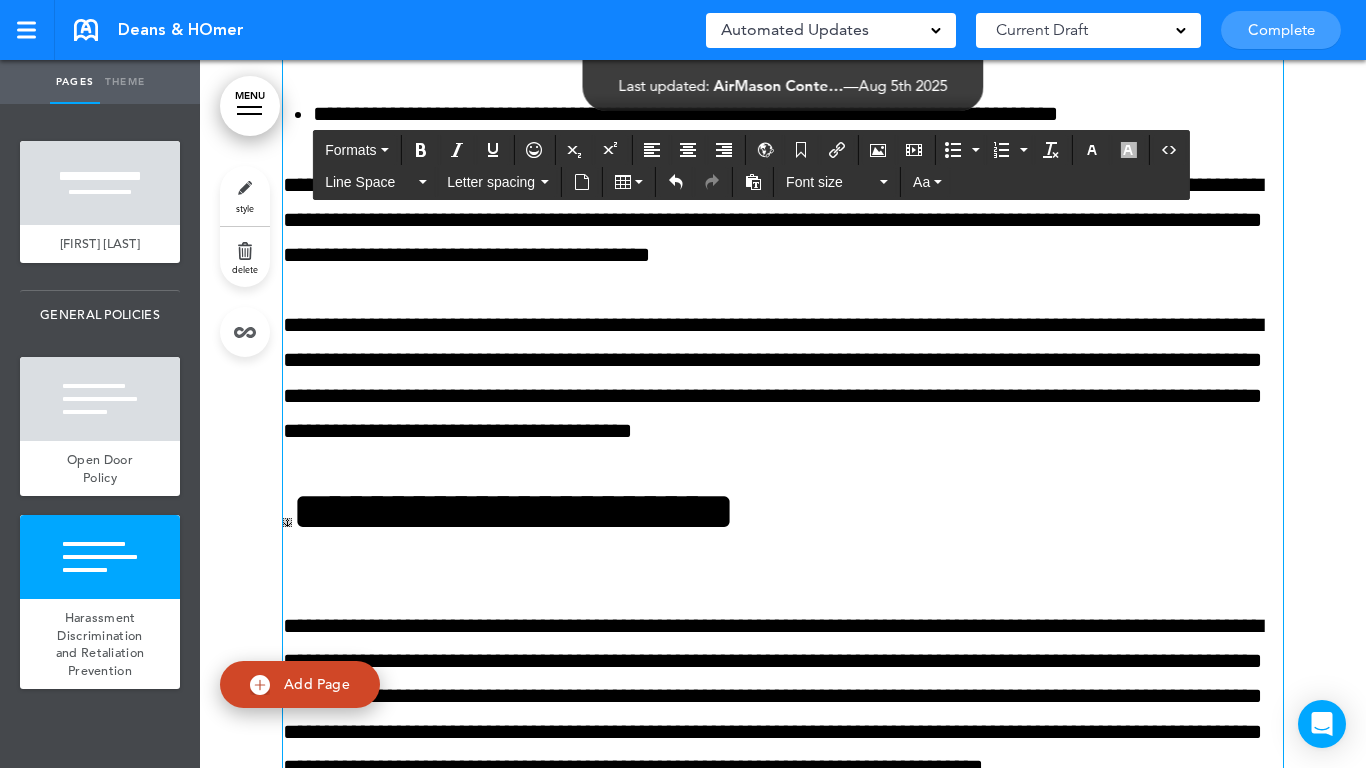 click on "**********" at bounding box center (783, 511) 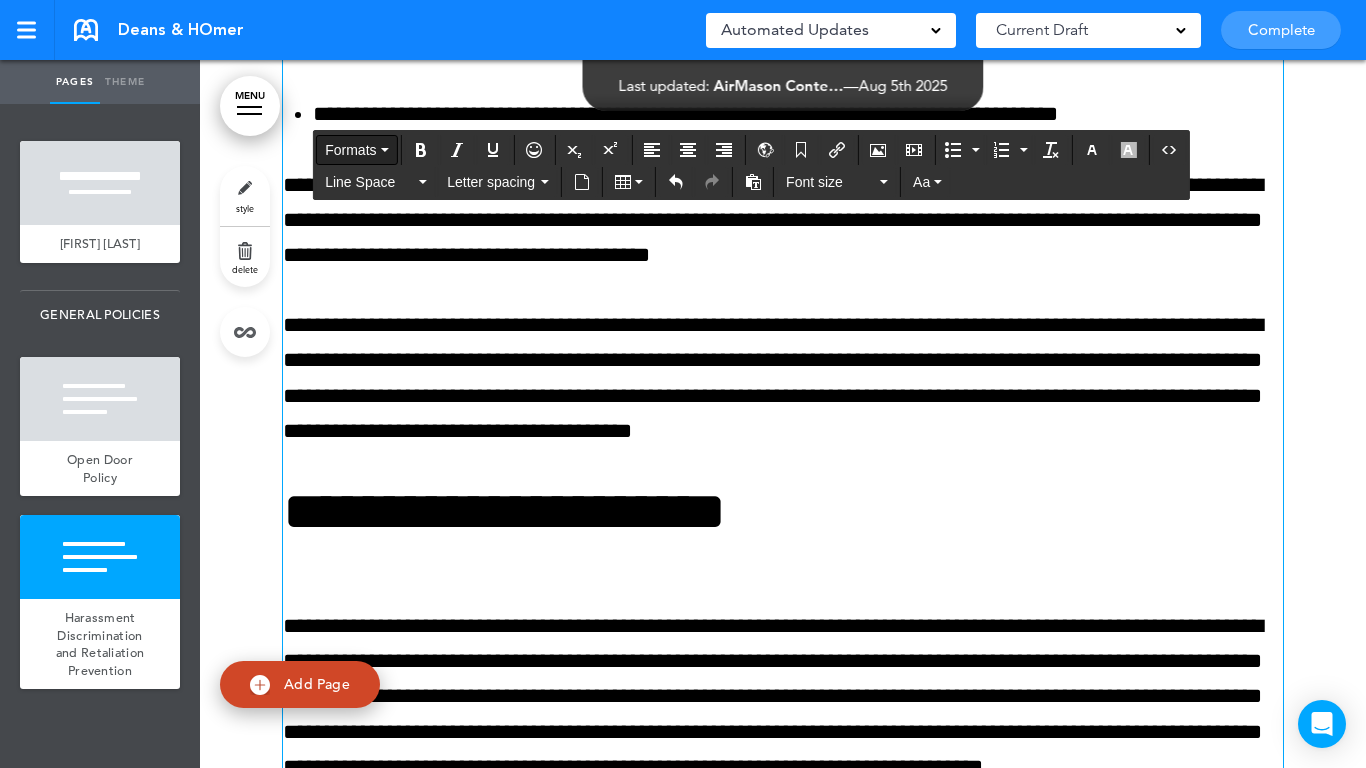 click on "Formats" at bounding box center (356, 150) 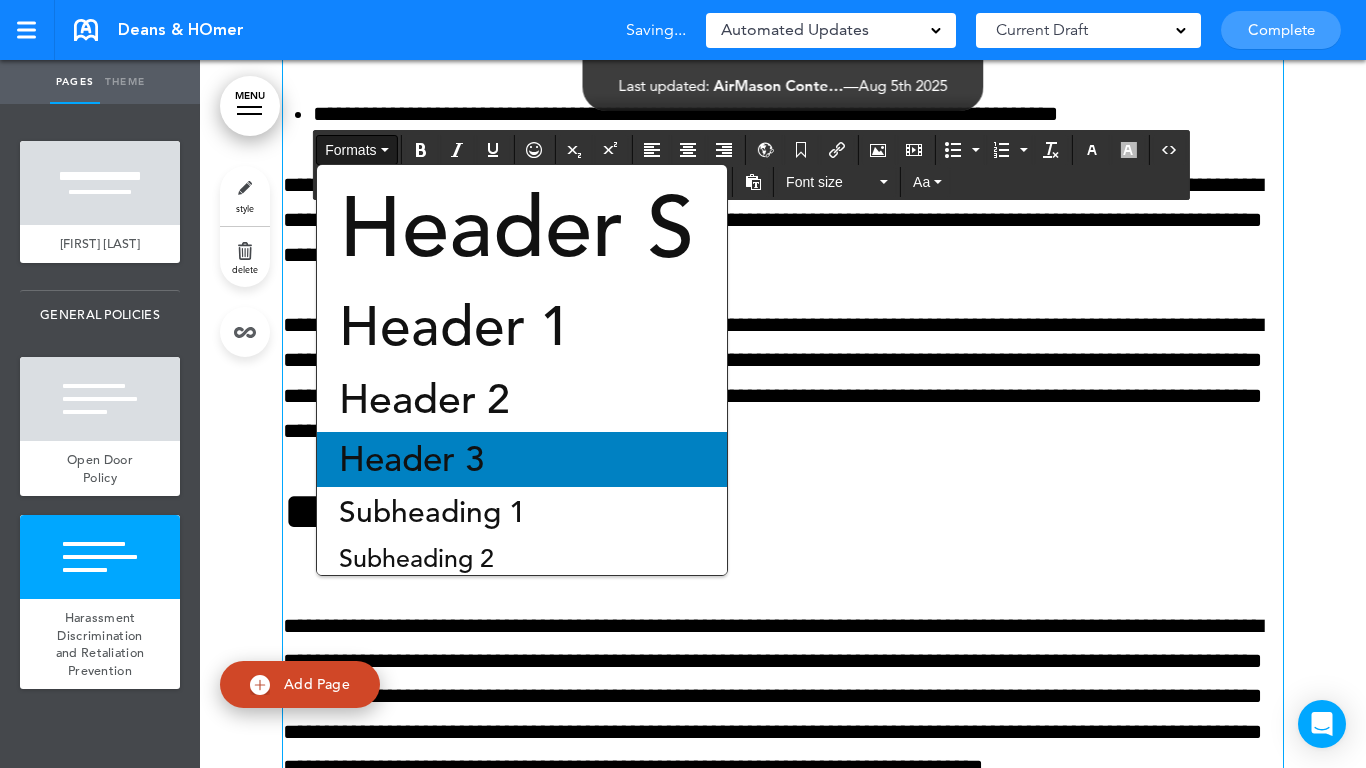 click on "Header 3" at bounding box center (411, 459) 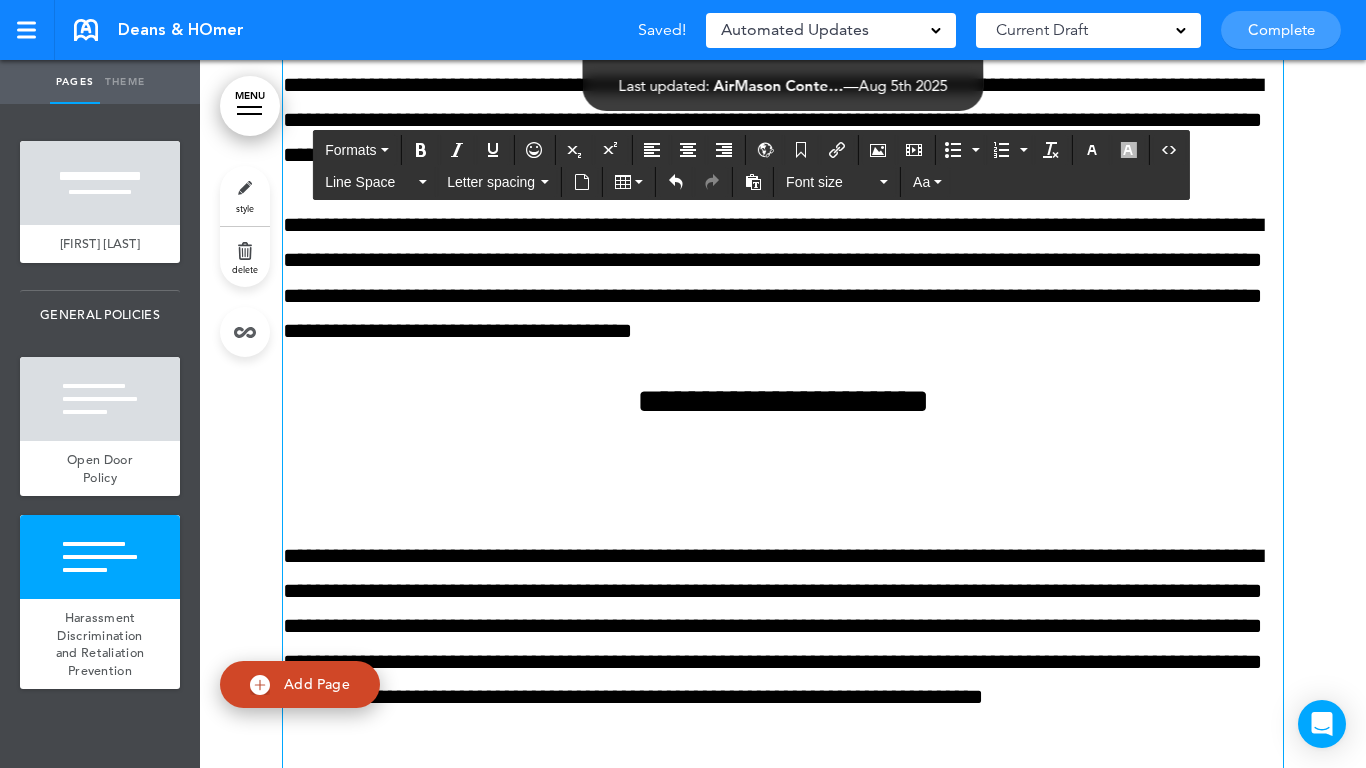 click on "**********" at bounding box center (783, 760) 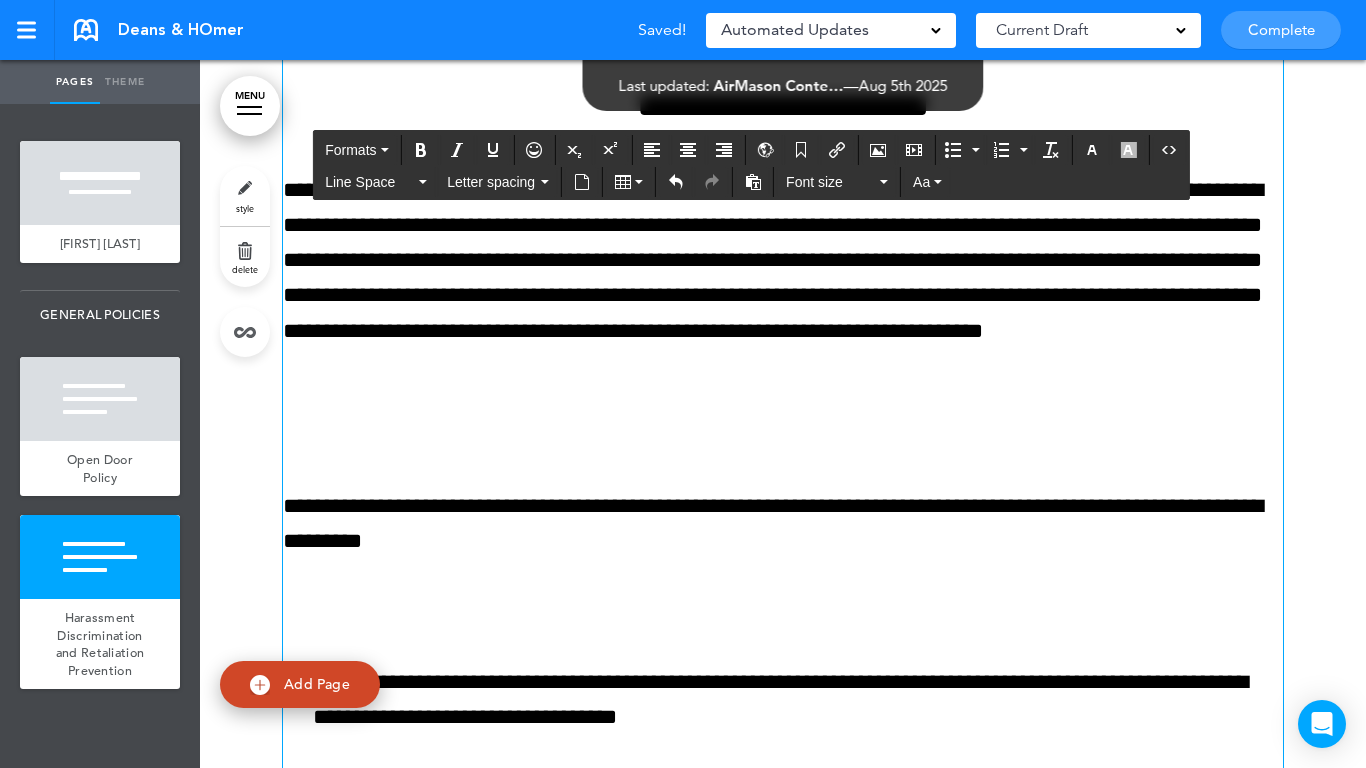scroll, scrollTop: 3604, scrollLeft: 0, axis: vertical 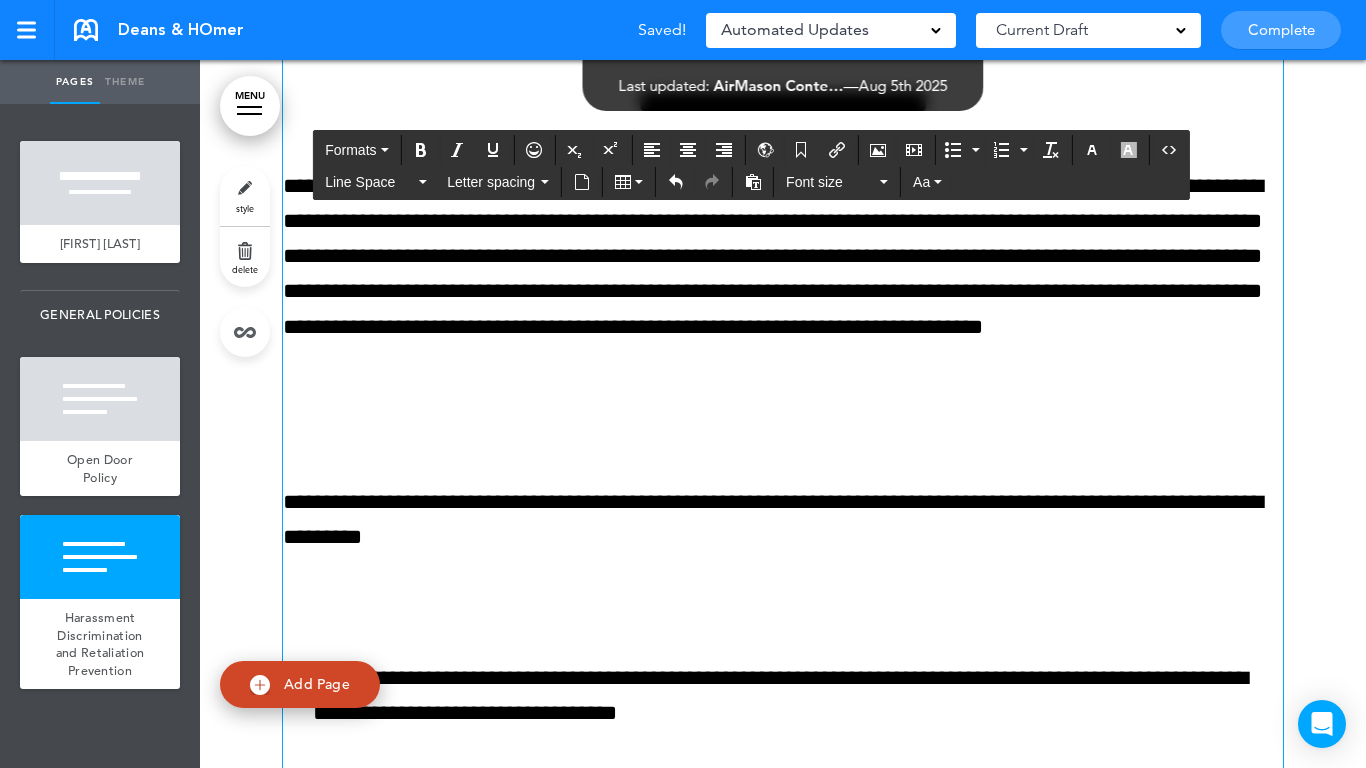 click at bounding box center [783, 432] 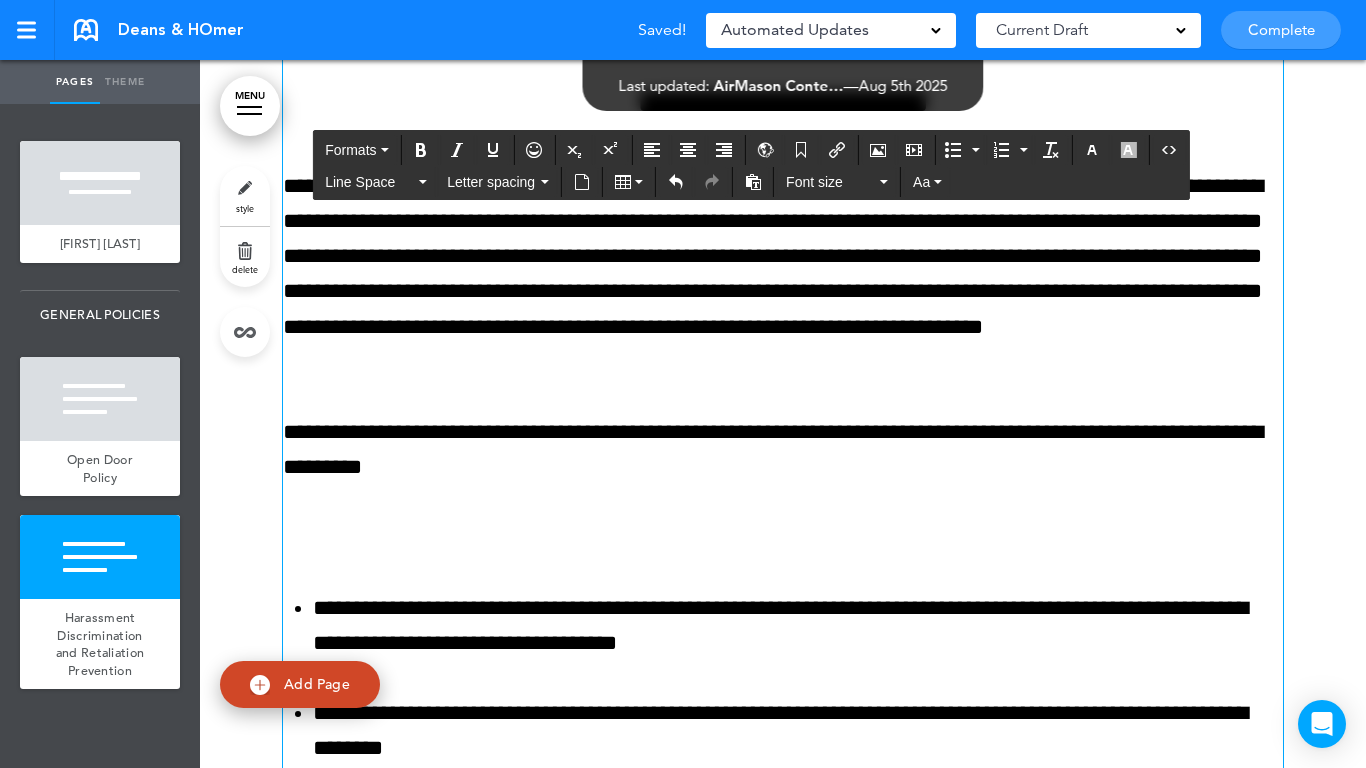 click on "**********" at bounding box center [783, 389] 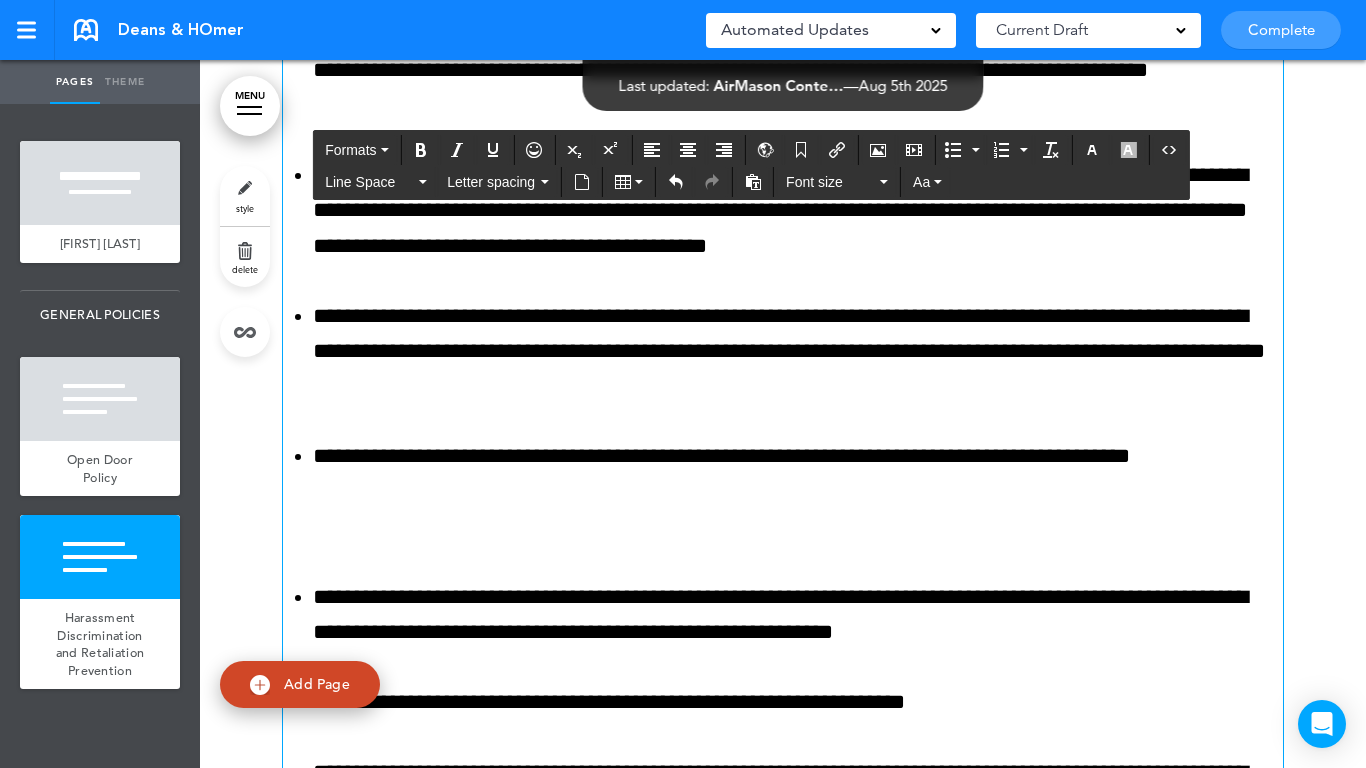 scroll, scrollTop: 4604, scrollLeft: 0, axis: vertical 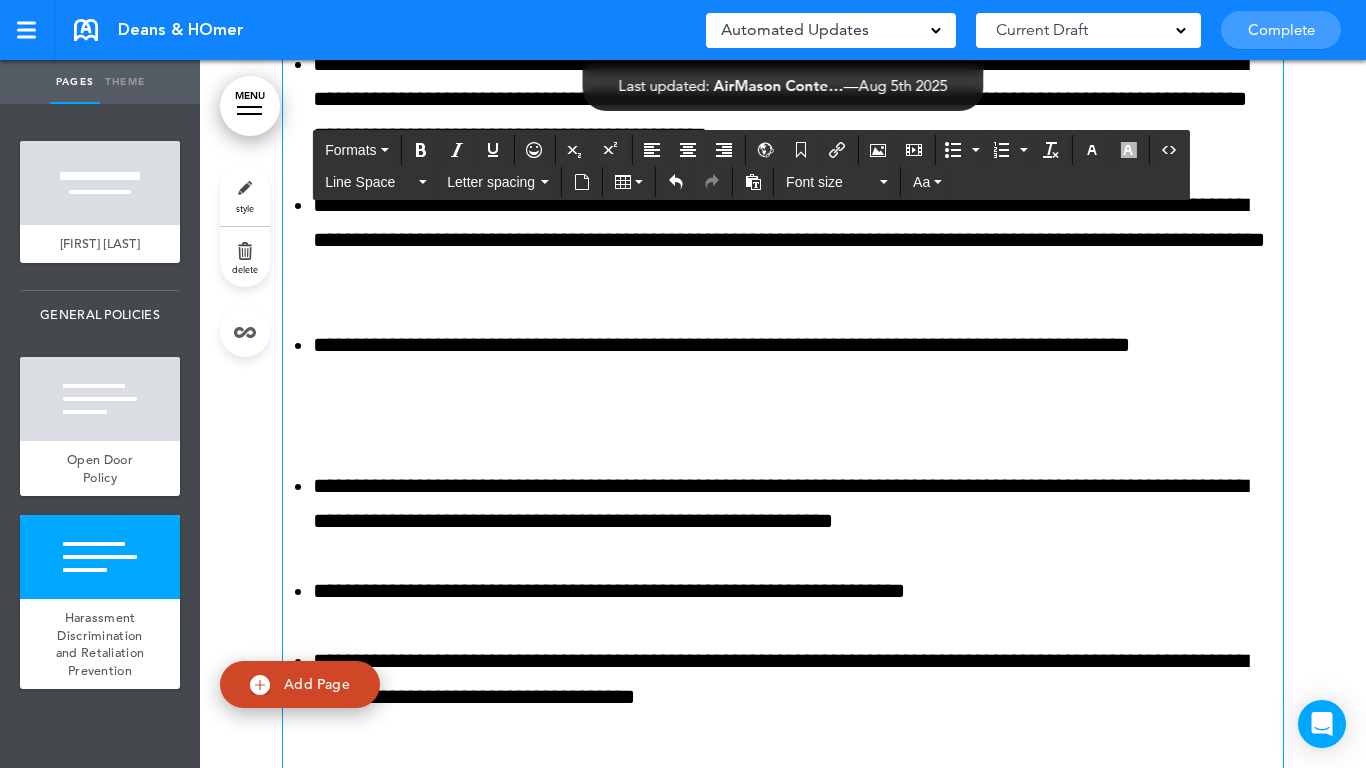 click at bounding box center (783, 416) 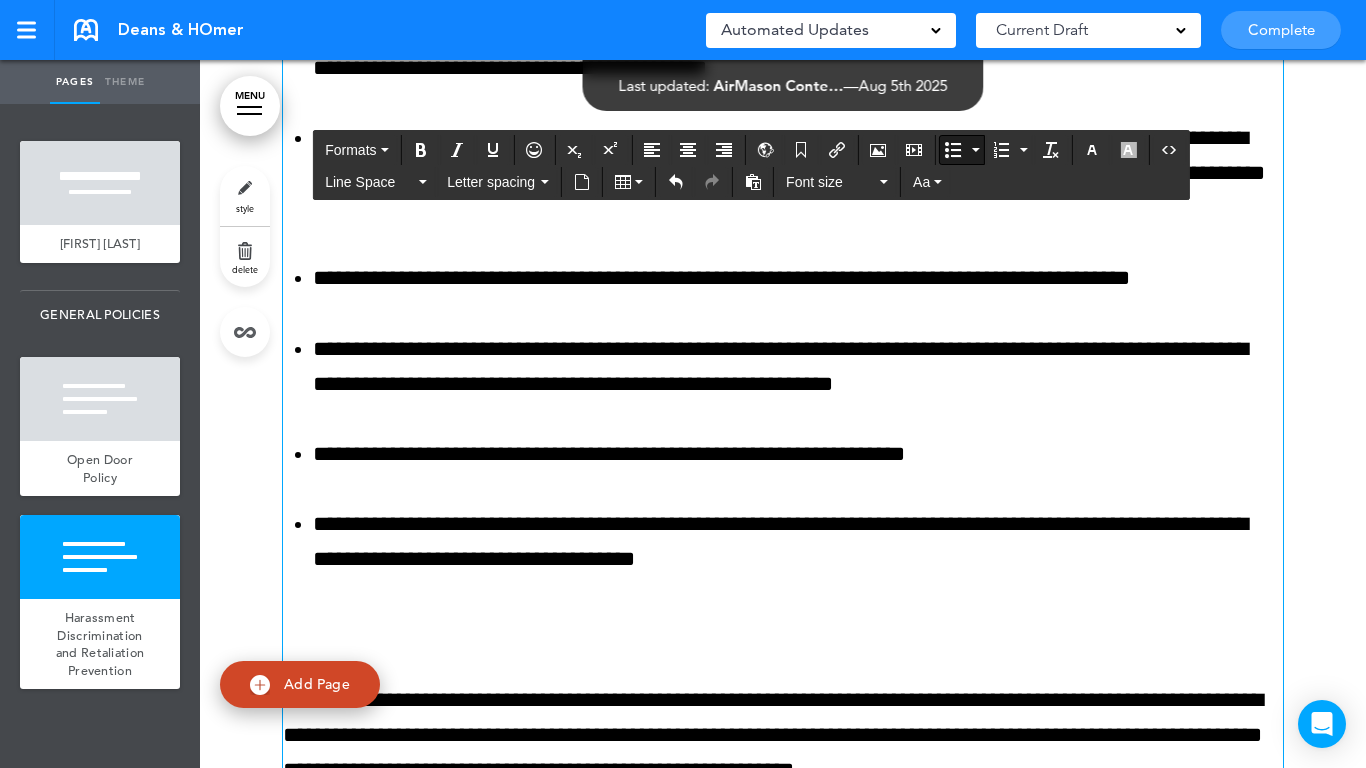 scroll, scrollTop: 4804, scrollLeft: 0, axis: vertical 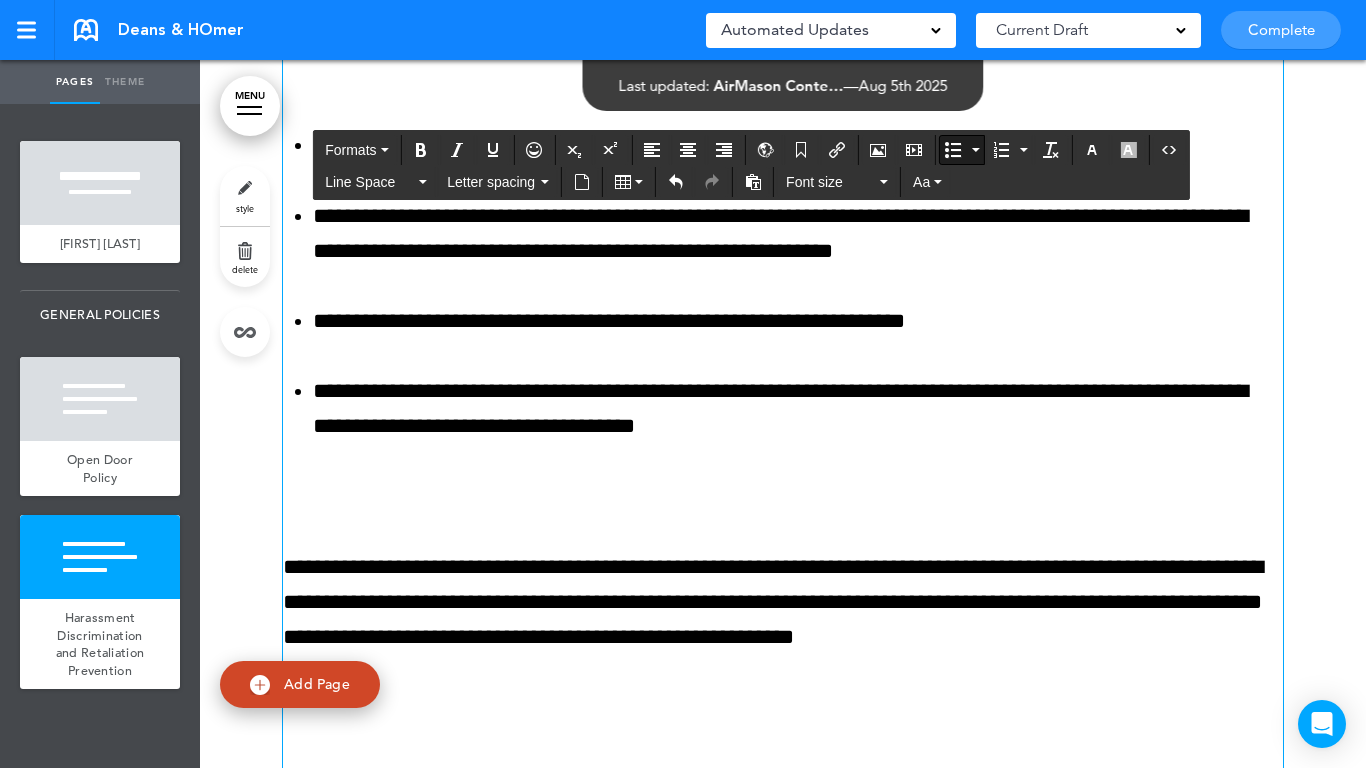 click on "**********" at bounding box center (783, 1353) 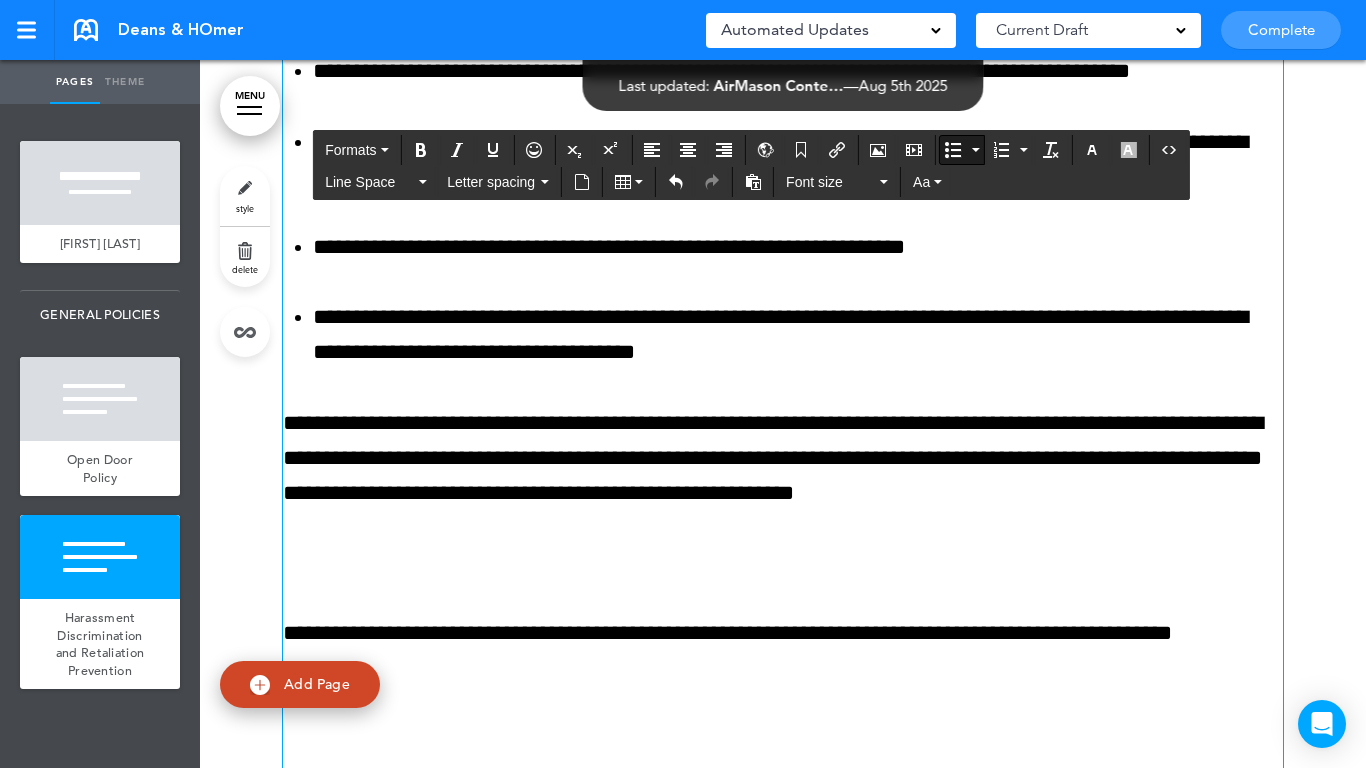 scroll, scrollTop: 5004, scrollLeft: 0, axis: vertical 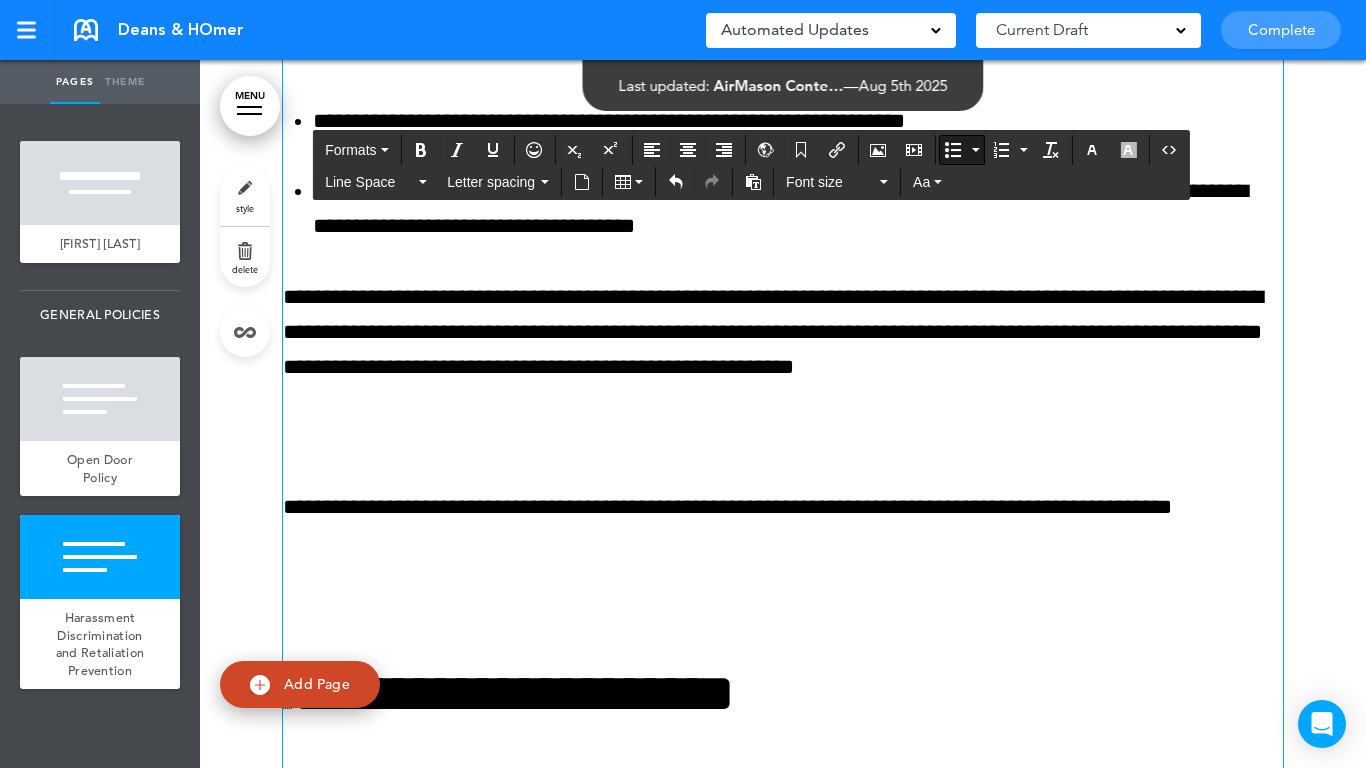 click on "**********" at bounding box center [783, 1118] 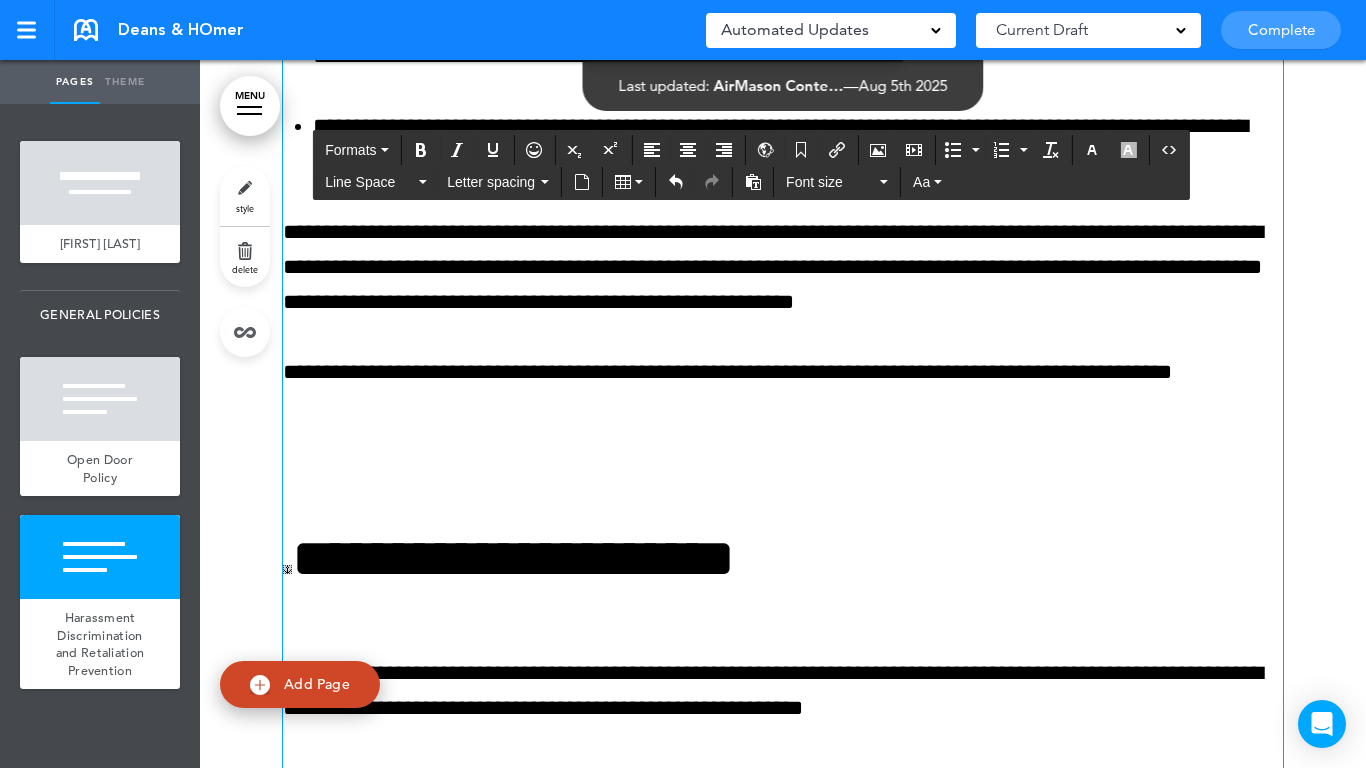 scroll, scrollTop: 5104, scrollLeft: 0, axis: vertical 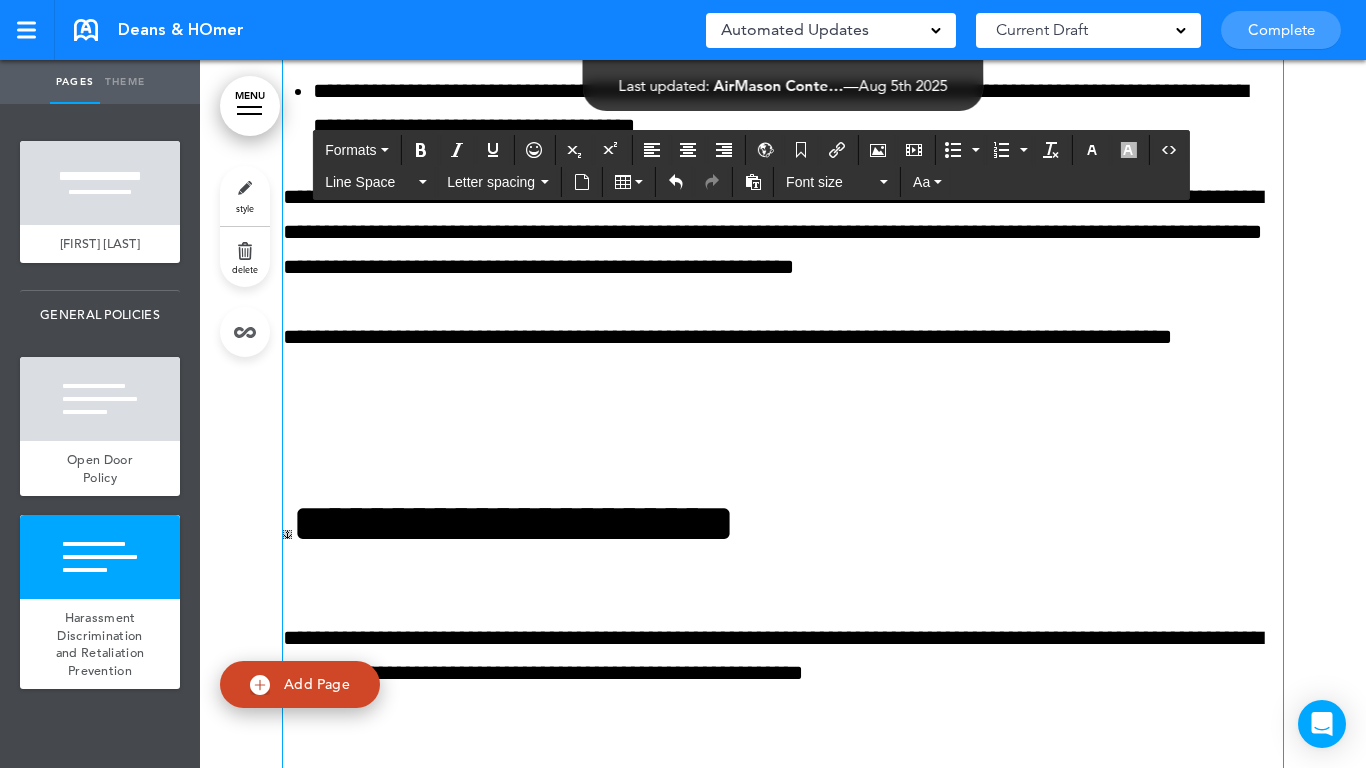 click at bounding box center (783, 442) 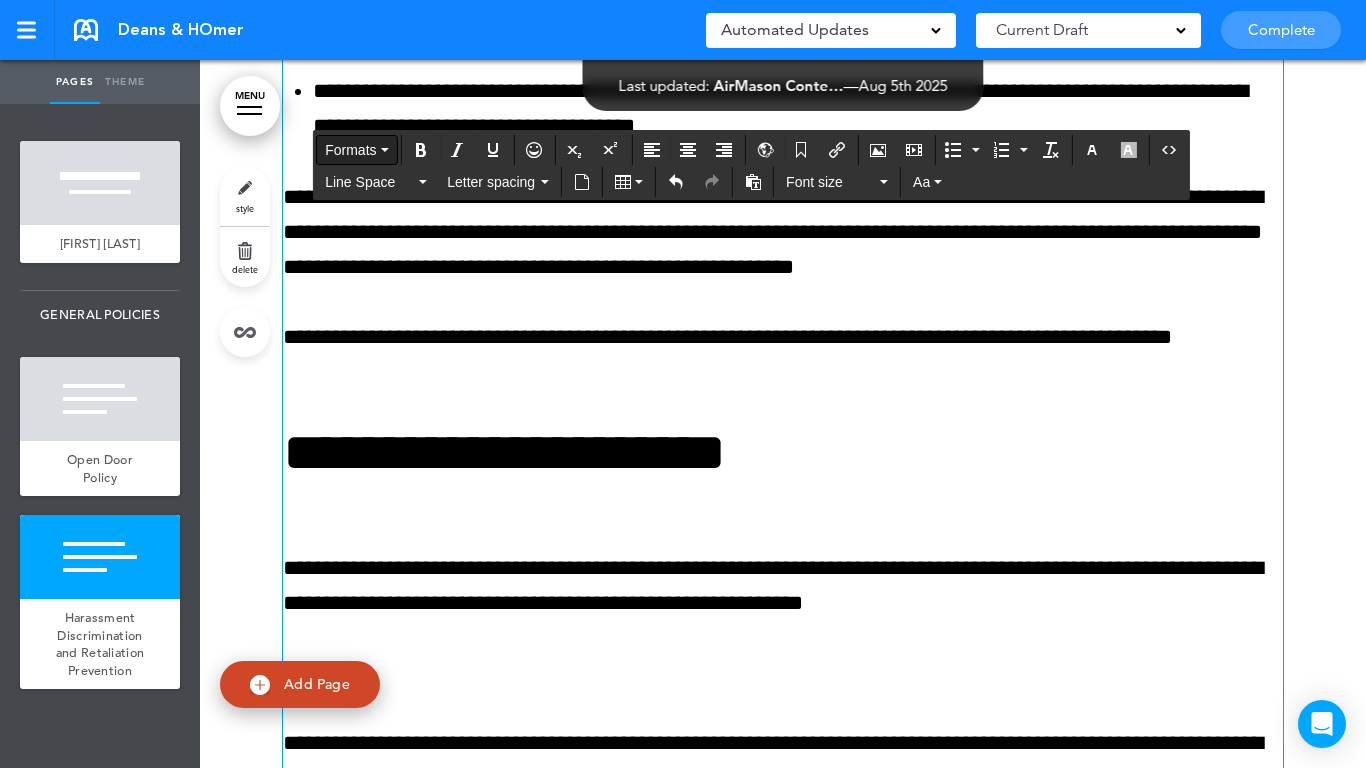 click on "Formats" at bounding box center (350, 150) 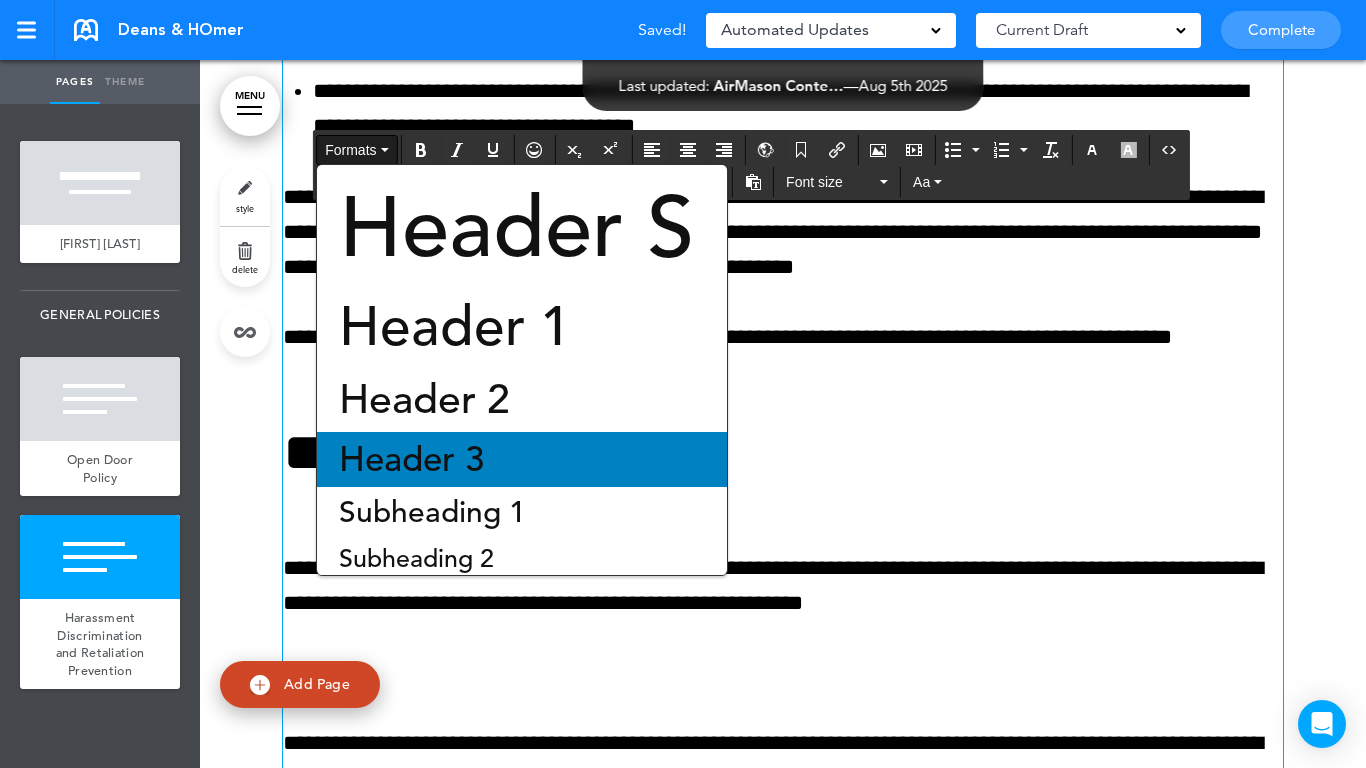 click on "Header 3" at bounding box center [411, 459] 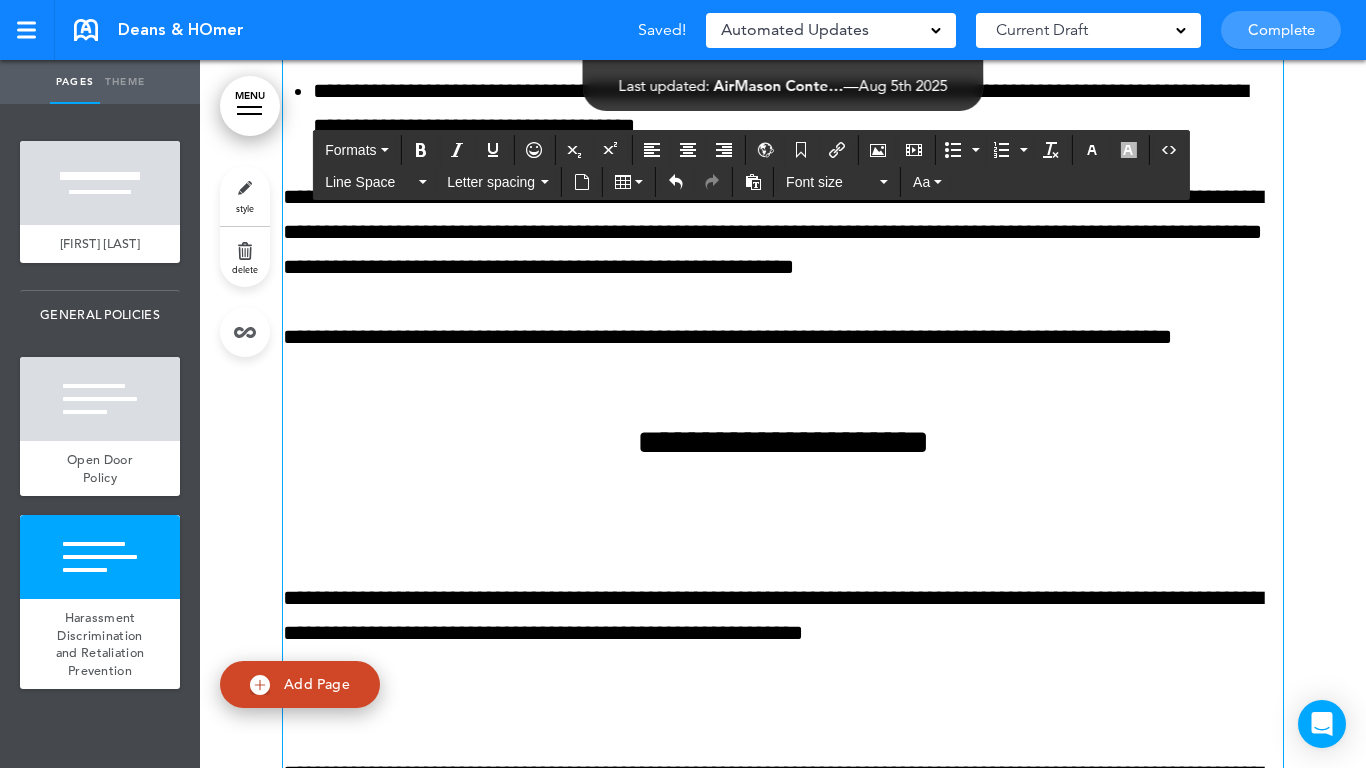 scroll, scrollTop: 5204, scrollLeft: 0, axis: vertical 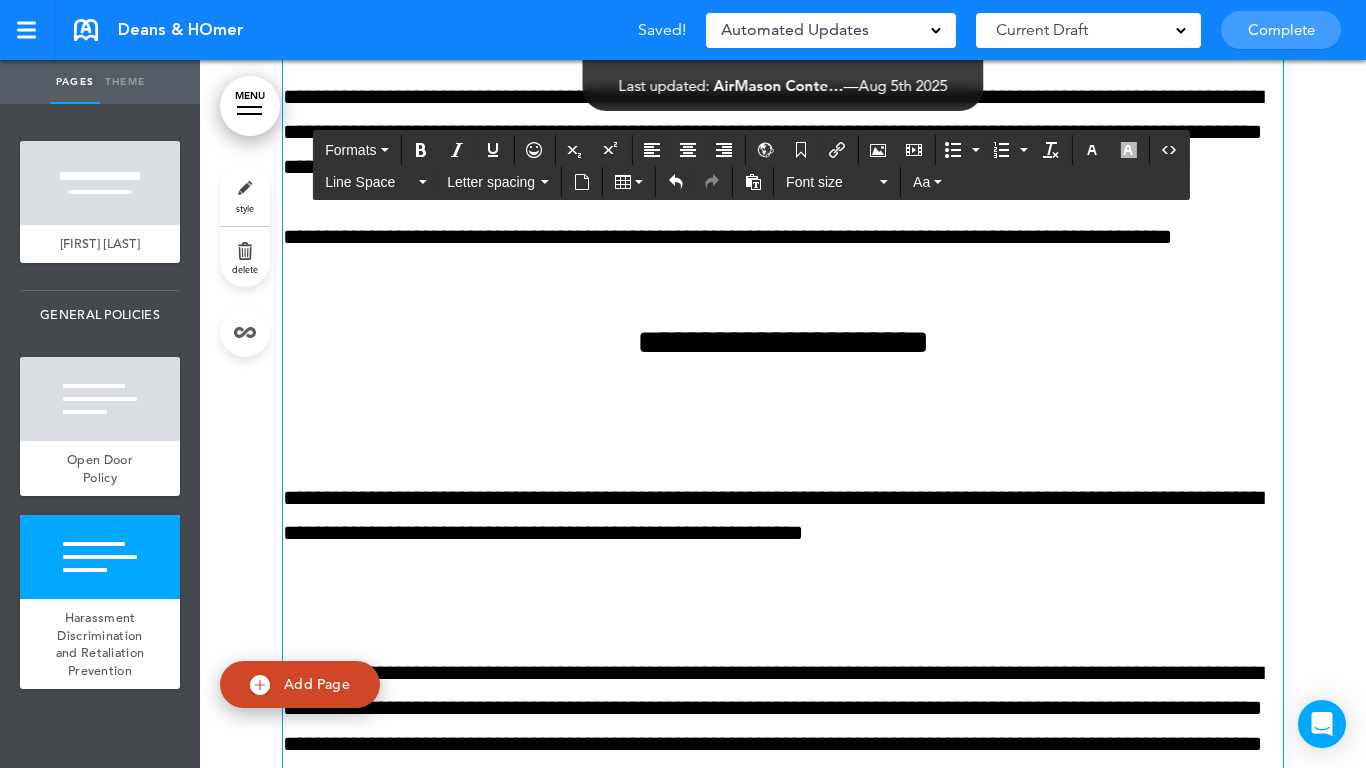 click on "**********" at bounding box center [783, 862] 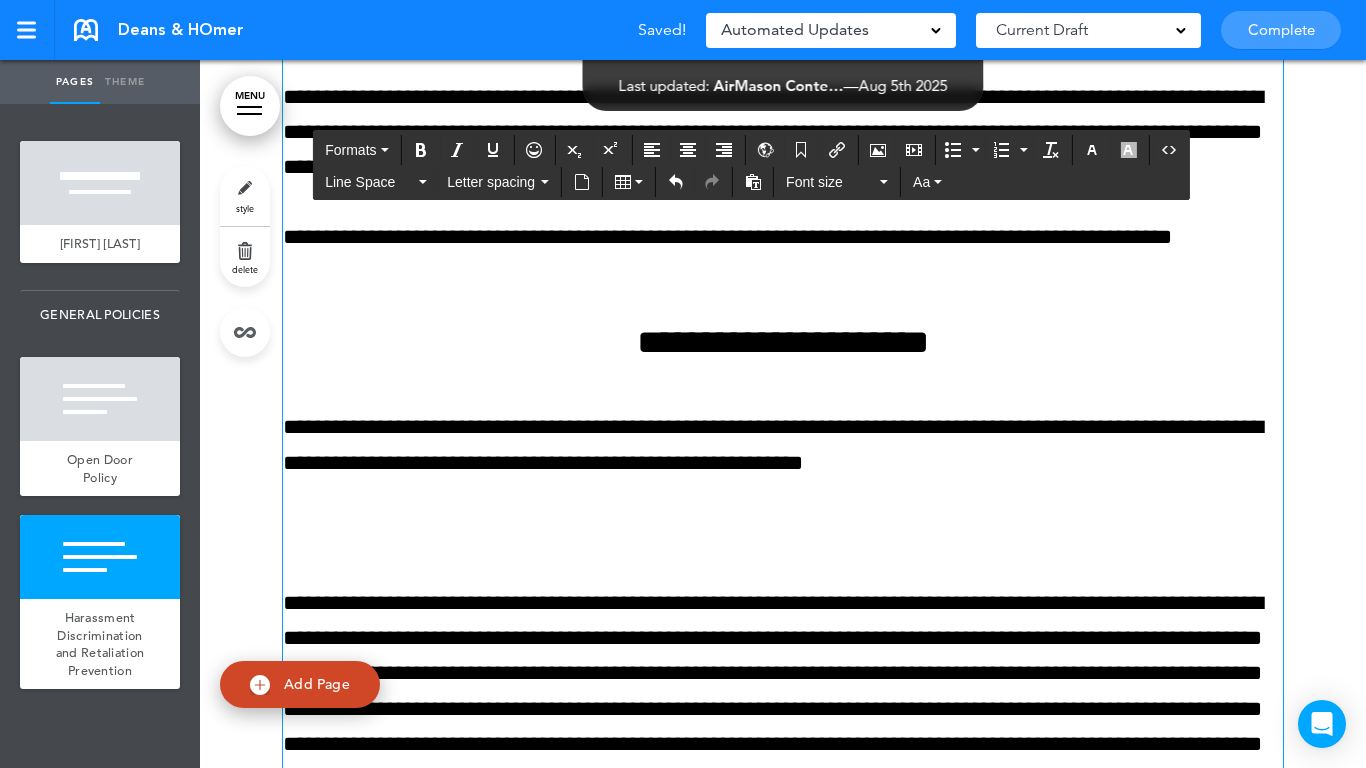scroll, scrollTop: 5304, scrollLeft: 0, axis: vertical 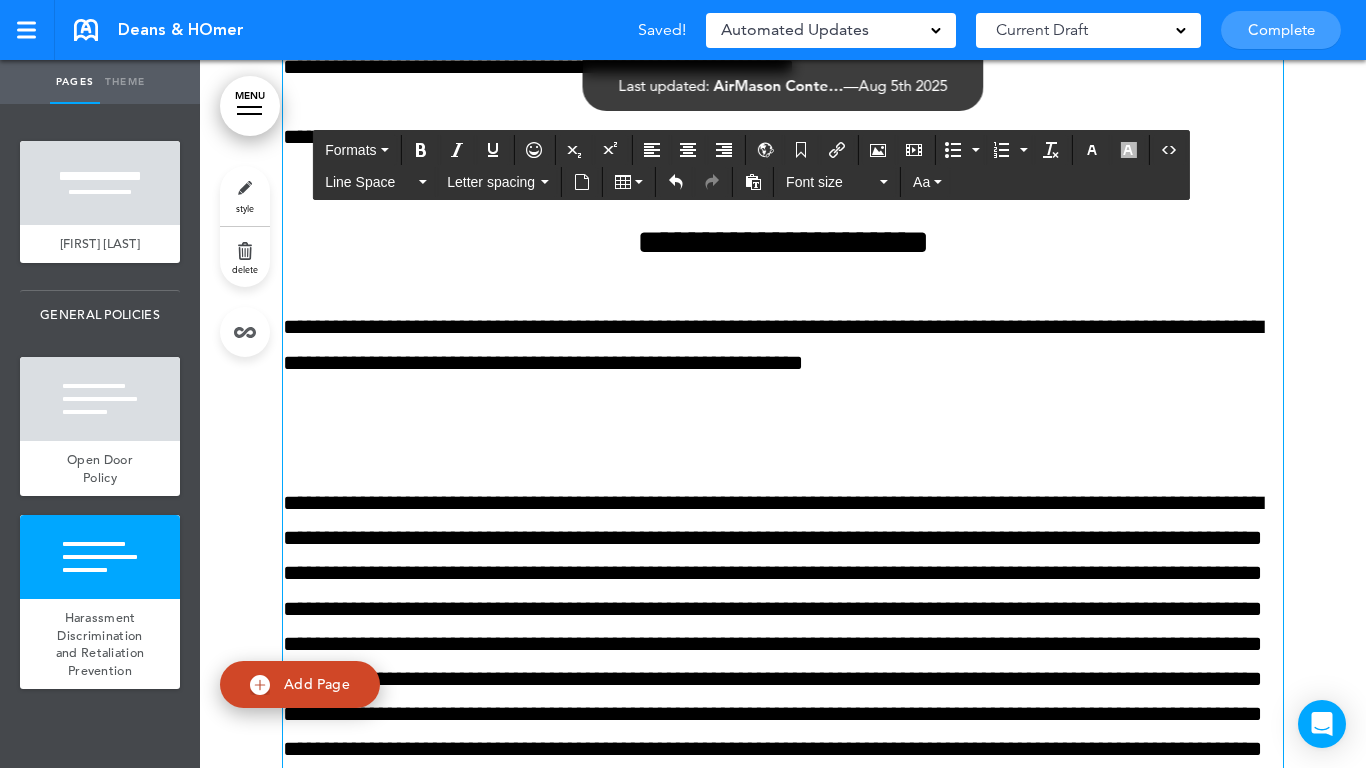 click at bounding box center [783, 433] 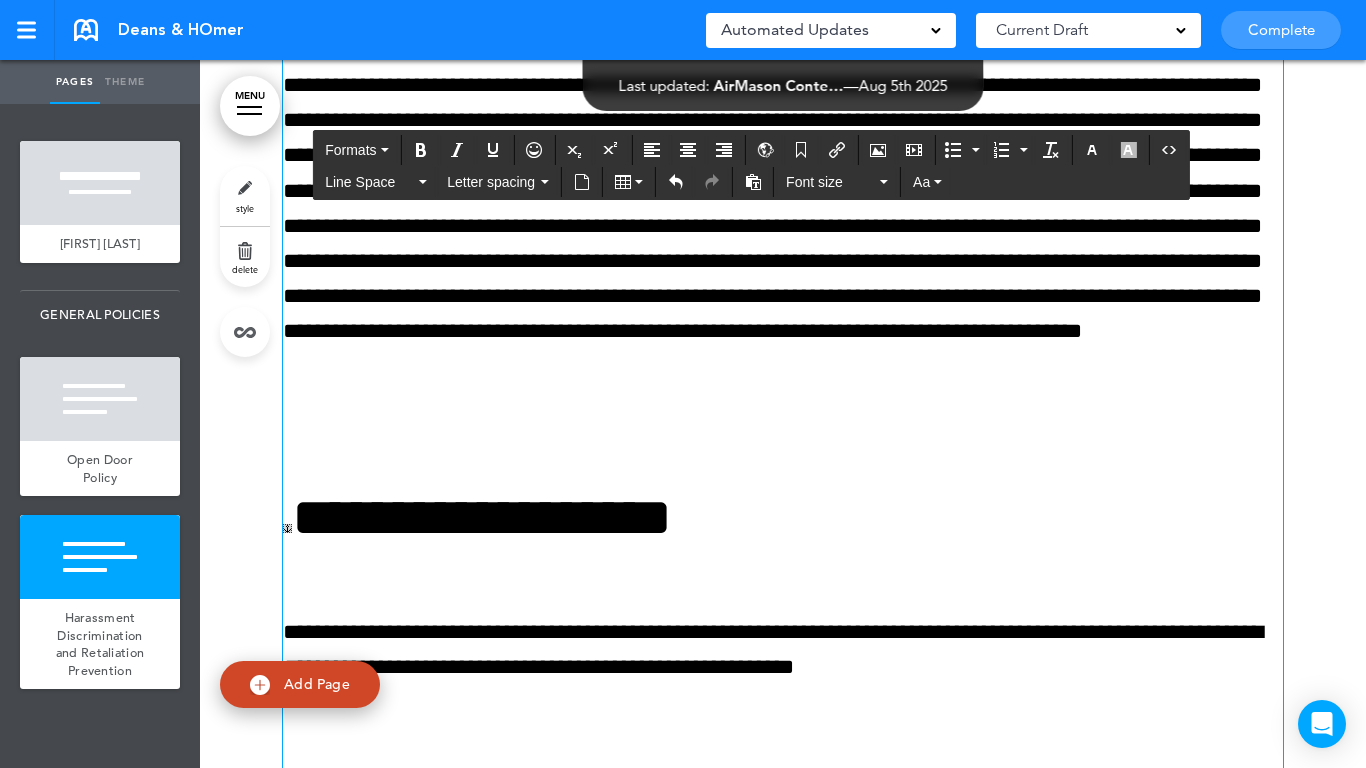 scroll, scrollTop: 5704, scrollLeft: 0, axis: vertical 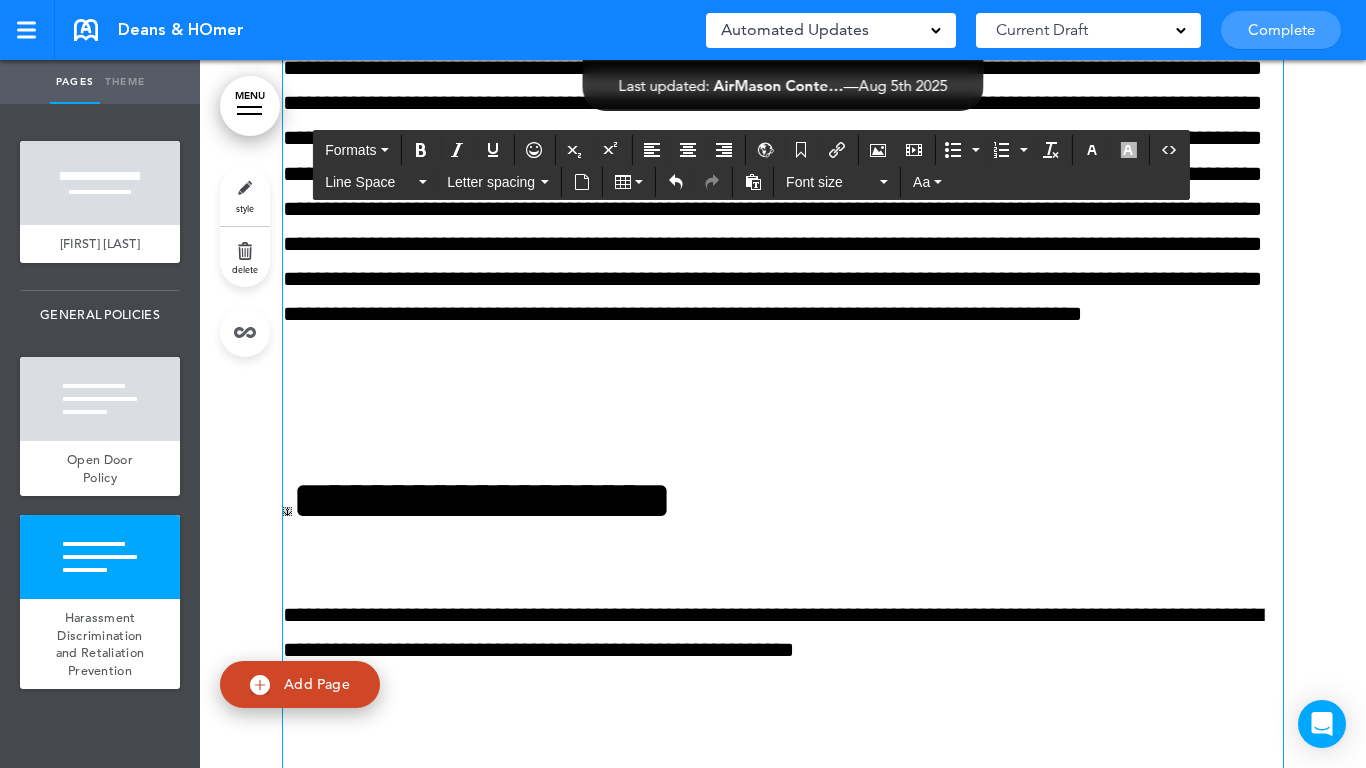 click at bounding box center [783, 420] 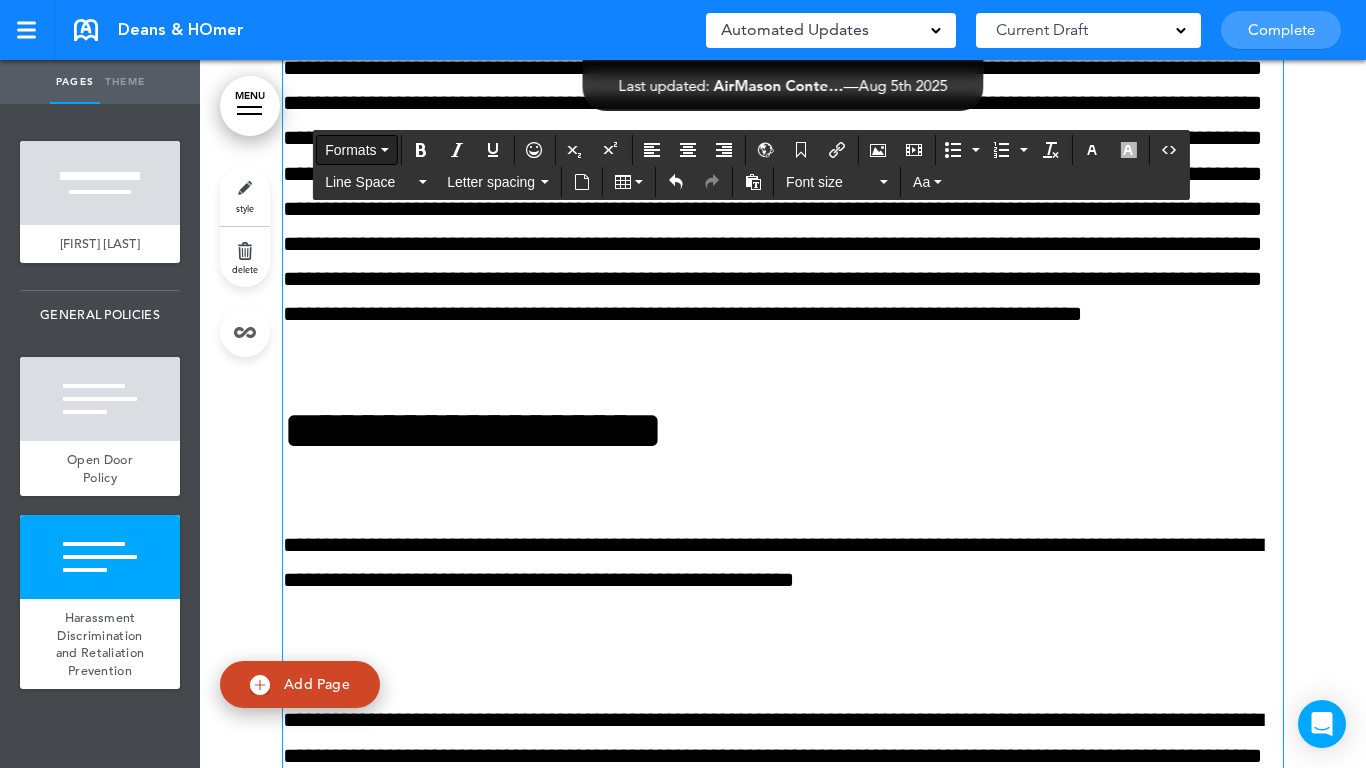 click on "Formats       Line Space   Letter spacing     Font size   Aa" at bounding box center (751, 167) 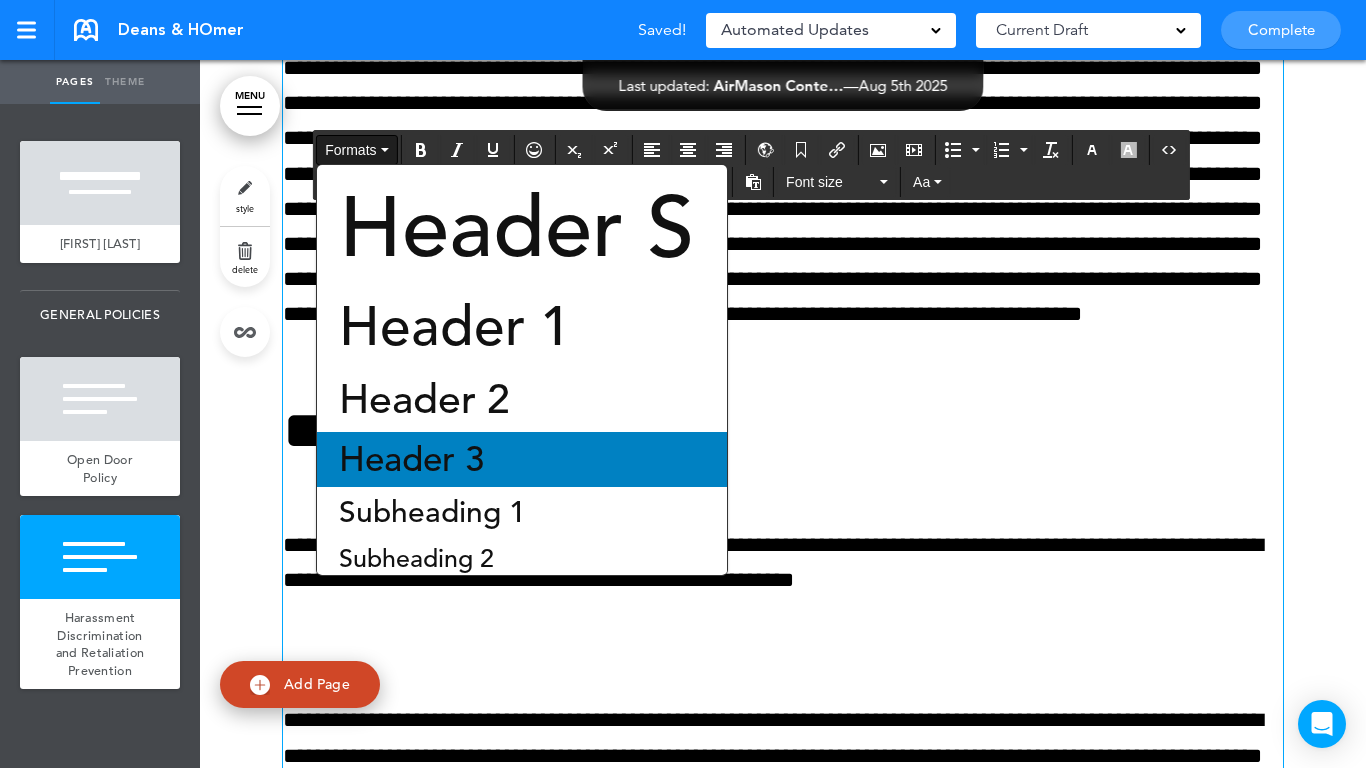 click on "Header 3" at bounding box center (411, 459) 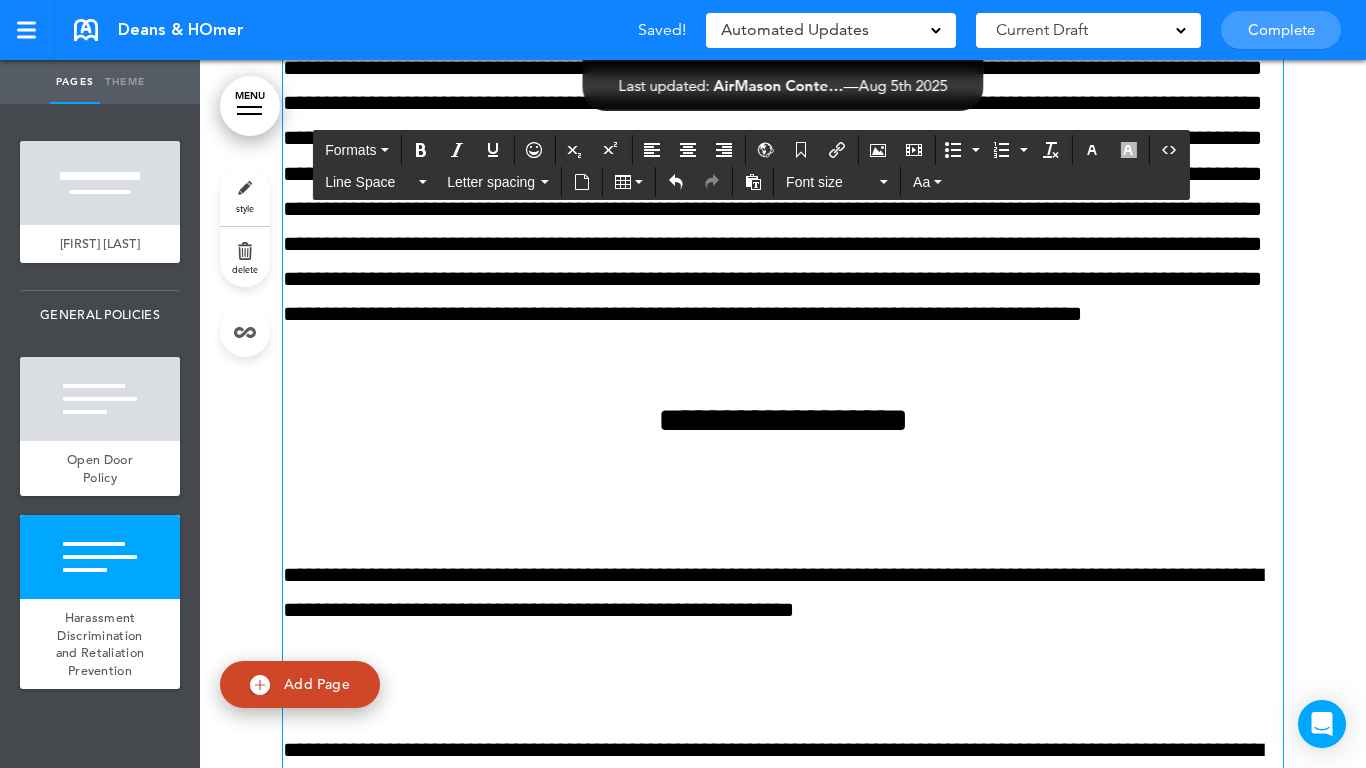 click on "**********" at bounding box center [783, 272] 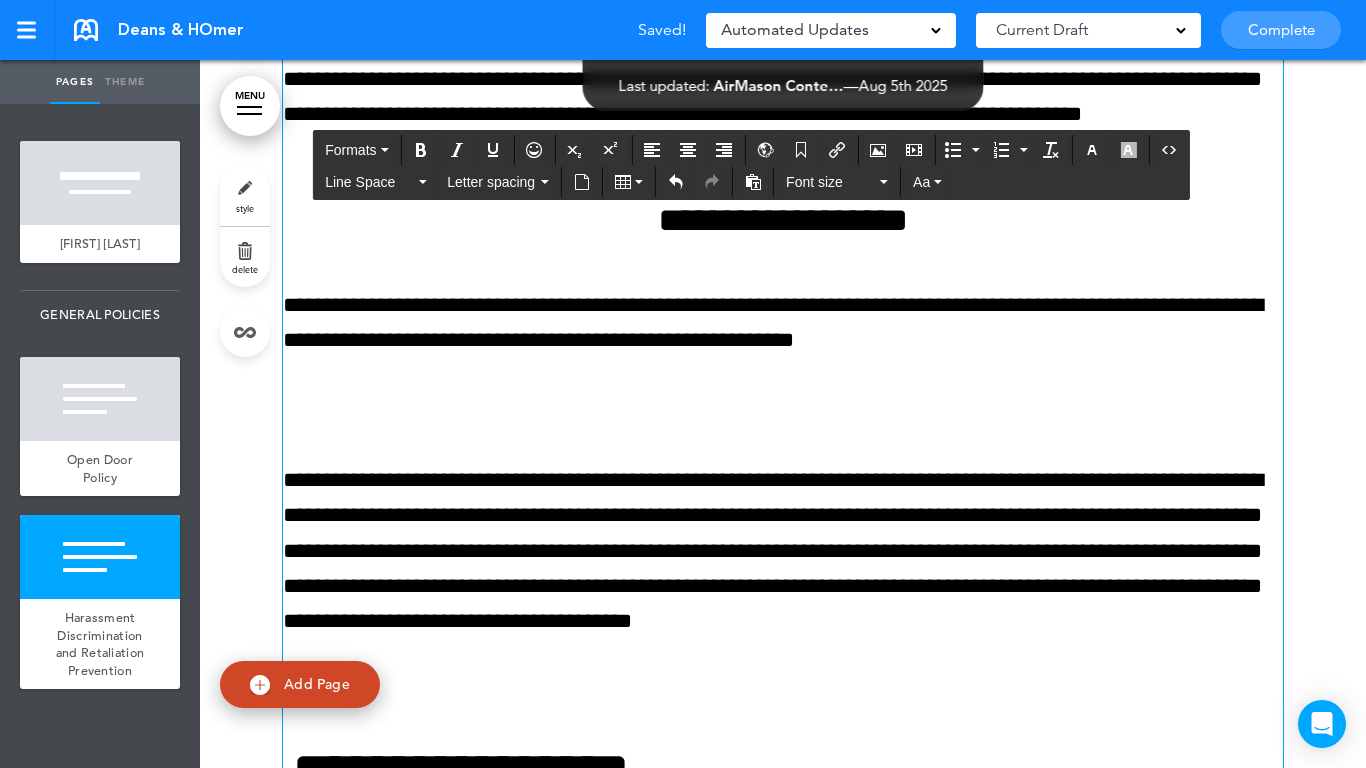 click on "**********" at bounding box center (783, 37) 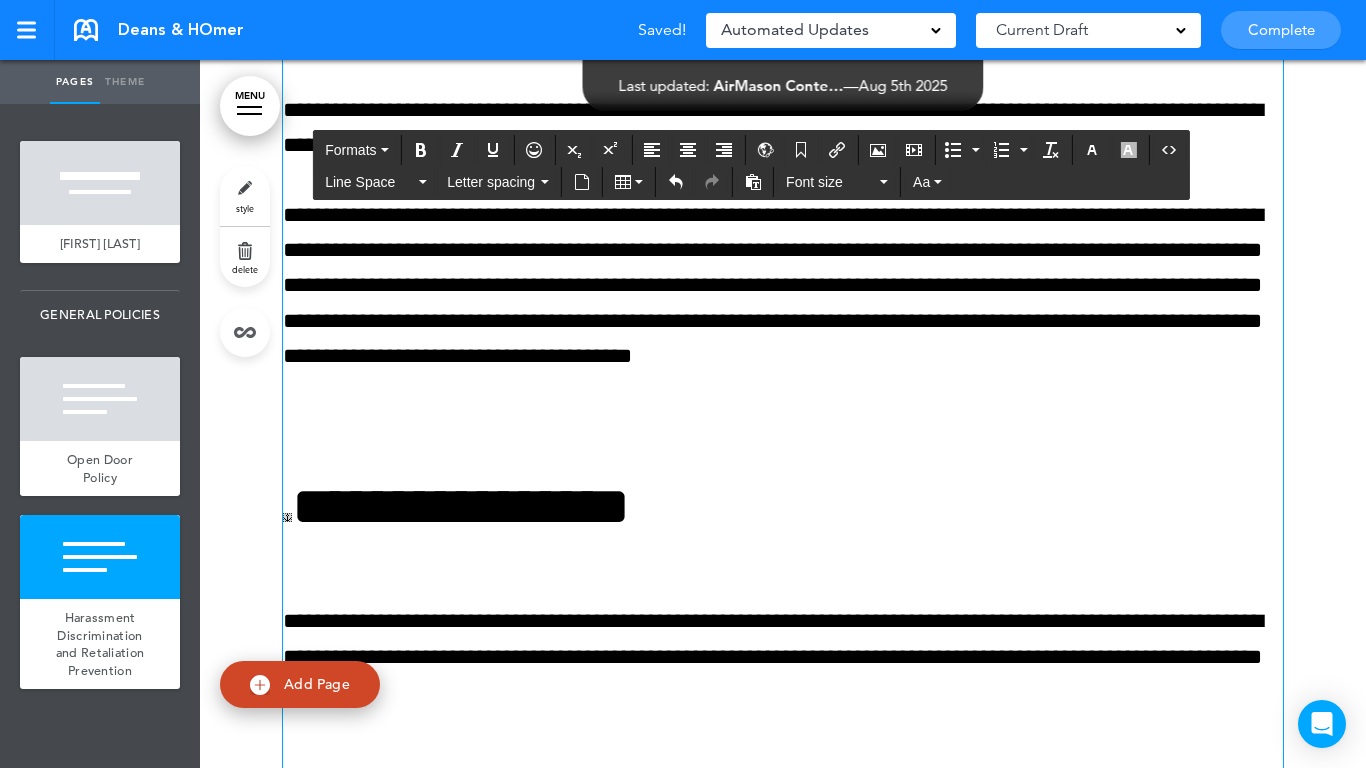 scroll, scrollTop: 6104, scrollLeft: 0, axis: vertical 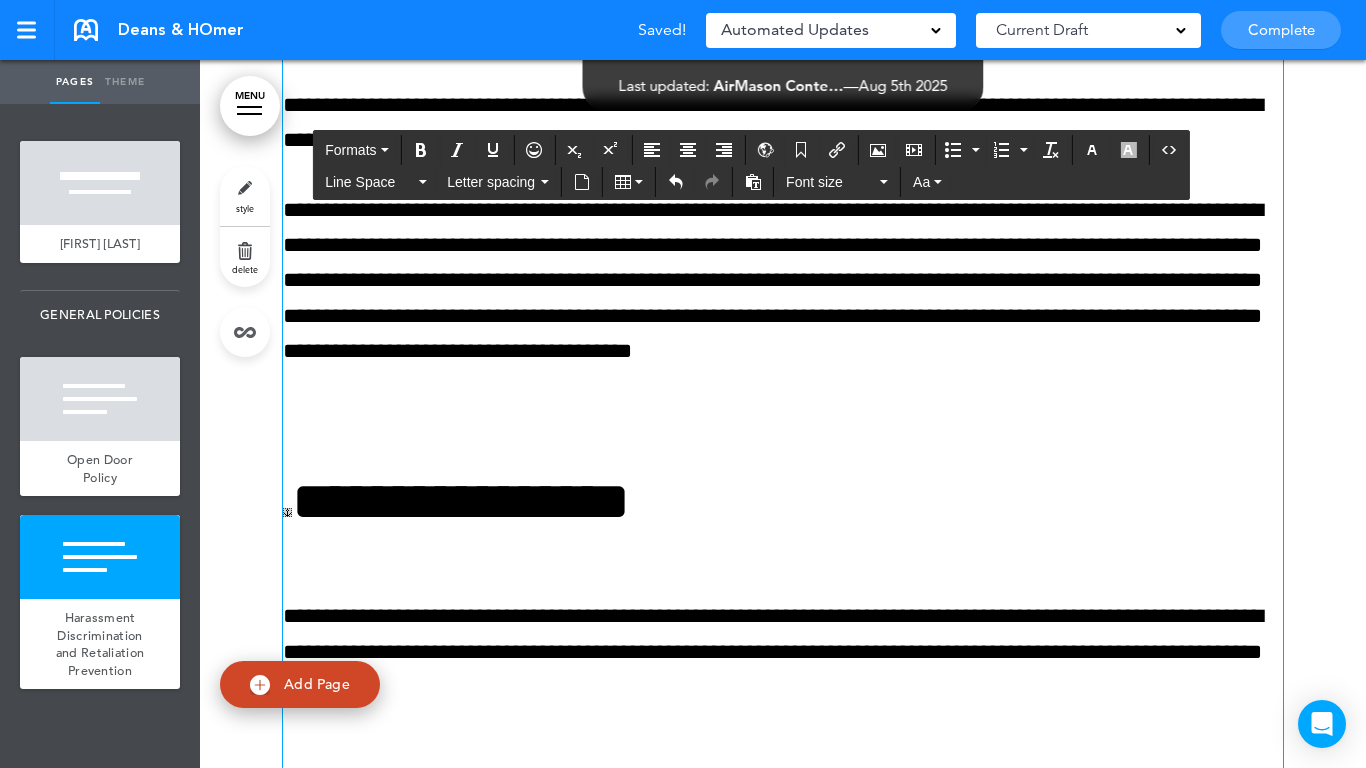 click on "**********" at bounding box center (783, -198) 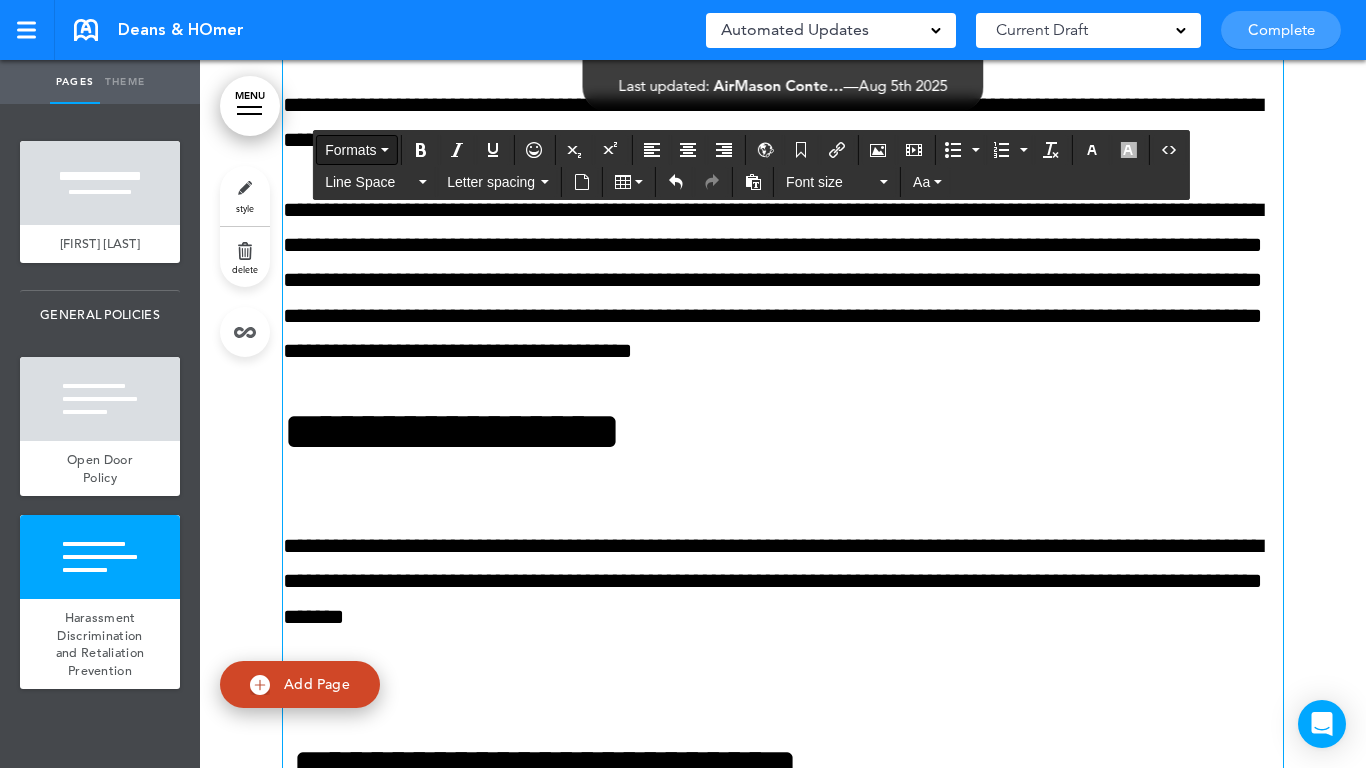 click on "Formats" at bounding box center [356, 150] 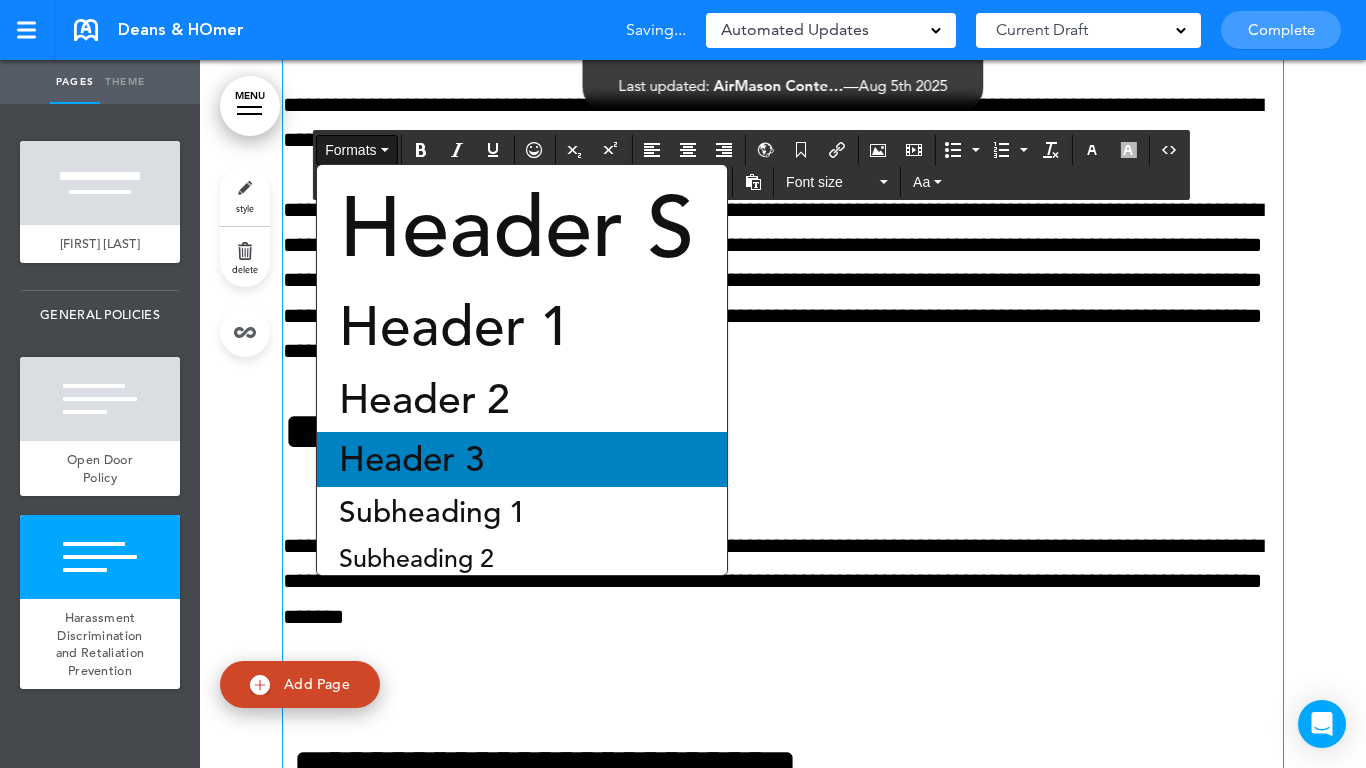 click on "Header 3" at bounding box center [411, 459] 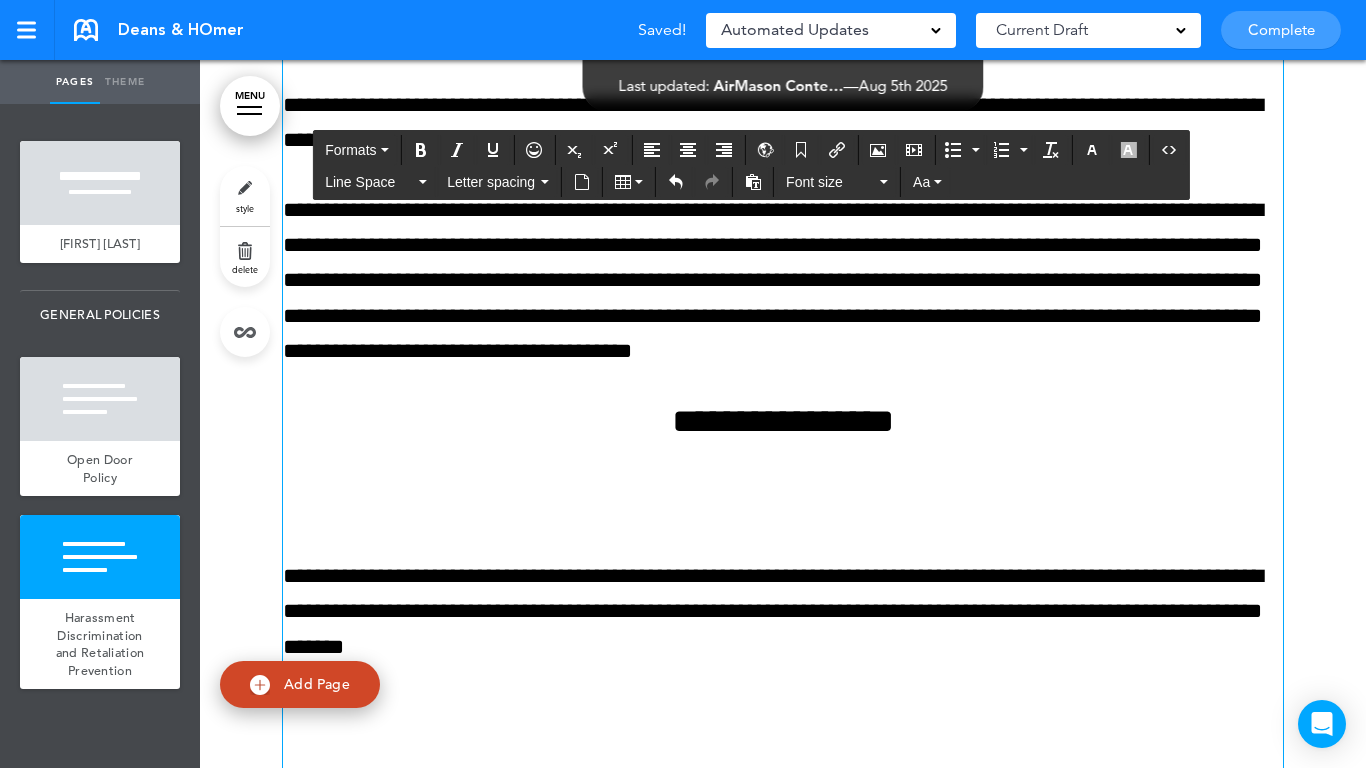 click on "**********" at bounding box center (783, -218) 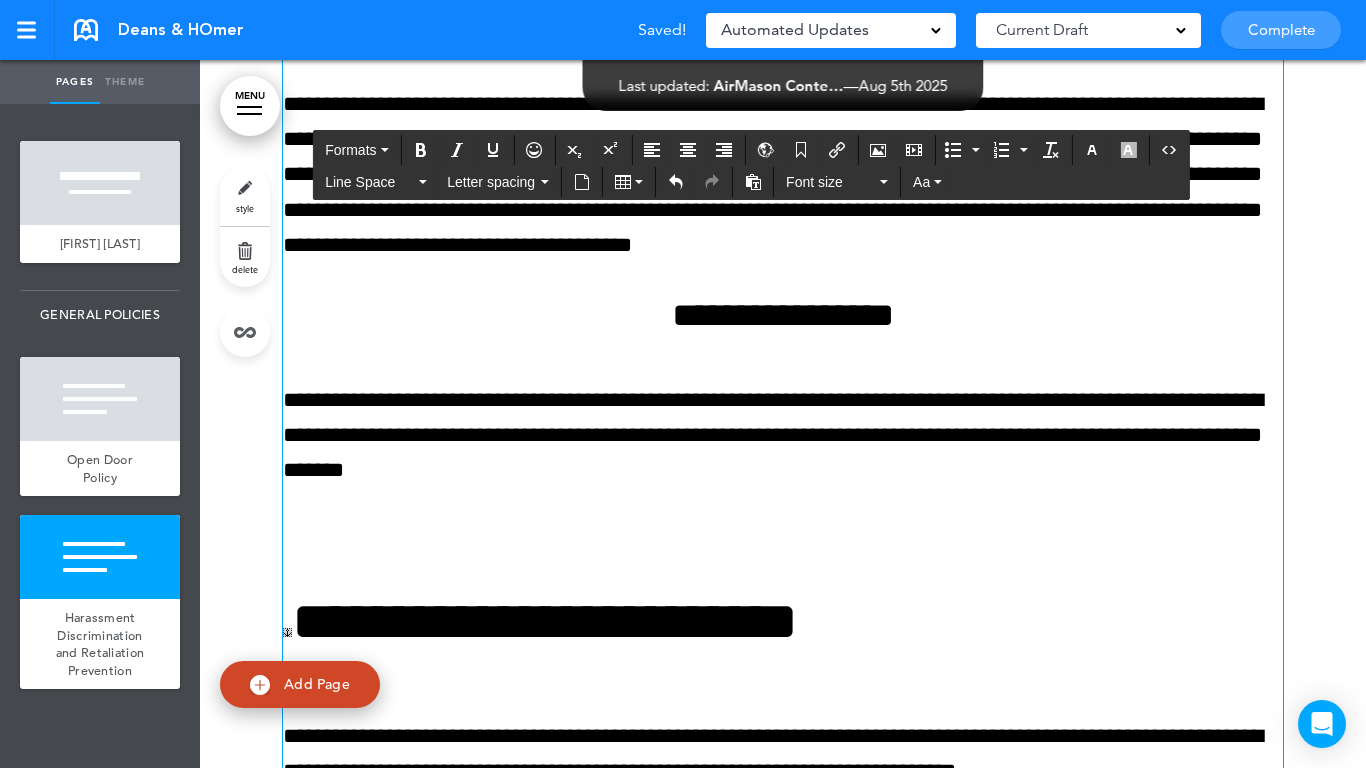 scroll, scrollTop: 6204, scrollLeft: 0, axis: vertical 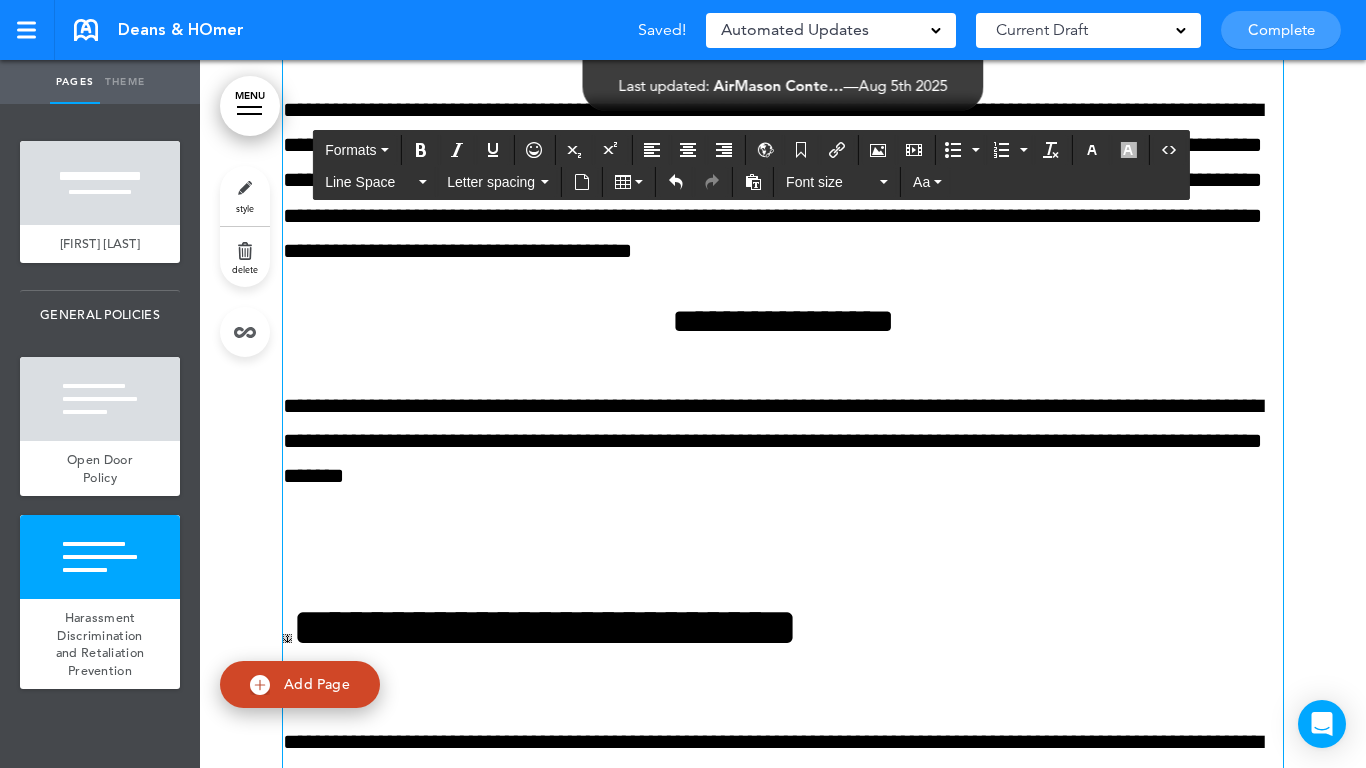 click on "**********" at bounding box center [783, 442] 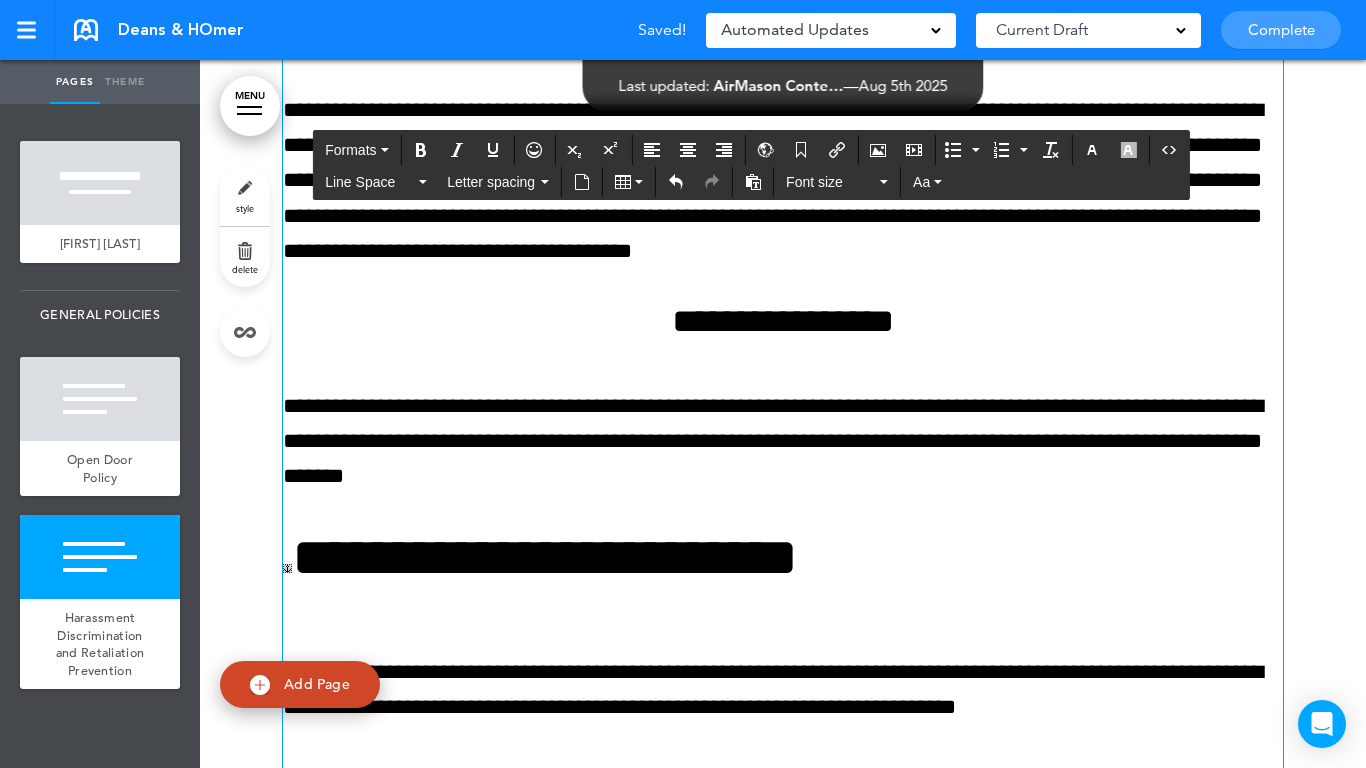 click on "**********" at bounding box center [783, 409] 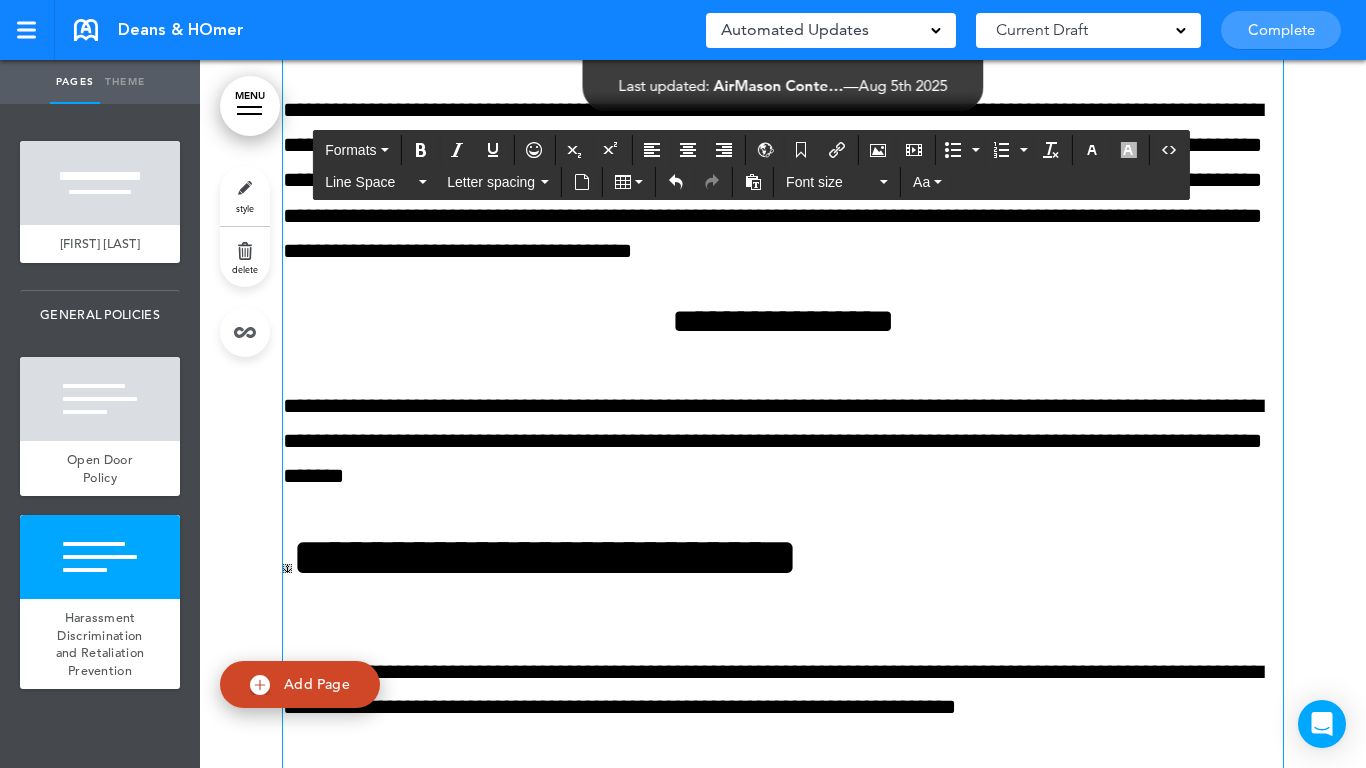 click on "**********" at bounding box center (783, 409) 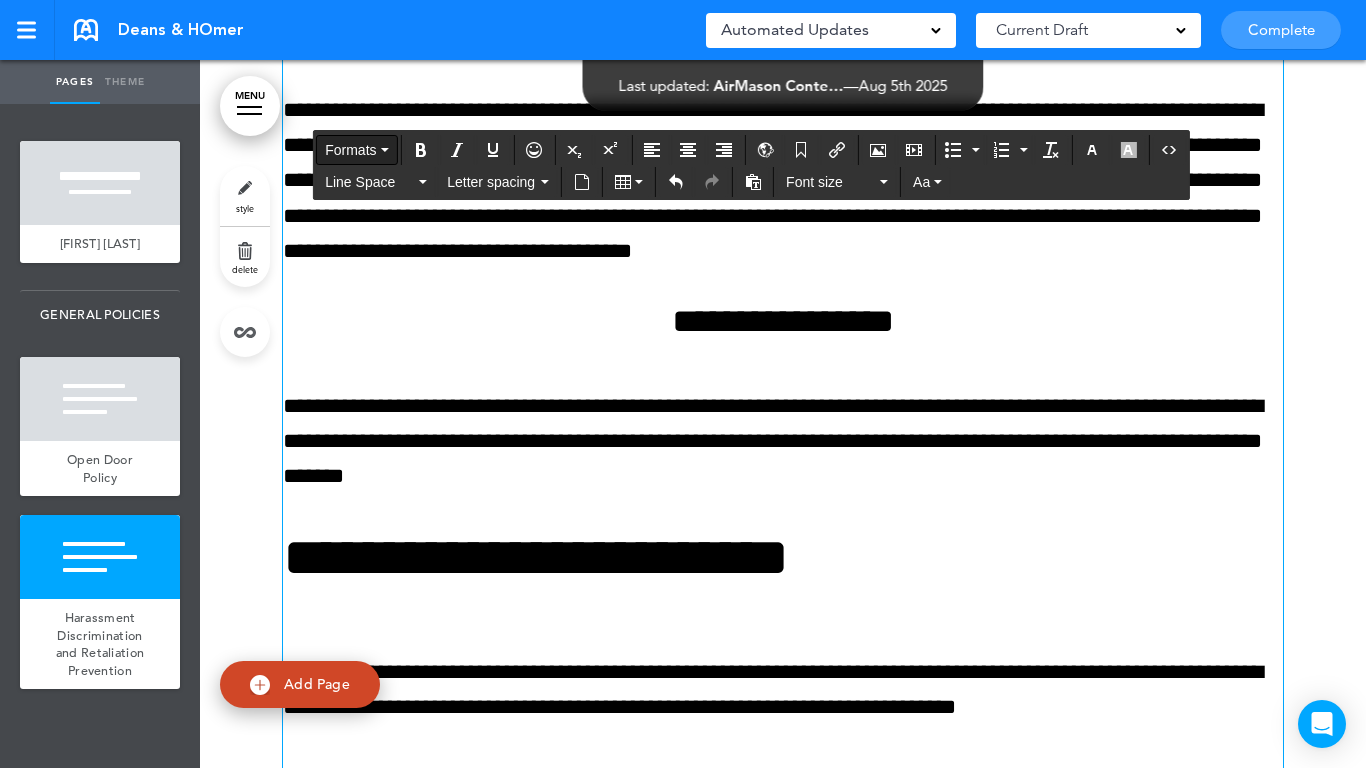 click on "Formats" at bounding box center (350, 150) 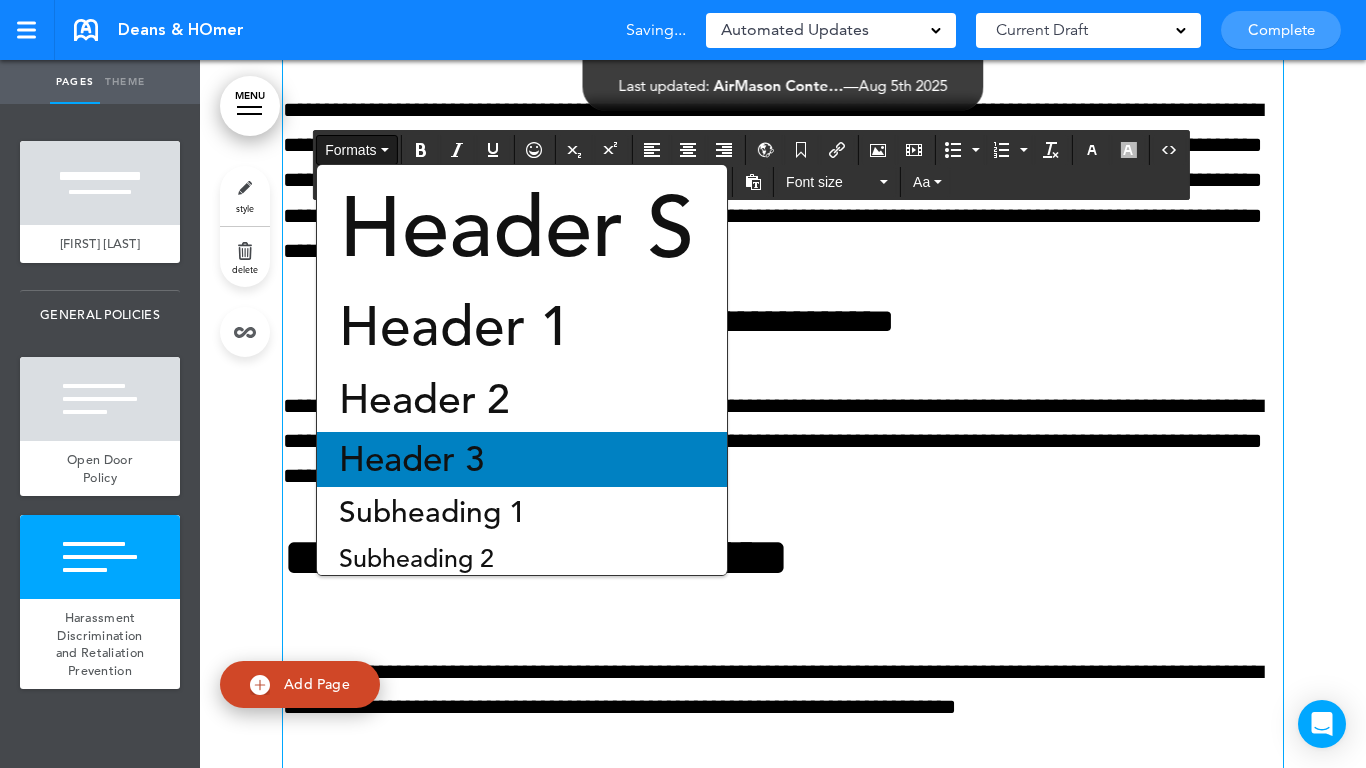click on "Header 3" at bounding box center (411, 459) 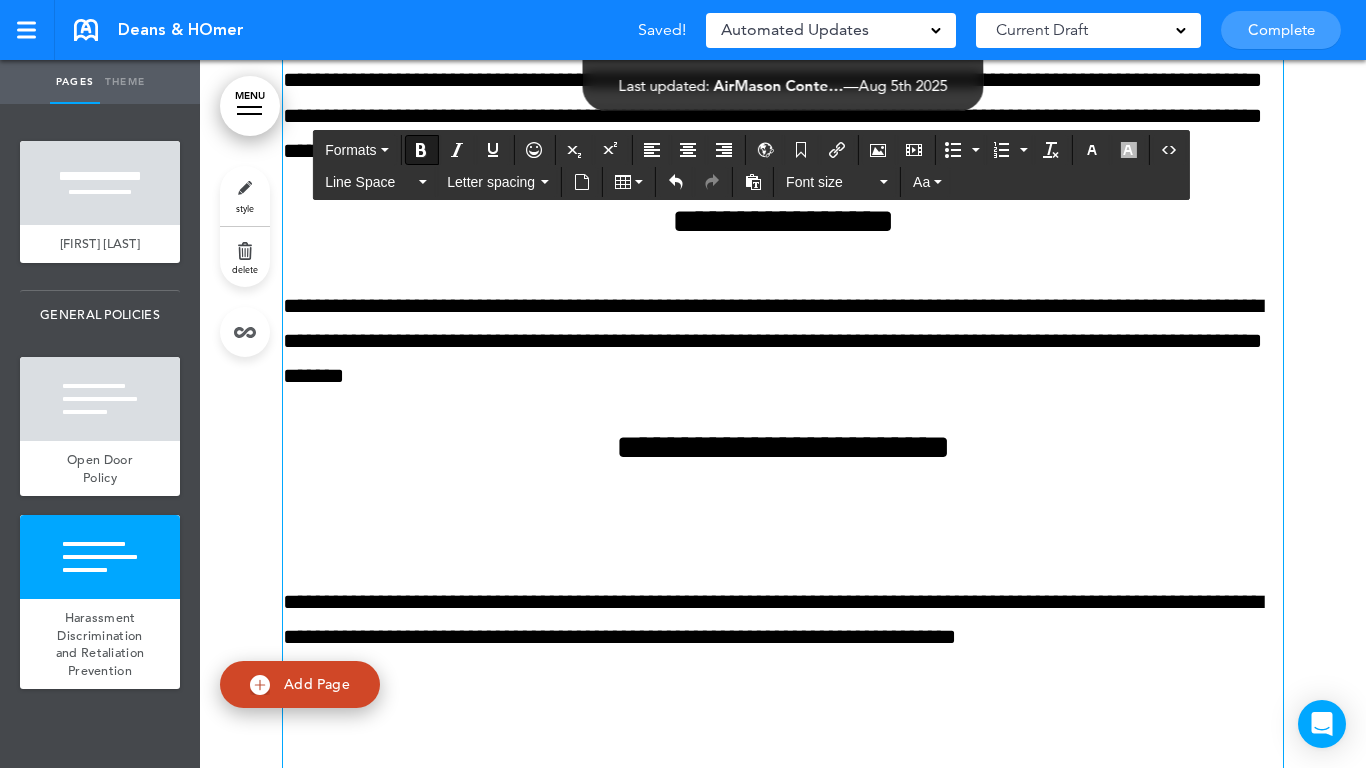 click on "**********" at bounding box center [783, 1624] 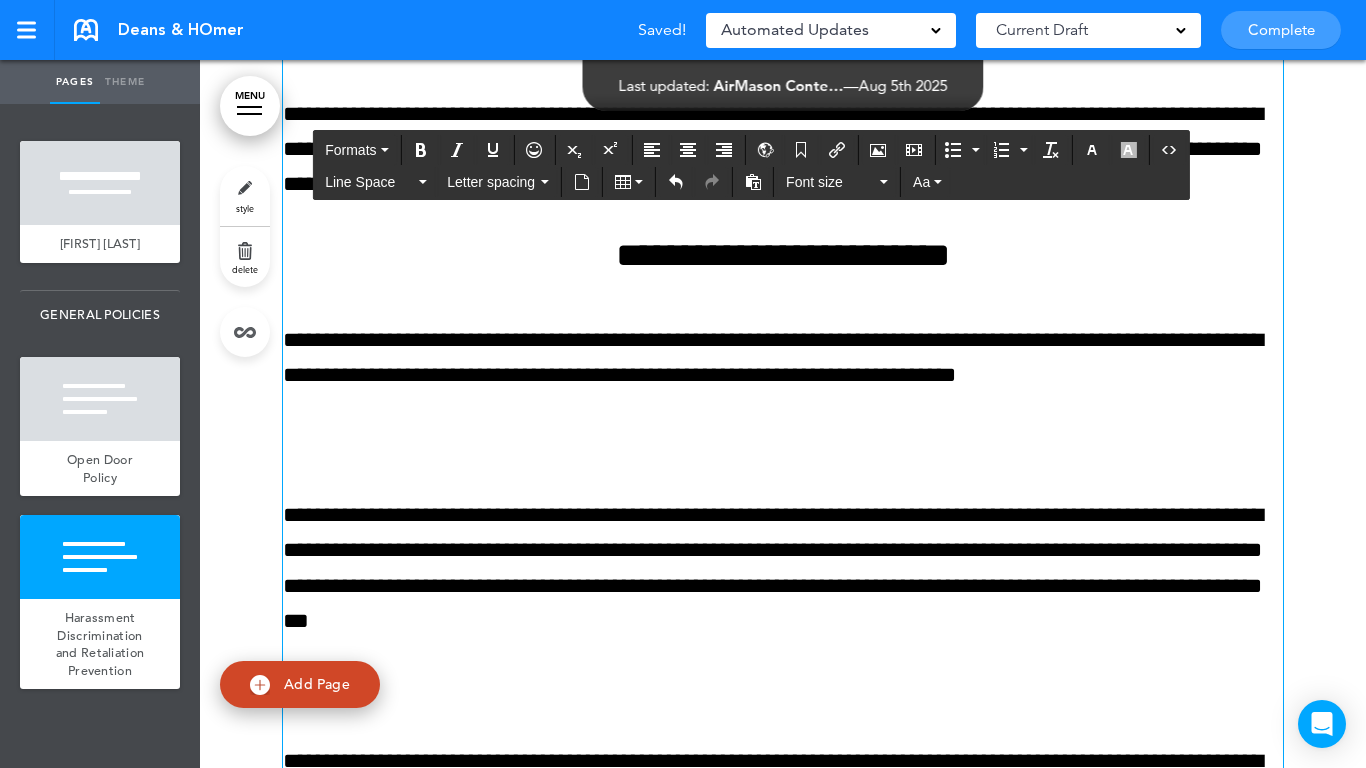 scroll, scrollTop: 6504, scrollLeft: 0, axis: vertical 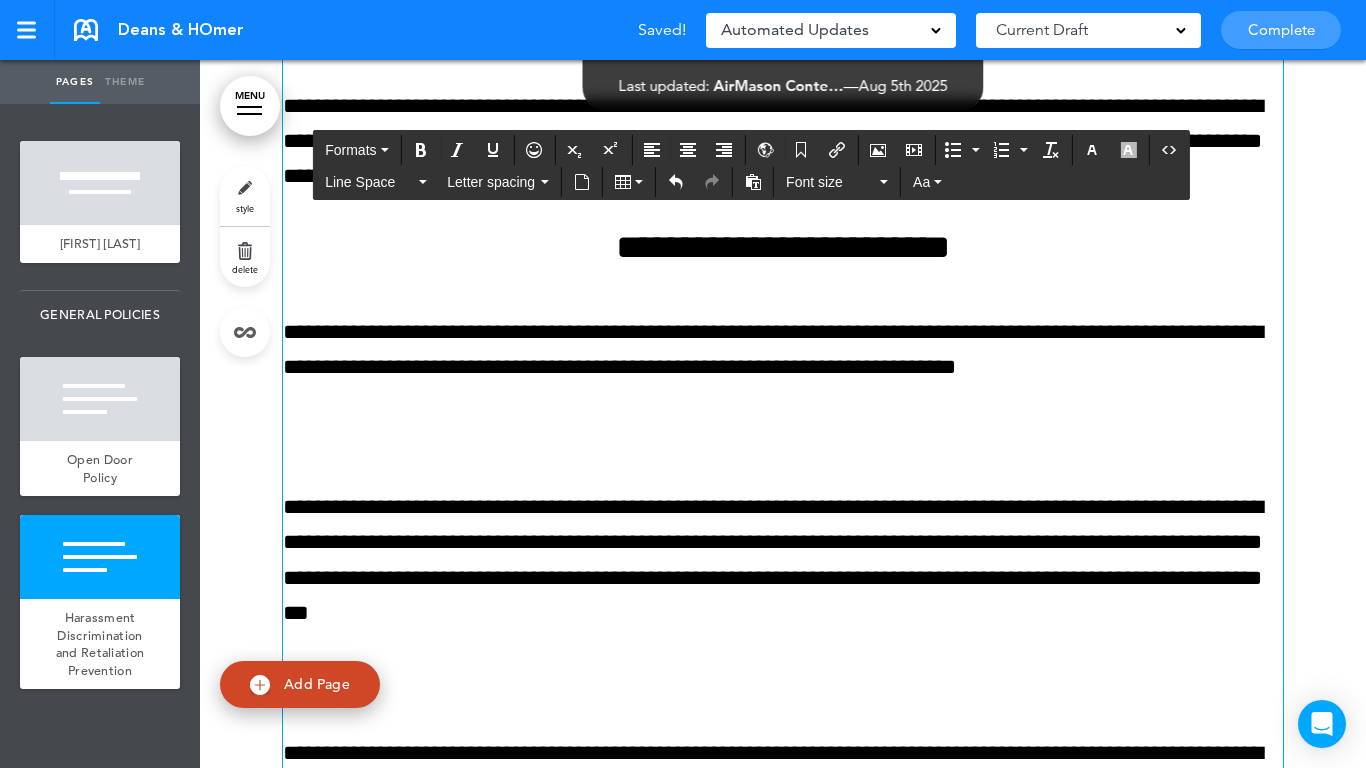 click at bounding box center (783, 437) 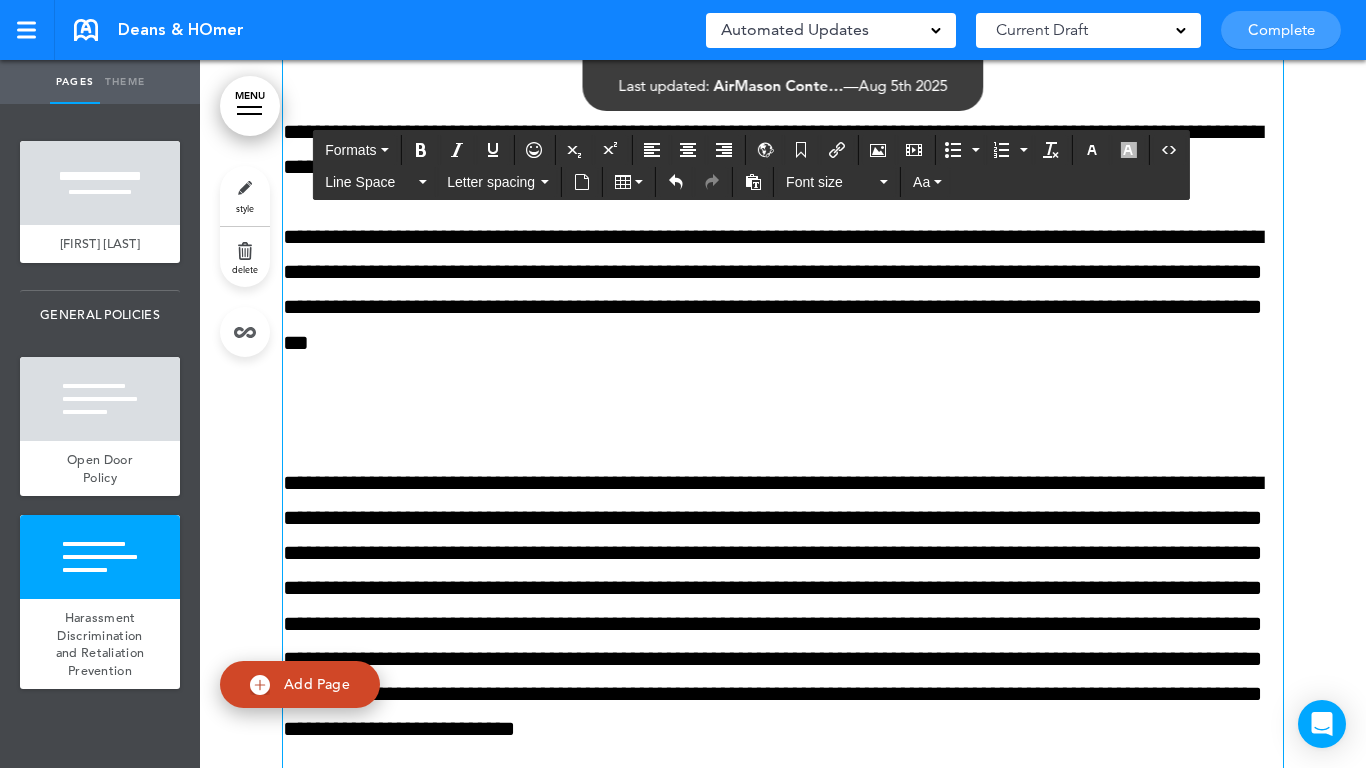 click on "**********" at bounding box center [783, 1154] 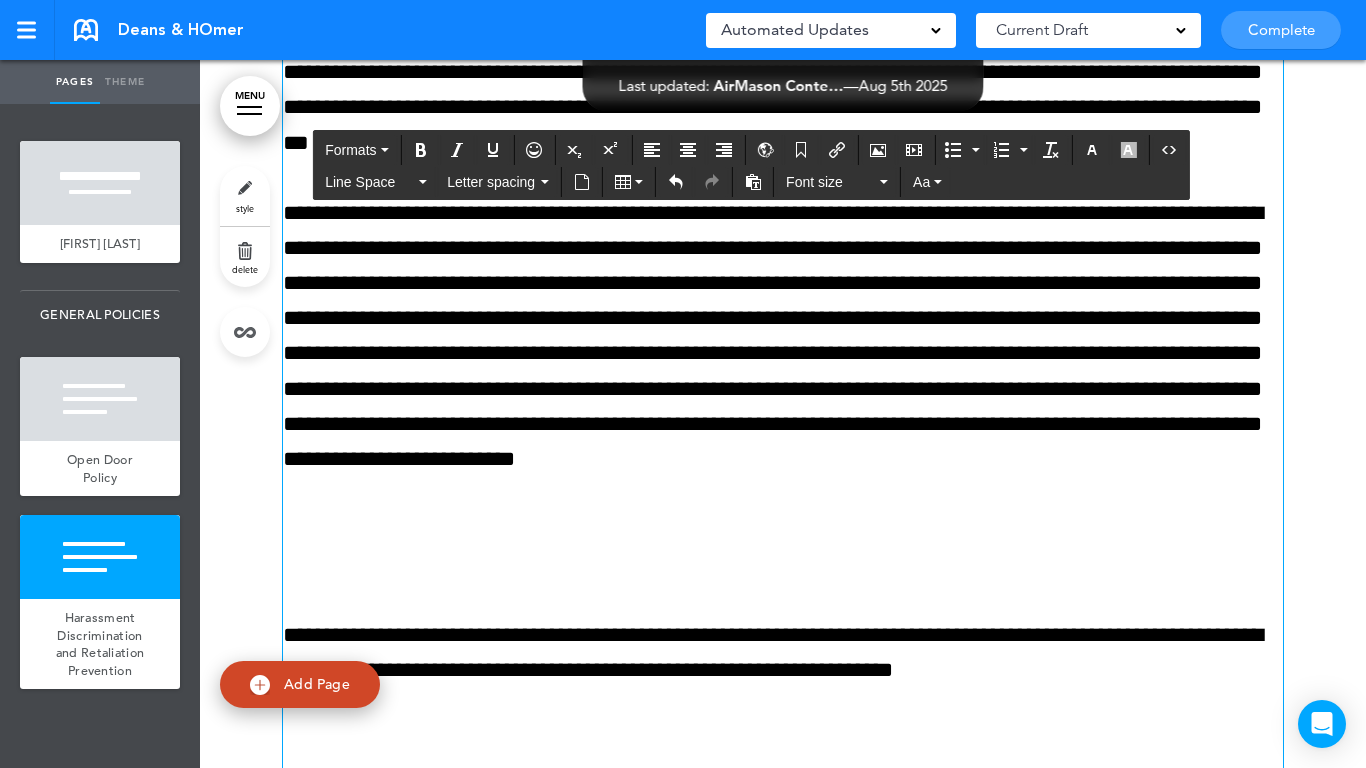 click on "**********" at bounding box center (783, 919) 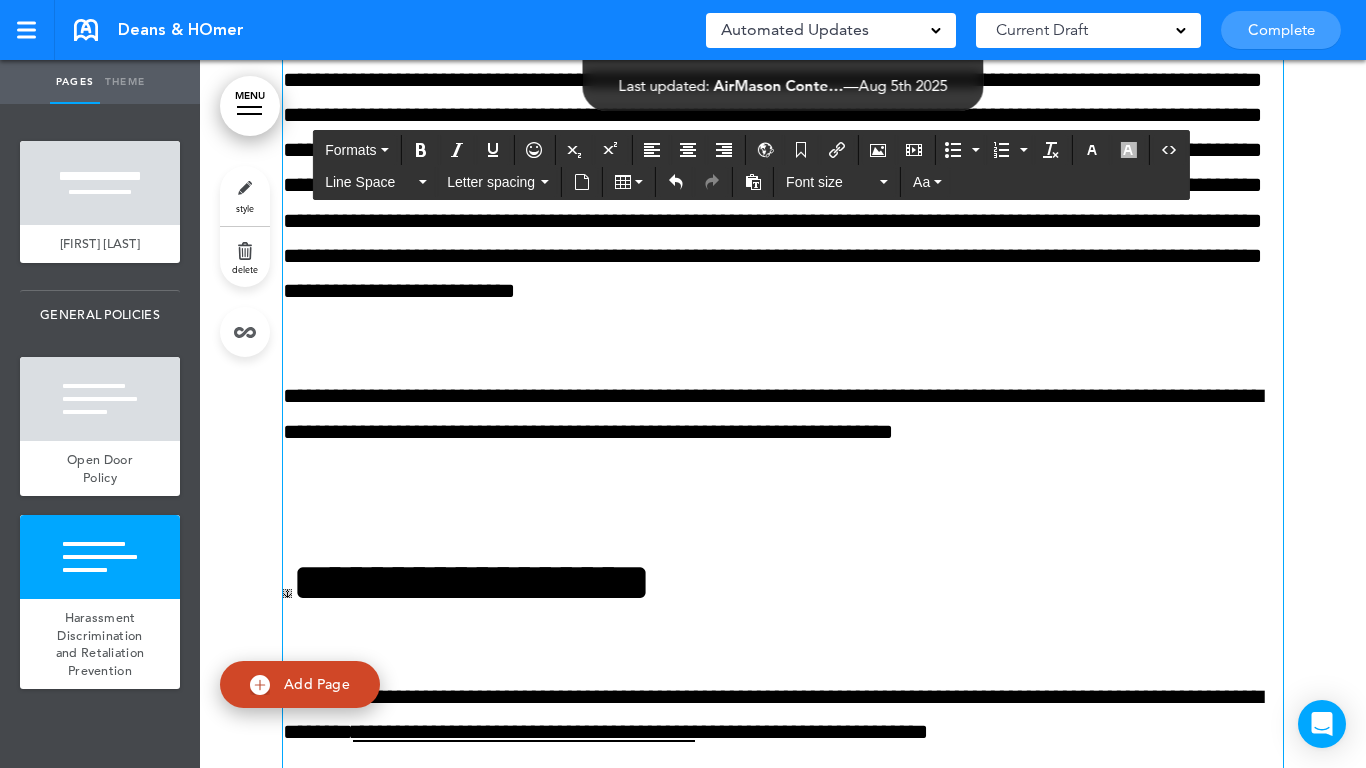 scroll, scrollTop: 7104, scrollLeft: 0, axis: vertical 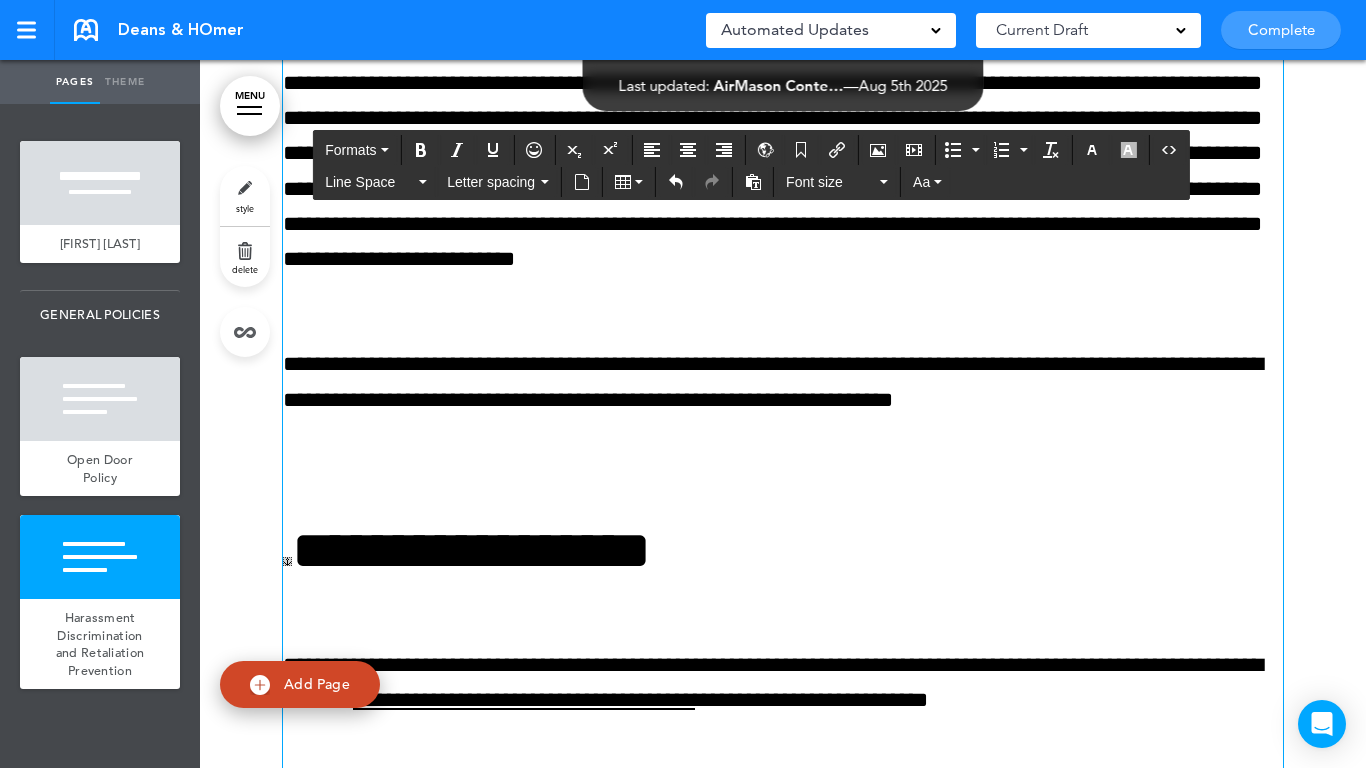 click on "**********" at bounding box center (783, 683) 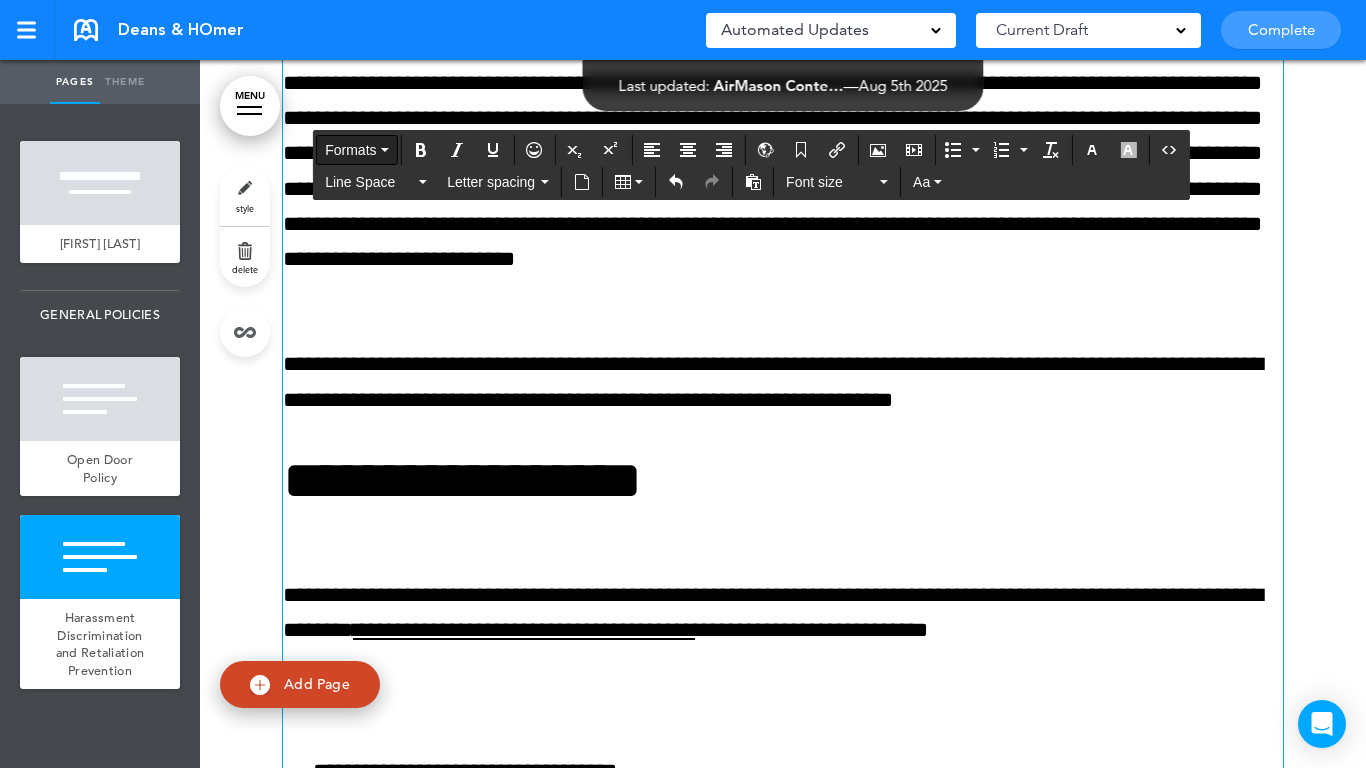 click on "Formats" at bounding box center (350, 150) 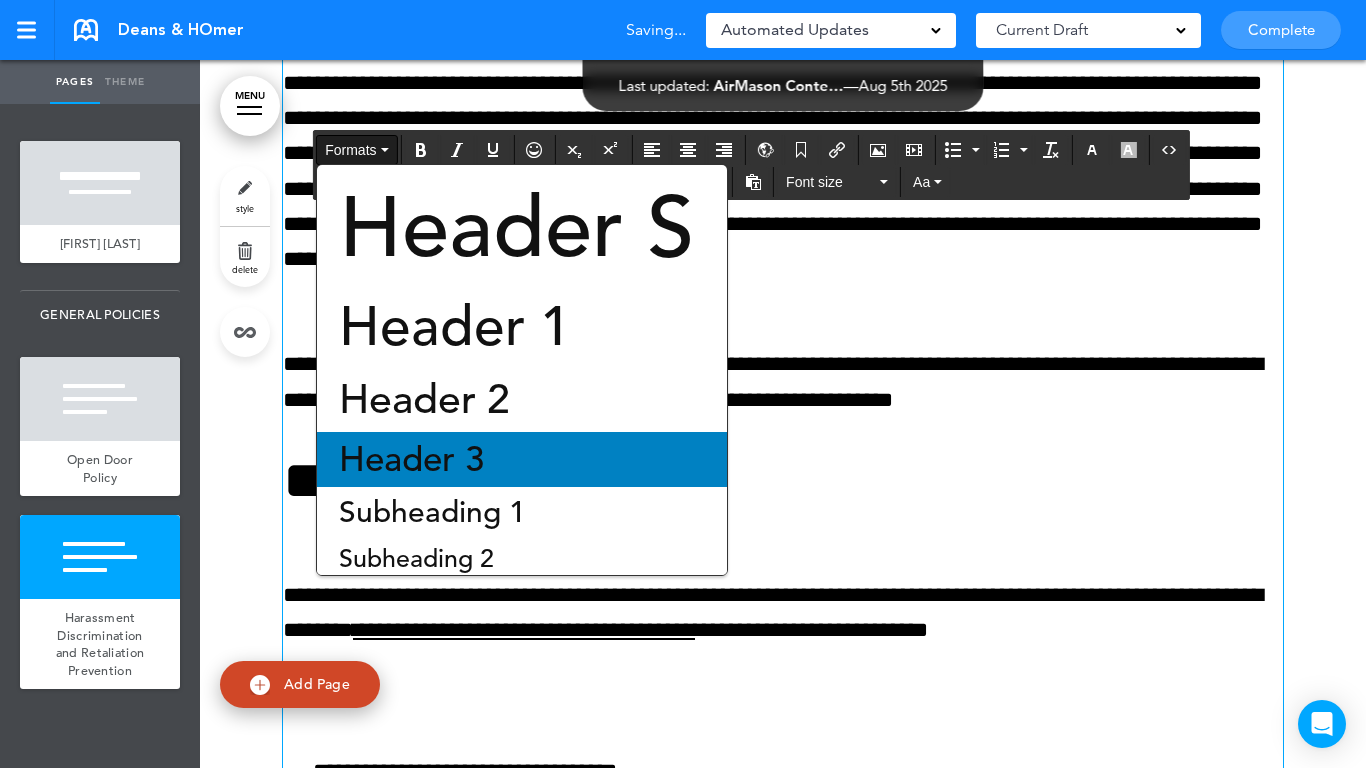 click on "Header 3" at bounding box center [411, 459] 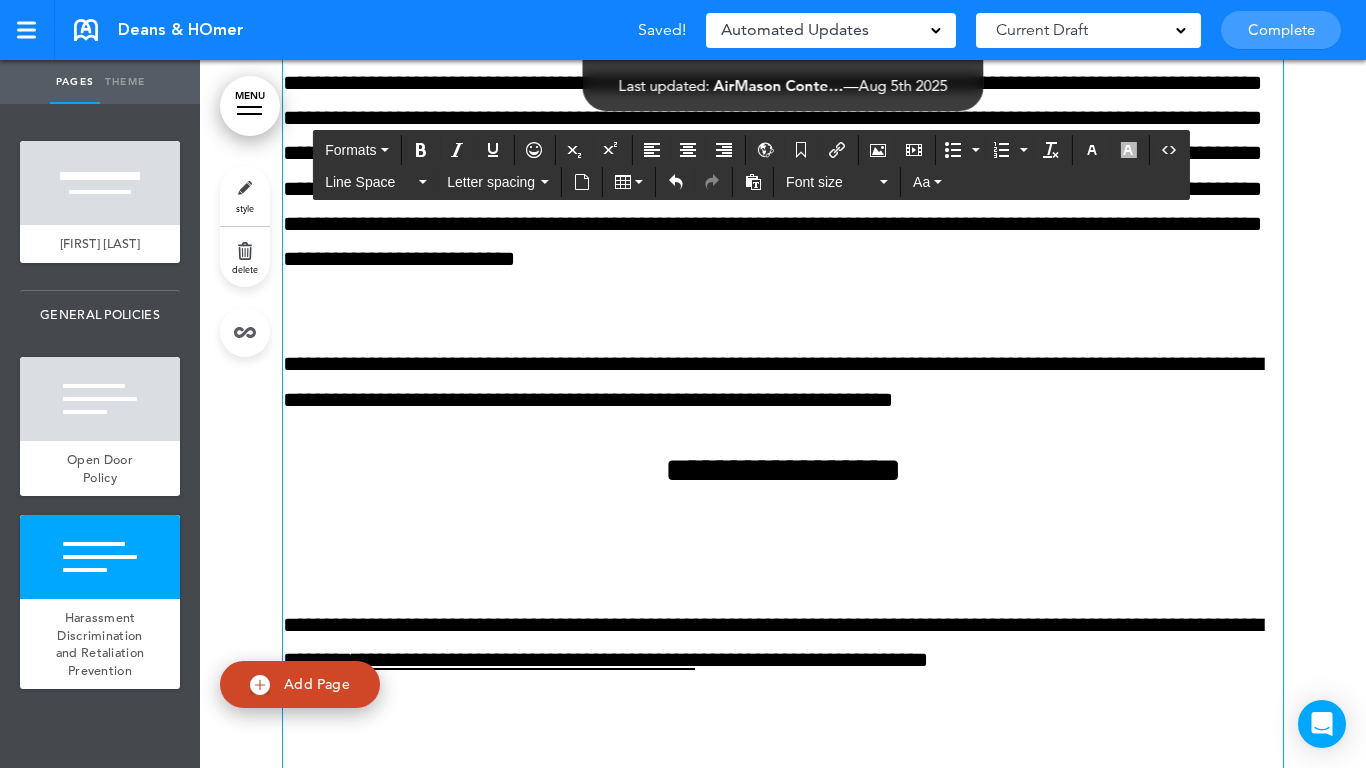 scroll, scrollTop: 7304, scrollLeft: 0, axis: vertical 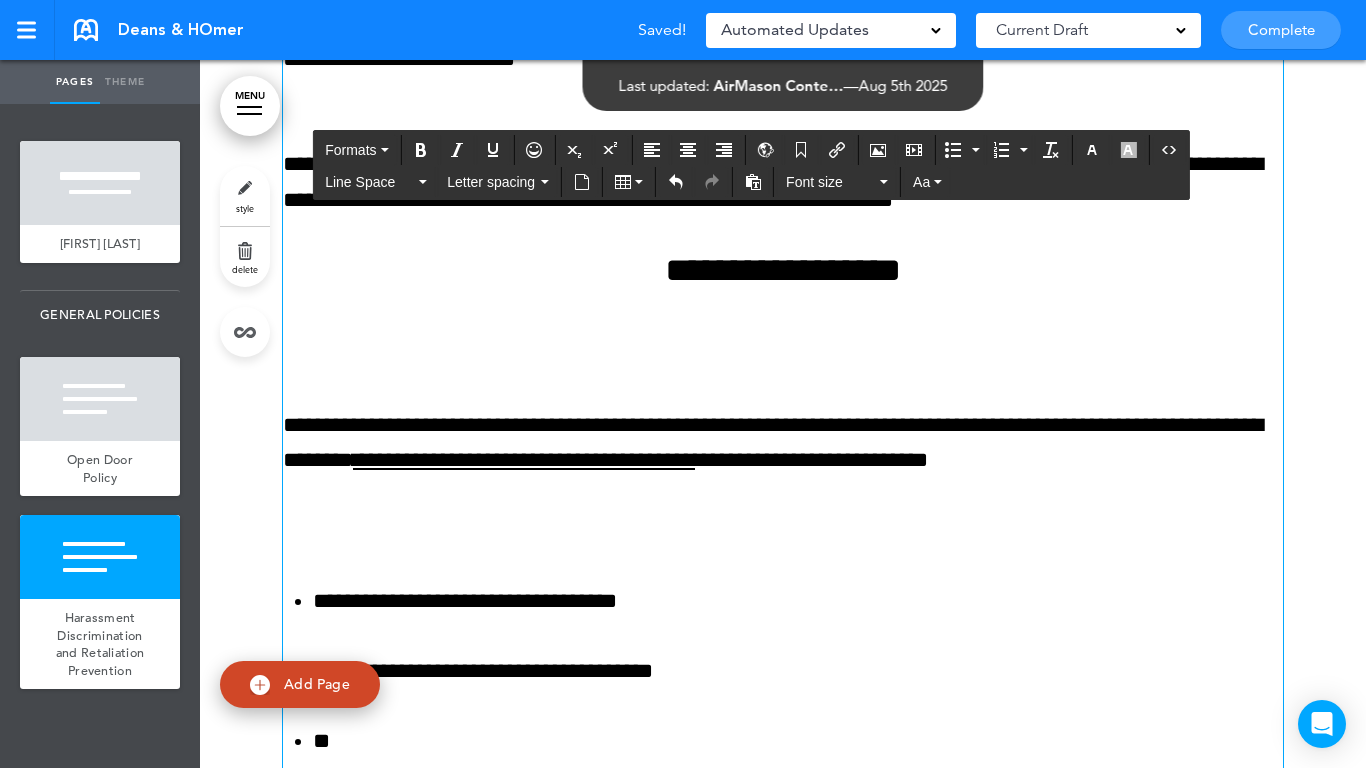 click on "**********" at bounding box center [783, 463] 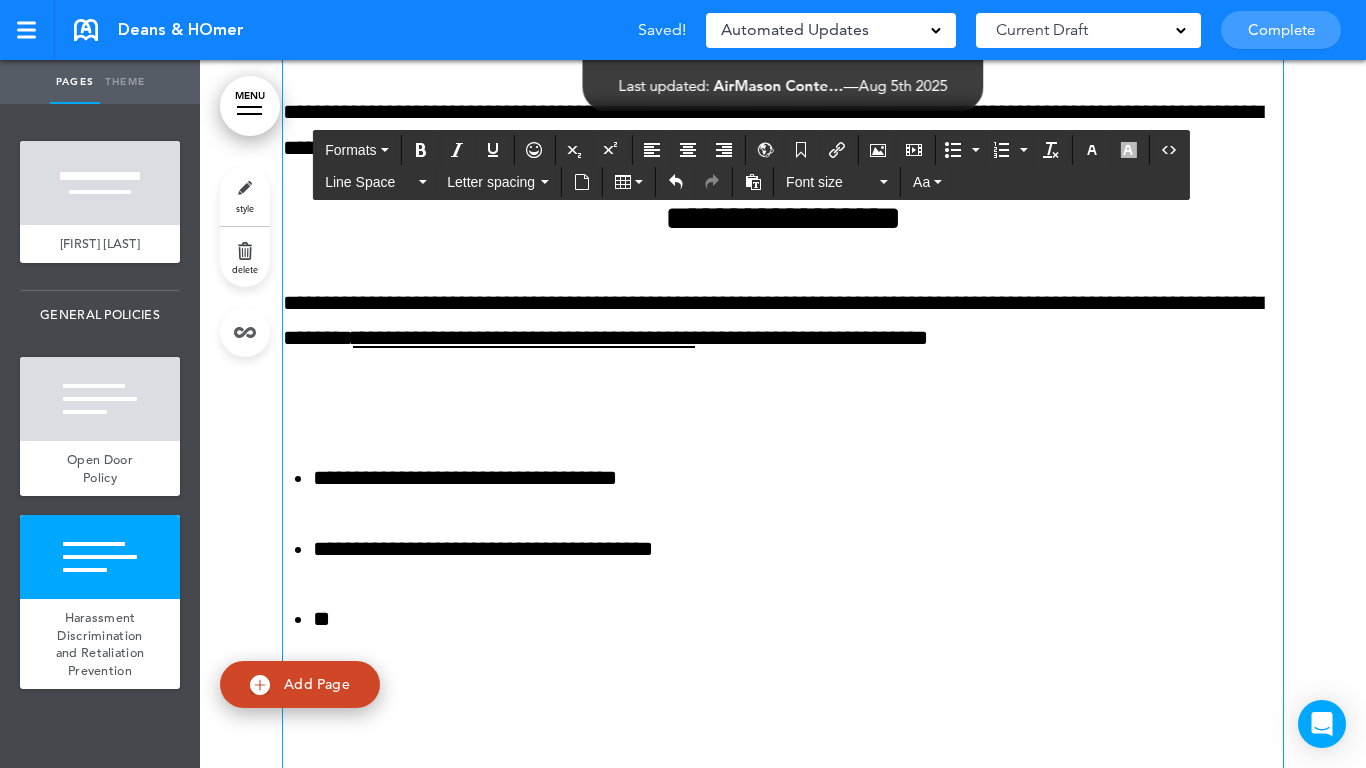 scroll, scrollTop: 7404, scrollLeft: 0, axis: vertical 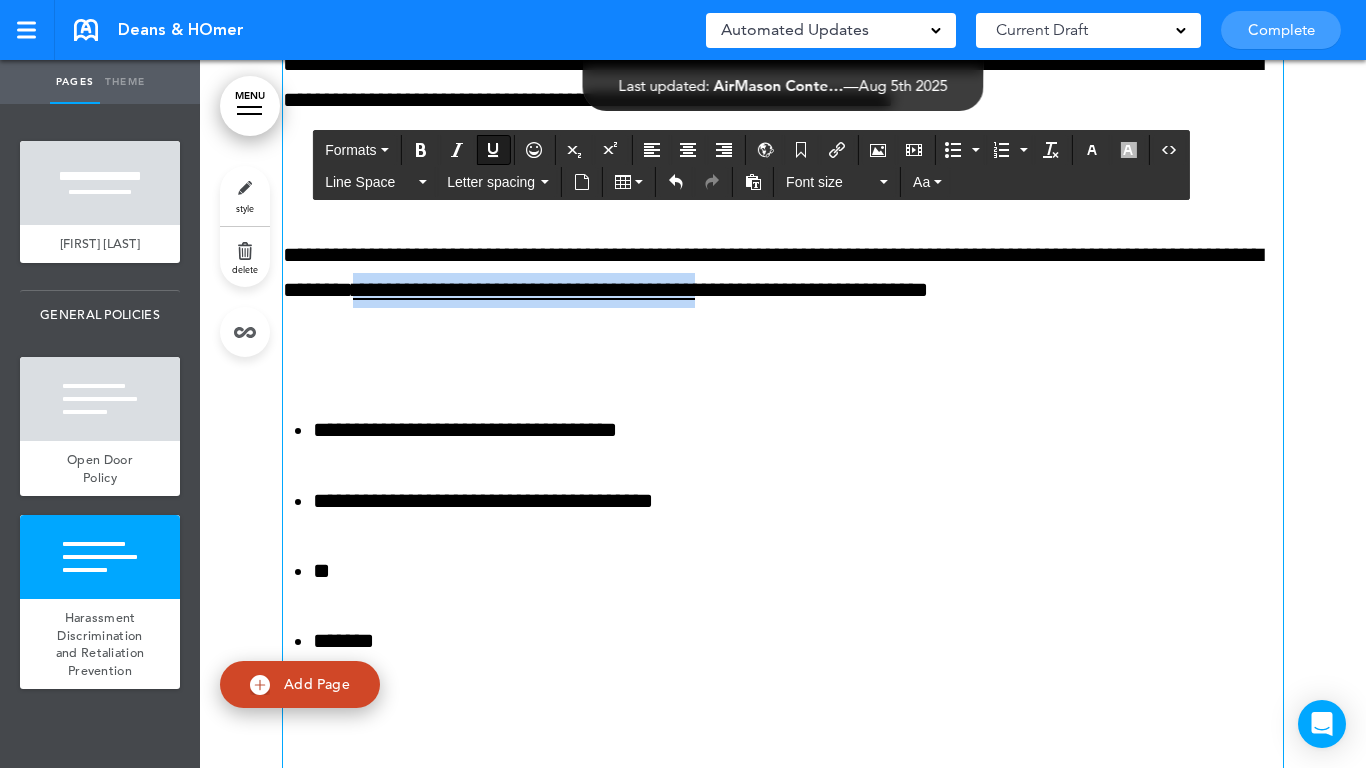 drag, startPoint x: 481, startPoint y: 290, endPoint x: 844, endPoint y: 293, distance: 363.0124 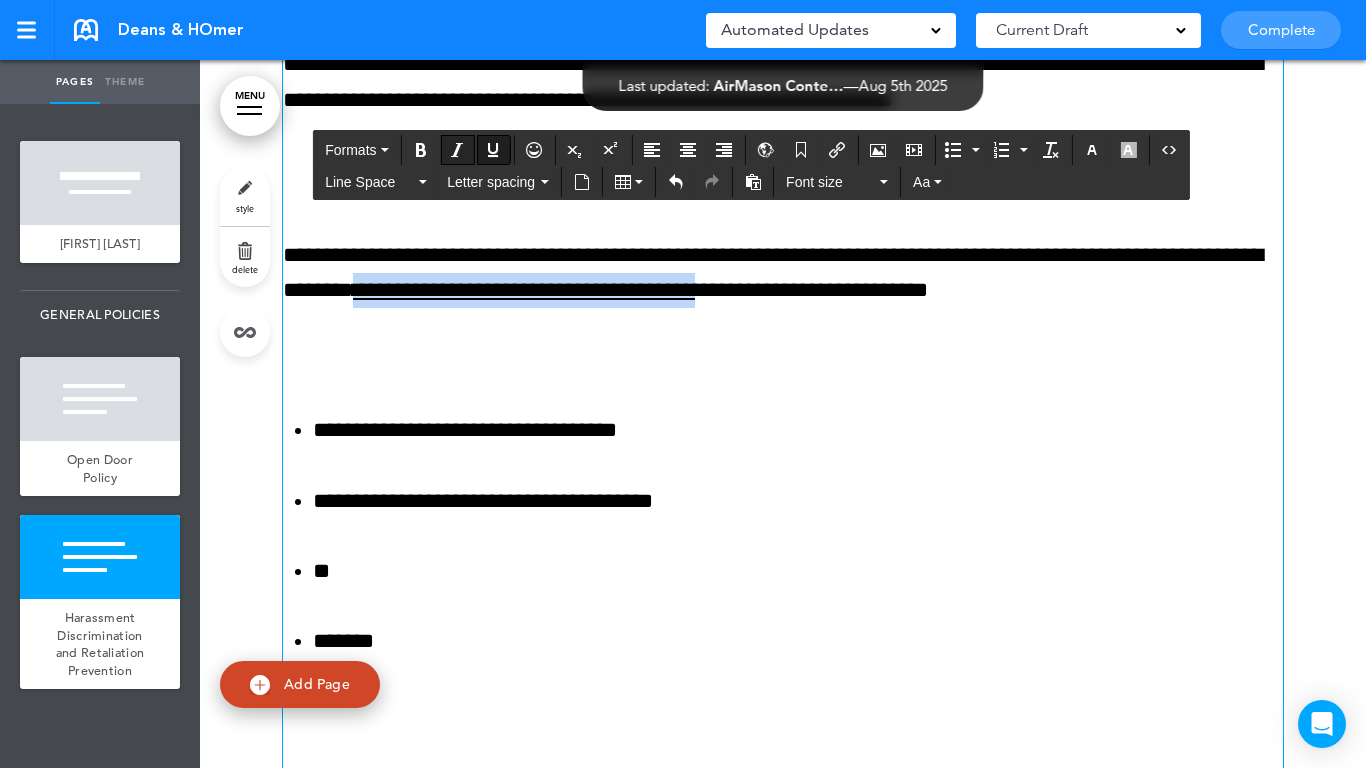 drag, startPoint x: 498, startPoint y: 145, endPoint x: 444, endPoint y: 139, distance: 54.33231 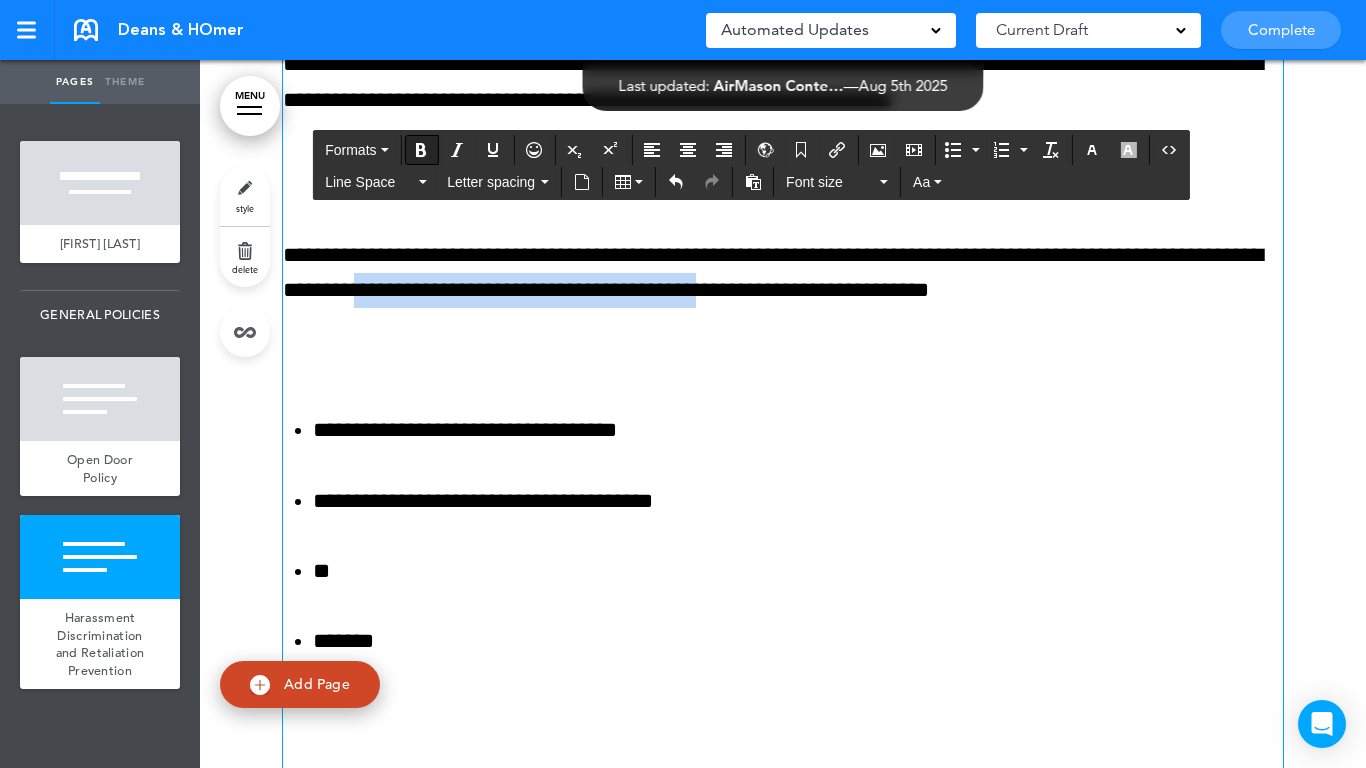 click at bounding box center (421, 150) 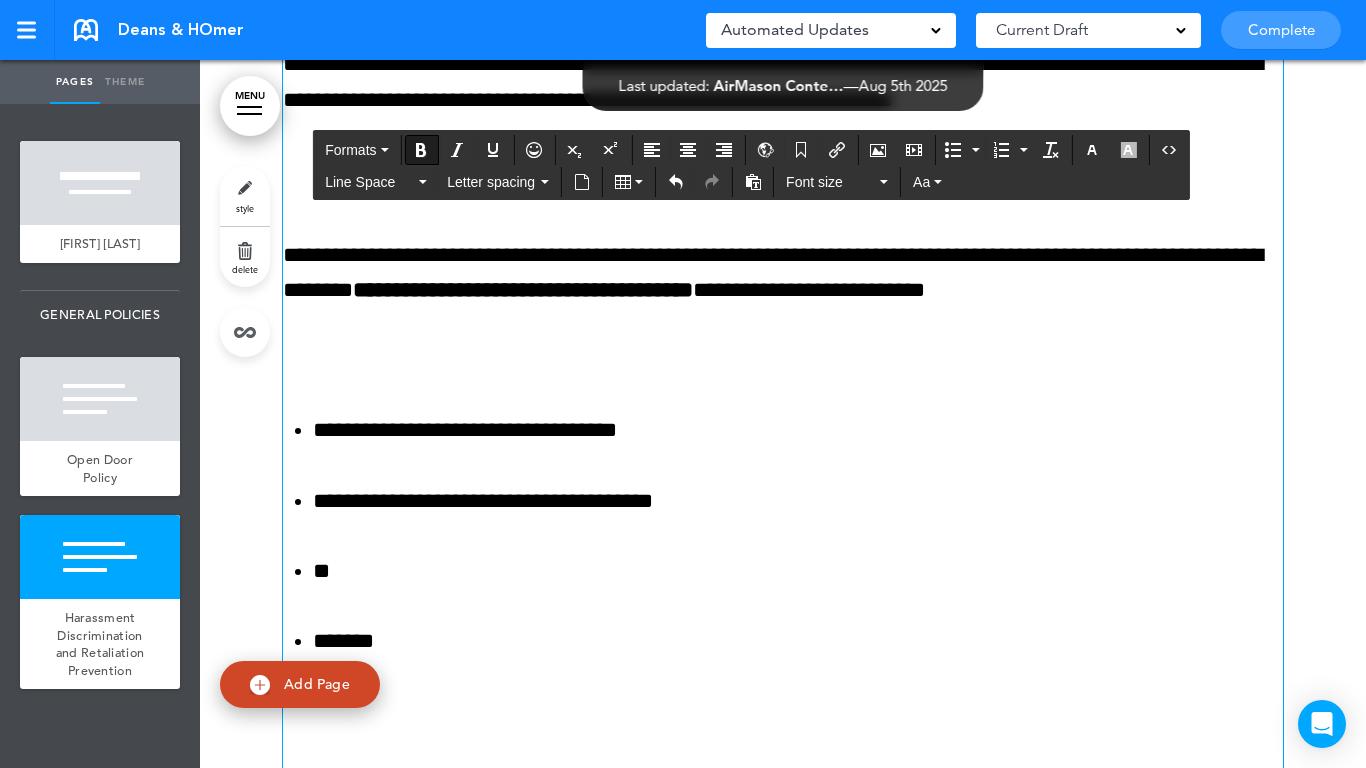 click on "**********" at bounding box center (783, 328) 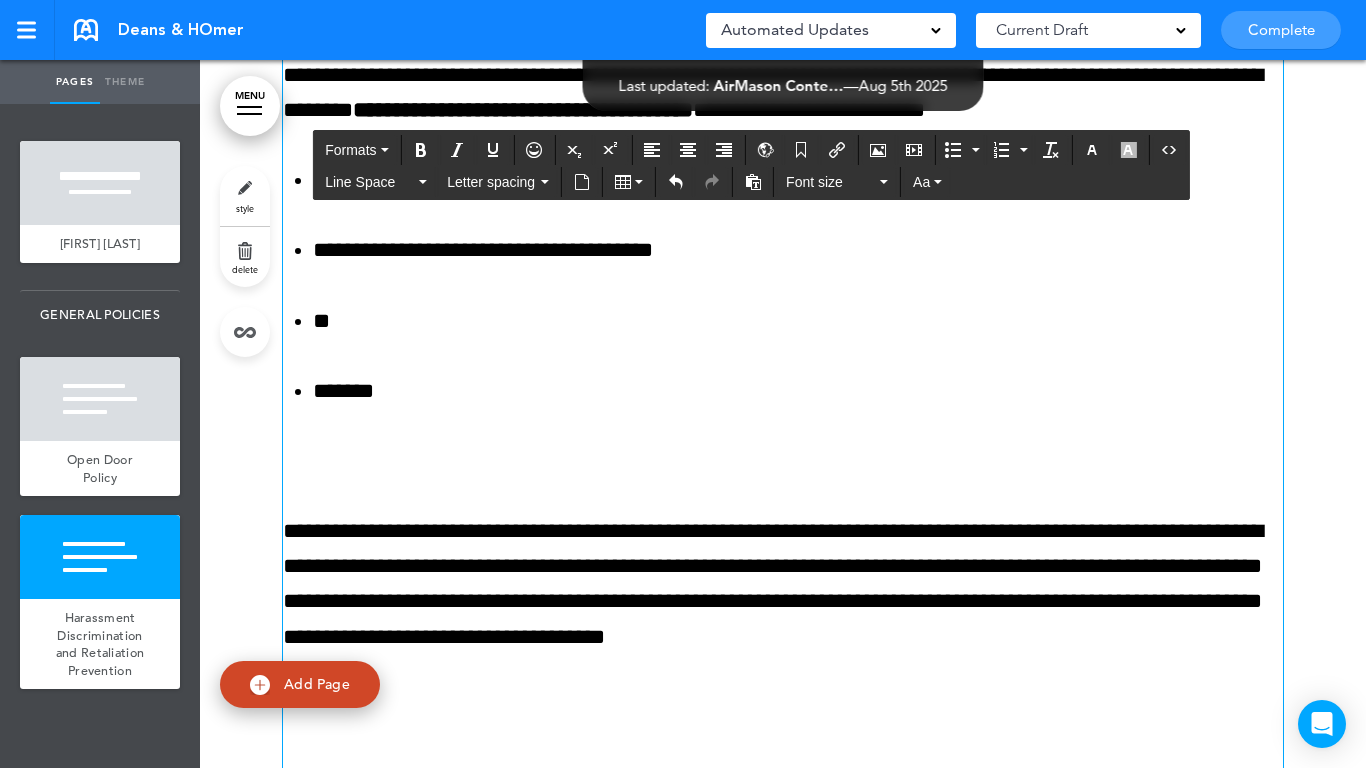 scroll, scrollTop: 7604, scrollLeft: 0, axis: vertical 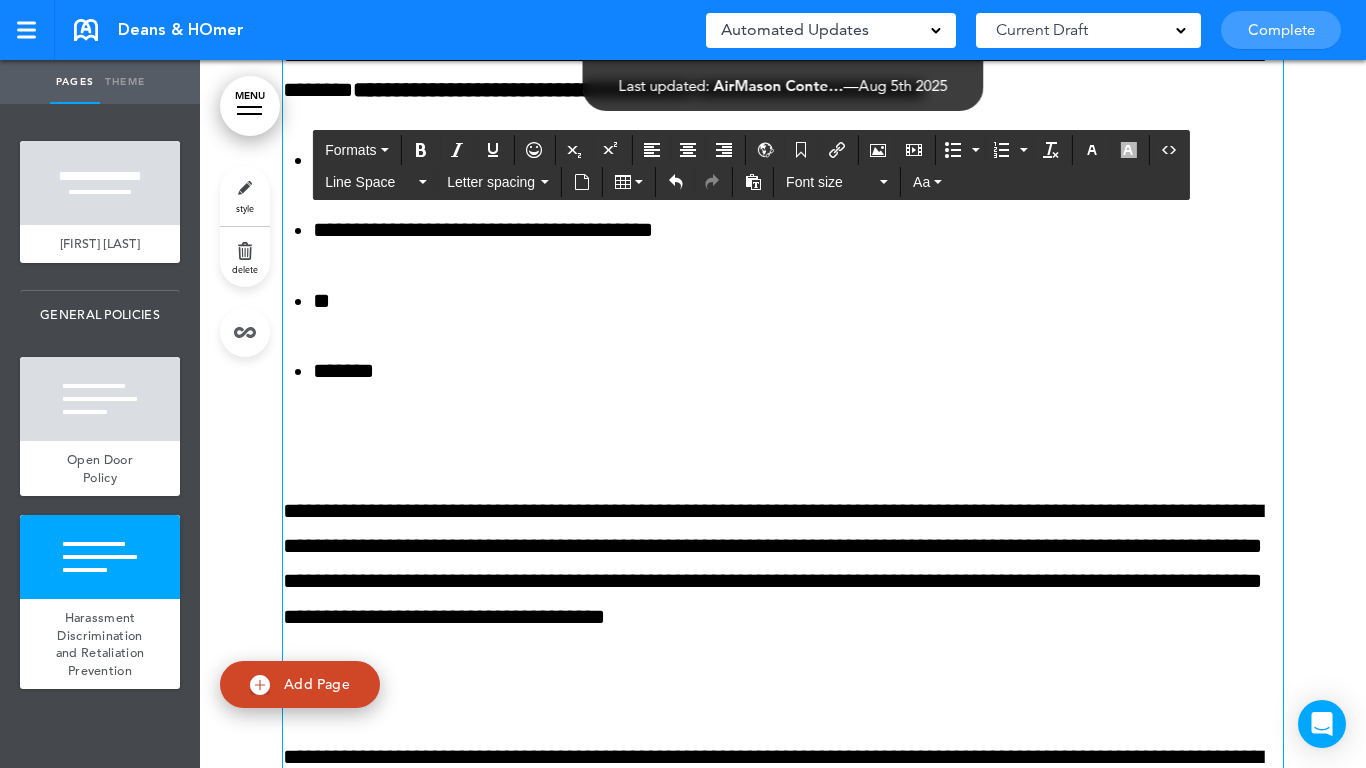 click at bounding box center (783, 441) 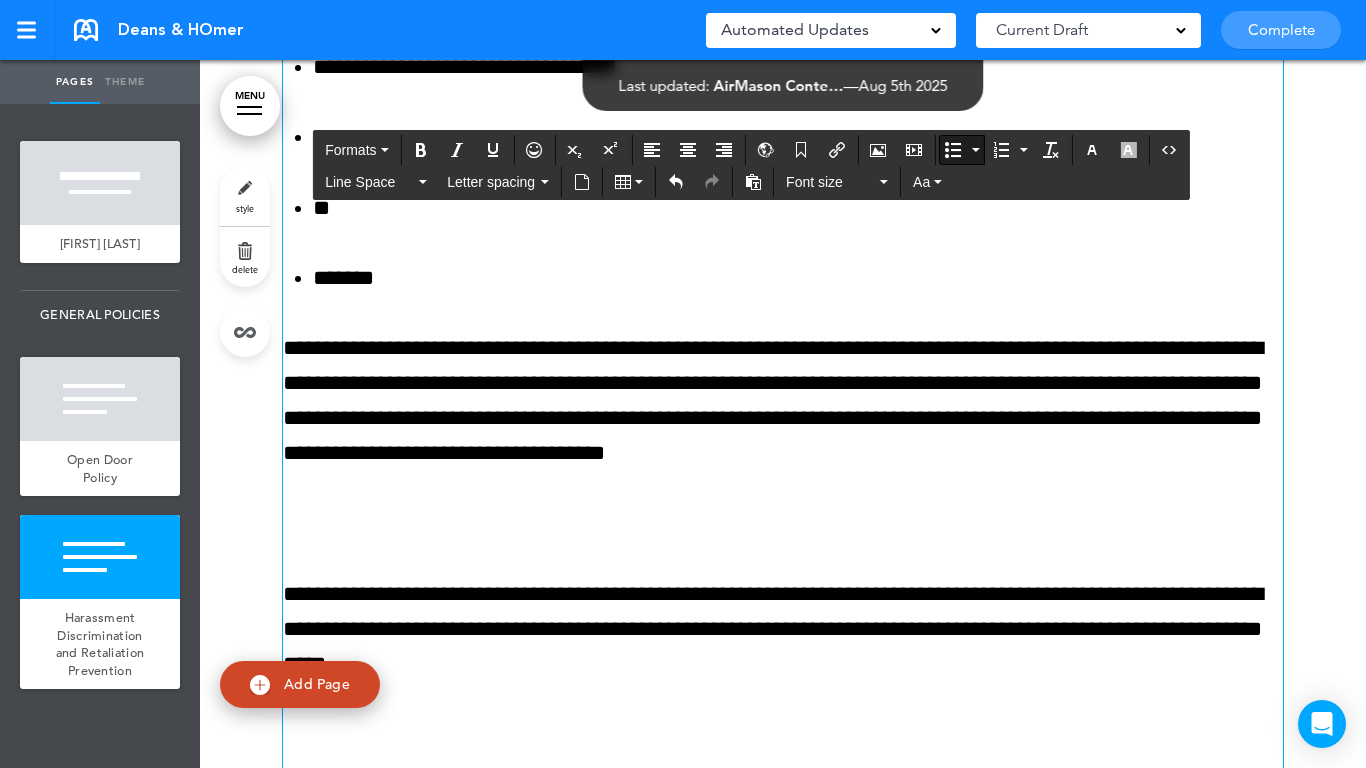 scroll, scrollTop: 7804, scrollLeft: 0, axis: vertical 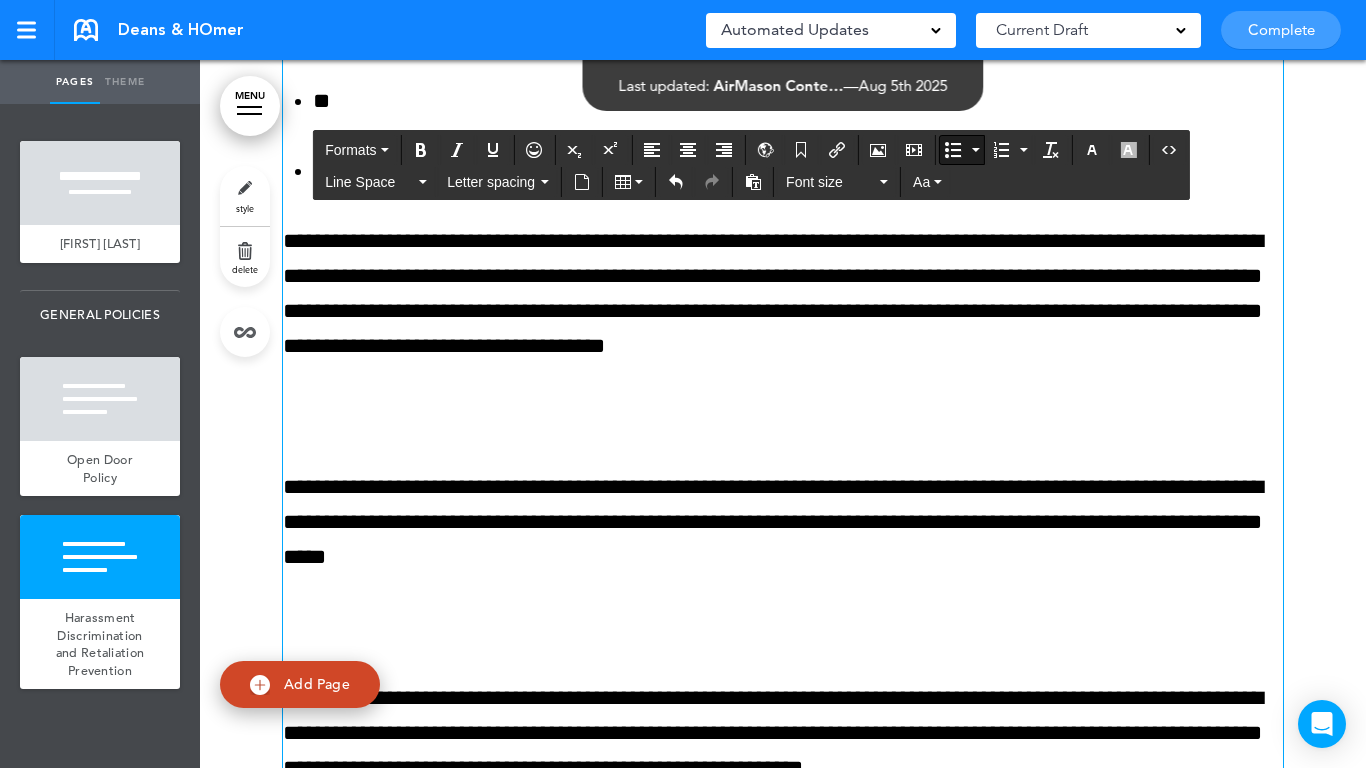 click on "**********" at bounding box center (783, -142) 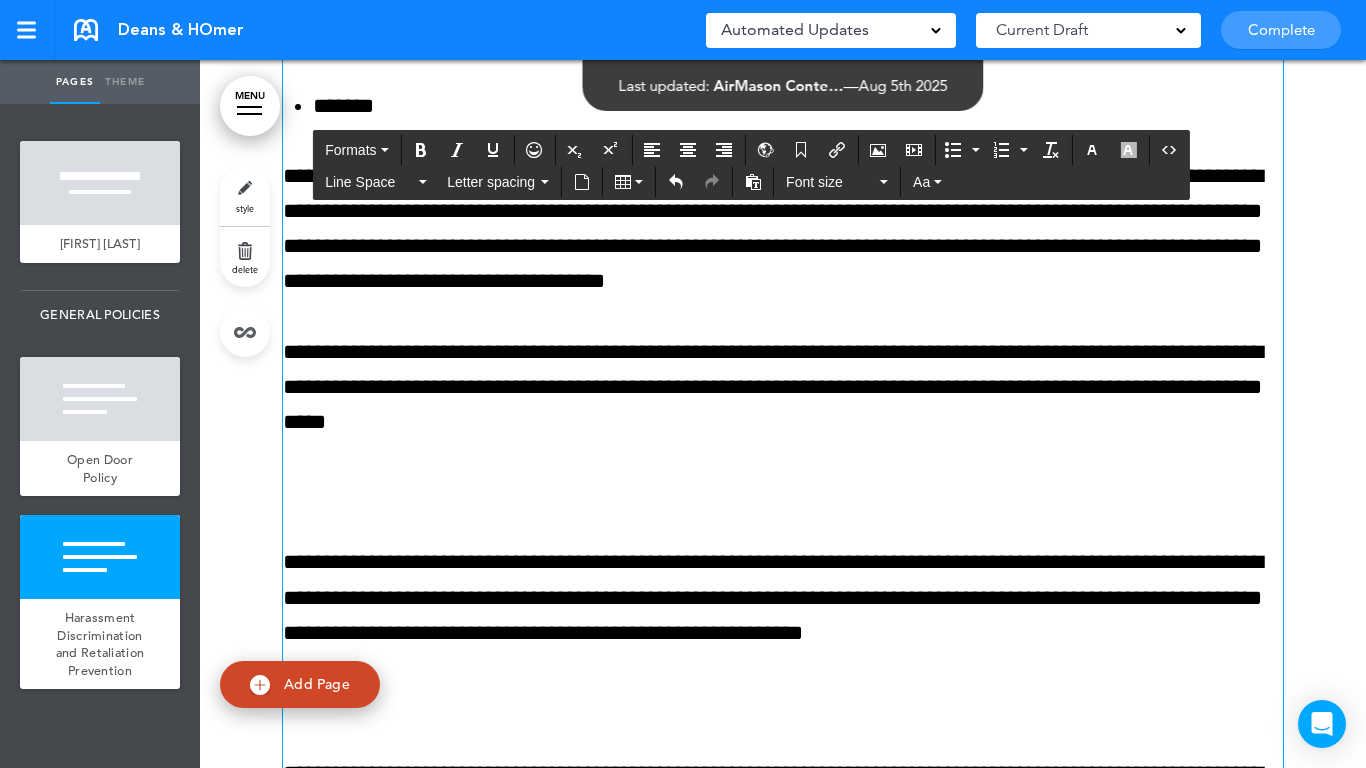 scroll, scrollTop: 7904, scrollLeft: 0, axis: vertical 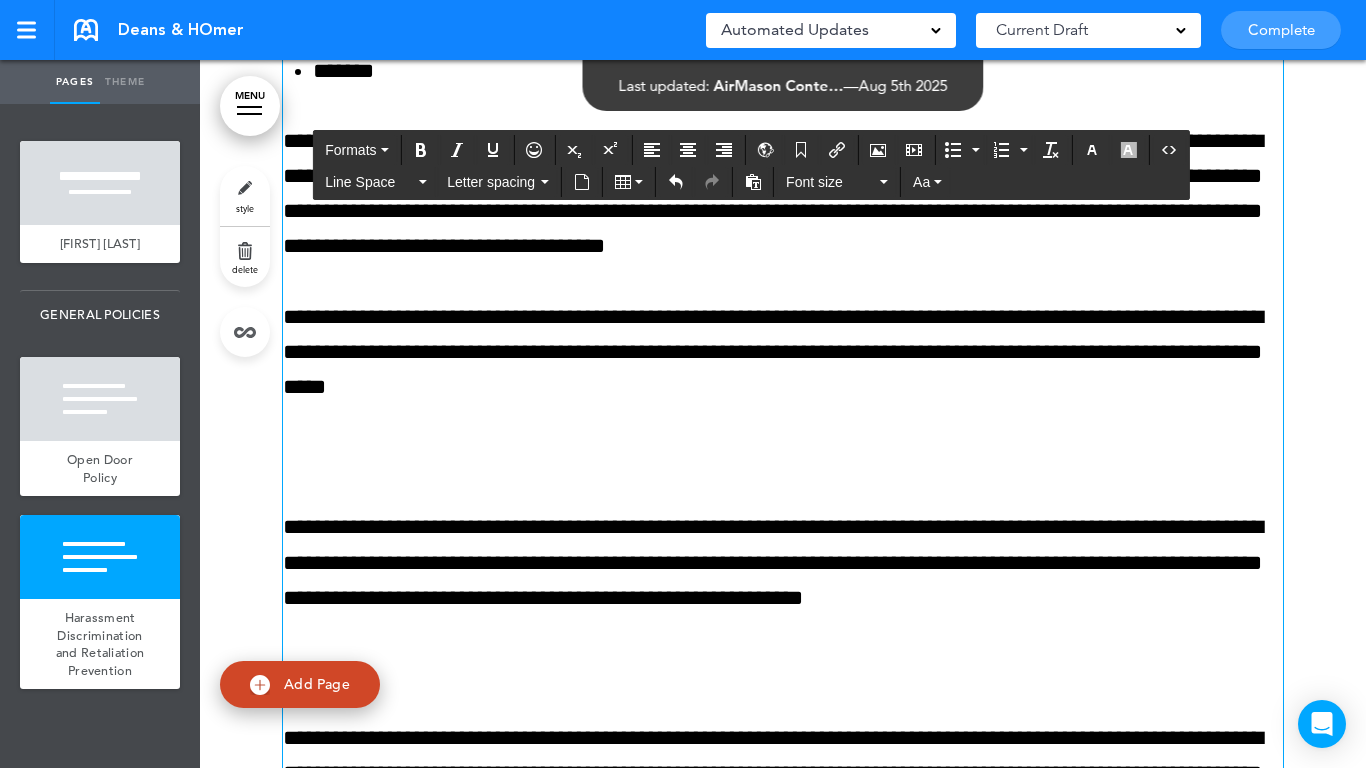 click on "**********" at bounding box center [783, -277] 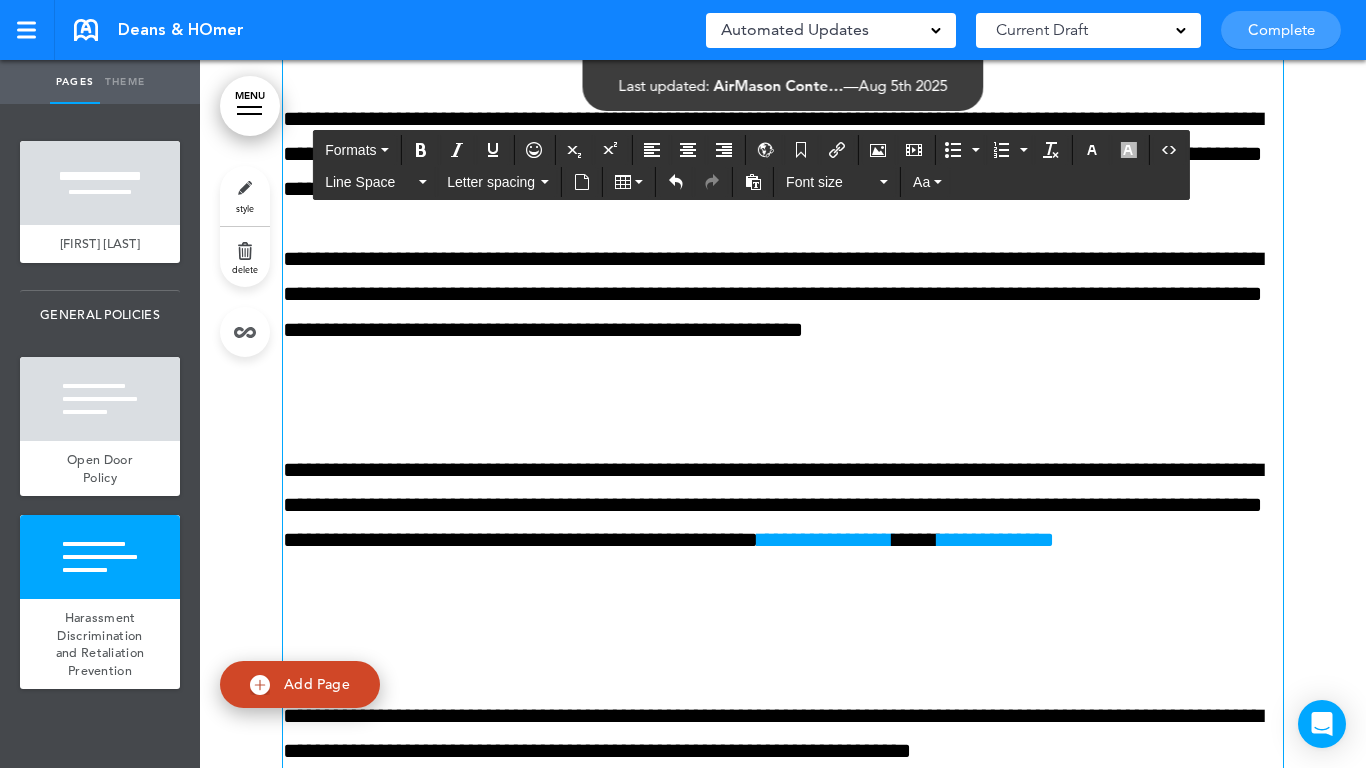 scroll, scrollTop: 8104, scrollLeft: 0, axis: vertical 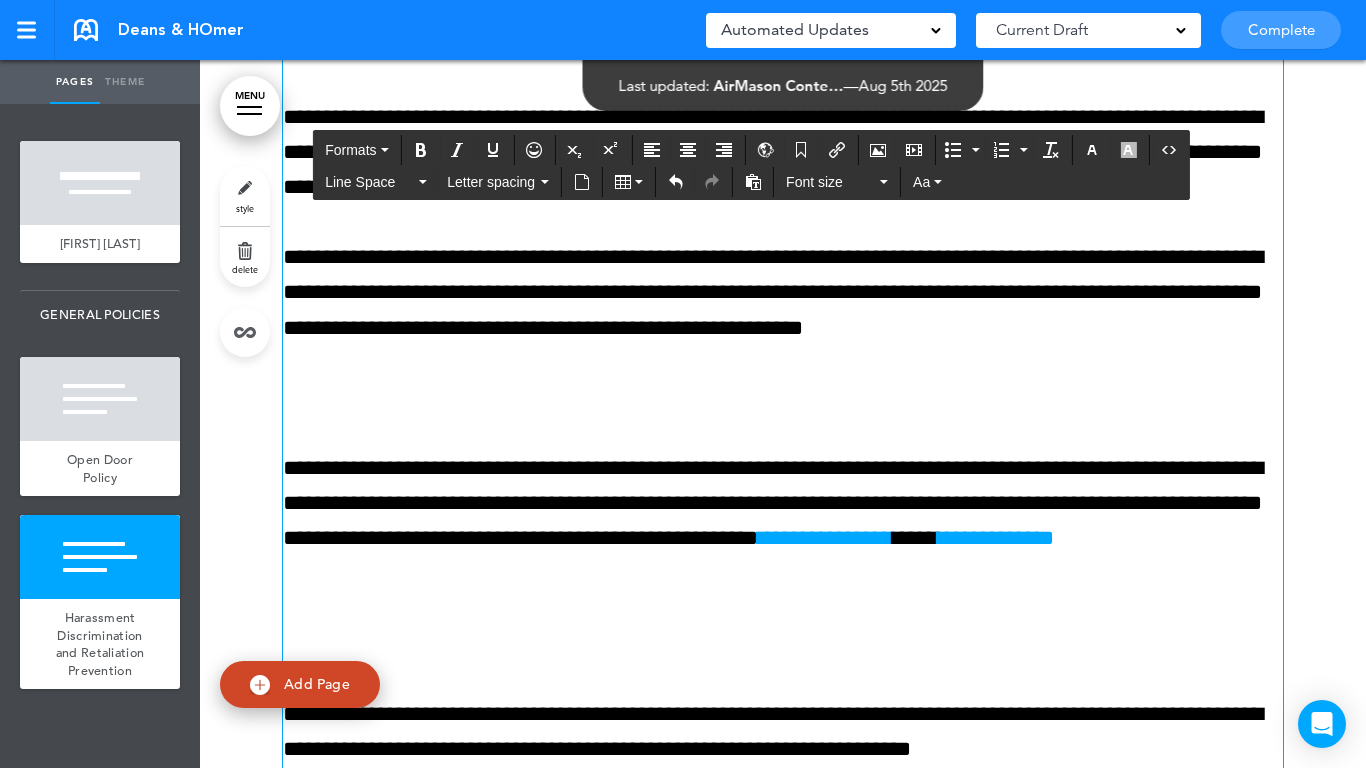 click on "**********" at bounding box center (783, -1812) 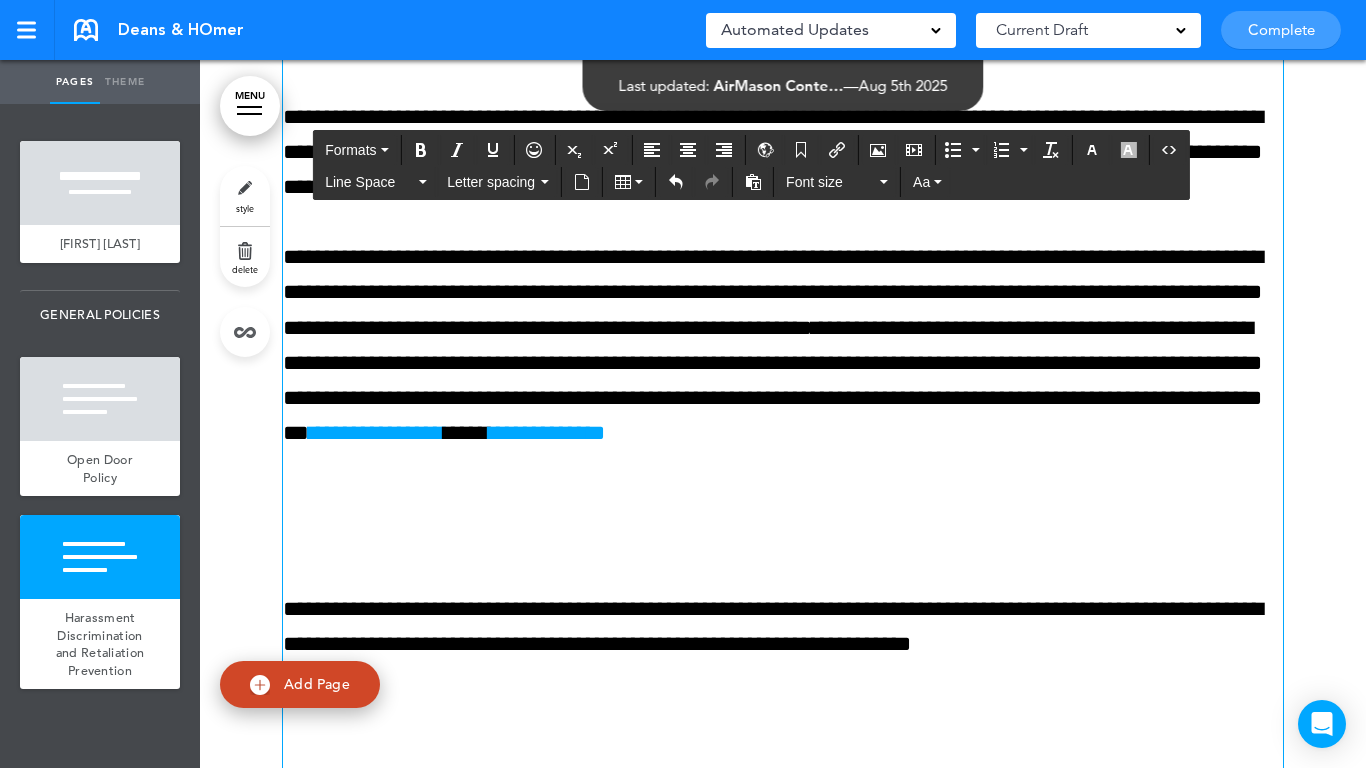 click on "**********" at bounding box center [783, -1865] 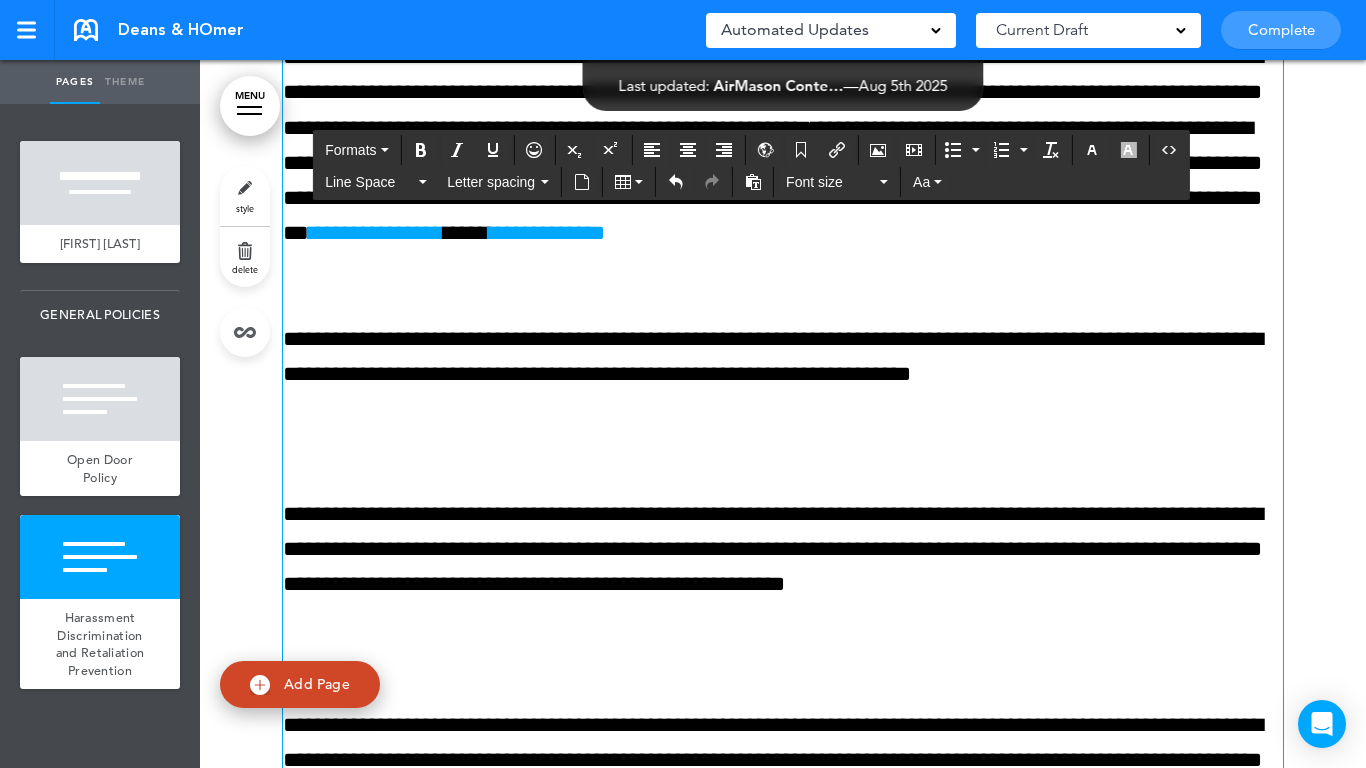 click at bounding box center (783, 444) 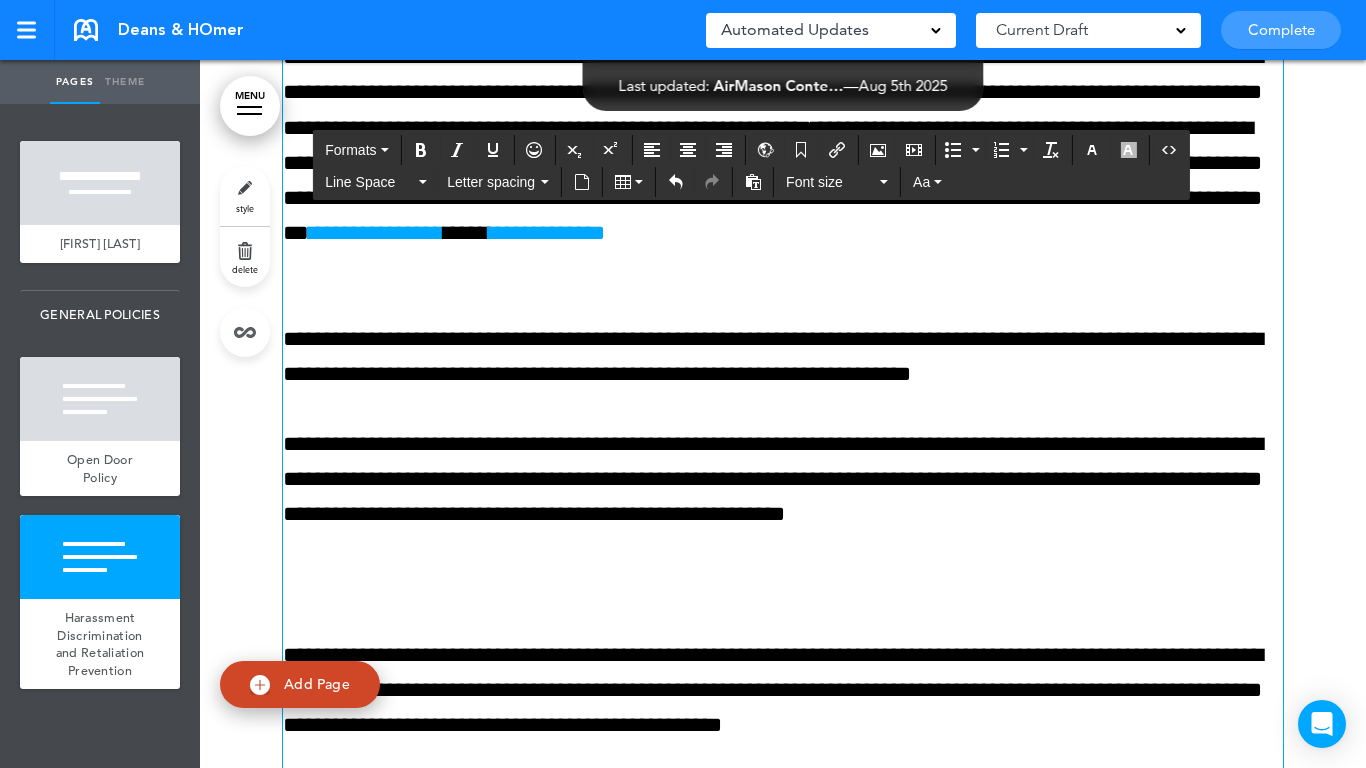 scroll, scrollTop: 8404, scrollLeft: 0, axis: vertical 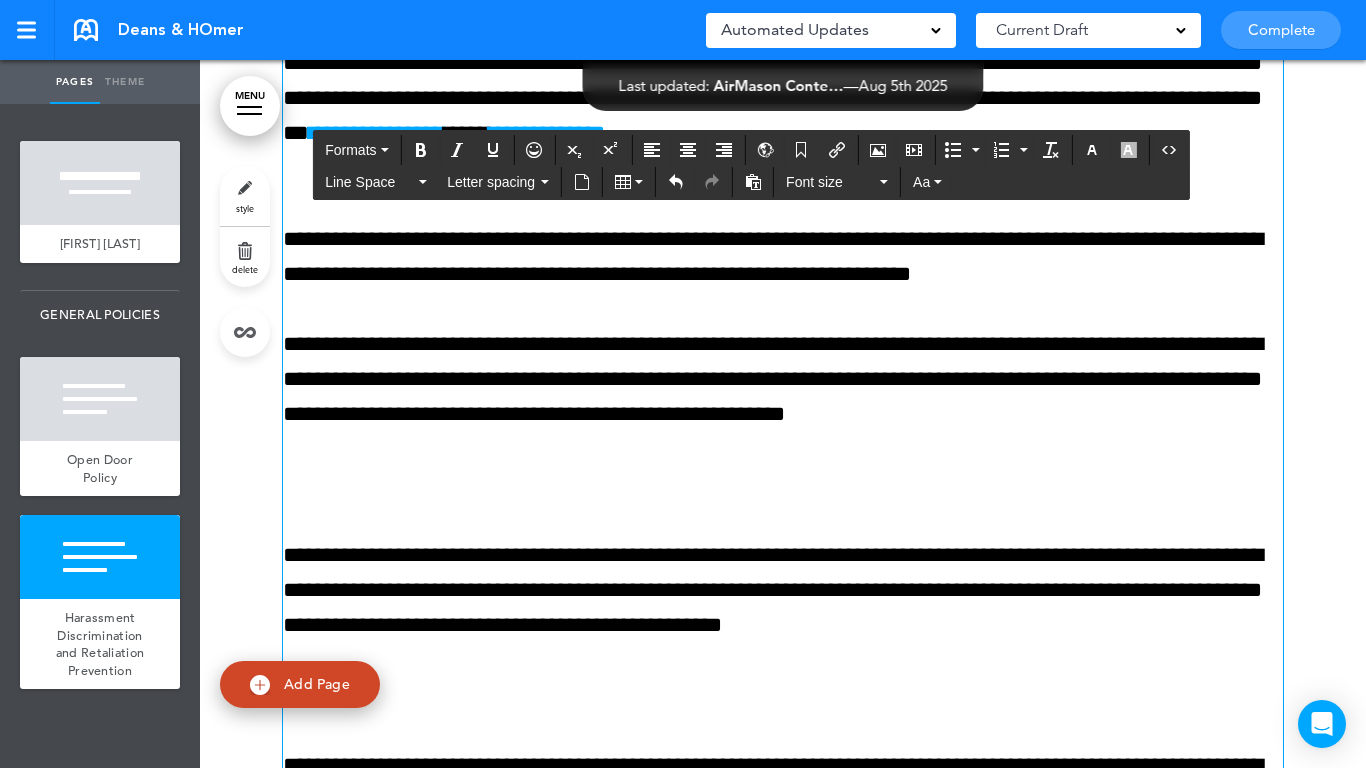 click at bounding box center (783, -2210) 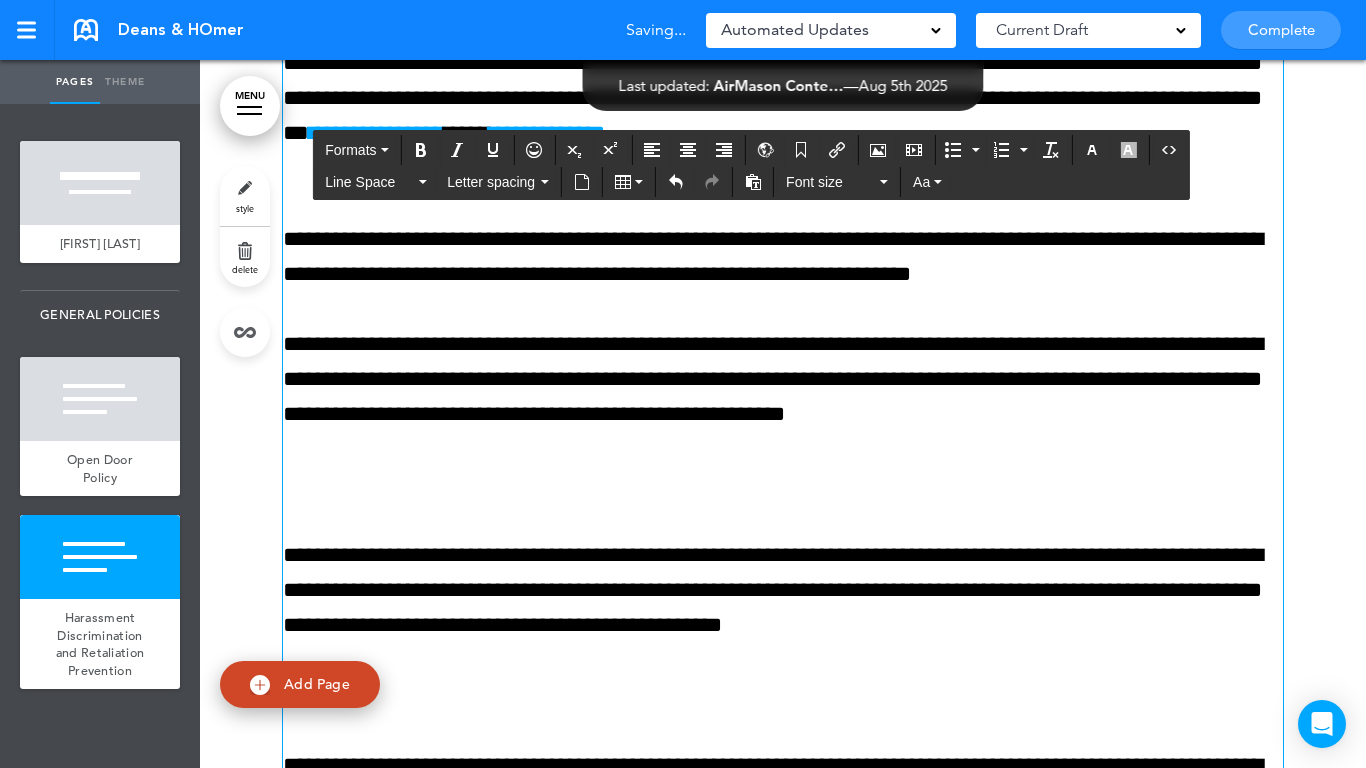 click at bounding box center [783, 484] 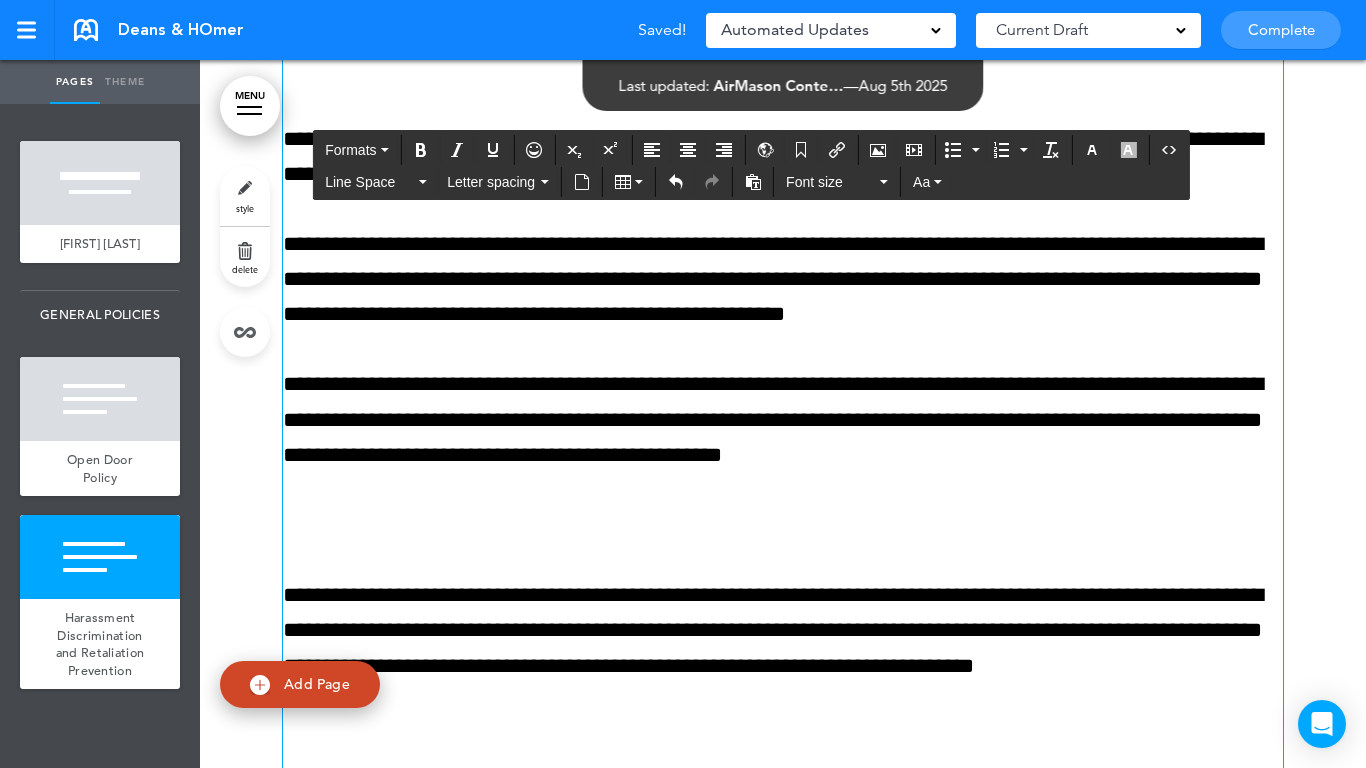 click on "**********" at bounding box center (783, 543) 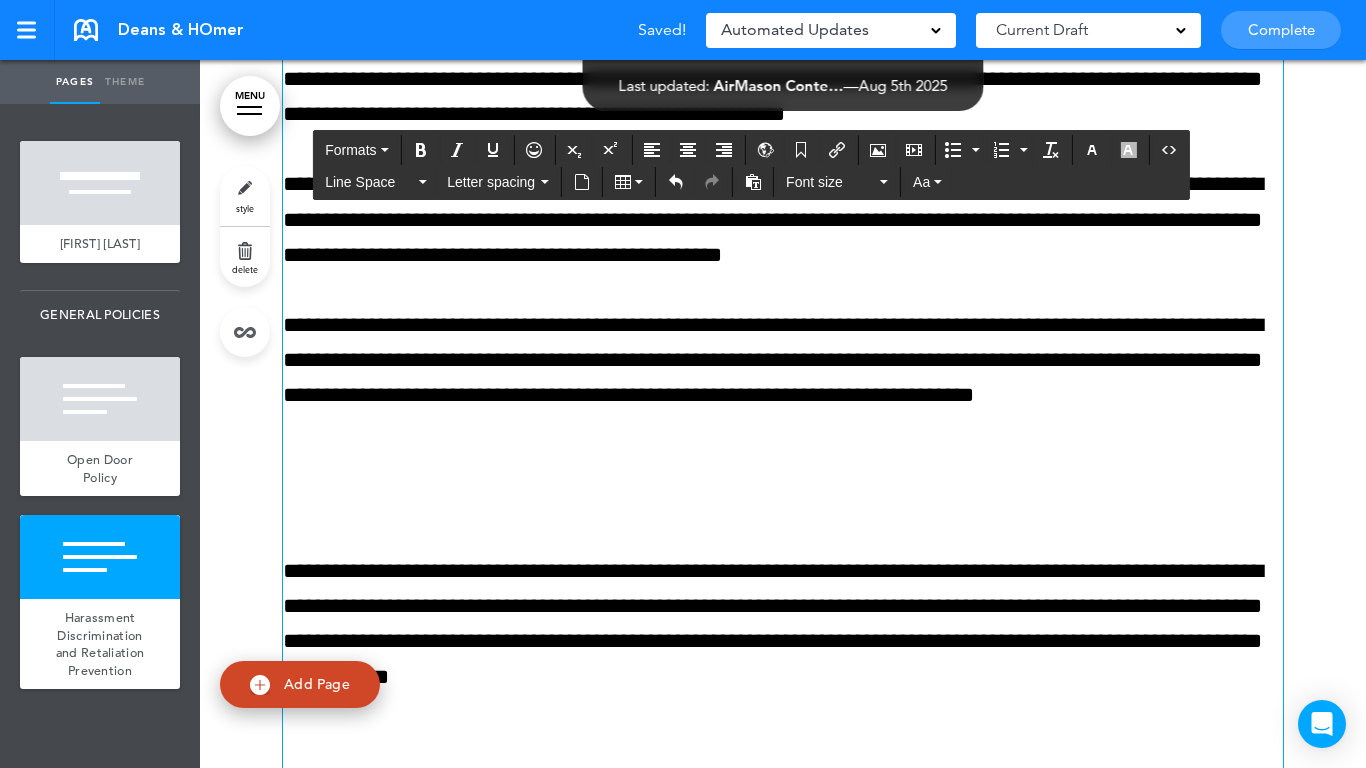 click on "**********" at bounding box center [783, 308] 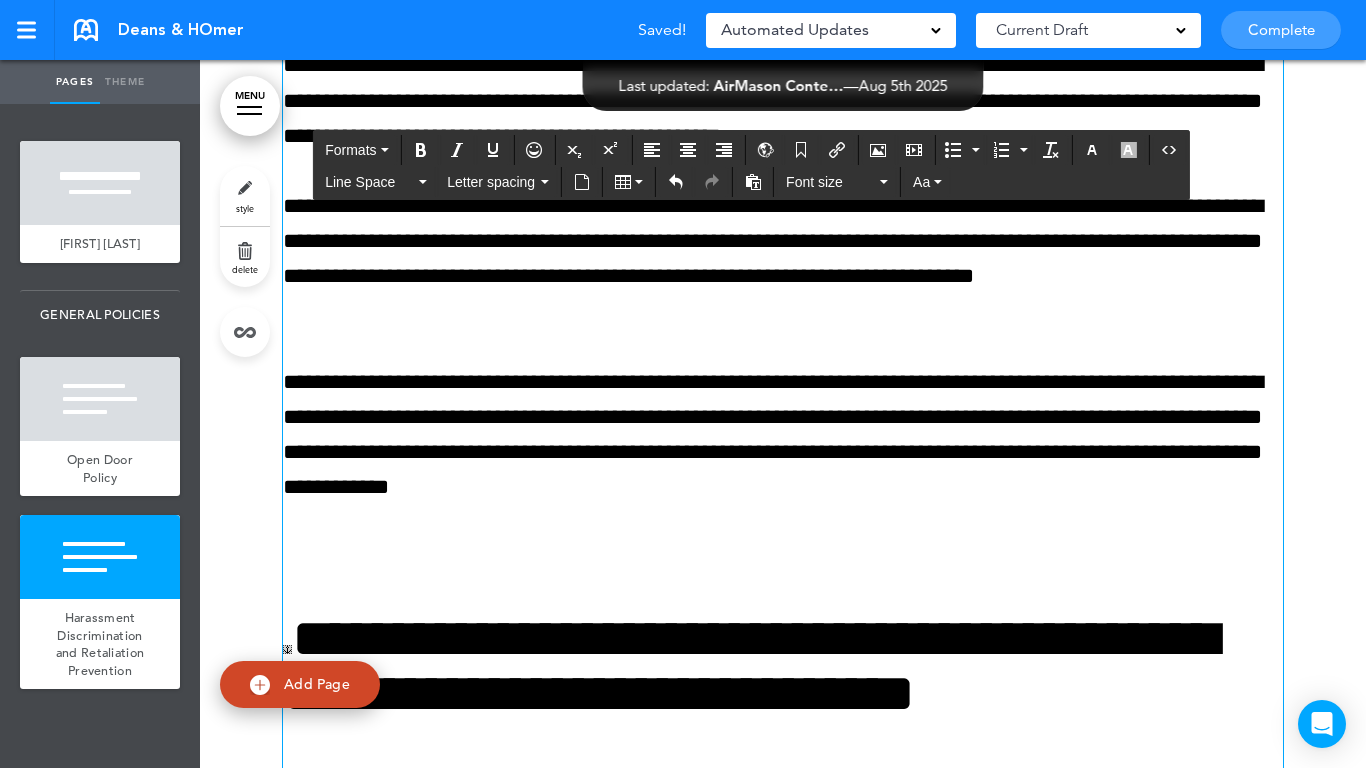 scroll, scrollTop: 8904, scrollLeft: 0, axis: vertical 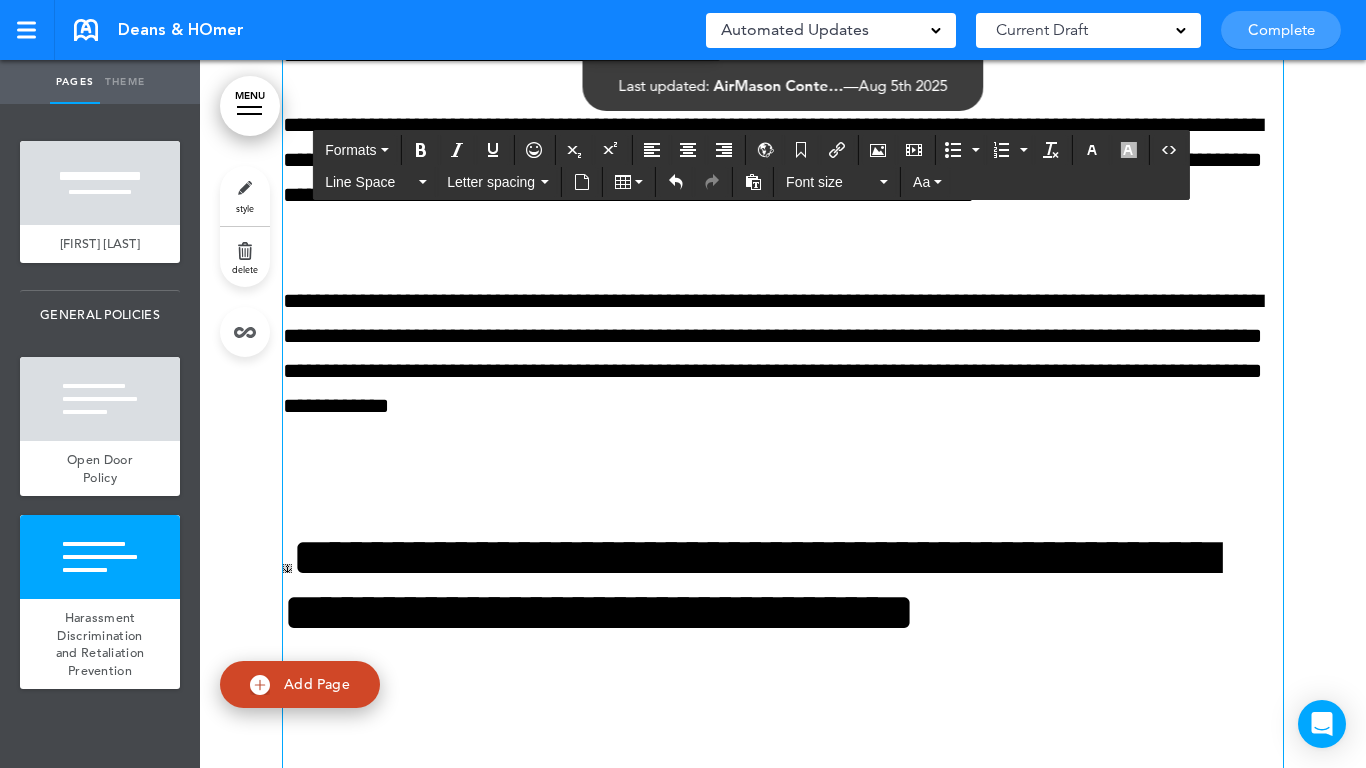 click at bounding box center [783, 477] 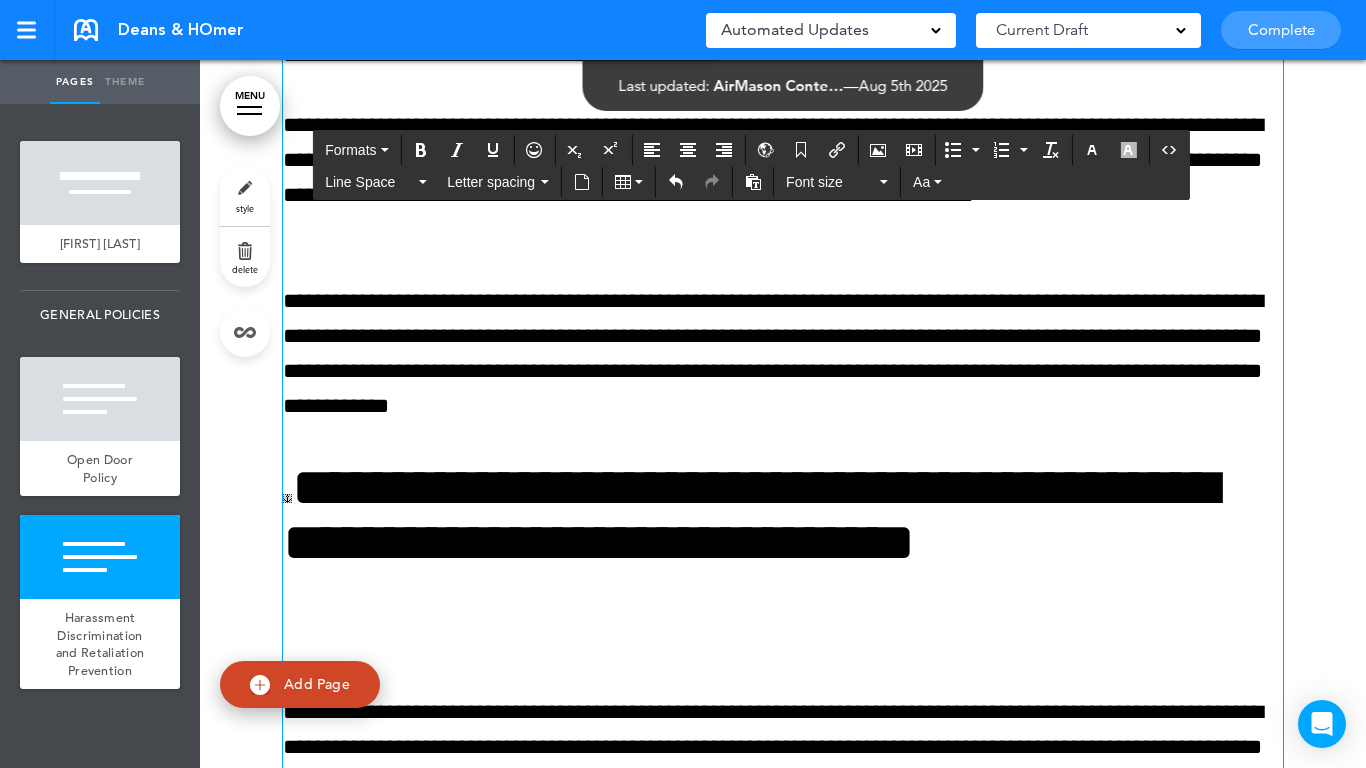 click on "**********" at bounding box center [783, -2875] 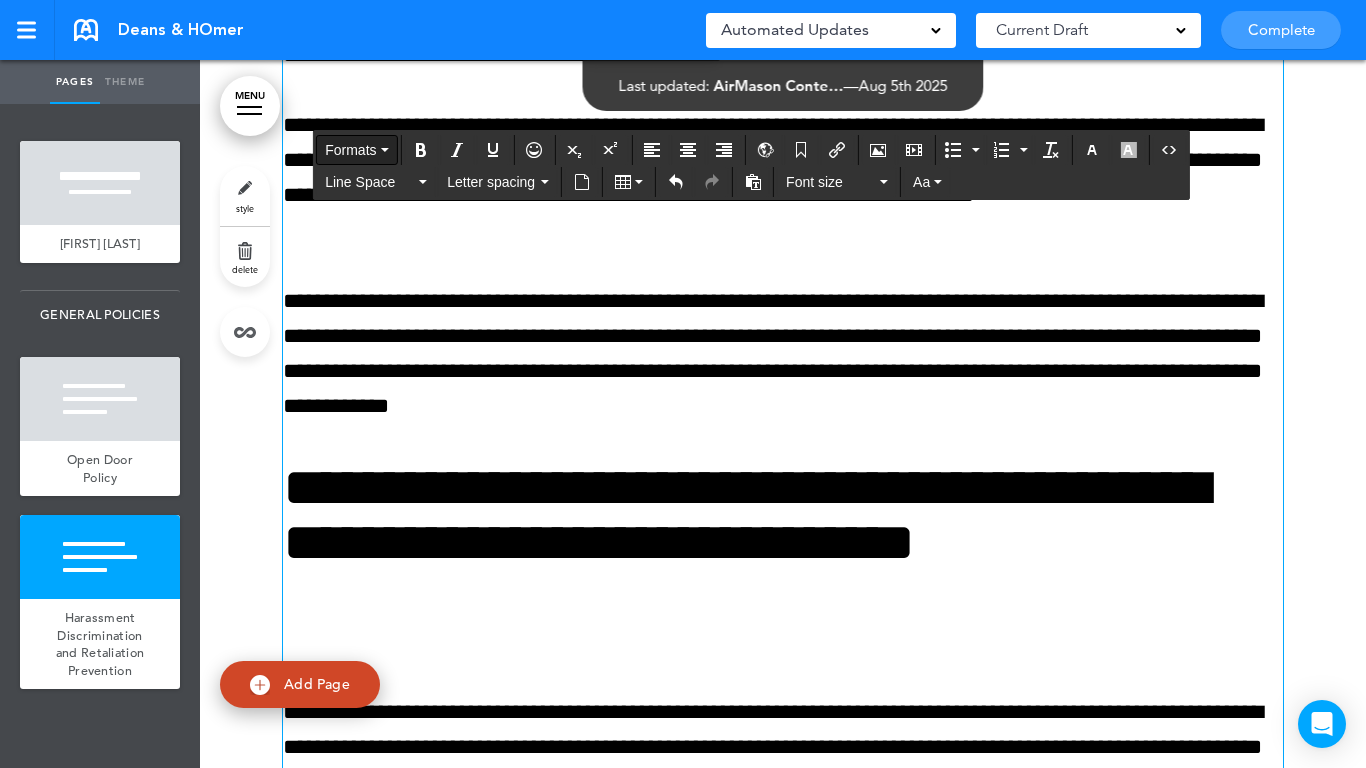 click on "Formats" at bounding box center (350, 150) 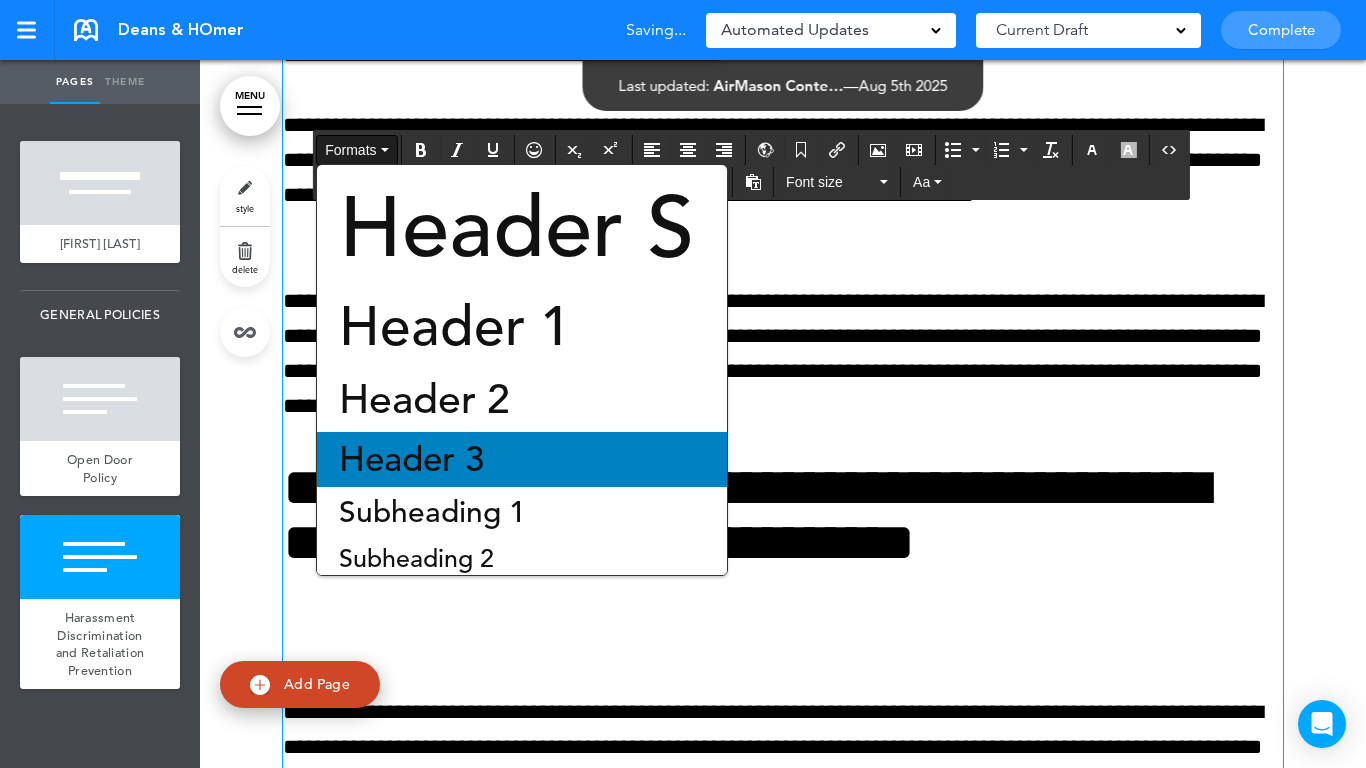 click on "Header 3" at bounding box center (522, 459) 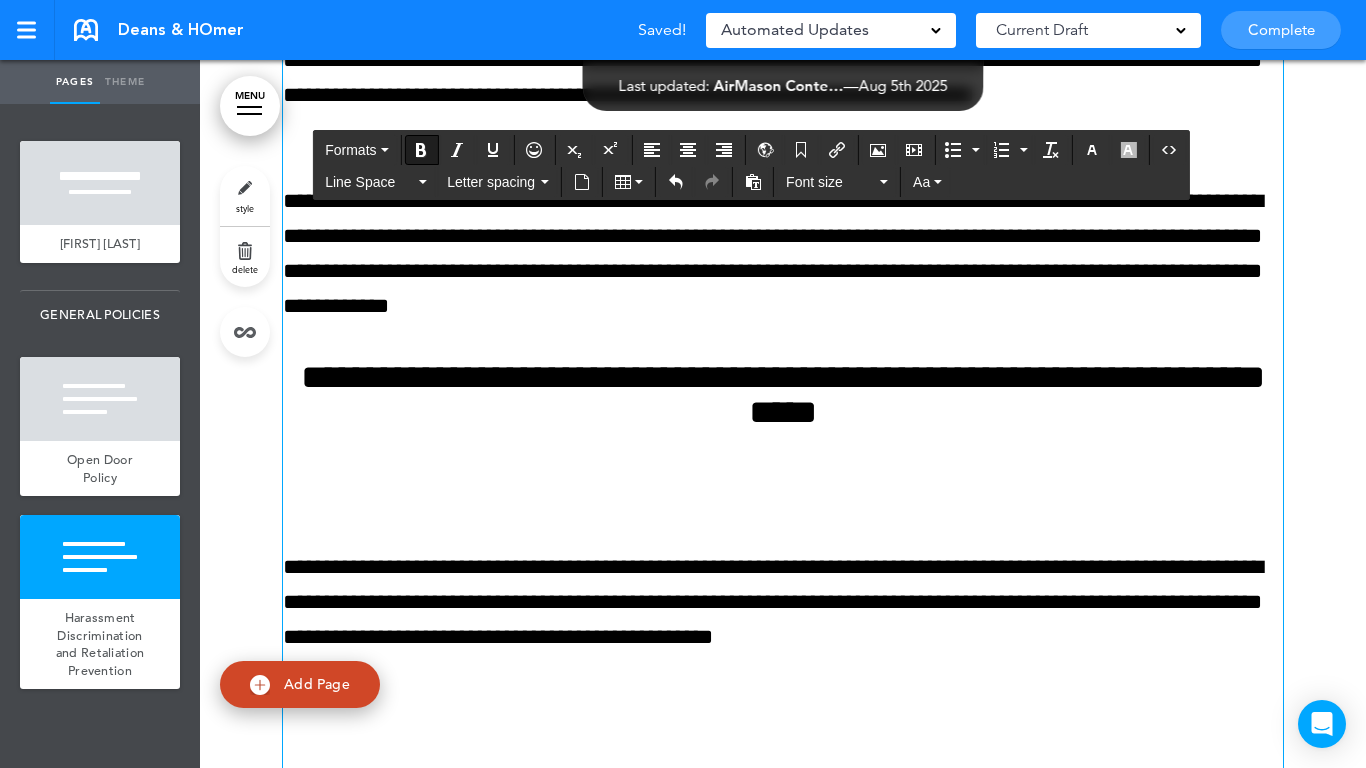 click on "**********" at bounding box center (783, -2998) 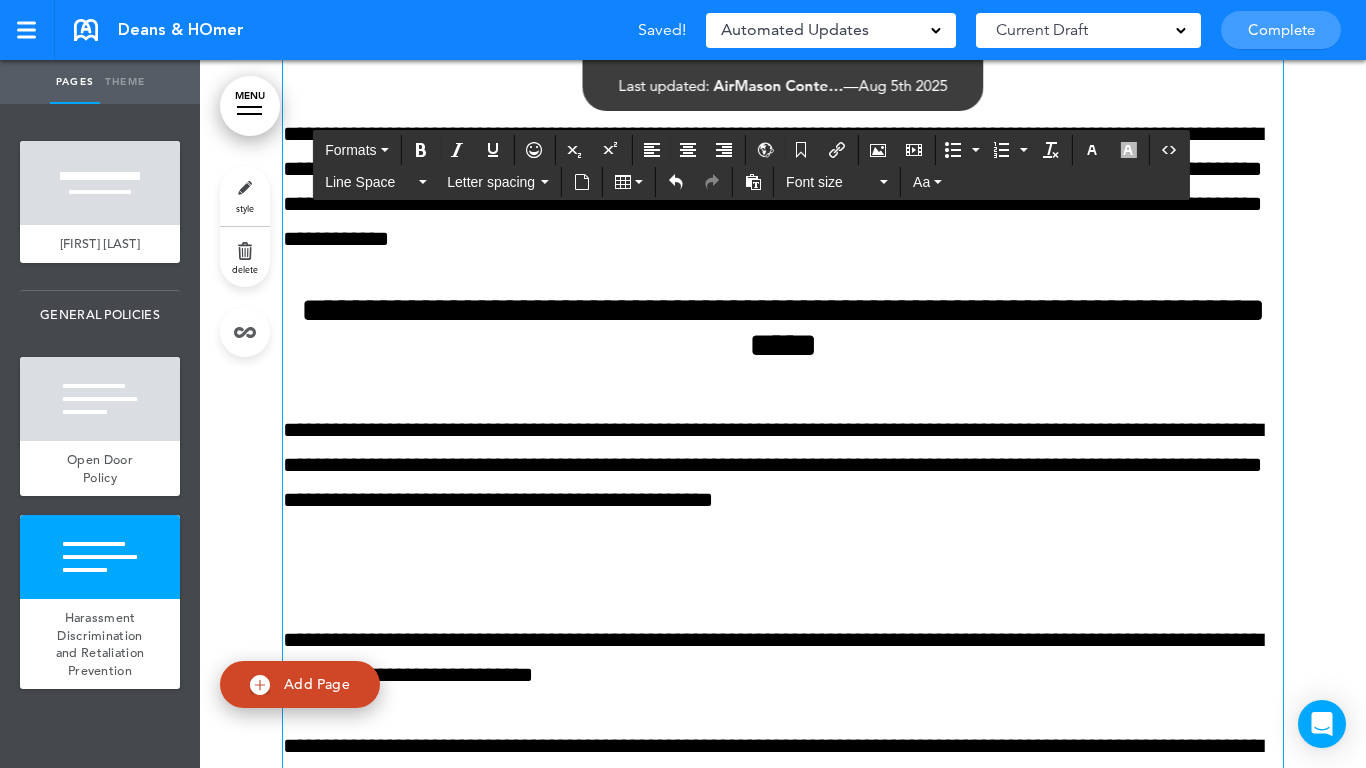 scroll, scrollTop: 9104, scrollLeft: 0, axis: vertical 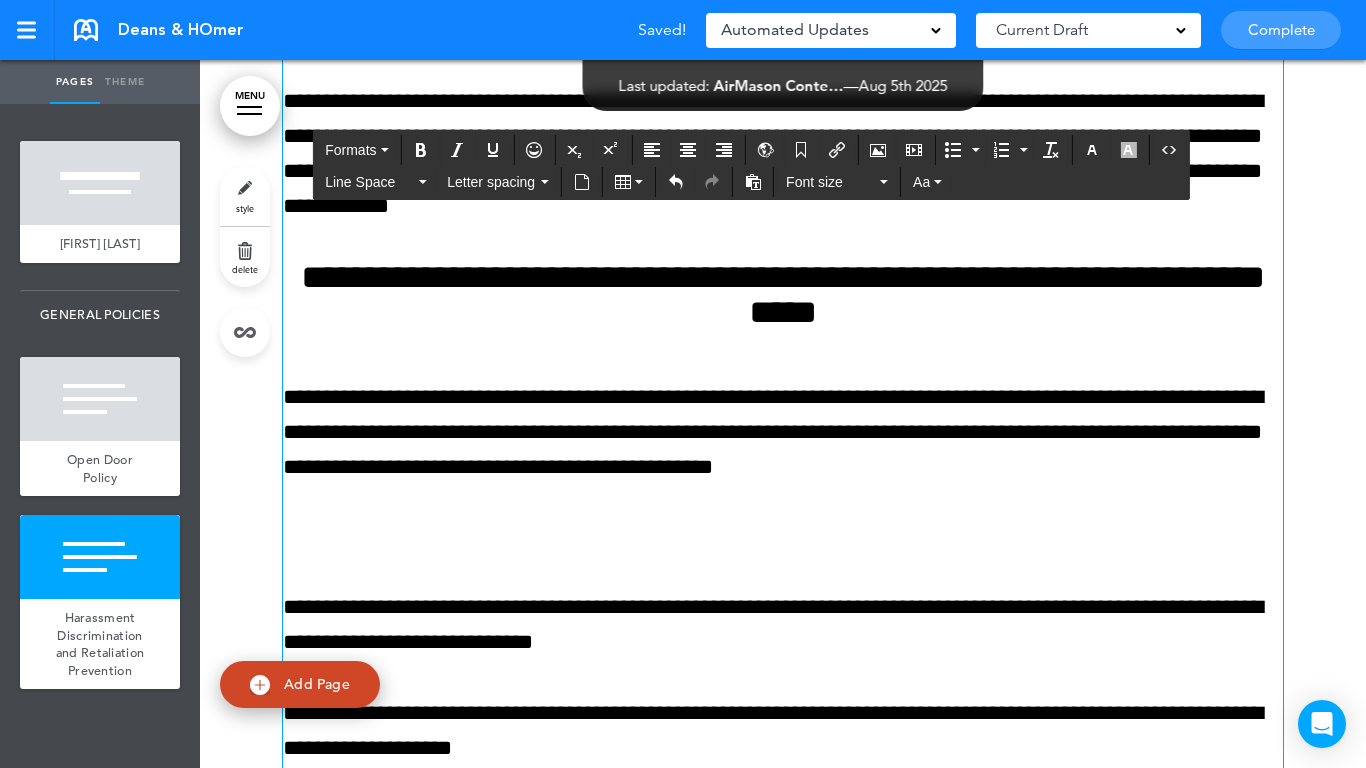 click at bounding box center (783, 537) 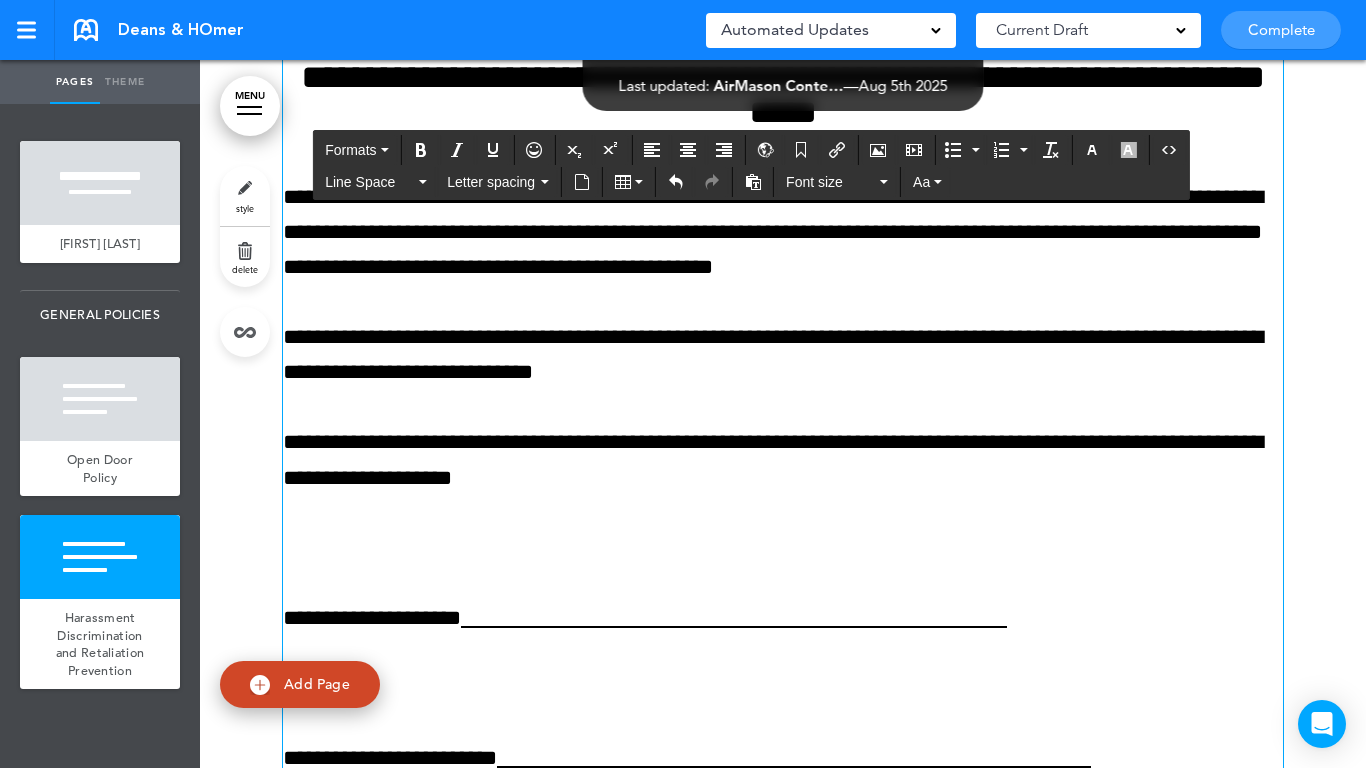 click on "**********" at bounding box center [783, -3368] 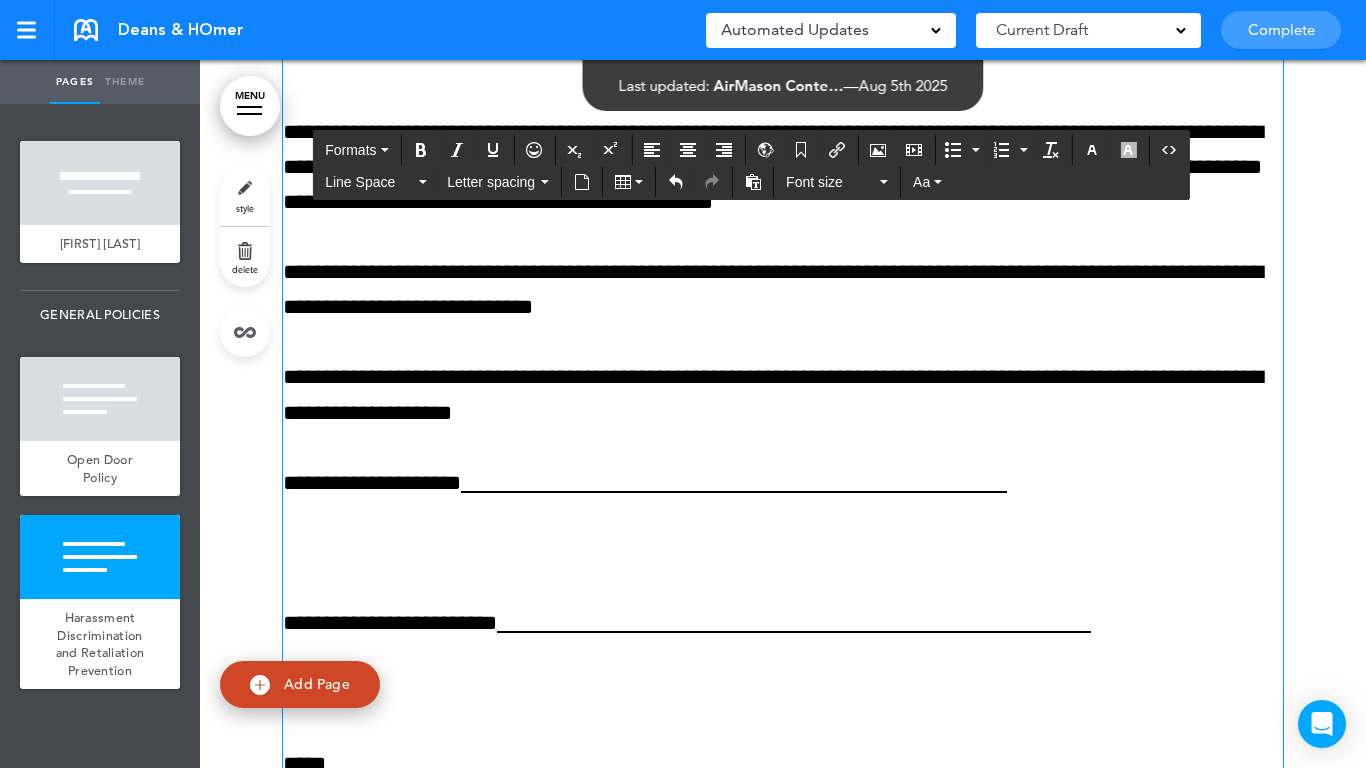 scroll, scrollTop: 9404, scrollLeft: 0, axis: vertical 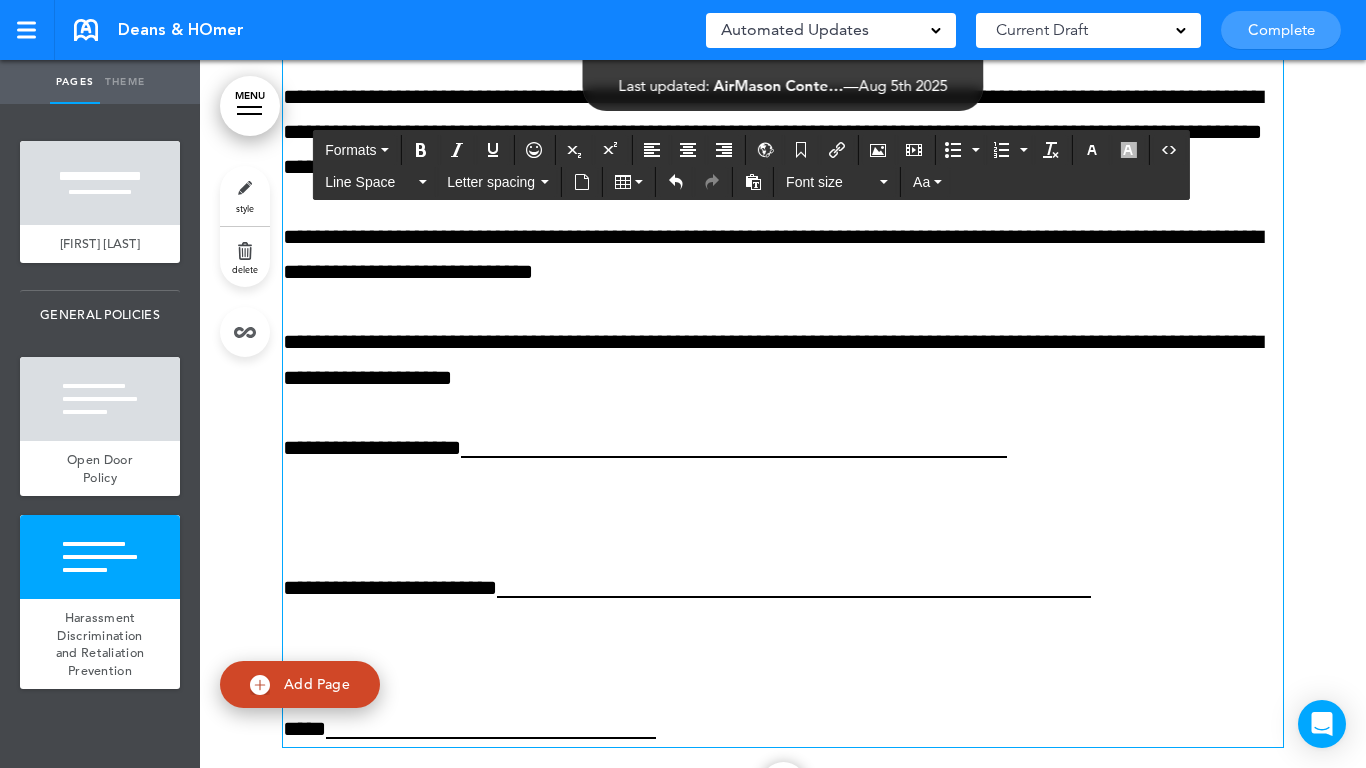 click on "**********" at bounding box center (783, -3503) 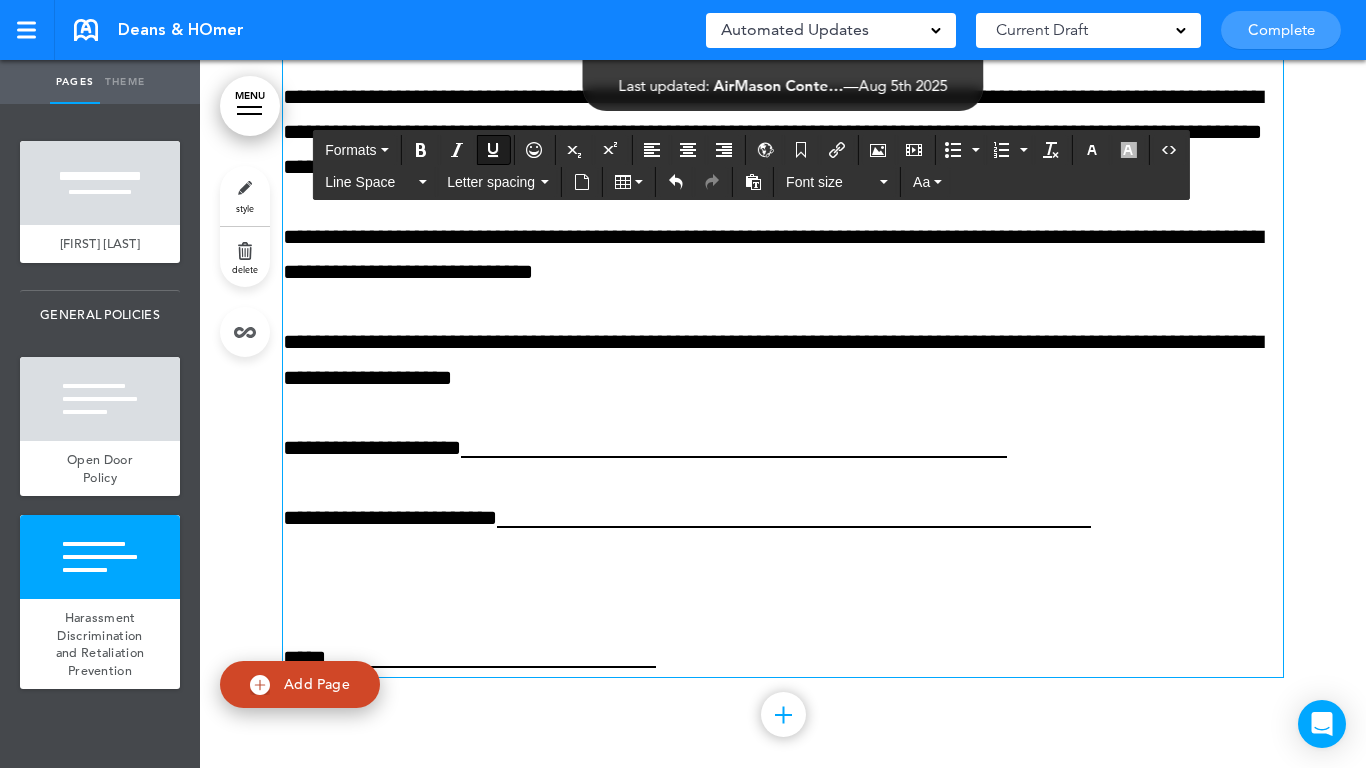 click on "**********" at bounding box center (783, -3538) 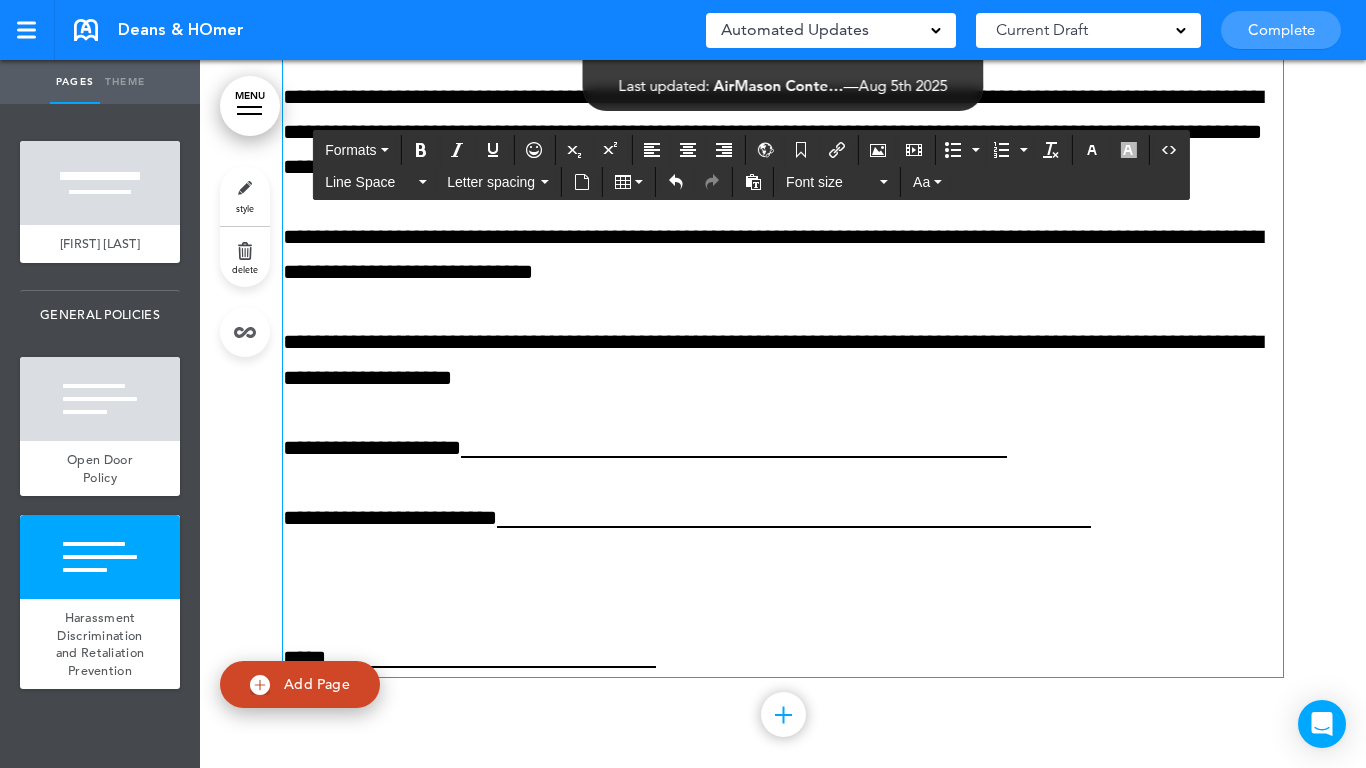 scroll, scrollTop: 9367, scrollLeft: 0, axis: vertical 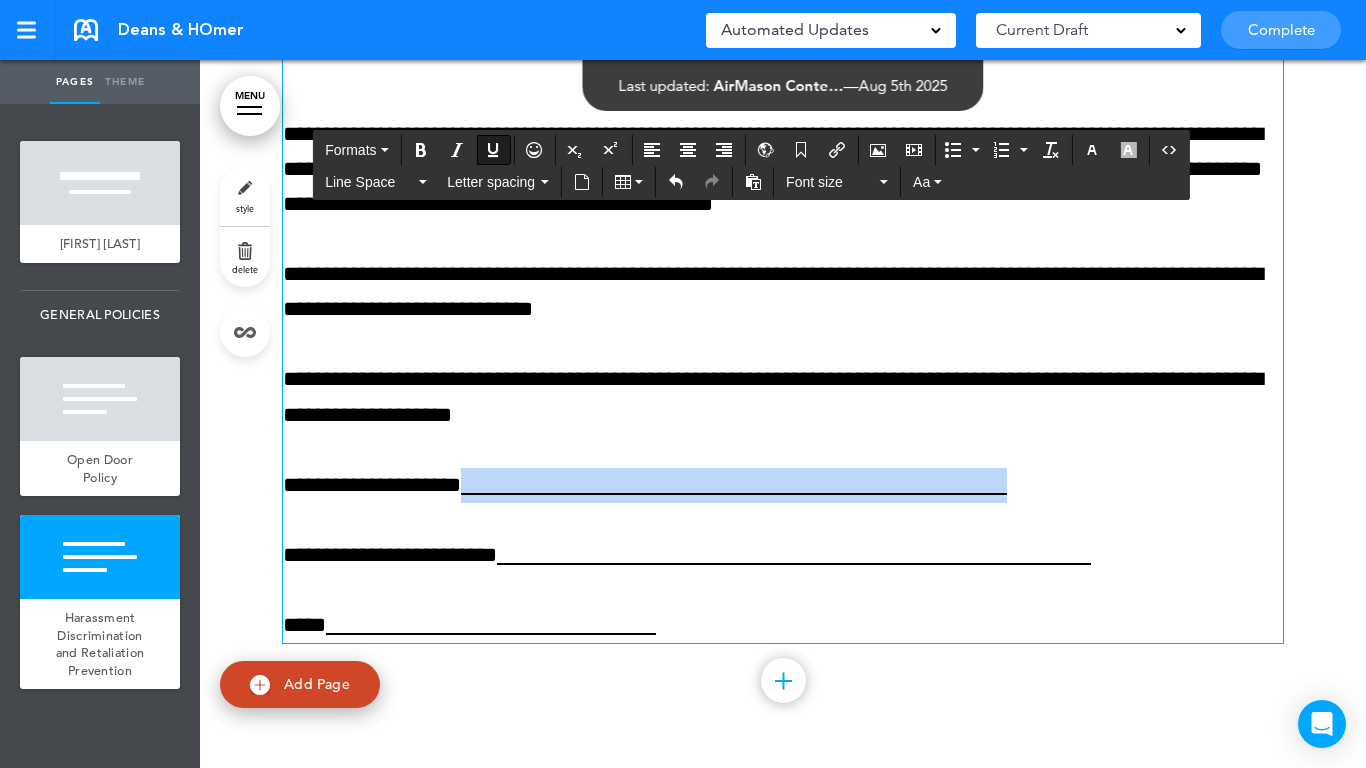 drag, startPoint x: 1061, startPoint y: 481, endPoint x: 487, endPoint y: 474, distance: 574.04266 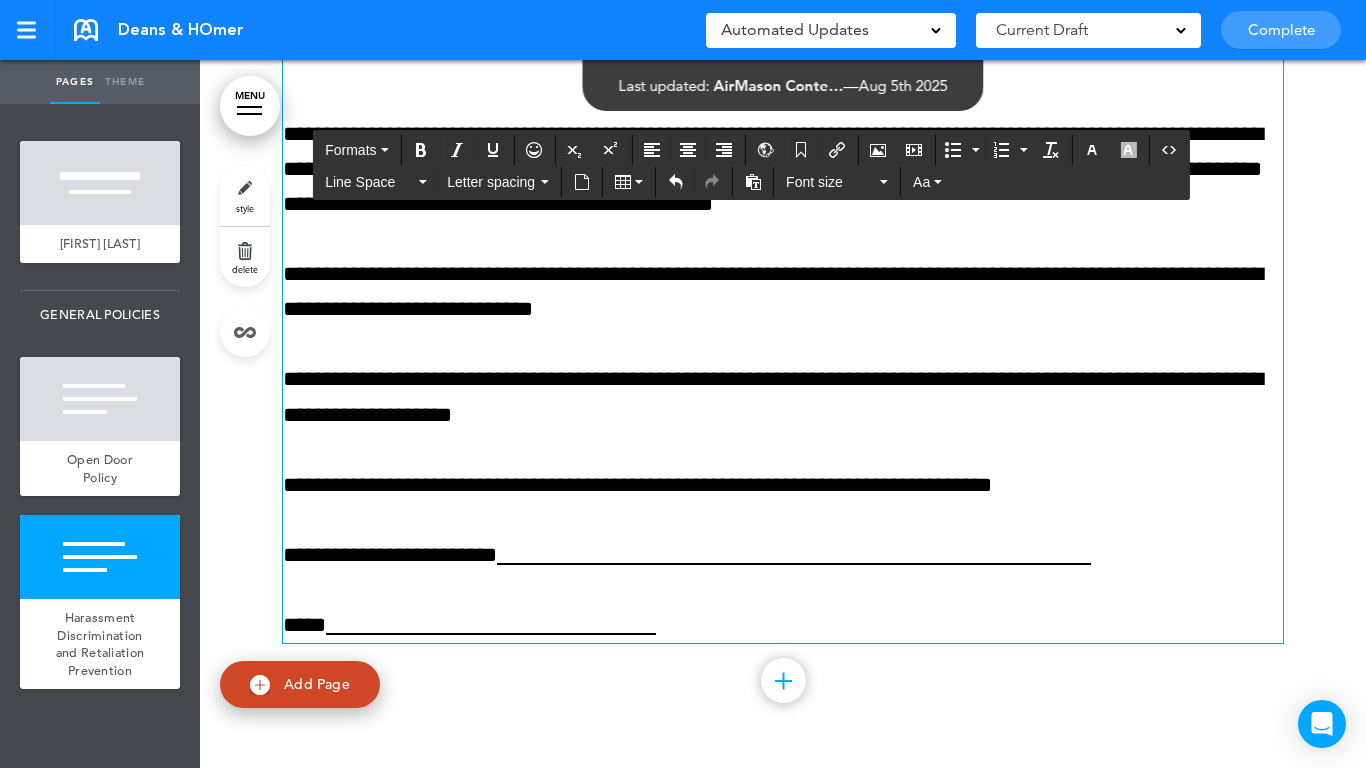 click on "**********" at bounding box center (783, -3536) 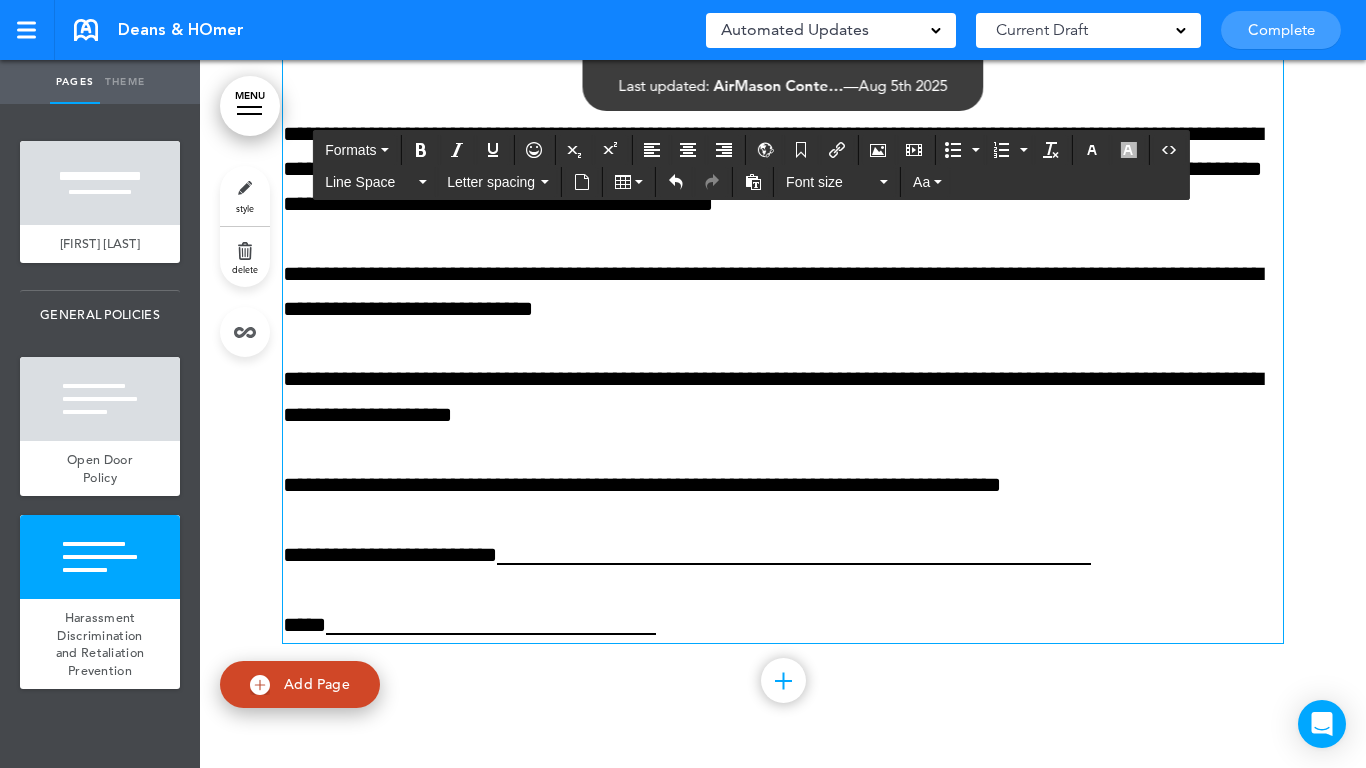 drag, startPoint x: 527, startPoint y: 545, endPoint x: 533, endPoint y: 557, distance: 13.416408 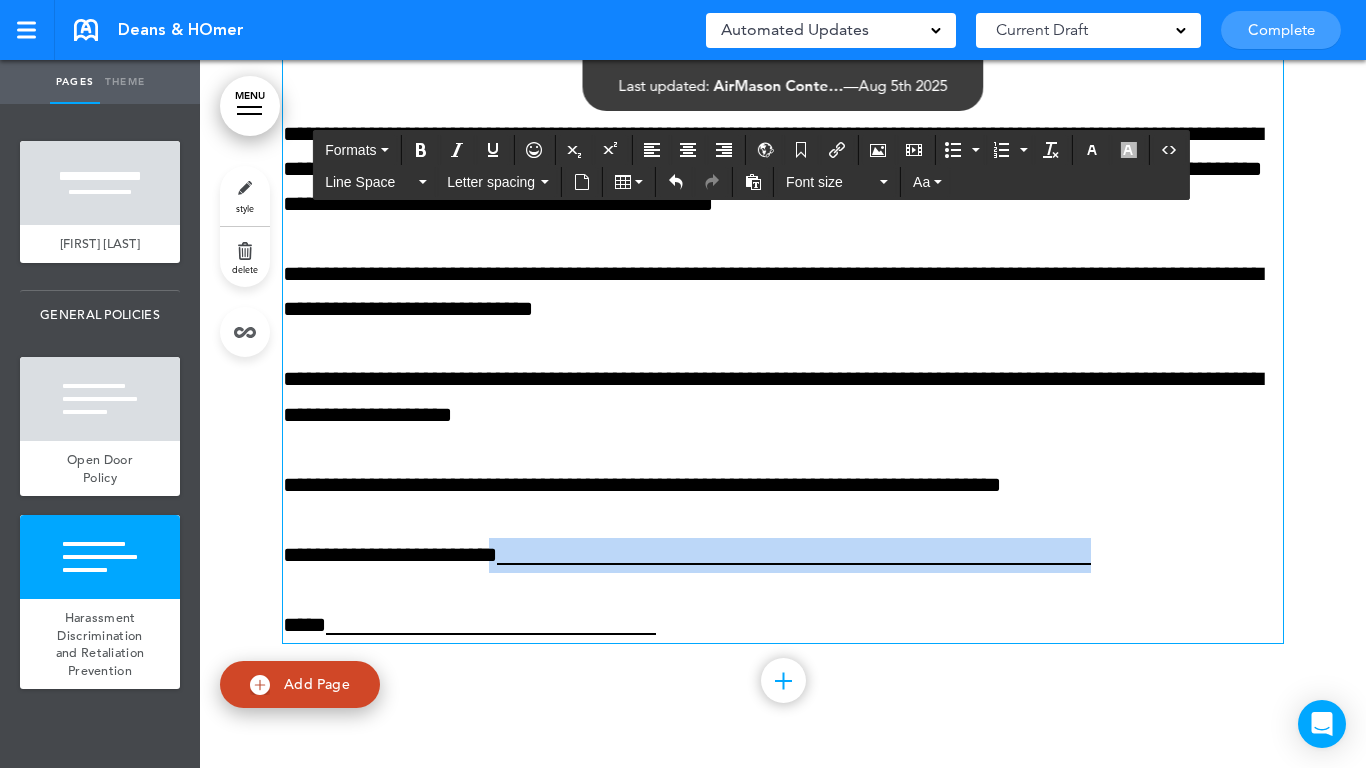 drag, startPoint x: 533, startPoint y: 559, endPoint x: 1173, endPoint y: 544, distance: 640.1758 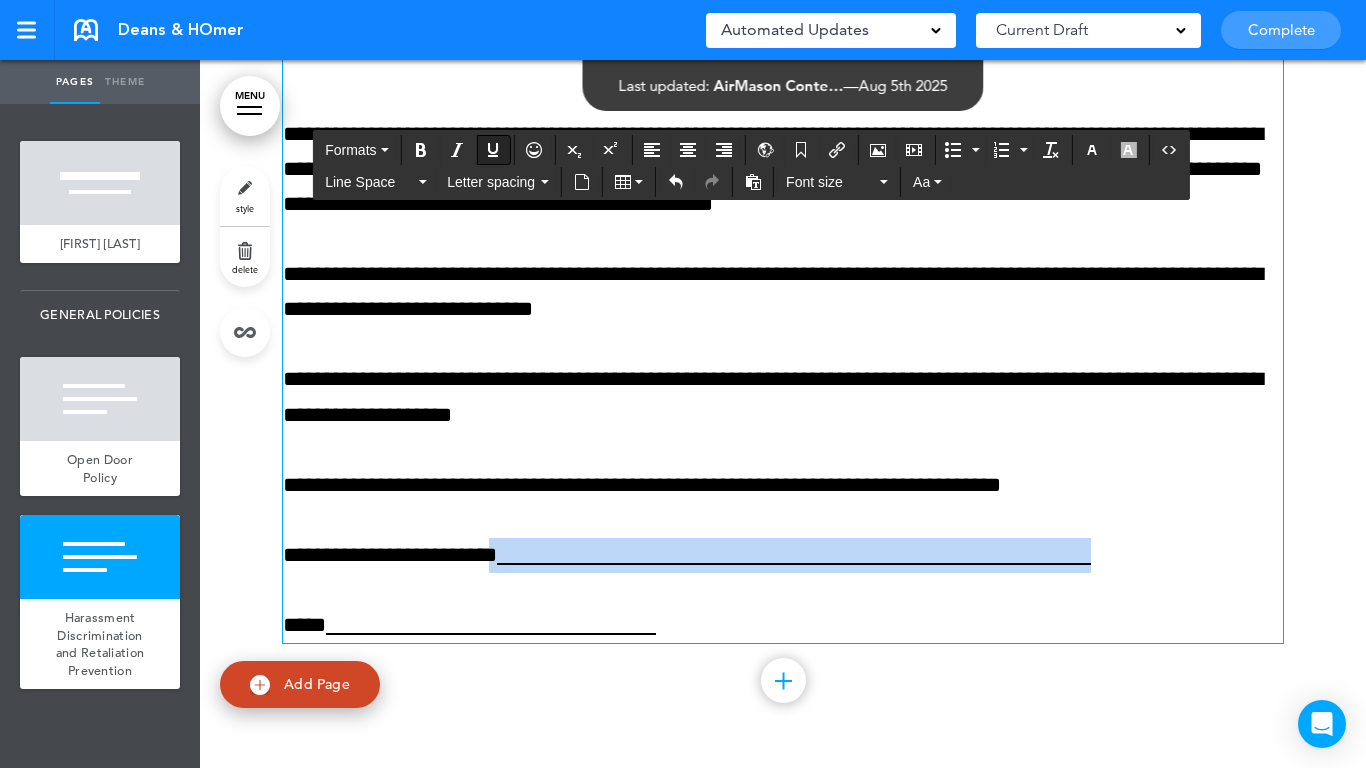 click at bounding box center (493, 150) 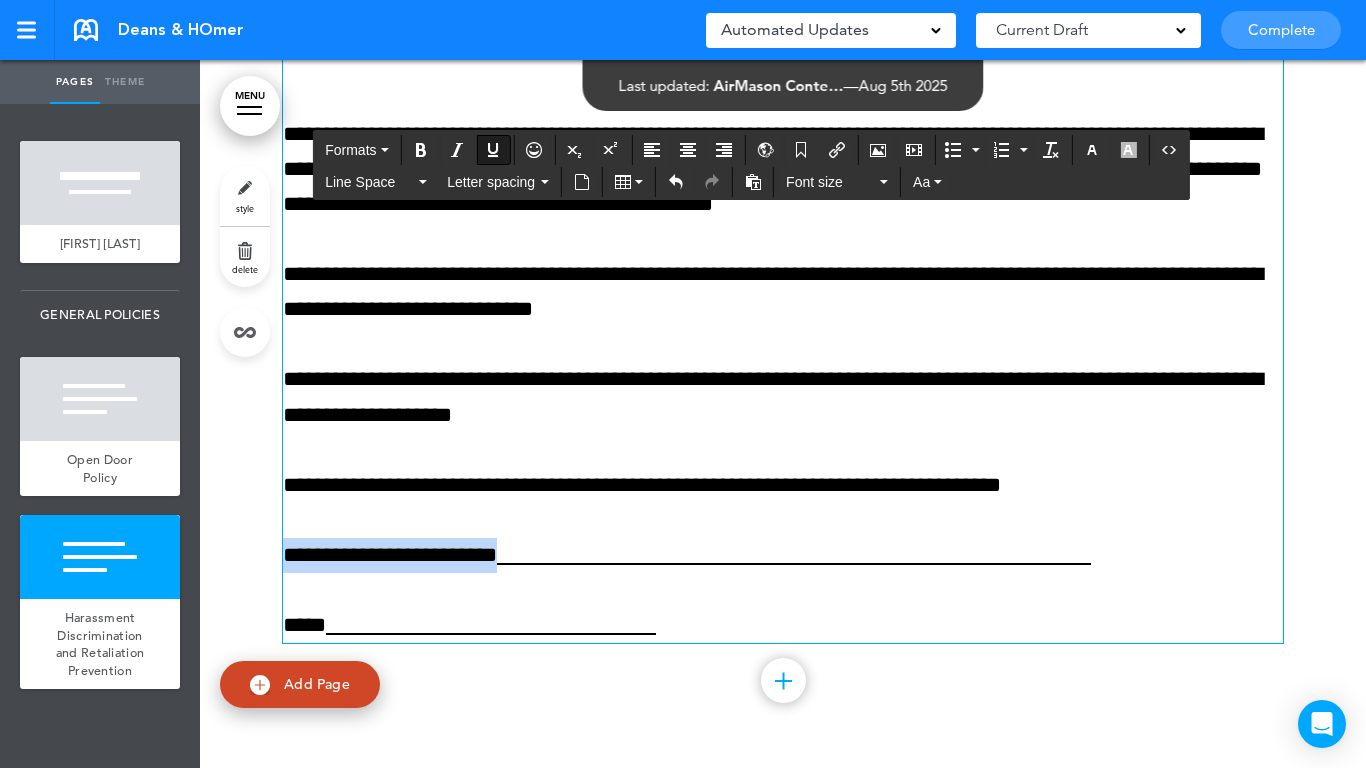 click at bounding box center [493, 150] 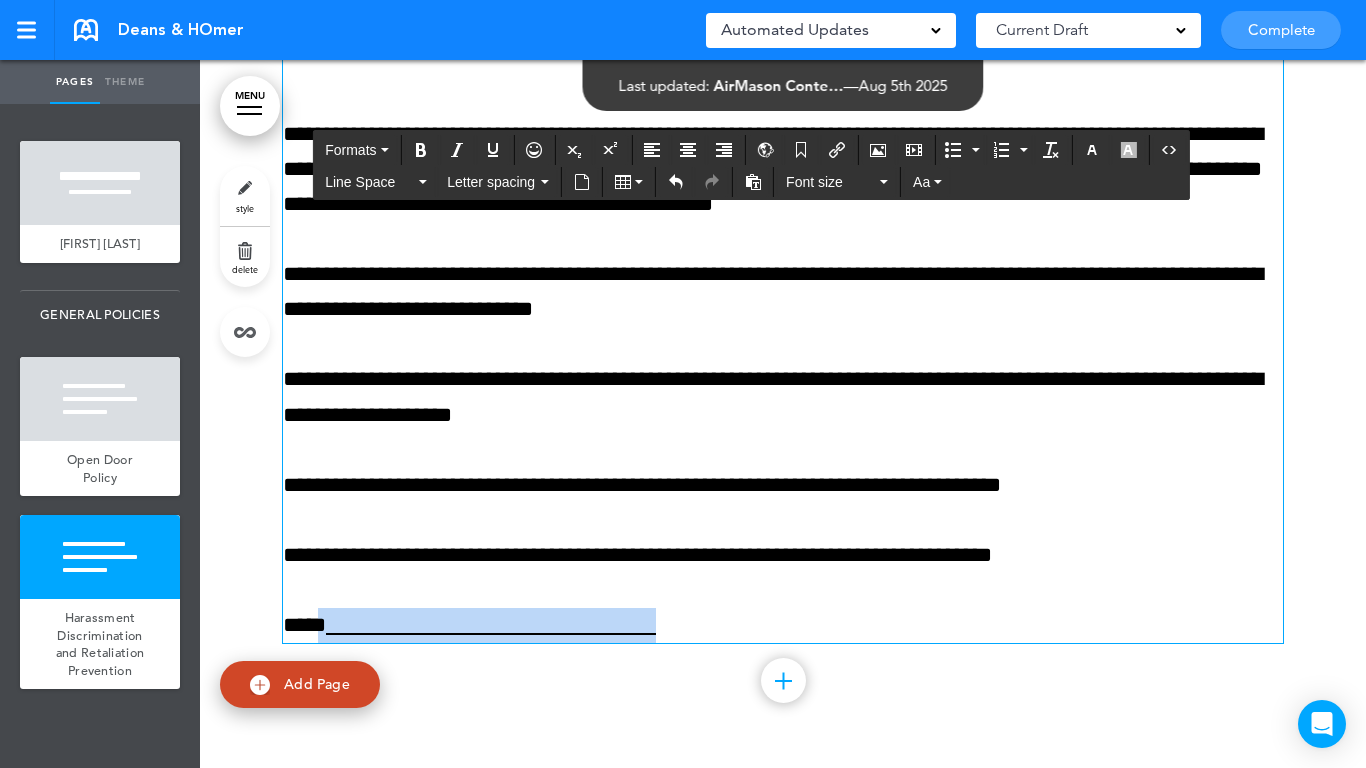 drag, startPoint x: 706, startPoint y: 608, endPoint x: 319, endPoint y: 630, distance: 387.62482 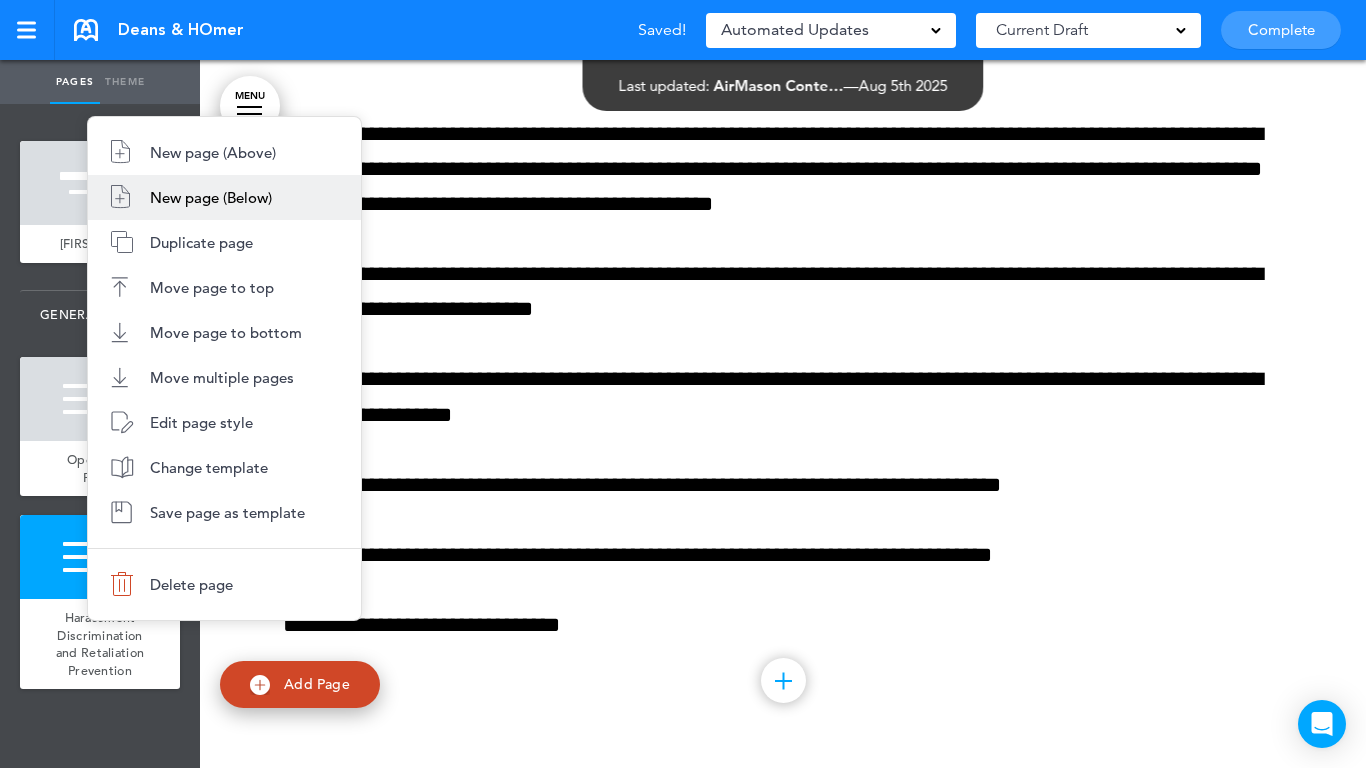 click on "New page (Below)" at bounding box center (211, 197) 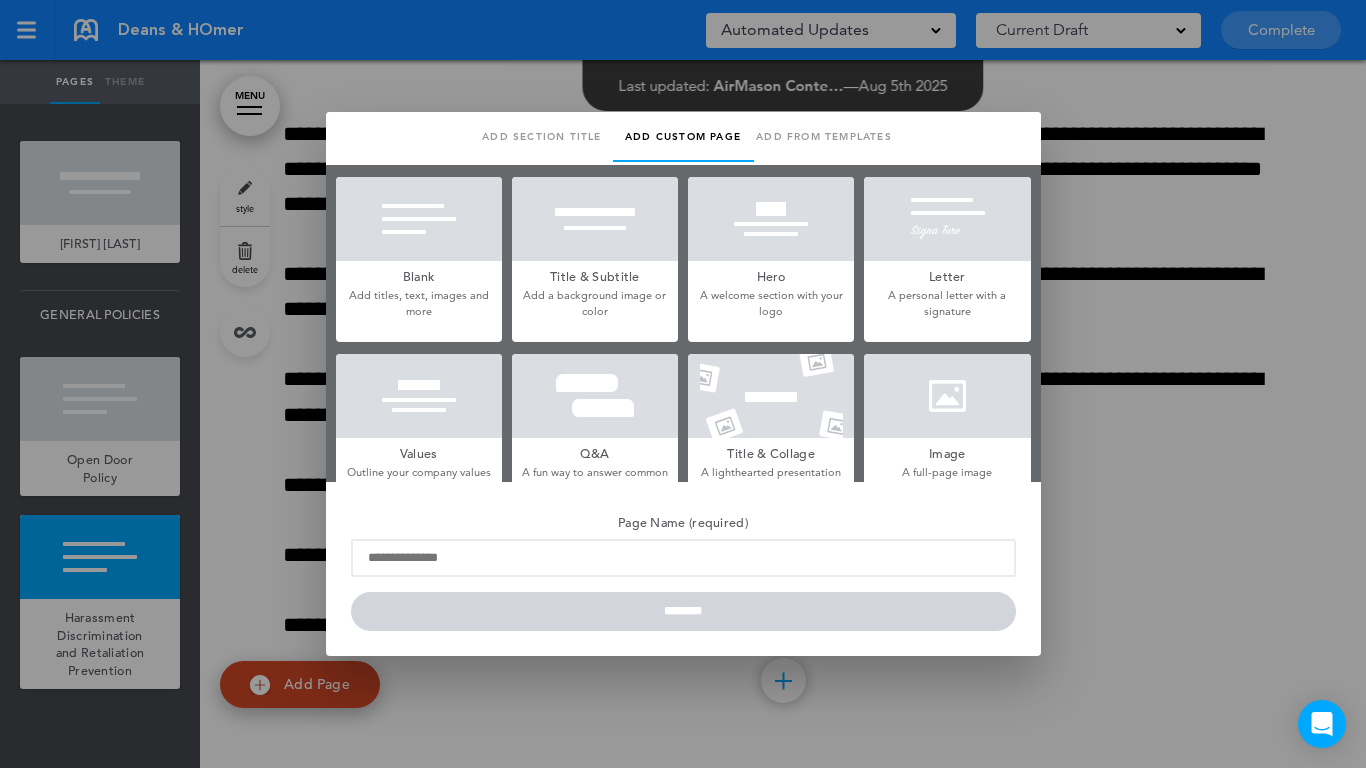 click at bounding box center (419, 219) 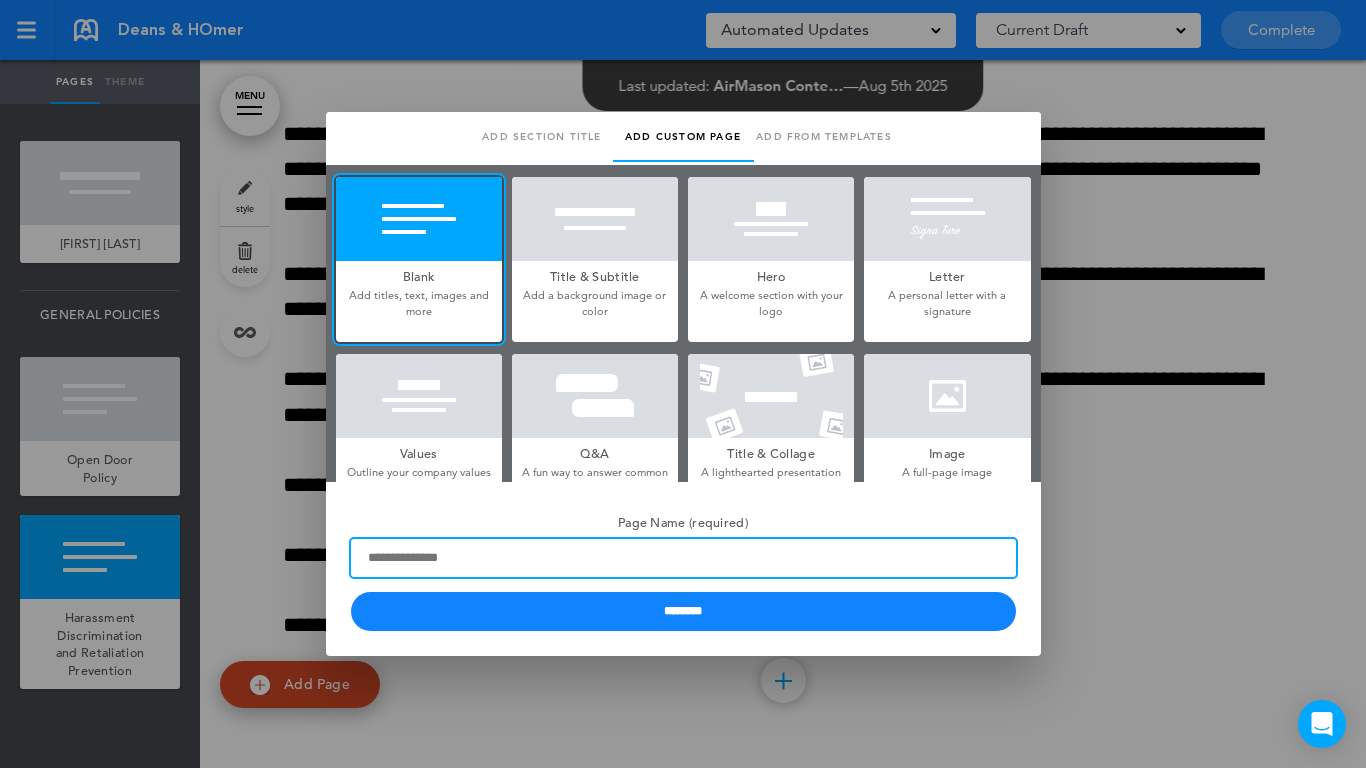 paste on "**********" 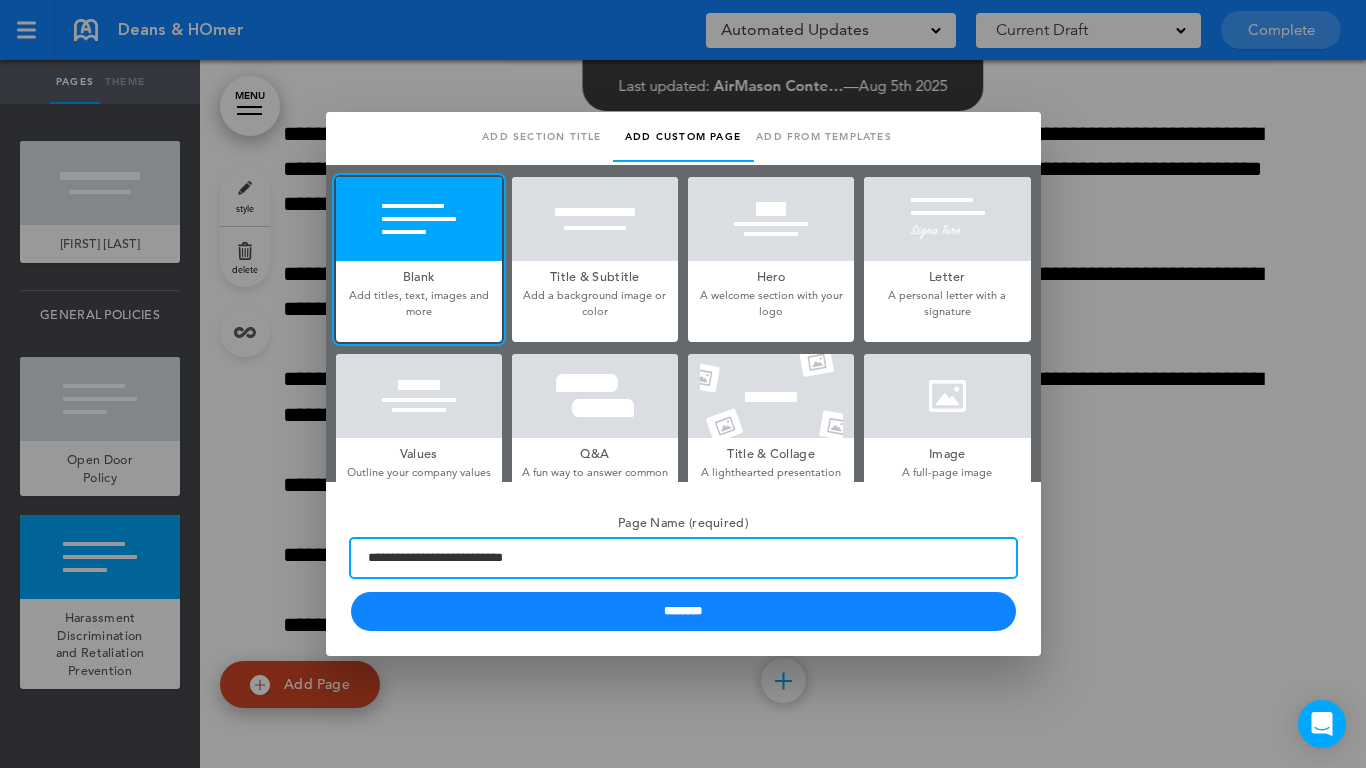 type on "**********" 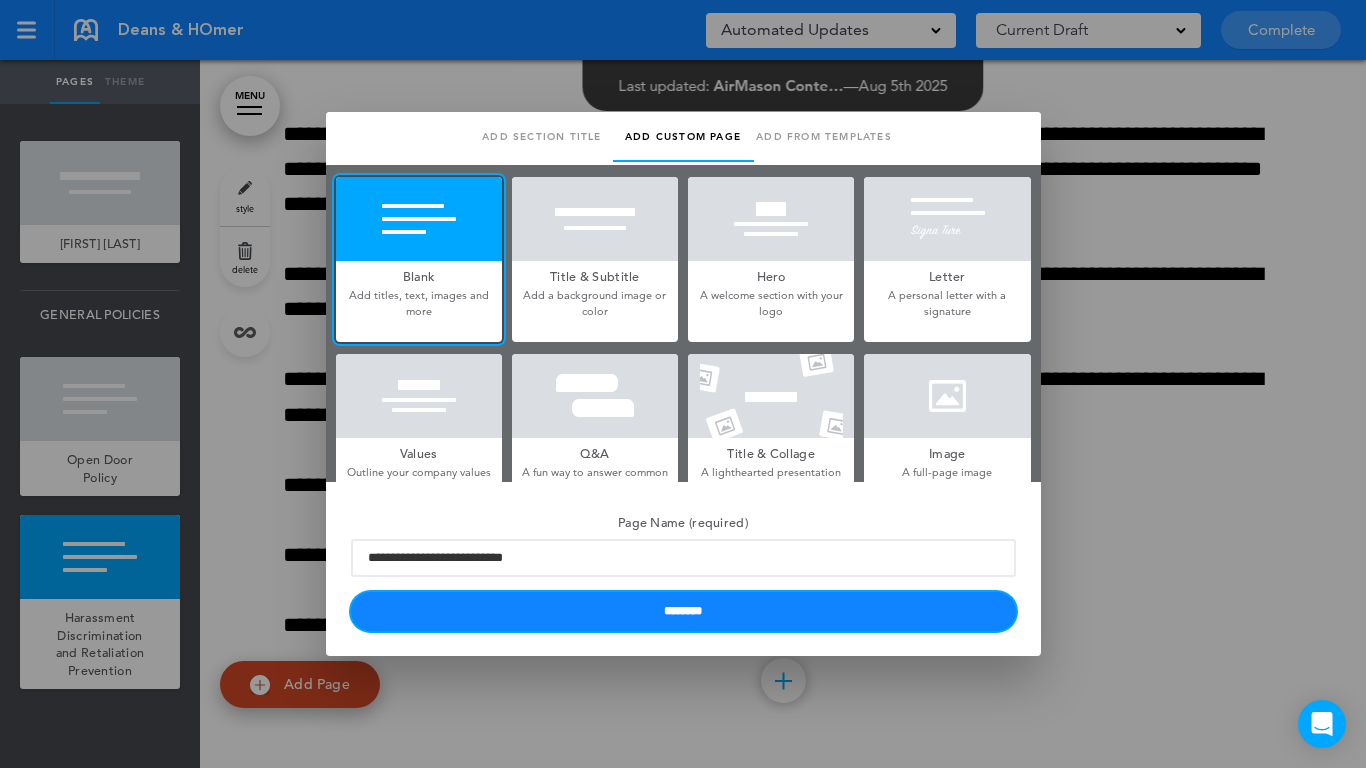 click on "********" at bounding box center (683, 611) 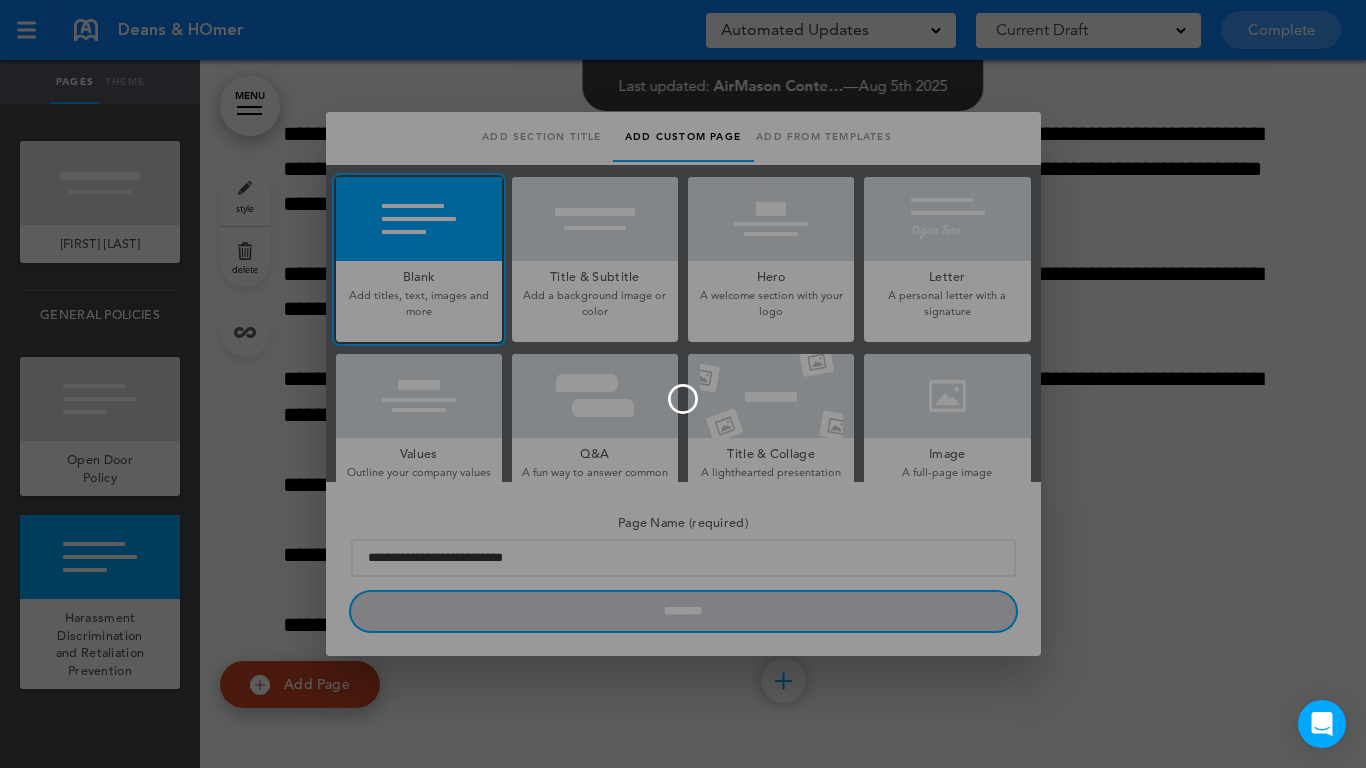 type 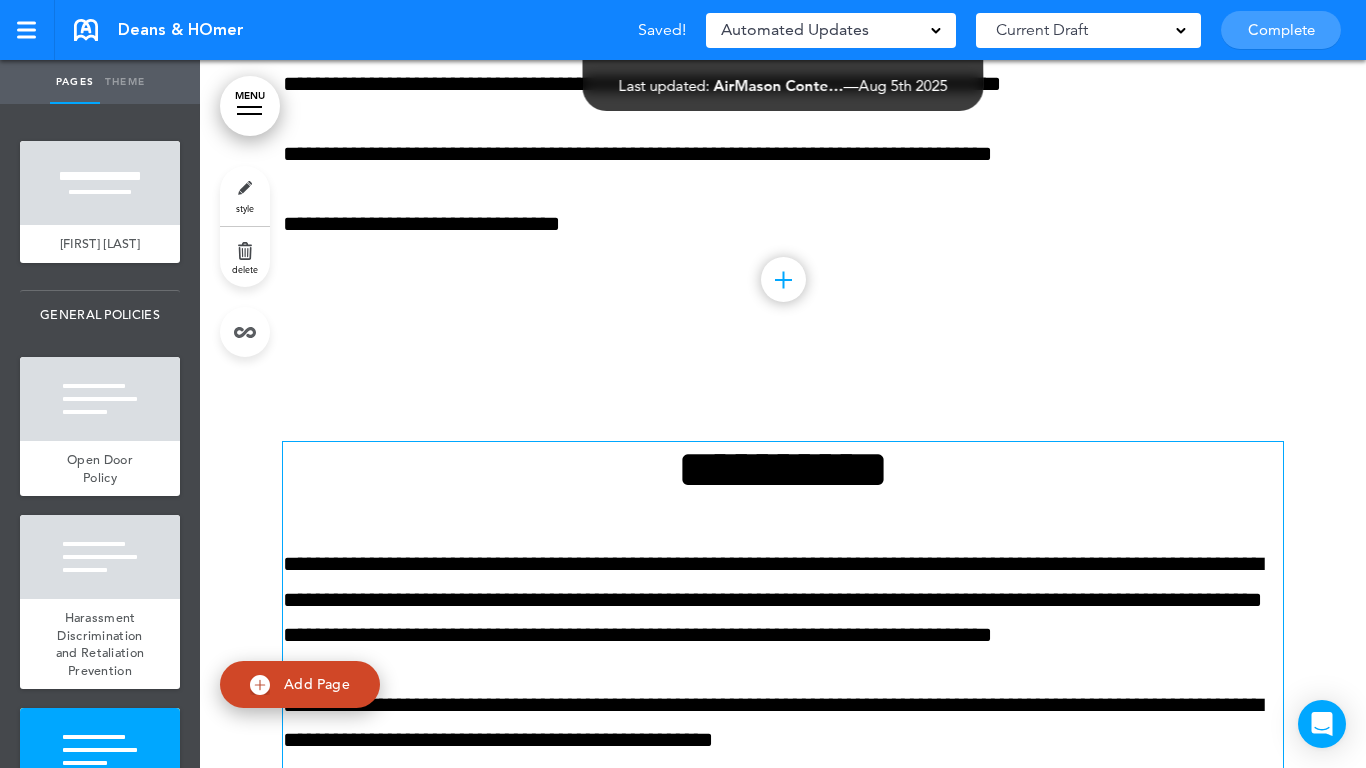 scroll, scrollTop: 9767, scrollLeft: 0, axis: vertical 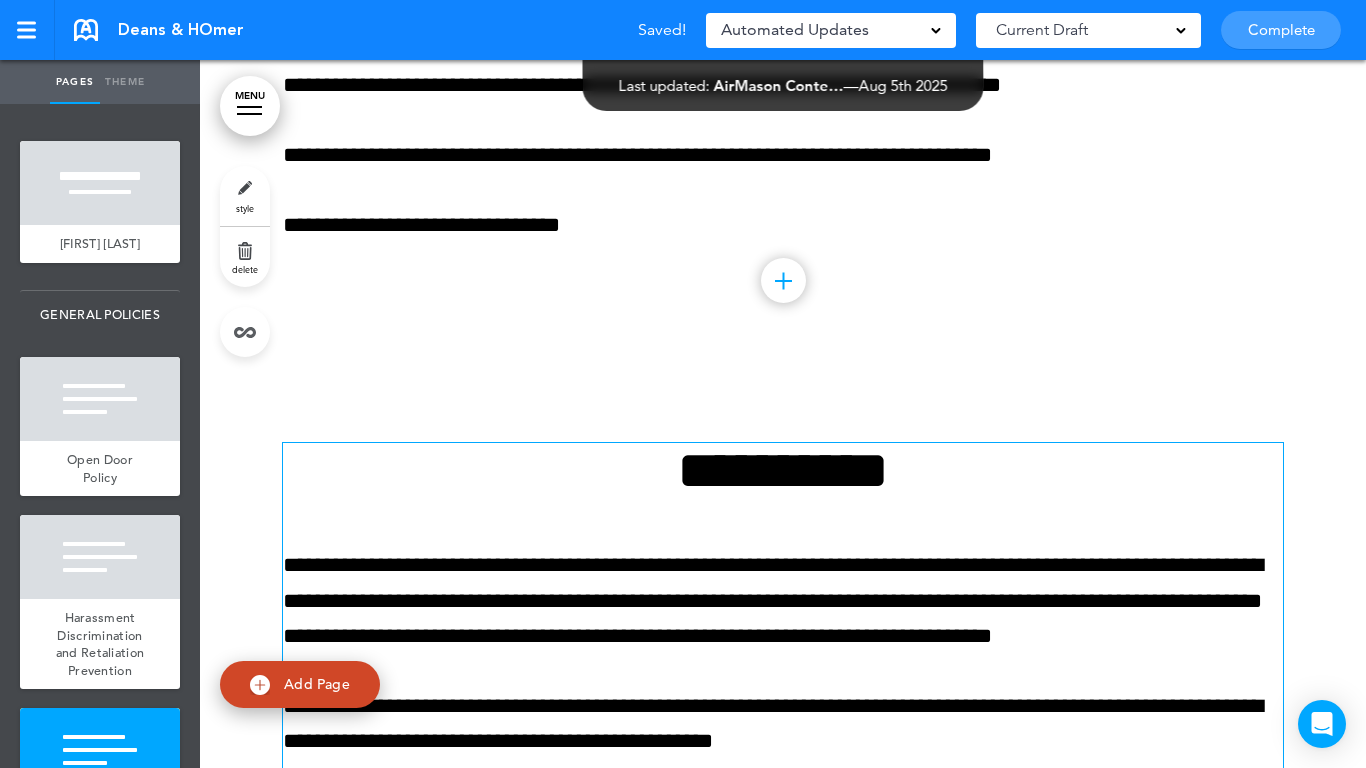 click on "**********" at bounding box center (783, 470) 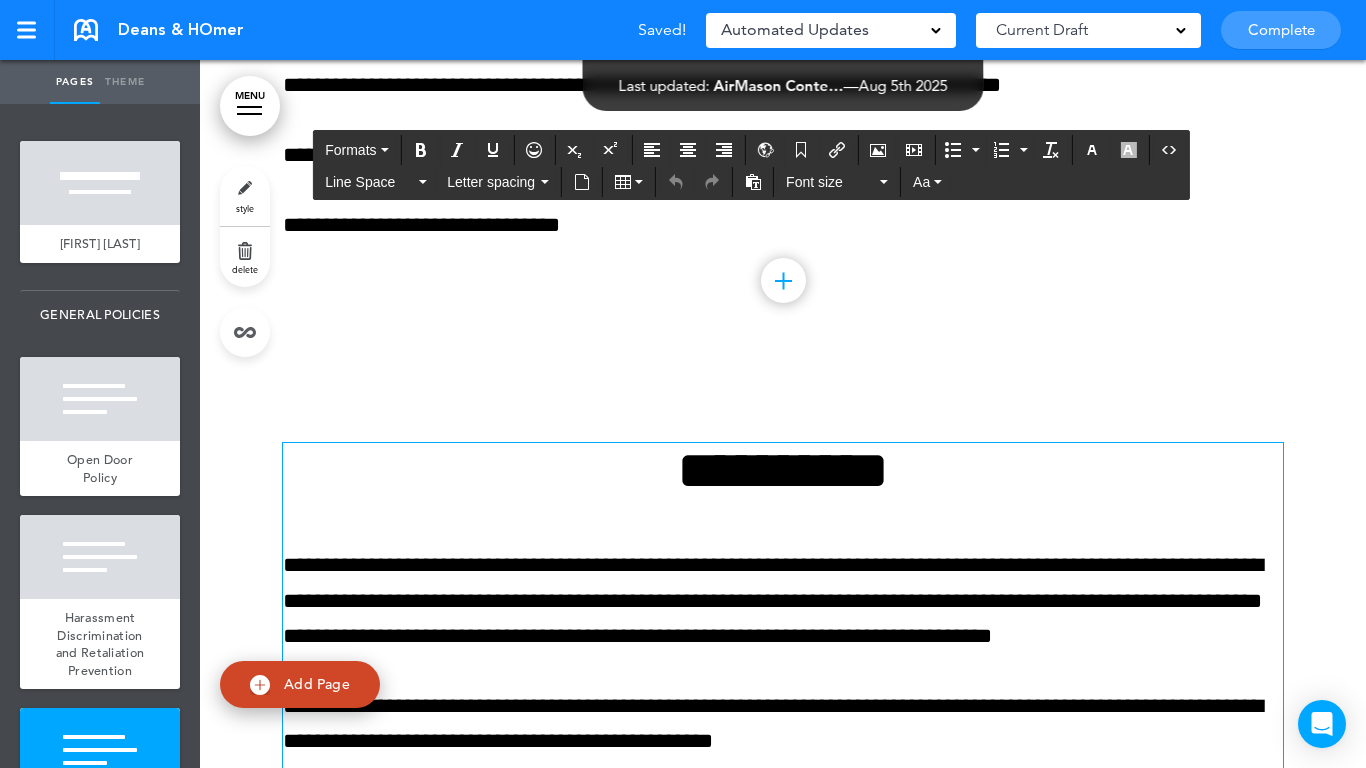 click on "**********" at bounding box center (783, 470) 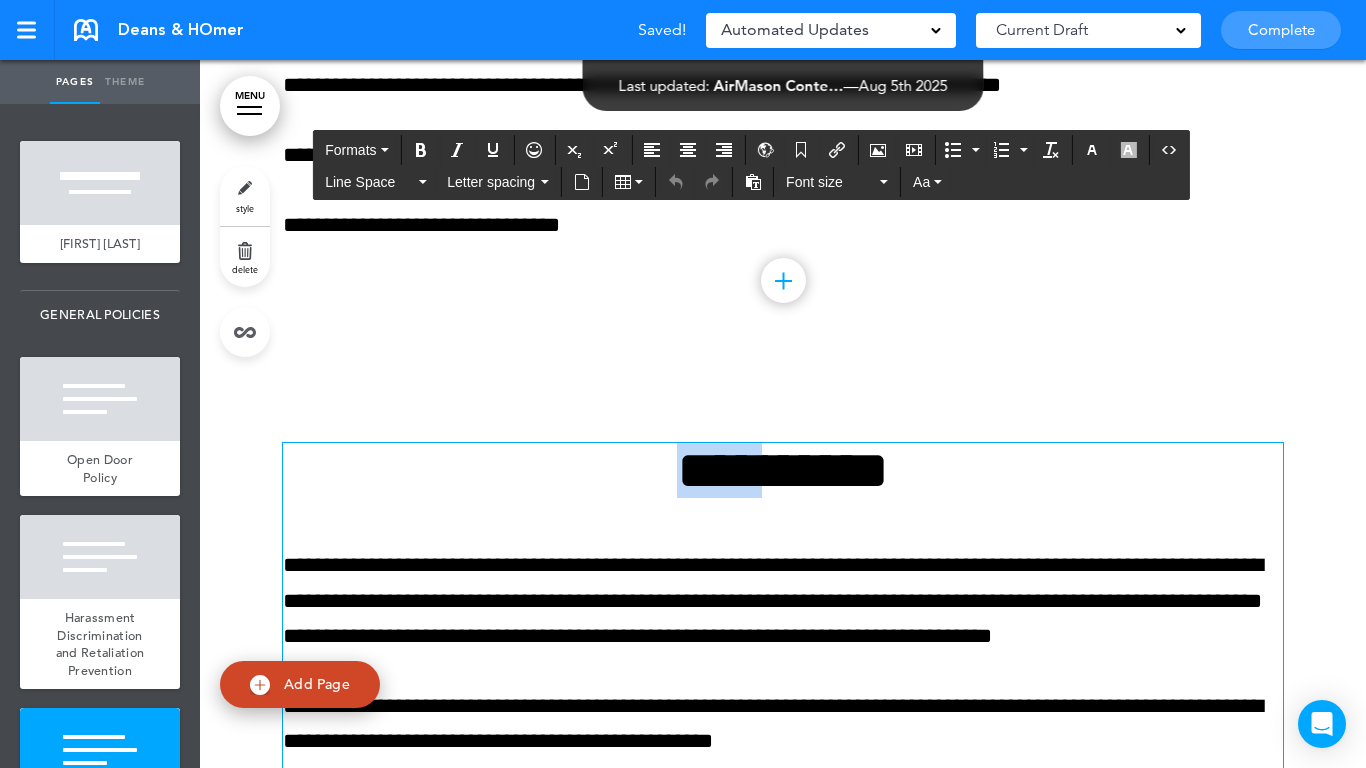 click on "**********" at bounding box center (783, 470) 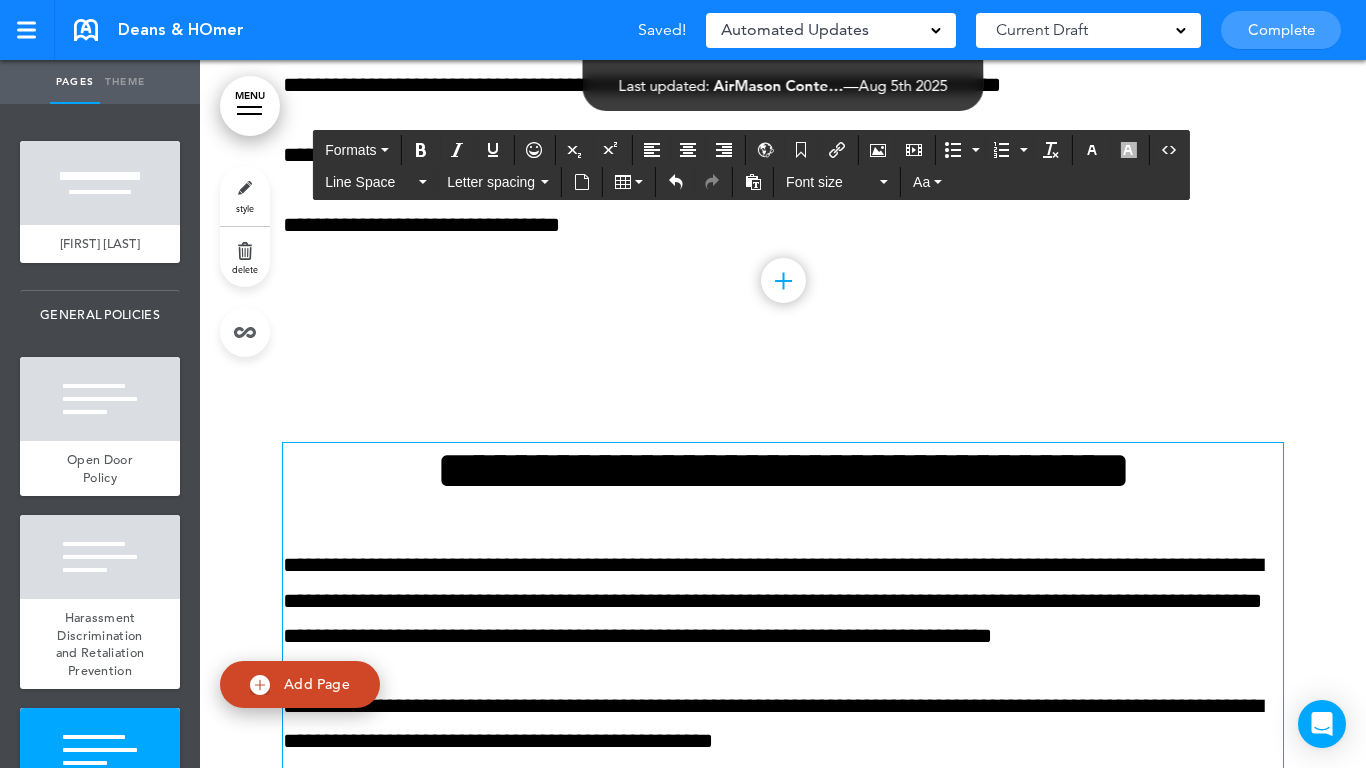 click on "**********" at bounding box center (783, 470) 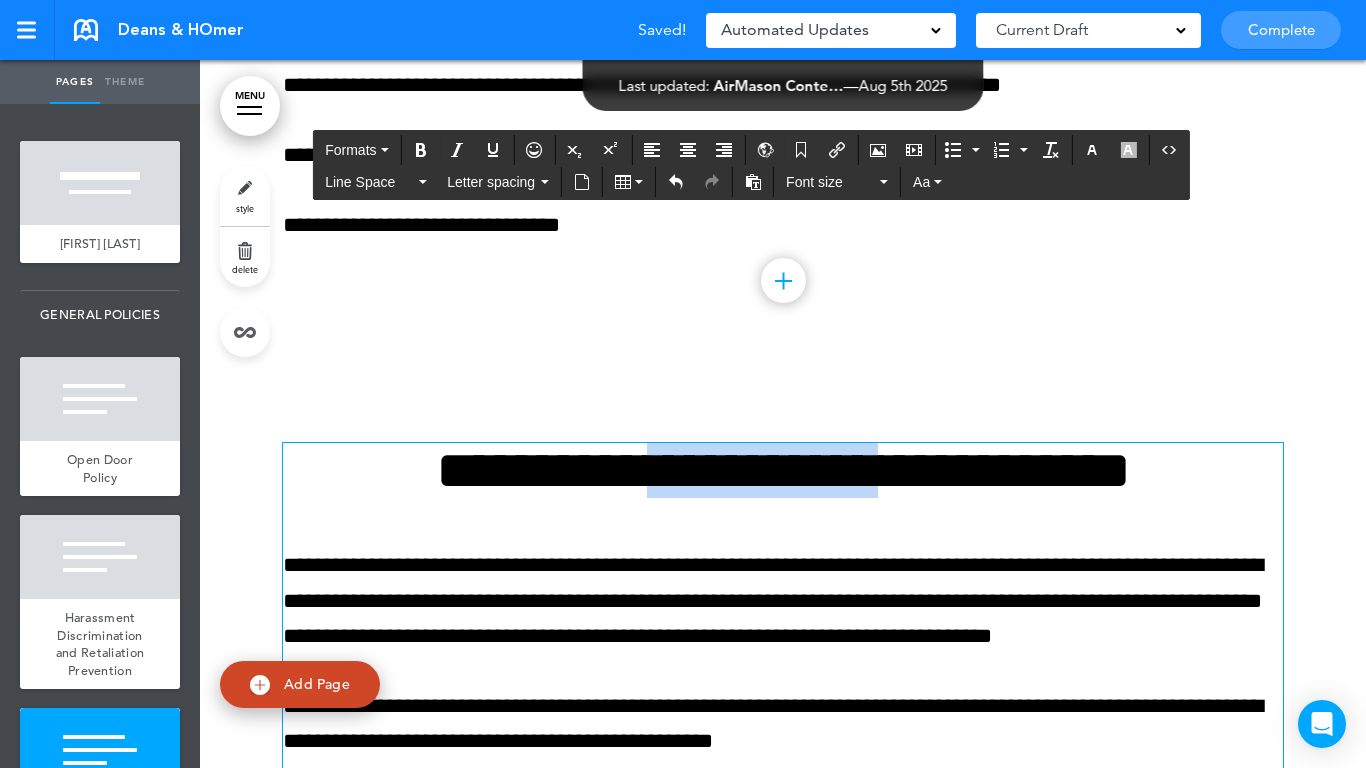 click on "**********" at bounding box center (783, 470) 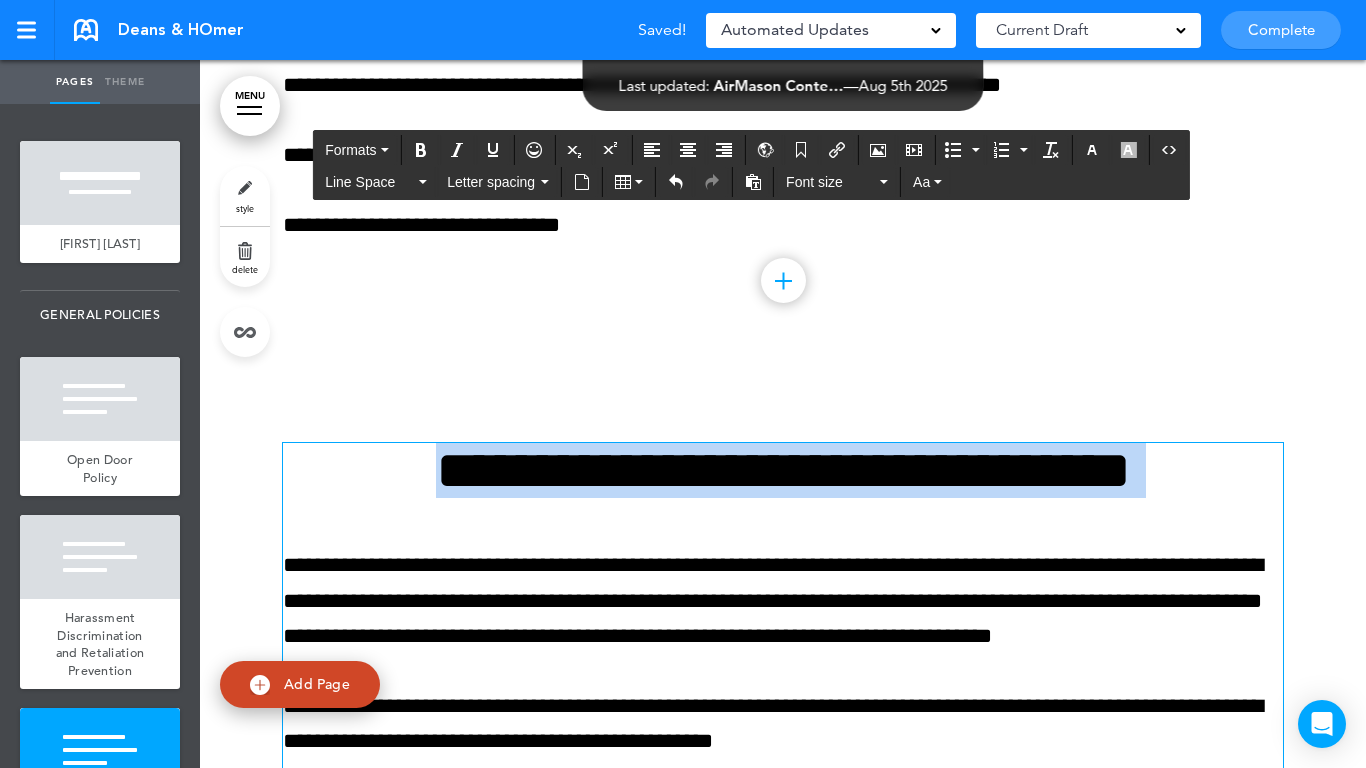 click on "**********" at bounding box center [783, 470] 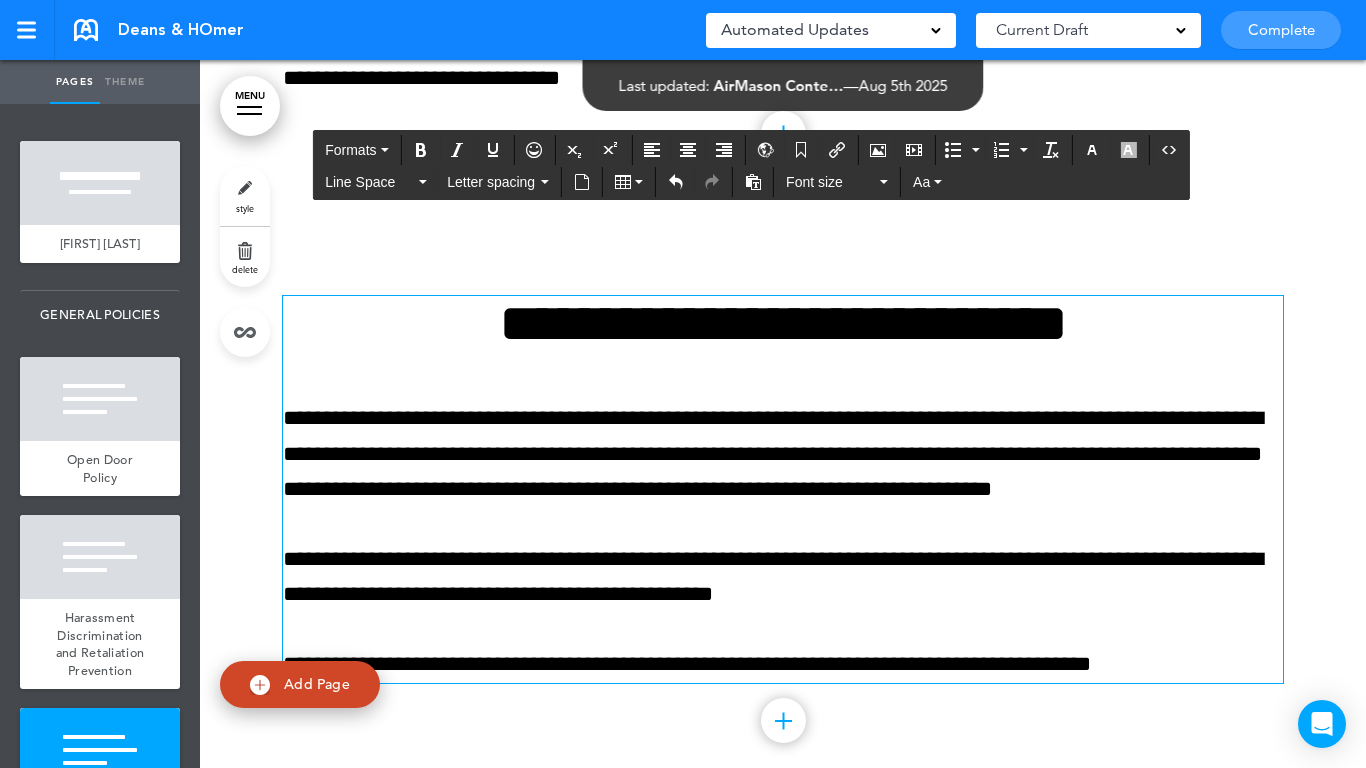 scroll, scrollTop: 9954, scrollLeft: 0, axis: vertical 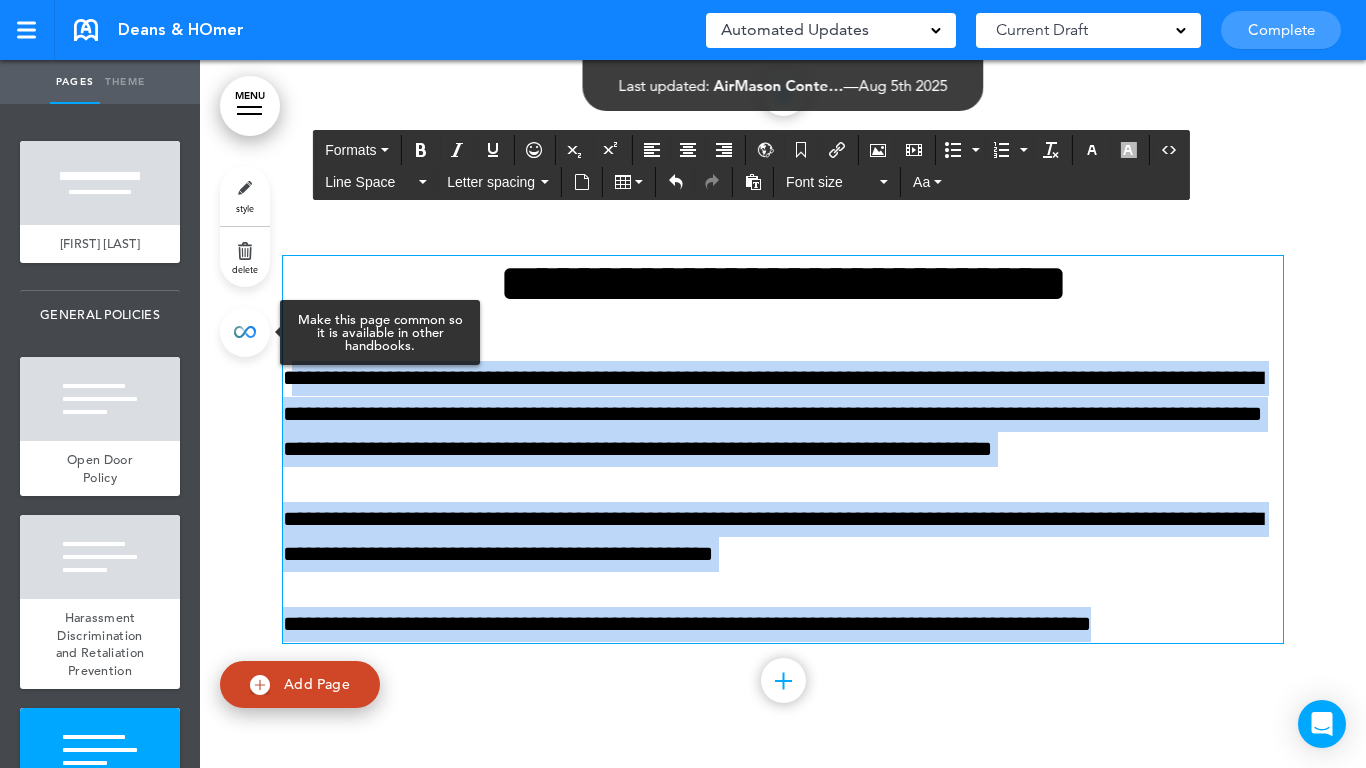 click on "Make this page common so it is available in other handbooks.
This handbook
Preview
Settings
Your Handbooks
Account
Manage Organization
My Account
Help
Logout
Deans & HOmer
Saved!
Automated Updates
0
Auto policy updates
🎉
Updating policies just got easier! Introducing" at bounding box center (683, 384) 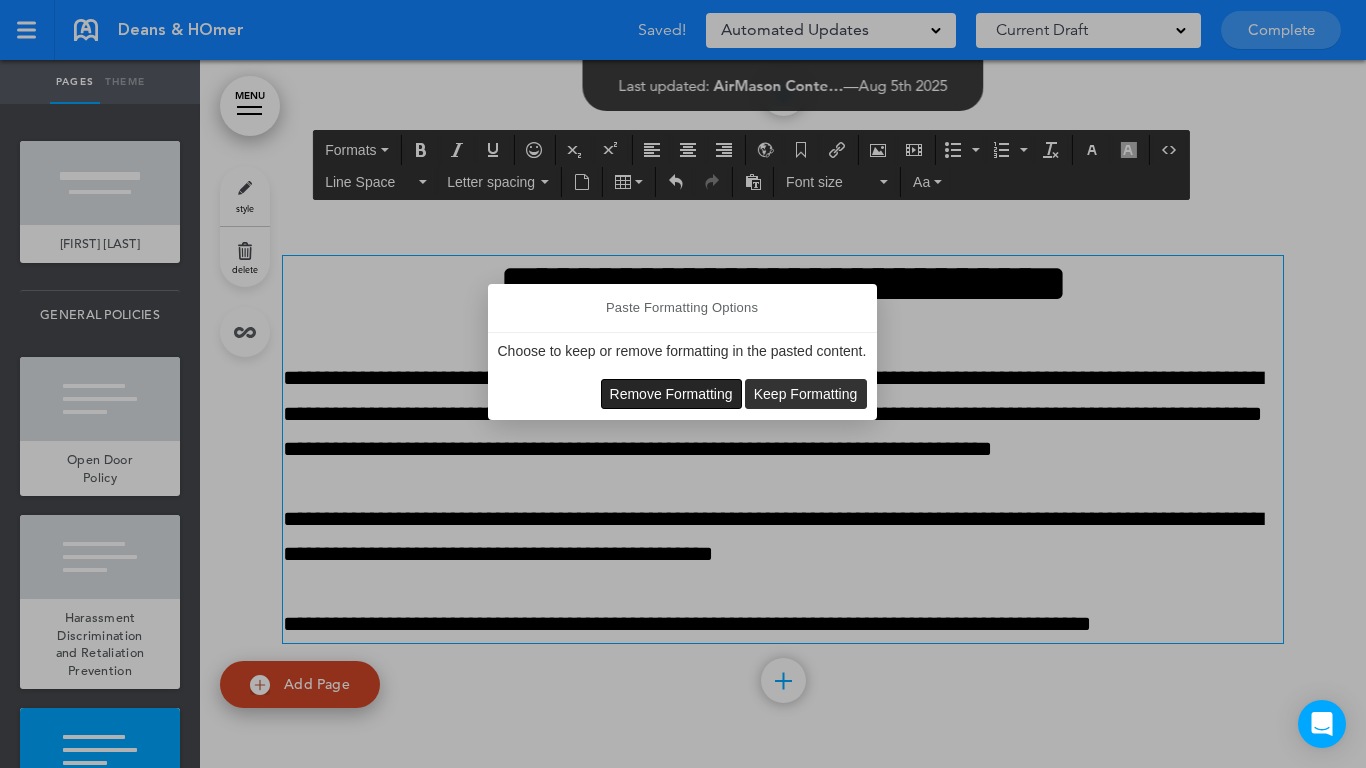 click on "Remove Formatting Keep Formatting" at bounding box center [682, 394] 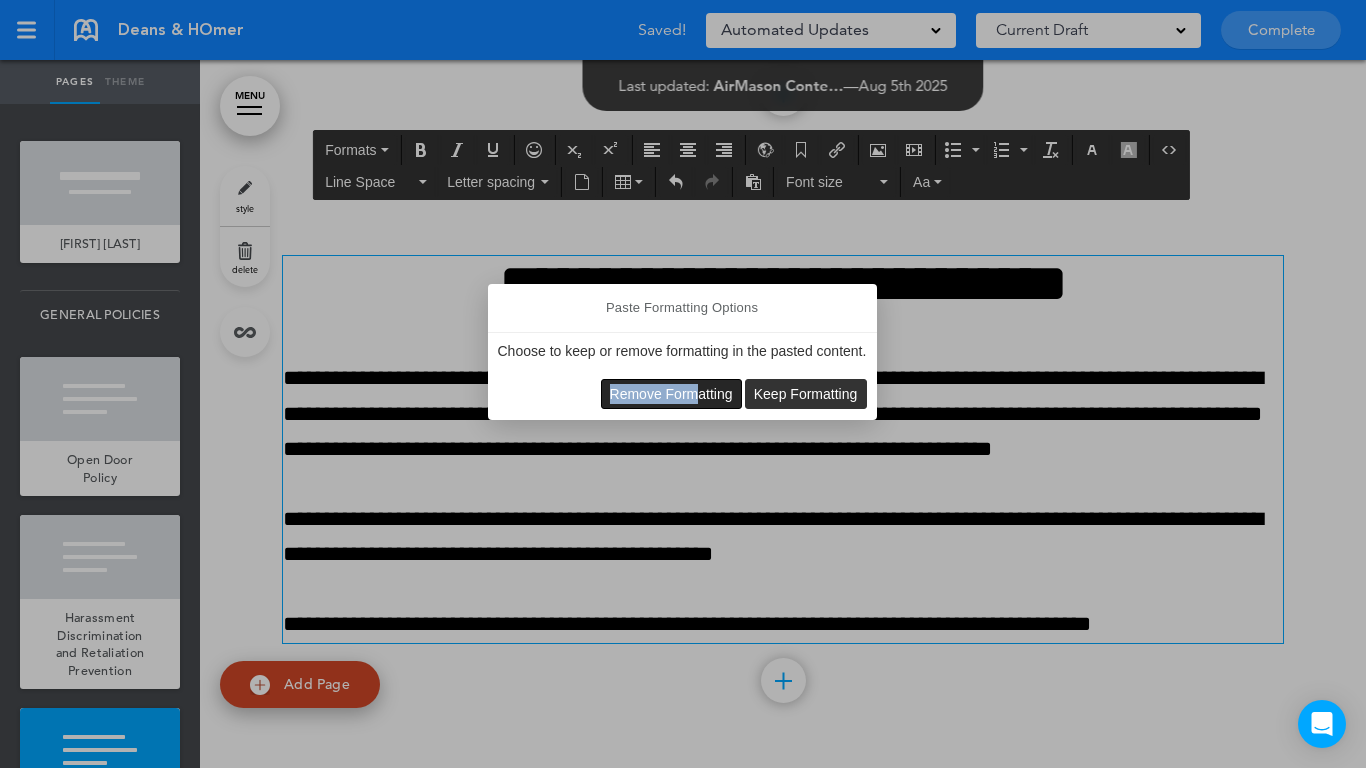 click on "Remove Formatting" at bounding box center [671, 394] 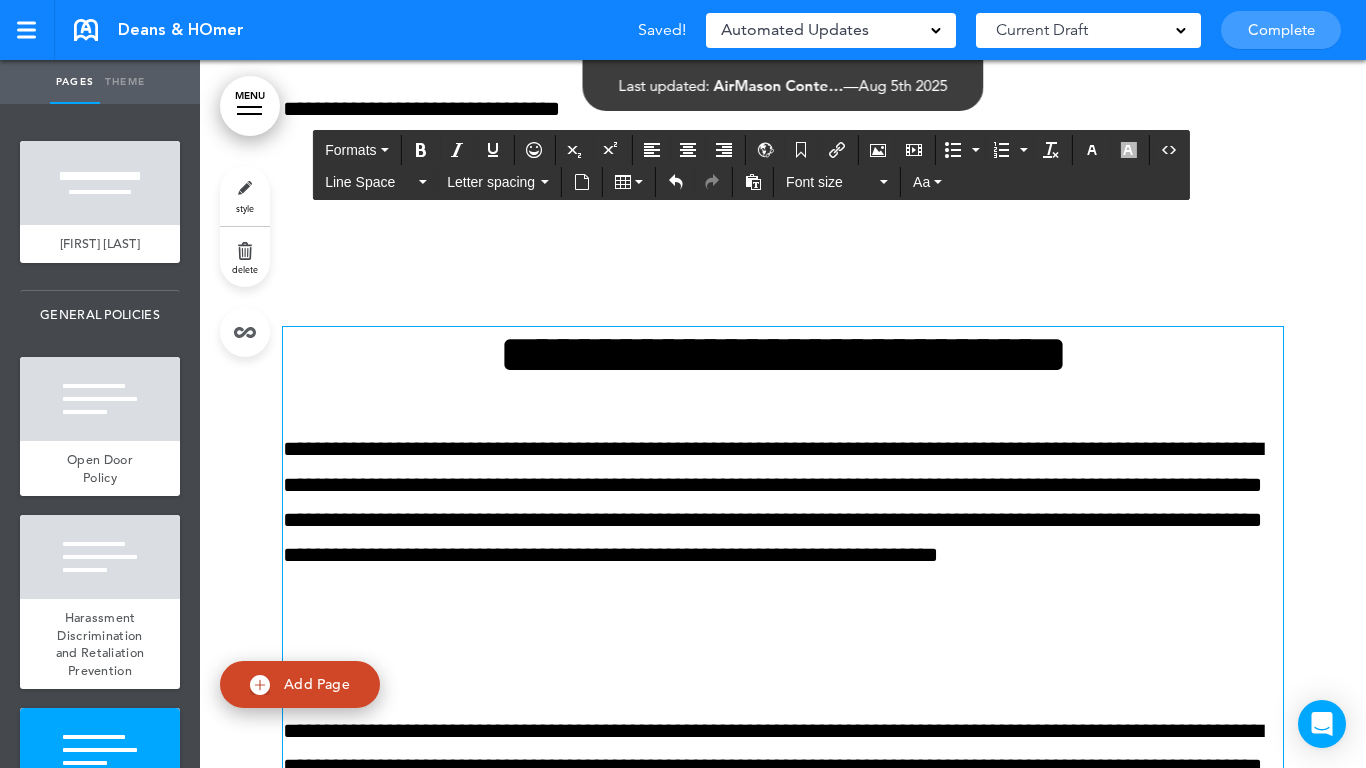 scroll, scrollTop: 10007, scrollLeft: 0, axis: vertical 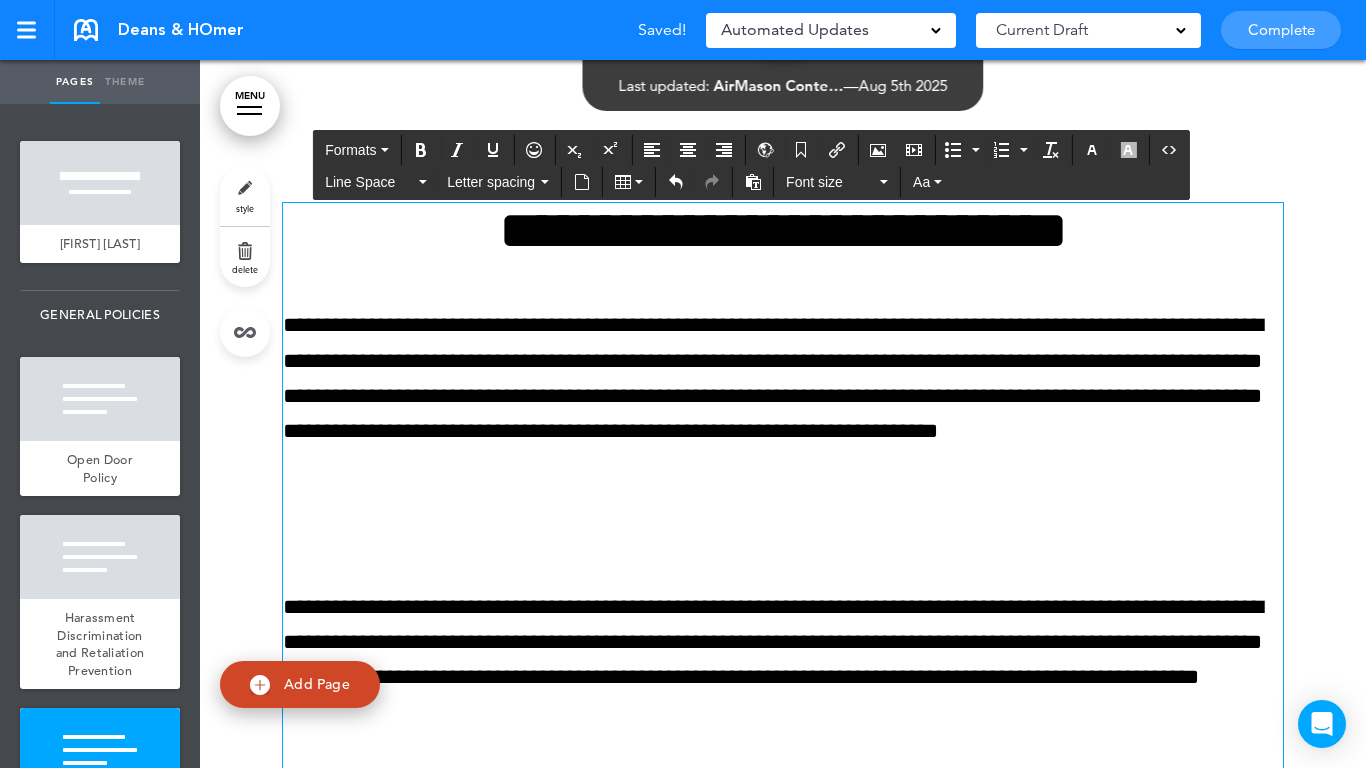 click on "**********" at bounding box center [783, 695] 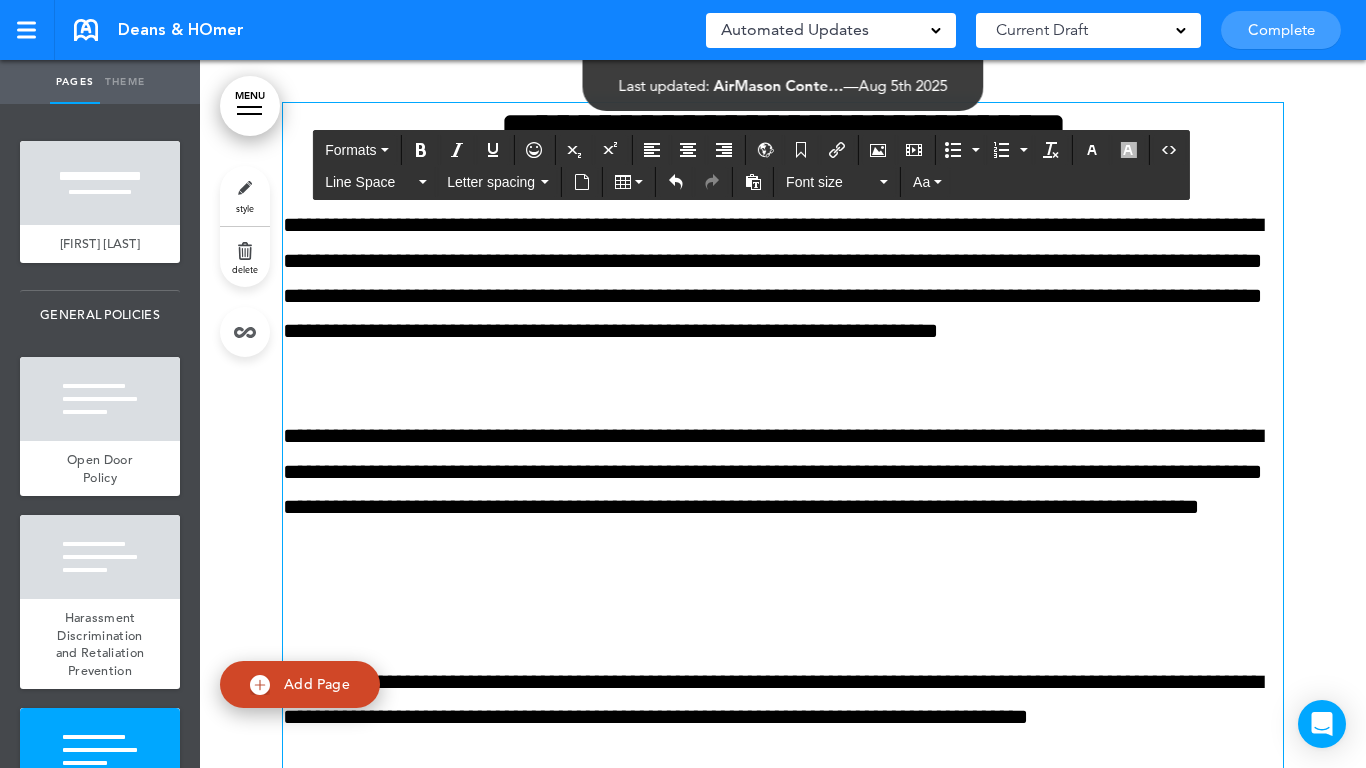 click on "**********" at bounding box center [783, 559] 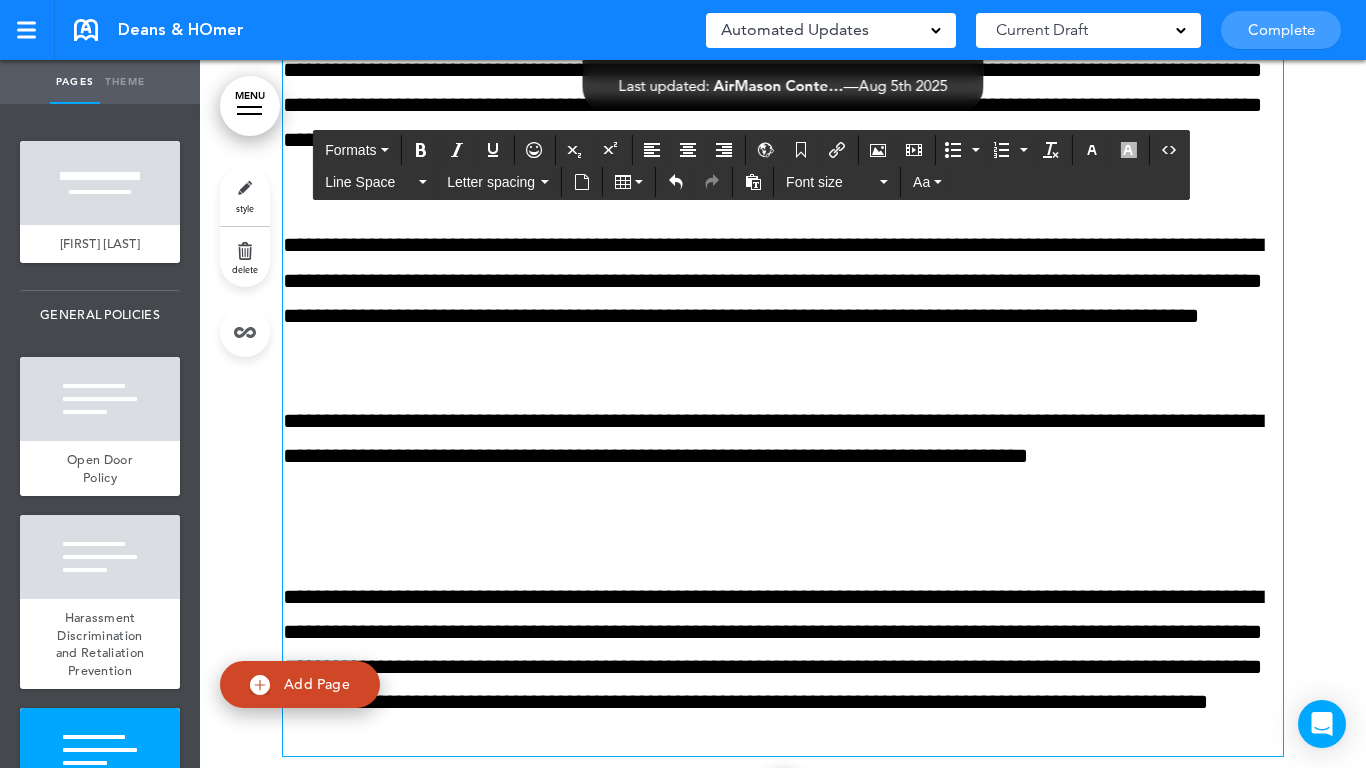 scroll, scrollTop: 10307, scrollLeft: 0, axis: vertical 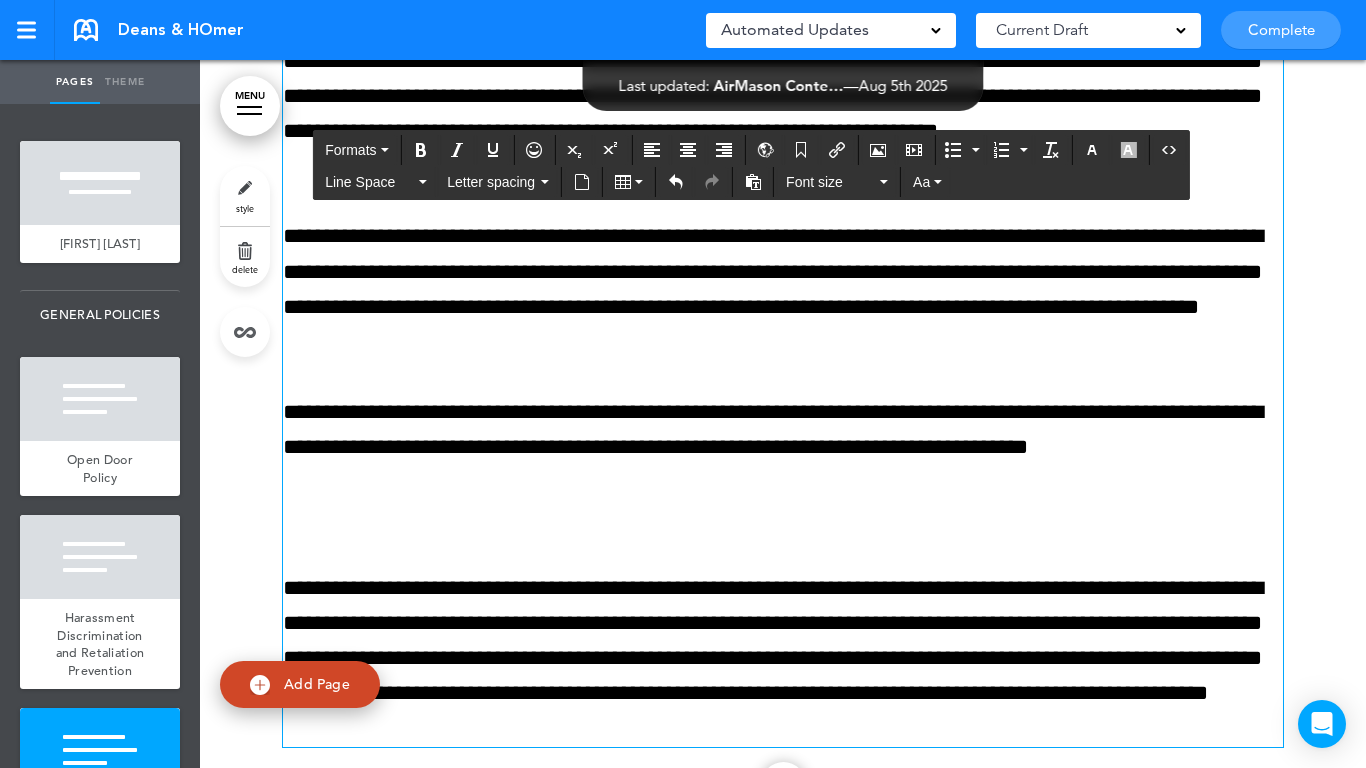 click at bounding box center (783, 517) 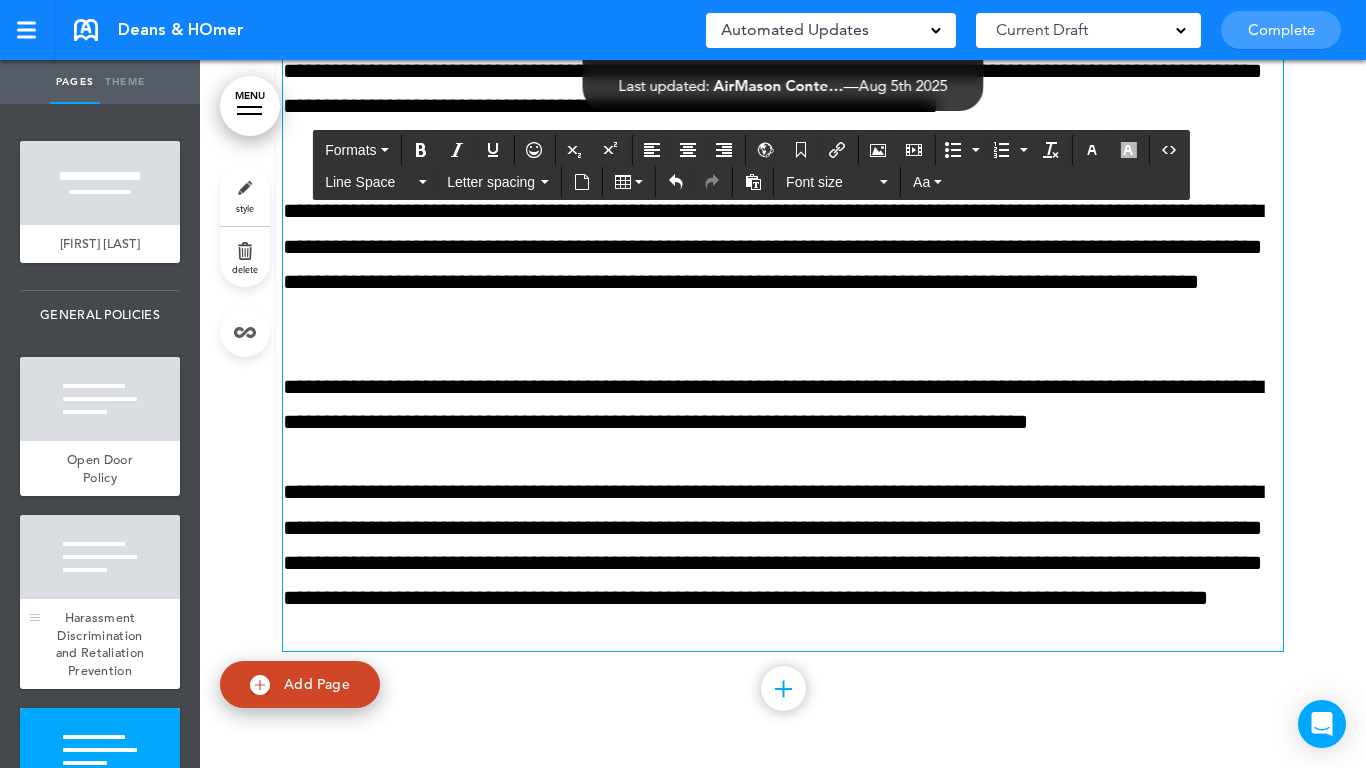 scroll, scrollTop: 10340, scrollLeft: 0, axis: vertical 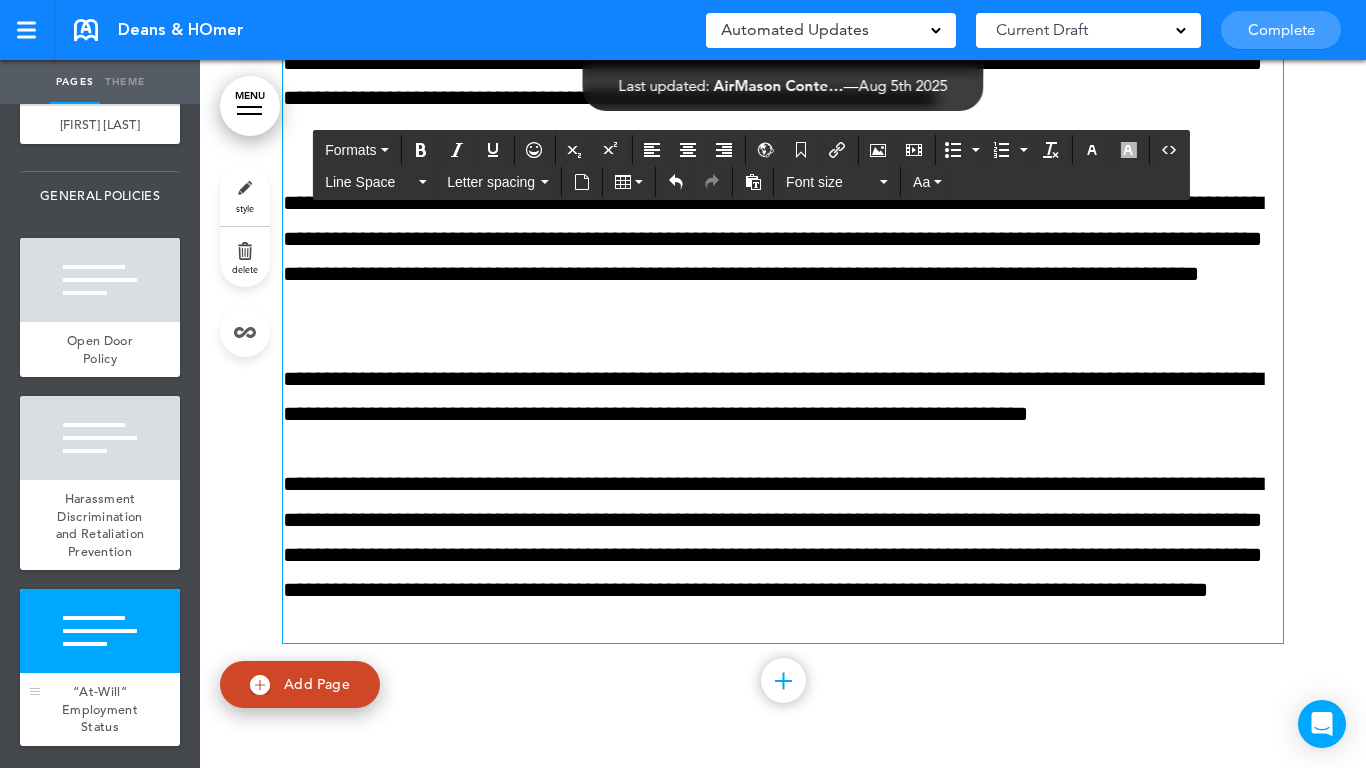 drag, startPoint x: 100, startPoint y: 677, endPoint x: 119, endPoint y: 648, distance: 34.669872 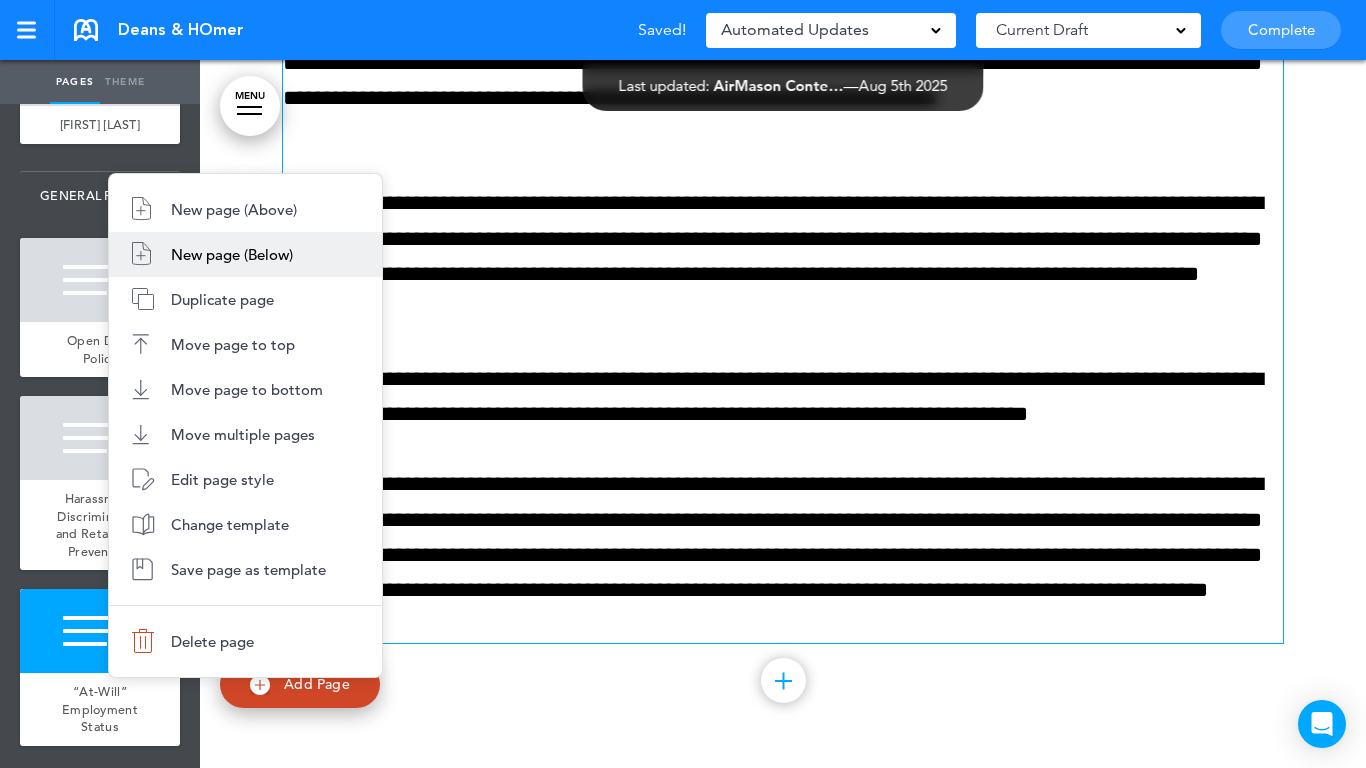 click on "New page (Below)" at bounding box center (232, 254) 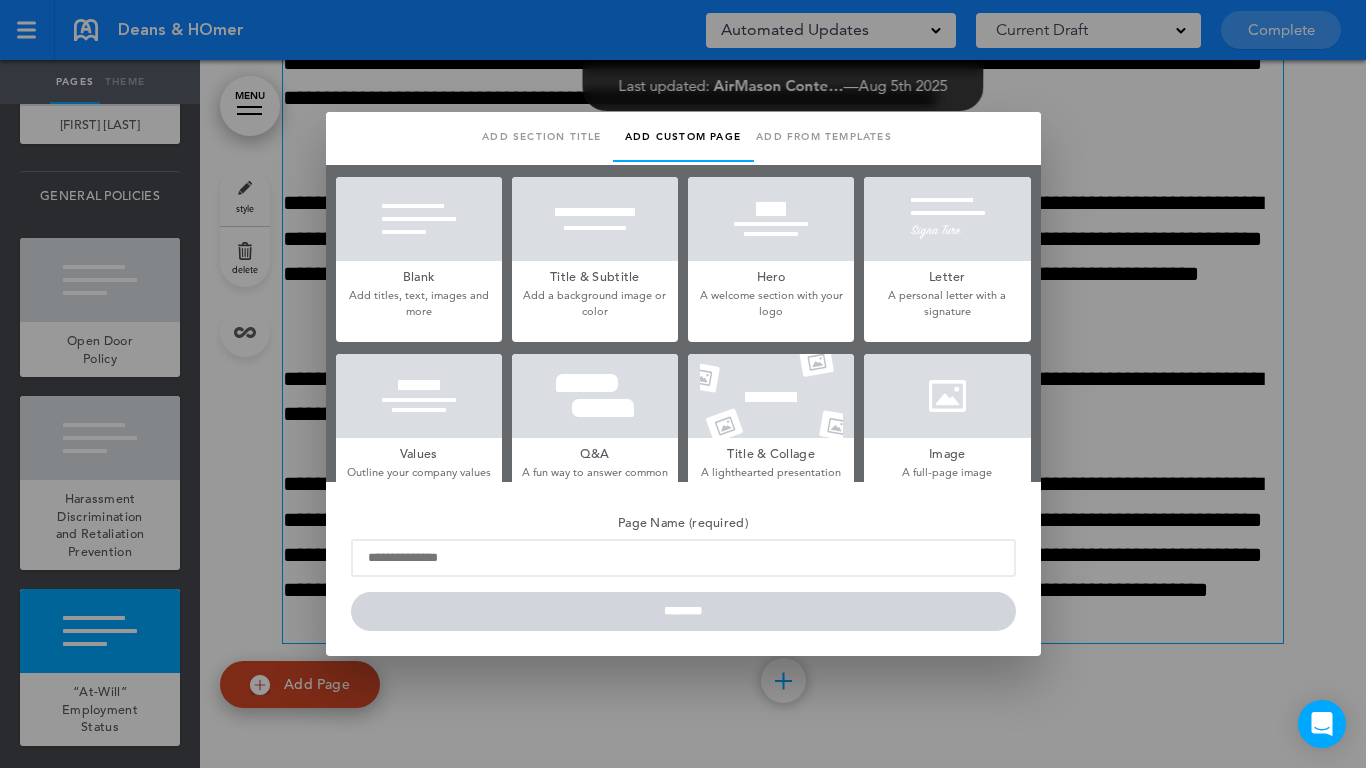click at bounding box center (419, 219) 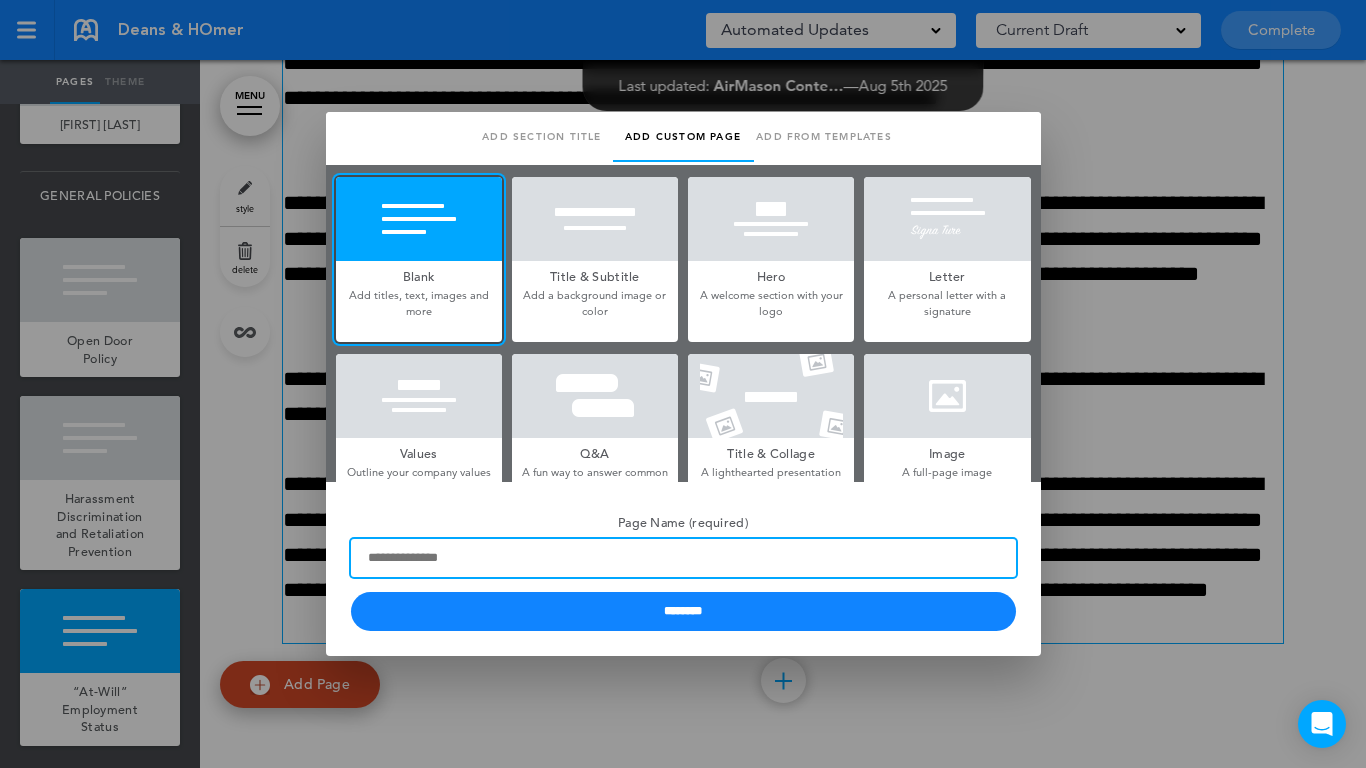 paste on "**********" 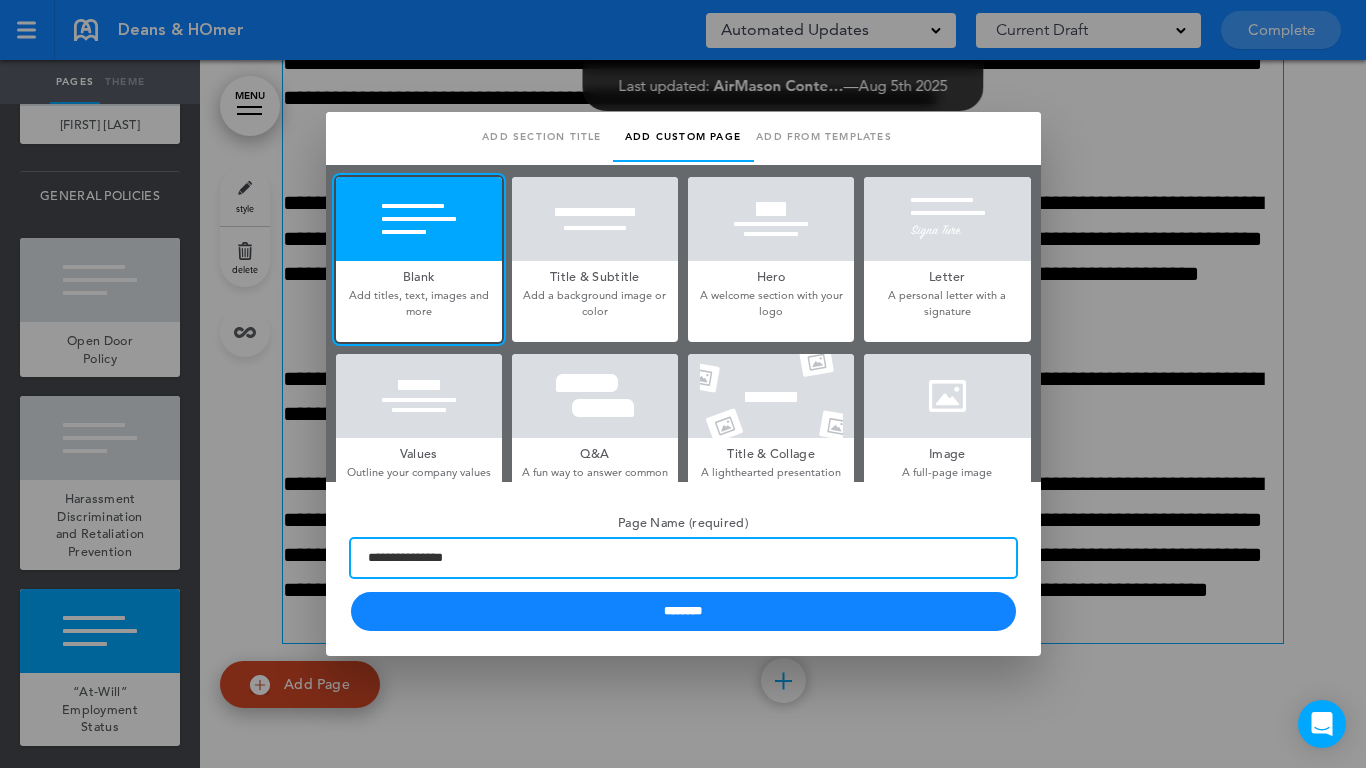 click on "**********" at bounding box center [683, 558] 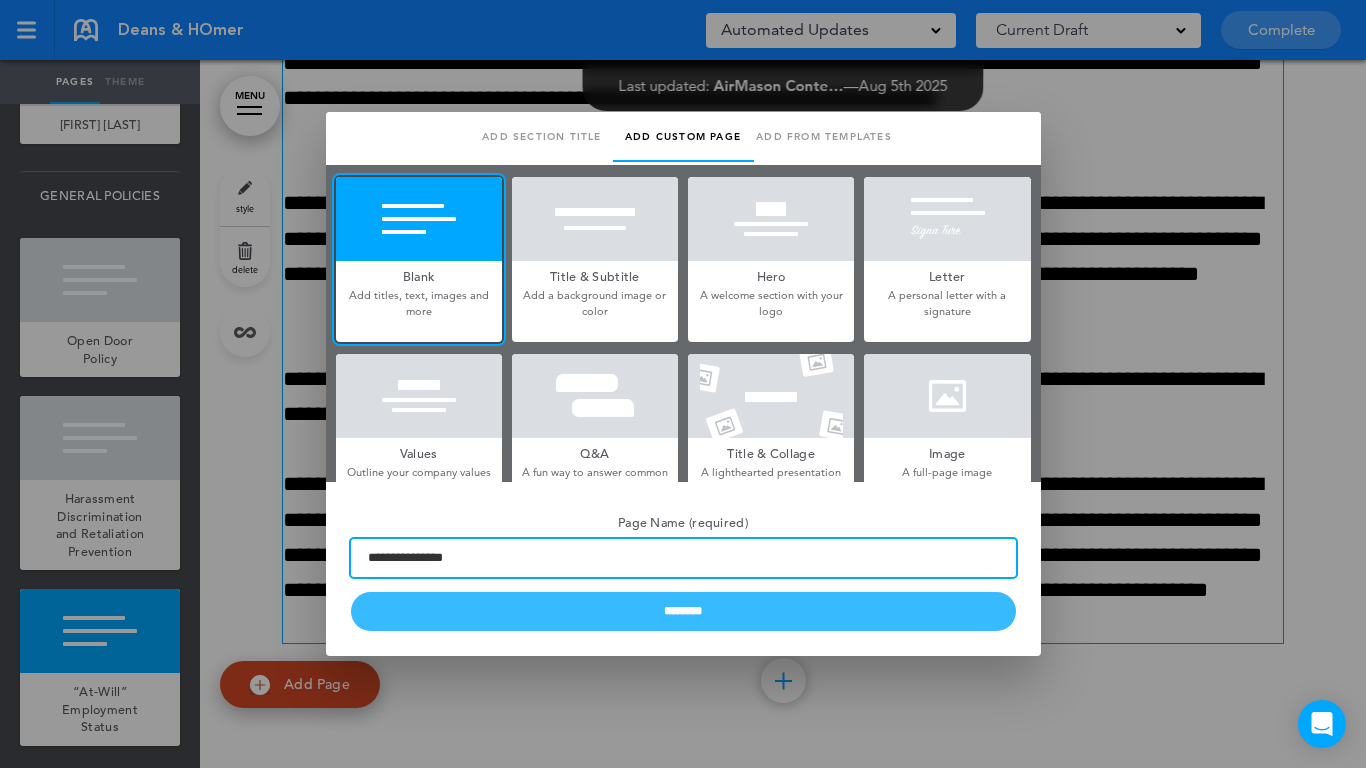 type on "**********" 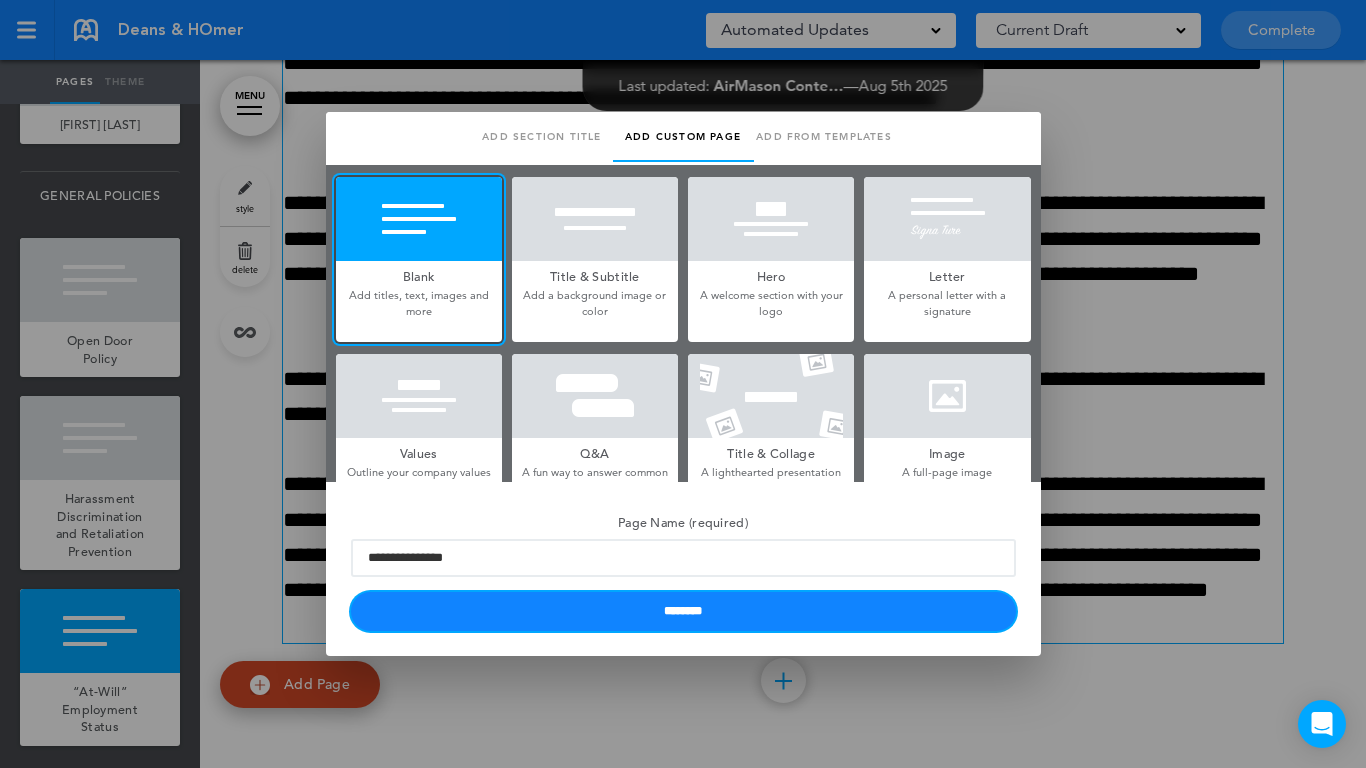 click on "********" at bounding box center [683, 611] 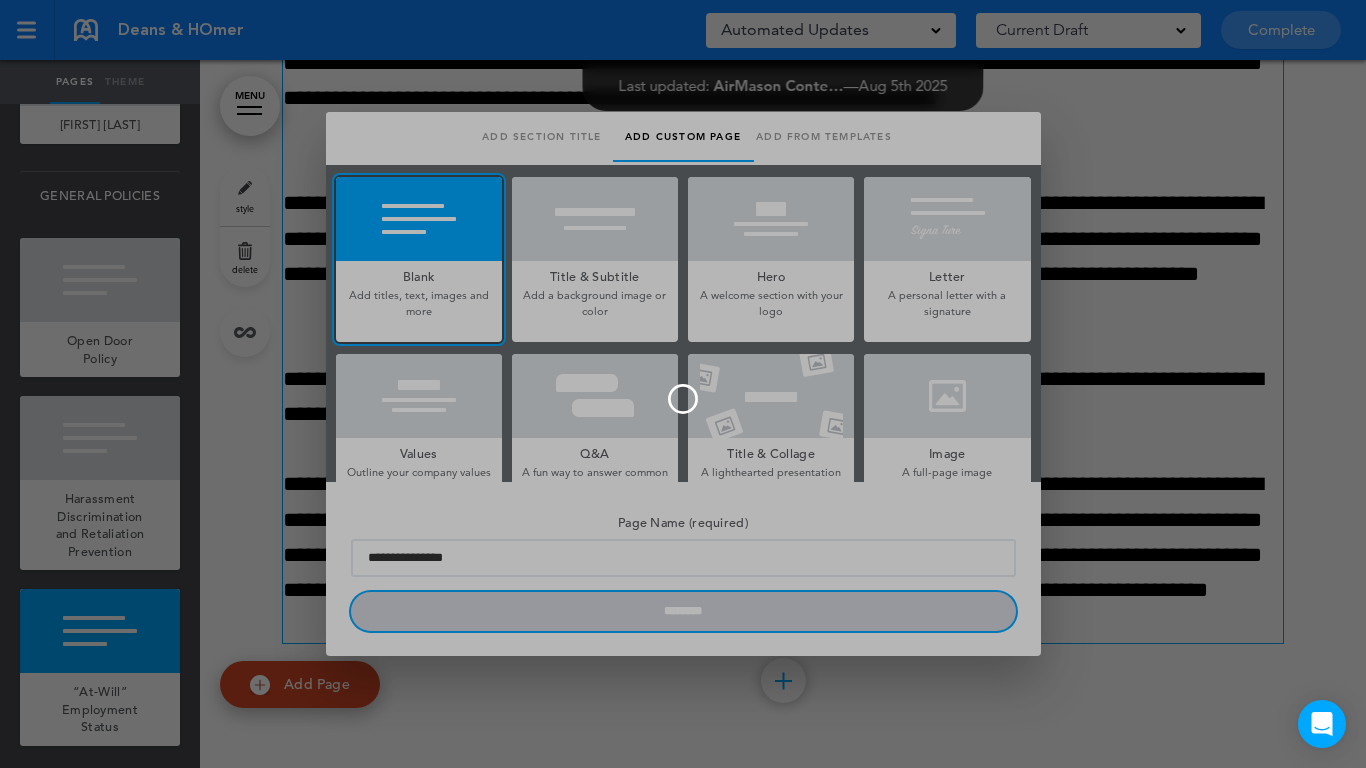 type 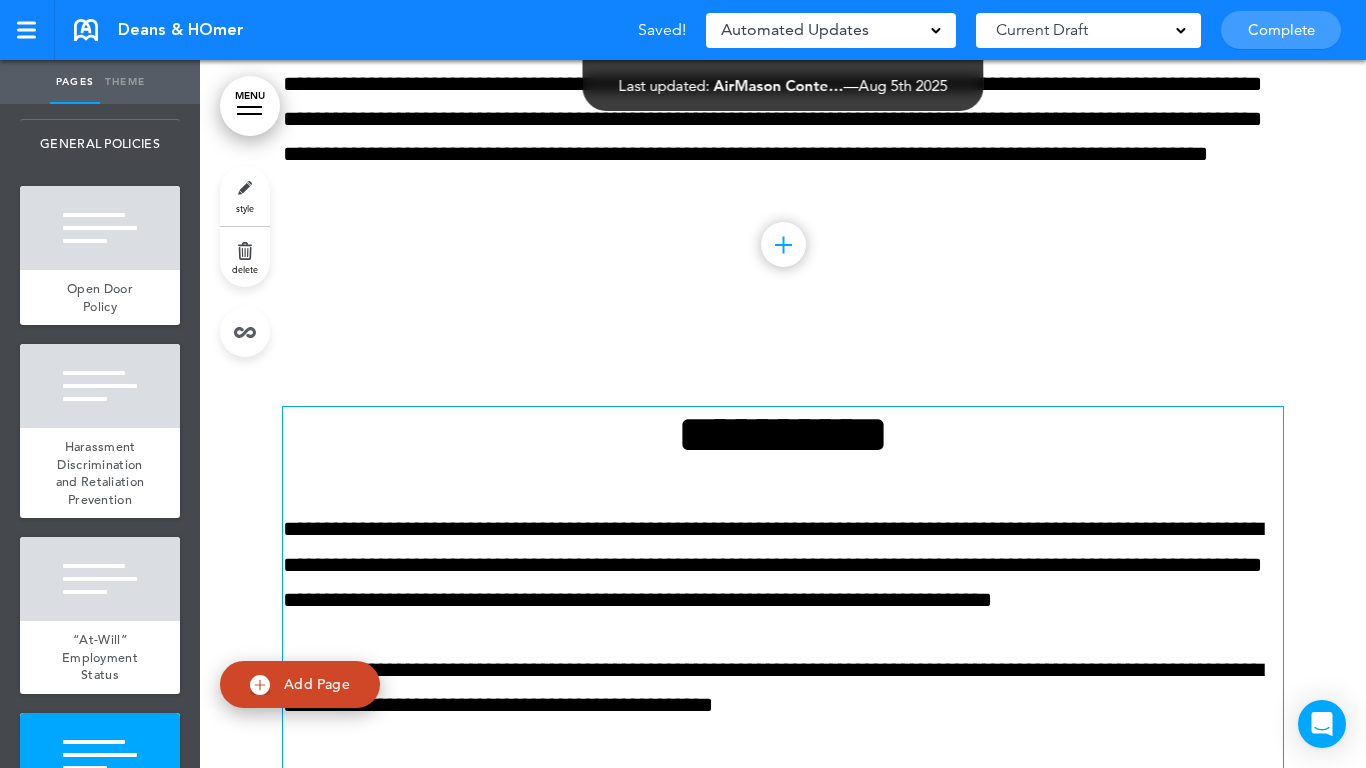scroll, scrollTop: 10740, scrollLeft: 0, axis: vertical 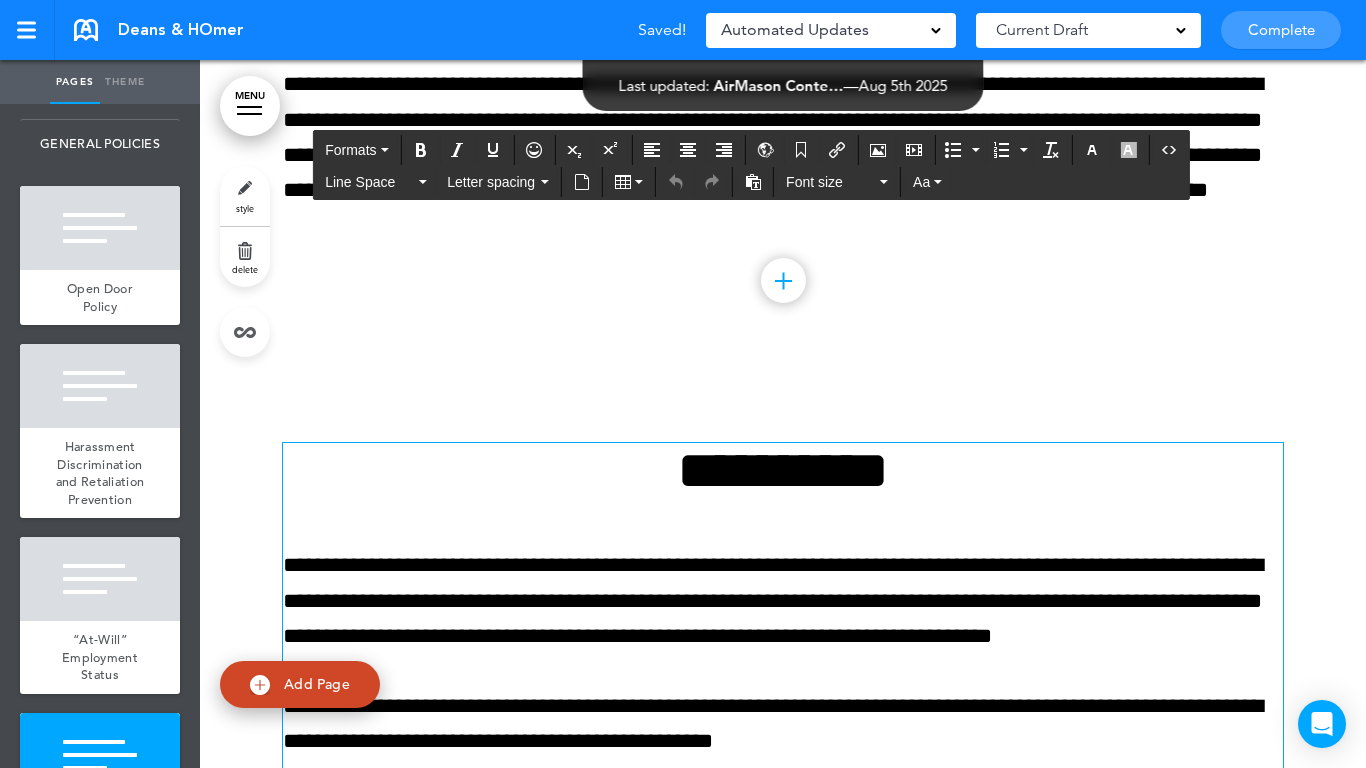 click on "**********" at bounding box center [783, 470] 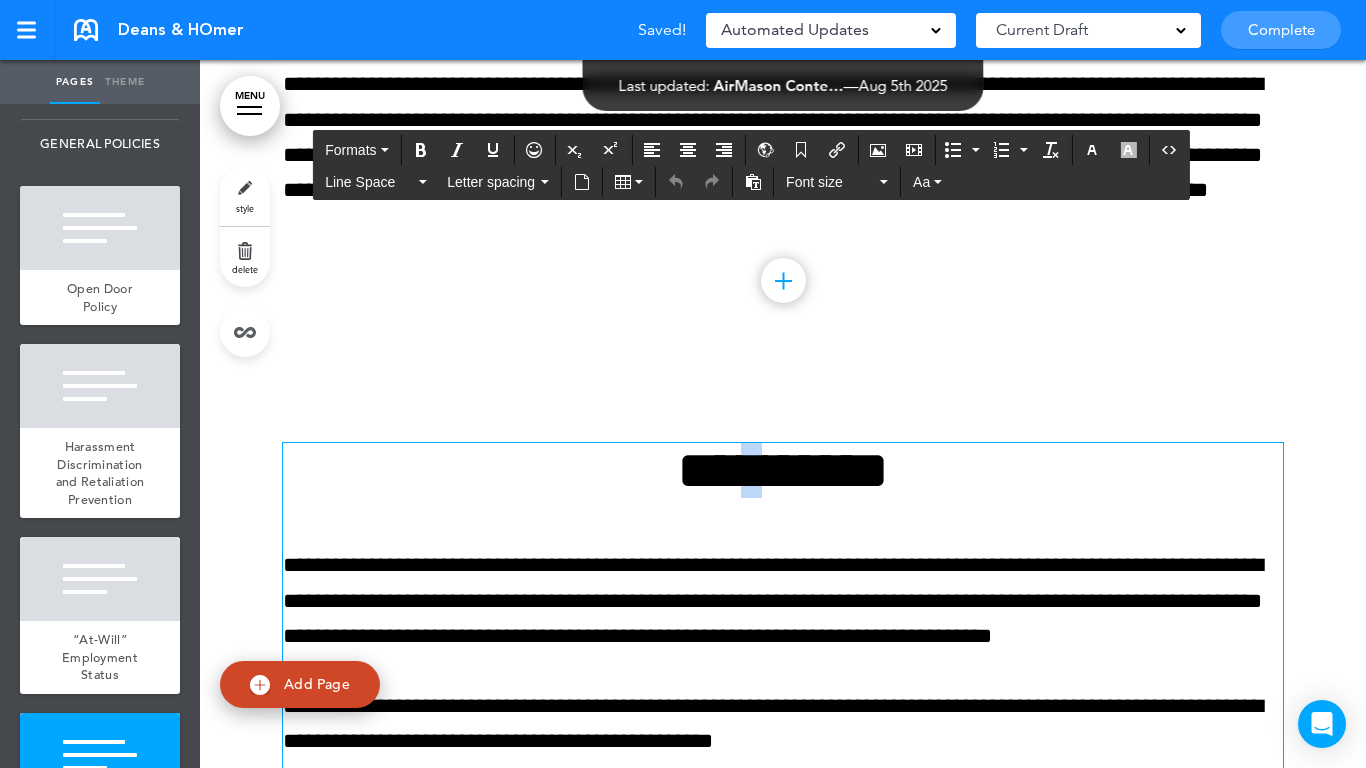 click on "**********" at bounding box center (783, 470) 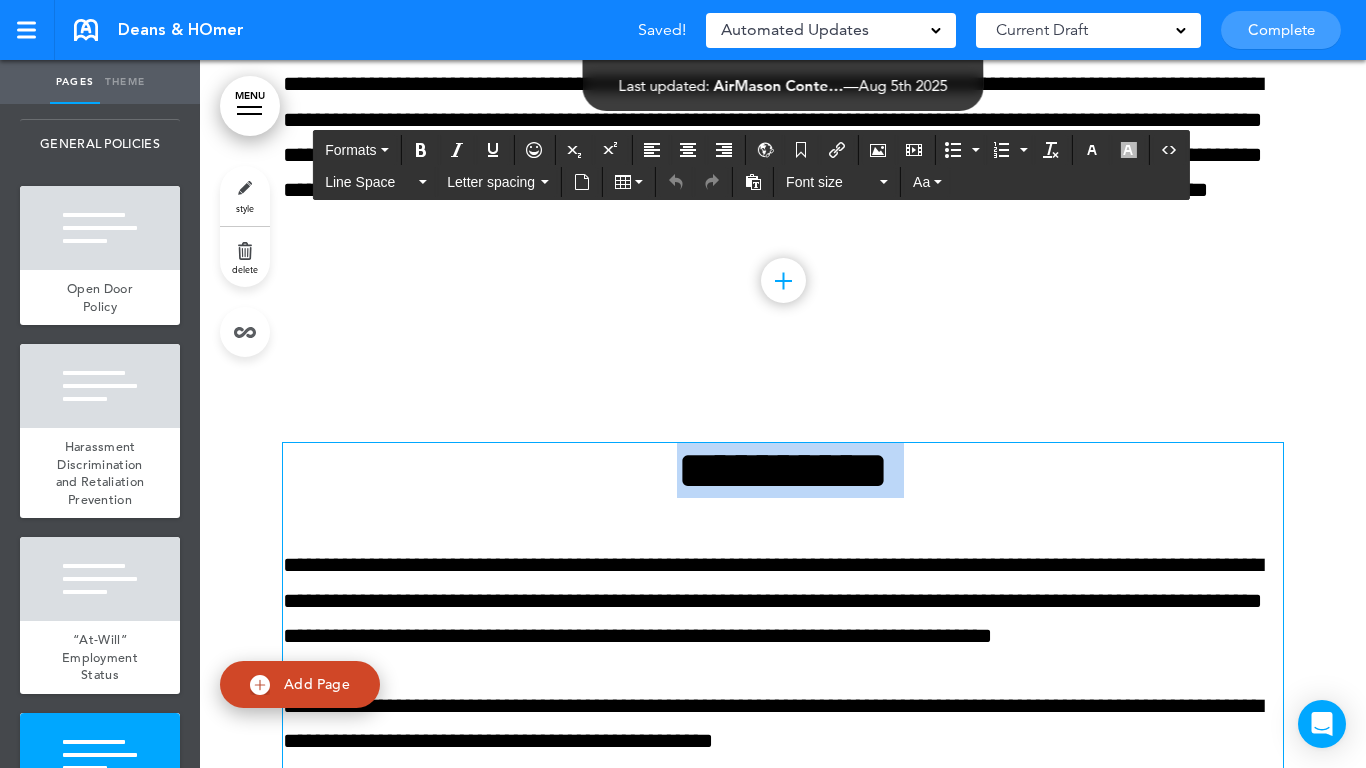 click on "**********" at bounding box center [783, 470] 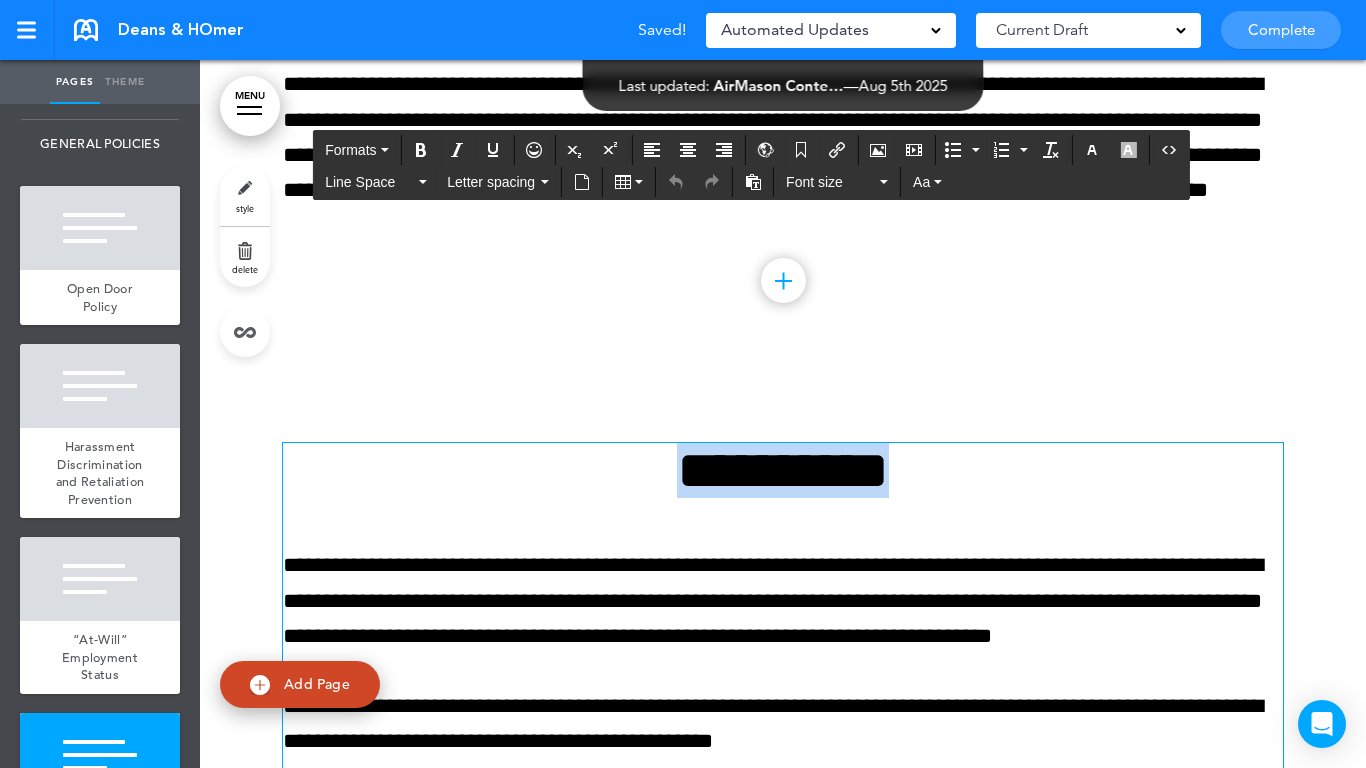 paste 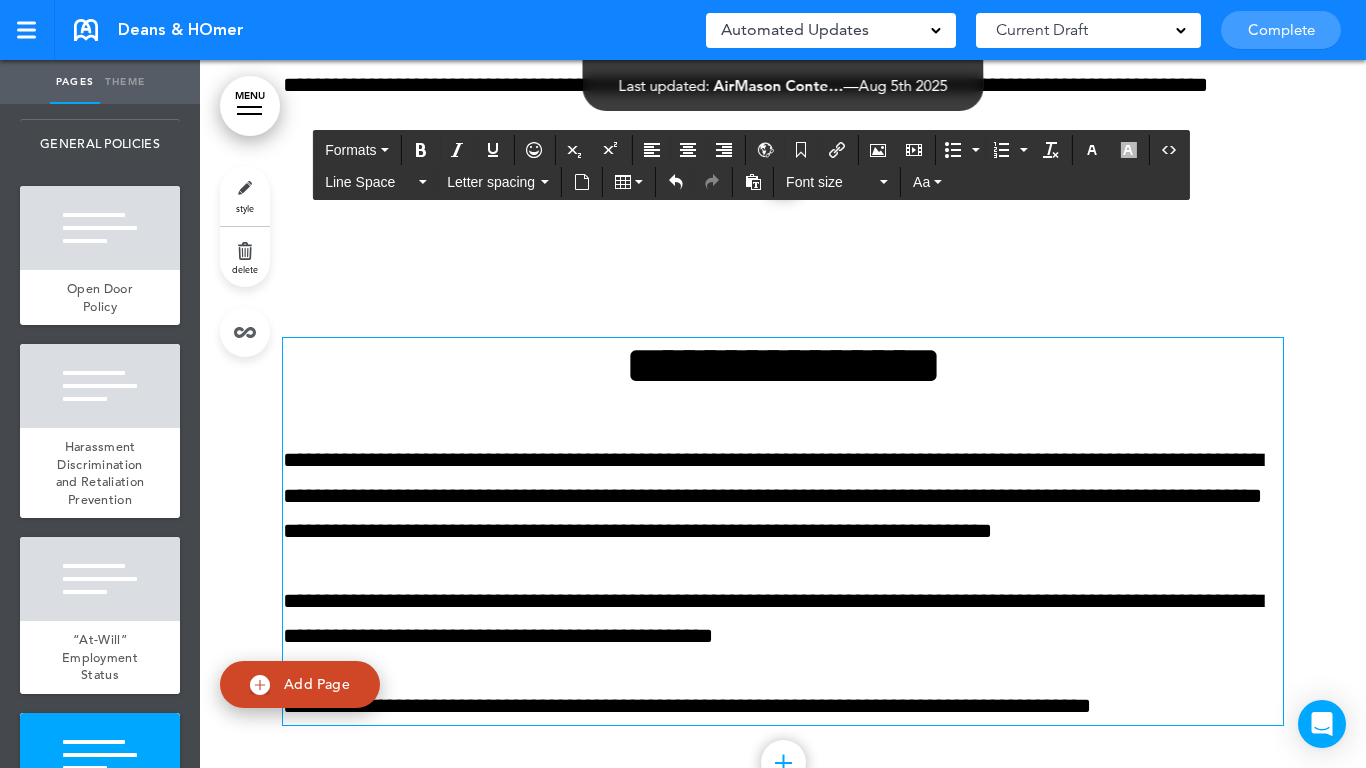 scroll, scrollTop: 10927, scrollLeft: 0, axis: vertical 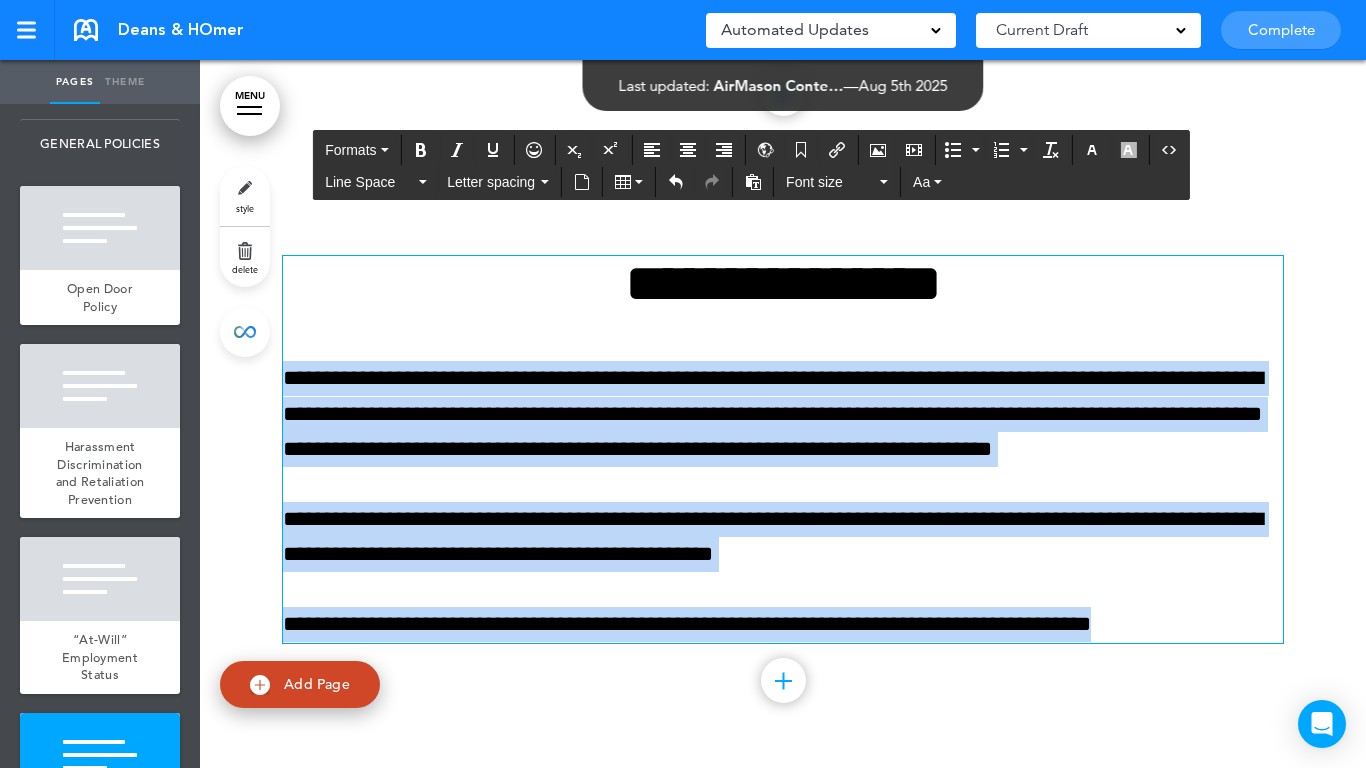 click on "Make this page common so it is available in other handbooks.
This handbook
Preview
Settings
Your Handbooks
Account
Manage Organization
My Account
Help
Logout
Deans & HOmer
Saved!
Automated Updates
0
Auto policy updates
🎉
Updating policies just got easier! Introducing" at bounding box center (683, 384) 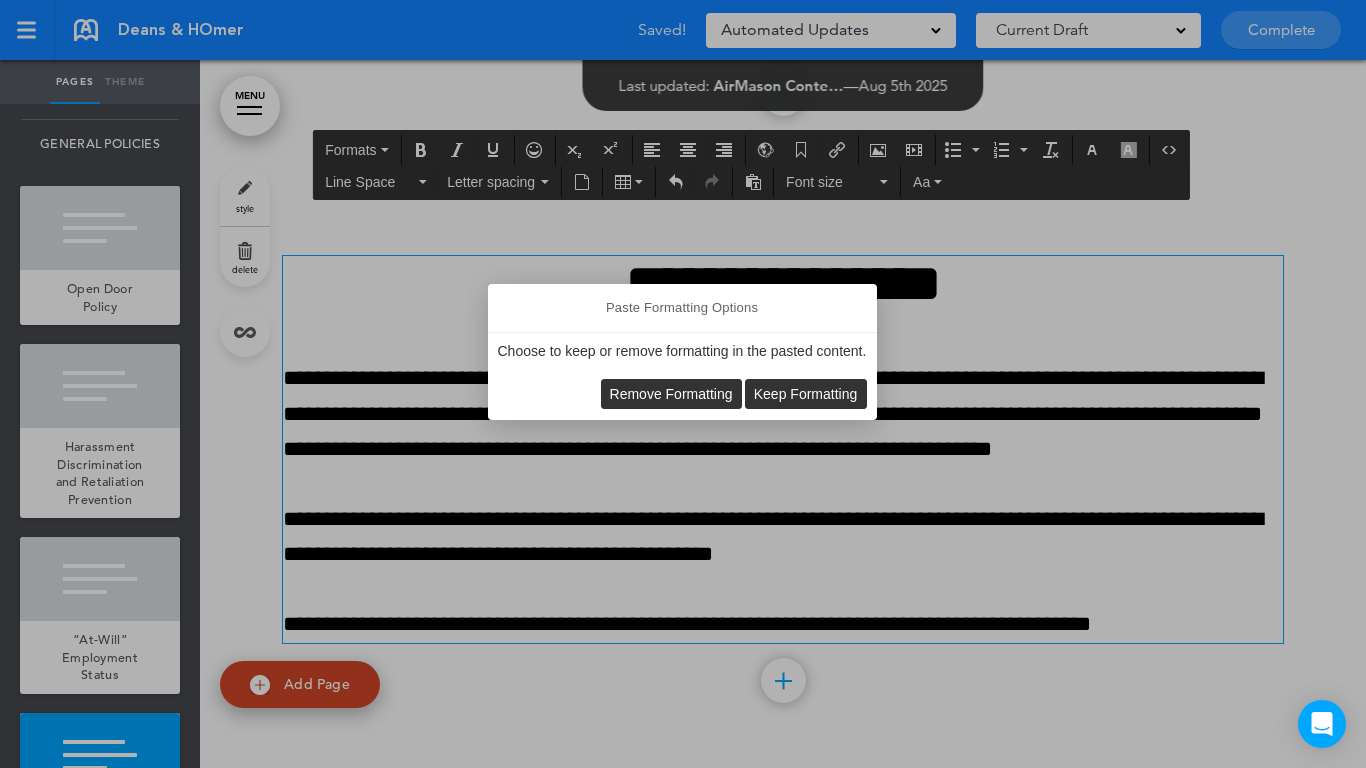 click on "Remove Formatting Keep Formatting" at bounding box center (682, 394) 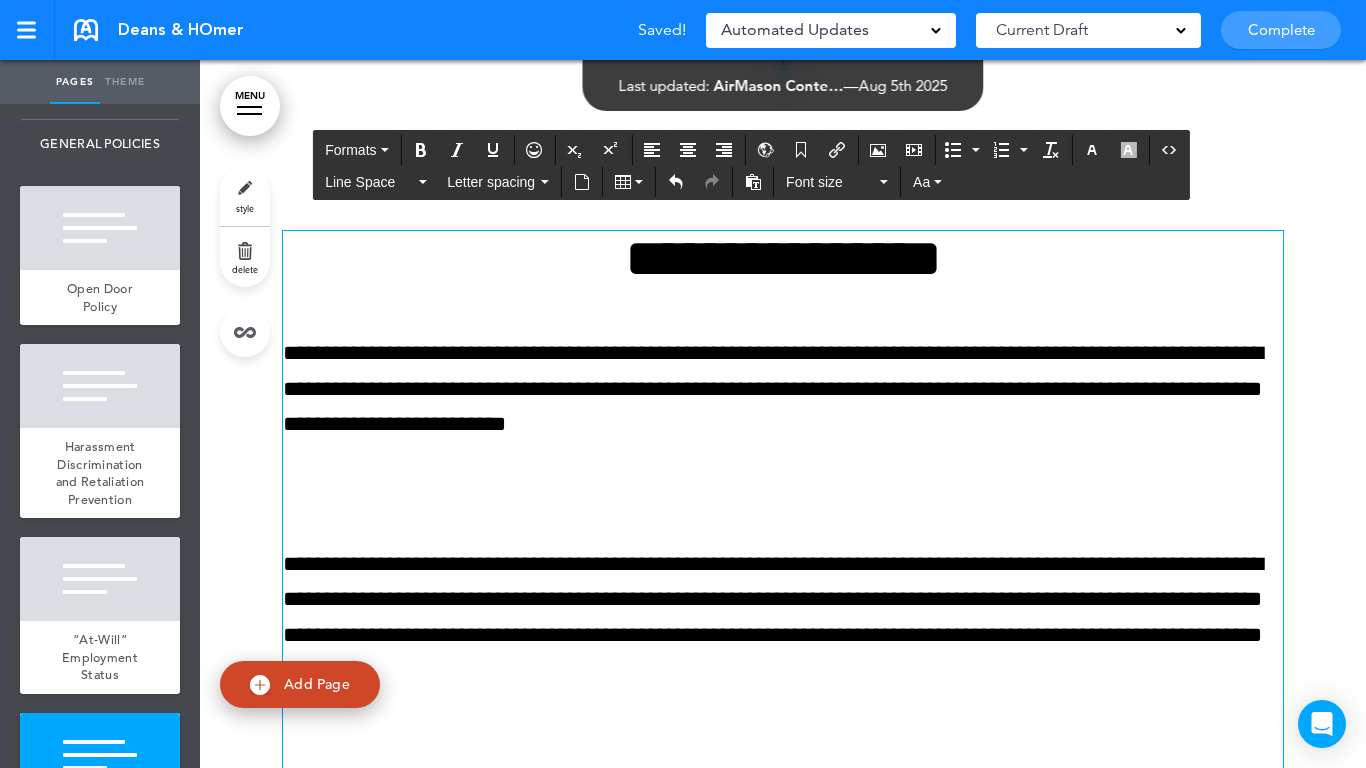 click at bounding box center [783, 494] 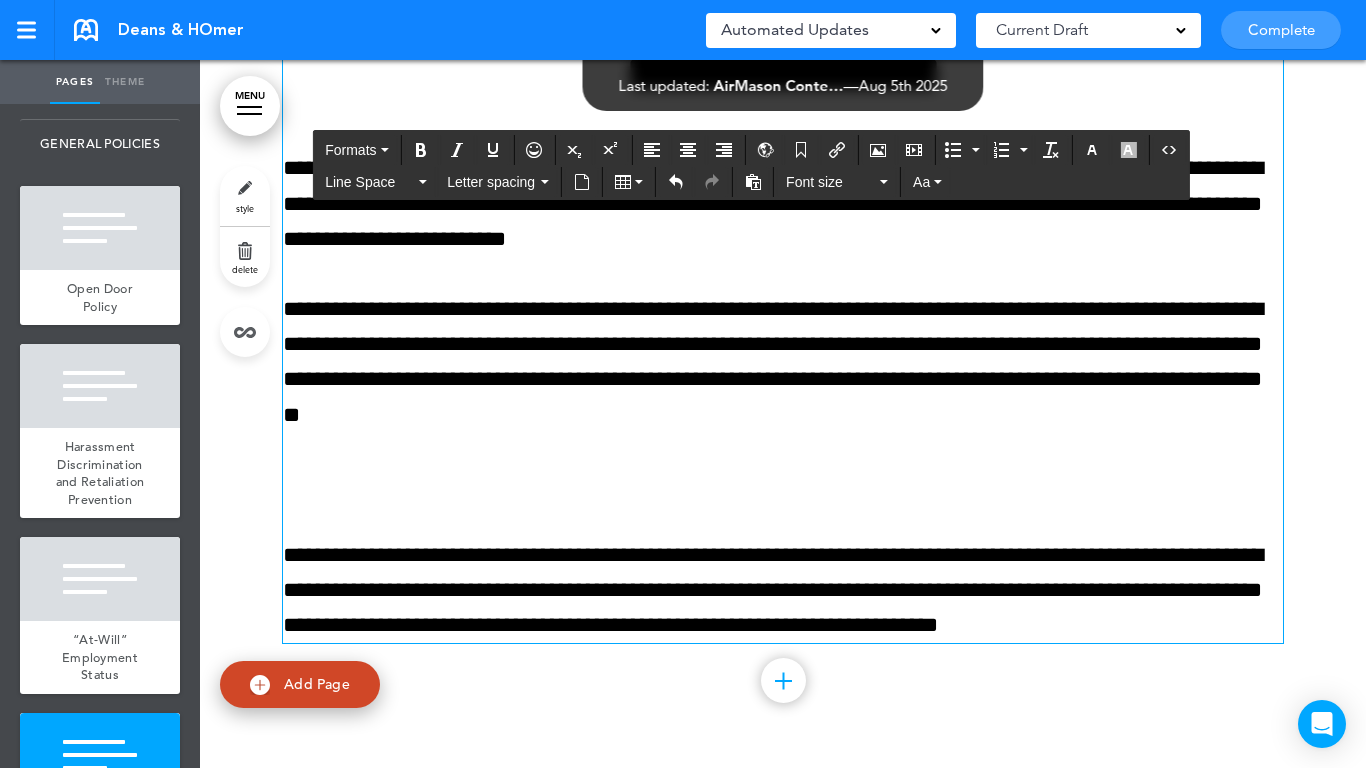 click at bounding box center (783, 485) 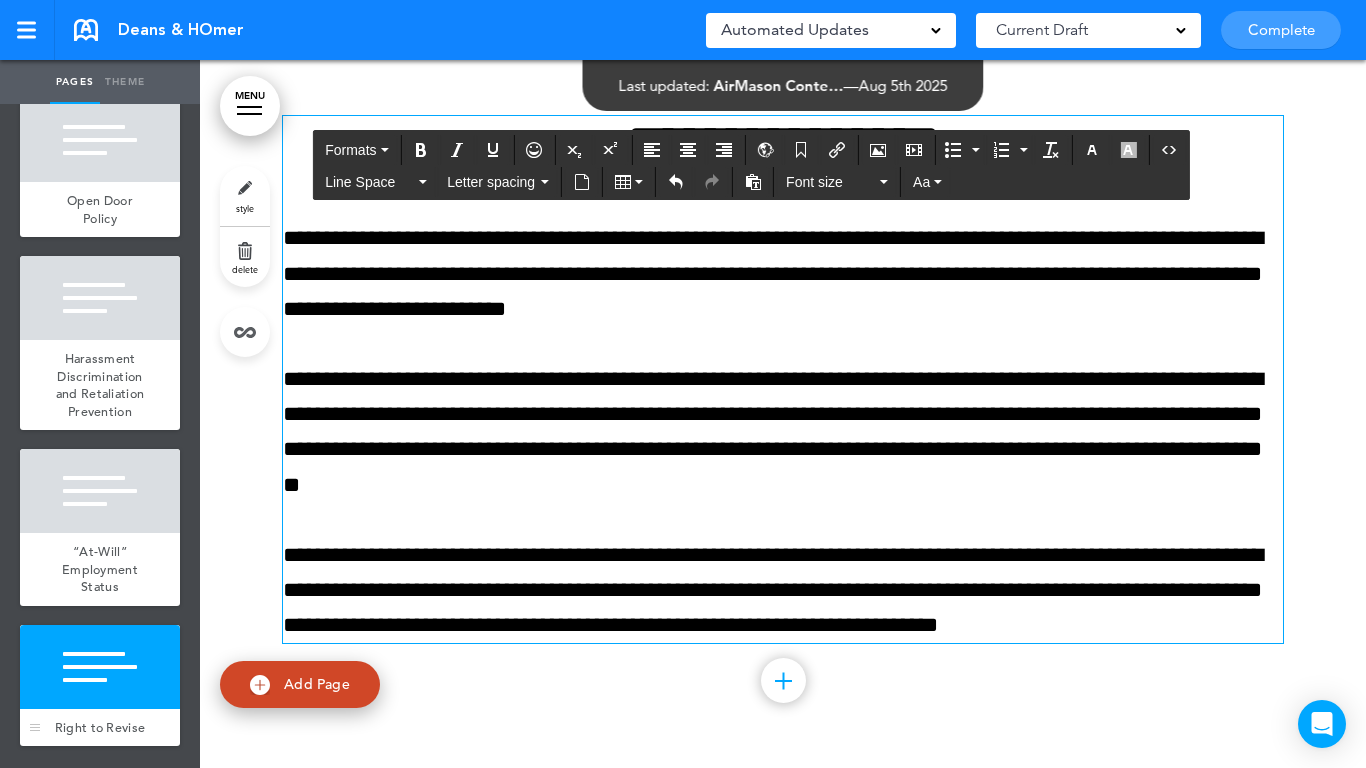 scroll, scrollTop: 329, scrollLeft: 0, axis: vertical 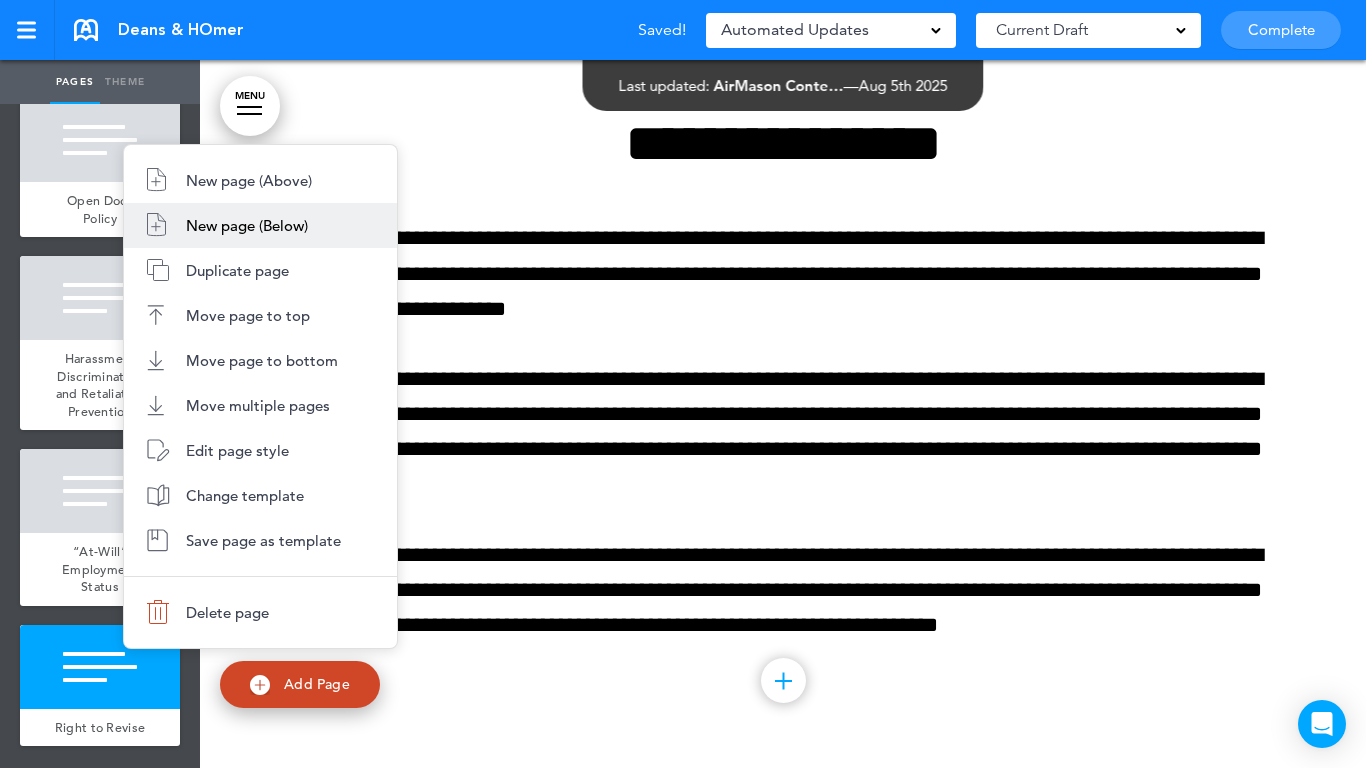 click on "New page (Below)" at bounding box center (260, 225) 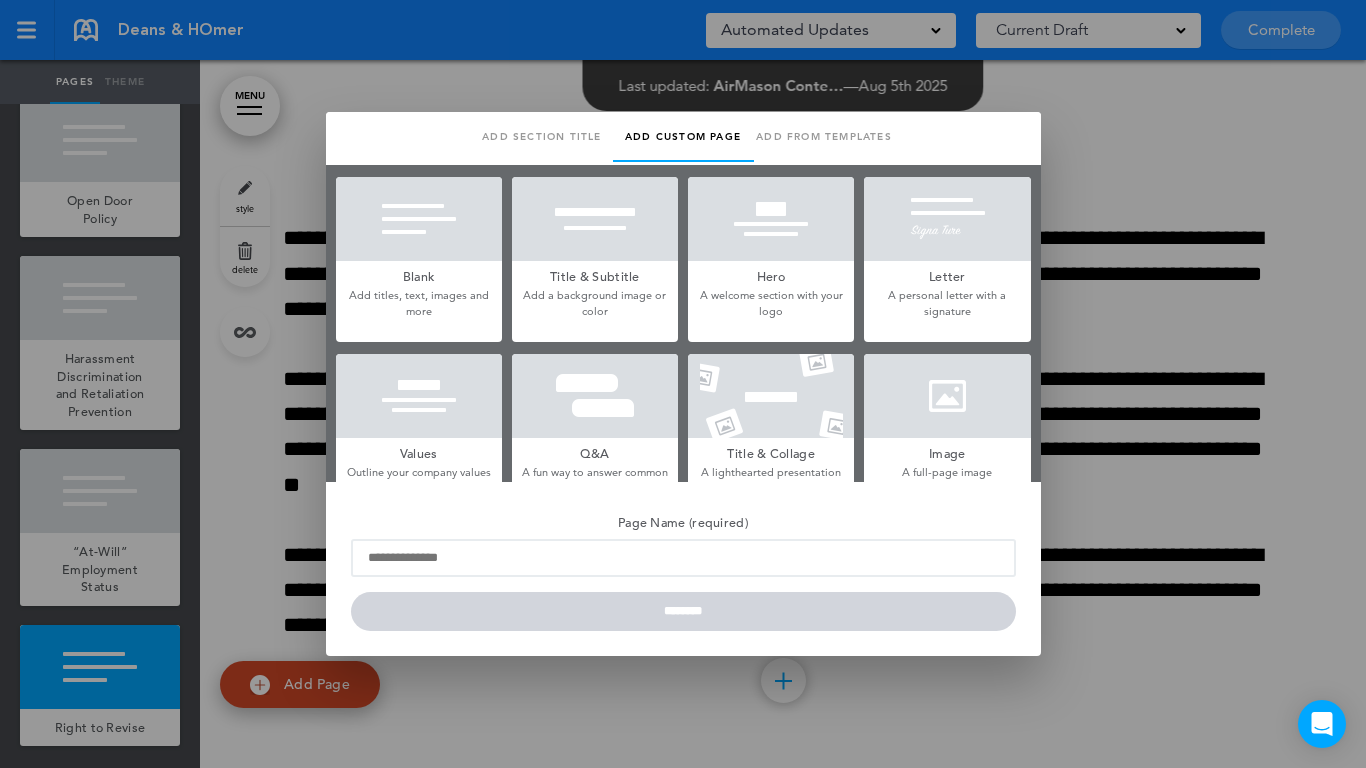 click at bounding box center (419, 219) 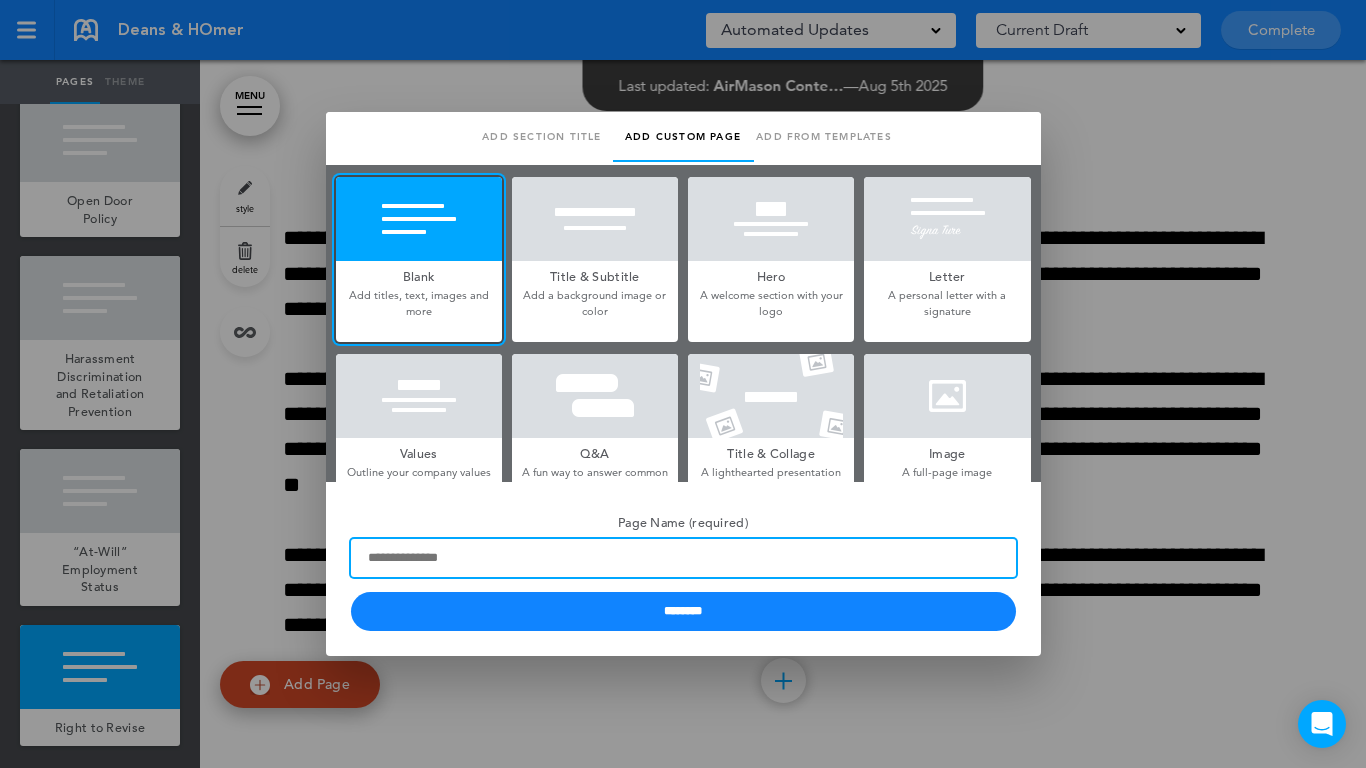 click on "Page Name (required)" at bounding box center [683, 558] 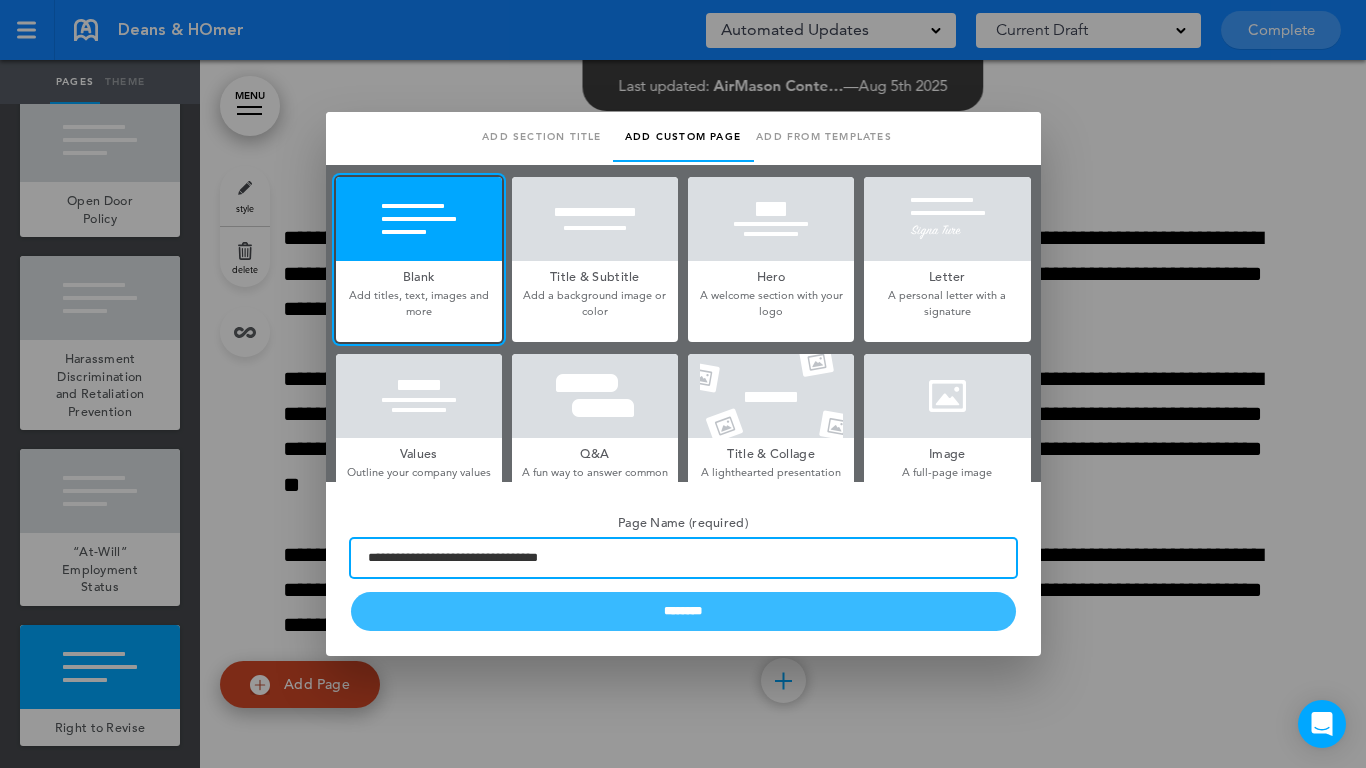 type on "**********" 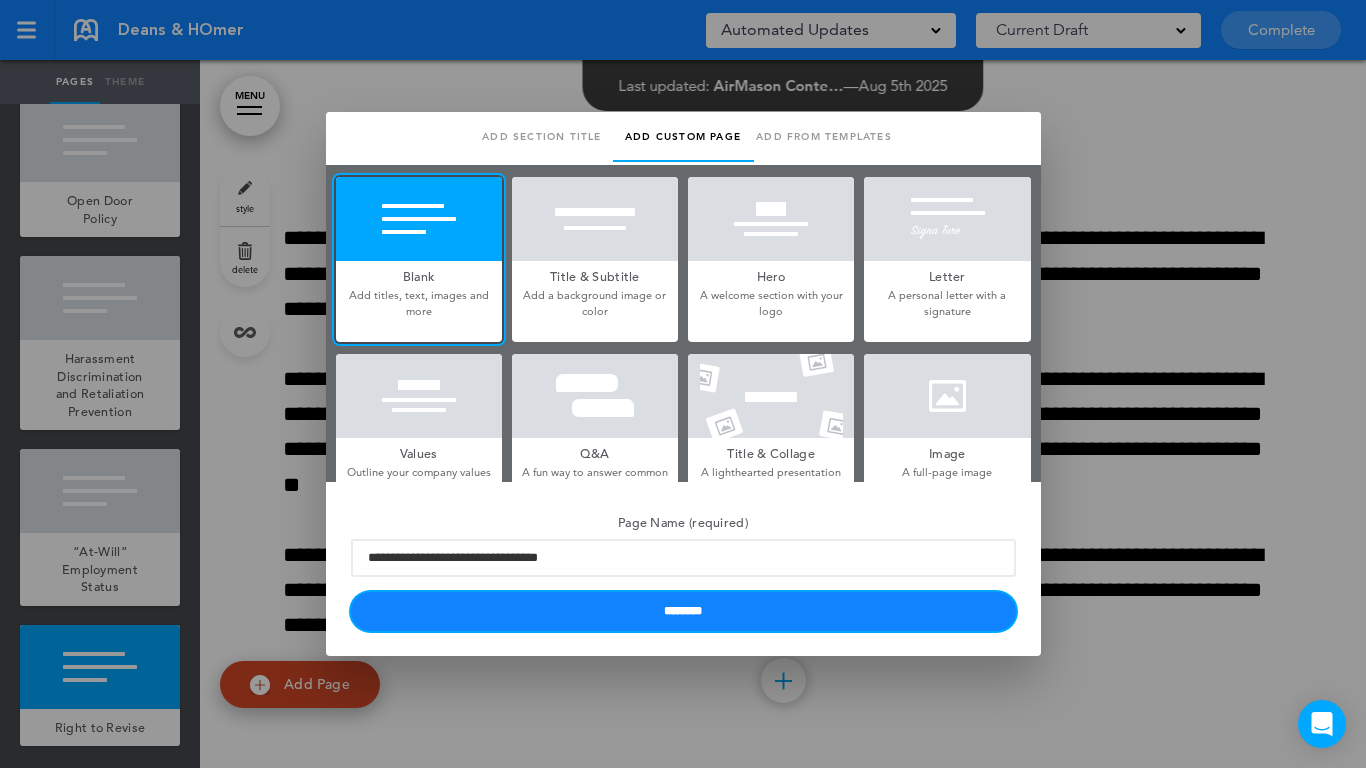 click on "**********" at bounding box center (683, 569) 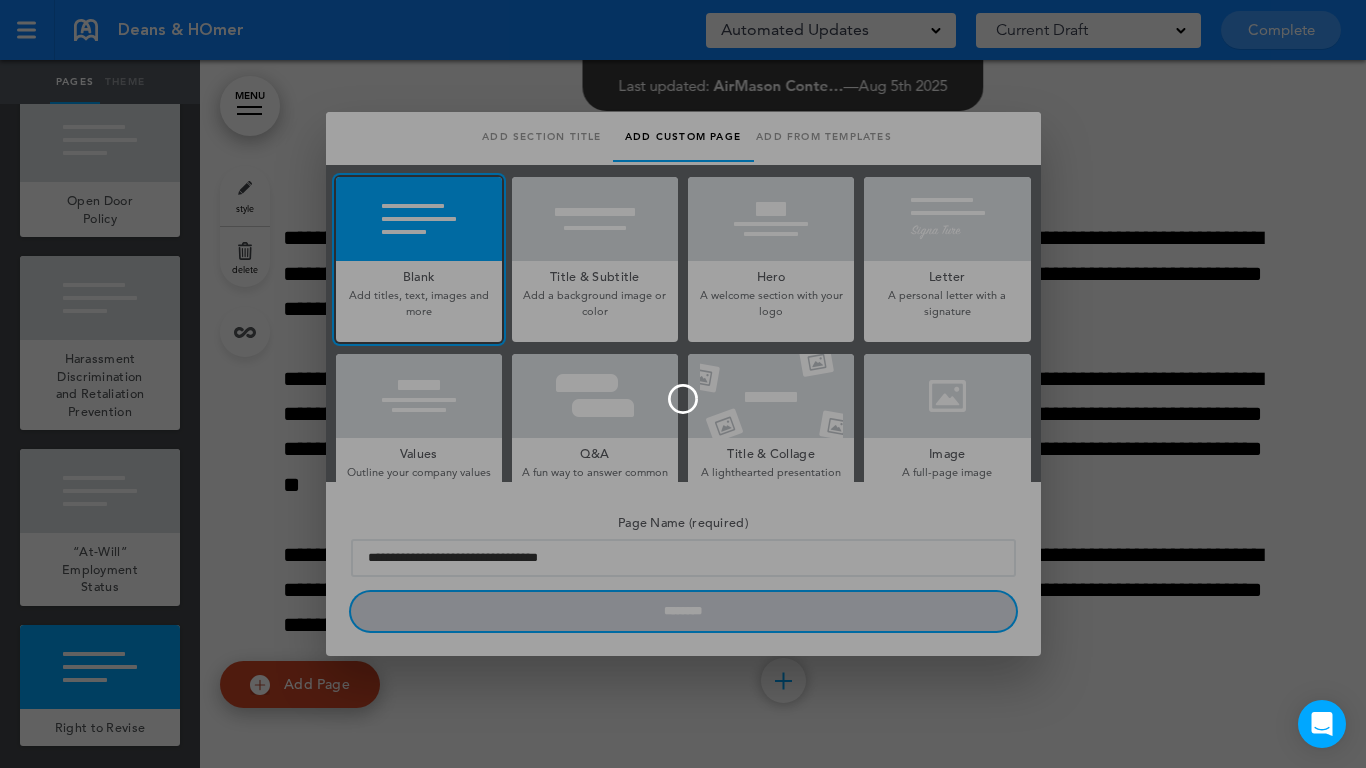 type 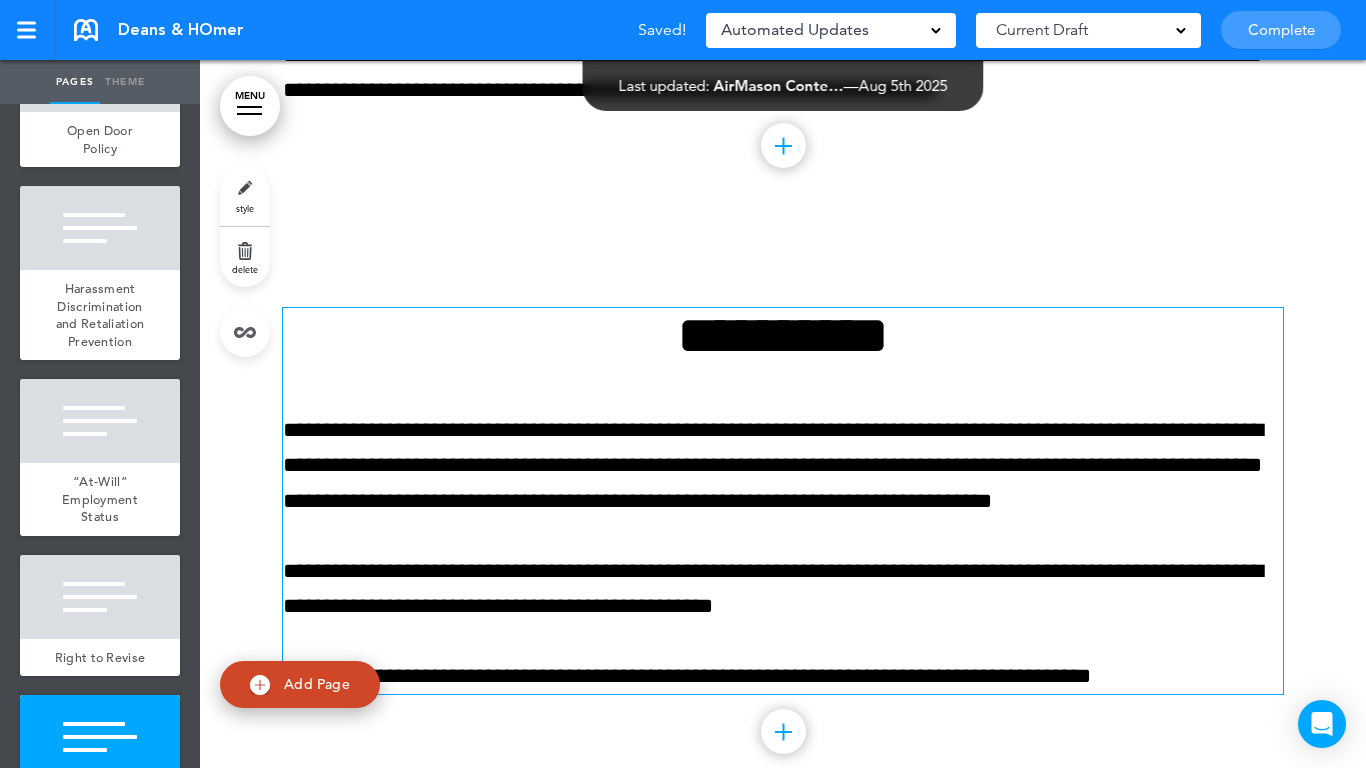 scroll, scrollTop: 11553, scrollLeft: 0, axis: vertical 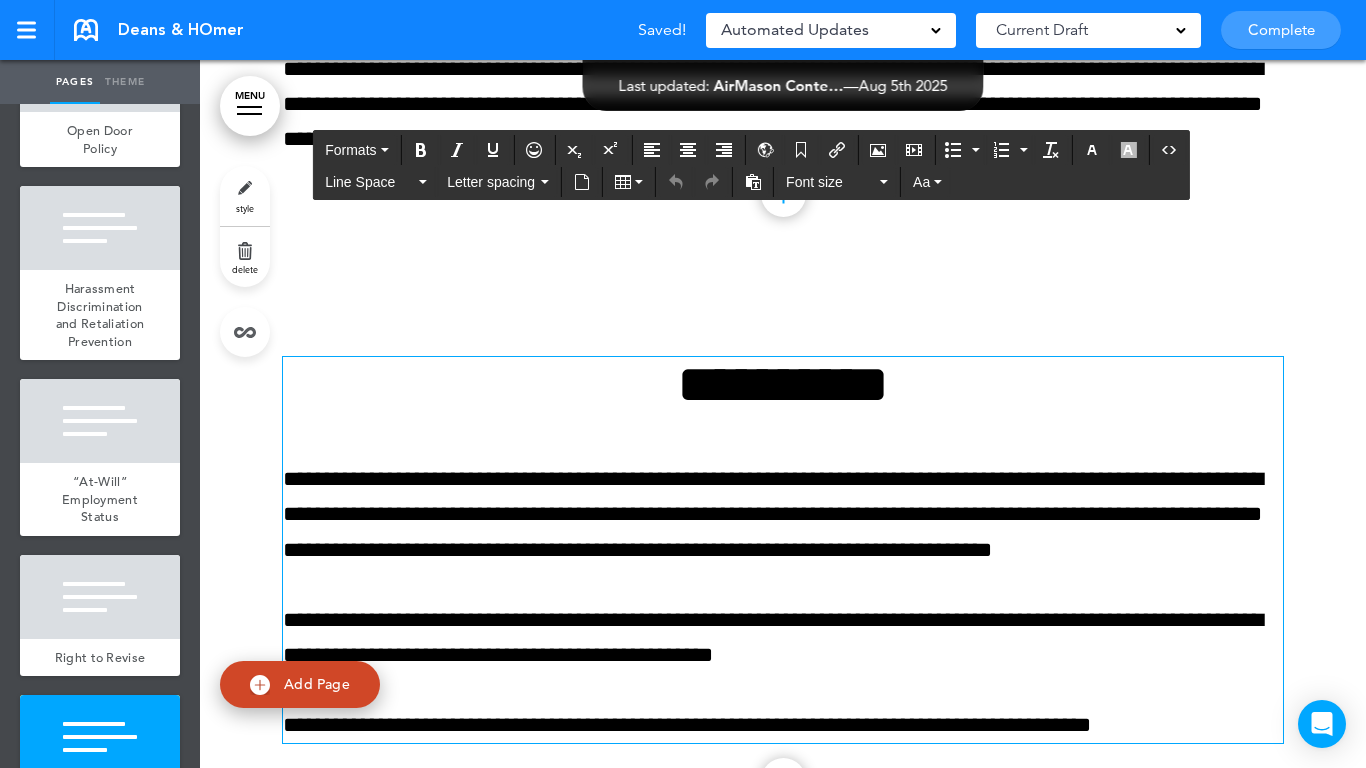 click on "**********" at bounding box center [783, 384] 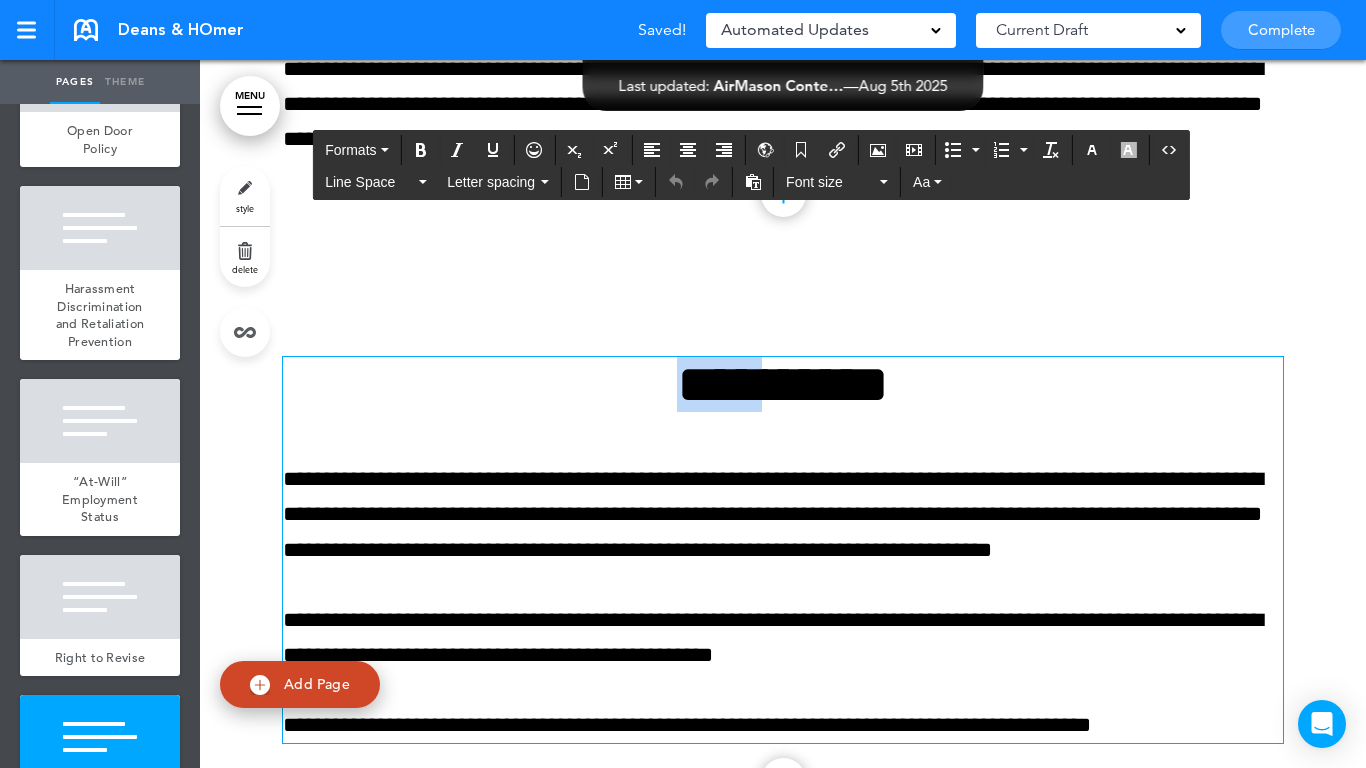click on "**********" at bounding box center [783, 384] 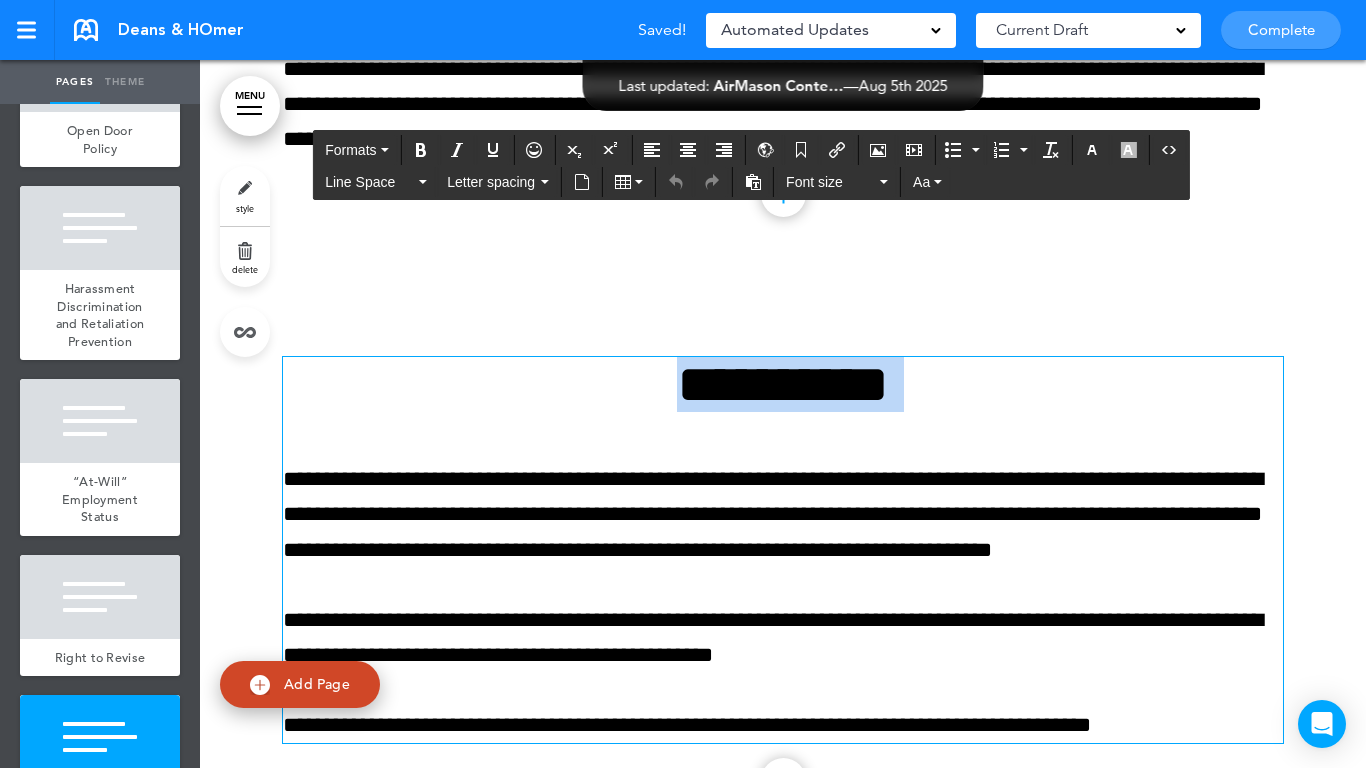 click on "**********" at bounding box center [783, 384] 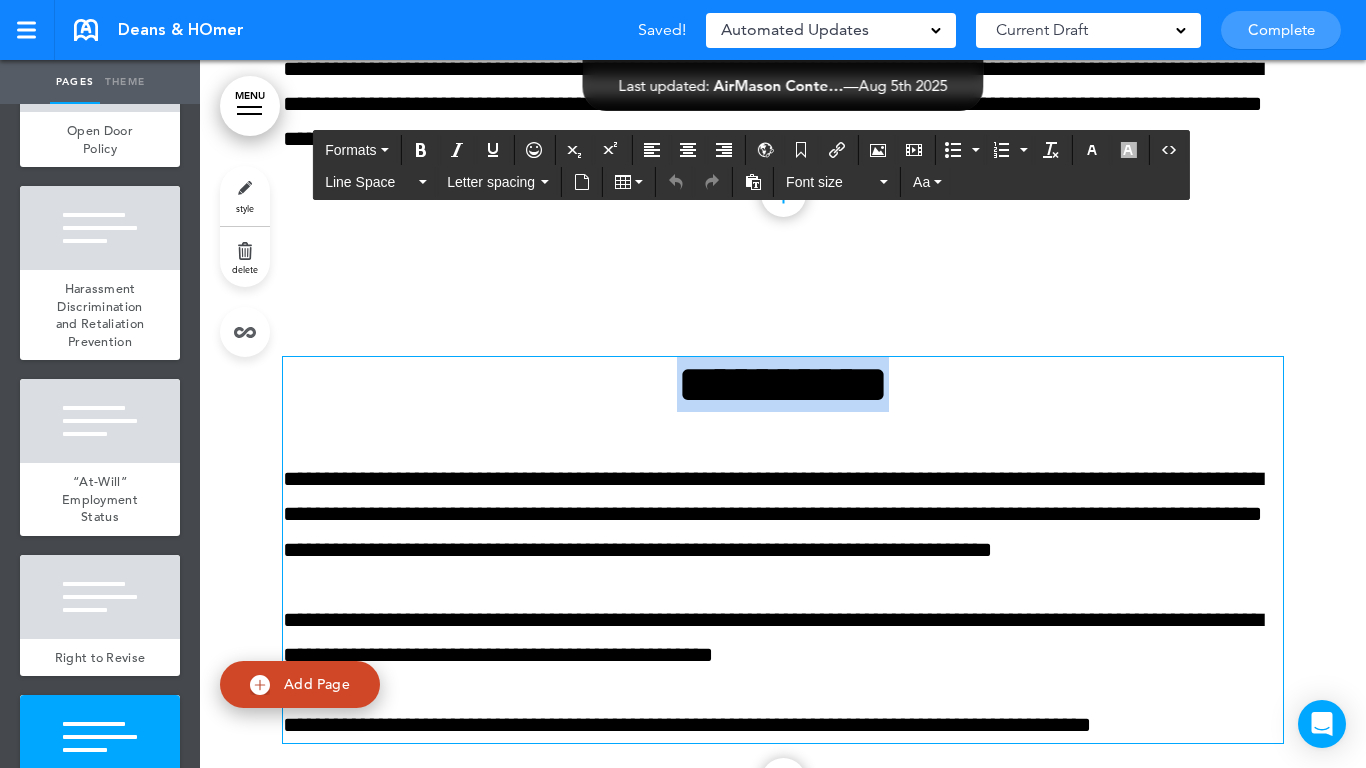 paste 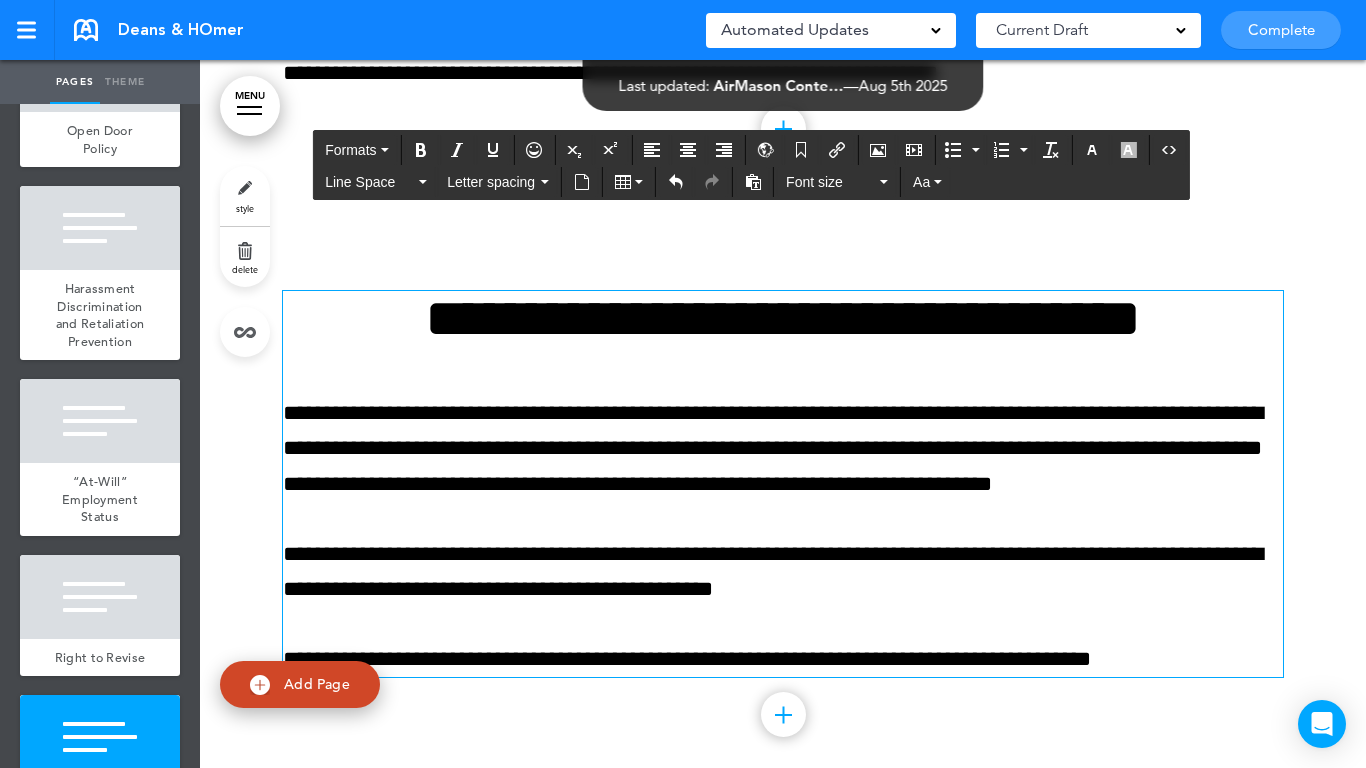 scroll, scrollTop: 11653, scrollLeft: 0, axis: vertical 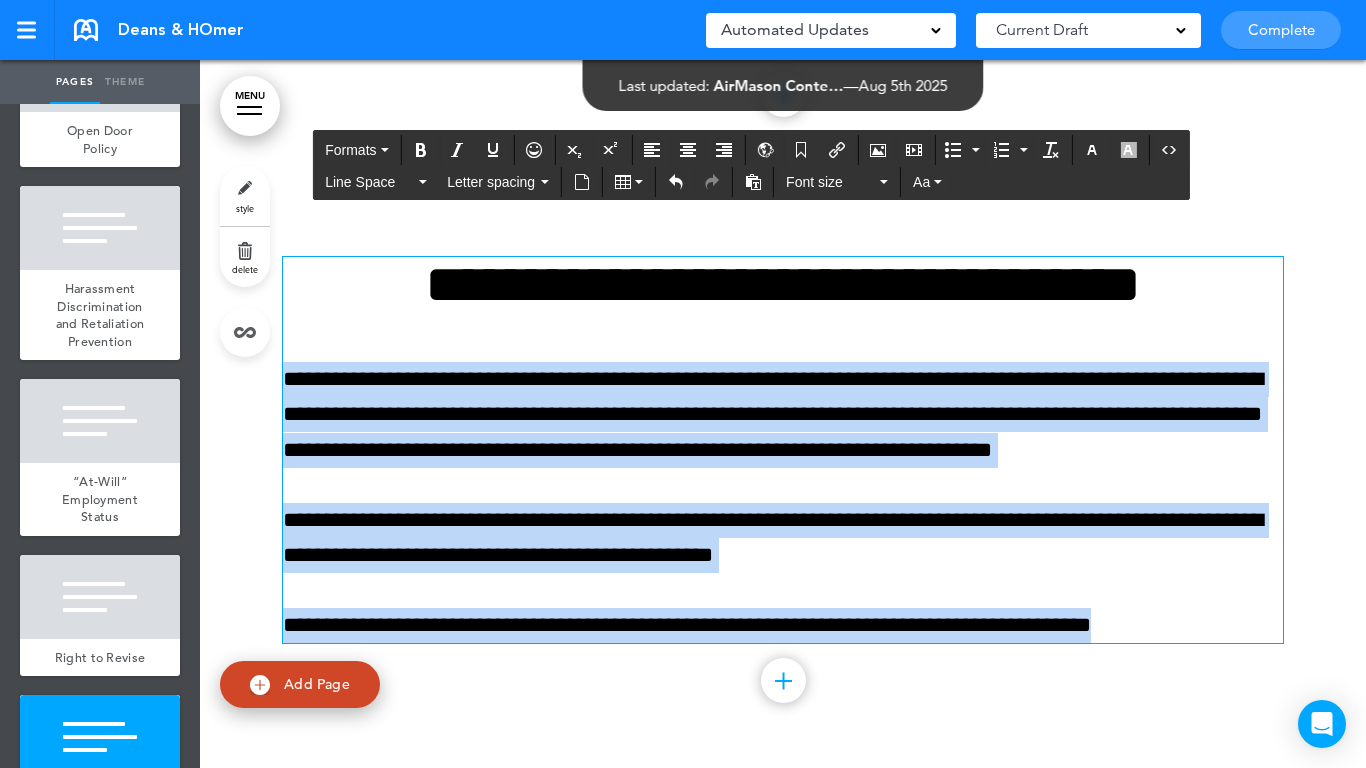 click on "Make this page common so it is available in other handbooks.
This handbook
Preview
Settings
Your Handbooks
Account
Manage Organization
My Account
Help
Logout
Deans & HOmer
Saved!
Automated Updates
0
Auto policy updates
🎉
Updating policies just got easier! Introducing" at bounding box center [683, 384] 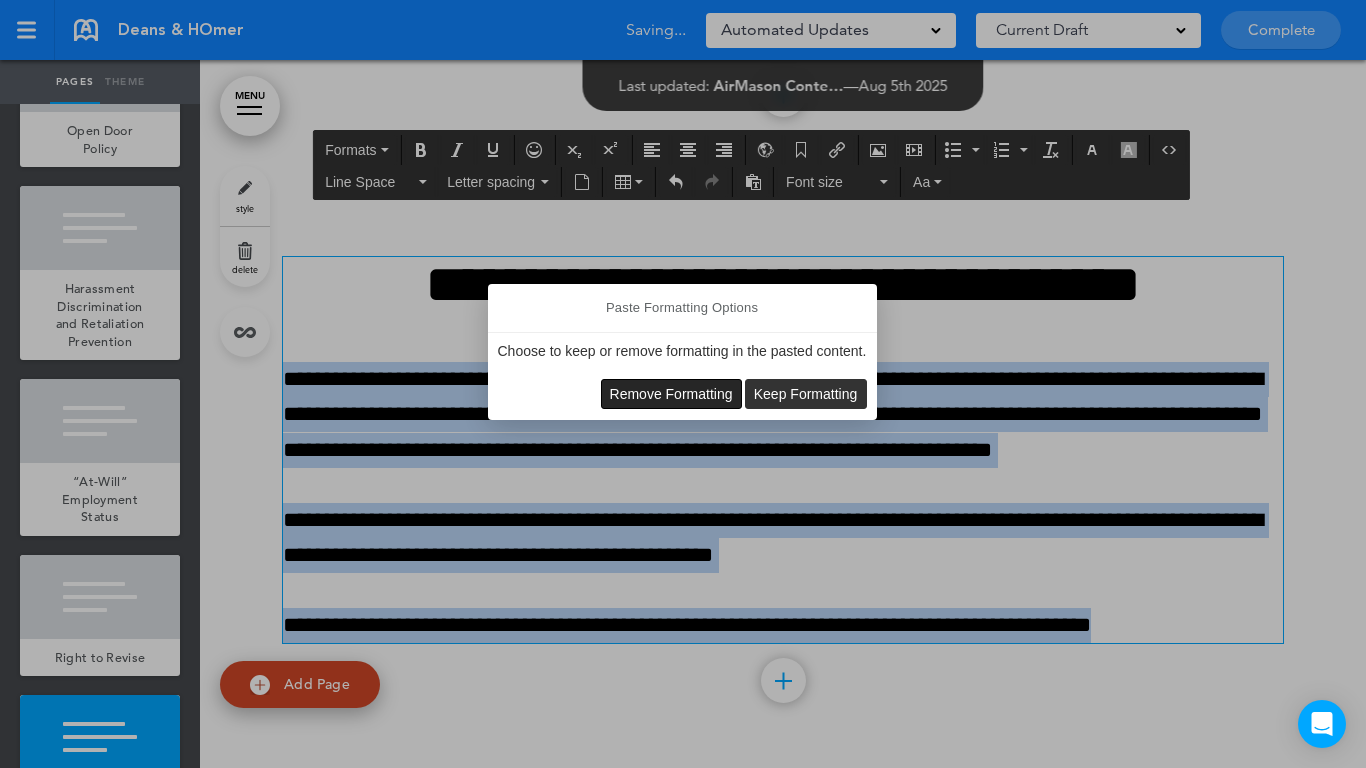 click on "Remove Formatting" at bounding box center (671, 394) 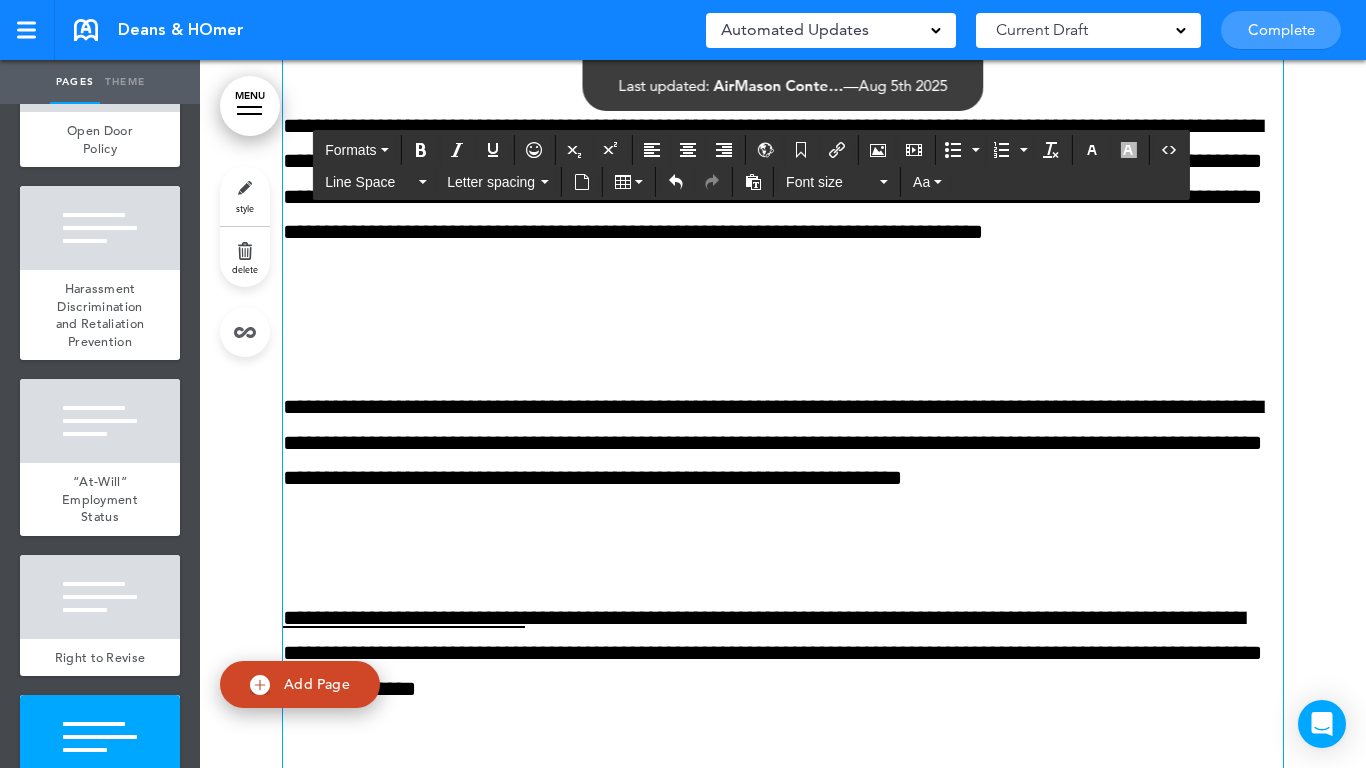 scroll, scrollTop: 11907, scrollLeft: 0, axis: vertical 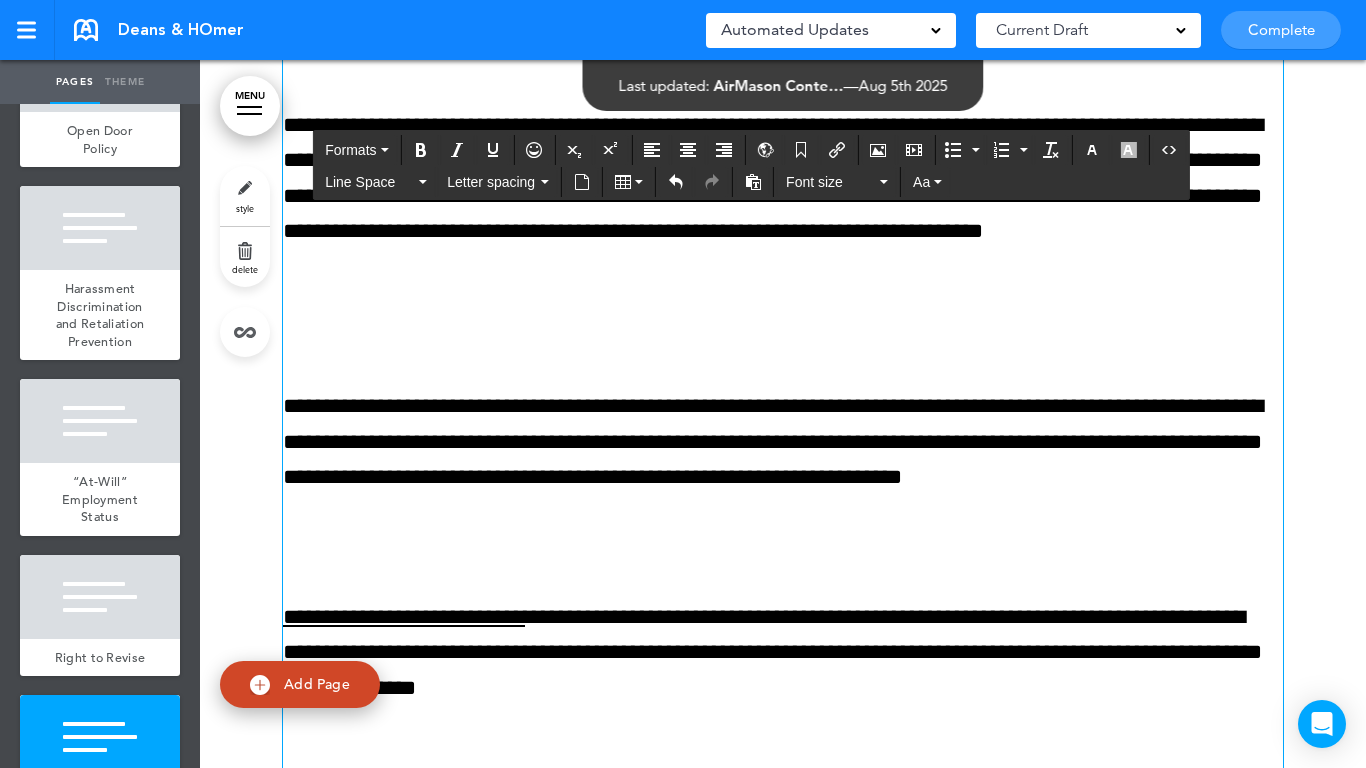 click at bounding box center (783, 336) 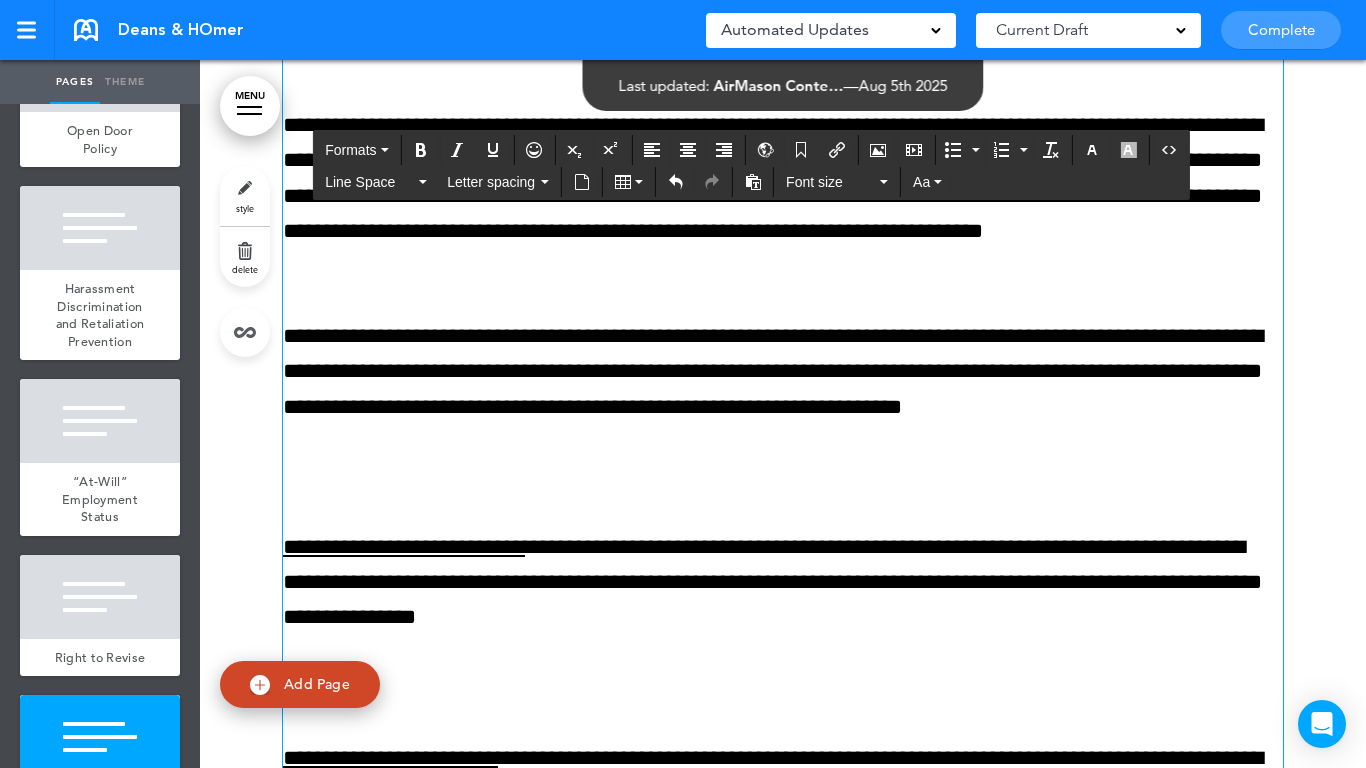 click on "**********" at bounding box center [783, 1039] 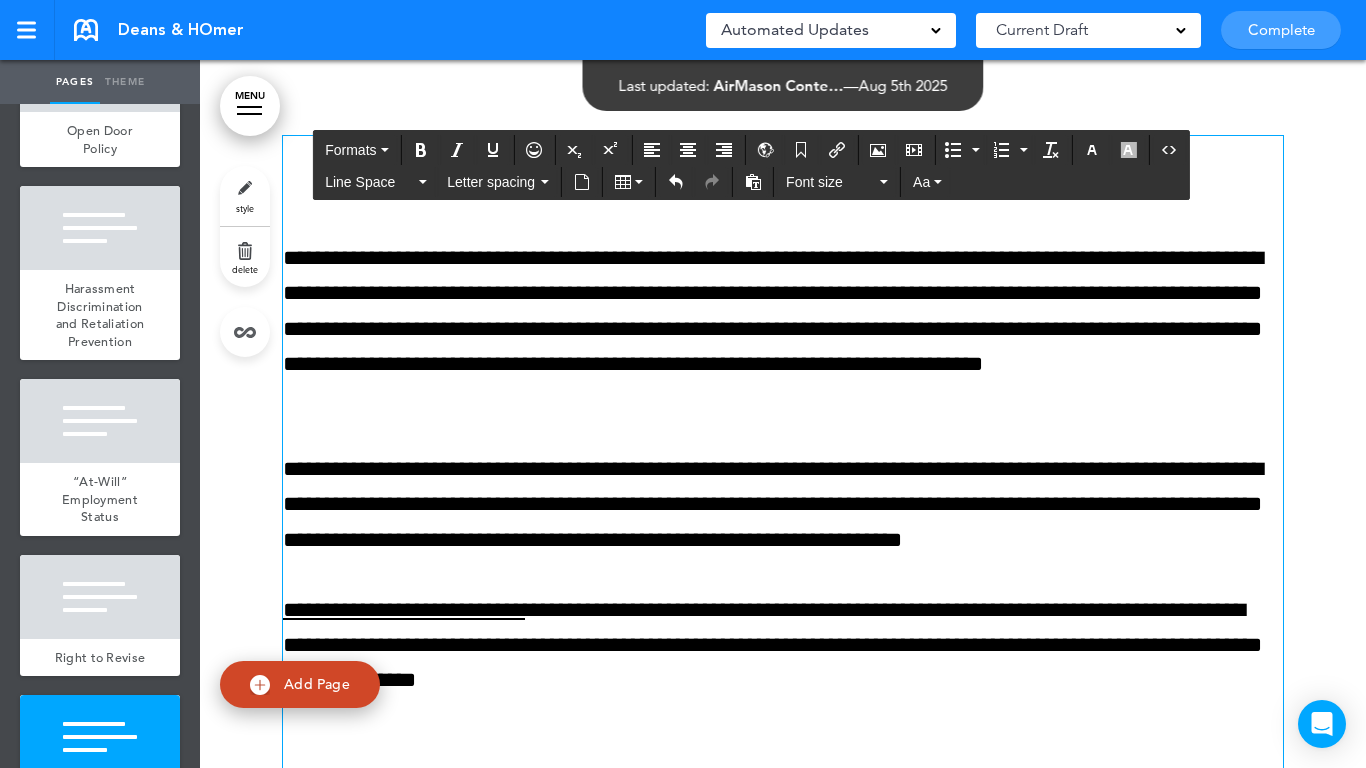 scroll, scrollTop: 11907, scrollLeft: 0, axis: vertical 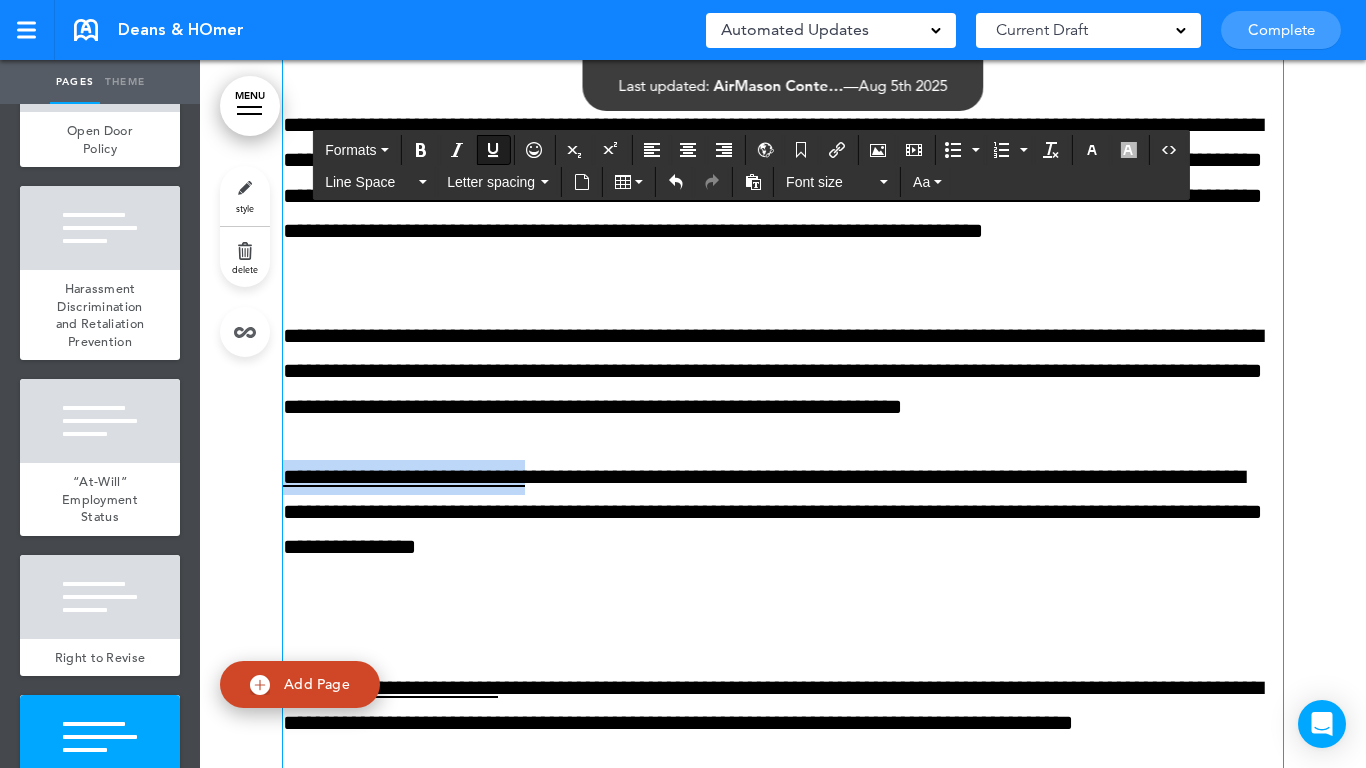 drag, startPoint x: 559, startPoint y: 472, endPoint x: 289, endPoint y: 423, distance: 274.41028 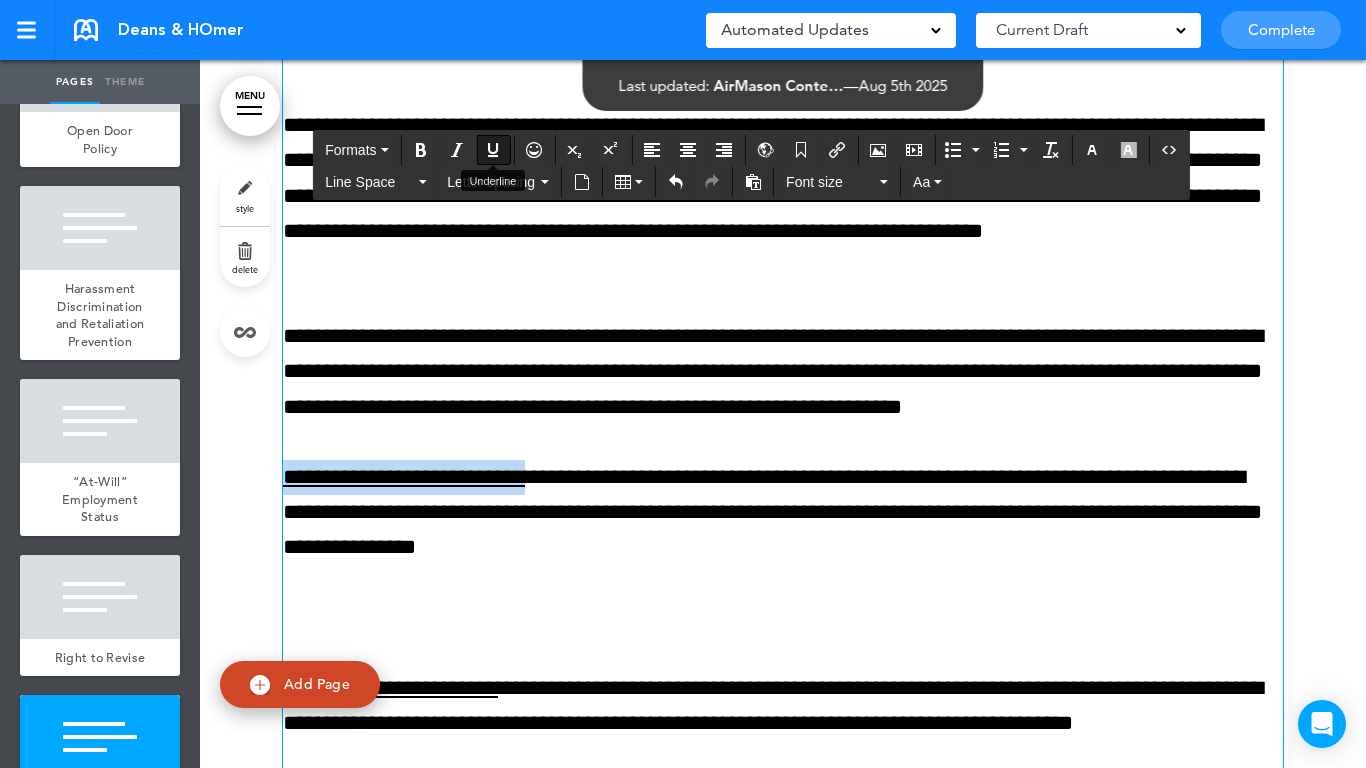 click at bounding box center [493, 150] 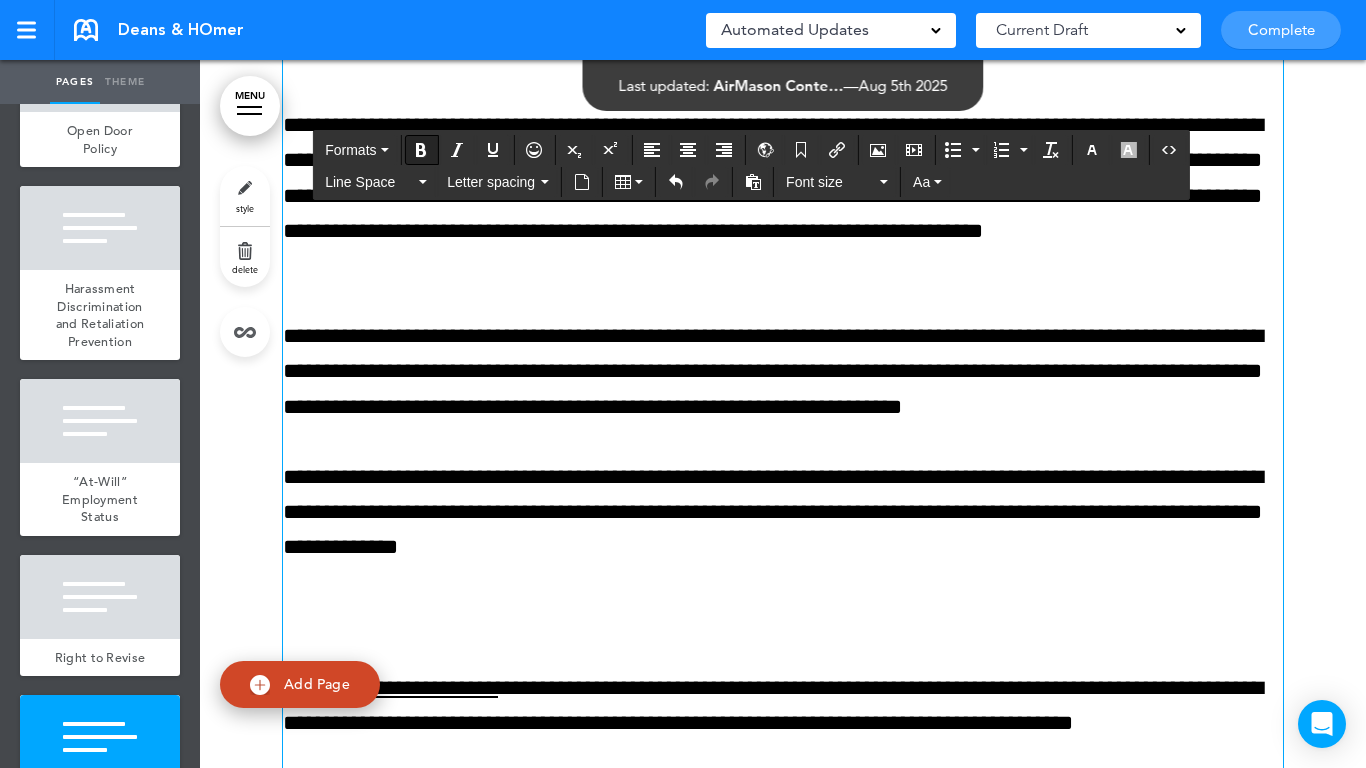 click at bounding box center (421, 150) 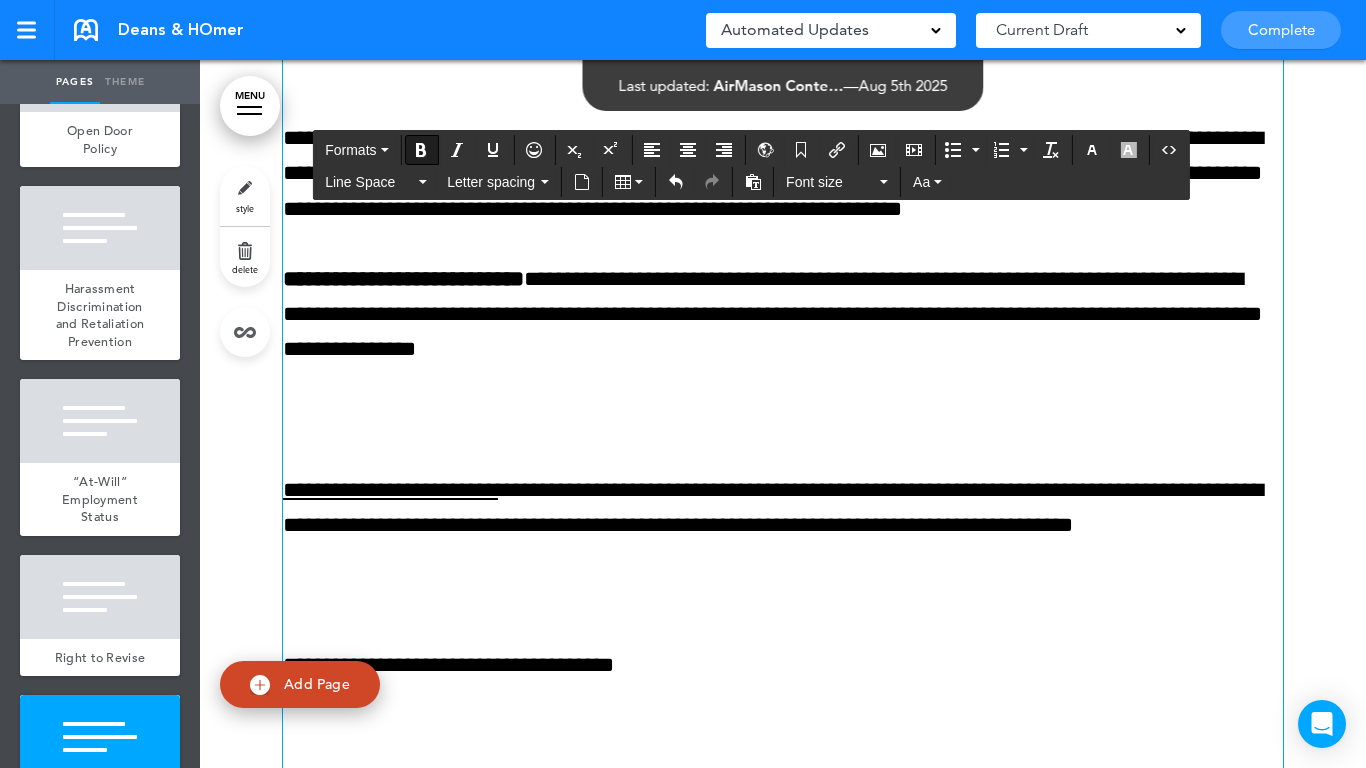 scroll, scrollTop: 12107, scrollLeft: 0, axis: vertical 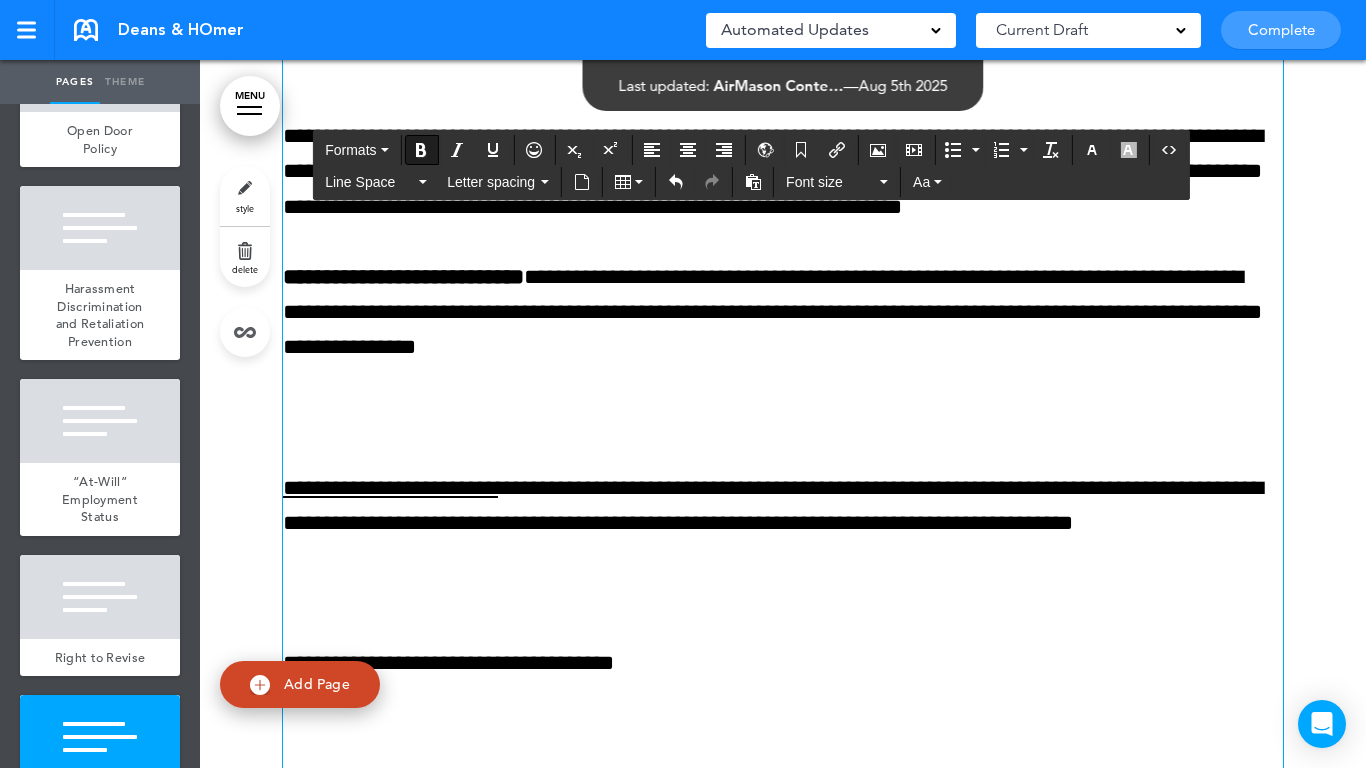 click at bounding box center (783, 417) 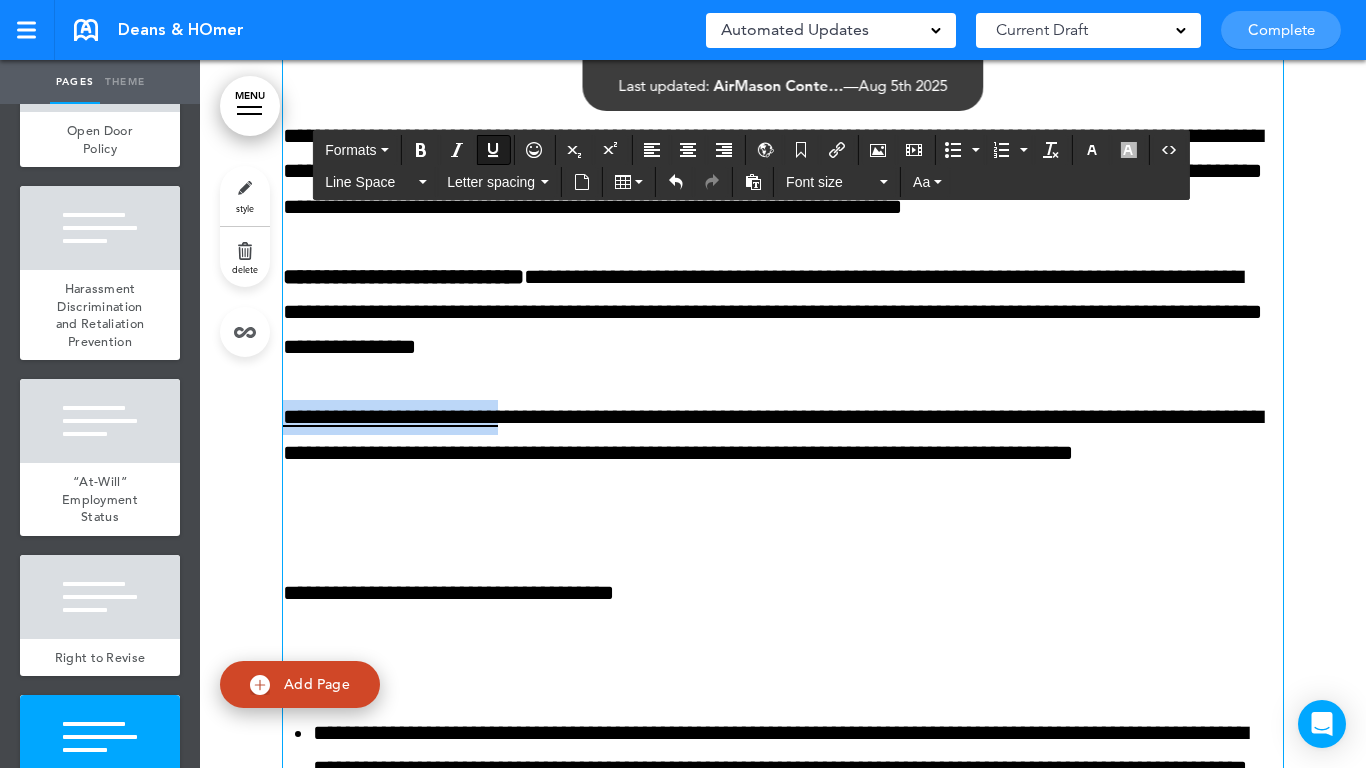 drag, startPoint x: 514, startPoint y: 411, endPoint x: 266, endPoint y: 398, distance: 248.34048 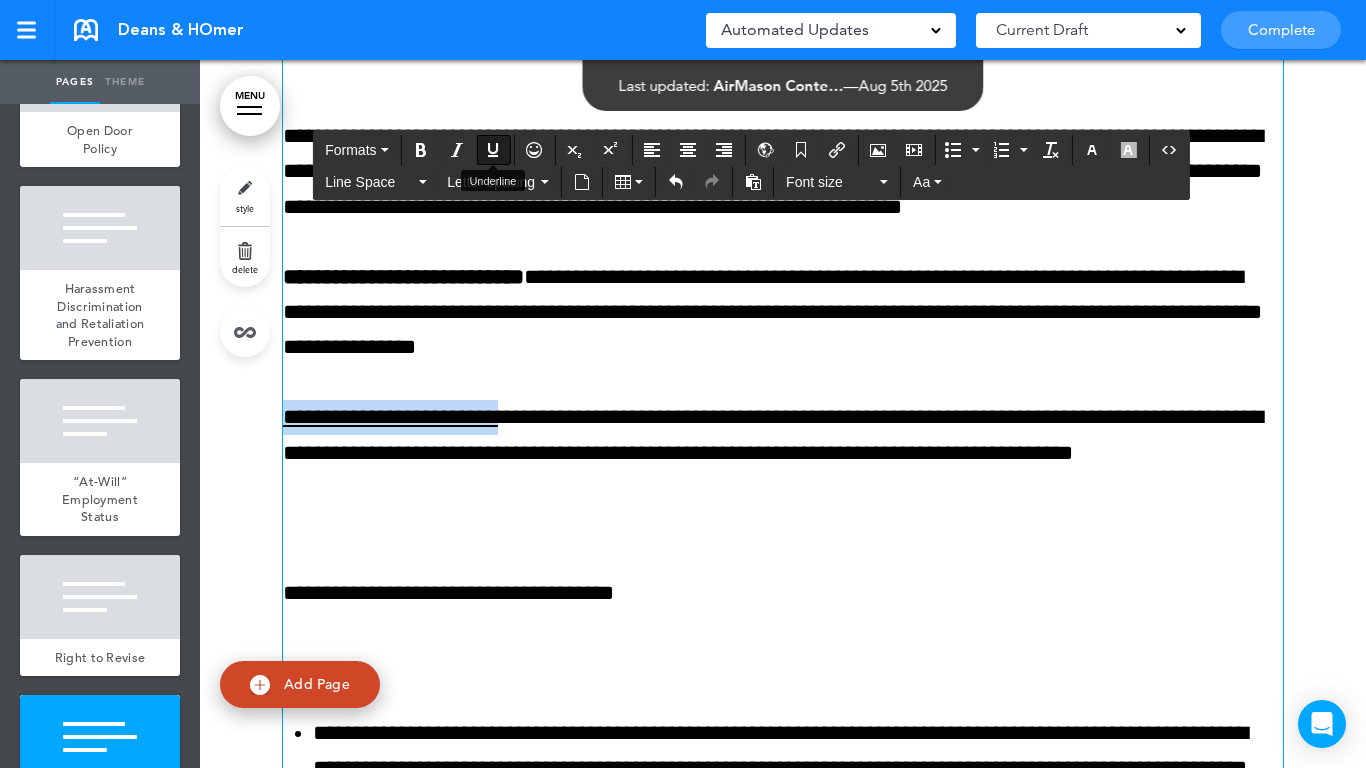 click at bounding box center [493, 150] 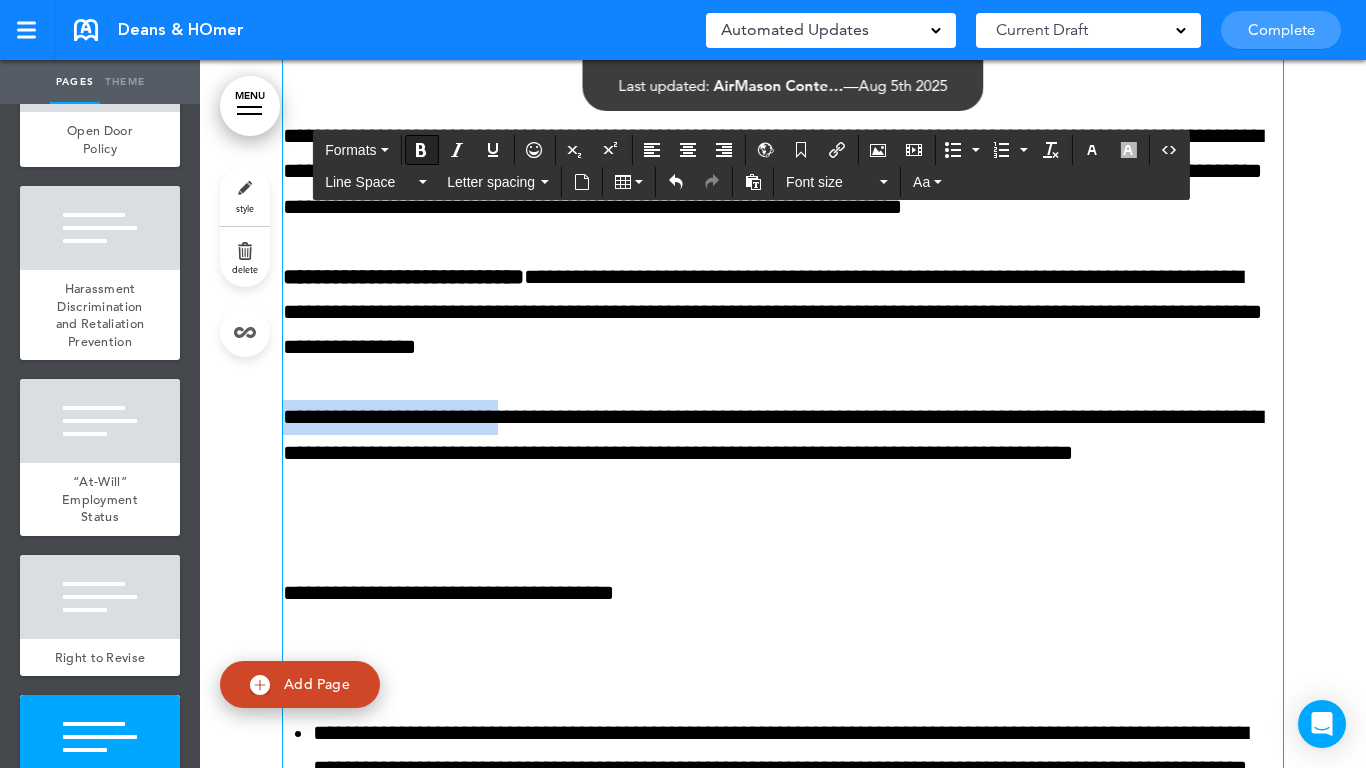 click at bounding box center [421, 150] 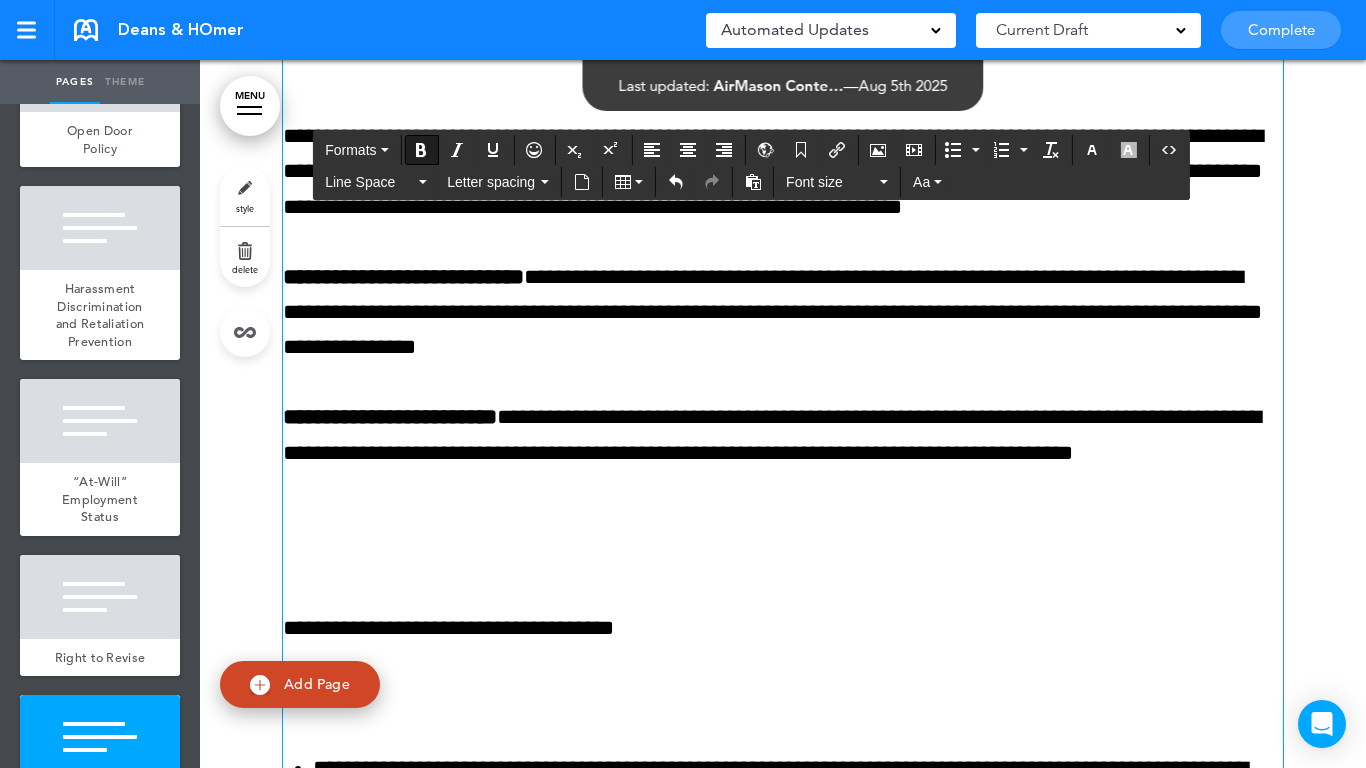 scroll, scrollTop: 12207, scrollLeft: 0, axis: vertical 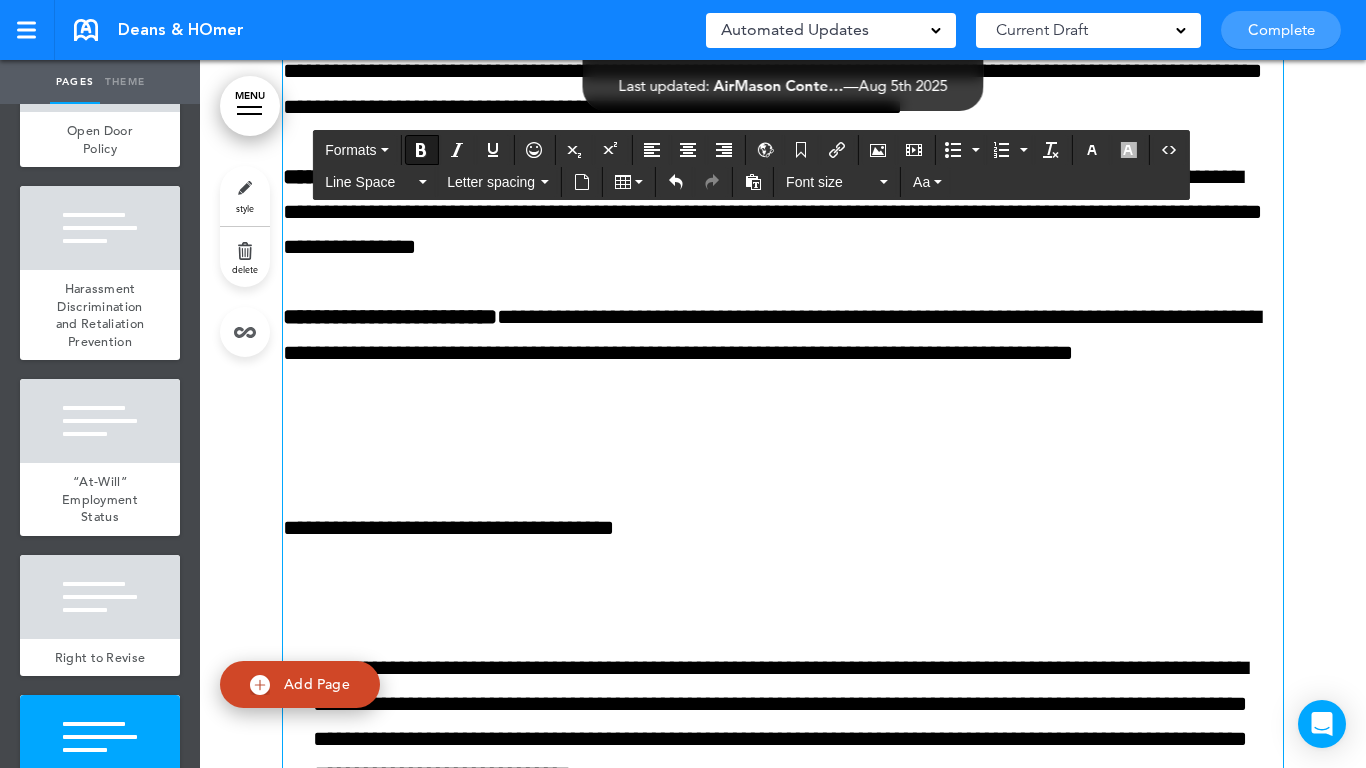 click at bounding box center (783, 458) 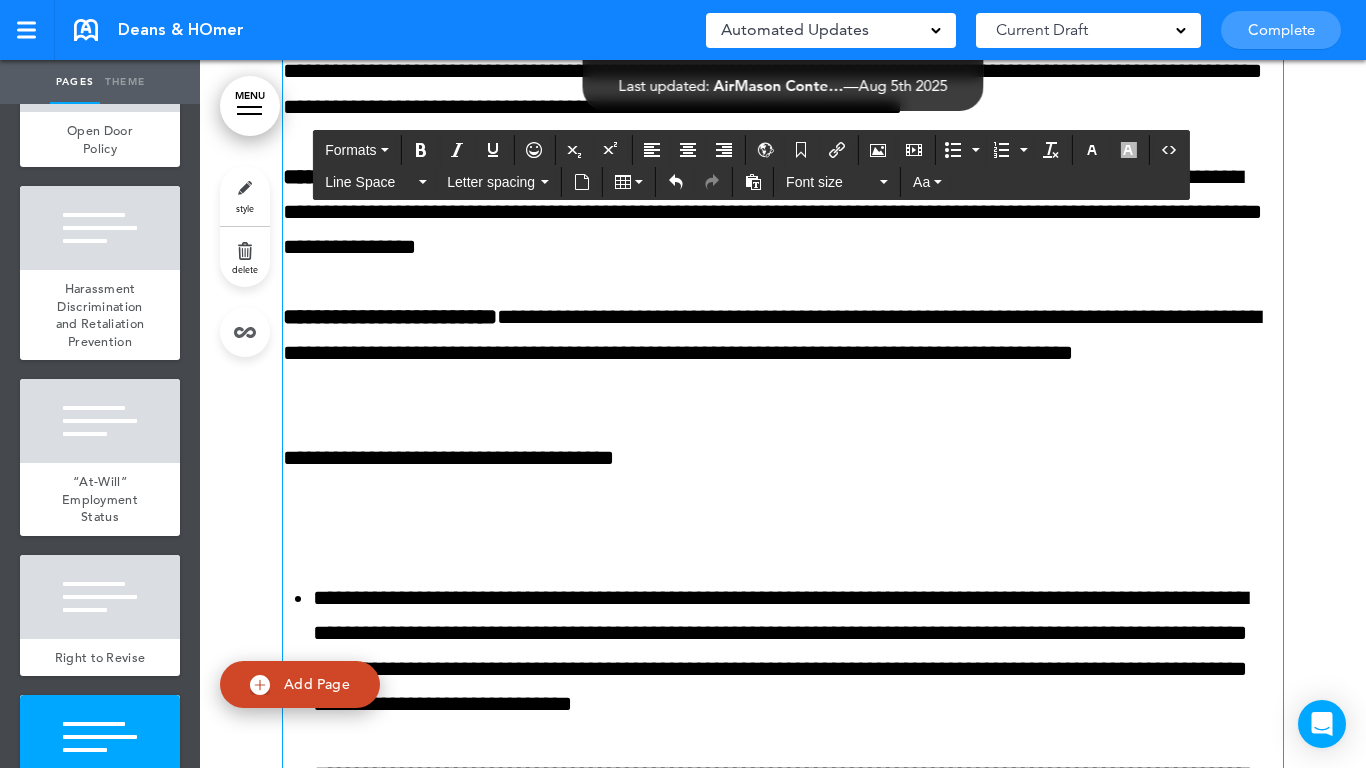 click on "**********" at bounding box center [783, 651] 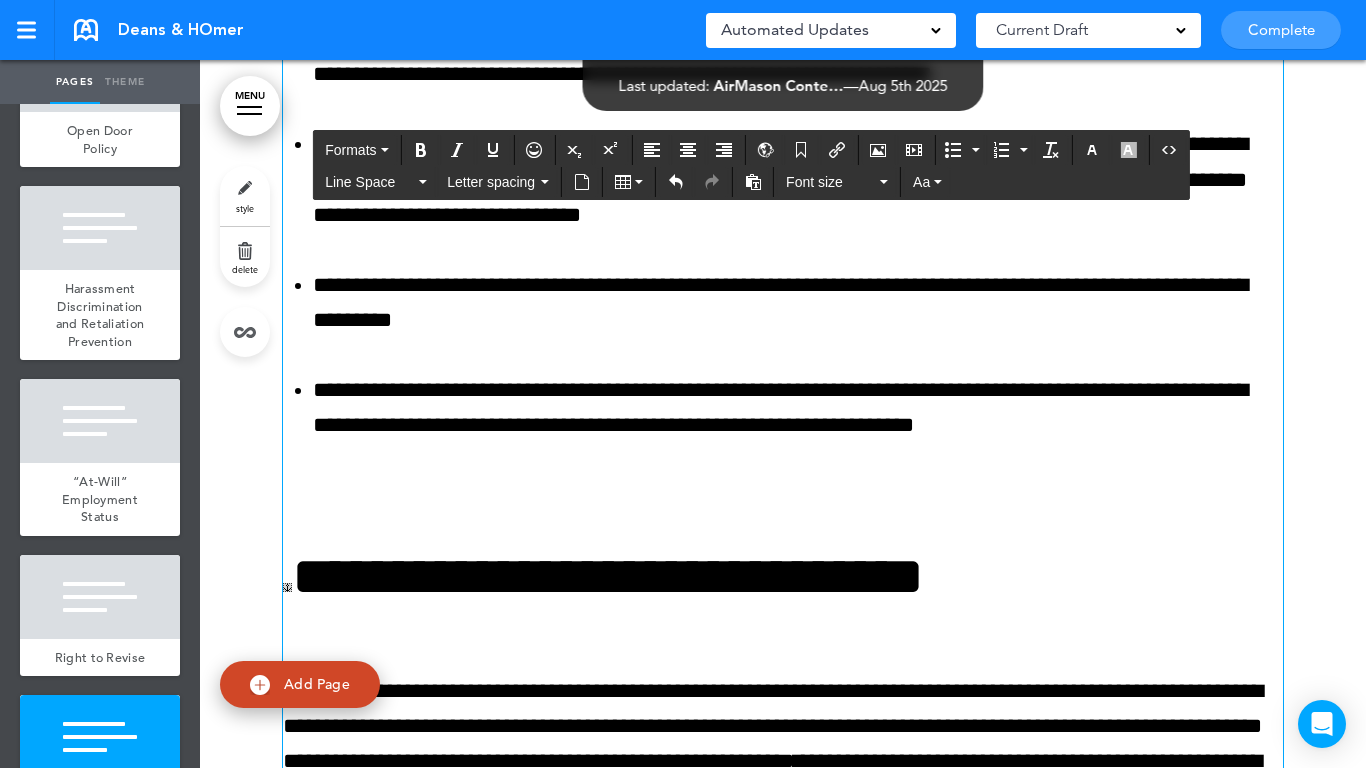 scroll, scrollTop: 13207, scrollLeft: 0, axis: vertical 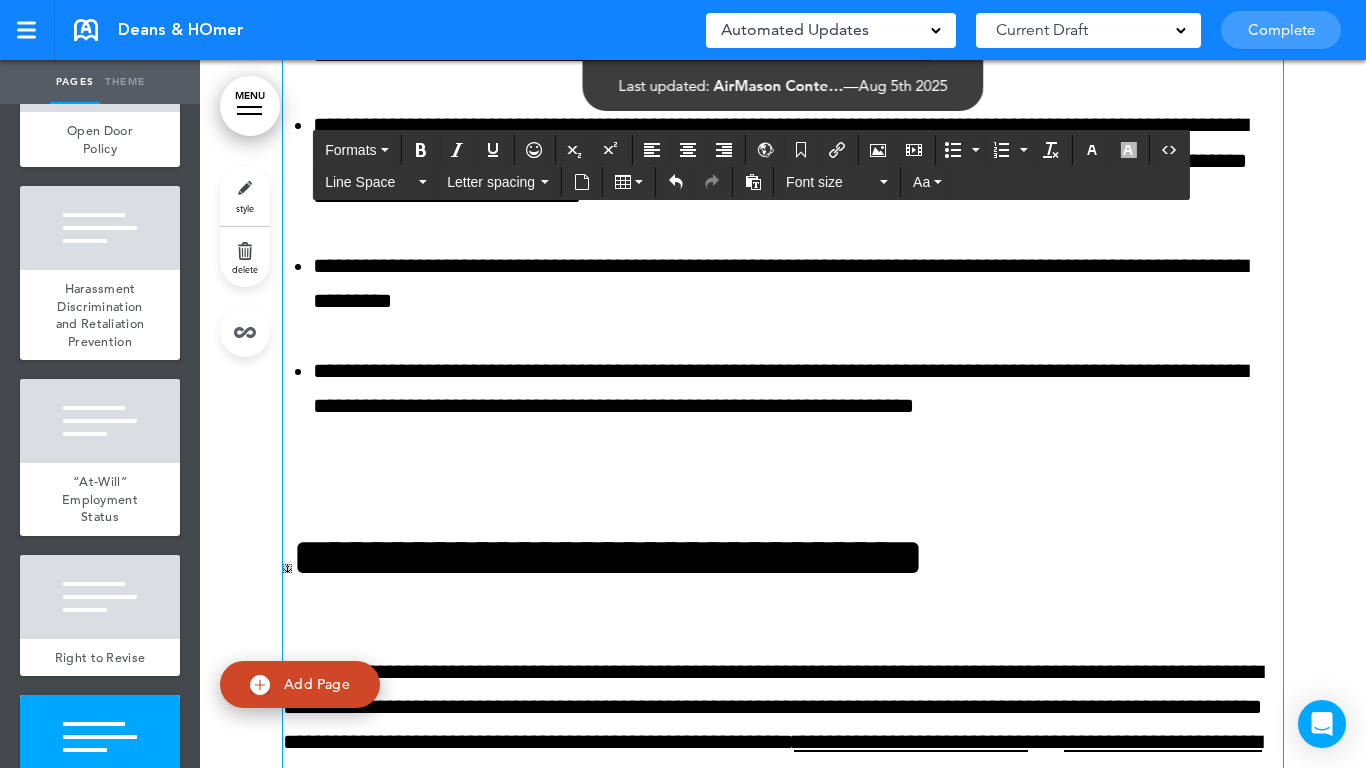 click at bounding box center (783, 477) 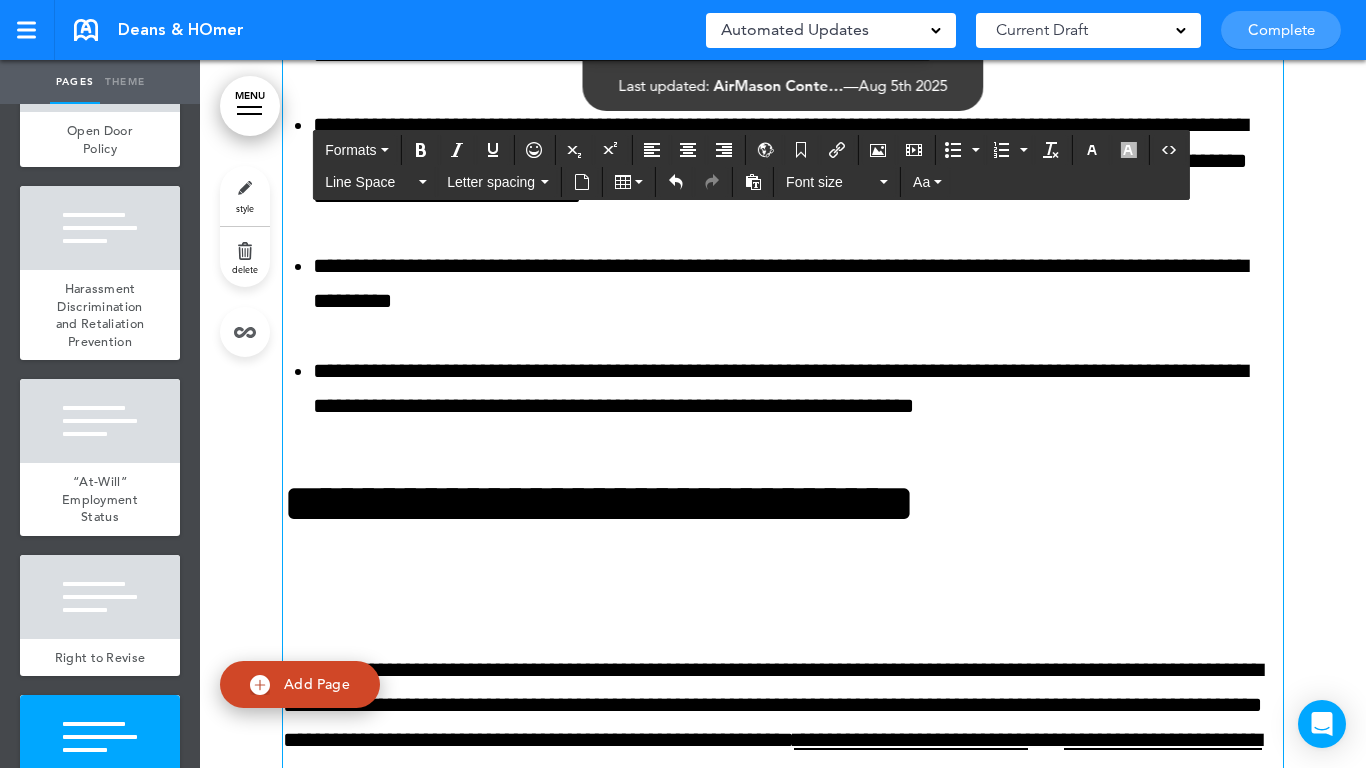 click on "**********" at bounding box center [783, 504] 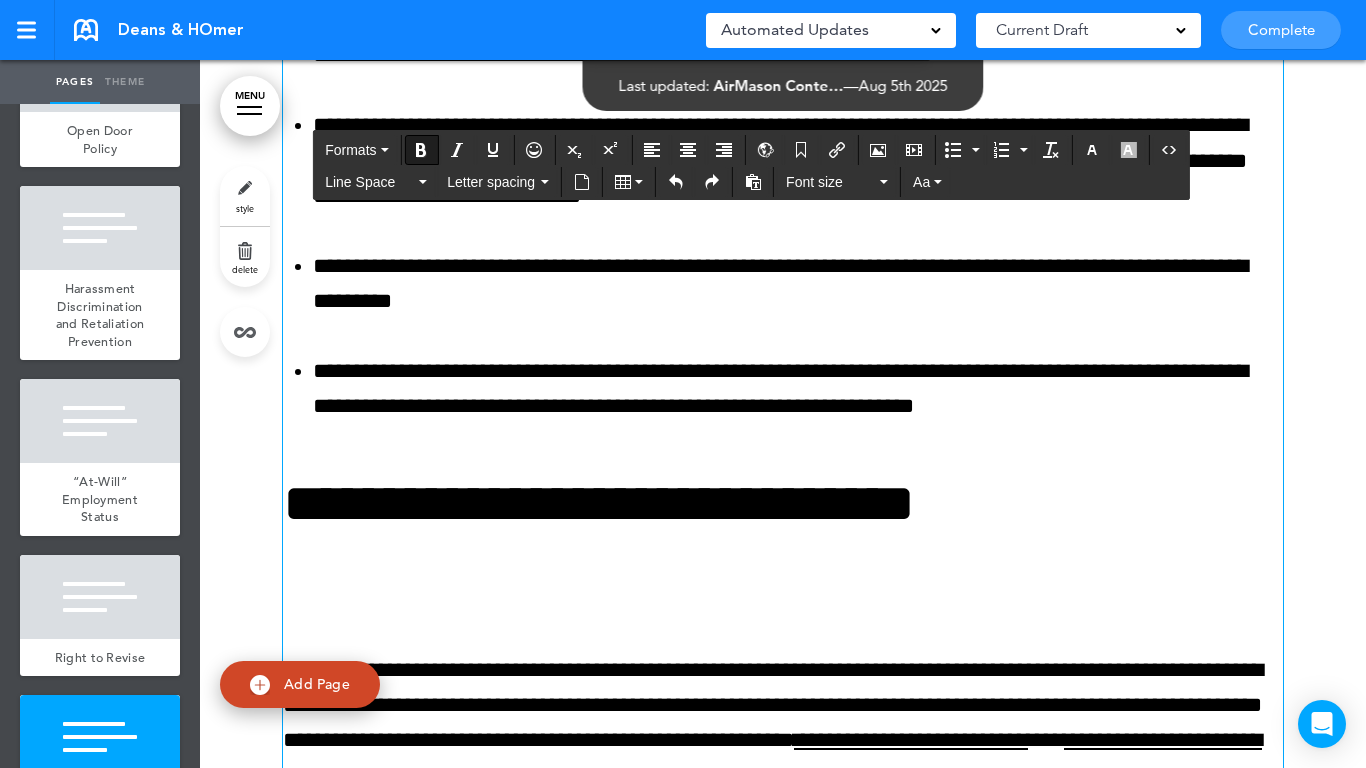click on "**********" at bounding box center [783, 2487] 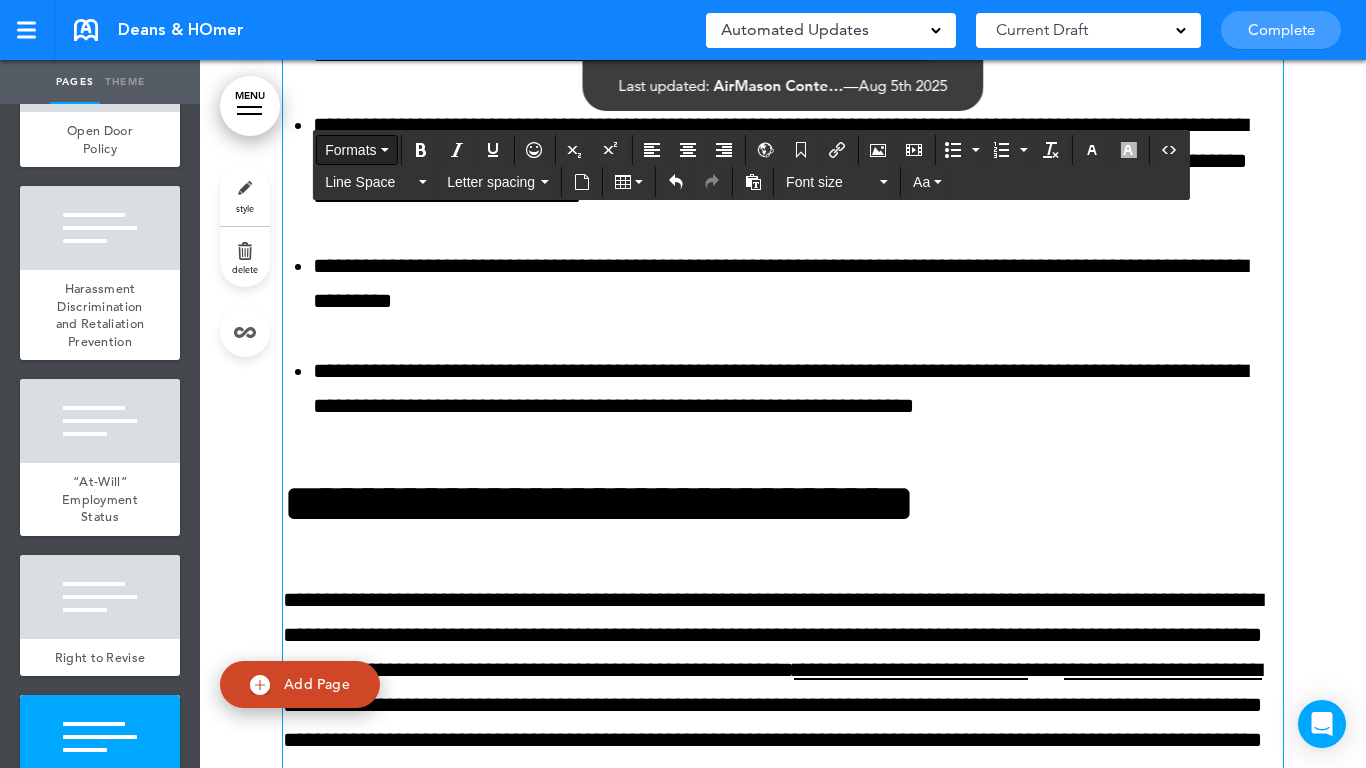 click on "Formats" at bounding box center [350, 150] 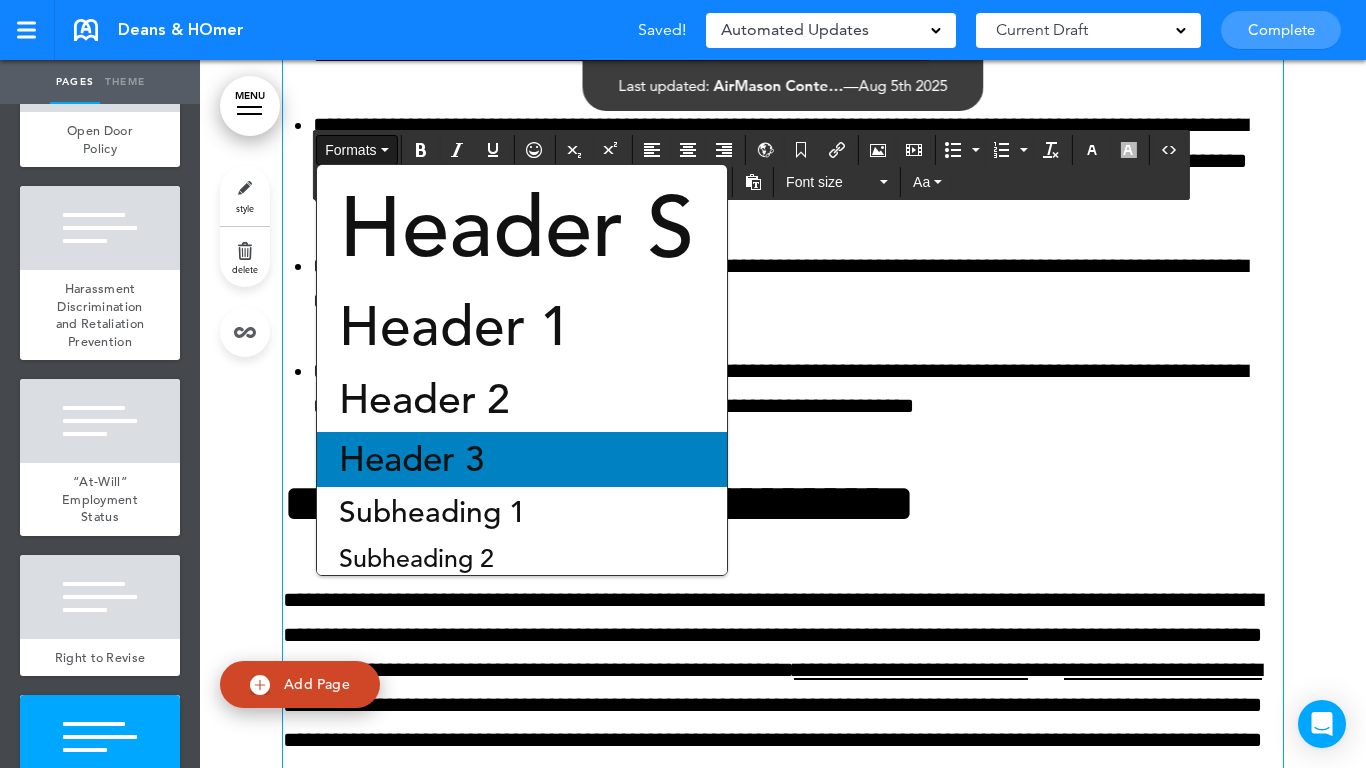 click on "Header 3" at bounding box center [411, 459] 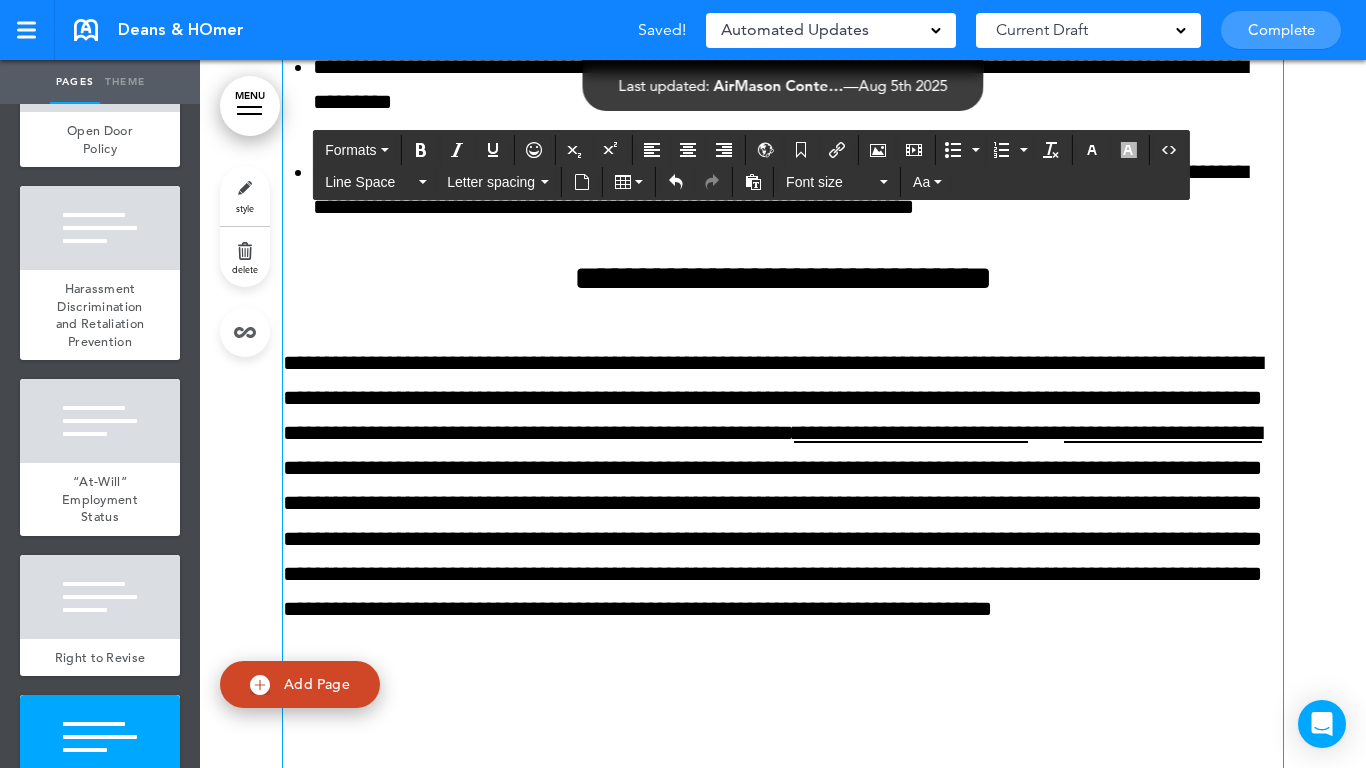 scroll, scrollTop: 13407, scrollLeft: 0, axis: vertical 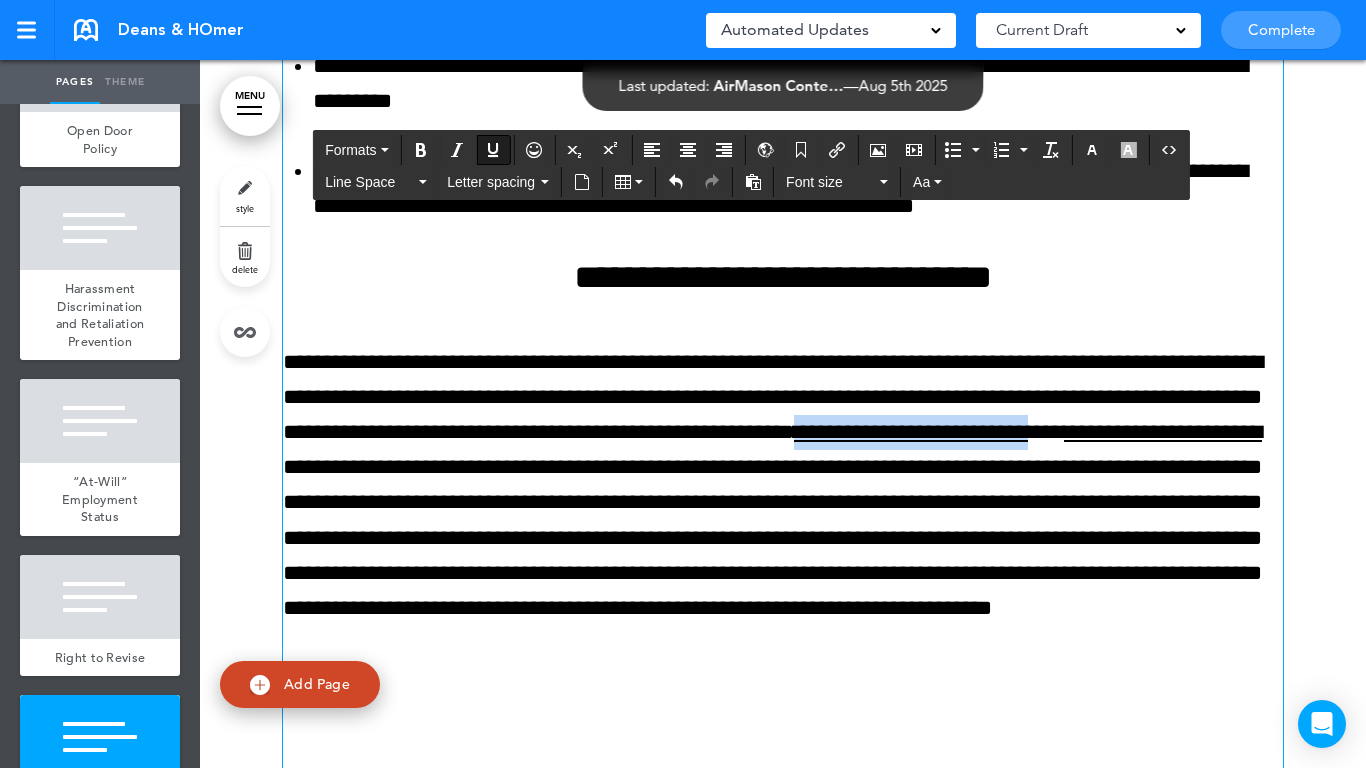 drag, startPoint x: 1122, startPoint y: 428, endPoint x: 447, endPoint y: 471, distance: 676.3682 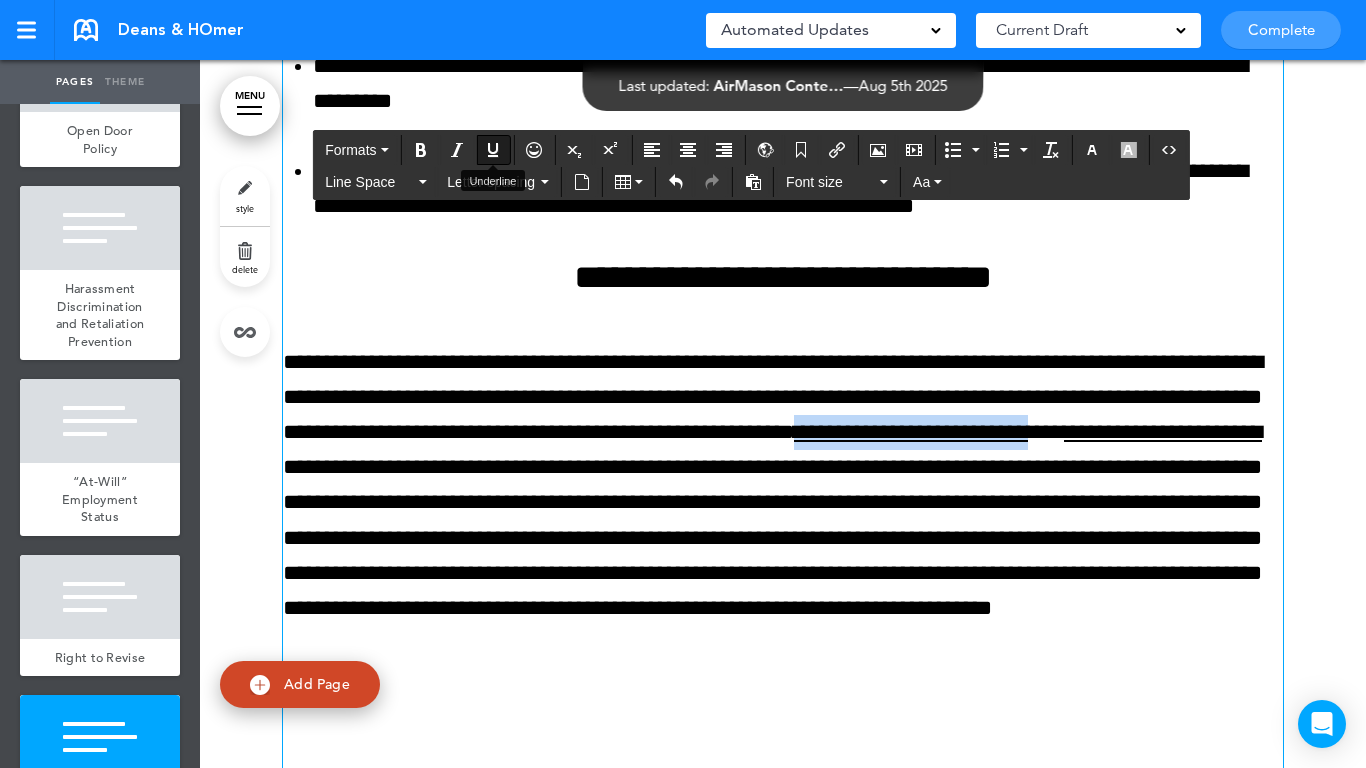 drag, startPoint x: 499, startPoint y: 145, endPoint x: 478, endPoint y: 152, distance: 22.135944 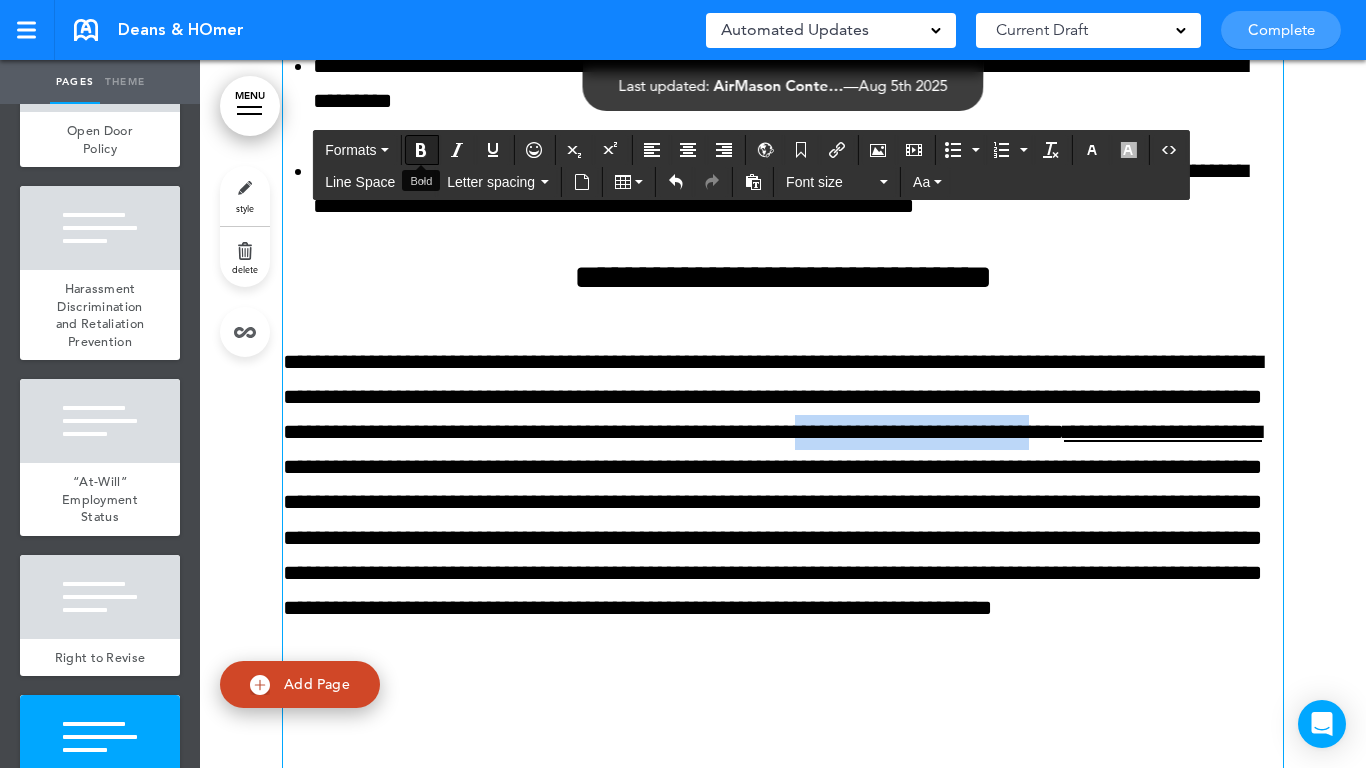 click at bounding box center [421, 150] 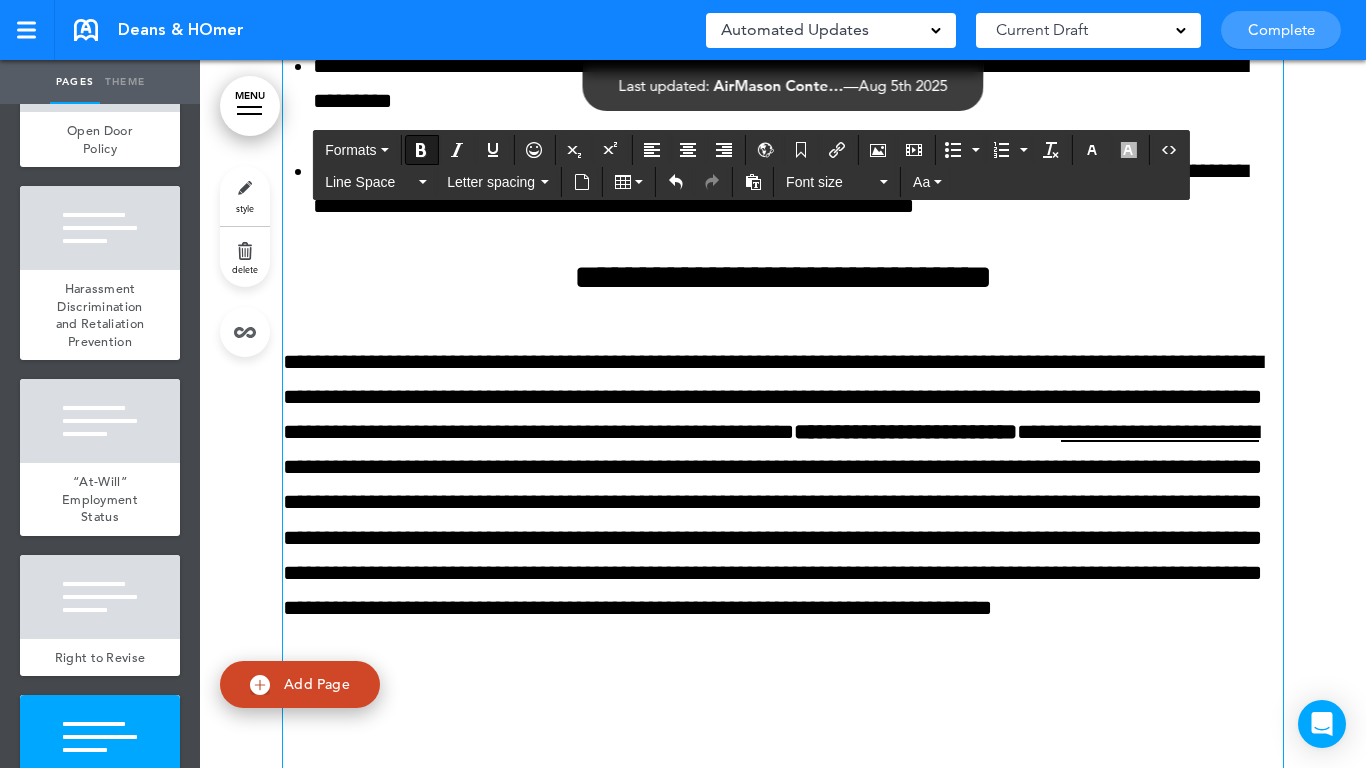 click on "**********" at bounding box center [783, 503] 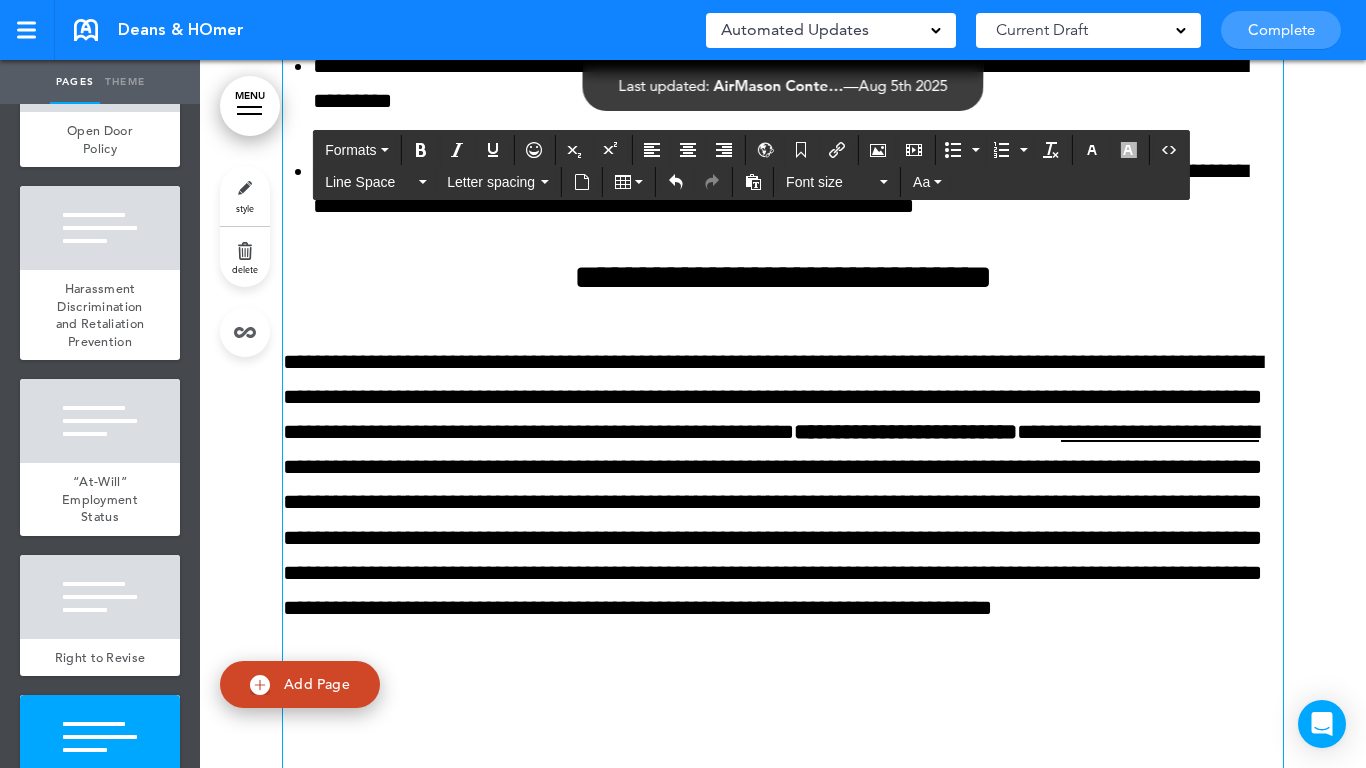click on "**********" at bounding box center (783, 503) 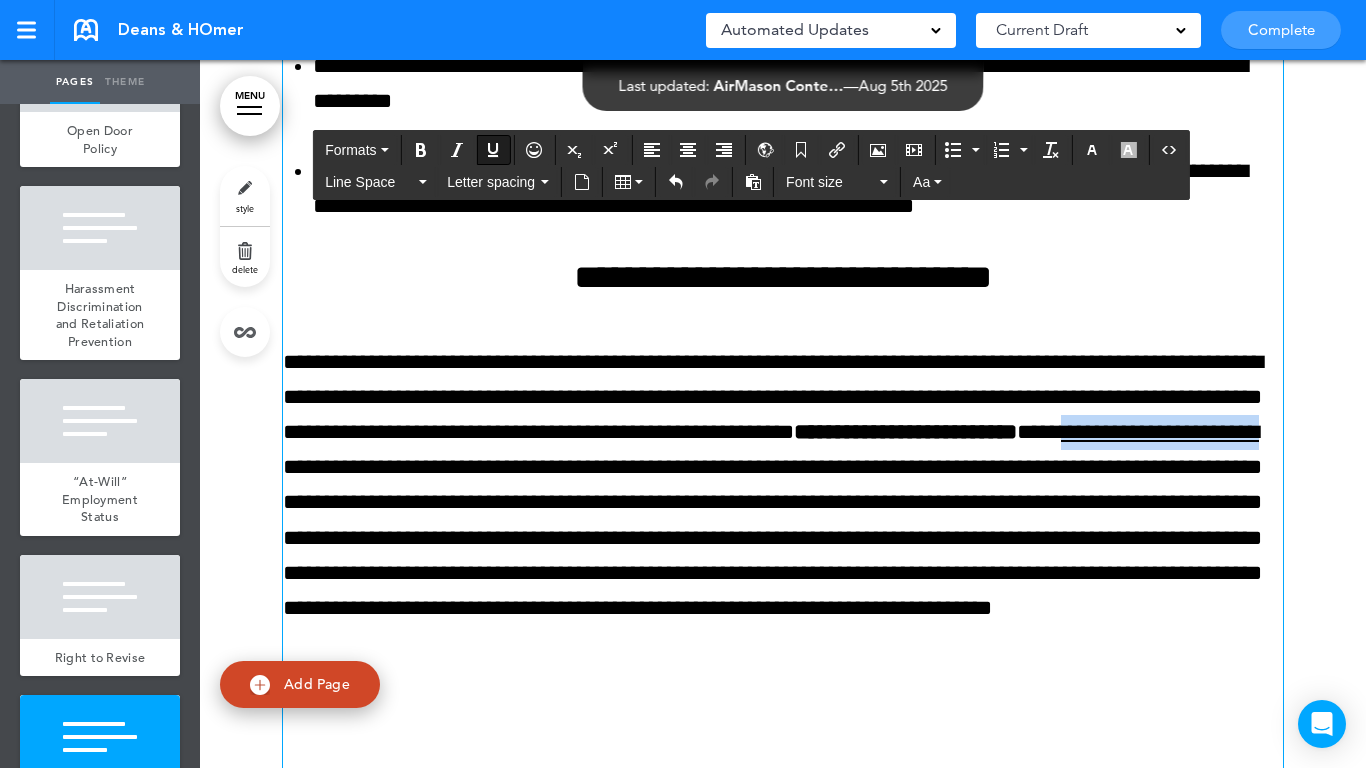 drag, startPoint x: 494, startPoint y: 470, endPoint x: 702, endPoint y: 466, distance: 208.03845 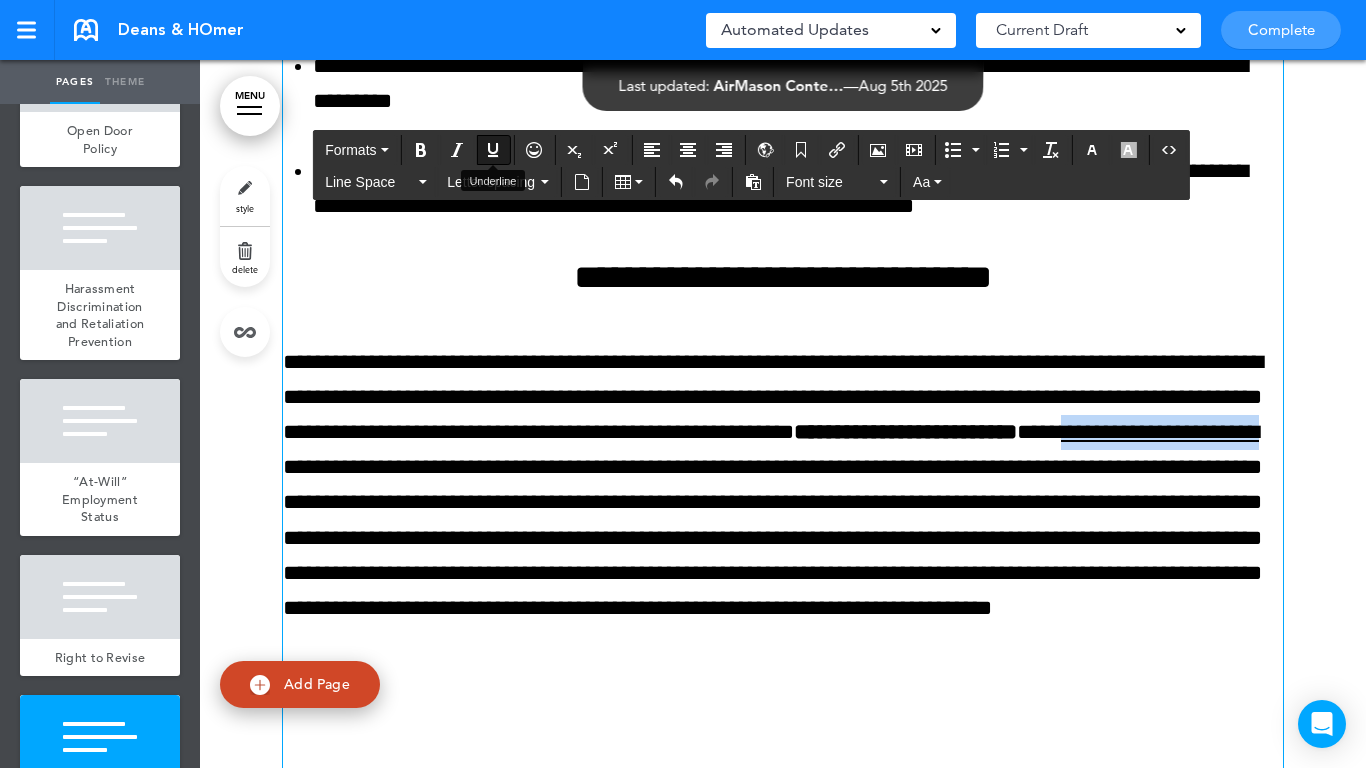 click at bounding box center (493, 150) 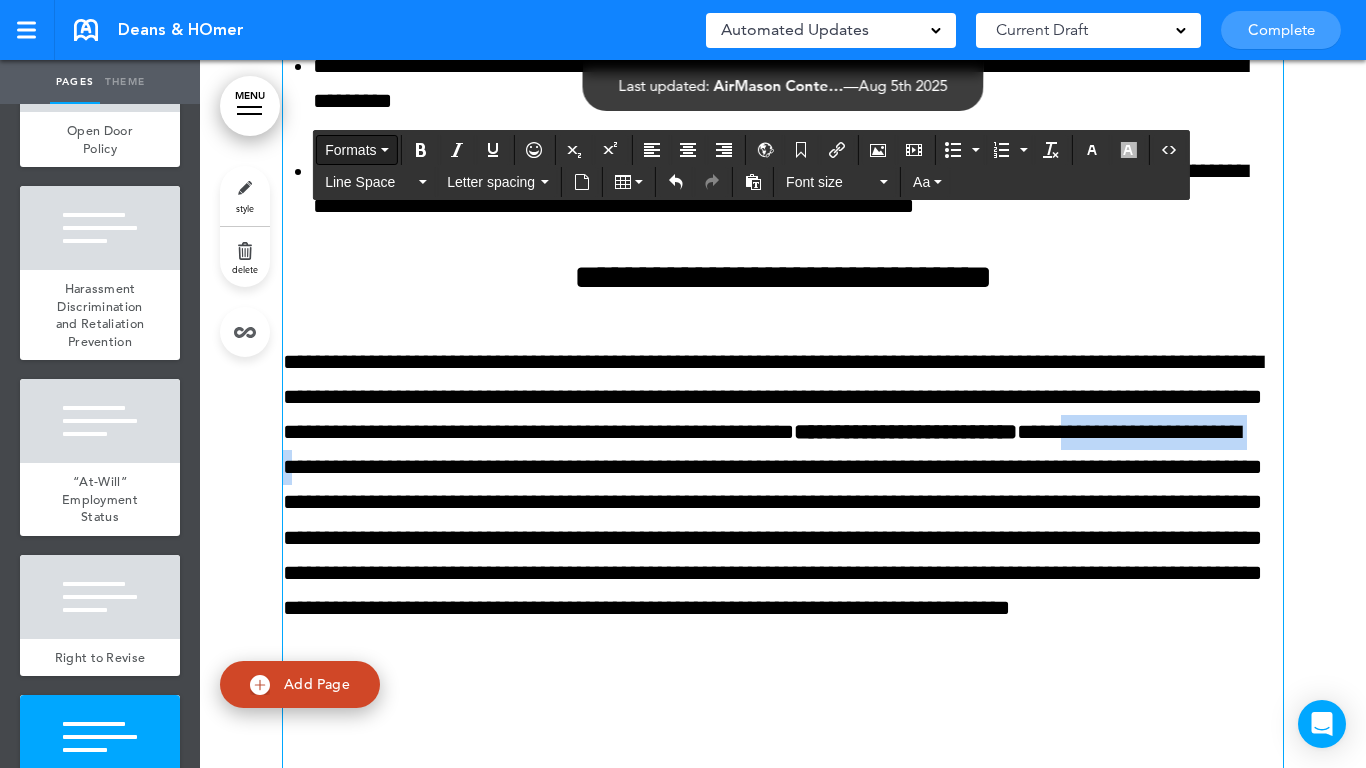 click on "Formats" at bounding box center [350, 150] 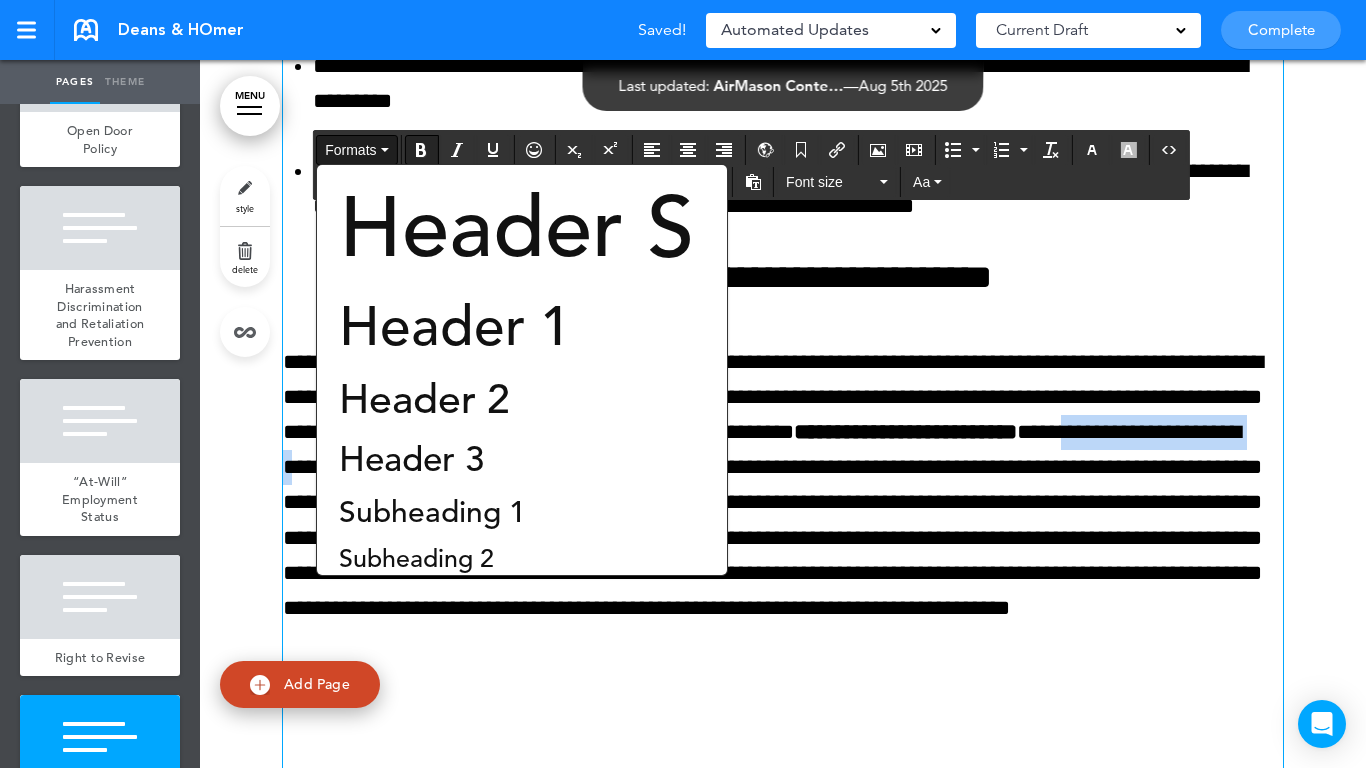 click at bounding box center (421, 150) 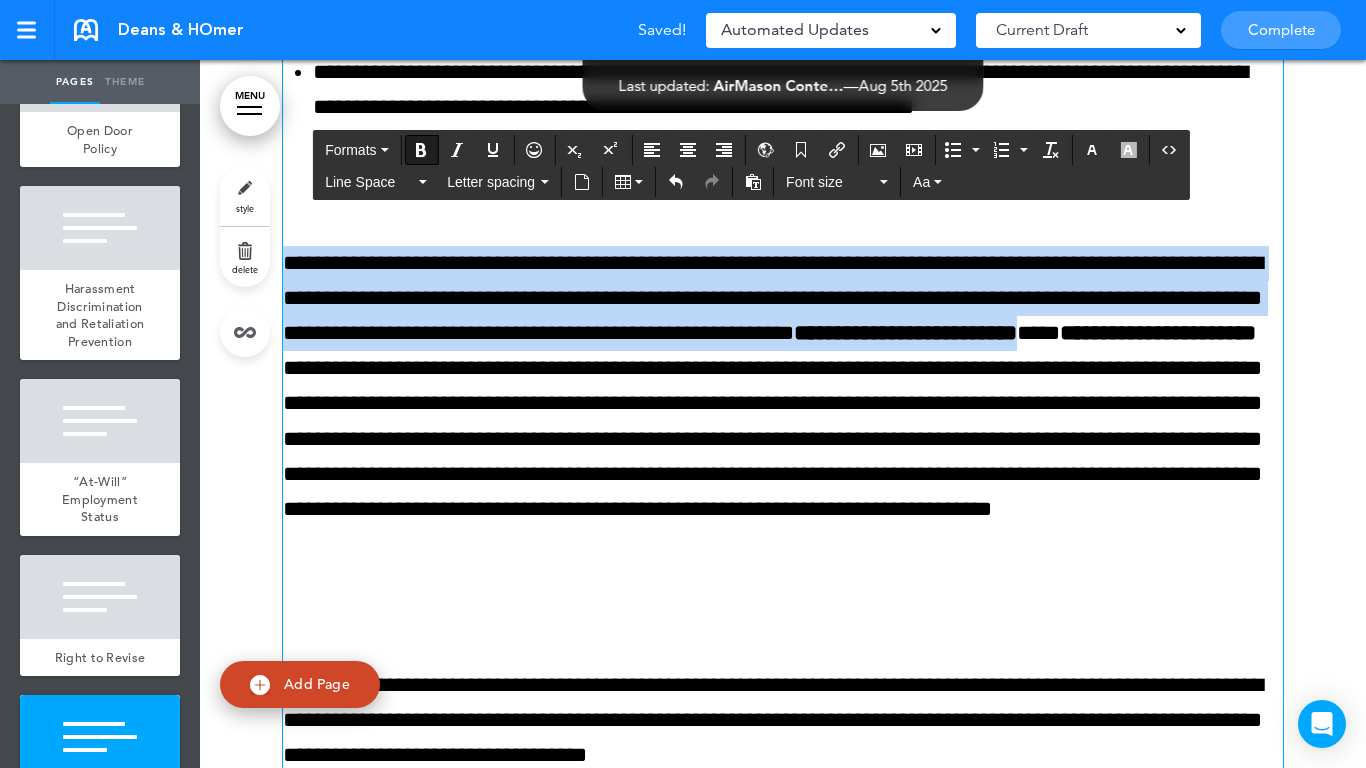 scroll, scrollTop: 13507, scrollLeft: 0, axis: vertical 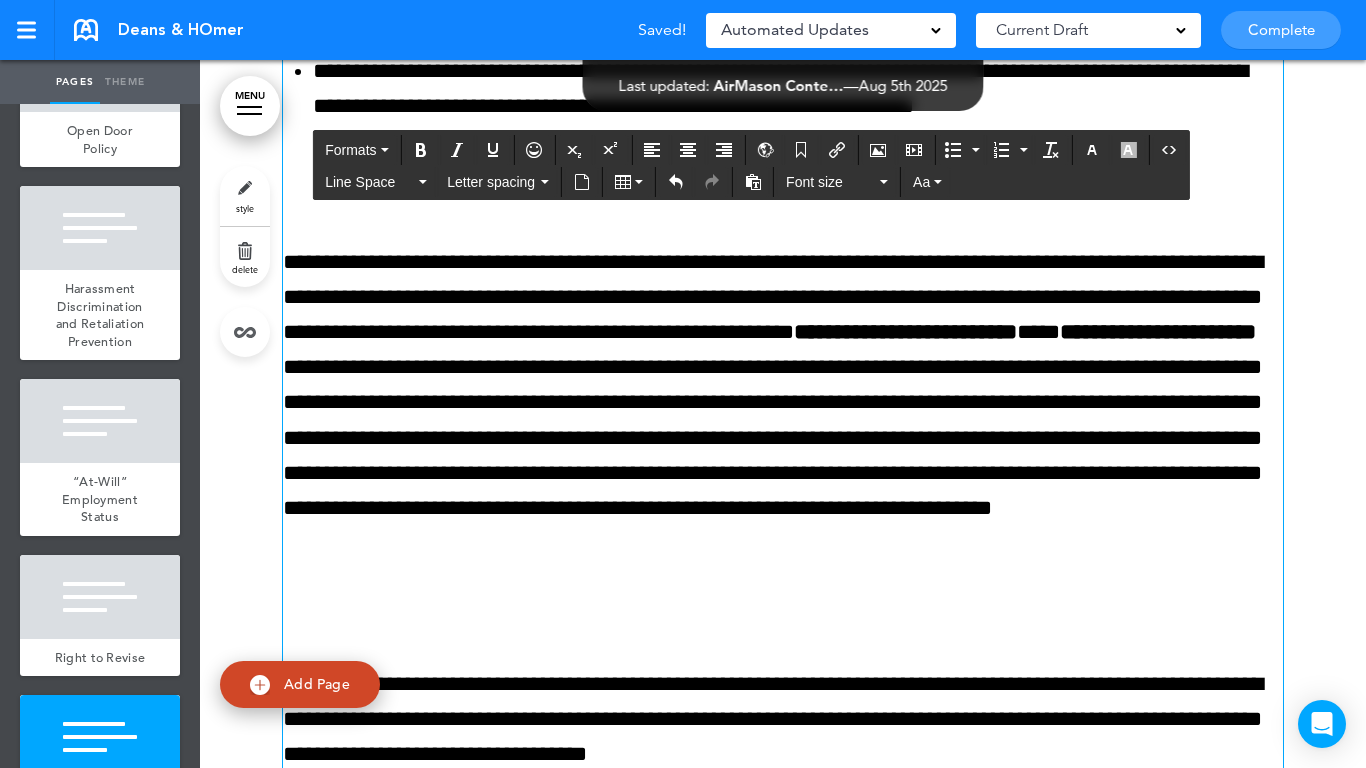 click at bounding box center [783, 613] 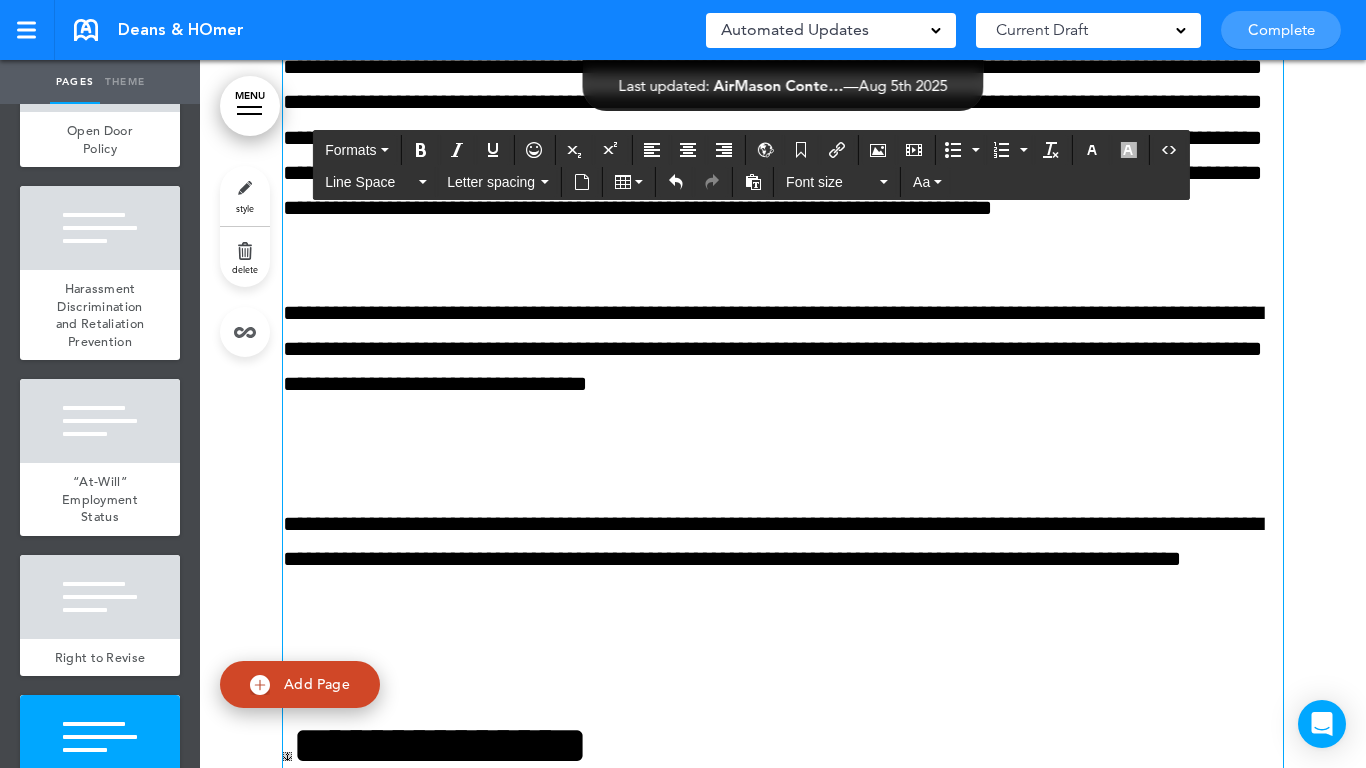 click on "**********" at bounding box center (783, 878) 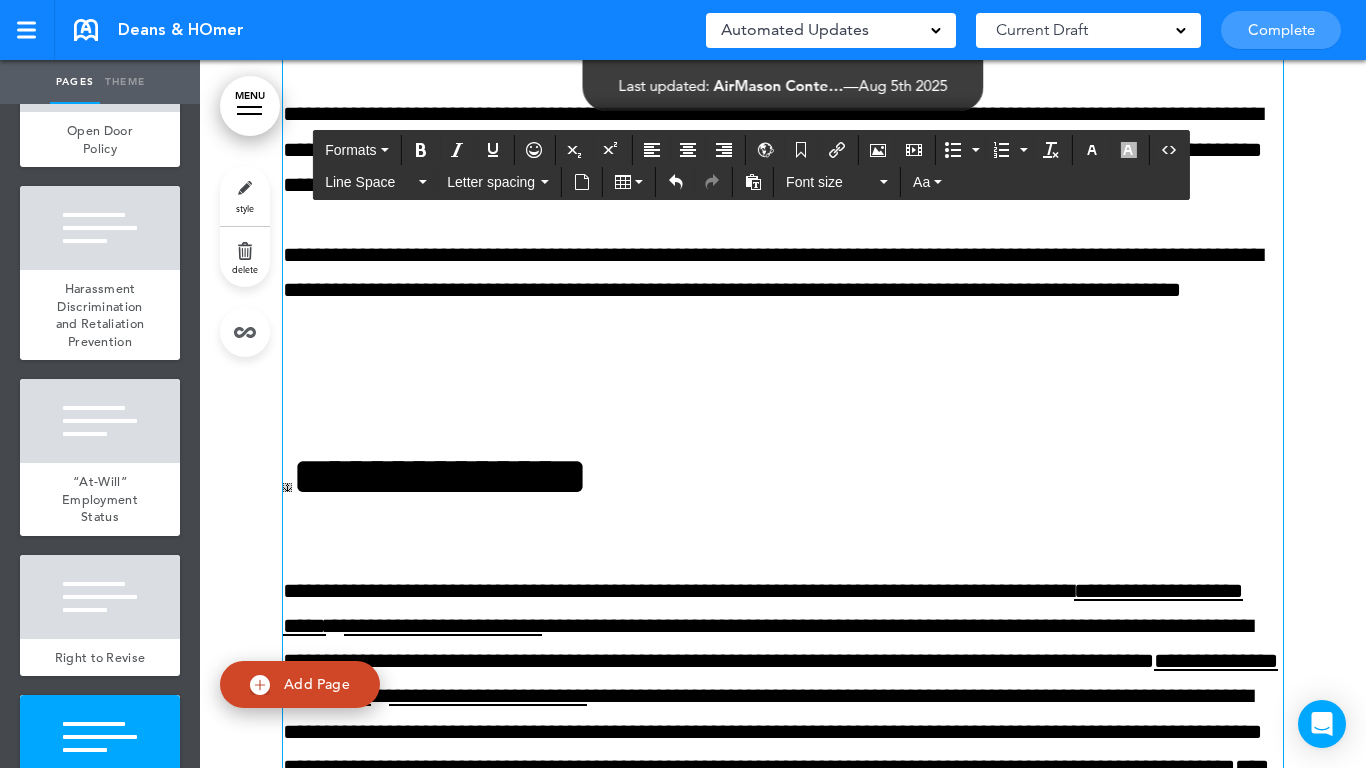 scroll, scrollTop: 14007, scrollLeft: 0, axis: vertical 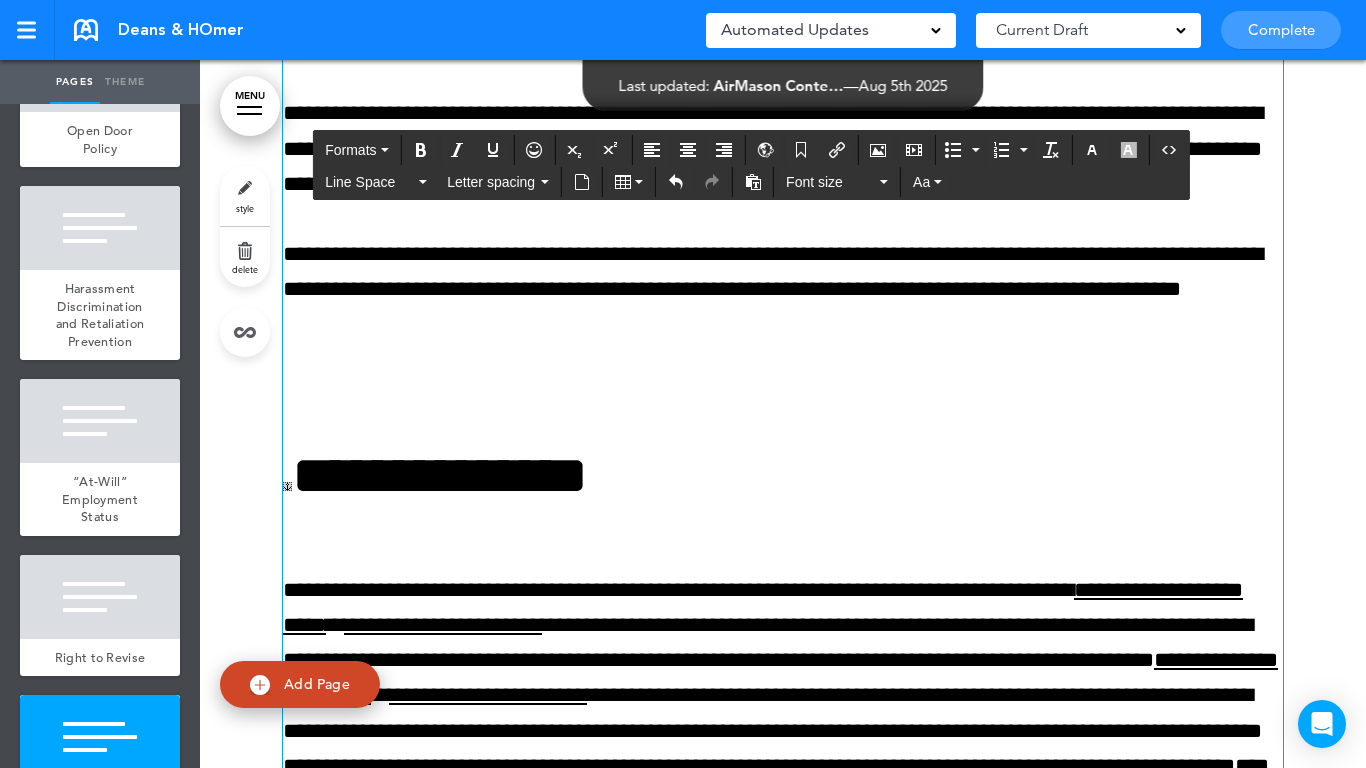 click at bounding box center (783, 394) 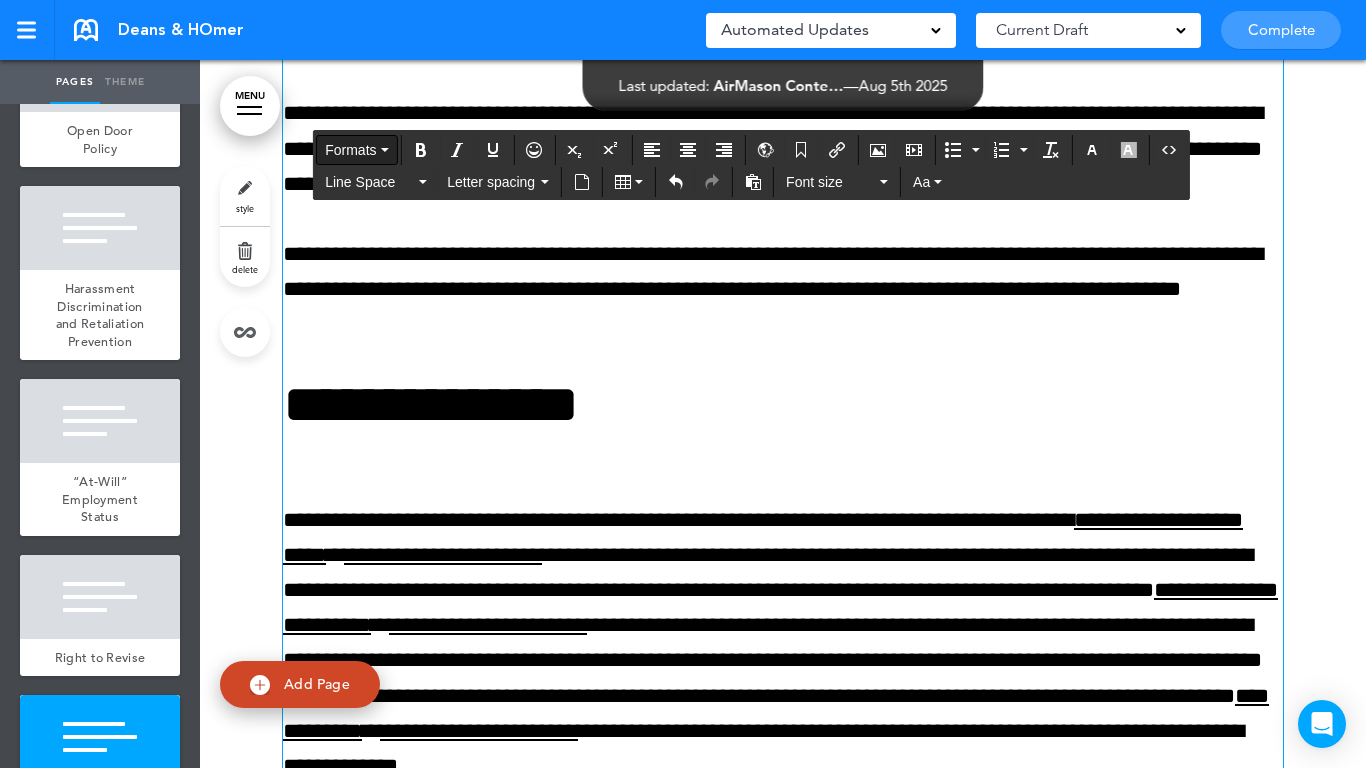 click on "Formats" at bounding box center [350, 150] 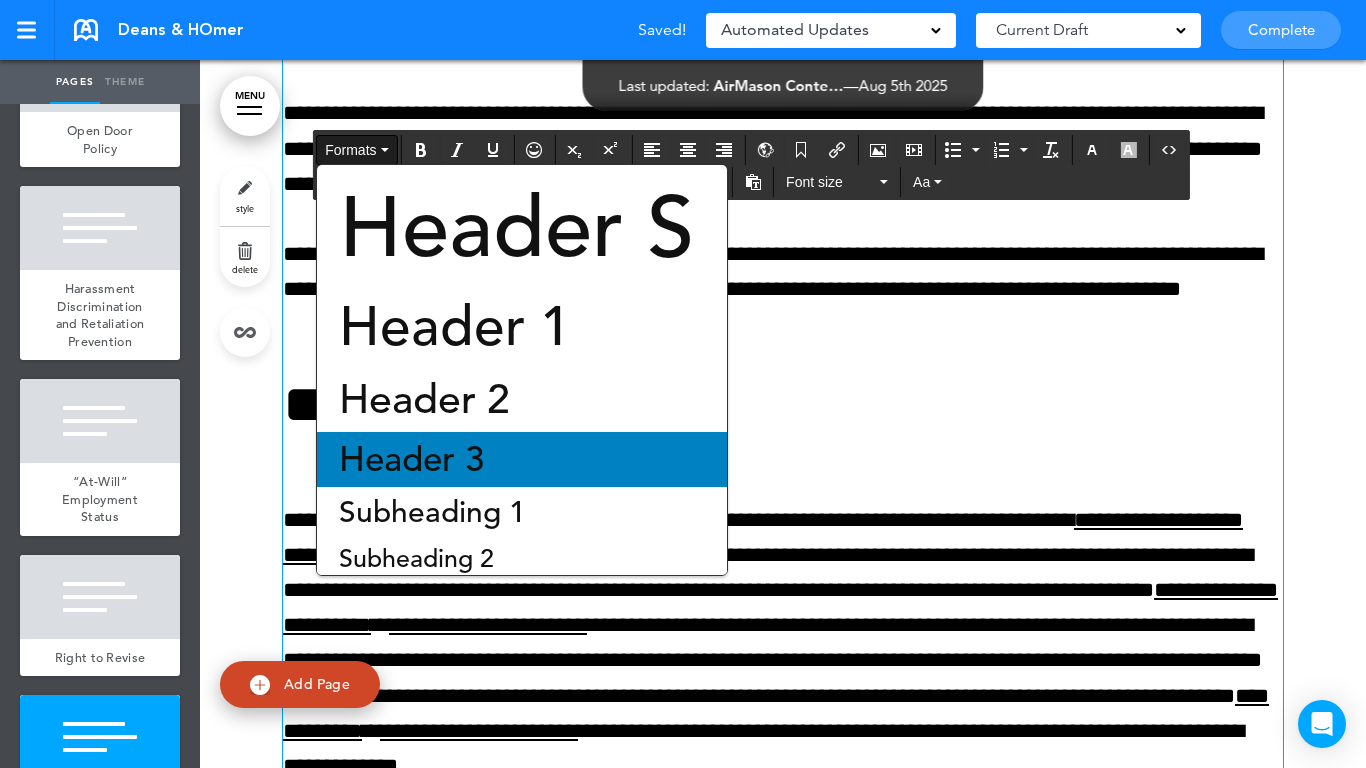 click on "Header 3" at bounding box center [411, 459] 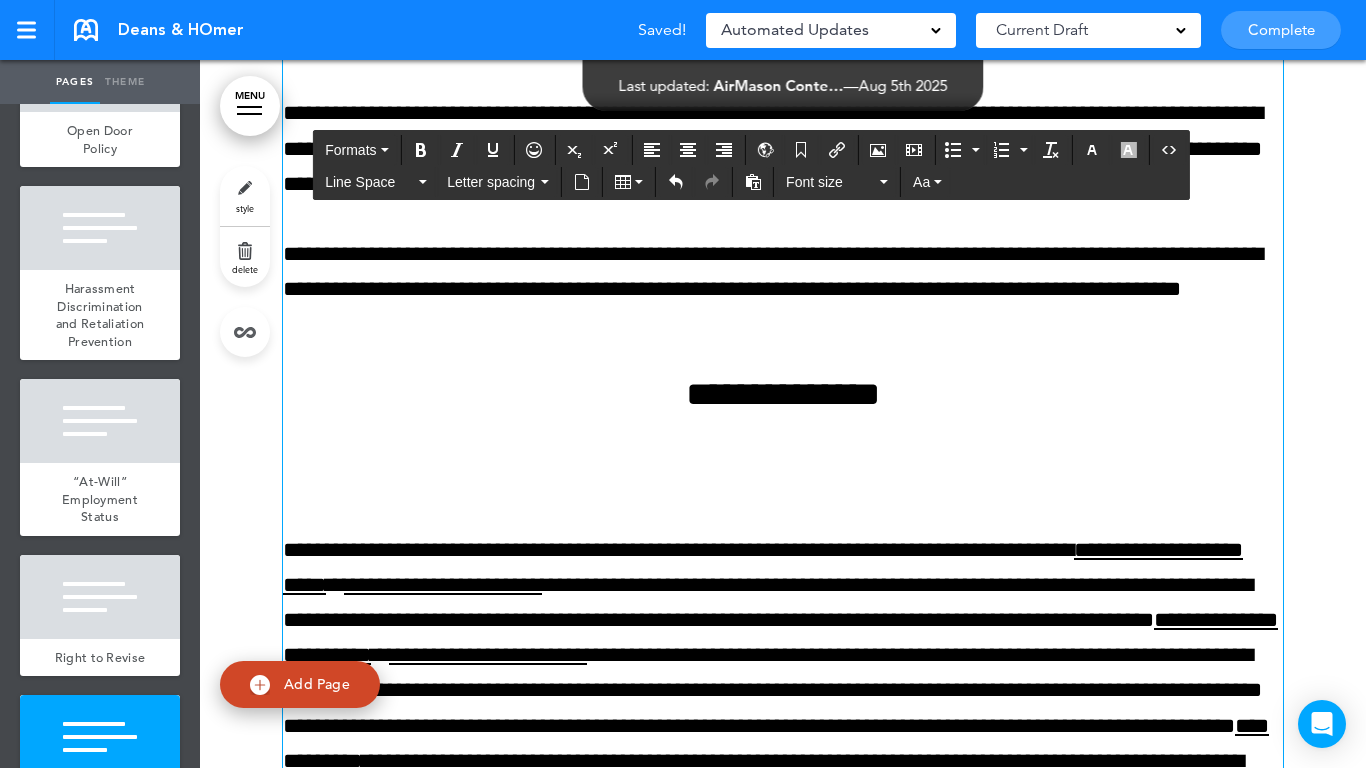 click on "**********" at bounding box center [783, 623] 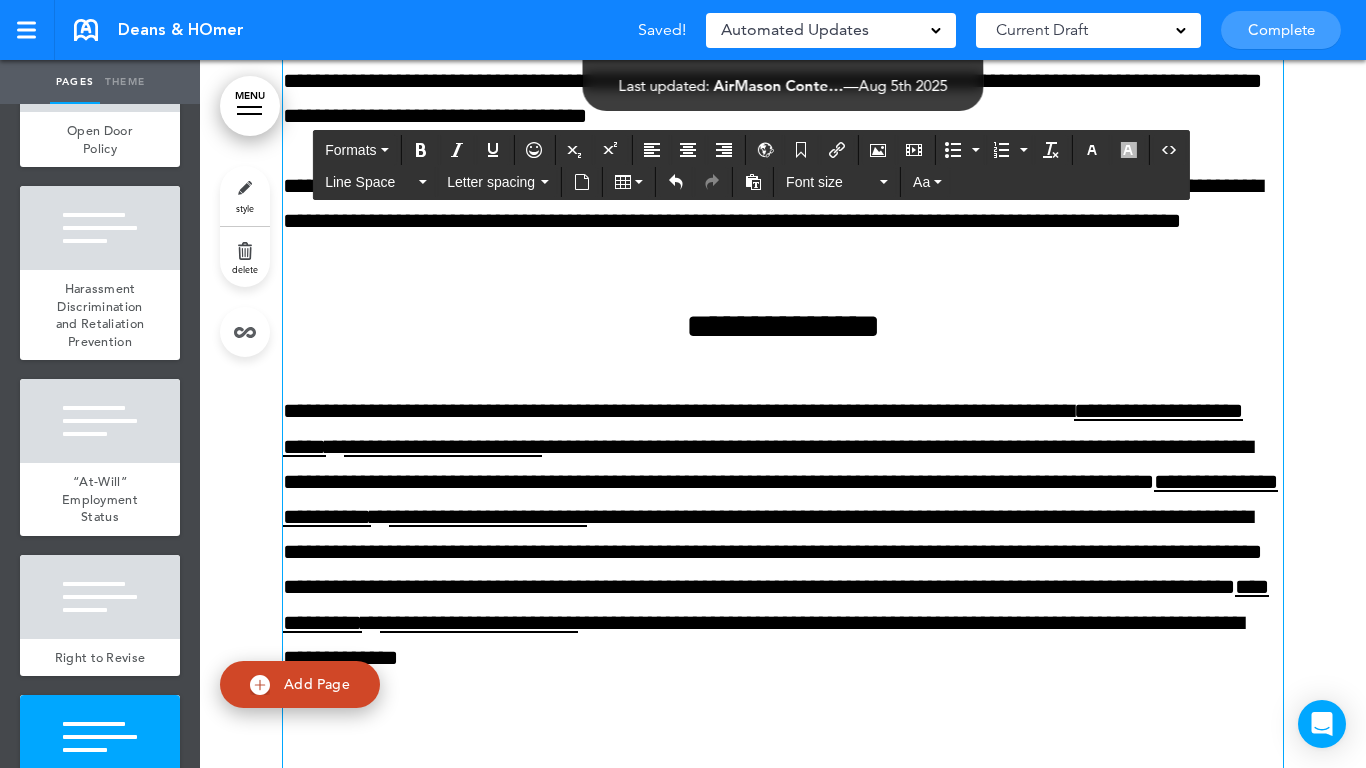 scroll, scrollTop: 14107, scrollLeft: 0, axis: vertical 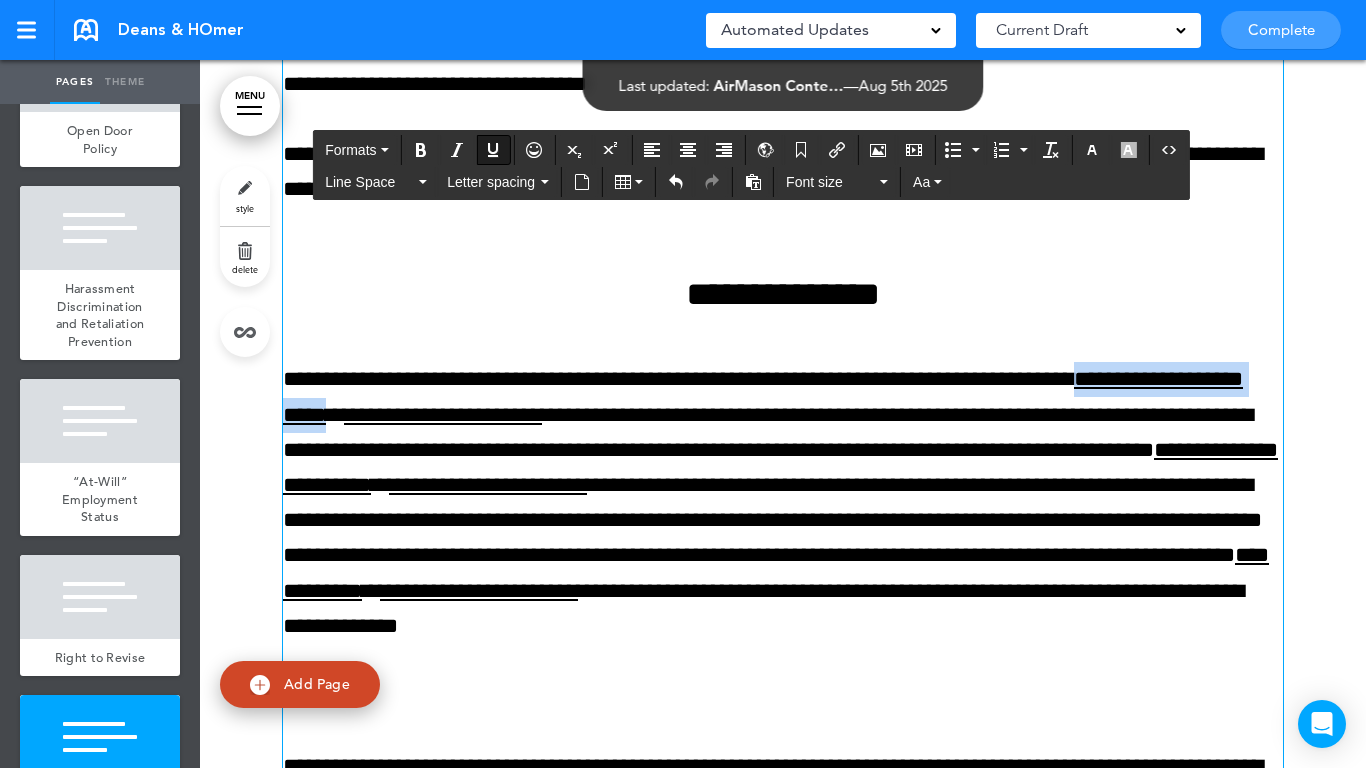 drag, startPoint x: 539, startPoint y: 408, endPoint x: 268, endPoint y: 415, distance: 271.0904 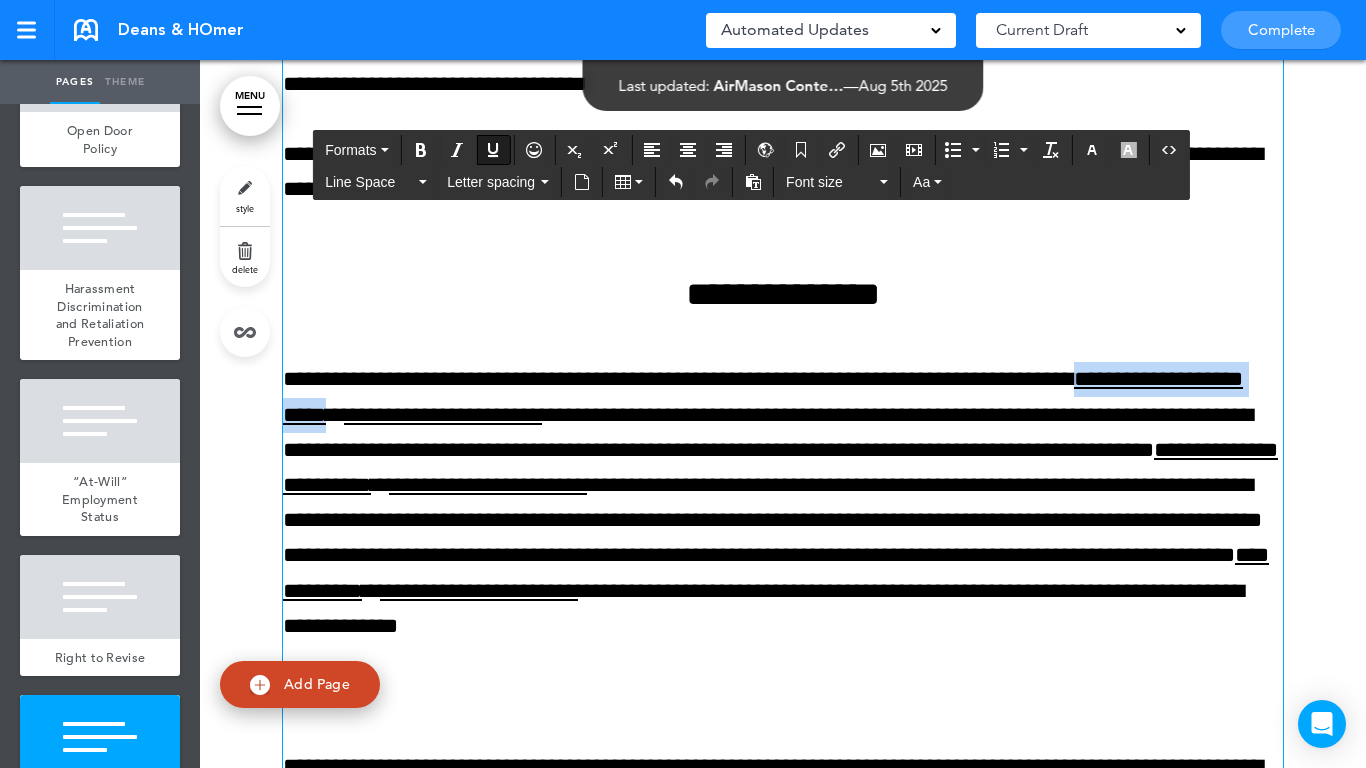 click at bounding box center (493, 150) 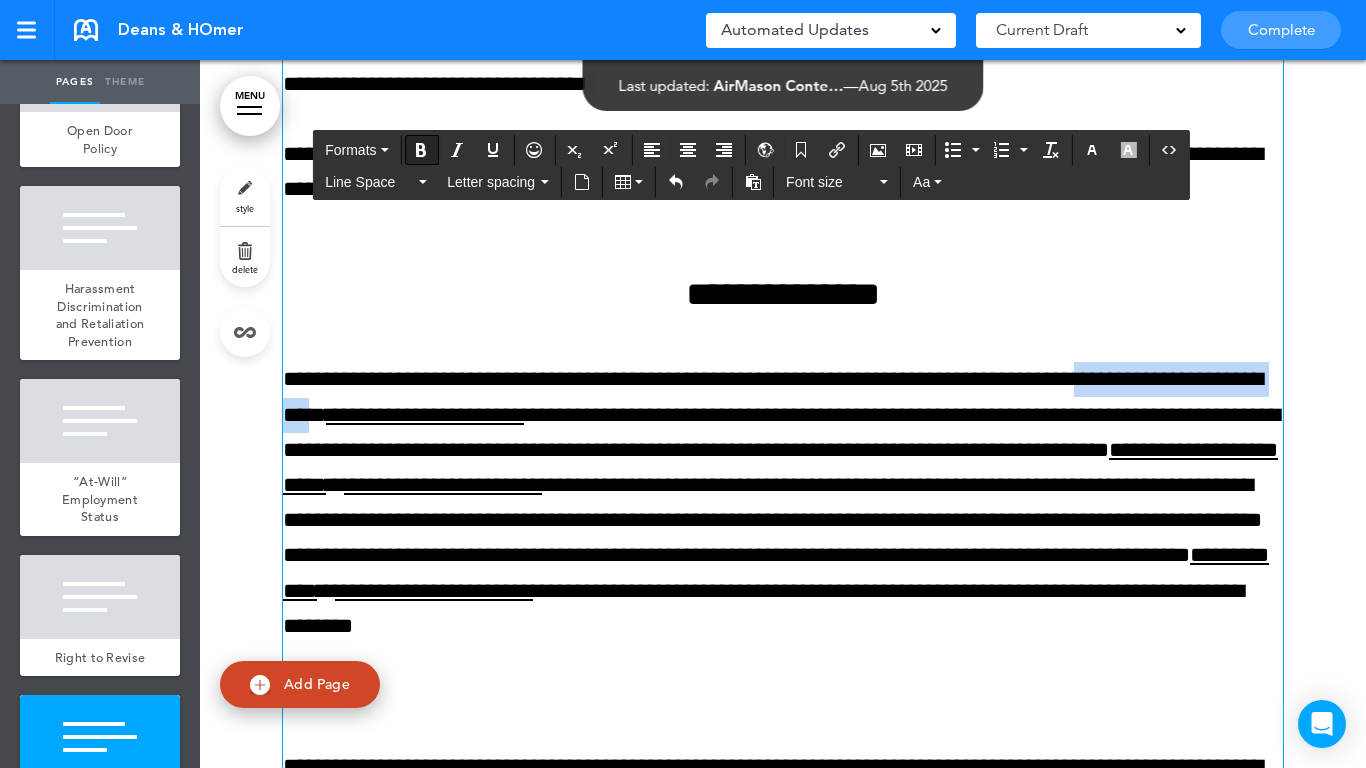 drag, startPoint x: 421, startPoint y: 142, endPoint x: 466, endPoint y: 217, distance: 87.46428 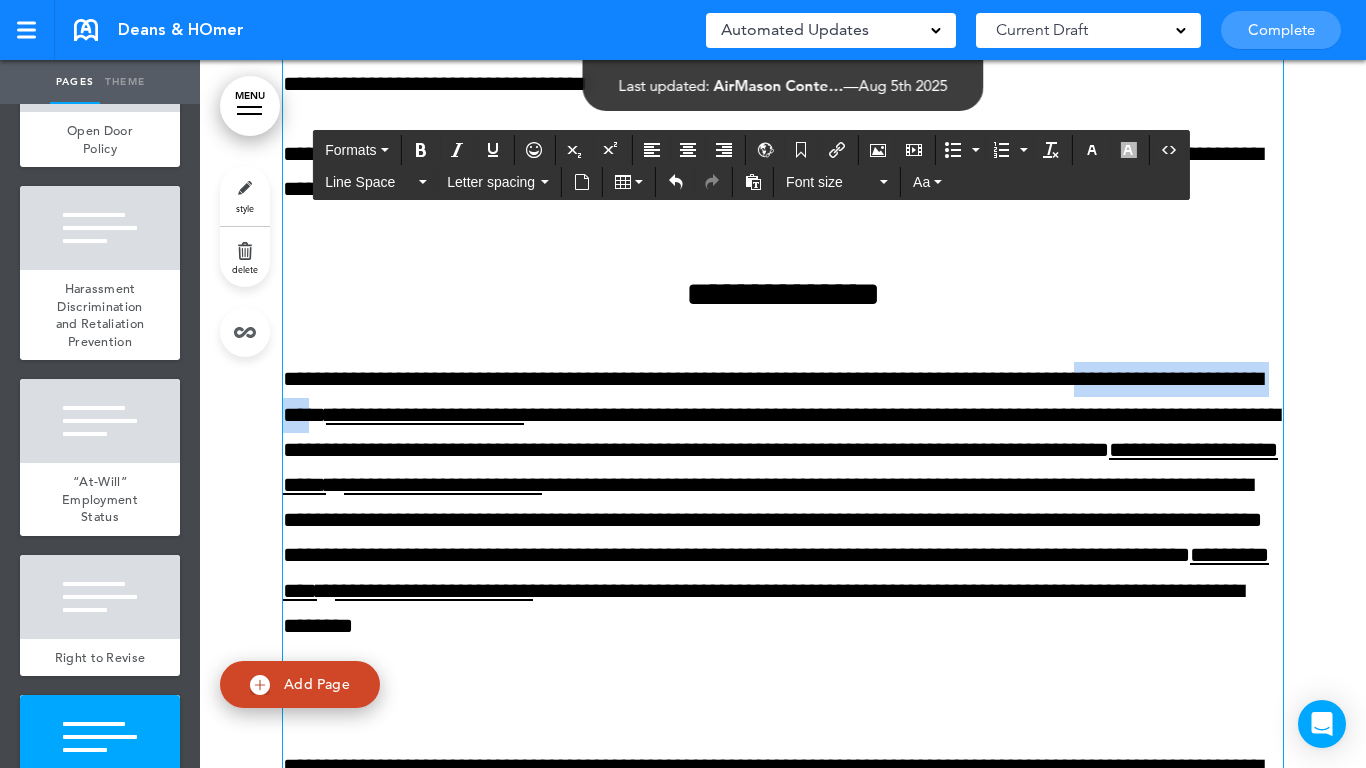 click at bounding box center (421, 150) 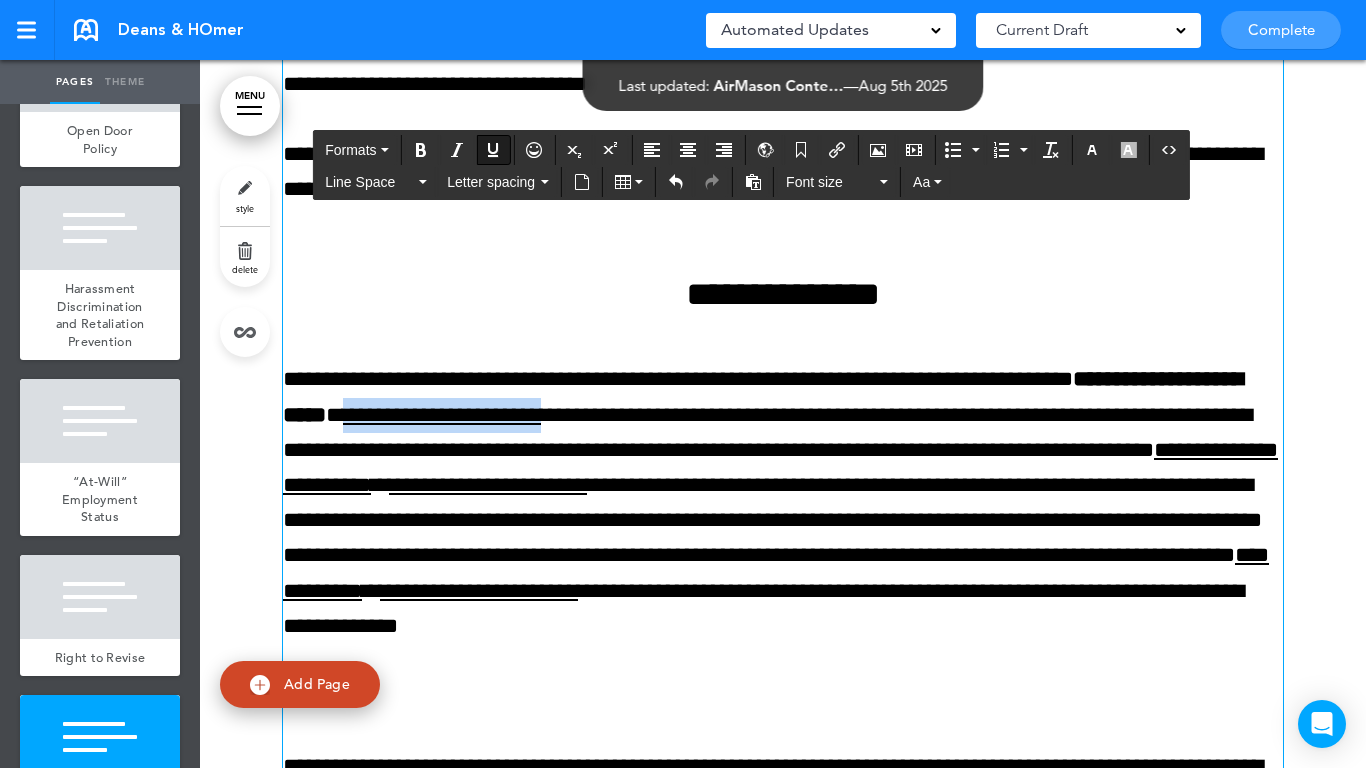 drag, startPoint x: 560, startPoint y: 416, endPoint x: 780, endPoint y: 400, distance: 220.58105 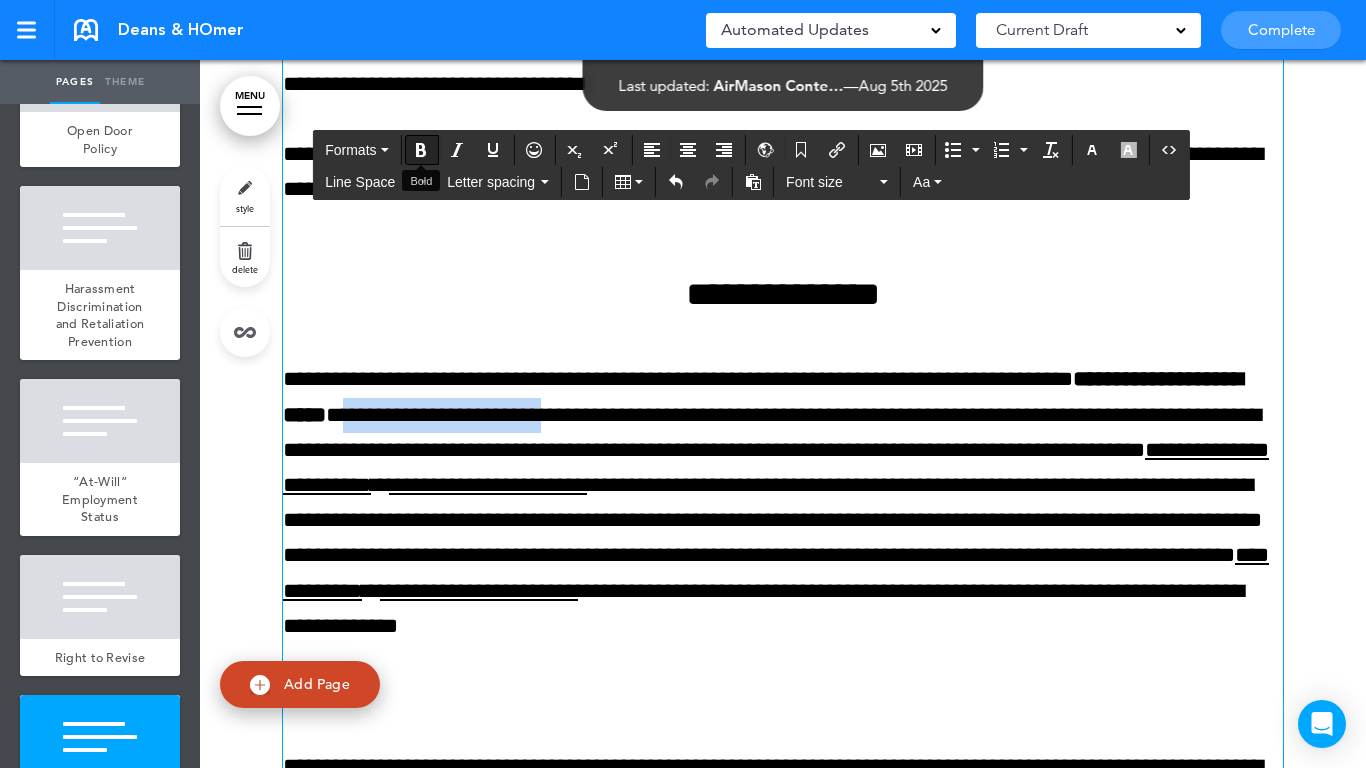 click at bounding box center (421, 150) 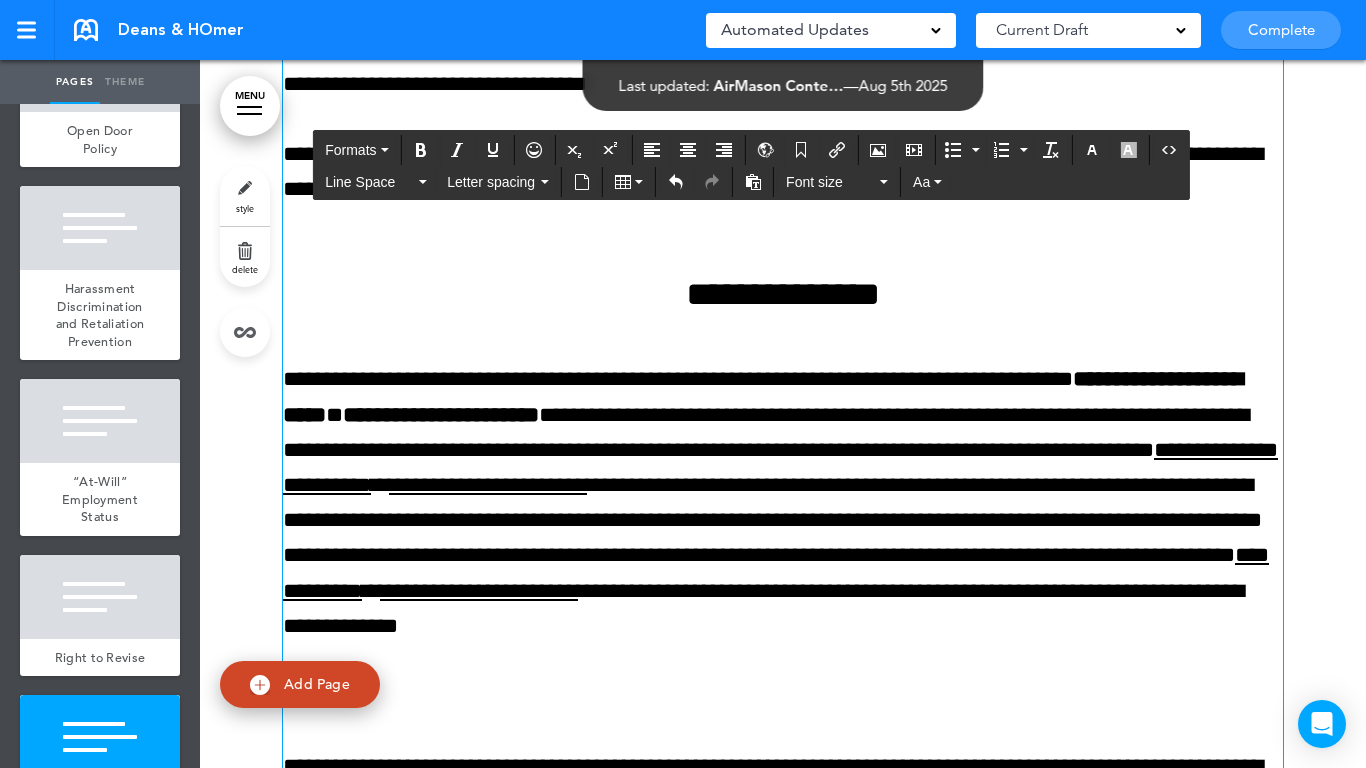 click on "**********" at bounding box center [783, 503] 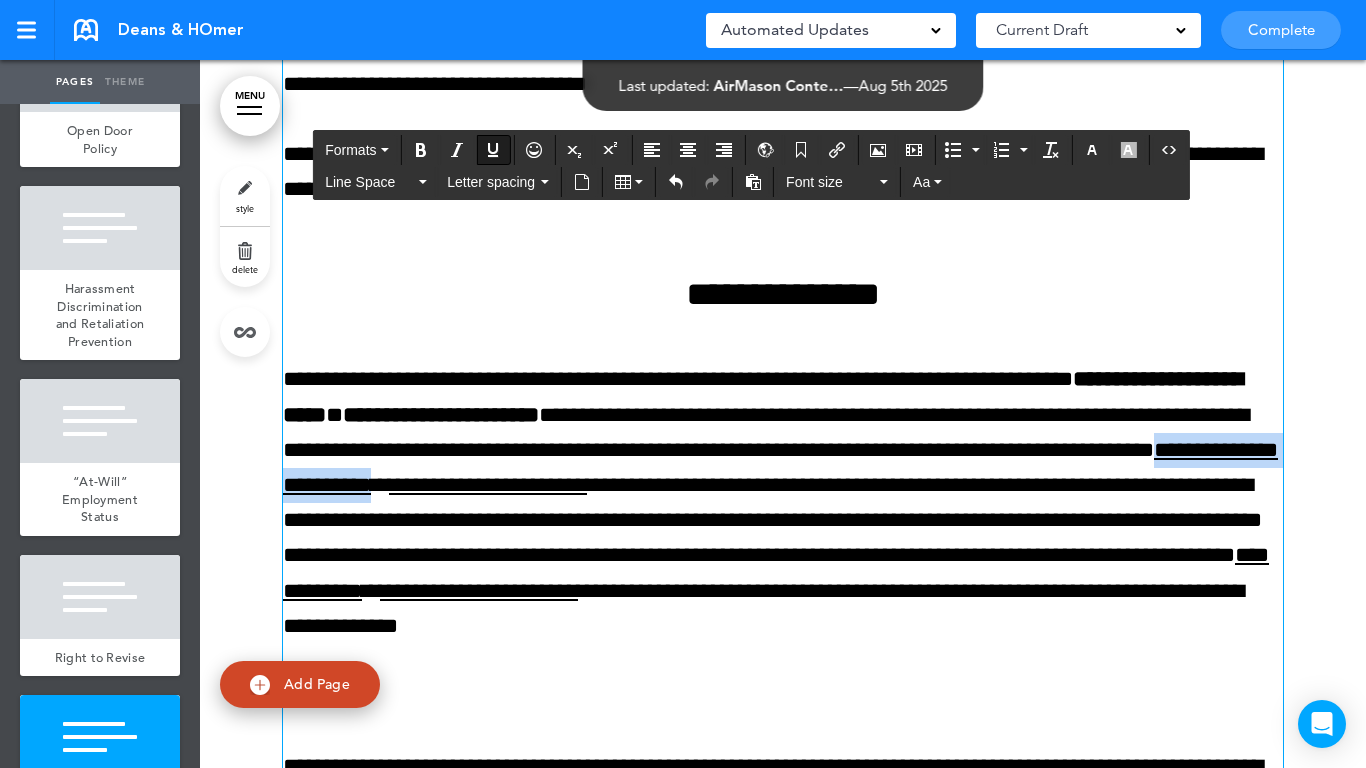 drag, startPoint x: 617, startPoint y: 486, endPoint x: 879, endPoint y: 473, distance: 262.32233 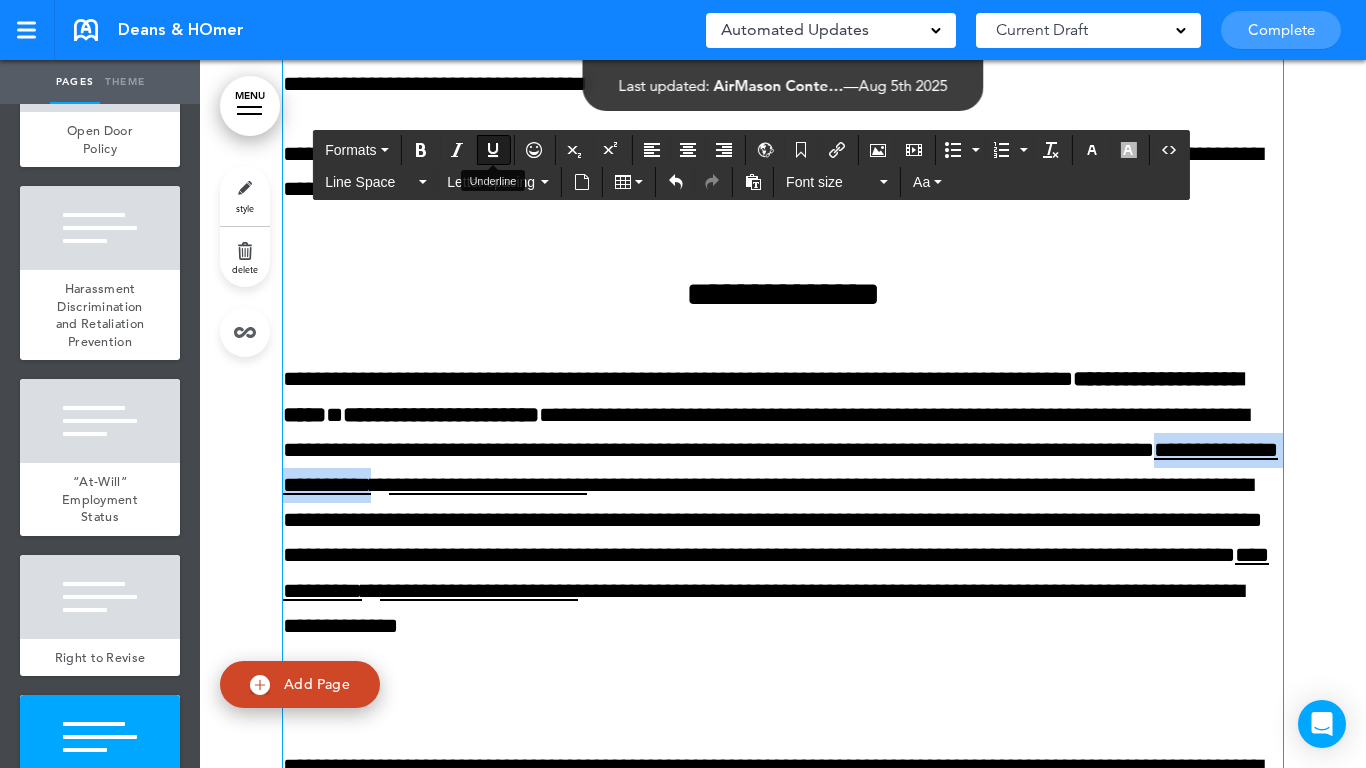 drag, startPoint x: 492, startPoint y: 151, endPoint x: 481, endPoint y: 153, distance: 11.18034 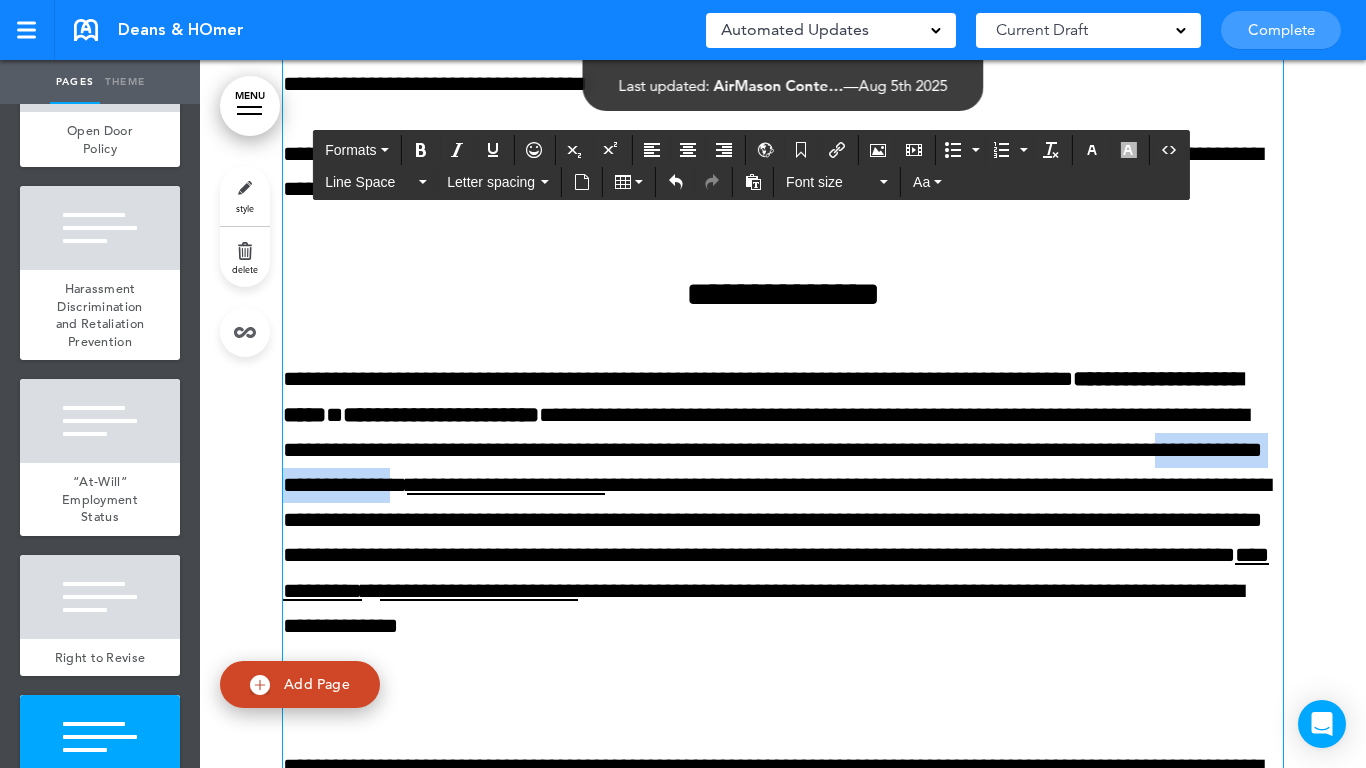 drag, startPoint x: 419, startPoint y: 148, endPoint x: 499, endPoint y: 233, distance: 116.72617 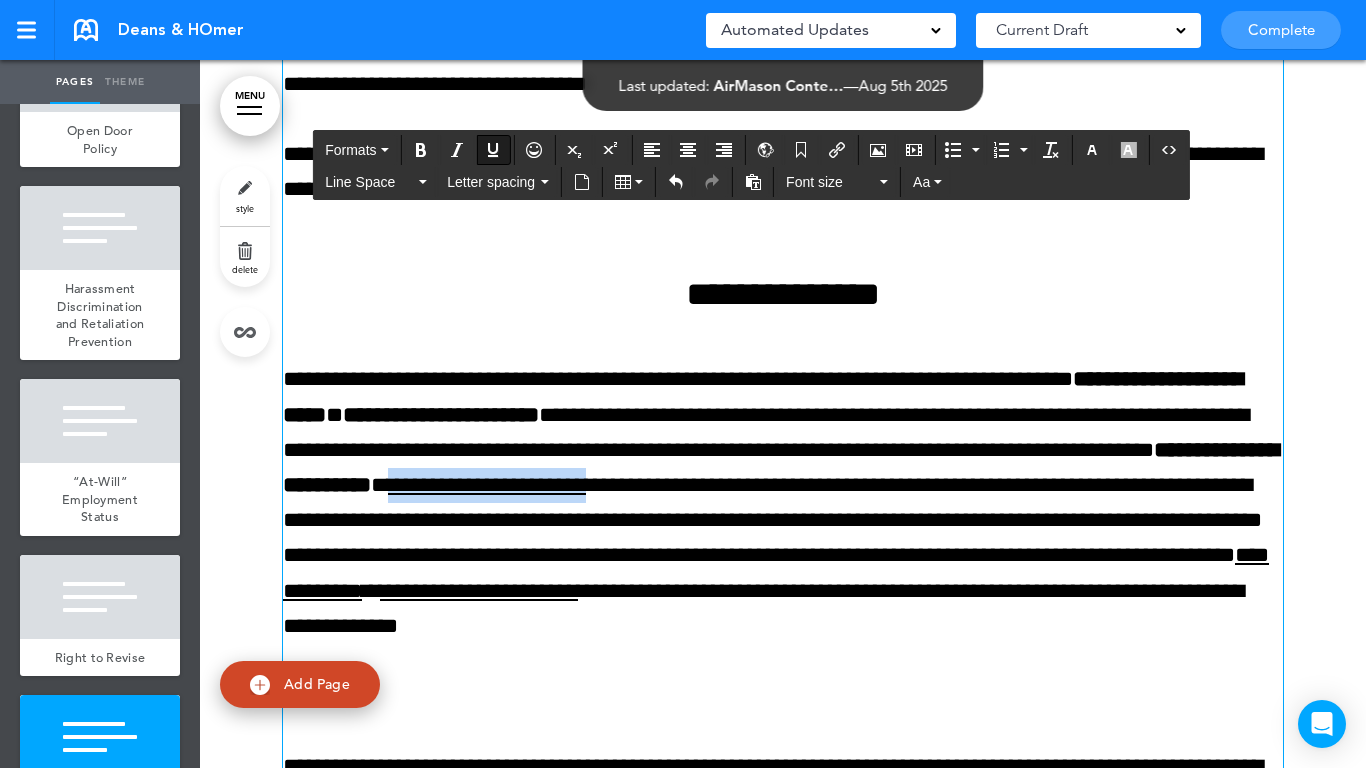 drag, startPoint x: 901, startPoint y: 488, endPoint x: 1115, endPoint y: 480, distance: 214.14948 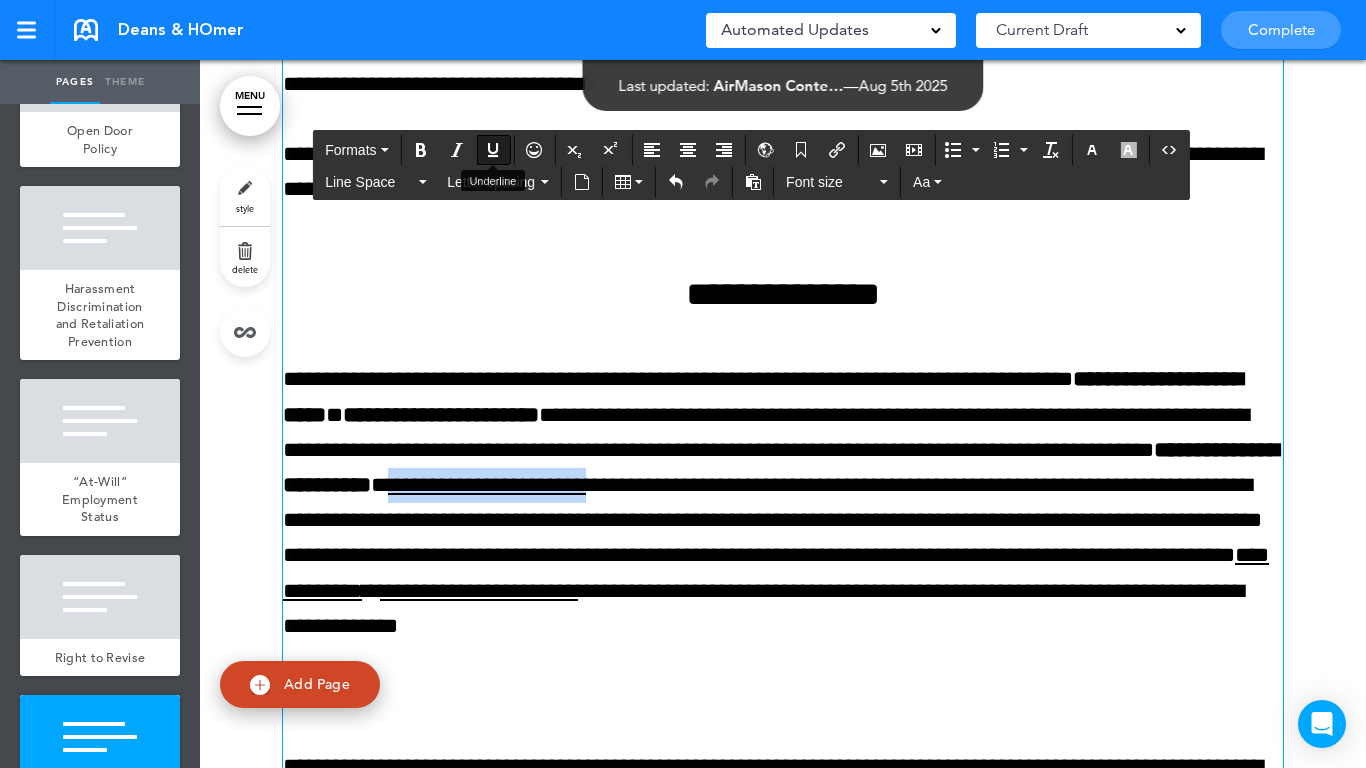 click at bounding box center [493, 150] 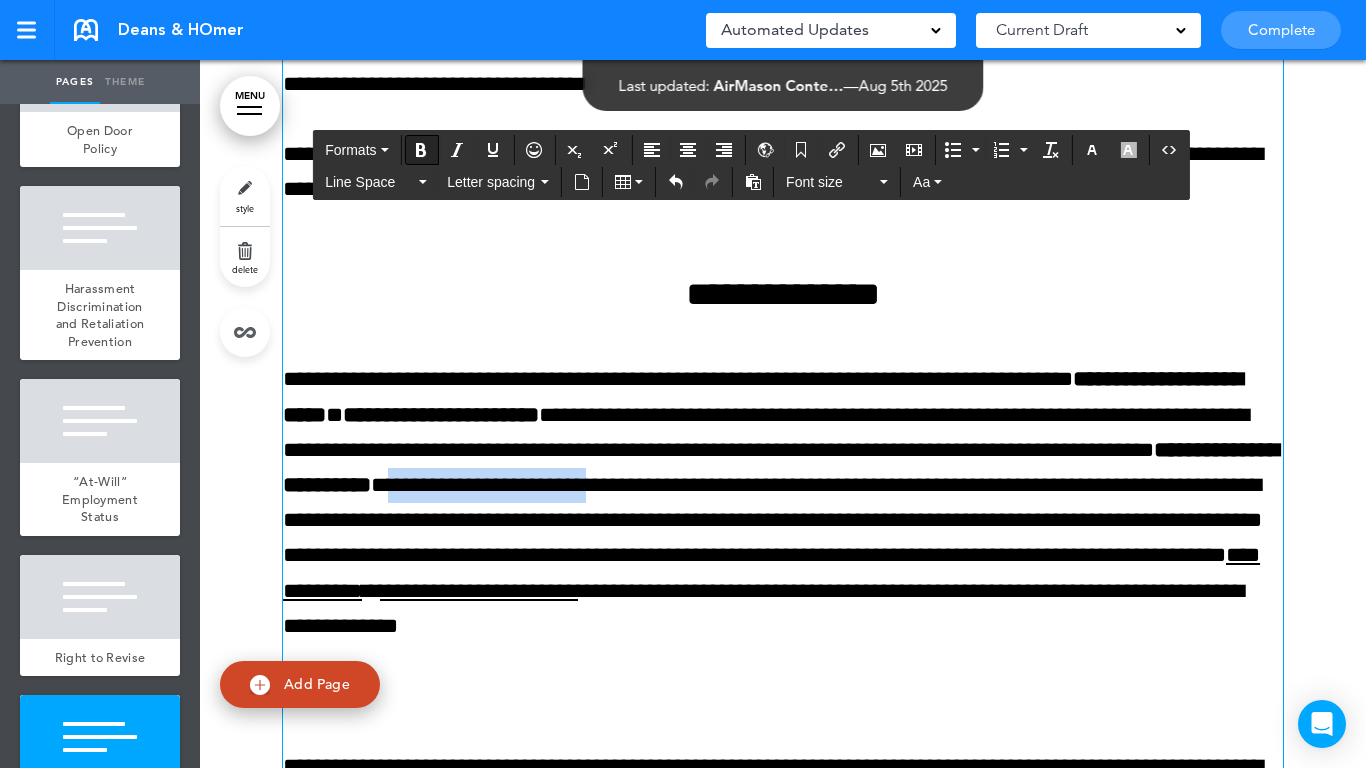 click at bounding box center (421, 150) 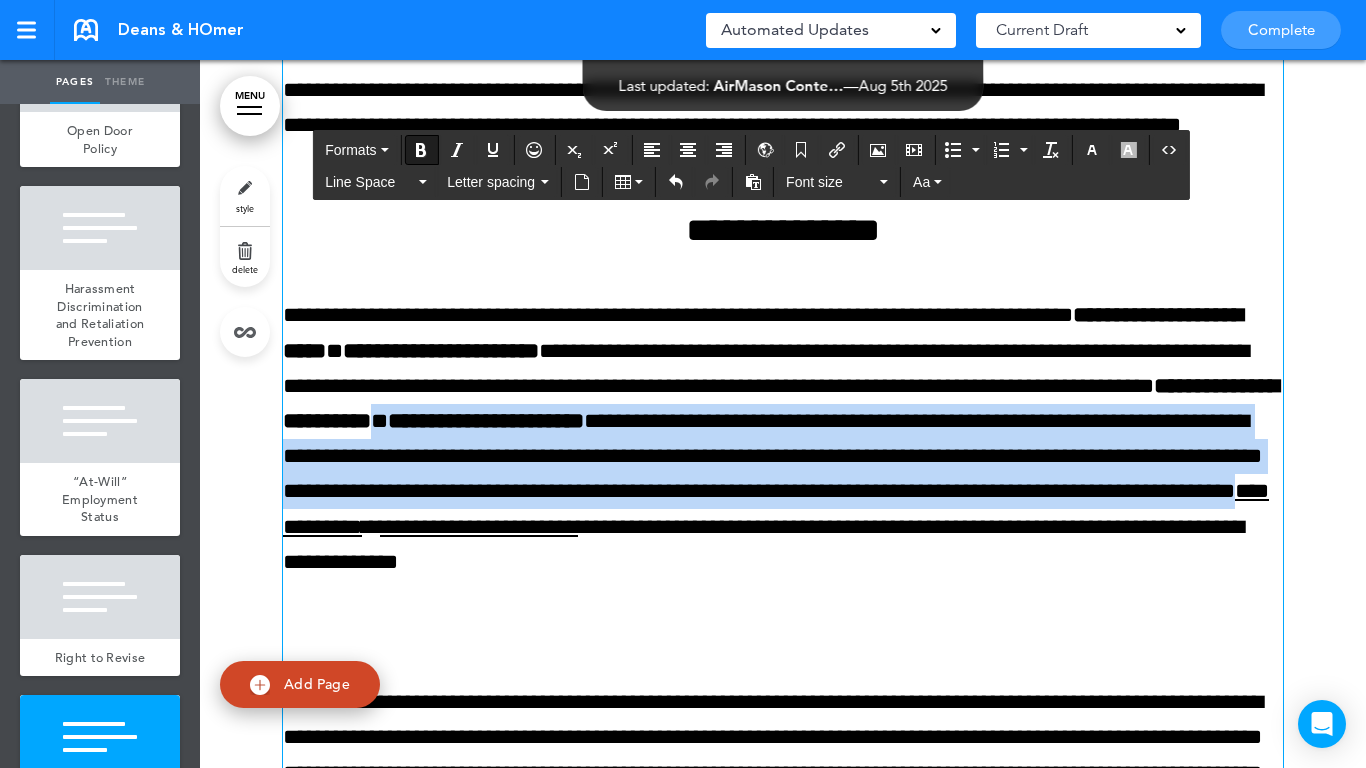 scroll, scrollTop: 14207, scrollLeft: 0, axis: vertical 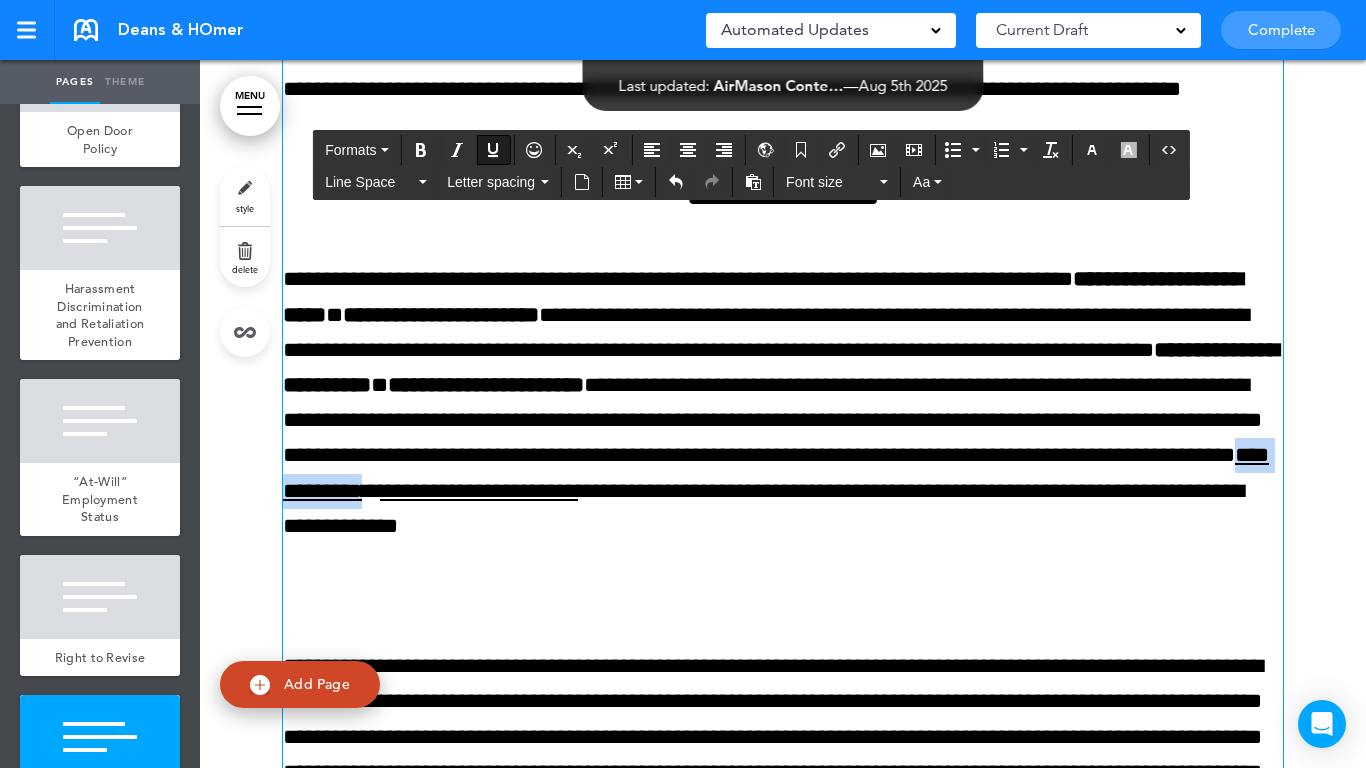 drag, startPoint x: 984, startPoint y: 500, endPoint x: 1144, endPoint y: 491, distance: 160.25293 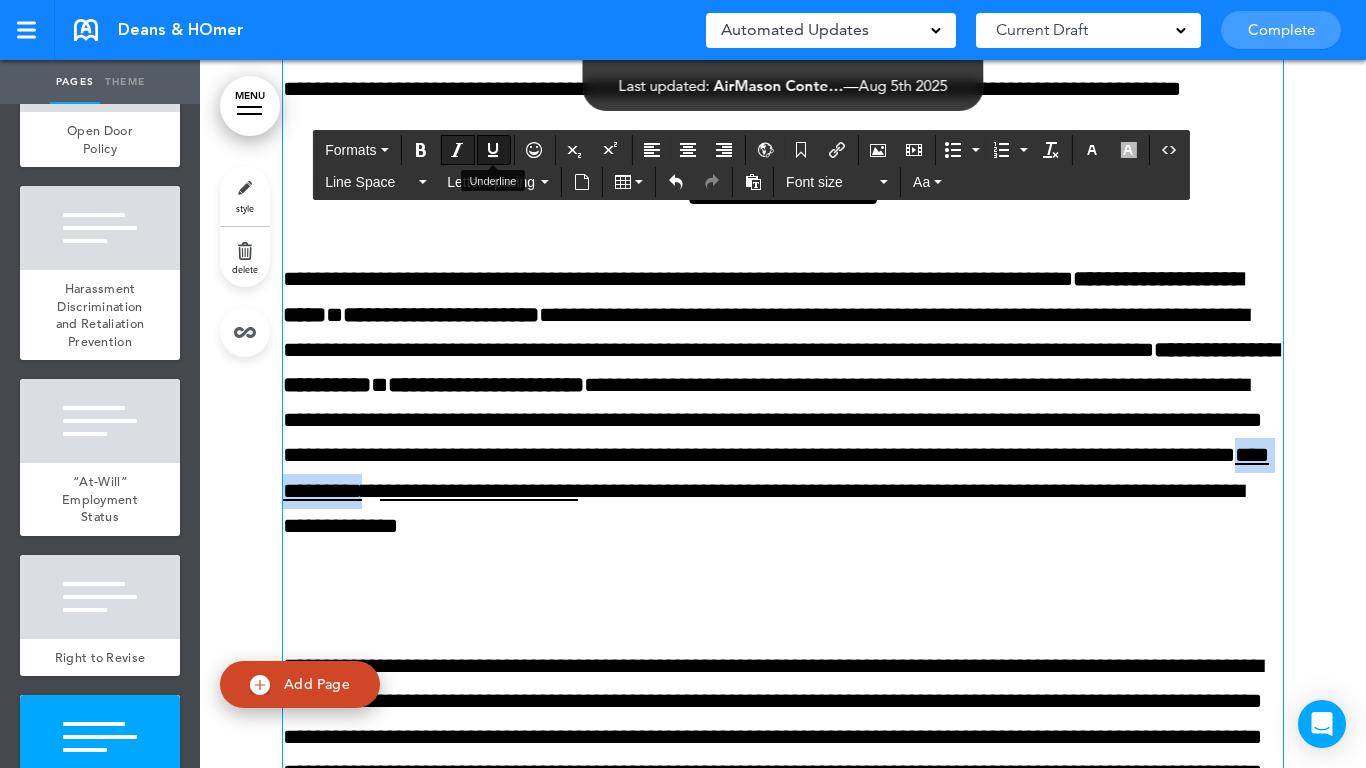 drag, startPoint x: 499, startPoint y: 145, endPoint x: 444, endPoint y: 145, distance: 55 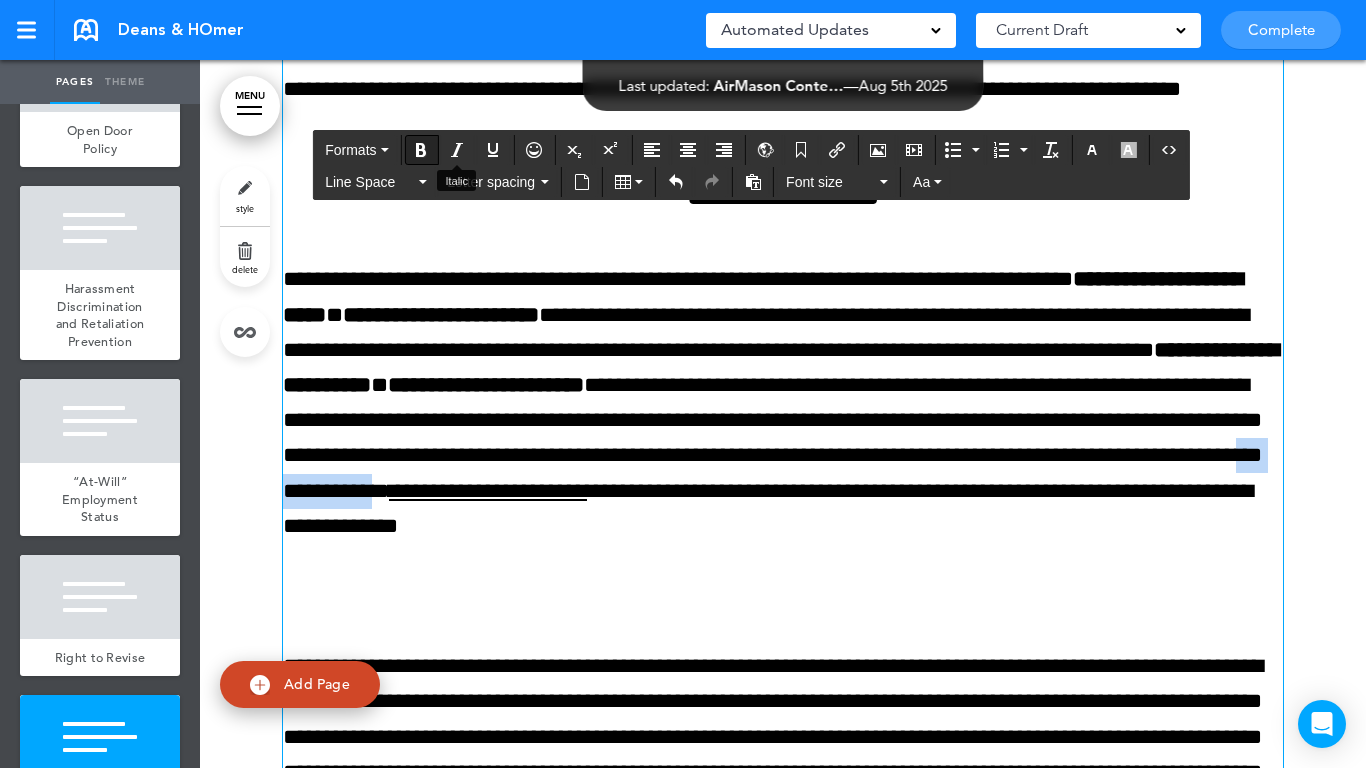 click at bounding box center (421, 150) 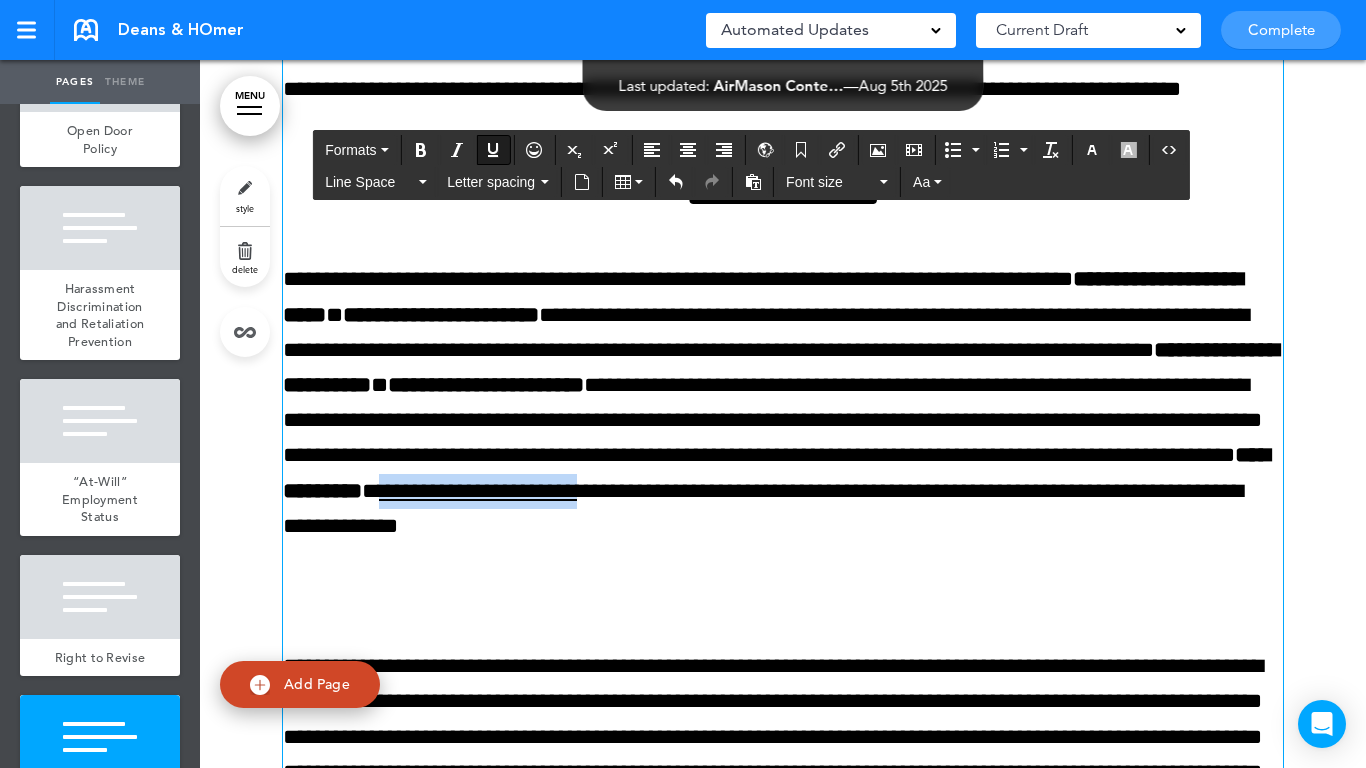 drag, startPoint x: 1164, startPoint y: 495, endPoint x: 392, endPoint y: 517, distance: 772.3134 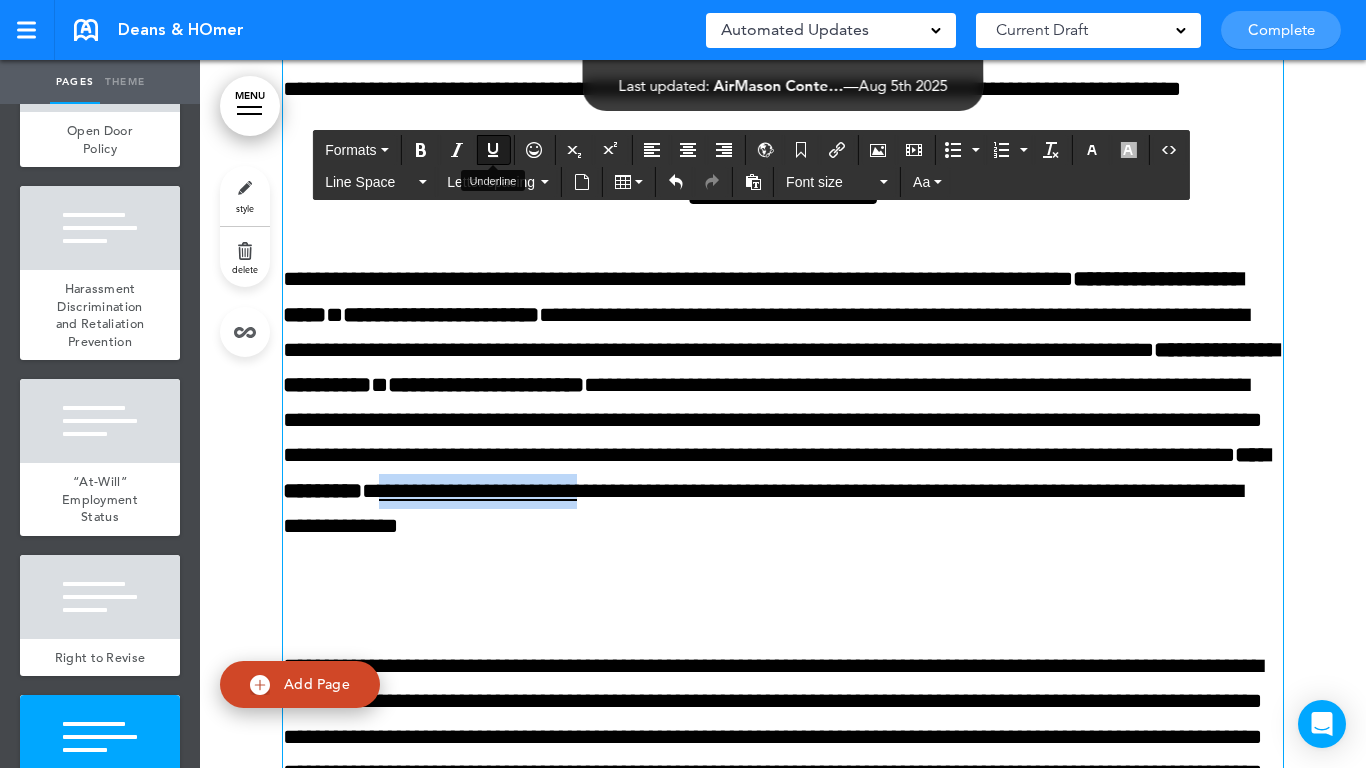 click at bounding box center [493, 150] 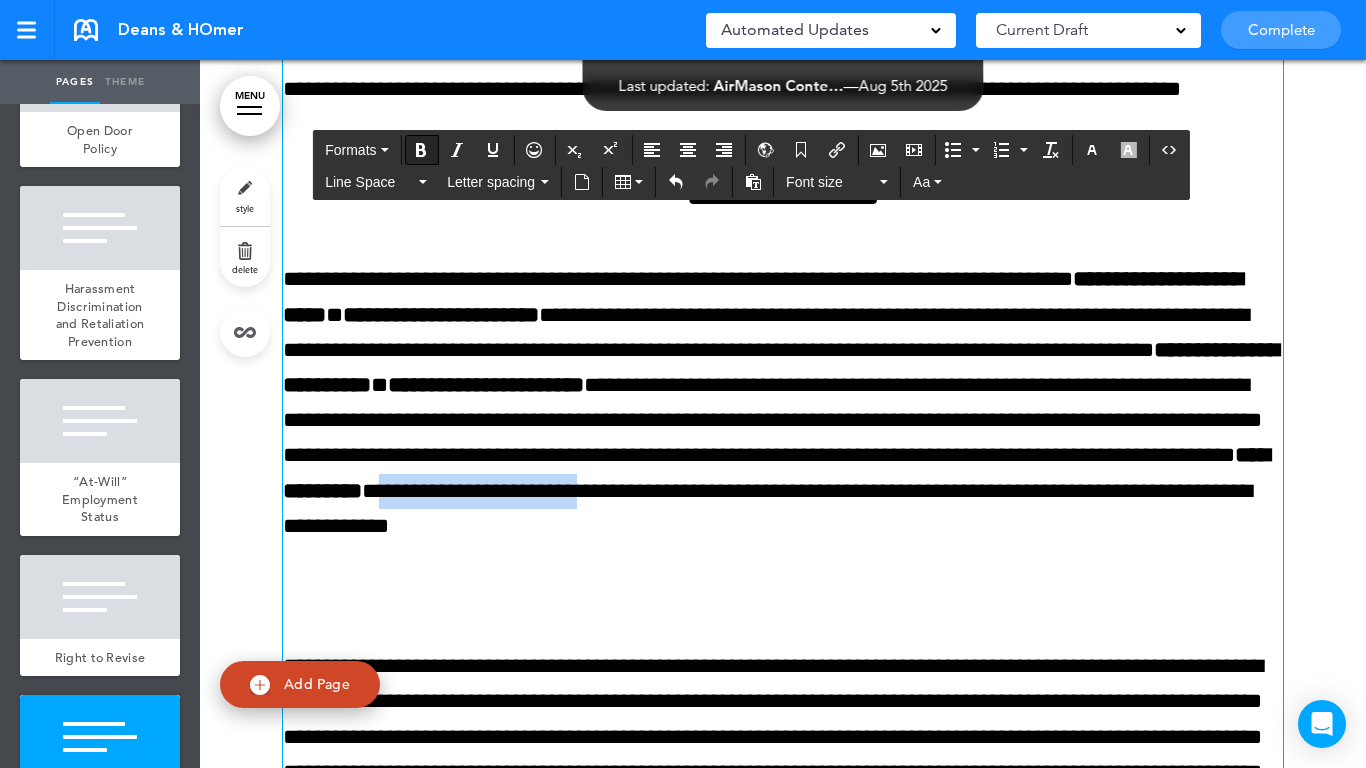 click at bounding box center (421, 150) 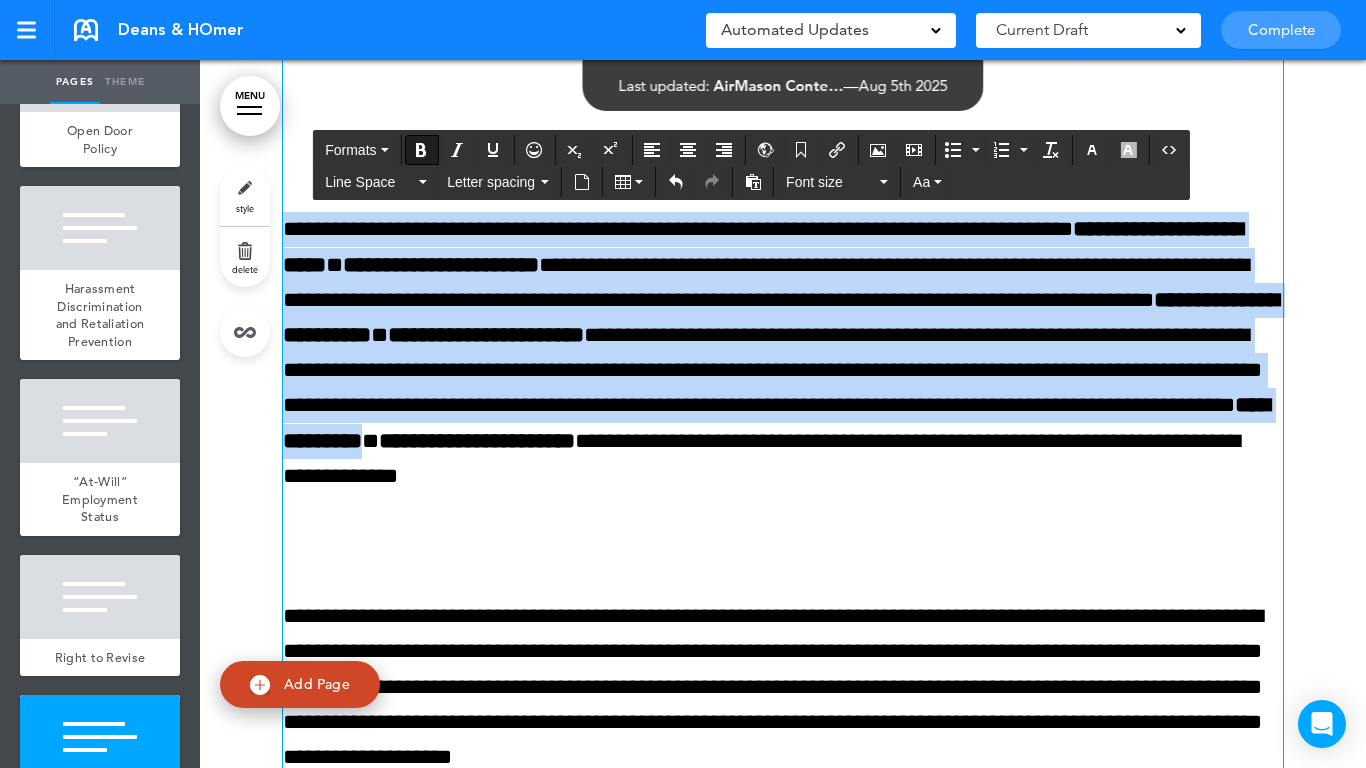 scroll, scrollTop: 14307, scrollLeft: 0, axis: vertical 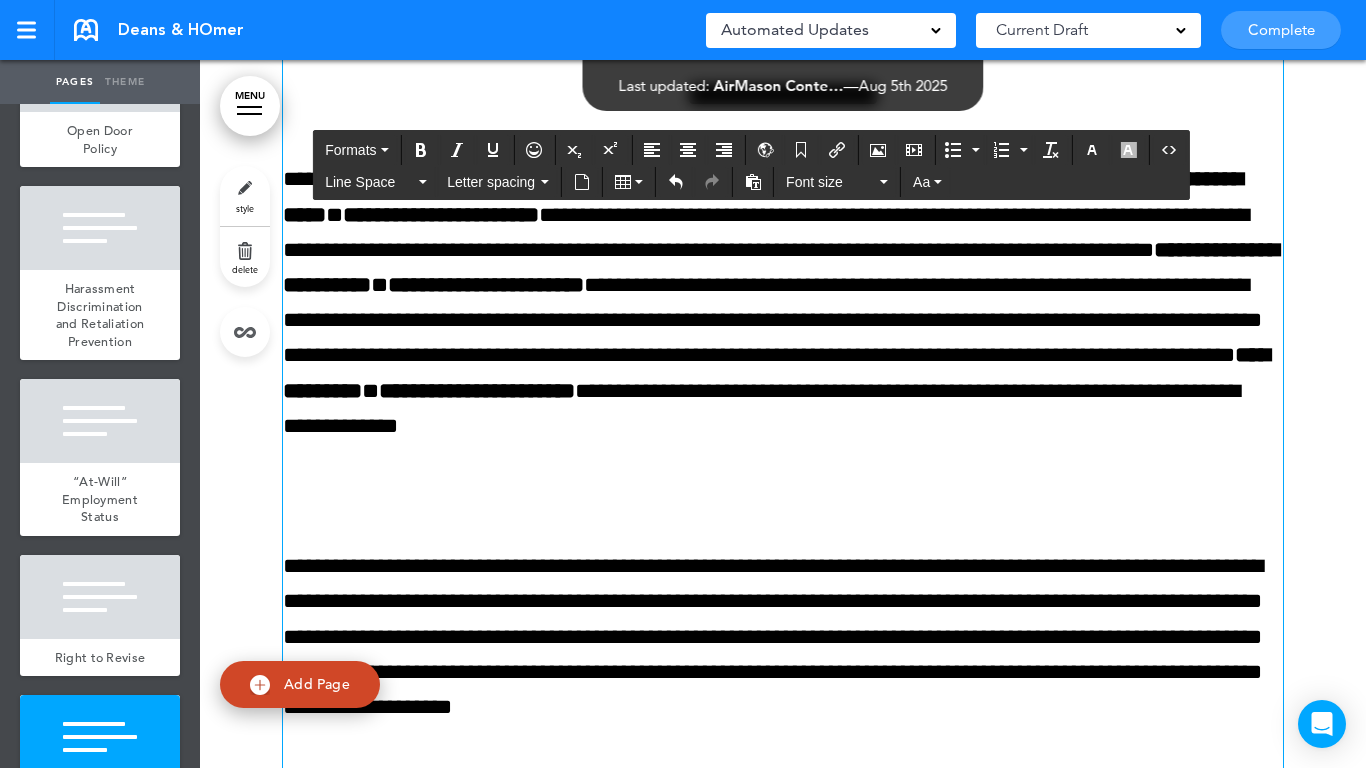 click on "**********" at bounding box center (783, 288) 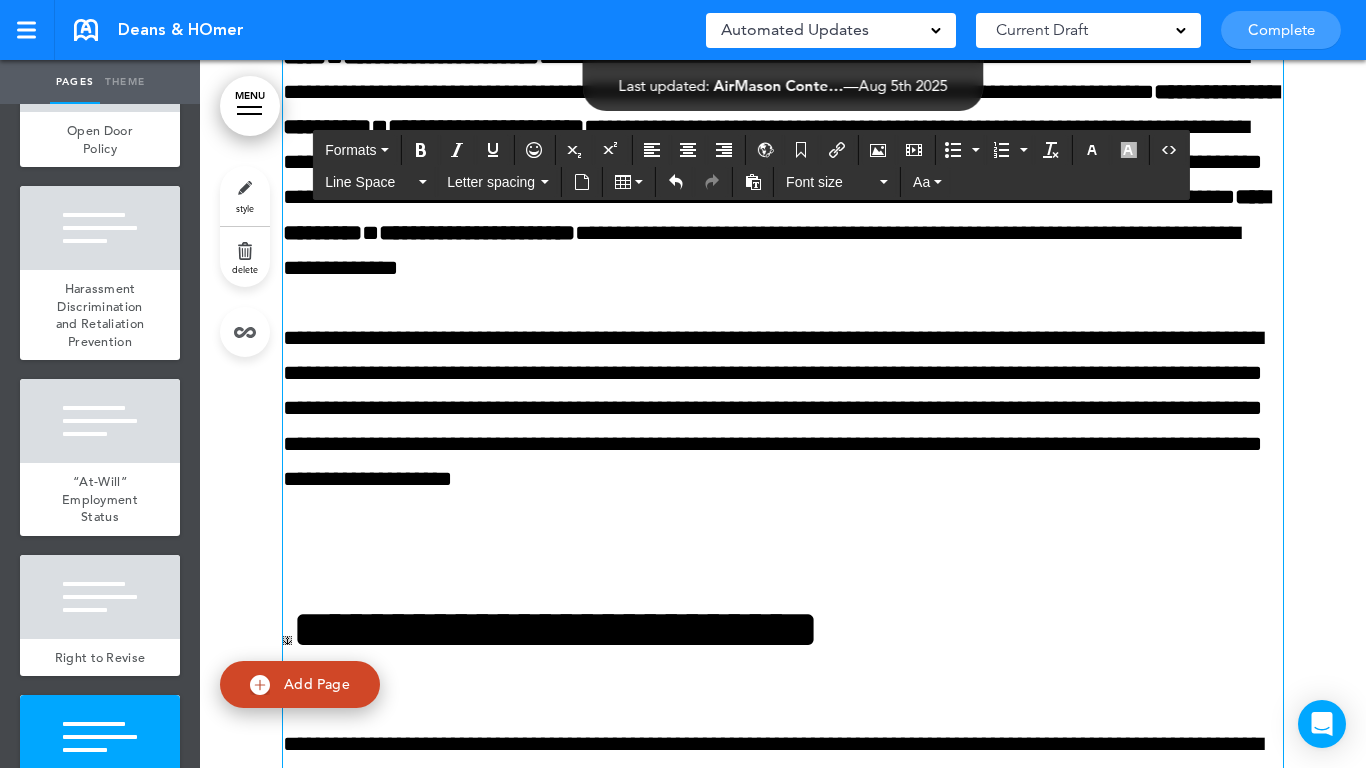 scroll, scrollTop: 14507, scrollLeft: 0, axis: vertical 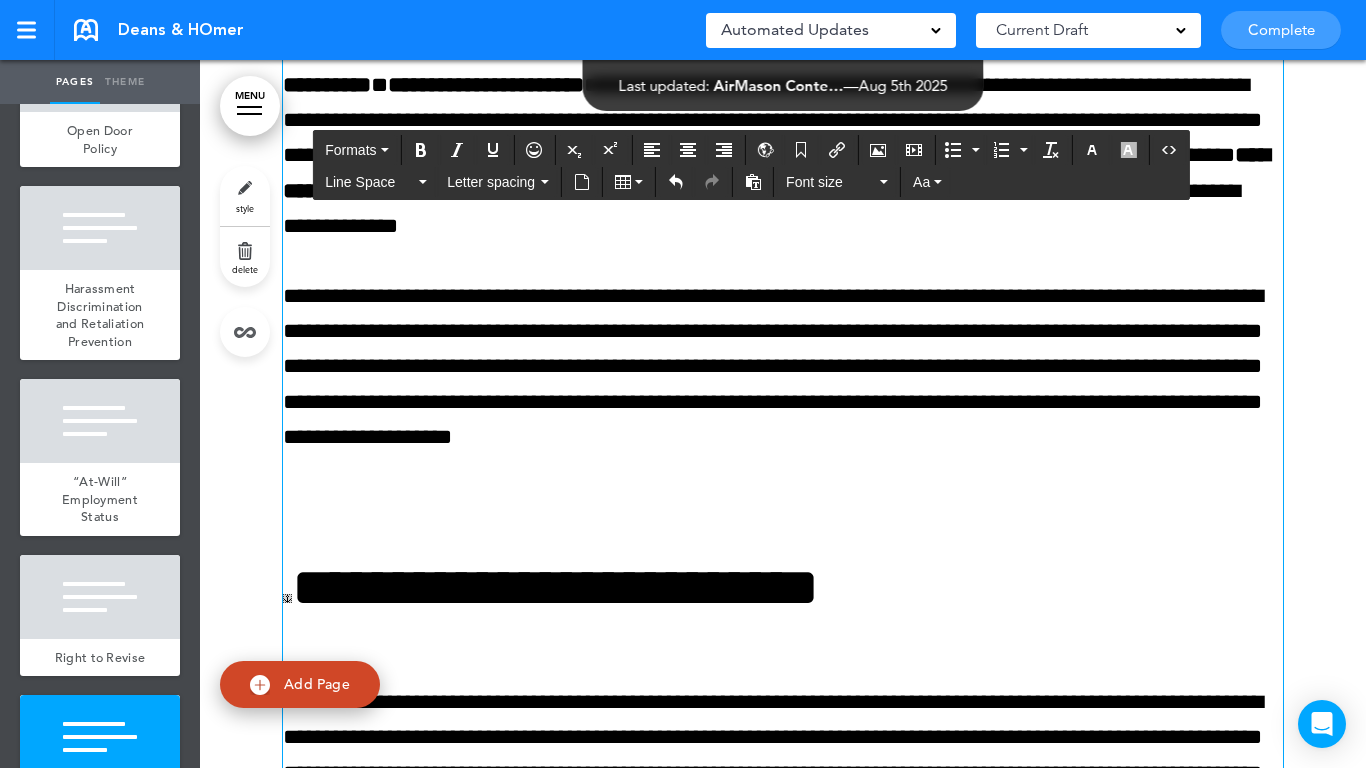 click at bounding box center (783, 507) 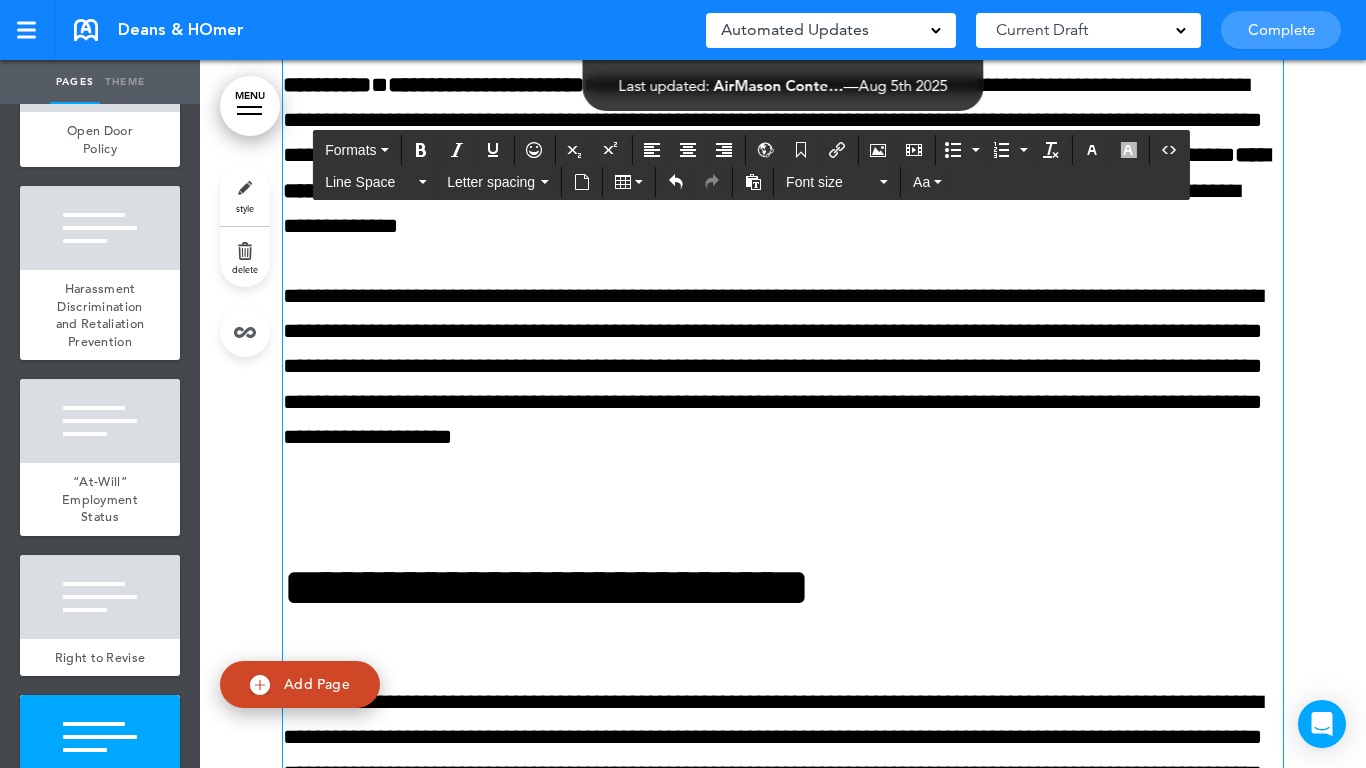 click on "**********" at bounding box center [783, 53] 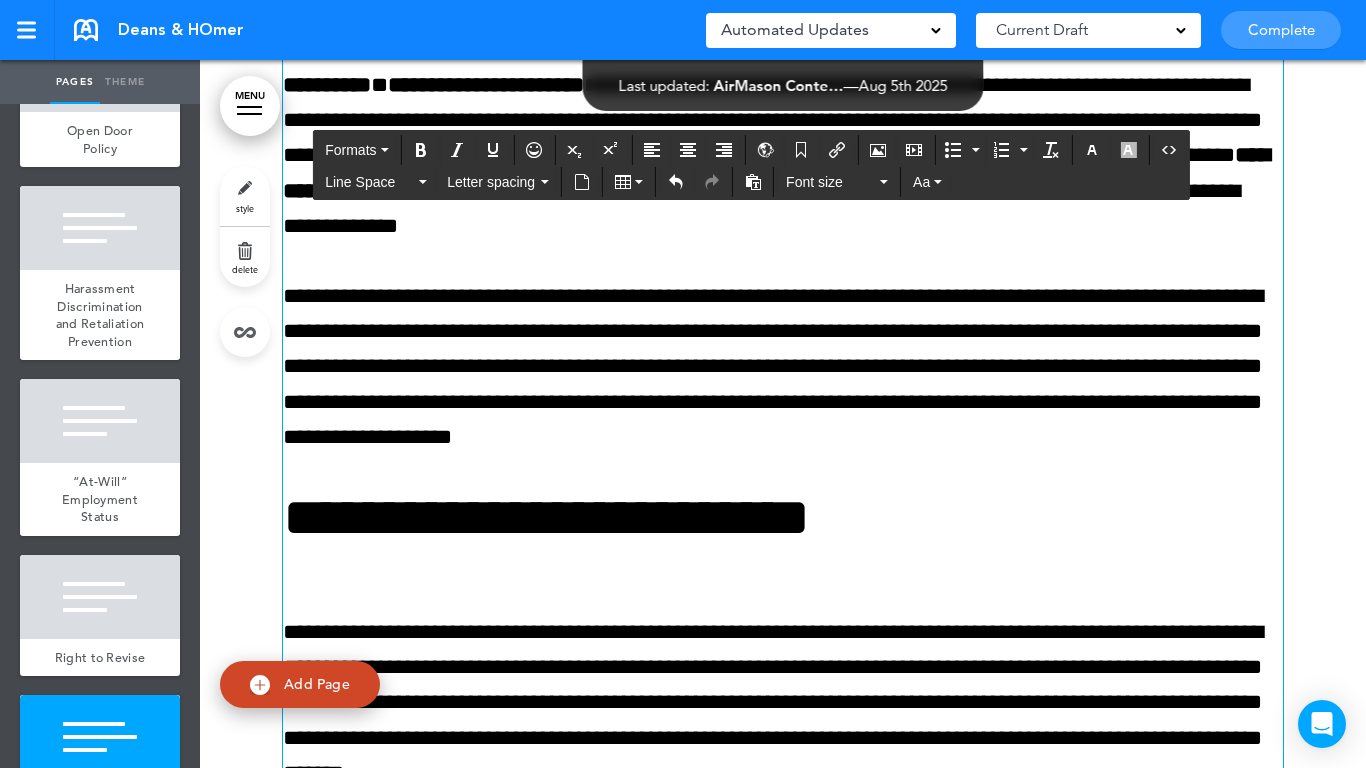 click on "**********" at bounding box center [783, 517] 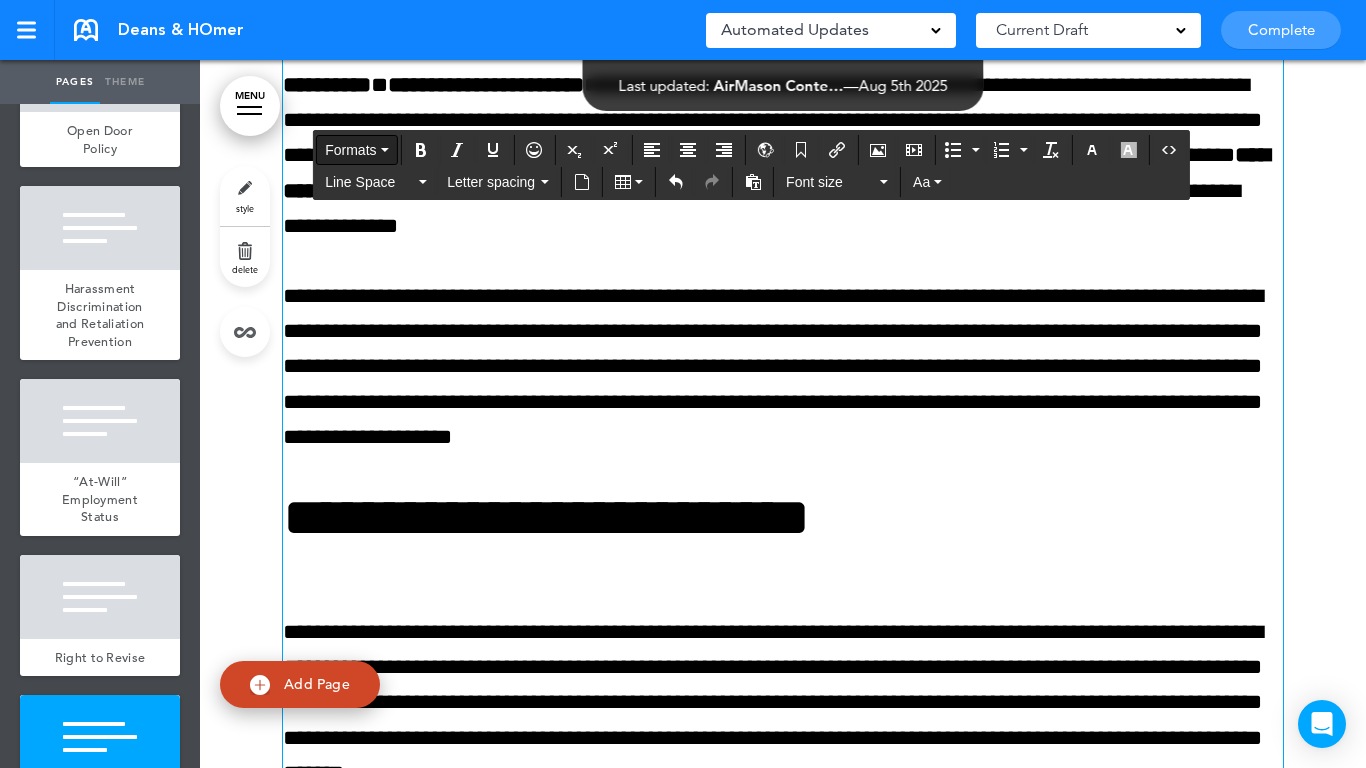 click on "Formats" at bounding box center (350, 150) 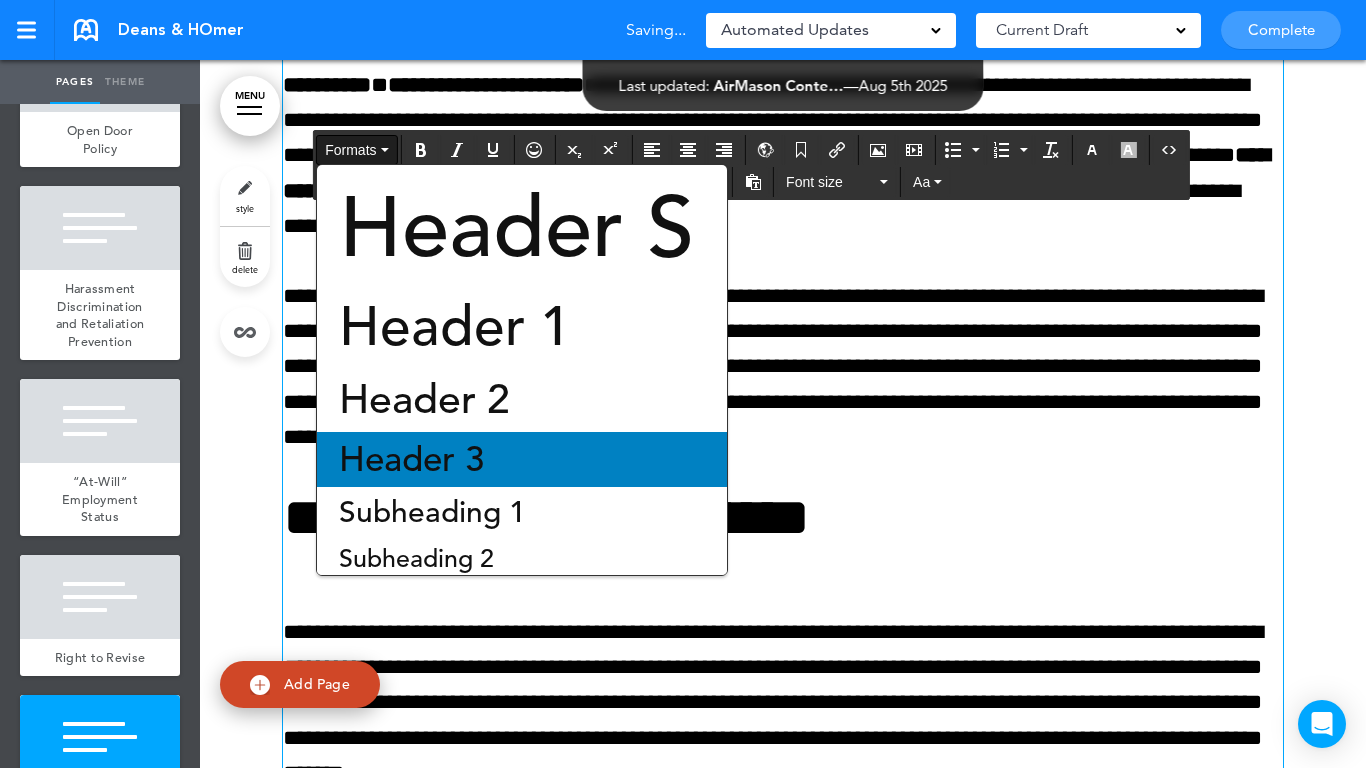 click on "Header 3" at bounding box center (411, 459) 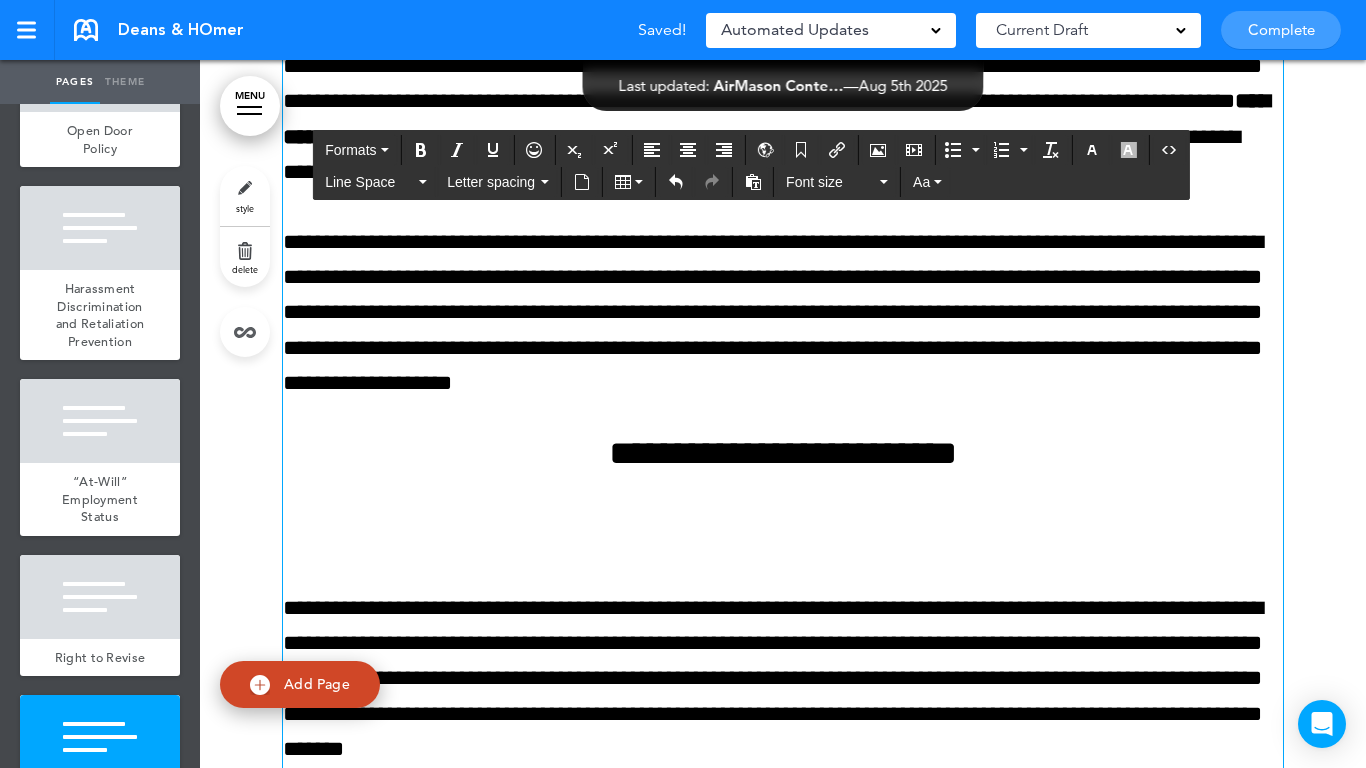 scroll, scrollTop: 14607, scrollLeft: 0, axis: vertical 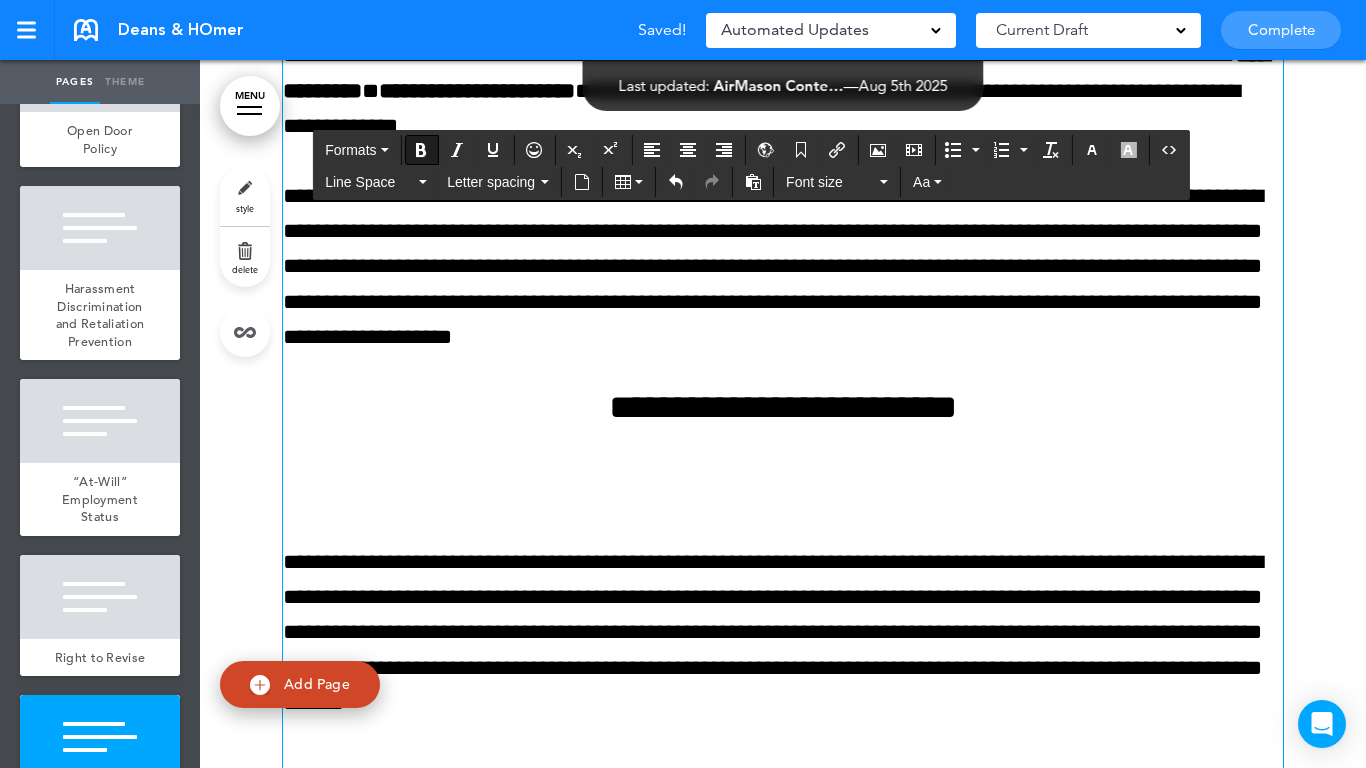 click on "**********" at bounding box center [783, -67] 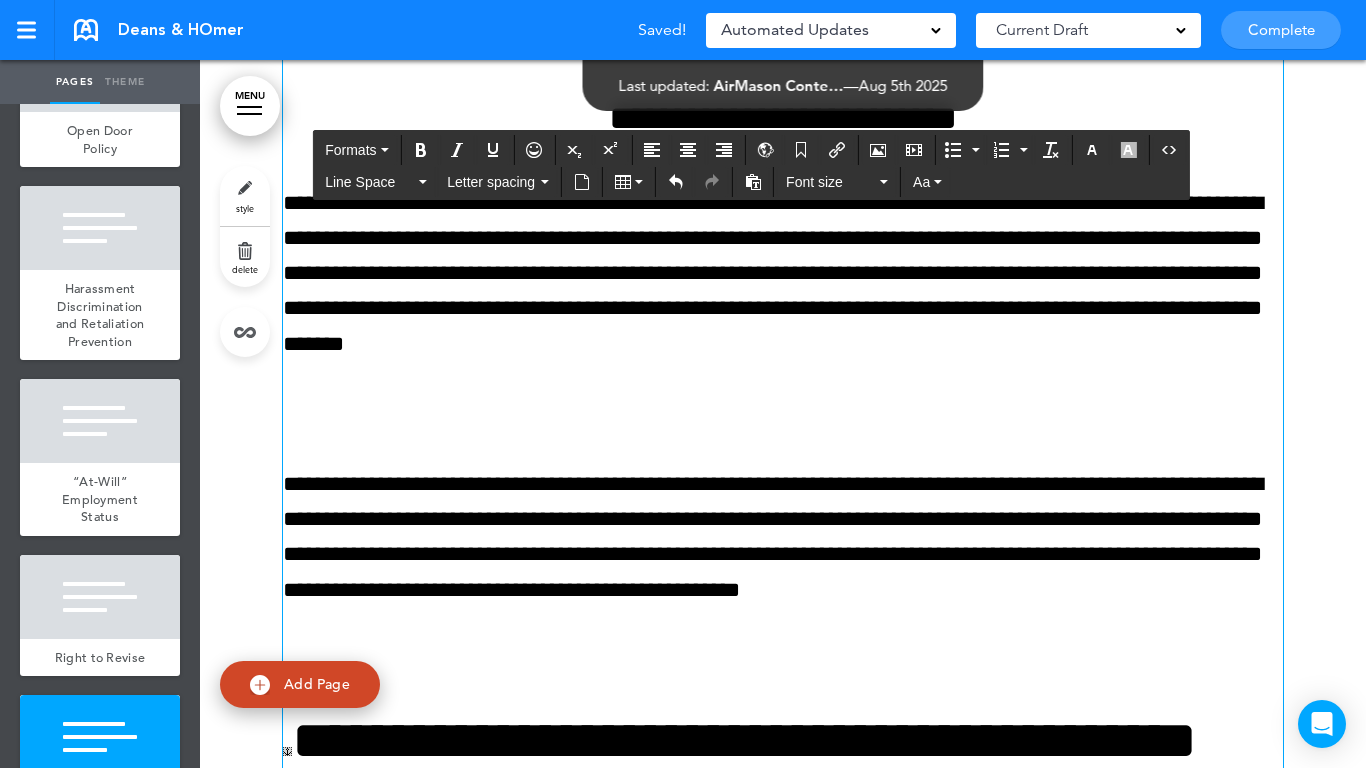 scroll, scrollTop: 14907, scrollLeft: 0, axis: vertical 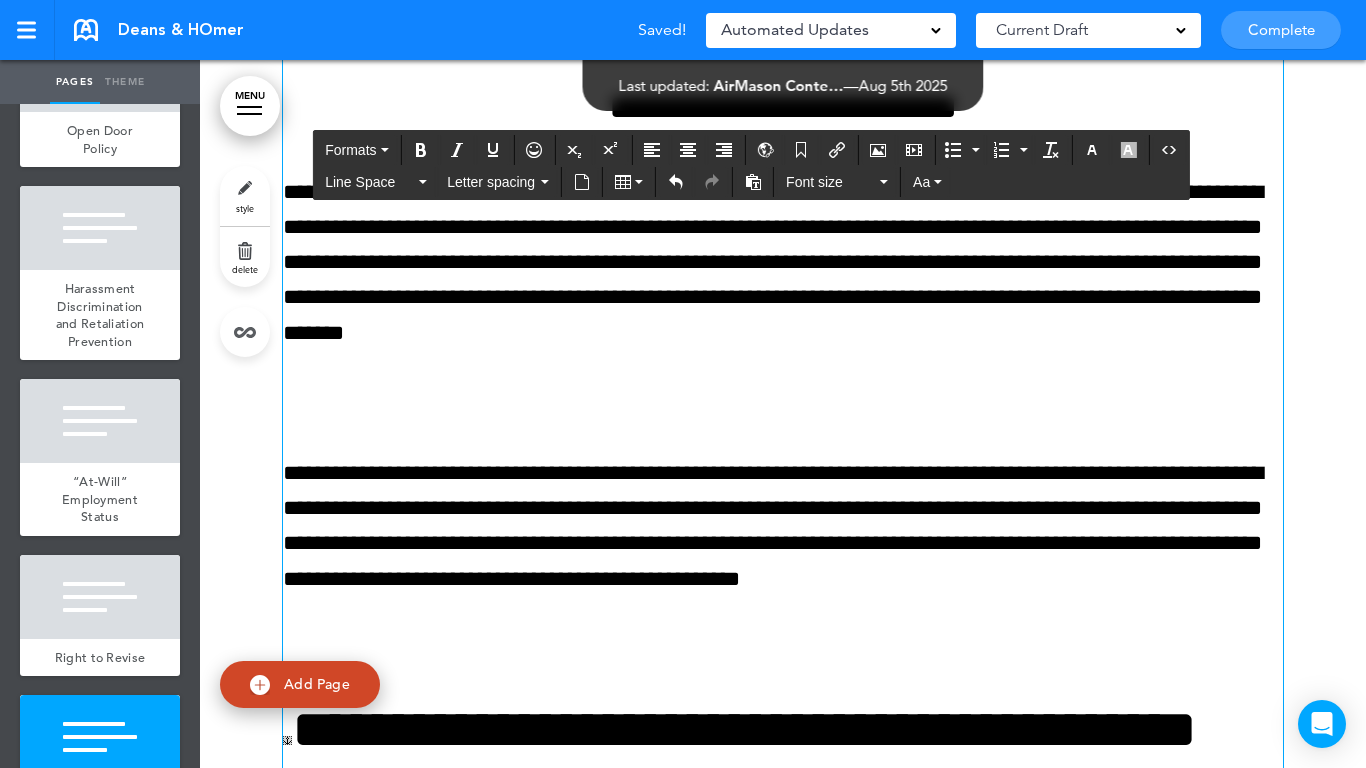 click on "**********" at bounding box center [783, 518] 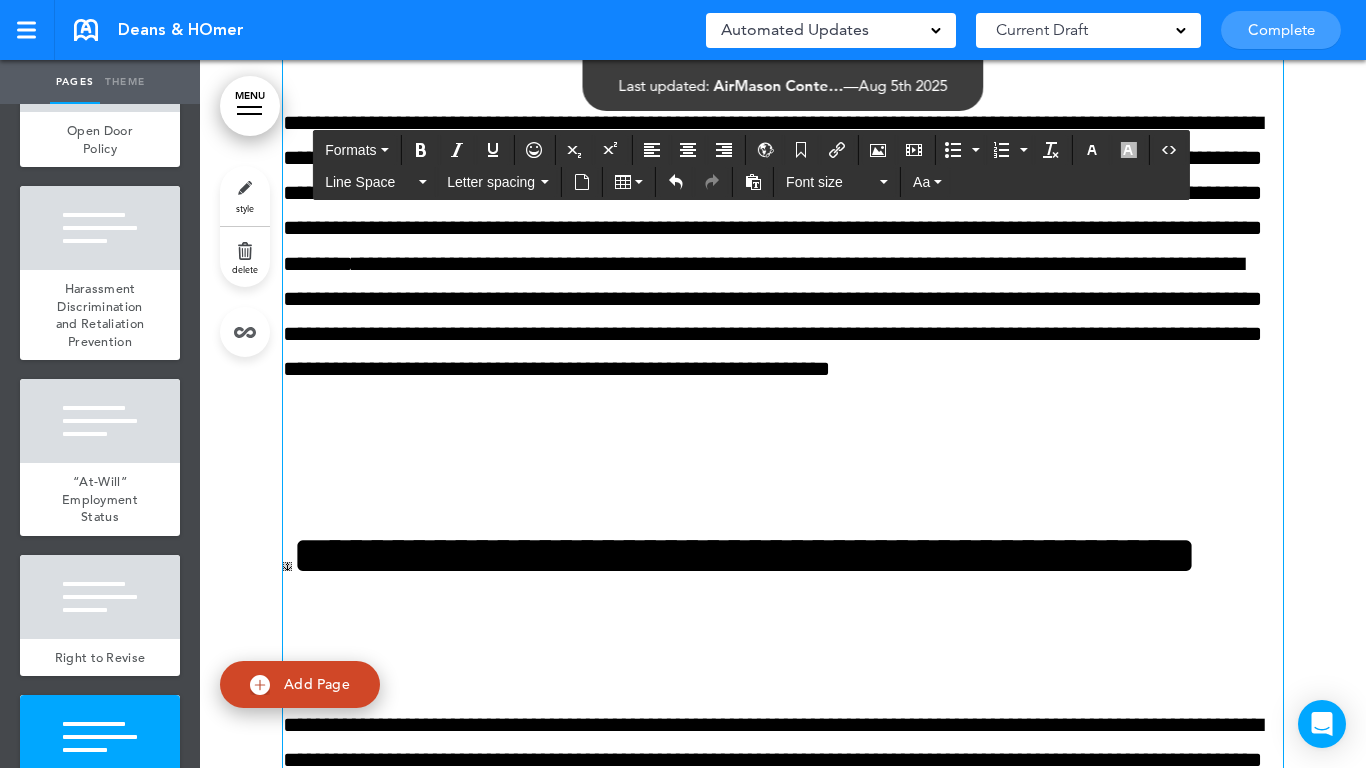 scroll, scrollTop: 15007, scrollLeft: 0, axis: vertical 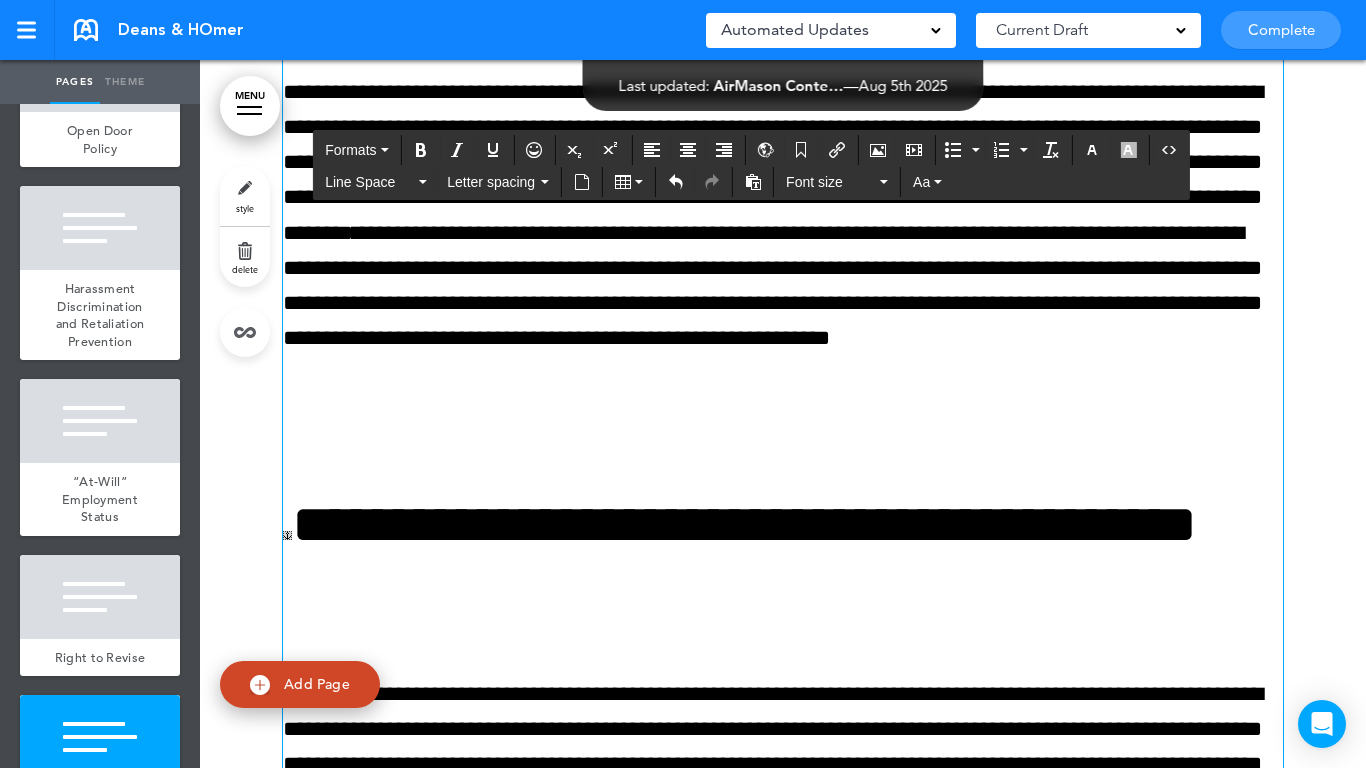 click at bounding box center [783, 444] 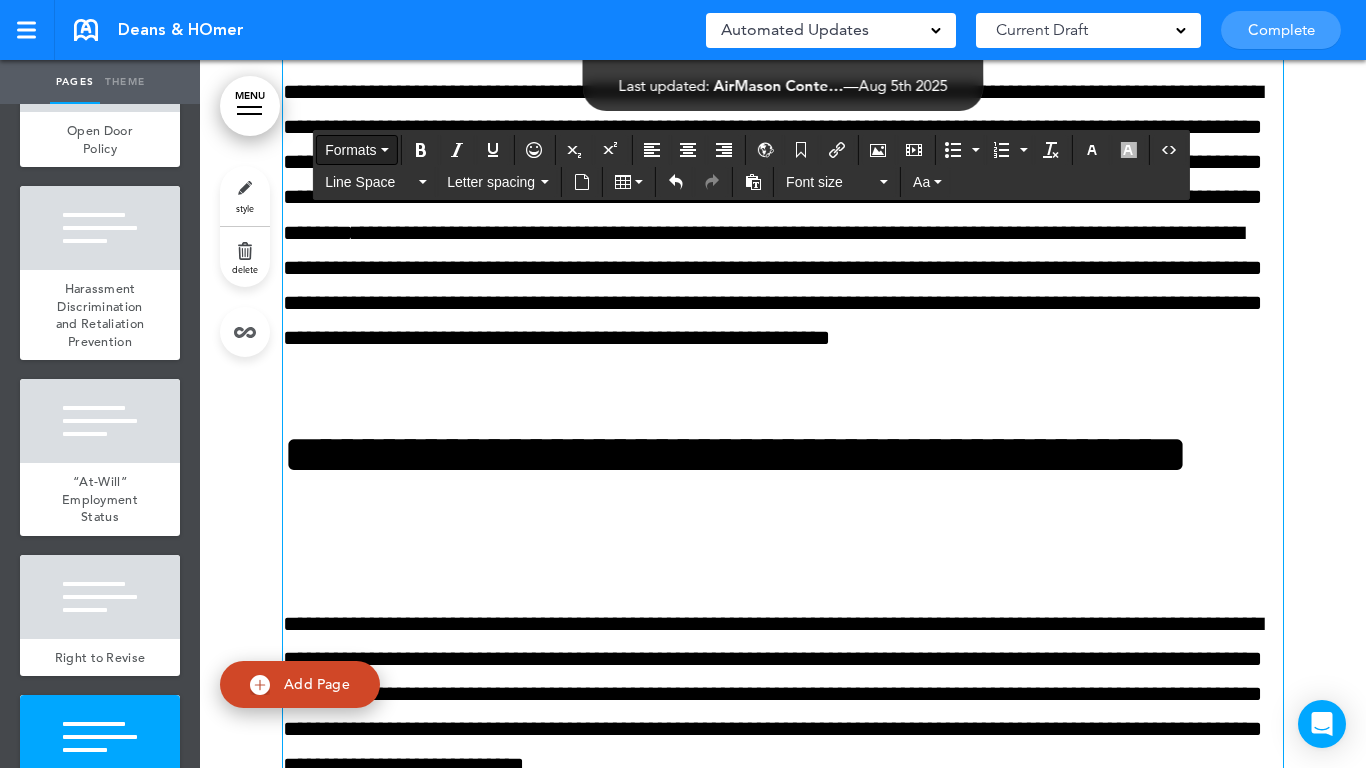 click on "Formats" at bounding box center [350, 150] 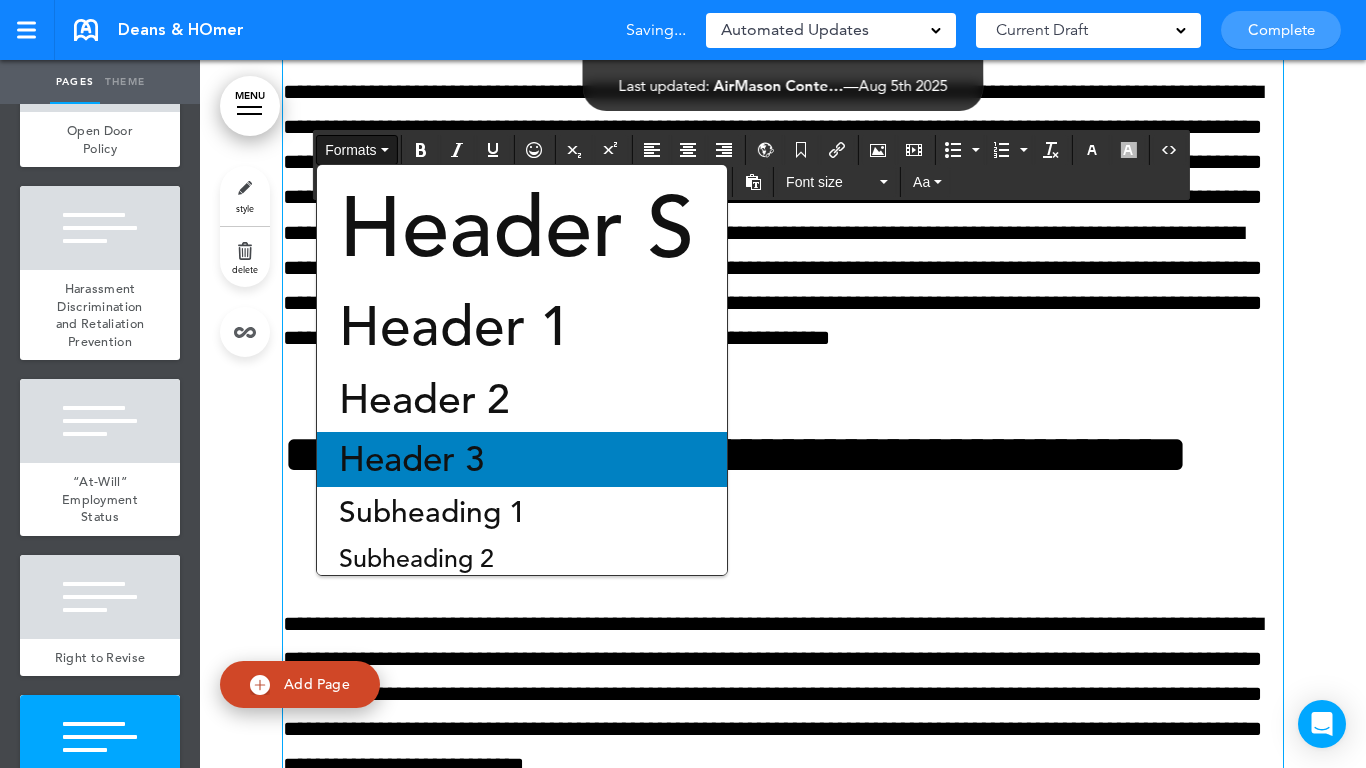 click on "Header 3" at bounding box center (411, 459) 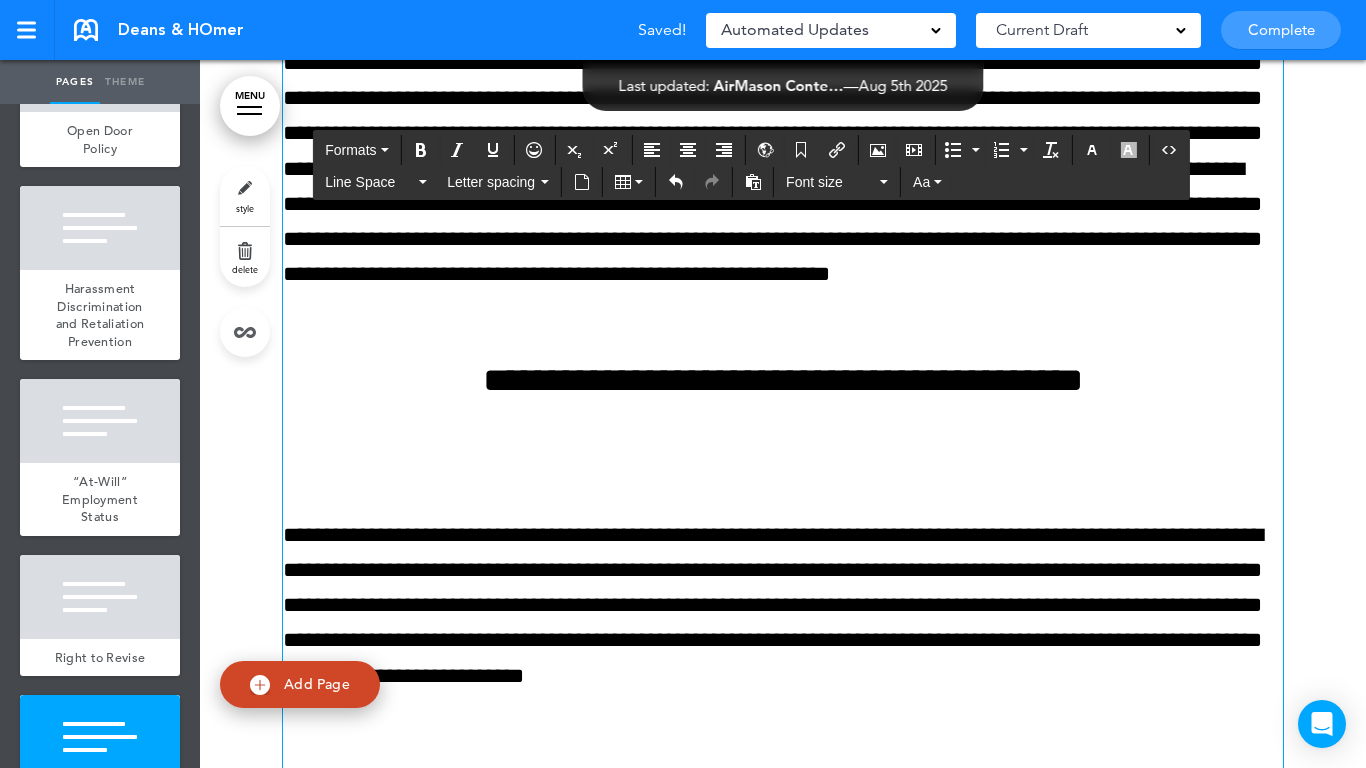 scroll, scrollTop: 15107, scrollLeft: 0, axis: vertical 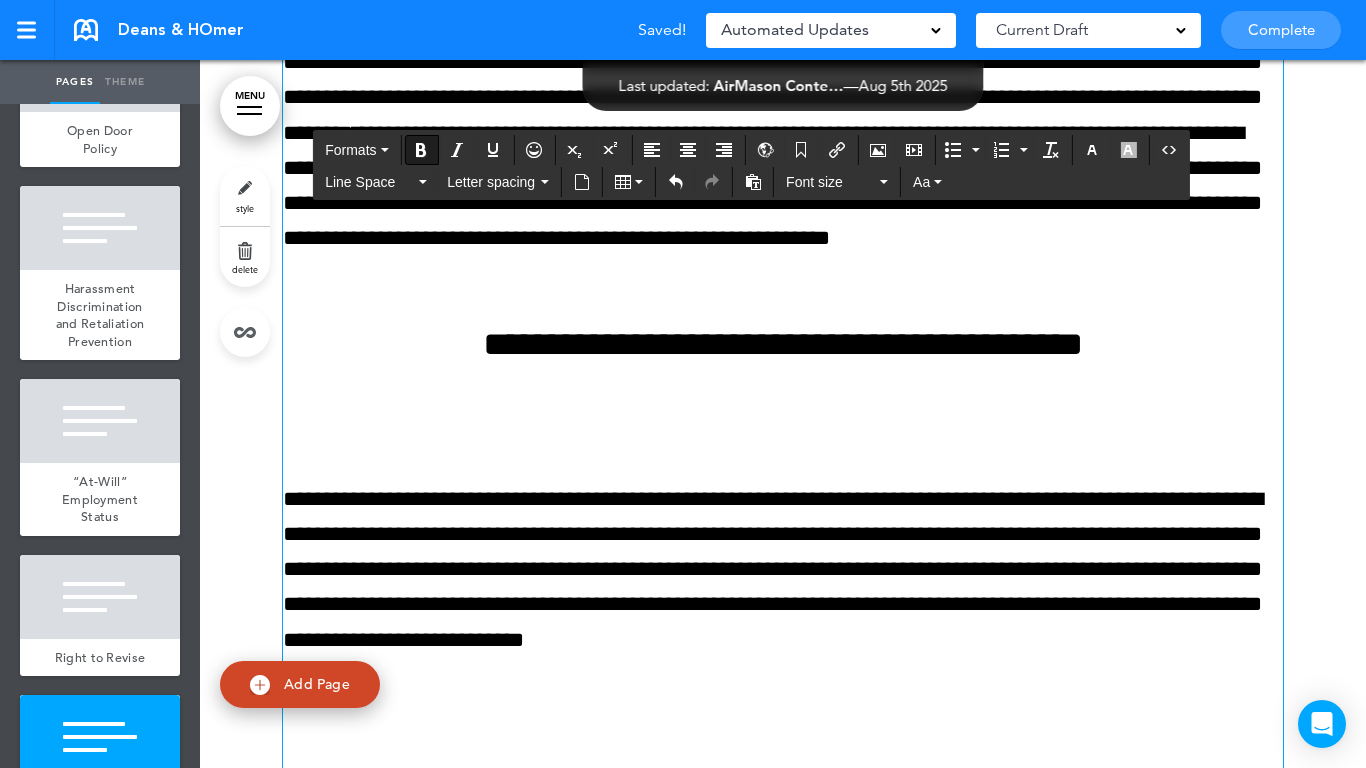 drag, startPoint x: 435, startPoint y: 440, endPoint x: 434, endPoint y: 421, distance: 19.026299 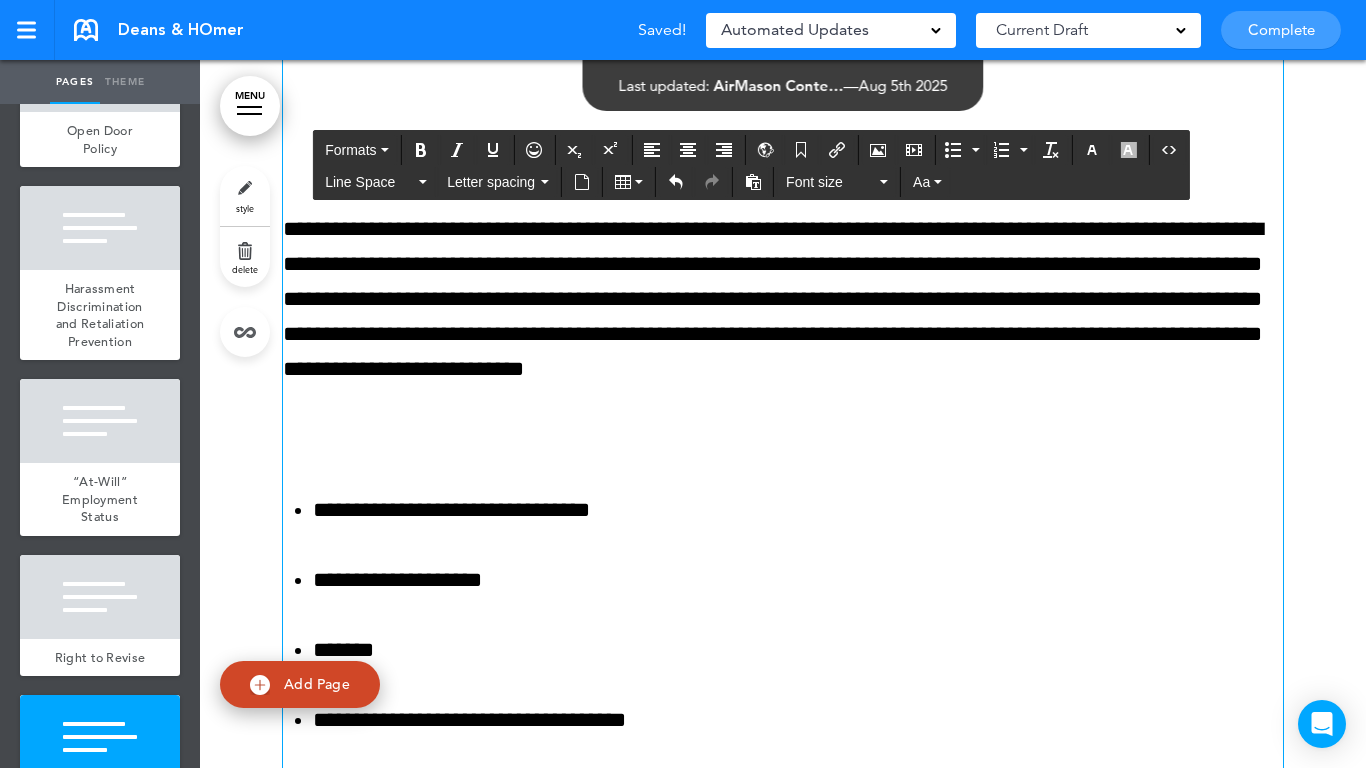 click on "**********" at bounding box center (783, 1288) 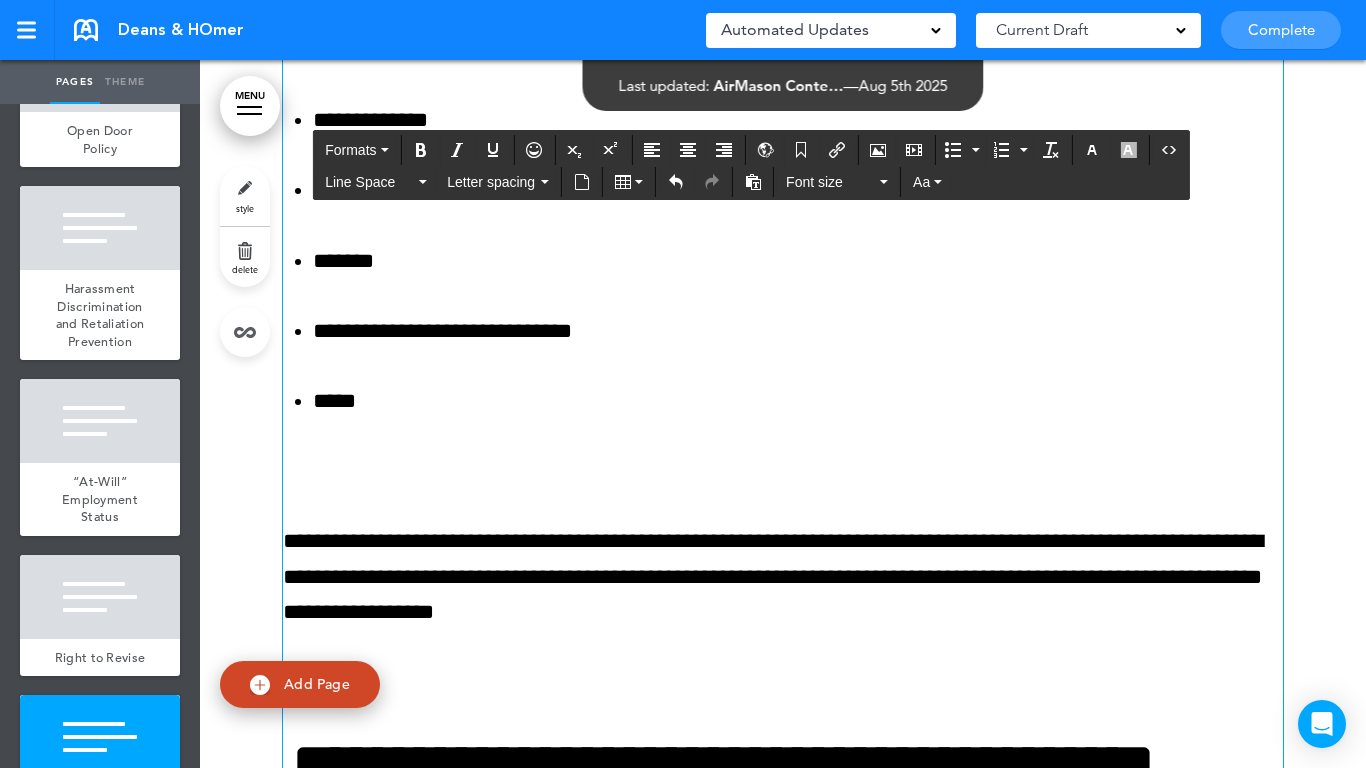 click on "**********" at bounding box center (783, 653) 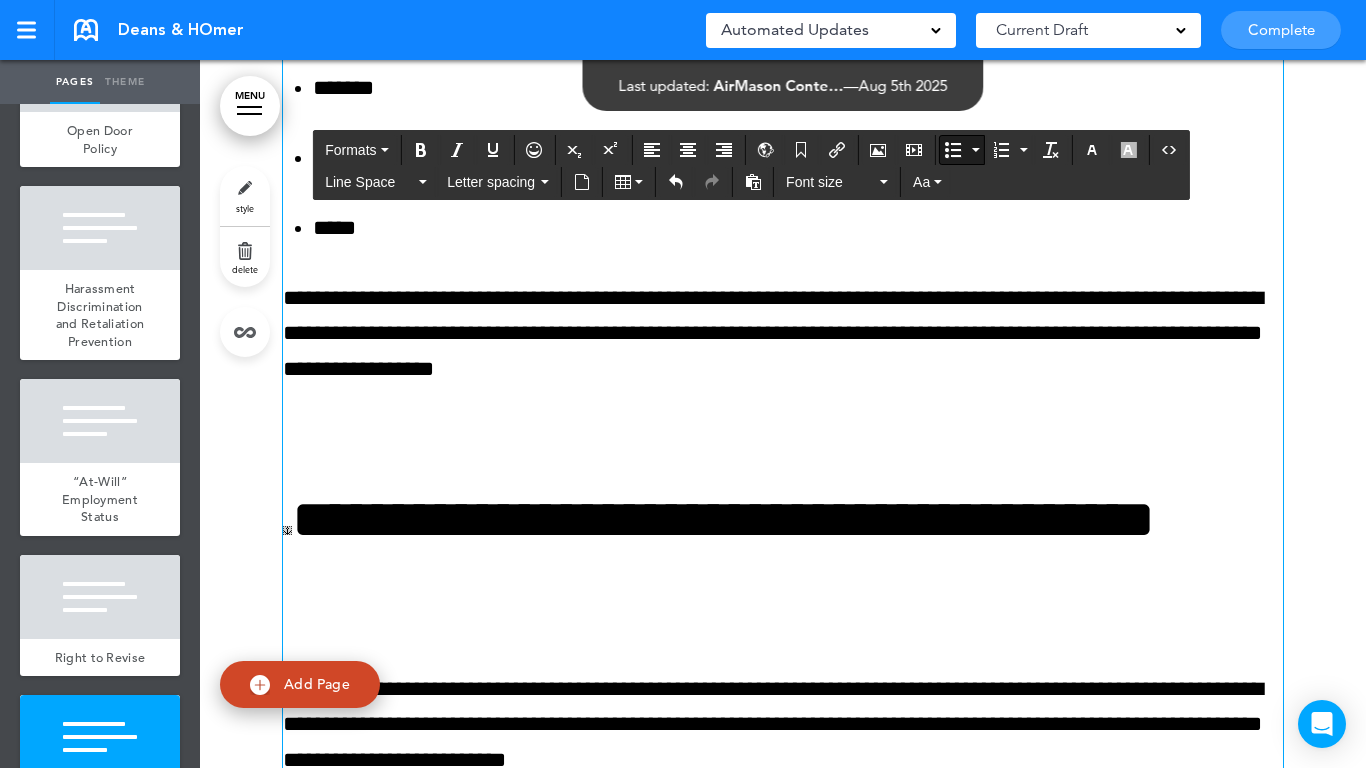scroll, scrollTop: 16107, scrollLeft: 0, axis: vertical 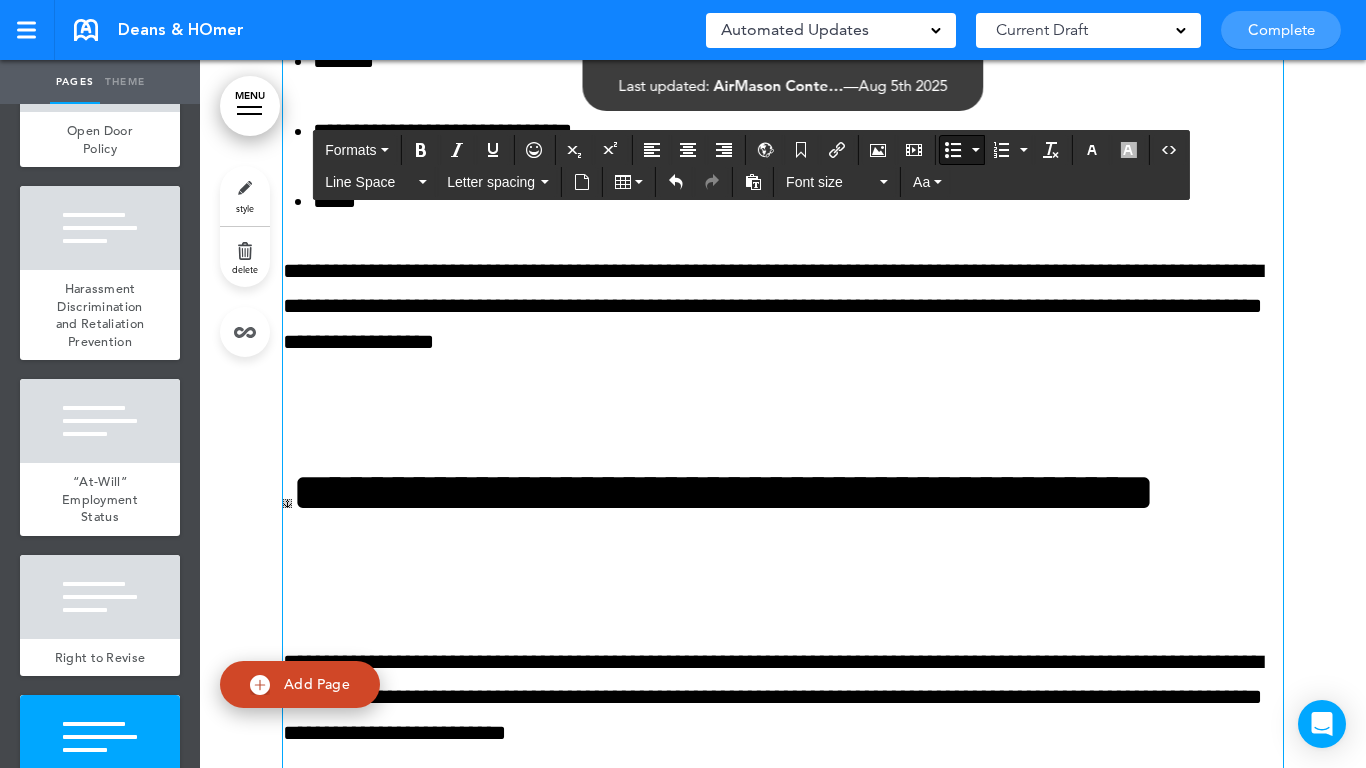 click at bounding box center (783, 412) 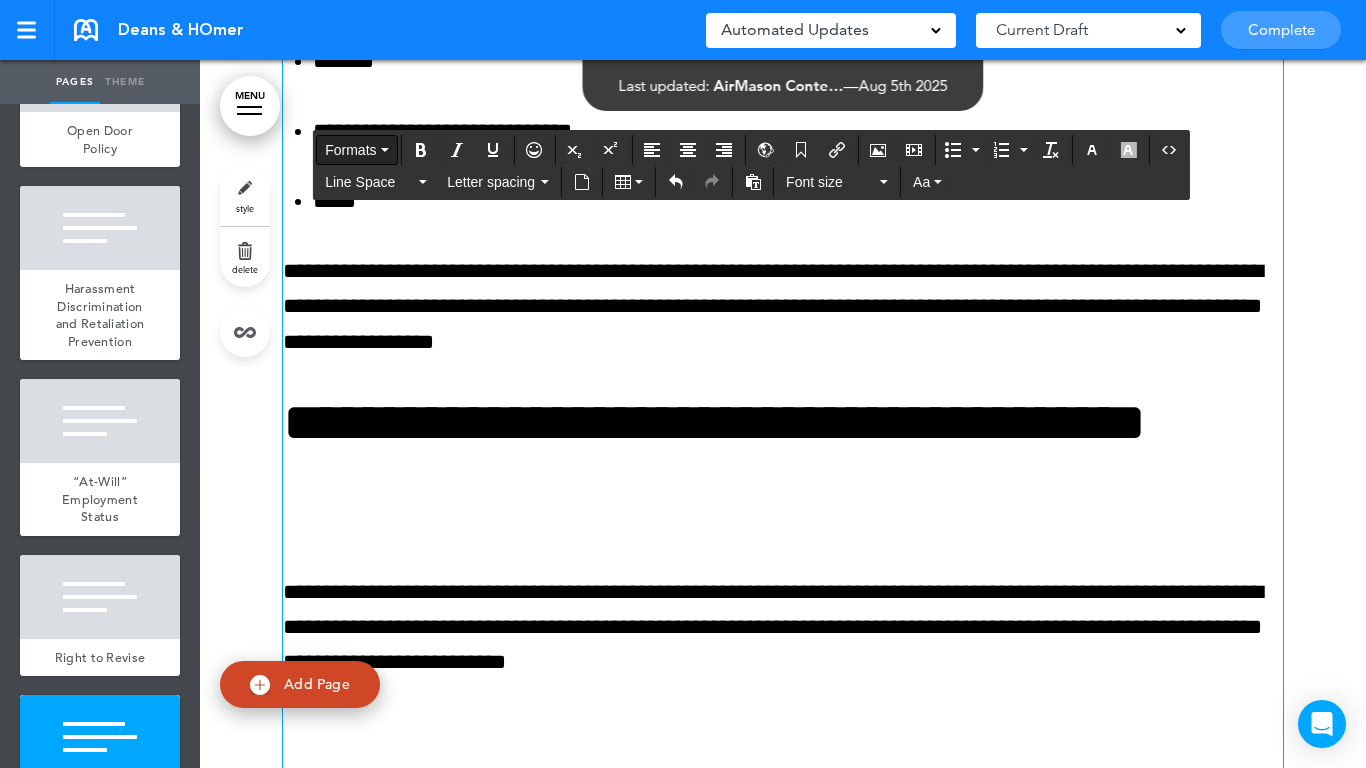 click on "Formats" at bounding box center (350, 150) 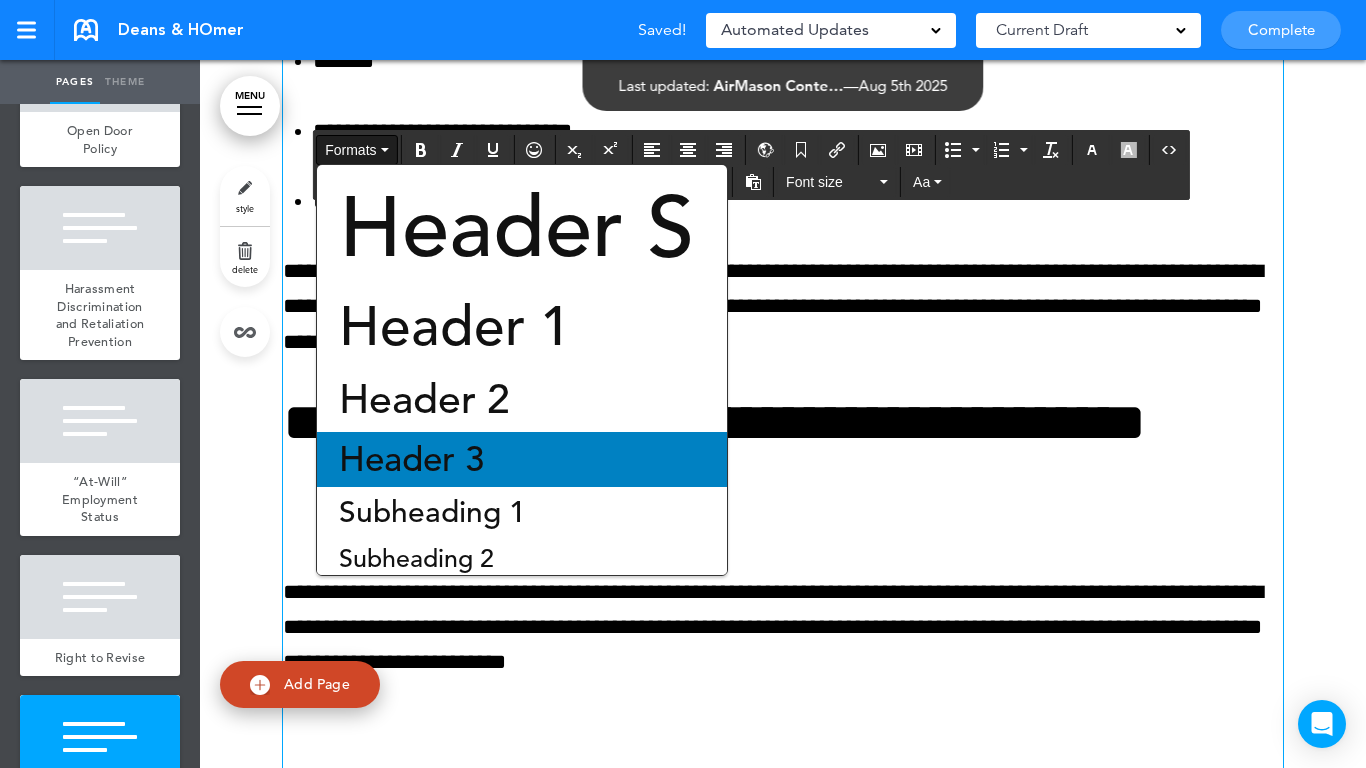click on "Header 3" at bounding box center [411, 459] 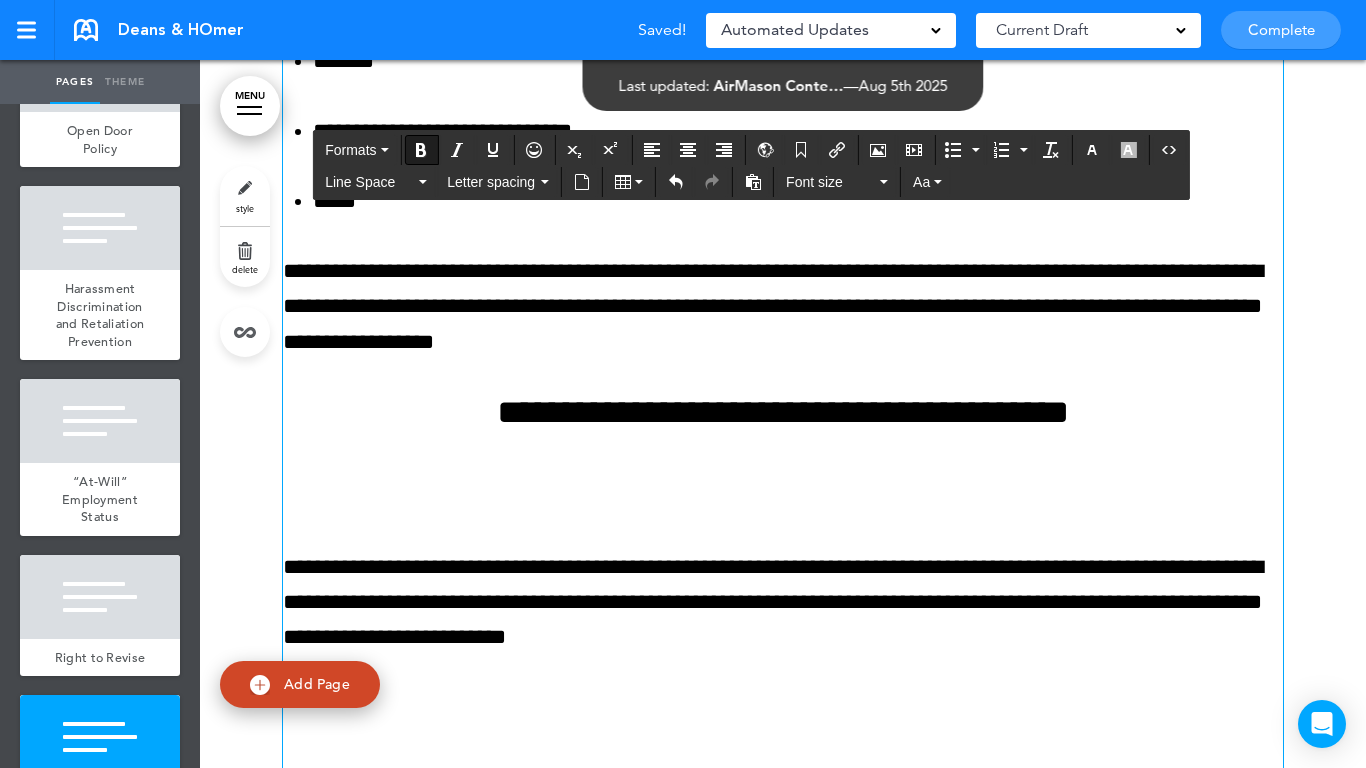 click on "**********" at bounding box center [783, 370] 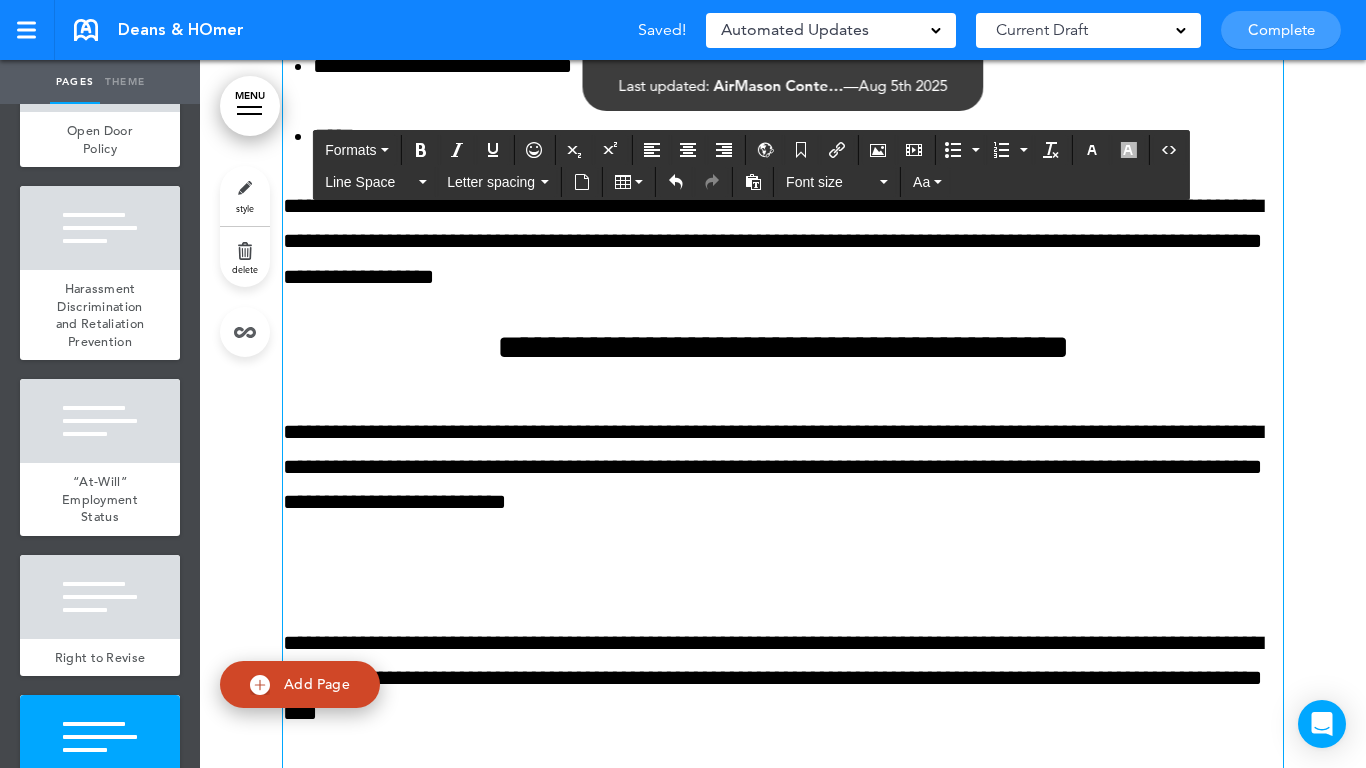 scroll, scrollTop: 16207, scrollLeft: 0, axis: vertical 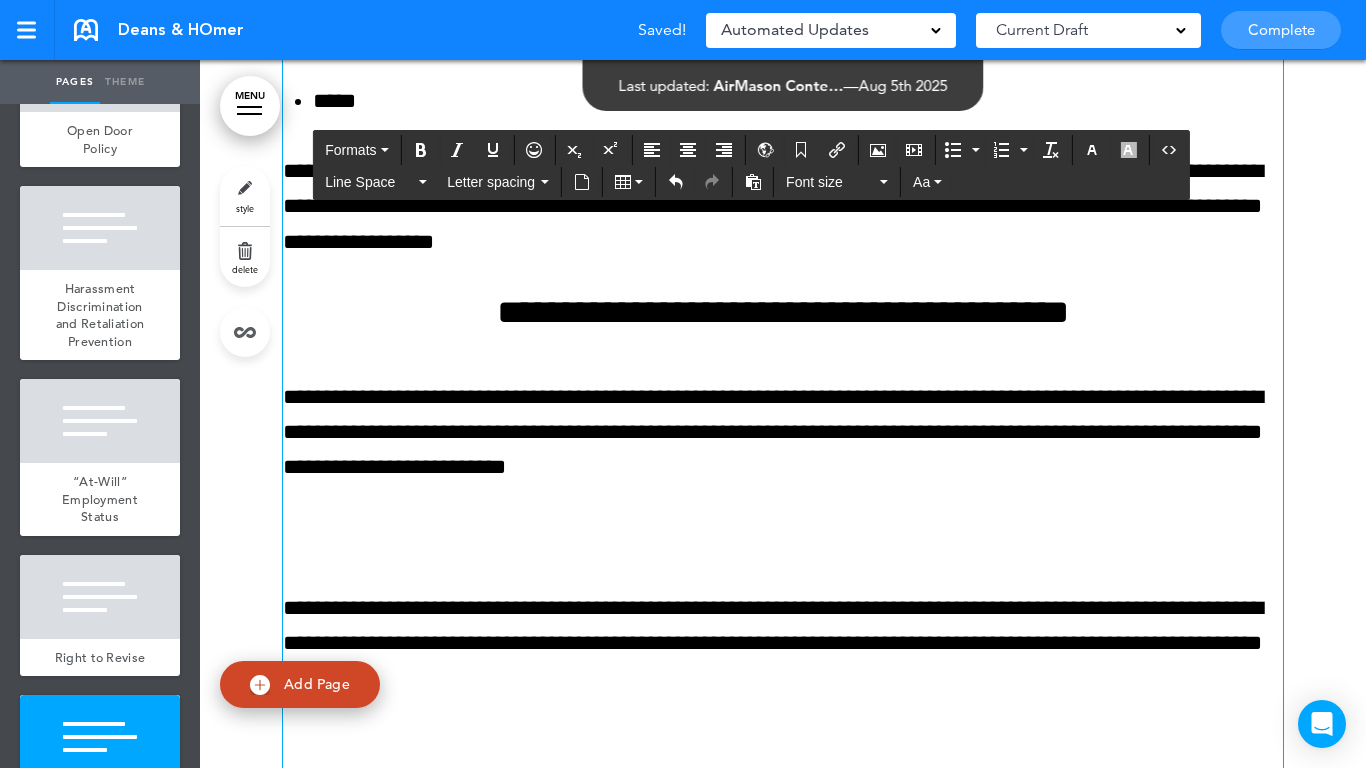 click at bounding box center [783, 537] 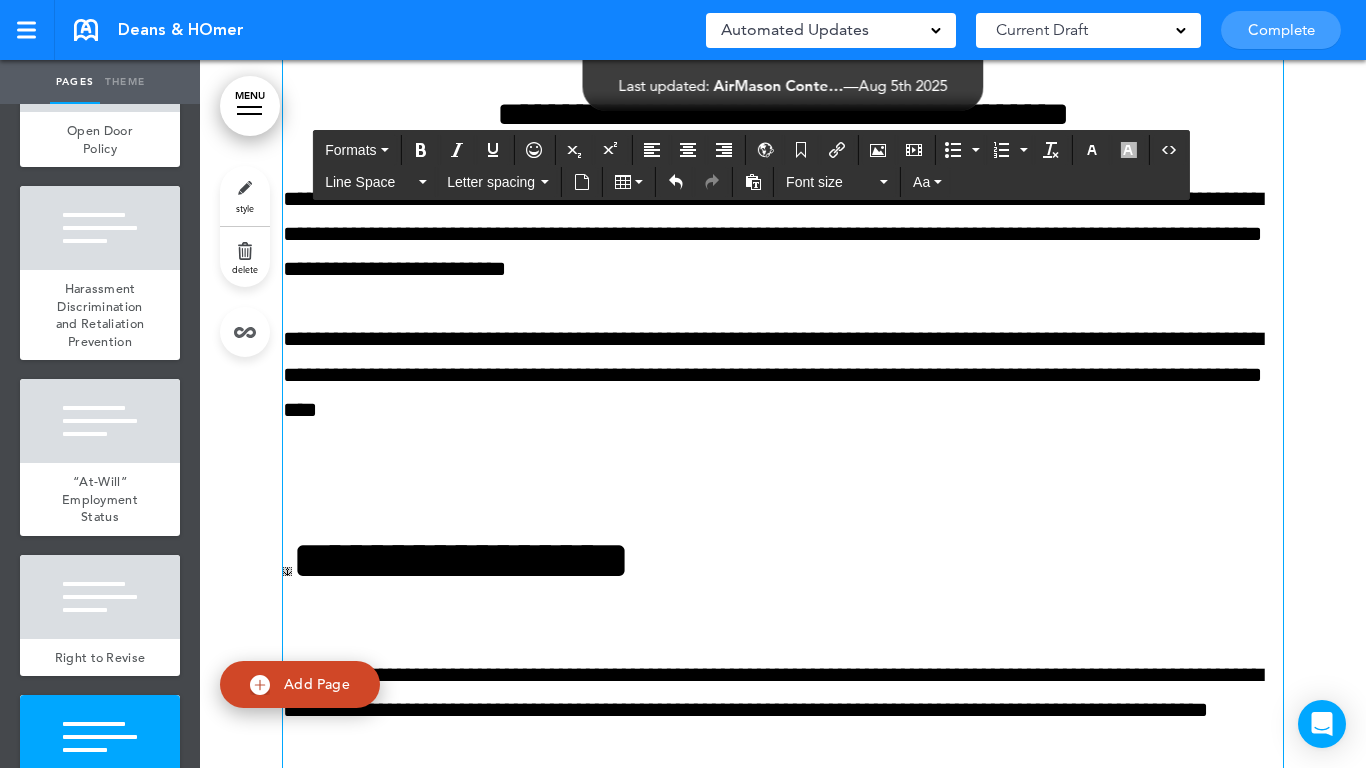 scroll, scrollTop: 16407, scrollLeft: 0, axis: vertical 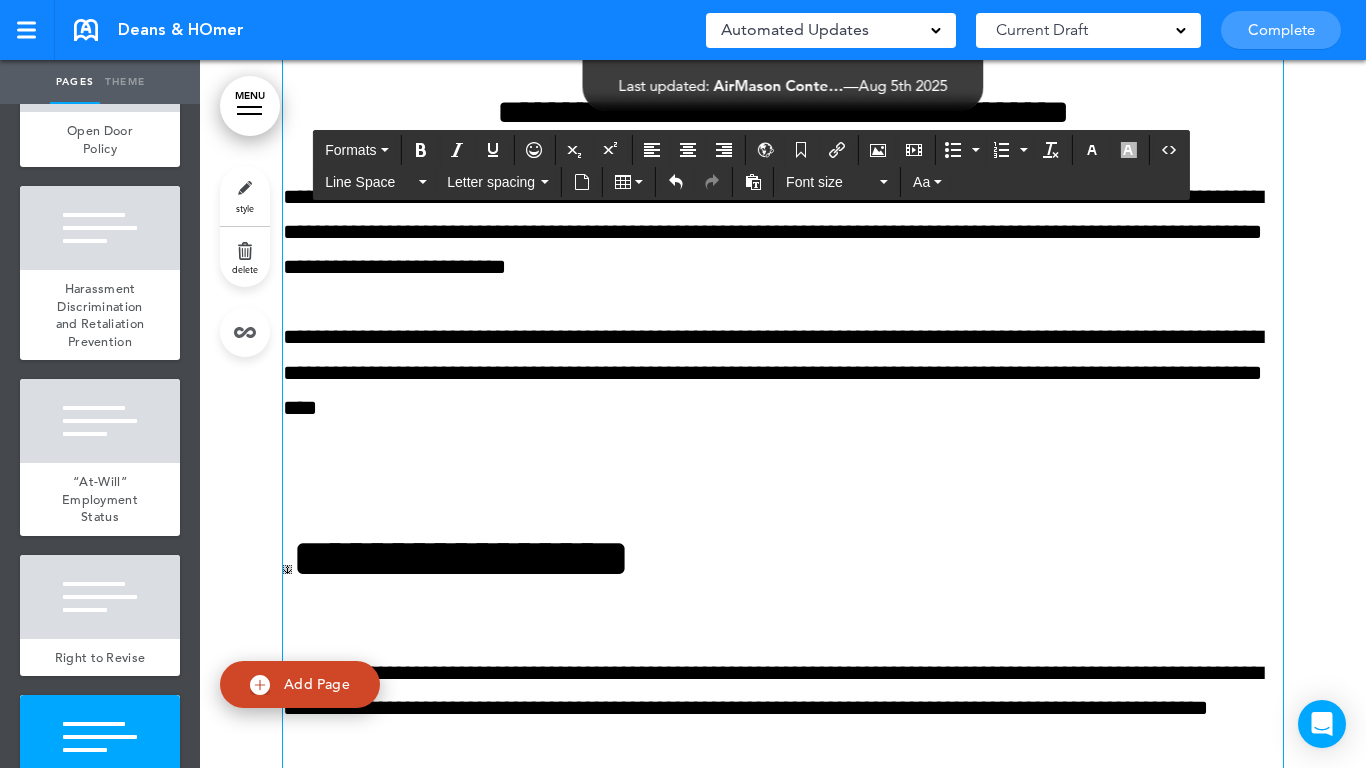 click on "**********" at bounding box center (783, 0) 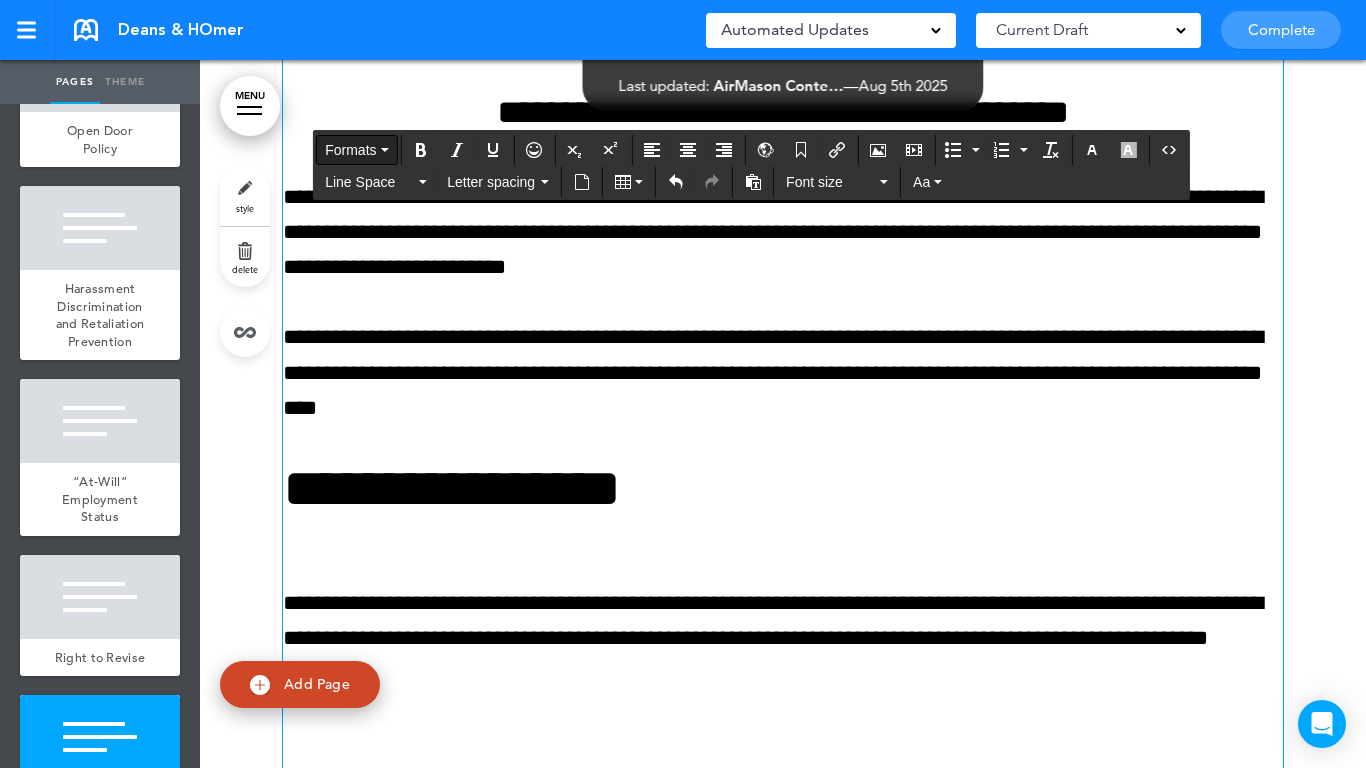 click on "Formats" at bounding box center (350, 150) 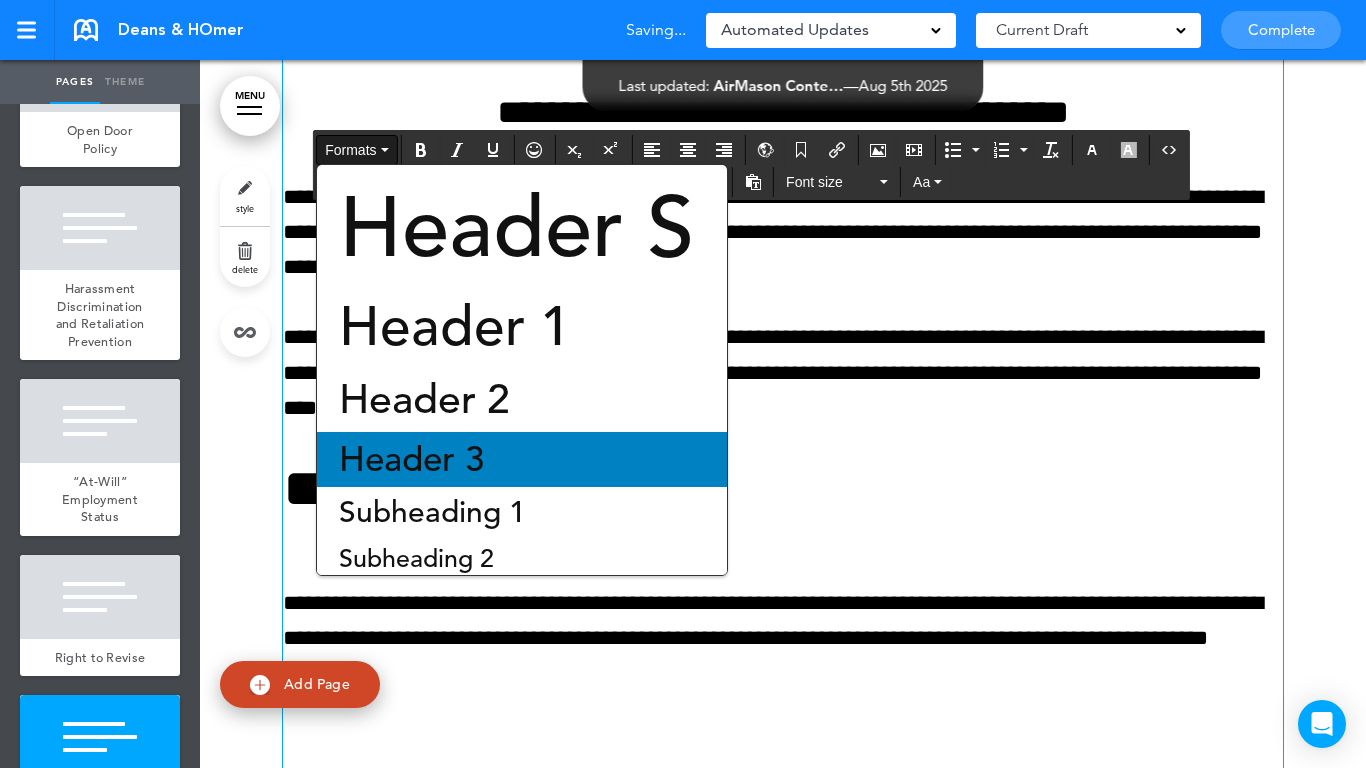 click on "Header 3" at bounding box center [411, 459] 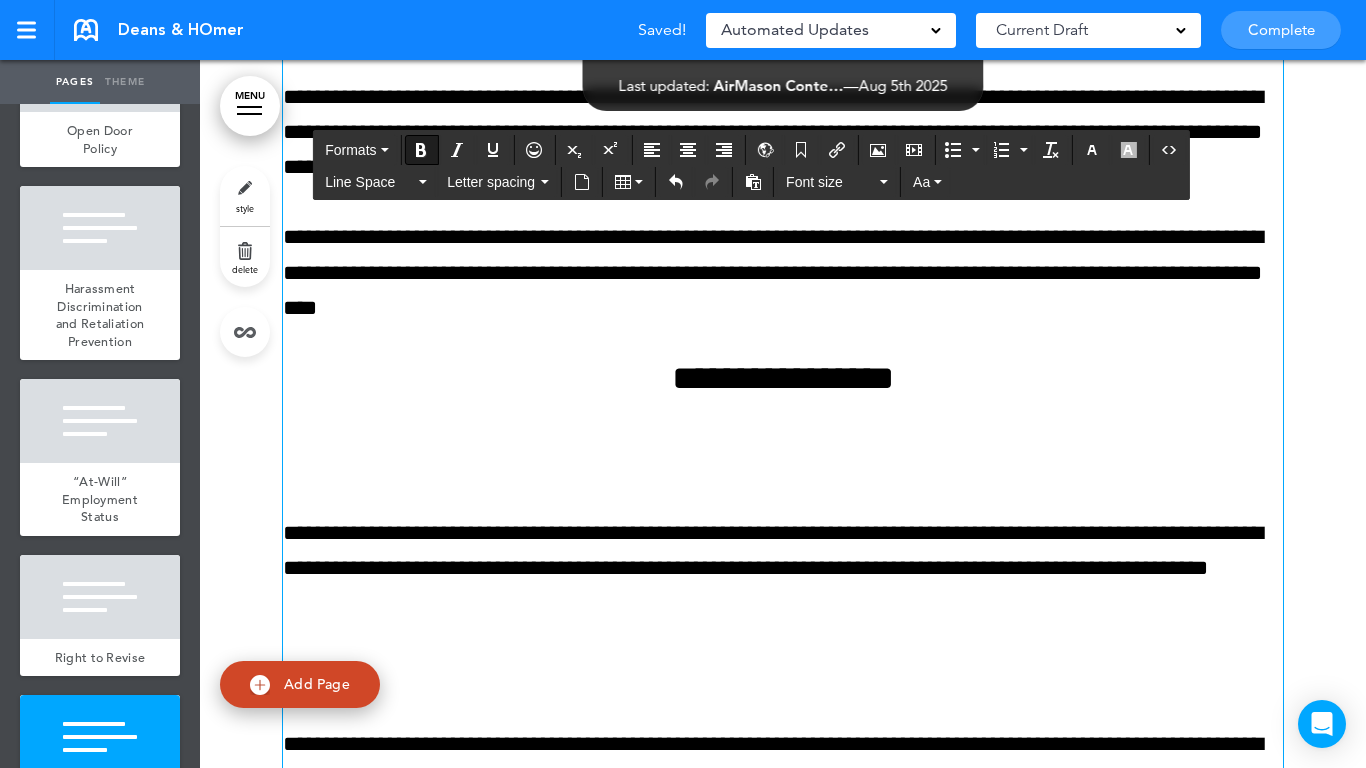 click on "**********" at bounding box center (783, -120) 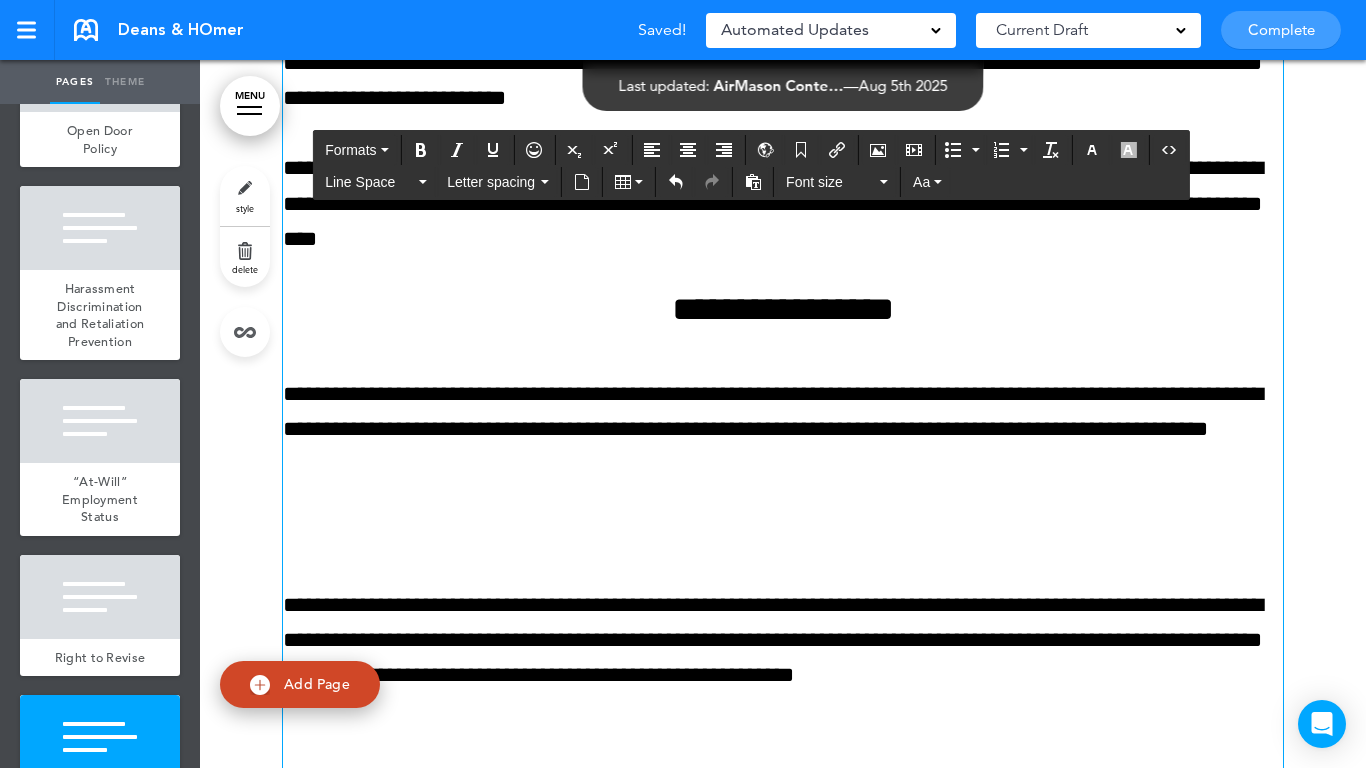 scroll, scrollTop: 16707, scrollLeft: 0, axis: vertical 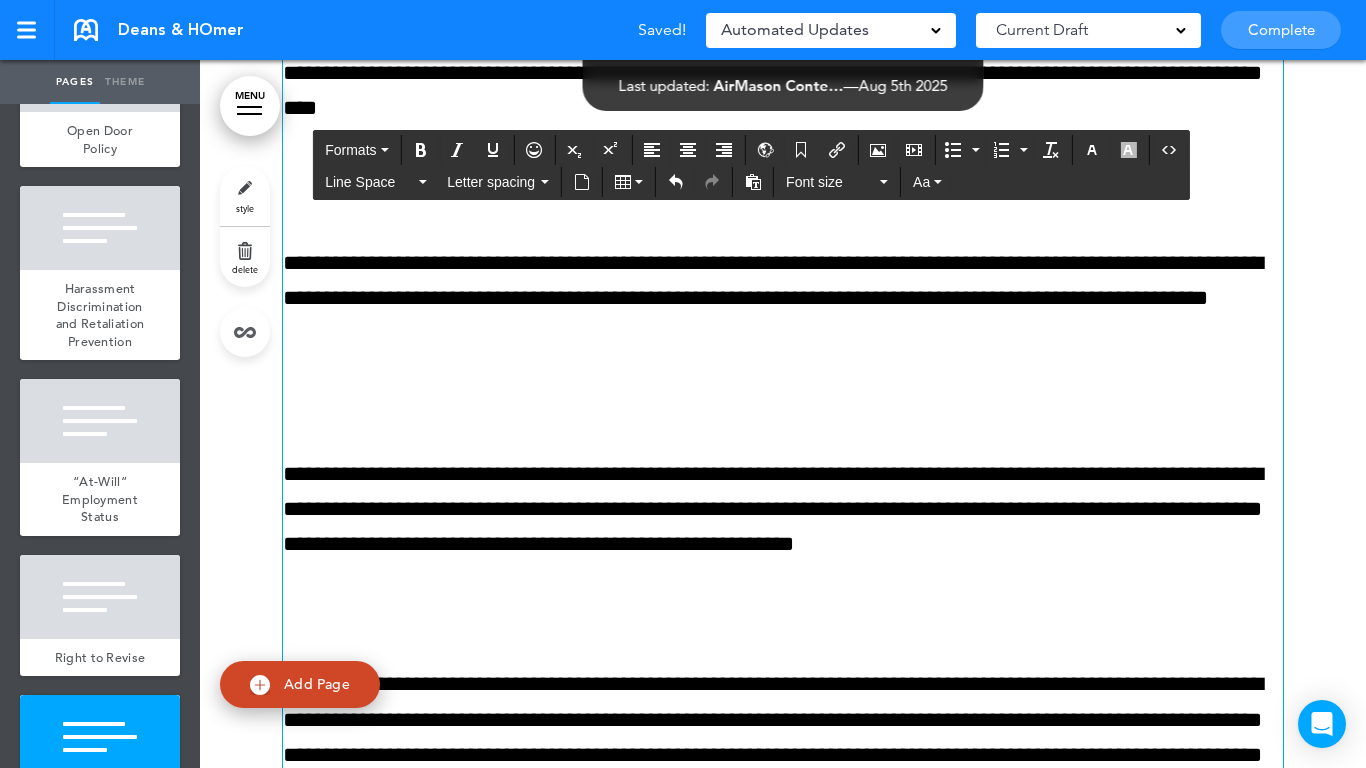 click on "**********" at bounding box center (783, -355) 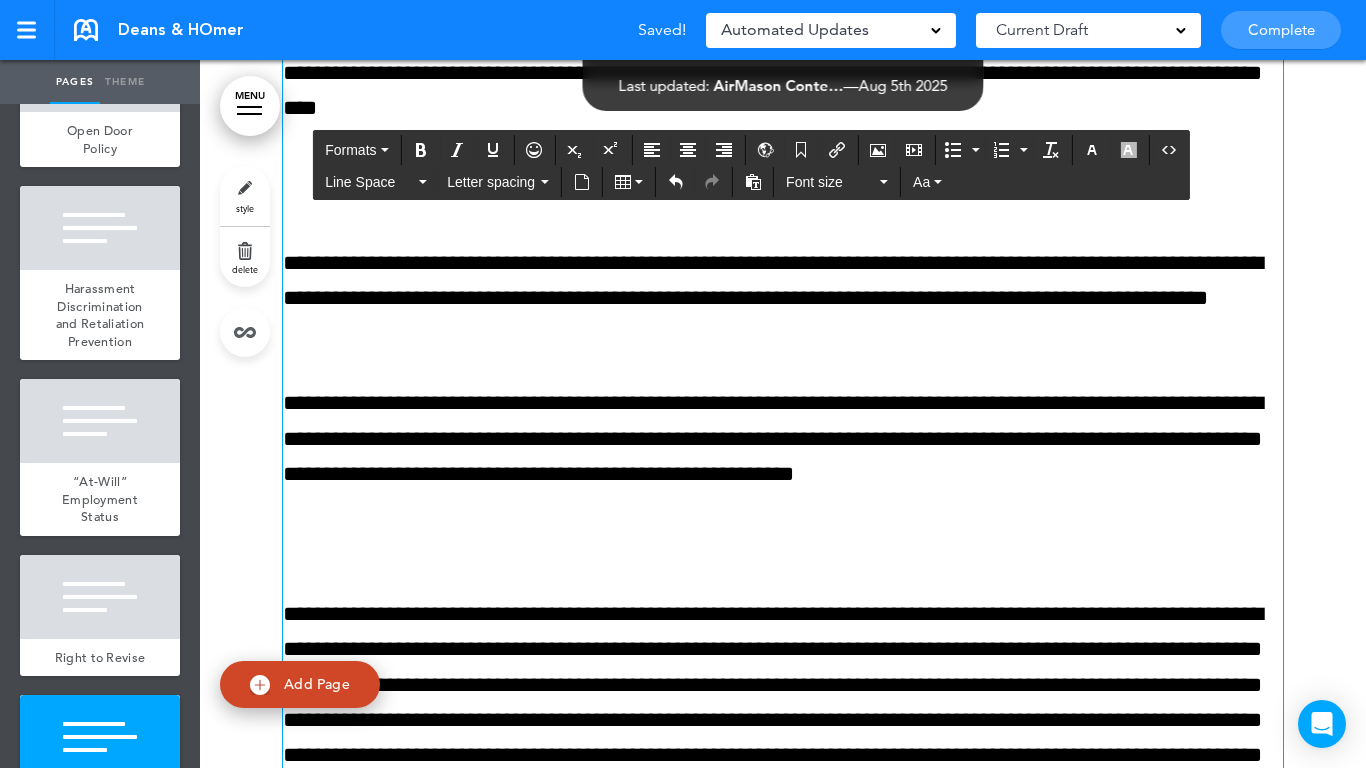 click on "**********" at bounding box center (783, -1696) 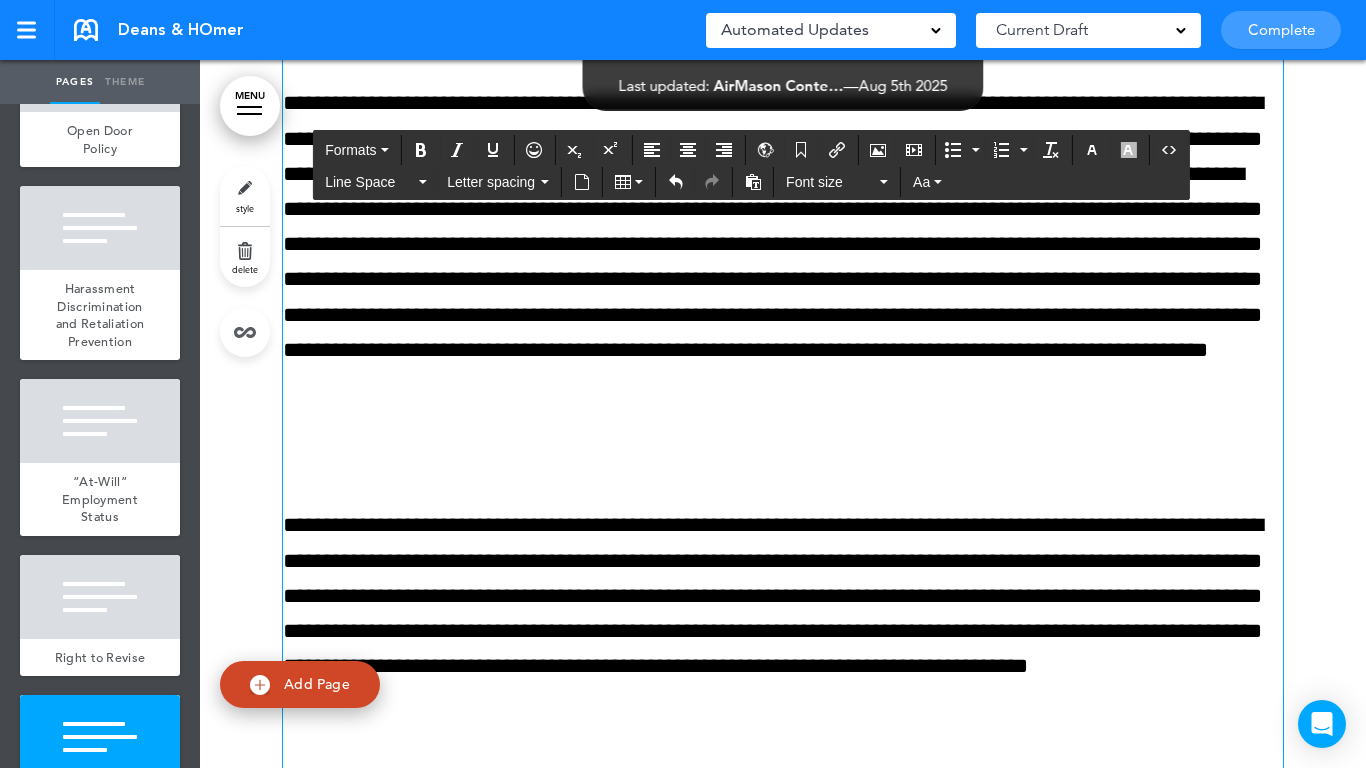 click at bounding box center (783, 455) 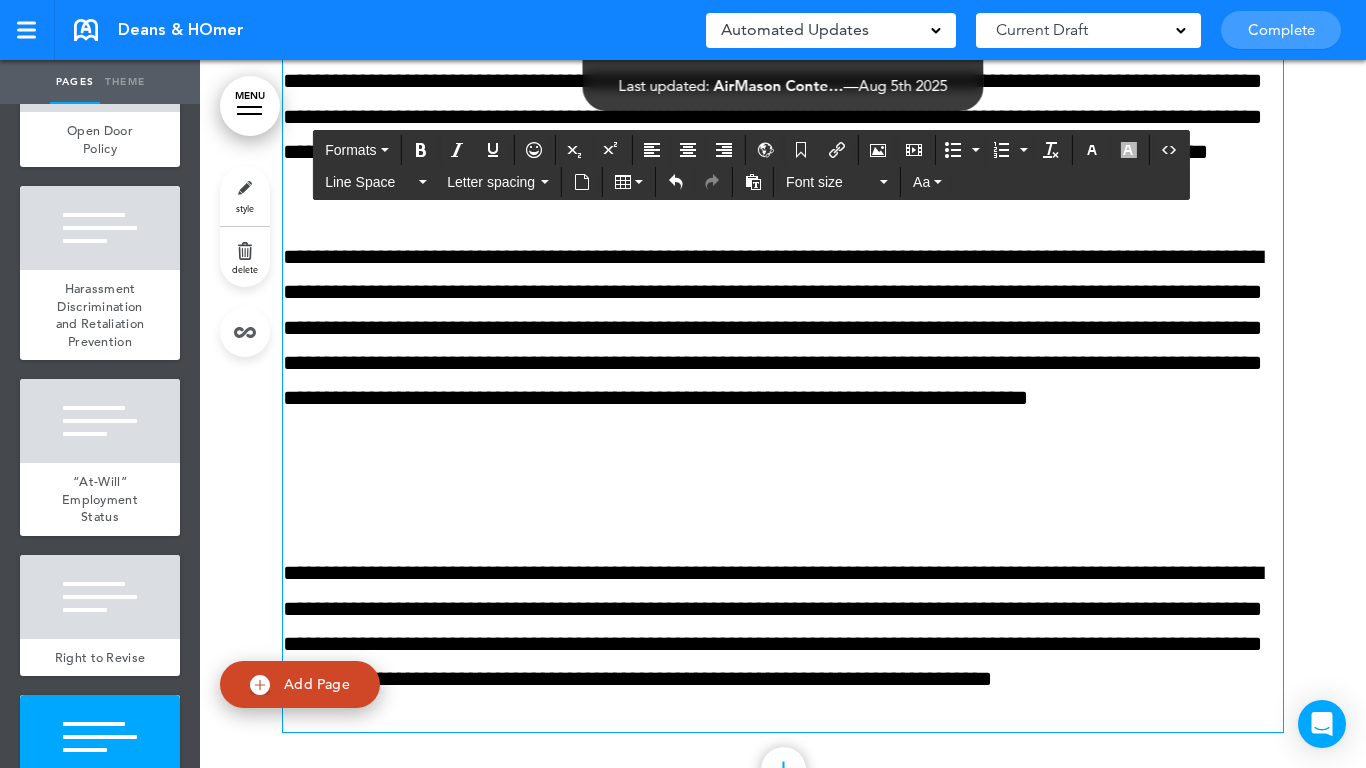 scroll, scrollTop: 17207, scrollLeft: 0, axis: vertical 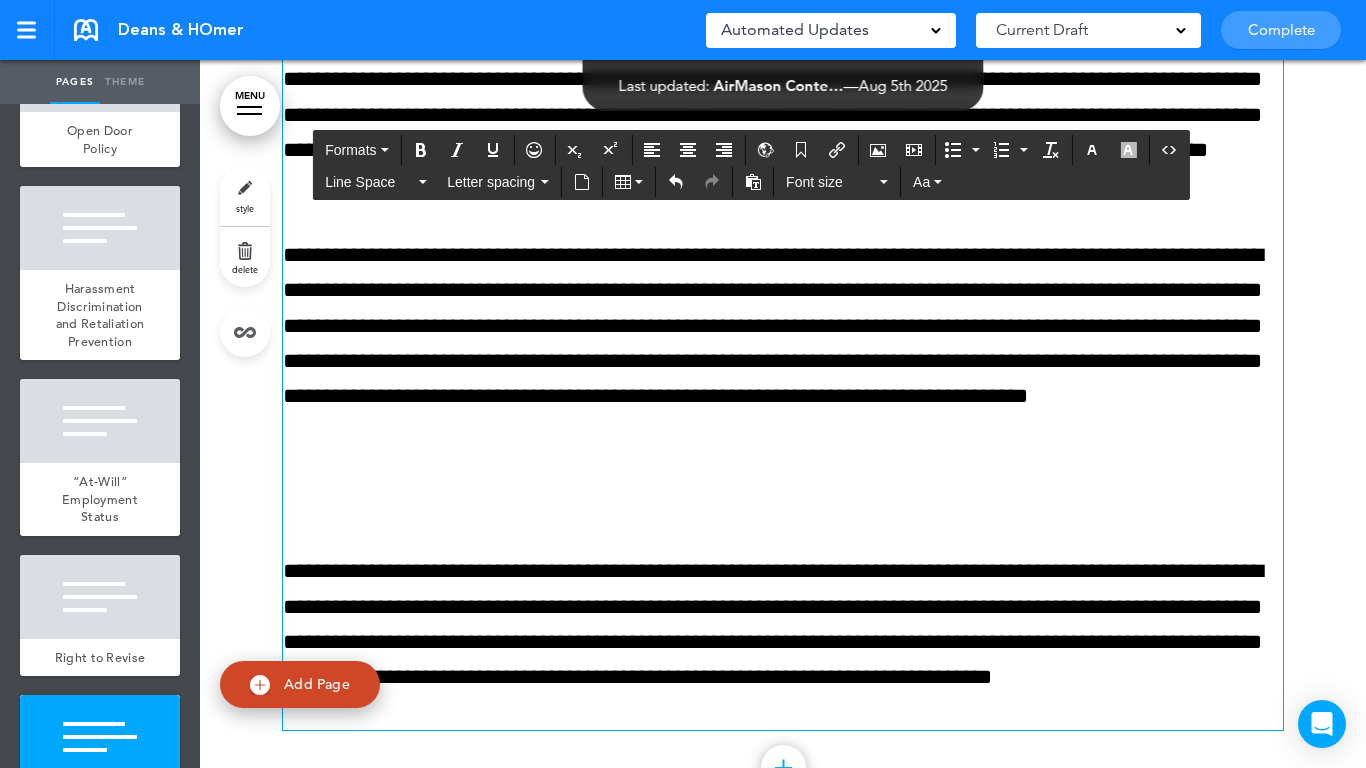 click at bounding box center (783, 501) 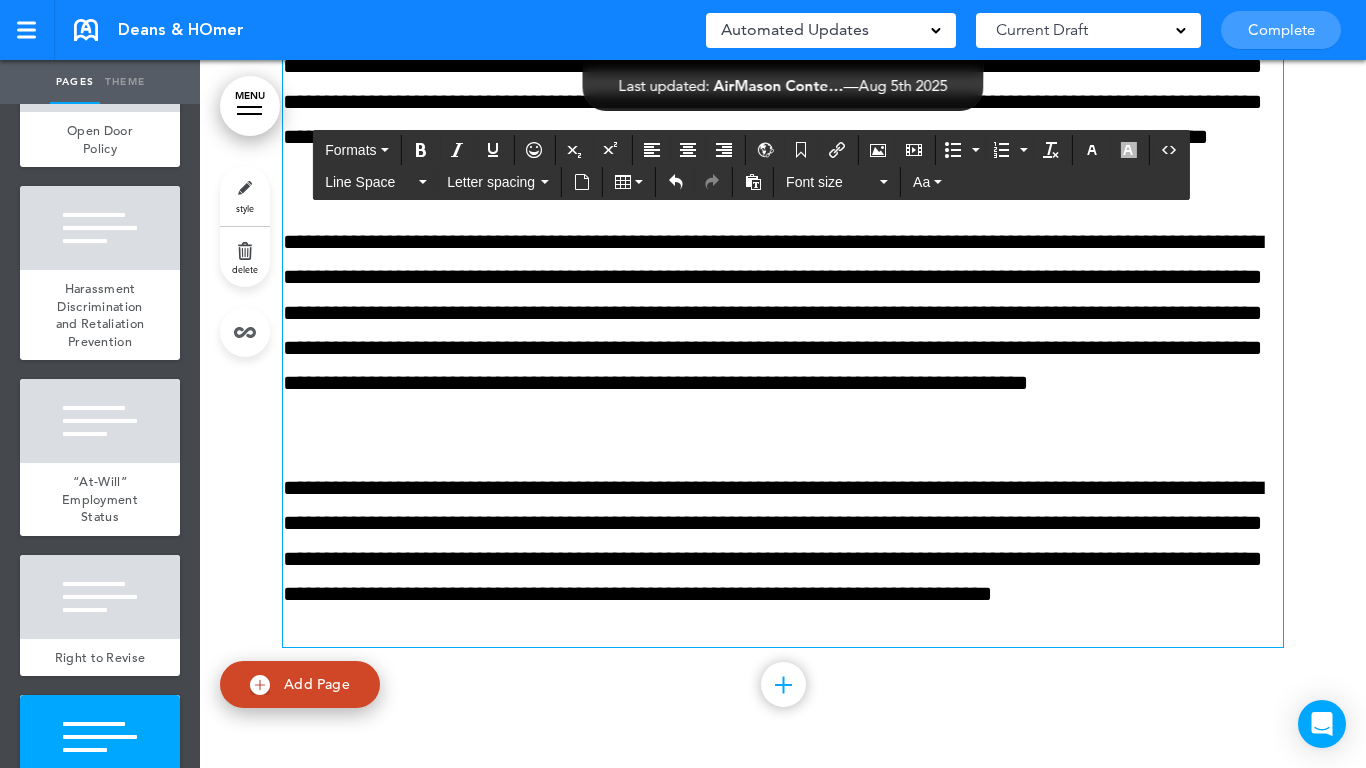 scroll, scrollTop: 17224, scrollLeft: 0, axis: vertical 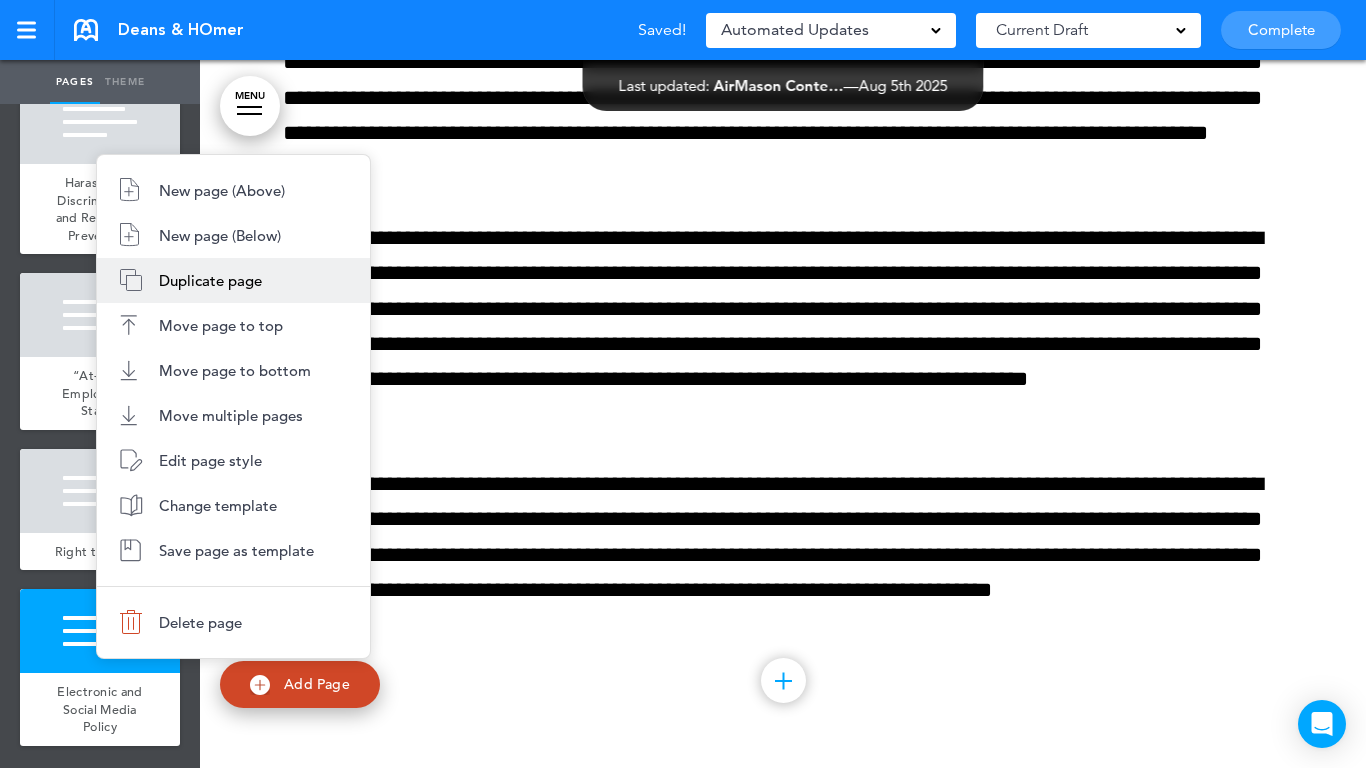 click on "New page (Below)" at bounding box center (220, 235) 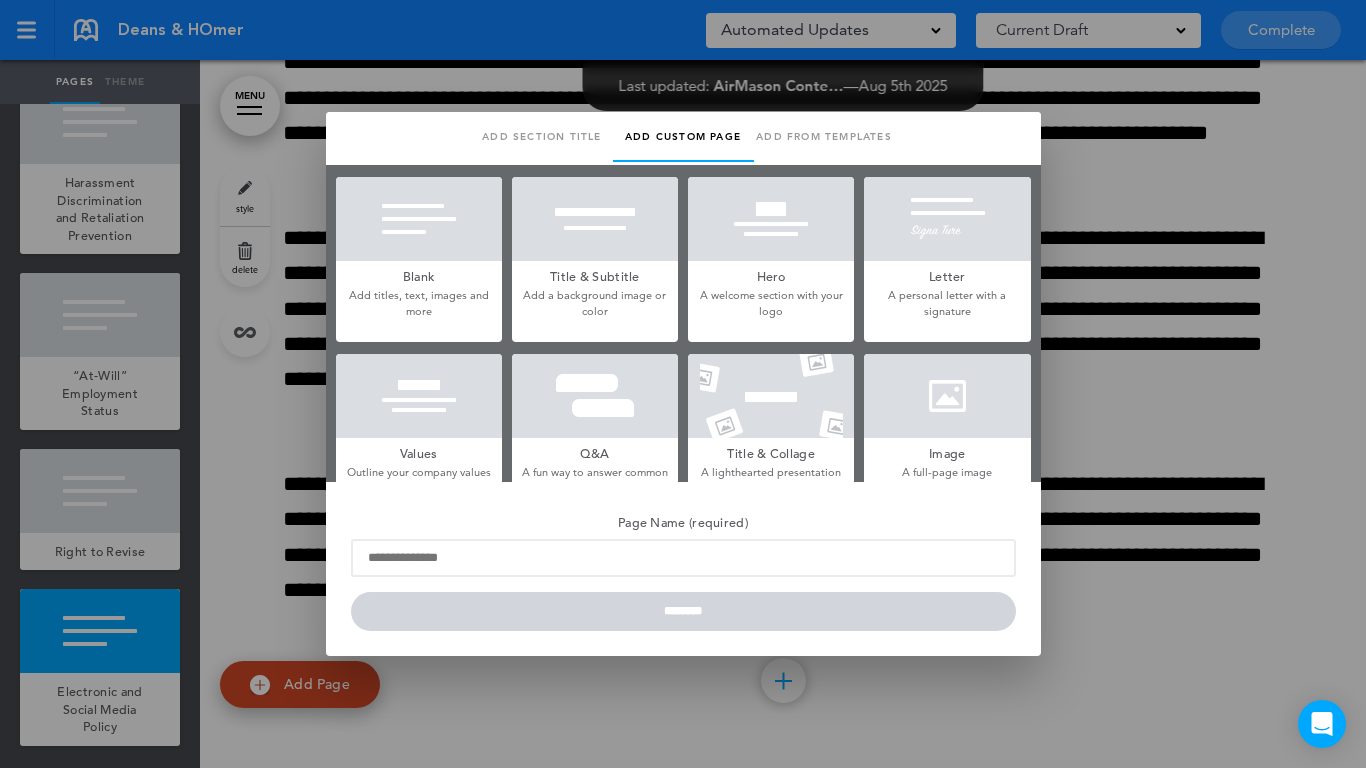 click at bounding box center [419, 219] 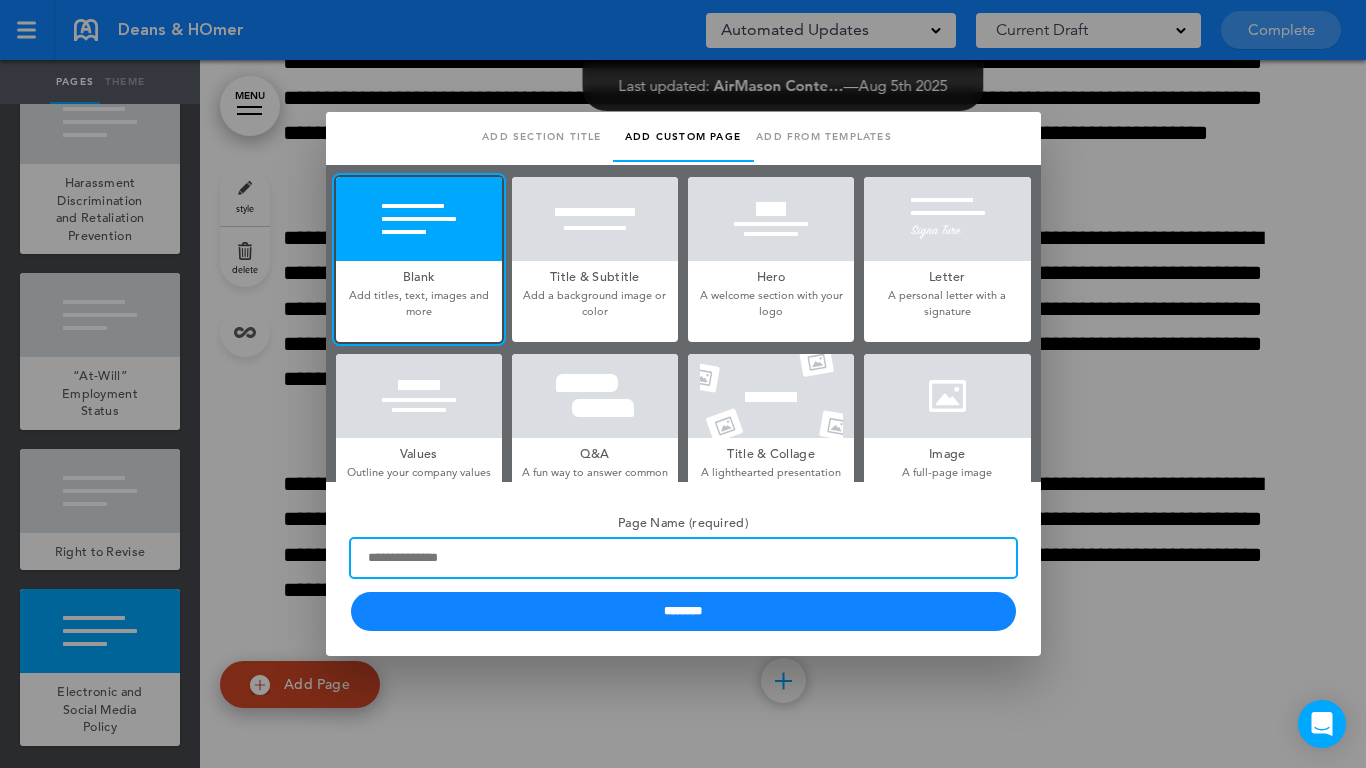 paste on "**********" 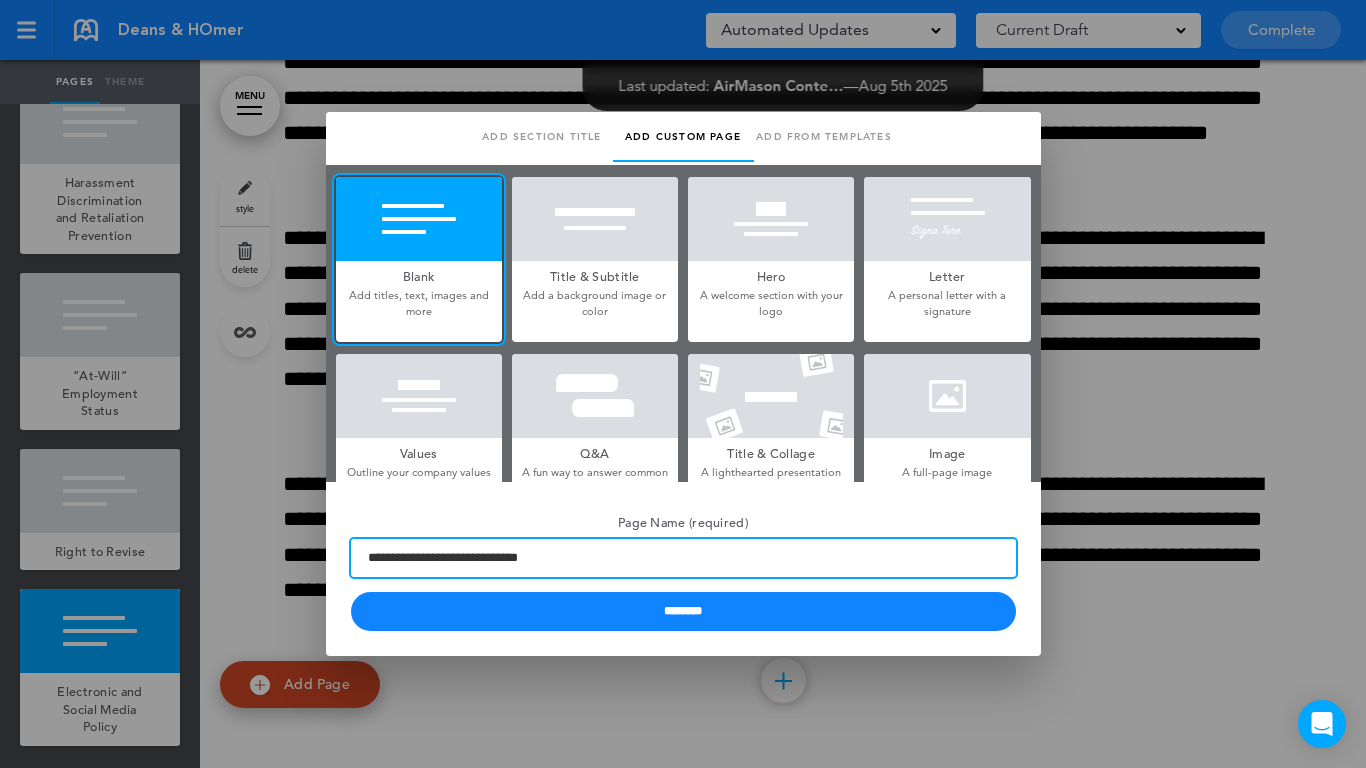 click on "**********" at bounding box center (683, 558) 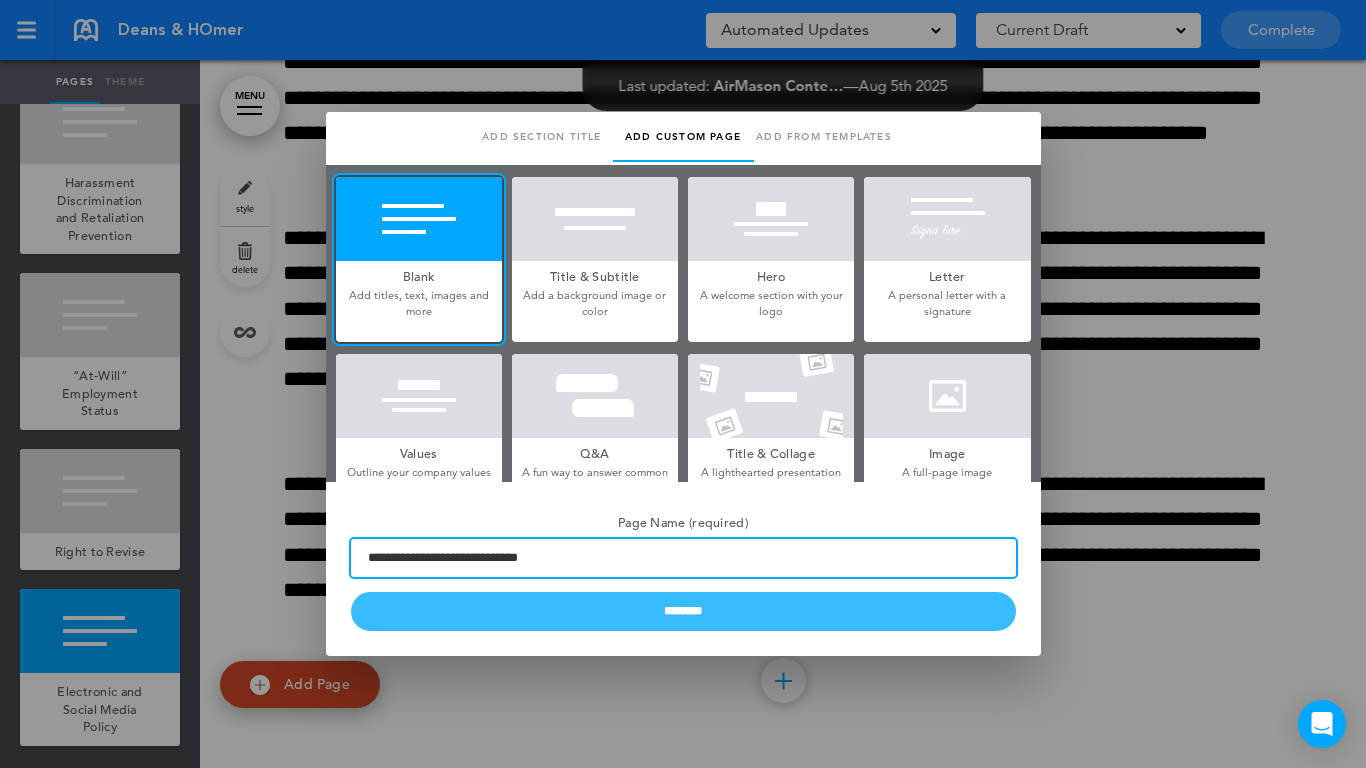 type on "**********" 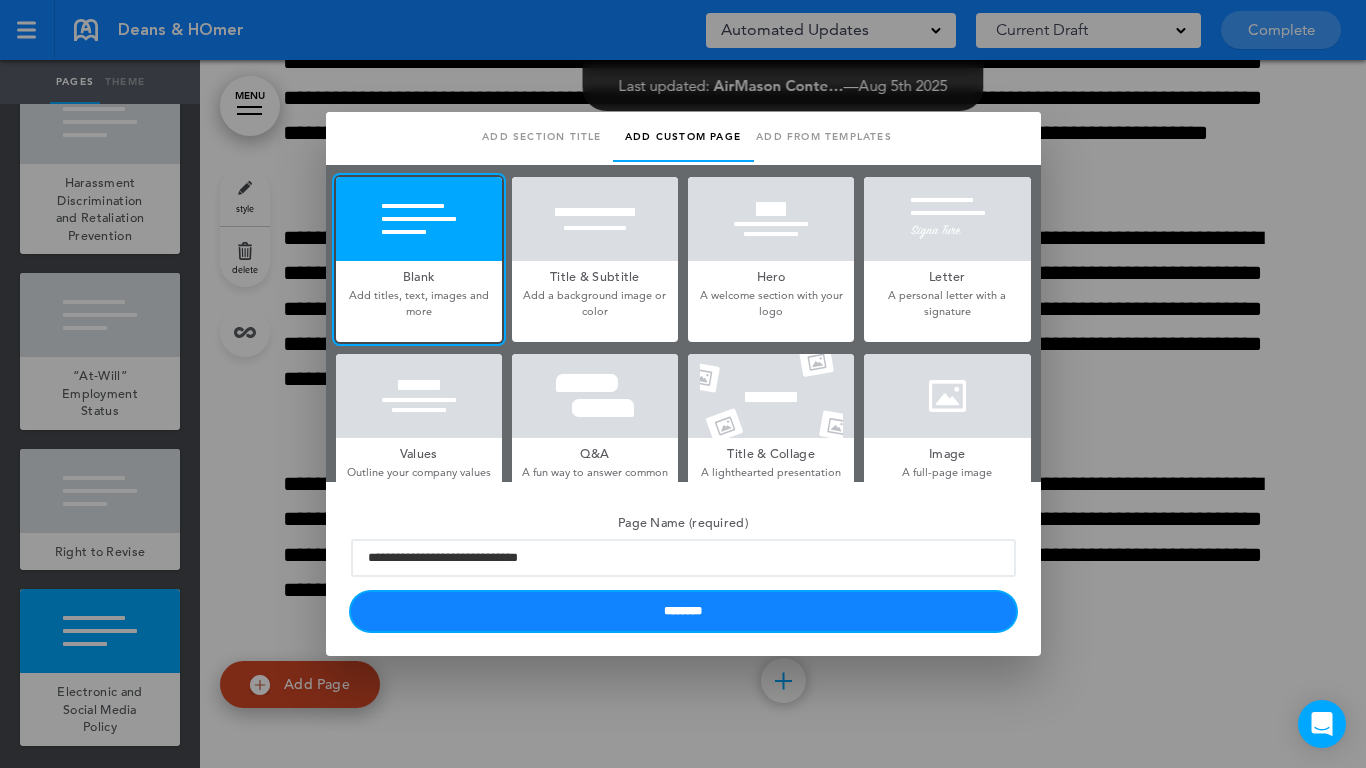 click on "********" at bounding box center [683, 611] 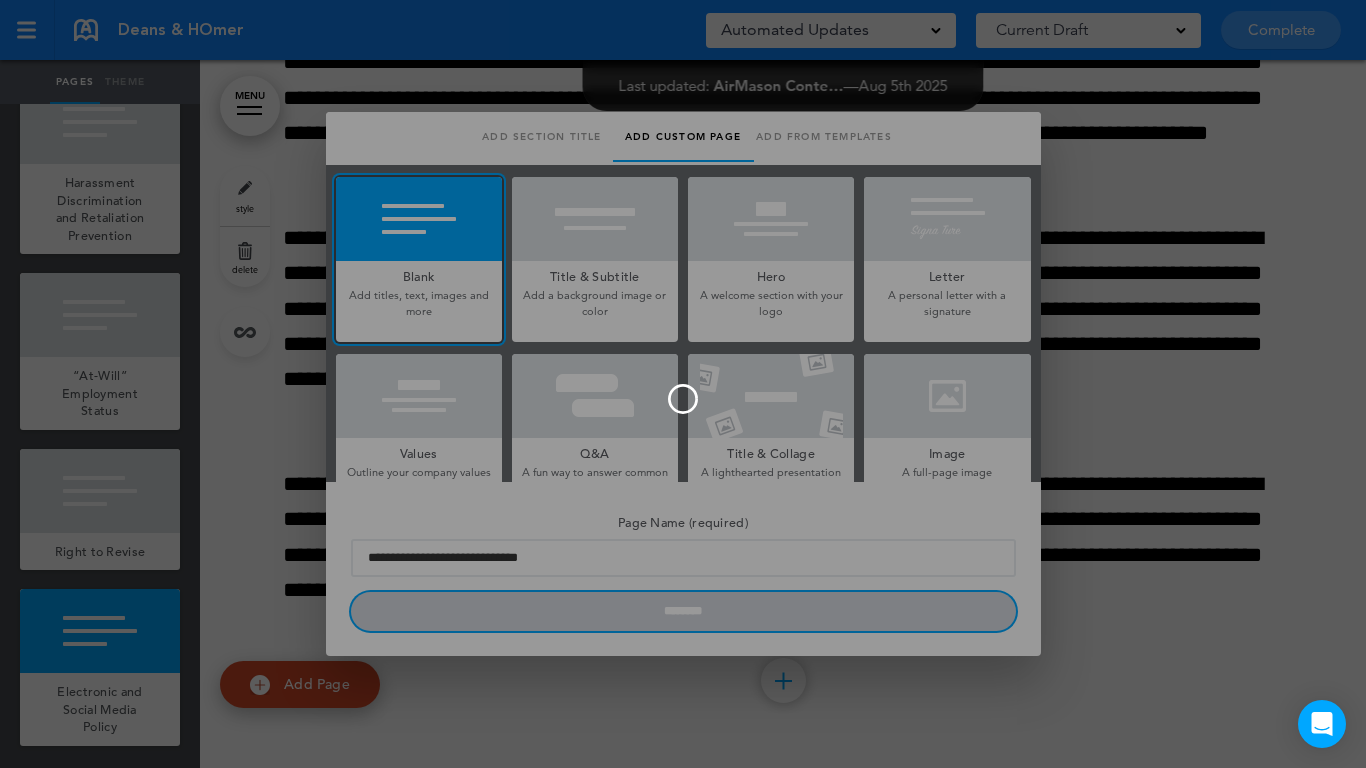 type 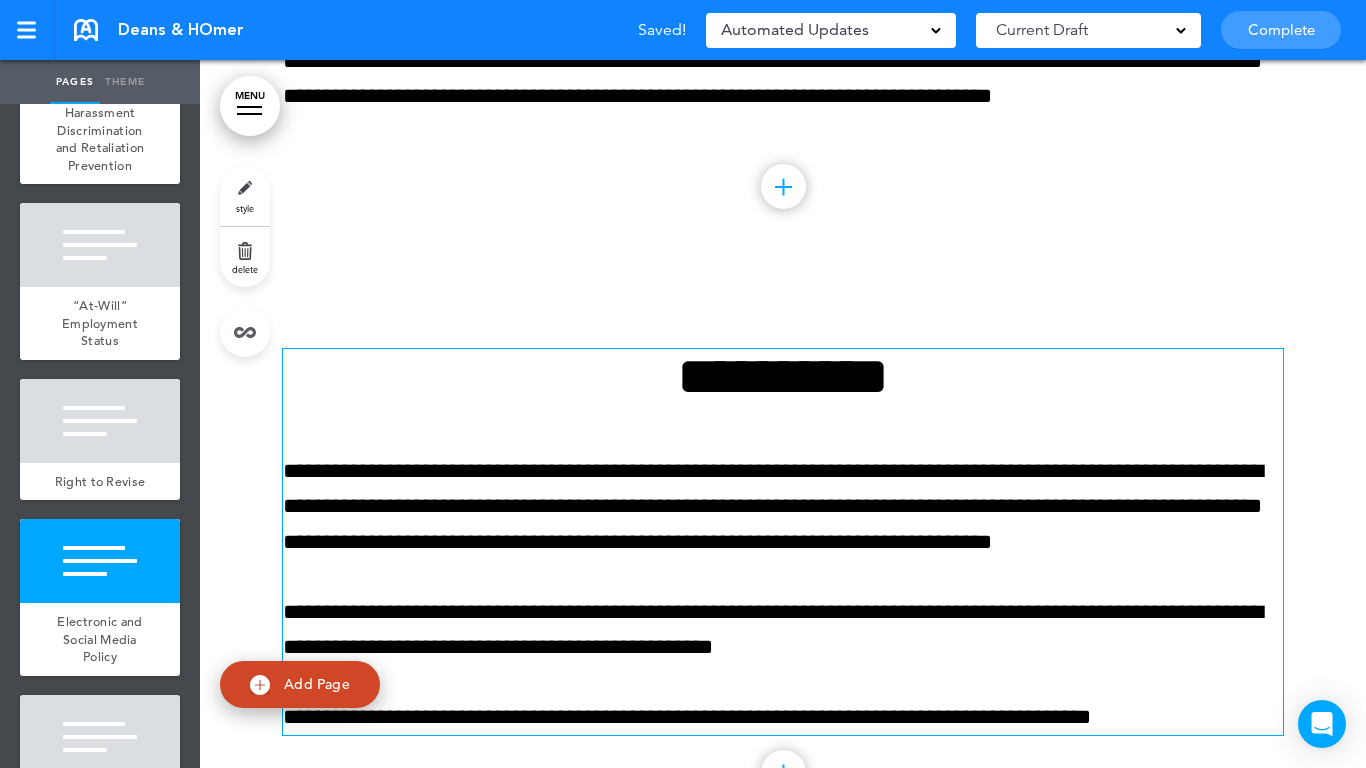 scroll, scrollTop: 17724, scrollLeft: 0, axis: vertical 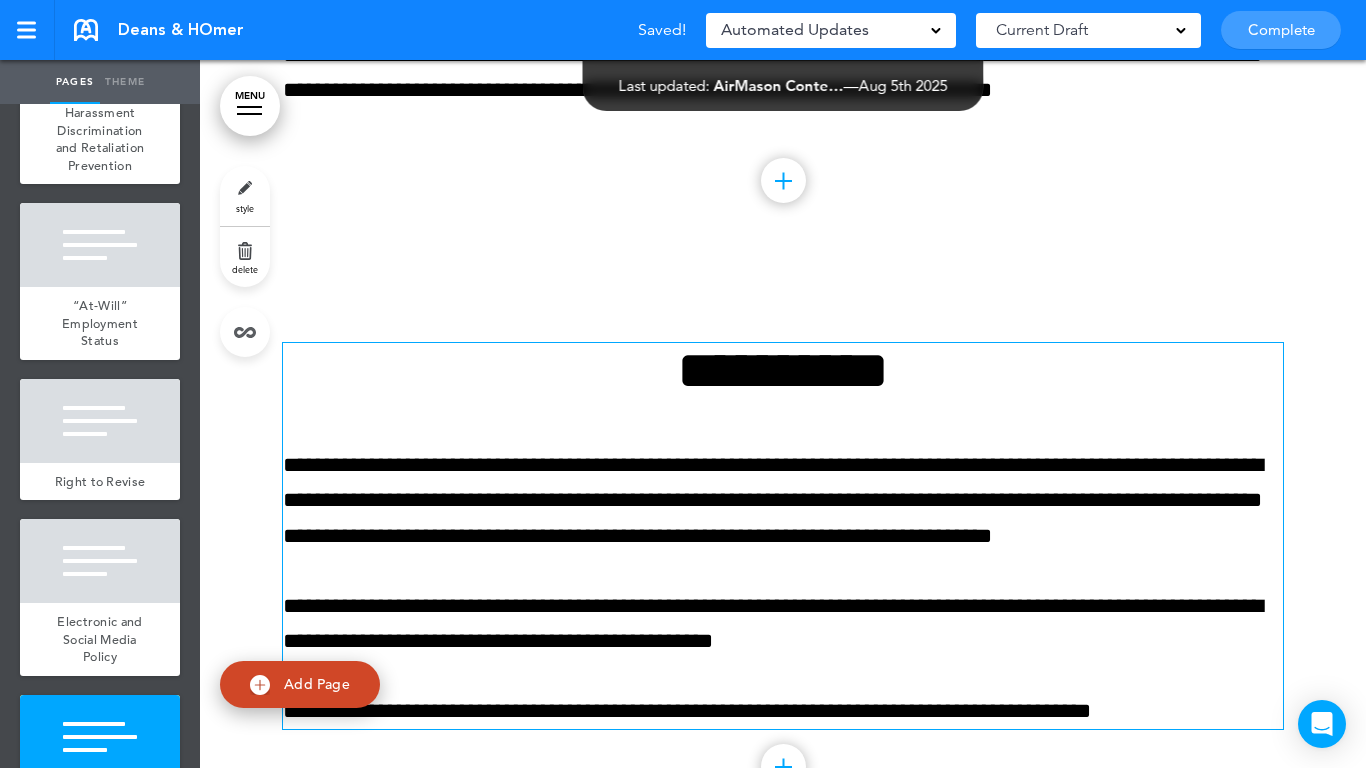 click on "**********" at bounding box center (783, 370) 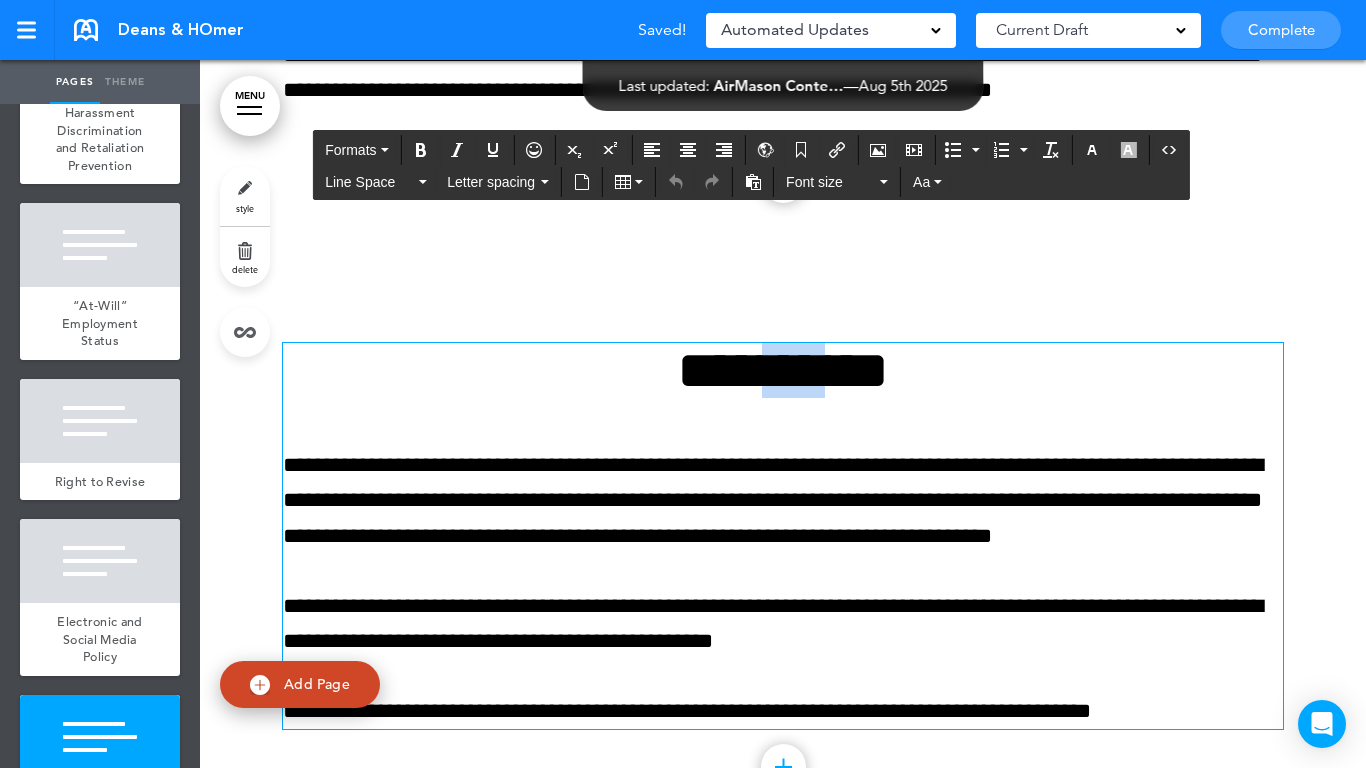 click on "**********" at bounding box center [783, 370] 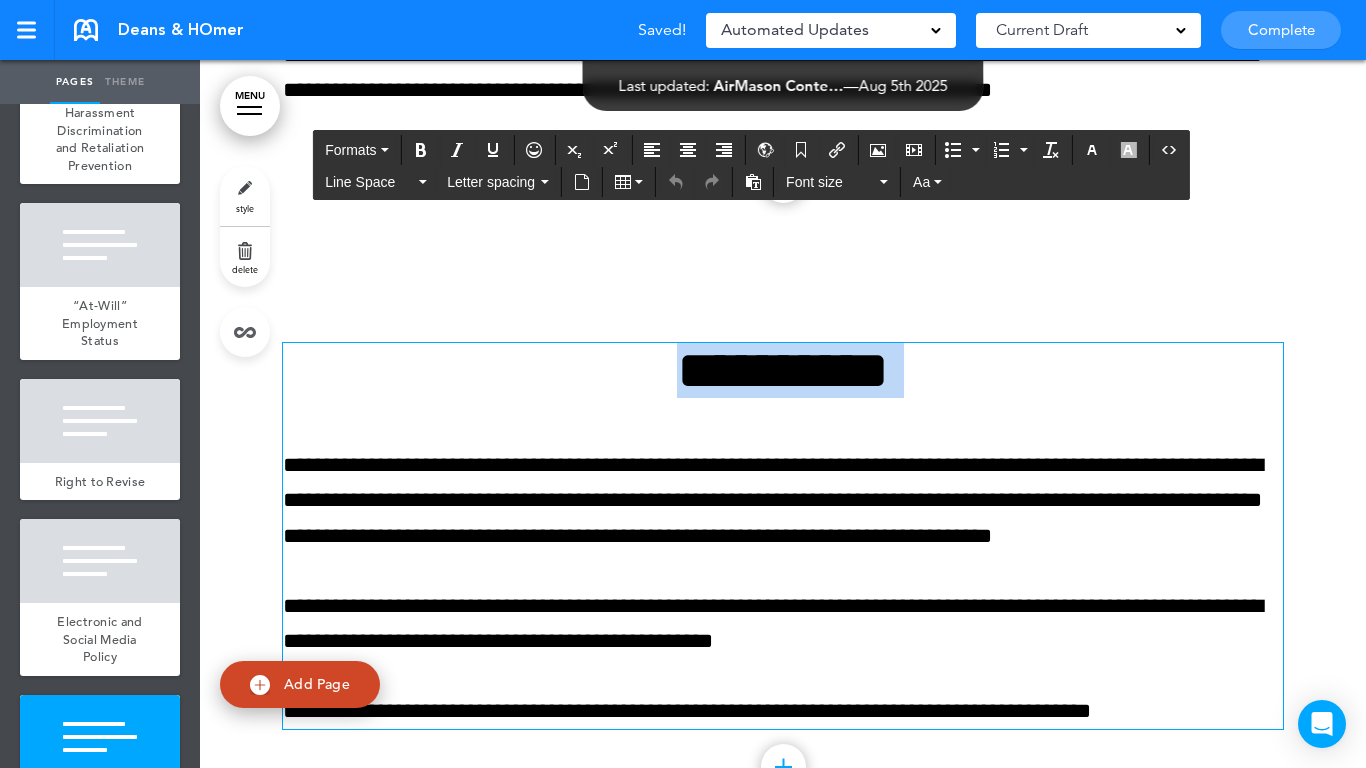 click on "**********" at bounding box center (783, 370) 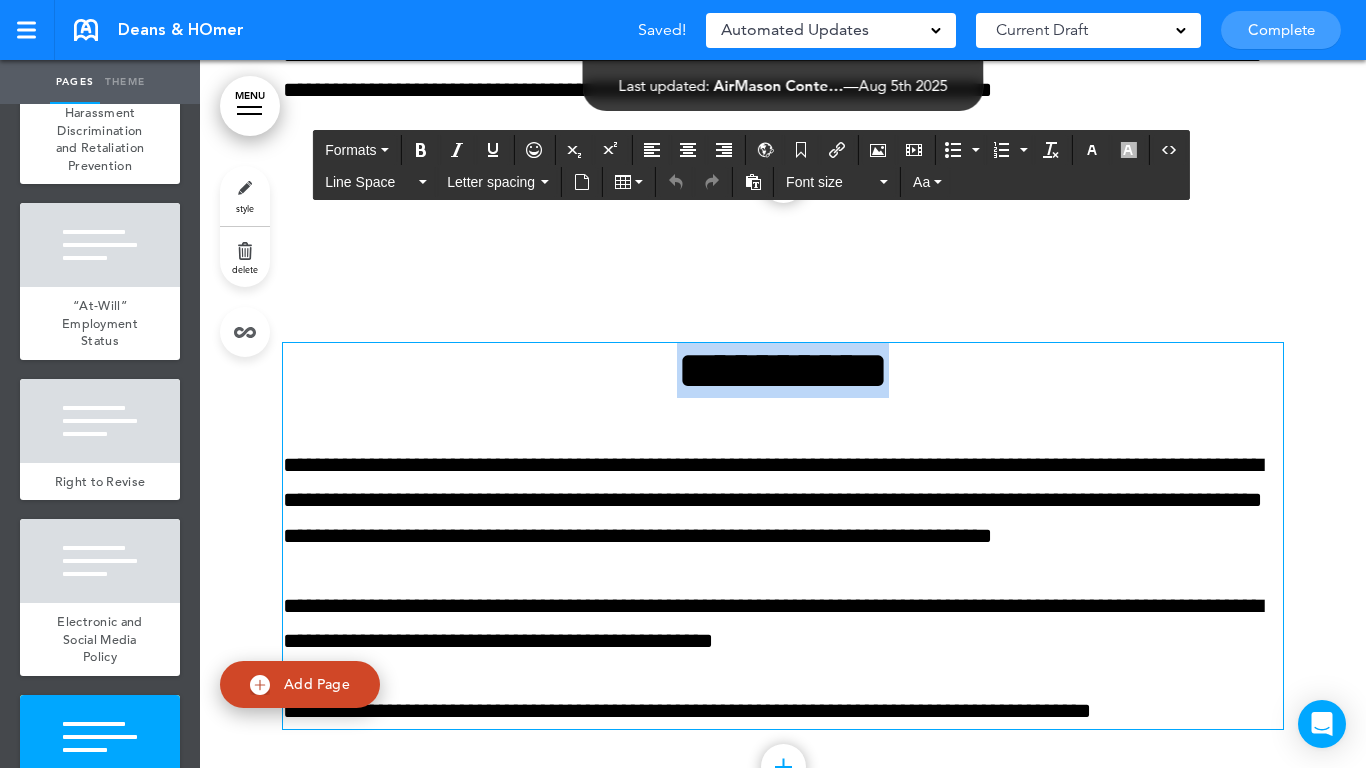 paste 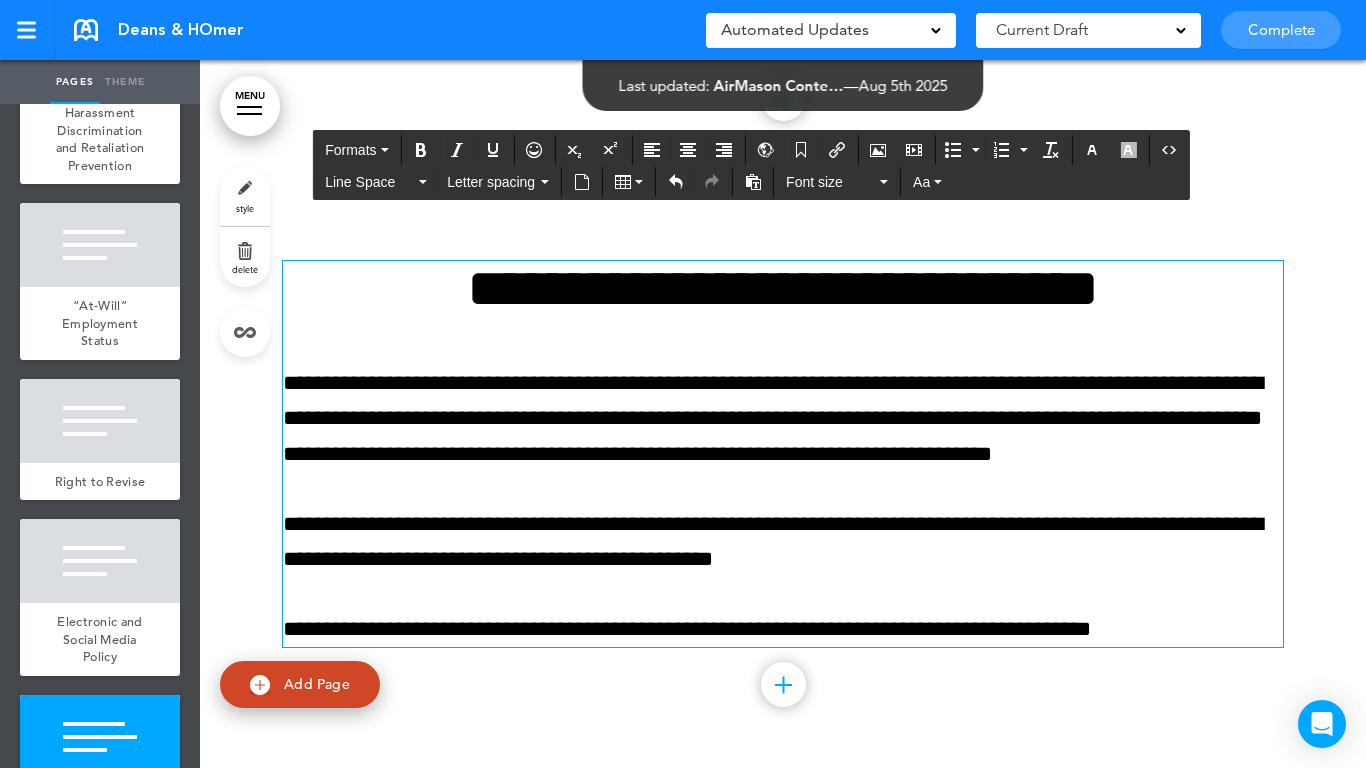 scroll, scrollTop: 17810, scrollLeft: 0, axis: vertical 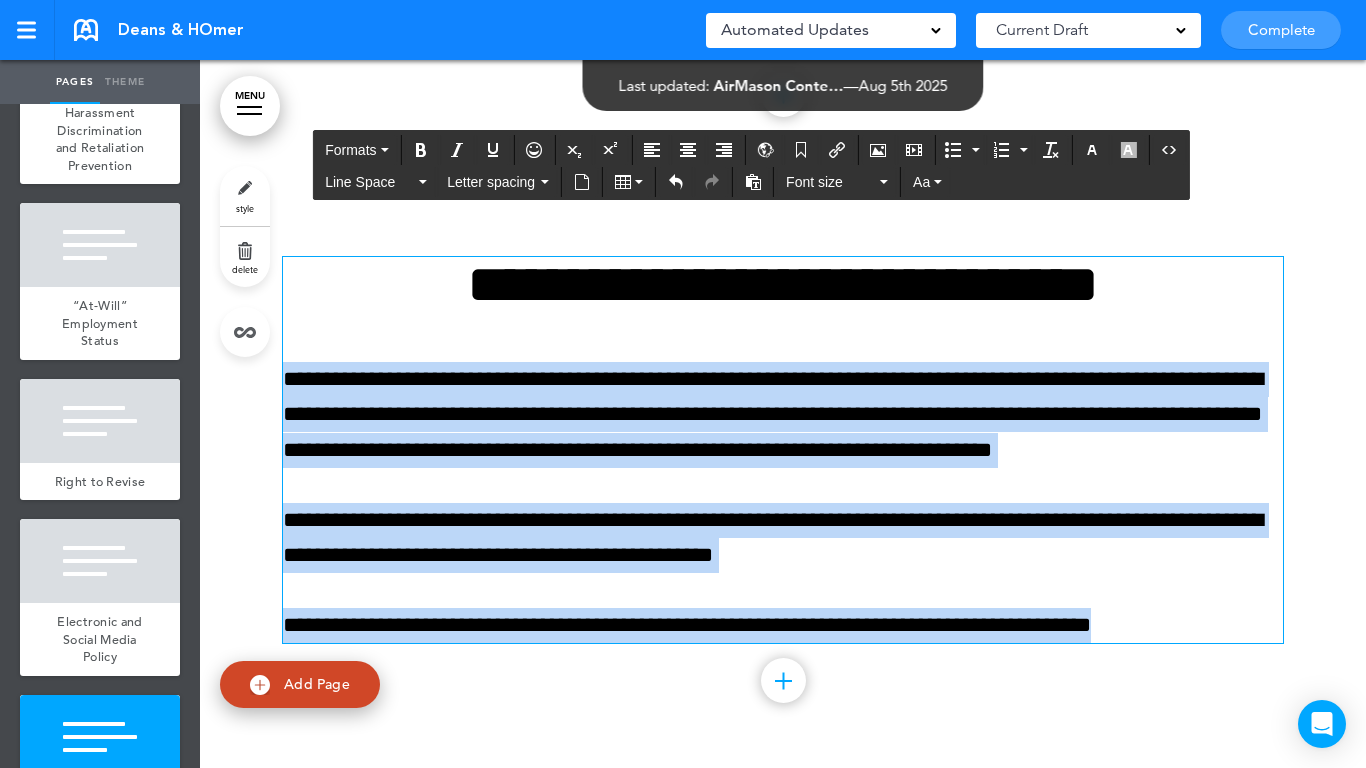 click on "Make this page common so it is available in other handbooks.
This handbook
Preview
Settings
Your Handbooks
Account
Manage Organization
My Account
Help
Logout
Deans & HOmer
Saved!
Automated Updates
0
Auto policy updates
🎉
Updating policies just got easier! Introducing" at bounding box center [683, 384] 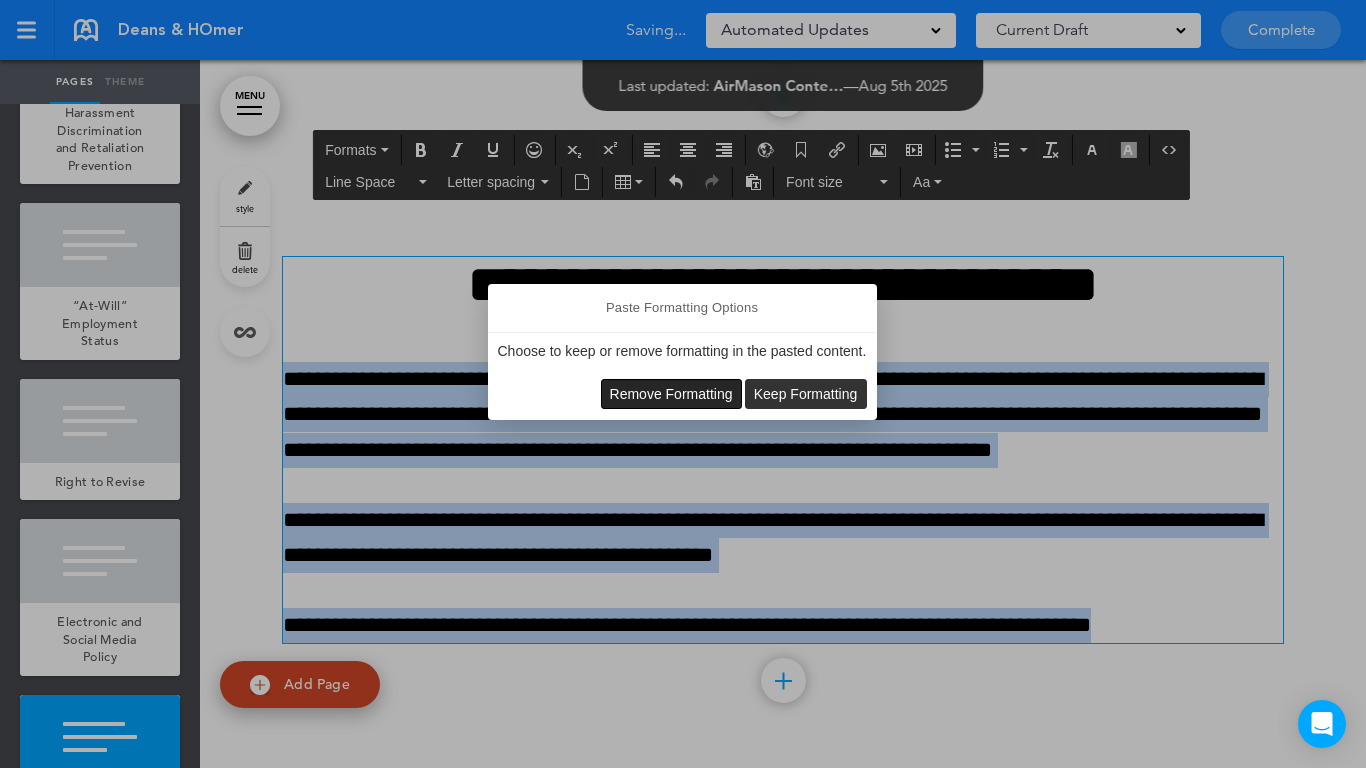 click on "Remove Formatting" at bounding box center (671, 394) 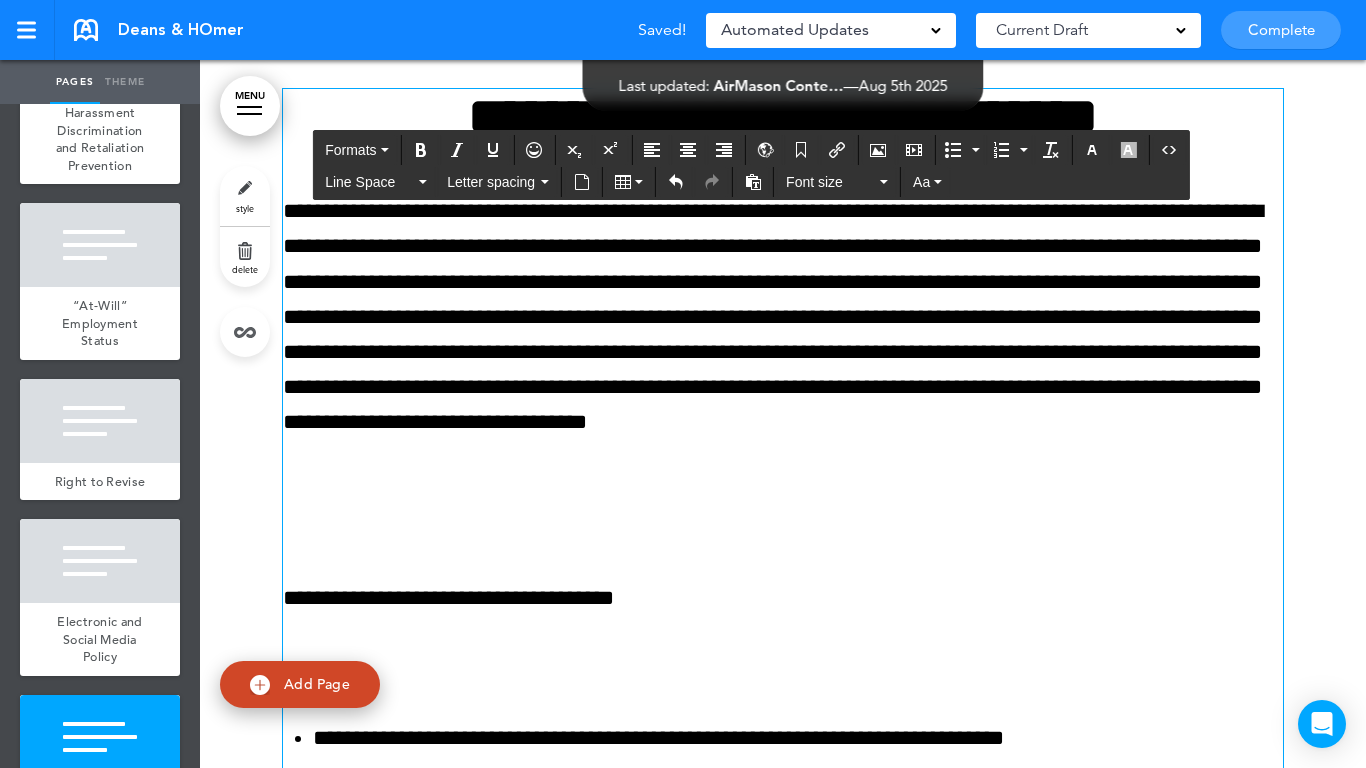 scroll, scrollTop: 18017, scrollLeft: 0, axis: vertical 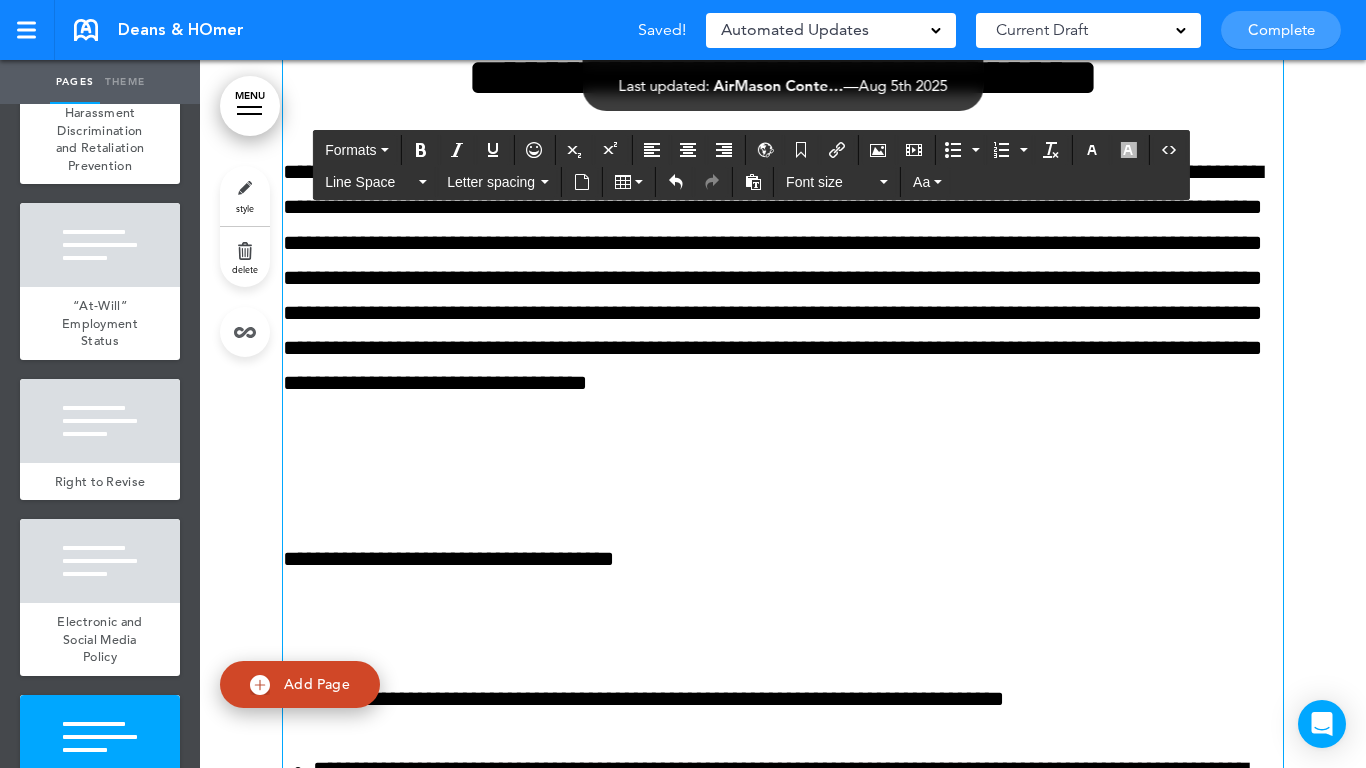click on "**********" at bounding box center [783, 717] 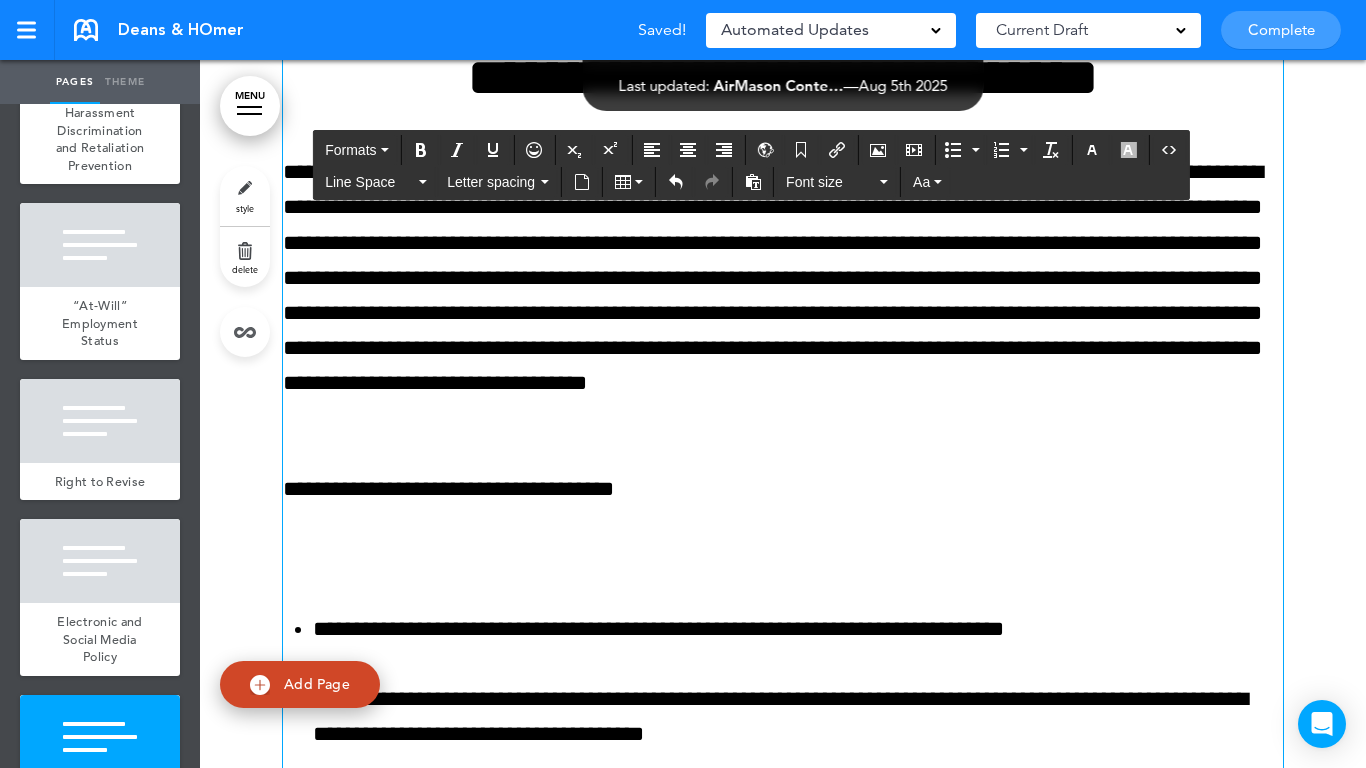 click on "**********" at bounding box center (783, 682) 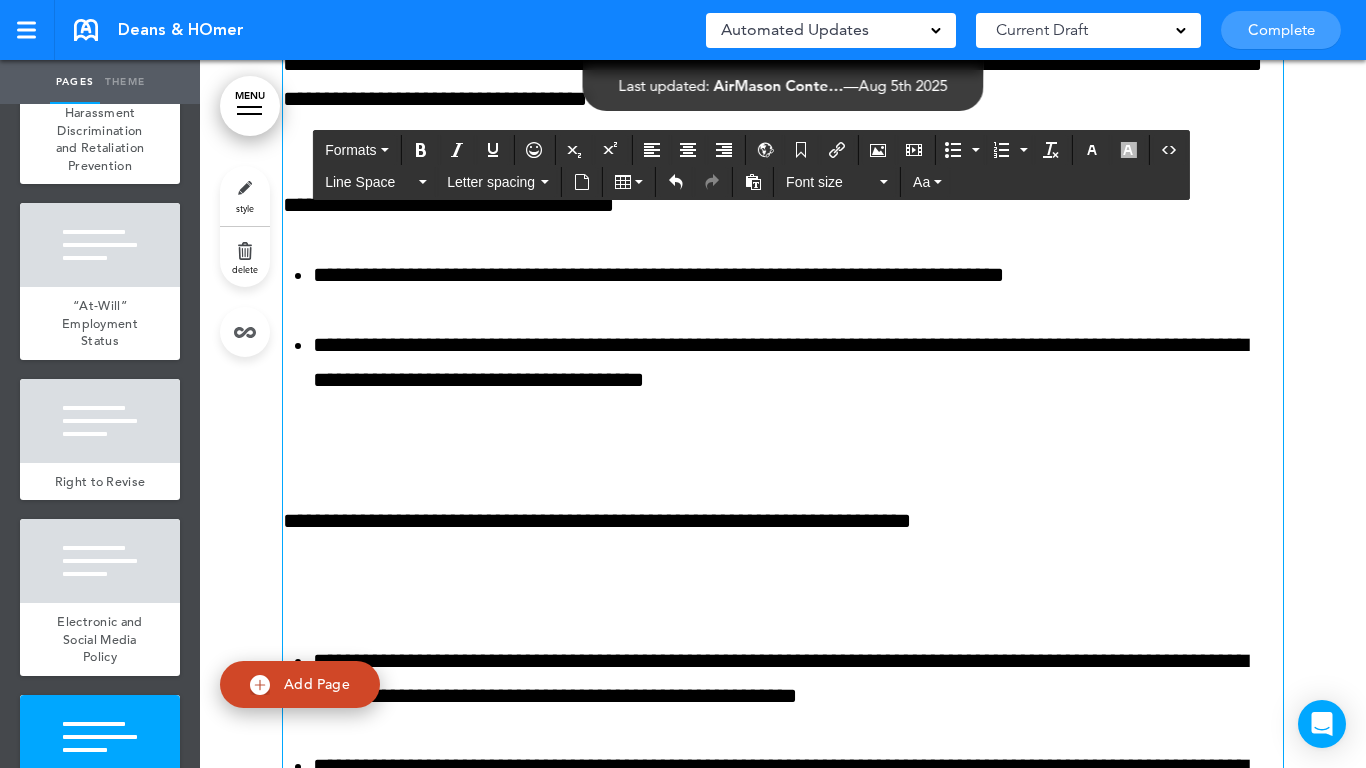 scroll, scrollTop: 18317, scrollLeft: 0, axis: vertical 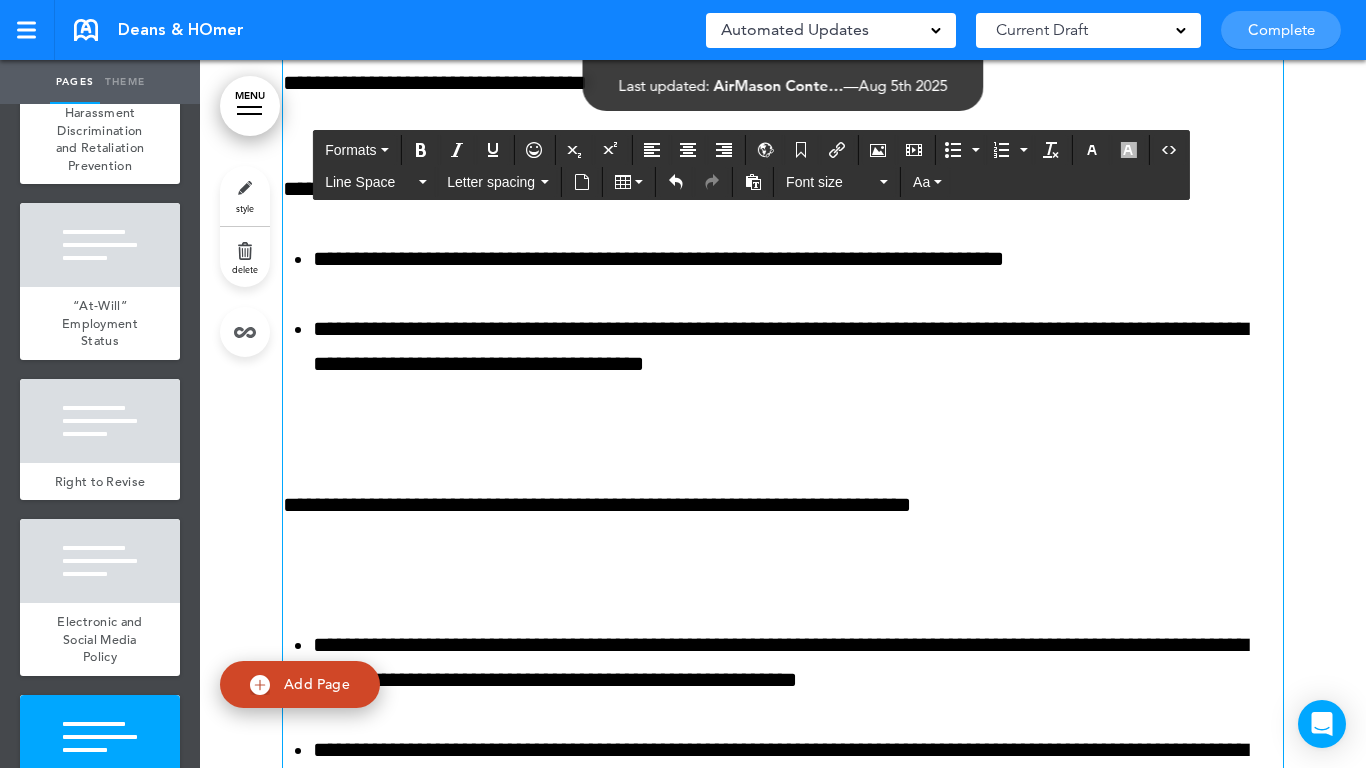 click on "**********" at bounding box center (783, 347) 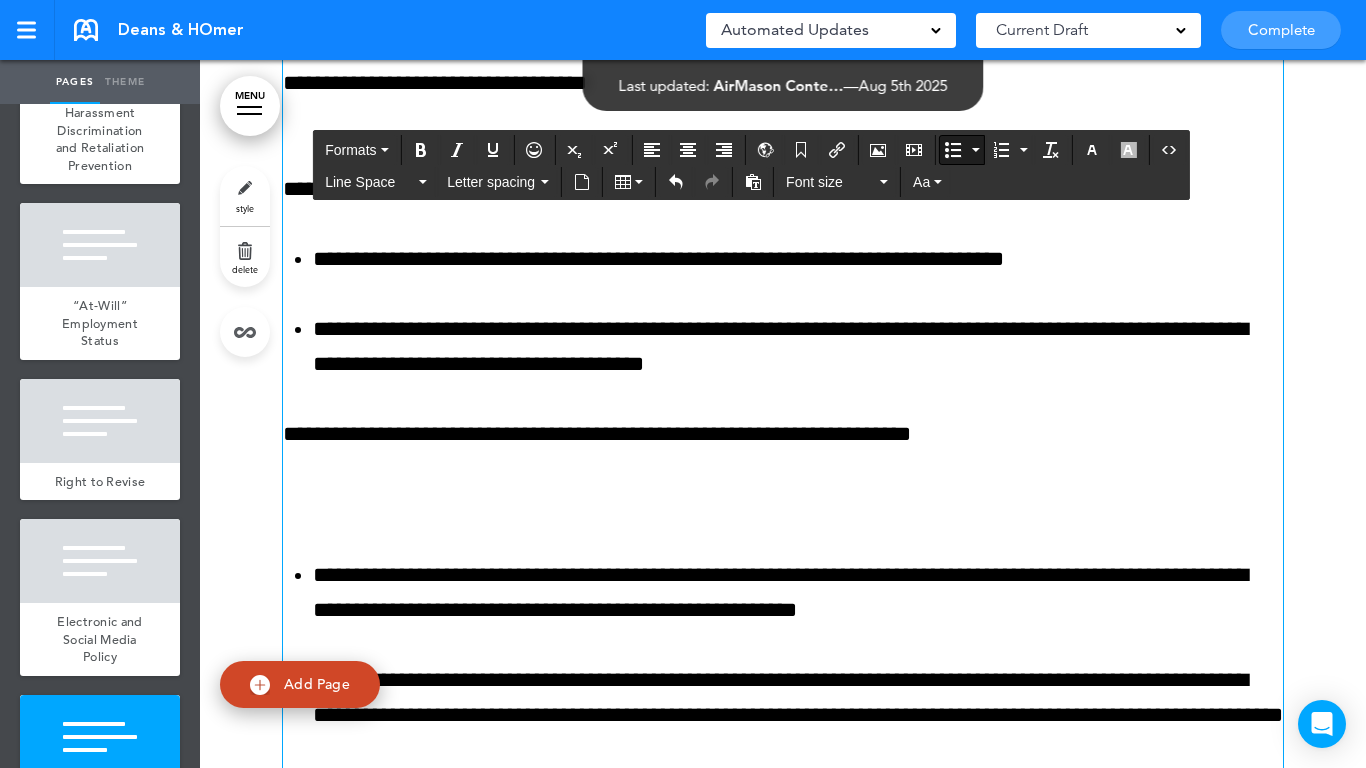 click at bounding box center (783, 505) 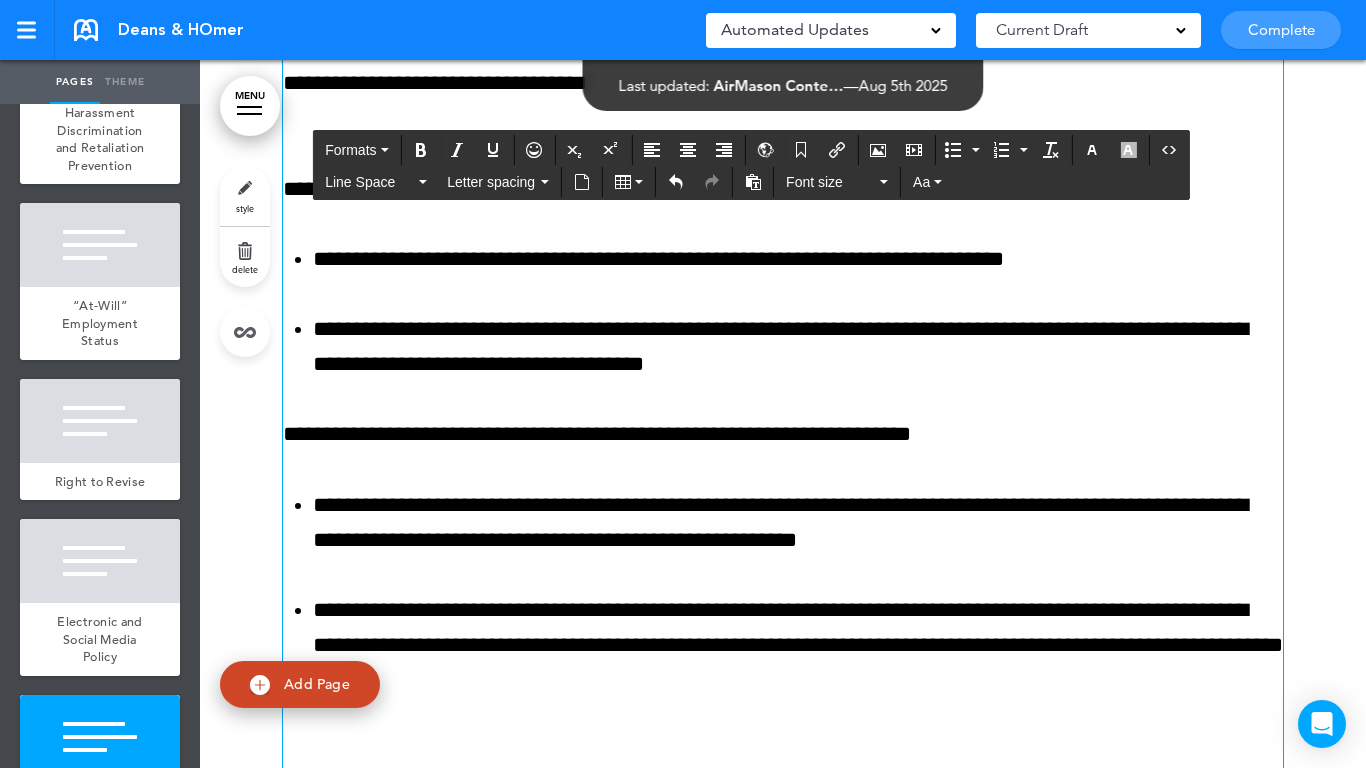scroll, scrollTop: 18517, scrollLeft: 0, axis: vertical 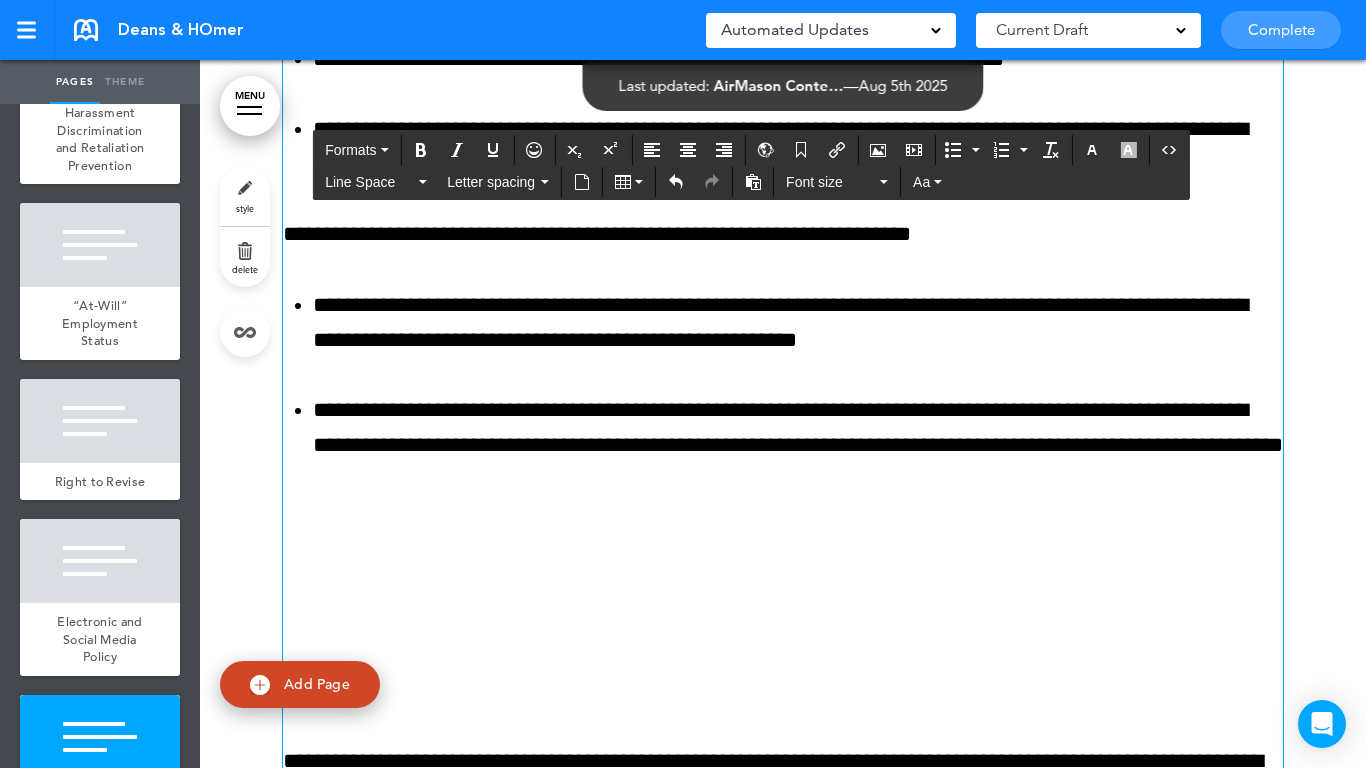 click on "**********" at bounding box center [783, 182] 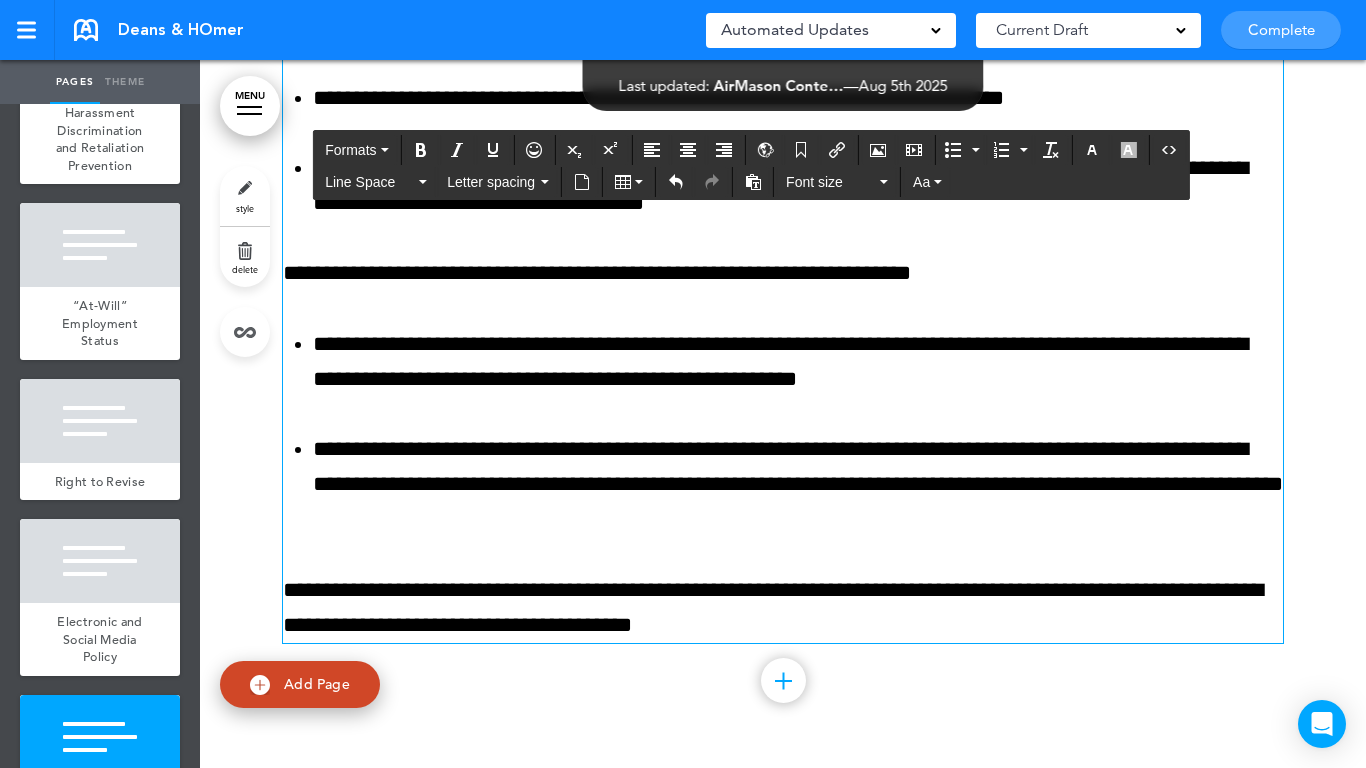 scroll, scrollTop: 18478, scrollLeft: 0, axis: vertical 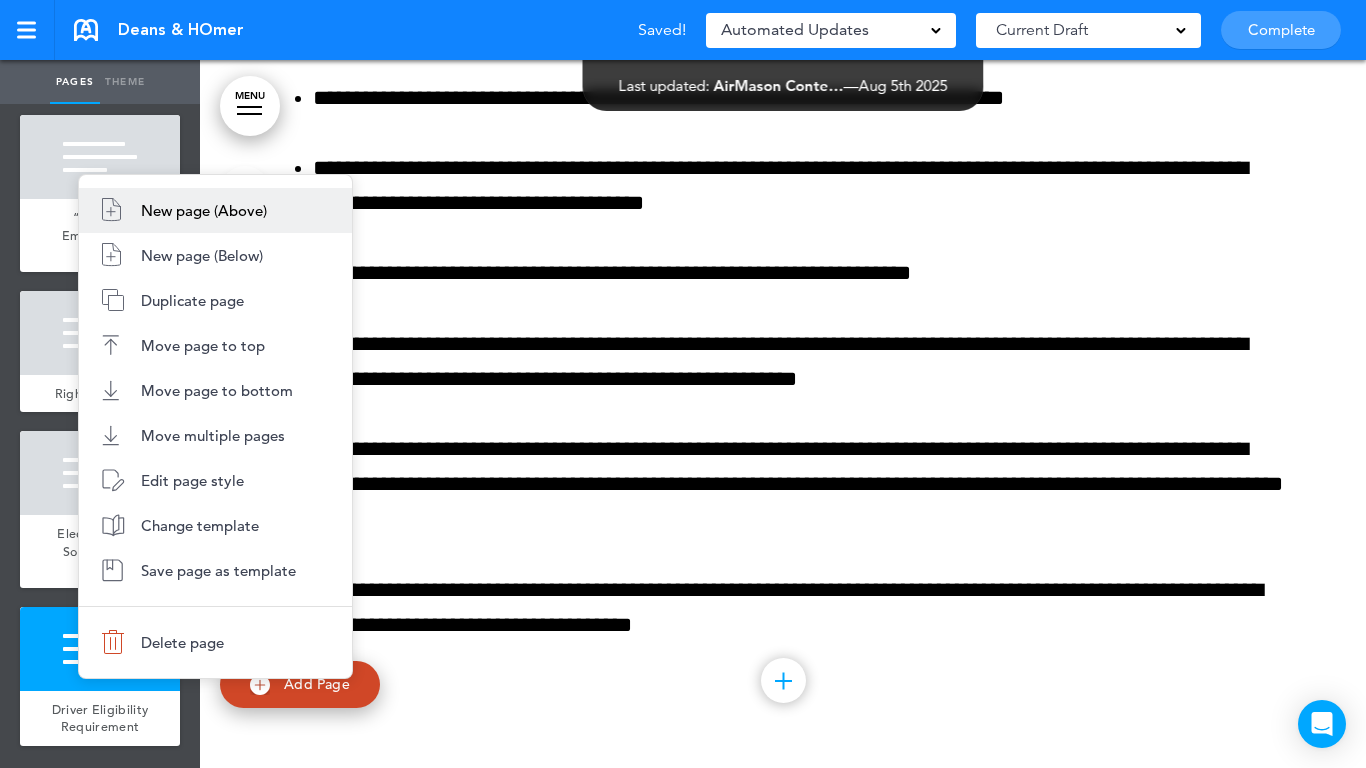 click on "New page (Above)" at bounding box center [215, 210] 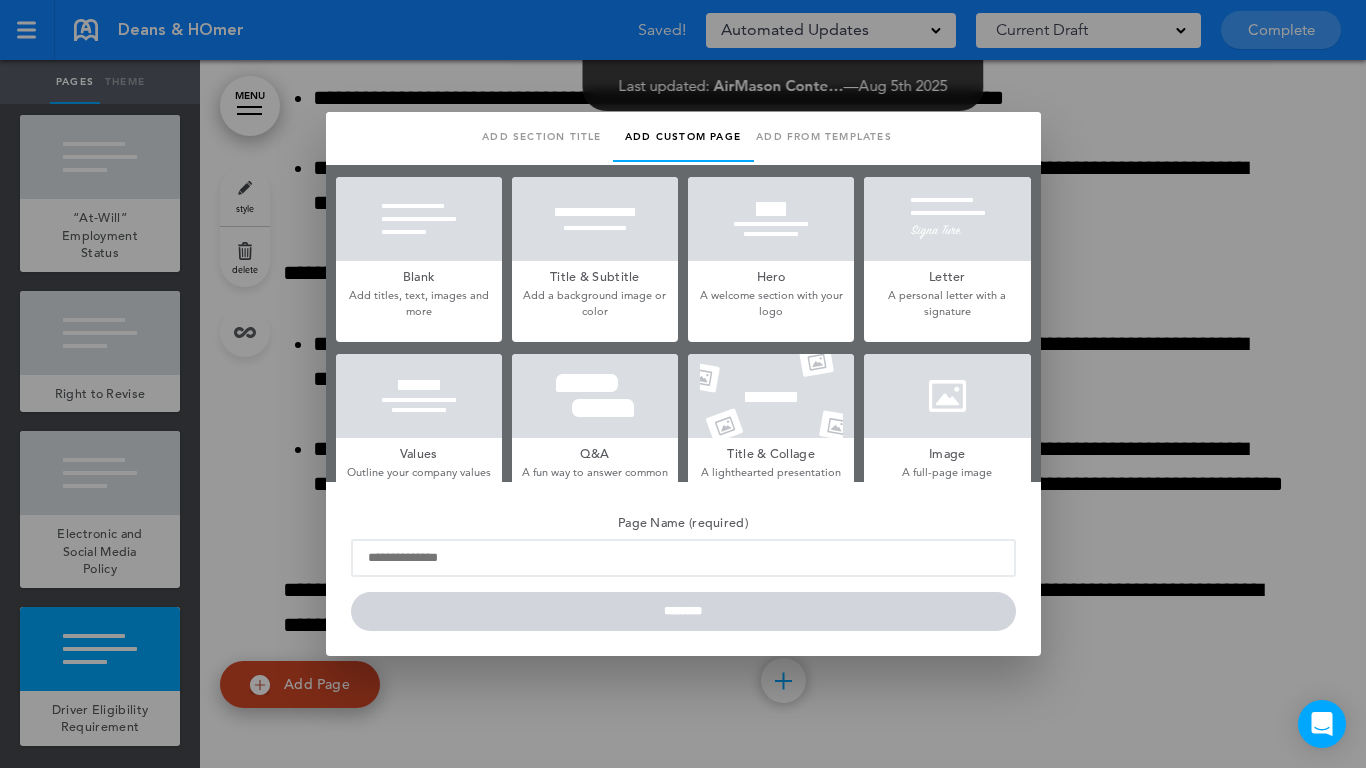 click at bounding box center (683, 384) 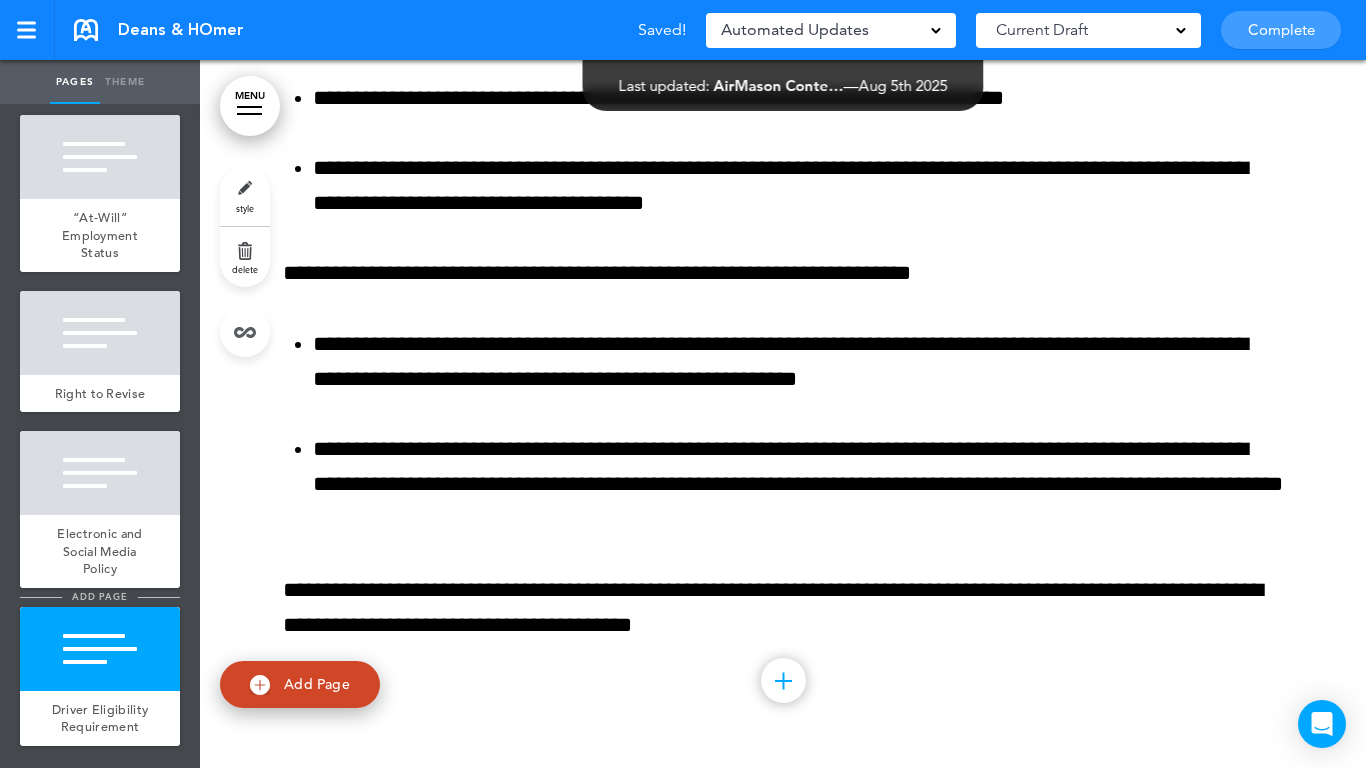 drag, startPoint x: 110, startPoint y: 565, endPoint x: 108, endPoint y: 575, distance: 10.198039 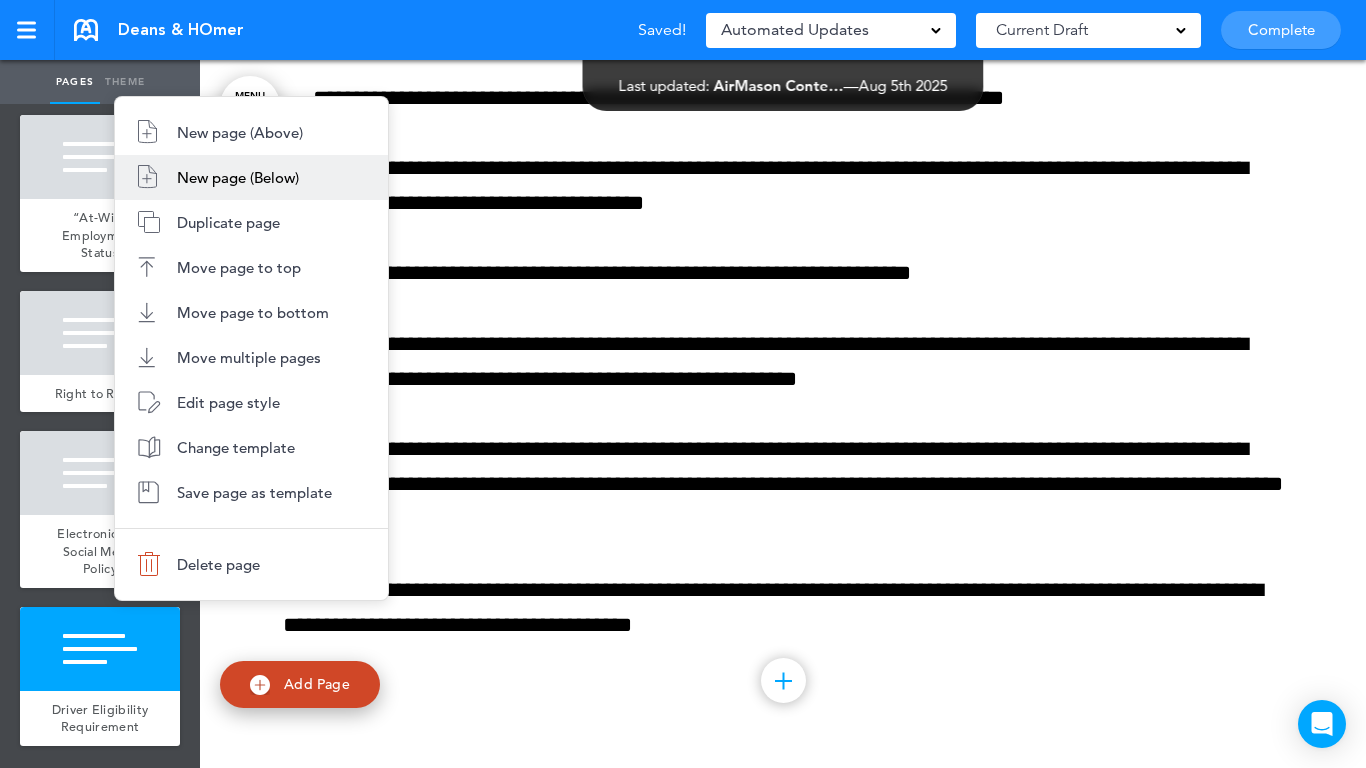 click on "New page (Below)" at bounding box center (238, 177) 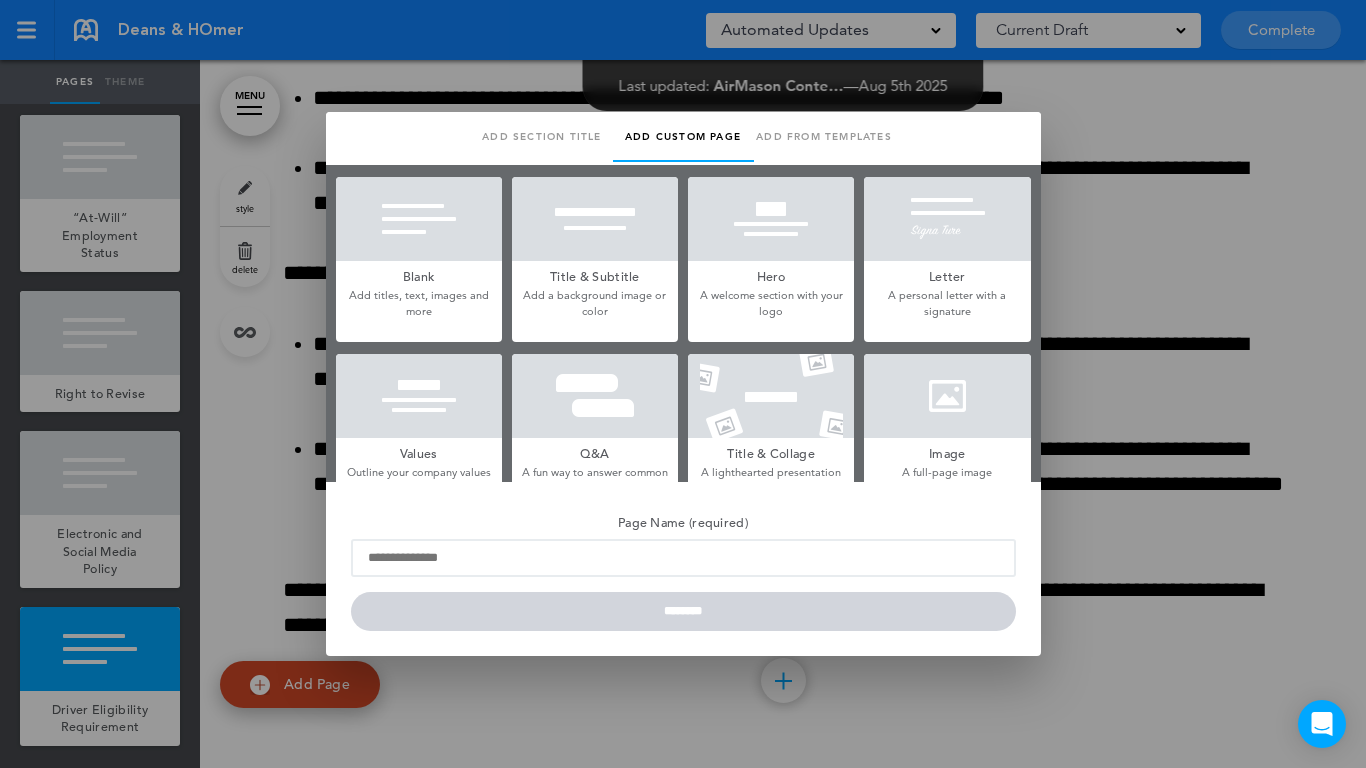 click at bounding box center [419, 219] 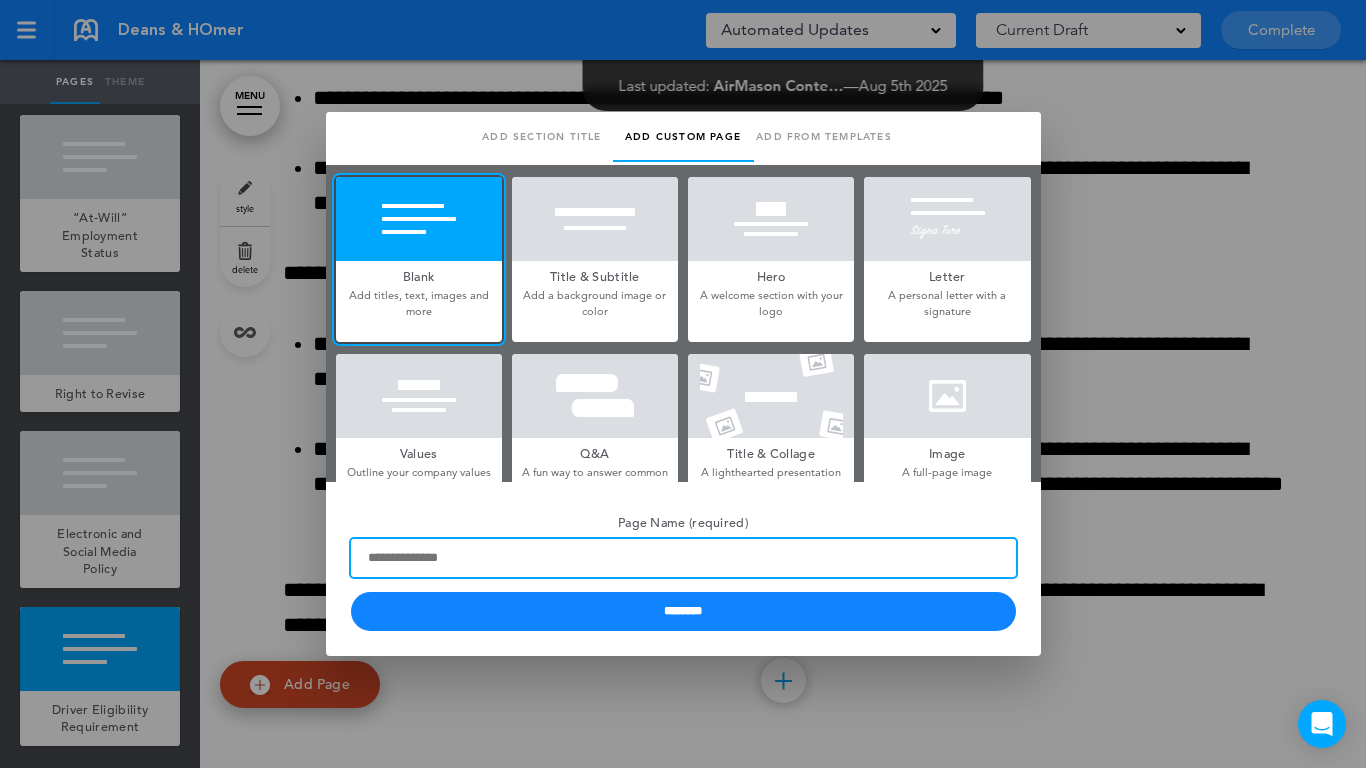 paste on "**********" 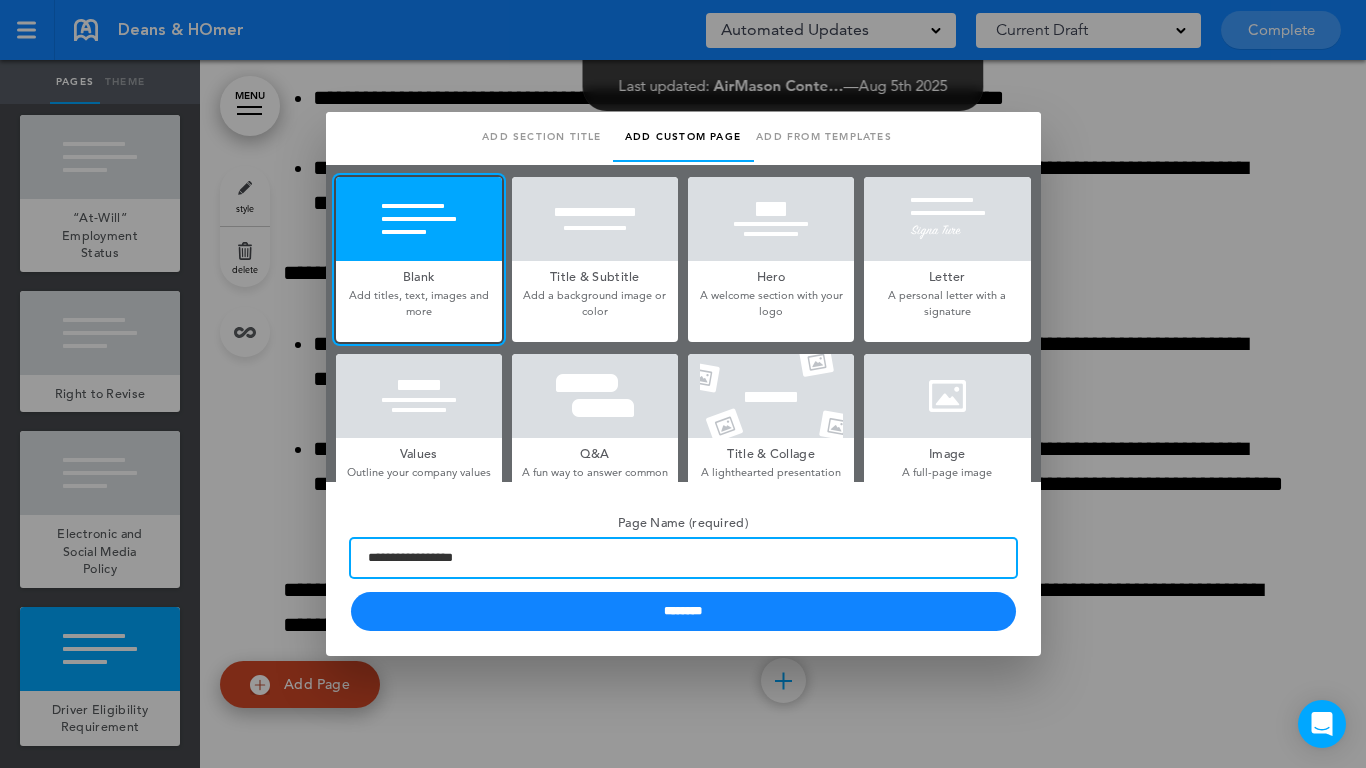 click on "**********" at bounding box center (683, 558) 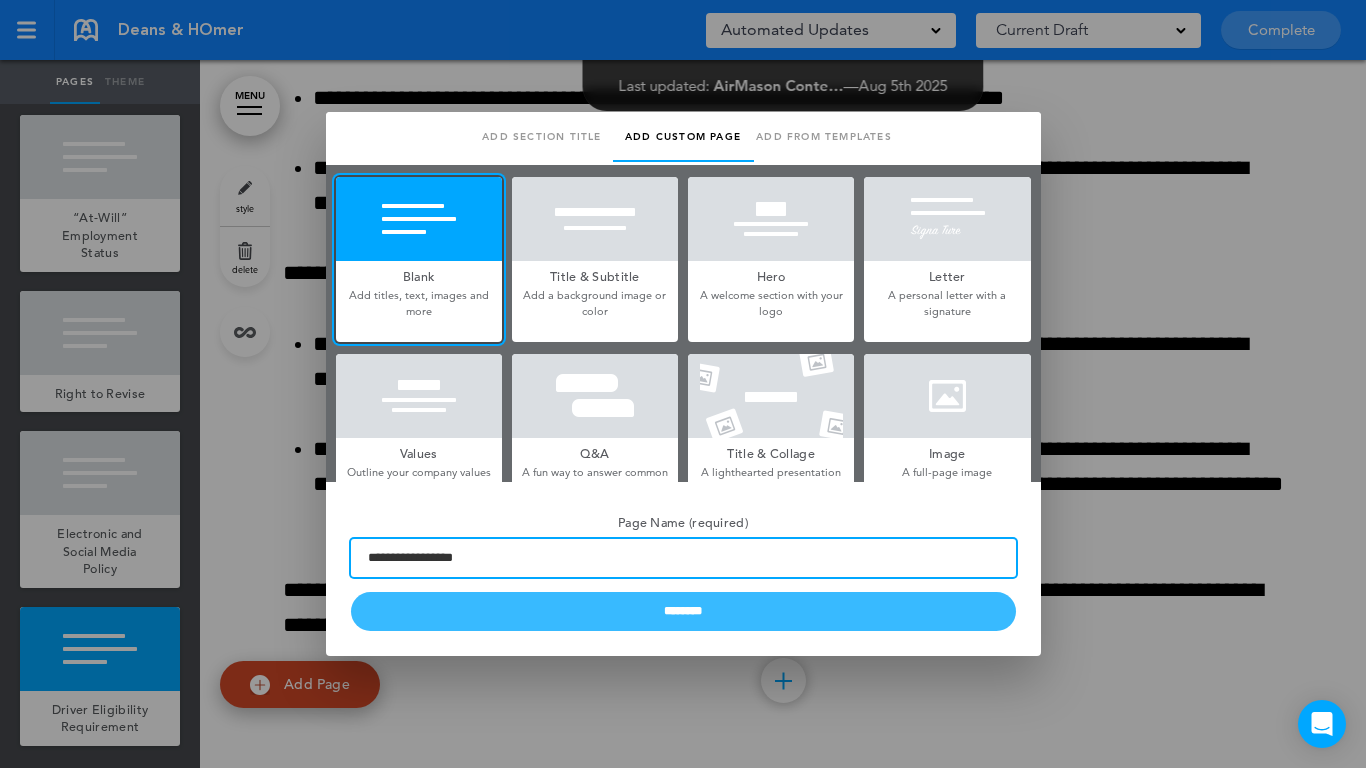 type on "**********" 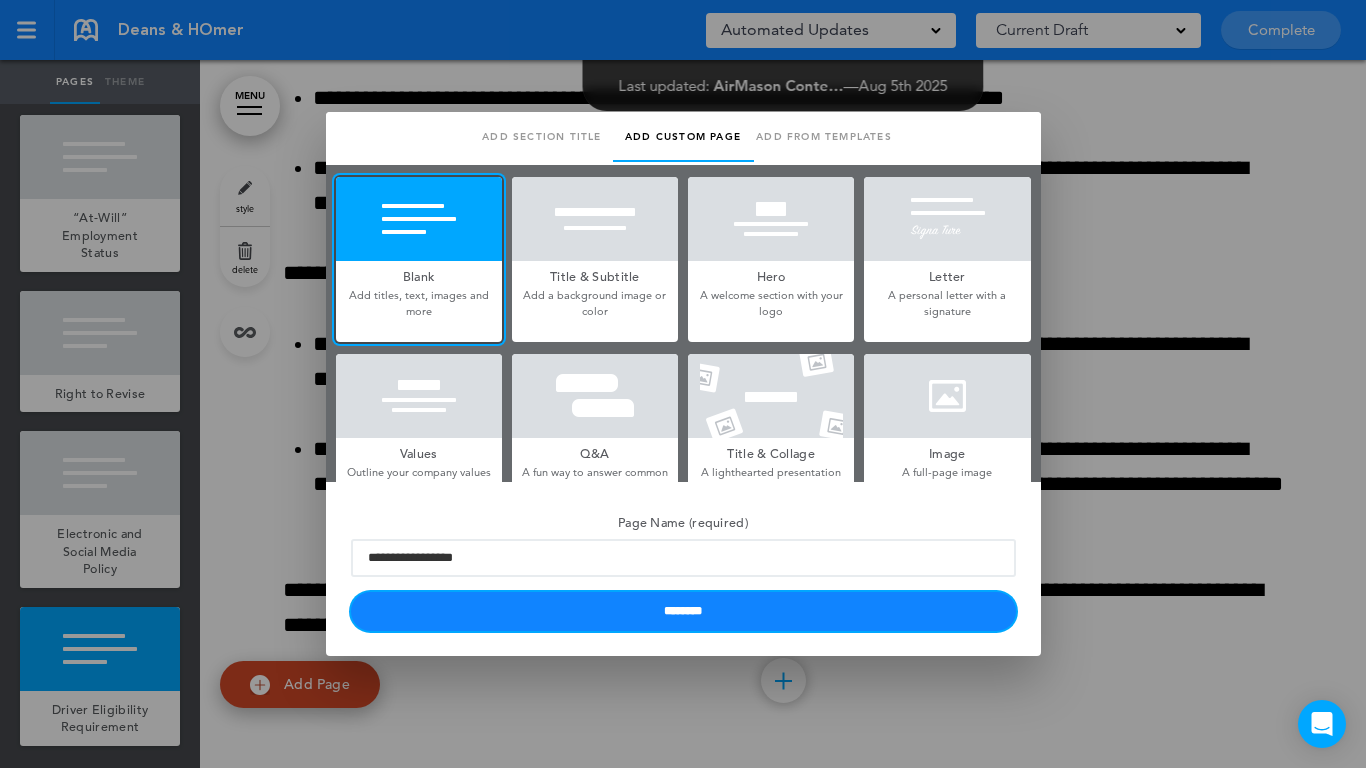 click on "********" at bounding box center [683, 611] 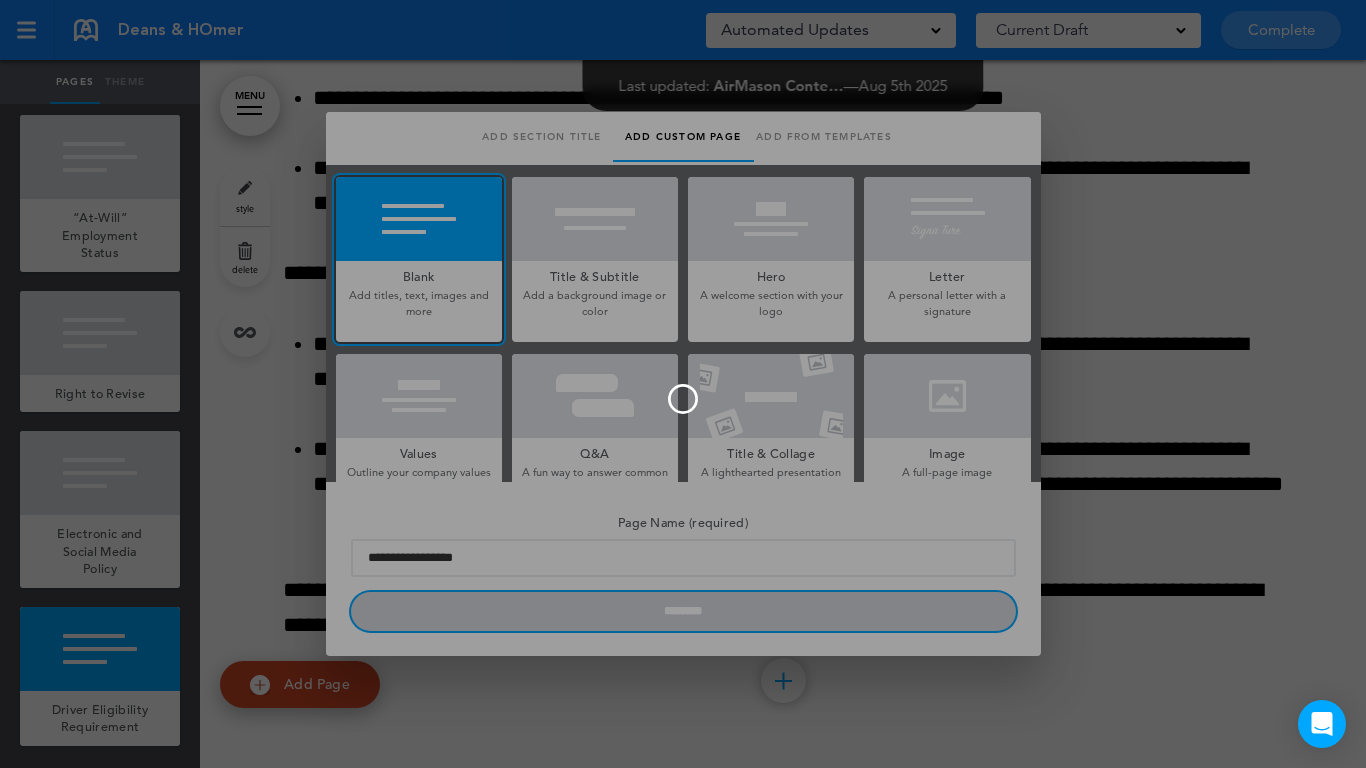 type 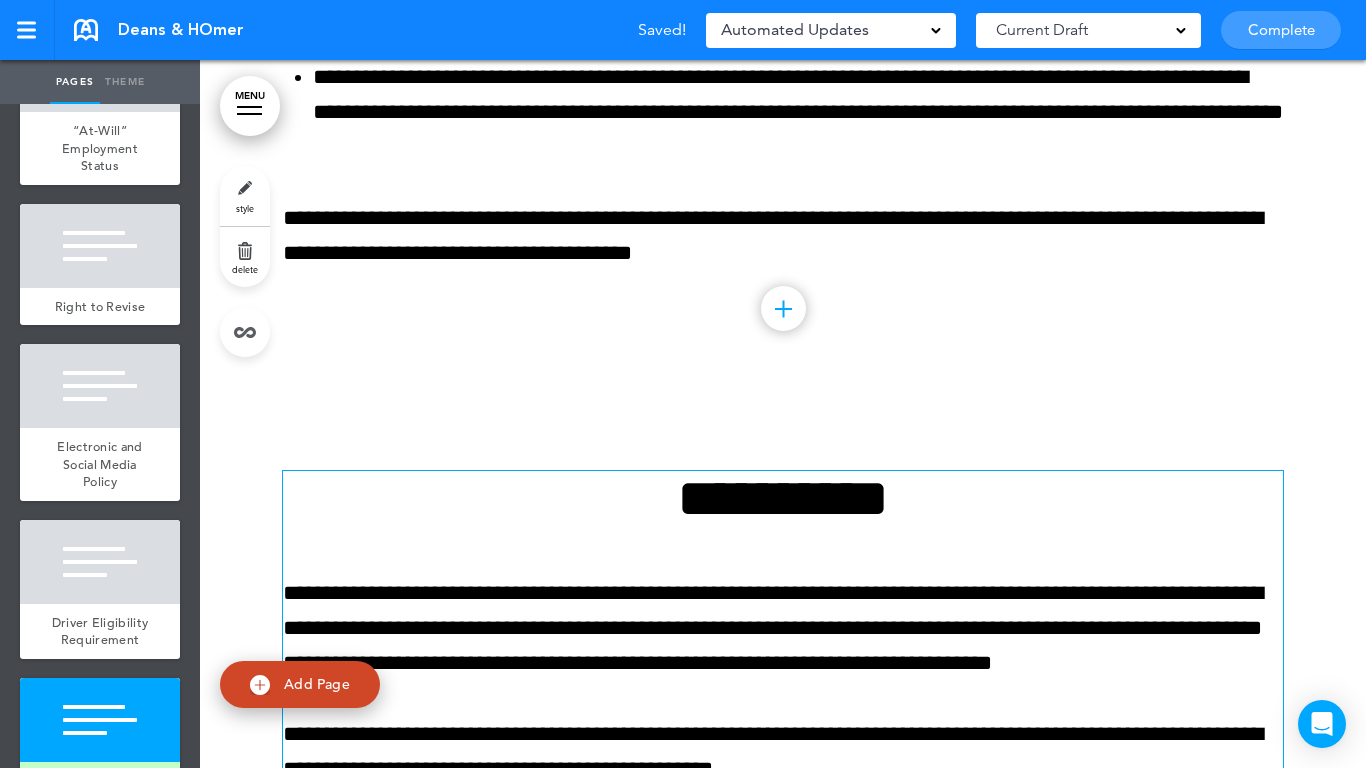 scroll, scrollTop: 19064, scrollLeft: 0, axis: vertical 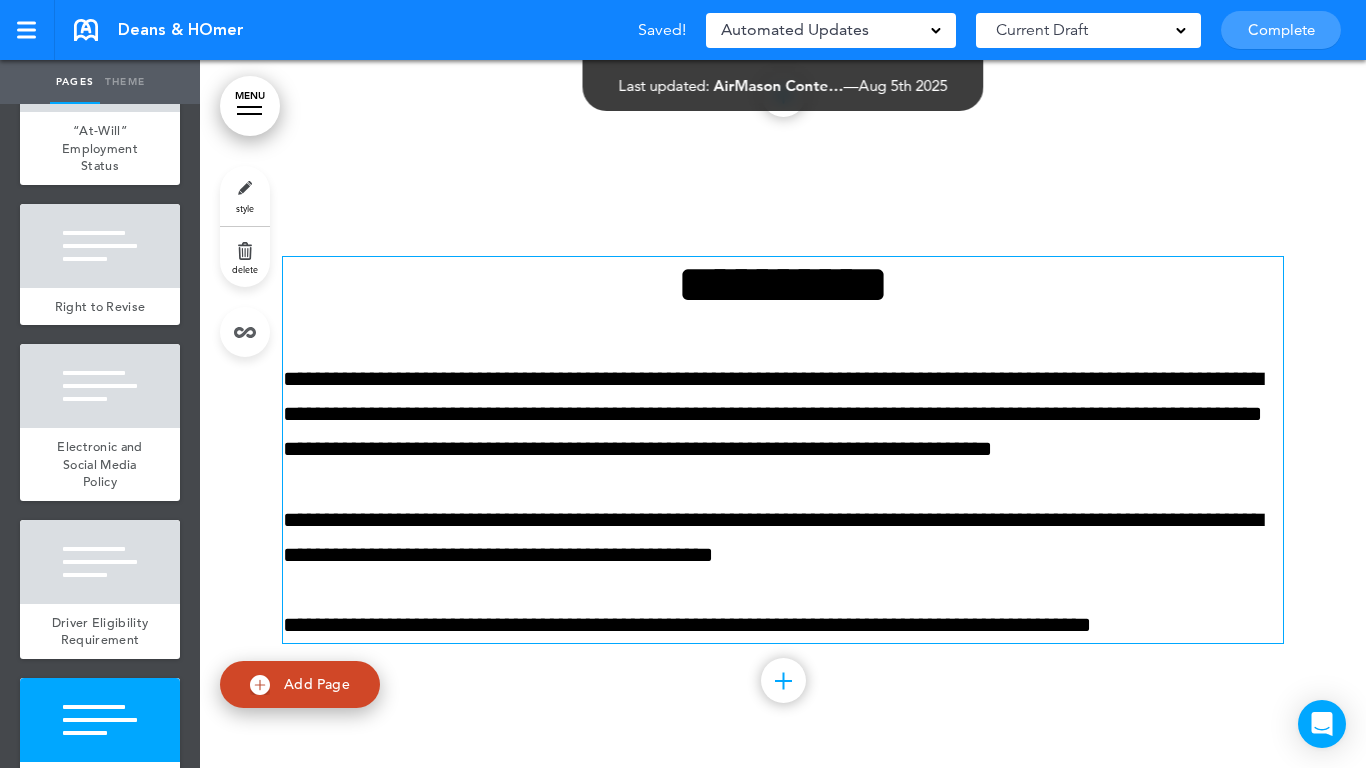 click on "**********" at bounding box center (783, 284) 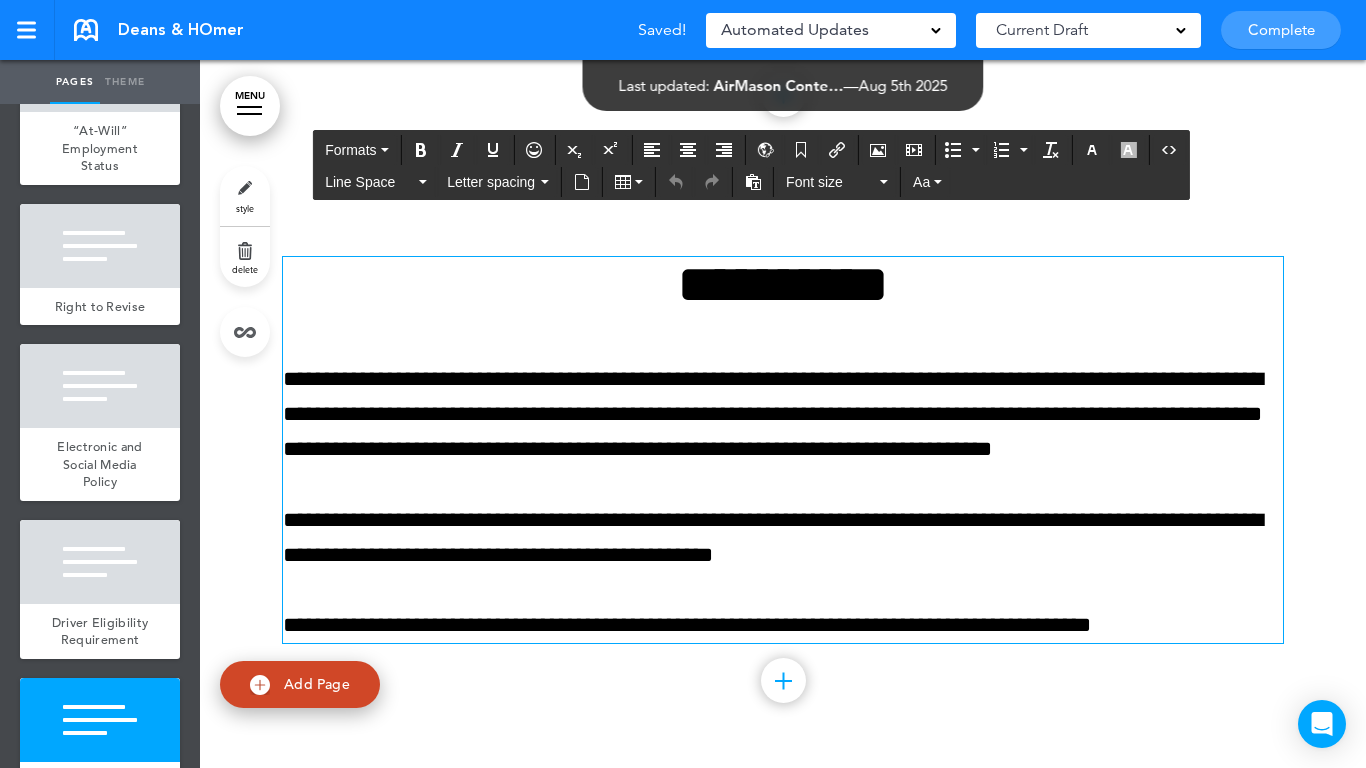 click on "**********" at bounding box center [783, 284] 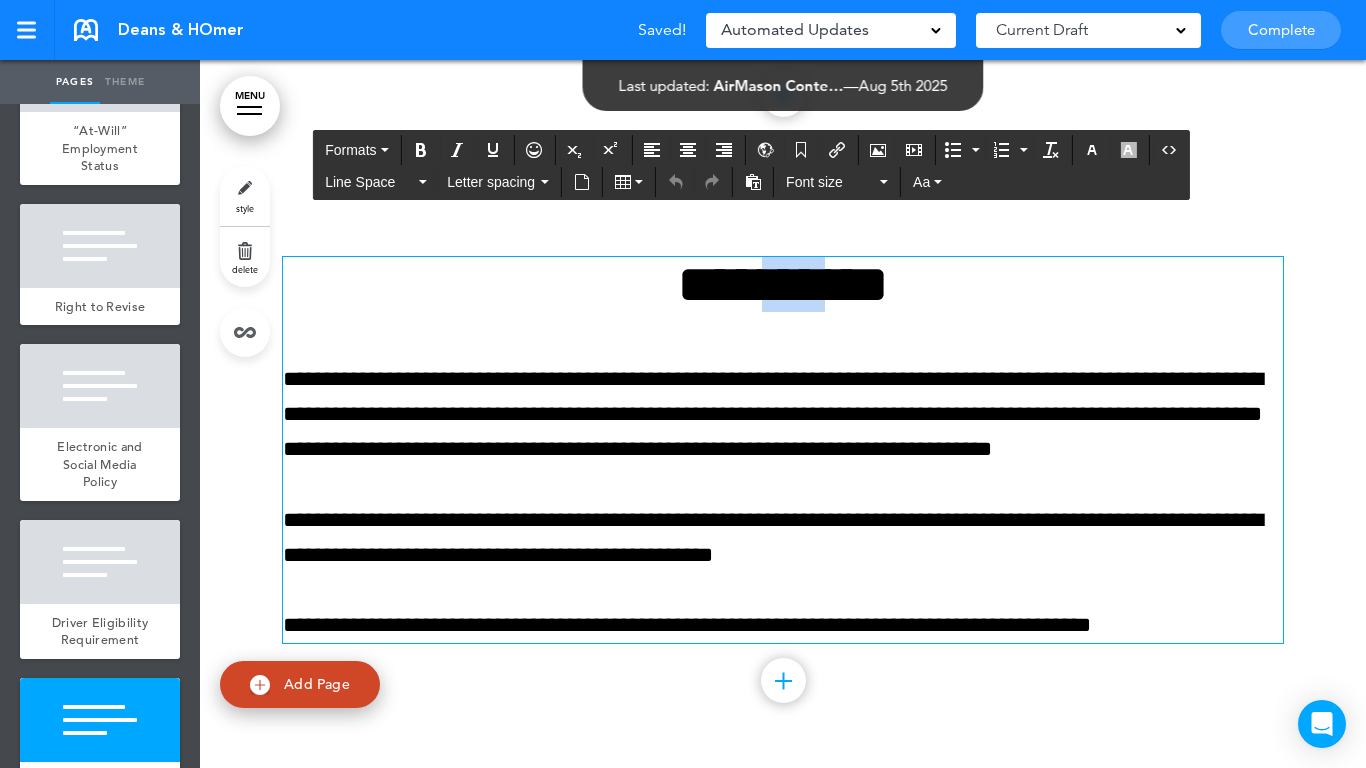 click on "**********" at bounding box center [783, 284] 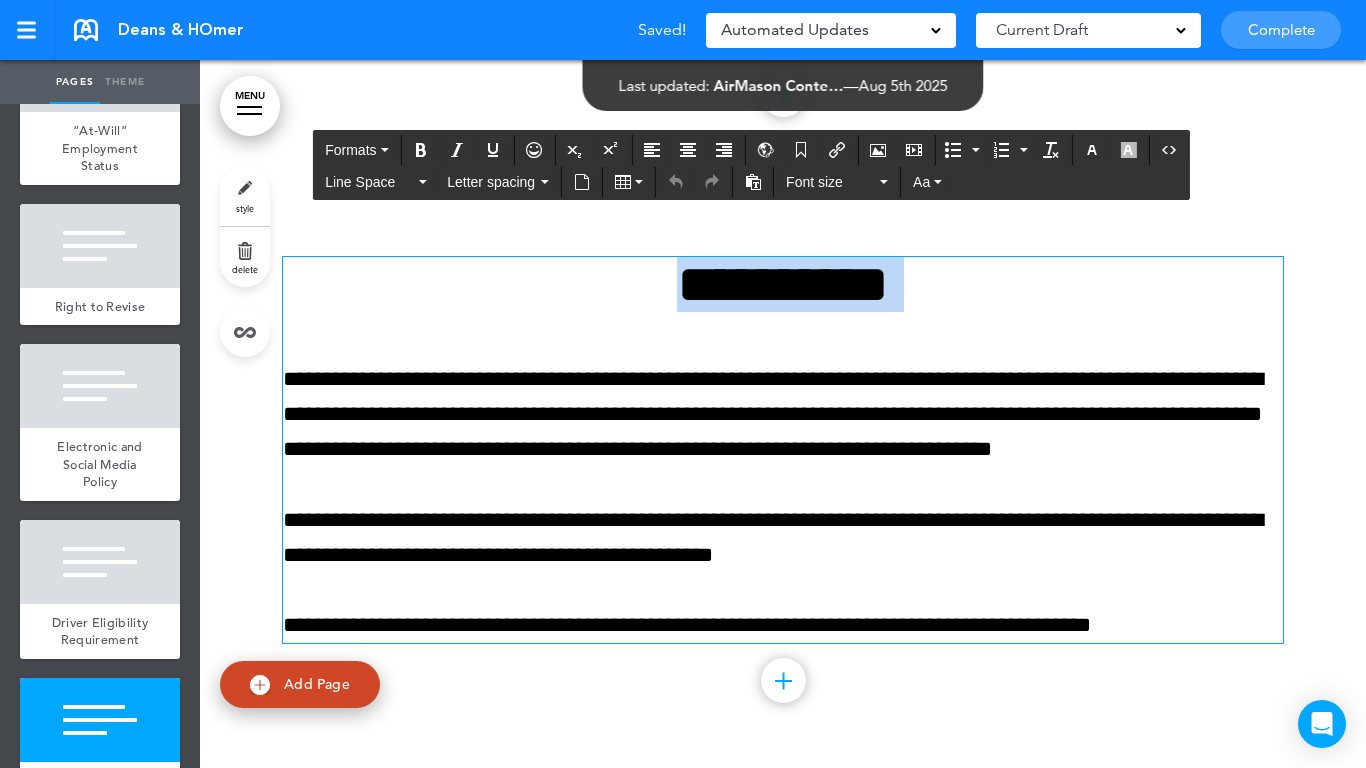 click on "**********" at bounding box center [783, 284] 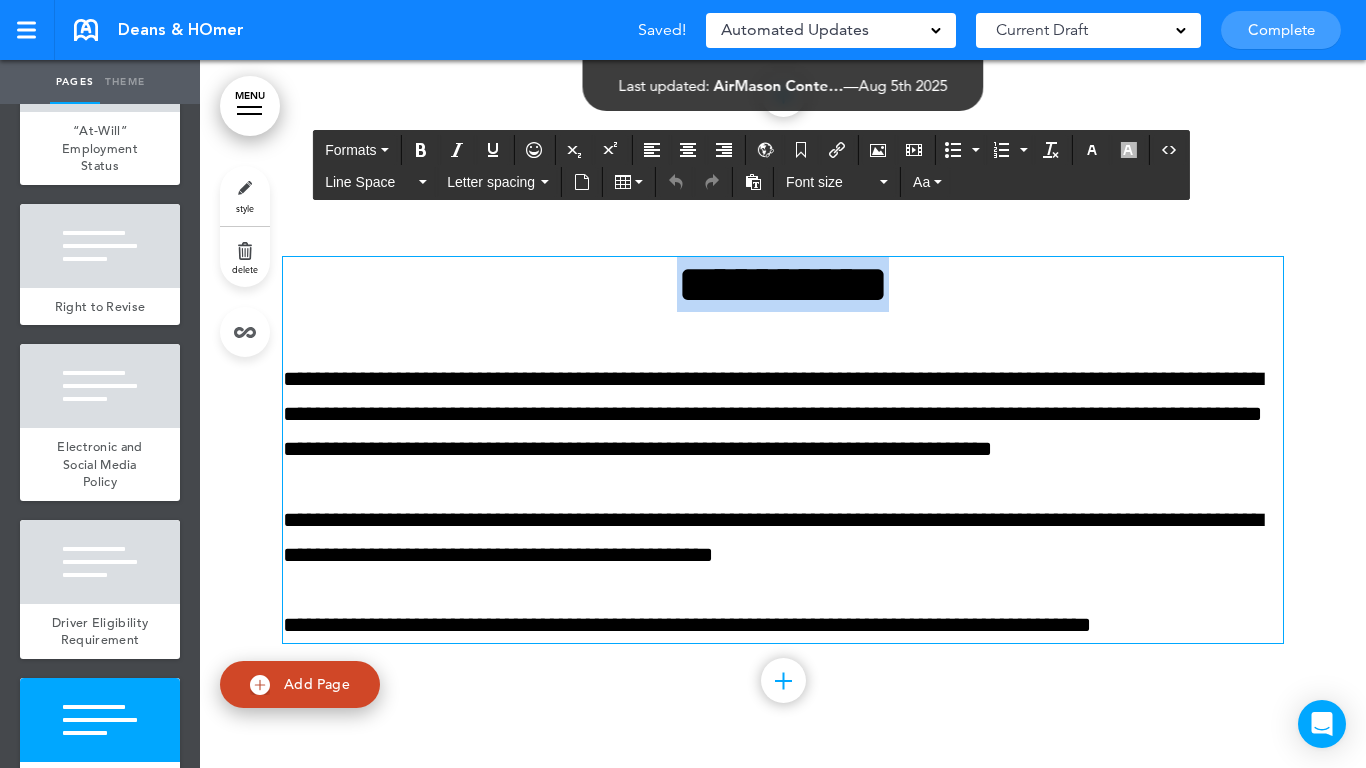 paste 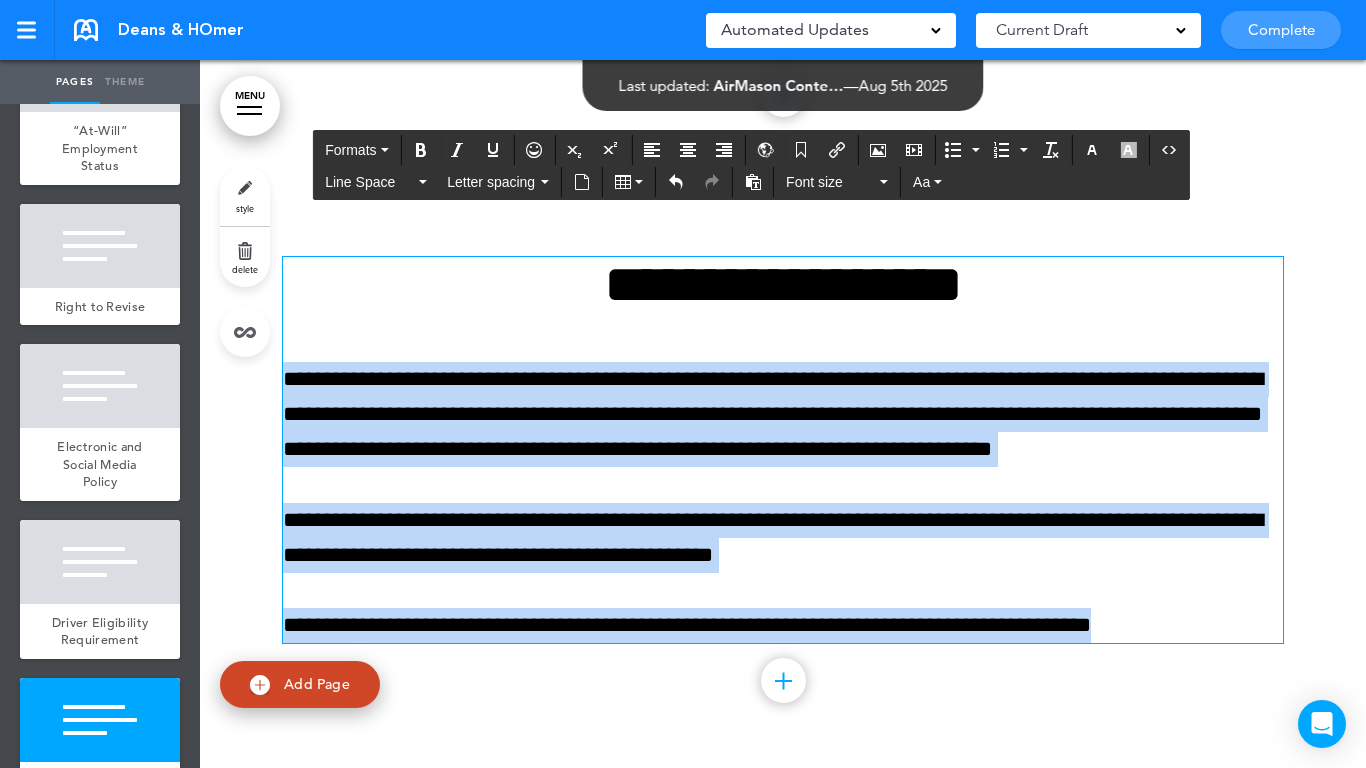 click on "Make this page common so it is available in other handbooks.
This handbook
Preview
Settings
Your Handbooks
Account
Manage Organization
My Account
Help
Logout
Deans & HOmer
Saved!
Automated Updates
0
Auto policy updates
🎉
Updating policies just got easier! Introducing" at bounding box center [683, 384] 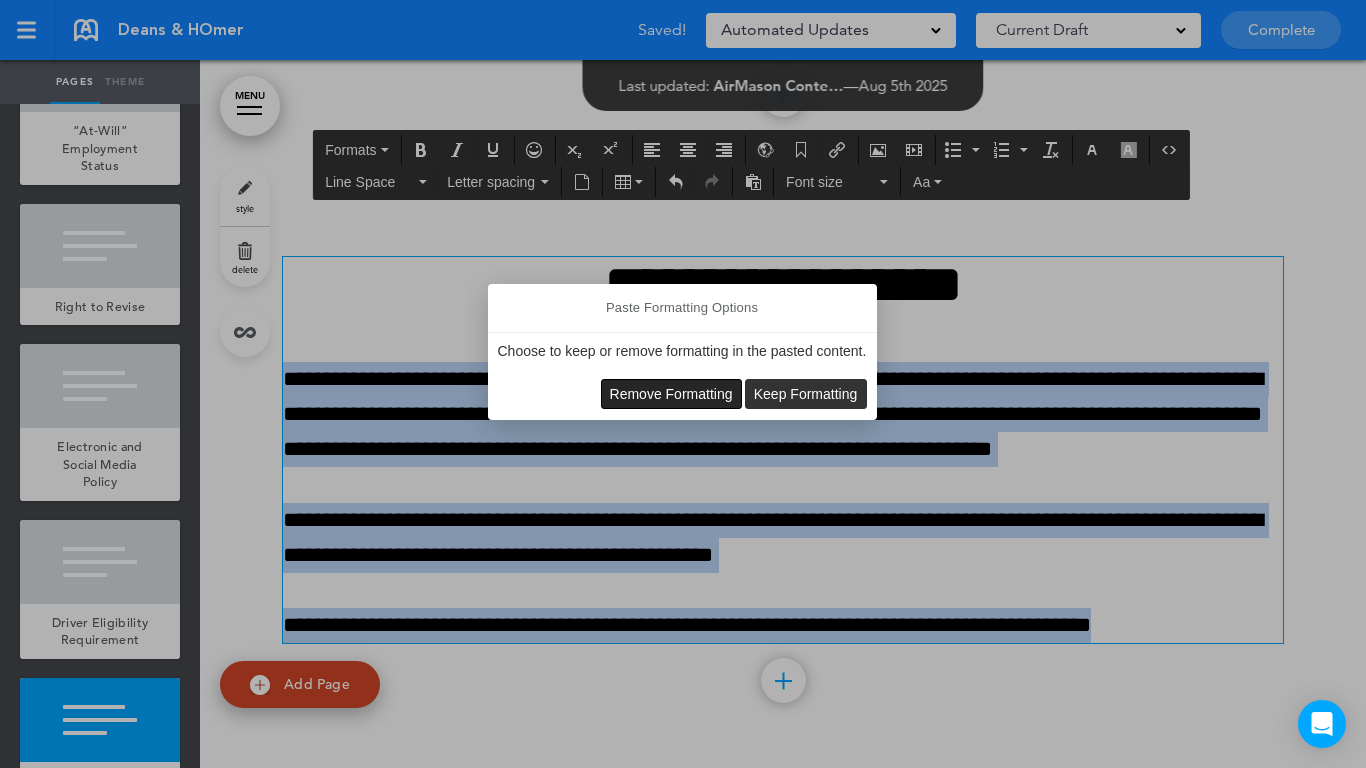 click on "Remove Formatting" at bounding box center [671, 394] 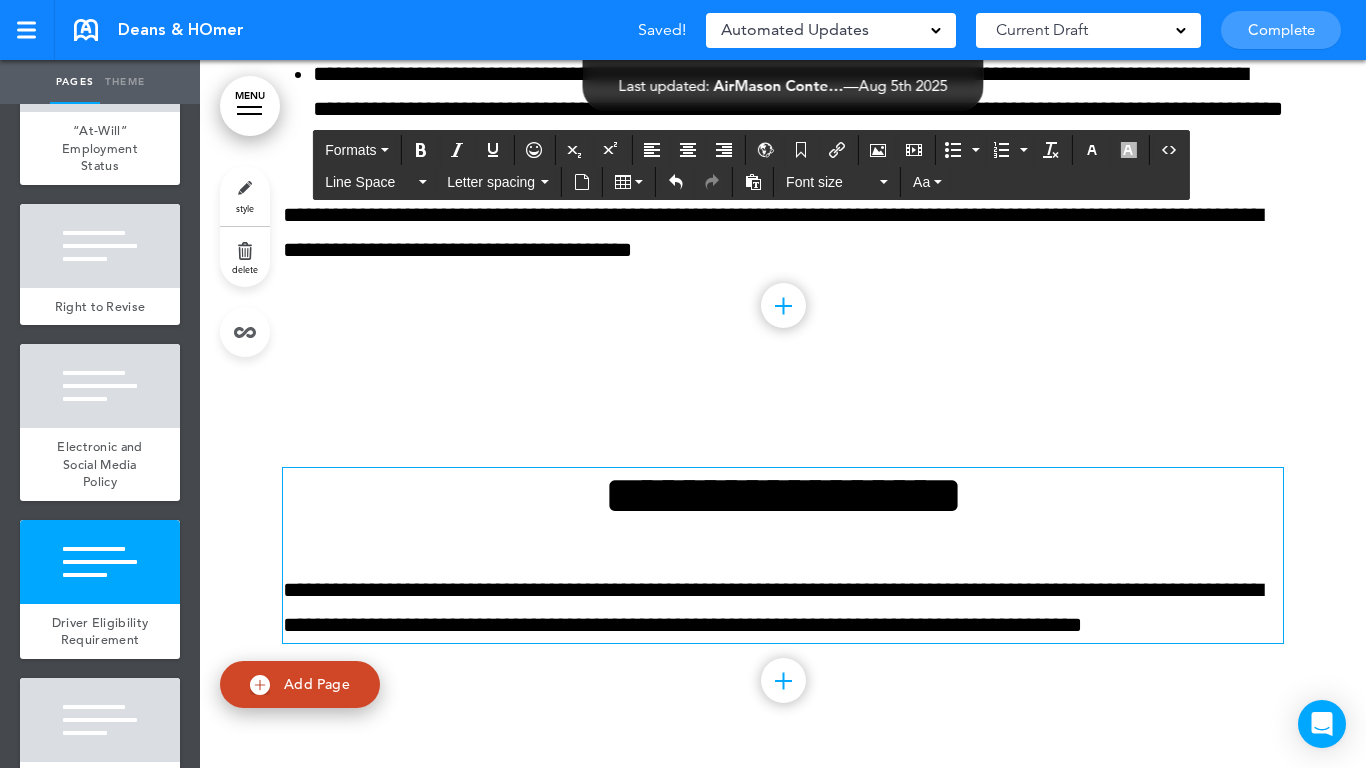 scroll, scrollTop: 18818, scrollLeft: 0, axis: vertical 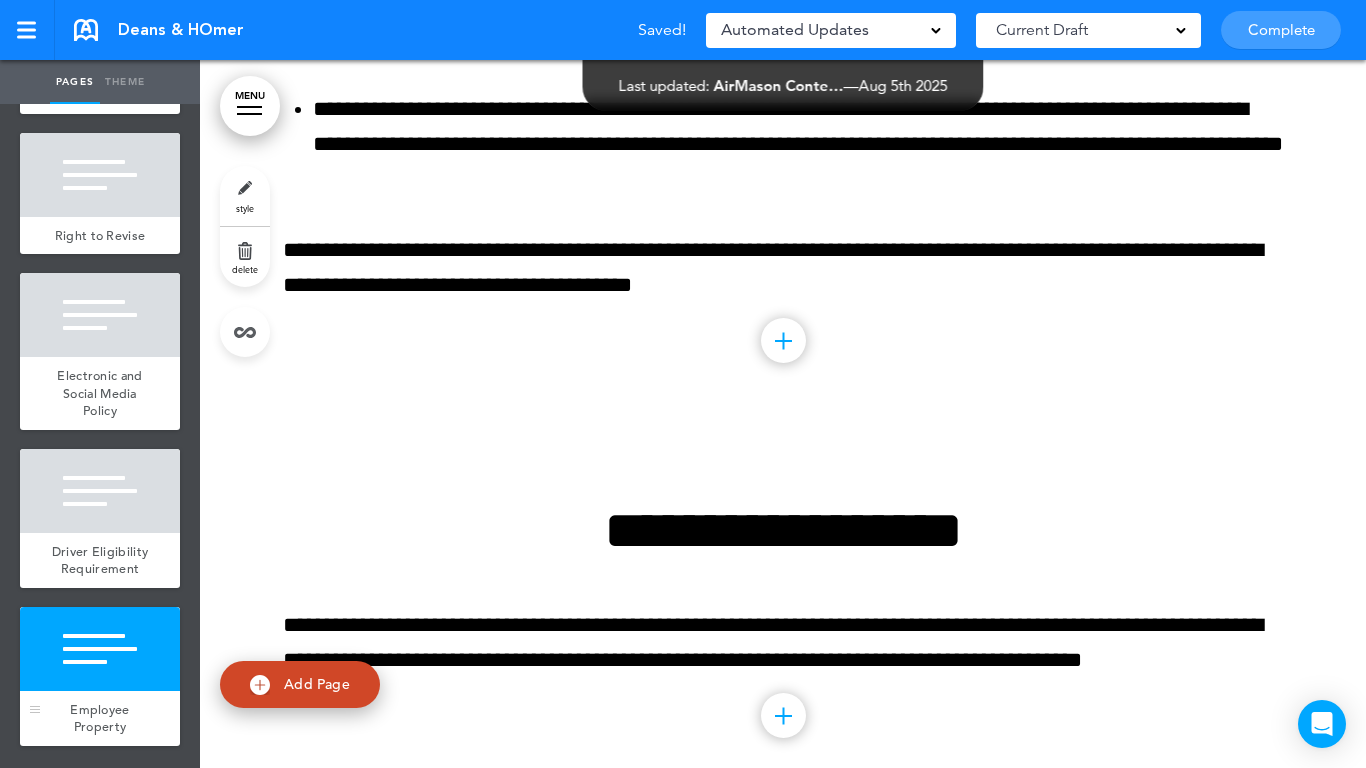 drag, startPoint x: 141, startPoint y: 746, endPoint x: 94, endPoint y: 658, distance: 99.764725 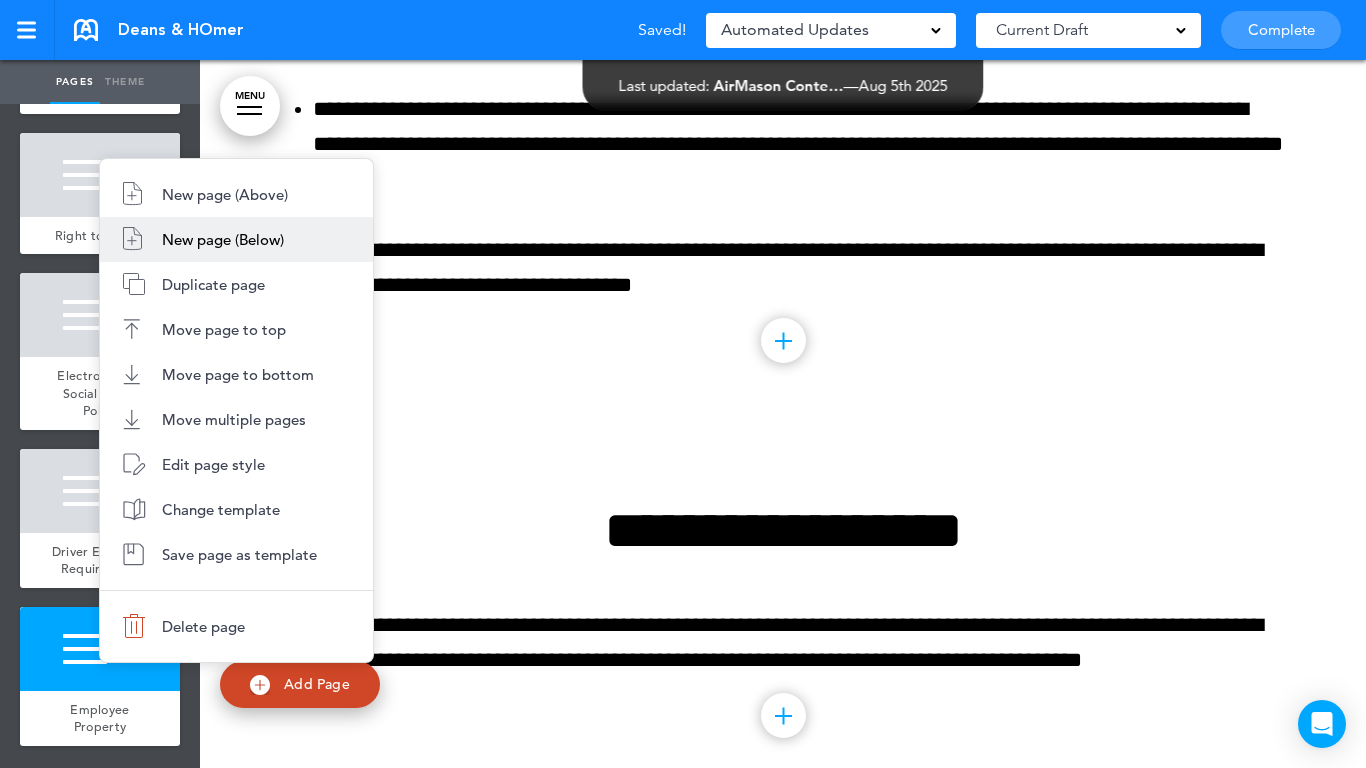 click on "New page (Below)" at bounding box center (223, 239) 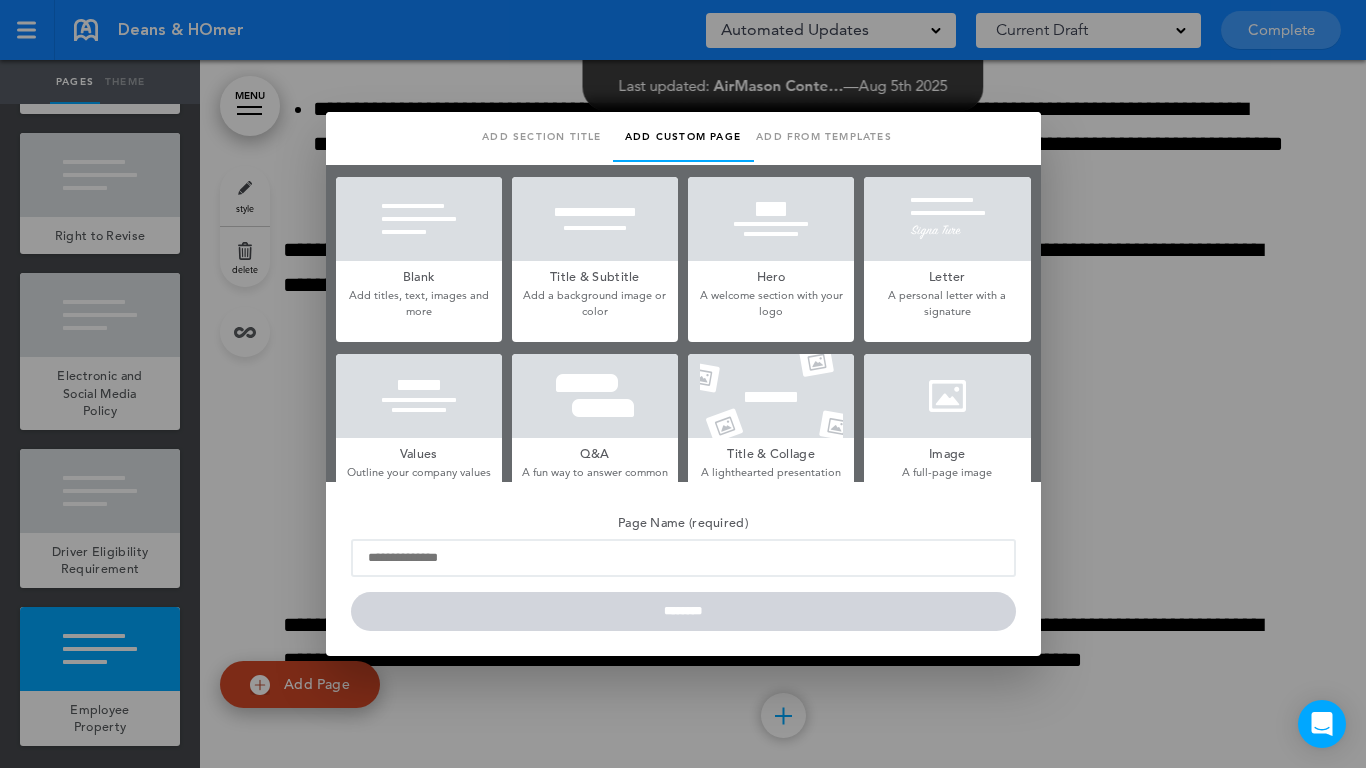 click at bounding box center (419, 219) 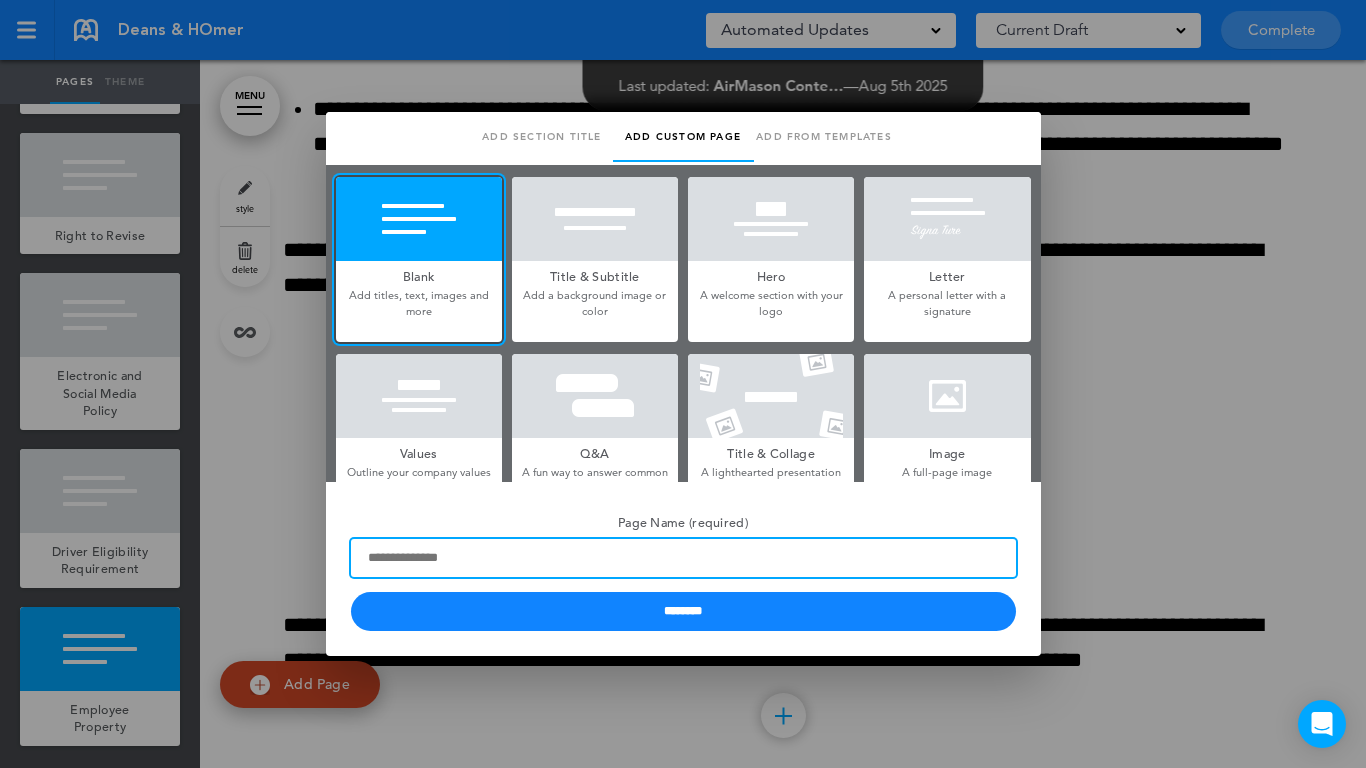 paste on "**********" 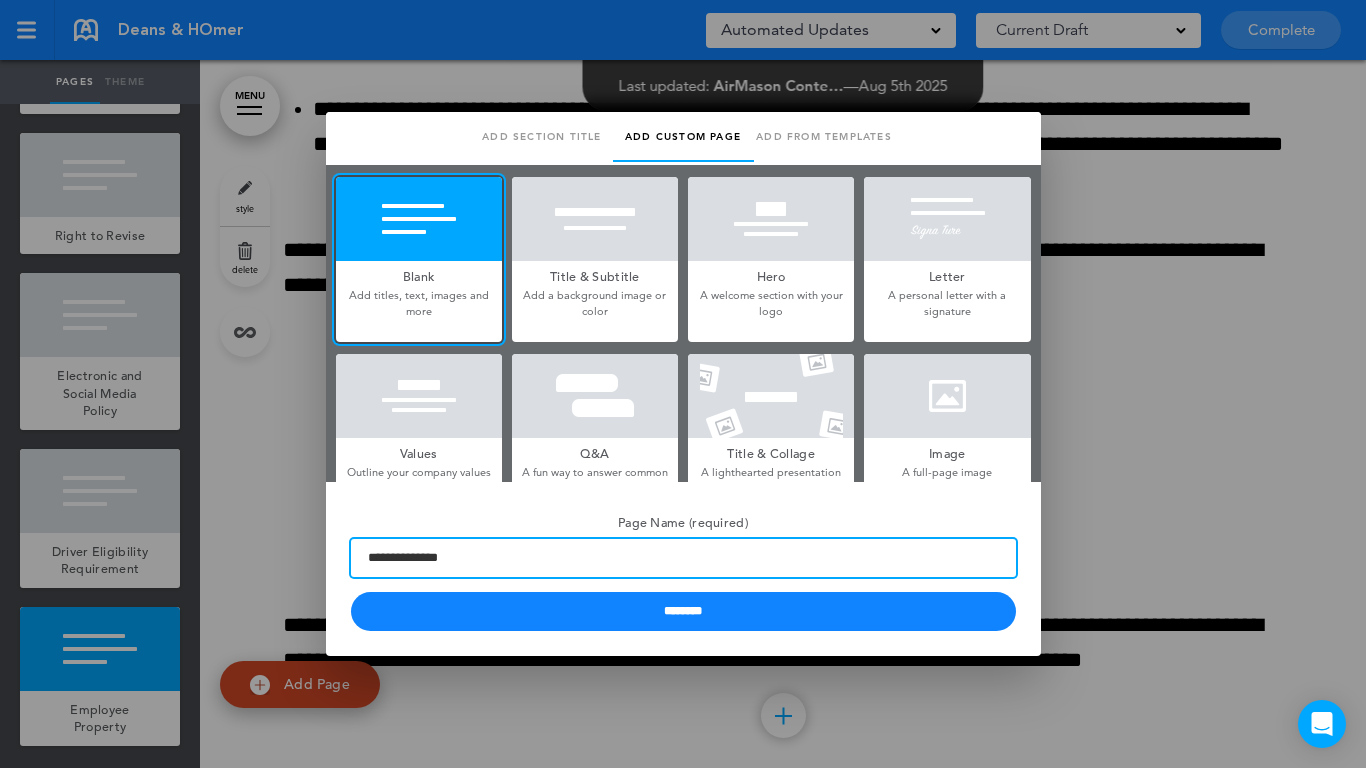 click on "**********" at bounding box center (683, 558) 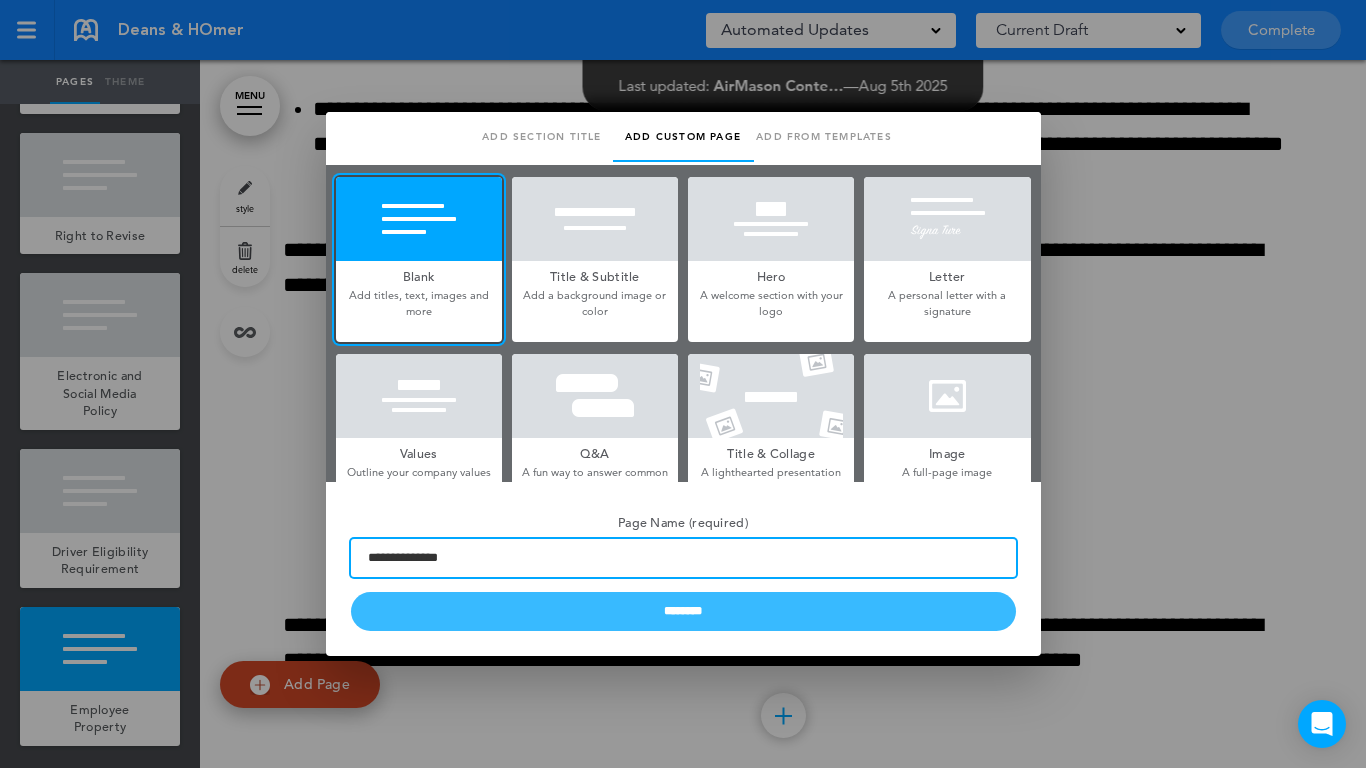 type on "**********" 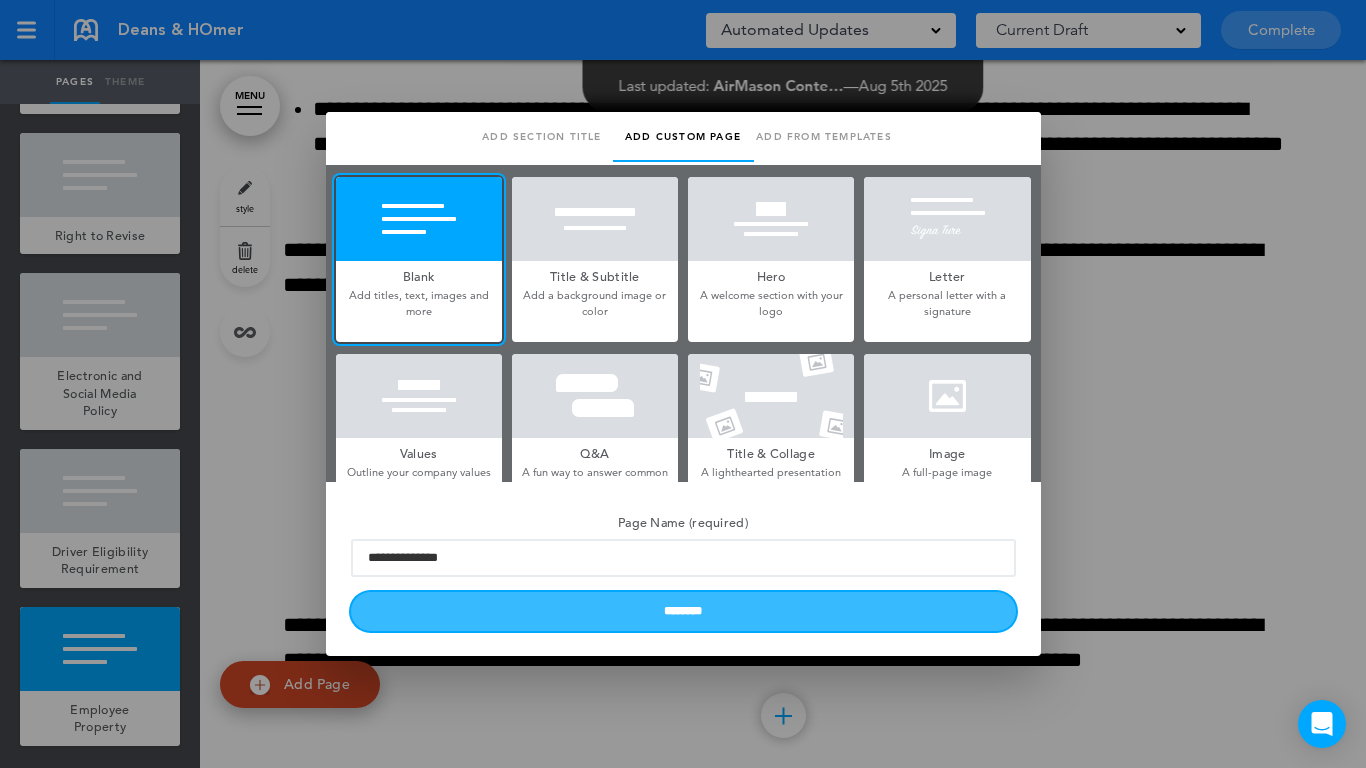 click on "********" at bounding box center [683, 611] 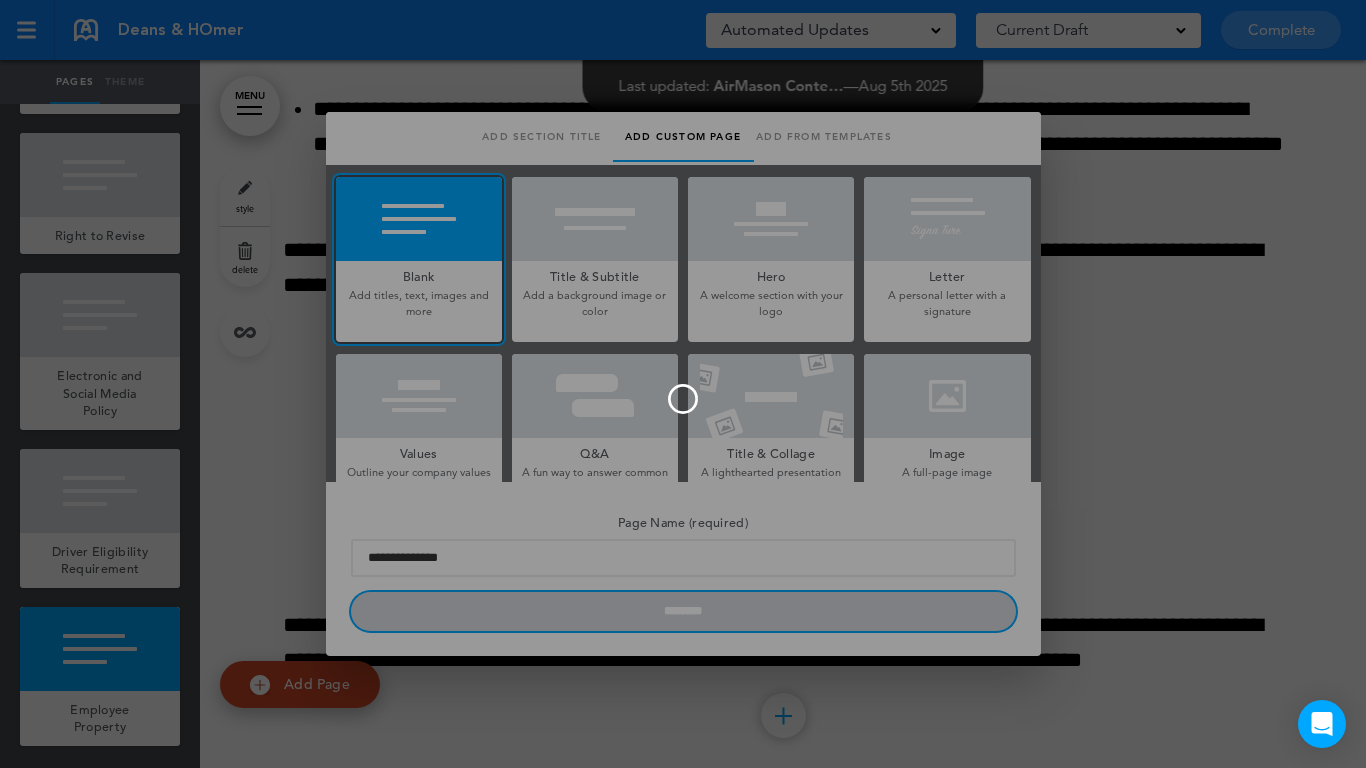 type 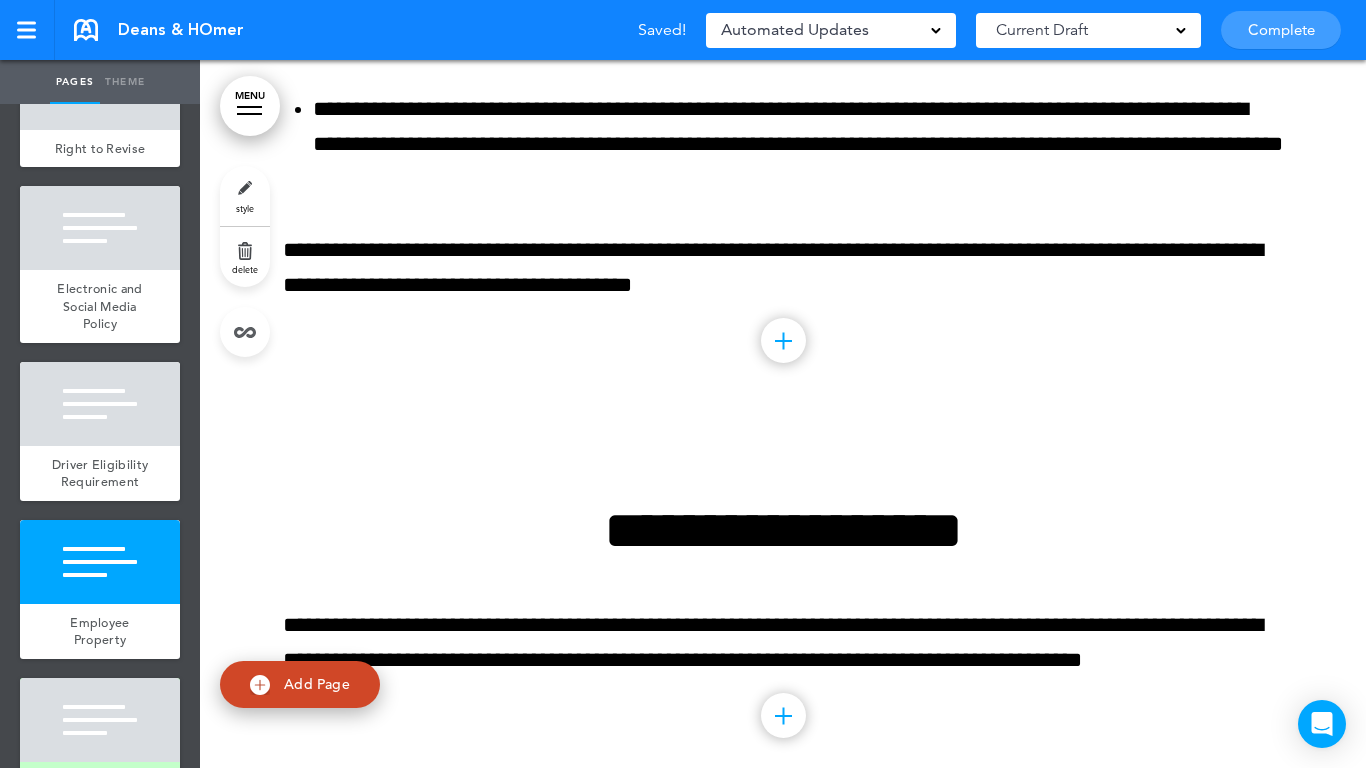 scroll, scrollTop: 19318, scrollLeft: 0, axis: vertical 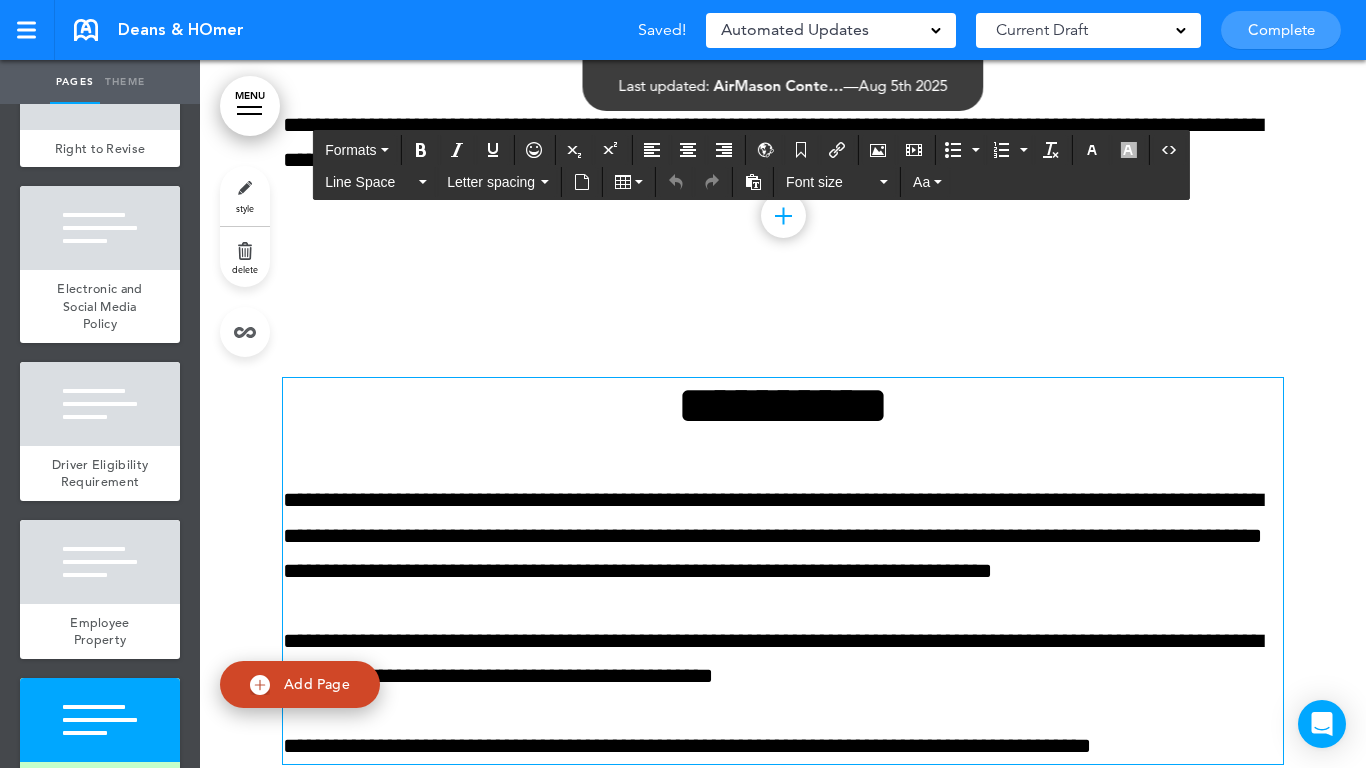 click on "**********" at bounding box center [783, 405] 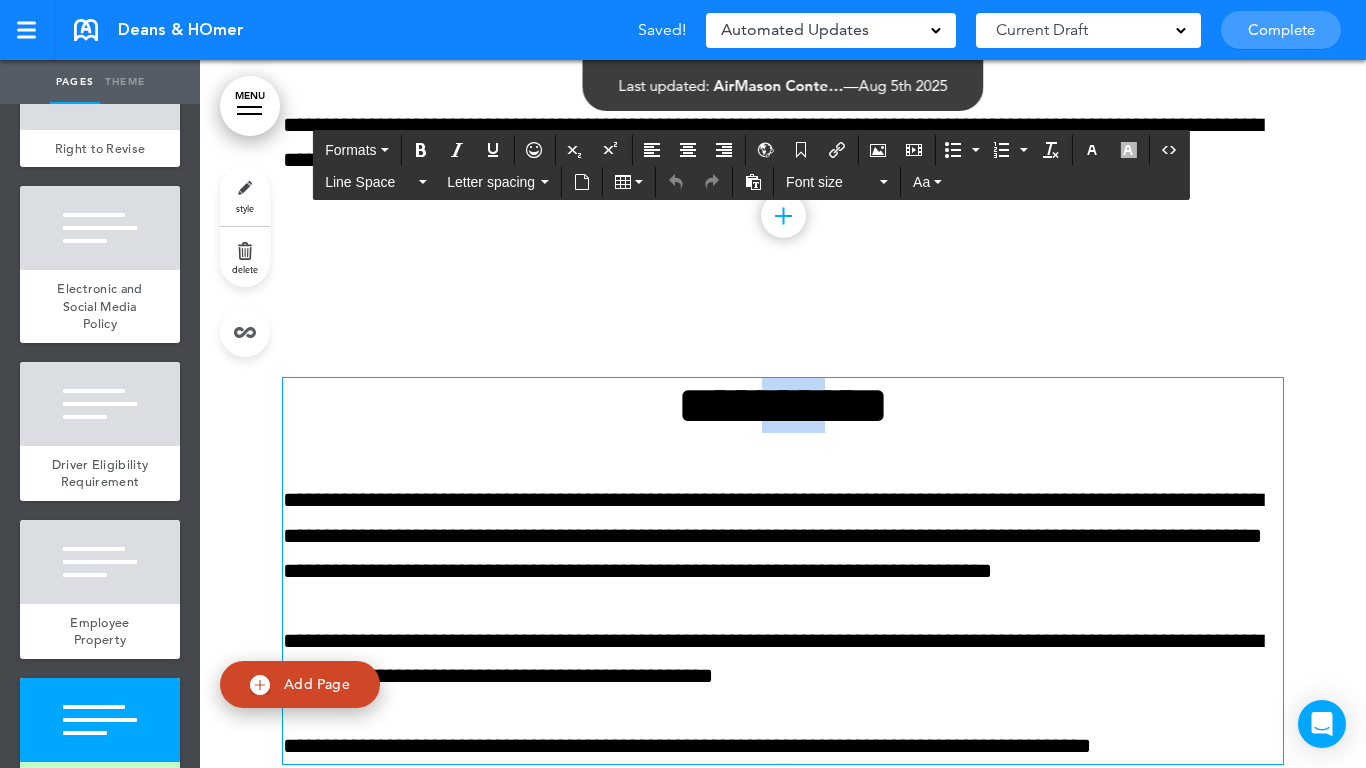 click on "**********" at bounding box center [783, 405] 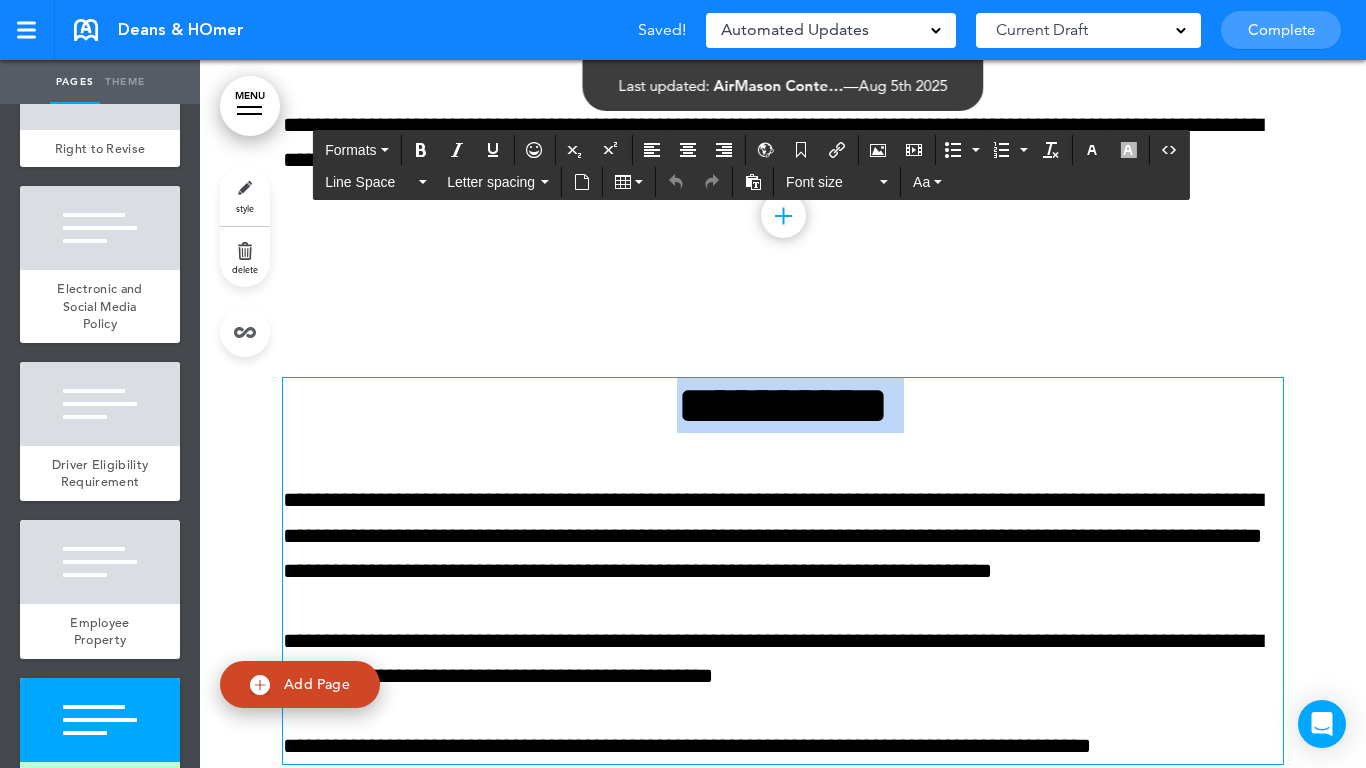 click on "**********" at bounding box center [783, 405] 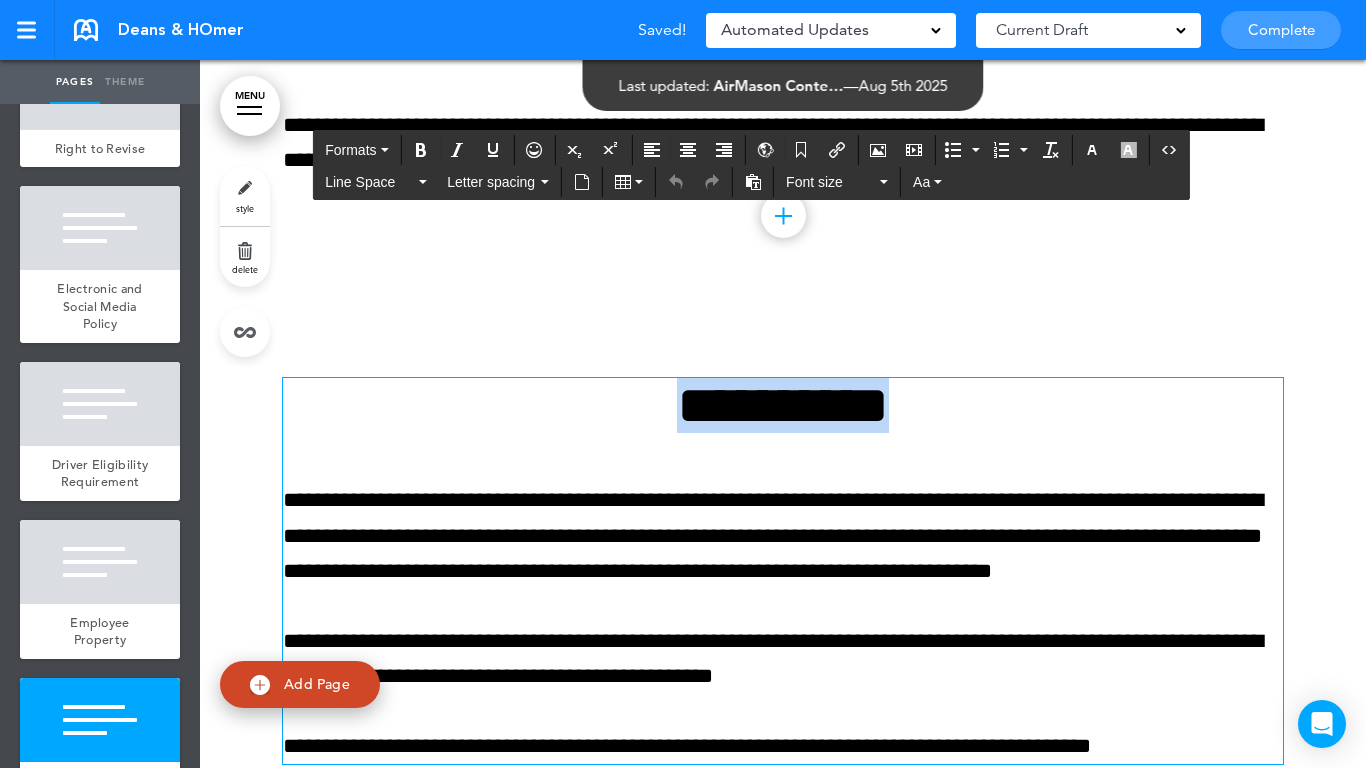 type 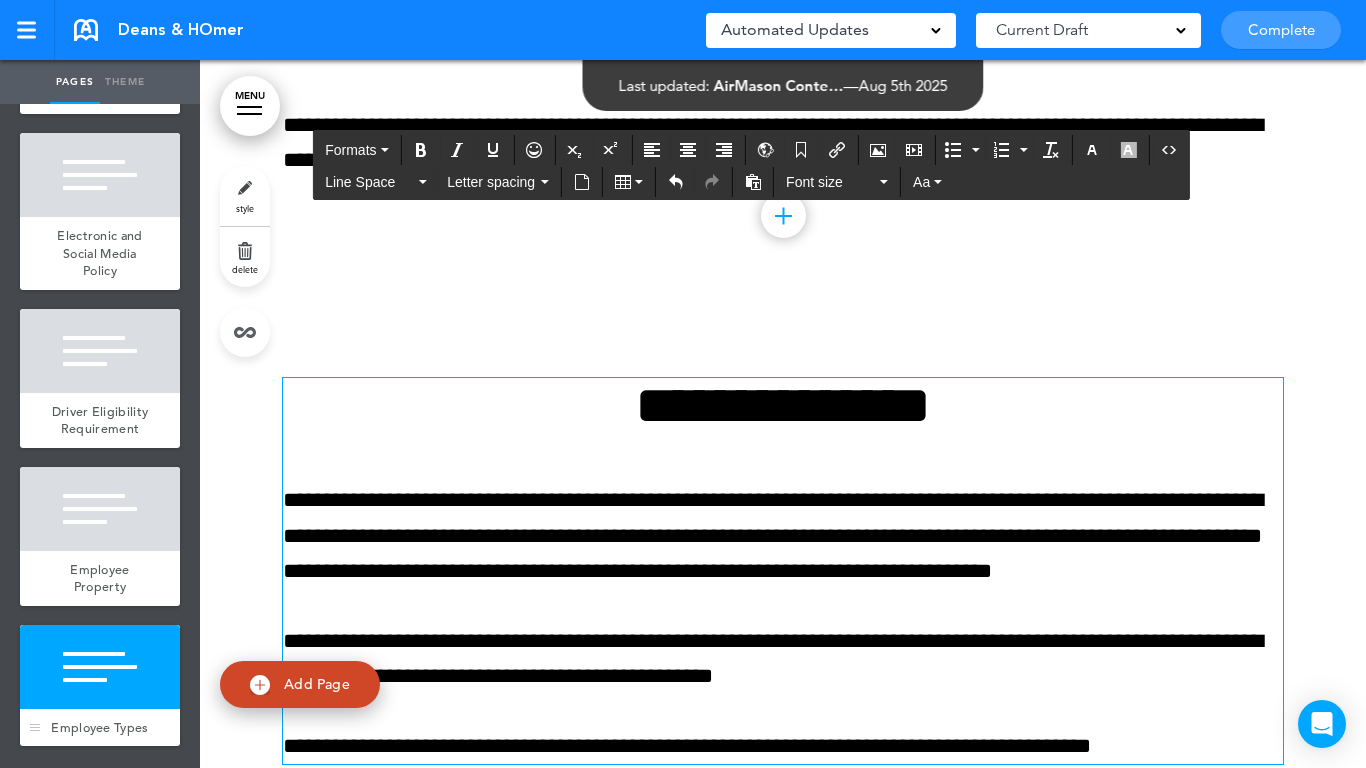 scroll, scrollTop: 996, scrollLeft: 0, axis: vertical 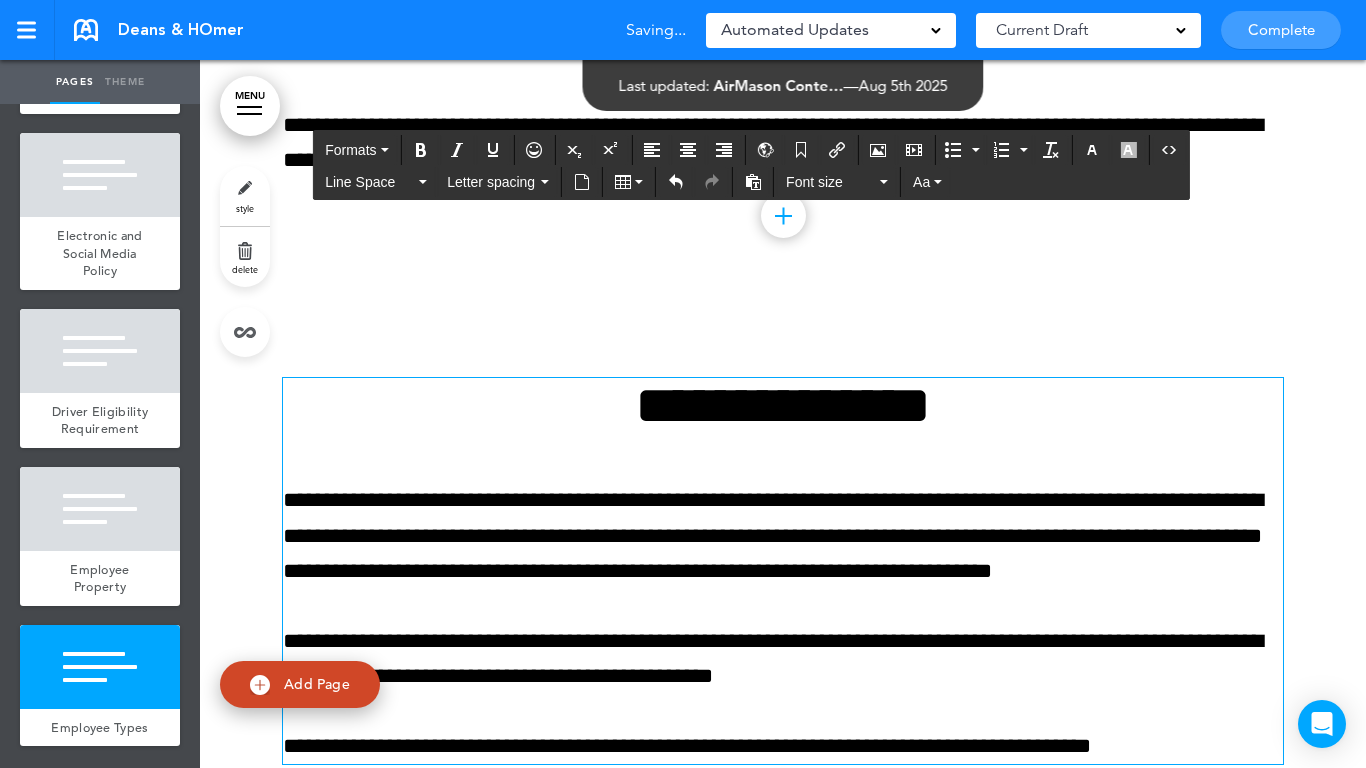 drag, startPoint x: 101, startPoint y: 593, endPoint x: 109, endPoint y: 580, distance: 15.264338 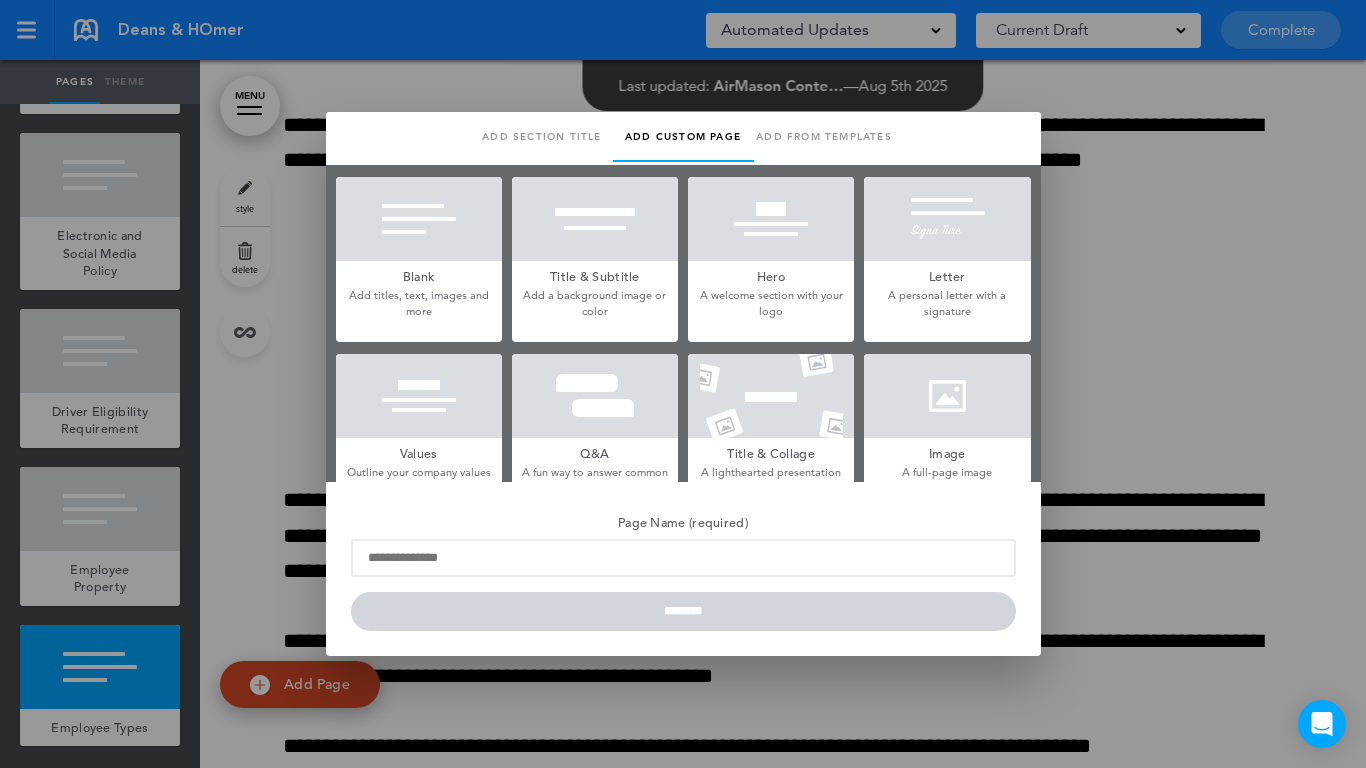 click on "Add section title" at bounding box center (542, 137) 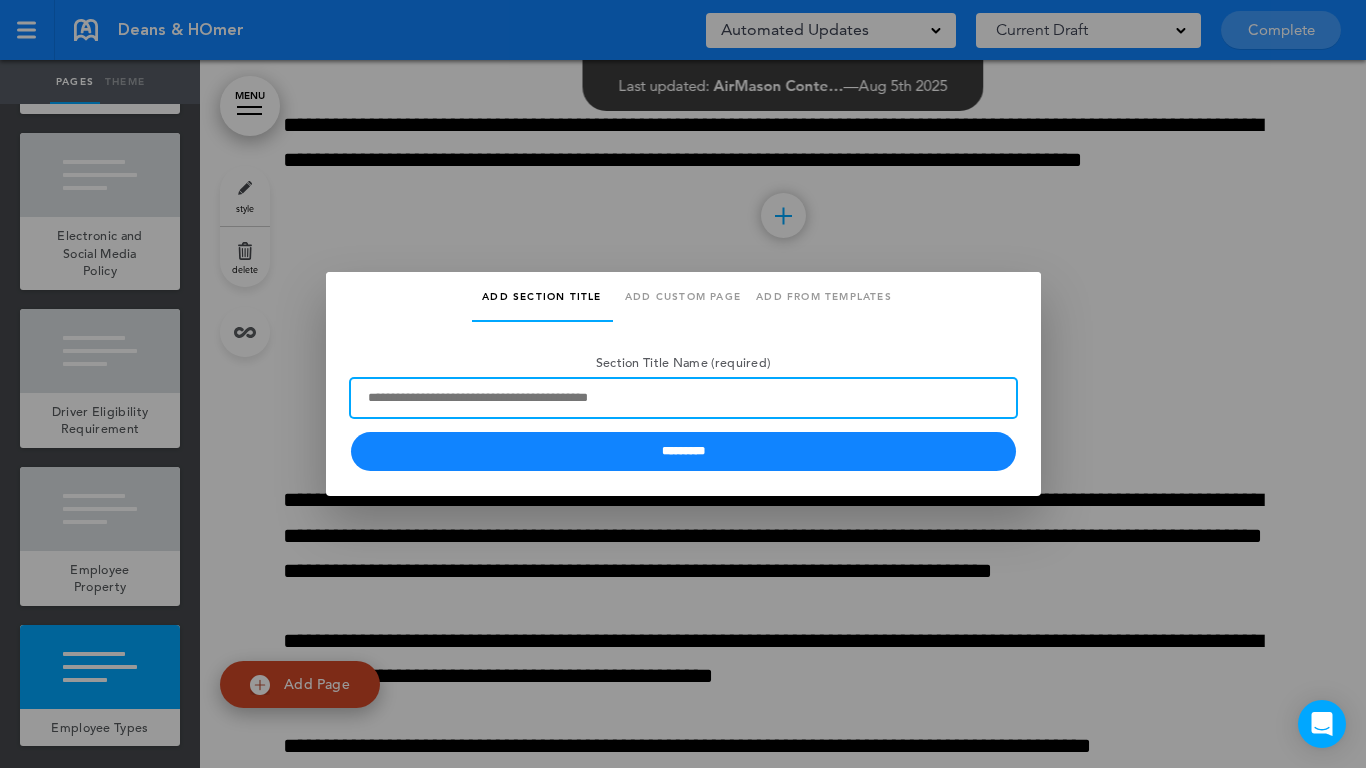 click on "Section Title Name (required)" at bounding box center (683, 398) 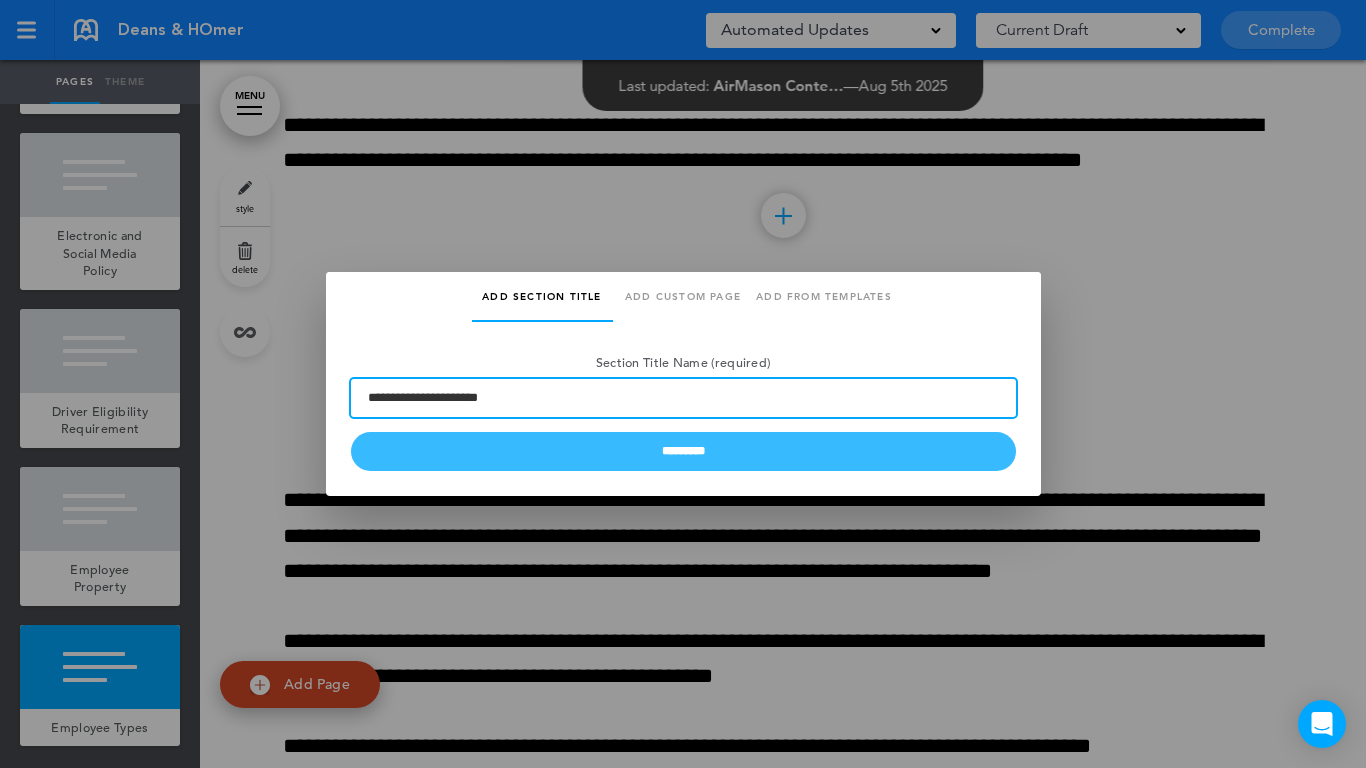 type on "**********" 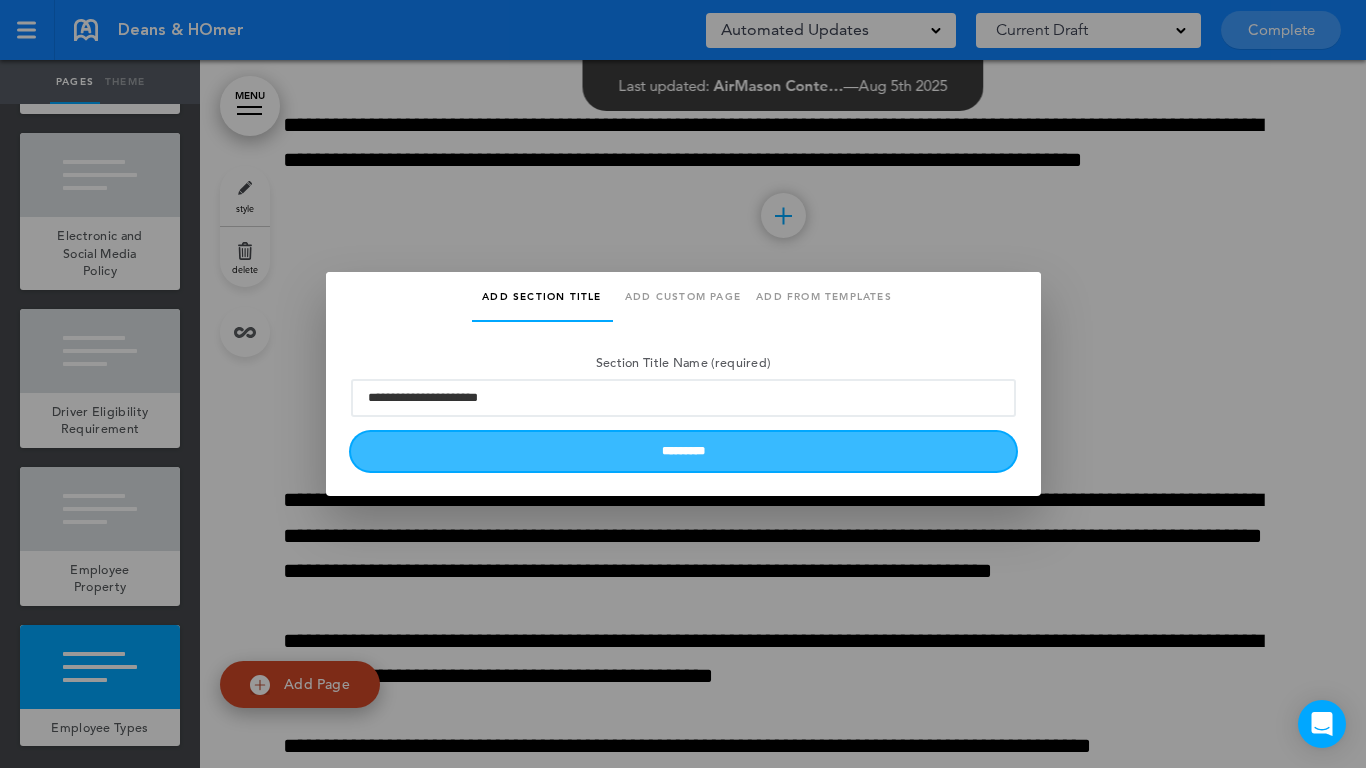 click on "*********" at bounding box center [683, 451] 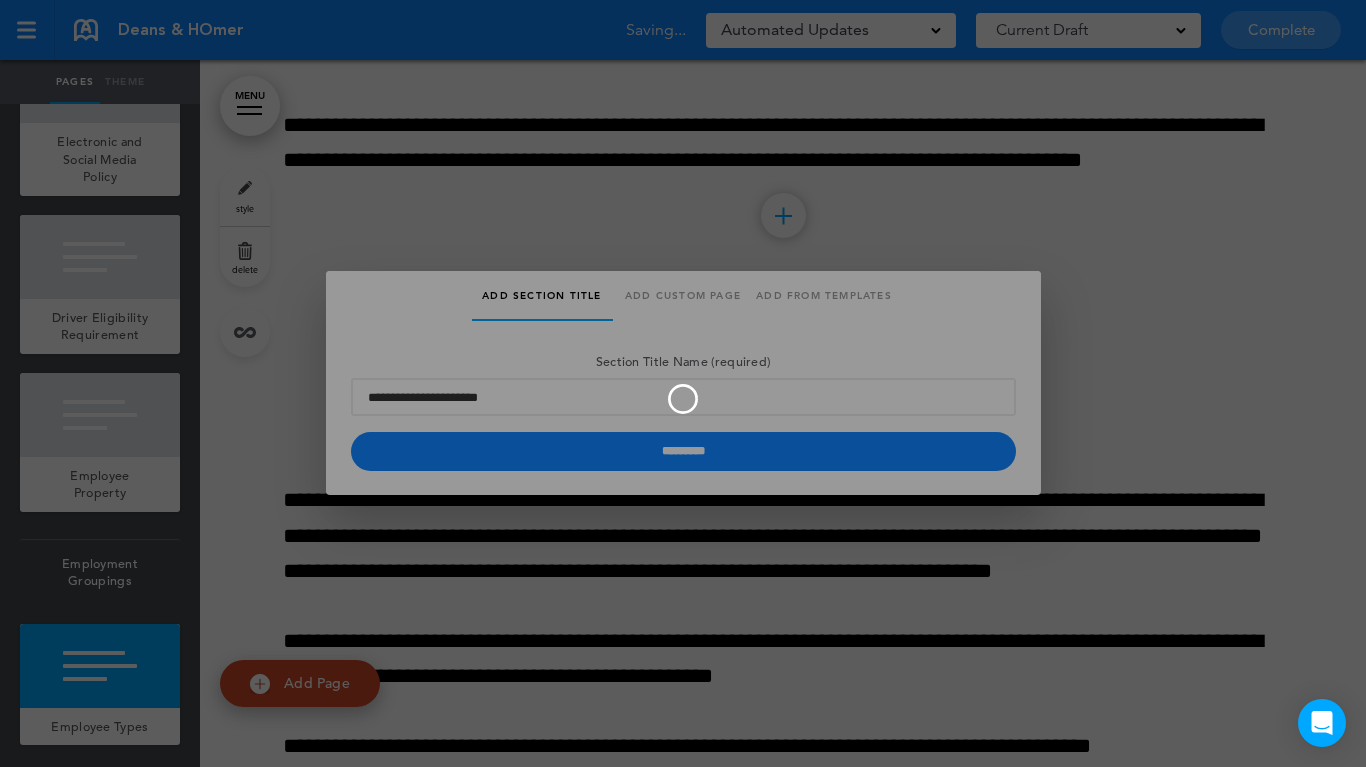 type 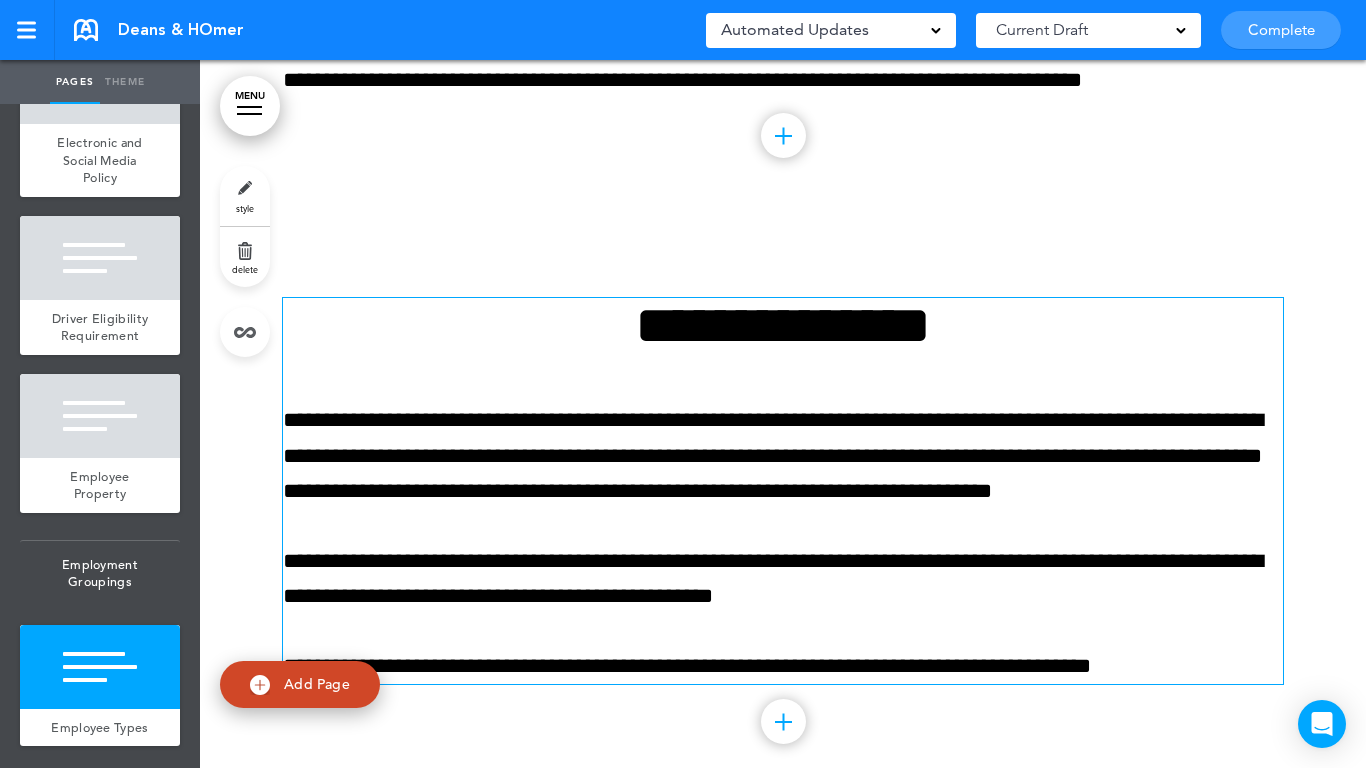 scroll, scrollTop: 19418, scrollLeft: 0, axis: vertical 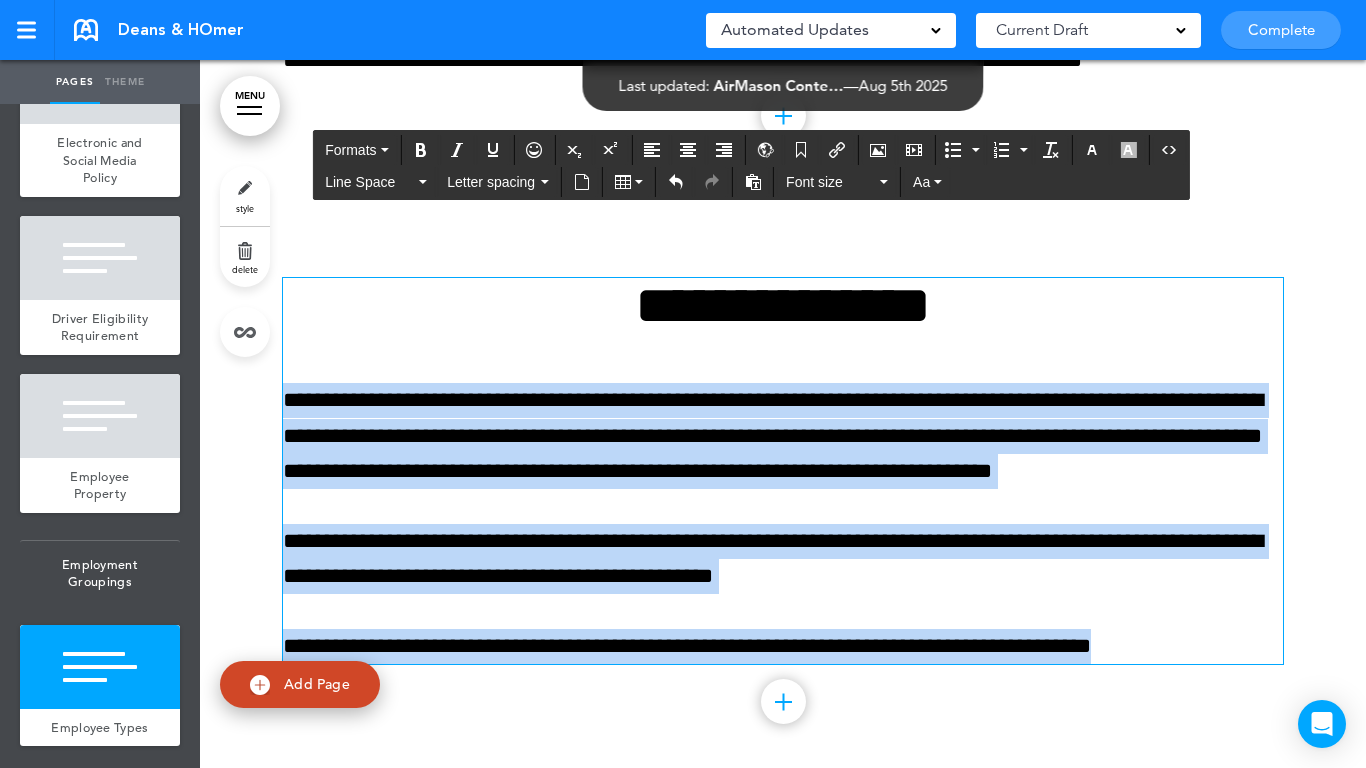 click on "Make this page common so it is available in other handbooks.
This handbook
Preview
Settings
Your Handbooks
Account
Manage Organization
My Account
Help
Logout
Deans & HOmer
Saved!
Automated Updates
0
Auto policy updates
🎉
Updating policies just got easier! Introducing" at bounding box center [683, 384] 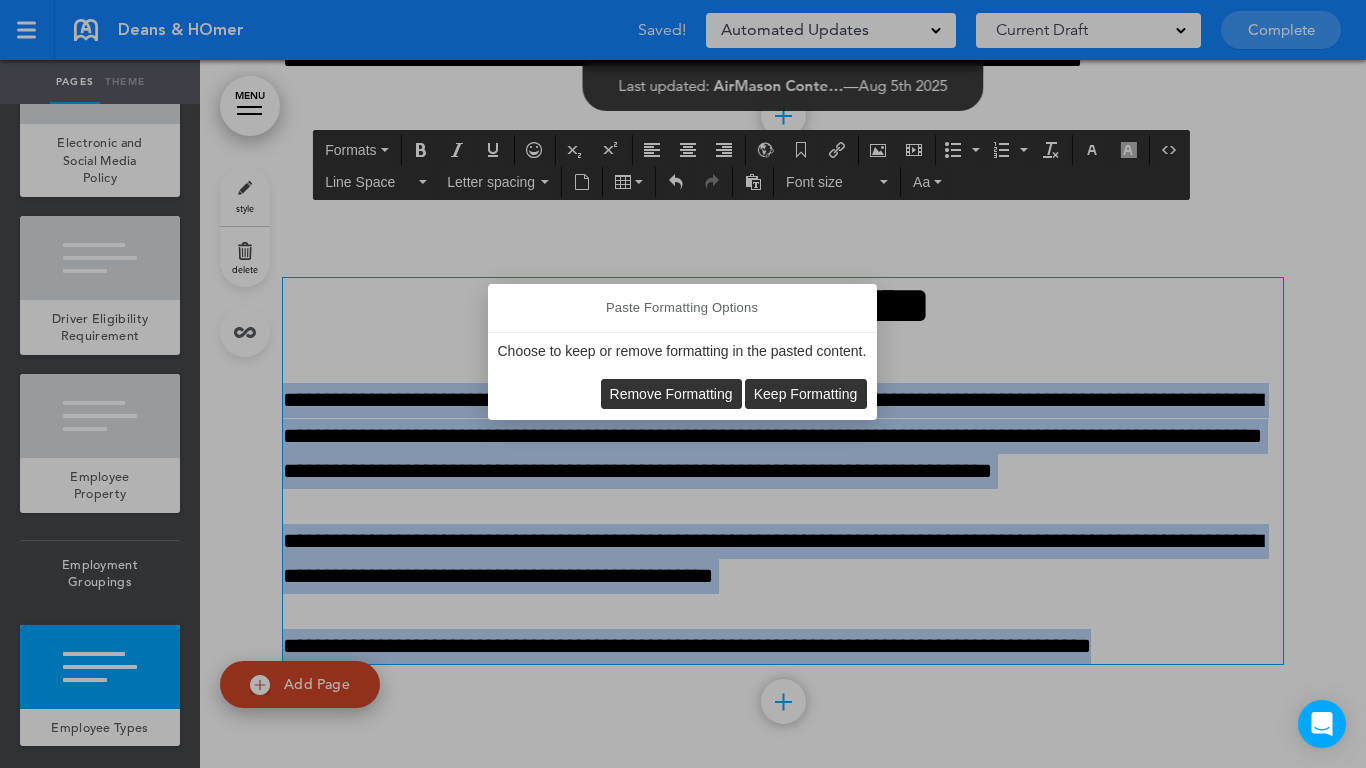 click on "Remove Formatting" at bounding box center (671, 394) 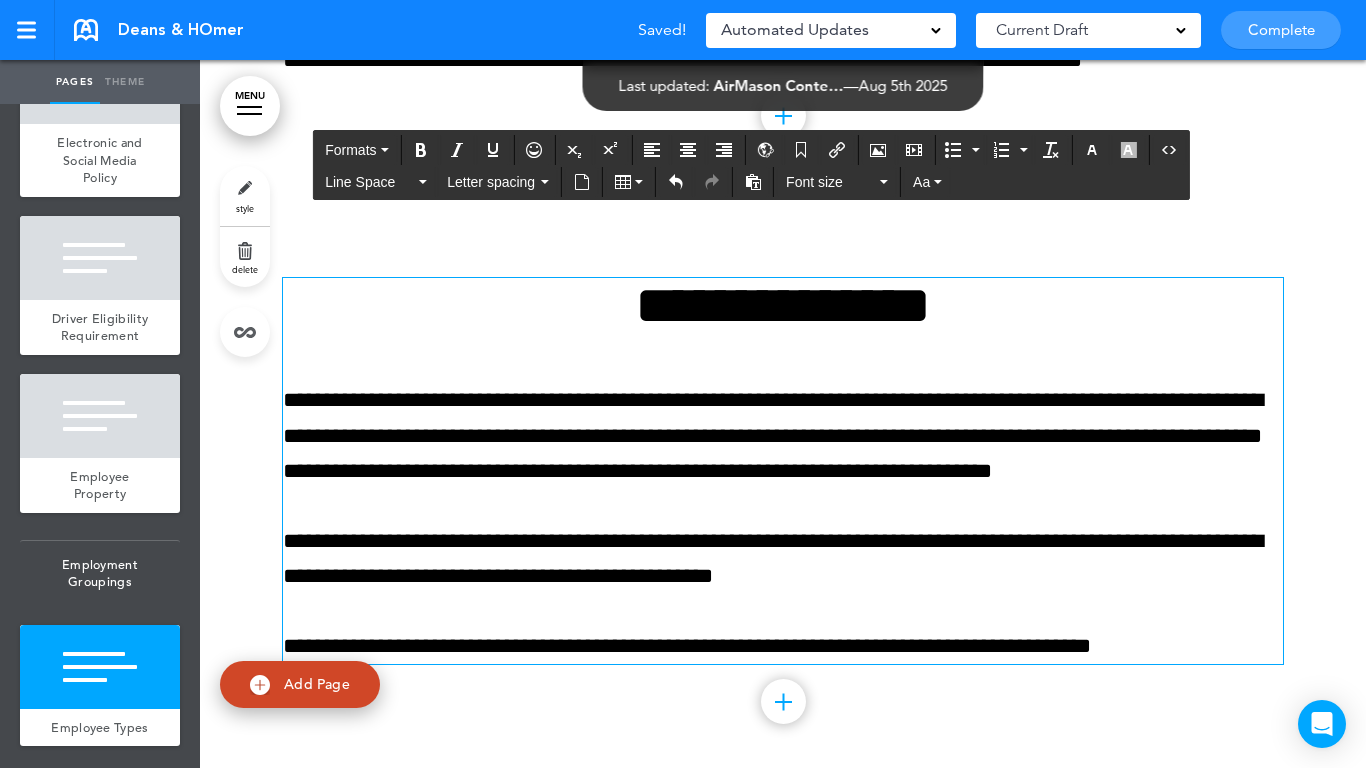 type 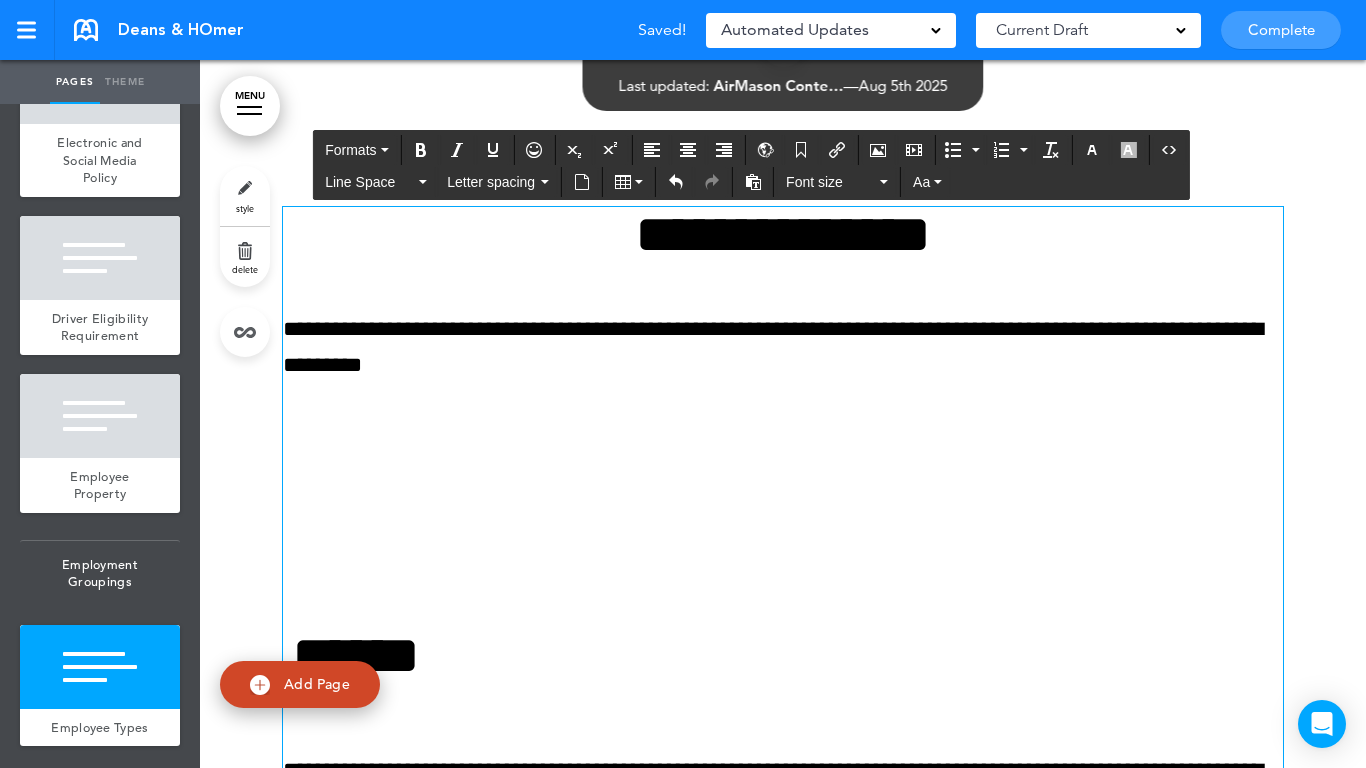 scroll, scrollTop: 19494, scrollLeft: 0, axis: vertical 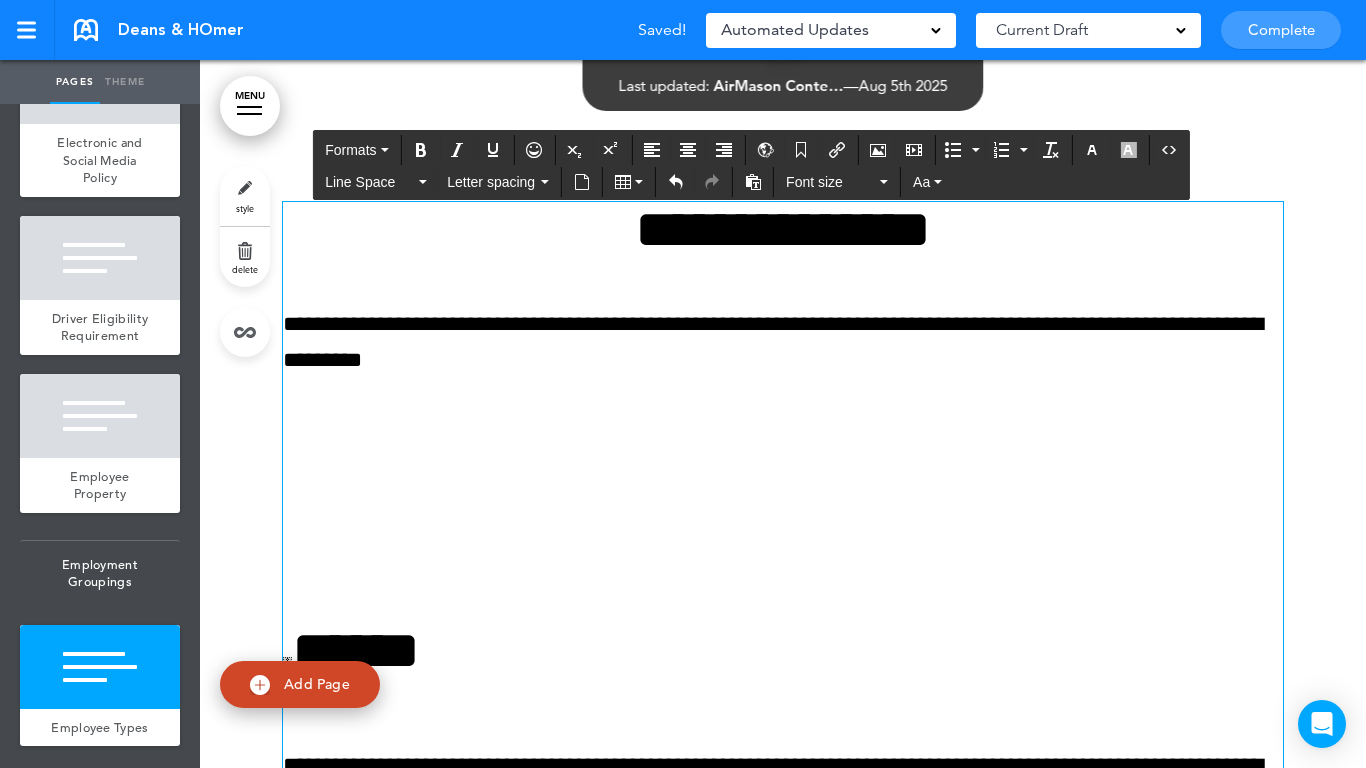 click at bounding box center [783, 430] 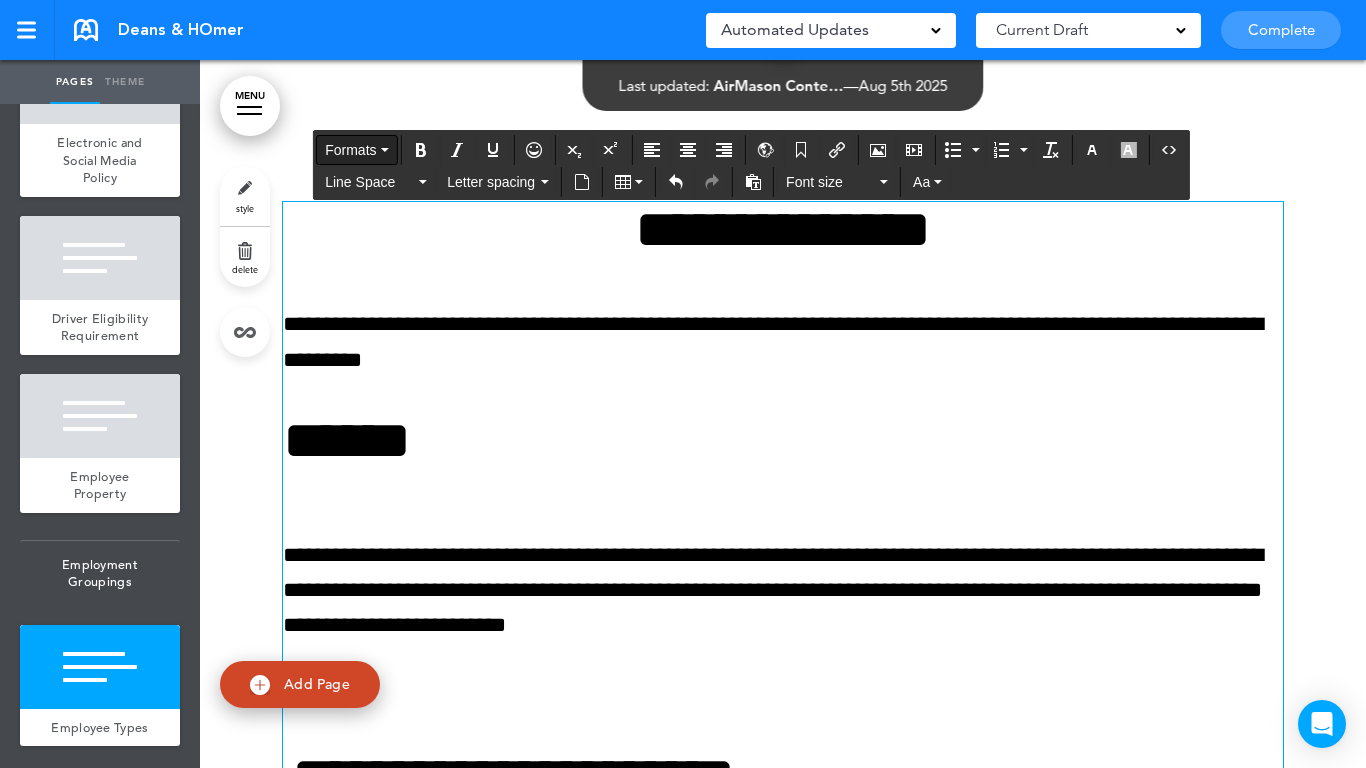 click on "Formats" at bounding box center (350, 150) 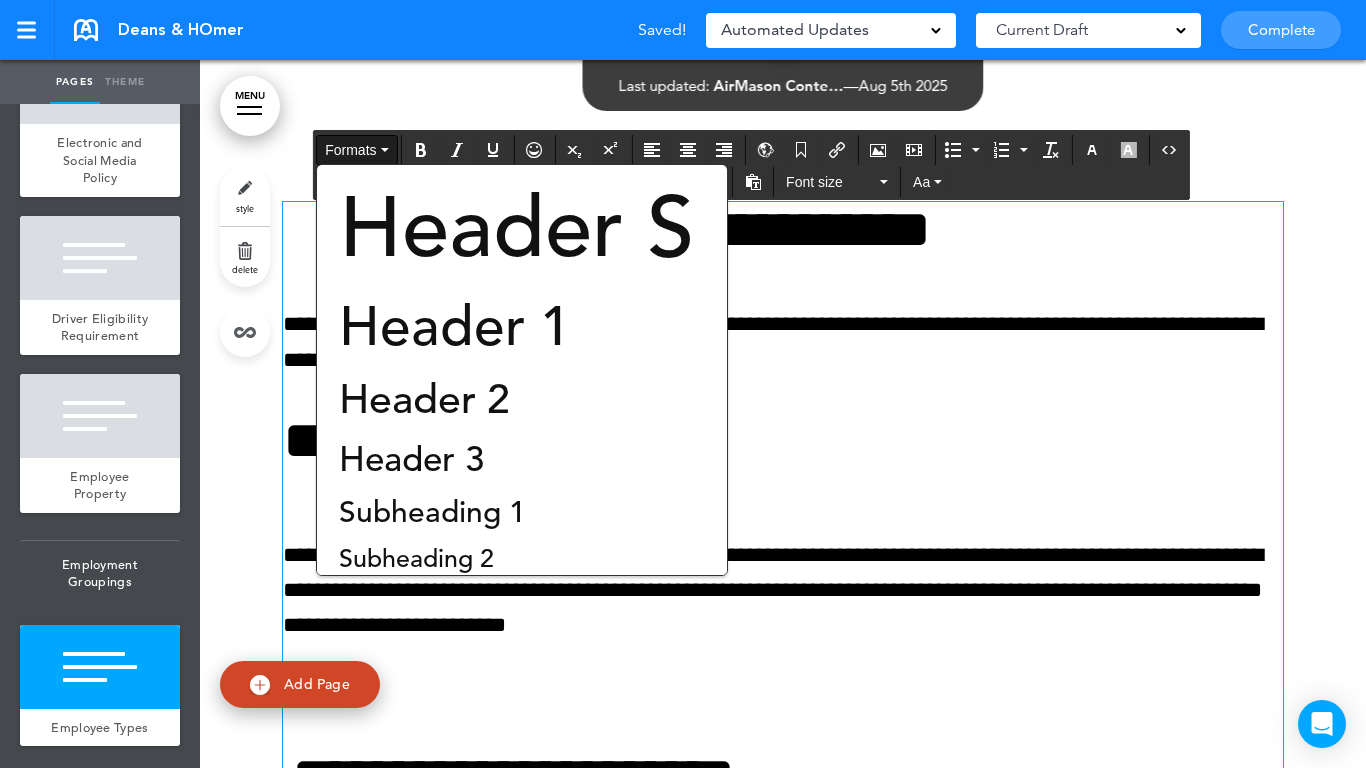 drag, startPoint x: 440, startPoint y: 485, endPoint x: 443, endPoint y: 475, distance: 10.440307 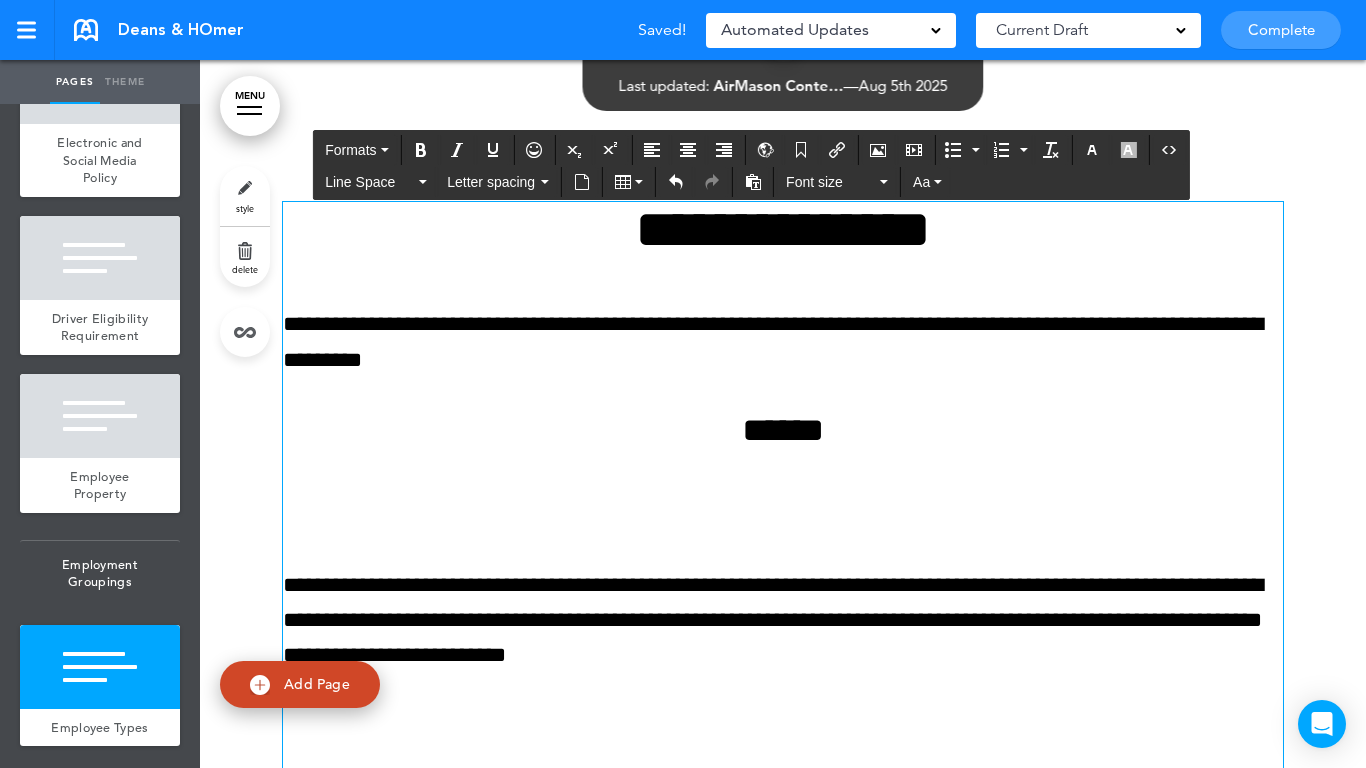 click on "**********" at bounding box center [783, 1362] 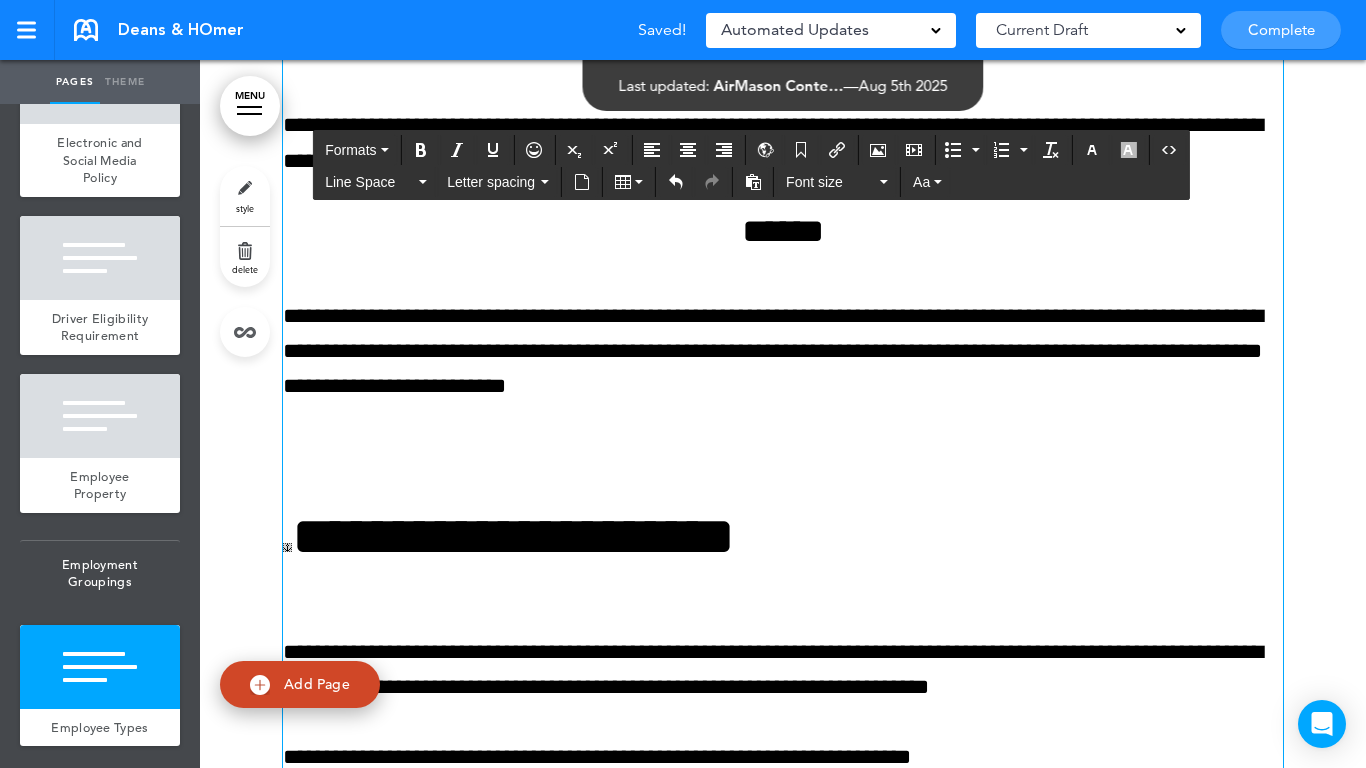 scroll, scrollTop: 19694, scrollLeft: 0, axis: vertical 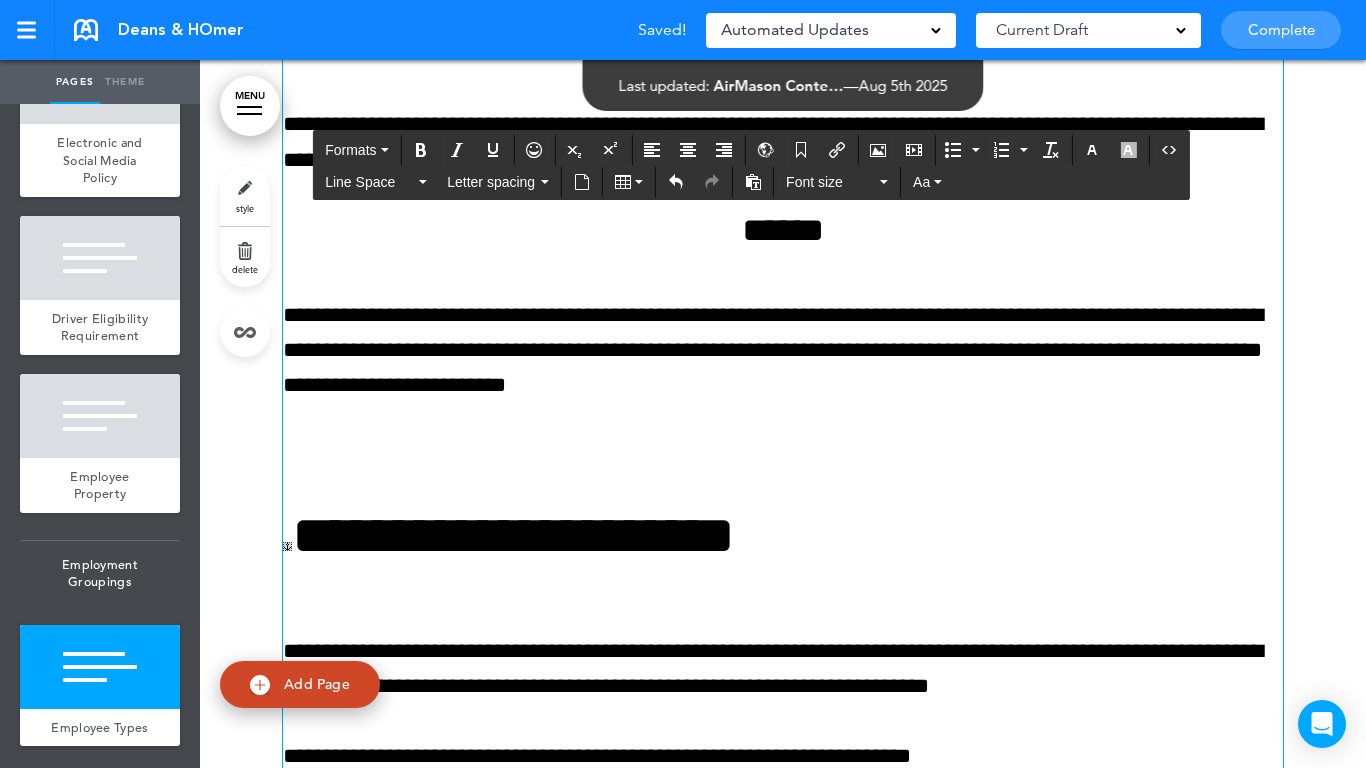 click on "**********" at bounding box center [783, 1127] 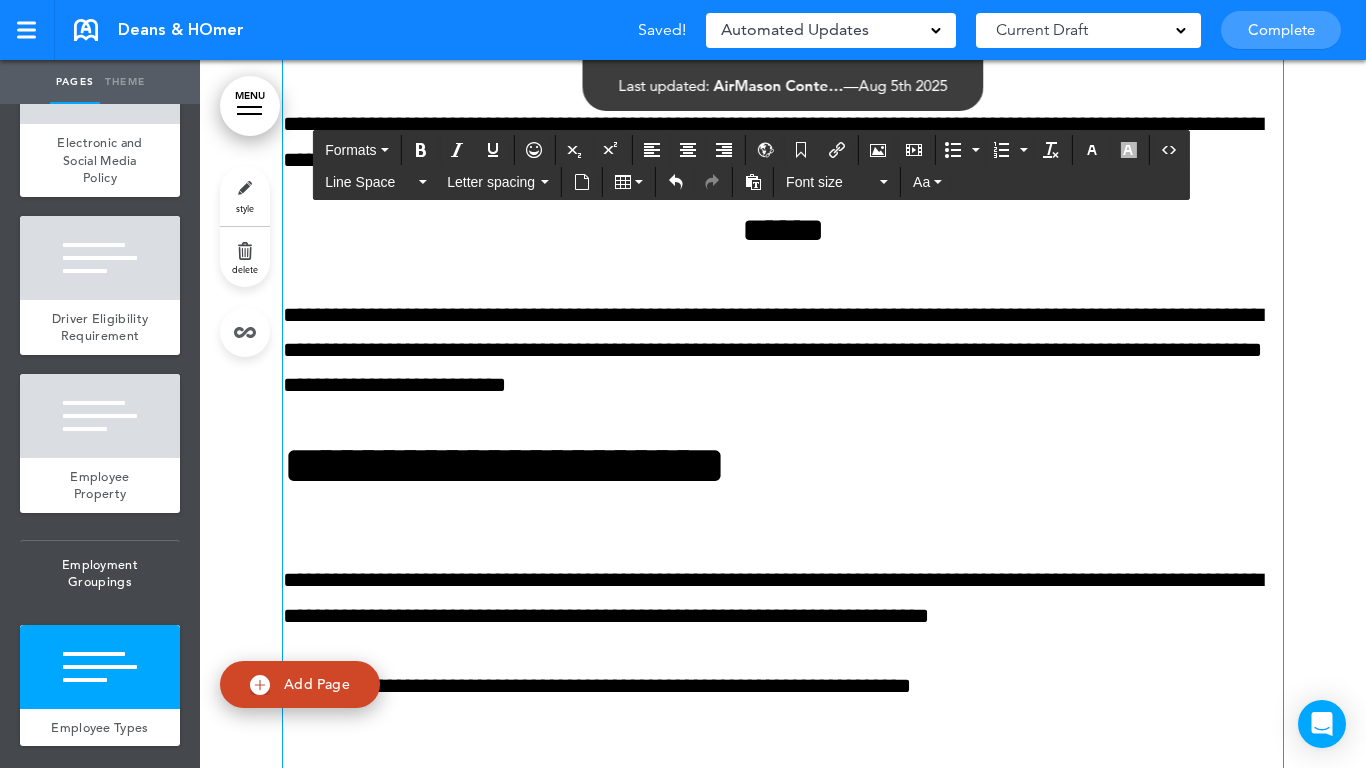 click on "**********" at bounding box center [783, 465] 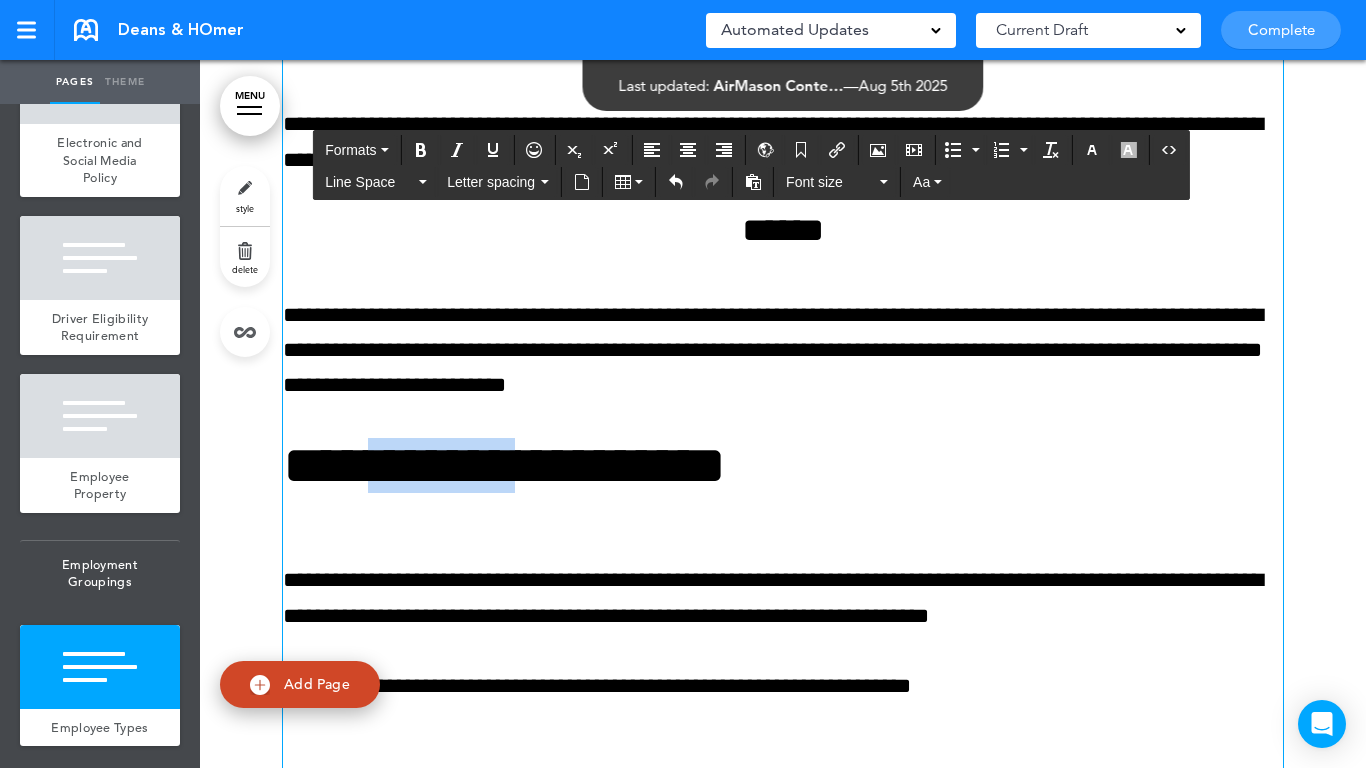 click on "**********" at bounding box center (783, 465) 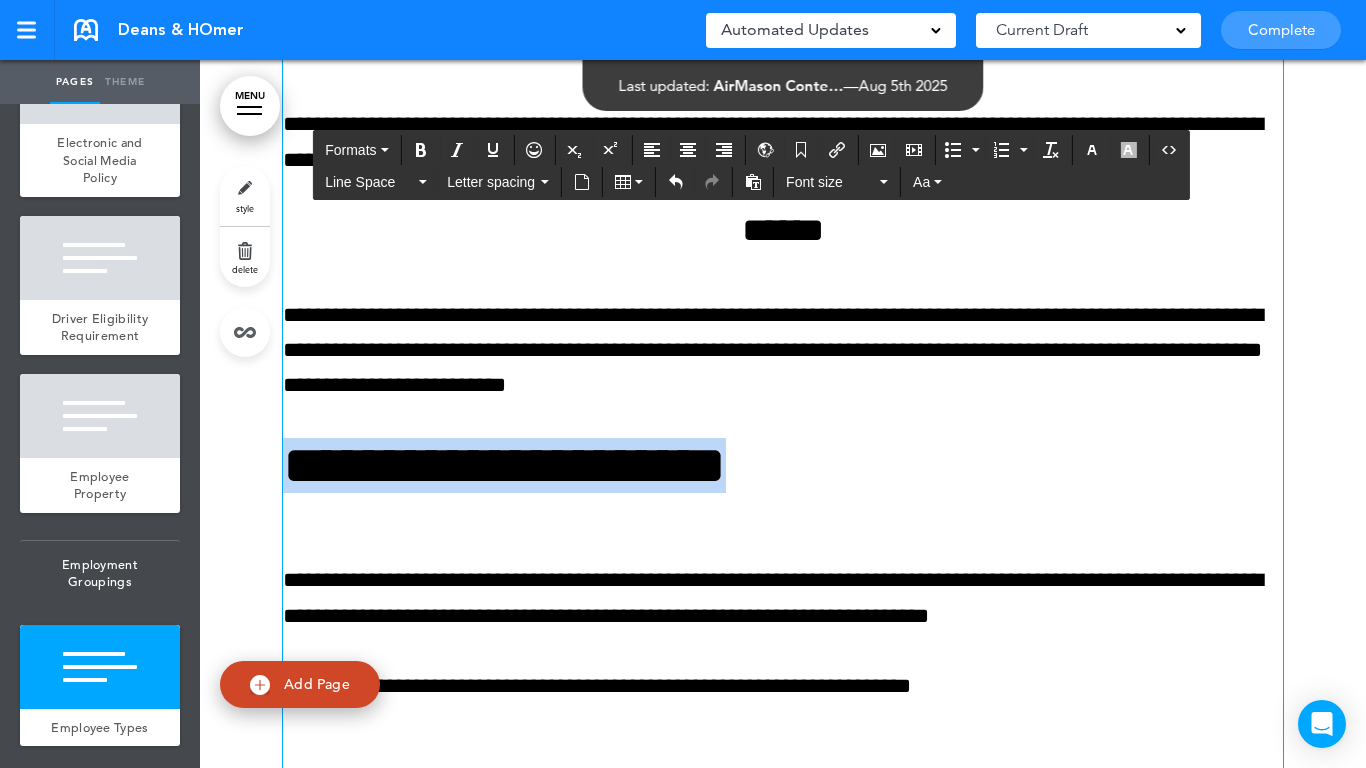 click on "**********" at bounding box center [783, 465] 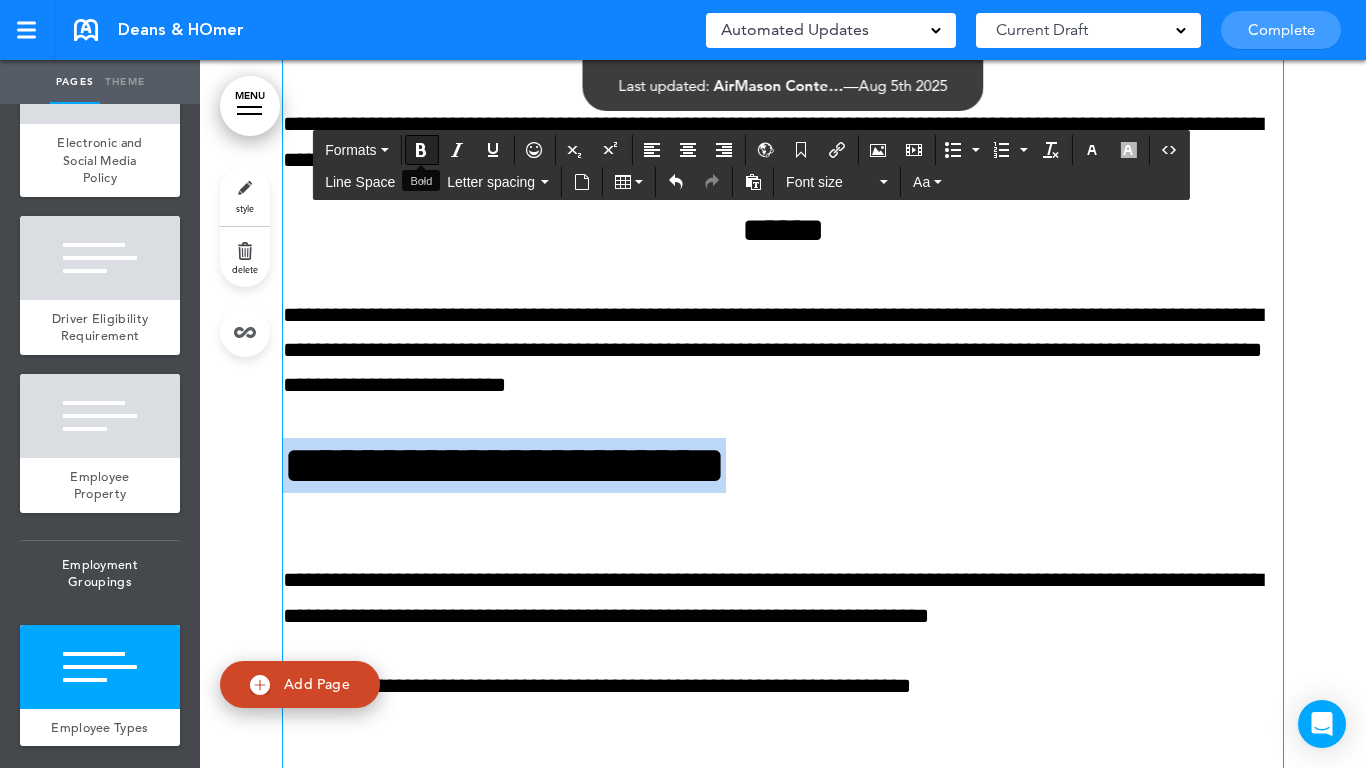 click at bounding box center [421, 150] 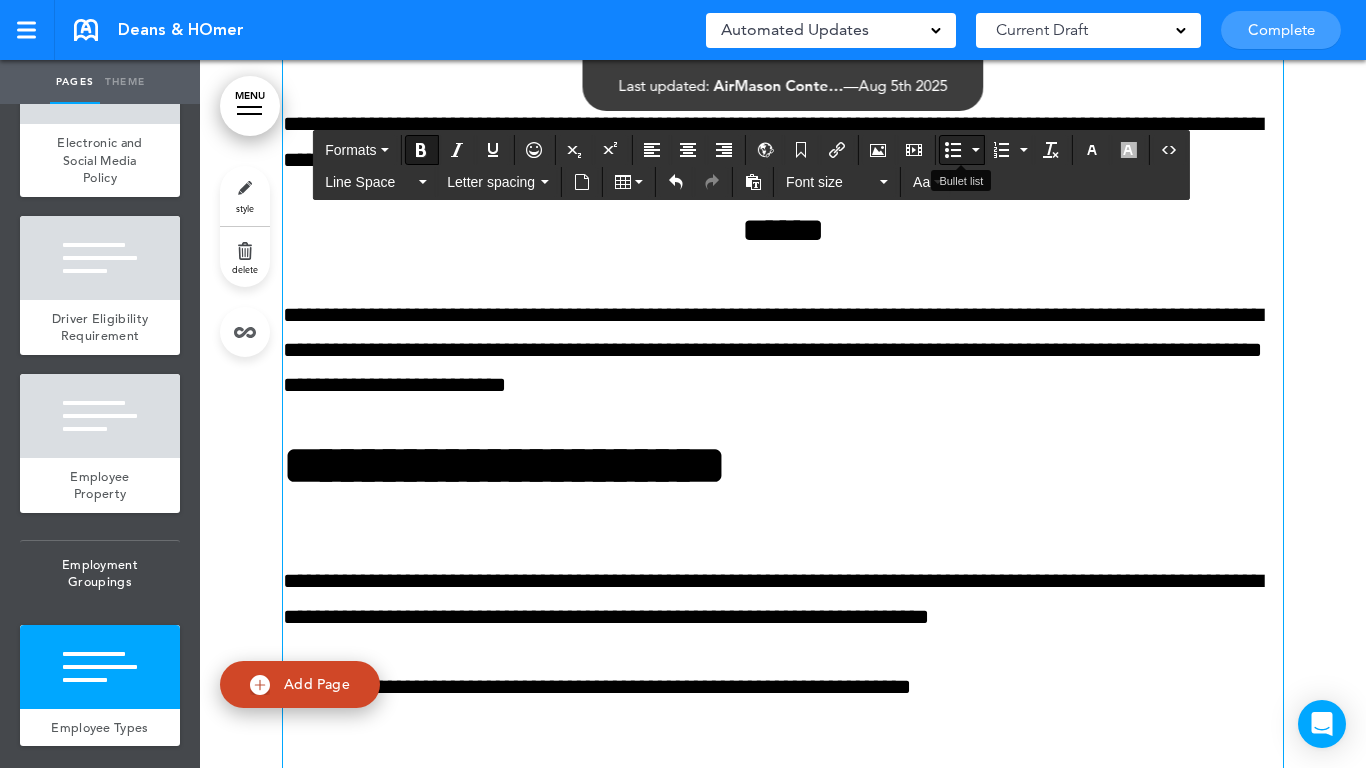 click at bounding box center [953, 150] 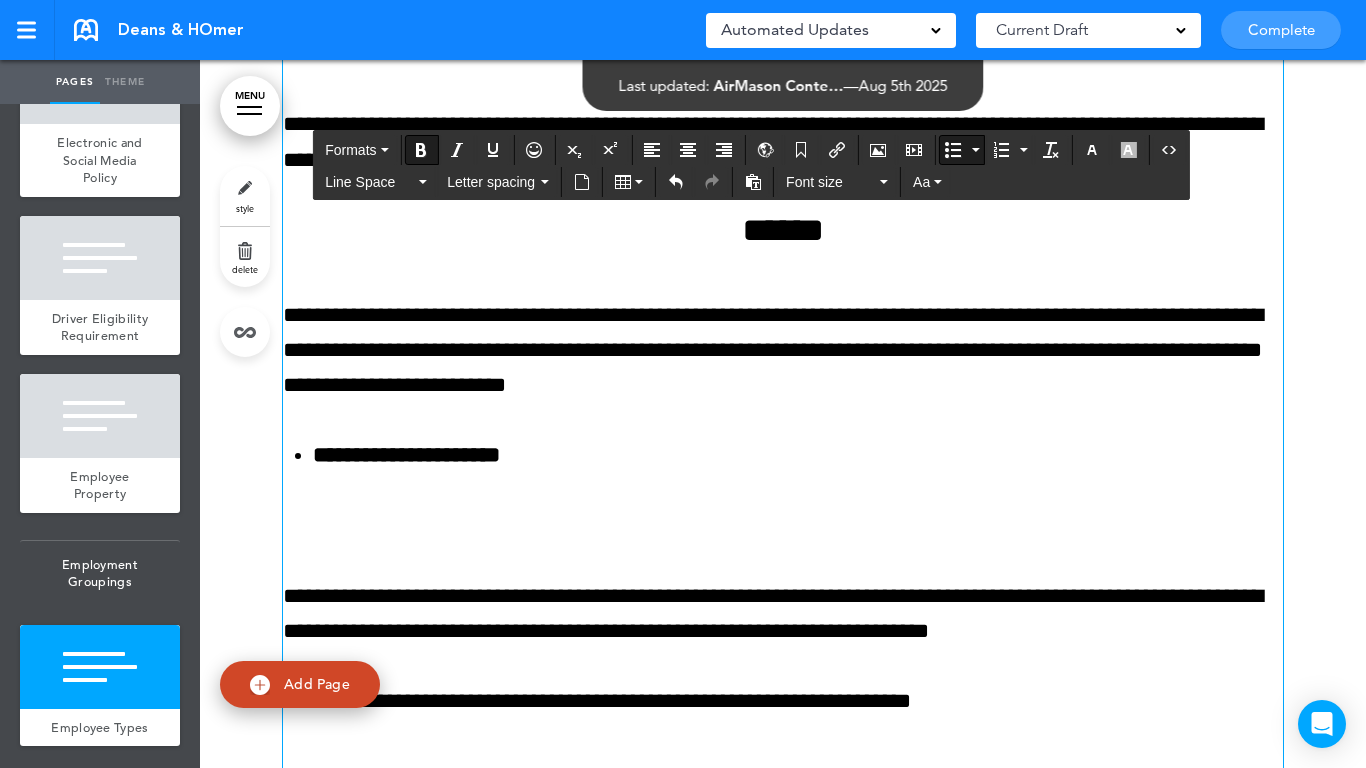 click at bounding box center [953, 150] 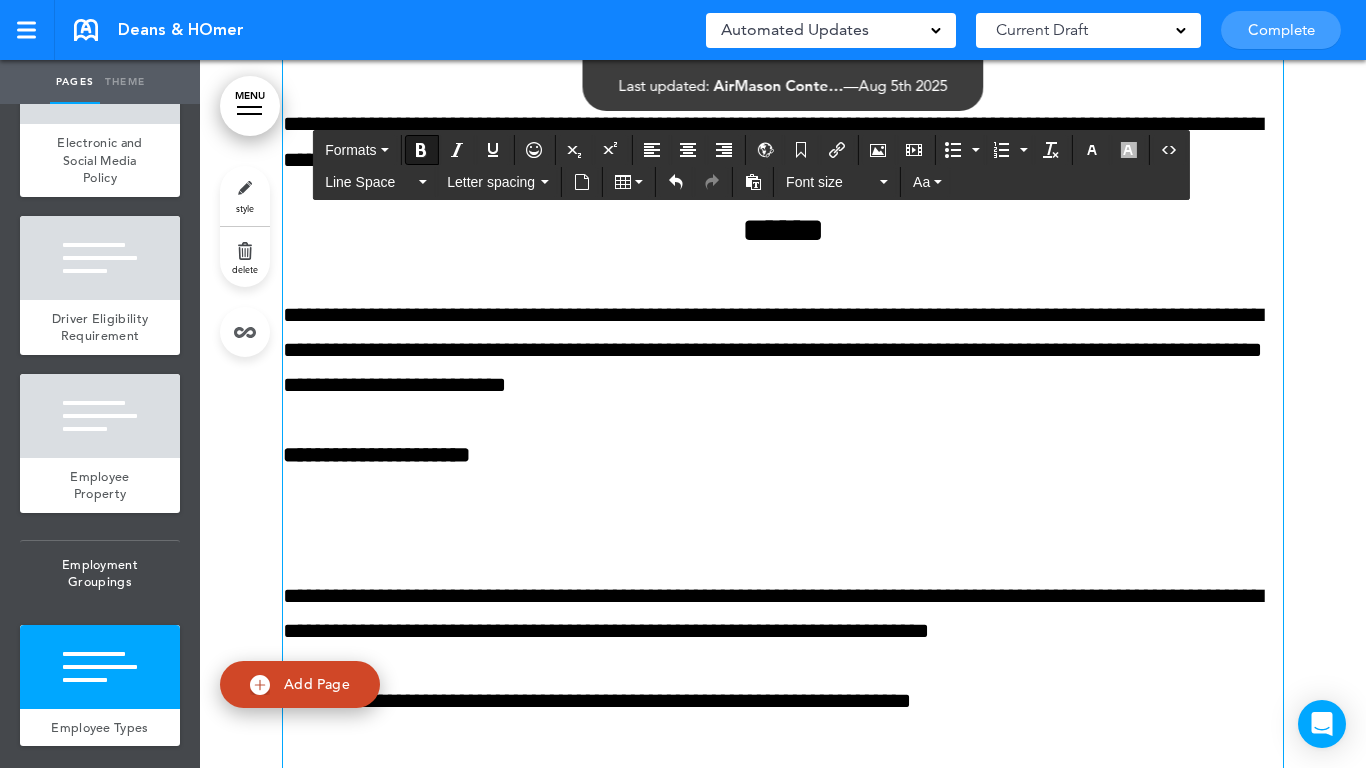 click at bounding box center [783, 525] 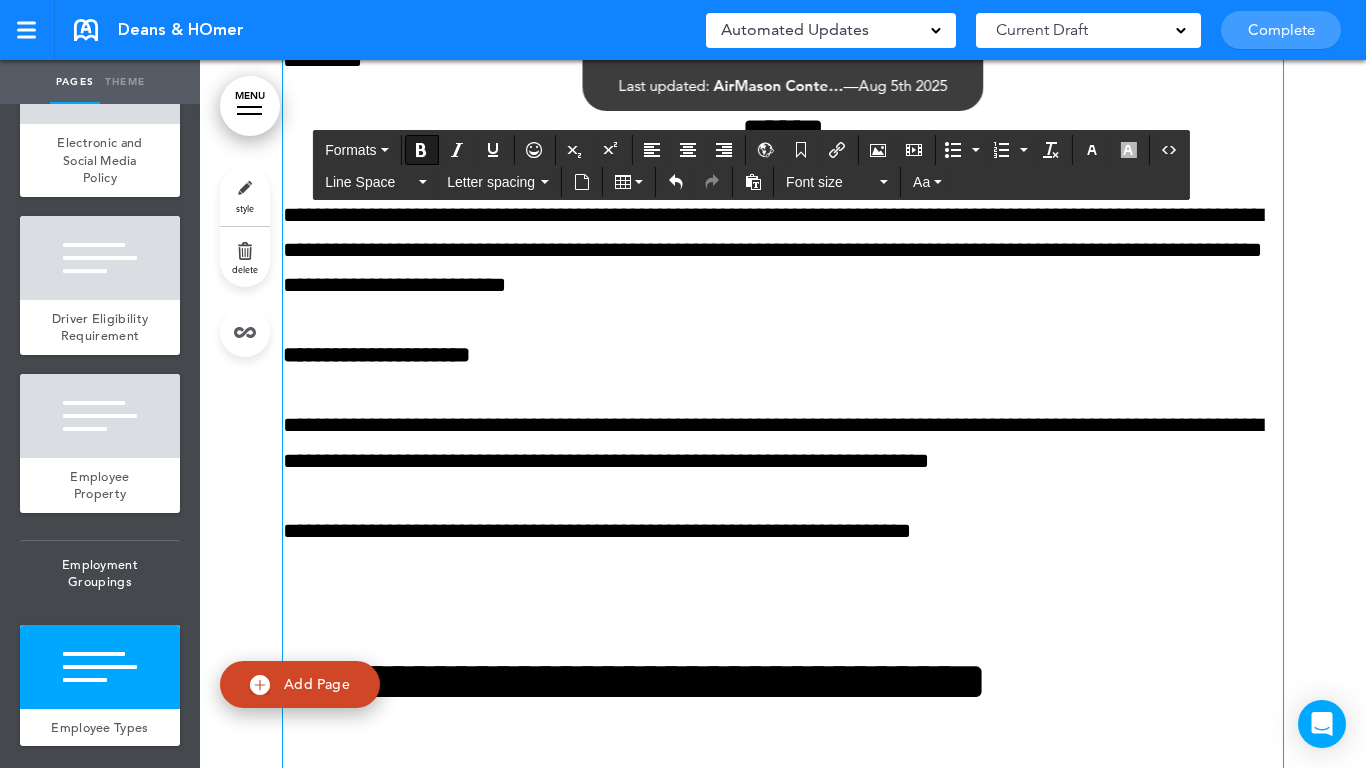 scroll, scrollTop: 19894, scrollLeft: 0, axis: vertical 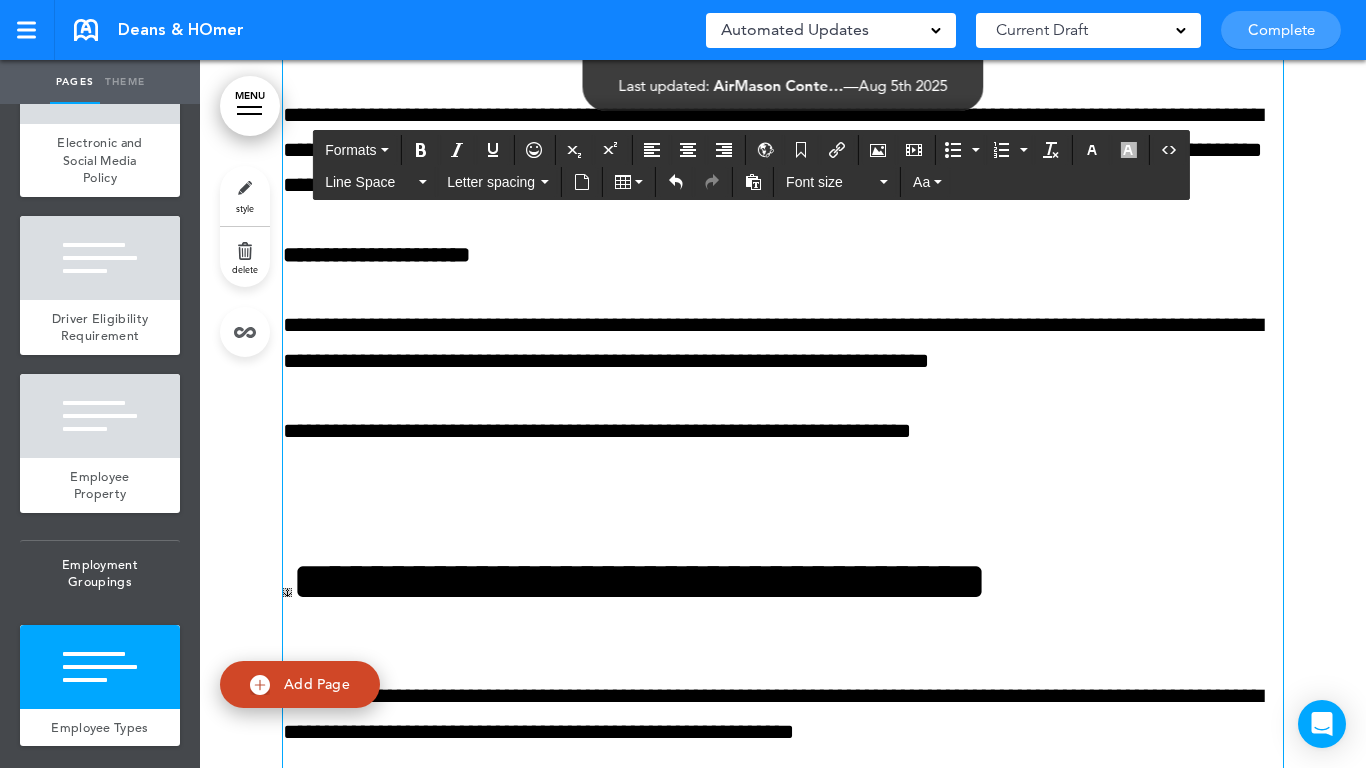 click at bounding box center (783, 501) 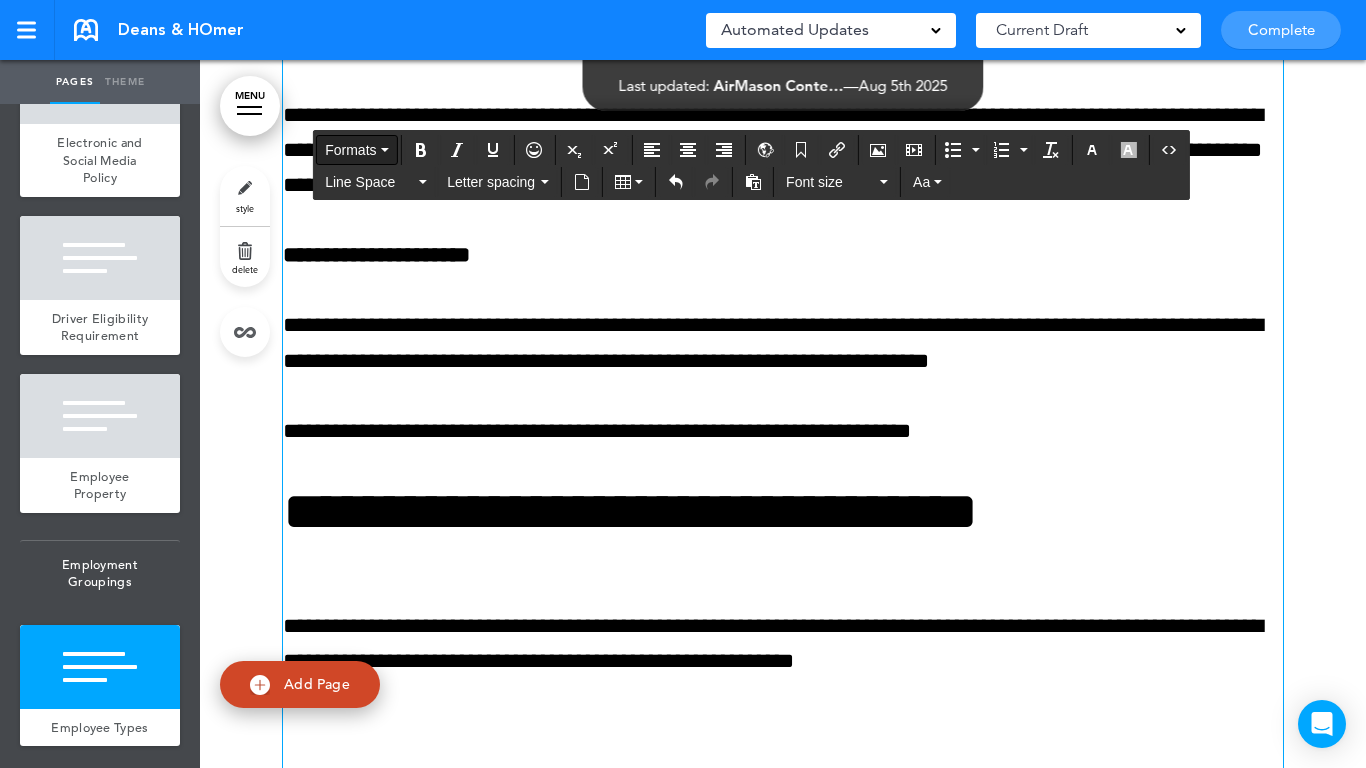 click on "Formats" at bounding box center [350, 150] 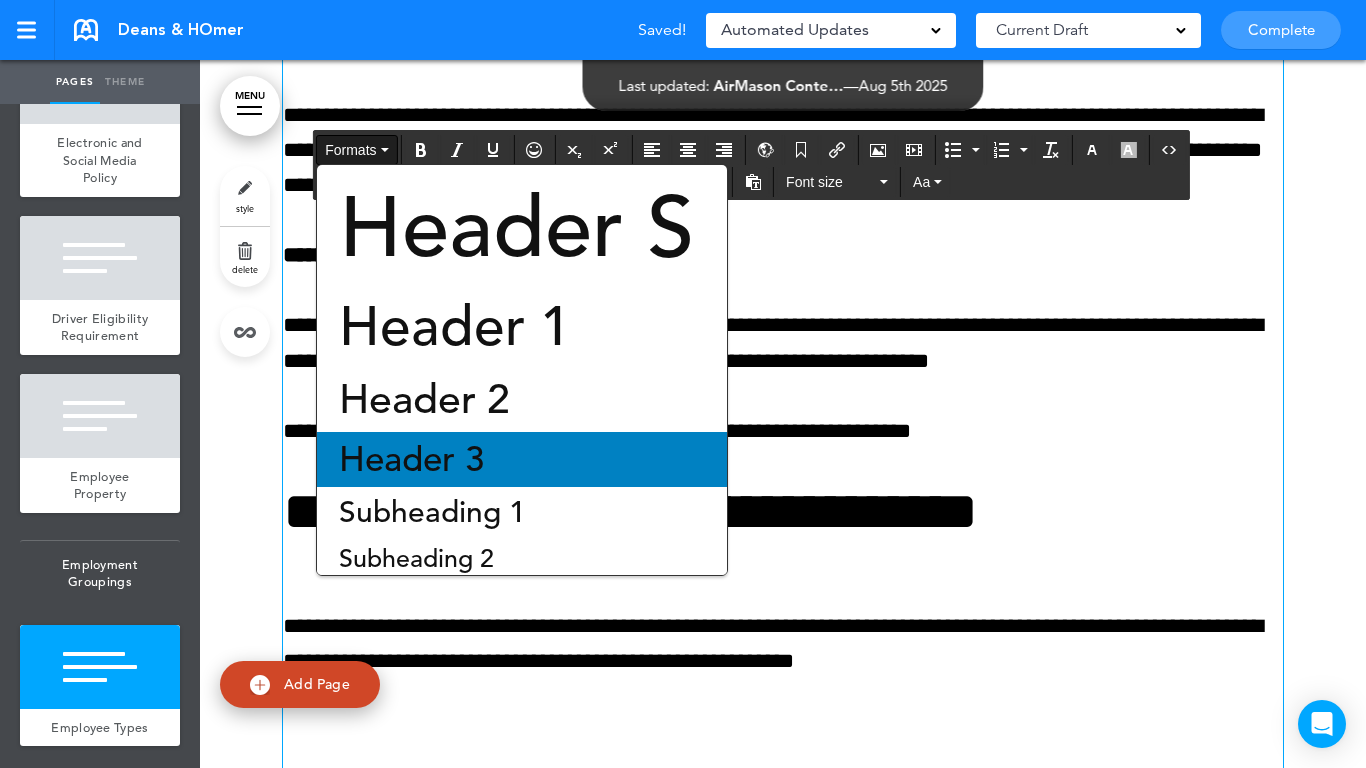 click on "Header 3" at bounding box center [411, 459] 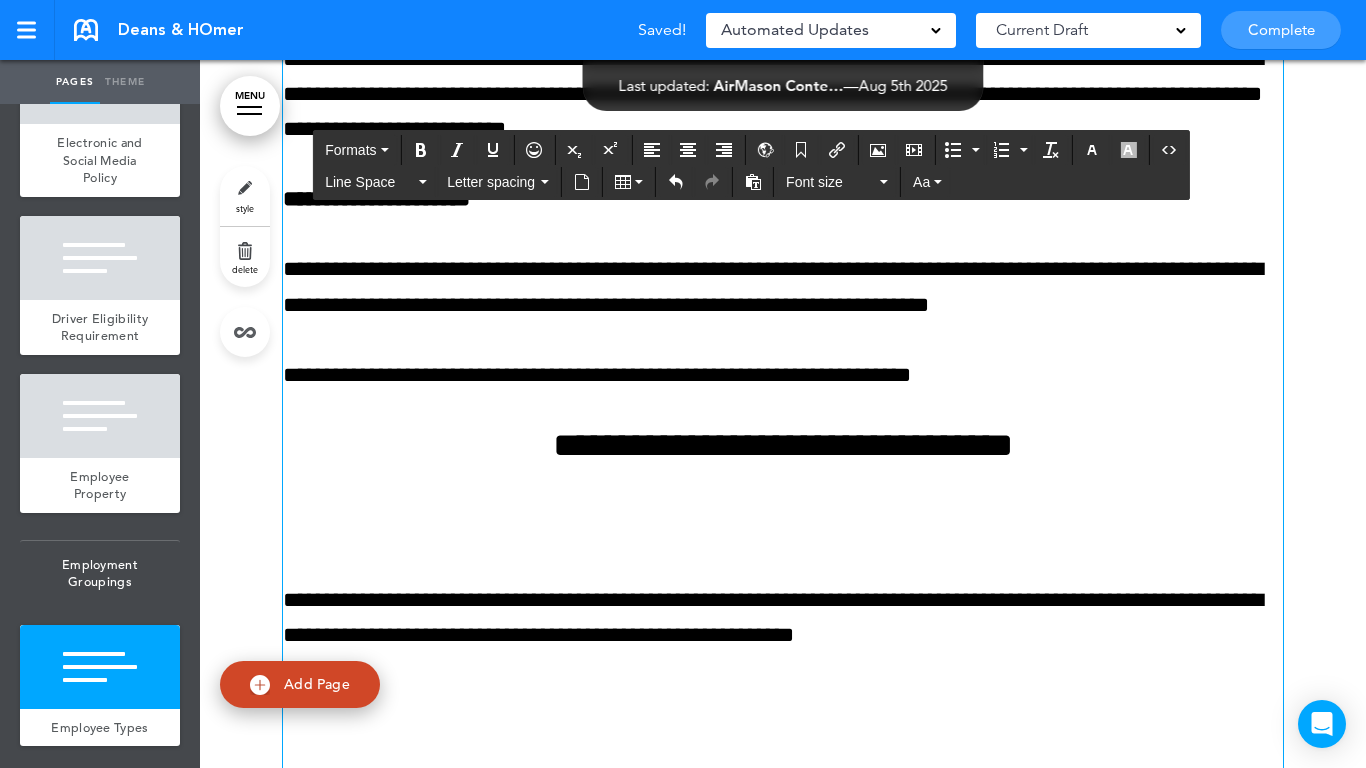 scroll, scrollTop: 19994, scrollLeft: 0, axis: vertical 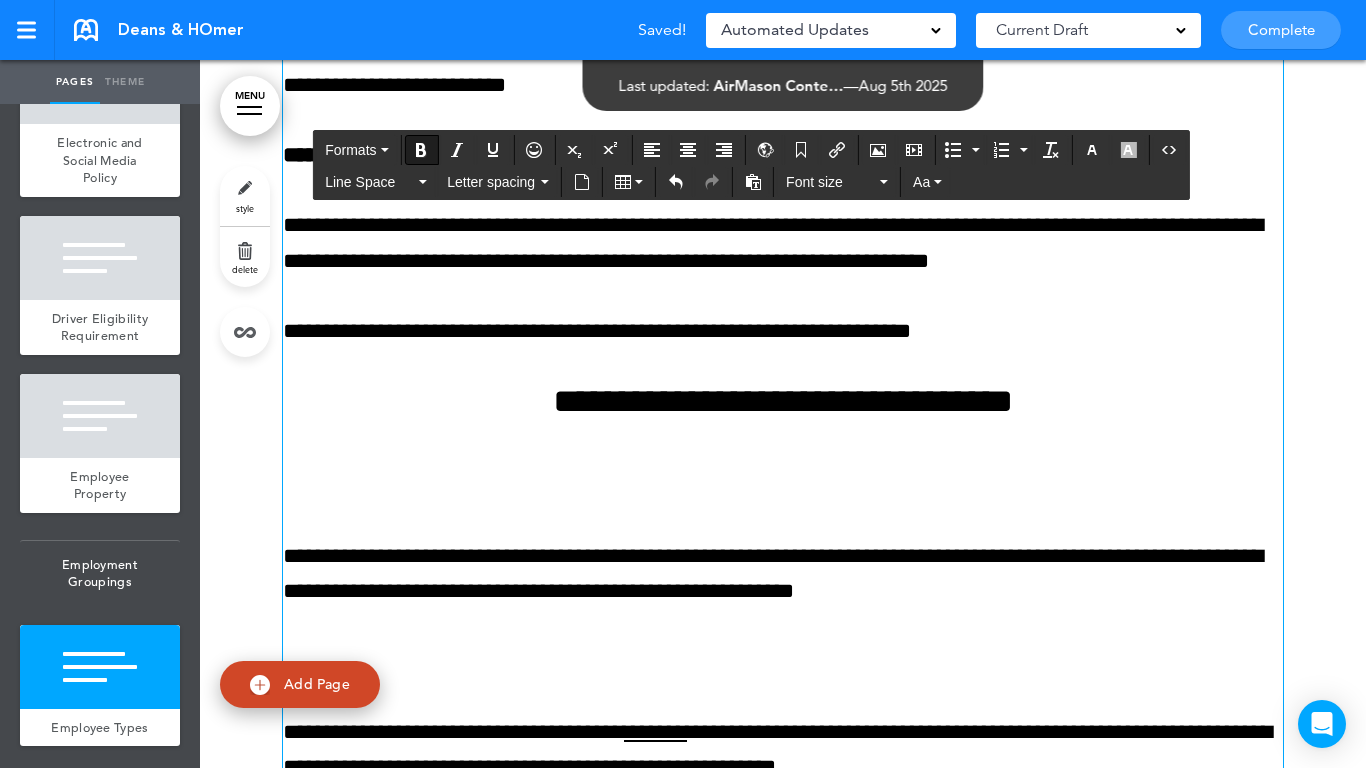 click at bounding box center [783, 486] 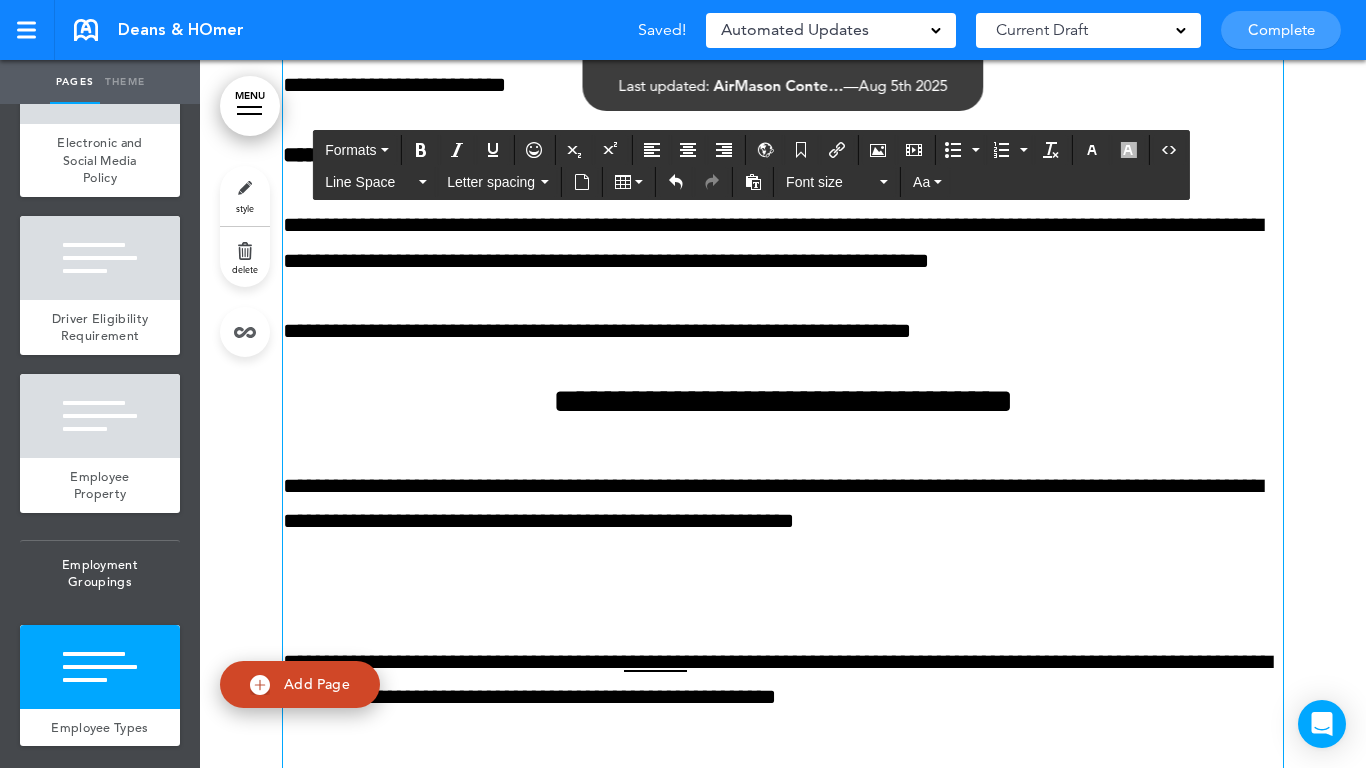 click on "**********" at bounding box center [783, 709] 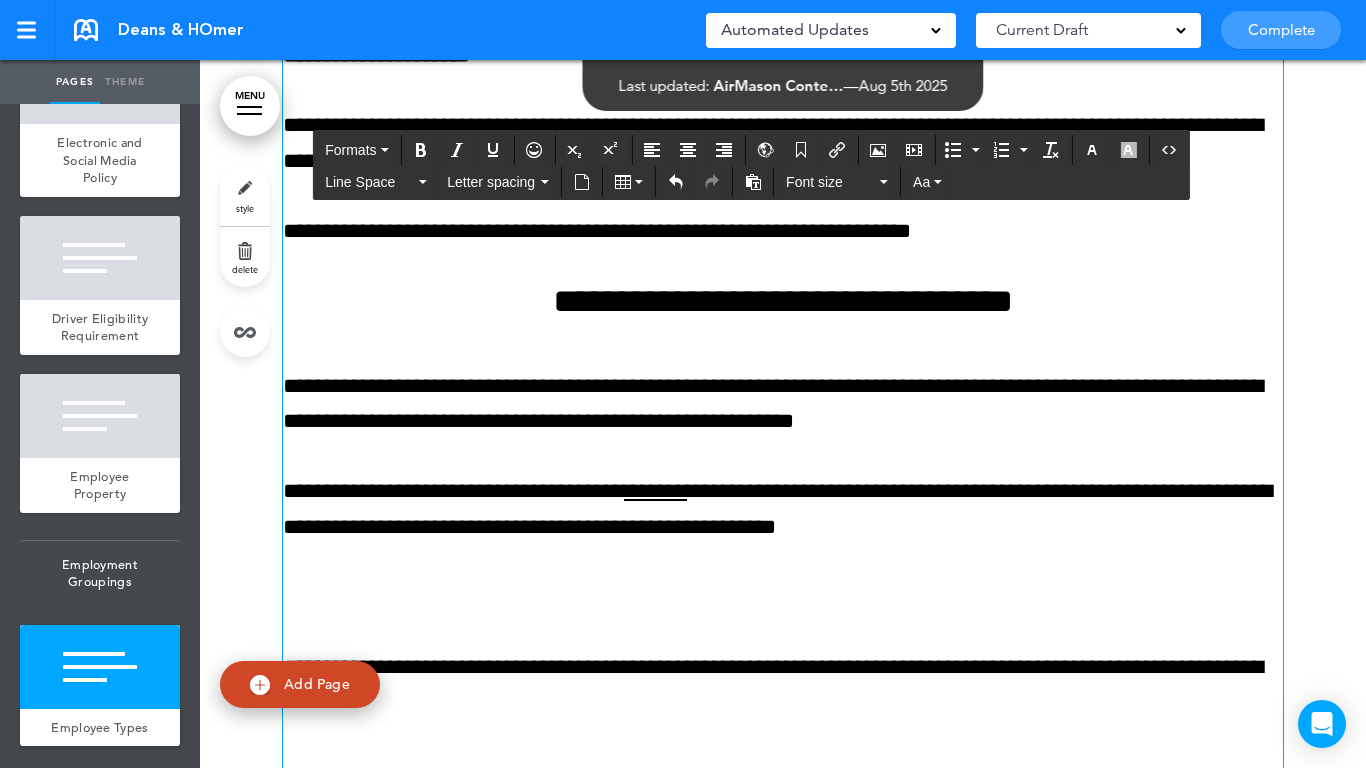 scroll, scrollTop: 20194, scrollLeft: 0, axis: vertical 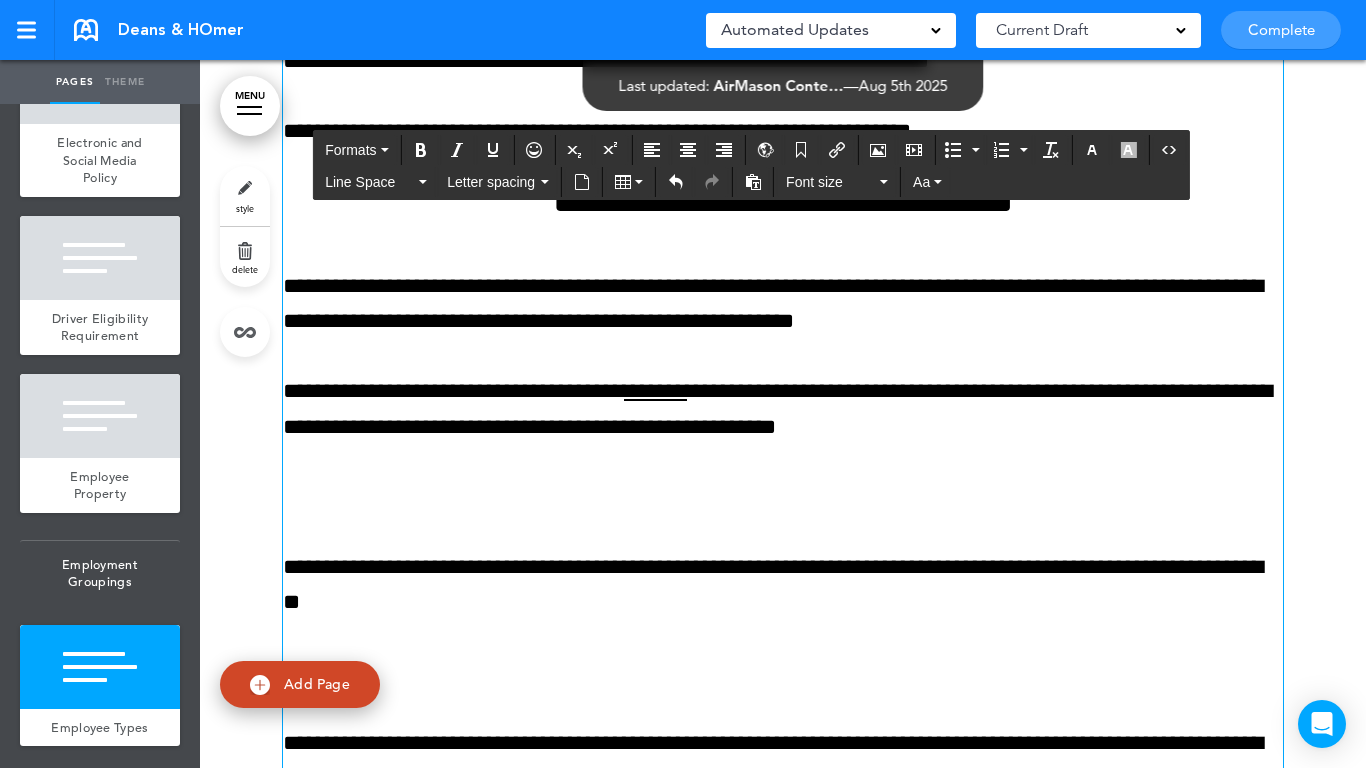 click at bounding box center (783, 497) 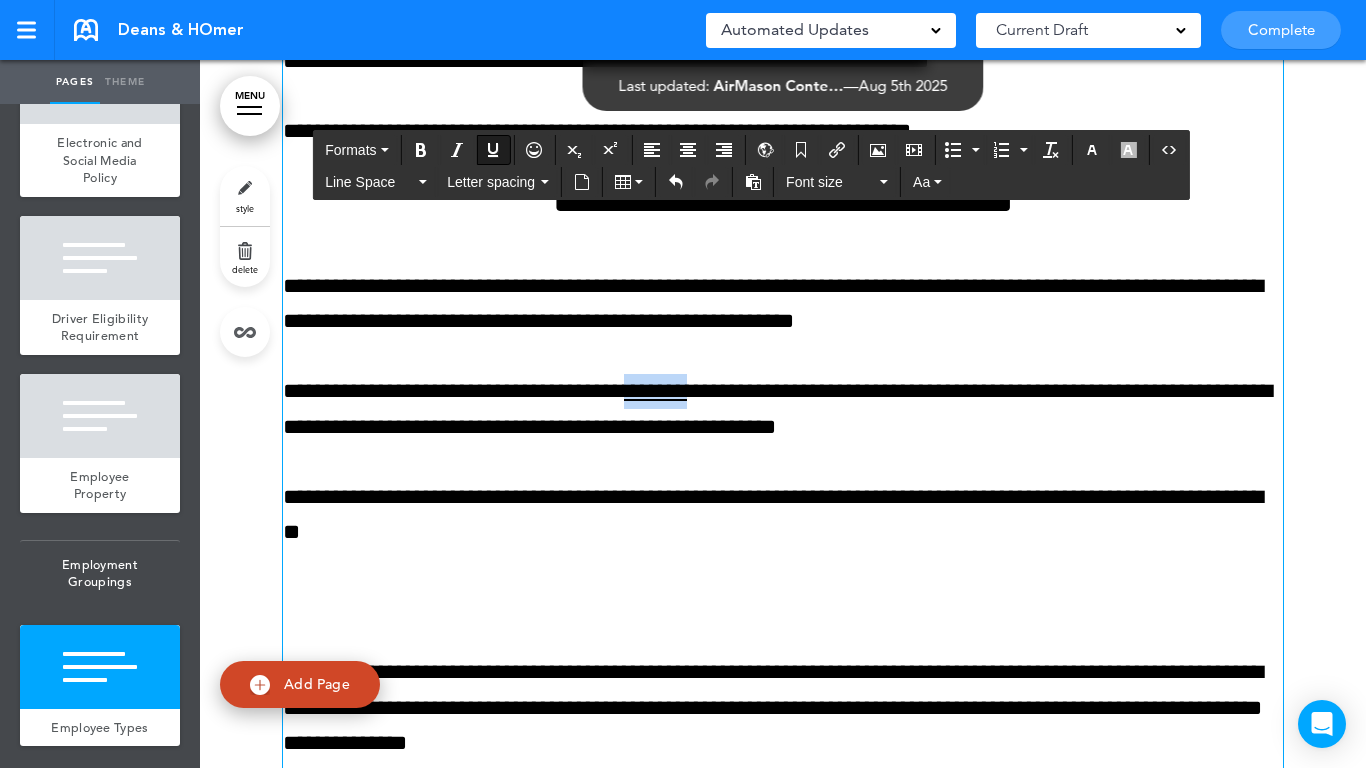 drag, startPoint x: 677, startPoint y: 395, endPoint x: 766, endPoint y: 386, distance: 89.453896 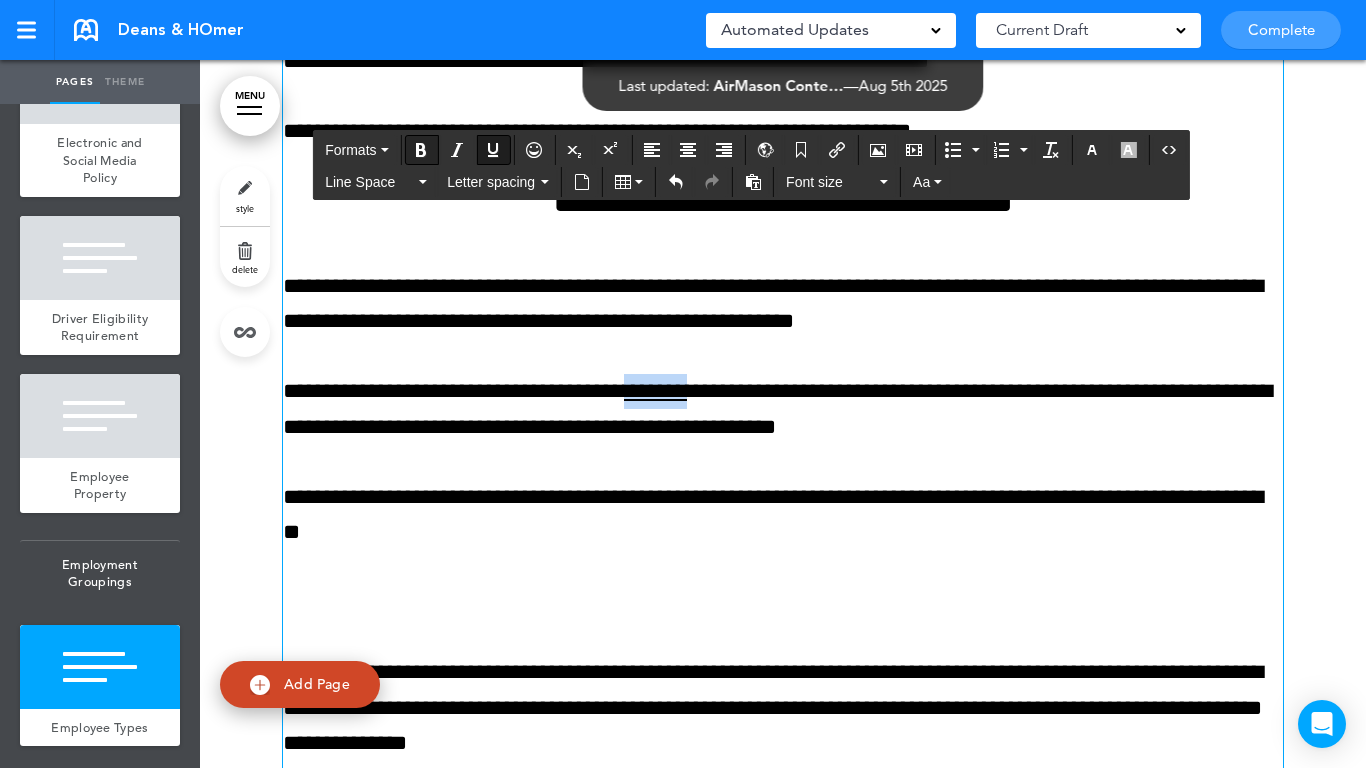 drag, startPoint x: 496, startPoint y: 146, endPoint x: 422, endPoint y: 147, distance: 74.00676 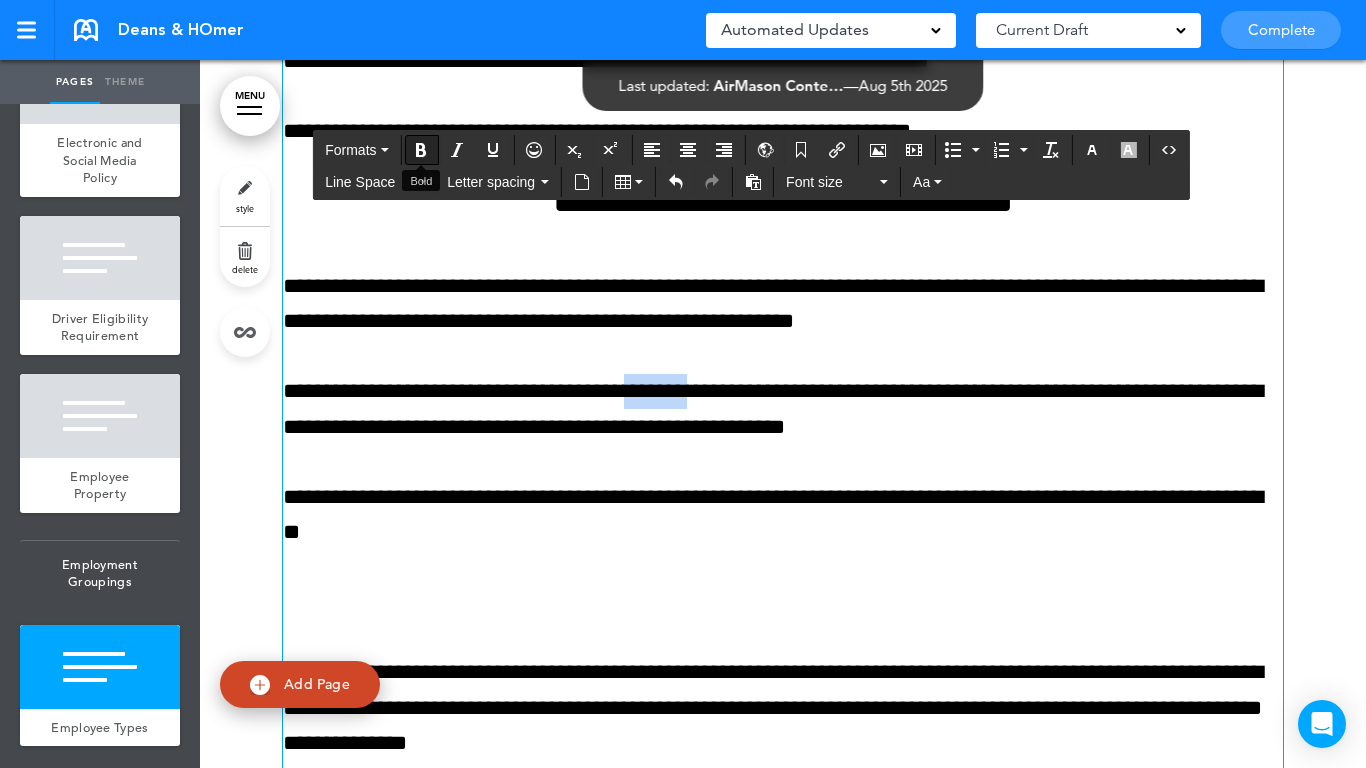 click at bounding box center [421, 150] 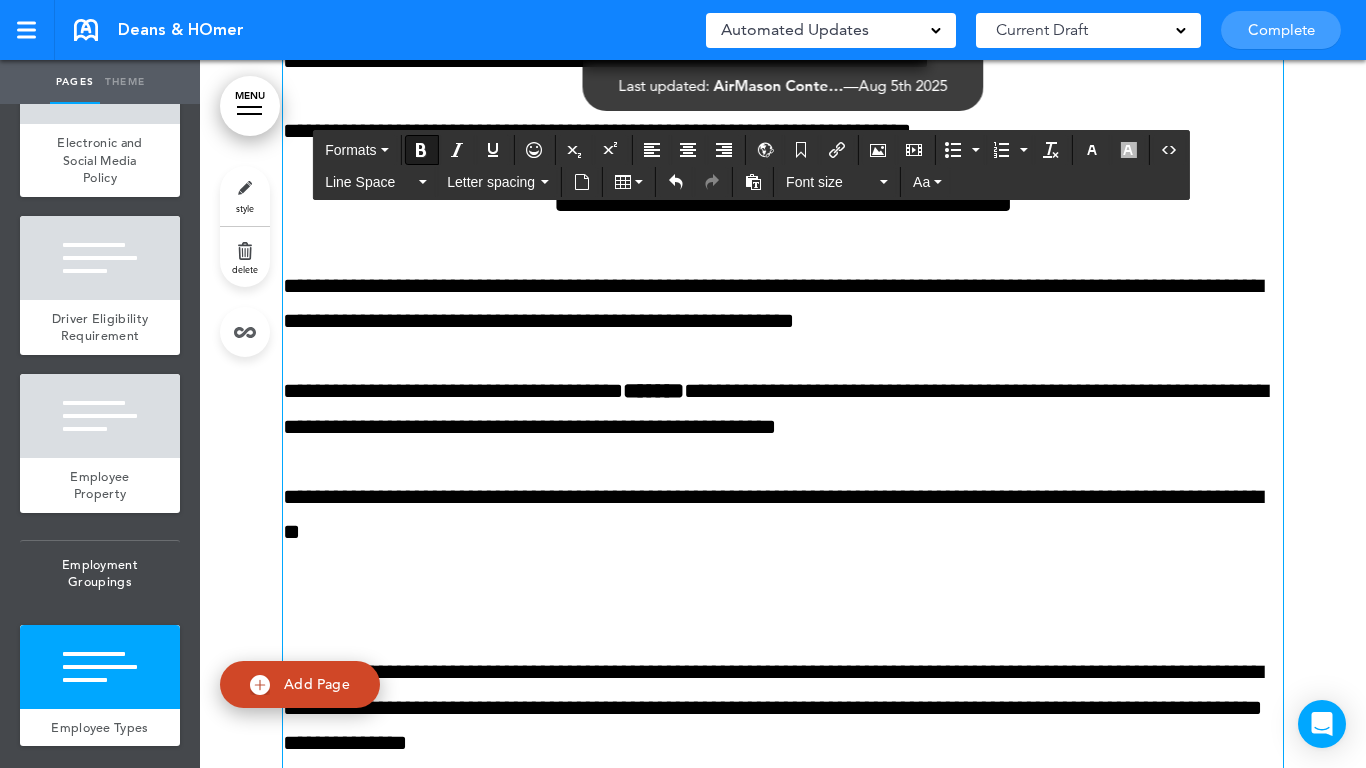 click on "**********" at bounding box center [783, 439] 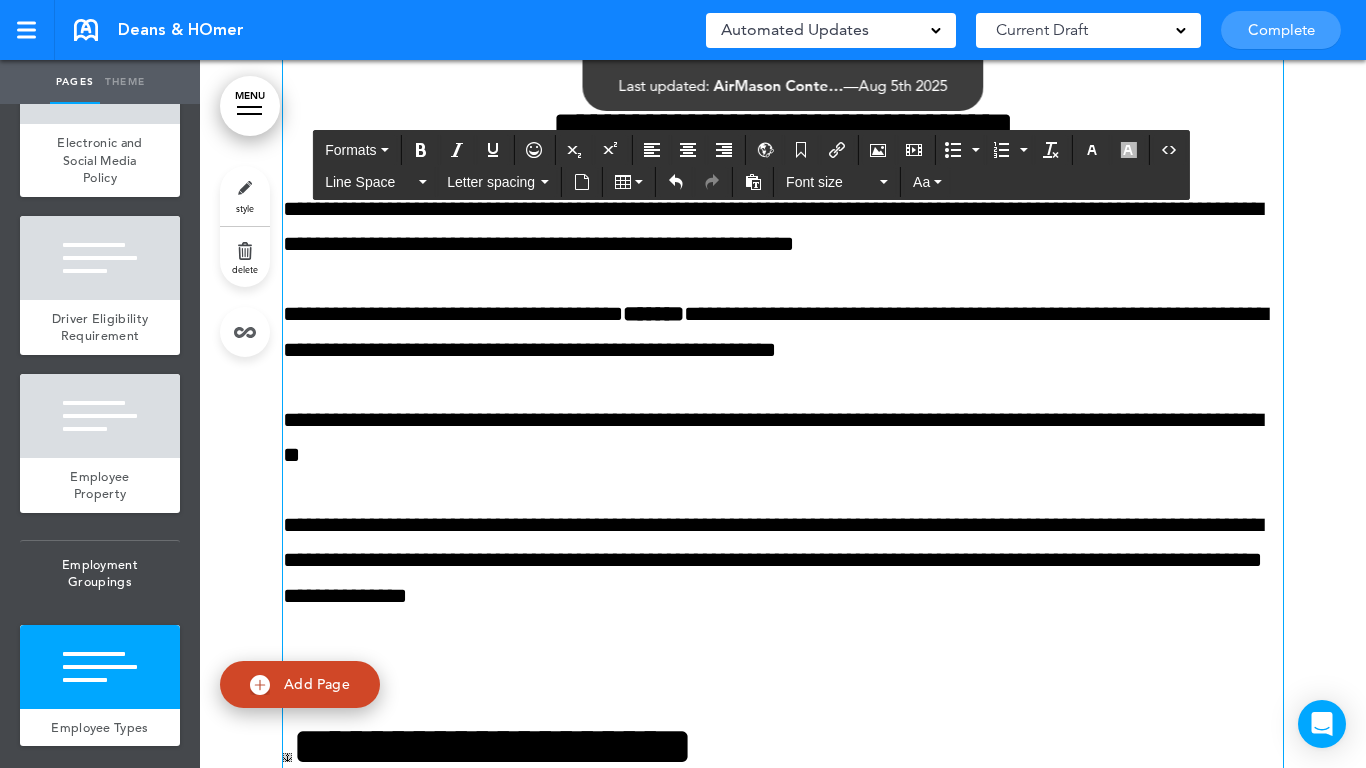 scroll, scrollTop: 20394, scrollLeft: 0, axis: vertical 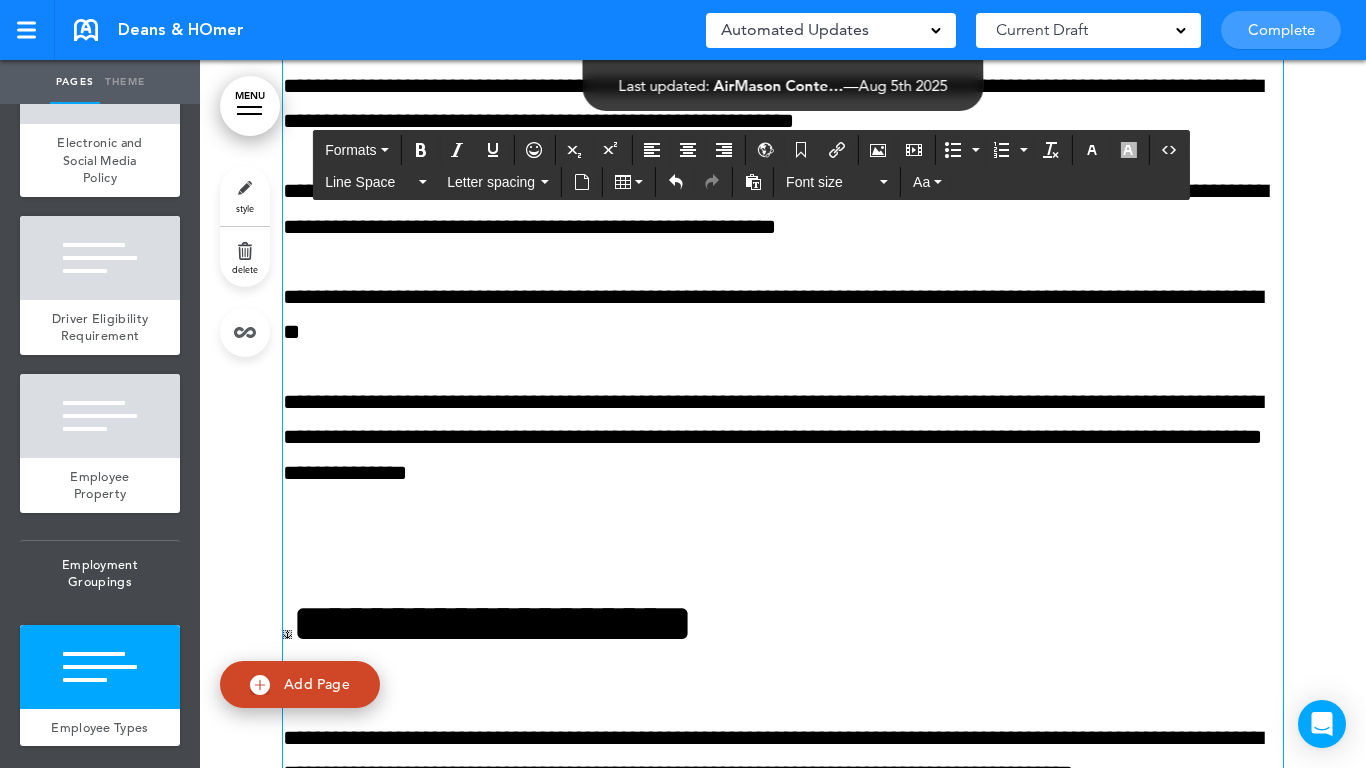 click at bounding box center [783, 543] 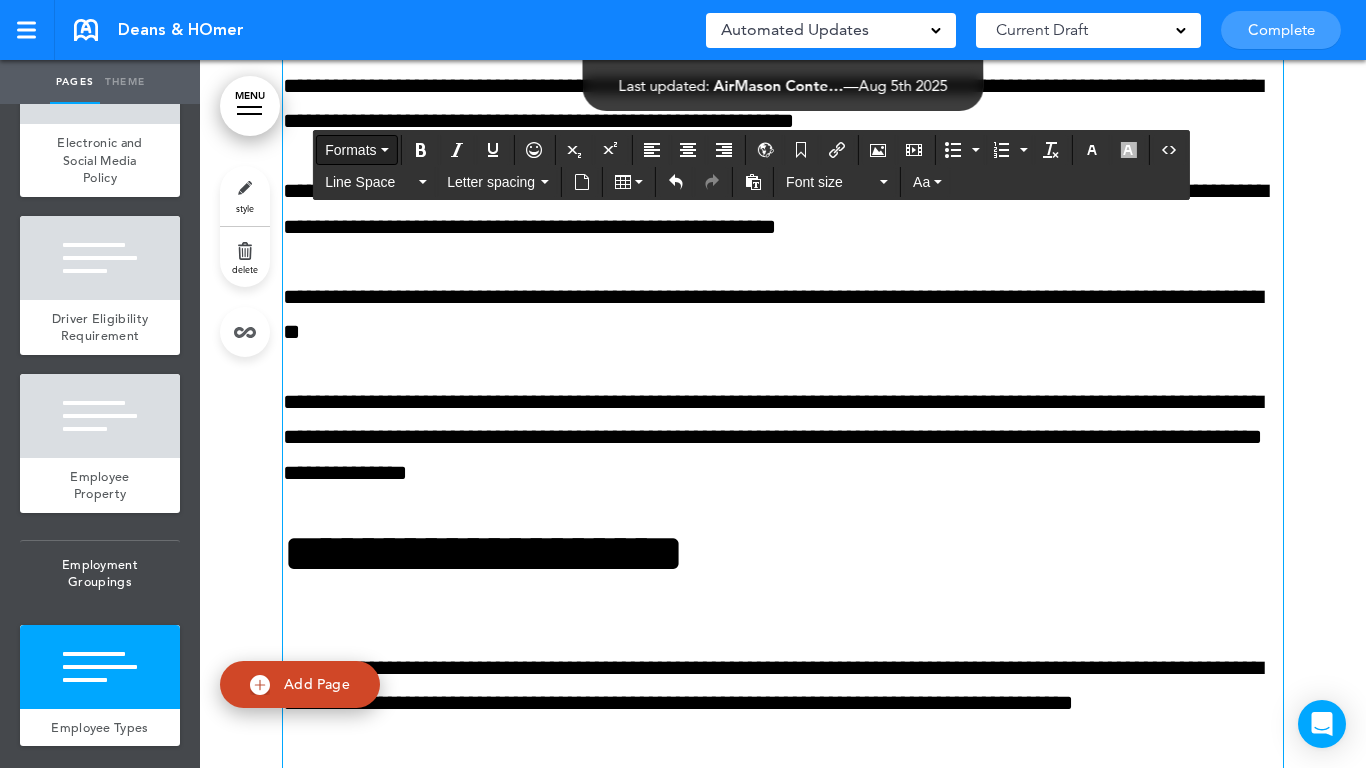 click on "Formats" at bounding box center [350, 150] 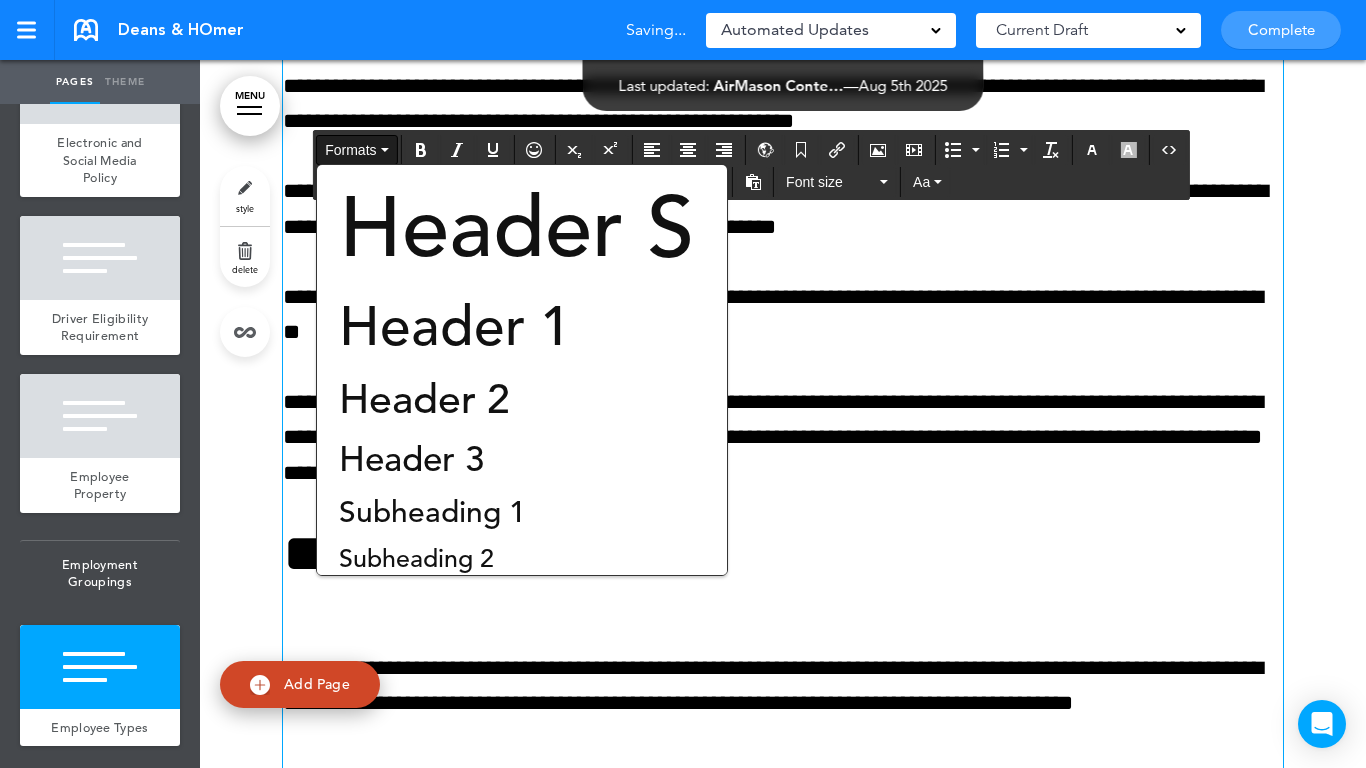 click on "Header 3" at bounding box center (411, 459) 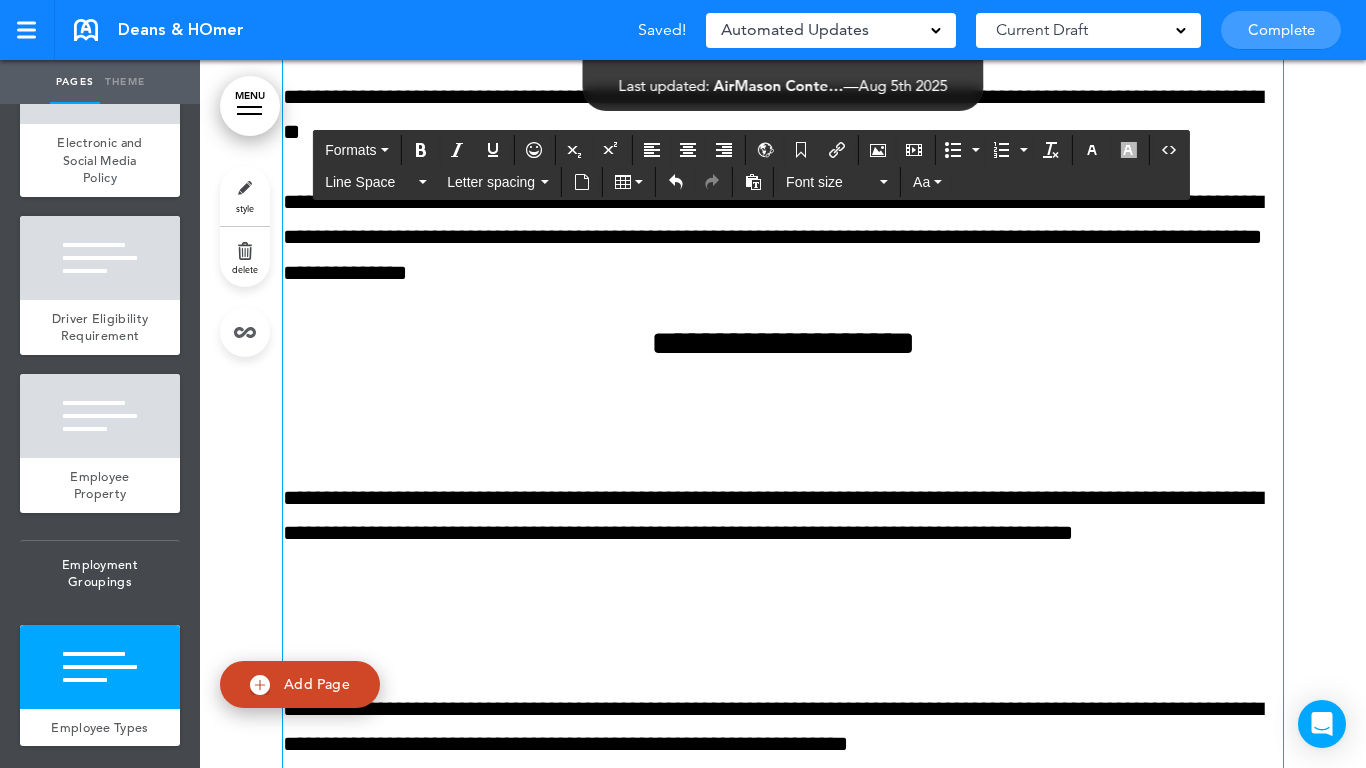 click on "**********" at bounding box center (783, -16) 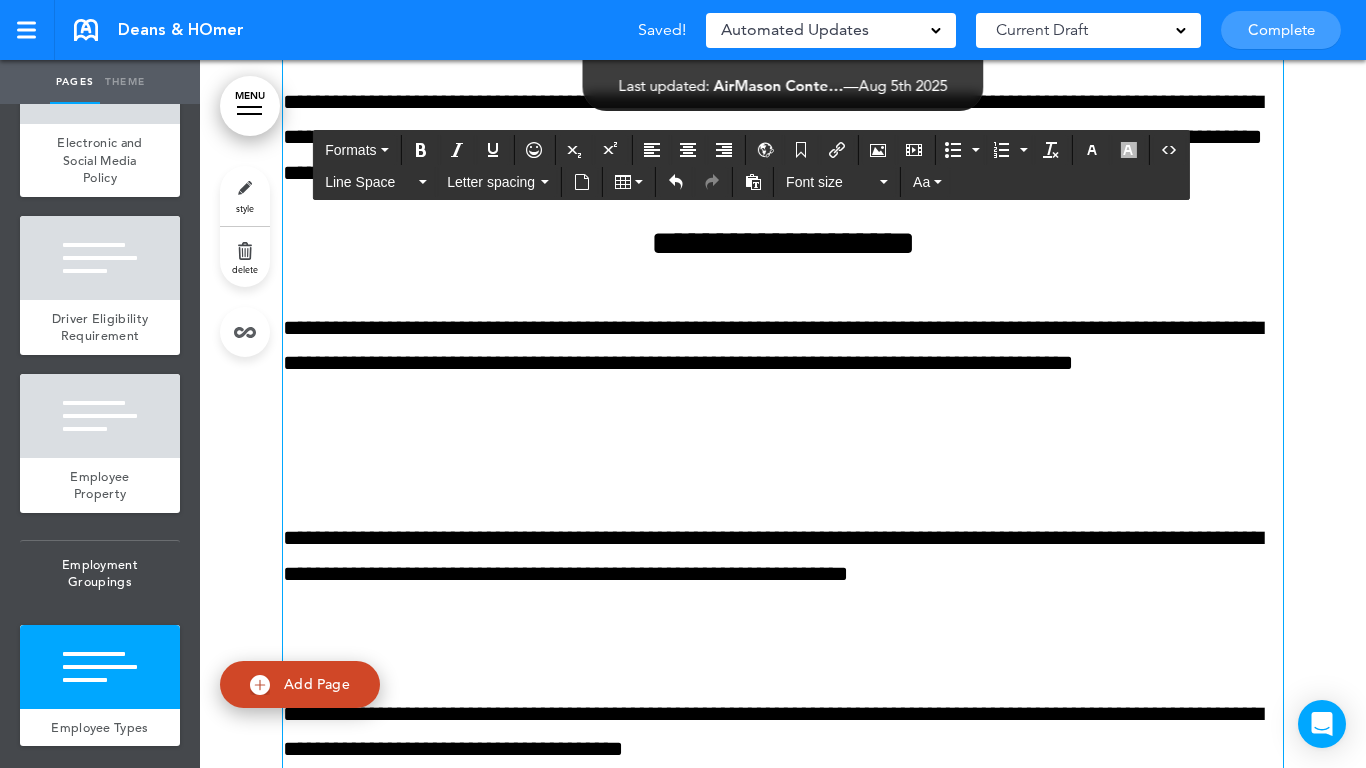 click on "**********" at bounding box center (783, -151) 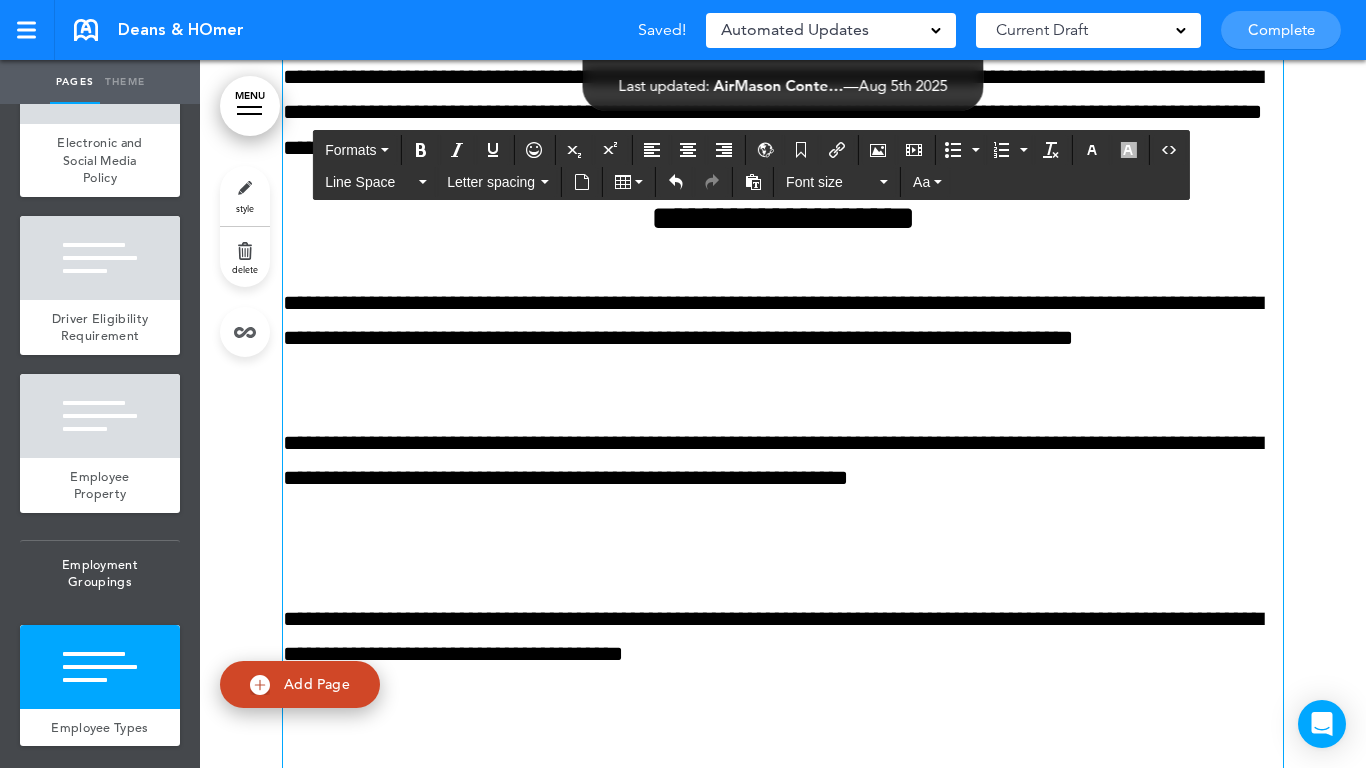 scroll, scrollTop: 20794, scrollLeft: 0, axis: vertical 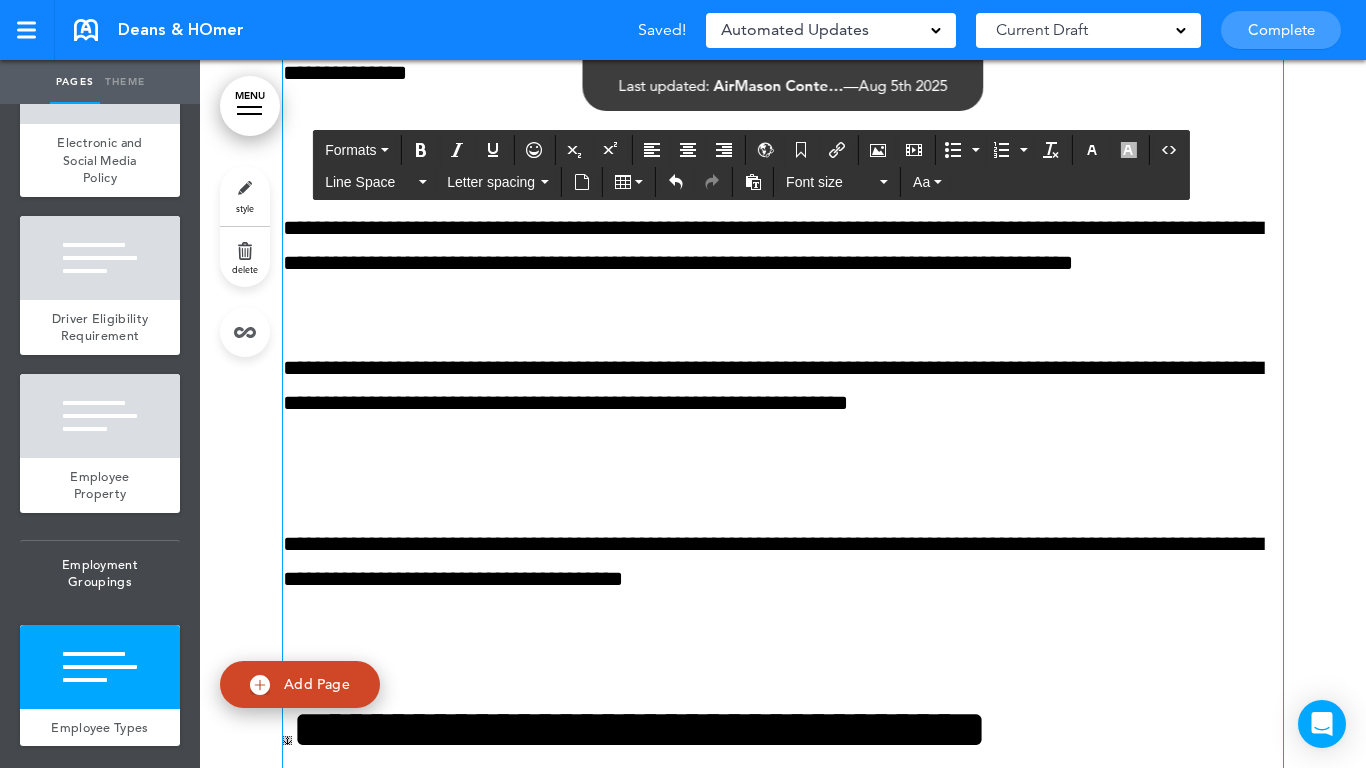 click on "**********" at bounding box center (783, 472) 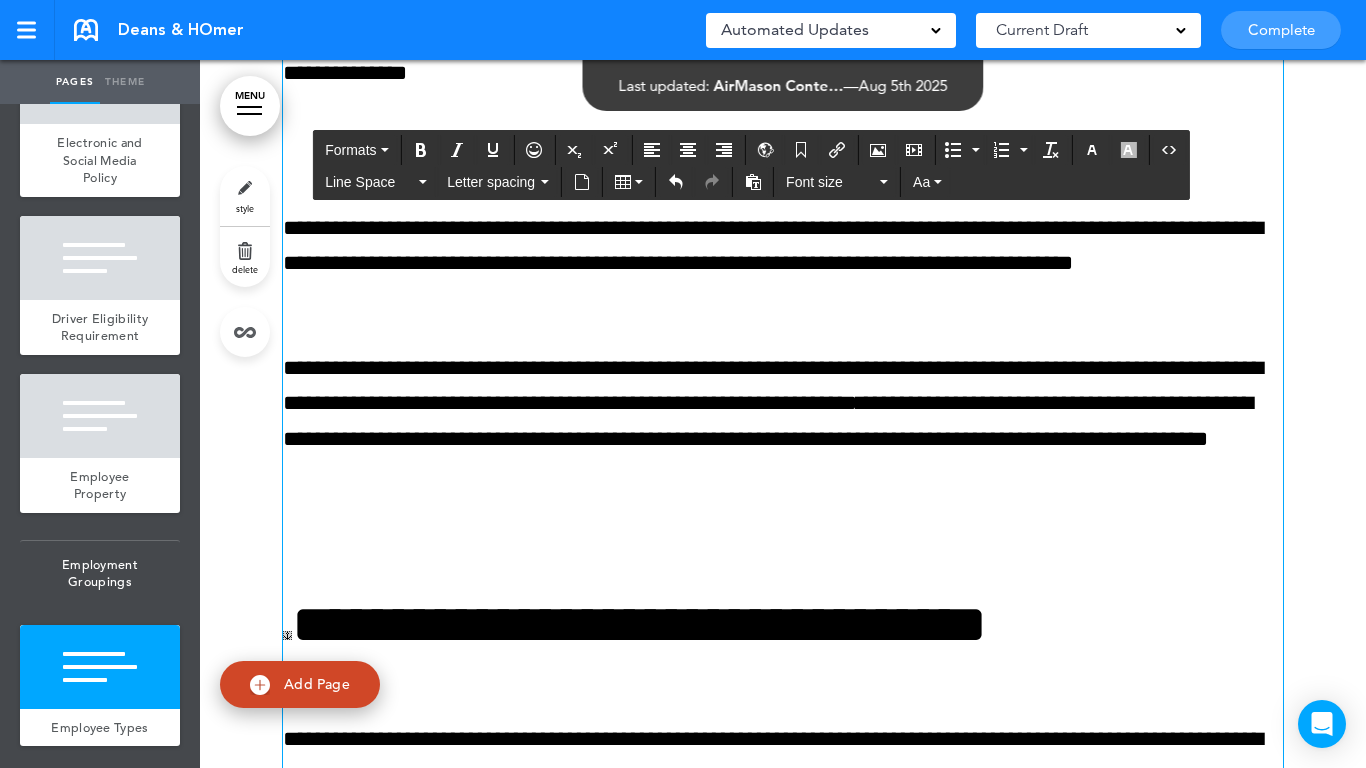 click at bounding box center (783, 544) 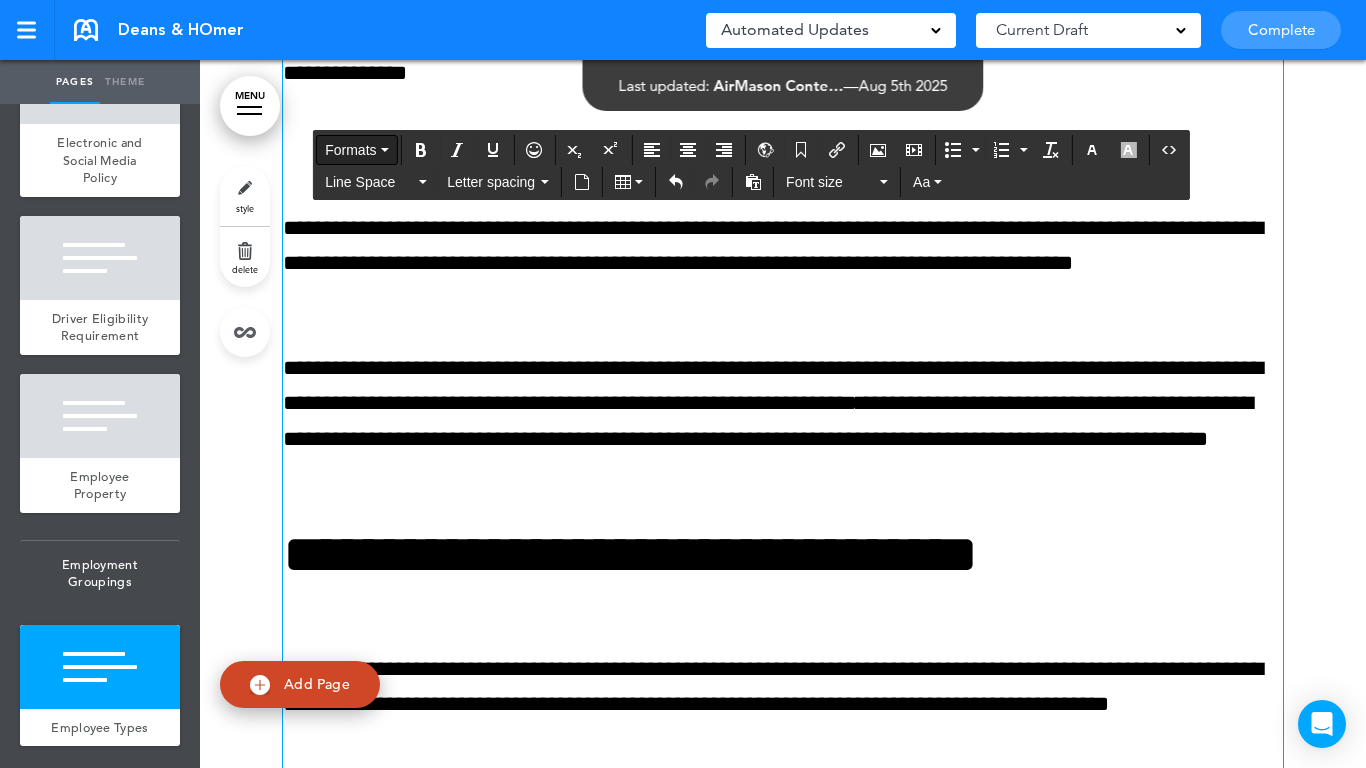 click on "Formats" at bounding box center [356, 150] 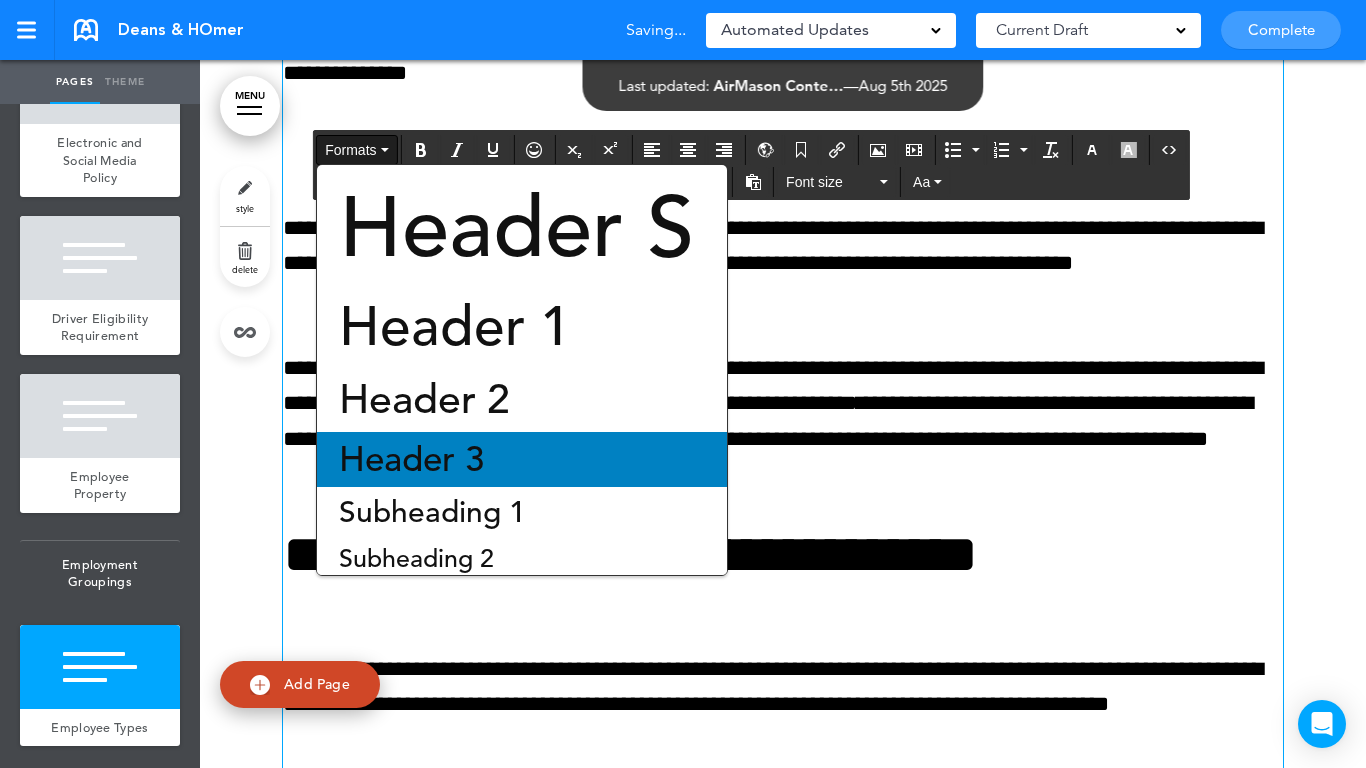 click on "Header 3" at bounding box center [411, 459] 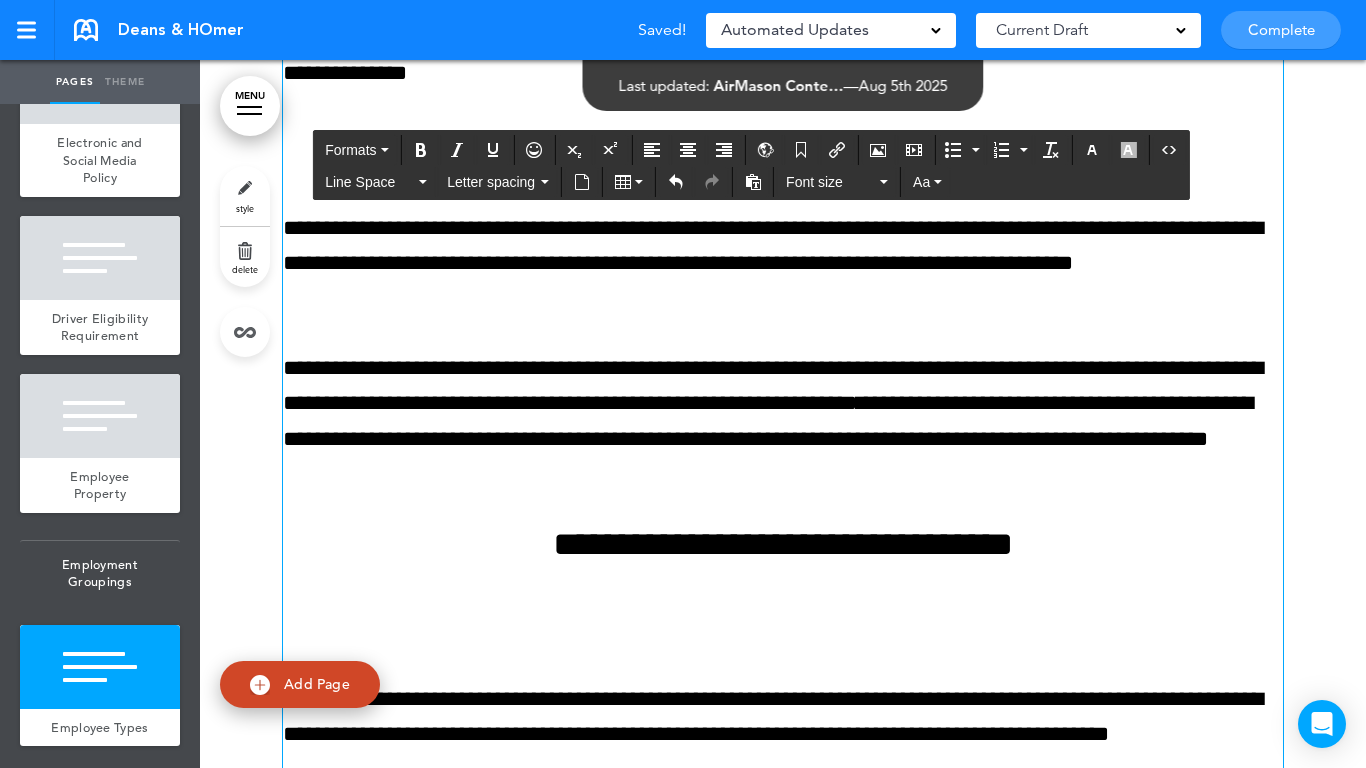 scroll, scrollTop: 20994, scrollLeft: 0, axis: vertical 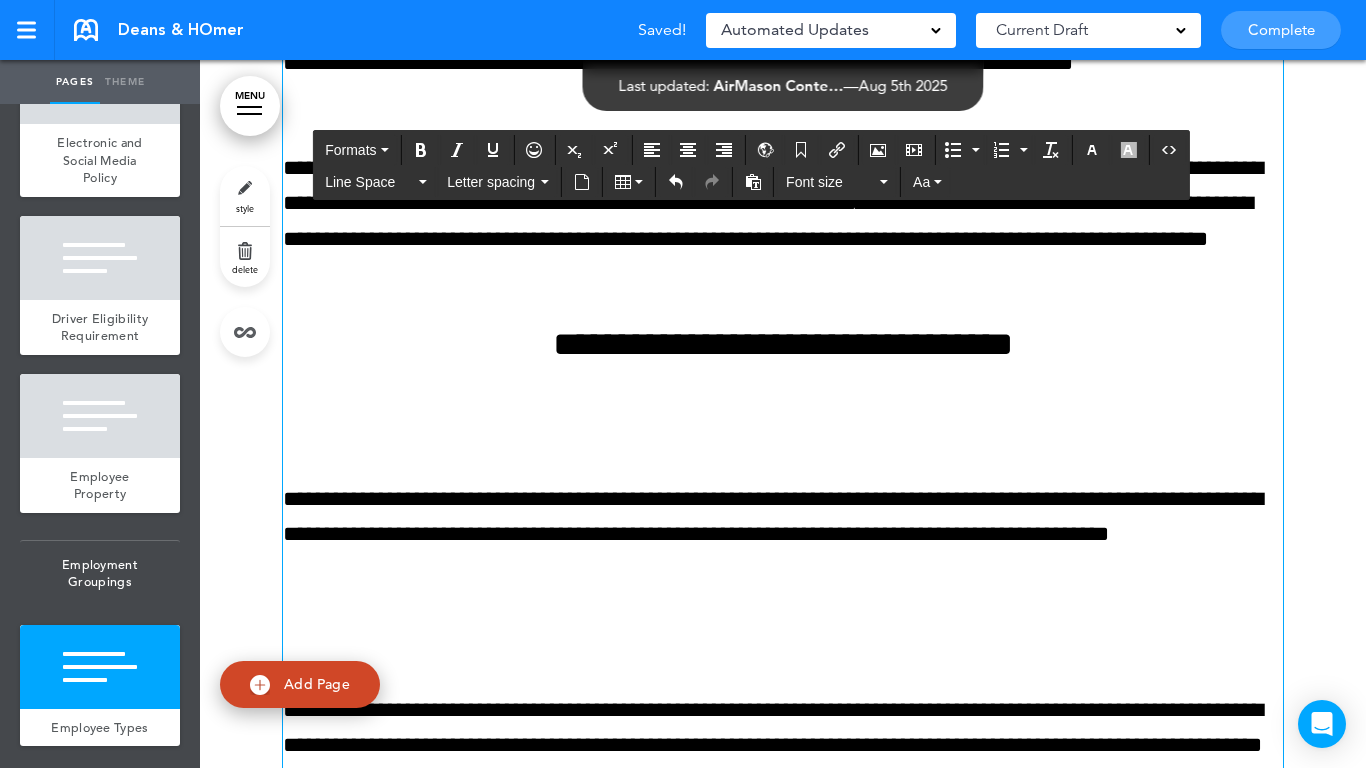 click on "**********" at bounding box center (783, 199) 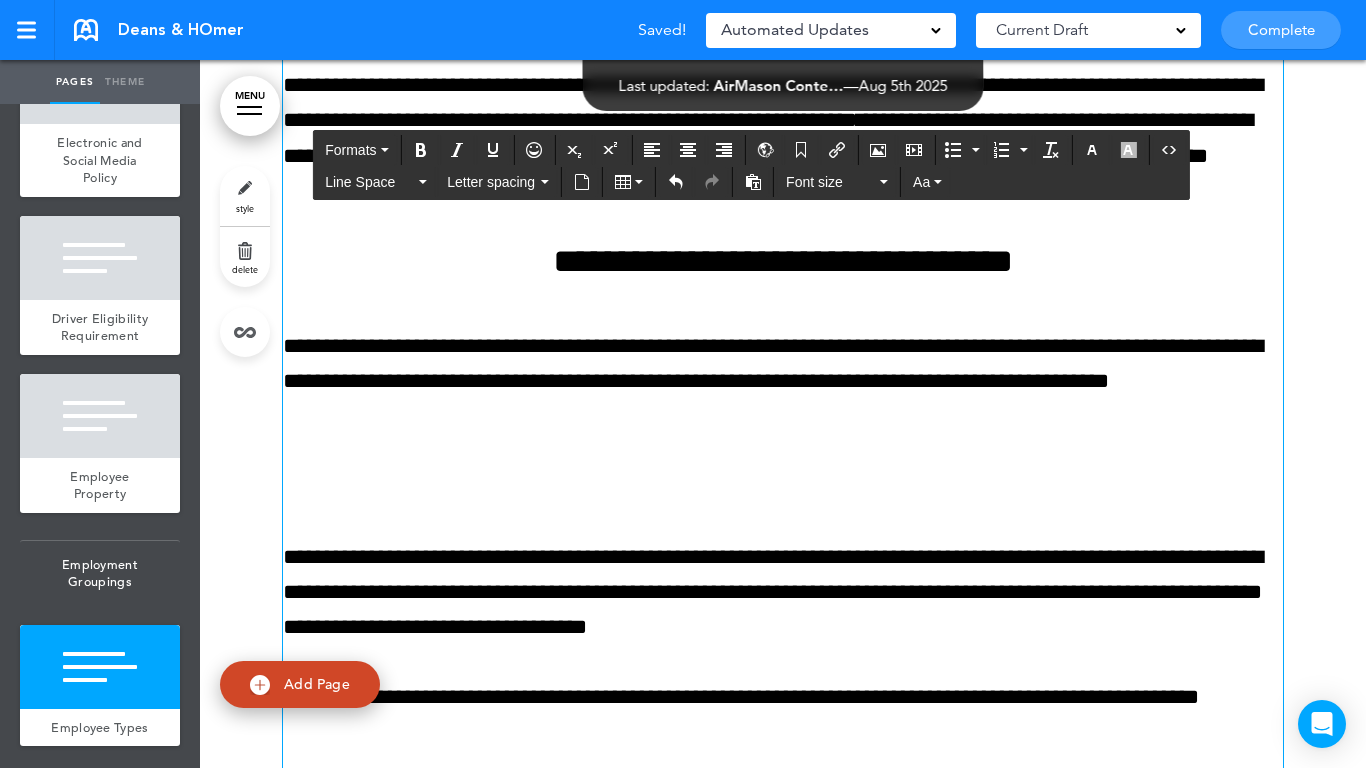 scroll, scrollTop: 21194, scrollLeft: 0, axis: vertical 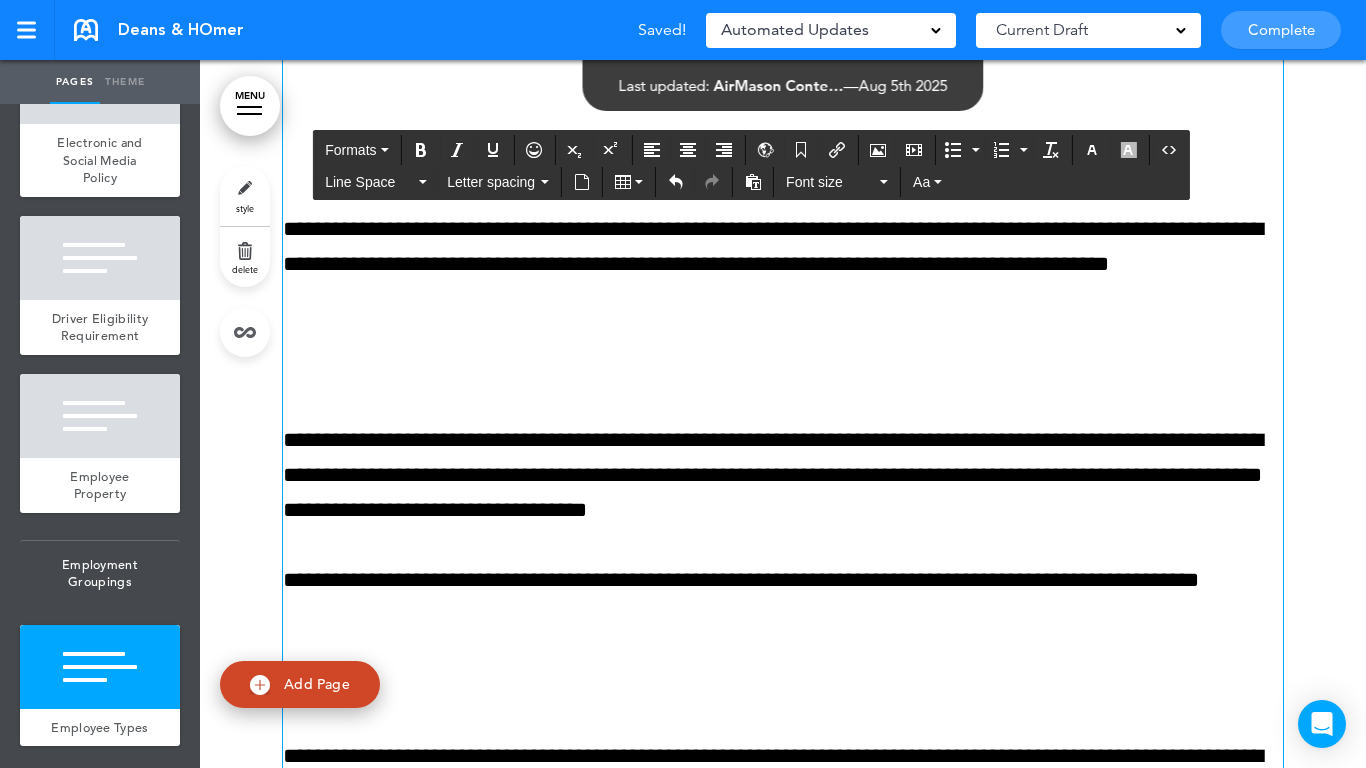 click at bounding box center [783, 370] 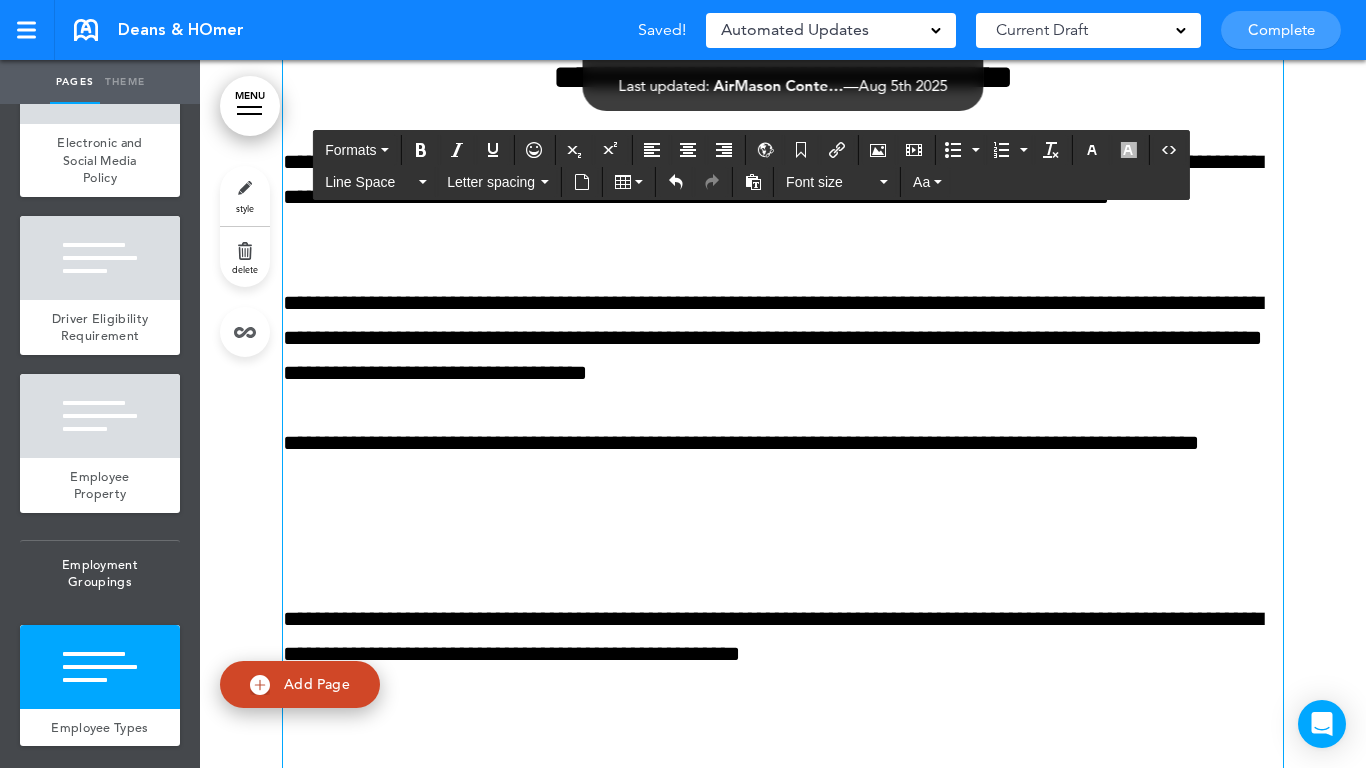 scroll, scrollTop: 21294, scrollLeft: 0, axis: vertical 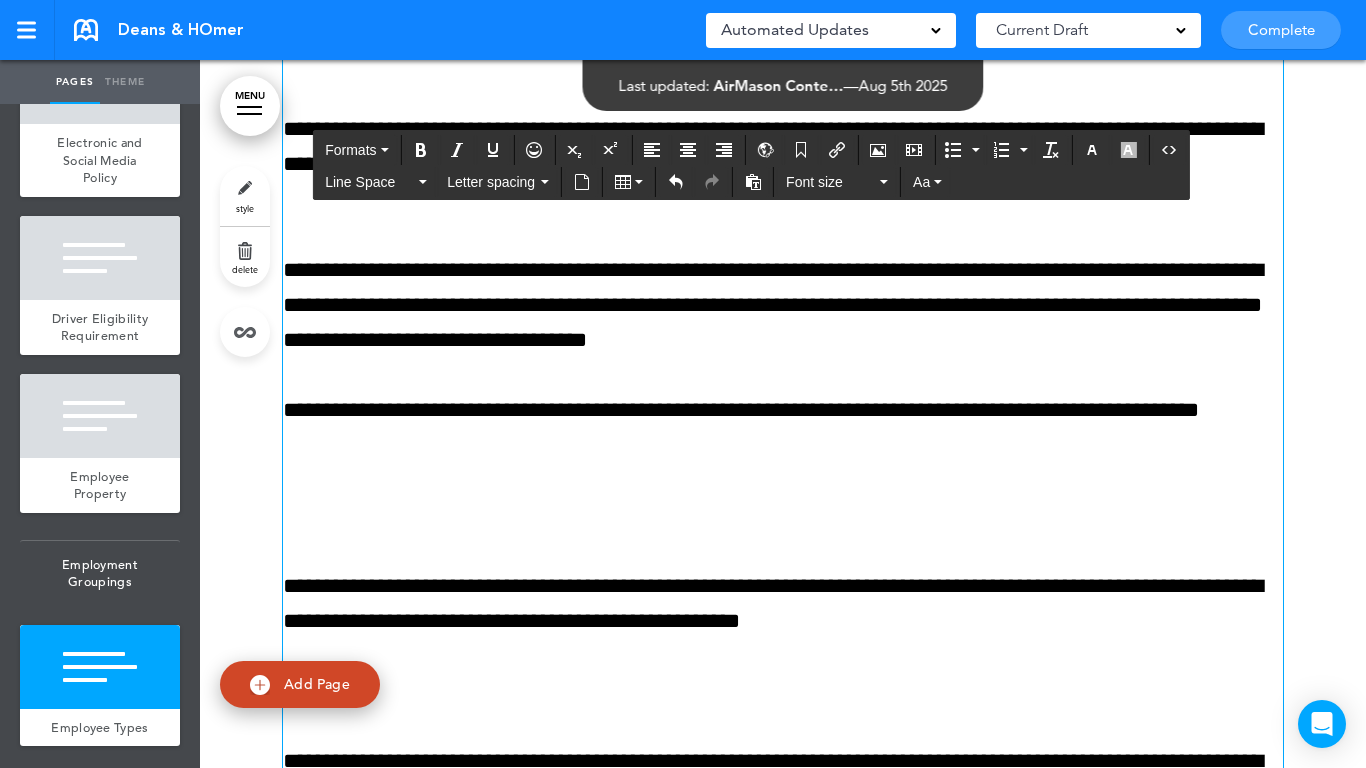 click on "**********" at bounding box center [783, 306] 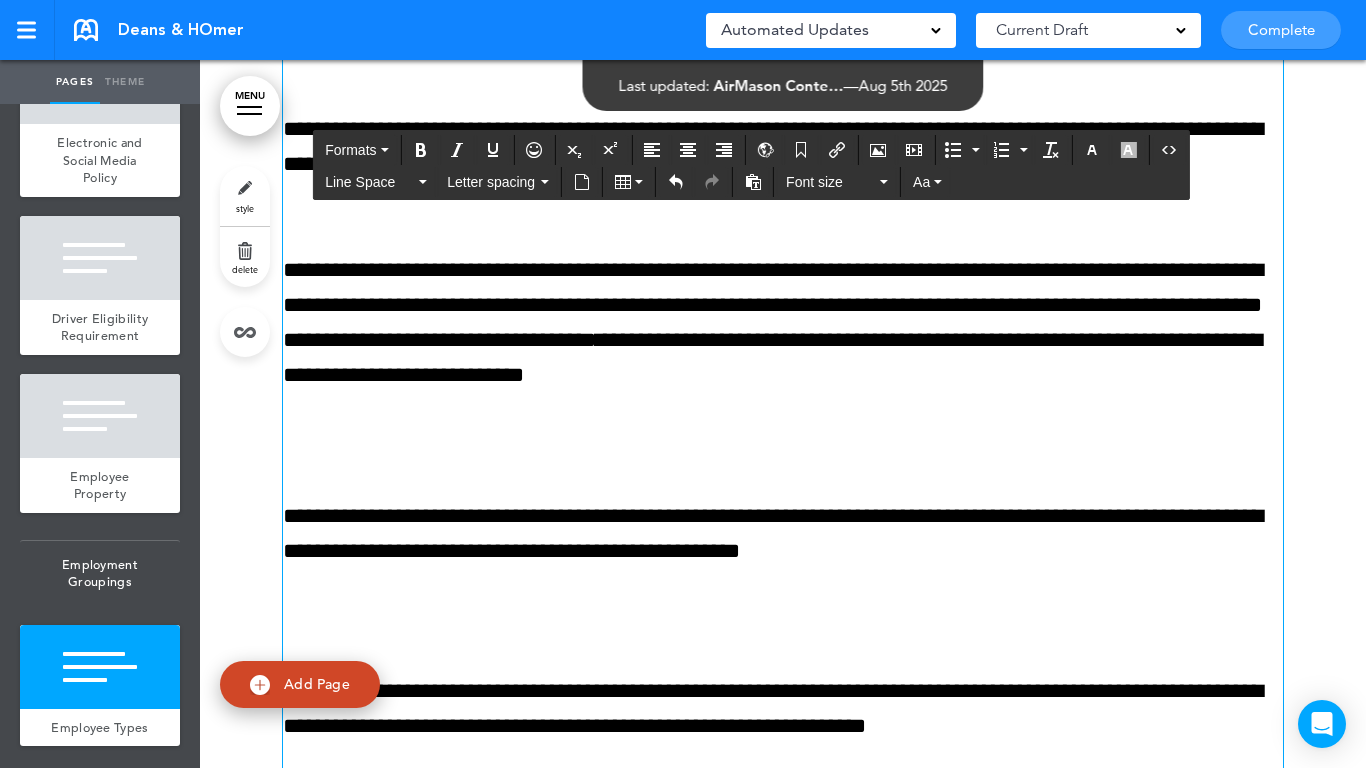 click on "**********" at bounding box center [783, -206] 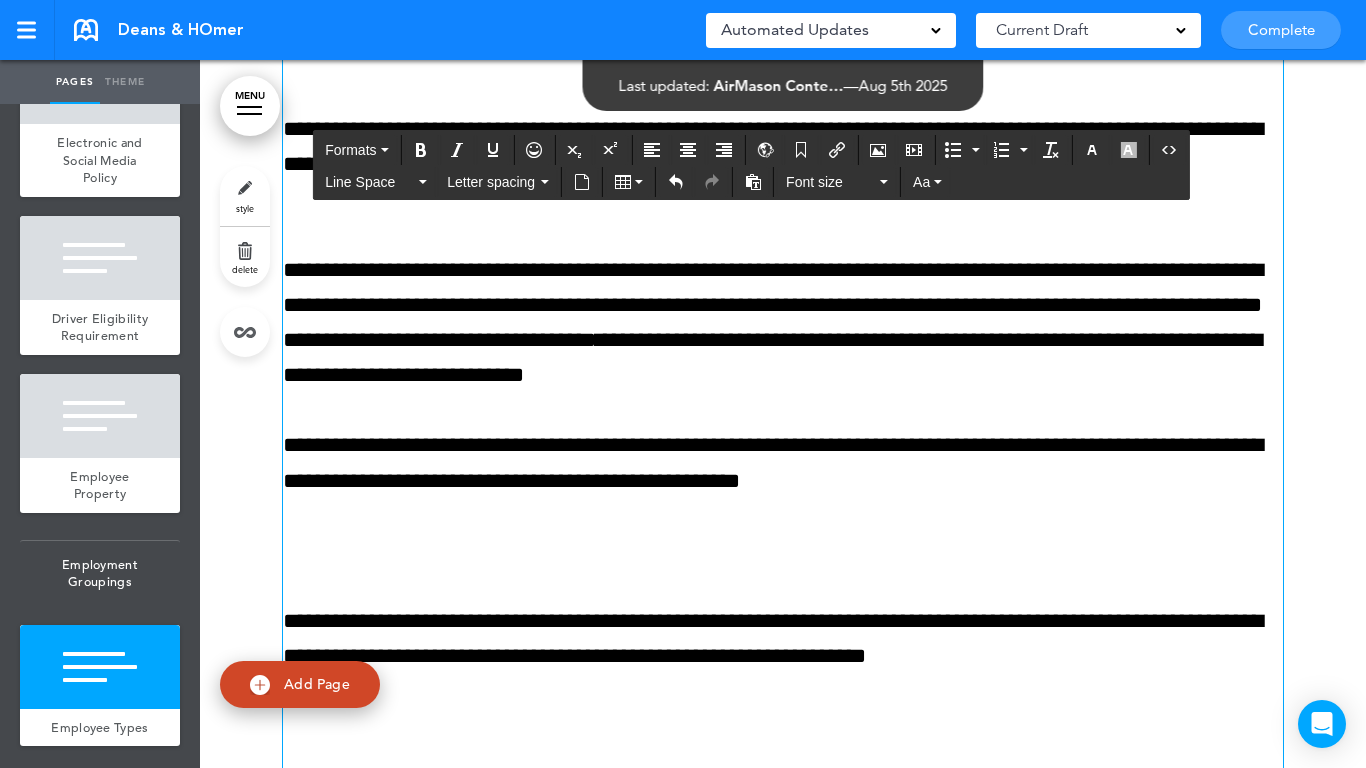 click on "**********" at bounding box center (783, -242) 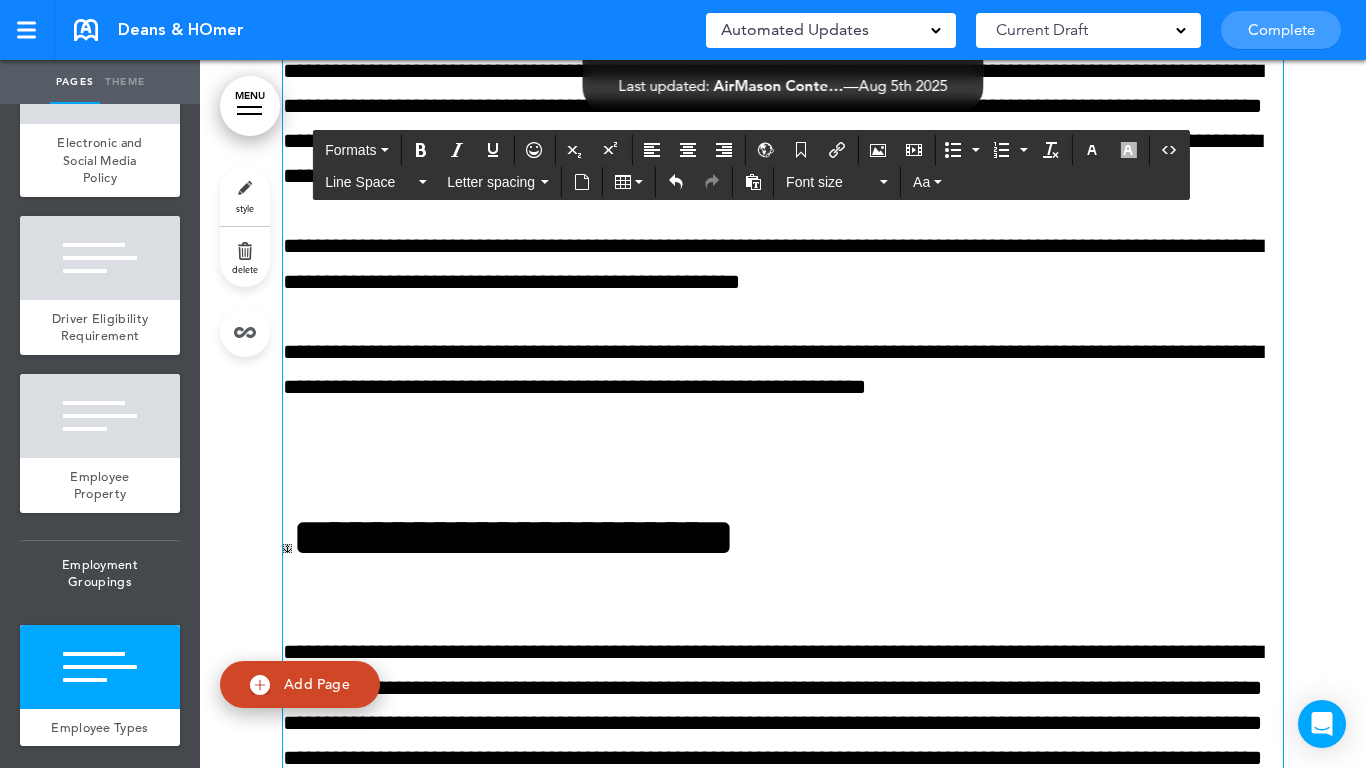 scroll, scrollTop: 21494, scrollLeft: 0, axis: vertical 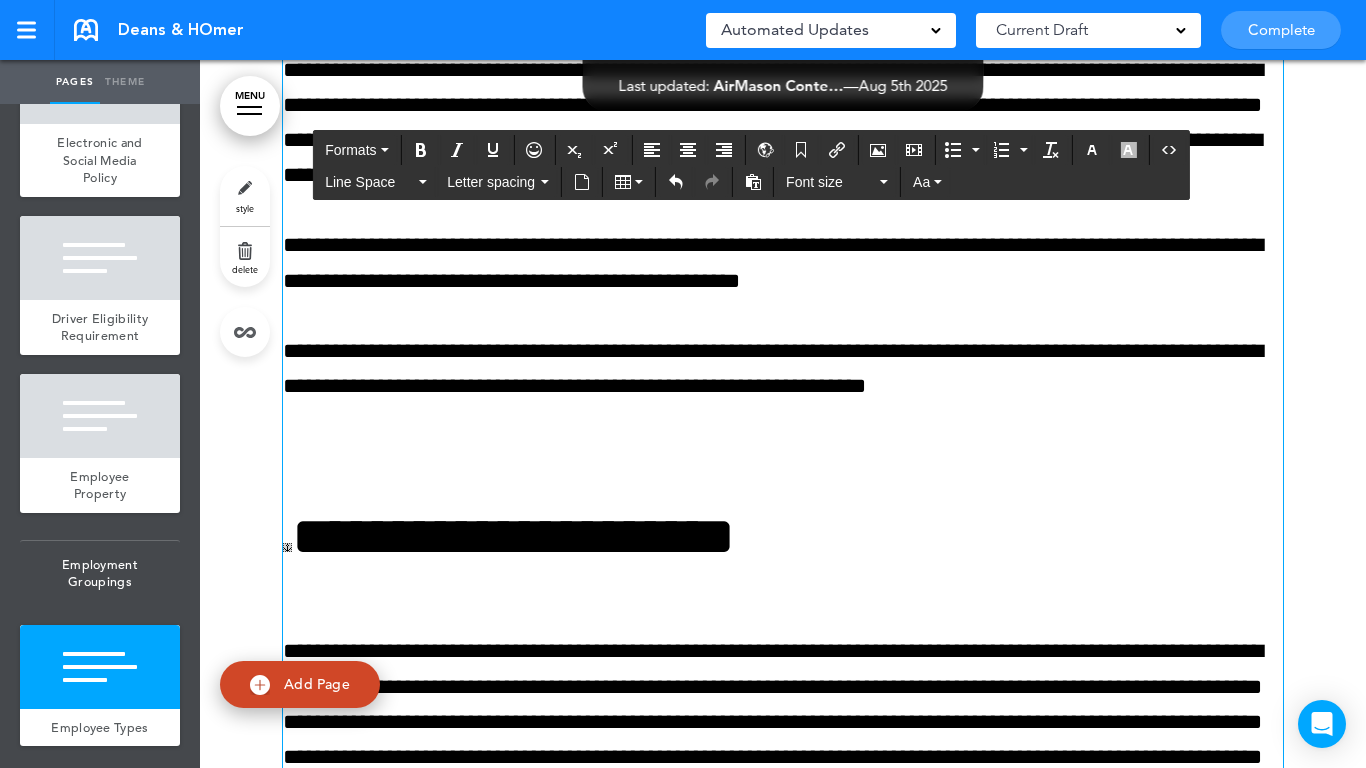 click on "**********" at bounding box center (783, -477) 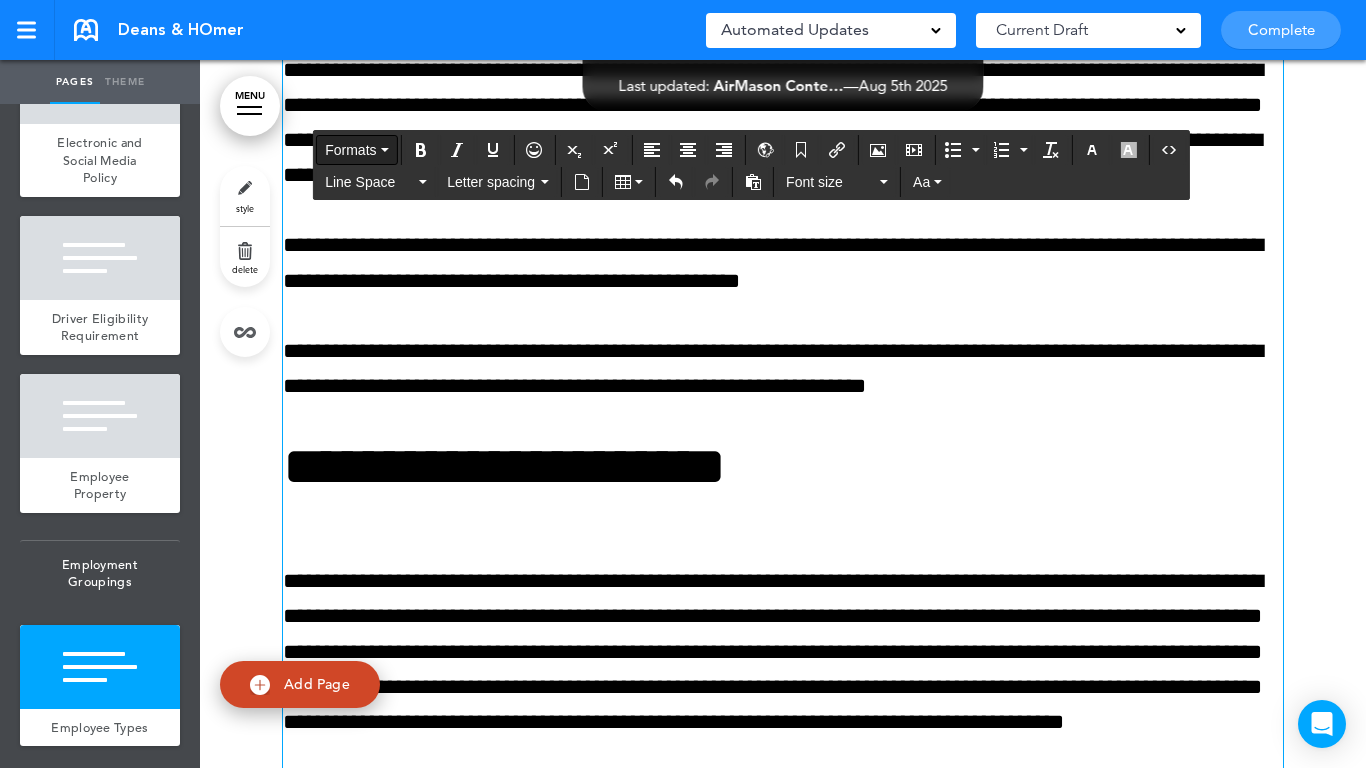 click on "Formats" at bounding box center (350, 150) 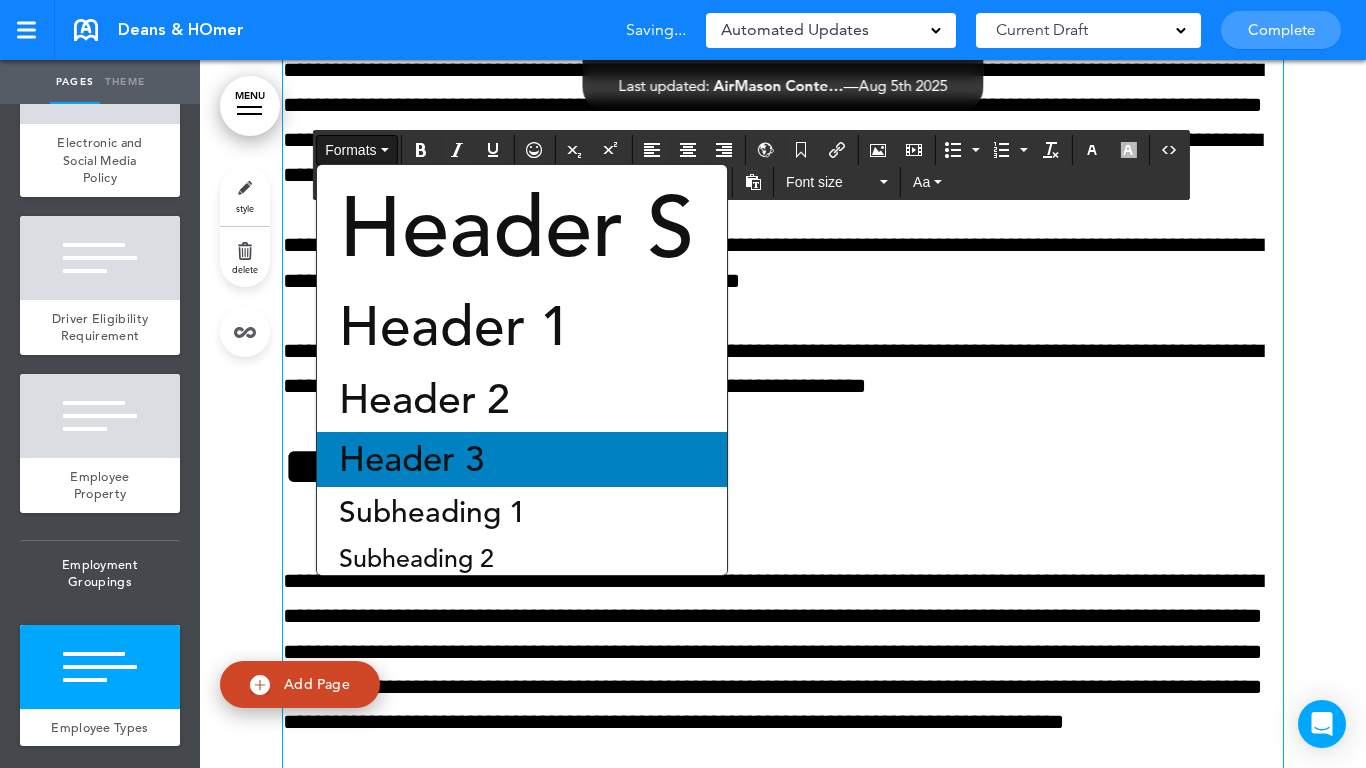 click on "Header 3" at bounding box center (411, 459) 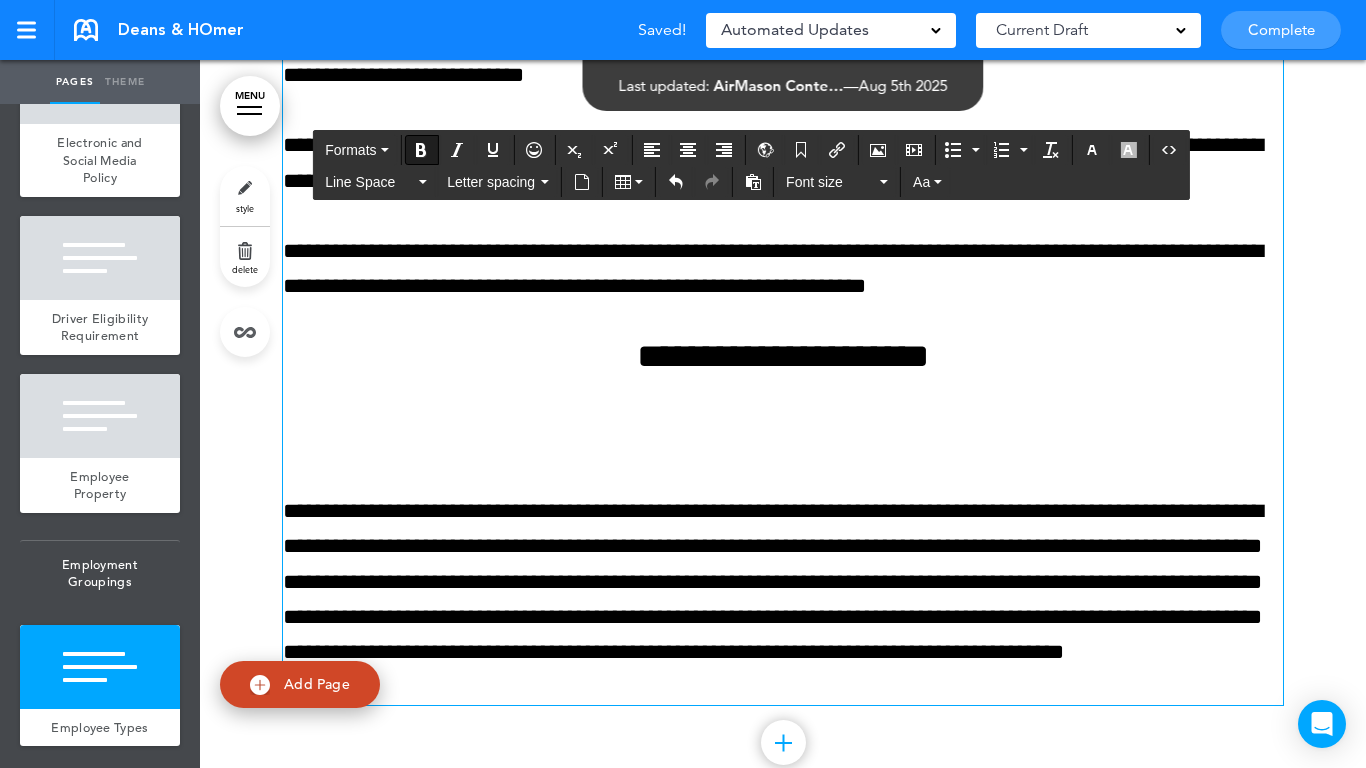 click at bounding box center (783, 441) 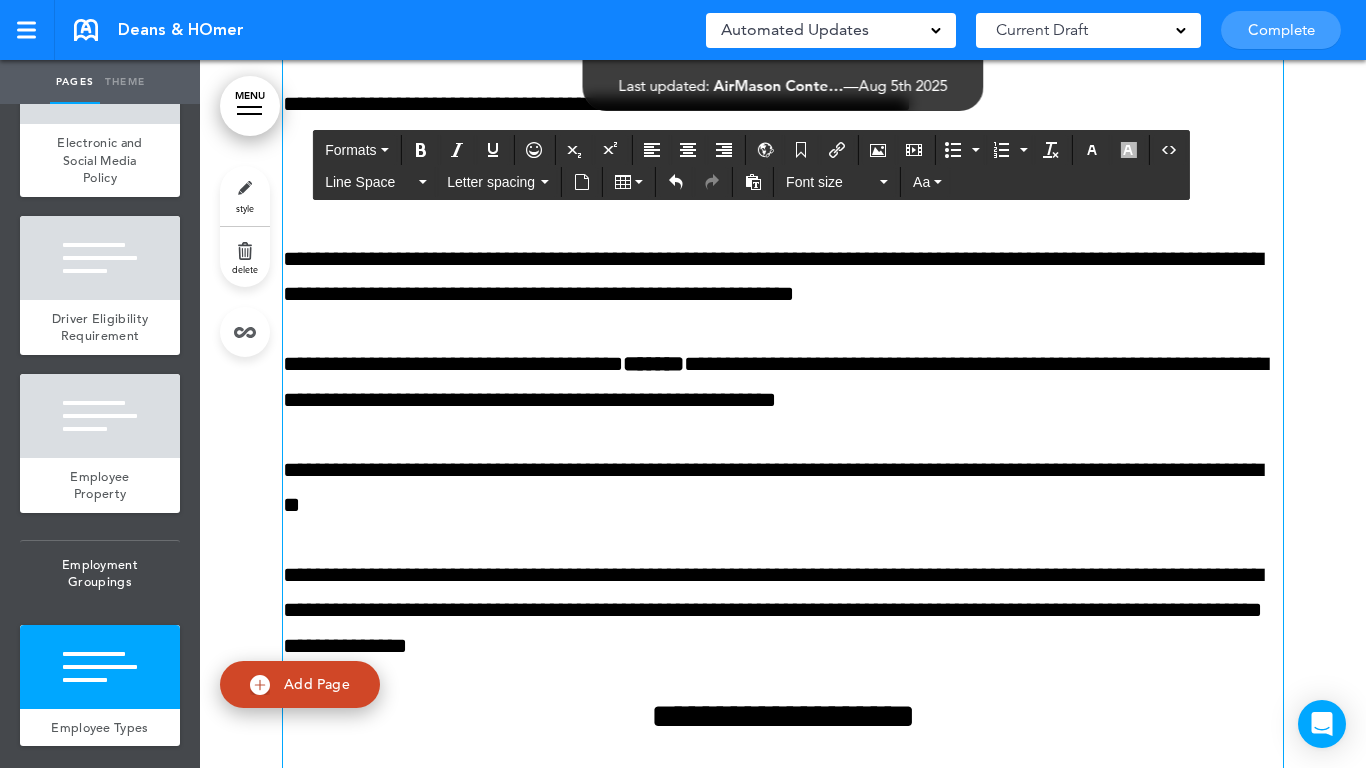scroll, scrollTop: 20186, scrollLeft: 0, axis: vertical 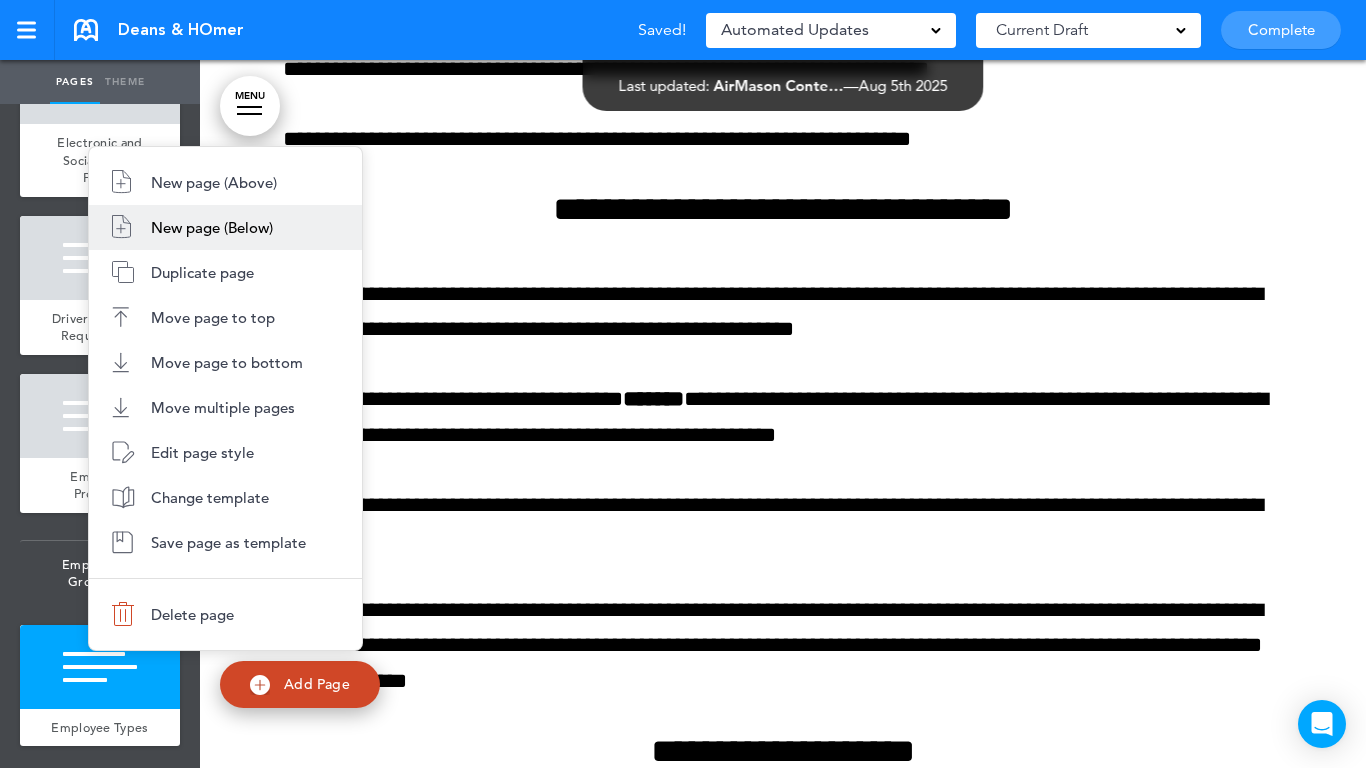 click on "New page (Below)" at bounding box center (225, 227) 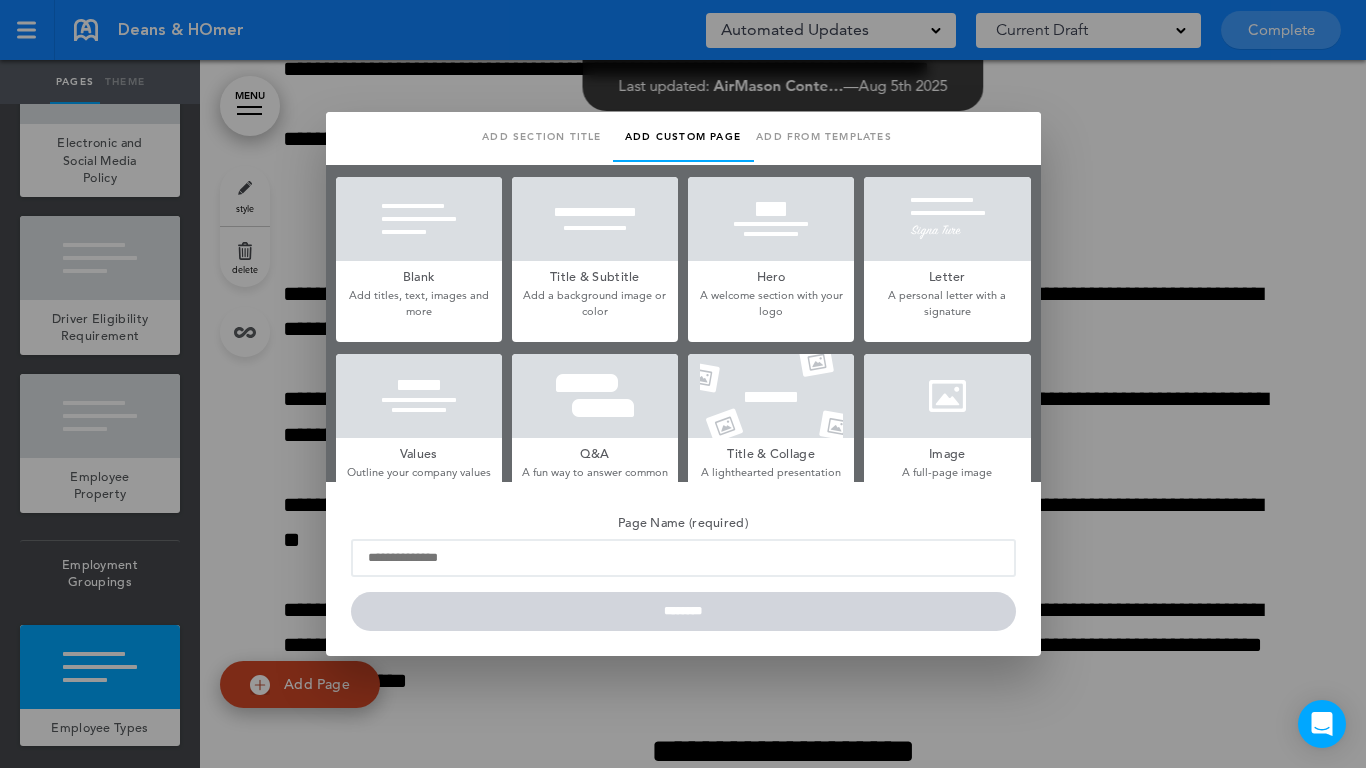 click at bounding box center [419, 219] 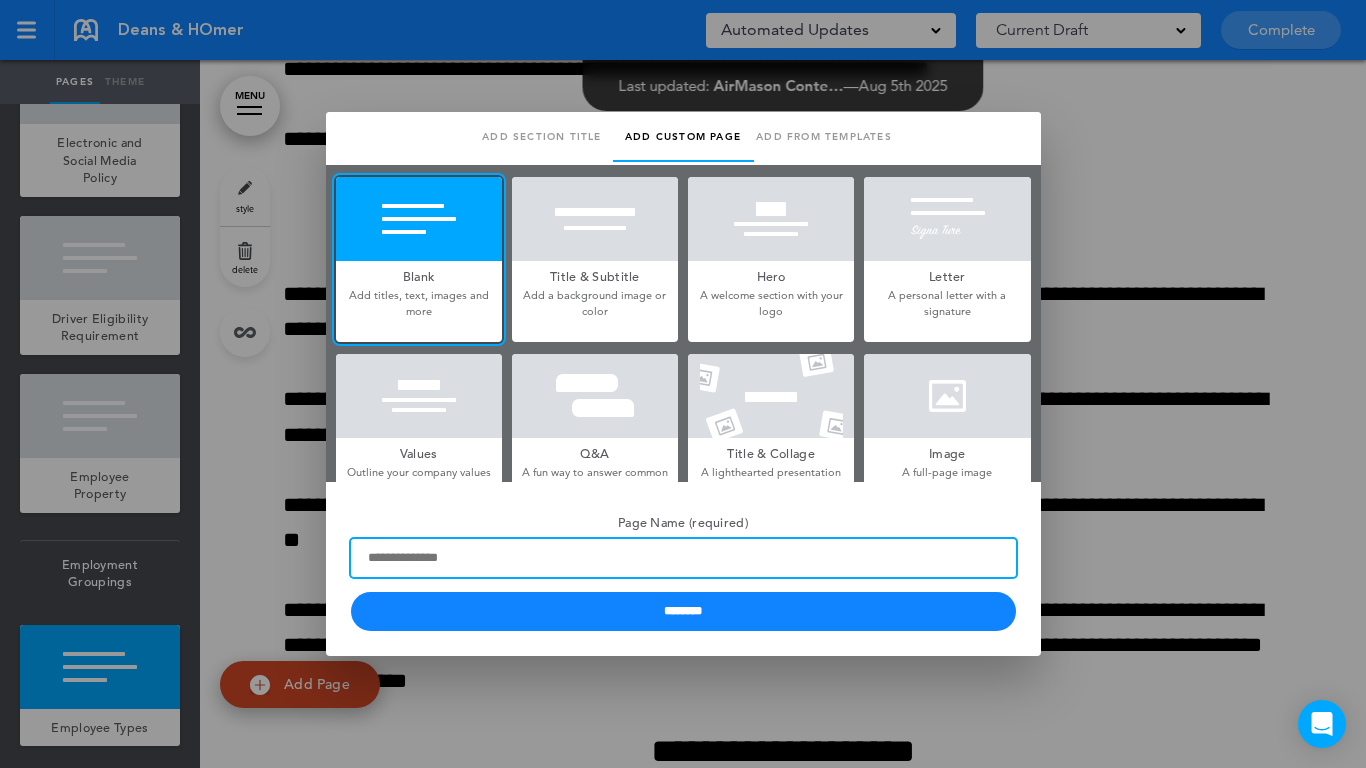 click on "Page Name (required)" at bounding box center [683, 558] 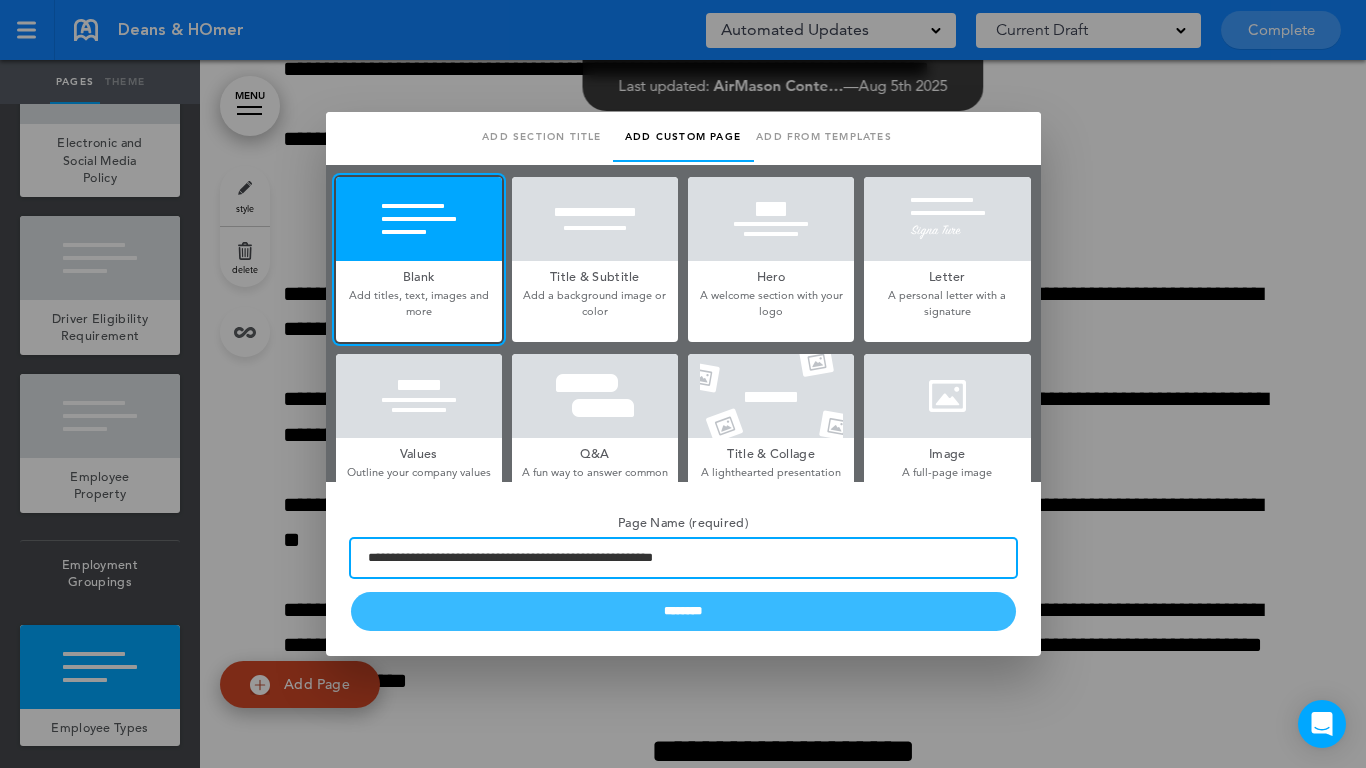 type on "**********" 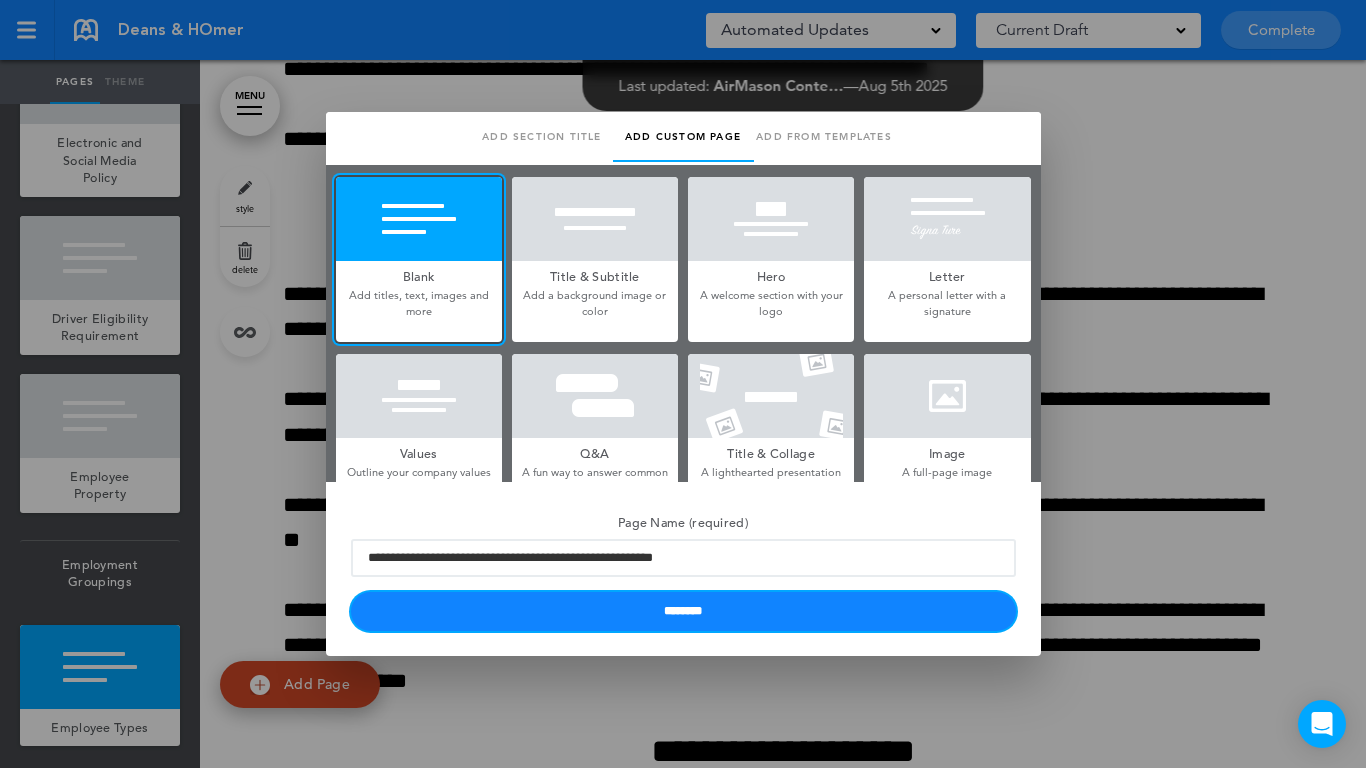 click on "********" at bounding box center [683, 611] 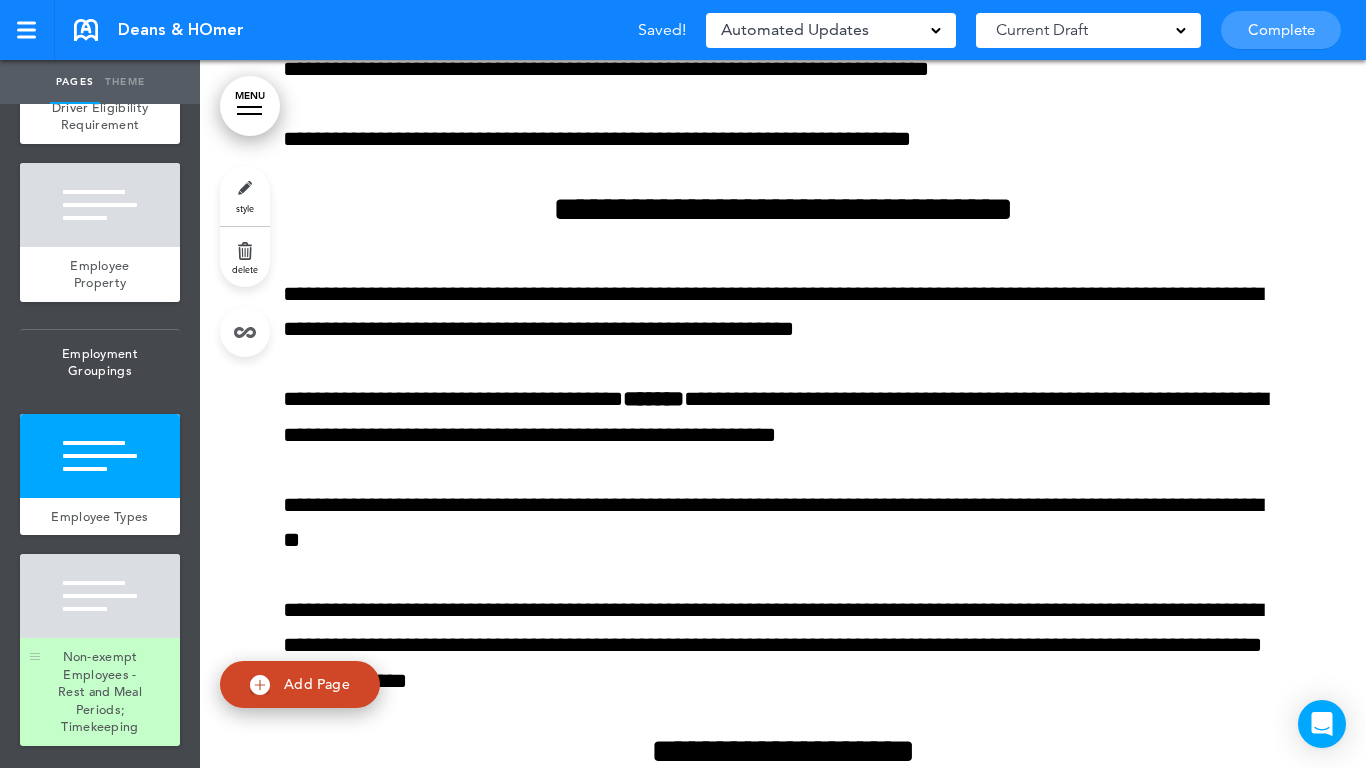 scroll, scrollTop: 1300, scrollLeft: 0, axis: vertical 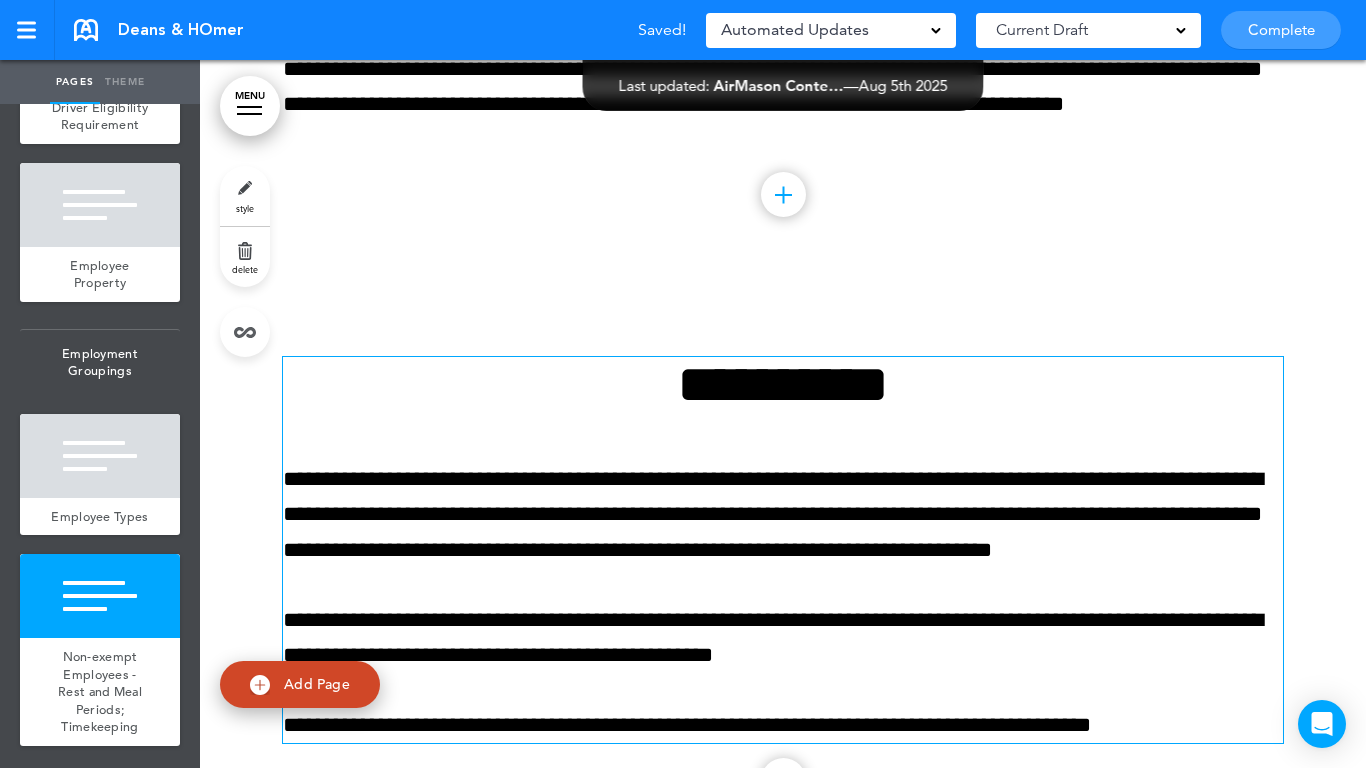 click on "**********" at bounding box center [783, 384] 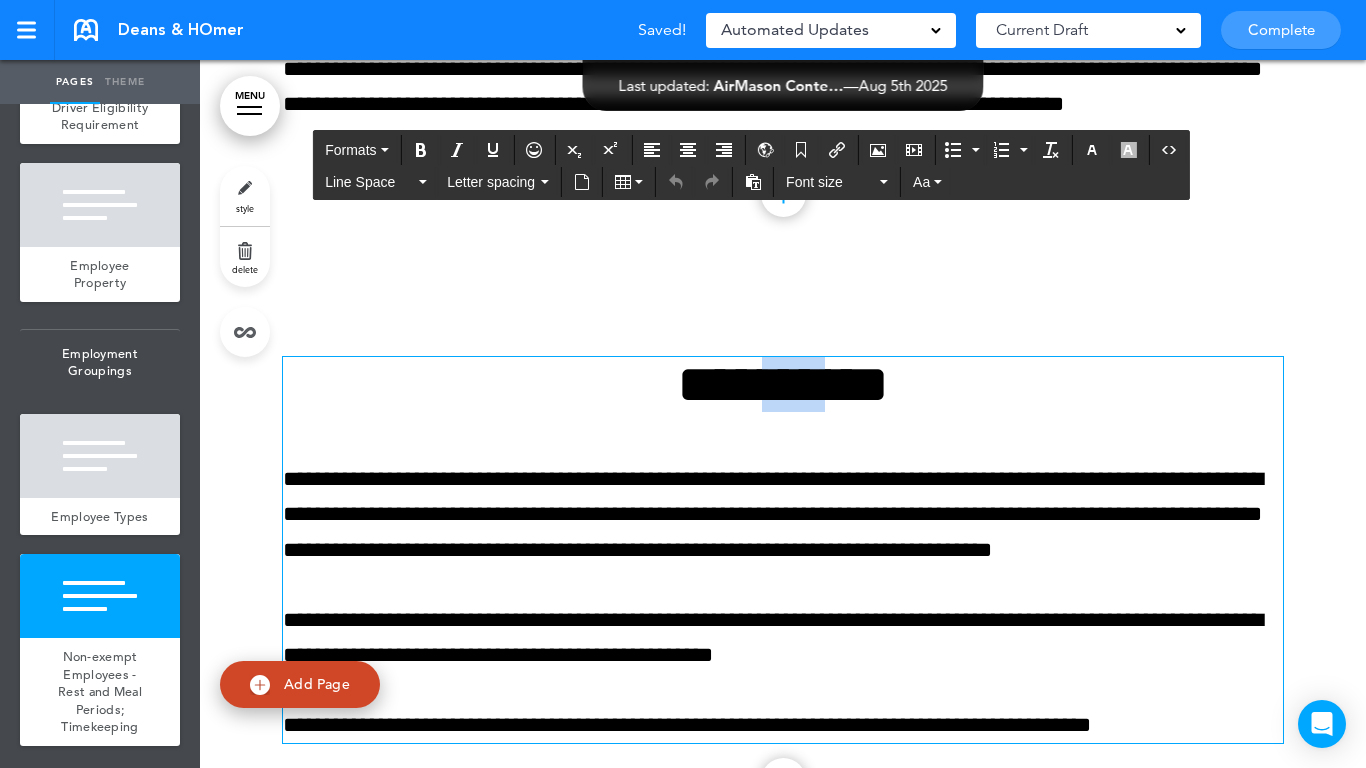 click on "**********" at bounding box center [783, 384] 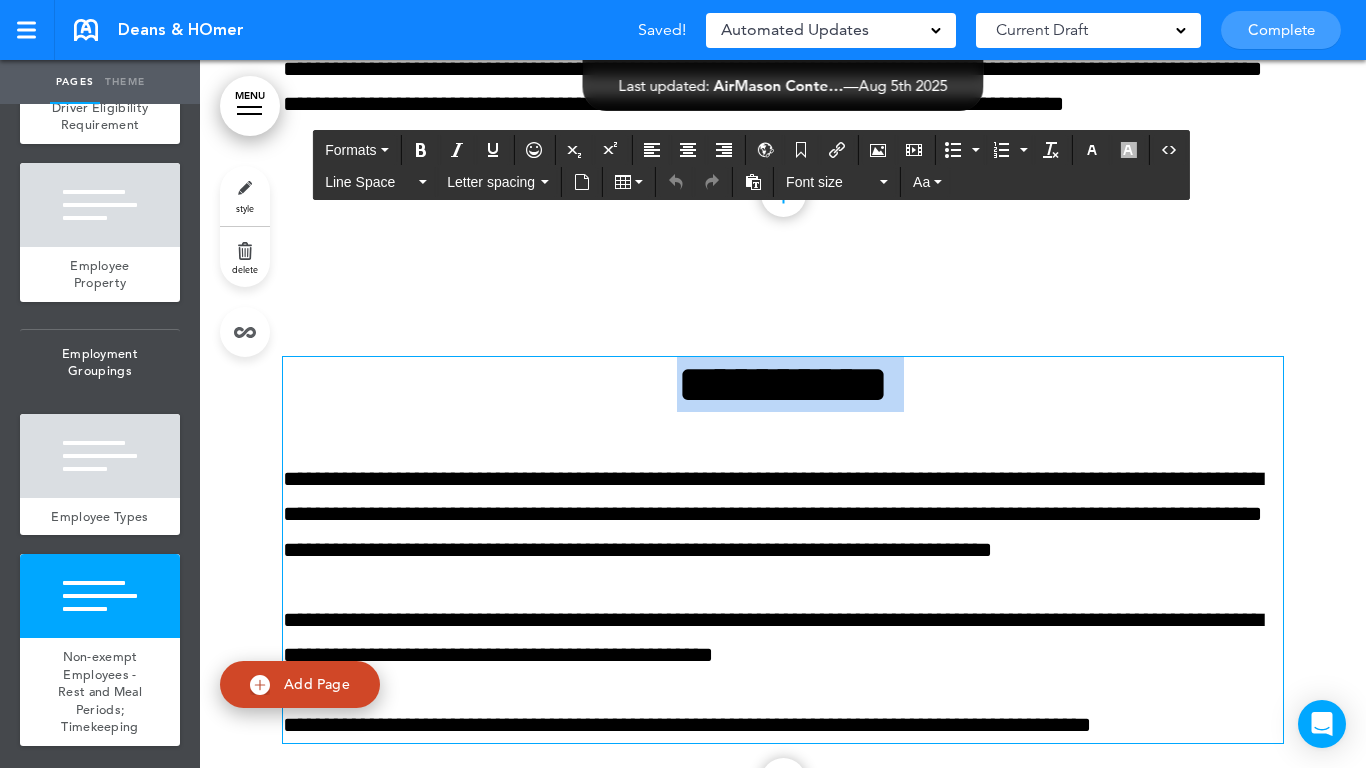 click on "**********" at bounding box center [783, 384] 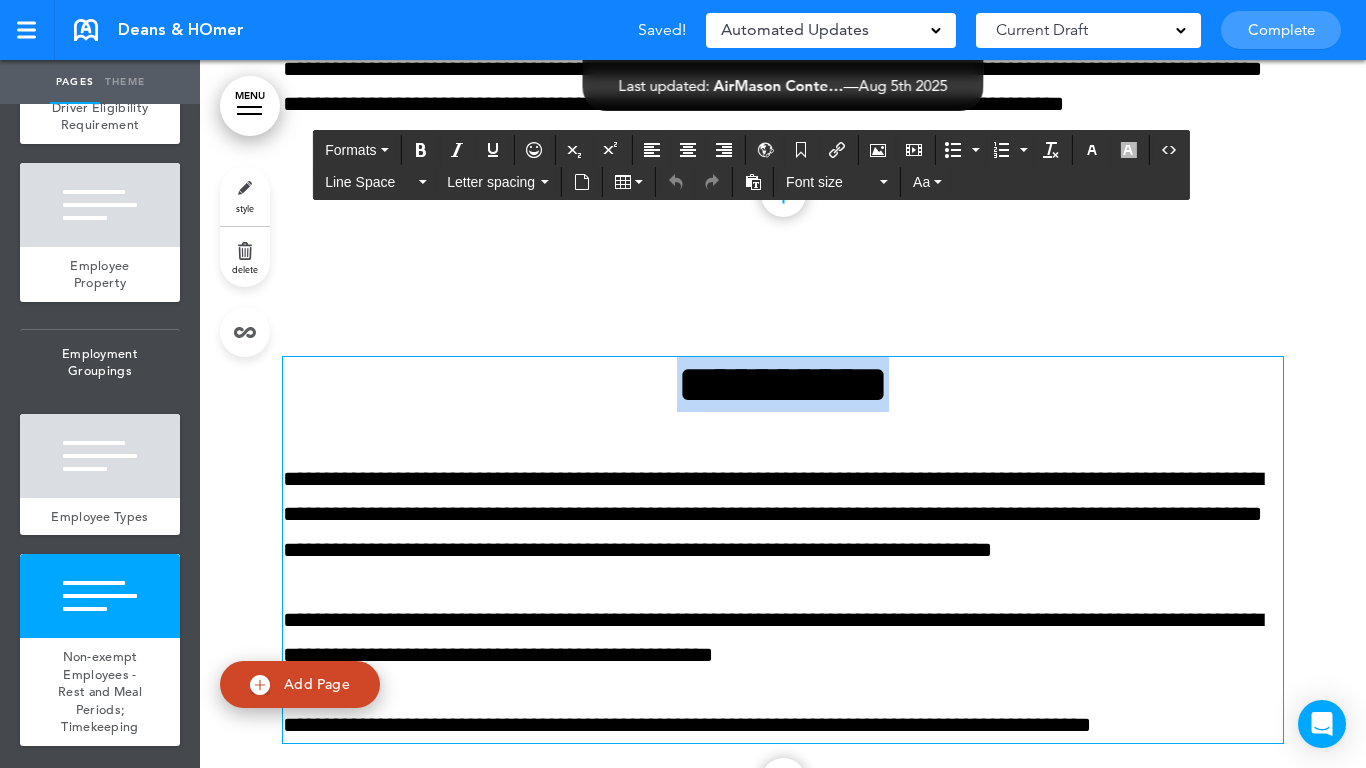 paste 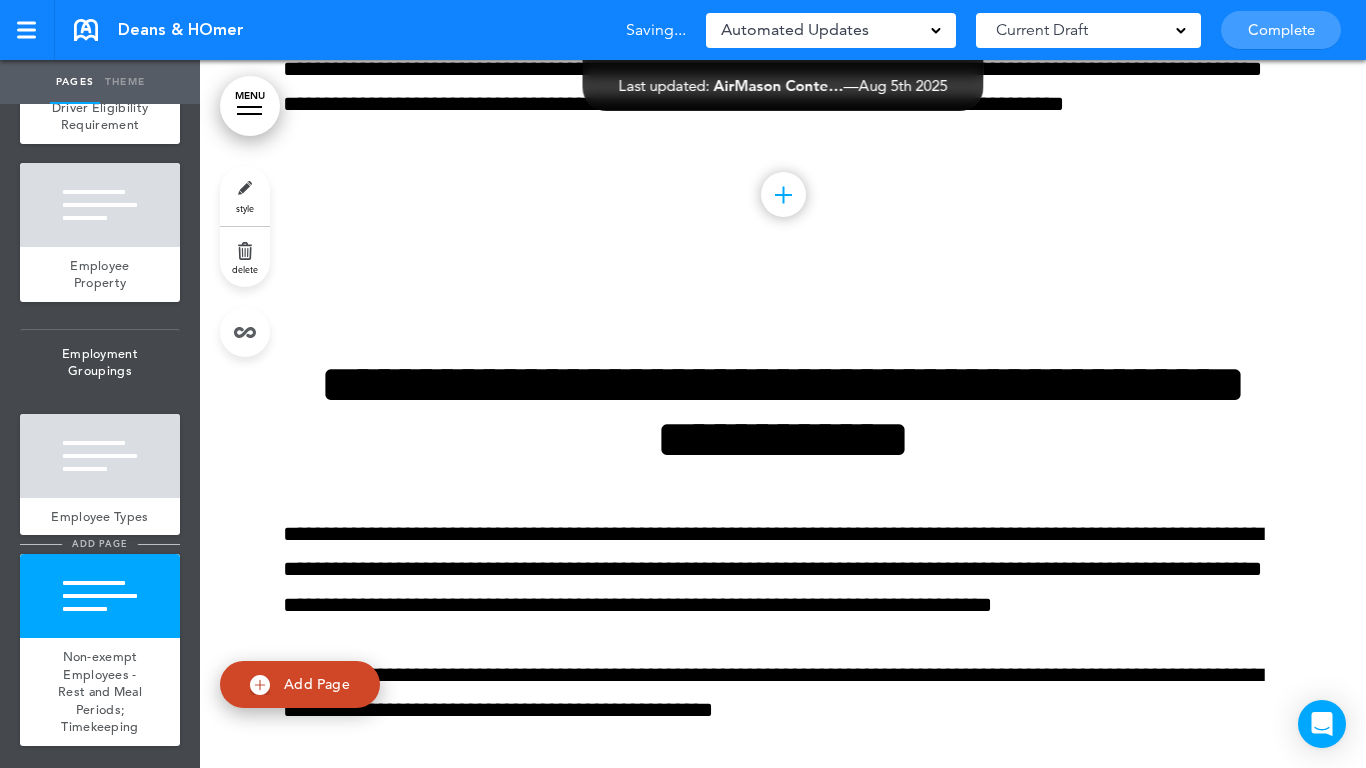 click on "add page" at bounding box center [99, 543] 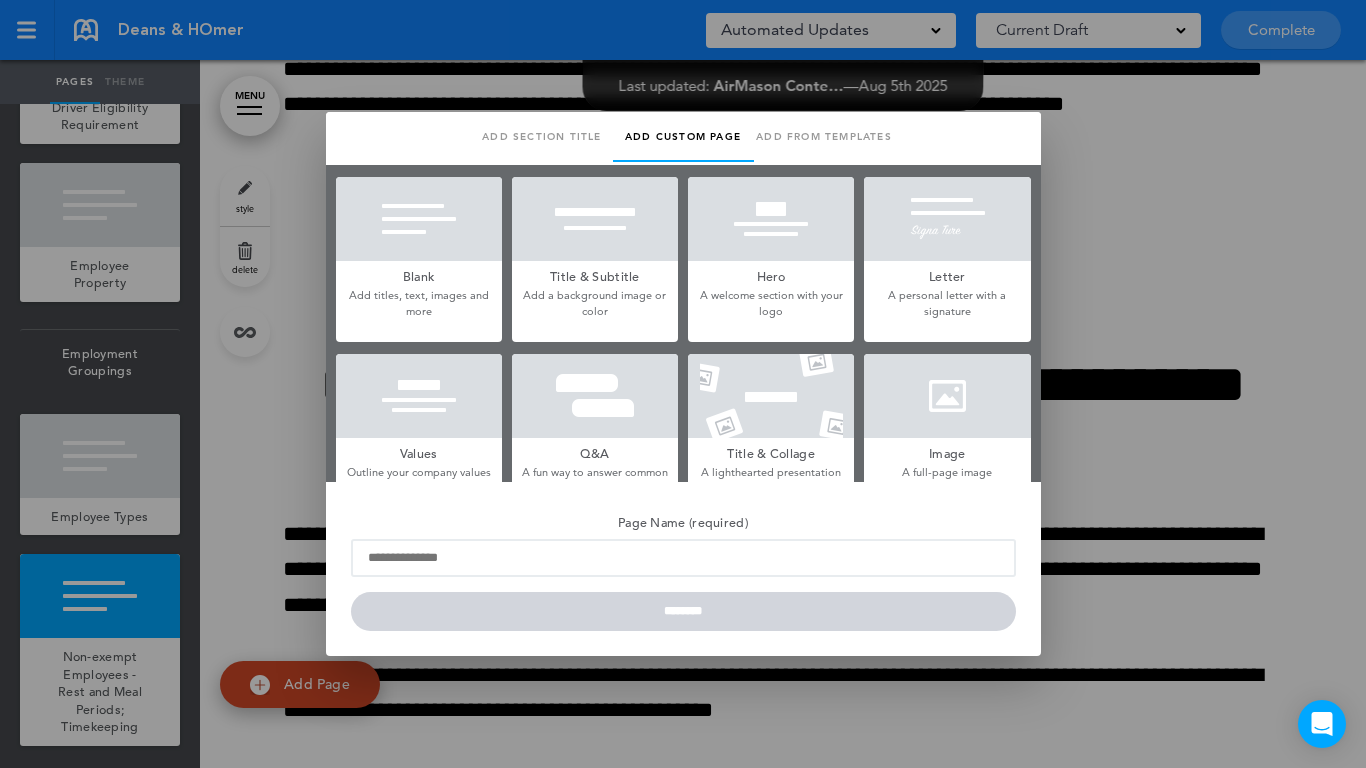 click on "Add section title" at bounding box center [542, 137] 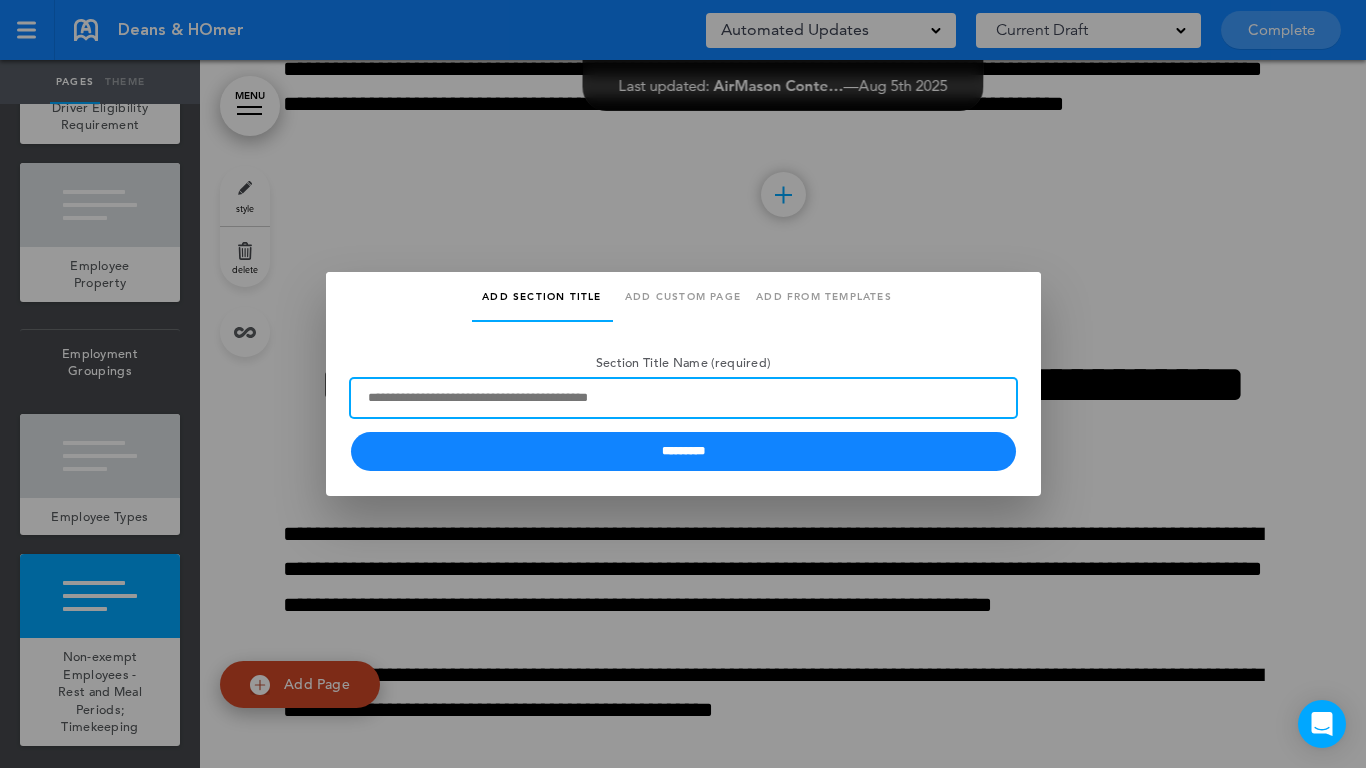 paste on "**********" 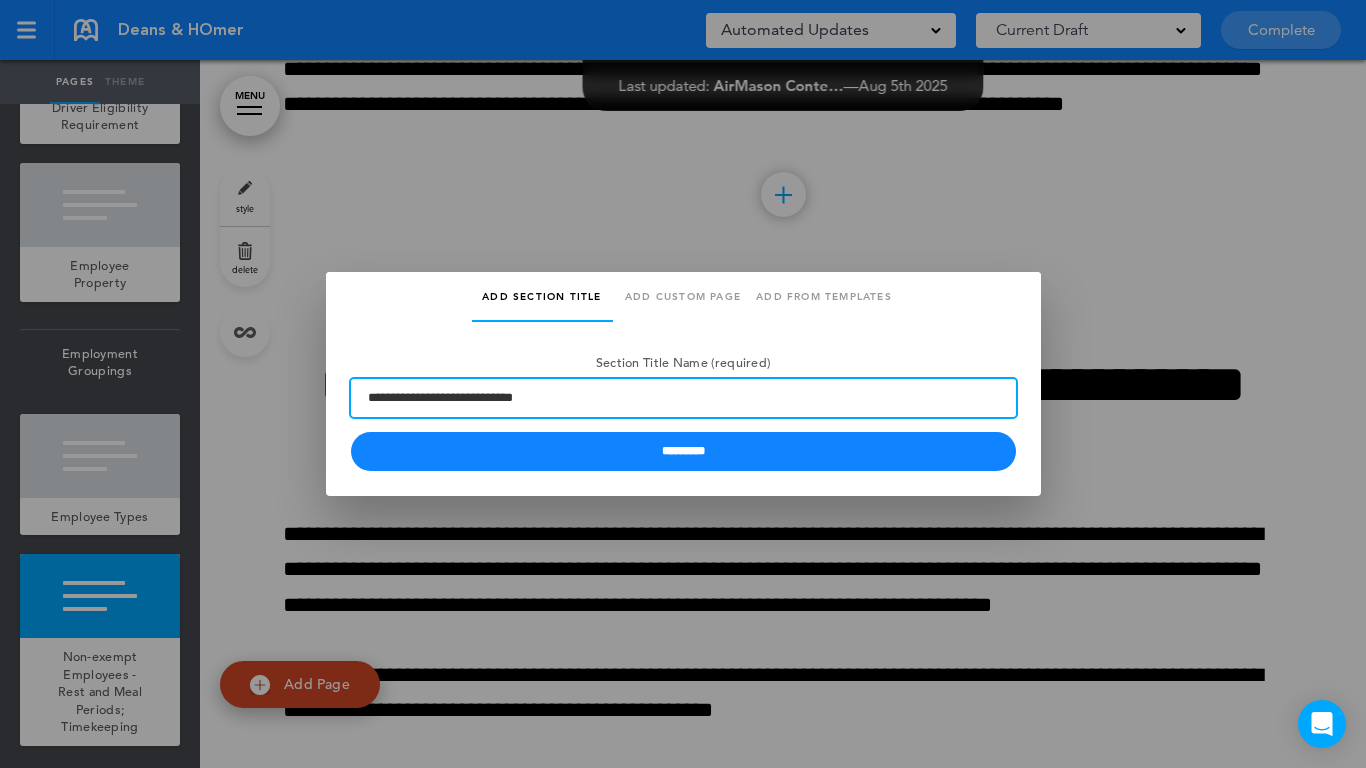 click on "**********" at bounding box center (683, 398) 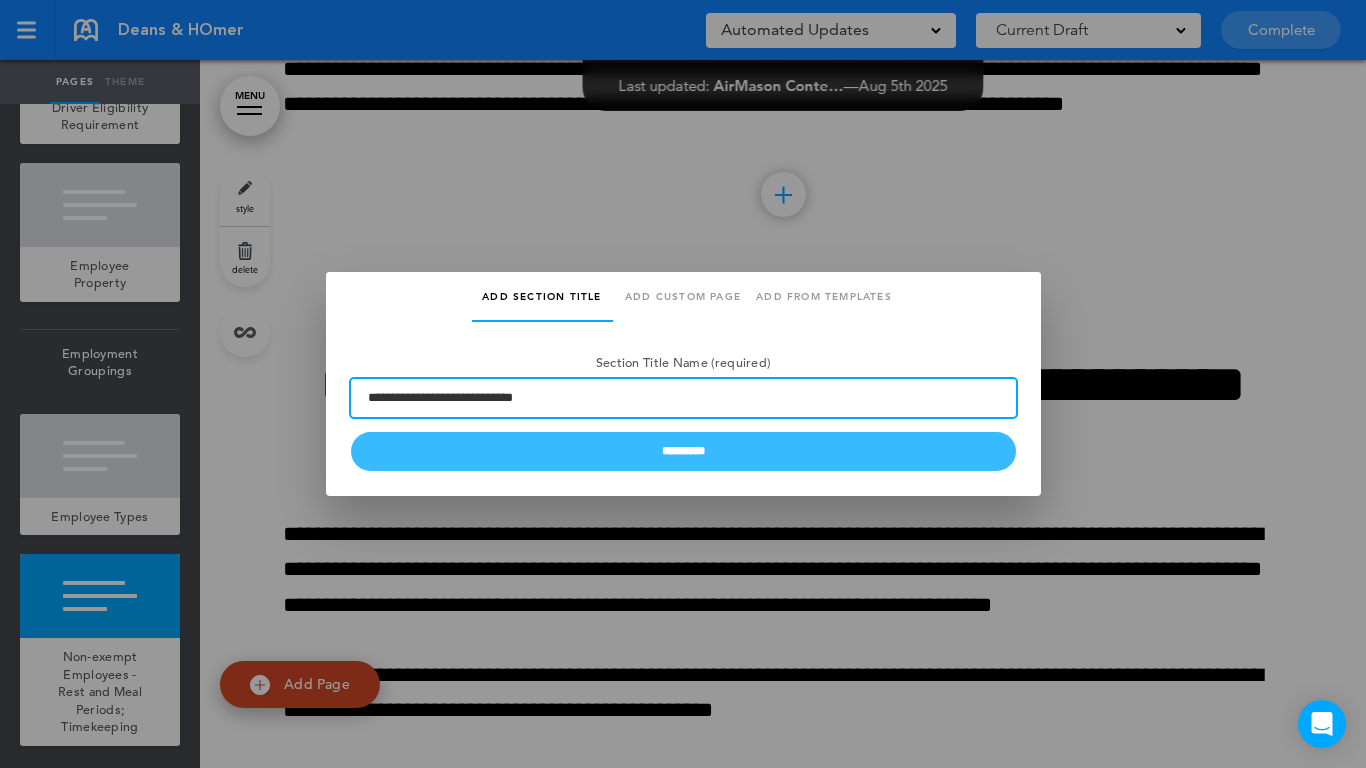 type on "**********" 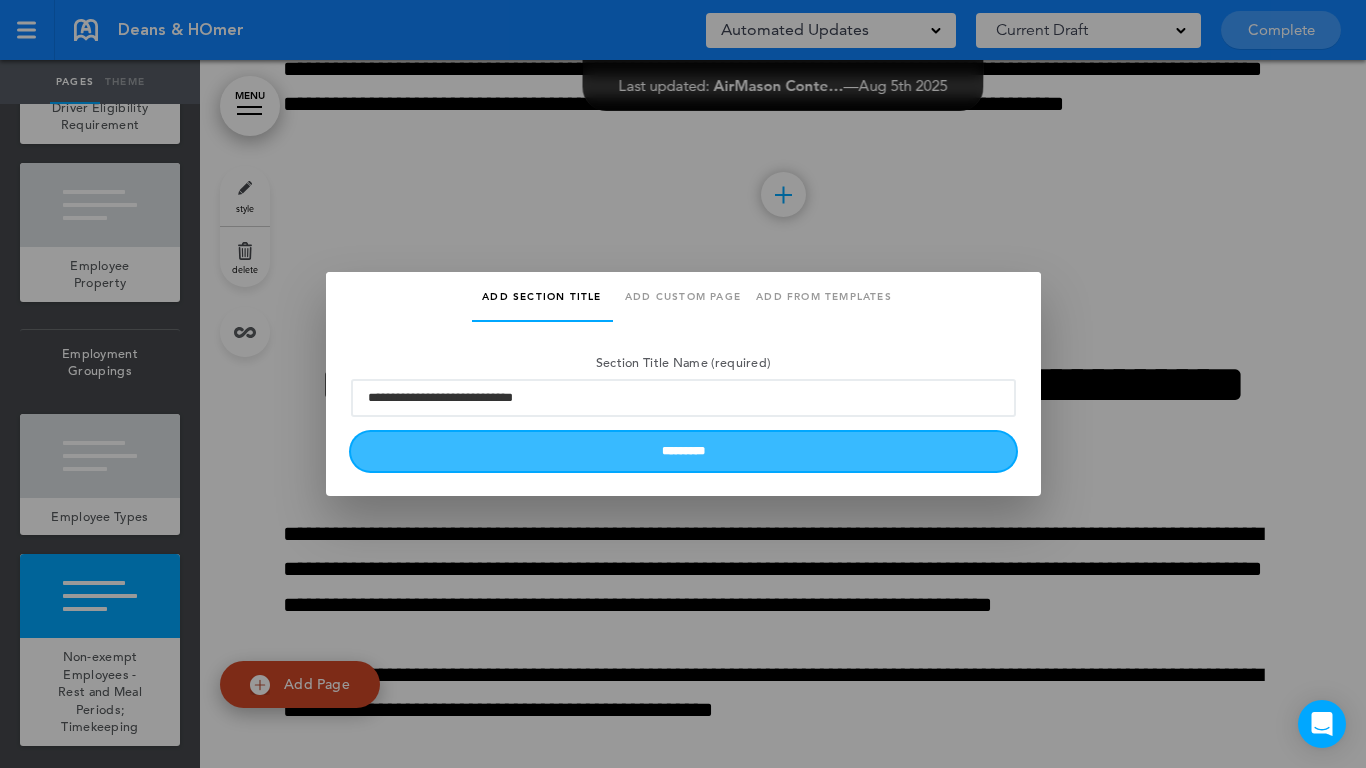click on "*********" at bounding box center [683, 451] 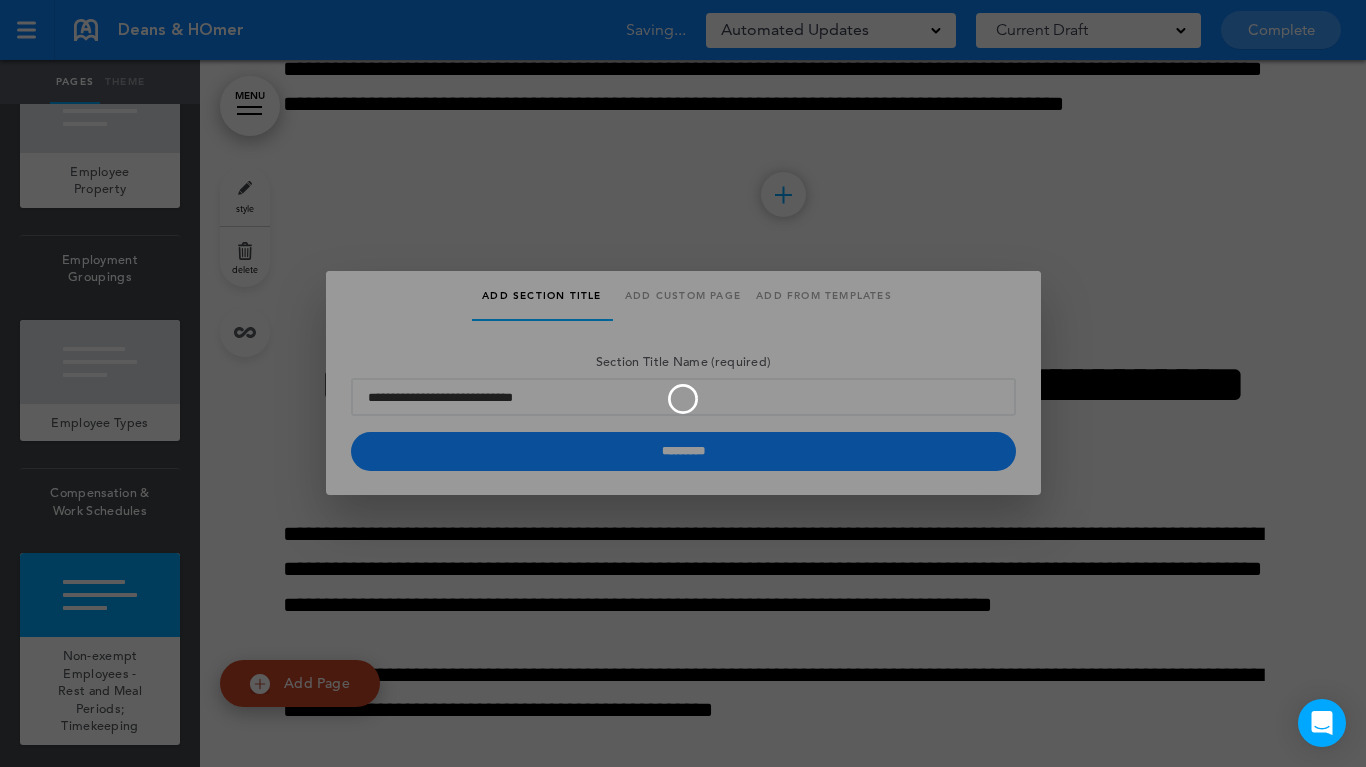 type 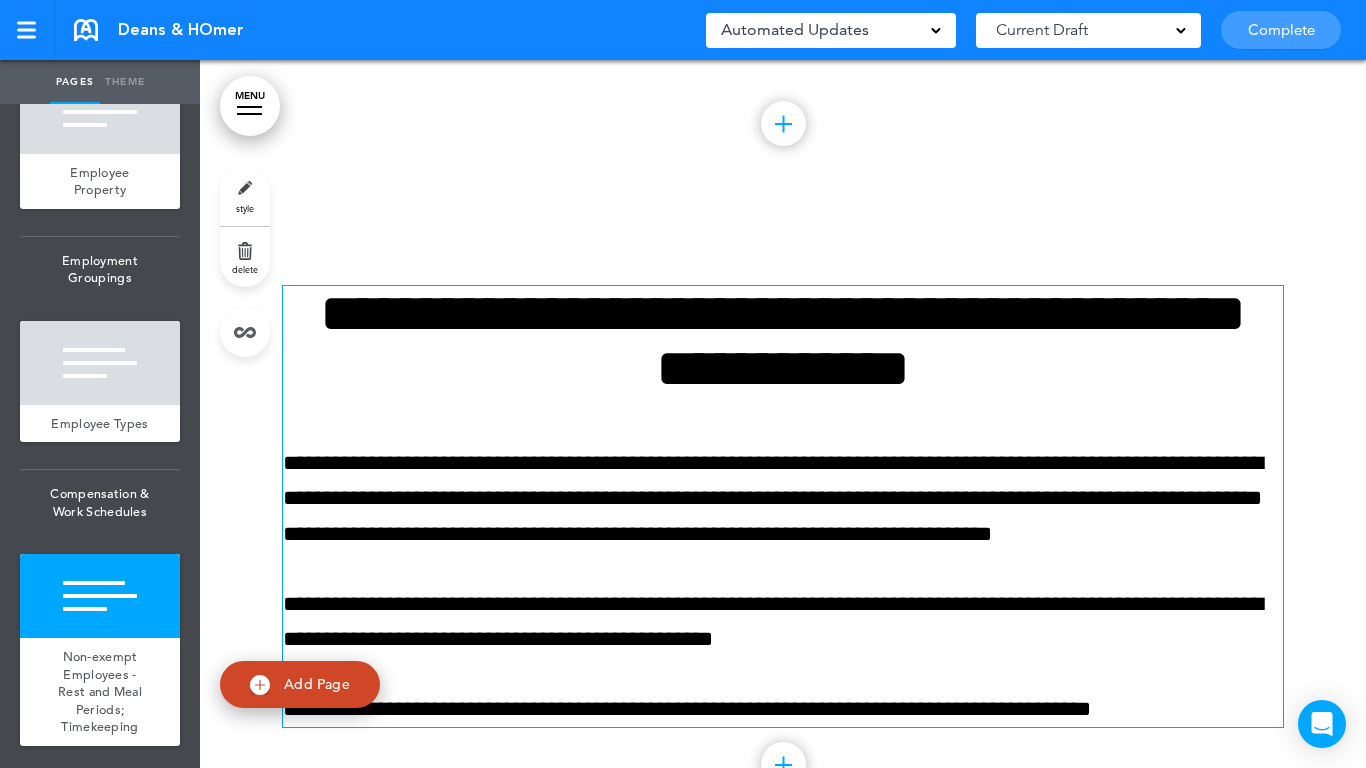 scroll, scrollTop: 22227, scrollLeft: 0, axis: vertical 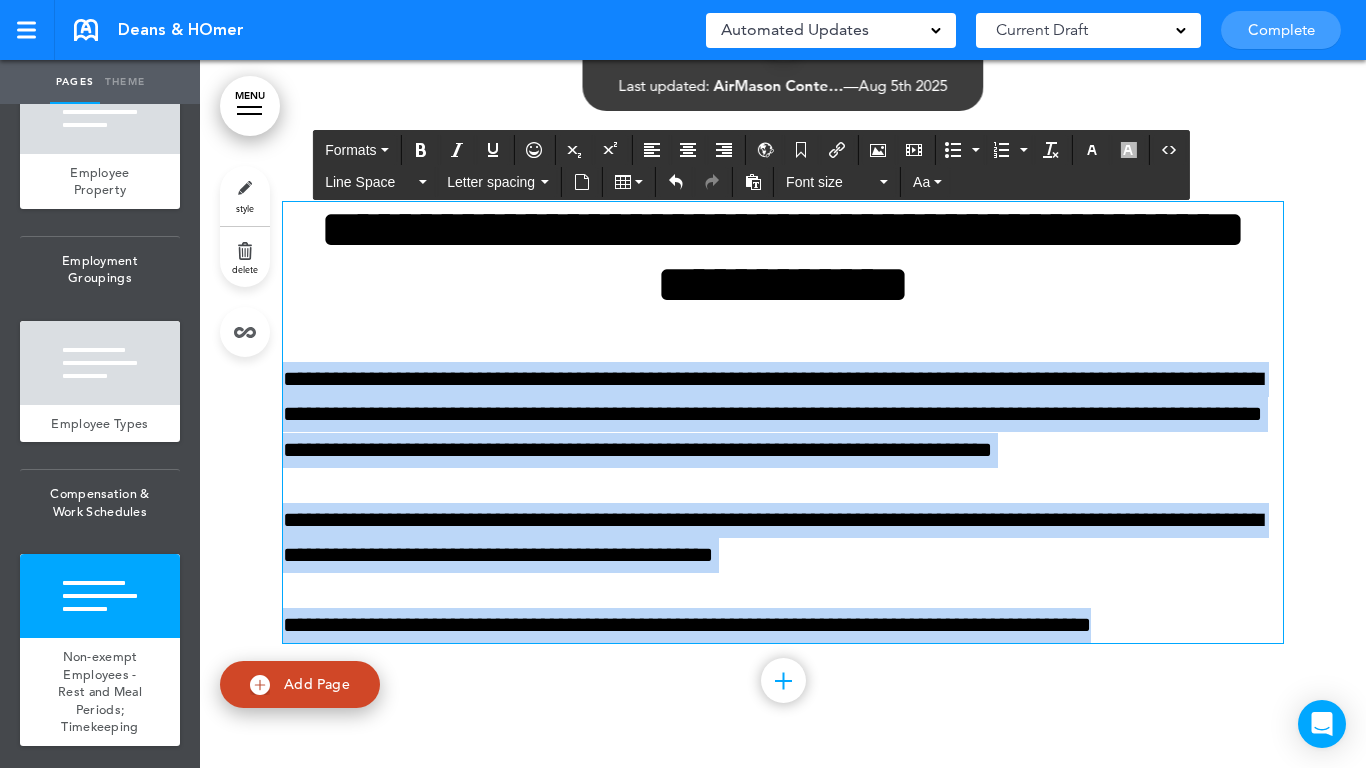 click on "Make this page common so it is available in other handbooks.
This handbook
Preview
Settings
Your Handbooks
Account
Manage Organization
My Account
Help
Logout
Deans & HOmer
Saved!
Automated Updates
0
Auto policy updates
🎉
Updating policies just got easier! Introducing" at bounding box center [683, 384] 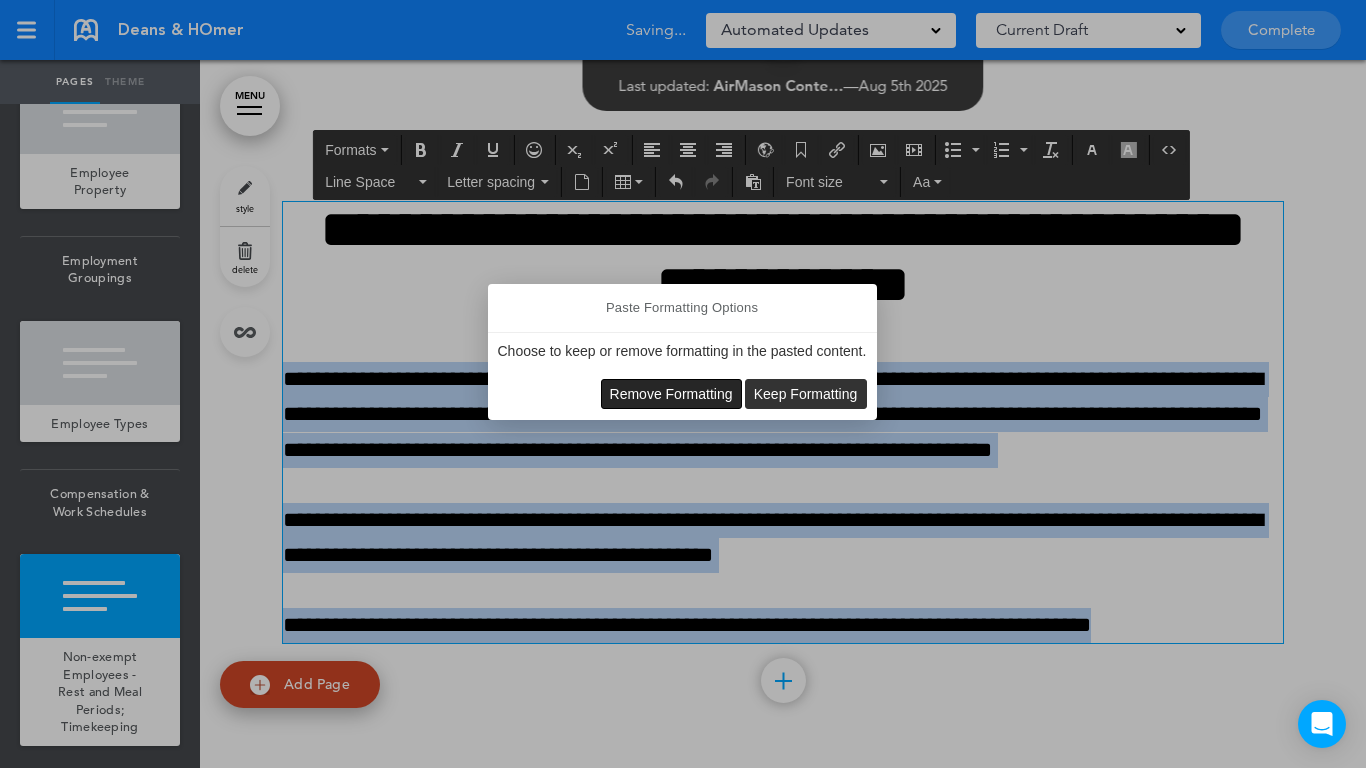 click on "Remove Formatting" at bounding box center [671, 394] 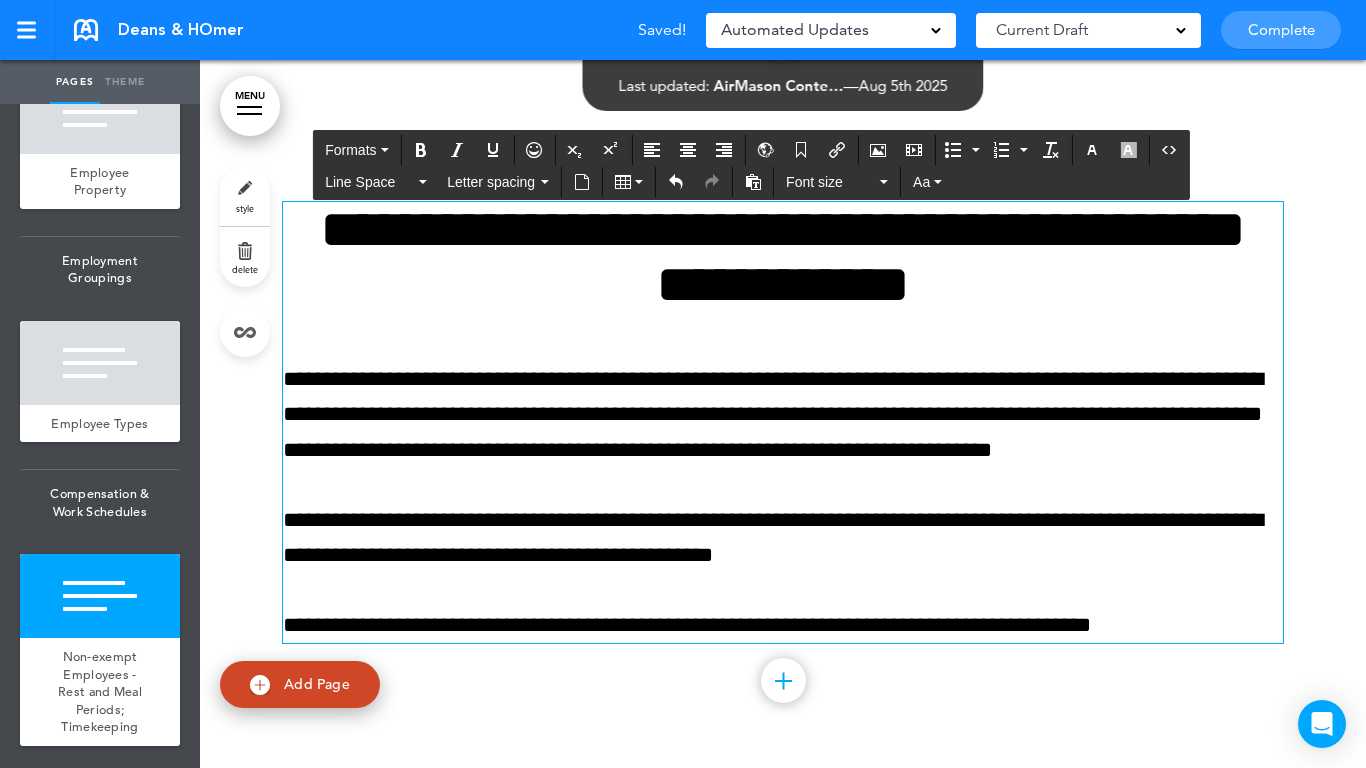 type 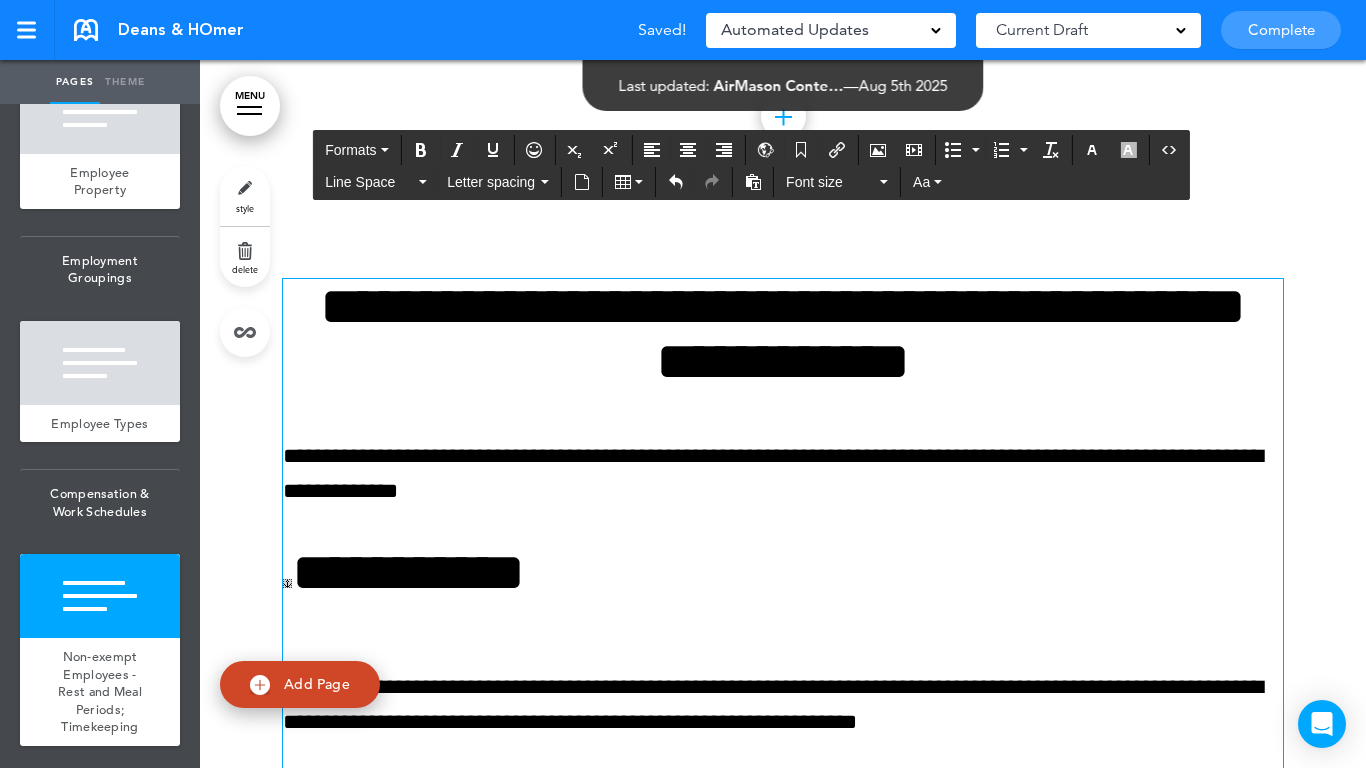 scroll, scrollTop: 22281, scrollLeft: 0, axis: vertical 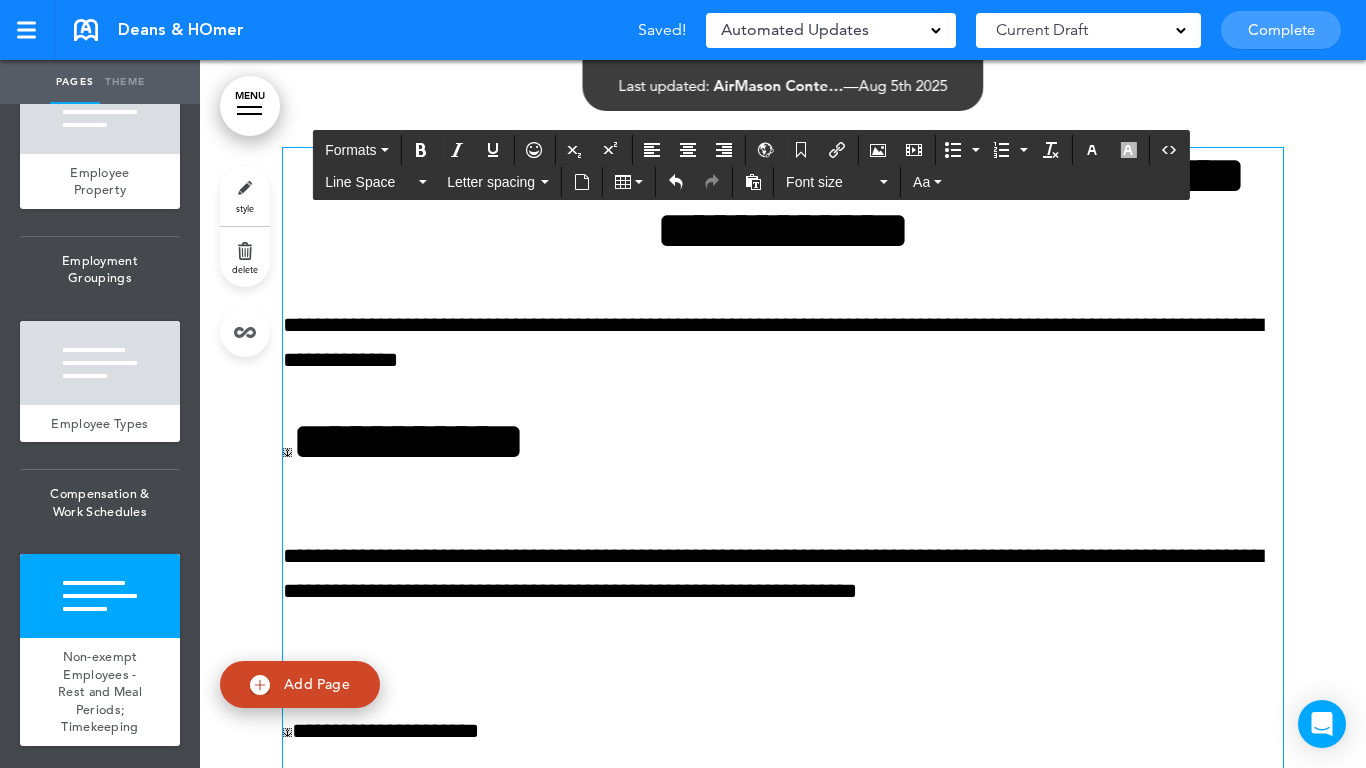 click on "**********" at bounding box center (783, 1399) 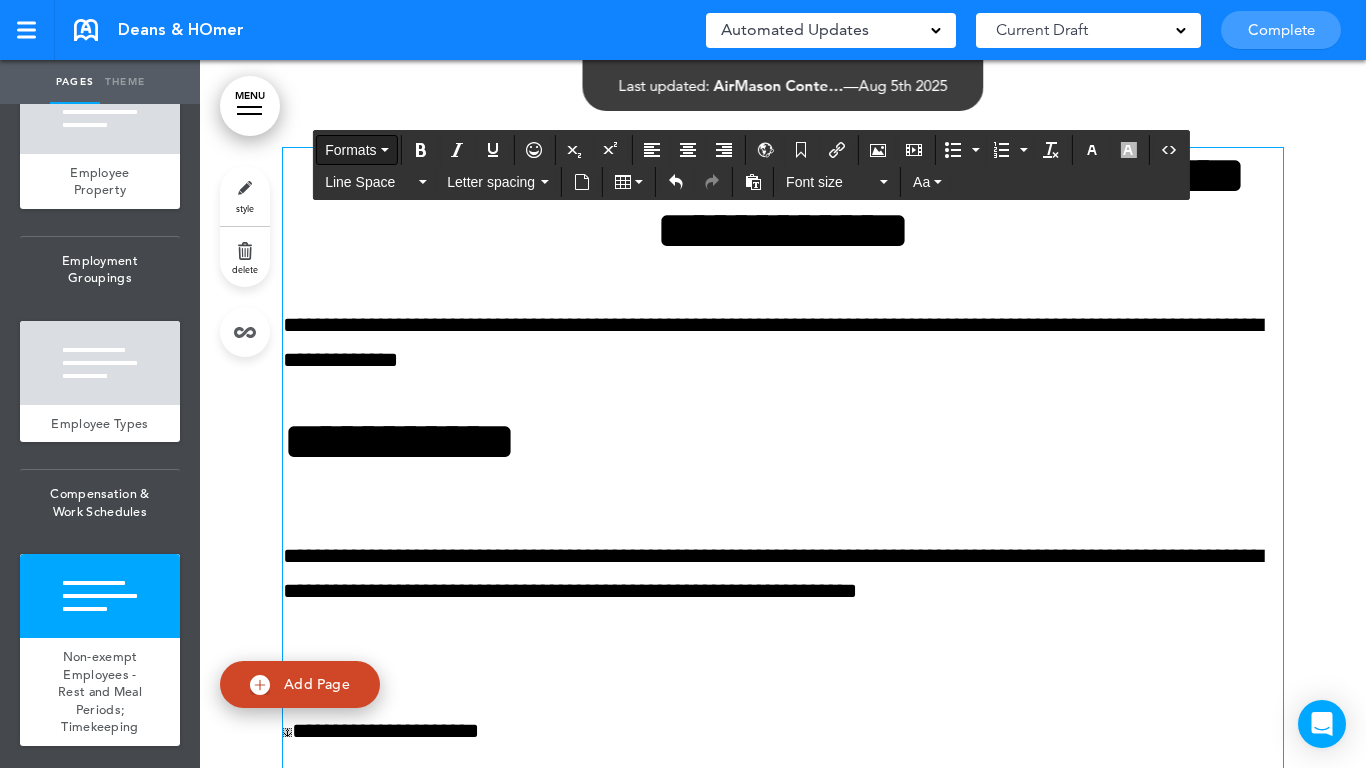 click on "Formats" at bounding box center (350, 150) 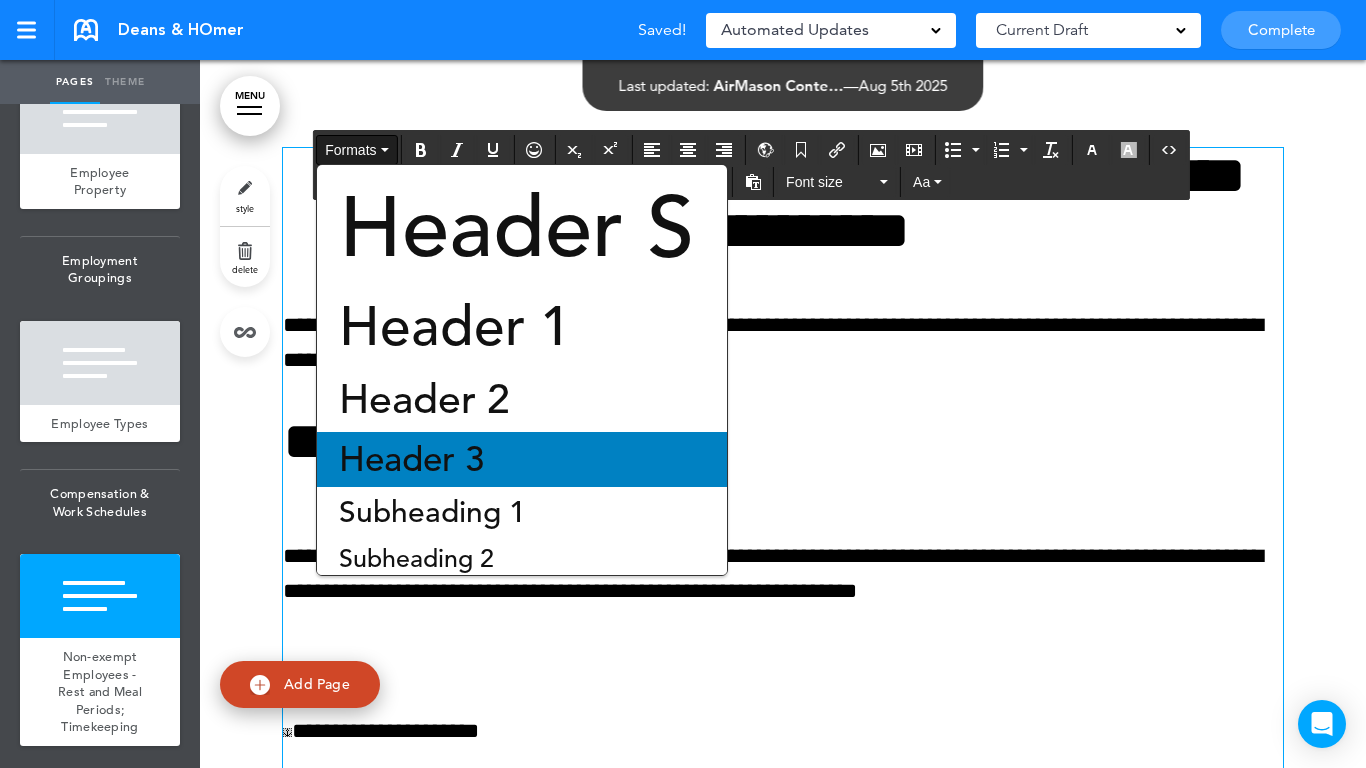click on "Header 3" at bounding box center (411, 459) 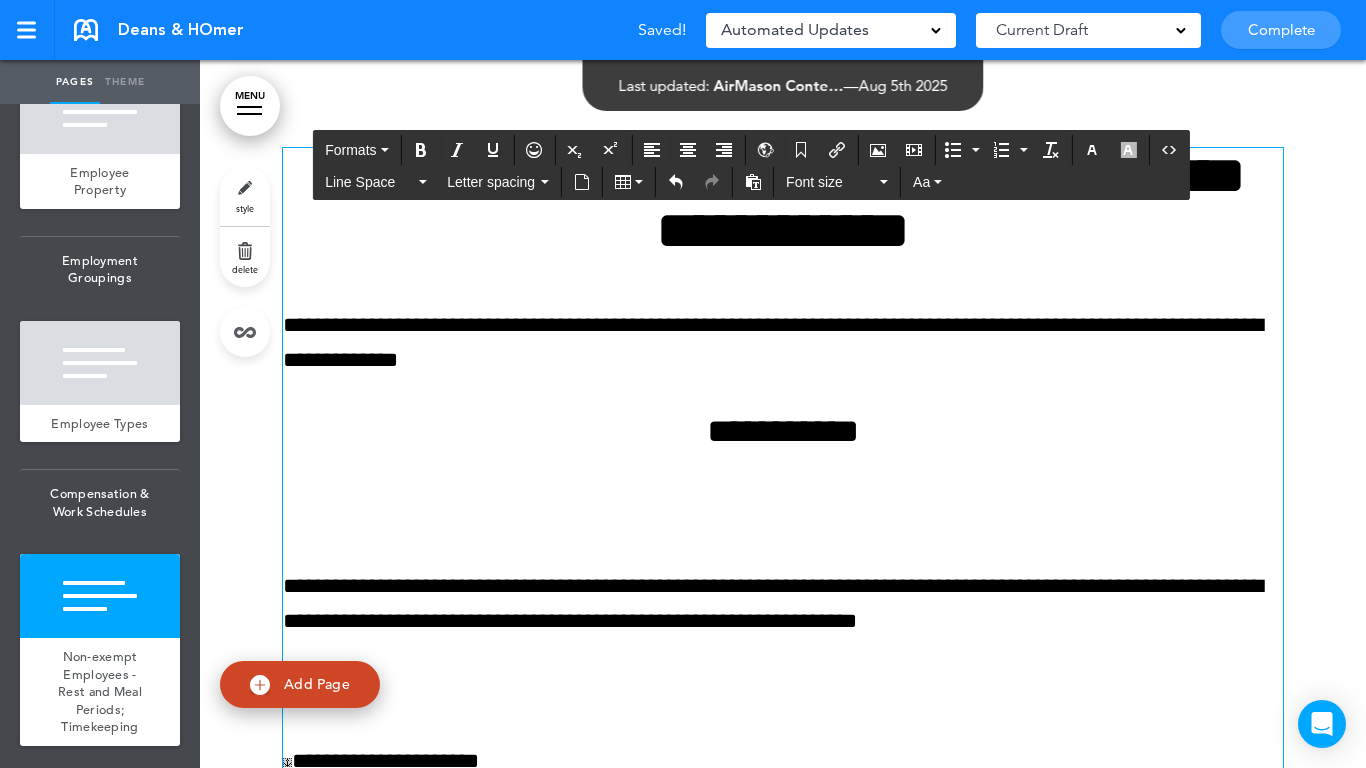 click on "**********" at bounding box center [783, 1414] 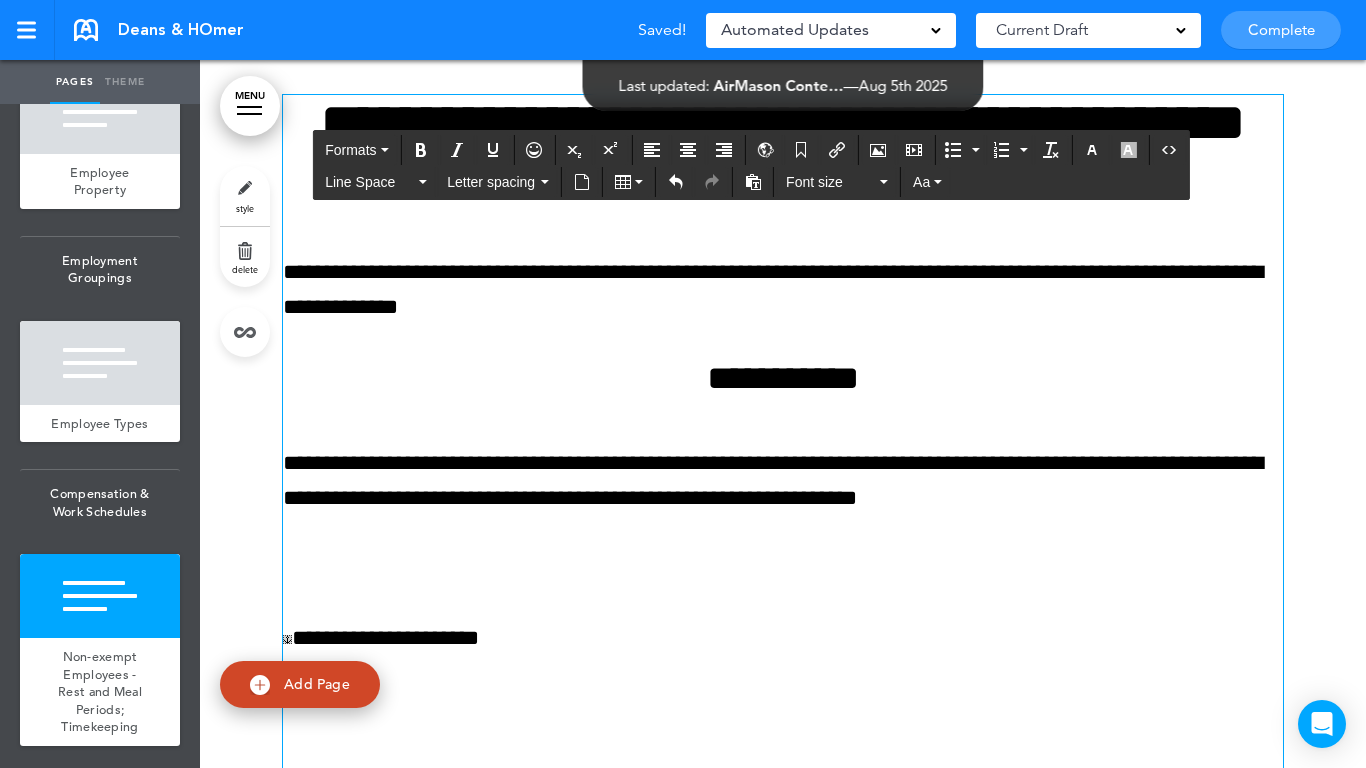 scroll, scrollTop: 22381, scrollLeft: 0, axis: vertical 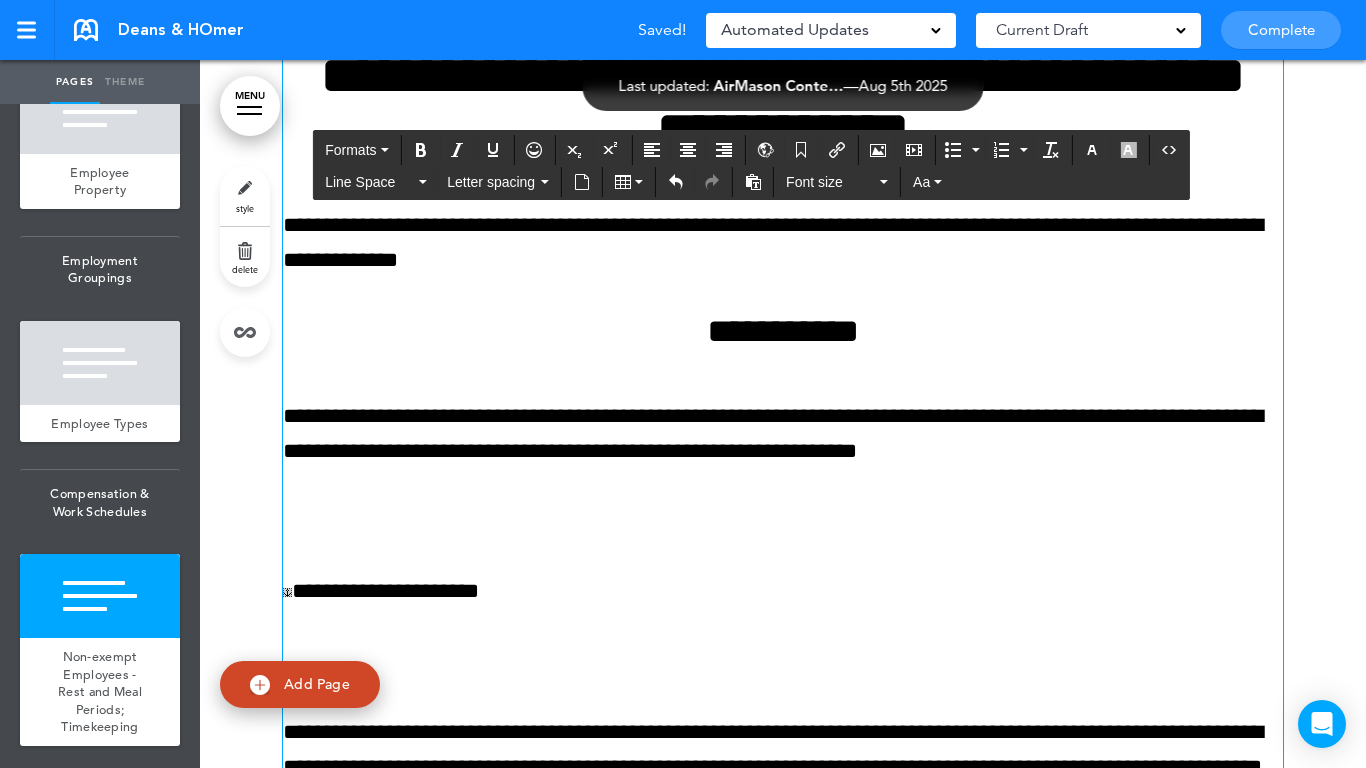 click on "**********" at bounding box center [783, 1279] 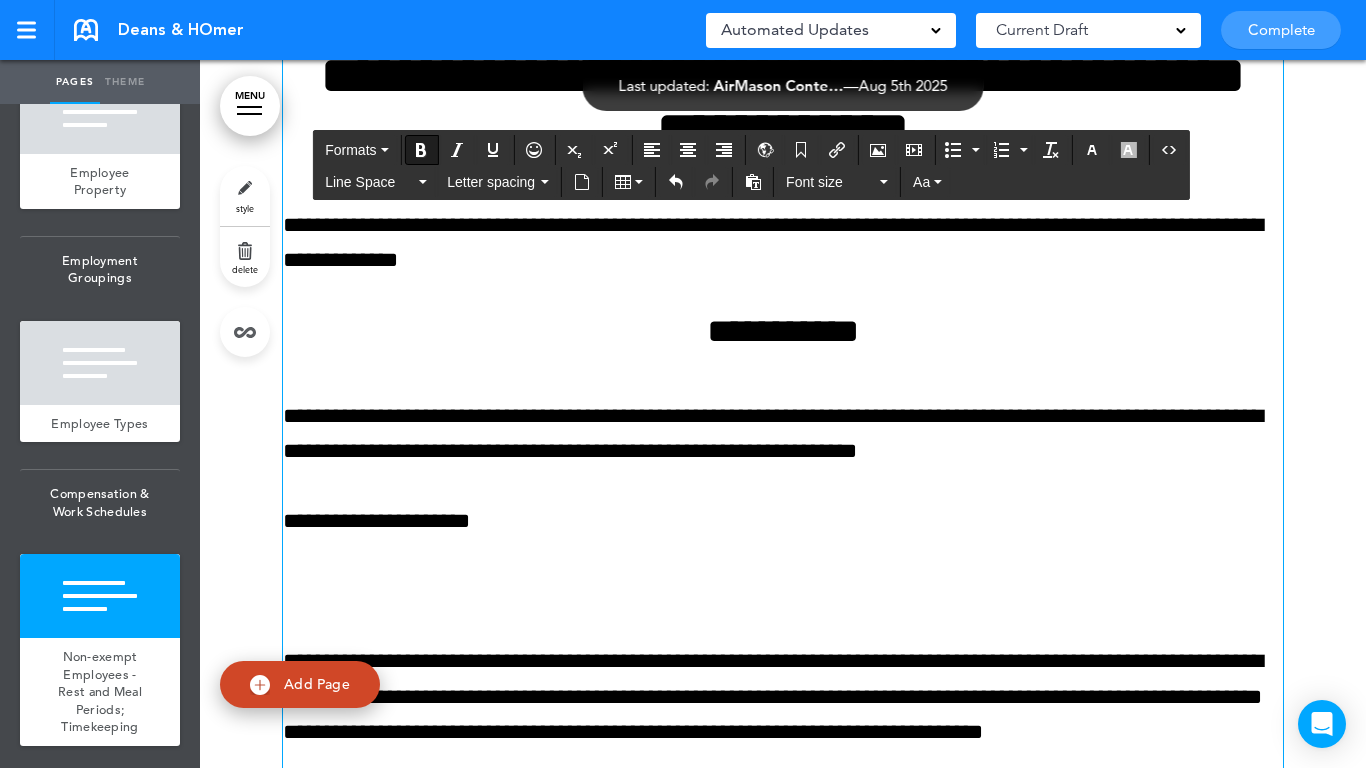 click on "**********" at bounding box center [783, 521] 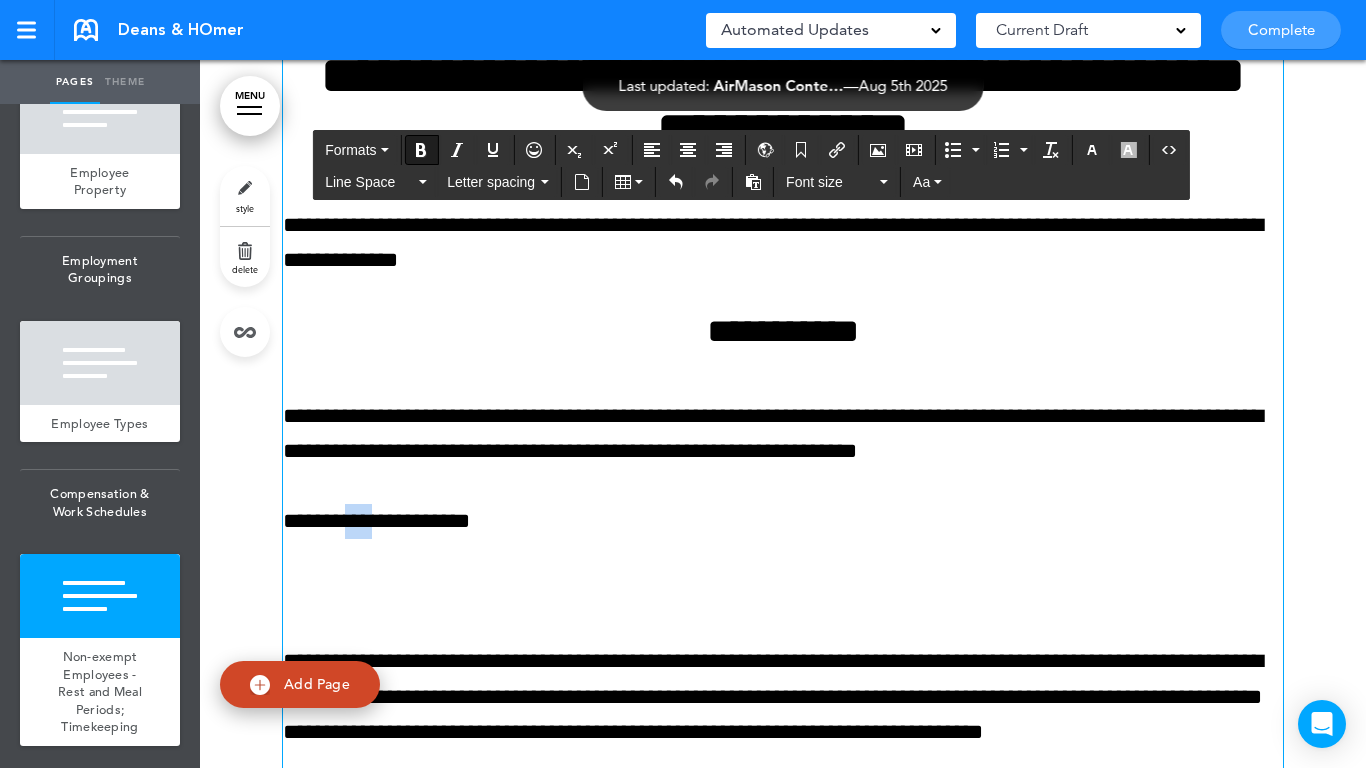 click on "**********" at bounding box center (783, 521) 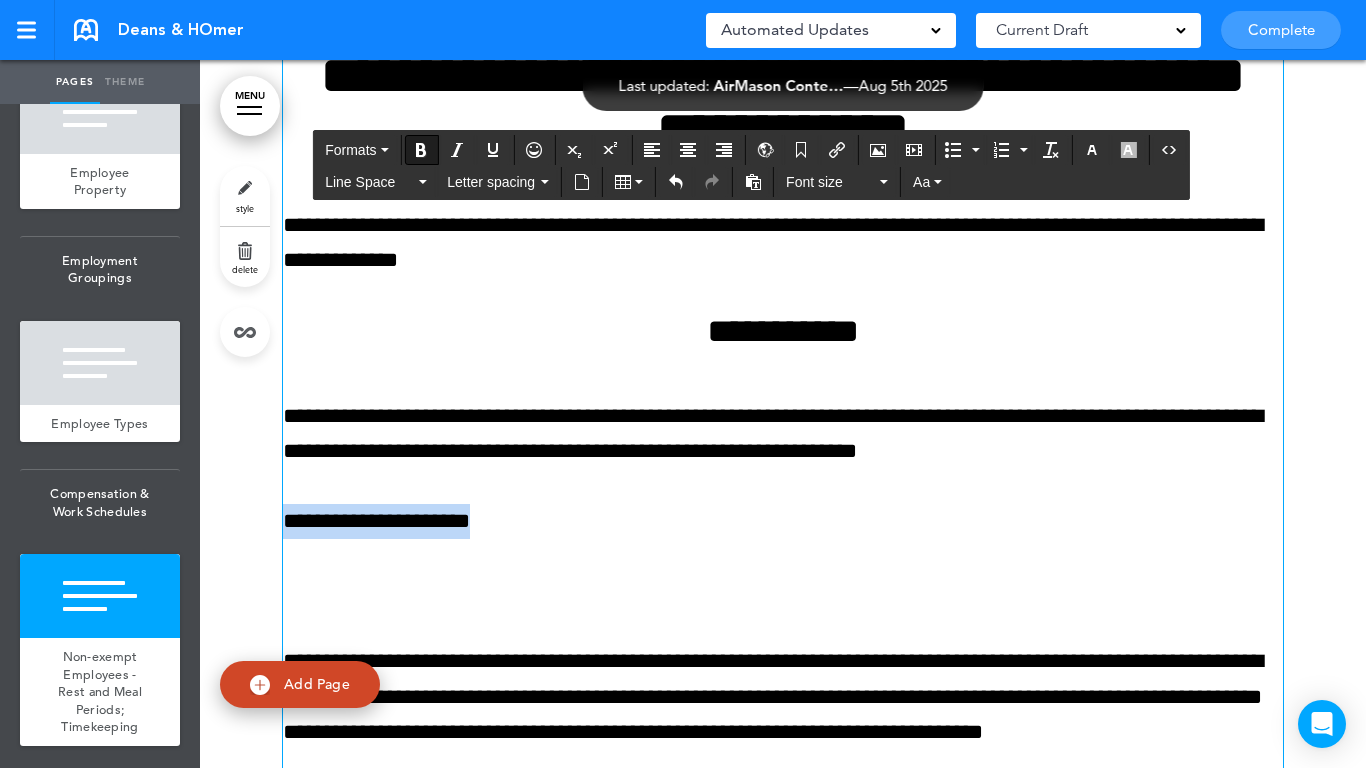 click on "**********" at bounding box center [783, 521] 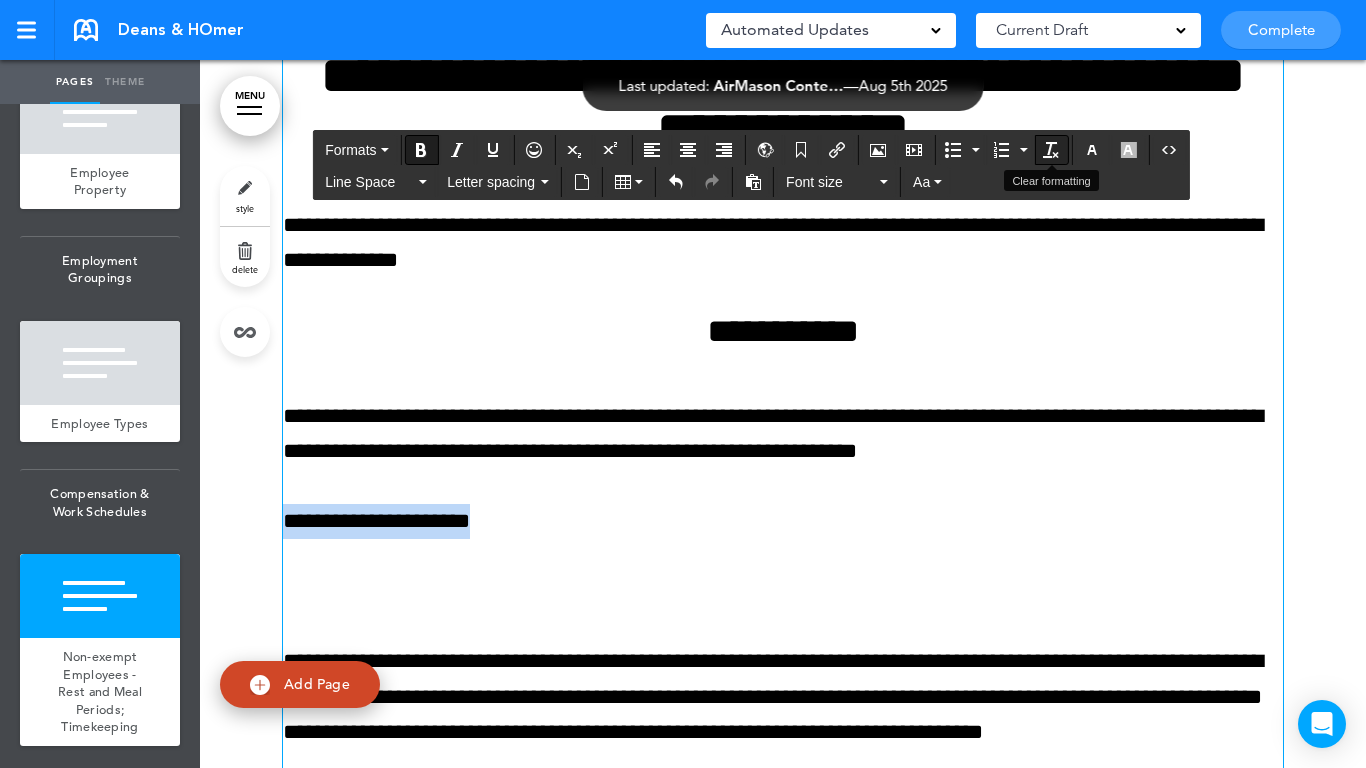 click at bounding box center [1051, 150] 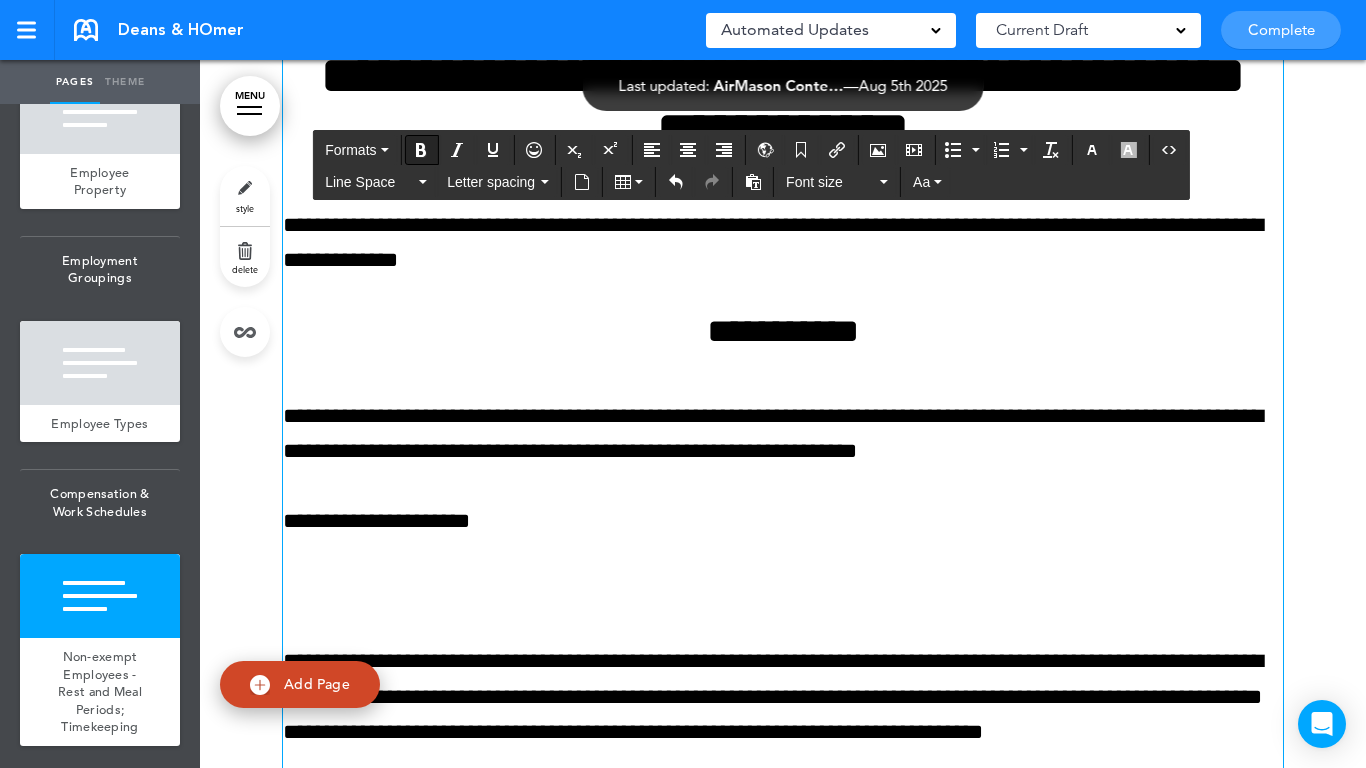 click at bounding box center (421, 150) 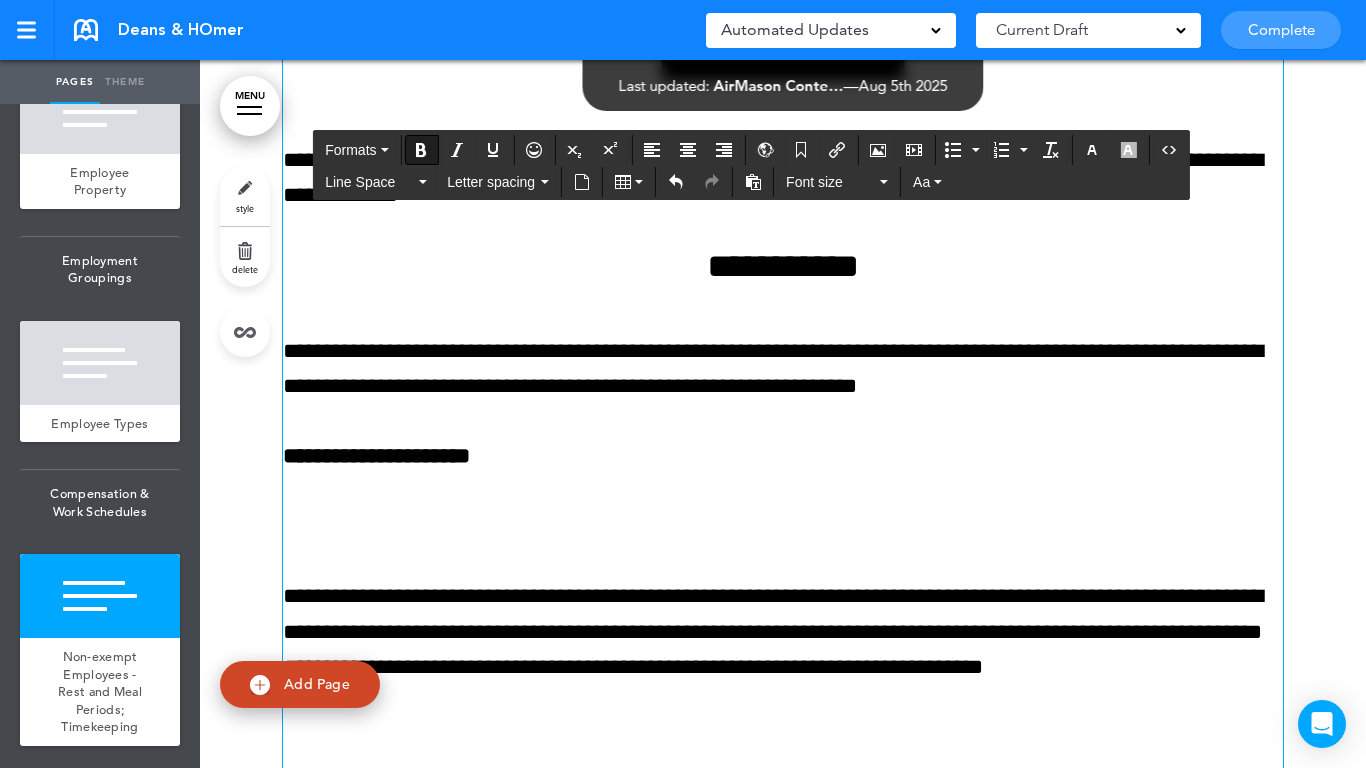 scroll, scrollTop: 22481, scrollLeft: 0, axis: vertical 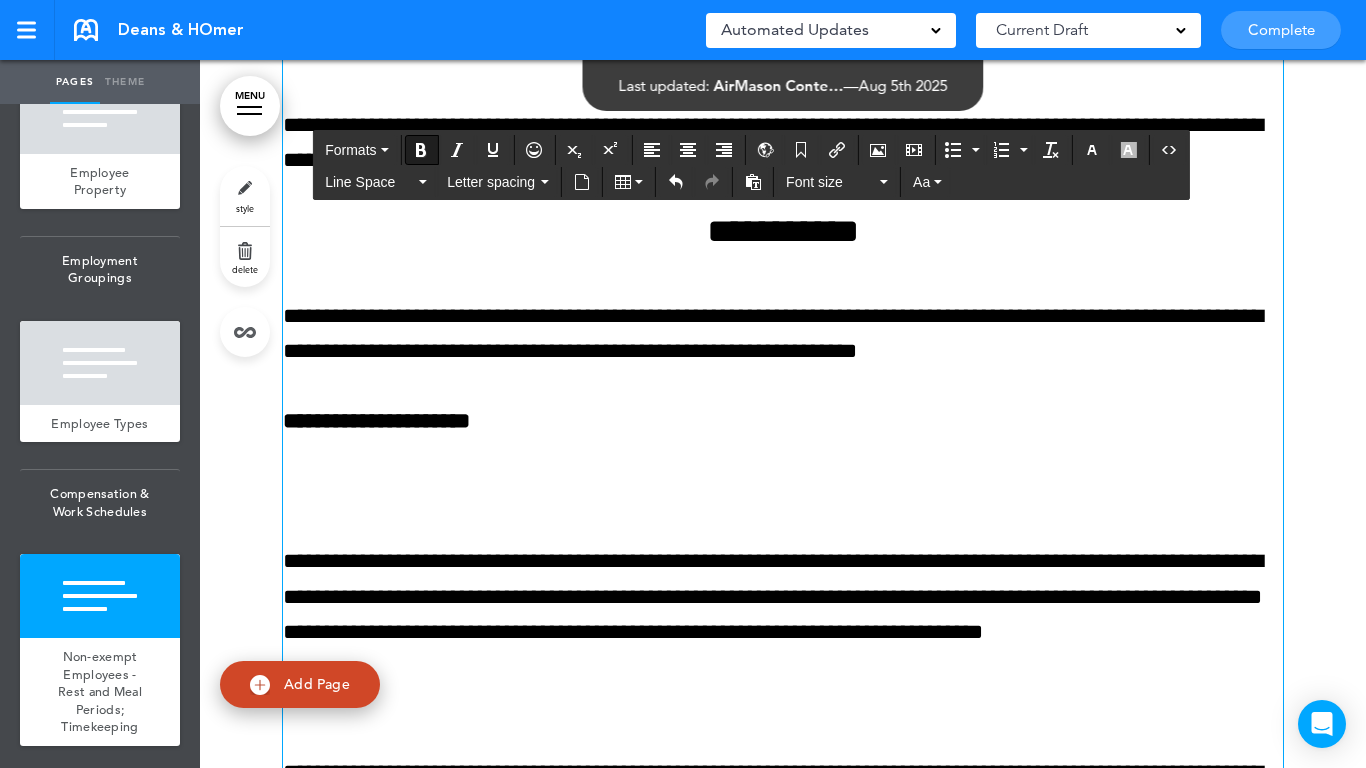 drag, startPoint x: 349, startPoint y: 471, endPoint x: 358, endPoint y: 487, distance: 18.35756 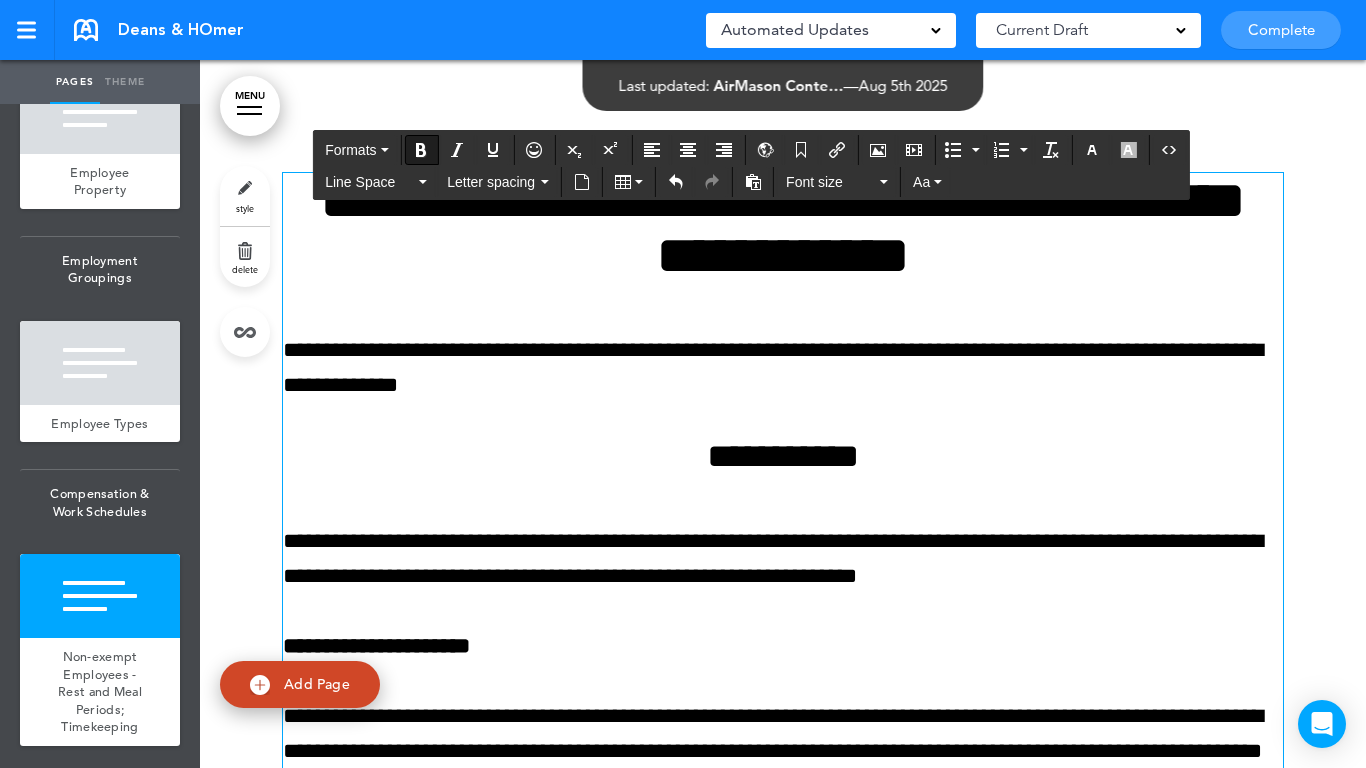 scroll, scrollTop: 22181, scrollLeft: 0, axis: vertical 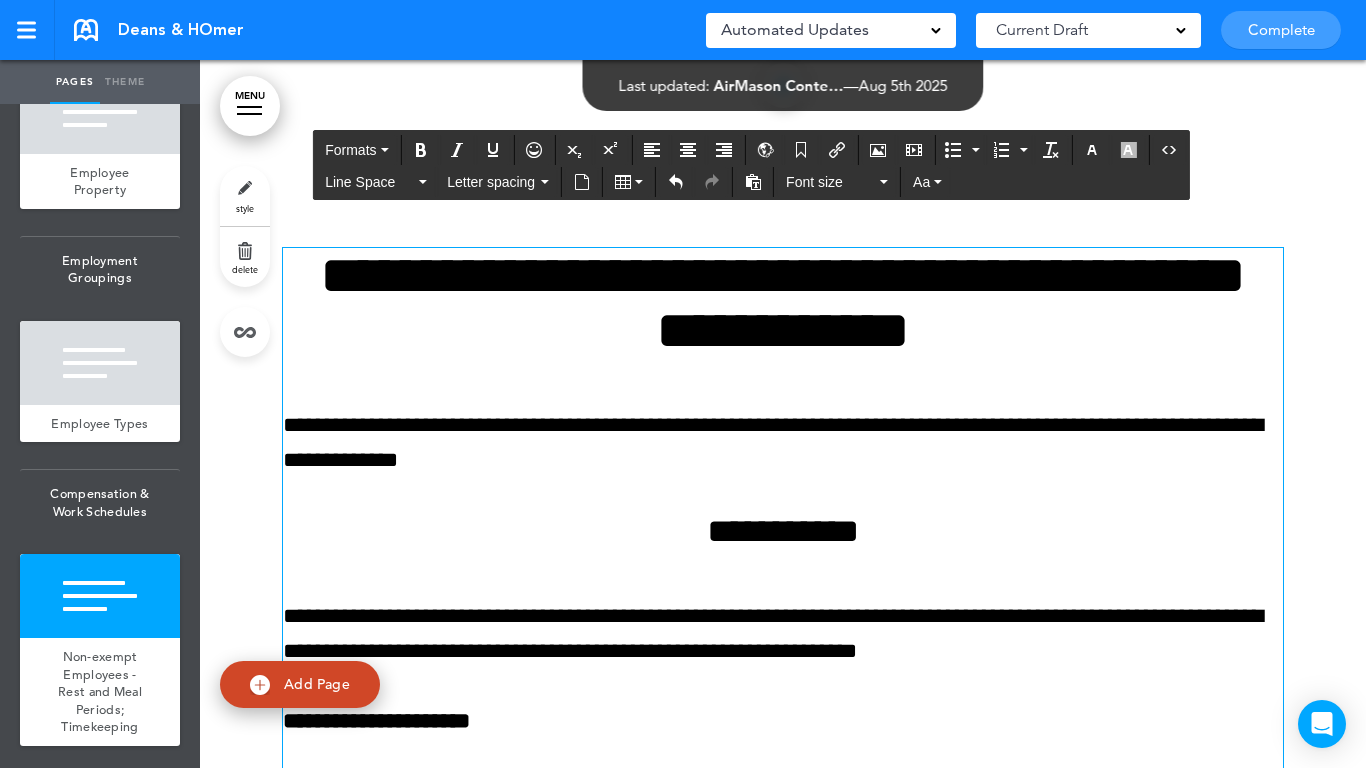 click on "**********" at bounding box center (783, 531) 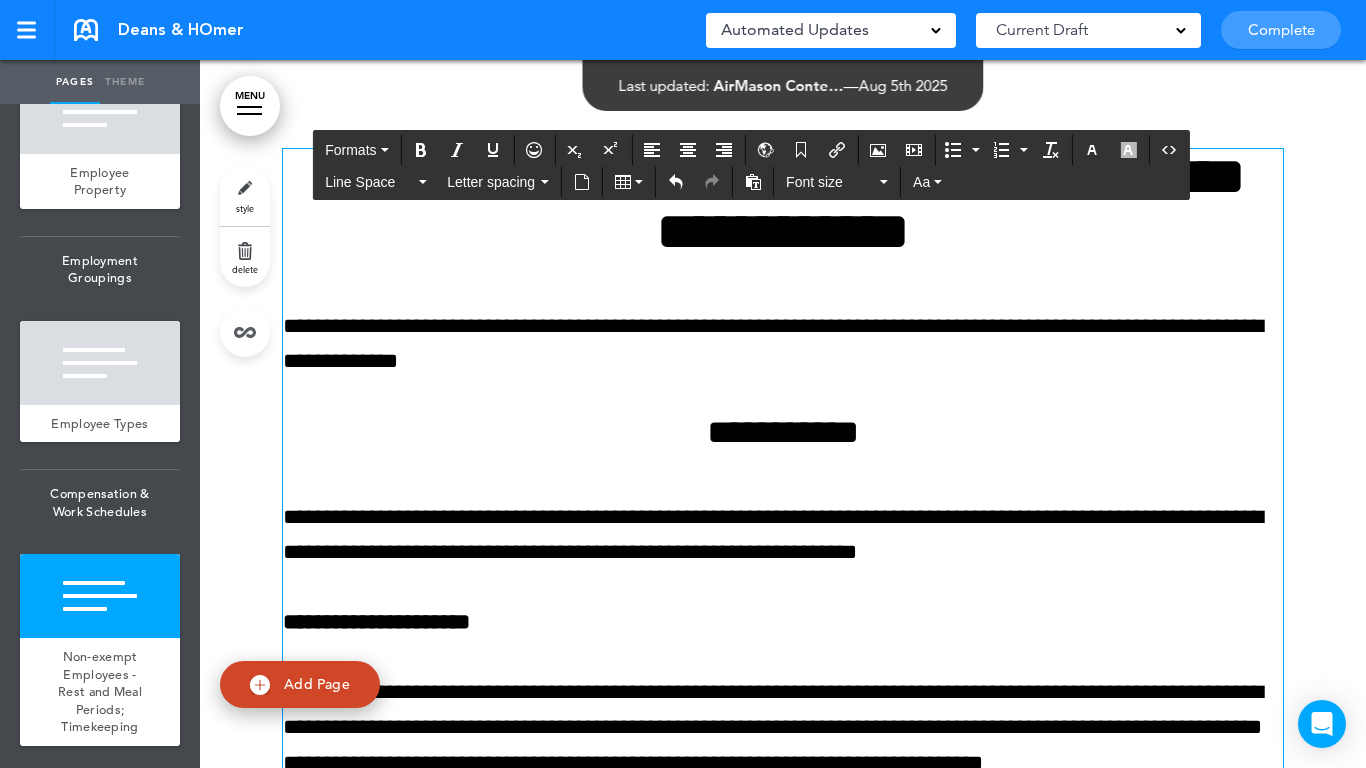 scroll, scrollTop: 22481, scrollLeft: 0, axis: vertical 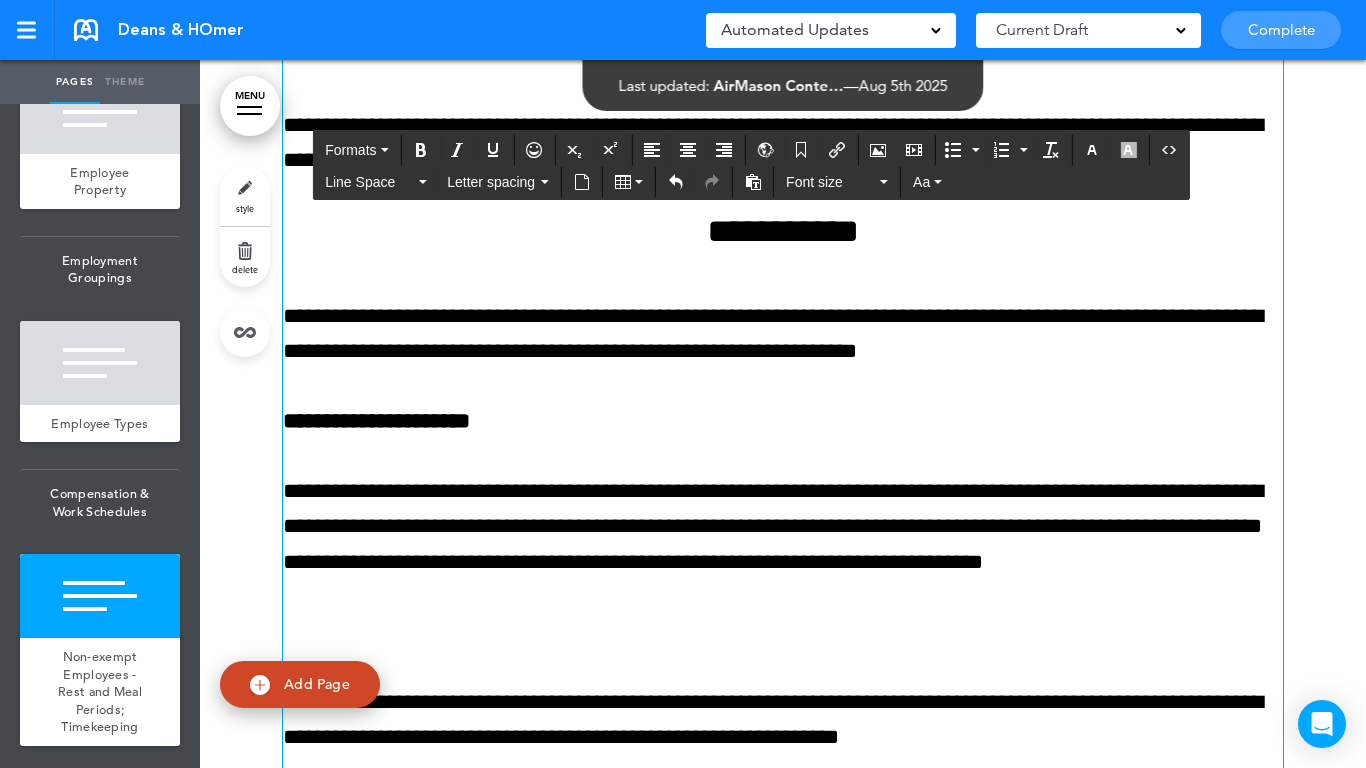 click on "**********" at bounding box center (783, 1109) 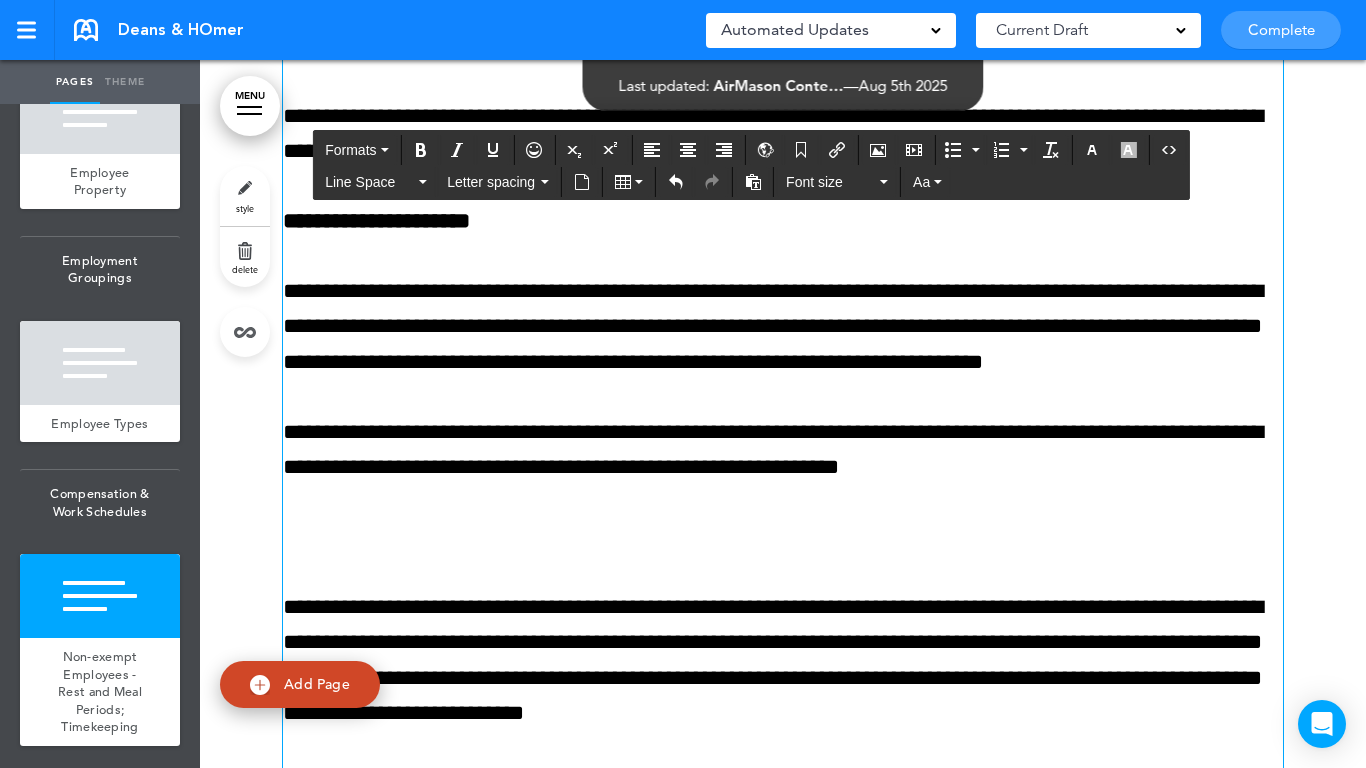 click at bounding box center (783, 537) 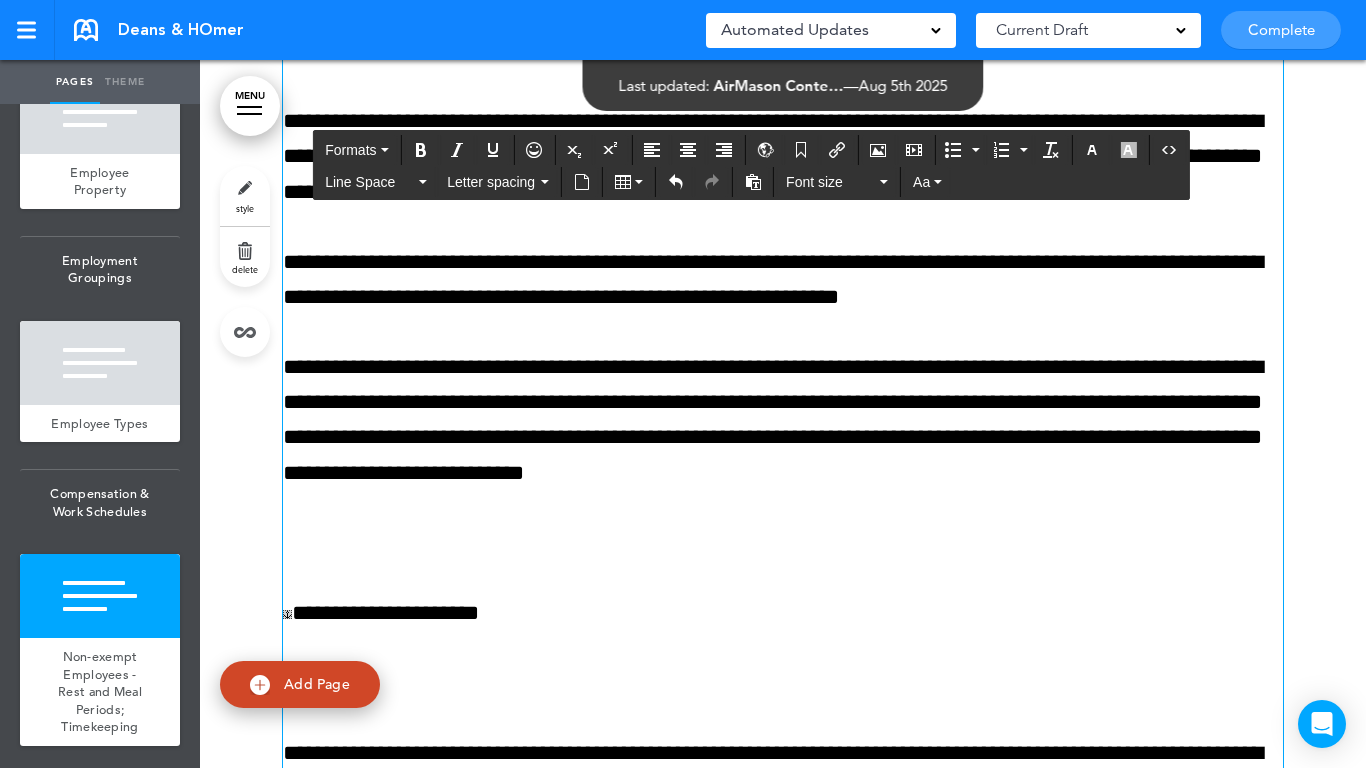 scroll, scrollTop: 22881, scrollLeft: 0, axis: vertical 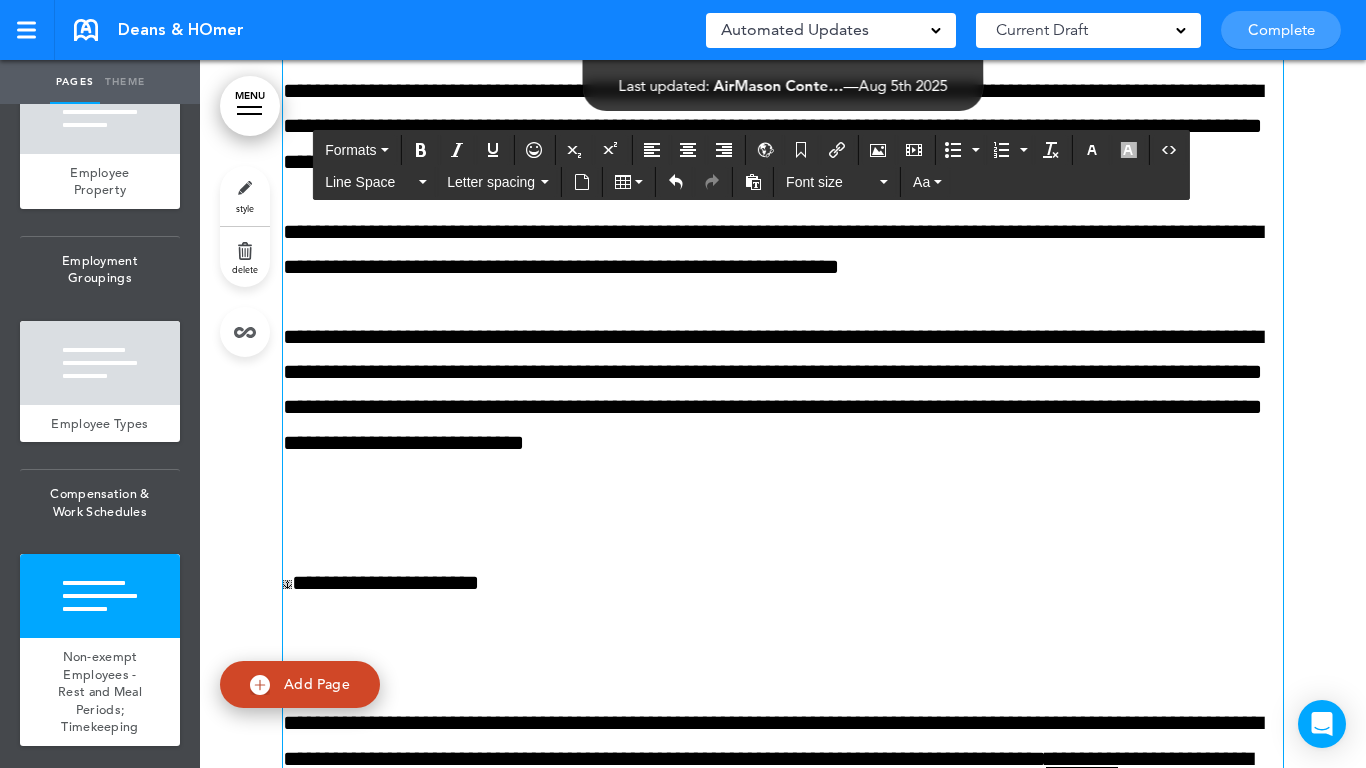 click at bounding box center [783, 513] 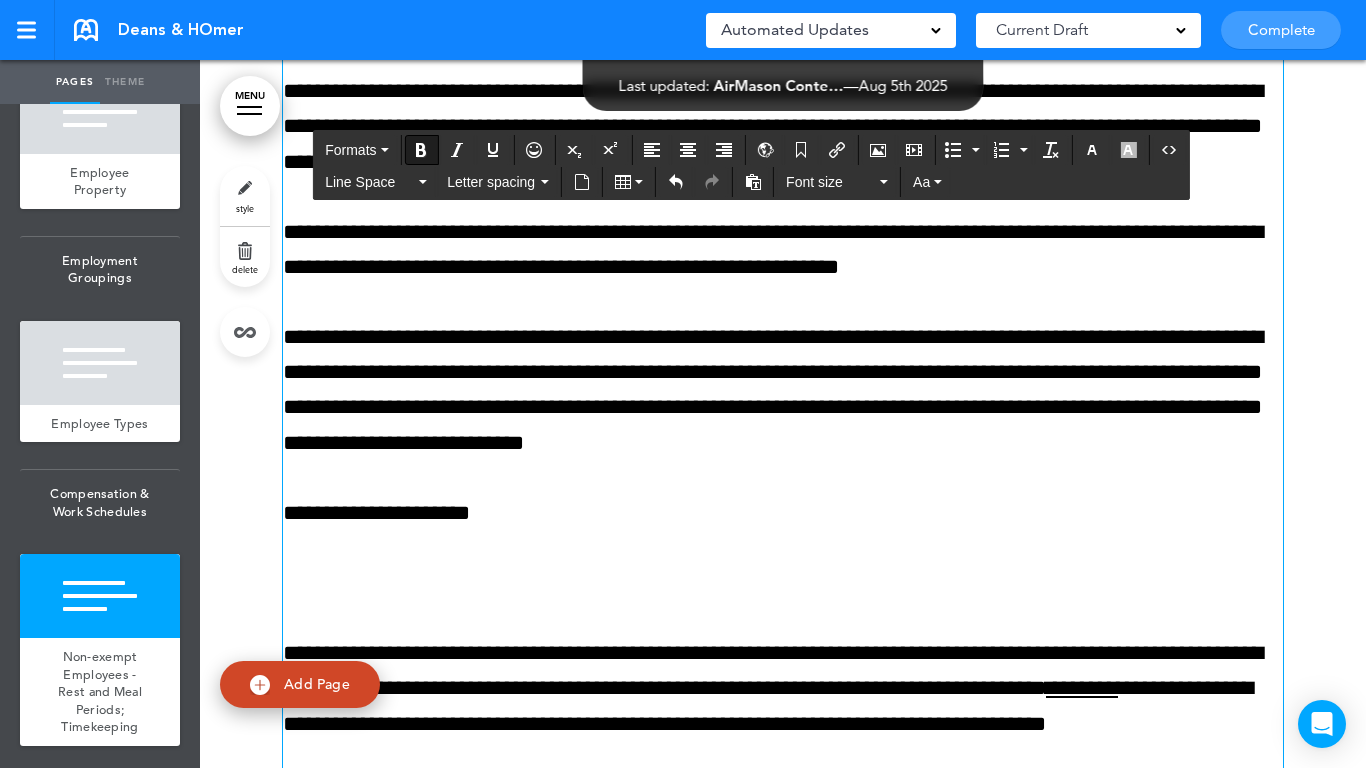 click on "**********" at bounding box center [783, 603] 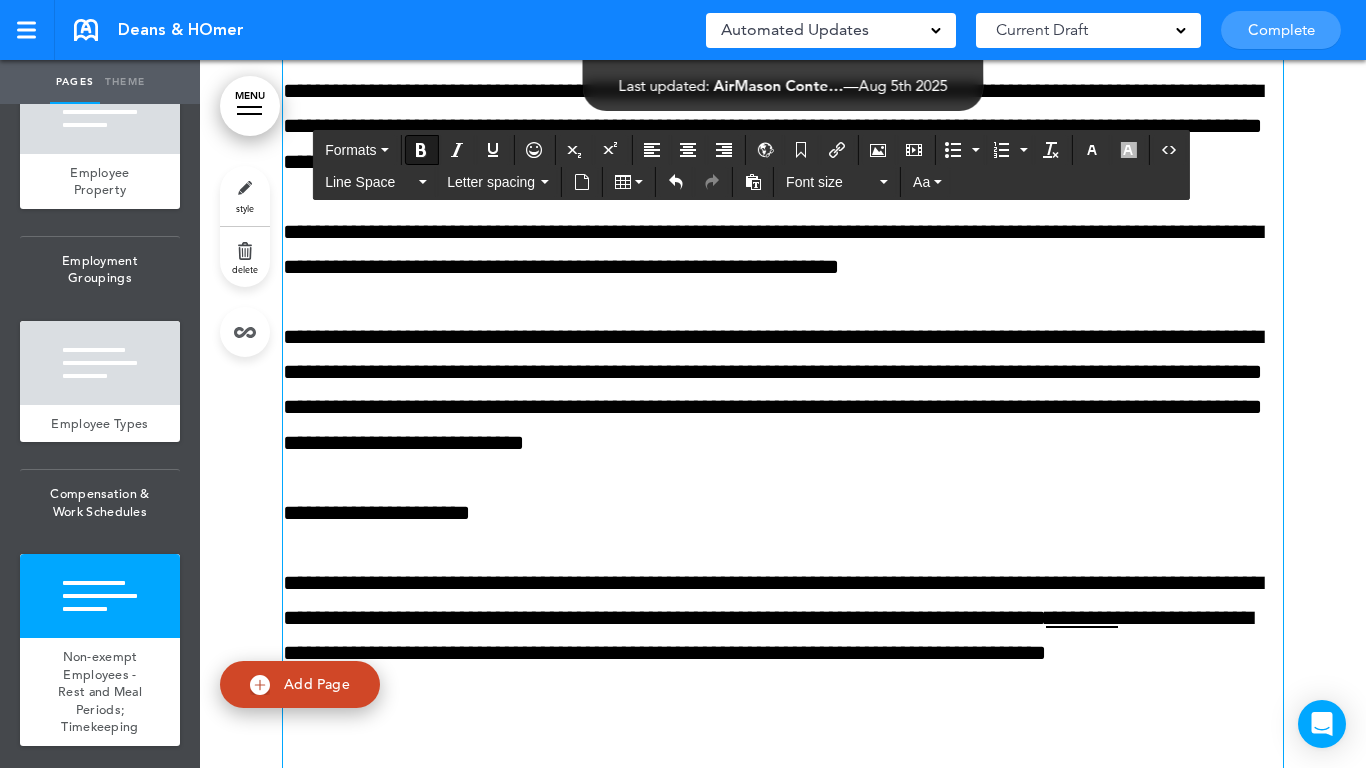 click on "**********" at bounding box center [376, 513] 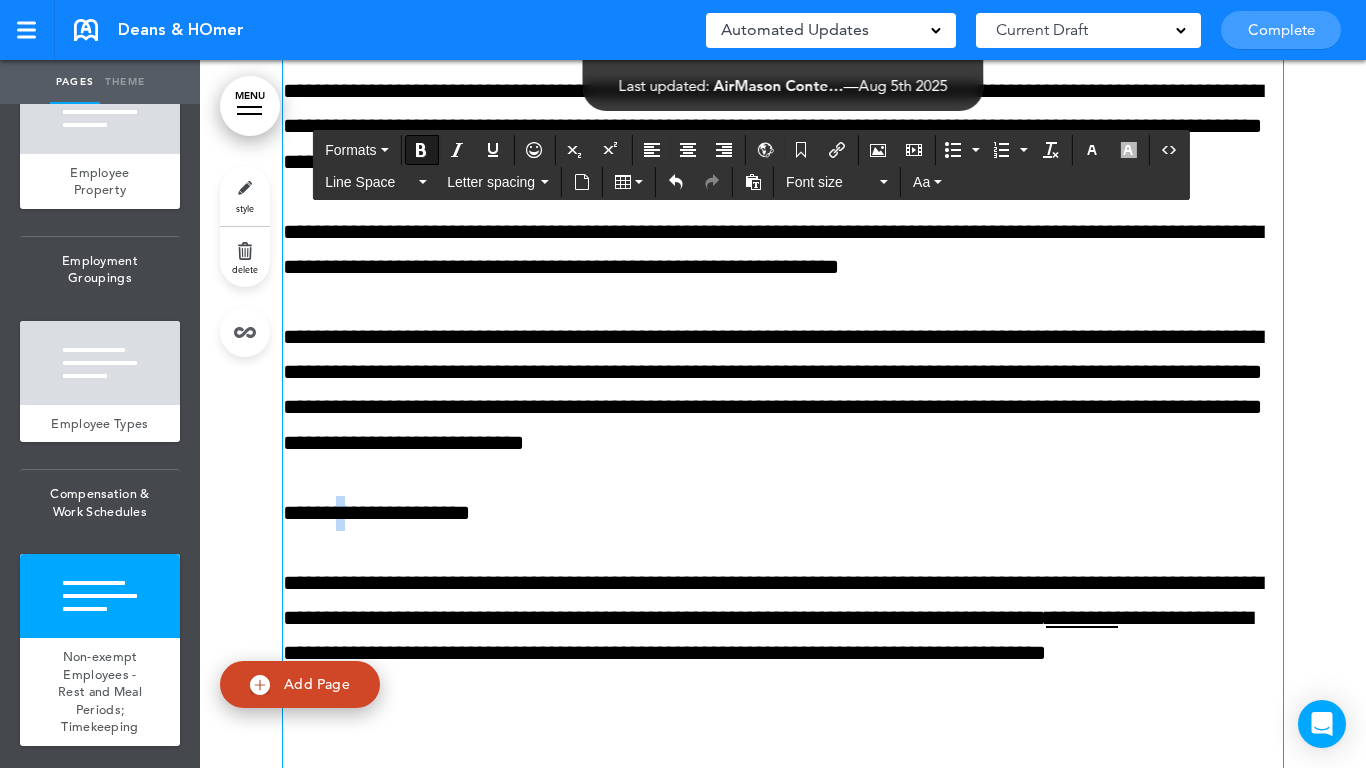 click on "**********" at bounding box center [376, 513] 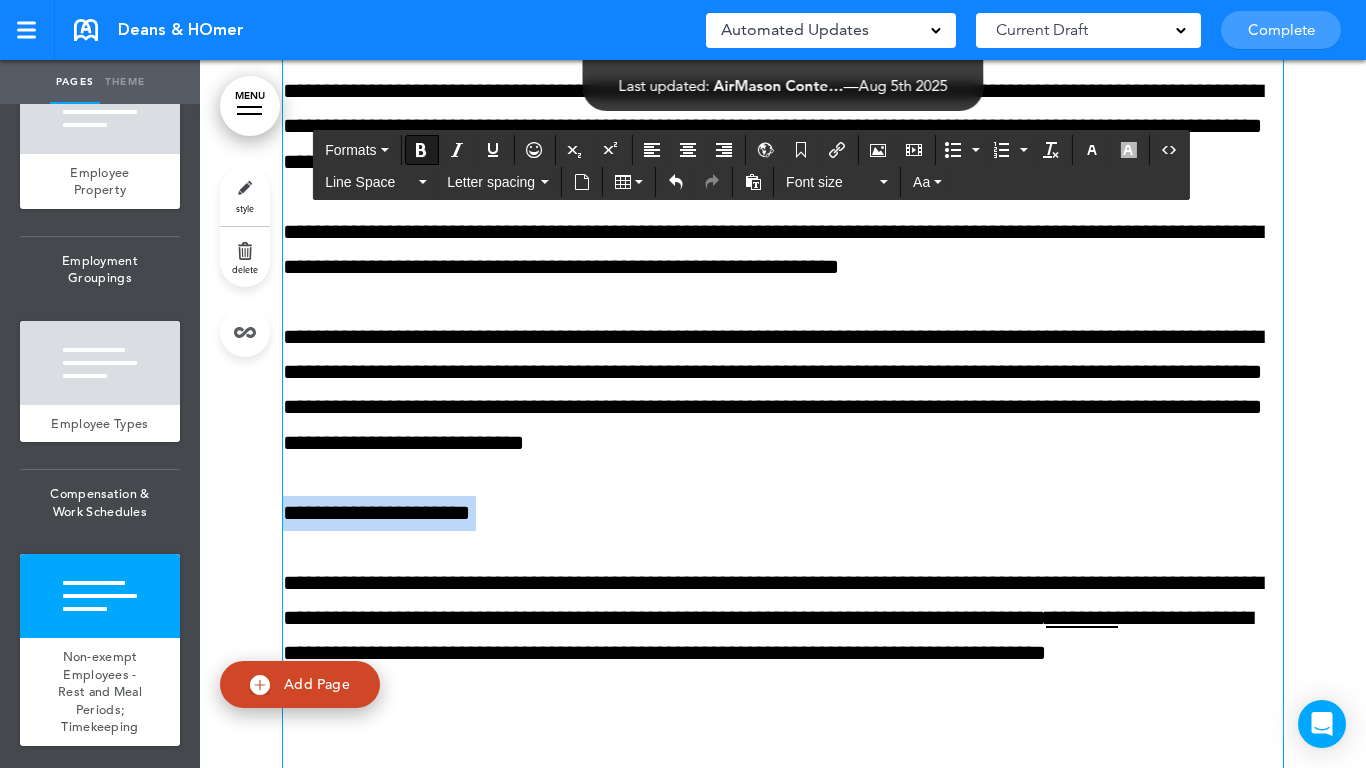 click on "**********" at bounding box center [376, 513] 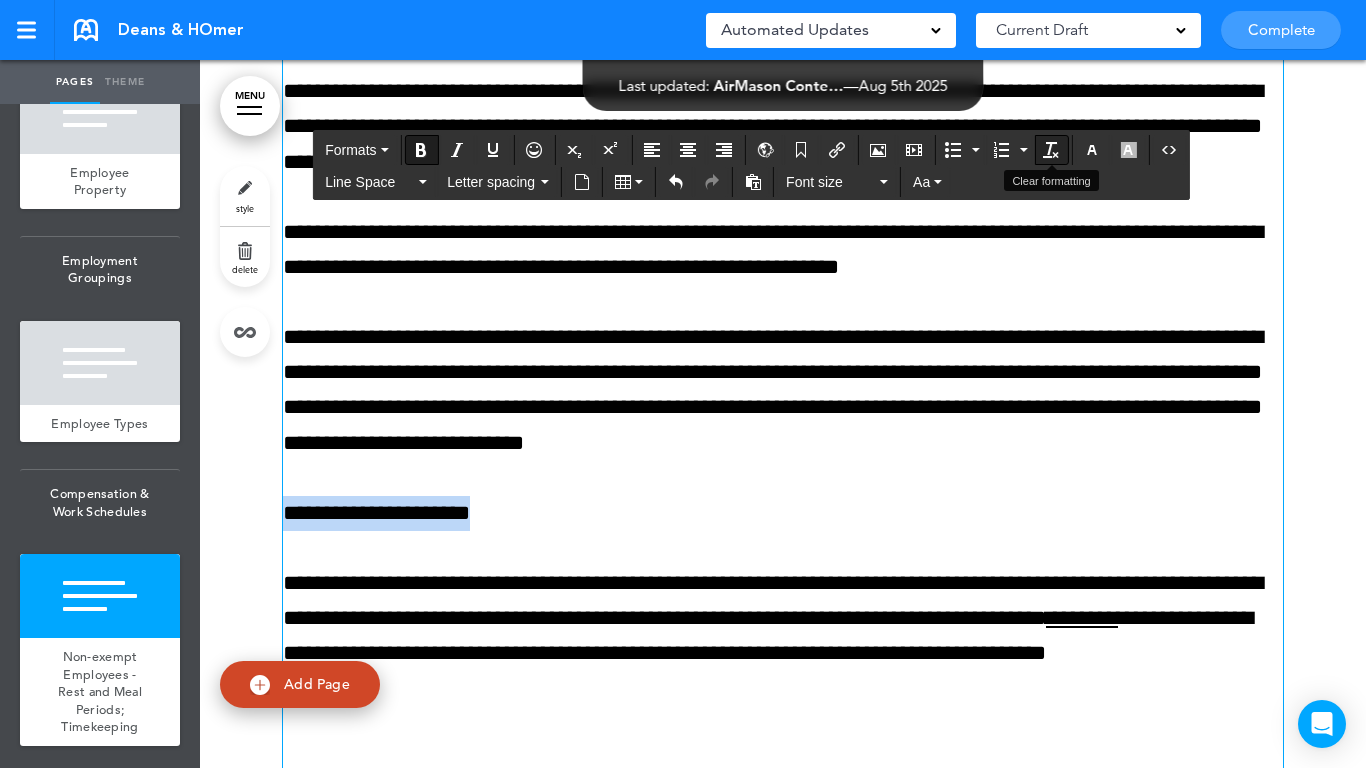 click at bounding box center [1051, 150] 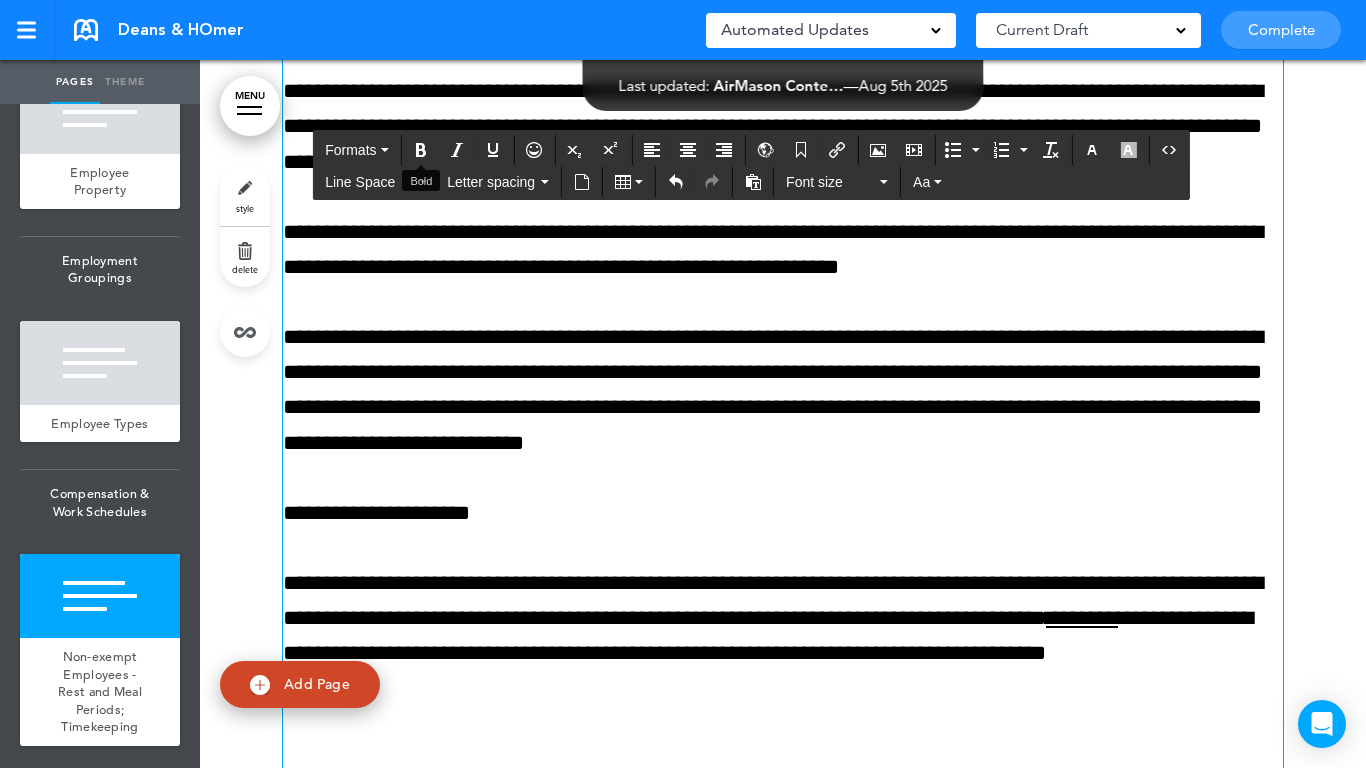 drag, startPoint x: 424, startPoint y: 144, endPoint x: 414, endPoint y: 280, distance: 136.36716 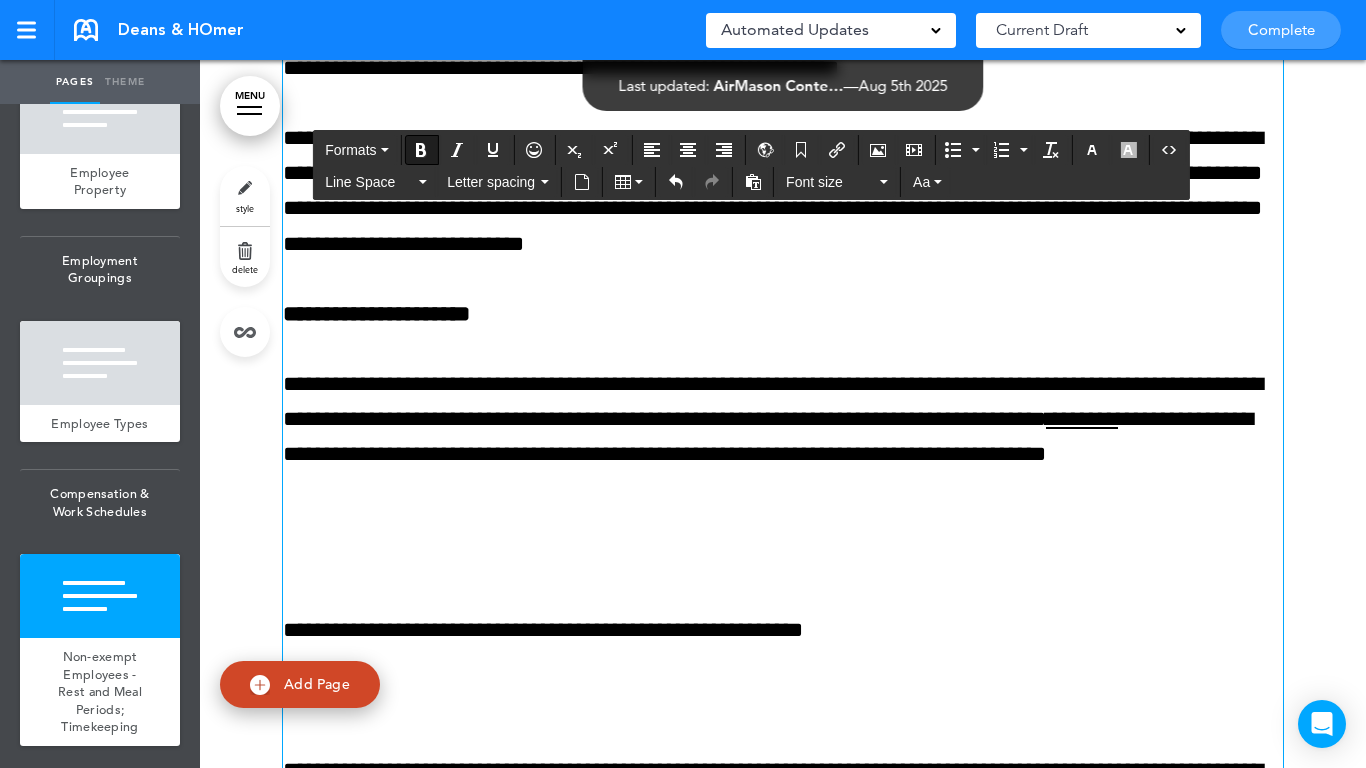 scroll, scrollTop: 23081, scrollLeft: 0, axis: vertical 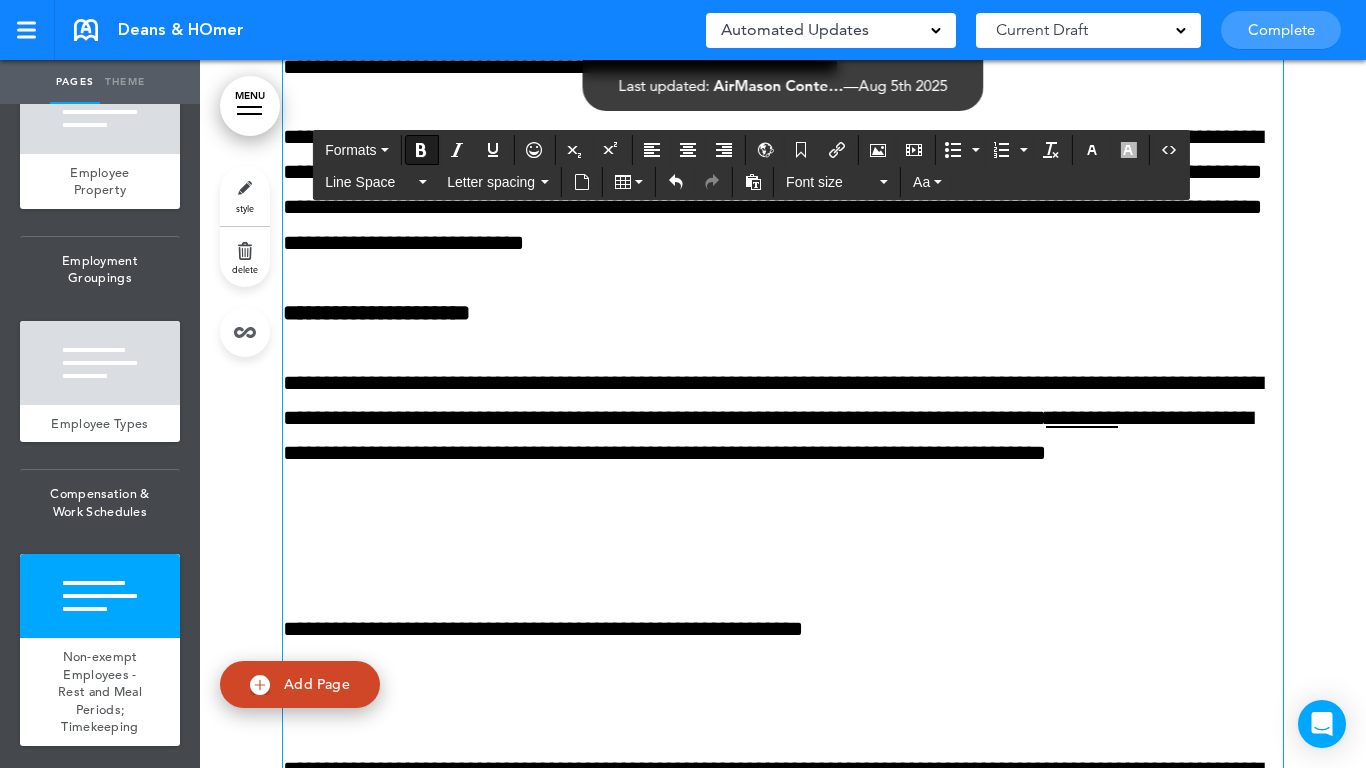 click on "**********" at bounding box center [783, 368] 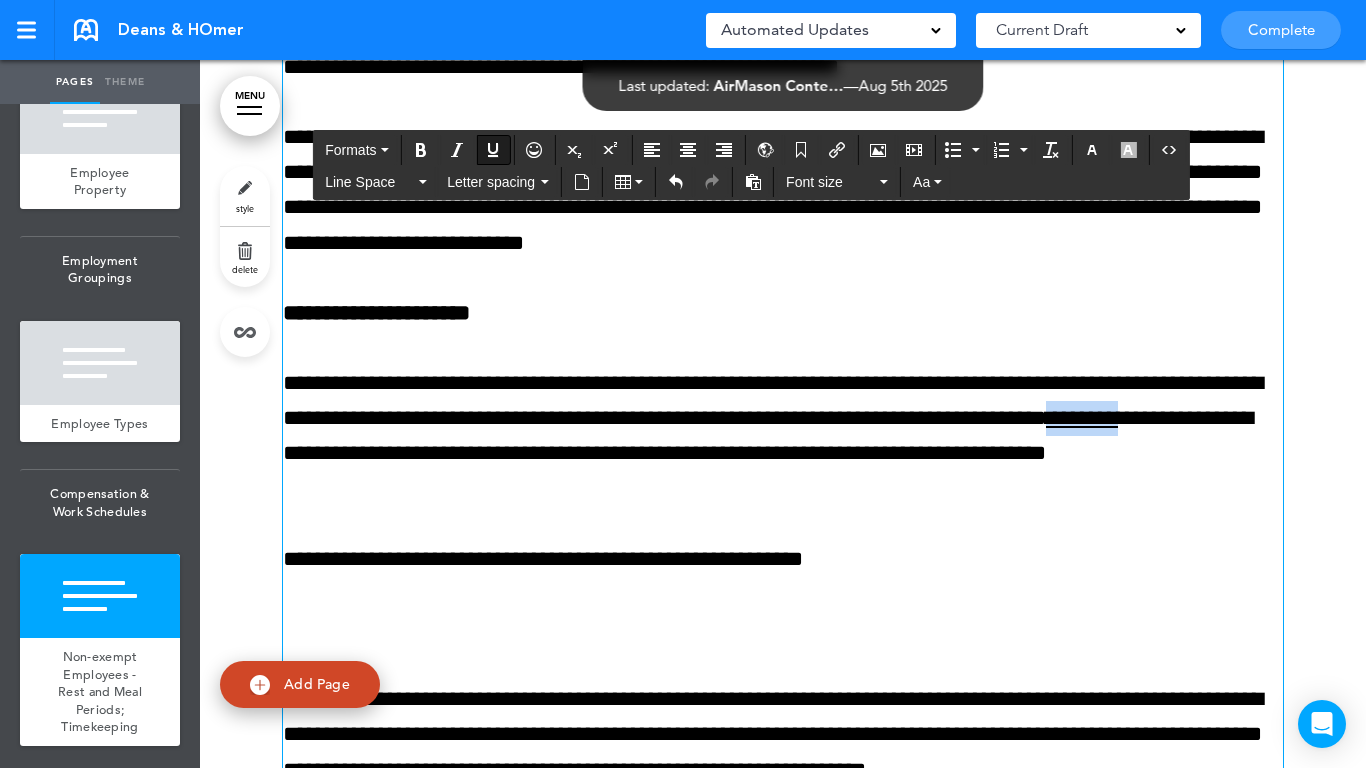 drag, startPoint x: 358, startPoint y: 448, endPoint x: 272, endPoint y: 456, distance: 86.37129 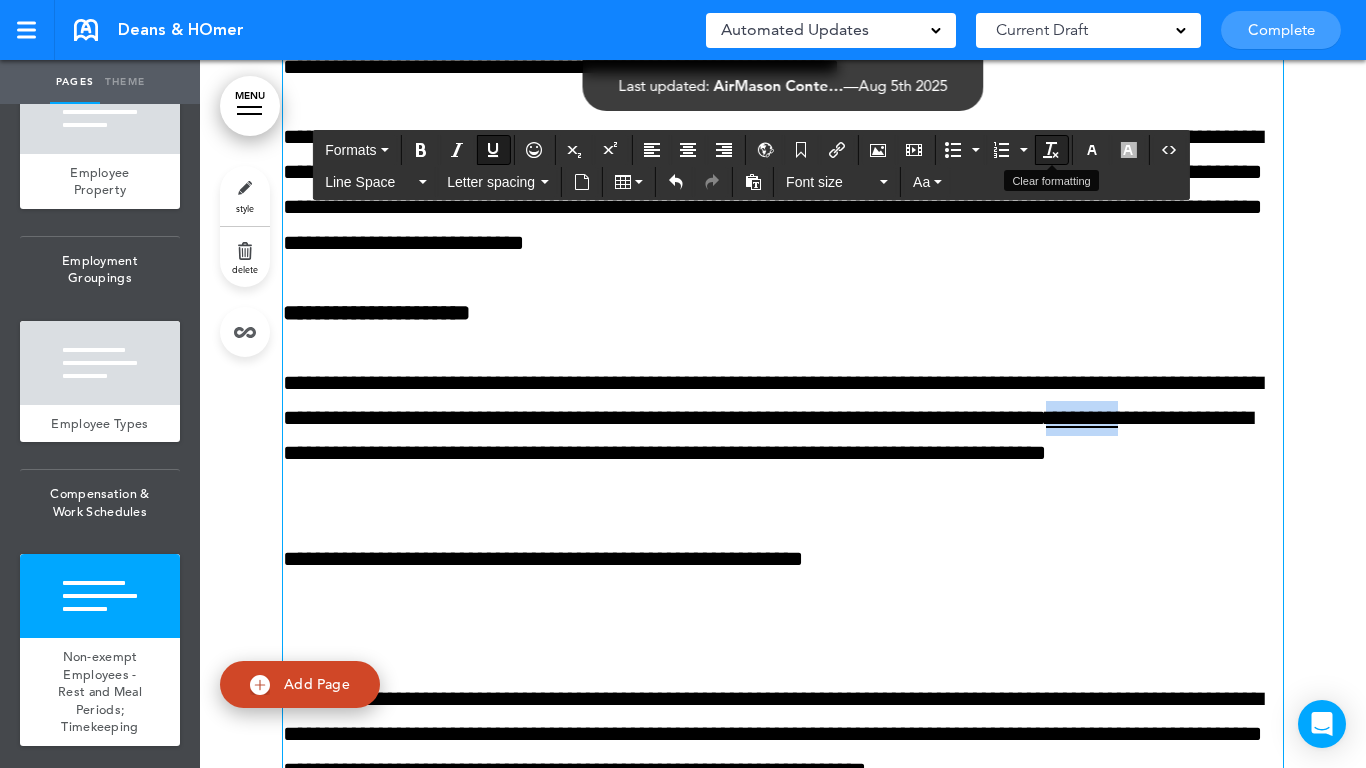 drag, startPoint x: 1053, startPoint y: 144, endPoint x: 949, endPoint y: 144, distance: 104 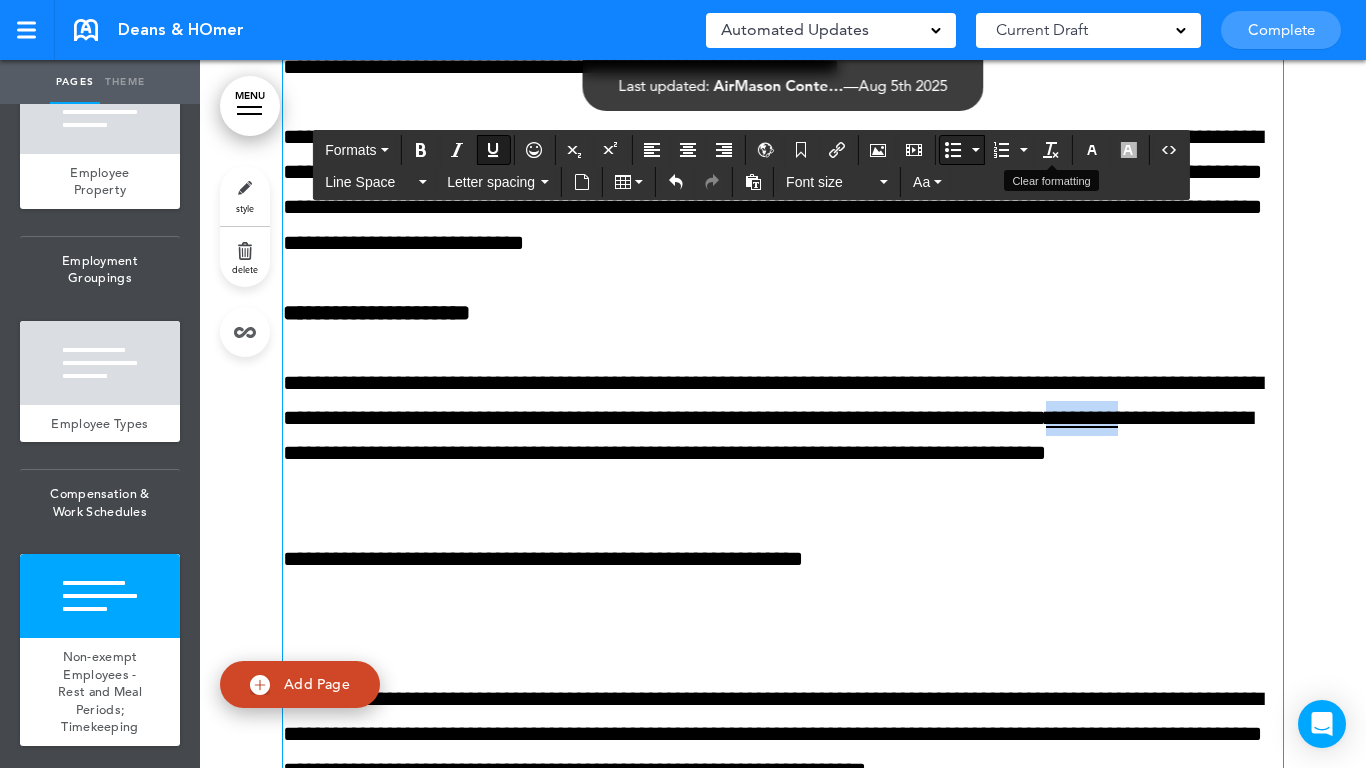 click at bounding box center (1051, 150) 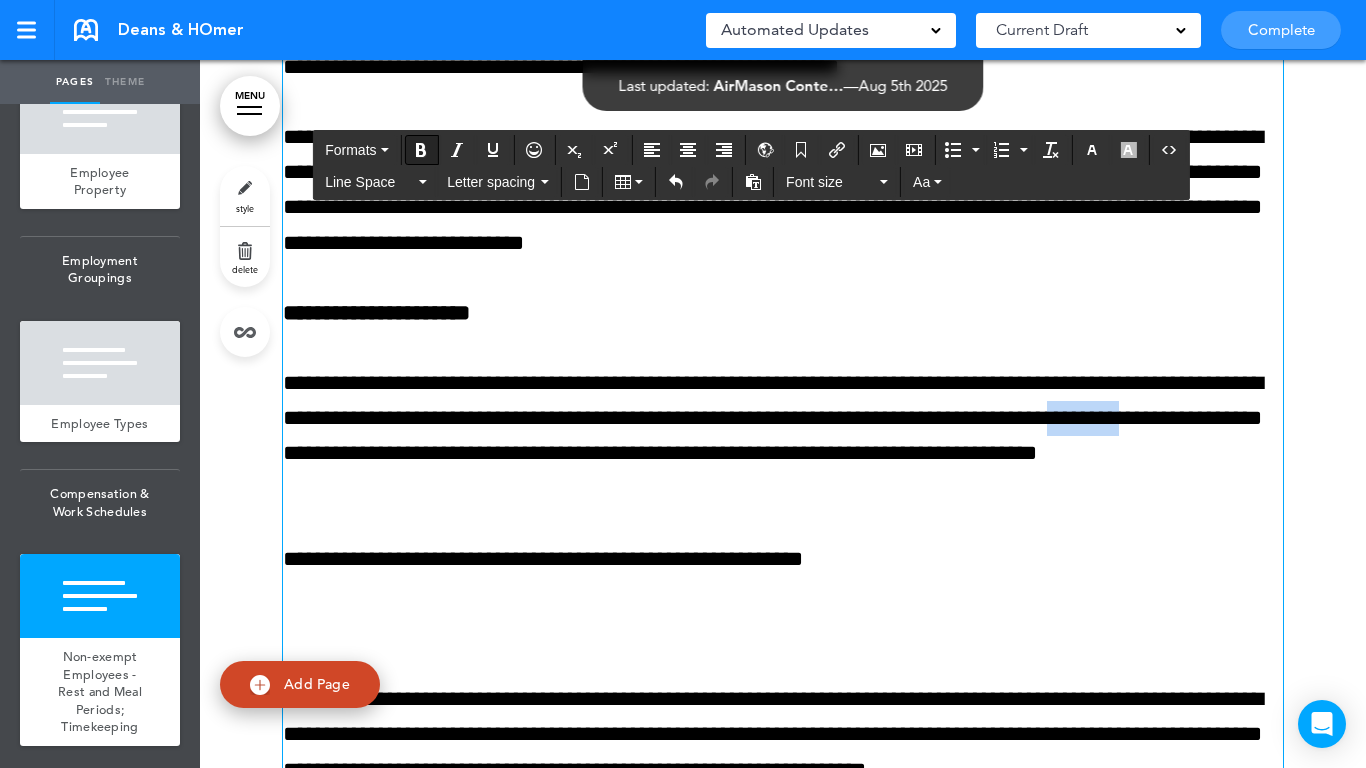 click at bounding box center [421, 150] 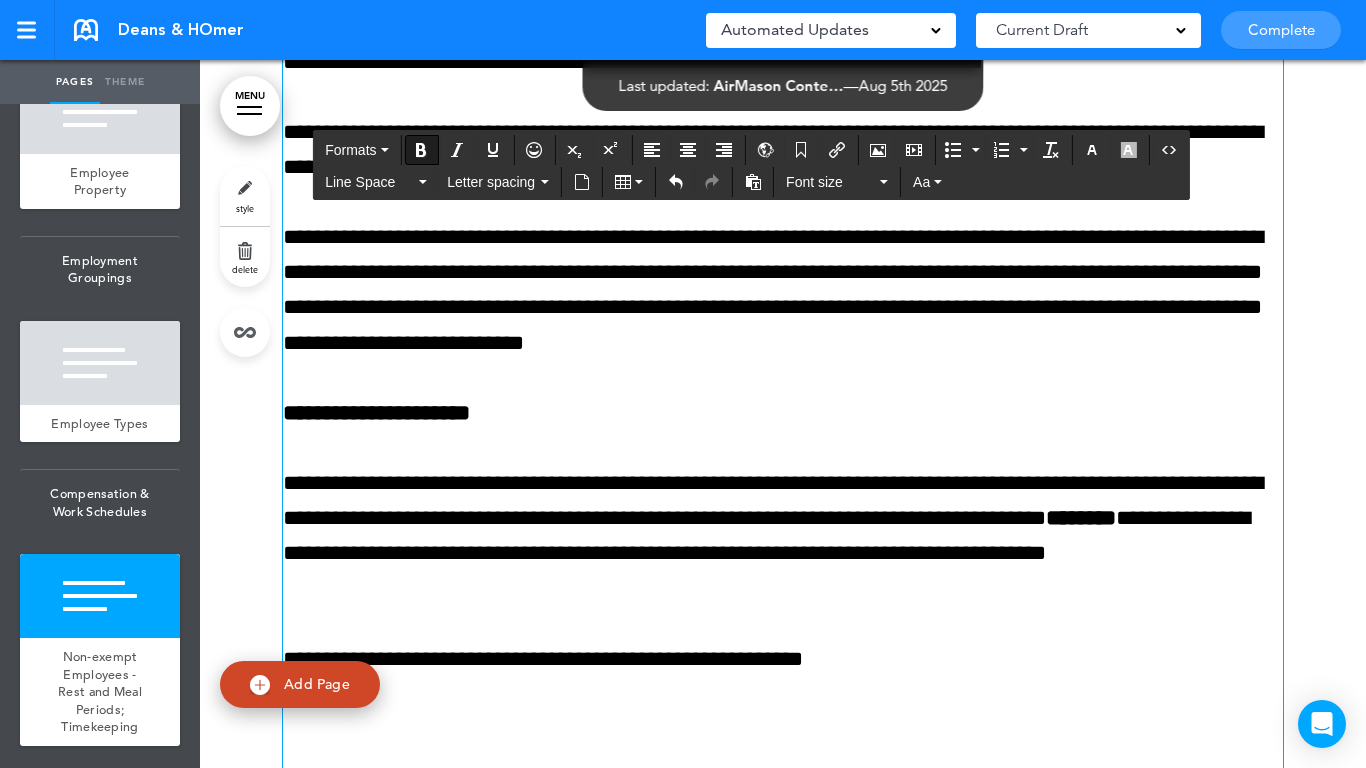 scroll, scrollTop: 23181, scrollLeft: 0, axis: vertical 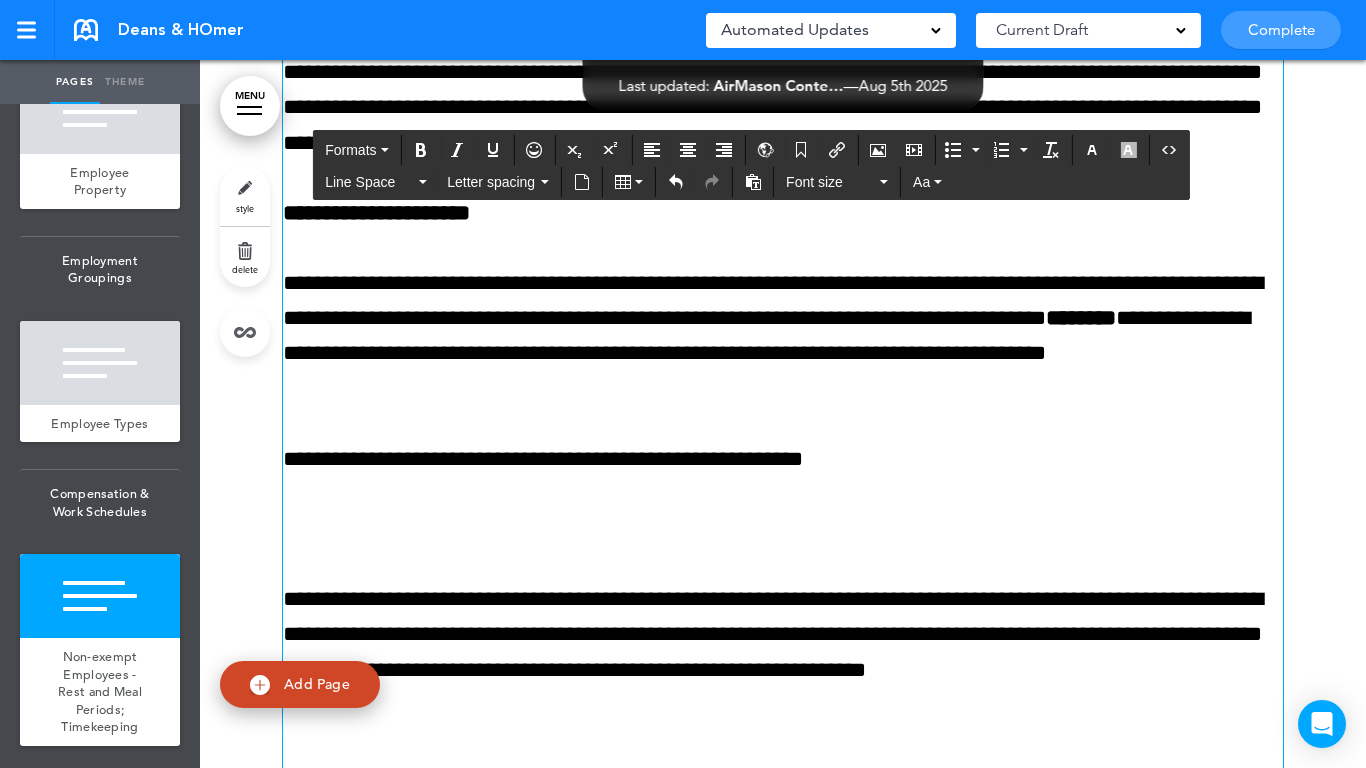 click at bounding box center (783, 529) 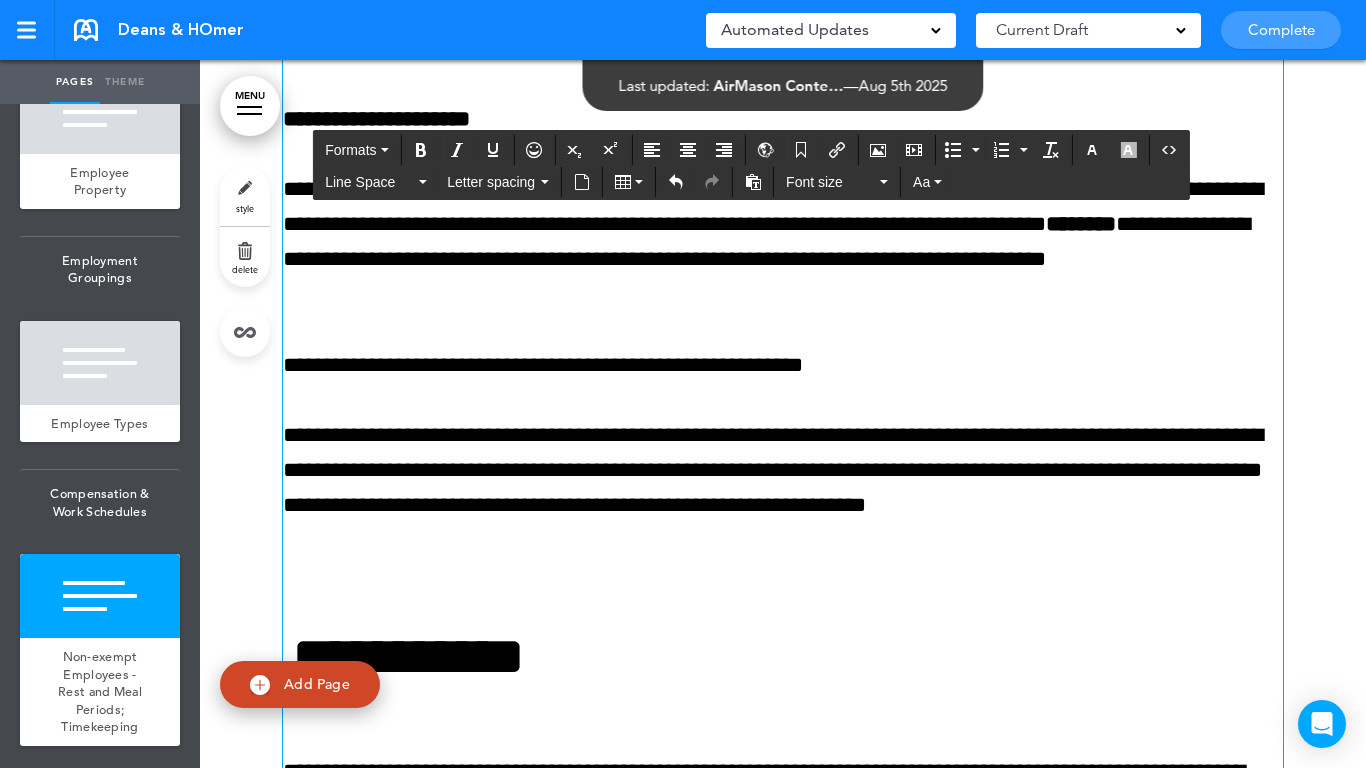scroll, scrollTop: 23381, scrollLeft: 0, axis: vertical 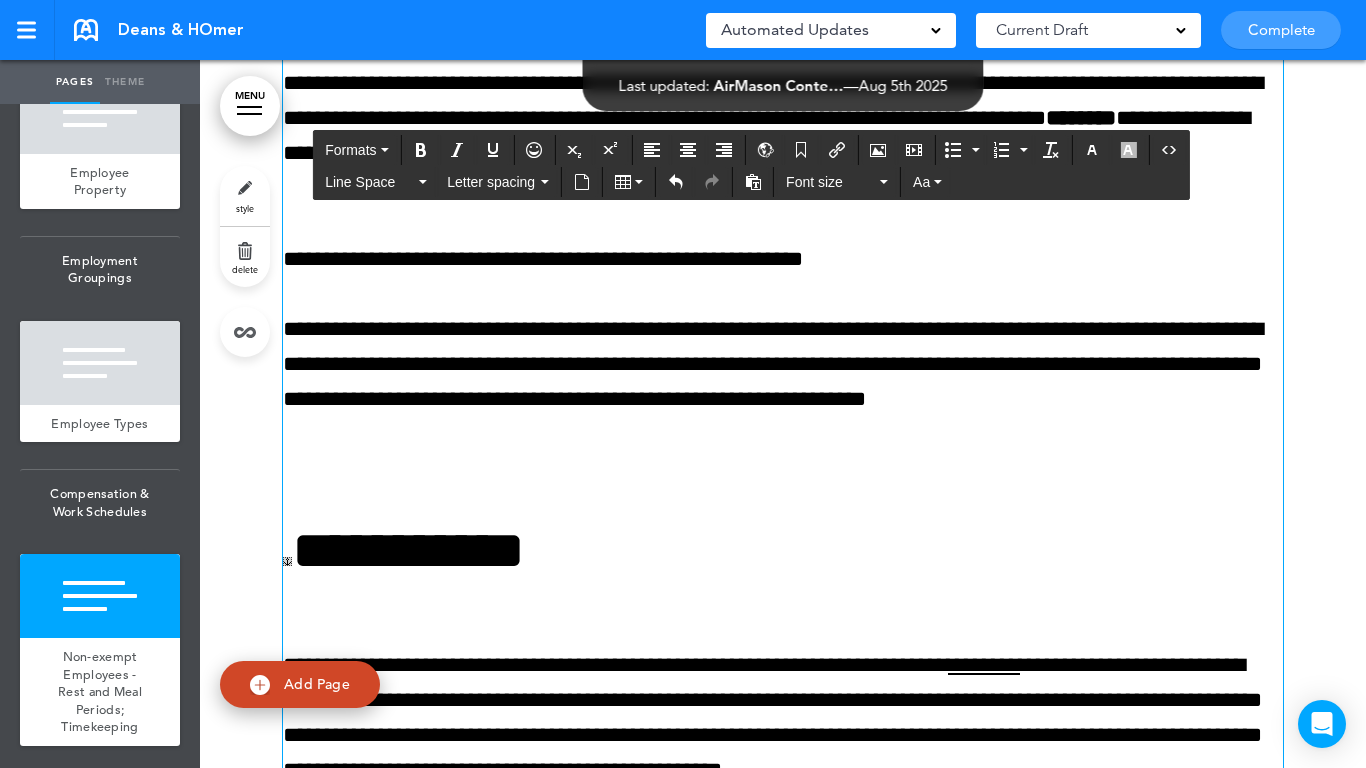 click at bounding box center (783, 470) 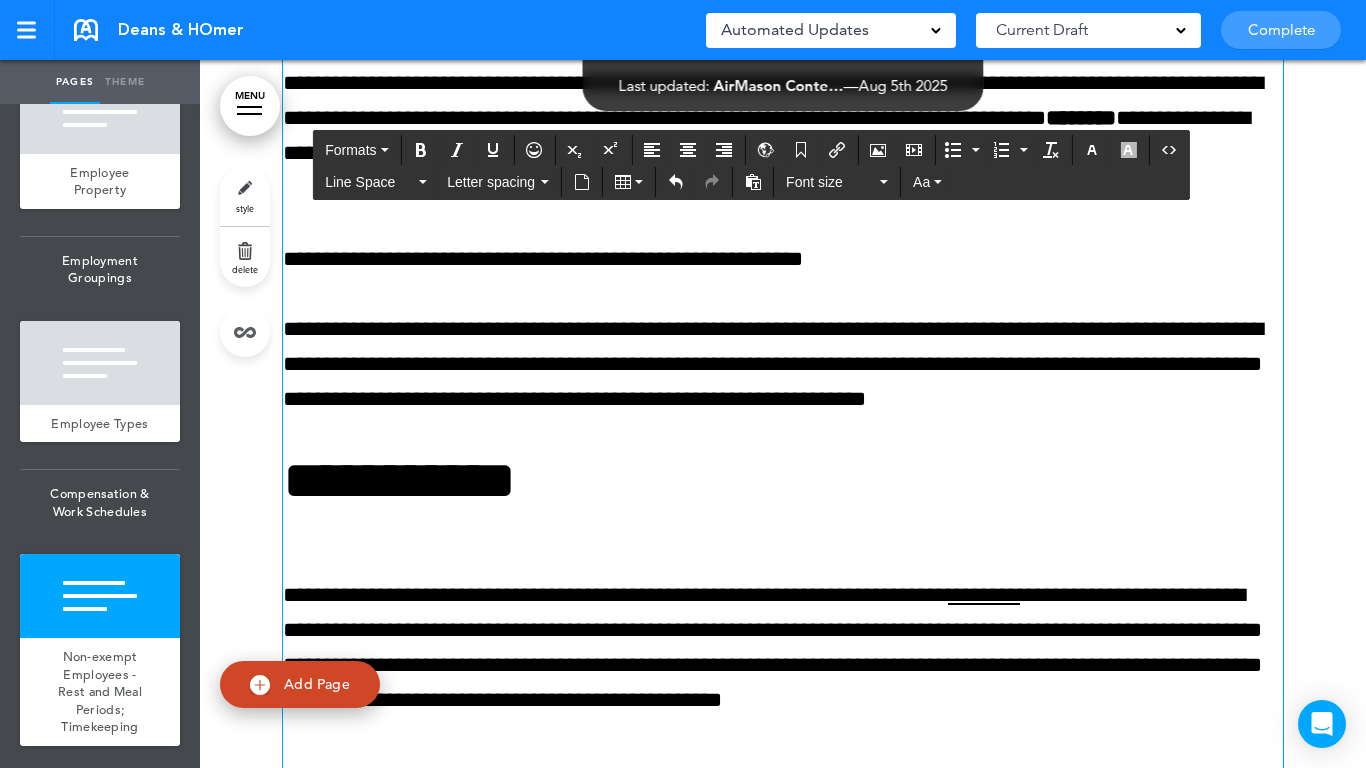click on "Formats" at bounding box center [350, 150] 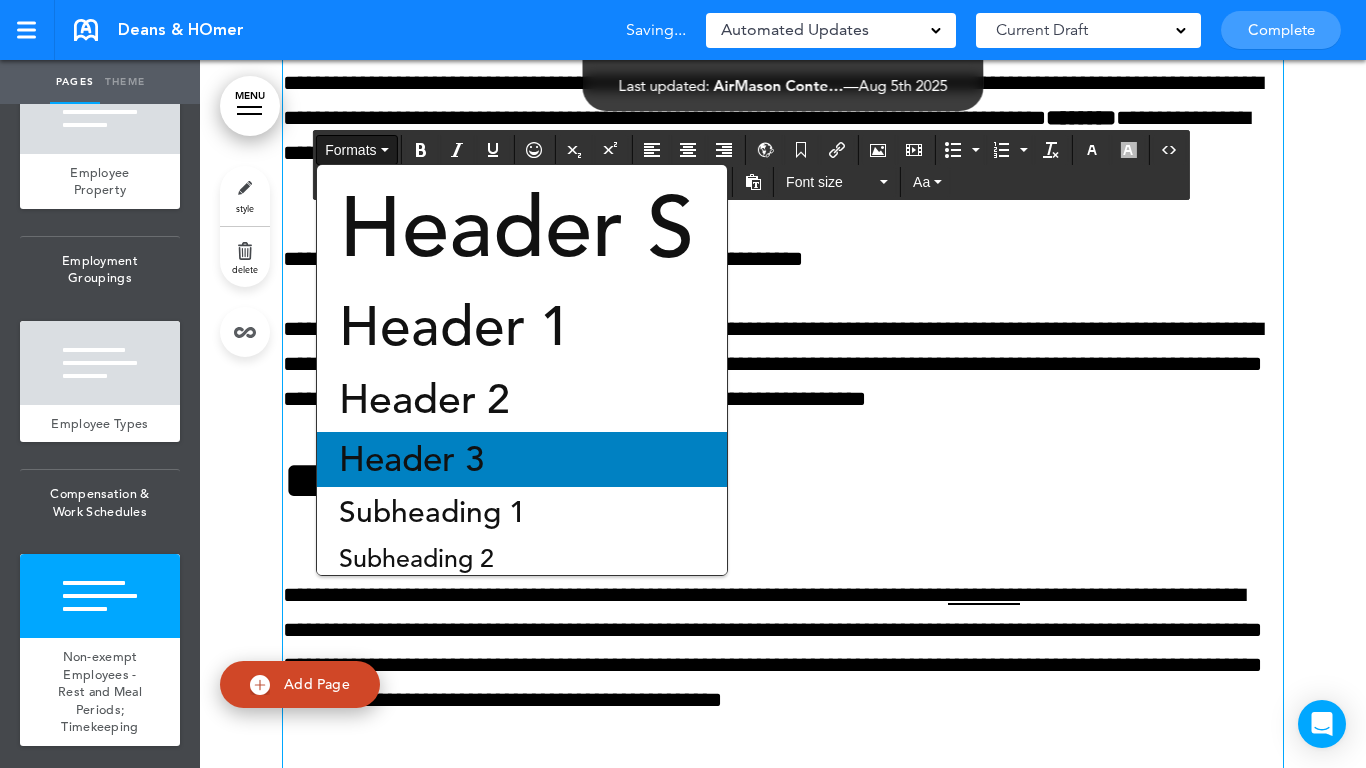 click on "Header 3" at bounding box center (522, 459) 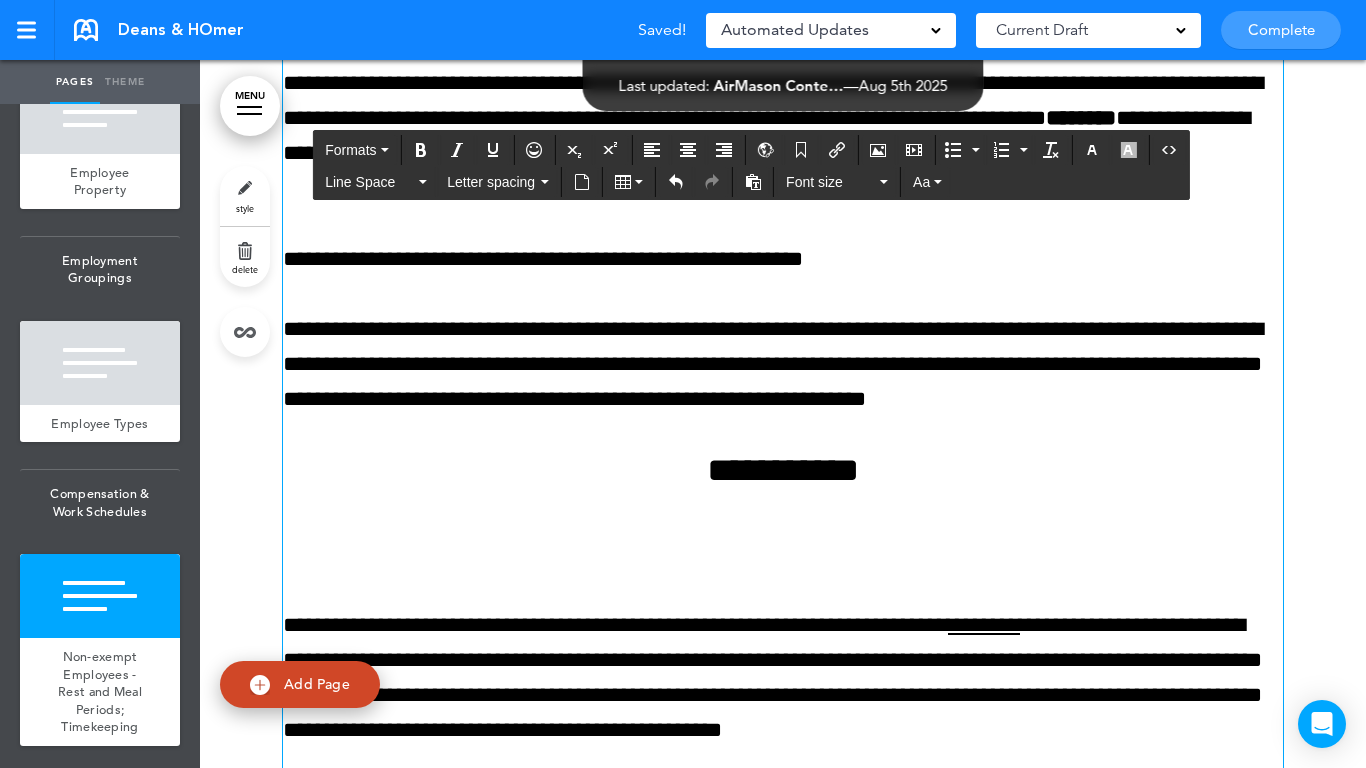 click on "**********" at bounding box center (783, -22) 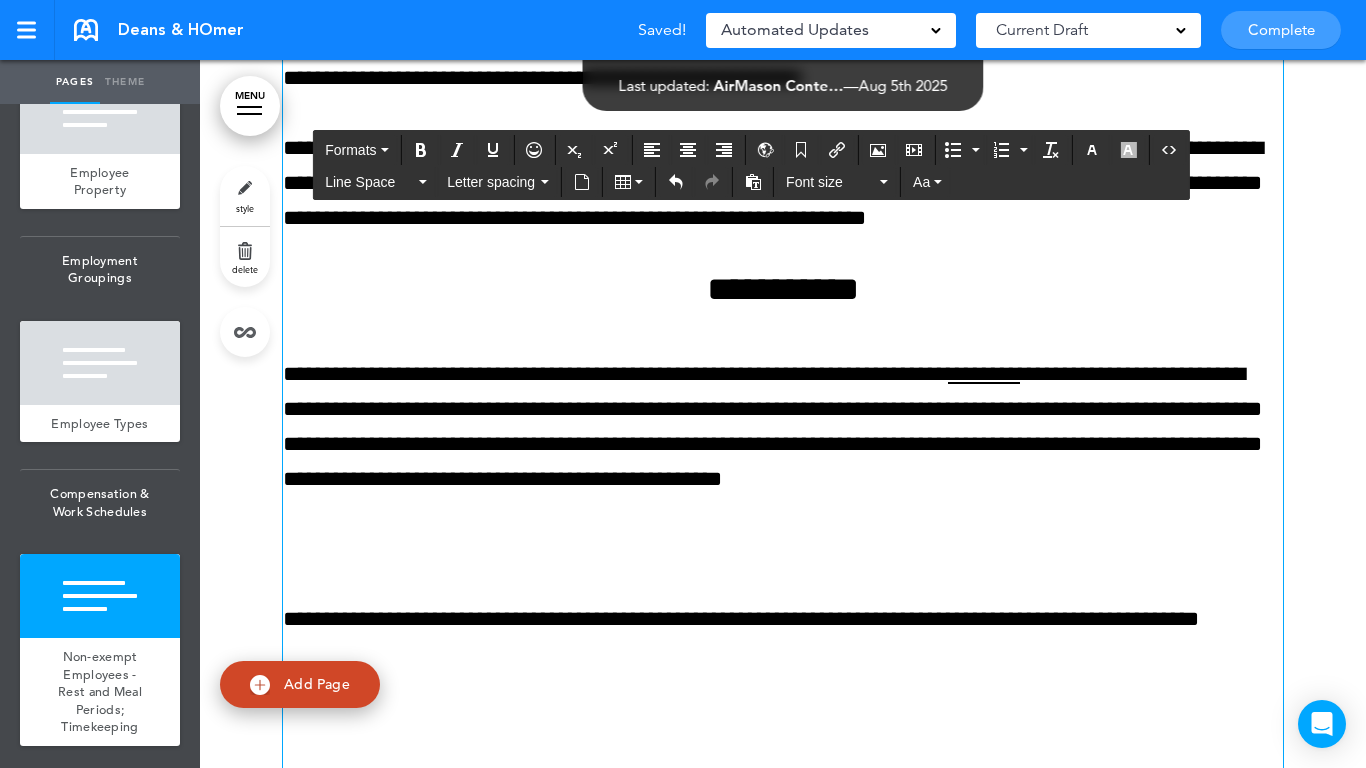 scroll, scrollTop: 23581, scrollLeft: 0, axis: vertical 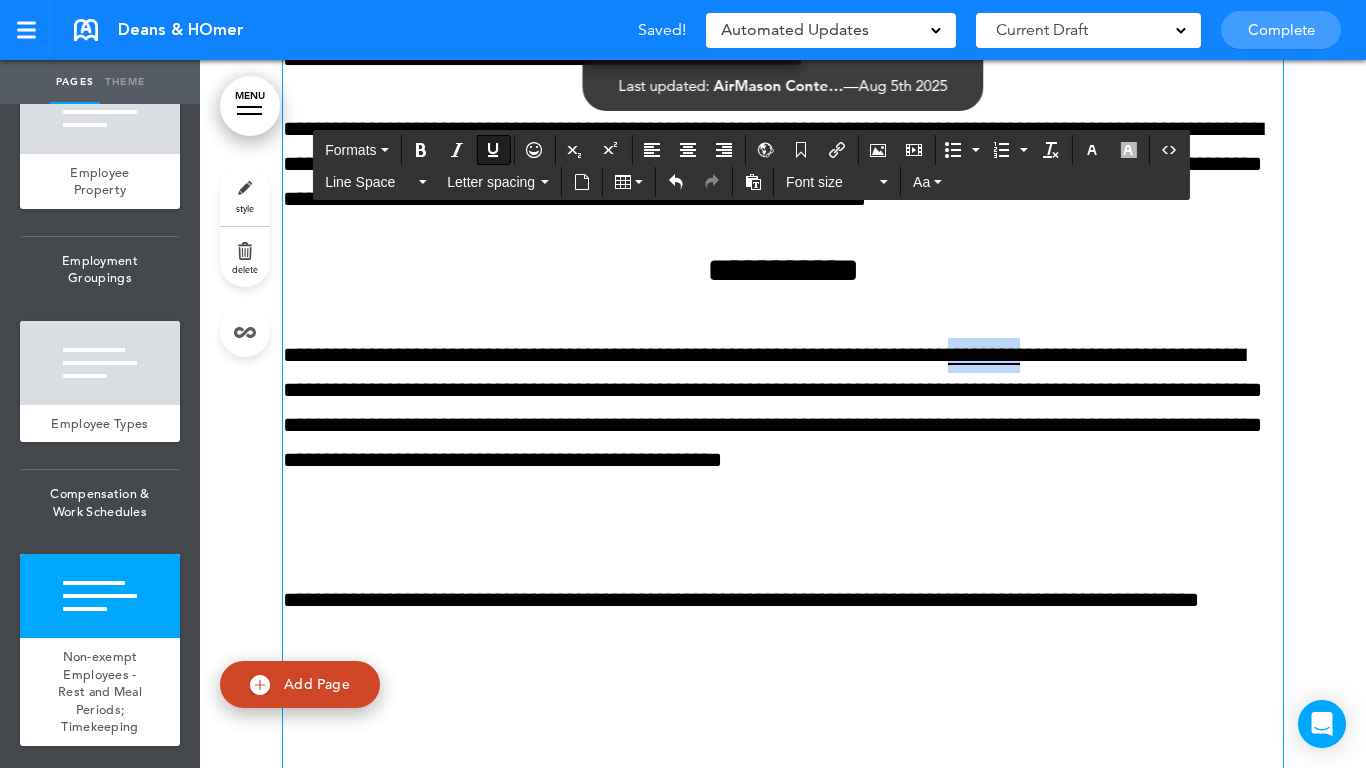 drag, startPoint x: 1041, startPoint y: 359, endPoint x: 1113, endPoint y: 348, distance: 72.835434 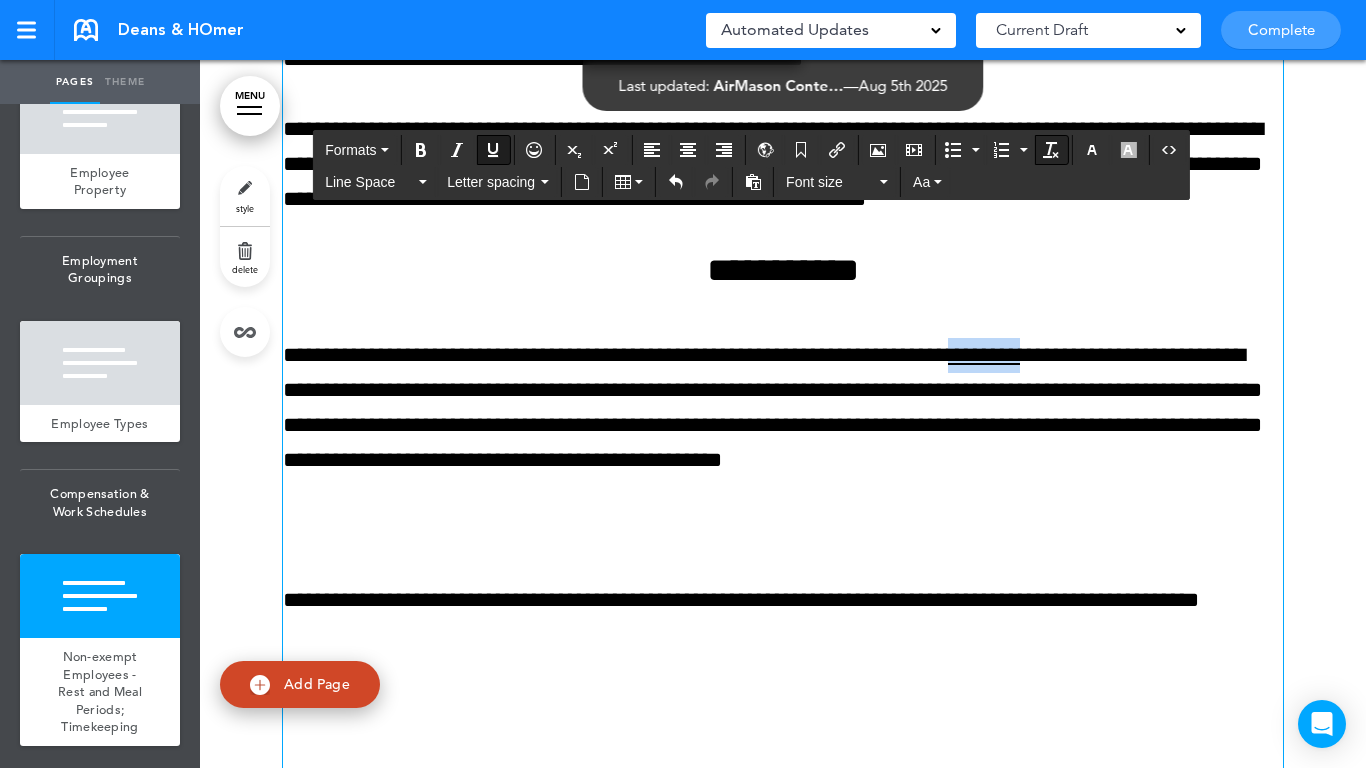 drag, startPoint x: 1052, startPoint y: 154, endPoint x: 610, endPoint y: 141, distance: 442.19113 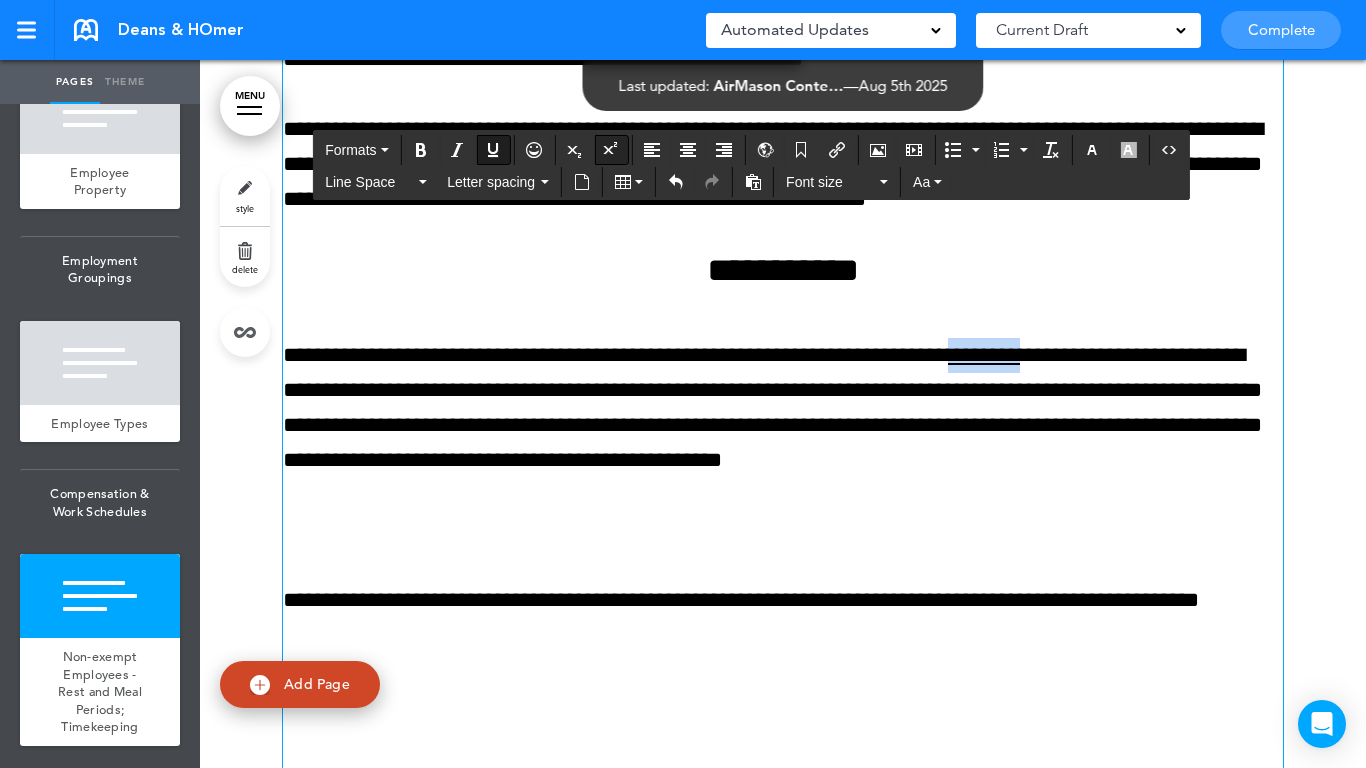 click at bounding box center [1051, 150] 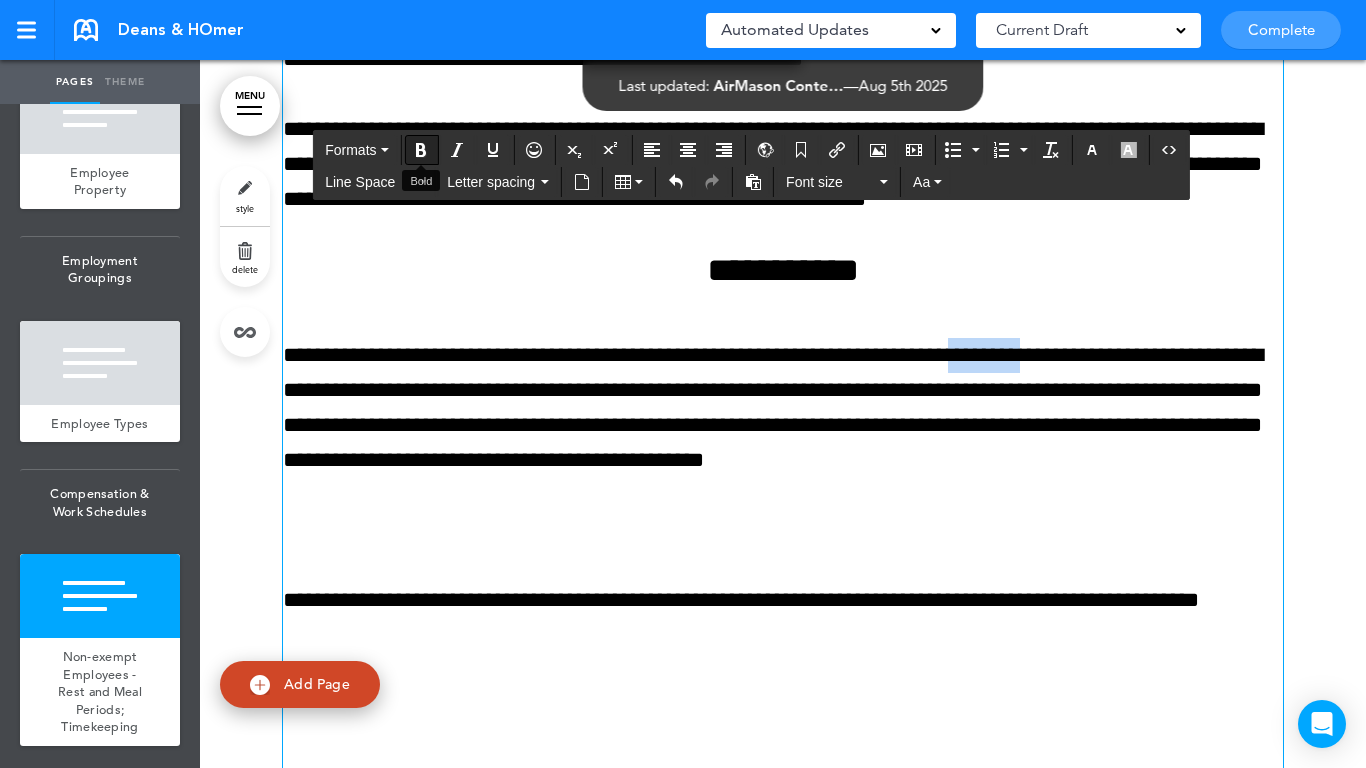 click at bounding box center (421, 150) 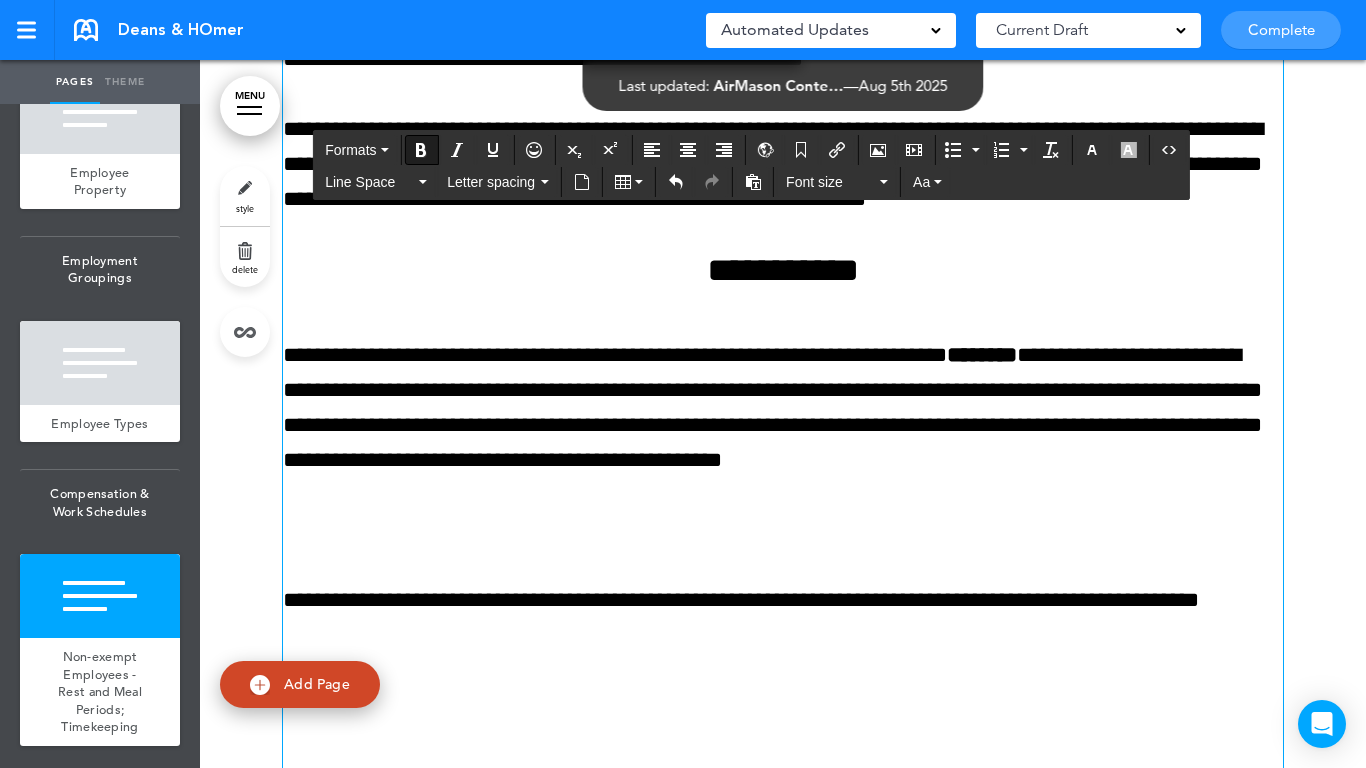 click at bounding box center [783, 530] 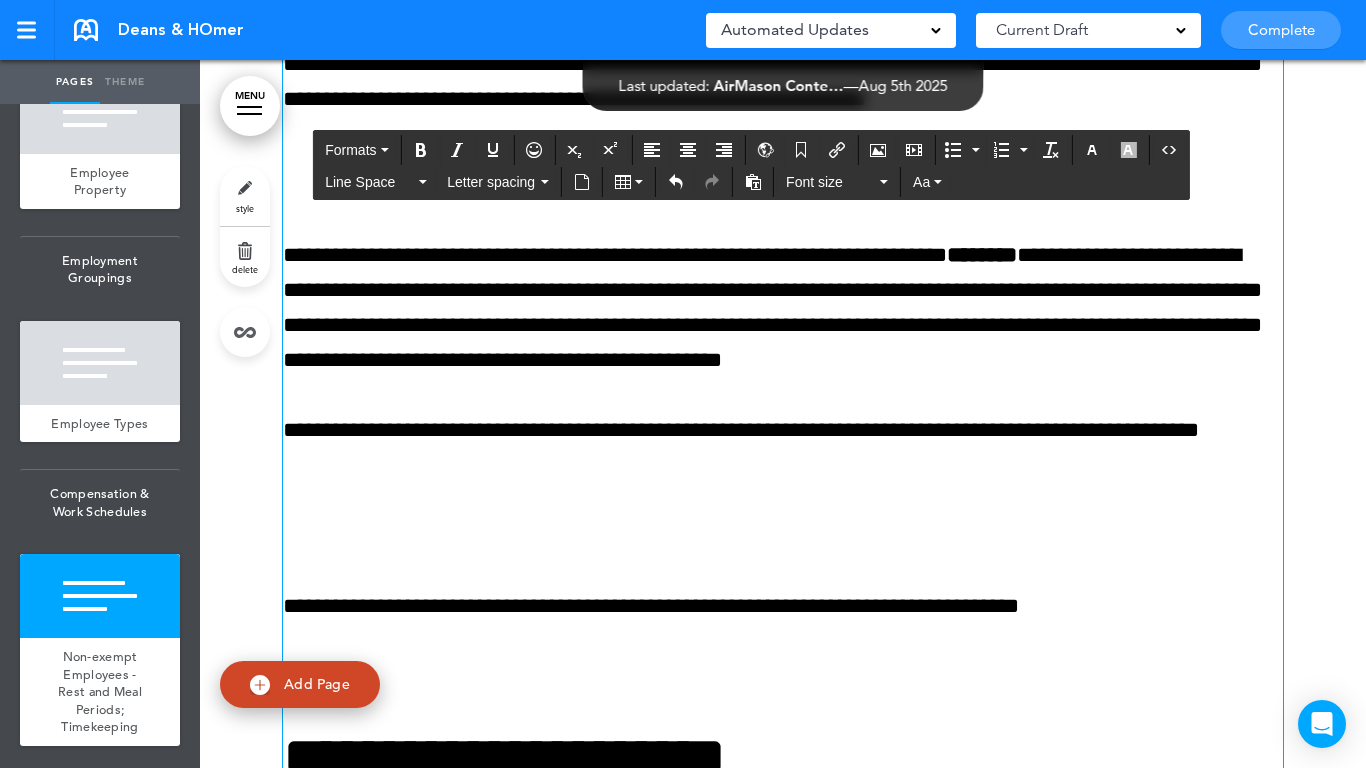 click on "**********" at bounding box center (783, 1652) 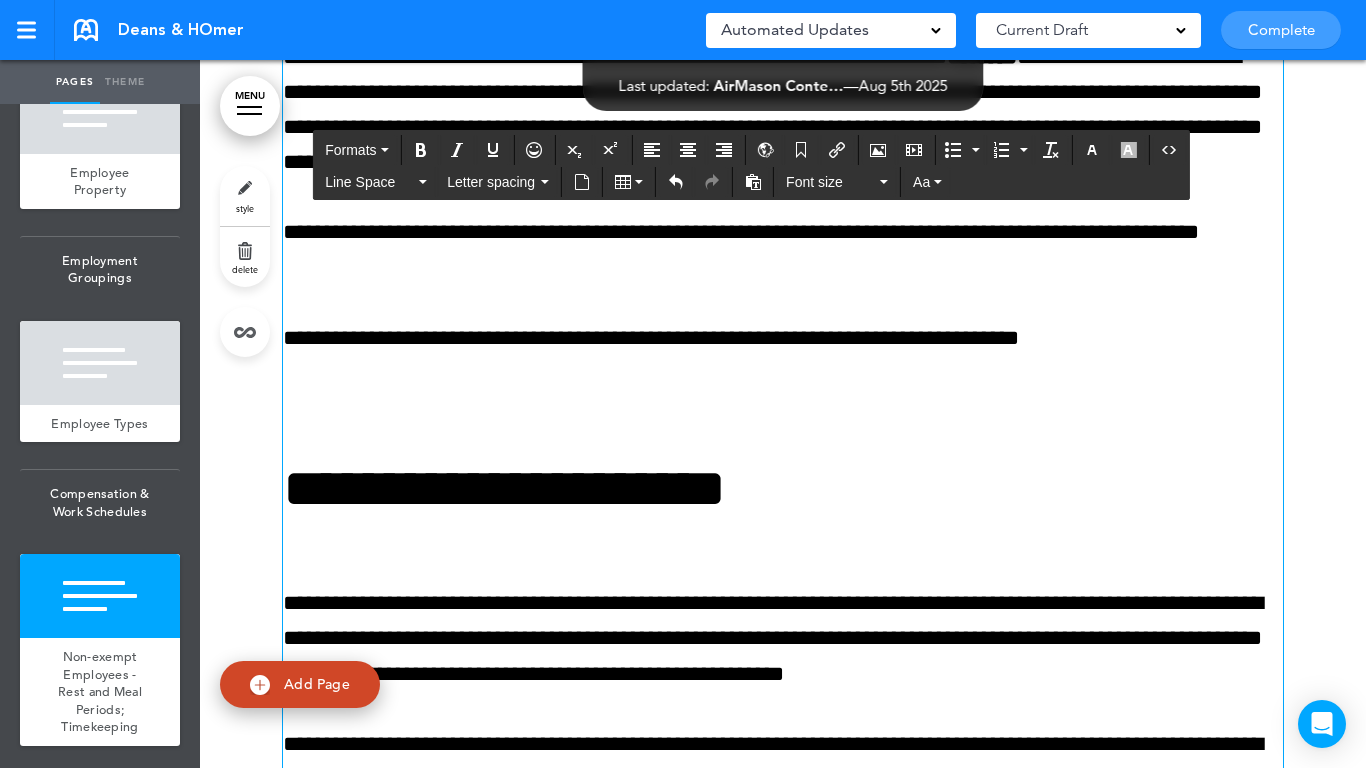 scroll, scrollTop: 23881, scrollLeft: 0, axis: vertical 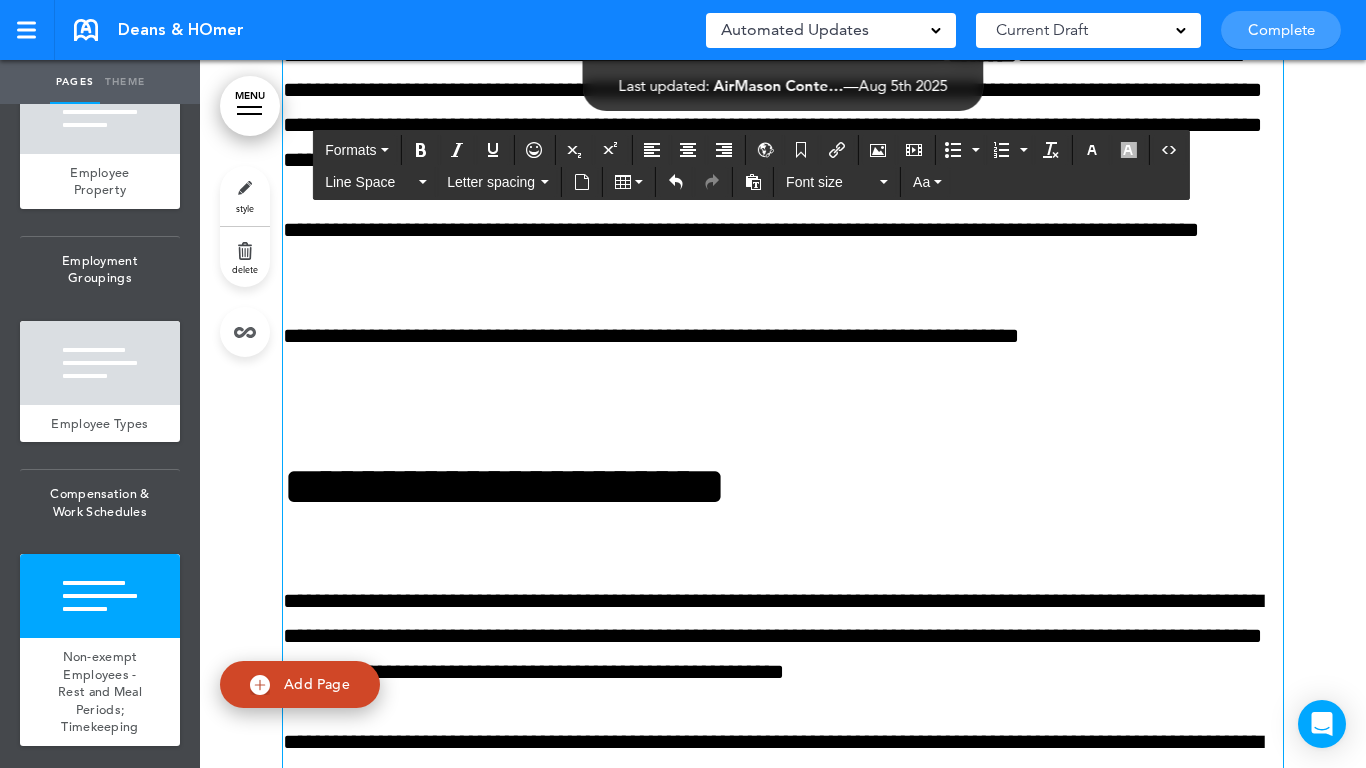 click at bounding box center (783, 406) 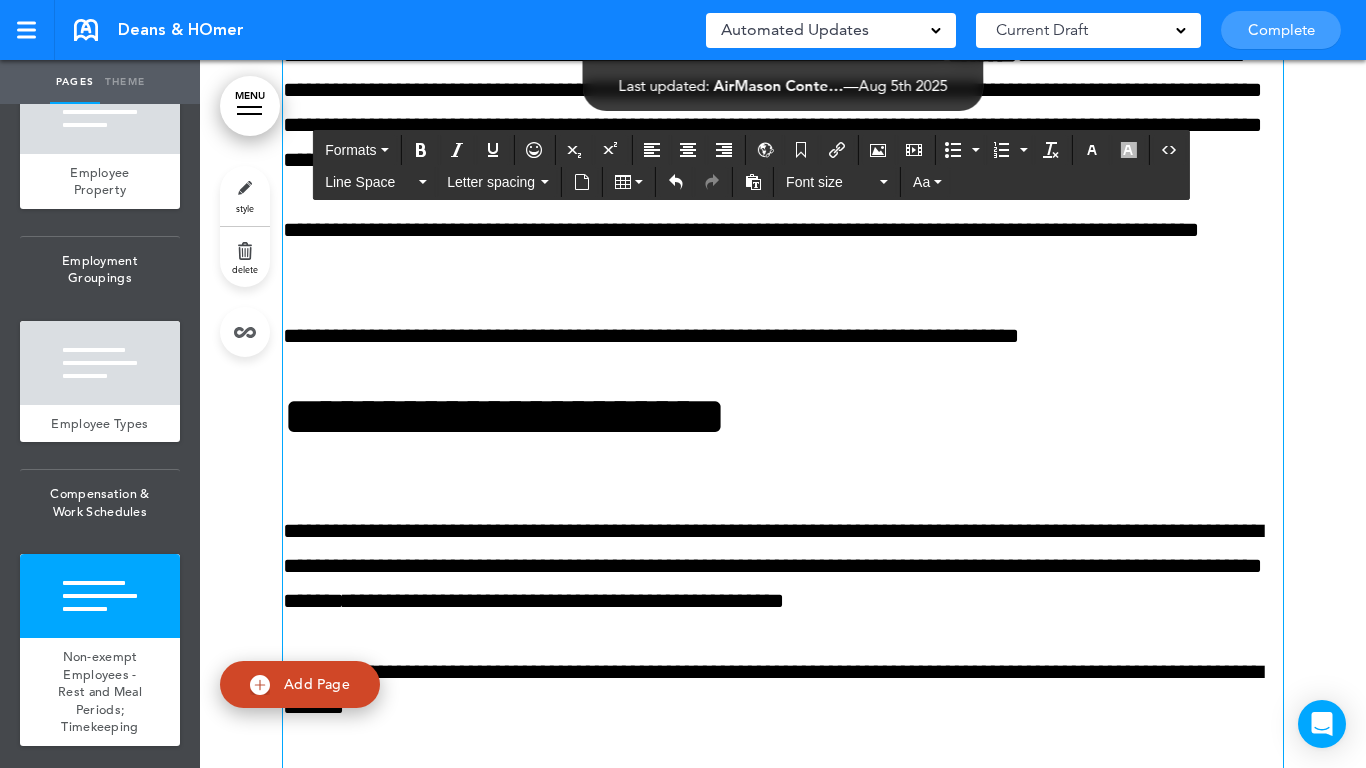 click on "**********" at bounding box center [783, 416] 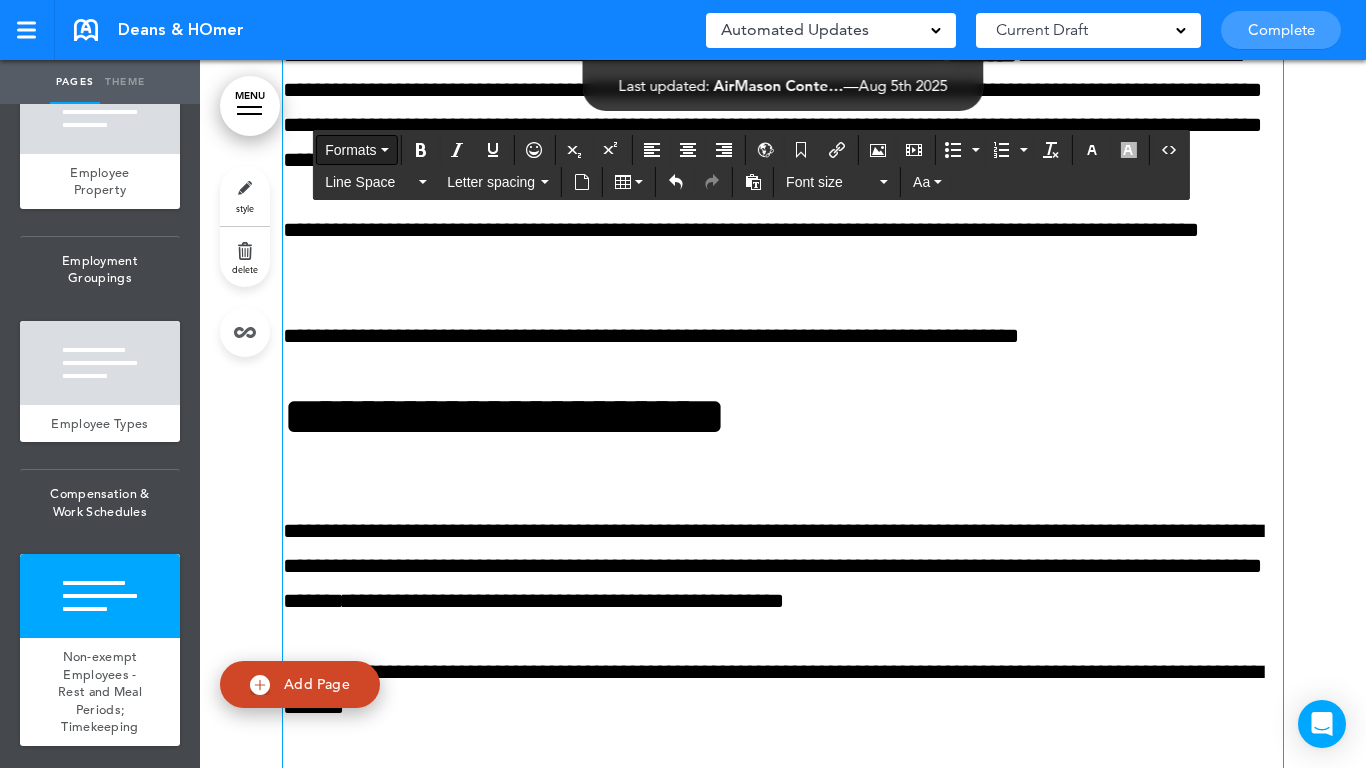 click on "Formats" at bounding box center (356, 150) 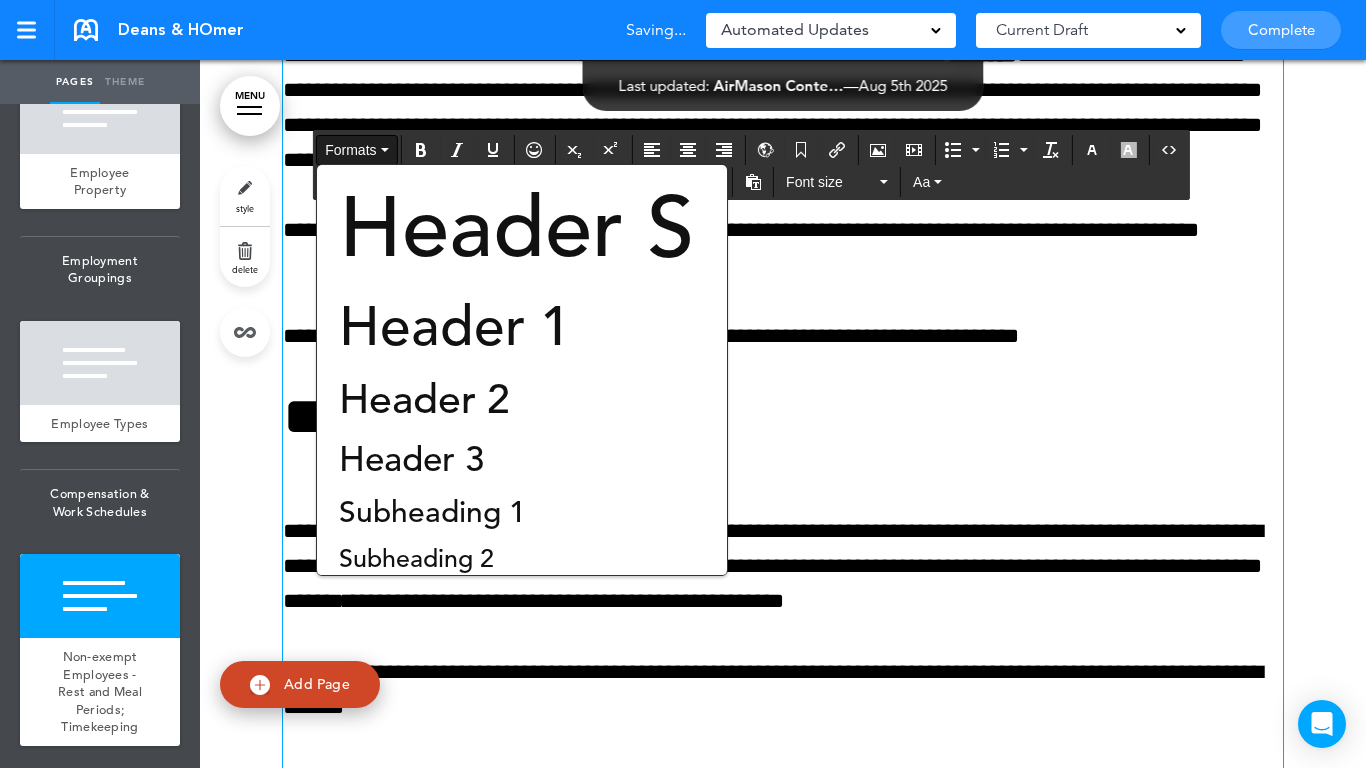click on "Header 3" at bounding box center (411, 459) 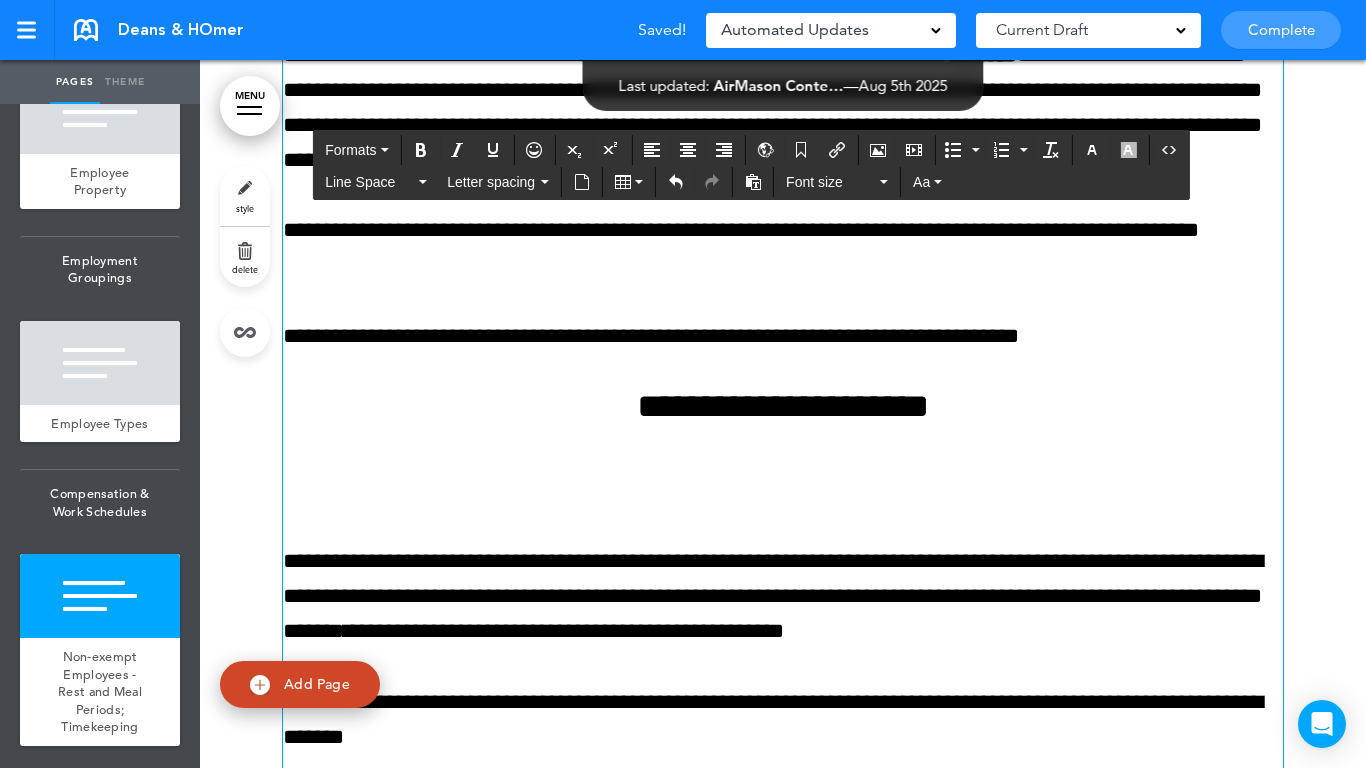 click on "**********" at bounding box center (783, 1397) 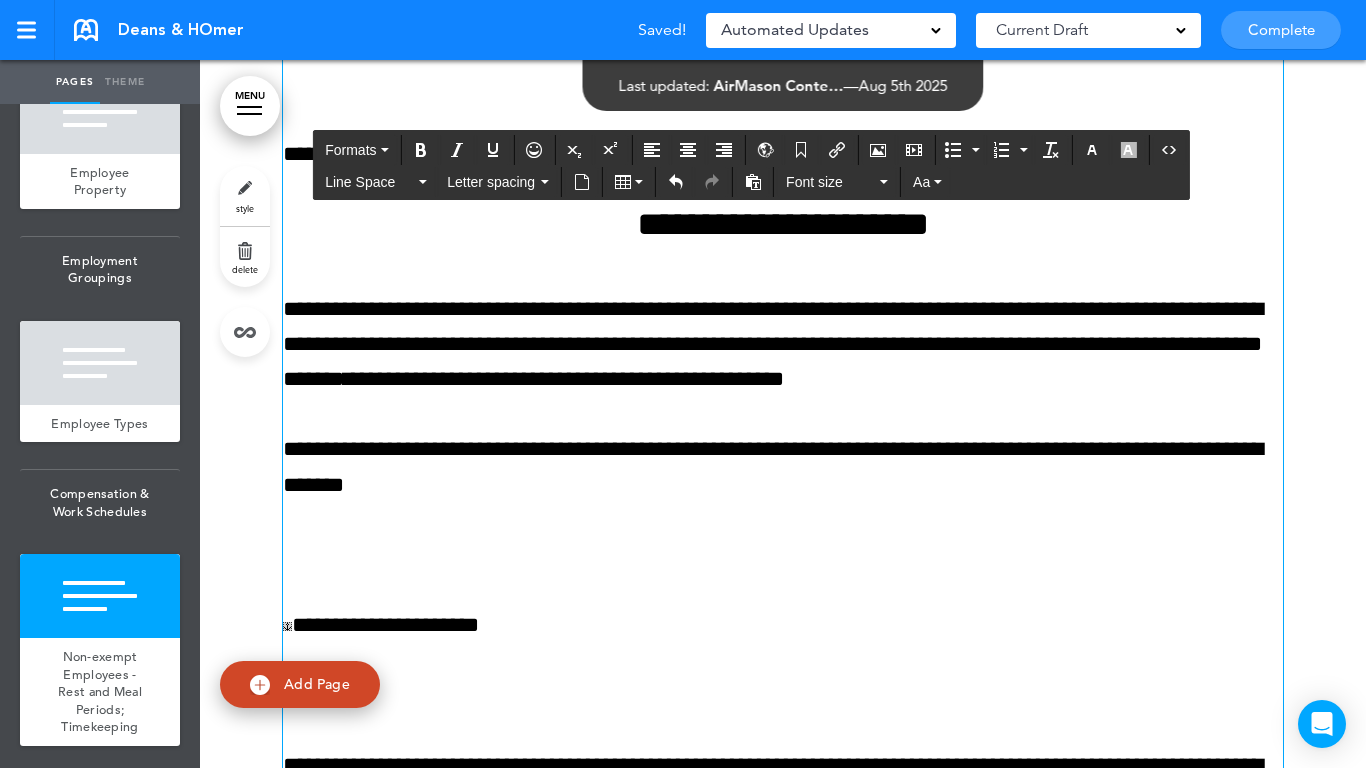 scroll, scrollTop: 24081, scrollLeft: 0, axis: vertical 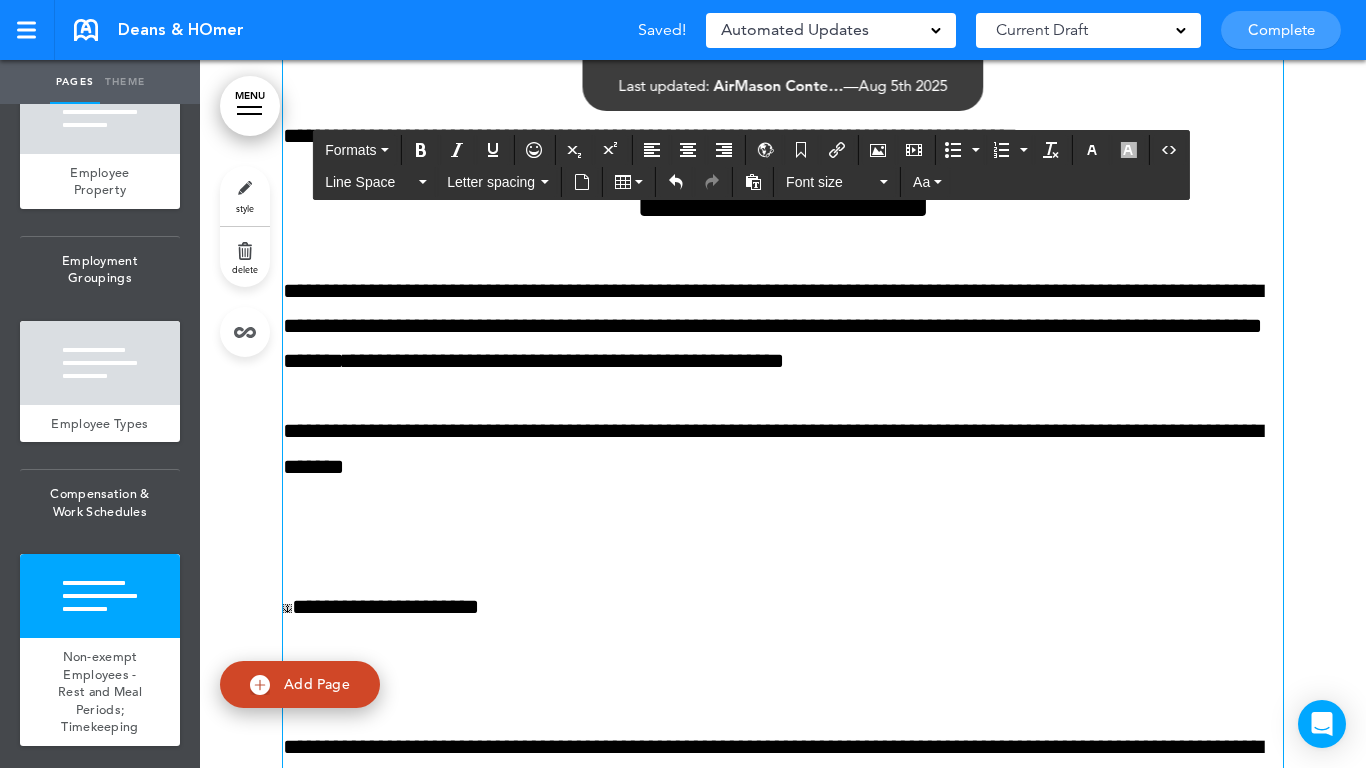 click at bounding box center (783, 537) 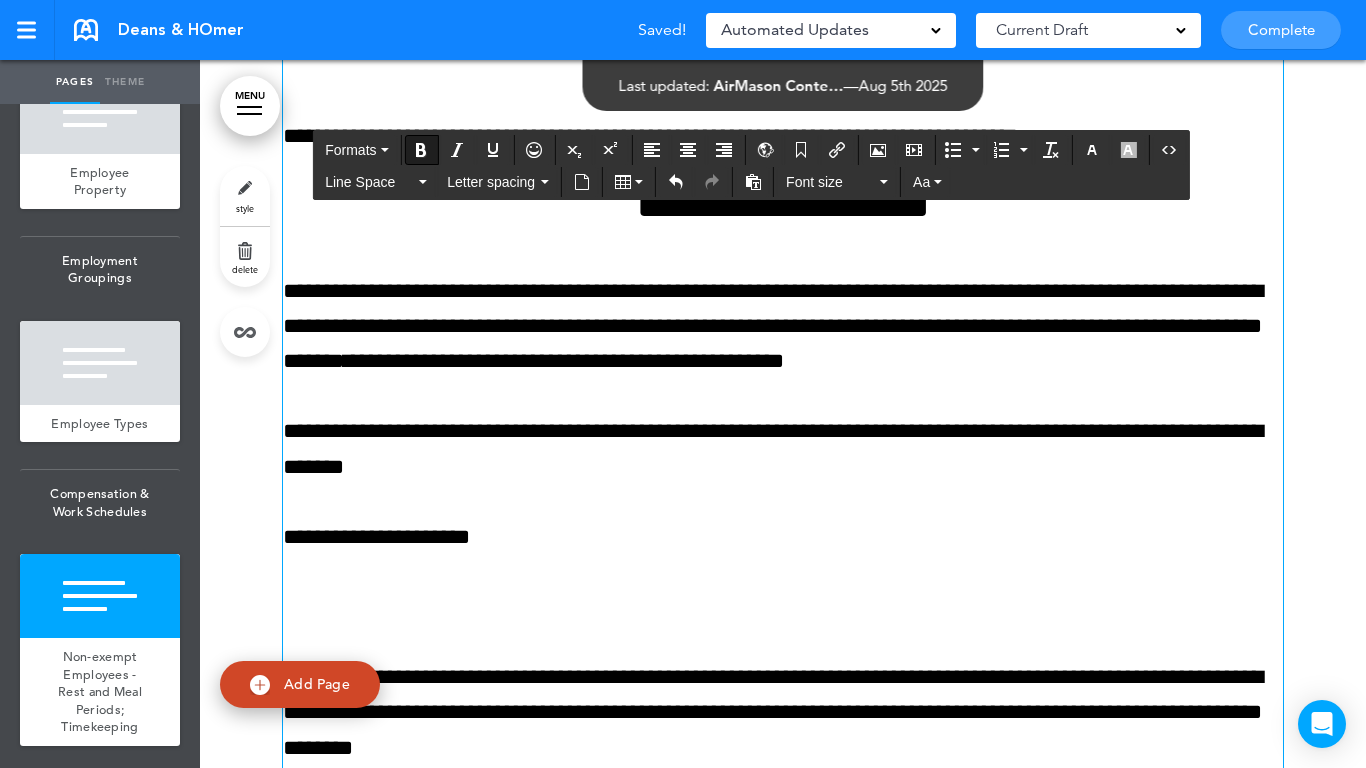 click at bounding box center [783, 607] 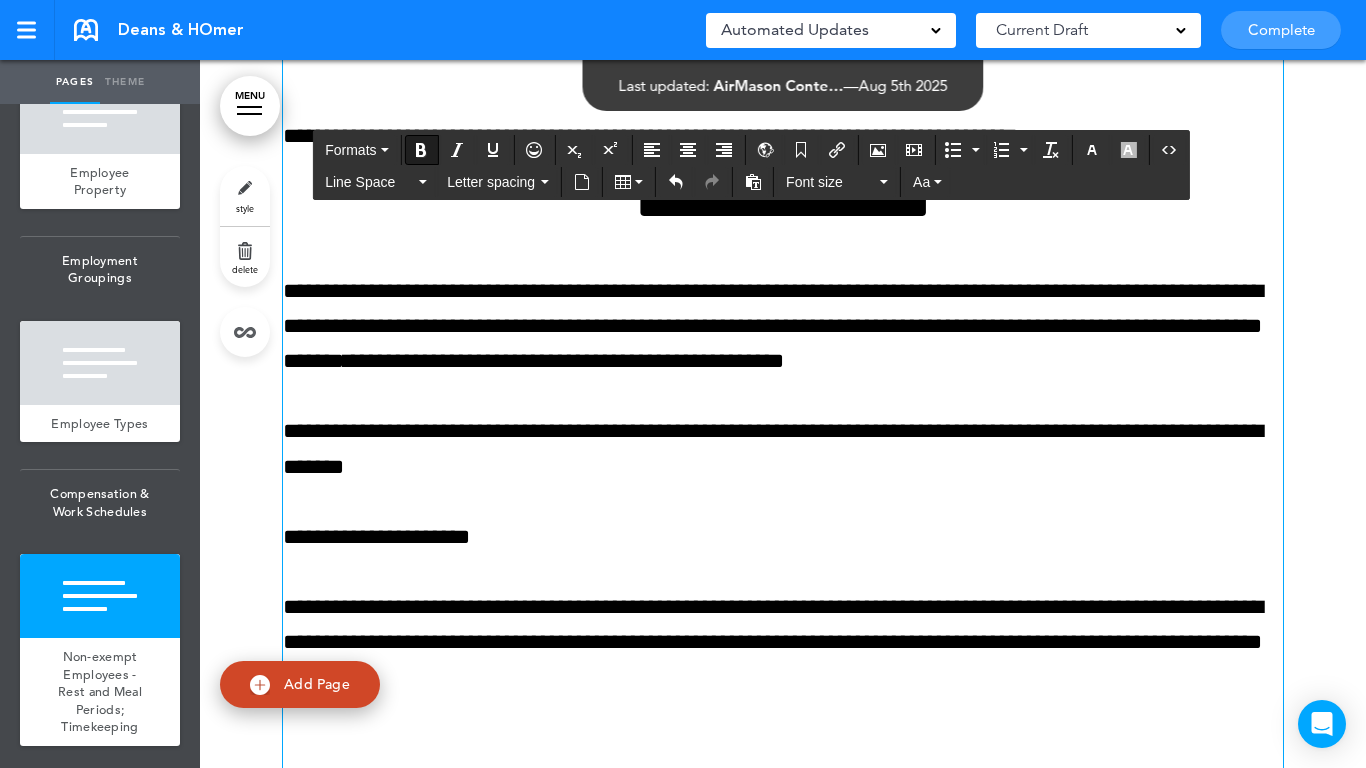 click on "**********" at bounding box center (376, 537) 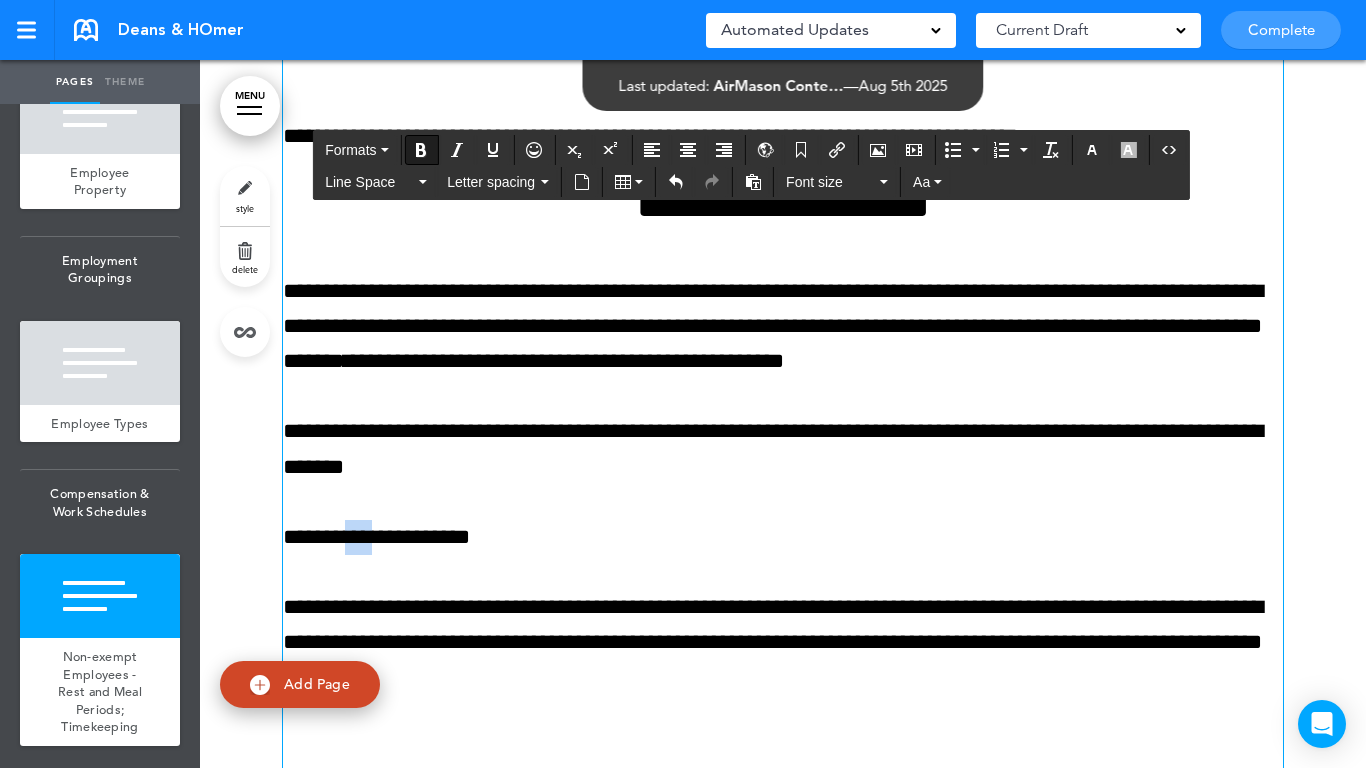 click on "**********" at bounding box center (376, 537) 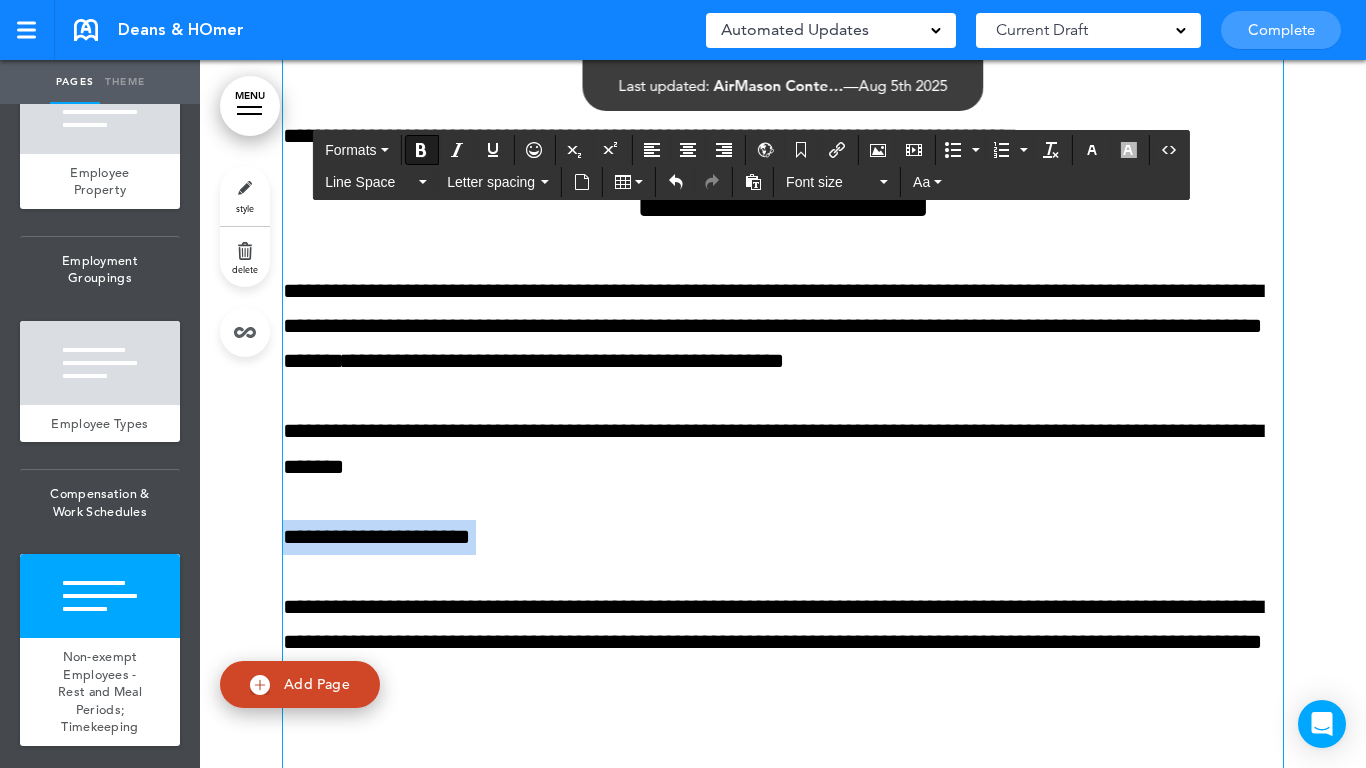 click on "**********" at bounding box center [376, 537] 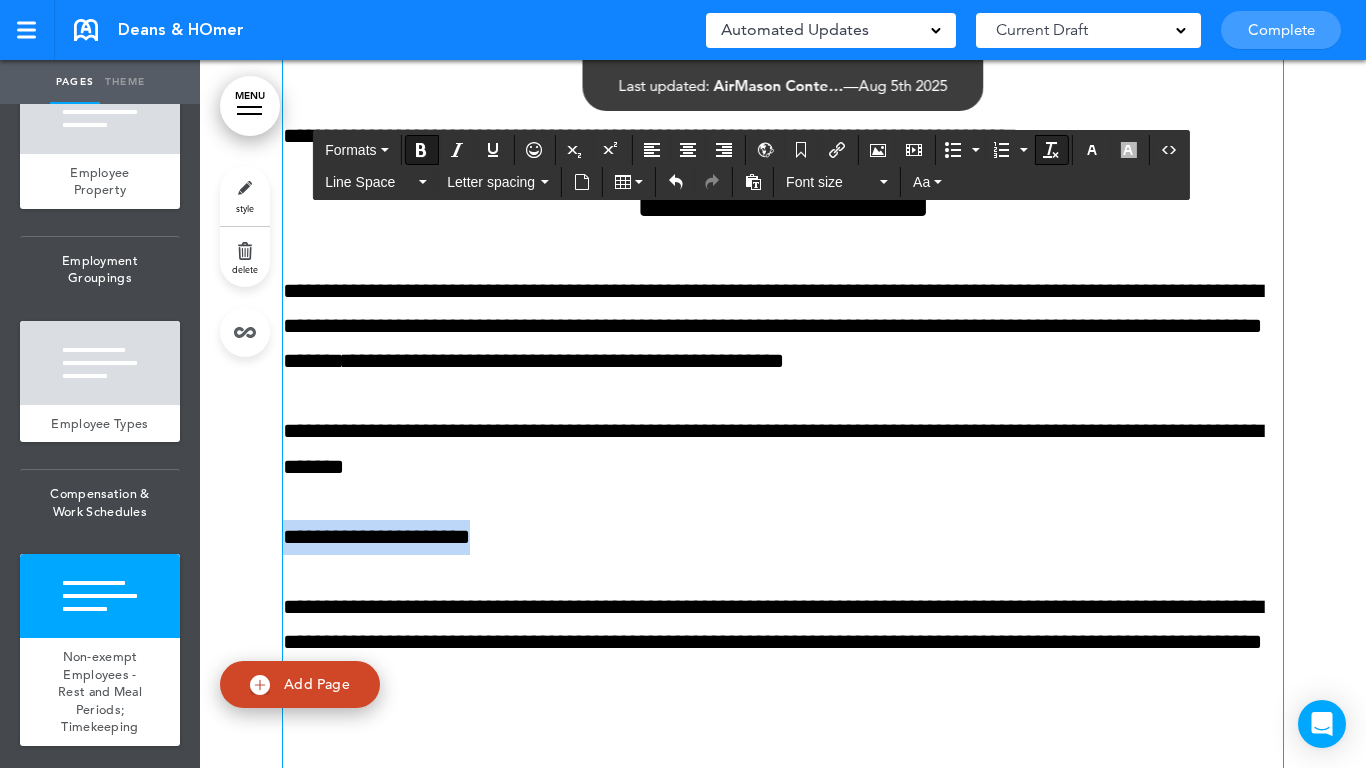 click at bounding box center (1051, 150) 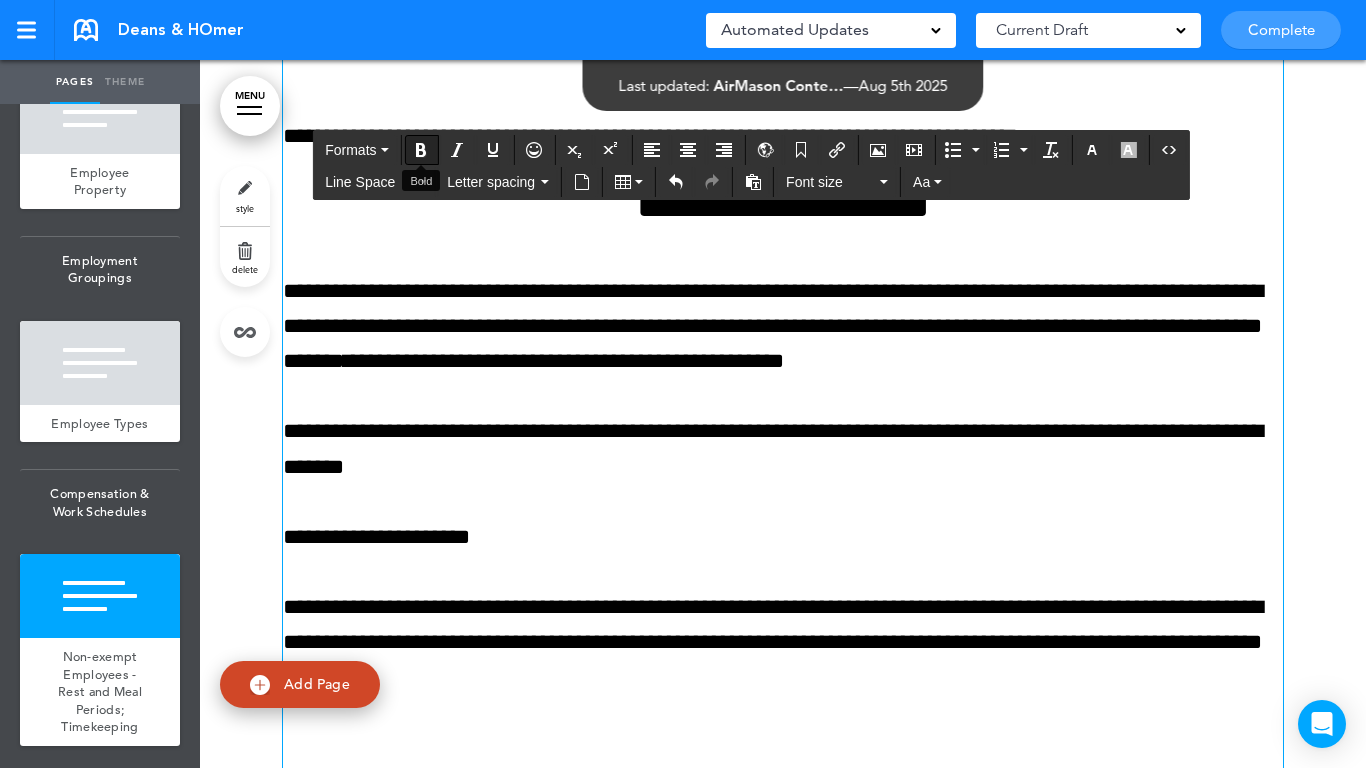 click at bounding box center [421, 150] 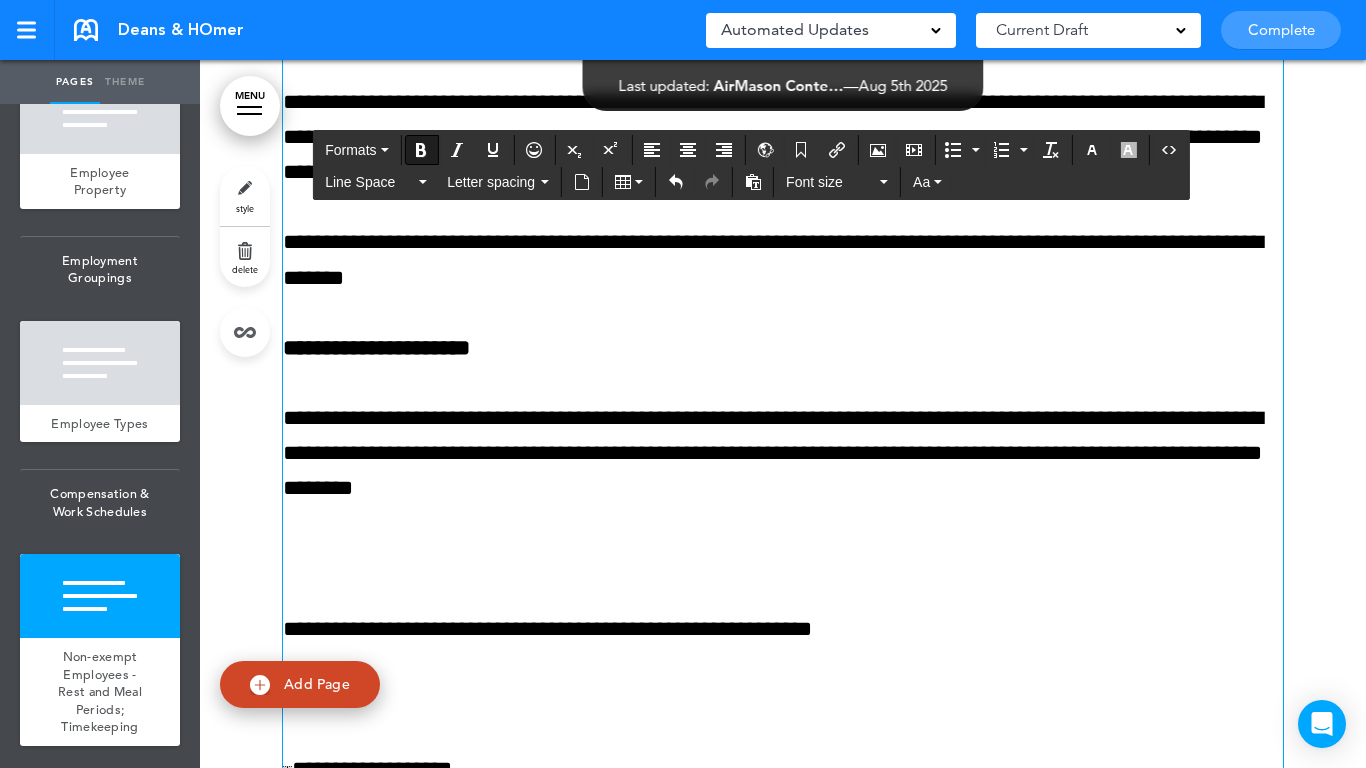 scroll, scrollTop: 24281, scrollLeft: 0, axis: vertical 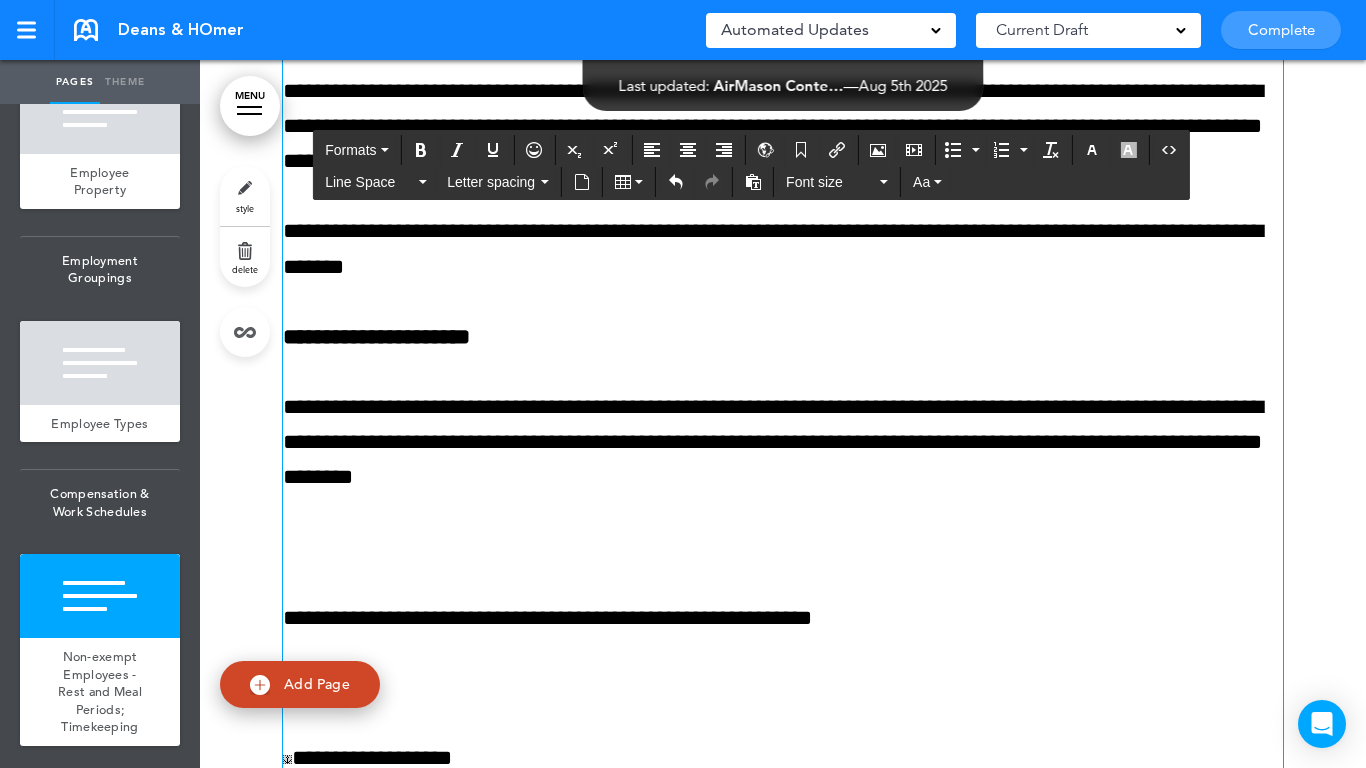 click on "**********" at bounding box center [783, 891] 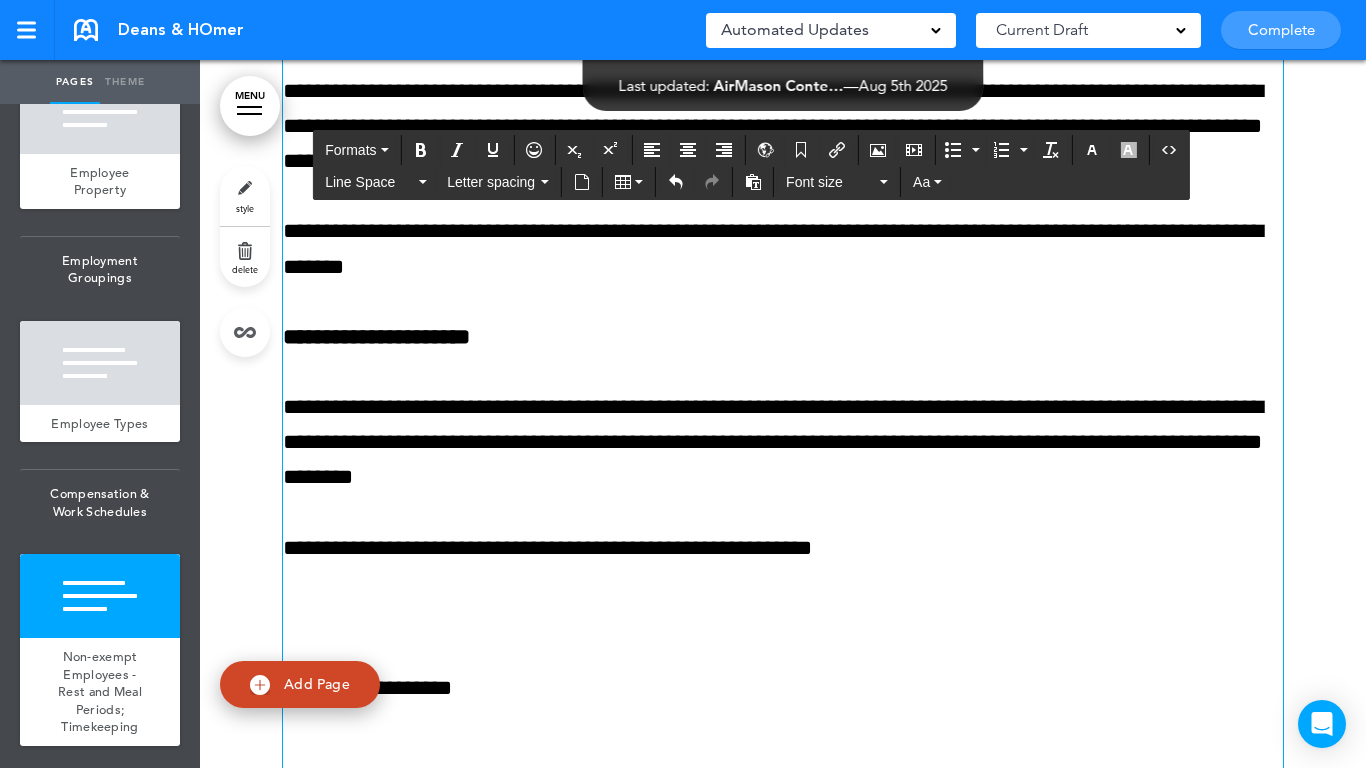 scroll, scrollTop: 24381, scrollLeft: 0, axis: vertical 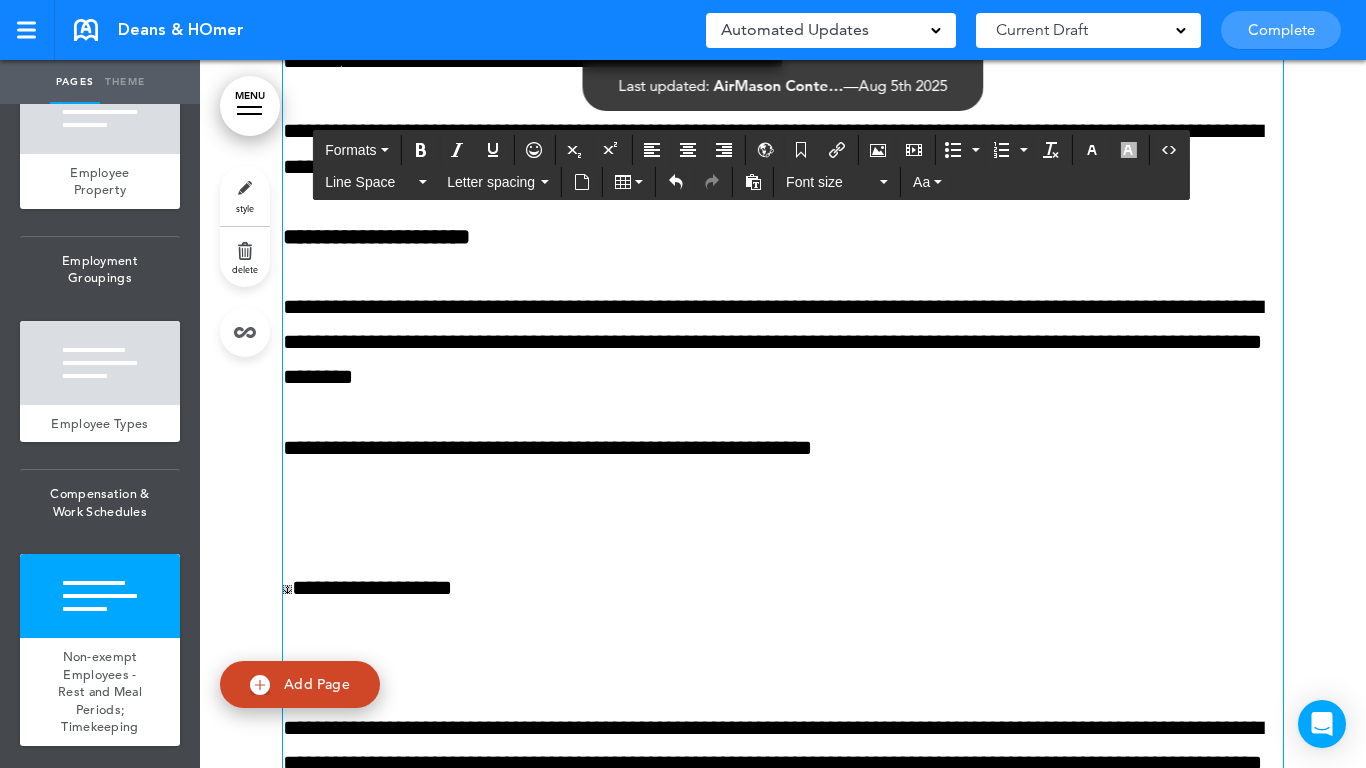 click on "**********" at bounding box center (783, 756) 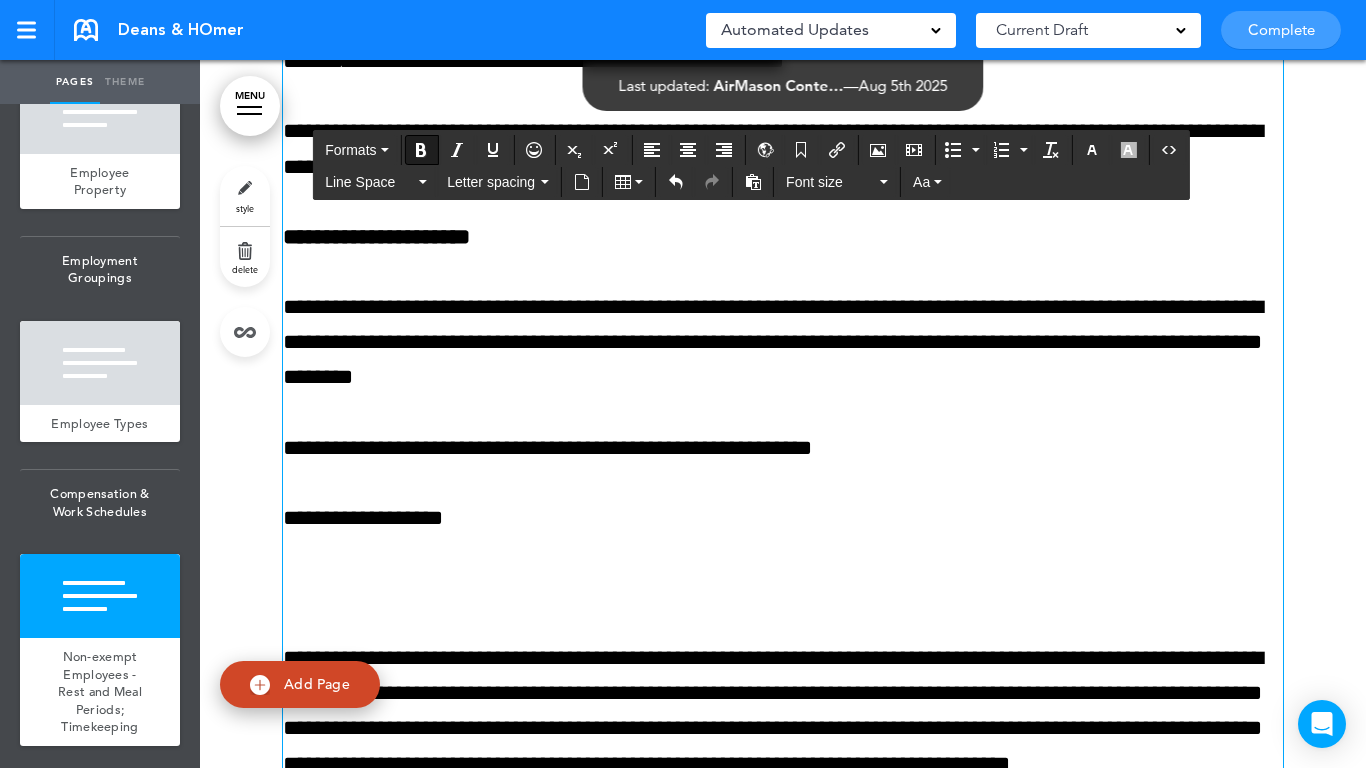 click on "**********" at bounding box center [783, 721] 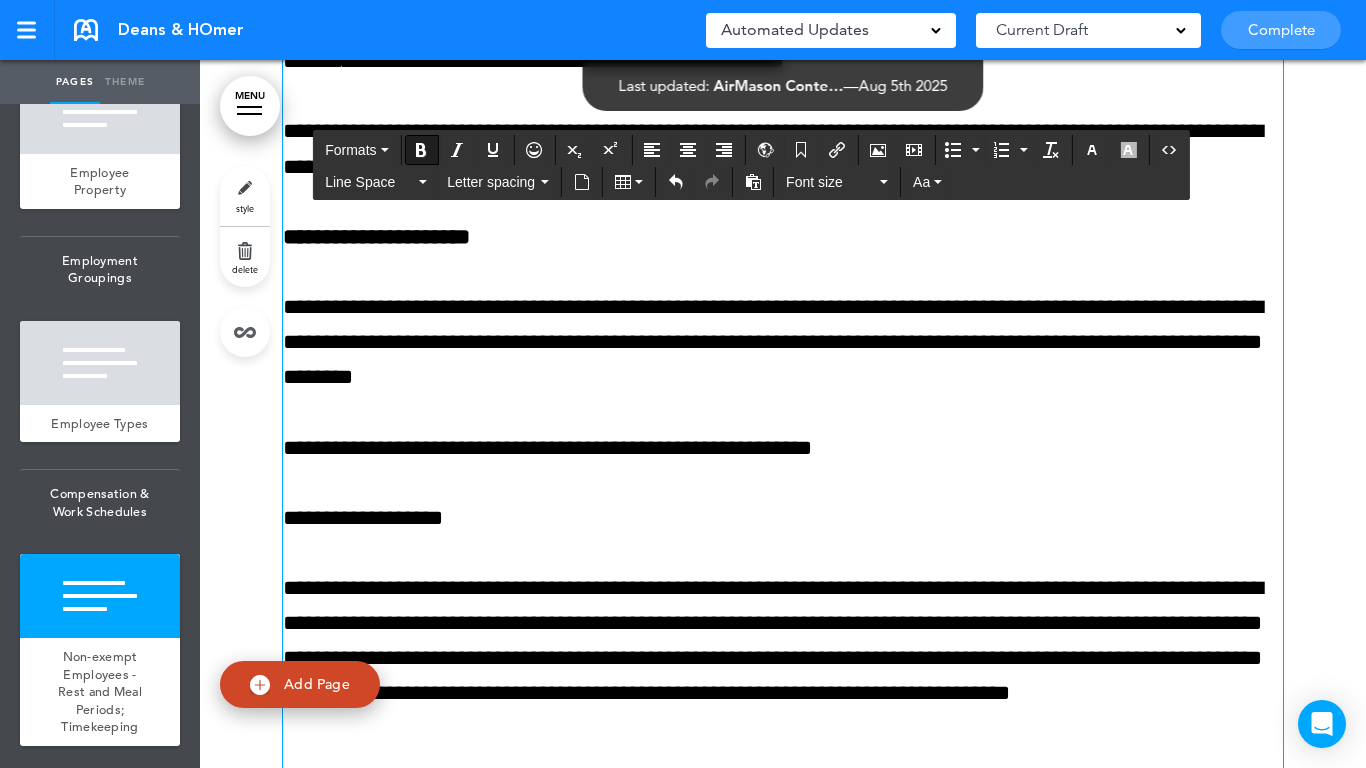 click on "**********" at bounding box center (363, 518) 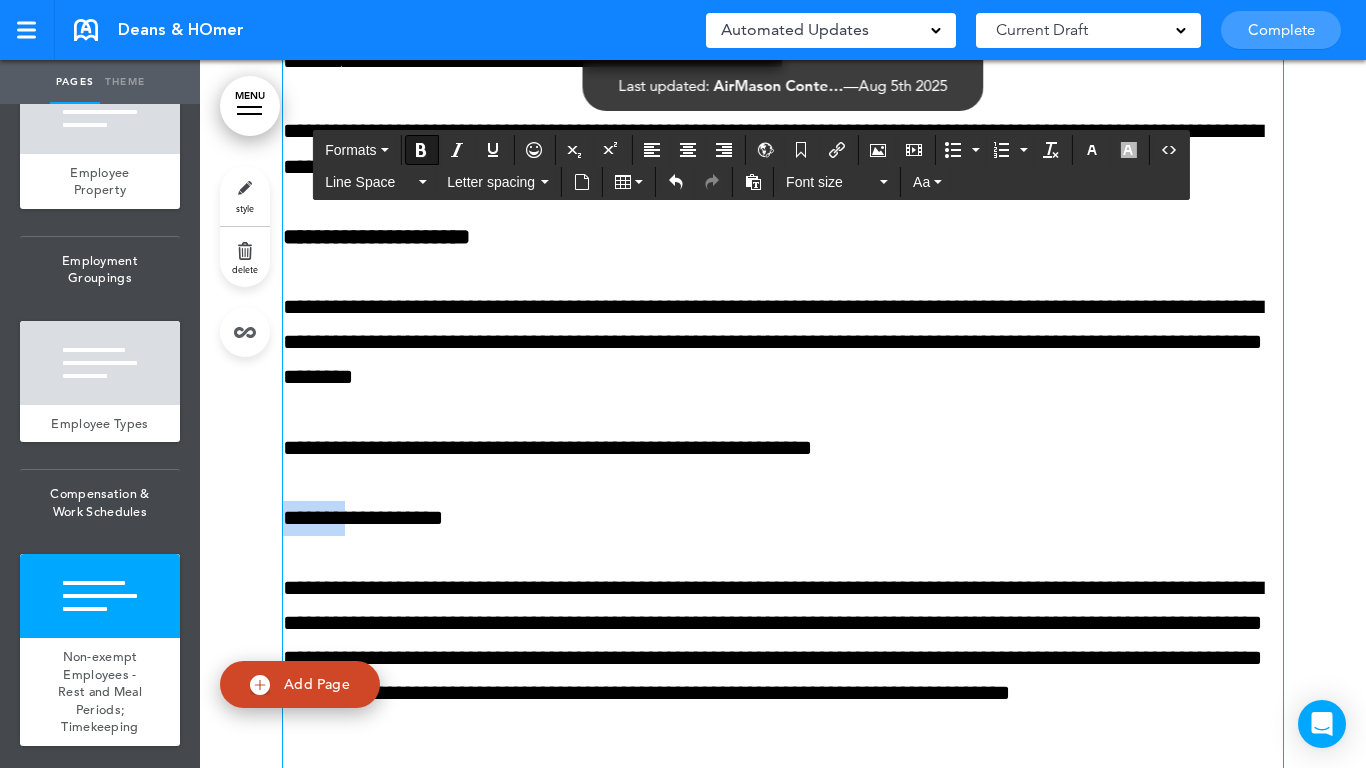 click on "**********" at bounding box center [363, 518] 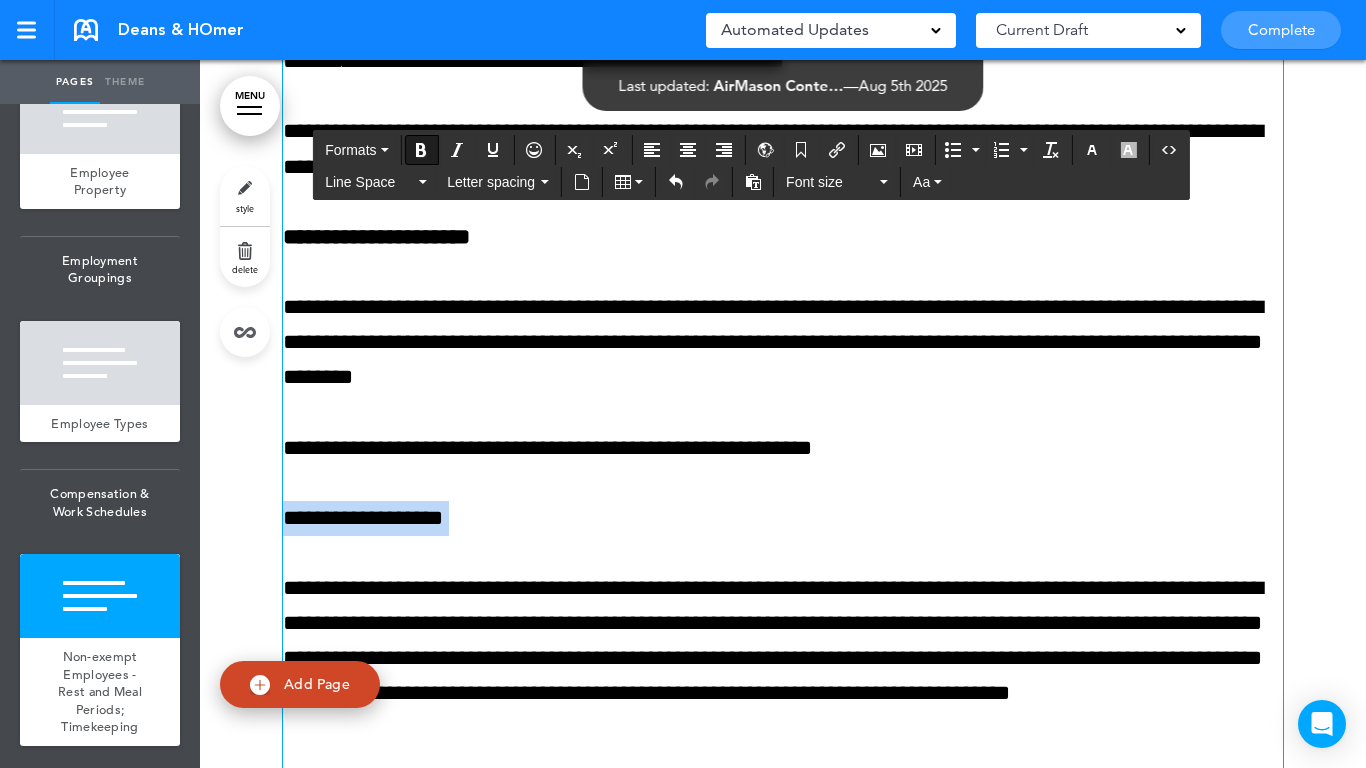 drag, startPoint x: 325, startPoint y: 519, endPoint x: 791, endPoint y: 356, distance: 493.68512 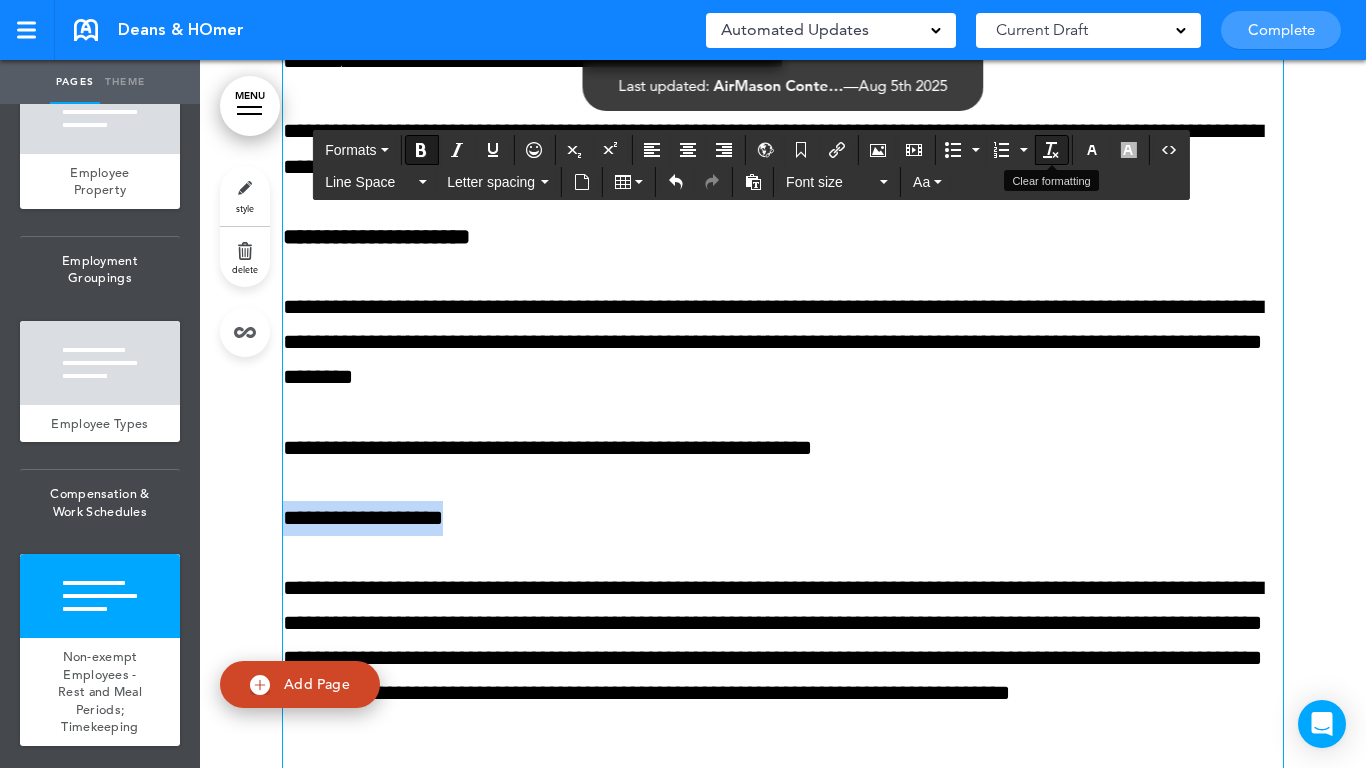 click at bounding box center [1051, 150] 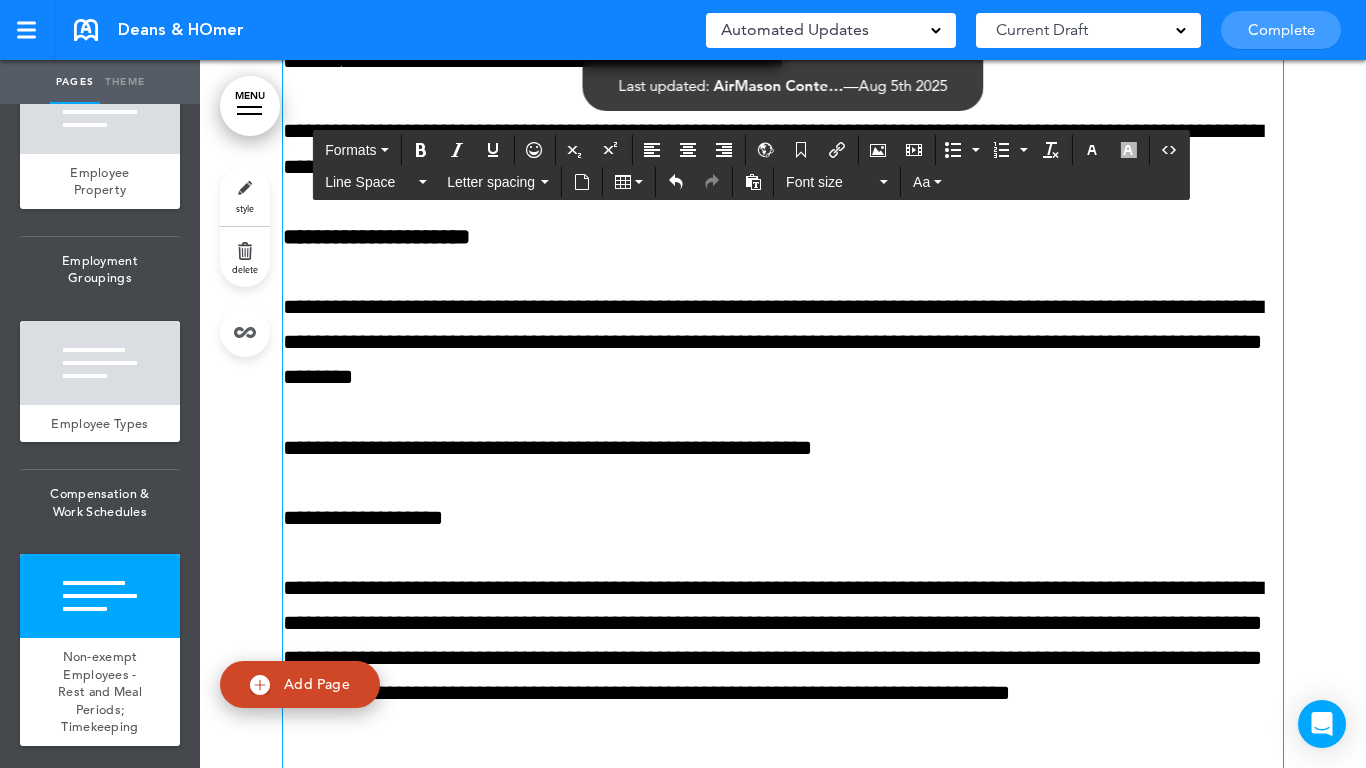 drag, startPoint x: 430, startPoint y: 145, endPoint x: 392, endPoint y: 210, distance: 75.29276 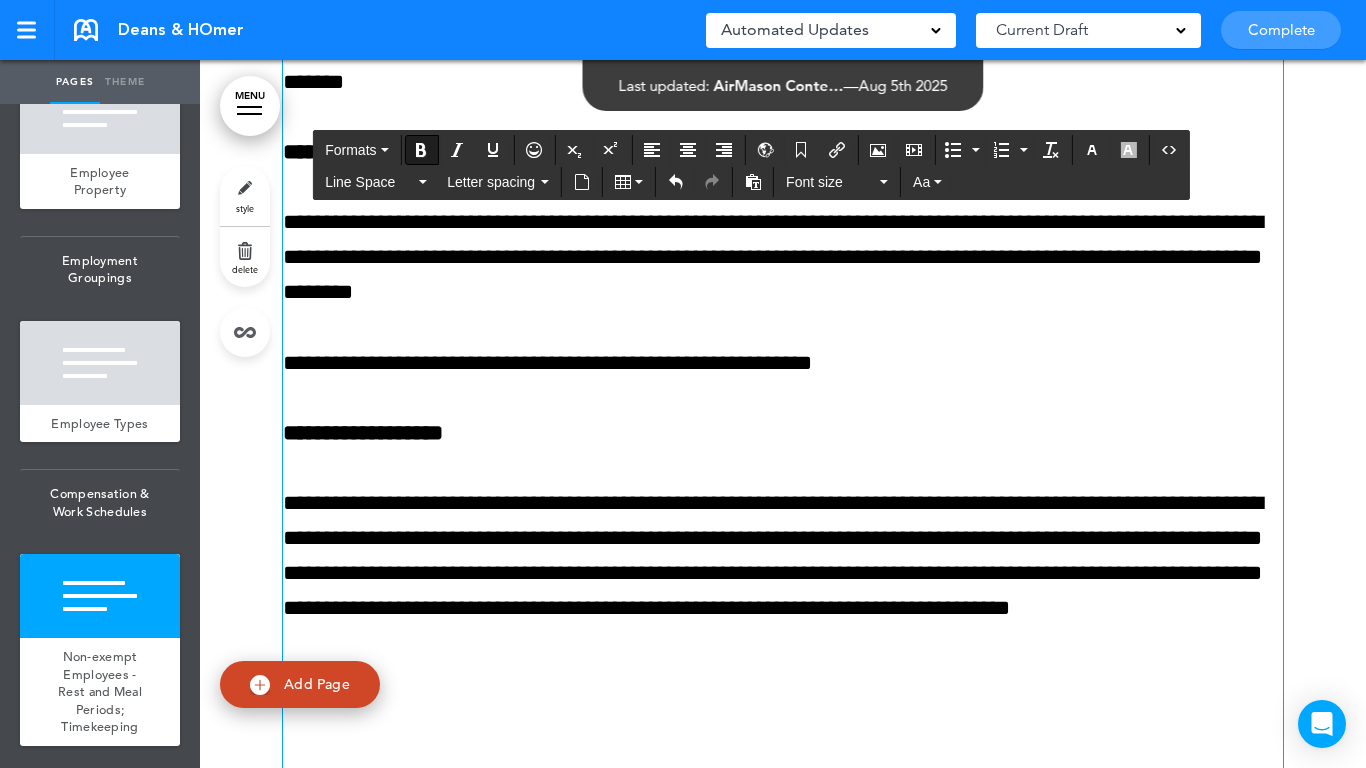 scroll, scrollTop: 24781, scrollLeft: 0, axis: vertical 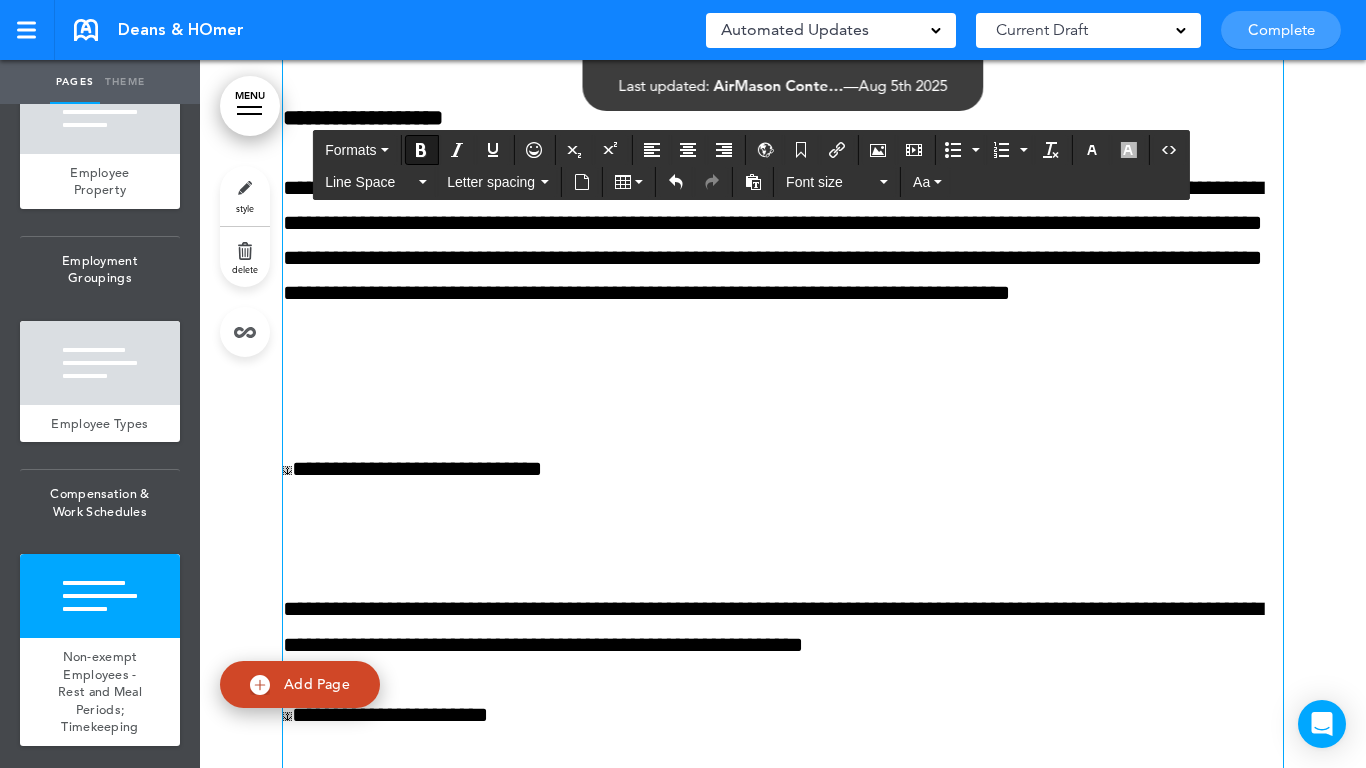 click at bounding box center (783, 399) 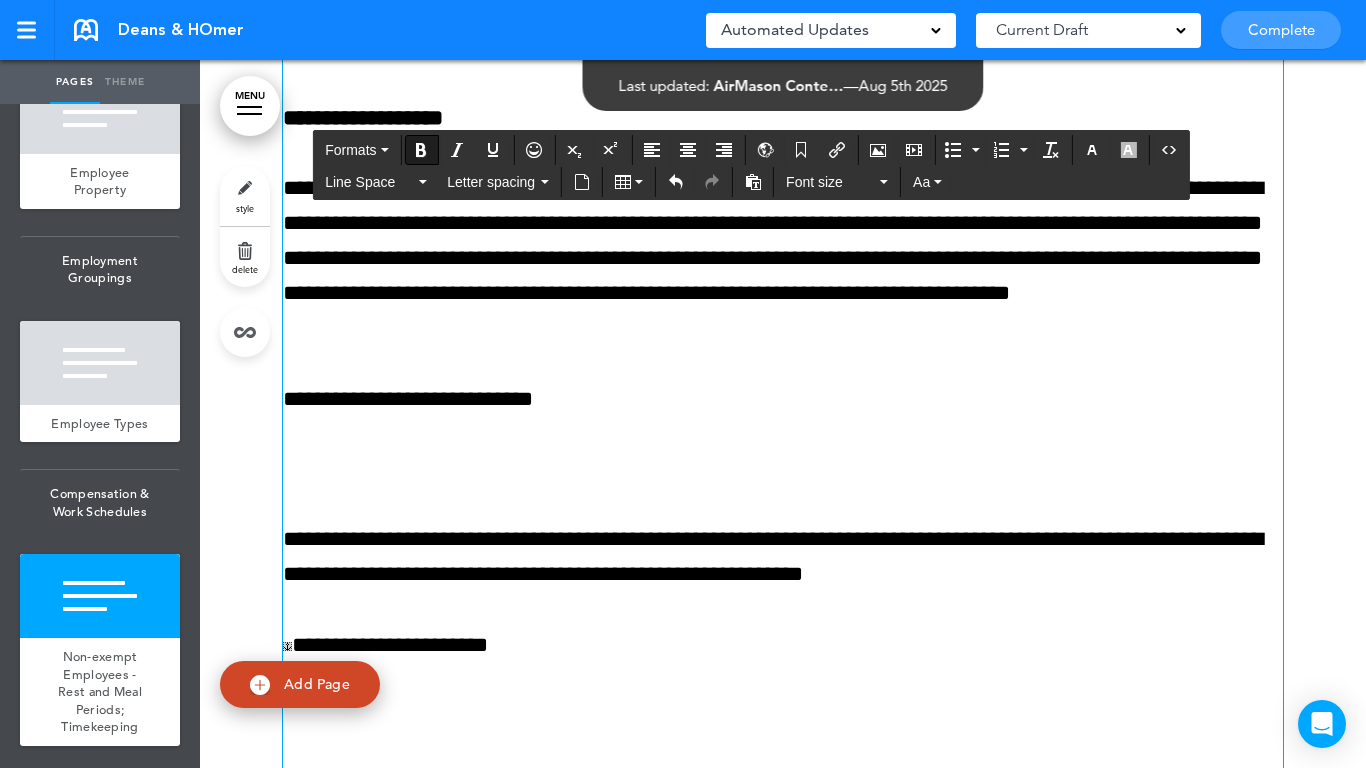 click on "**********" at bounding box center (783, 251) 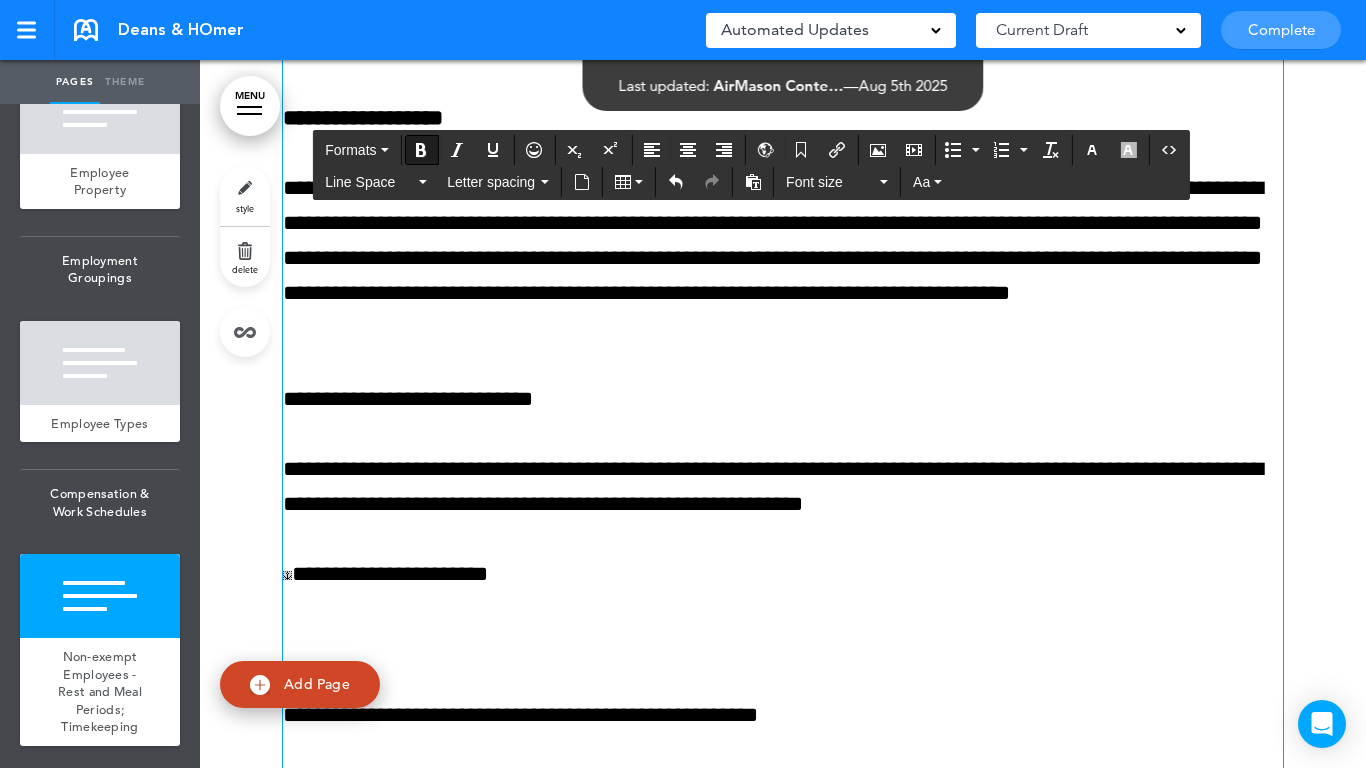 click on "**********" at bounding box center [783, 216] 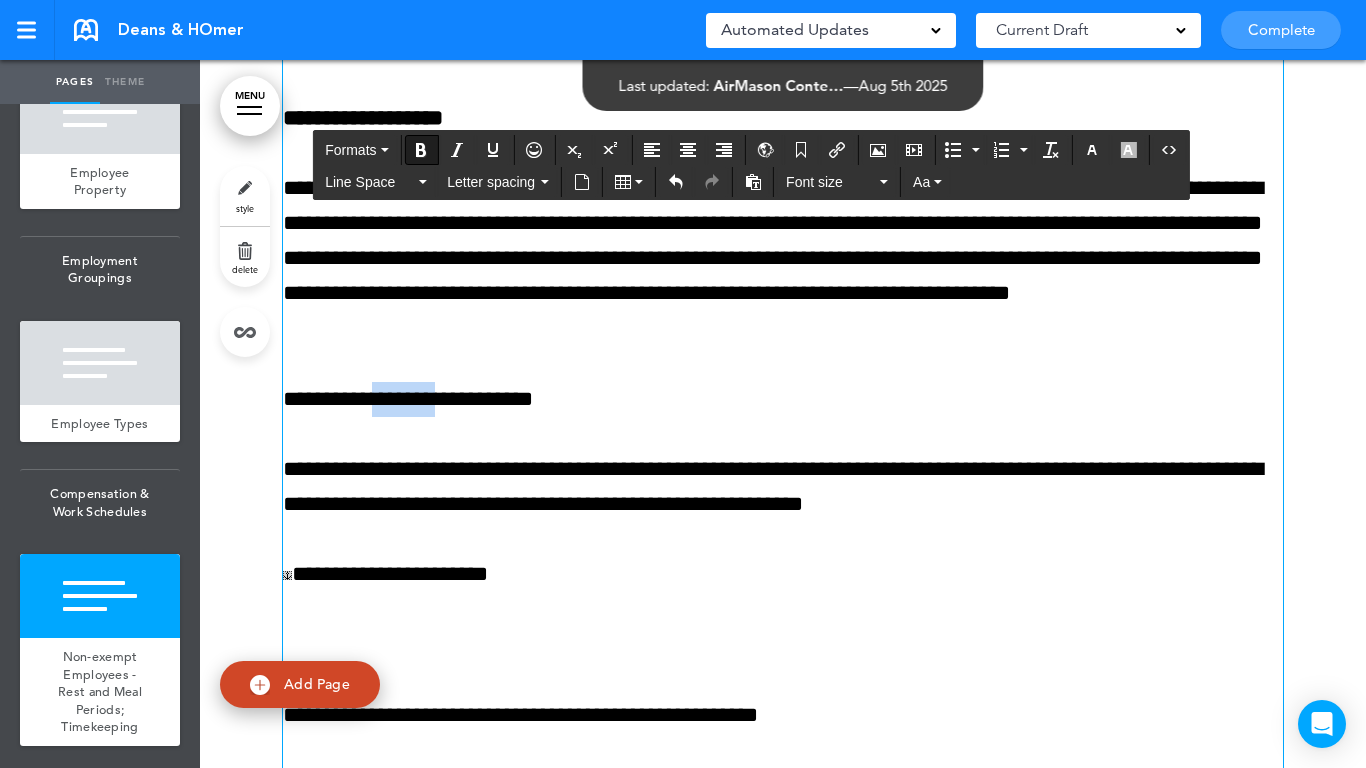 click on "**********" at bounding box center [783, 216] 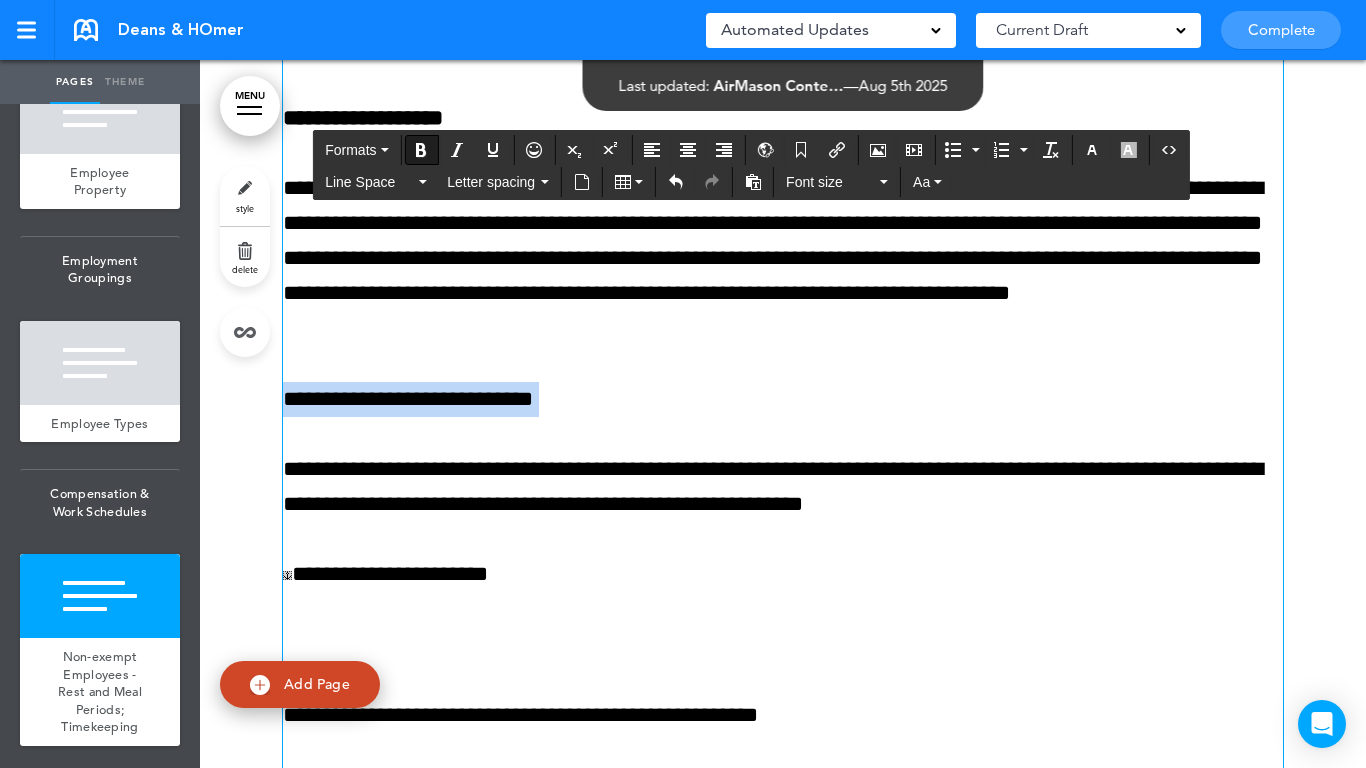 click on "**********" at bounding box center (783, 216) 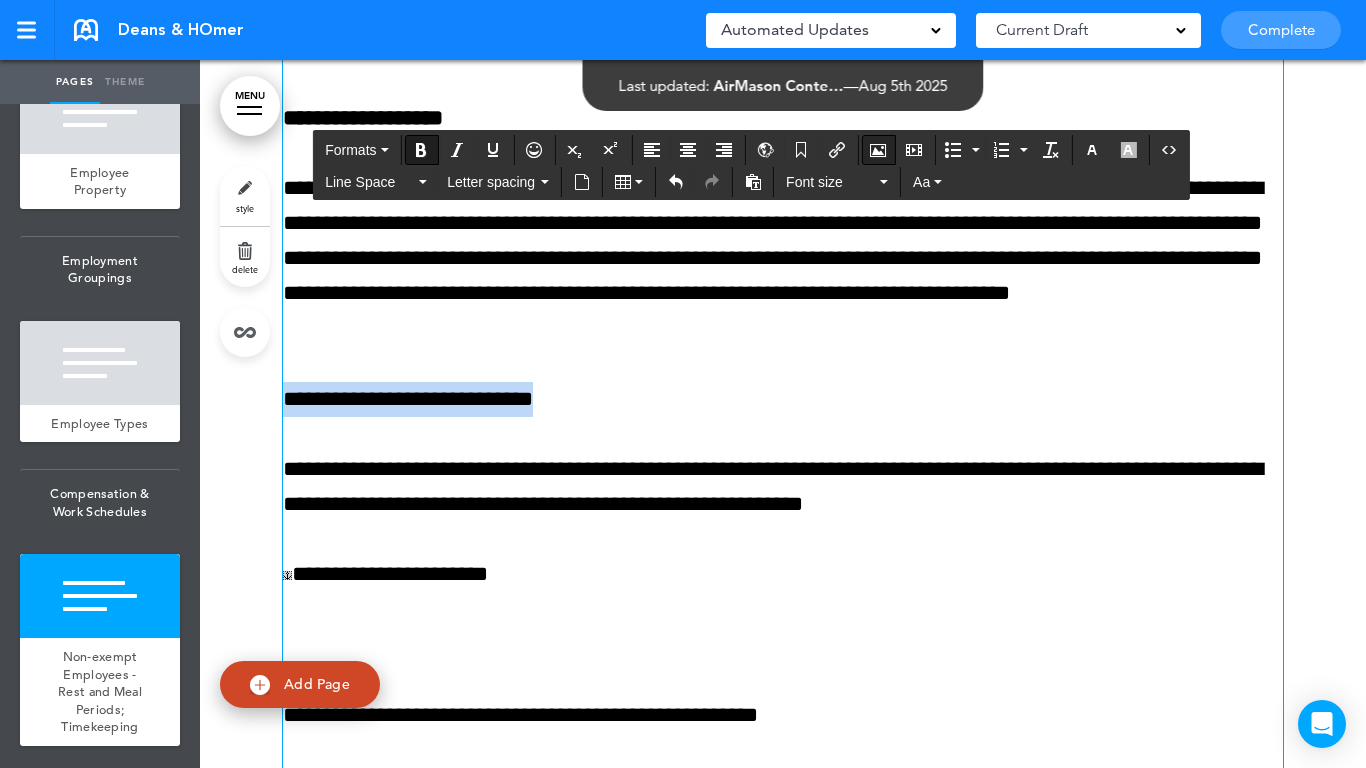 drag, startPoint x: 1053, startPoint y: 154, endPoint x: 883, endPoint y: 160, distance: 170.10585 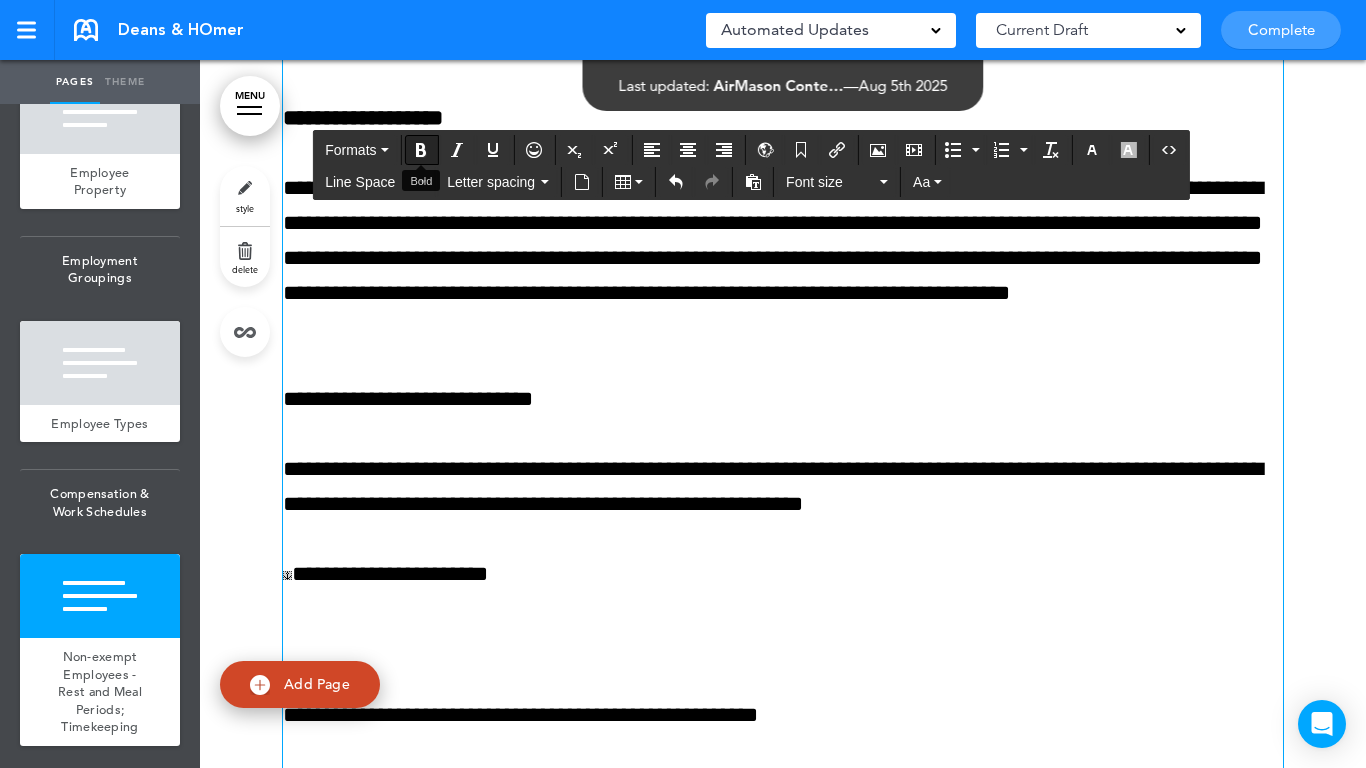 click at bounding box center [421, 150] 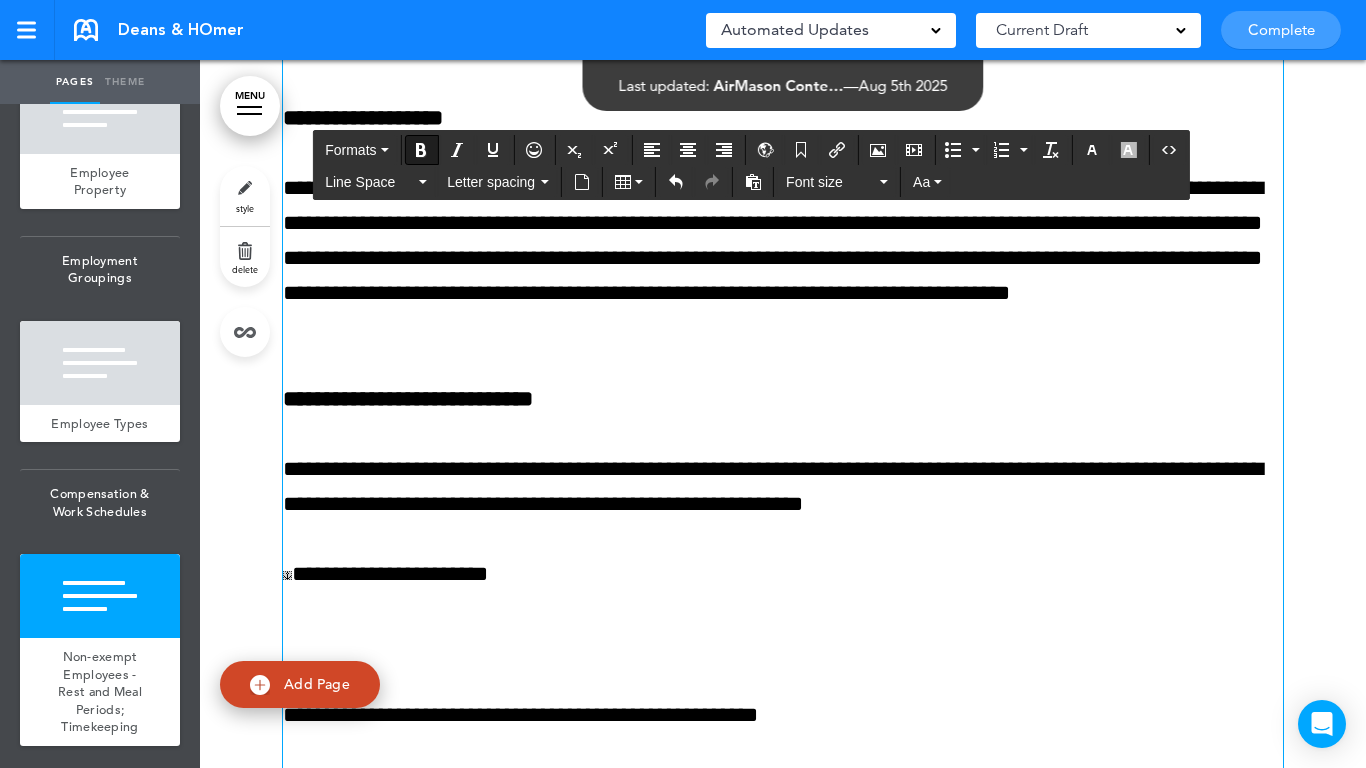 scroll, scrollTop: 24981, scrollLeft: 0, axis: vertical 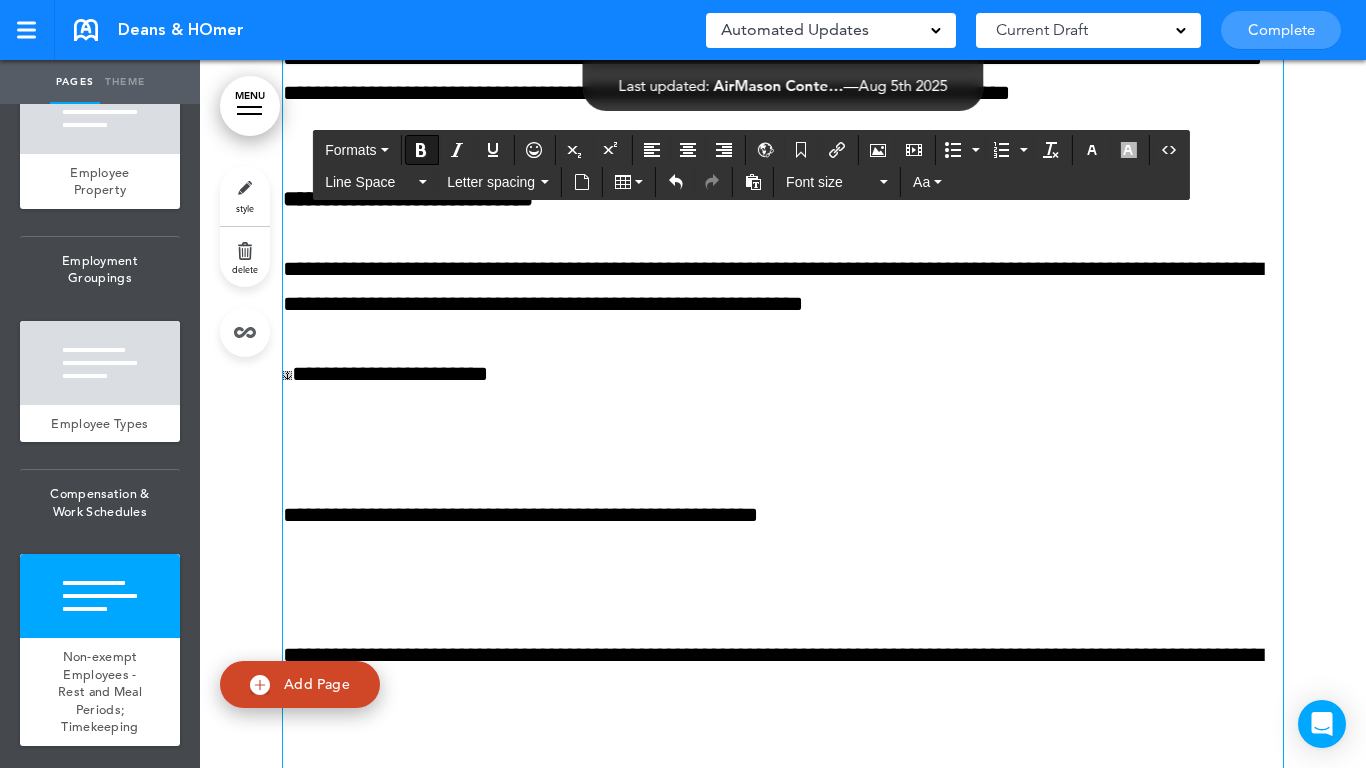 click on "**********" at bounding box center [783, 16] 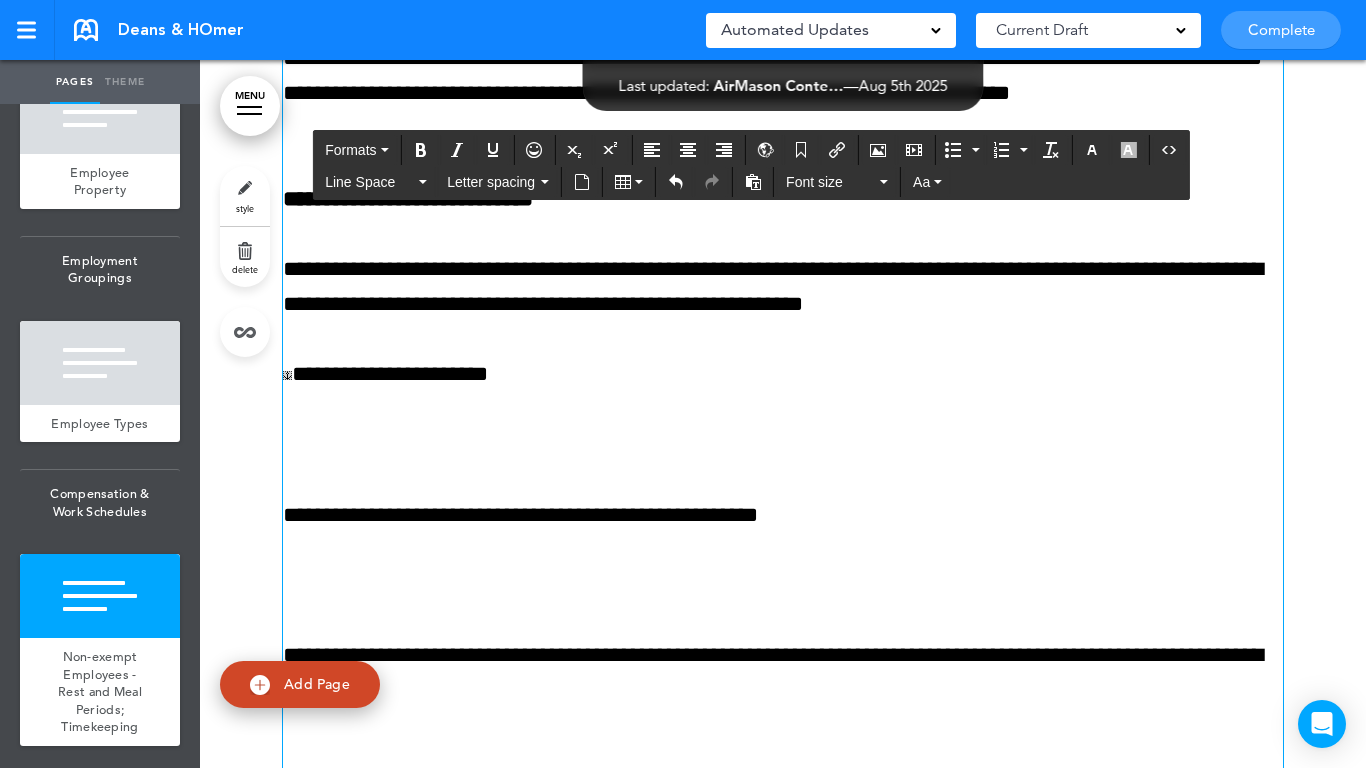 click on "**********" at bounding box center [783, 16] 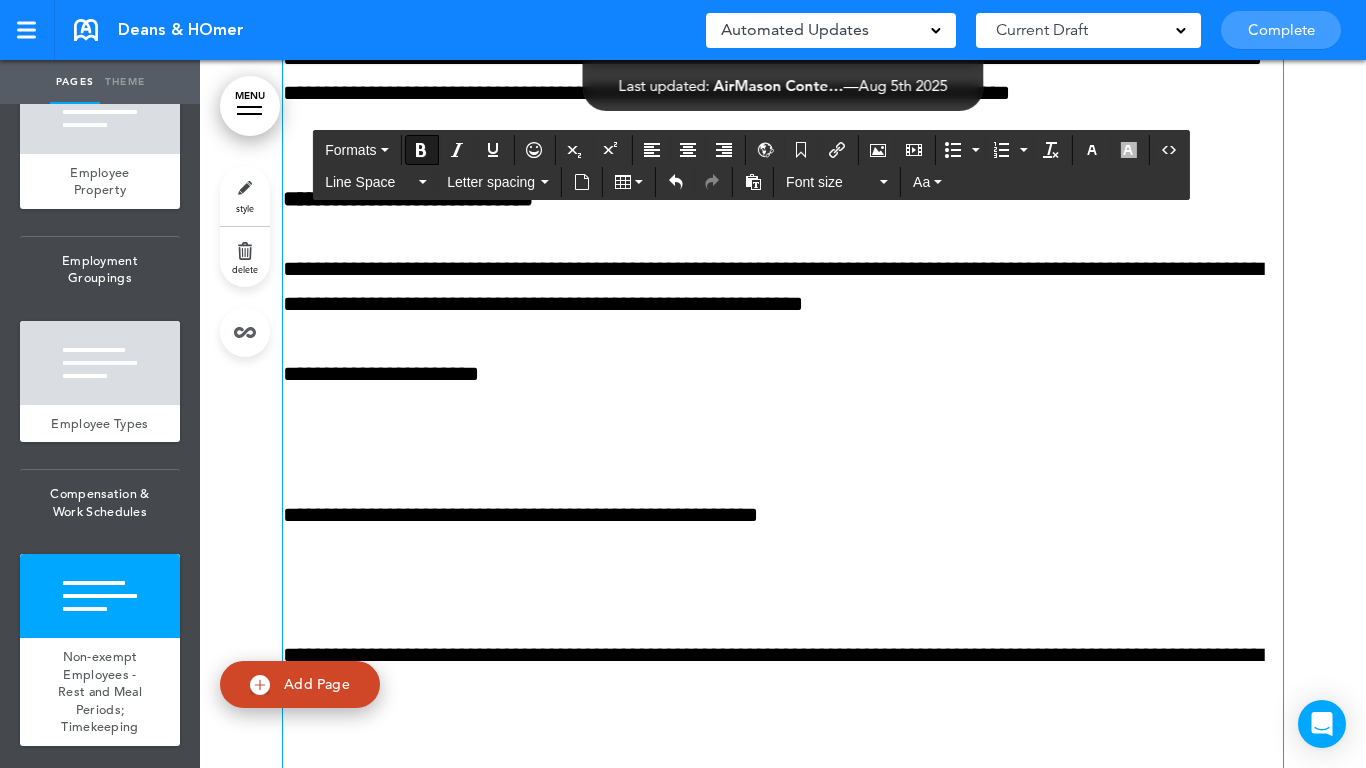 click at bounding box center (783, 445) 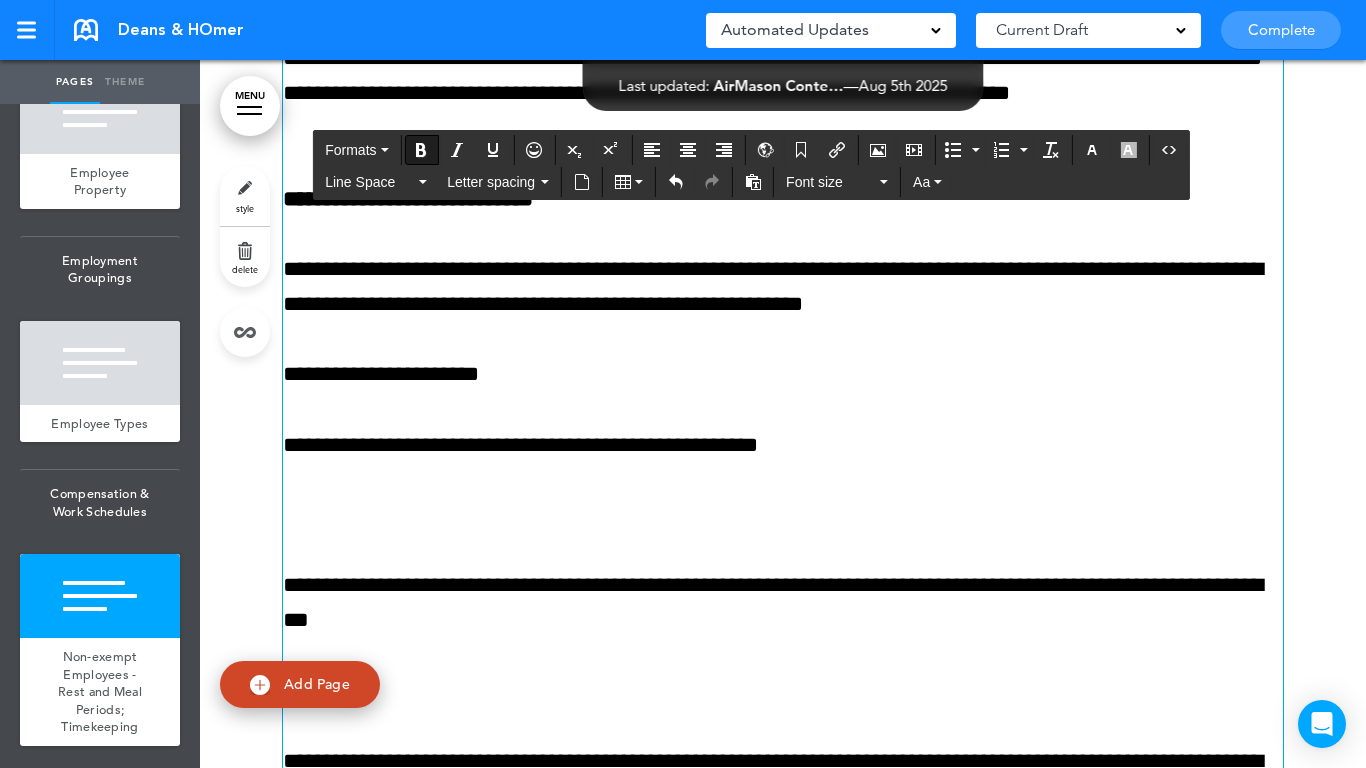 click on "**********" at bounding box center [381, 374] 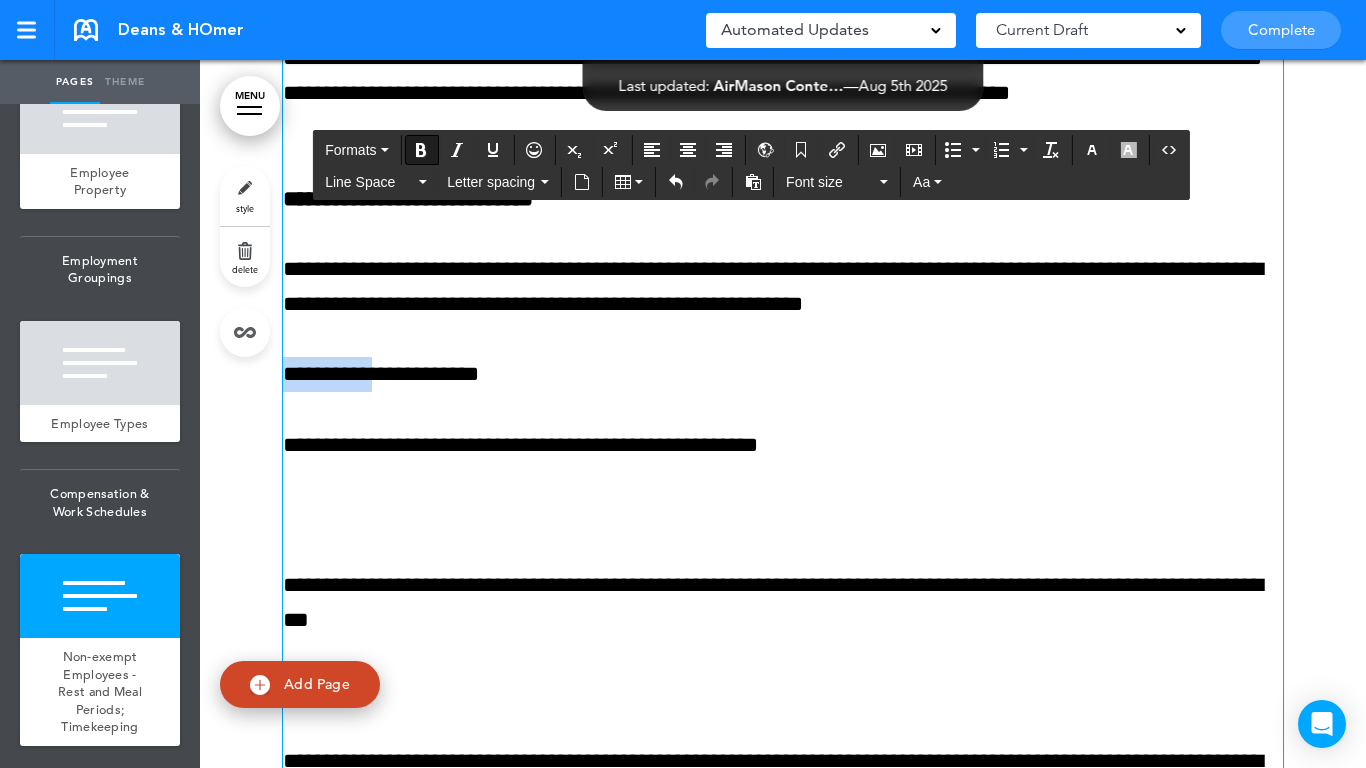 click on "**********" at bounding box center (381, 374) 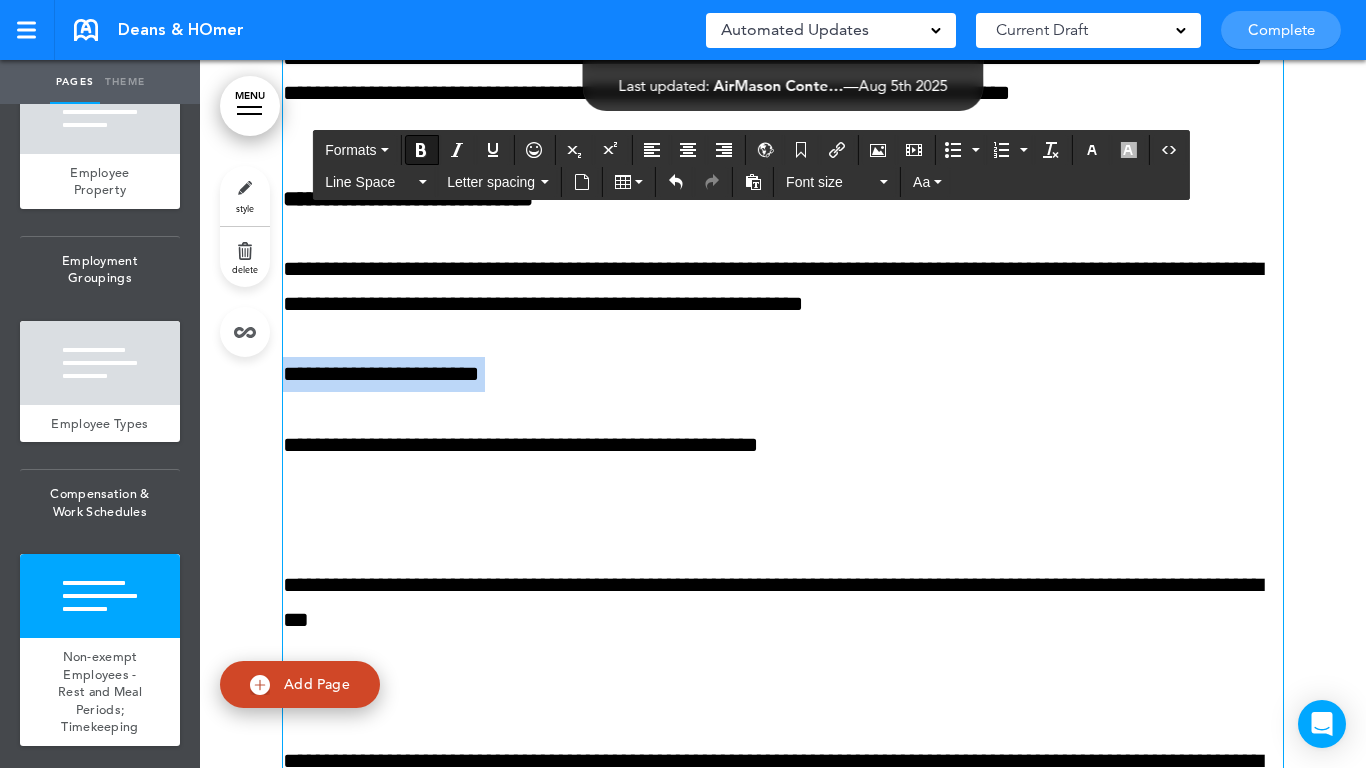 drag, startPoint x: 313, startPoint y: 375, endPoint x: 696, endPoint y: 277, distance: 395.33908 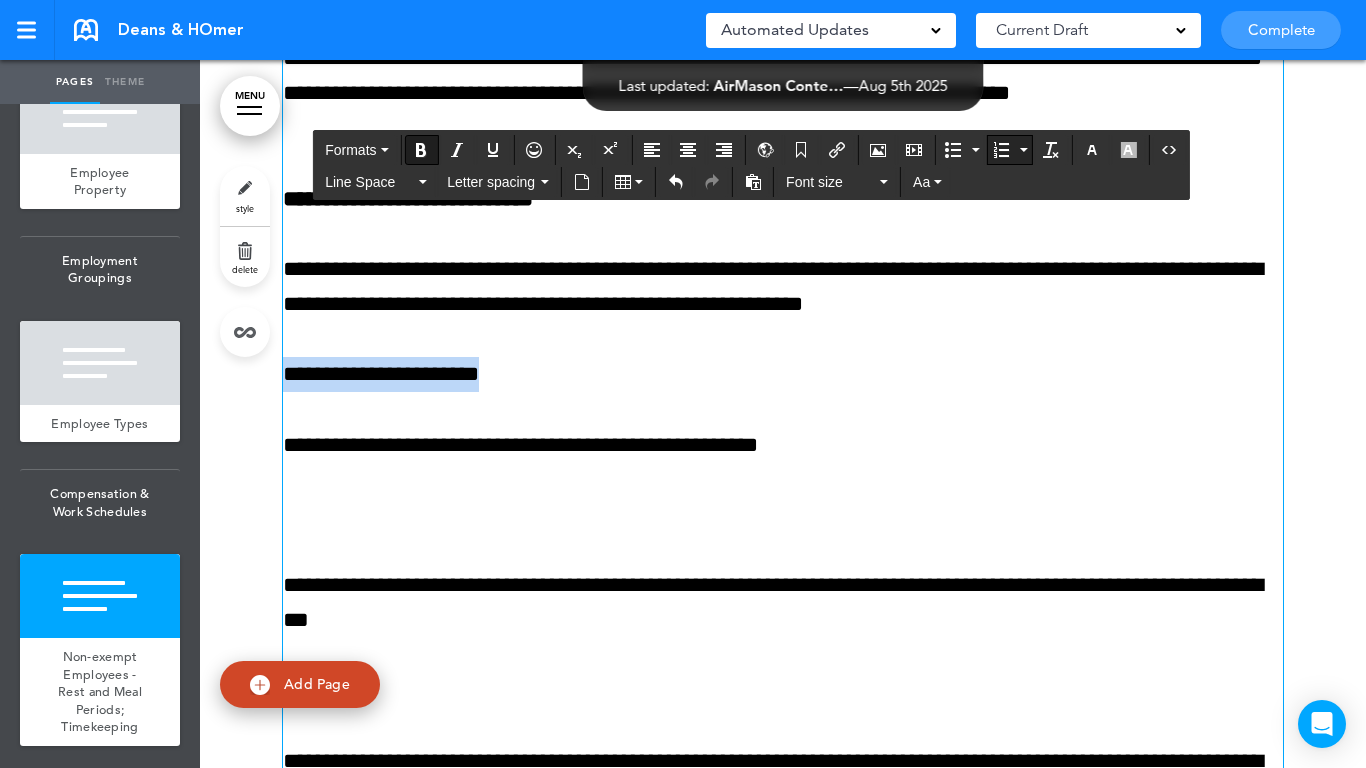 drag, startPoint x: 1046, startPoint y: 151, endPoint x: 1024, endPoint y: 149, distance: 22.090721 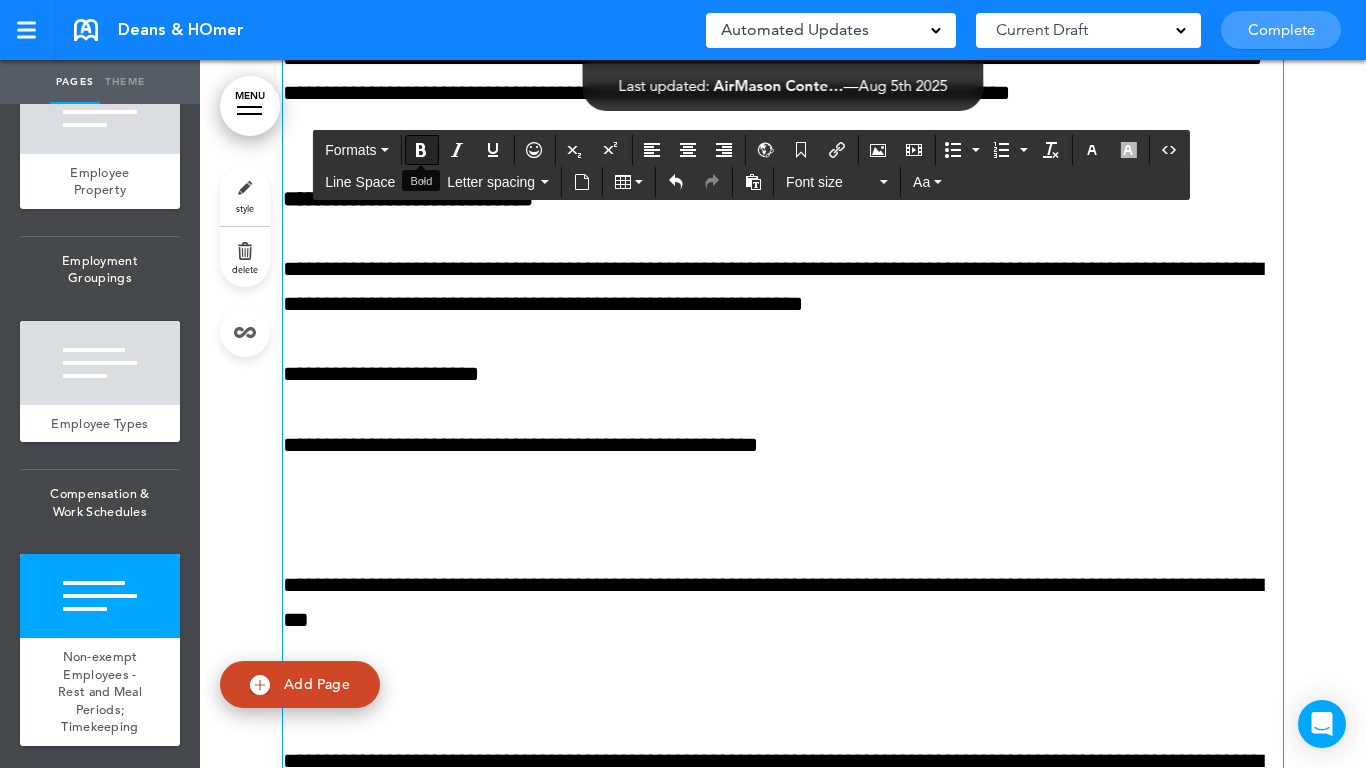 click at bounding box center (421, 150) 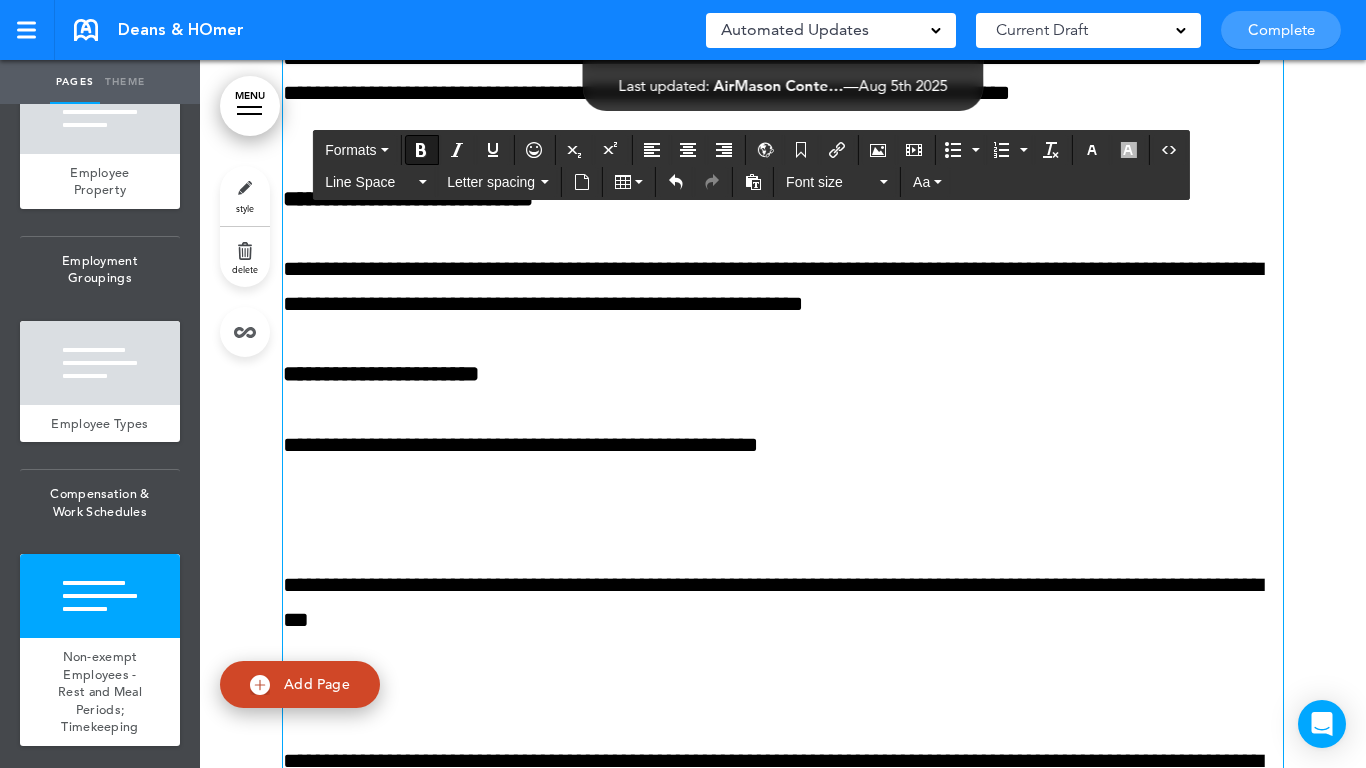 click on "**********" at bounding box center (783, -19) 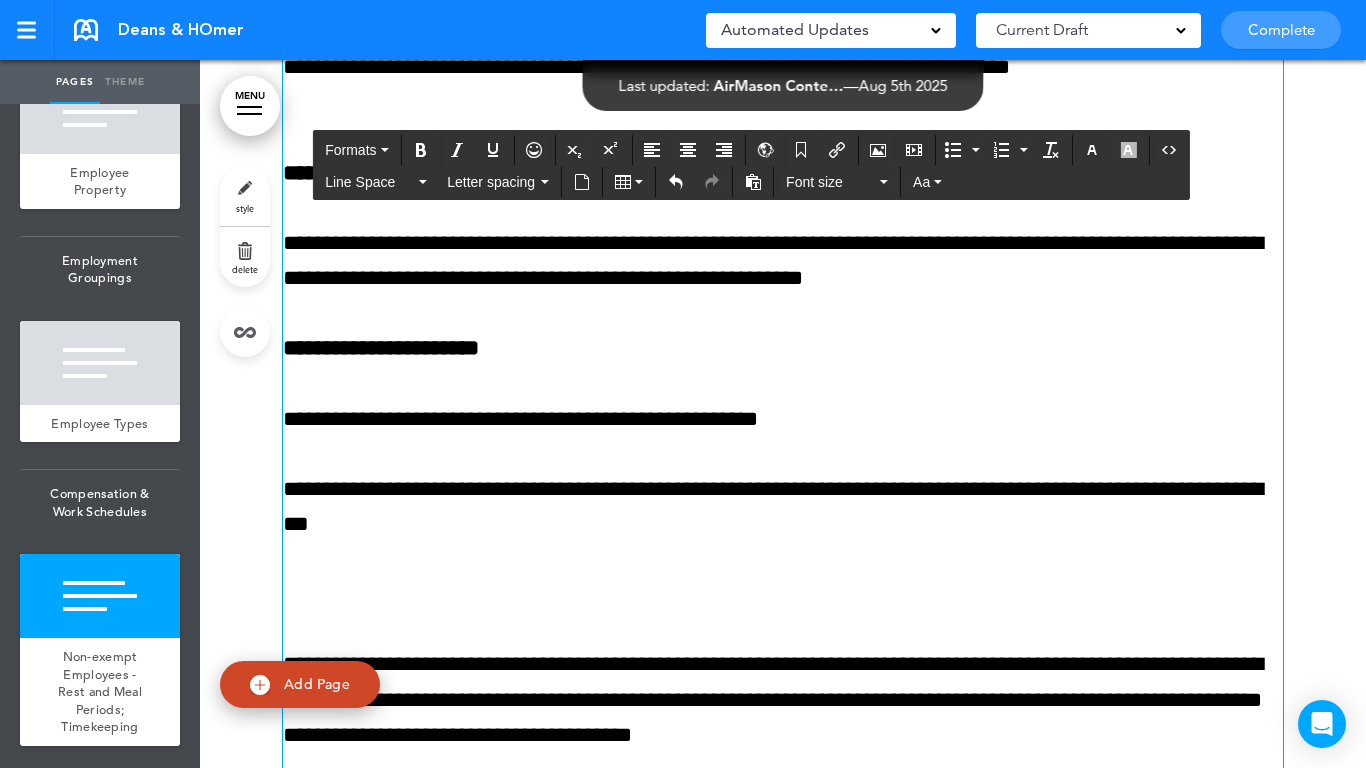 scroll, scrollTop: 25081, scrollLeft: 0, axis: vertical 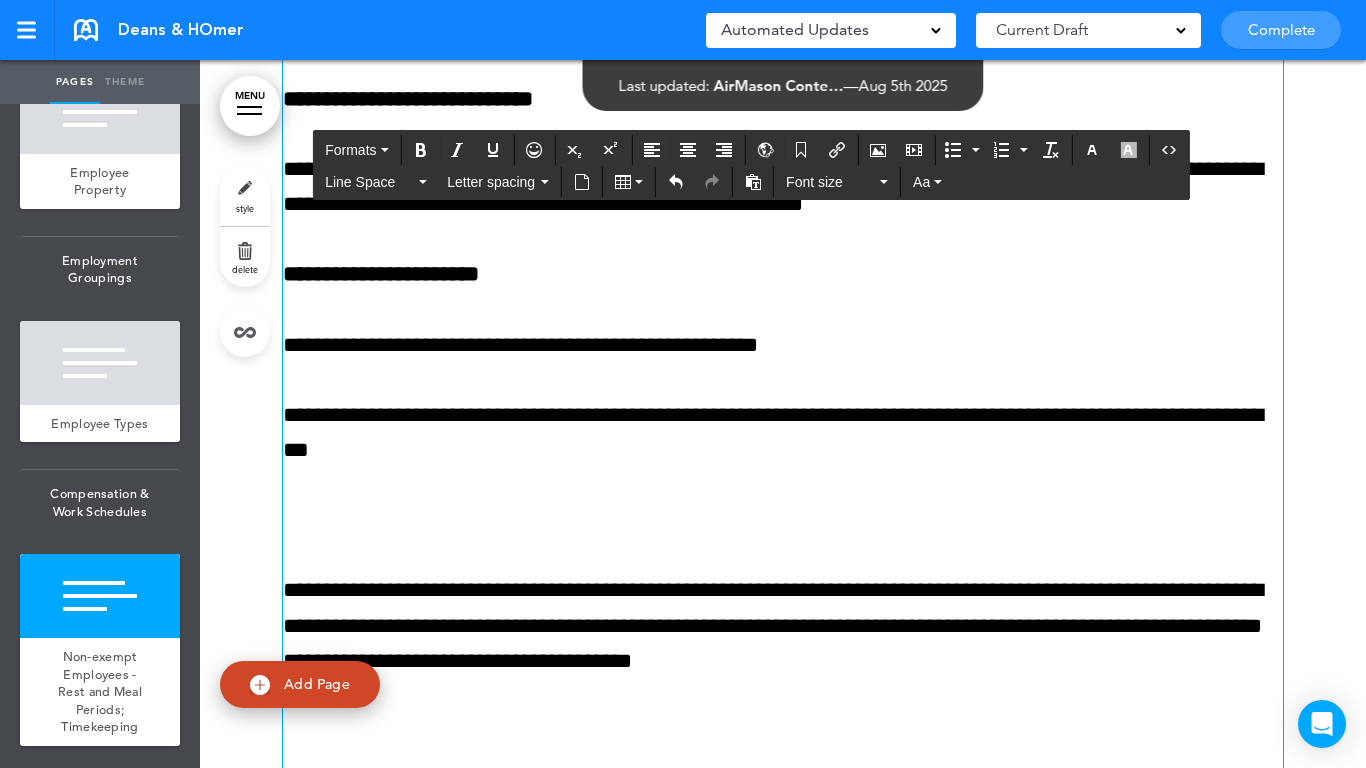 click on "**********" at bounding box center (783, -154) 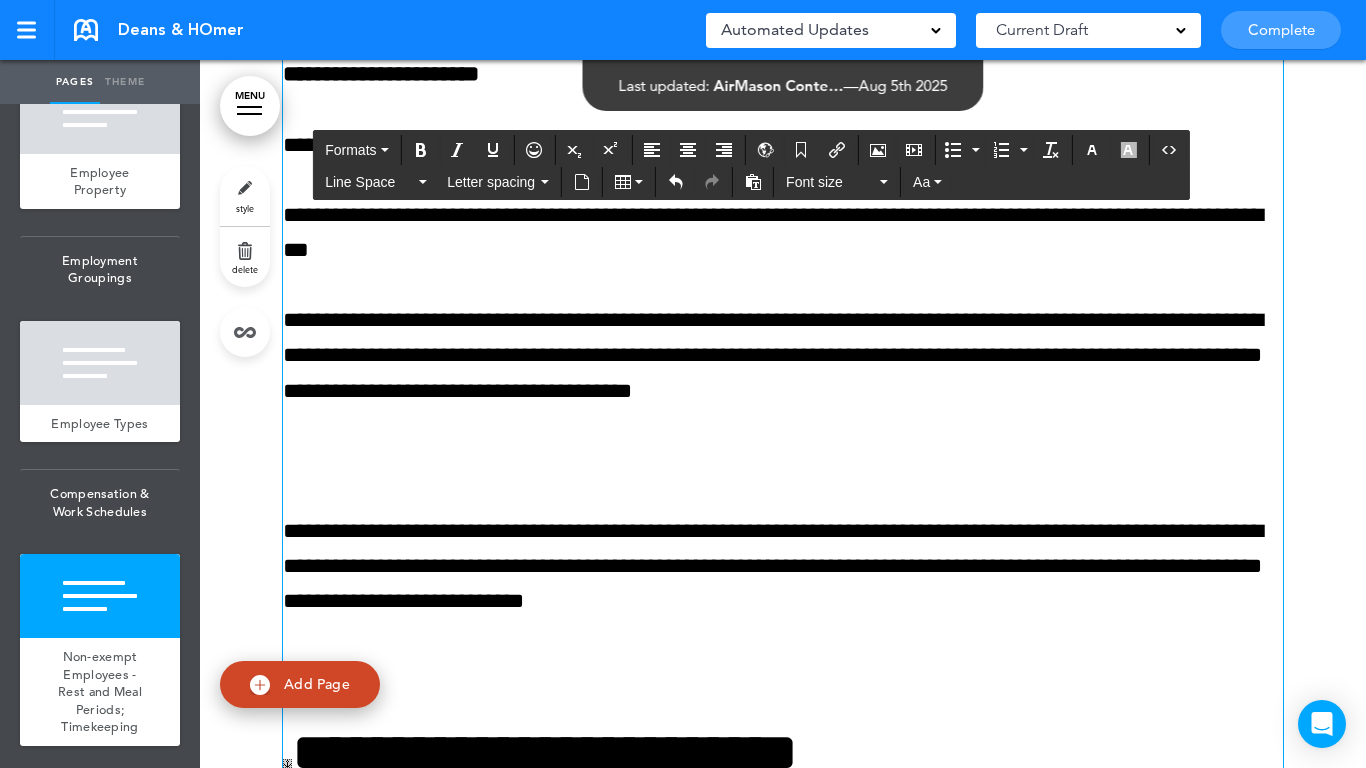 click at bounding box center (783, 461) 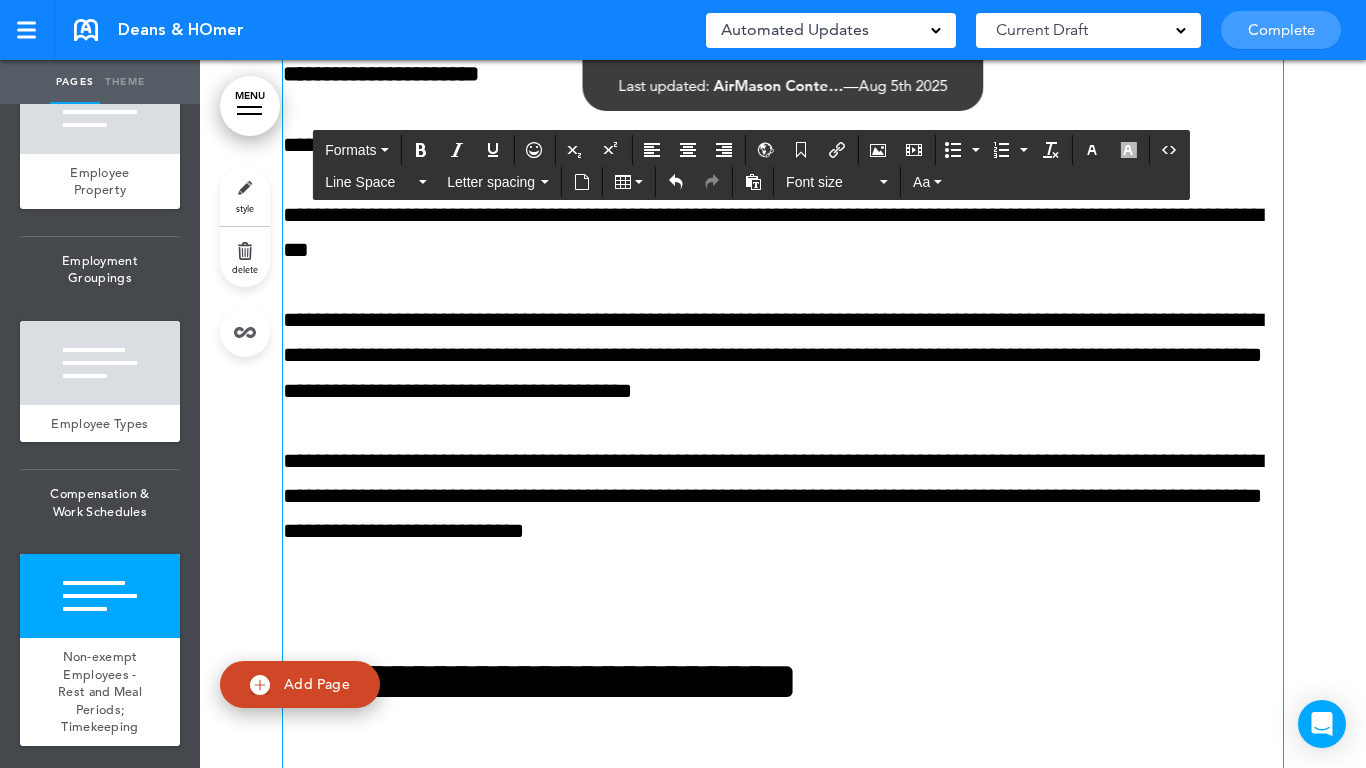 scroll, scrollTop: 25381, scrollLeft: 0, axis: vertical 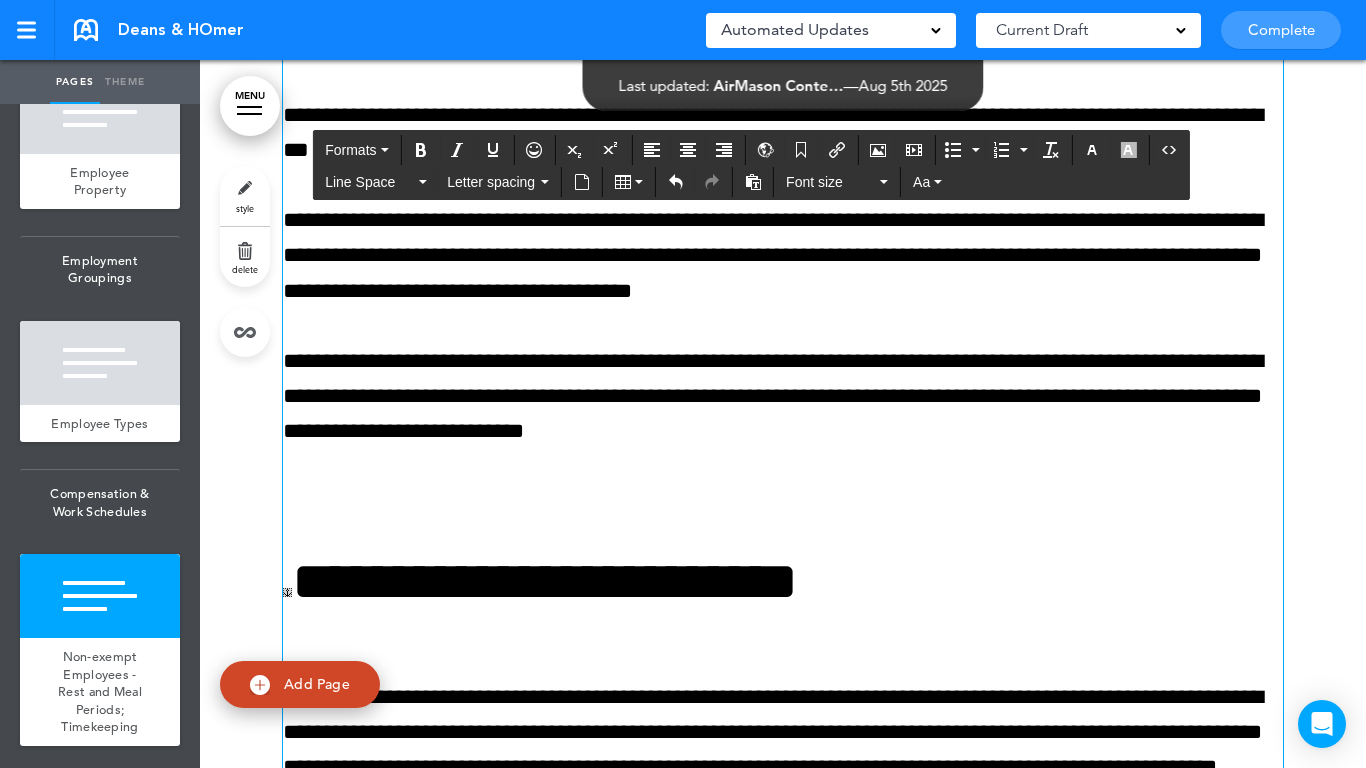 click on "**********" at bounding box center [783, 1442] 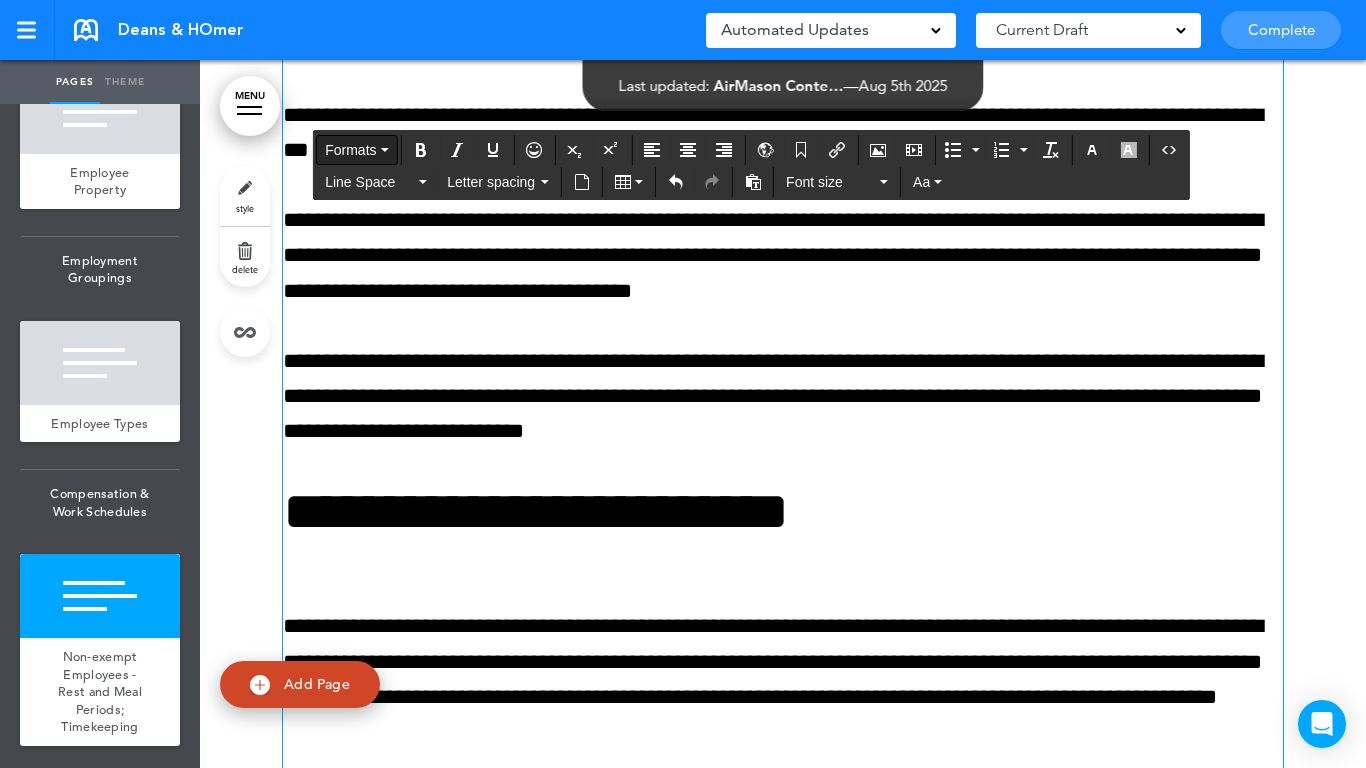 click on "Formats" at bounding box center (350, 150) 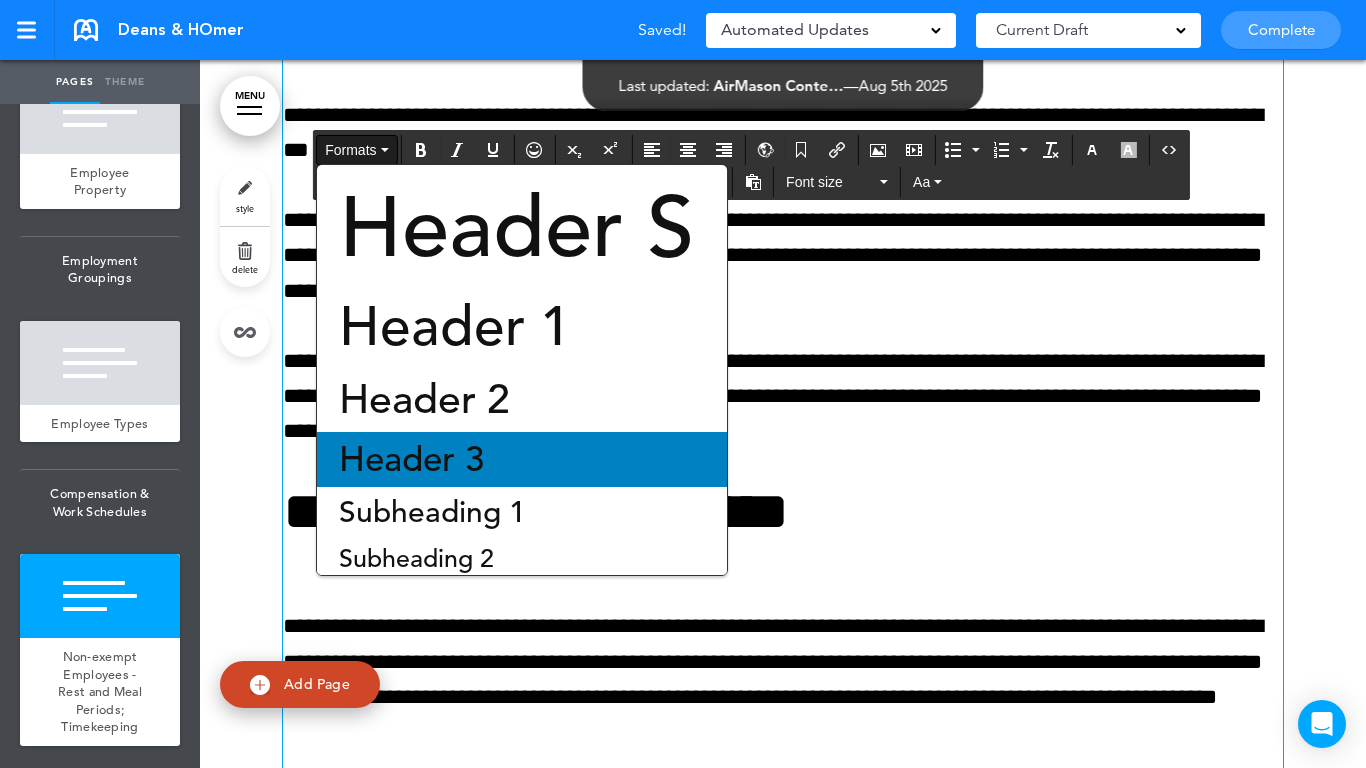 click on "Header 3" at bounding box center [411, 459] 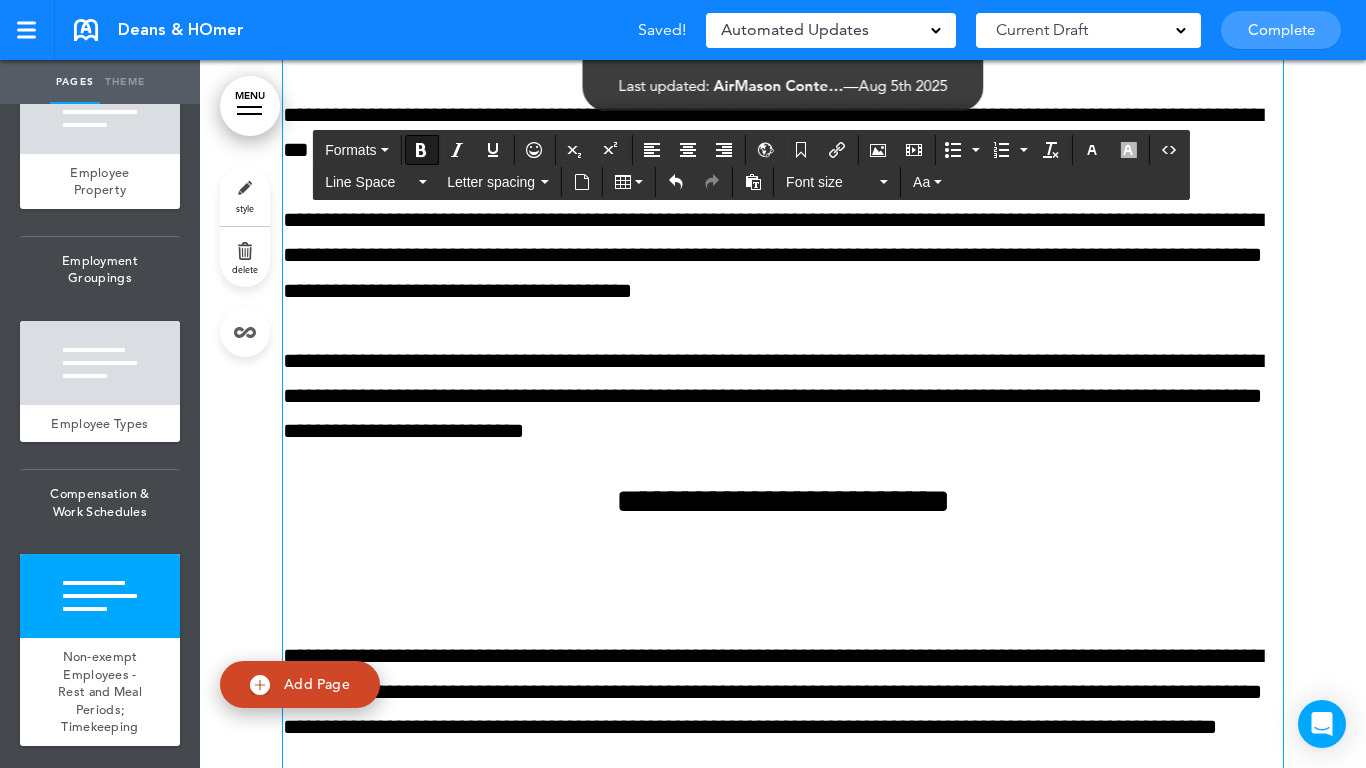 drag, startPoint x: 963, startPoint y: 600, endPoint x: 864, endPoint y: 554, distance: 109.165016 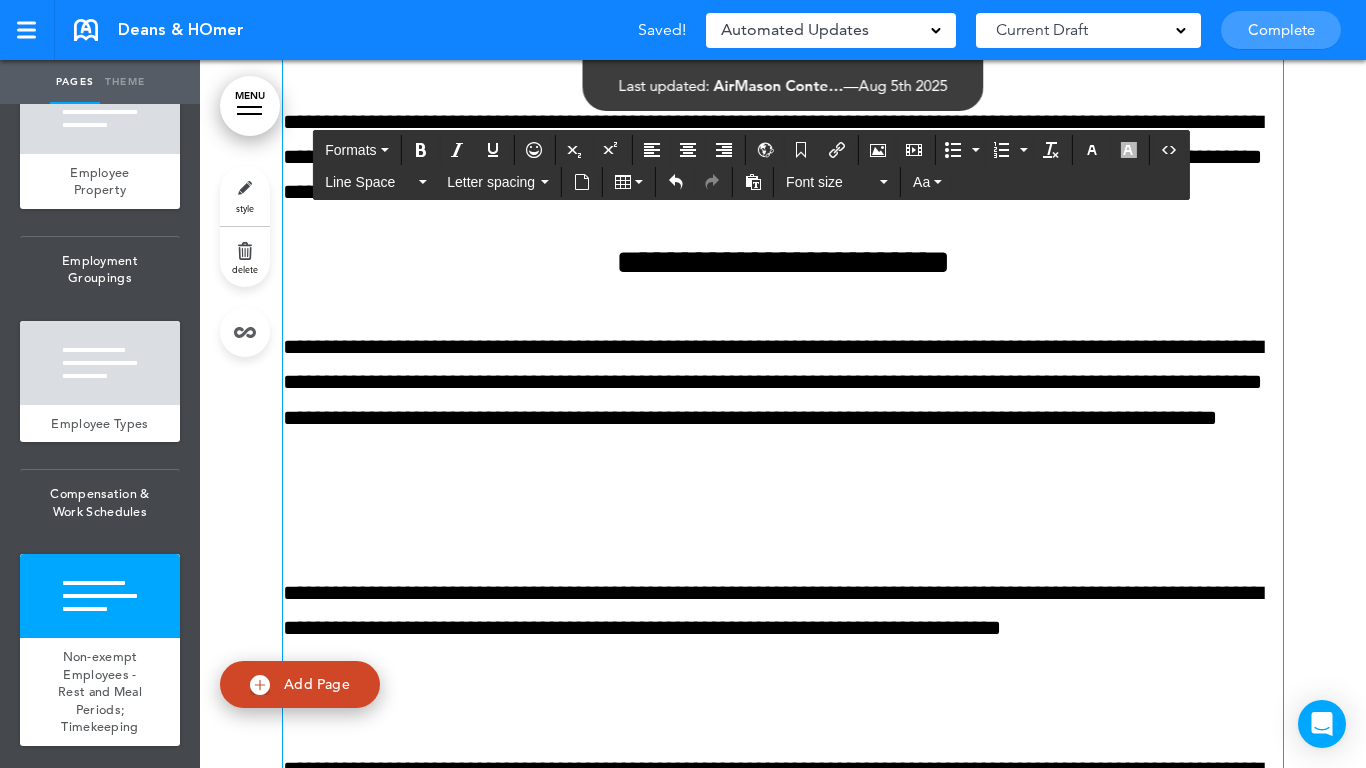 scroll, scrollTop: 25681, scrollLeft: 0, axis: vertical 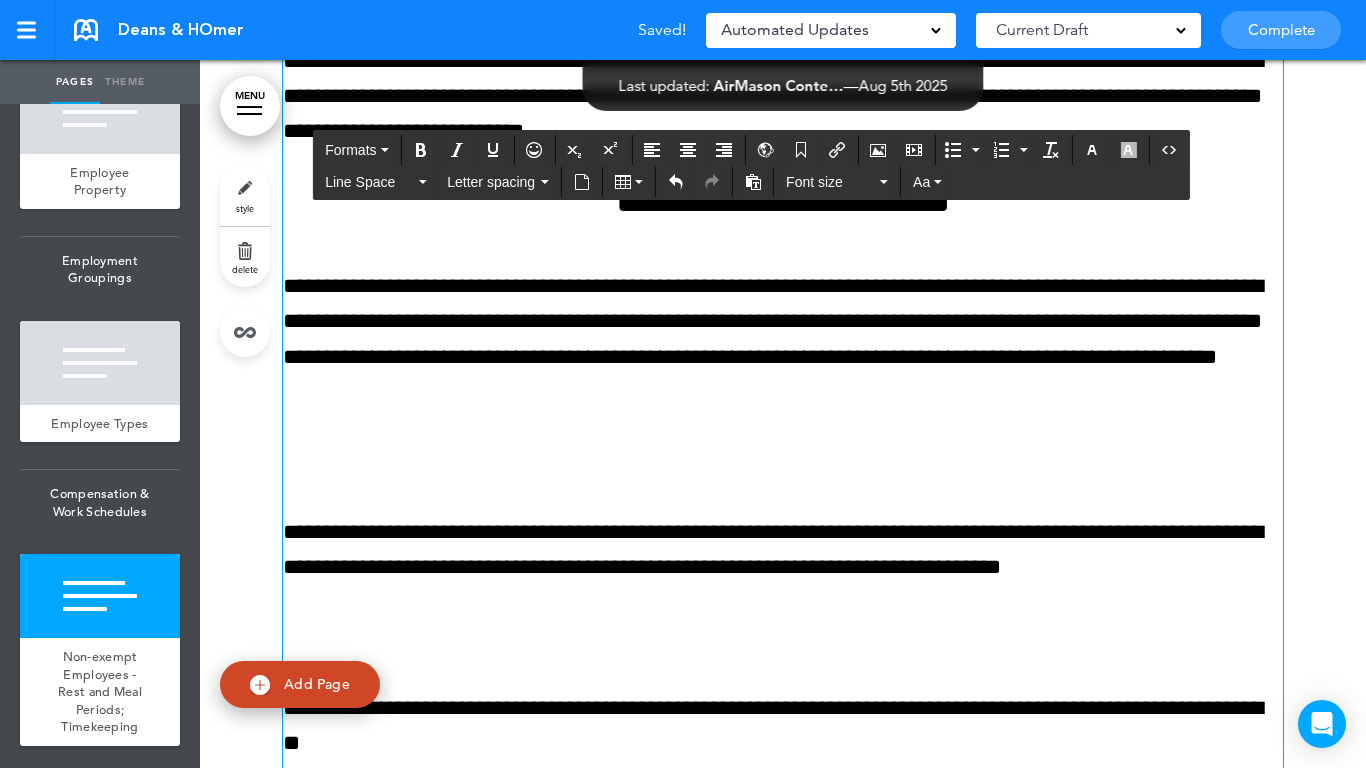 click at bounding box center [783, 462] 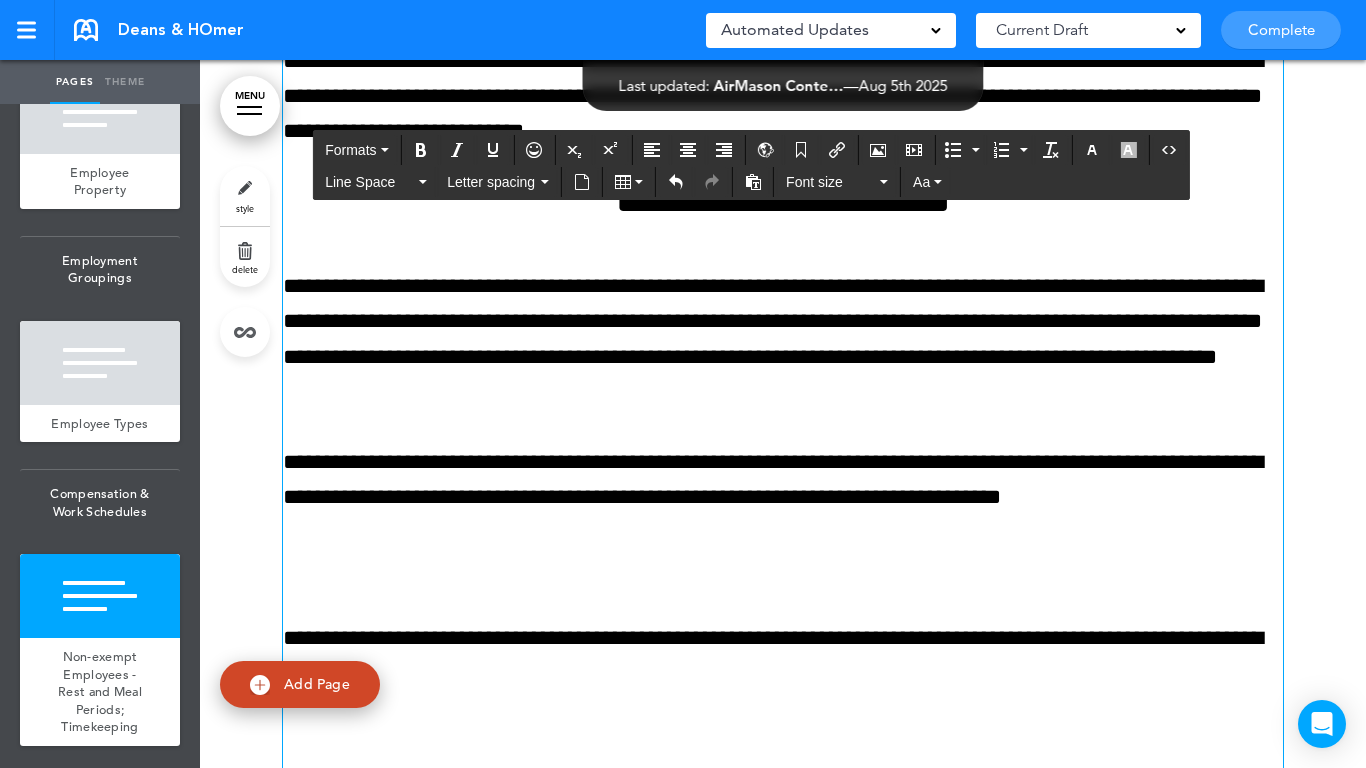 click on "**********" at bounding box center (783, 1052) 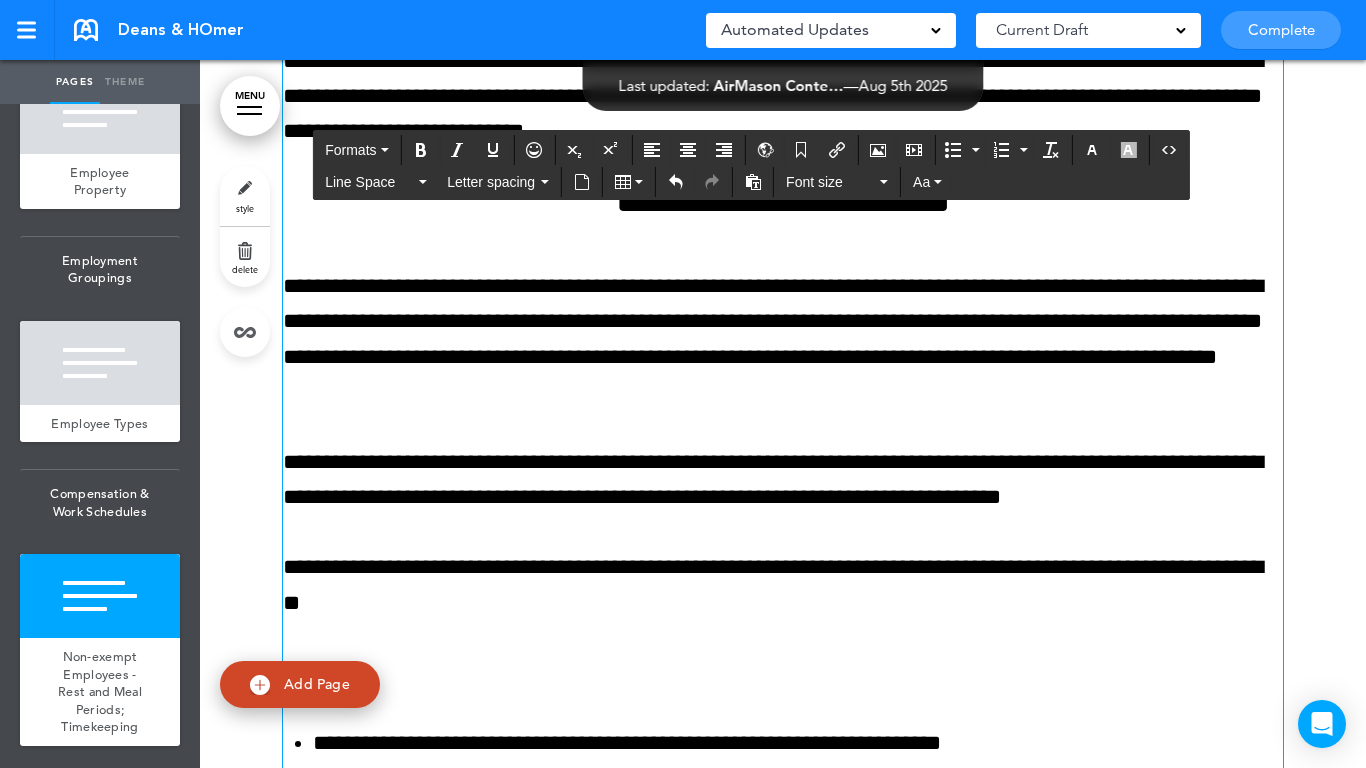 scroll, scrollTop: 25781, scrollLeft: 0, axis: vertical 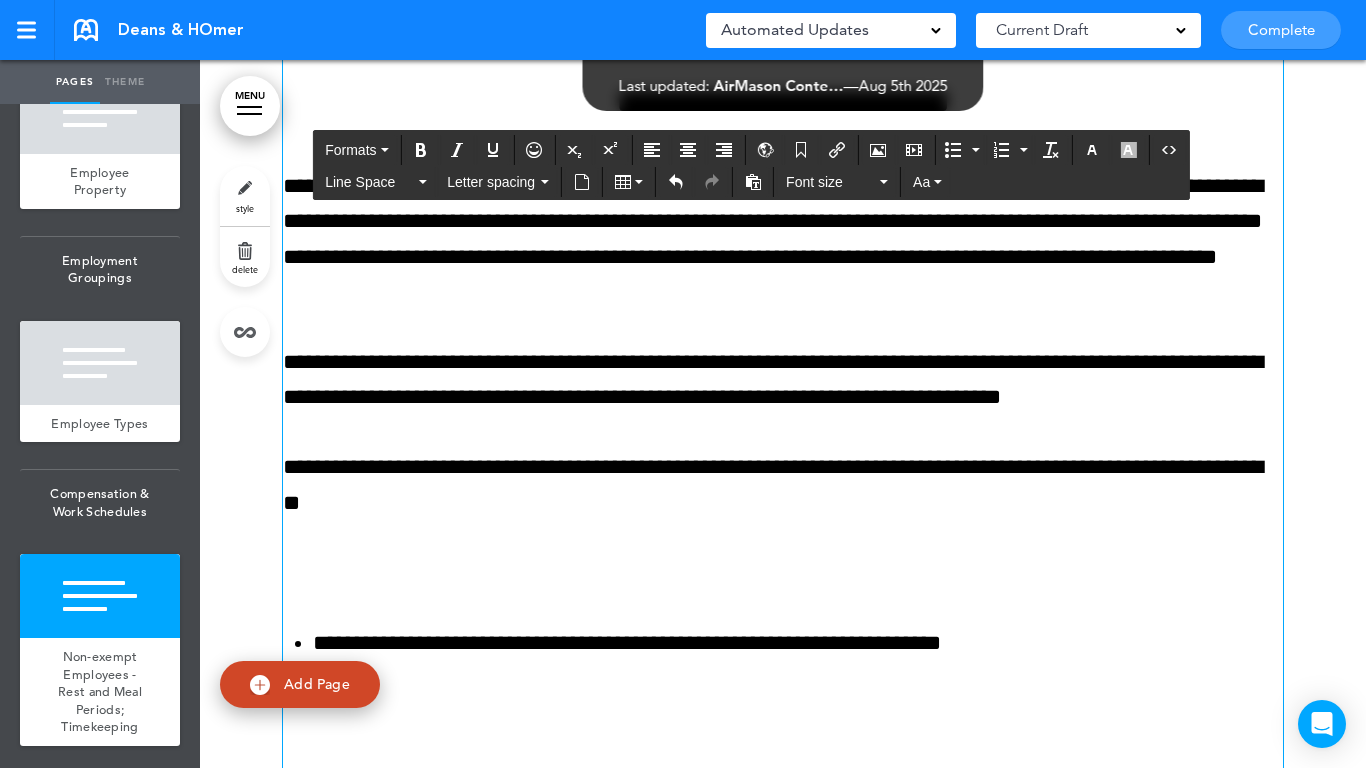 click on "**********" at bounding box center [783, 917] 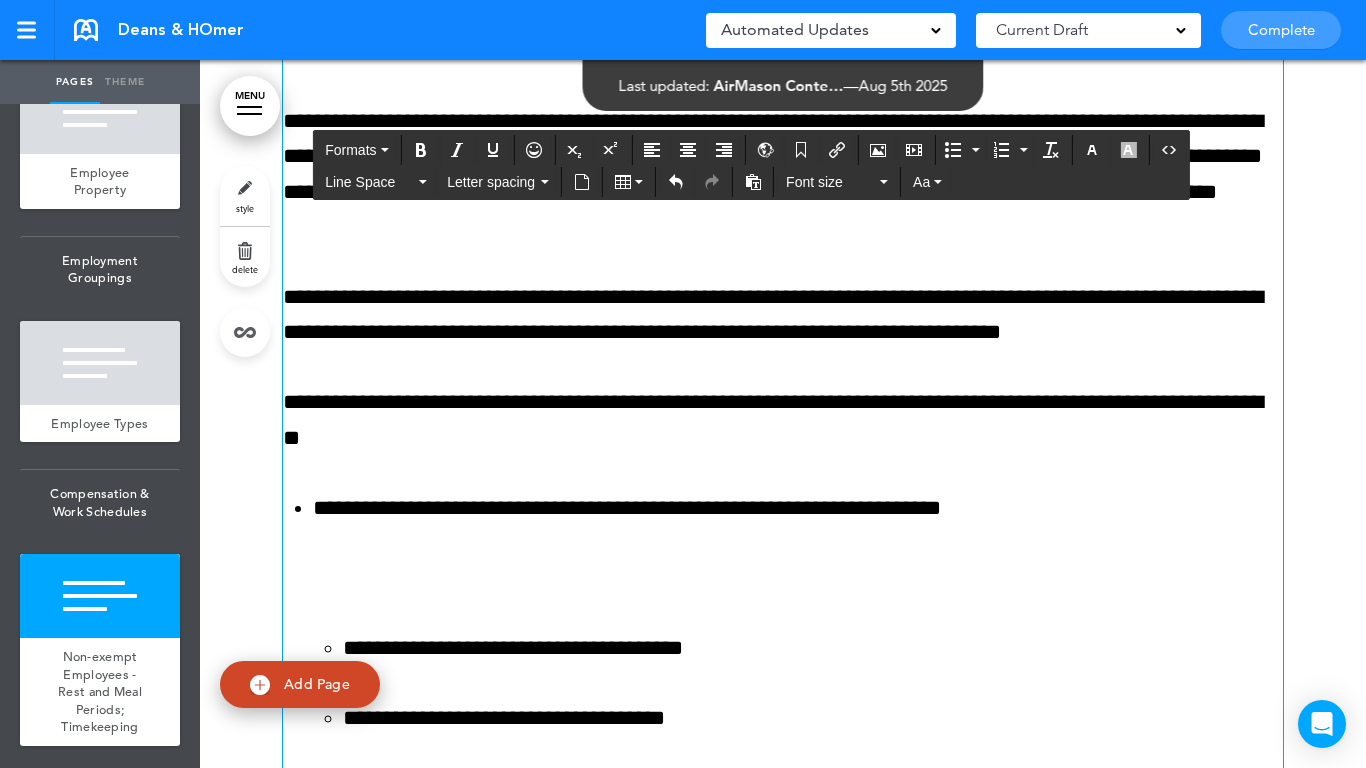 scroll, scrollTop: 25881, scrollLeft: 0, axis: vertical 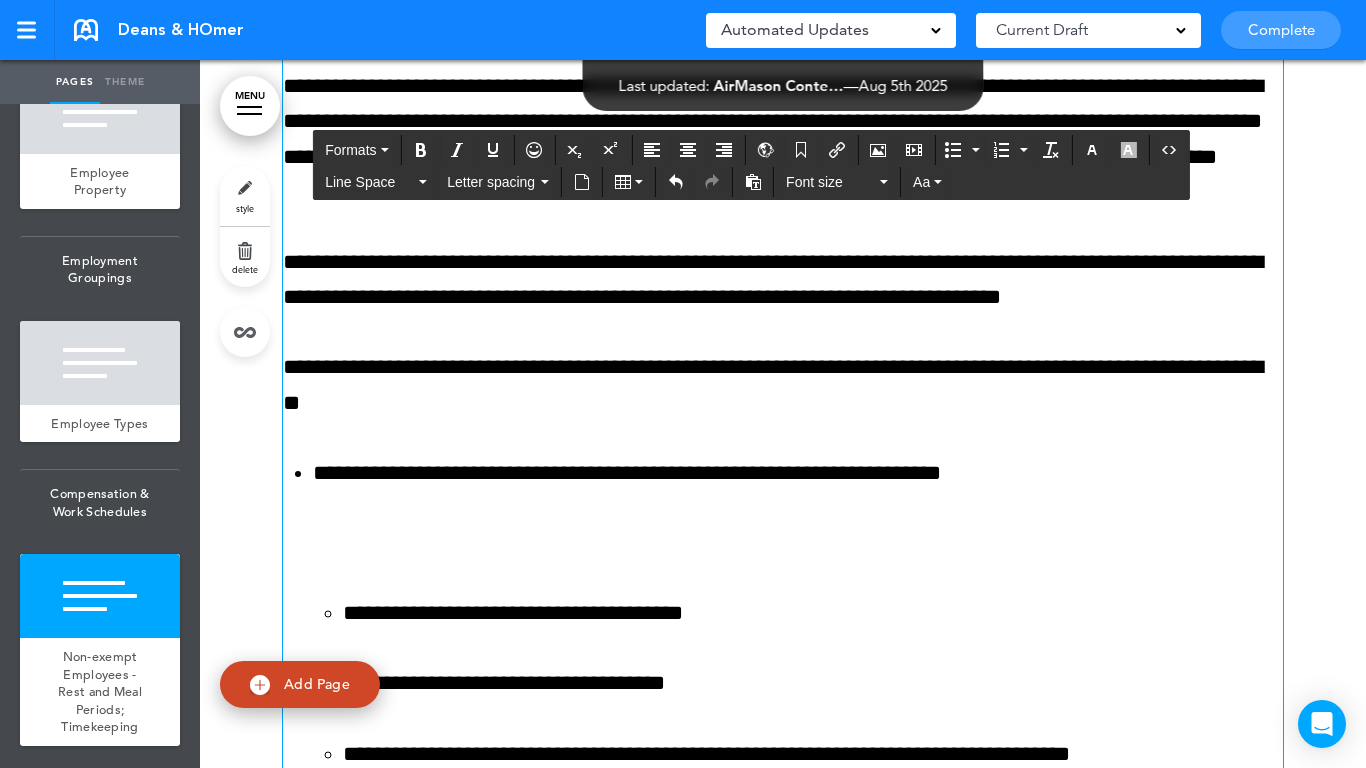 click on "**********" at bounding box center (783, 782) 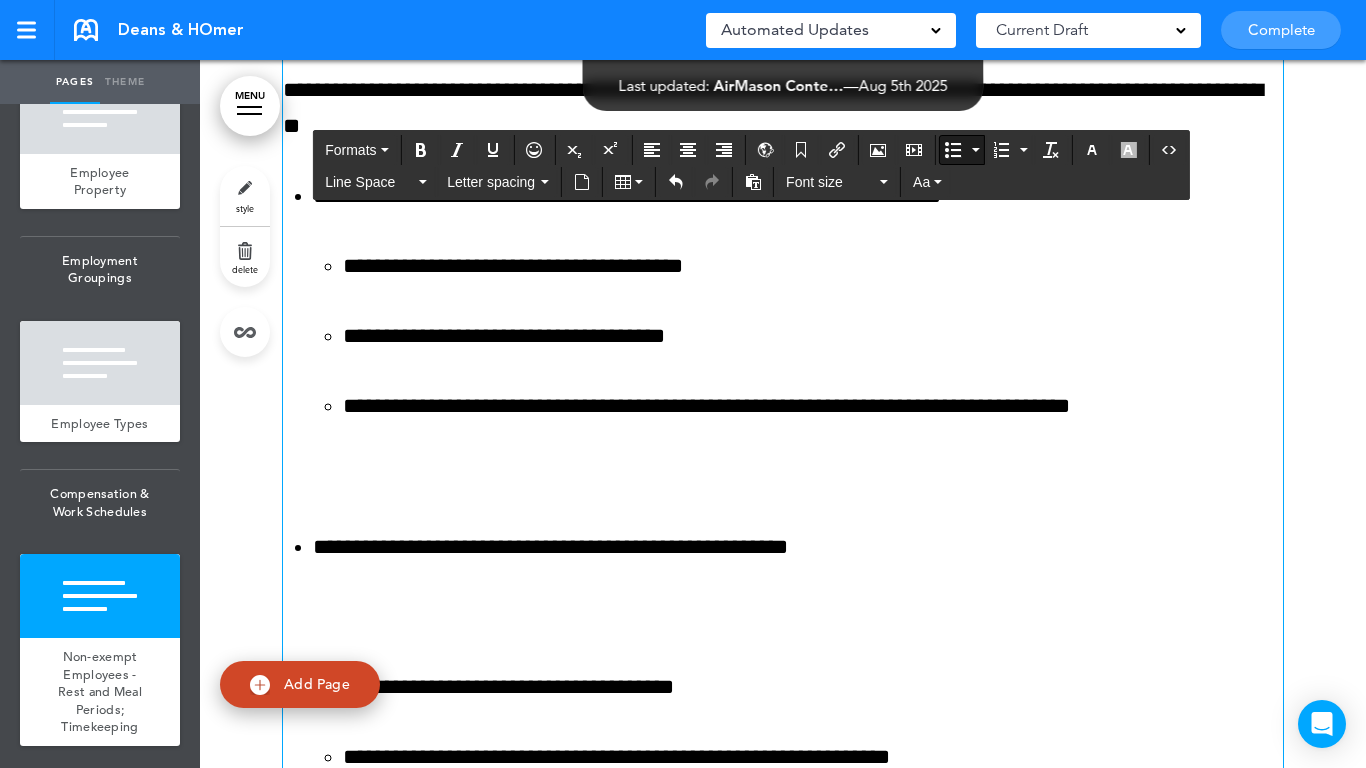 scroll, scrollTop: 26181, scrollLeft: 0, axis: vertical 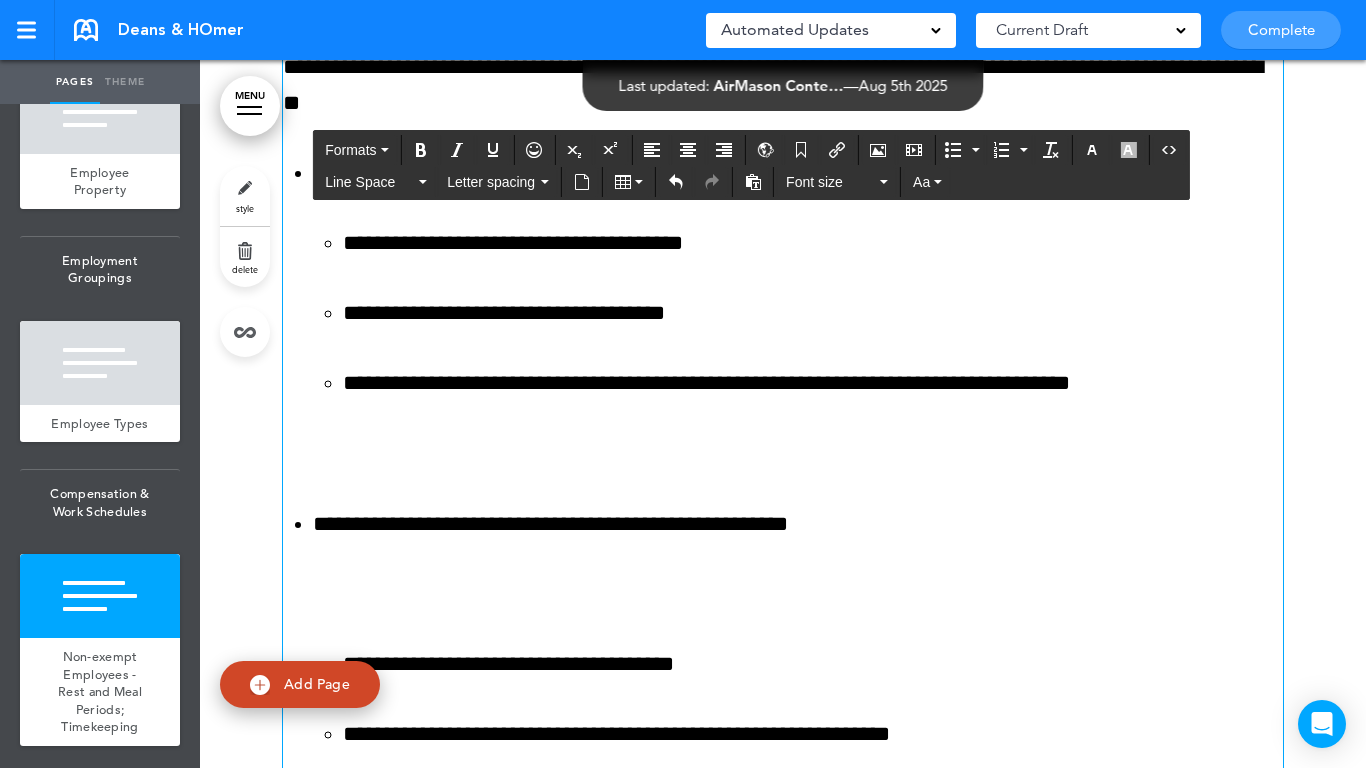 click at bounding box center [783, 454] 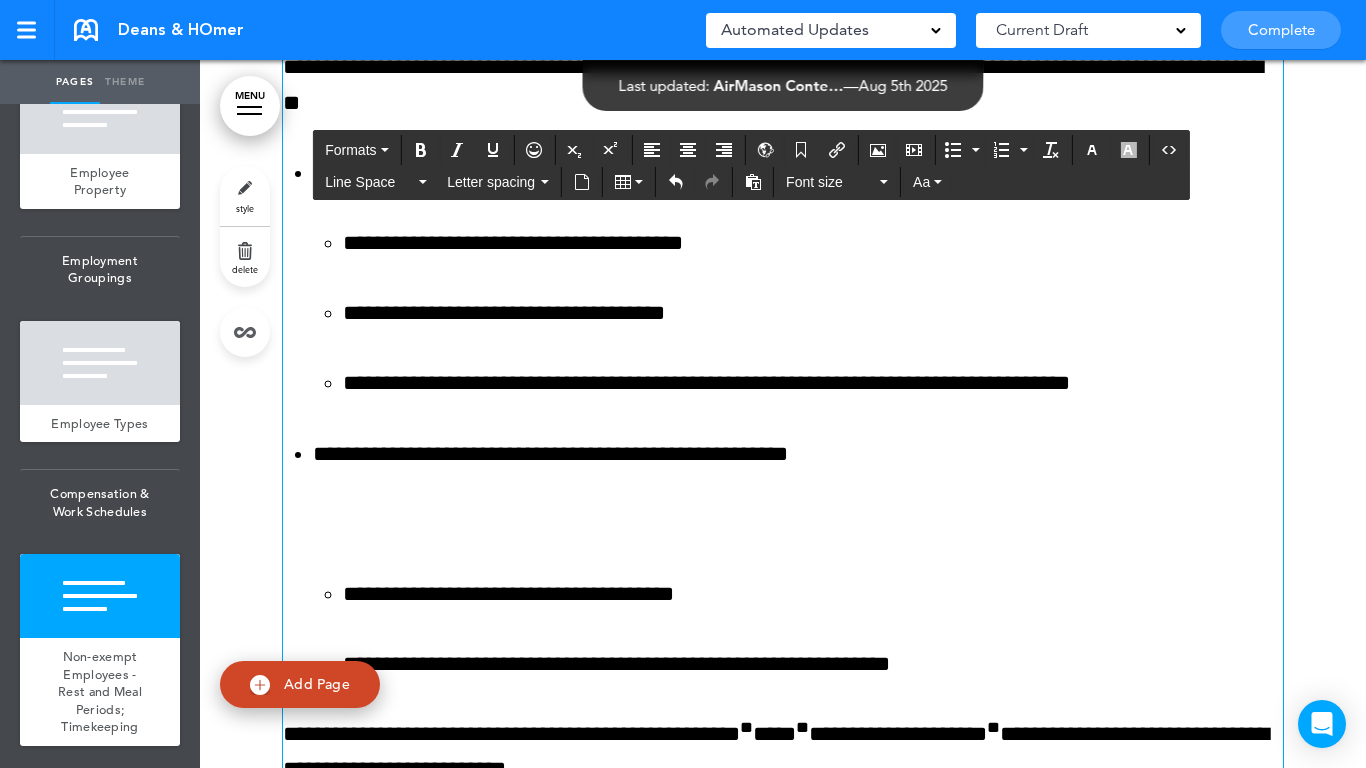 click on "**********" at bounding box center (783, 412) 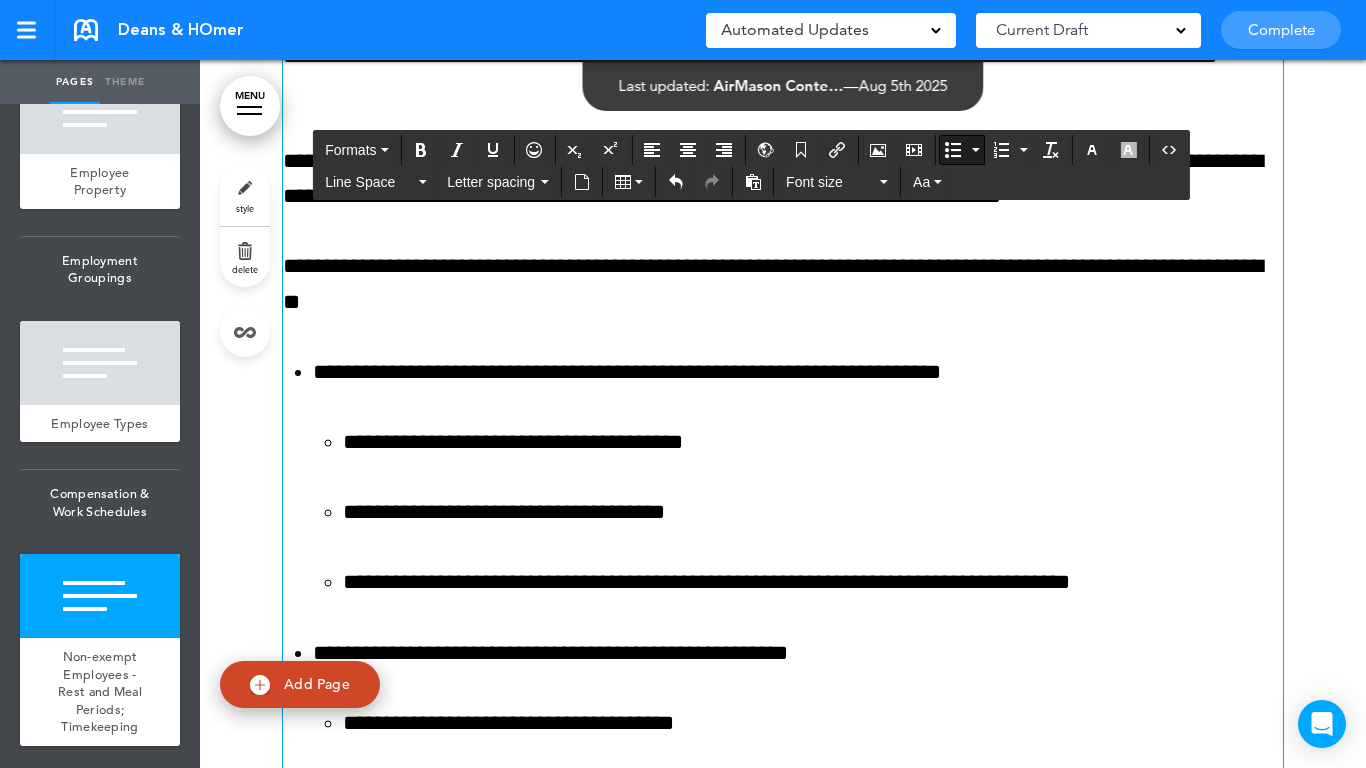 scroll, scrollTop: 25981, scrollLeft: 0, axis: vertical 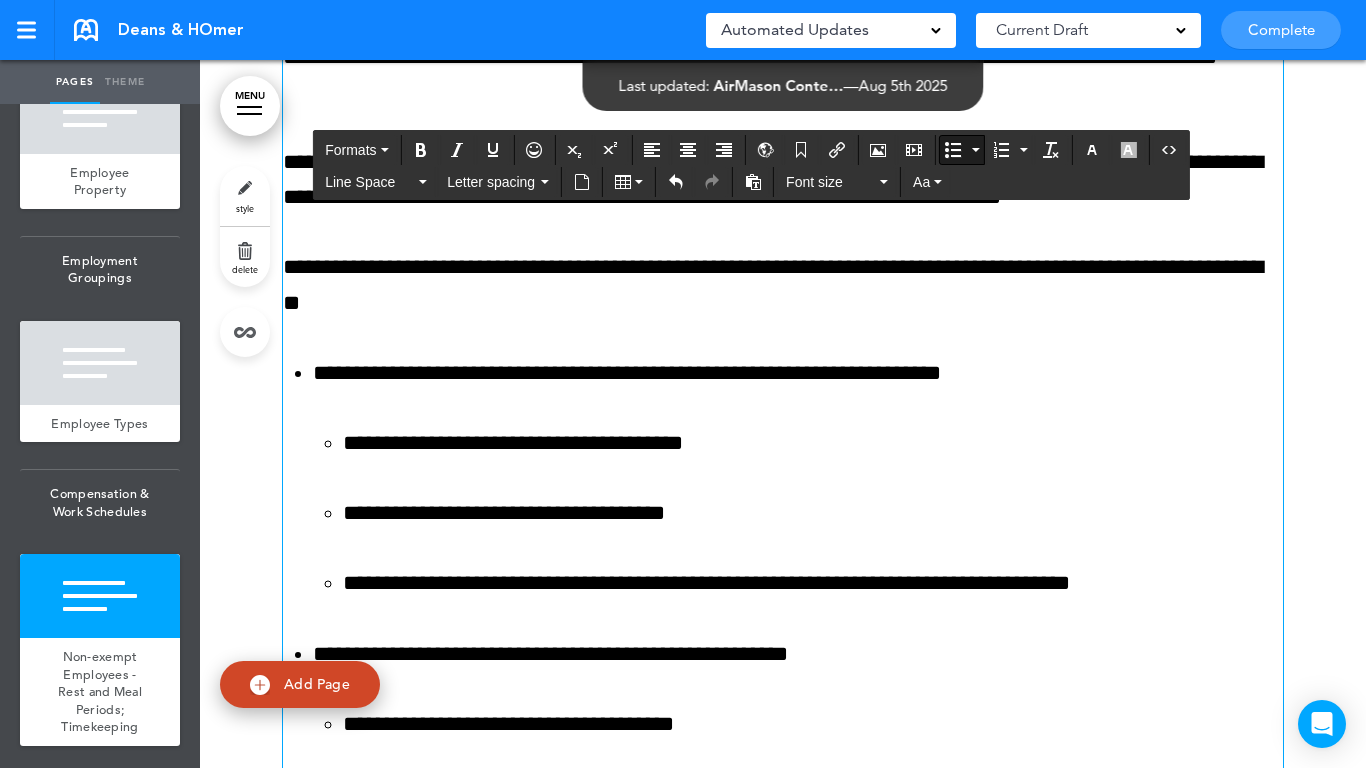 click on "**********" at bounding box center (783, 584) 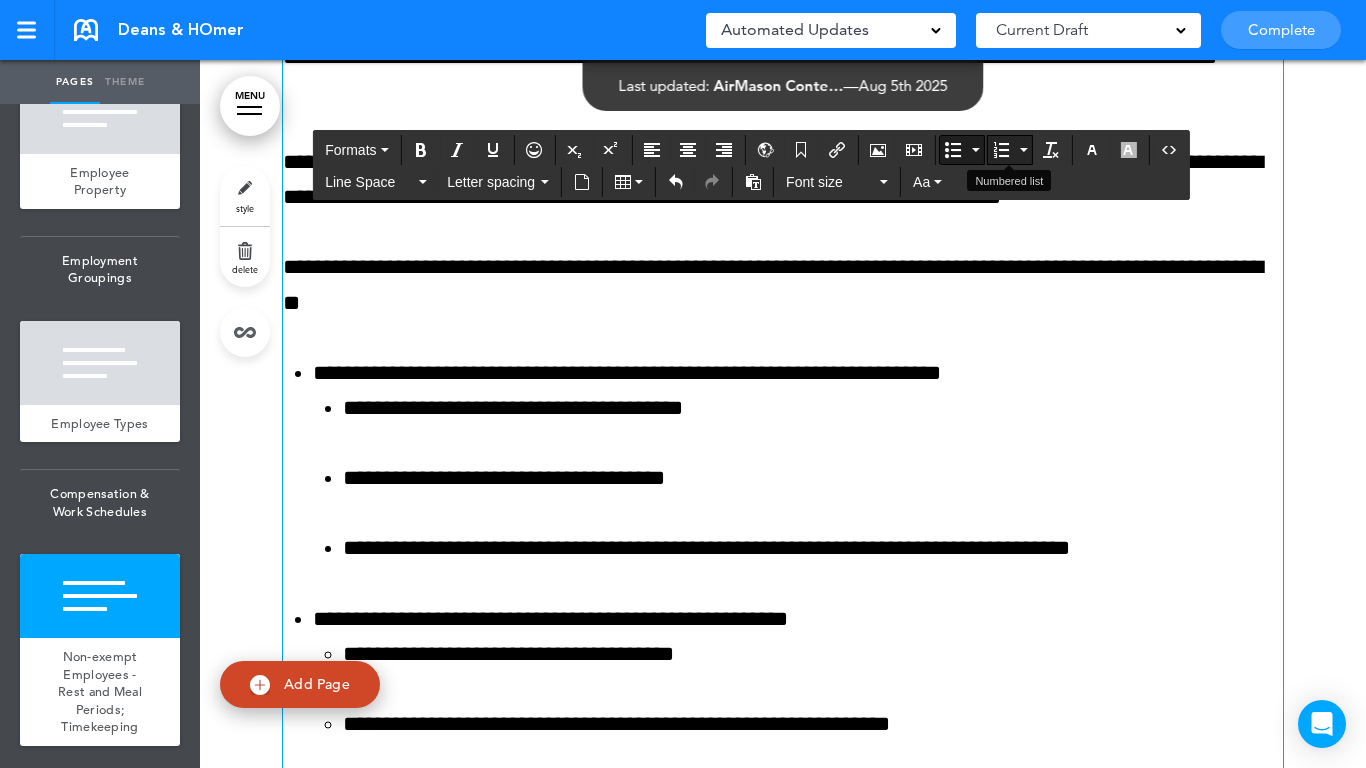 click at bounding box center [1023, 150] 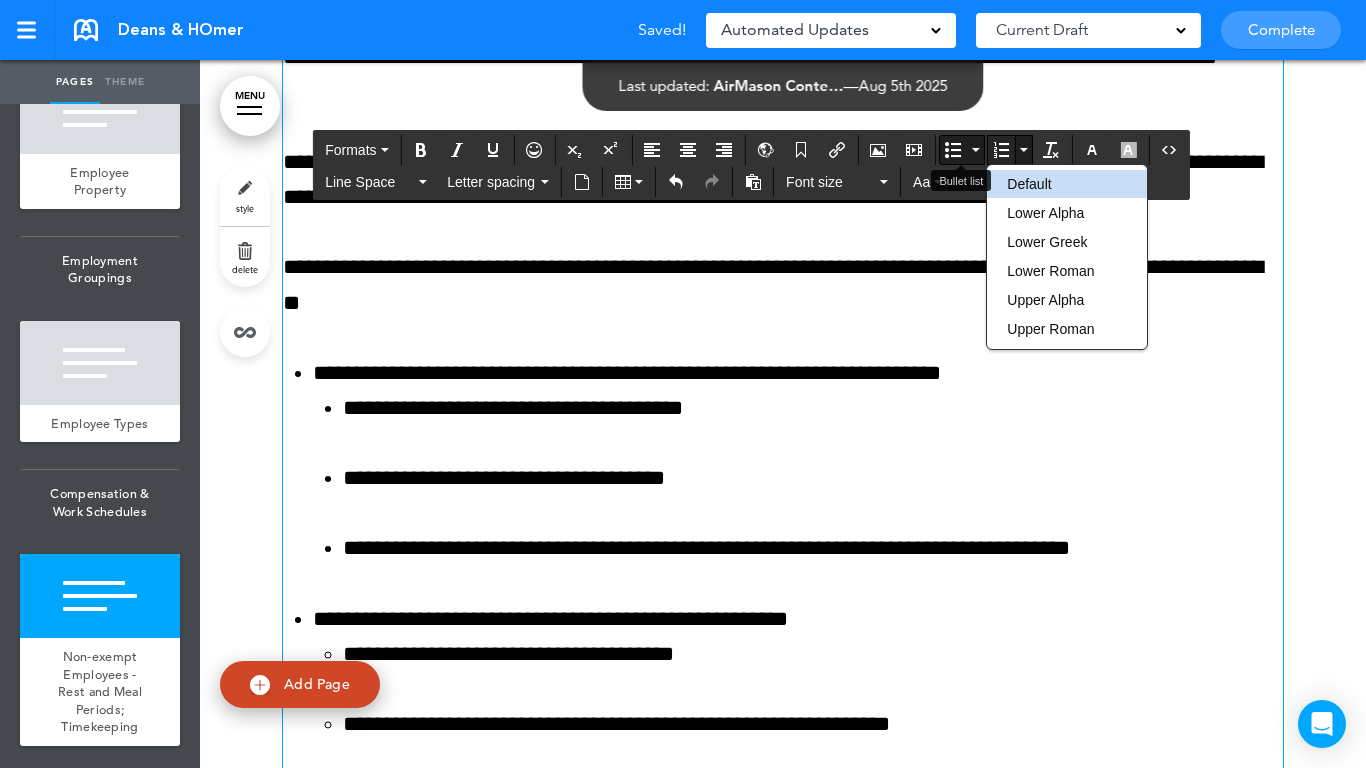 click at bounding box center [975, 150] 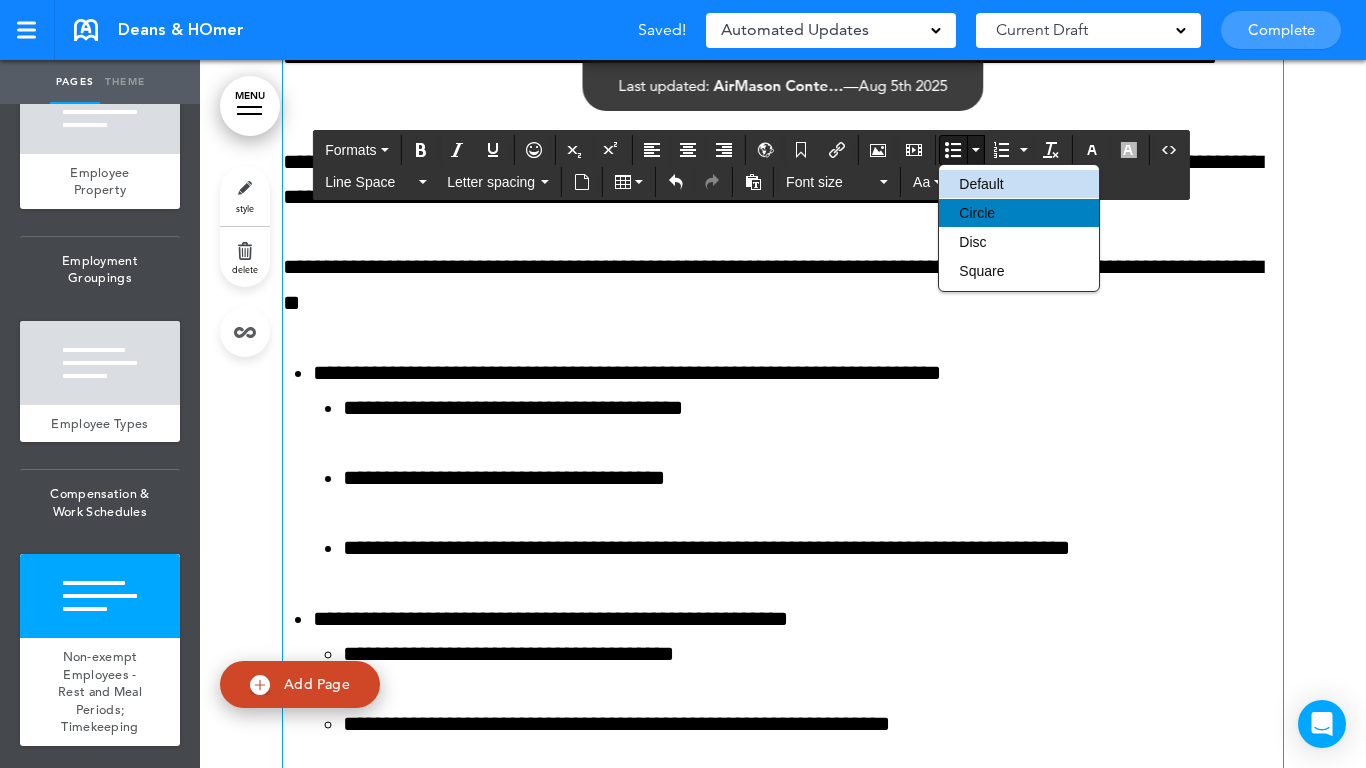 click on "Circle" at bounding box center (1019, 213) 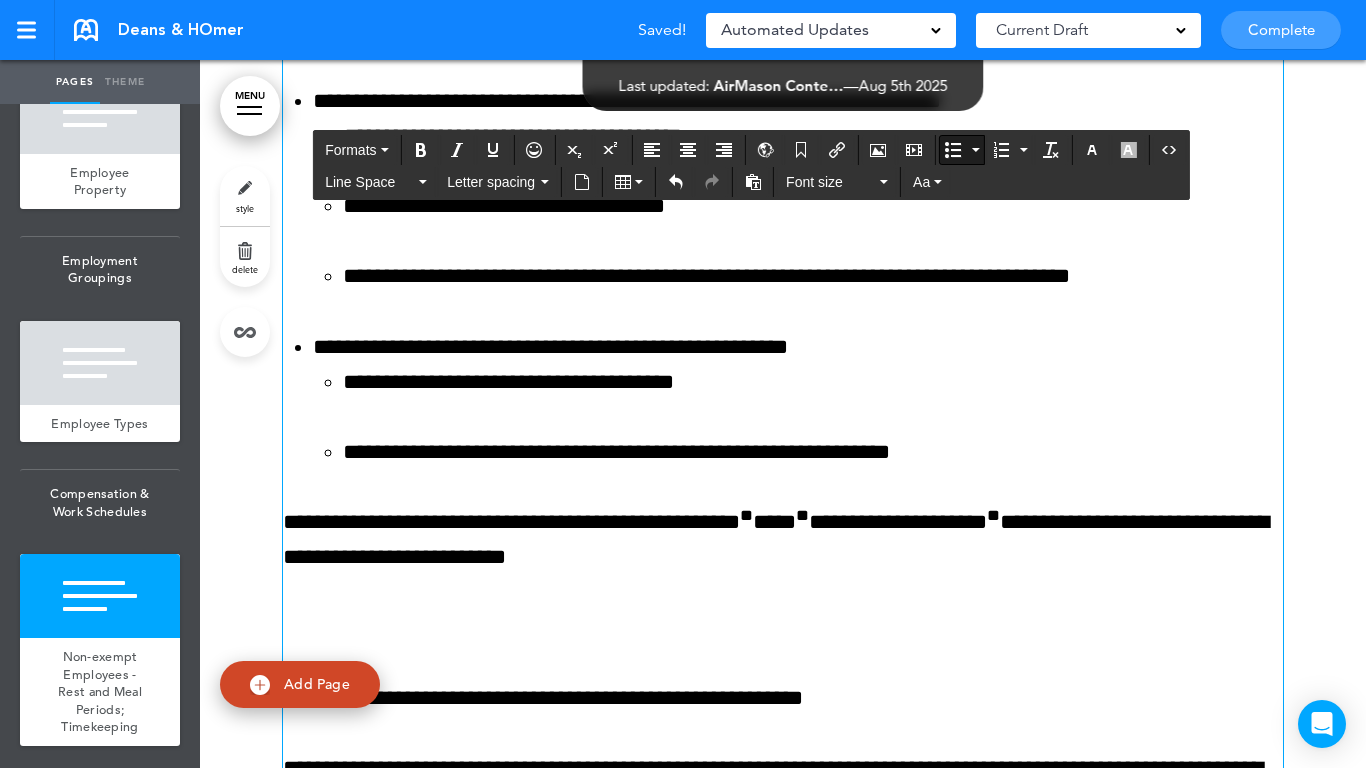 scroll, scrollTop: 26181, scrollLeft: 0, axis: vertical 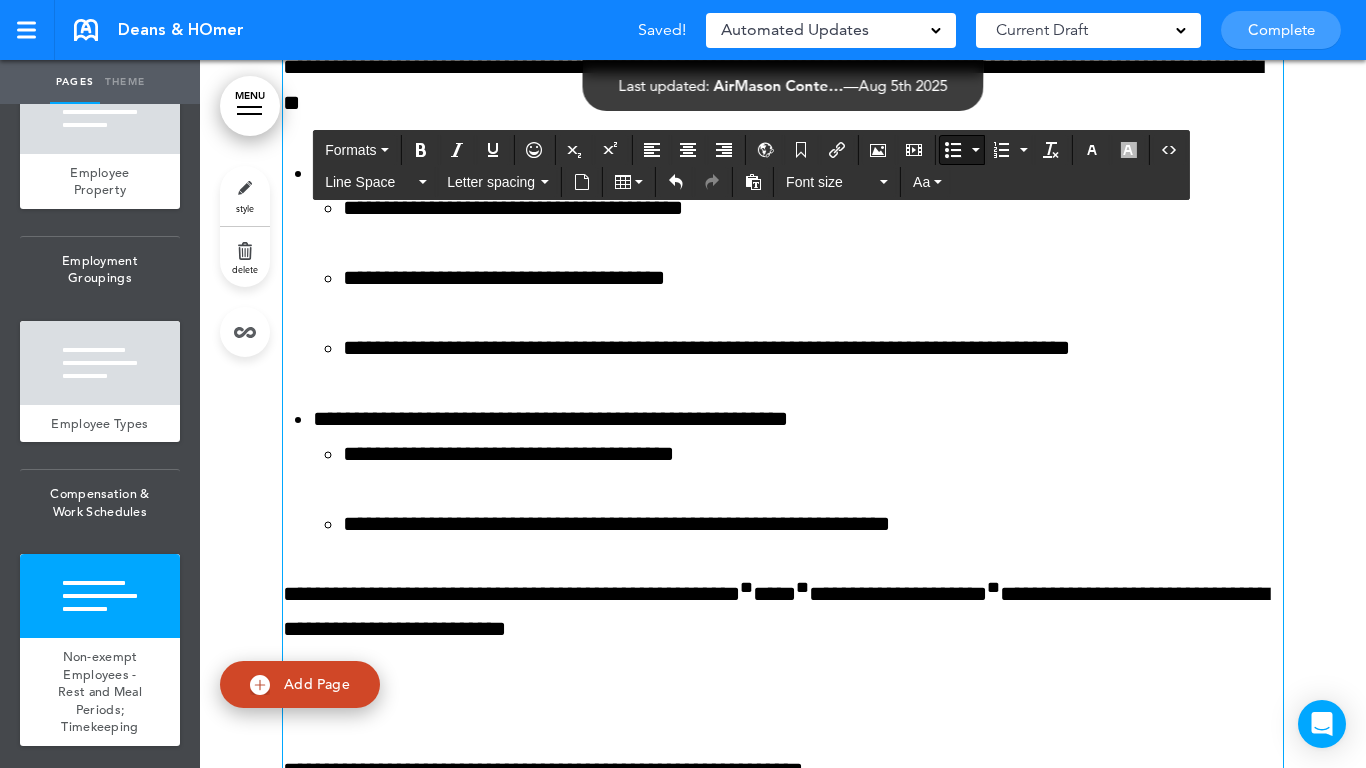 click on "**********" at bounding box center (813, 454) 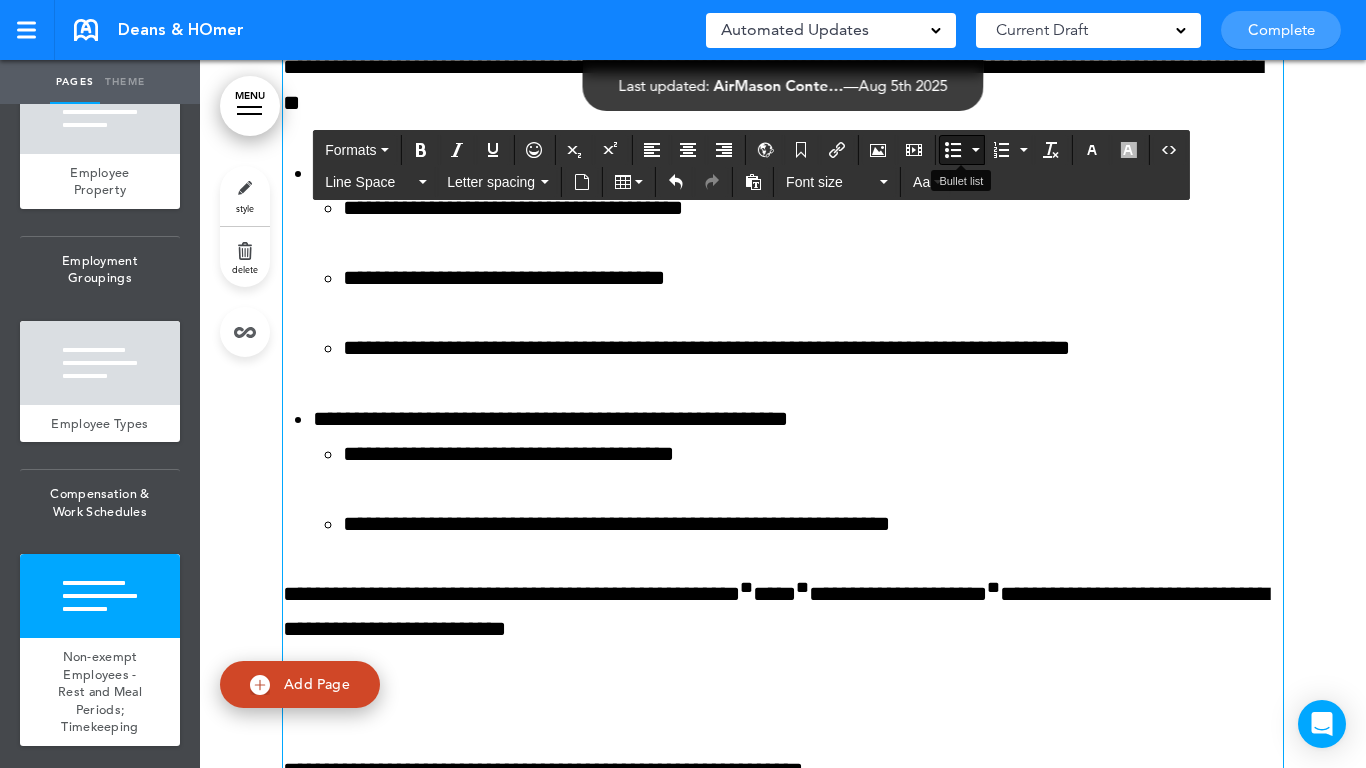 click at bounding box center [975, 150] 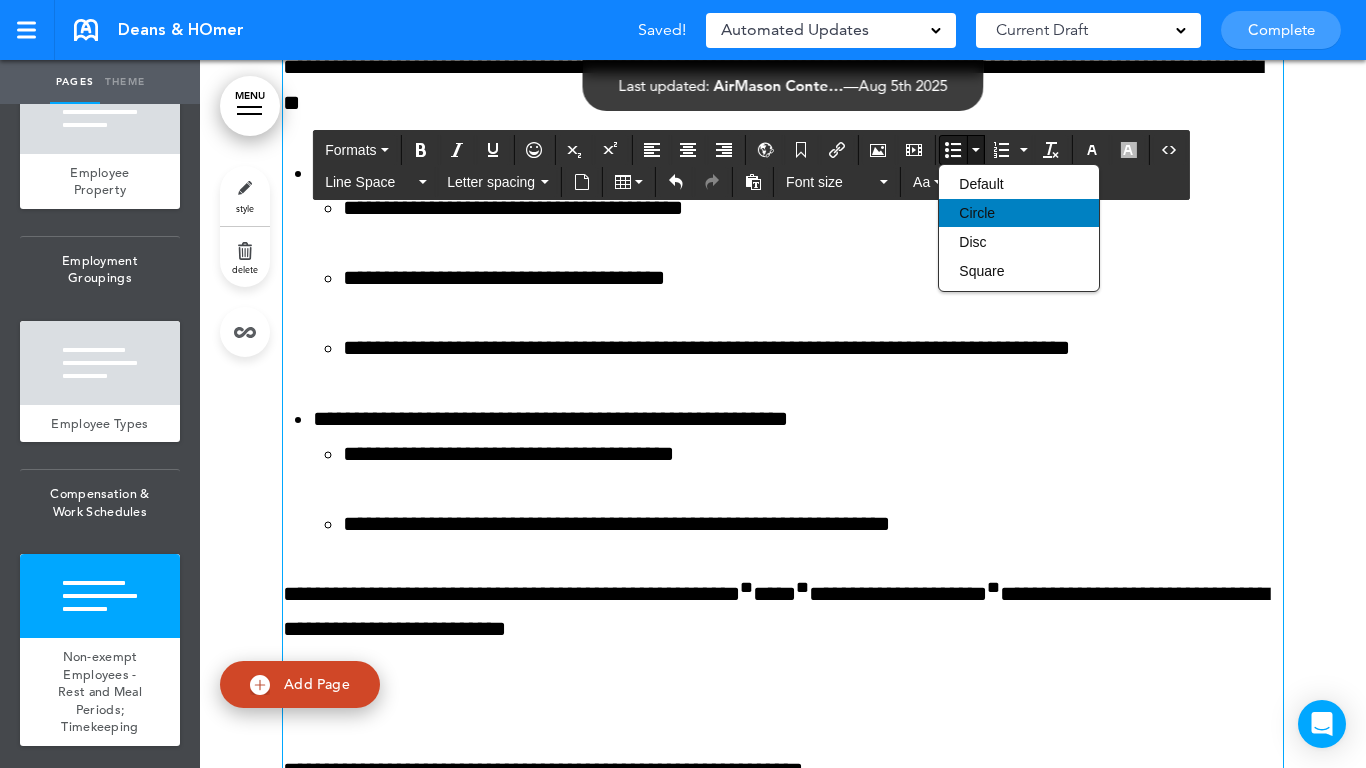 click on "Circle" at bounding box center [1019, 213] 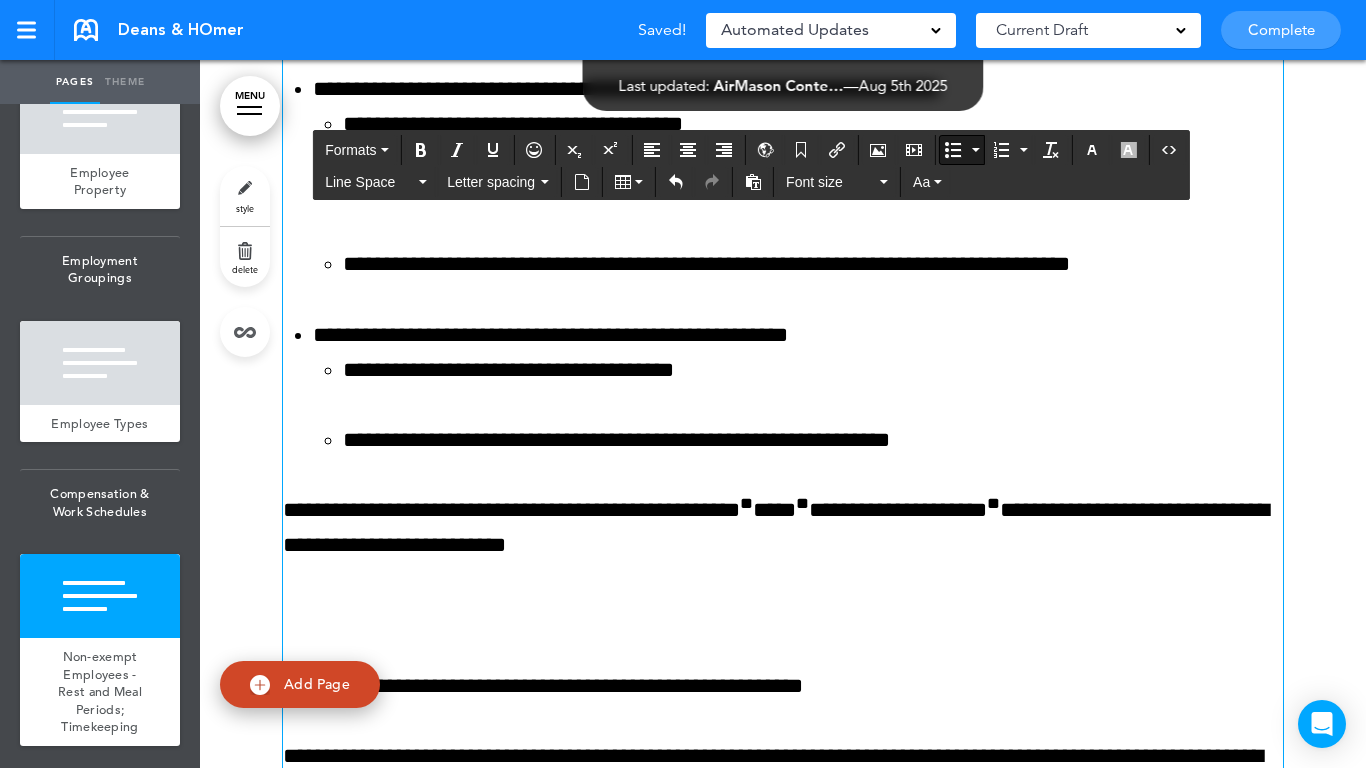 scroll, scrollTop: 26381, scrollLeft: 0, axis: vertical 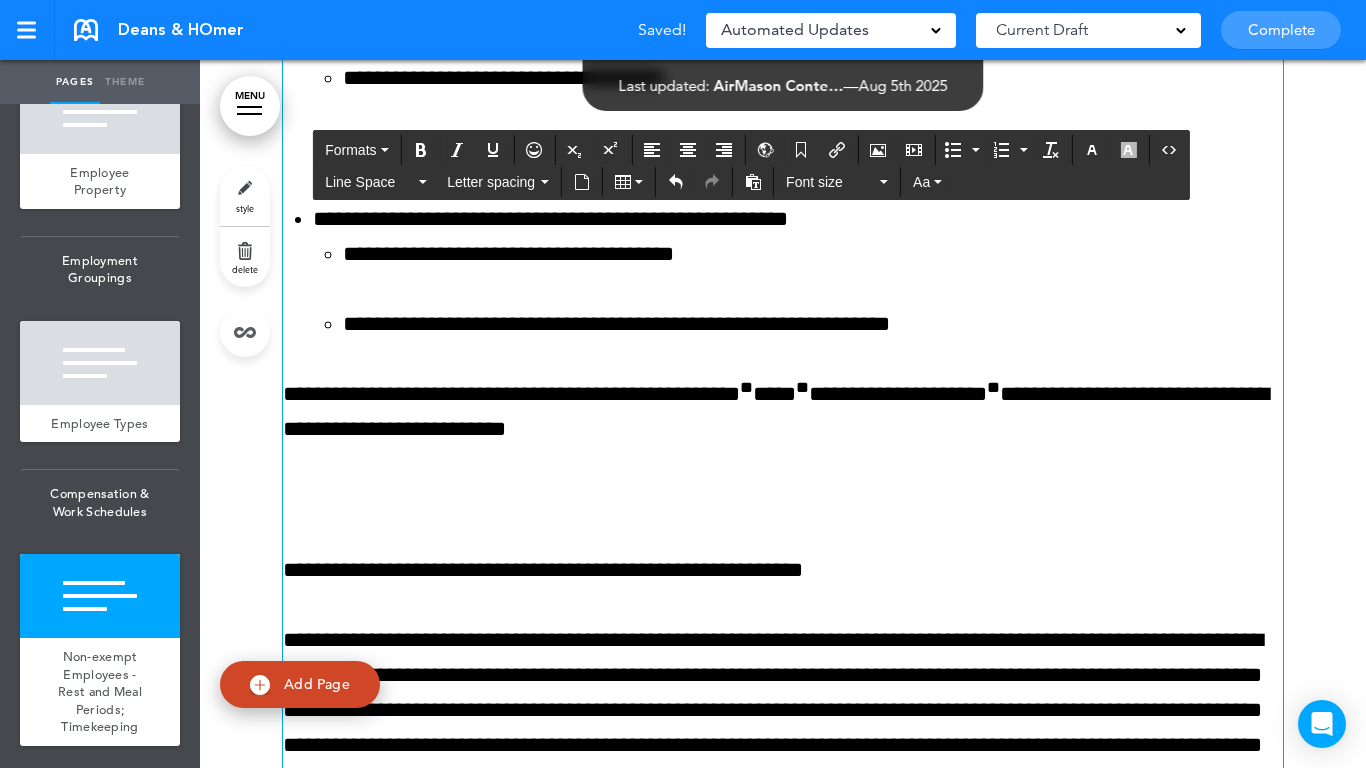 click at bounding box center [783, 499] 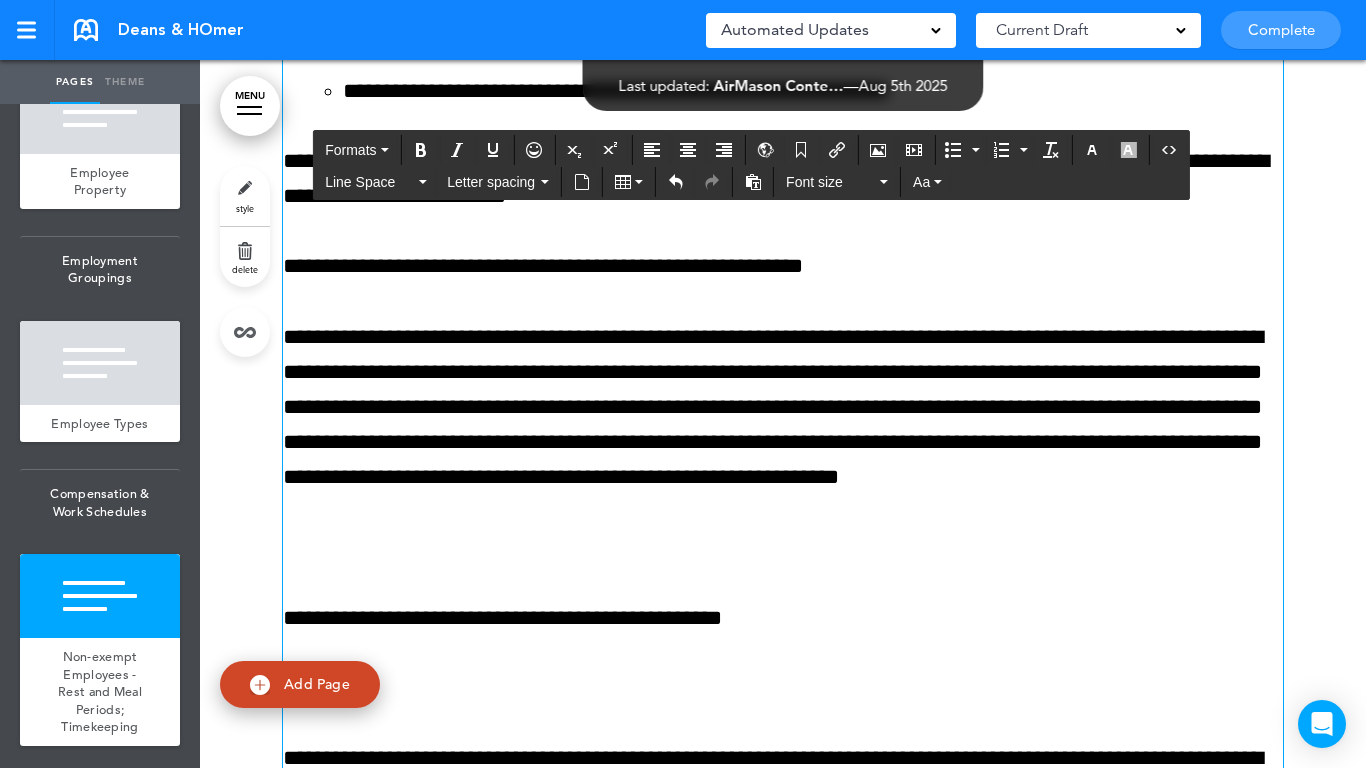 scroll, scrollTop: 26781, scrollLeft: 0, axis: vertical 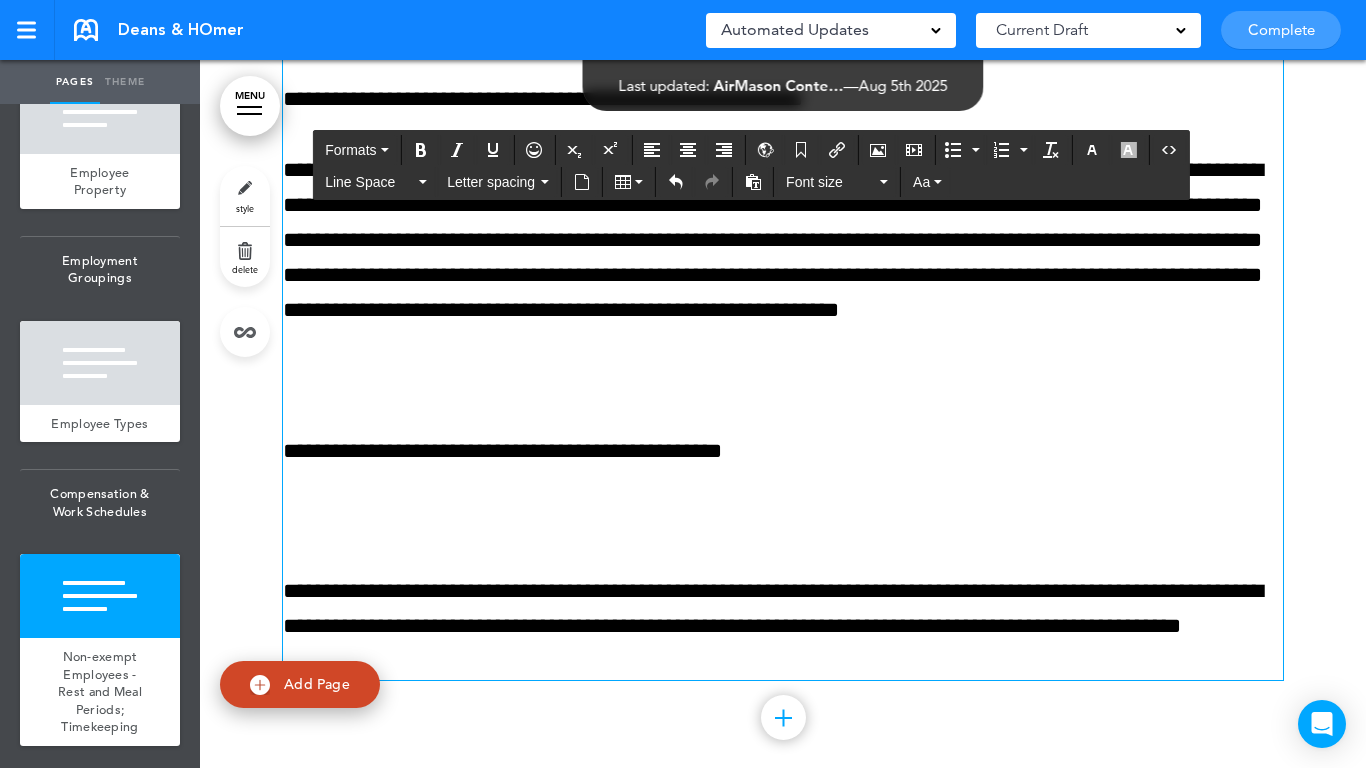 click at bounding box center (783, 381) 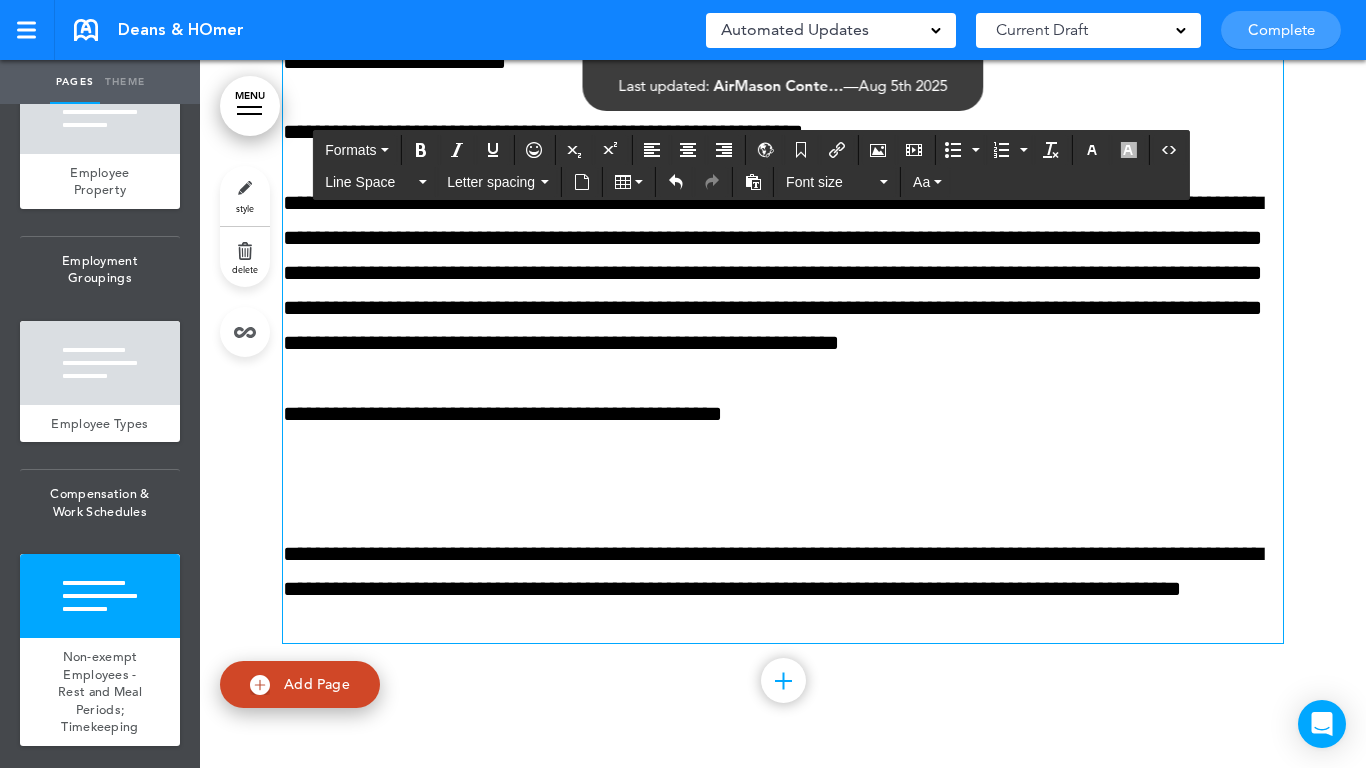 click on "**********" at bounding box center (783, -1839) 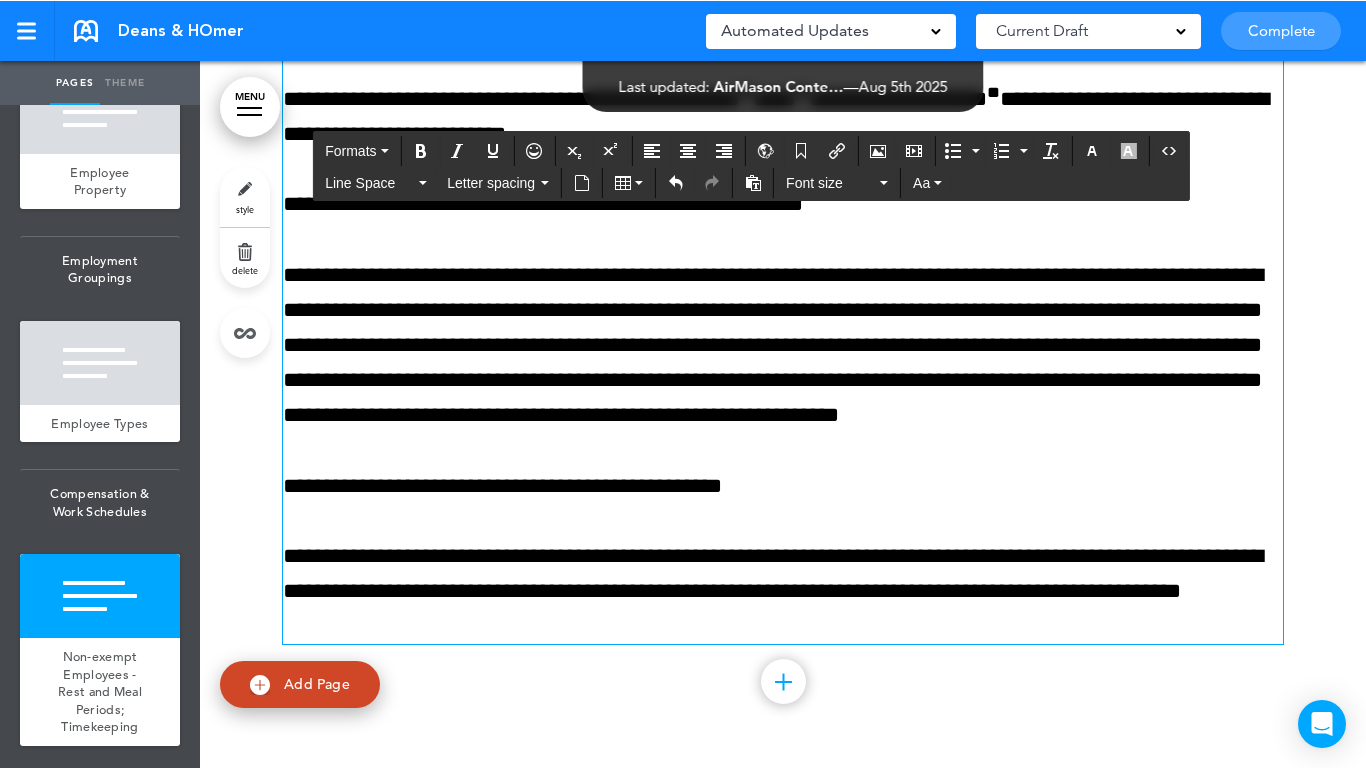 scroll, scrollTop: 26678, scrollLeft: 0, axis: vertical 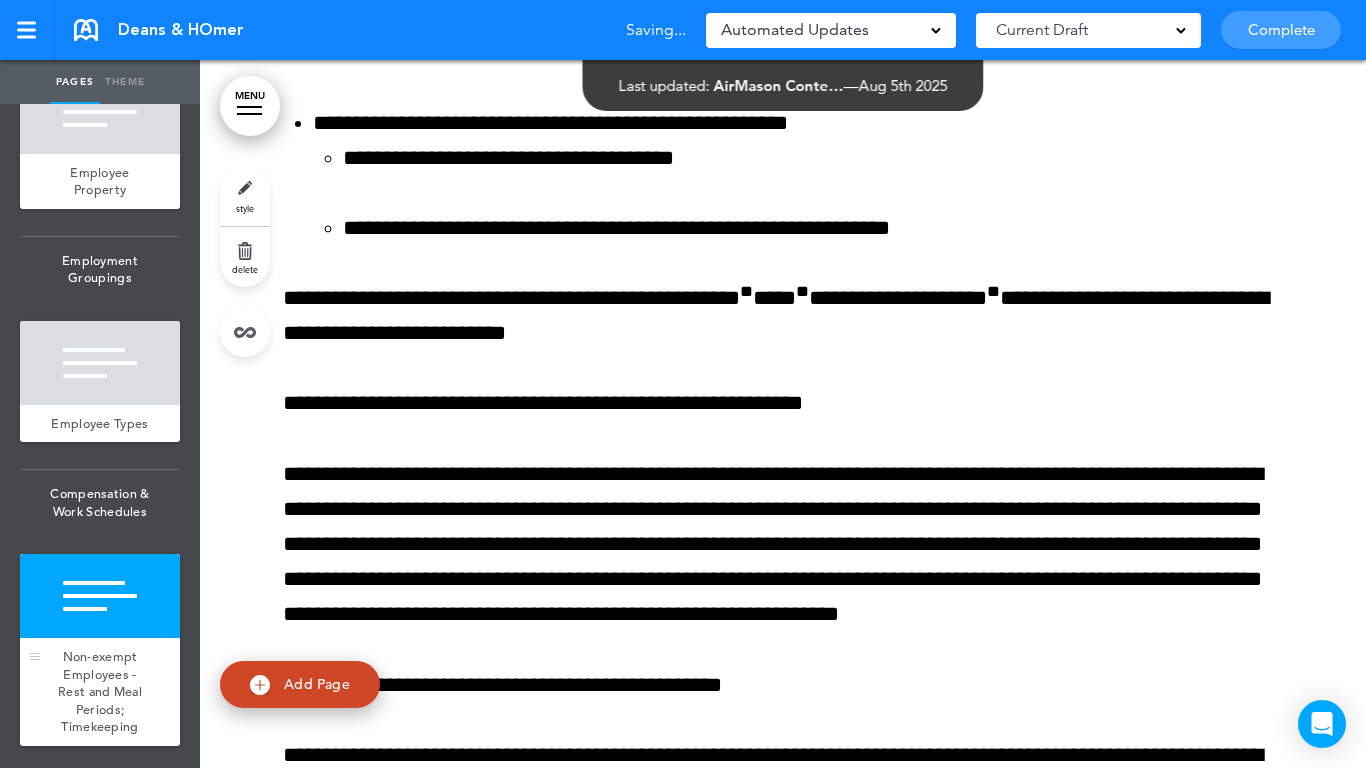 drag, startPoint x: 63, startPoint y: 624, endPoint x: 92, endPoint y: 588, distance: 46.227695 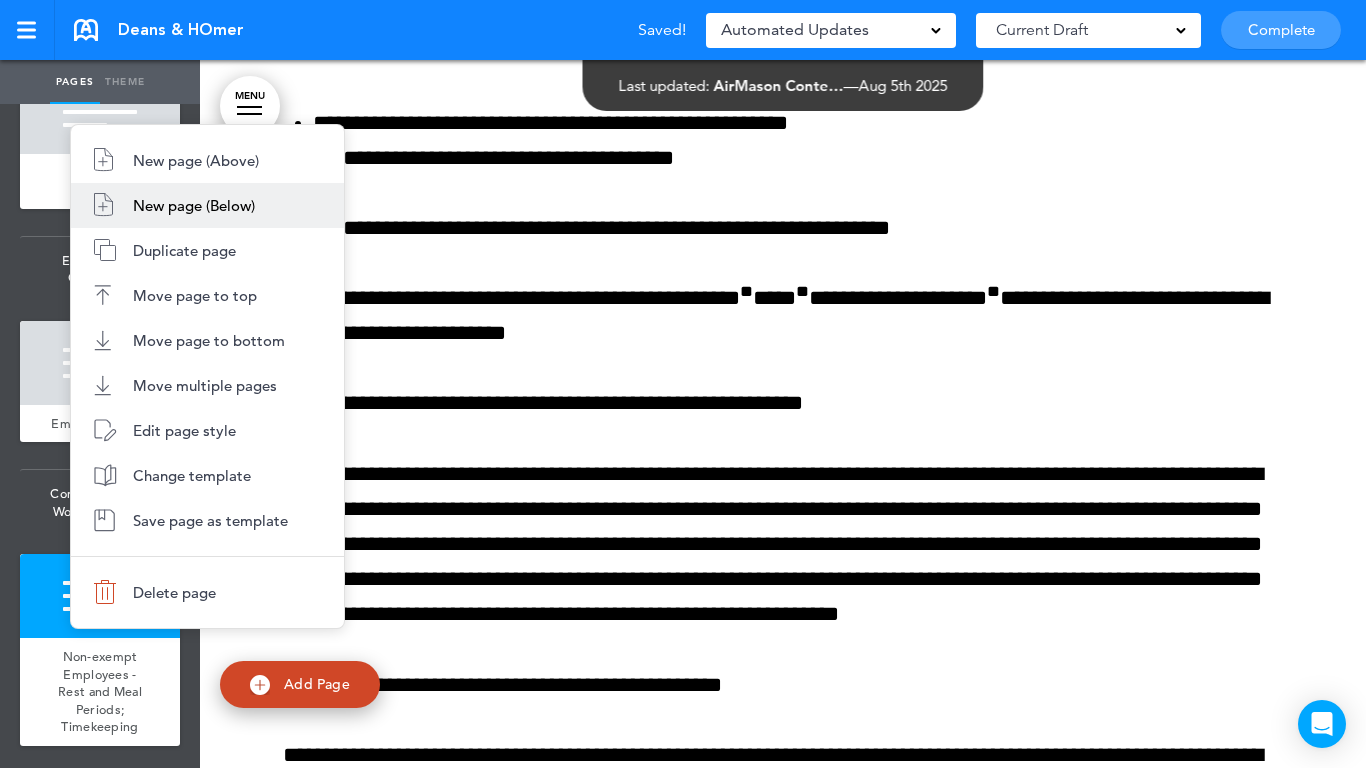click on "New page (Below)" at bounding box center (194, 205) 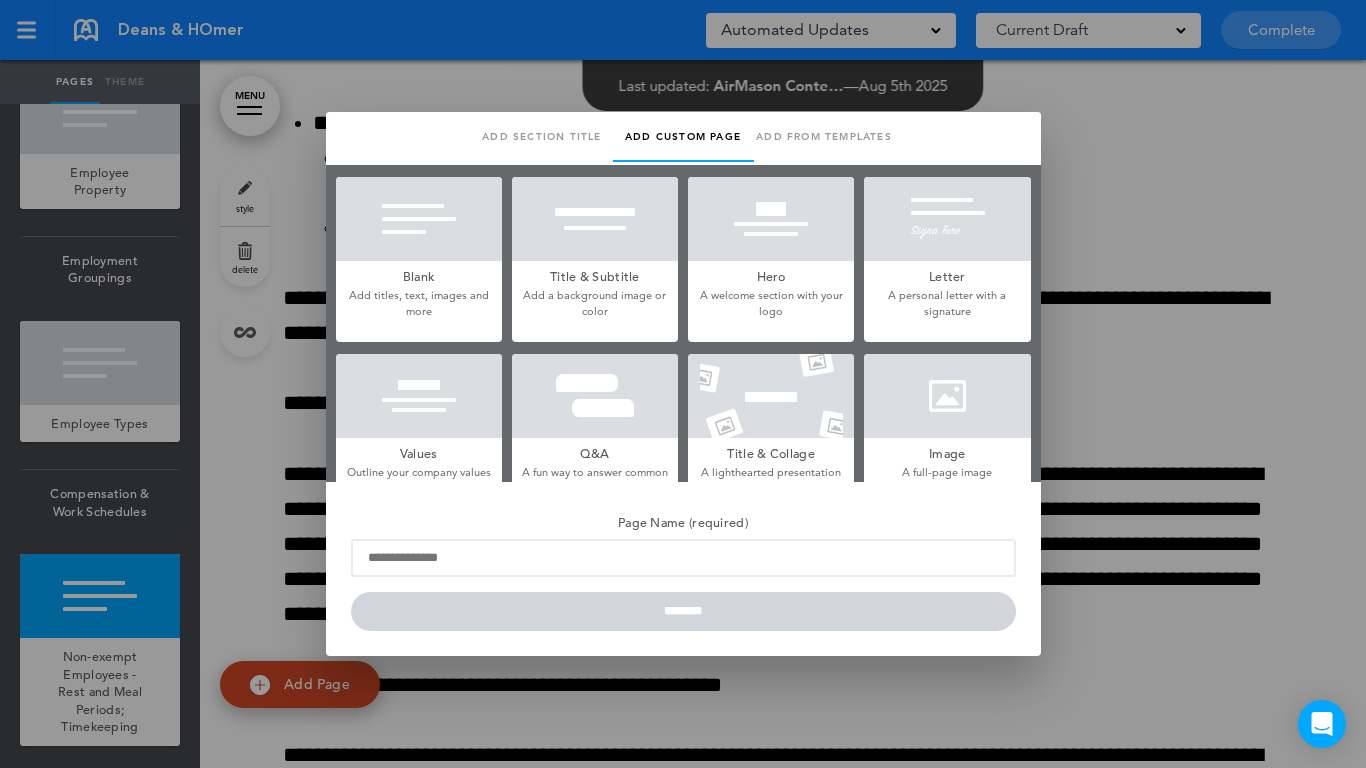 click at bounding box center (419, 219) 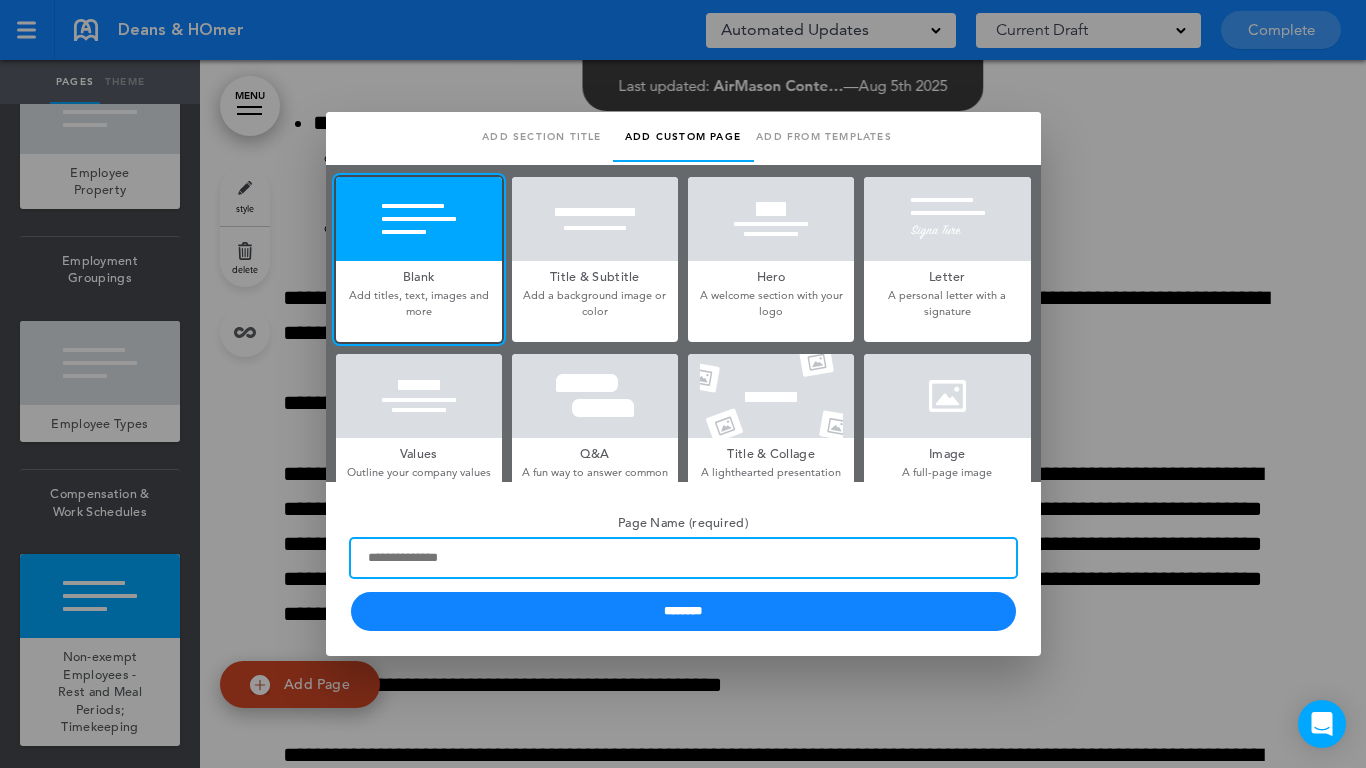paste on "**********" 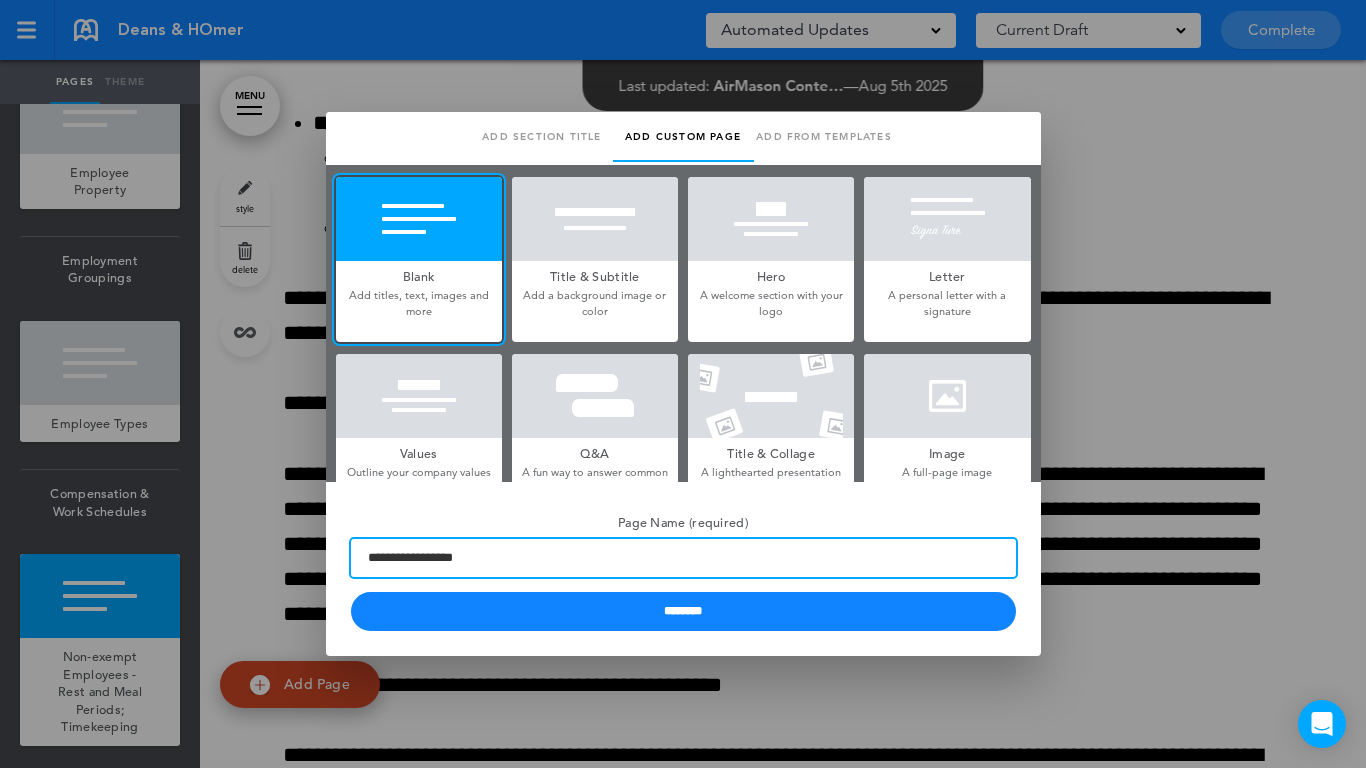 click on "**********" at bounding box center [683, 558] 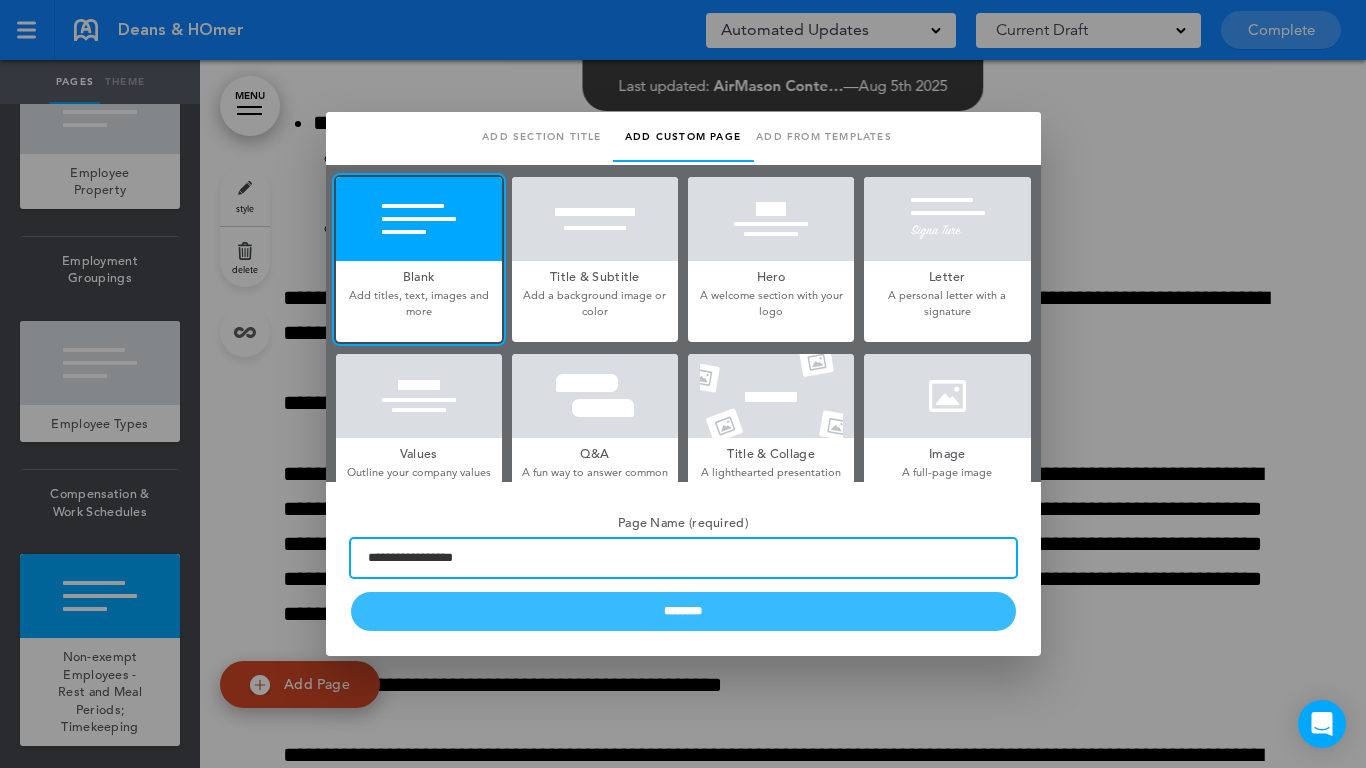 type on "**********" 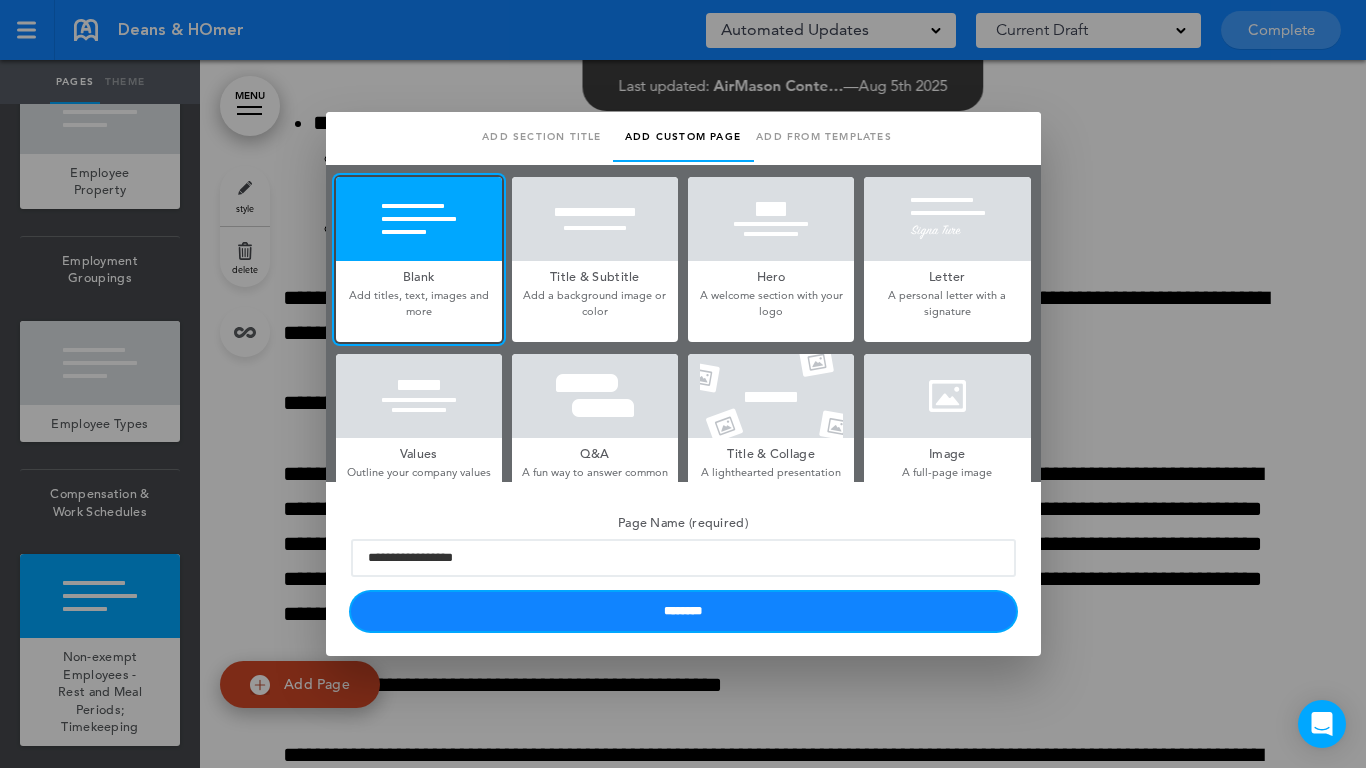 click on "********" at bounding box center (683, 611) 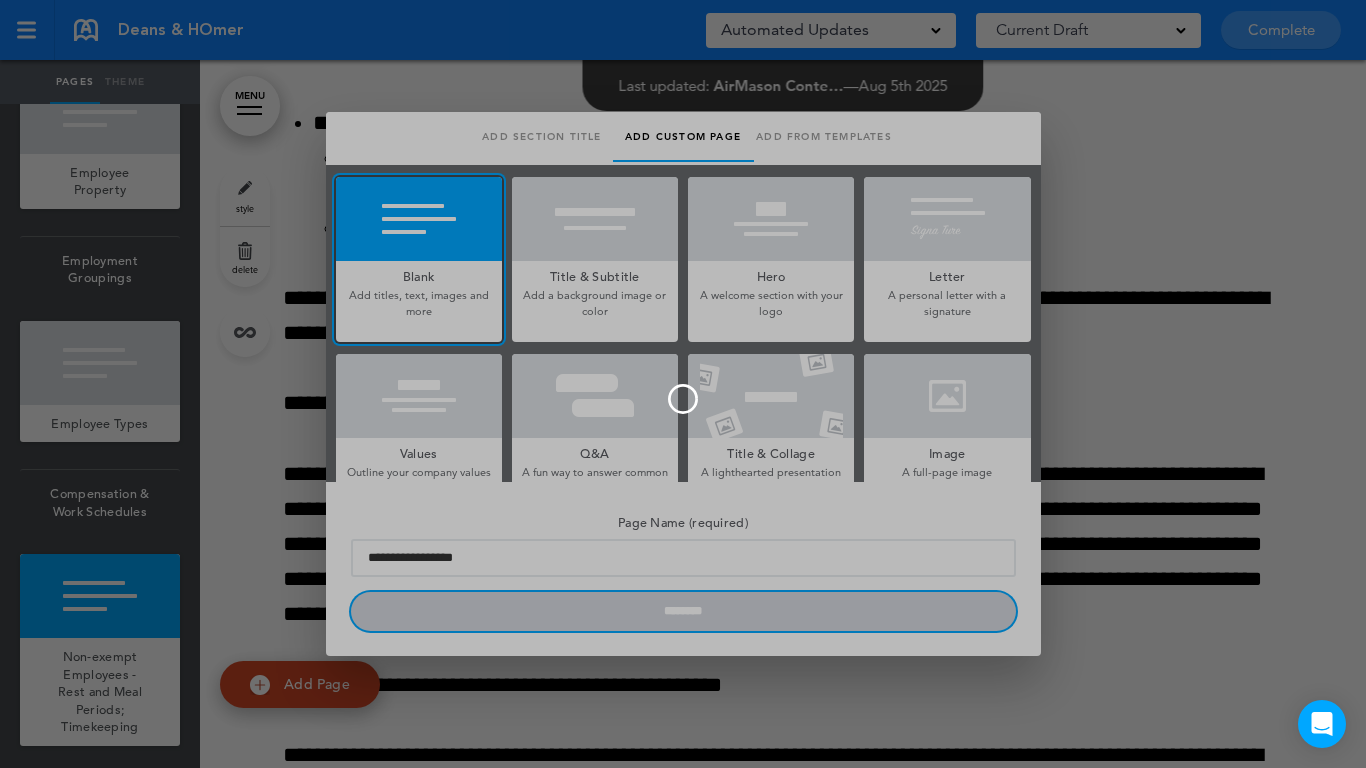 type 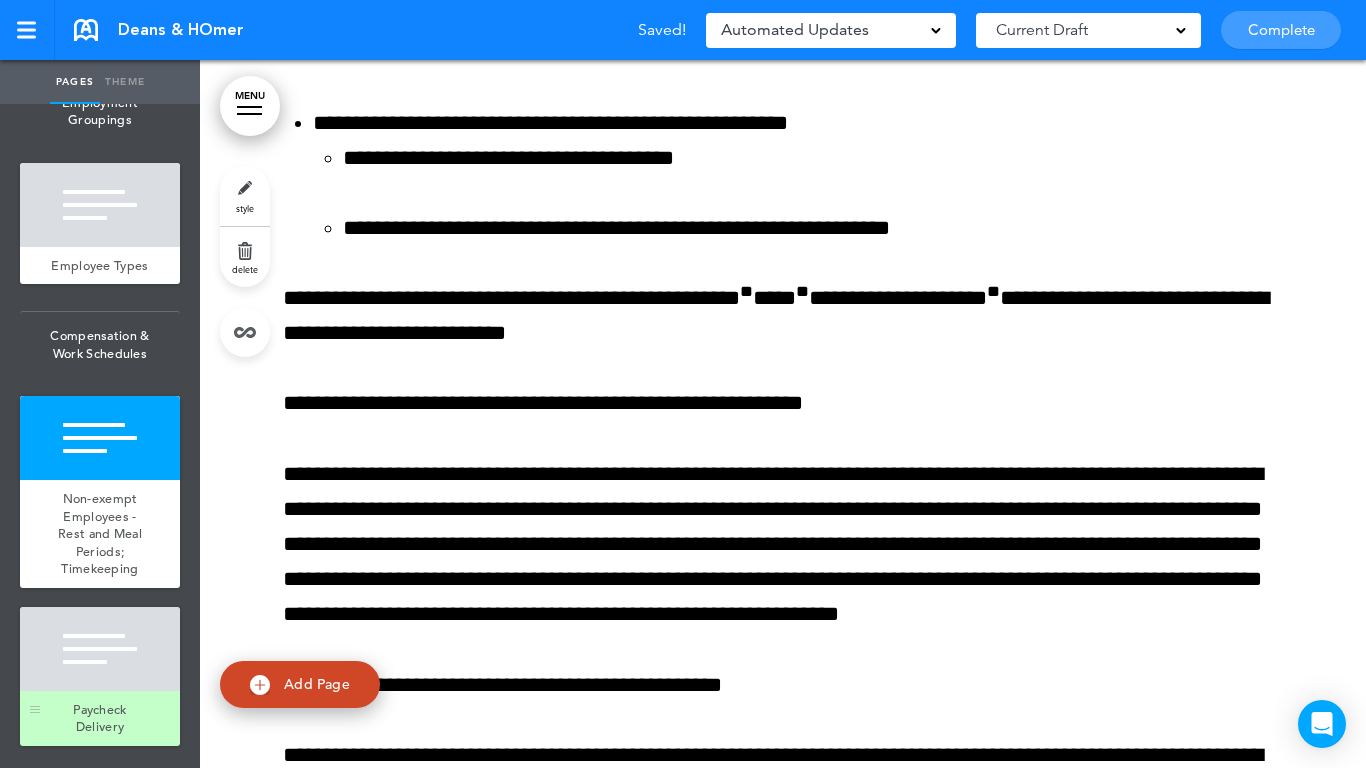 scroll, scrollTop: 1551, scrollLeft: 0, axis: vertical 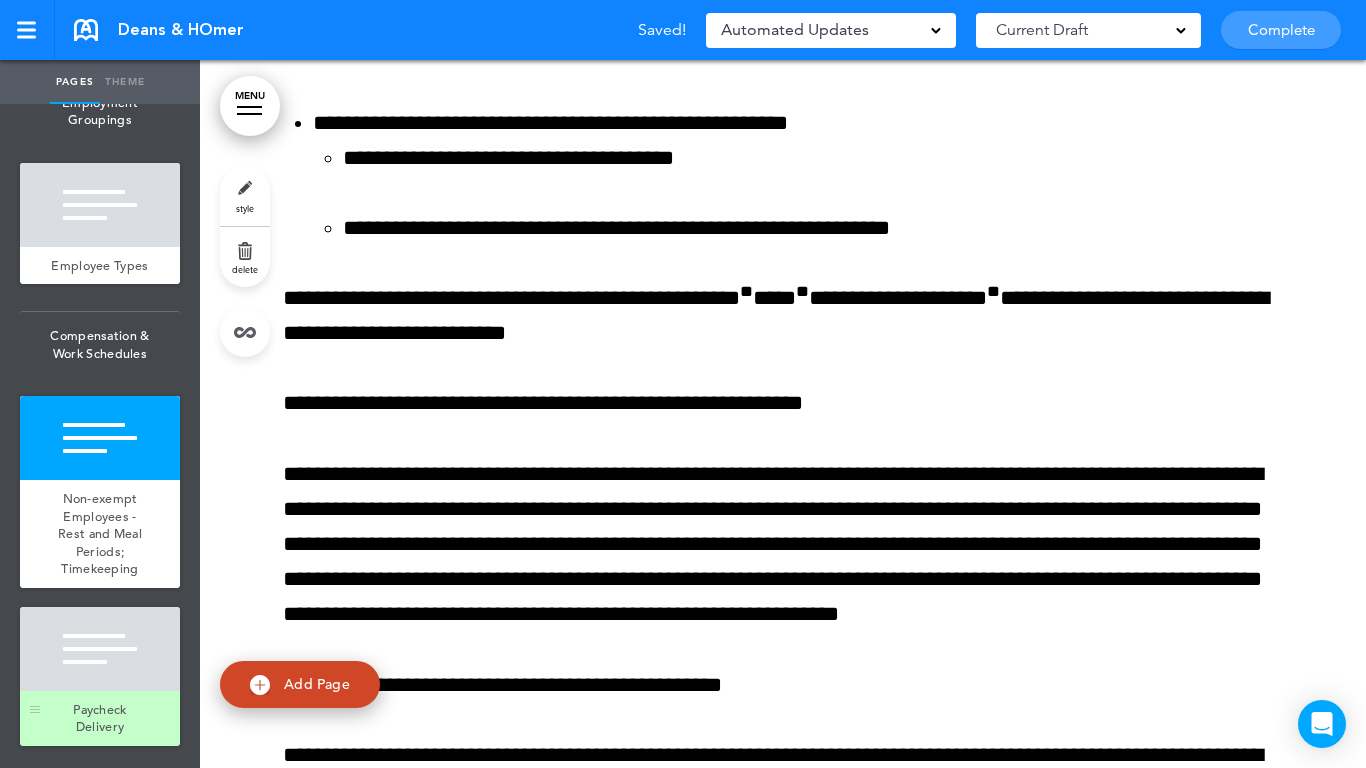 click at bounding box center (100, 649) 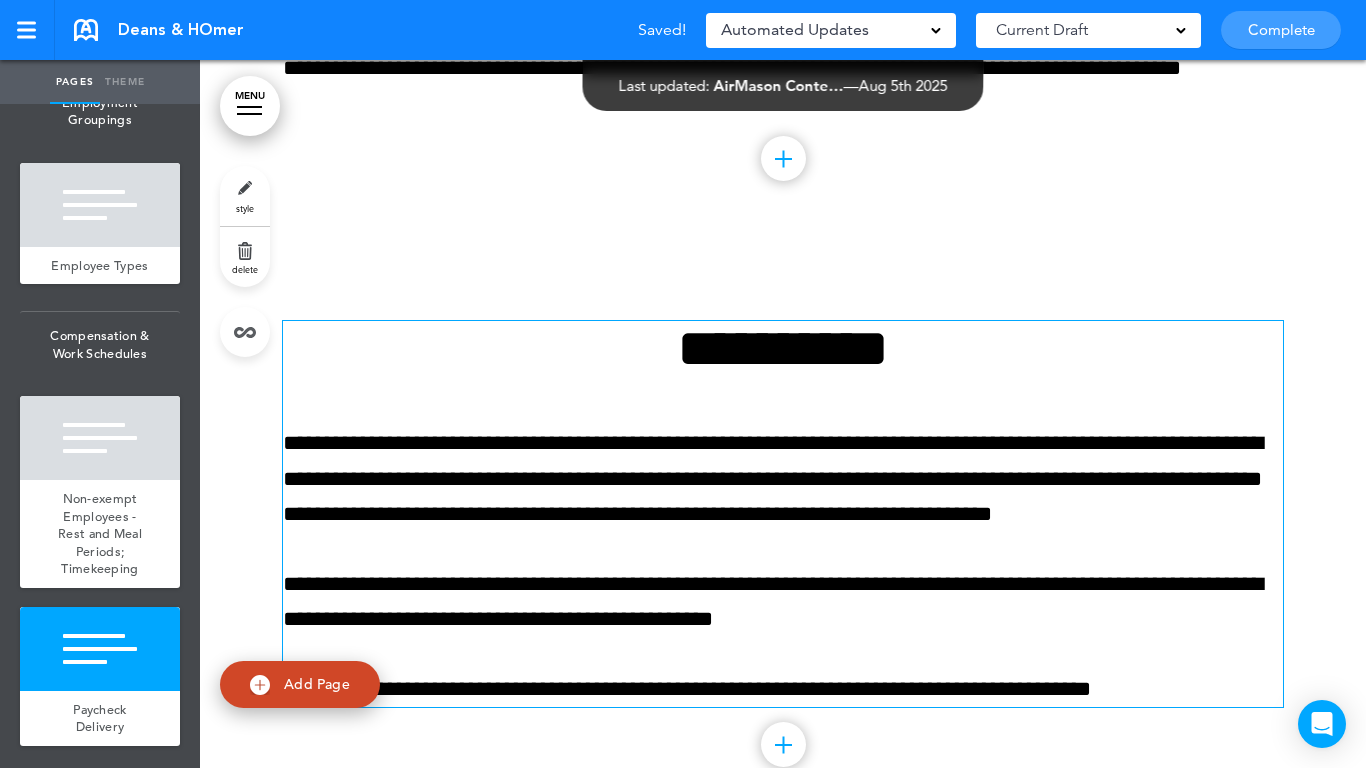 scroll, scrollTop: 27163, scrollLeft: 0, axis: vertical 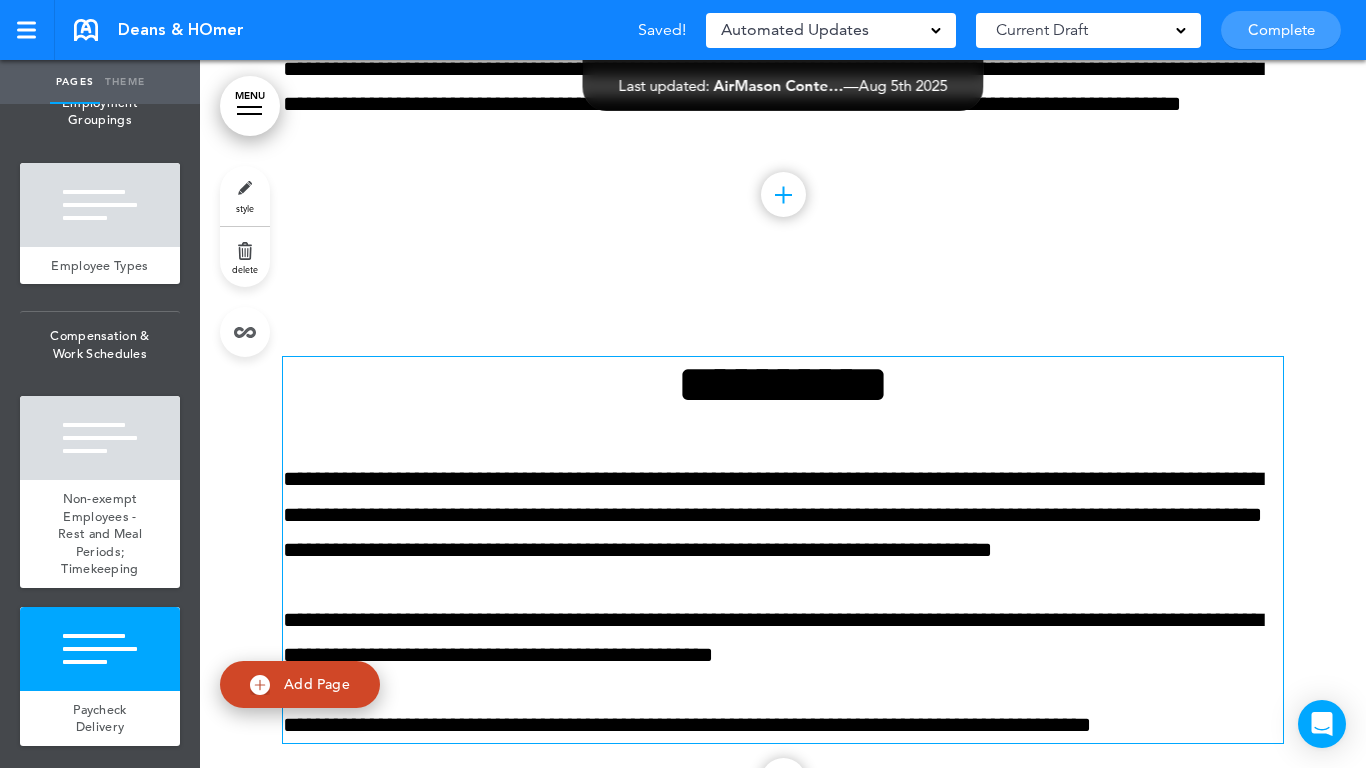 click on "**********" at bounding box center [783, 384] 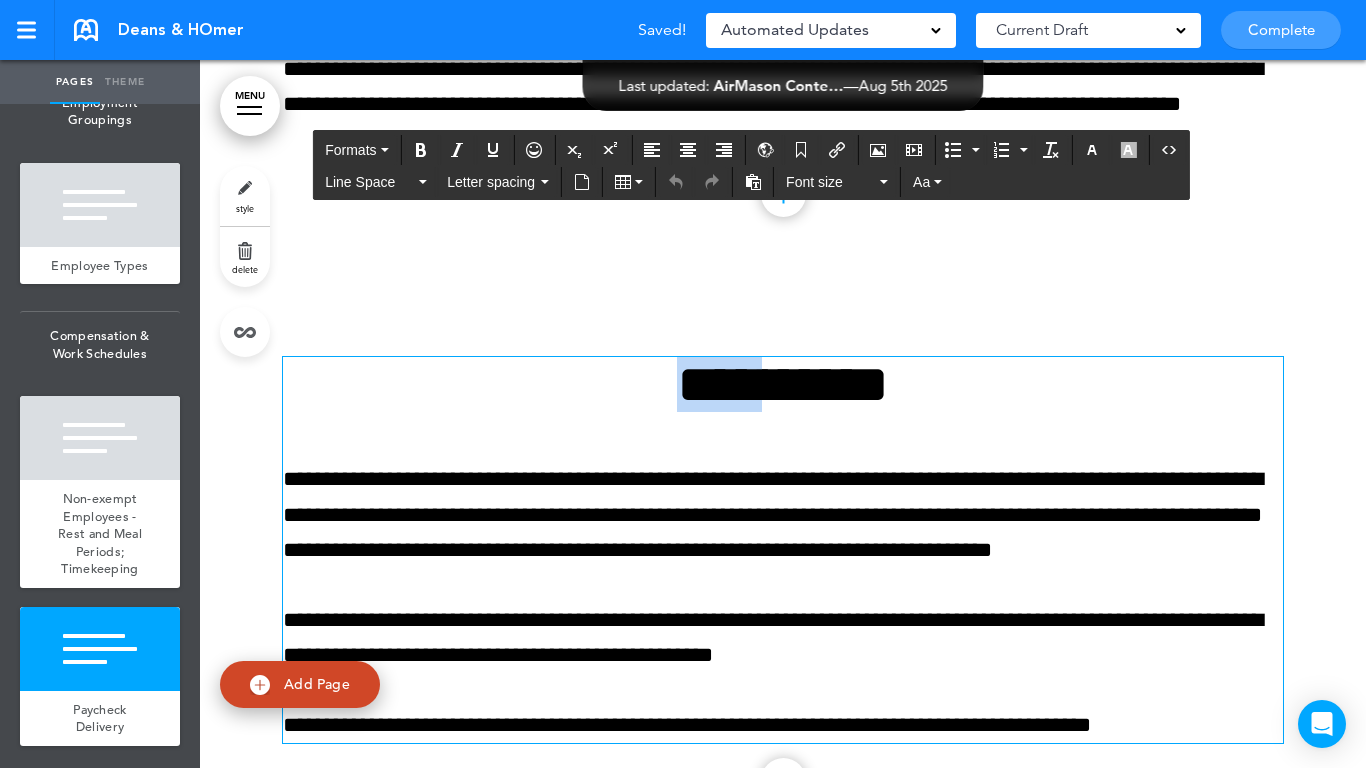 click on "**********" at bounding box center (783, 384) 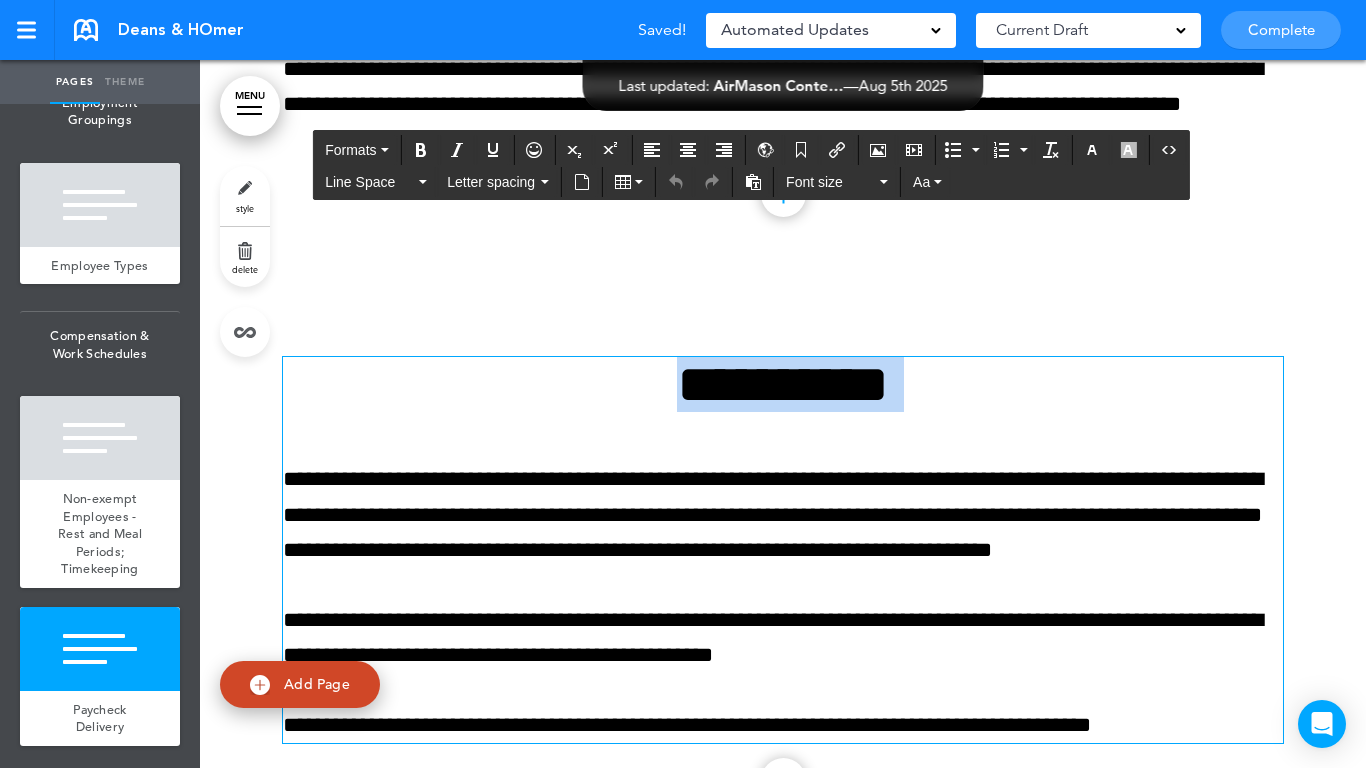 click on "**********" at bounding box center (783, 384) 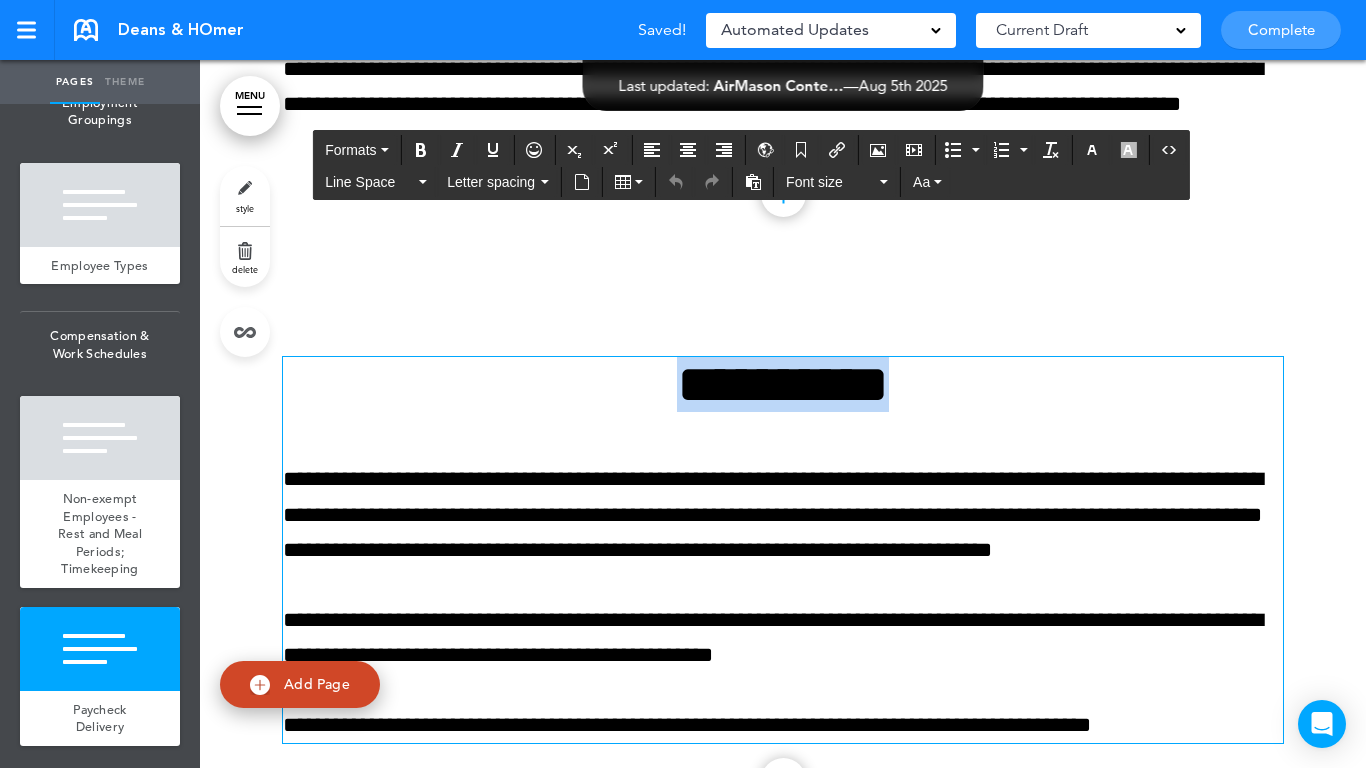 paste 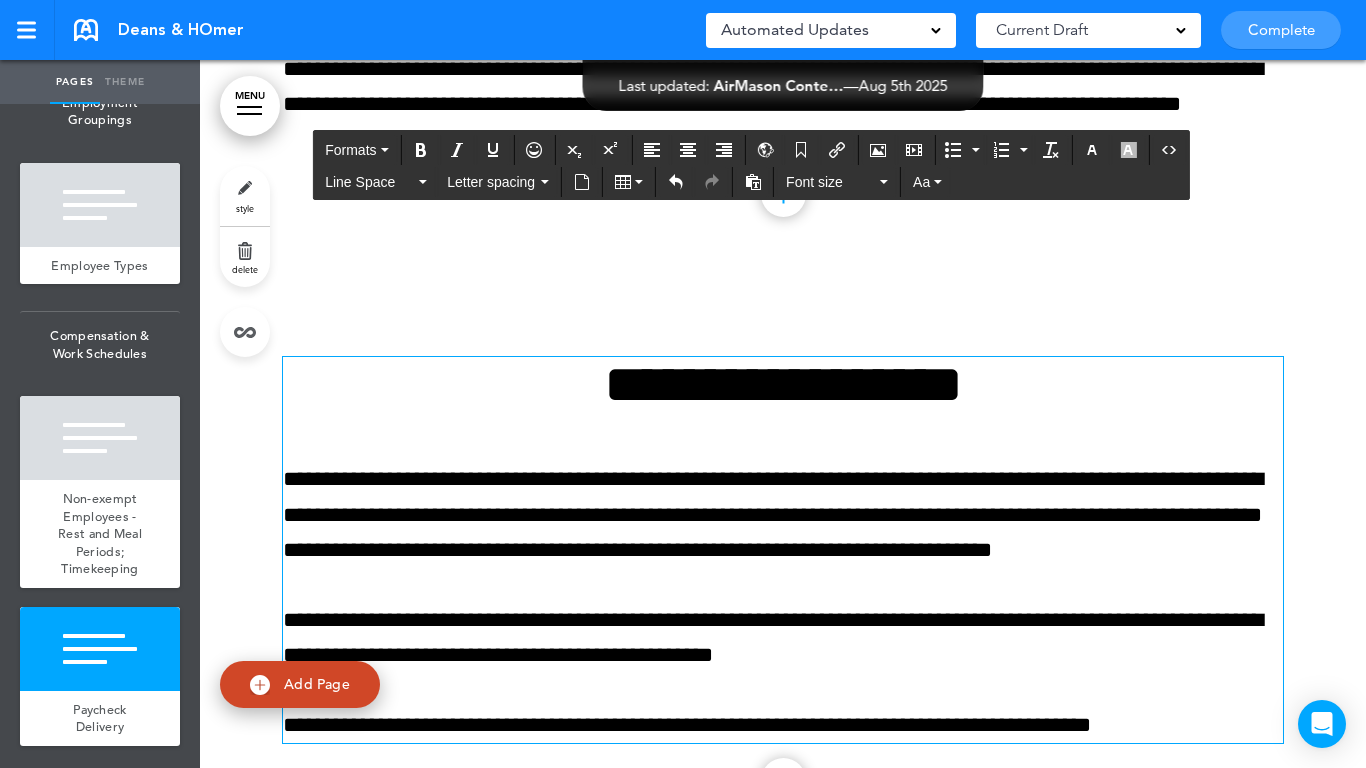 scroll, scrollTop: 27263, scrollLeft: 0, axis: vertical 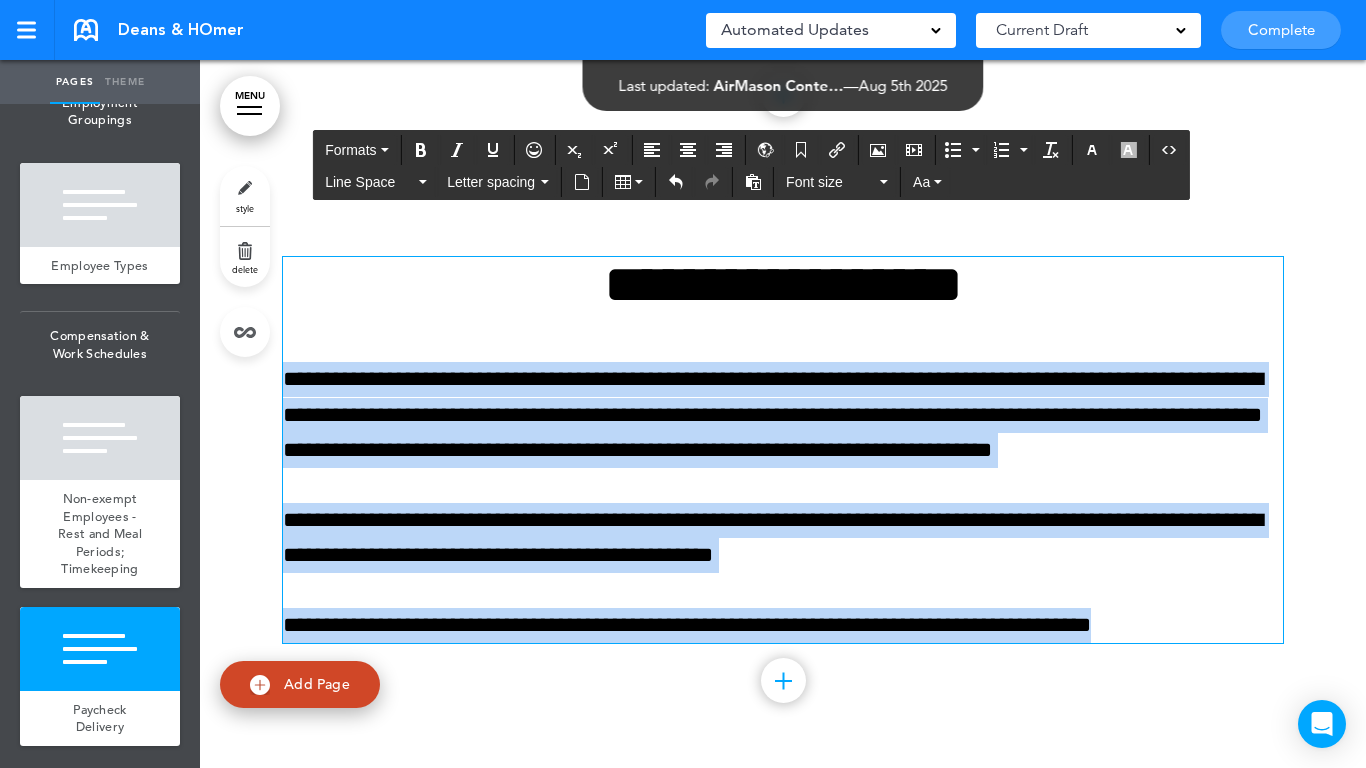 click on "Make this page common so it is available in other handbooks.
This handbook
Preview
Settings
Your Handbooks
Account
Manage Organization
My Account
Help
Logout
Deans & HOmer
Saved!
Automated Updates
0
Auto policy updates
🎉
Updating policies just got easier! Introducing" at bounding box center [683, 384] 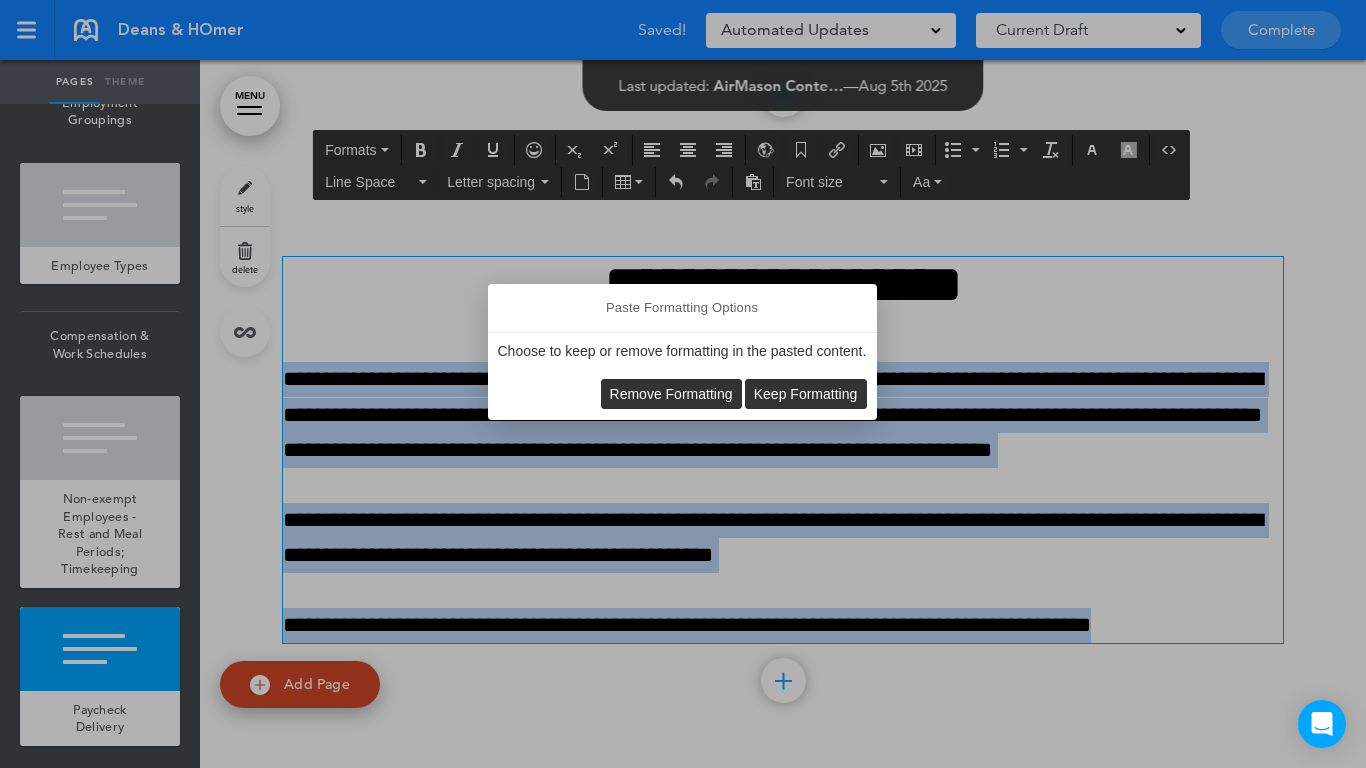 click on "Remove Formatting" at bounding box center [671, 394] 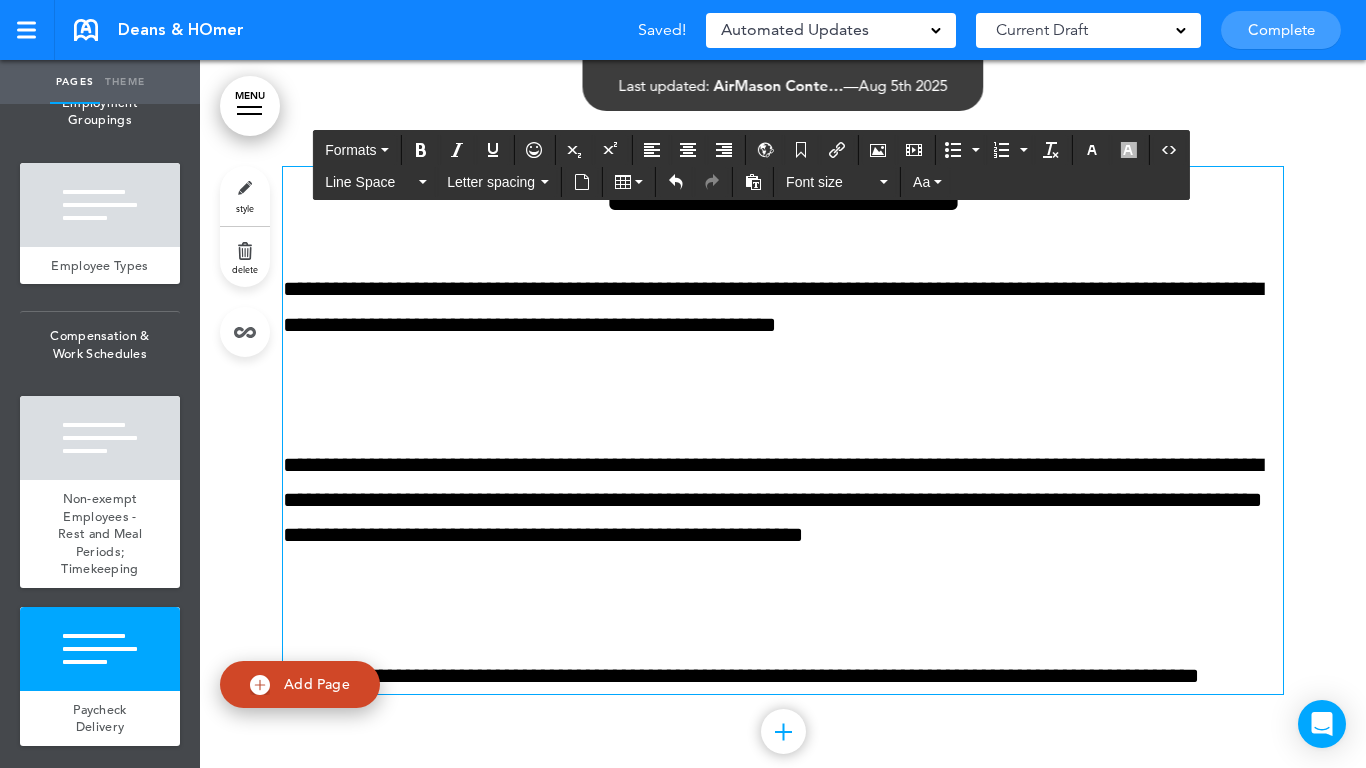 click on "**********" at bounding box center (783, 430) 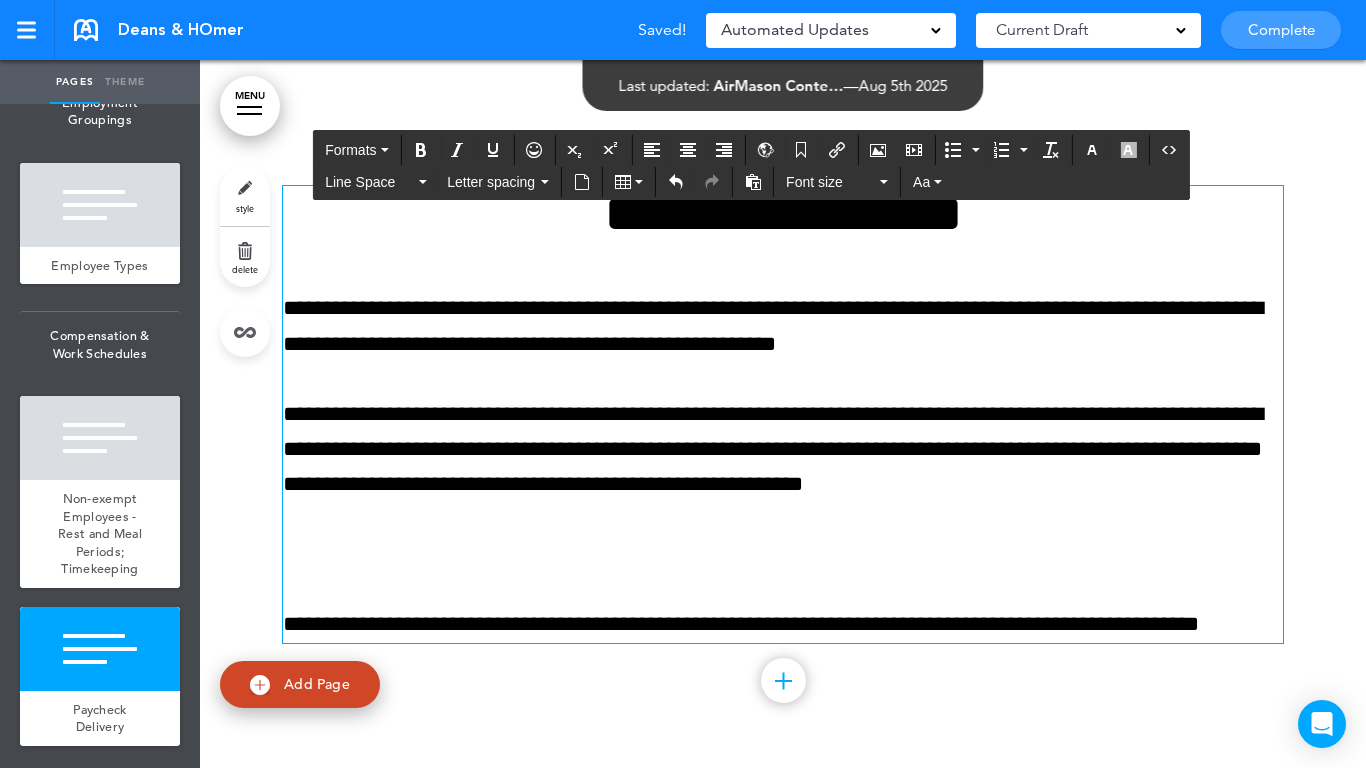 click on "**********" at bounding box center [783, 414] 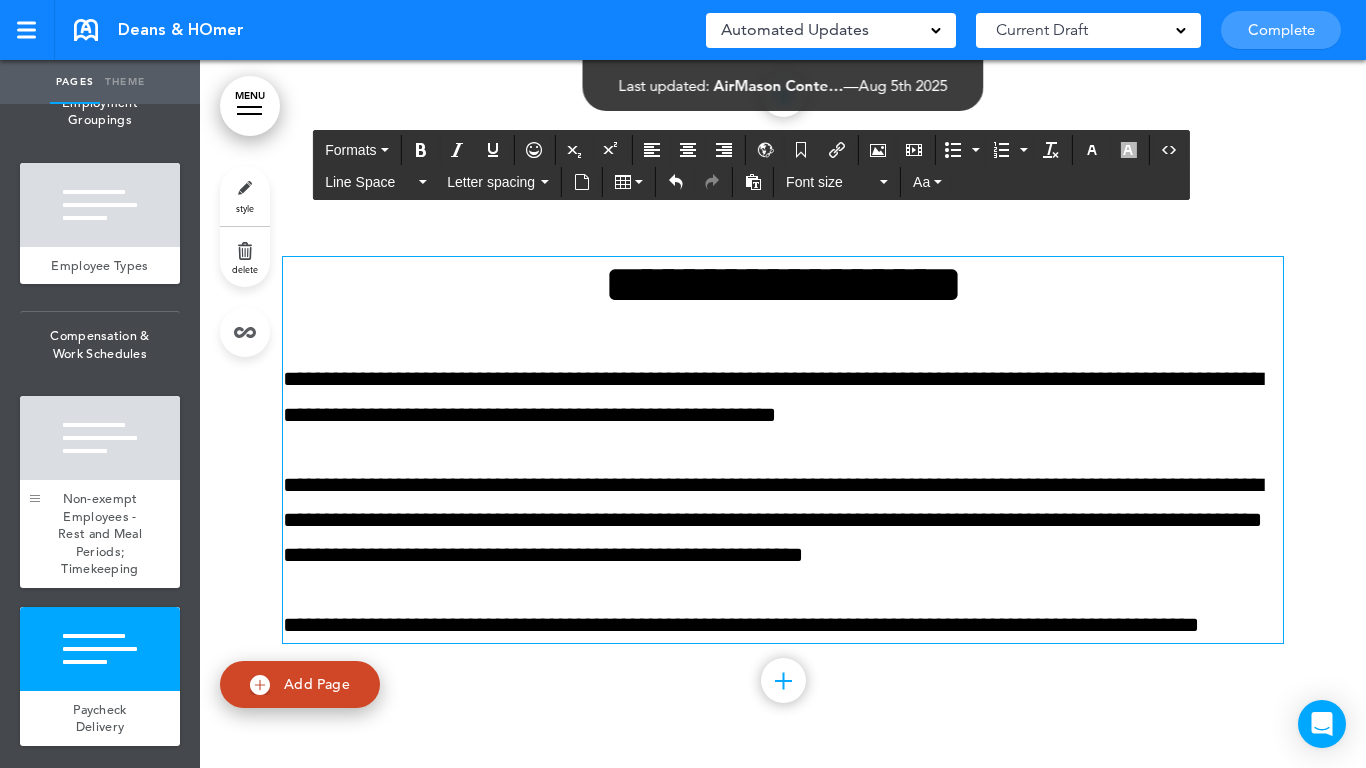 scroll, scrollTop: 27263, scrollLeft: 0, axis: vertical 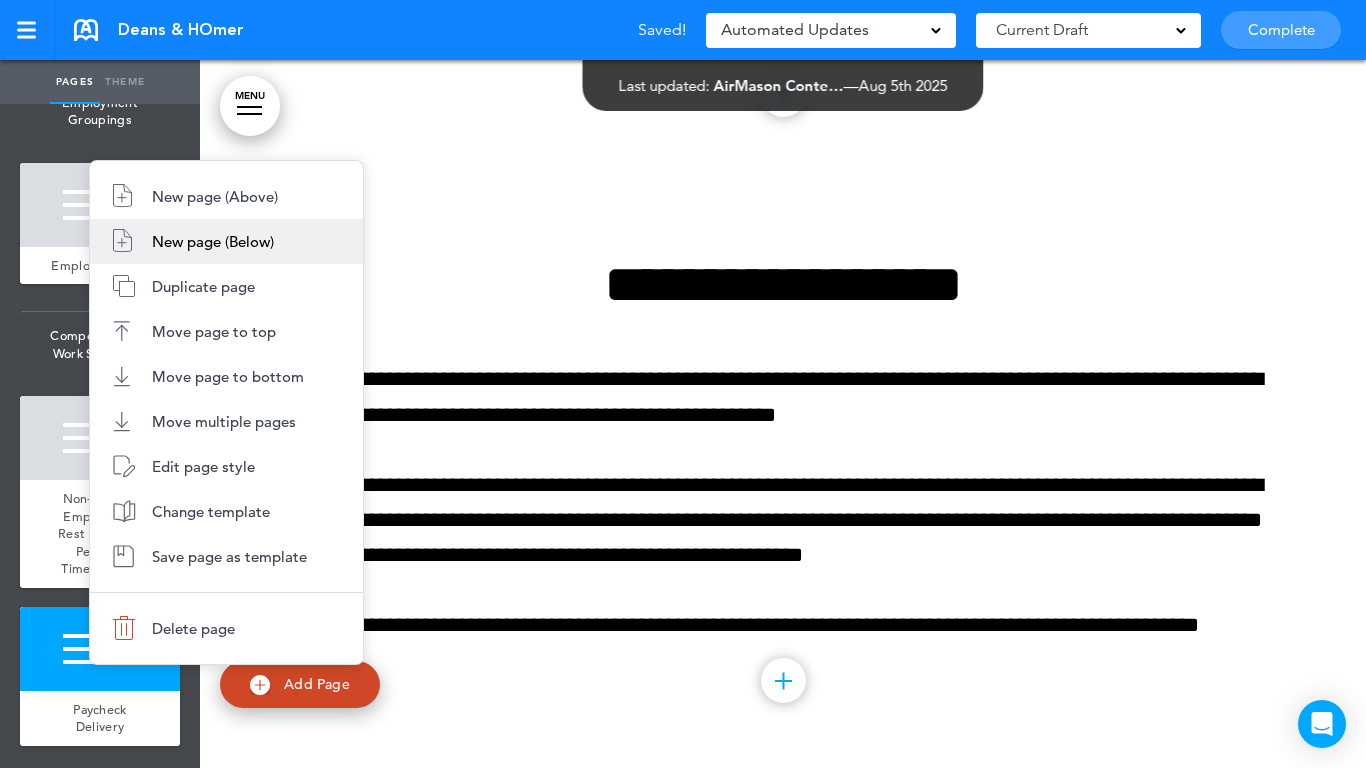 drag, startPoint x: 189, startPoint y: 227, endPoint x: 185, endPoint y: 239, distance: 12.649111 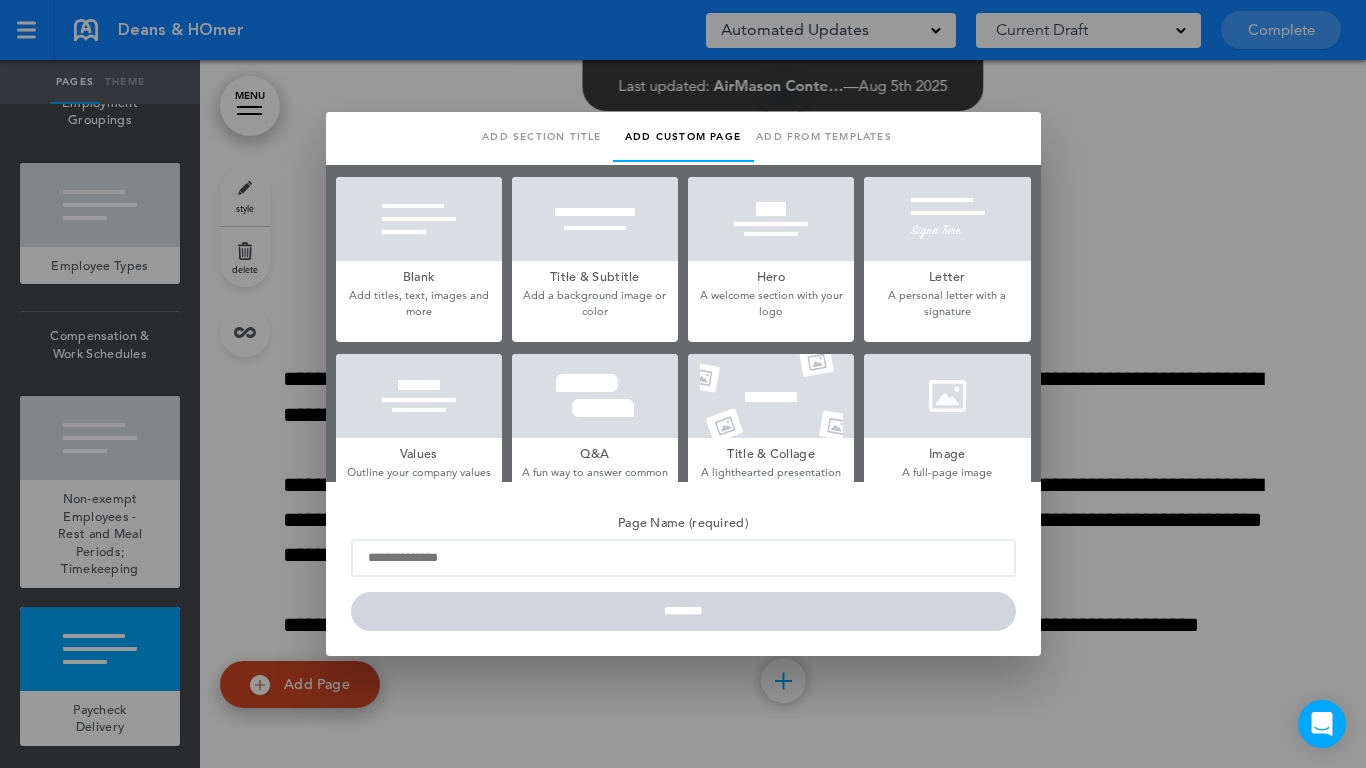 click at bounding box center [419, 219] 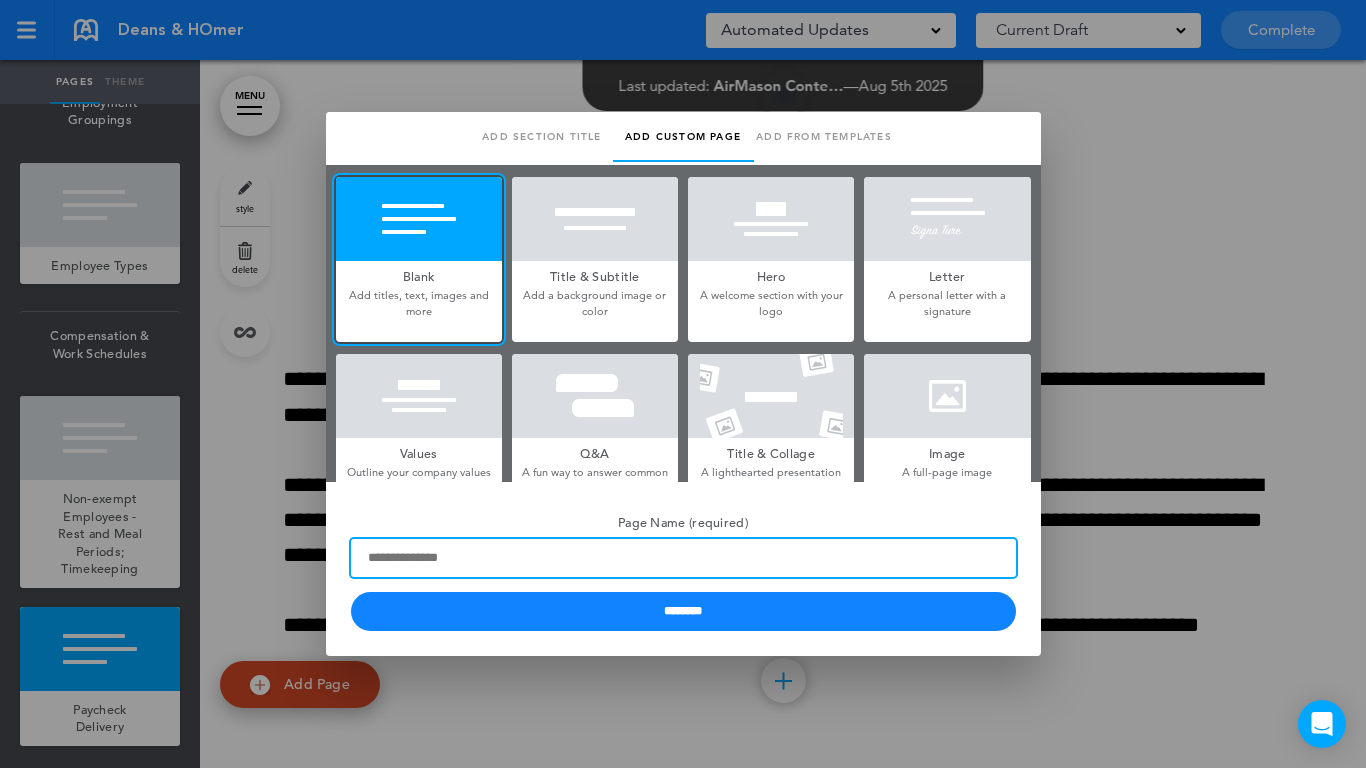 paste on "**********" 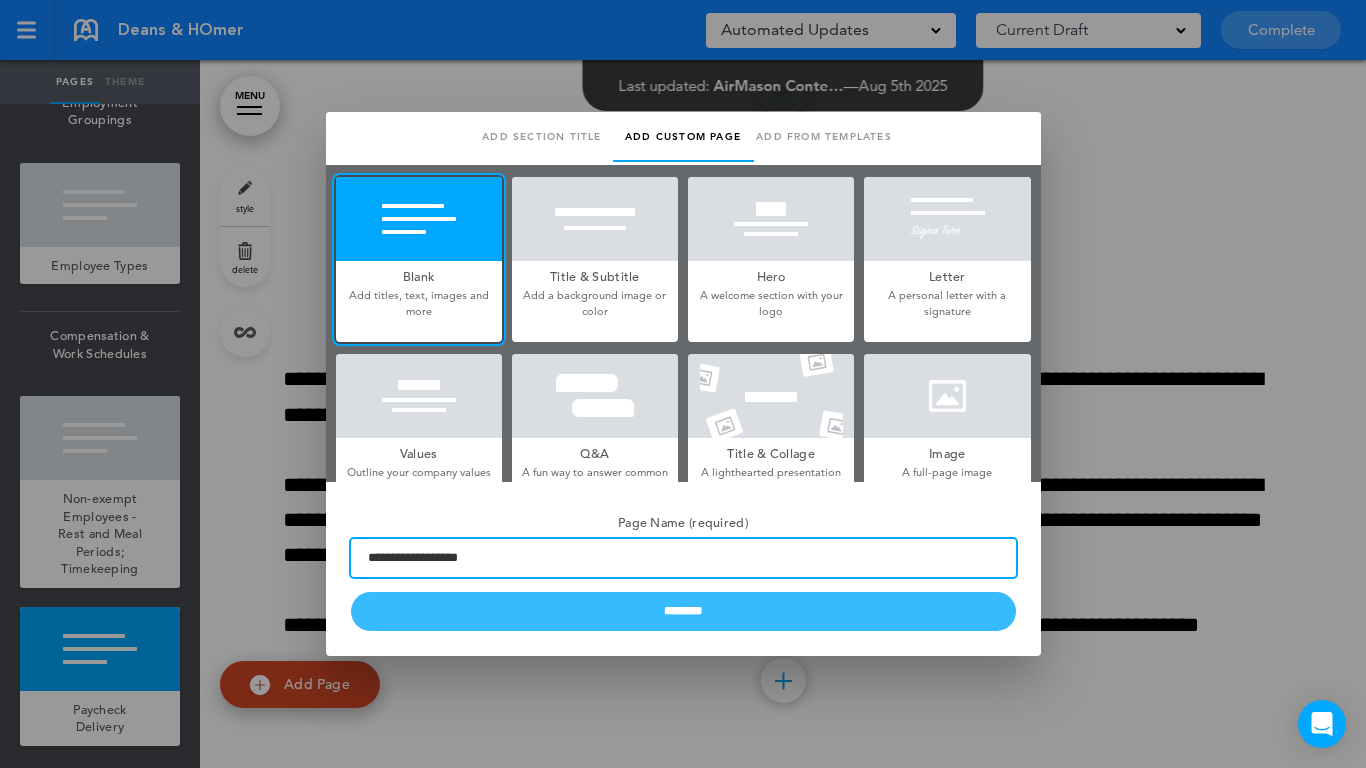 type on "**********" 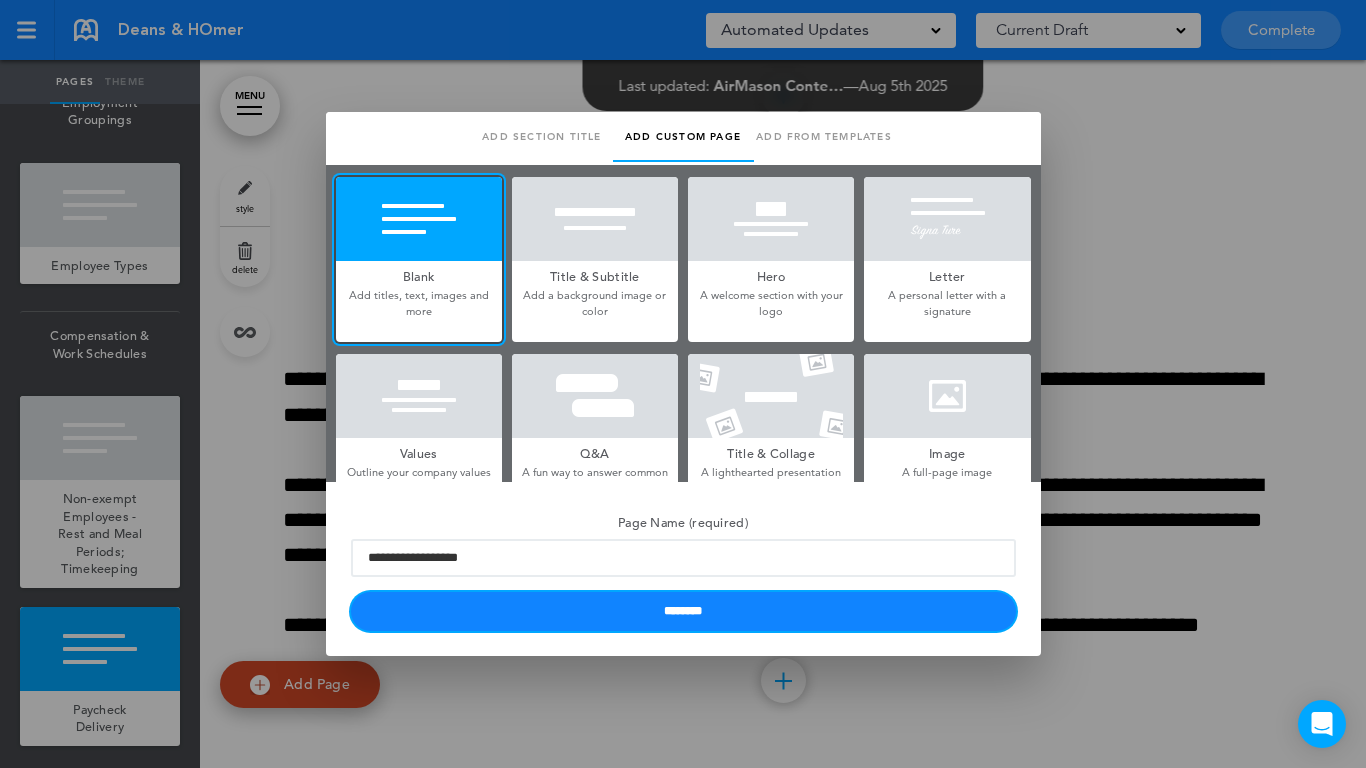 click on "********" at bounding box center (683, 611) 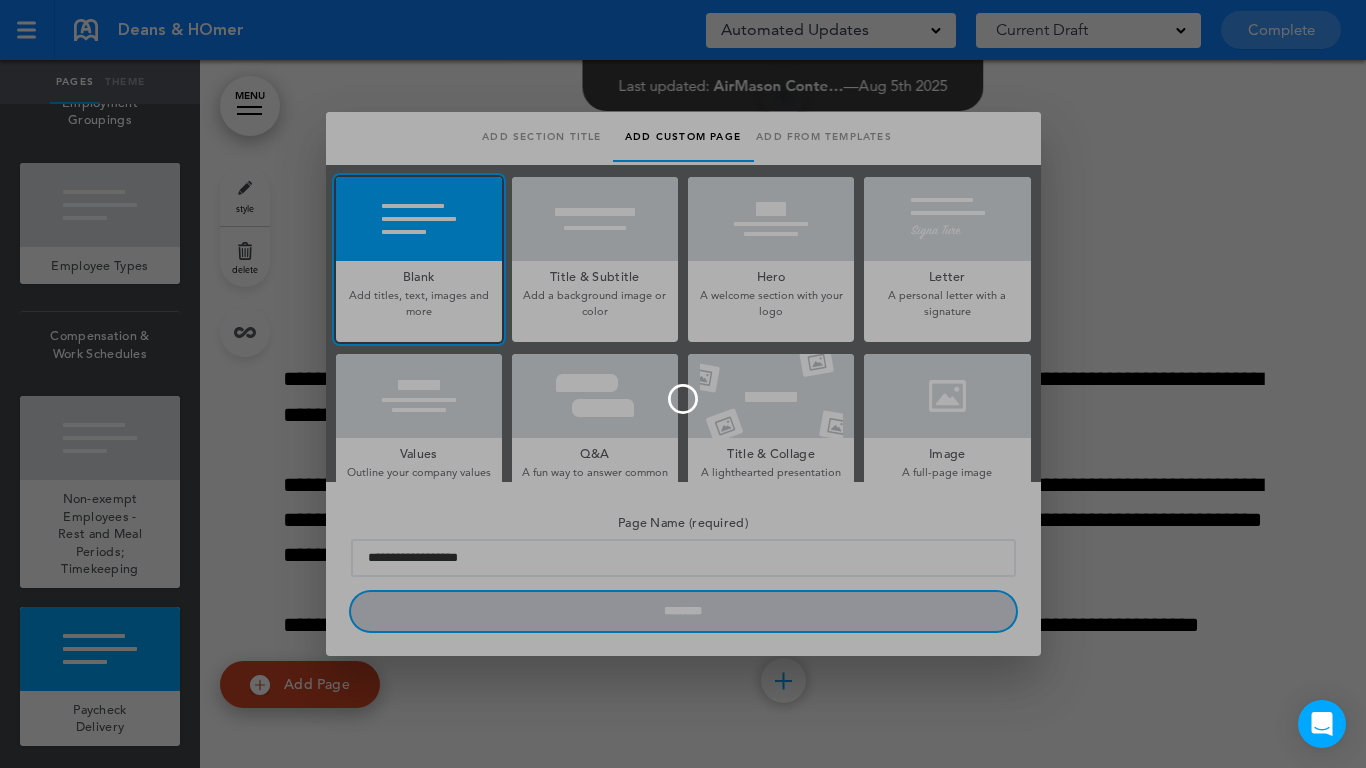 type 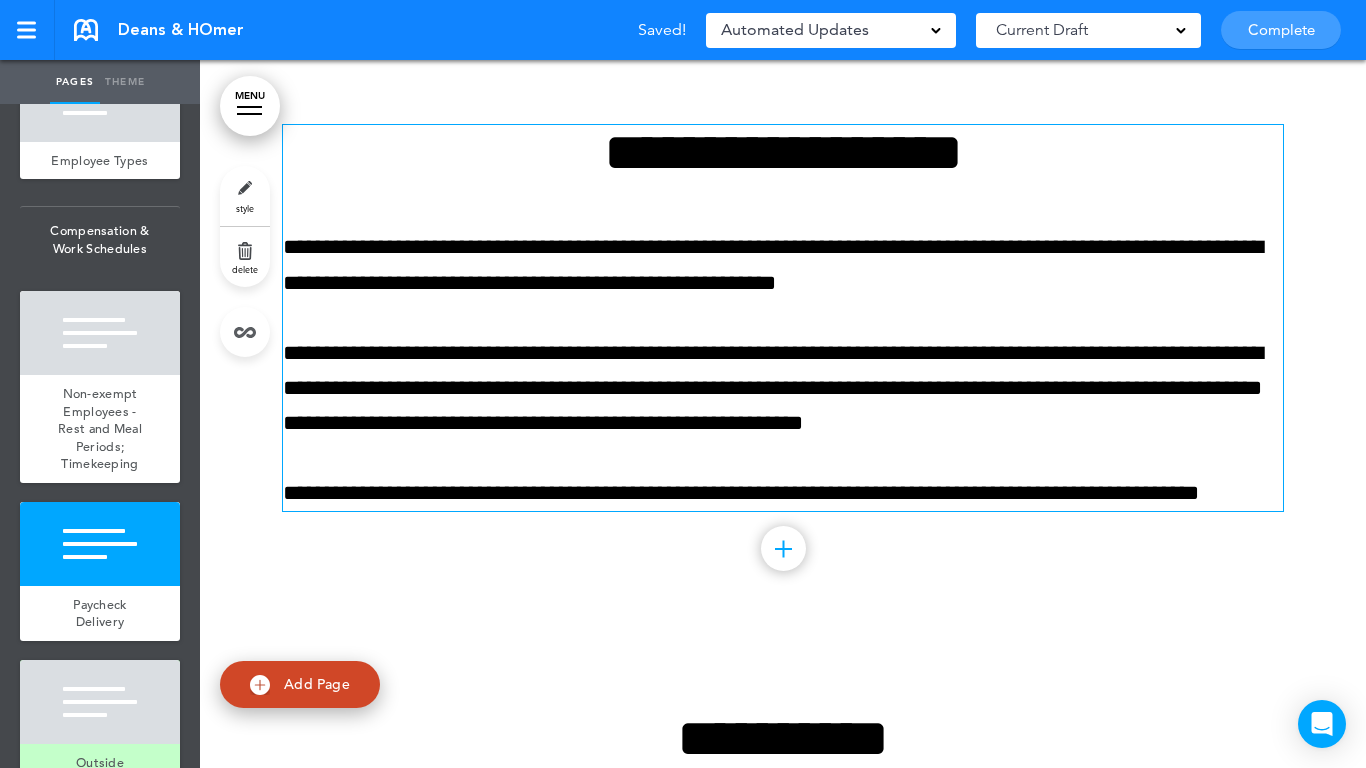 scroll, scrollTop: 27663, scrollLeft: 0, axis: vertical 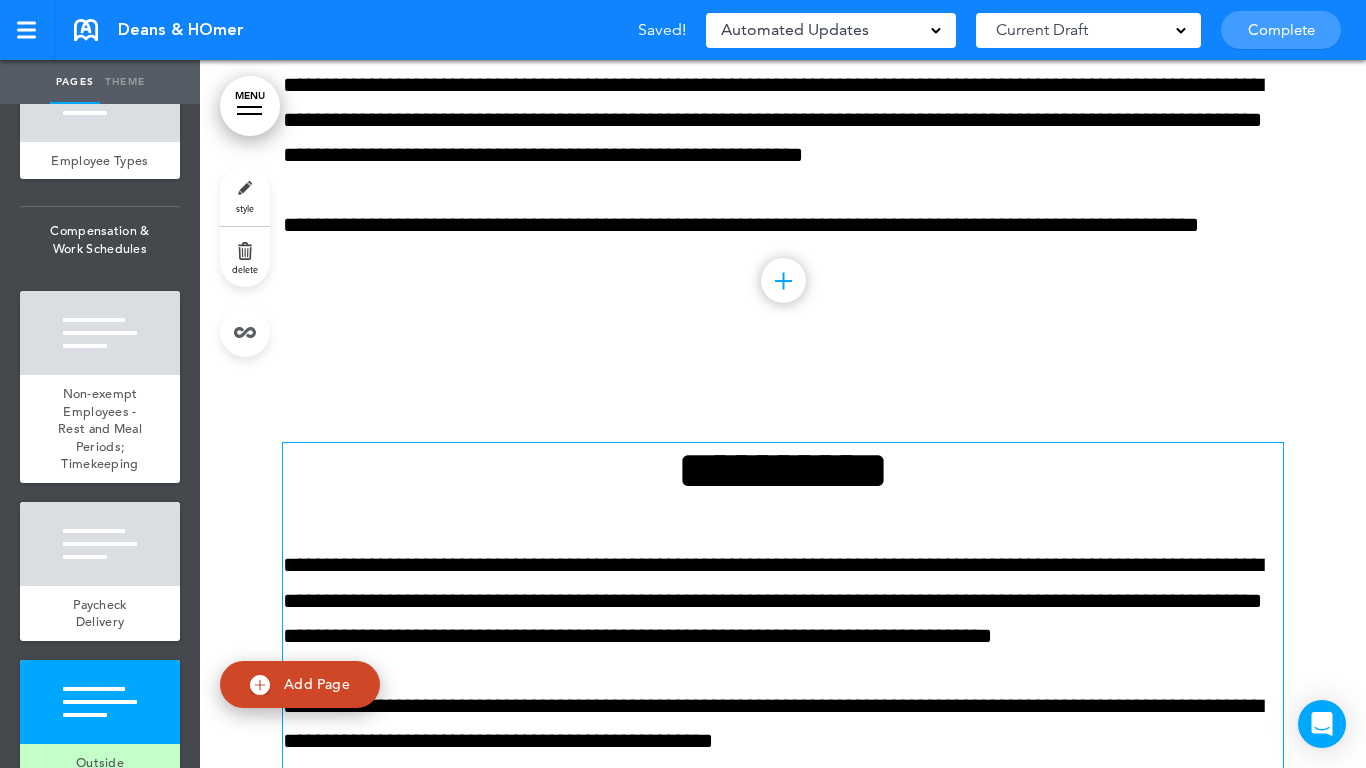 click on "**********" at bounding box center [783, 470] 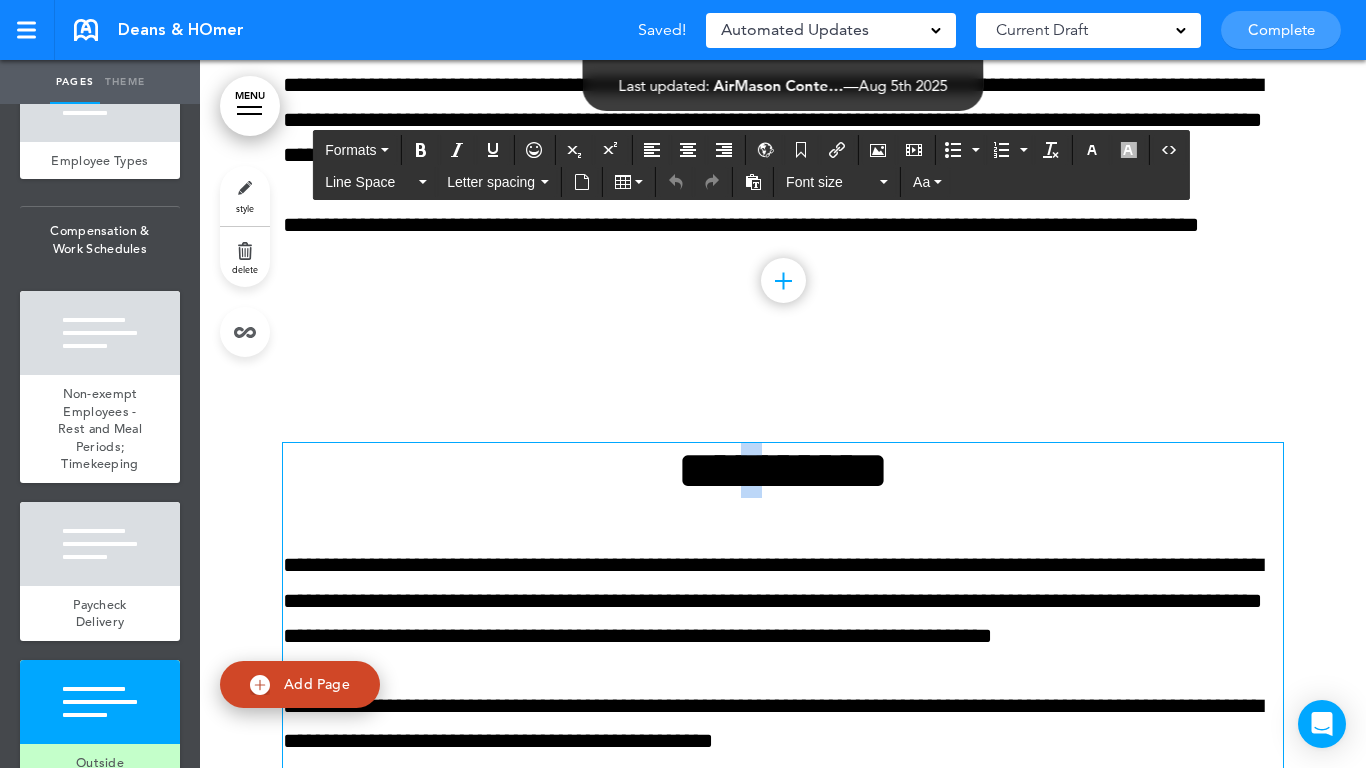 click on "**********" at bounding box center (783, 470) 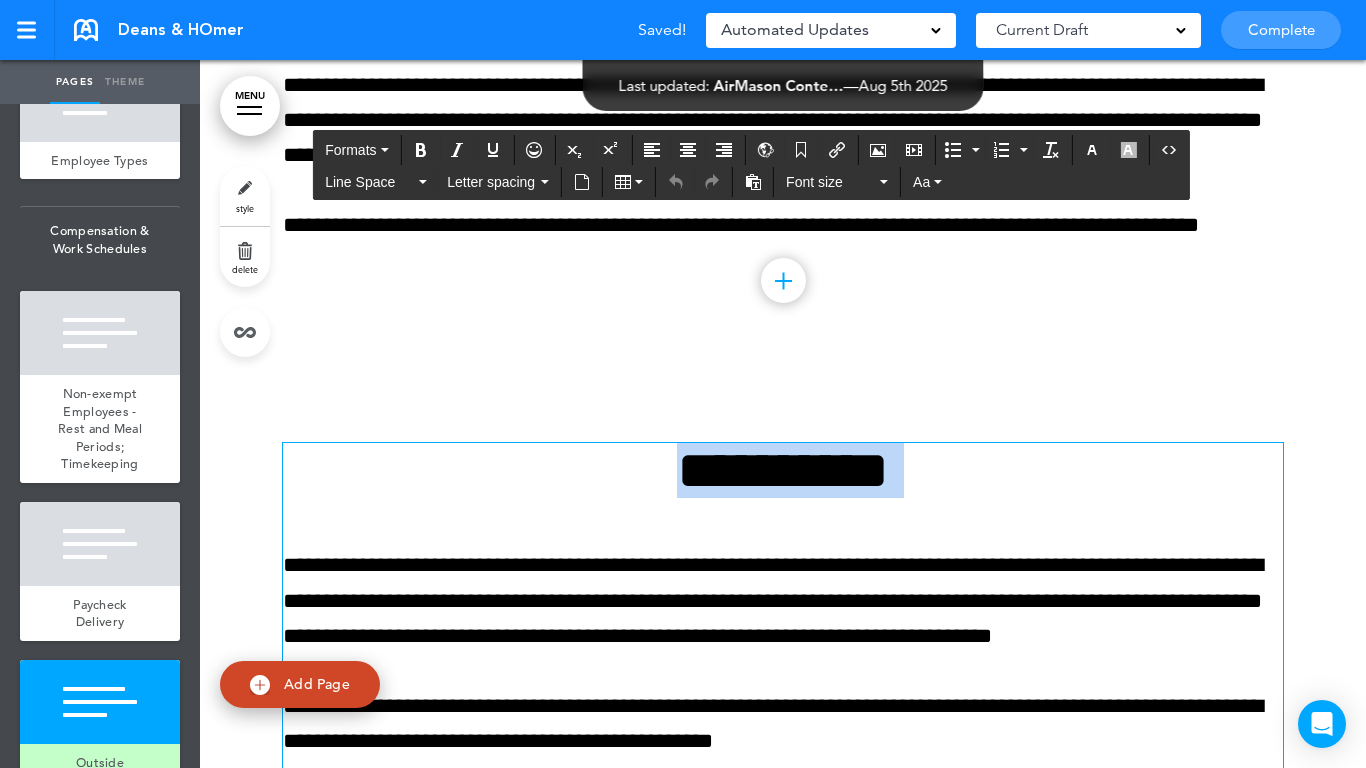 click on "**********" at bounding box center [783, 470] 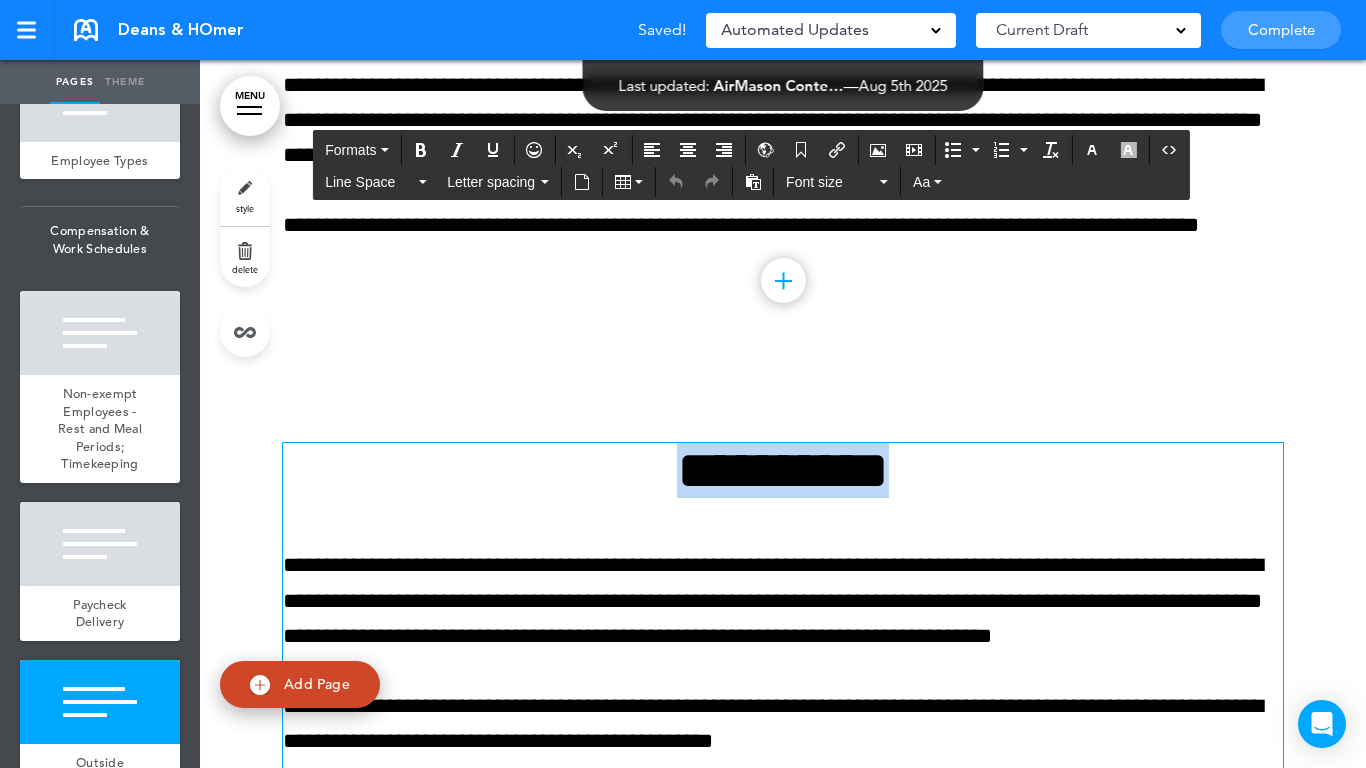 type 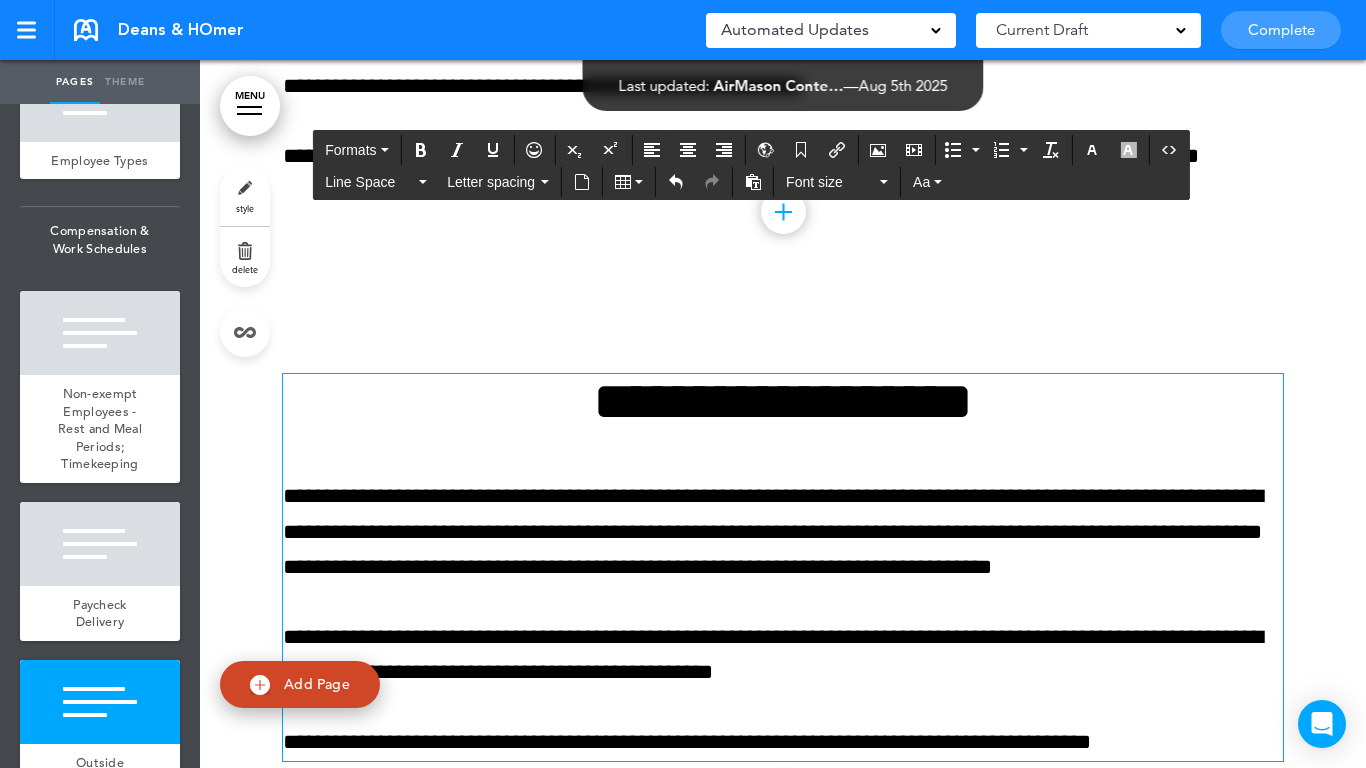 scroll, scrollTop: 27763, scrollLeft: 0, axis: vertical 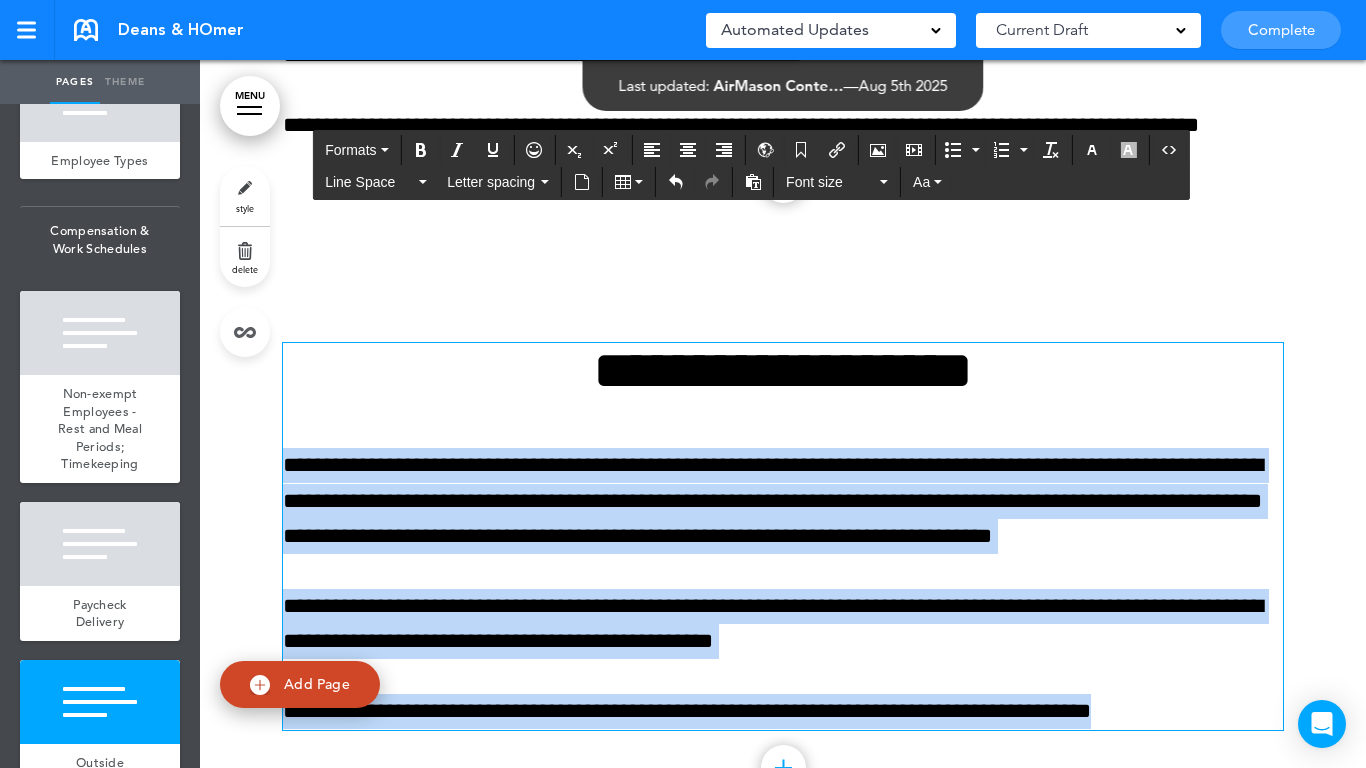 click on "Make this page common so it is available in other handbooks.
This handbook
Preview
Settings
Your Handbooks
Account
Manage Organization
My Account
Help
Logout
Deans & HOmer
Saved!
Automated Updates
0
Auto policy updates
🎉
Updating policies just got easier! Introducing" at bounding box center (683, 384) 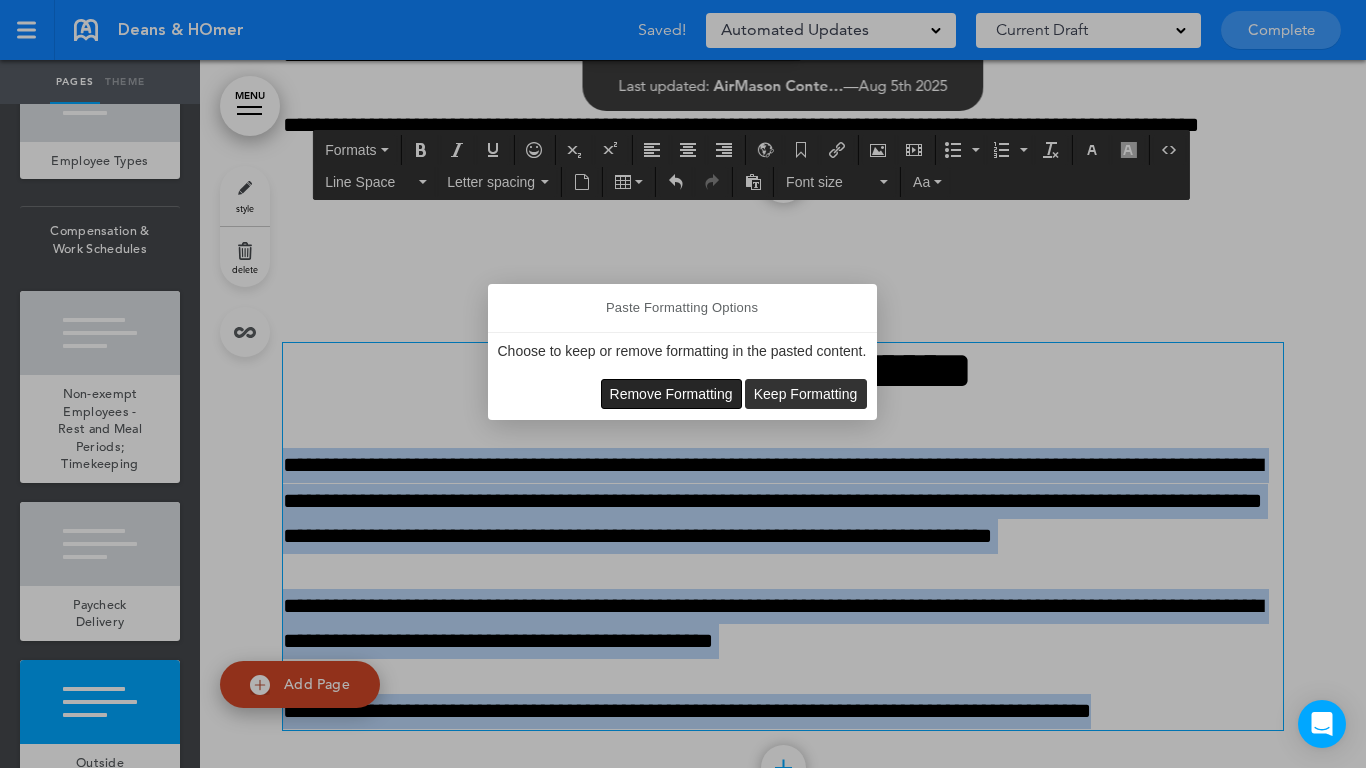 click on "Remove Formatting" at bounding box center [671, 394] 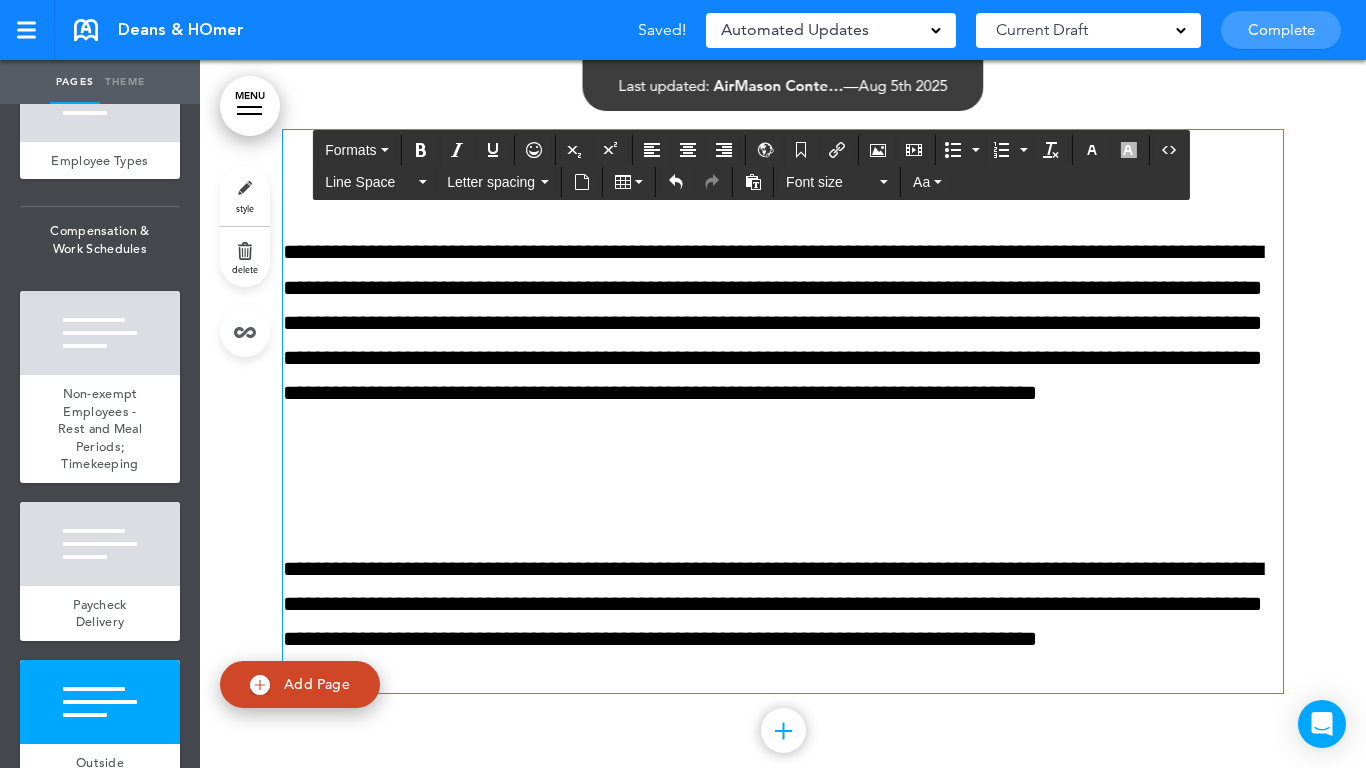 click at bounding box center (783, 499) 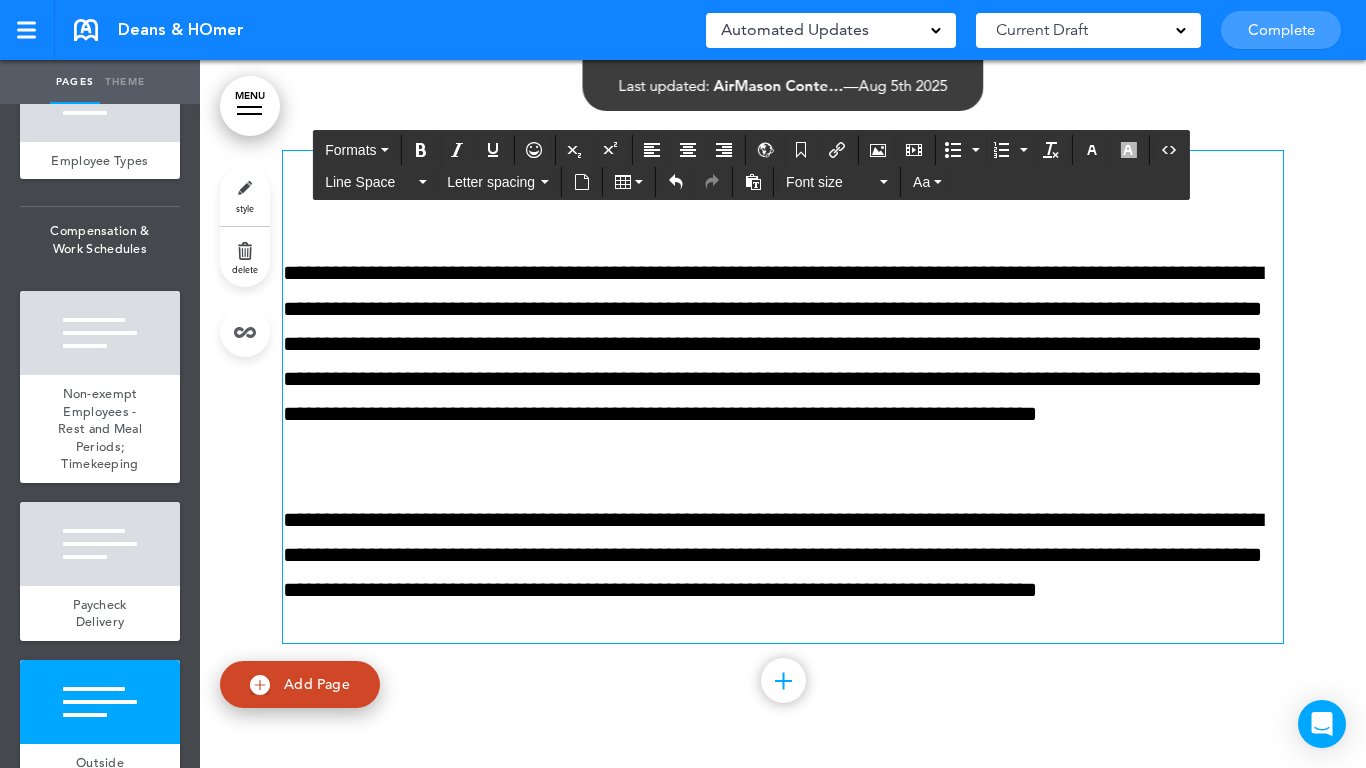 click on "**********" at bounding box center (783, 422) 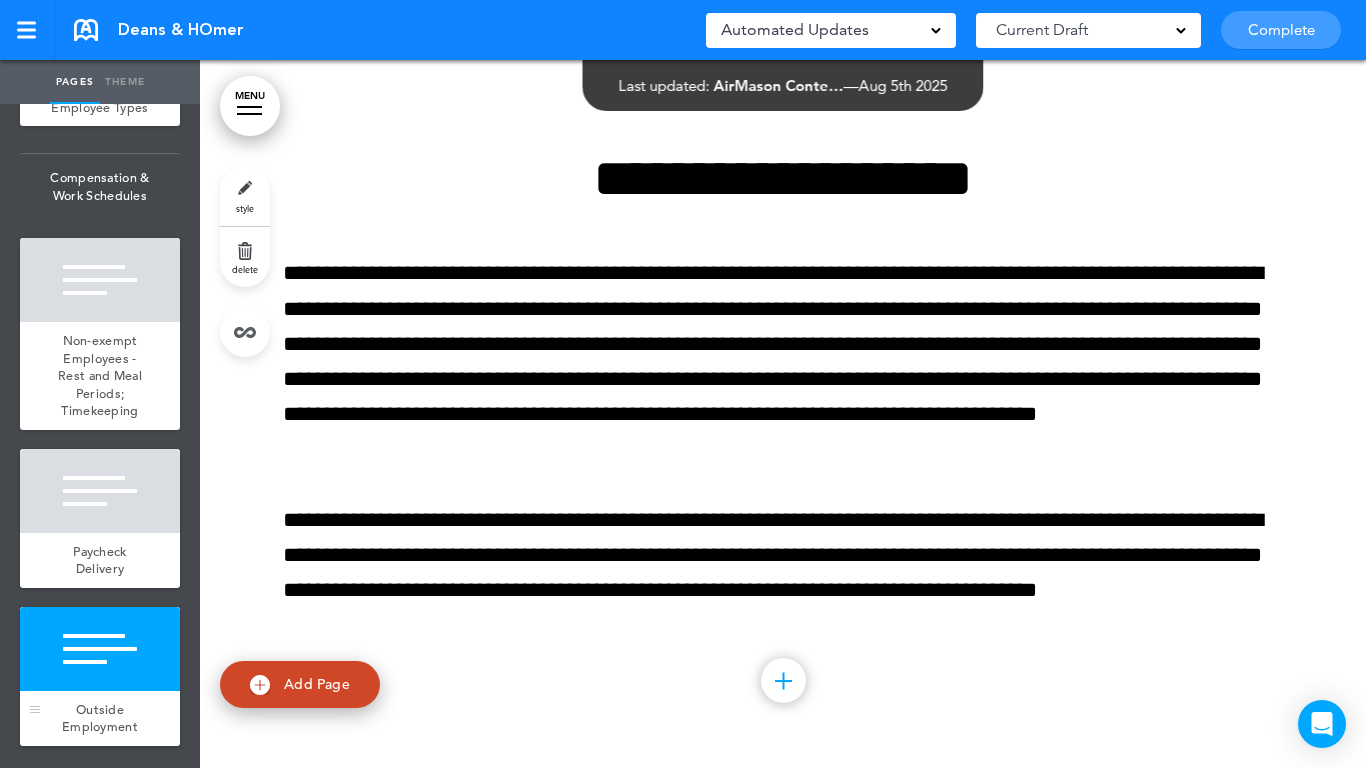 scroll, scrollTop: 1709, scrollLeft: 0, axis: vertical 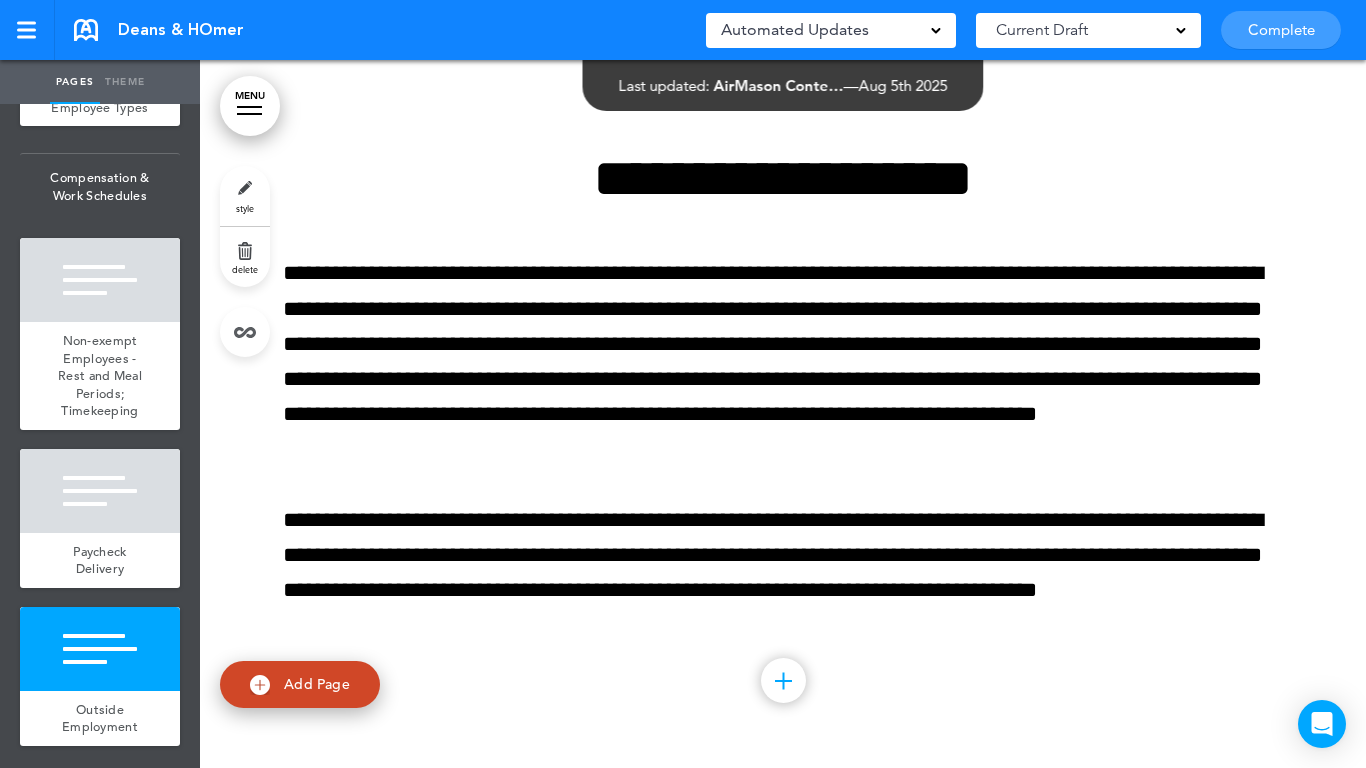 drag, startPoint x: 80, startPoint y: 646, endPoint x: 179, endPoint y: 435, distance: 233.0708 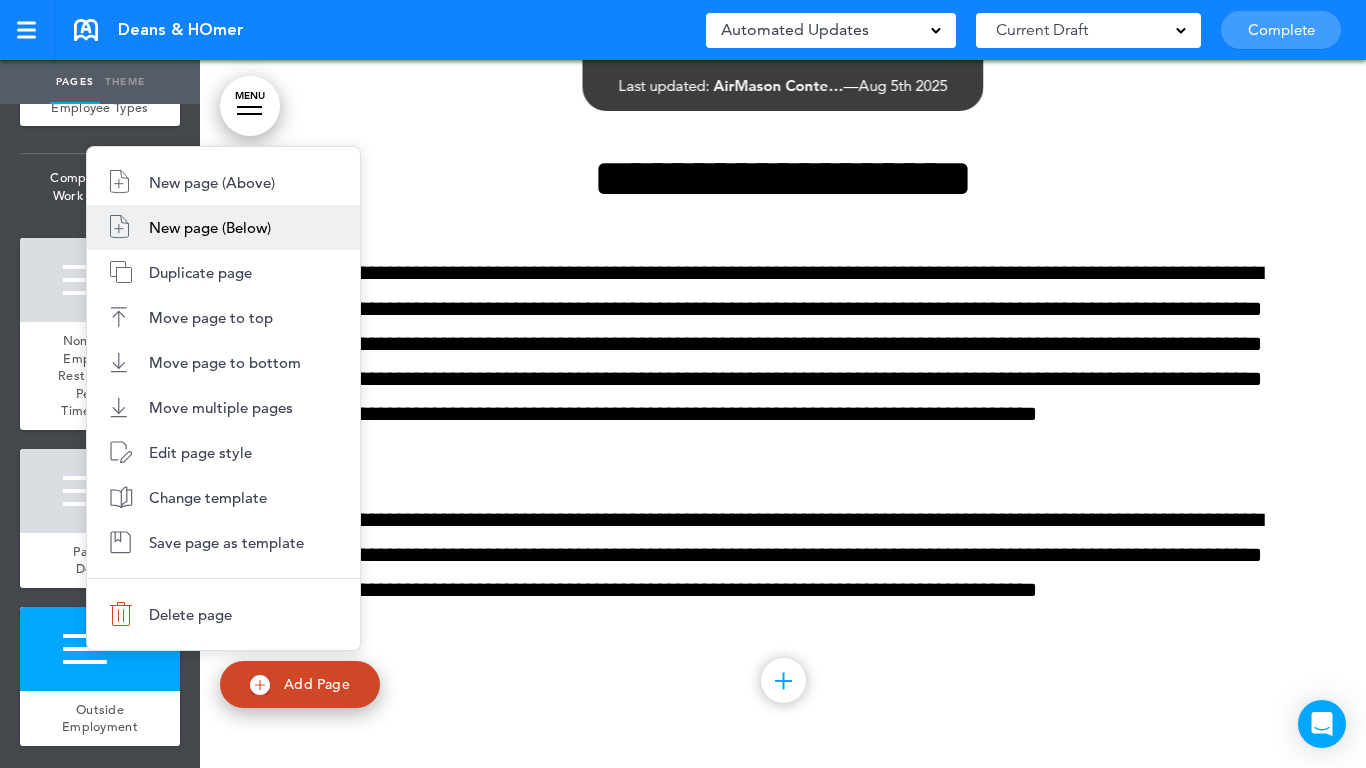click on "New page (Below)" at bounding box center [210, 227] 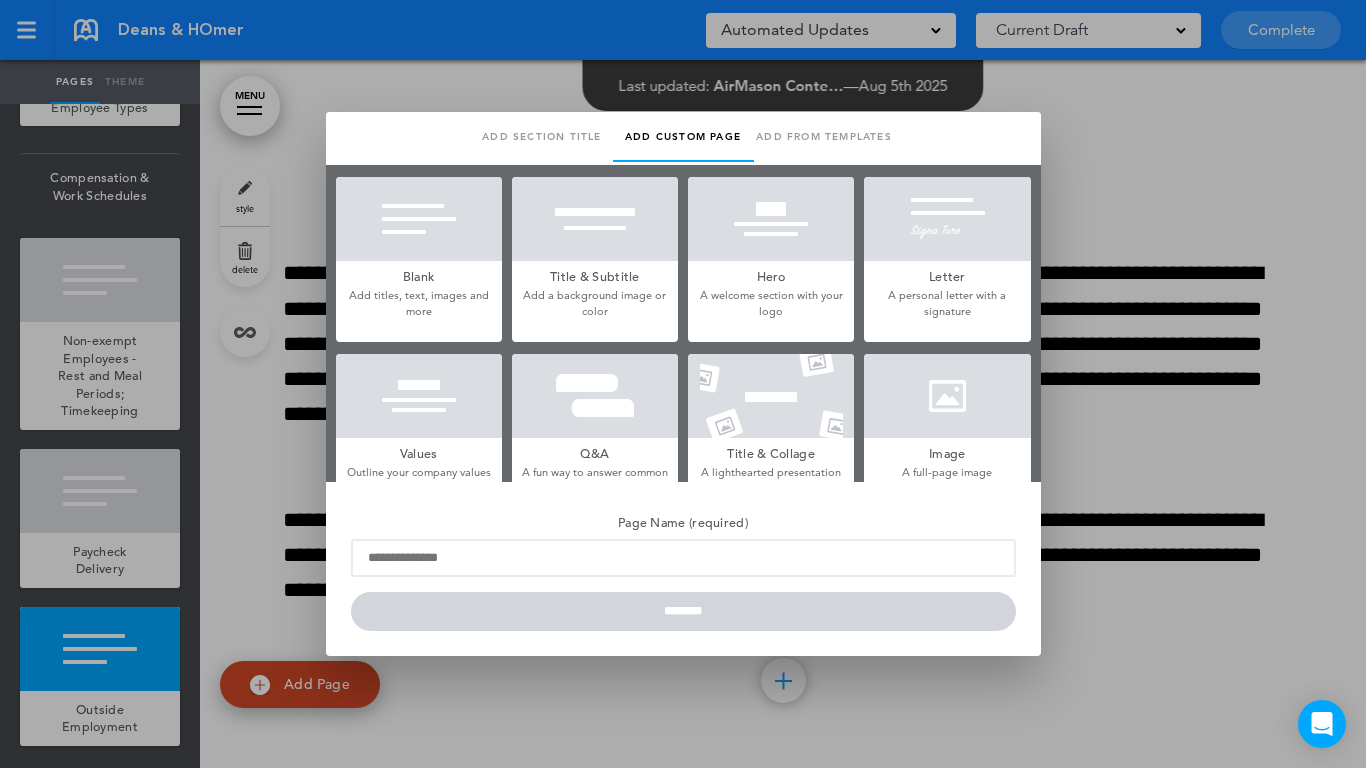 click at bounding box center (419, 219) 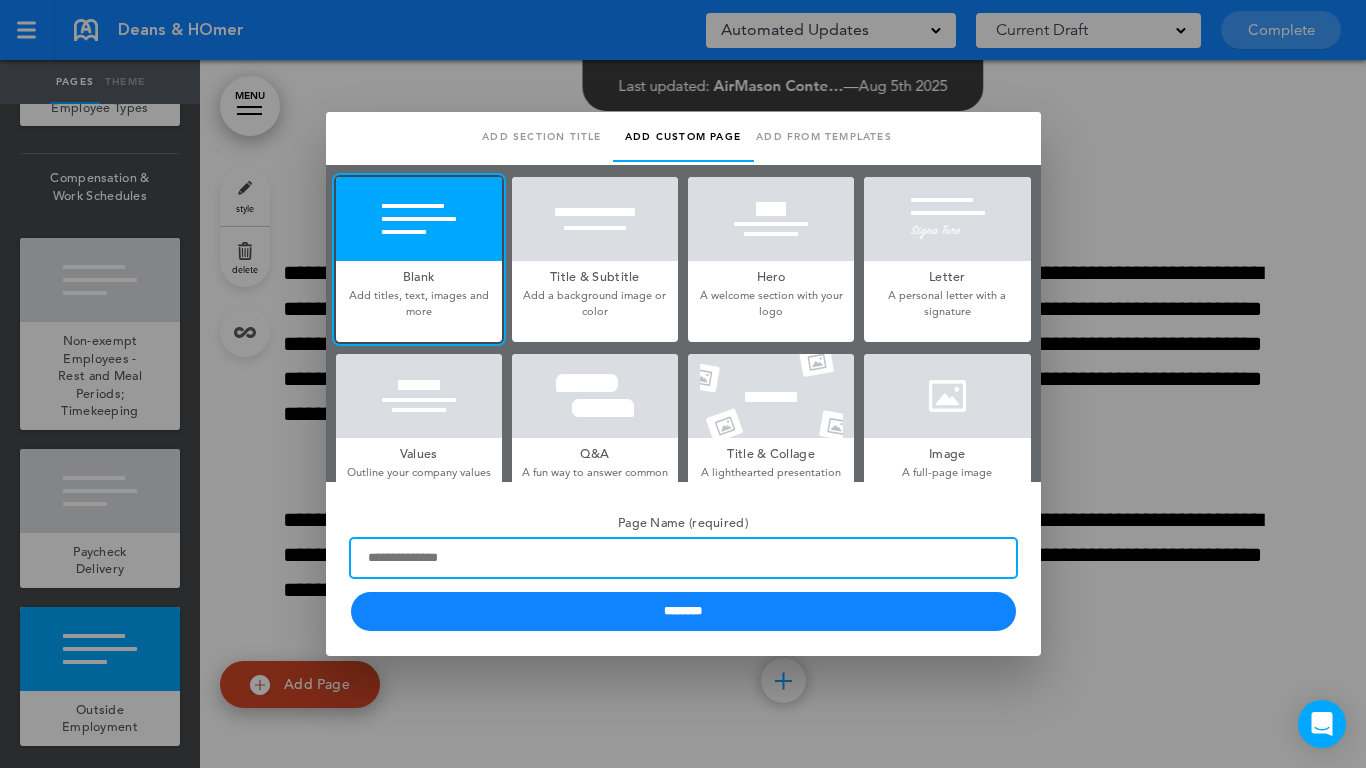 paste on "**********" 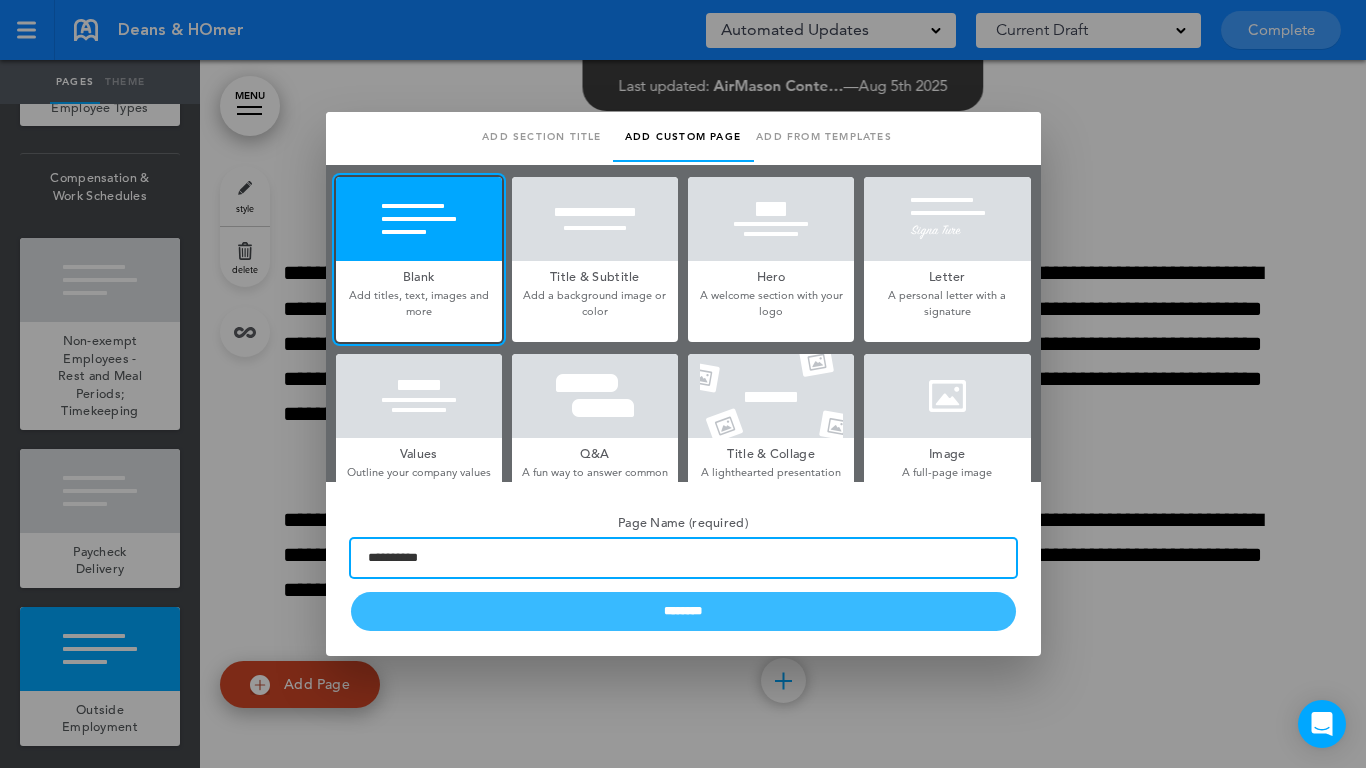 type on "**********" 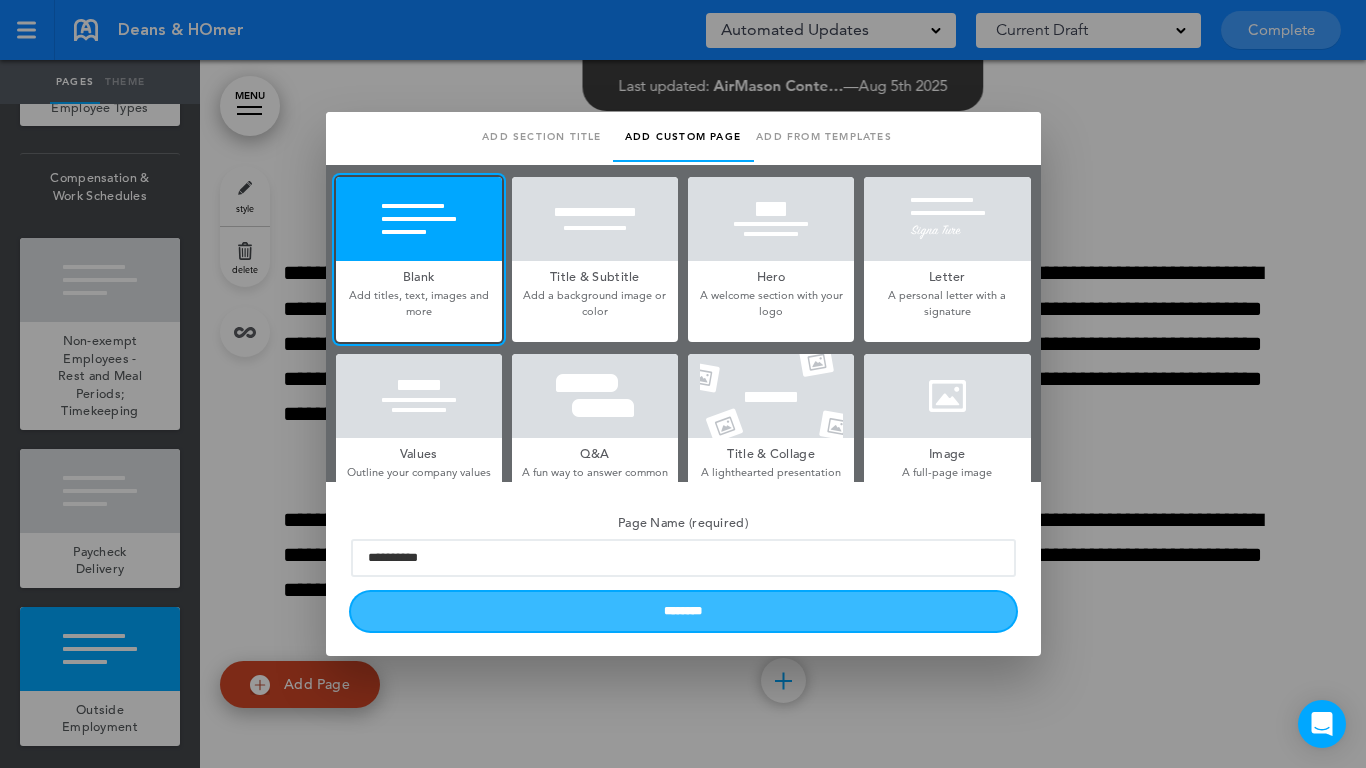 click on "********" at bounding box center (683, 611) 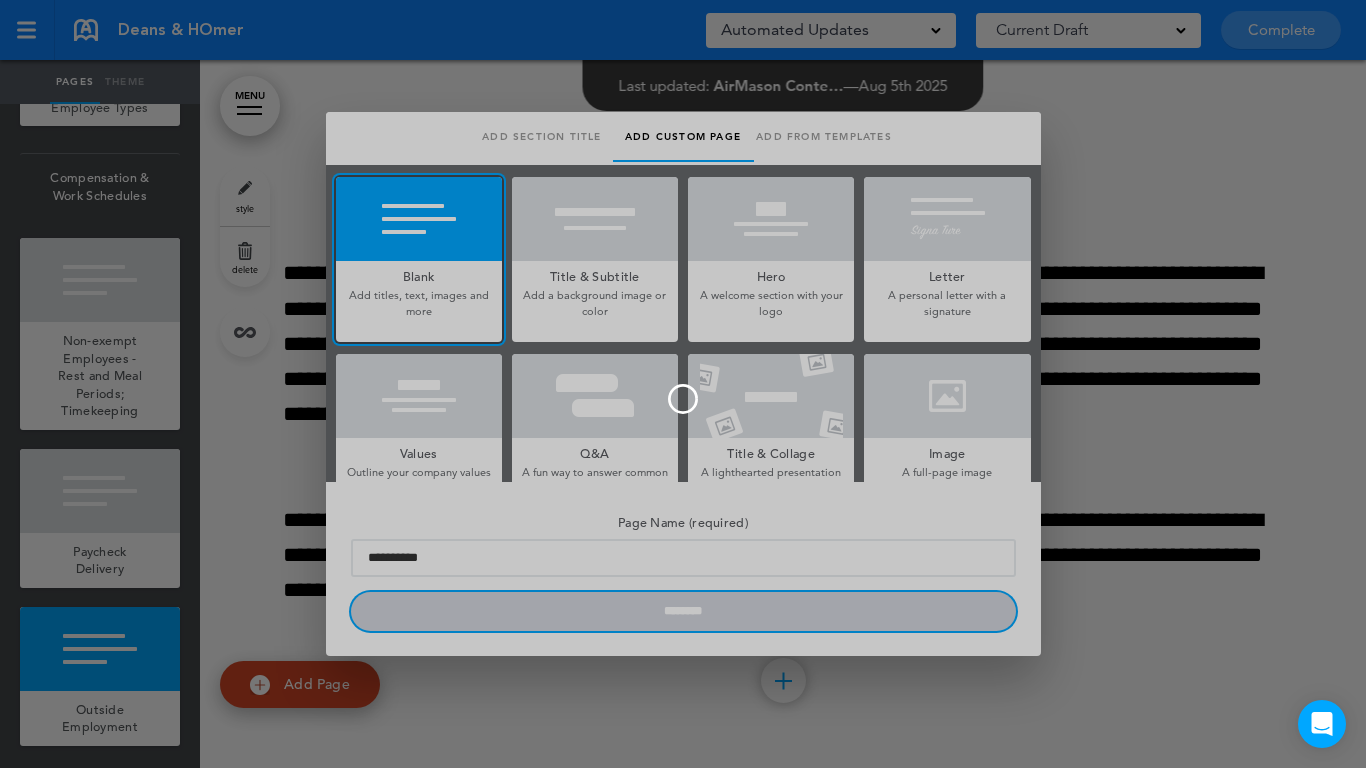 type 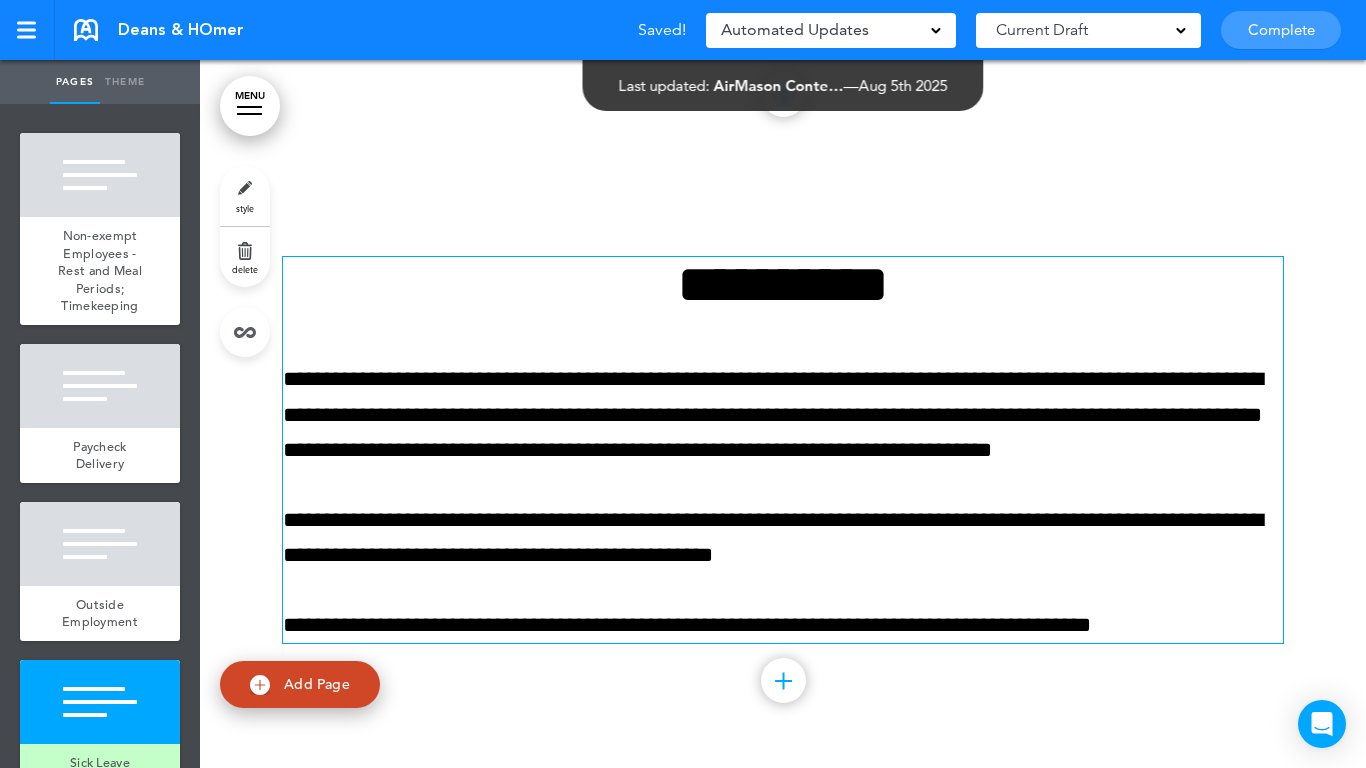 scroll, scrollTop: 28441, scrollLeft: 0, axis: vertical 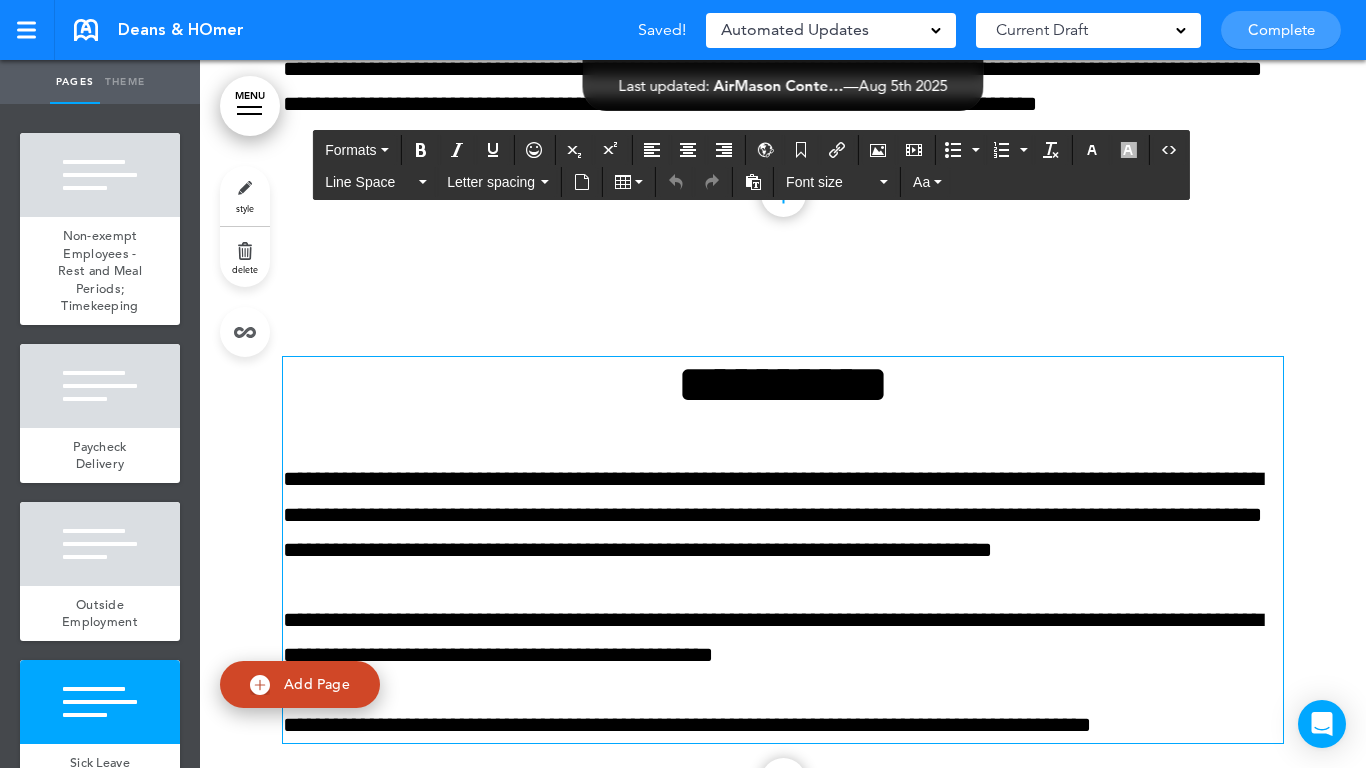 click on "**********" at bounding box center (783, 384) 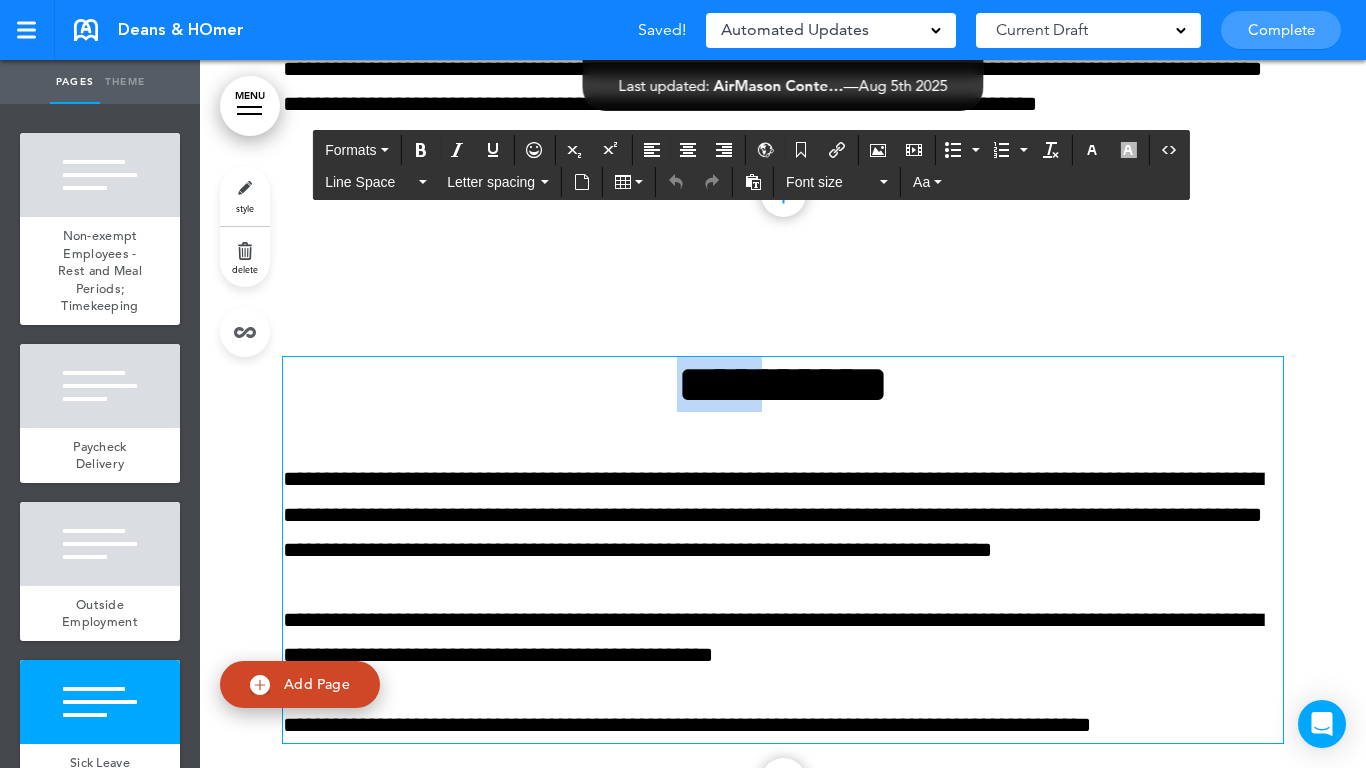 click on "**********" at bounding box center [783, 384] 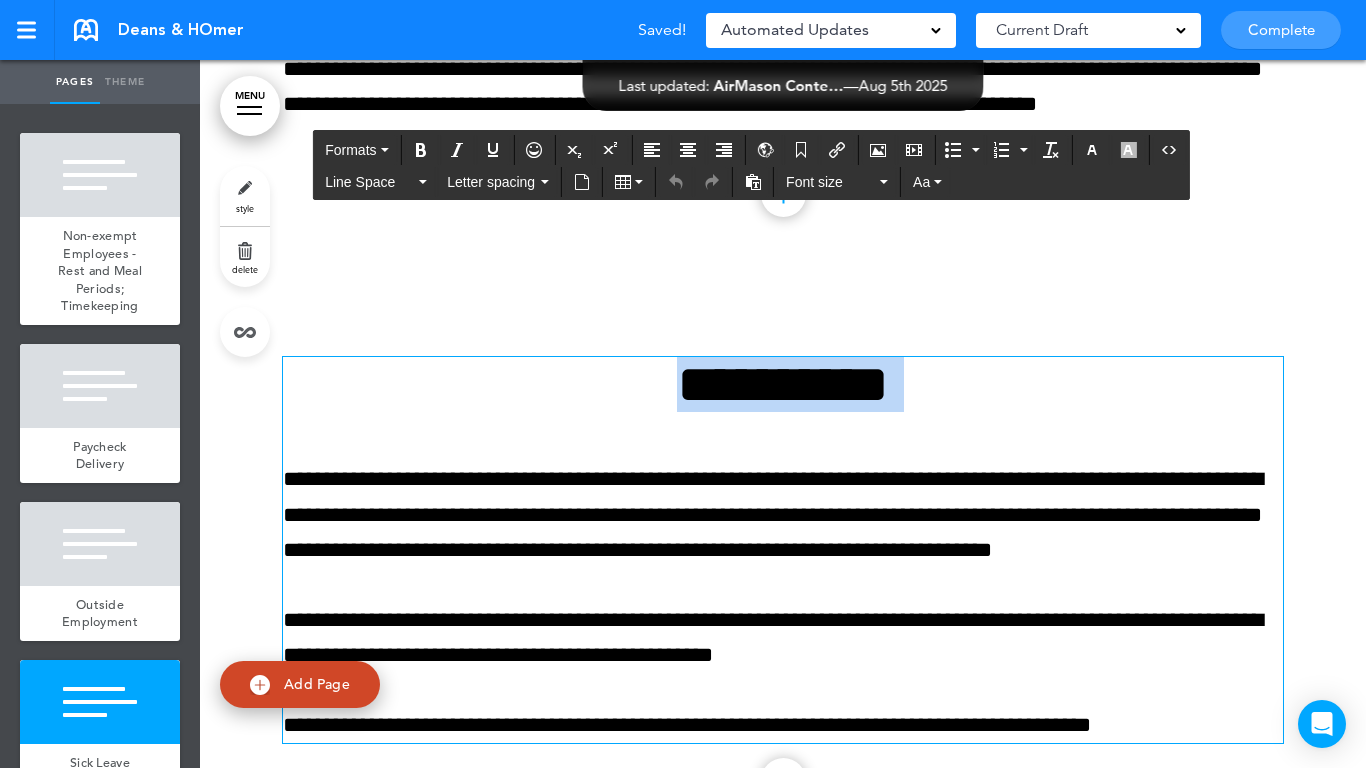 click on "**********" at bounding box center (783, 384) 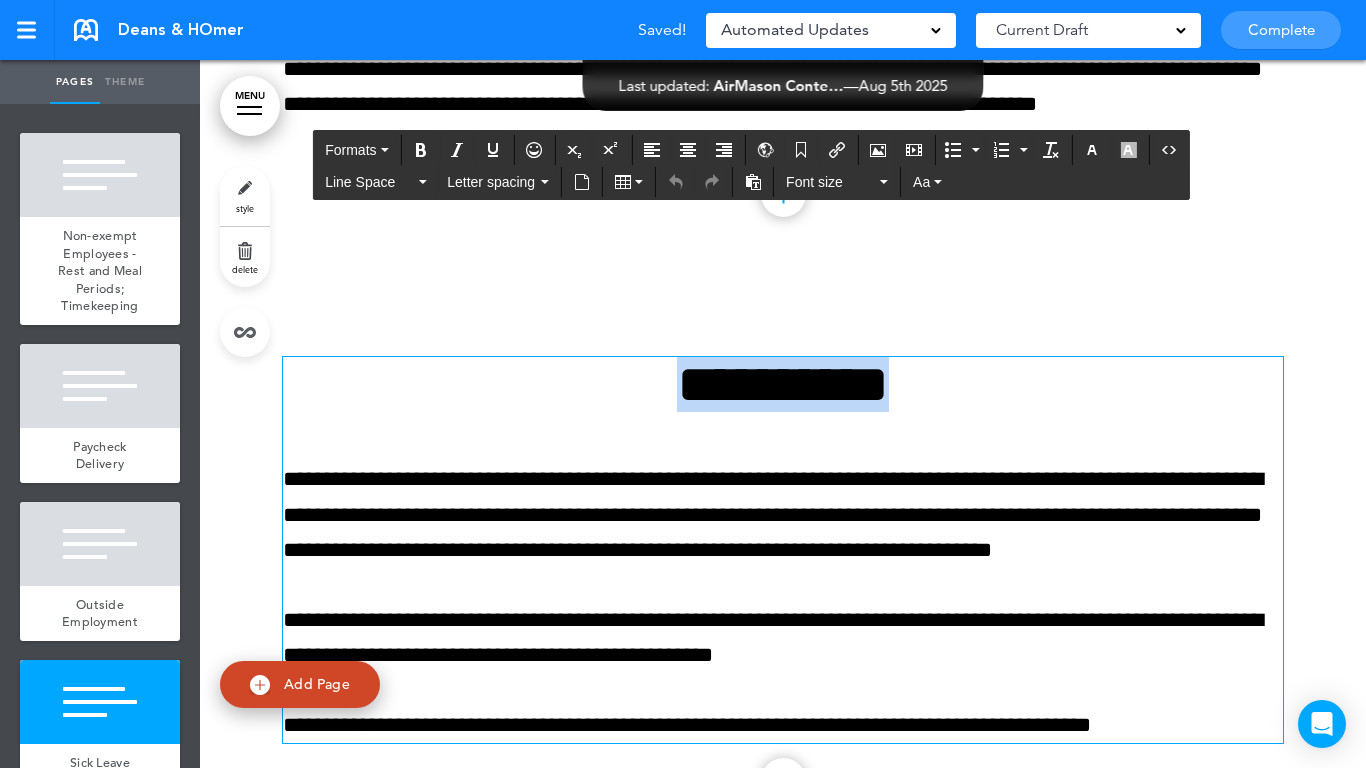 paste 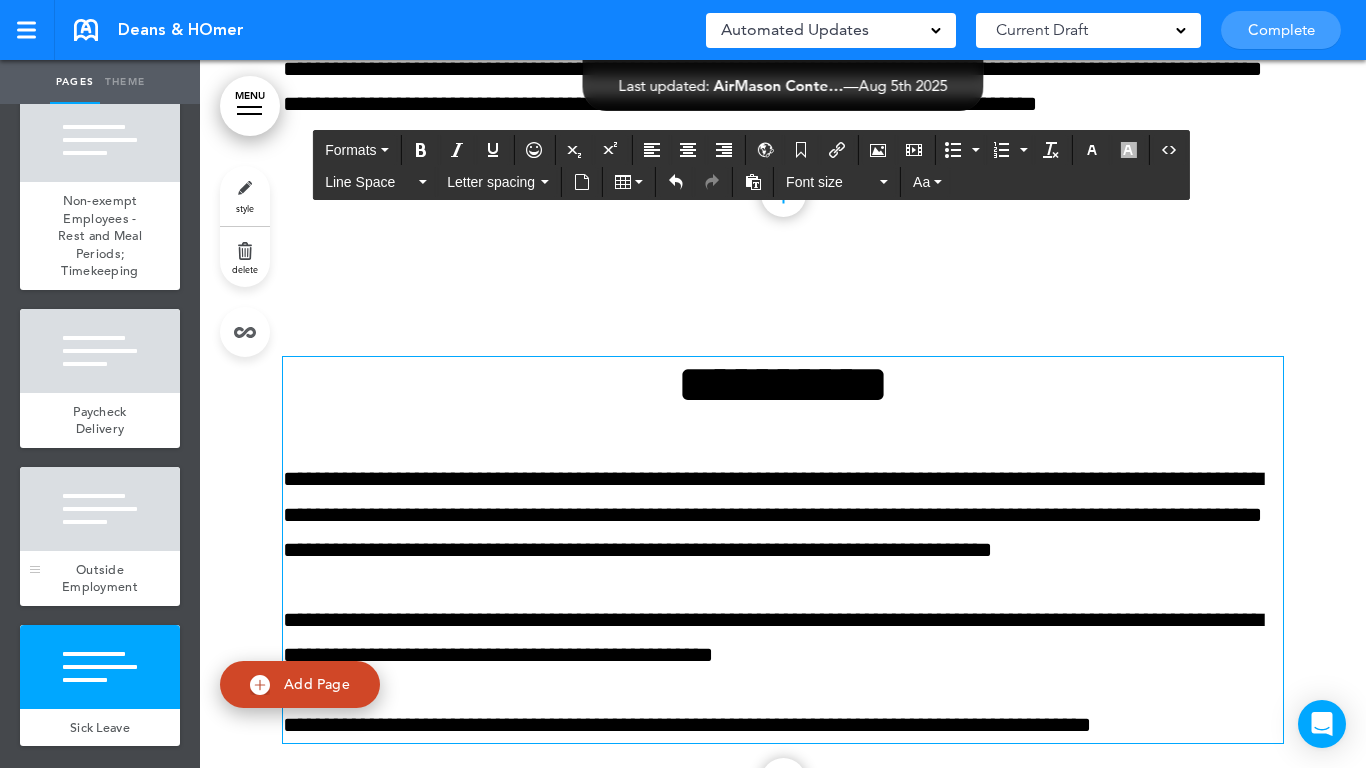 scroll, scrollTop: 1849, scrollLeft: 0, axis: vertical 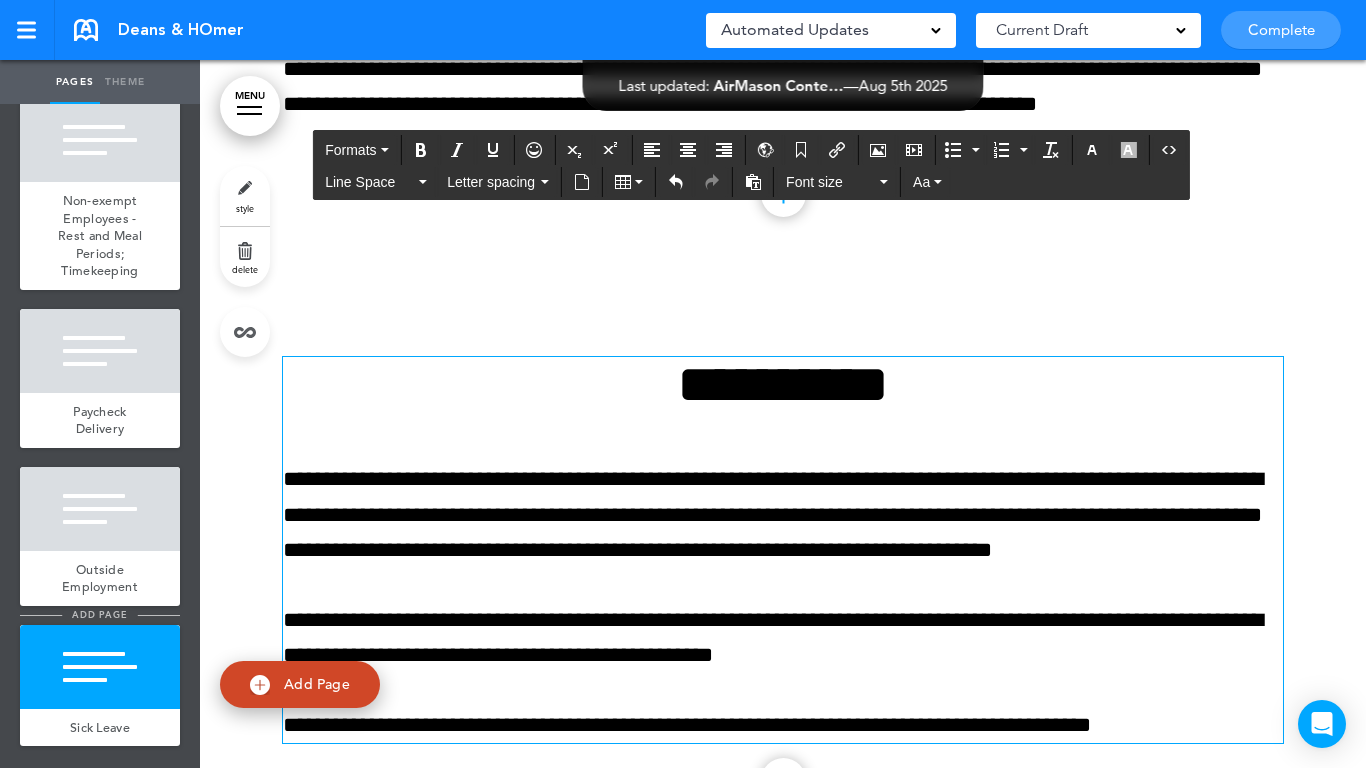 click on "add page" at bounding box center (99, 614) 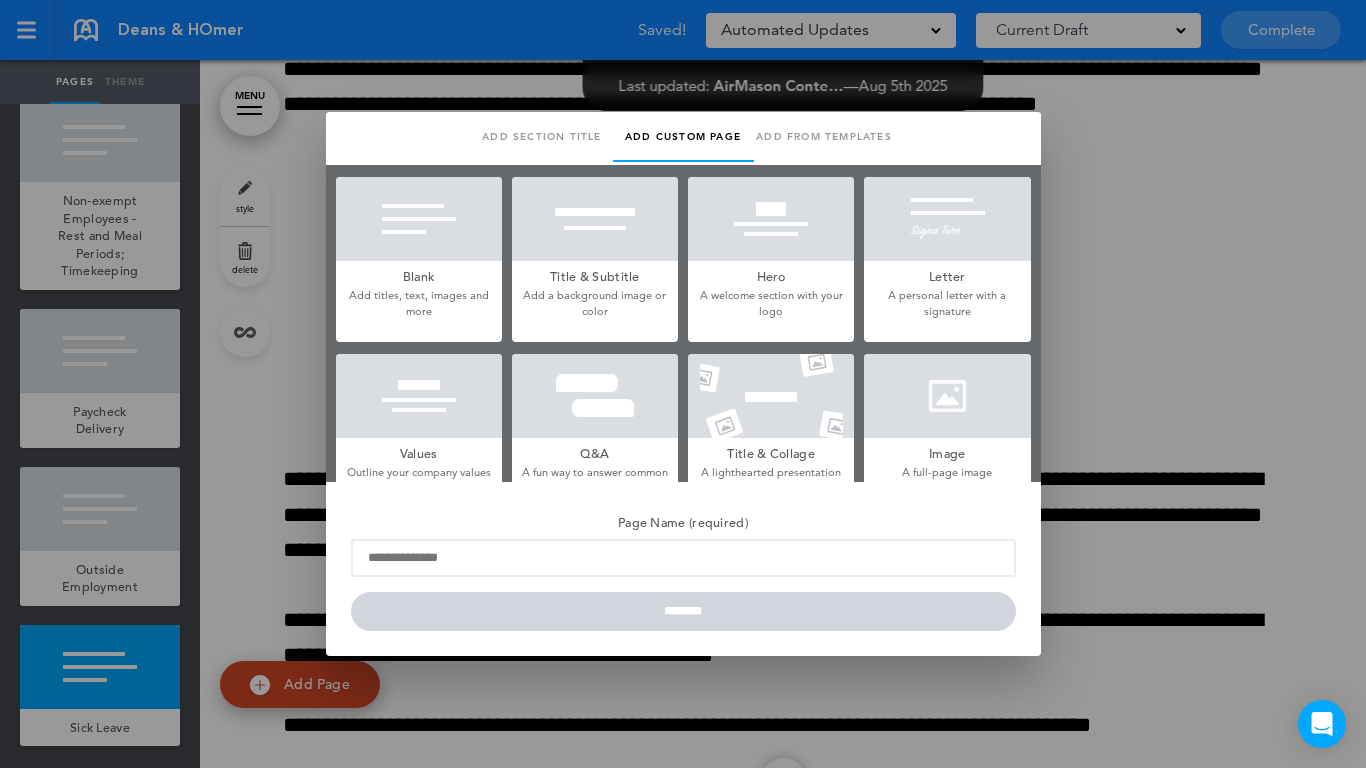 click on "Add section title" at bounding box center (542, 137) 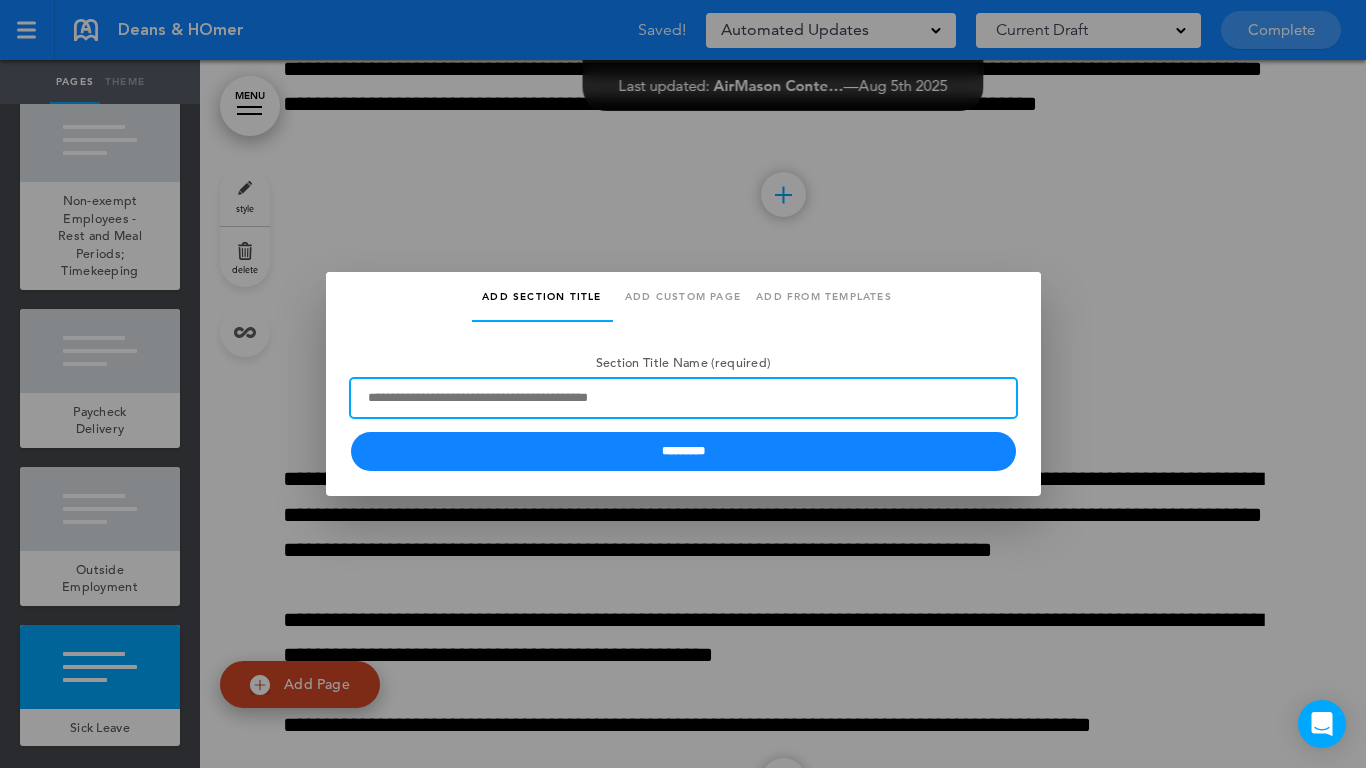 click on "Section Title Name (required)" at bounding box center (683, 398) 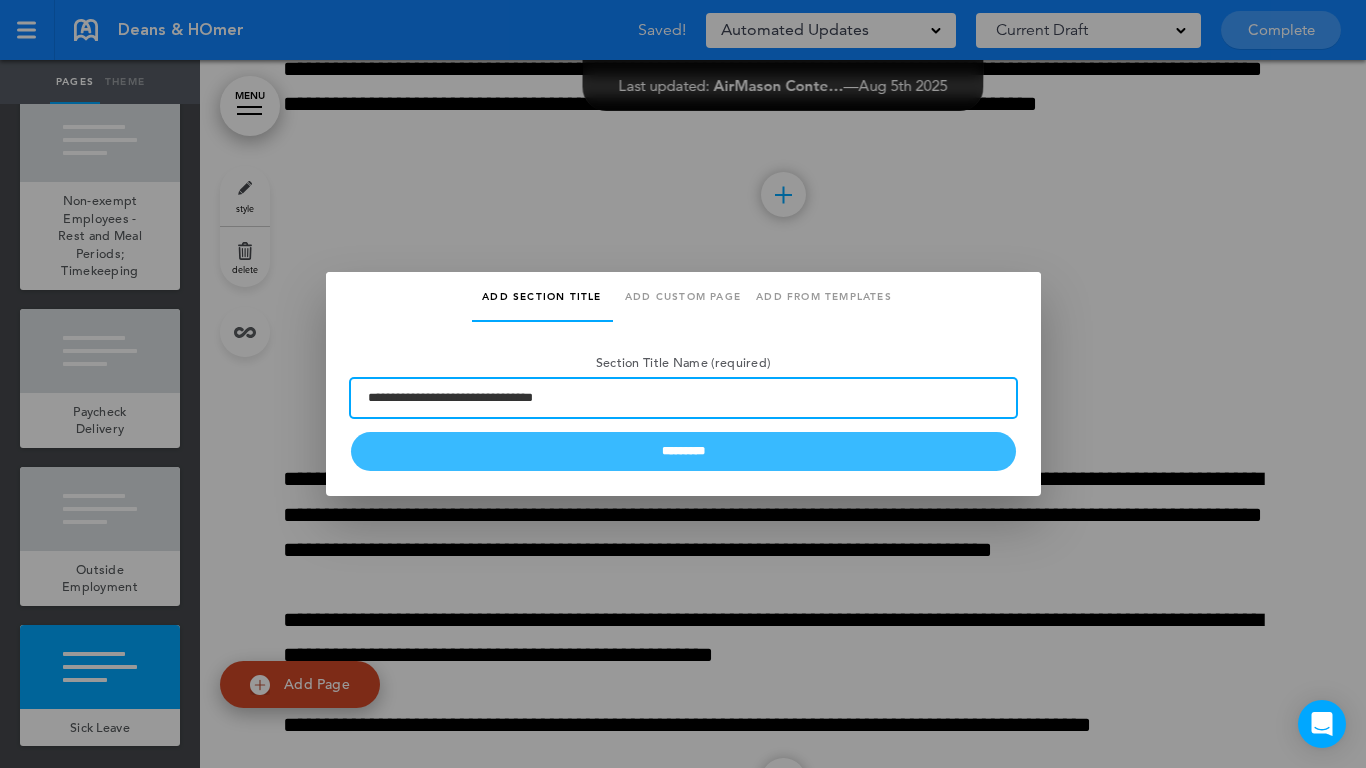 type on "**********" 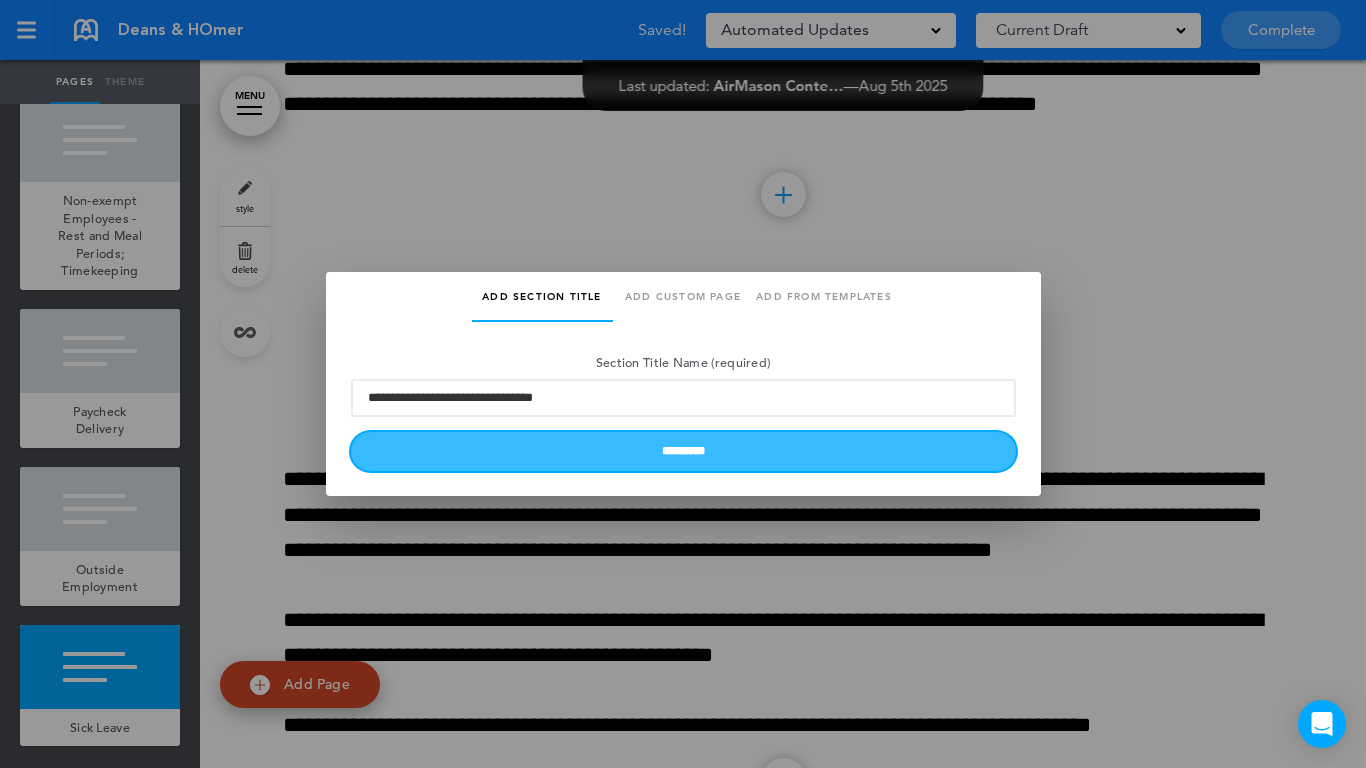 click on "*********" at bounding box center [683, 451] 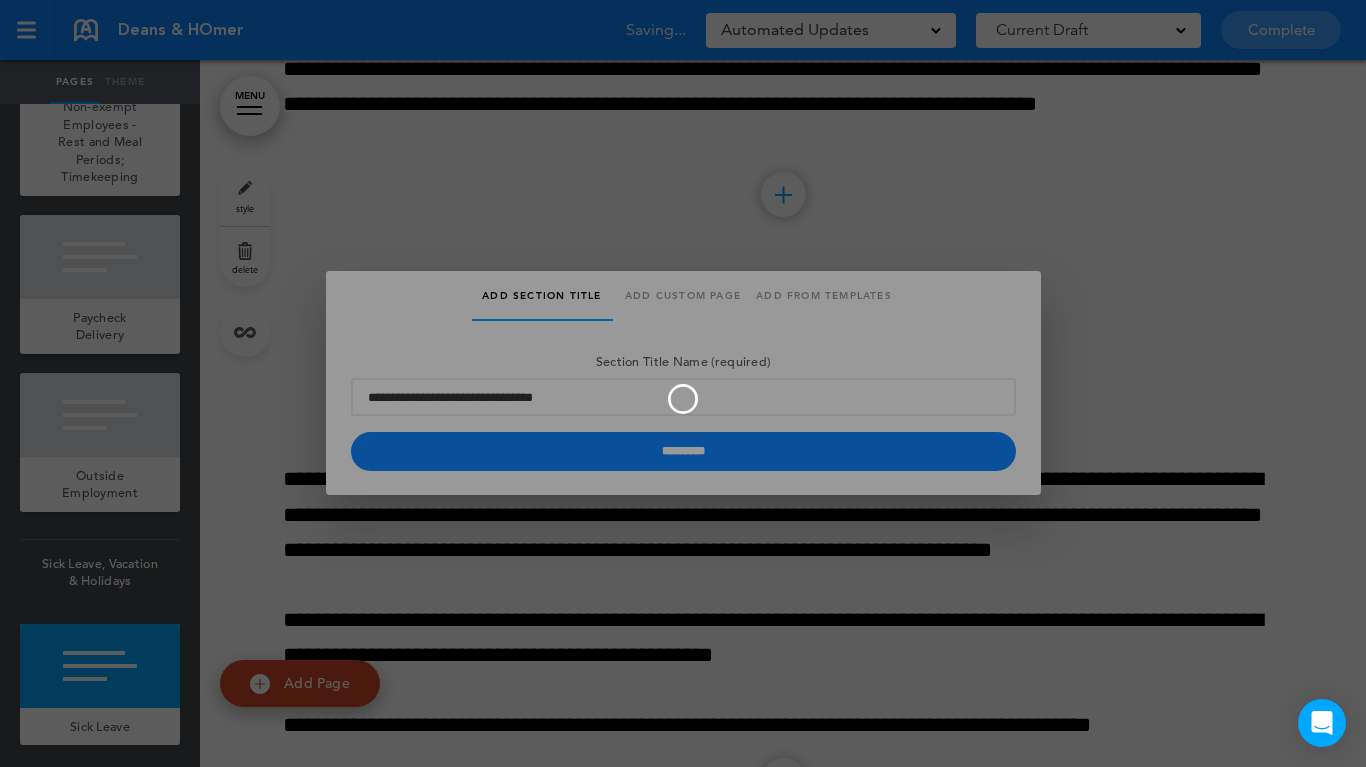 type 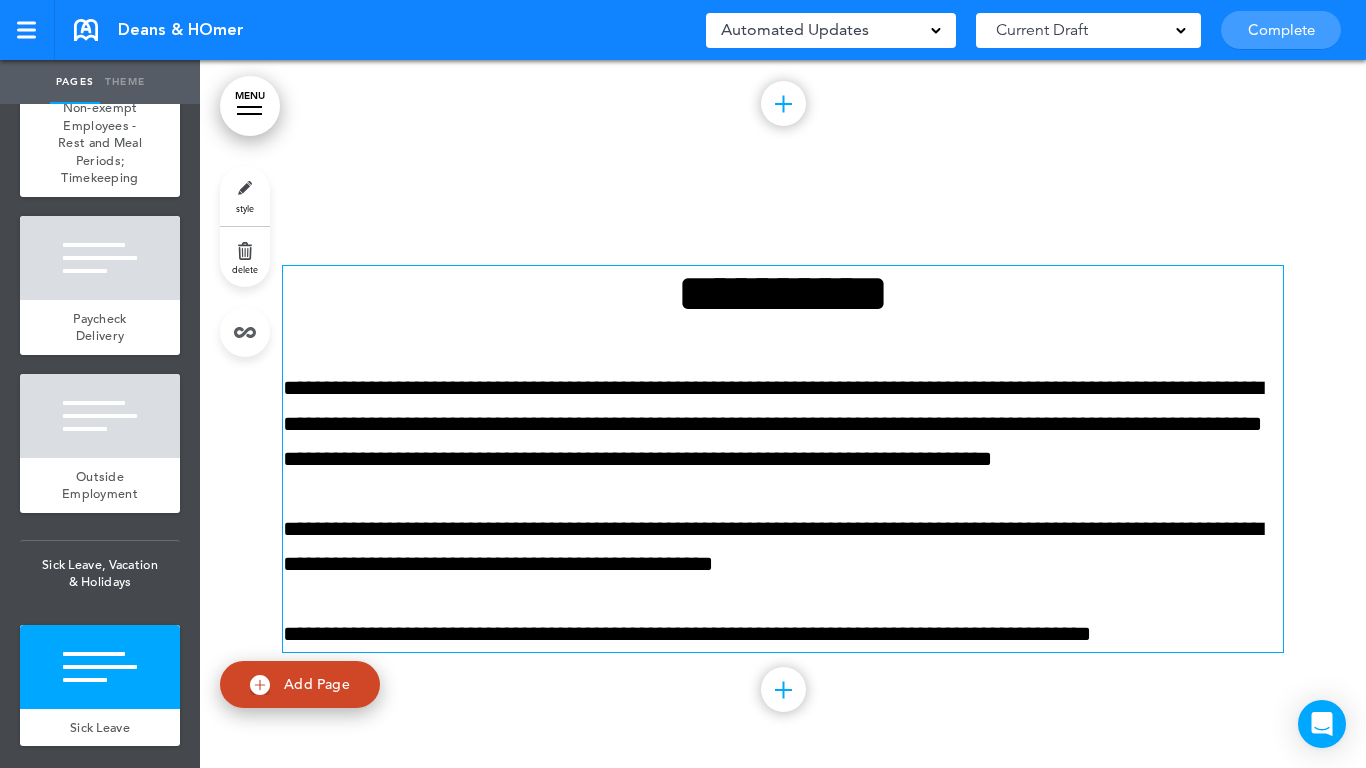 scroll, scrollTop: 28541, scrollLeft: 0, axis: vertical 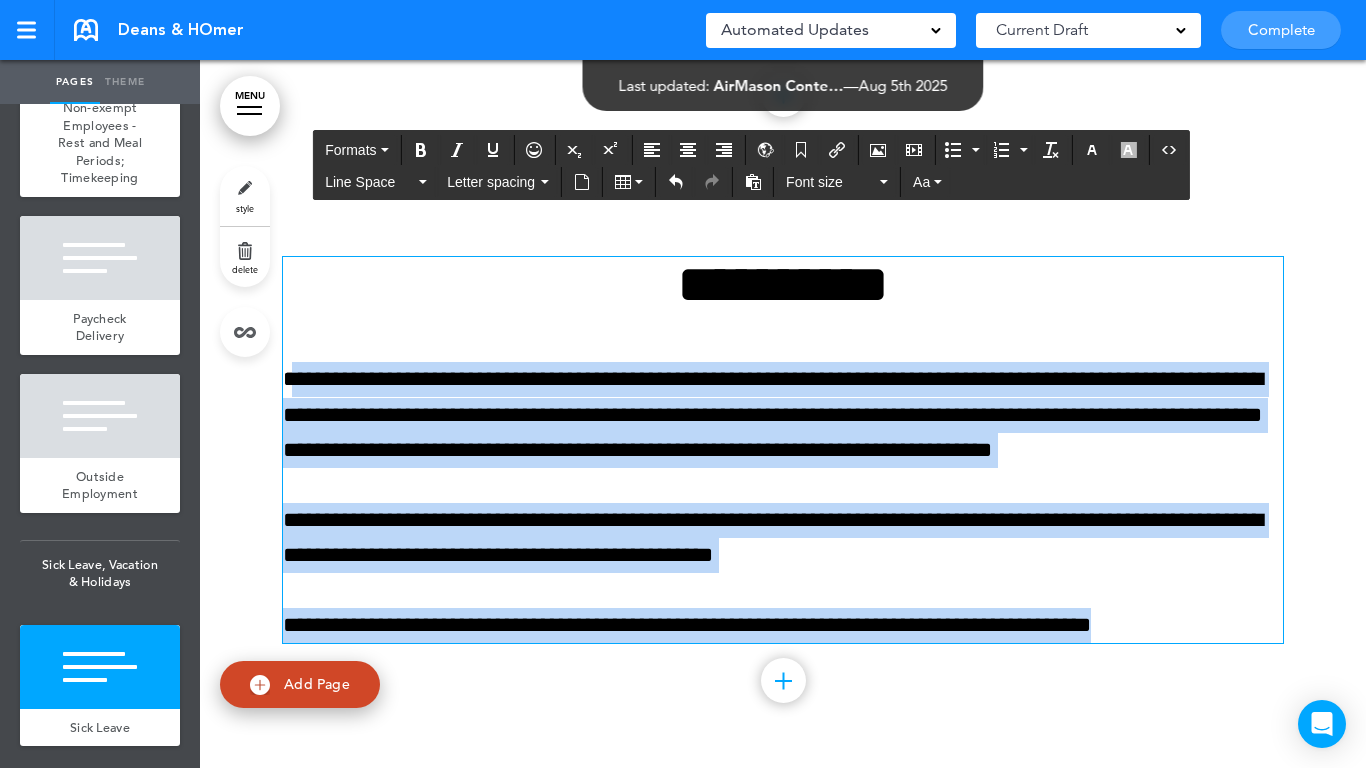 click on "Make this page common so it is available in other handbooks.
This handbook
Preview
Settings
Your Handbooks
Account
Manage Organization
My Account
Help
Logout
Deans & HOmer
Saved!
Automated Updates
0
Auto policy updates
🎉
Updating policies just got easier! Introducing" at bounding box center [683, 384] 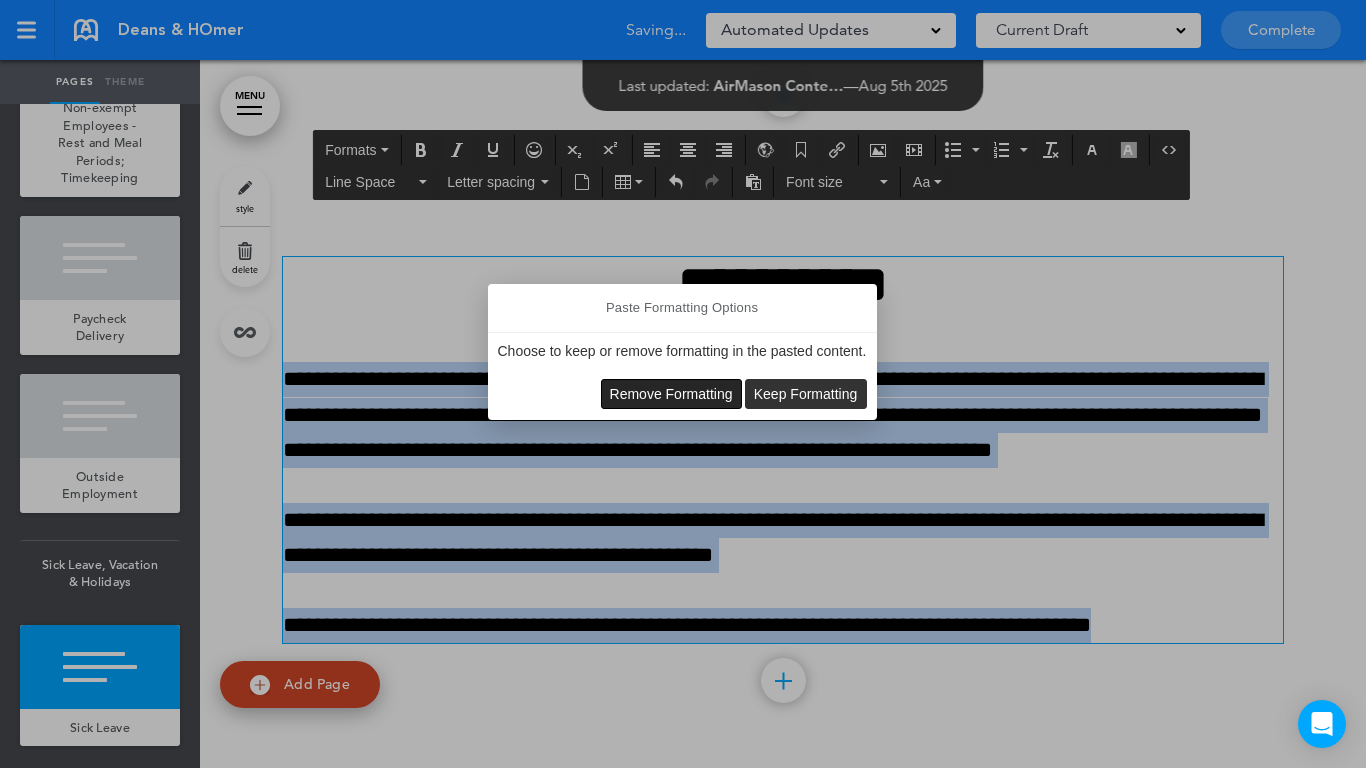 click on "Remove Formatting" at bounding box center (671, 394) 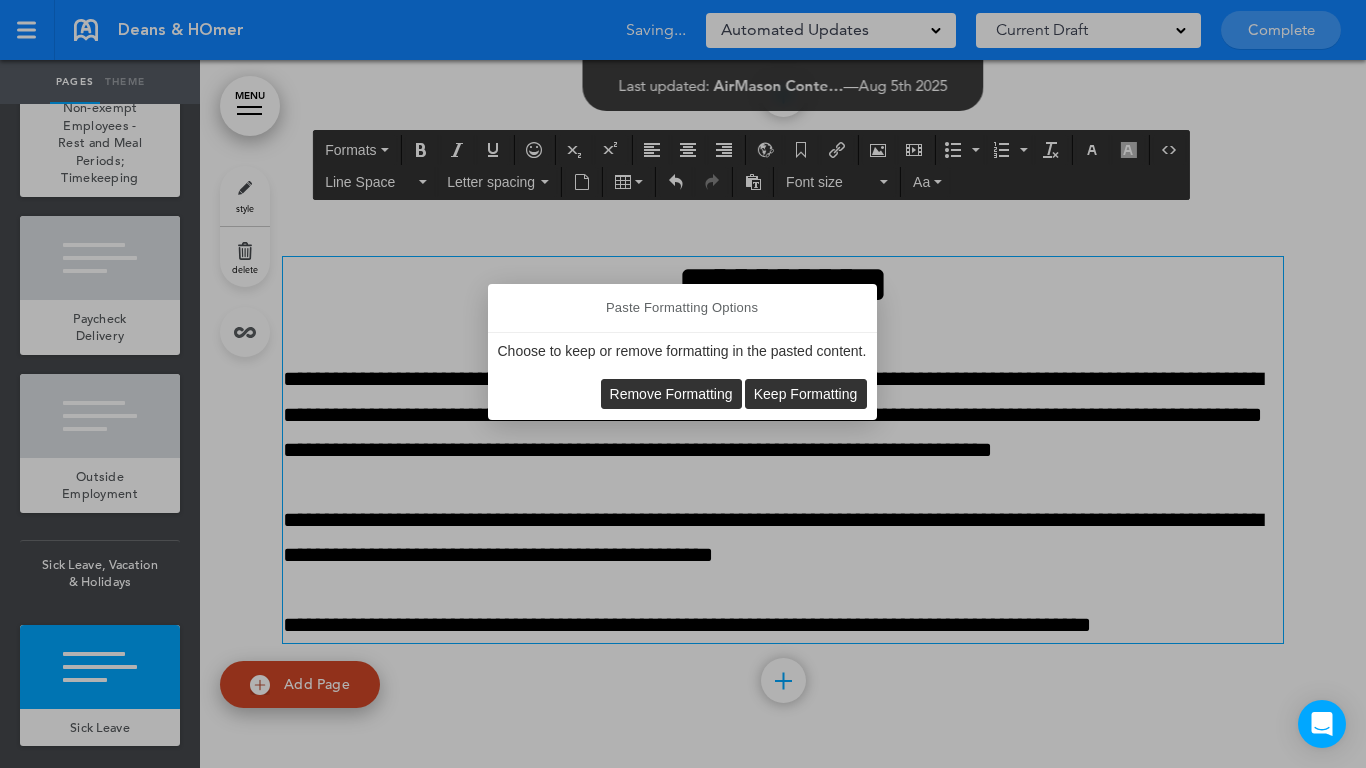 type 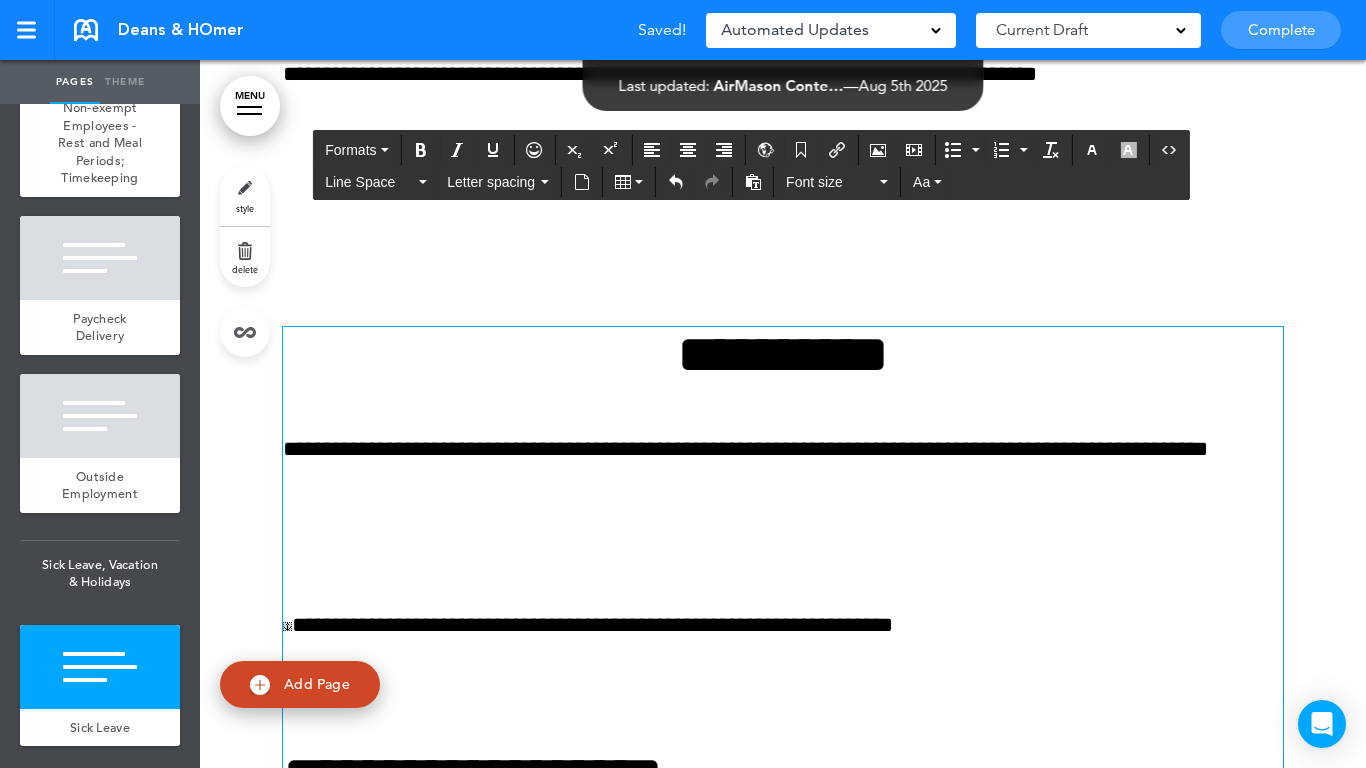 scroll, scrollTop: 28555, scrollLeft: 0, axis: vertical 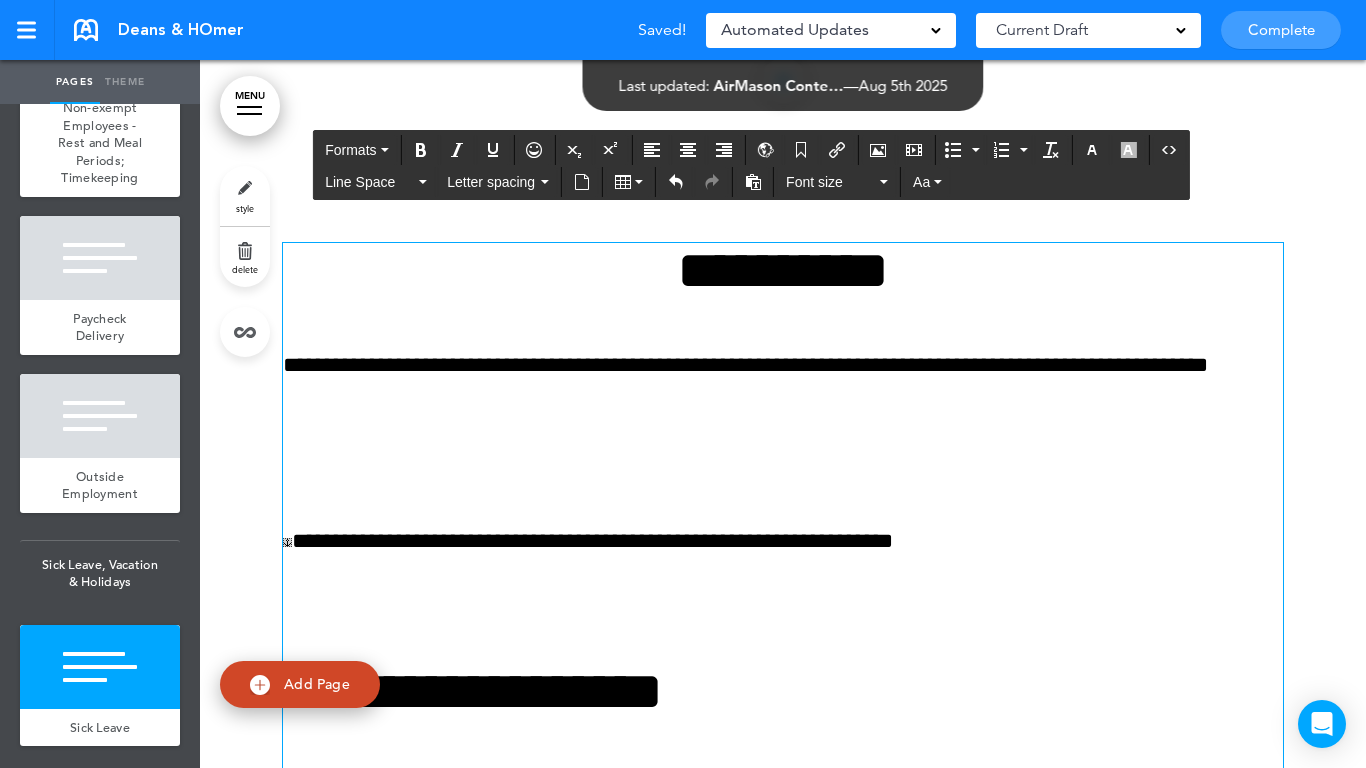 click on "**********" at bounding box center [783, 1544] 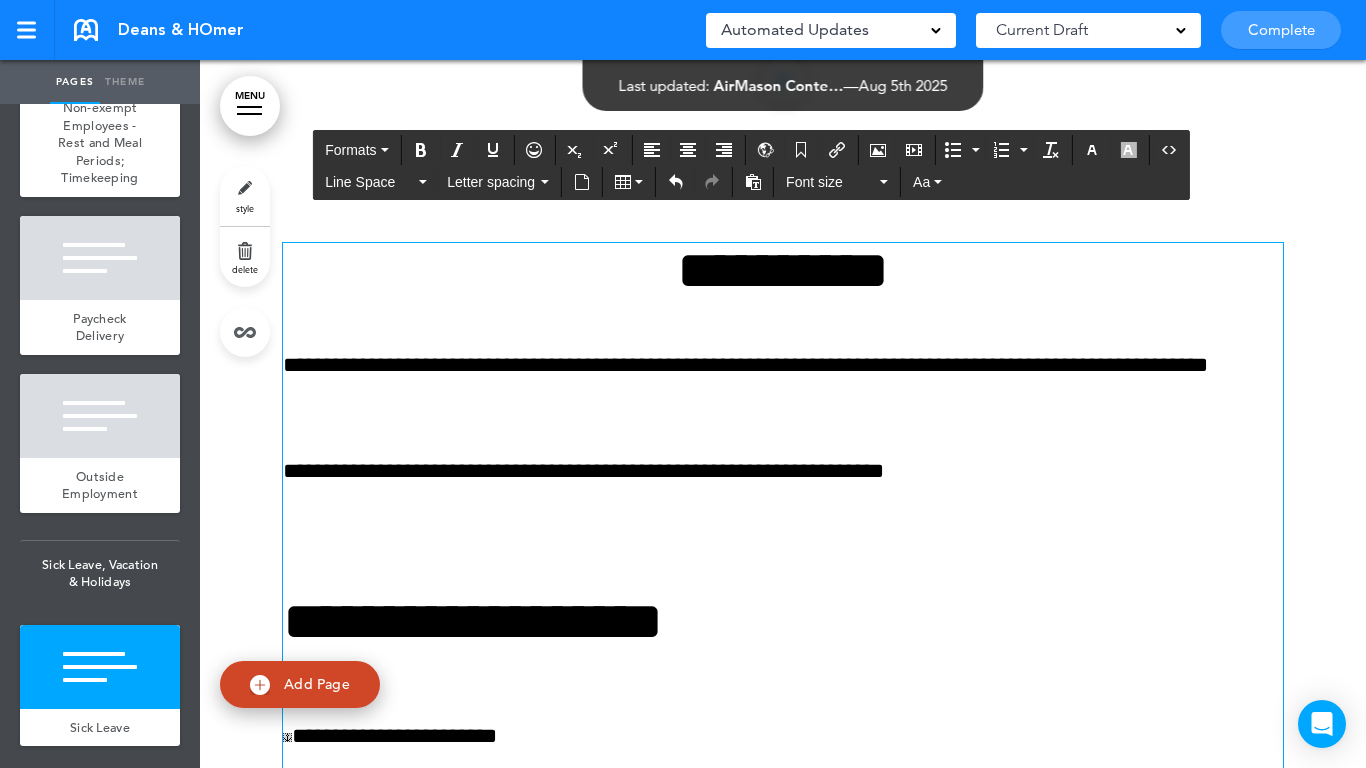 click at bounding box center [783, 541] 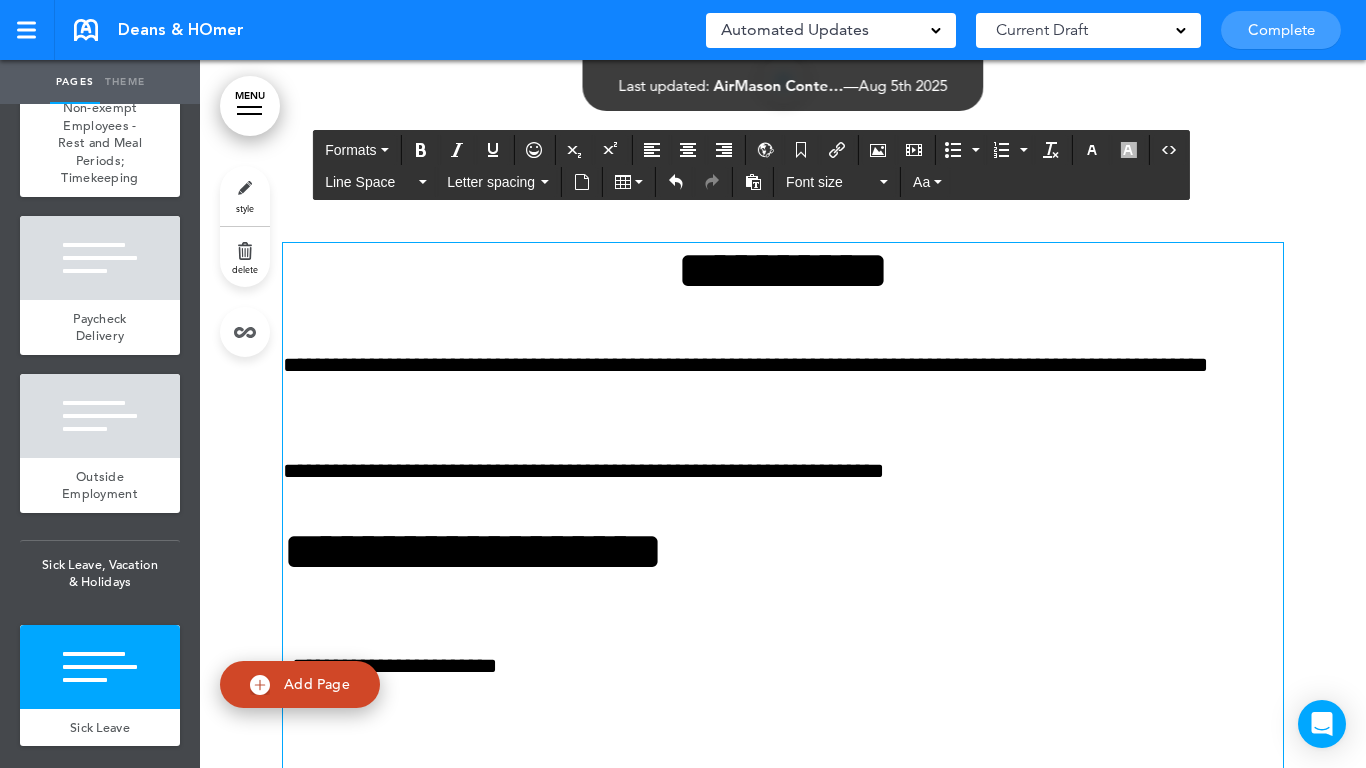 click on "**********" at bounding box center (783, 551) 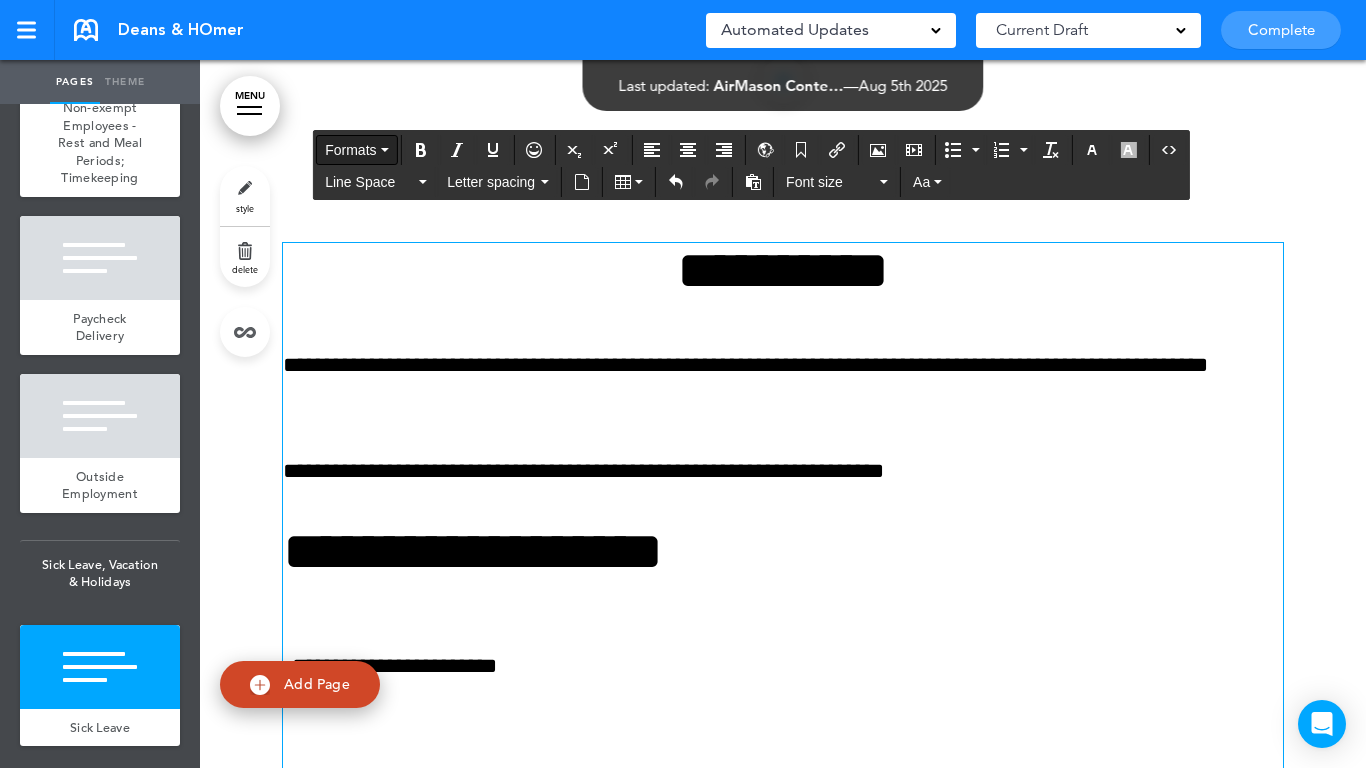 click on "Formats" at bounding box center [356, 150] 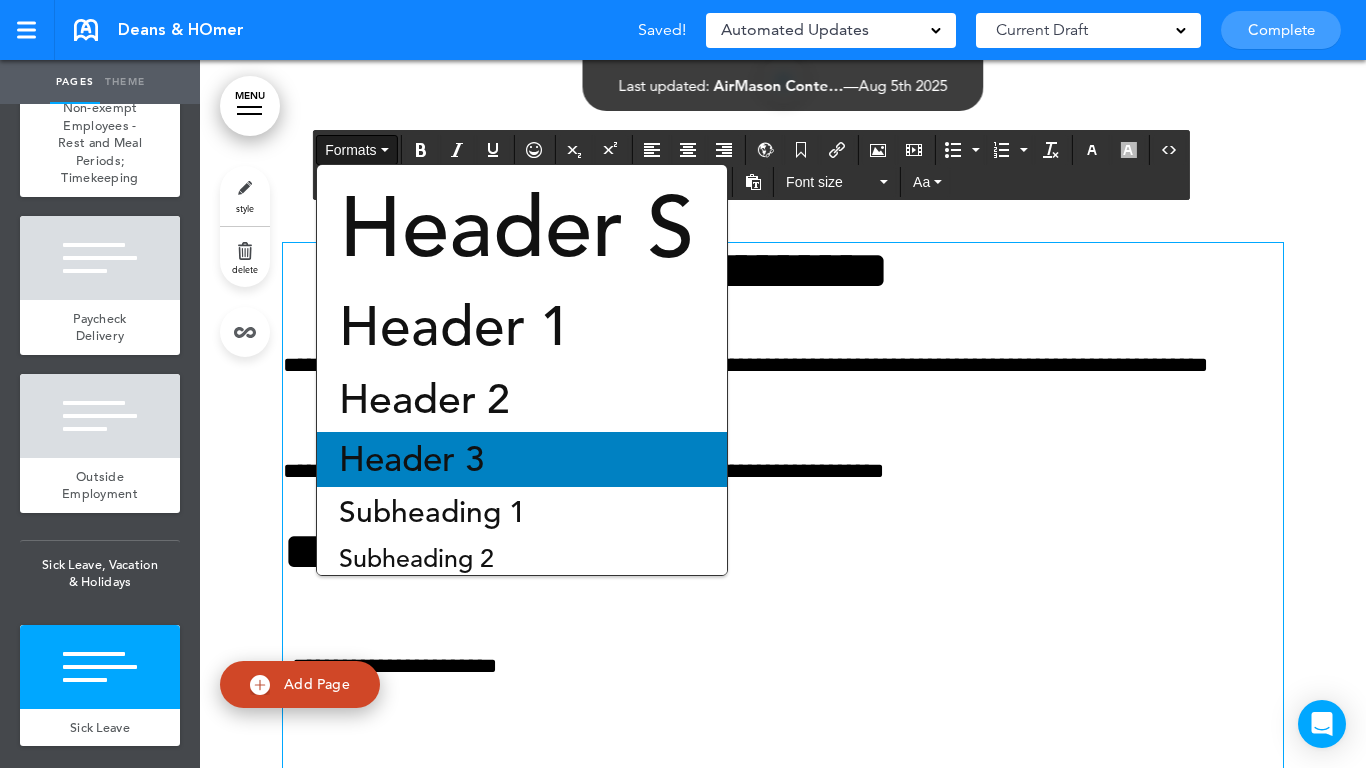 click on "Header 3" at bounding box center [411, 459] 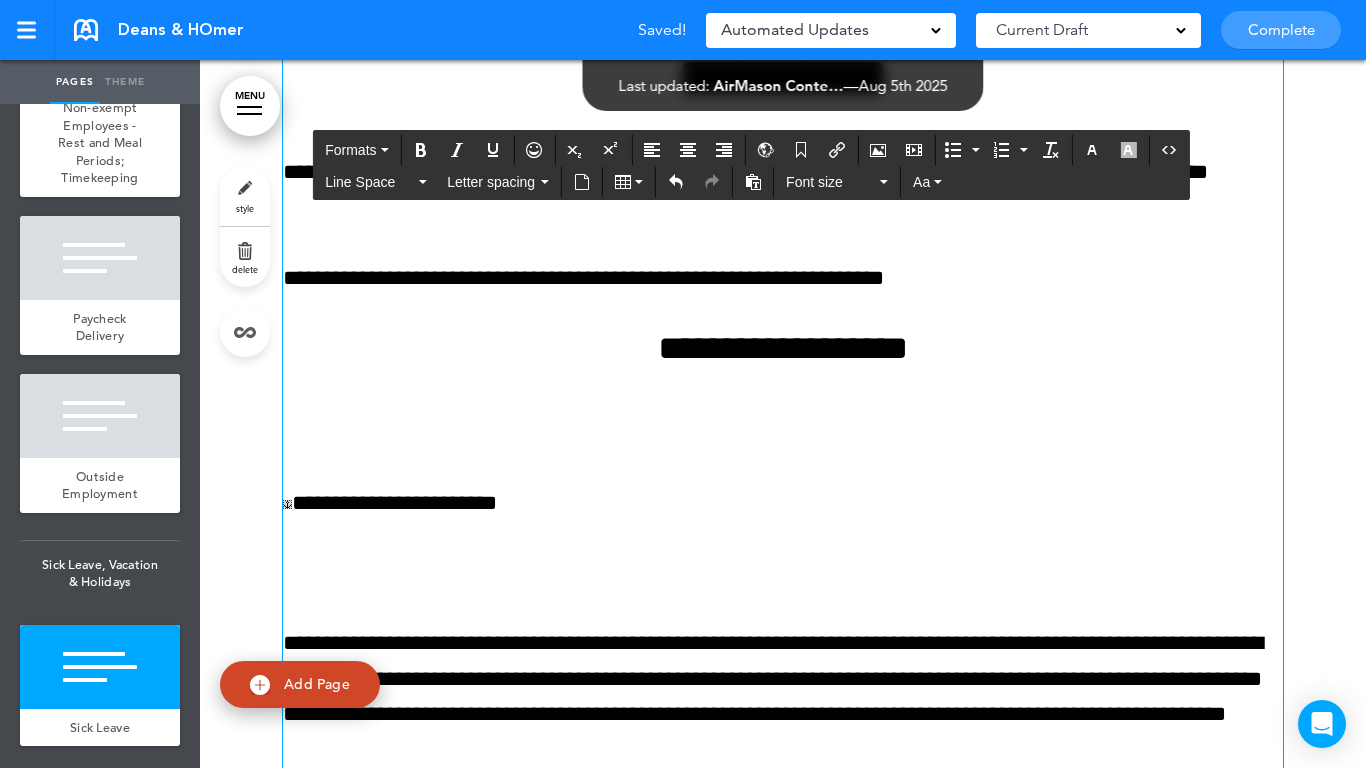 scroll, scrollTop: 28755, scrollLeft: 0, axis: vertical 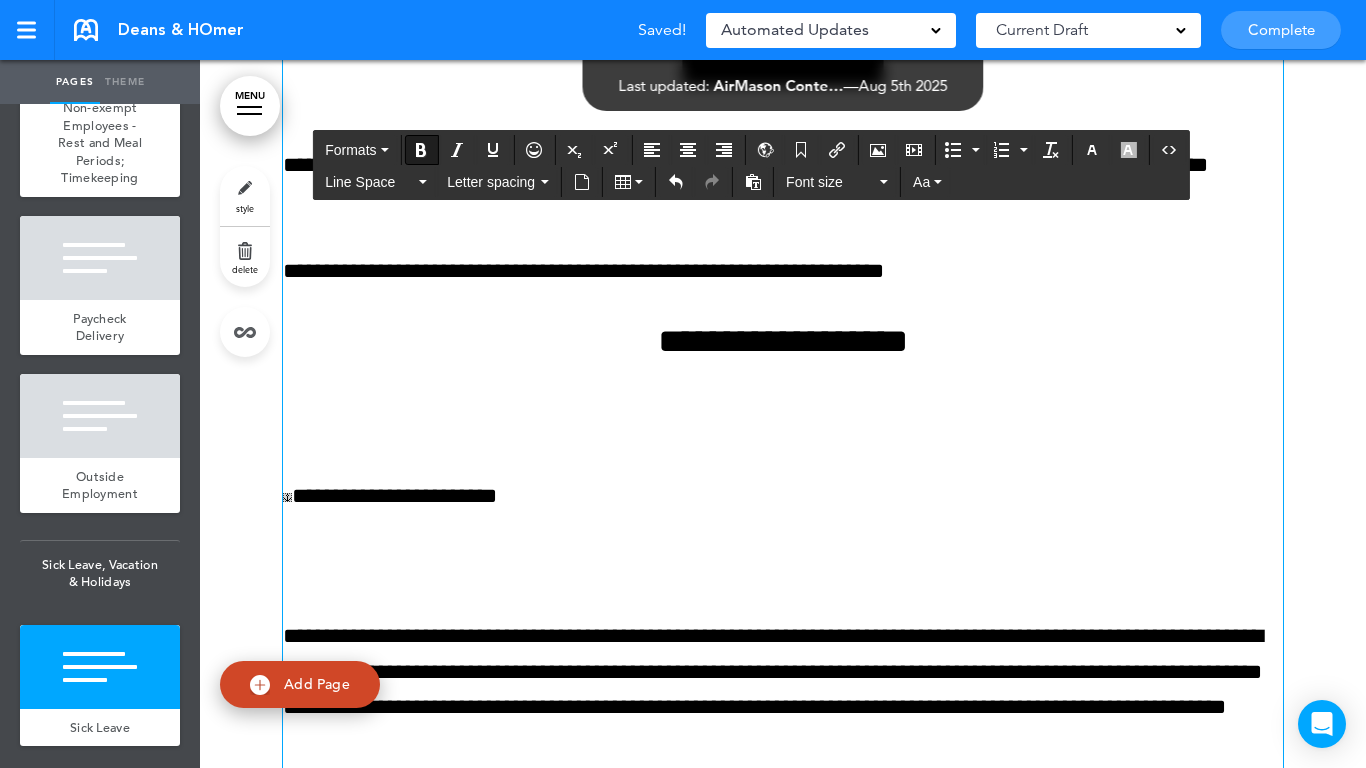 click on "**********" at bounding box center [783, 1289] 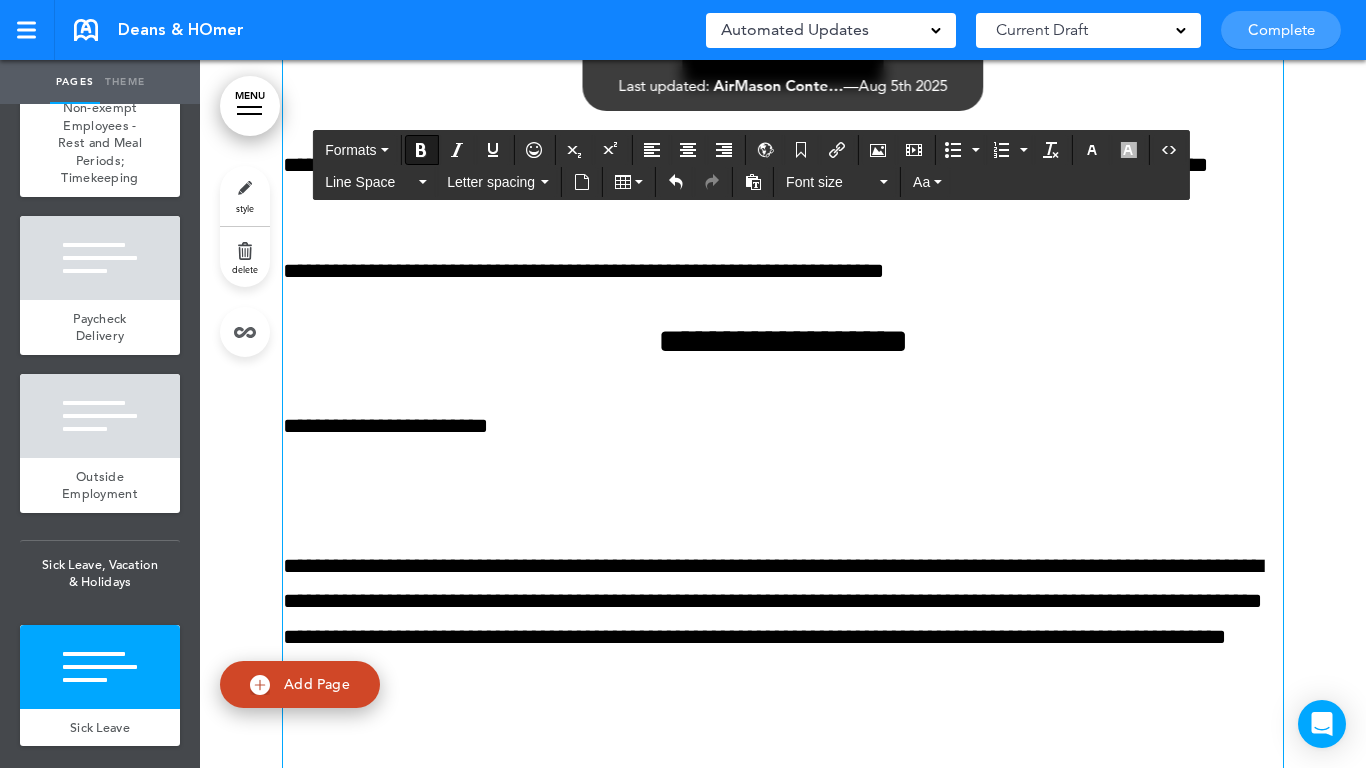 click on "**********" at bounding box center [783, 1254] 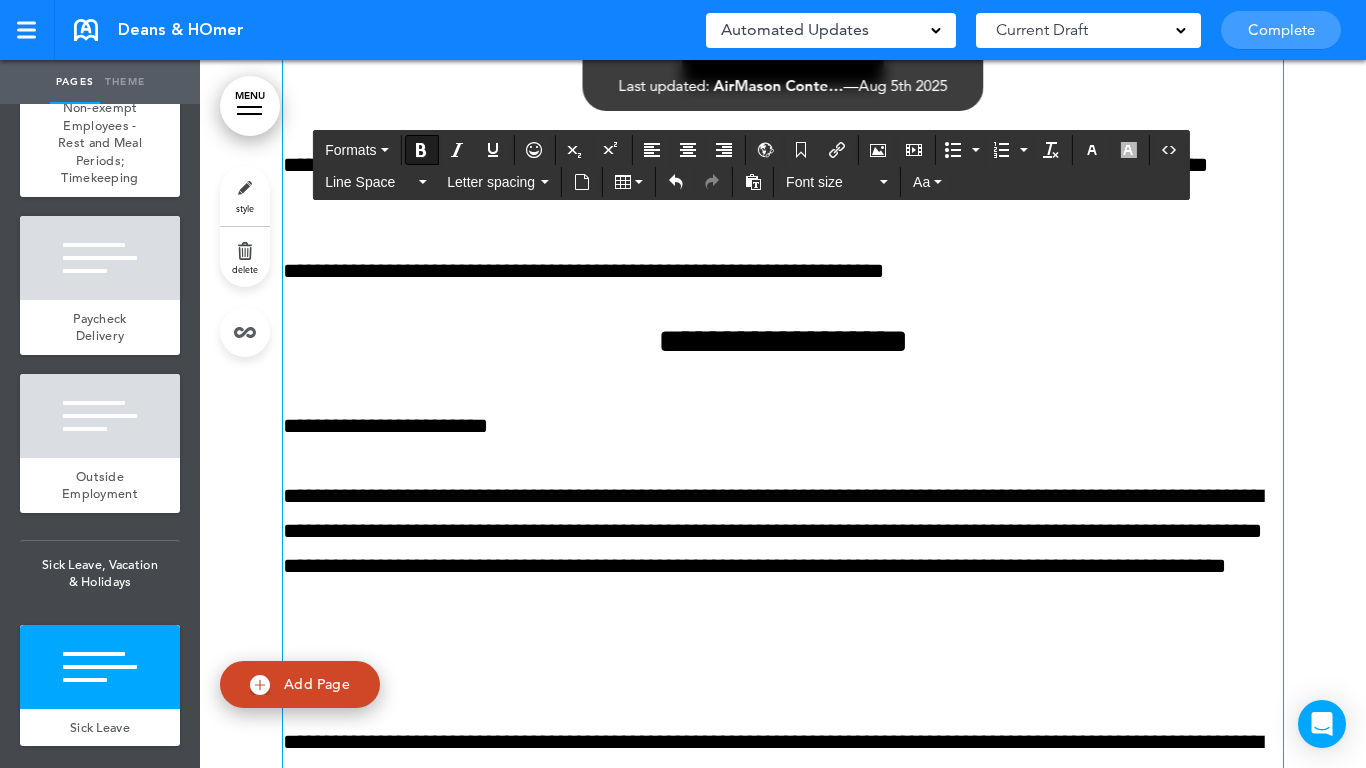 click on "**********" at bounding box center [385, 426] 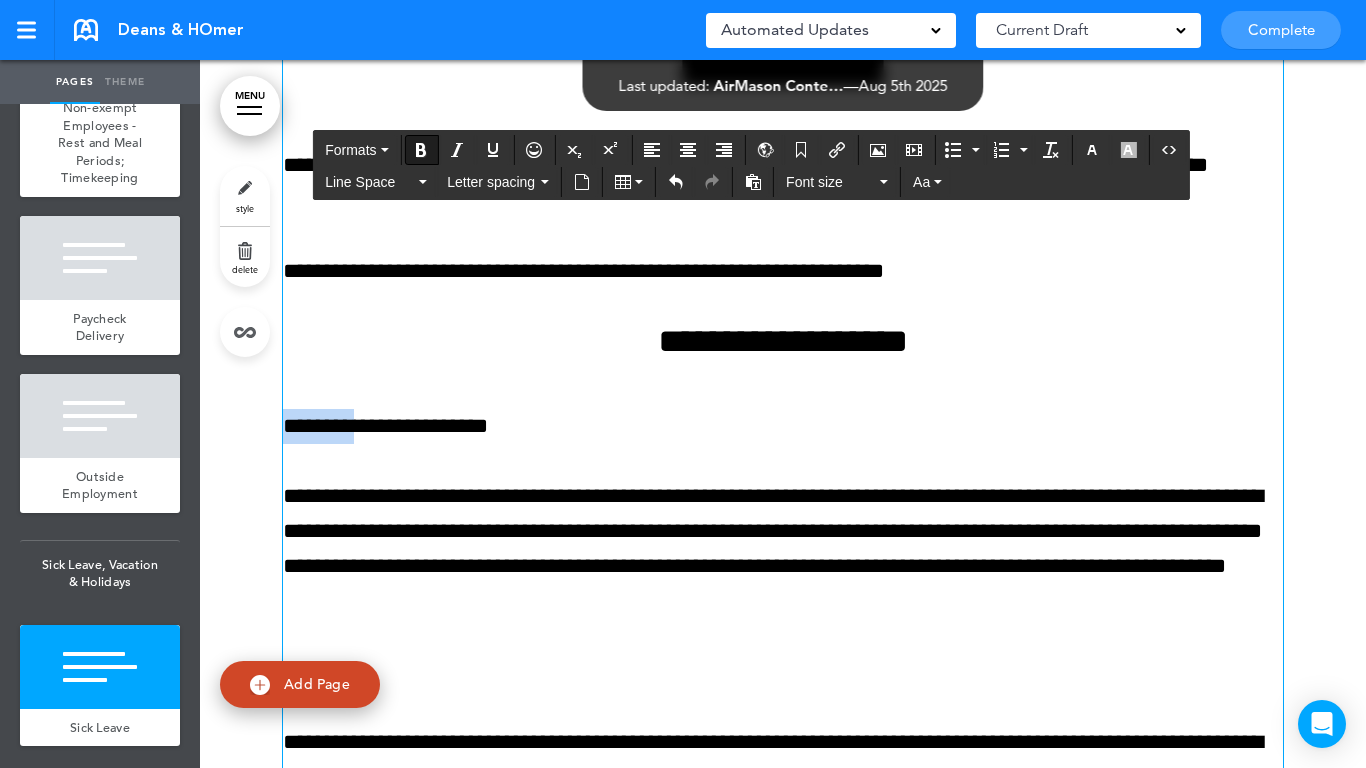 click on "**********" at bounding box center (385, 426) 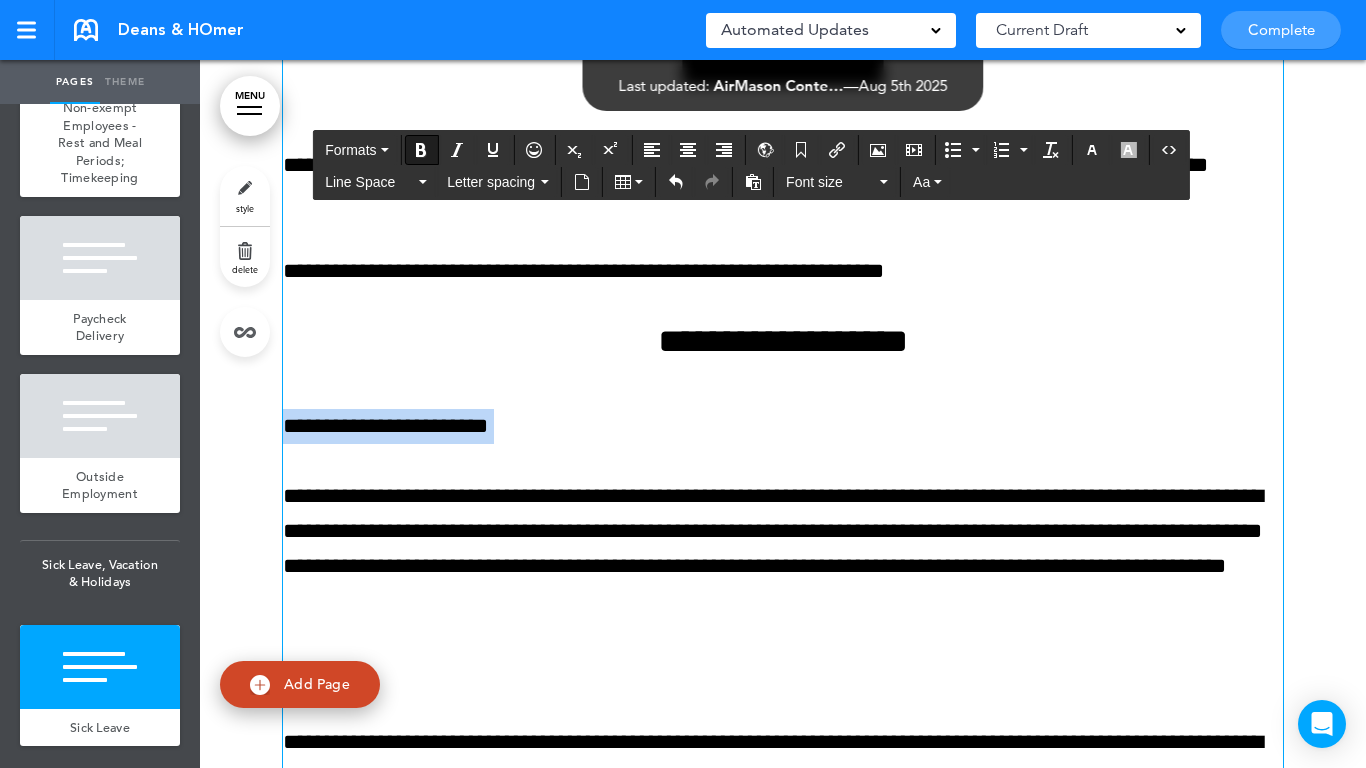 click on "**********" at bounding box center (385, 426) 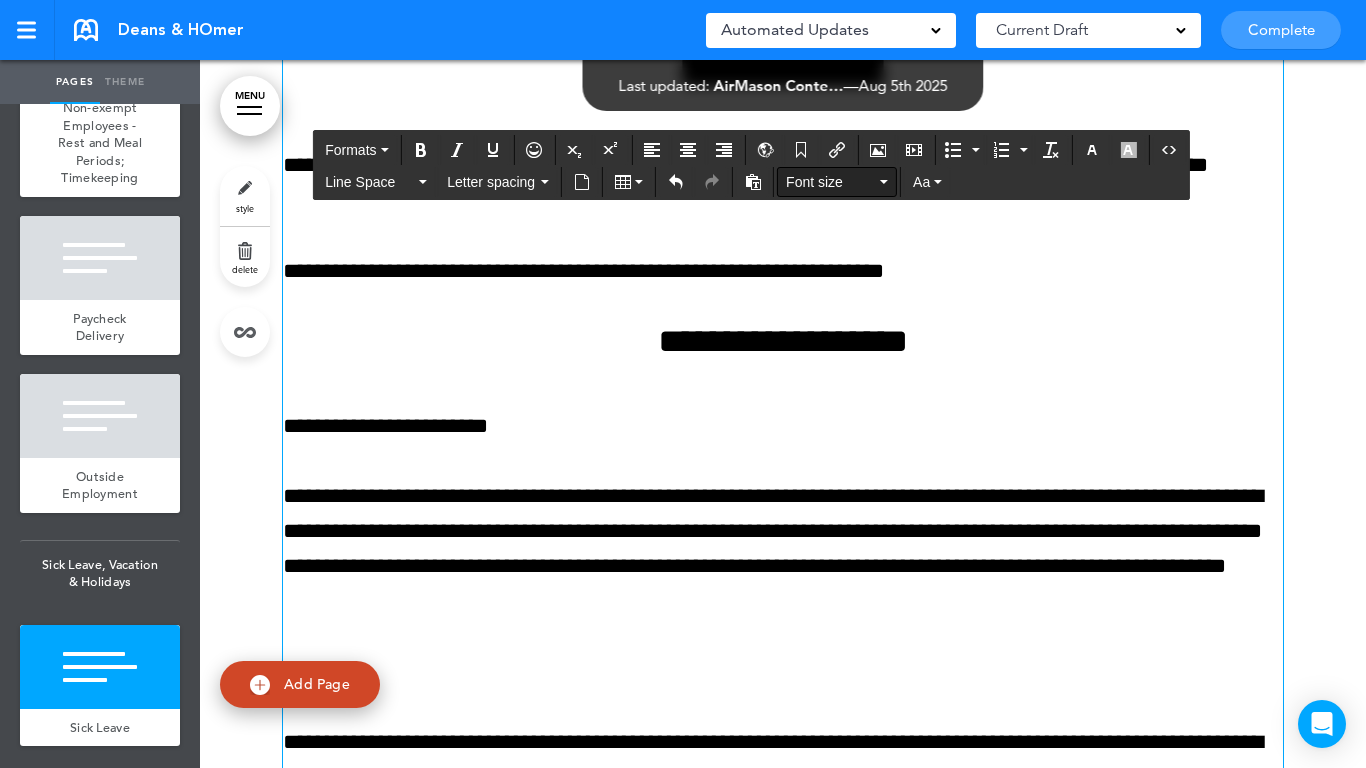 drag, startPoint x: 1043, startPoint y: 147, endPoint x: 886, endPoint y: 176, distance: 159.65588 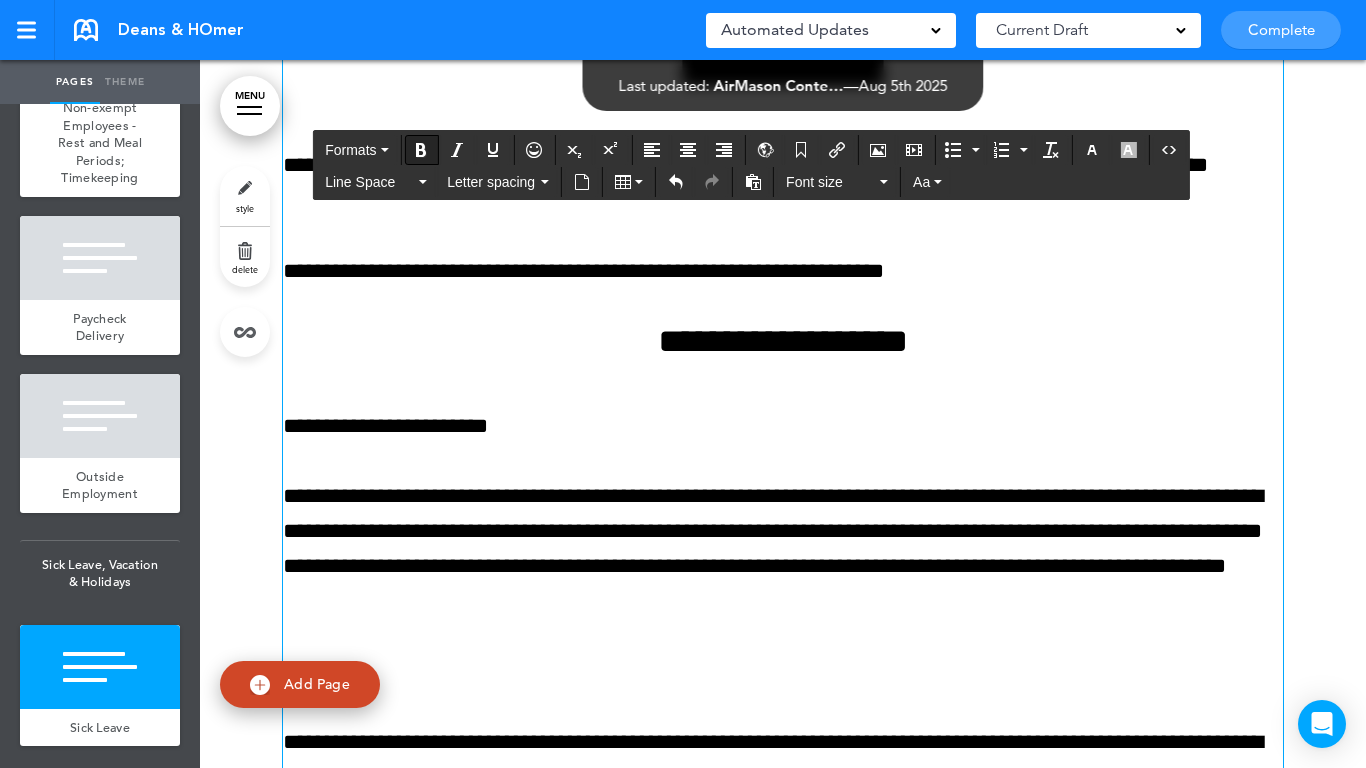 click at bounding box center [421, 150] 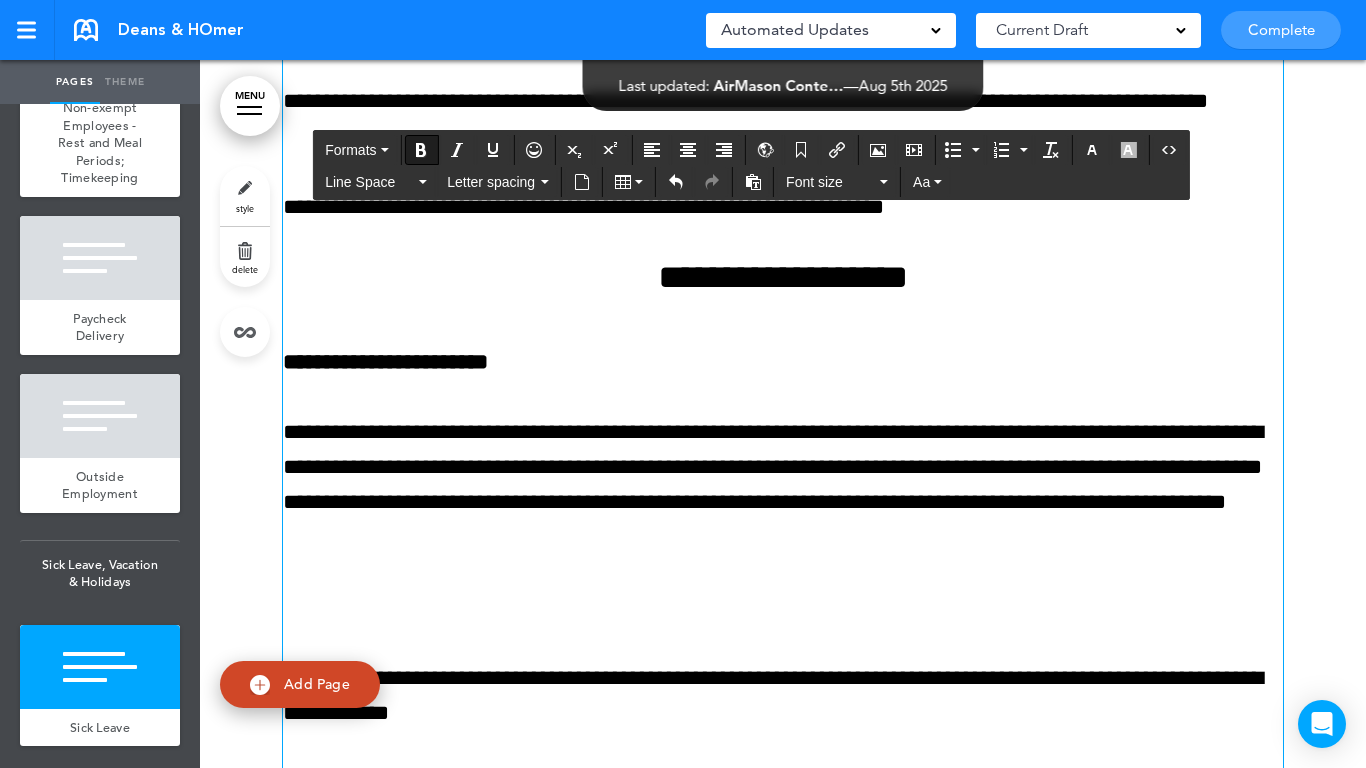 scroll, scrollTop: 28855, scrollLeft: 0, axis: vertical 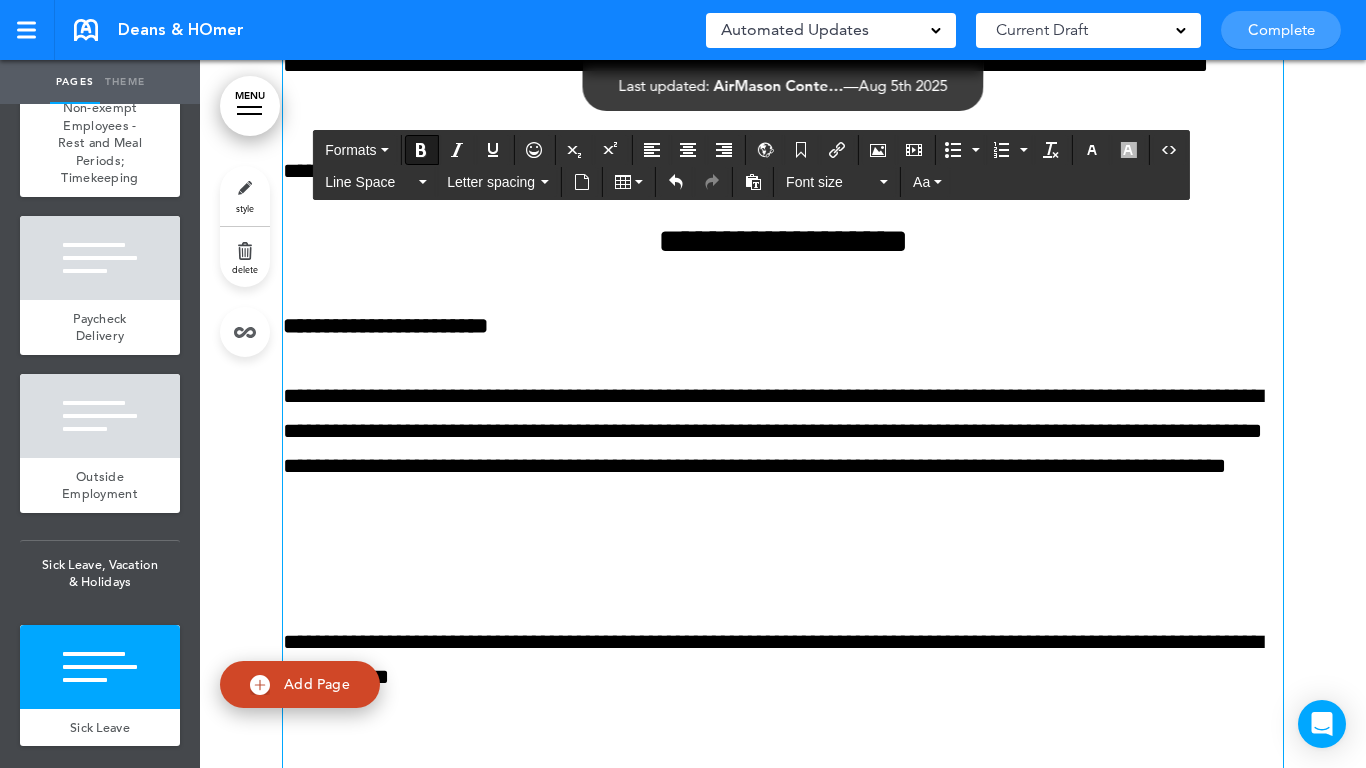 click on "**********" at bounding box center [783, 449] 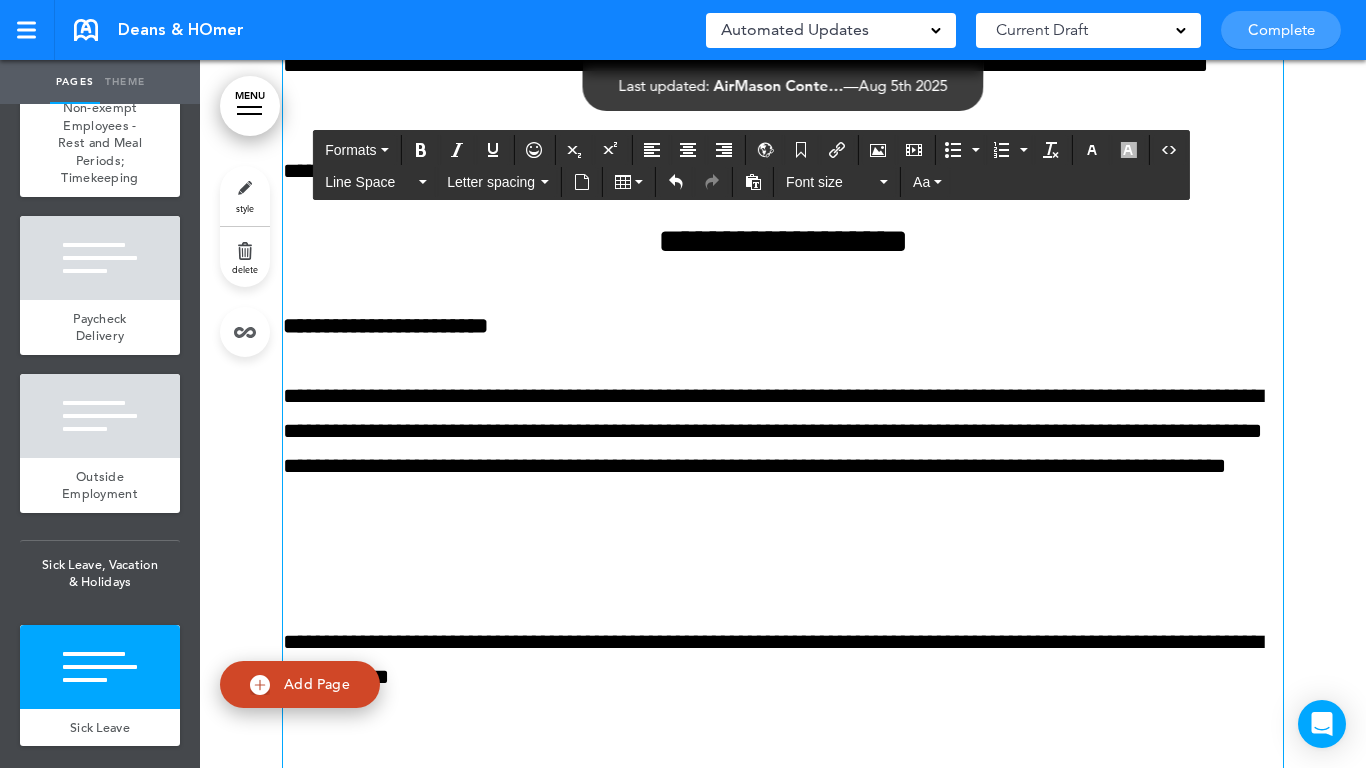 click on "**********" at bounding box center (783, 1119) 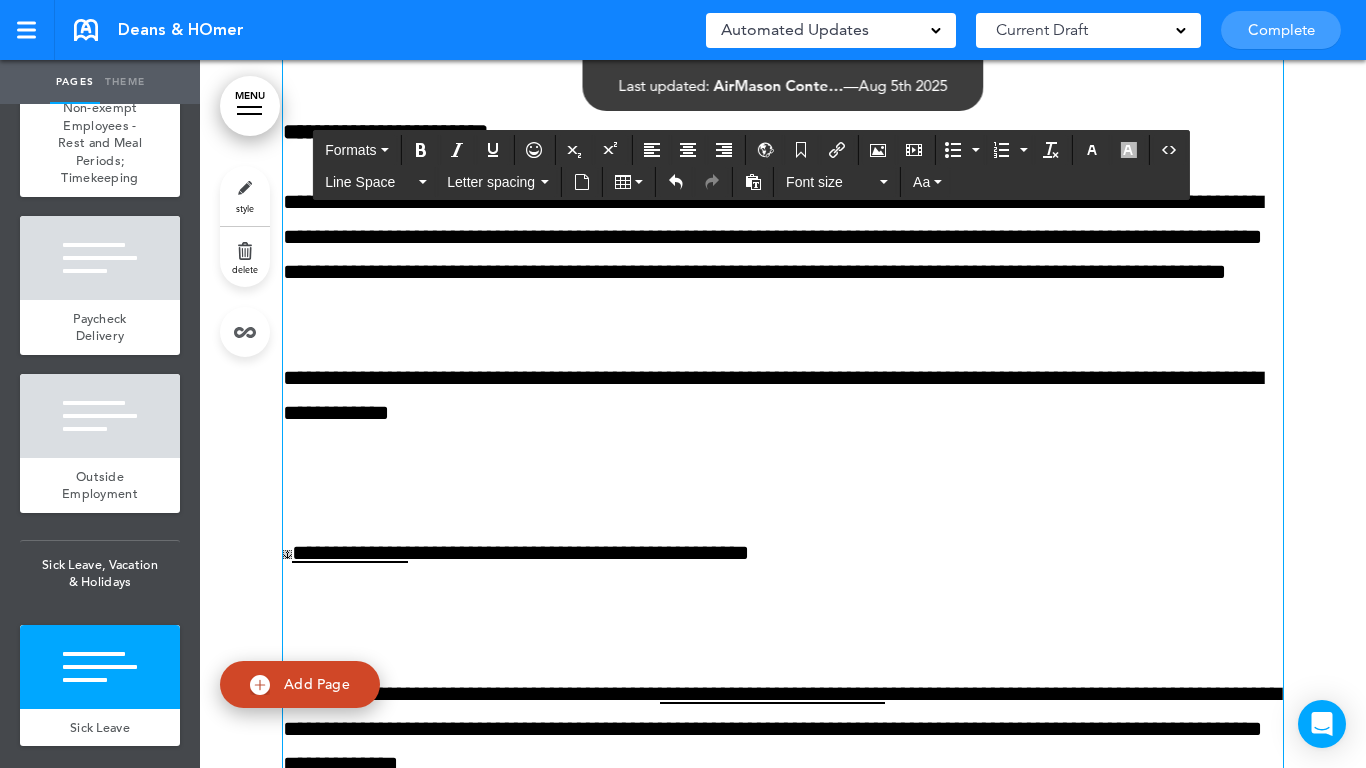 scroll, scrollTop: 29055, scrollLeft: 0, axis: vertical 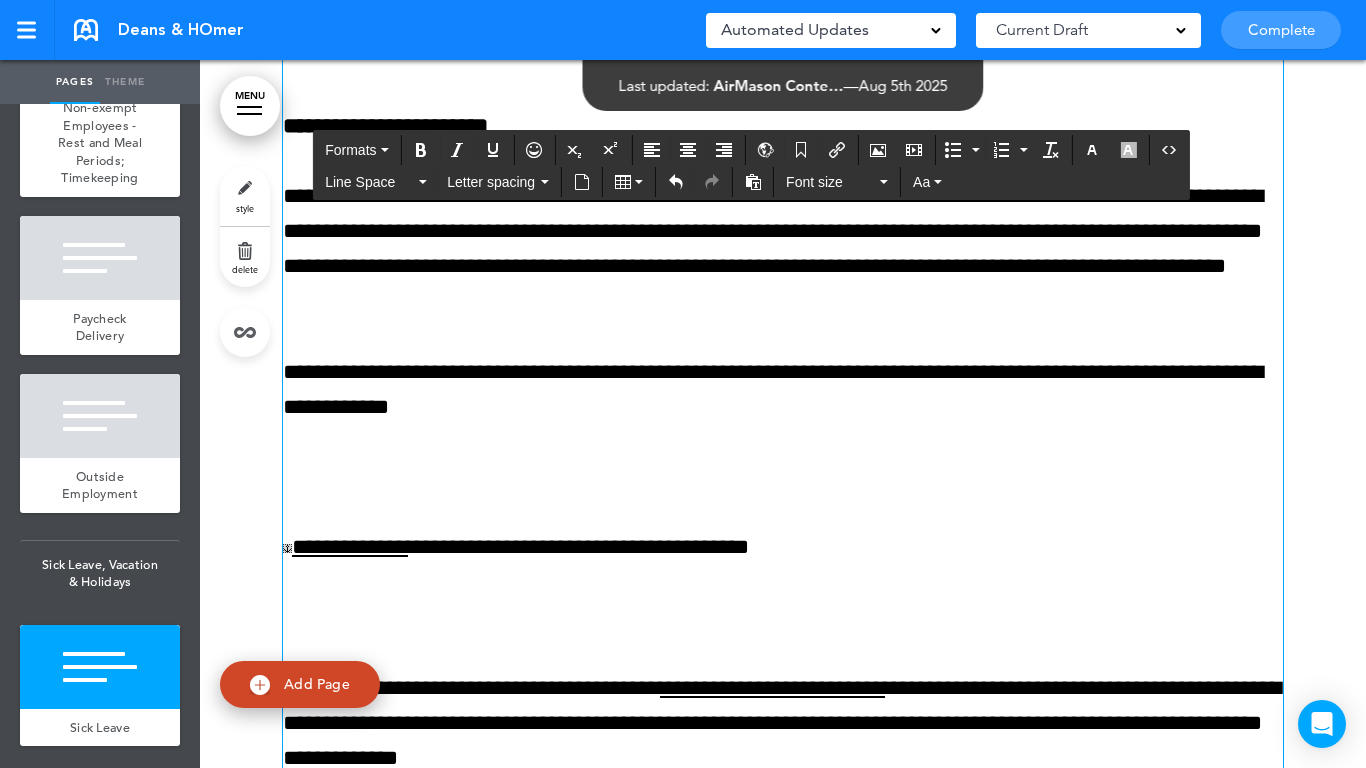 click at bounding box center (783, 477) 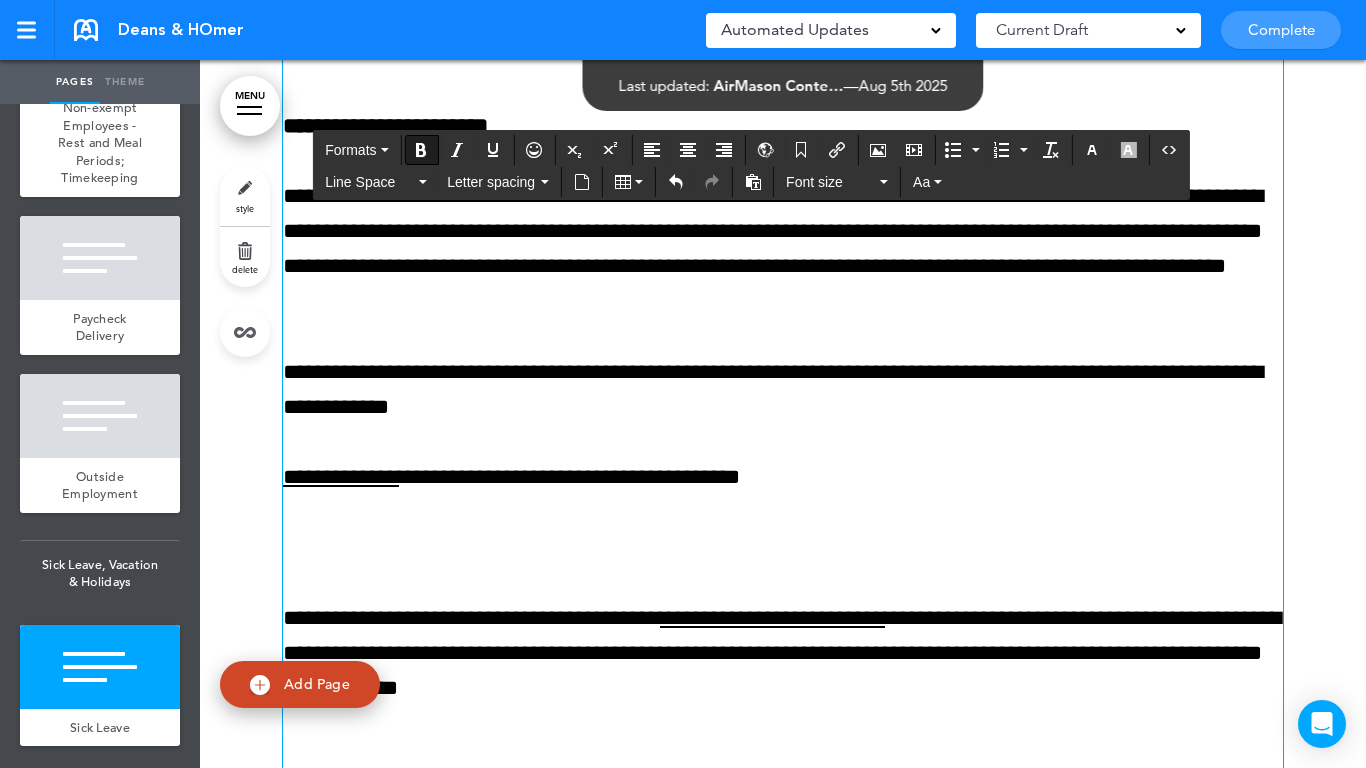 click on "**********" at bounding box center [783, 848] 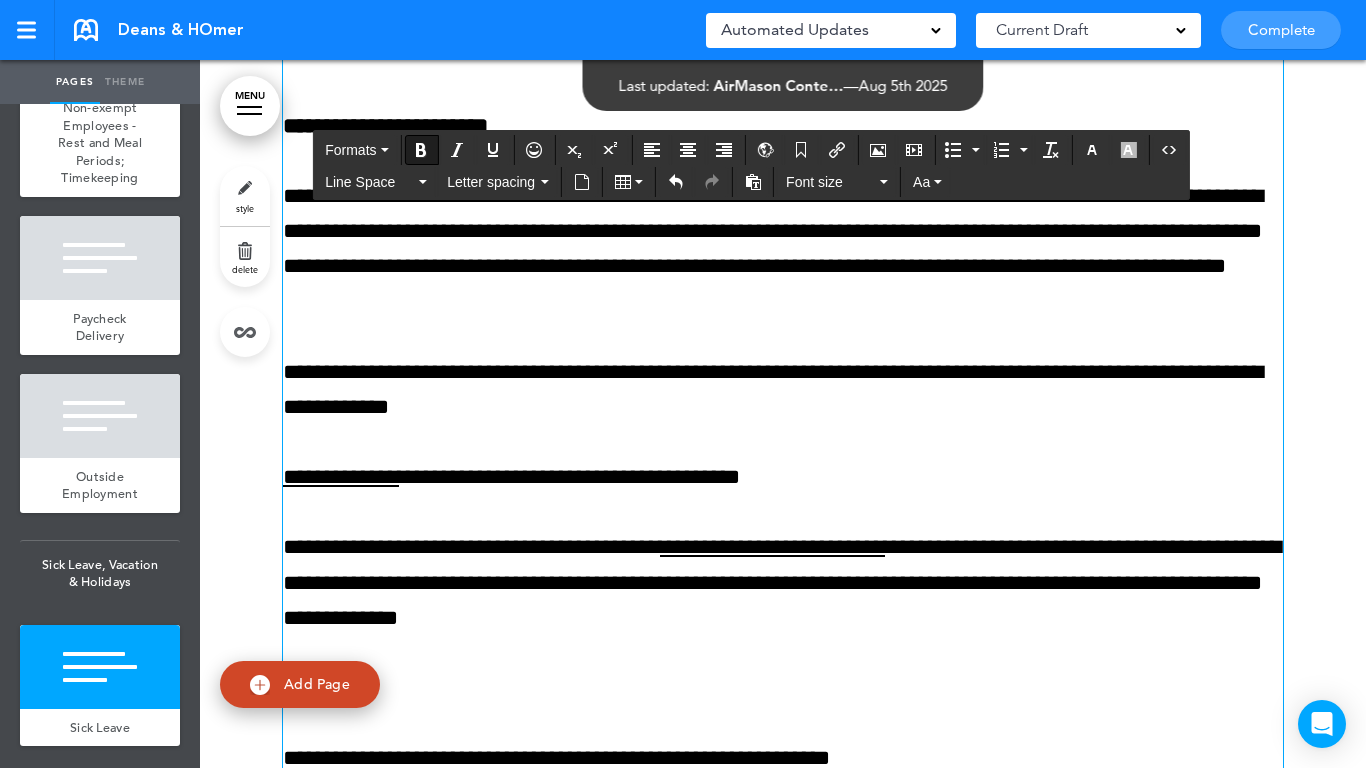 click on "**********" at bounding box center (574, 477) 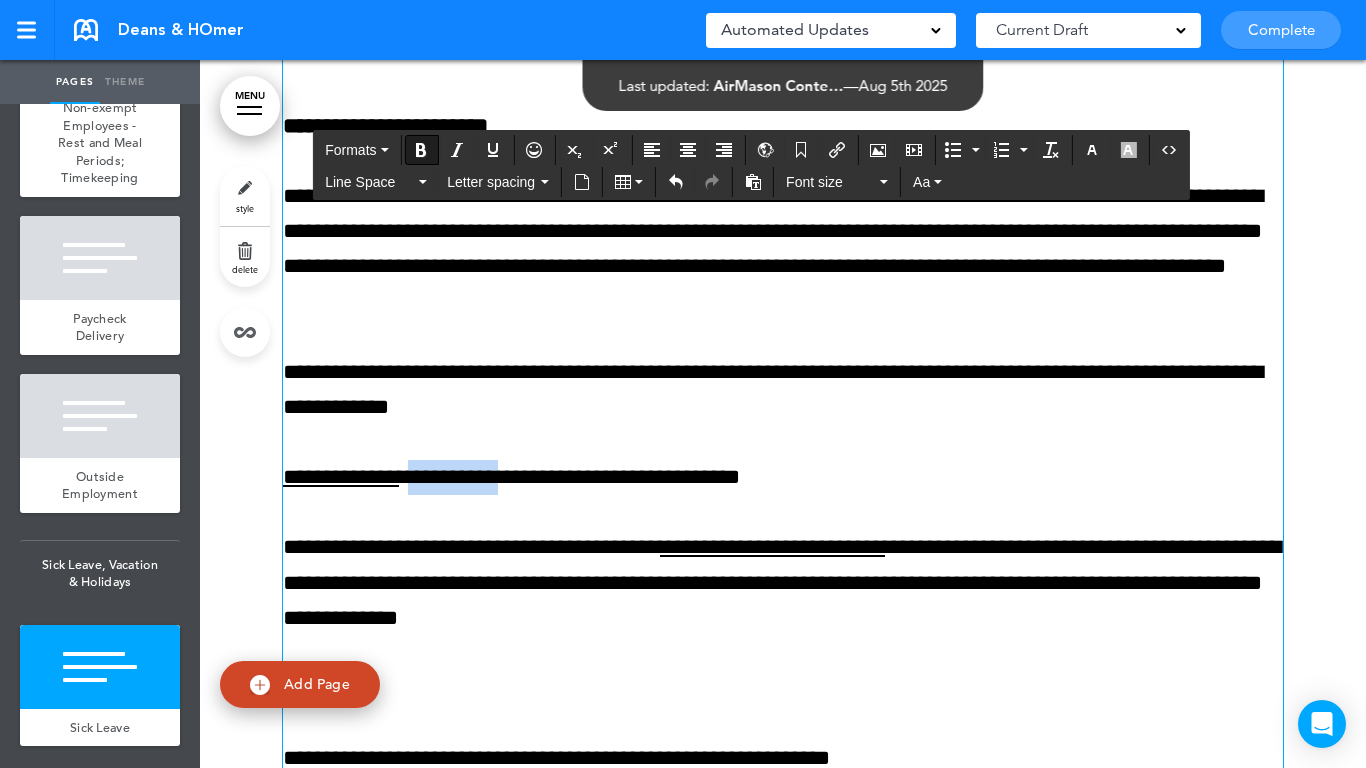 click on "**********" at bounding box center [574, 477] 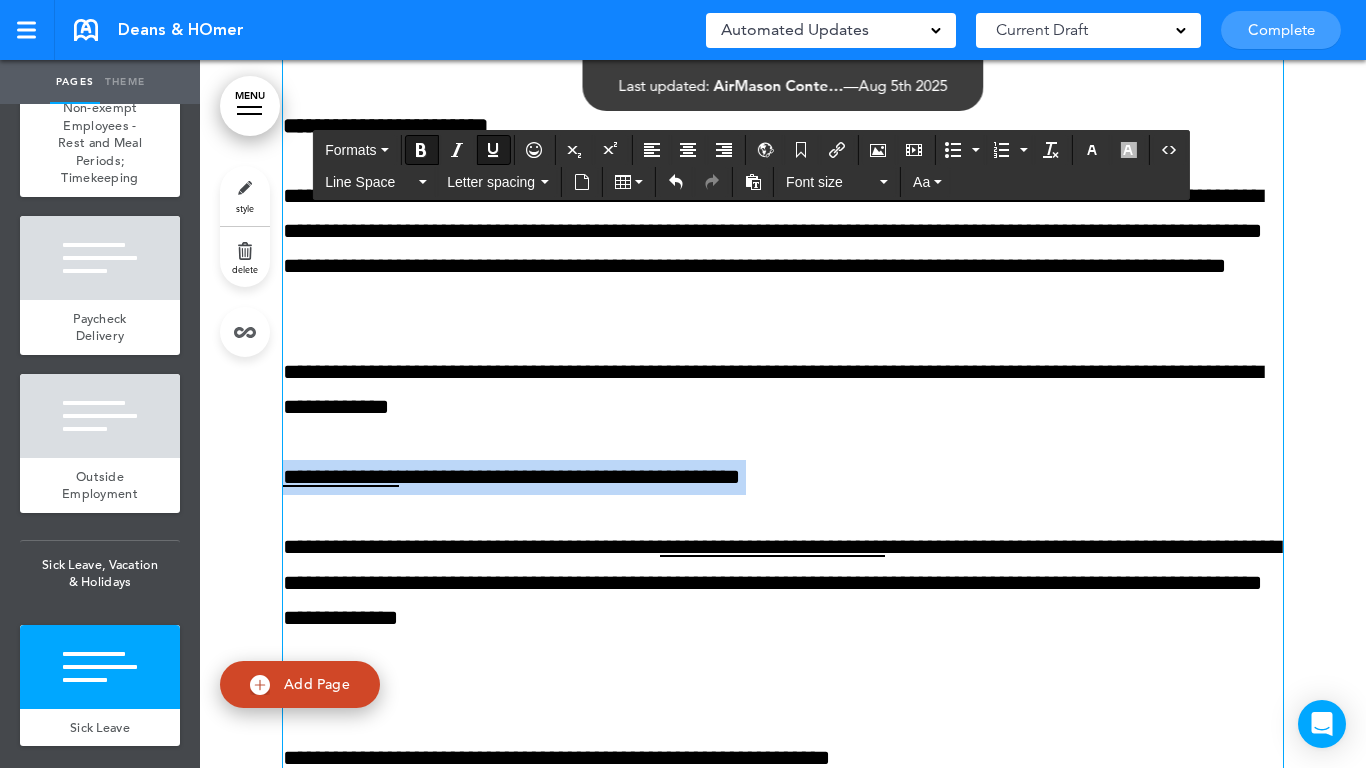 click on "**********" at bounding box center [574, 477] 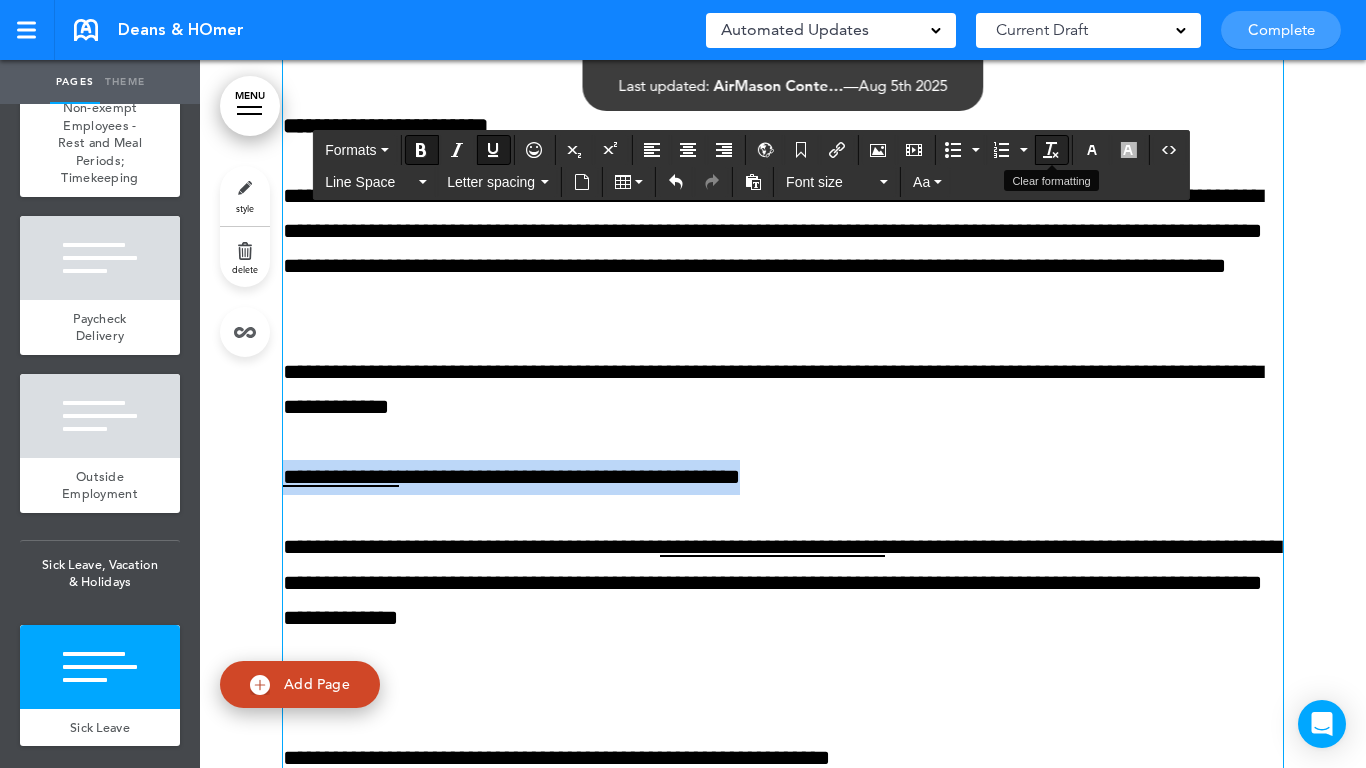 click at bounding box center (1051, 150) 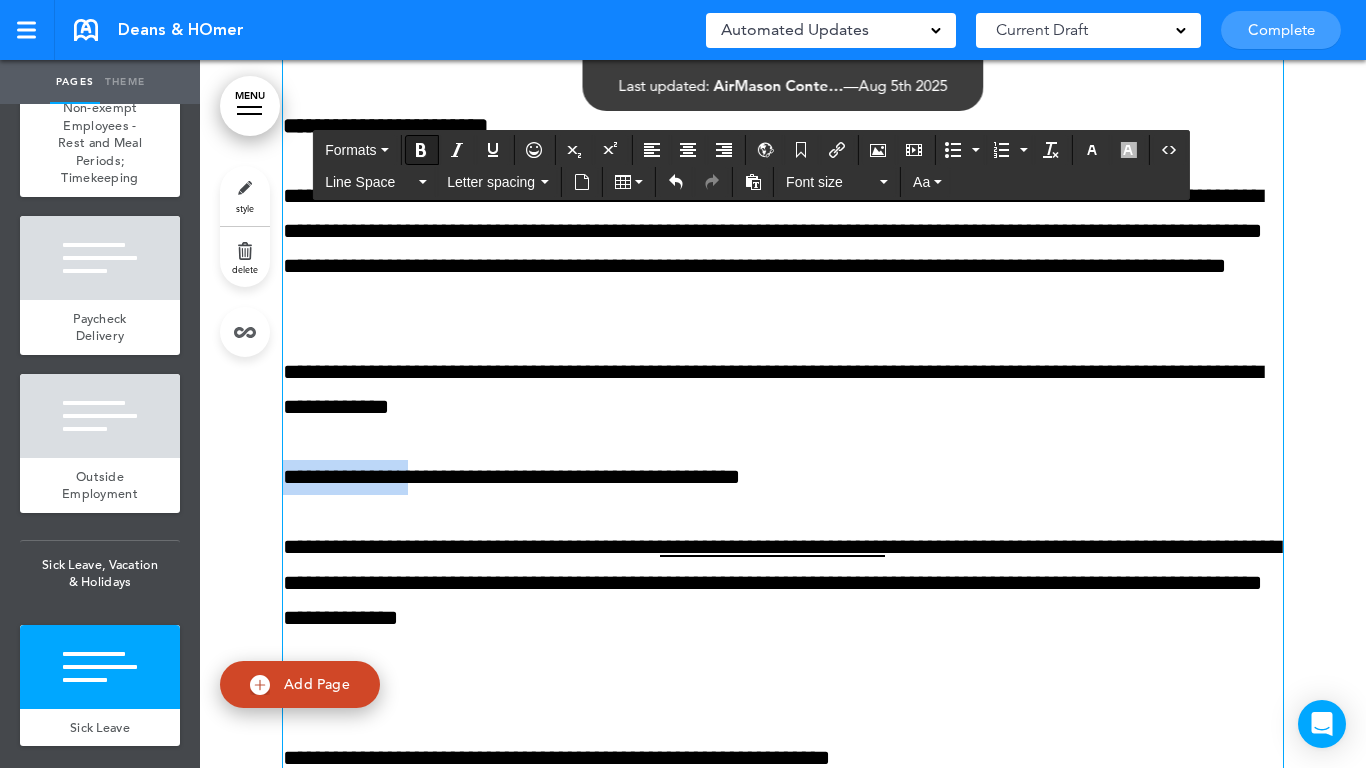 click at bounding box center (421, 150) 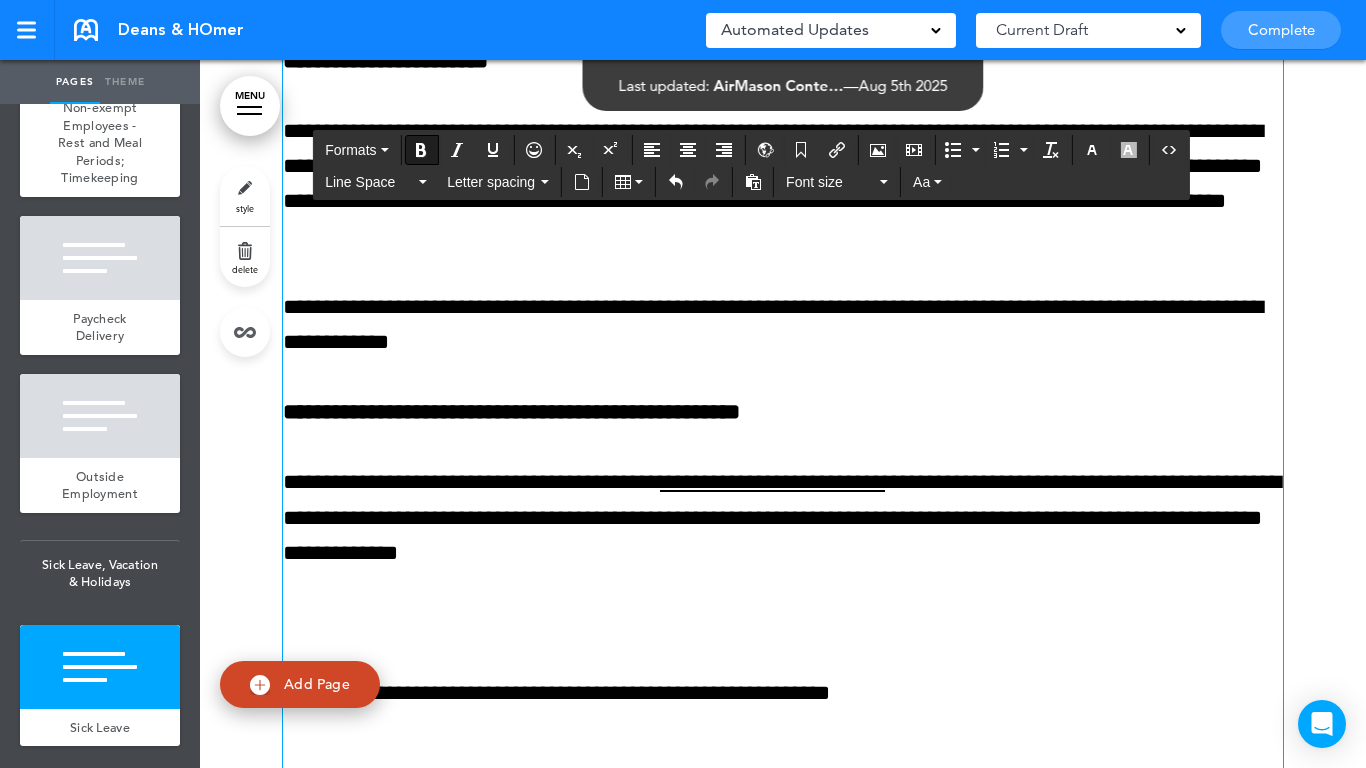 scroll, scrollTop: 29155, scrollLeft: 0, axis: vertical 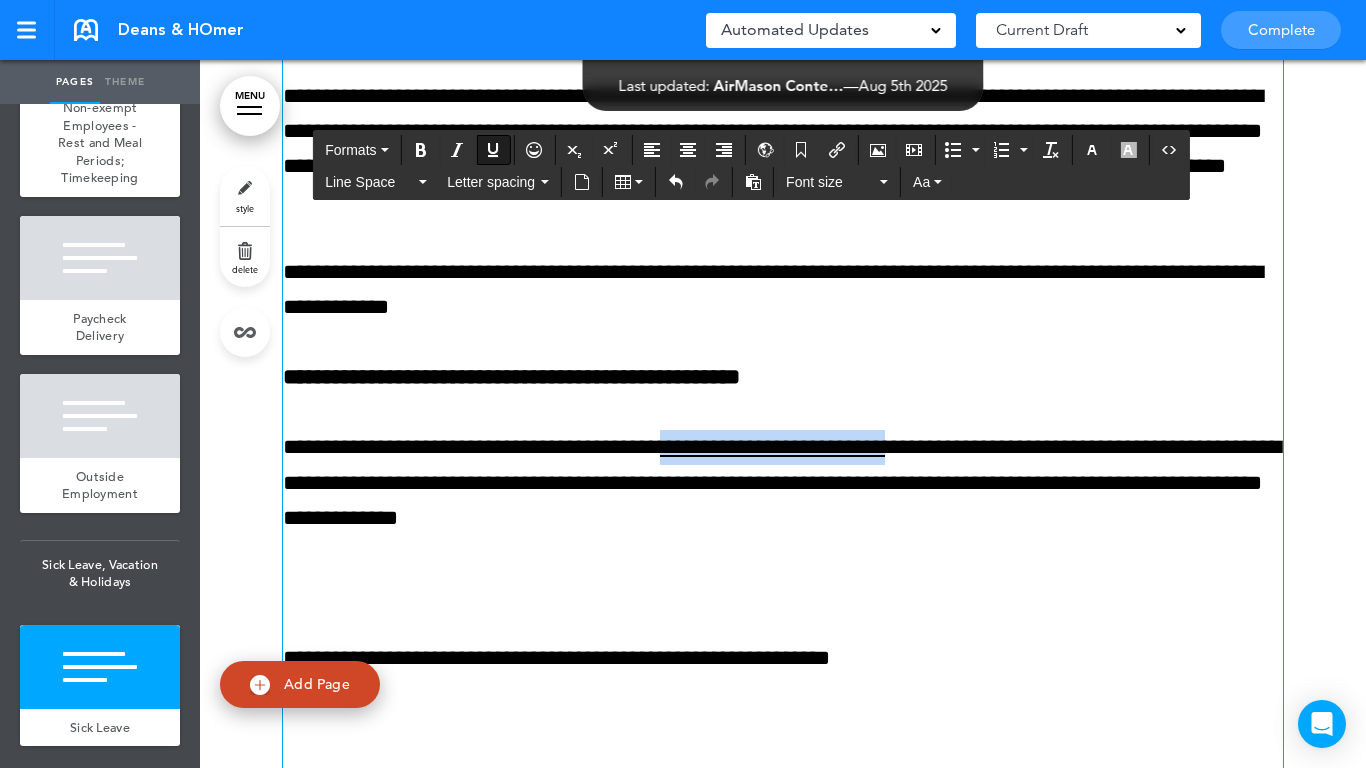 drag, startPoint x: 726, startPoint y: 447, endPoint x: 984, endPoint y: 438, distance: 258.15692 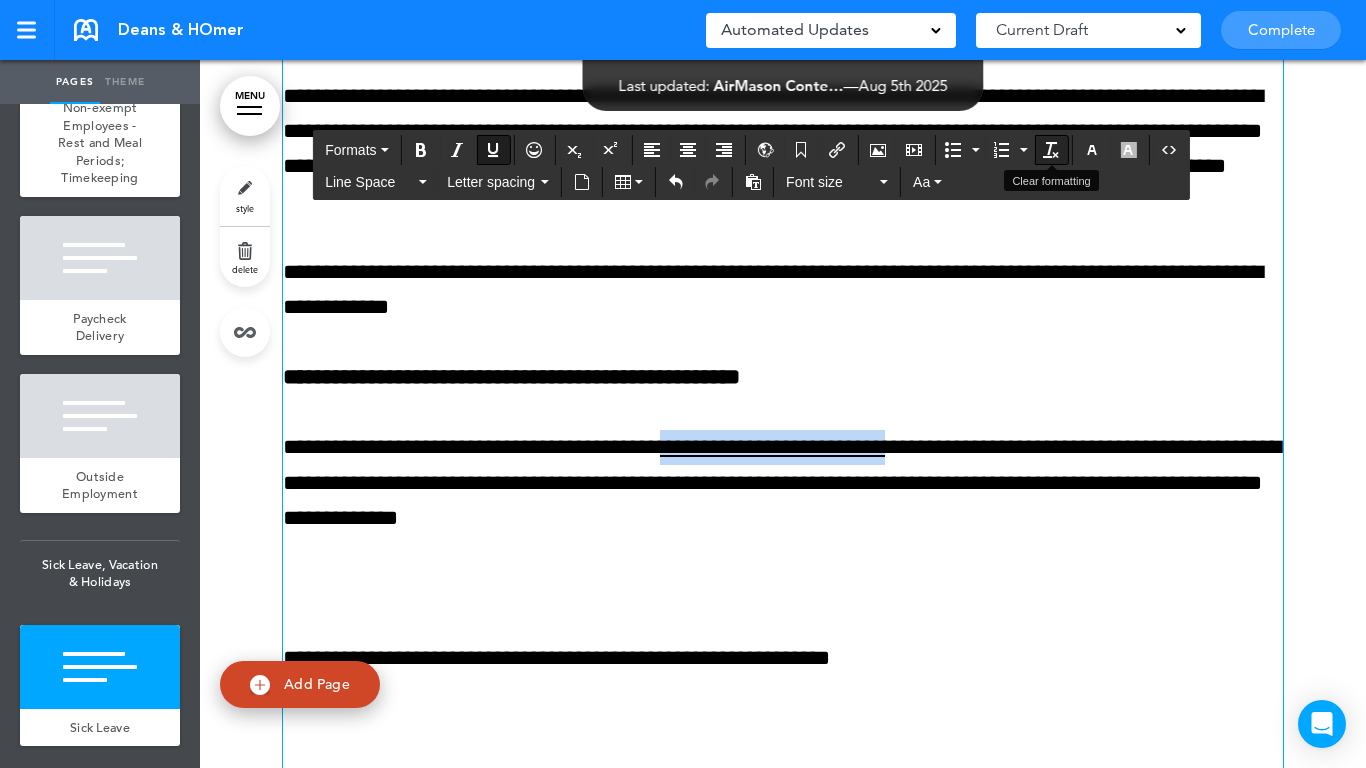 drag, startPoint x: 1053, startPoint y: 147, endPoint x: 1037, endPoint y: 145, distance: 16.124516 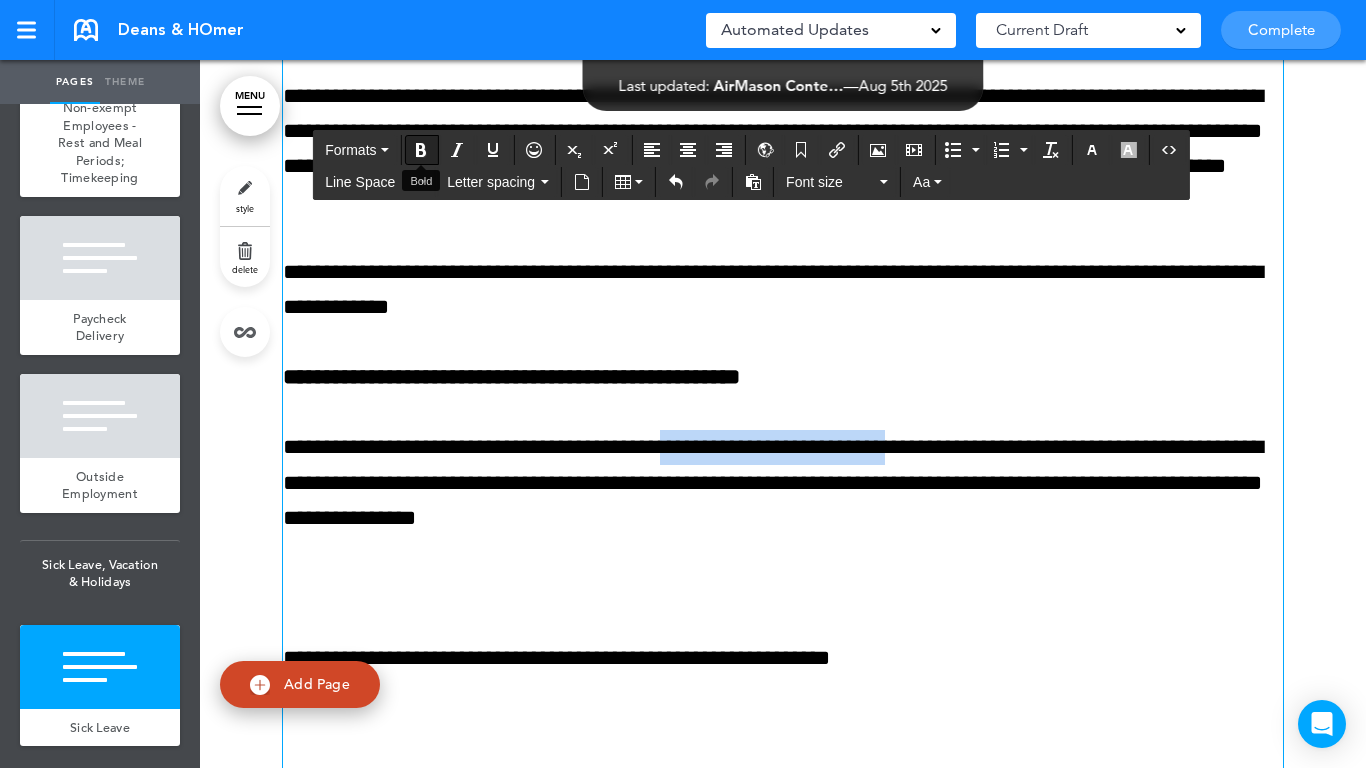 click at bounding box center (421, 150) 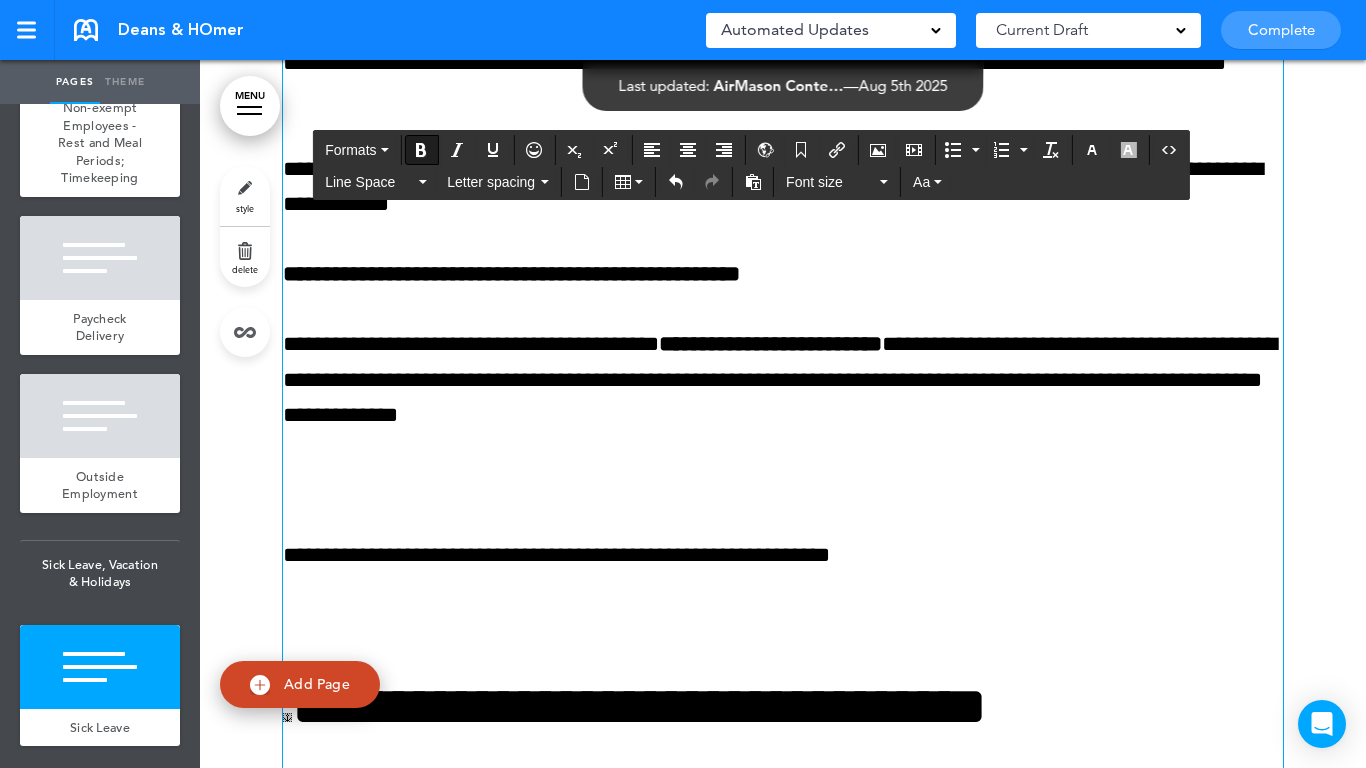 scroll, scrollTop: 29255, scrollLeft: 0, axis: vertical 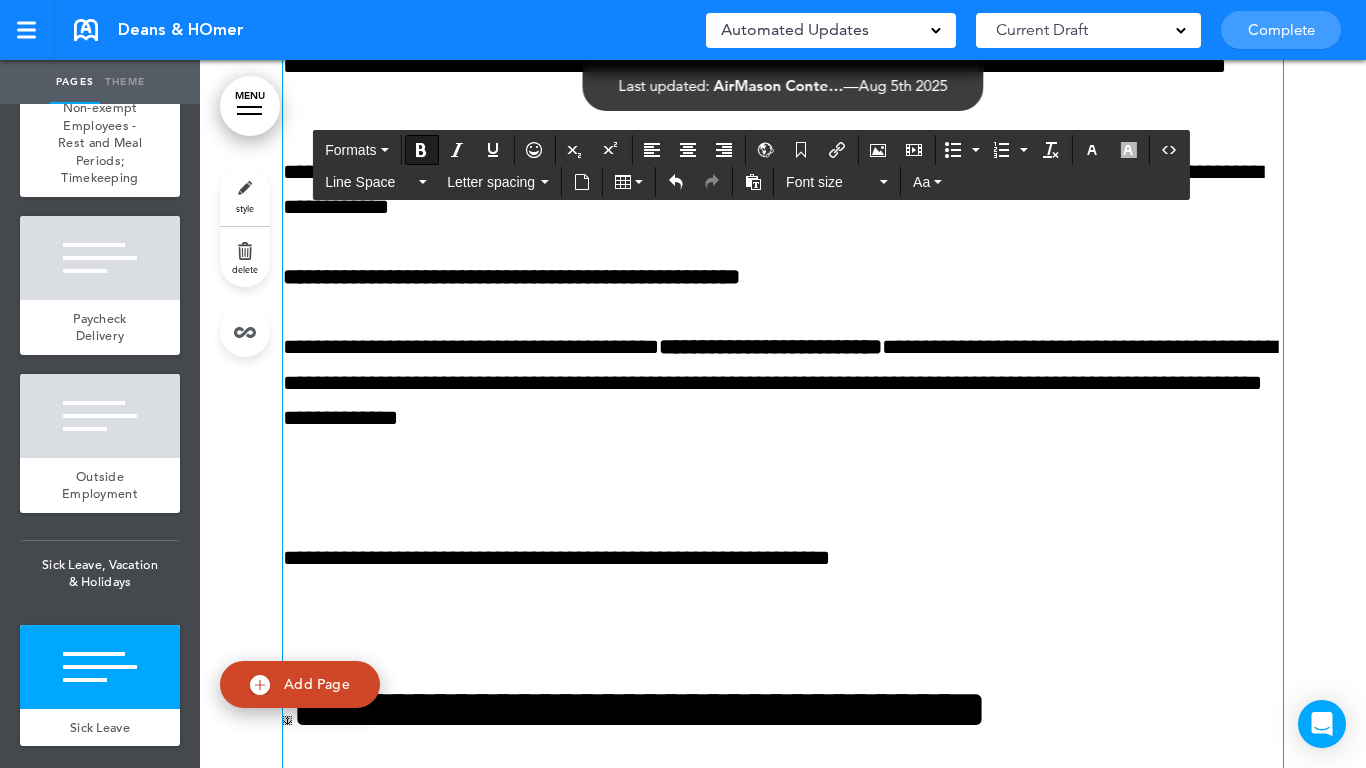 click at bounding box center (783, 488) 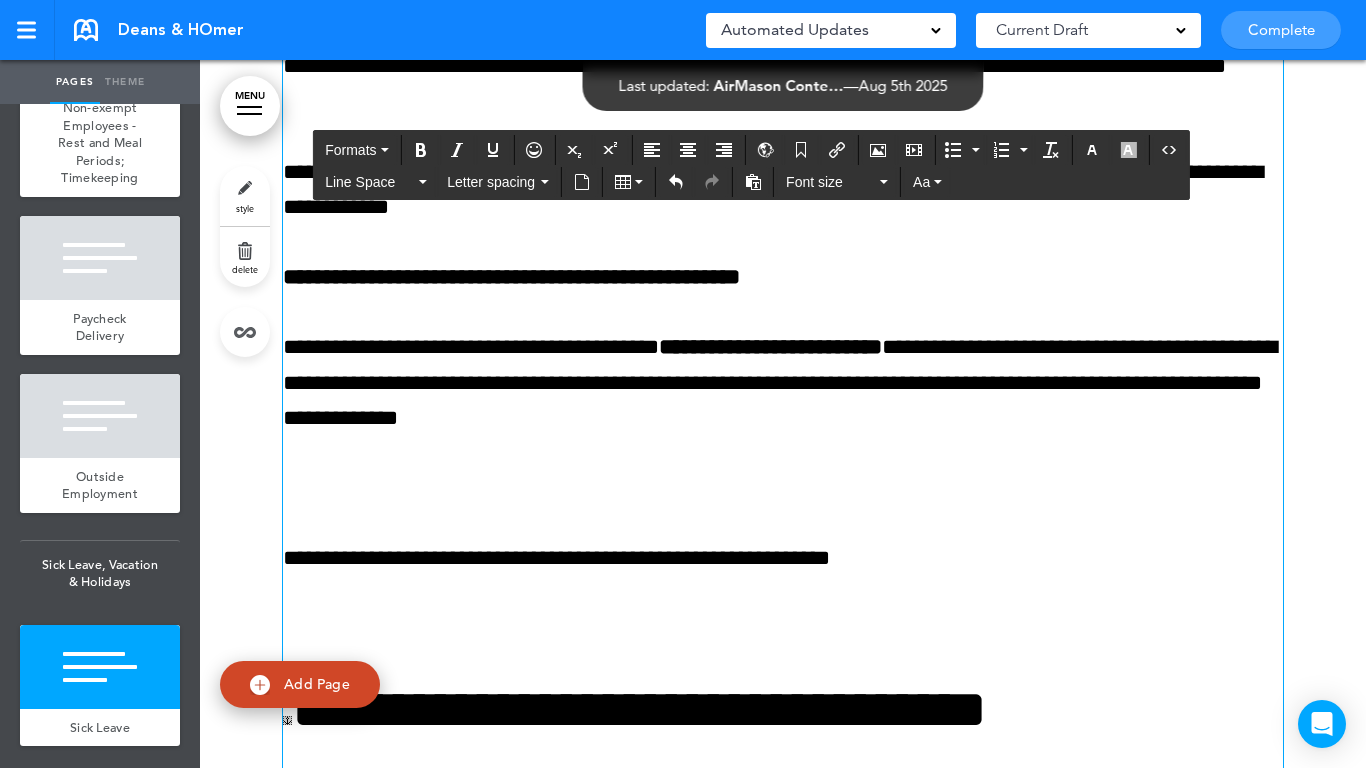 click on "**********" at bounding box center [783, 613] 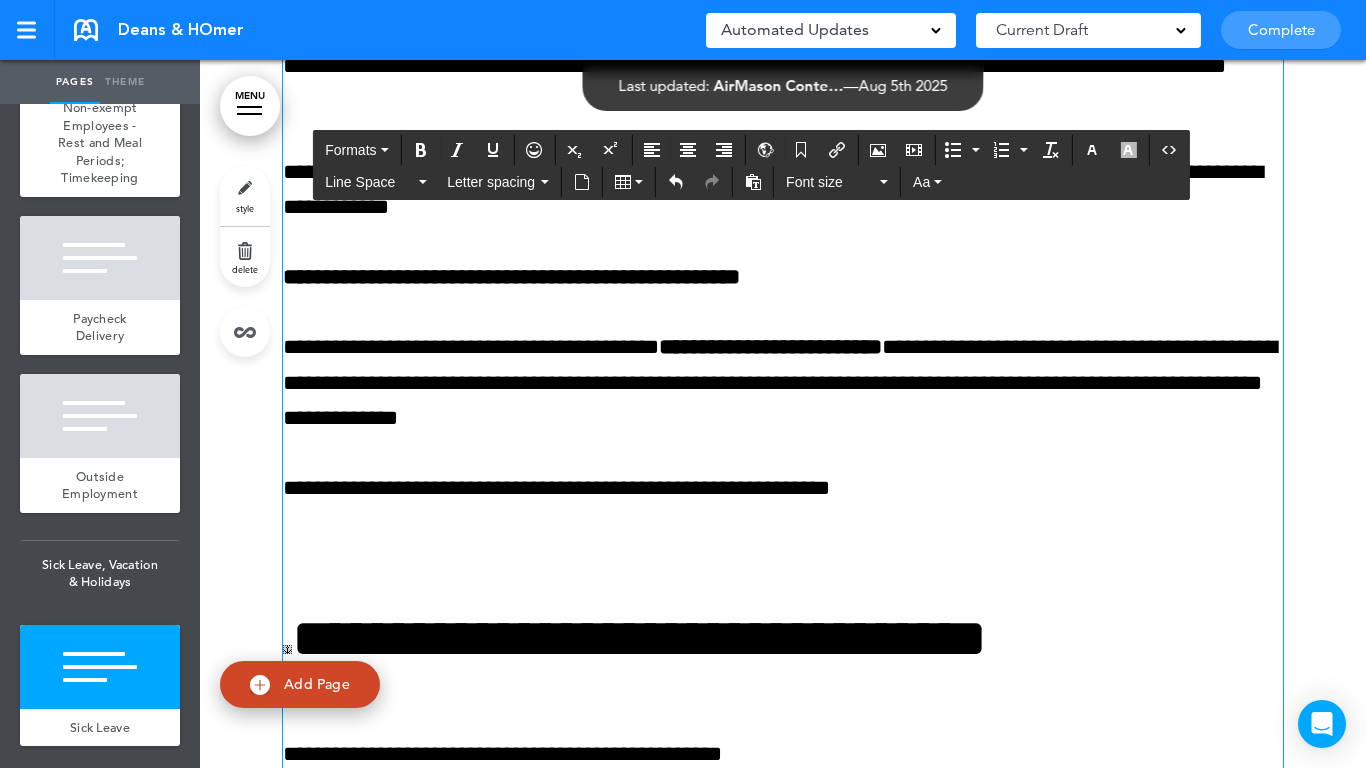 scroll, scrollTop: 29355, scrollLeft: 0, axis: vertical 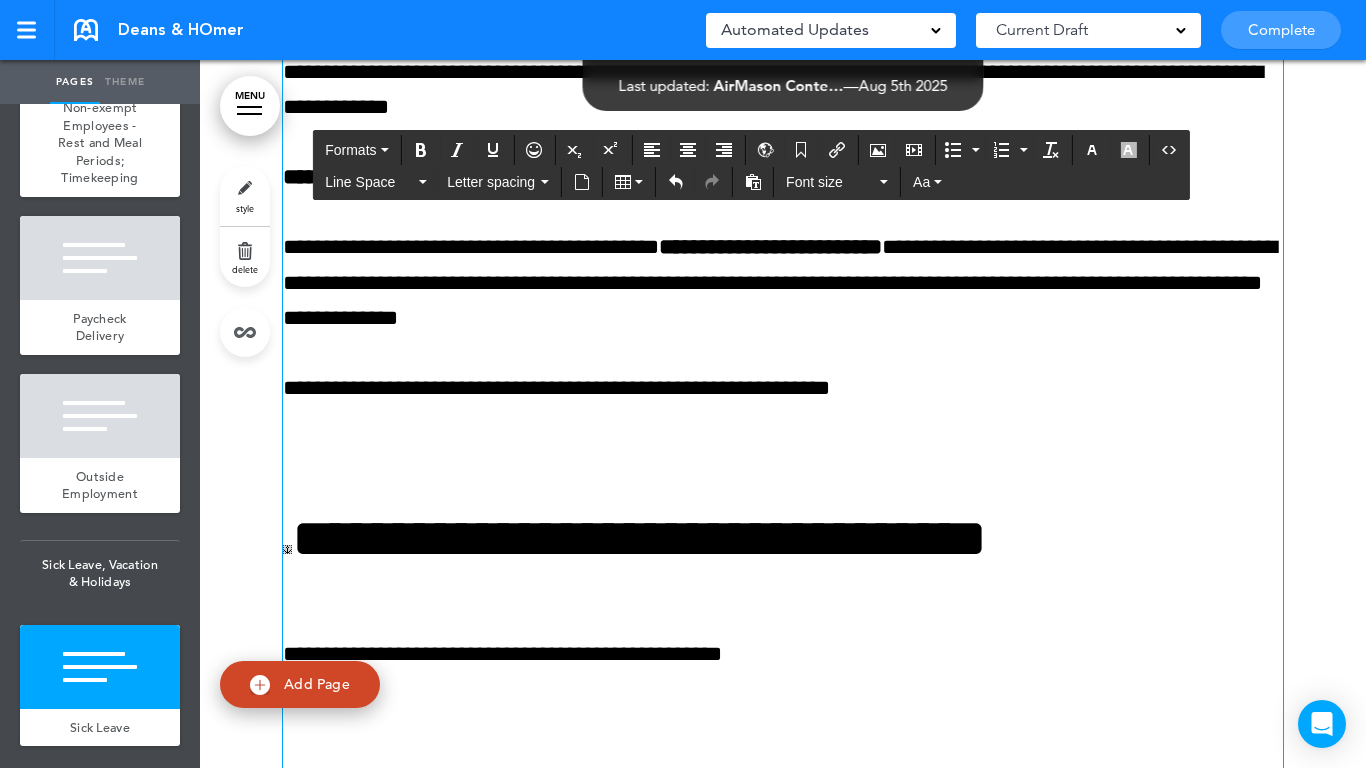 click on "**********" at bounding box center [783, 478] 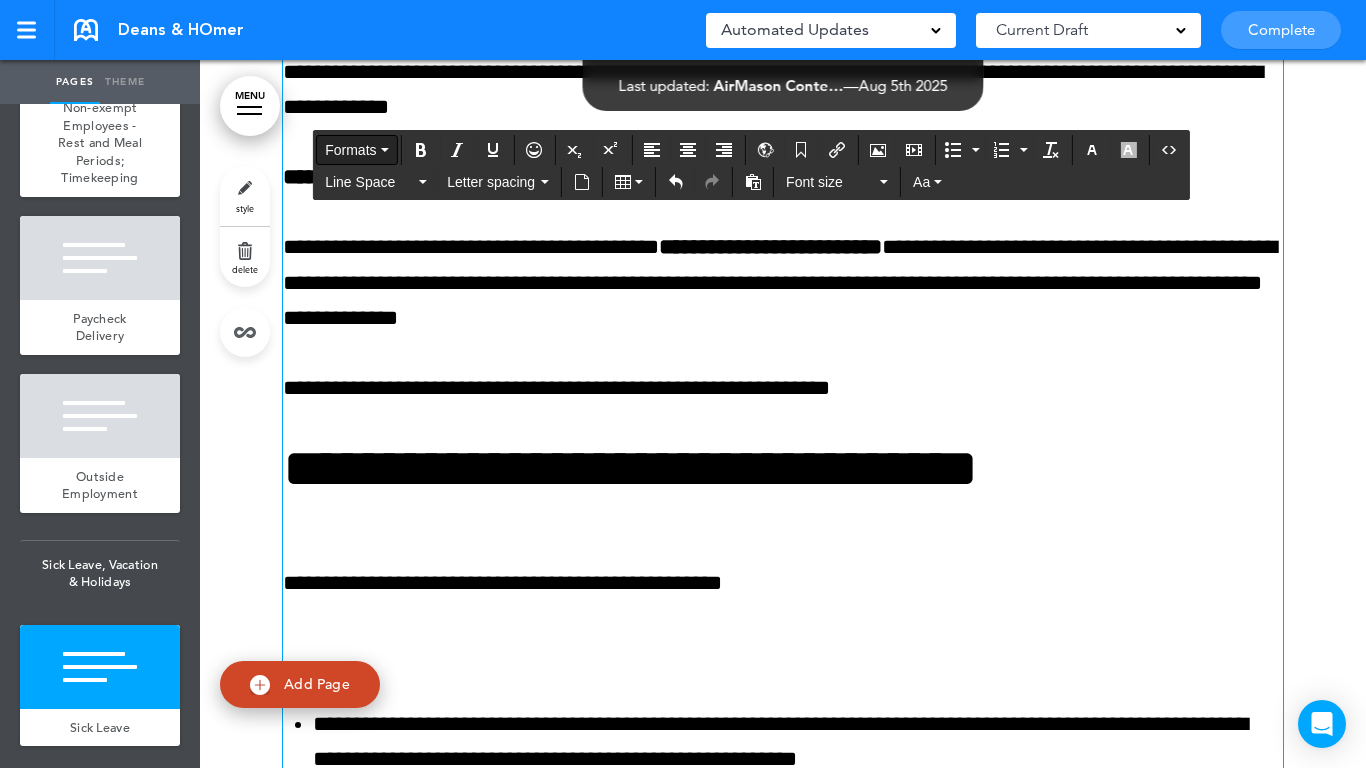 click on "Formats" at bounding box center (356, 150) 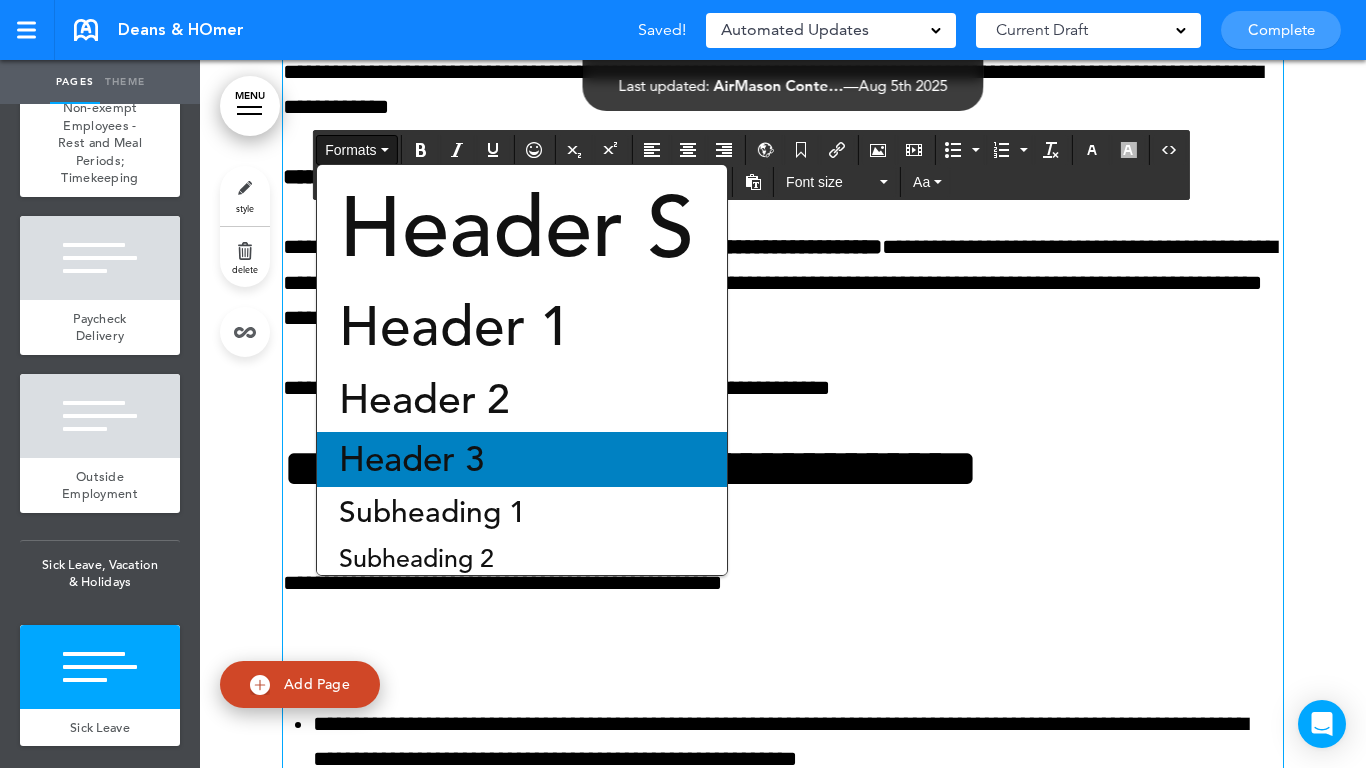 click on "Header 3" at bounding box center [411, 459] 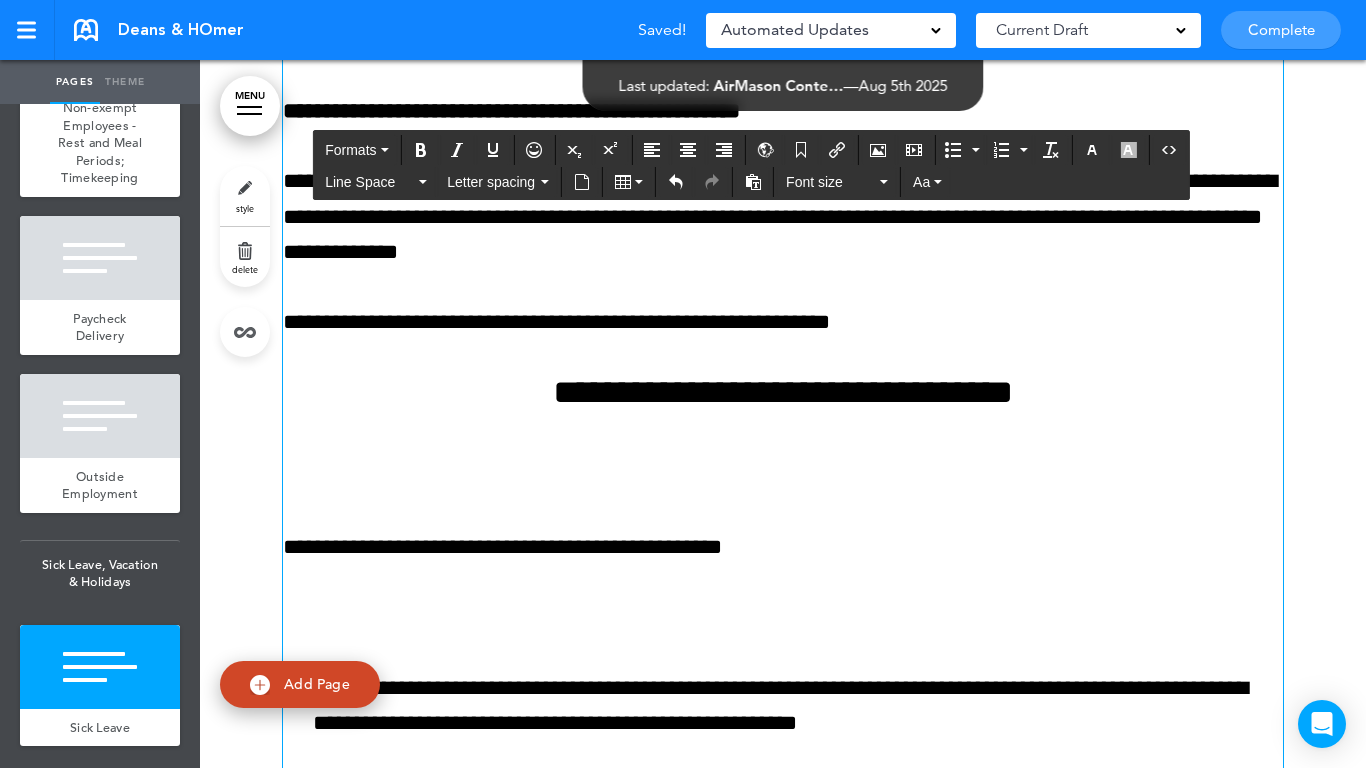 scroll, scrollTop: 29455, scrollLeft: 0, axis: vertical 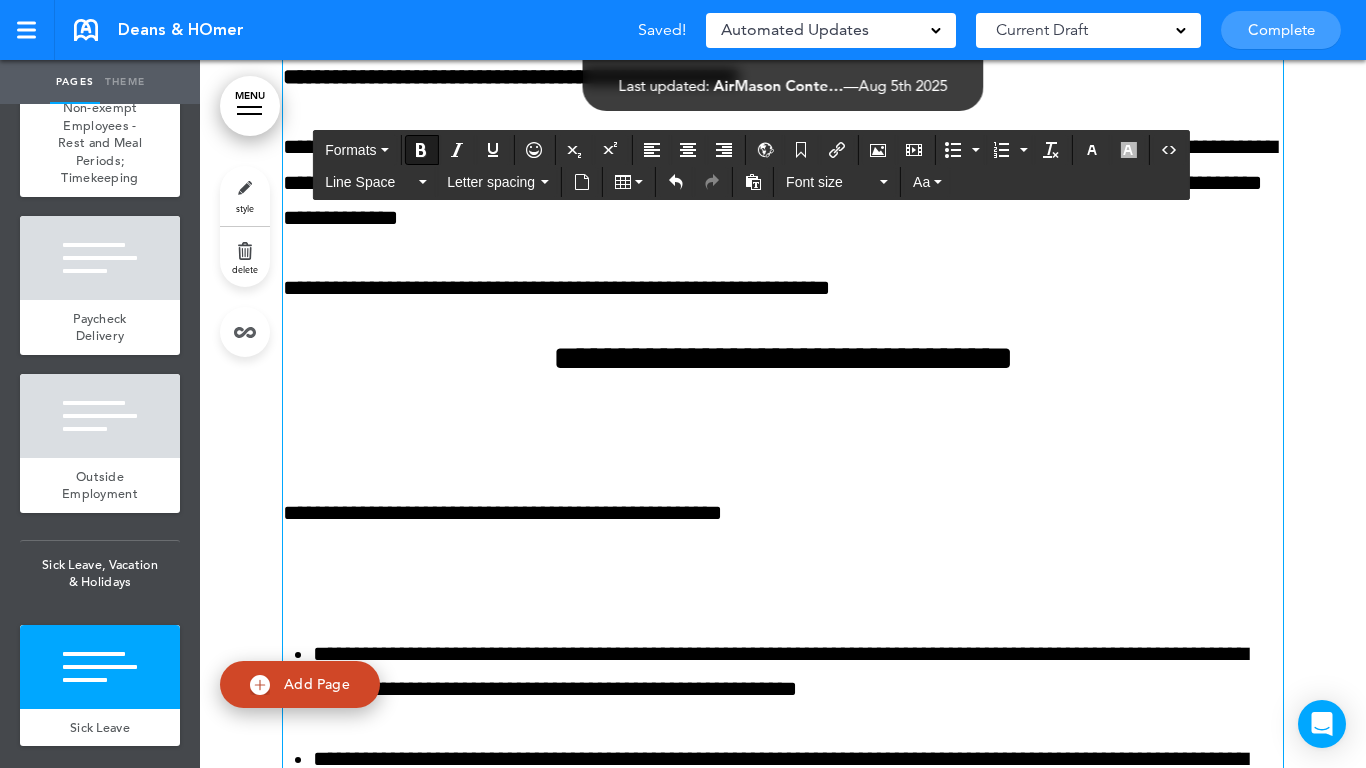 click on "**********" at bounding box center [783, 358] 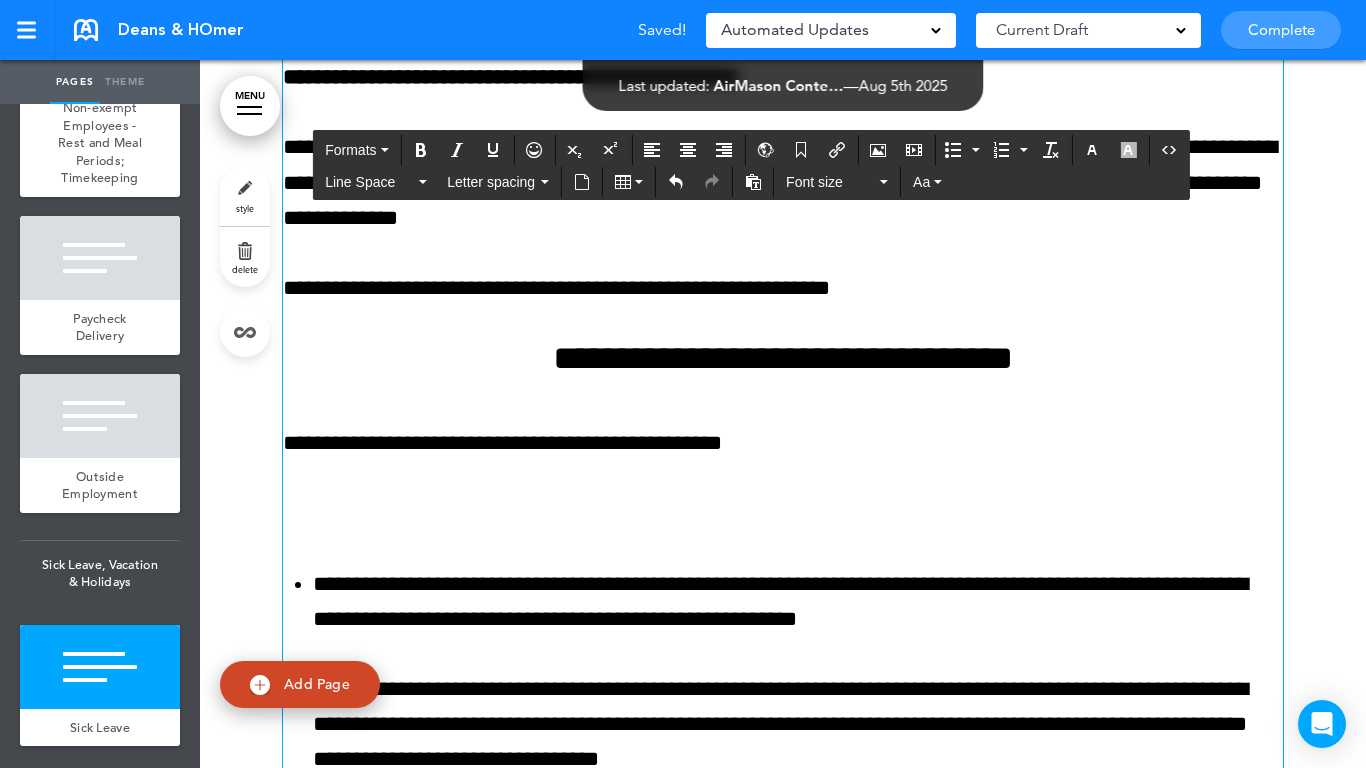 click on "**********" at bounding box center [783, 323] 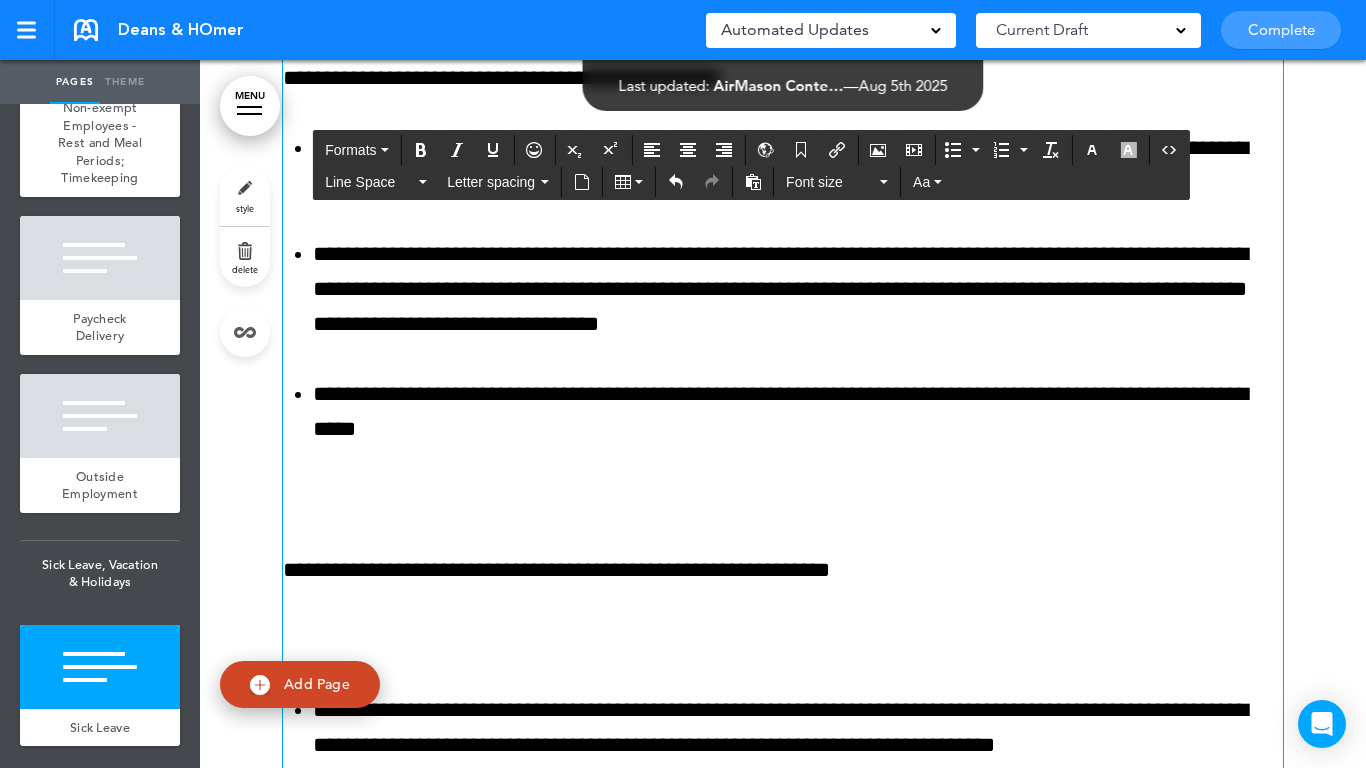 scroll, scrollTop: 29855, scrollLeft: 0, axis: vertical 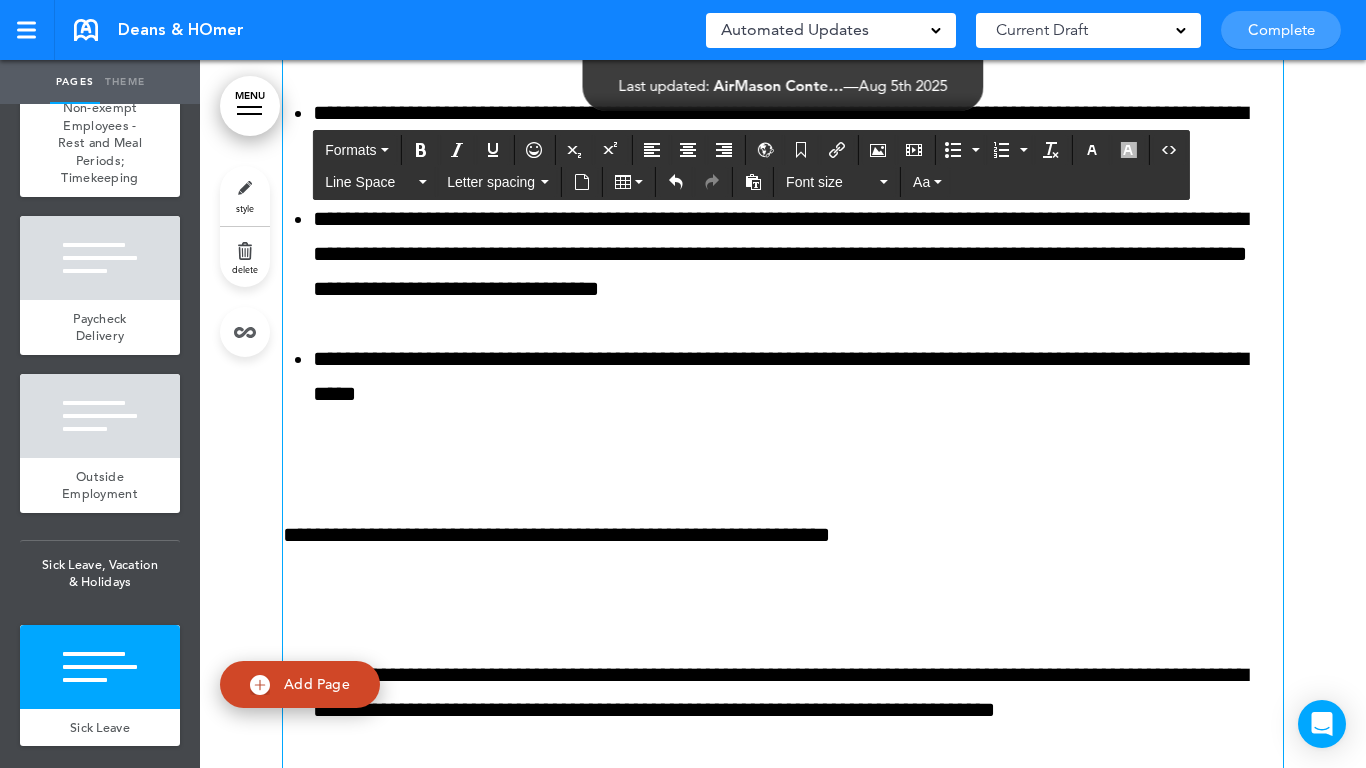 click at bounding box center (783, 465) 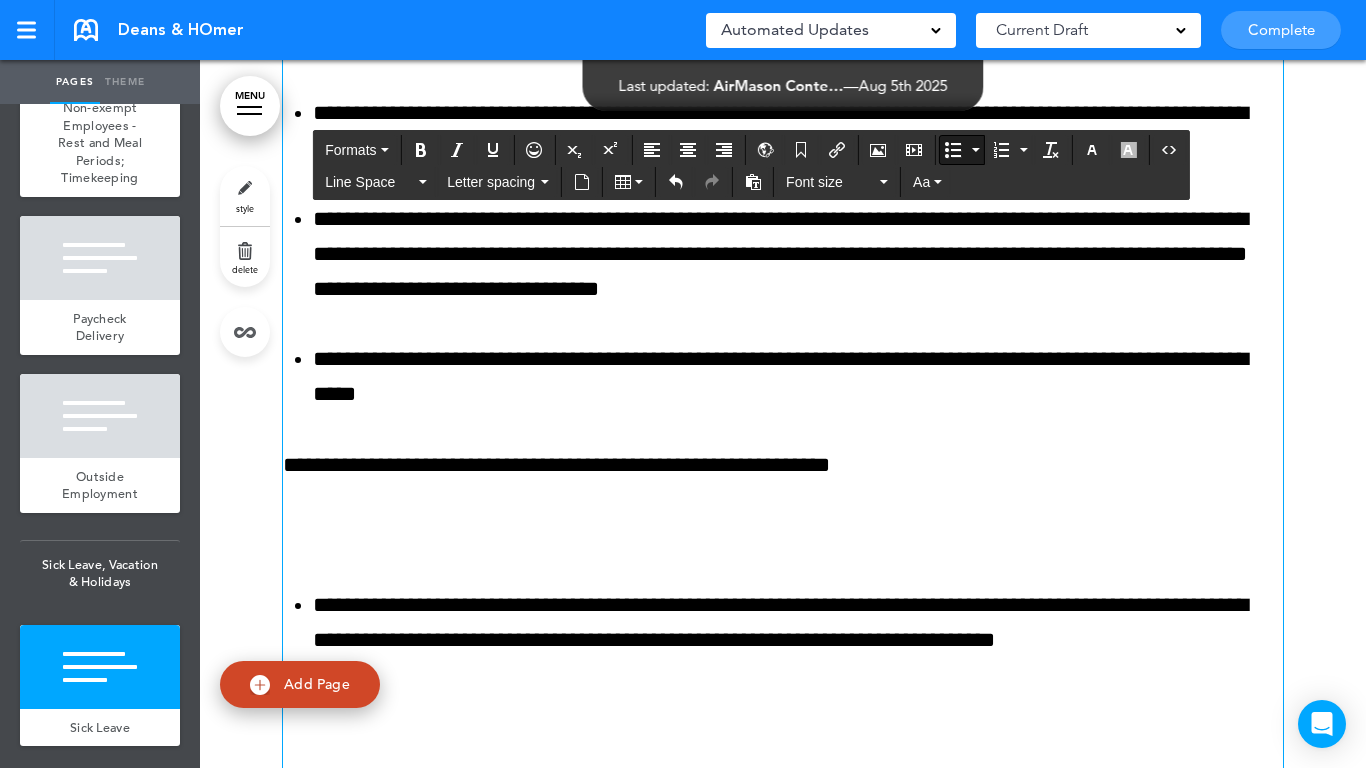 click at bounding box center (783, 535) 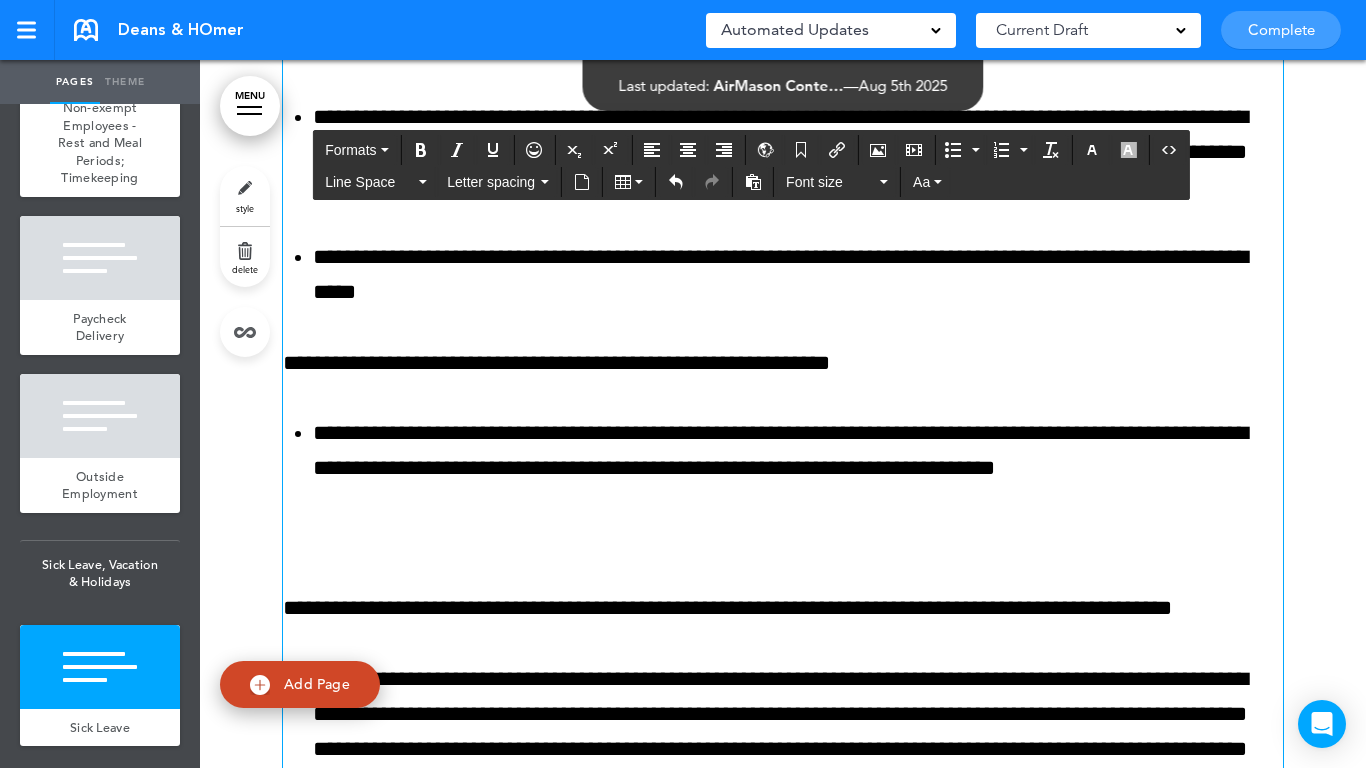 scroll, scrollTop: 29955, scrollLeft: 0, axis: vertical 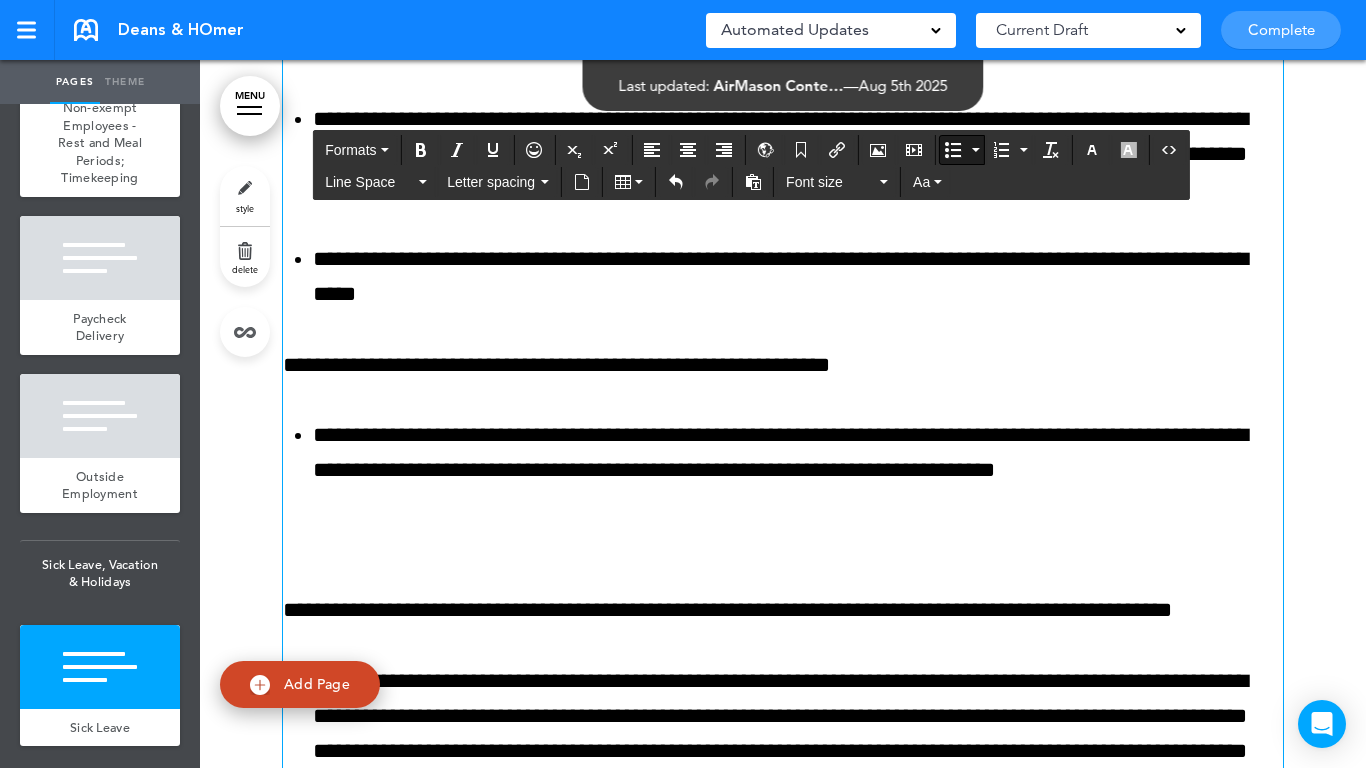click on "**********" at bounding box center [798, 453] 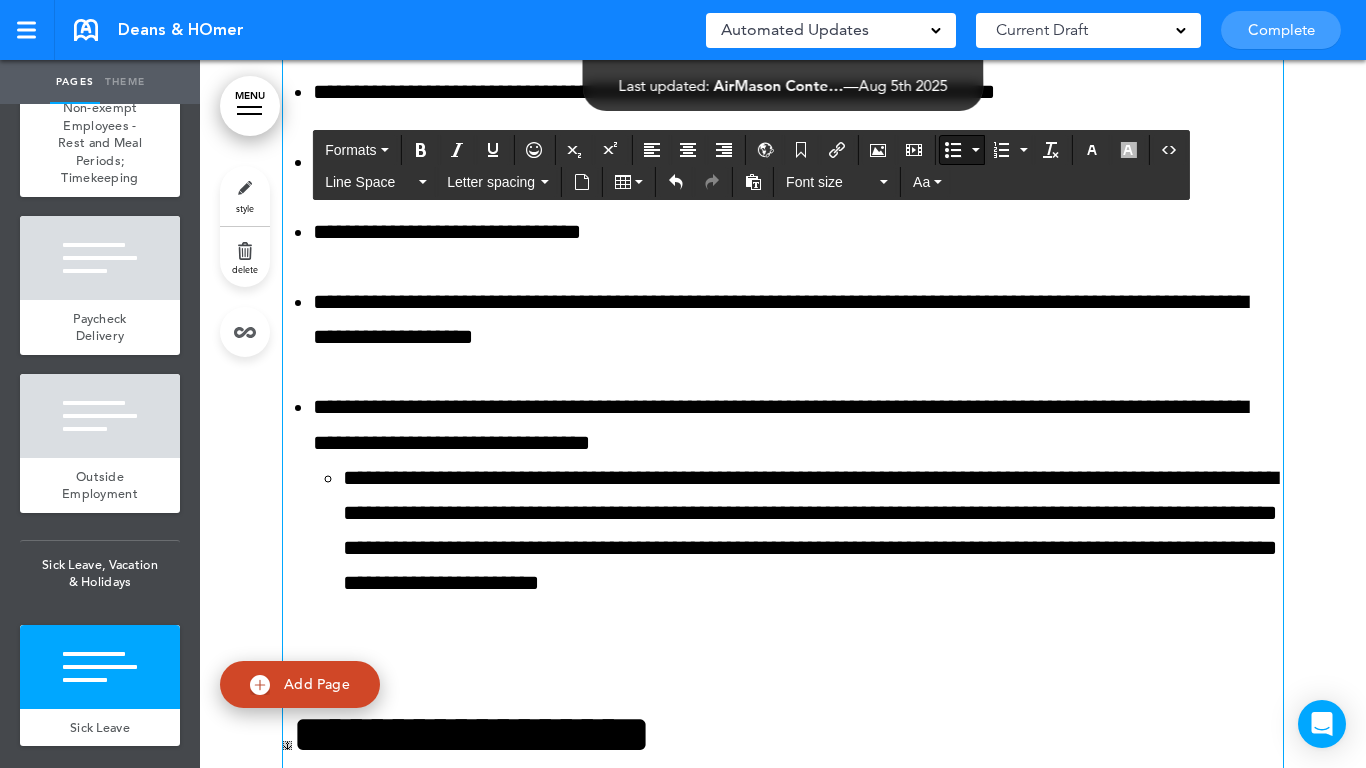 scroll, scrollTop: 30855, scrollLeft: 0, axis: vertical 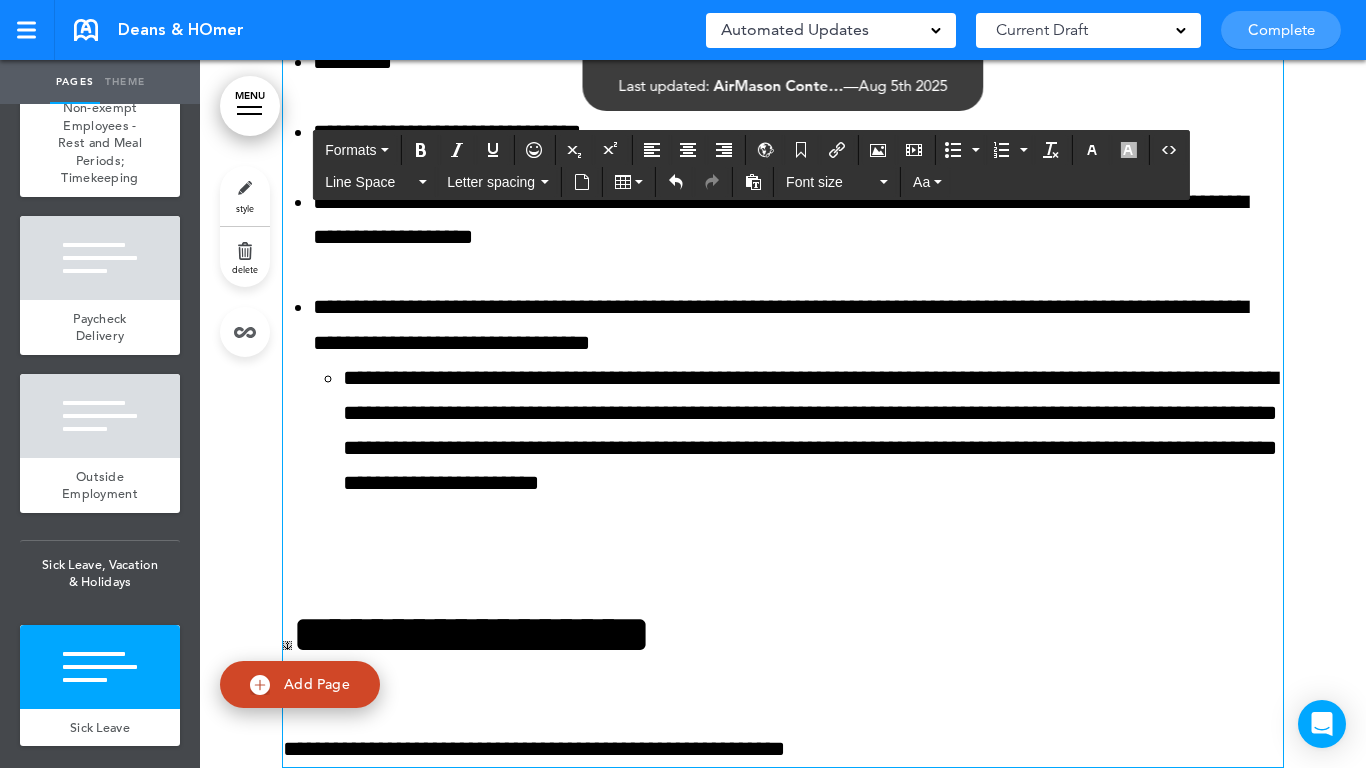 click on "**********" at bounding box center (783, -645) 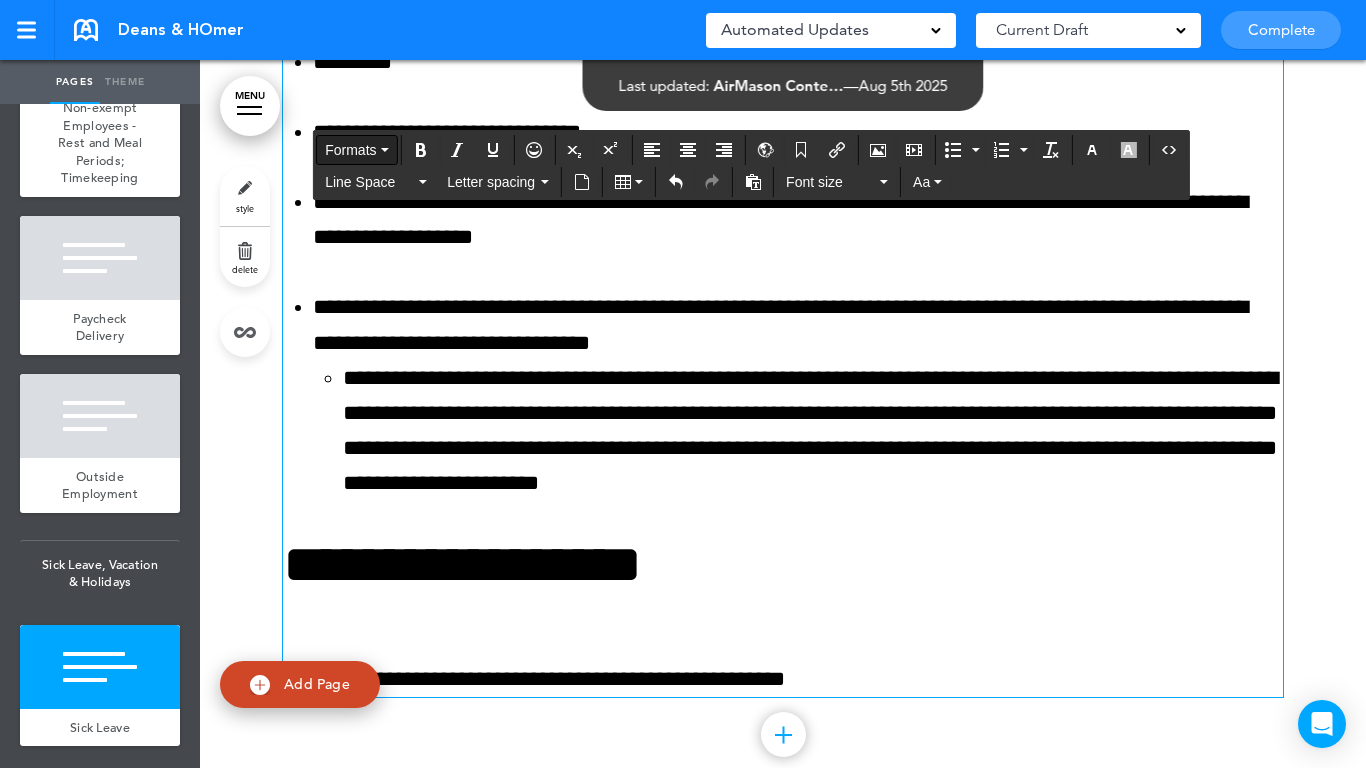 click on "Formats" at bounding box center [350, 150] 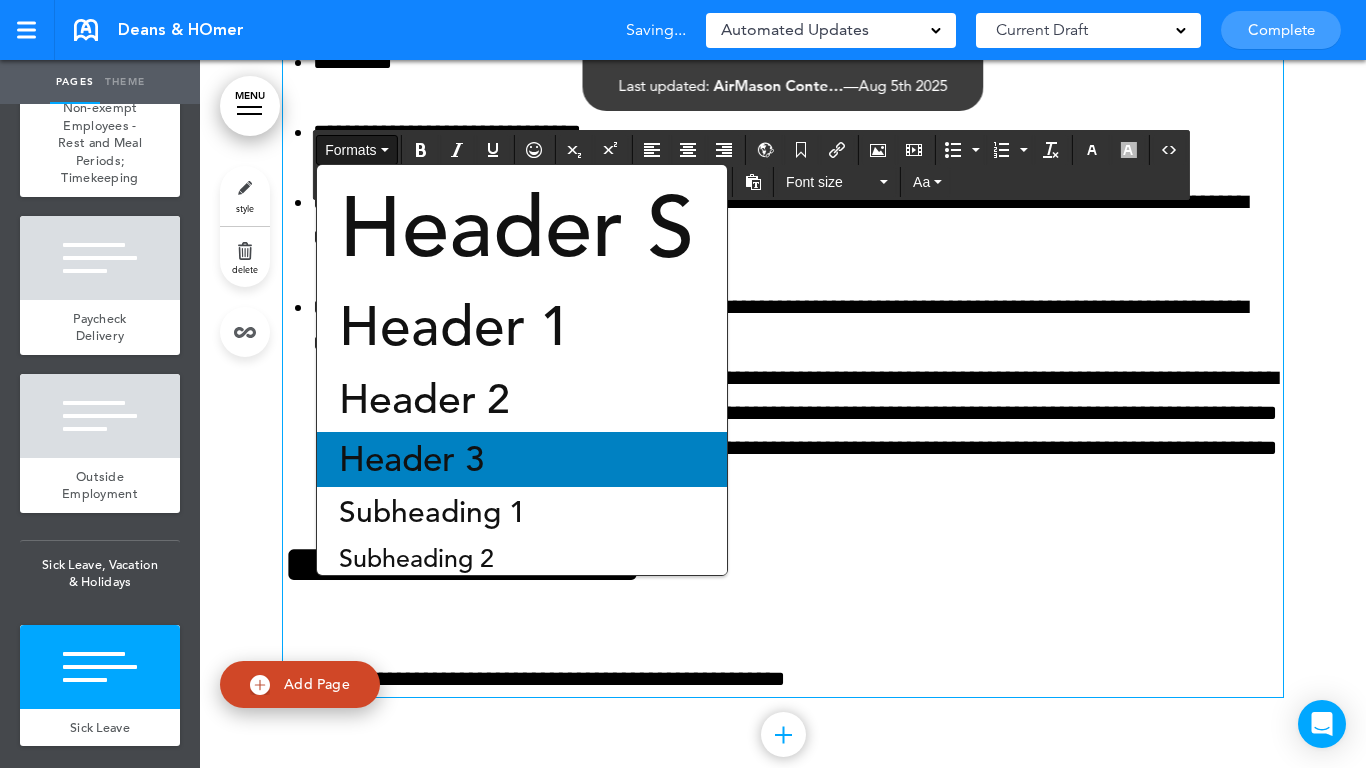 click on "Header 3" at bounding box center (411, 459) 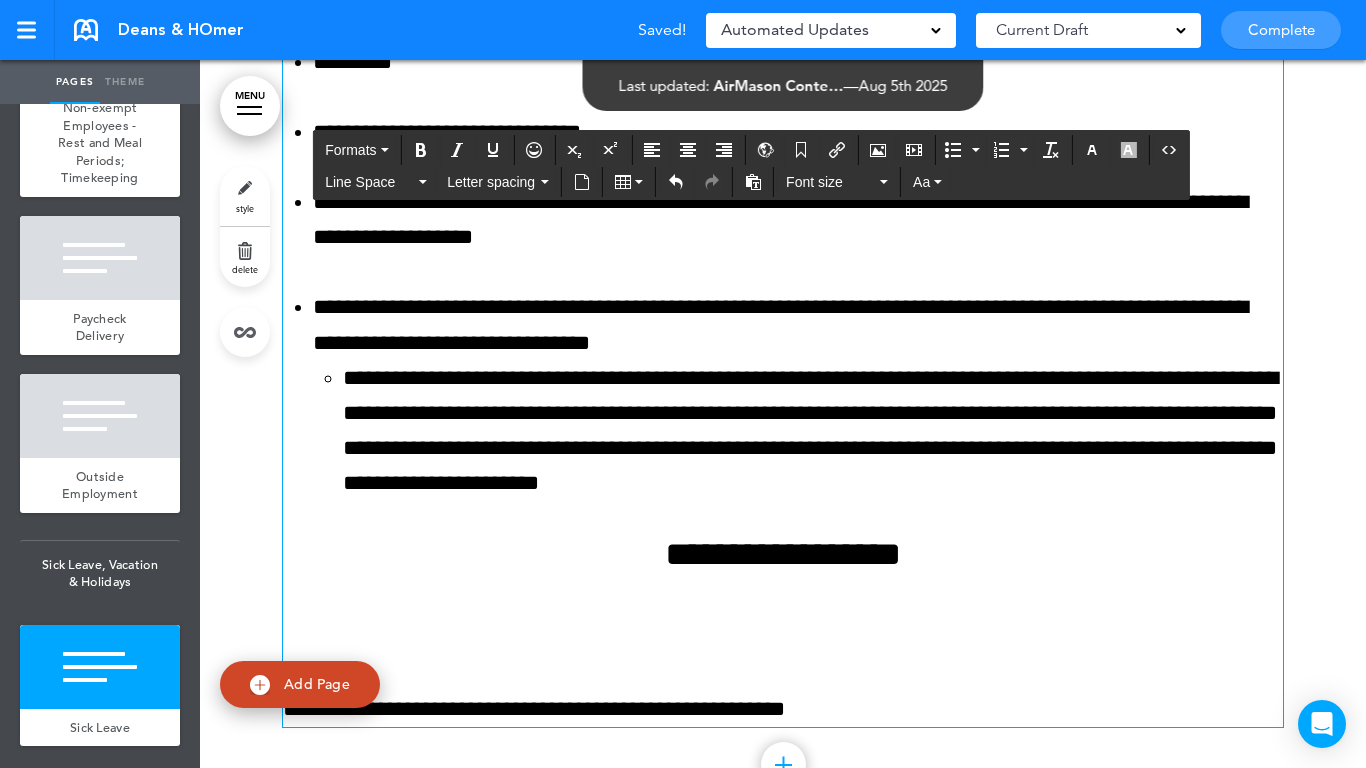 scroll, scrollTop: 30939, scrollLeft: 0, axis: vertical 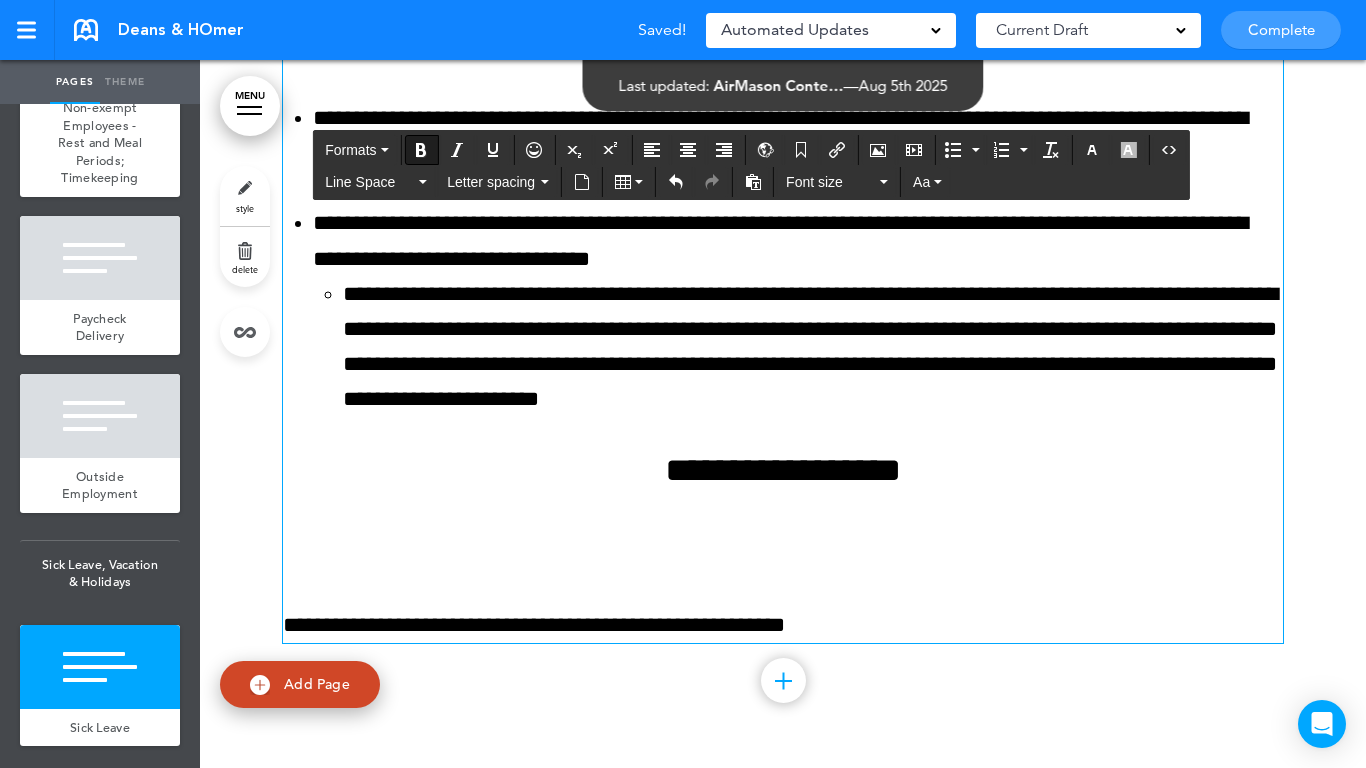 click on "**********" at bounding box center [783, -749] 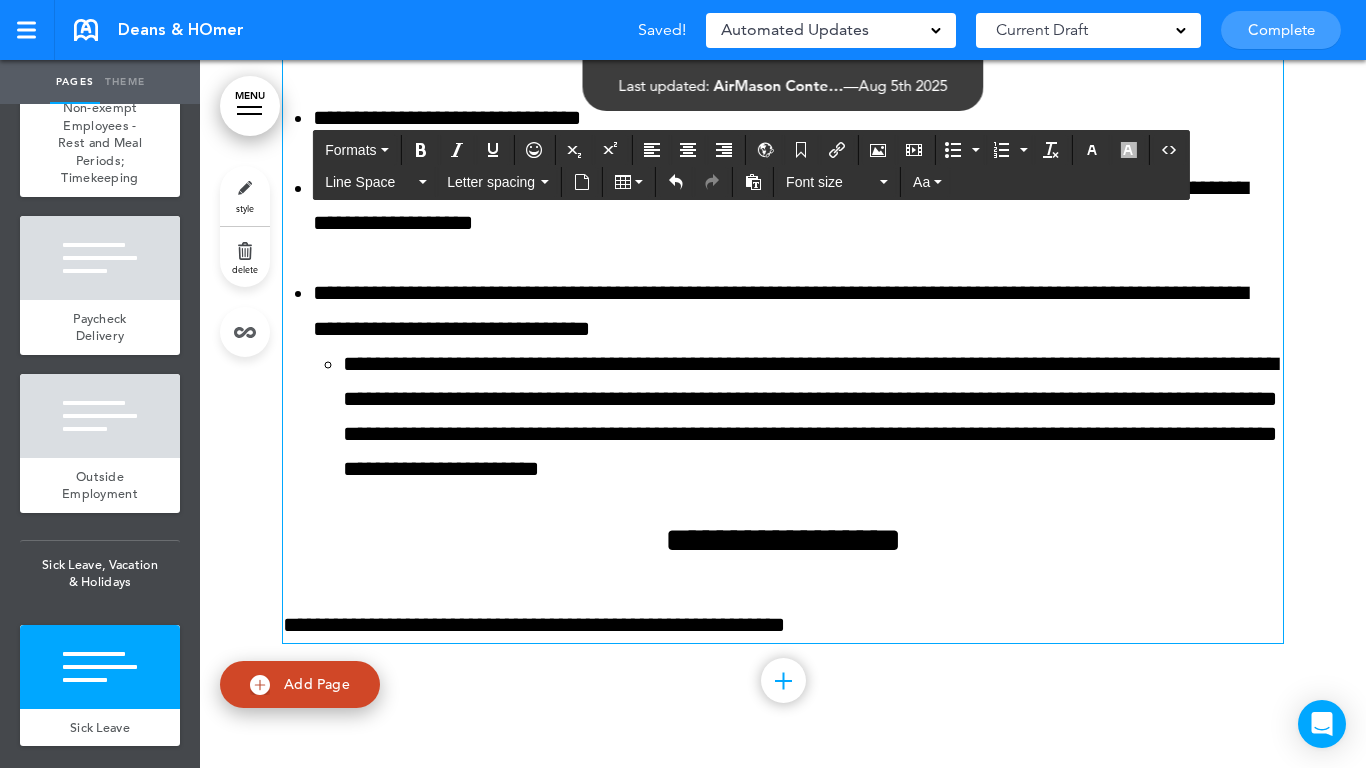 click on "**********" at bounding box center [783, -690] 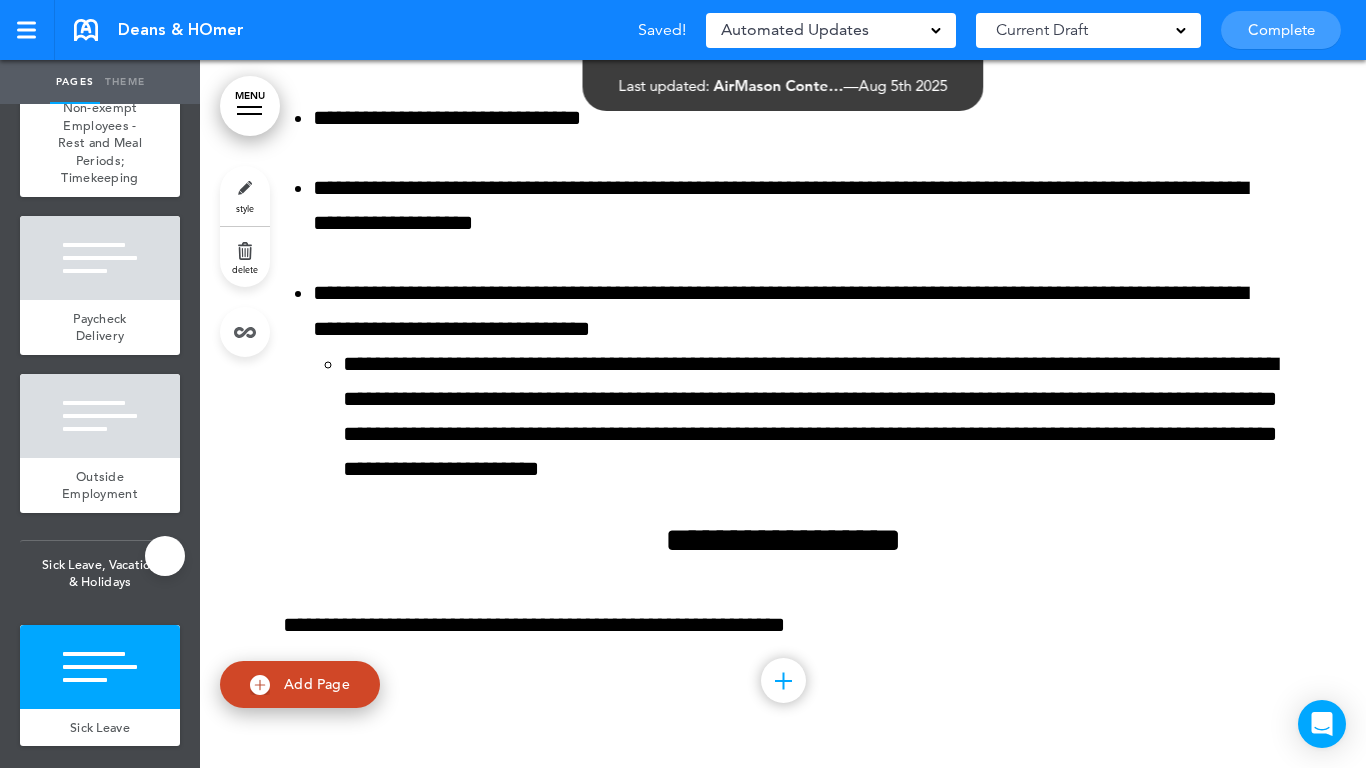 scroll, scrollTop: 1960, scrollLeft: 0, axis: vertical 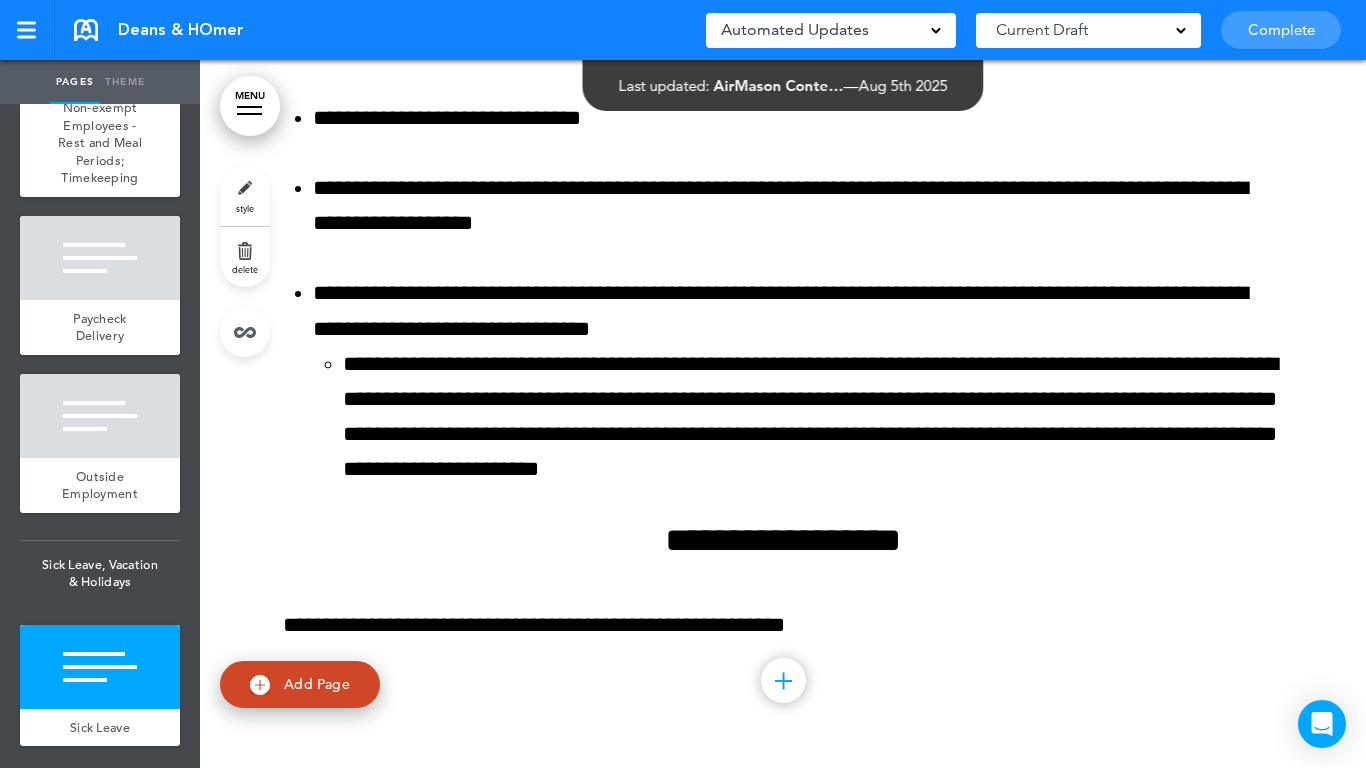 drag, startPoint x: 85, startPoint y: 653, endPoint x: 137, endPoint y: 560, distance: 106.55046 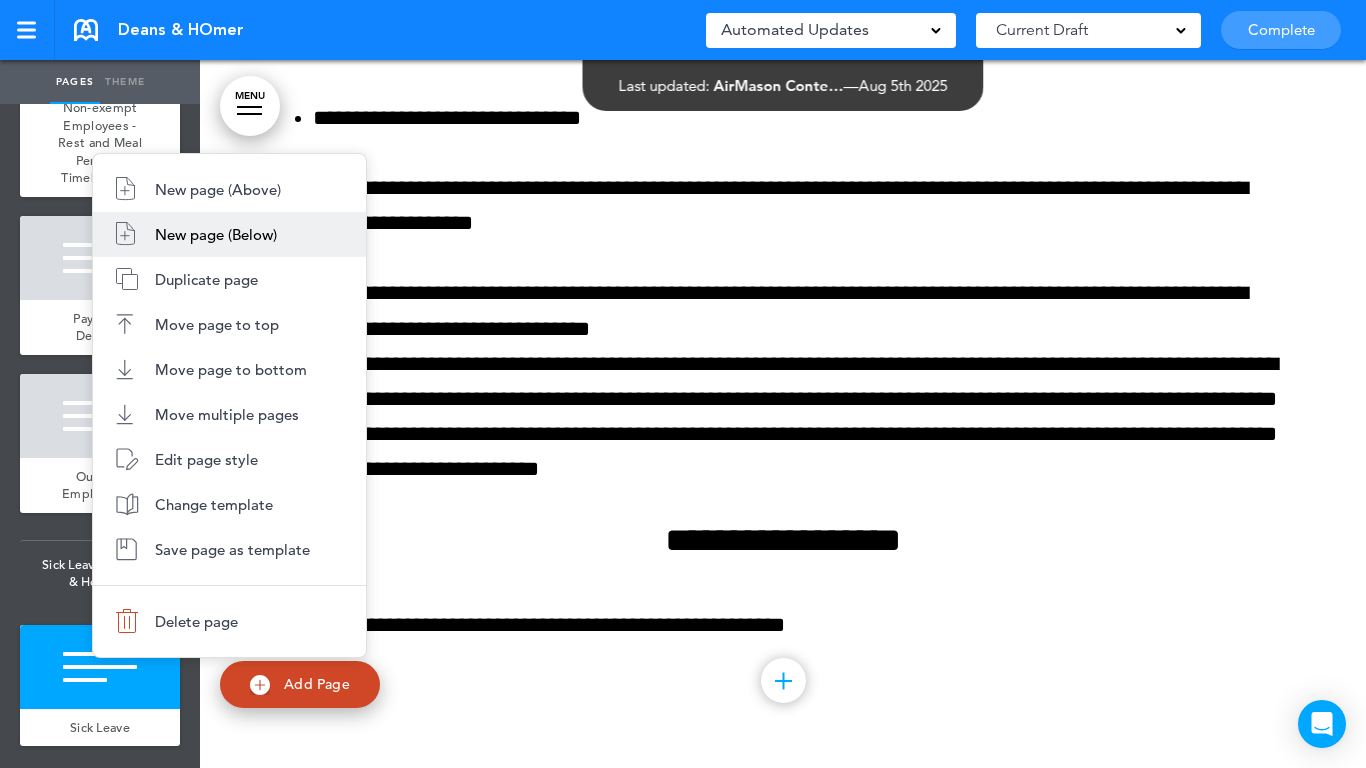 click on "New page (Below)" at bounding box center (216, 234) 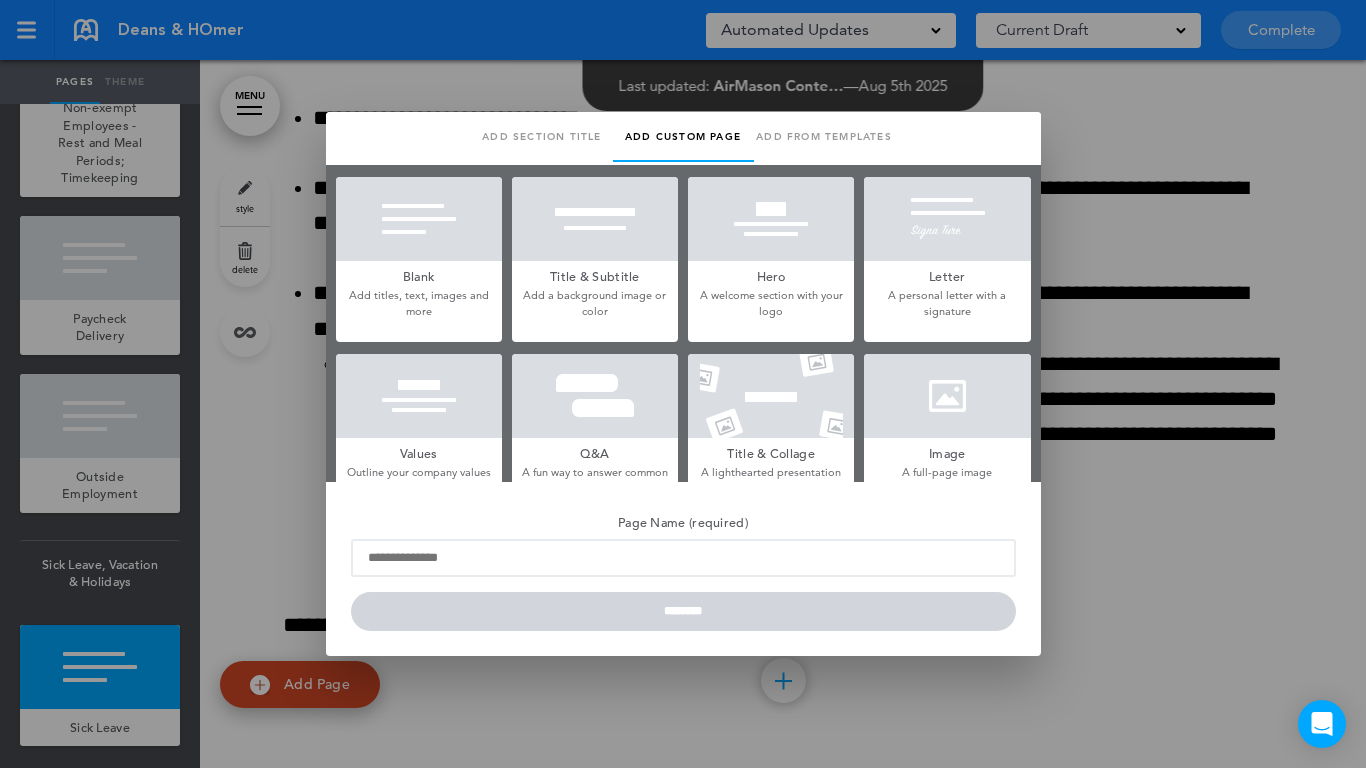 click at bounding box center [419, 219] 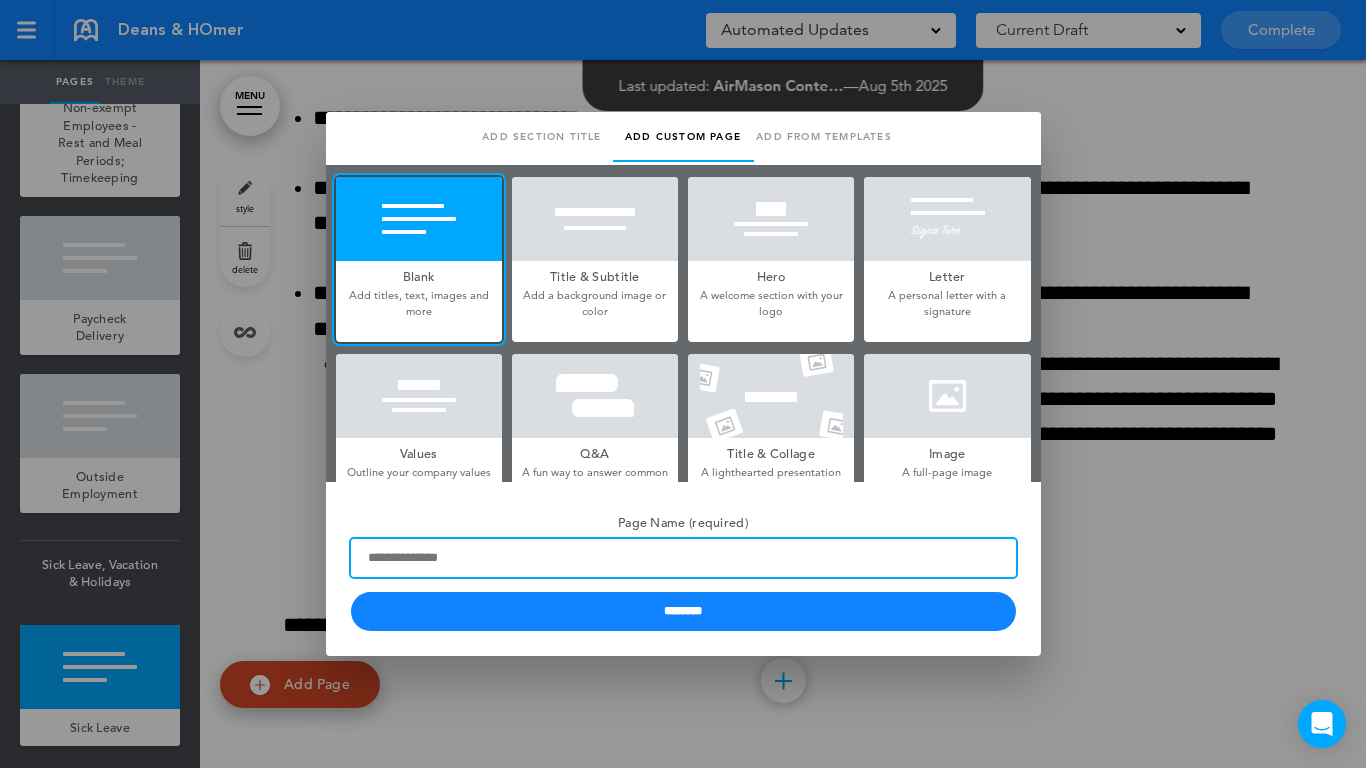 paste on "********" 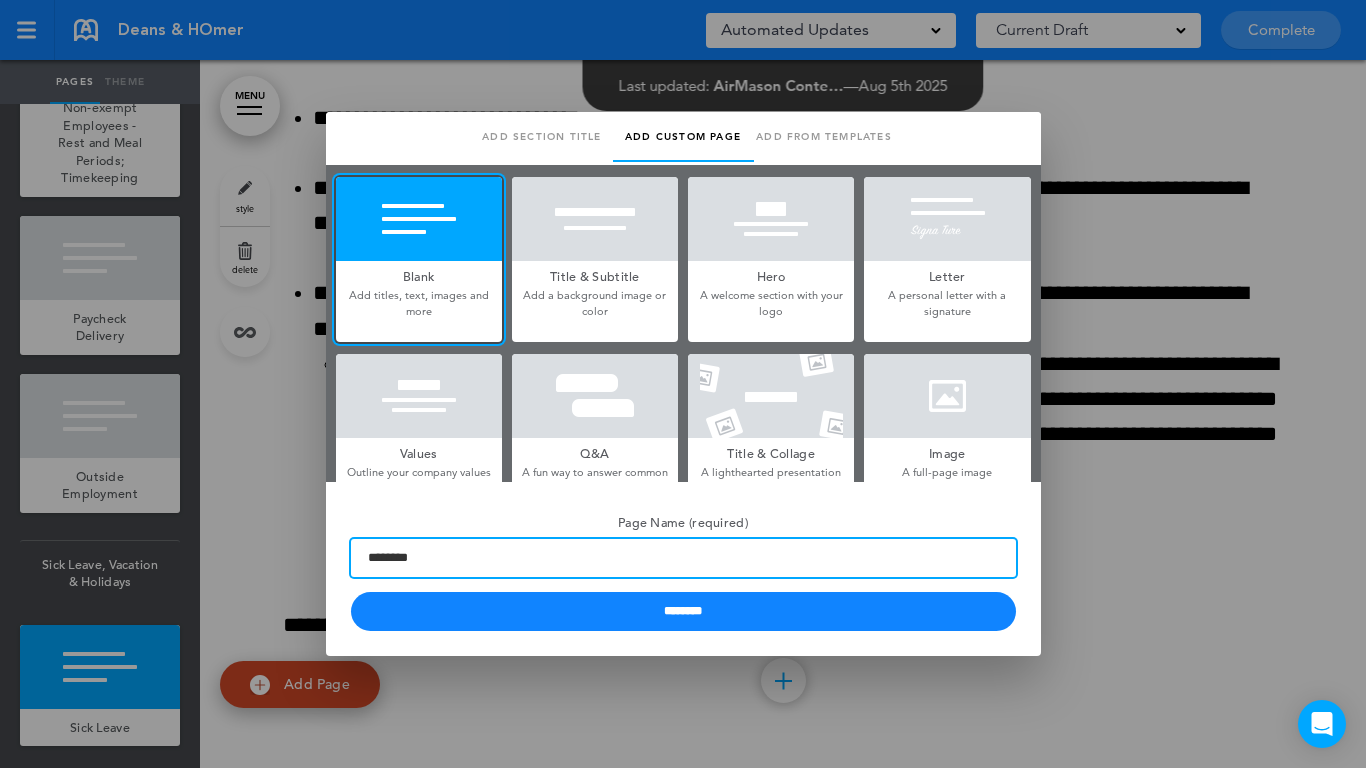 click on "********" at bounding box center [683, 558] 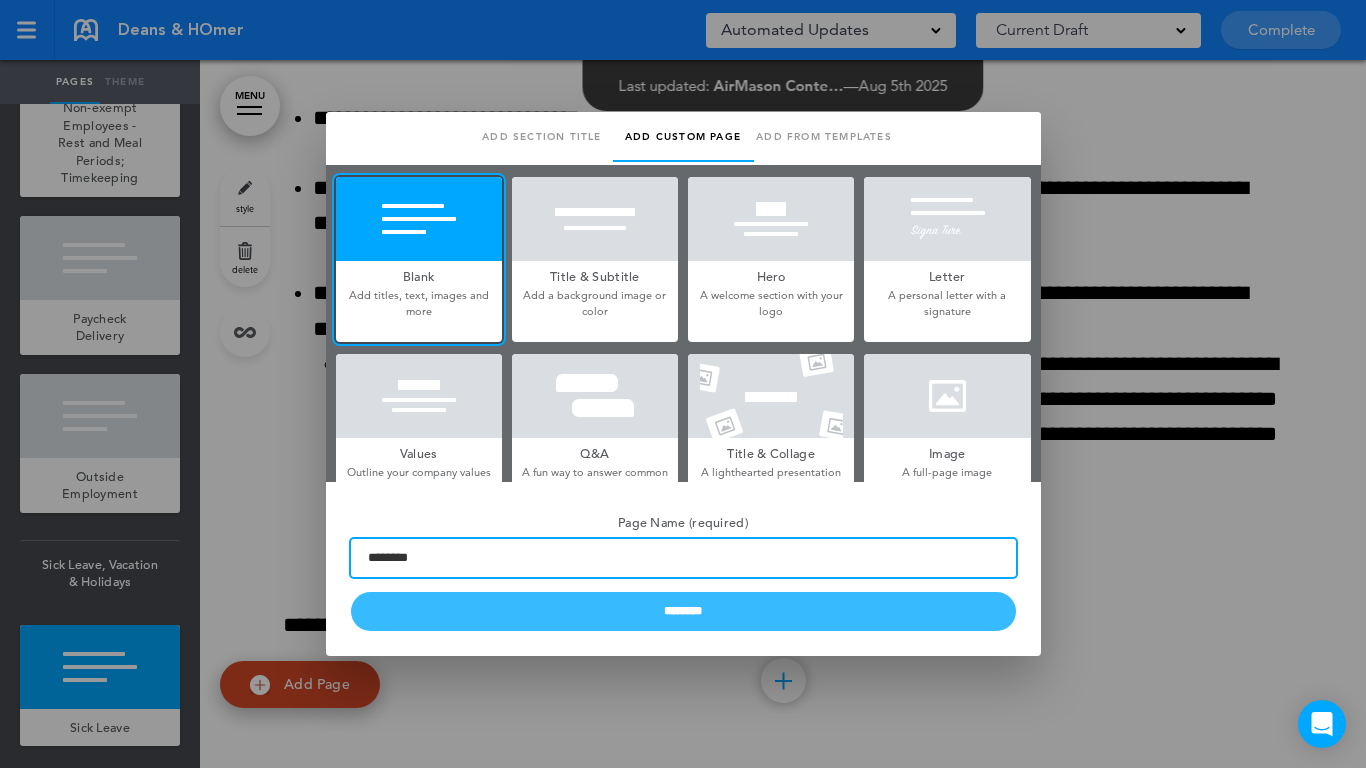 type on "********" 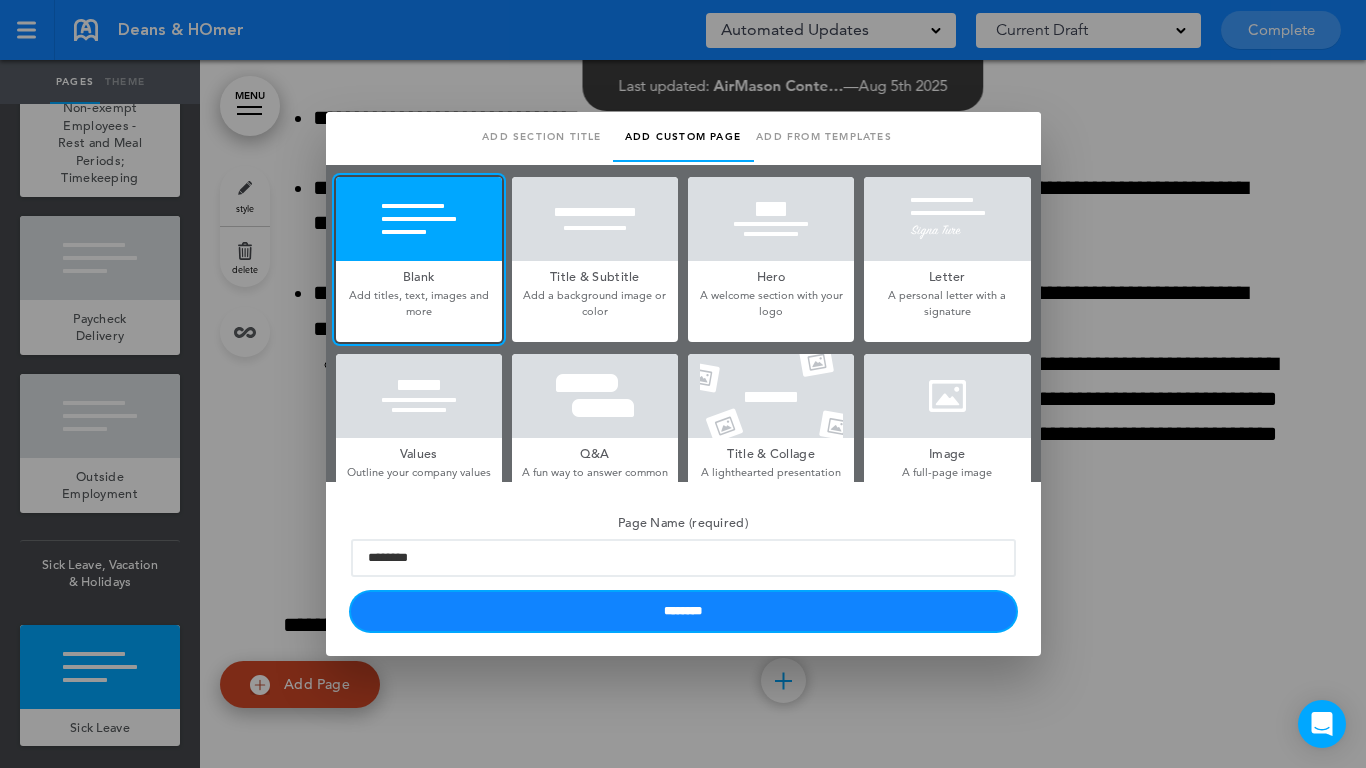 click on "********" at bounding box center [683, 611] 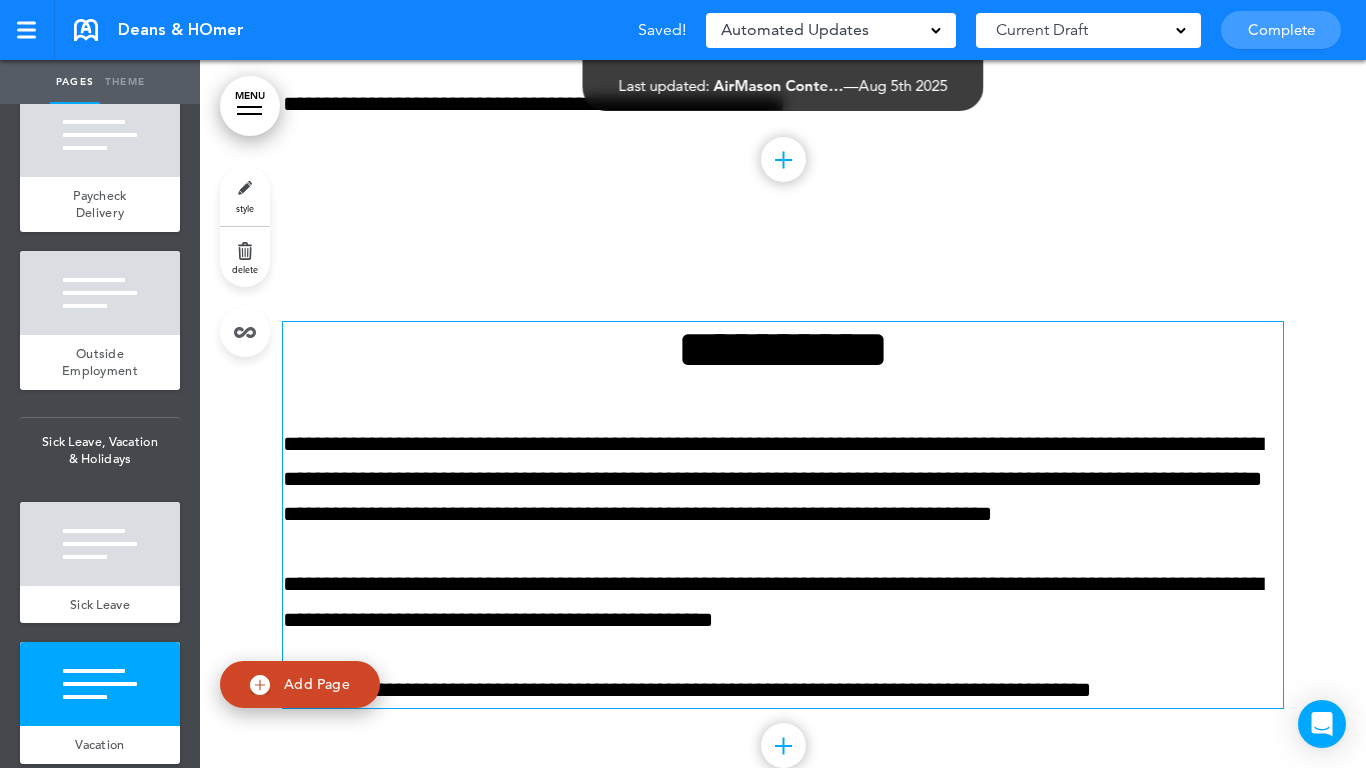 scroll, scrollTop: 31355, scrollLeft: 0, axis: vertical 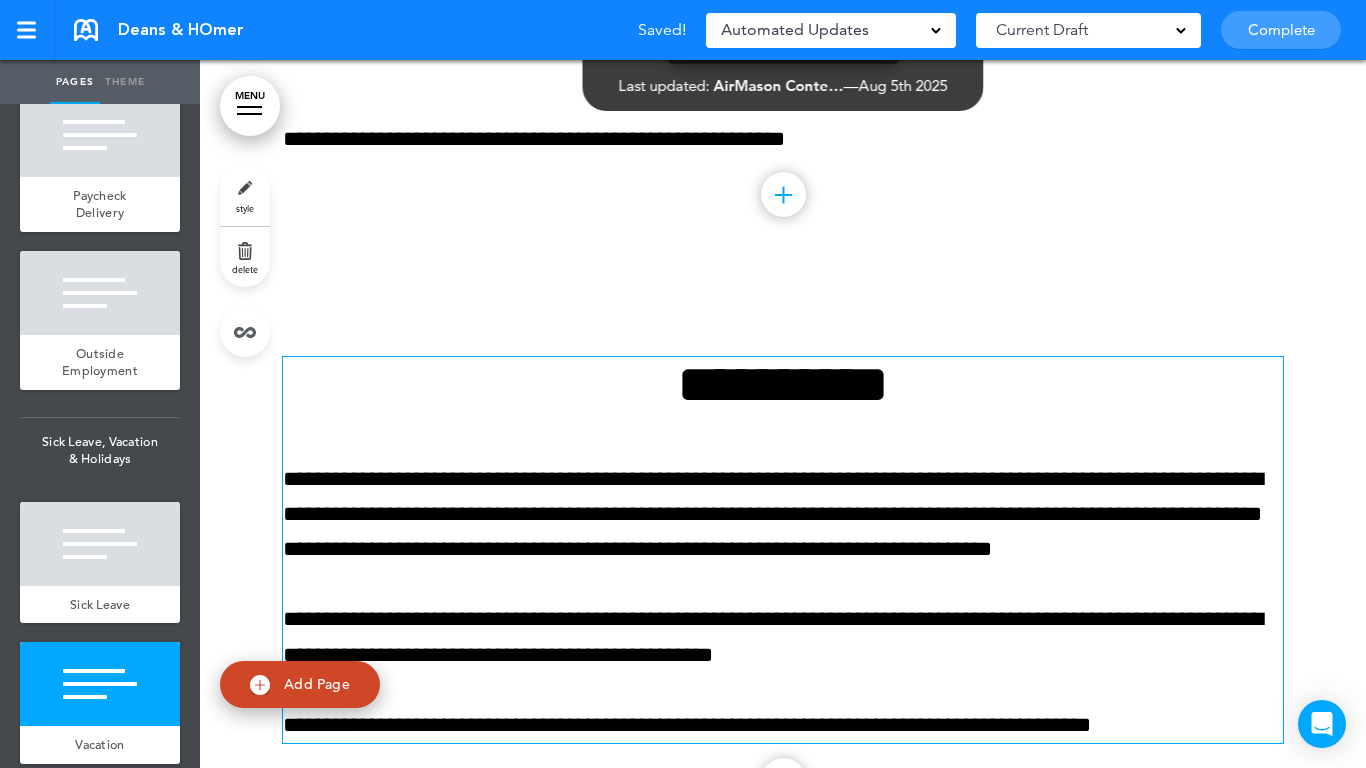 click on "**********" at bounding box center (783, 384) 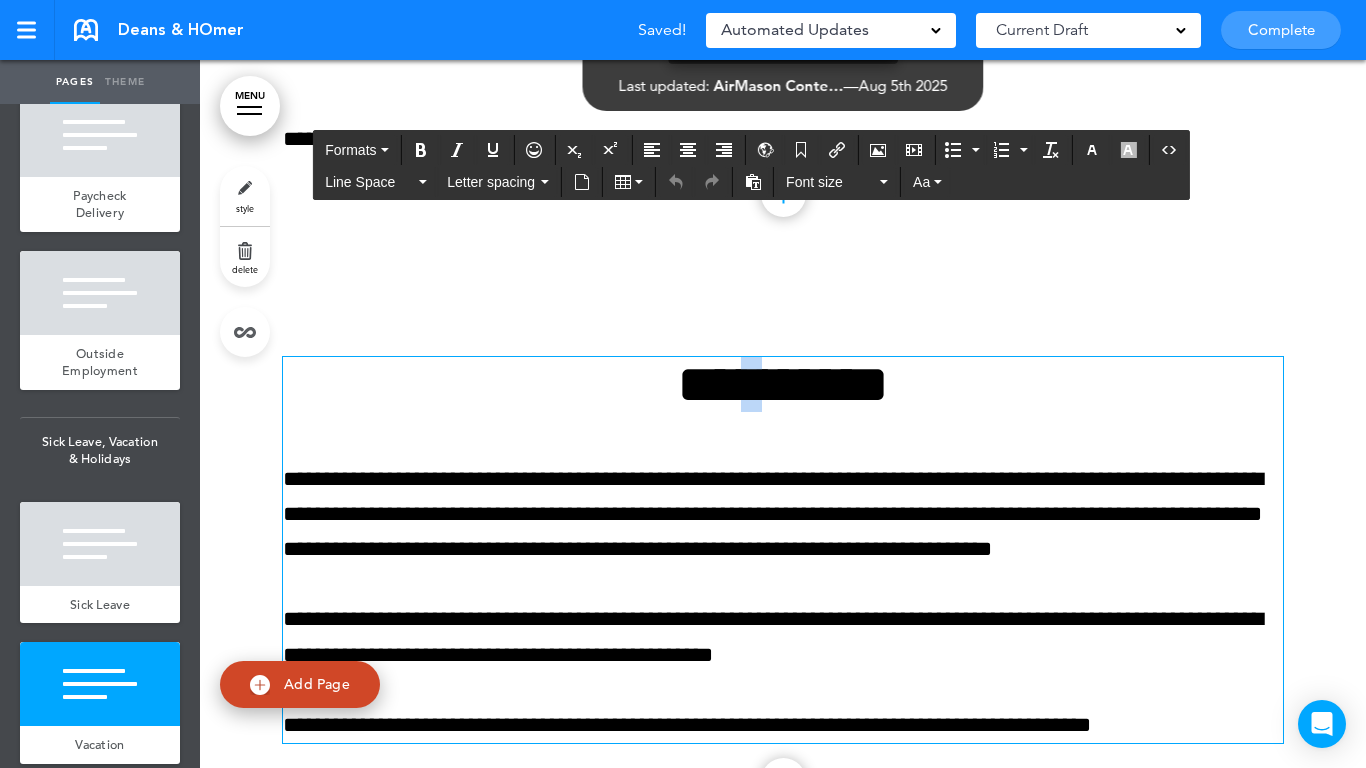 click on "**********" at bounding box center [783, 384] 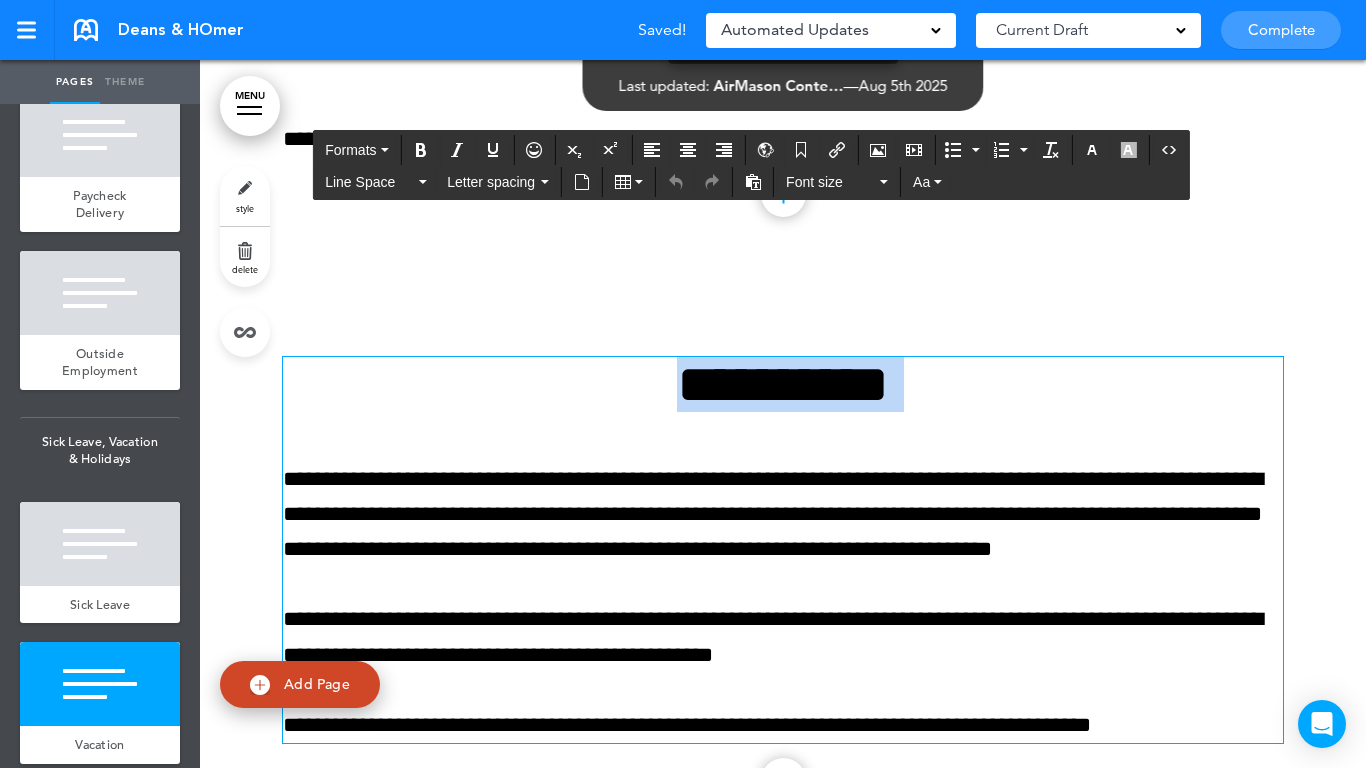 click on "**********" at bounding box center [783, 384] 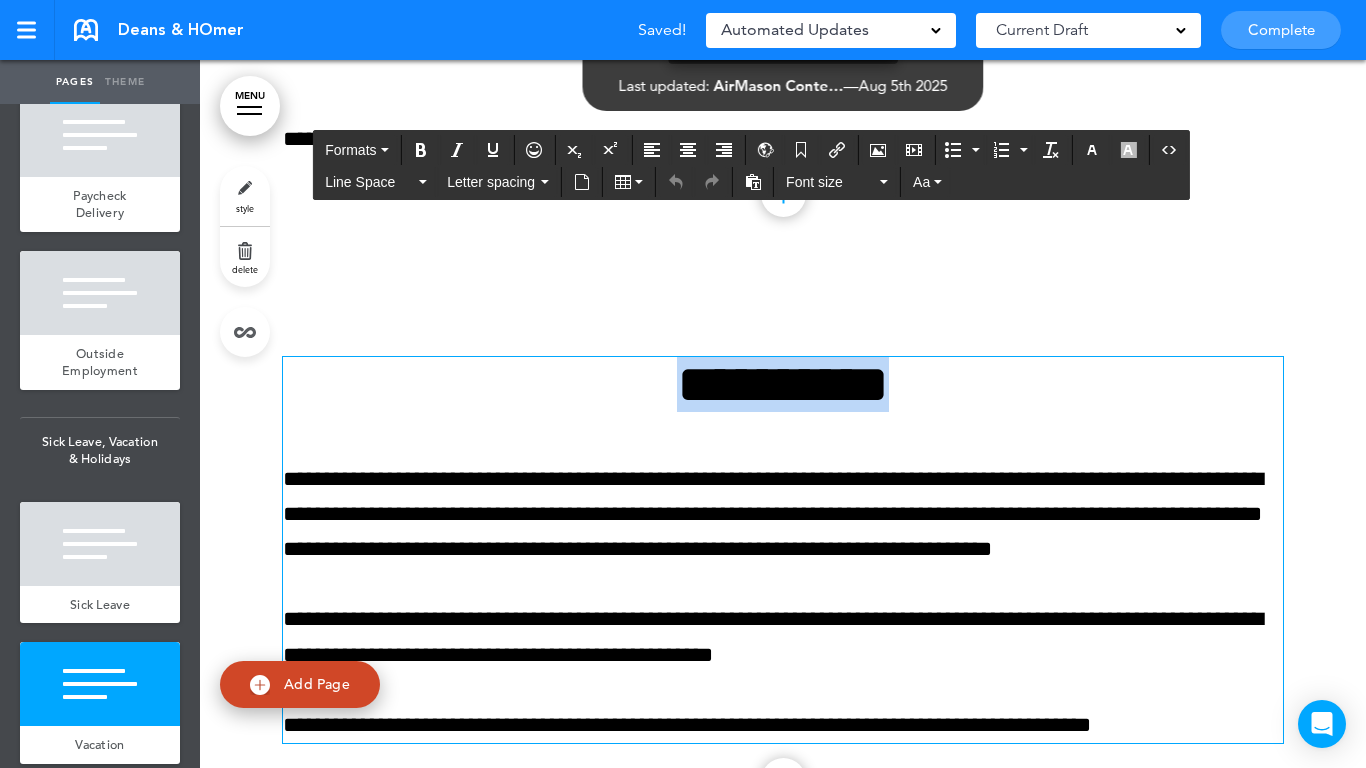 paste 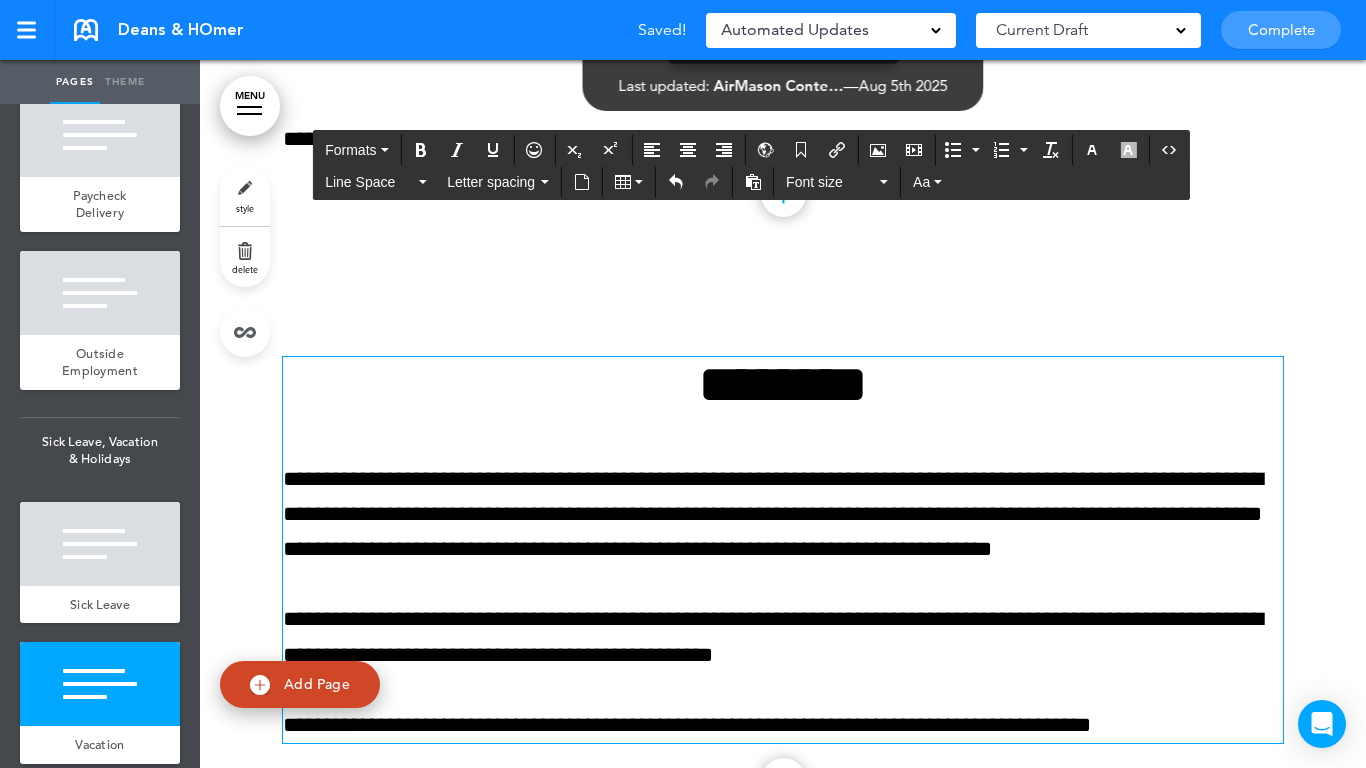 scroll, scrollTop: 31455, scrollLeft: 0, axis: vertical 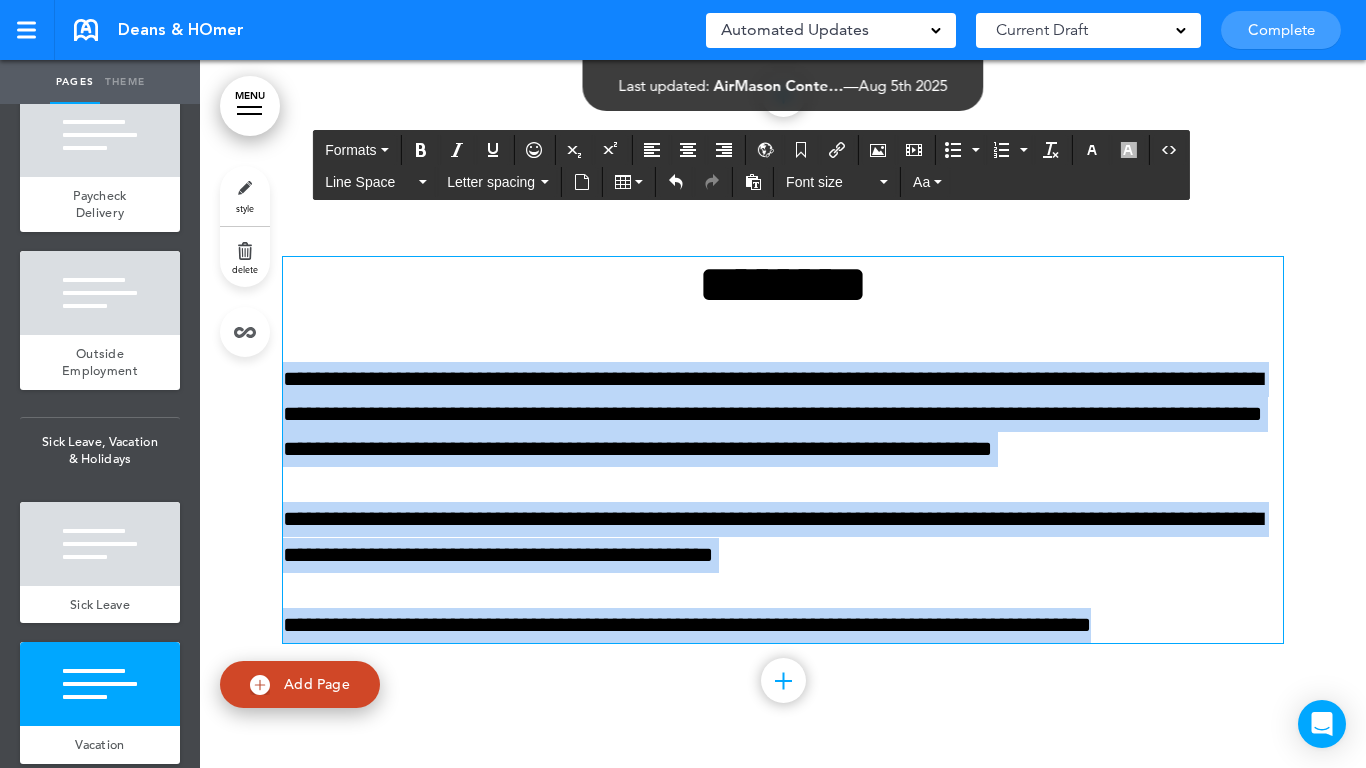click on "Make this page common so it is available in other handbooks.
This handbook
Preview
Settings
Your Handbooks
Account
Manage Organization
My Account
Help
Logout
Deans & HOmer
Saved!
Automated Updates
0
Auto policy updates
🎉
Updating policies just got easier! Introducing" at bounding box center [683, 384] 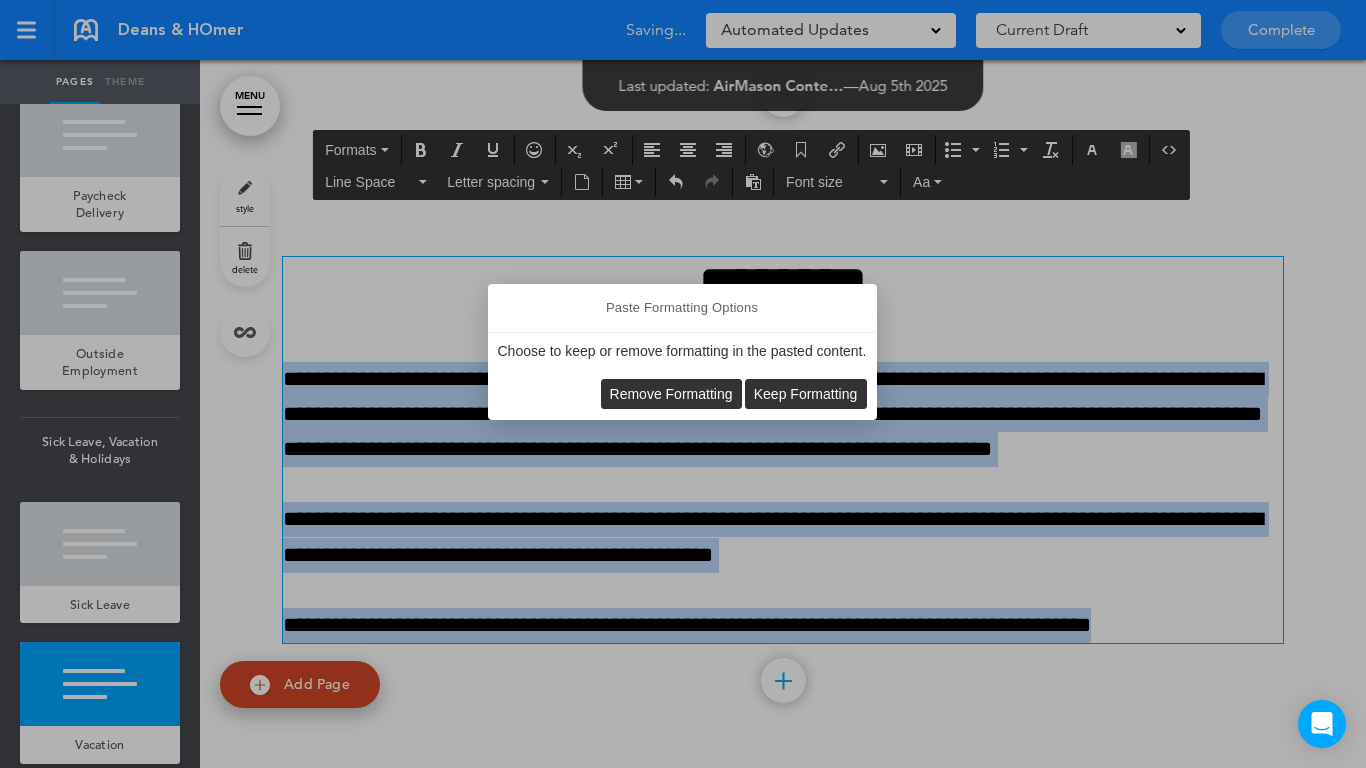 click on "Remove Formatting" at bounding box center (671, 394) 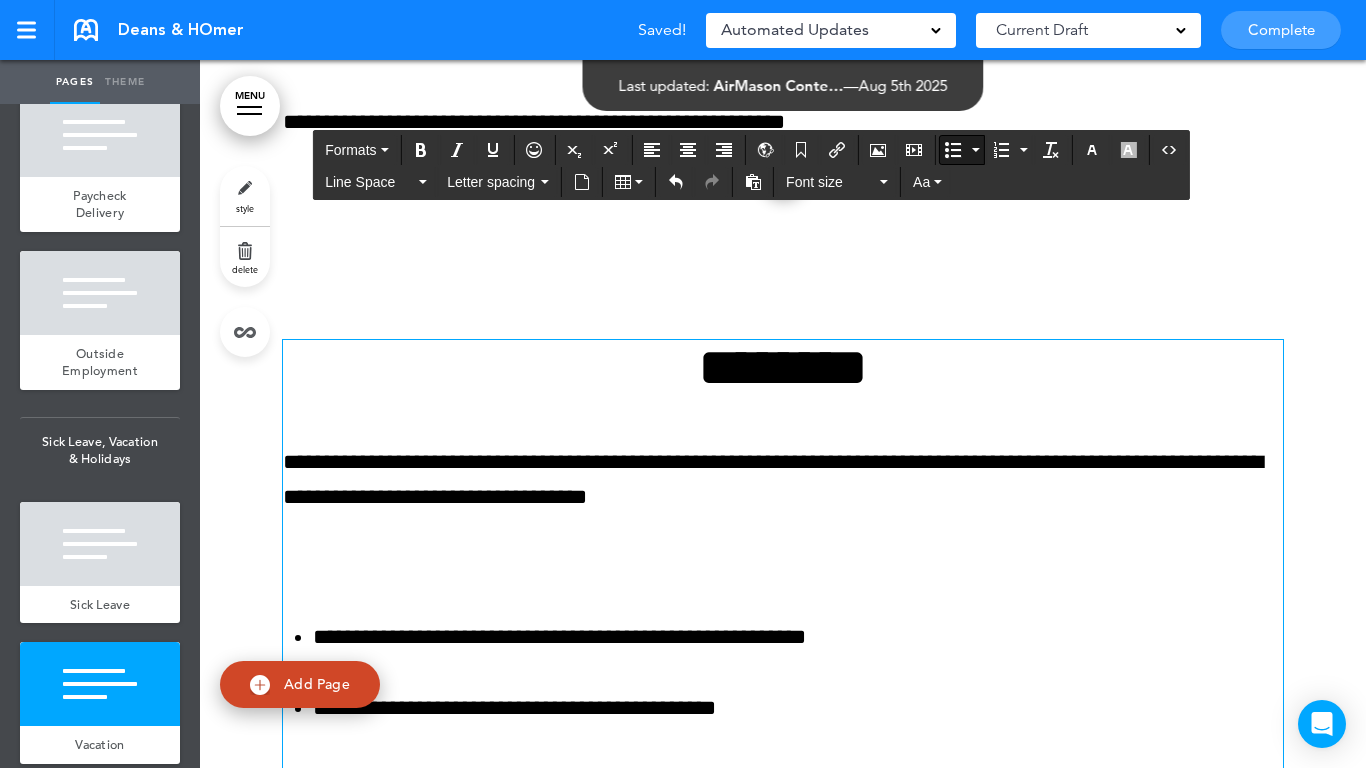 scroll, scrollTop: 31392, scrollLeft: 0, axis: vertical 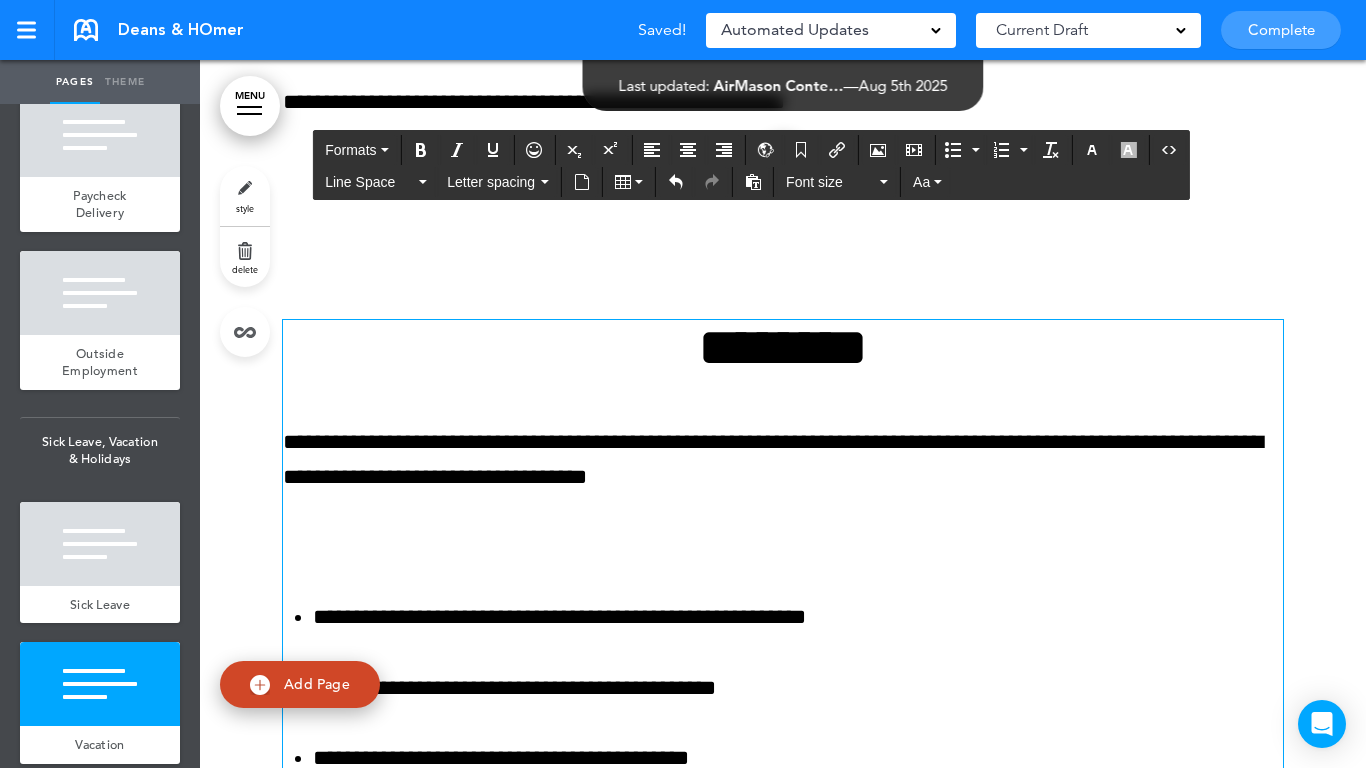 click on "**********" at bounding box center [783, 548] 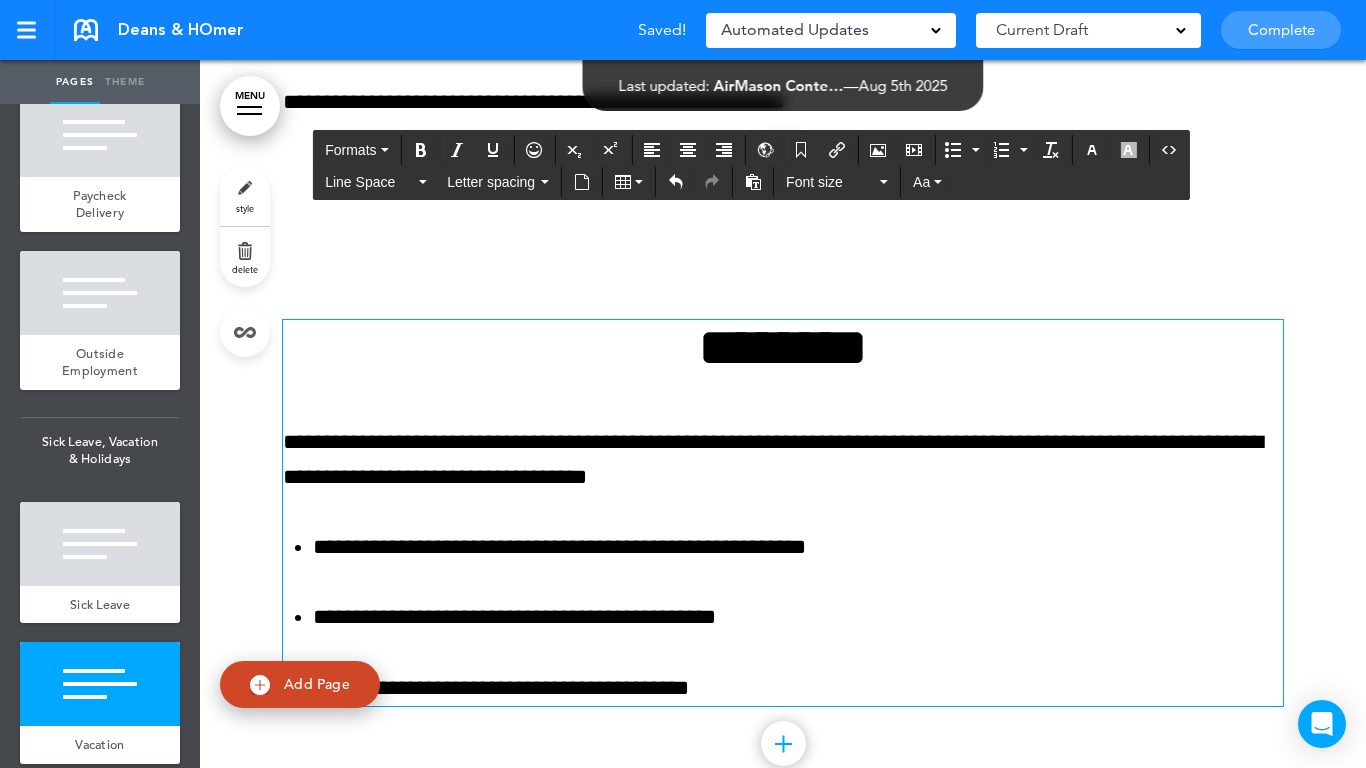 scroll, scrollTop: 31455, scrollLeft: 0, axis: vertical 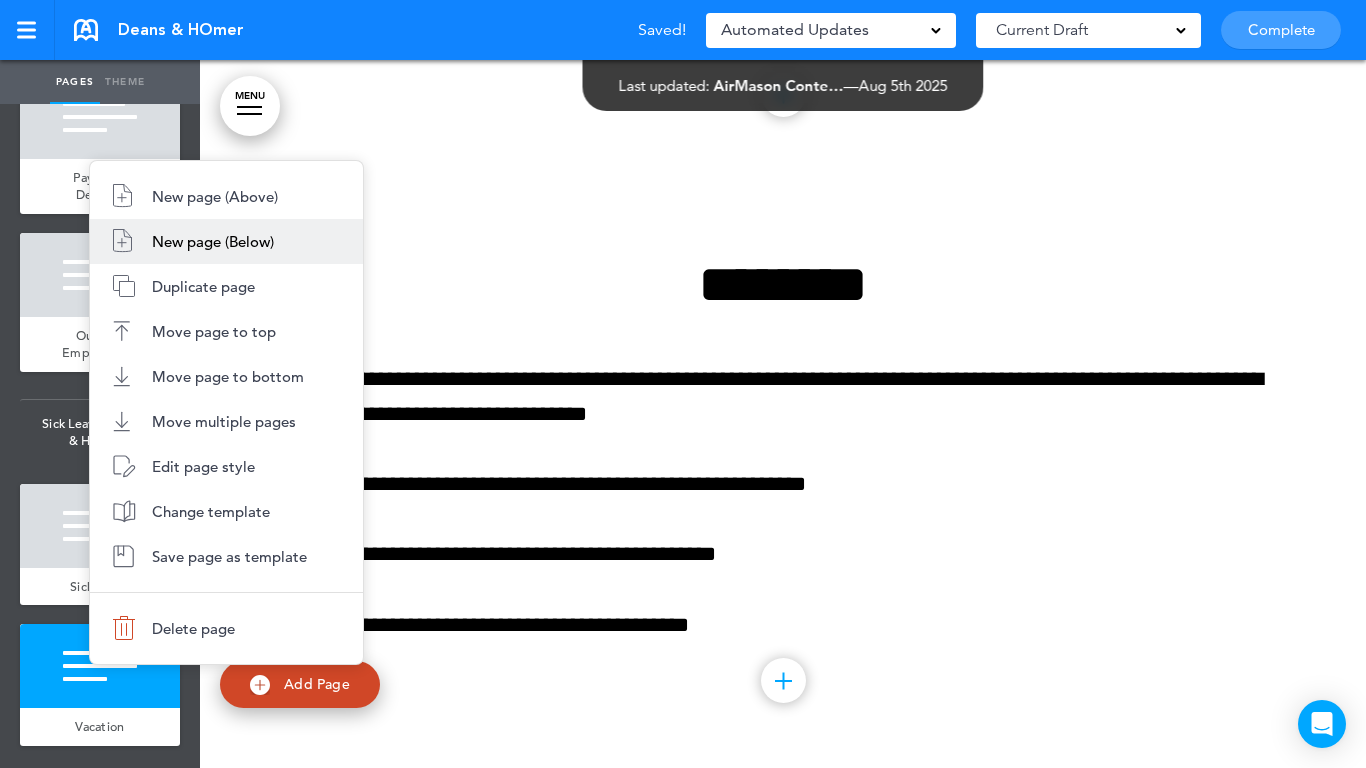 click on "New page (Below)" at bounding box center (226, 241) 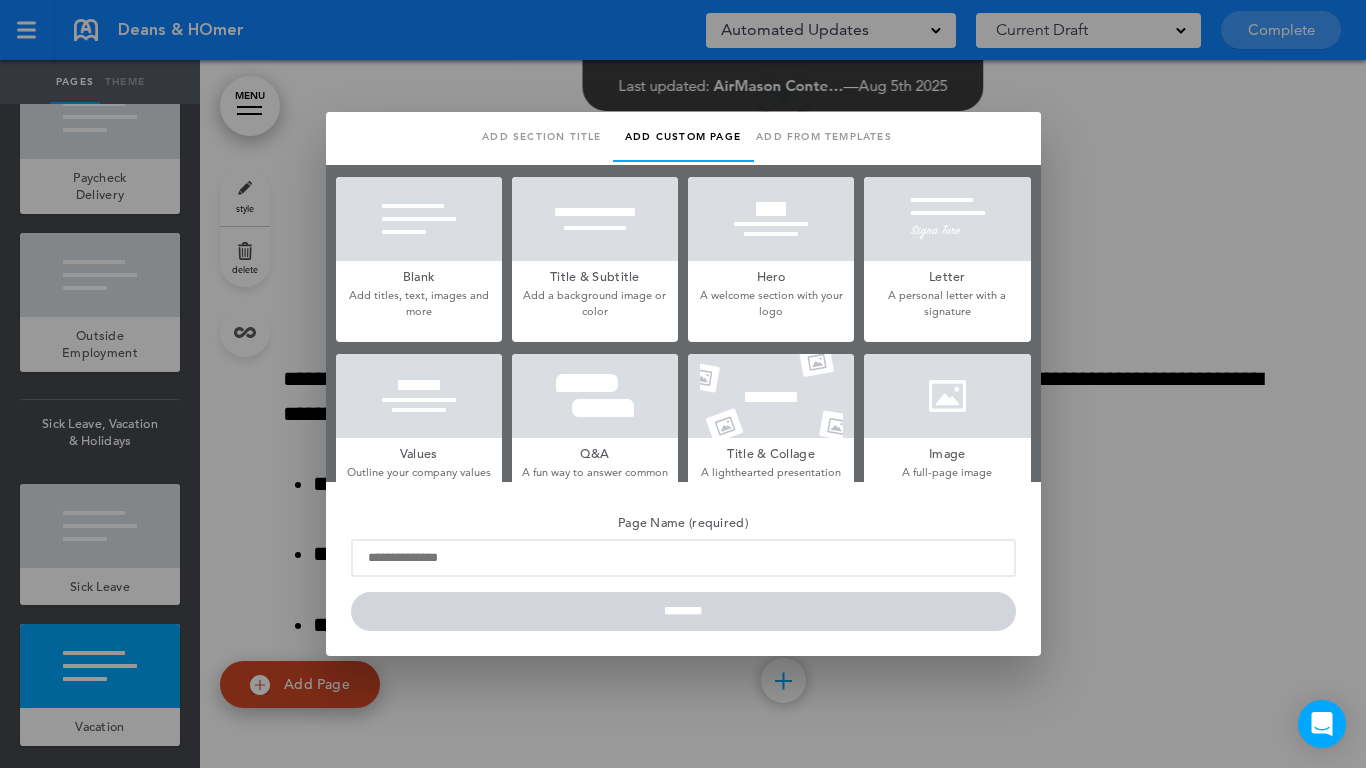 drag, startPoint x: 398, startPoint y: 238, endPoint x: 404, endPoint y: 359, distance: 121.14867 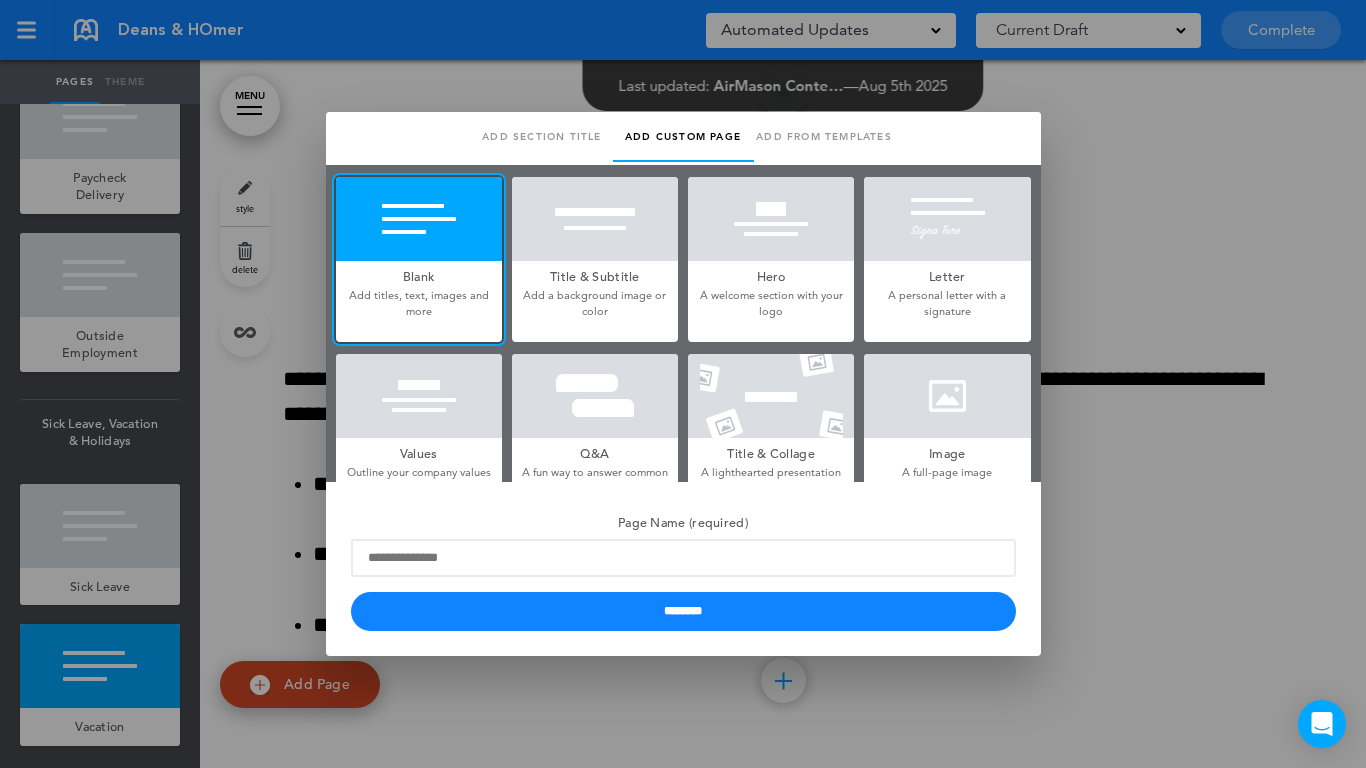 drag, startPoint x: 457, startPoint y: 517, endPoint x: 452, endPoint y: 551, distance: 34.36568 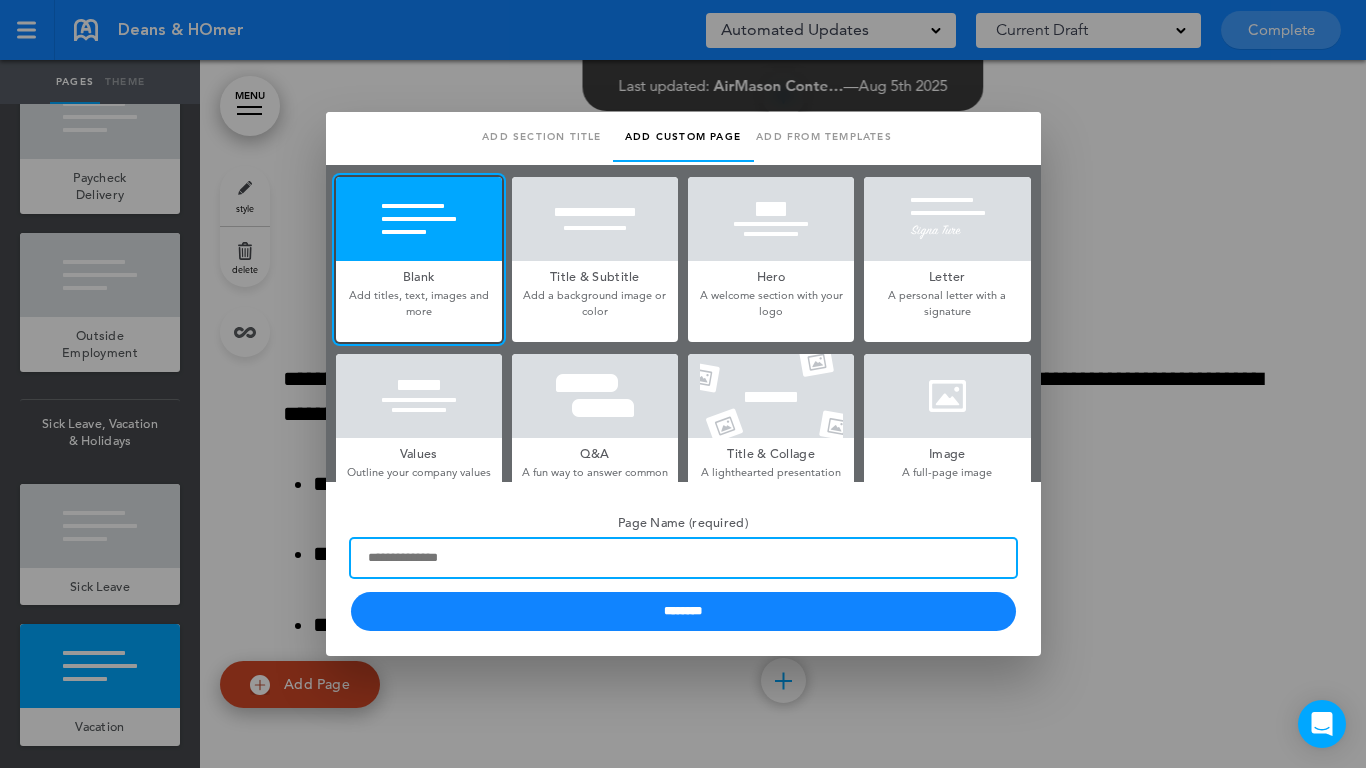 click on "Page Name (required)" at bounding box center [683, 558] 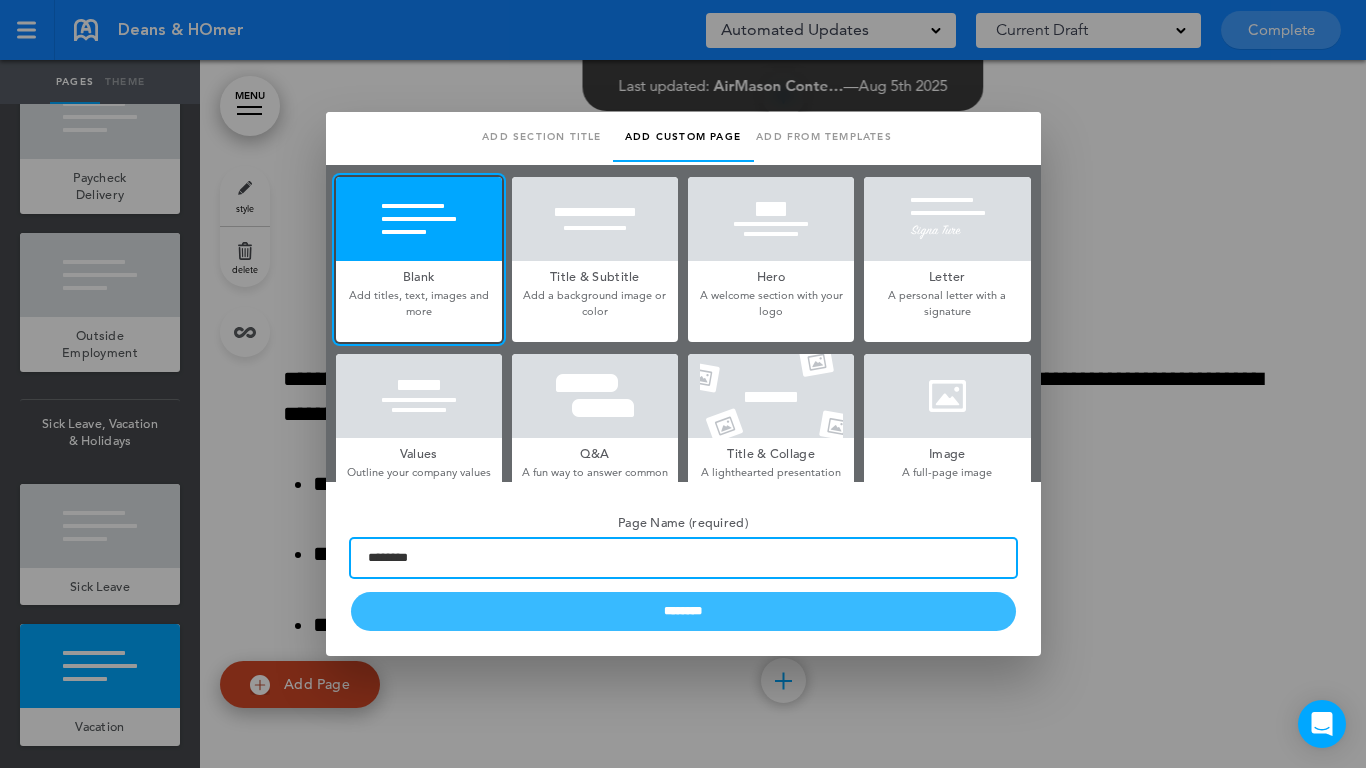 type on "********" 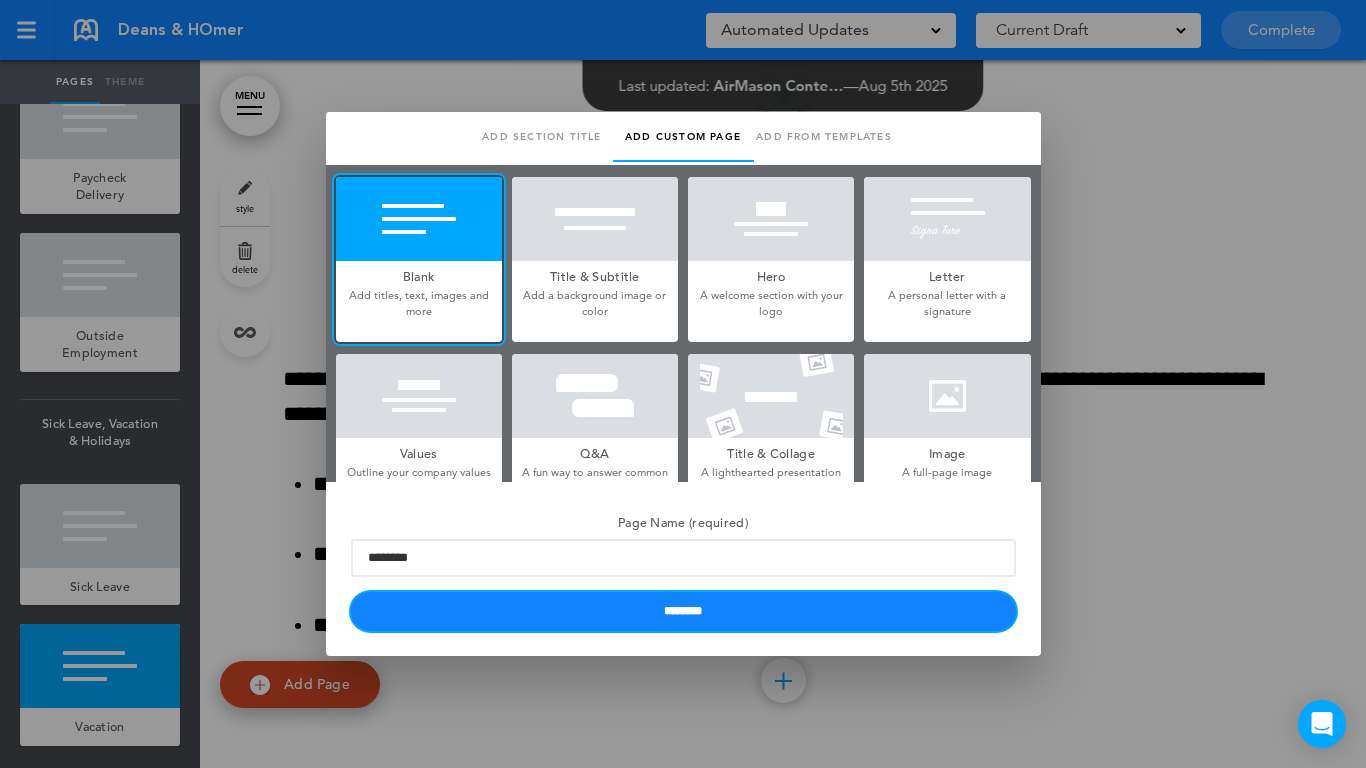 click on "********" at bounding box center [683, 611] 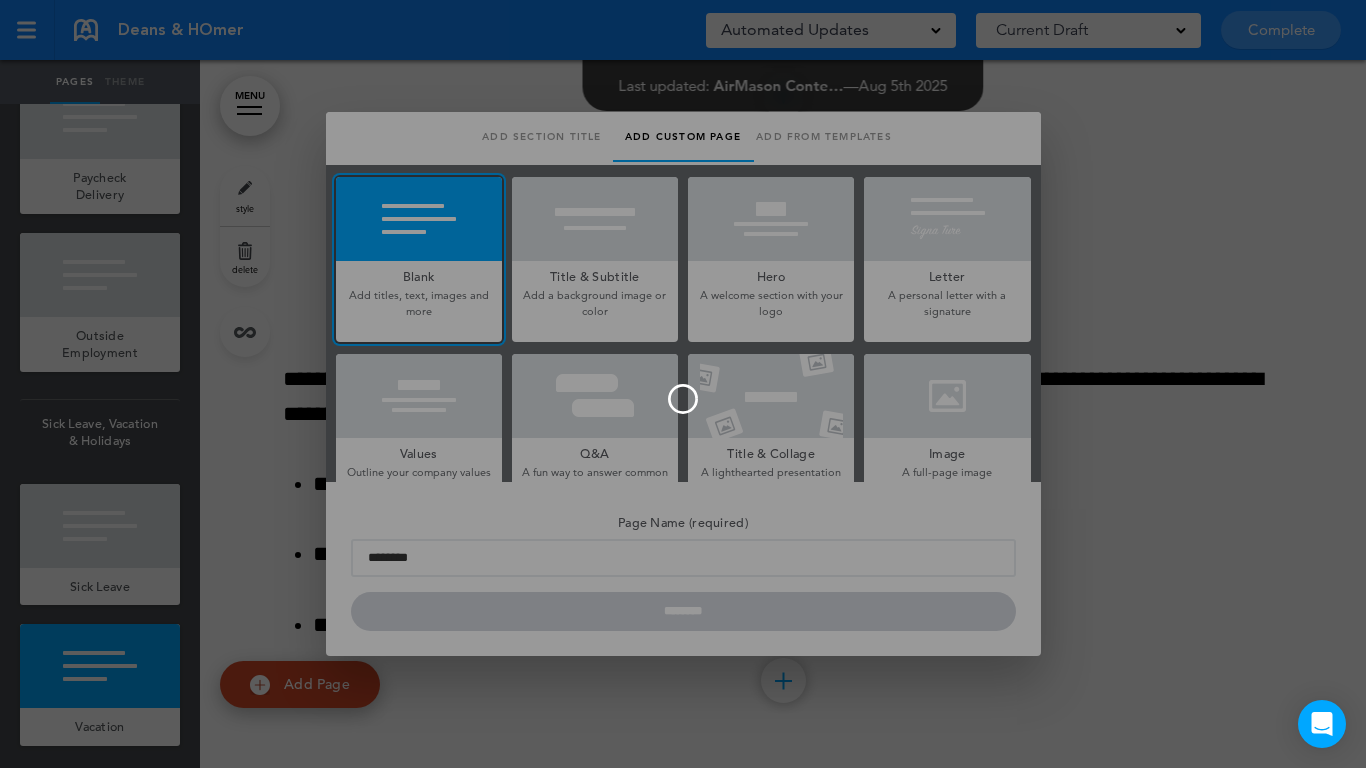 click at bounding box center [683, 384] 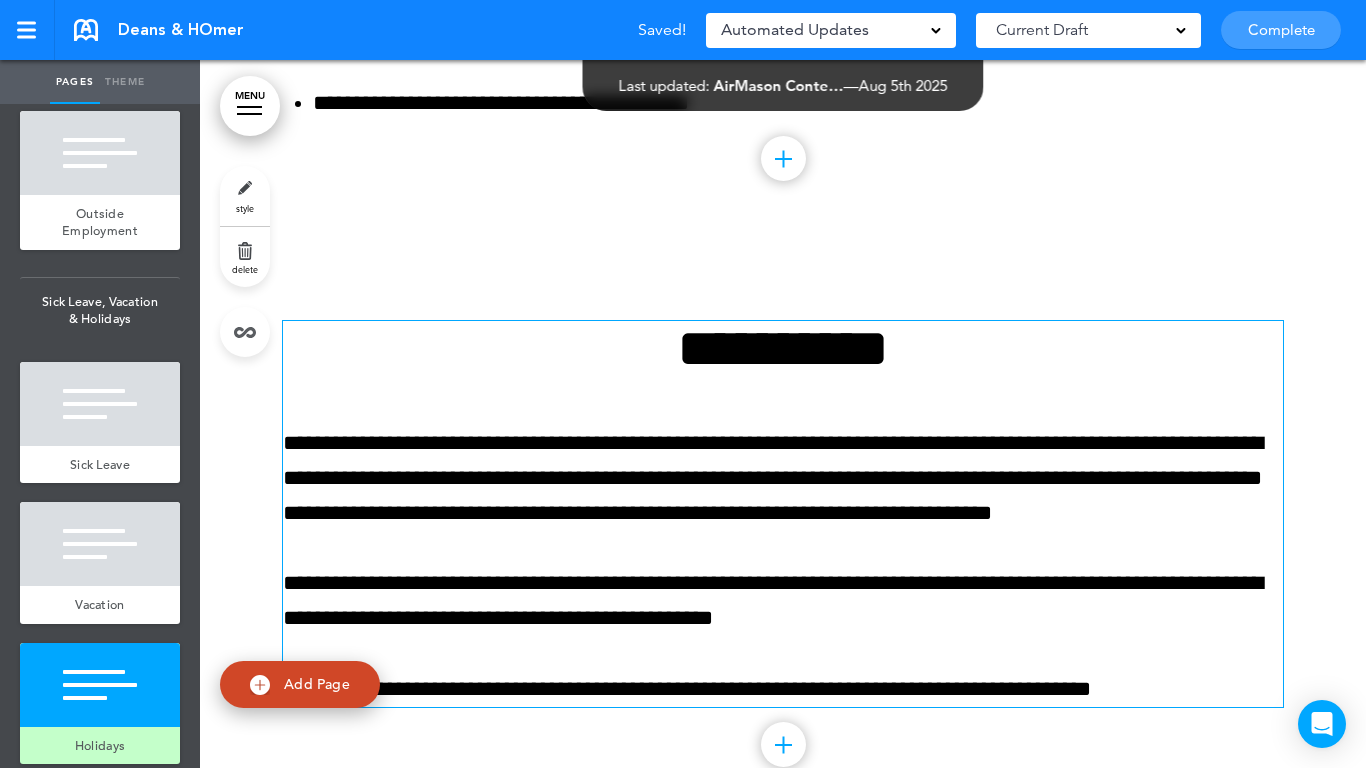 scroll, scrollTop: 31941, scrollLeft: 0, axis: vertical 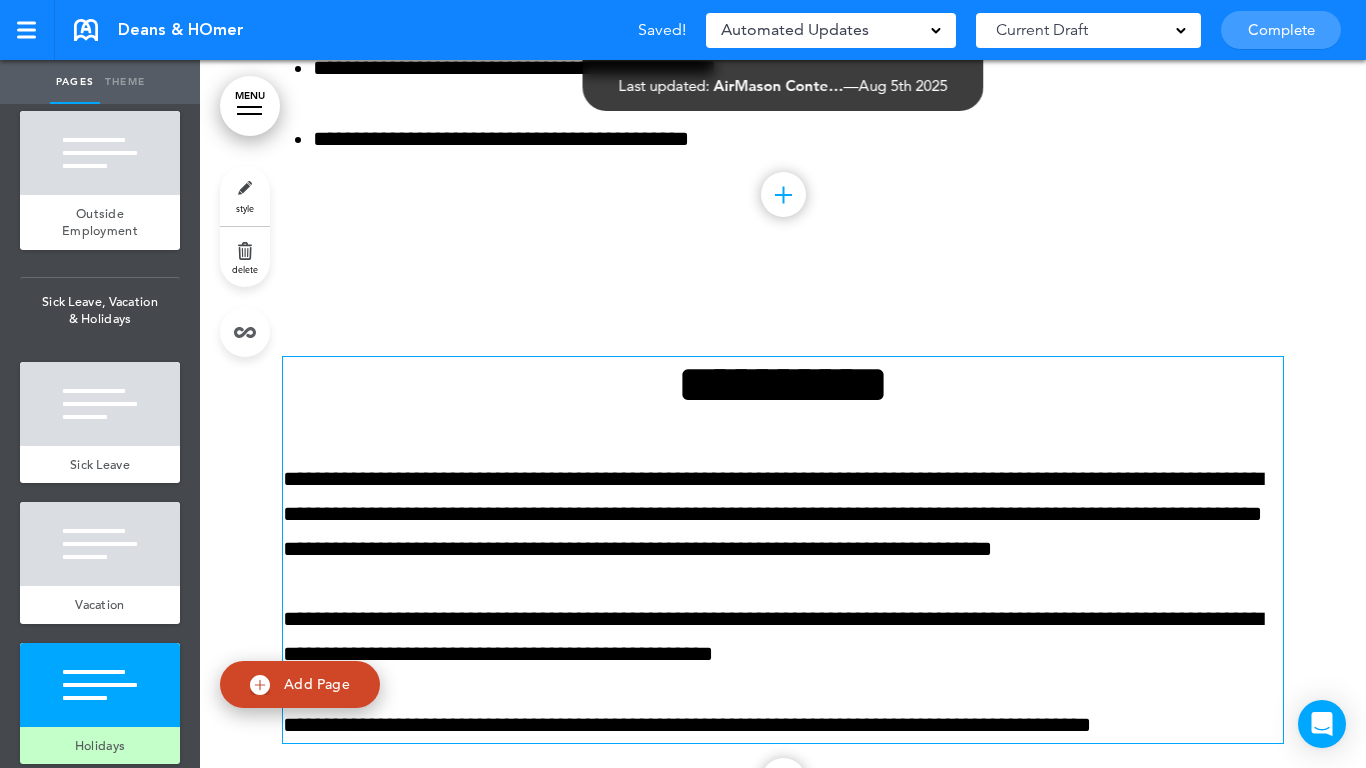 click on "**********" at bounding box center [783, 384] 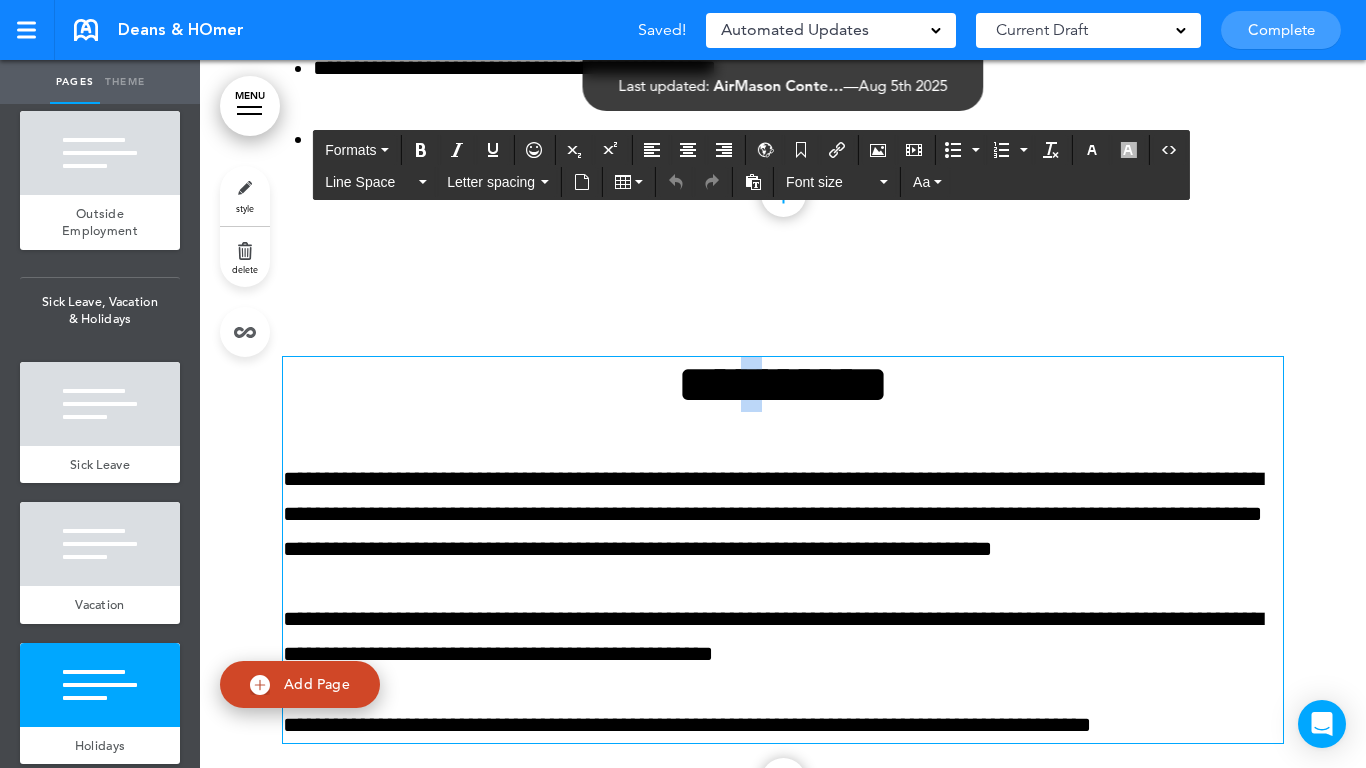 click on "**********" at bounding box center (783, 384) 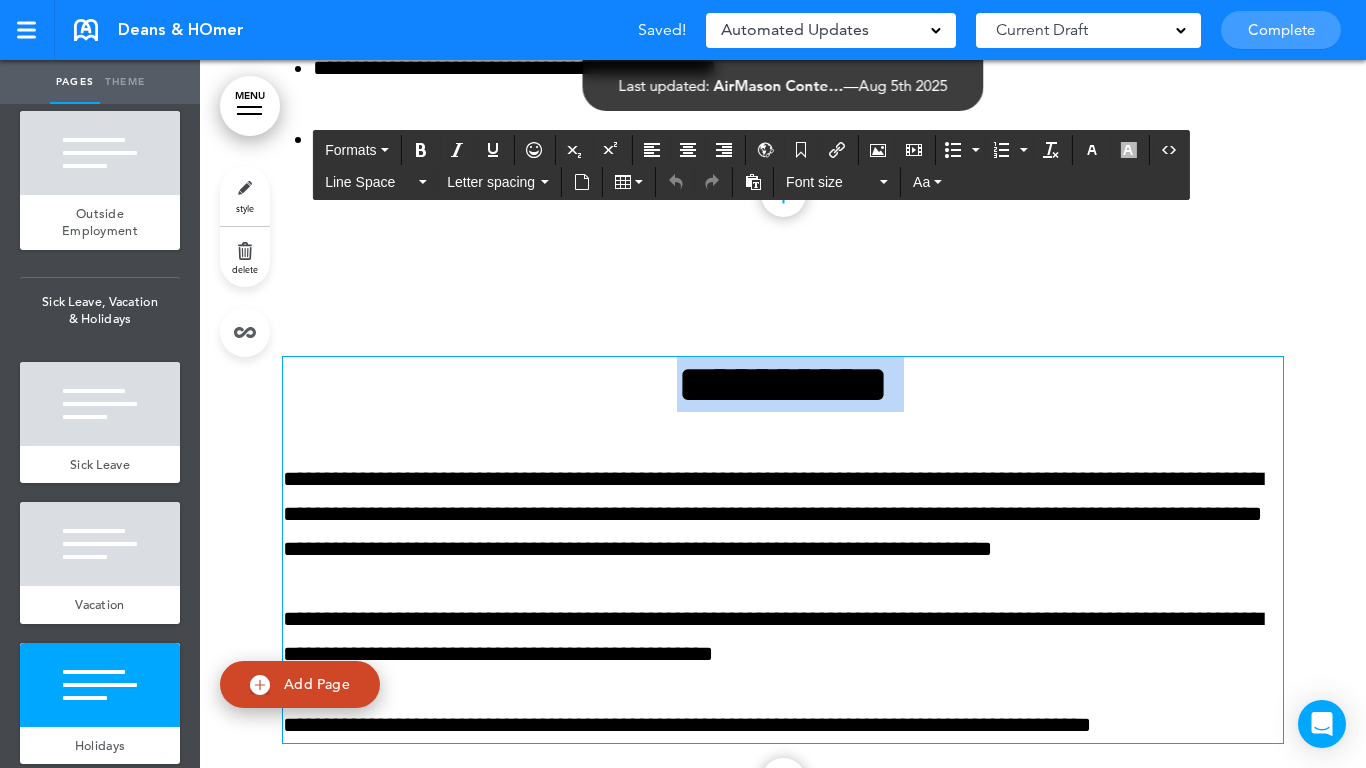 click on "**********" at bounding box center [783, 384] 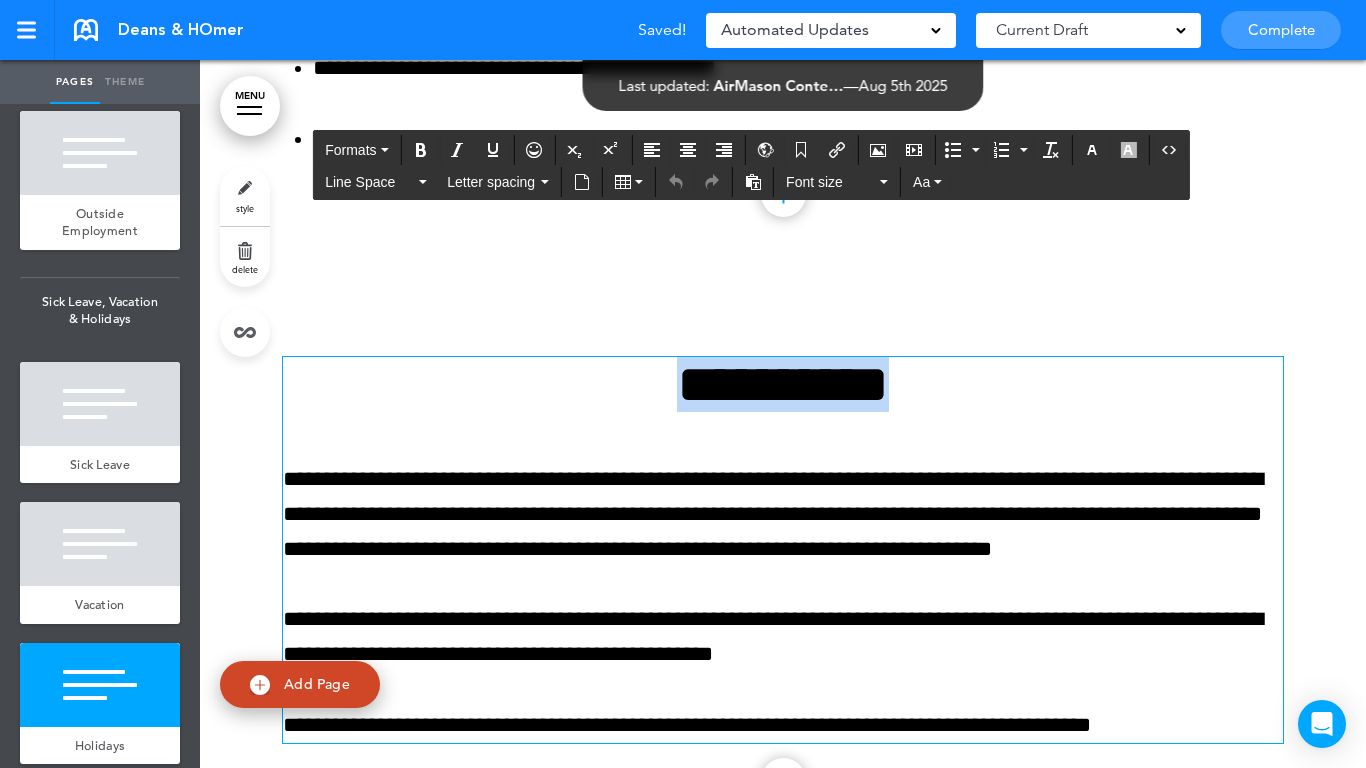 paste 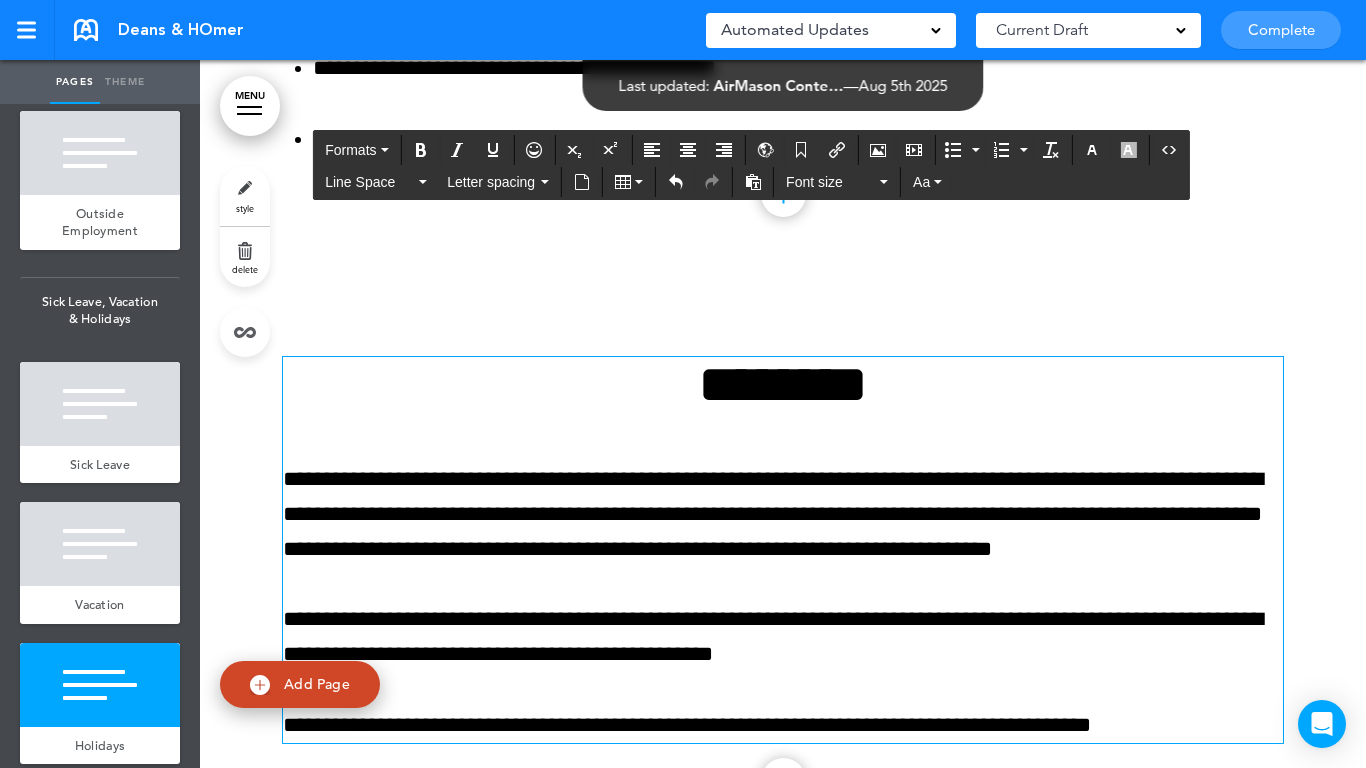 scroll, scrollTop: 32041, scrollLeft: 0, axis: vertical 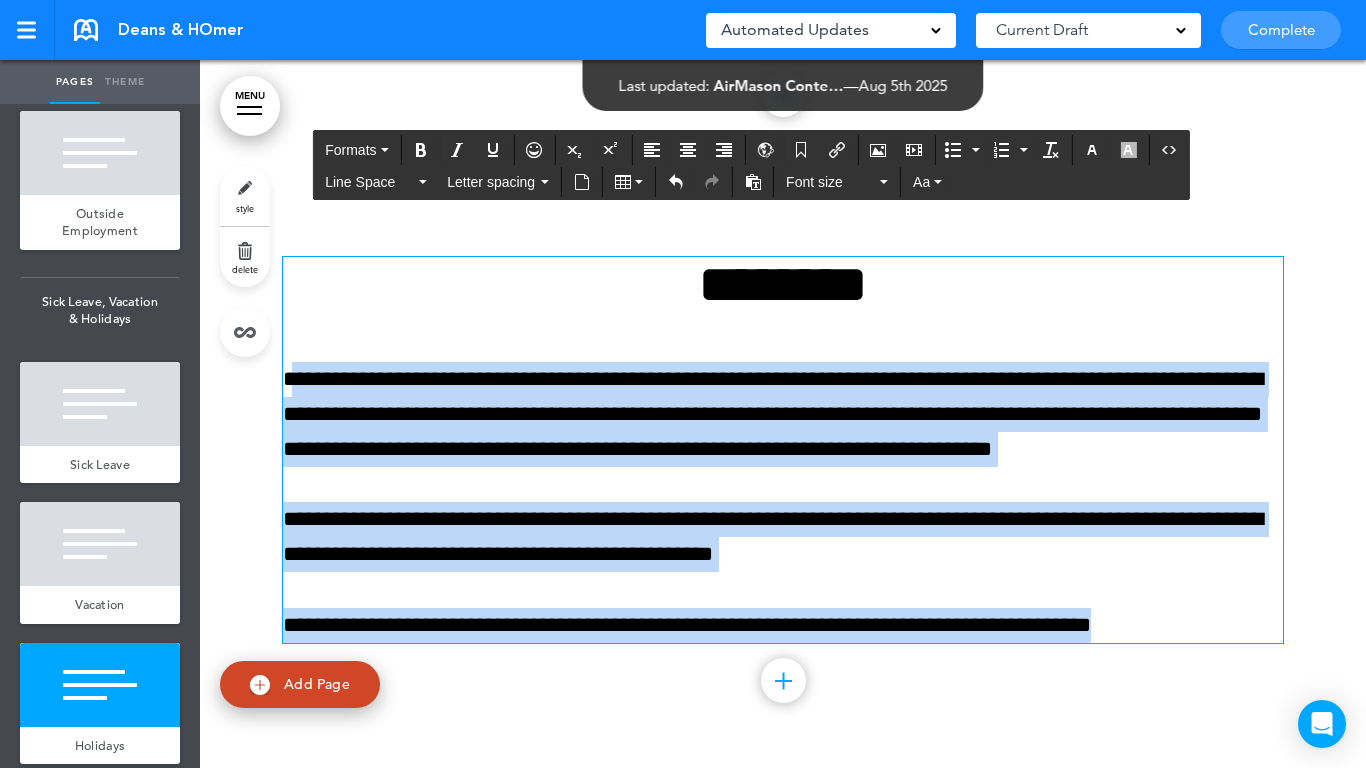 click on "Make this page common so it is available in other handbooks.
This handbook
Preview
Settings
Your Handbooks
Account
Manage Organization
My Account
Help
Logout
Deans & HOmer
Saved!
Automated Updates
0
Auto policy updates
🎉
Updating policies just got easier! Introducing" at bounding box center (683, 384) 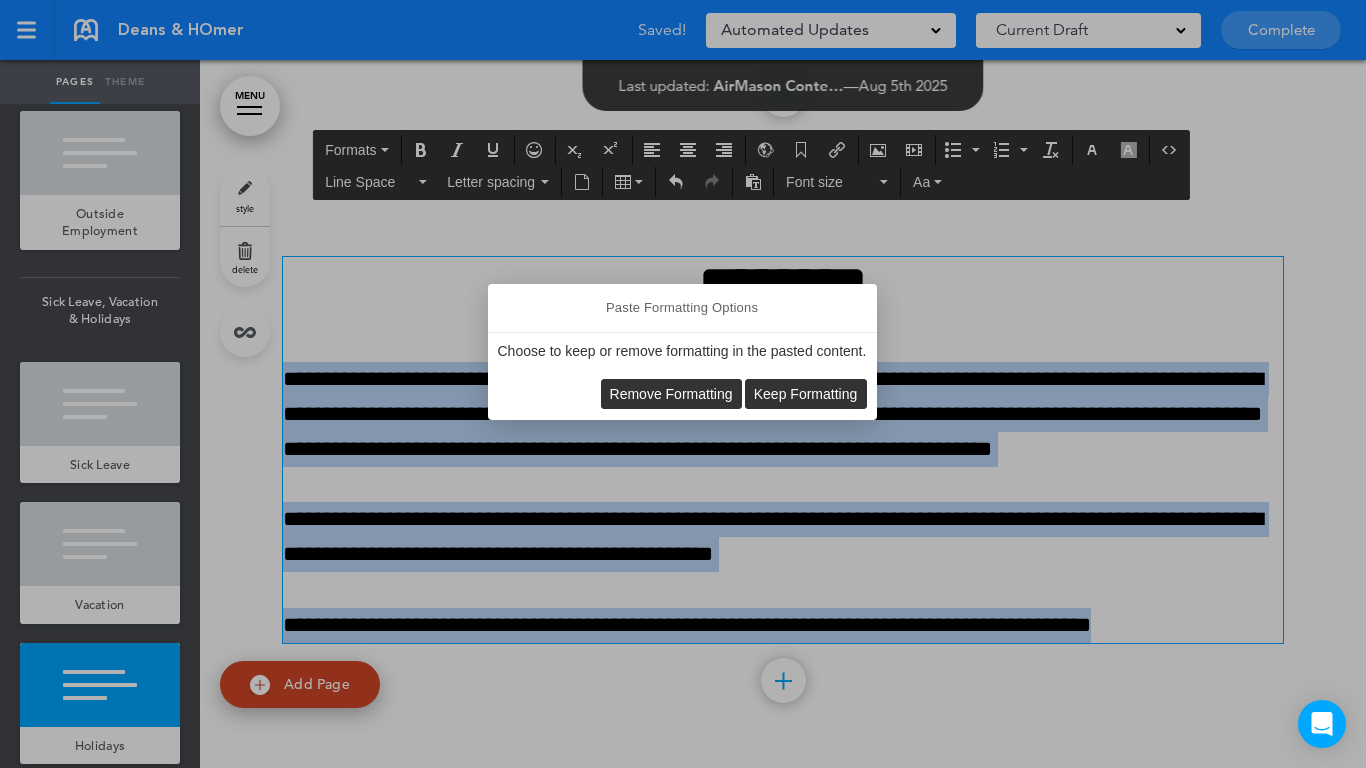 click on "Remove Formatting" at bounding box center (671, 394) 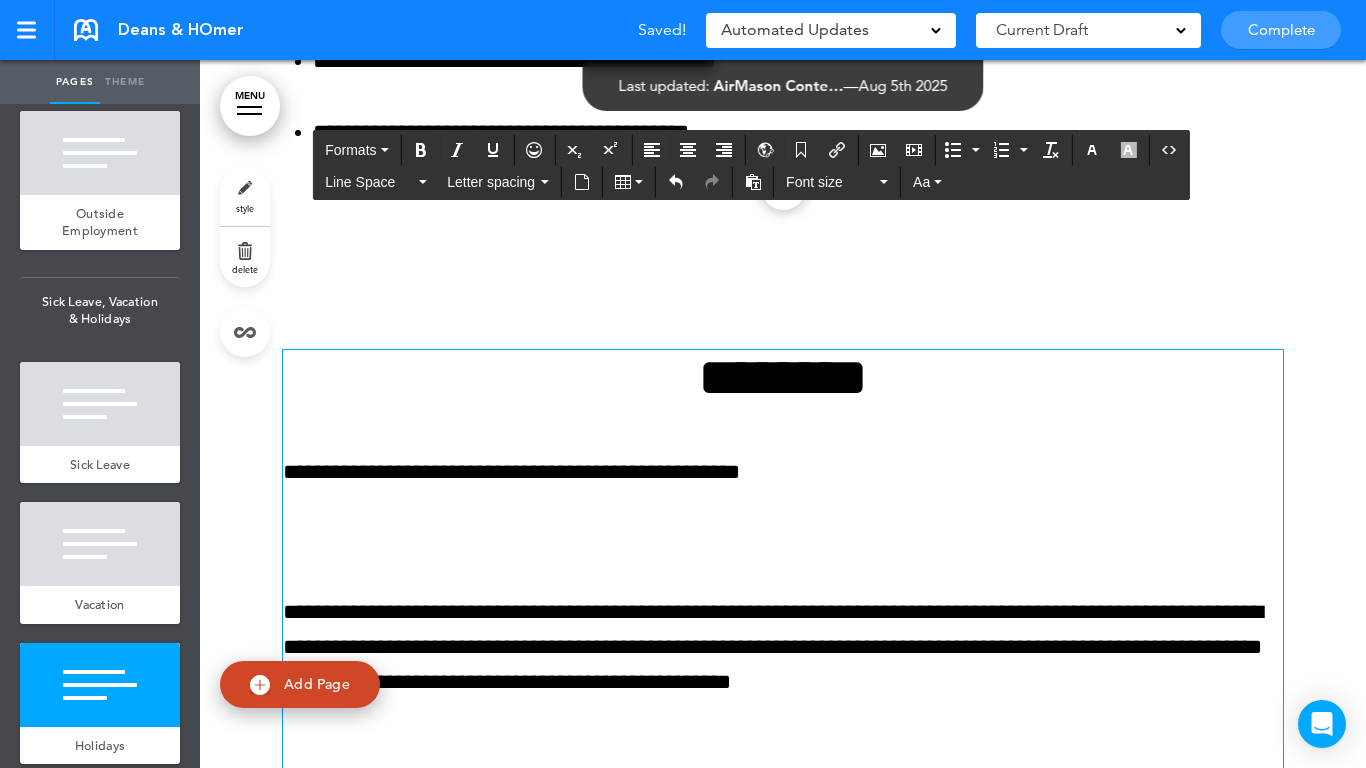 click on "**********" at bounding box center [783, 613] 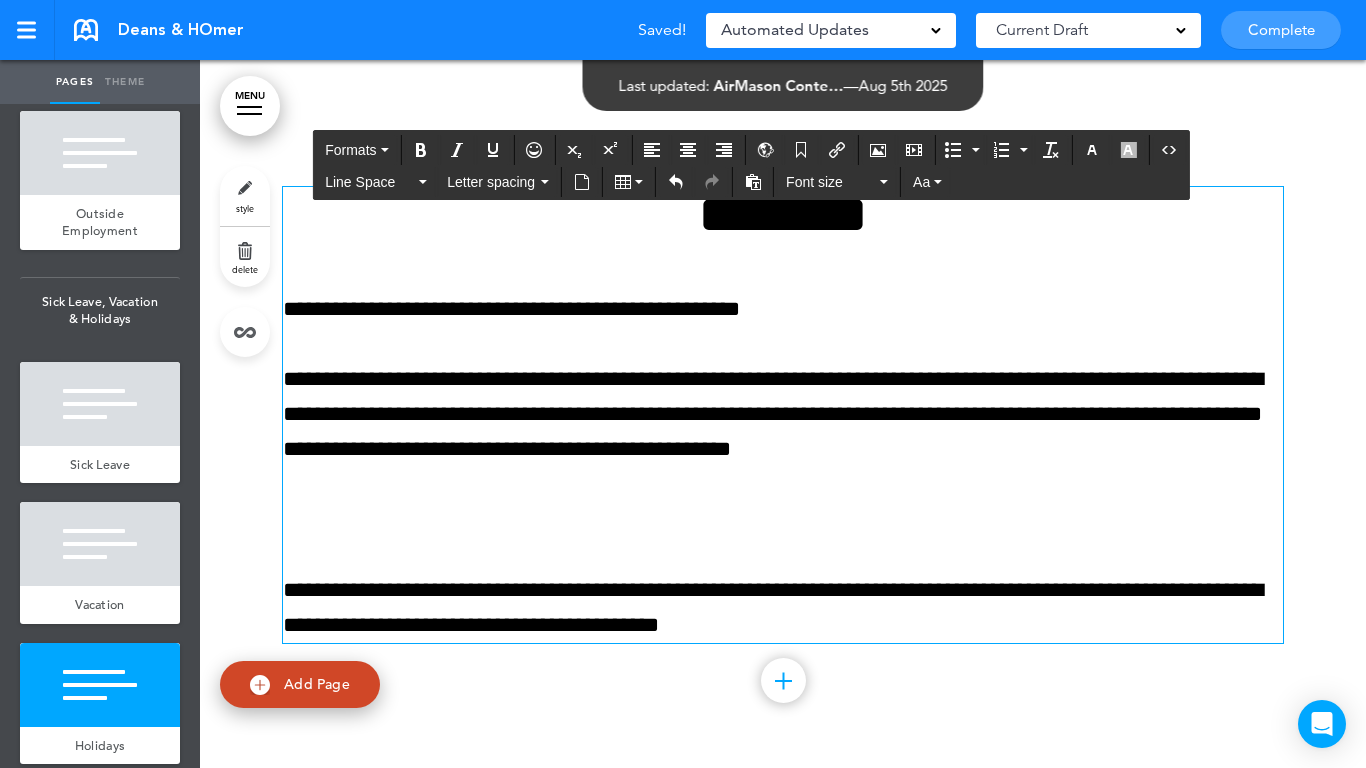 click on "**********" at bounding box center (783, 415) 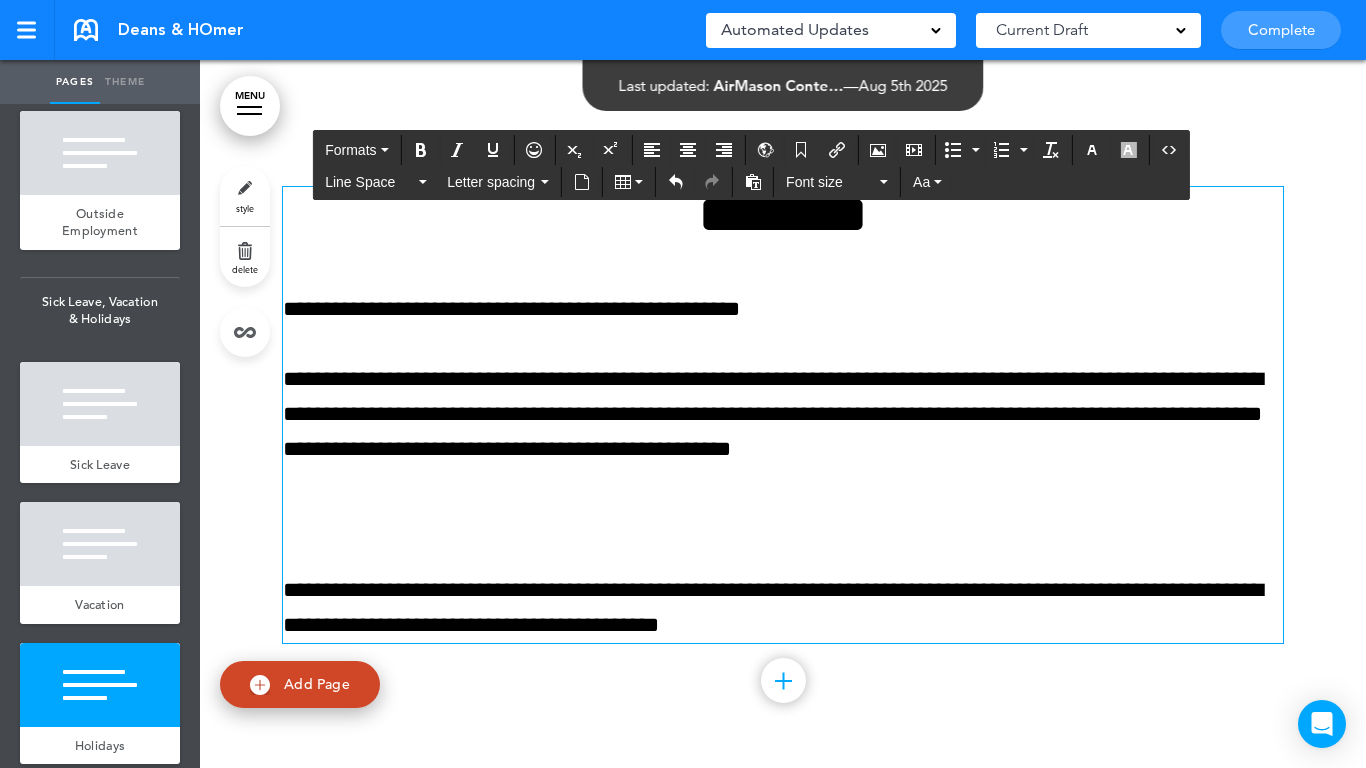 scroll, scrollTop: 32041, scrollLeft: 0, axis: vertical 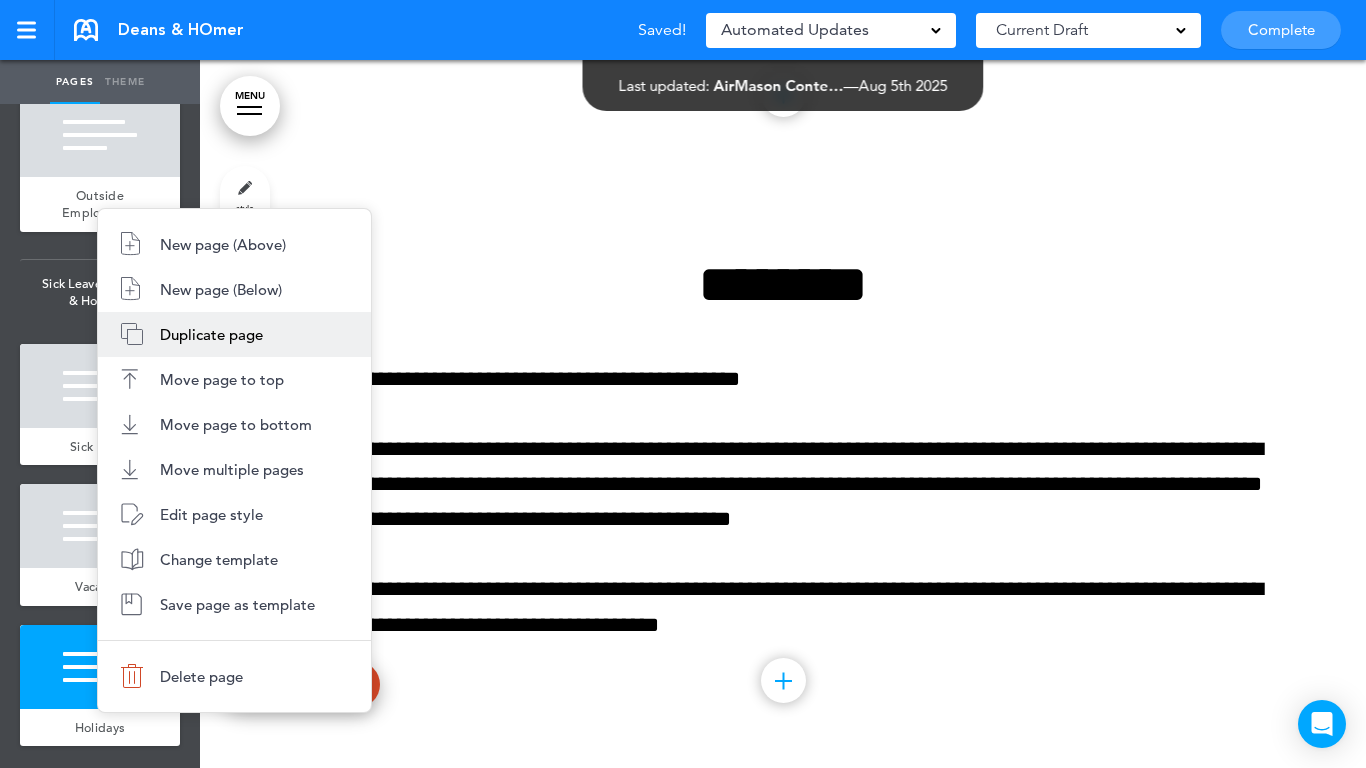 click on "New page (Below)" at bounding box center [221, 289] 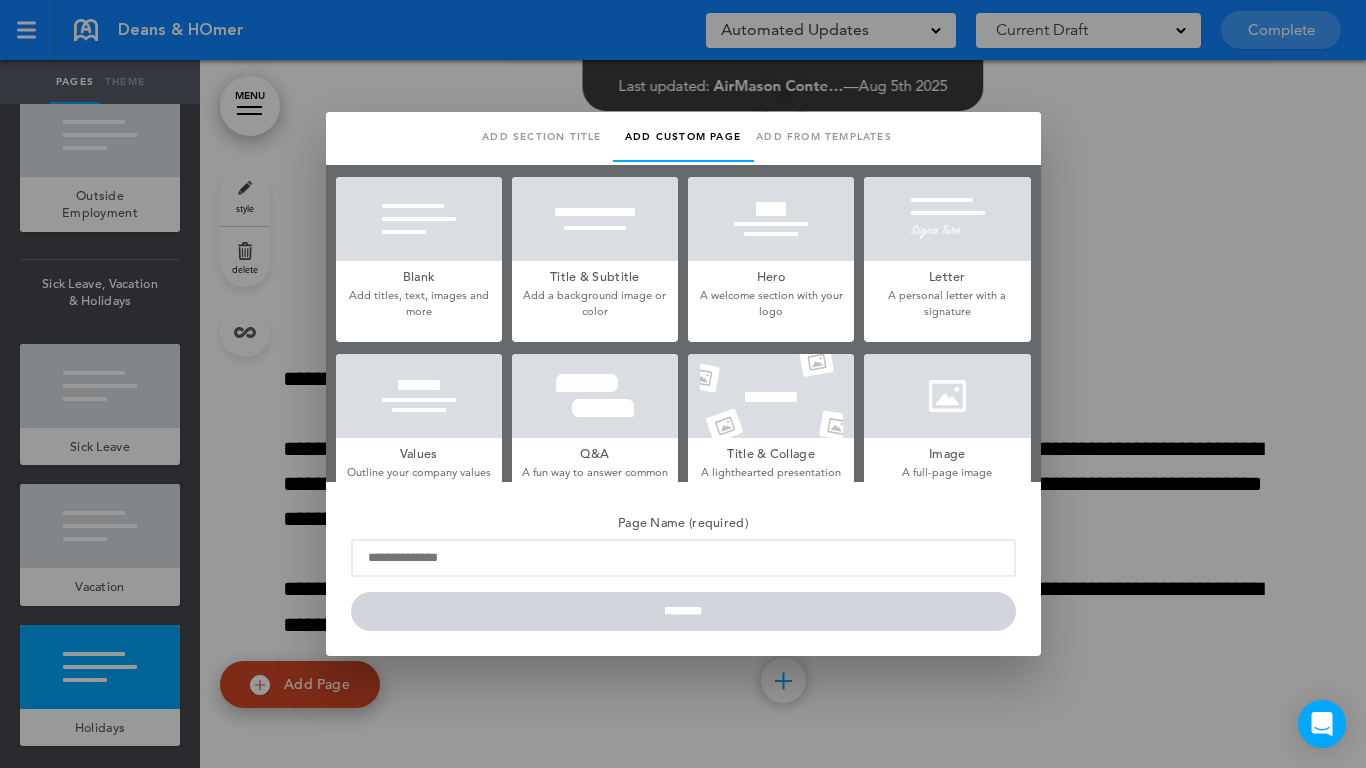 click at bounding box center [419, 219] 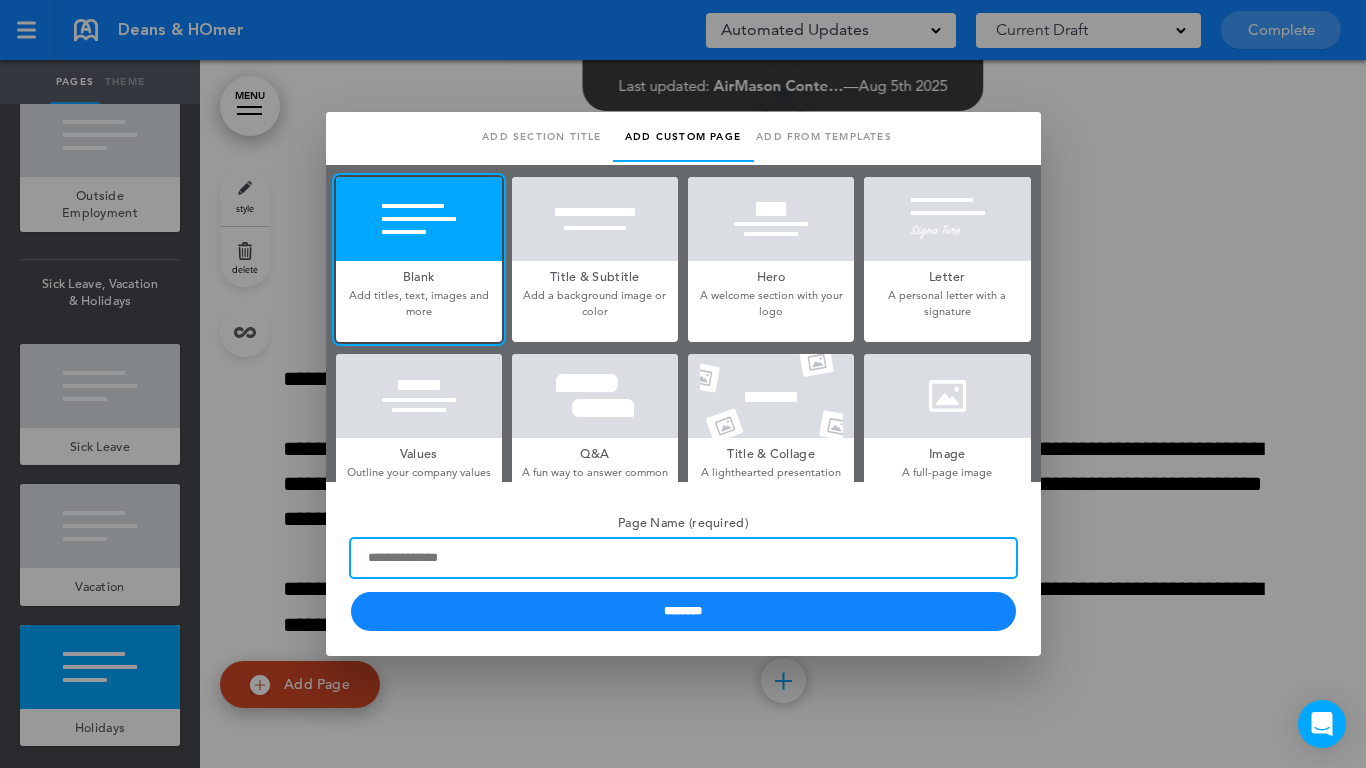 paste on "**********" 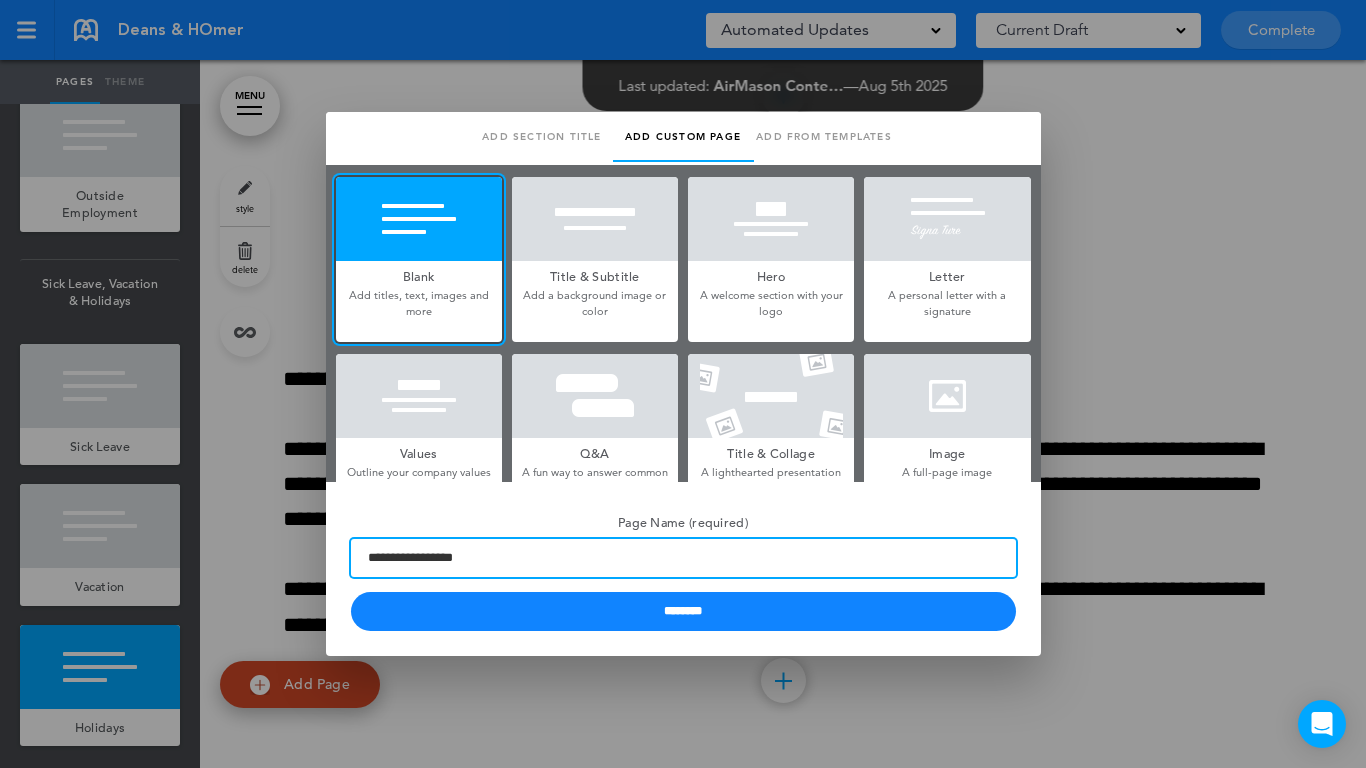 click on "**********" at bounding box center (683, 558) 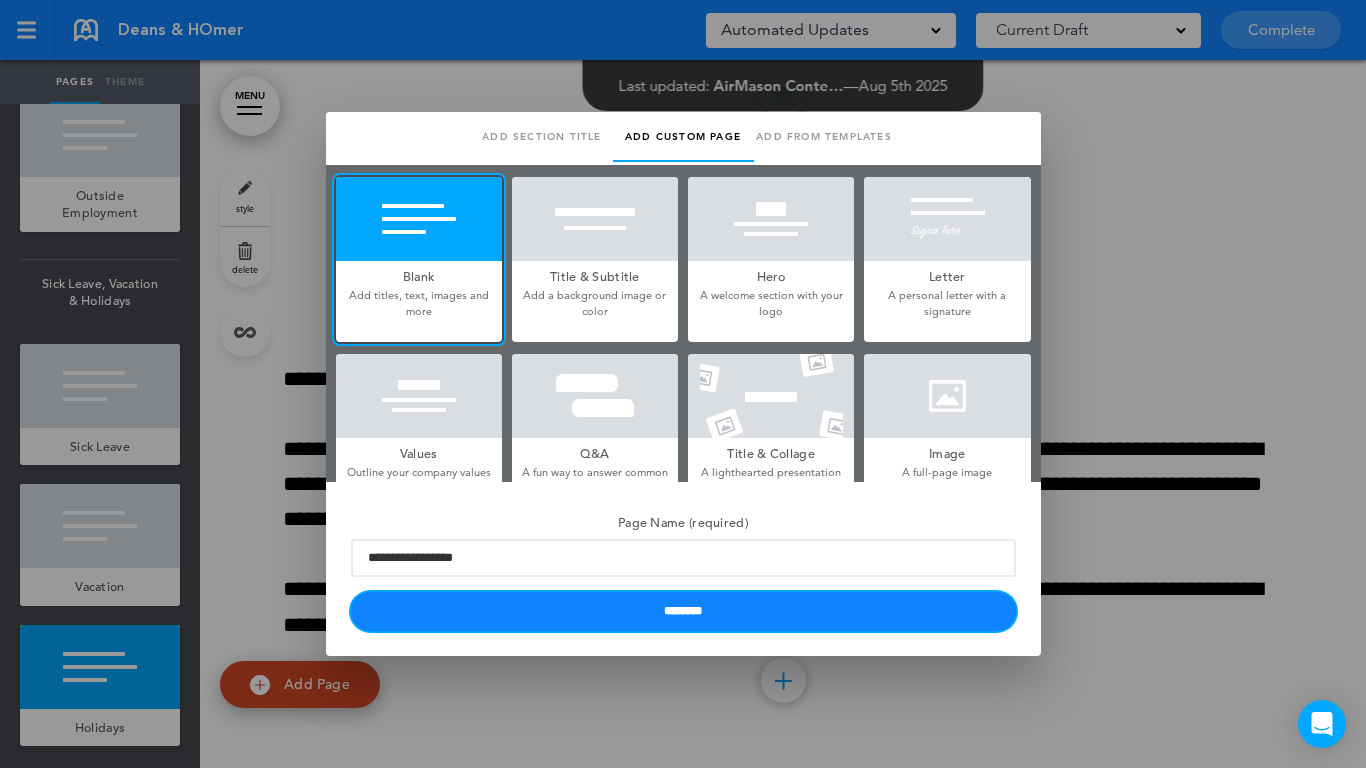 click on "**********" at bounding box center (683, 569) 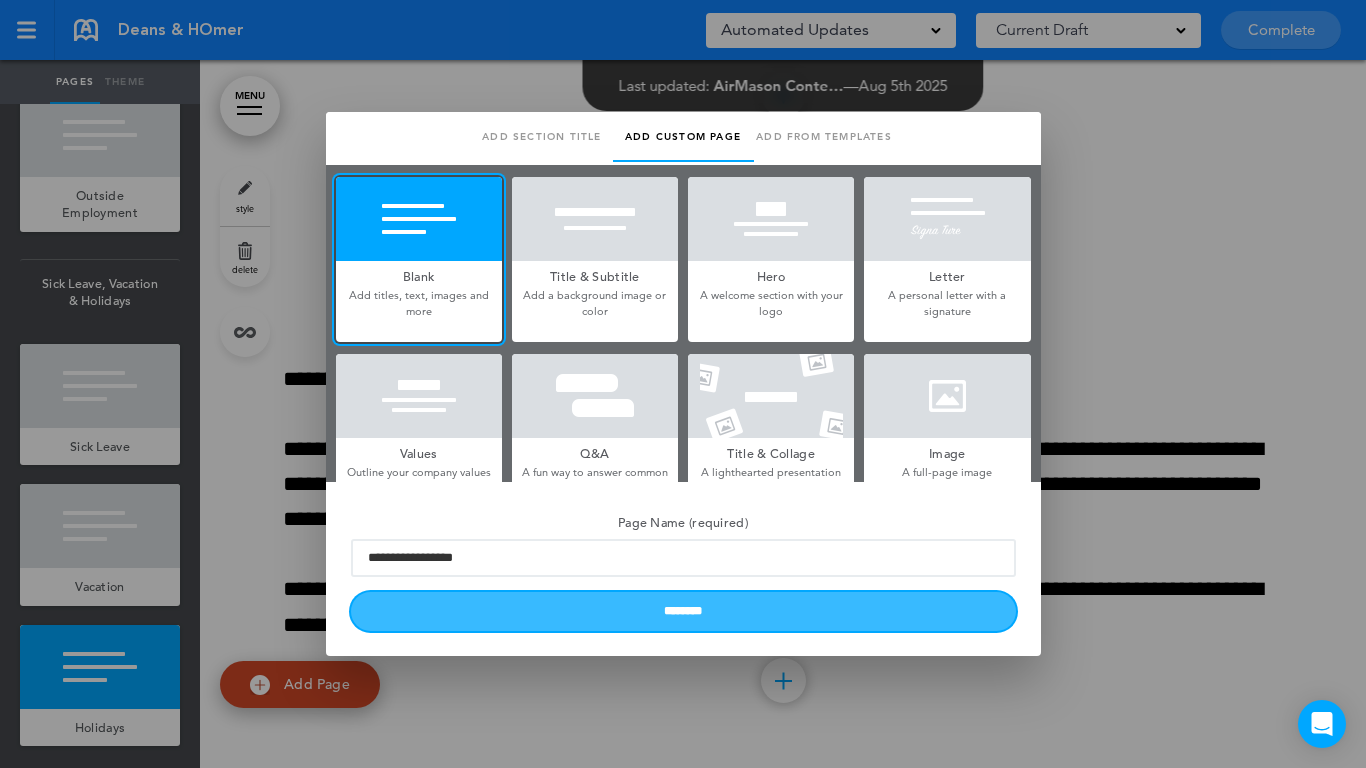 click on "********" at bounding box center [683, 611] 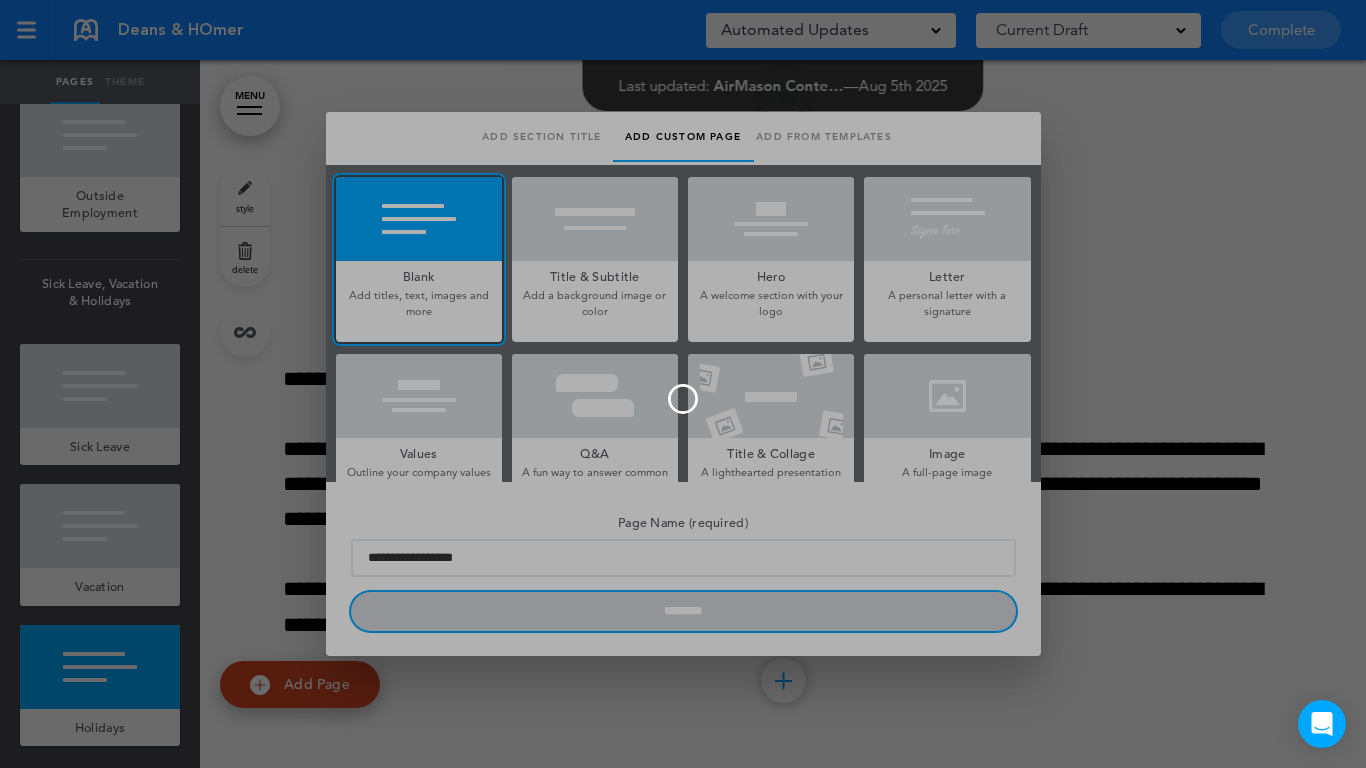type 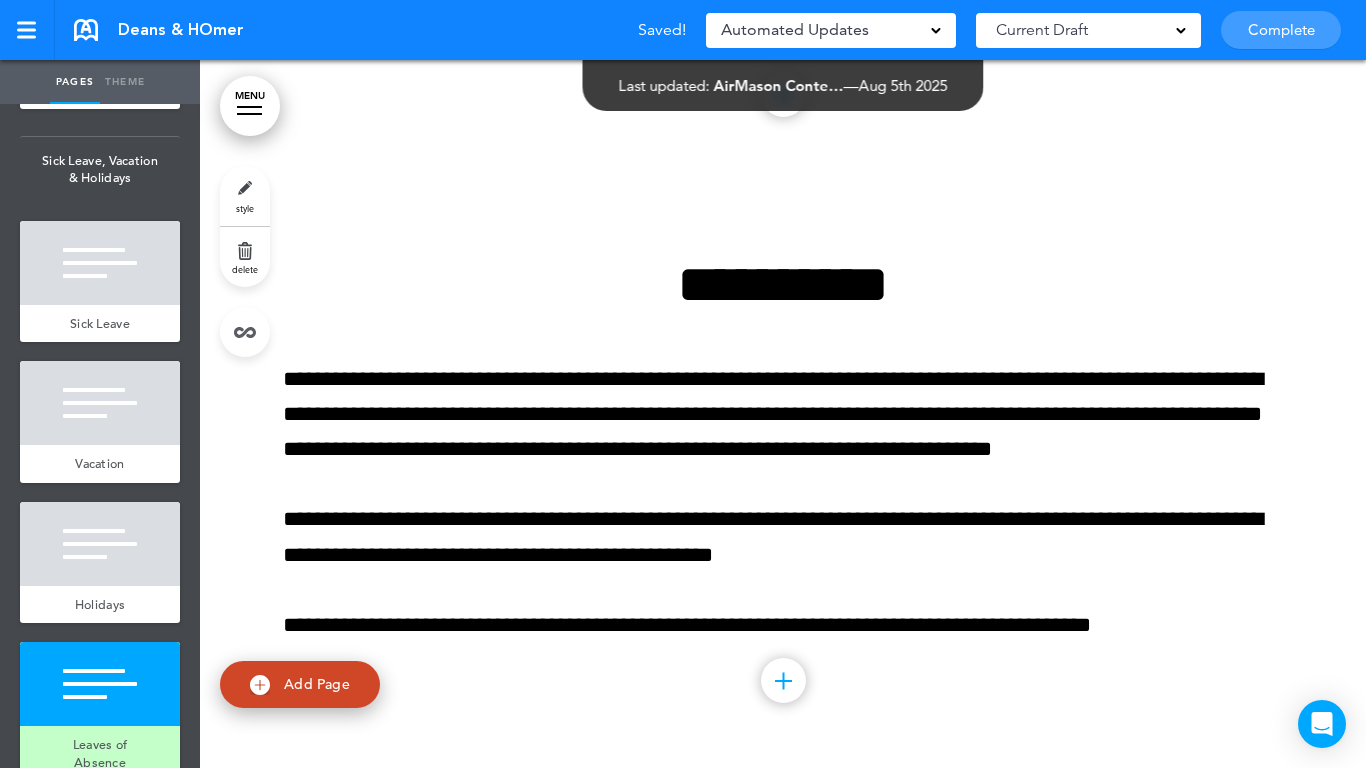 scroll, scrollTop: 32527, scrollLeft: 0, axis: vertical 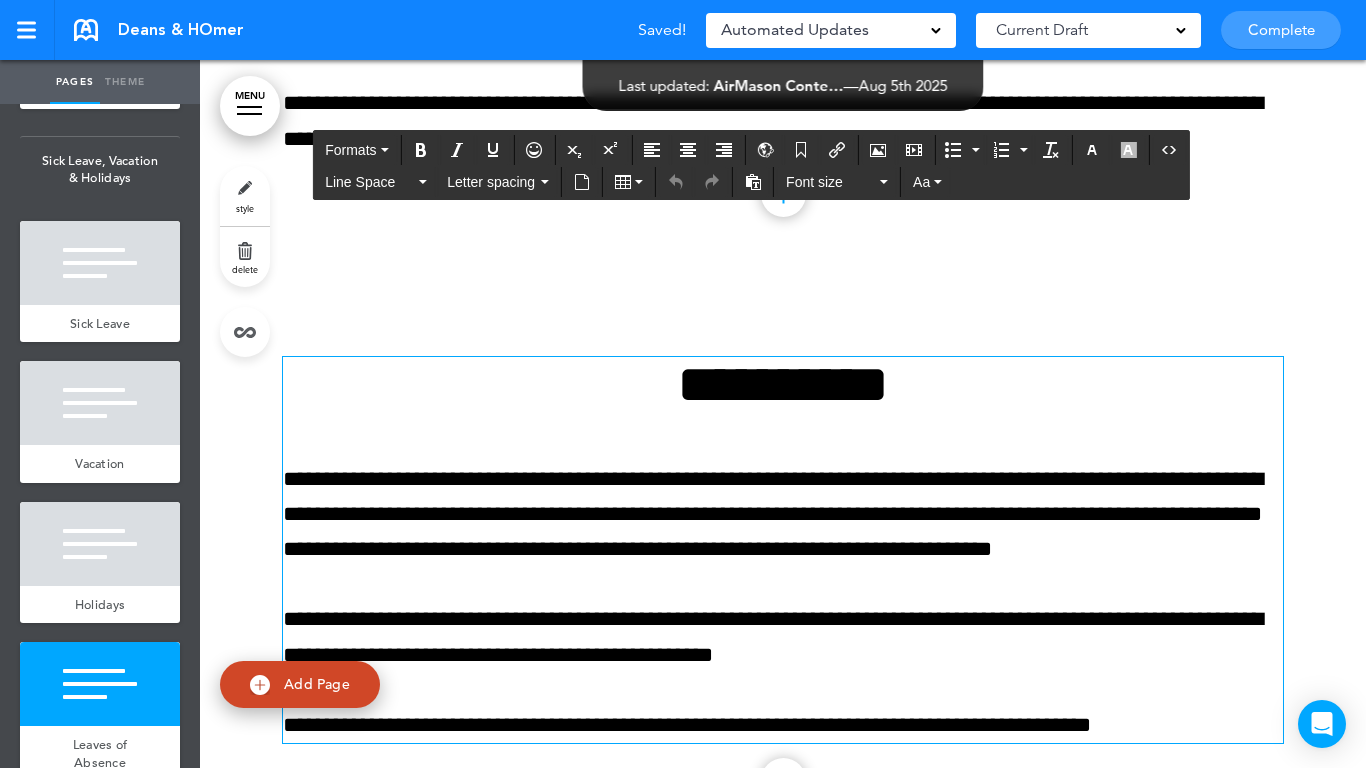 click on "**********" at bounding box center [783, 384] 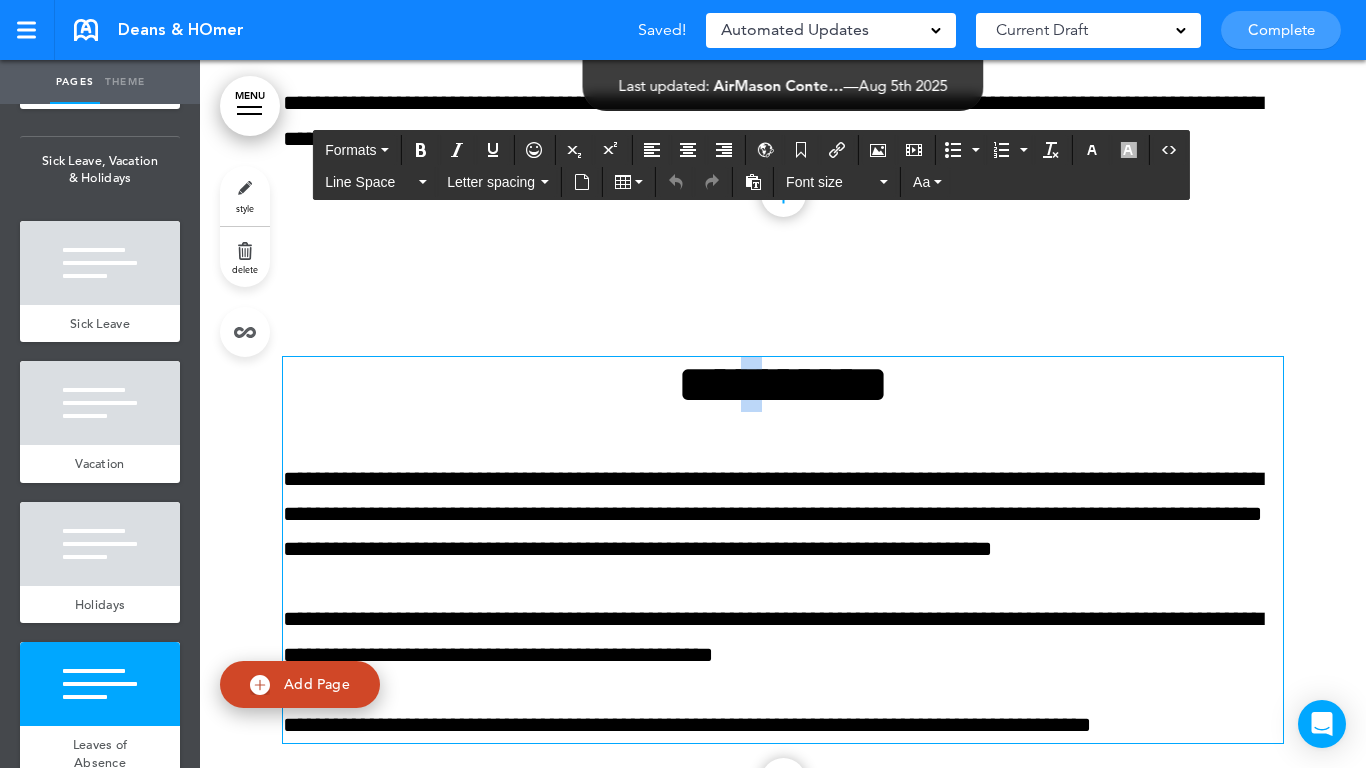 click on "**********" at bounding box center (783, 384) 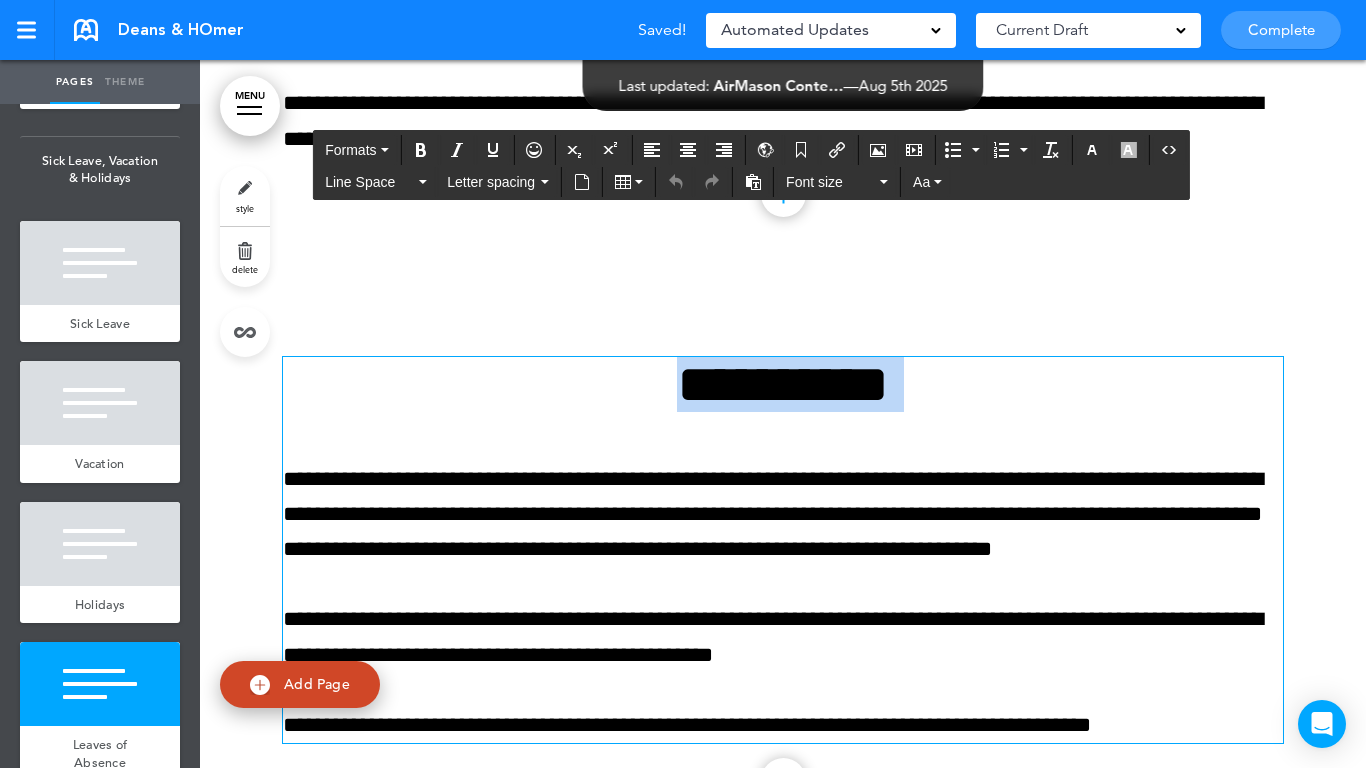 click on "**********" at bounding box center [783, 384] 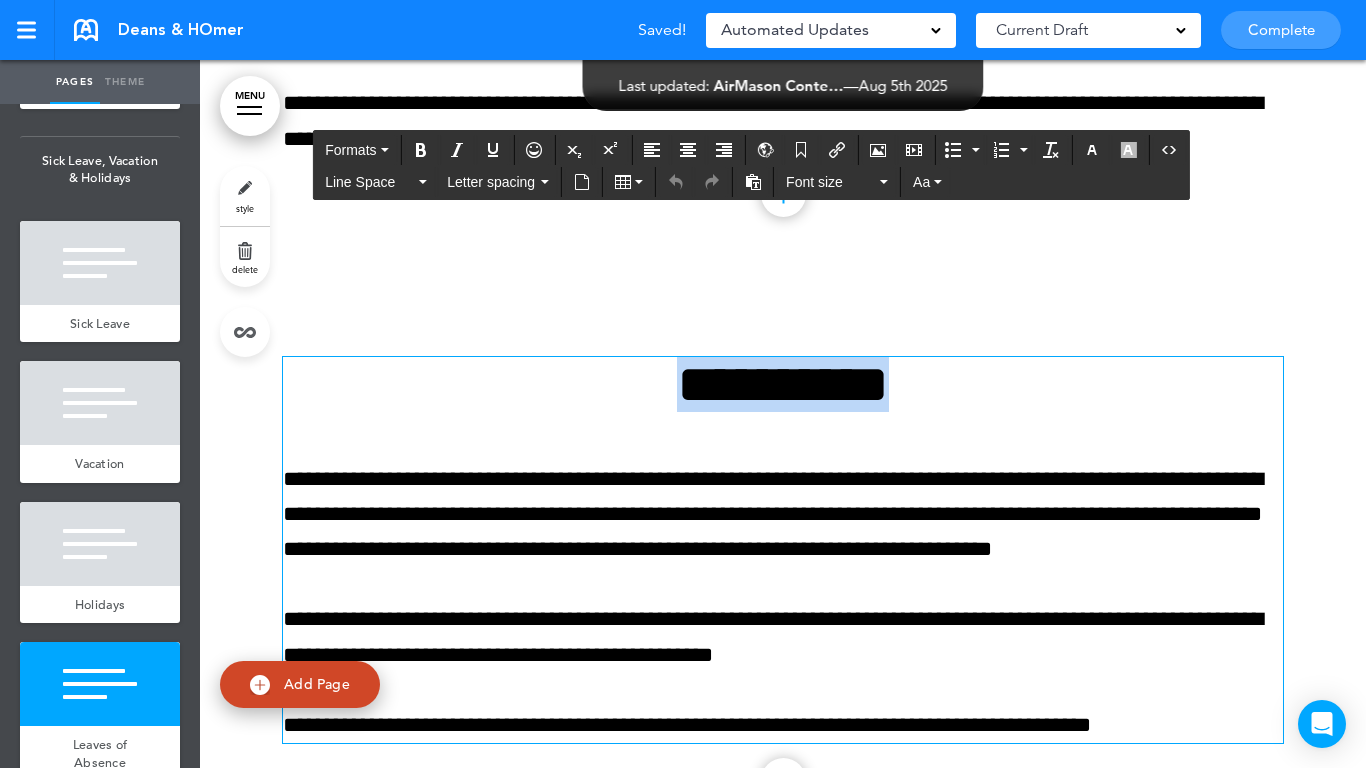paste 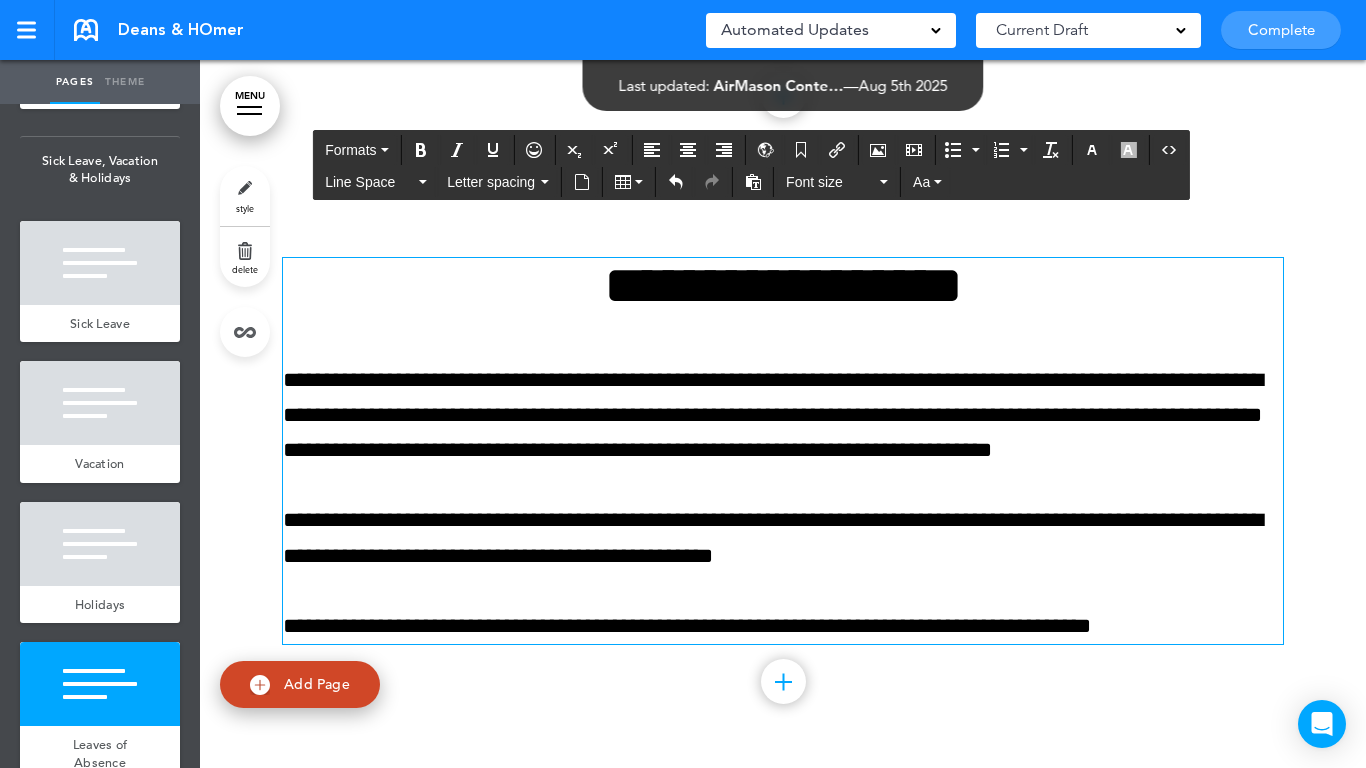 scroll, scrollTop: 32627, scrollLeft: 0, axis: vertical 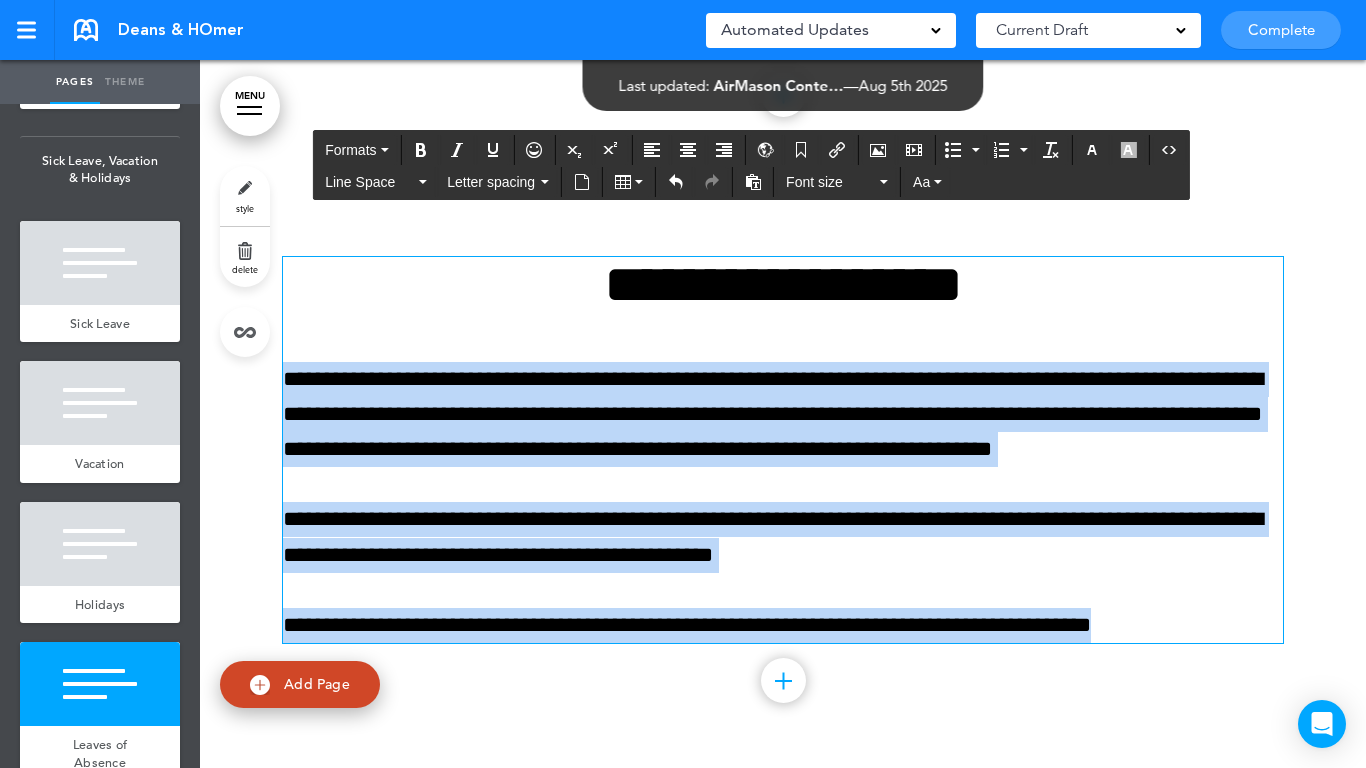 click on "Make this page common so it is available in other handbooks.
This handbook
Preview
Settings
Your Handbooks
Account
Manage Organization
My Account
Help
Logout
Deans & HOmer
Saved!
Automated Updates
0
Auto policy updates
🎉
Updating policies just got easier! Introducing" at bounding box center [683, 384] 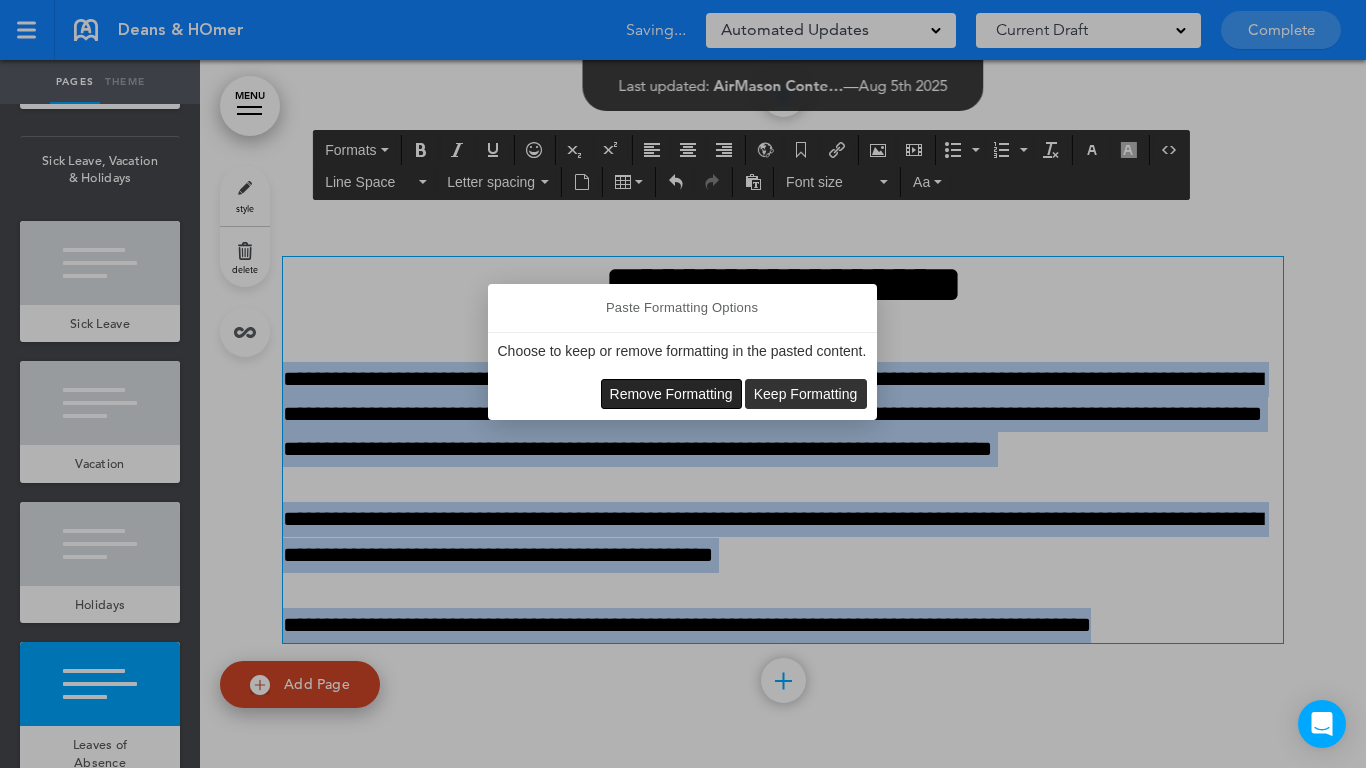 click on "Remove Formatting" at bounding box center (671, 394) 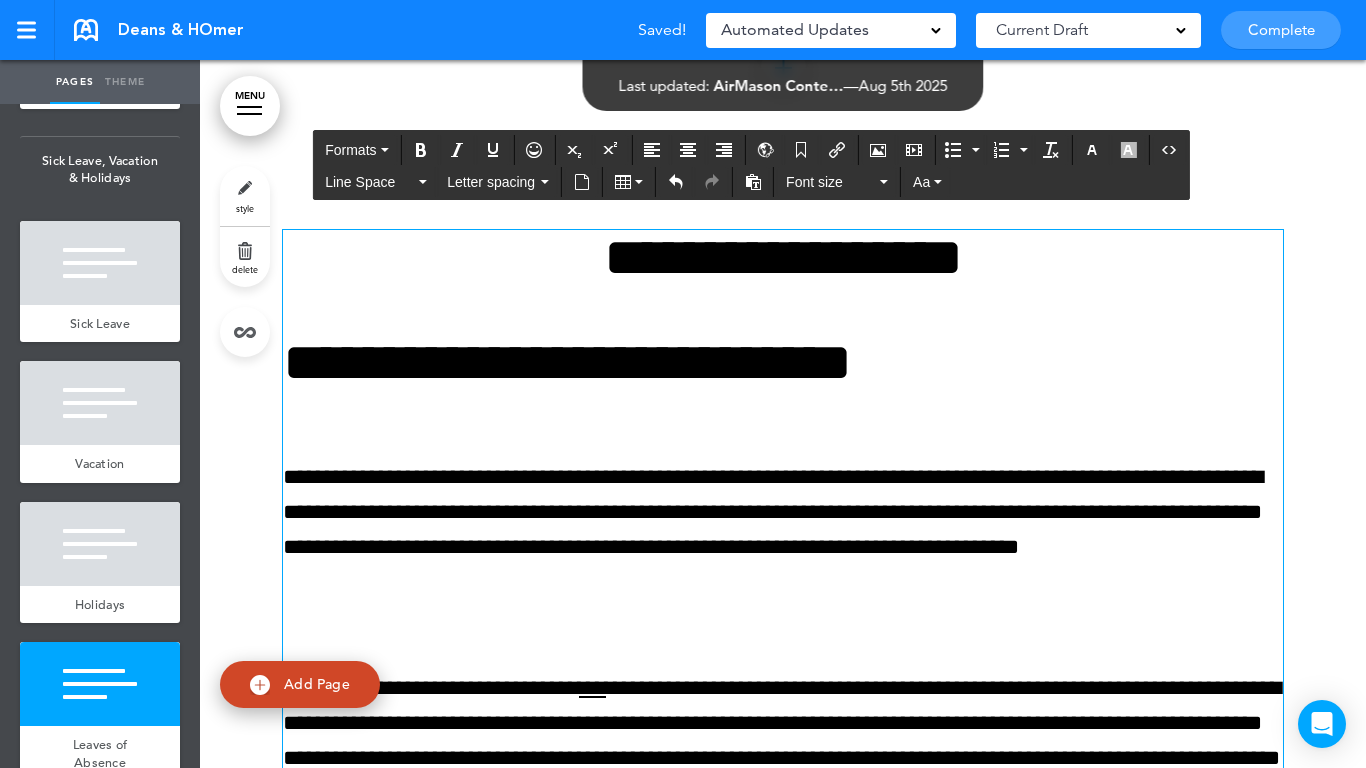 scroll, scrollTop: 32681, scrollLeft: 0, axis: vertical 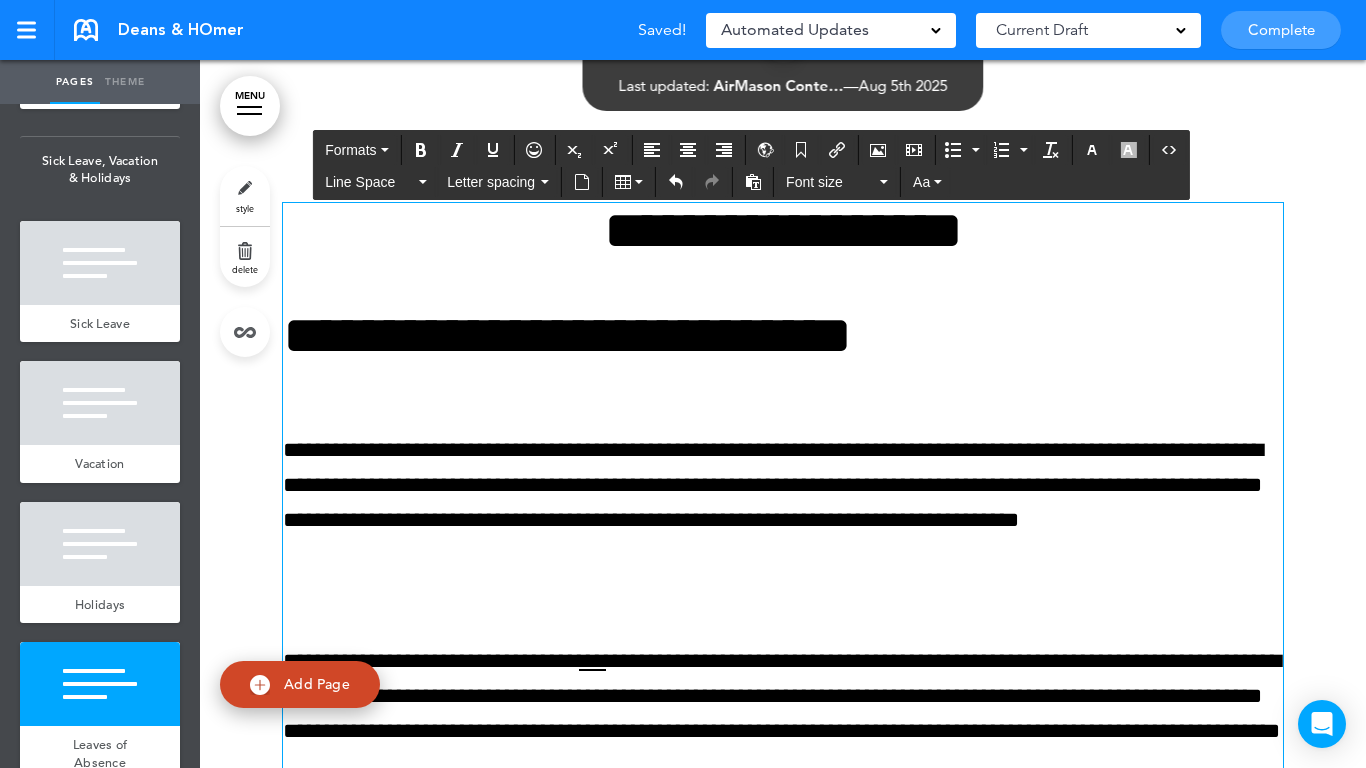 click on "**********" at bounding box center [783, 335] 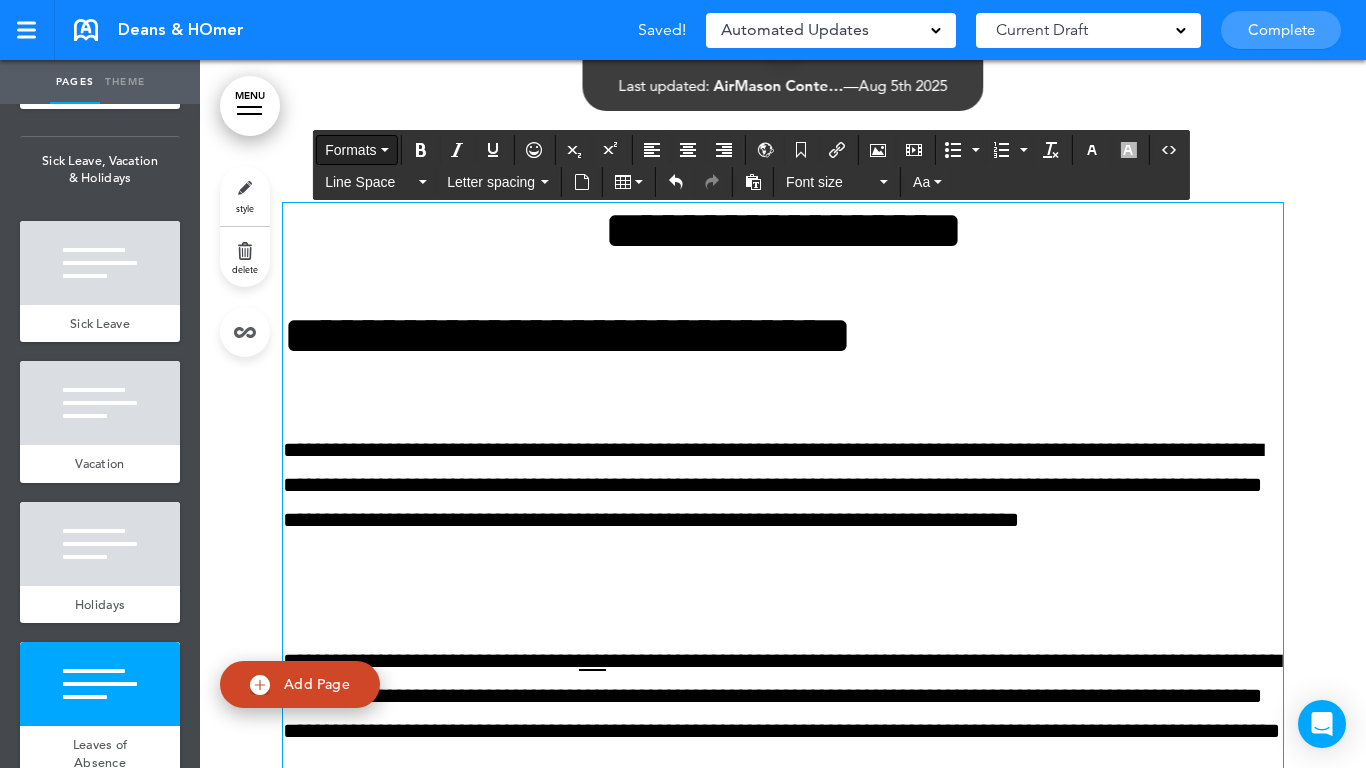 click on "Formats" at bounding box center (350, 150) 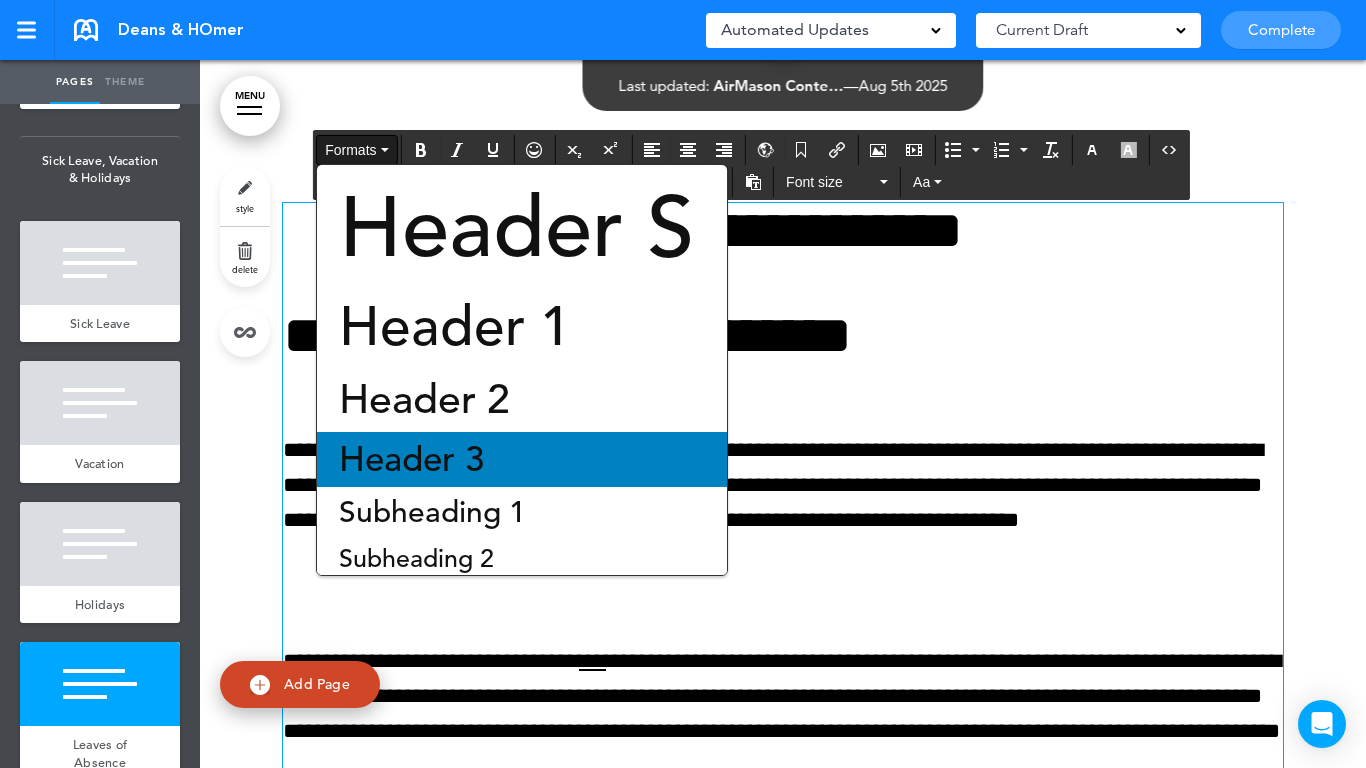 click on "Header 3" at bounding box center [411, 459] 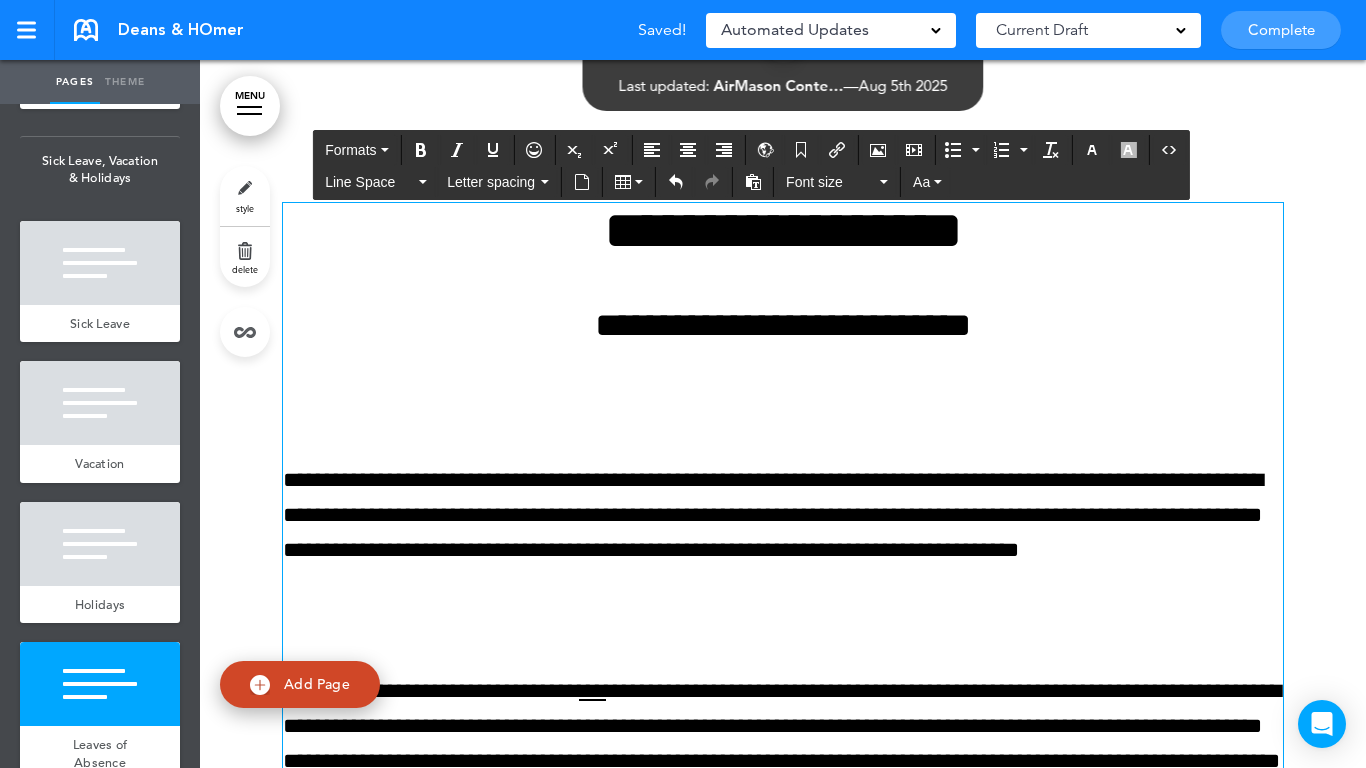 click on "**********" at bounding box center [783, 1451] 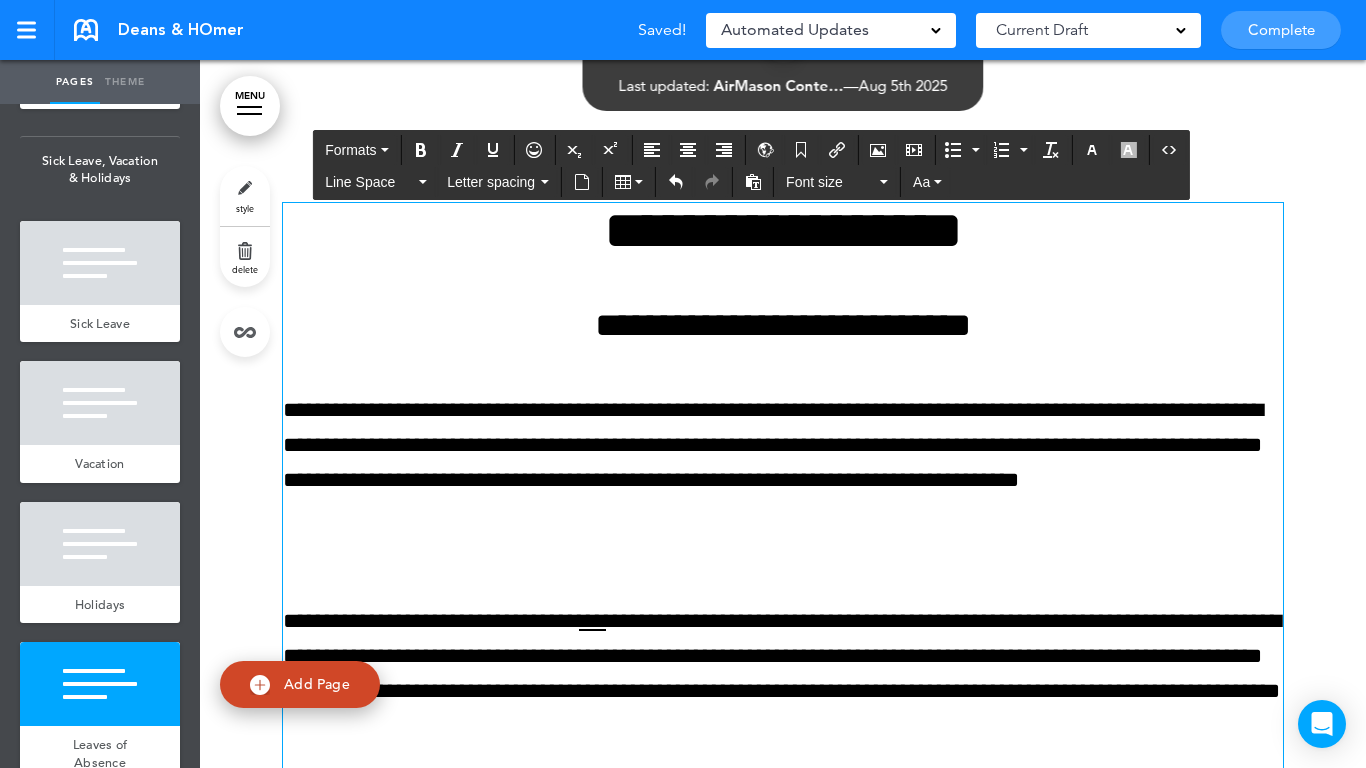 click on "**********" at bounding box center [783, 1416] 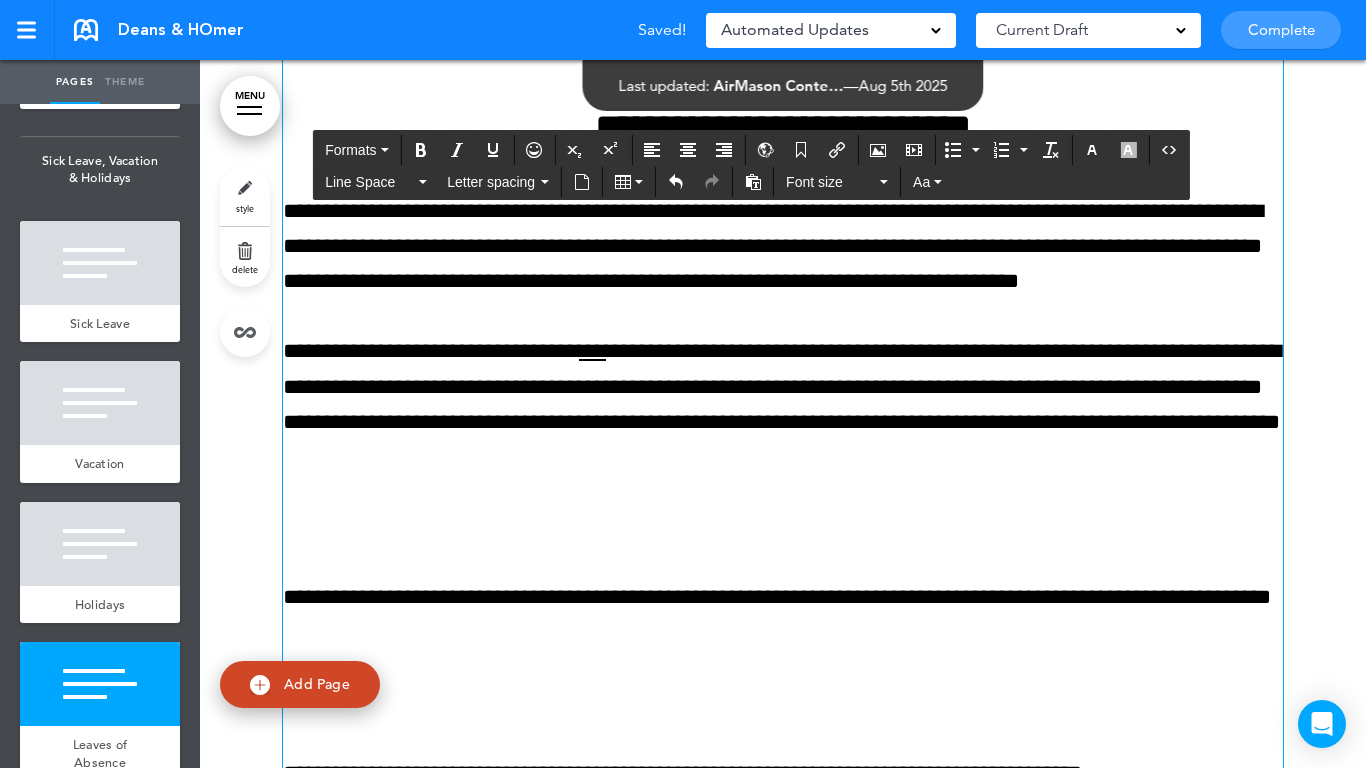 scroll, scrollTop: 32881, scrollLeft: 0, axis: vertical 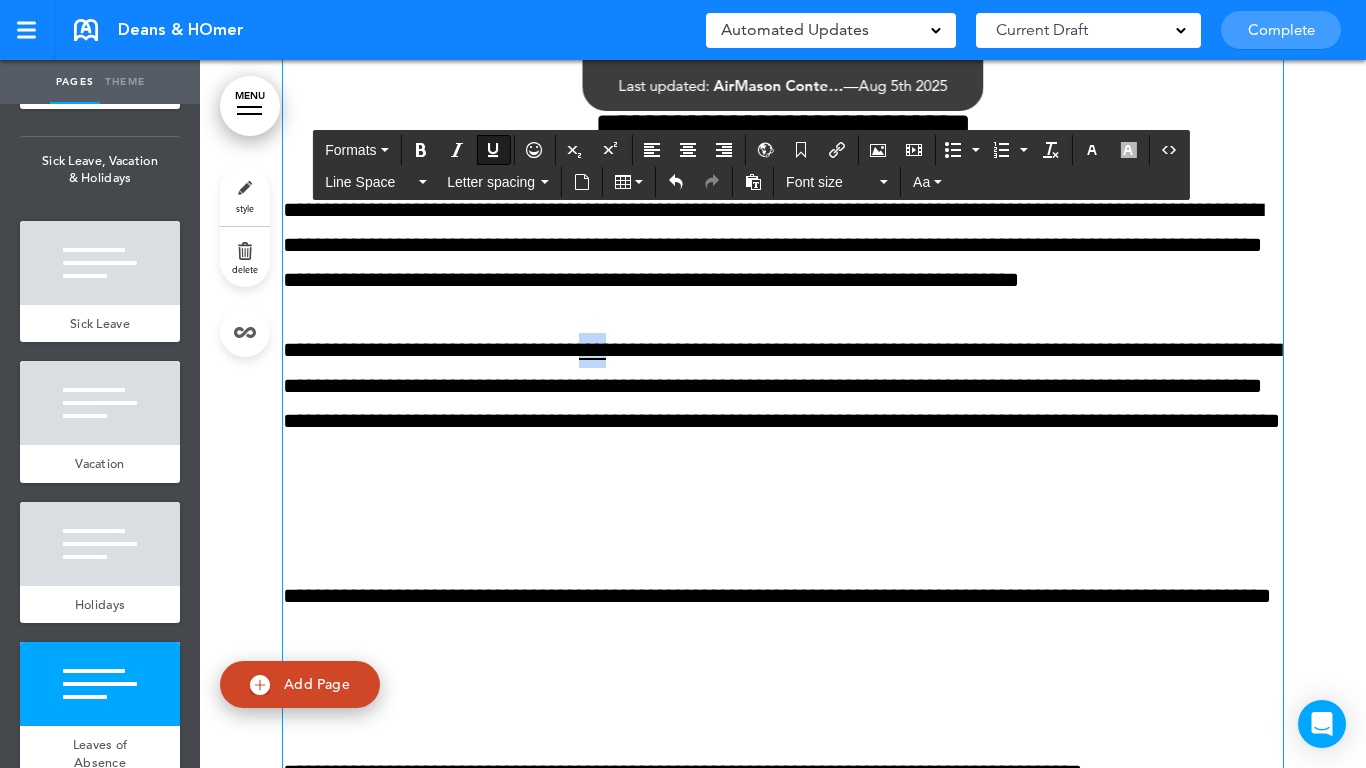drag, startPoint x: 586, startPoint y: 345, endPoint x: 618, endPoint y: 347, distance: 32.06244 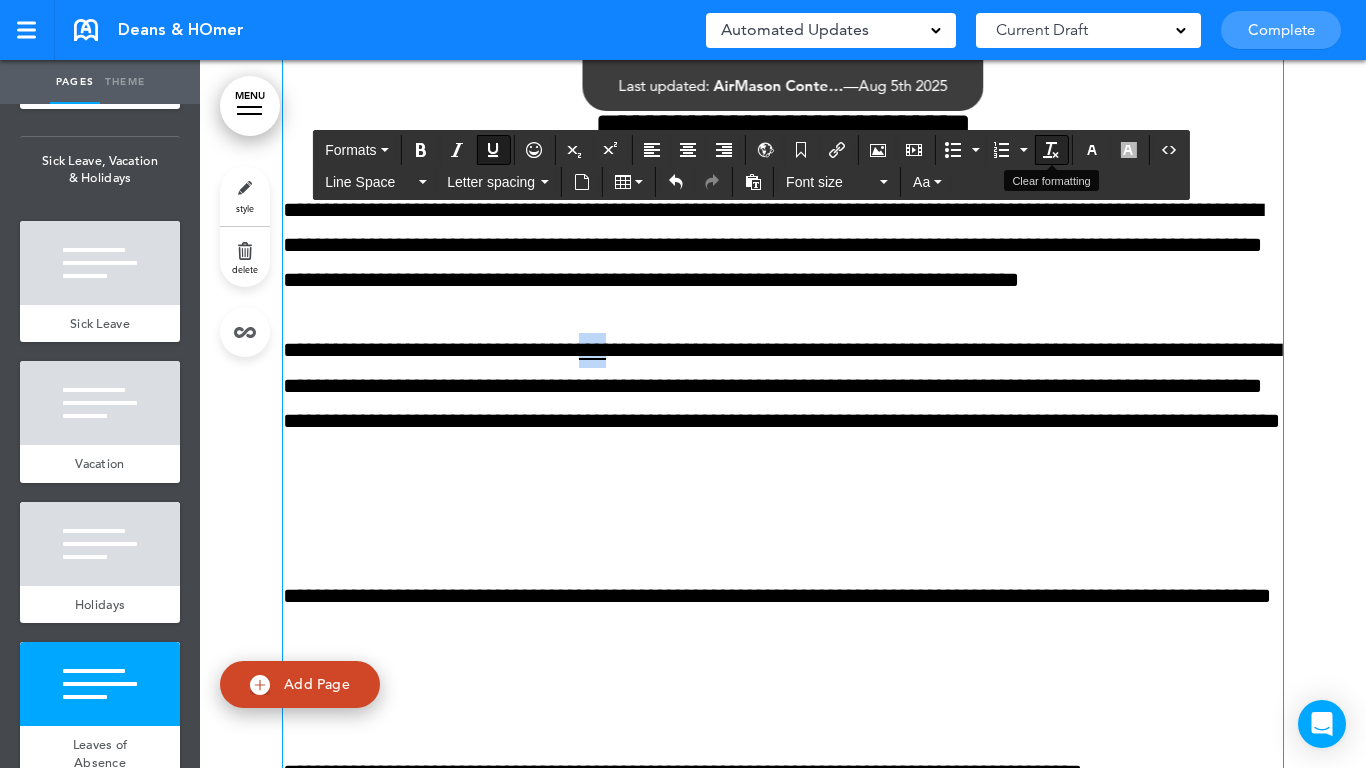 click at bounding box center [1051, 150] 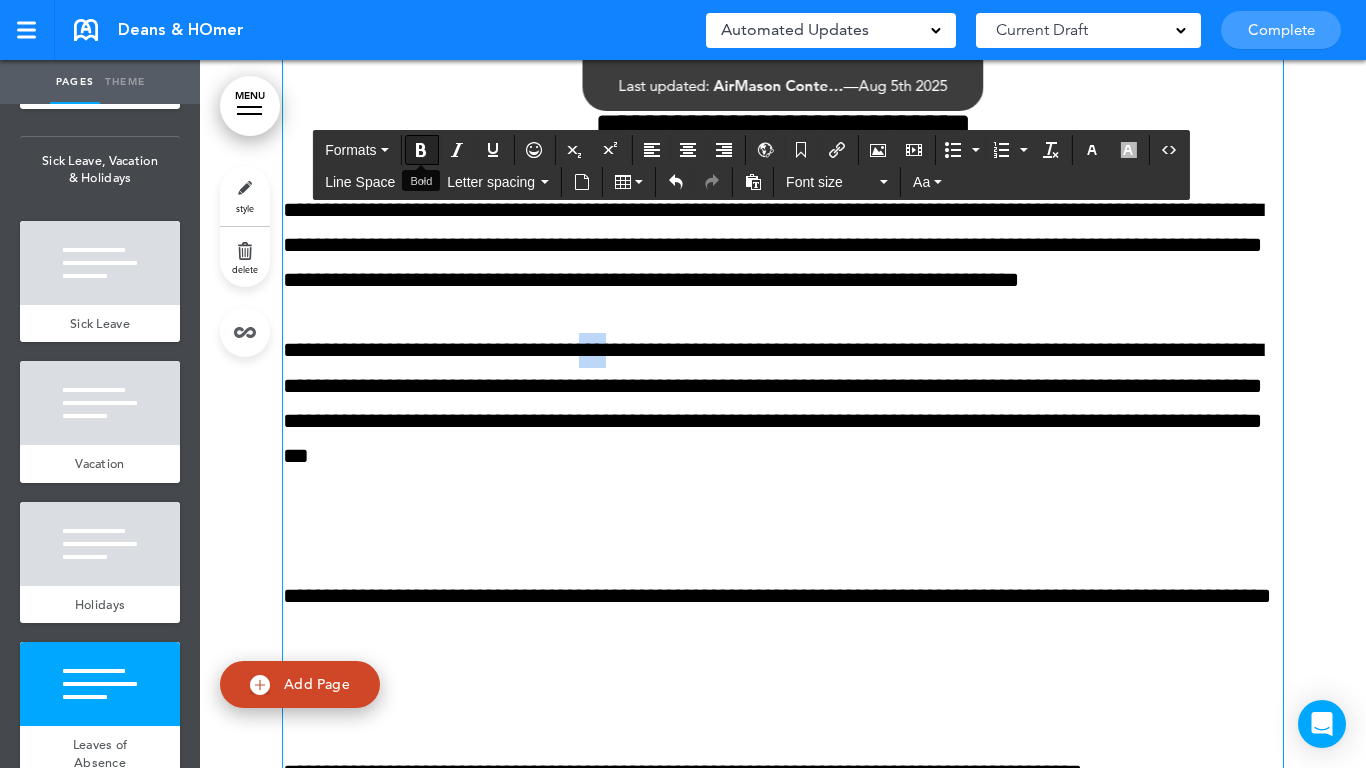 click at bounding box center [421, 150] 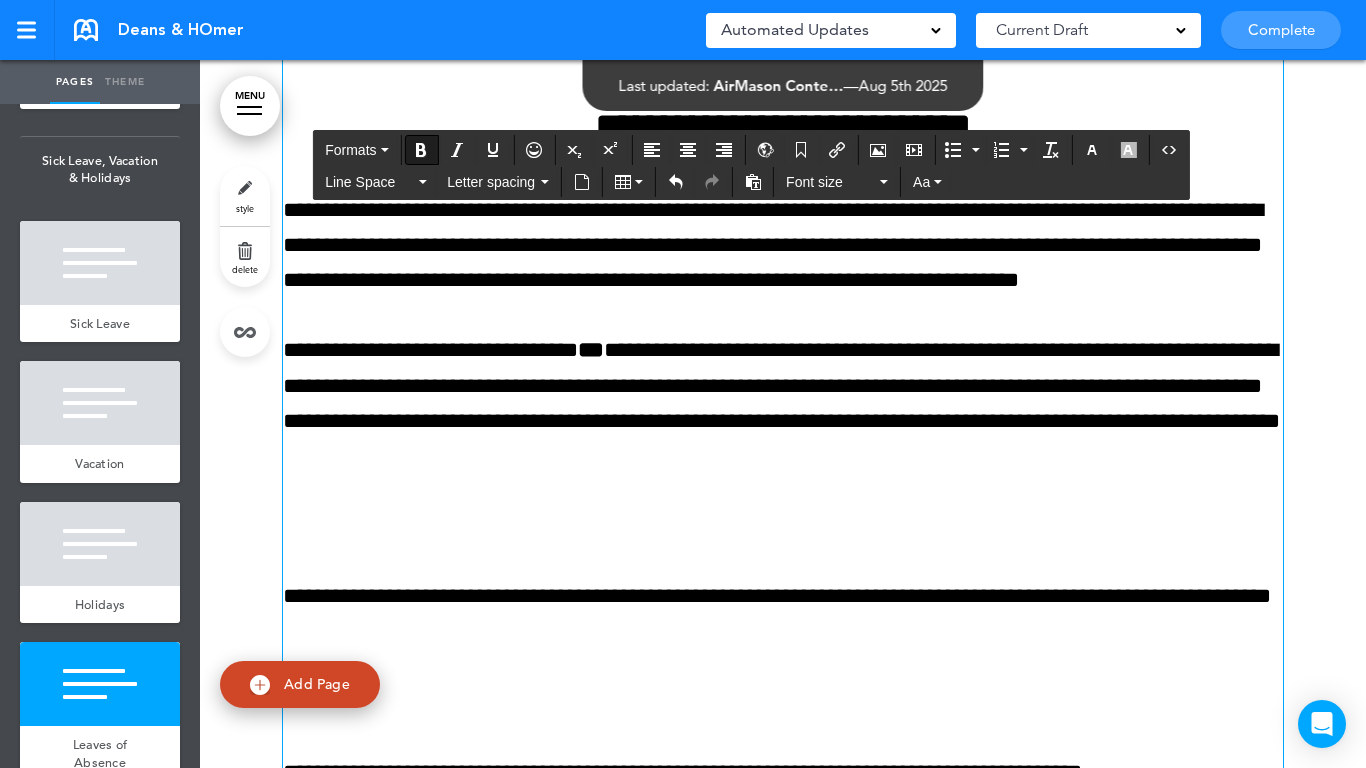 click at bounding box center (783, 526) 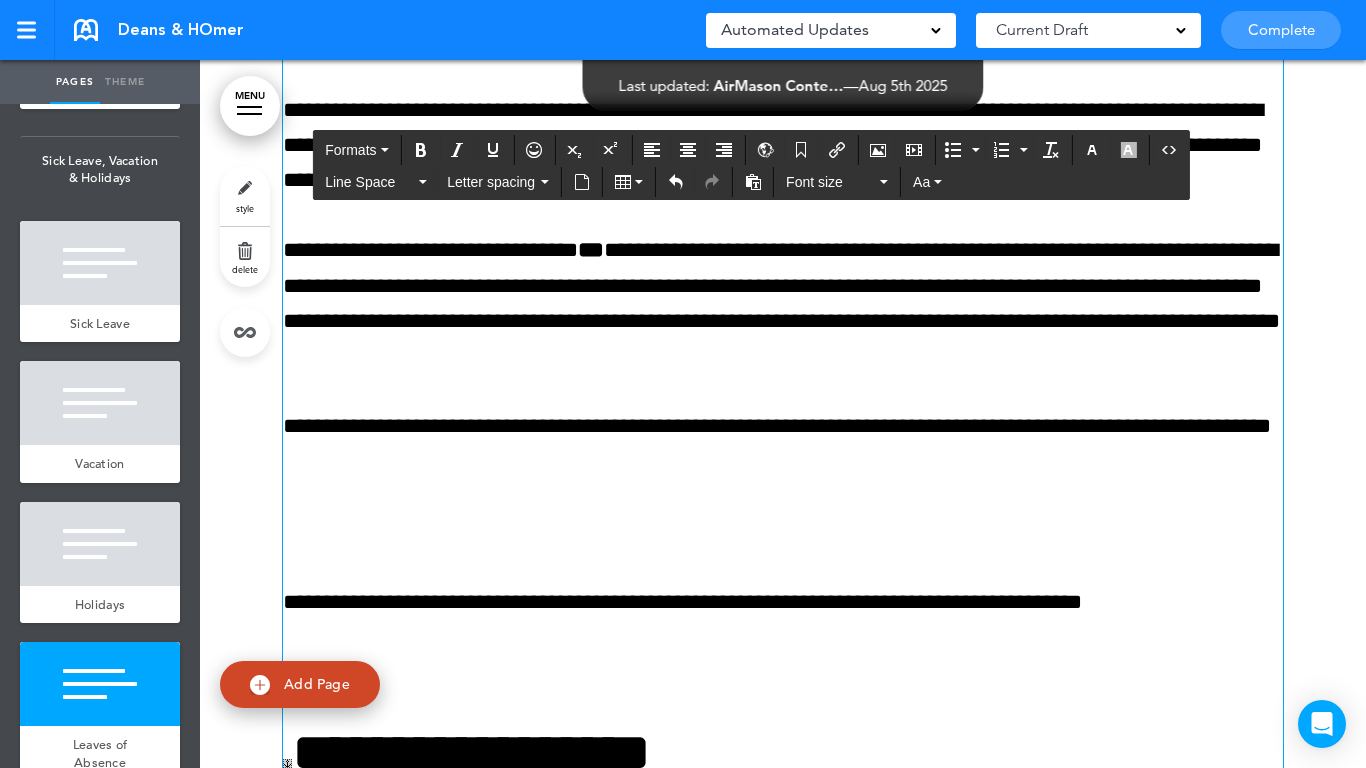 click at bounding box center (783, 532) 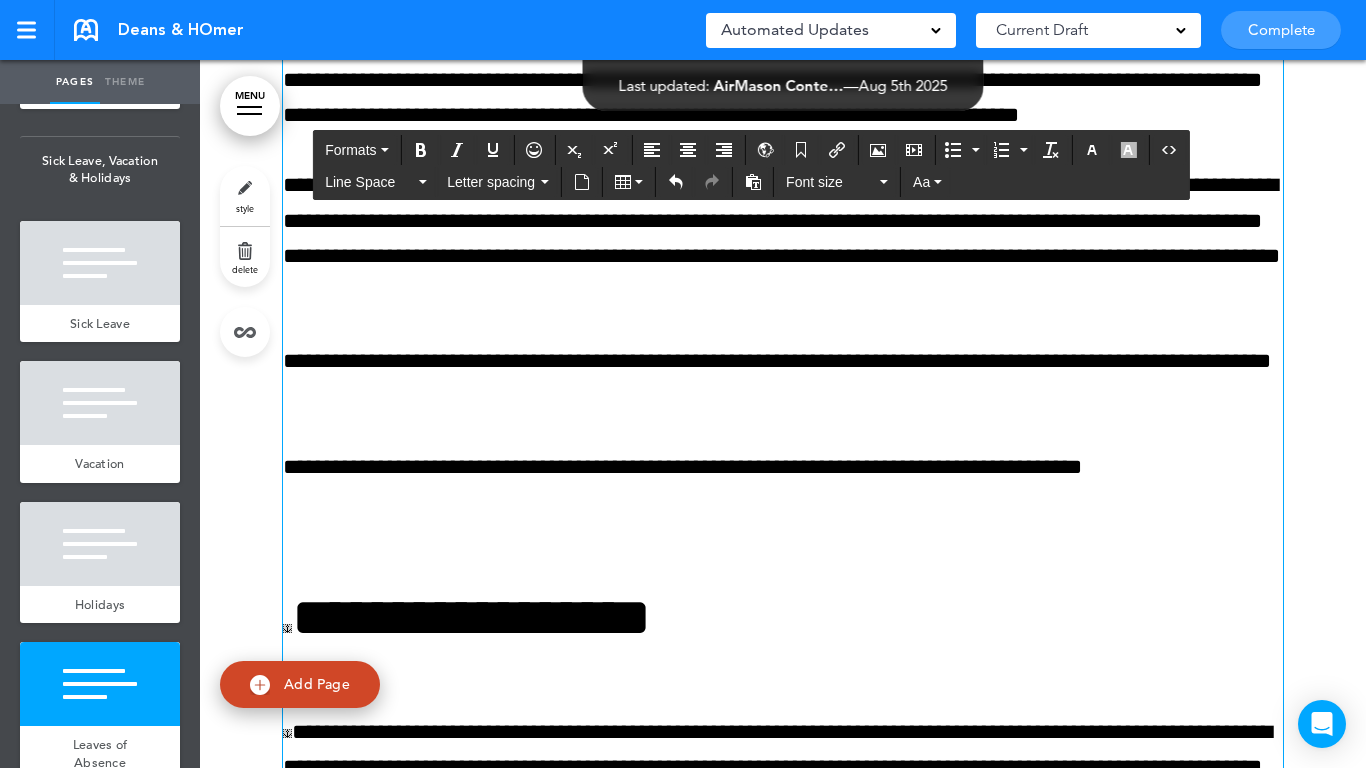 scroll, scrollTop: 33081, scrollLeft: 0, axis: vertical 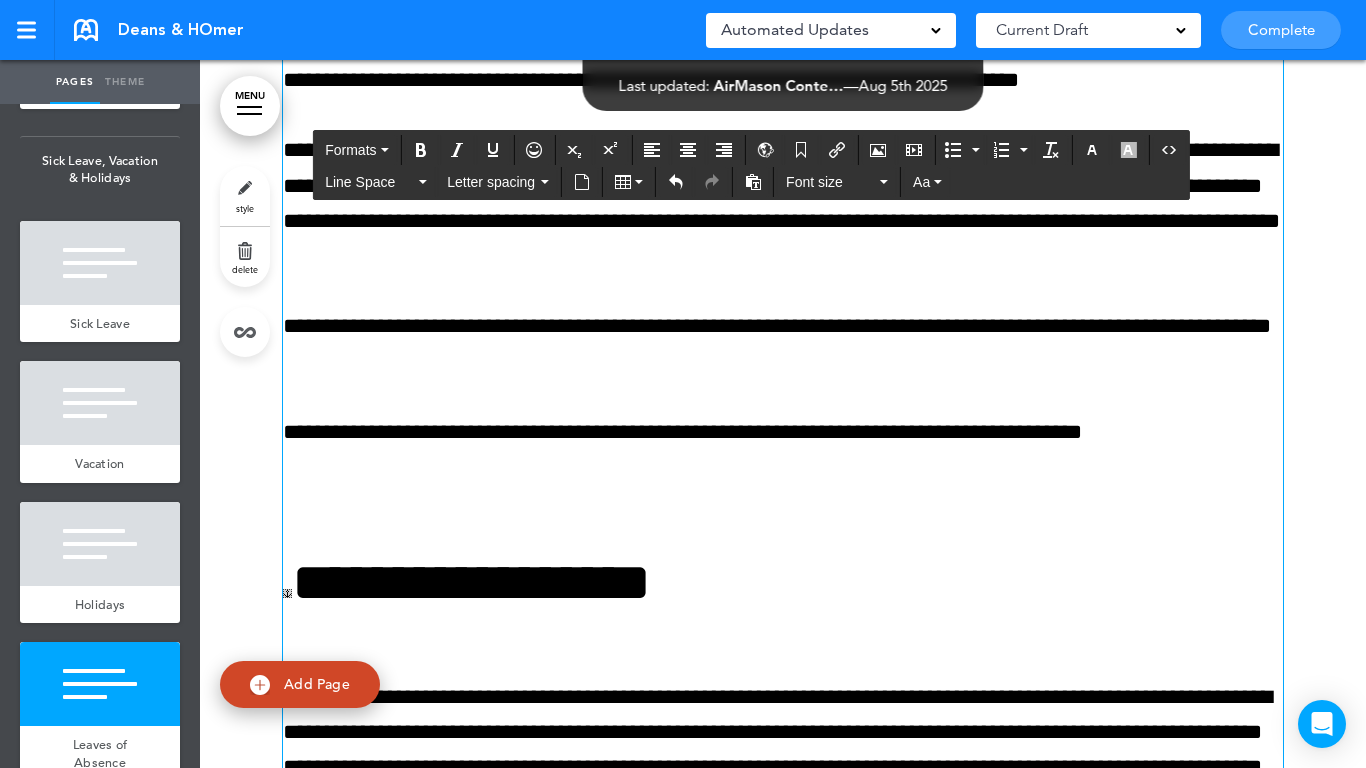 click at bounding box center (783, 502) 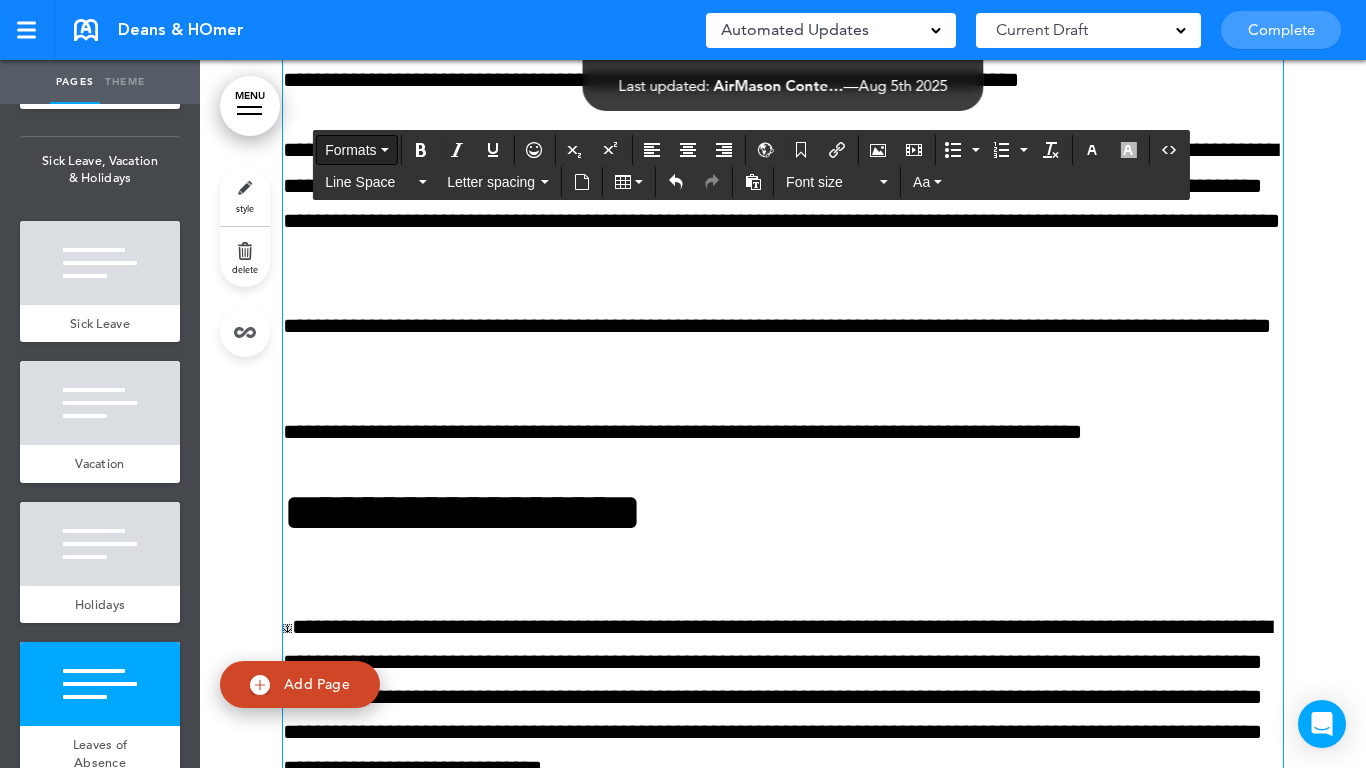 click on "Formats" at bounding box center [350, 150] 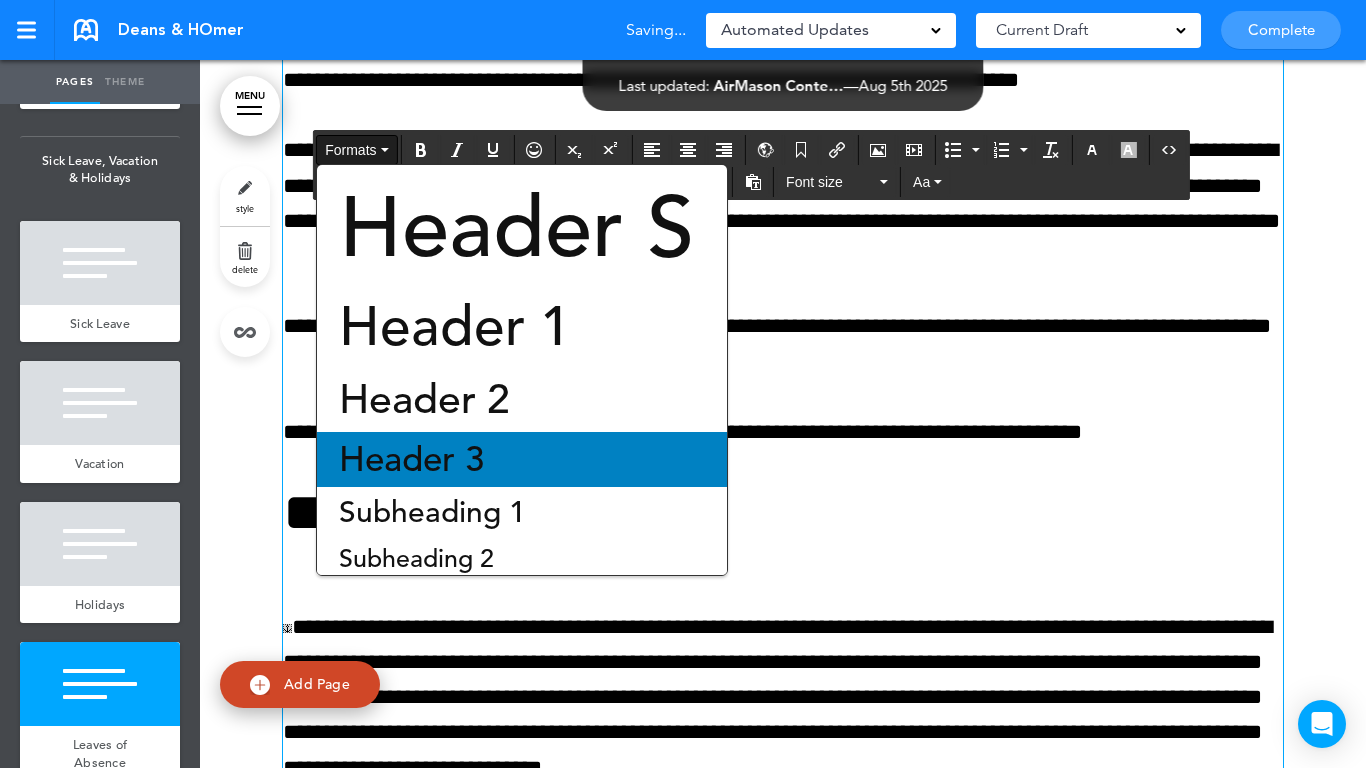 click on "Header 3" at bounding box center [411, 459] 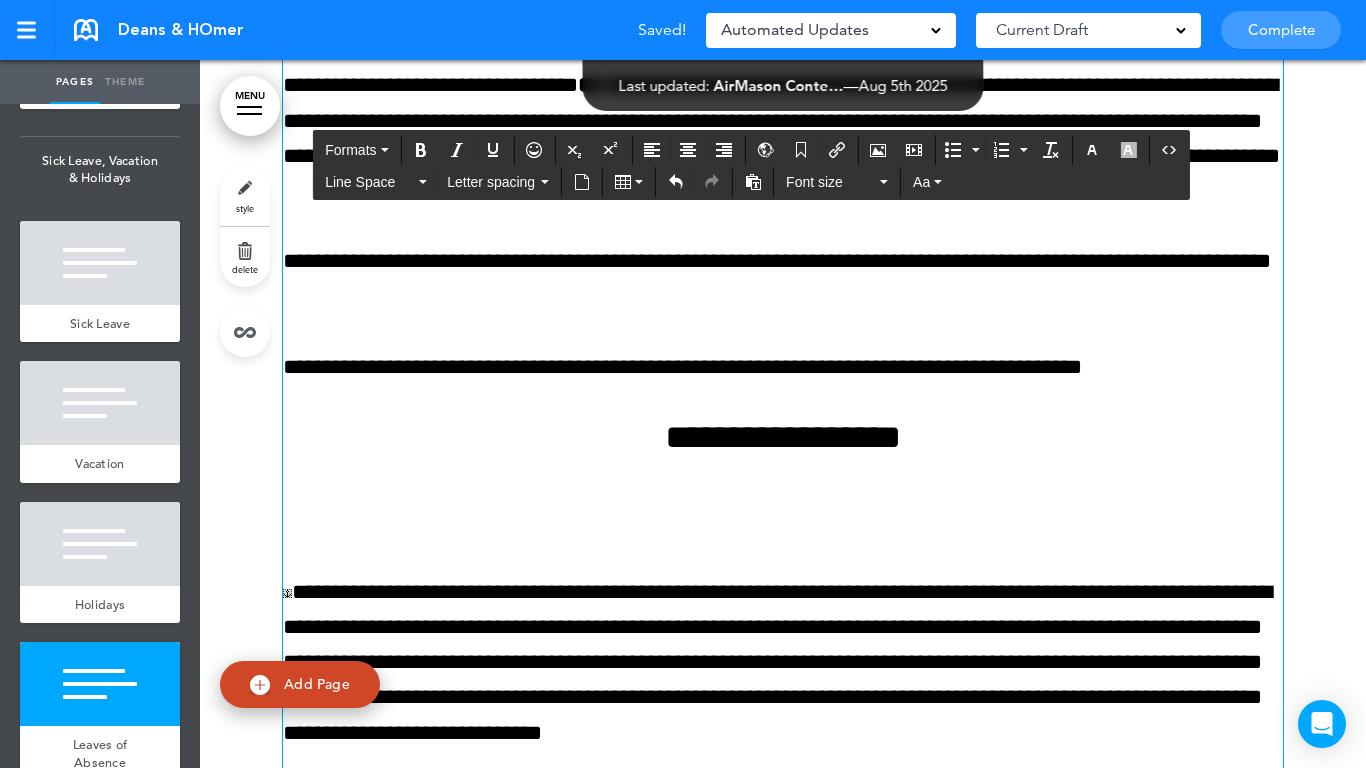 scroll, scrollTop: 33181, scrollLeft: 0, axis: vertical 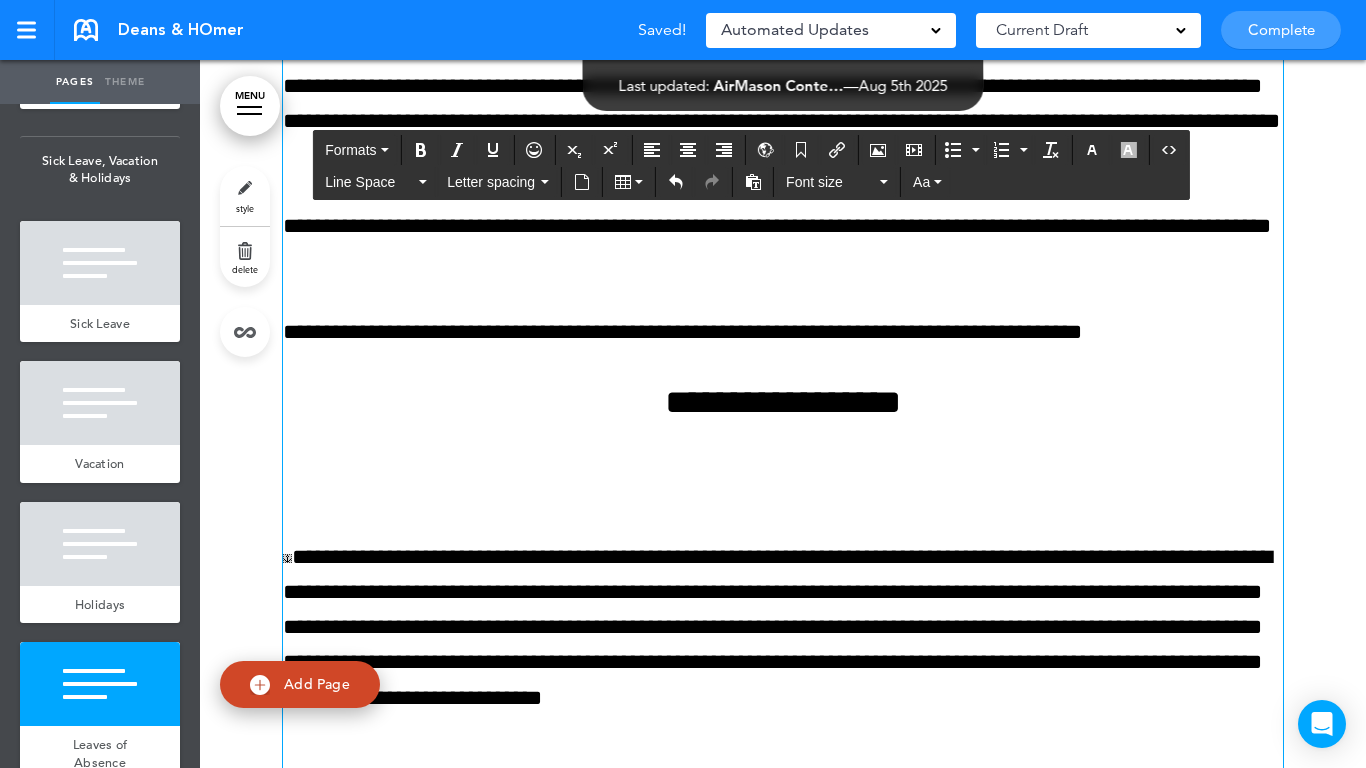click on "**********" at bounding box center (783, 791) 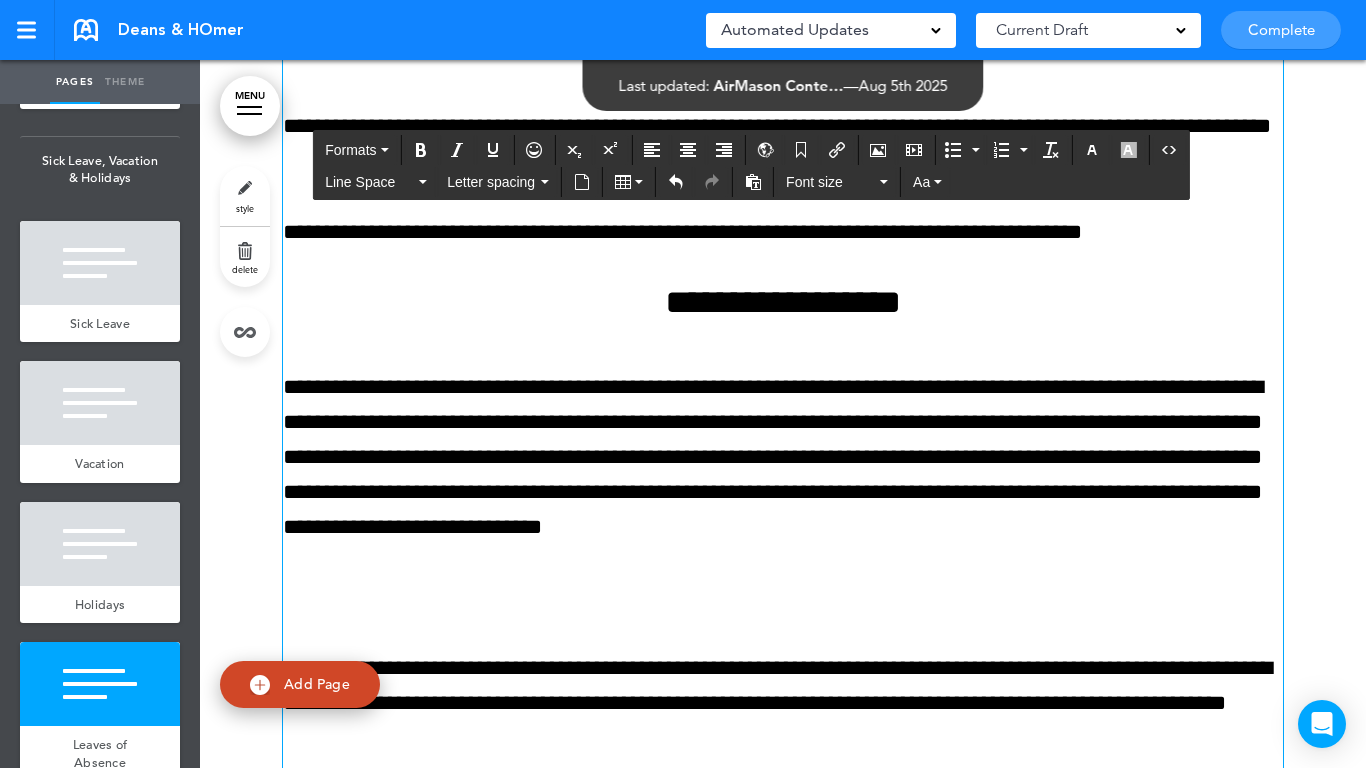 scroll, scrollTop: 33381, scrollLeft: 0, axis: vertical 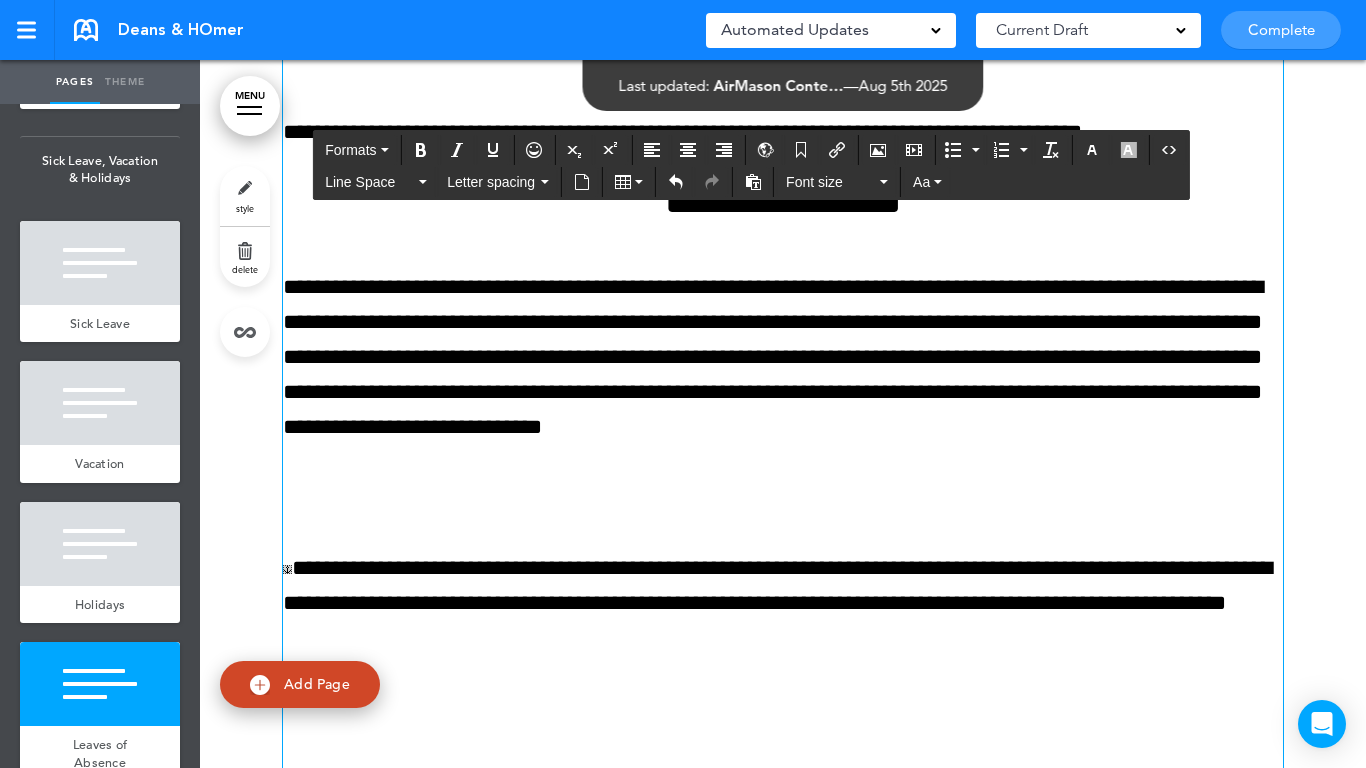 click on "**********" at bounding box center [783, 556] 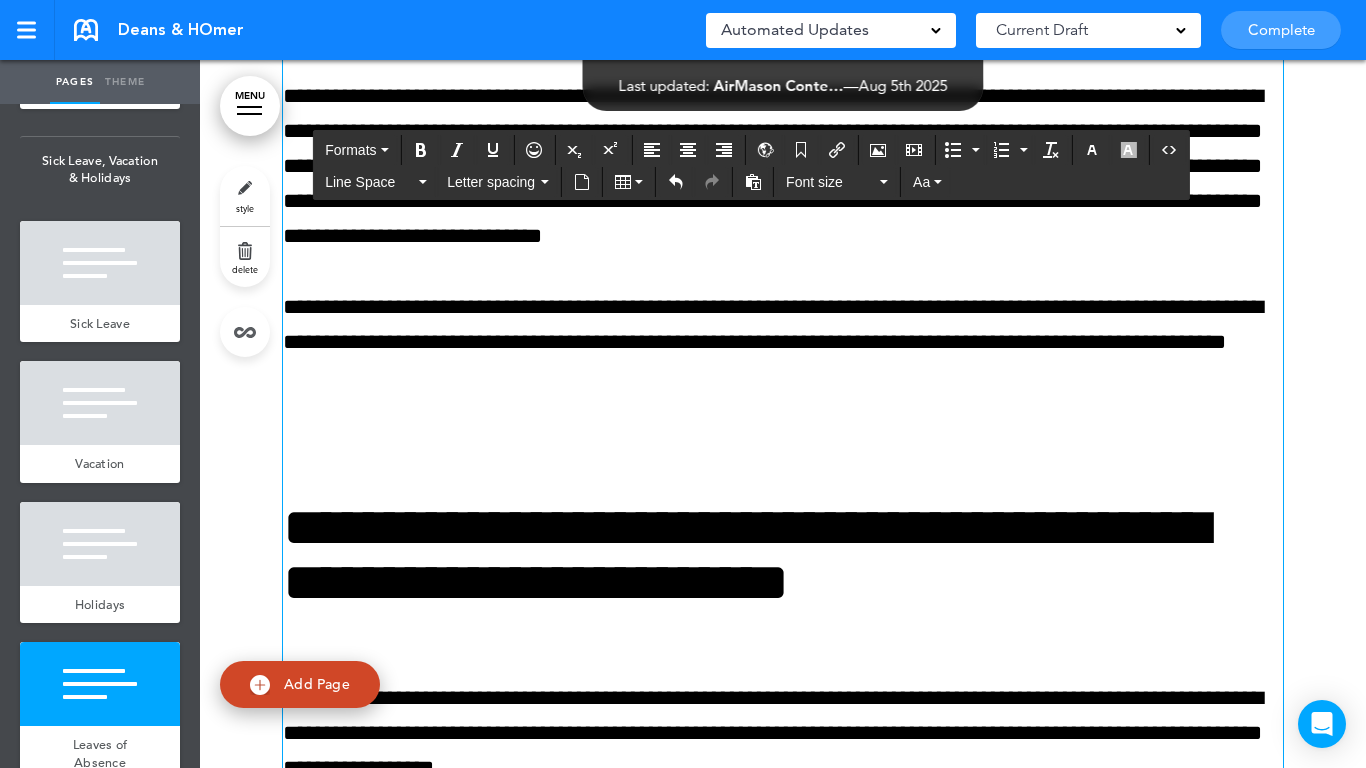 scroll, scrollTop: 33581, scrollLeft: 0, axis: vertical 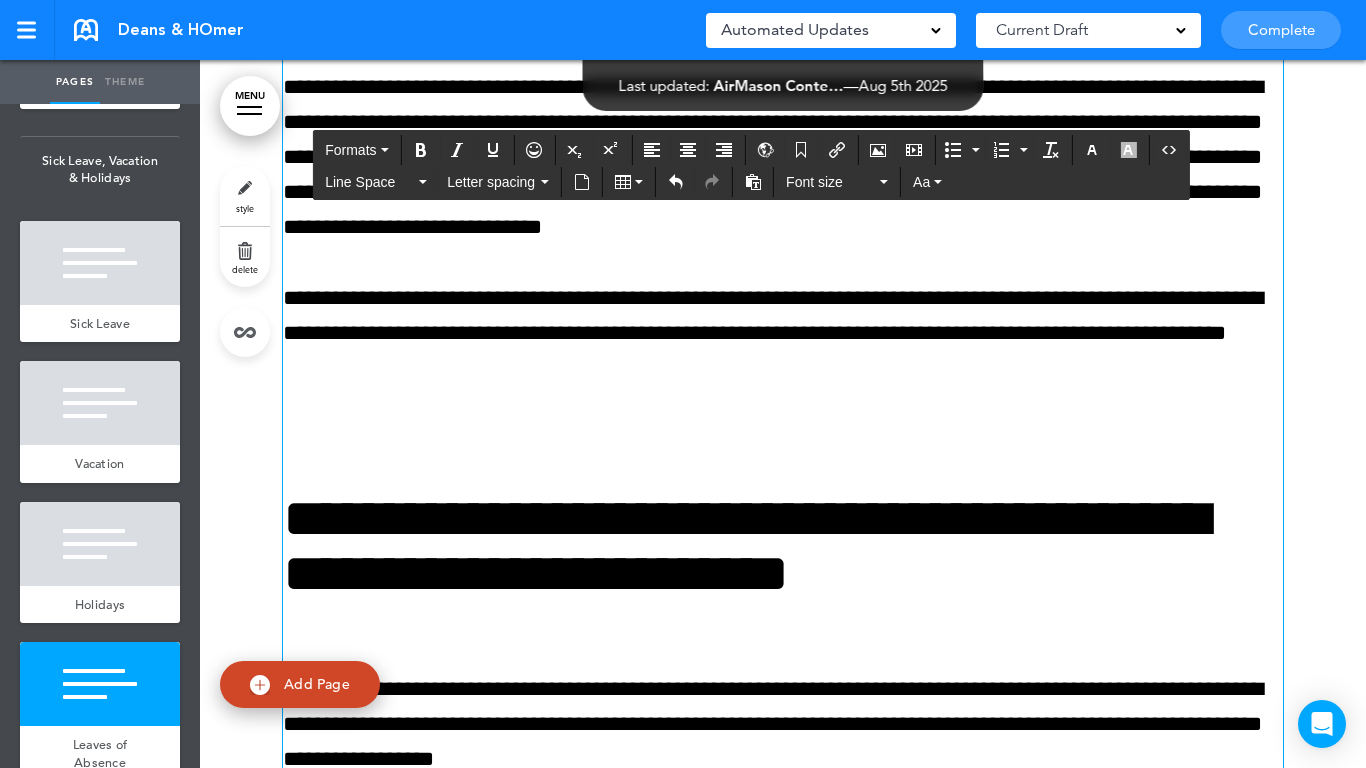 click at bounding box center [783, 438] 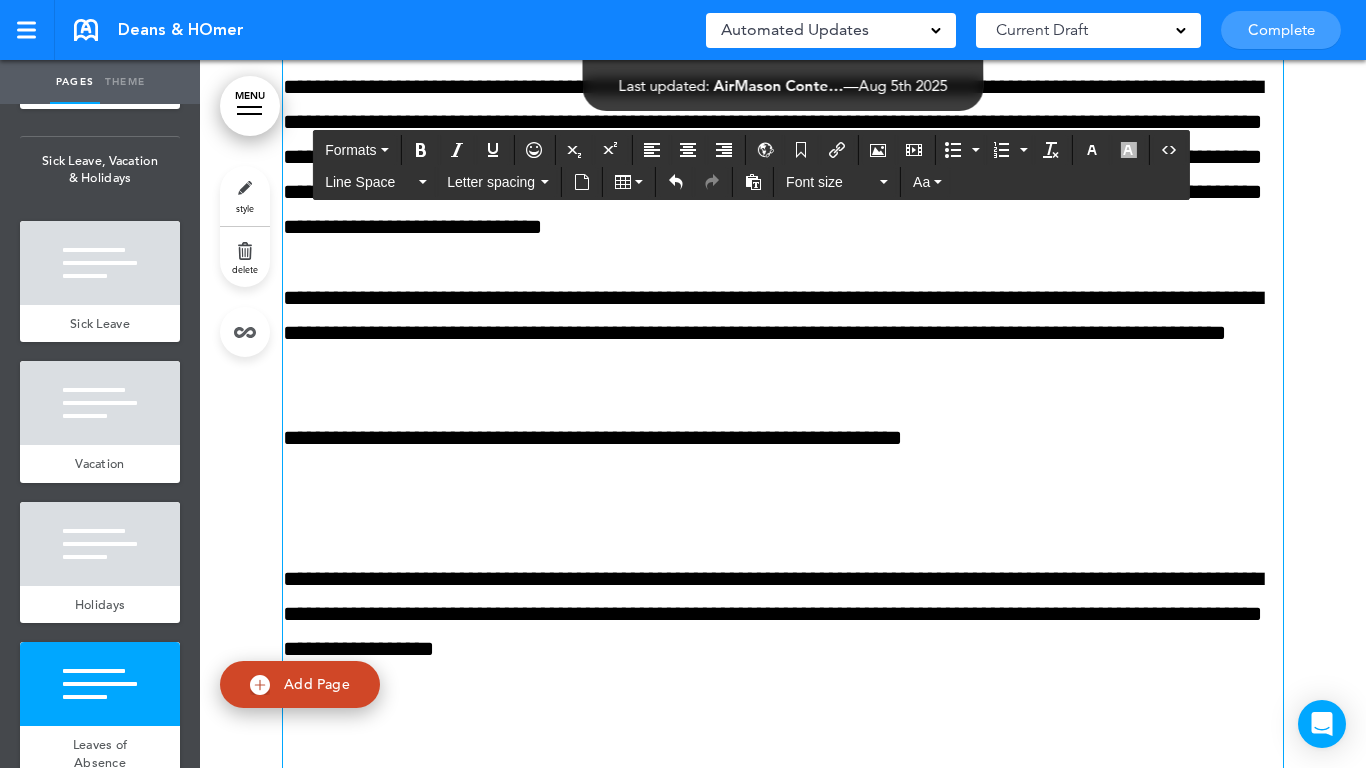 click on "Formats" at bounding box center (350, 150) 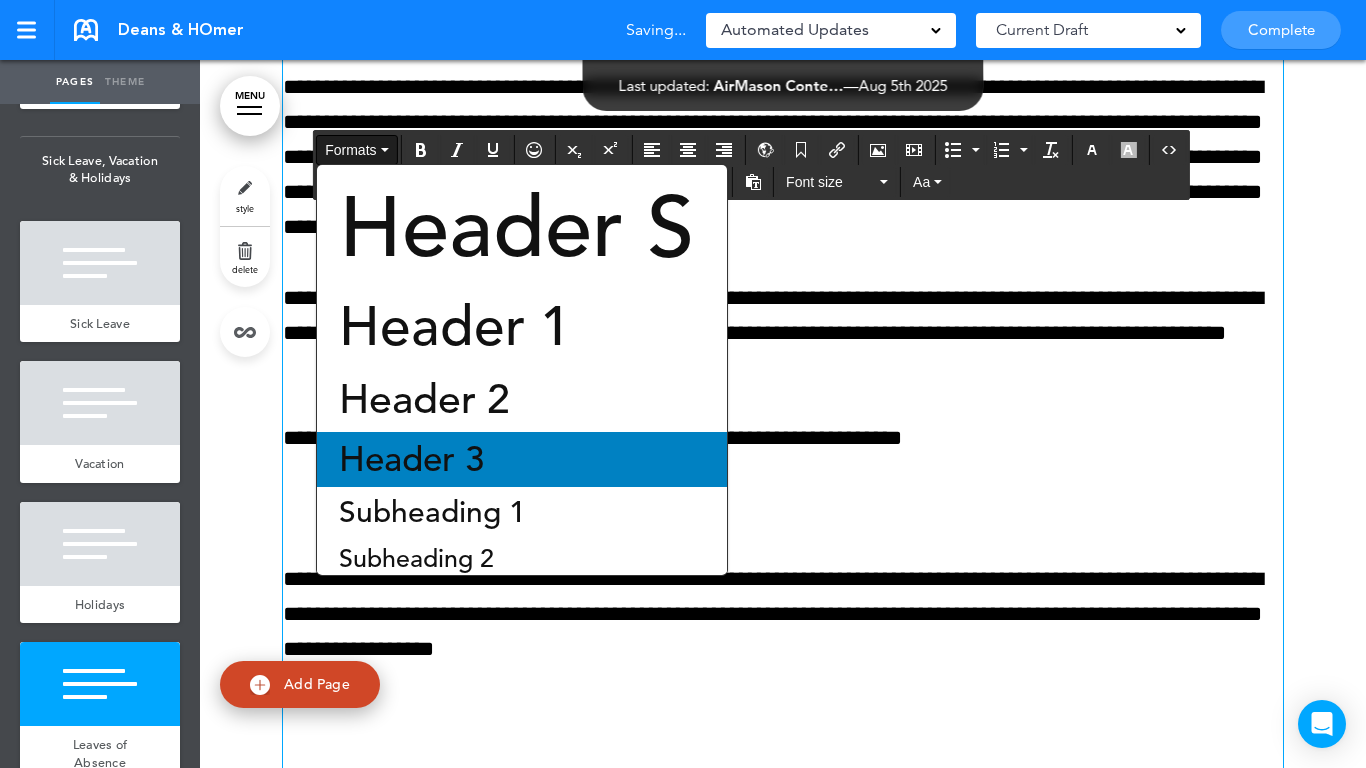 click on "Header 3" at bounding box center (411, 459) 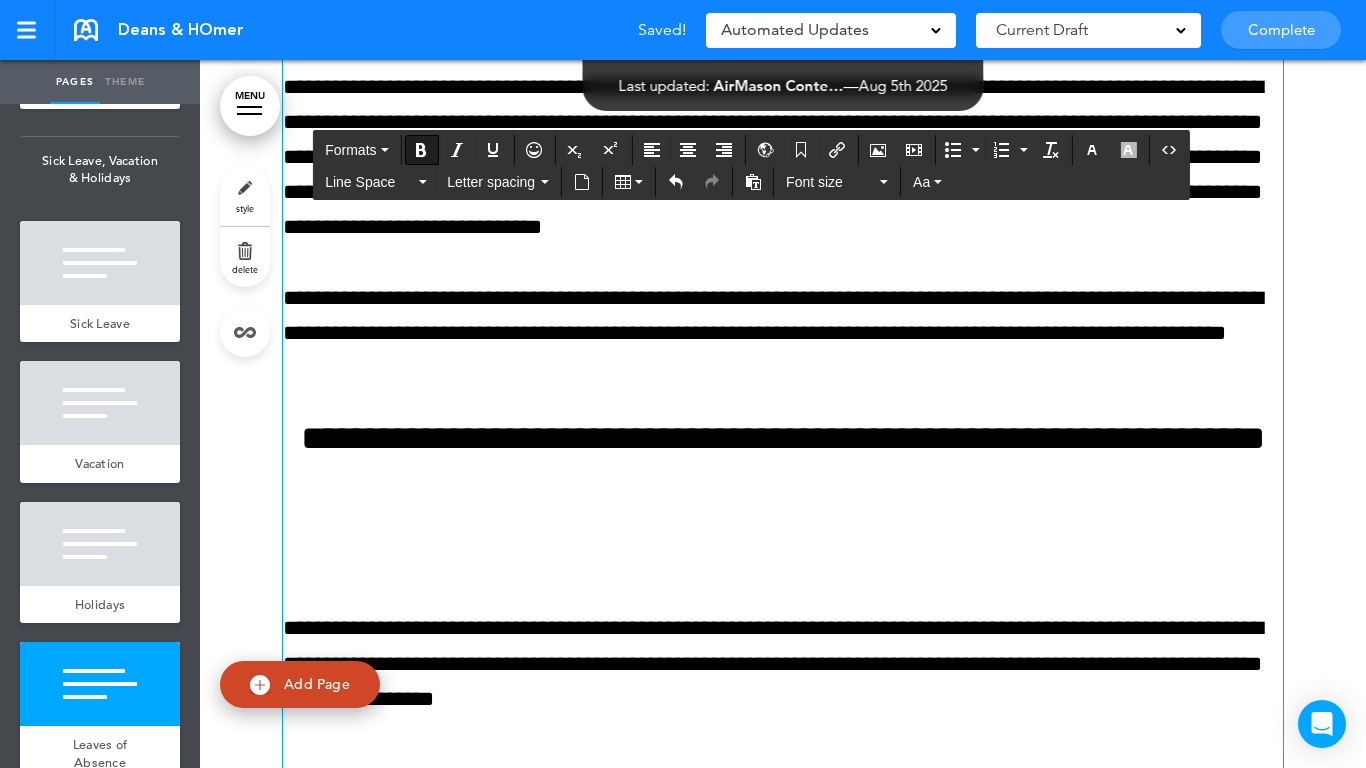 click on "**********" at bounding box center [783, 291] 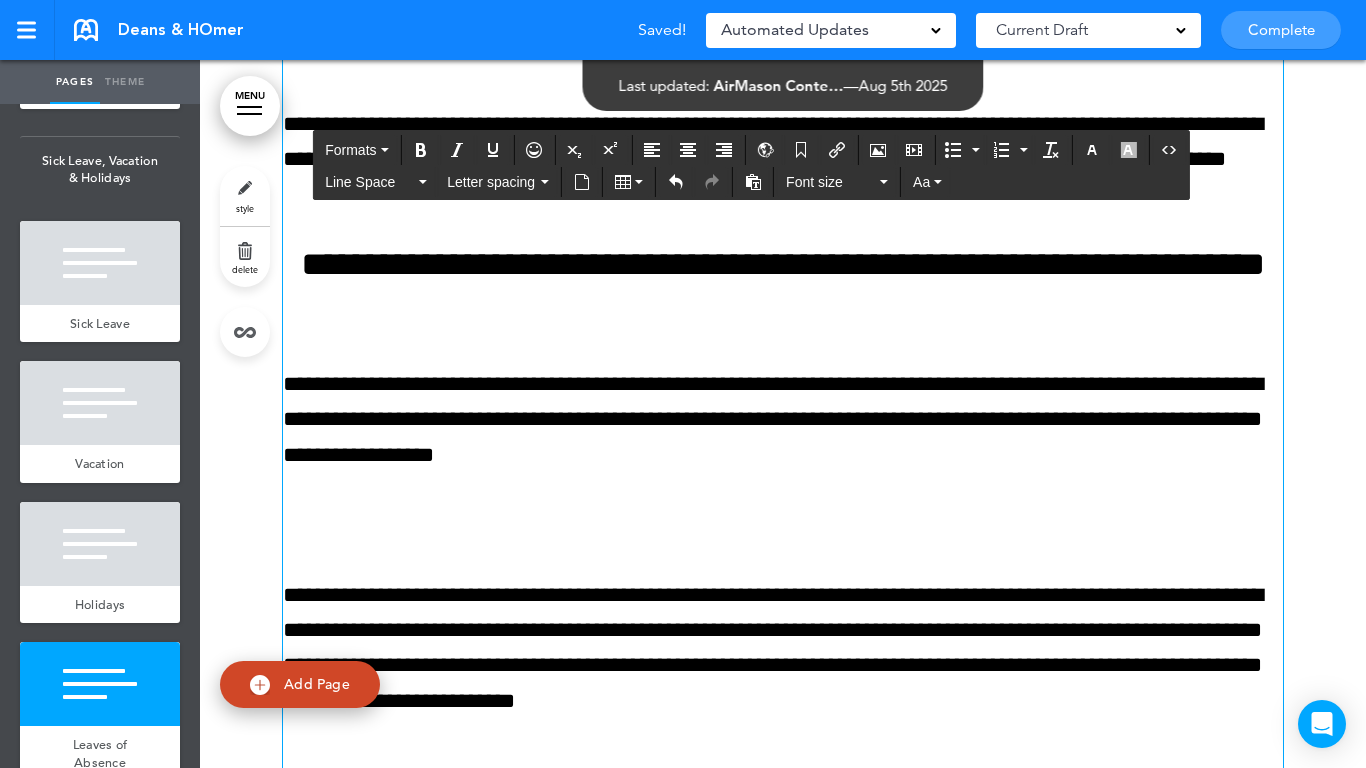scroll, scrollTop: 33781, scrollLeft: 0, axis: vertical 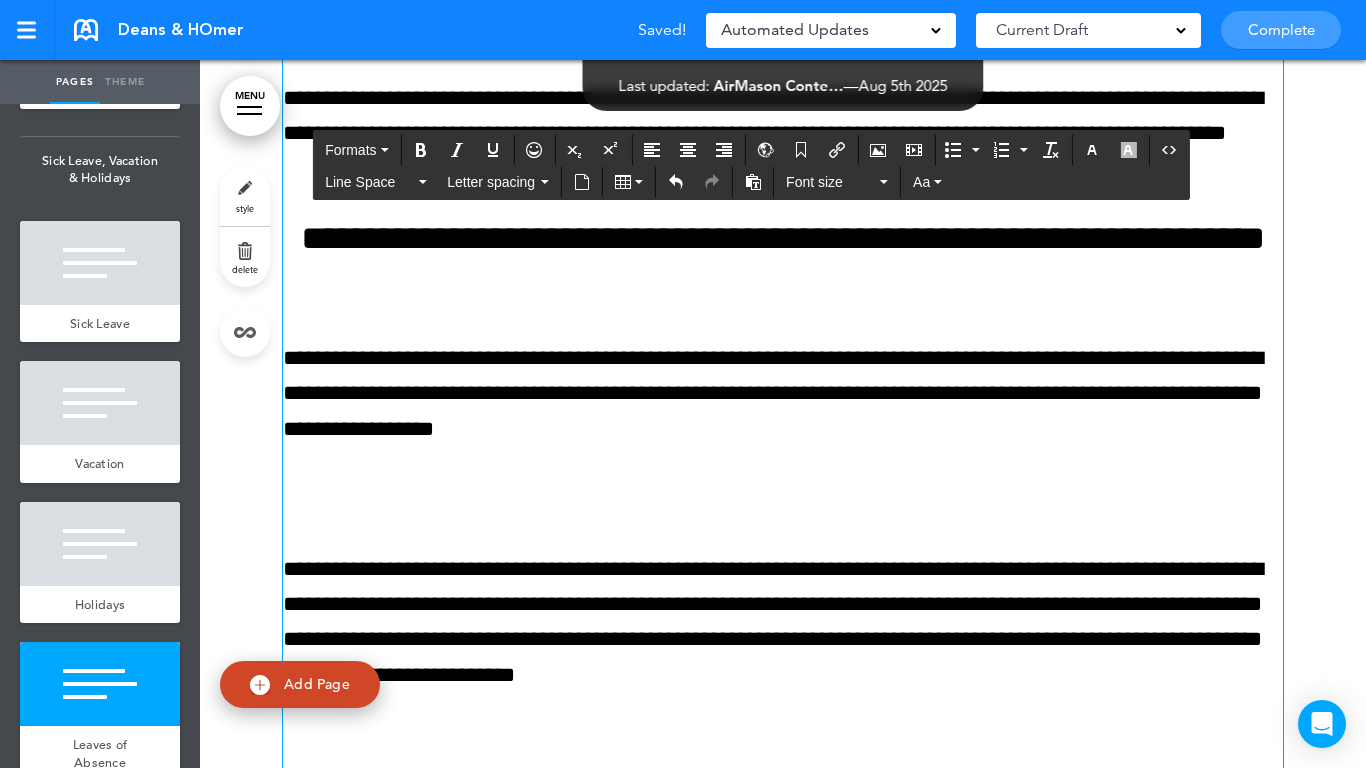 click at bounding box center (783, 499) 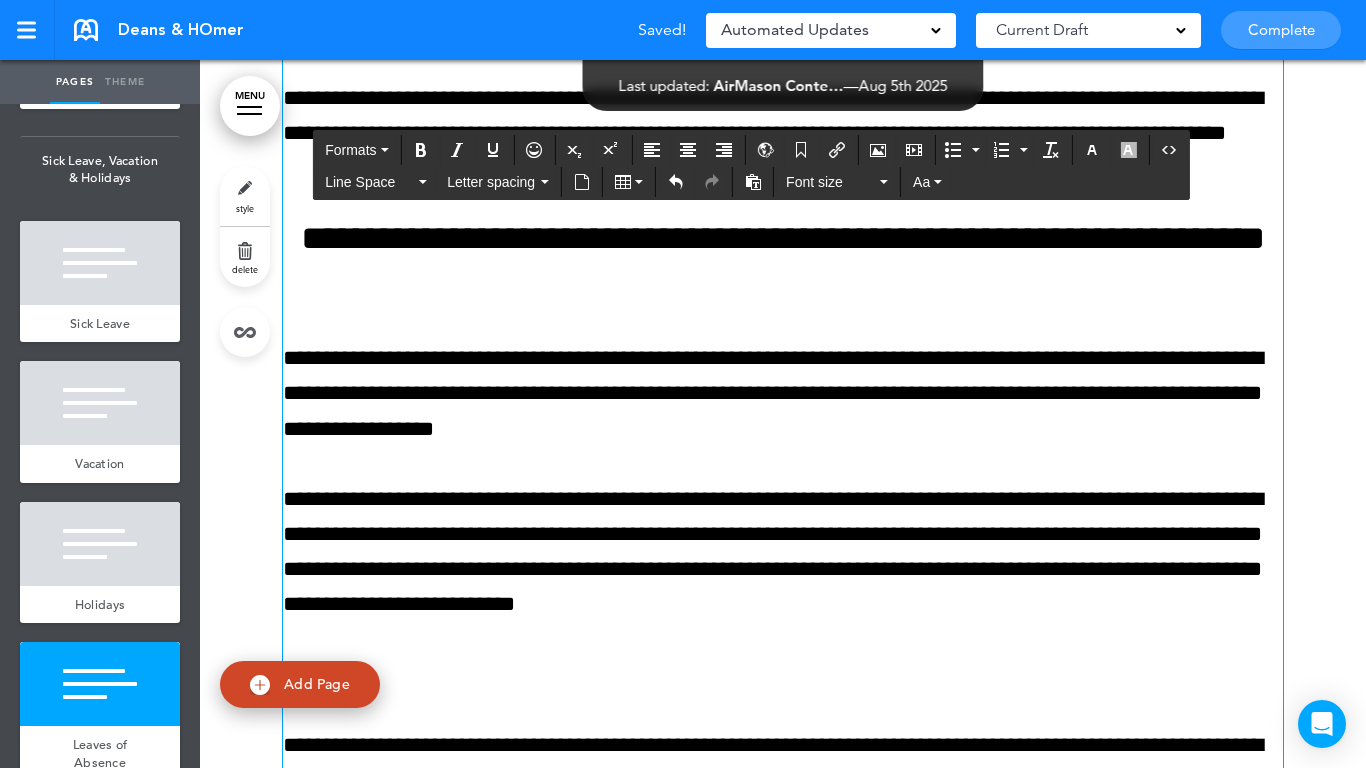 scroll, scrollTop: 33981, scrollLeft: 0, axis: vertical 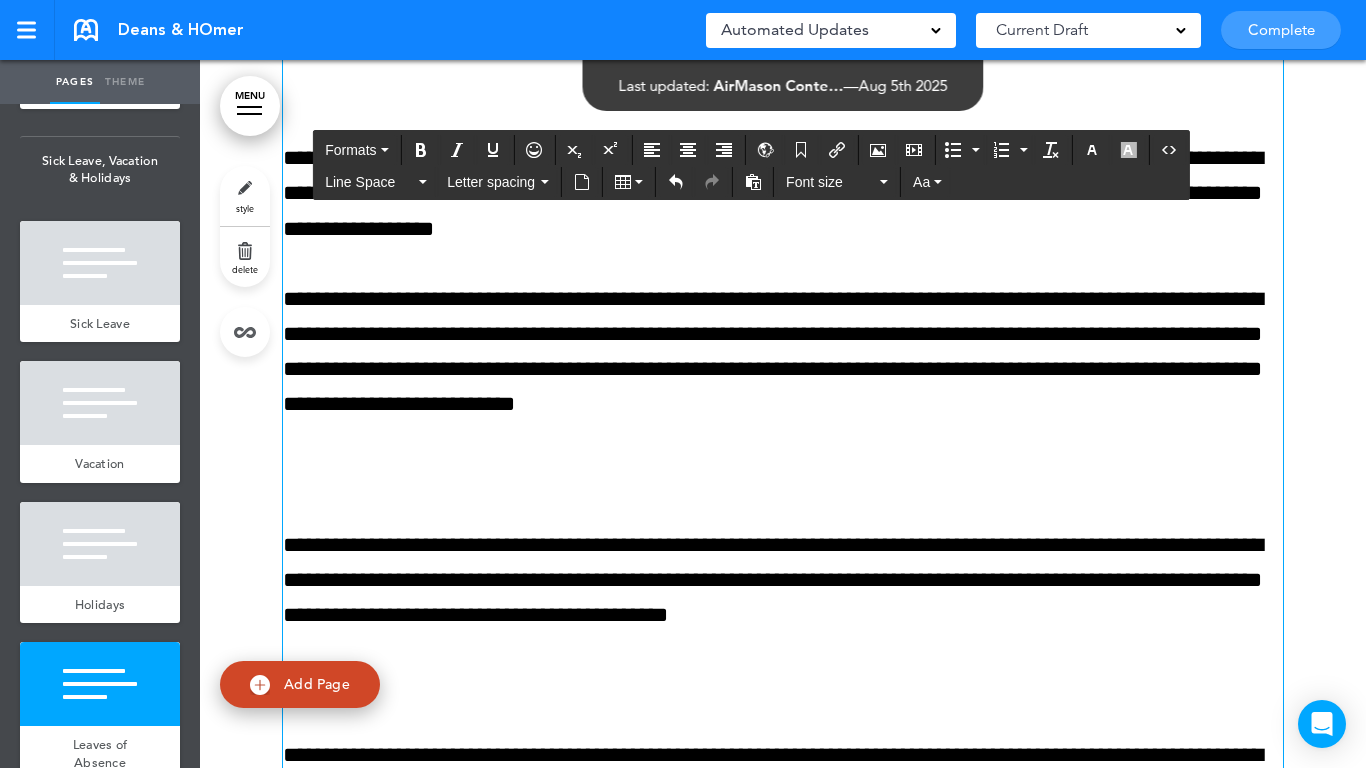 click at bounding box center [783, 475] 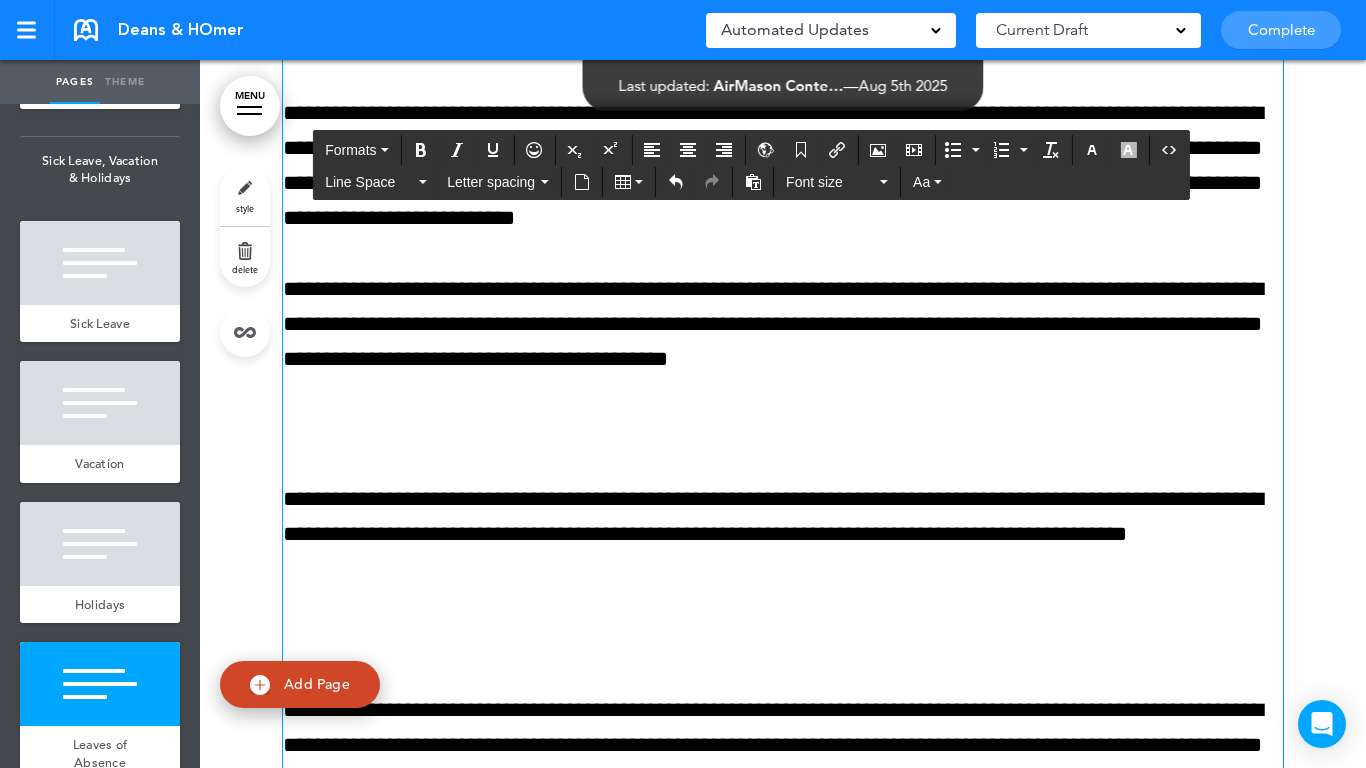 scroll, scrollTop: 34181, scrollLeft: 0, axis: vertical 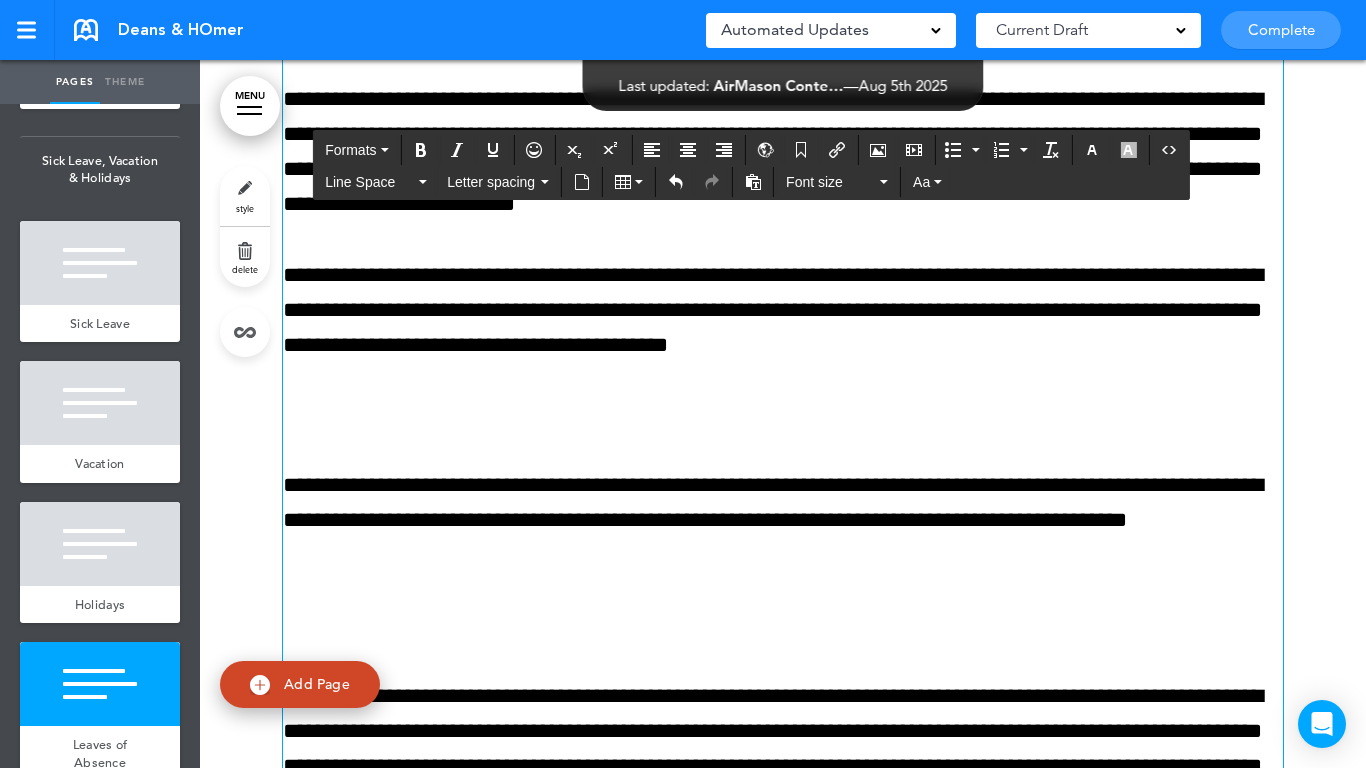 click at bounding box center [783, 415] 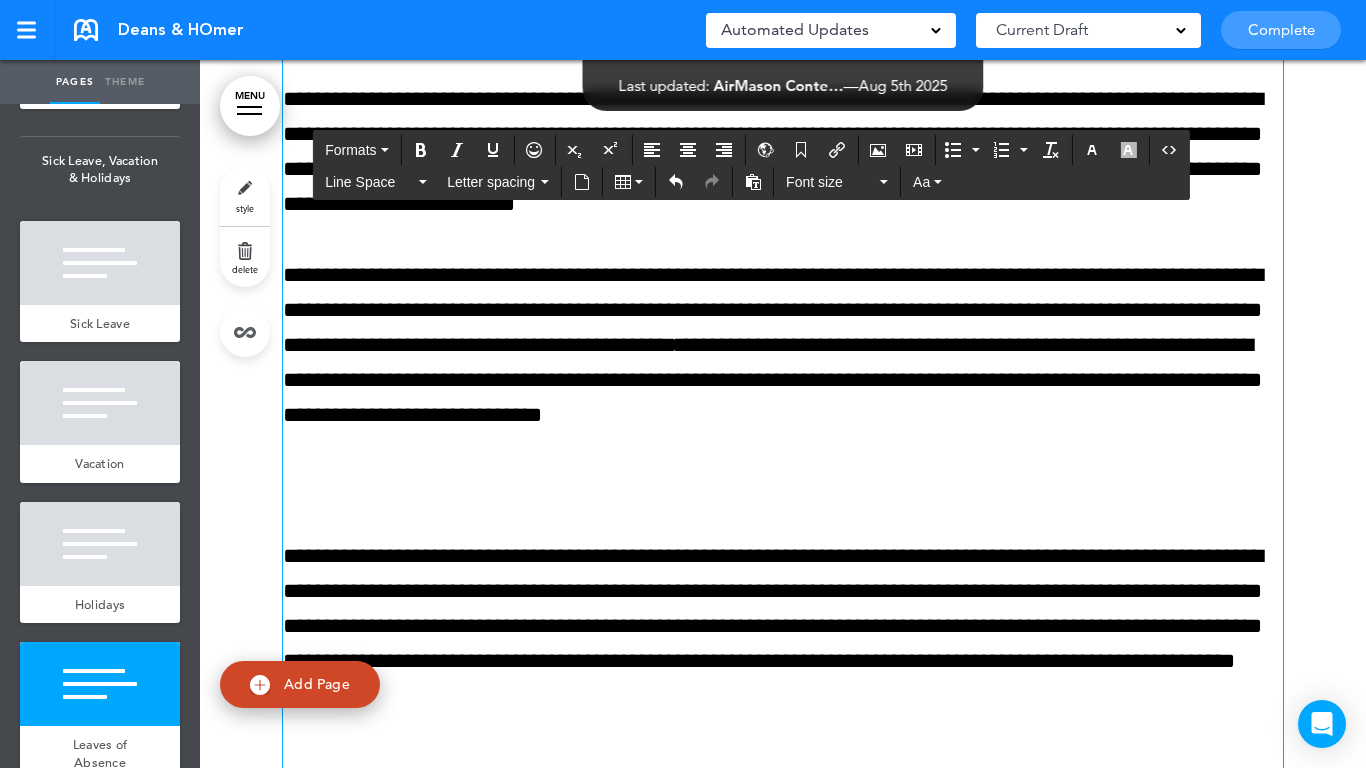 click at bounding box center (783, 485) 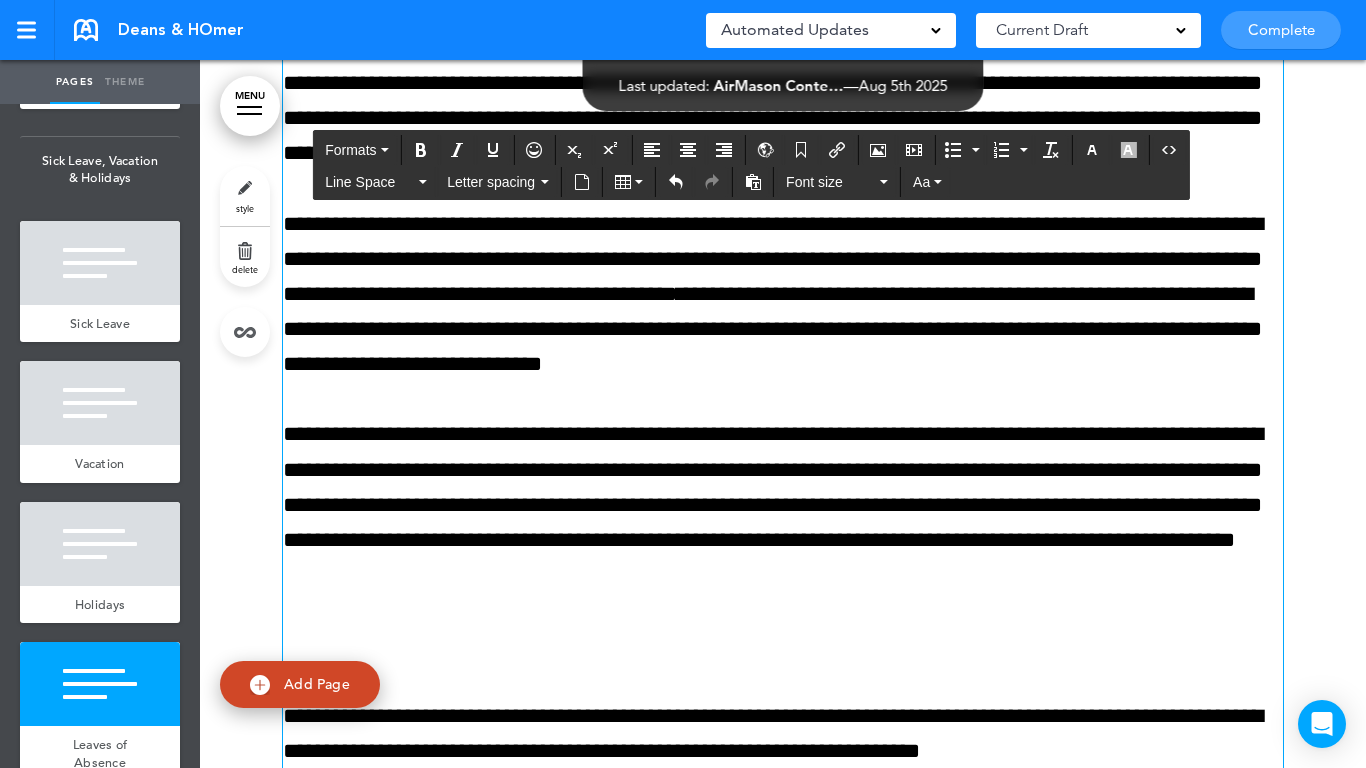 scroll, scrollTop: 34281, scrollLeft: 0, axis: vertical 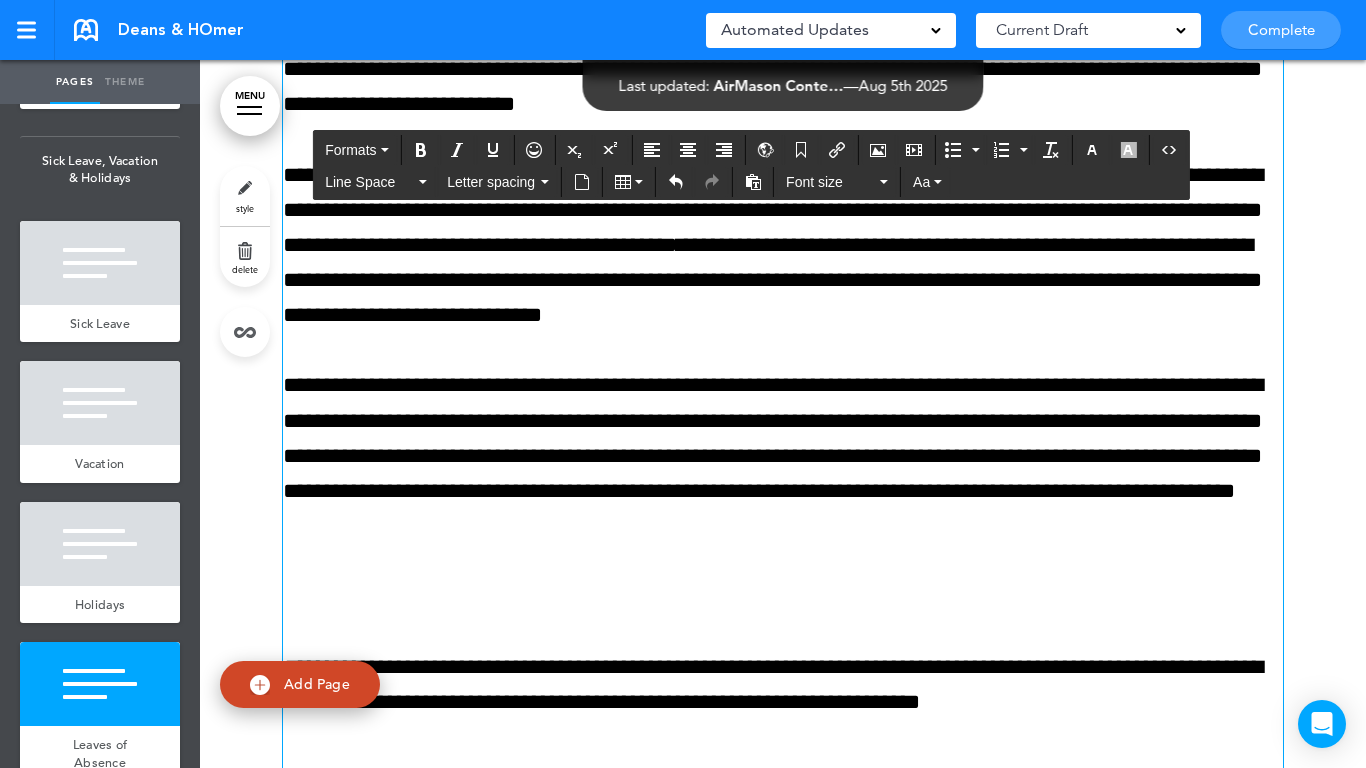 click on "**********" at bounding box center [783, 1371] 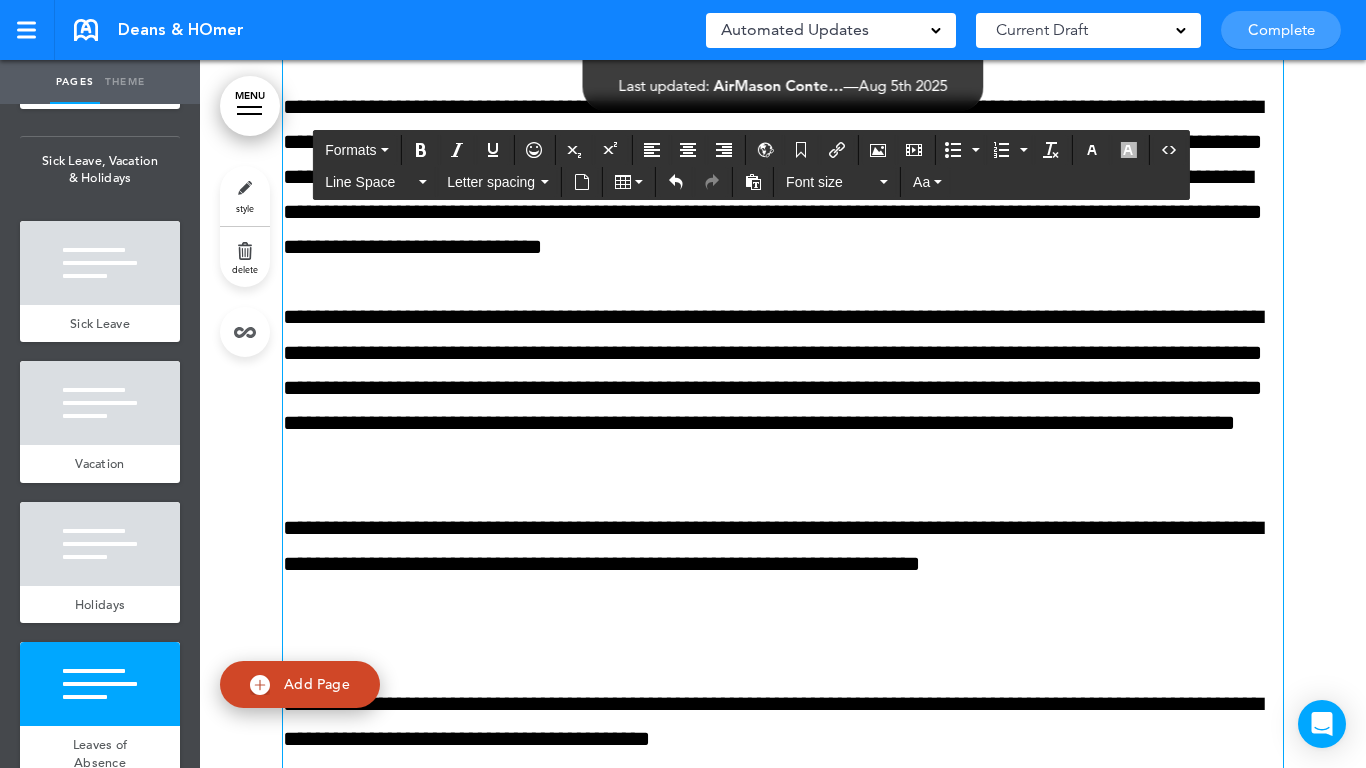 scroll, scrollTop: 34481, scrollLeft: 0, axis: vertical 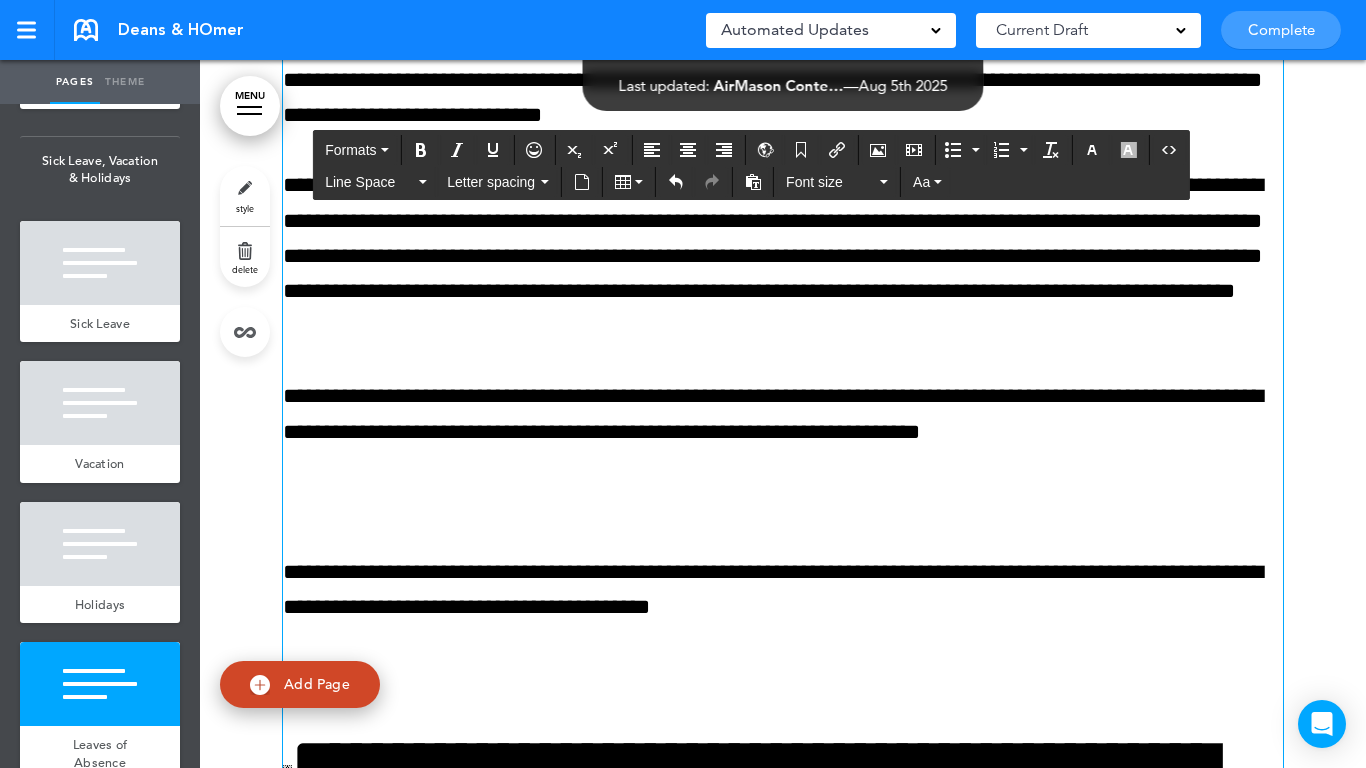 click on "**********" at bounding box center (783, 1136) 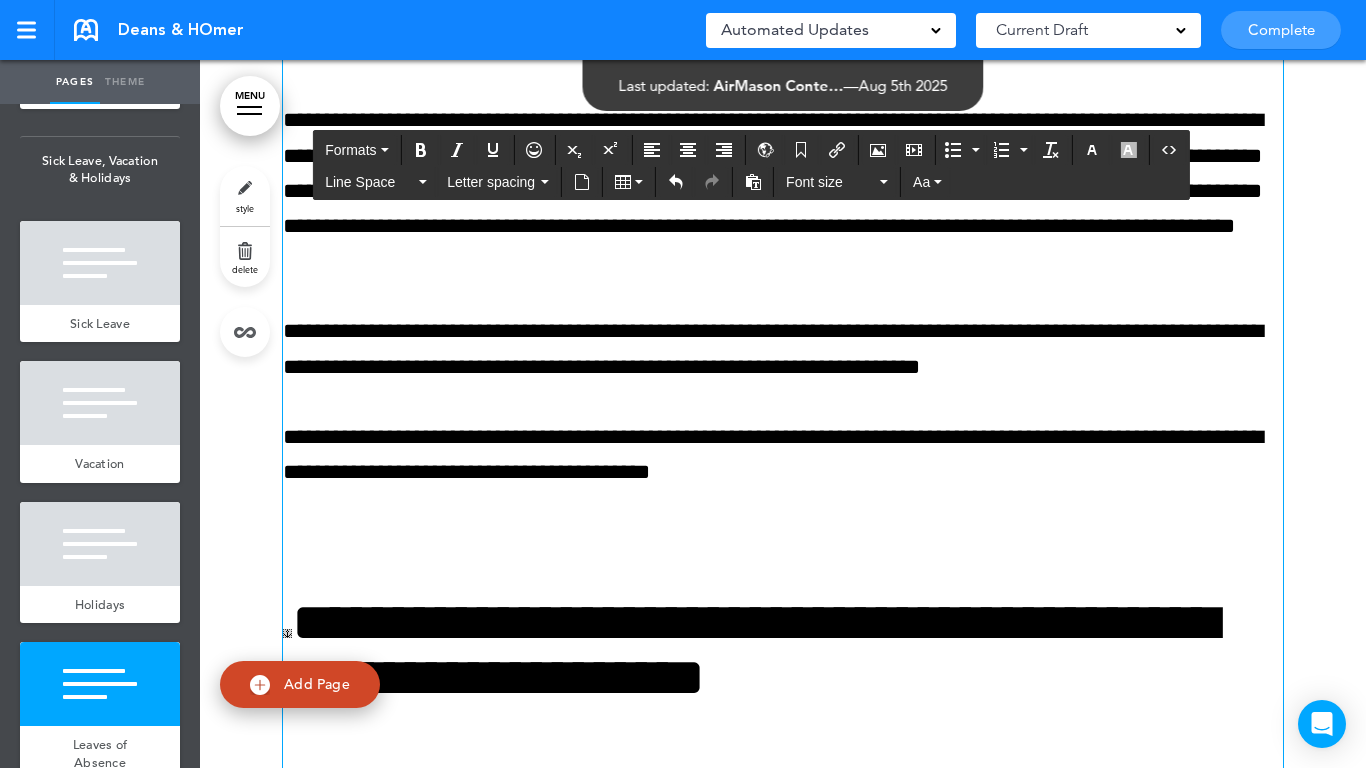 scroll, scrollTop: 34581, scrollLeft: 0, axis: vertical 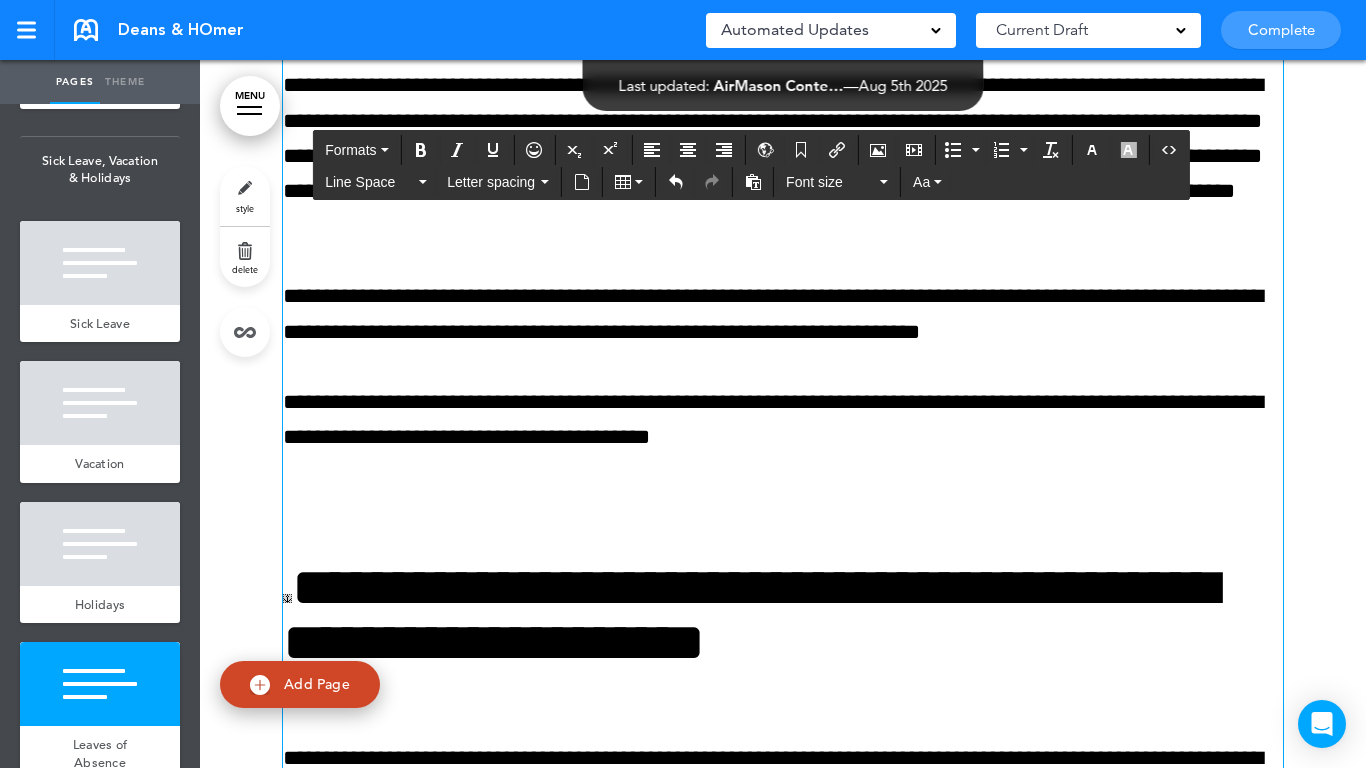 click on "**********" at bounding box center (783, 1001) 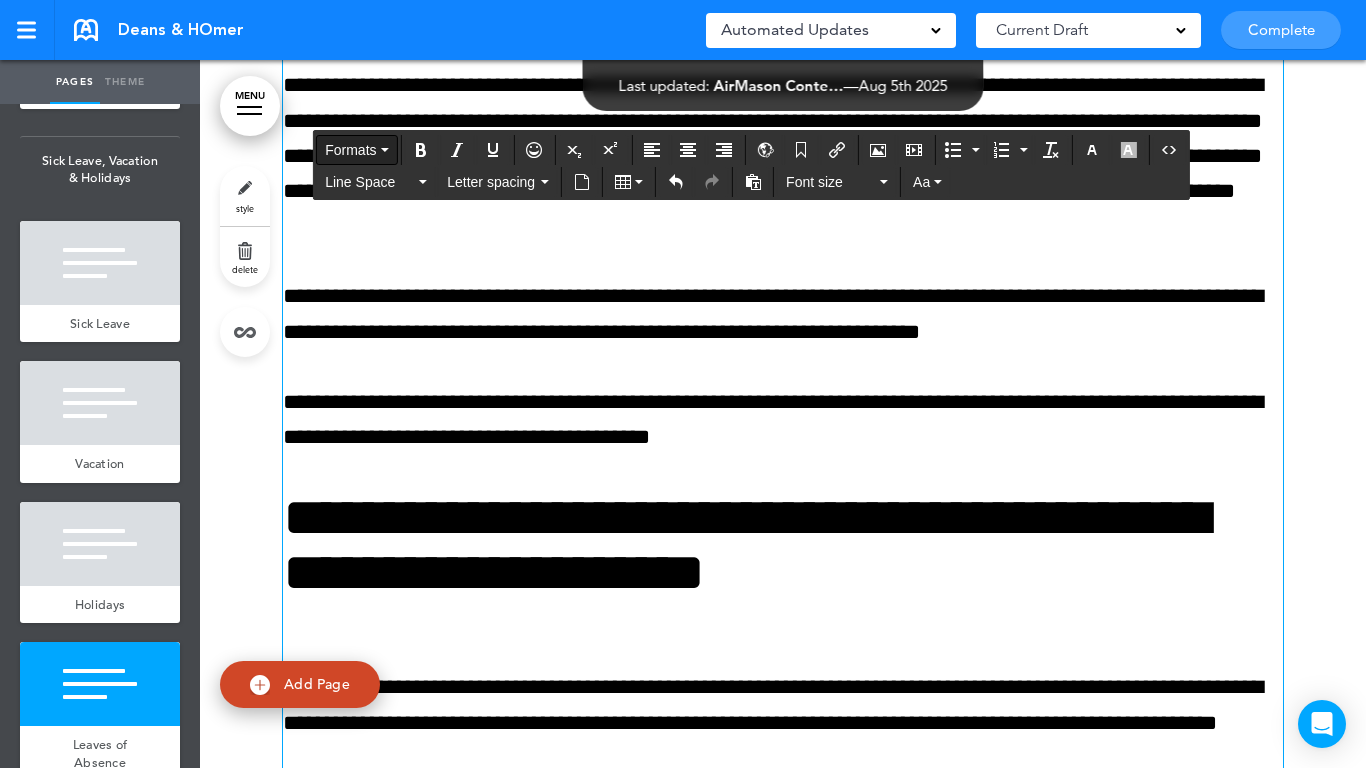 click on "Formats" at bounding box center (350, 150) 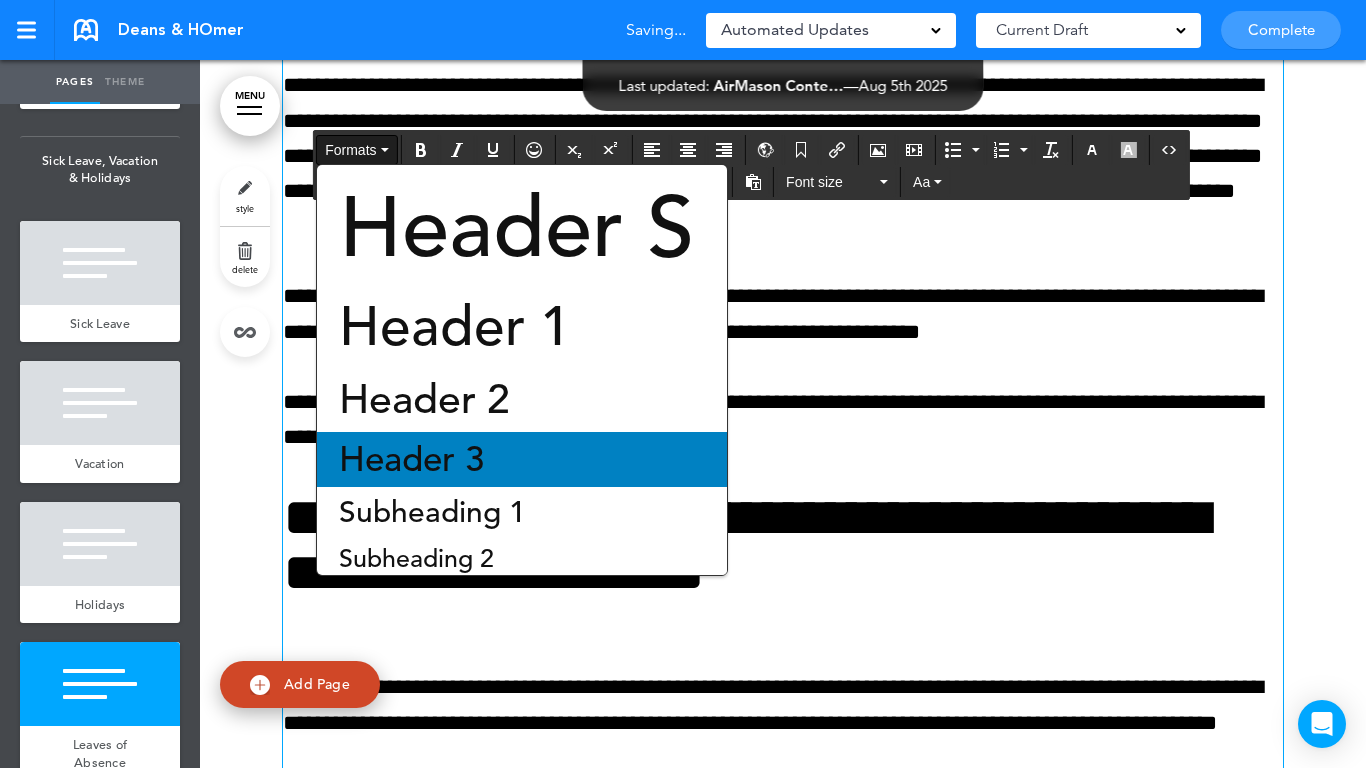 click on "Header 3" at bounding box center [411, 459] 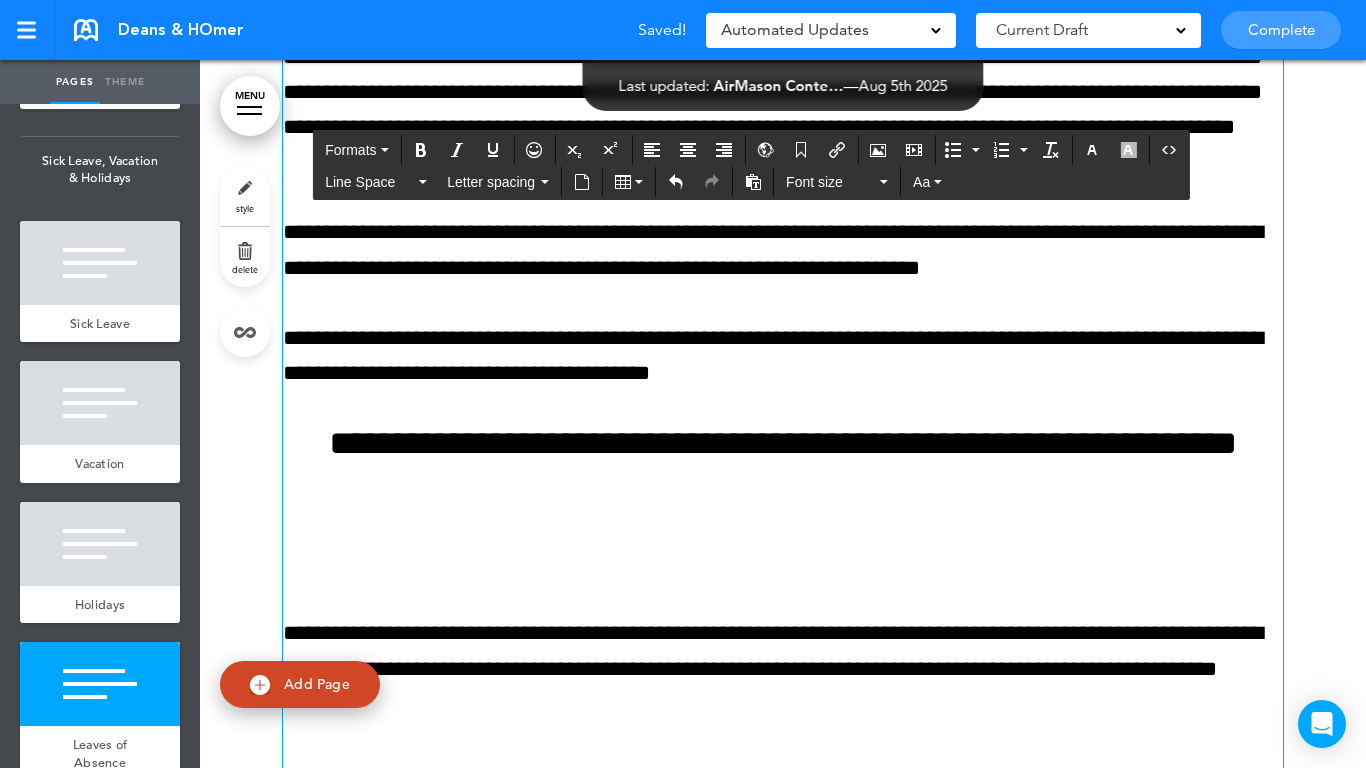 scroll, scrollTop: 34681, scrollLeft: 0, axis: vertical 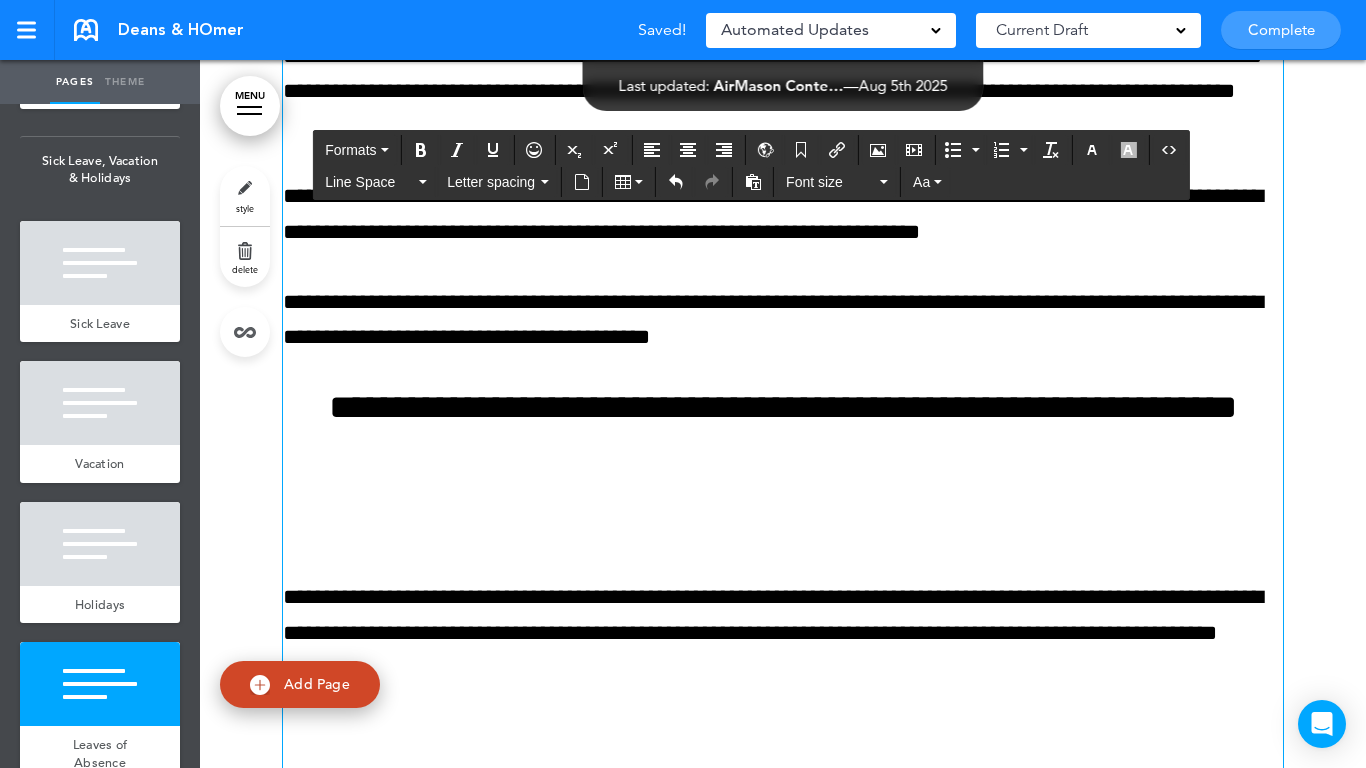 click on "**********" at bounding box center [783, 871] 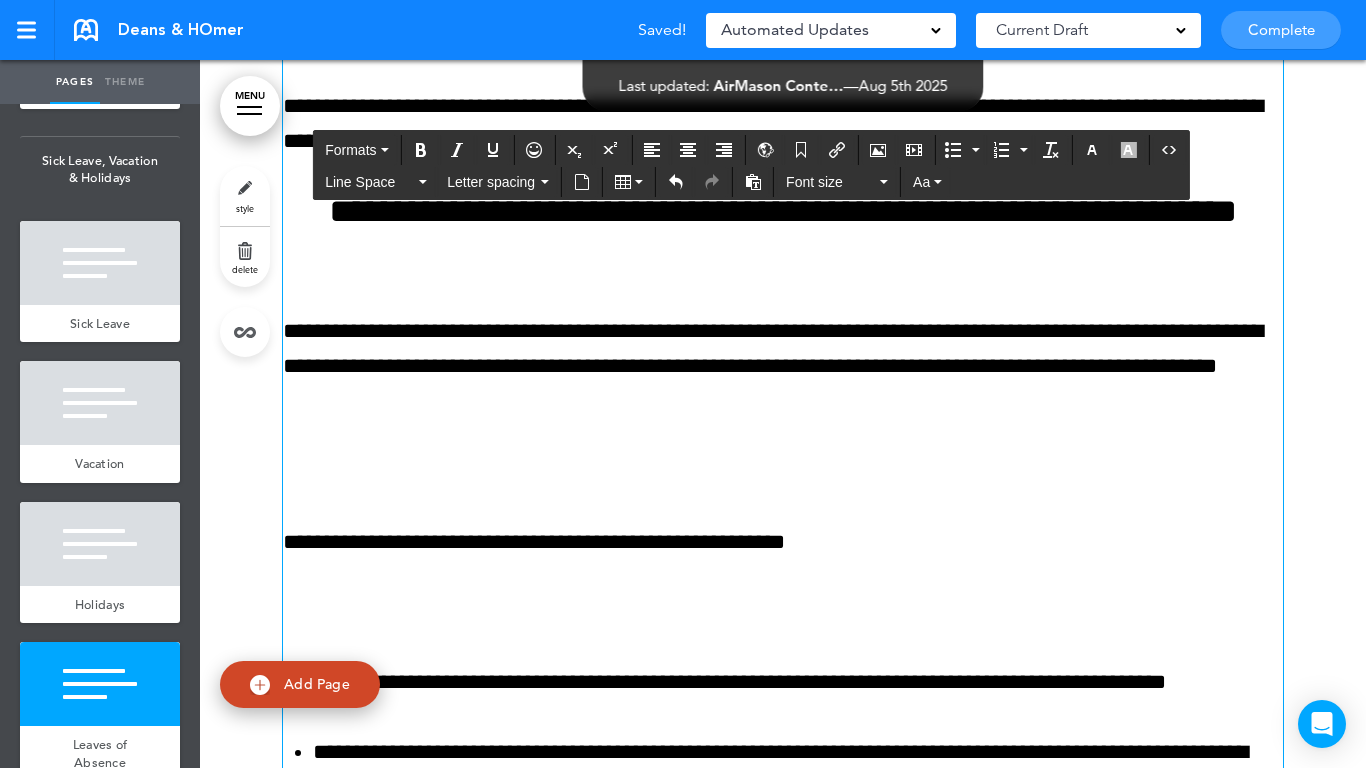 scroll, scrollTop: 34881, scrollLeft: 0, axis: vertical 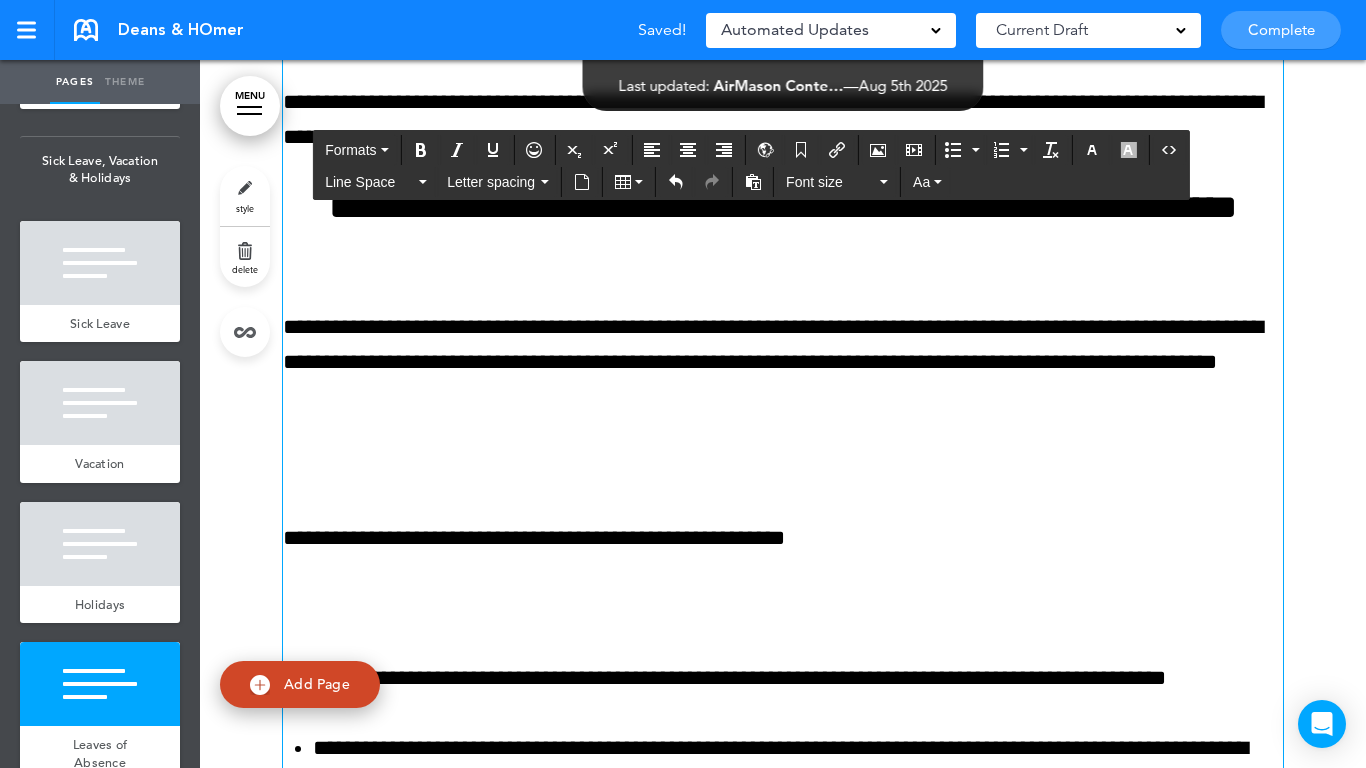 click on "**********" at bounding box center [783, 636] 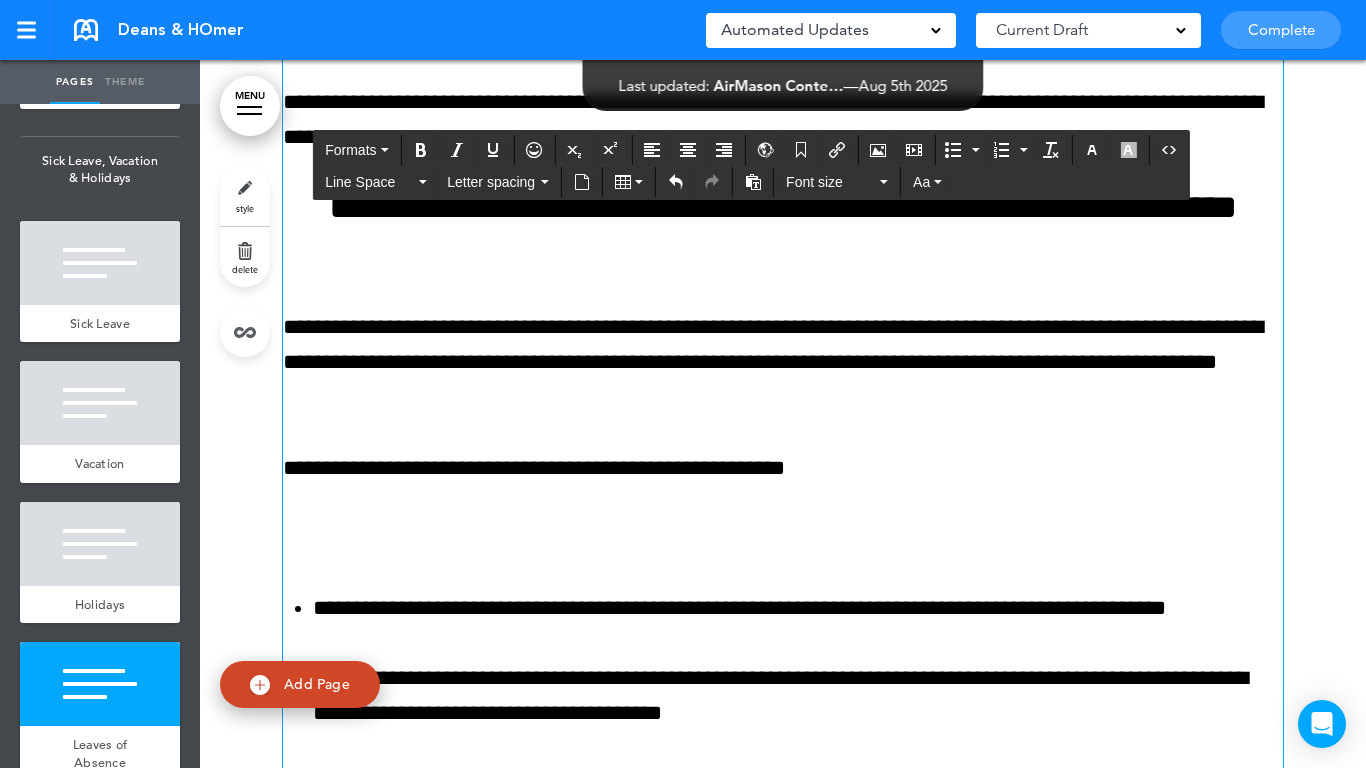 click on "**********" at bounding box center [783, 600] 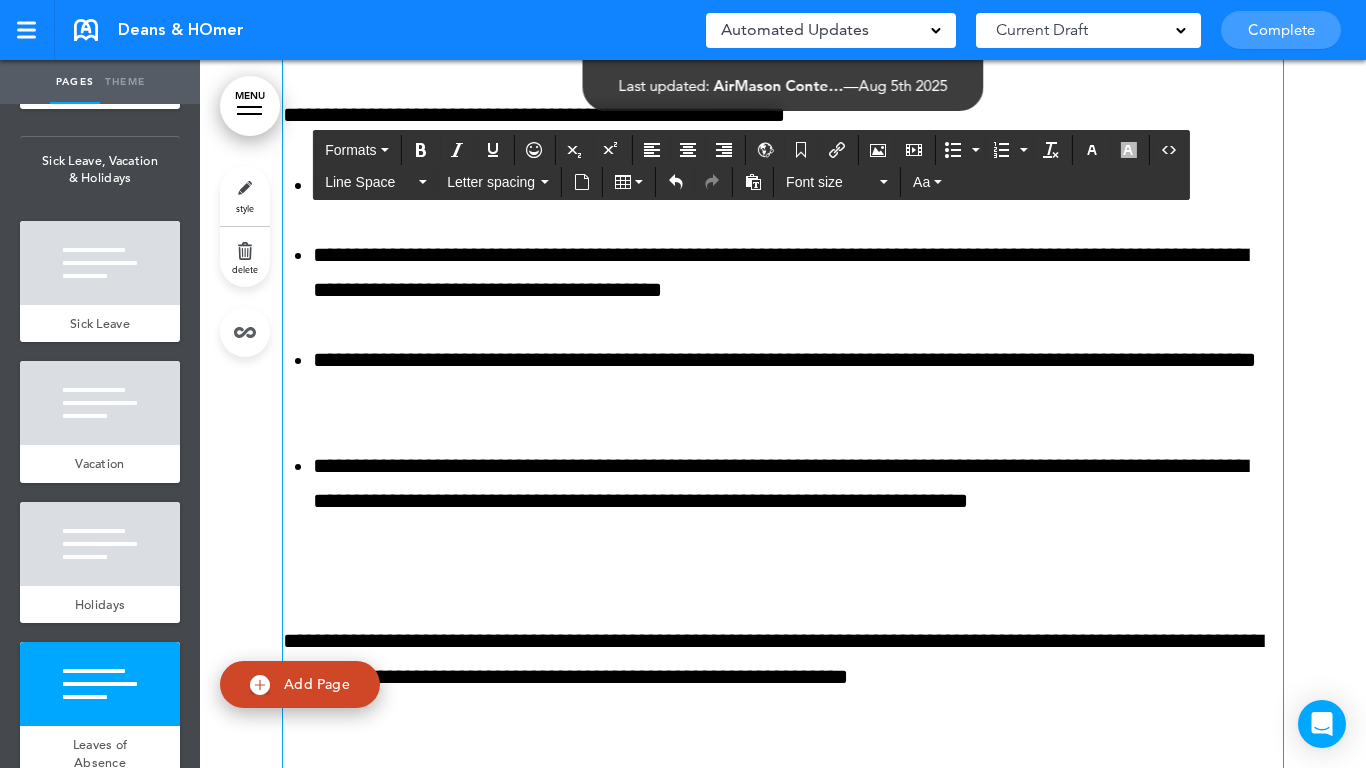 scroll, scrollTop: 35281, scrollLeft: 0, axis: vertical 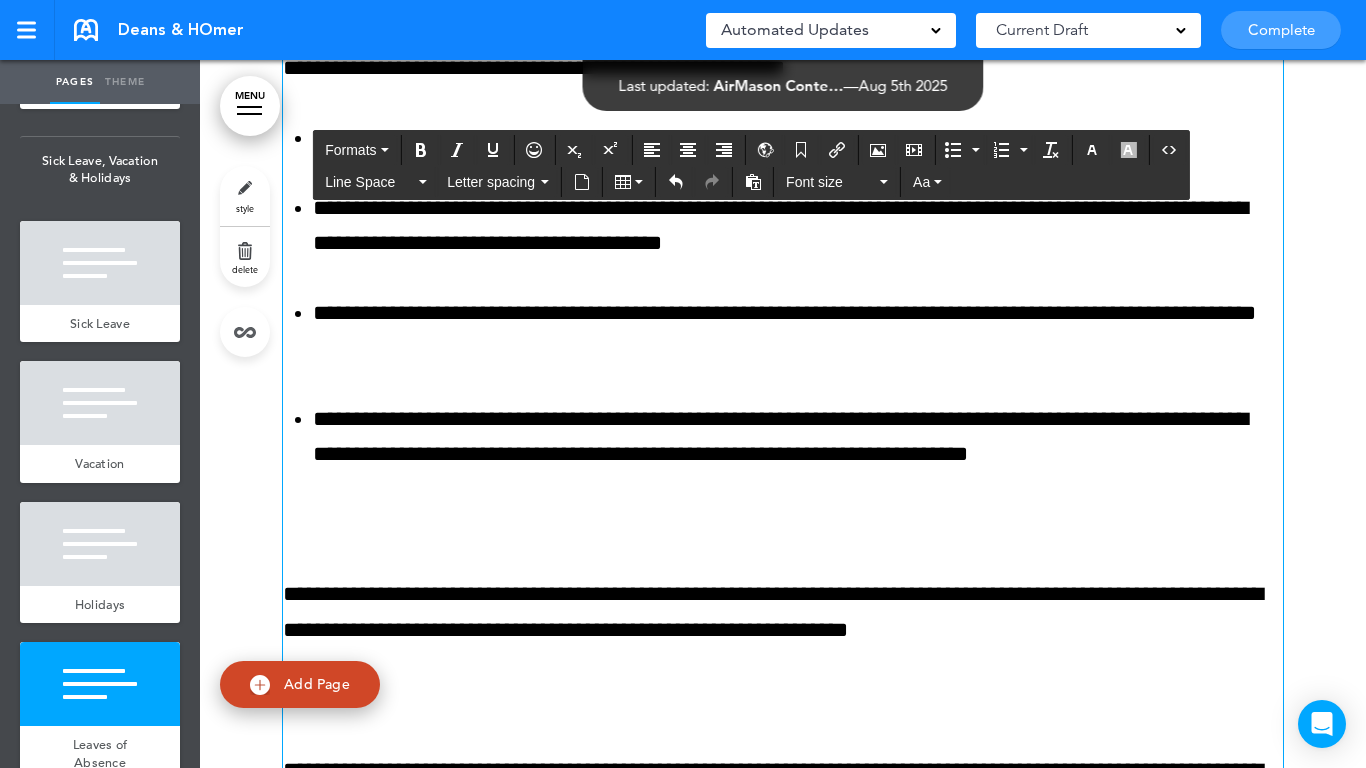 click on "**********" at bounding box center (783, 165) 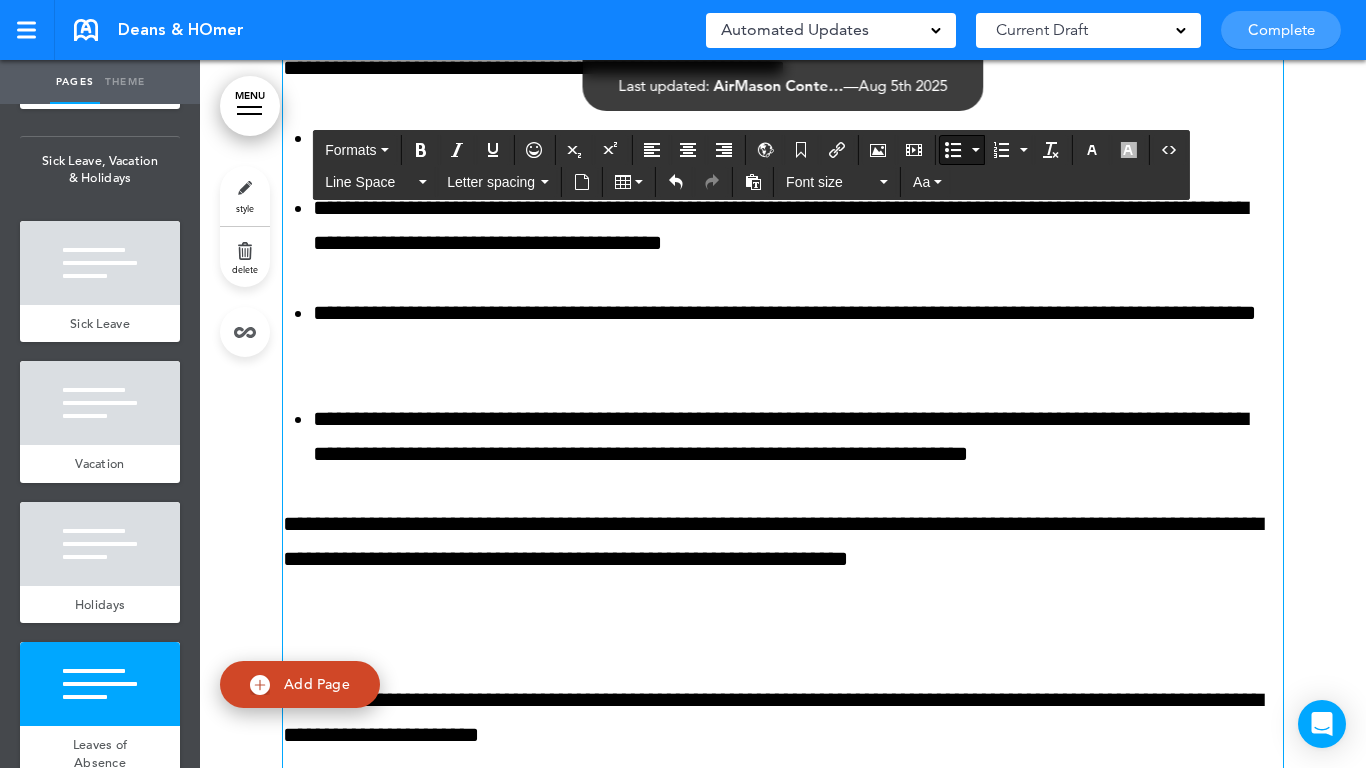 scroll, scrollTop: 35381, scrollLeft: 0, axis: vertical 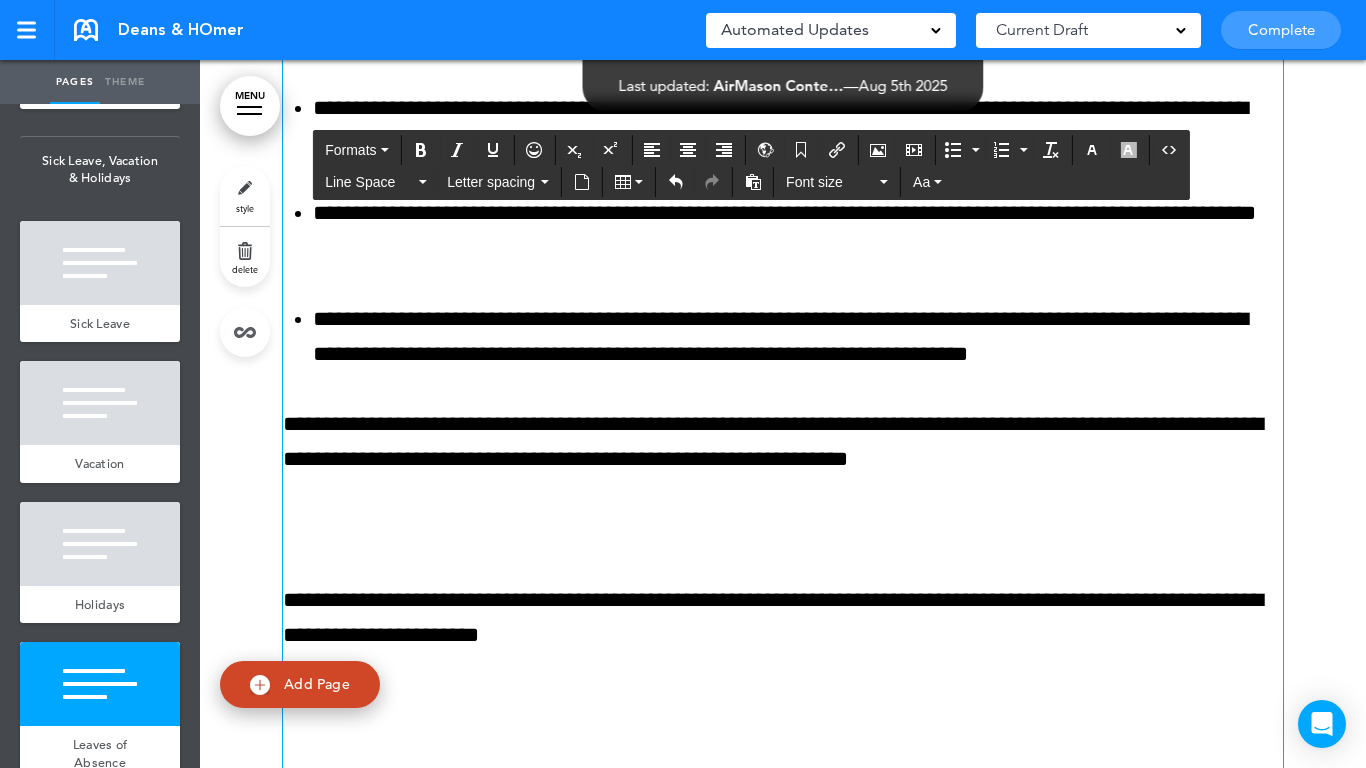 click on "**********" at bounding box center (783, 30) 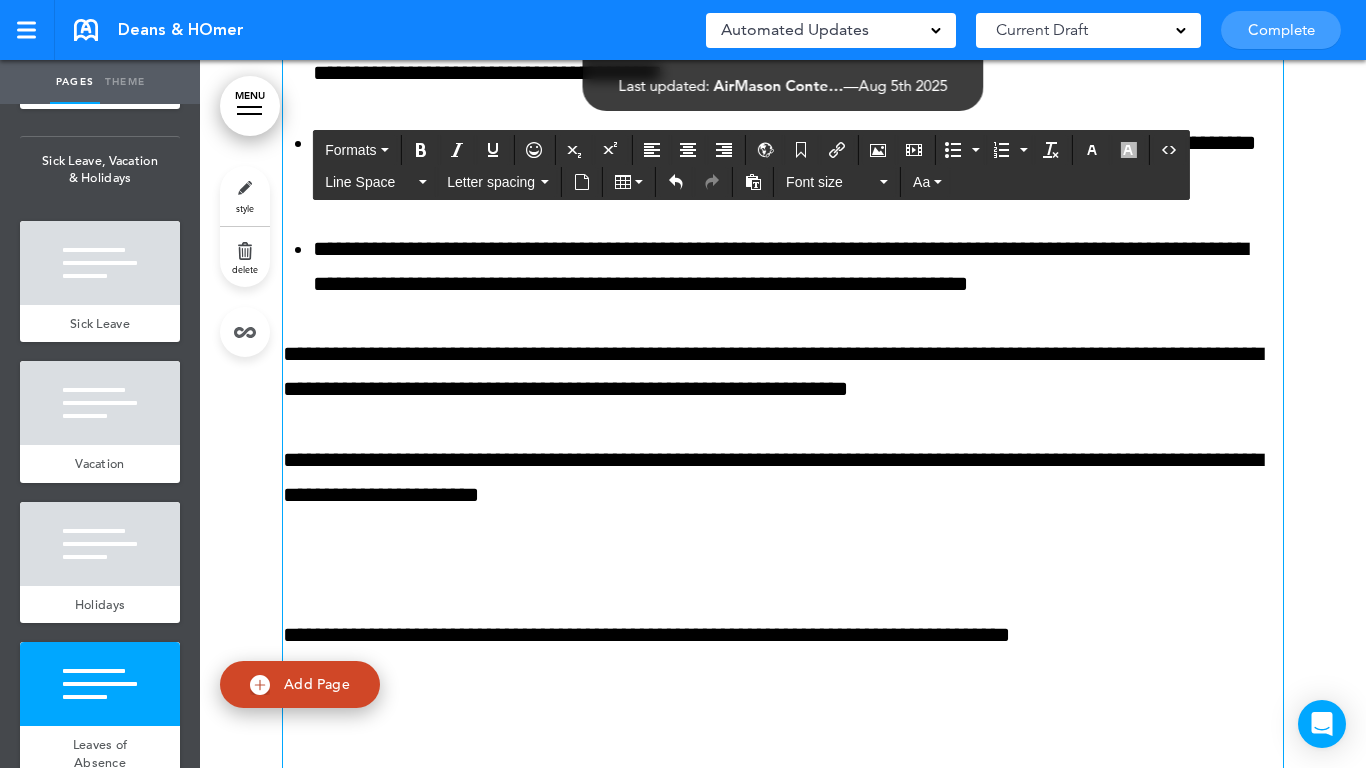 scroll, scrollTop: 35481, scrollLeft: 0, axis: vertical 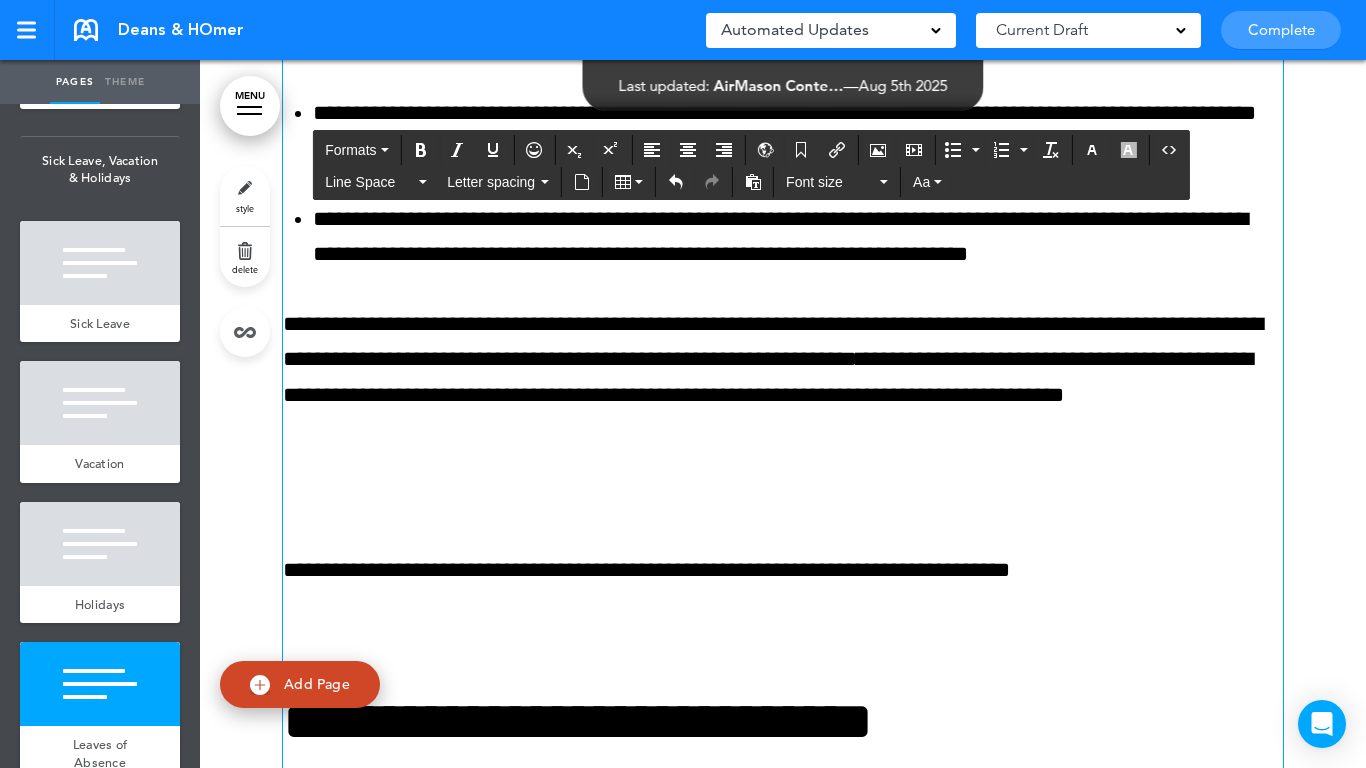 click on "**********" at bounding box center (783, -122) 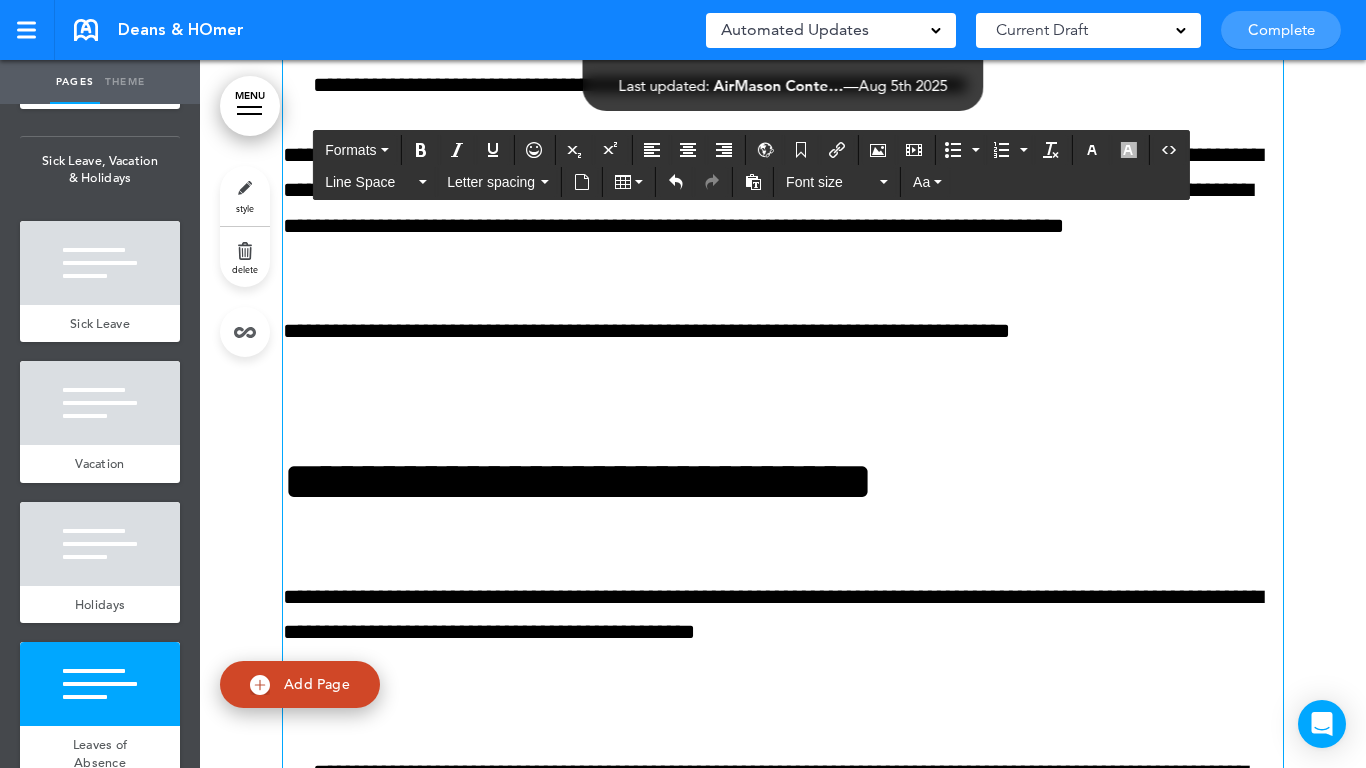 scroll, scrollTop: 35681, scrollLeft: 0, axis: vertical 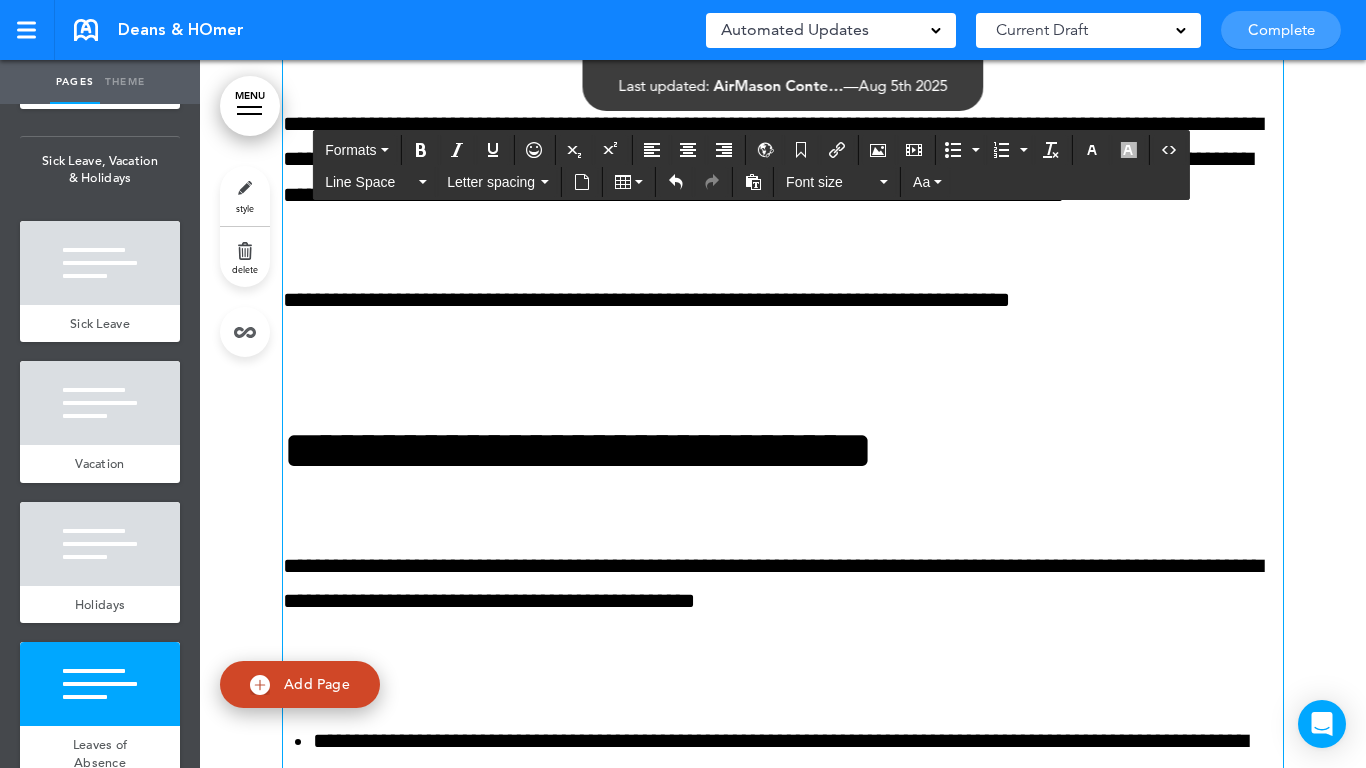 click at bounding box center [783, 370] 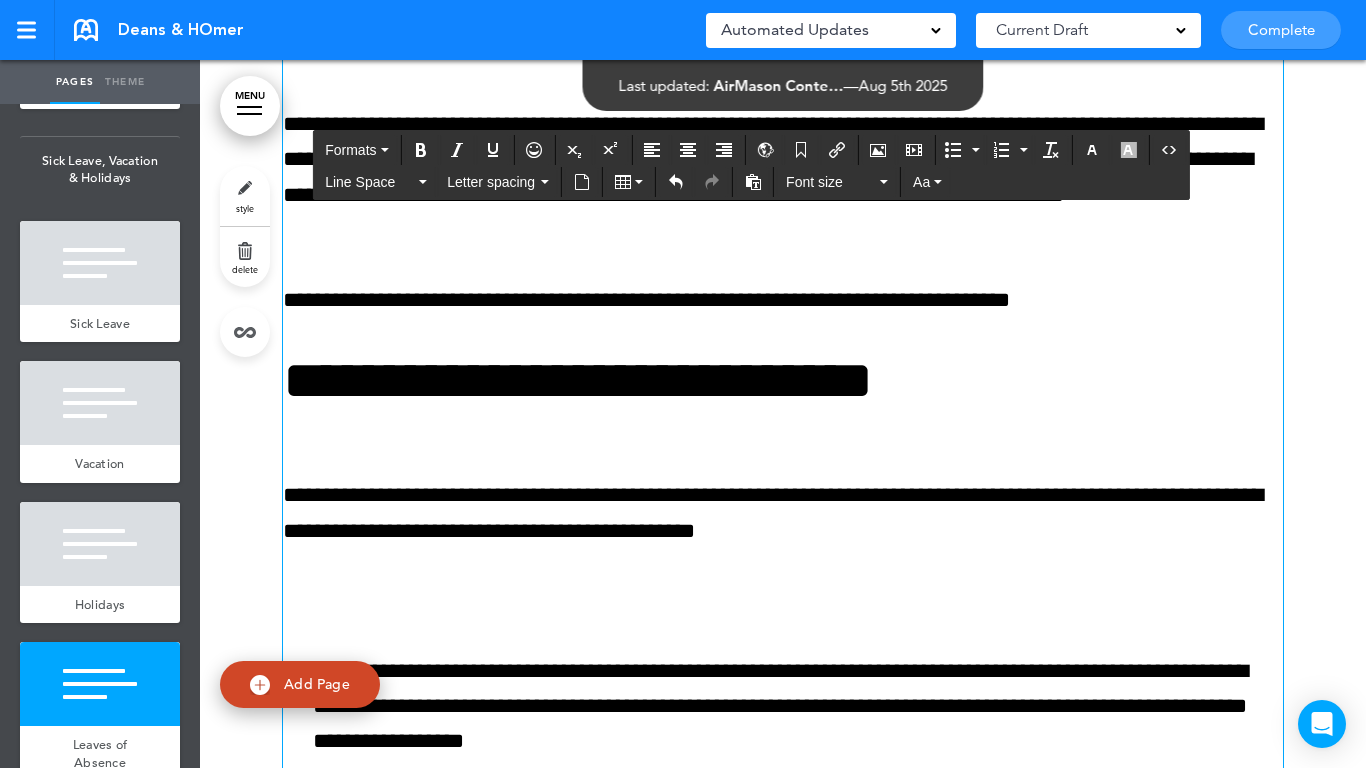 click on "**********" at bounding box center (783, 380) 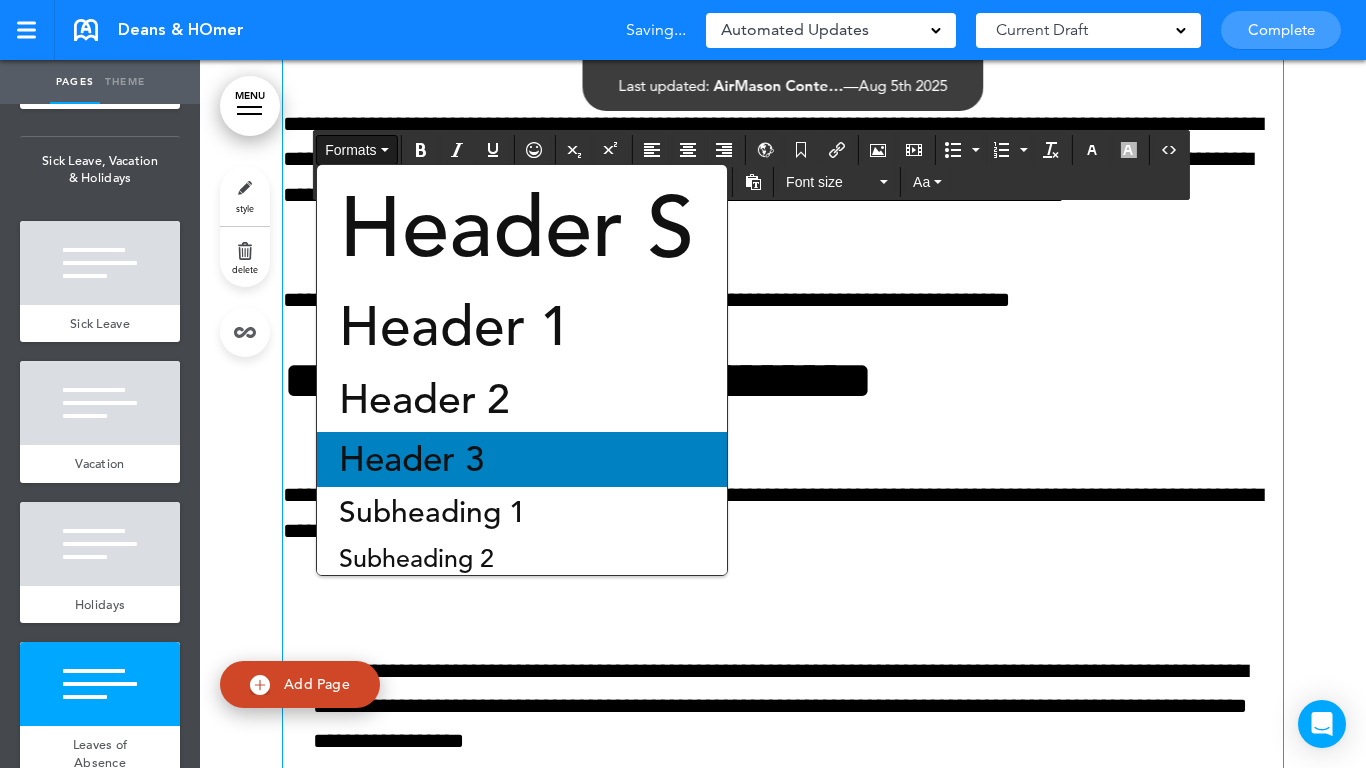 click on "Header 3" at bounding box center [411, 459] 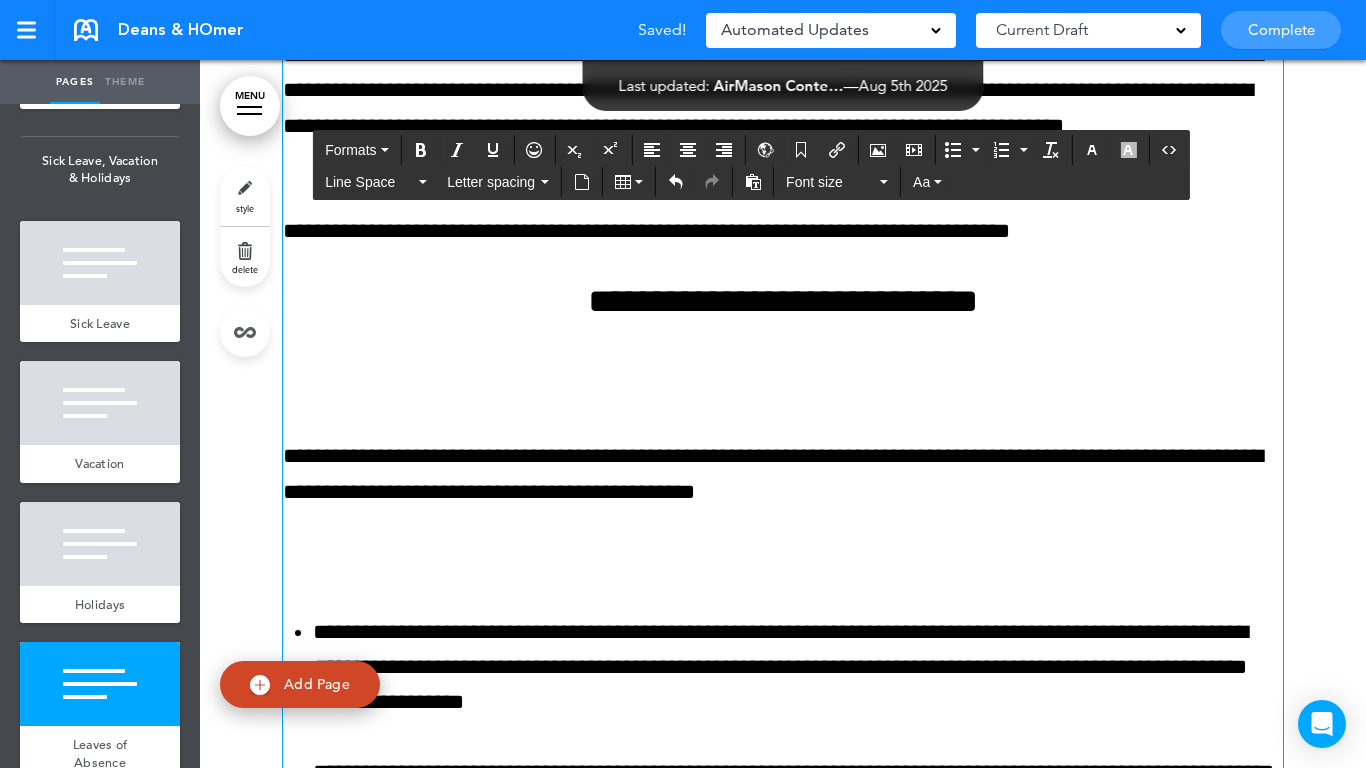 scroll, scrollTop: 35781, scrollLeft: 0, axis: vertical 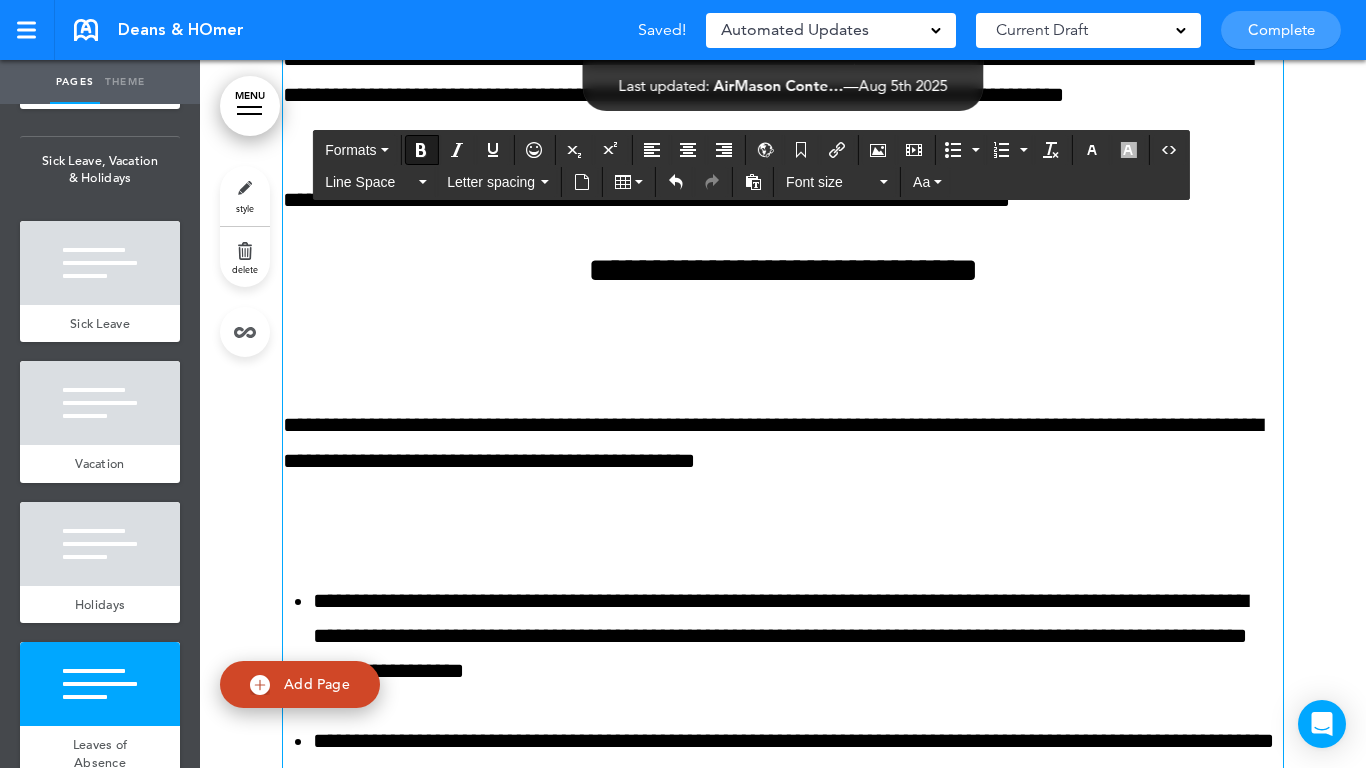 click on "**********" at bounding box center (783, 1484) 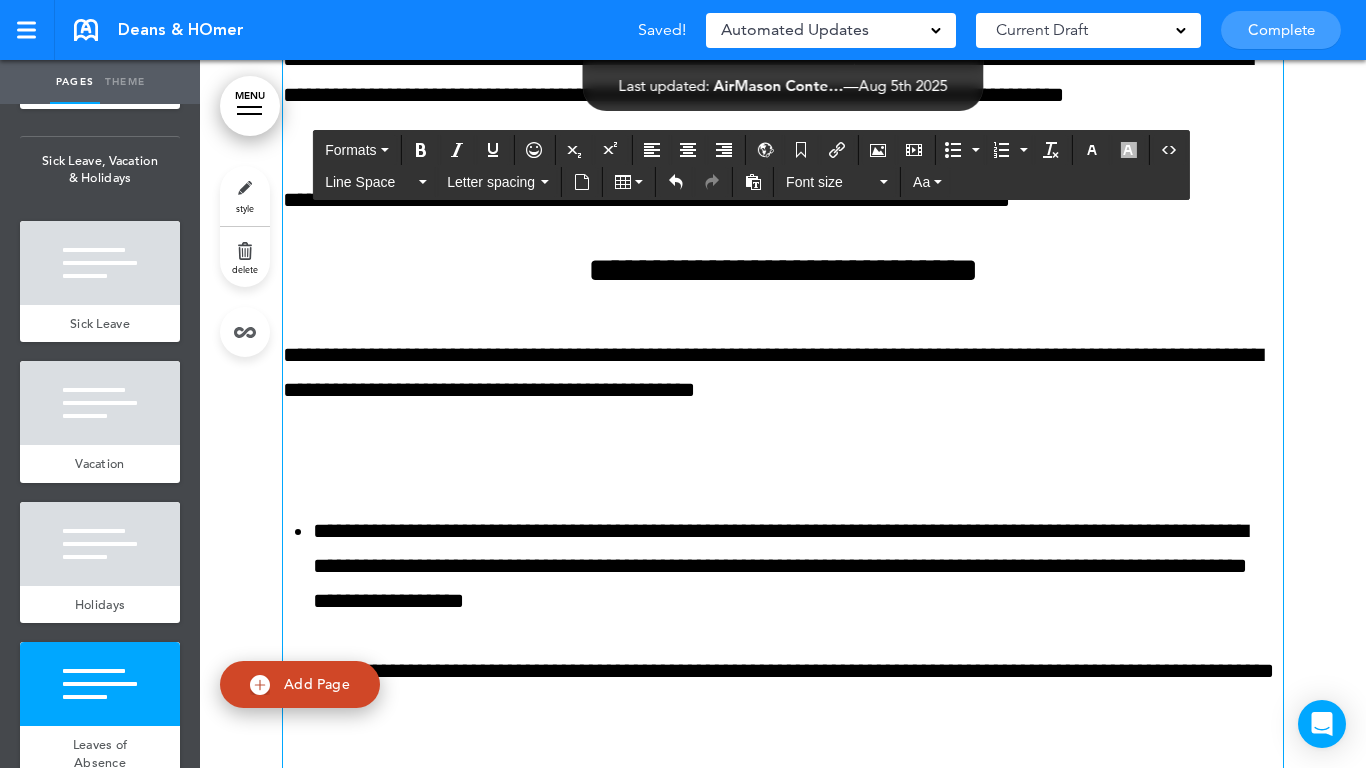 click on "**********" at bounding box center (783, 1449) 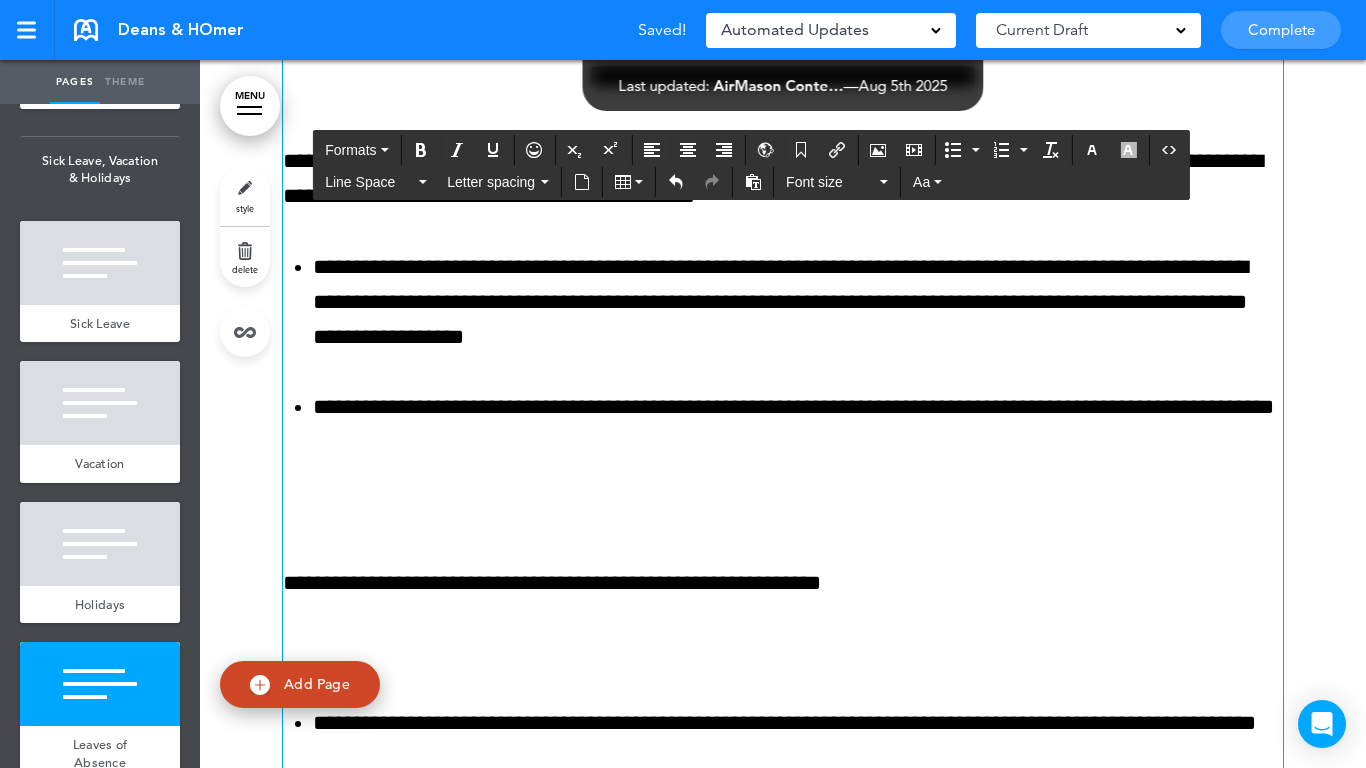 scroll, scrollTop: 35981, scrollLeft: 0, axis: vertical 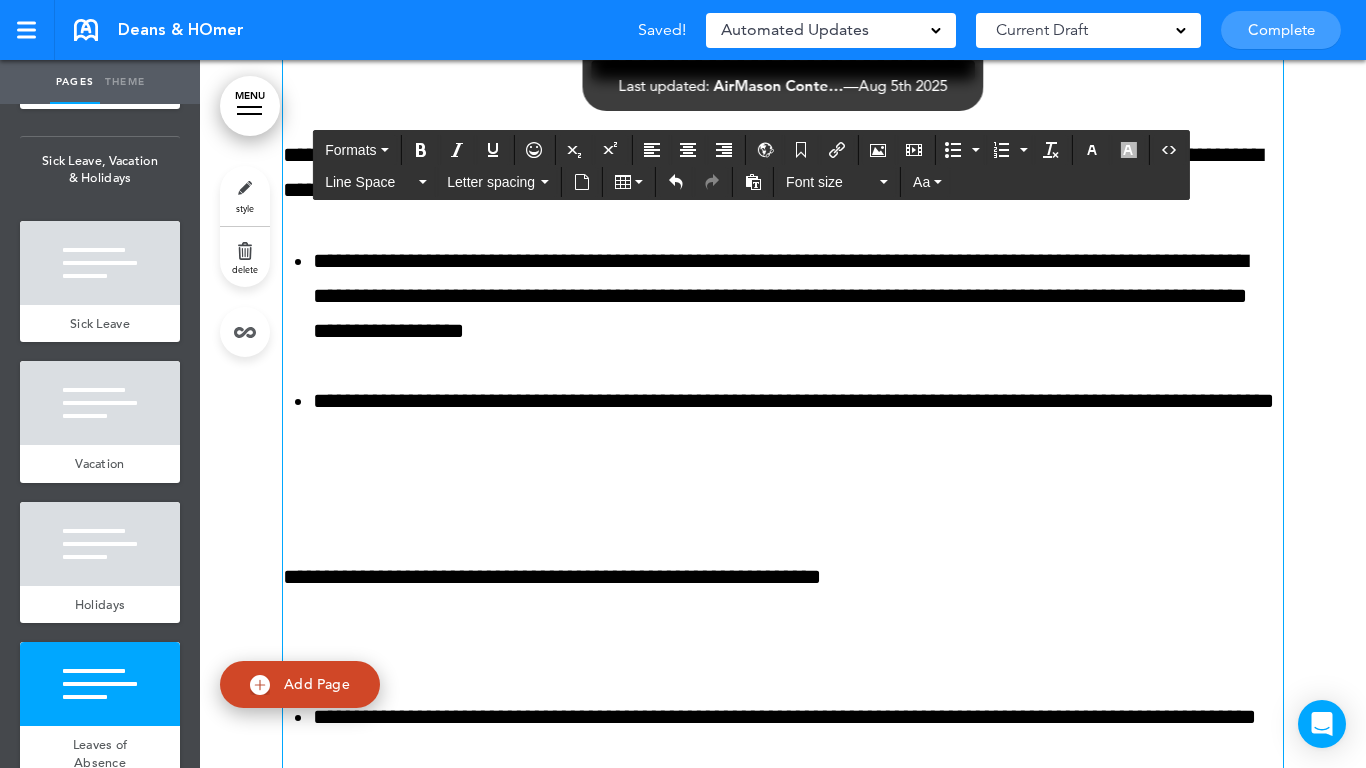 click on "**********" at bounding box center (783, 1214) 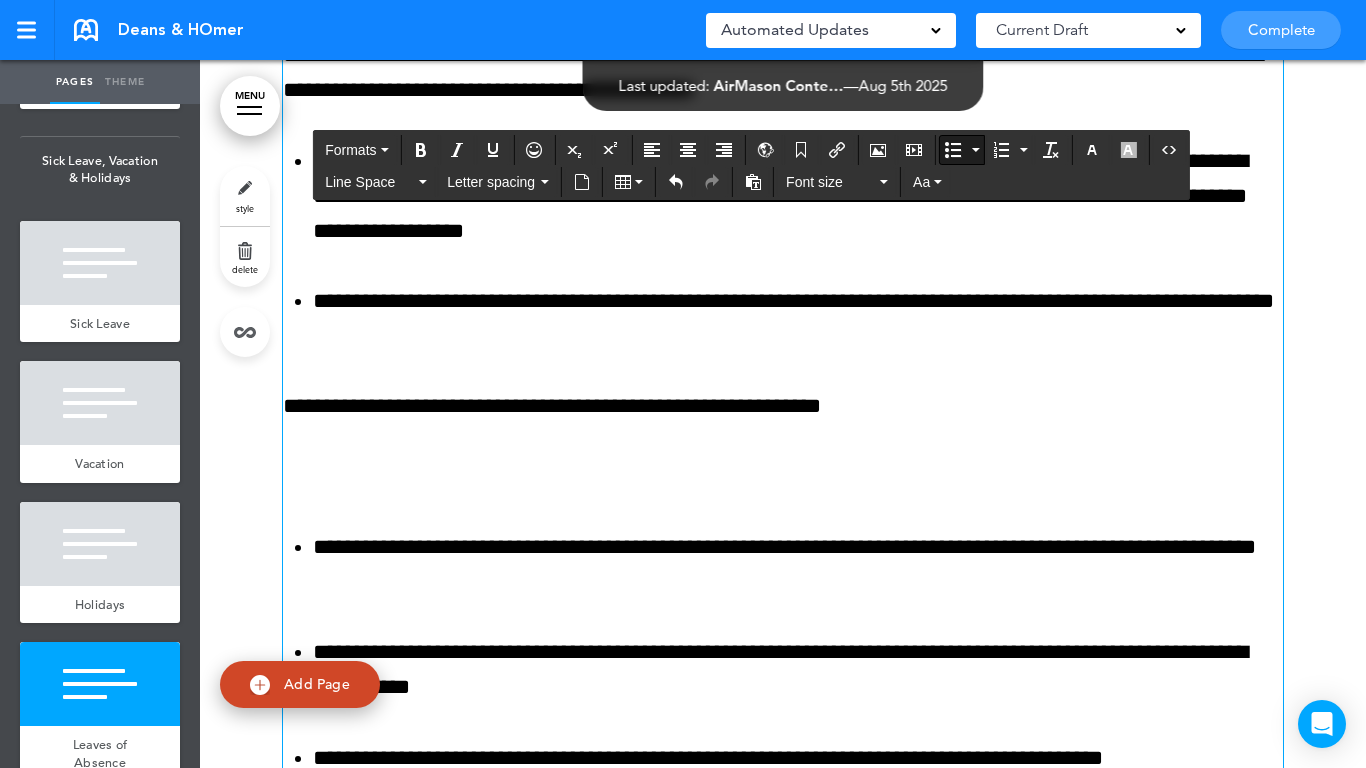 click at bounding box center (783, 477) 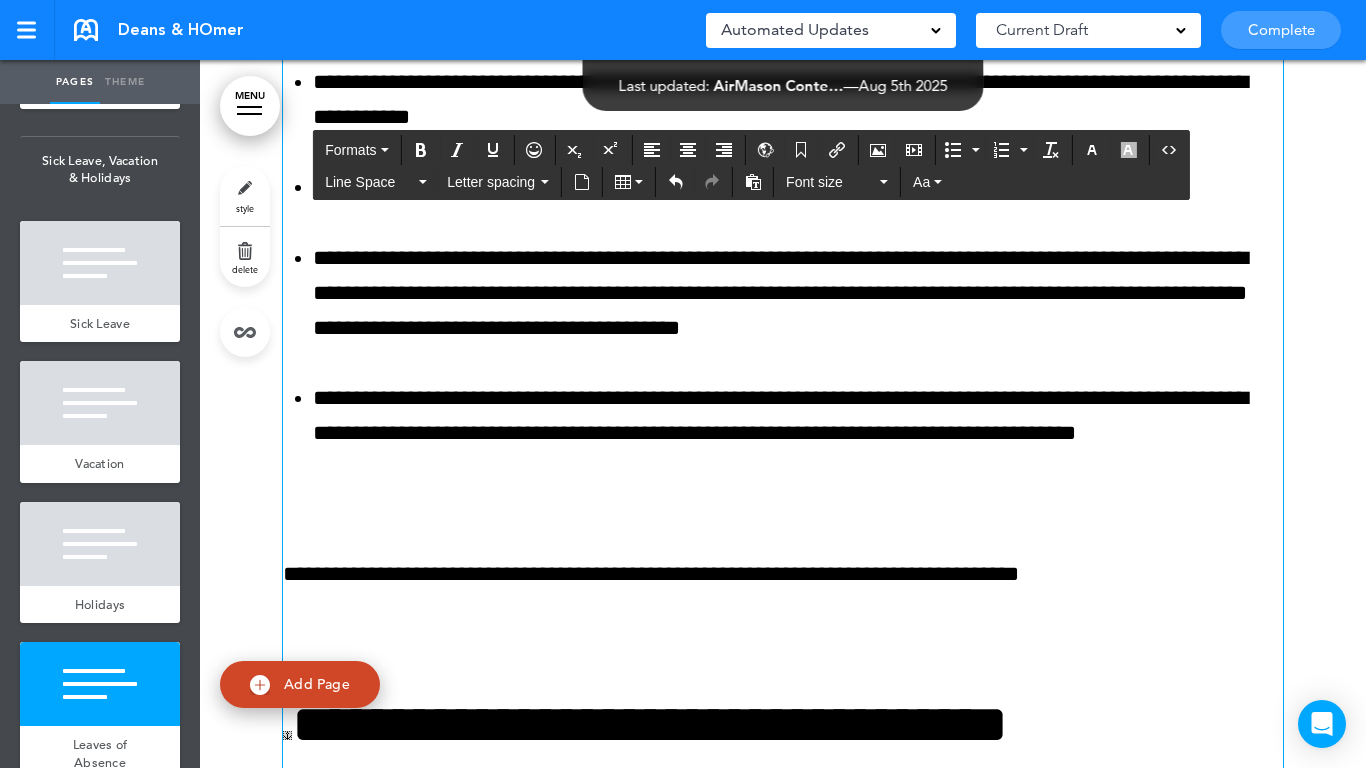 click on "**********" at bounding box center [783, 544] 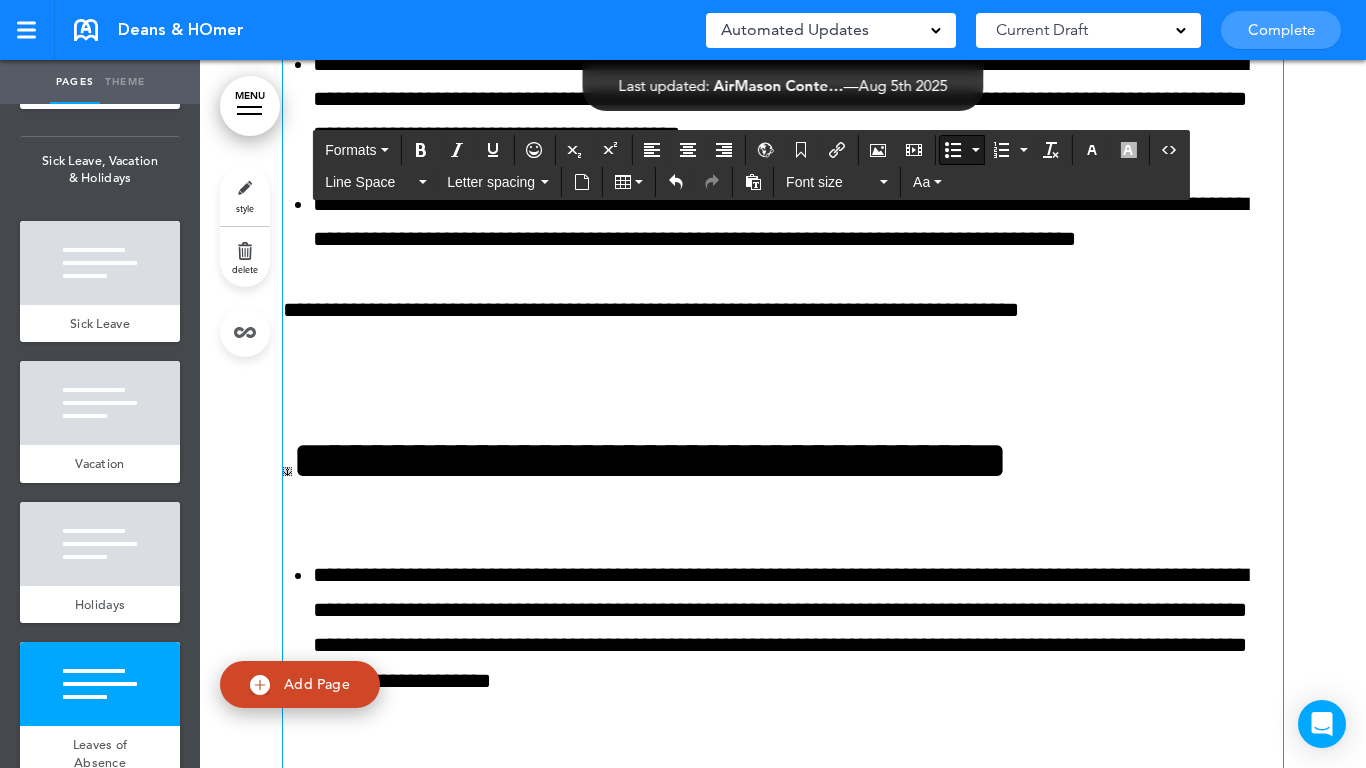 scroll, scrollTop: 36781, scrollLeft: 0, axis: vertical 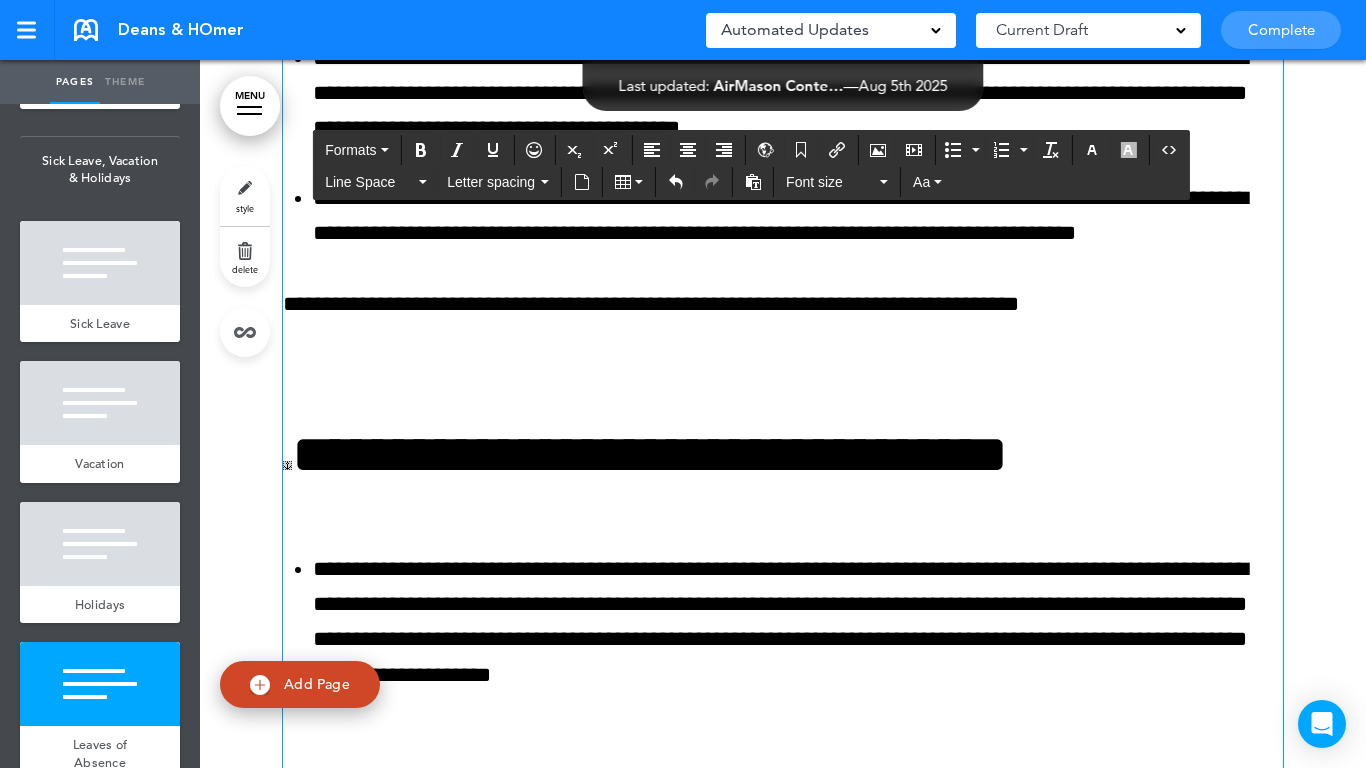 drag, startPoint x: 387, startPoint y: 402, endPoint x: 377, endPoint y: 370, distance: 33.526108 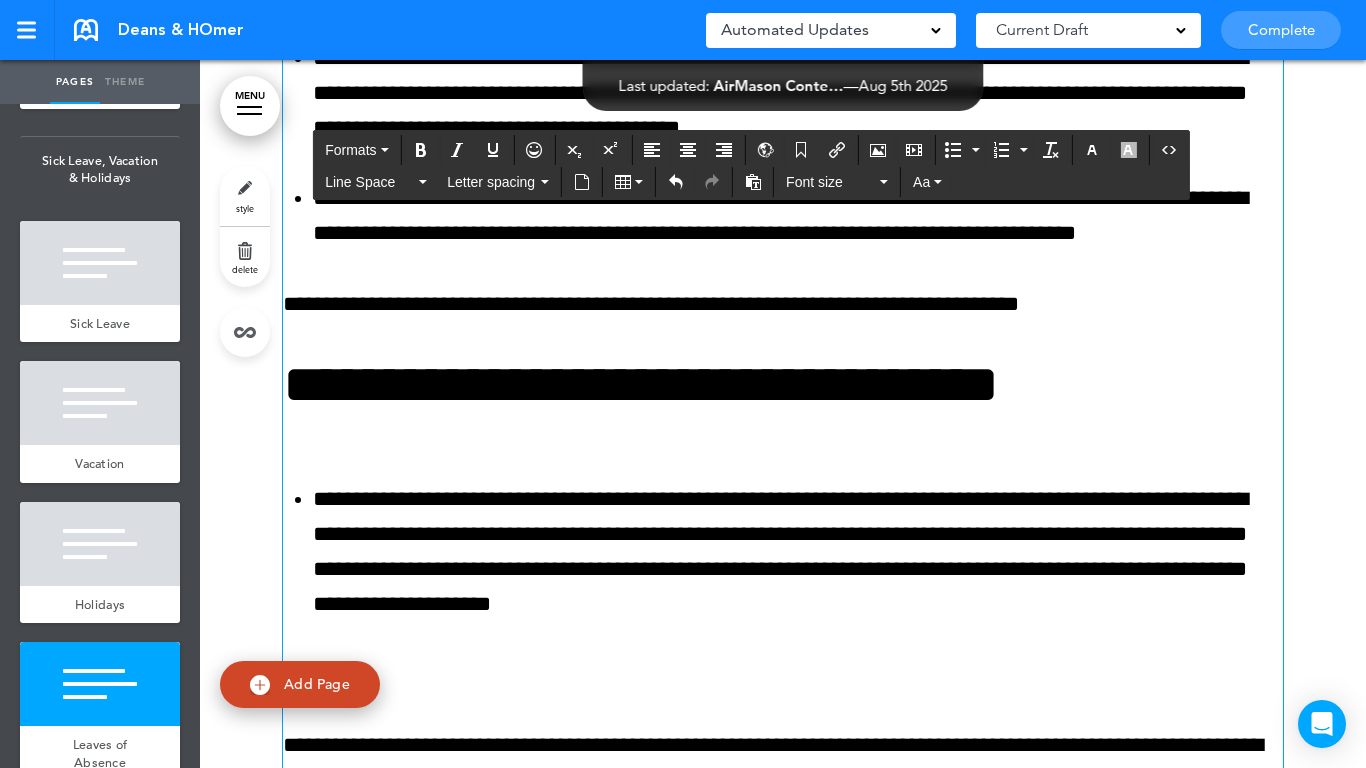 click on "Formats" at bounding box center (350, 150) 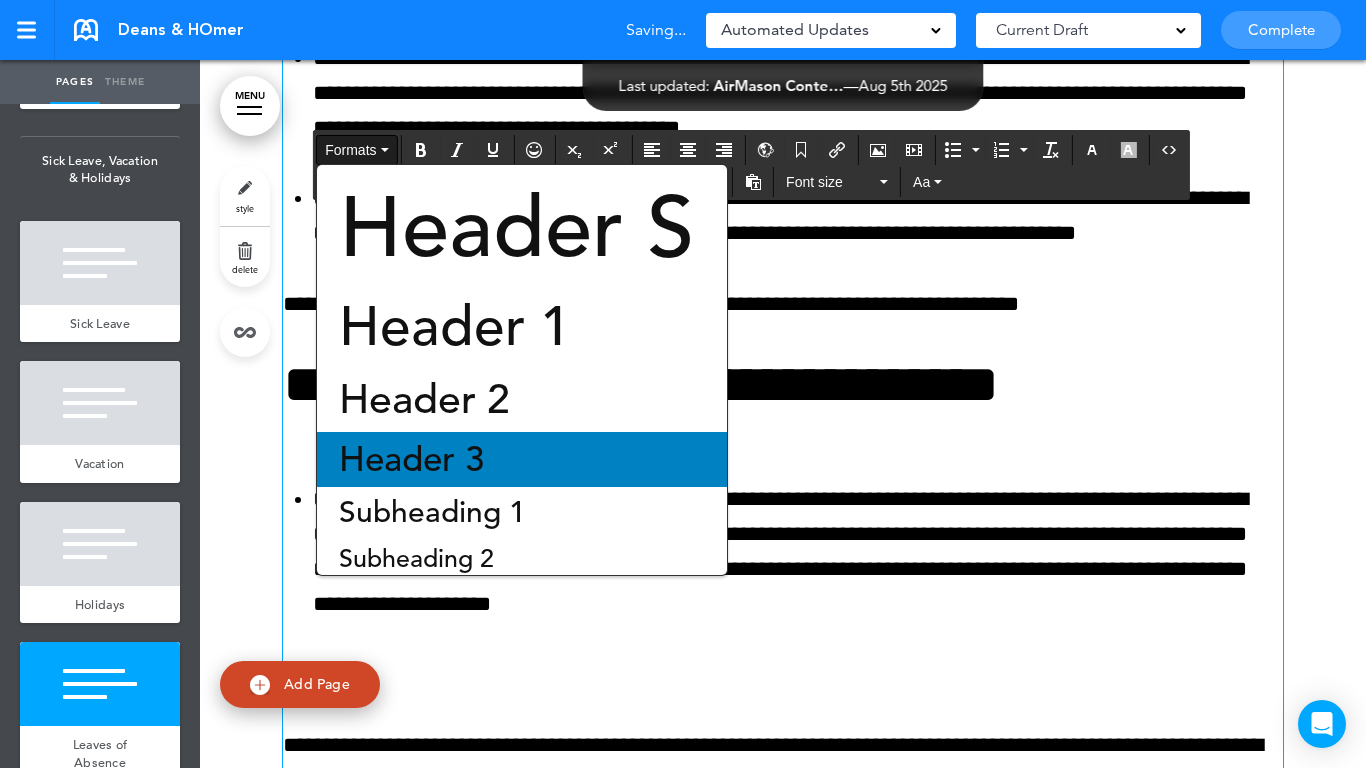 click on "Header 3" at bounding box center [411, 459] 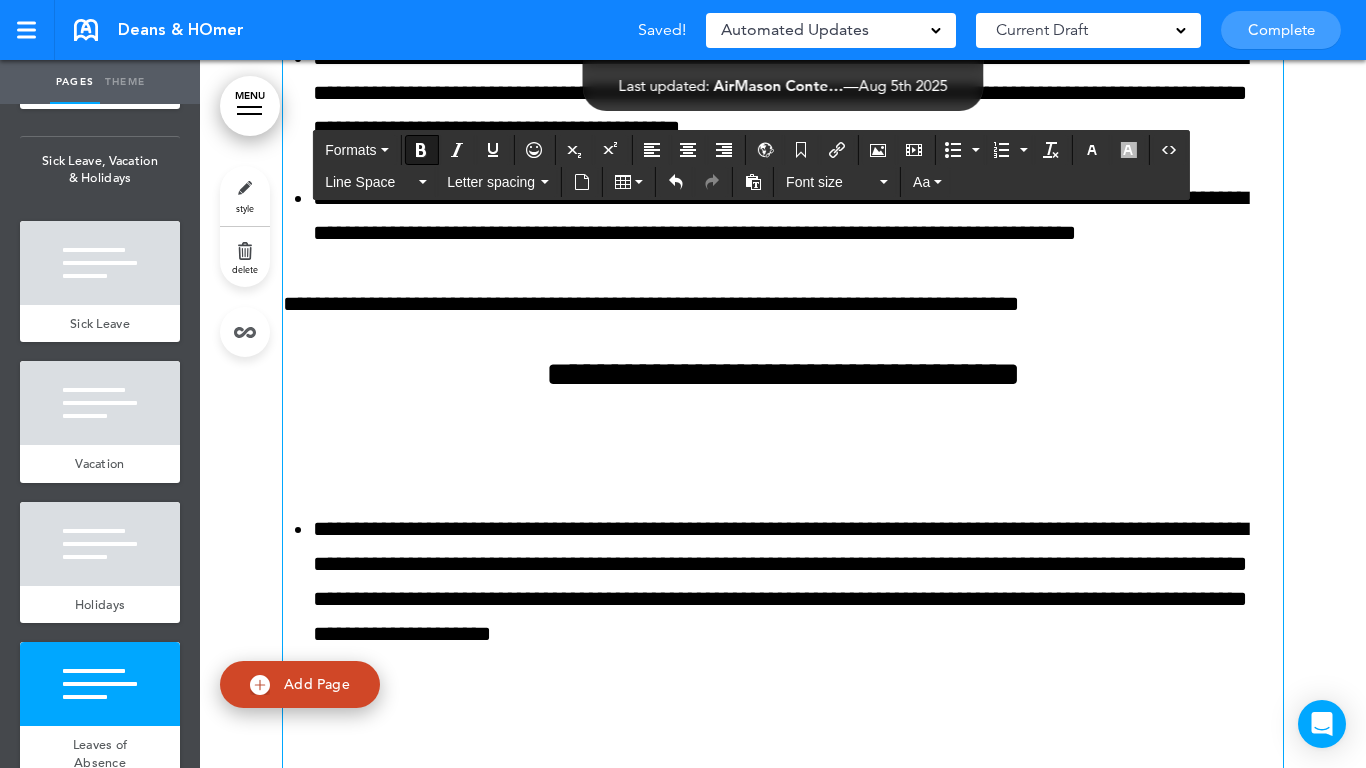 click at bounding box center [783, 459] 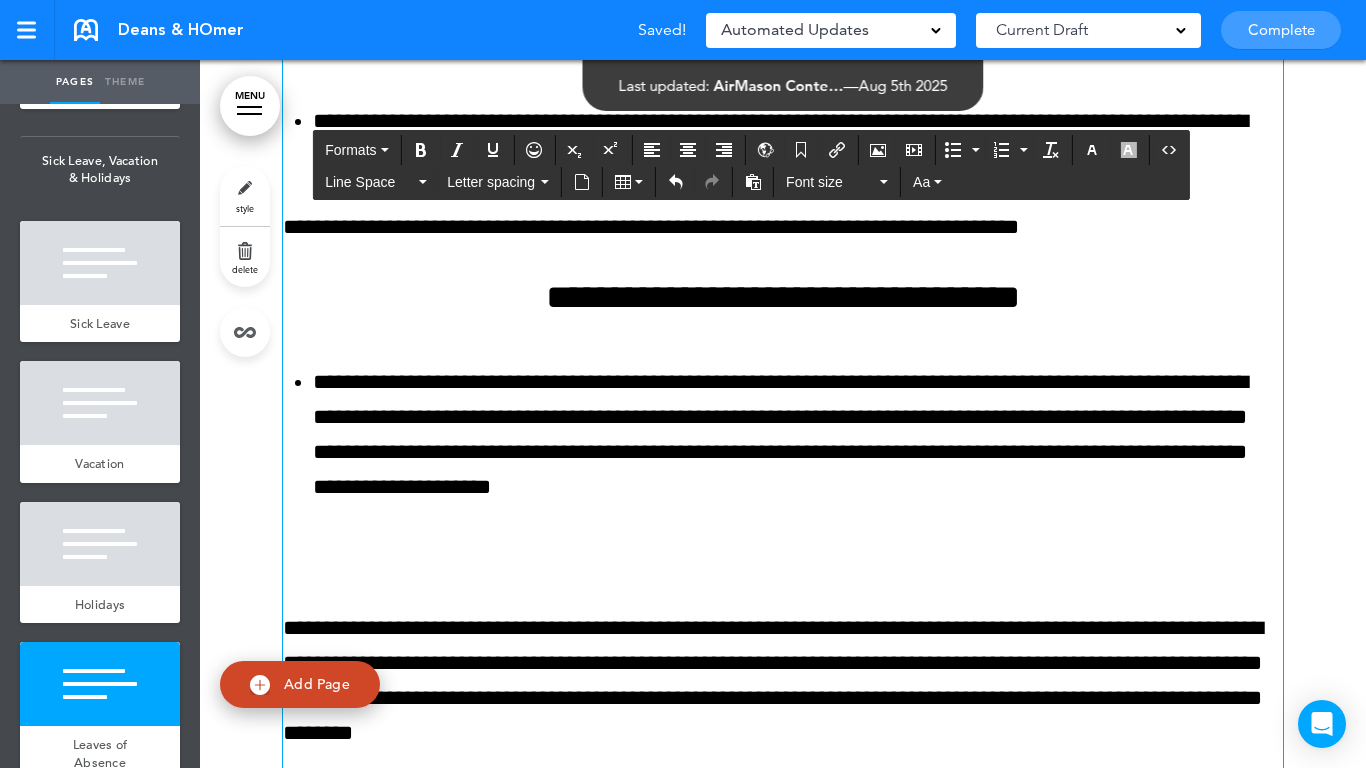 scroll, scrollTop: 36881, scrollLeft: 0, axis: vertical 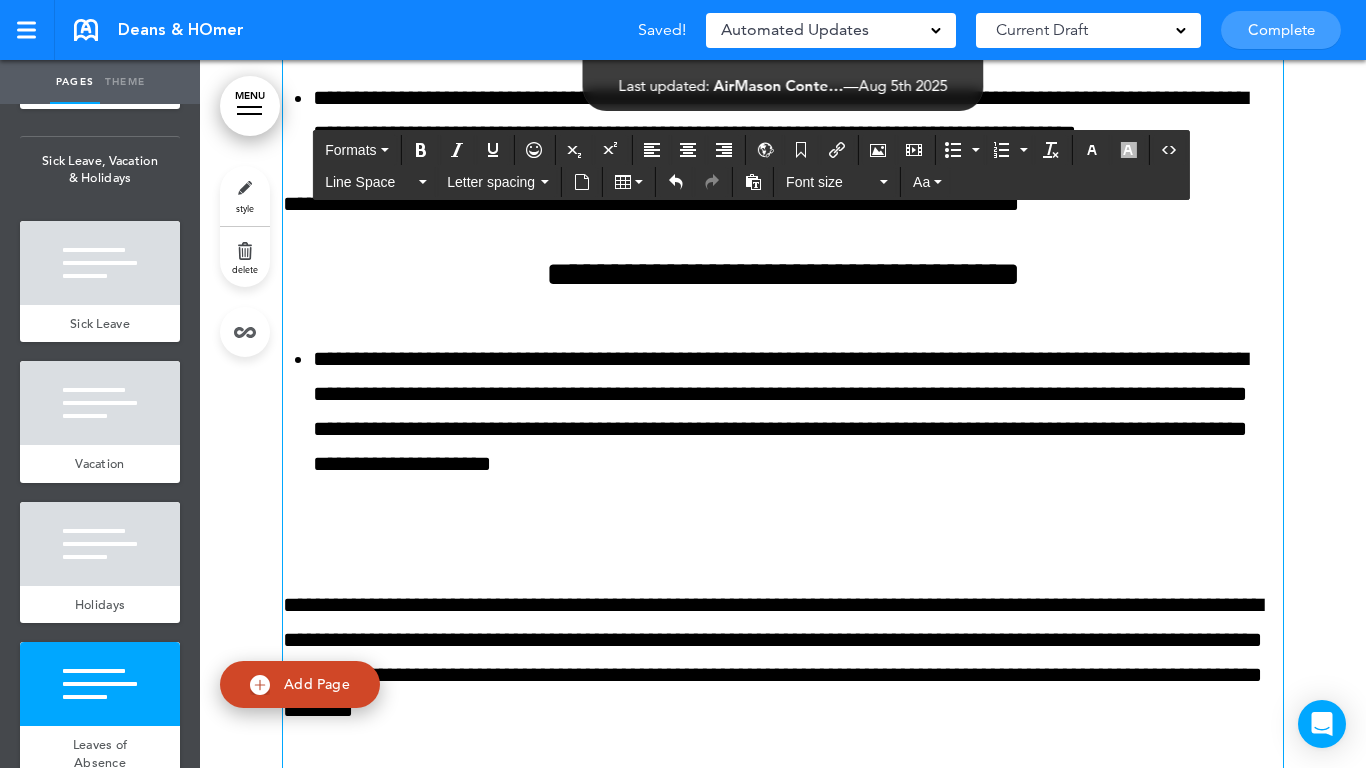 click at bounding box center [783, 534] 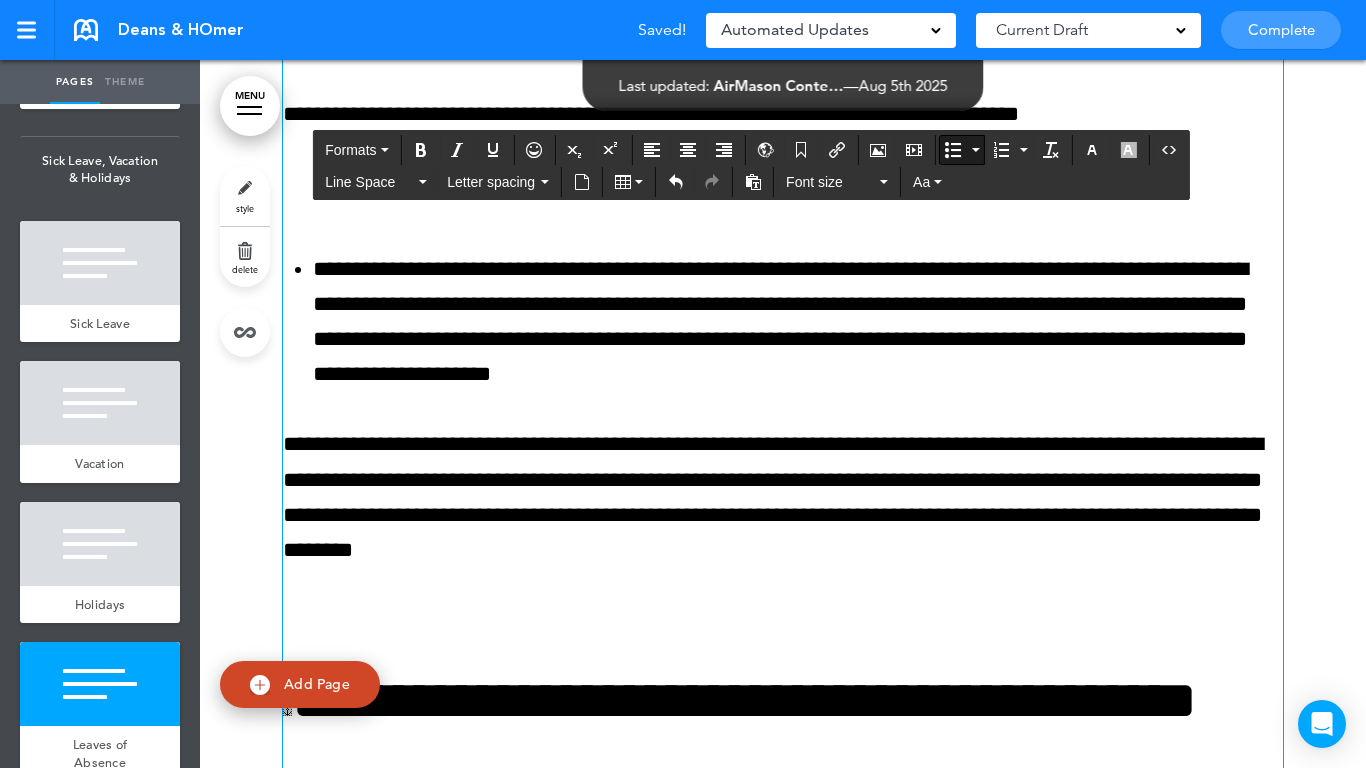 scroll, scrollTop: 37081, scrollLeft: 0, axis: vertical 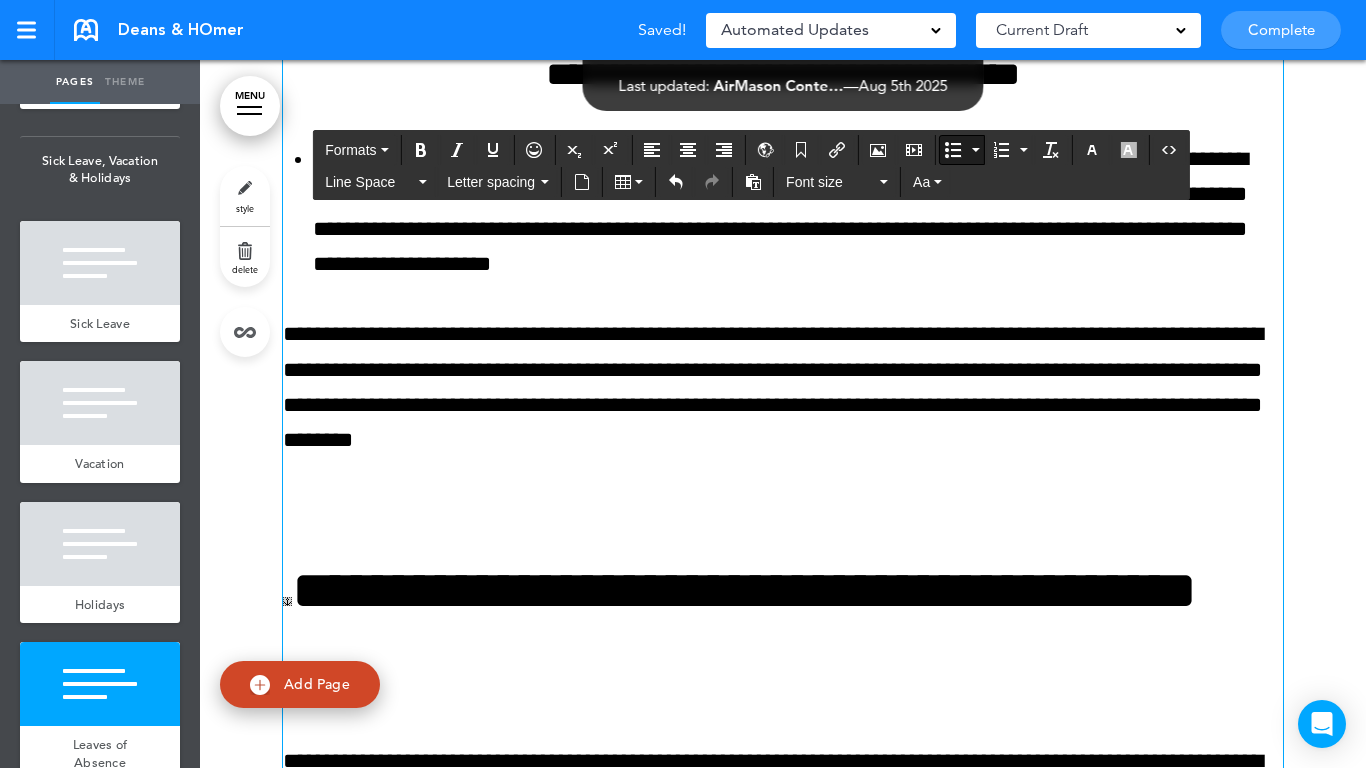 click at bounding box center (783, 510) 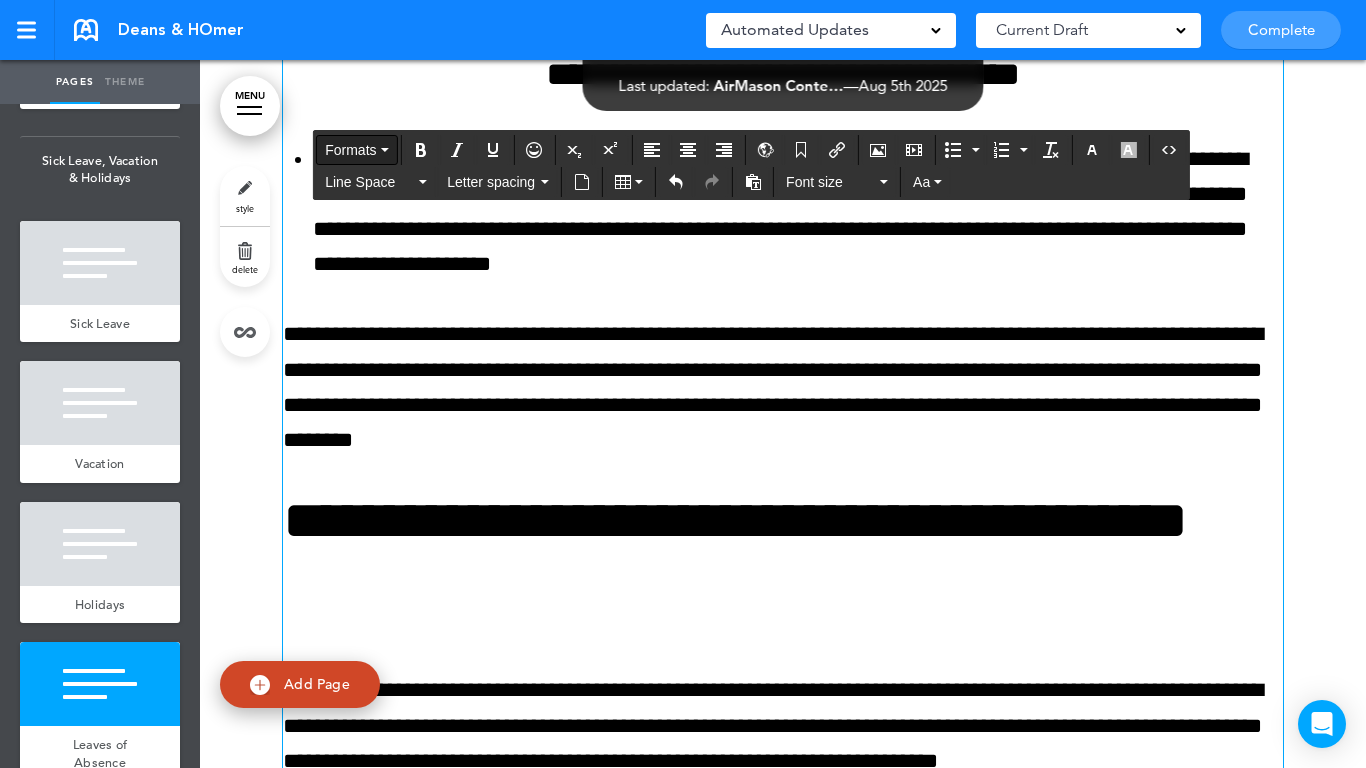 click on "Formats" at bounding box center [356, 150] 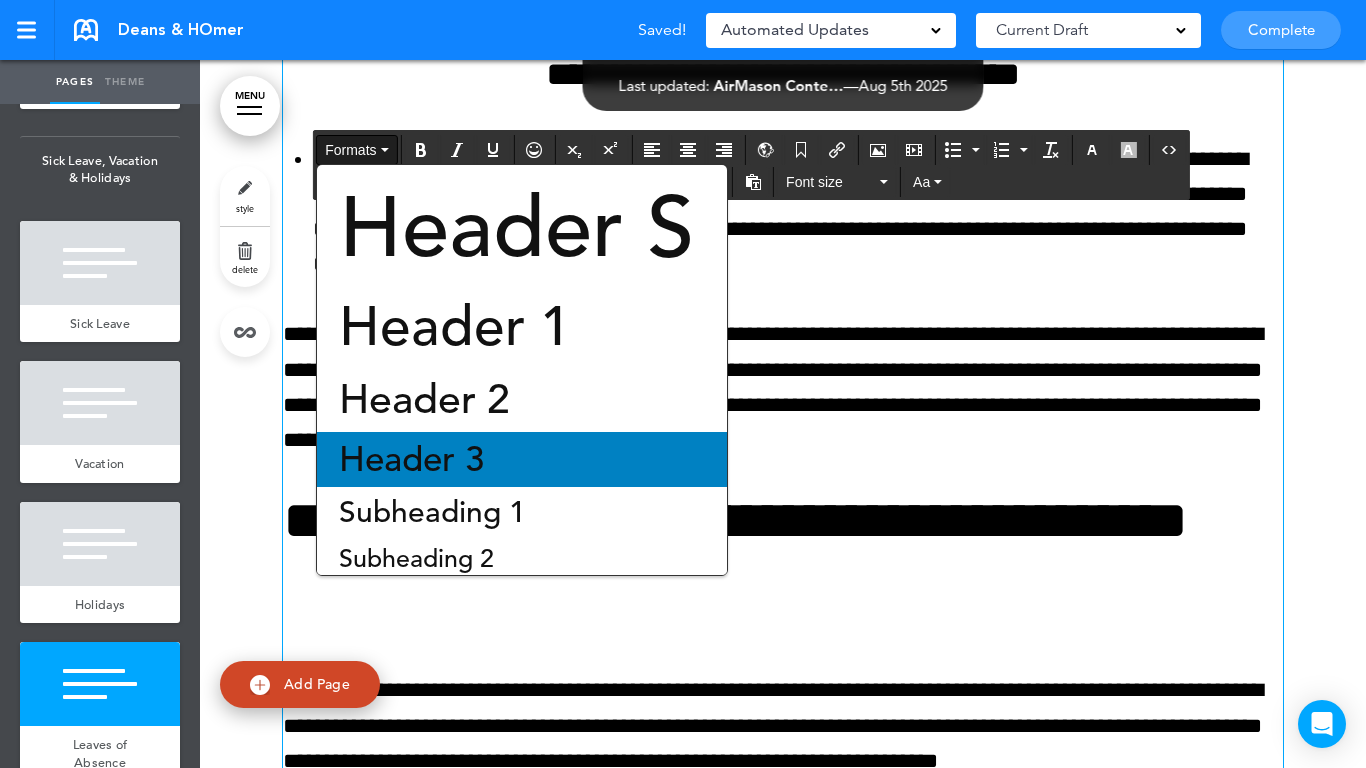 click on "Header 3" at bounding box center (411, 459) 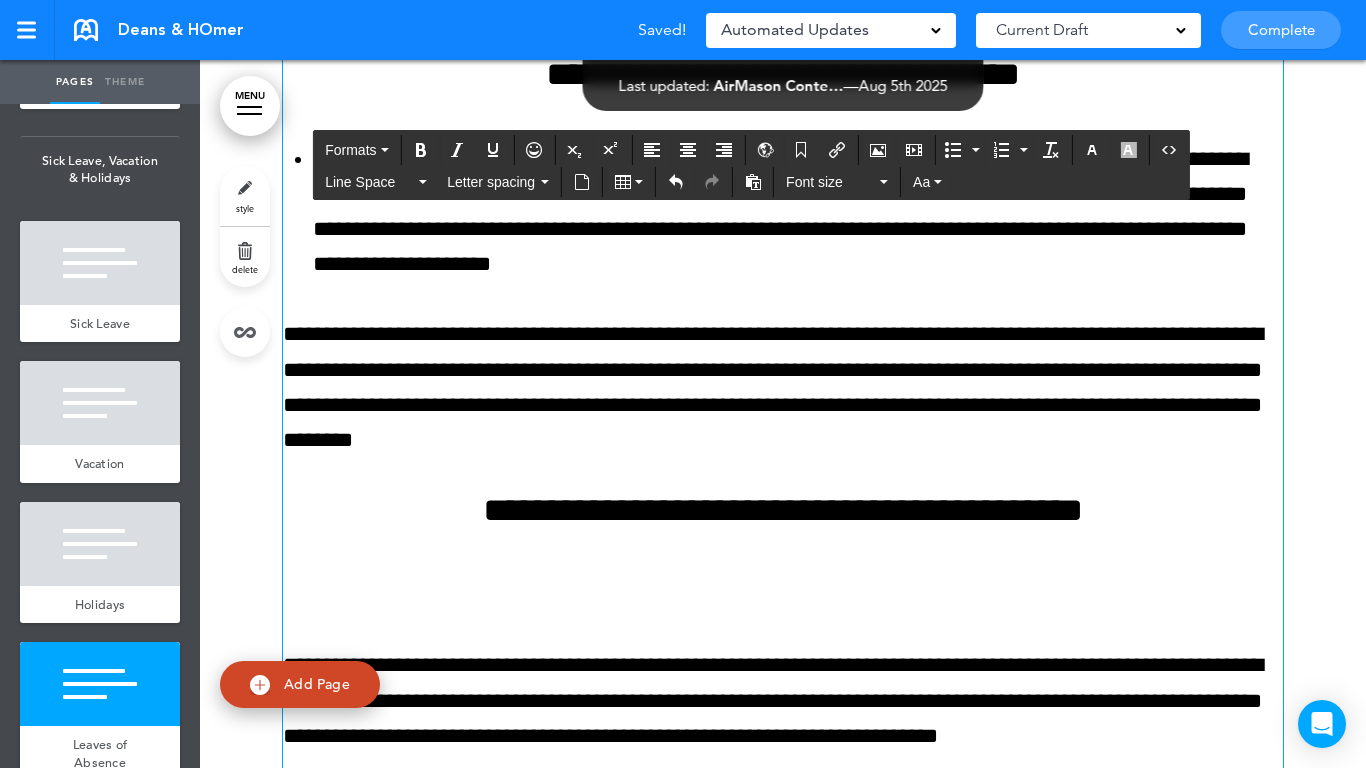 scroll, scrollTop: 37181, scrollLeft: 0, axis: vertical 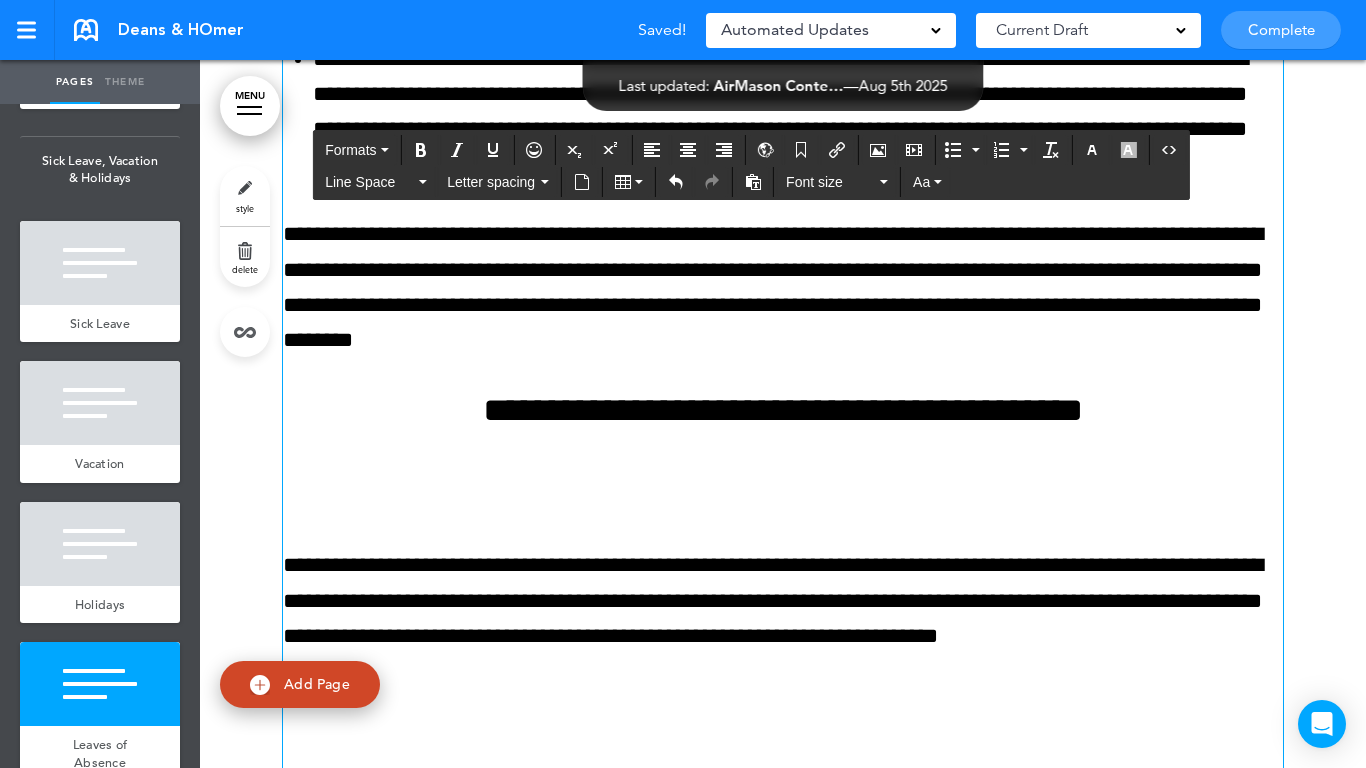 click on "**********" at bounding box center [783, -229] 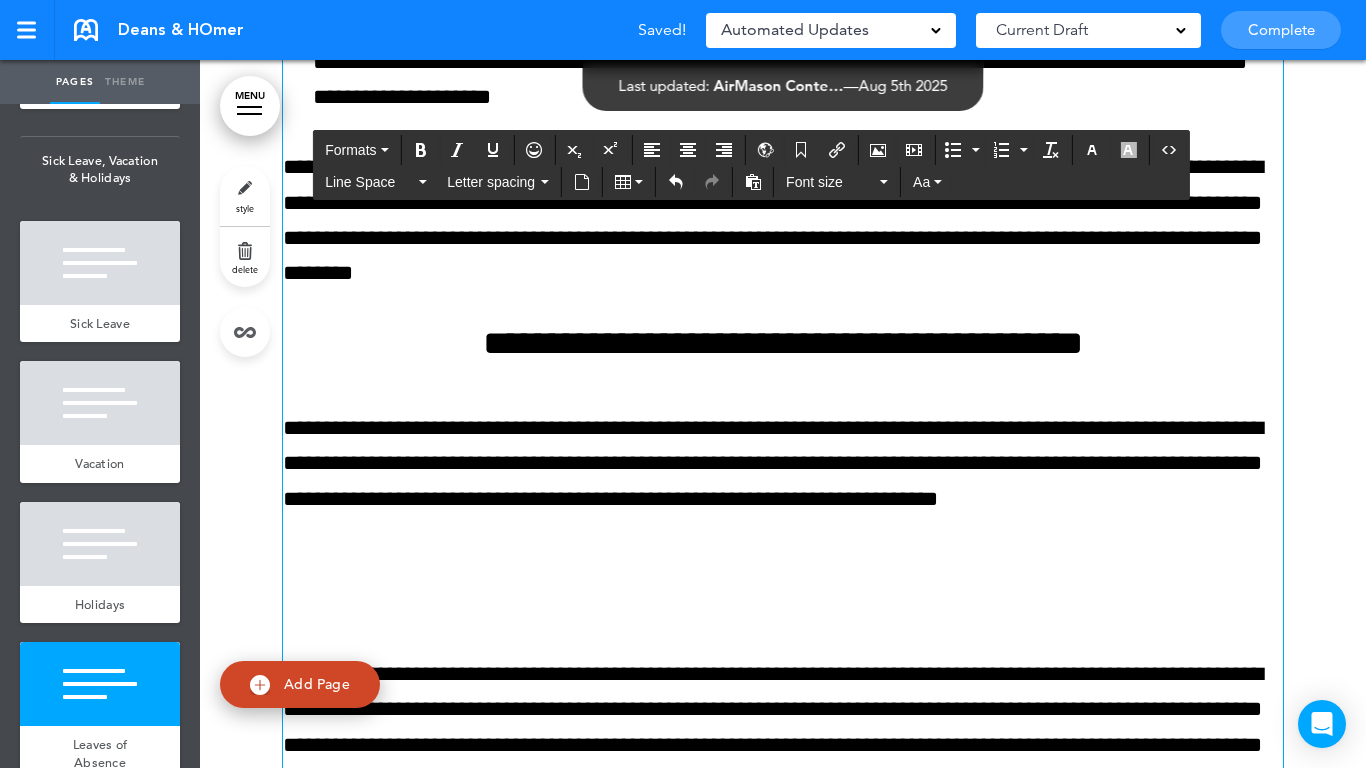 scroll, scrollTop: 37281, scrollLeft: 0, axis: vertical 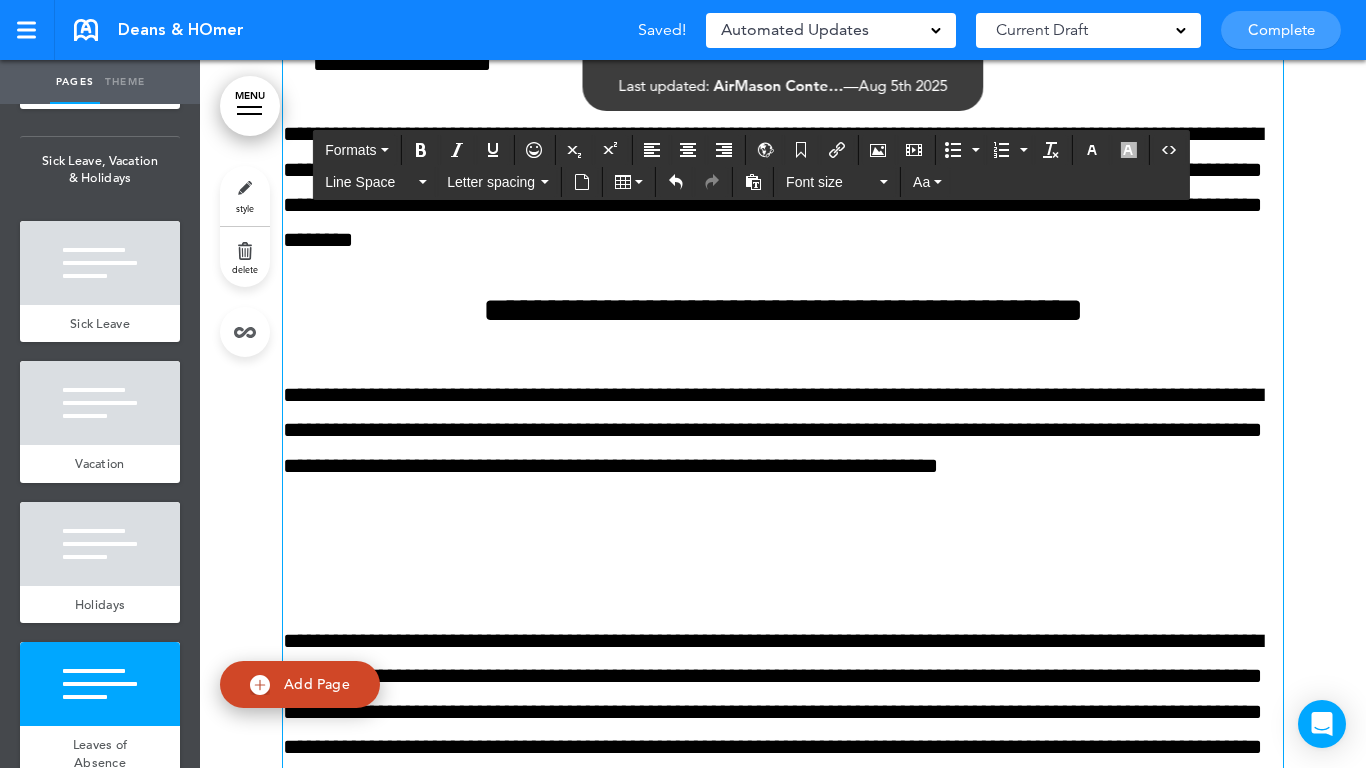 click at bounding box center [783, 571] 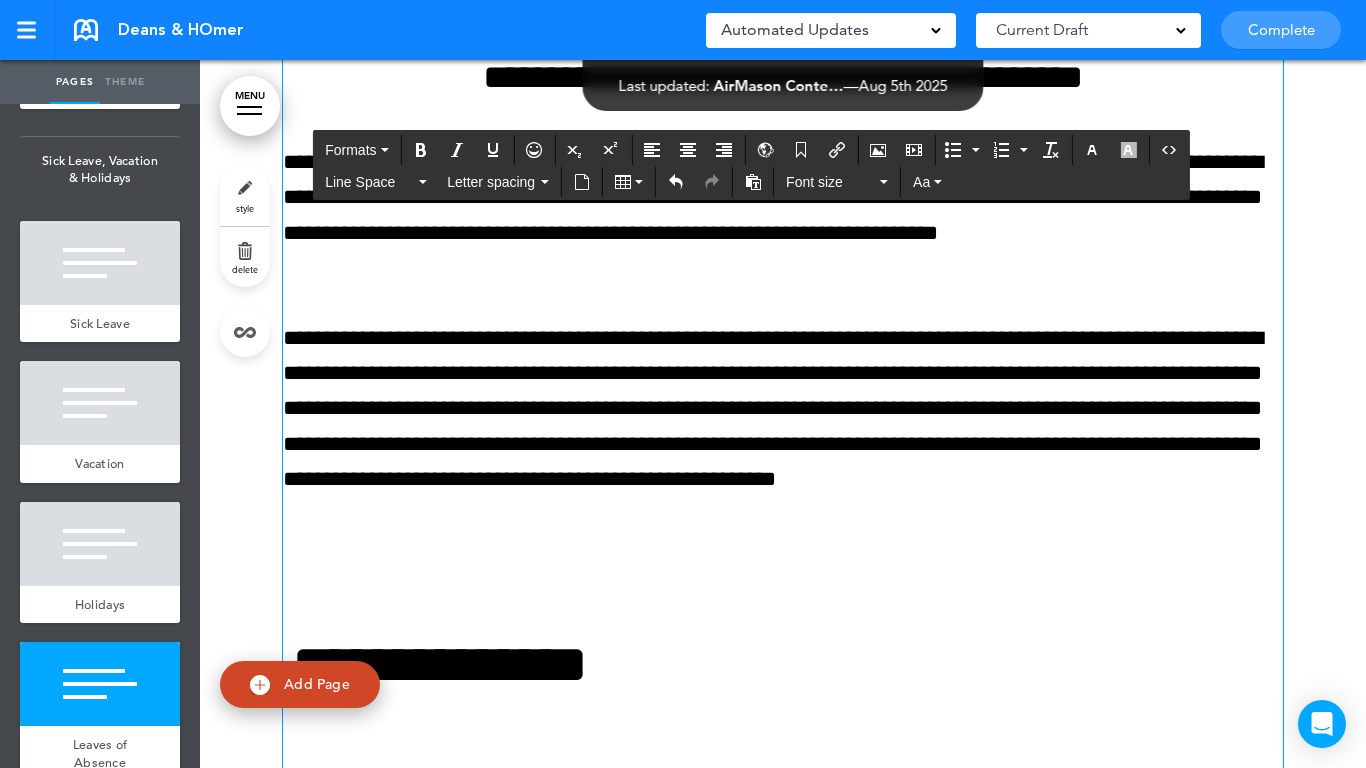 scroll, scrollTop: 37581, scrollLeft: 0, axis: vertical 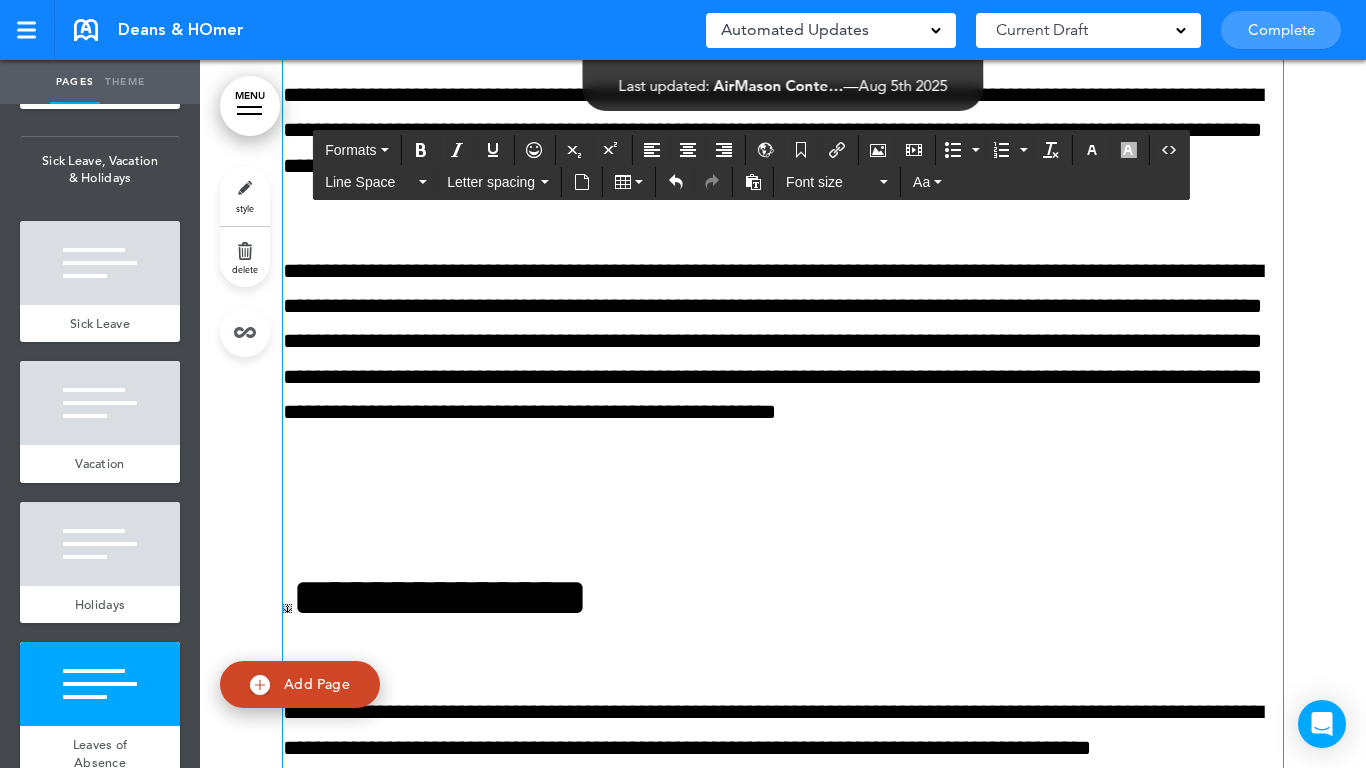 click at bounding box center (783, 517) 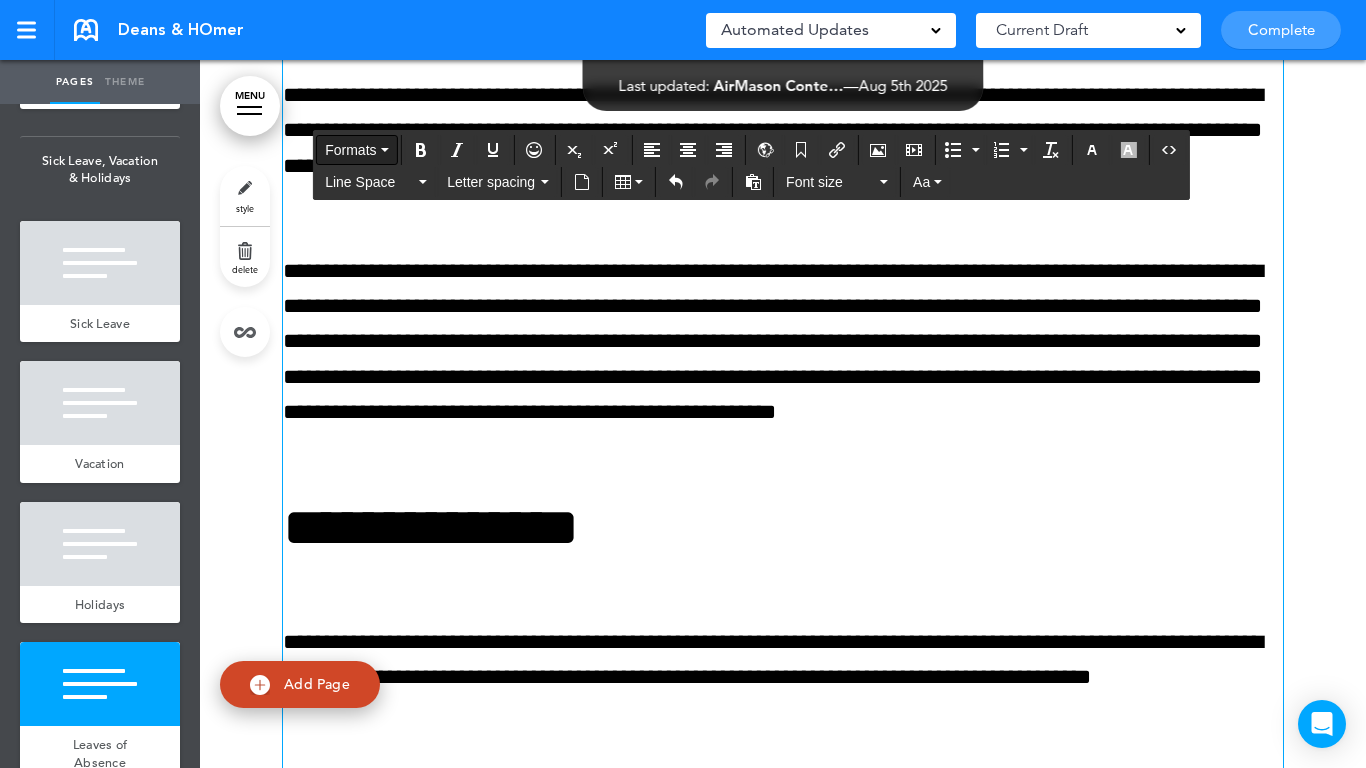 click on "Formats" at bounding box center [356, 150] 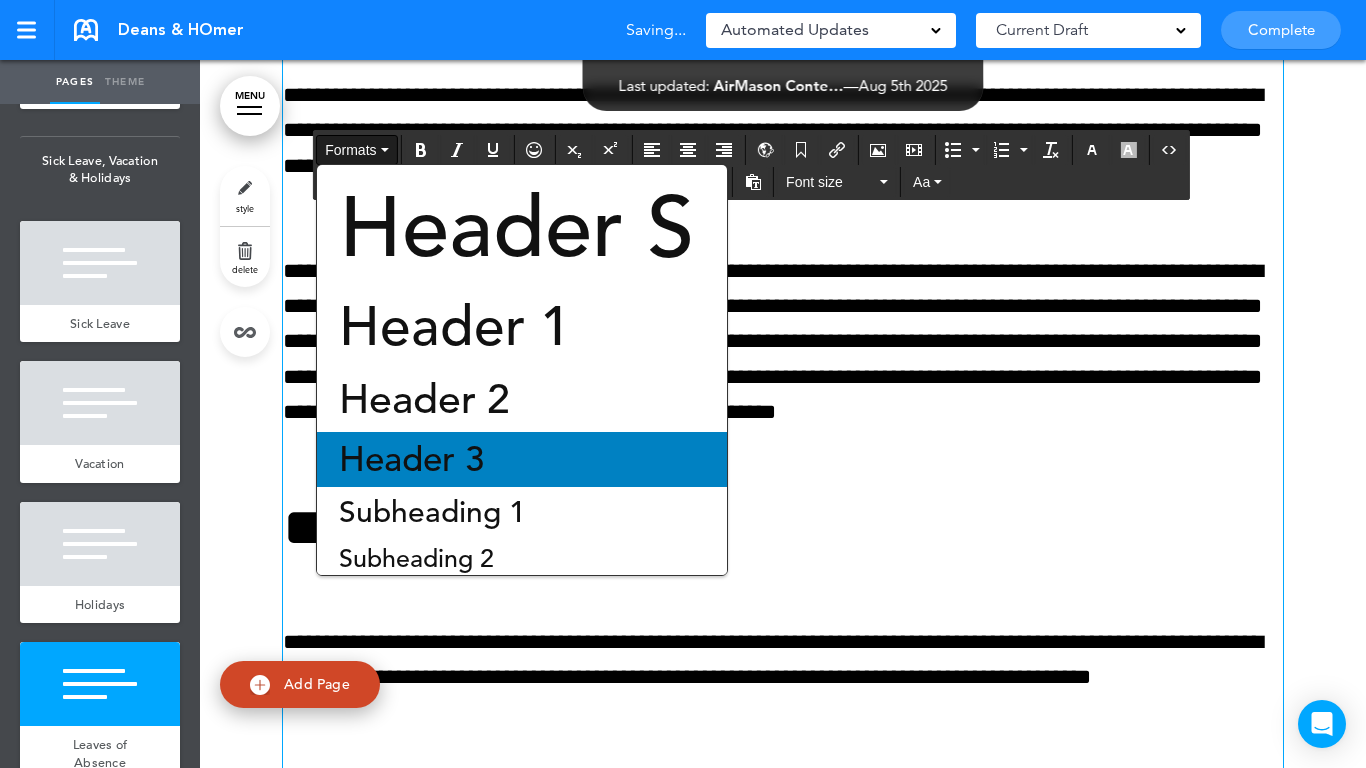 click on "Header 3" at bounding box center [411, 459] 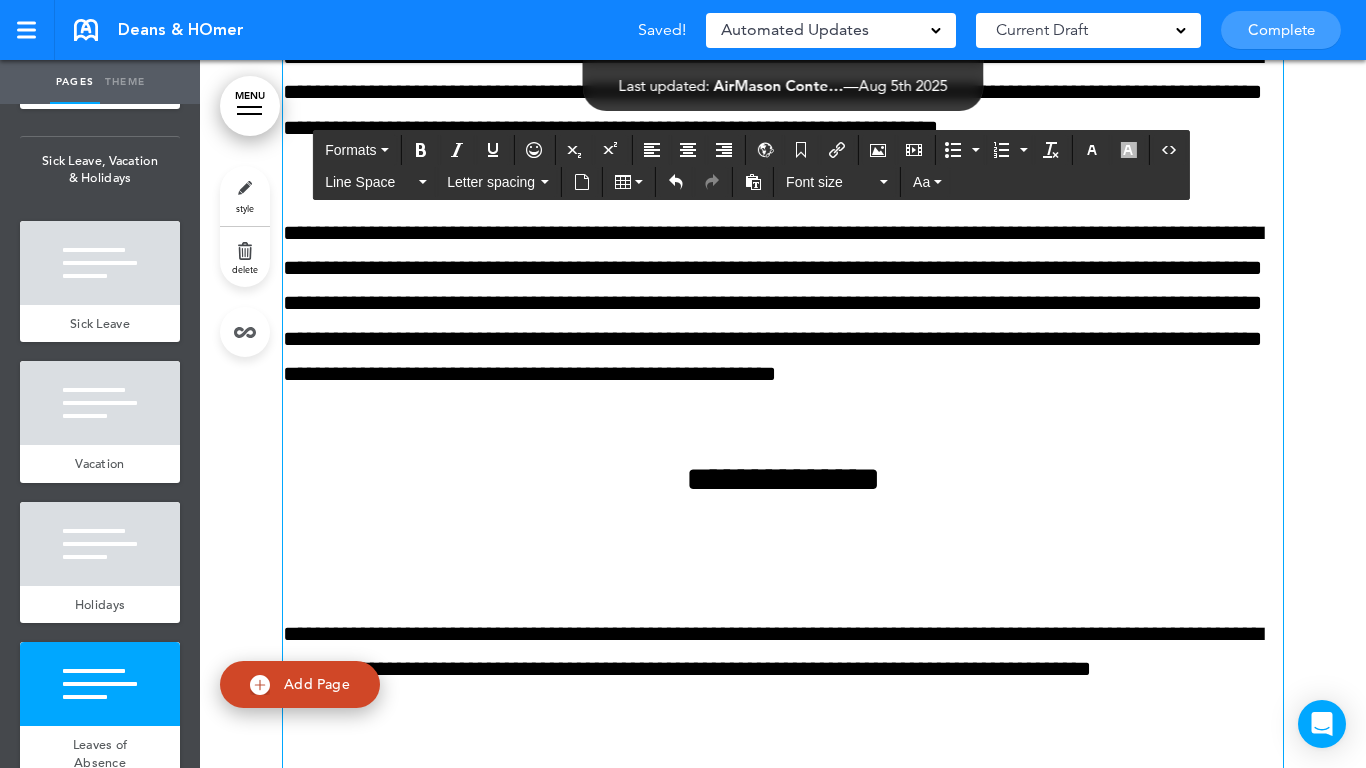 scroll, scrollTop: 37681, scrollLeft: 0, axis: vertical 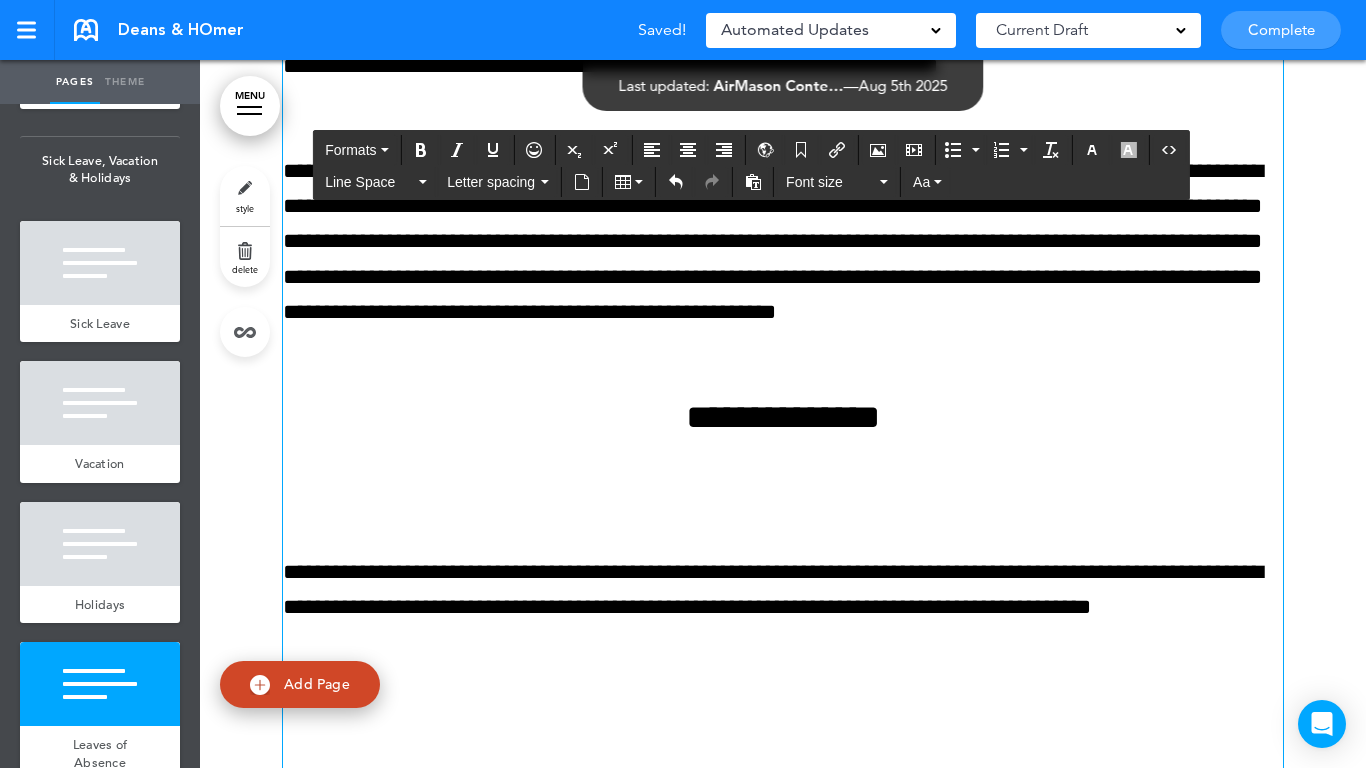 click on "**********" at bounding box center (783, 1250) 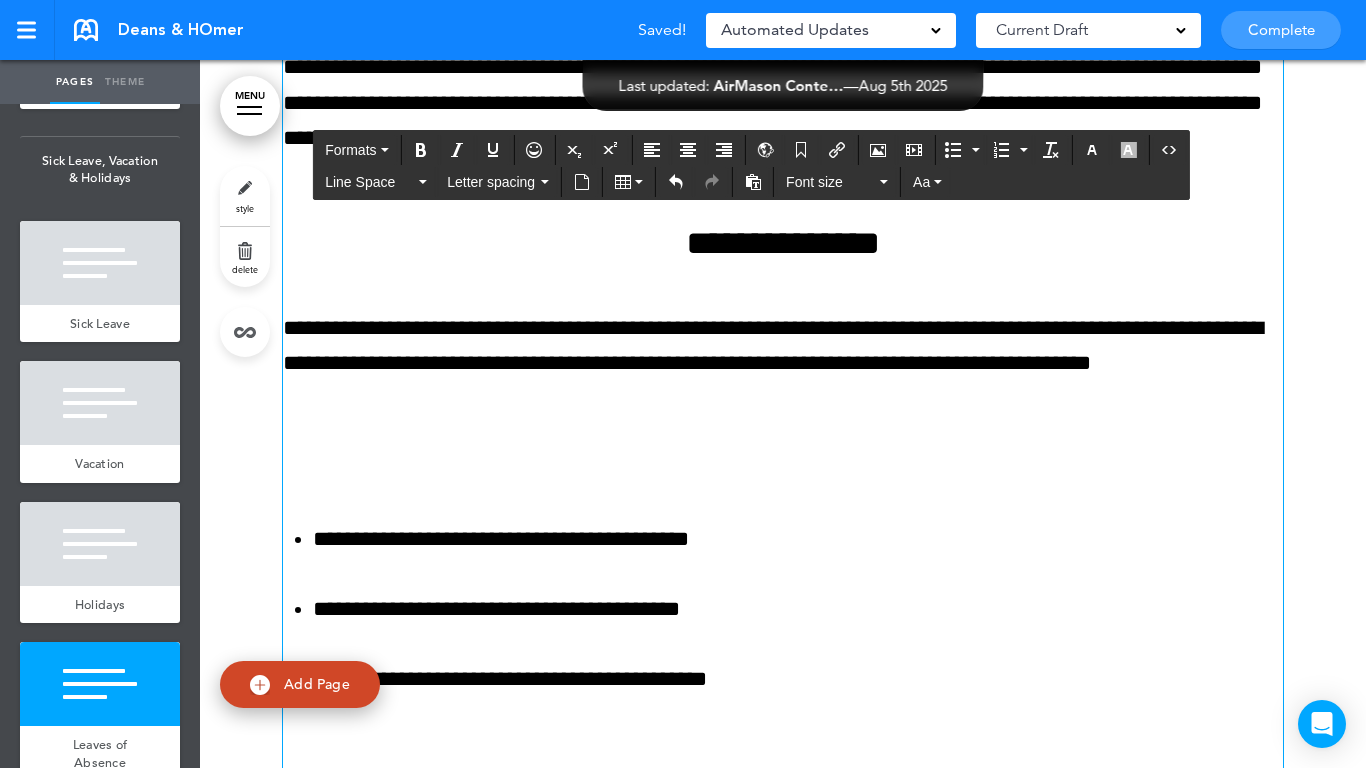 scroll, scrollTop: 37781, scrollLeft: 0, axis: vertical 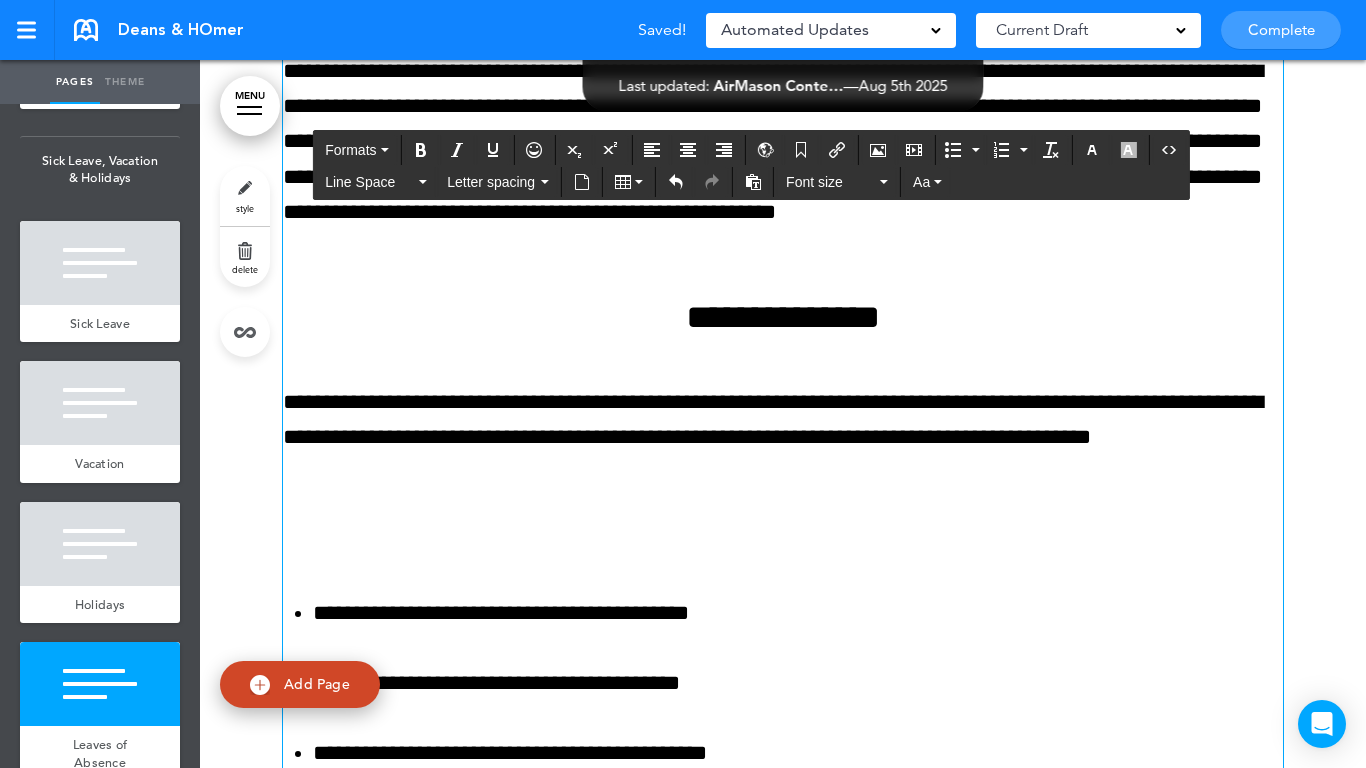 click on "**********" at bounding box center (783, 438) 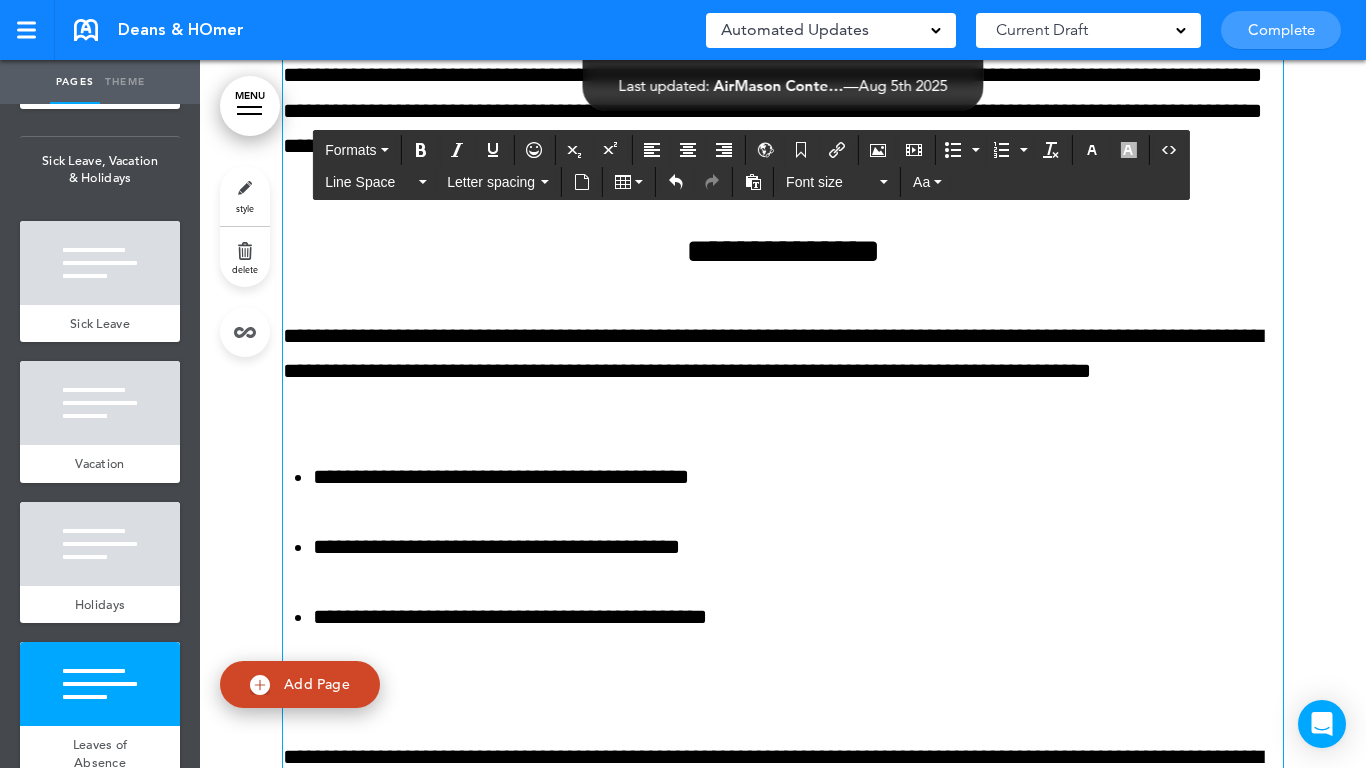 scroll, scrollTop: 37881, scrollLeft: 0, axis: vertical 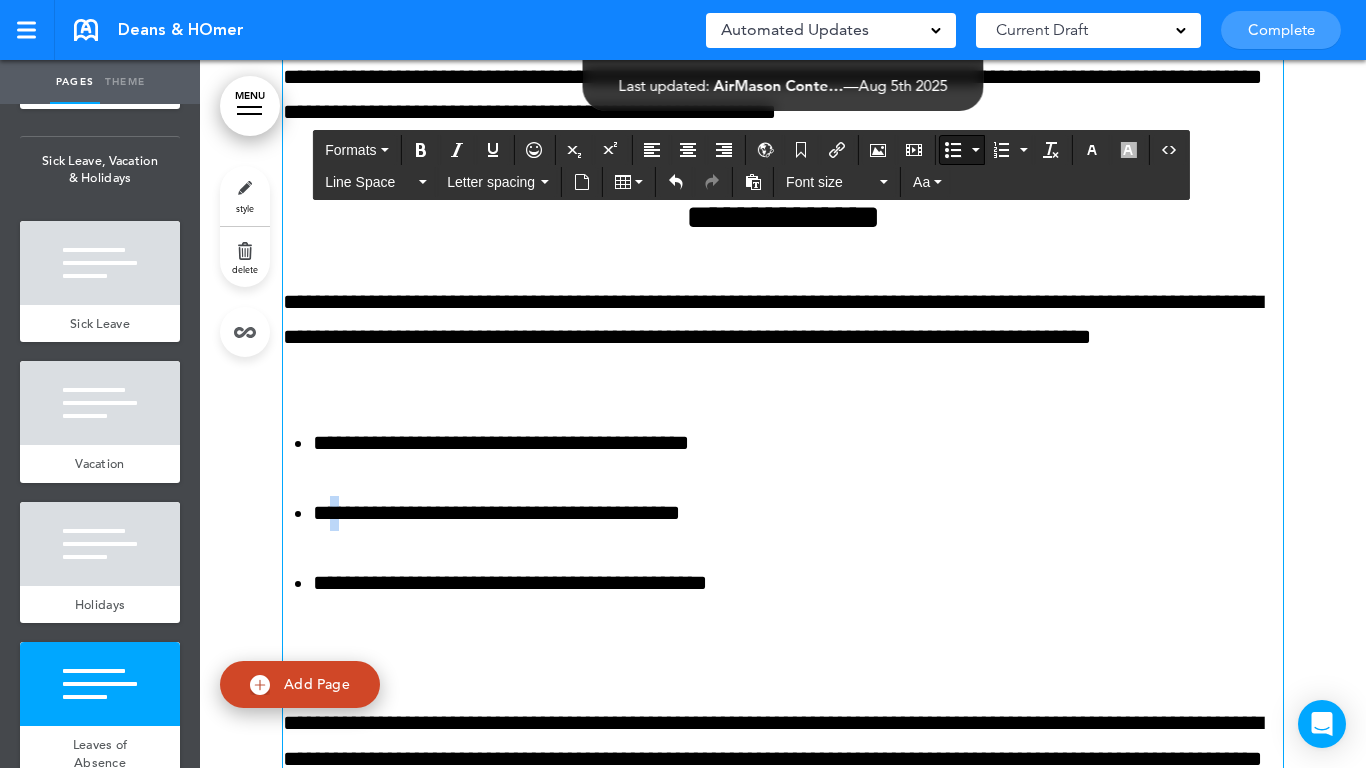 click on "**********" at bounding box center (798, 513) 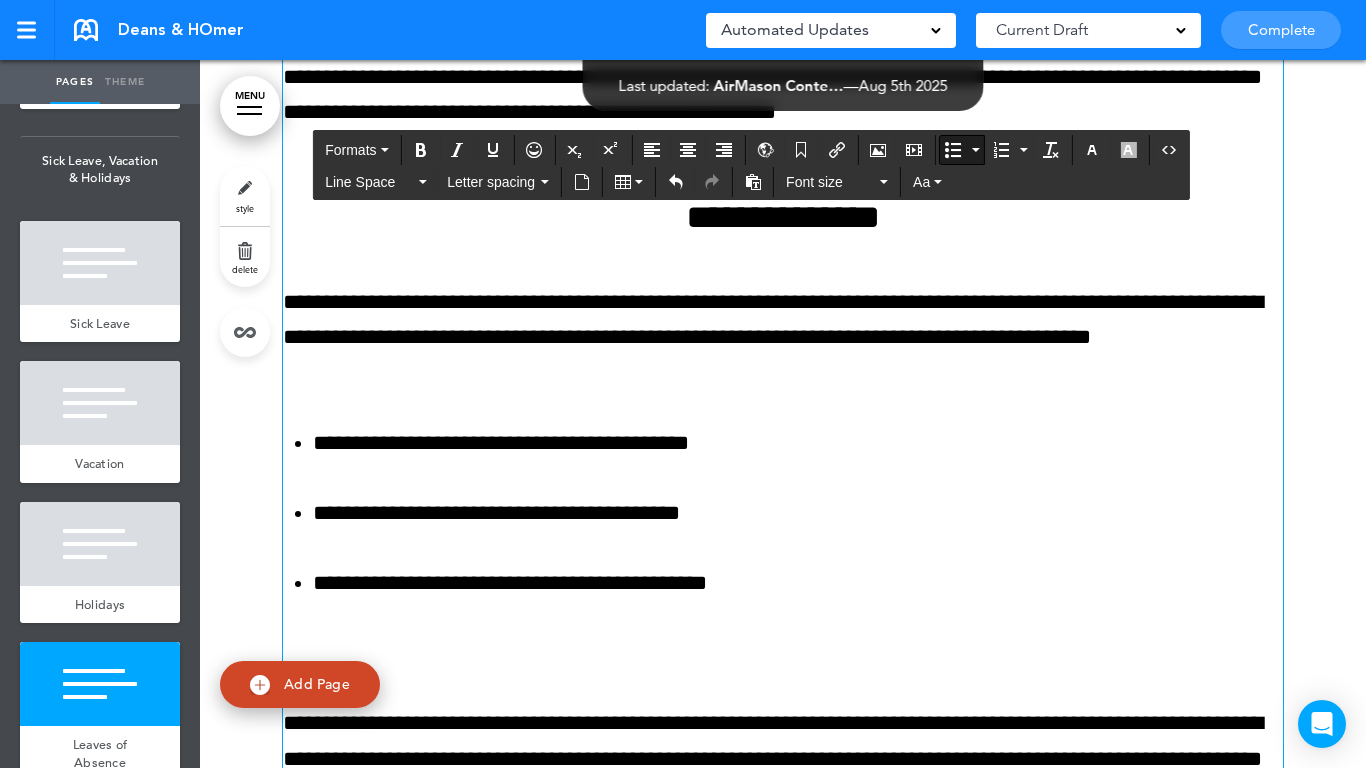 click on "**********" at bounding box center [798, 513] 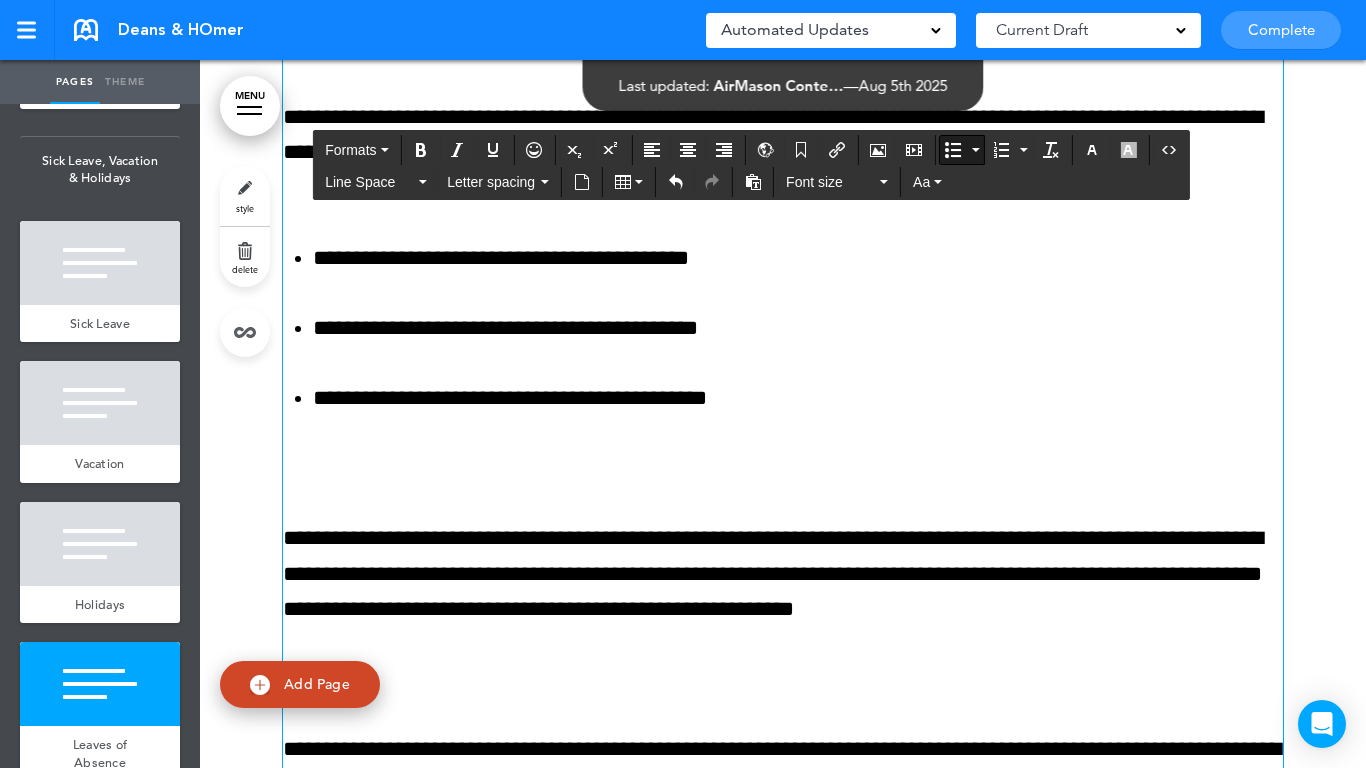 scroll, scrollTop: 38081, scrollLeft: 0, axis: vertical 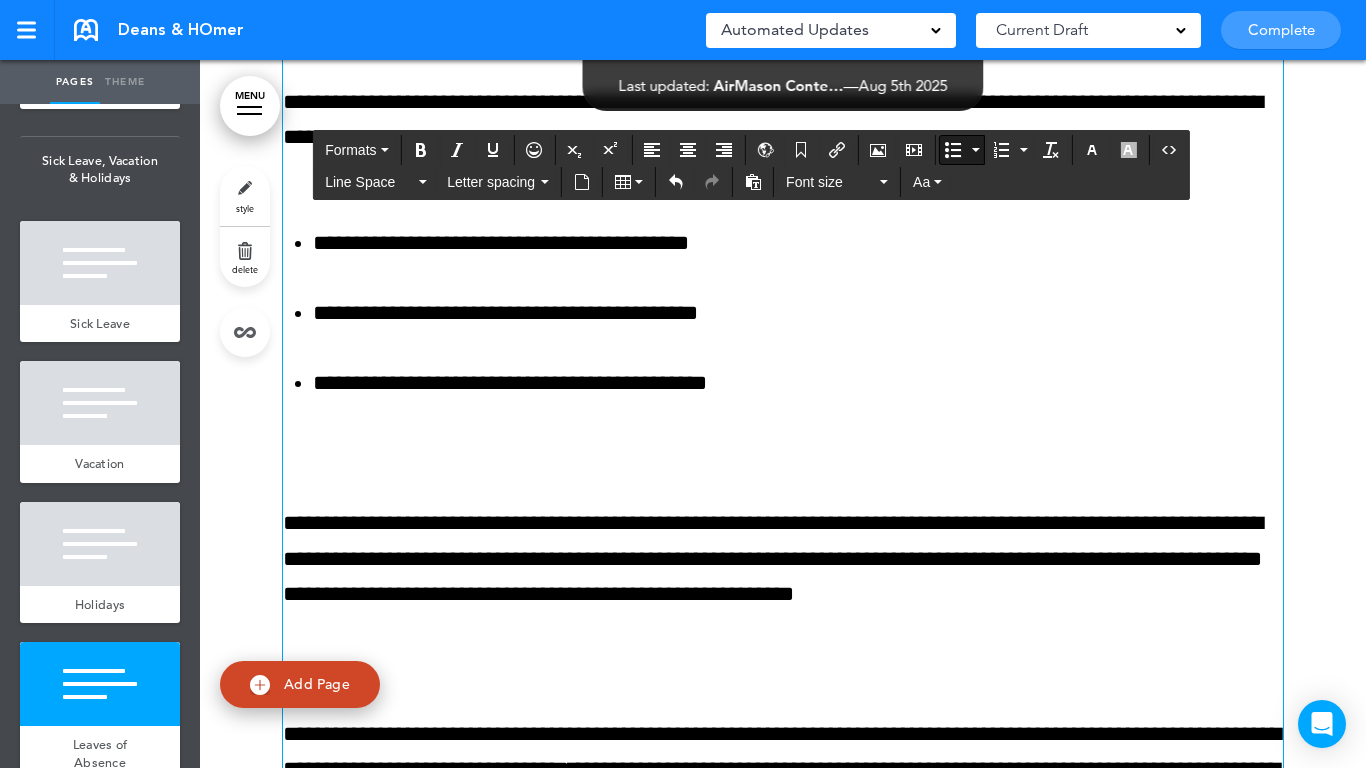 click at bounding box center [783, 453] 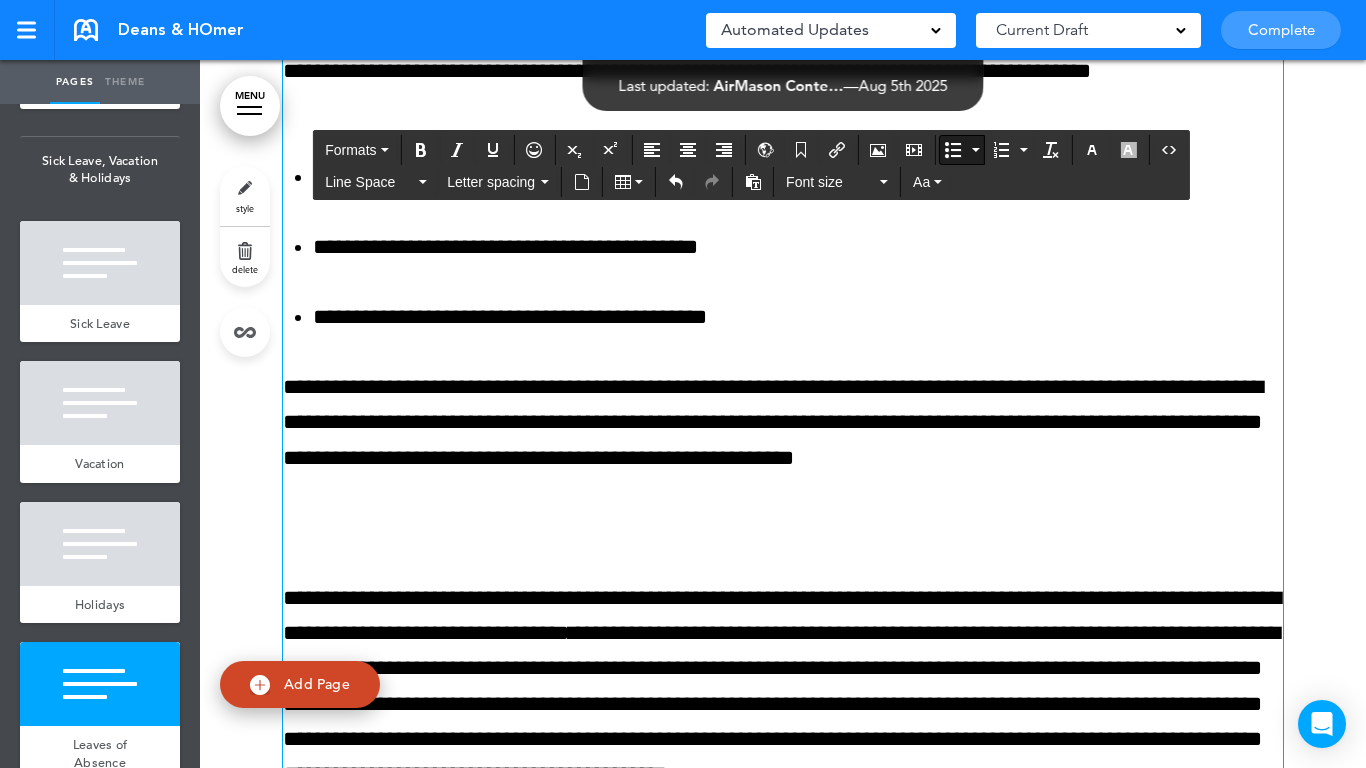 scroll, scrollTop: 38181, scrollLeft: 0, axis: vertical 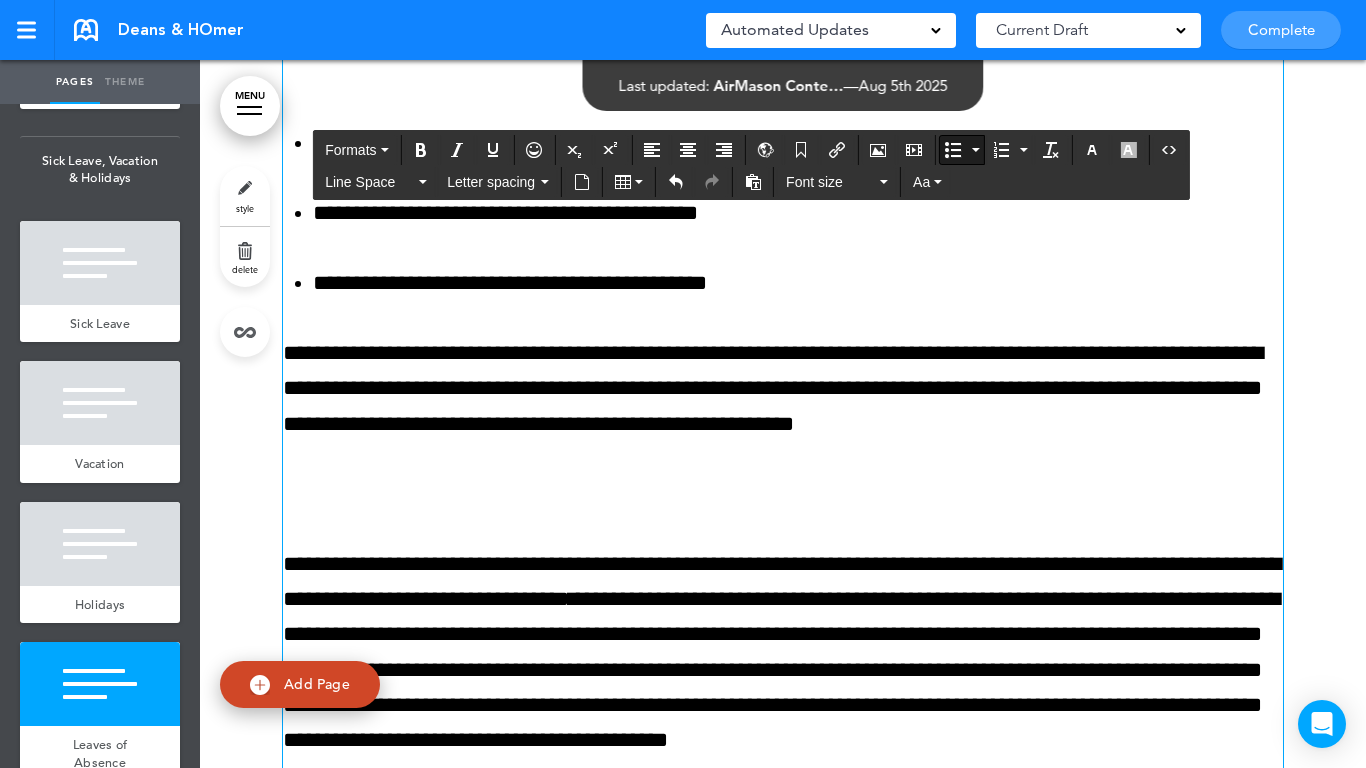 click at bounding box center [783, 494] 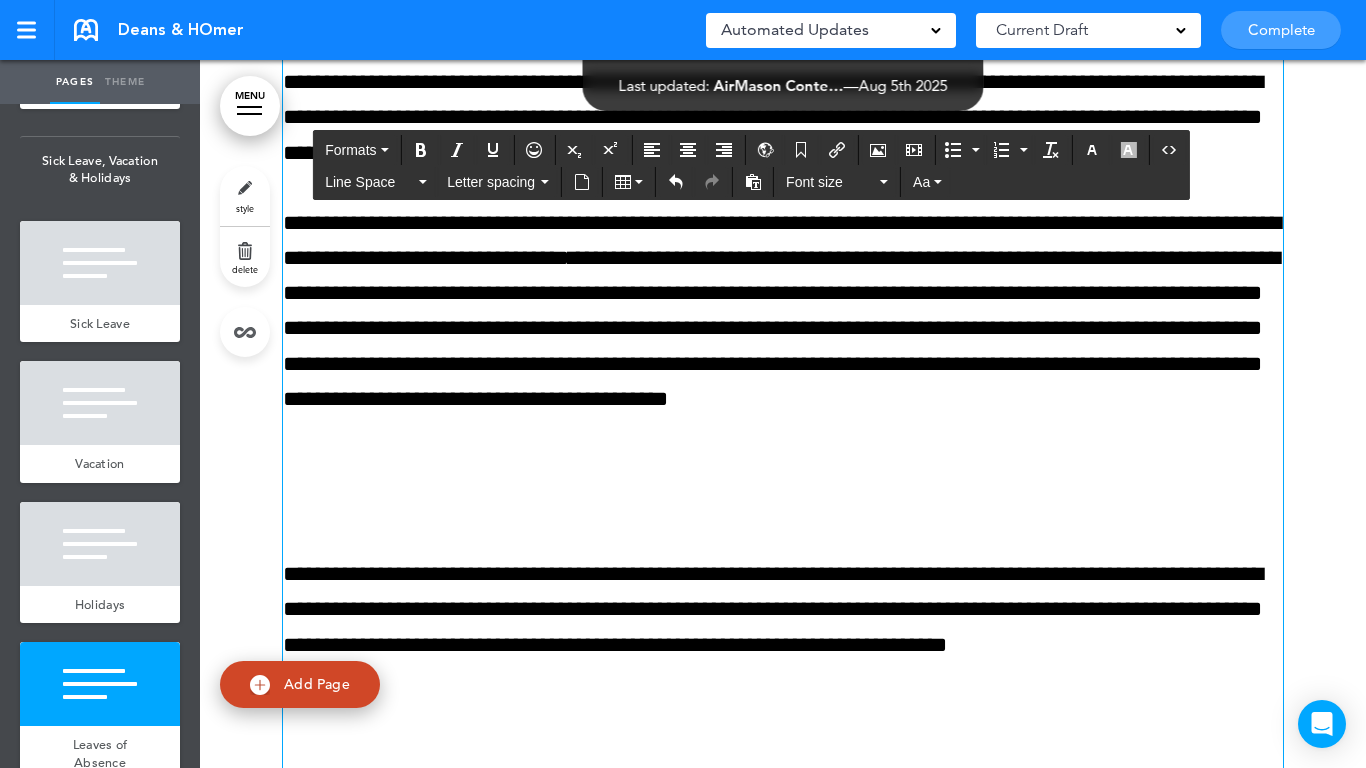 scroll, scrollTop: 38481, scrollLeft: 0, axis: vertical 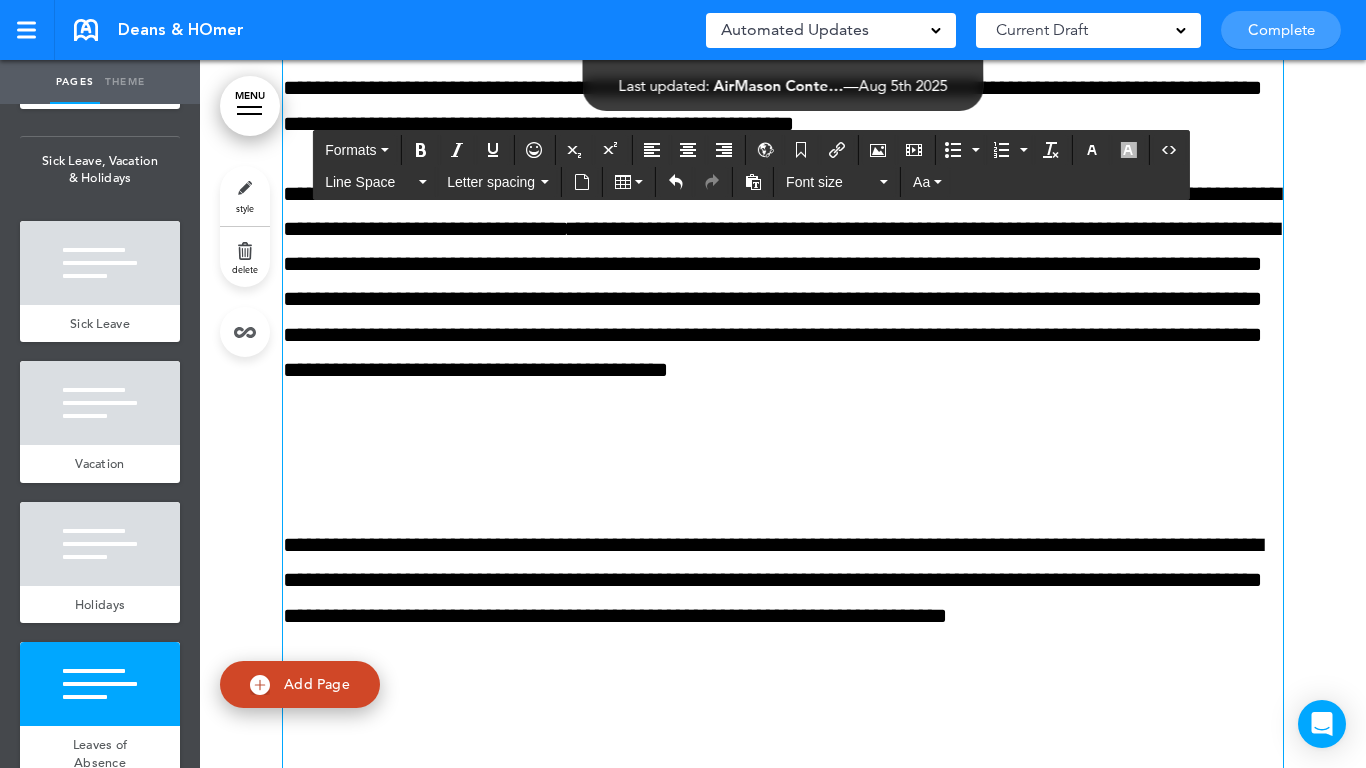 click on "**********" at bounding box center [783, 310] 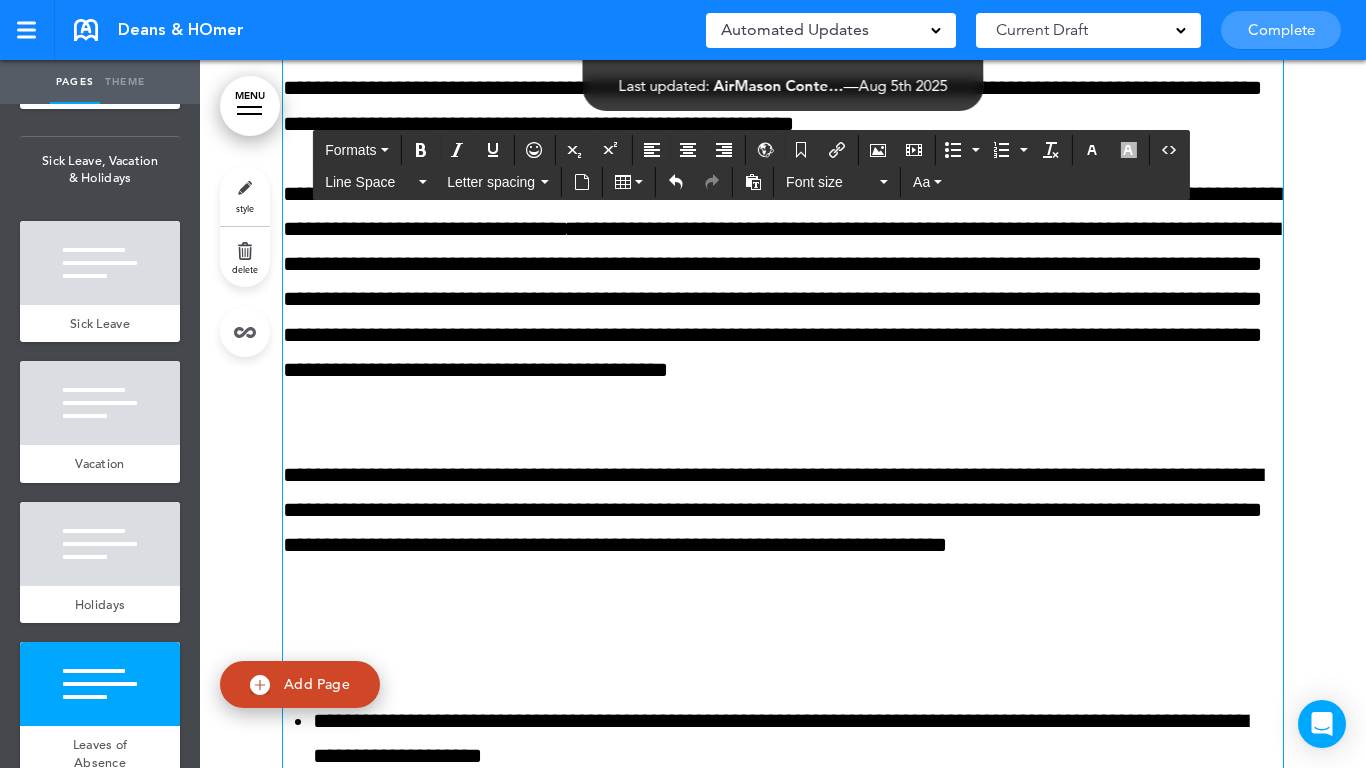 scroll, scrollTop: 38581, scrollLeft: 0, axis: vertical 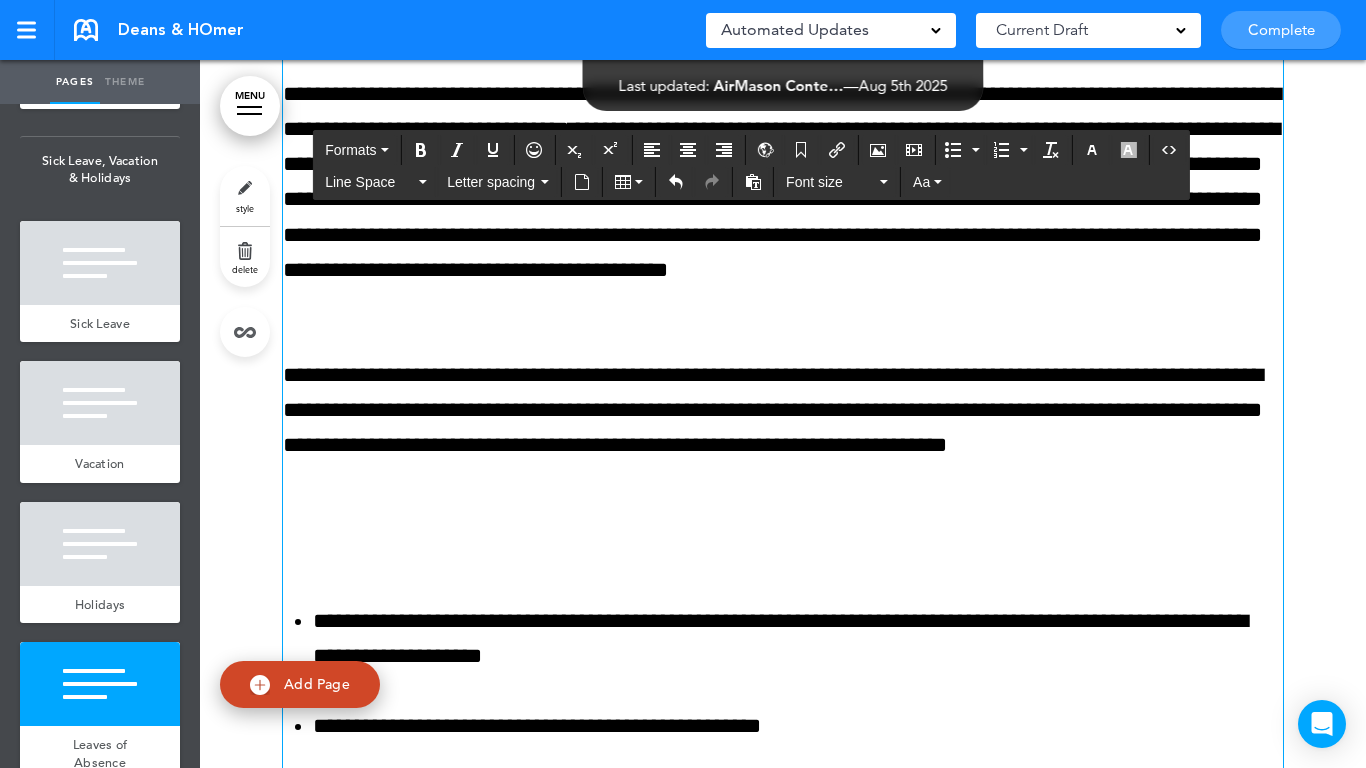 click on "**********" at bounding box center [783, 175] 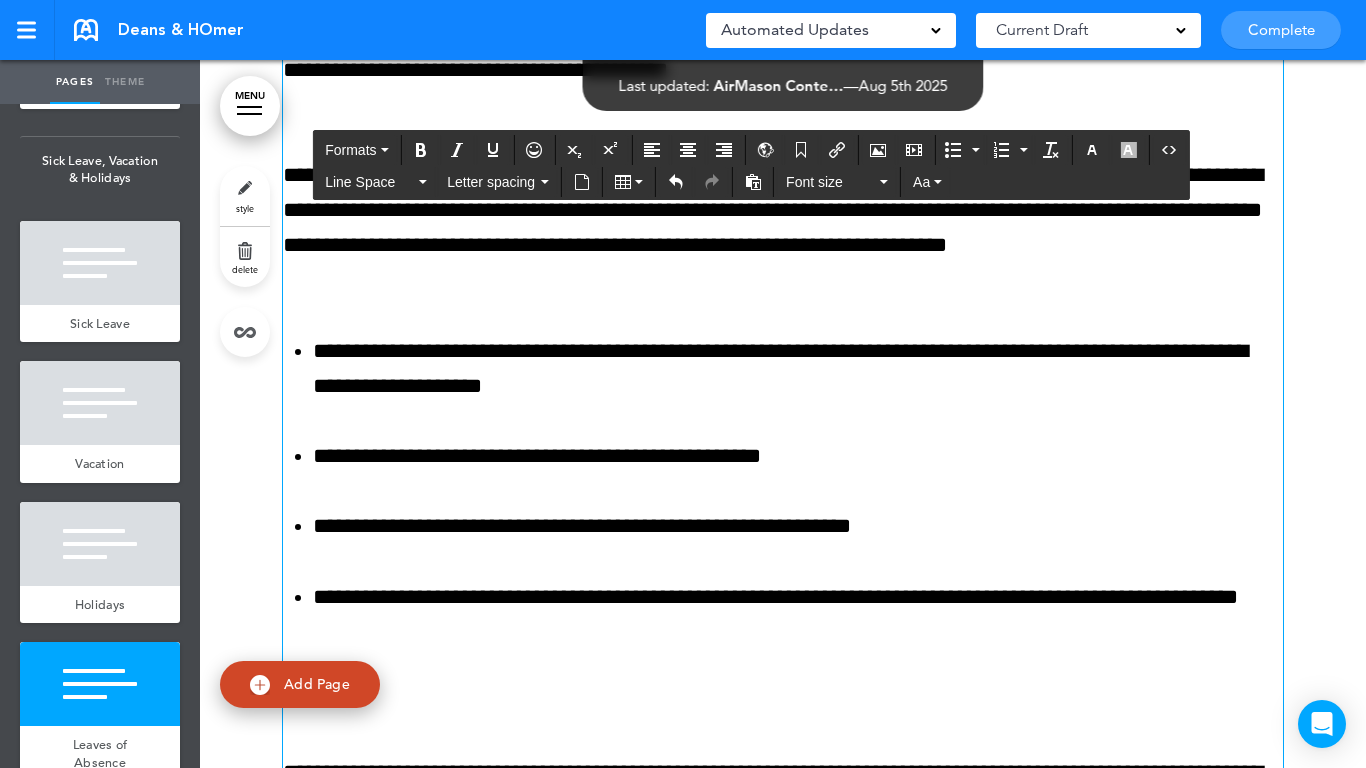scroll, scrollTop: 38881, scrollLeft: 0, axis: vertical 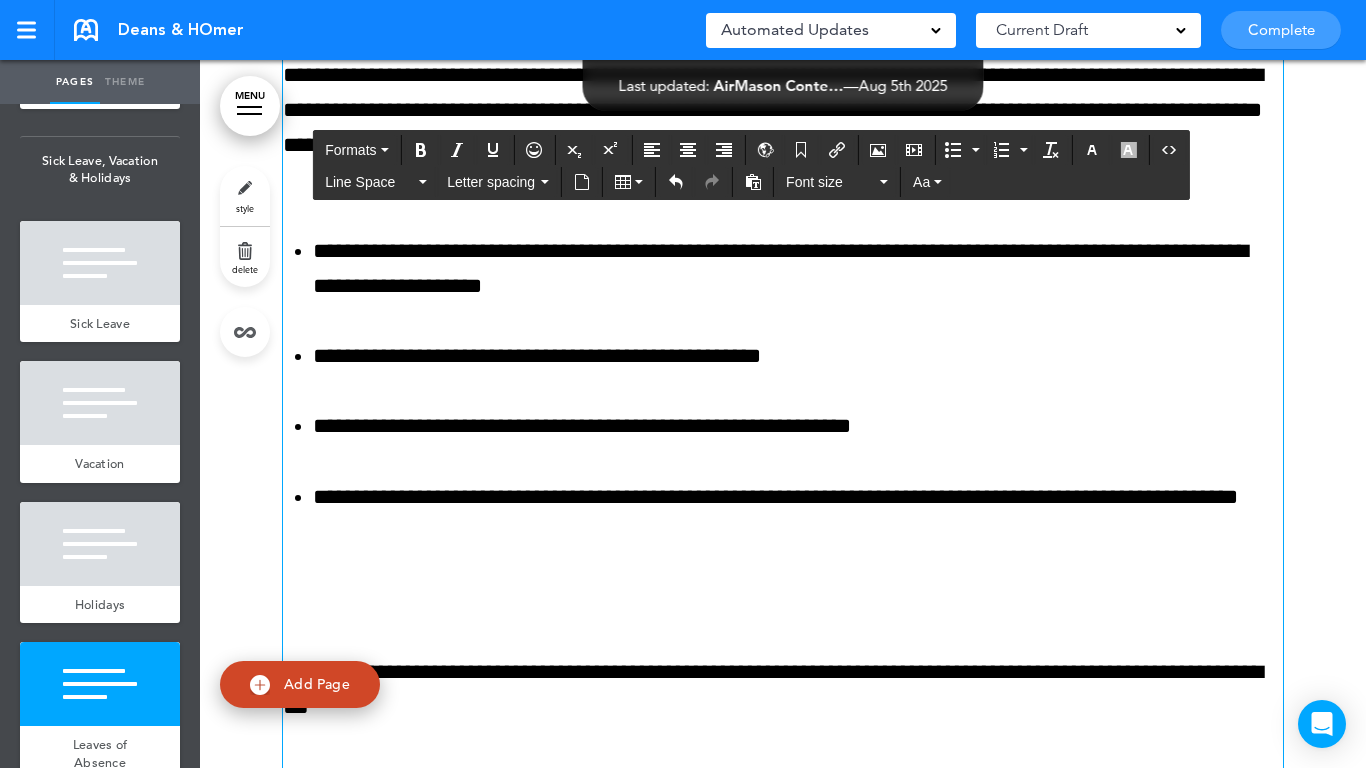 click on "**********" at bounding box center (783, -160) 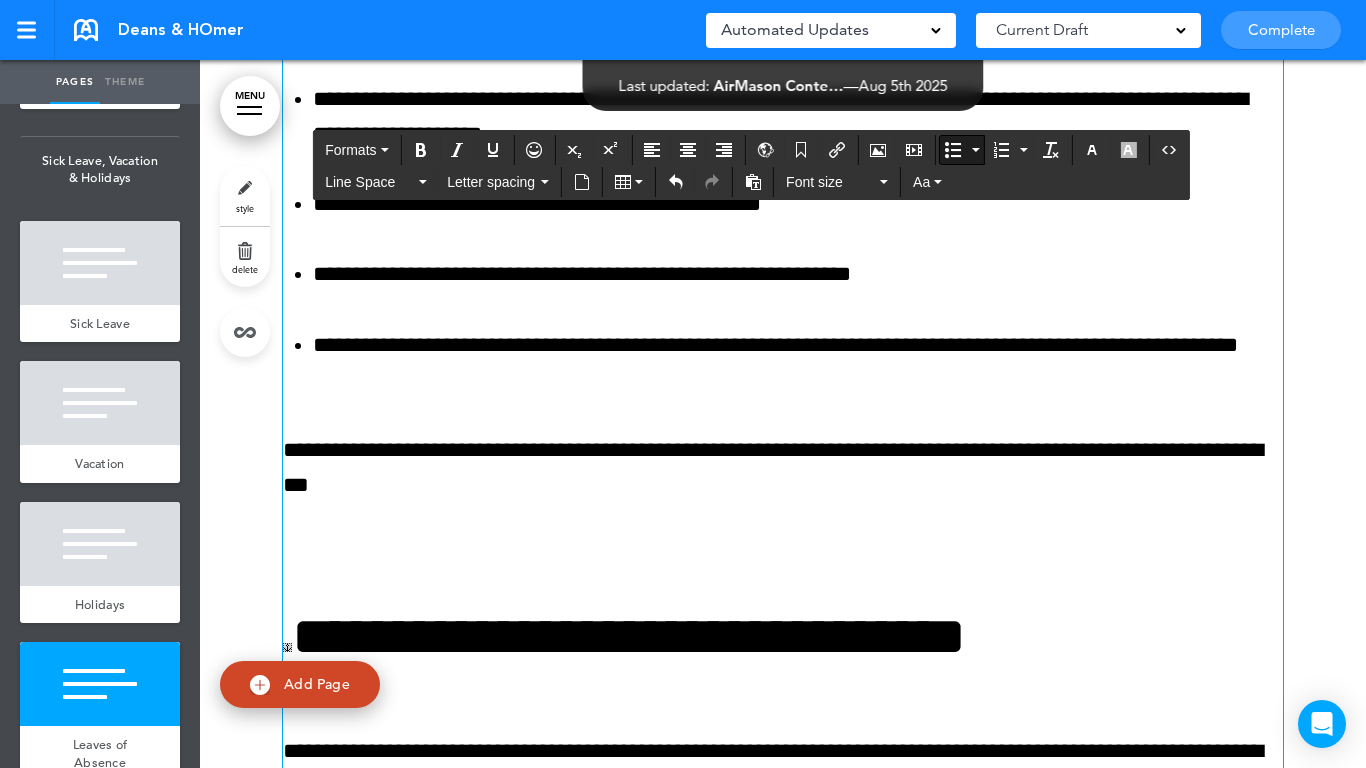 scroll, scrollTop: 39081, scrollLeft: 0, axis: vertical 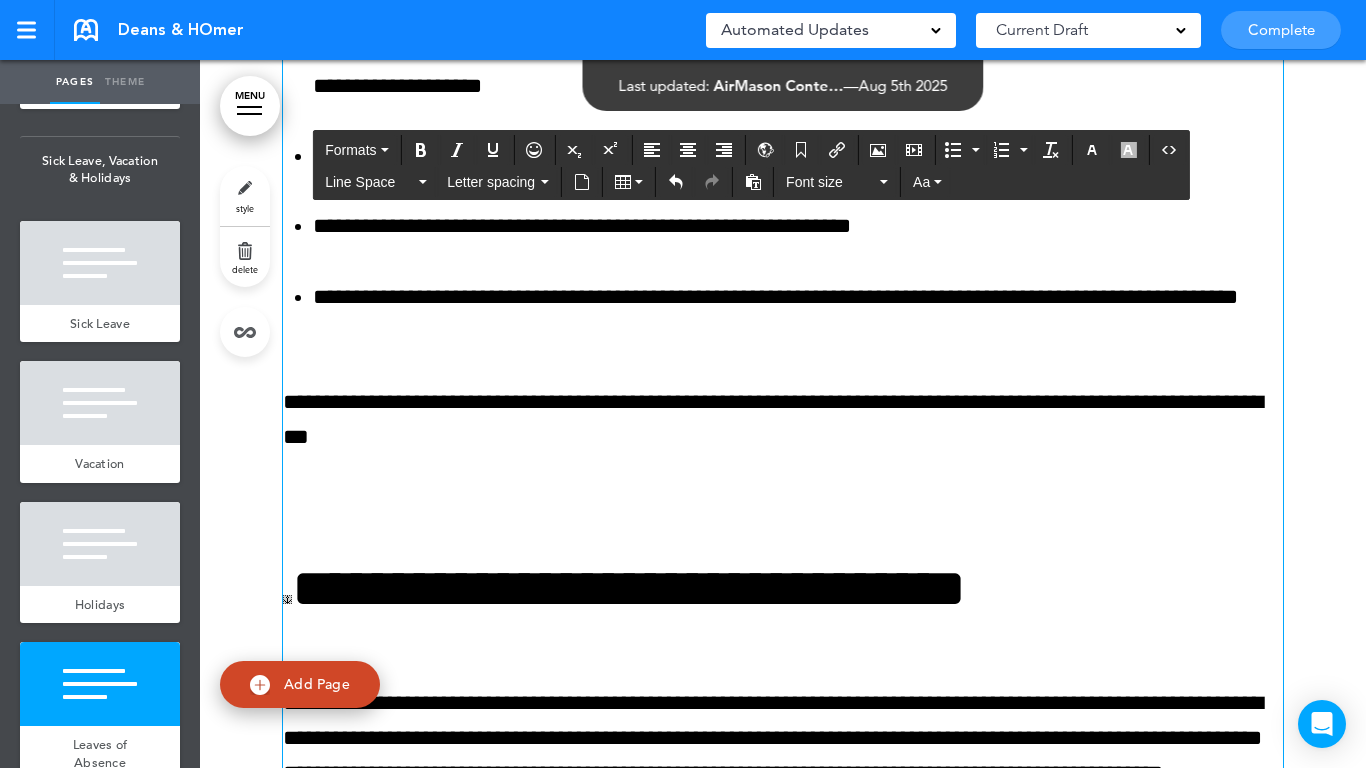 click at bounding box center [783, 507] 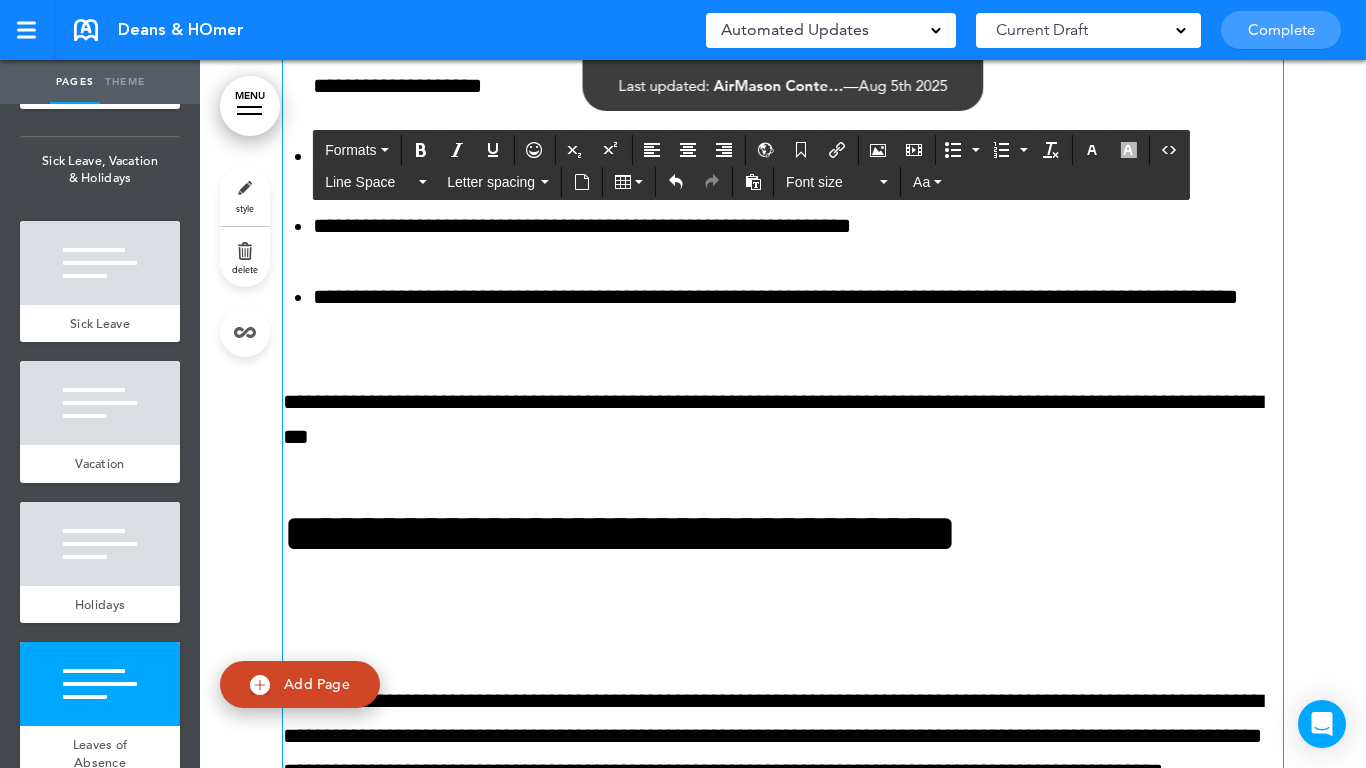 click on "Formats" at bounding box center (350, 150) 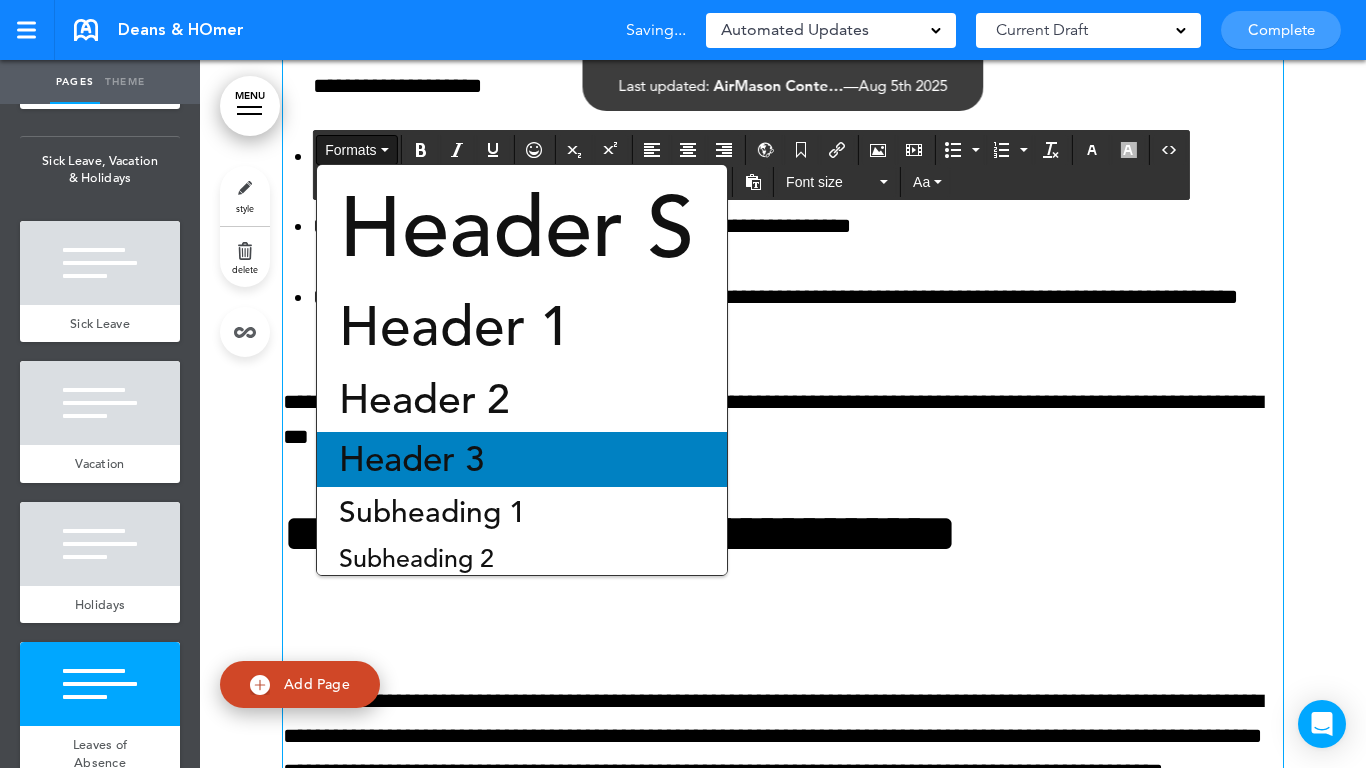 click on "Header 3" at bounding box center (411, 459) 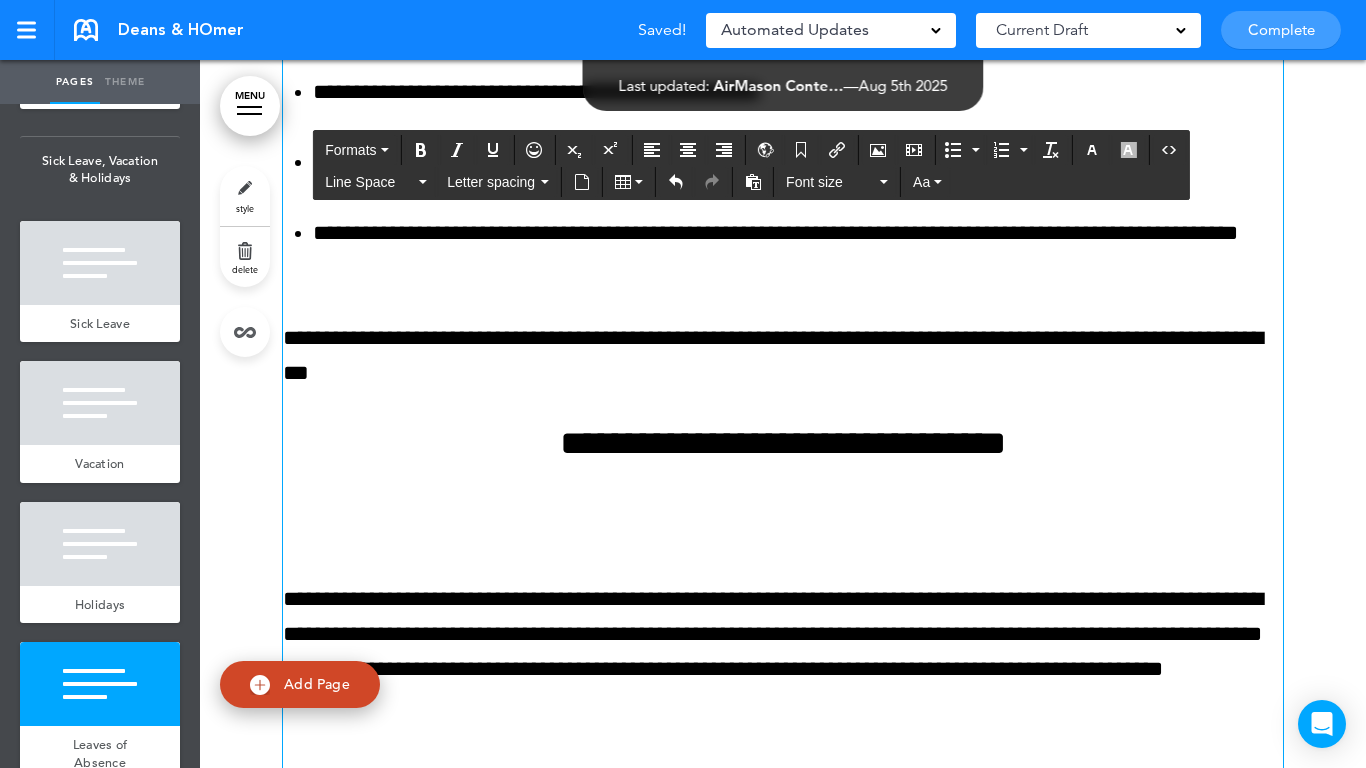 scroll, scrollTop: 39181, scrollLeft: 0, axis: vertical 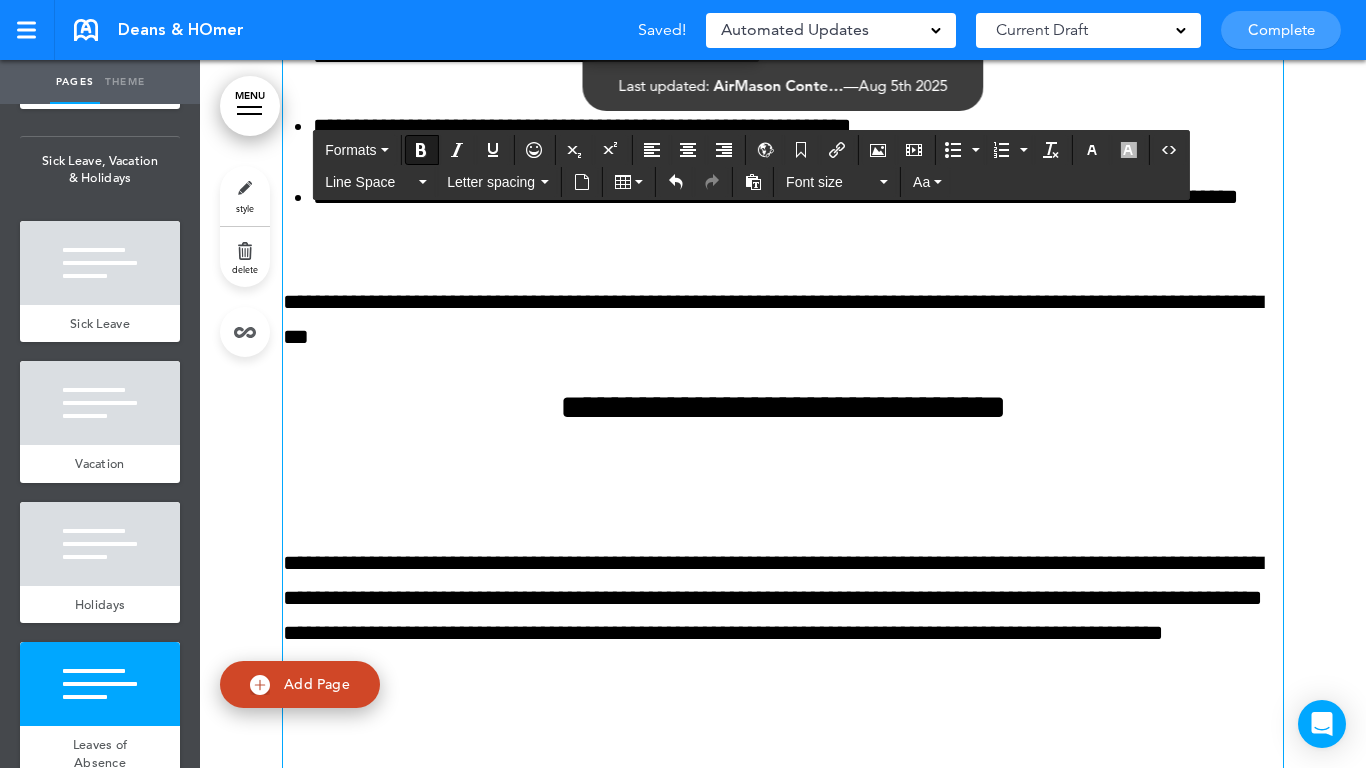 click on "**********" at bounding box center [783, -730] 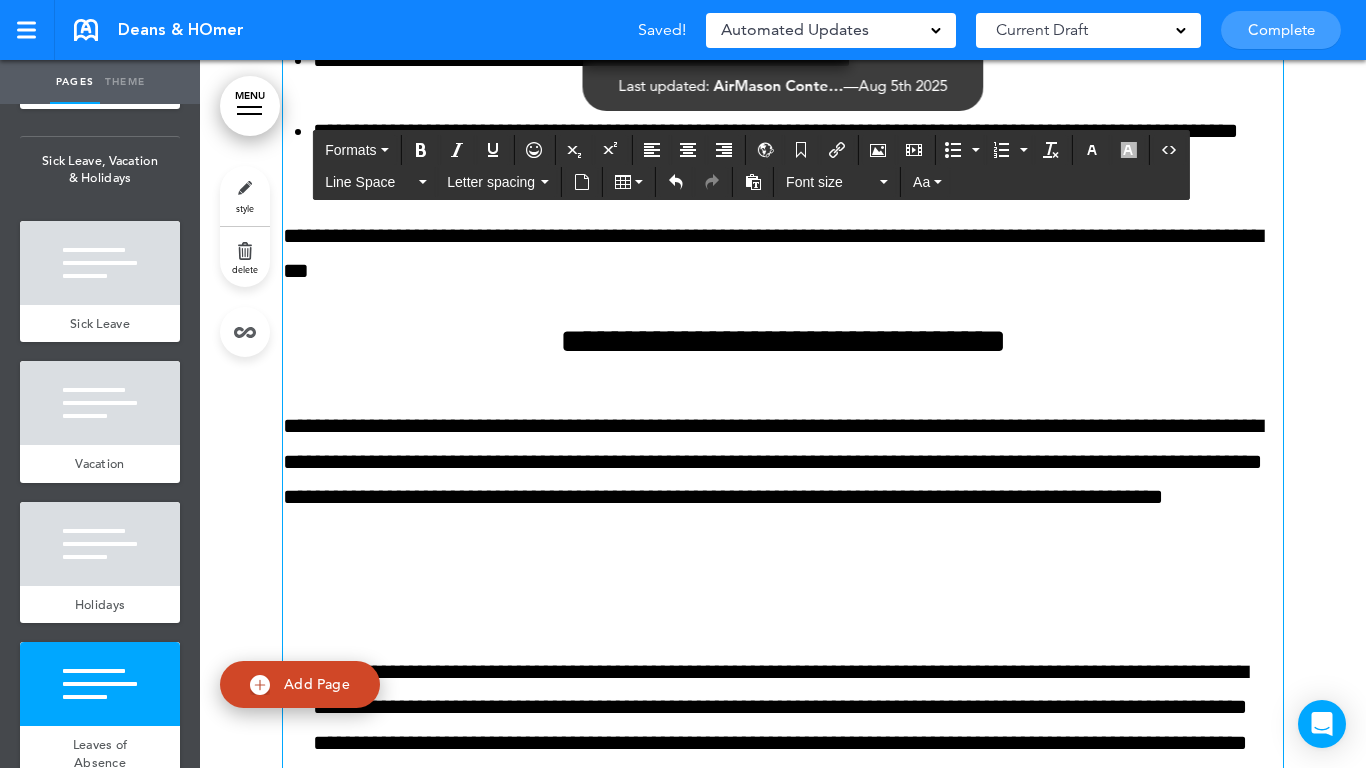 scroll, scrollTop: 39381, scrollLeft: 0, axis: vertical 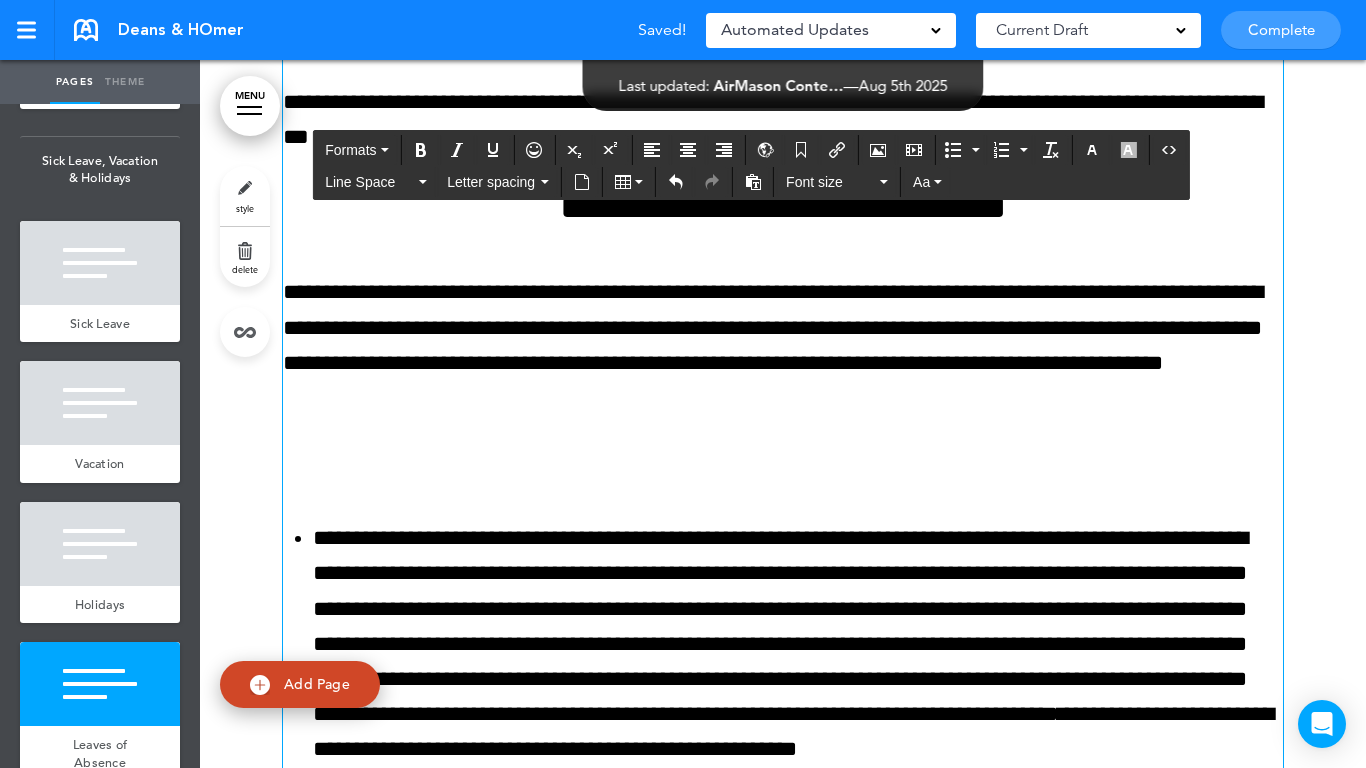 click on "**********" at bounding box center (783, 1241) 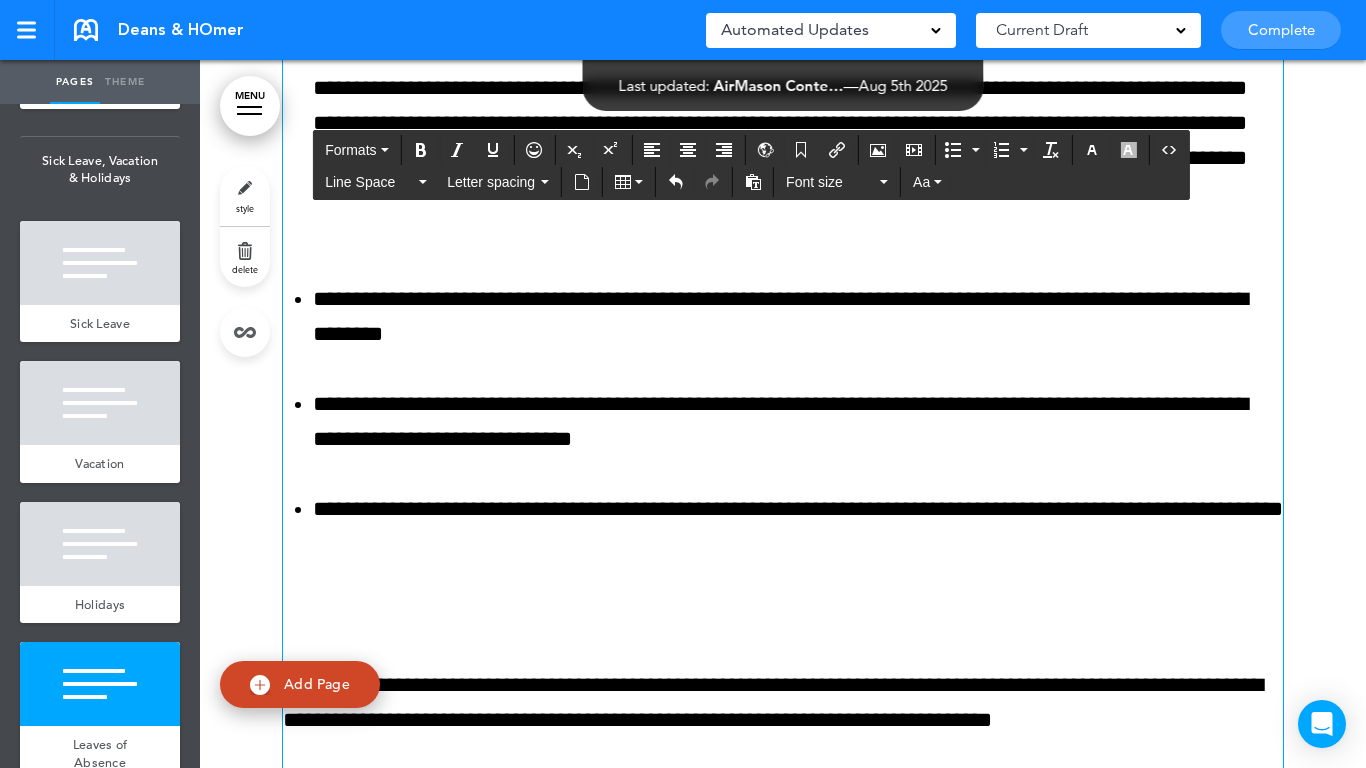 scroll, scrollTop: 40881, scrollLeft: 0, axis: vertical 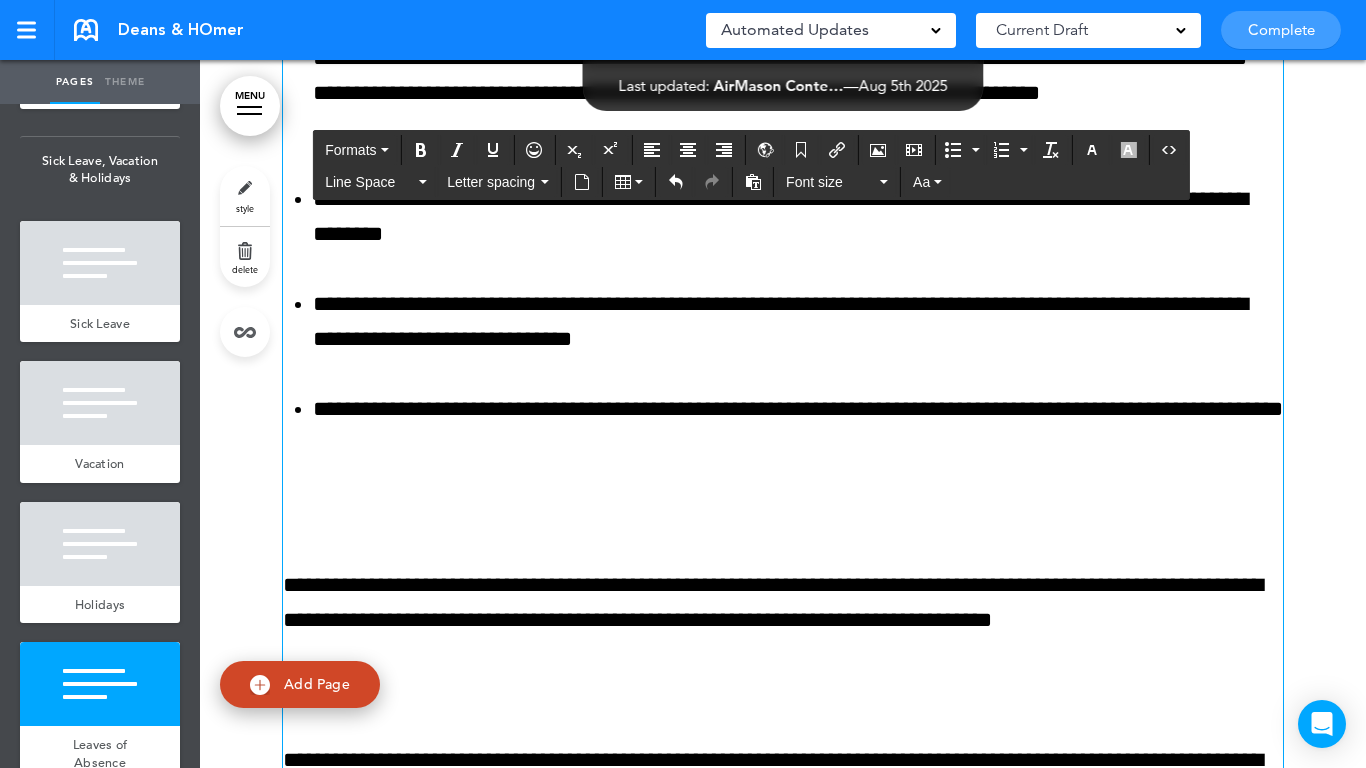 click on "**********" at bounding box center (783, -294) 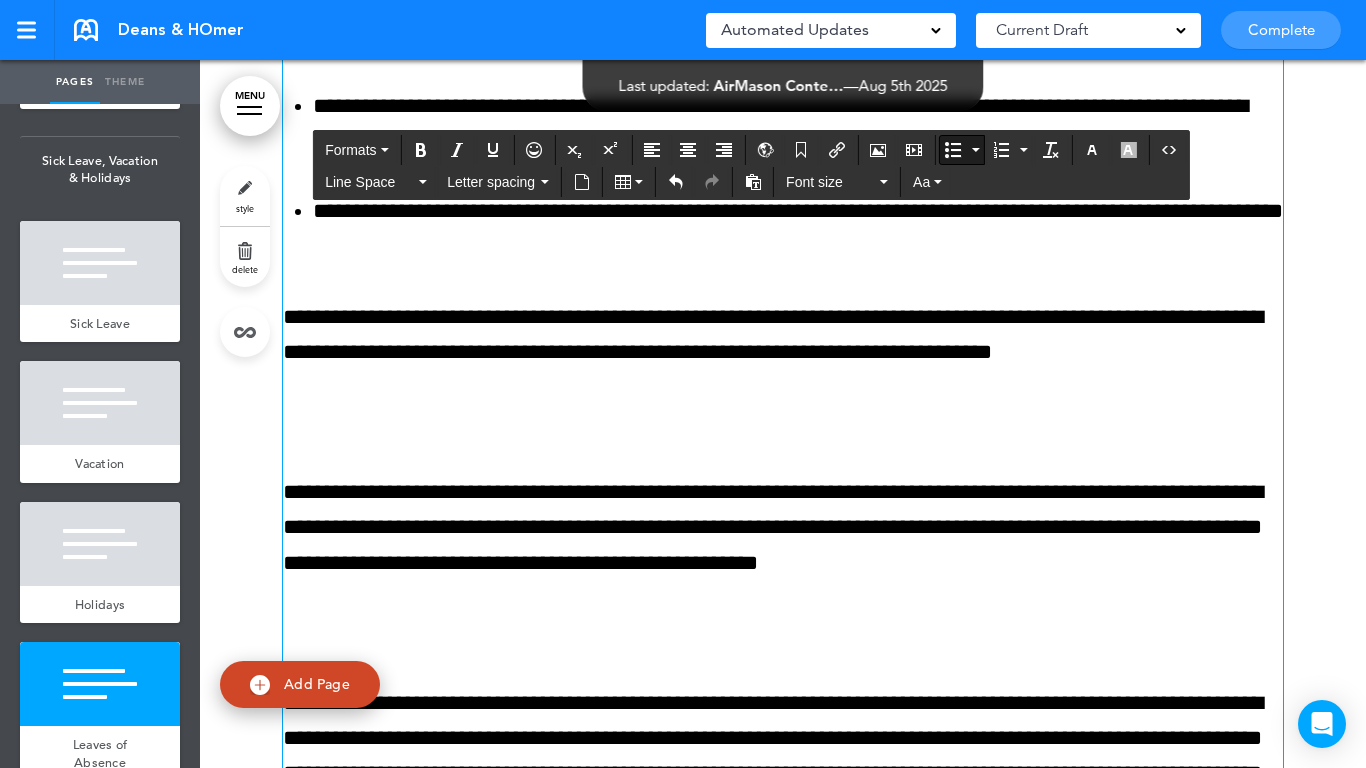 scroll, scrollTop: 41081, scrollLeft: 0, axis: vertical 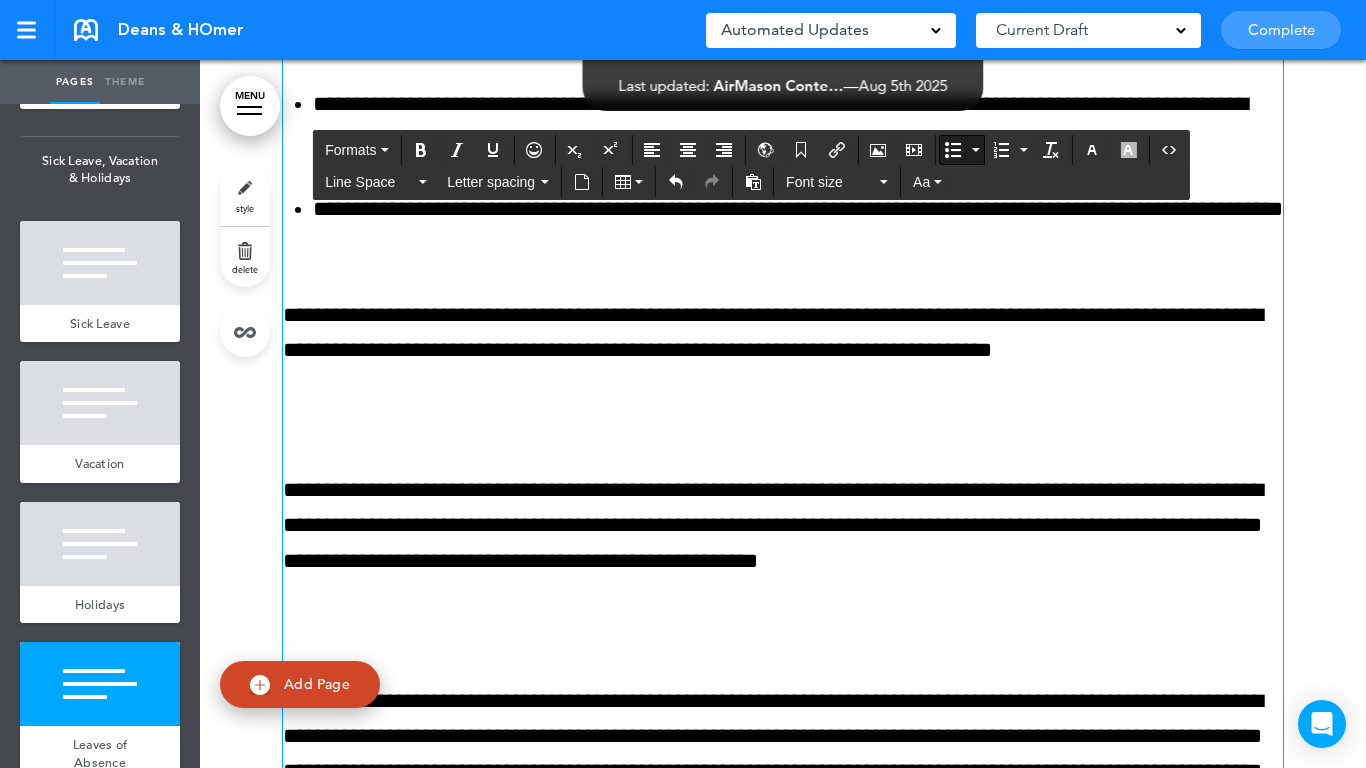 click on "**********" at bounding box center (783, -2735) 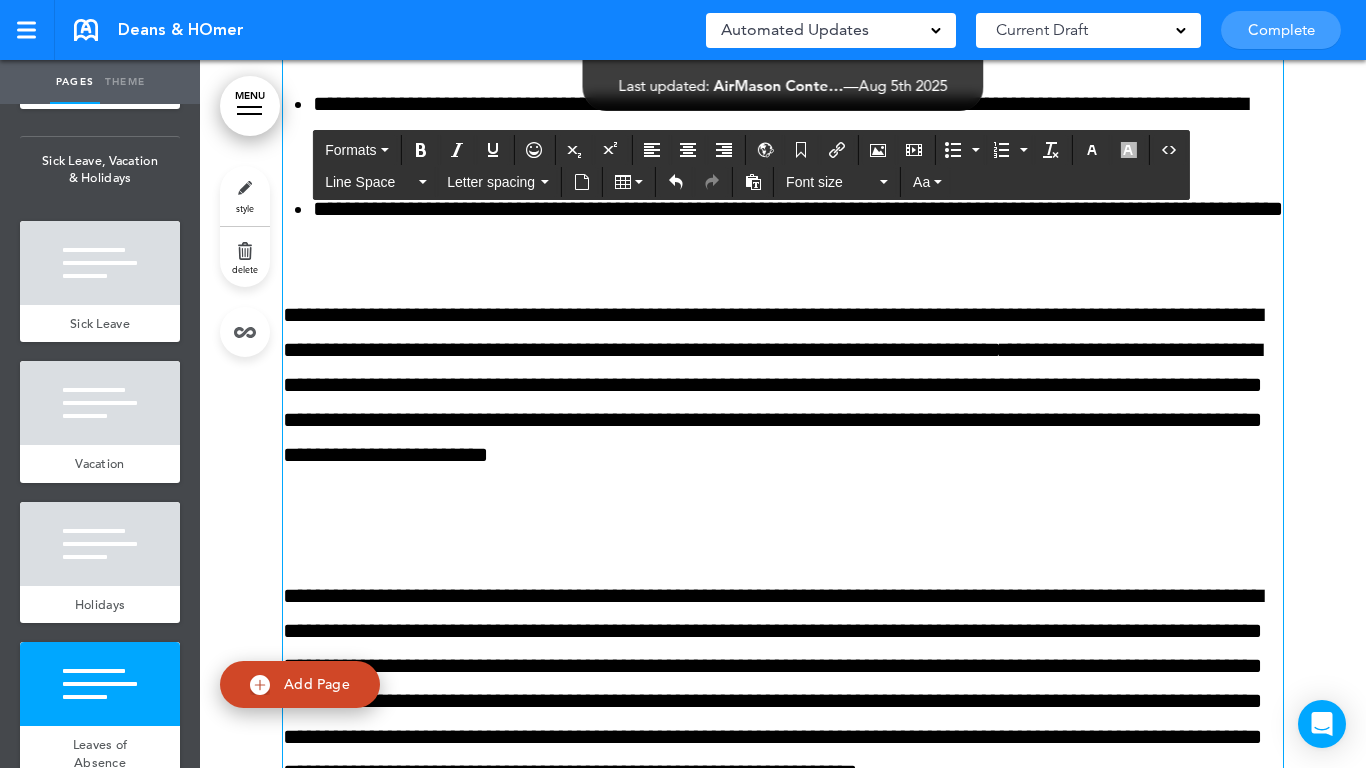 click at bounding box center [783, 526] 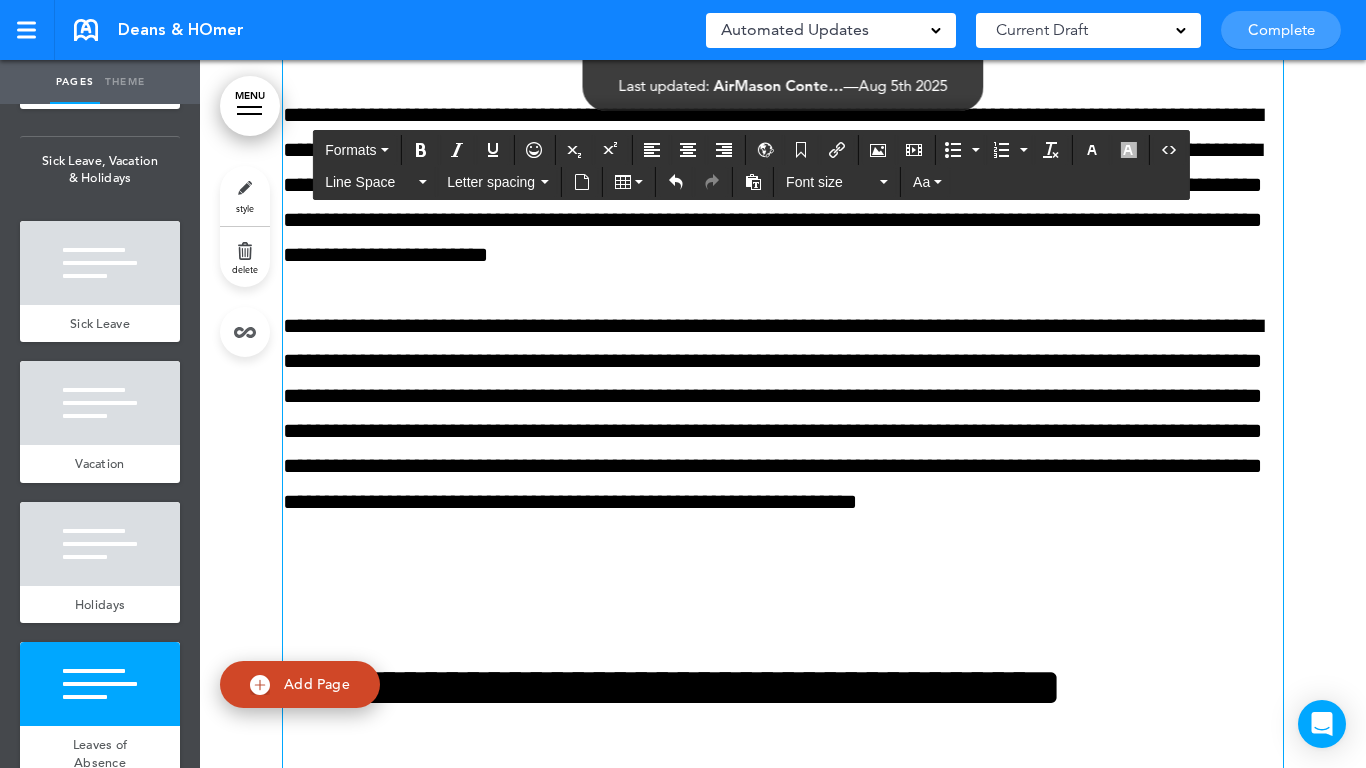 scroll, scrollTop: 41381, scrollLeft: 0, axis: vertical 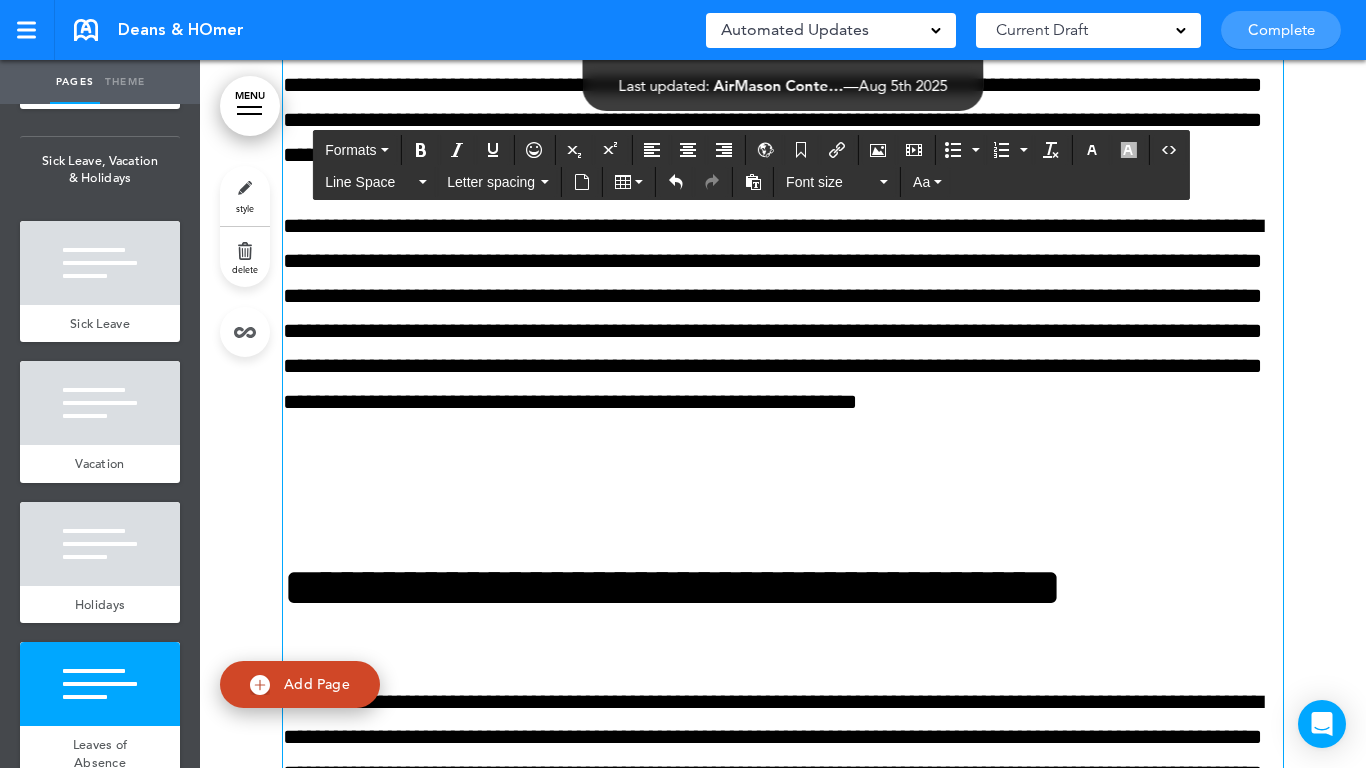 click on "**********" at bounding box center (783, 1142) 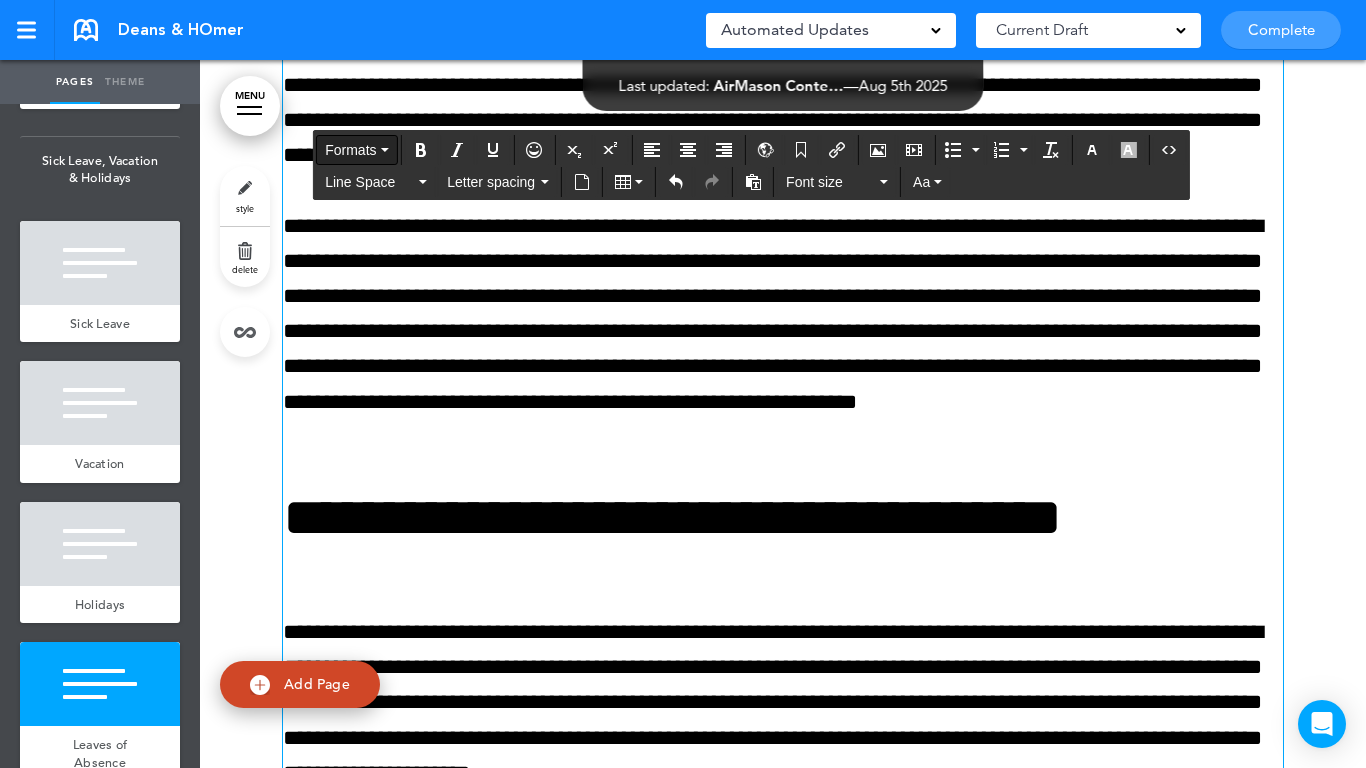 click on "Formats" at bounding box center (350, 150) 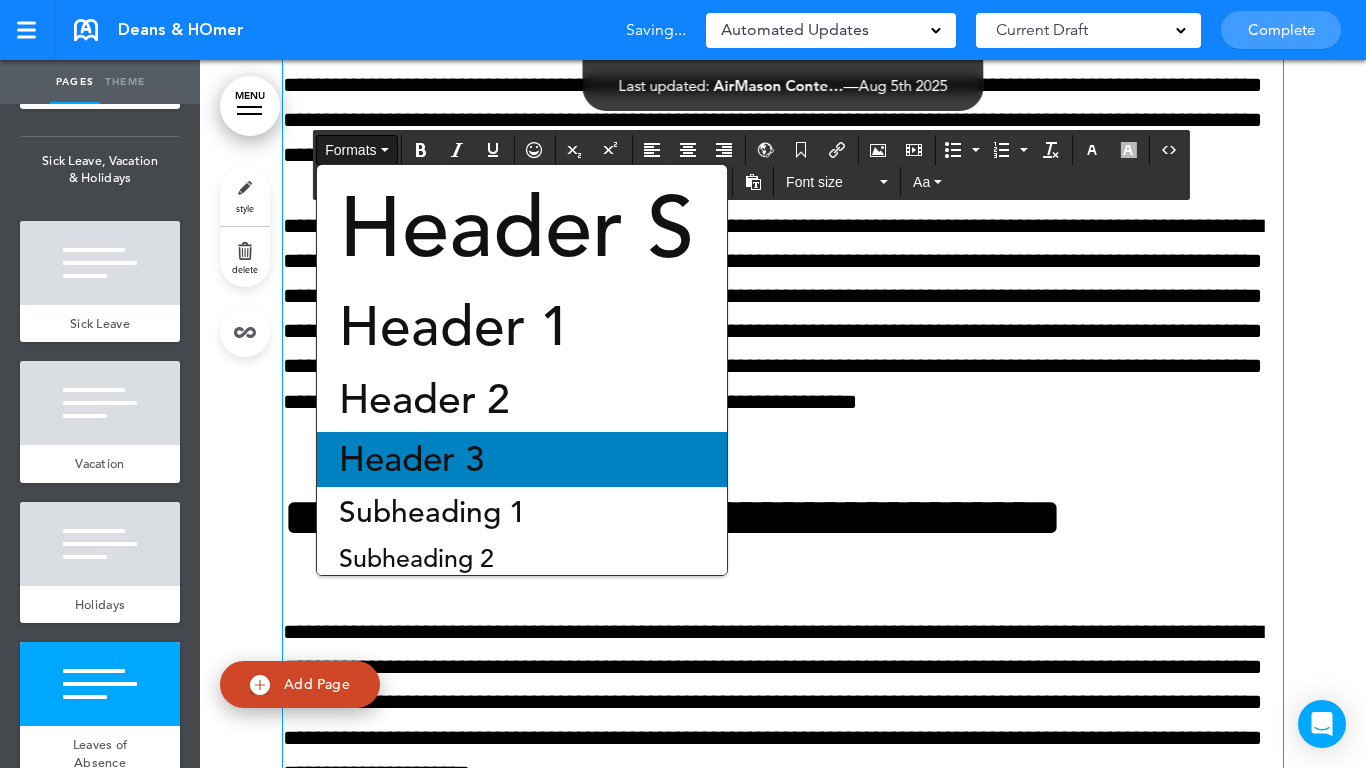 click on "Header 3" at bounding box center (411, 459) 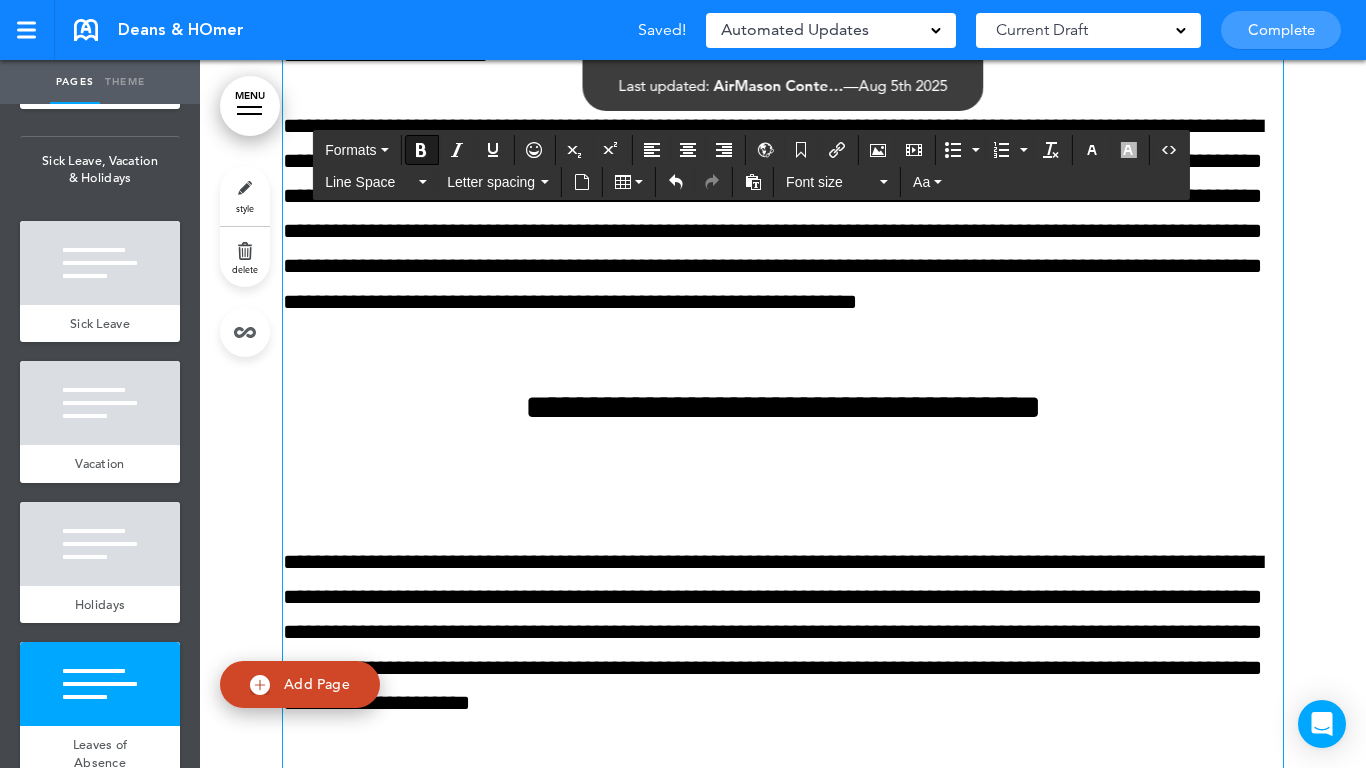 click on "**********" at bounding box center [783, 1022] 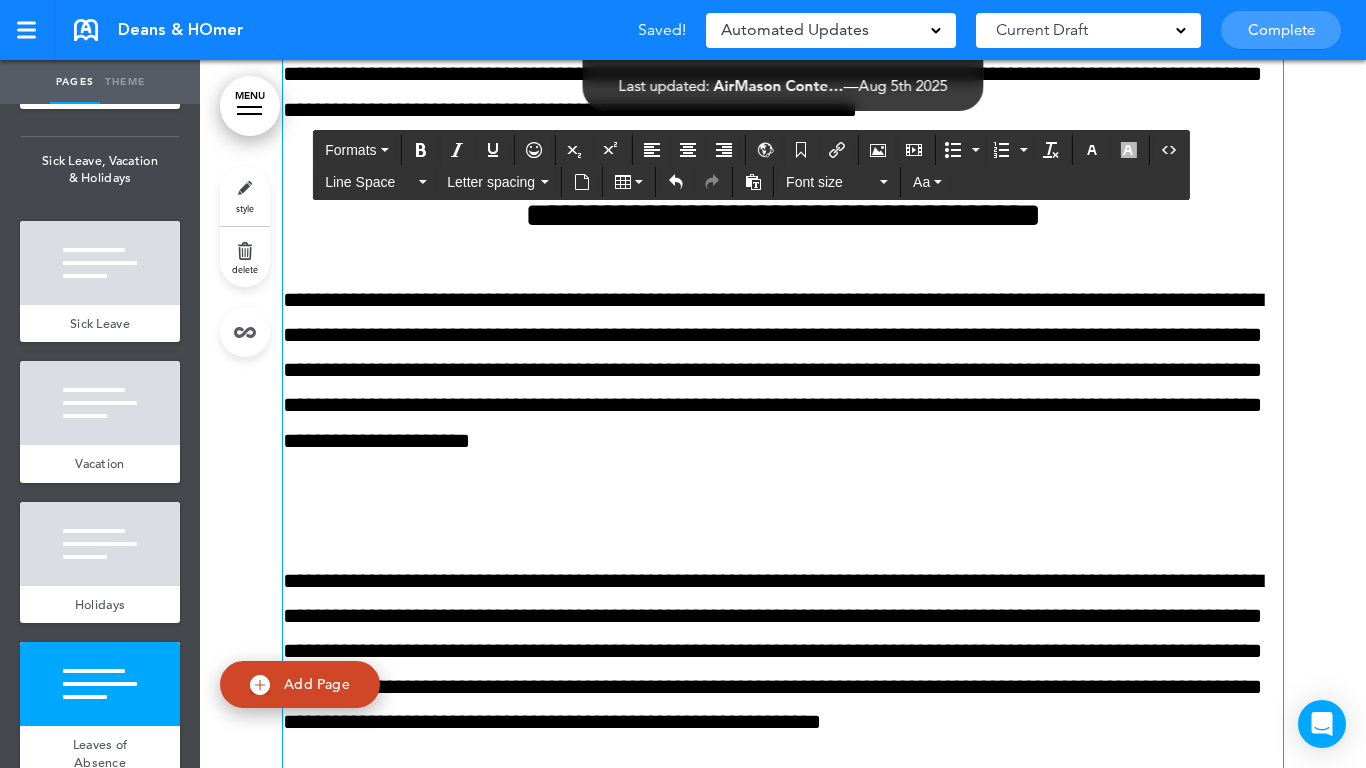 scroll, scrollTop: 41681, scrollLeft: 0, axis: vertical 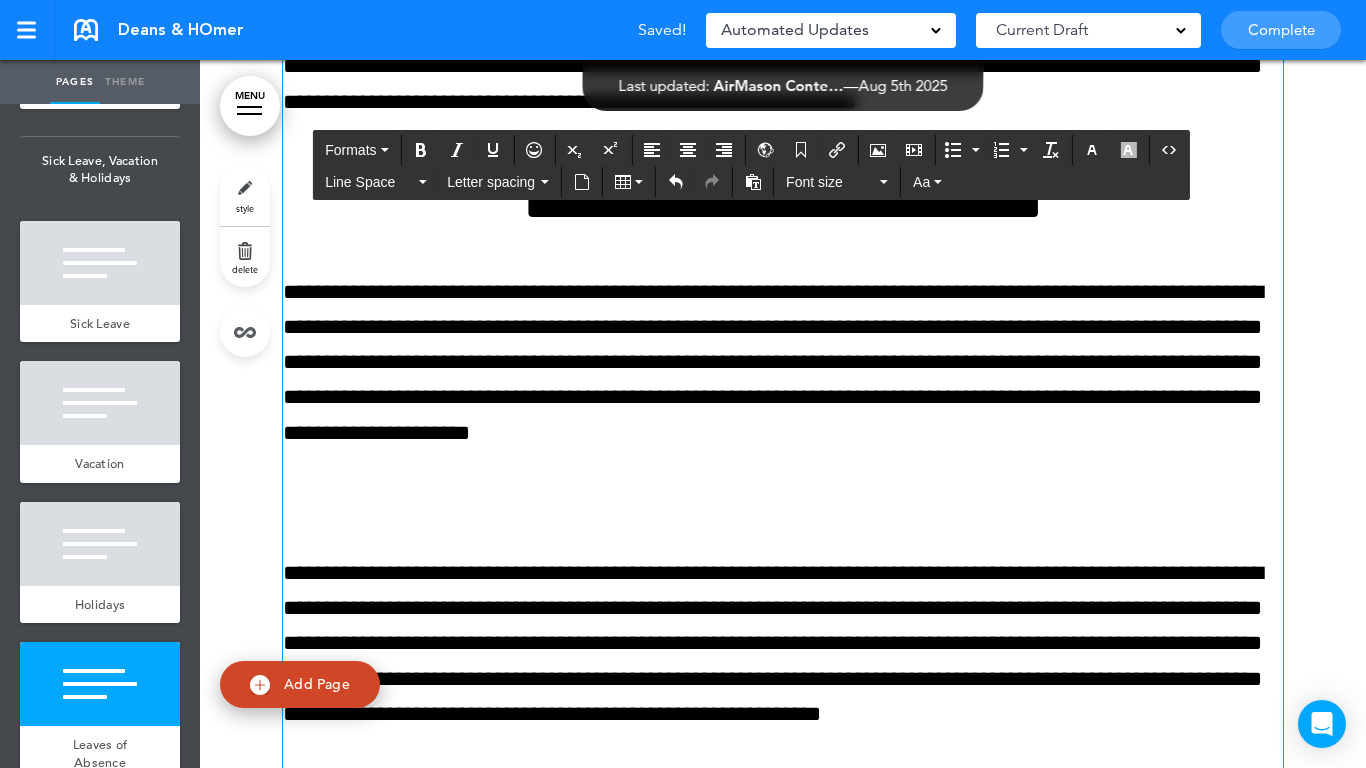 click at bounding box center [783, 503] 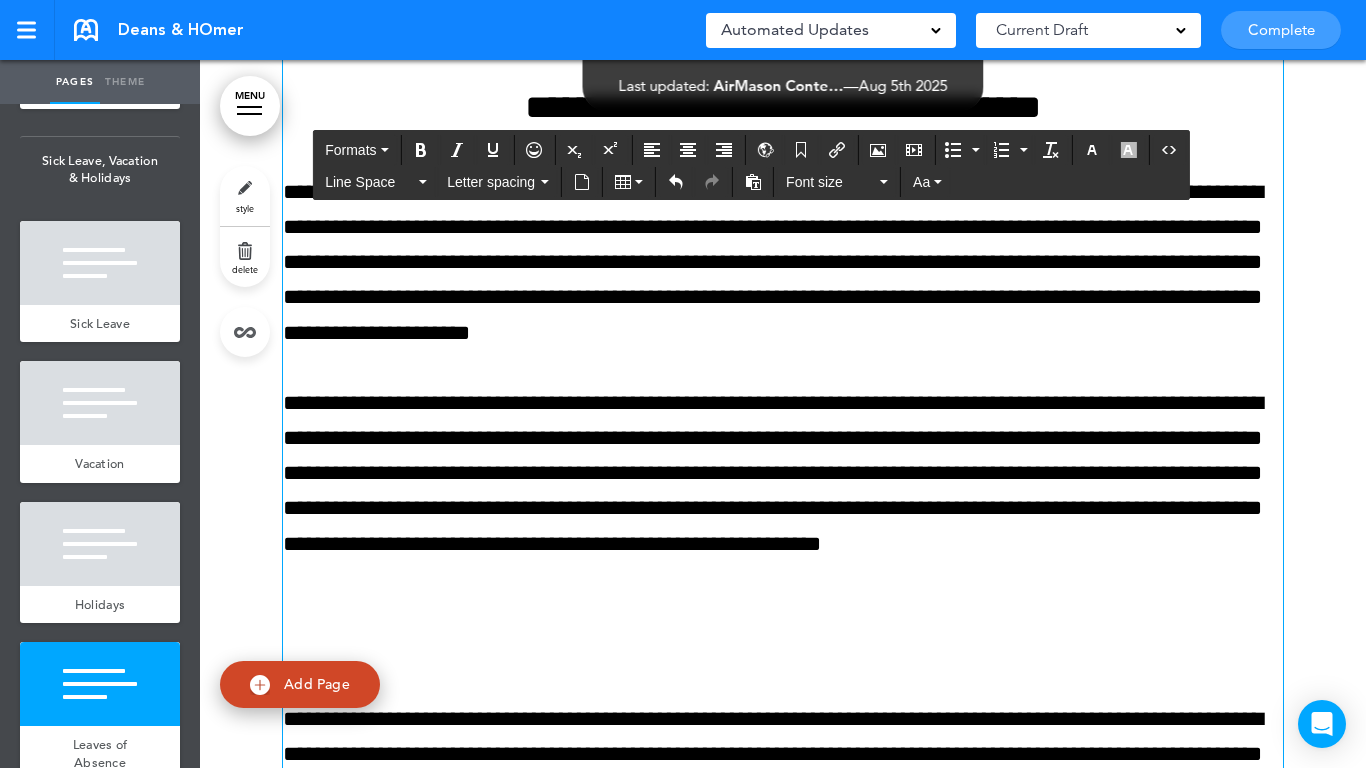 scroll, scrollTop: 41981, scrollLeft: 0, axis: vertical 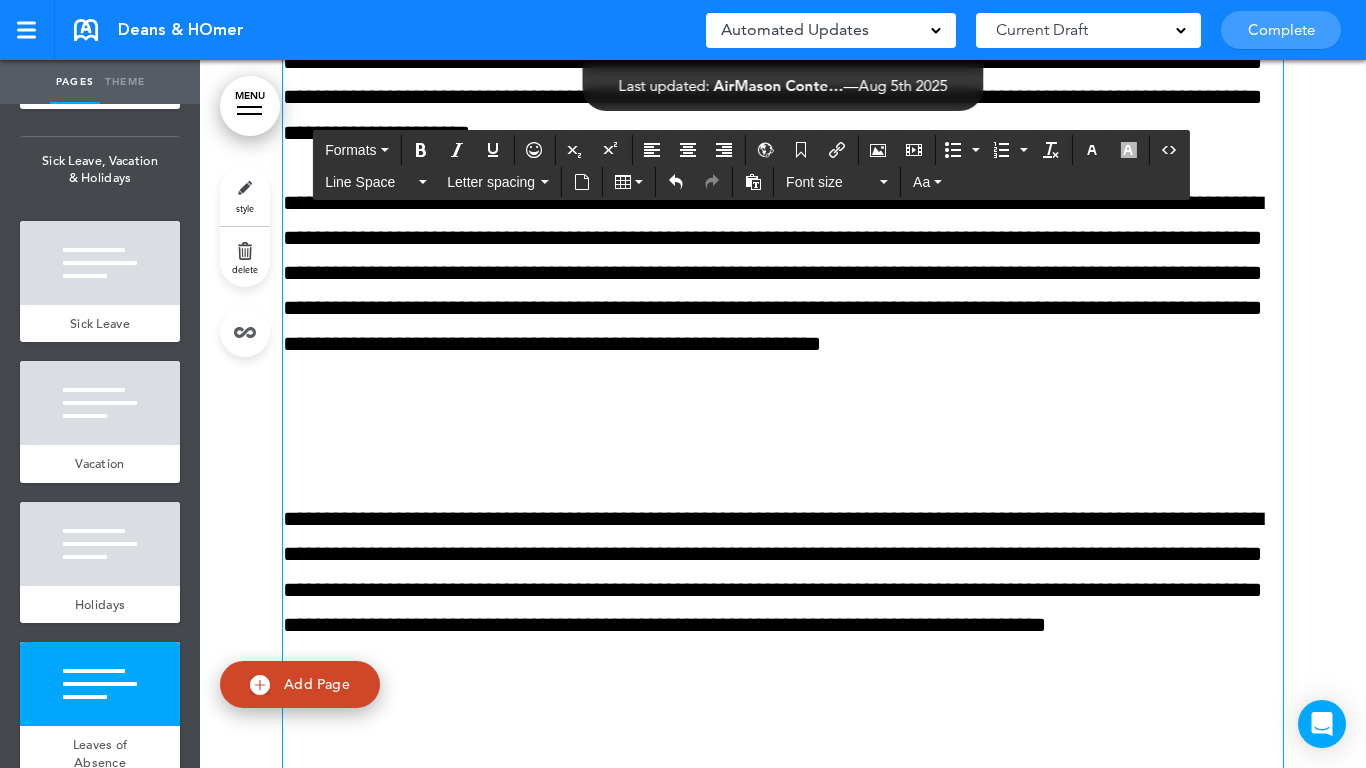click on "**********" at bounding box center [783, 452] 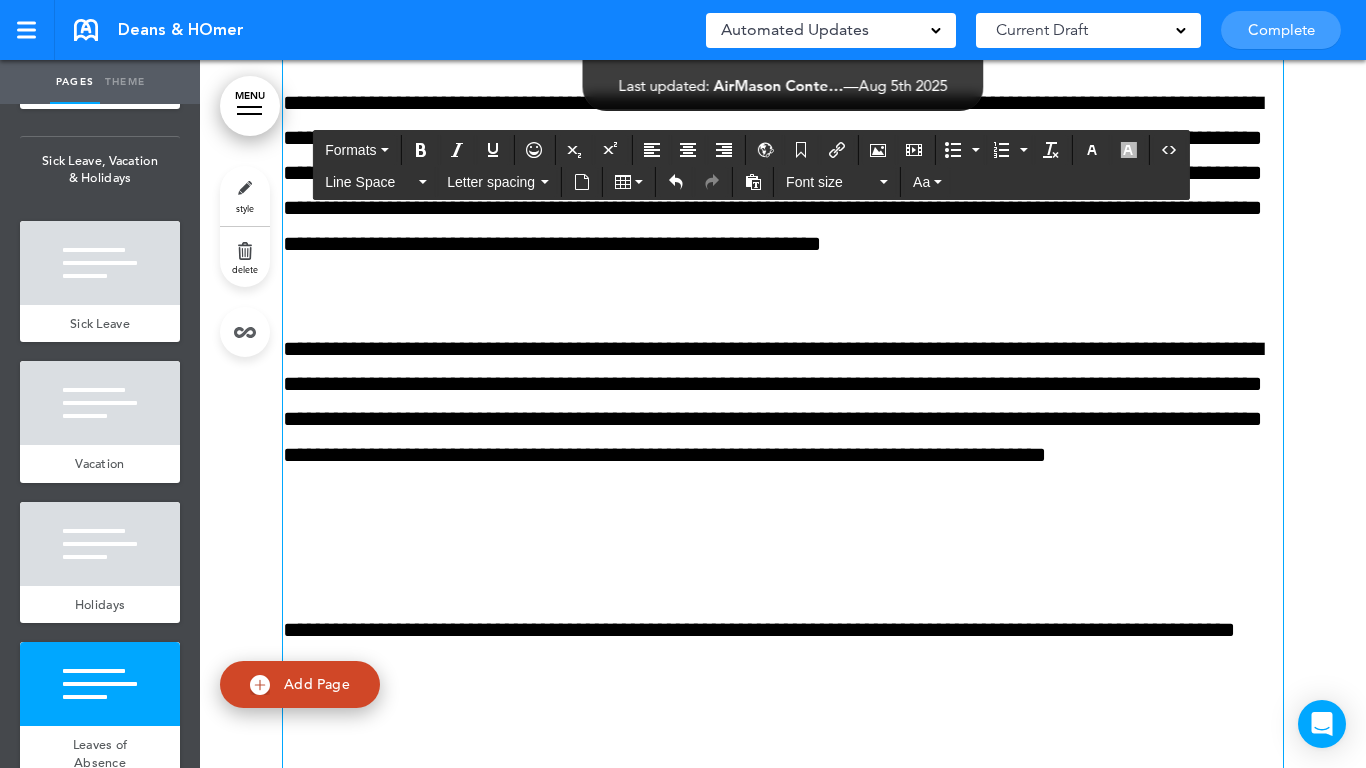 click on "**********" at bounding box center [783, 317] 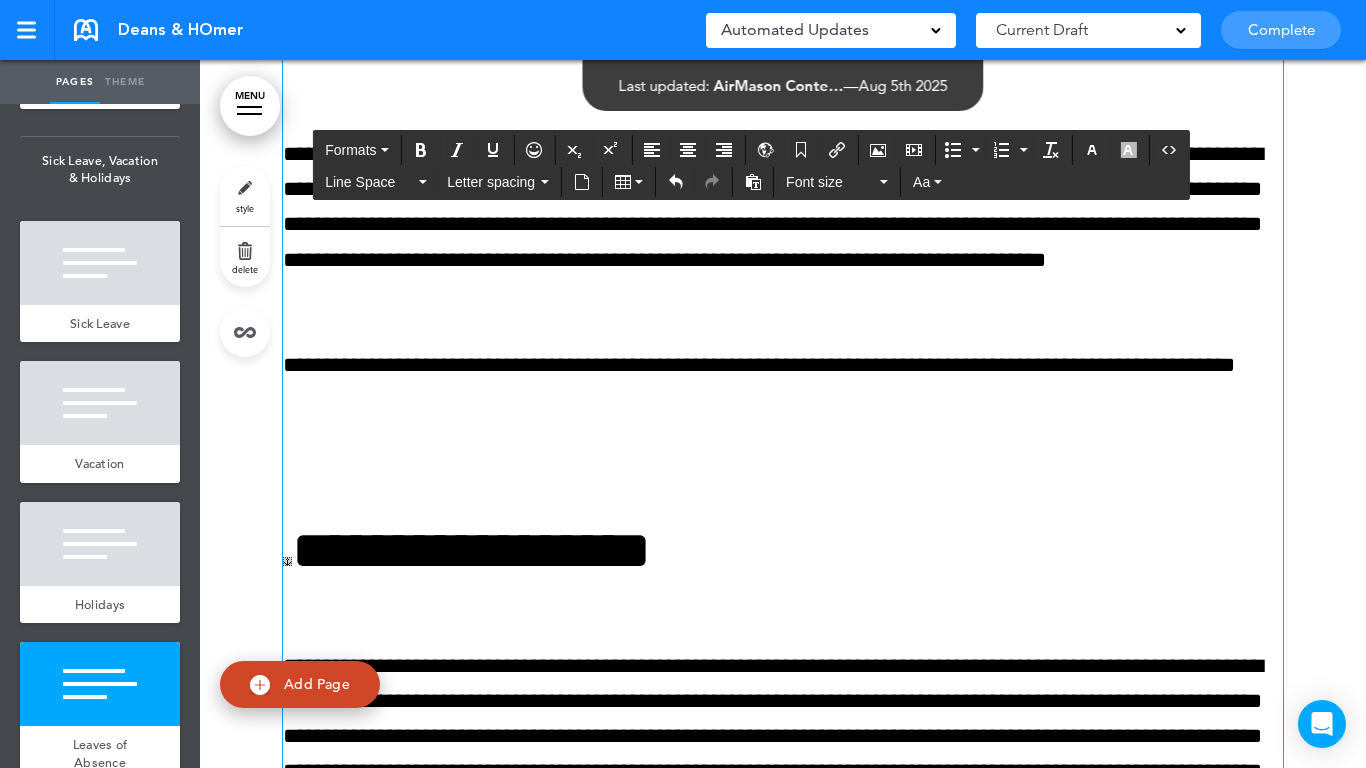 scroll, scrollTop: 42281, scrollLeft: 0, axis: vertical 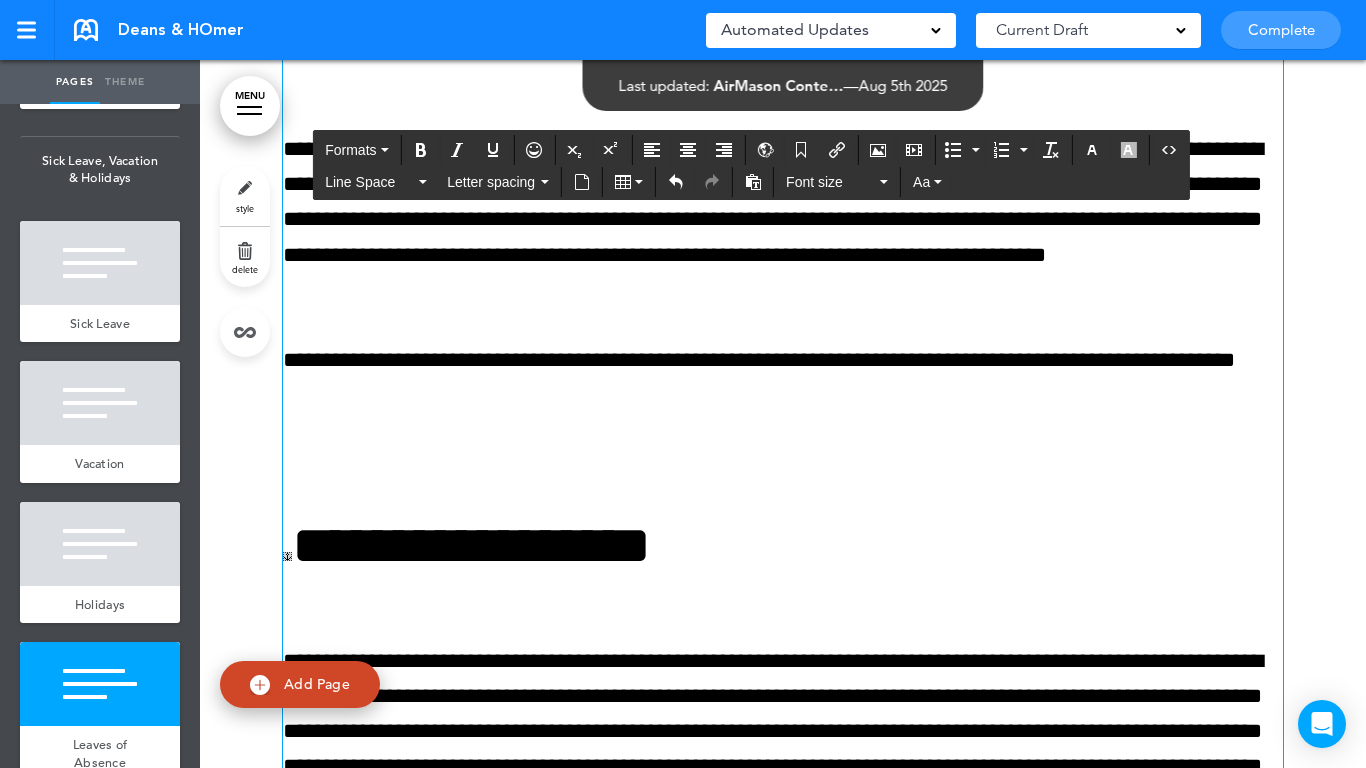 click at bounding box center (783, 465) 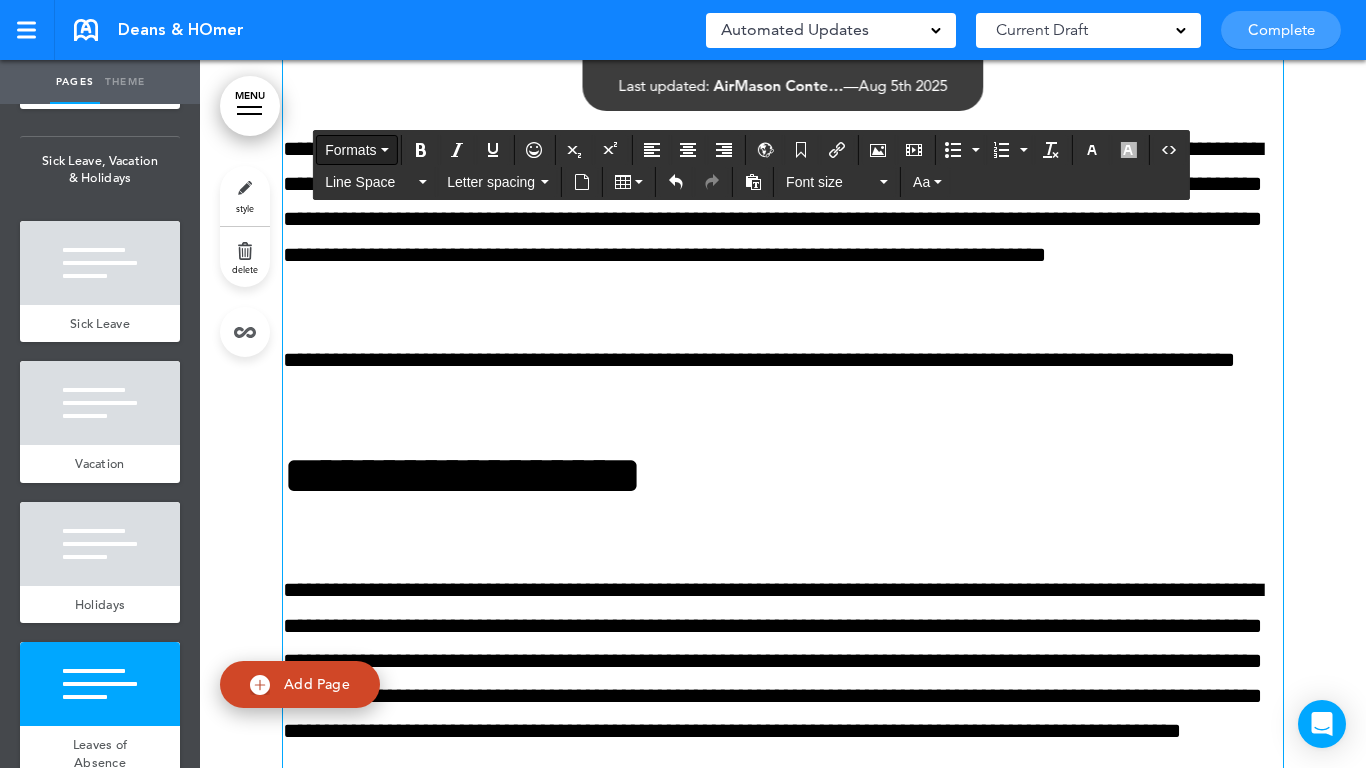 click on "Formats" at bounding box center [350, 150] 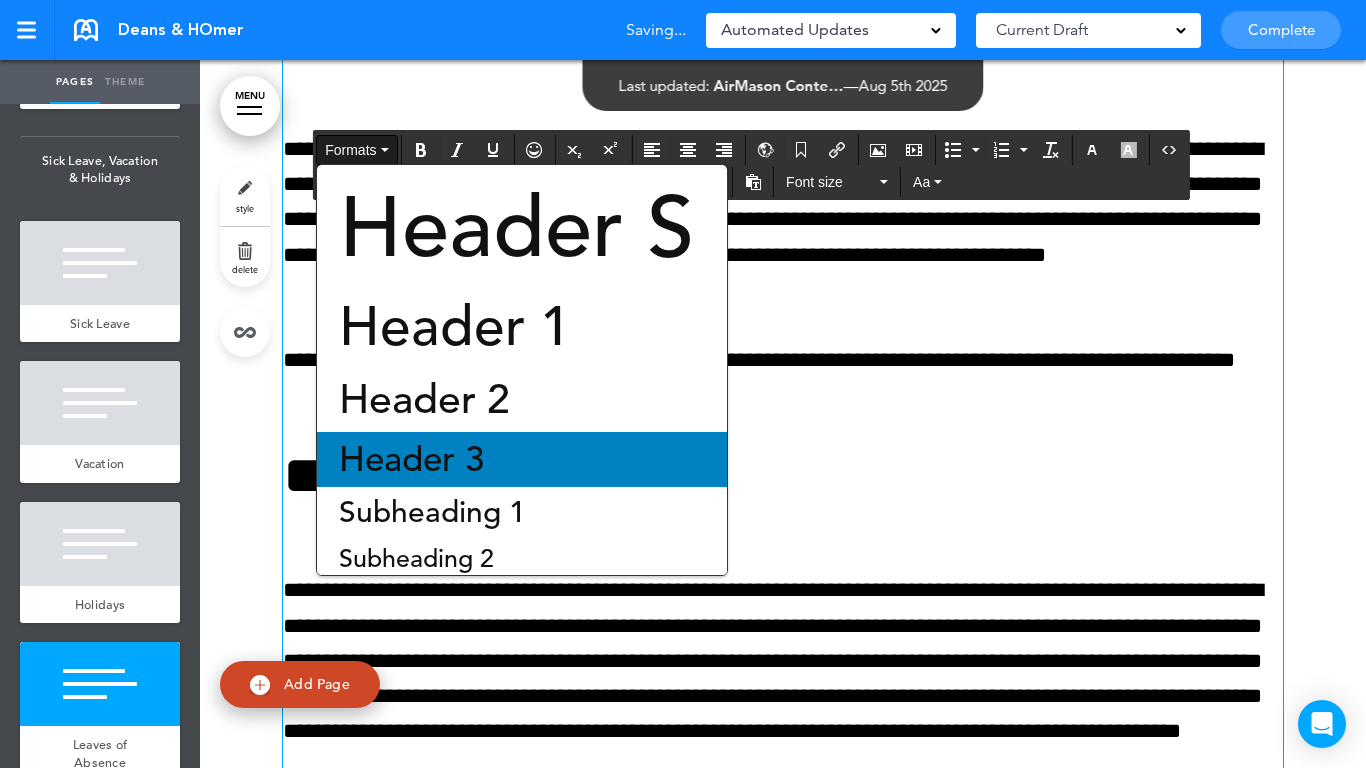 click on "Header 3" at bounding box center (411, 459) 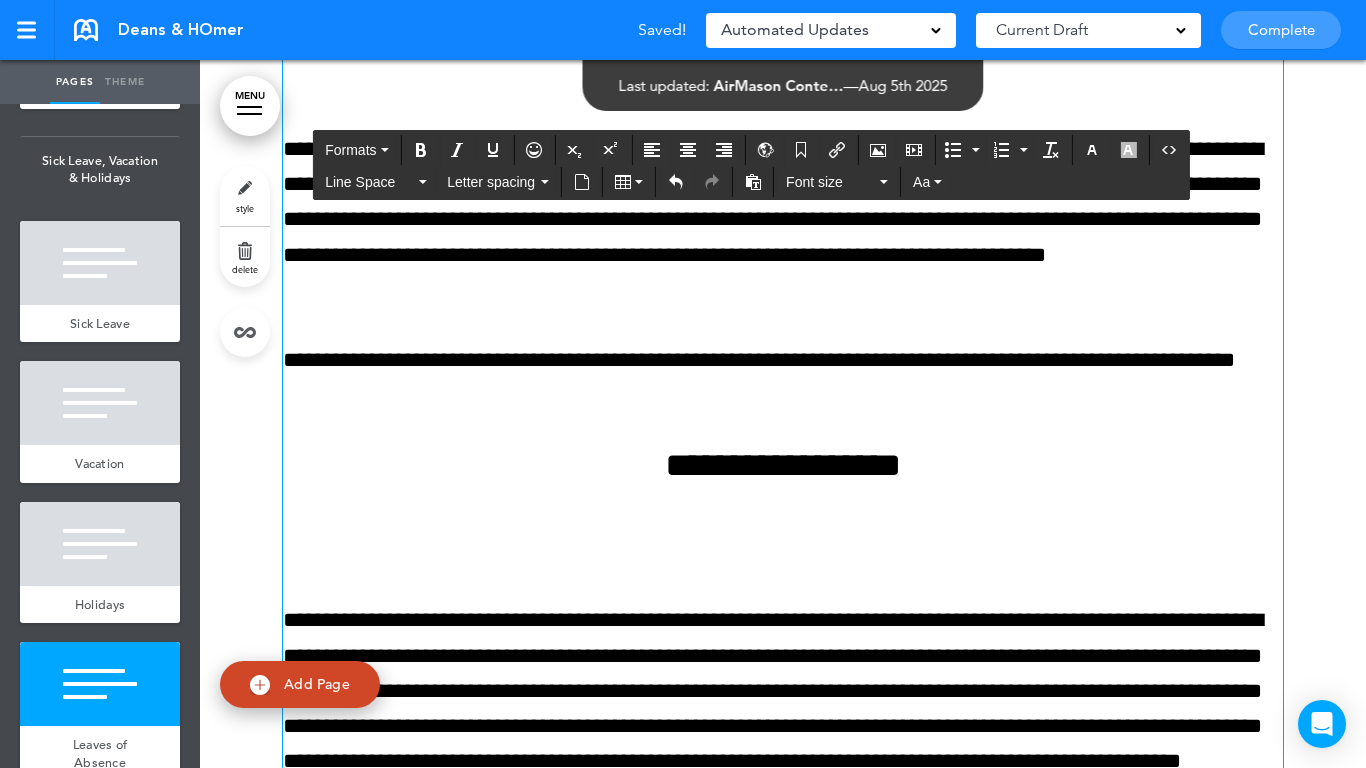 click on "**********" at bounding box center (783, 62) 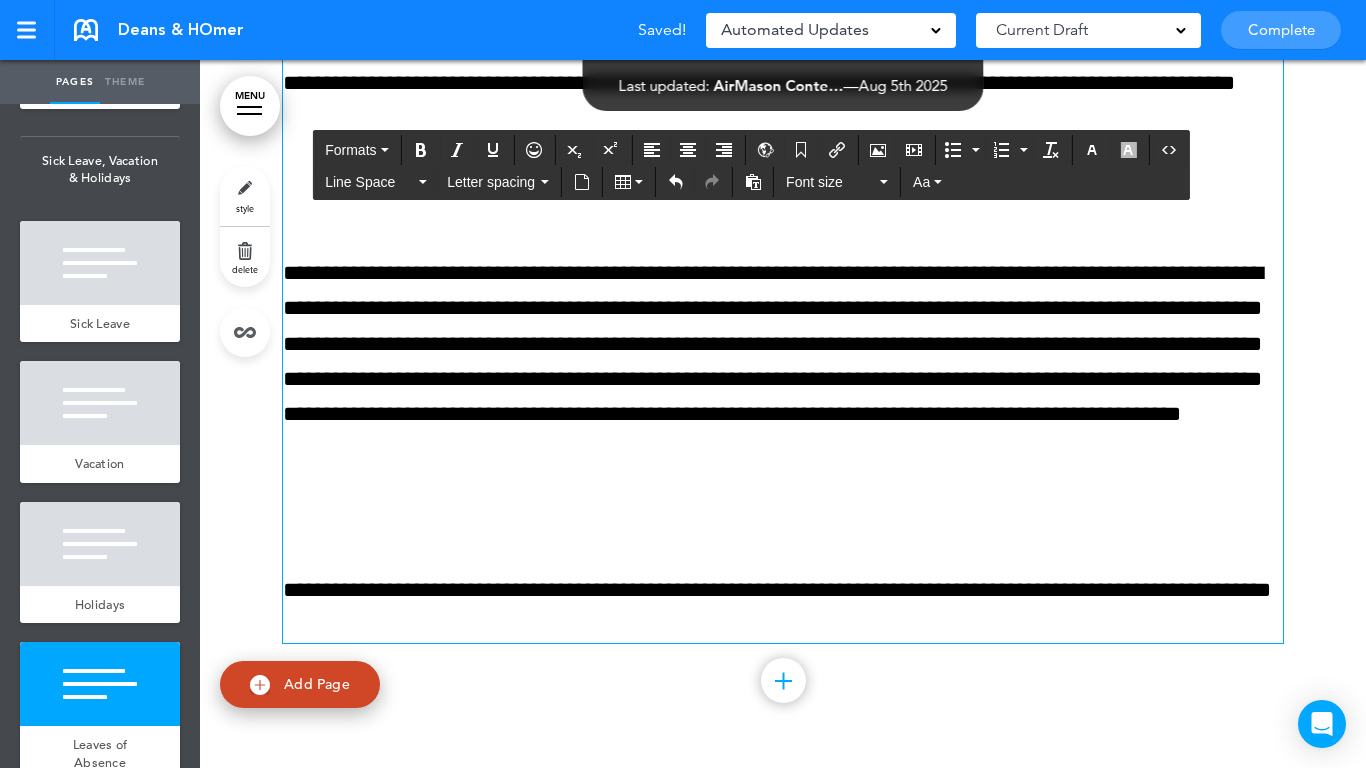 click on "**********" at bounding box center [783, 361] 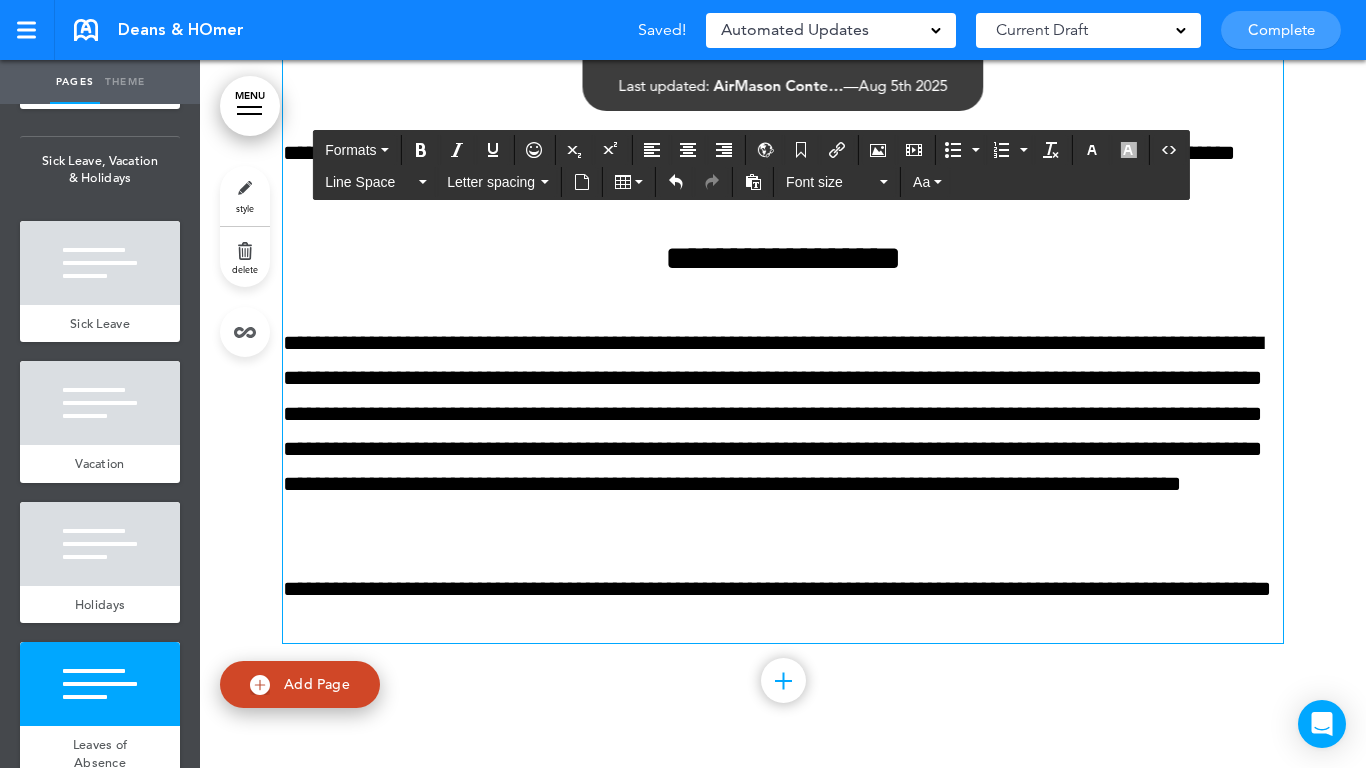scroll, scrollTop: 42418, scrollLeft: 0, axis: vertical 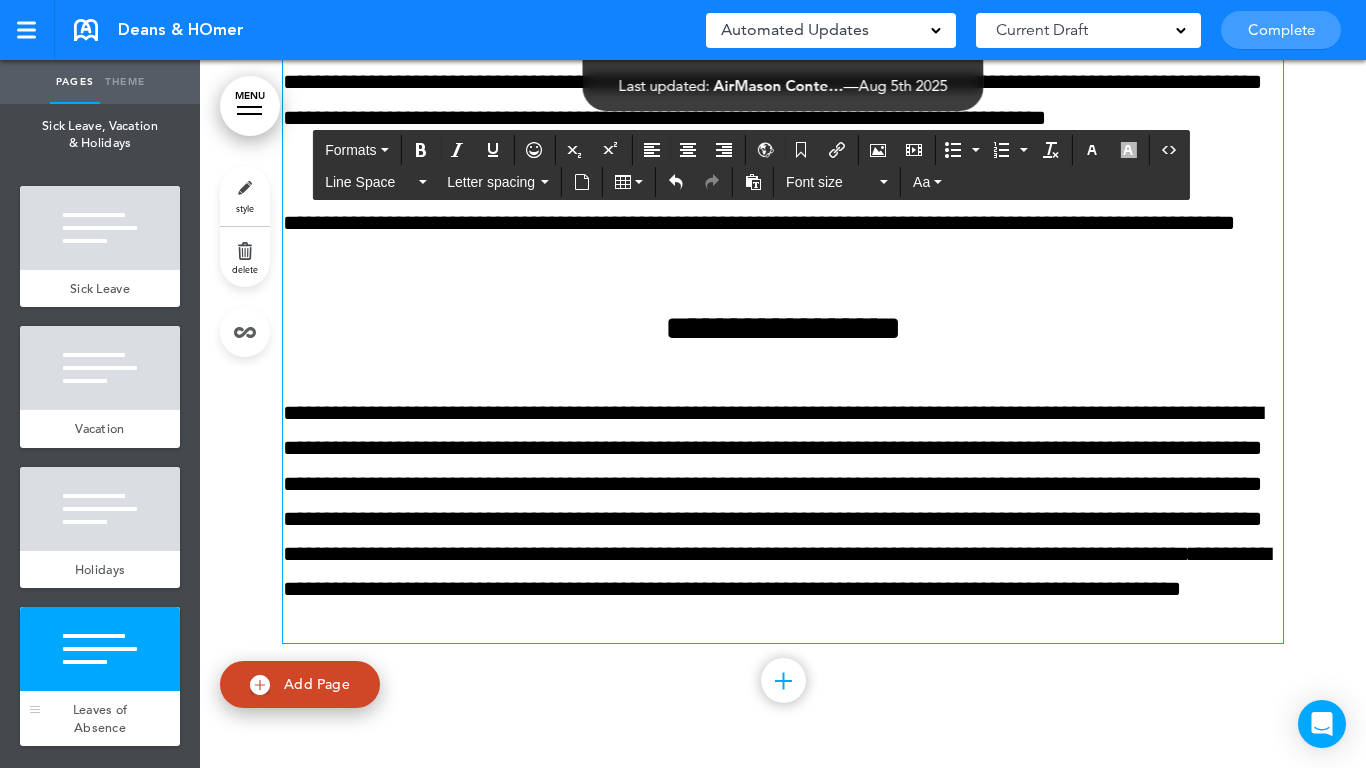 drag, startPoint x: 108, startPoint y: 623, endPoint x: 122, endPoint y: 585, distance: 40.496914 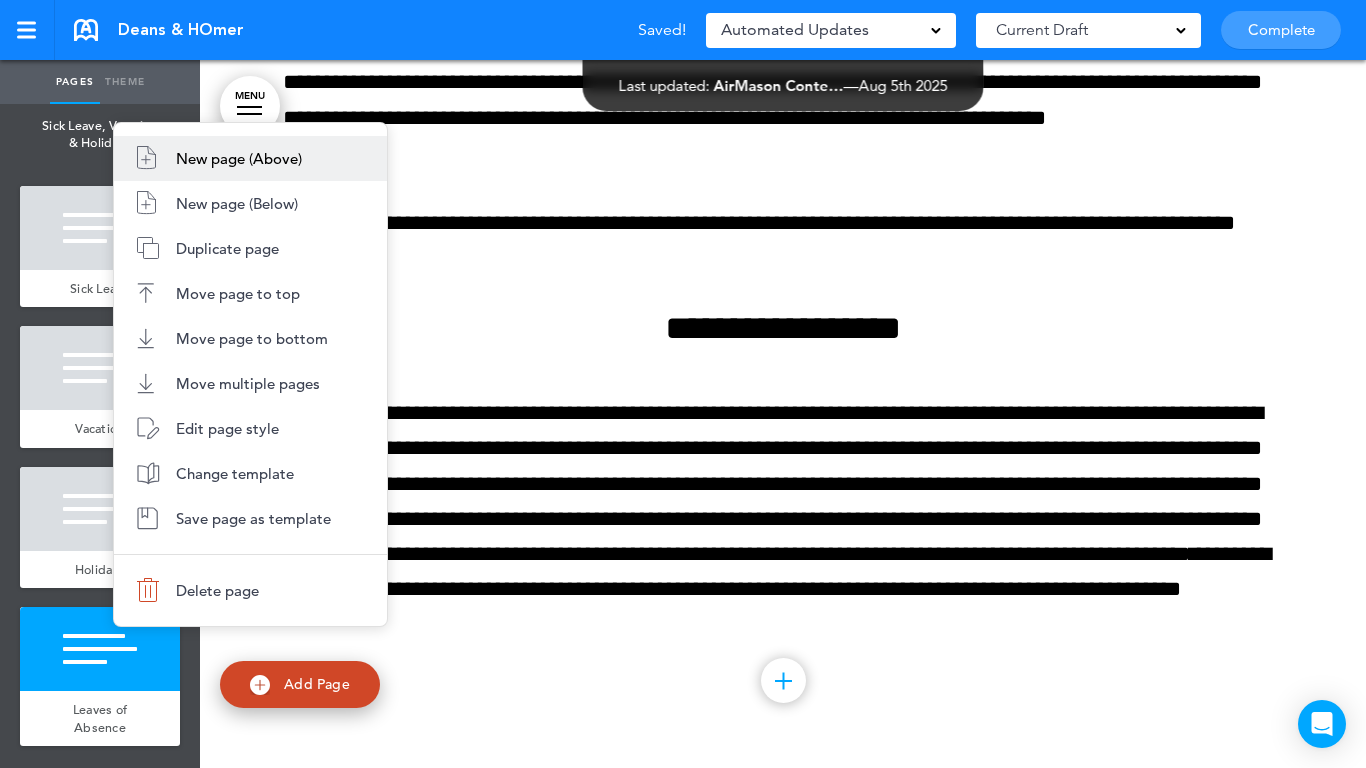 click on "New page (Below)" at bounding box center (250, 203) 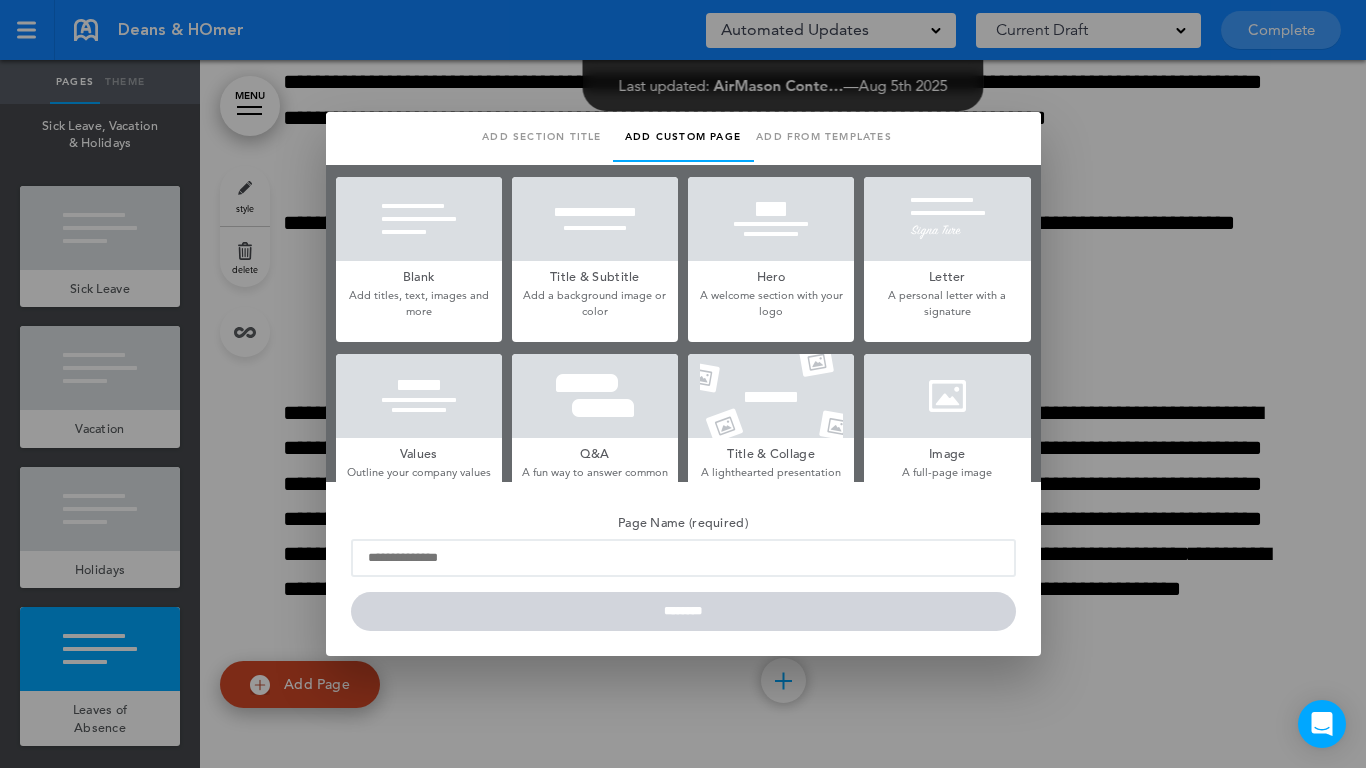 click at bounding box center [419, 219] 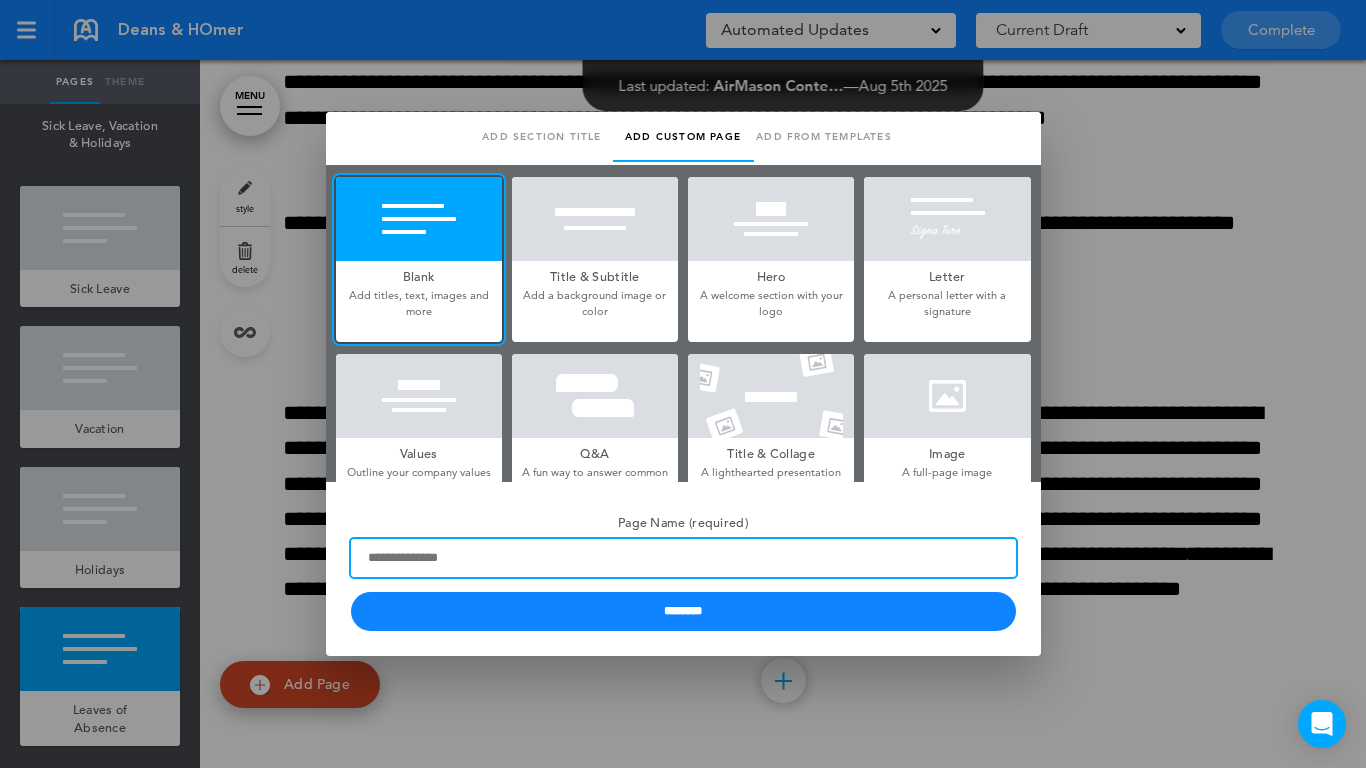 paste on "**********" 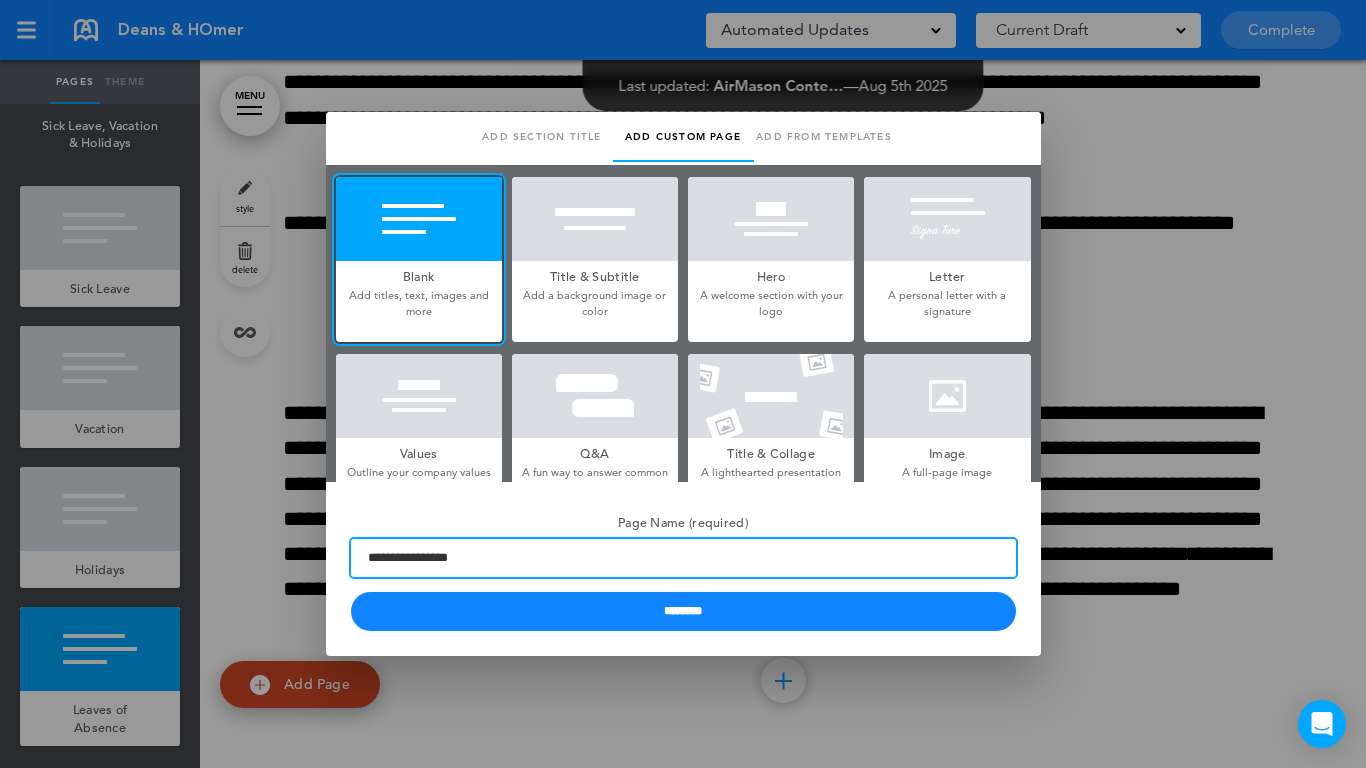 click on "**********" at bounding box center [683, 558] 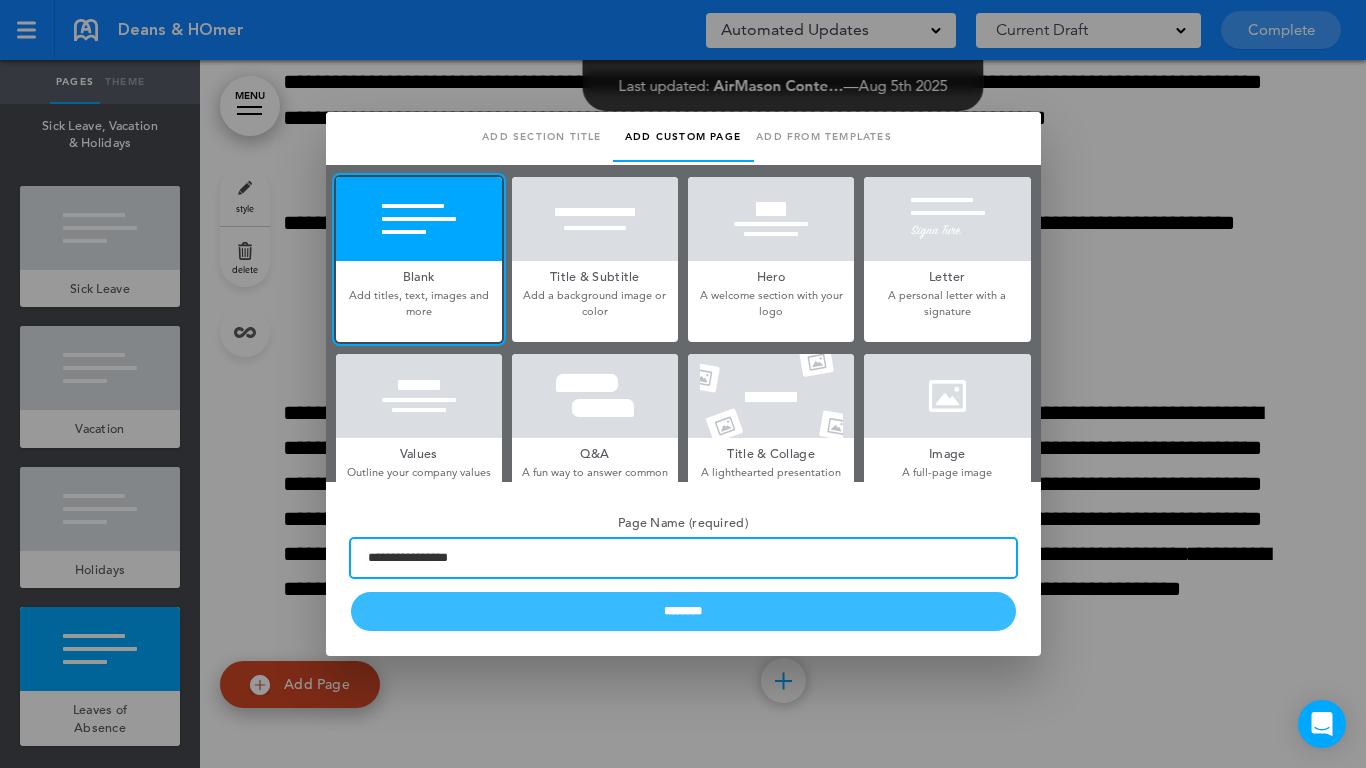 type on "**********" 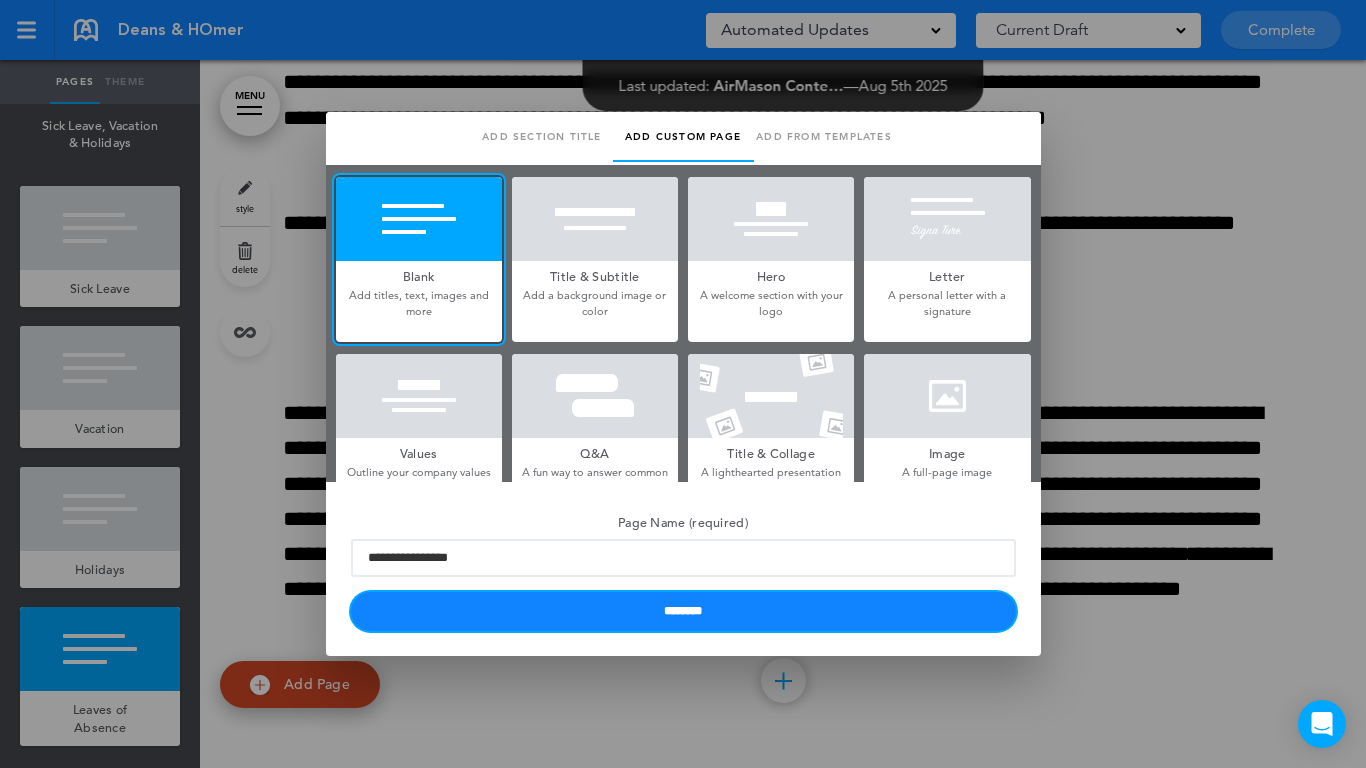 drag, startPoint x: 564, startPoint y: 605, endPoint x: 581, endPoint y: 606, distance: 17.029387 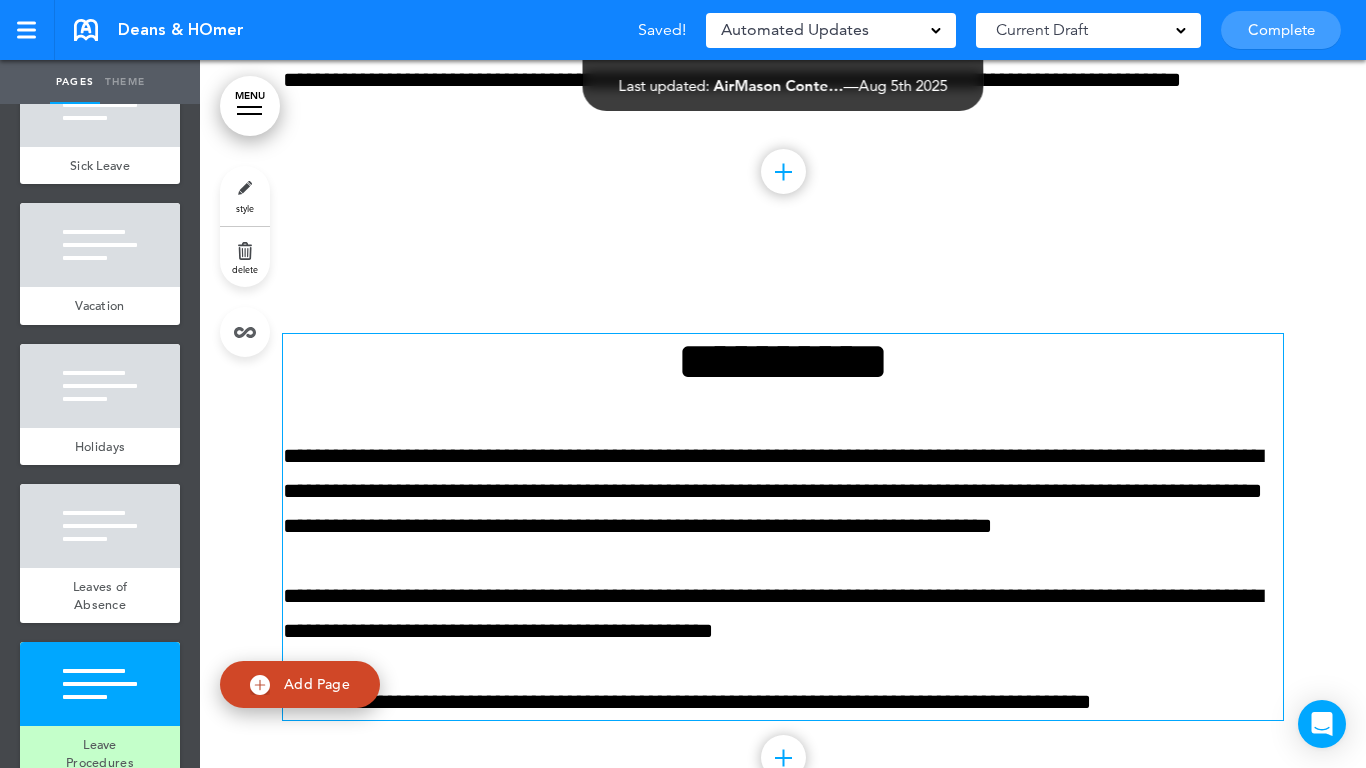 scroll, scrollTop: 42904, scrollLeft: 0, axis: vertical 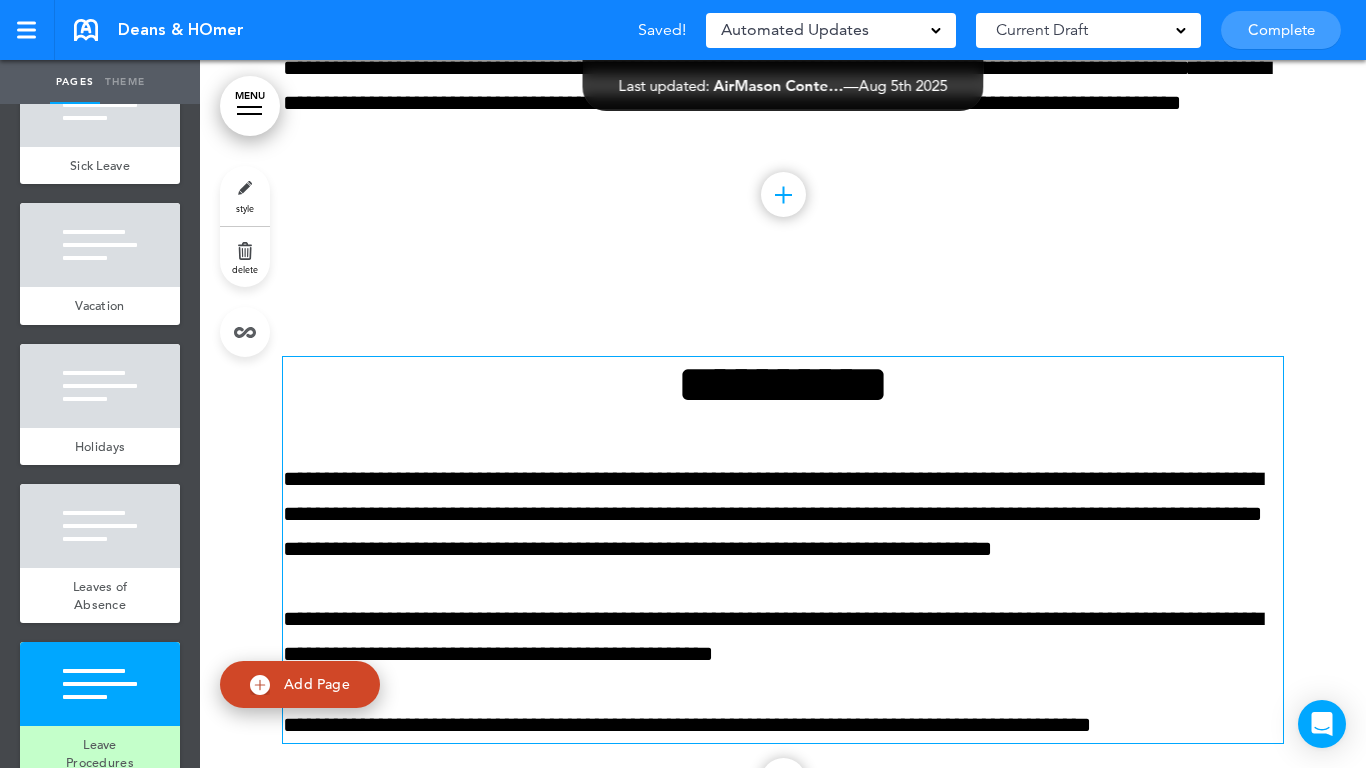 click on "**********" at bounding box center (783, 384) 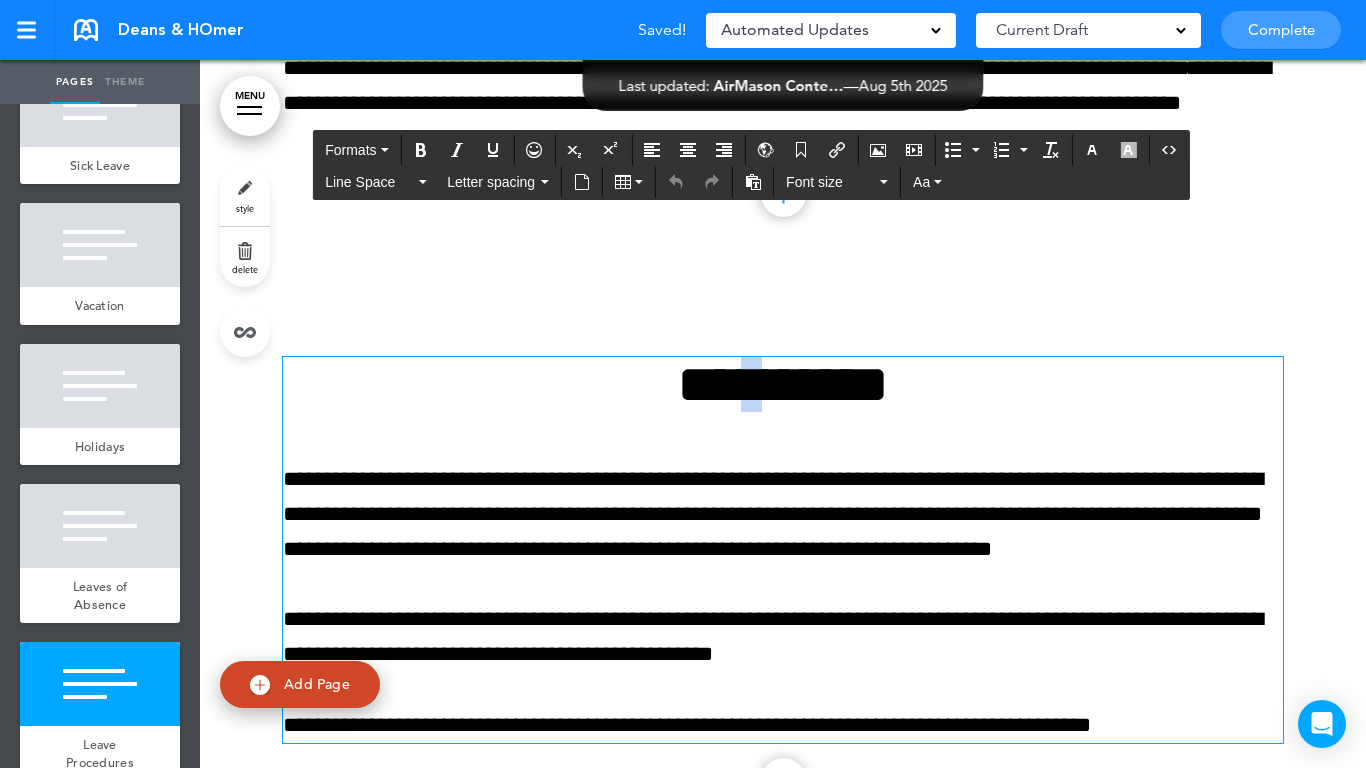 click on "**********" at bounding box center (783, 384) 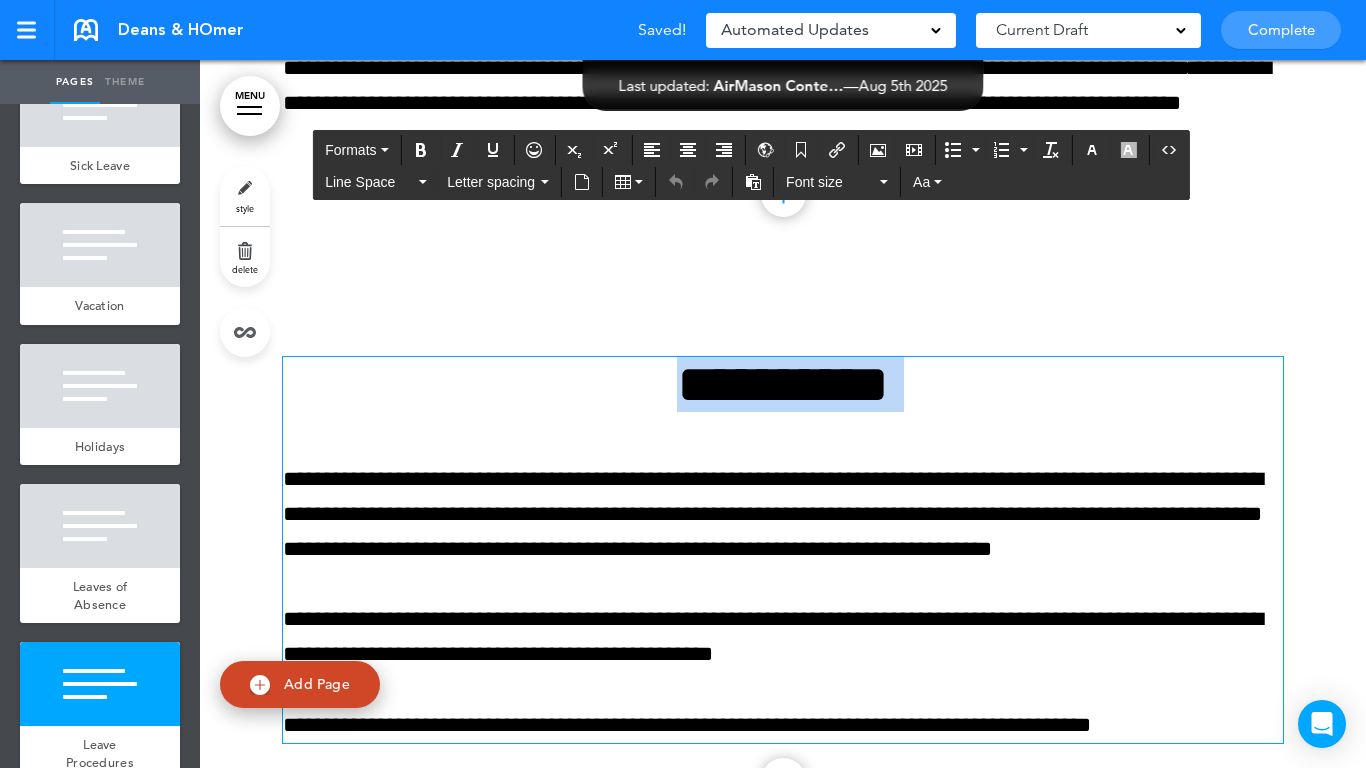 click on "**********" at bounding box center [783, 384] 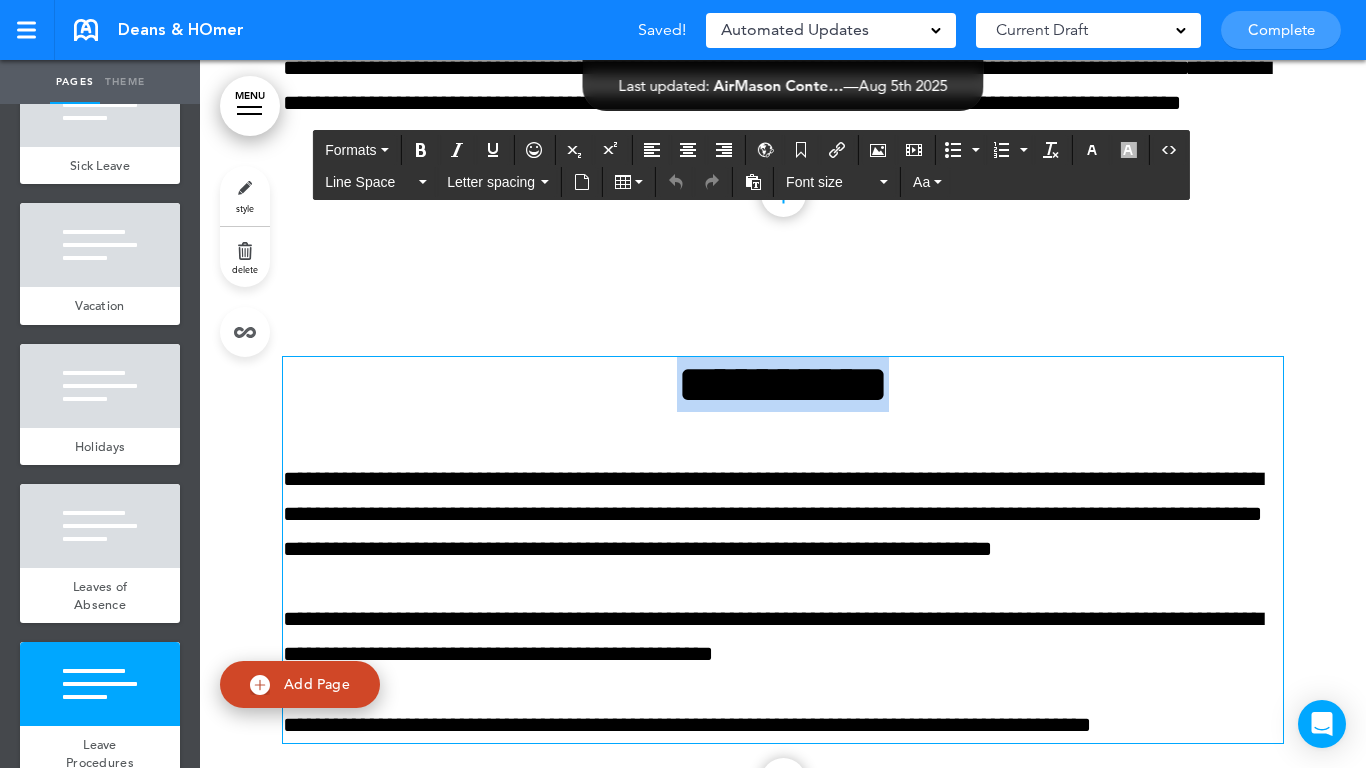 paste 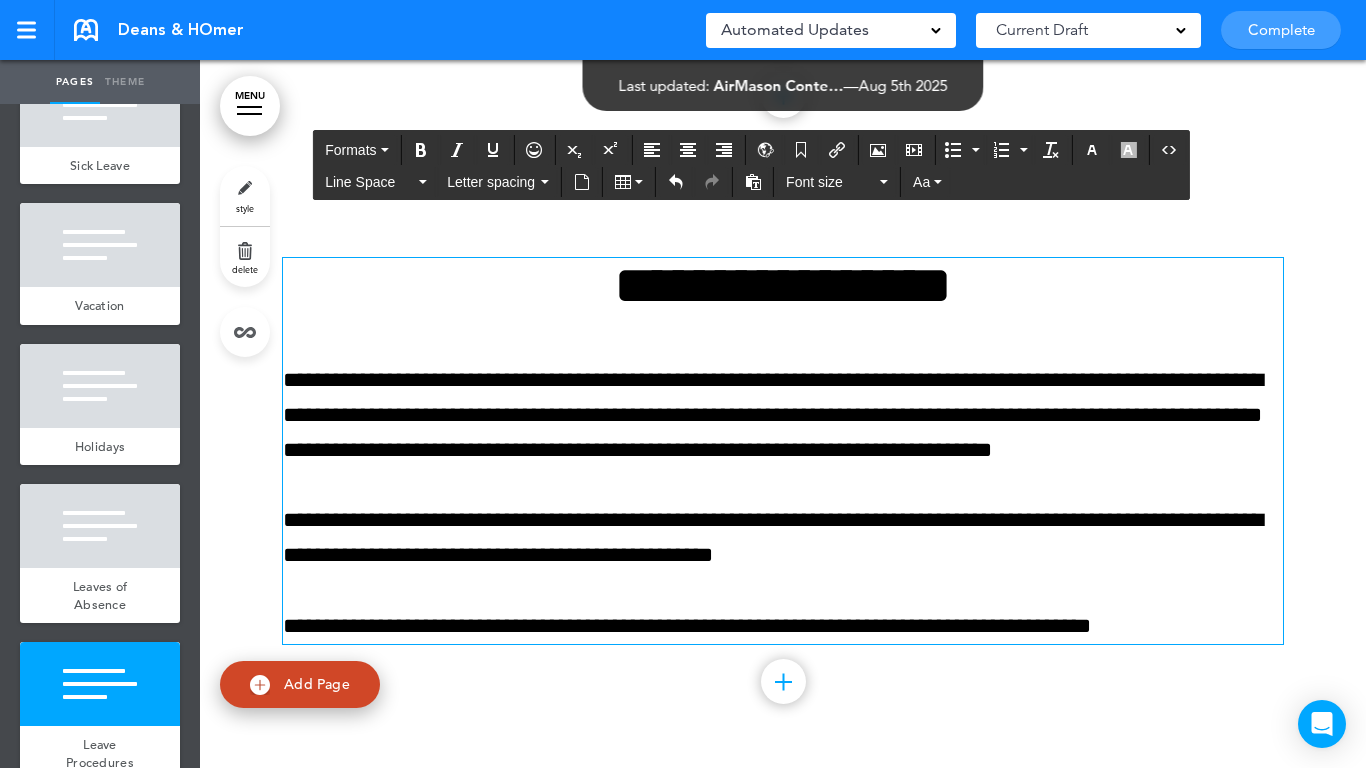 scroll, scrollTop: 43004, scrollLeft: 0, axis: vertical 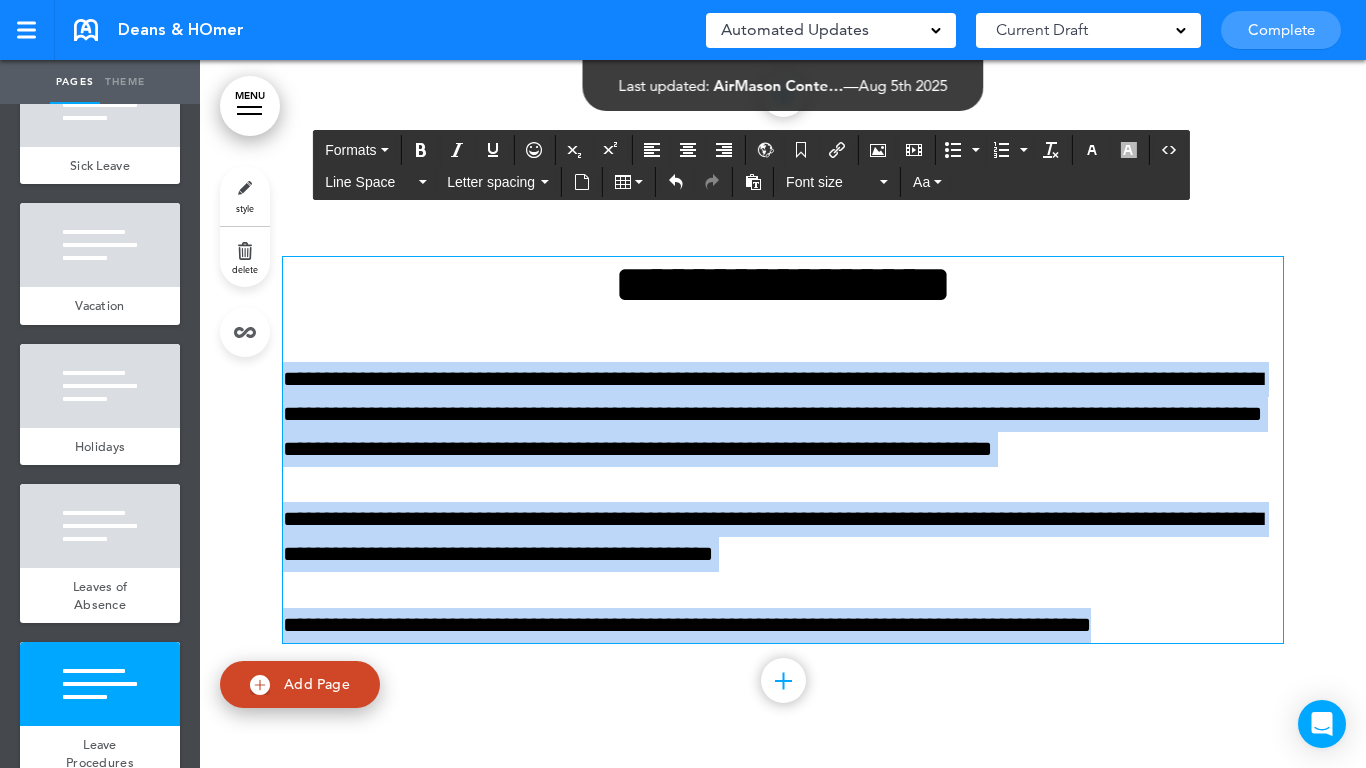 click on "Make this page common so it is available in other handbooks.
This handbook
Preview
Settings
Your Handbooks
Account
Manage Organization
My Account
Help
Logout
Deans & HOmer
Saved!
Automated Updates
0
Auto policy updates
🎉
Updating policies just got easier! Introducing" at bounding box center [683, 384] 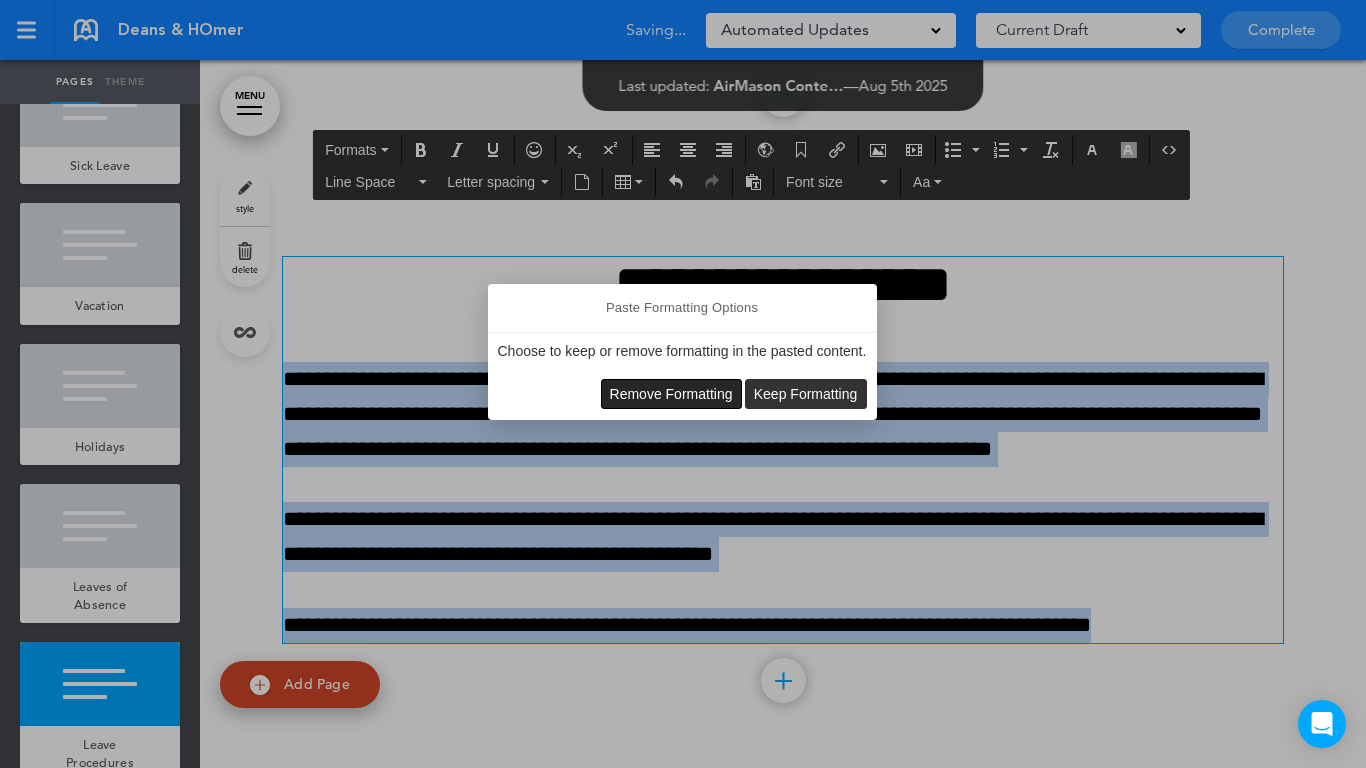 click on "Remove Formatting" at bounding box center (671, 394) 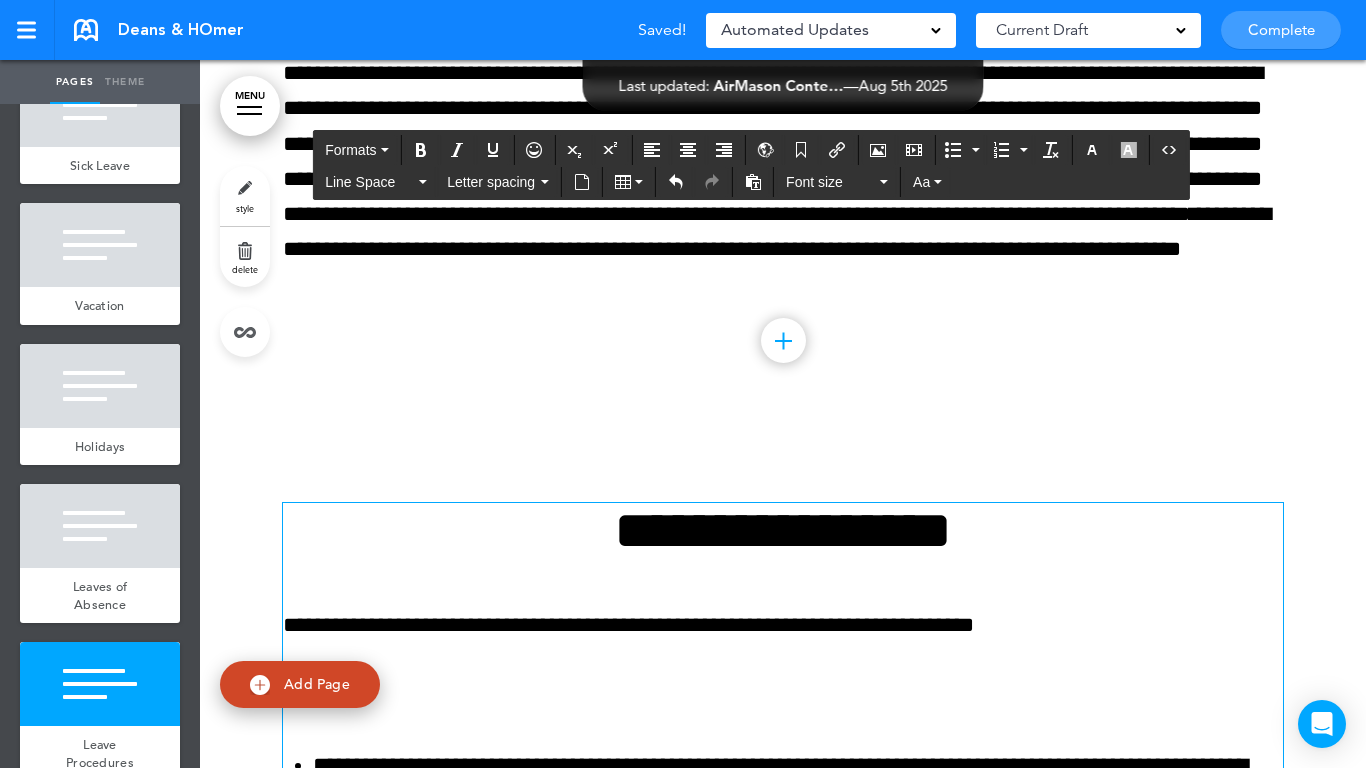 scroll, scrollTop: 42826, scrollLeft: 0, axis: vertical 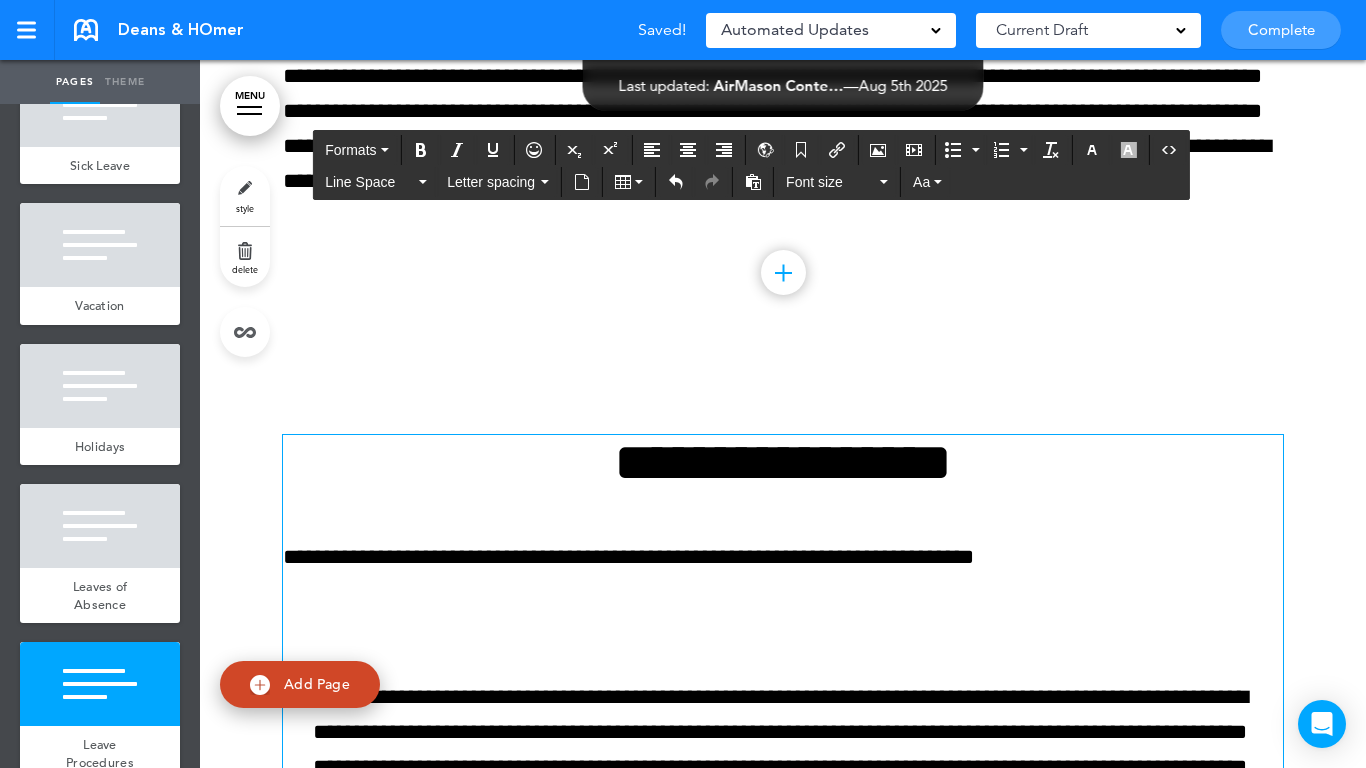 click at bounding box center (783, 627) 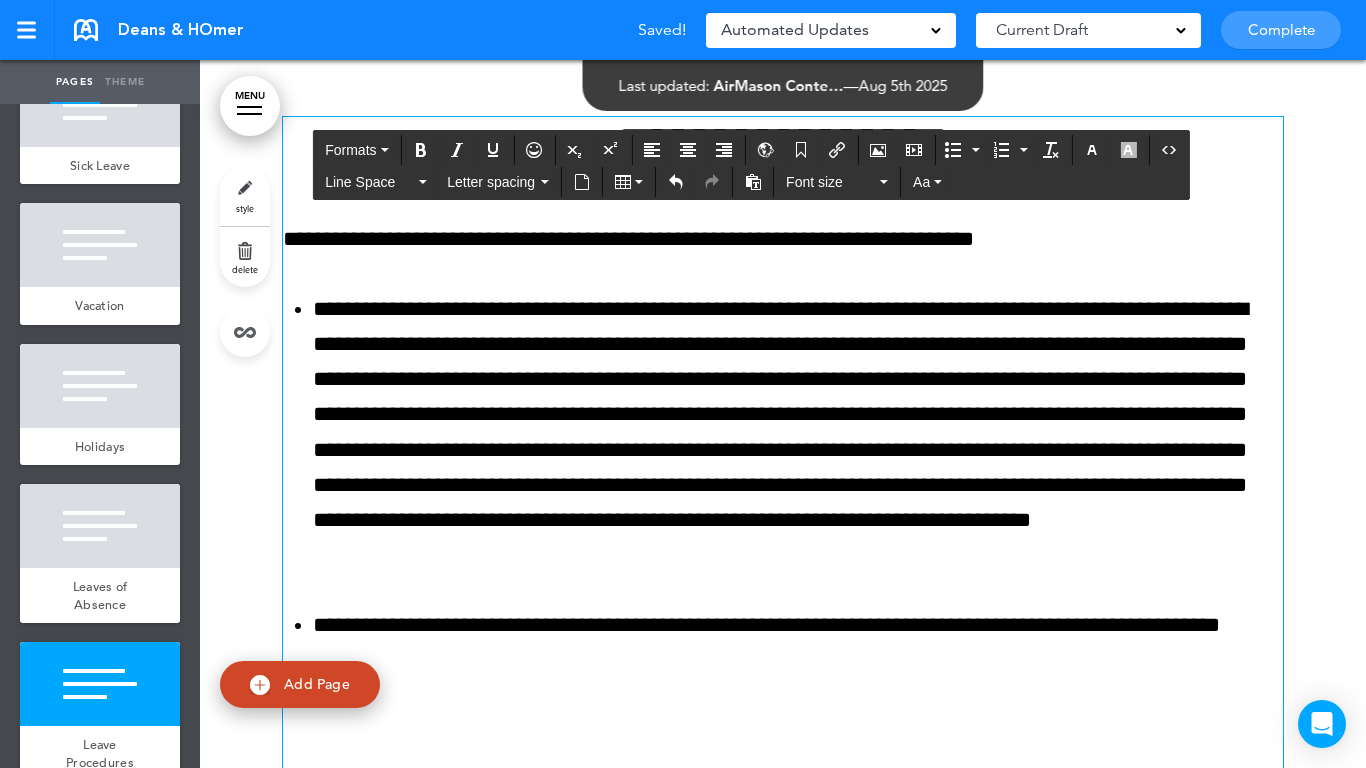 scroll, scrollTop: 43226, scrollLeft: 0, axis: vertical 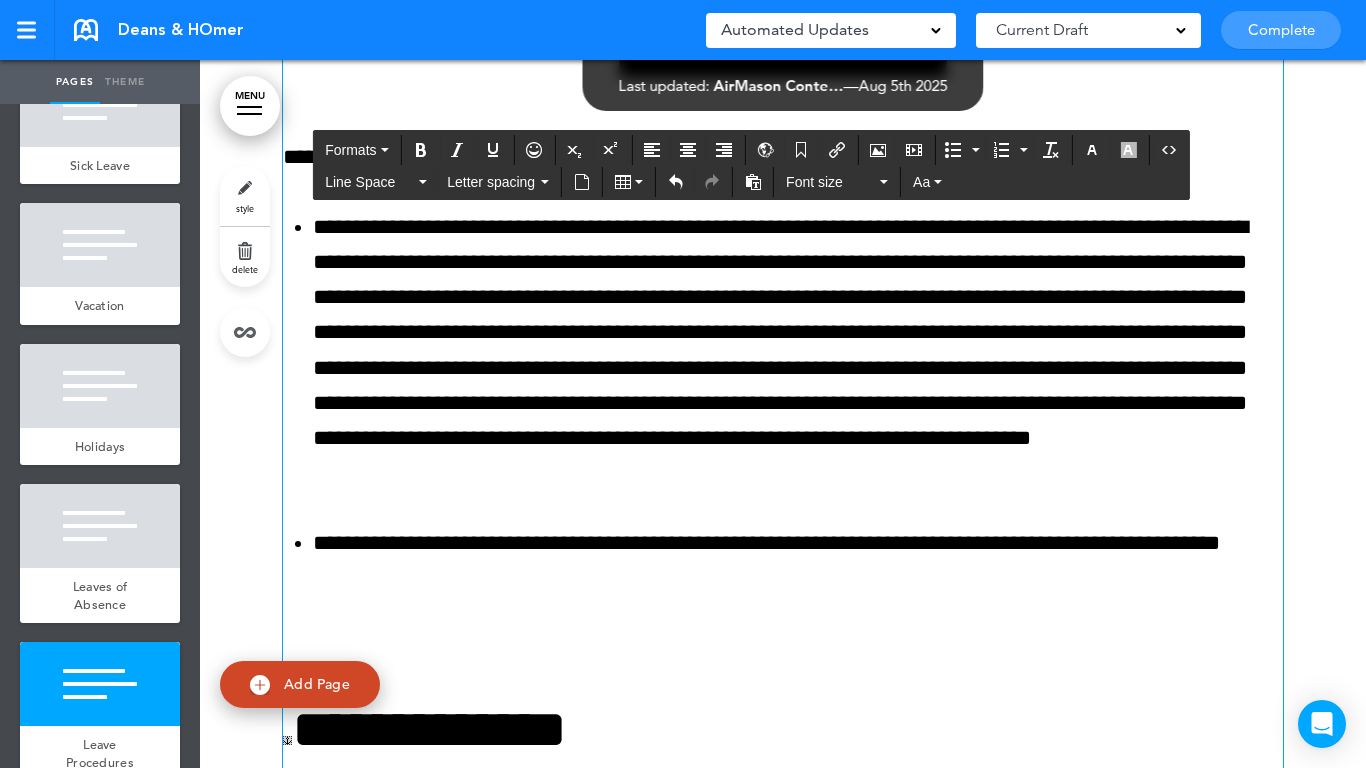 click on "**********" at bounding box center (783, 1133) 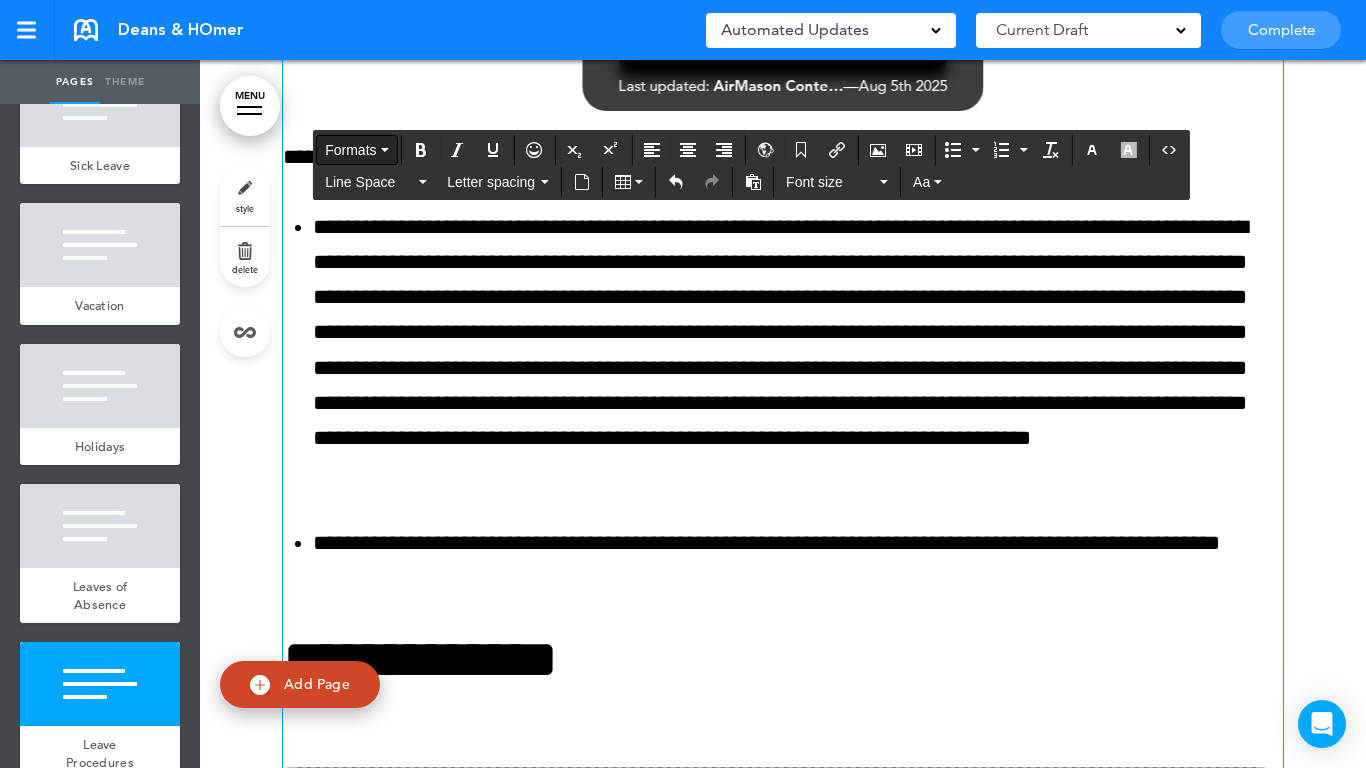 click on "Formats" at bounding box center [350, 150] 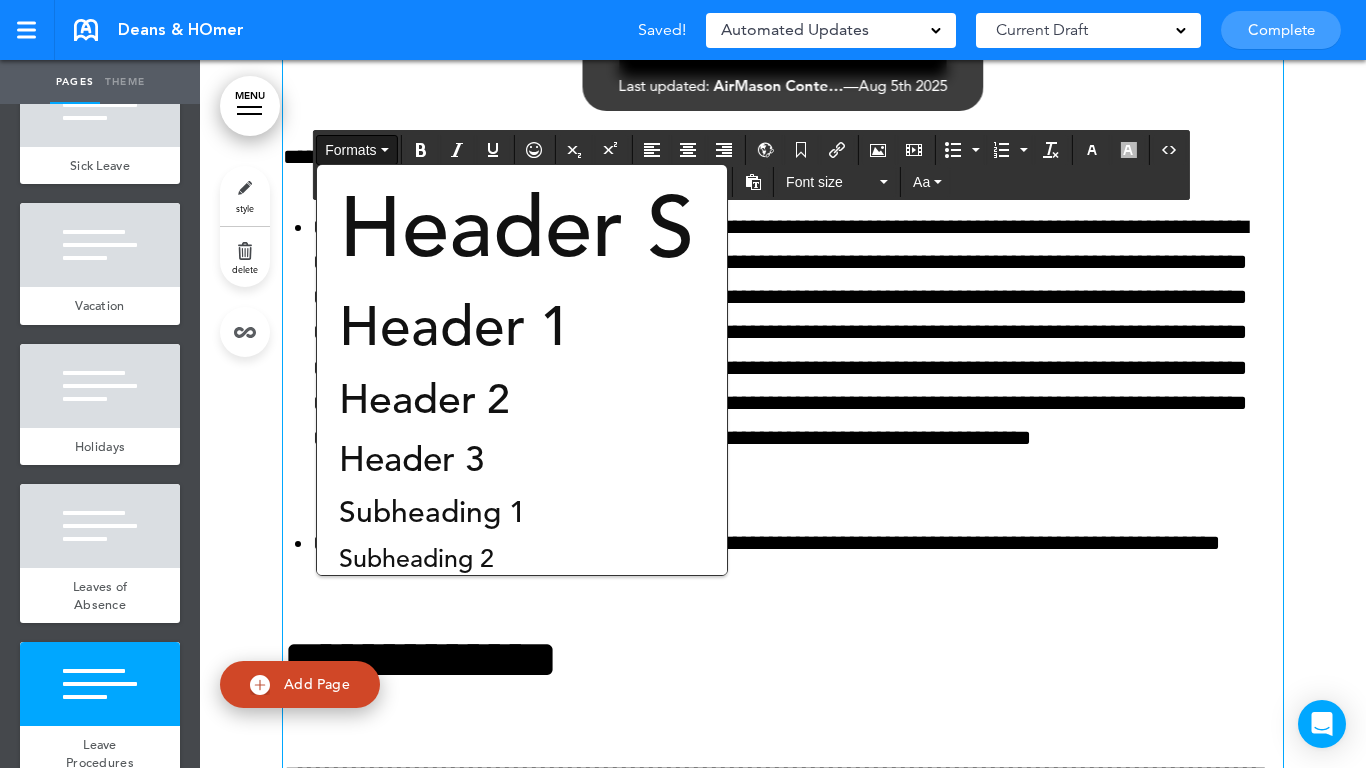 click on "Header 3" at bounding box center (411, 459) 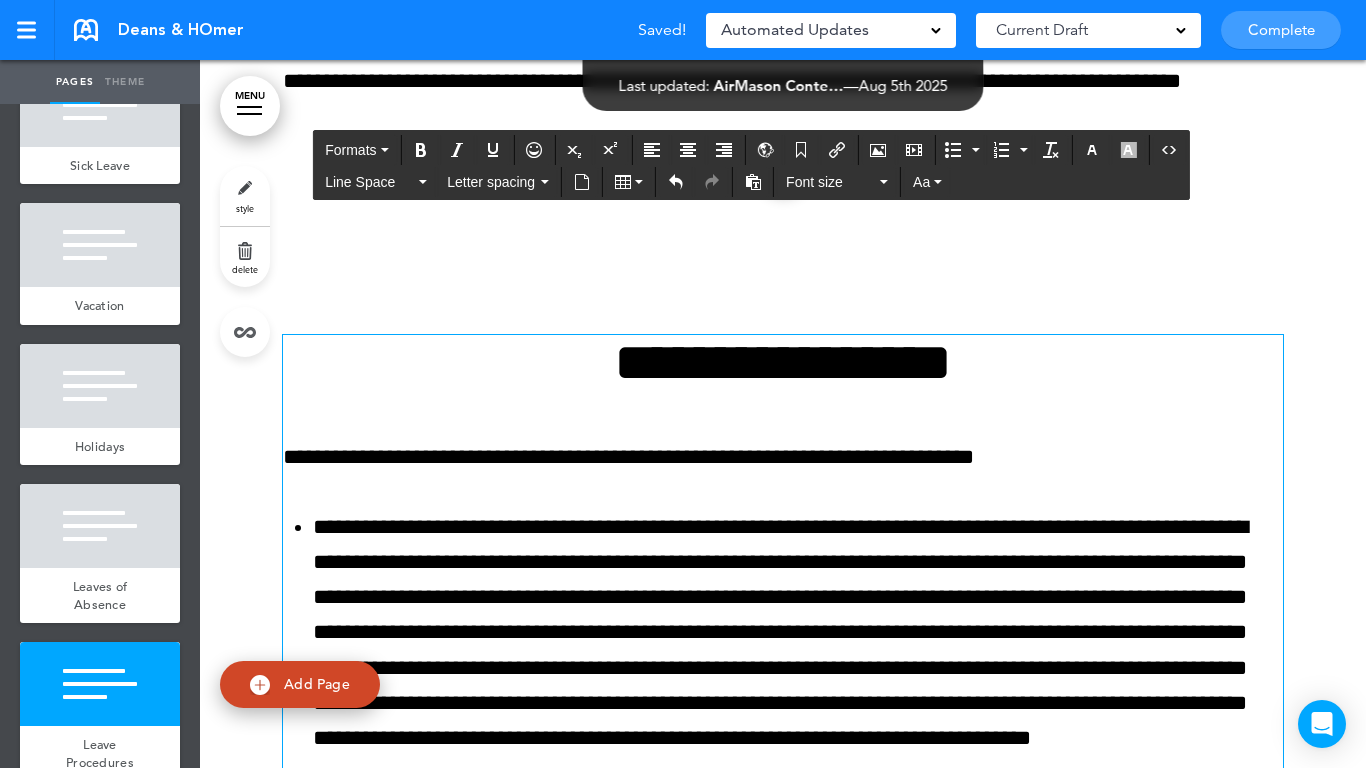 scroll, scrollTop: 43326, scrollLeft: 0, axis: vertical 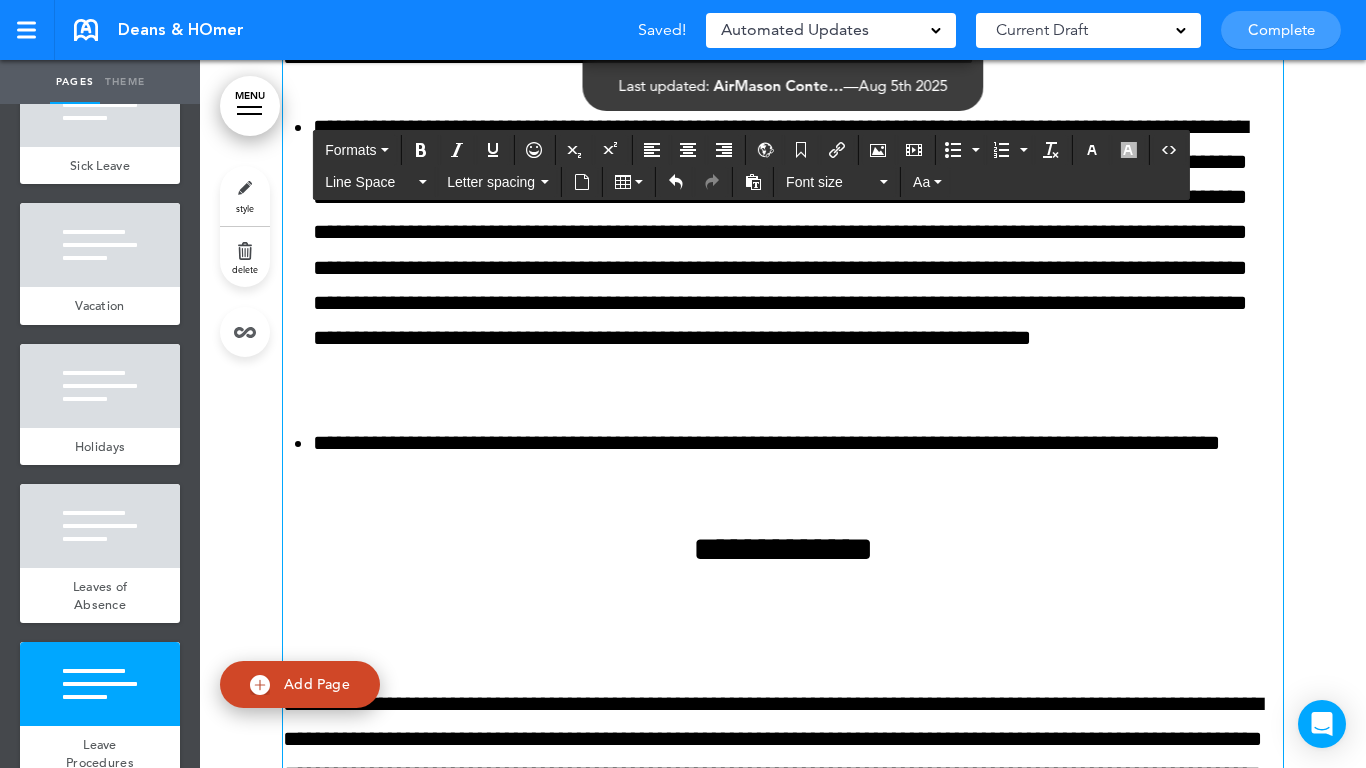 click on "**********" at bounding box center (783, 1013) 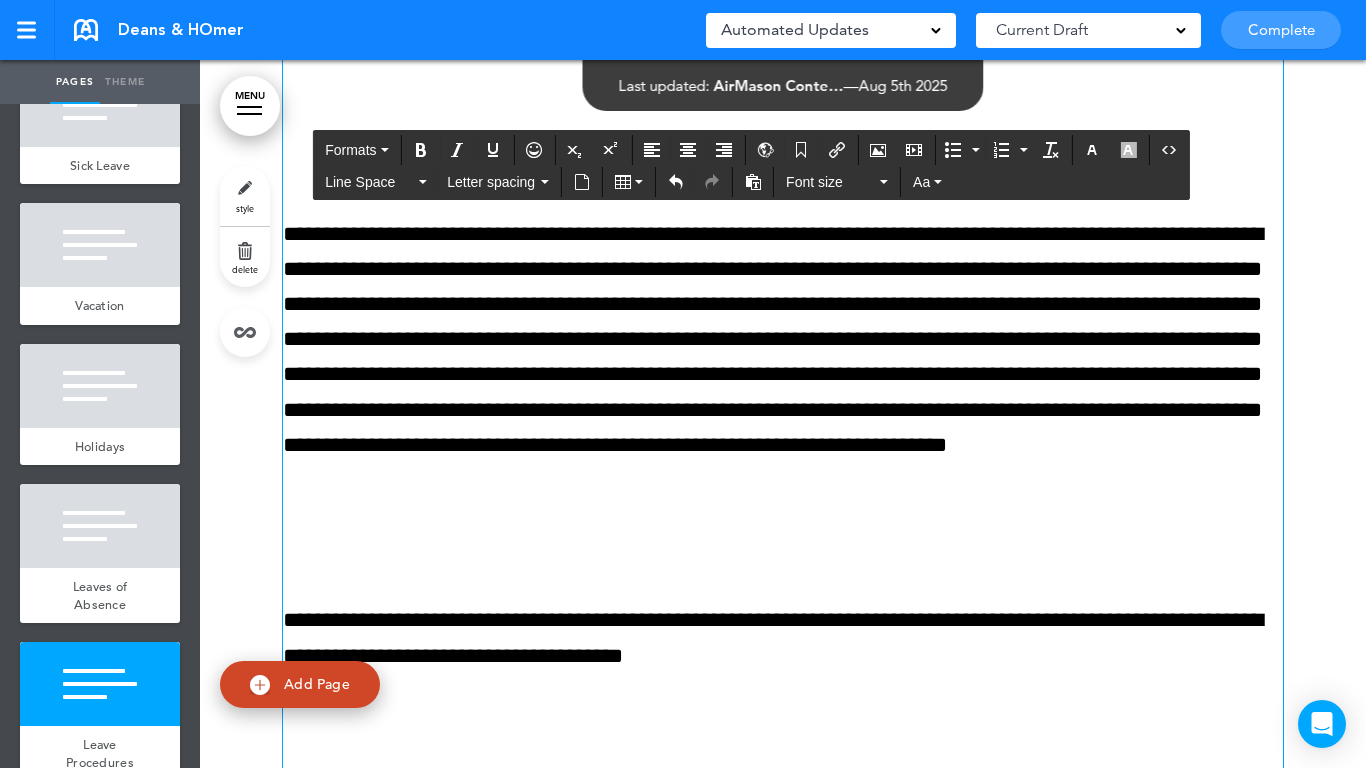click on "**********" at bounding box center [783, 578] 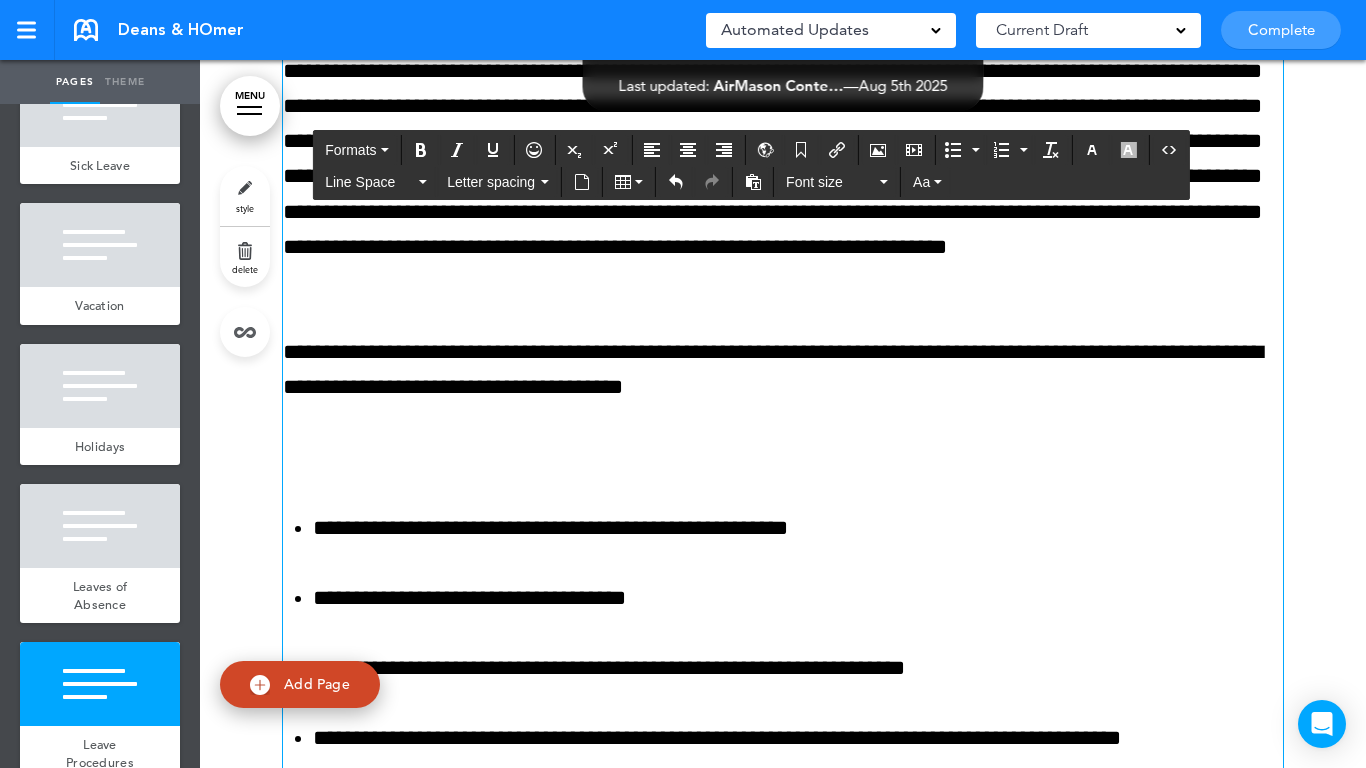 scroll, scrollTop: 43926, scrollLeft: 0, axis: vertical 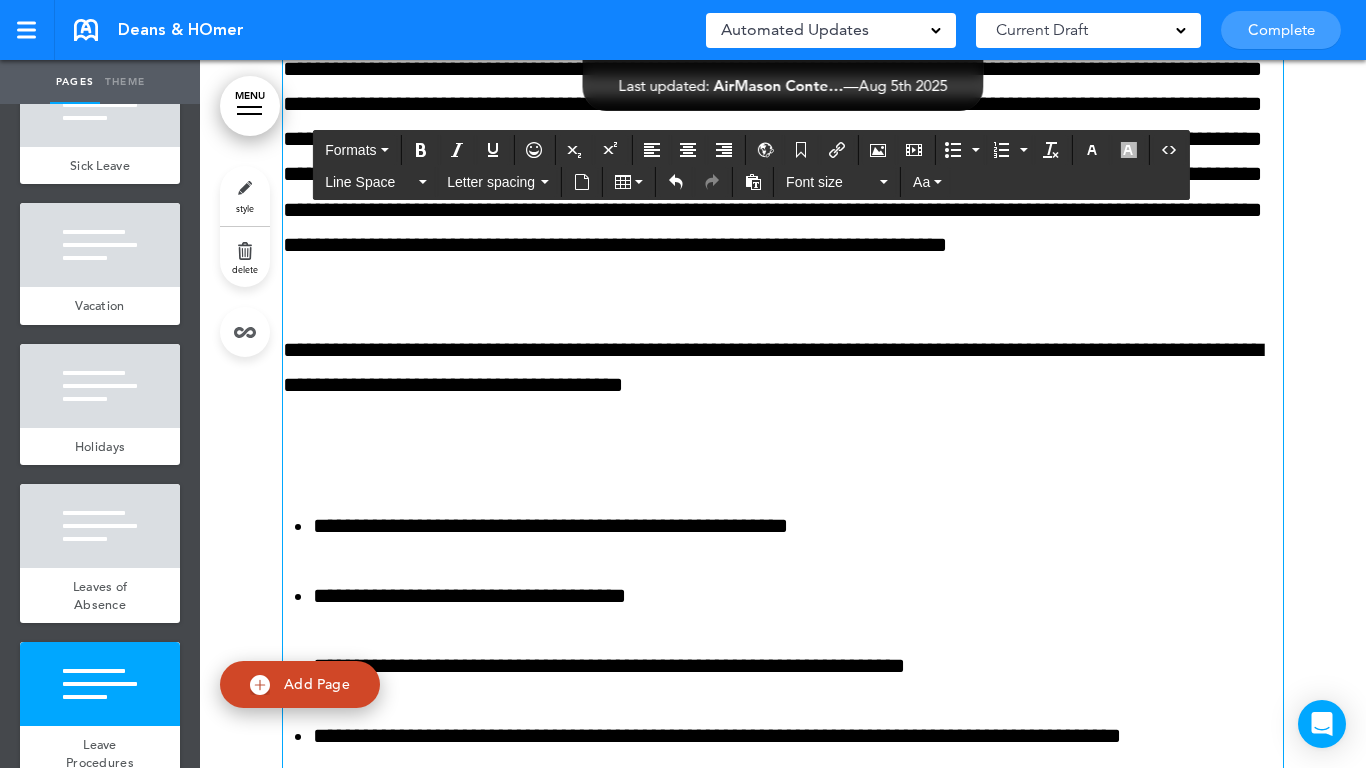 click on "**********" at bounding box center [783, 343] 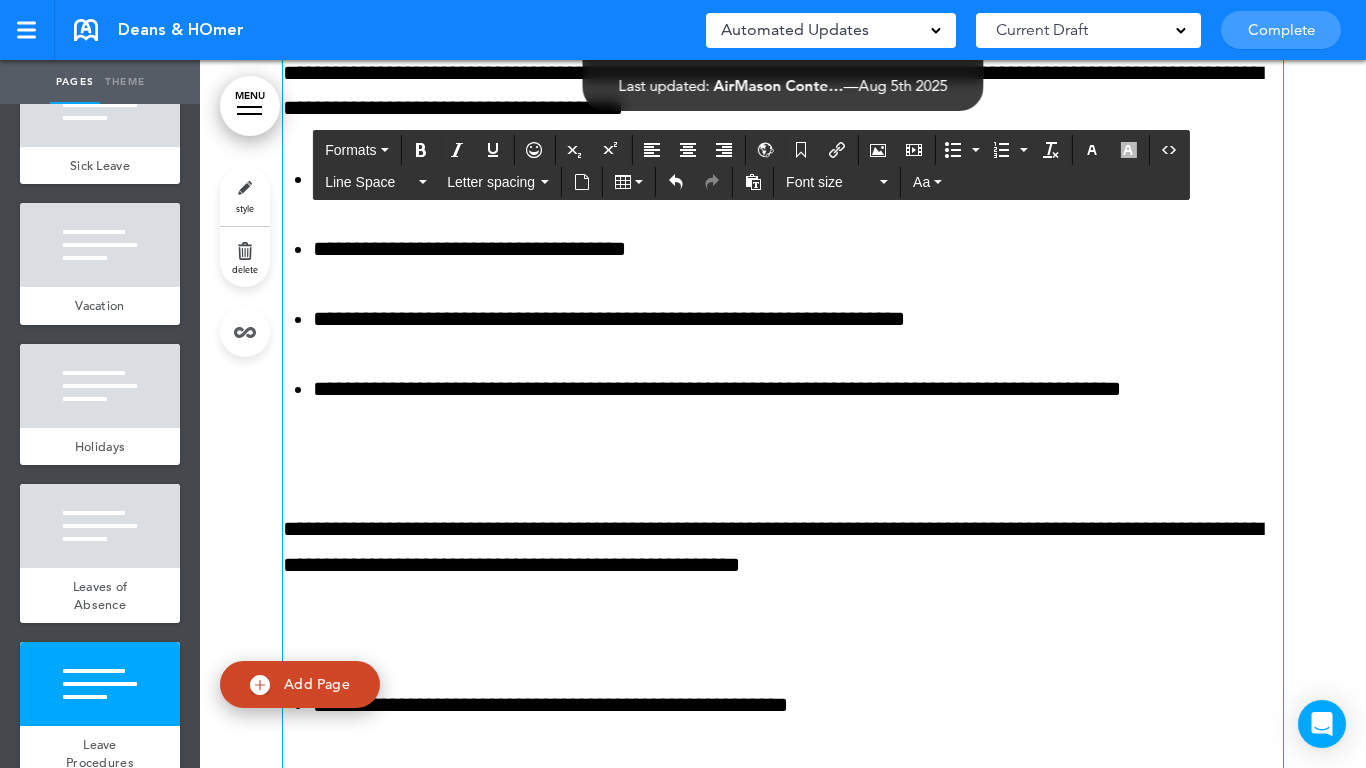 scroll, scrollTop: 44226, scrollLeft: 0, axis: vertical 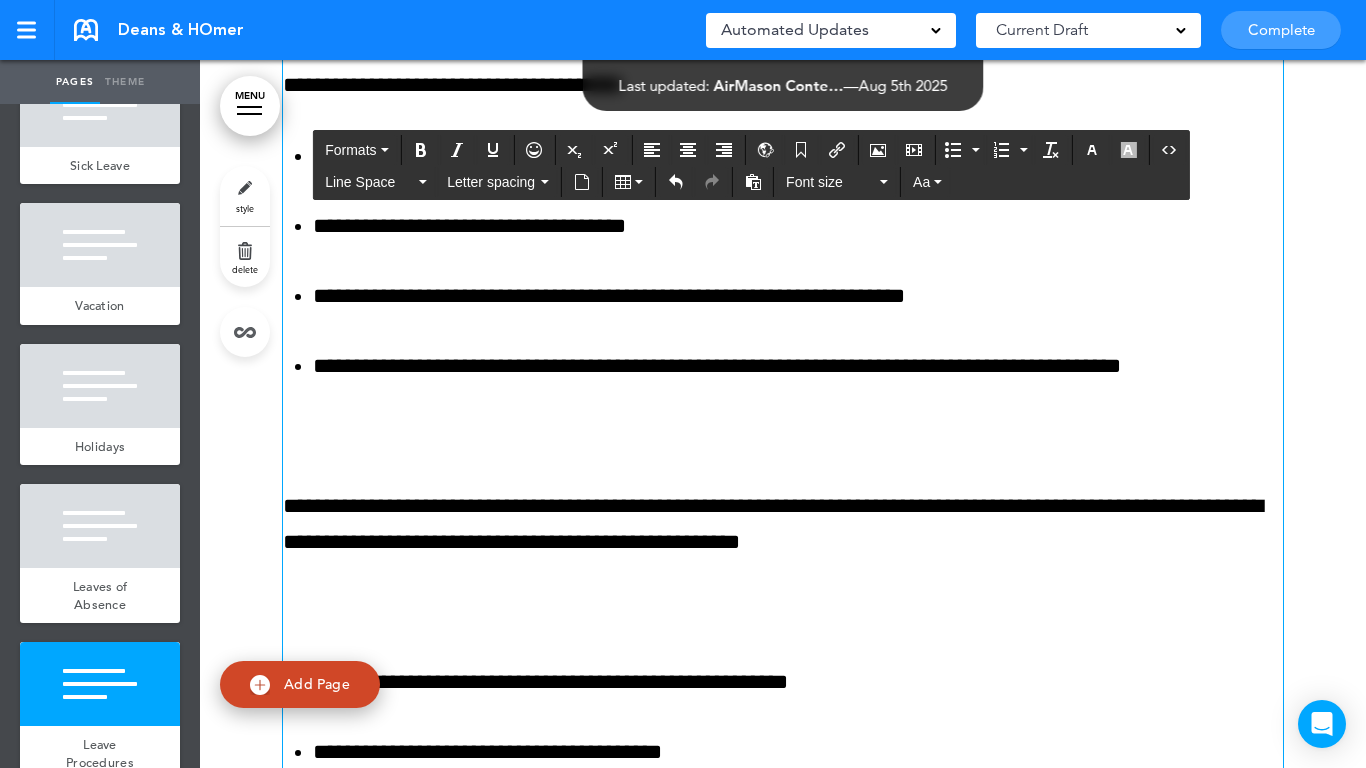 click on "**********" at bounding box center [783, 8] 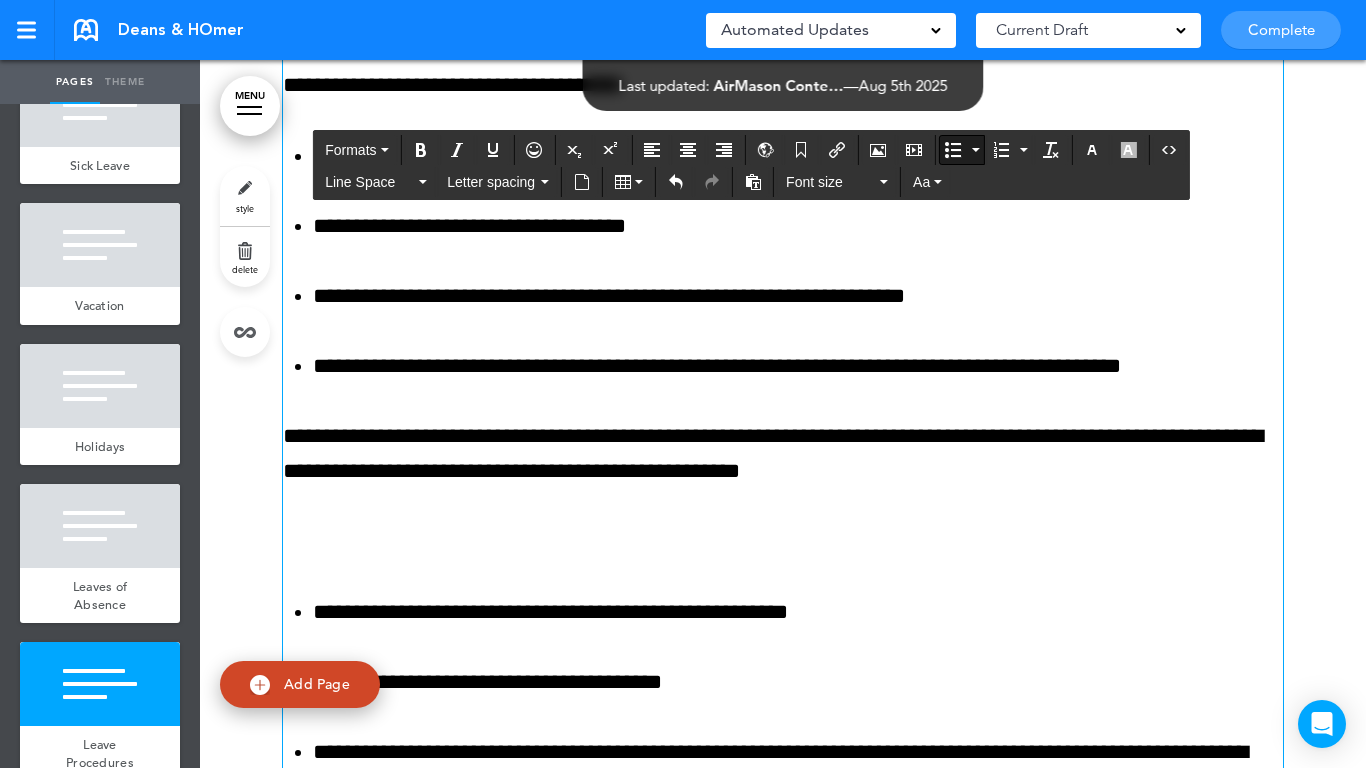 click on "**********" at bounding box center (783, -27) 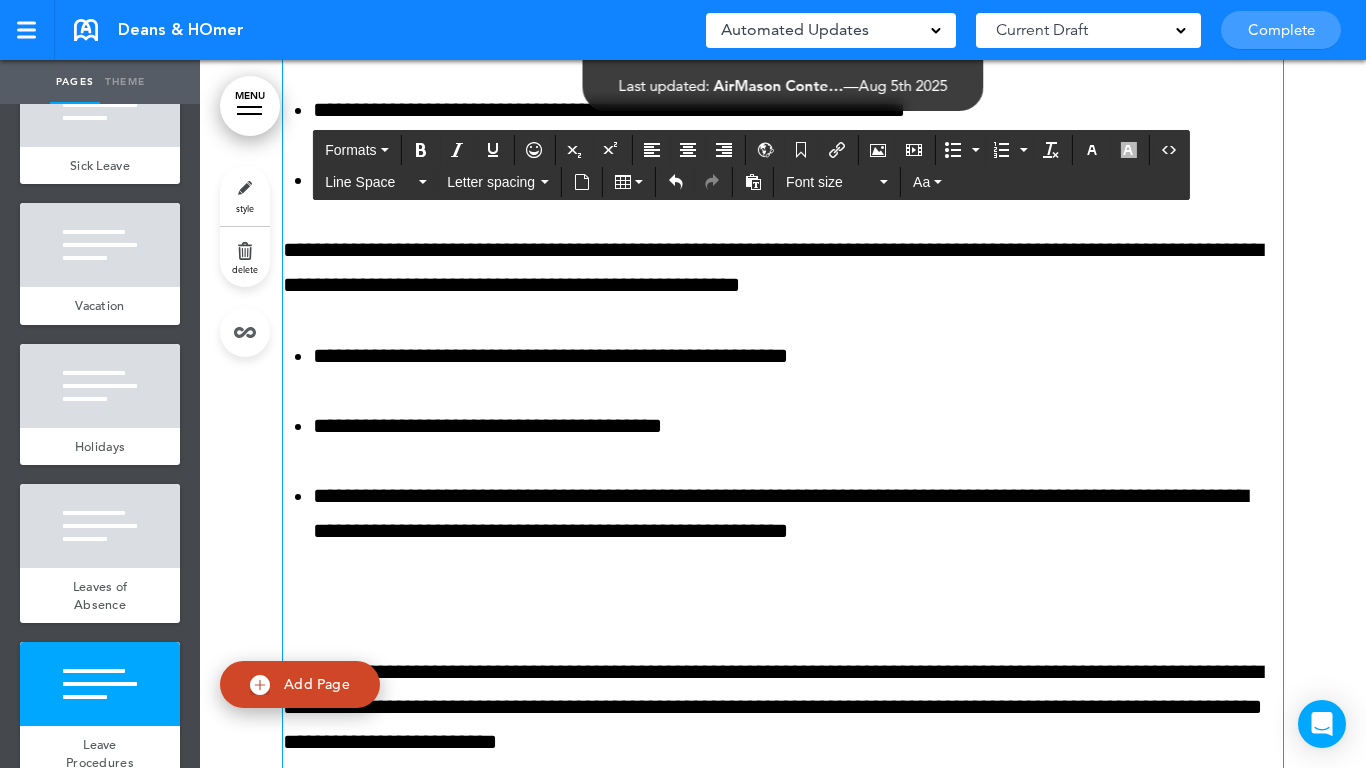 scroll, scrollTop: 44426, scrollLeft: 0, axis: vertical 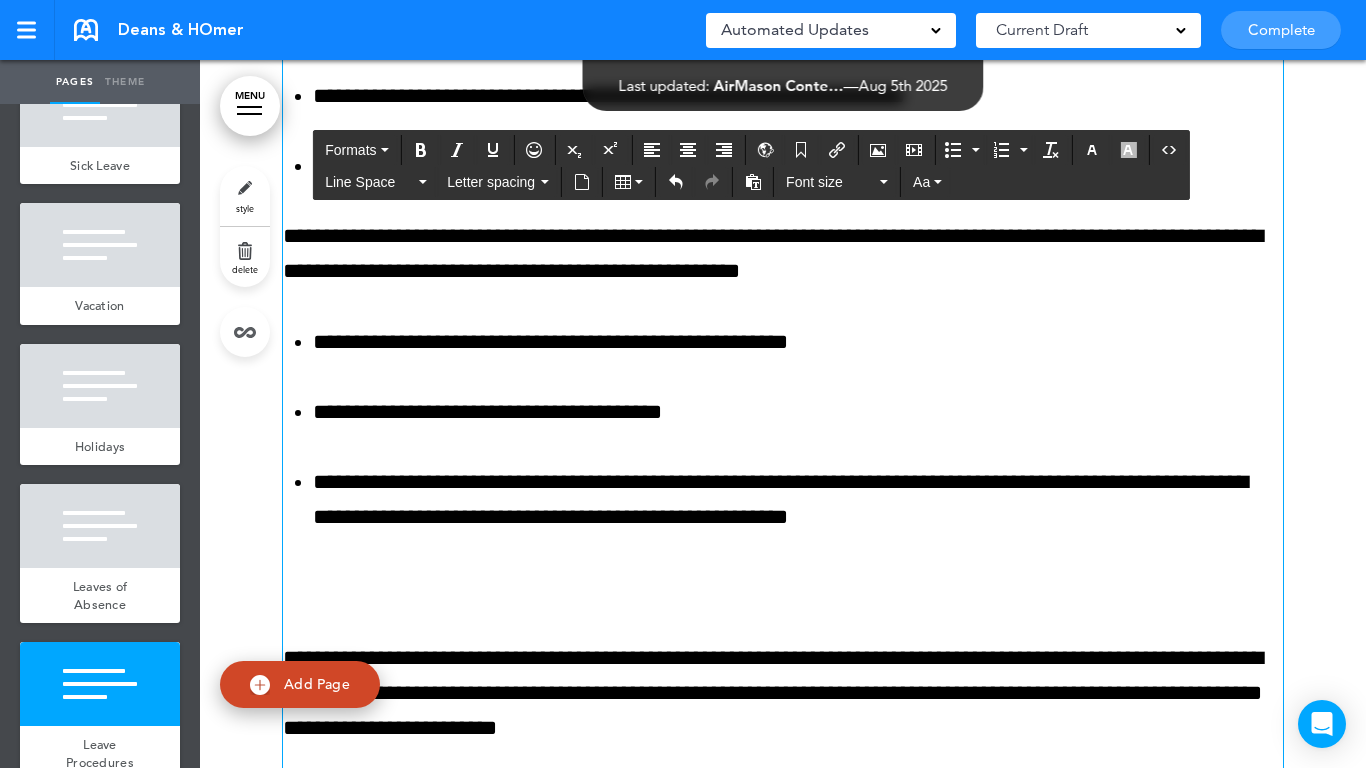 click on "**********" at bounding box center (783, 1579) 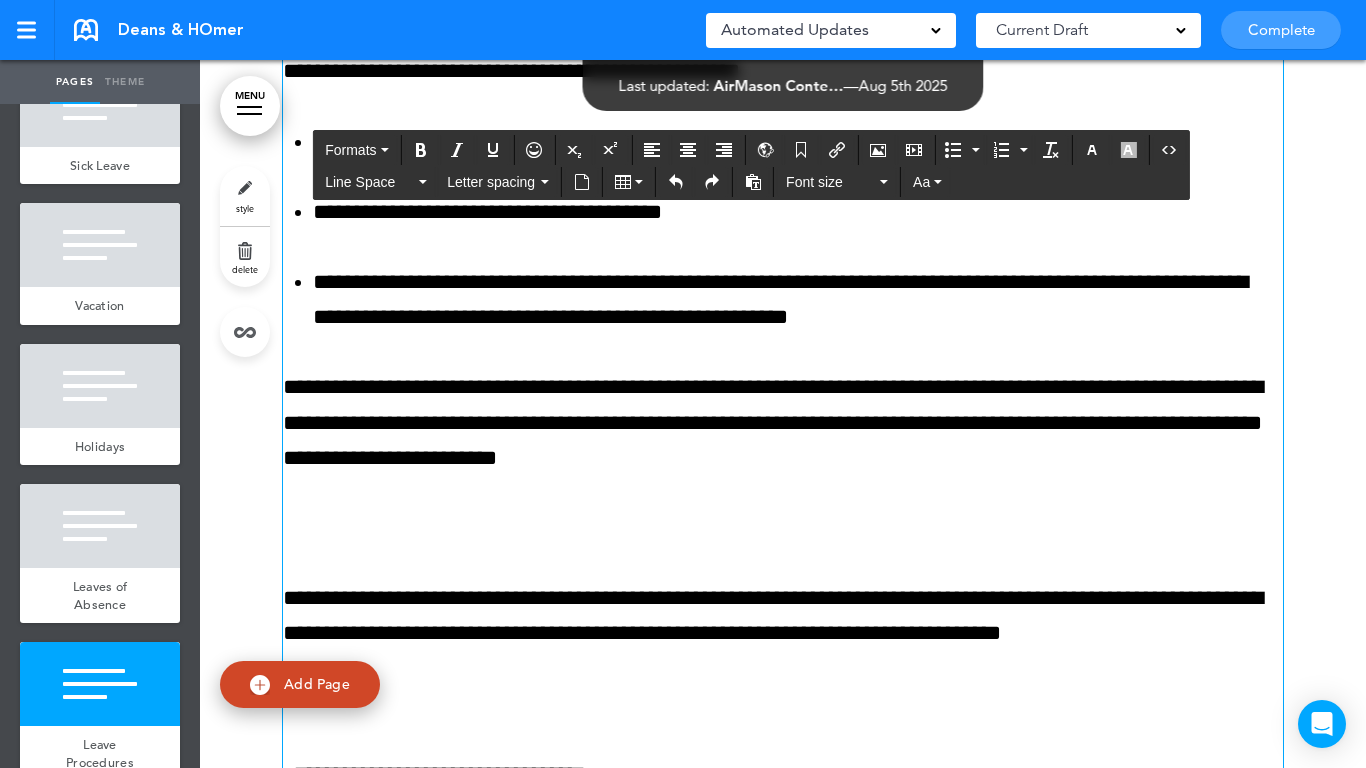 click at bounding box center [783, 528] 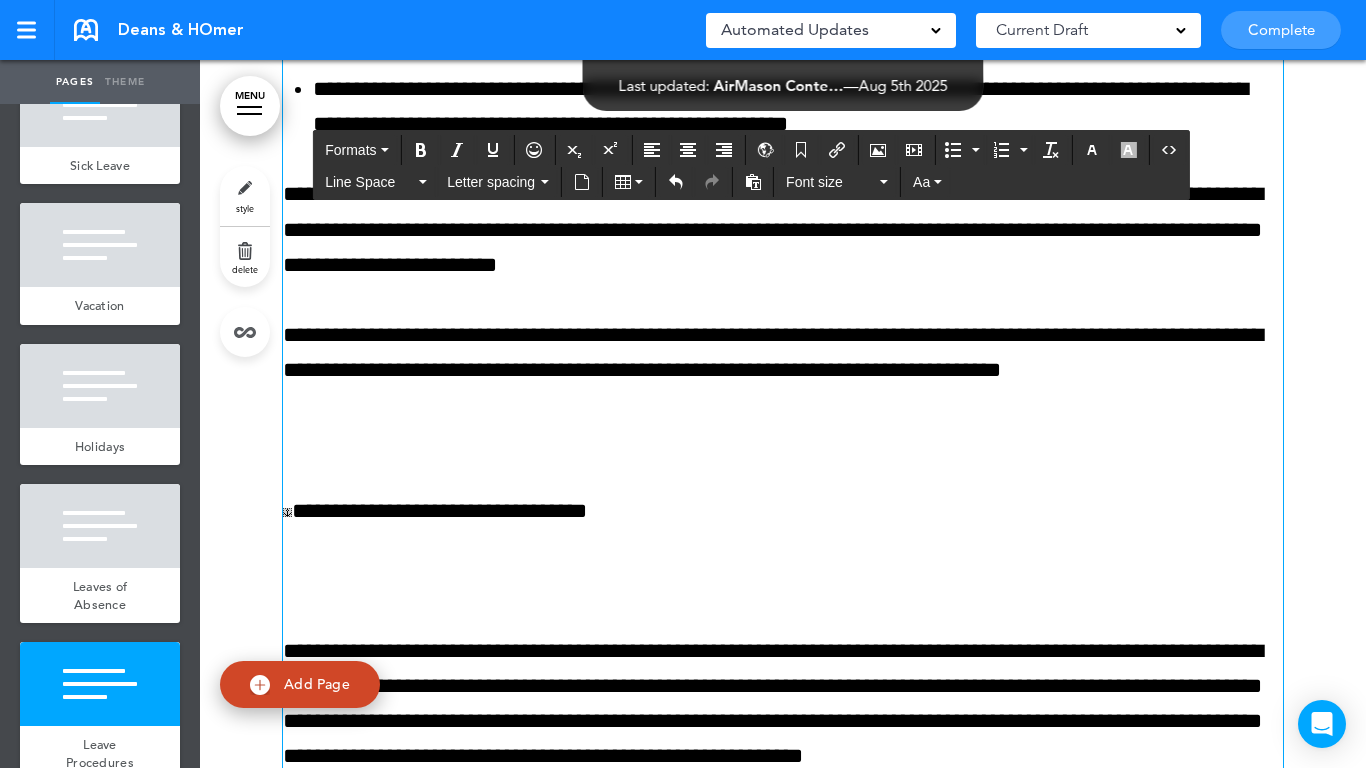 scroll, scrollTop: 44826, scrollLeft: 0, axis: vertical 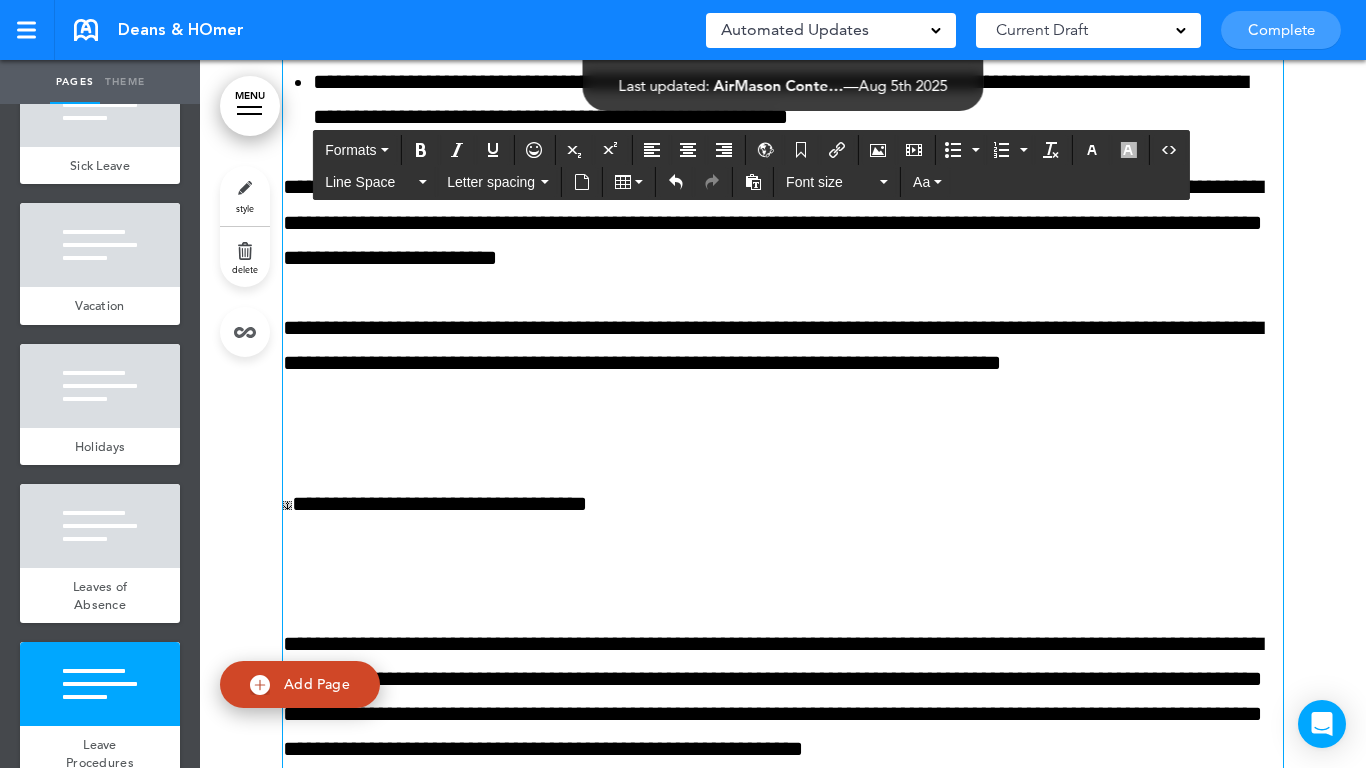 click on "**********" at bounding box center [783, 1076] 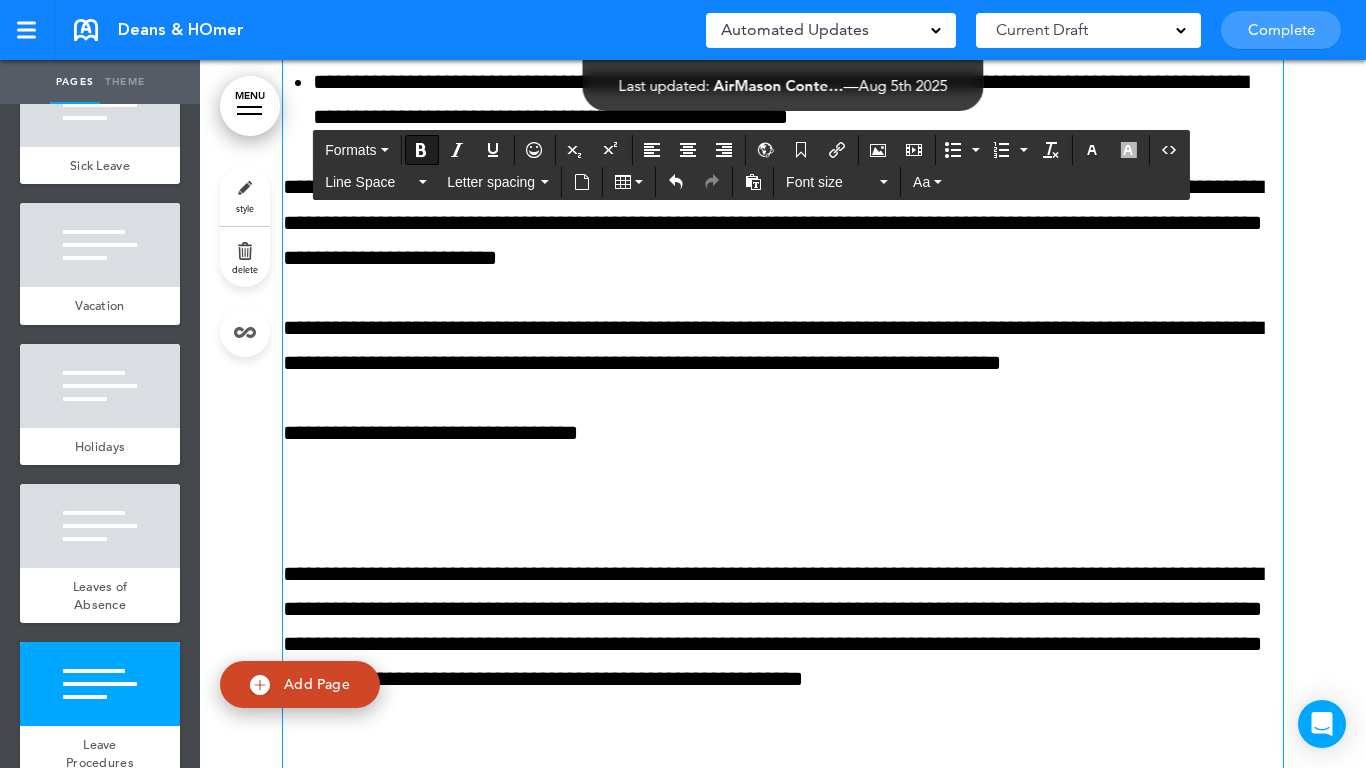 click on "**********" at bounding box center (783, 1041) 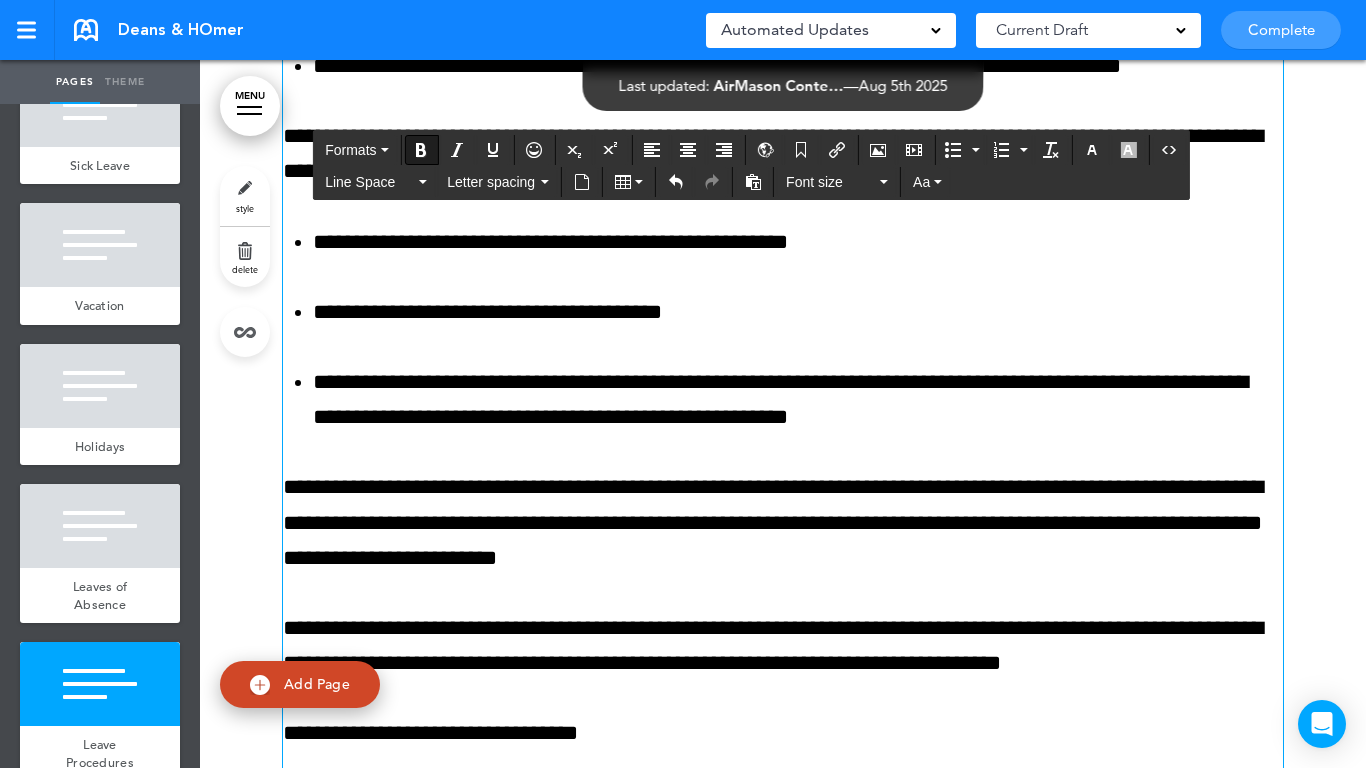 scroll, scrollTop: 44826, scrollLeft: 0, axis: vertical 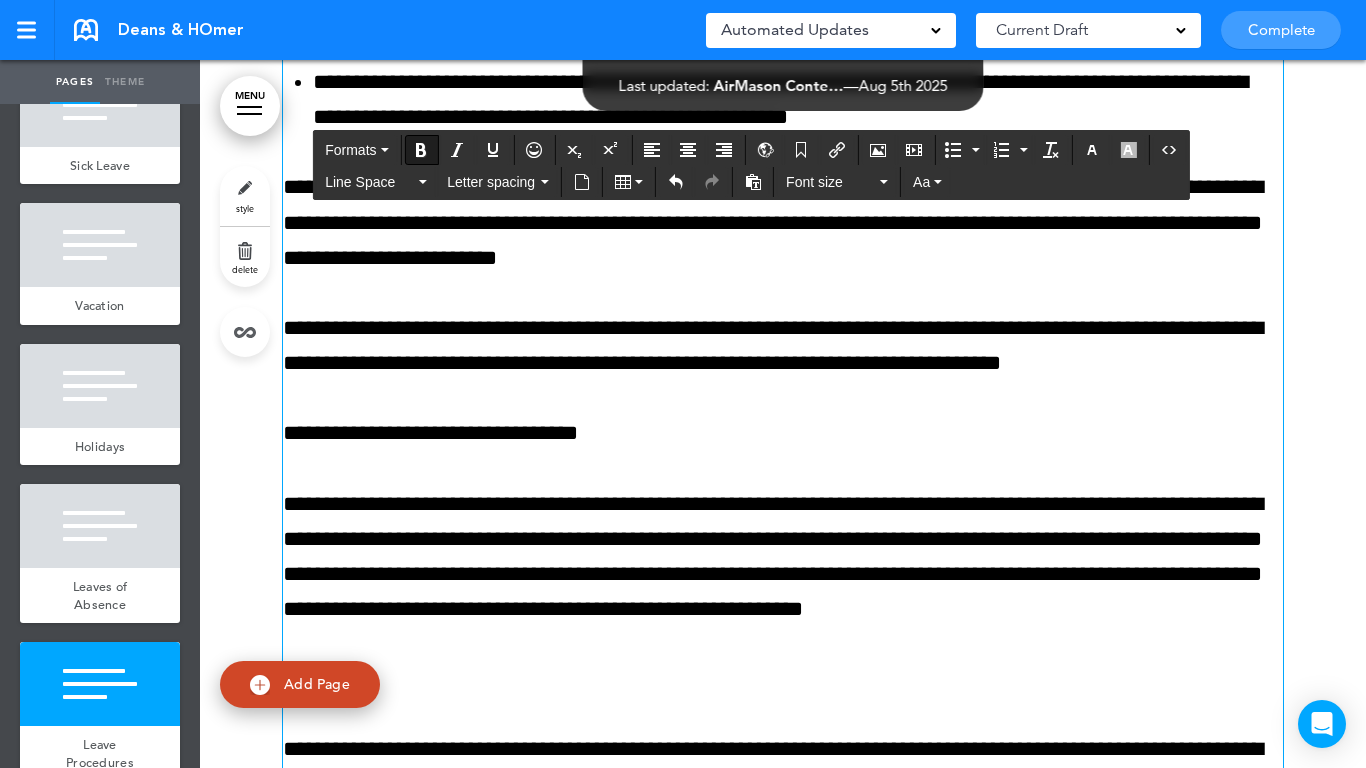 click on "**********" at bounding box center [430, 433] 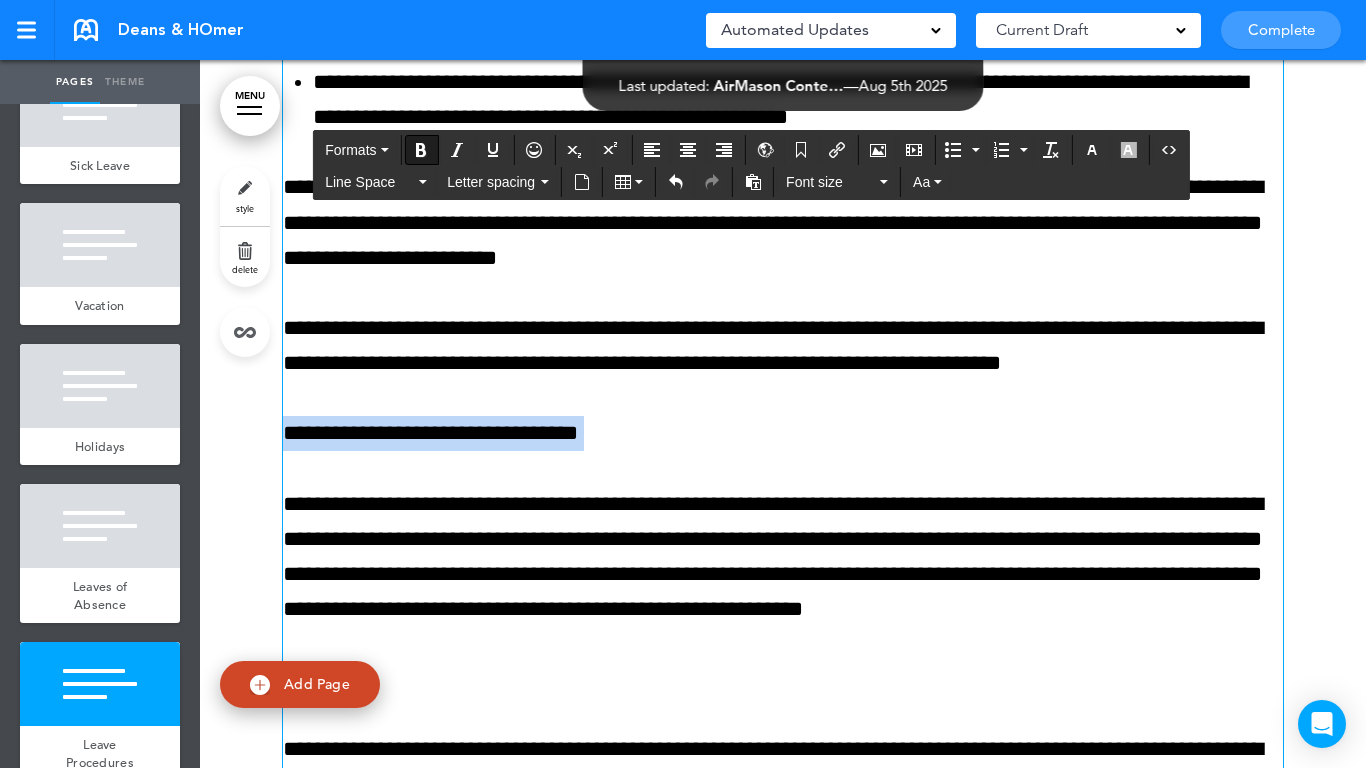 click on "**********" at bounding box center [430, 433] 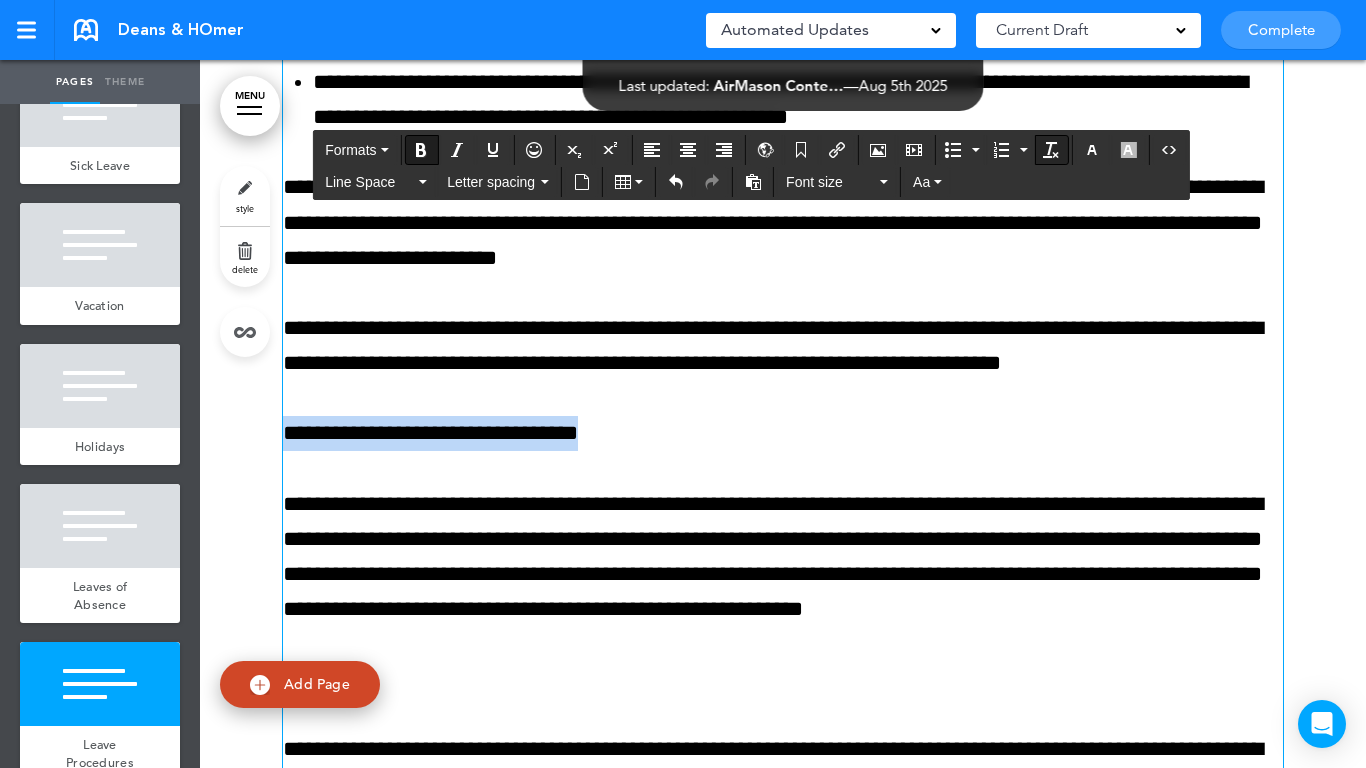 click at bounding box center [1051, 150] 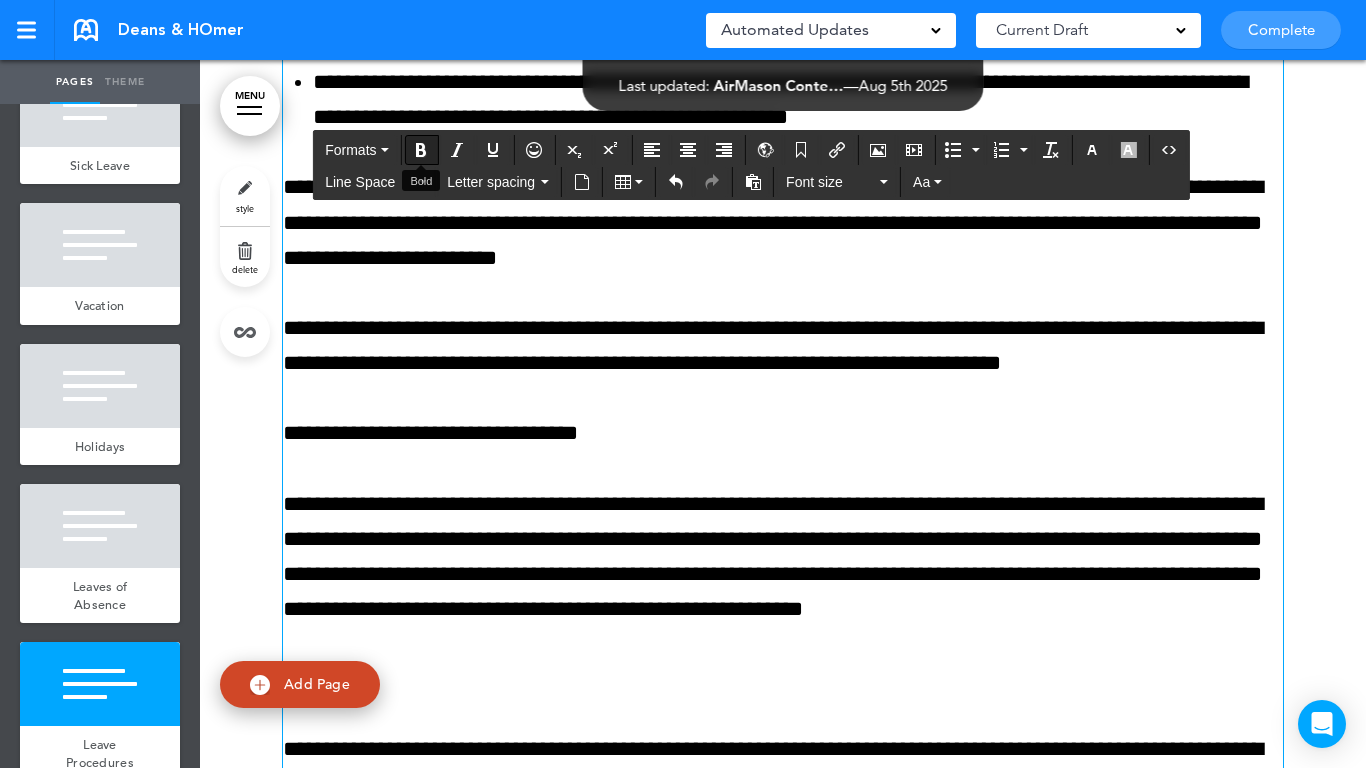 drag, startPoint x: 426, startPoint y: 143, endPoint x: 419, endPoint y: 160, distance: 18.384777 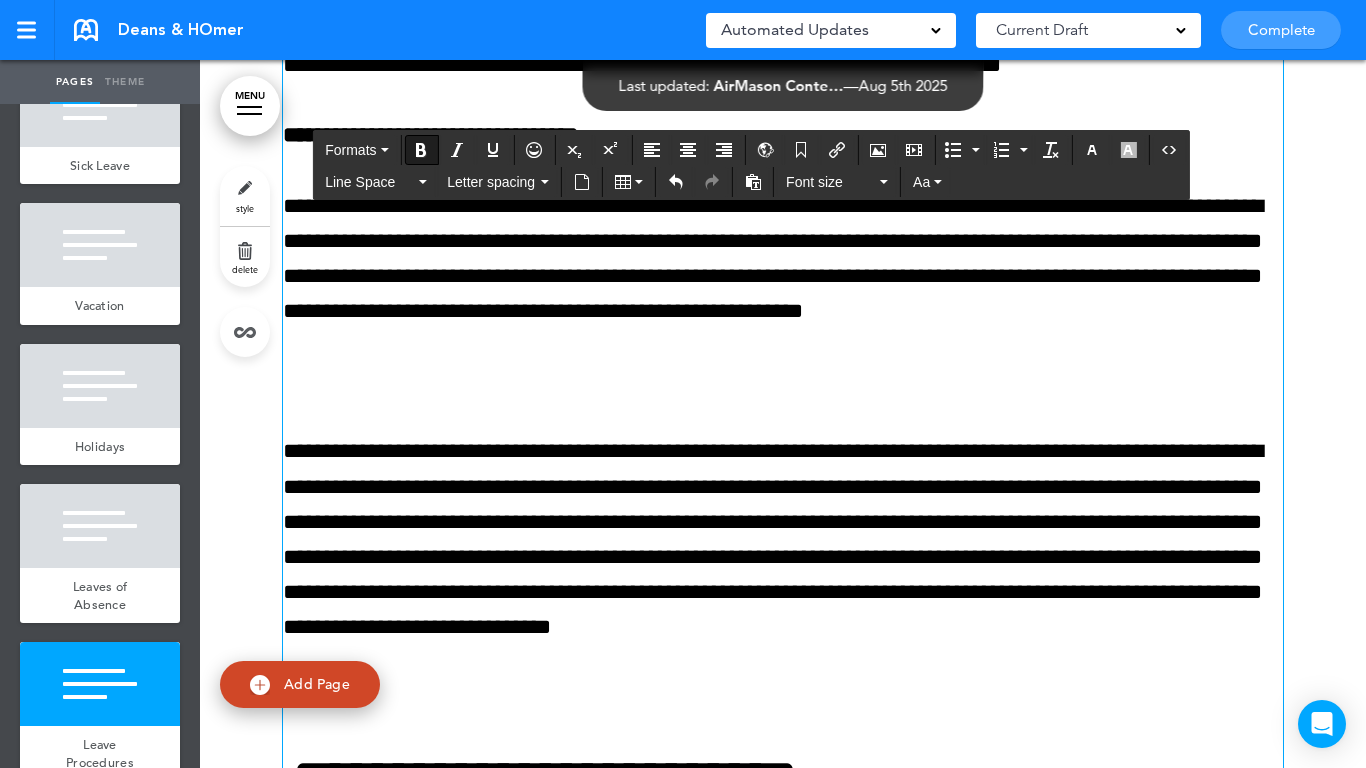 scroll, scrollTop: 45126, scrollLeft: 0, axis: vertical 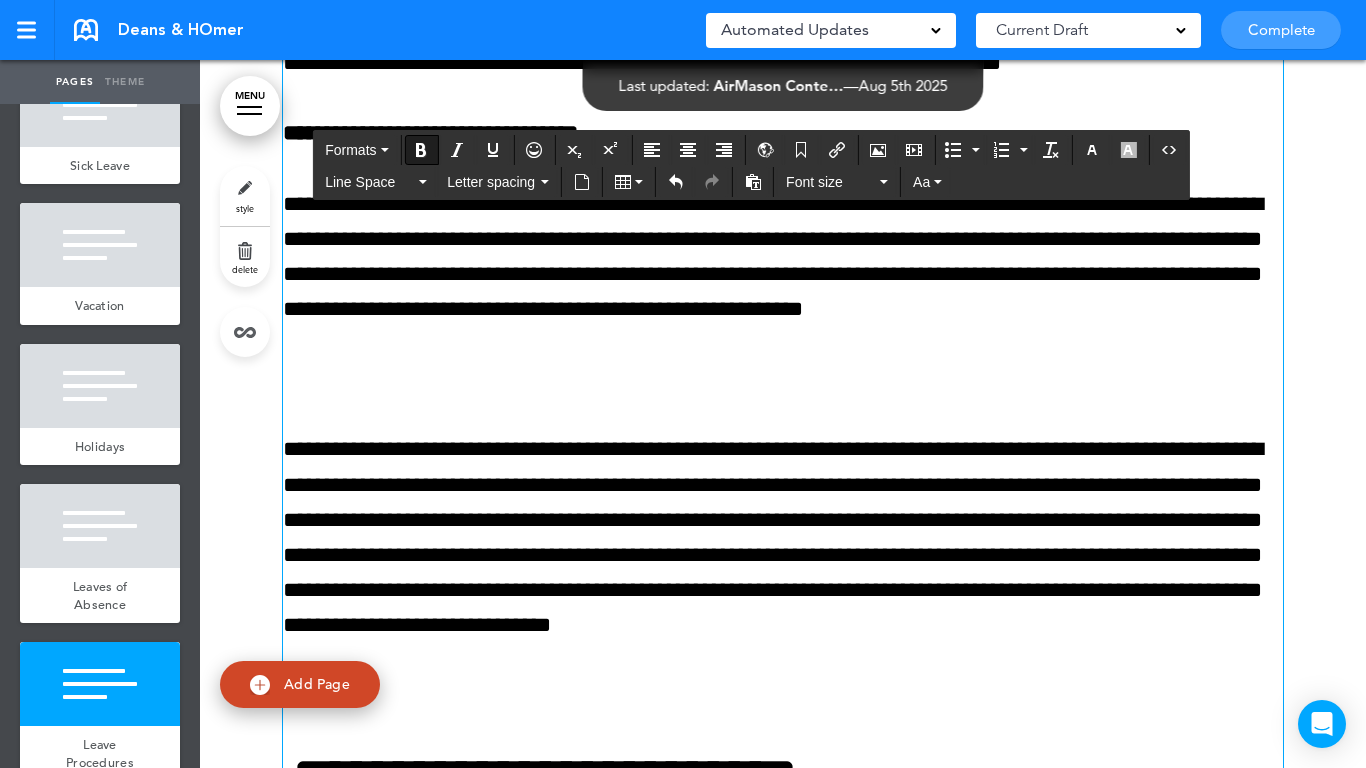 click at bounding box center (783, 379) 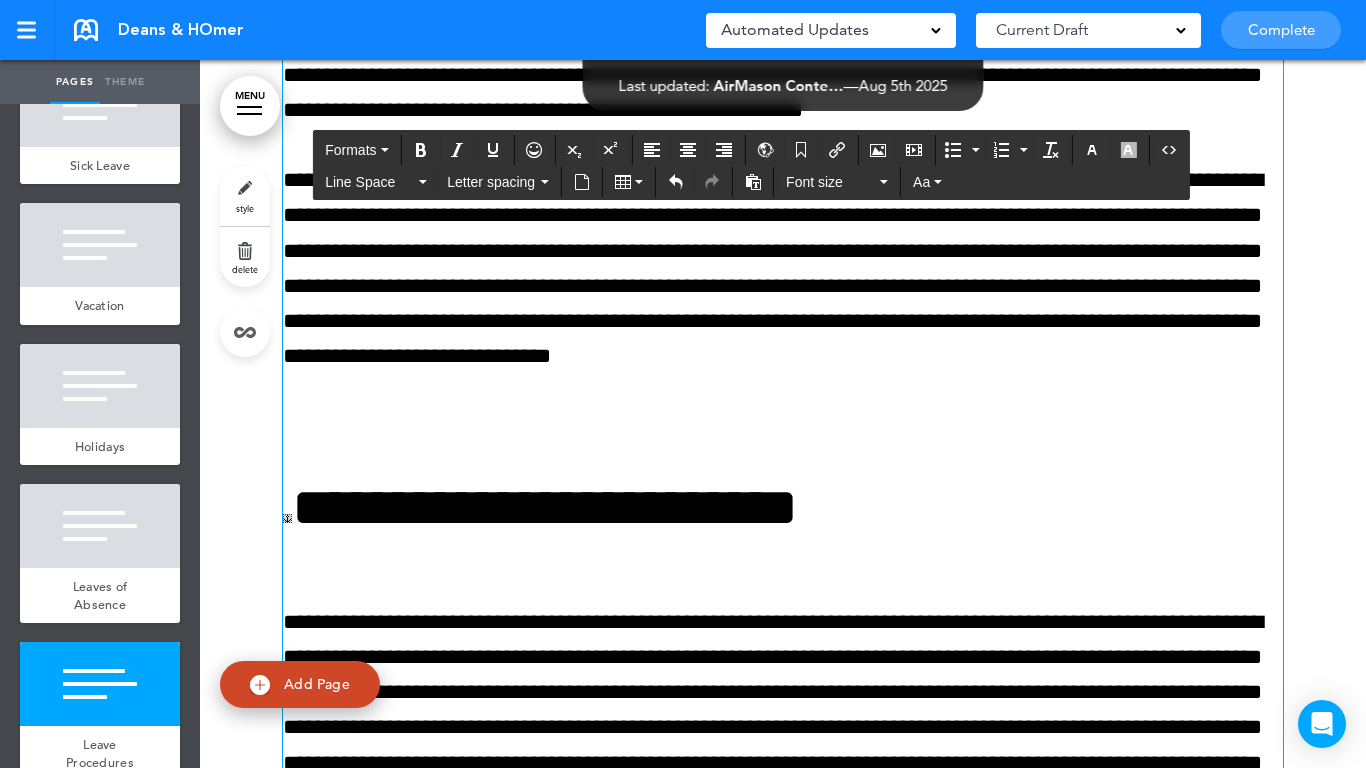 scroll, scrollTop: 45326, scrollLeft: 0, axis: vertical 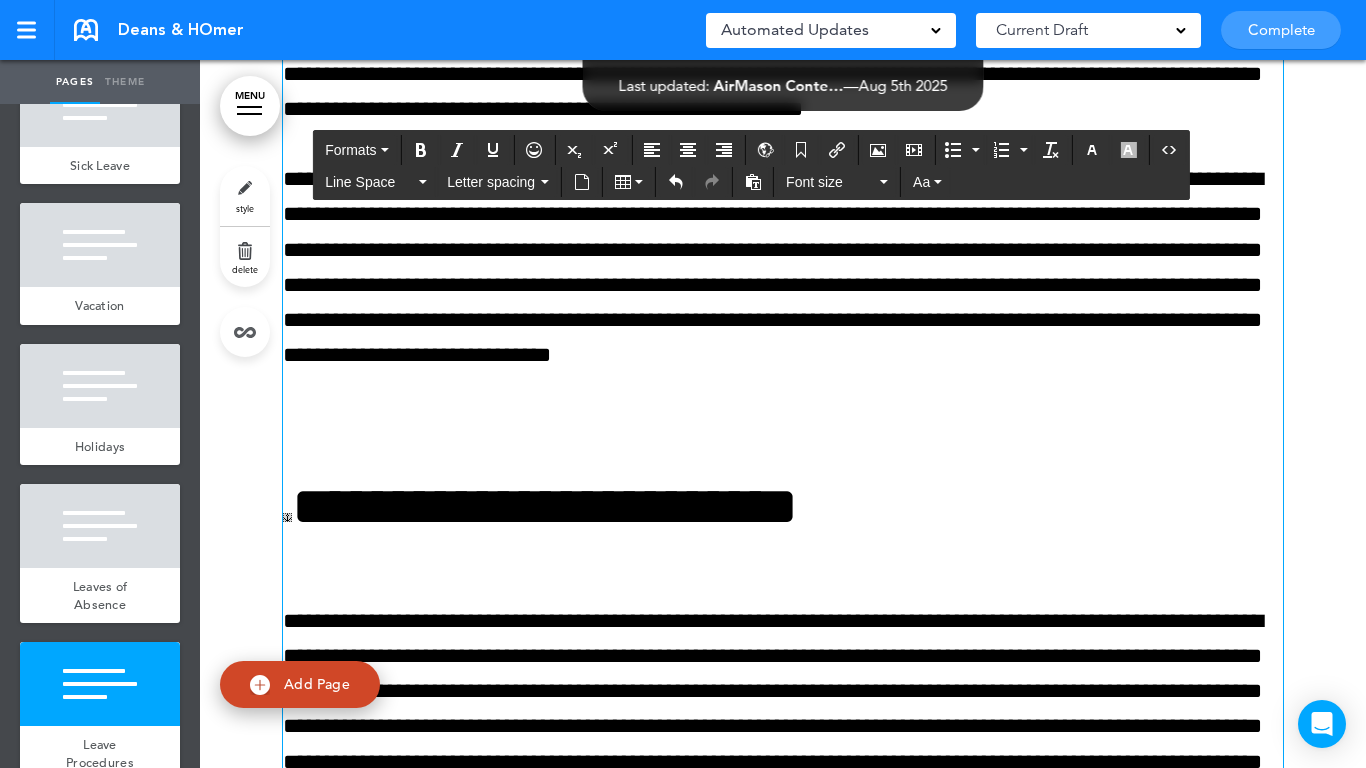 click at bounding box center (783, 425) 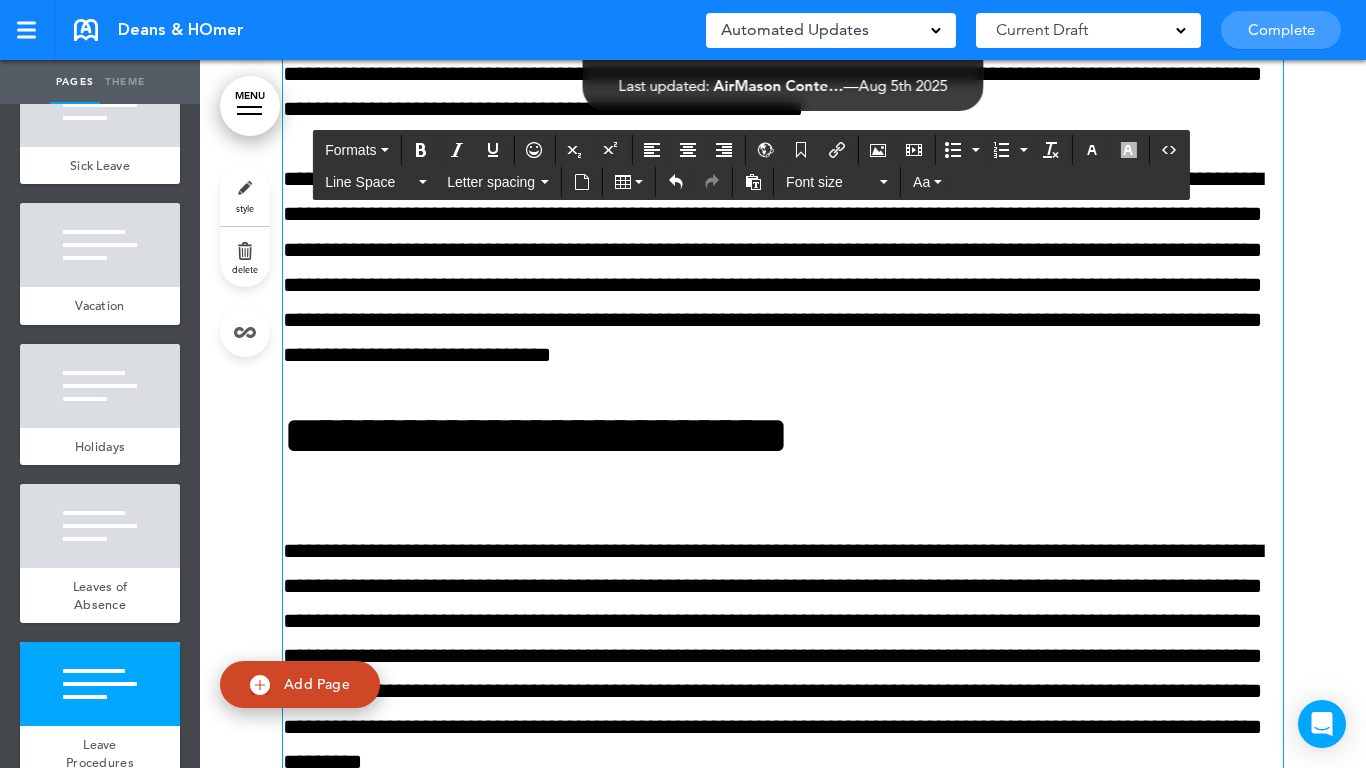 drag, startPoint x: 347, startPoint y: 146, endPoint x: 365, endPoint y: 215, distance: 71.30919 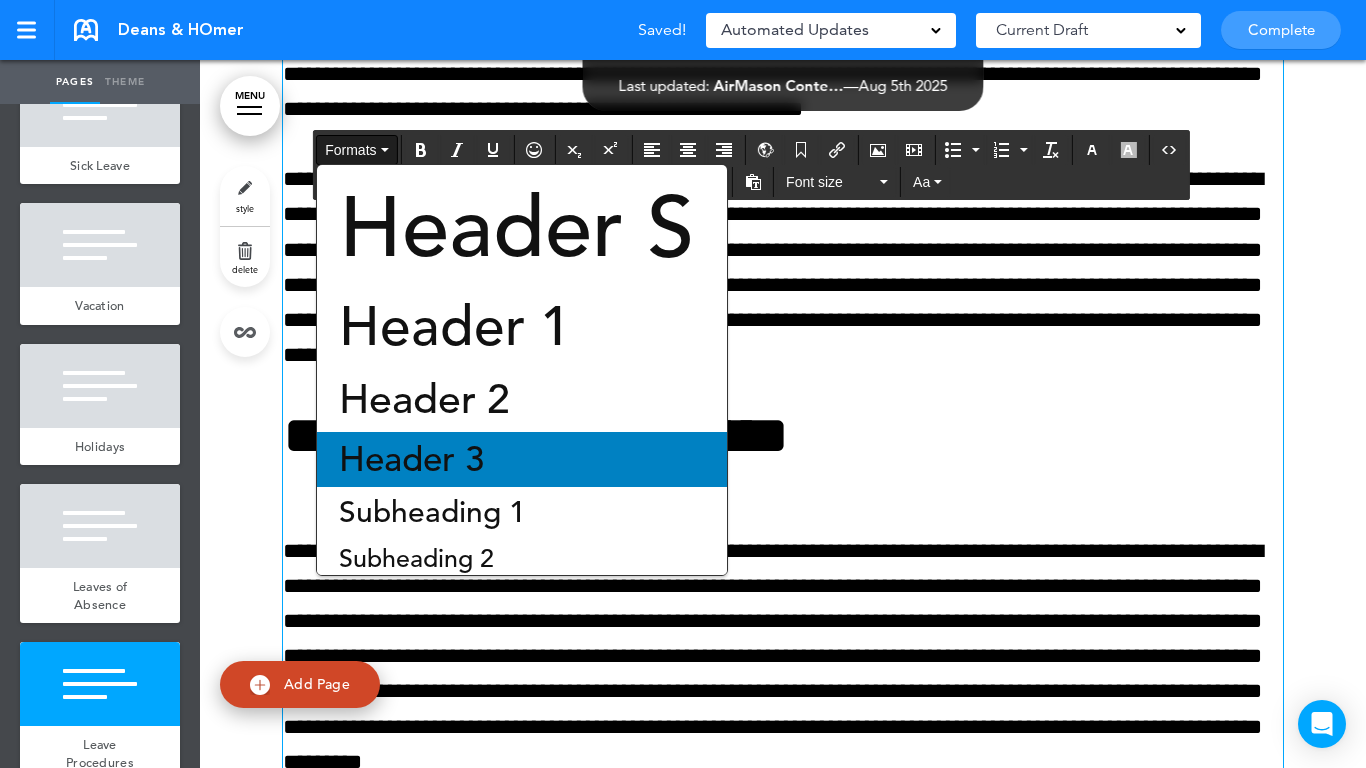 click on "Header 3" at bounding box center [411, 459] 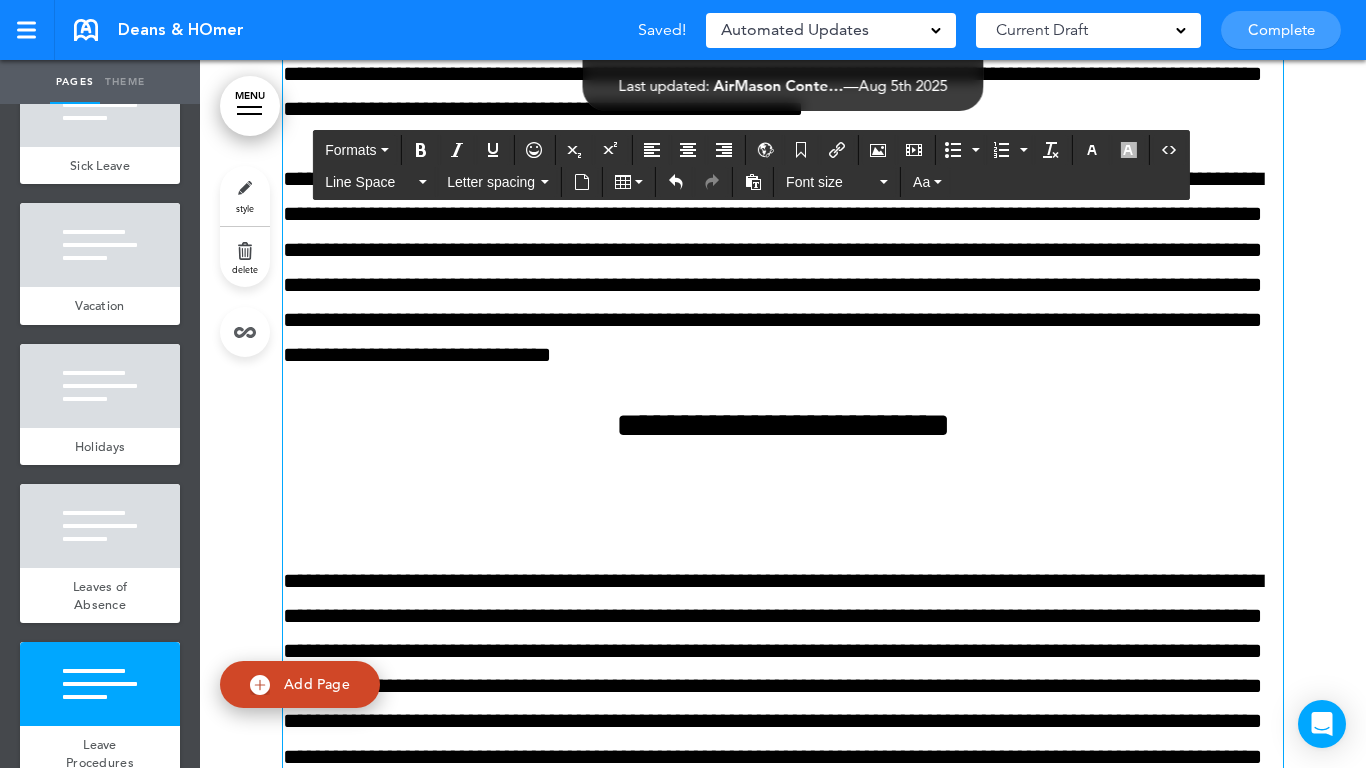 click on "**********" at bounding box center [783, 450] 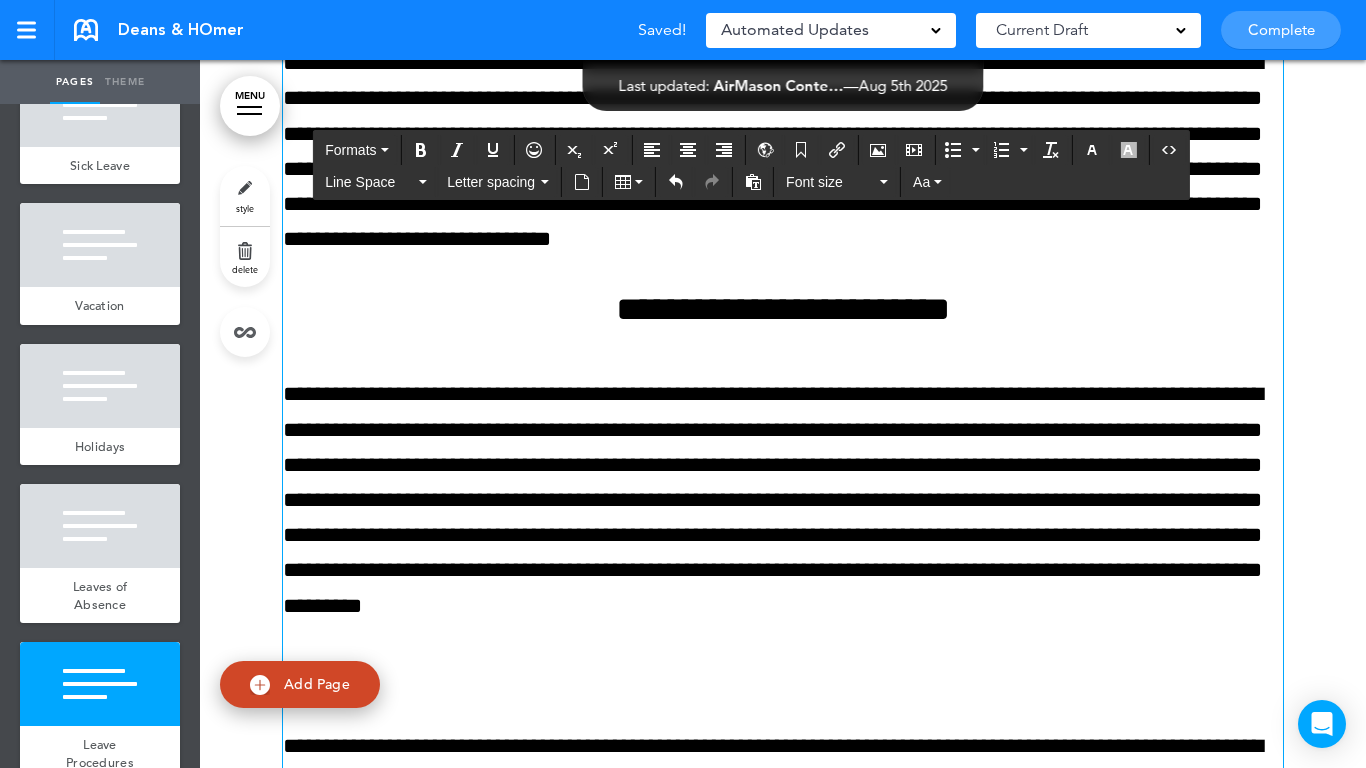 scroll, scrollTop: 45626, scrollLeft: 0, axis: vertical 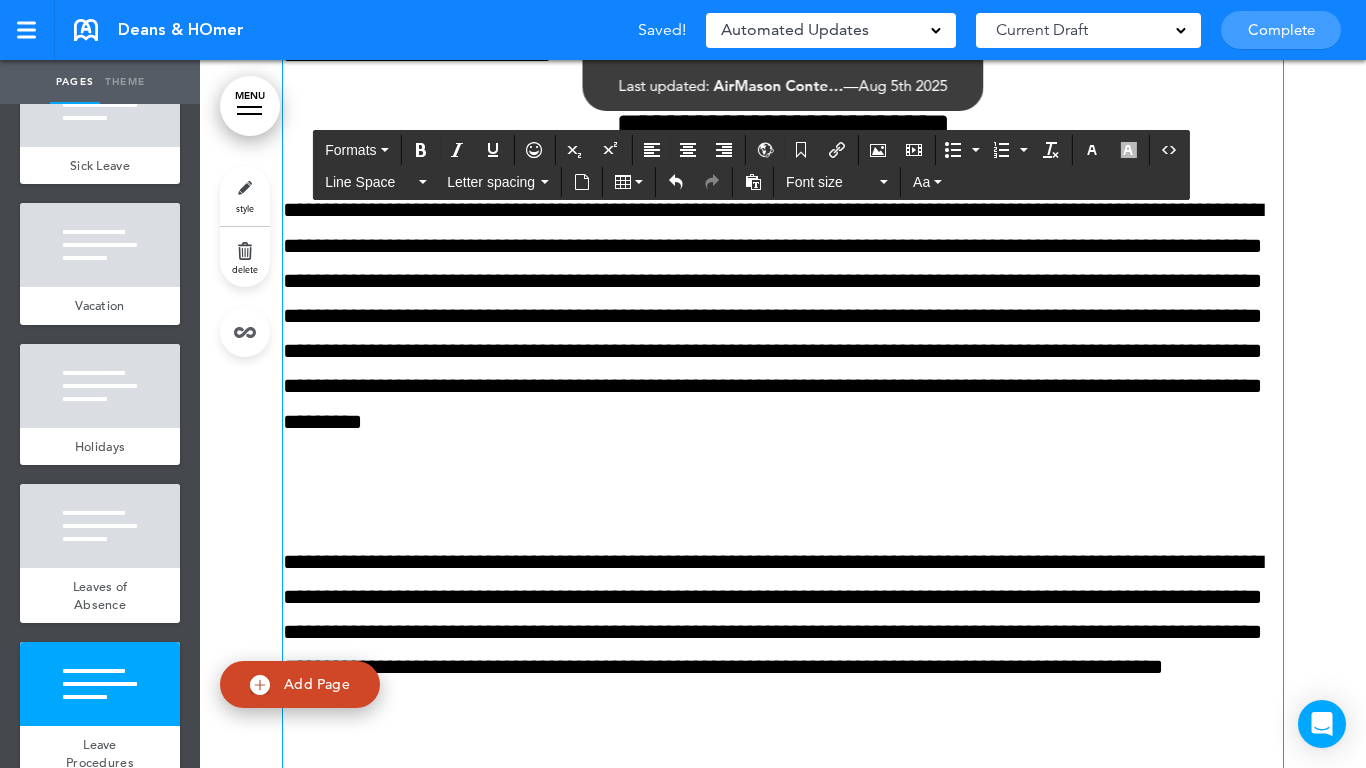 click at bounding box center [783, 492] 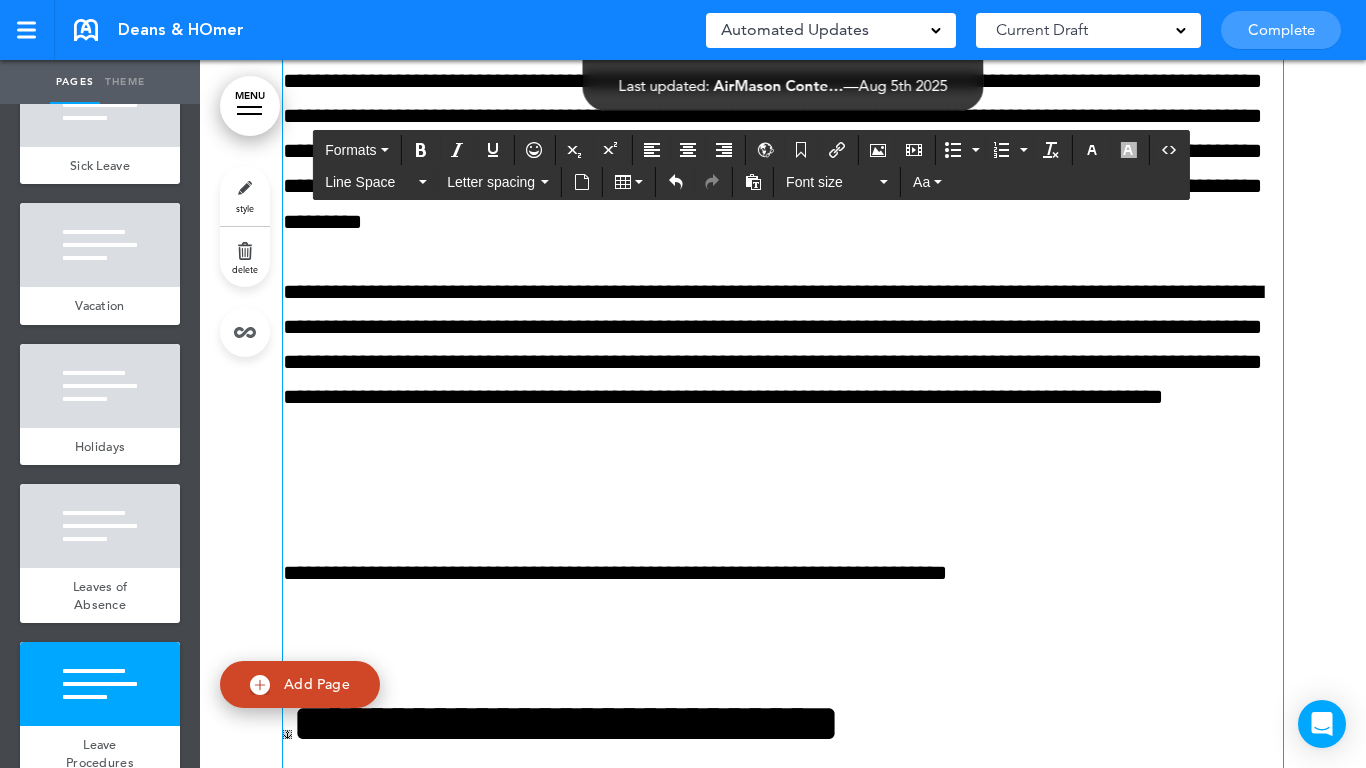click on "**********" at bounding box center (783, -120) 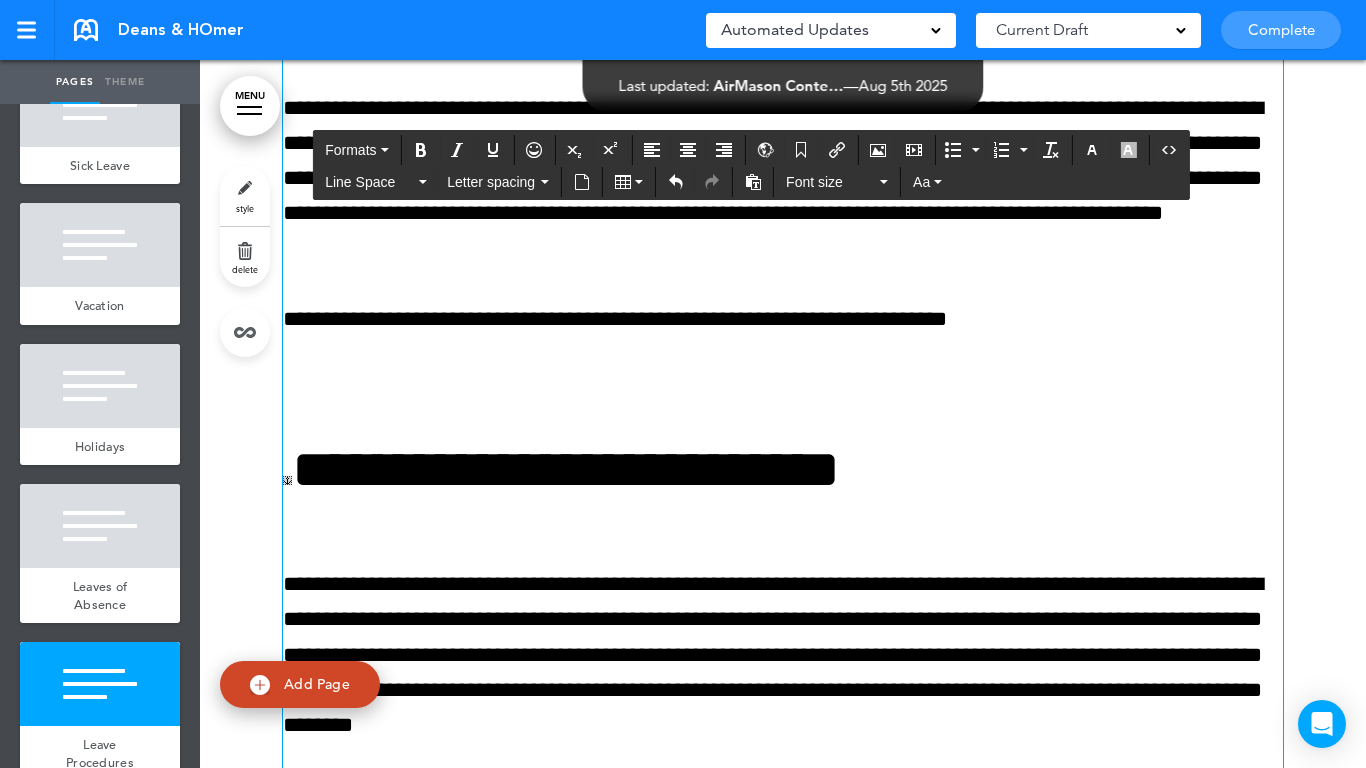 scroll, scrollTop: 46026, scrollLeft: 0, axis: vertical 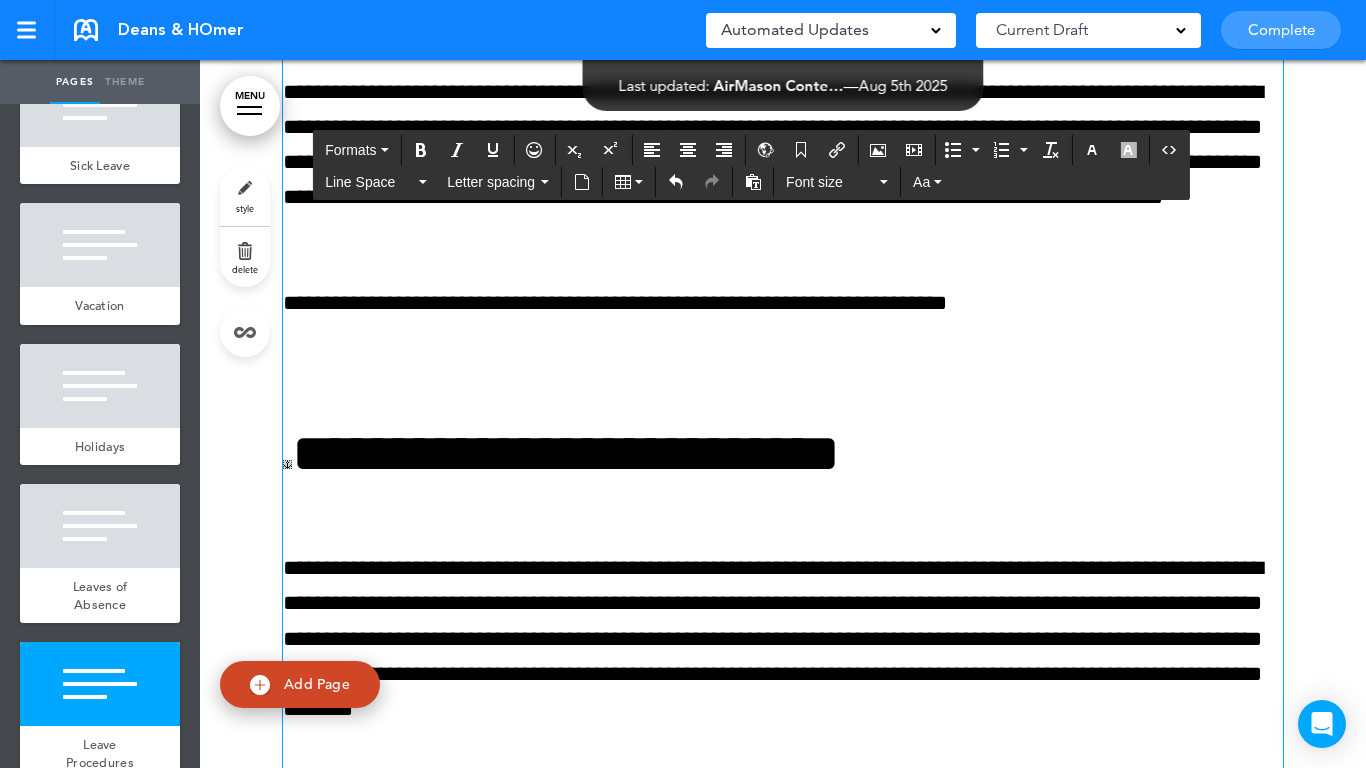 click at bounding box center (783, 373) 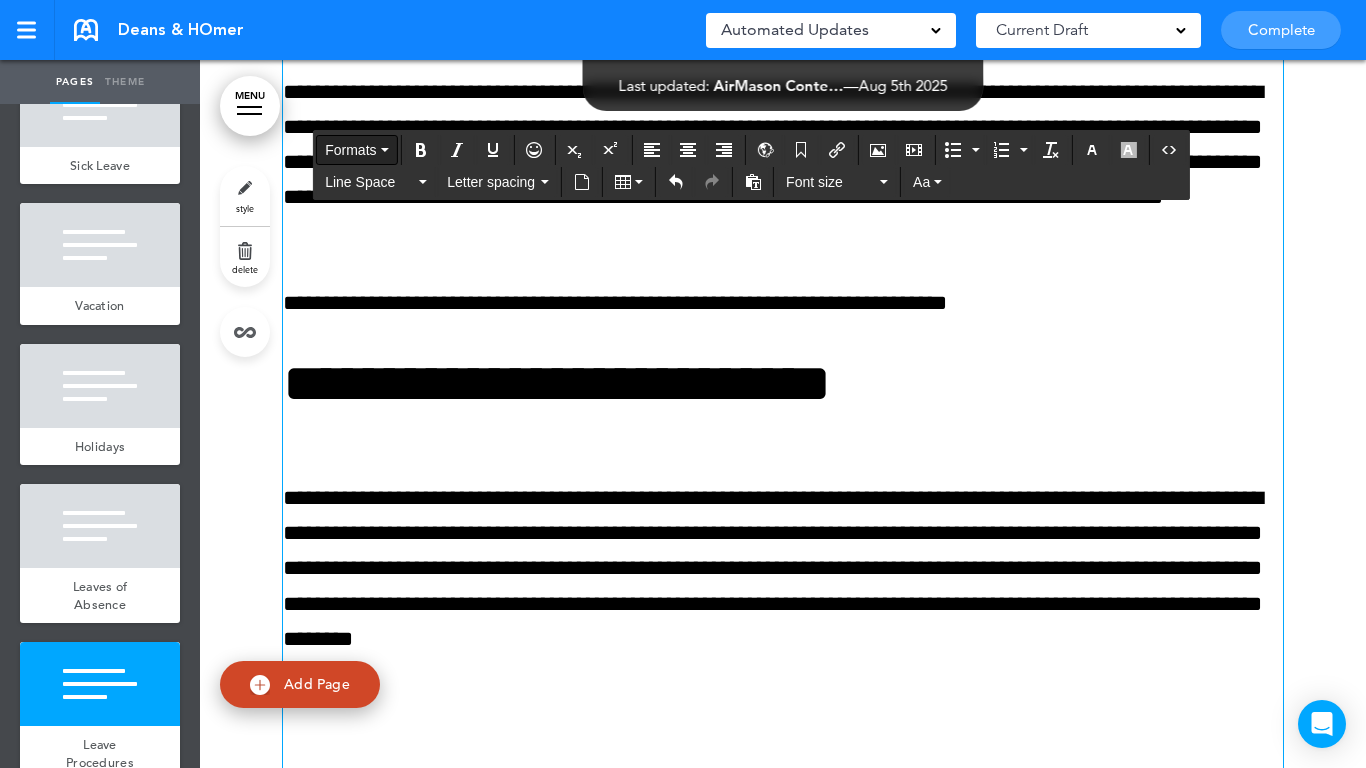 click on "Formats" at bounding box center (350, 150) 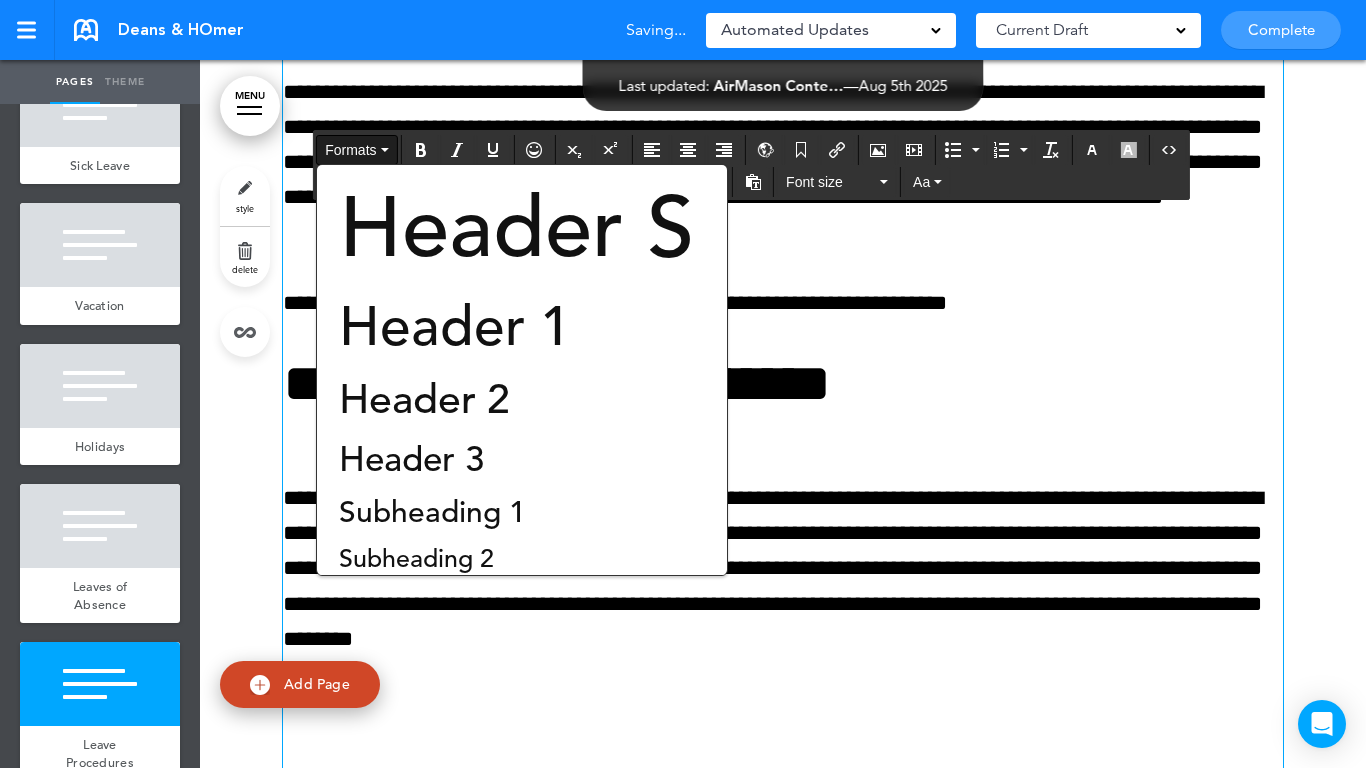 click on "Header 3" at bounding box center (411, 459) 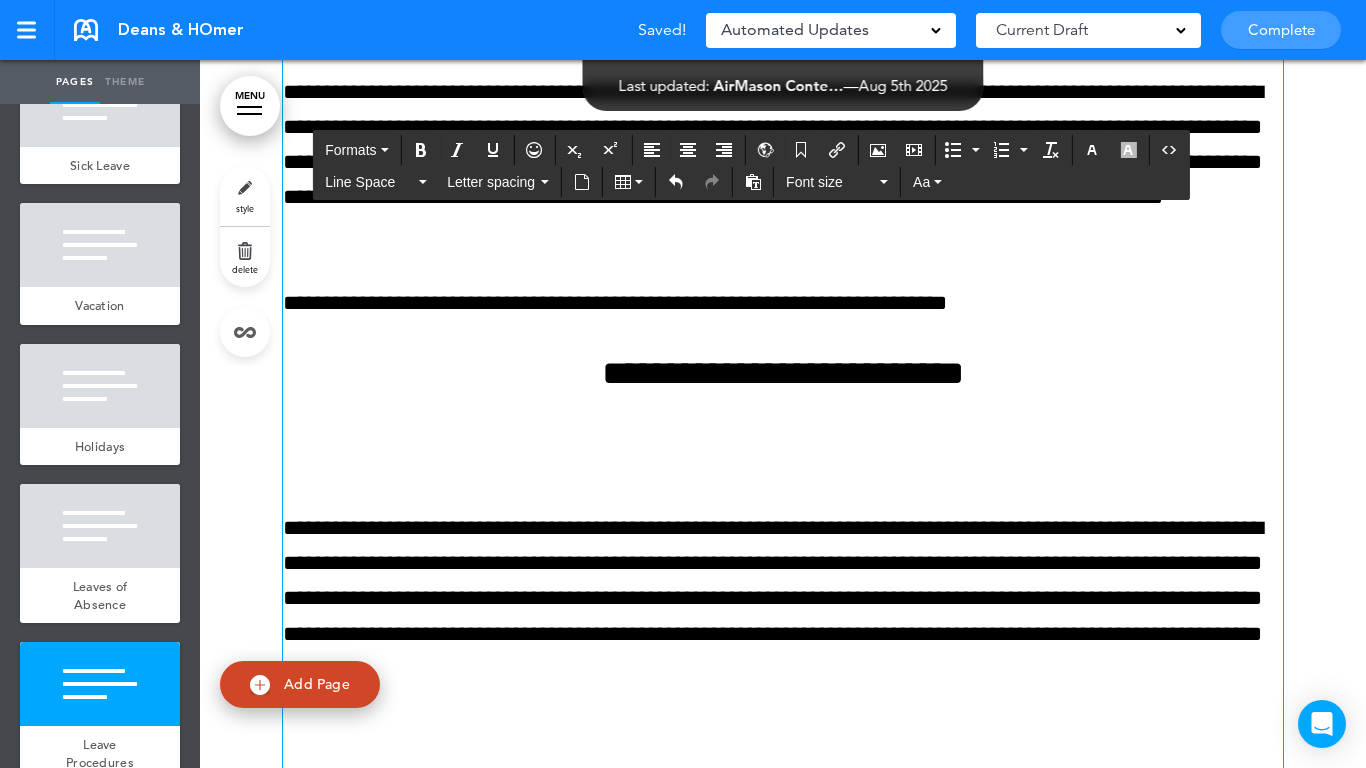 click at bounding box center (783, 458) 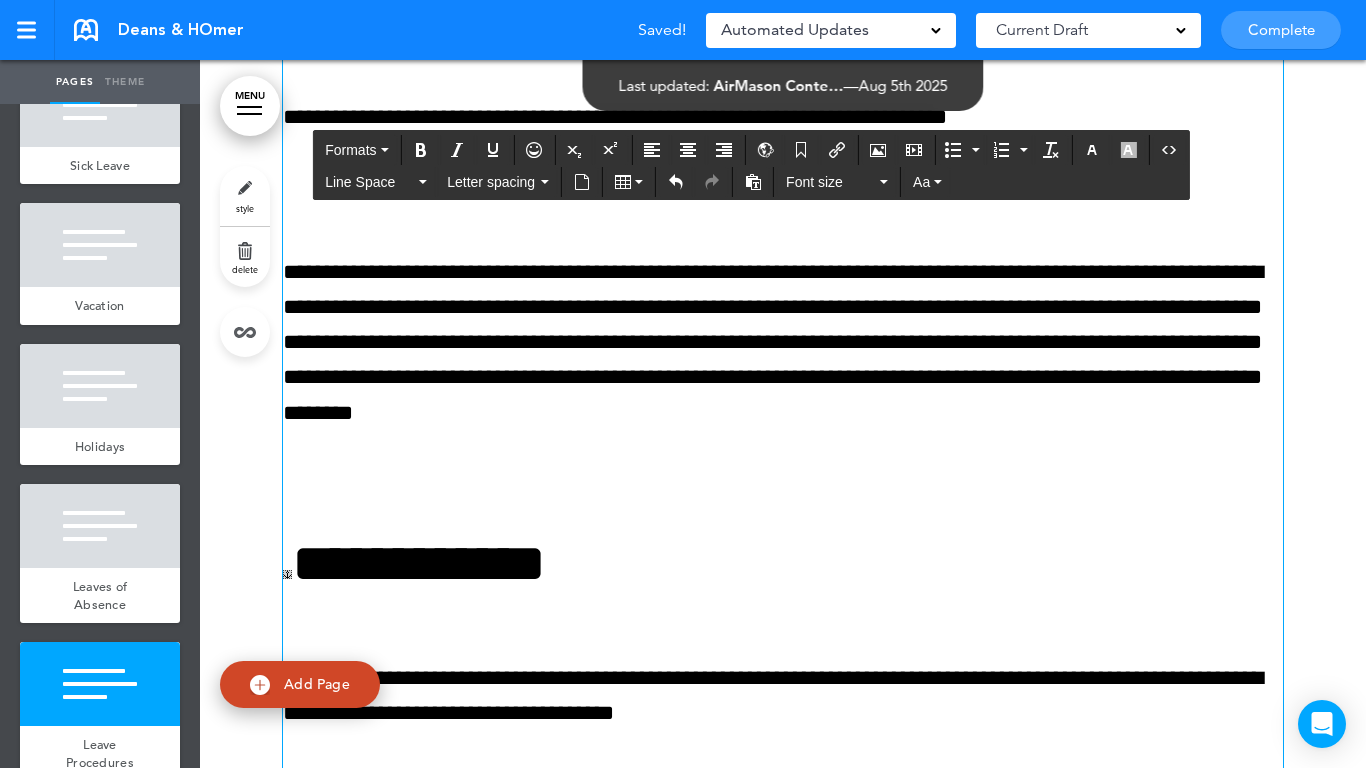 scroll, scrollTop: 46226, scrollLeft: 0, axis: vertical 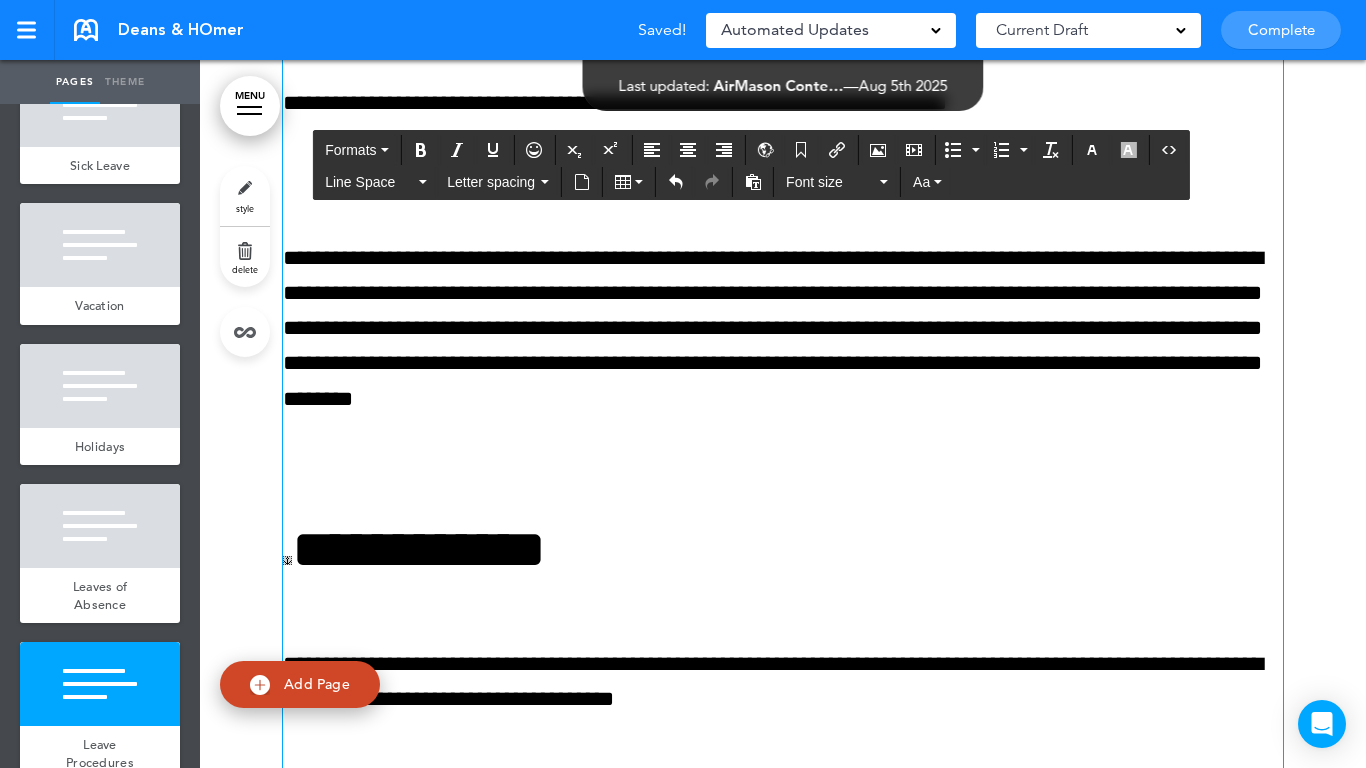click at bounding box center [783, 469] 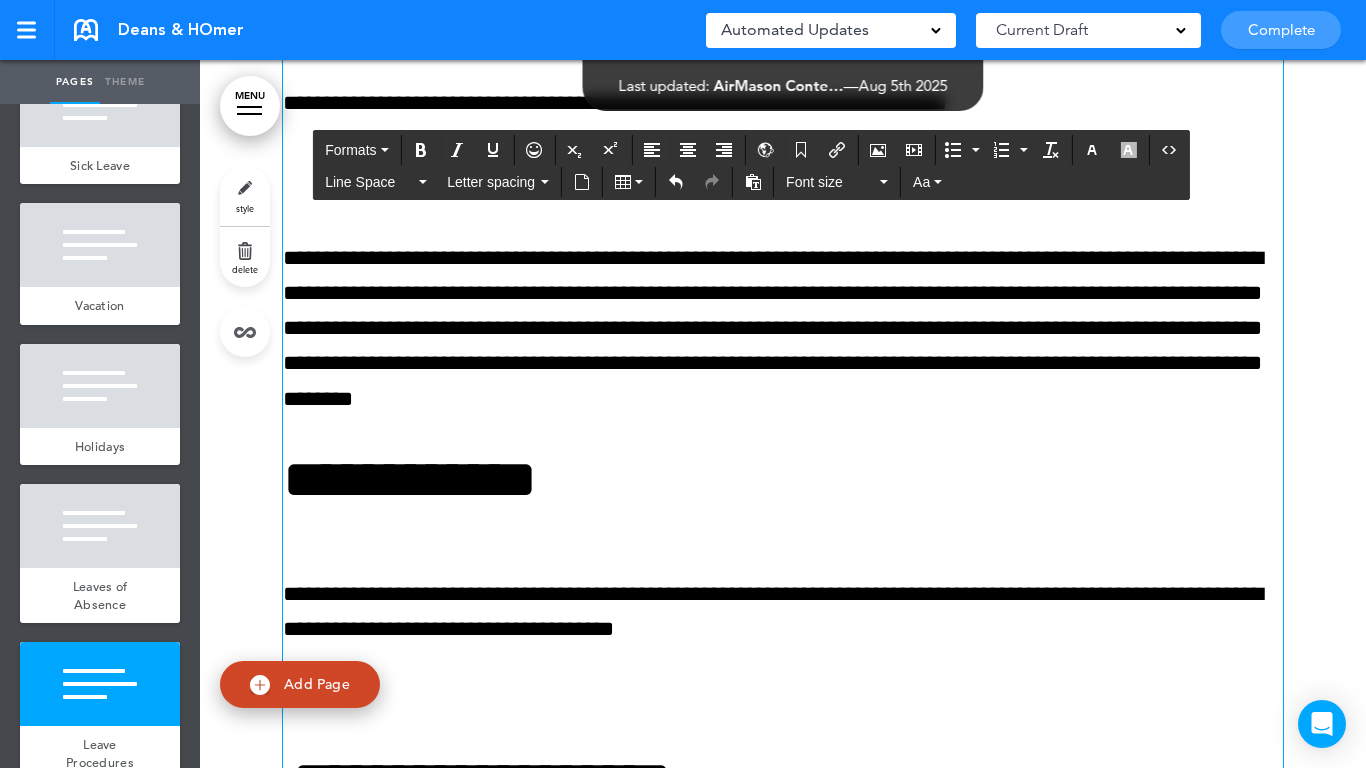 drag, startPoint x: 352, startPoint y: 140, endPoint x: 367, endPoint y: 267, distance: 127.88276 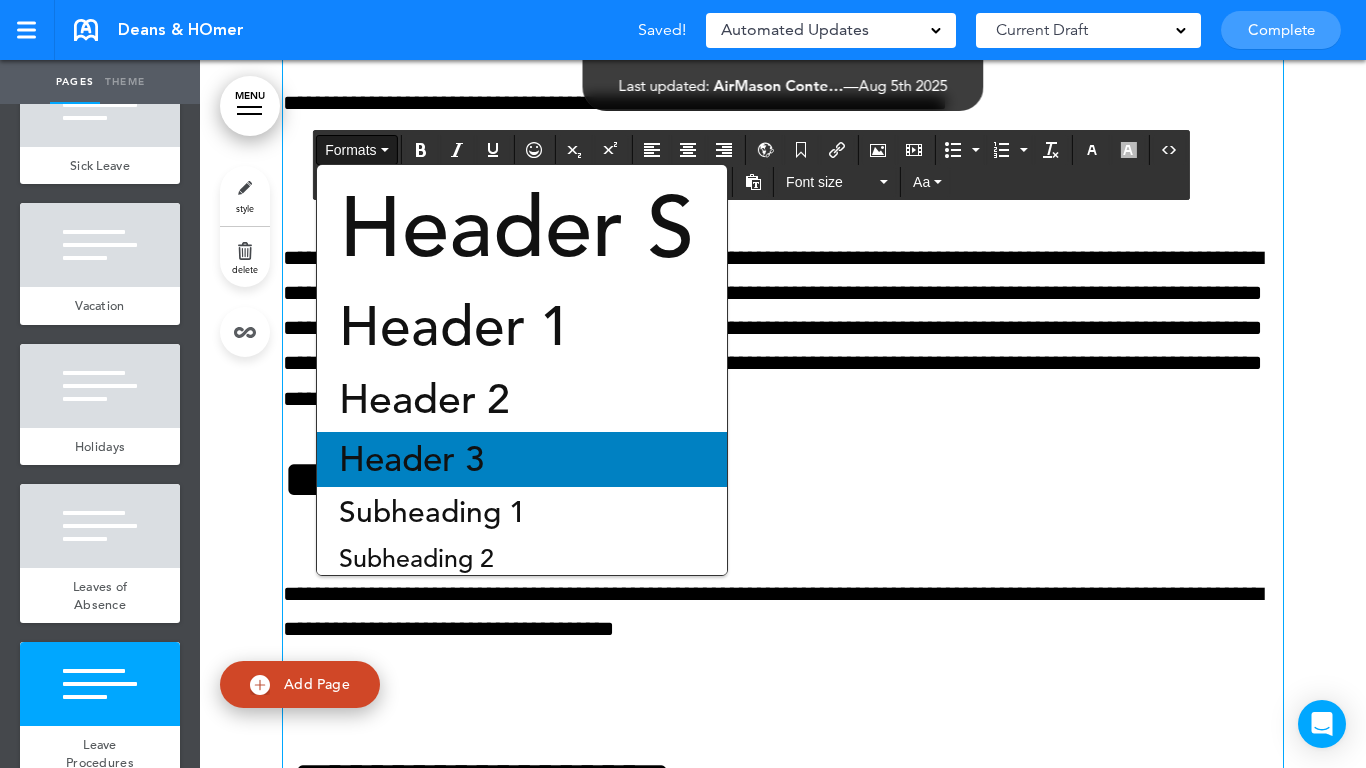 click on "Header 3" at bounding box center [411, 459] 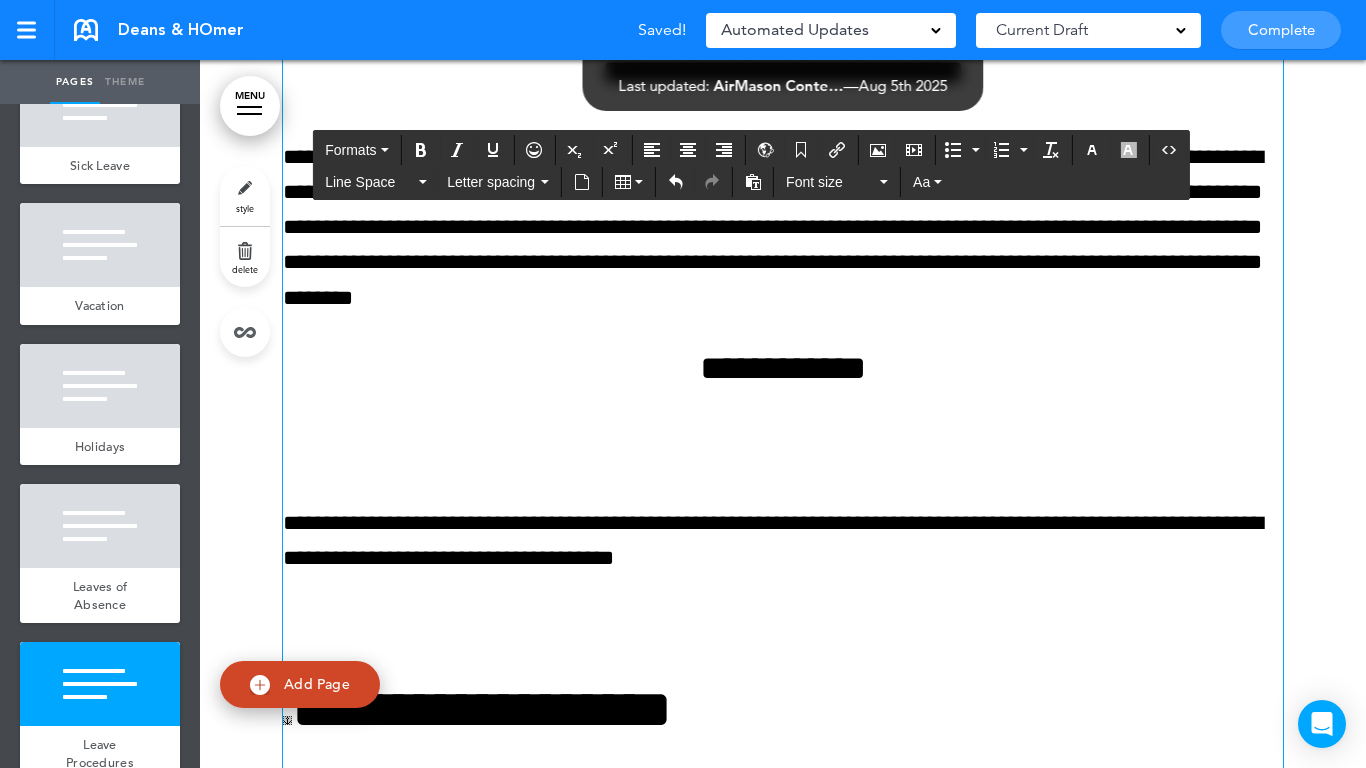 scroll, scrollTop: 46426, scrollLeft: 0, axis: vertical 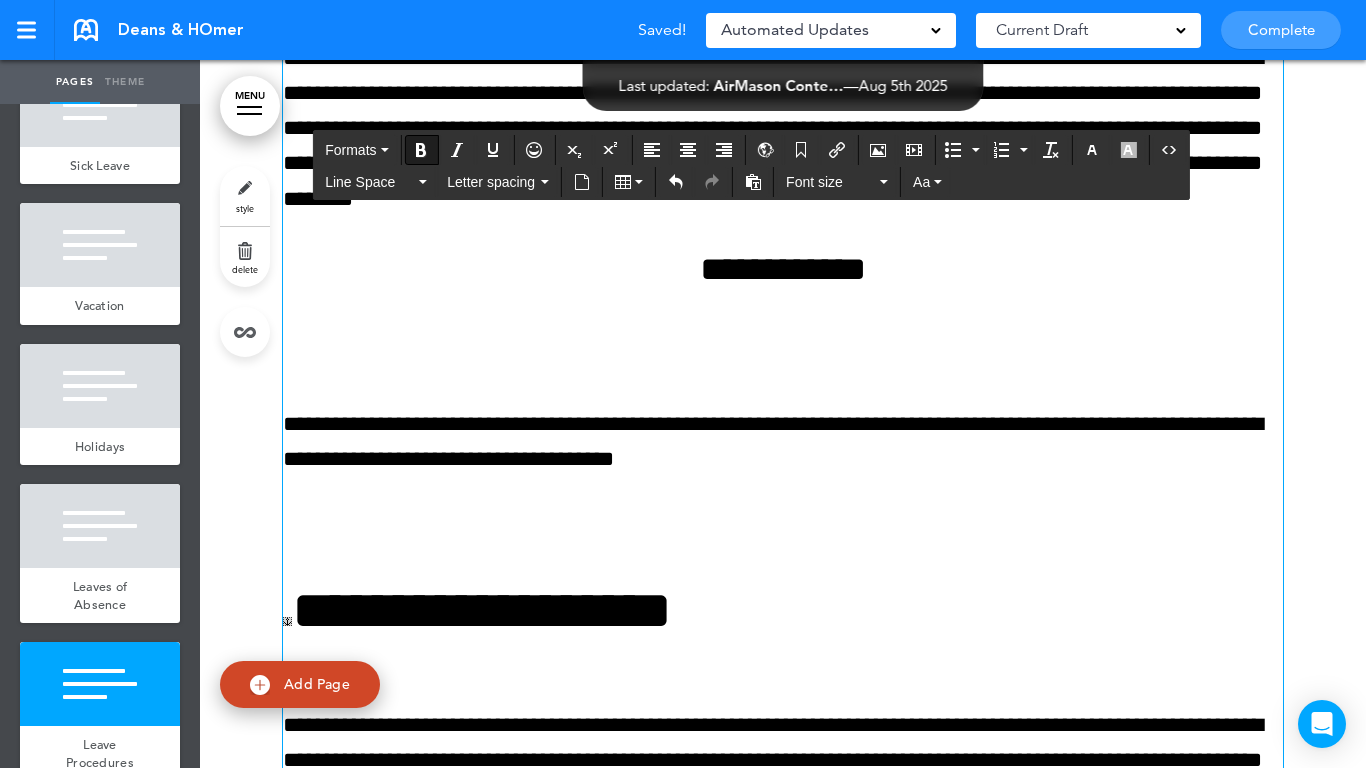 click on "**********" at bounding box center [783, -797] 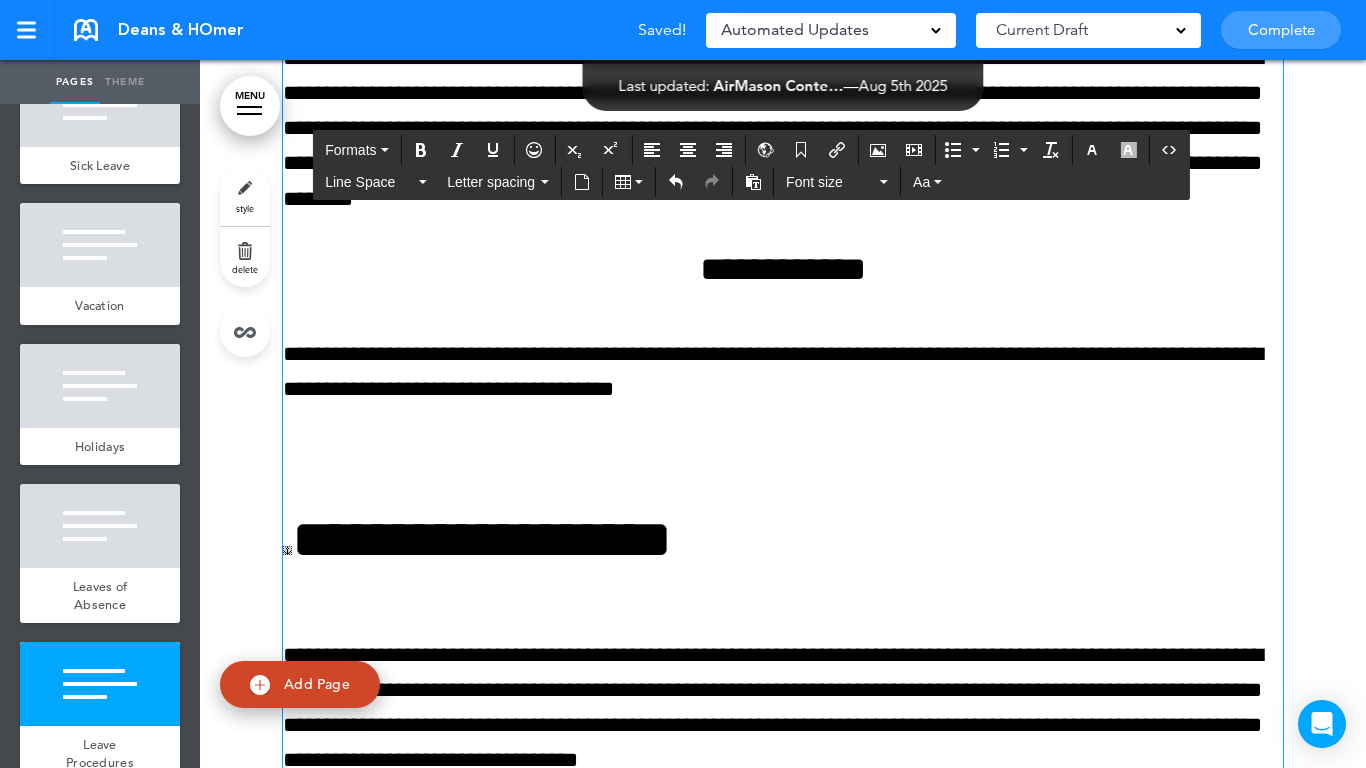 click at bounding box center [783, 459] 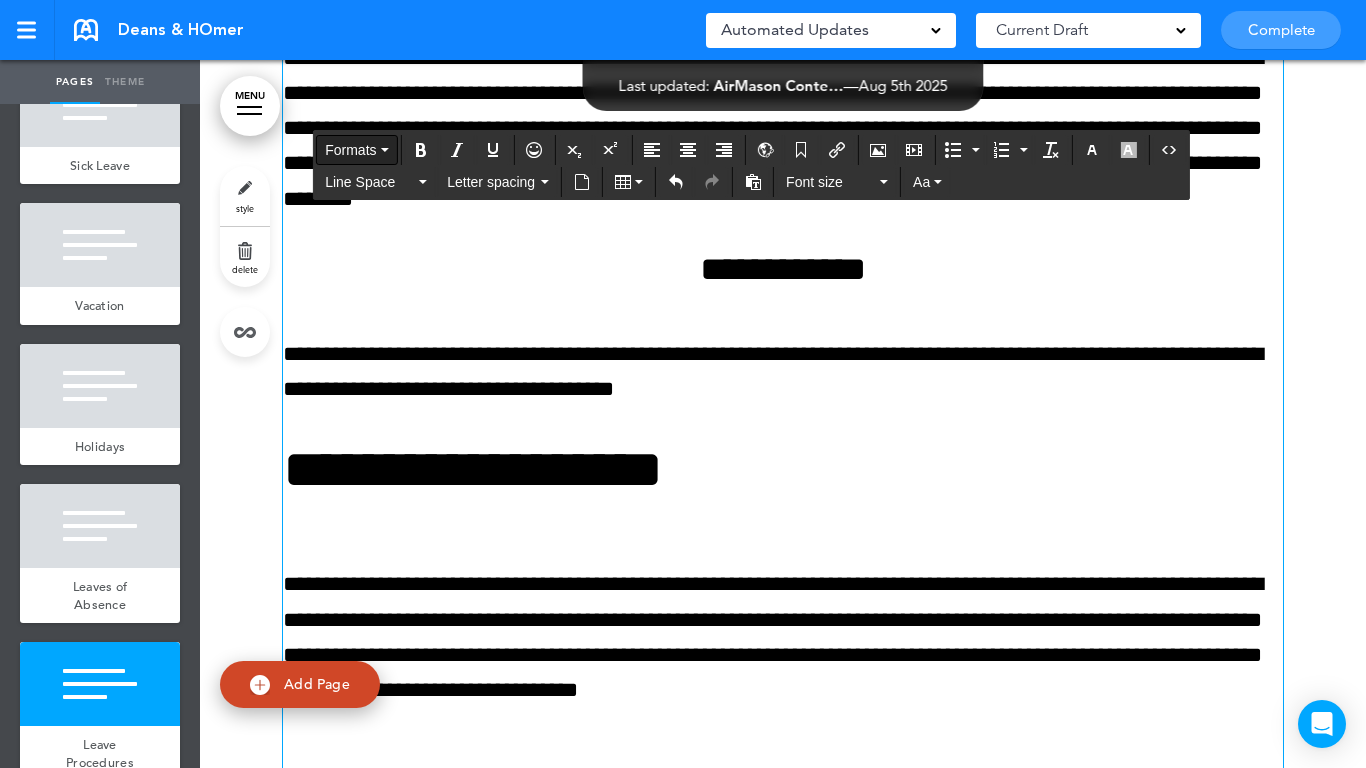 click on "Formats" at bounding box center (350, 150) 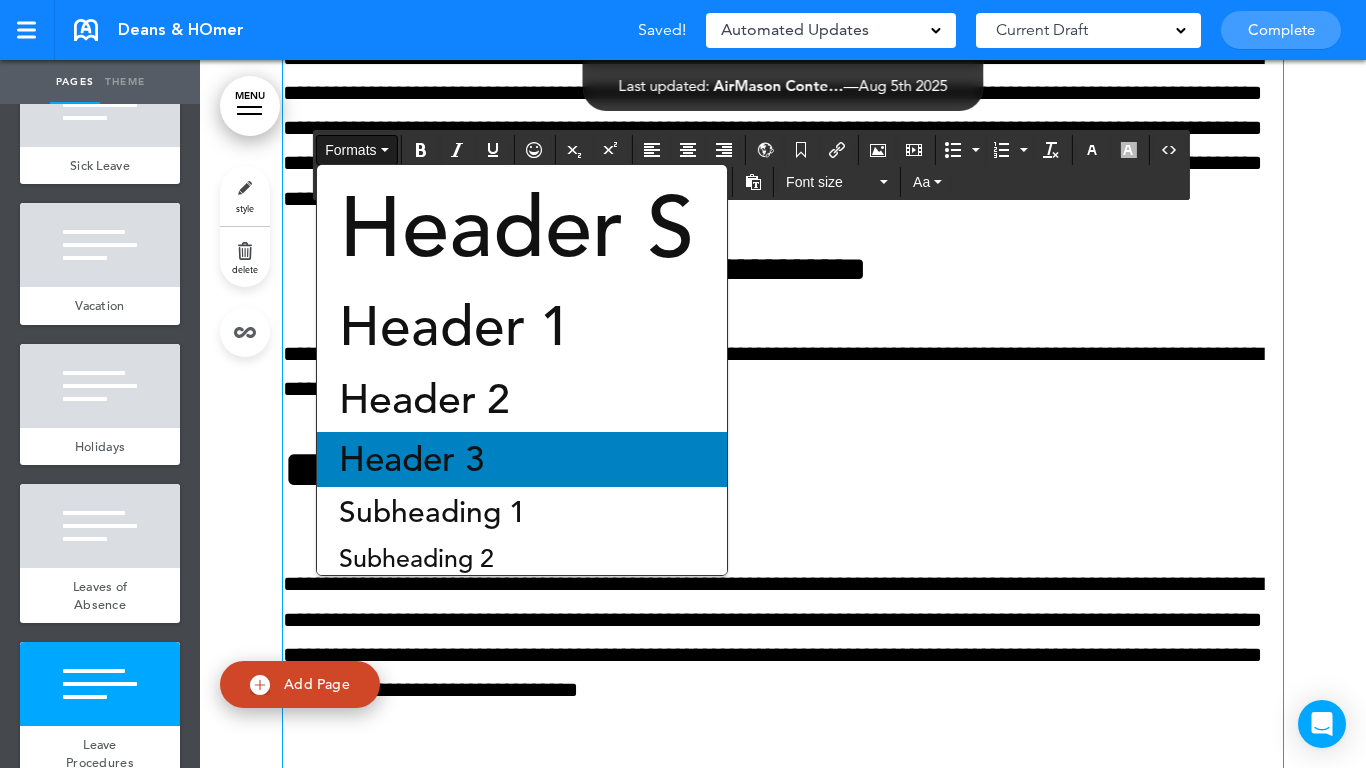 click on "Header 3" at bounding box center [411, 459] 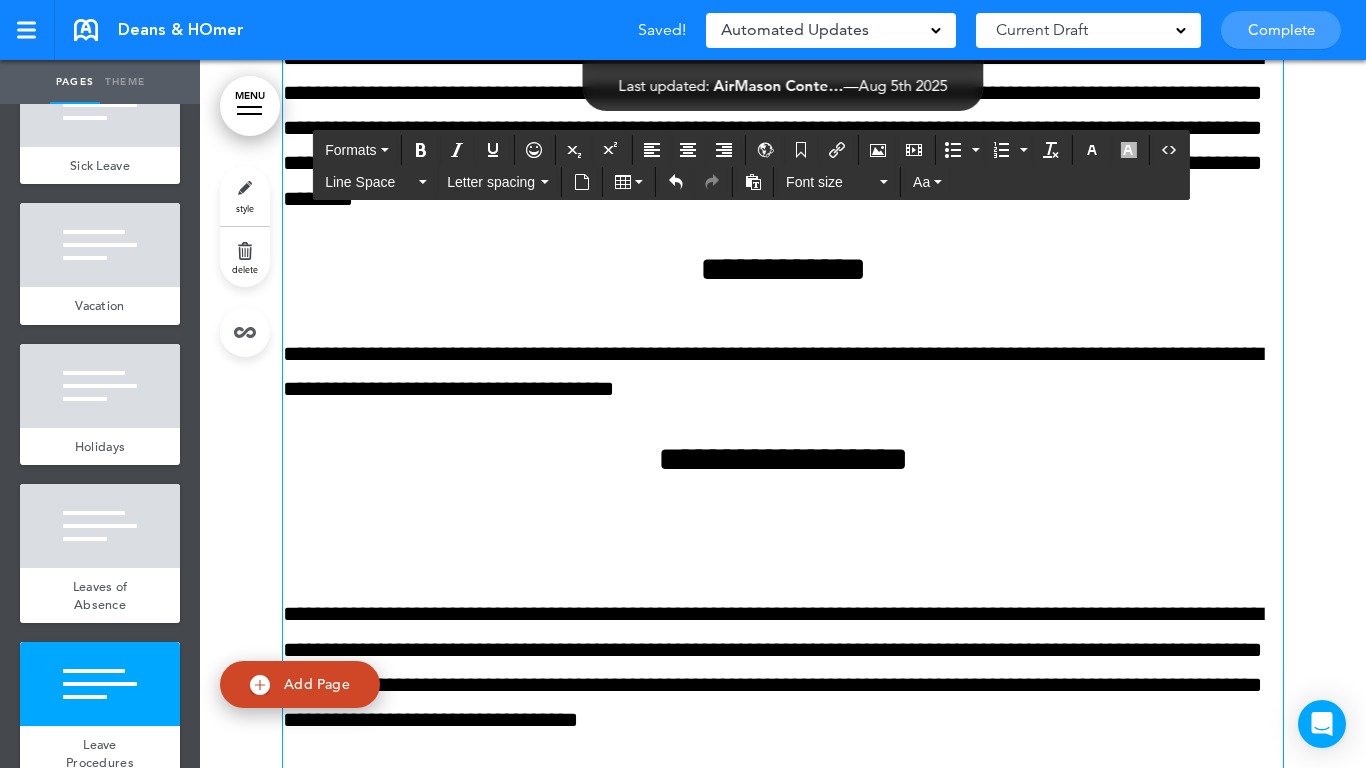 drag, startPoint x: 593, startPoint y: 503, endPoint x: 594, endPoint y: 472, distance: 31.016125 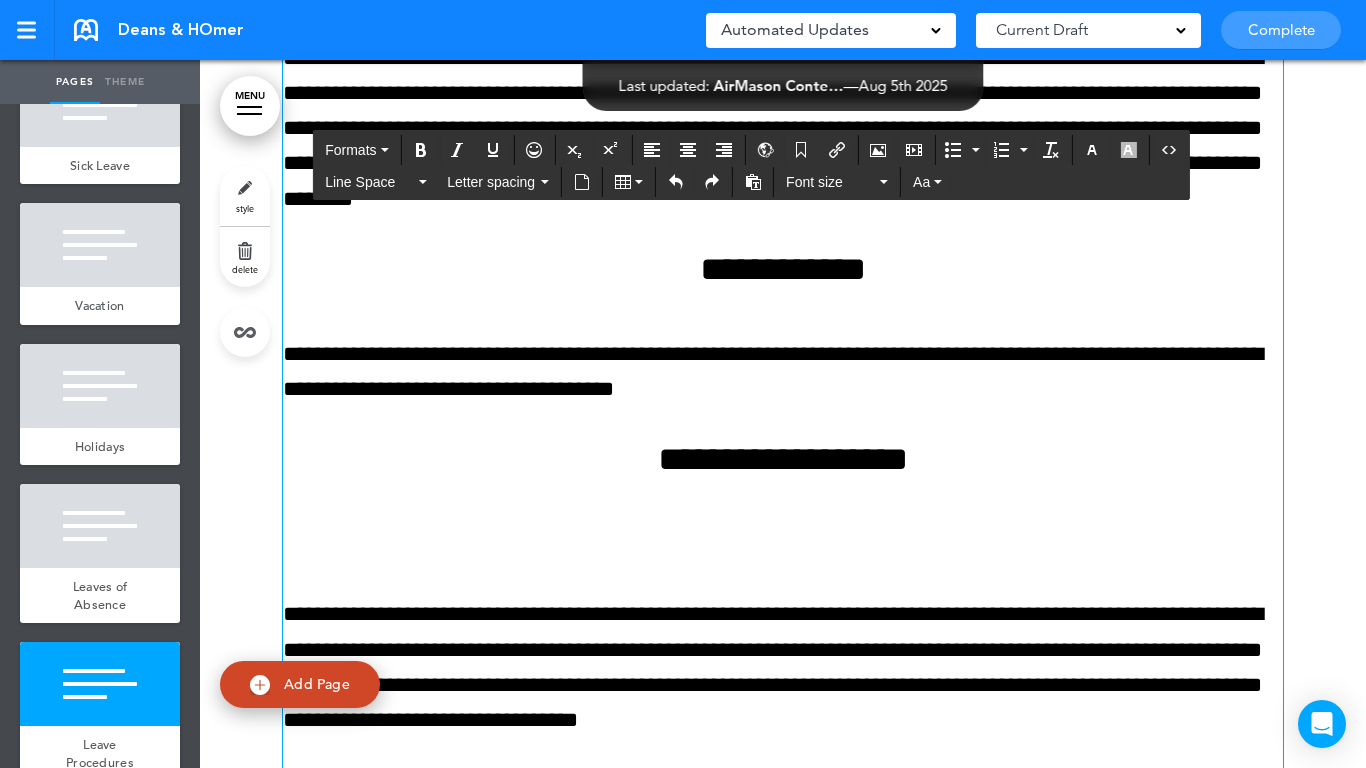 click on "**********" at bounding box center (783, -852) 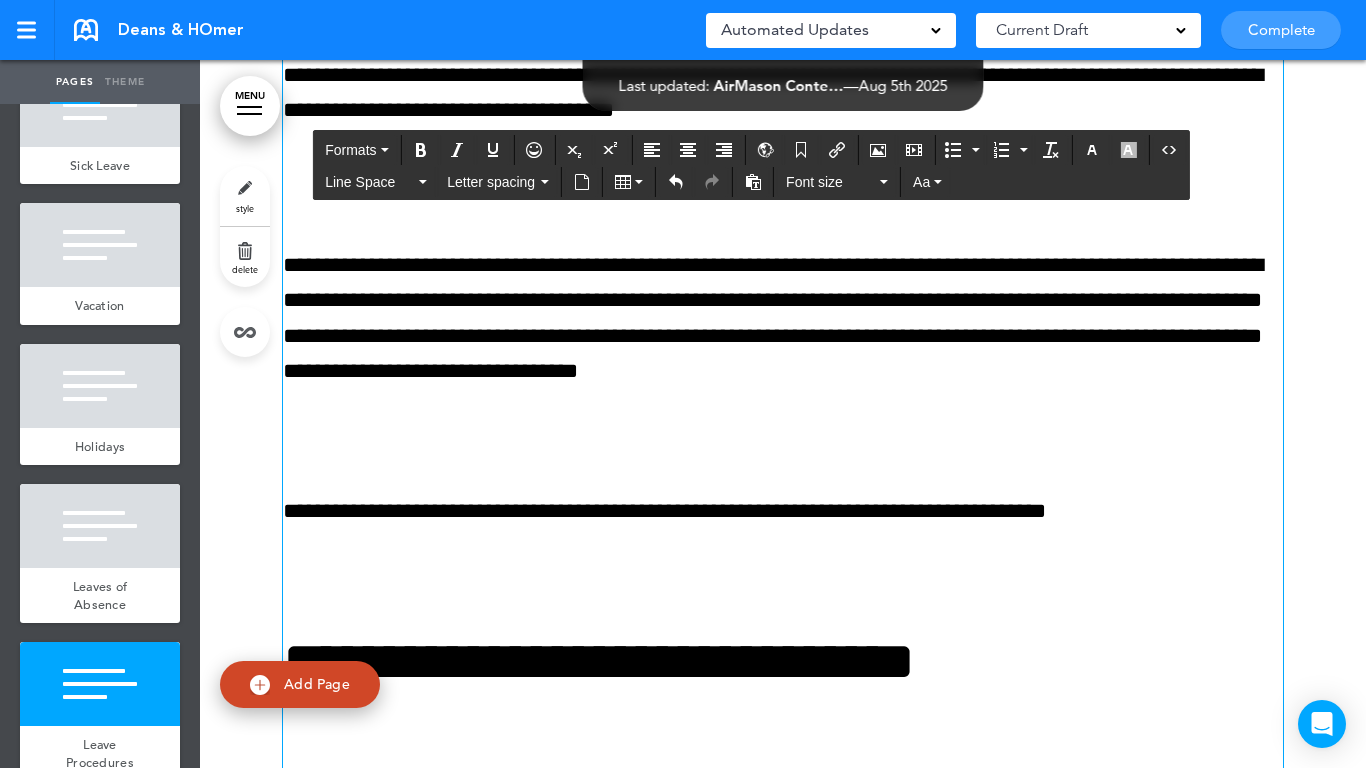 scroll, scrollTop: 46726, scrollLeft: 0, axis: vertical 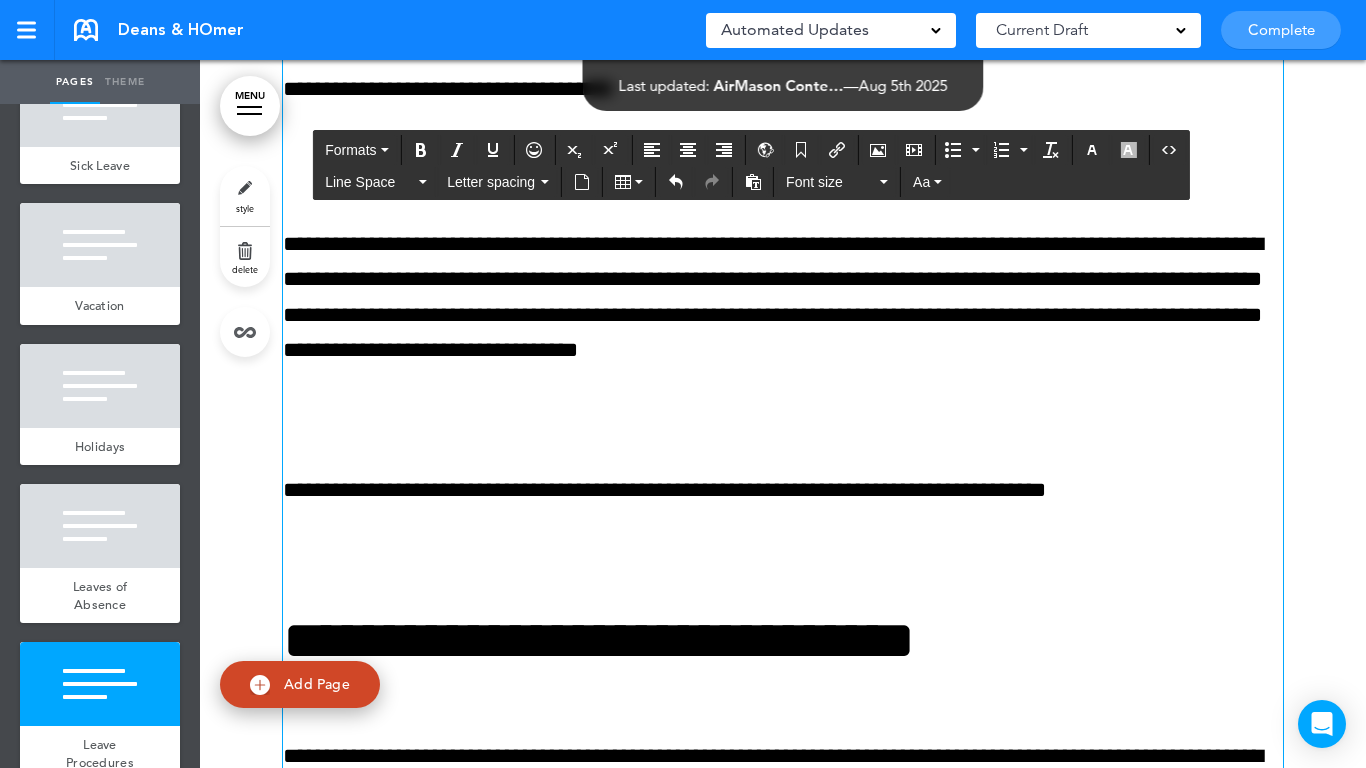 click at bounding box center [783, 420] 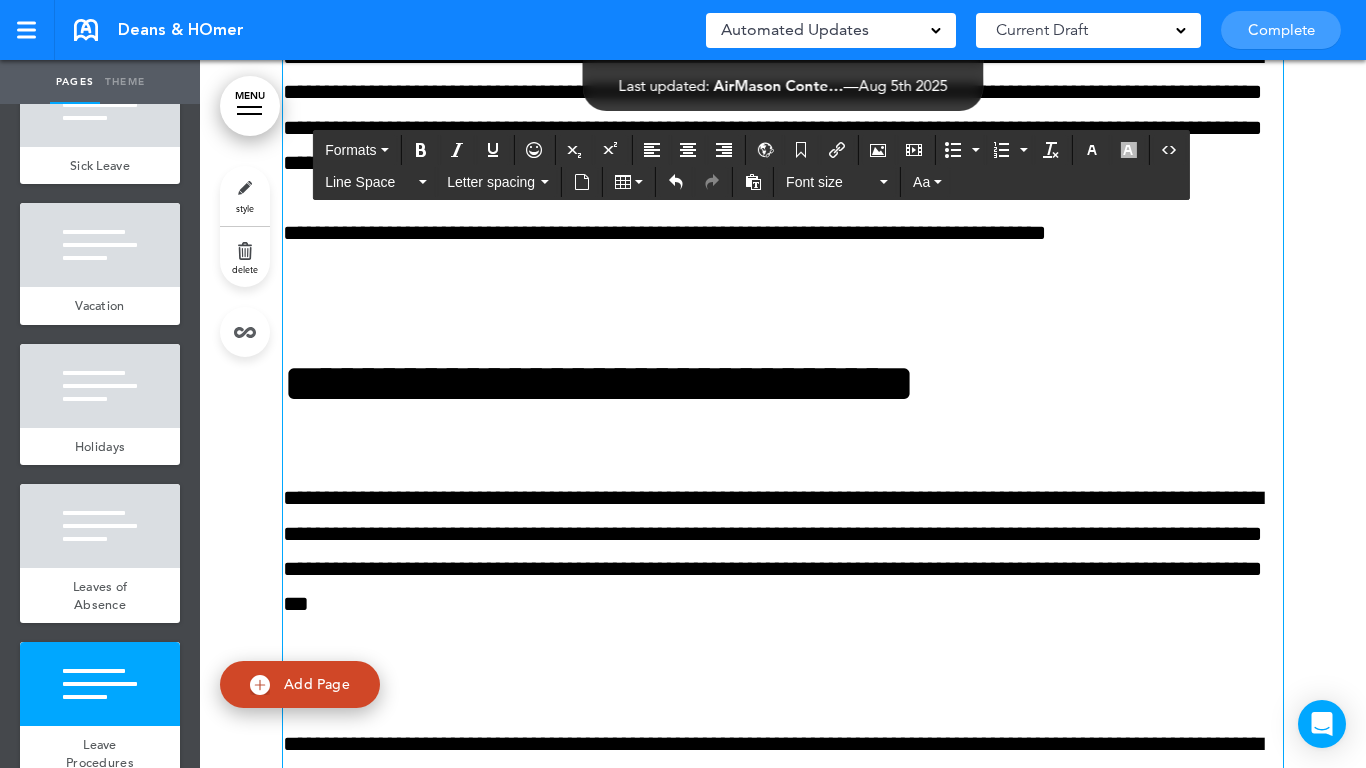 scroll, scrollTop: 46926, scrollLeft: 0, axis: vertical 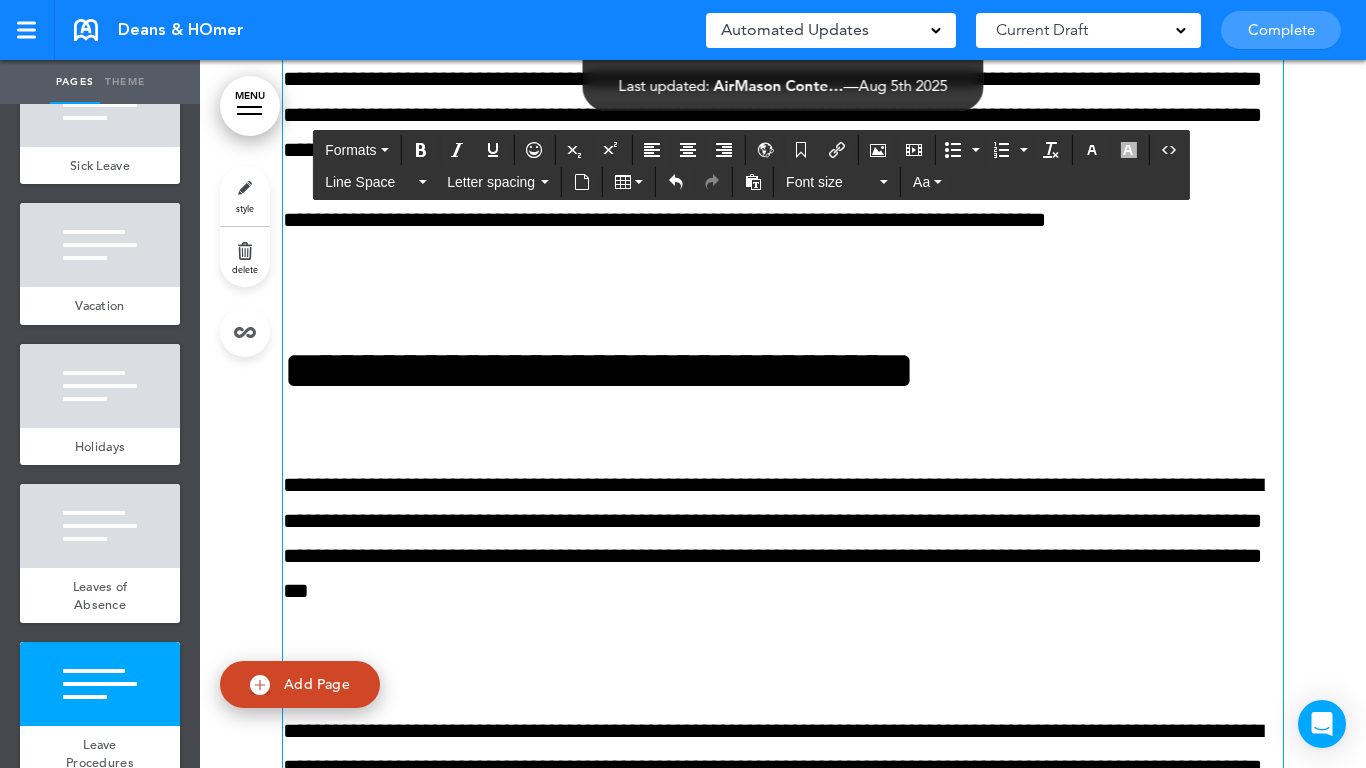 click at bounding box center [783, 290] 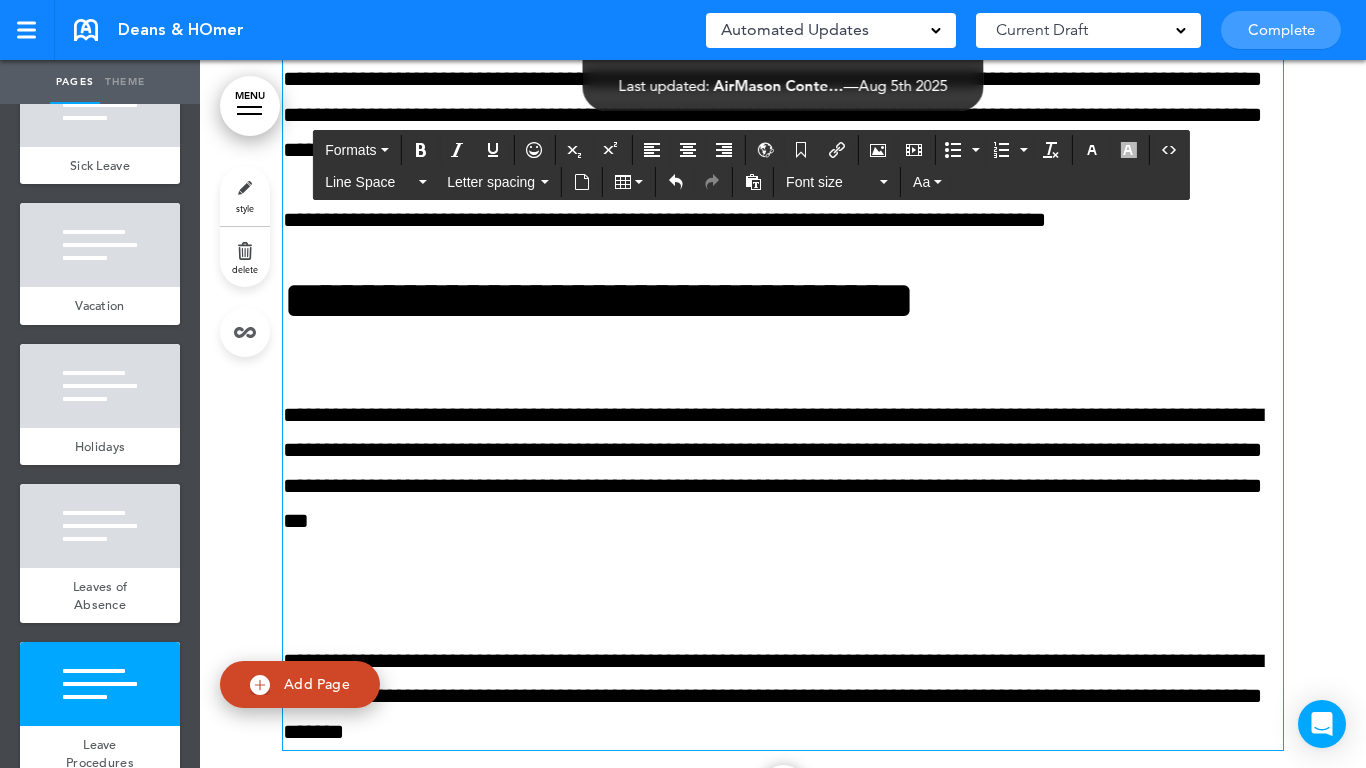click on "**********" at bounding box center (783, 300) 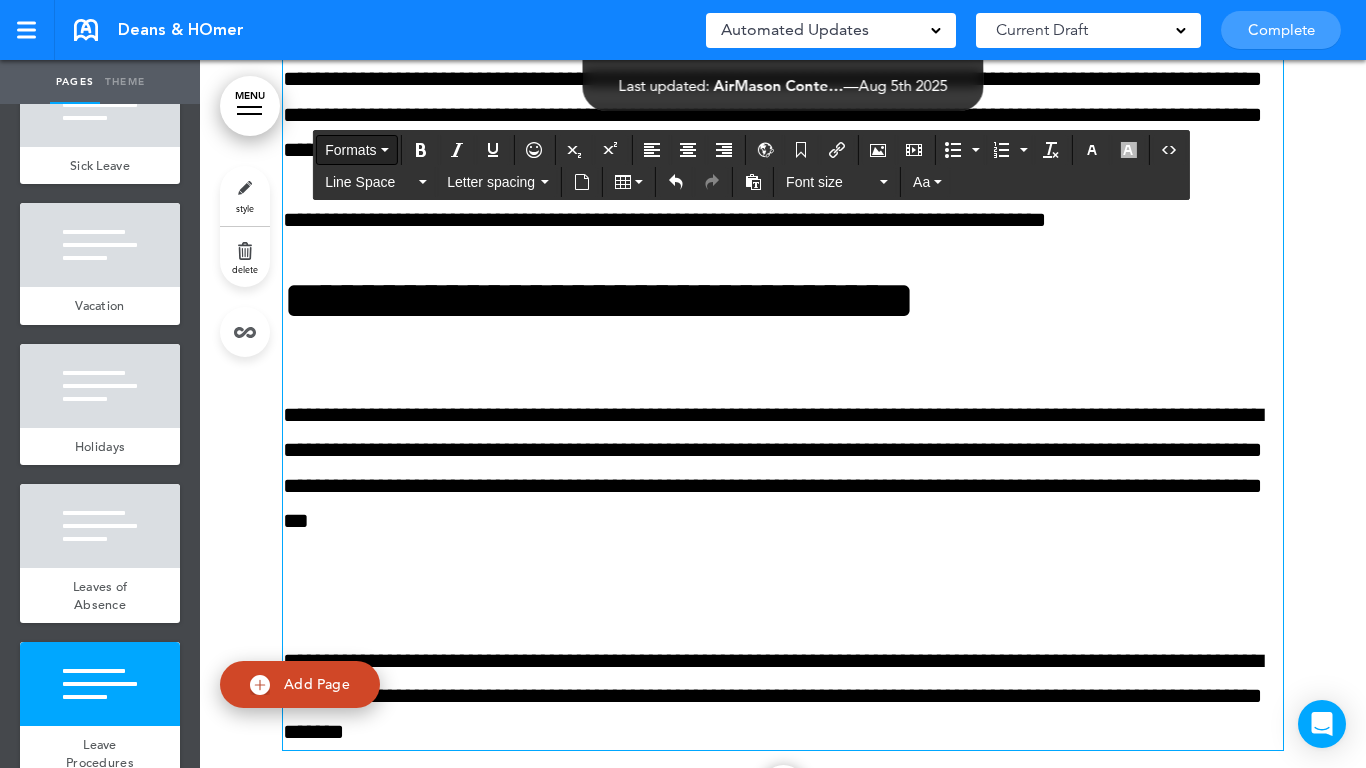 click on "Formats" at bounding box center (350, 150) 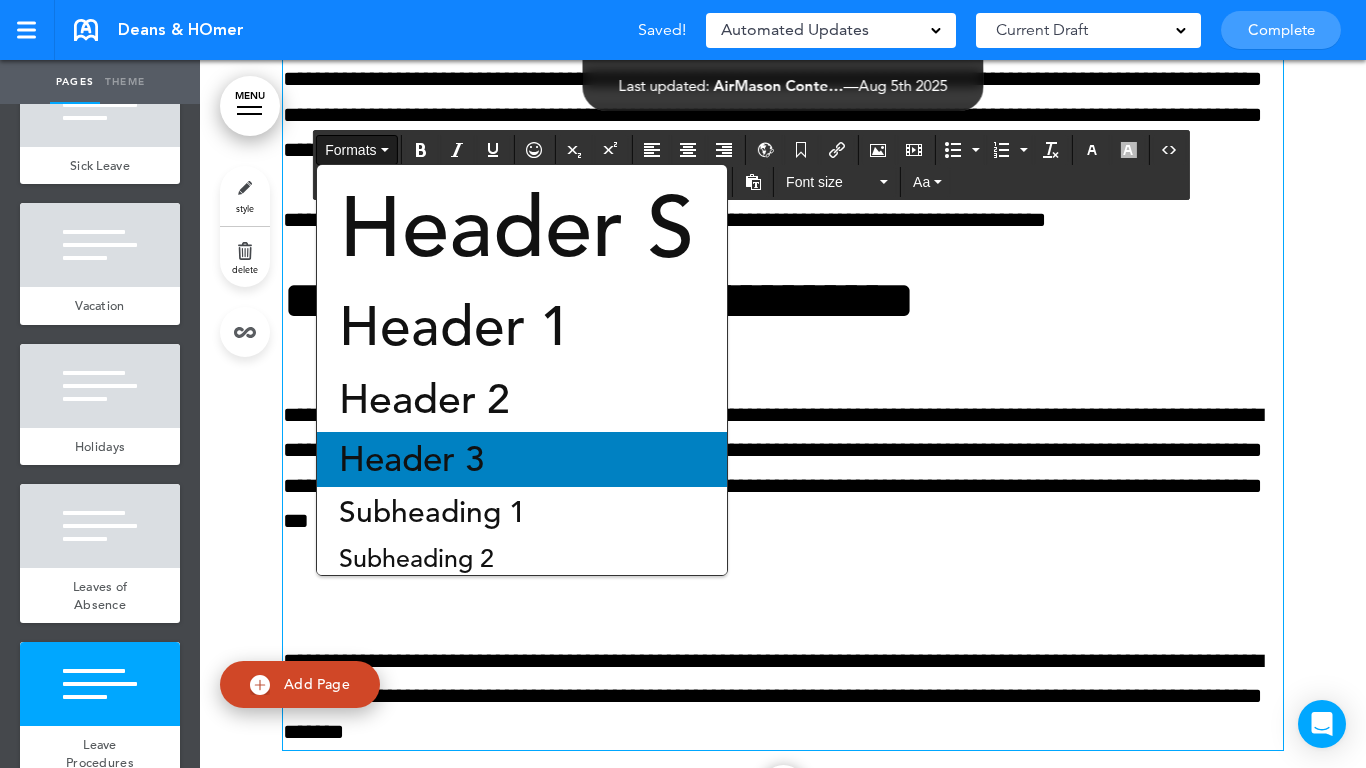 click on "Header 3" at bounding box center (411, 459) 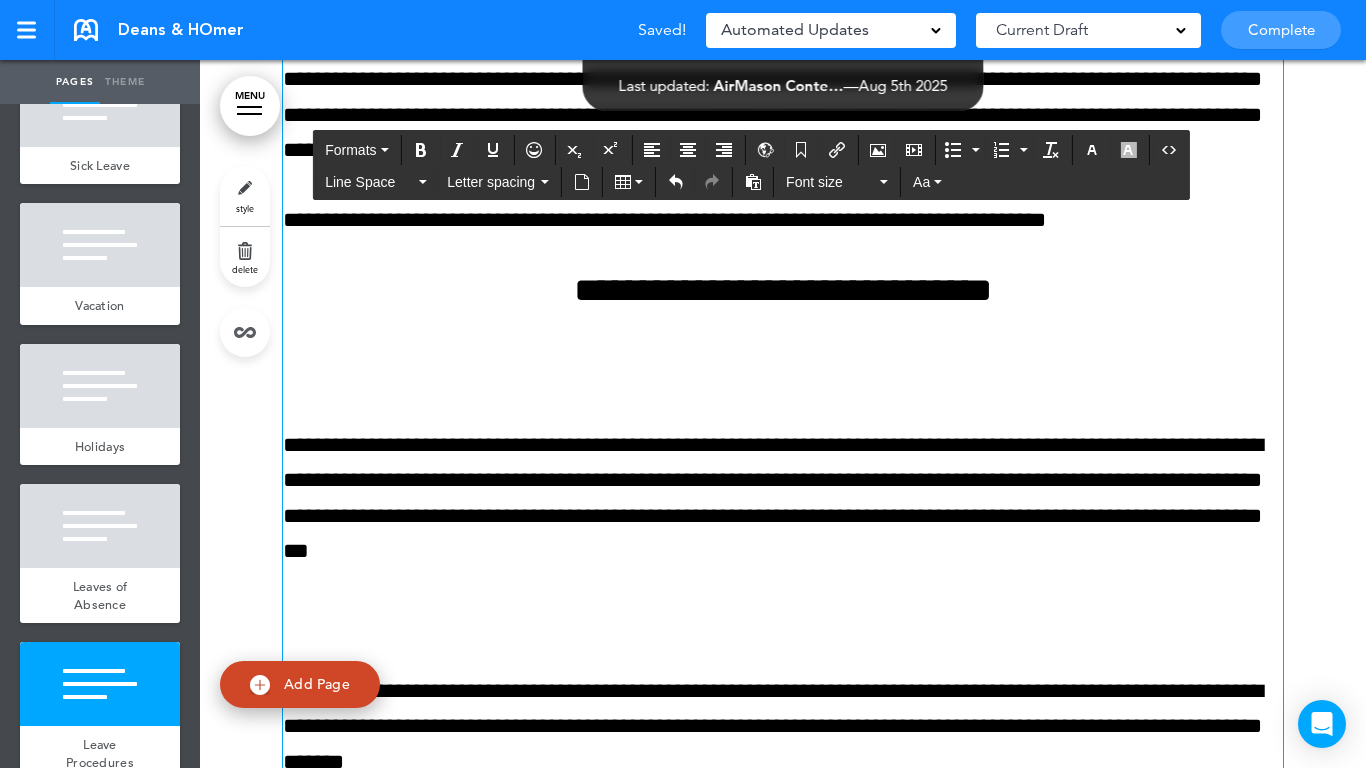 click on "**********" at bounding box center (783, -1443) 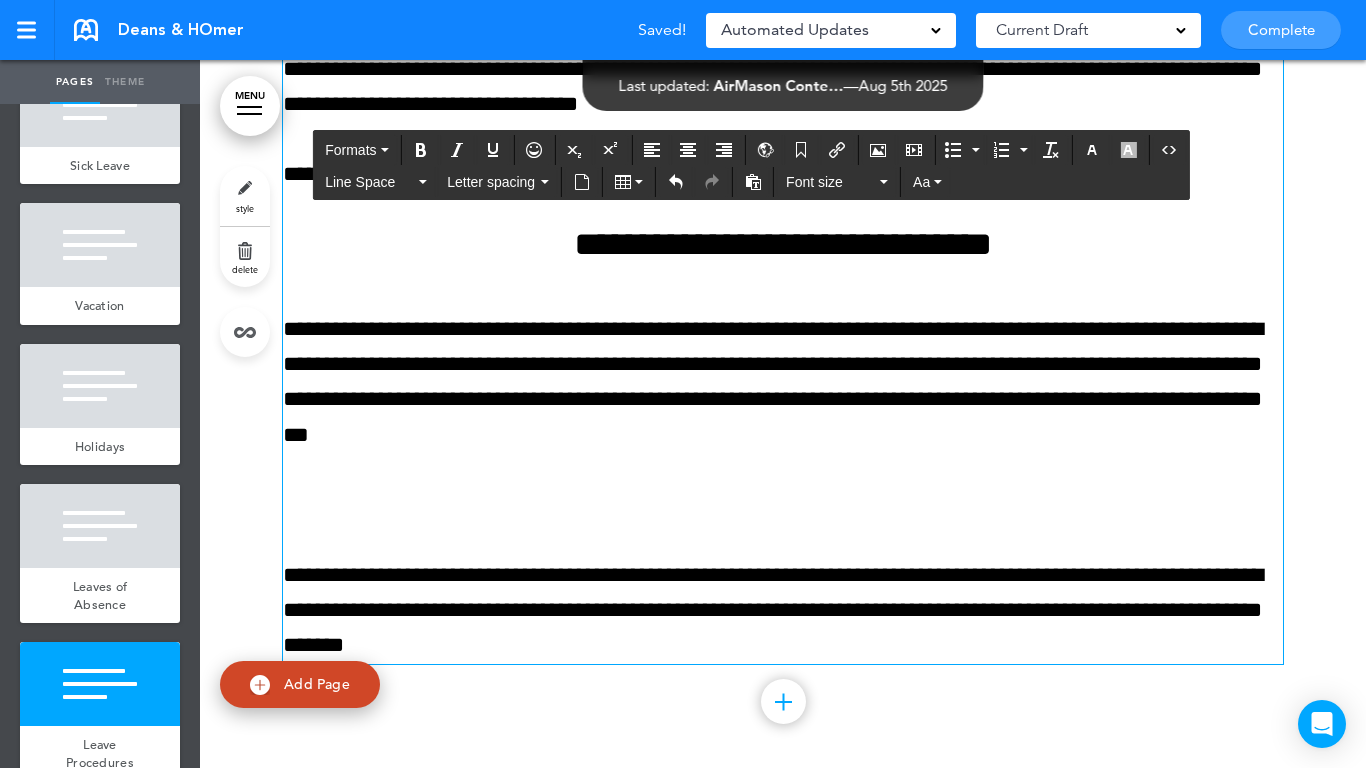 scroll, scrollTop: 46993, scrollLeft: 0, axis: vertical 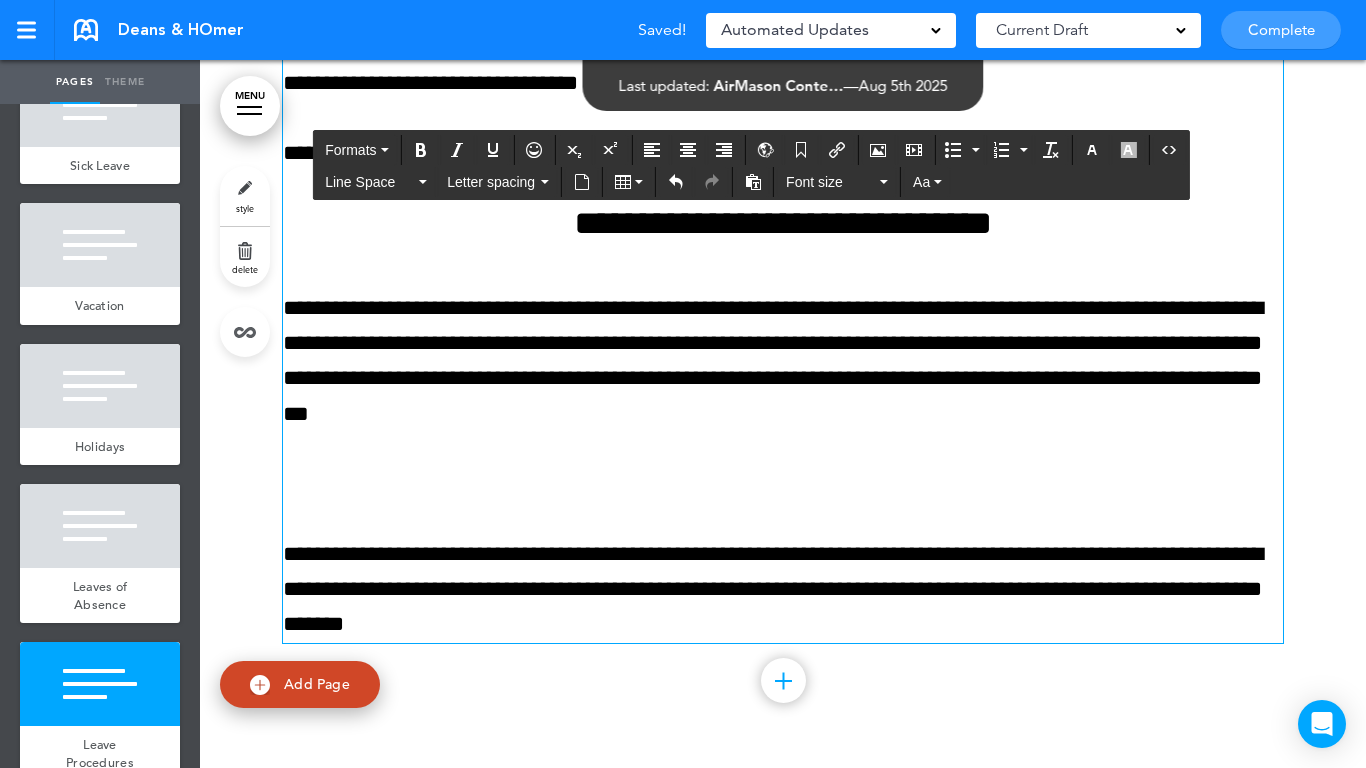 click on "**********" at bounding box center [783, -1545] 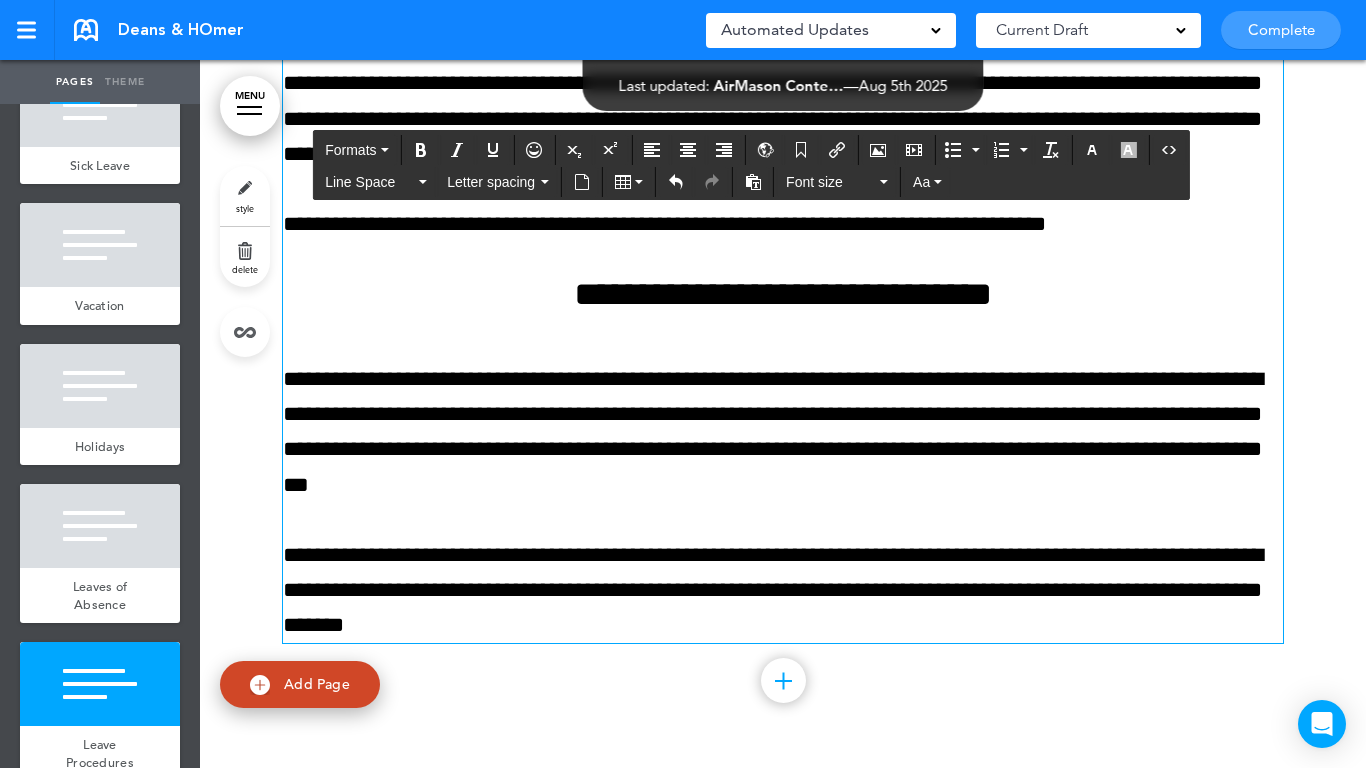scroll, scrollTop: 46922, scrollLeft: 0, axis: vertical 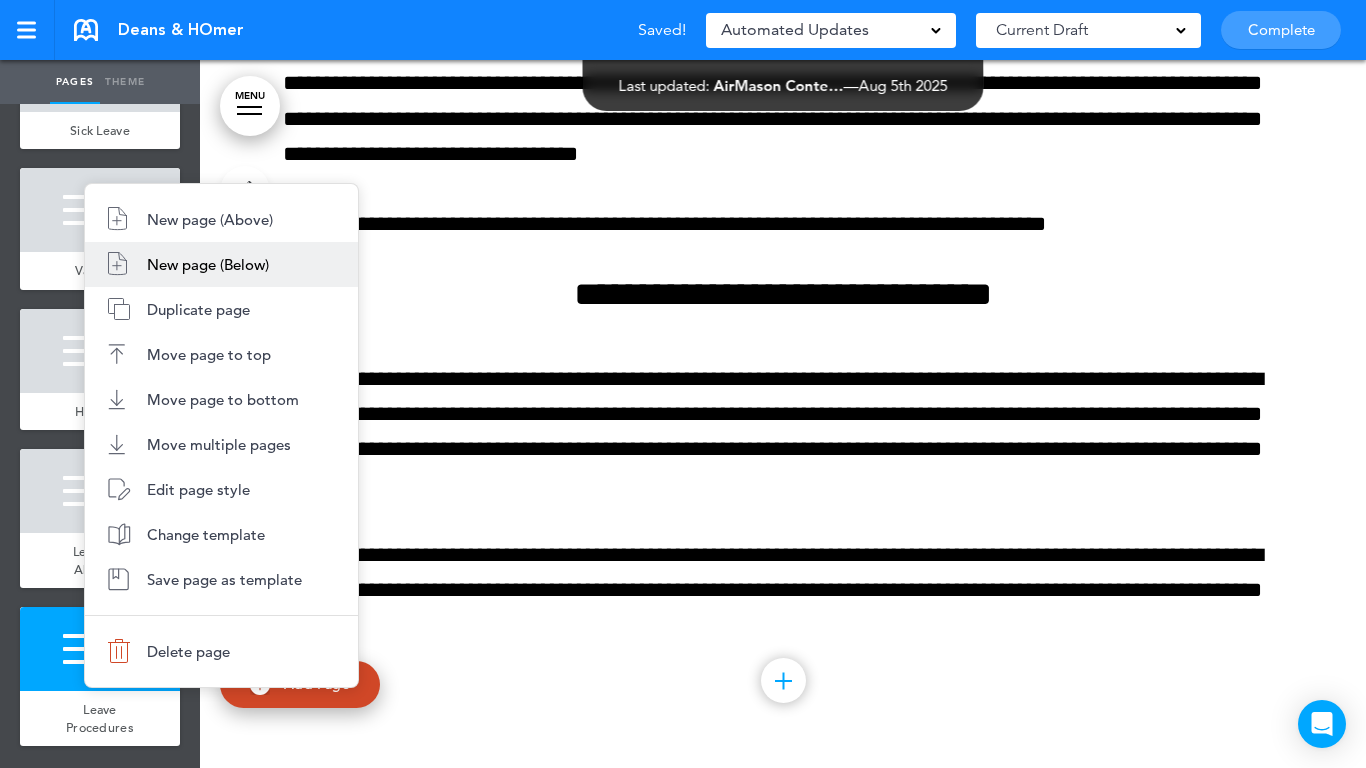 click on "New page (Below)" at bounding box center [208, 264] 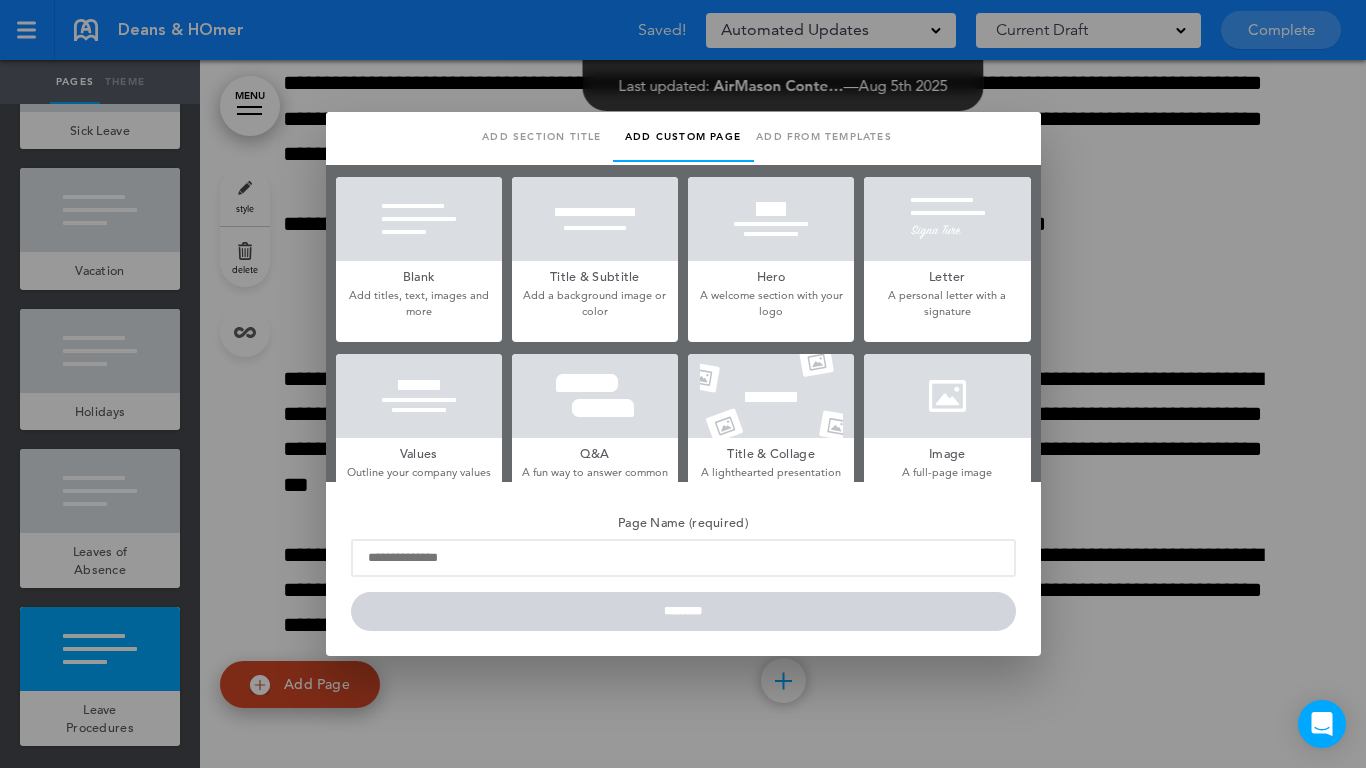 click at bounding box center [419, 219] 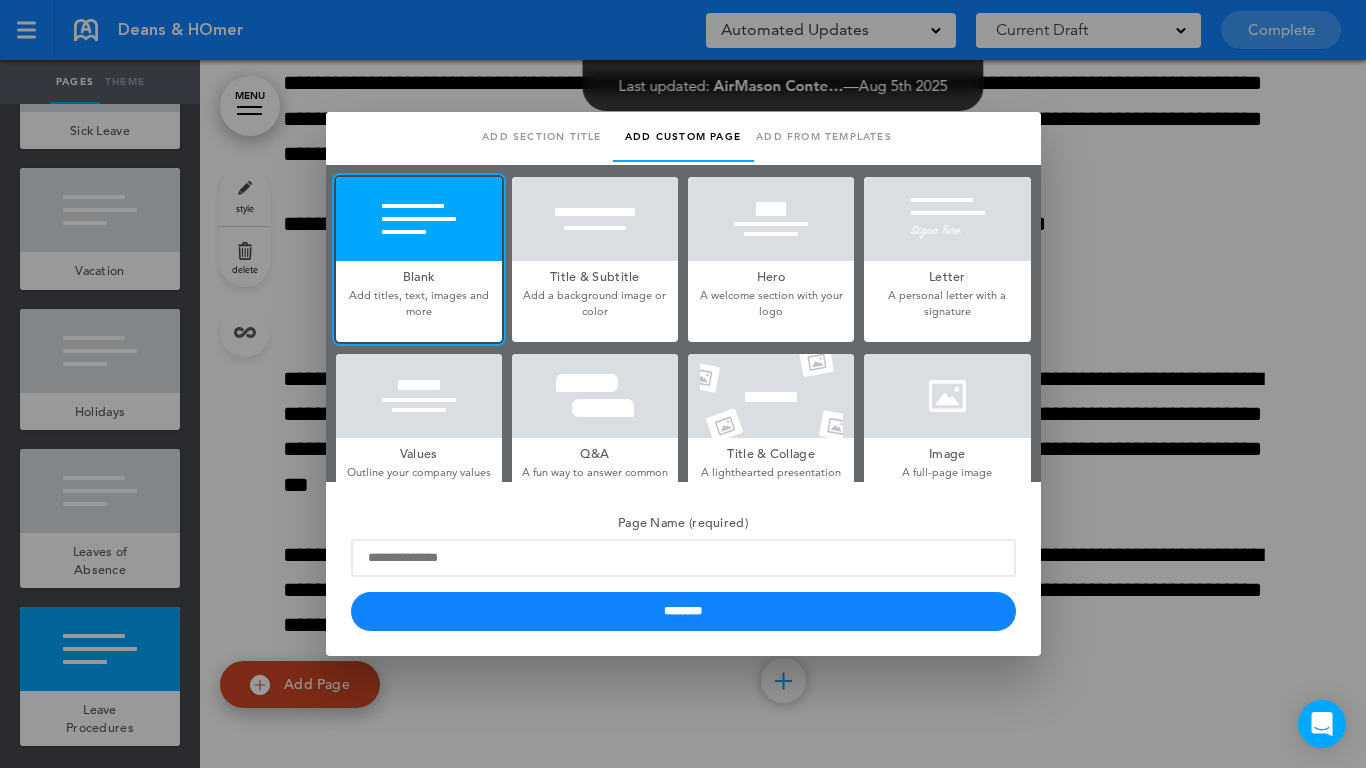 drag, startPoint x: 428, startPoint y: 257, endPoint x: 434, endPoint y: 277, distance: 20.880613 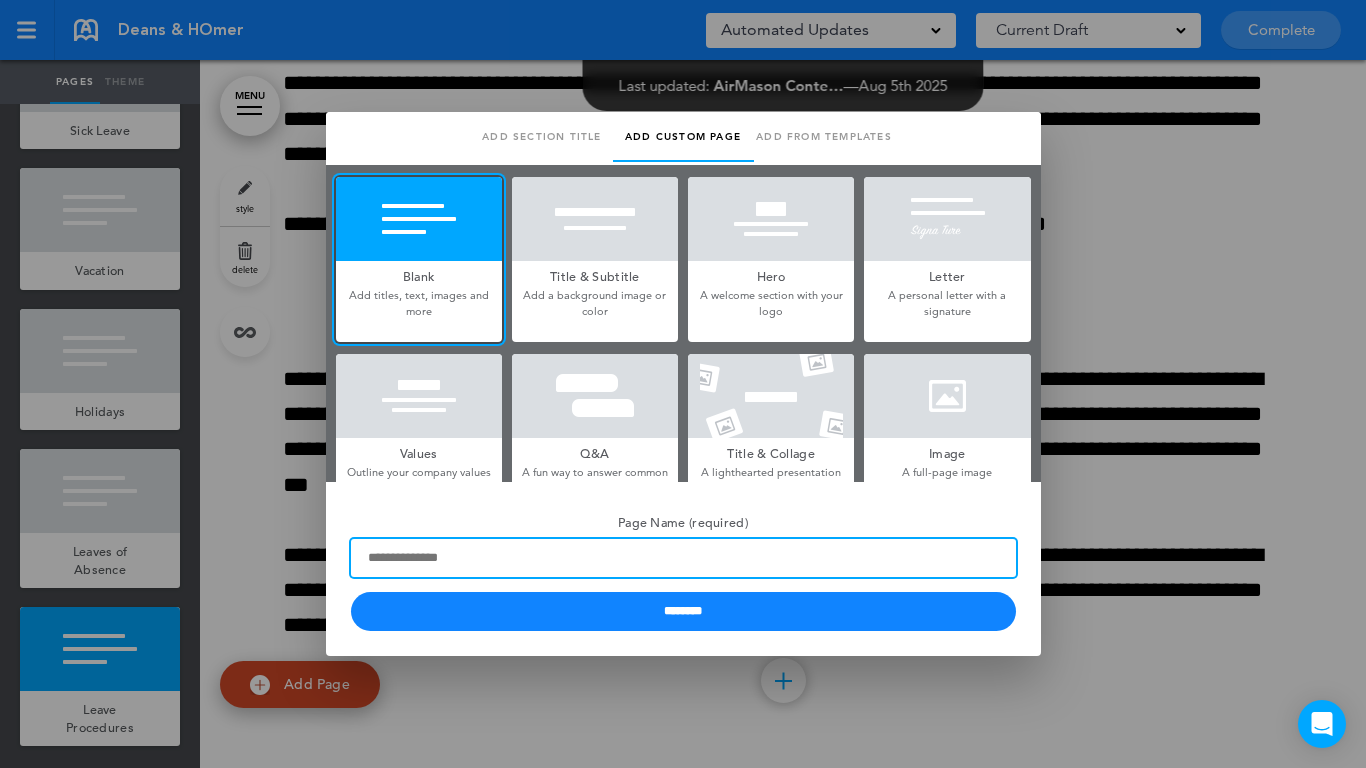 paste on "**********" 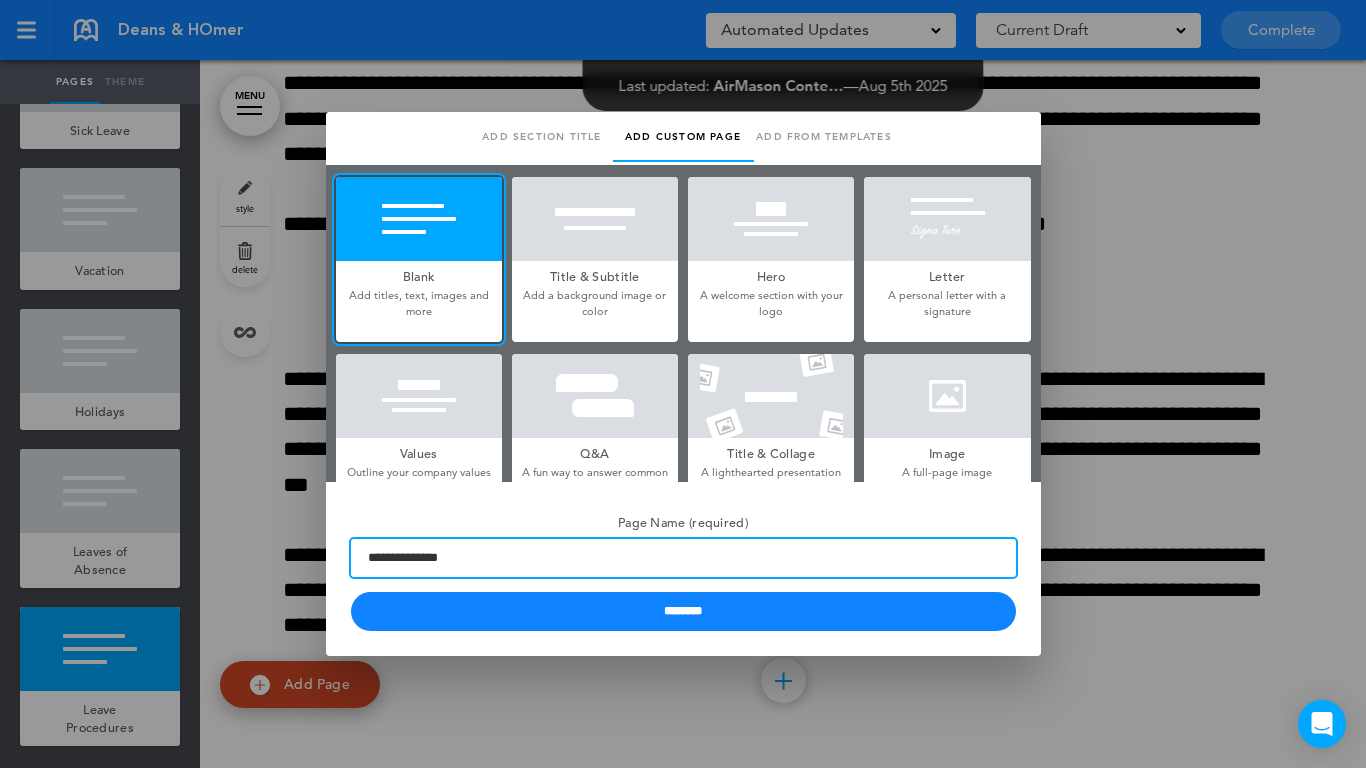 click on "**********" at bounding box center (683, 558) 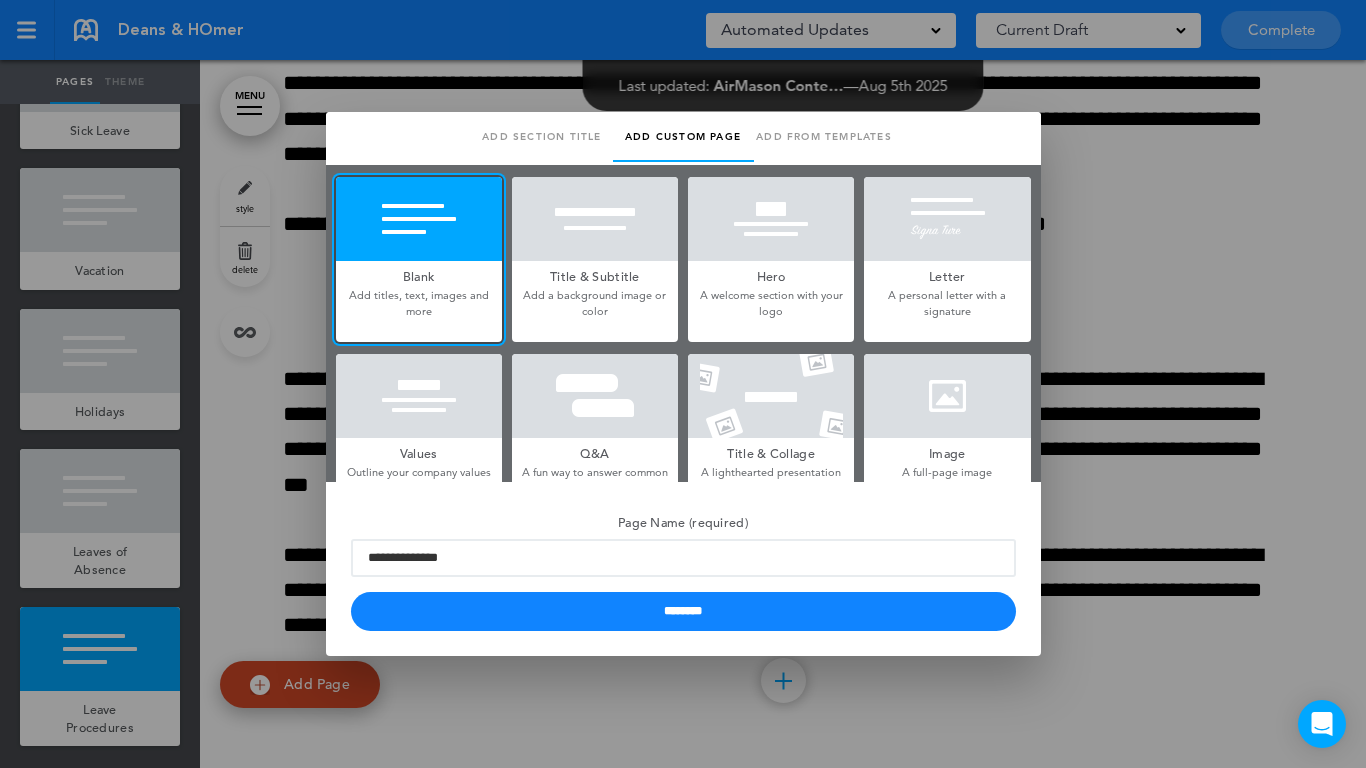 click on "**********" at bounding box center (683, 569) 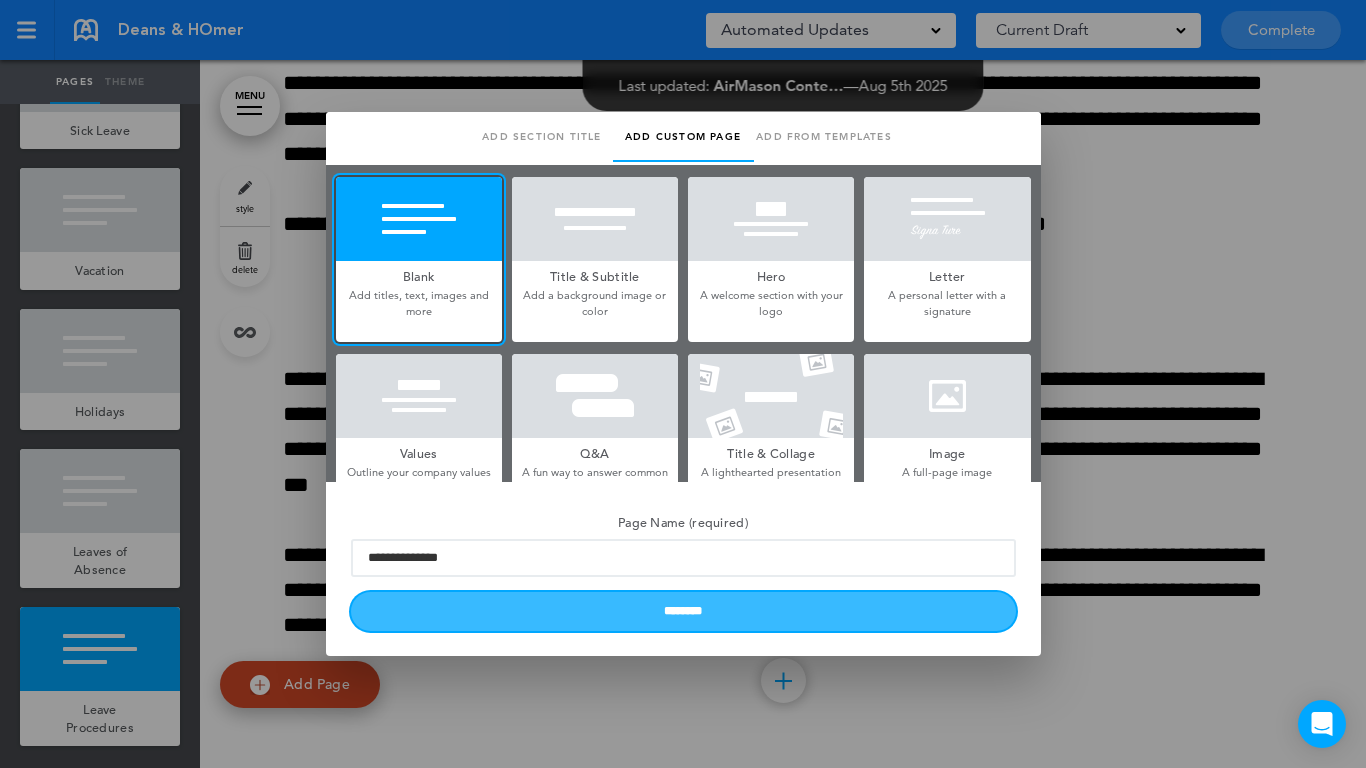 click on "********" at bounding box center [683, 611] 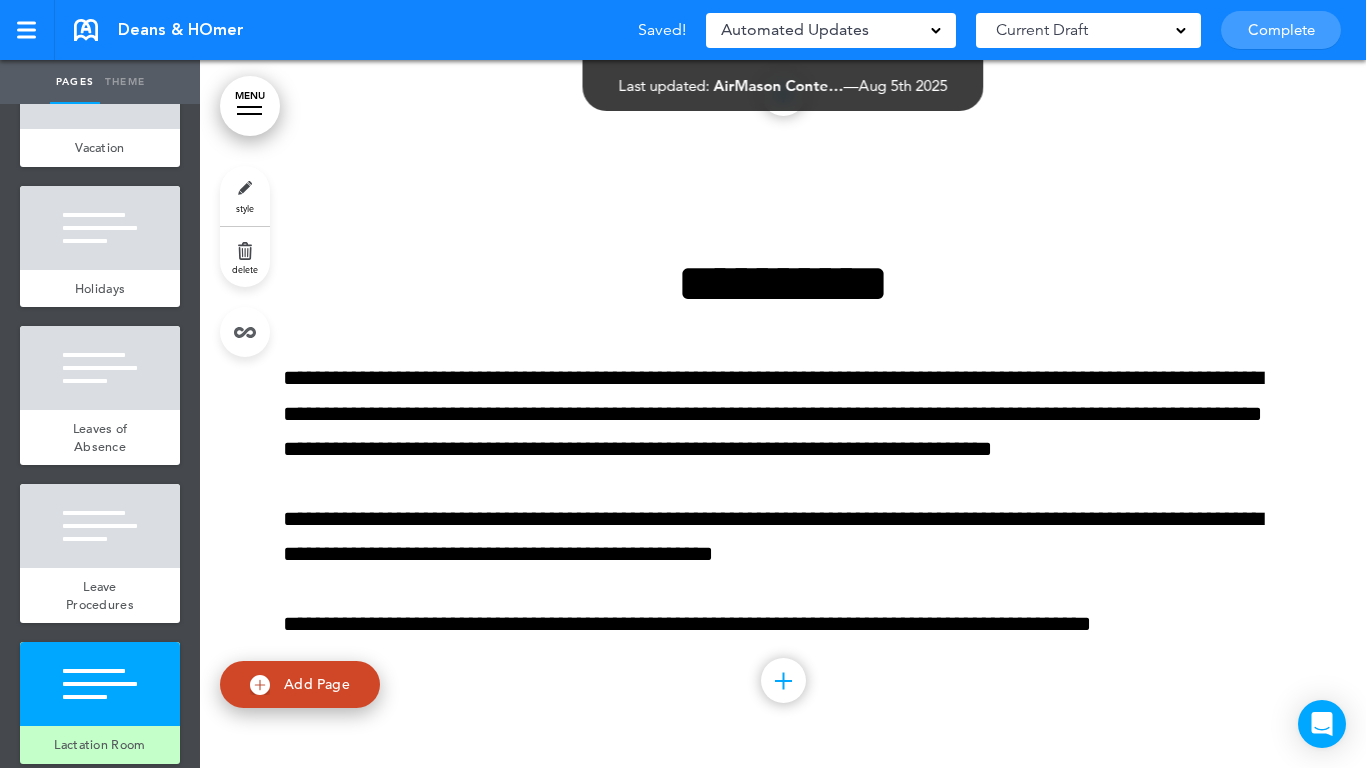 scroll, scrollTop: 47409, scrollLeft: 0, axis: vertical 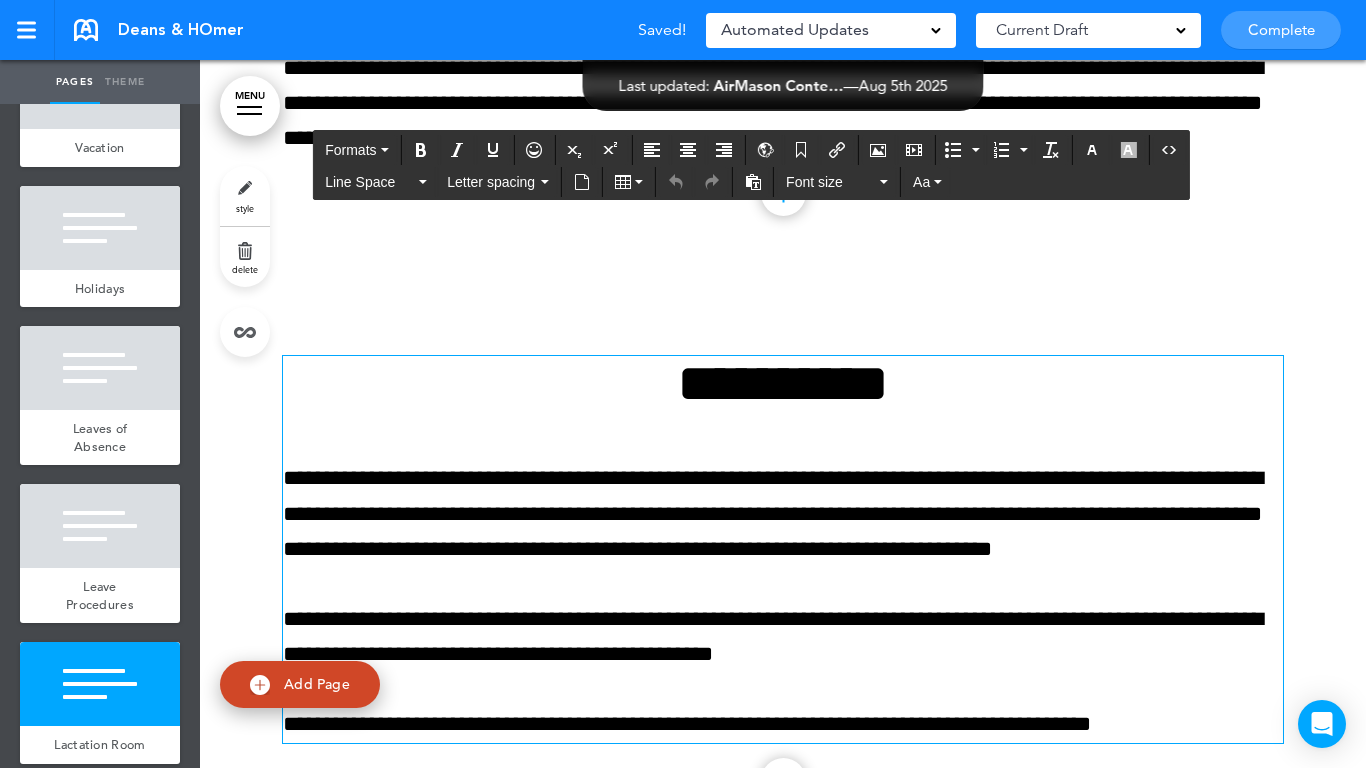 click on "**********" at bounding box center [783, 383] 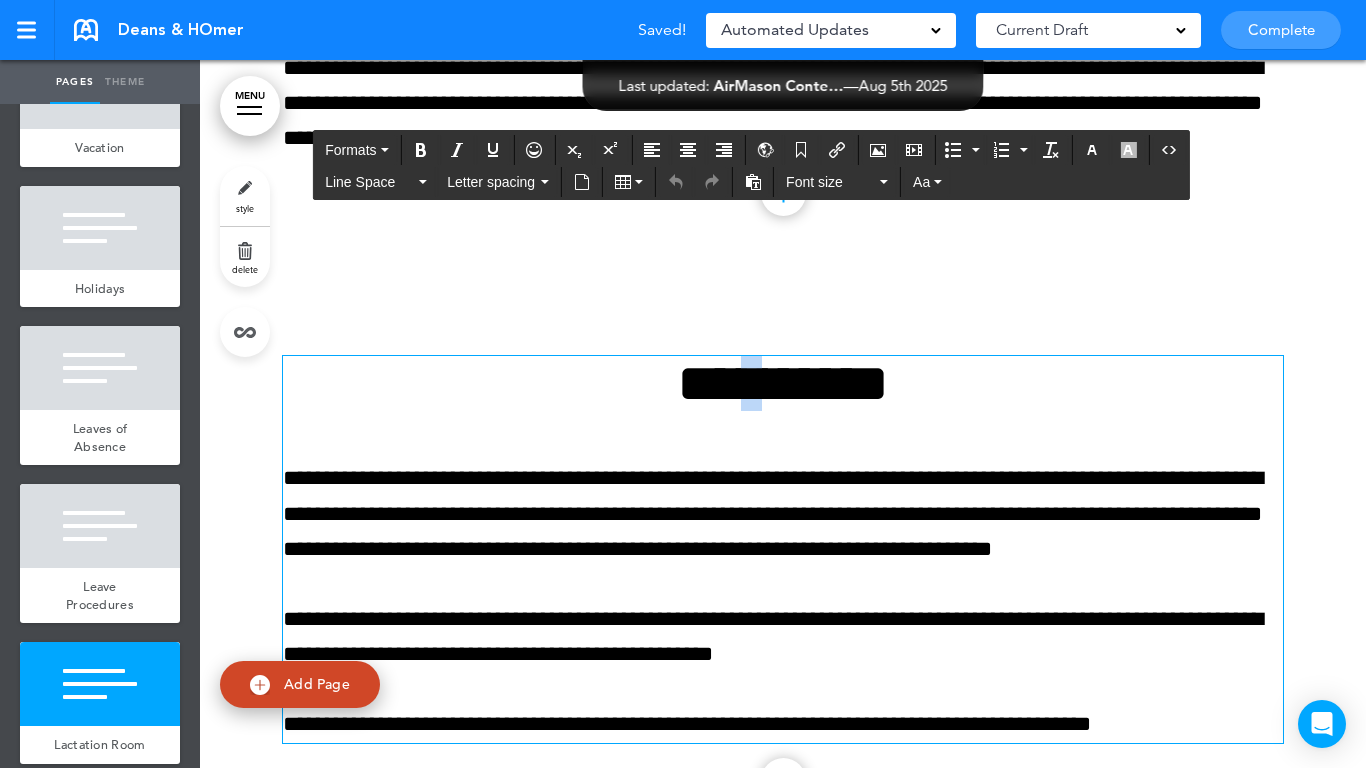 click on "**********" at bounding box center (783, 383) 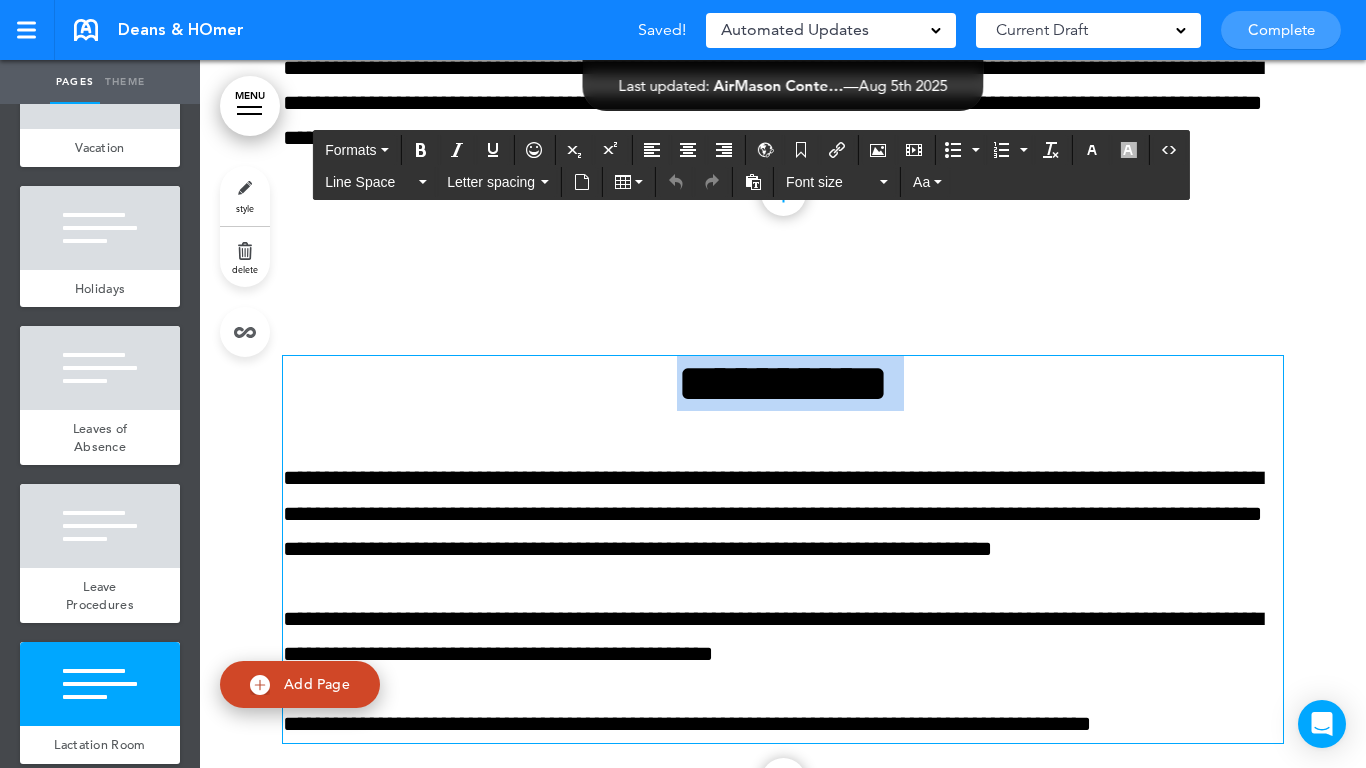click on "**********" at bounding box center [783, 383] 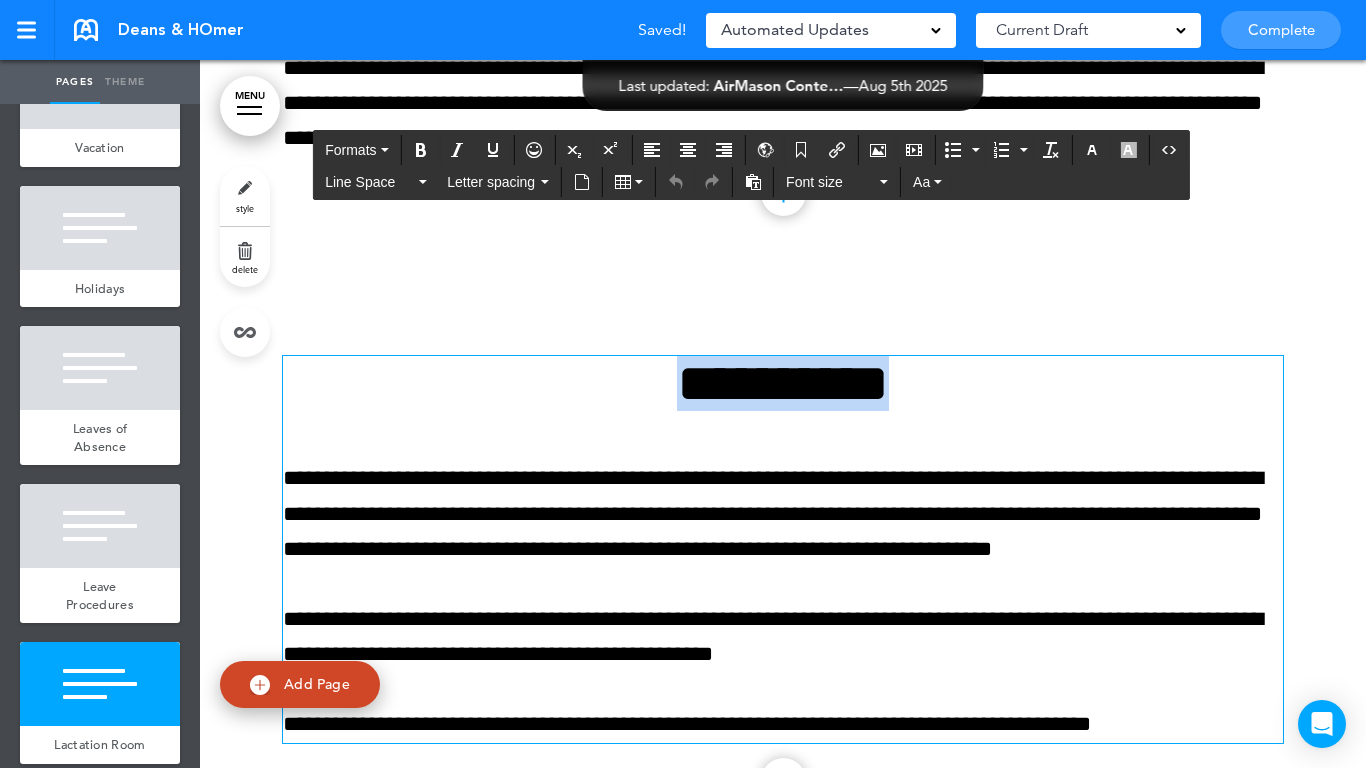 paste 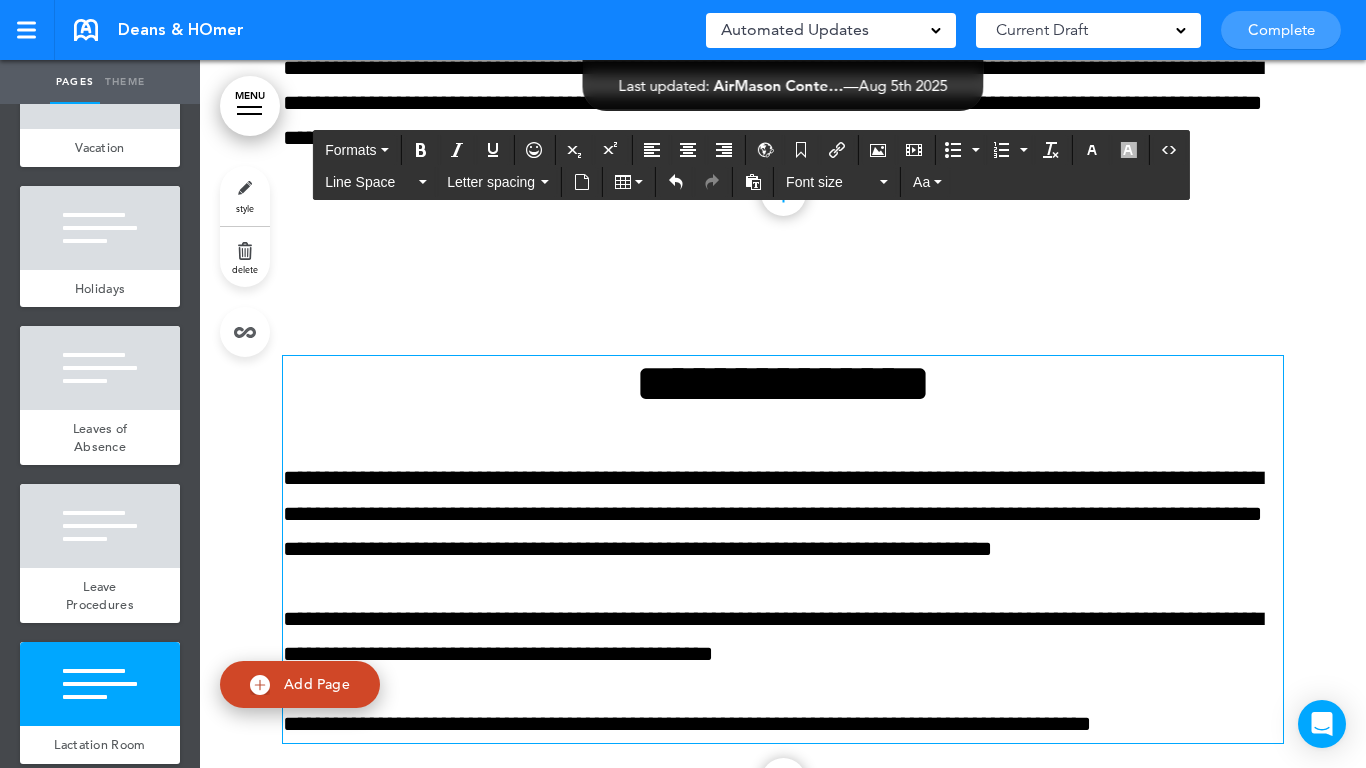 scroll, scrollTop: 47509, scrollLeft: 0, axis: vertical 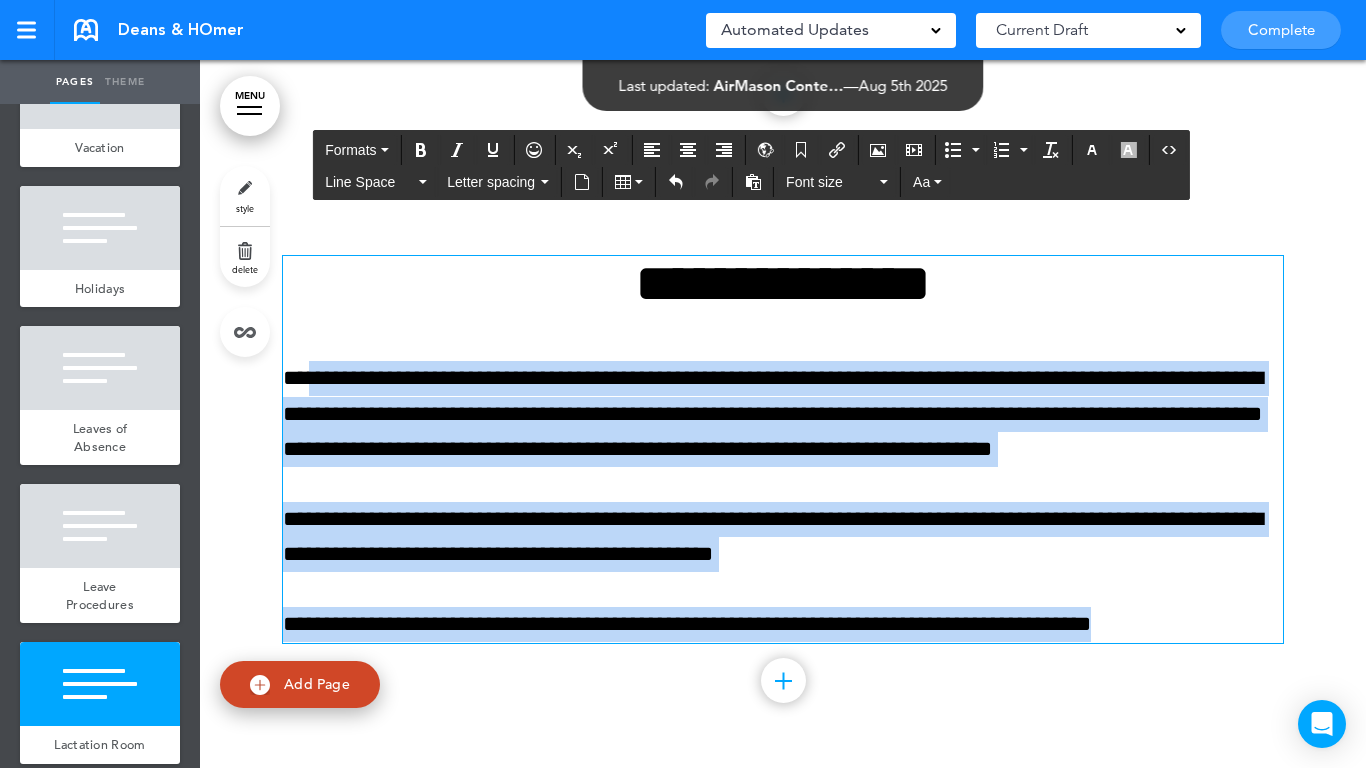 click on "Make this page common so it is available in other handbooks.
This handbook
Preview
Settings
Your Handbooks
Account
Manage Organization
My Account
Help
Logout
Deans & HOmer
Saved!
Automated Updates
0
Auto policy updates
🎉
Updating policies just got easier! Introducing" at bounding box center (683, 384) 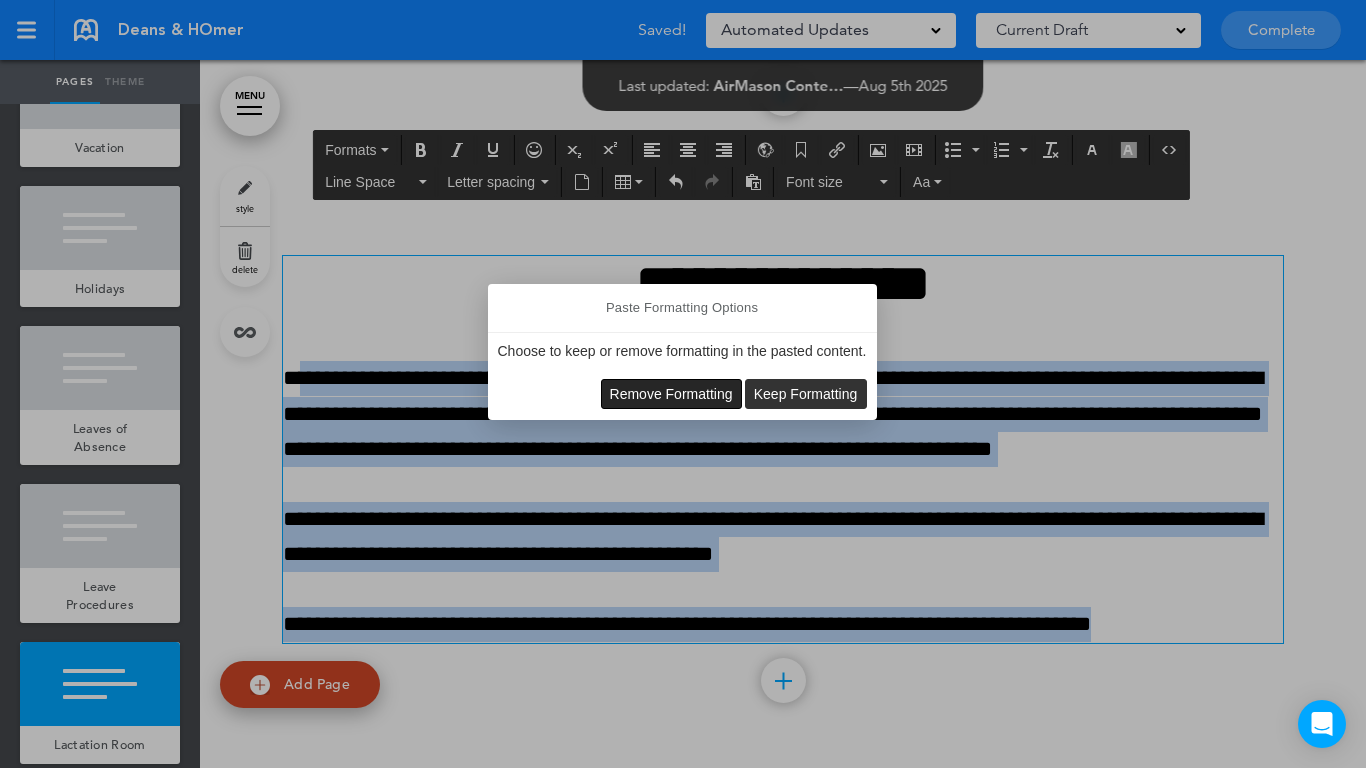 click on "Remove Formatting" at bounding box center (671, 394) 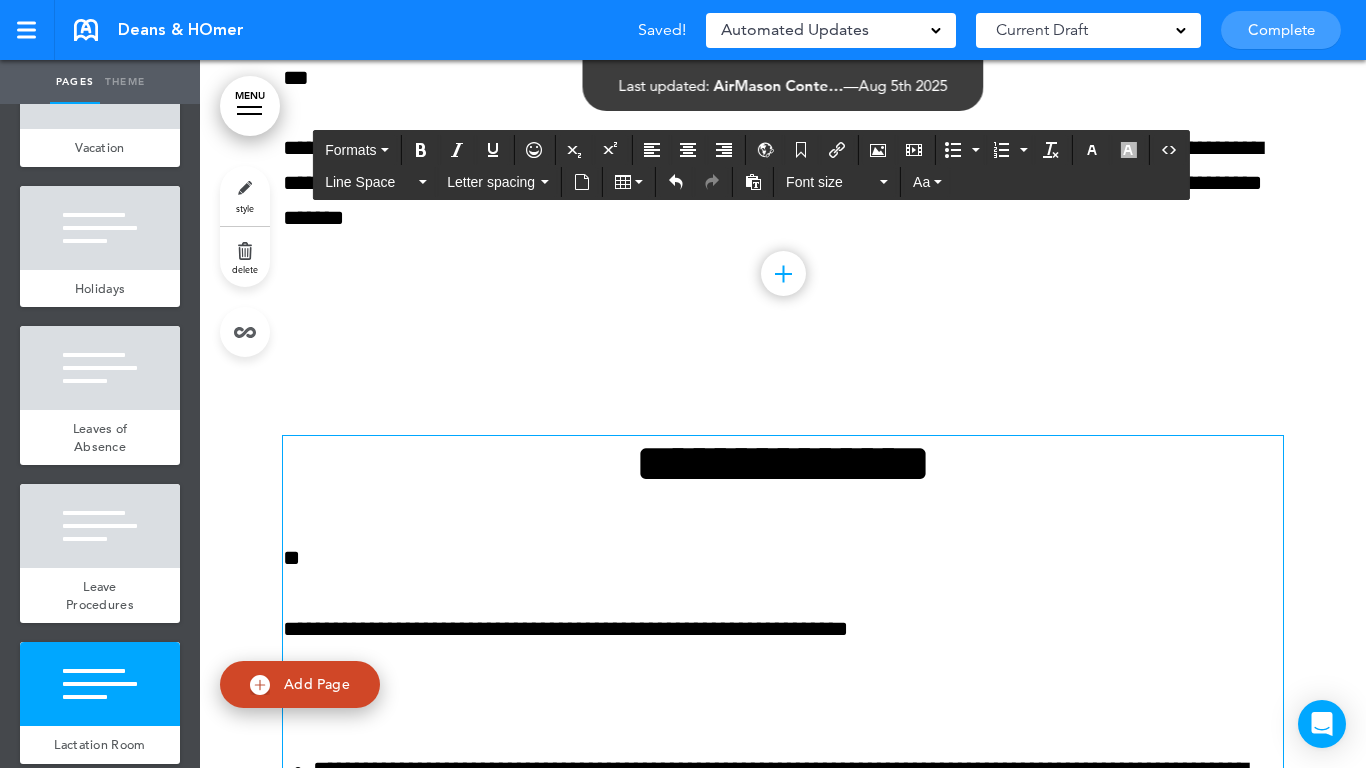 scroll, scrollTop: 47363, scrollLeft: 0, axis: vertical 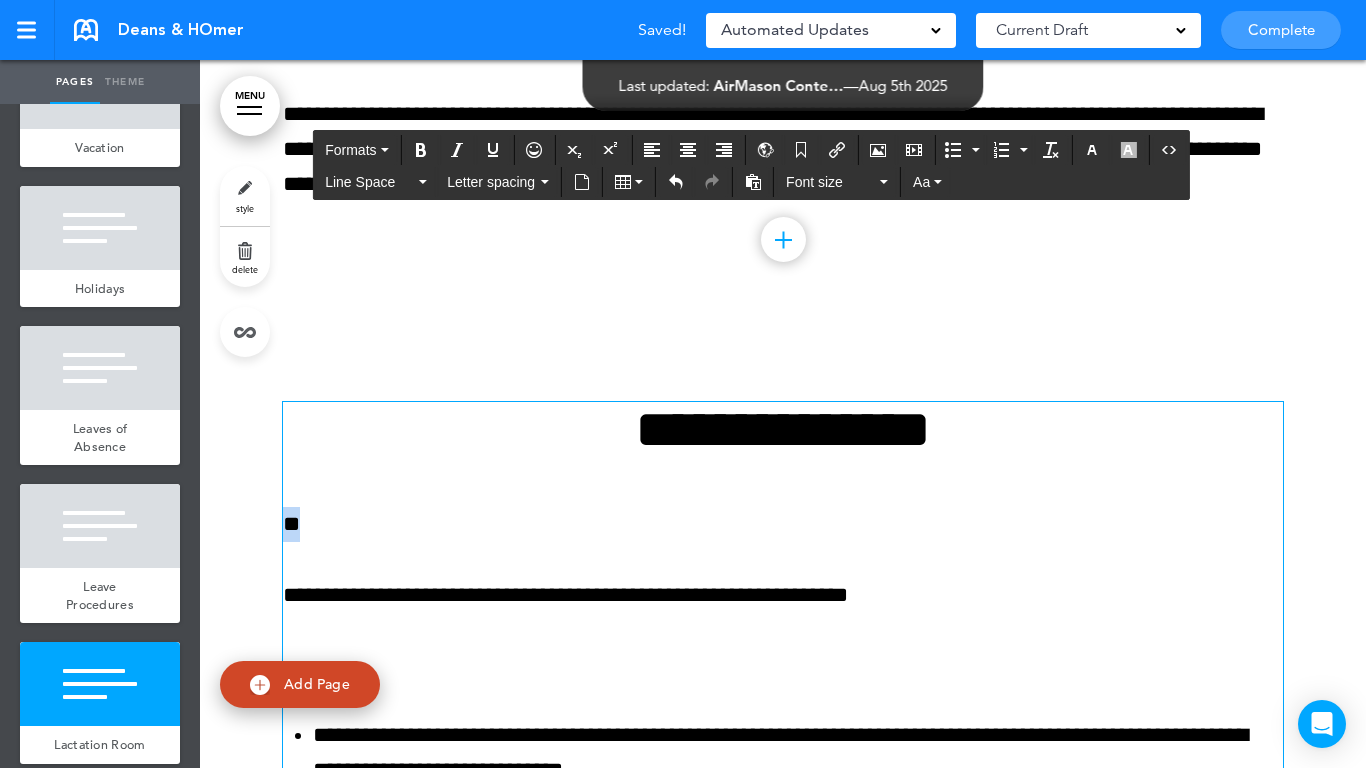 drag, startPoint x: 391, startPoint y: 515, endPoint x: 227, endPoint y: 512, distance: 164.02744 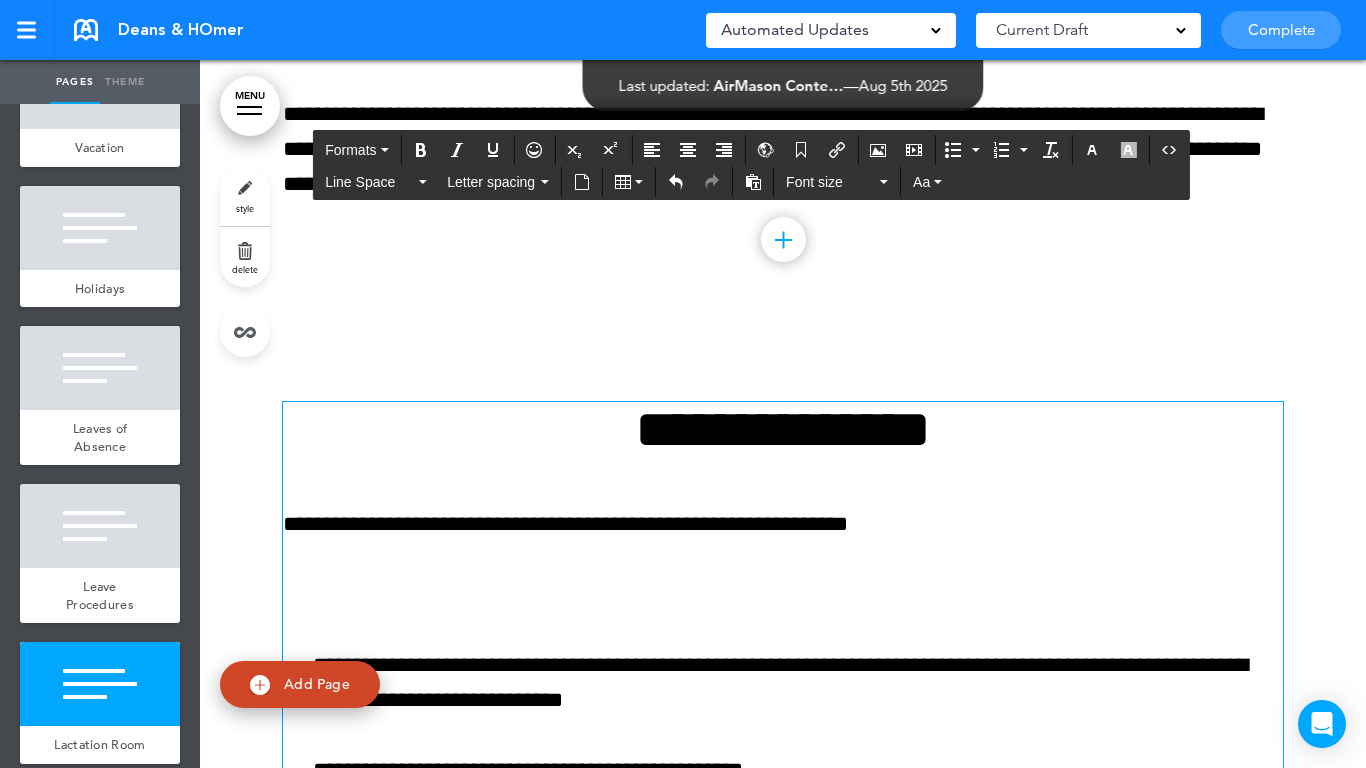 click on "**********" at bounding box center [783, 1493] 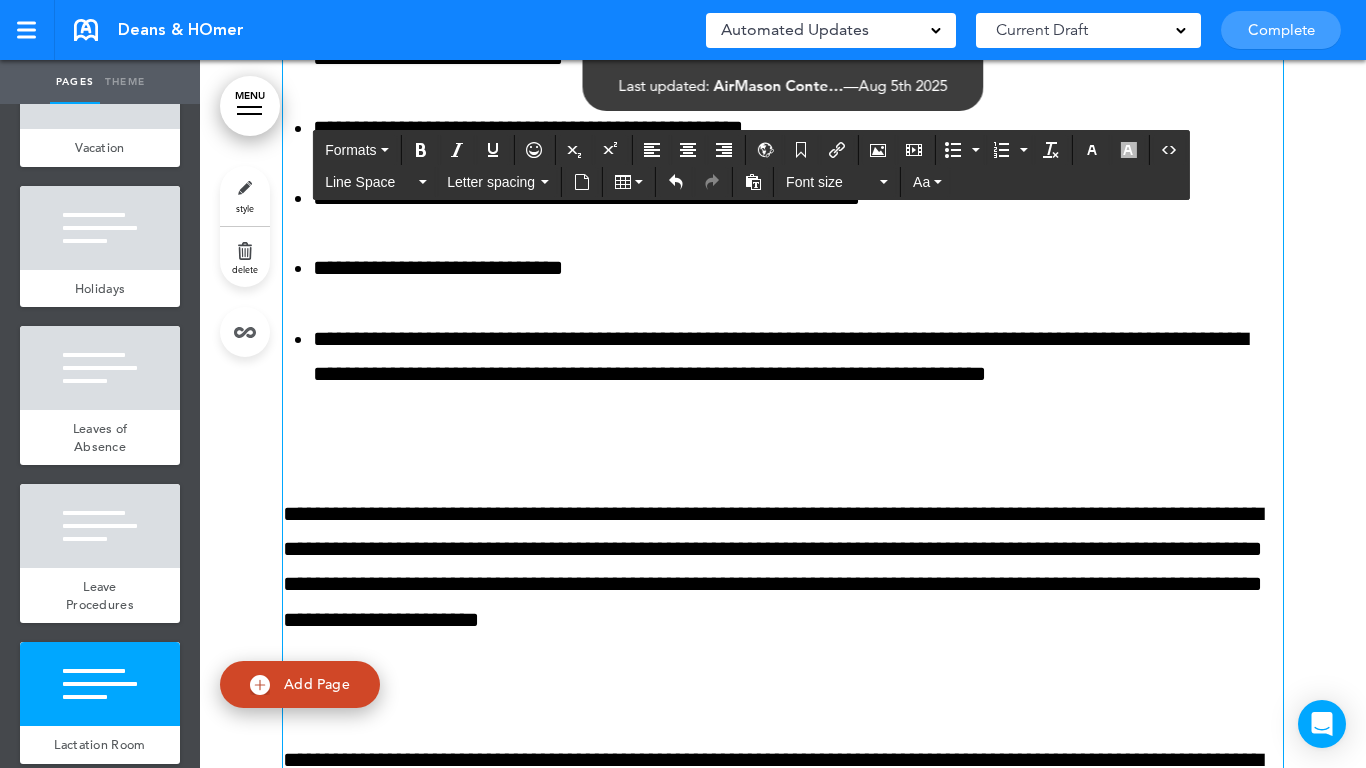 scroll, scrollTop: 47963, scrollLeft: 0, axis: vertical 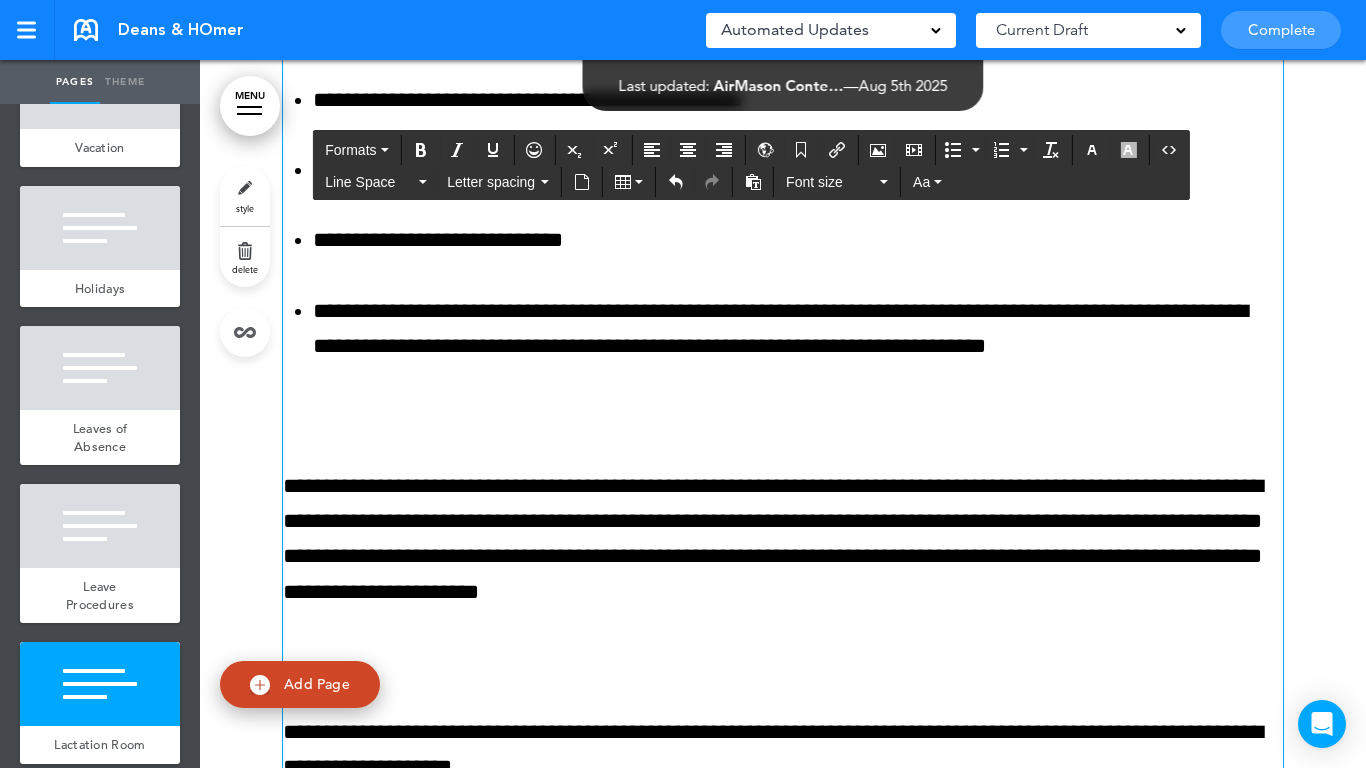 click at bounding box center [783, 416] 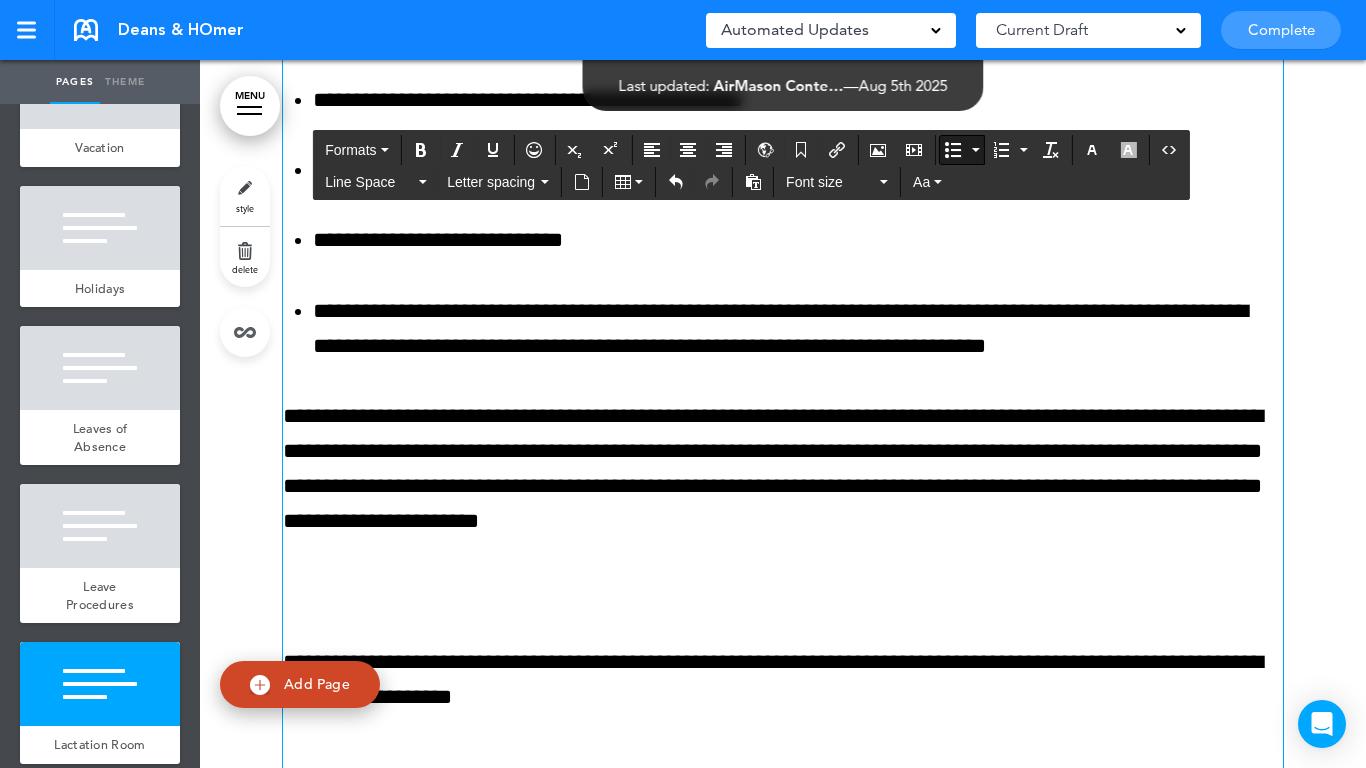 click on "**********" at bounding box center (783, 822) 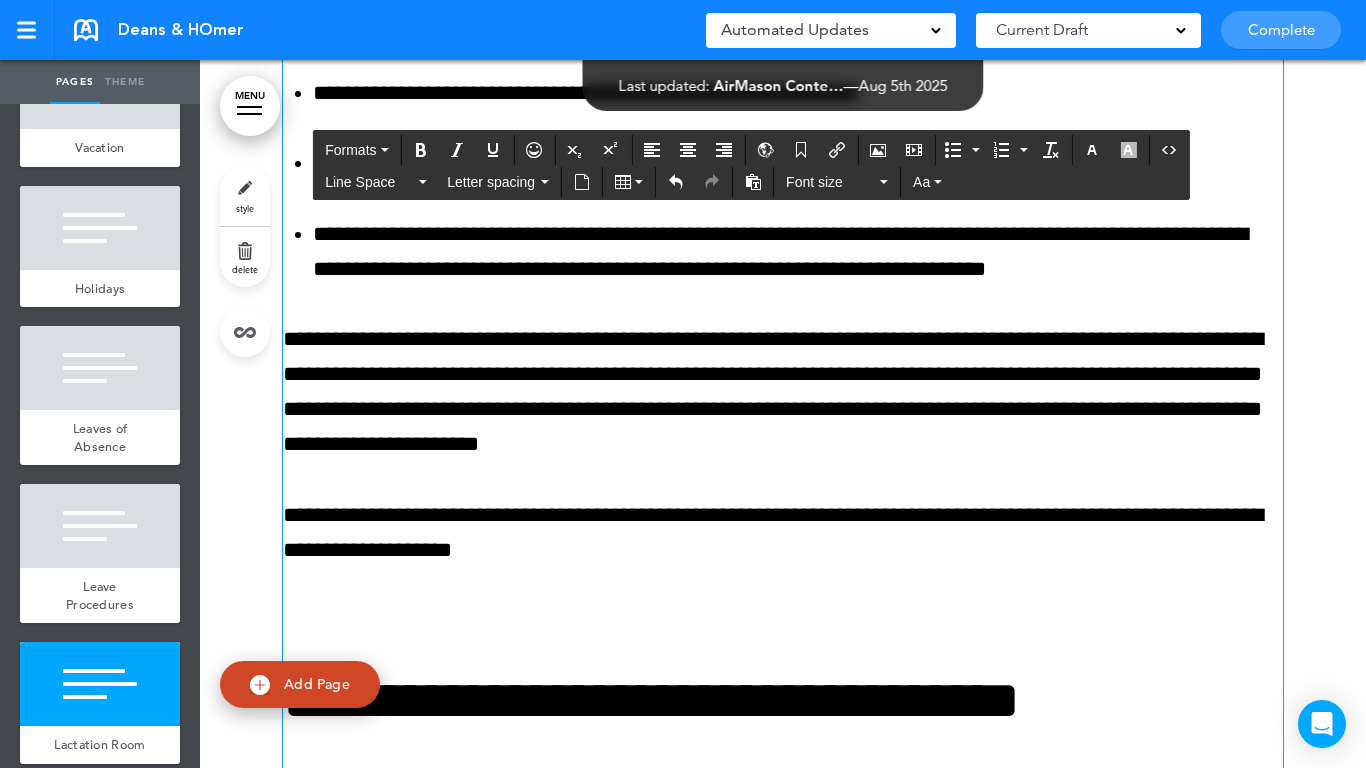 scroll, scrollTop: 48163, scrollLeft: 0, axis: vertical 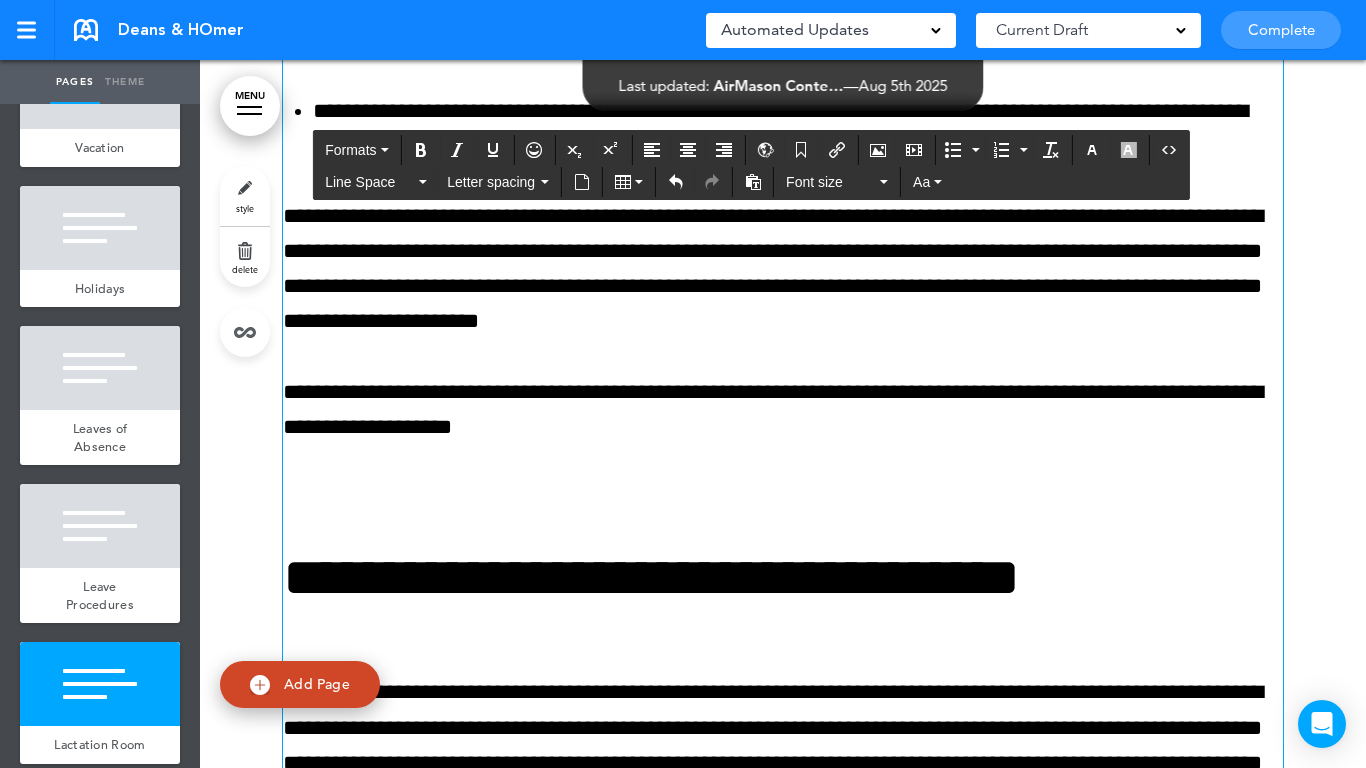 click at bounding box center [783, 497] 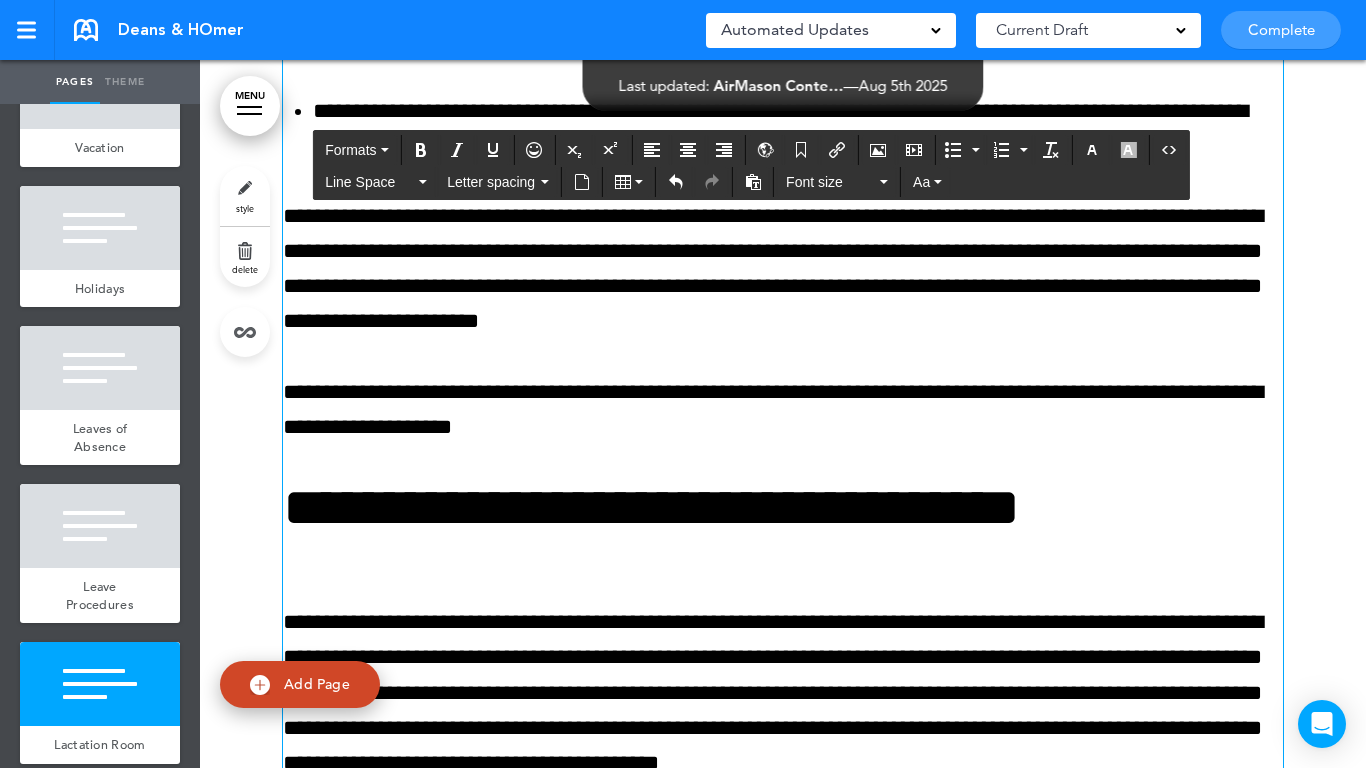 click on "**********" at bounding box center [783, 552] 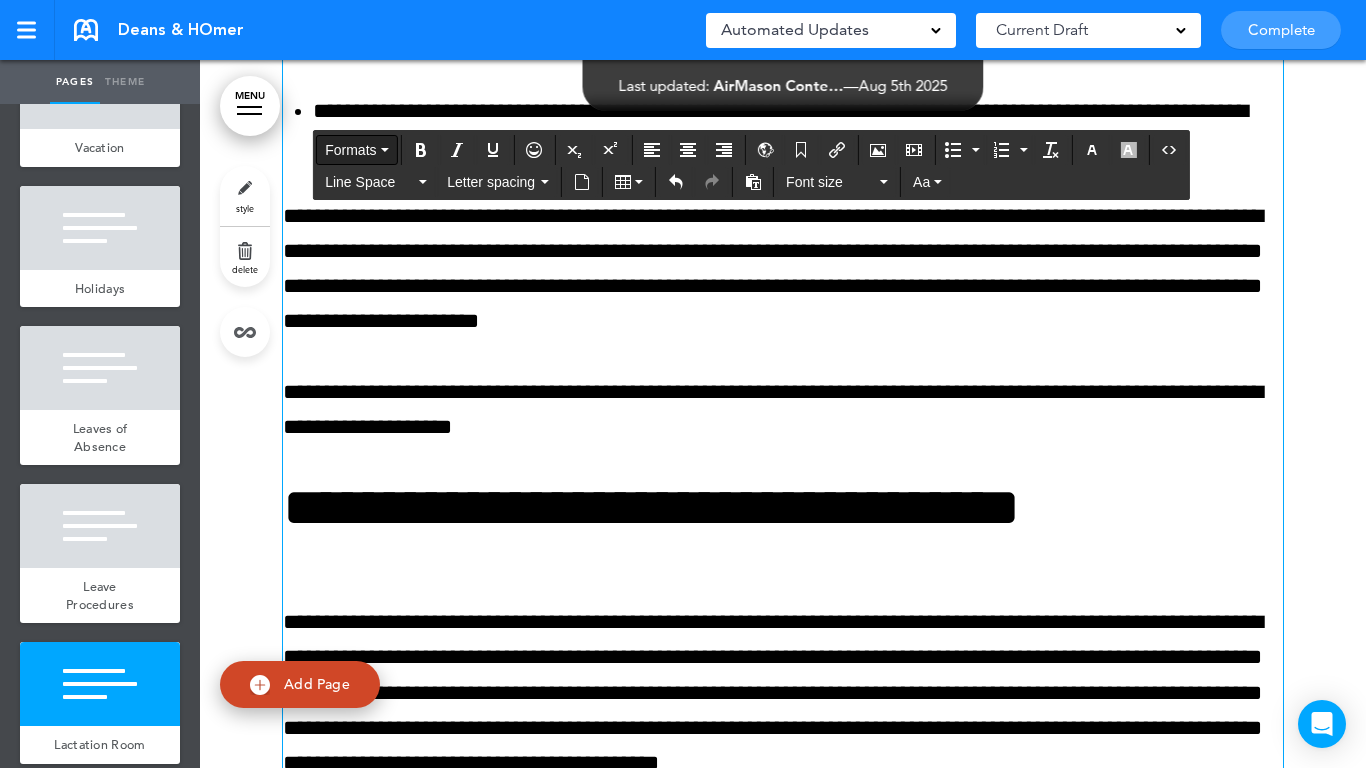 click on "Formats" at bounding box center (350, 150) 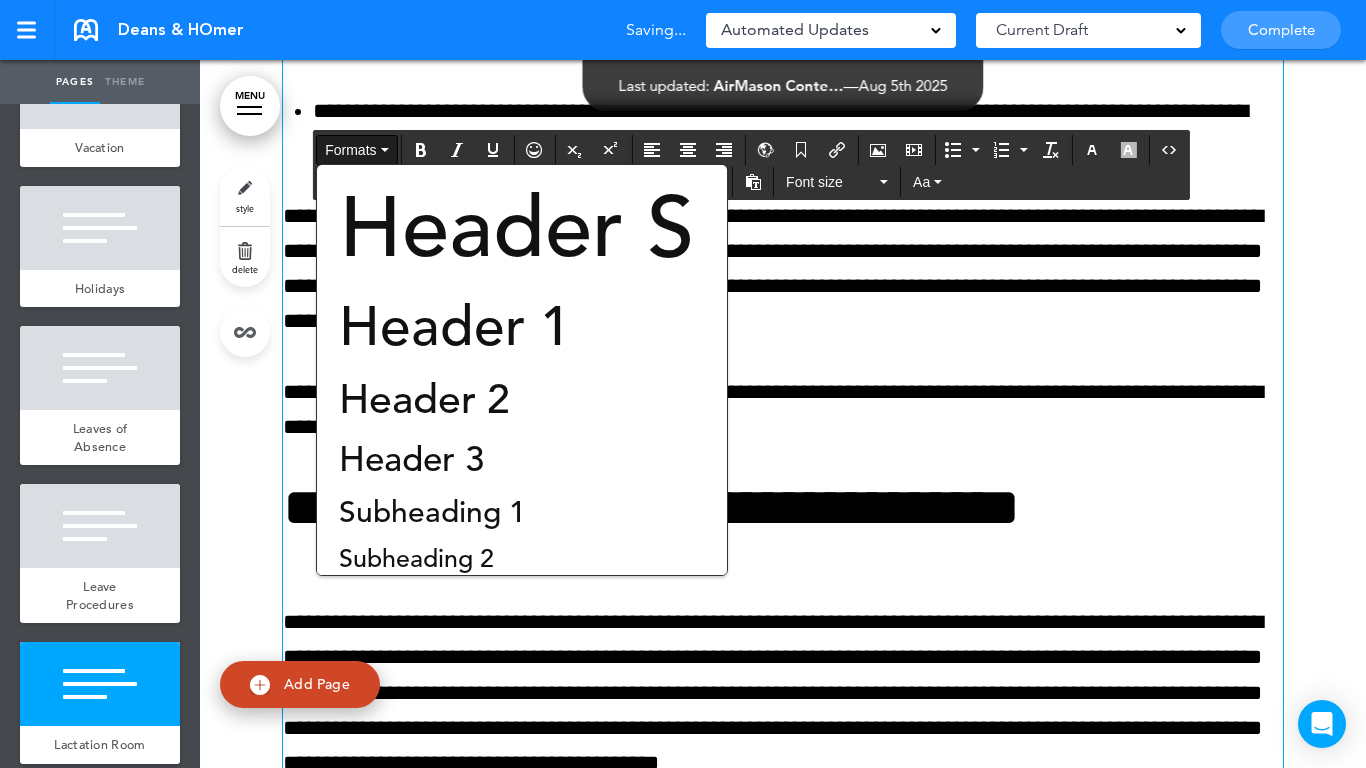 click on "Header 3" at bounding box center [411, 459] 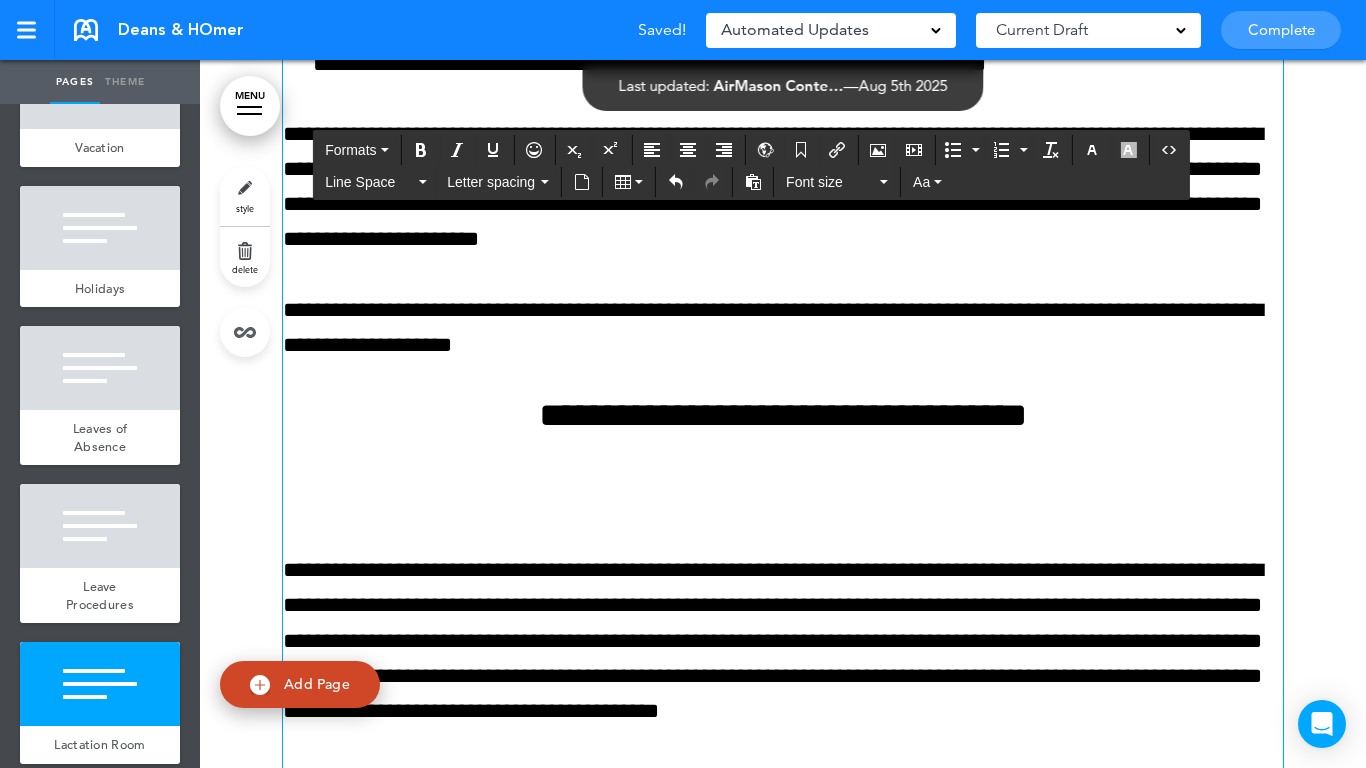 scroll, scrollTop: 48363, scrollLeft: 0, axis: vertical 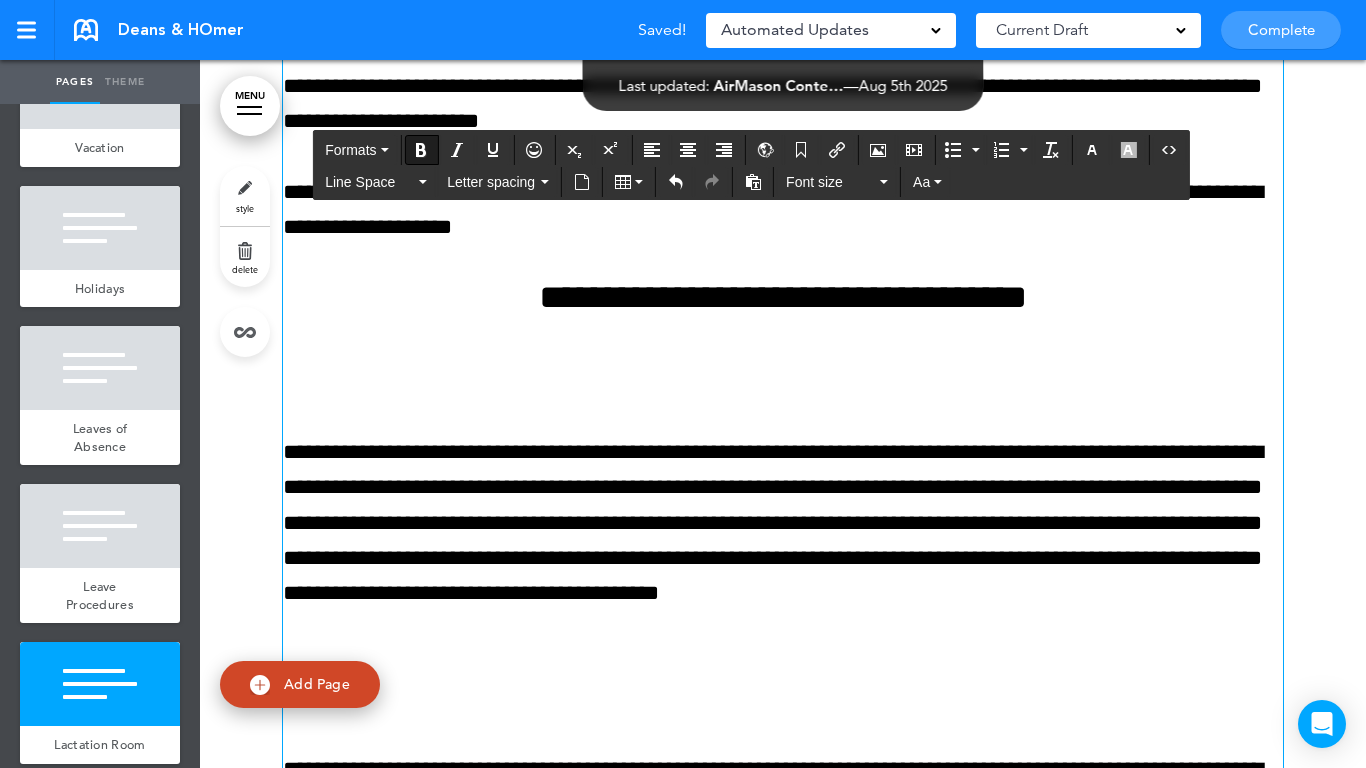 click on "**********" at bounding box center [783, 367] 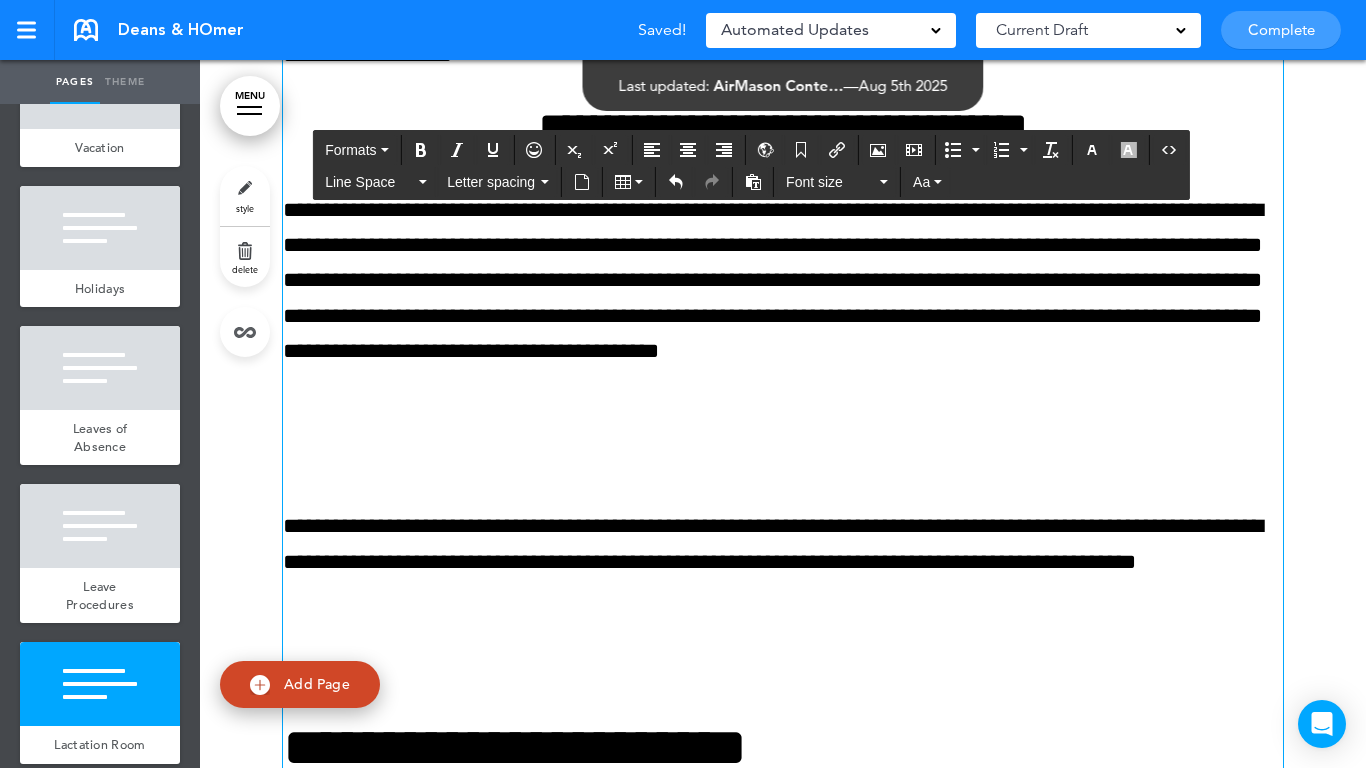 scroll, scrollTop: 48563, scrollLeft: 0, axis: vertical 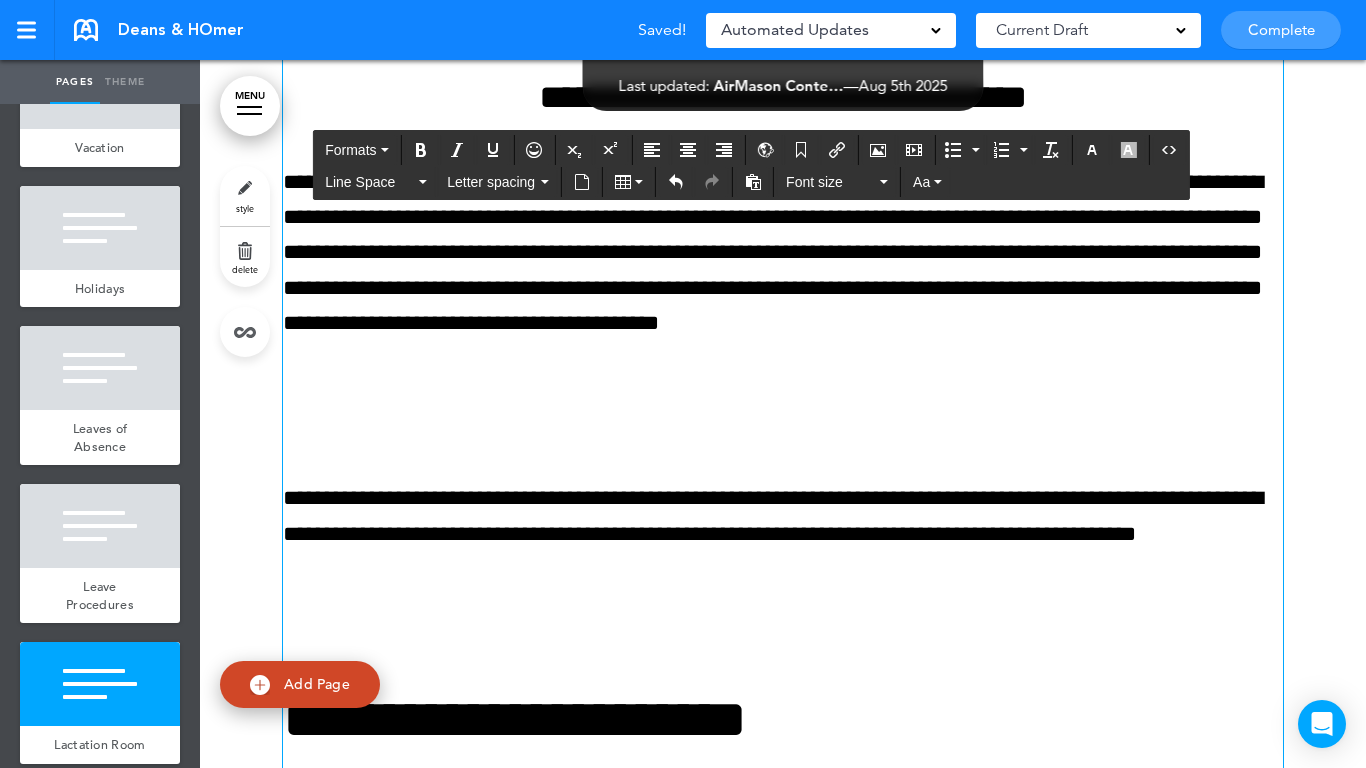 click at bounding box center [783, 428] 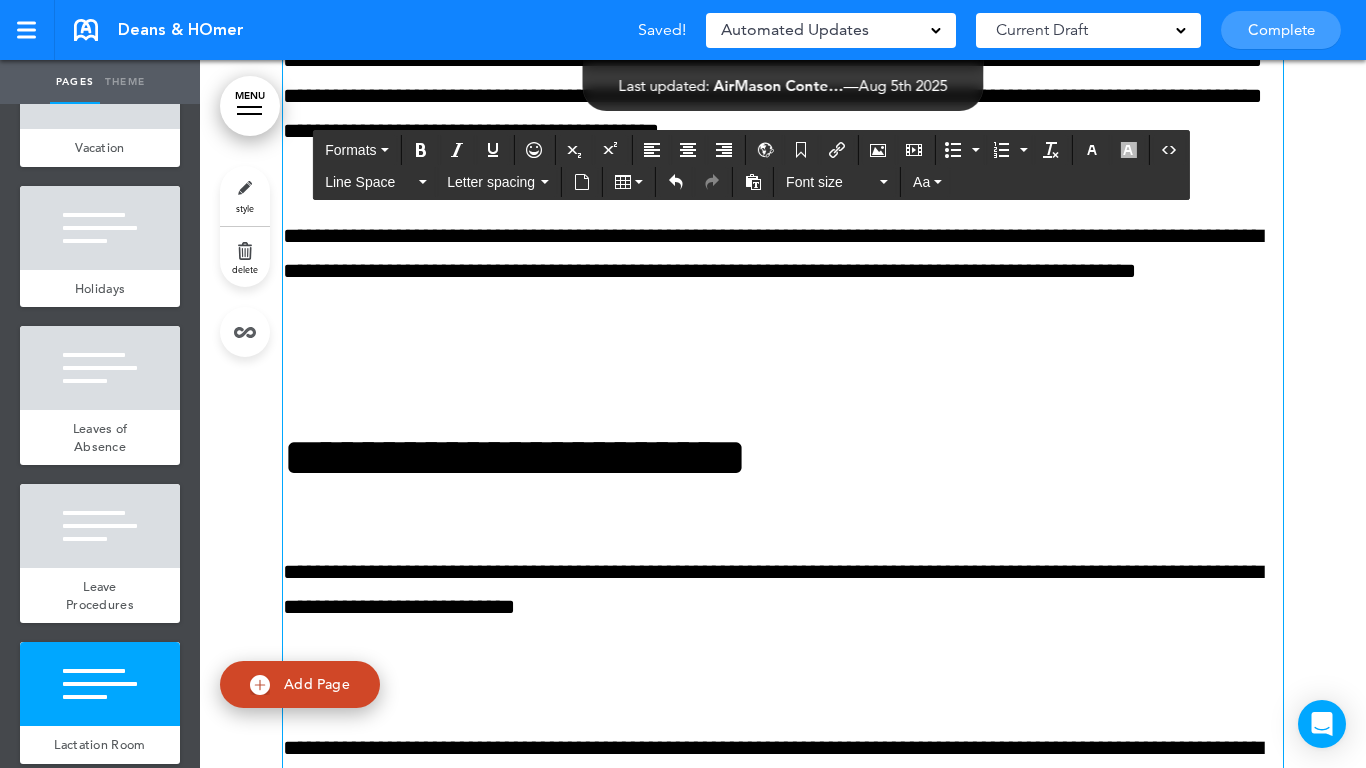 scroll, scrollTop: 48763, scrollLeft: 0, axis: vertical 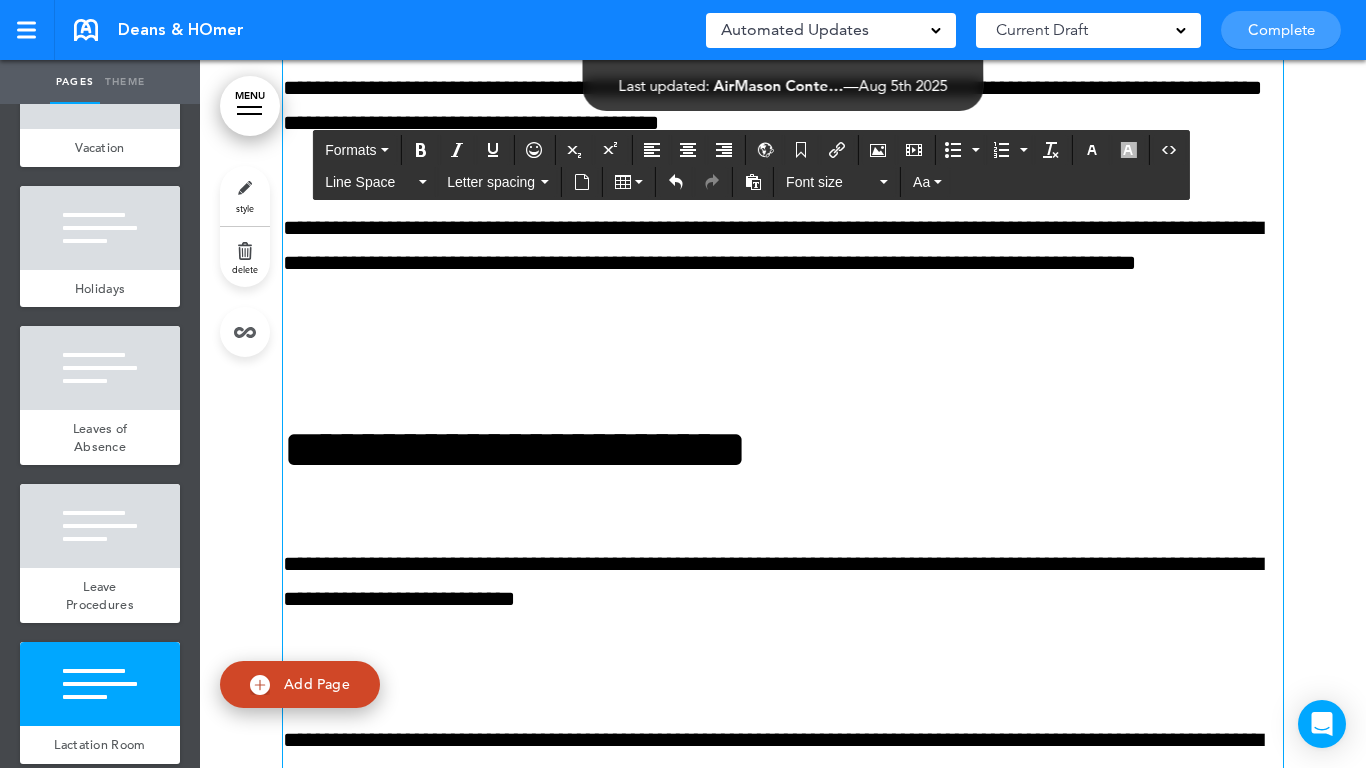 click at bounding box center [783, 369] 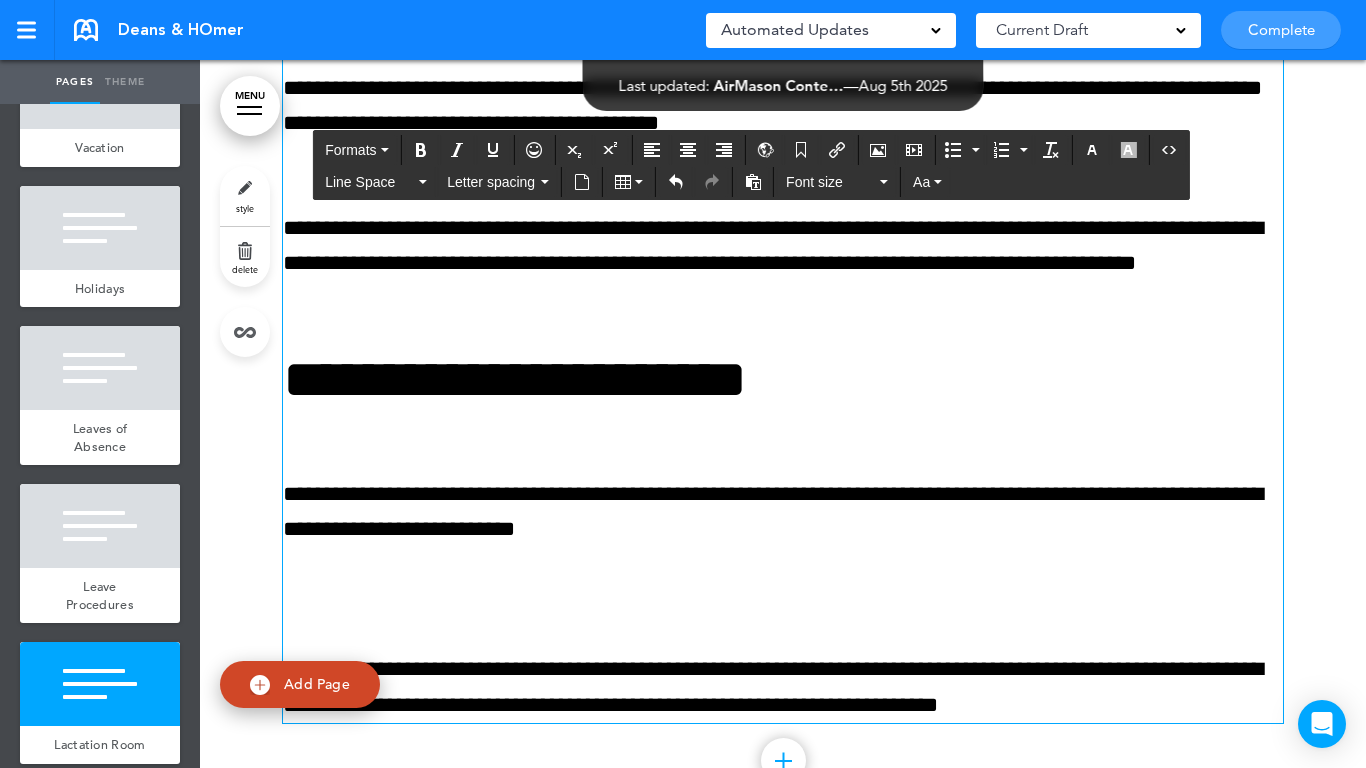 click on "**********" at bounding box center (783, 379) 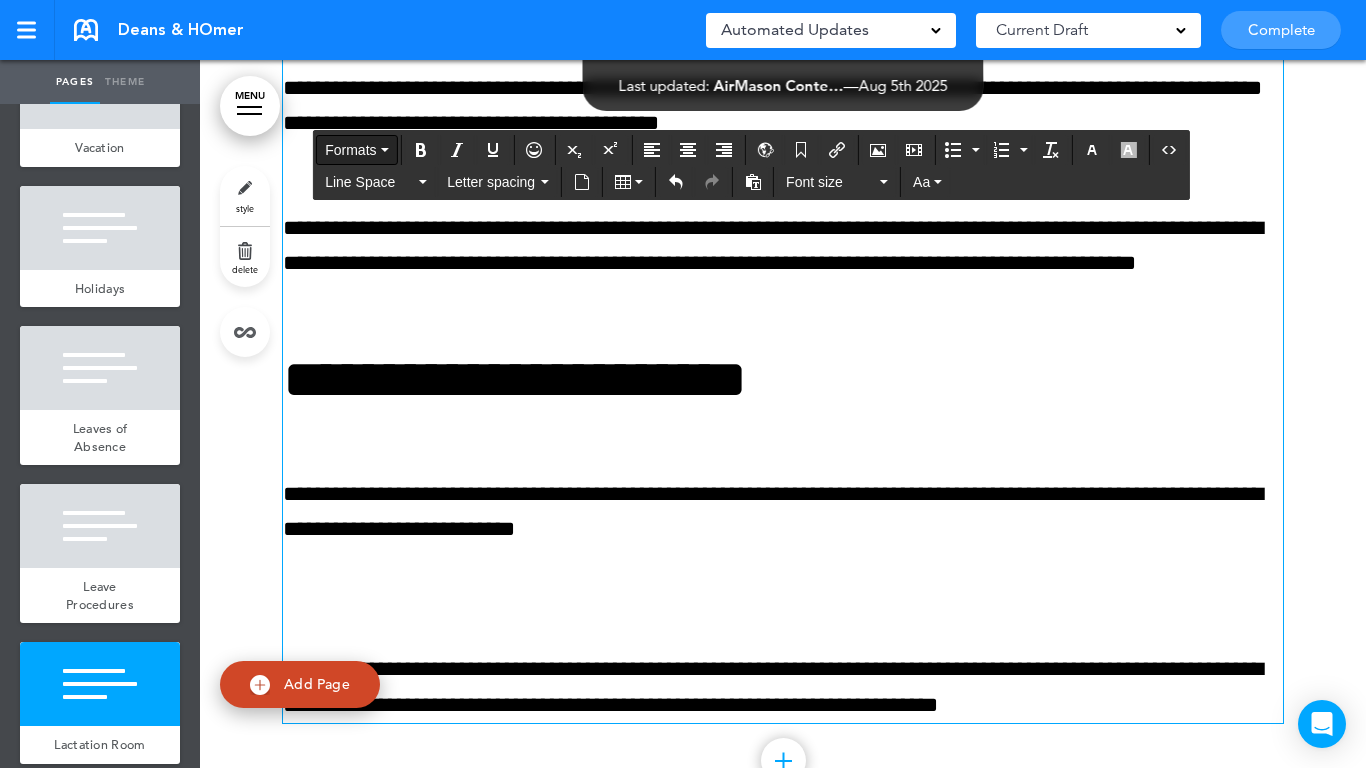 click on "Formats" at bounding box center [350, 150] 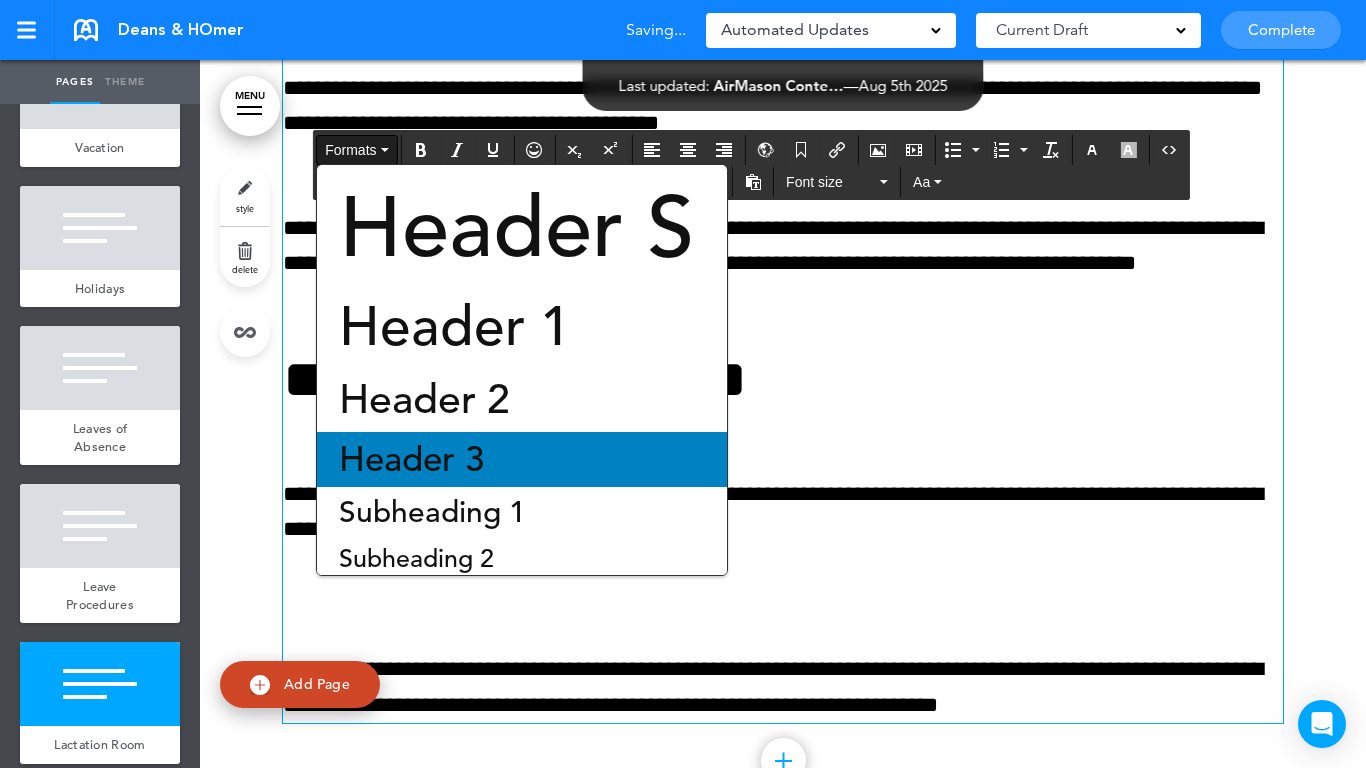 click on "Header 3" at bounding box center (411, 459) 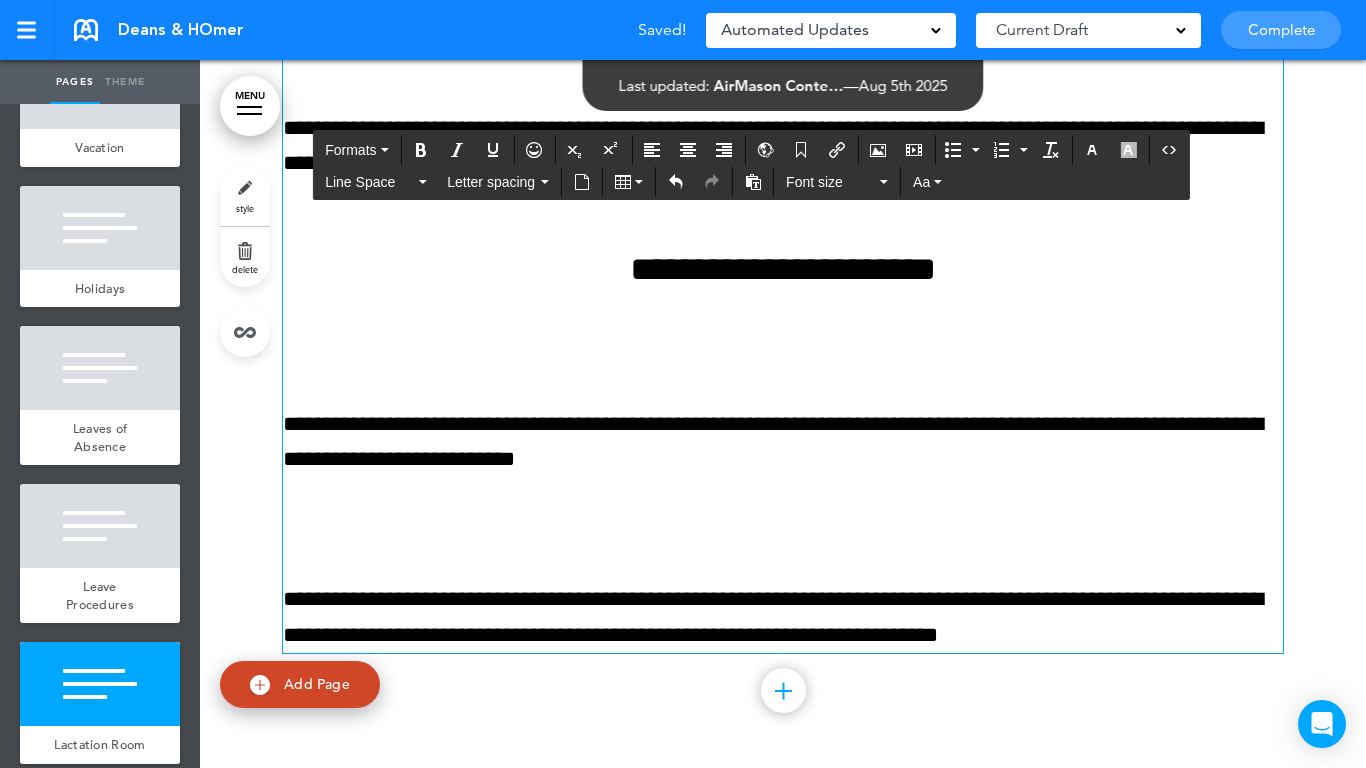 click on "**********" at bounding box center (783, -223) 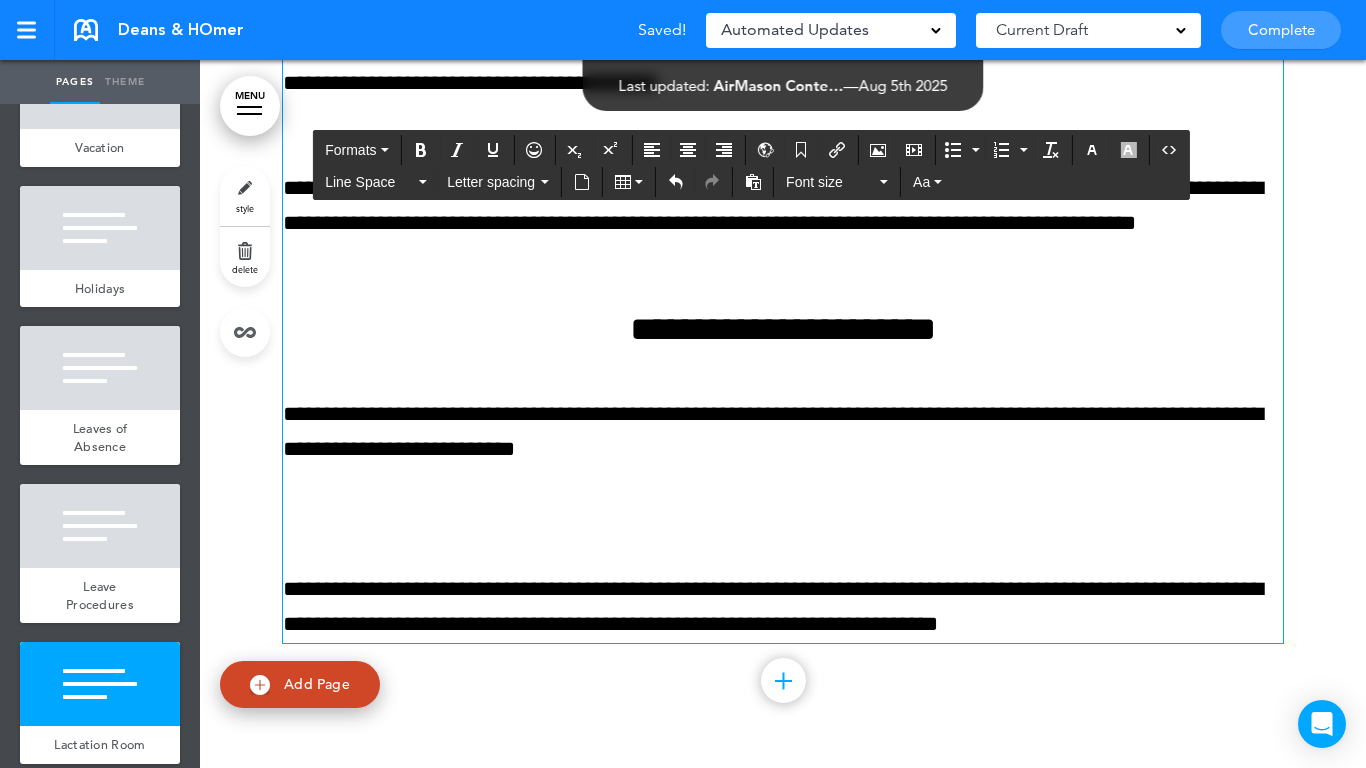 scroll, scrollTop: 48803, scrollLeft: 0, axis: vertical 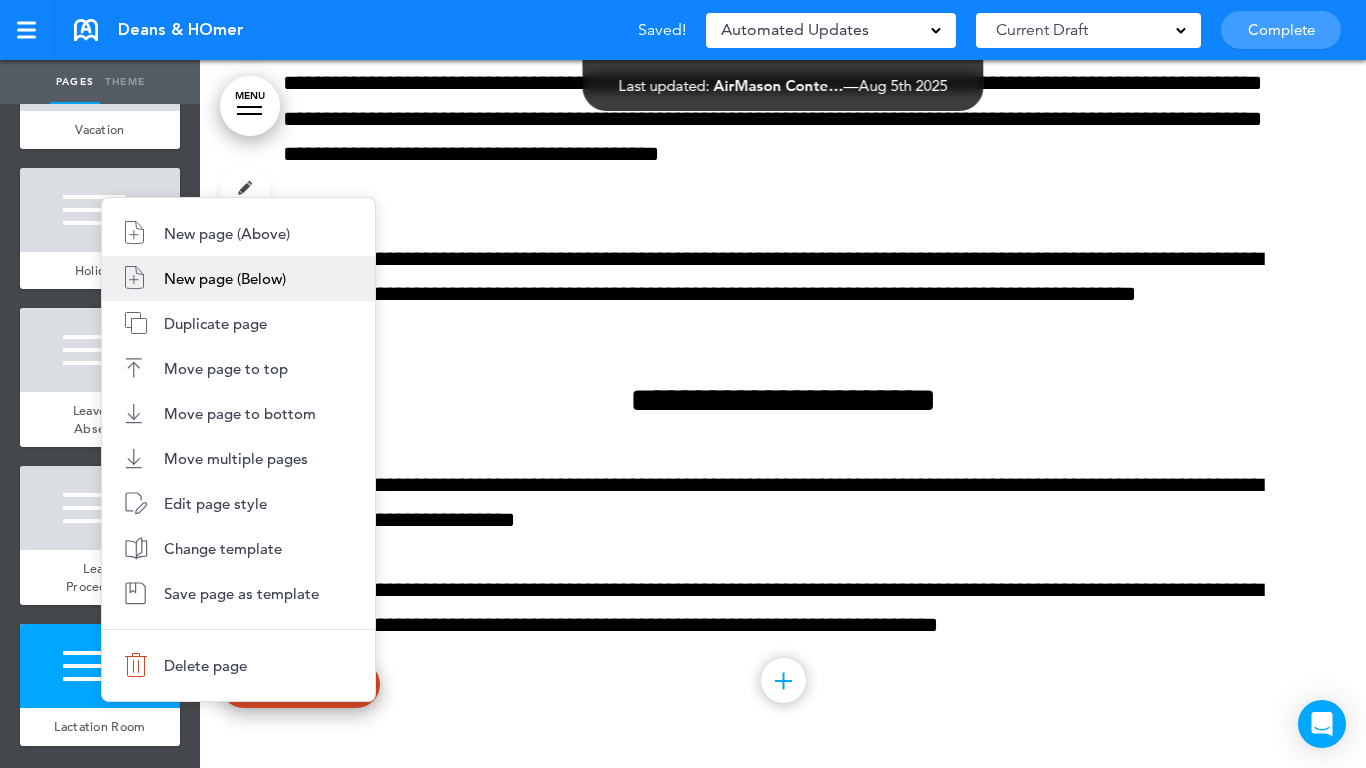 click on "New page (Below)" at bounding box center [225, 278] 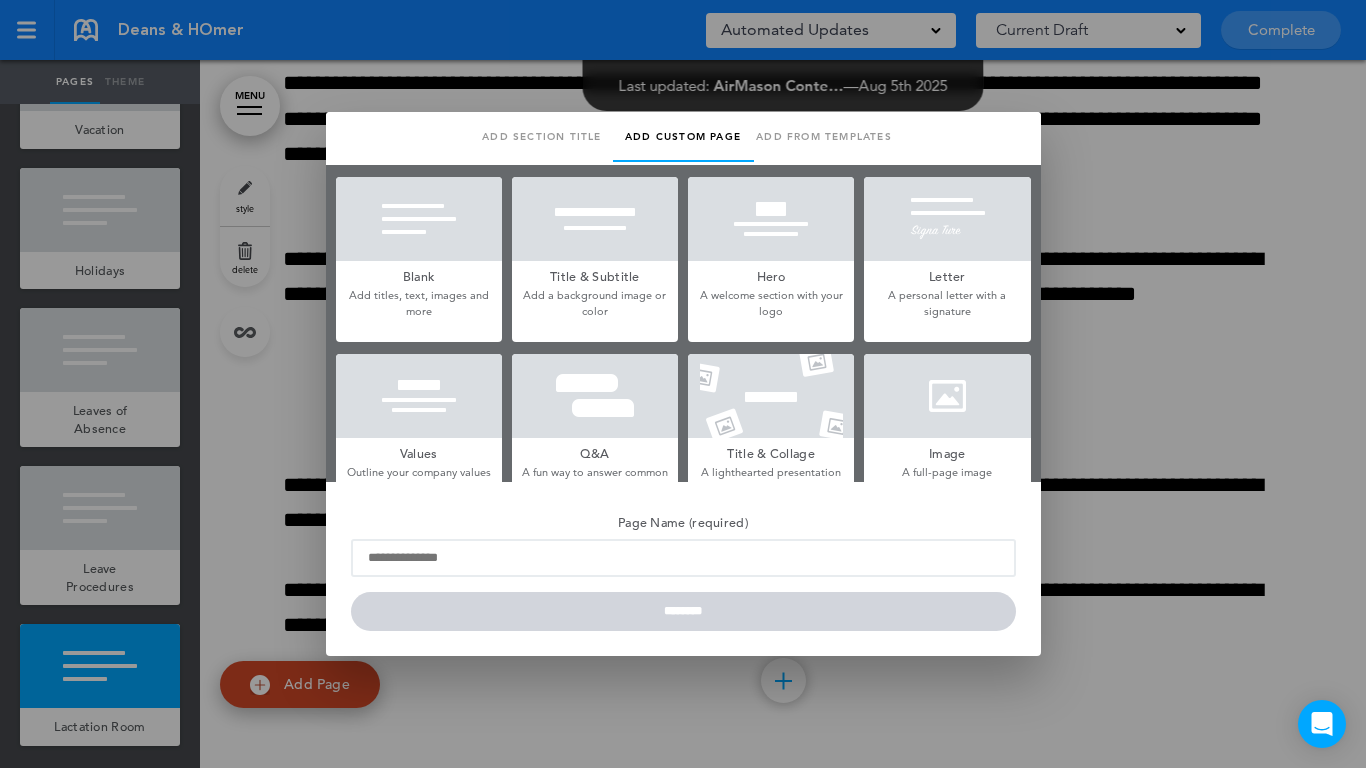 click at bounding box center (419, 219) 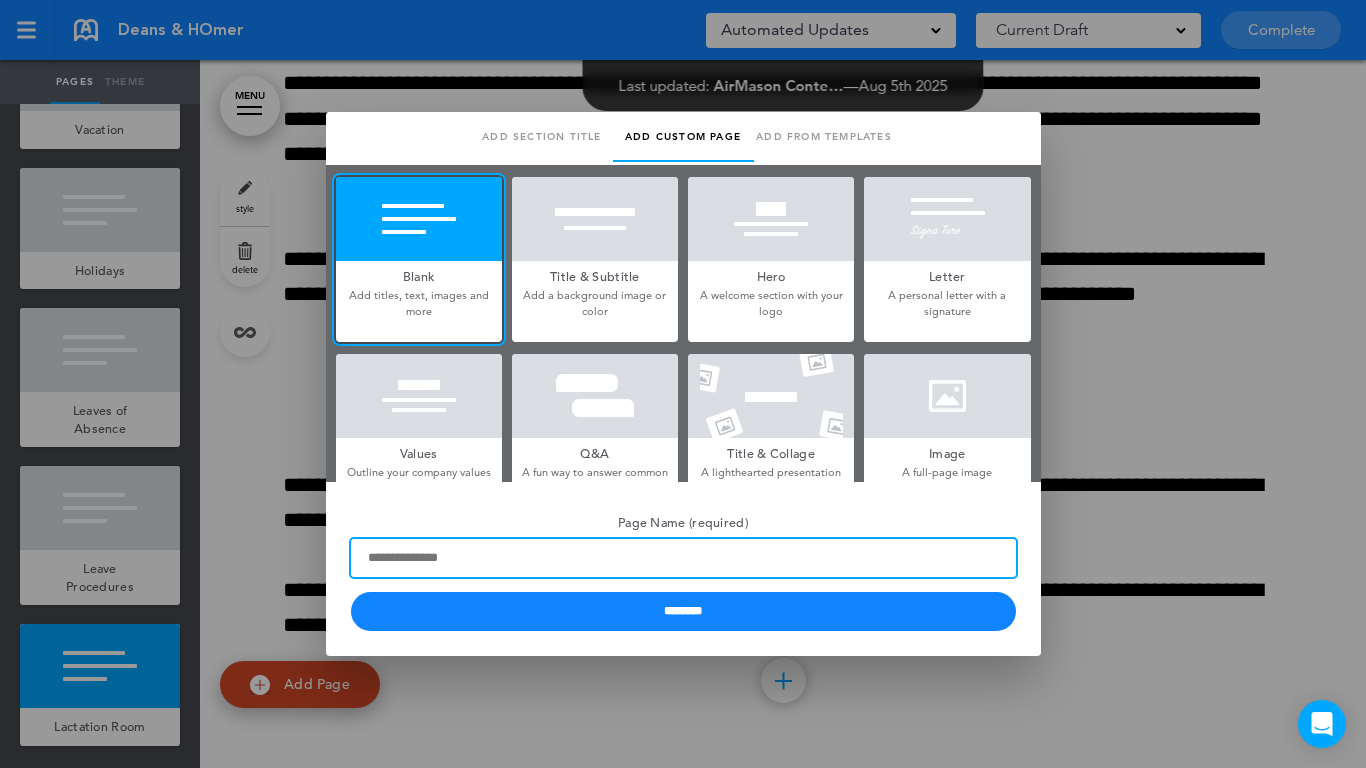 paste on "**********" 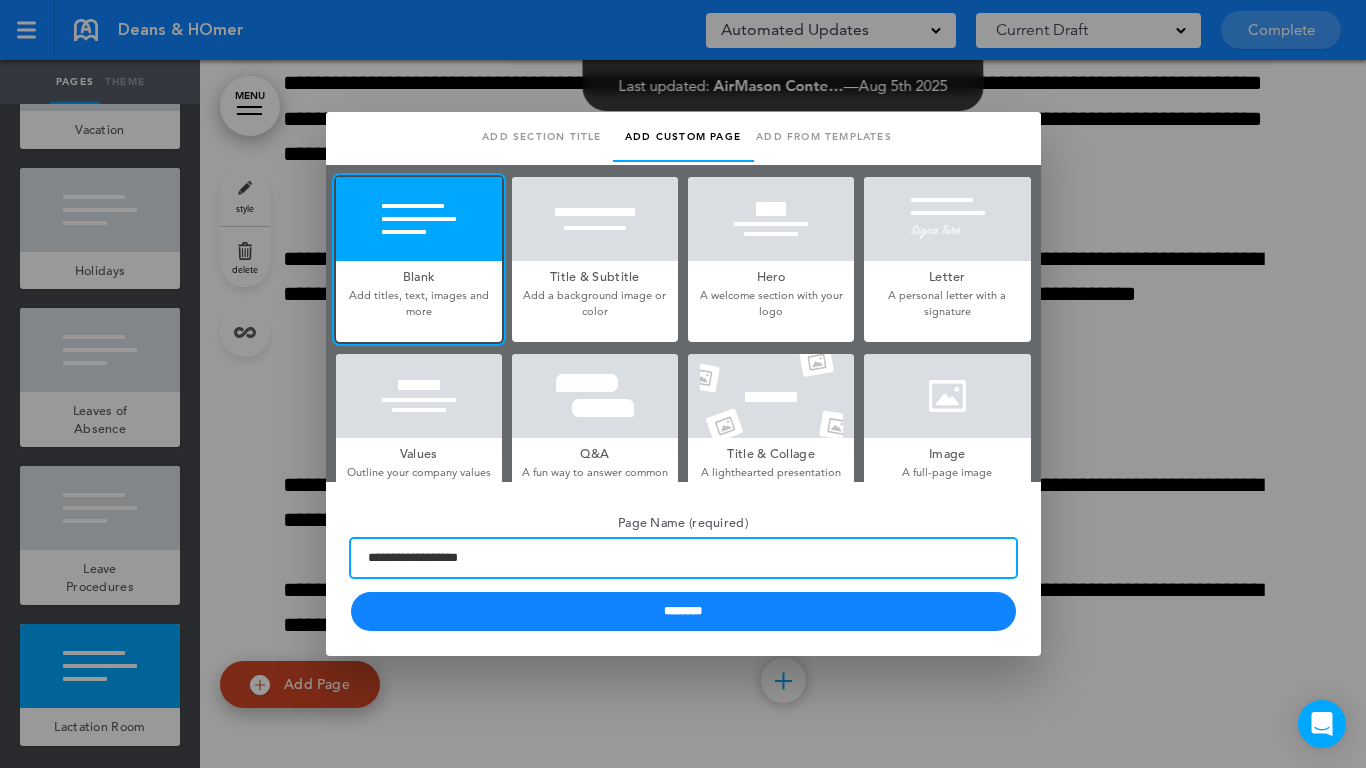 click on "**********" at bounding box center [683, 558] 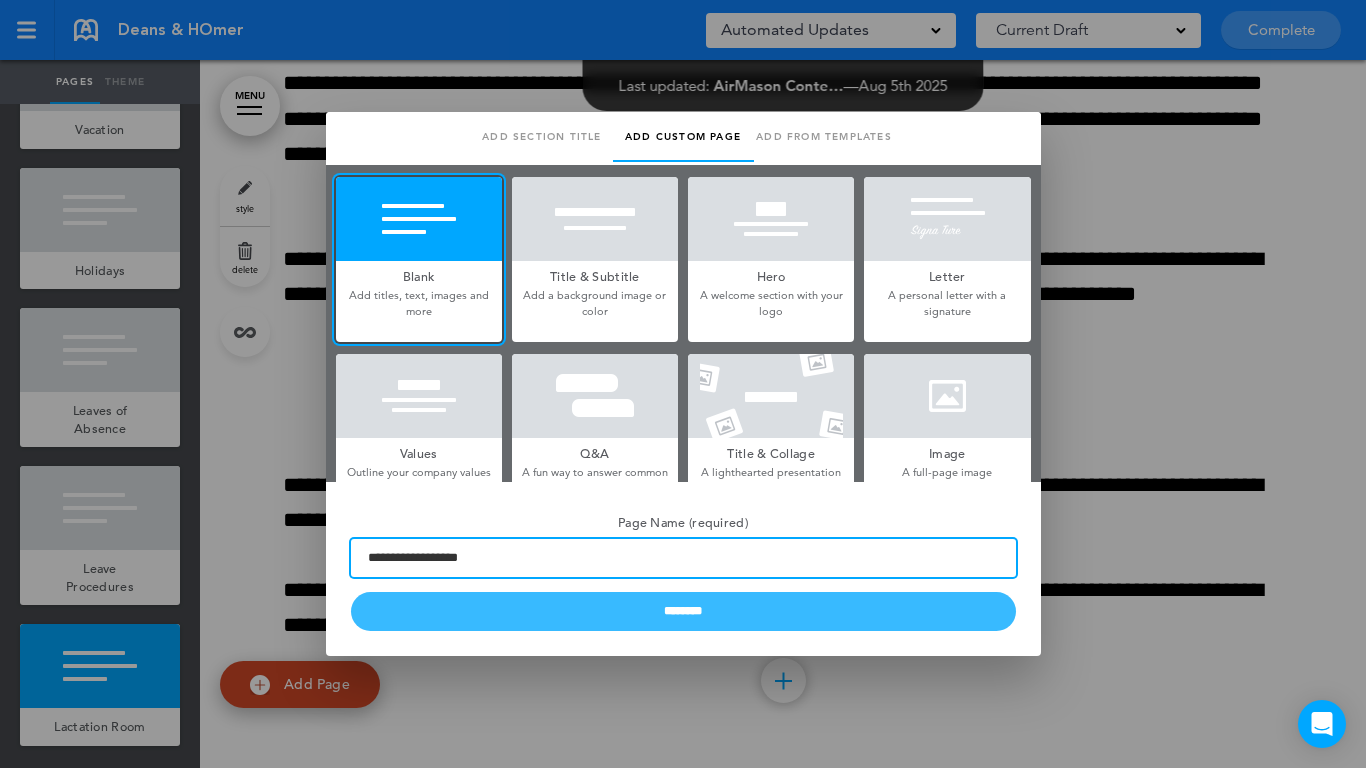 type on "**********" 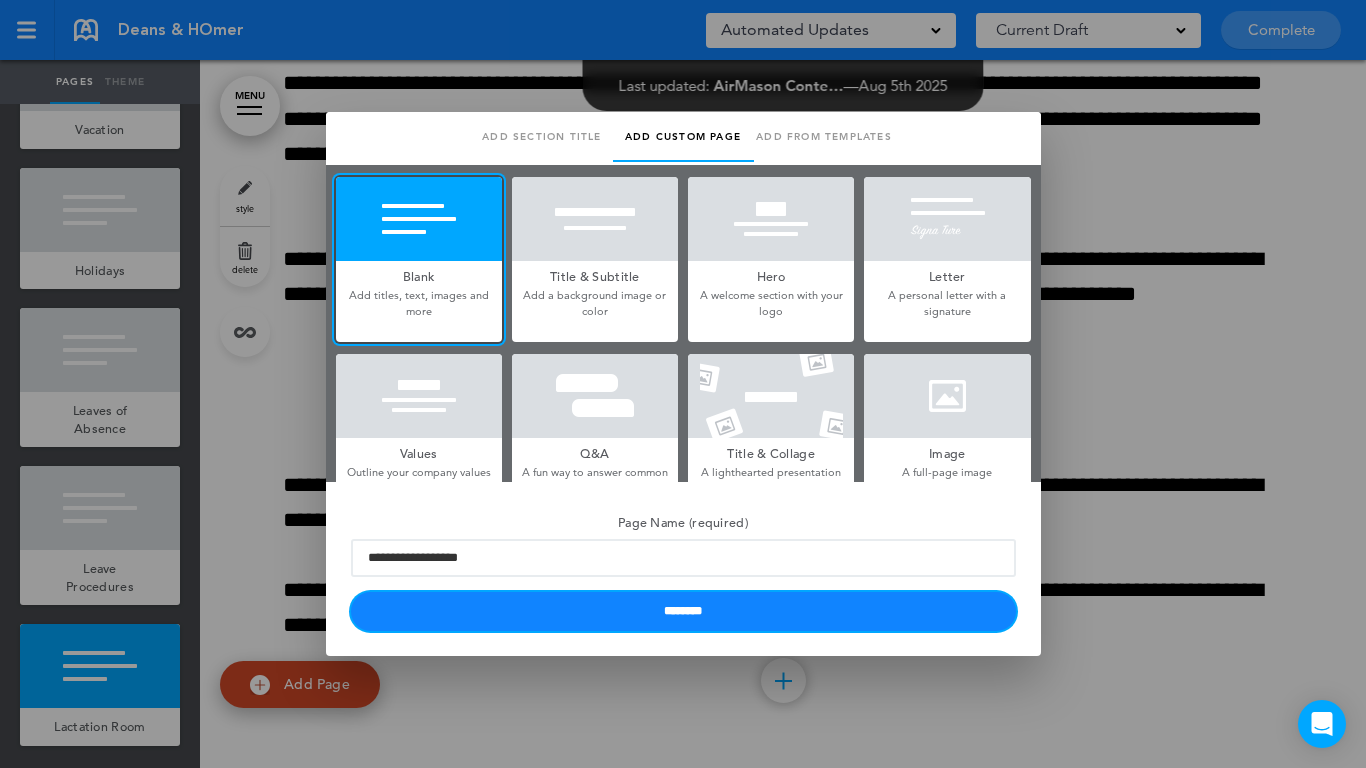 click on "********" at bounding box center [683, 611] 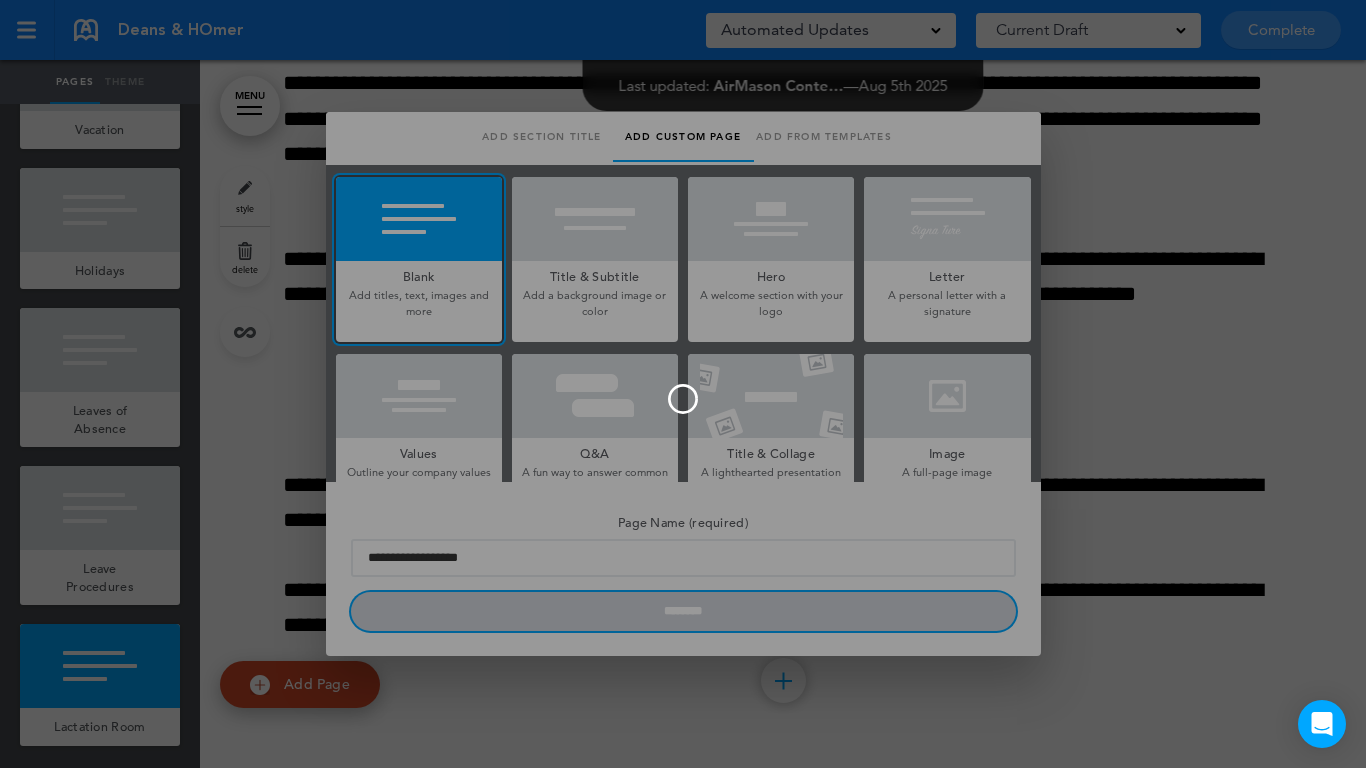 type 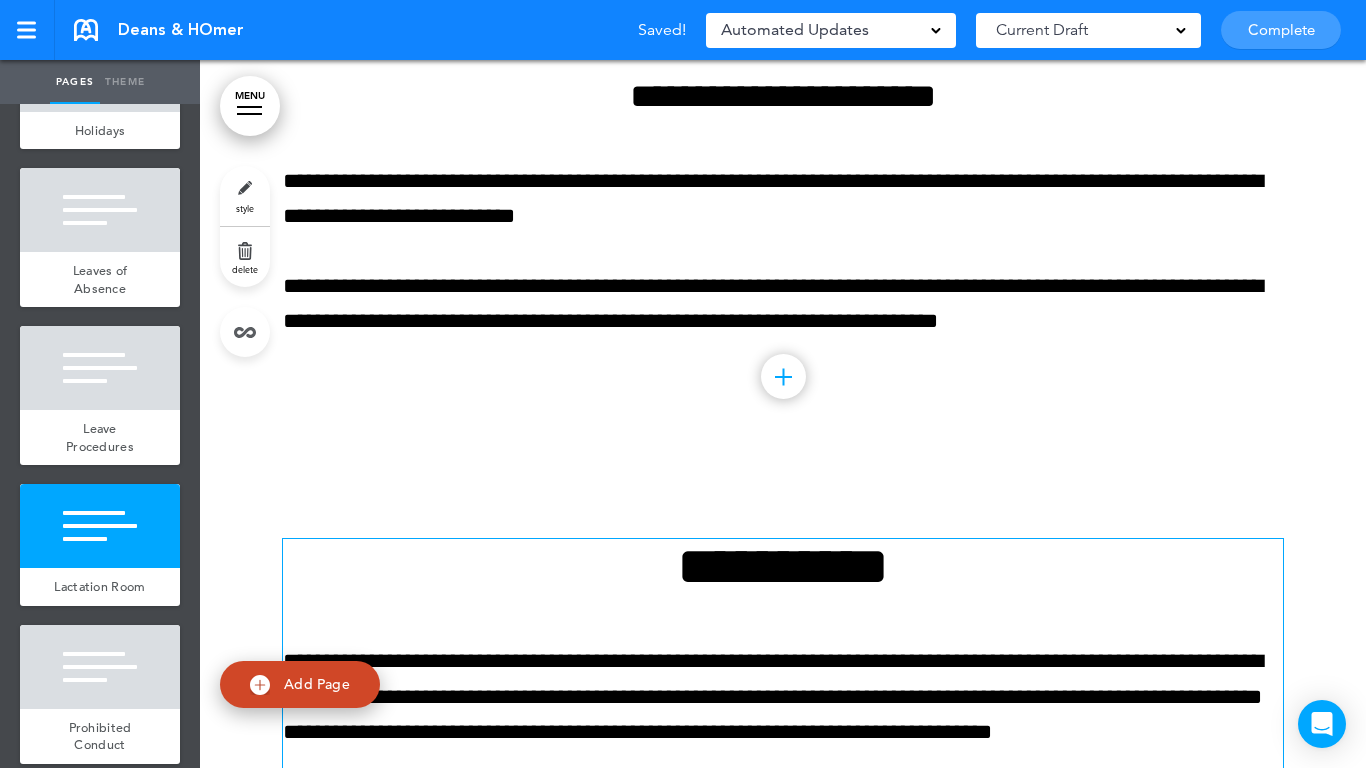 scroll, scrollTop: 49319, scrollLeft: 0, axis: vertical 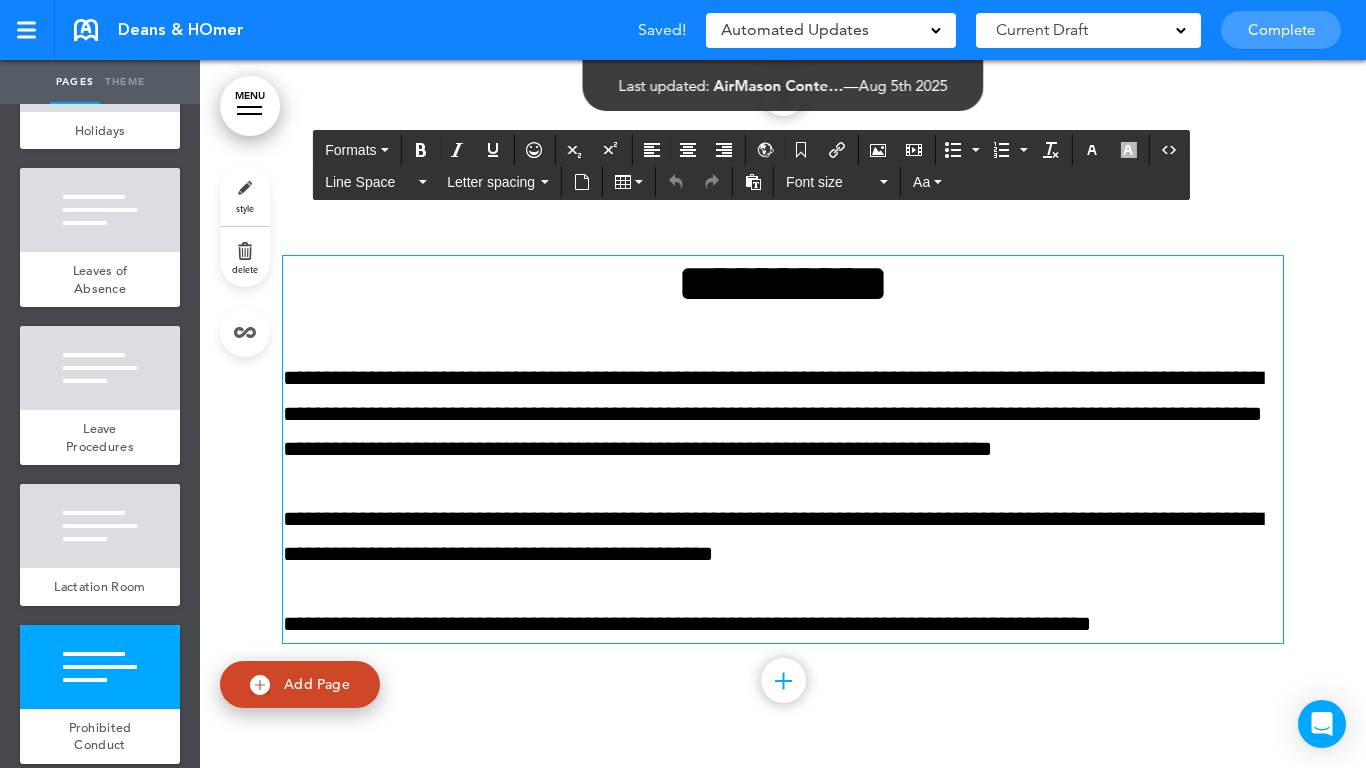 click on "**********" at bounding box center [783, 283] 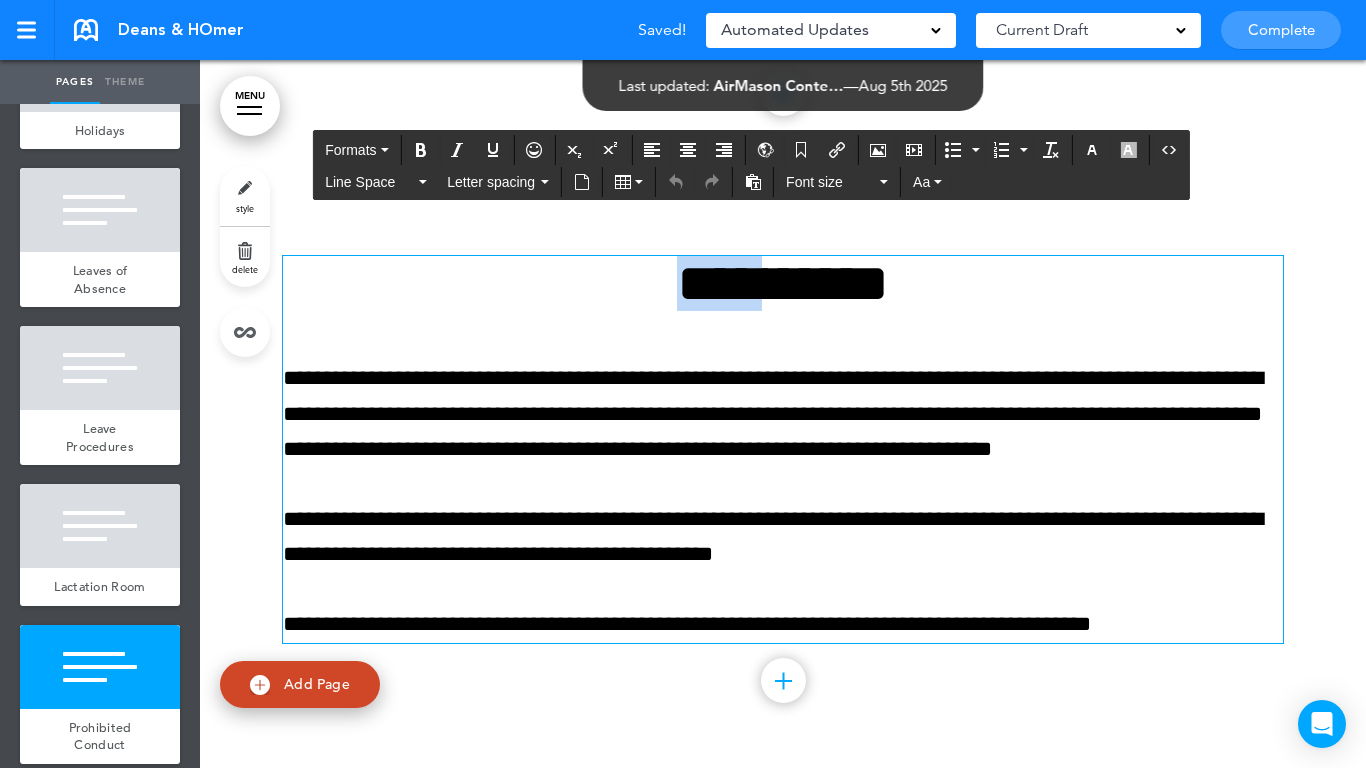 click on "**********" at bounding box center (783, 283) 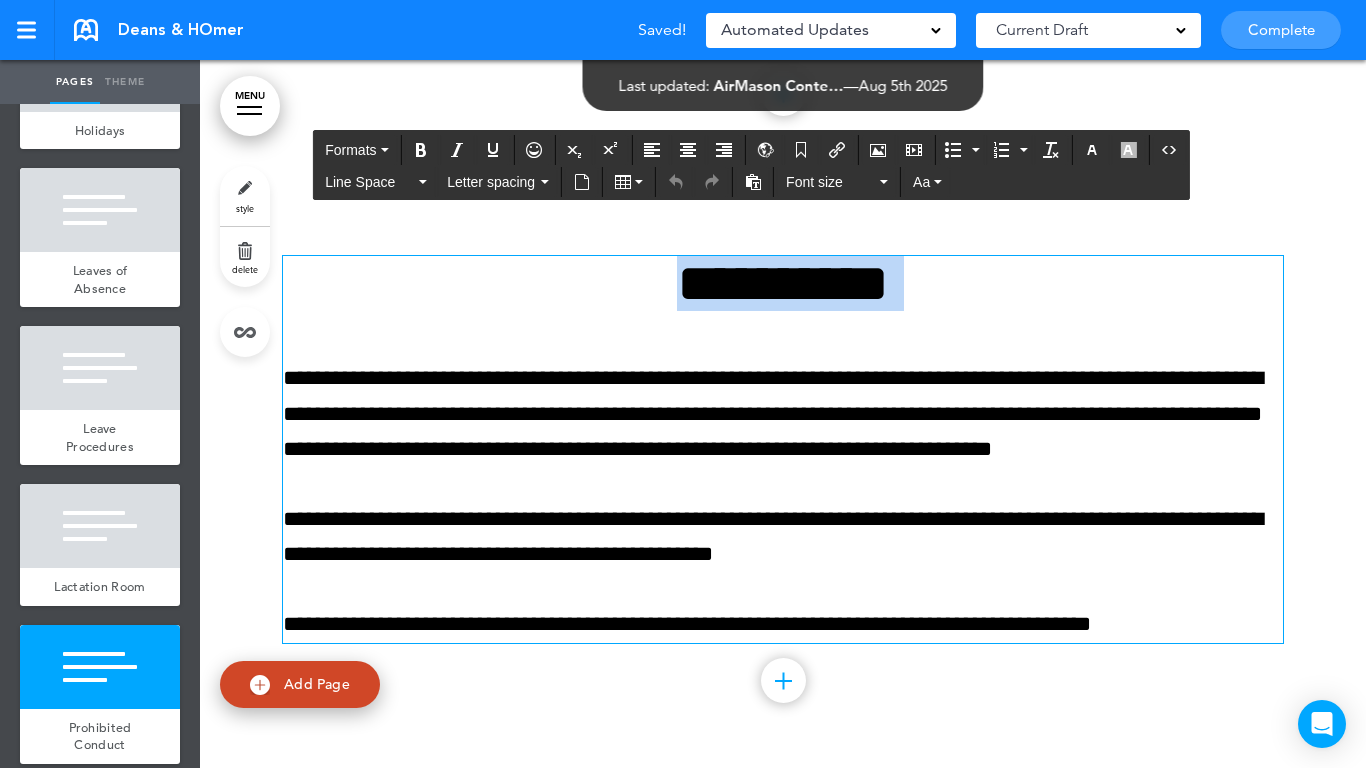 click on "**********" at bounding box center [783, 283] 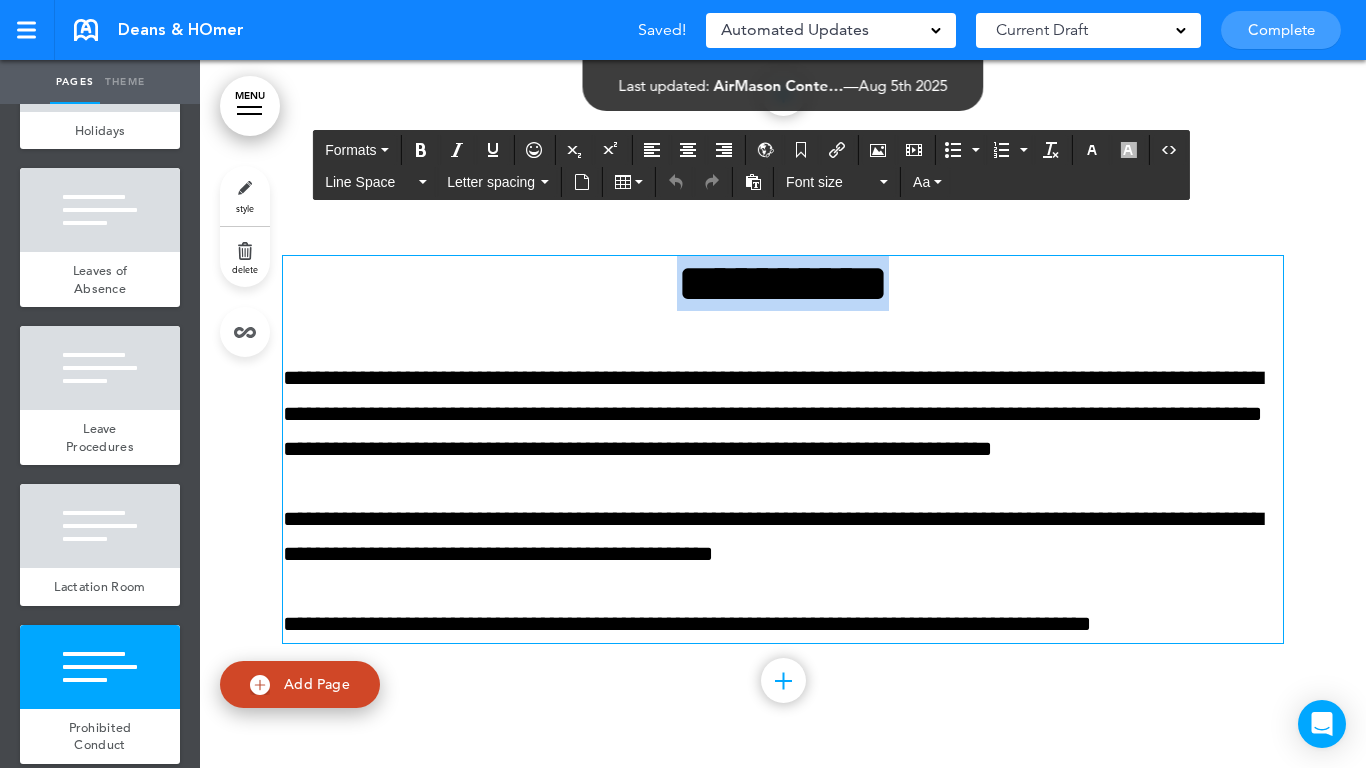 paste 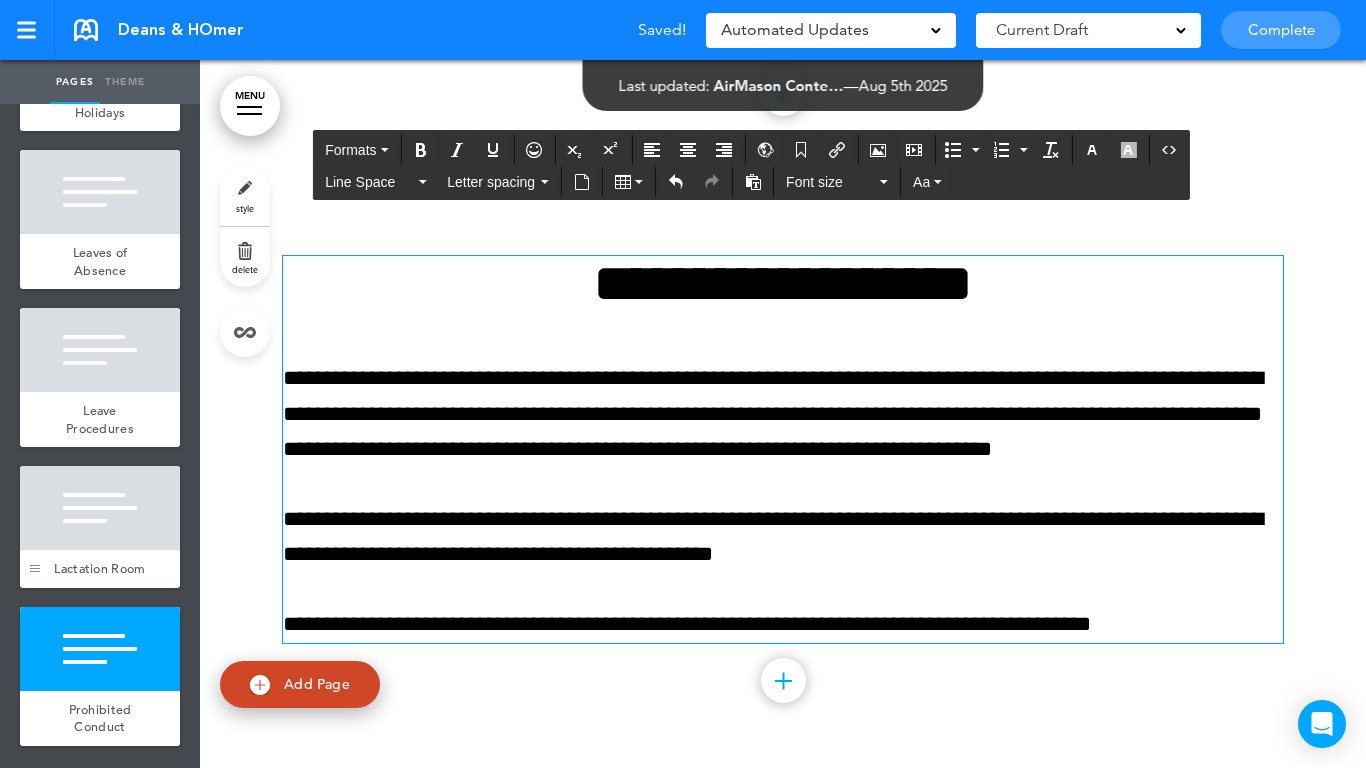 scroll, scrollTop: 2873, scrollLeft: 0, axis: vertical 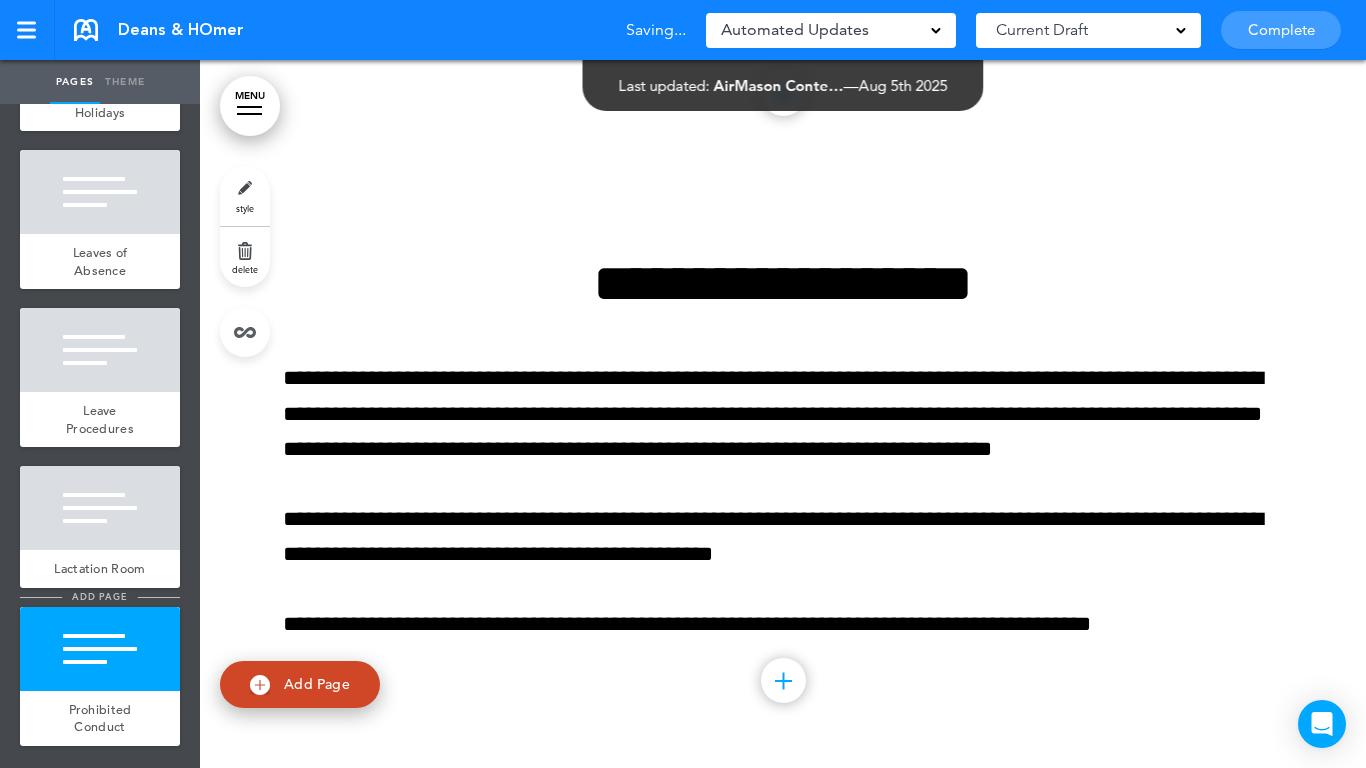 click on "add page" at bounding box center (99, 596) 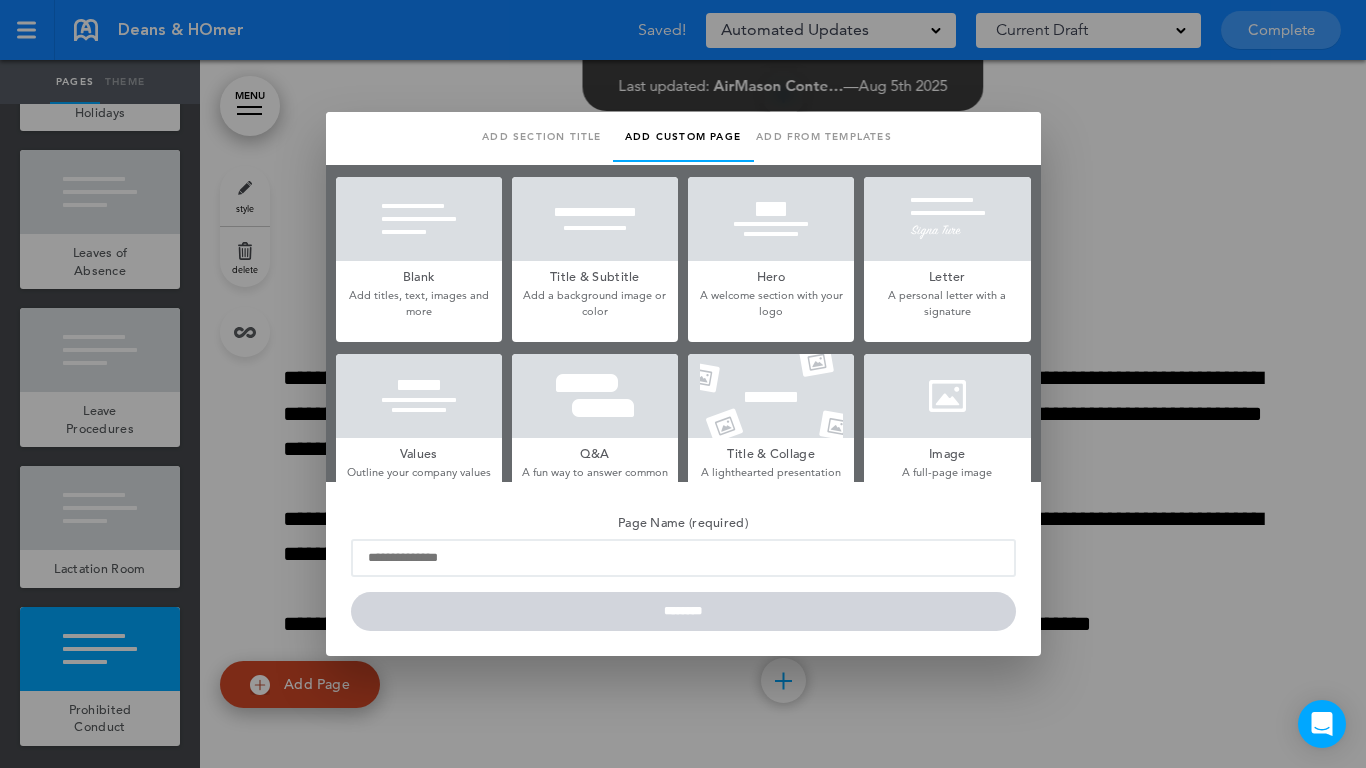 click on "Add section title" at bounding box center (542, 137) 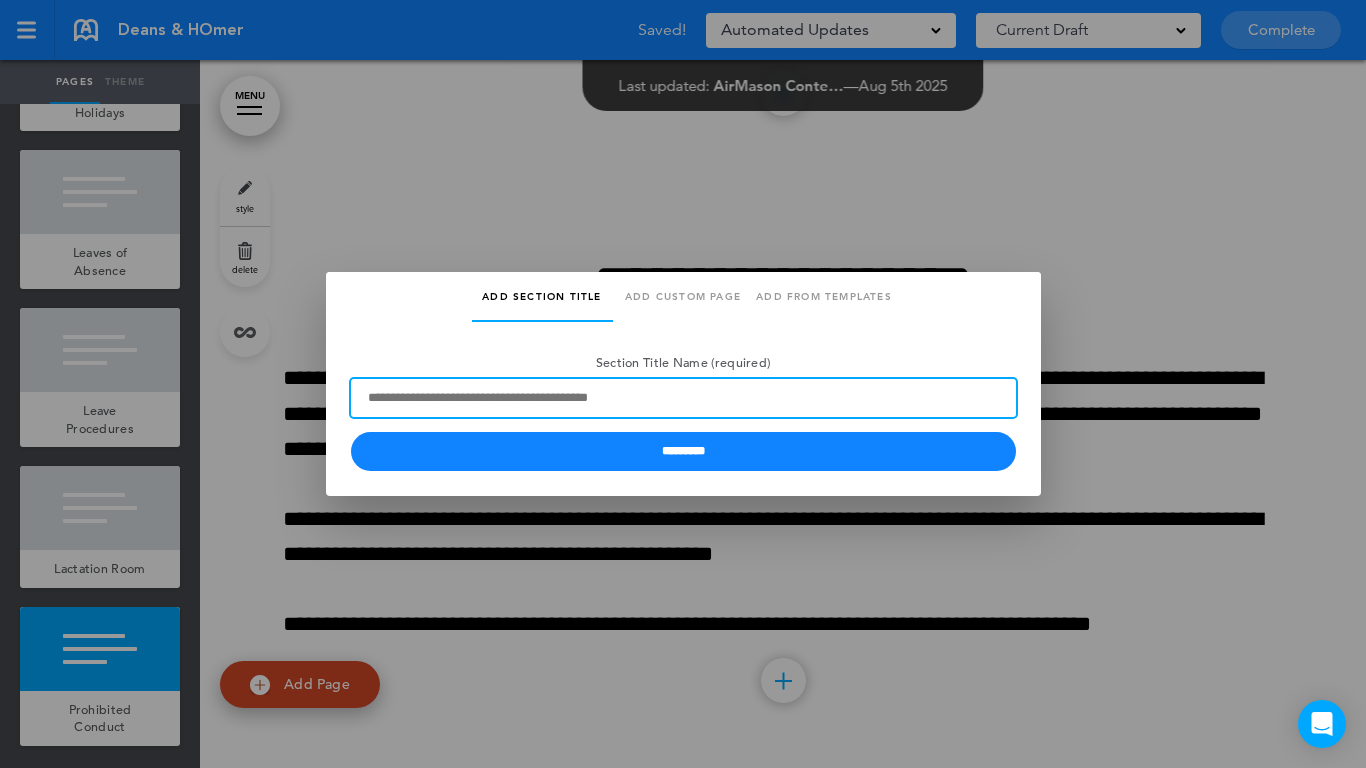 click on "Section Title Name (required)" at bounding box center [683, 398] 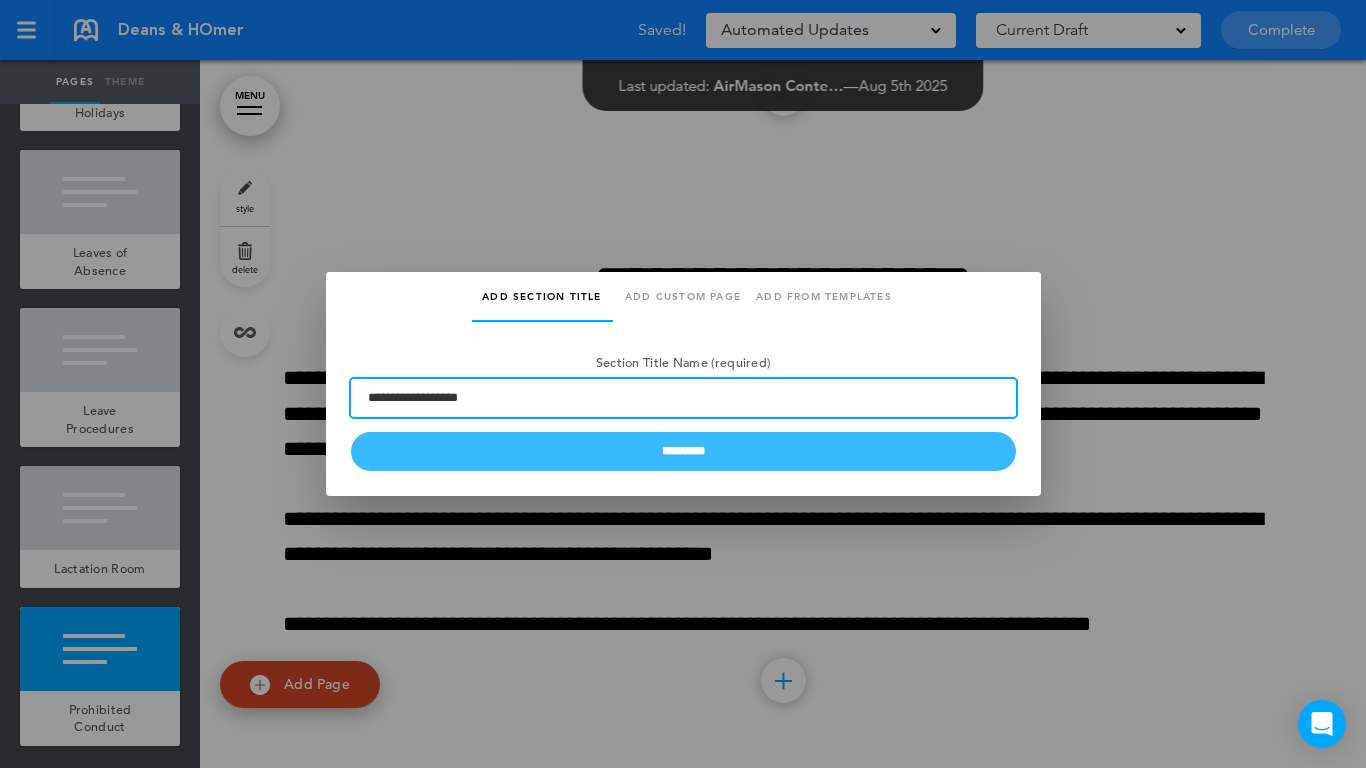type on "**********" 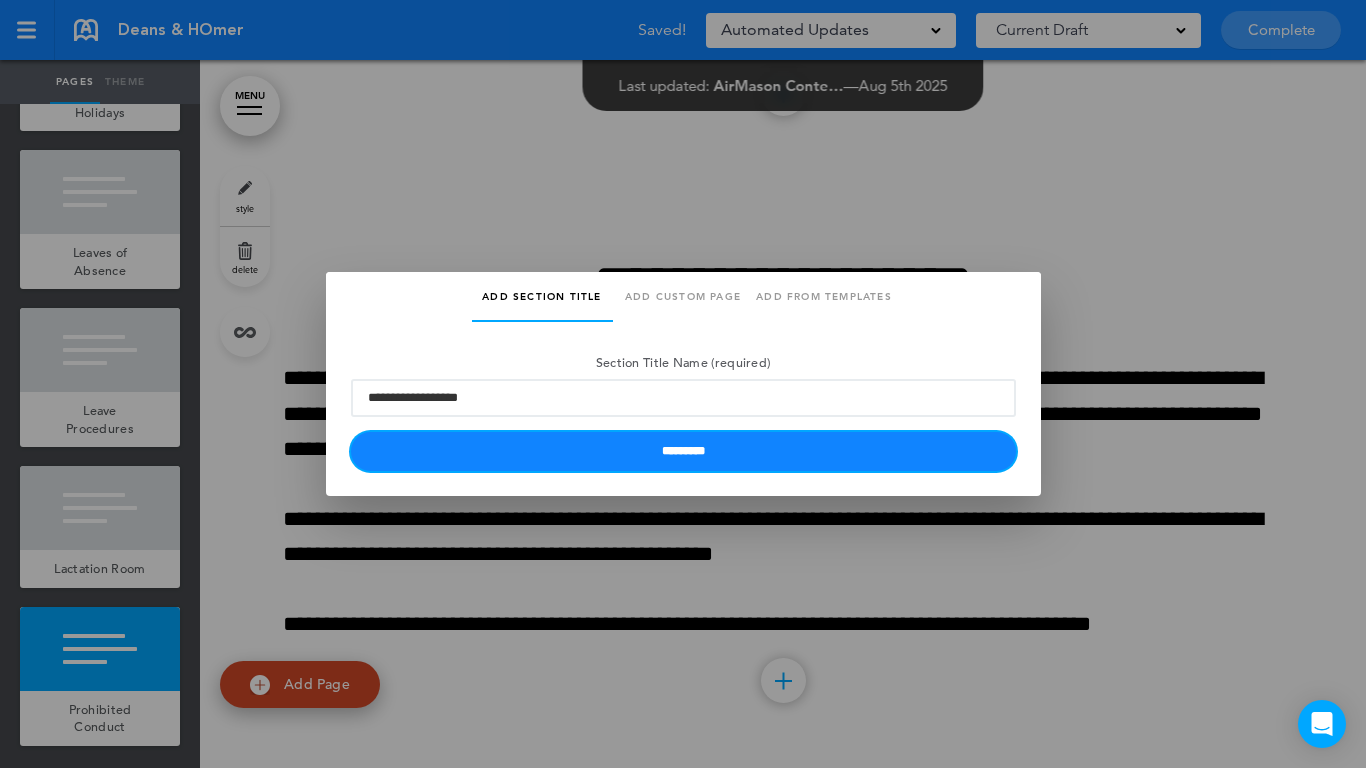 click on "*********" at bounding box center (683, 451) 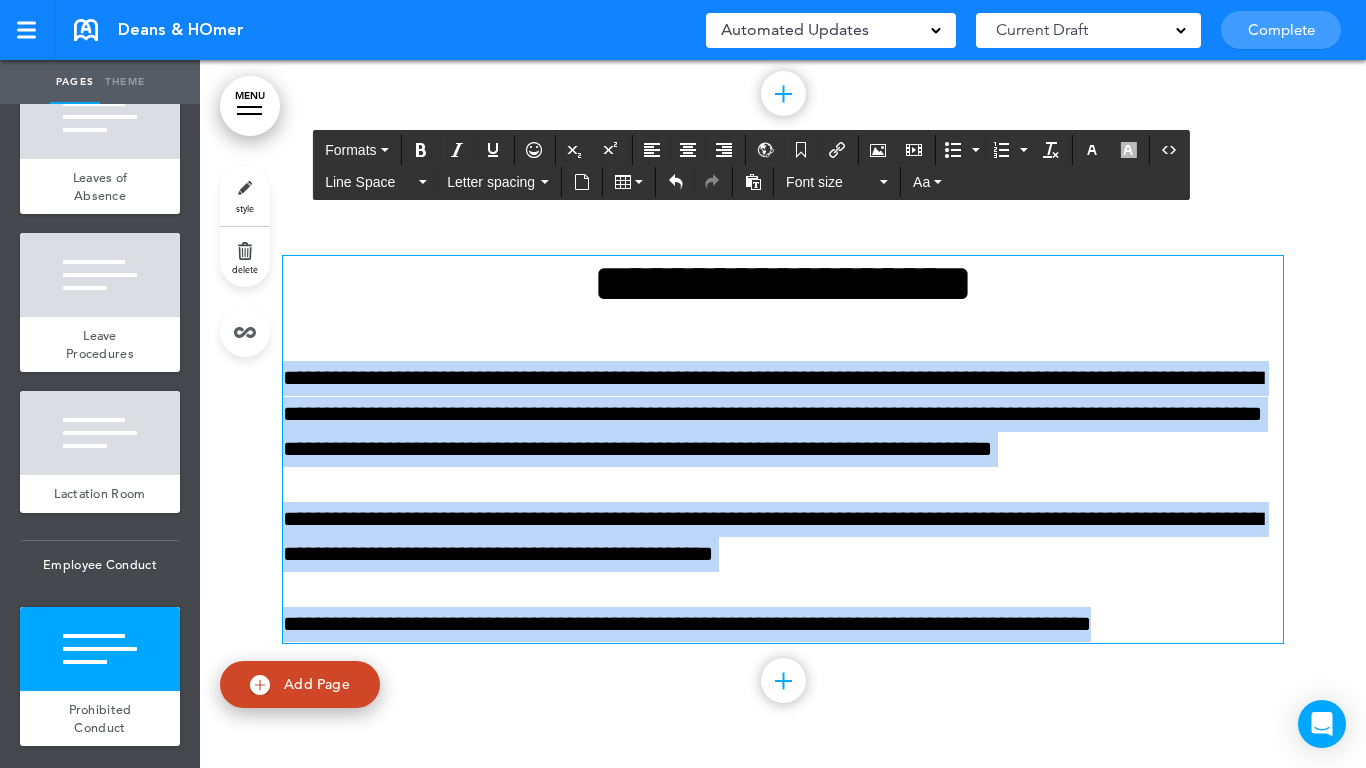 click on "Make this page common so it is available in other handbooks.
This handbook
Preview
Settings
Your Handbooks
Account
Manage Organization
My Account
Help
Logout
Deans & HOmer
Saved!
Automated Updates
0
Auto policy updates
🎉
Updating policies just got easier! Introducing" at bounding box center [683, 384] 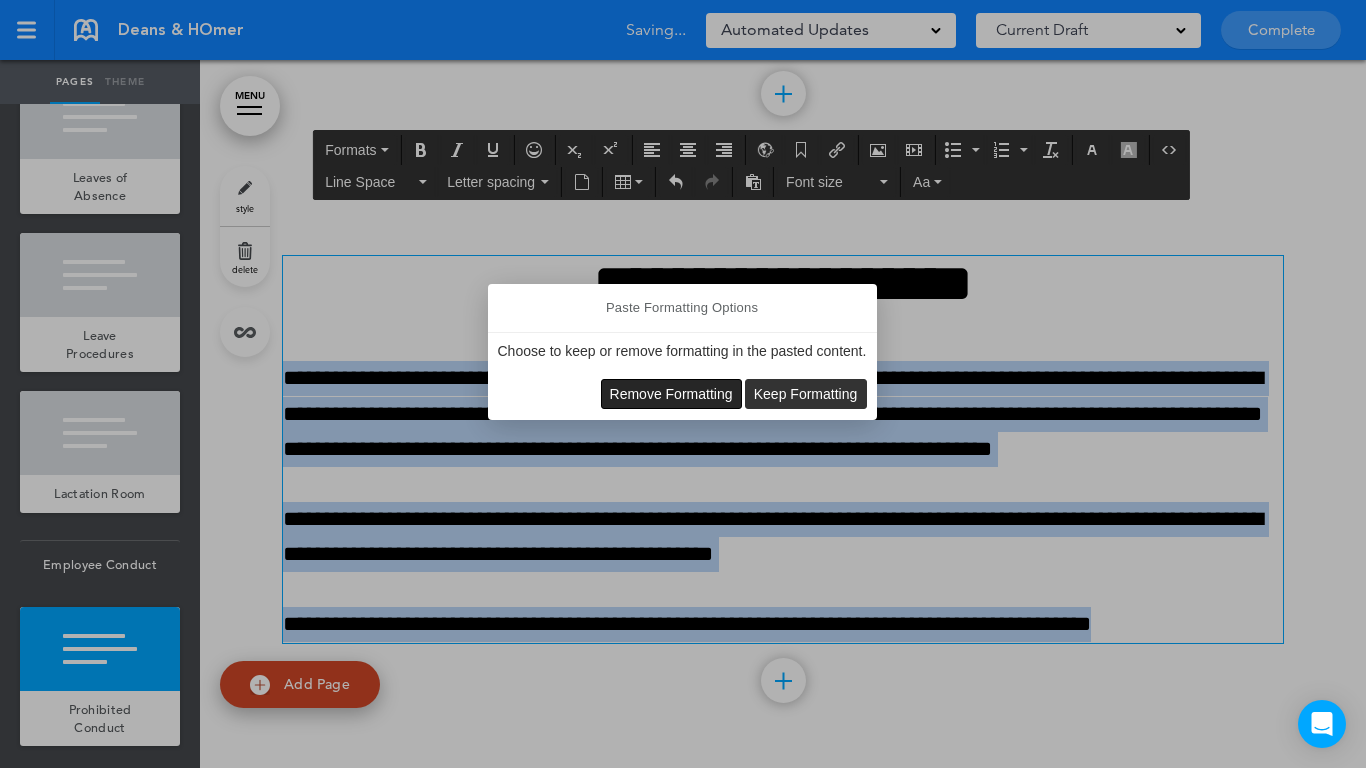 click on "Remove Formatting" at bounding box center [671, 394] 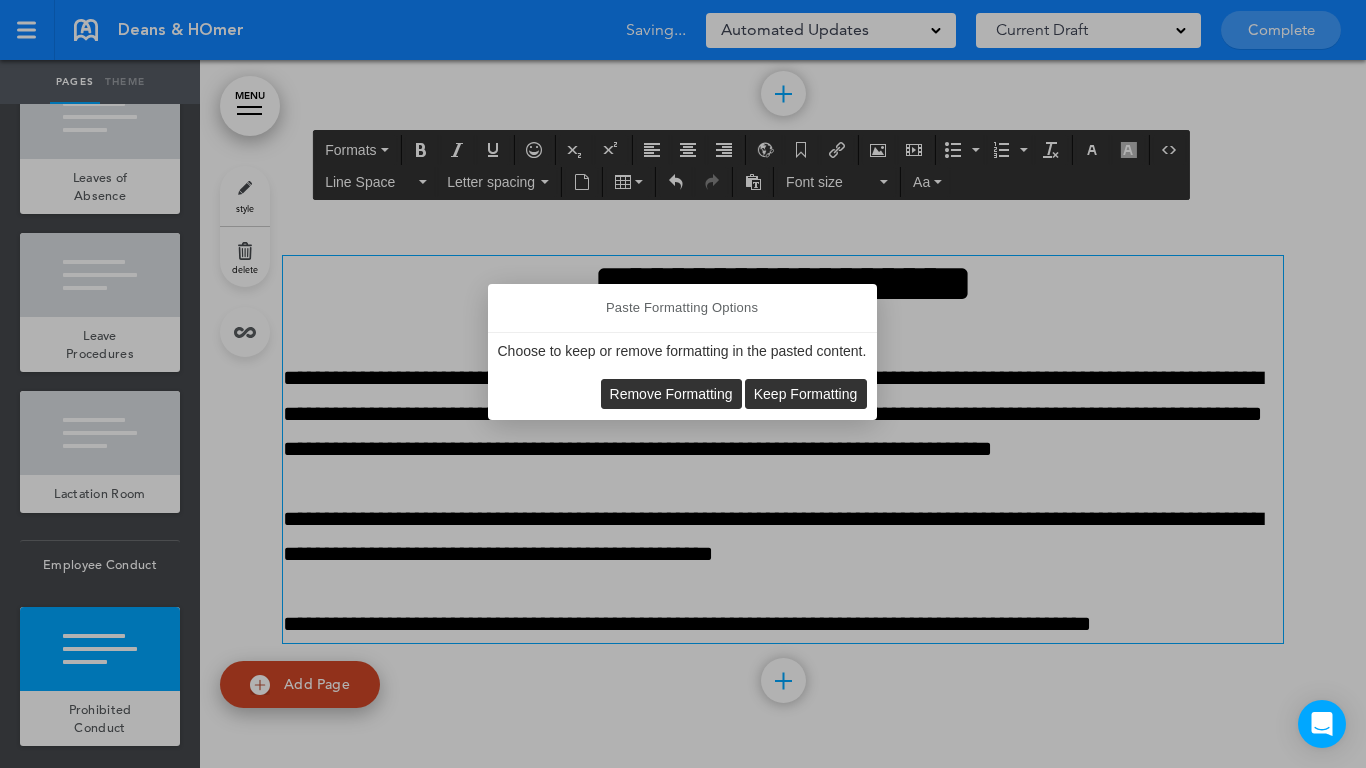 type 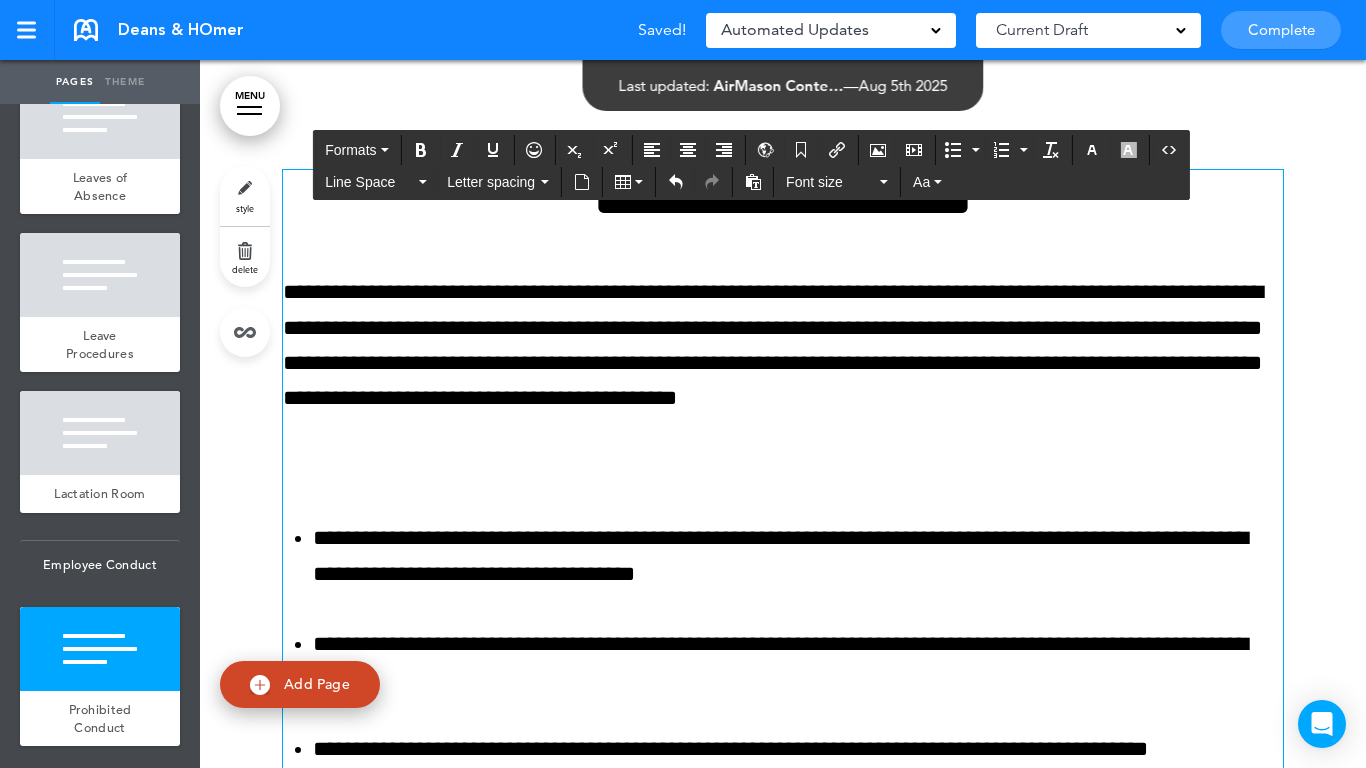 scroll, scrollTop: 49408, scrollLeft: 0, axis: vertical 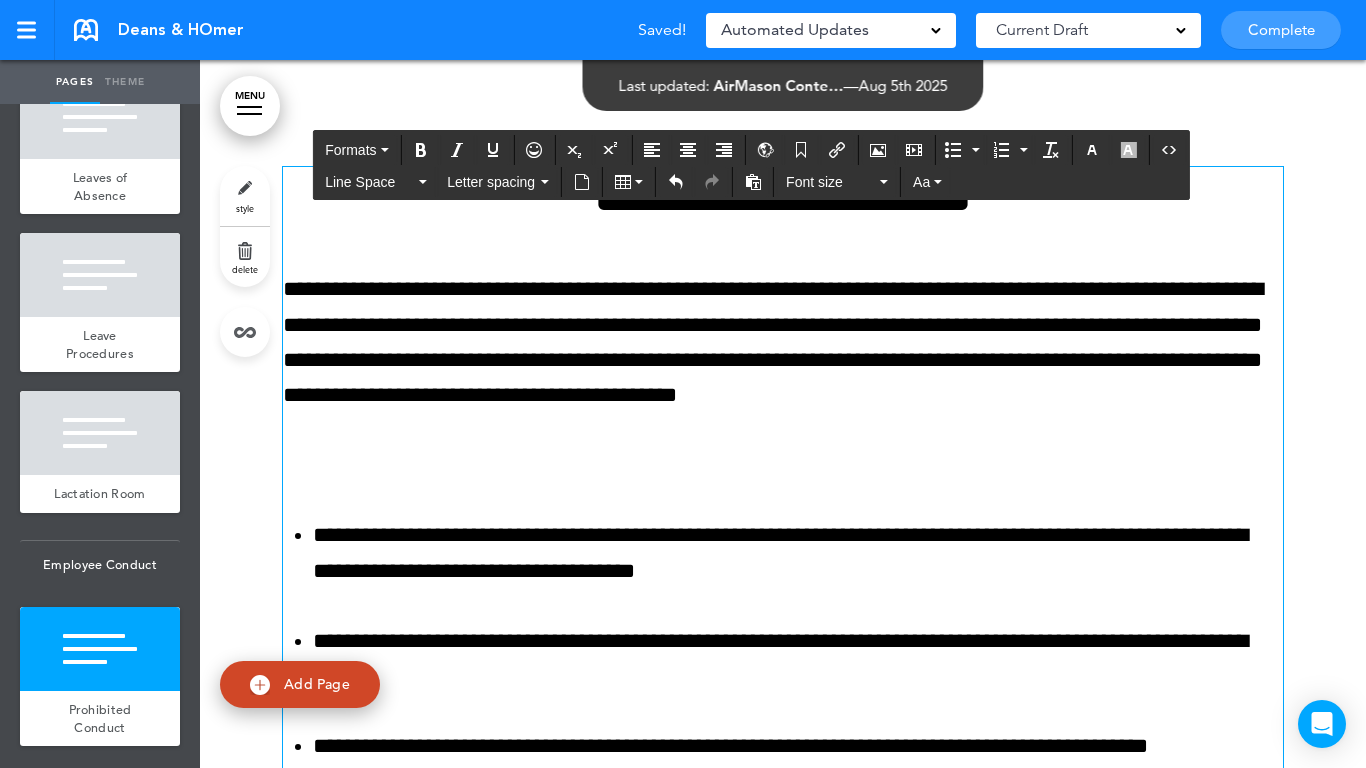 click at bounding box center [783, 465] 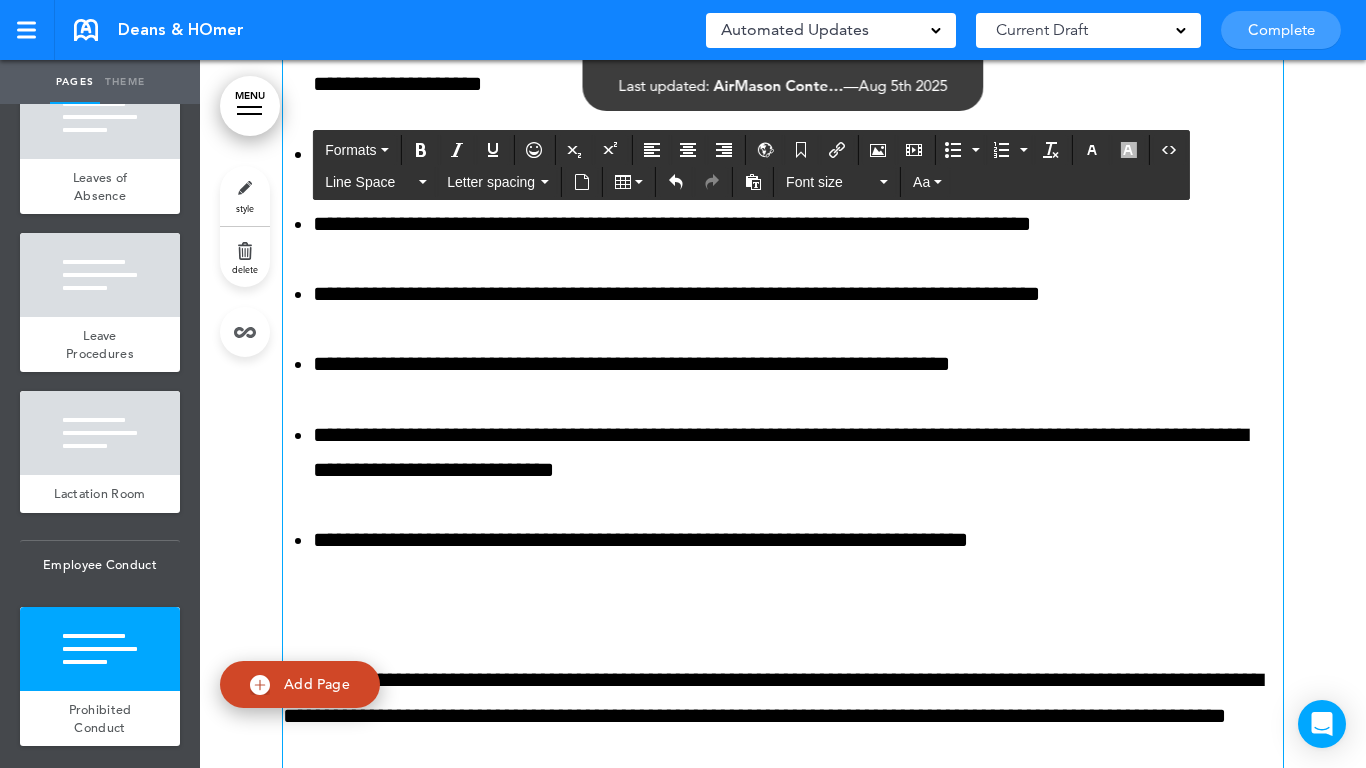 scroll, scrollTop: 50308, scrollLeft: 0, axis: vertical 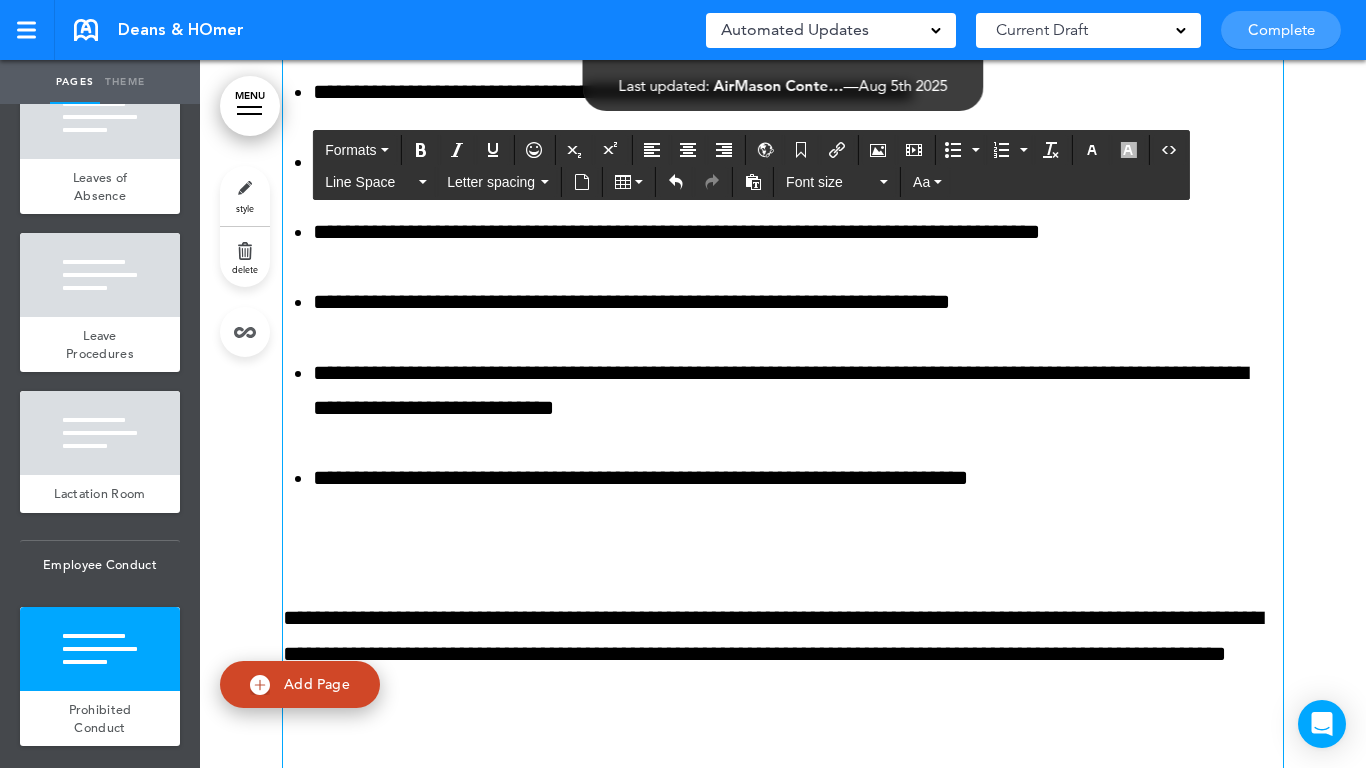 click on "**********" at bounding box center (783, 92) 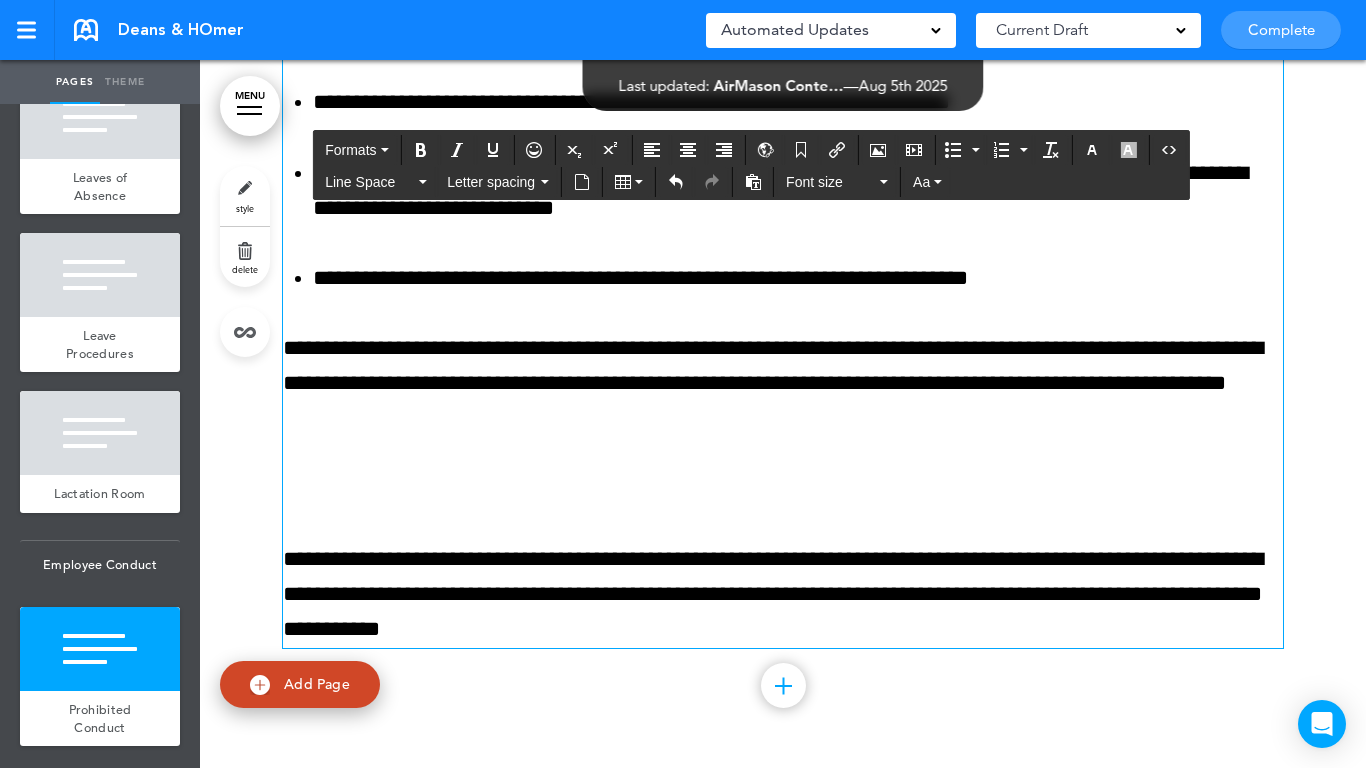 click at bounding box center [783, 489] 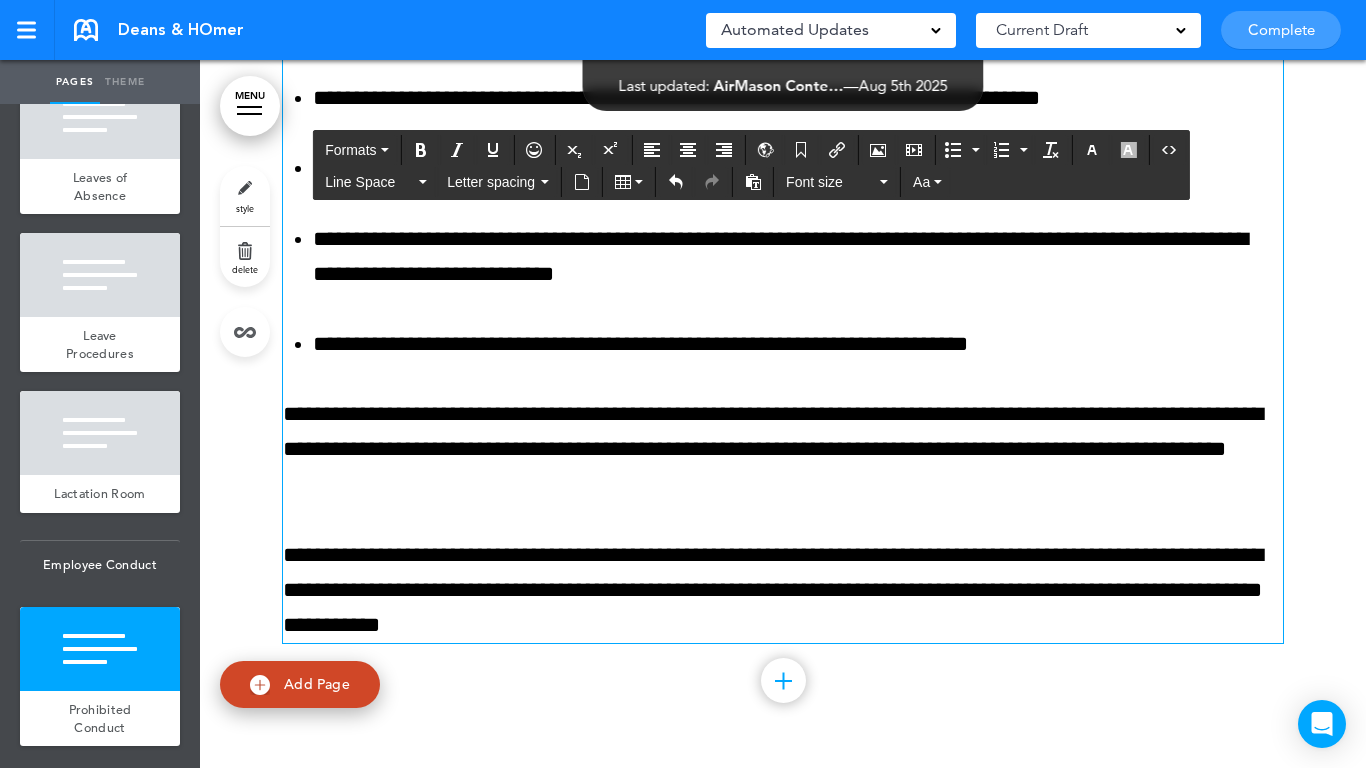 click on "**********" at bounding box center [773, 590] 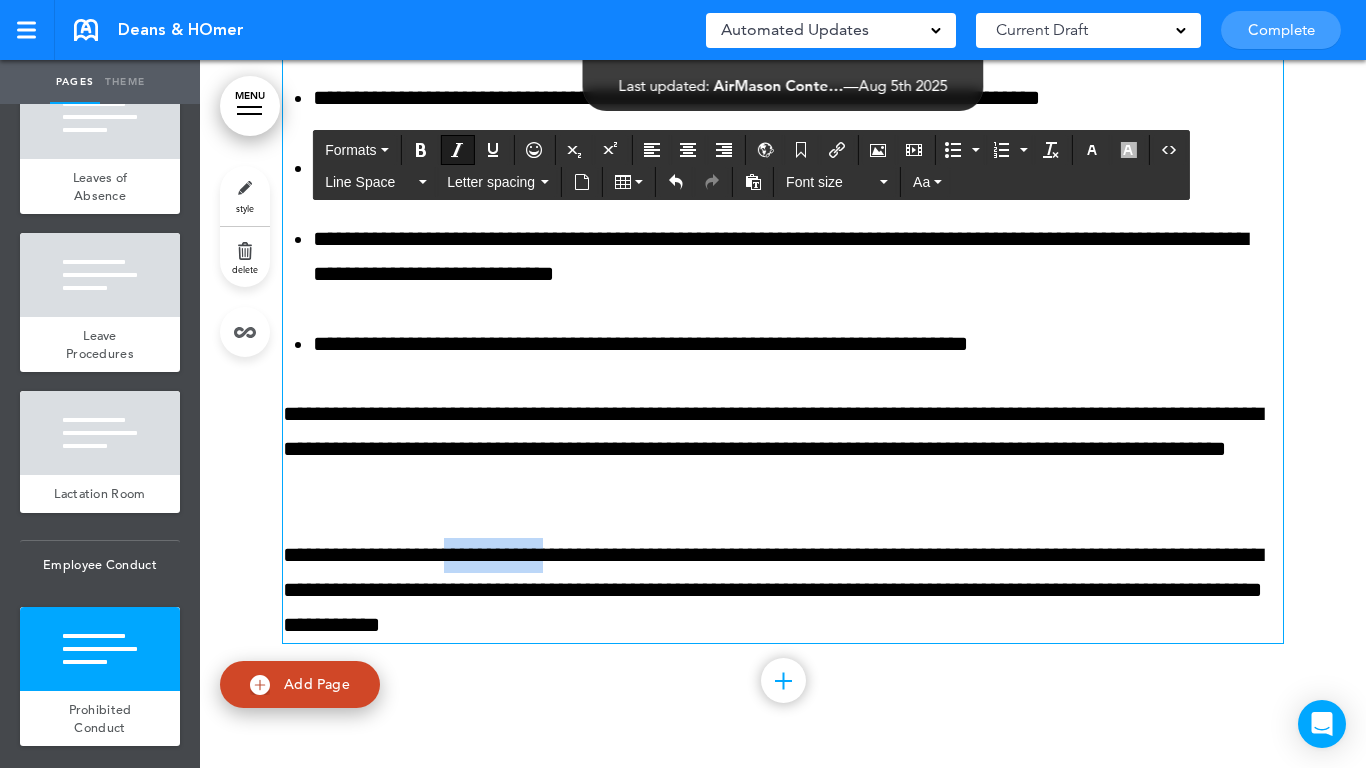 click on "**********" at bounding box center [773, 590] 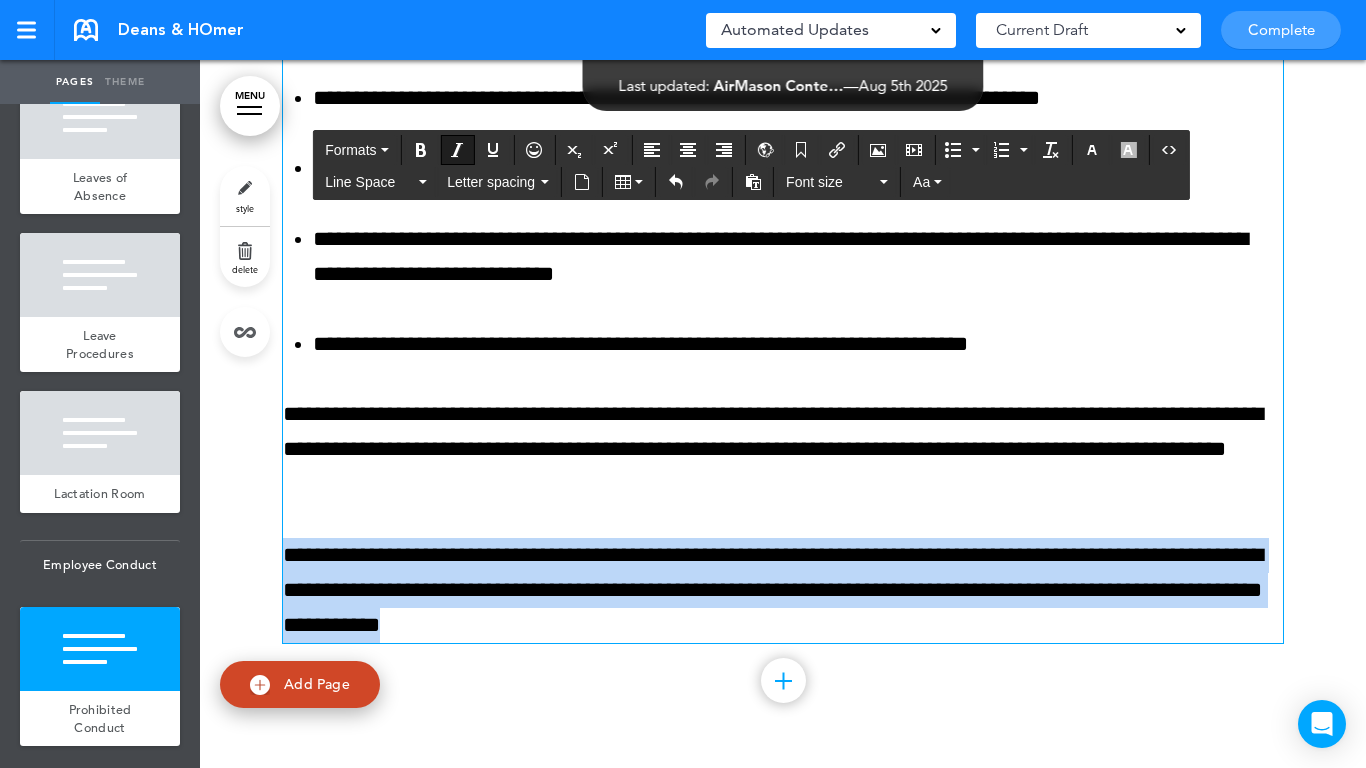 click on "**********" at bounding box center (773, 590) 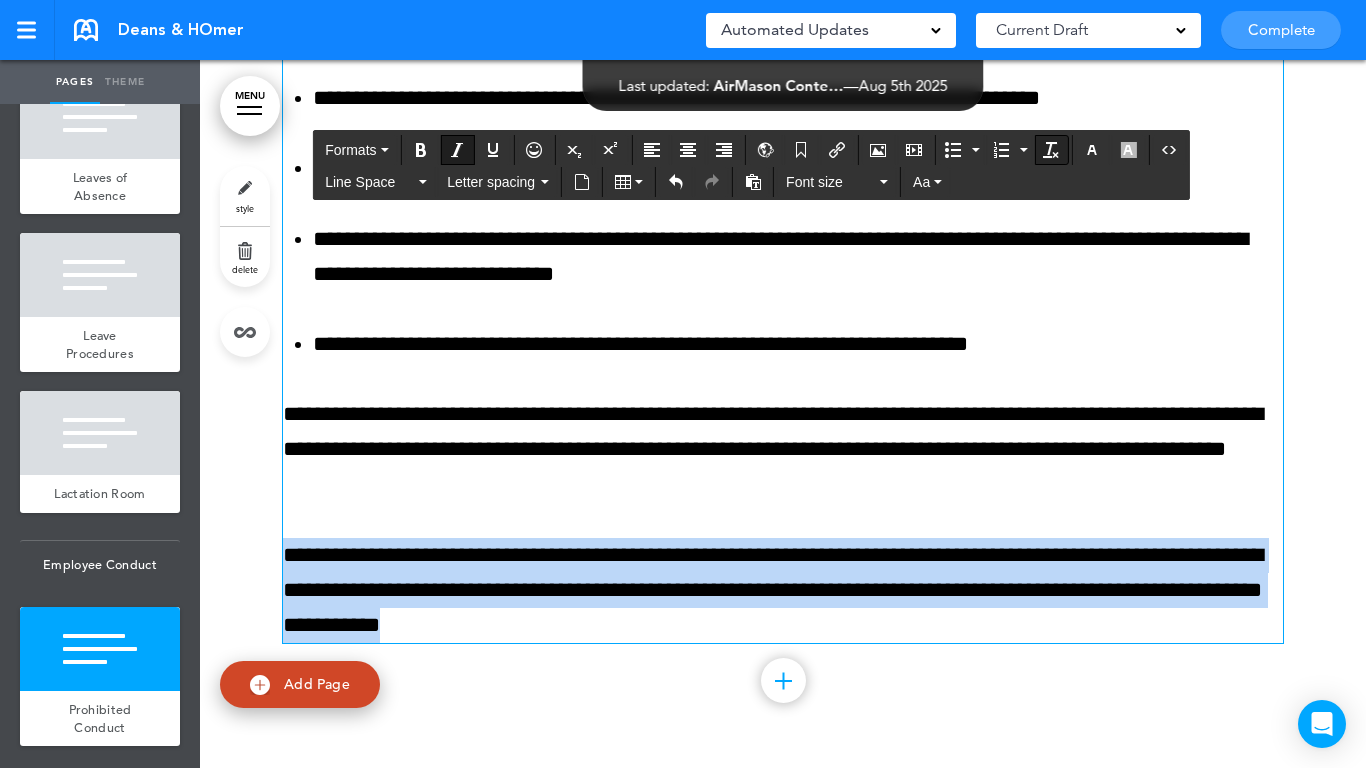 click at bounding box center (1051, 150) 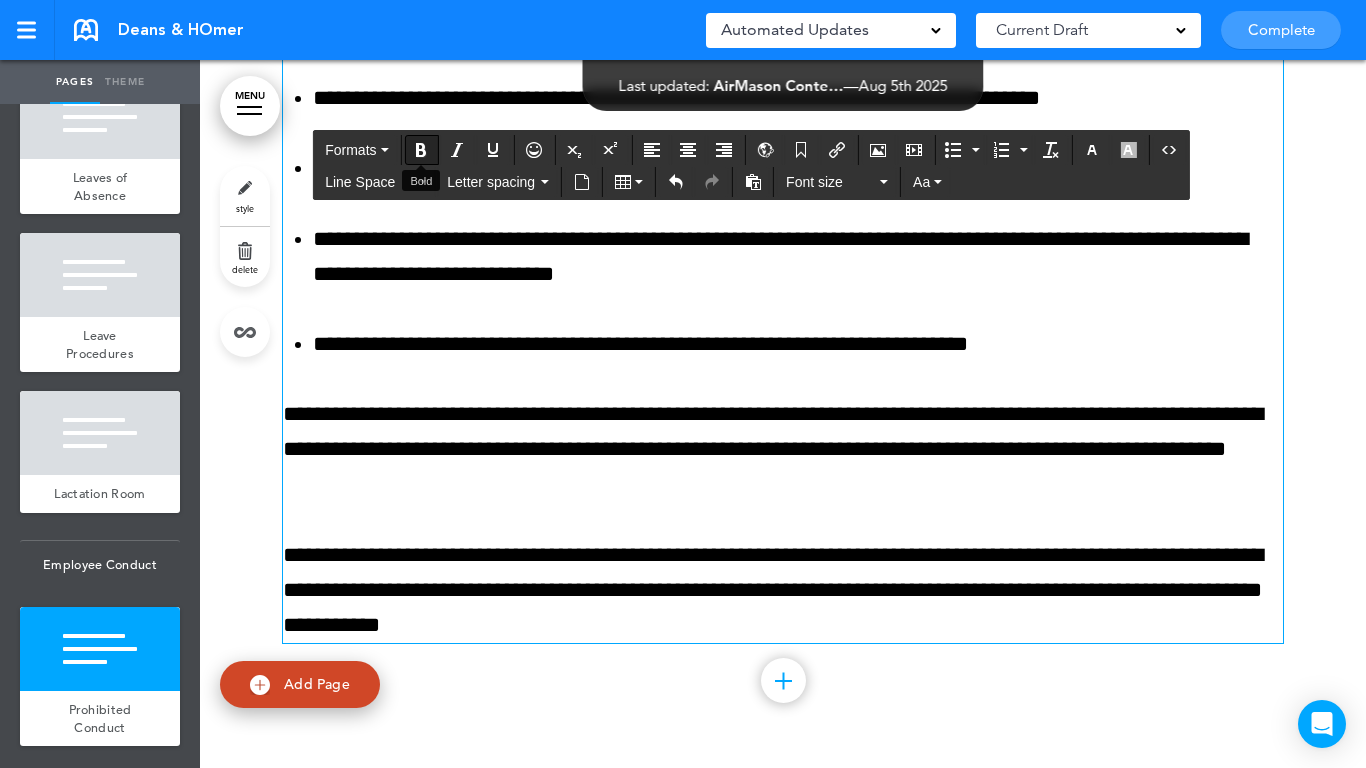 click at bounding box center [421, 150] 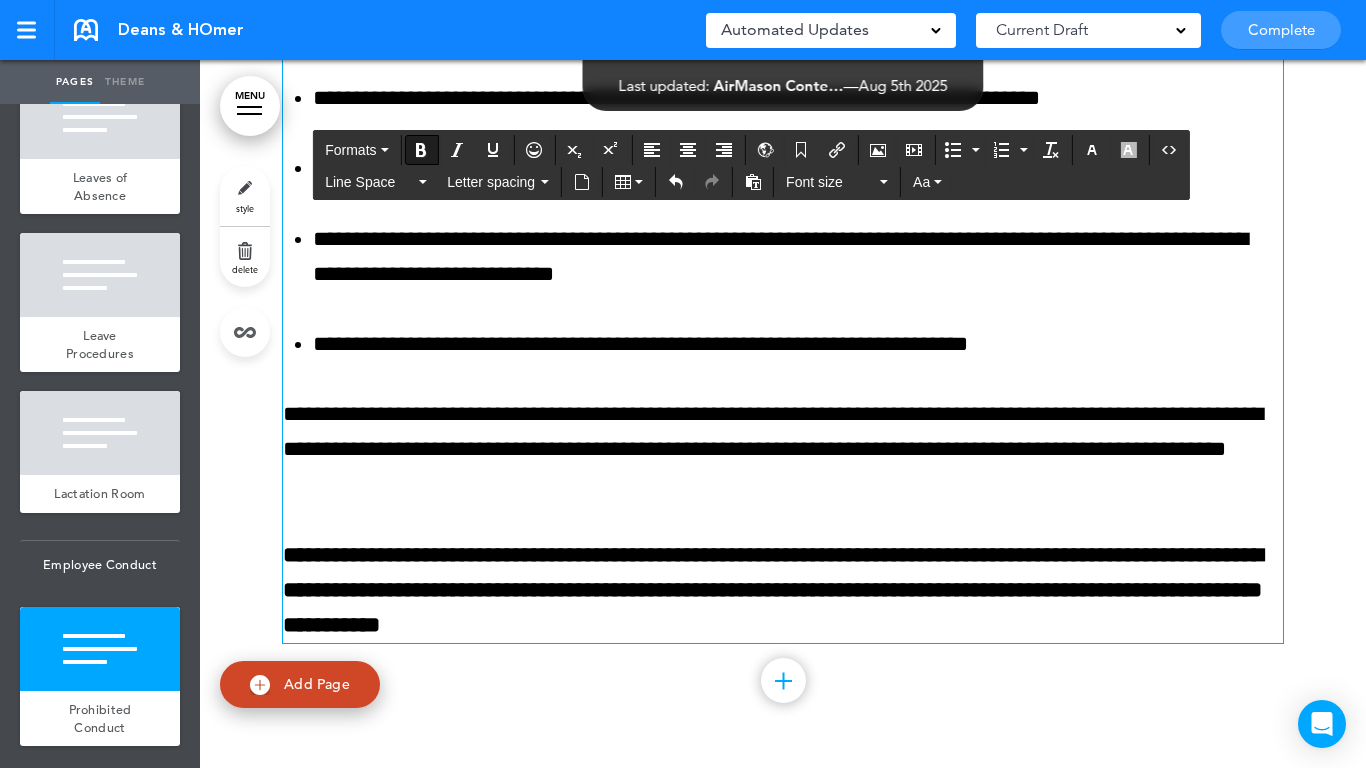 click on "**********" at bounding box center (783, -87) 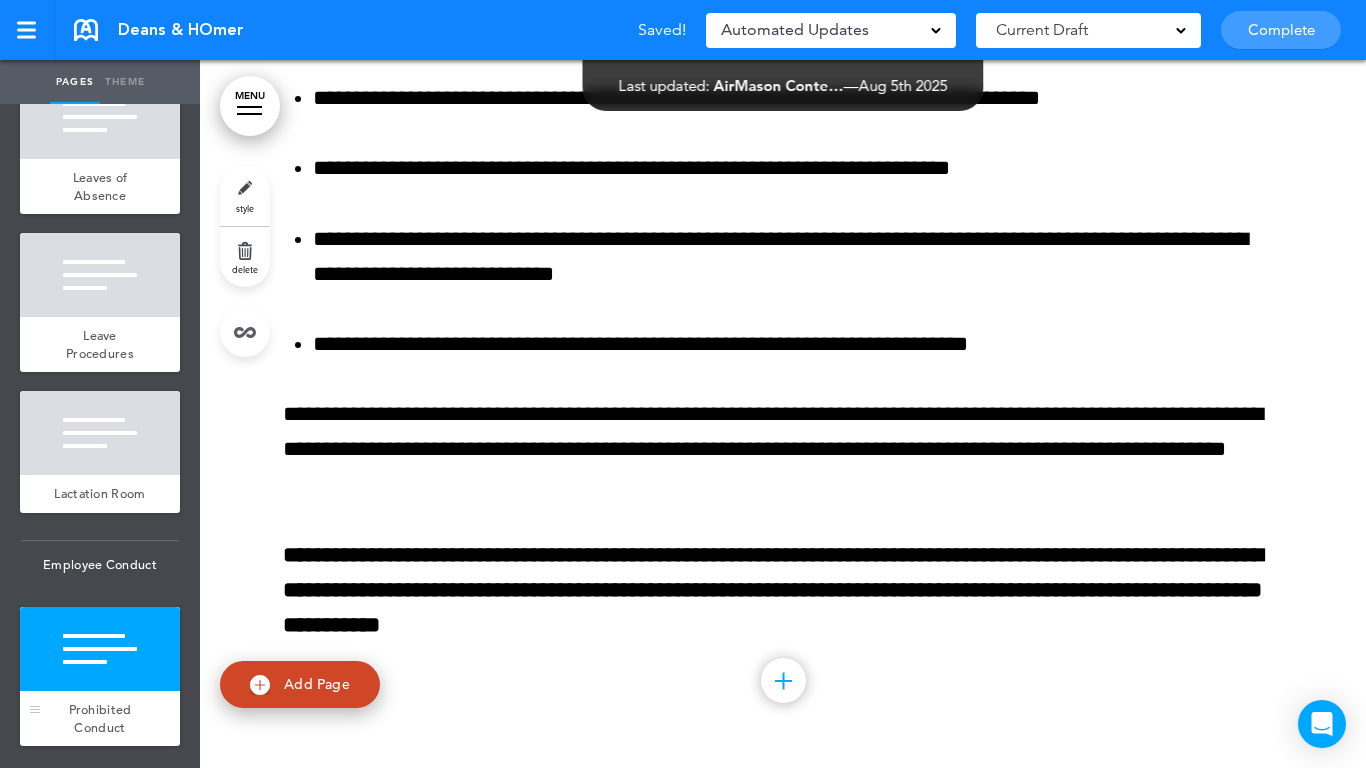 scroll, scrollTop: 2966, scrollLeft: 0, axis: vertical 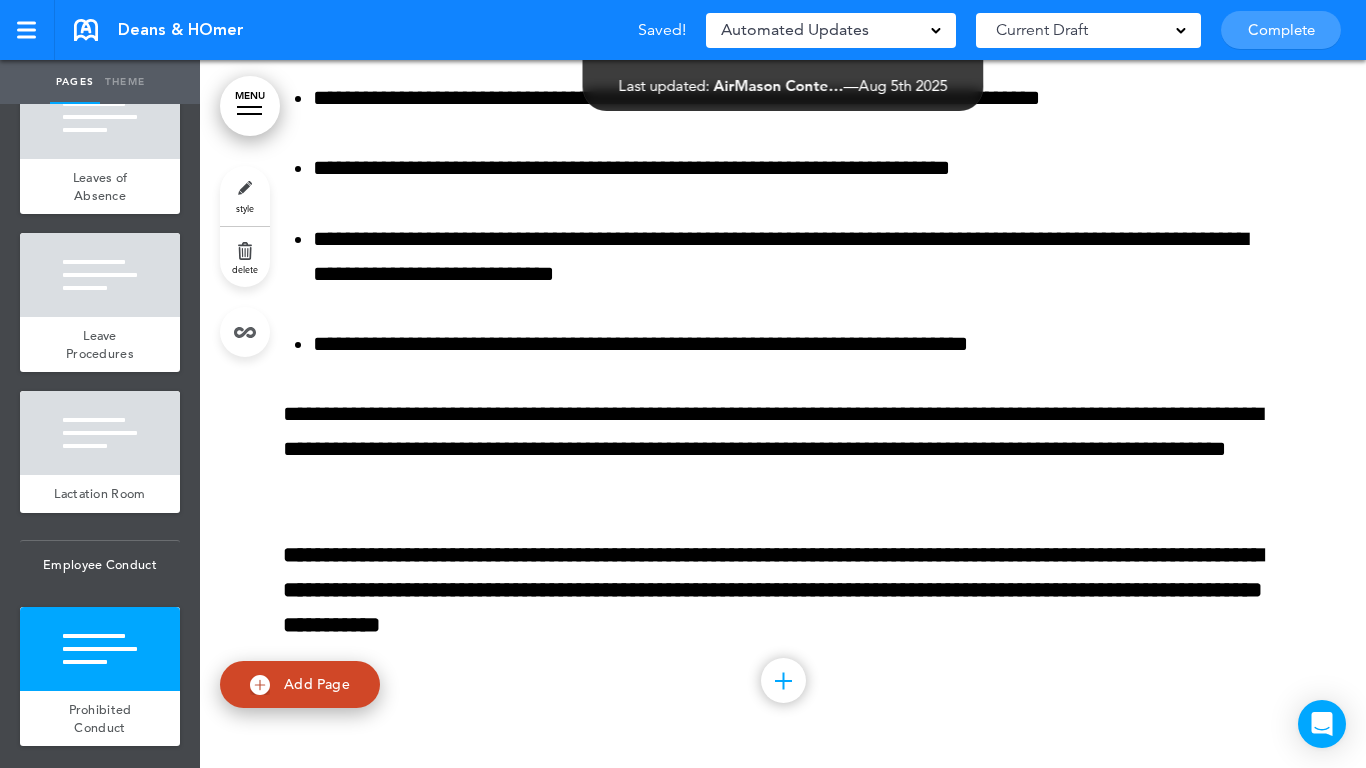 drag, startPoint x: 87, startPoint y: 681, endPoint x: 200, endPoint y: 437, distance: 268.8959 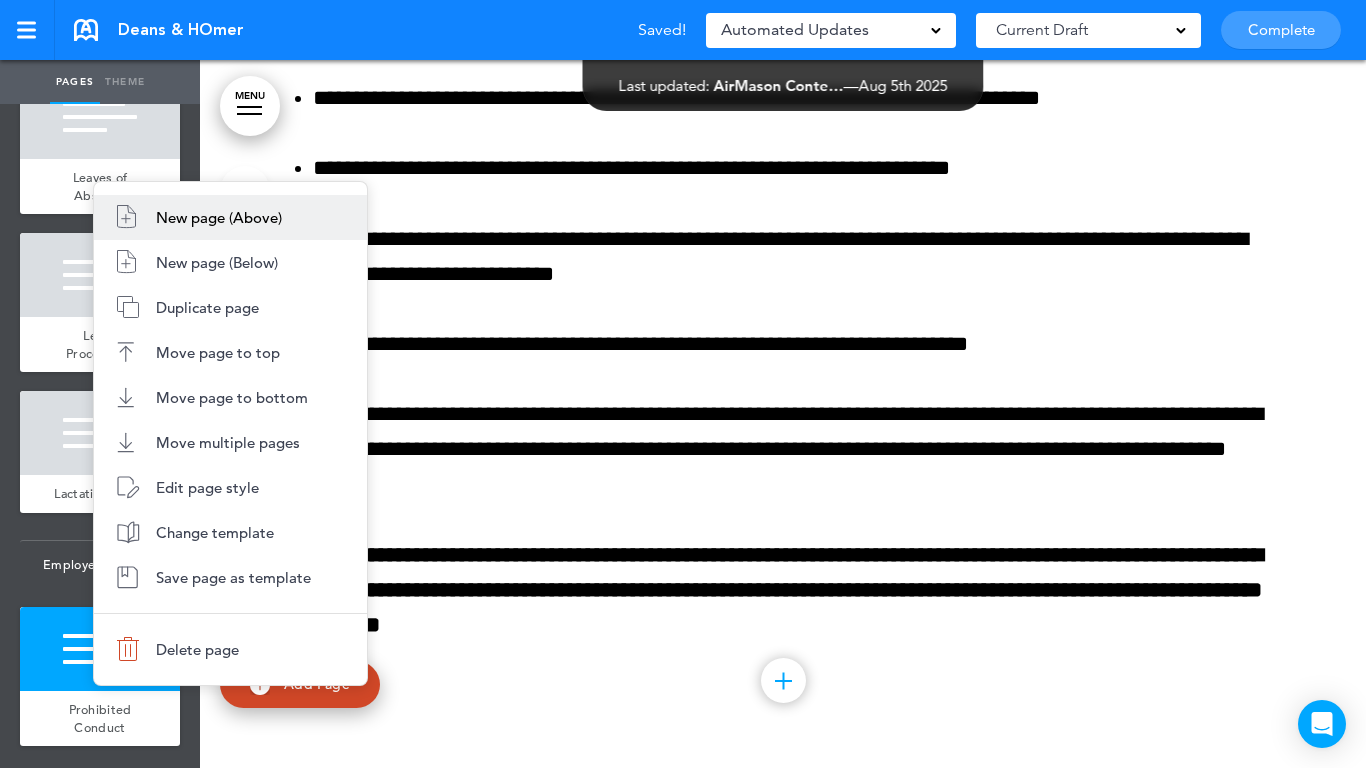 click on "New page (Below)" at bounding box center [217, 262] 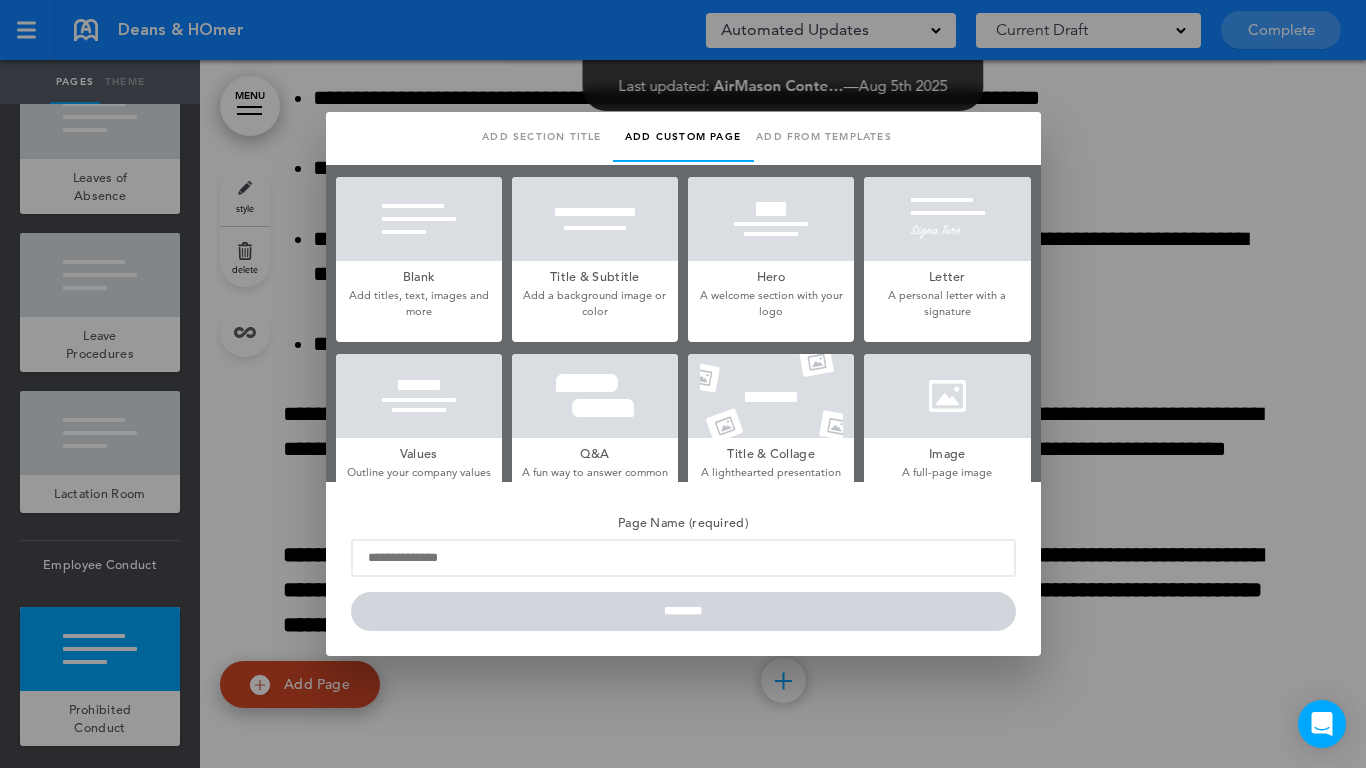 click at bounding box center (419, 219) 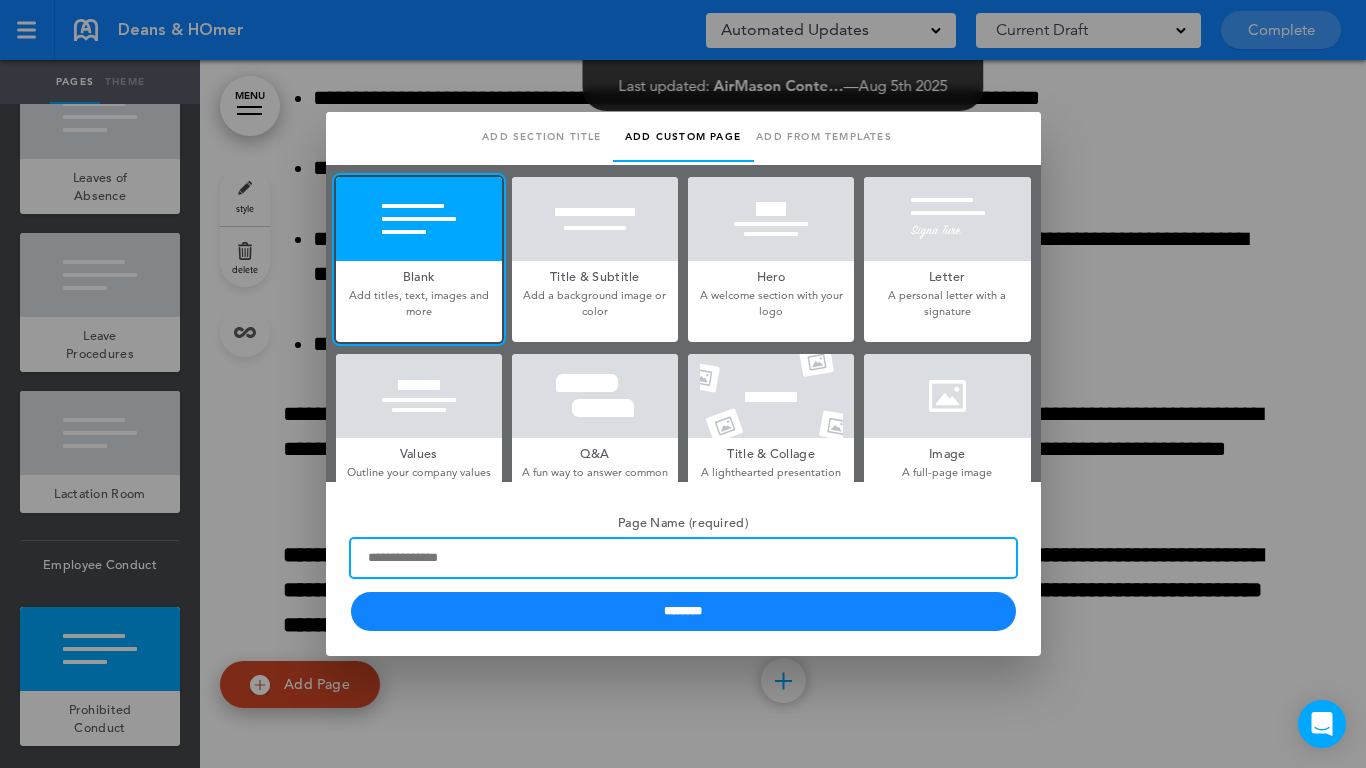 click on "Page Name (required)" at bounding box center [683, 558] 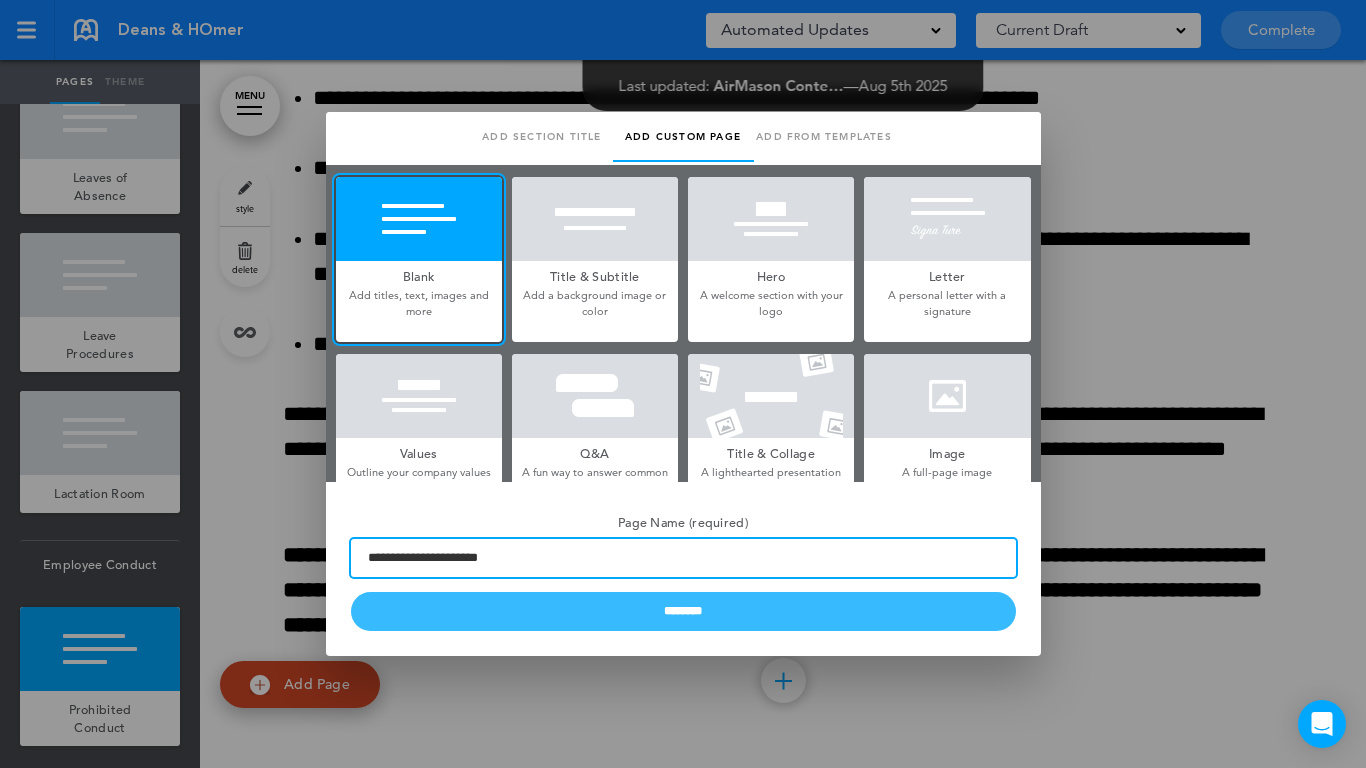 type on "**********" 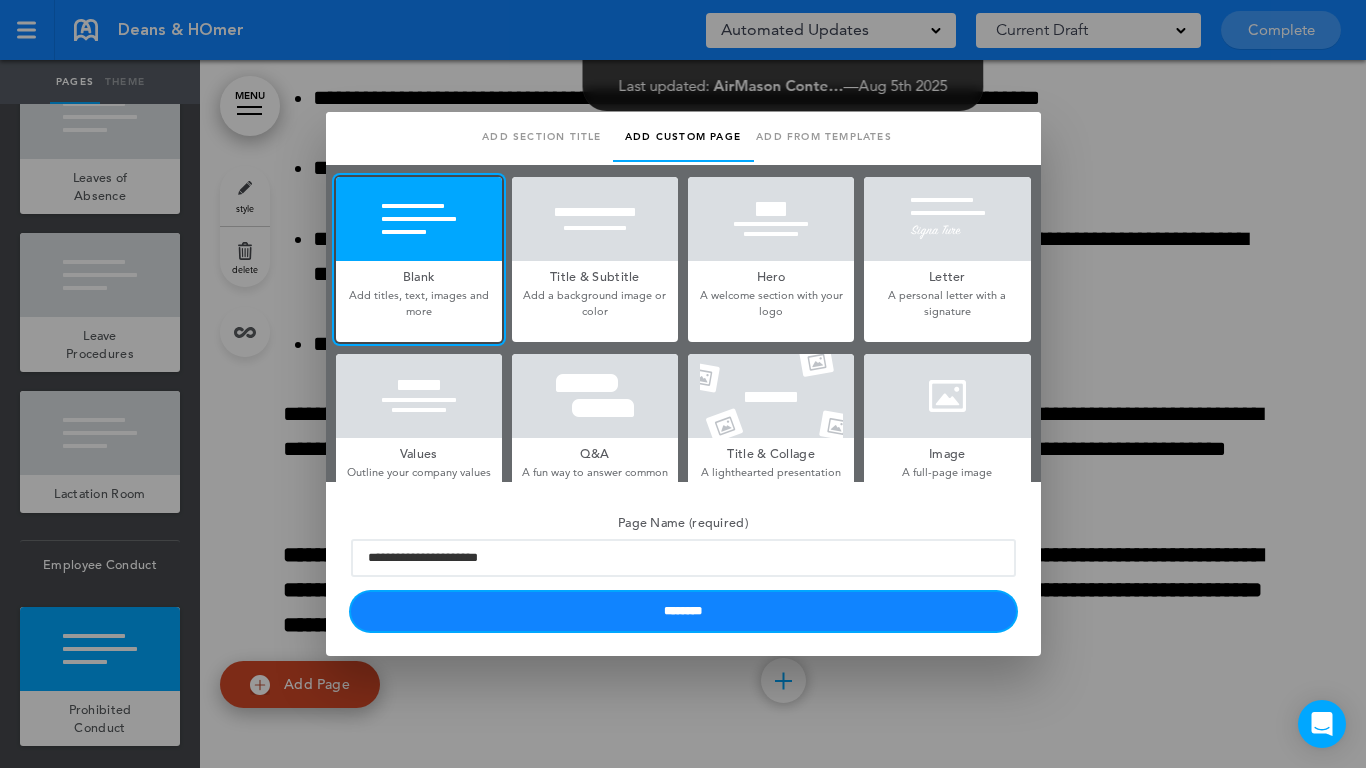 drag, startPoint x: 509, startPoint y: 614, endPoint x: 519, endPoint y: 612, distance: 10.198039 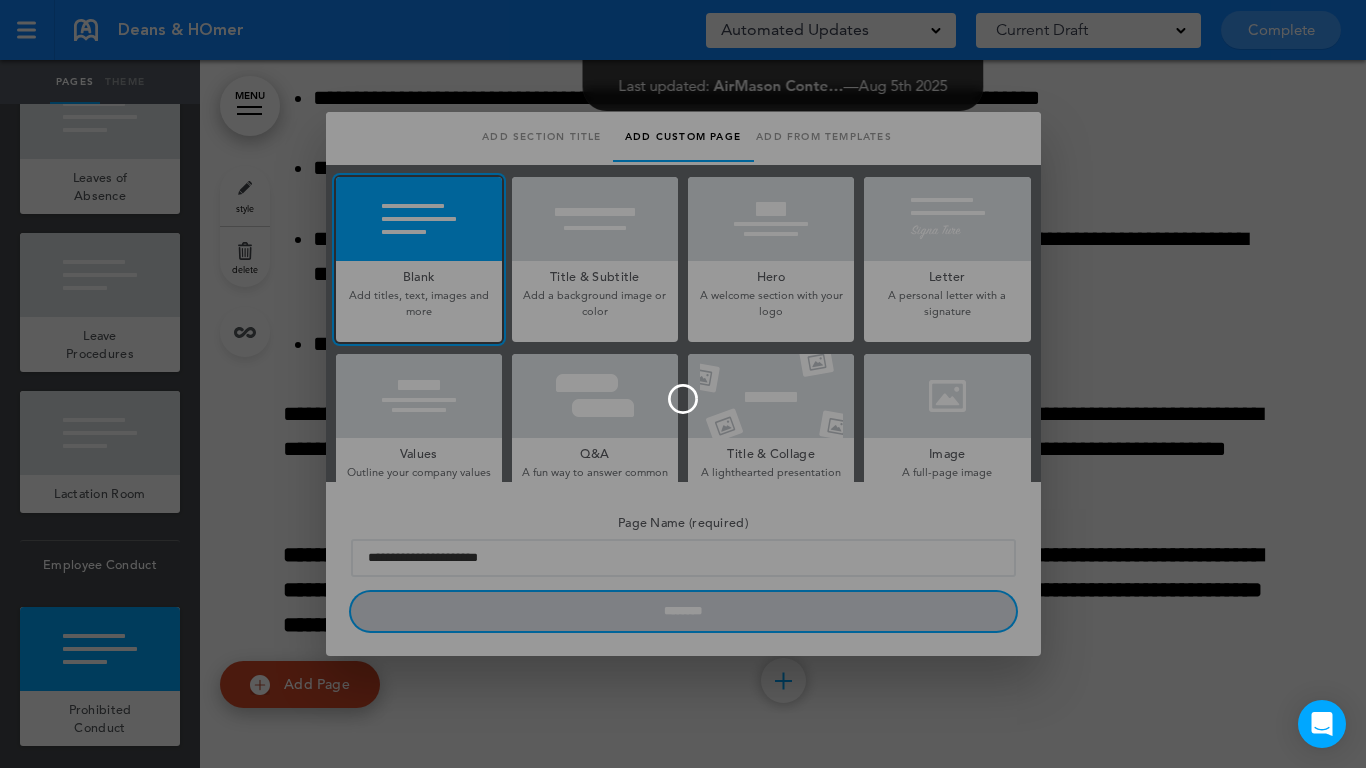 type 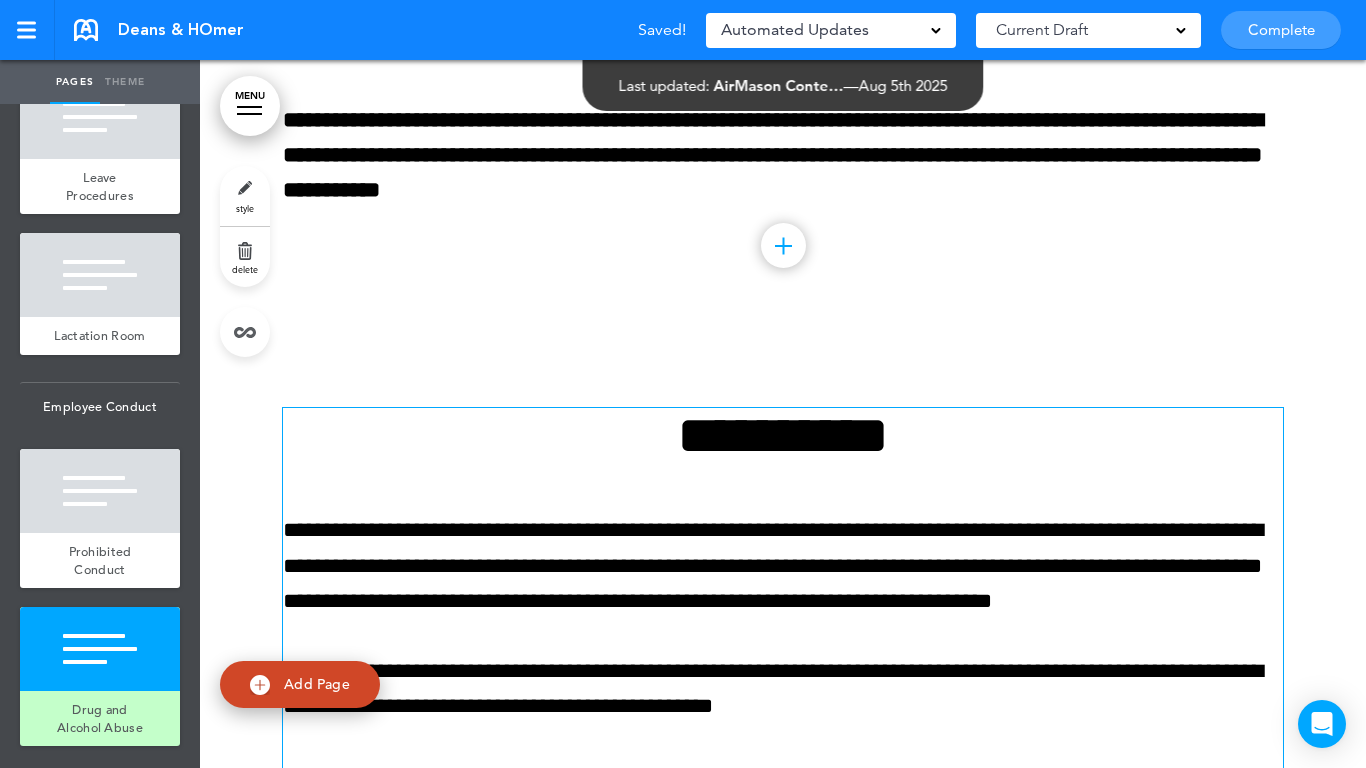 scroll, scrollTop: 50828, scrollLeft: 0, axis: vertical 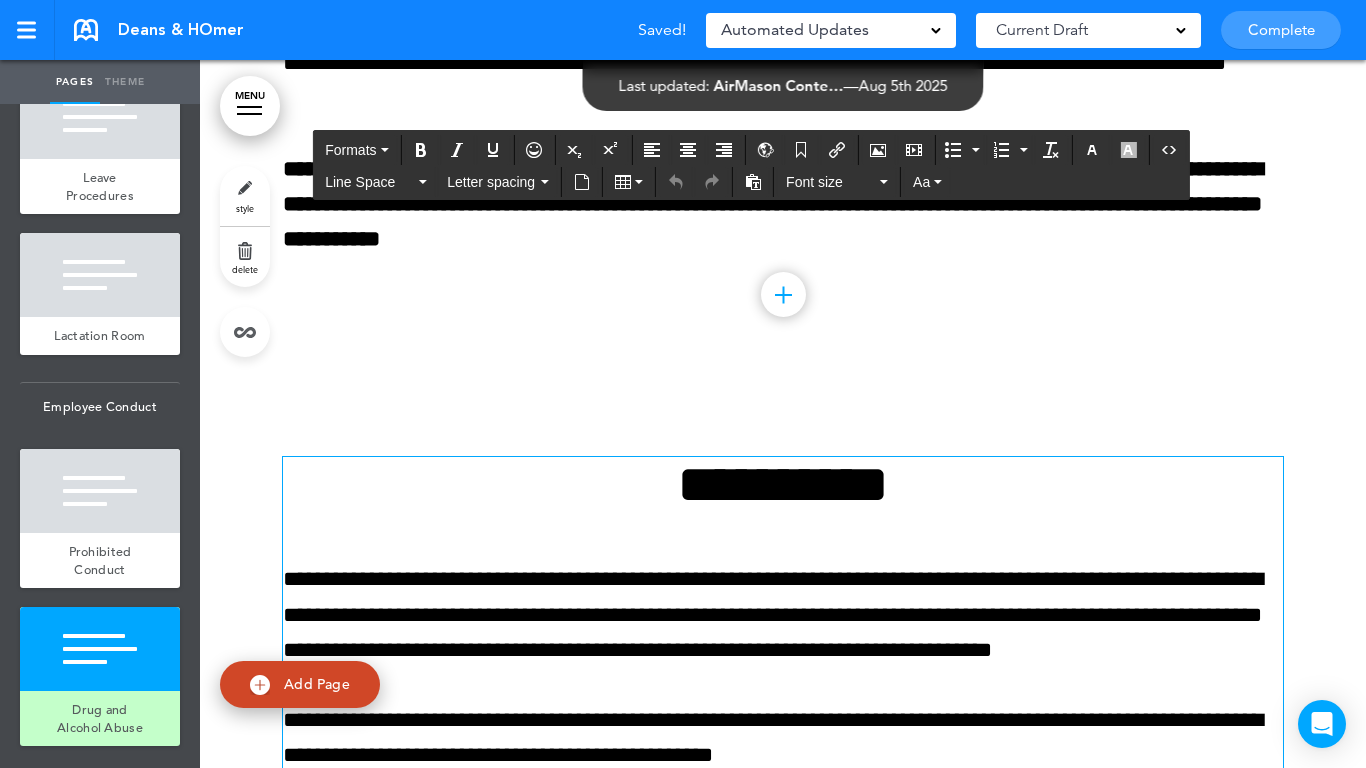 click on "**********" at bounding box center (783, 484) 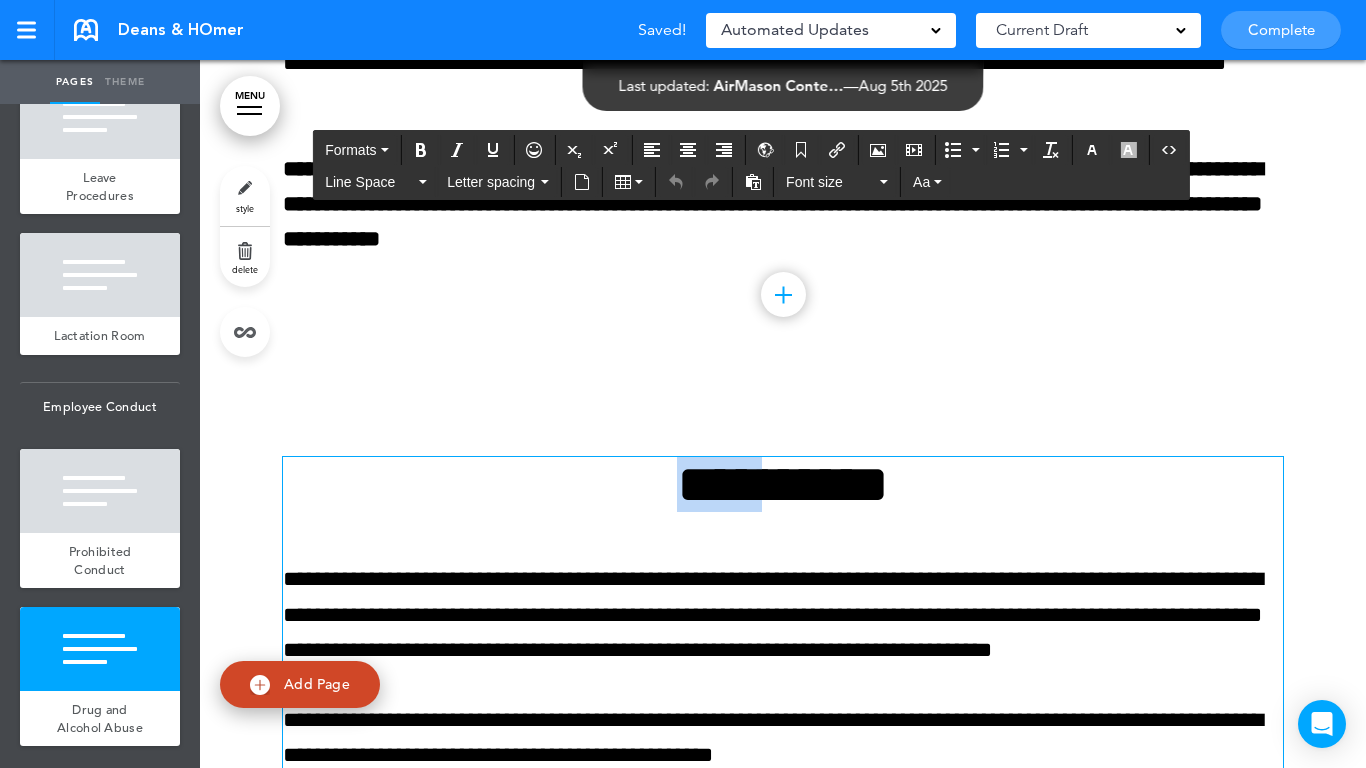 click on "**********" at bounding box center [783, 484] 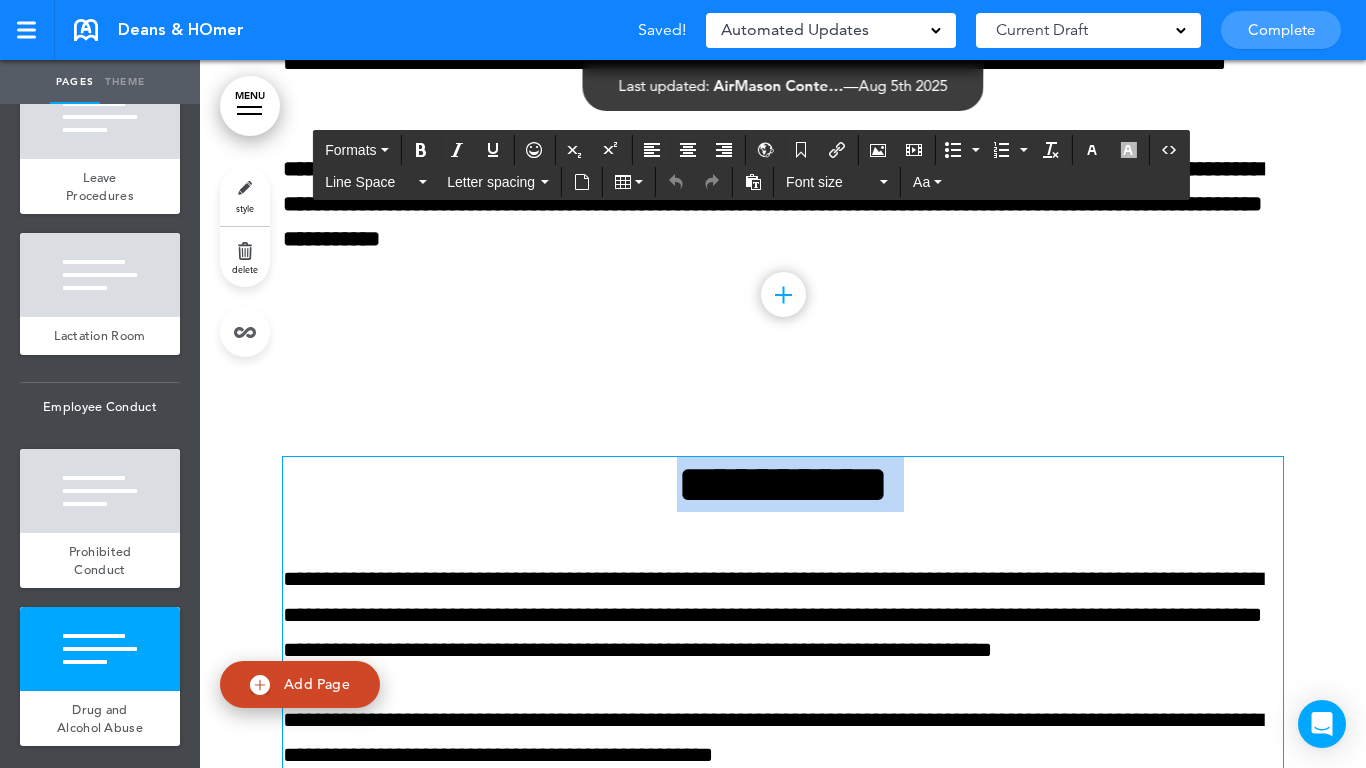 click on "**********" at bounding box center (783, 484) 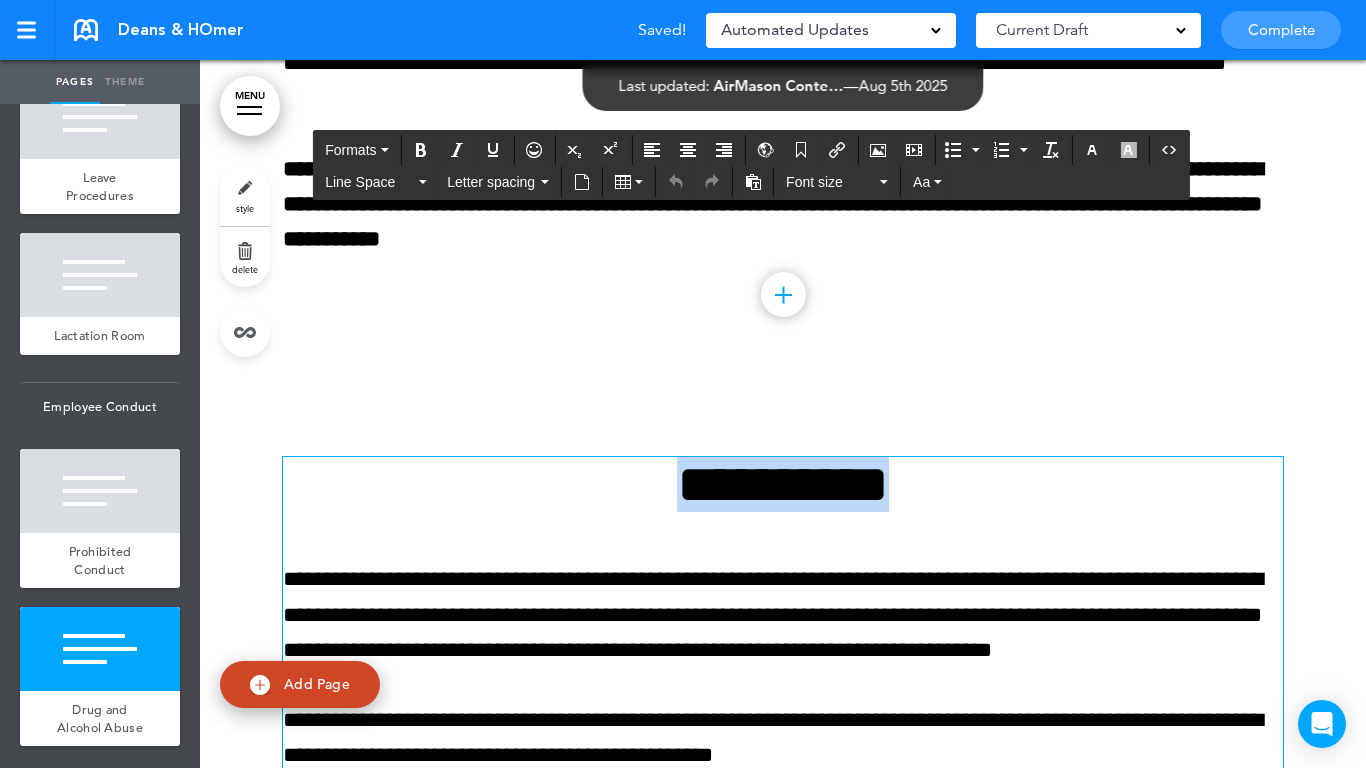 paste 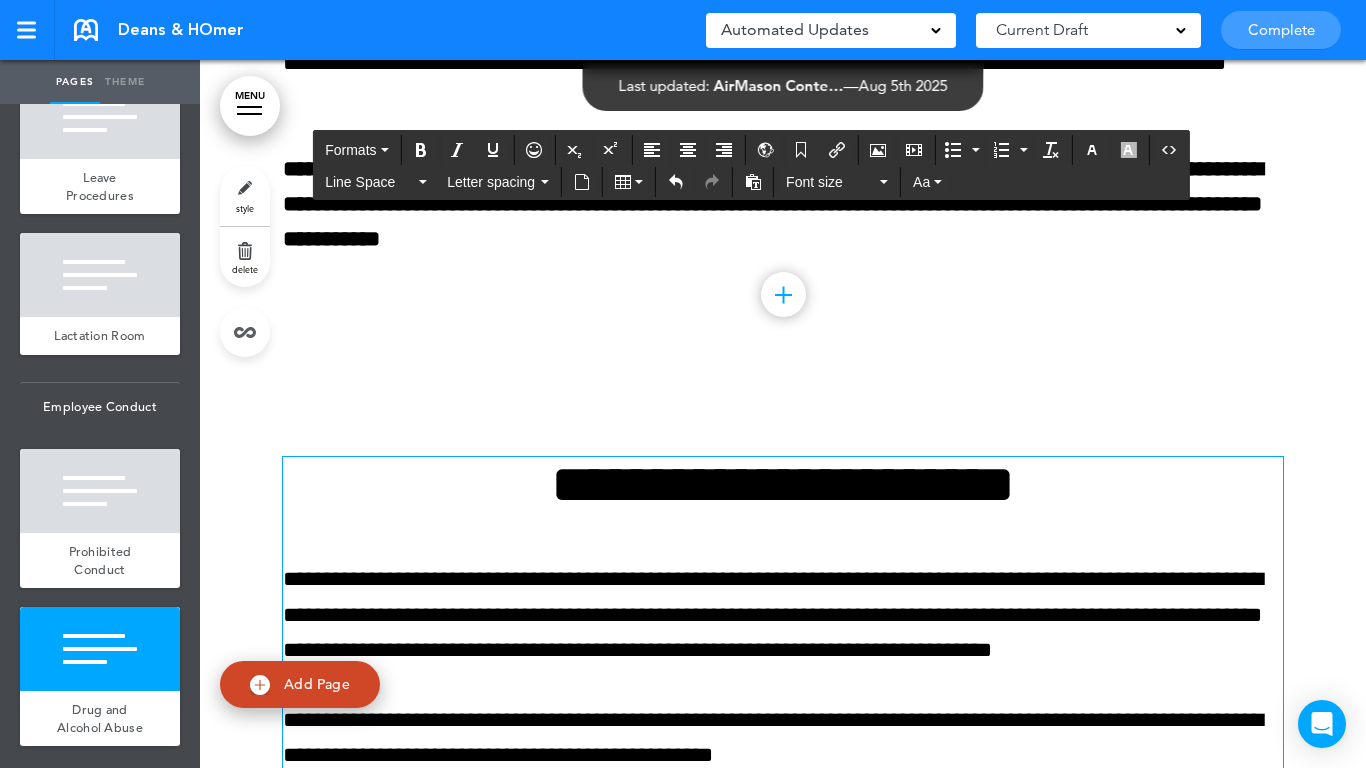 scroll, scrollTop: 51028, scrollLeft: 0, axis: vertical 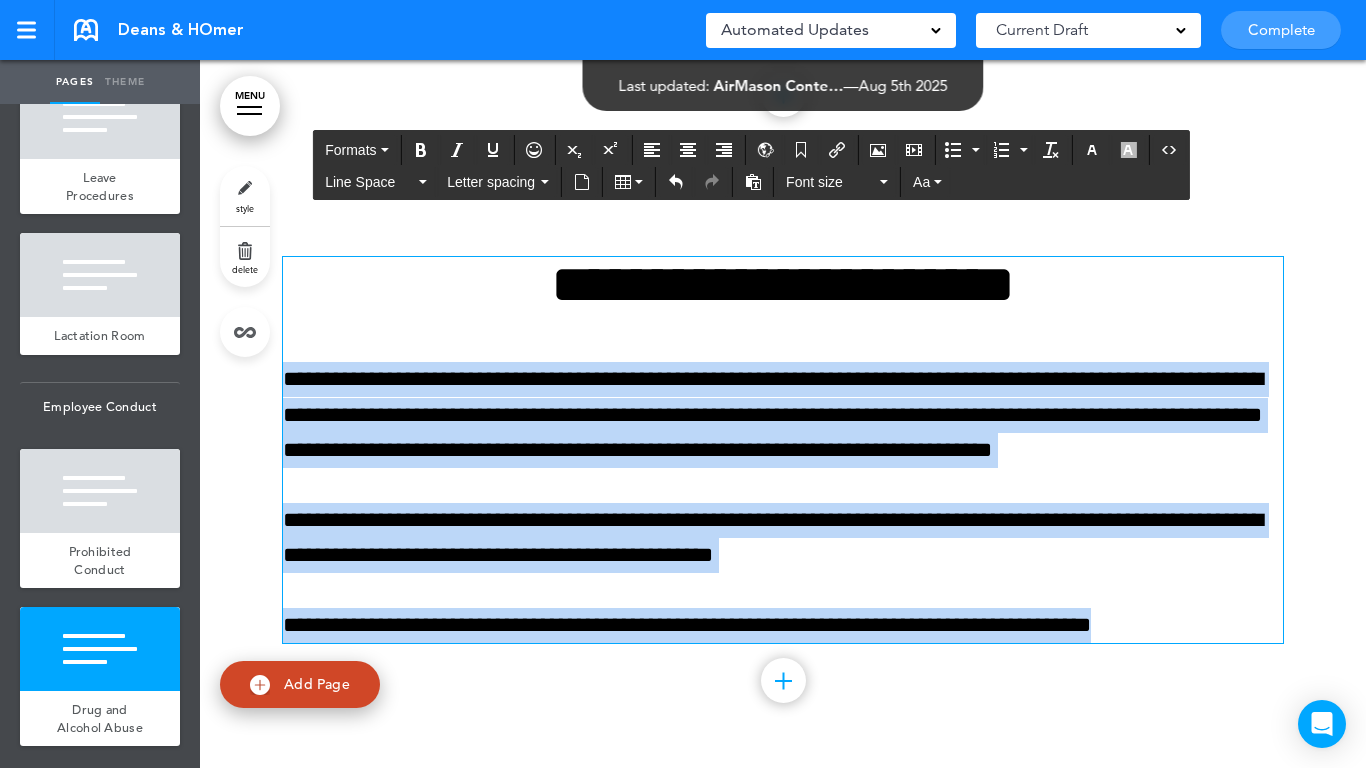 click on "Make this page common so it is available in other handbooks.
This handbook
Preview
Settings
Your Handbooks
Account
Manage Organization
My Account
Help
Logout
Deans & HOmer
Saved!
Automated Updates
0
Auto policy updates
🎉
Updating policies just got easier! Introducing" at bounding box center [683, 384] 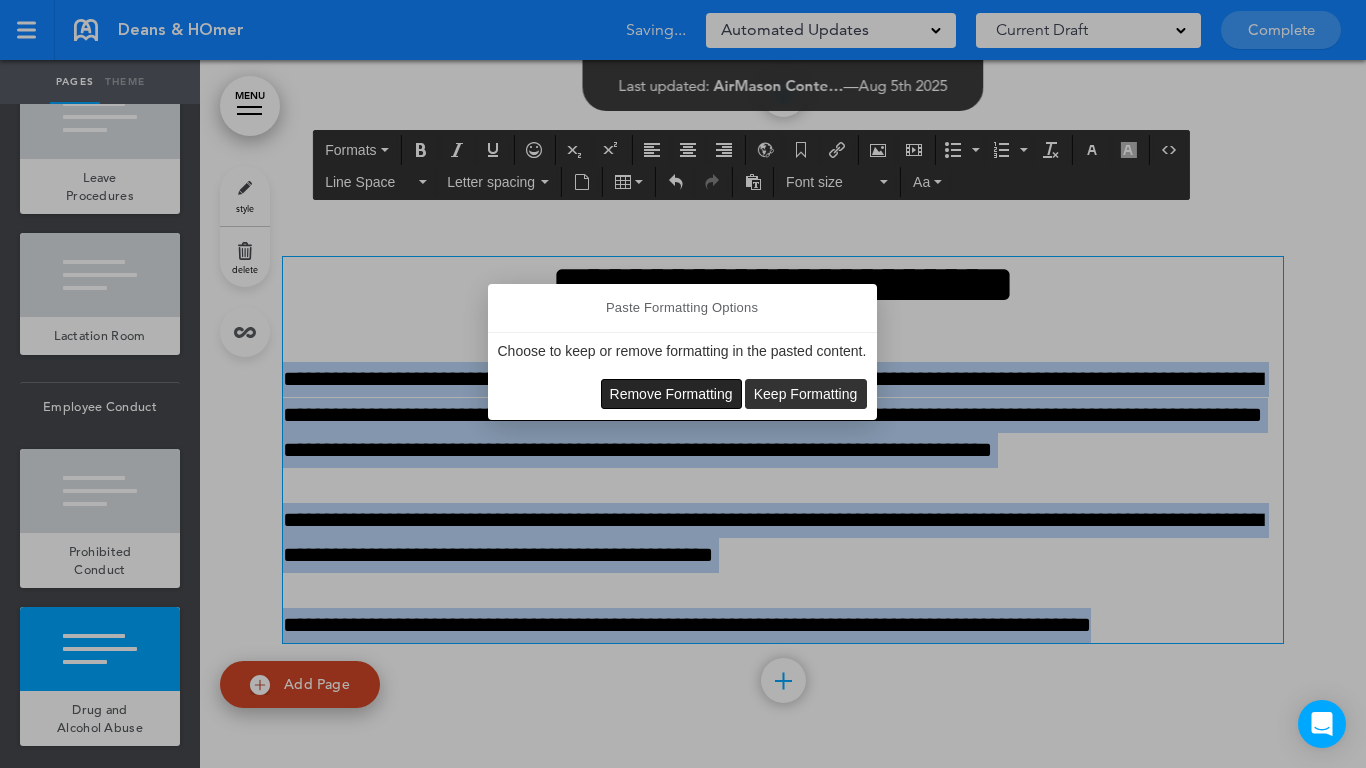 click on "Remove Formatting" at bounding box center [671, 394] 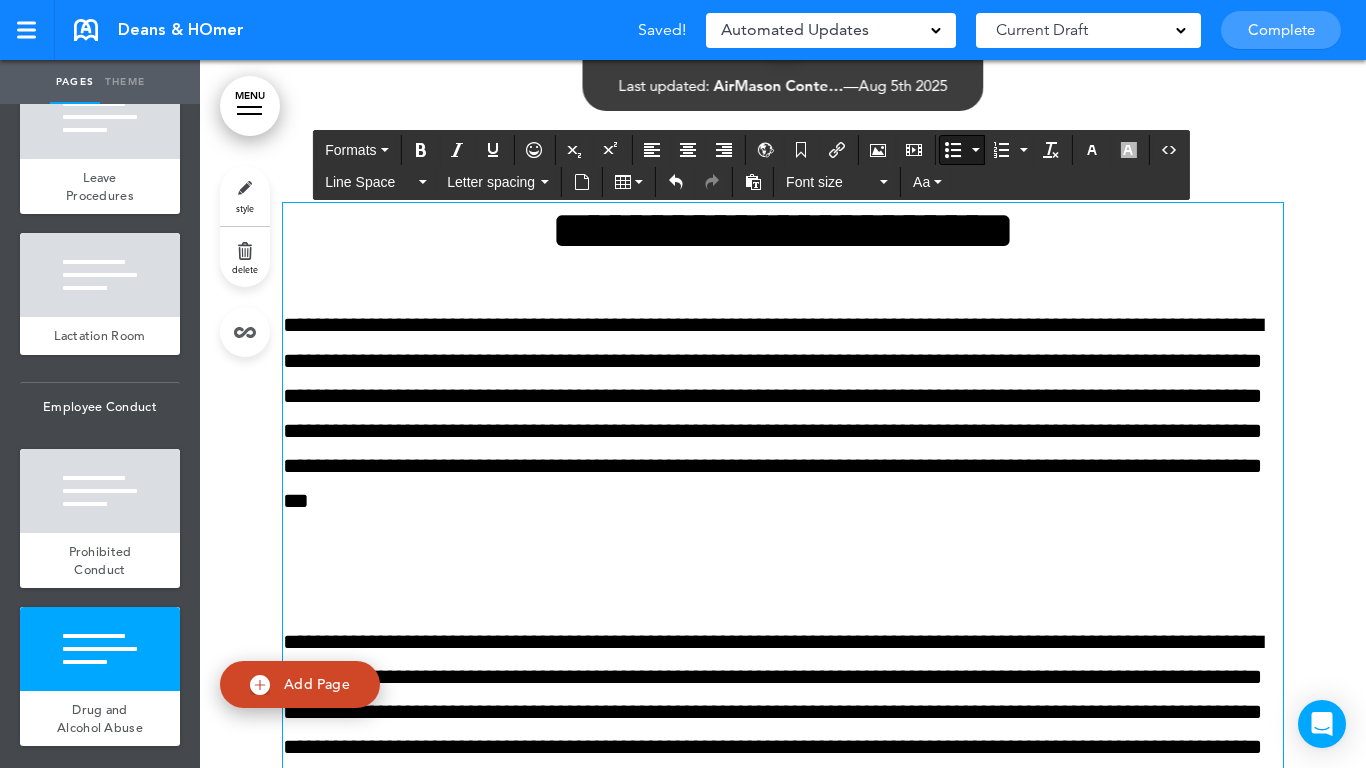 scroll, scrollTop: 51117, scrollLeft: 0, axis: vertical 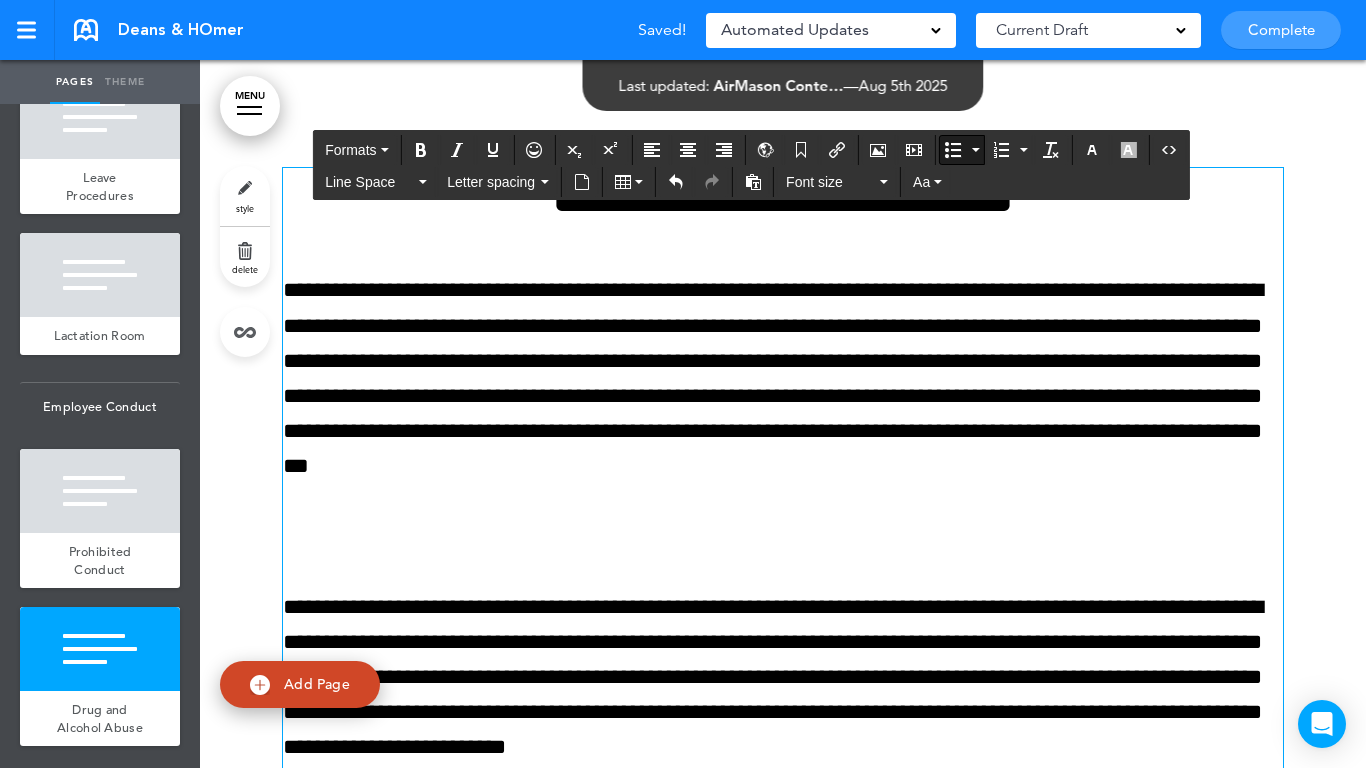 click on "**********" at bounding box center [783, 941] 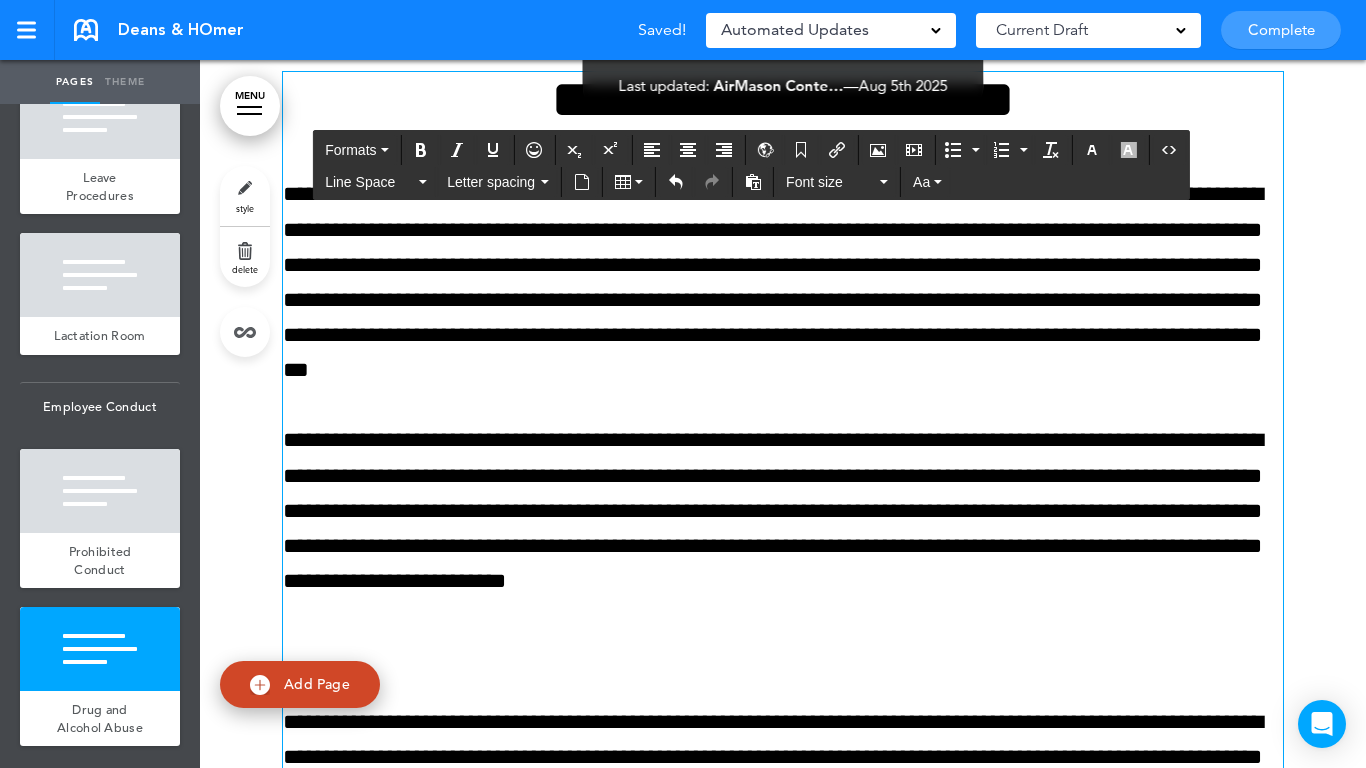 scroll, scrollTop: 51317, scrollLeft: 0, axis: vertical 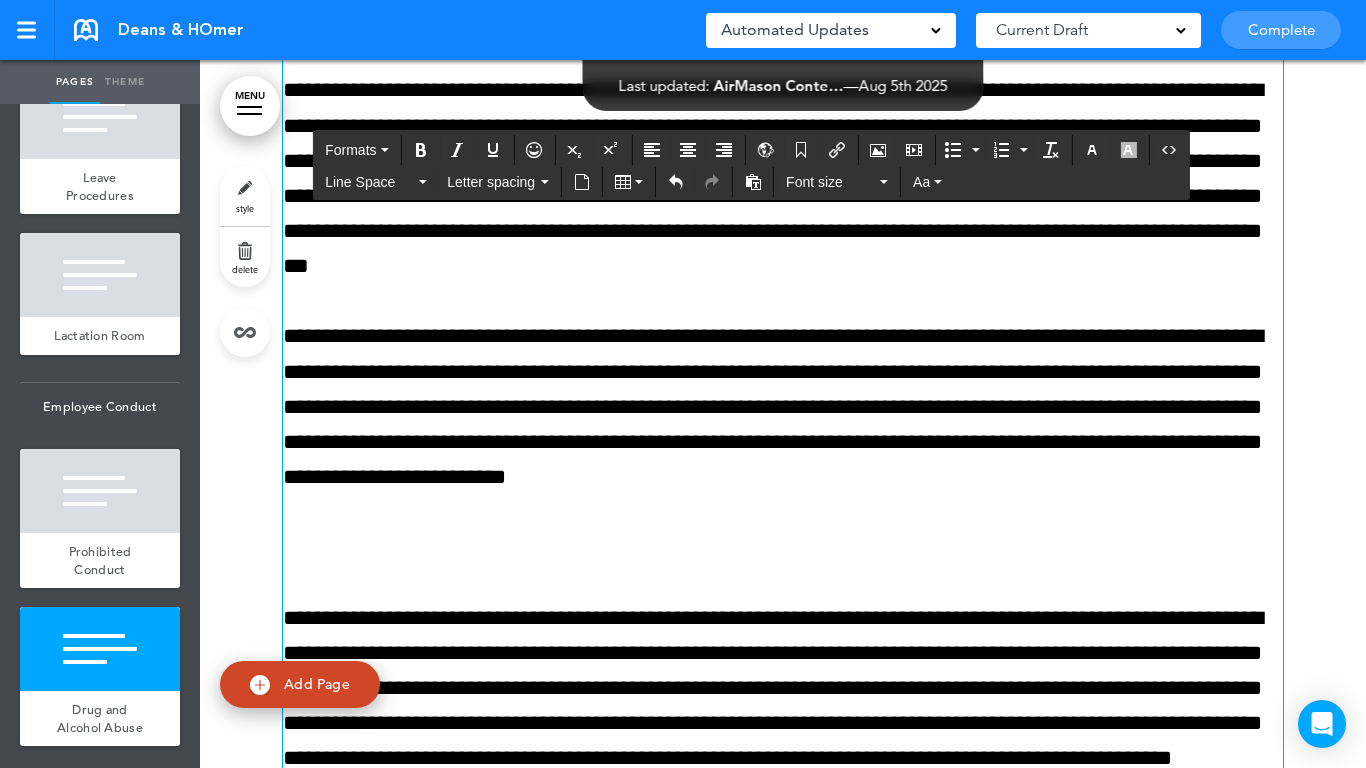 click at bounding box center [783, 547] 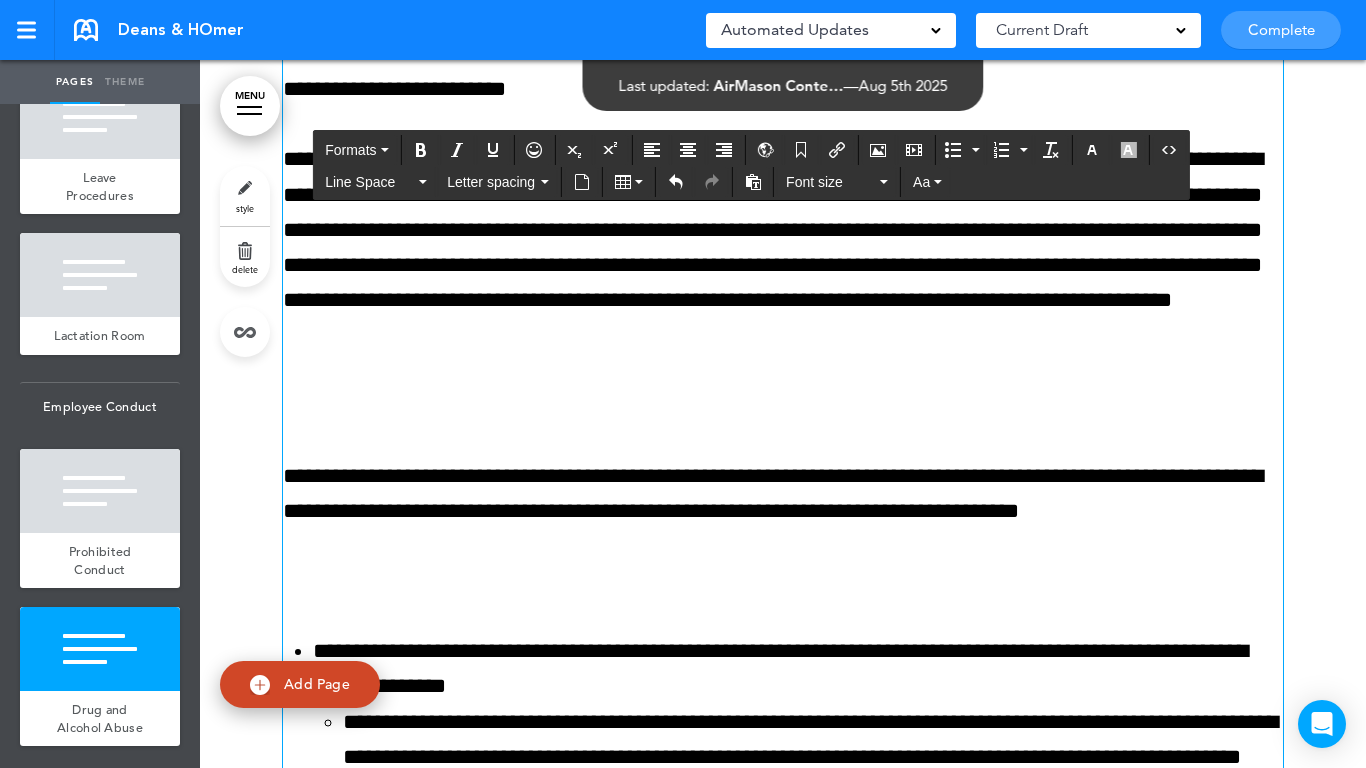 scroll, scrollTop: 51717, scrollLeft: 0, axis: vertical 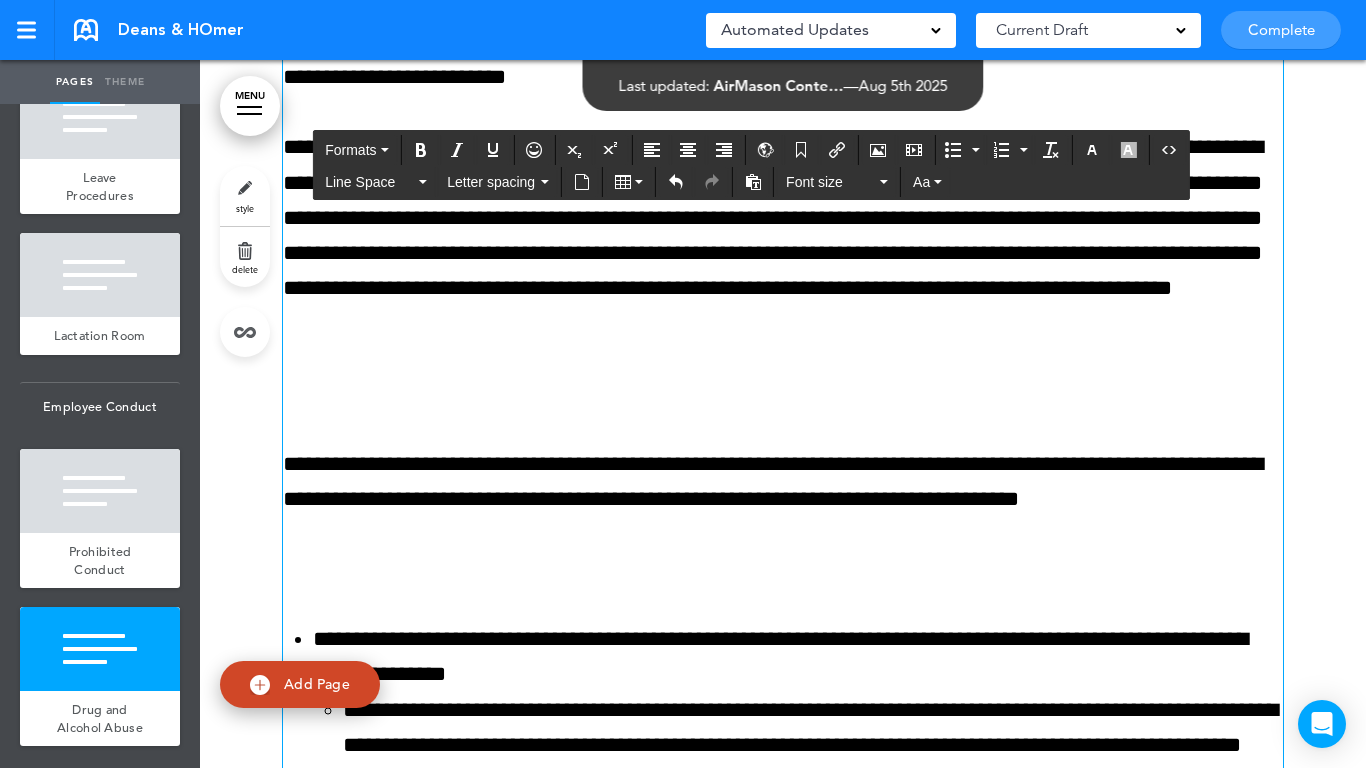 click 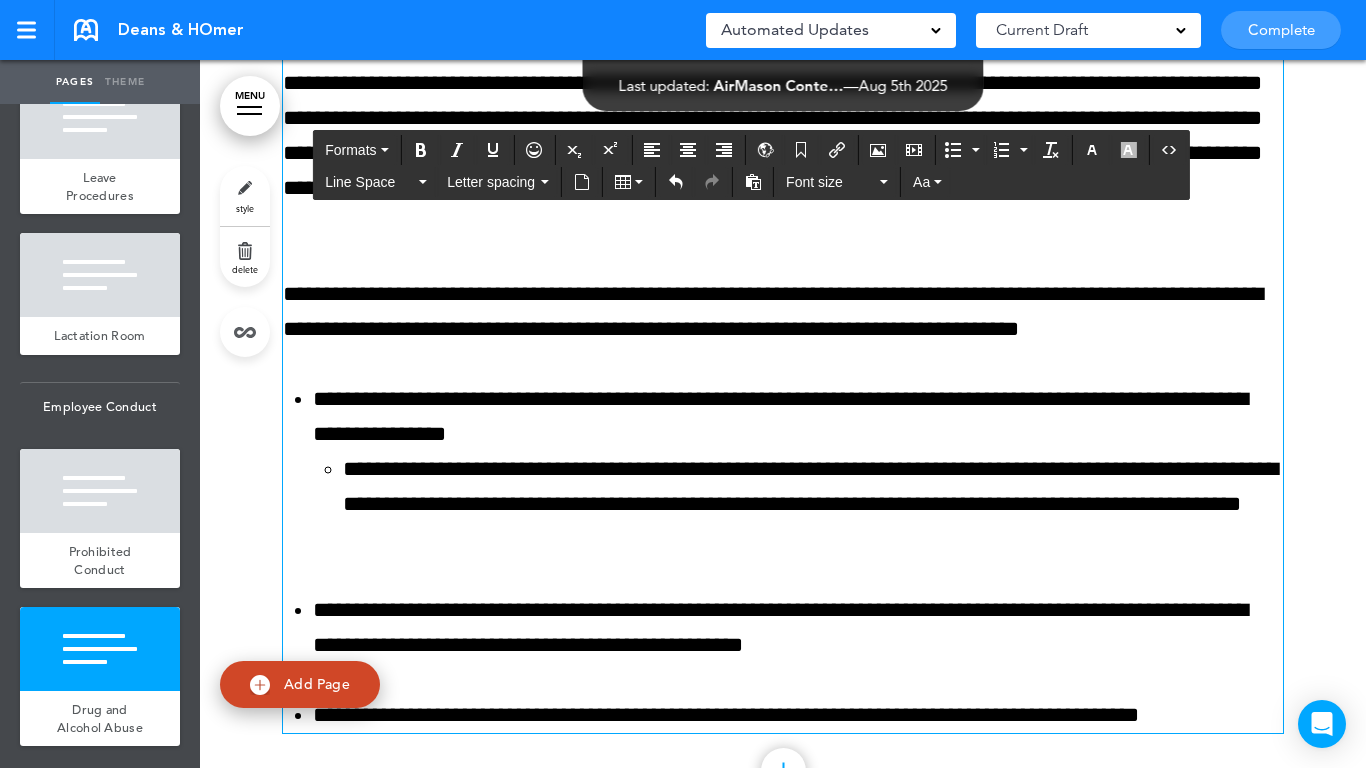 scroll, scrollTop: 51907, scrollLeft: 0, axis: vertical 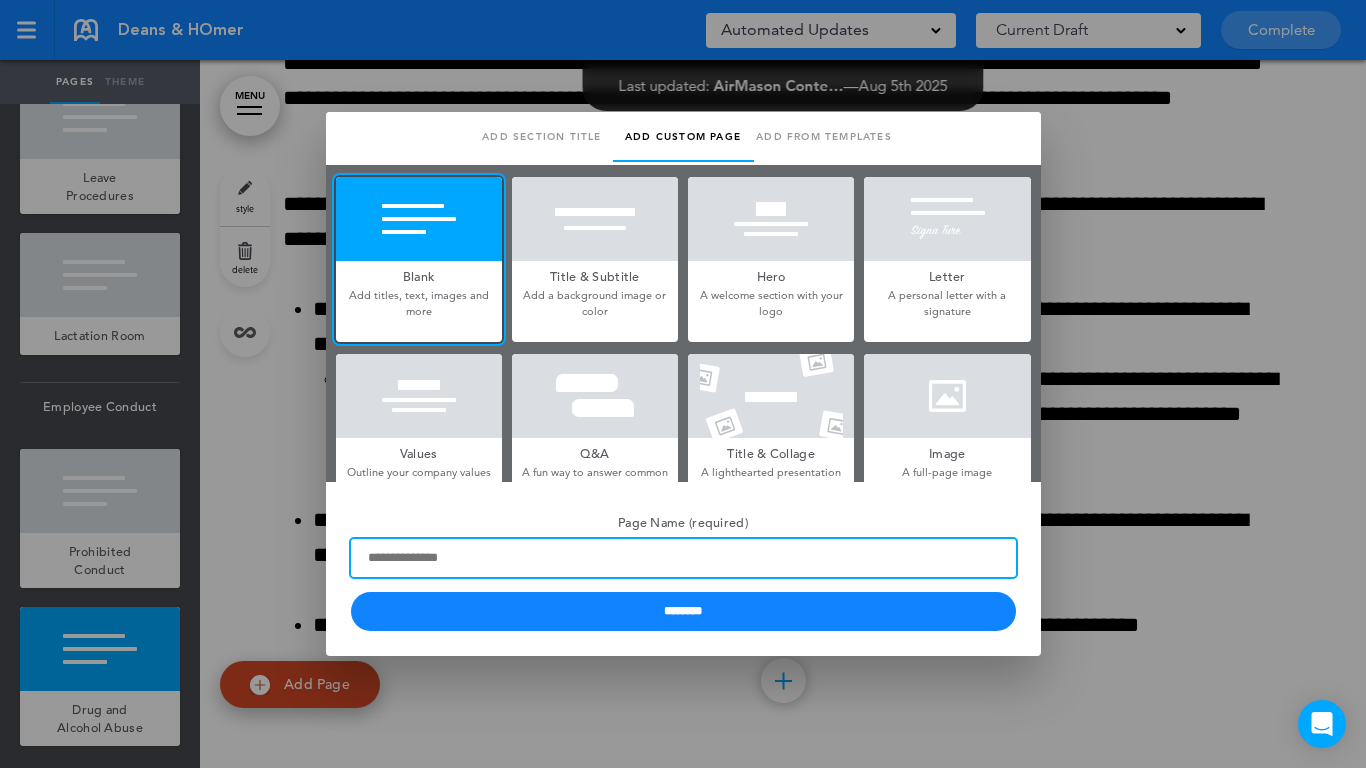 paste on "**********" 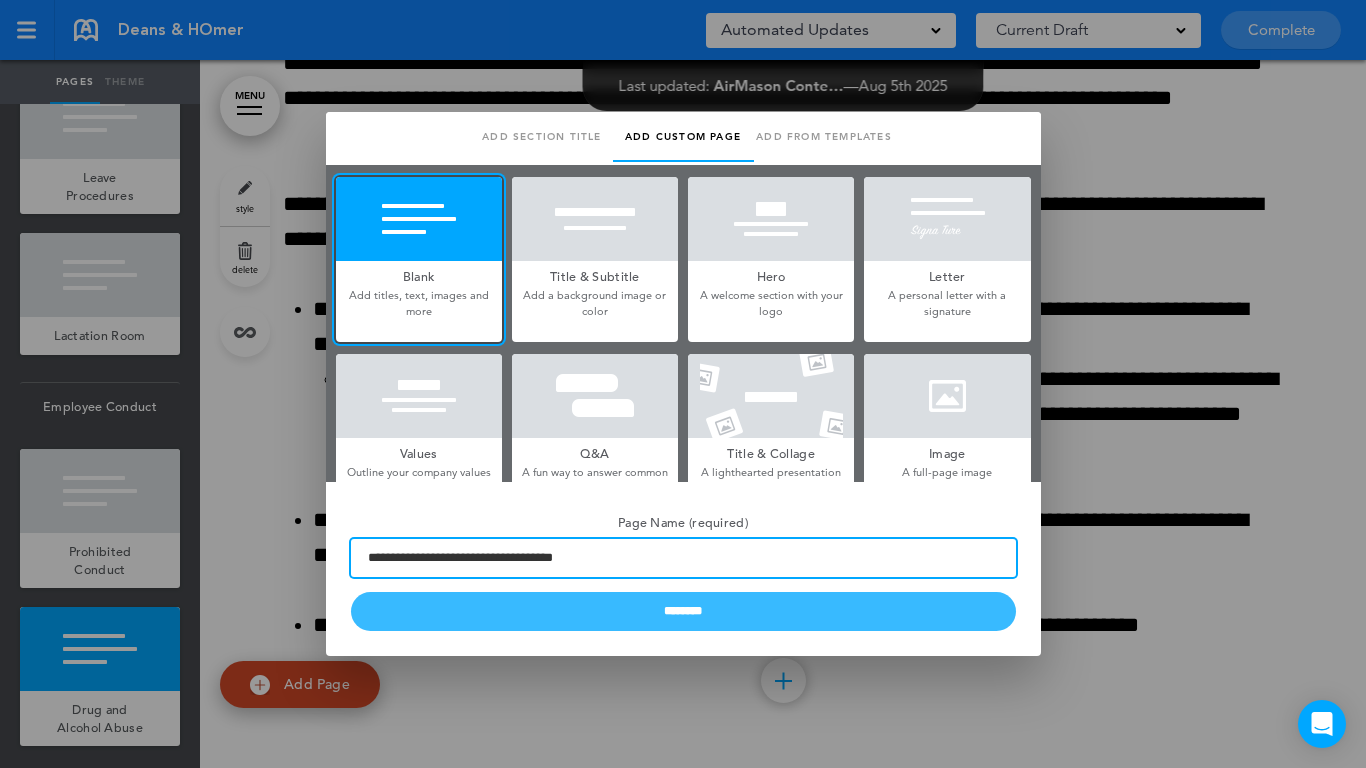 type on "**********" 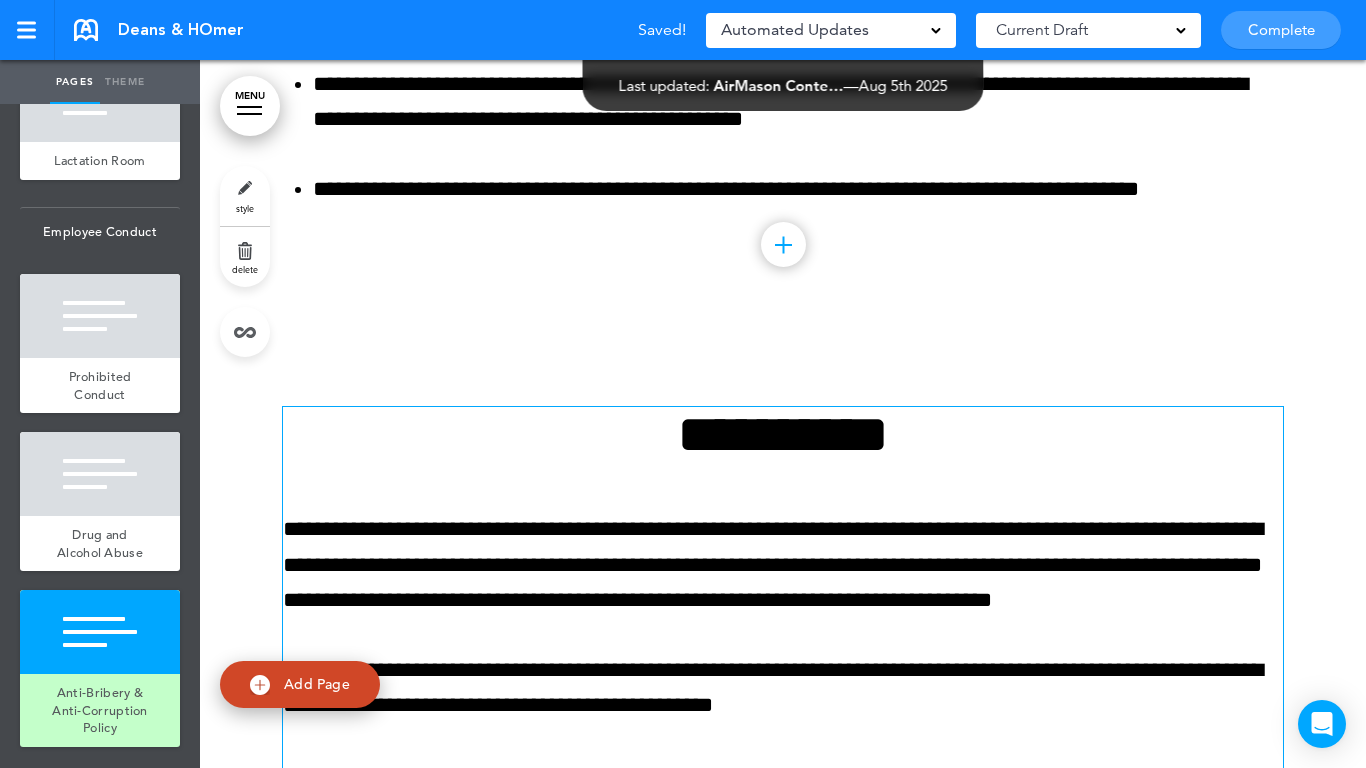 scroll, scrollTop: 52307, scrollLeft: 0, axis: vertical 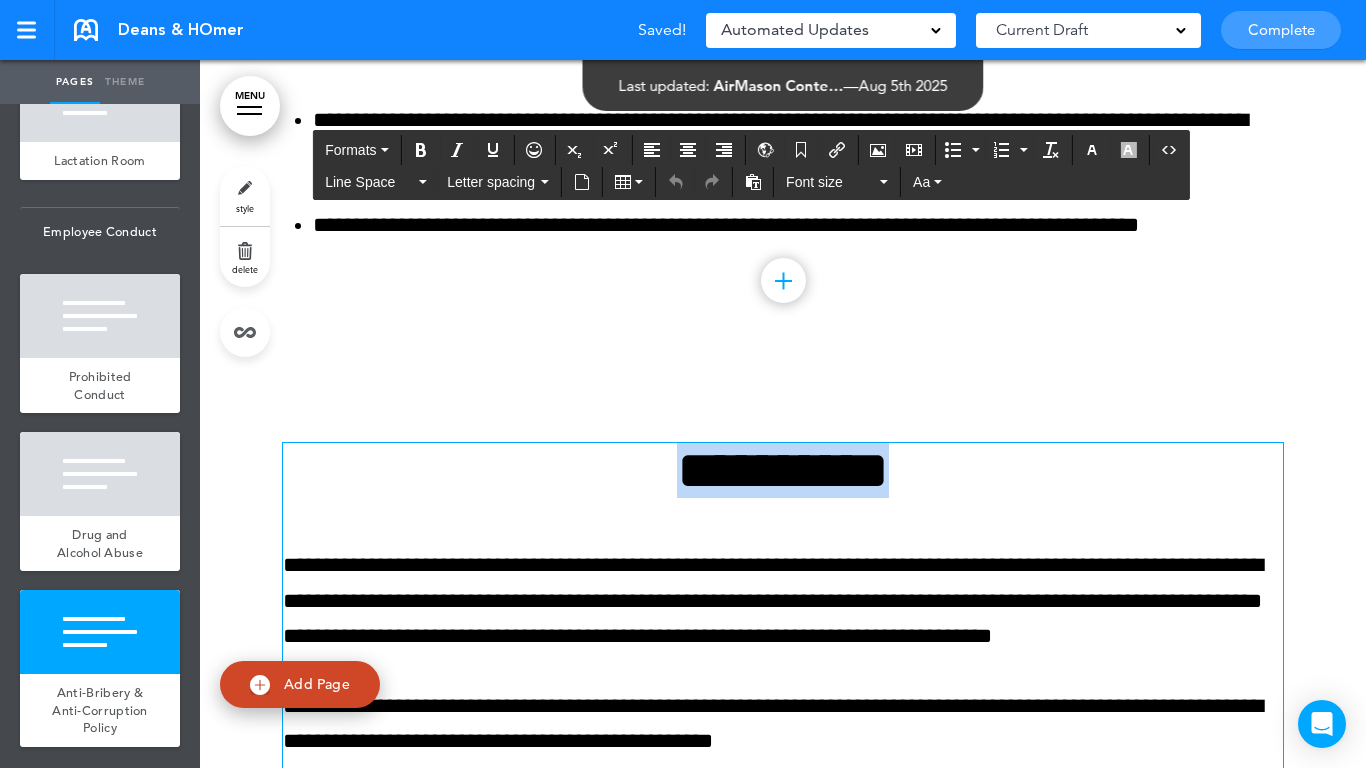 paste 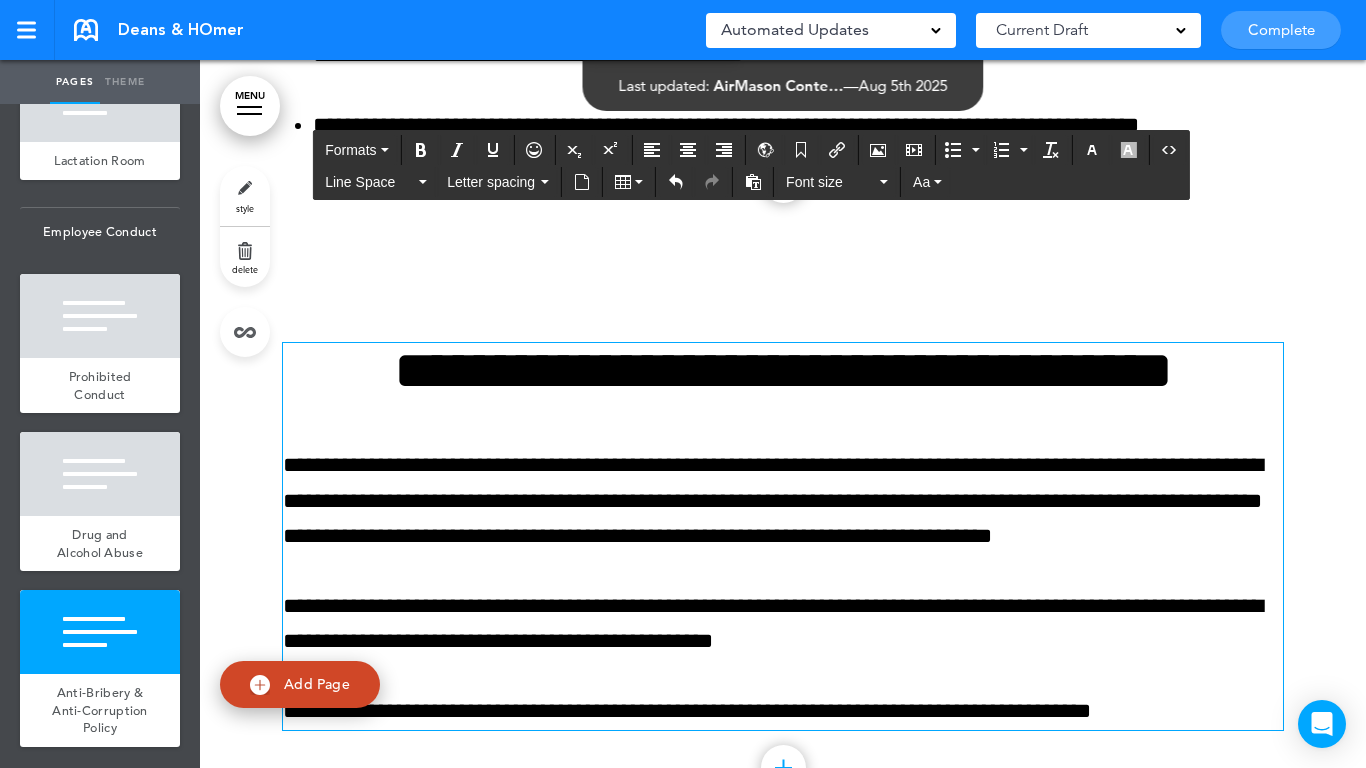 scroll, scrollTop: 52494, scrollLeft: 0, axis: vertical 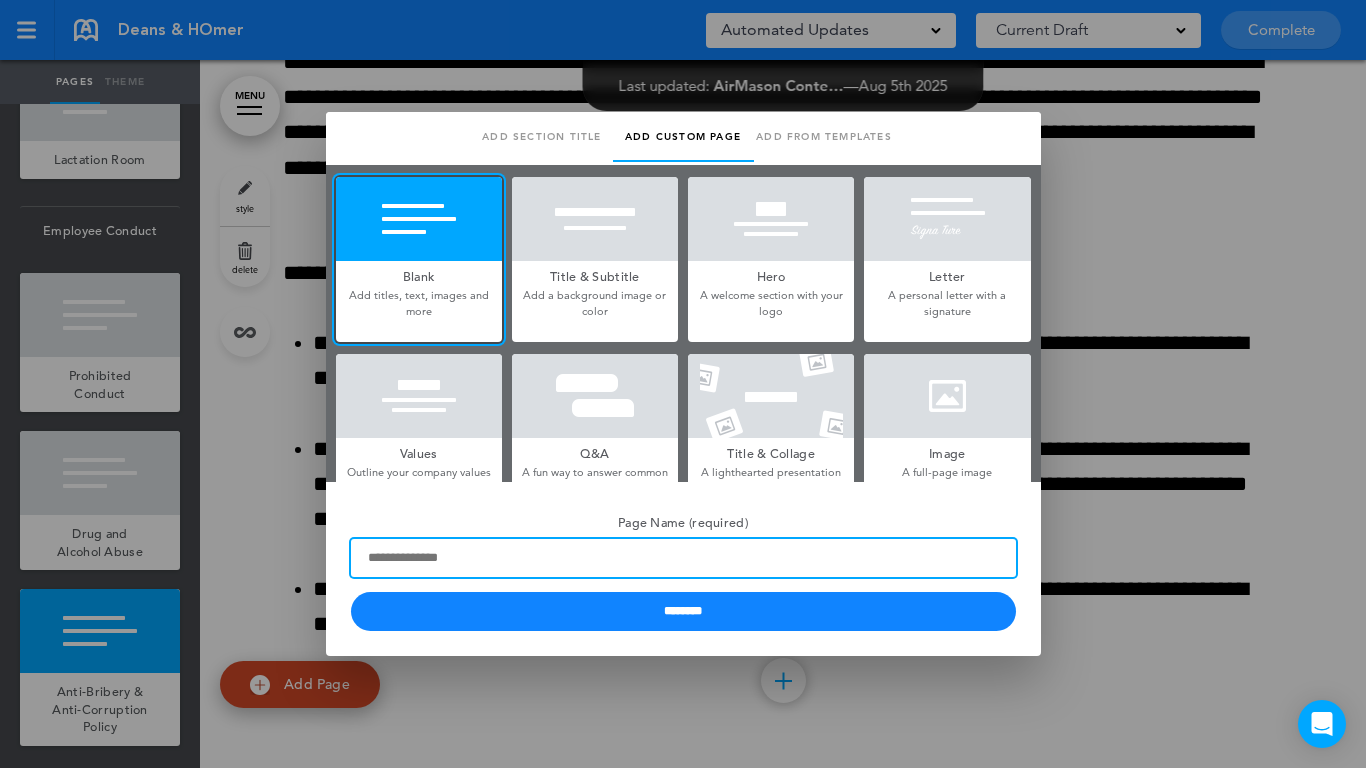 paste on "**********" 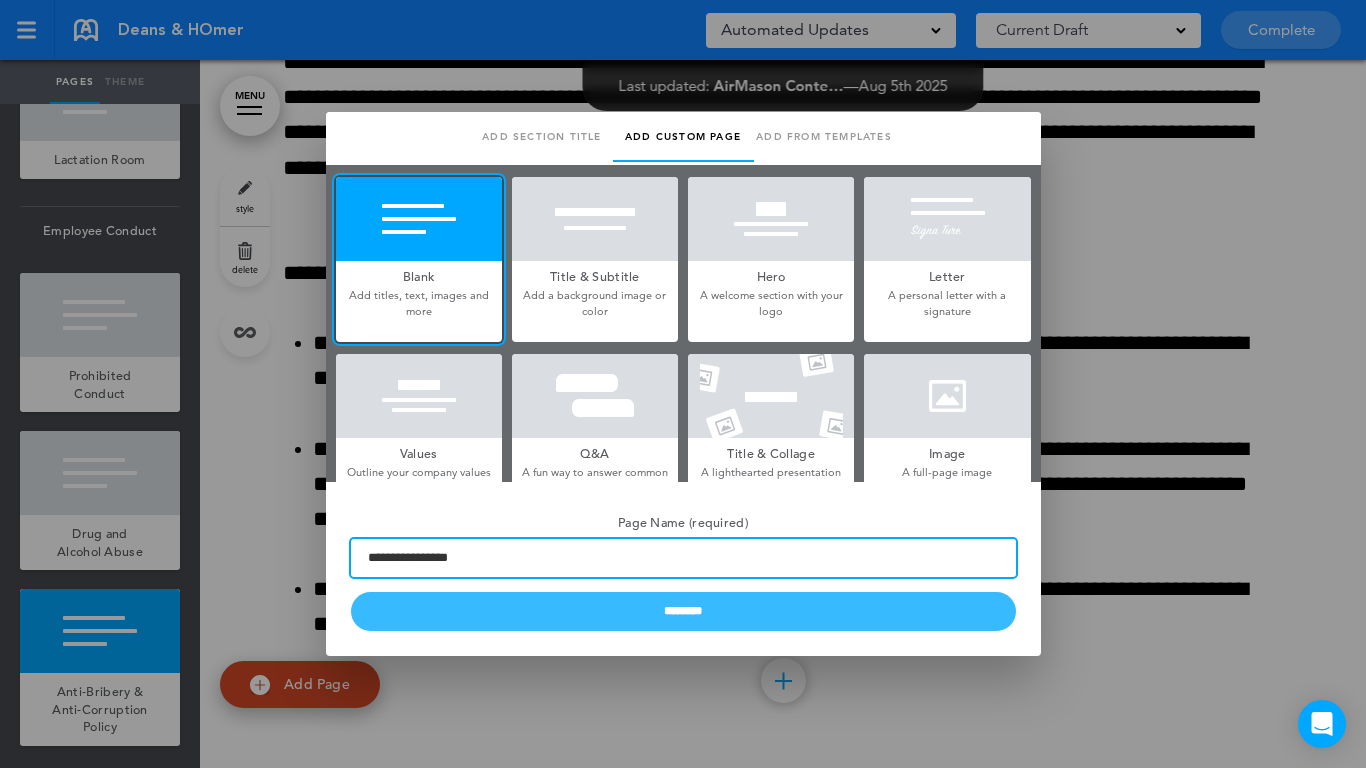 type on "**********" 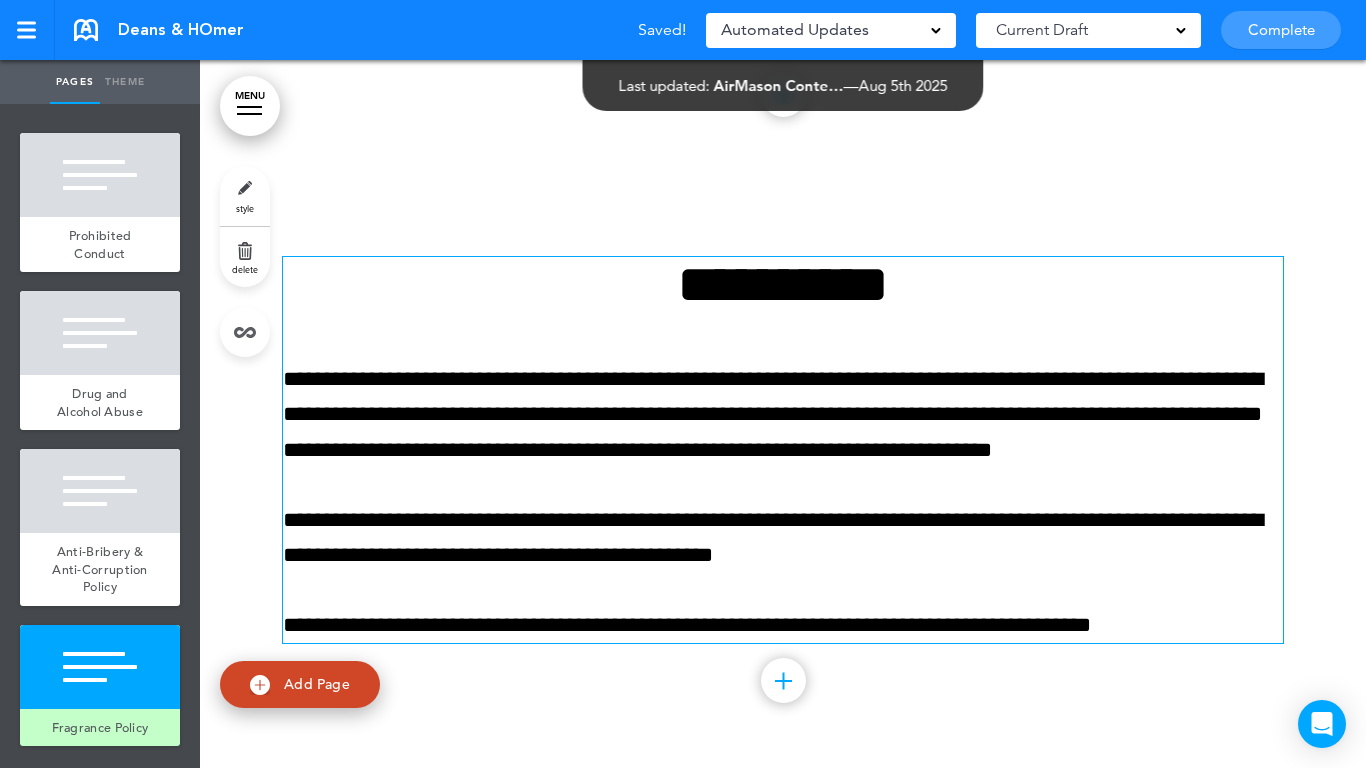 scroll, scrollTop: 53788, scrollLeft: 0, axis: vertical 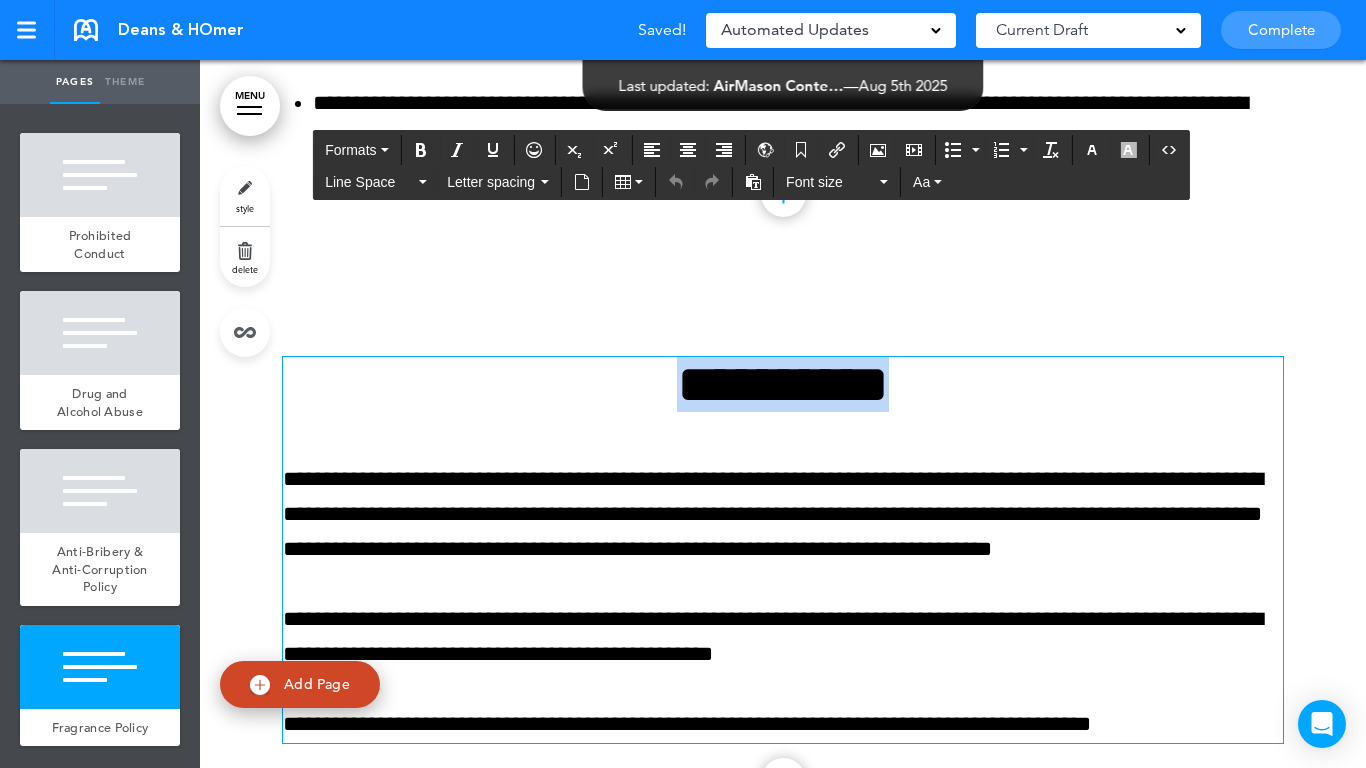 paste 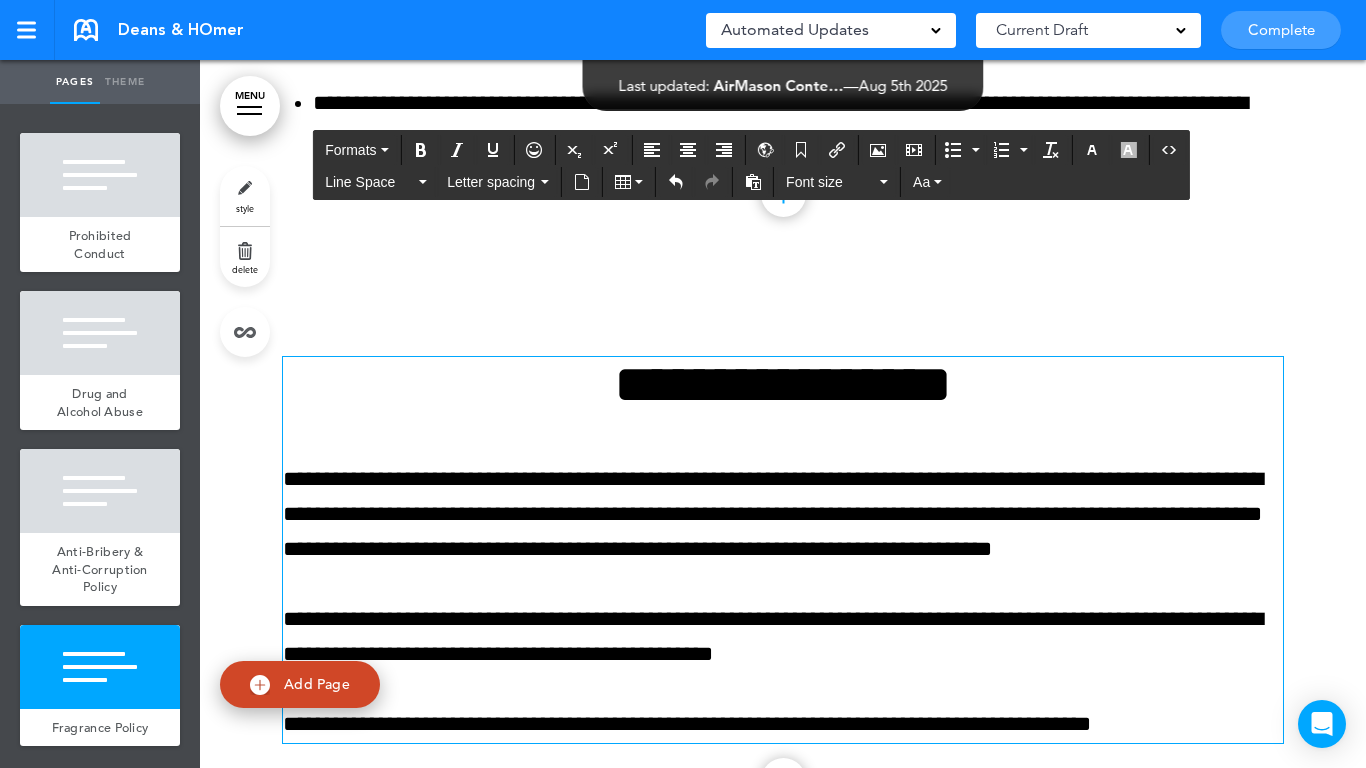 scroll, scrollTop: 53888, scrollLeft: 0, axis: vertical 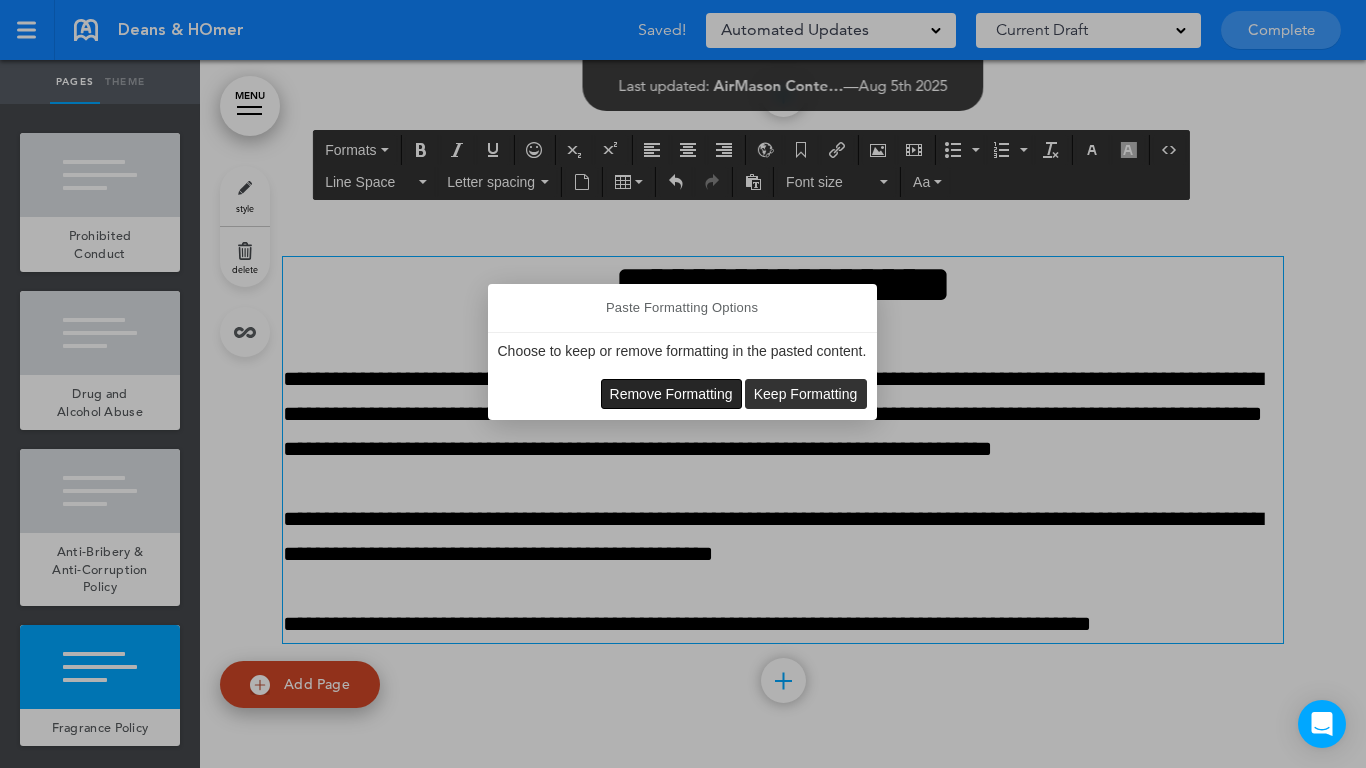 drag, startPoint x: 748, startPoint y: 366, endPoint x: 689, endPoint y: 389, distance: 63.324562 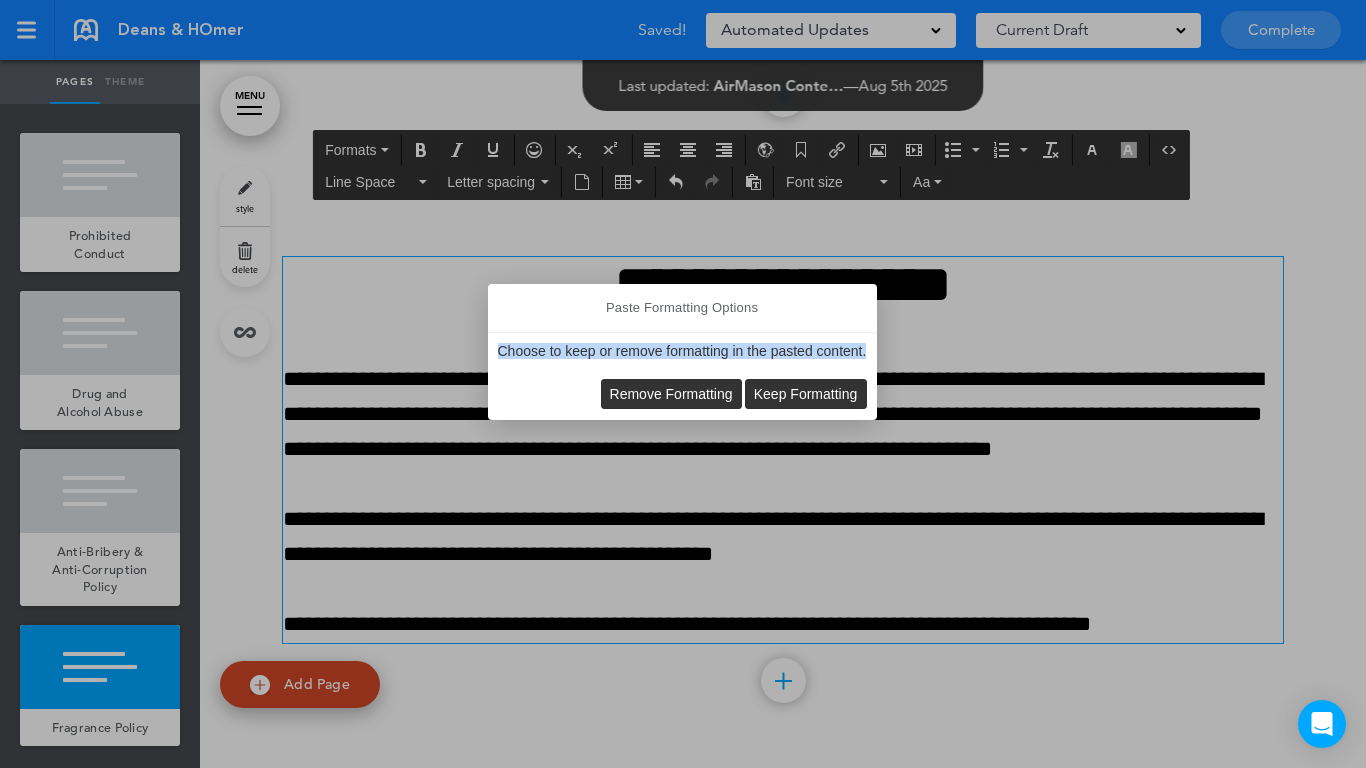 drag, startPoint x: 687, startPoint y: 389, endPoint x: 603, endPoint y: 391, distance: 84.0238 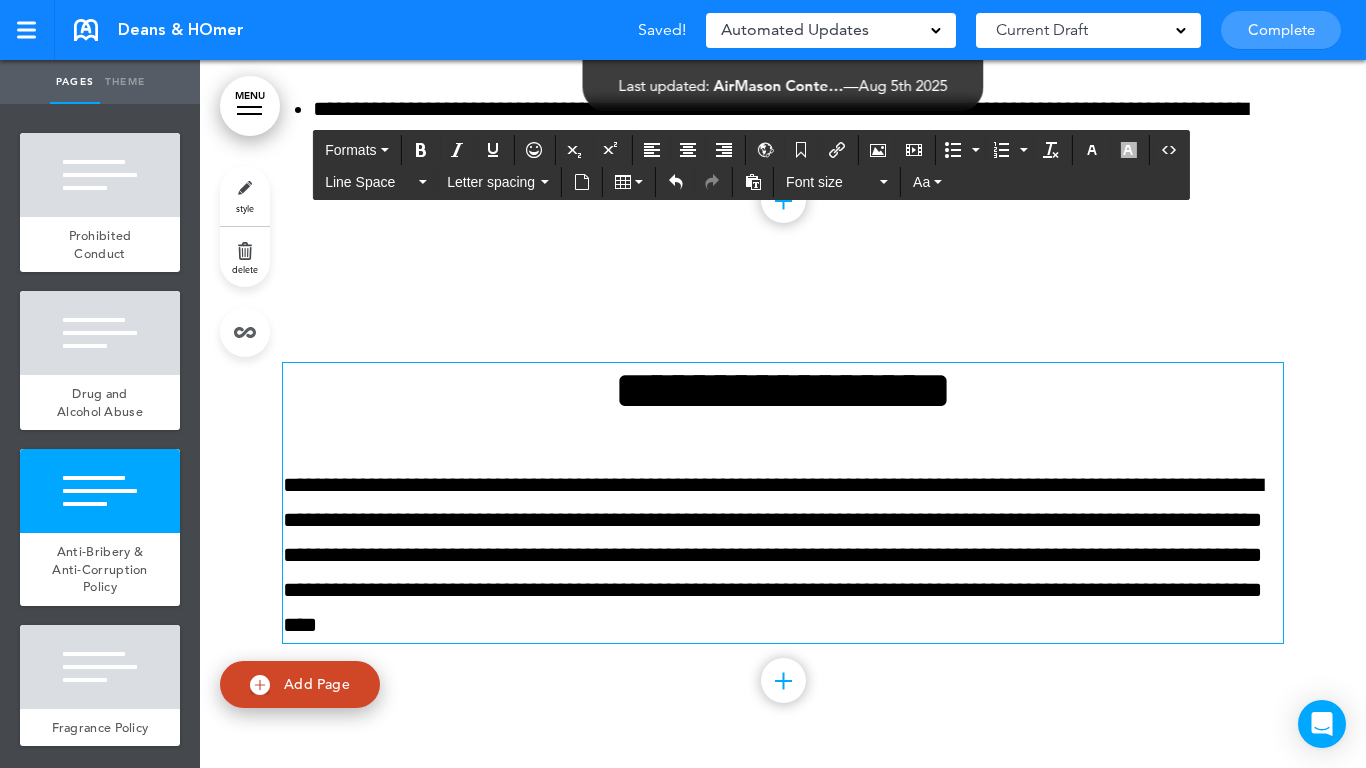 scroll, scrollTop: 53642, scrollLeft: 0, axis: vertical 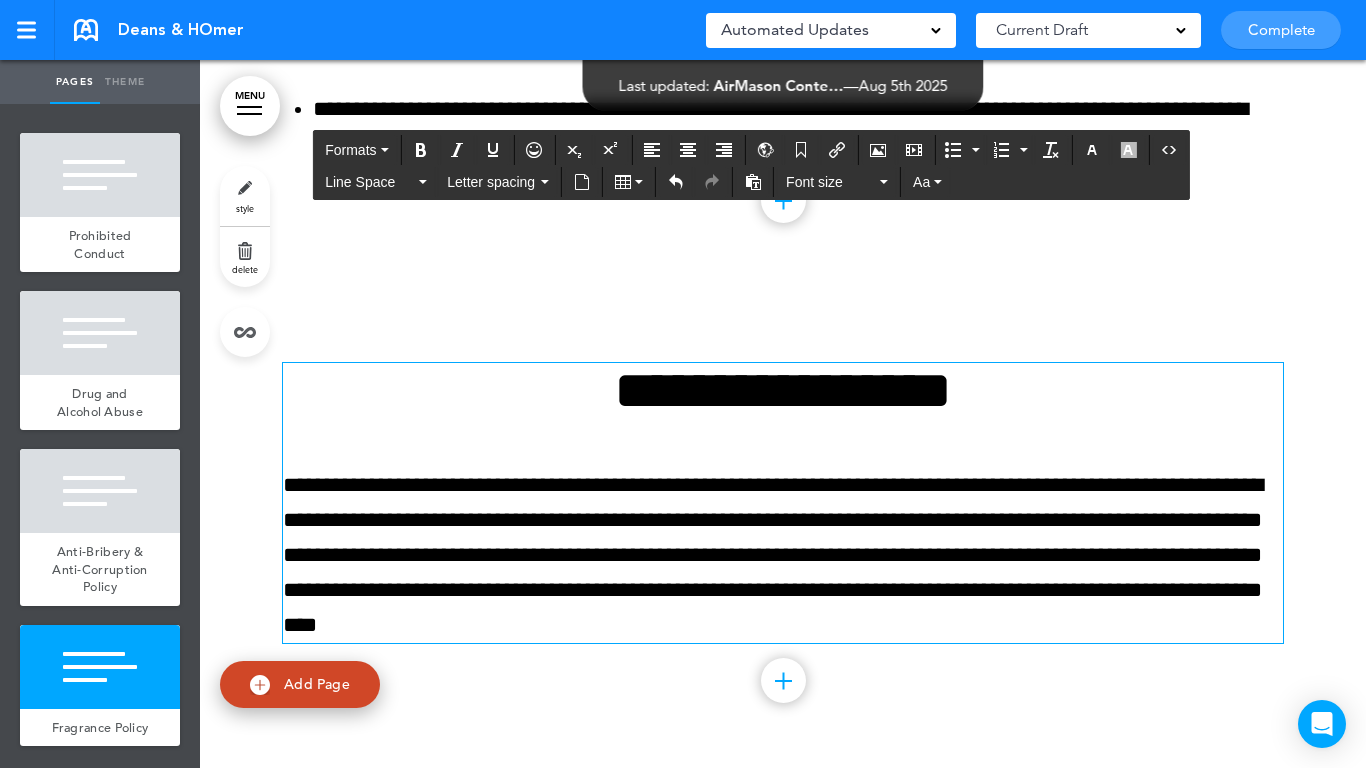 drag, startPoint x: 54, startPoint y: 651, endPoint x: 111, endPoint y: 583, distance: 88.72993 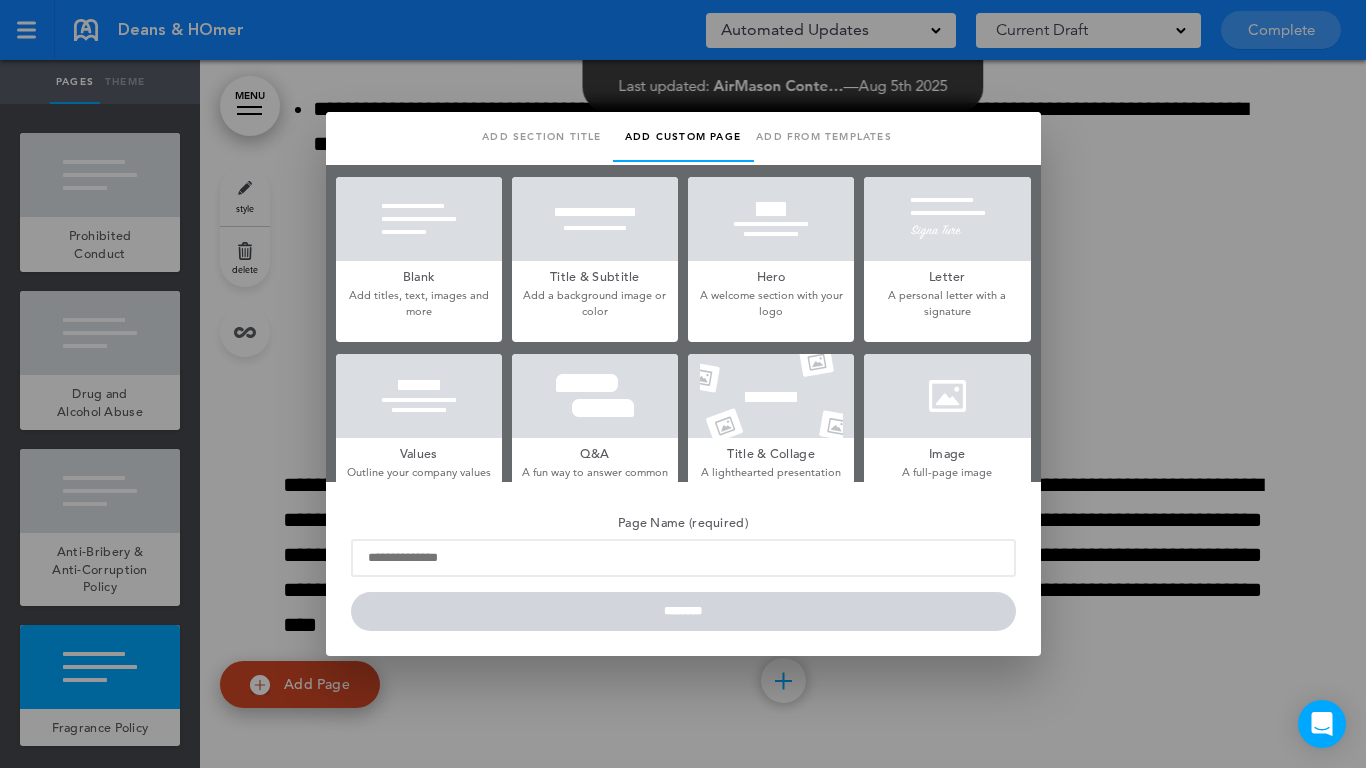 drag, startPoint x: 418, startPoint y: 209, endPoint x: 454, endPoint y: 589, distance: 381.70145 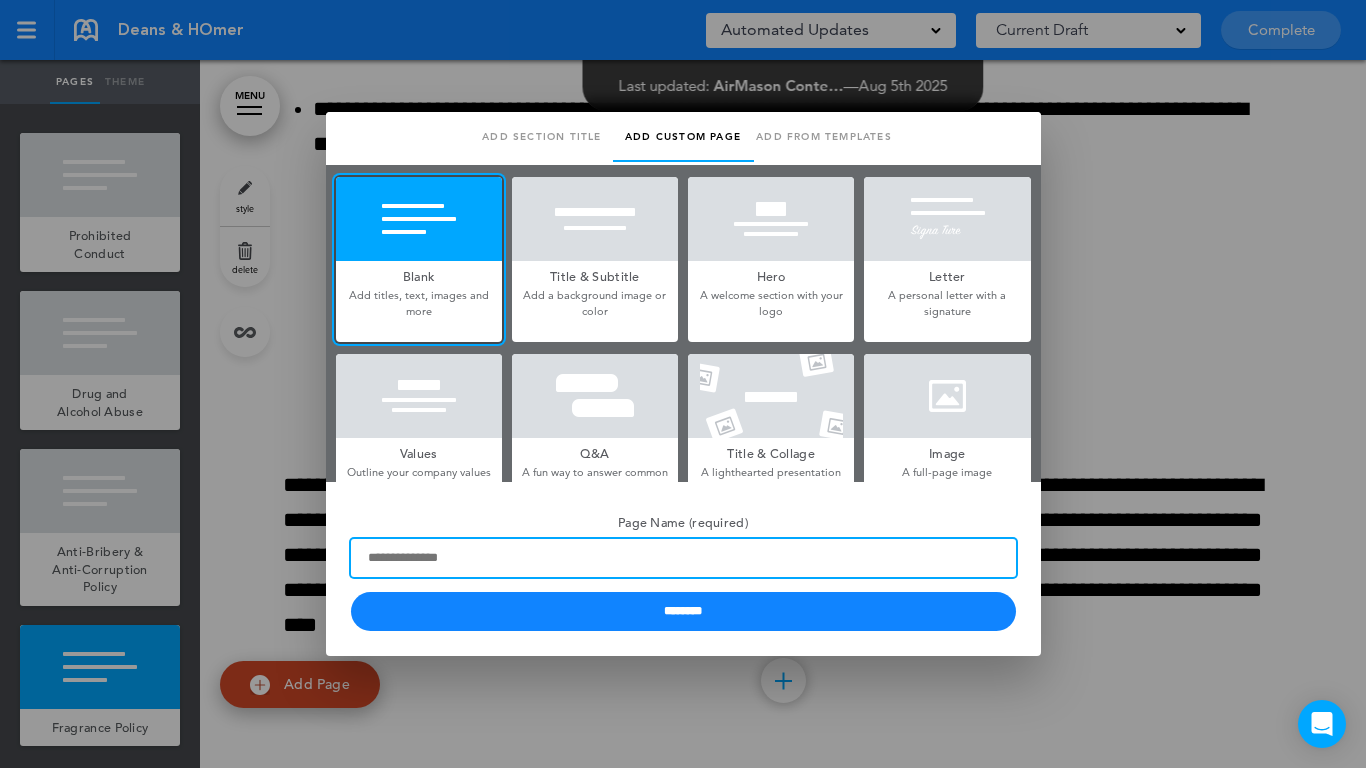 paste on "**********" 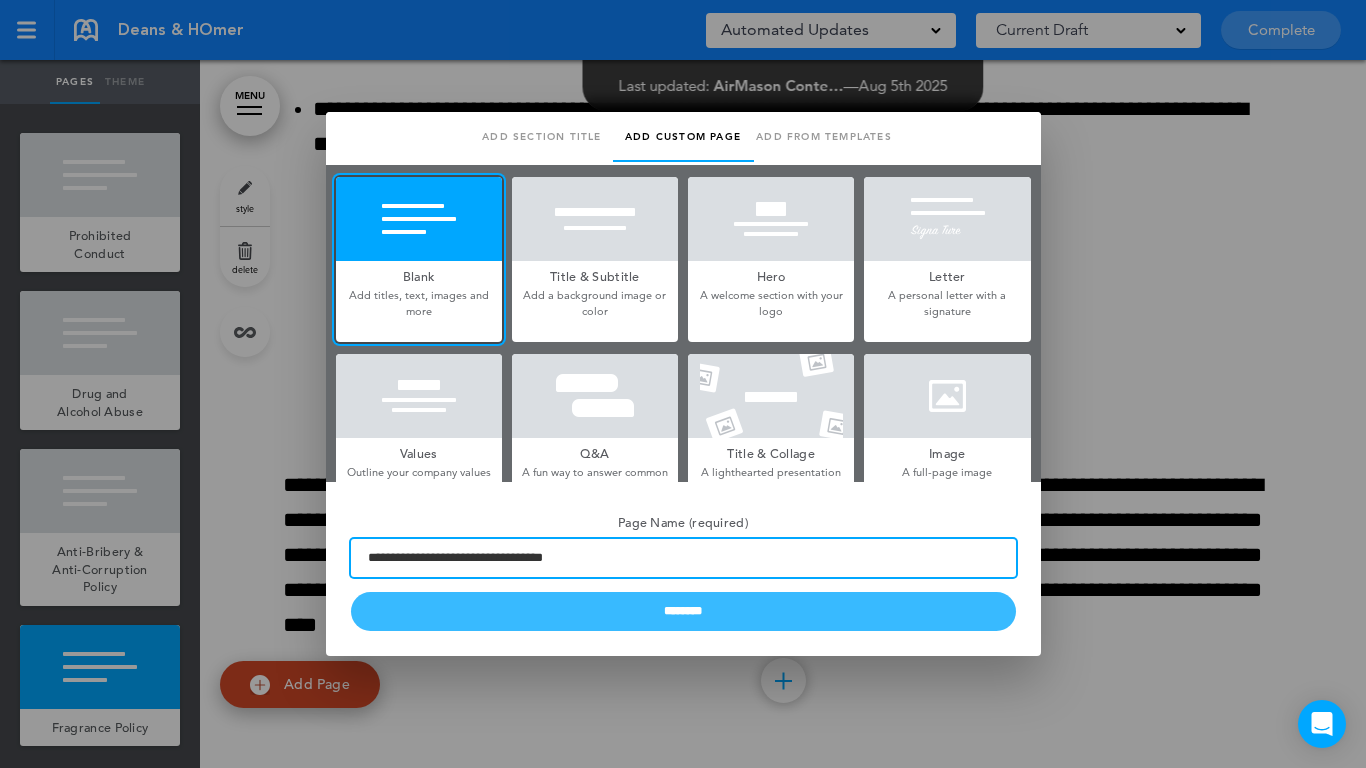 type on "**********" 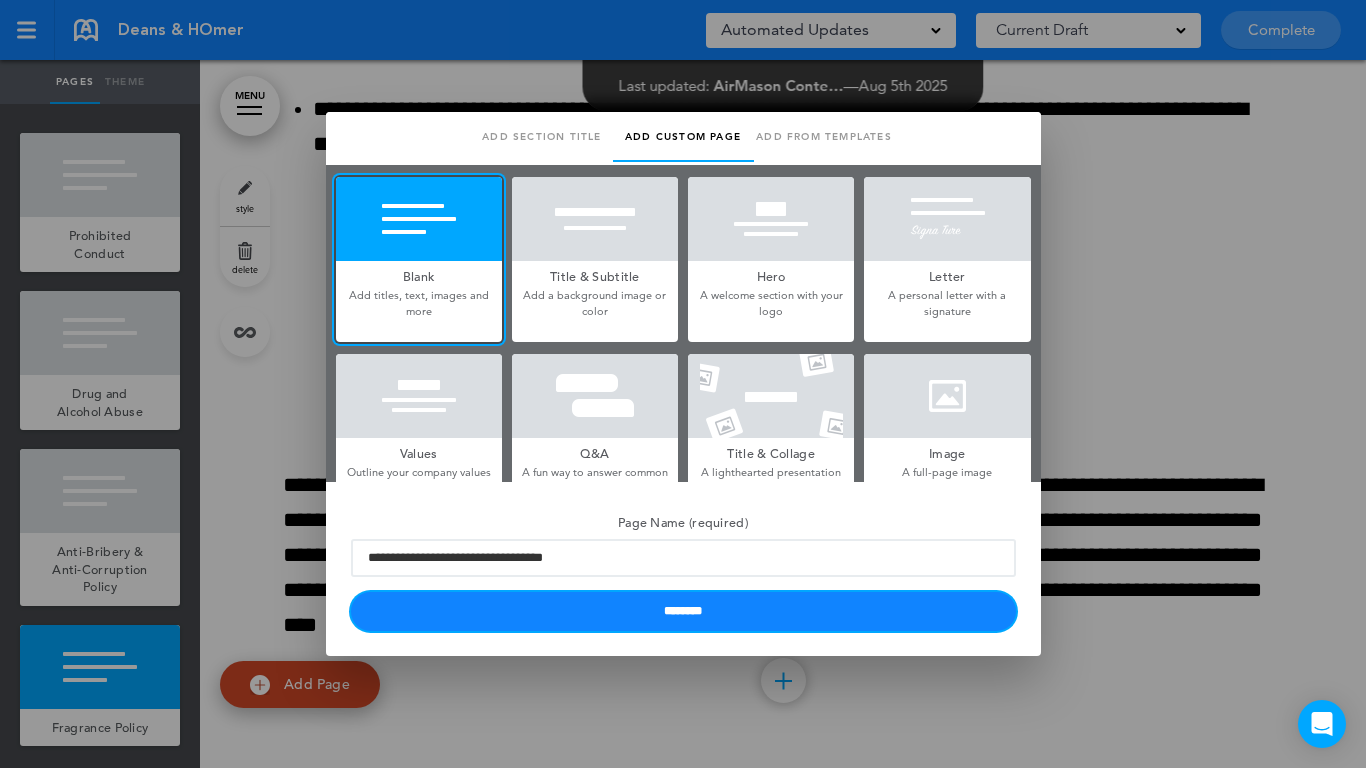 drag, startPoint x: 563, startPoint y: 630, endPoint x: 553, endPoint y: 629, distance: 10.049875 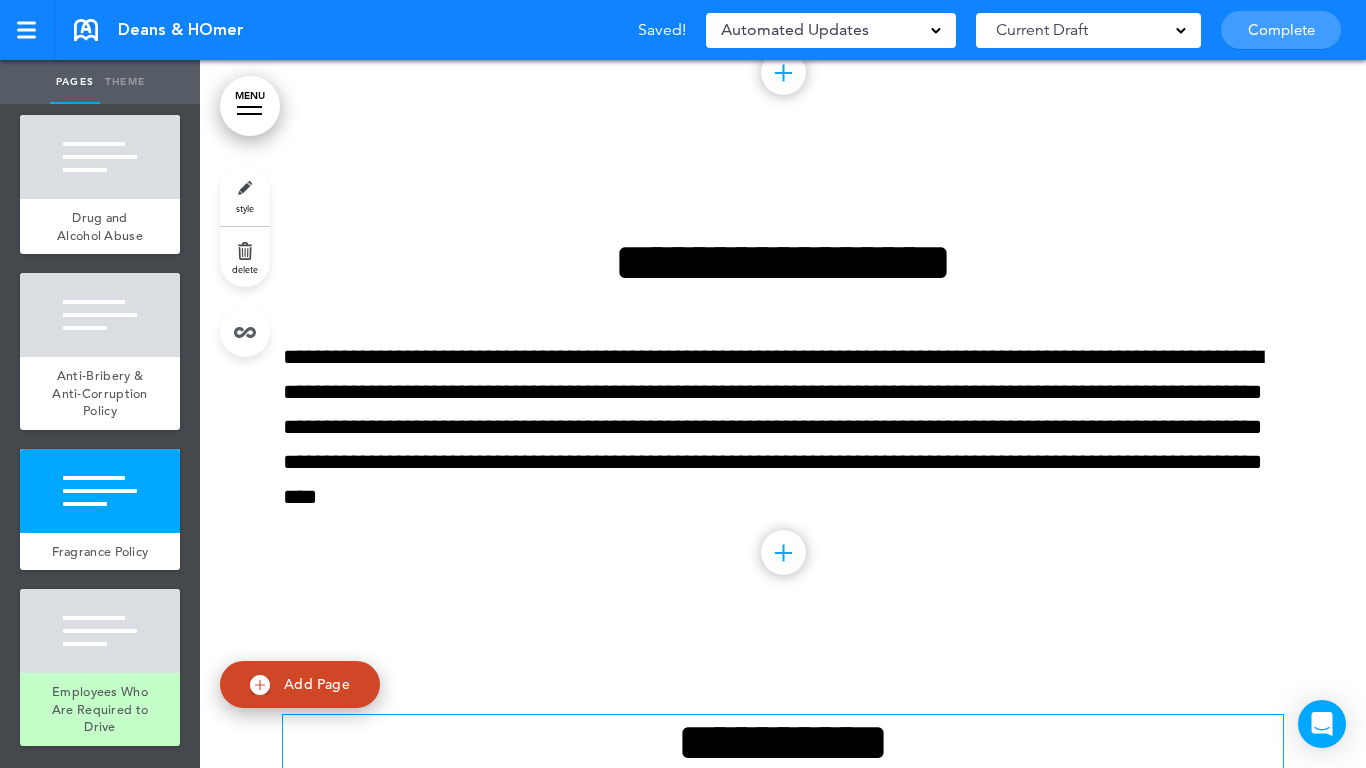 scroll, scrollTop: 54282, scrollLeft: 0, axis: vertical 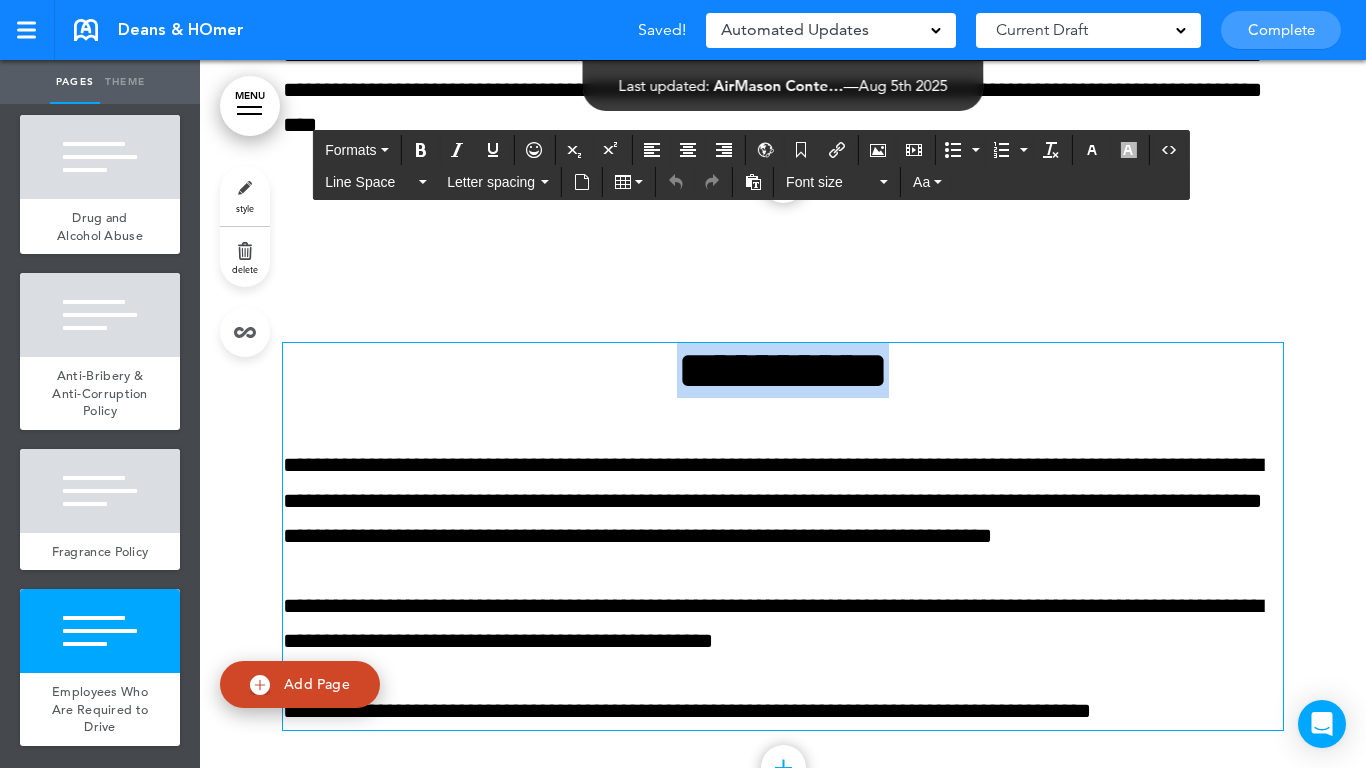 type 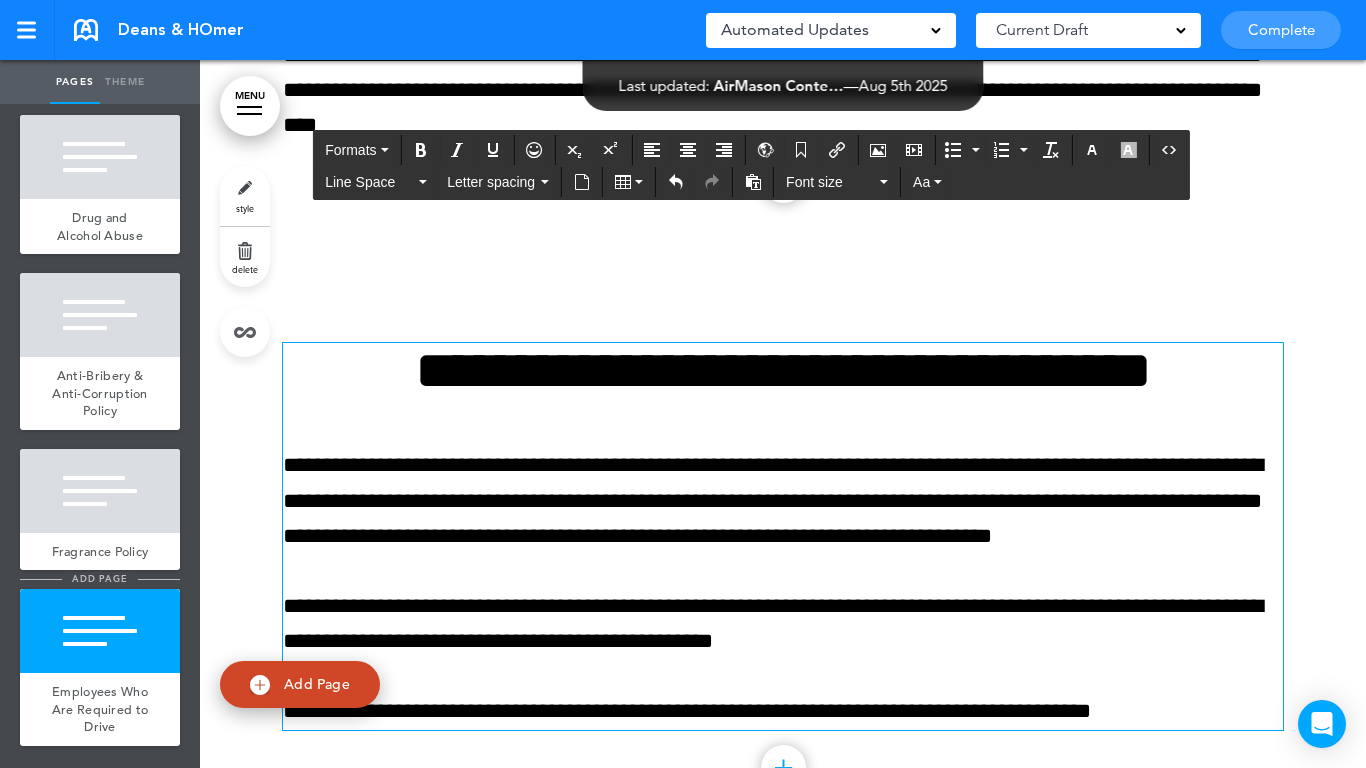 scroll, scrollTop: 3685, scrollLeft: 0, axis: vertical 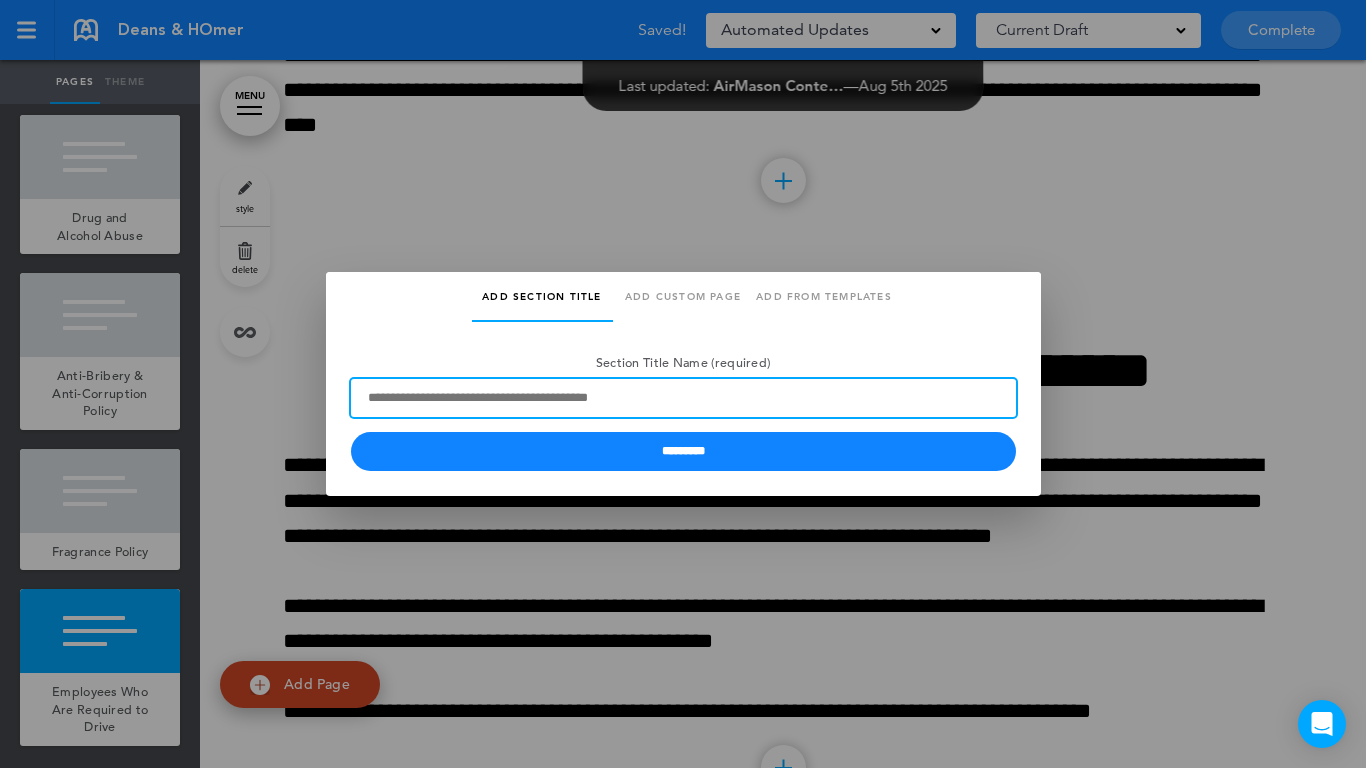 paste on "**********" 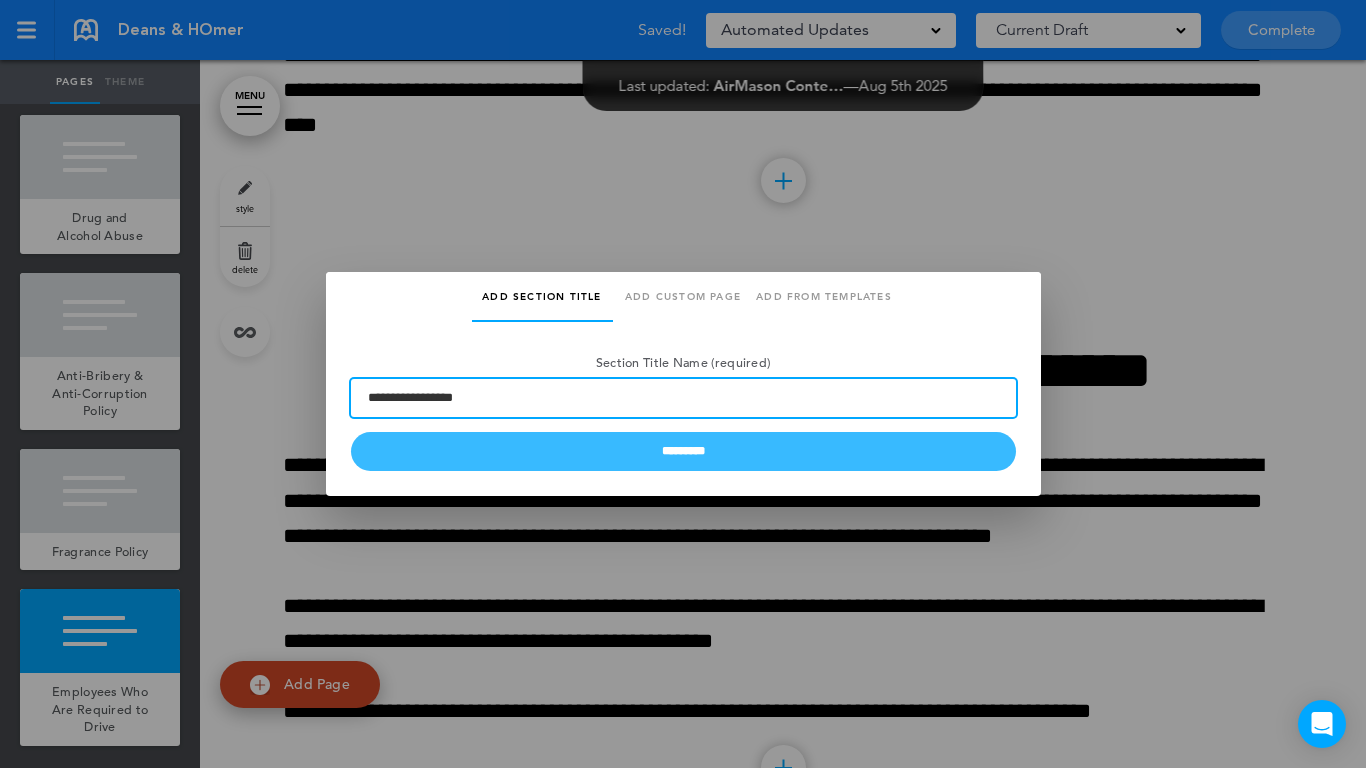 type on "**********" 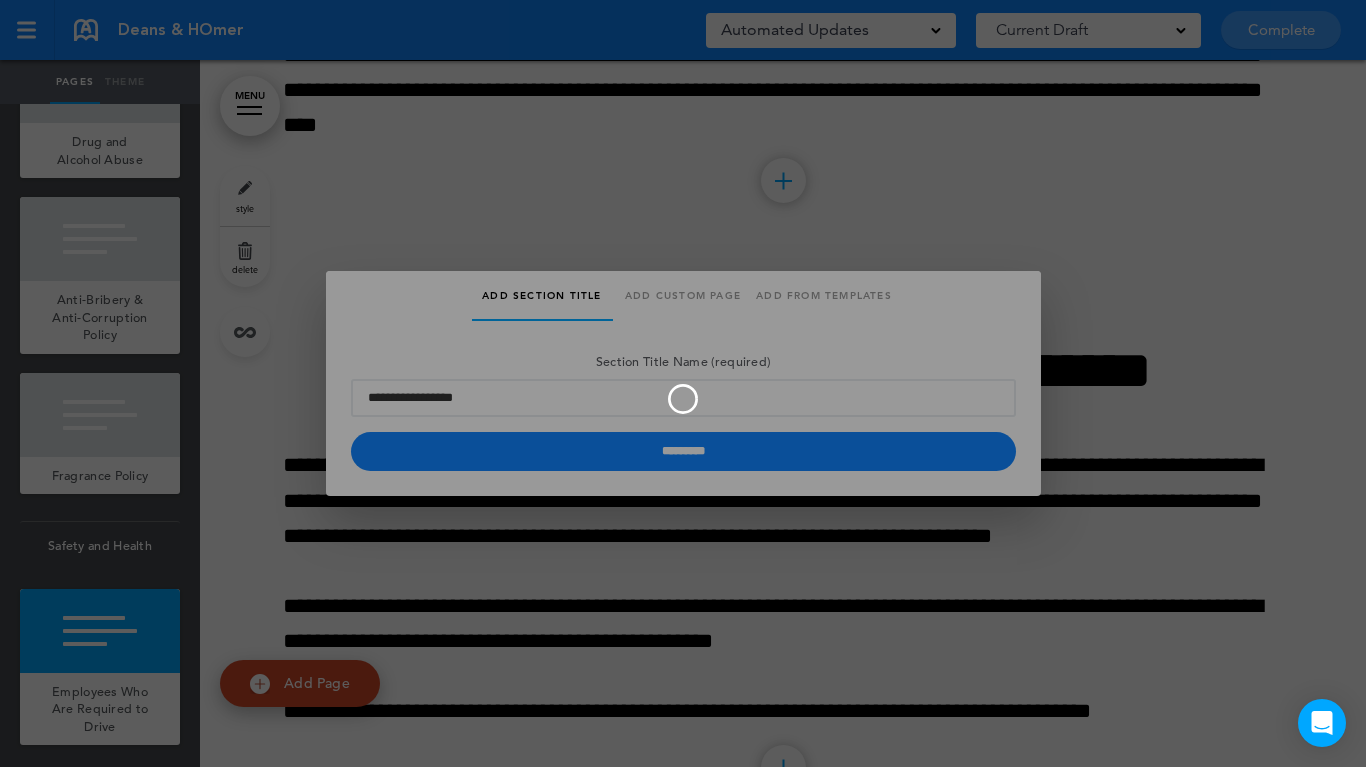 type 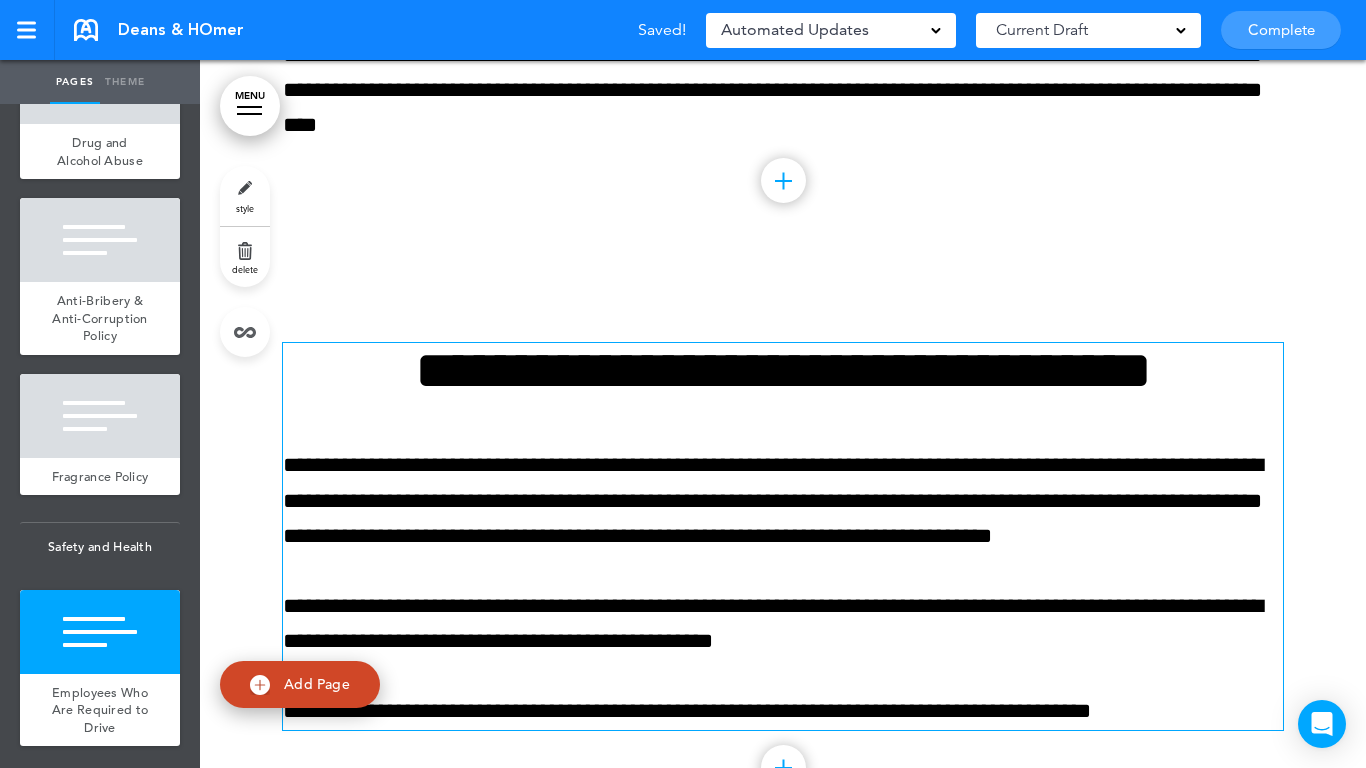 scroll, scrollTop: 54369, scrollLeft: 0, axis: vertical 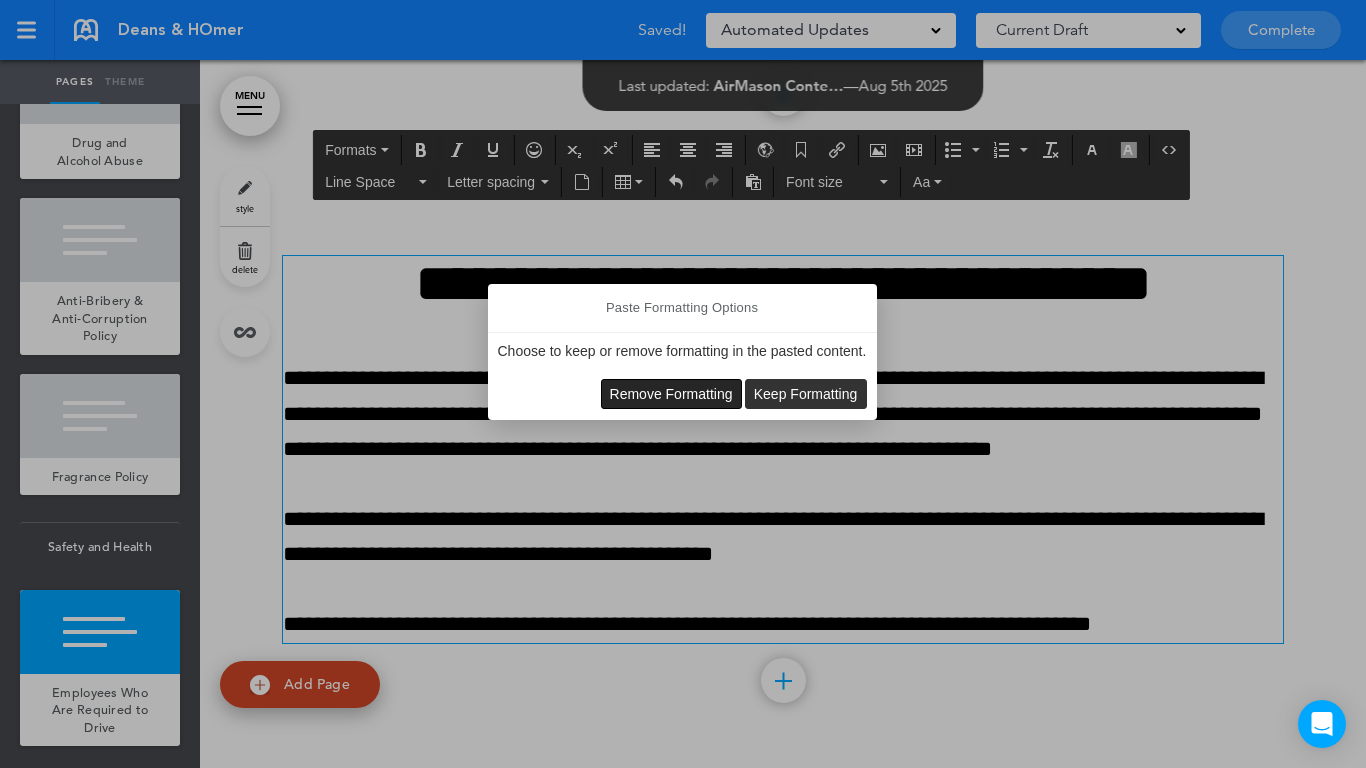type 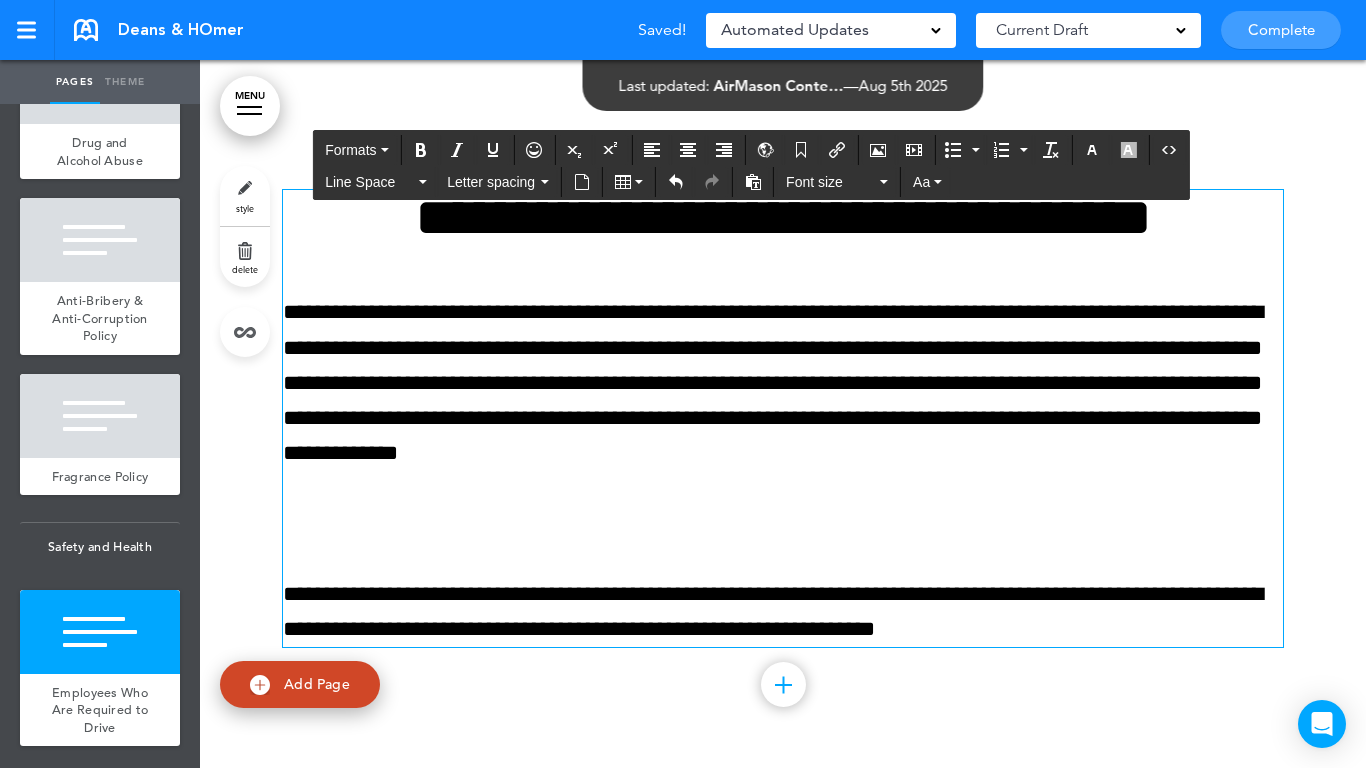 scroll, scrollTop: 54439, scrollLeft: 0, axis: vertical 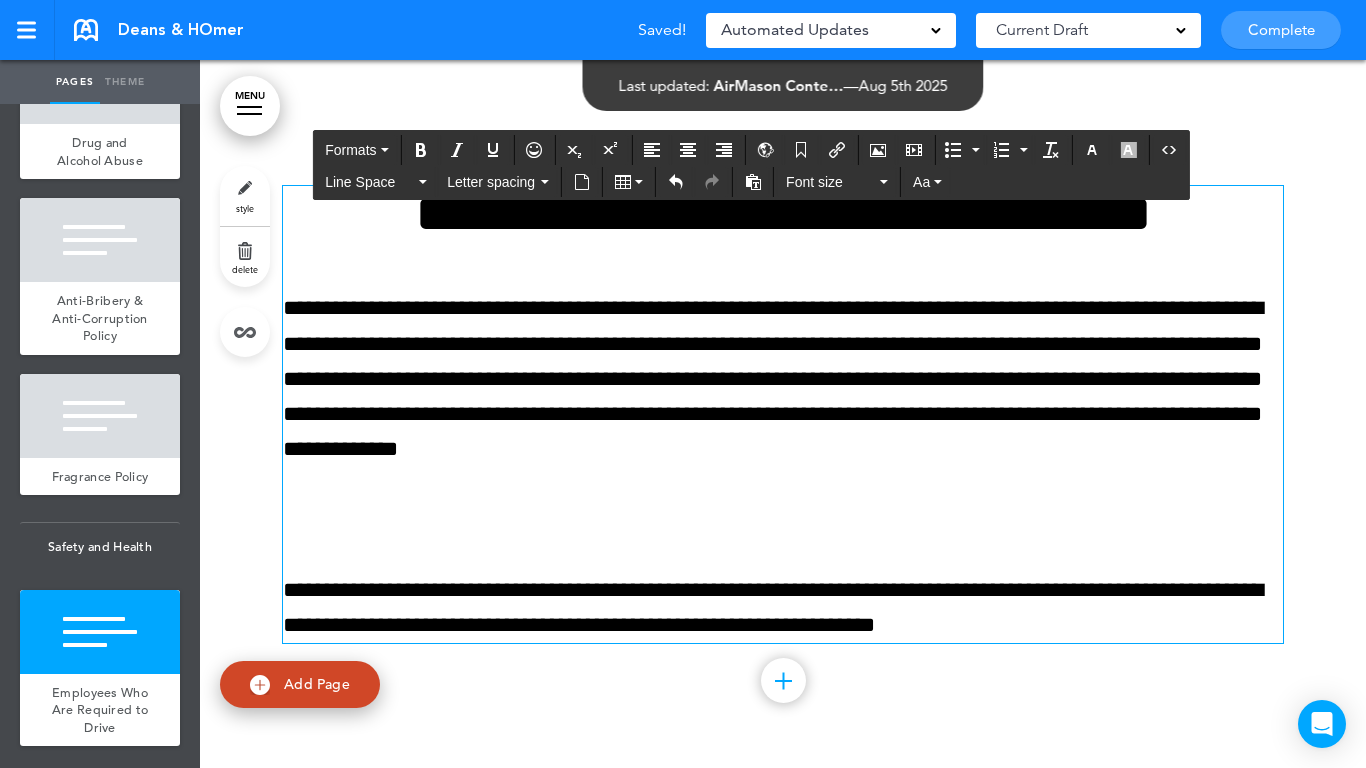 drag, startPoint x: 519, startPoint y: 484, endPoint x: 511, endPoint y: 474, distance: 12.806249 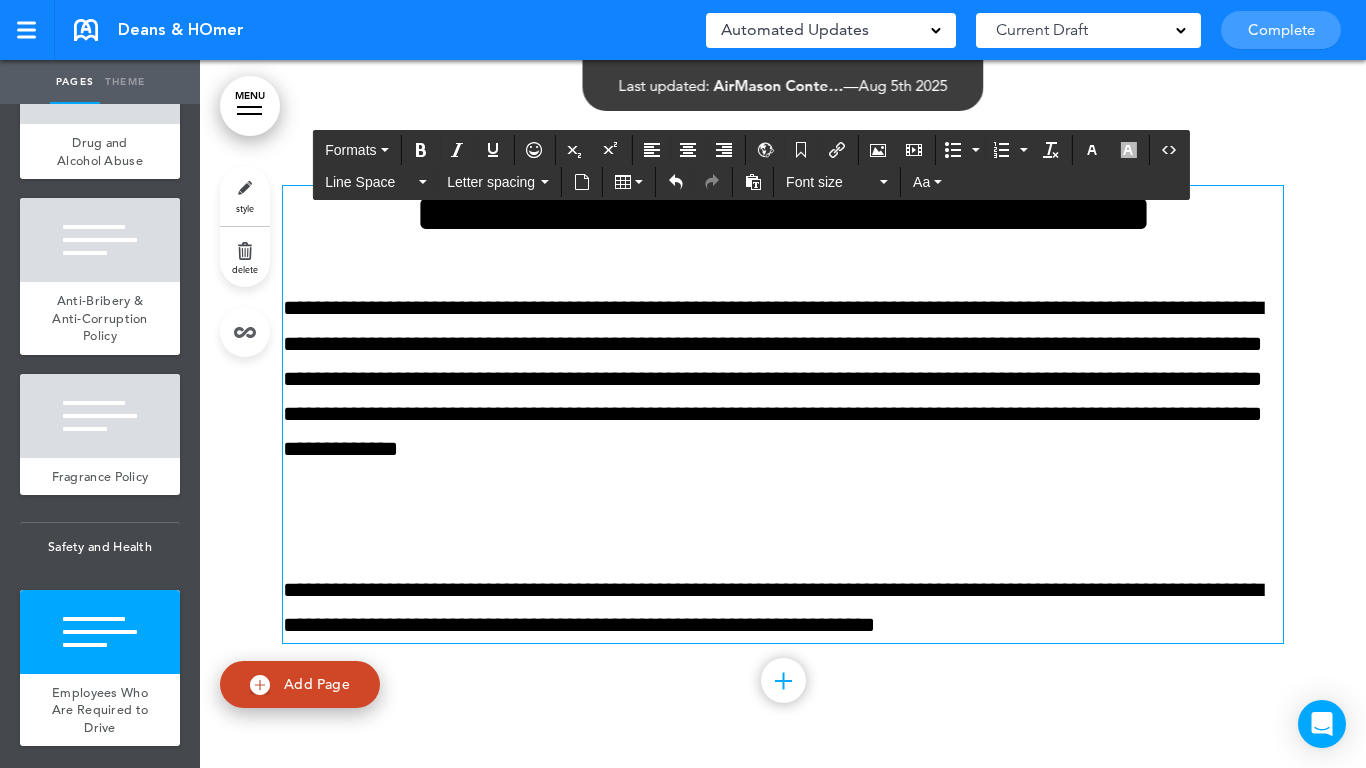 scroll, scrollTop: 54369, scrollLeft: 0, axis: vertical 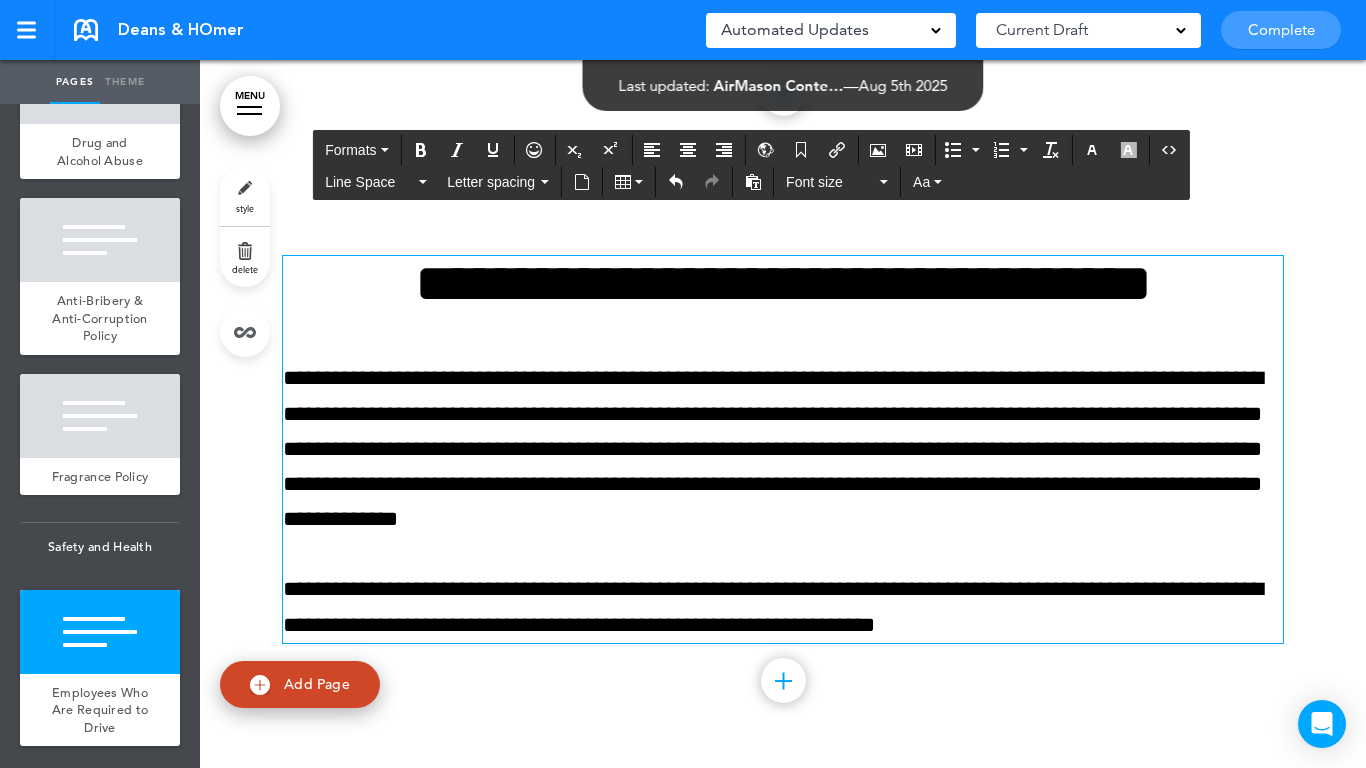 drag, startPoint x: 105, startPoint y: 671, endPoint x: 135, endPoint y: 595, distance: 81.706795 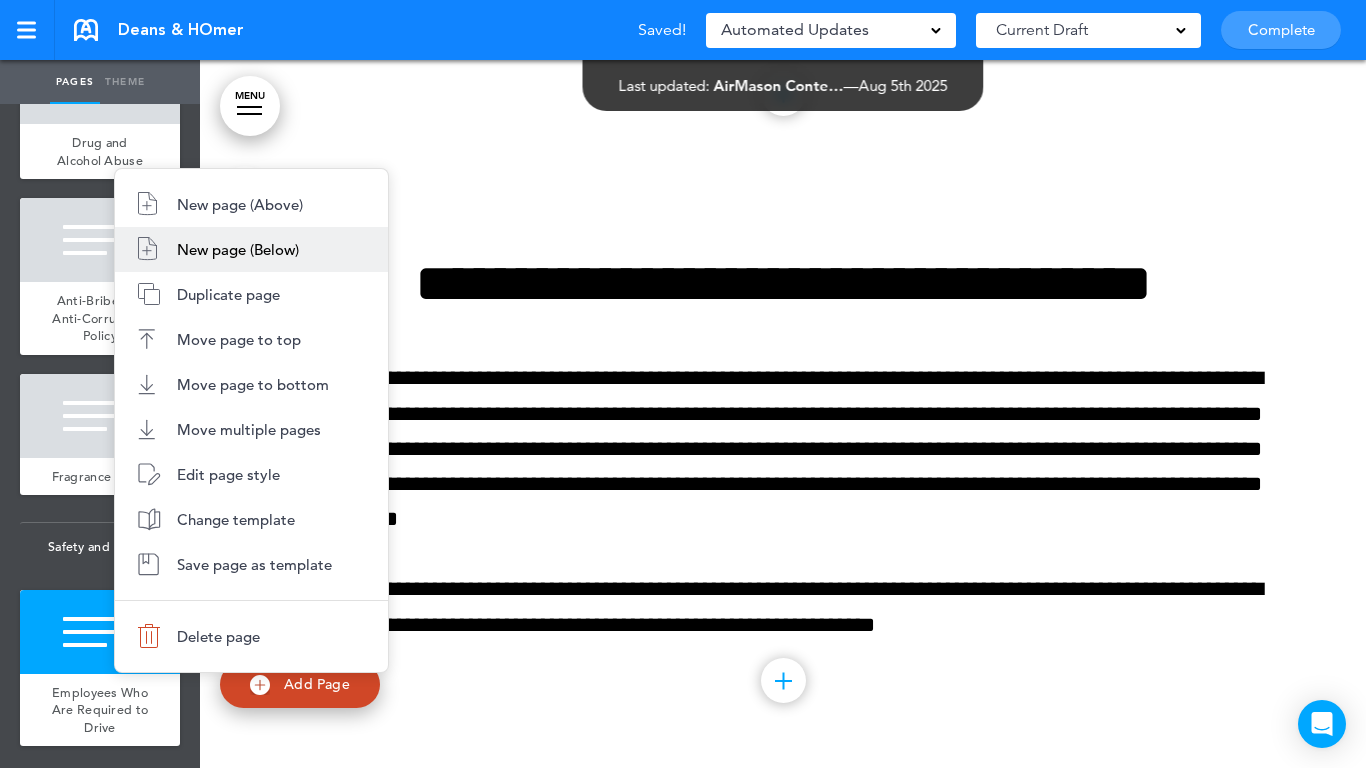 drag, startPoint x: 236, startPoint y: 235, endPoint x: 238, endPoint y: 249, distance: 14.142136 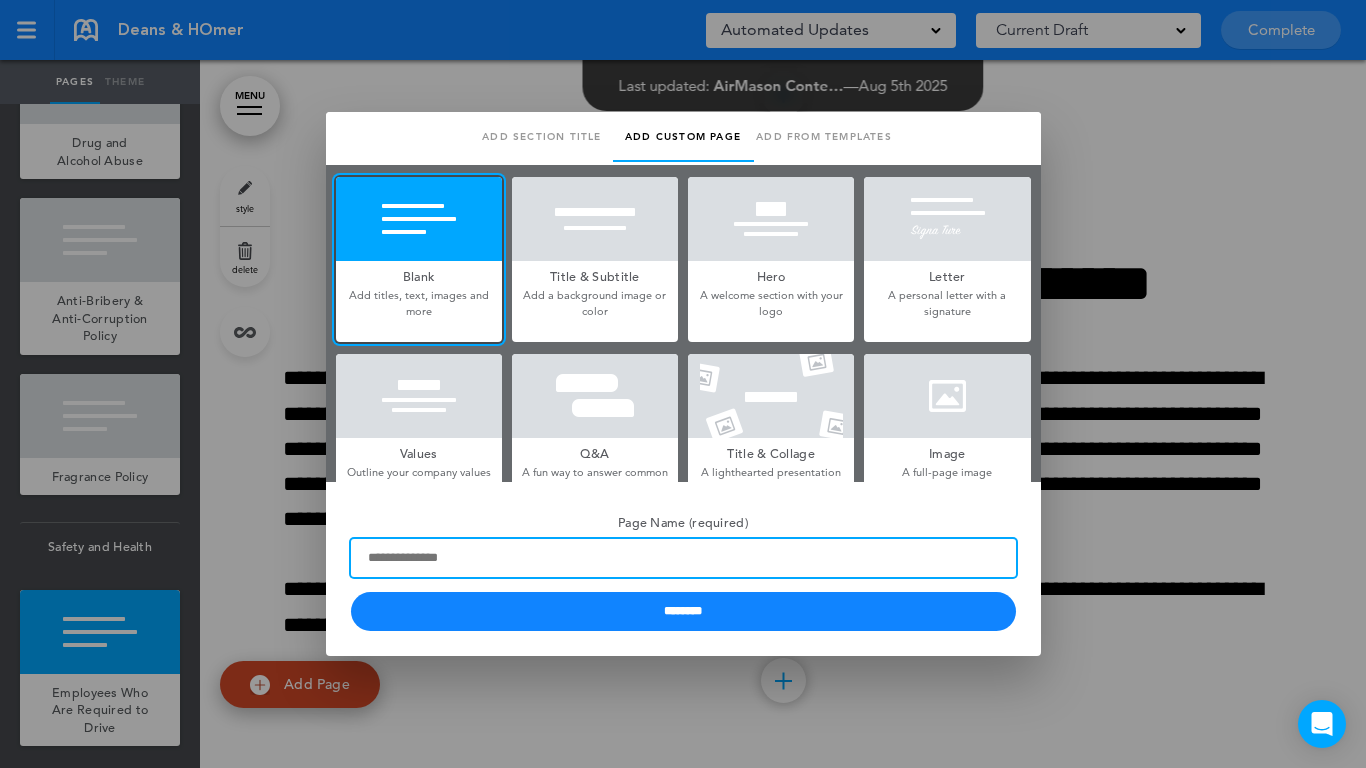 paste on "**********" 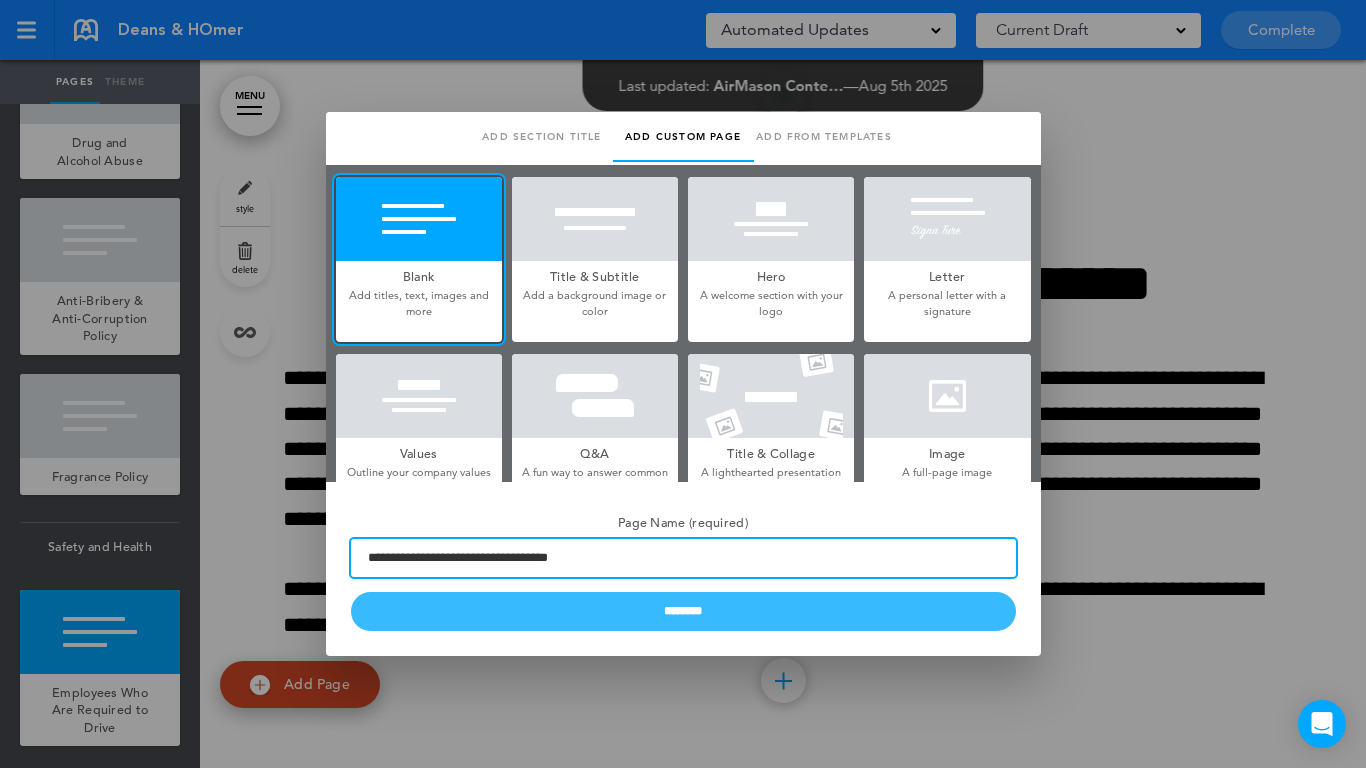 type on "**********" 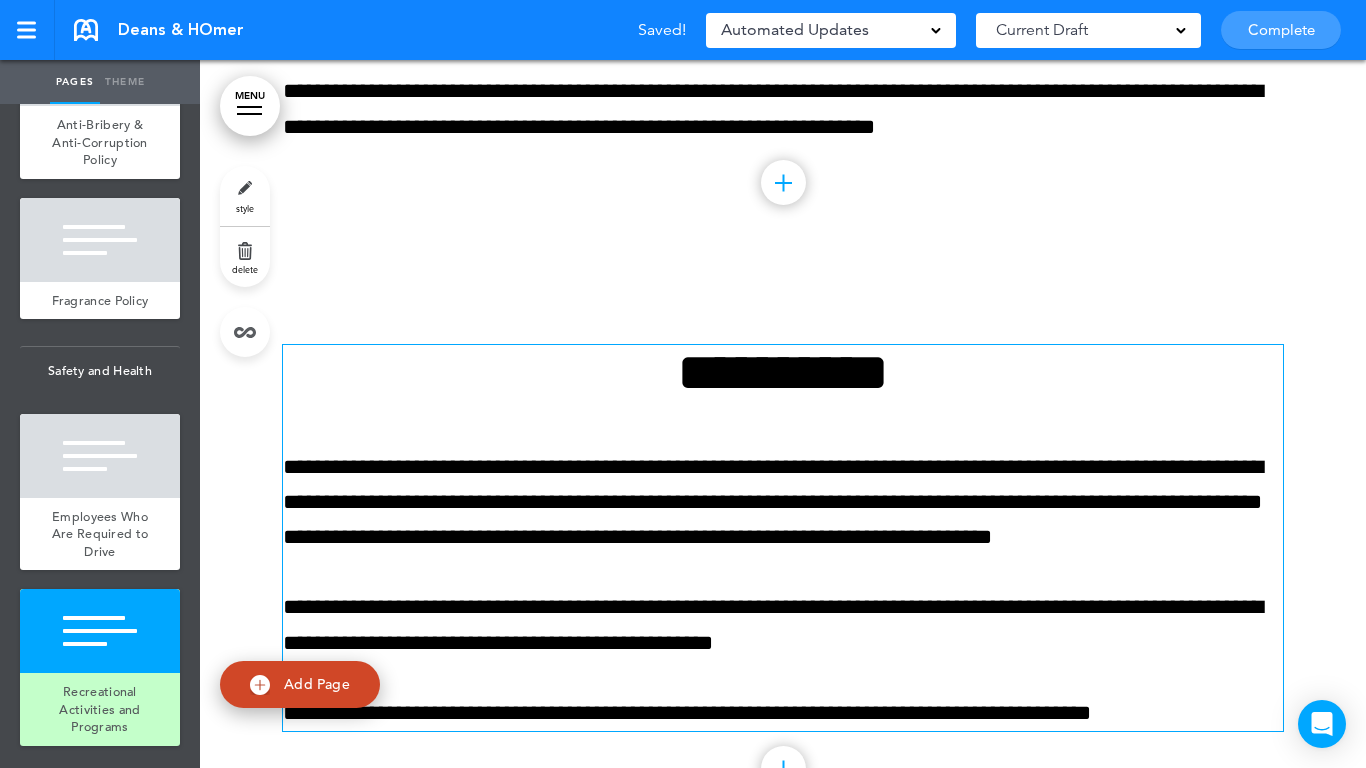 scroll, scrollTop: 54869, scrollLeft: 0, axis: vertical 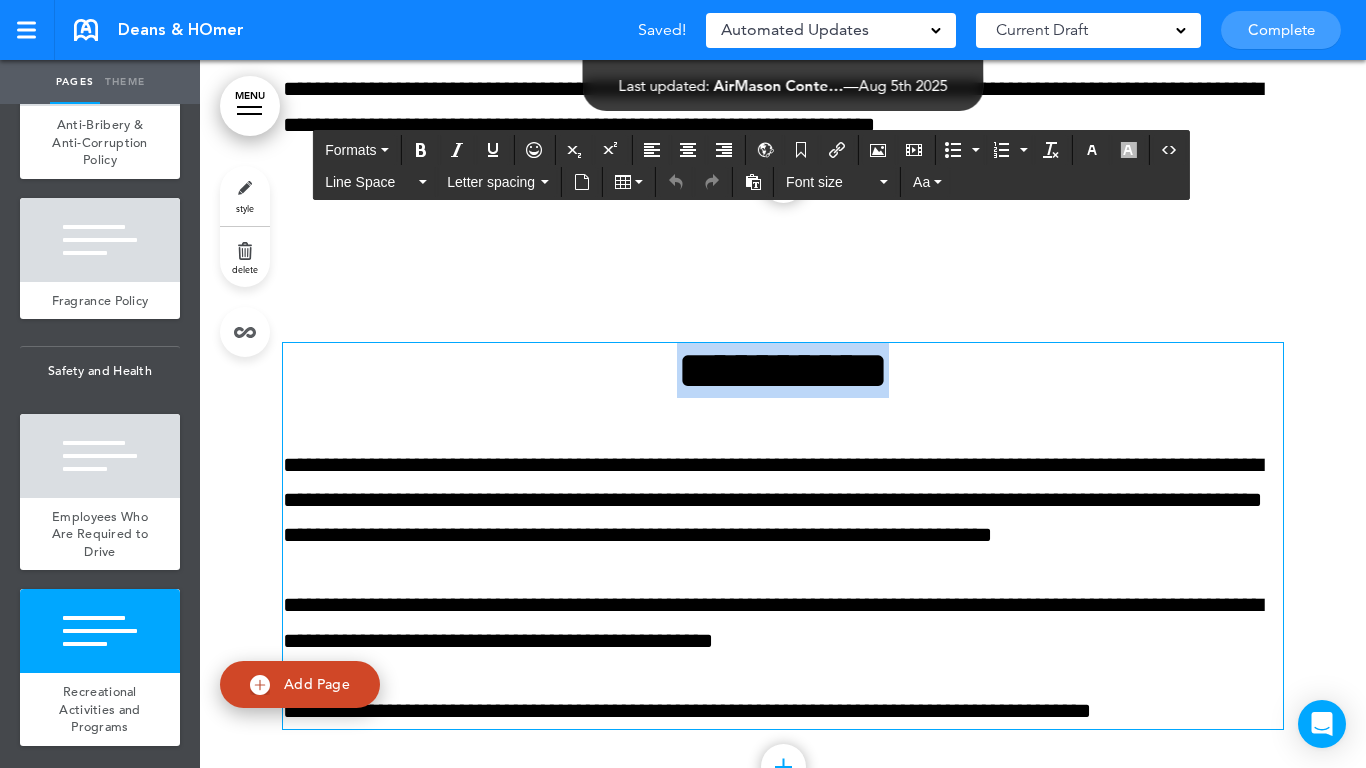 type 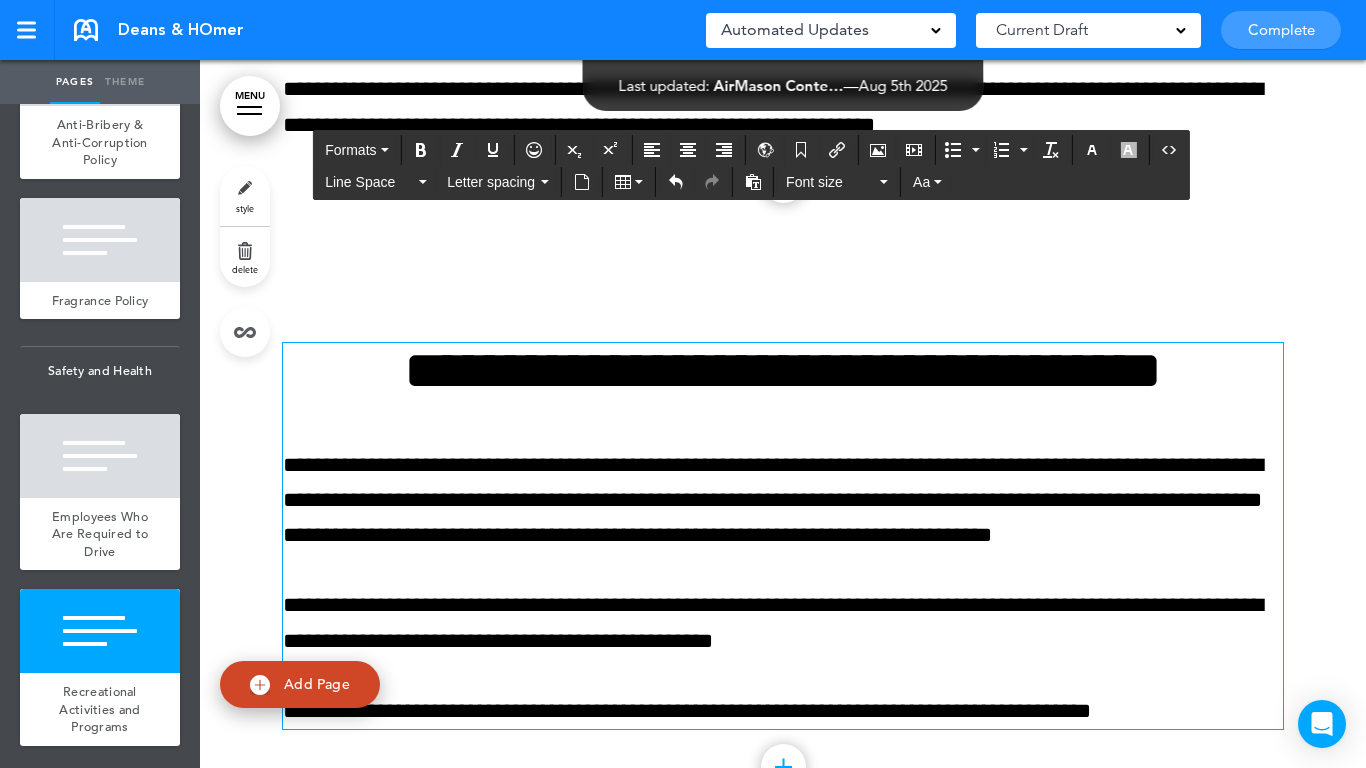 scroll, scrollTop: 54955, scrollLeft: 0, axis: vertical 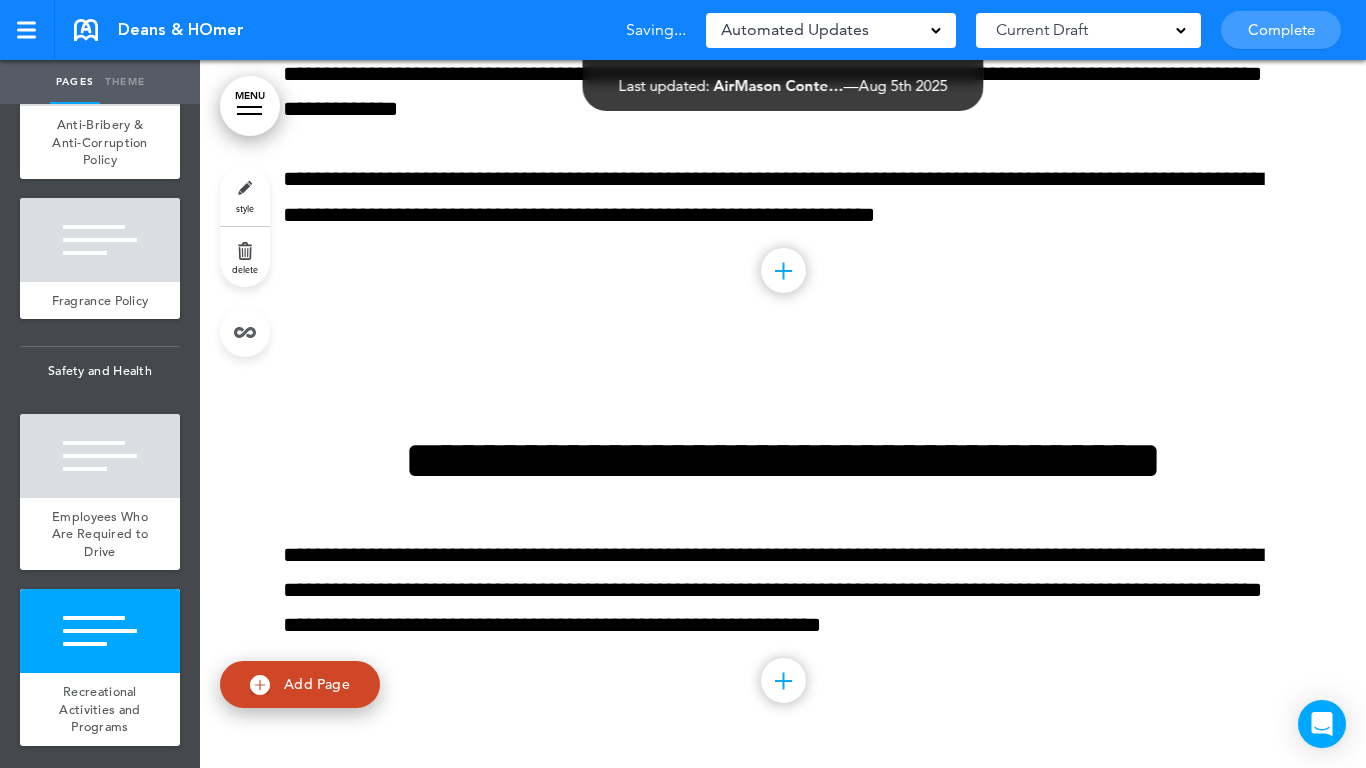 drag, startPoint x: 78, startPoint y: 642, endPoint x: 106, endPoint y: 589, distance: 59.94164 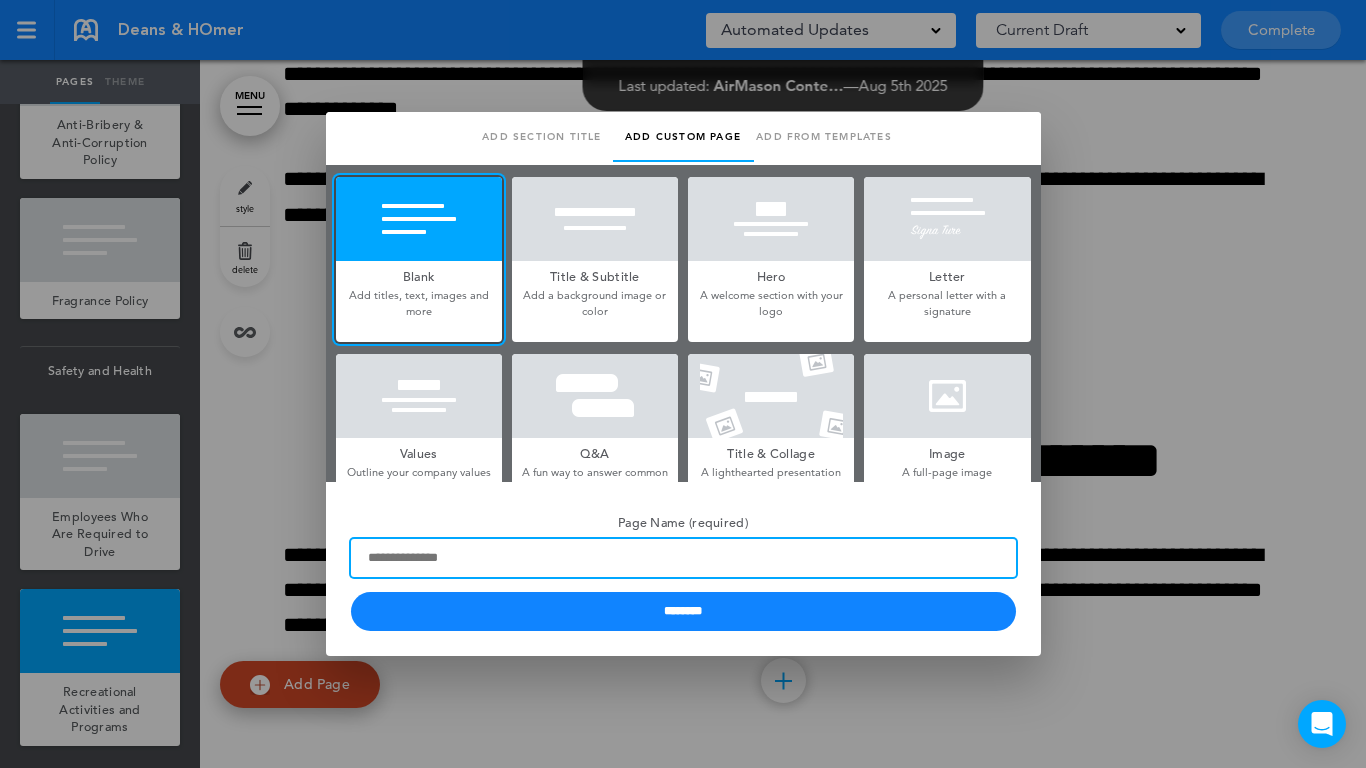 paste on "**********" 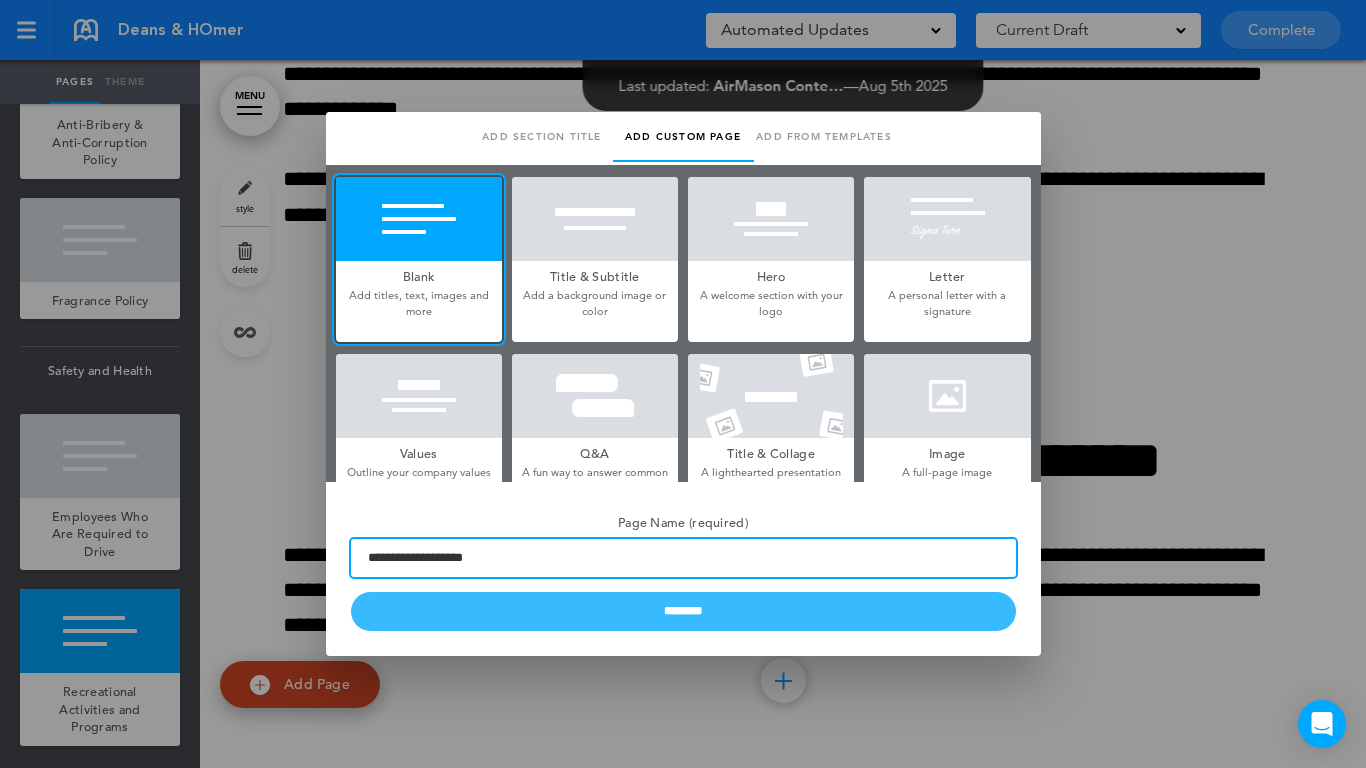 type on "**********" 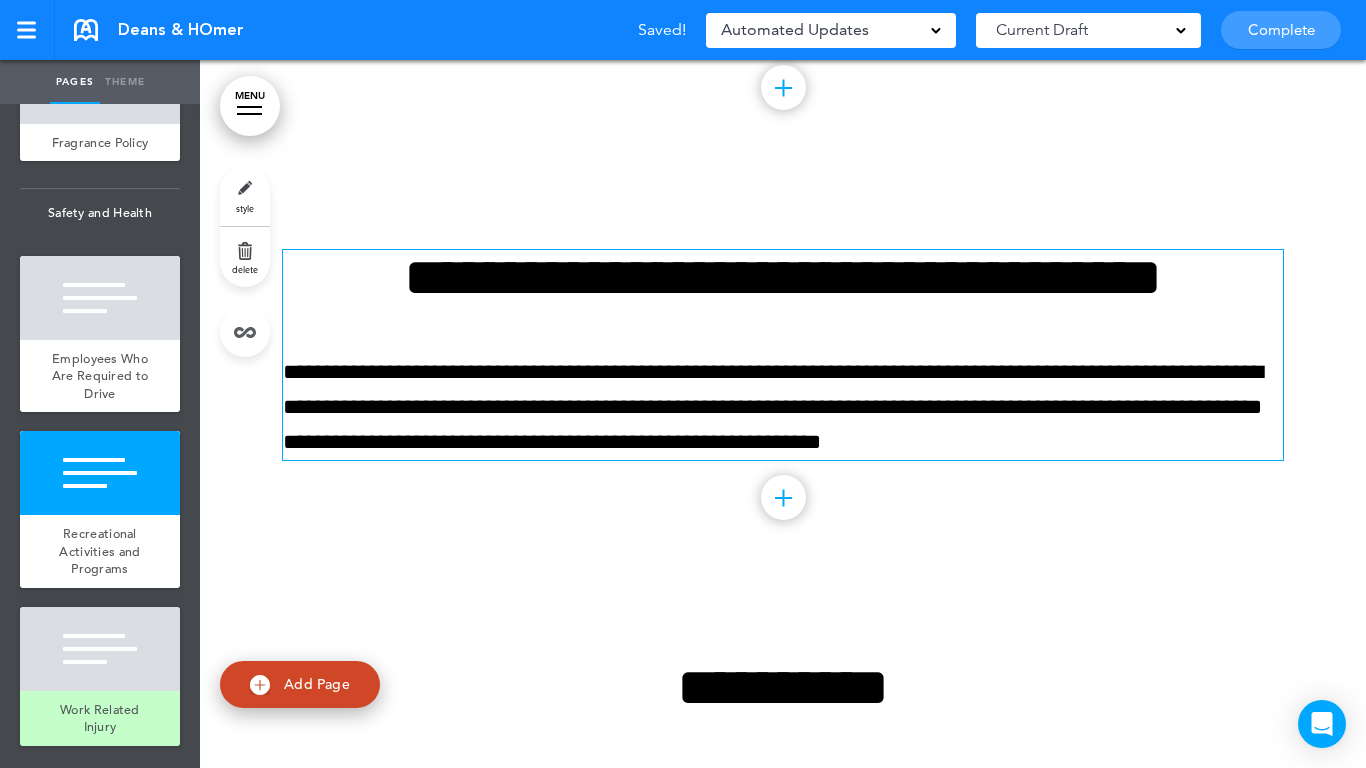 scroll, scrollTop: 55279, scrollLeft: 0, axis: vertical 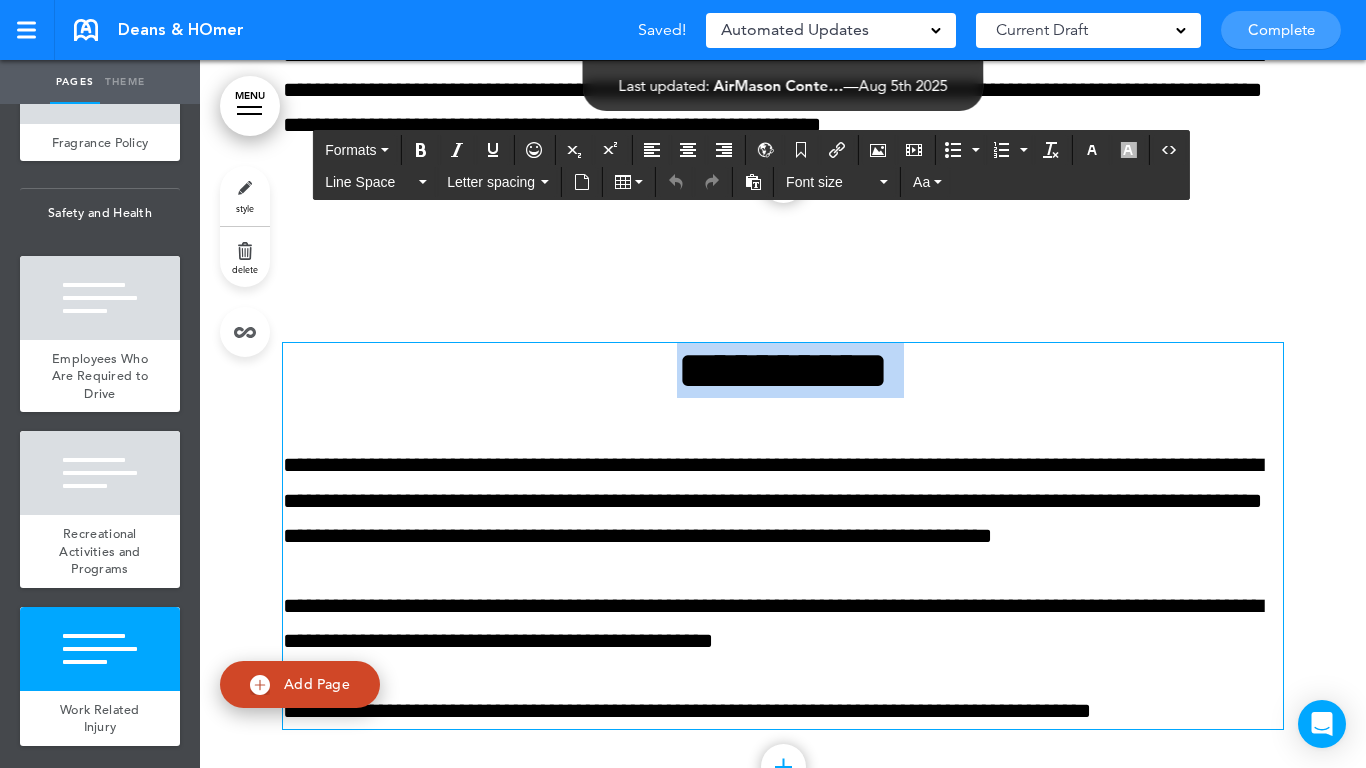 type 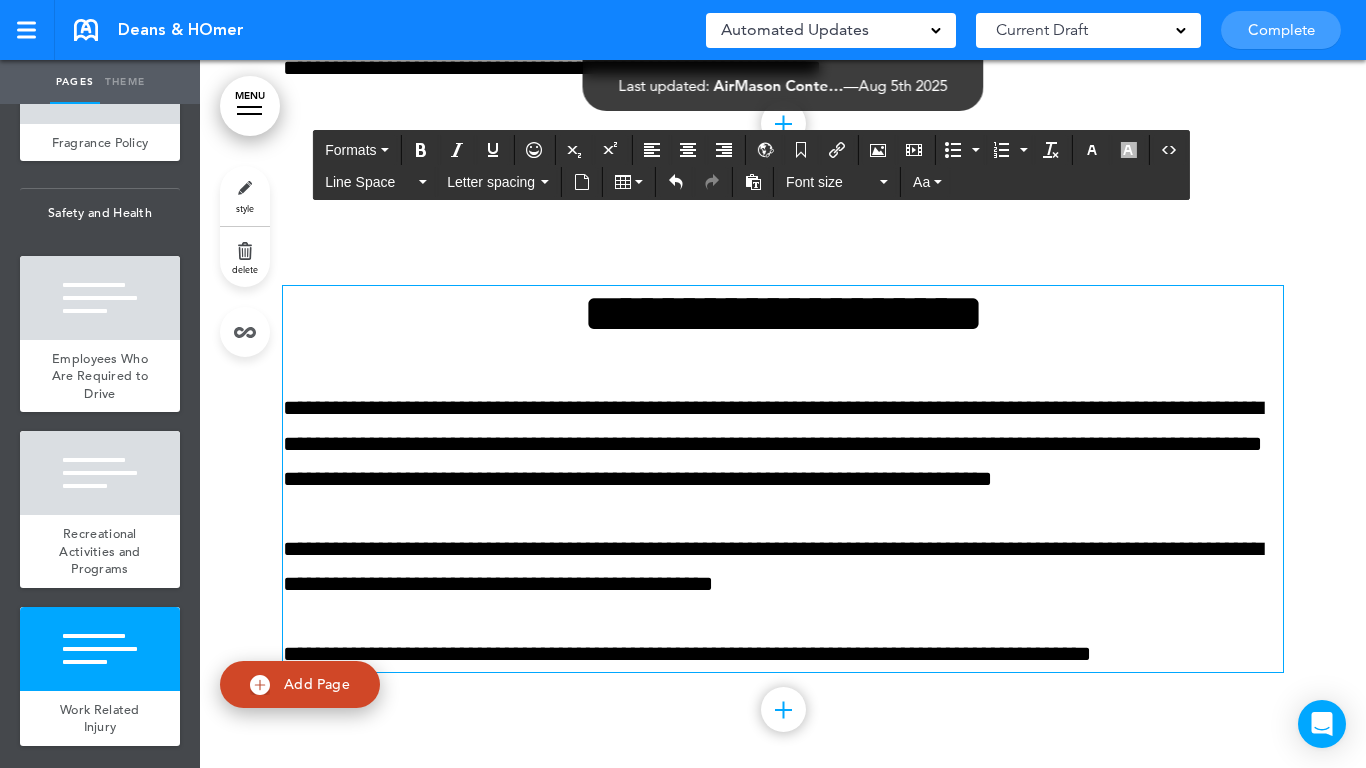 scroll, scrollTop: 55365, scrollLeft: 0, axis: vertical 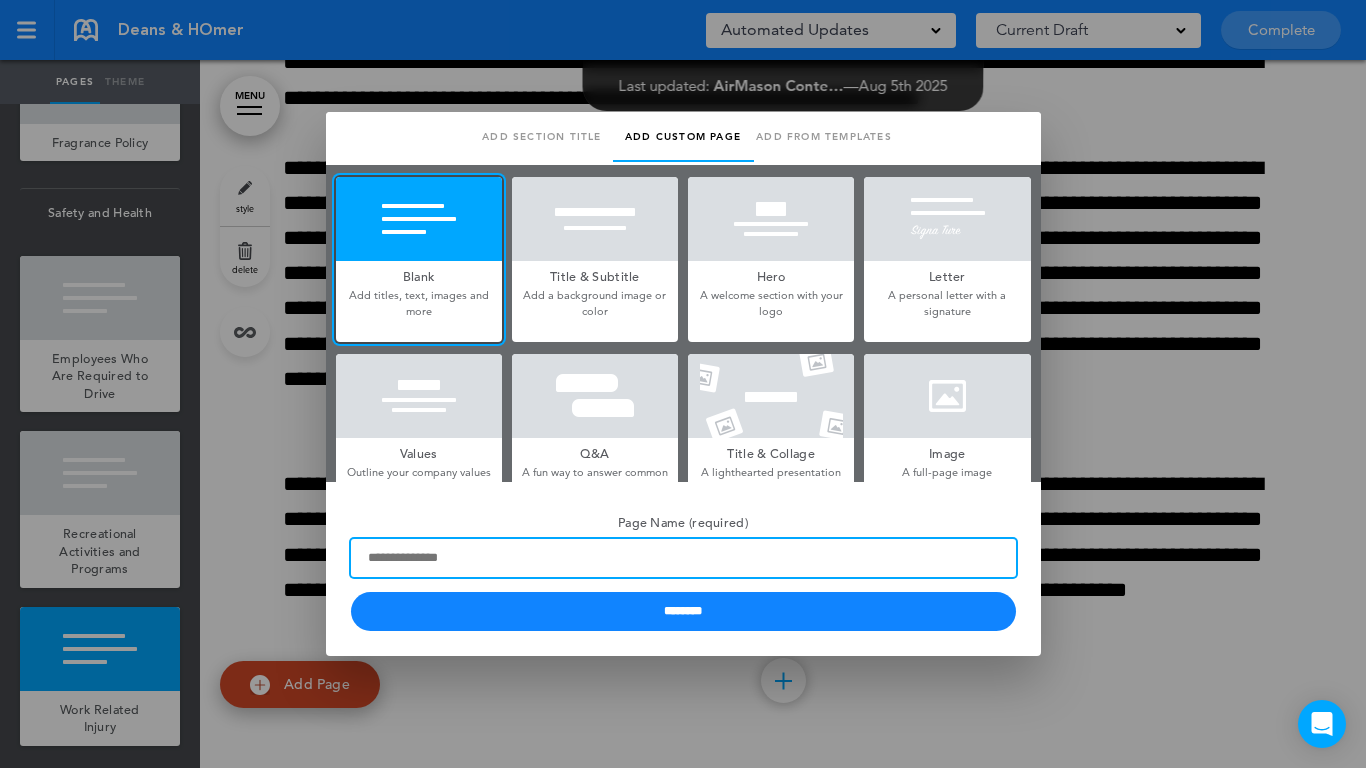paste on "**********" 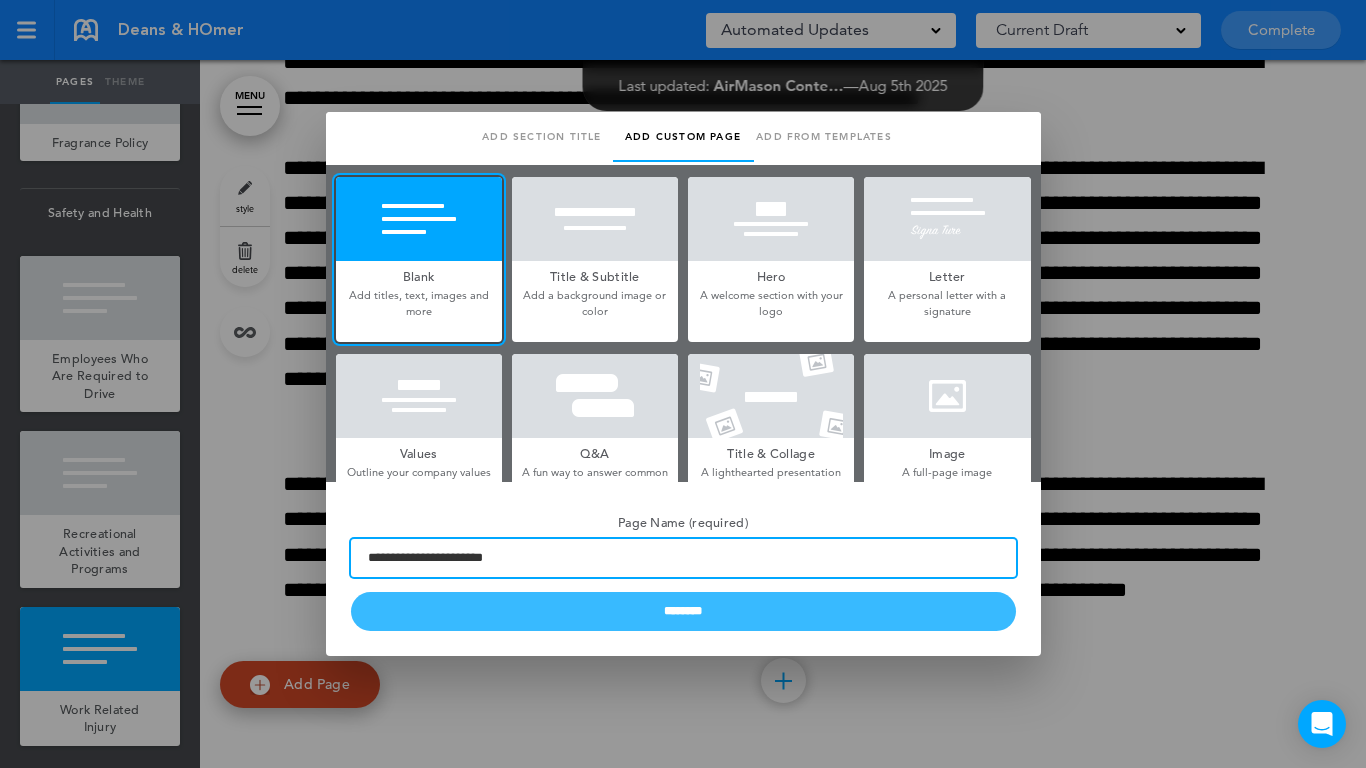 type on "**********" 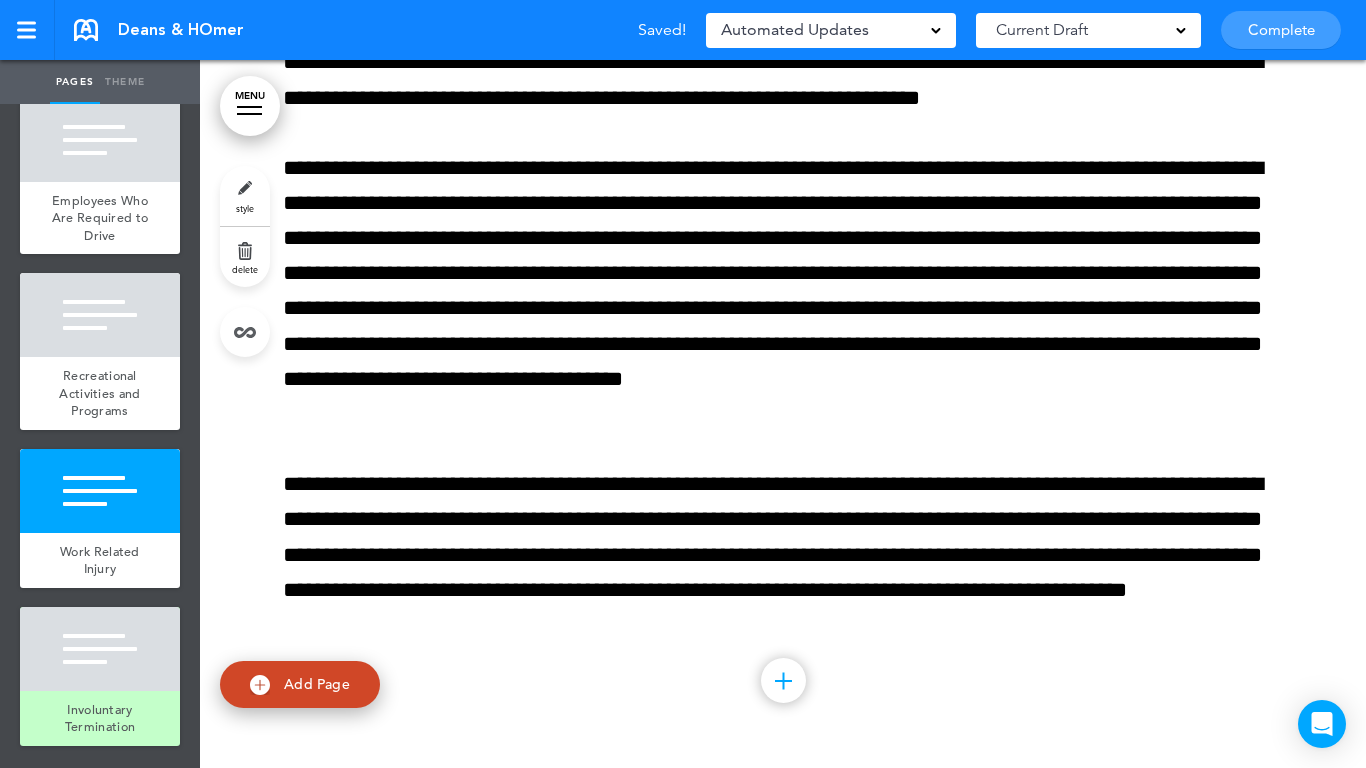 scroll, scrollTop: 56182, scrollLeft: 0, axis: vertical 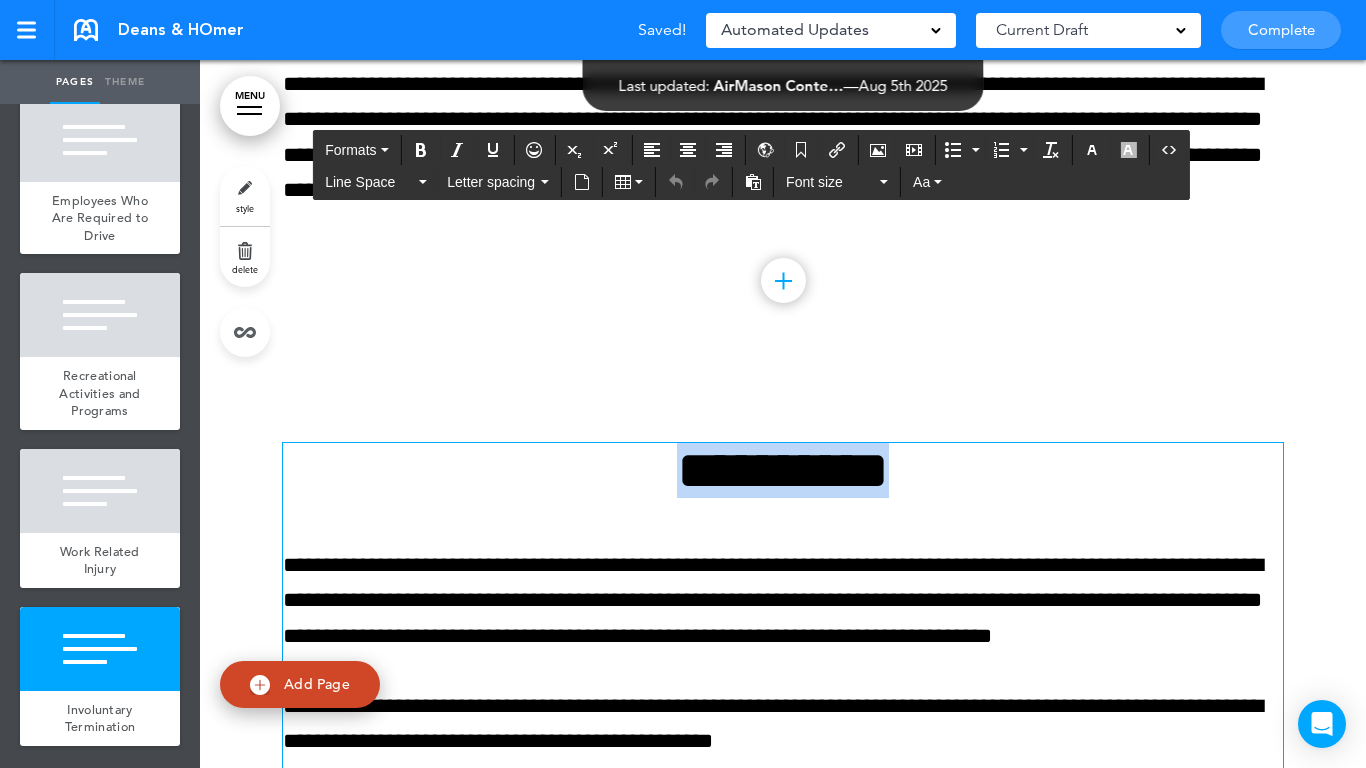 paste 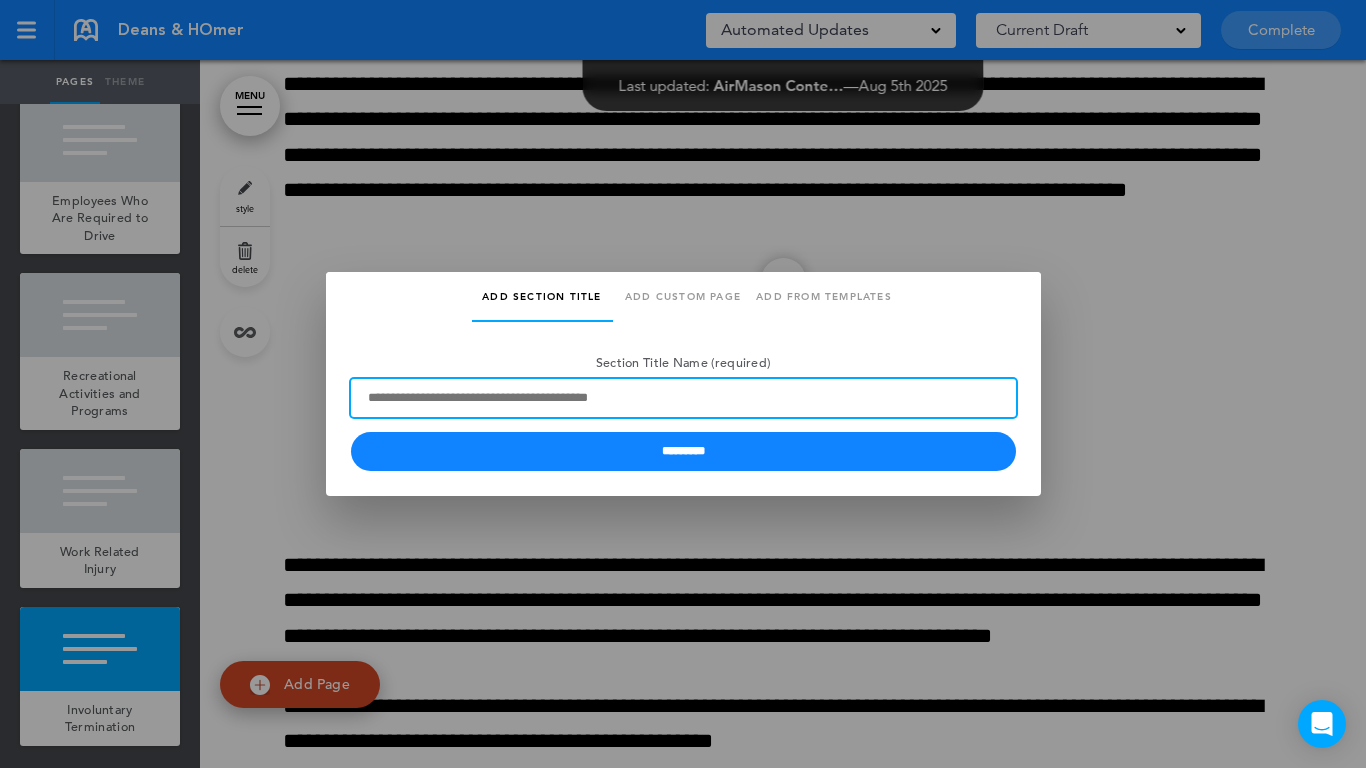 paste on "**********" 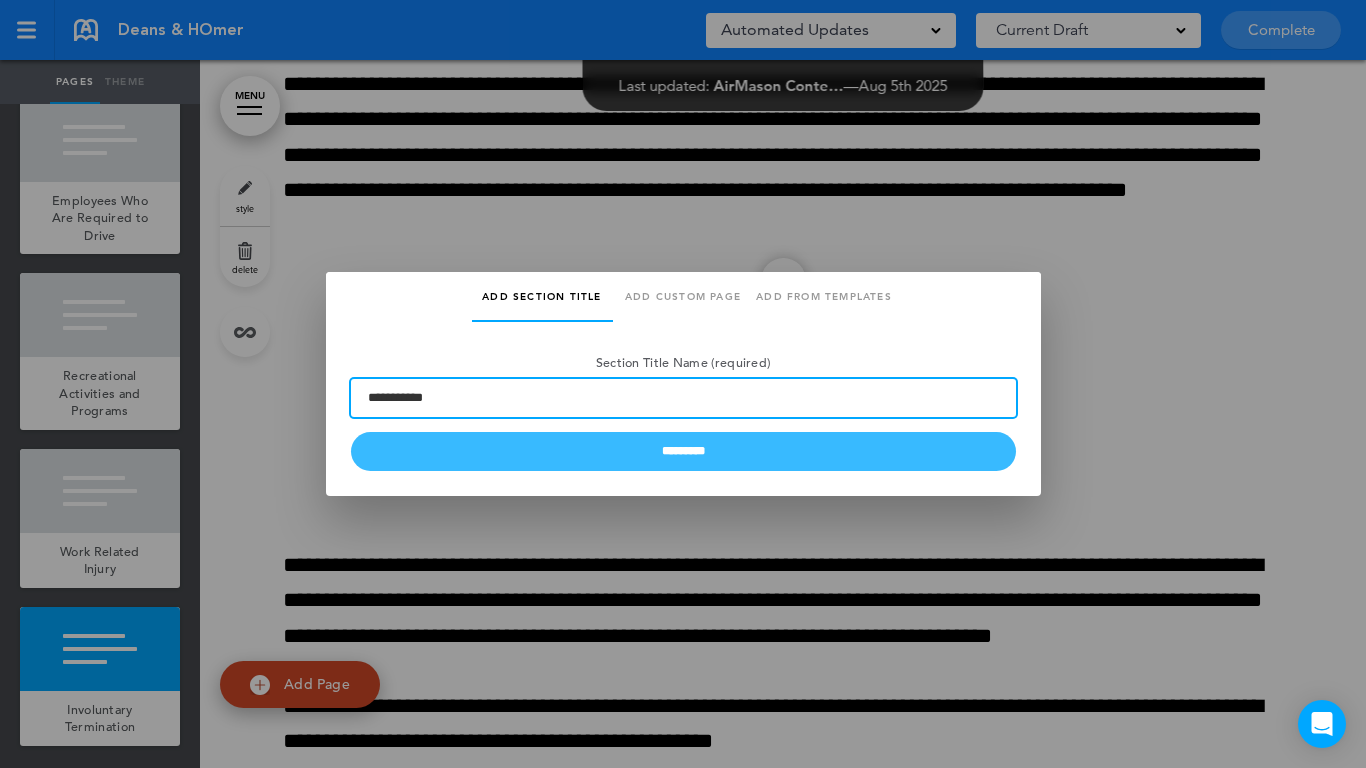 type on "**********" 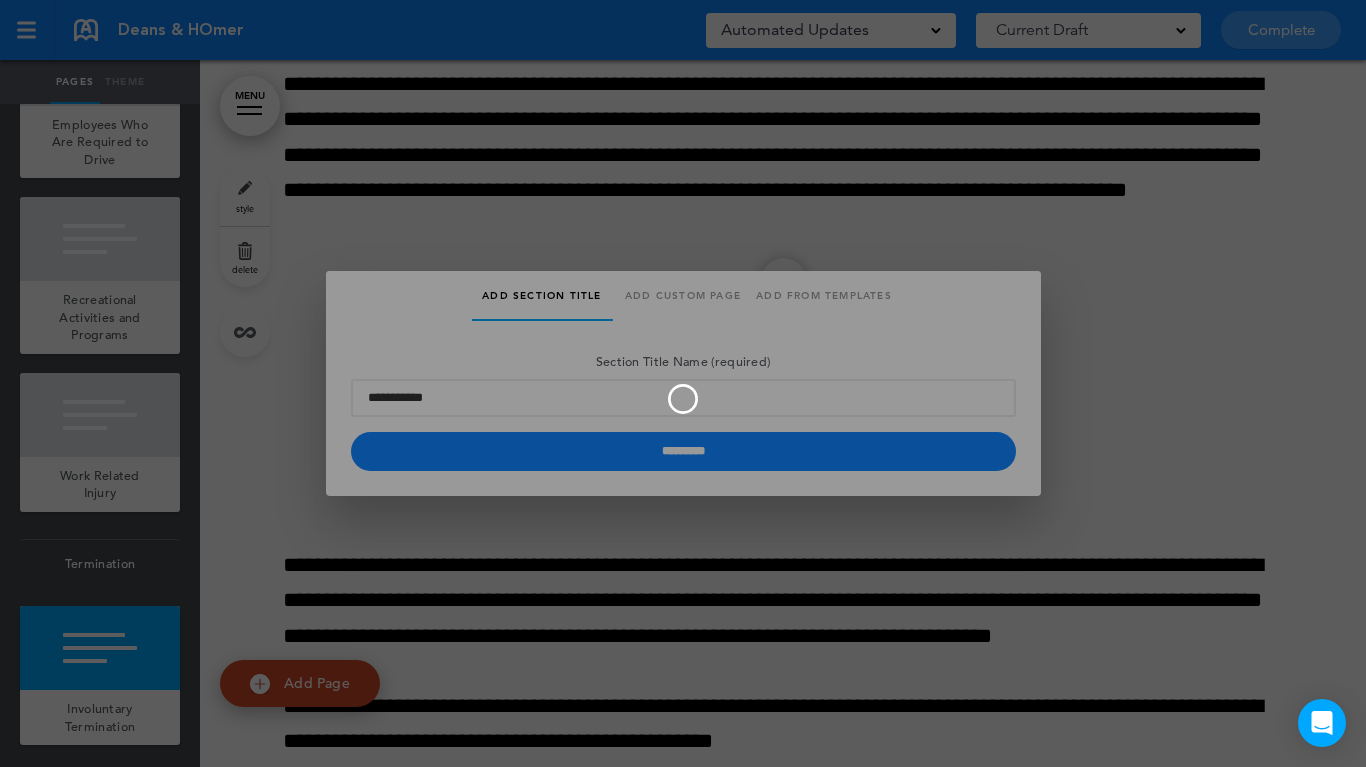 type 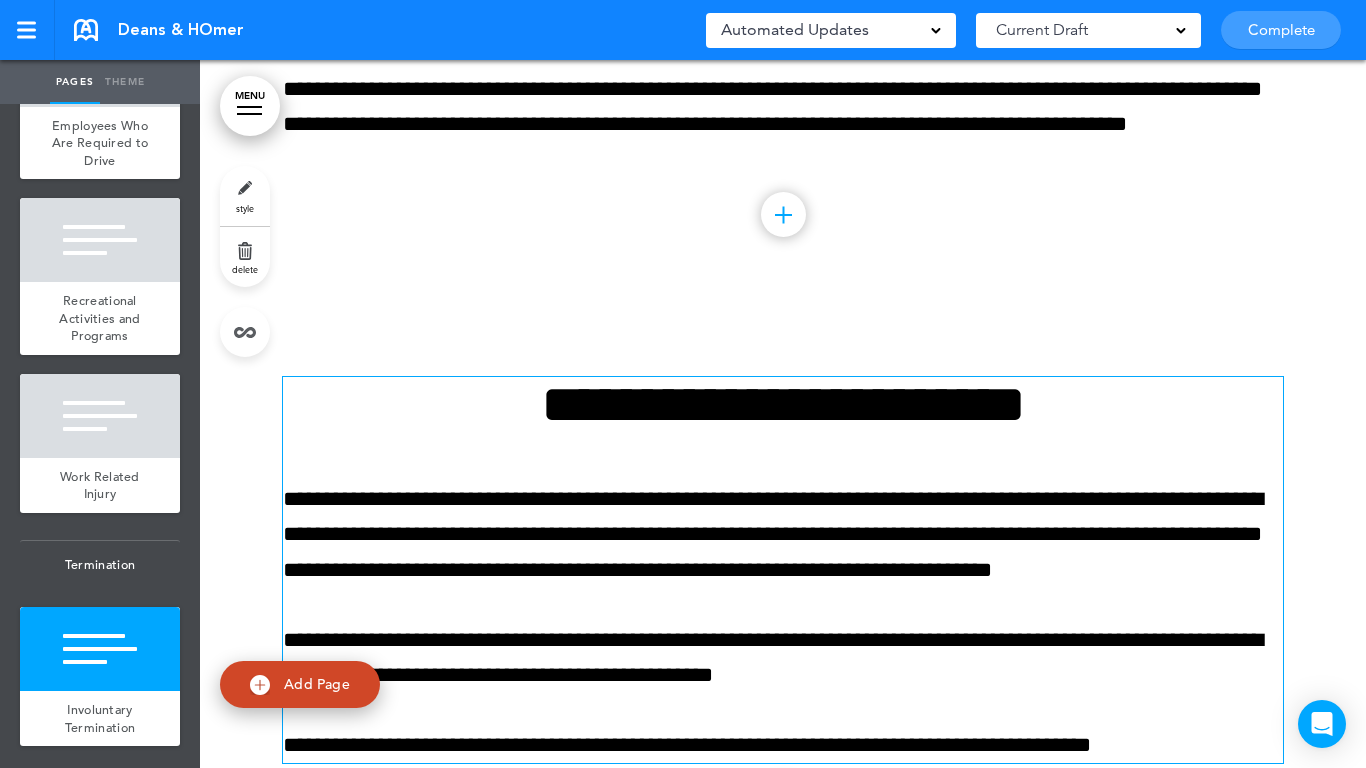 scroll, scrollTop: 56182, scrollLeft: 0, axis: vertical 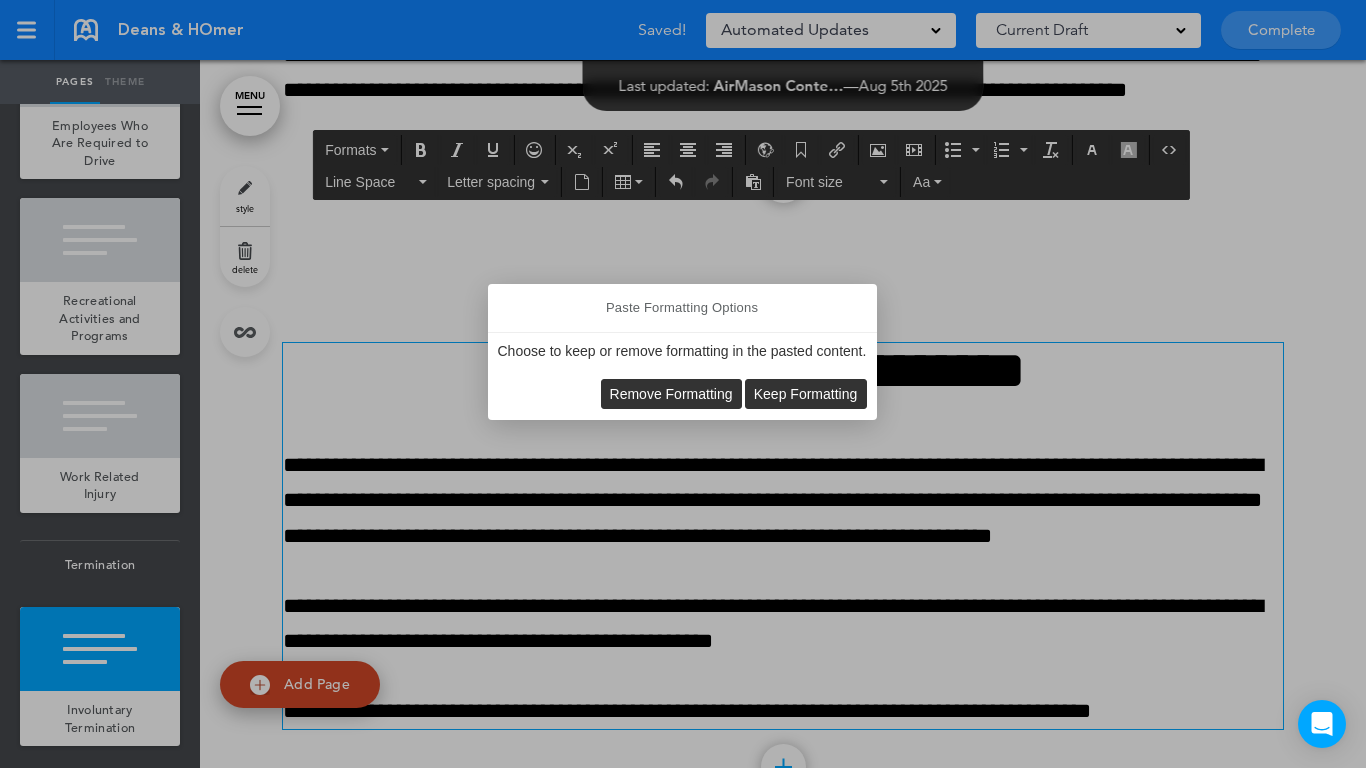 type 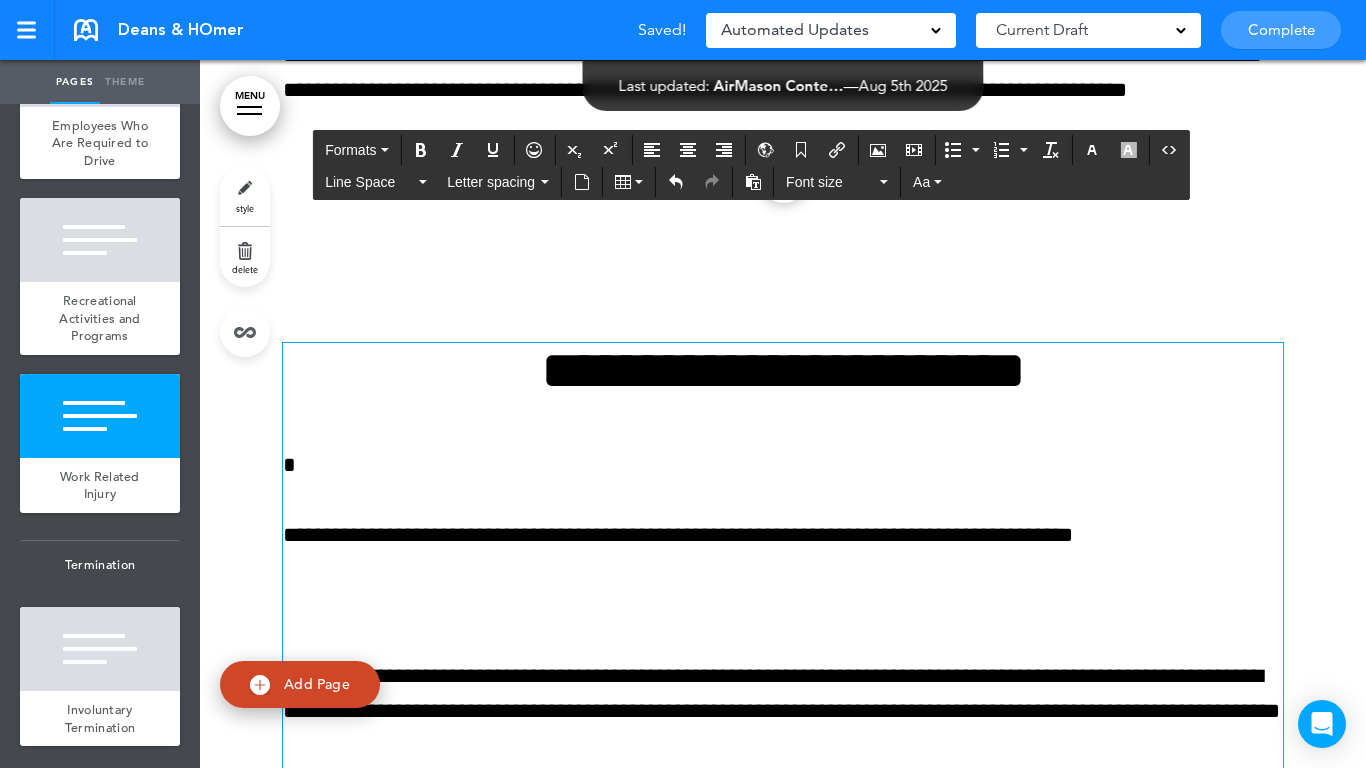 scroll, scrollTop: 56022, scrollLeft: 0, axis: vertical 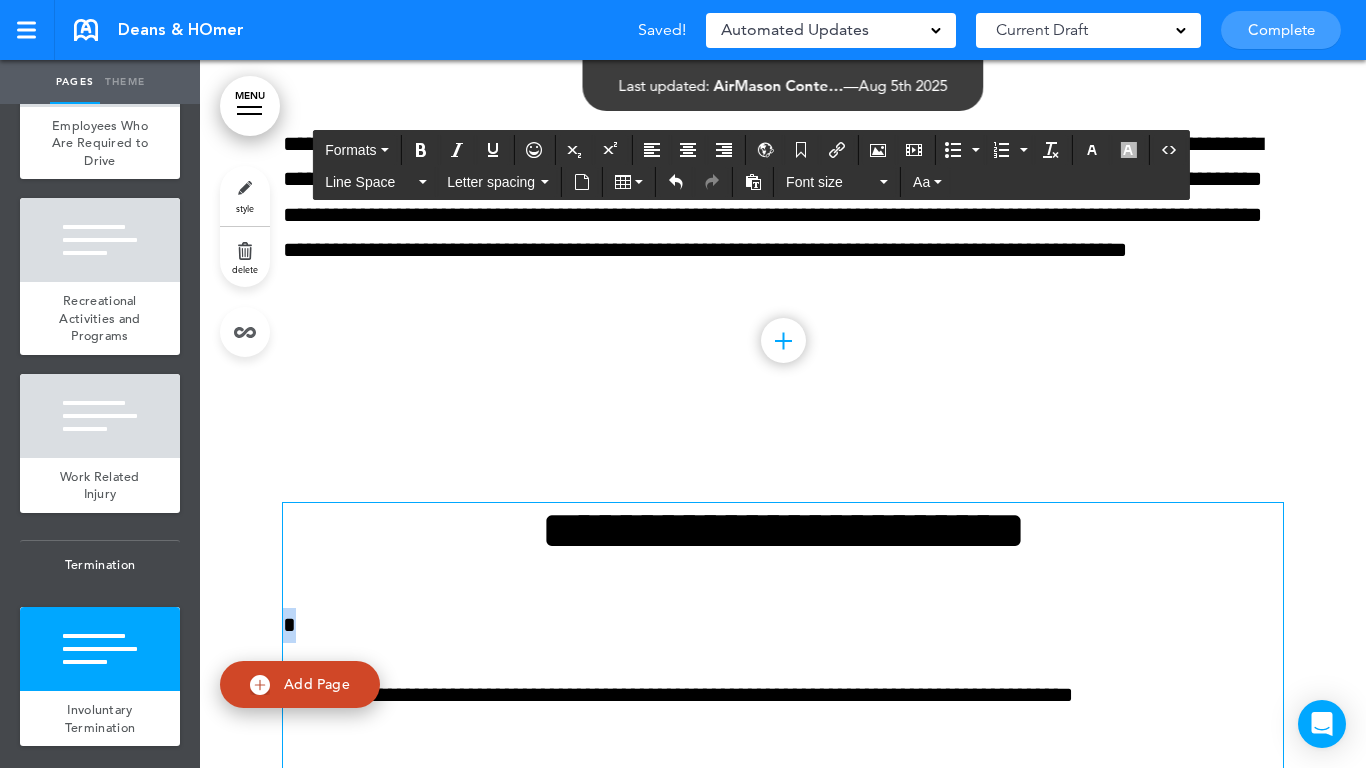 drag, startPoint x: 282, startPoint y: 593, endPoint x: 233, endPoint y: 580, distance: 50.695168 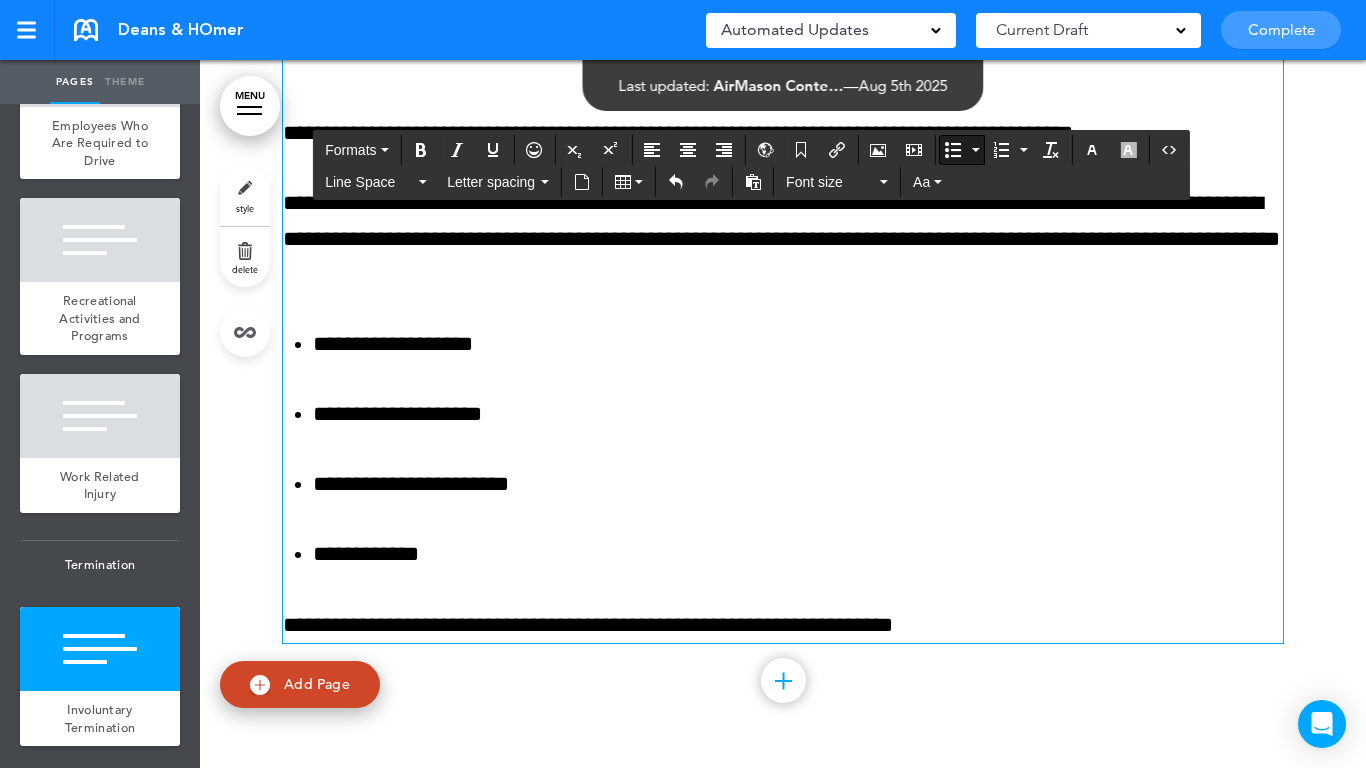 scroll, scrollTop: 56514, scrollLeft: 0, axis: vertical 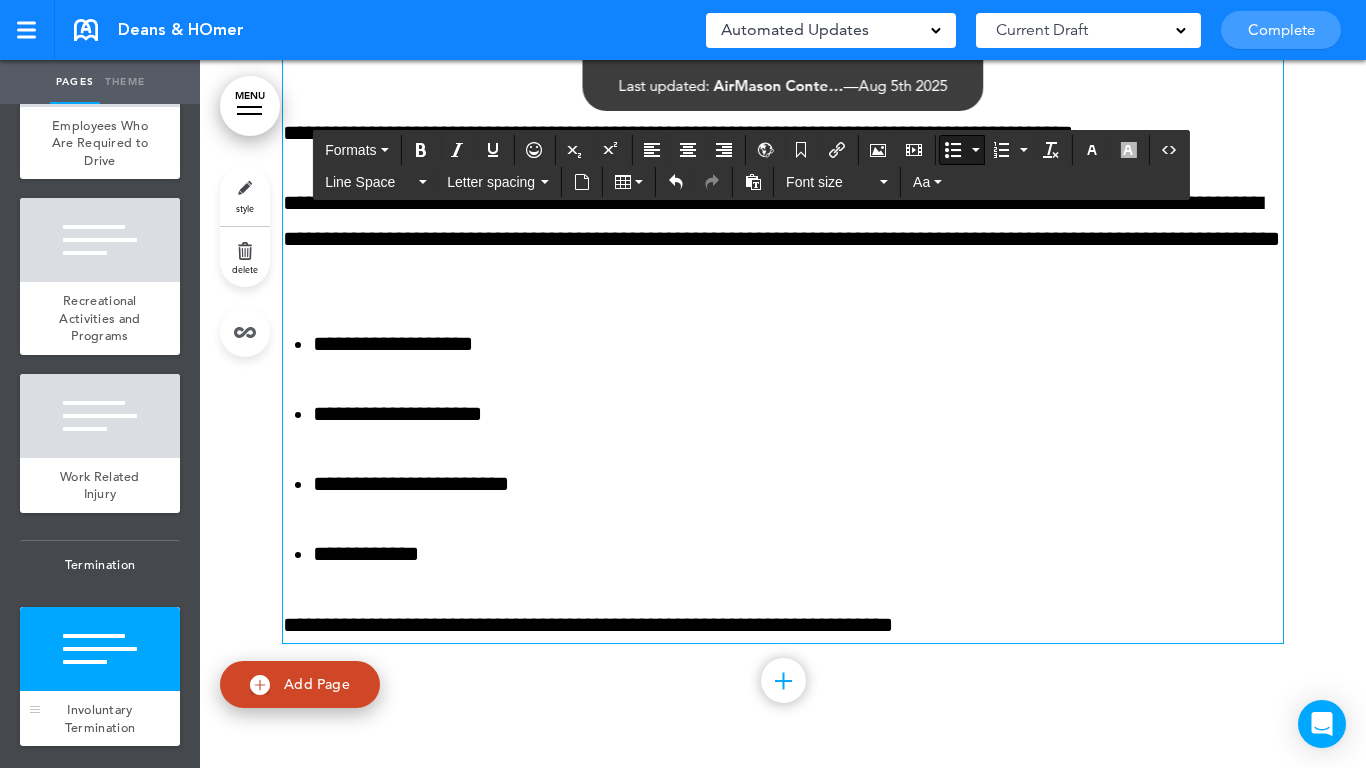 drag, startPoint x: 66, startPoint y: 707, endPoint x: 66, endPoint y: 685, distance: 22 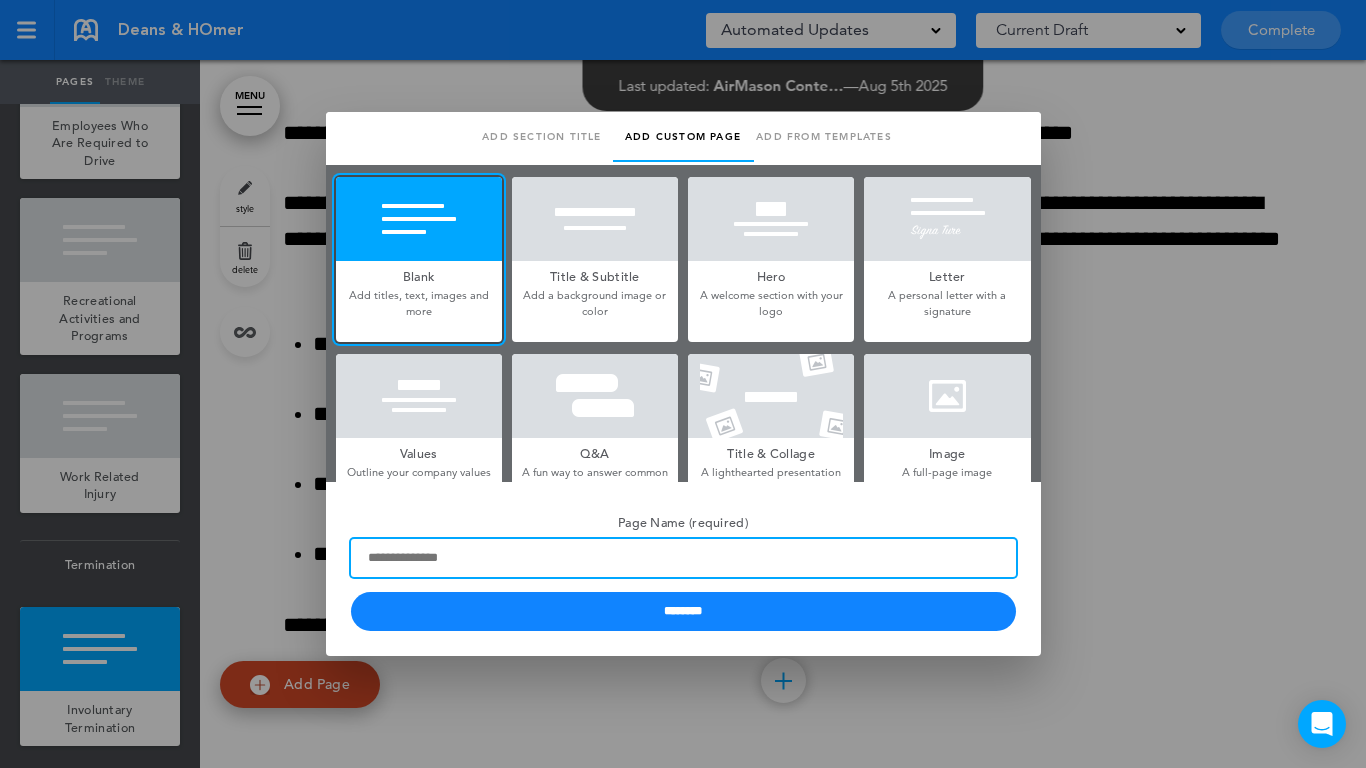 paste on "**********" 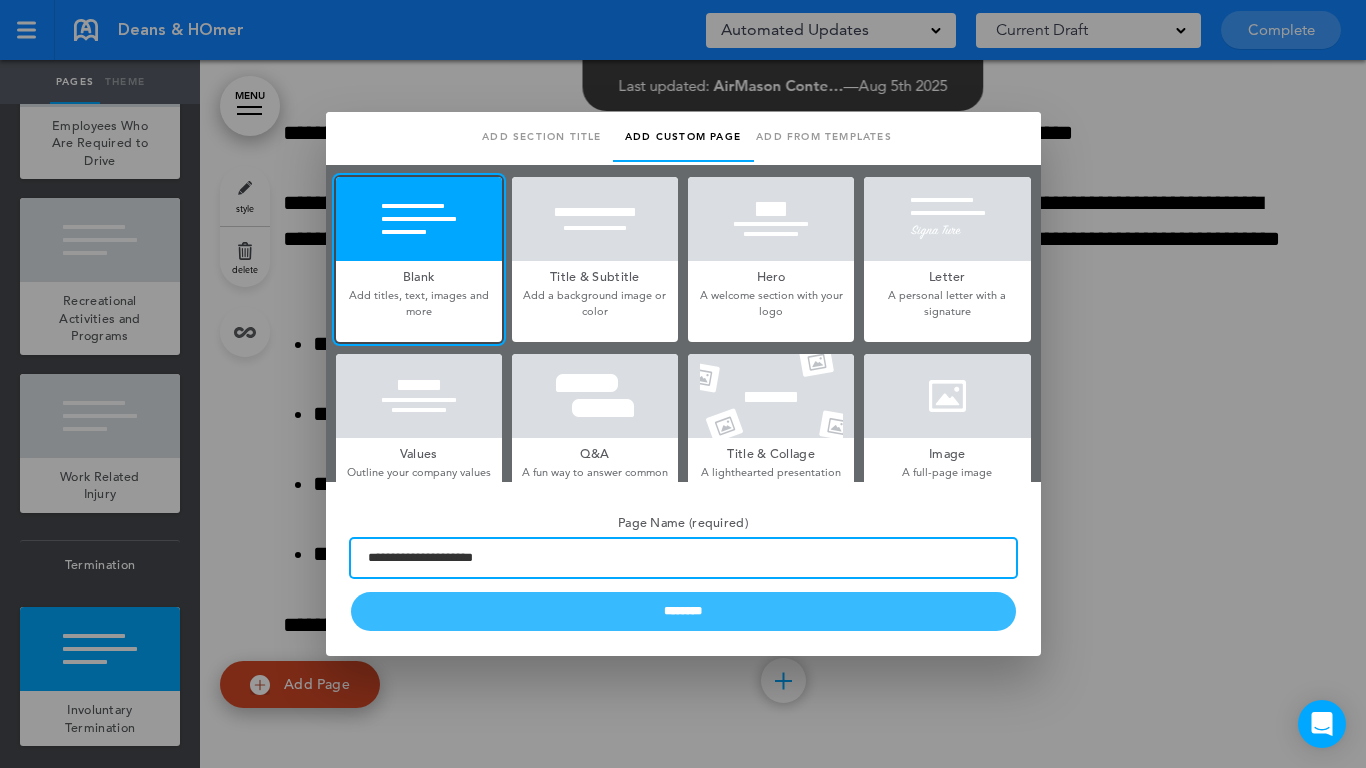 type on "**********" 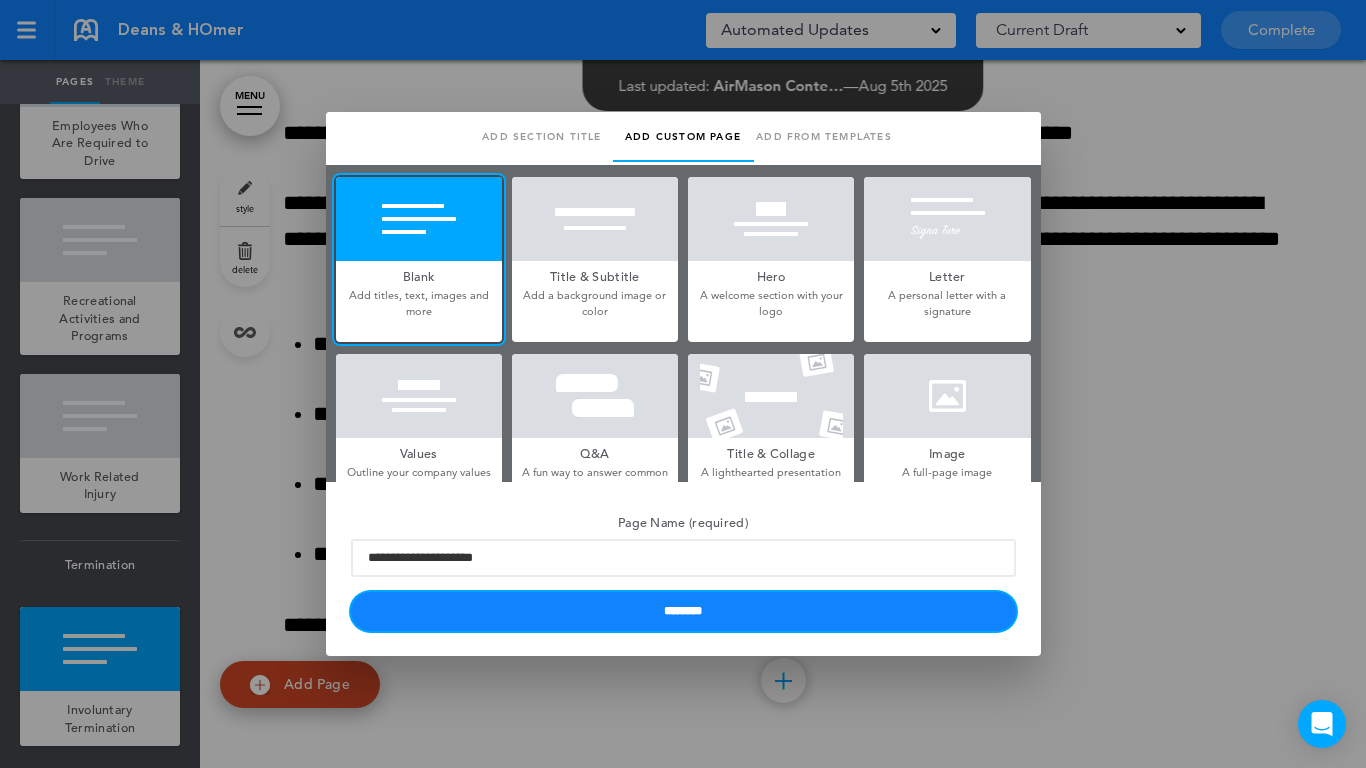 drag, startPoint x: 539, startPoint y: 598, endPoint x: 552, endPoint y: 602, distance: 13.601471 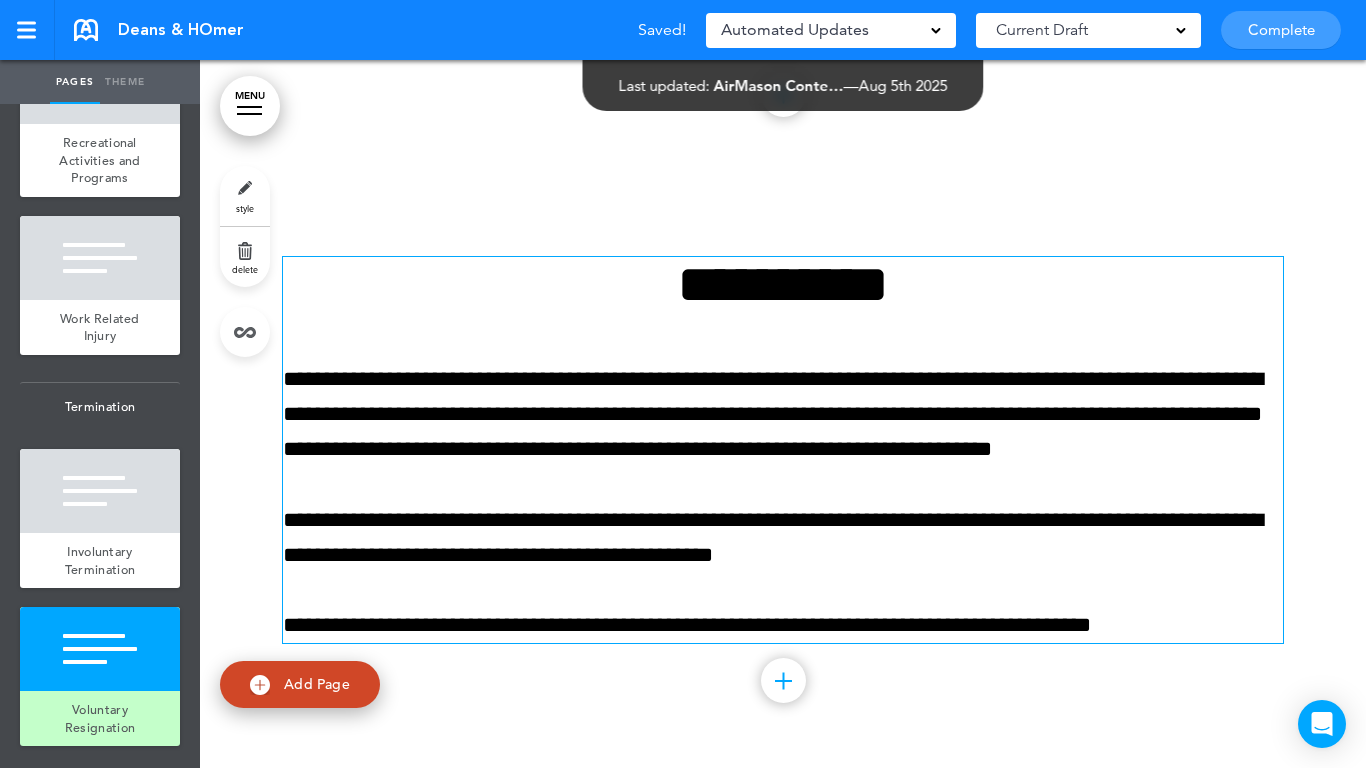scroll, scrollTop: 57000, scrollLeft: 0, axis: vertical 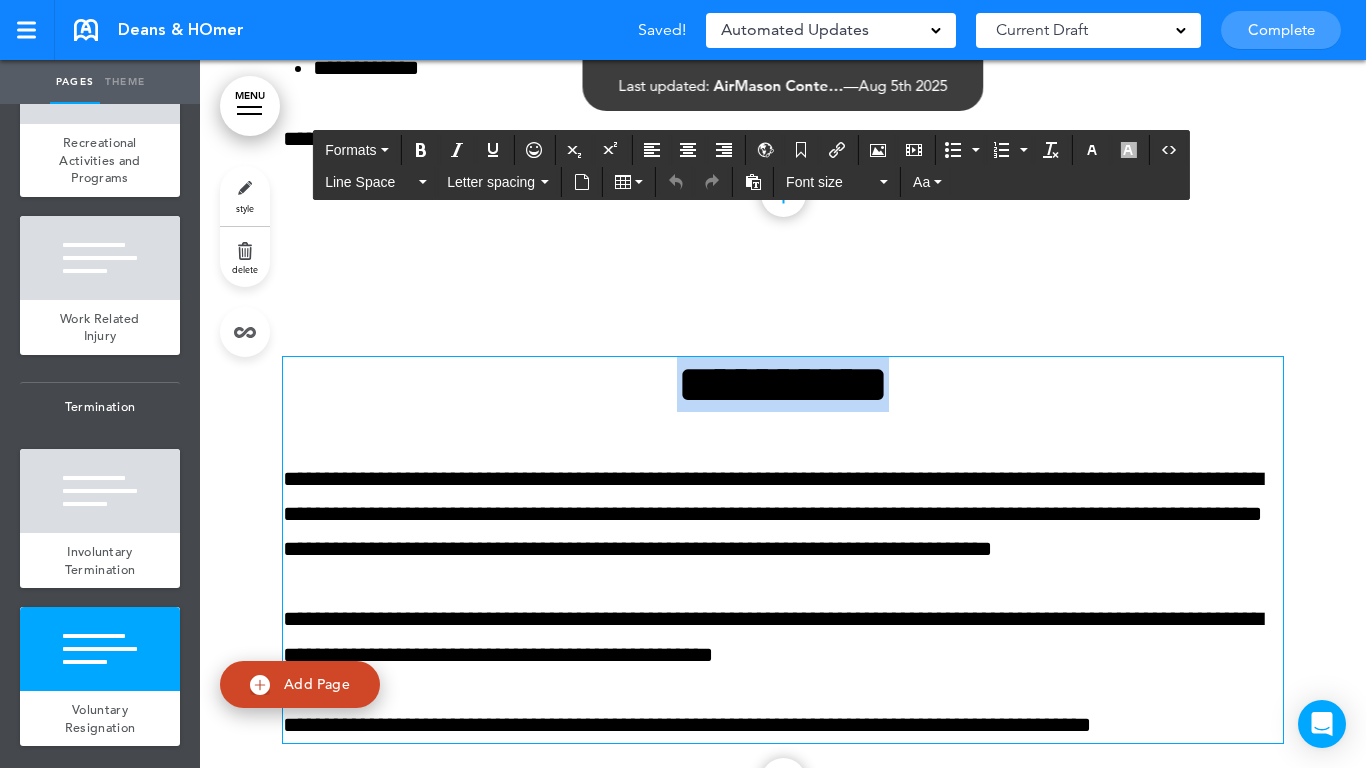 paste 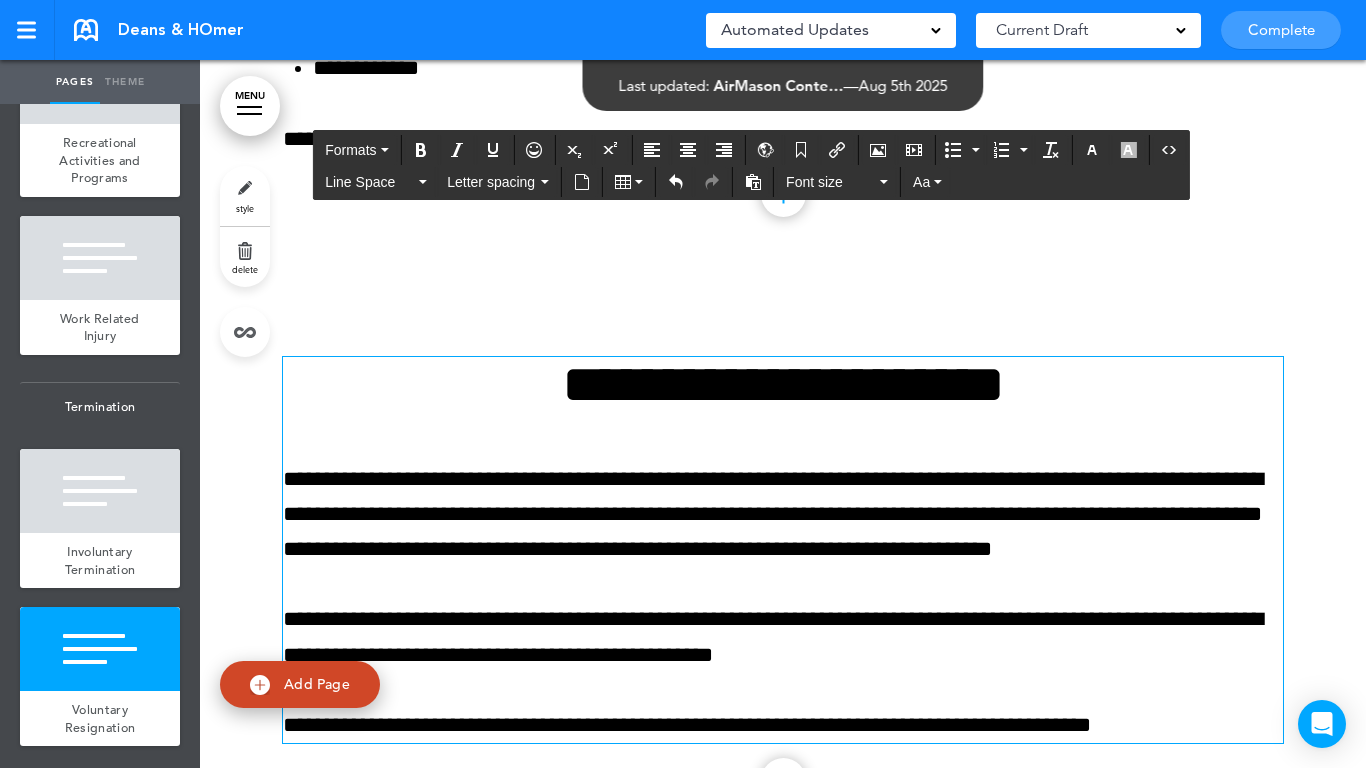 scroll, scrollTop: 57100, scrollLeft: 0, axis: vertical 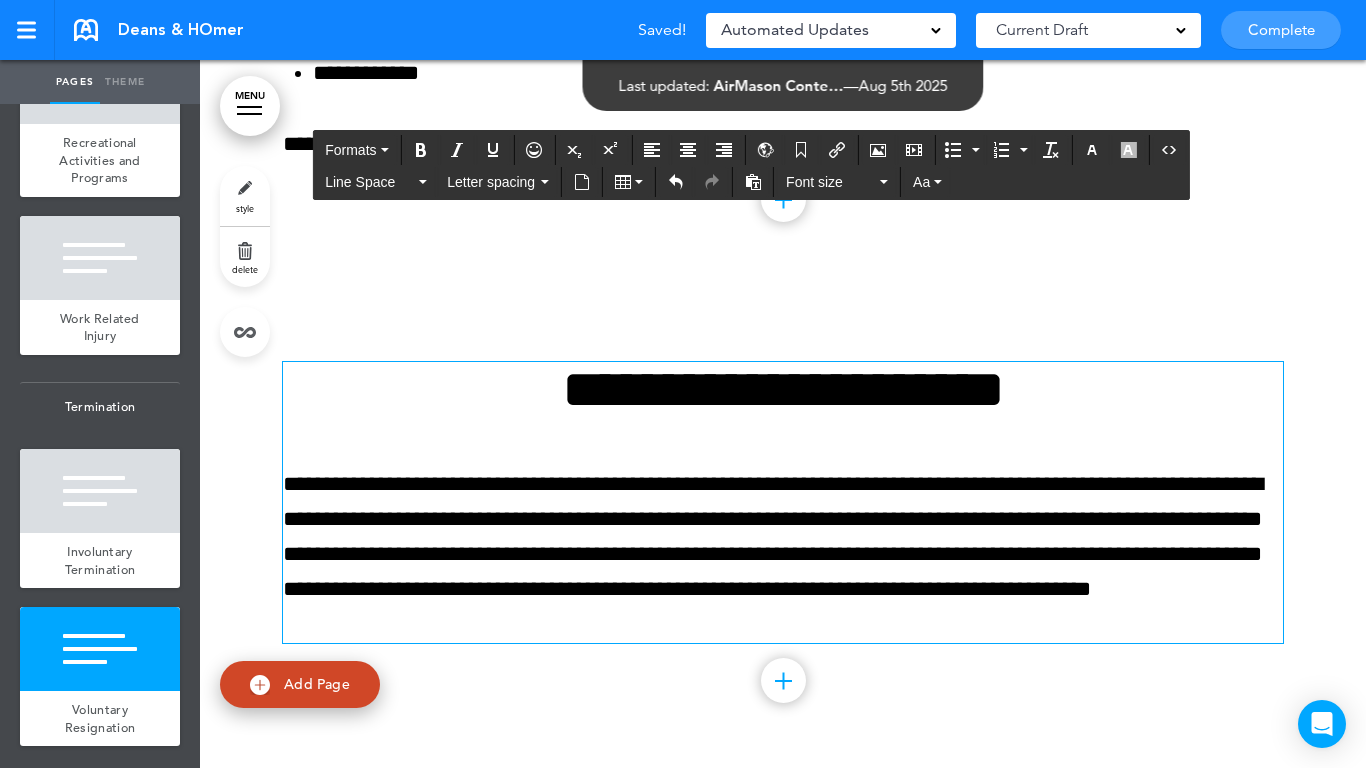 drag, startPoint x: 89, startPoint y: 691, endPoint x: 147, endPoint y: 630, distance: 84.17244 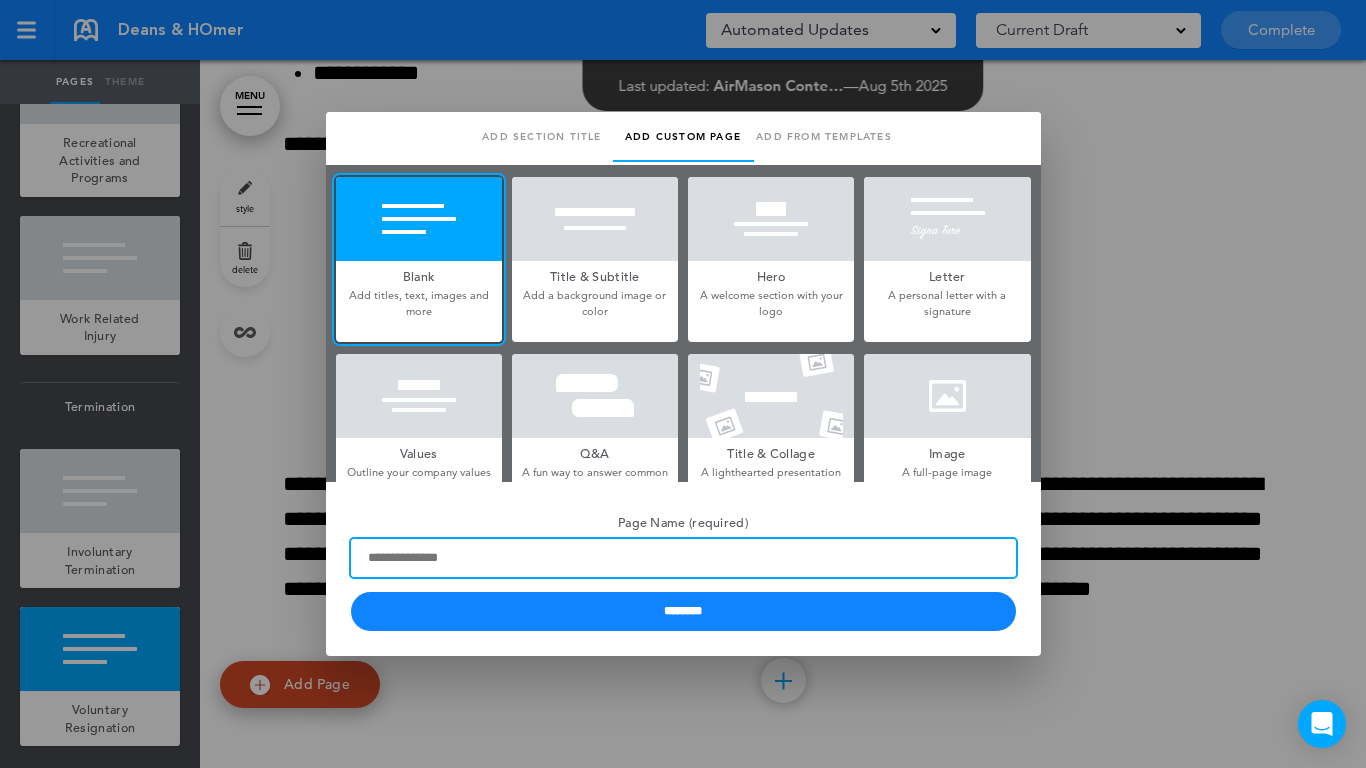 paste on "**********" 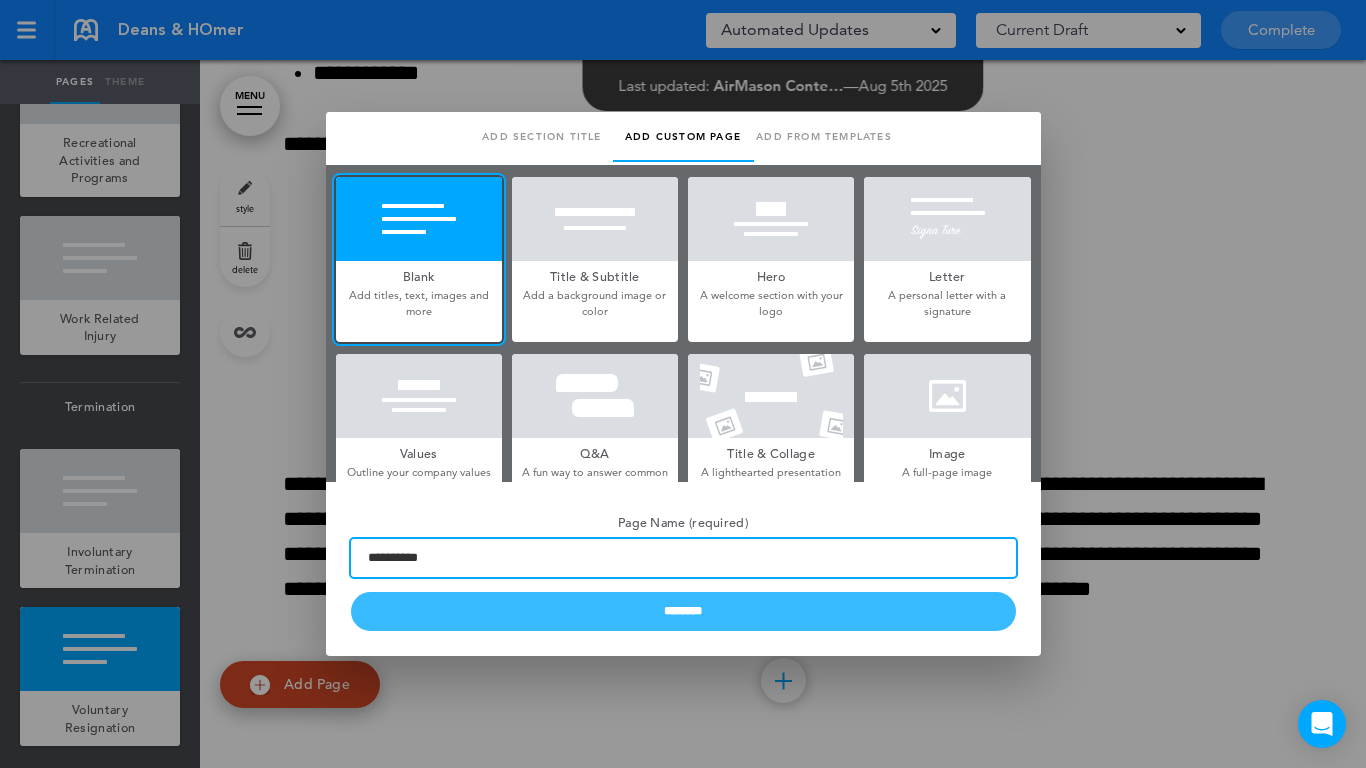 type on "**********" 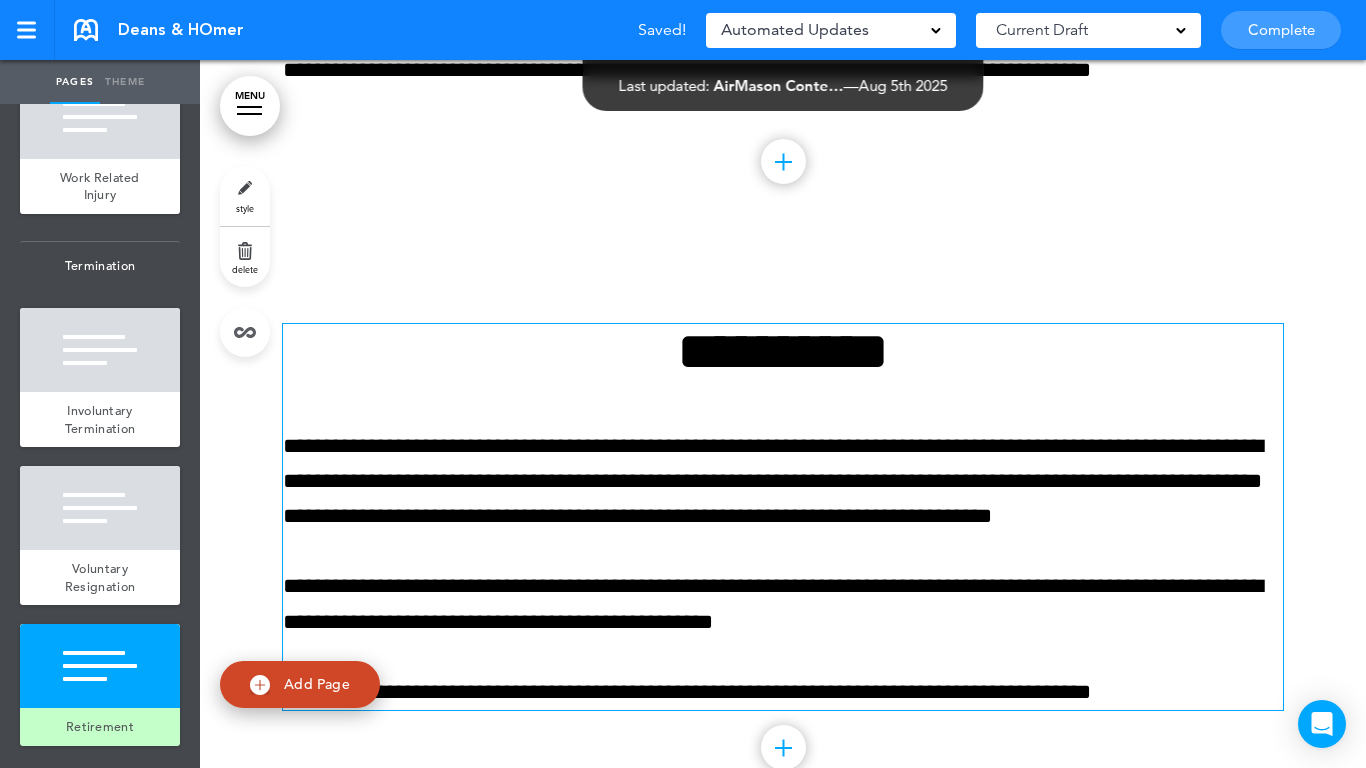 scroll, scrollTop: 57481, scrollLeft: 0, axis: vertical 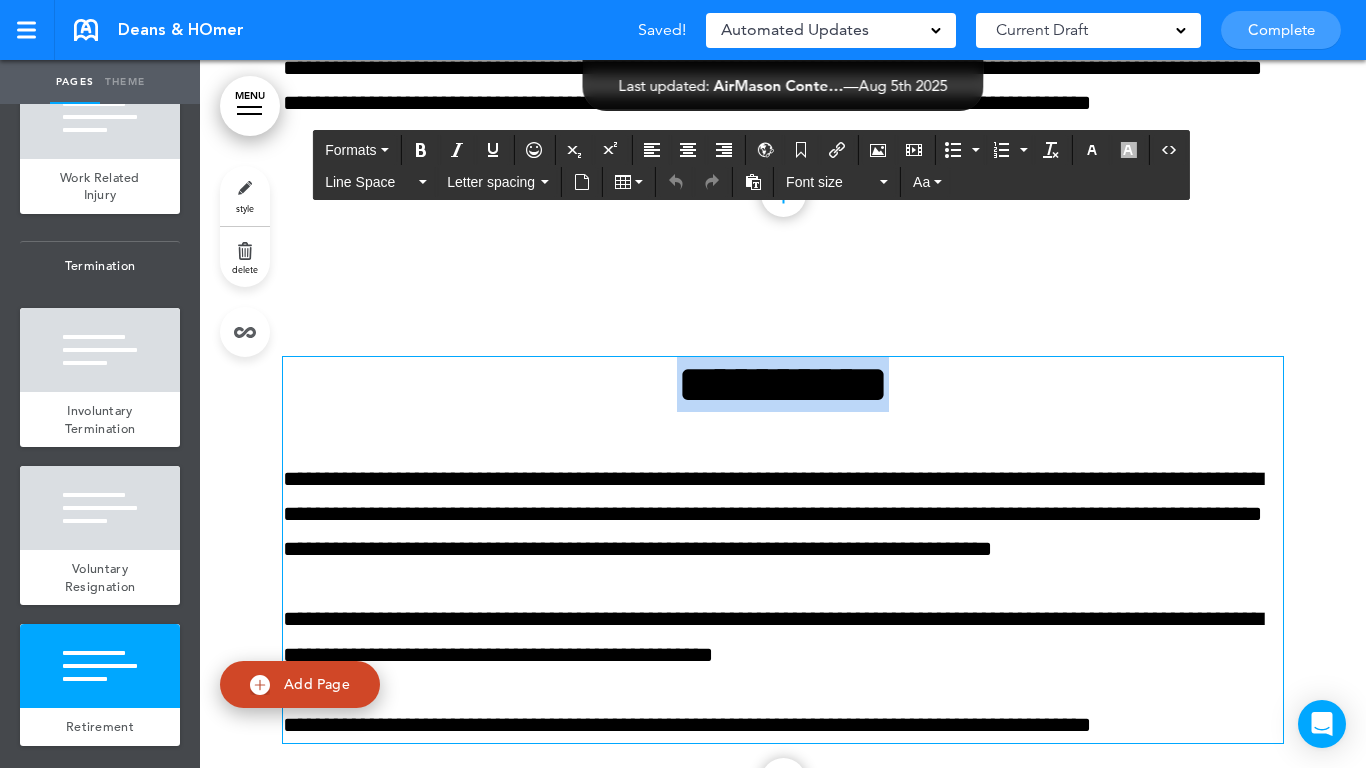 paste 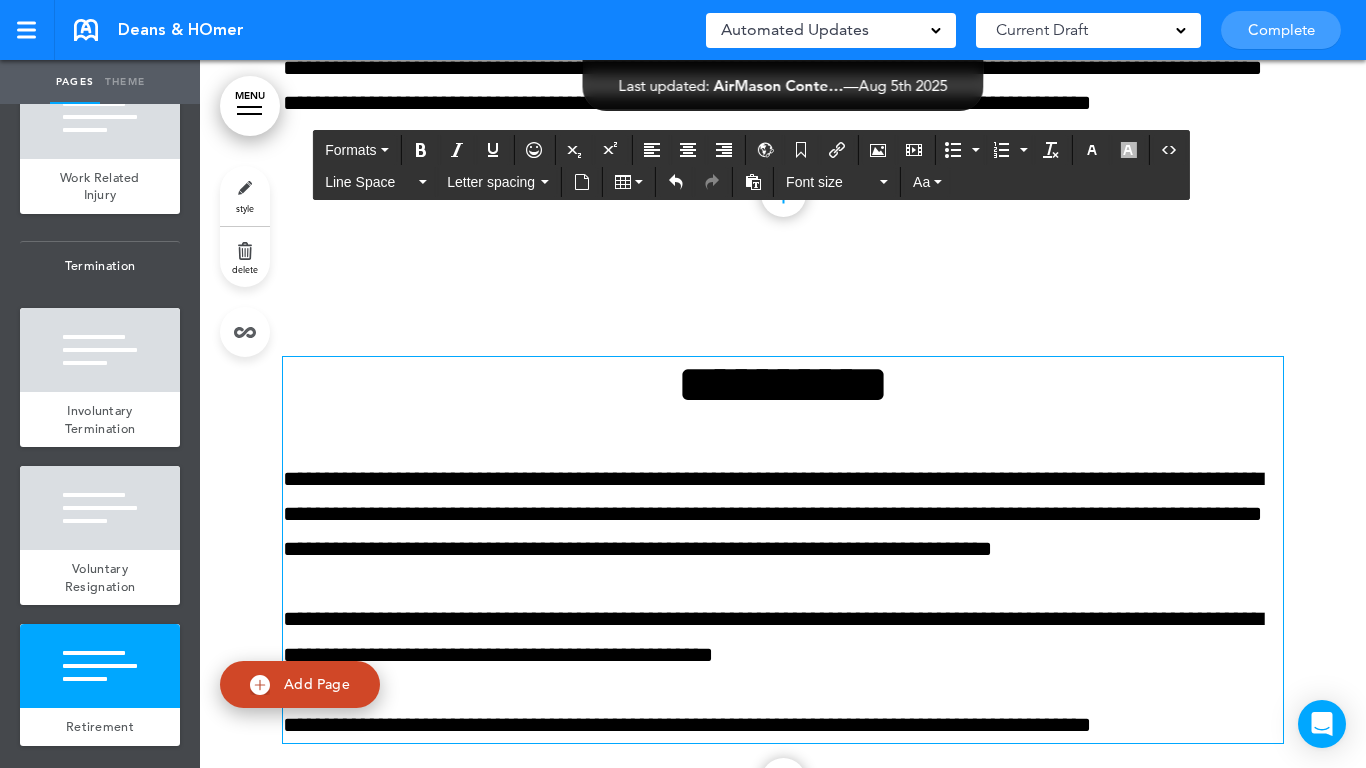 scroll, scrollTop: 57581, scrollLeft: 0, axis: vertical 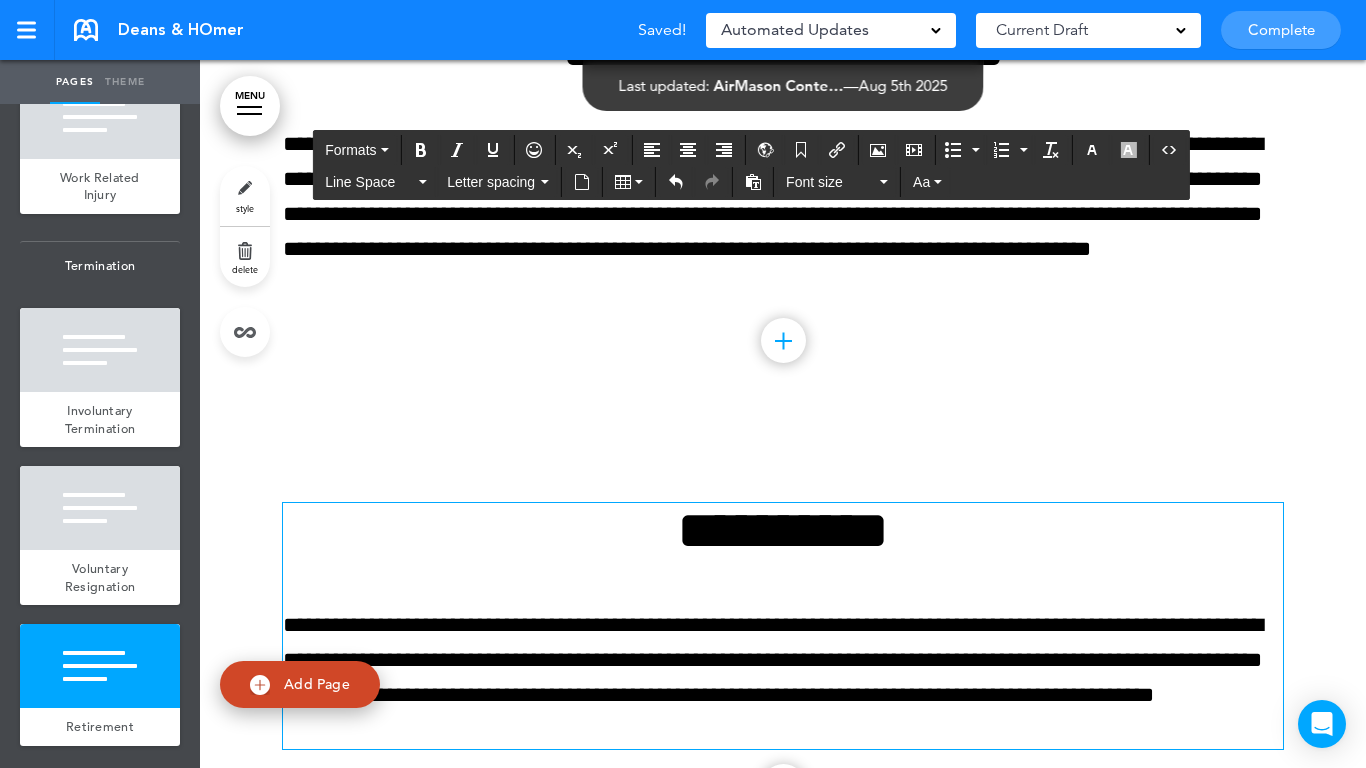 drag, startPoint x: 86, startPoint y: 681, endPoint x: 105, endPoint y: 659, distance: 29.068884 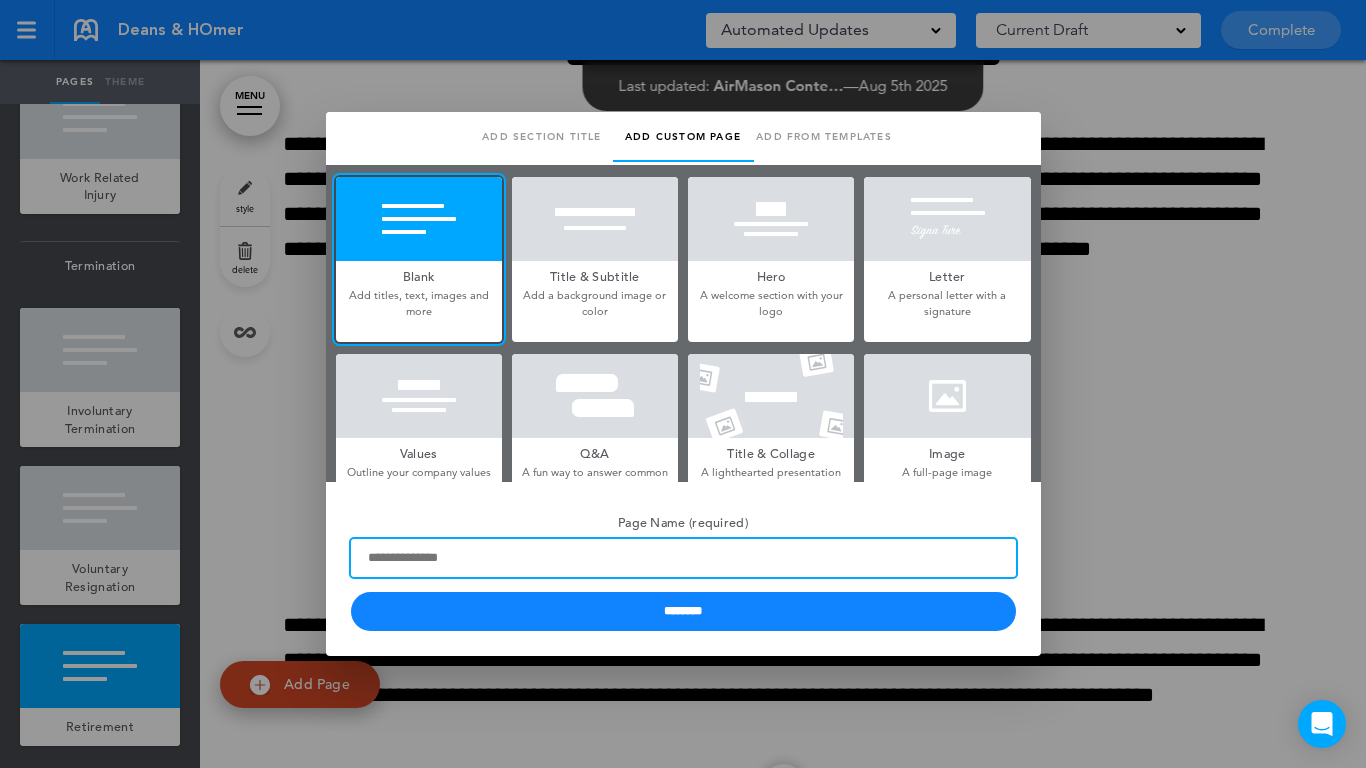 paste on "**********" 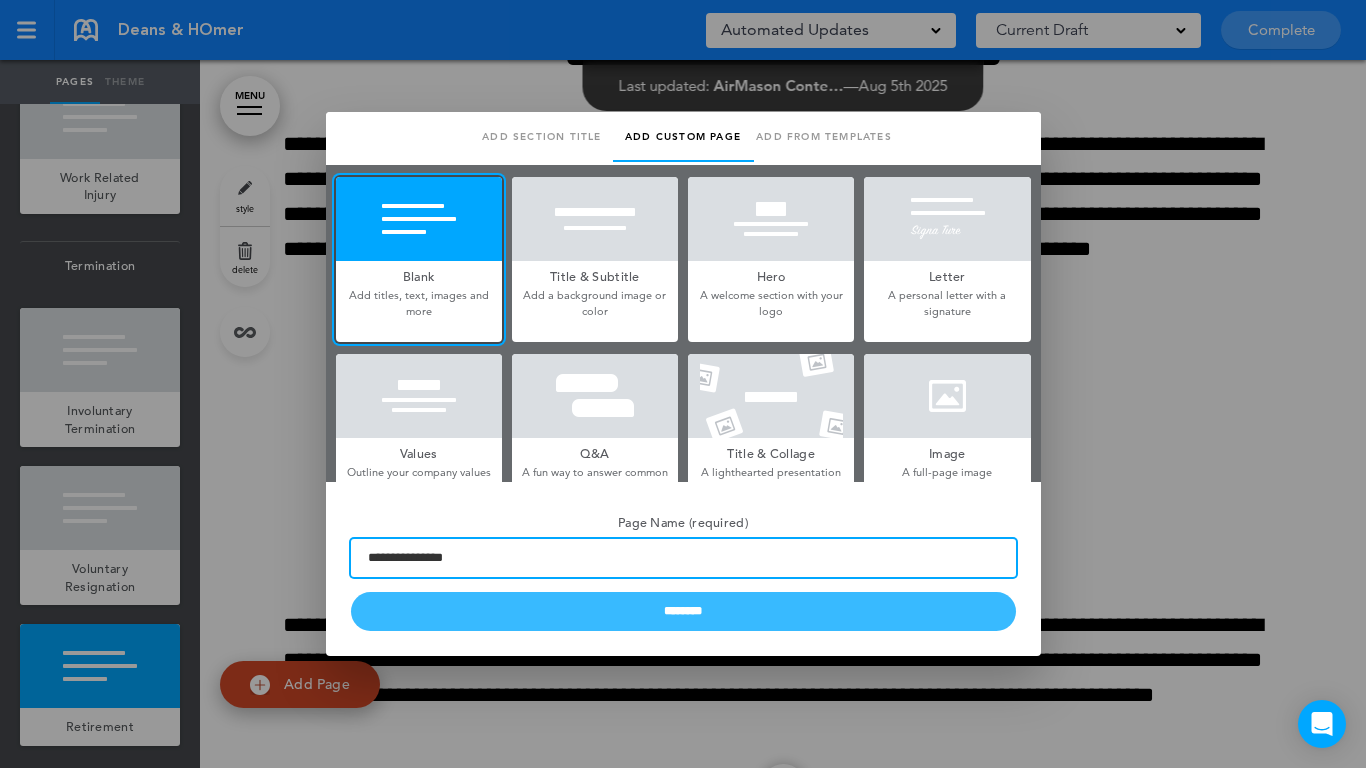 type on "**********" 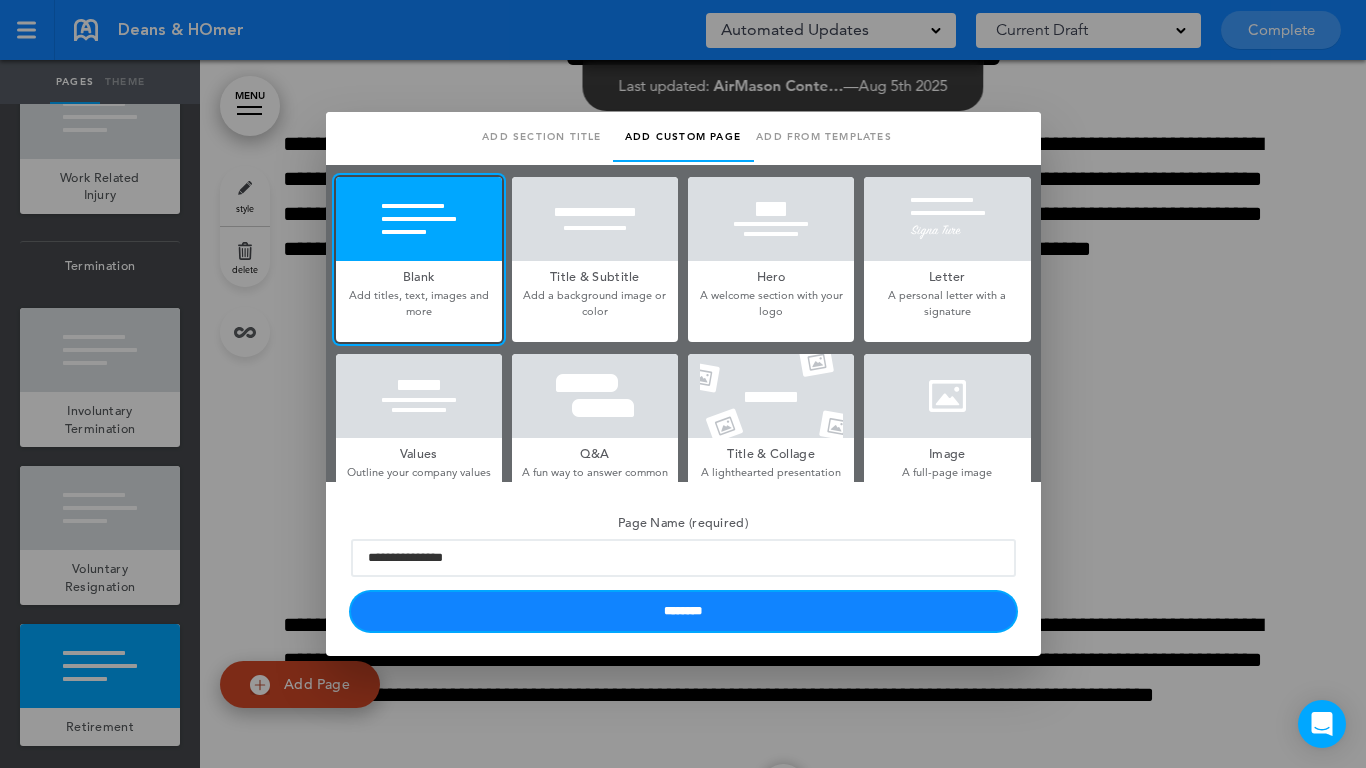 drag, startPoint x: 728, startPoint y: 602, endPoint x: 738, endPoint y: 604, distance: 10.198039 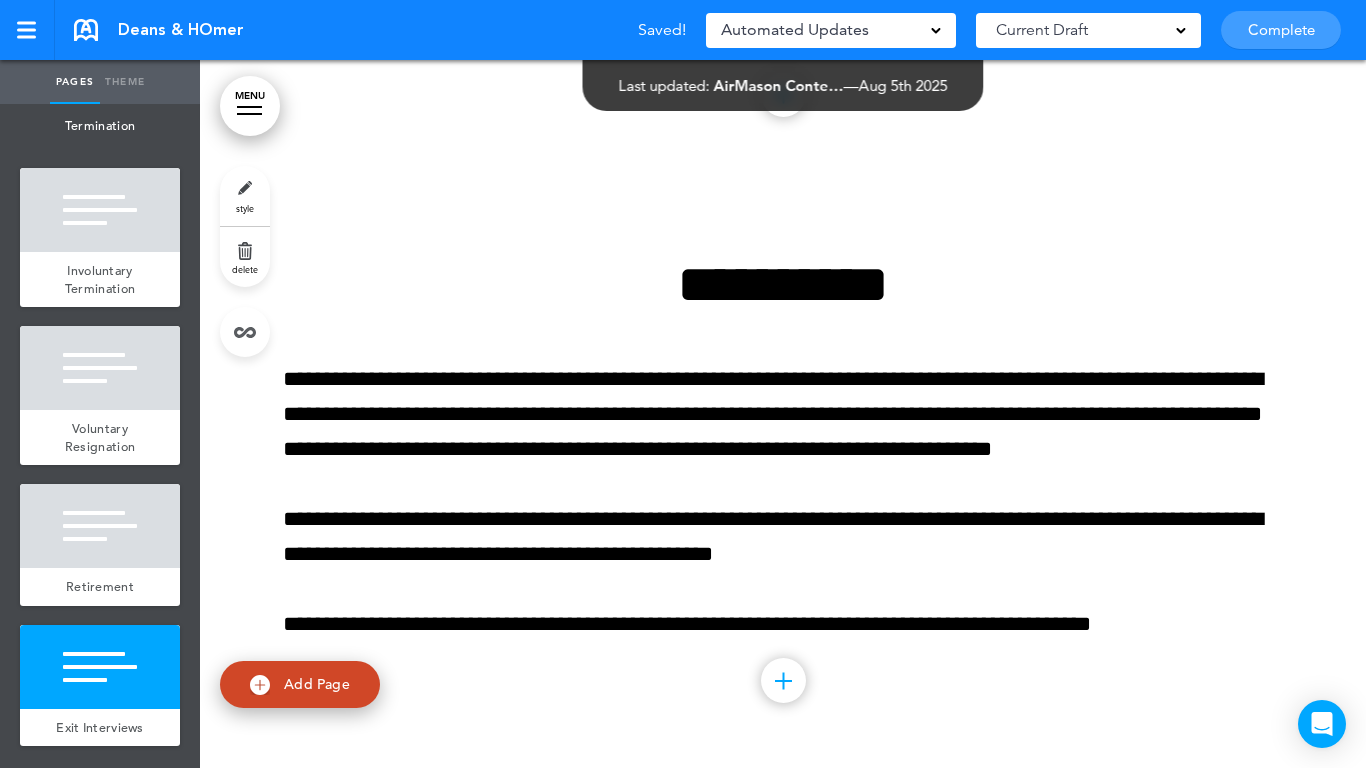 scroll, scrollTop: 57927, scrollLeft: 0, axis: vertical 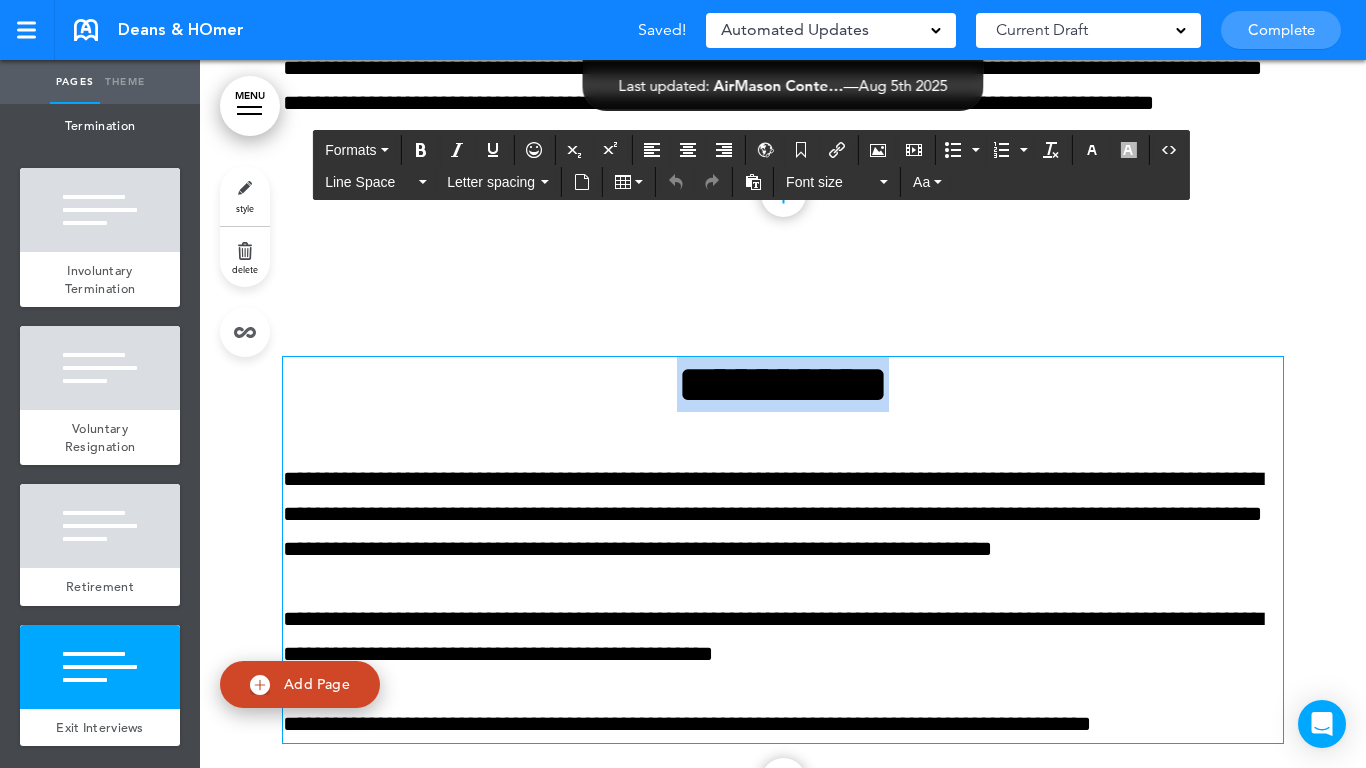 paste 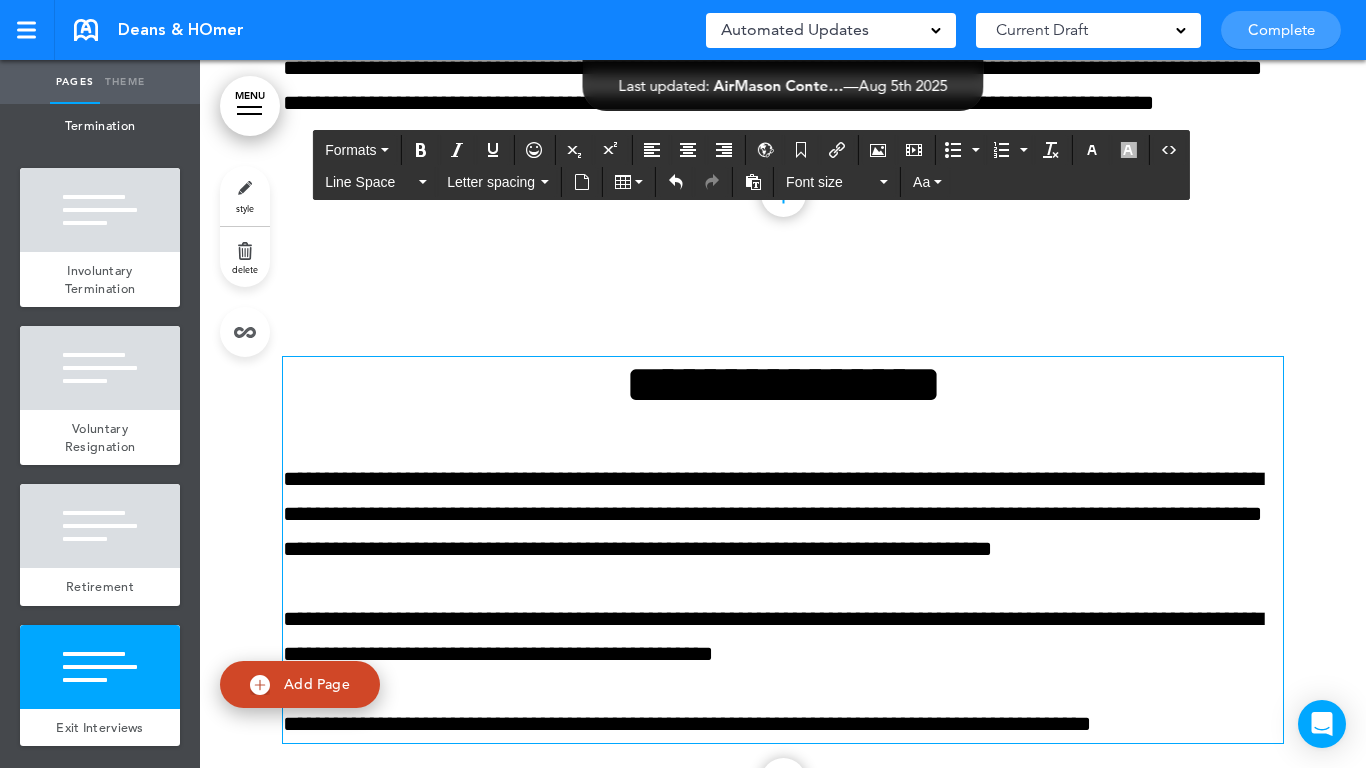 scroll, scrollTop: 58027, scrollLeft: 0, axis: vertical 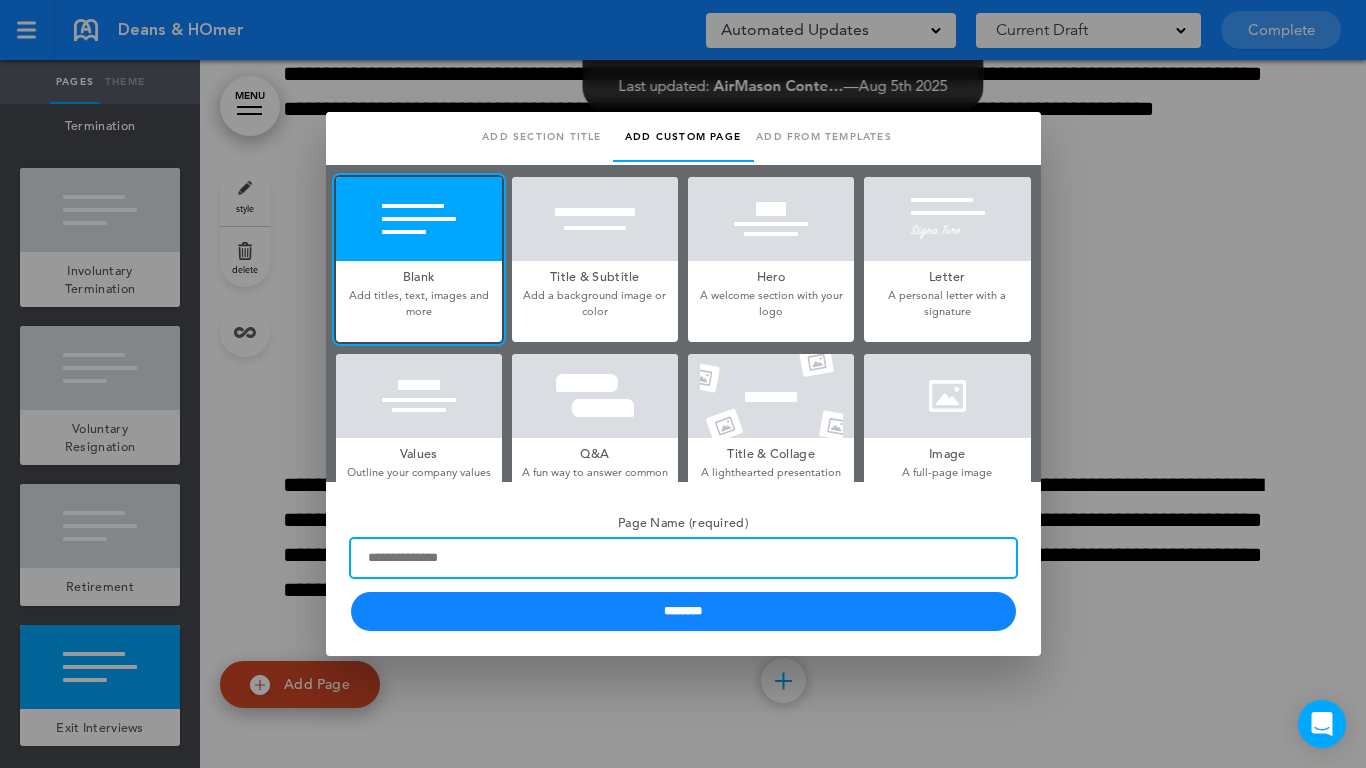 paste on "**********" 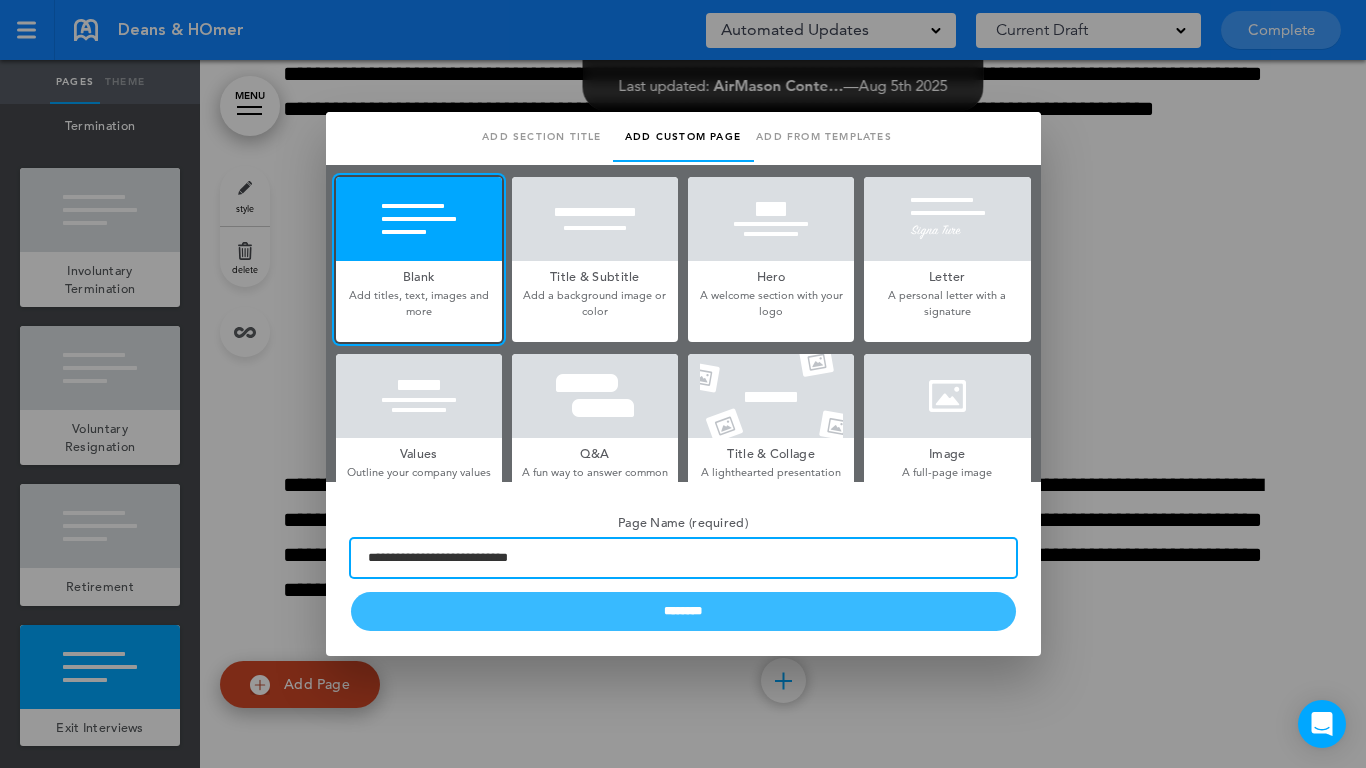 type on "**********" 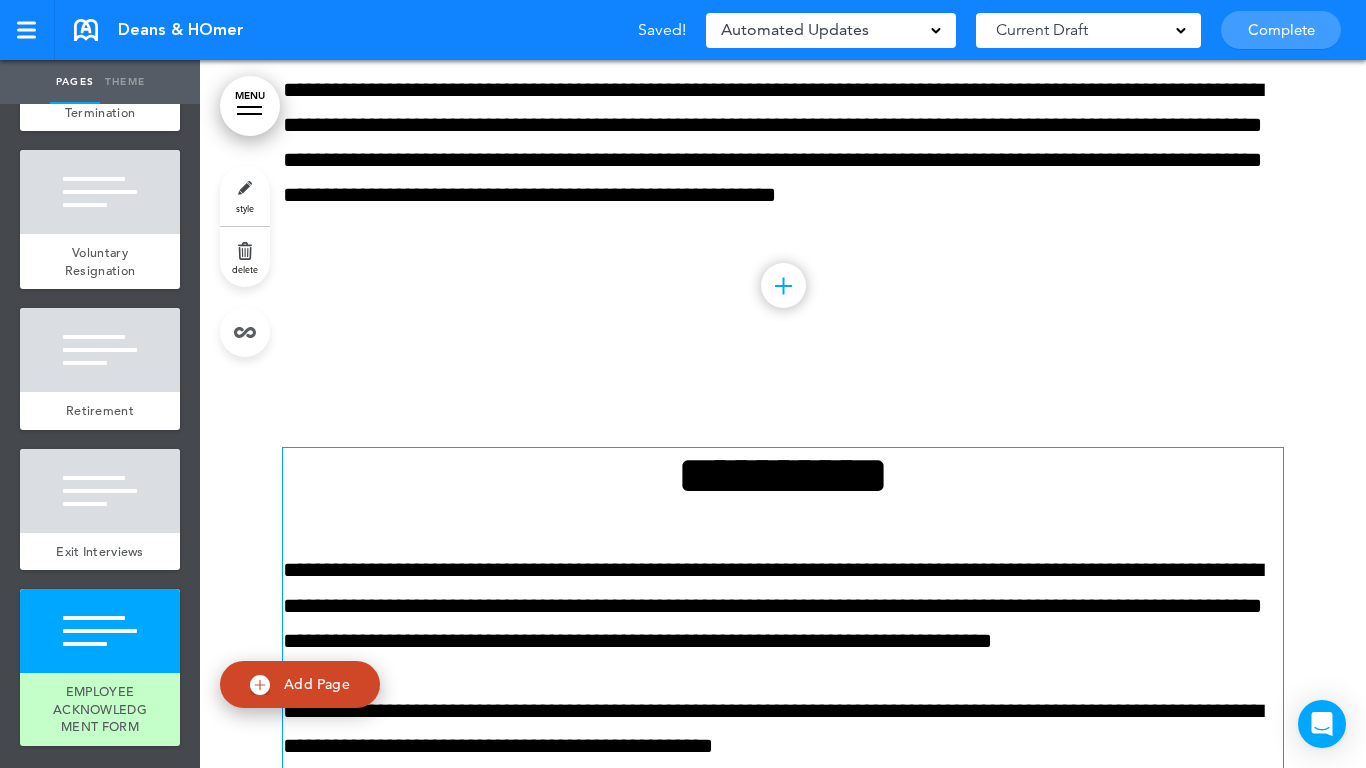 scroll, scrollTop: 58508, scrollLeft: 0, axis: vertical 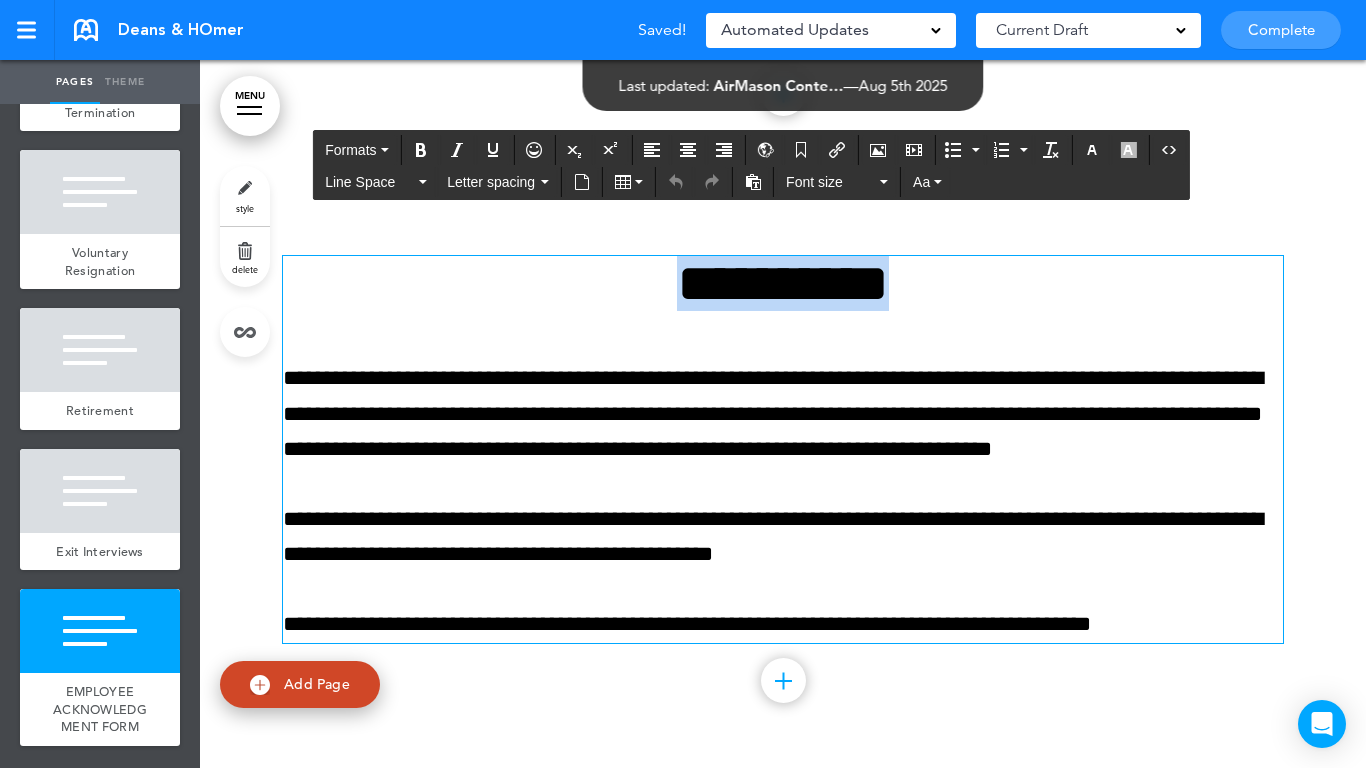 paste 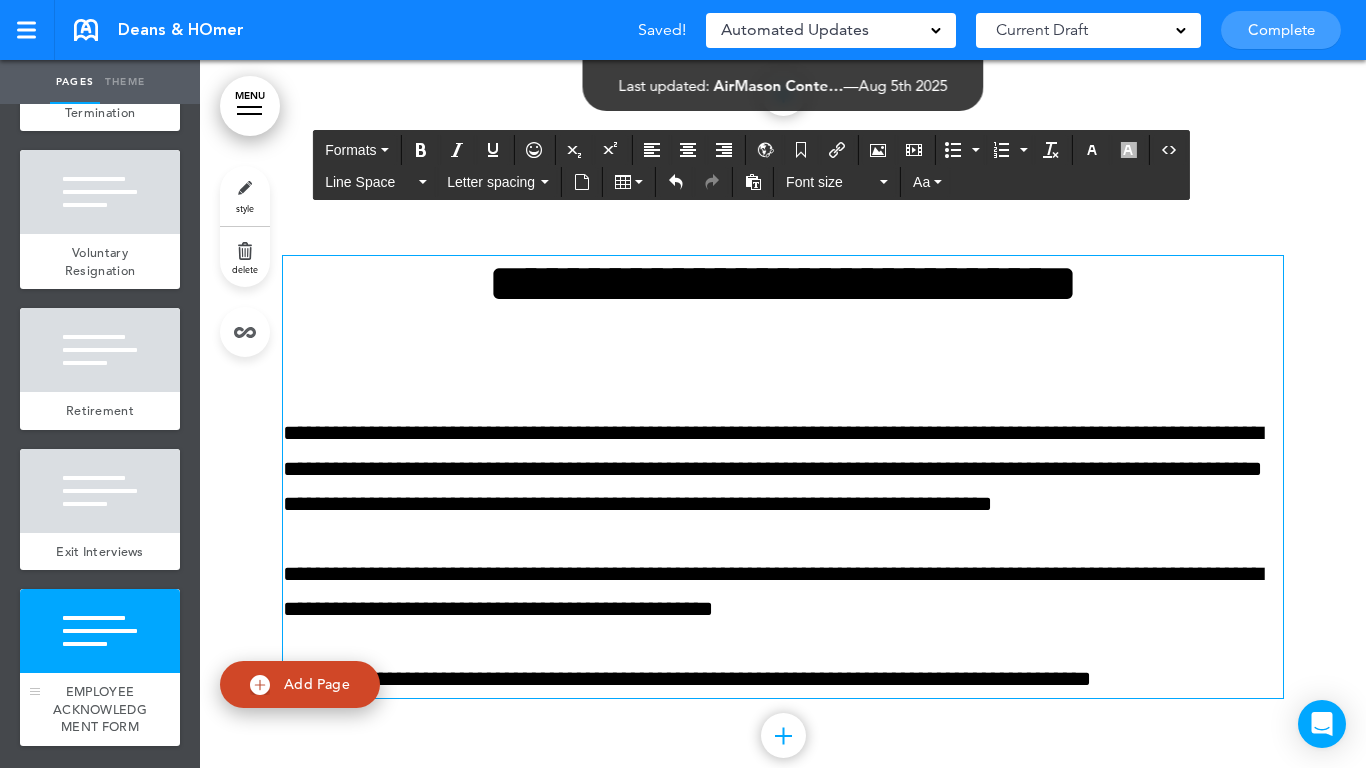 scroll, scrollTop: 4995, scrollLeft: 0, axis: vertical 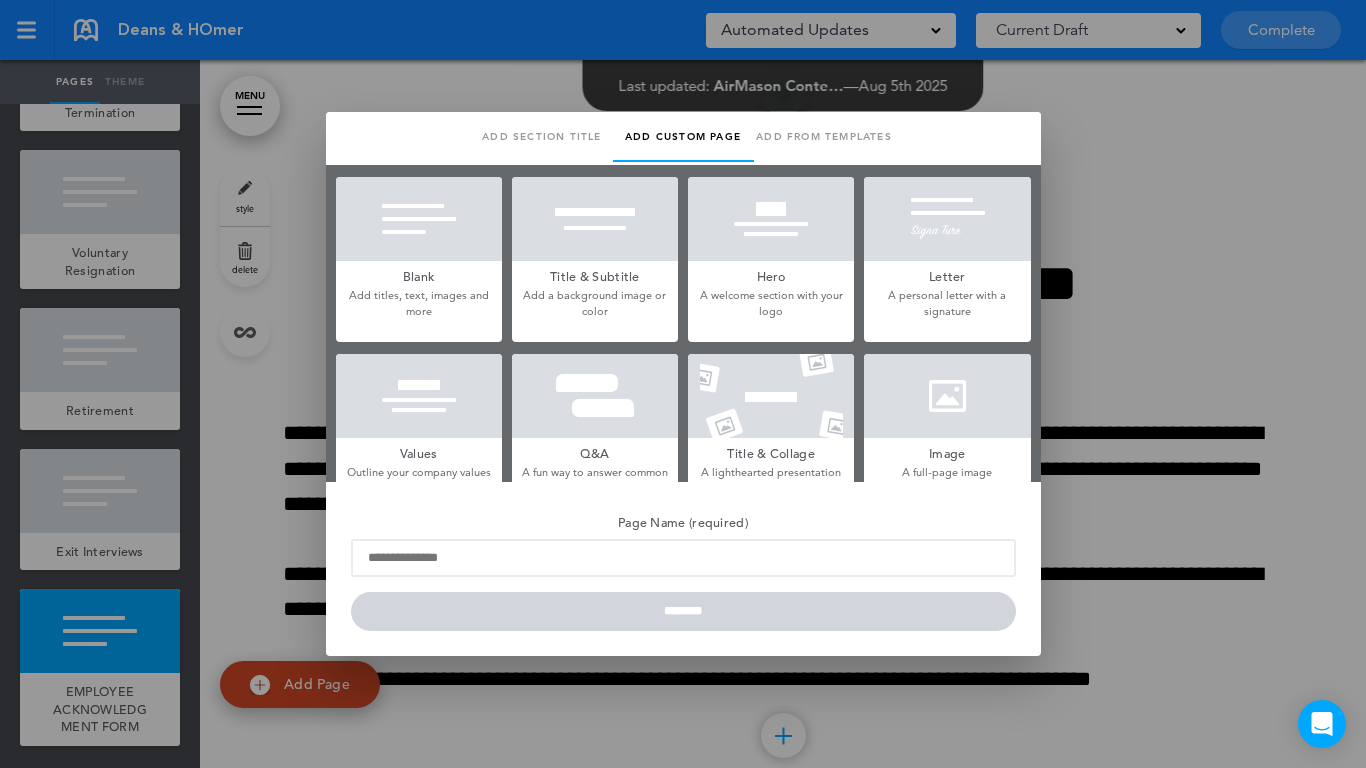 drag, startPoint x: 553, startPoint y: 144, endPoint x: 550, endPoint y: 159, distance: 15.297058 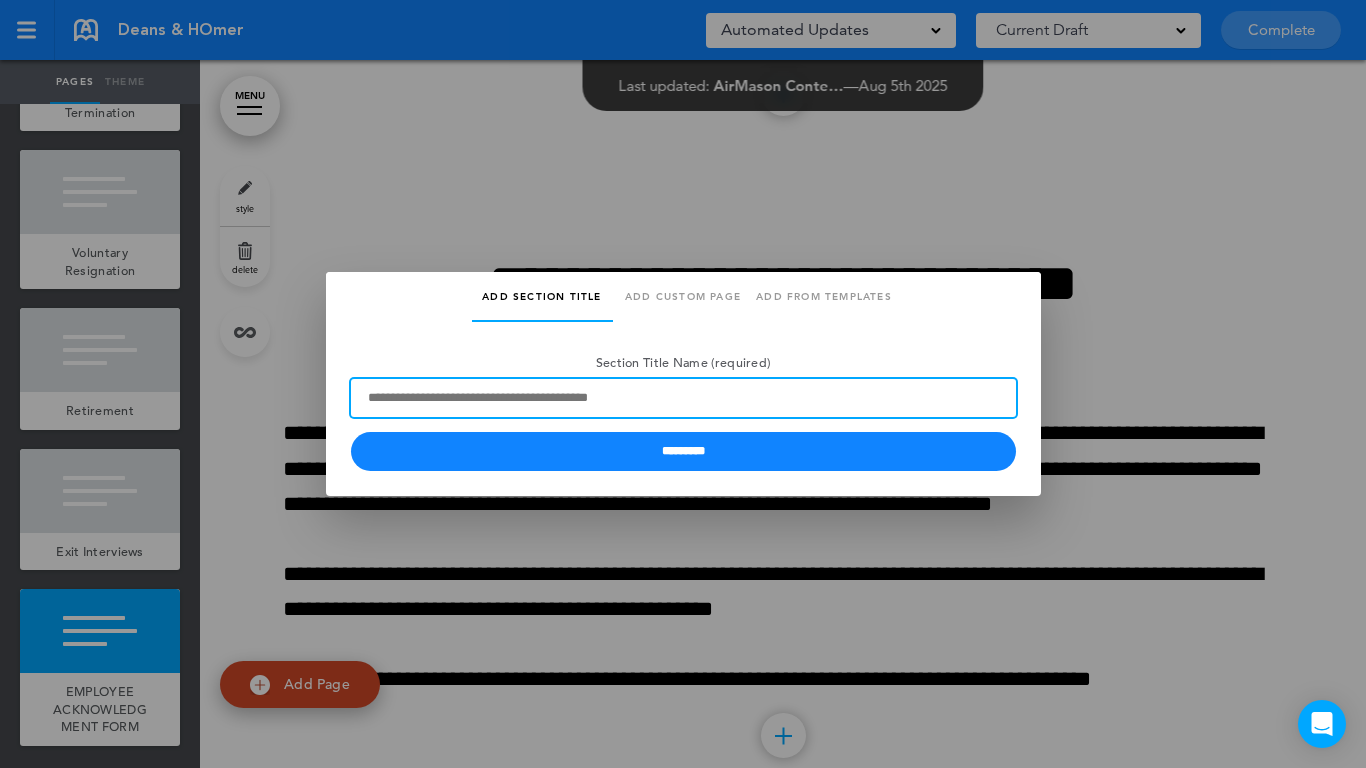 paste on "**********" 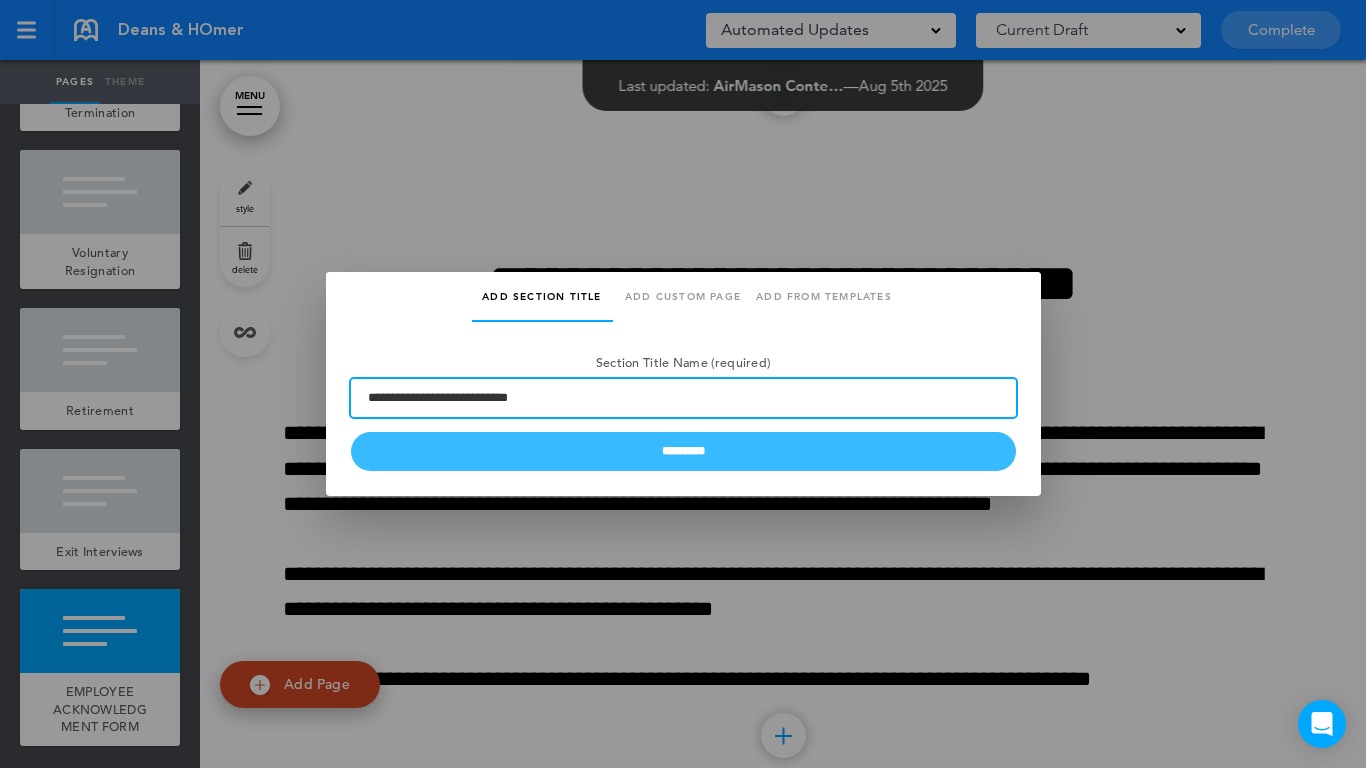 type on "**********" 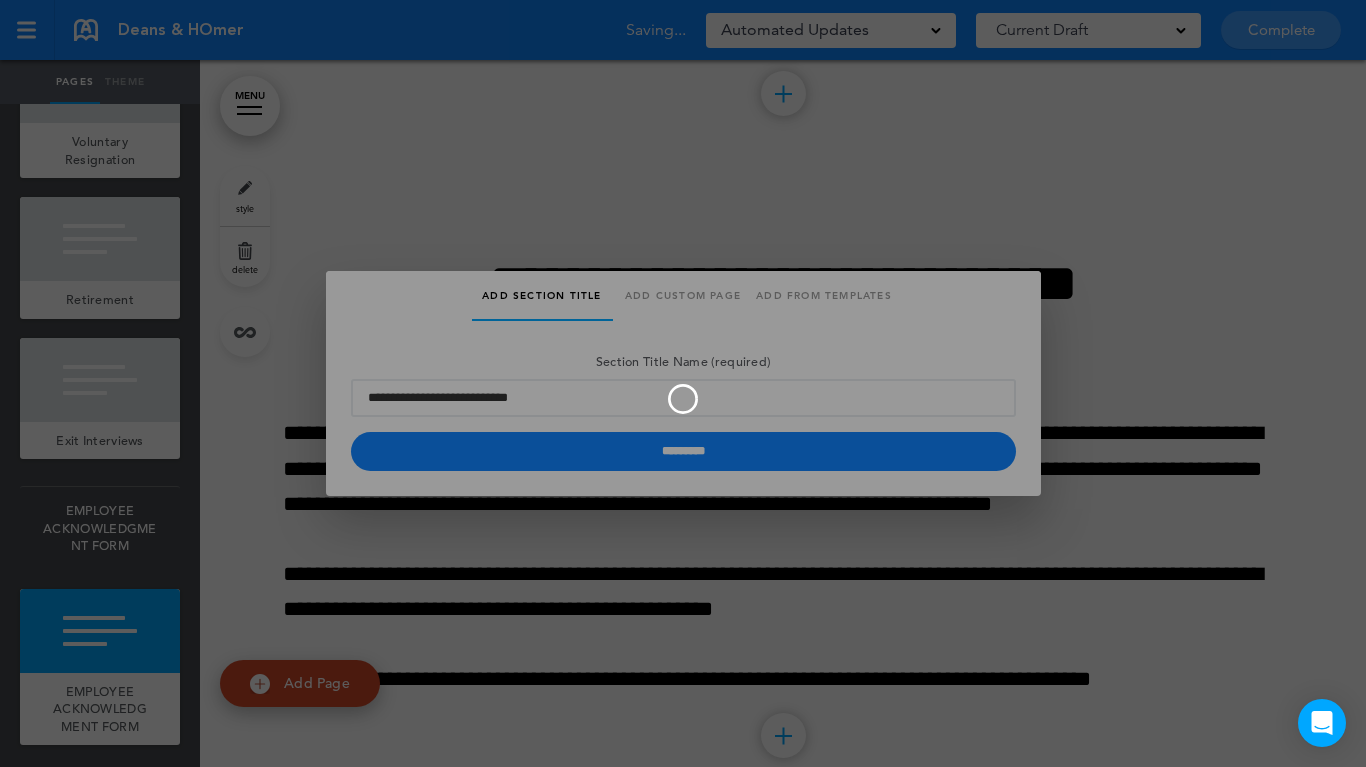 type 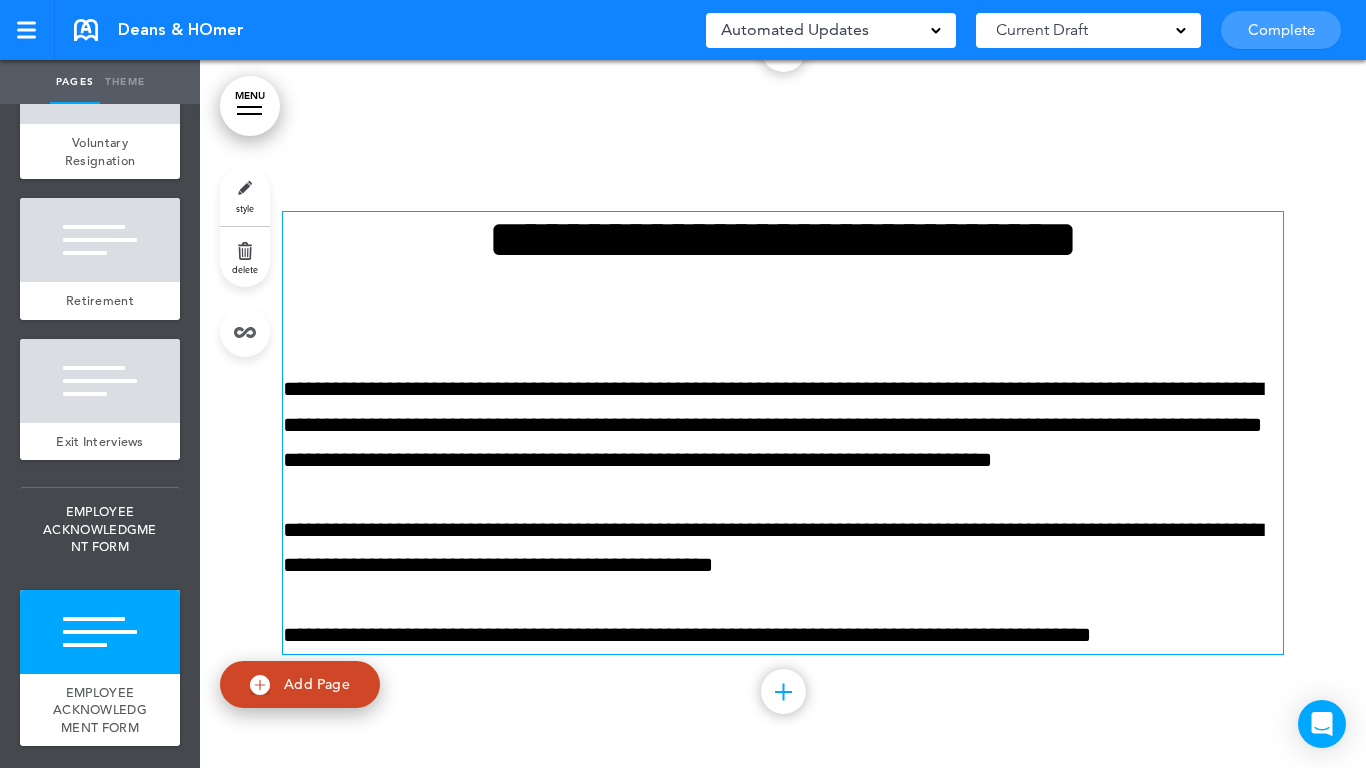 scroll, scrollTop: 58563, scrollLeft: 0, axis: vertical 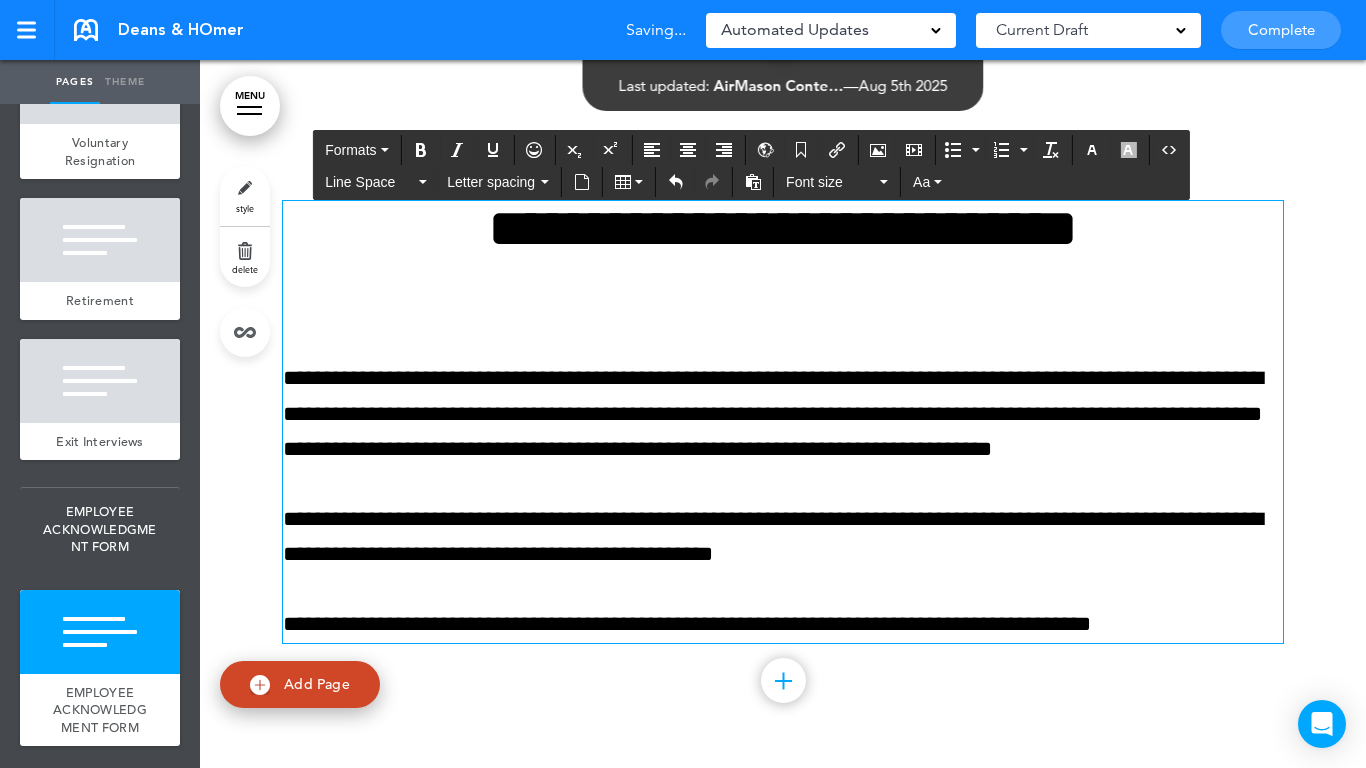 type 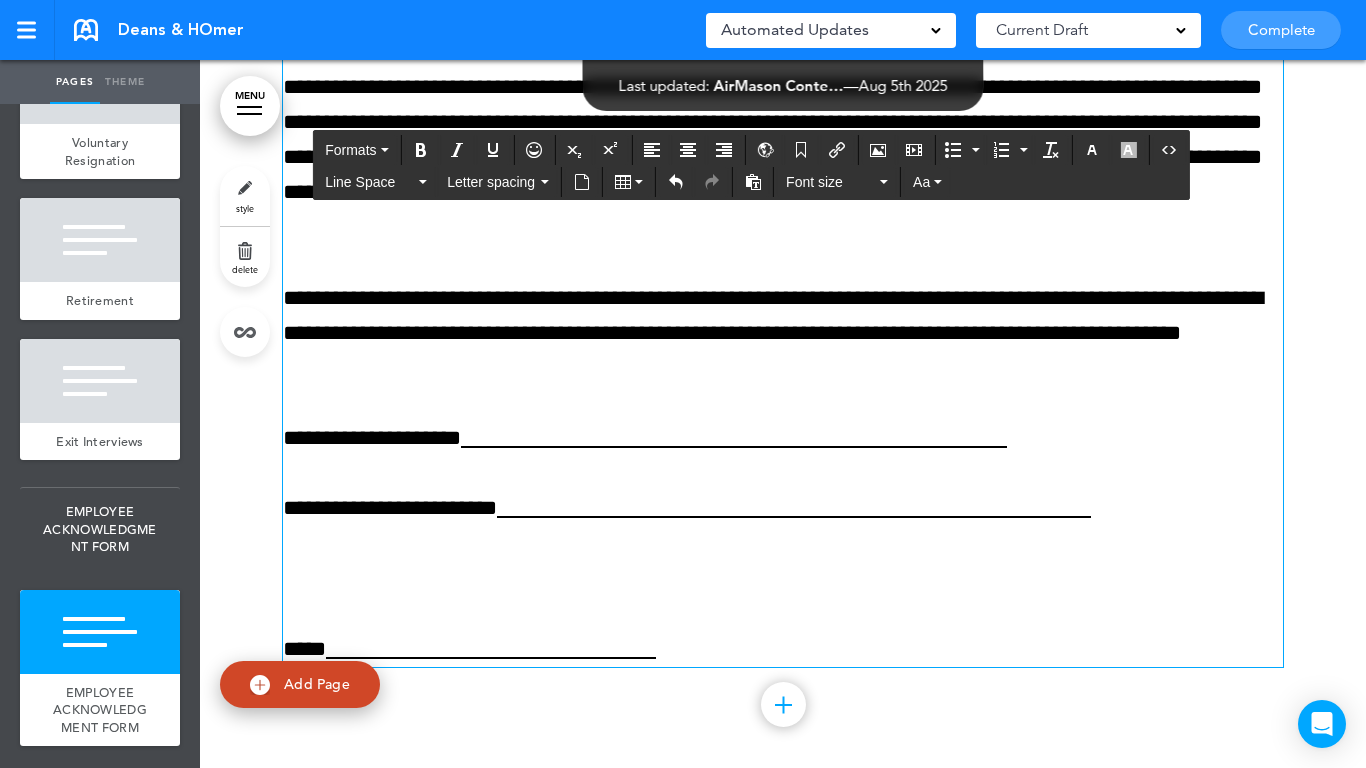 scroll, scrollTop: 59512, scrollLeft: 0, axis: vertical 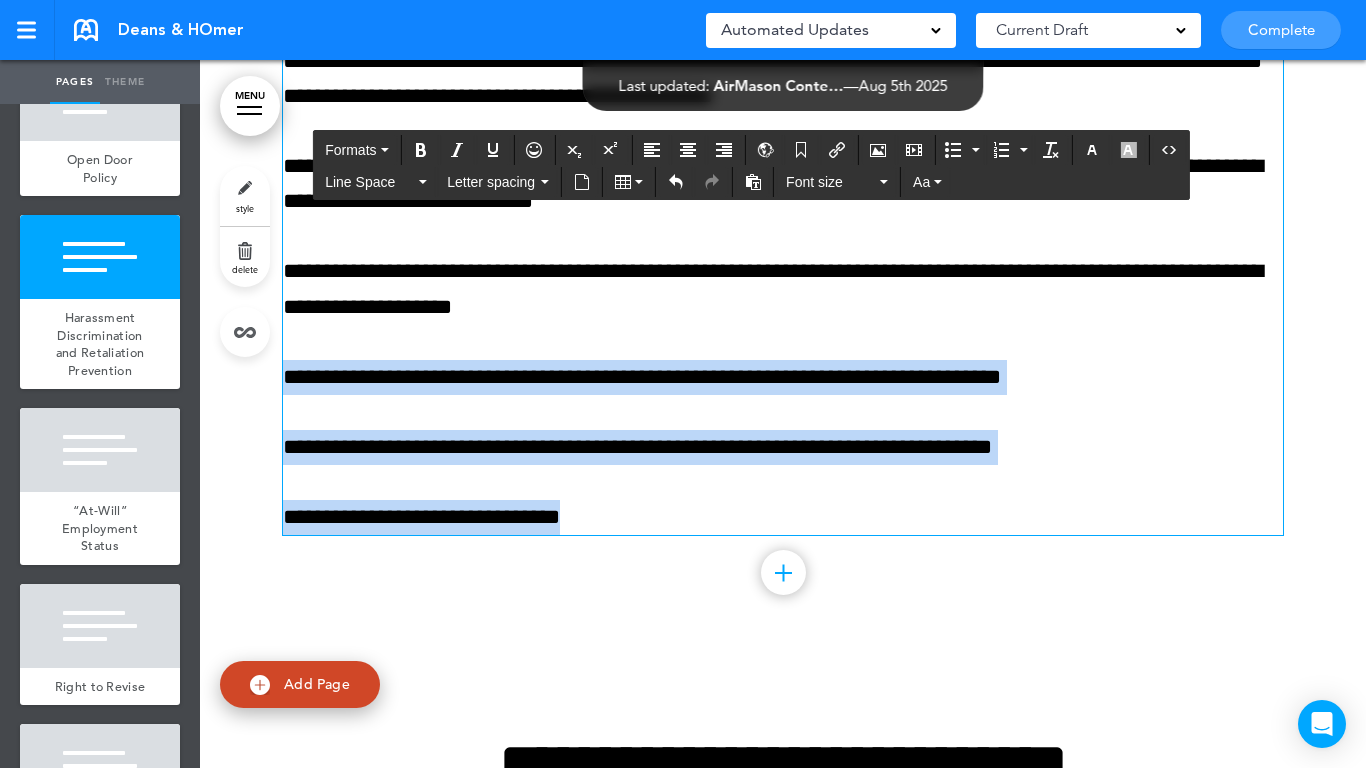 drag, startPoint x: 635, startPoint y: 515, endPoint x: 258, endPoint y: 365, distance: 405.745 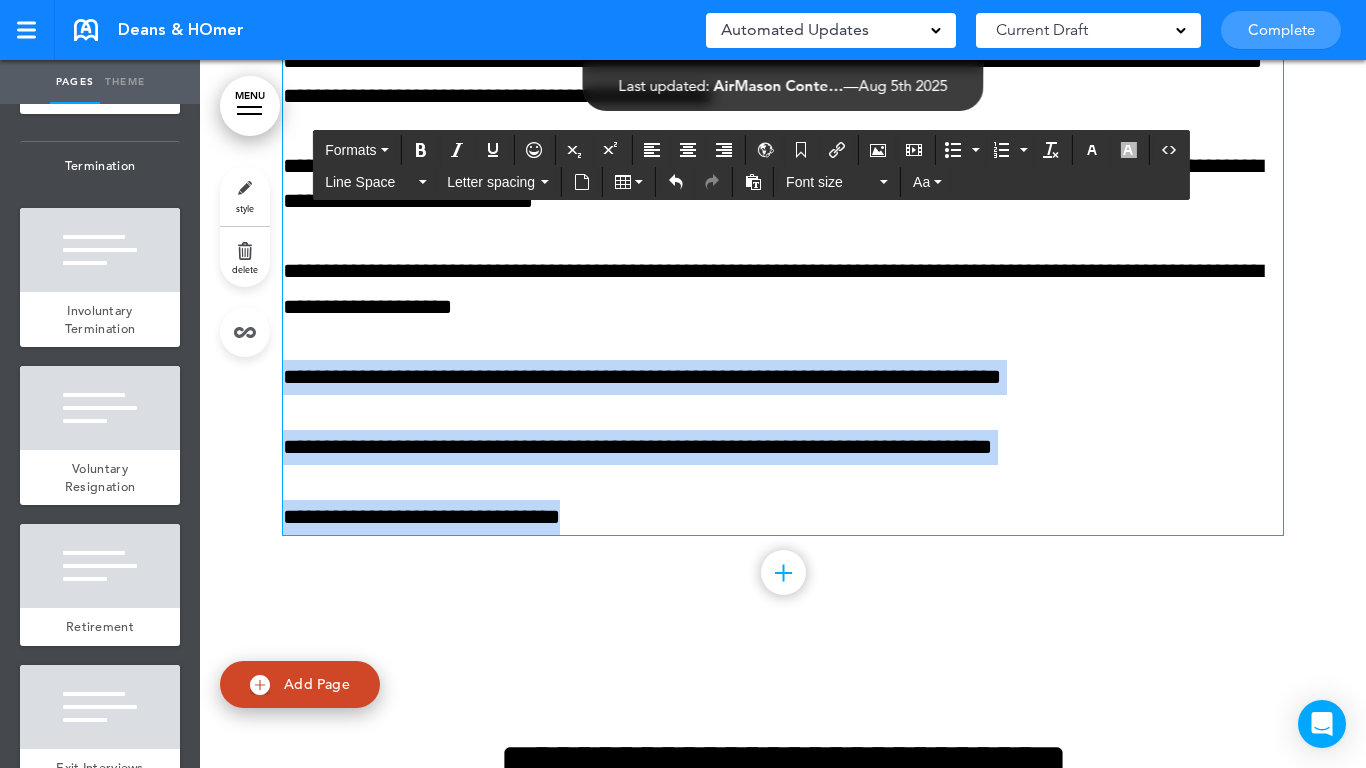 scroll, scrollTop: 5105, scrollLeft: 0, axis: vertical 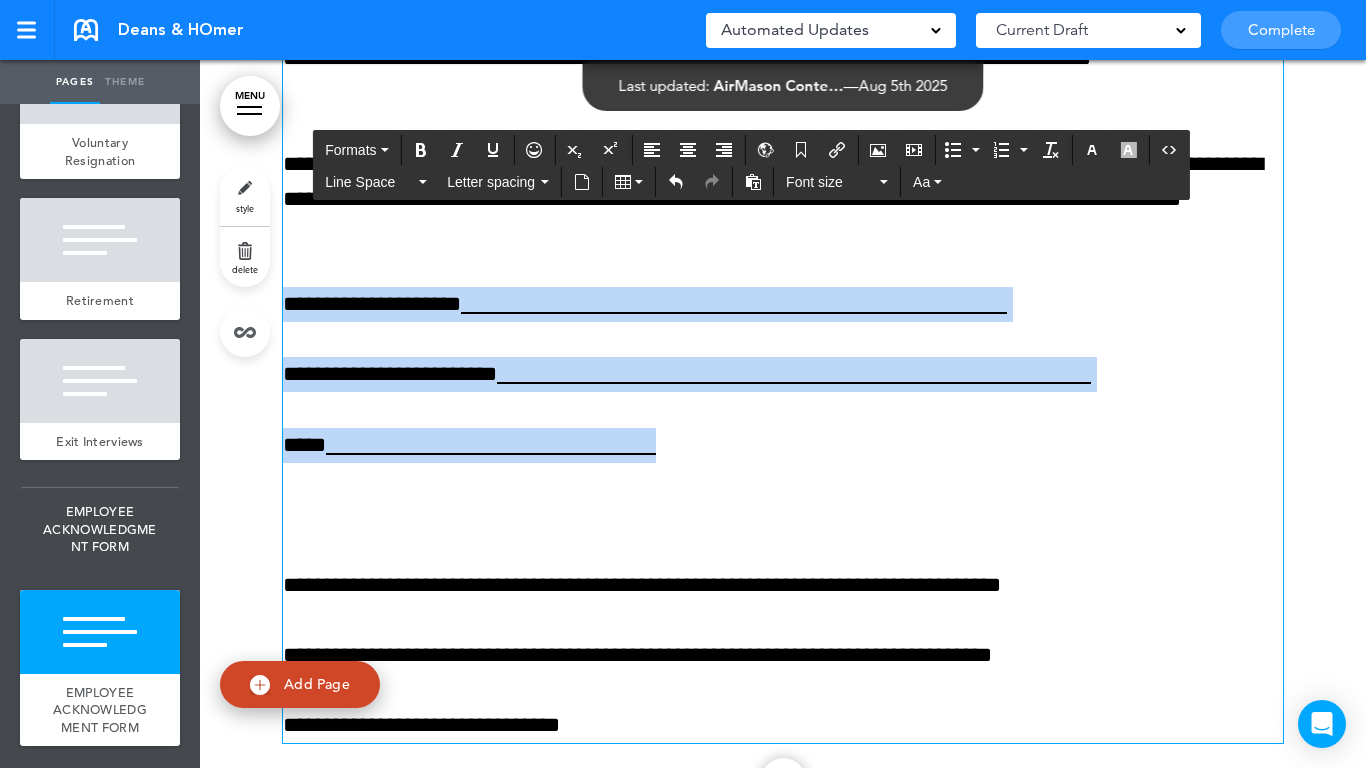 drag, startPoint x: 631, startPoint y: 432, endPoint x: 269, endPoint y: 305, distance: 383.63135 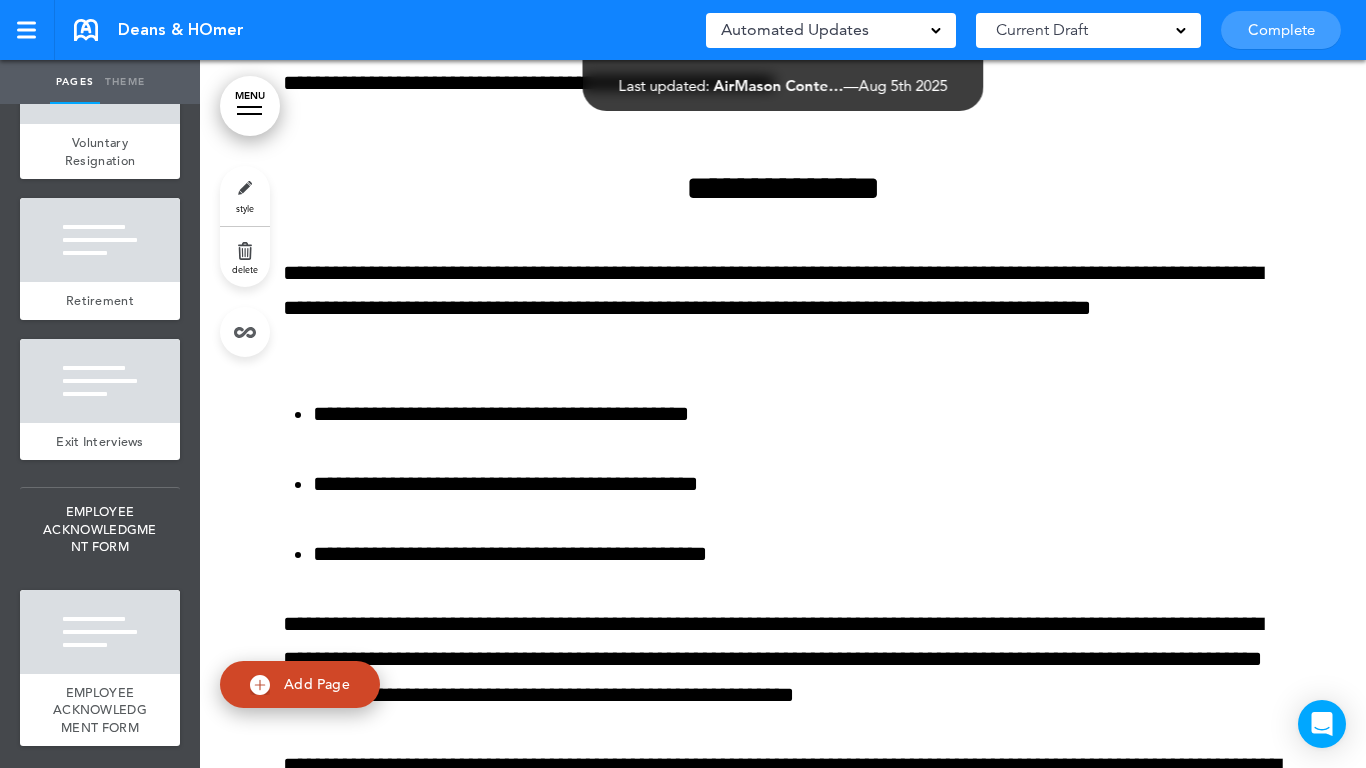 scroll, scrollTop: 35567, scrollLeft: 0, axis: vertical 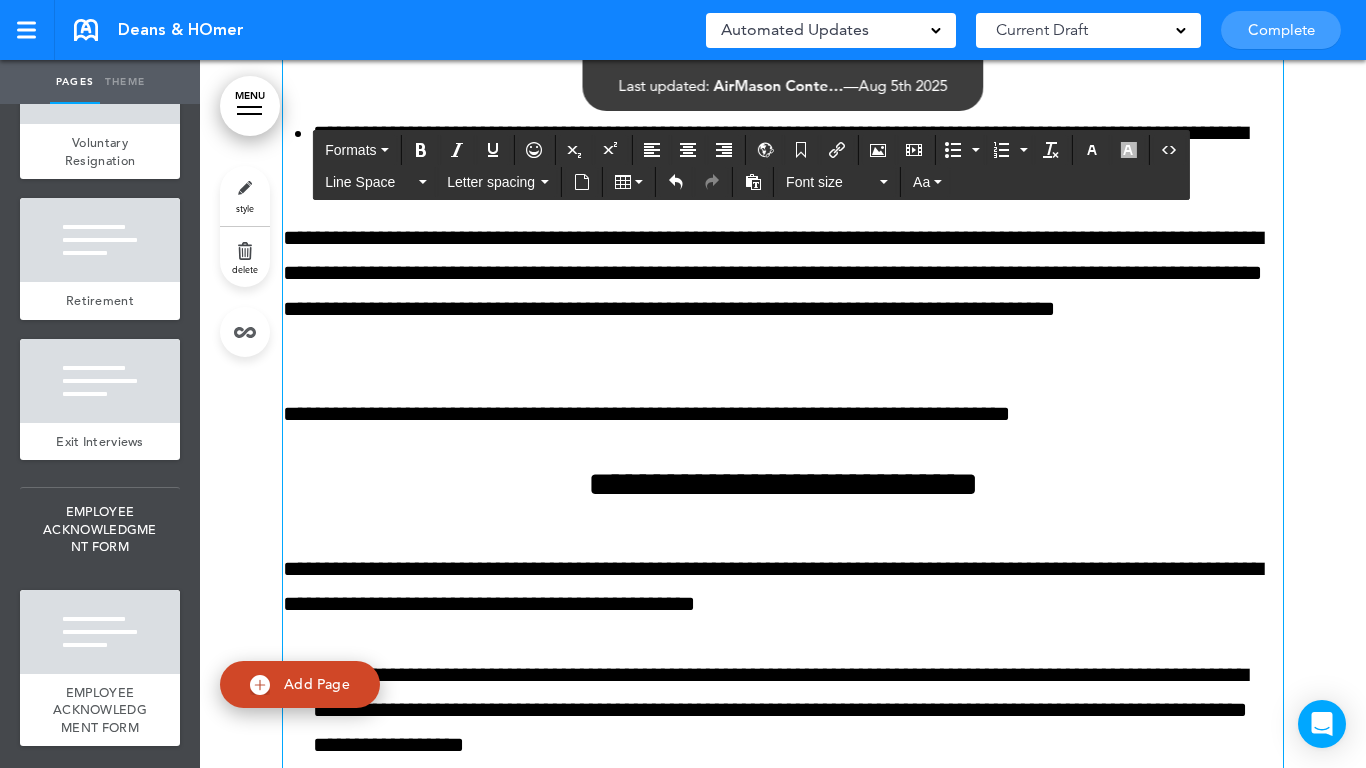 type 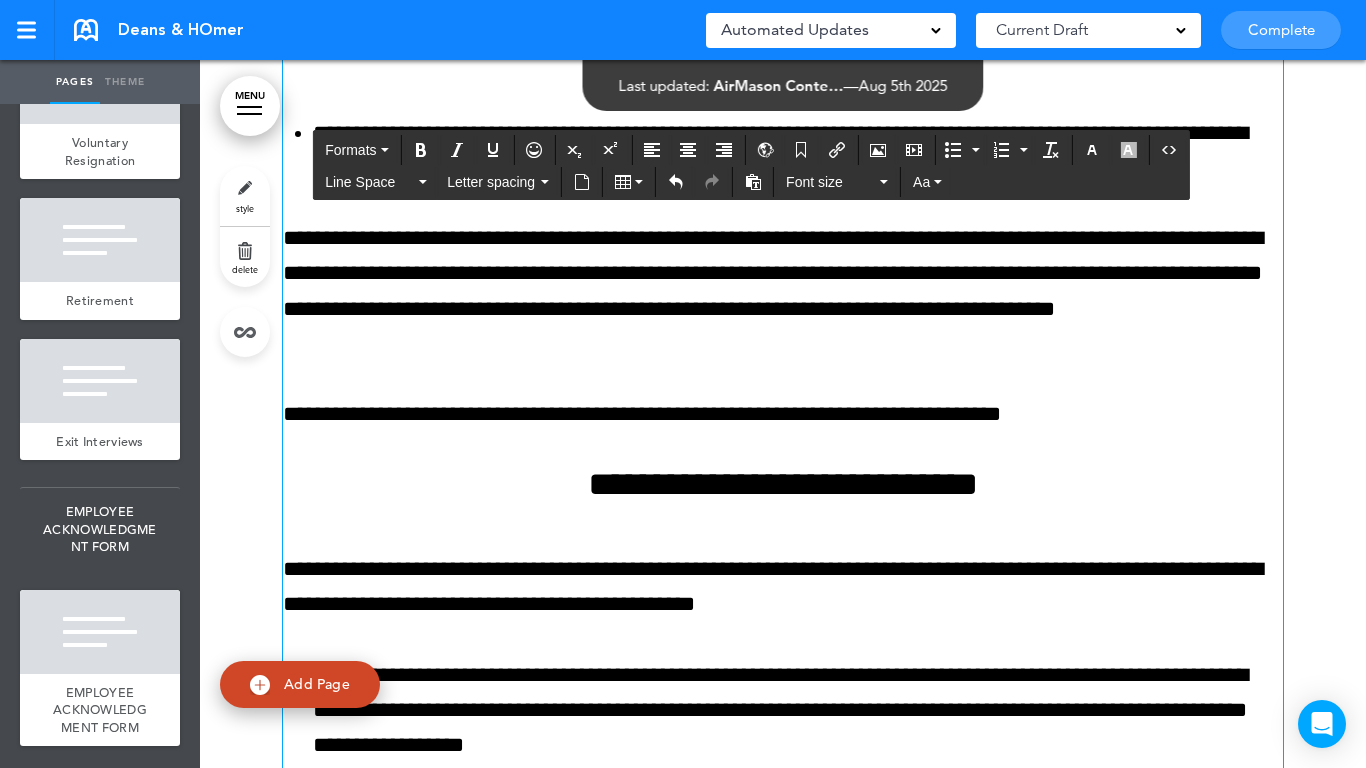 scroll, scrollTop: 1631, scrollLeft: 0, axis: vertical 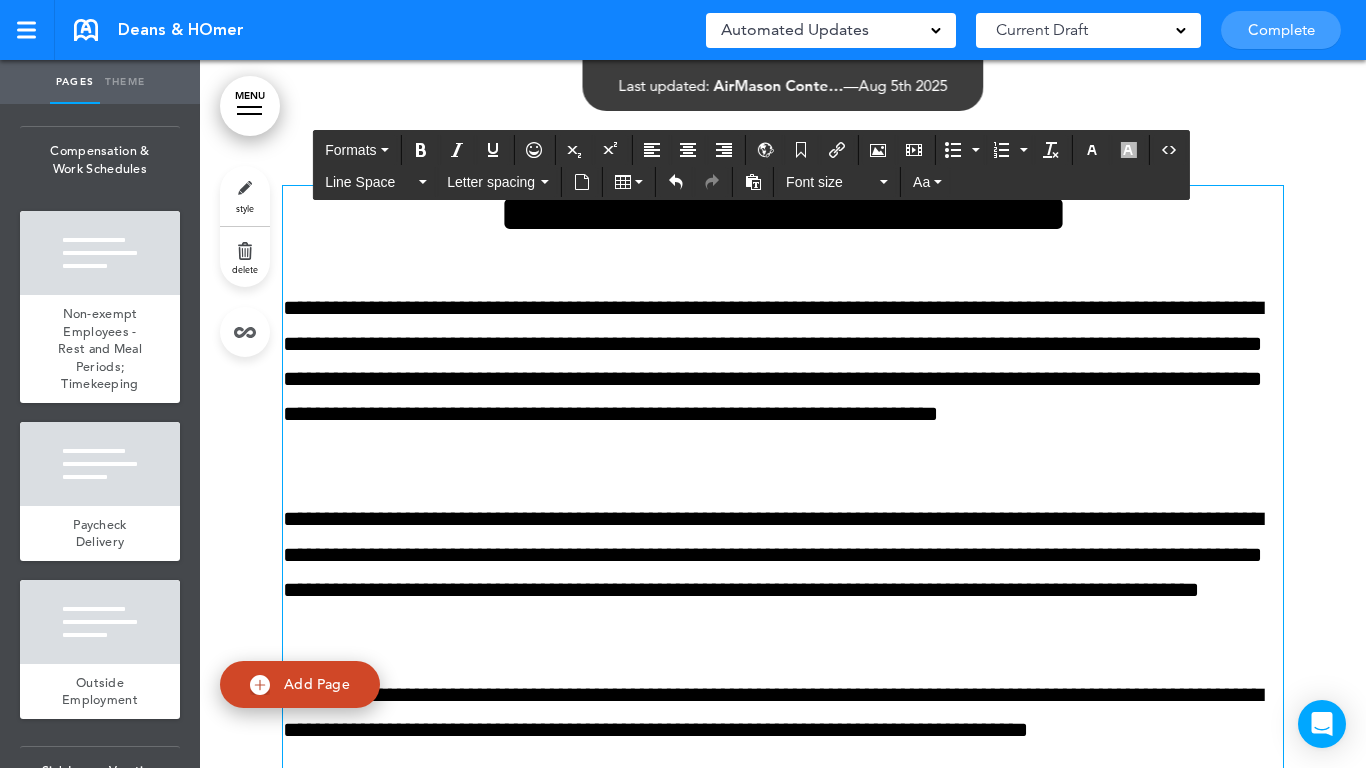 type 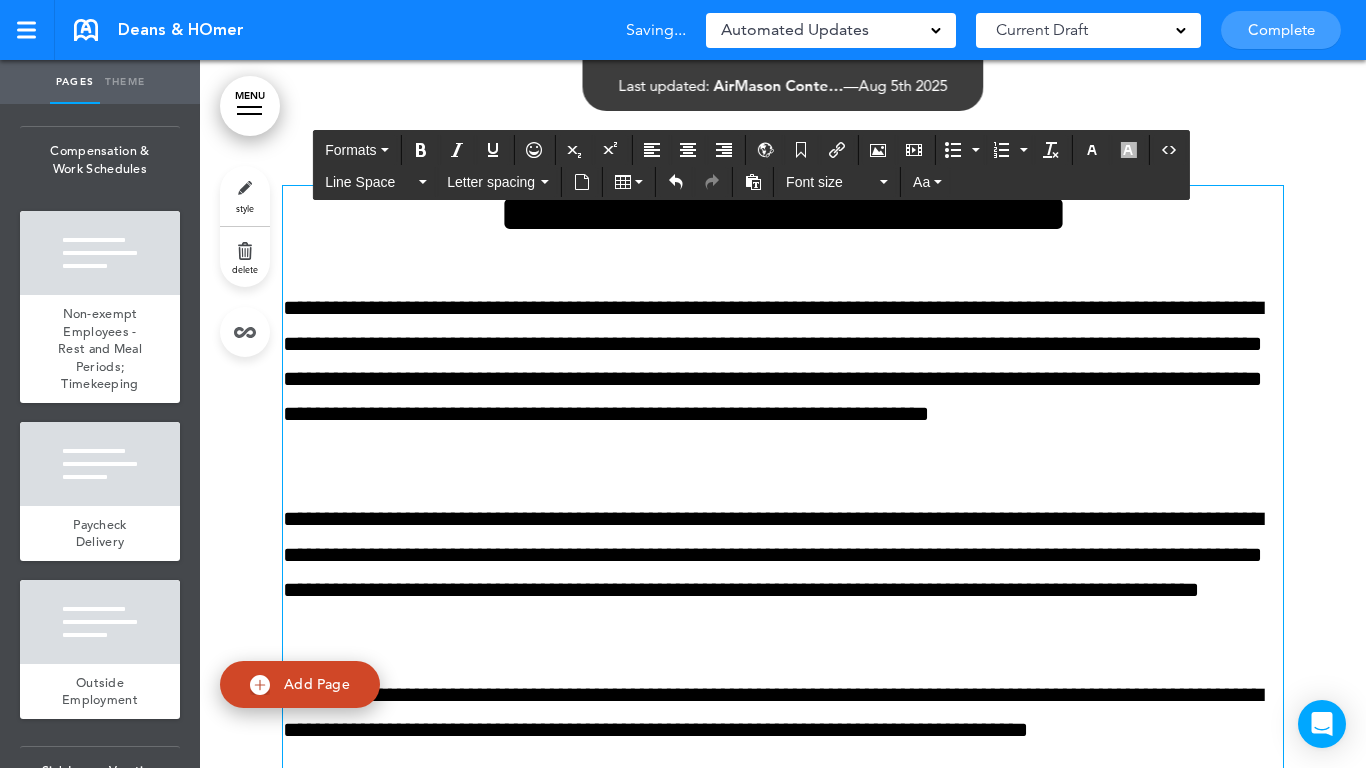 scroll, scrollTop: 20277, scrollLeft: 0, axis: vertical 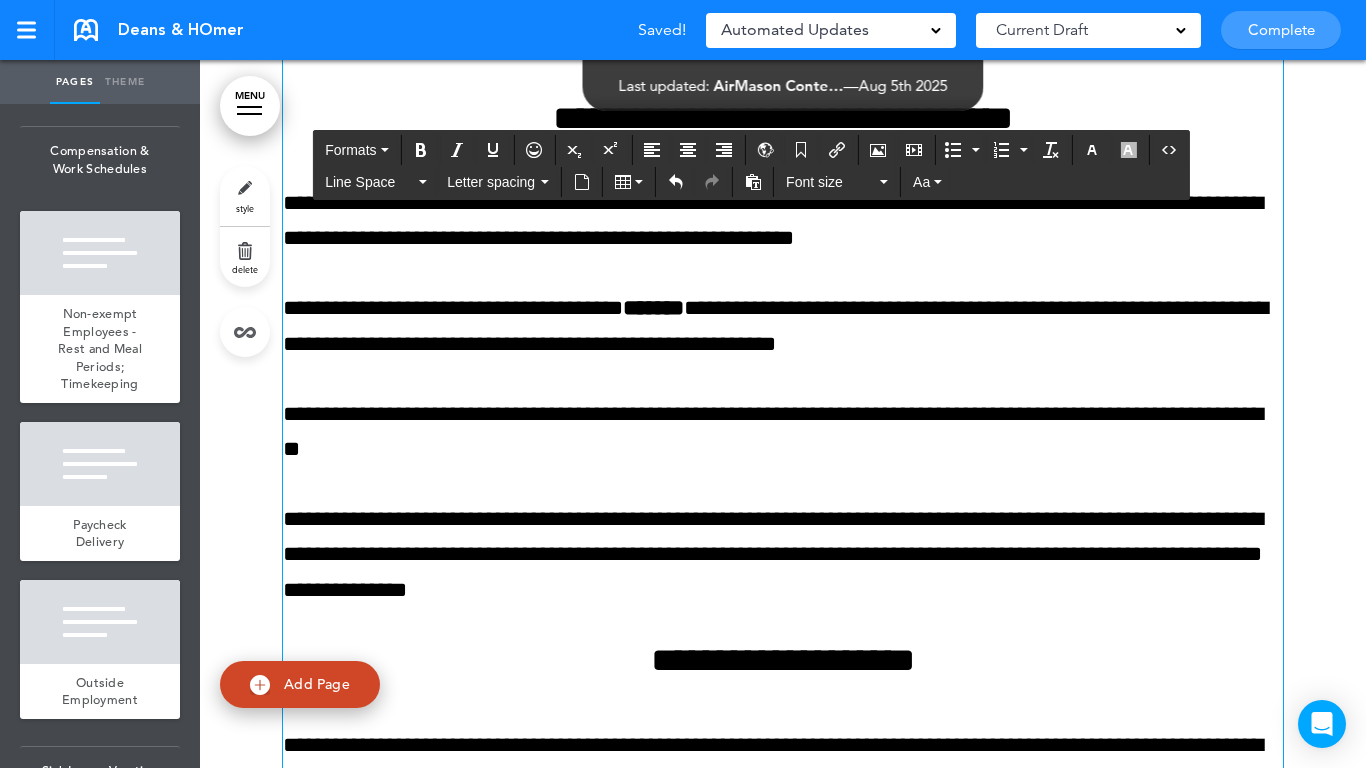 type 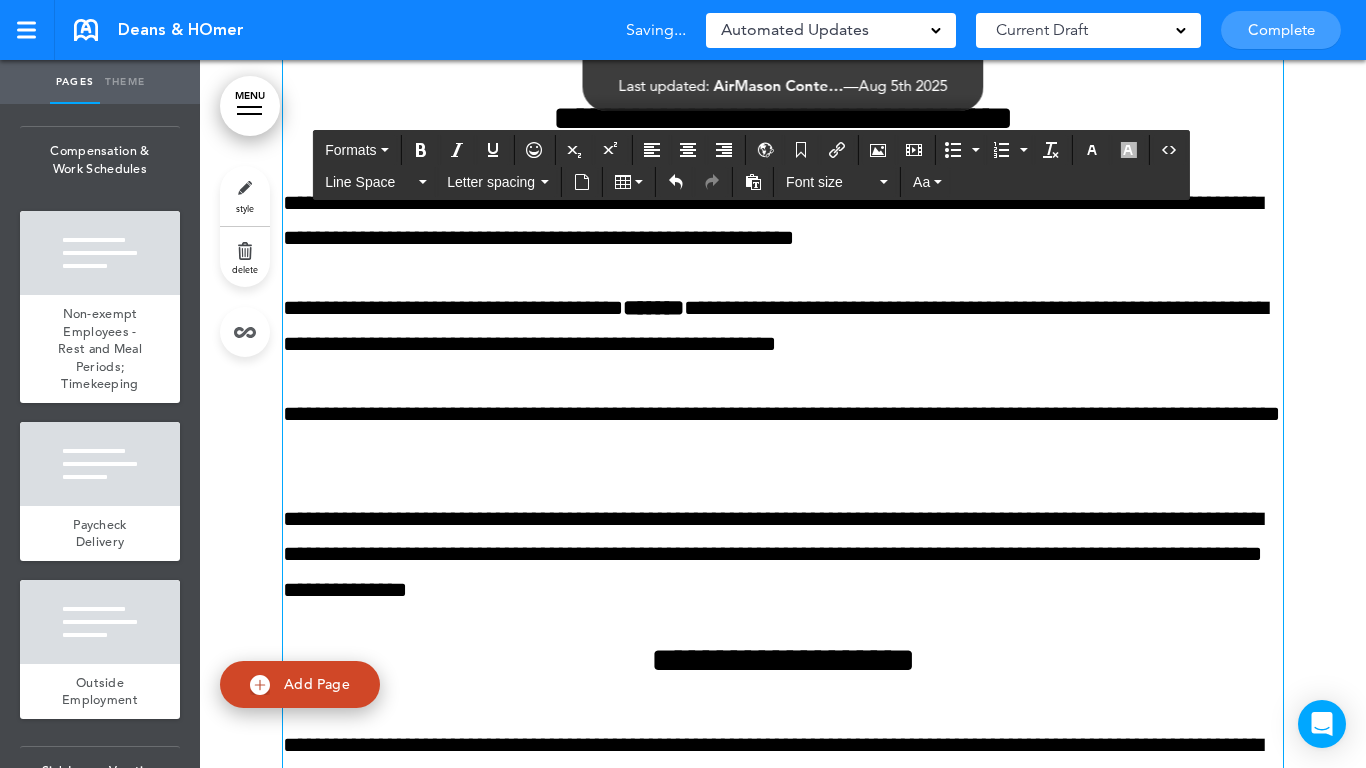 scroll, scrollTop: 20819, scrollLeft: 0, axis: vertical 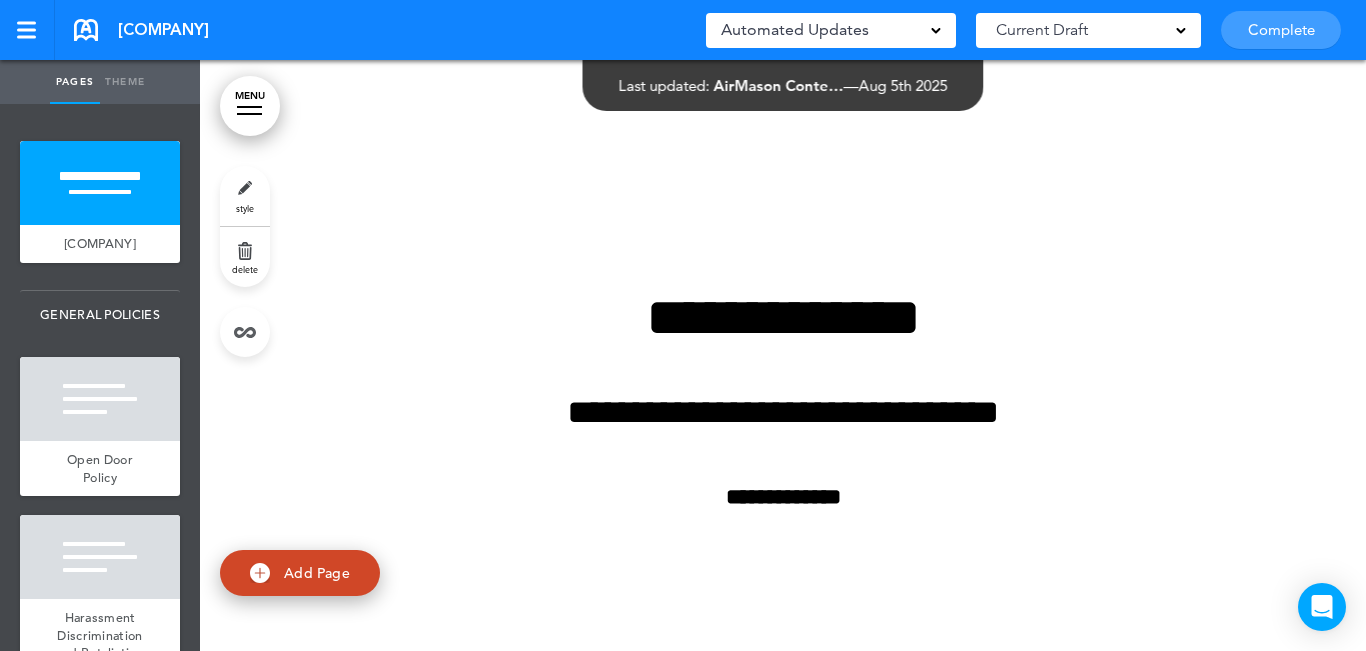 click on "MENU" at bounding box center [250, 106] 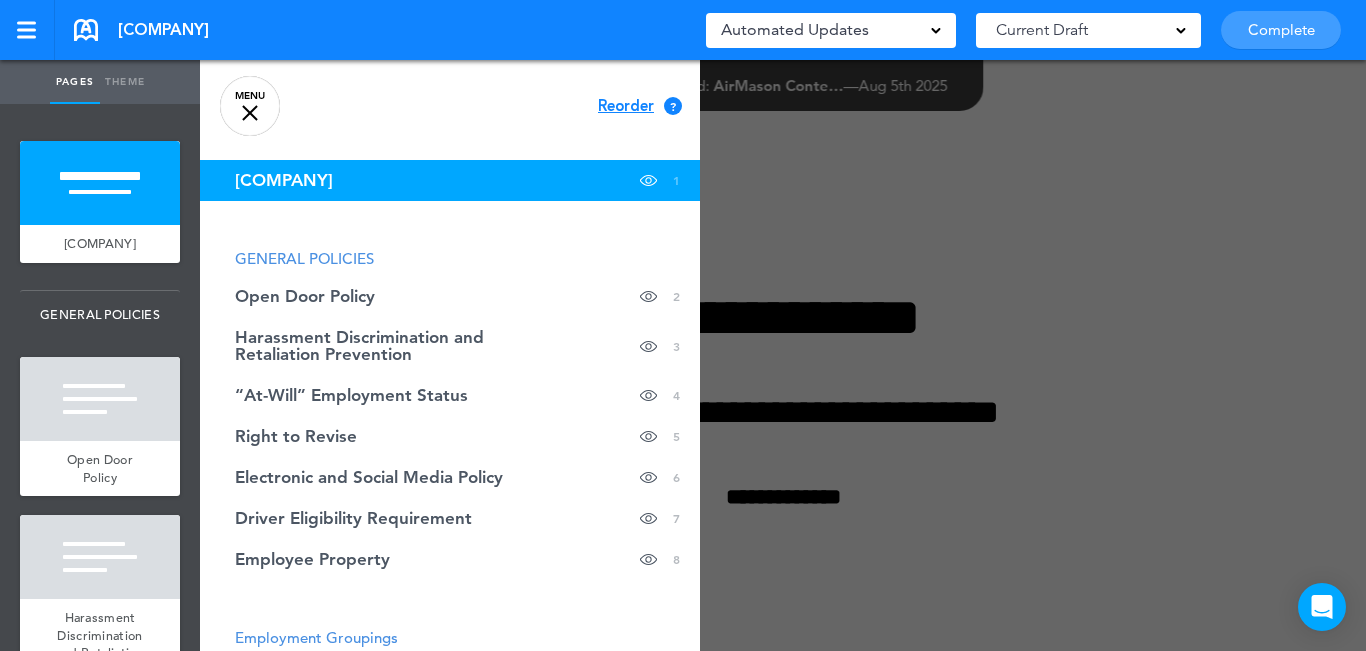 click at bounding box center [883, 325] 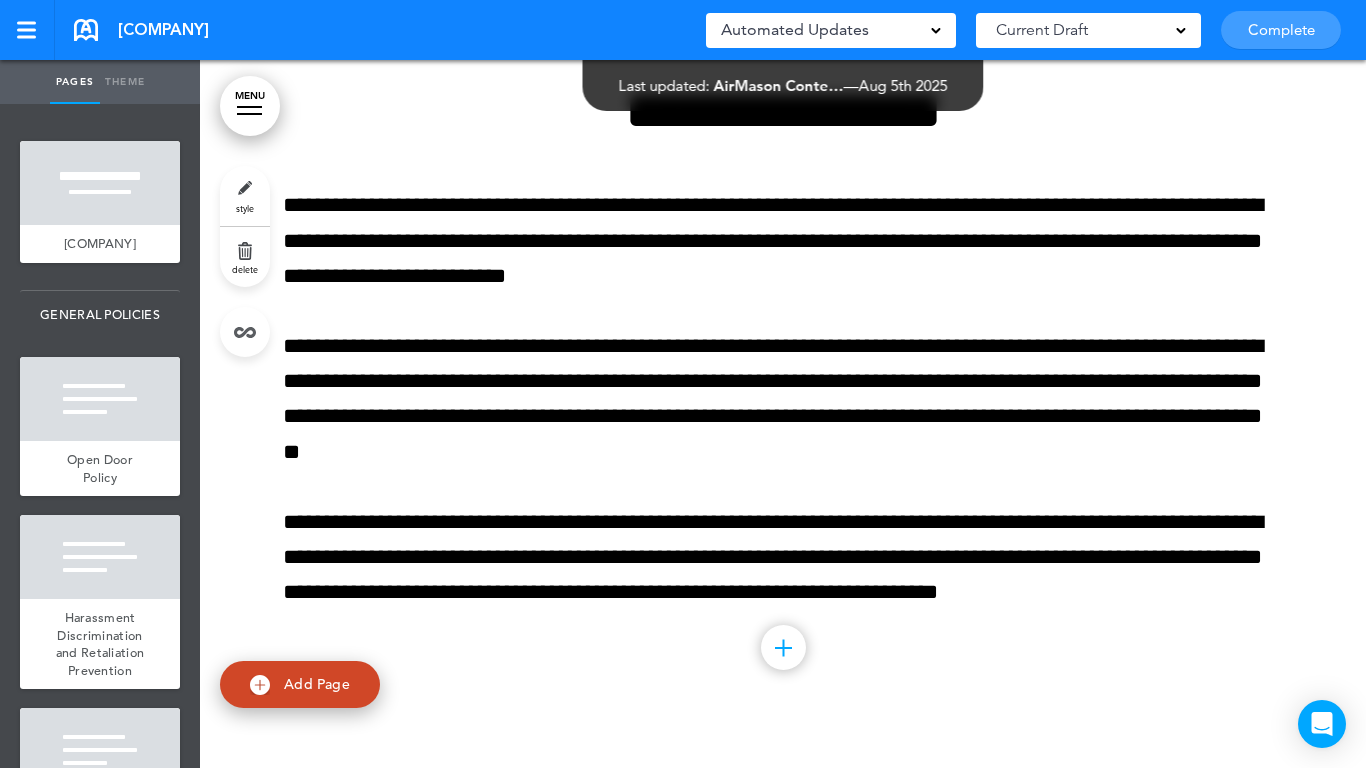 scroll, scrollTop: 11800, scrollLeft: 0, axis: vertical 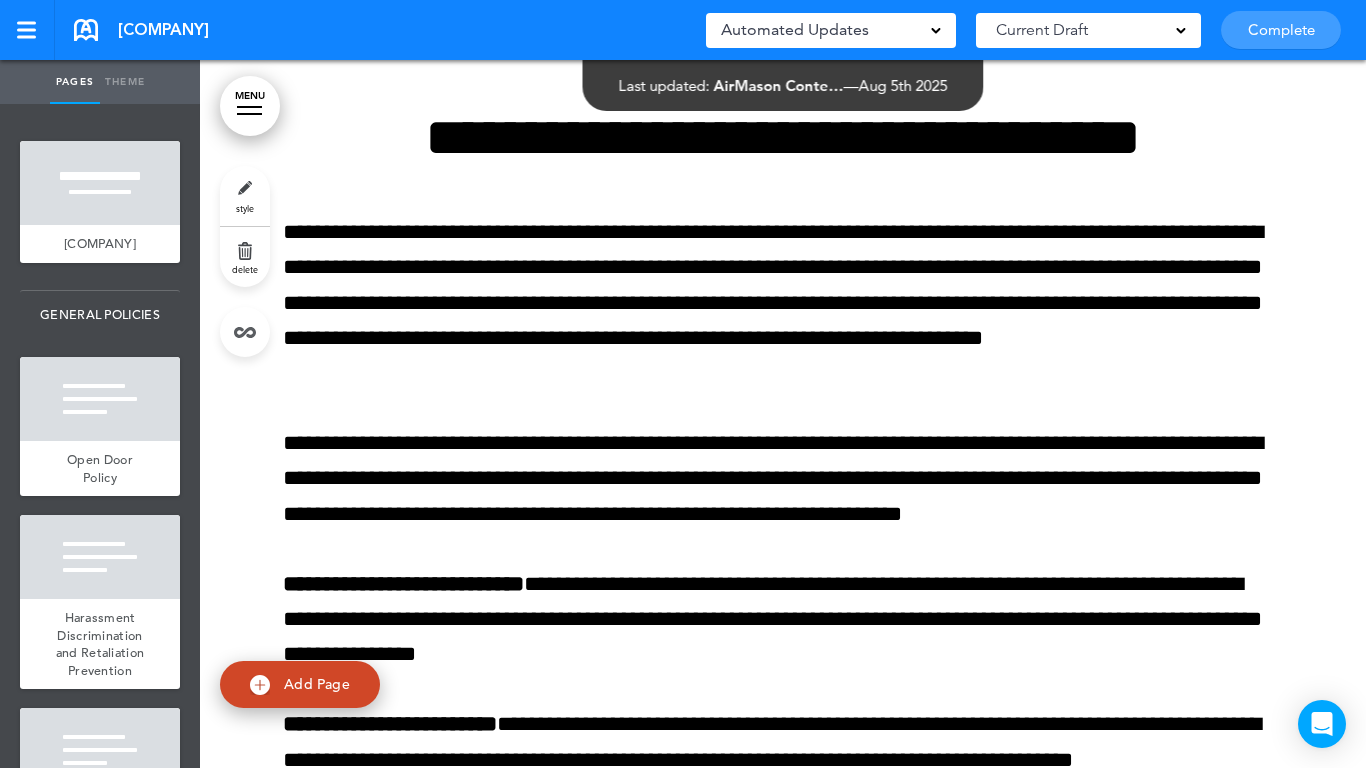 click at bounding box center (783, 3113) 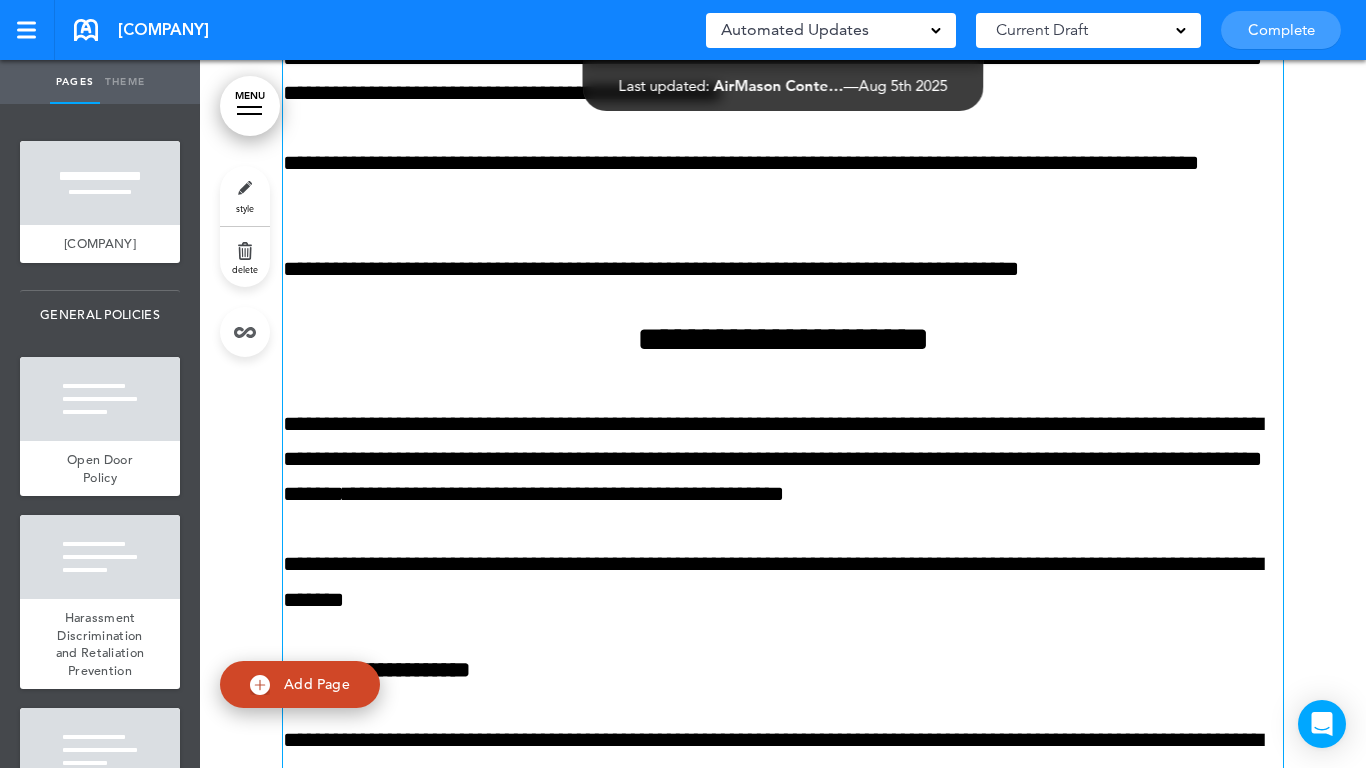 scroll, scrollTop: 24100, scrollLeft: 0, axis: vertical 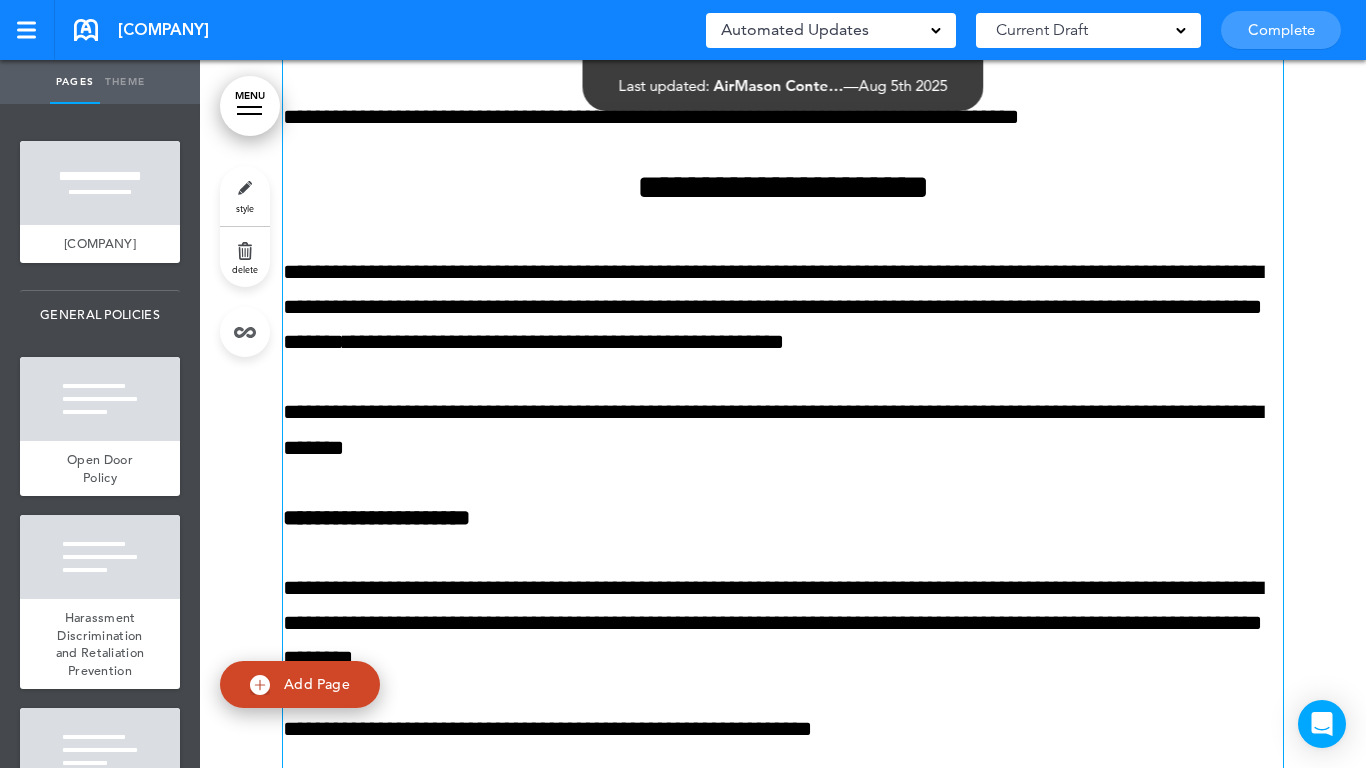 click on "**********" at bounding box center [783, 308] 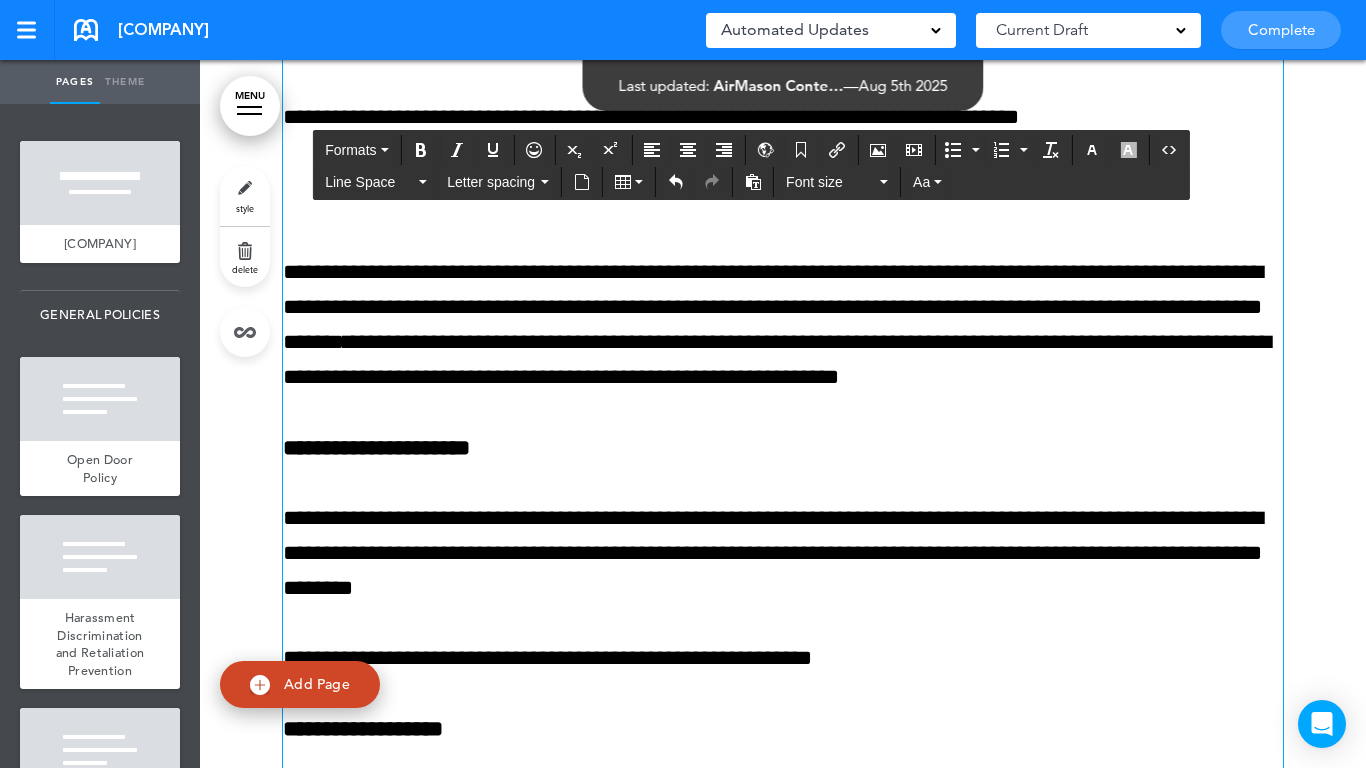 type 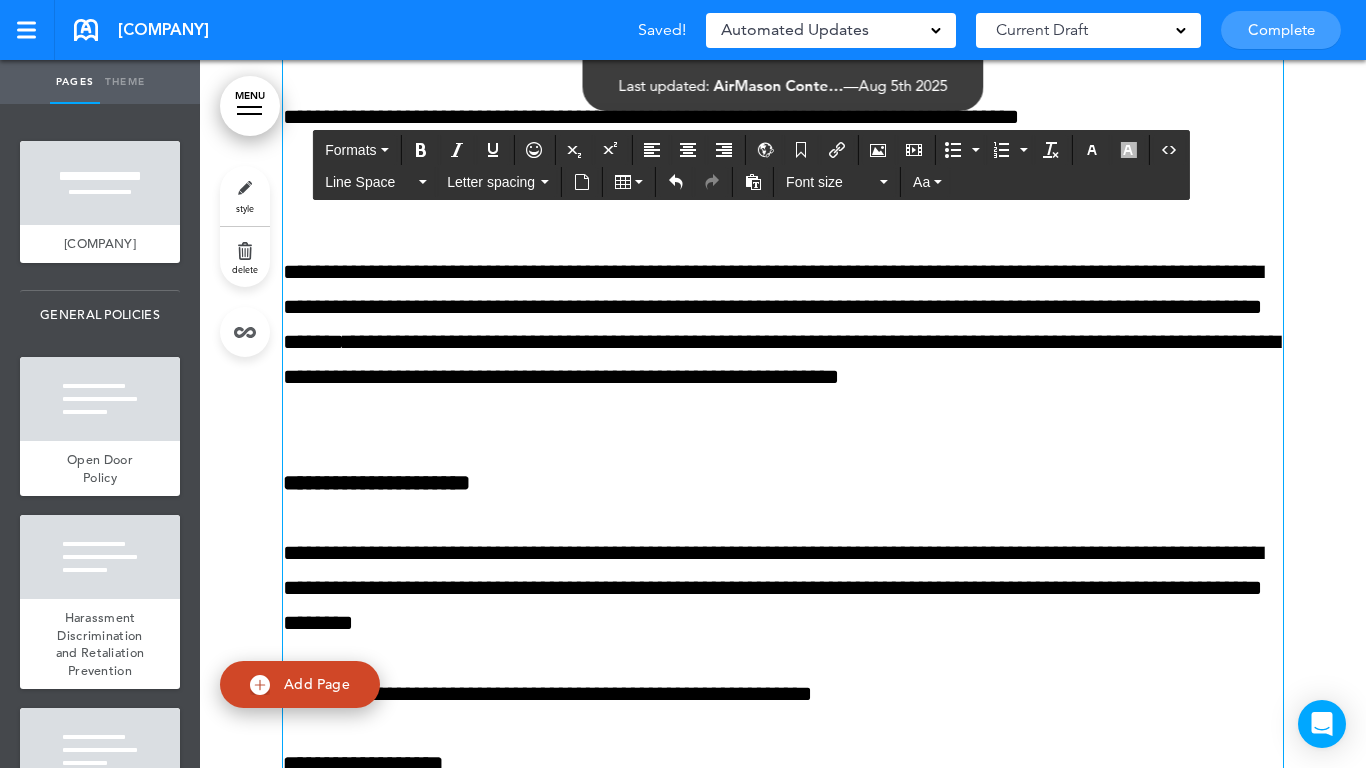 scroll, scrollTop: 24300, scrollLeft: 0, axis: vertical 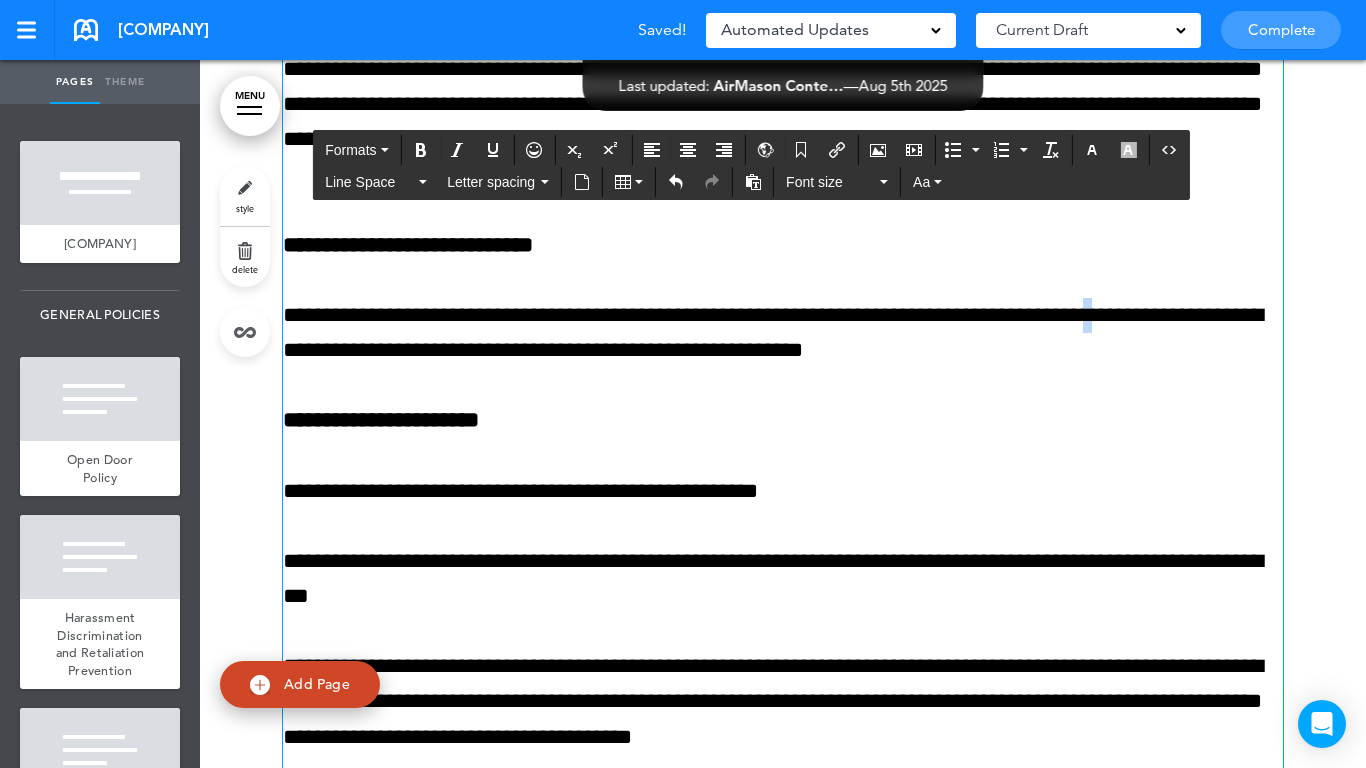 click on "**********" at bounding box center [783, 333] 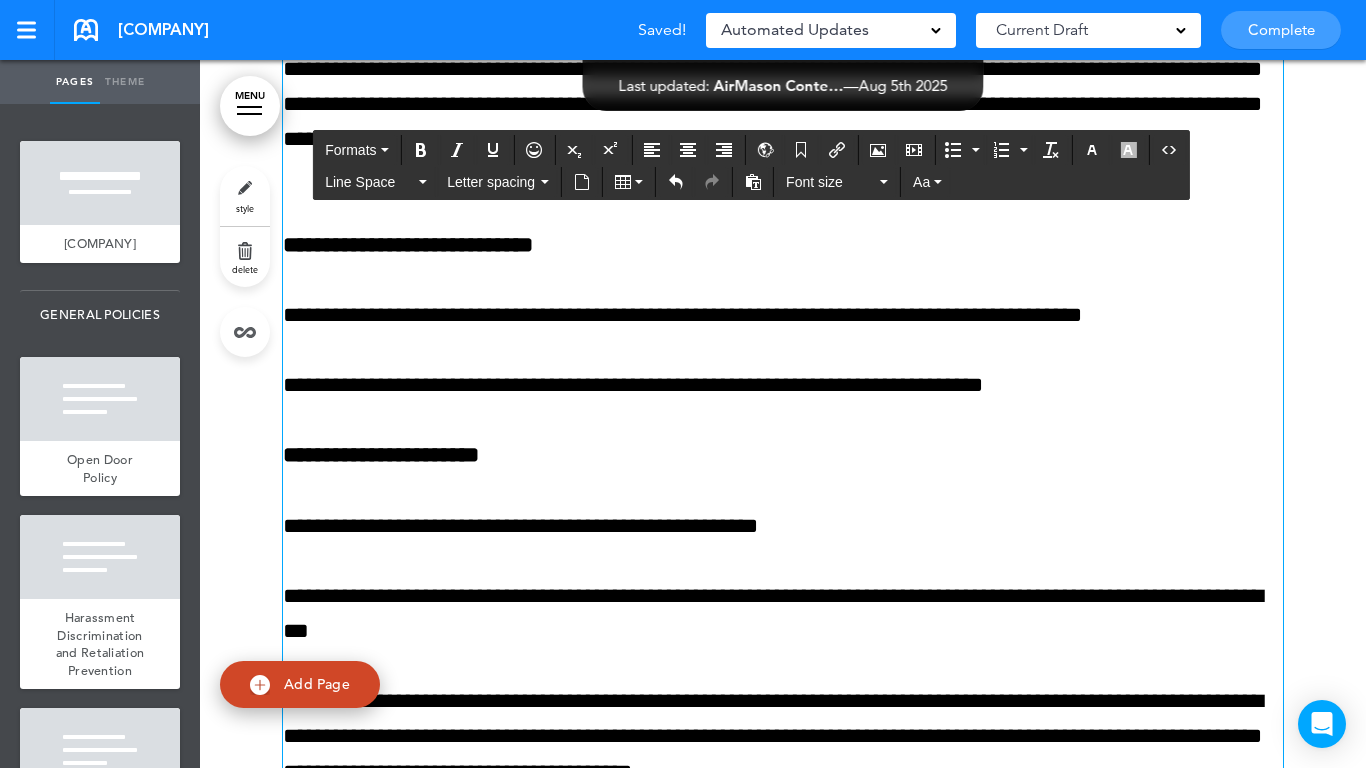 scroll, scrollTop: 25087, scrollLeft: 0, axis: vertical 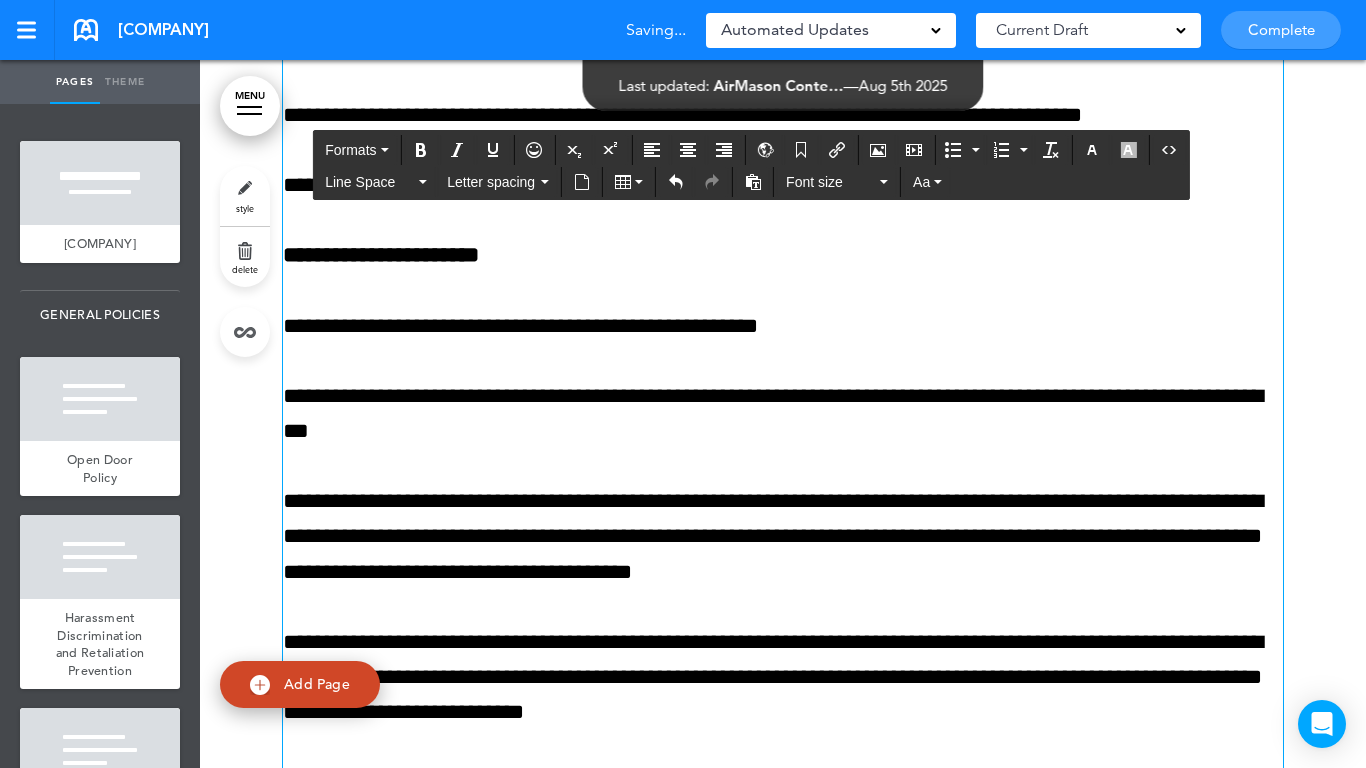 click at bounding box center [783, -201] 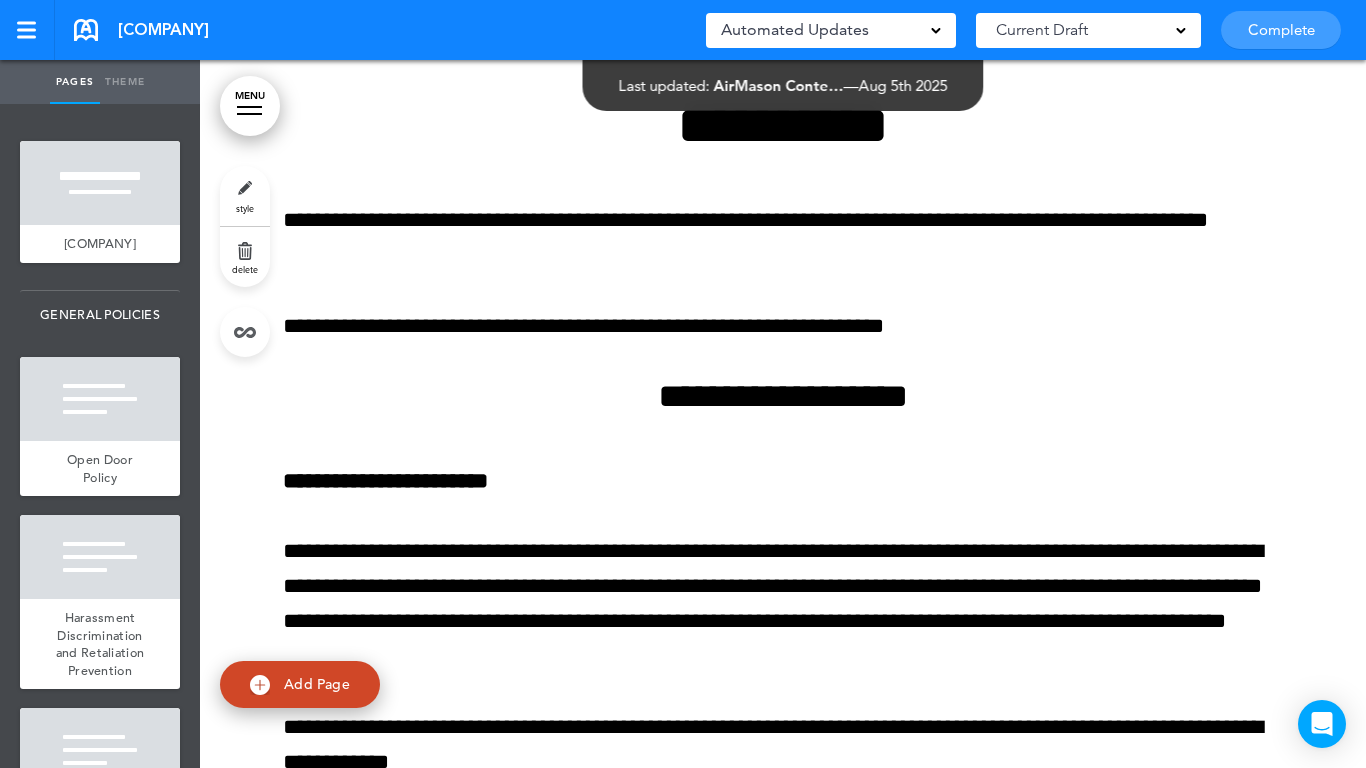 scroll, scrollTop: 28600, scrollLeft: 0, axis: vertical 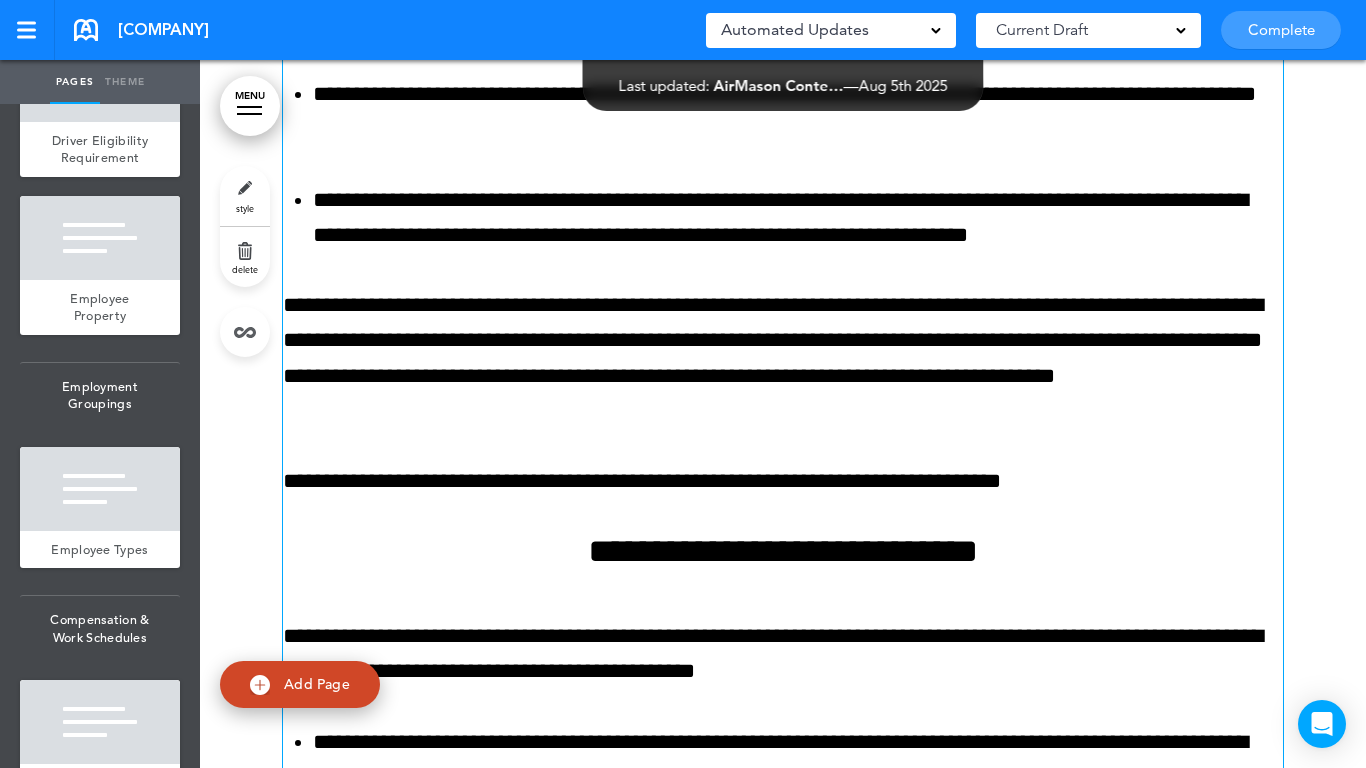 click on "**********" at bounding box center (783, 358) 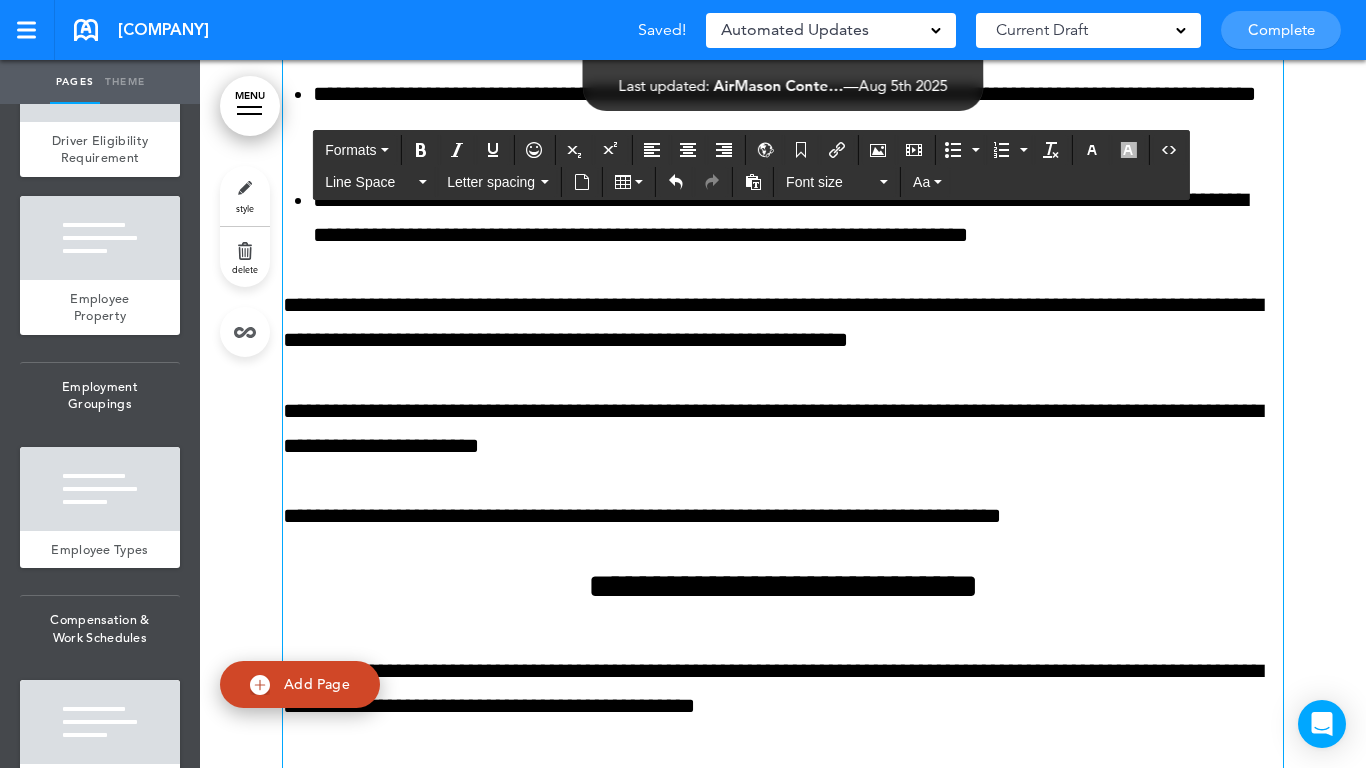 scroll, scrollTop: 35800, scrollLeft: 0, axis: vertical 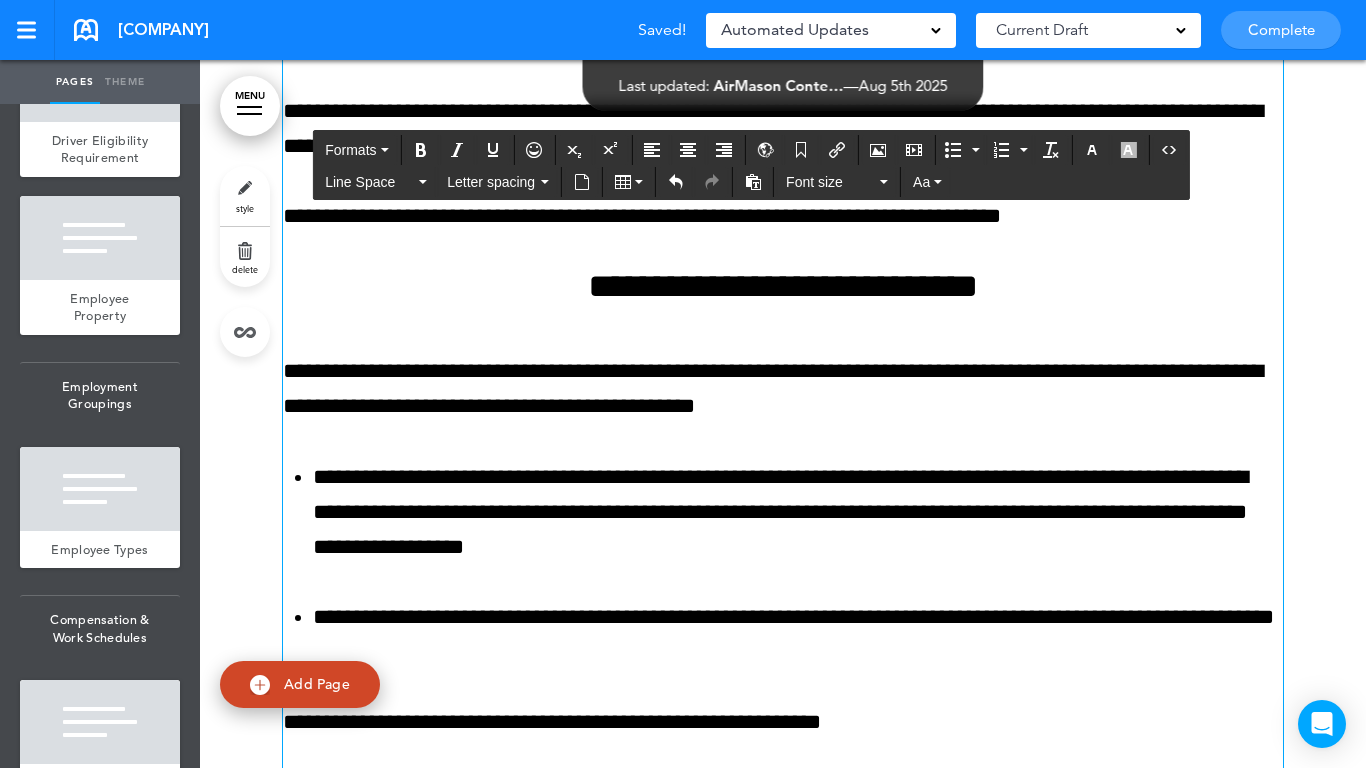 click at bounding box center [783, 2215] 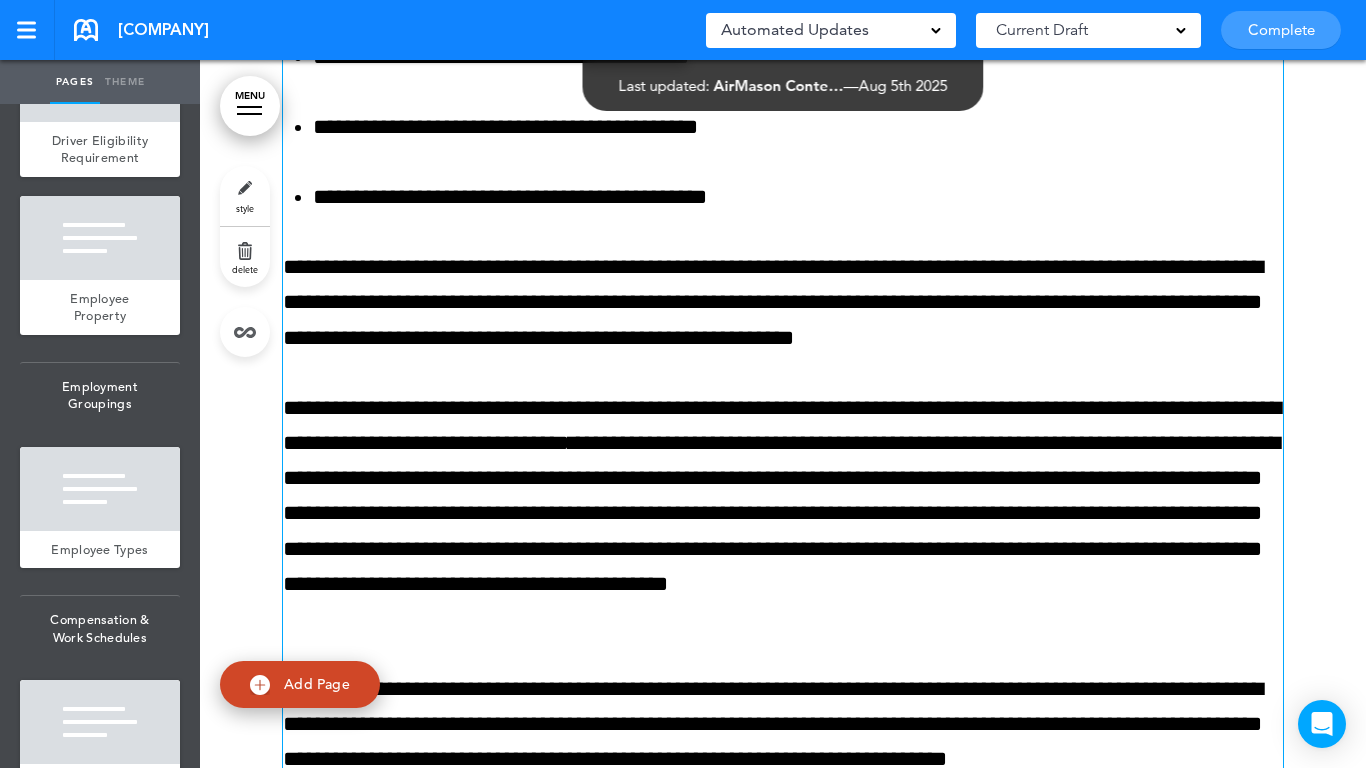 scroll, scrollTop: 38400, scrollLeft: 0, axis: vertical 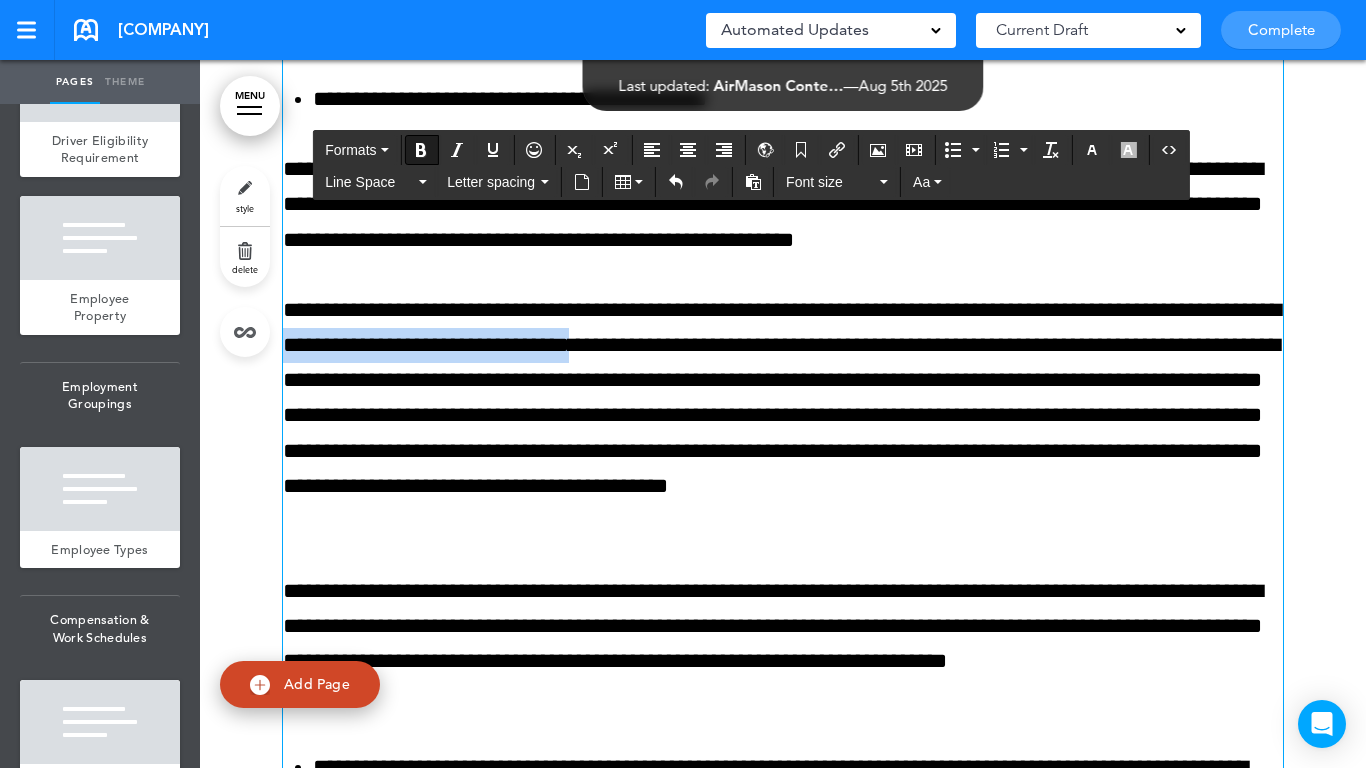 drag, startPoint x: 819, startPoint y: 345, endPoint x: 528, endPoint y: 342, distance: 291.01547 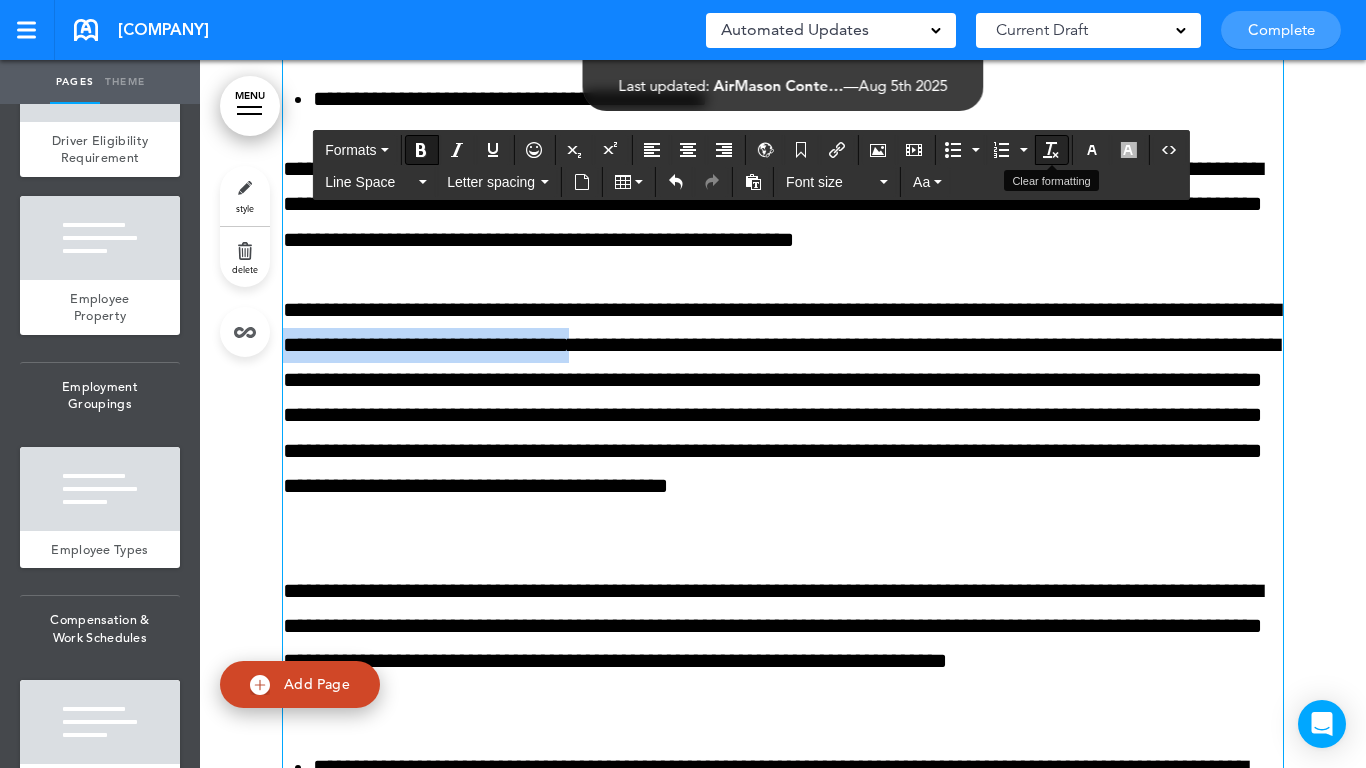 click at bounding box center (1051, 150) 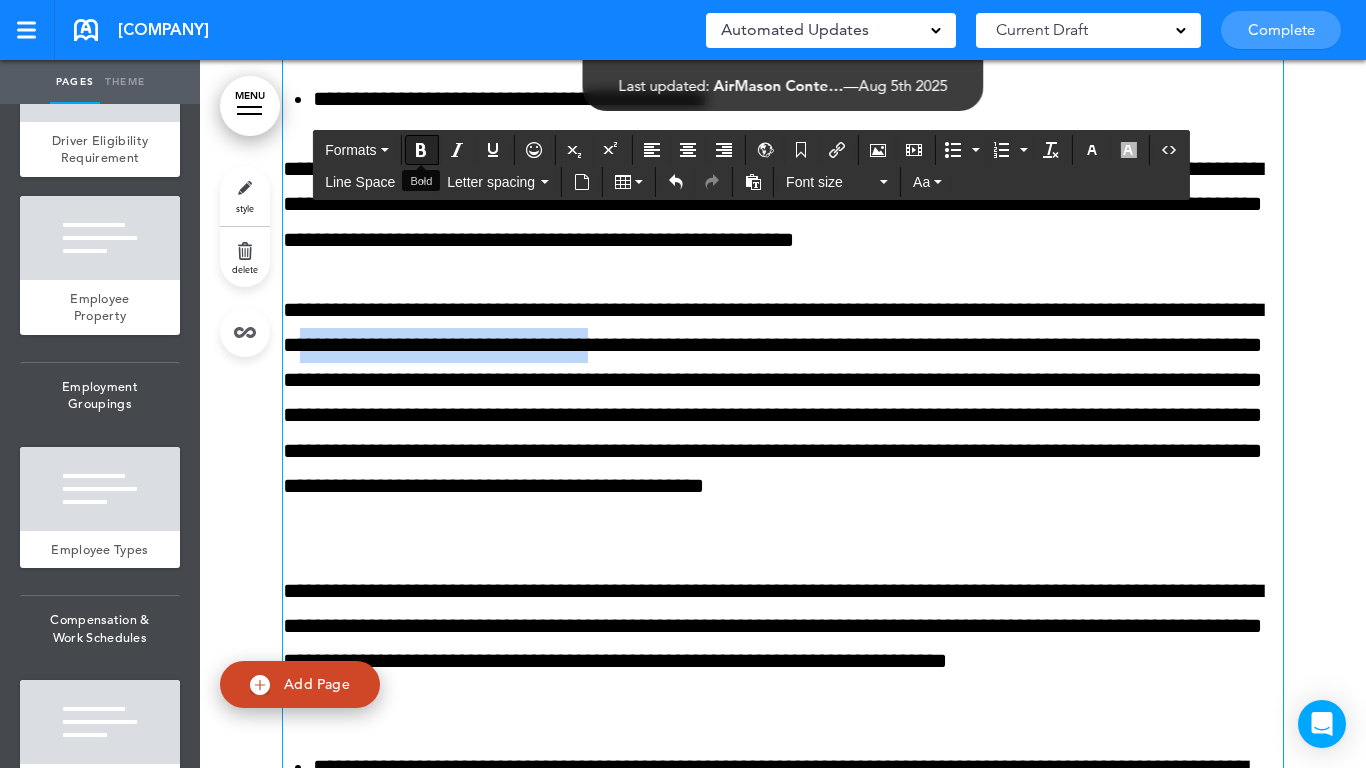 click at bounding box center (421, 150) 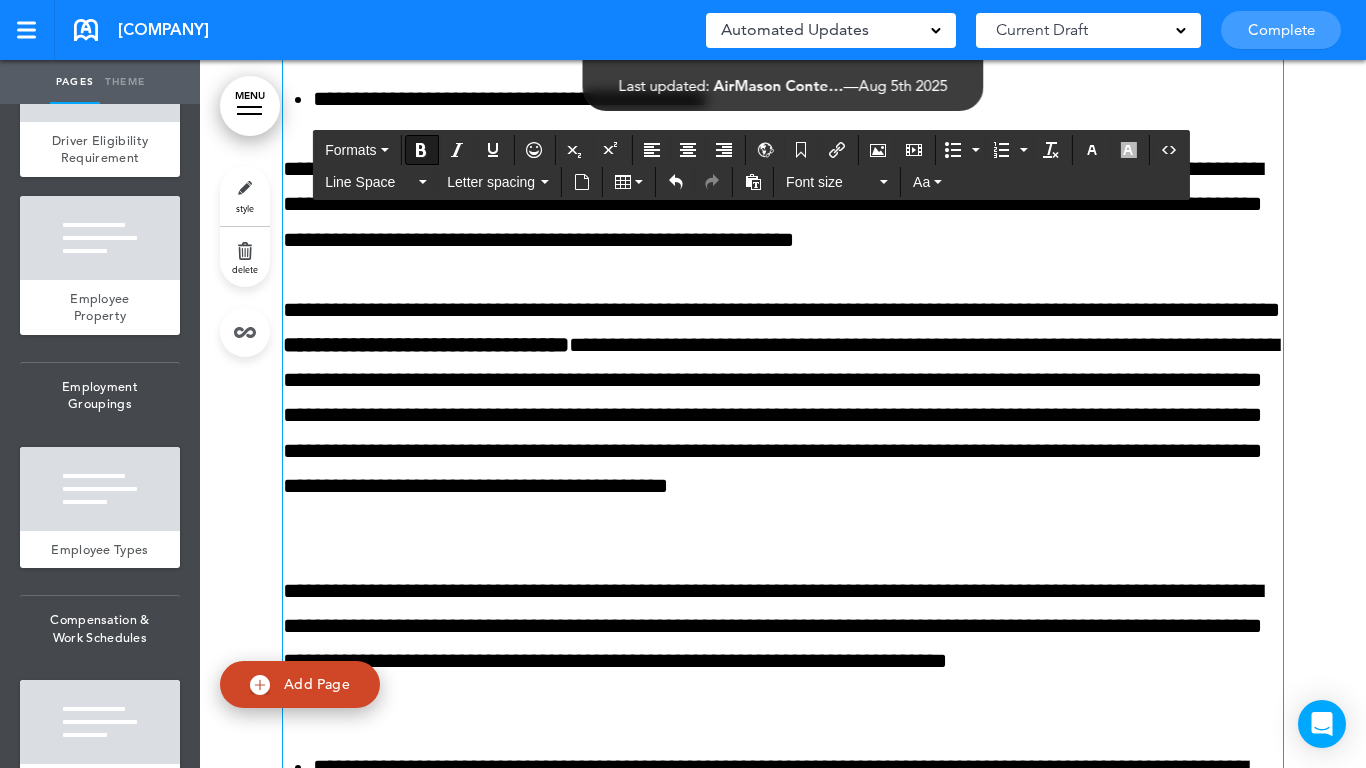 click on "**********" at bounding box center (783, 416) 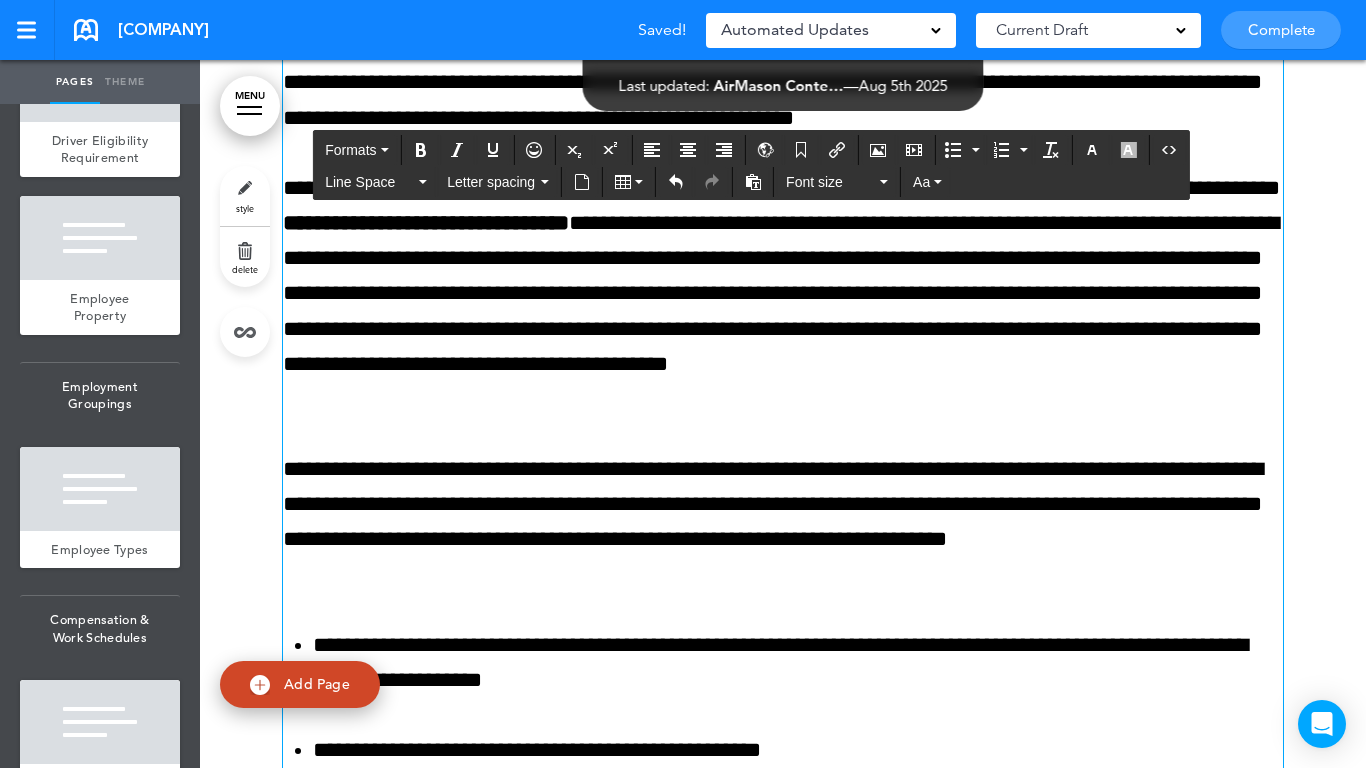 scroll, scrollTop: 38600, scrollLeft: 0, axis: vertical 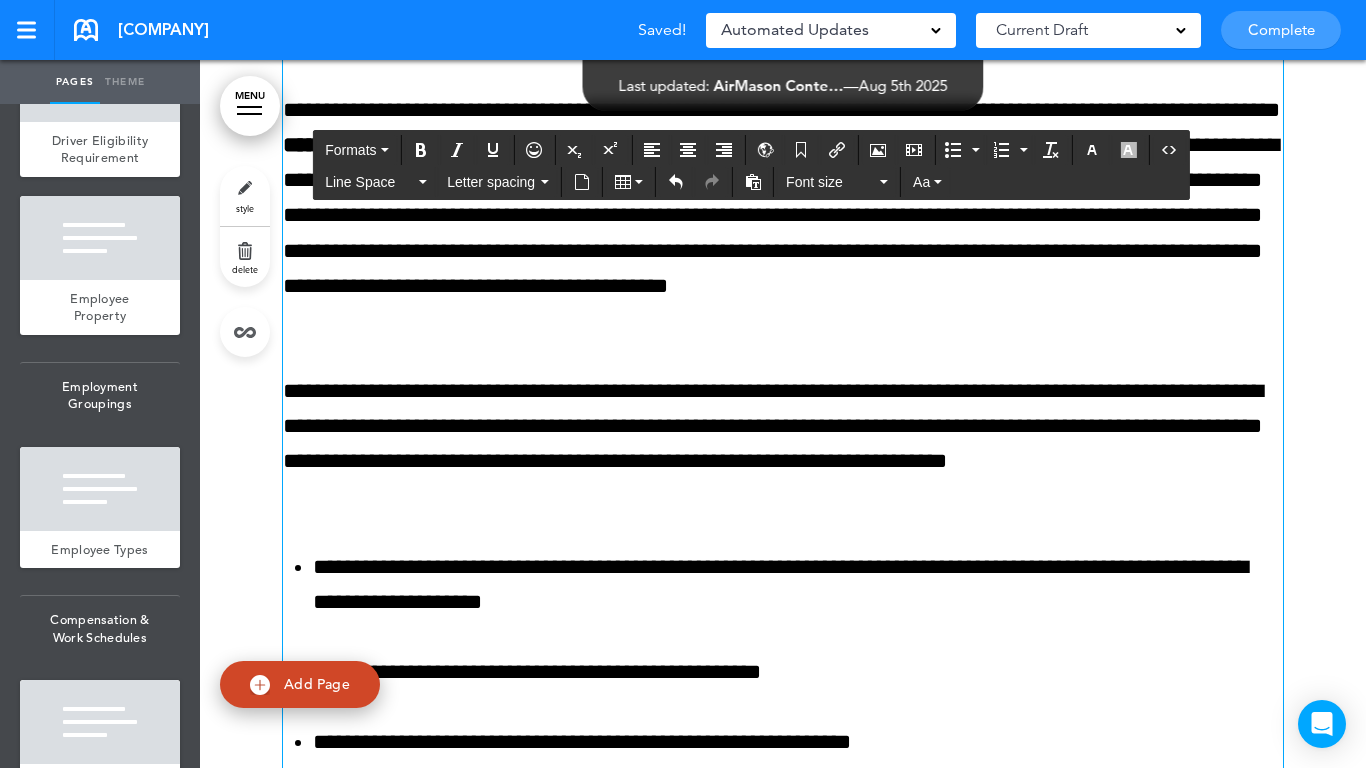 click at bounding box center (783, -585) 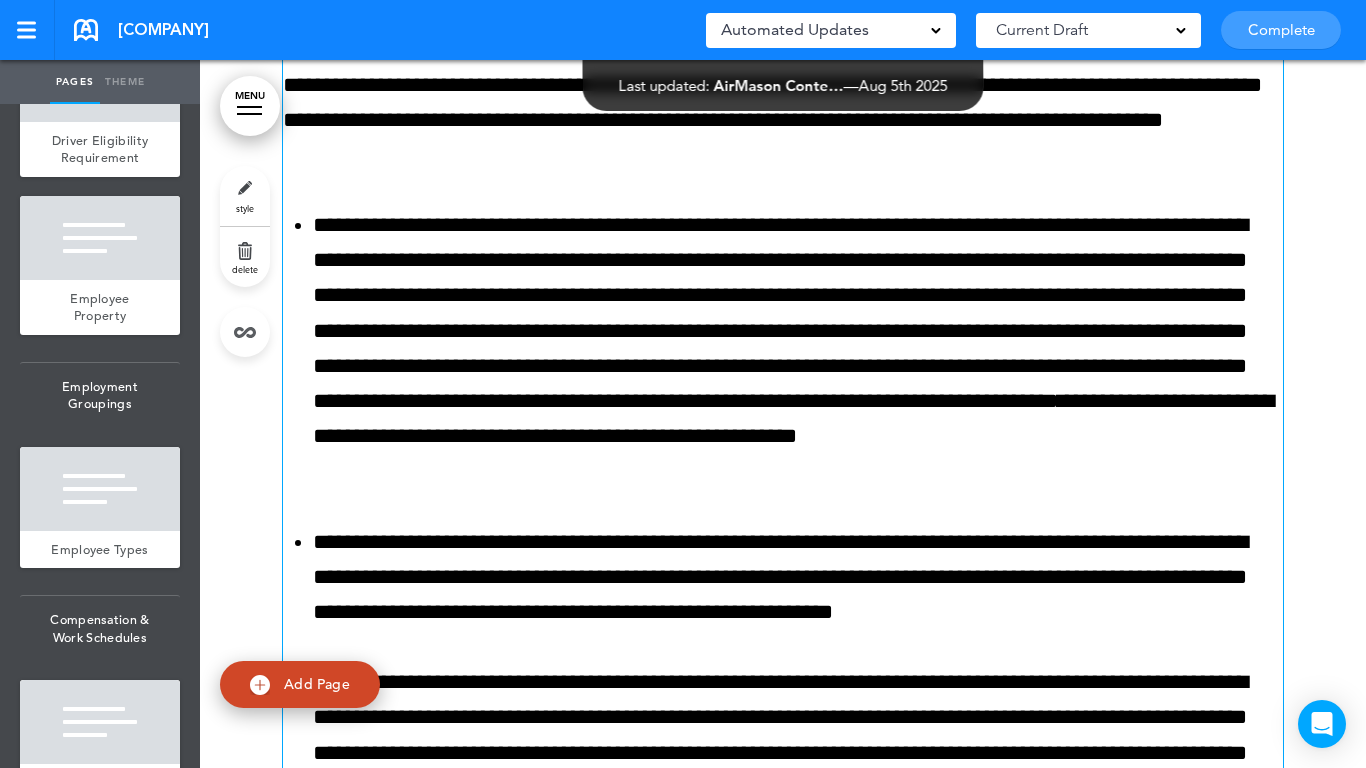 scroll, scrollTop: 39700, scrollLeft: 0, axis: vertical 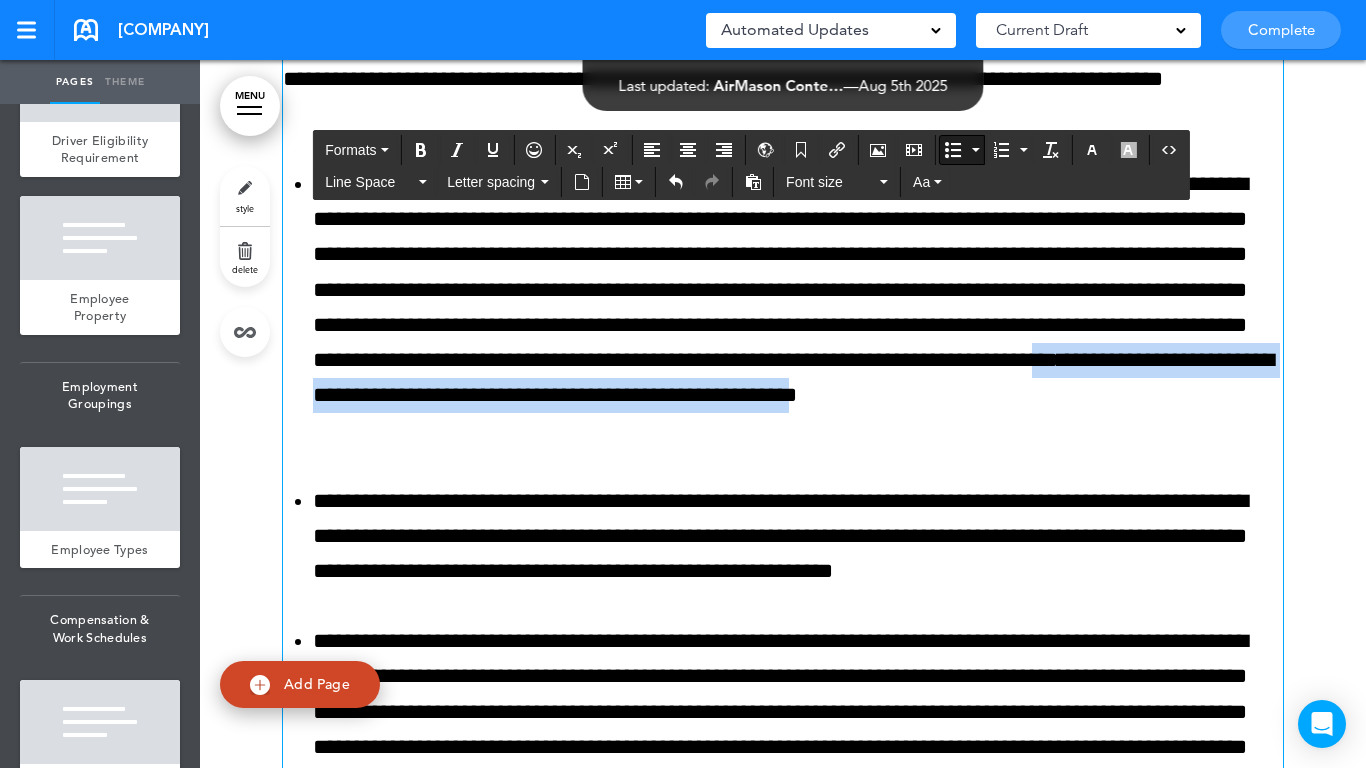 drag, startPoint x: 710, startPoint y: 396, endPoint x: 574, endPoint y: 436, distance: 141.76036 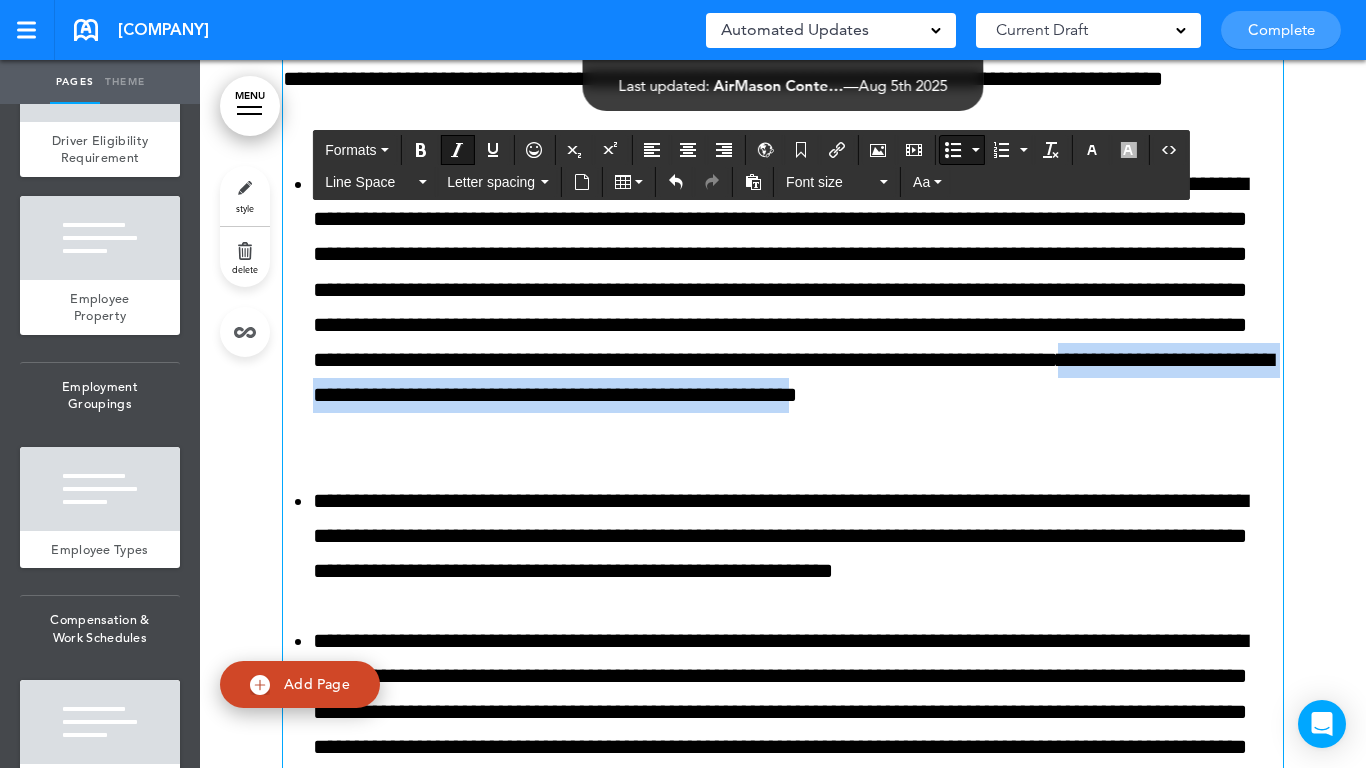 drag, startPoint x: 731, startPoint y: 384, endPoint x: 576, endPoint y: 431, distance: 161.96913 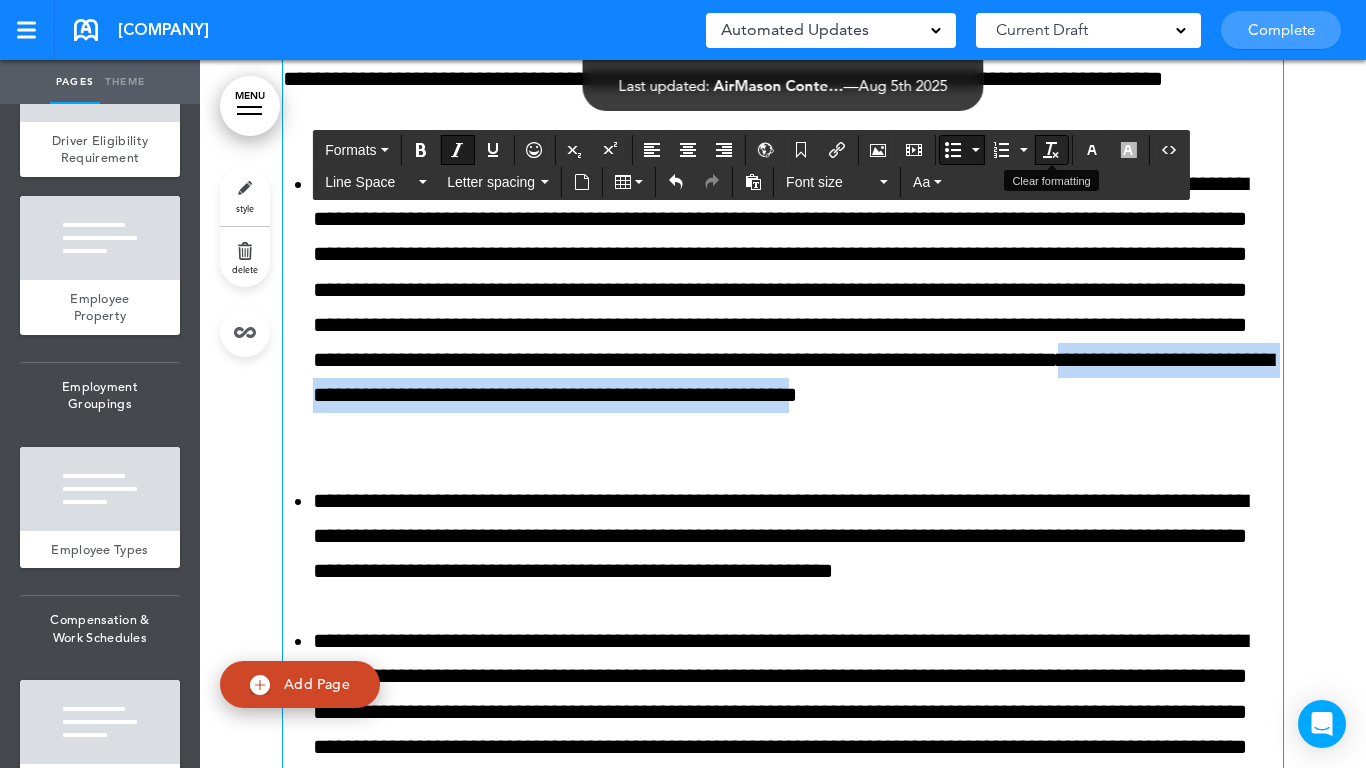 click at bounding box center [1051, 150] 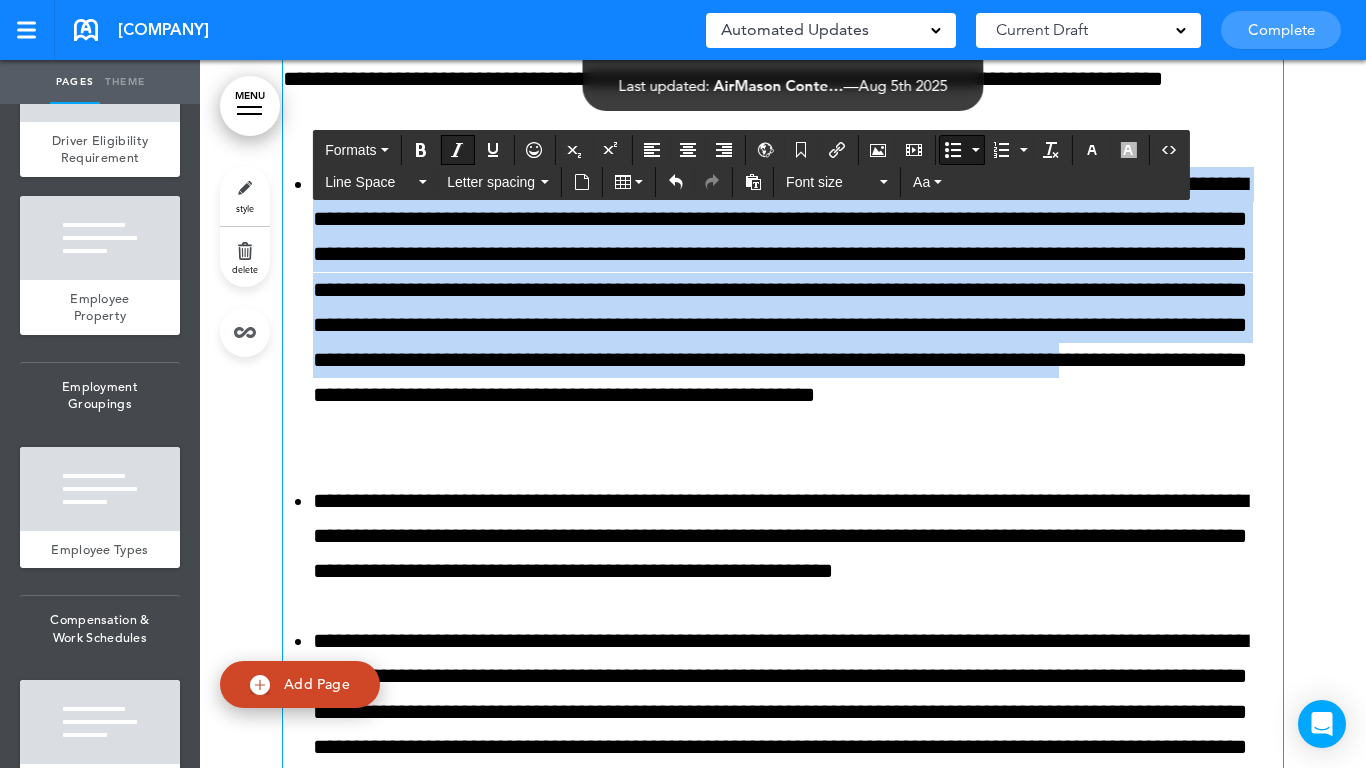 click at bounding box center [457, 150] 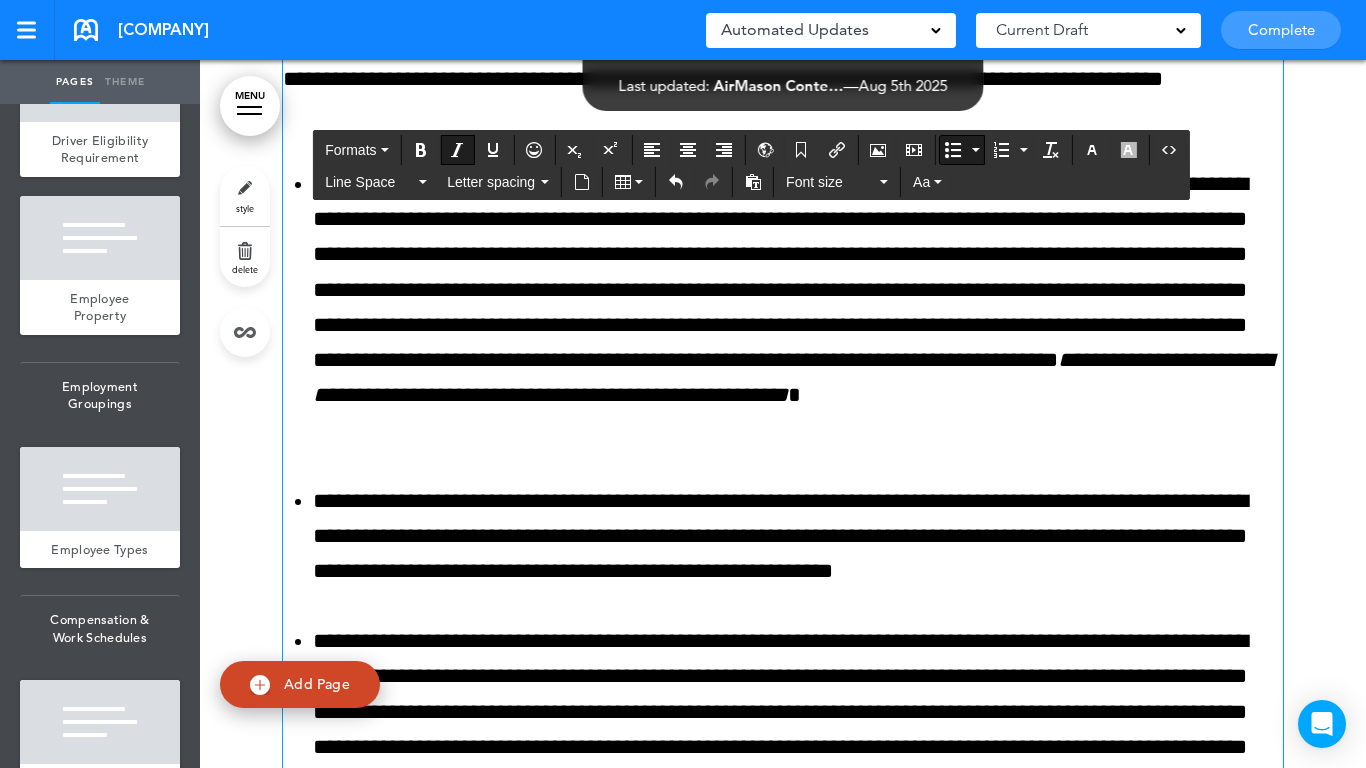 click on "*" at bounding box center [794, 395] 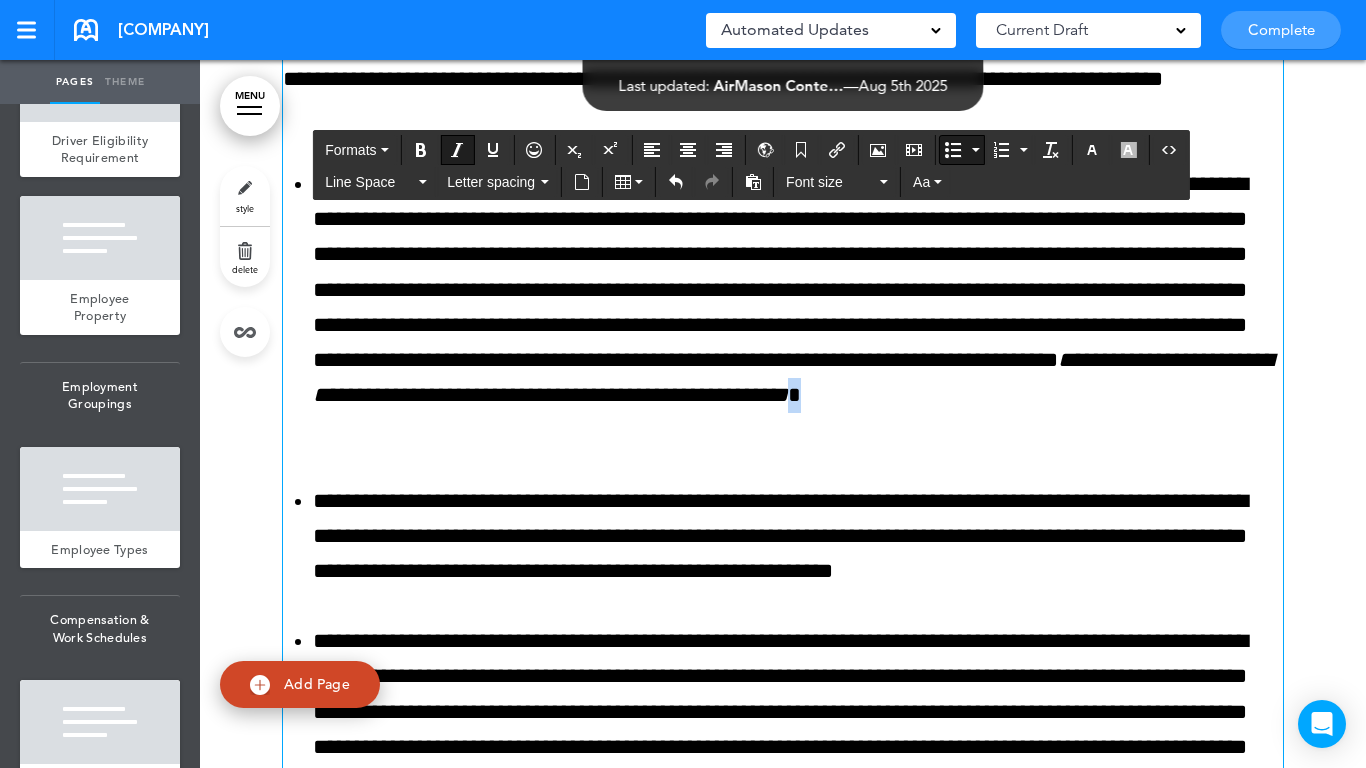 drag, startPoint x: 577, startPoint y: 427, endPoint x: 594, endPoint y: 430, distance: 17.262676 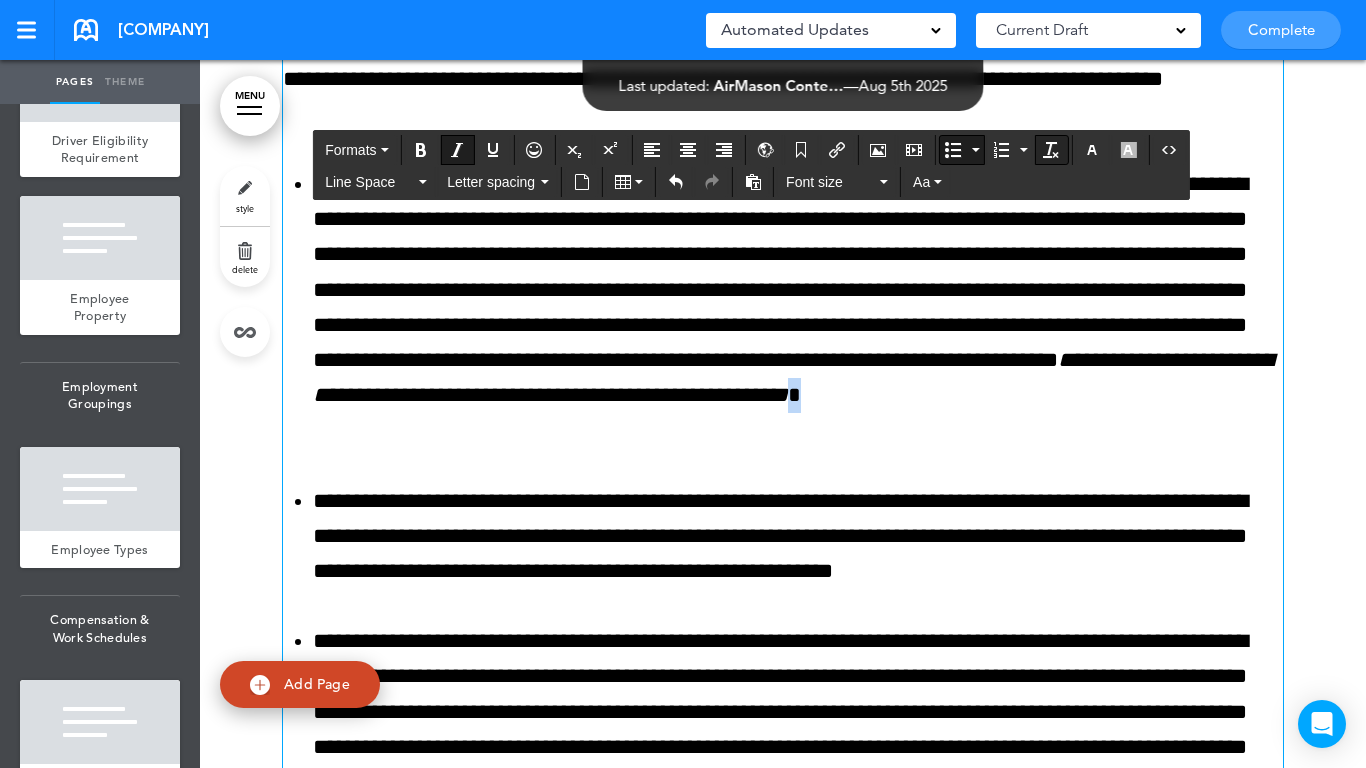 click at bounding box center (1051, 150) 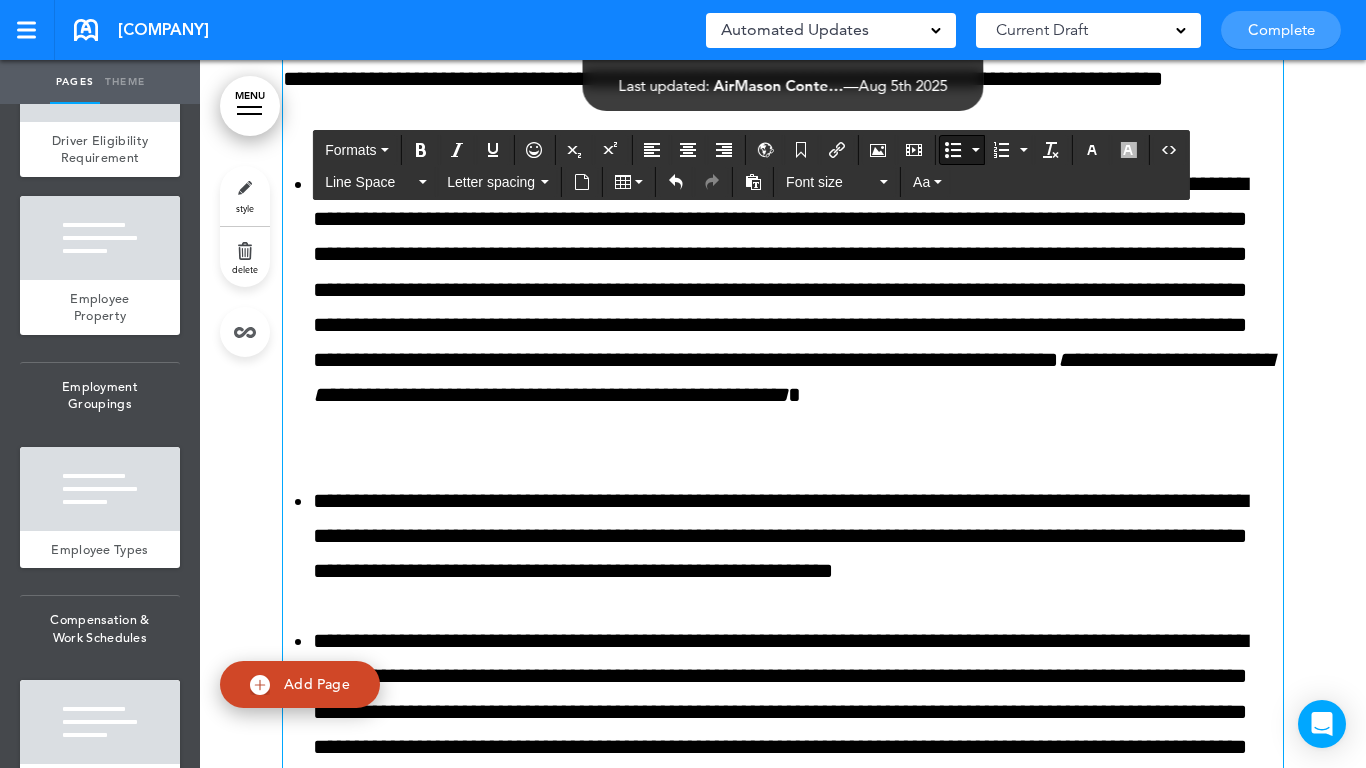 click on "**********" at bounding box center [798, 308] 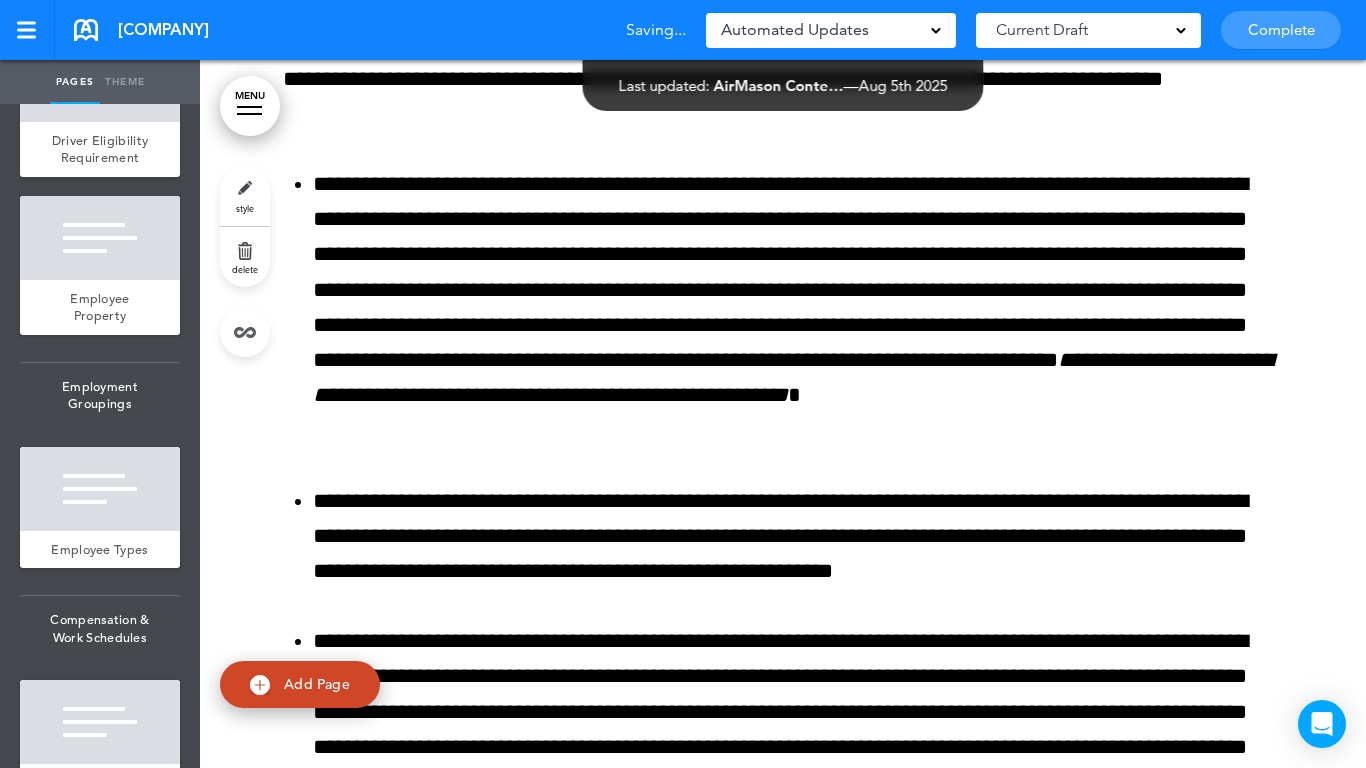 click at bounding box center (783, -1685) 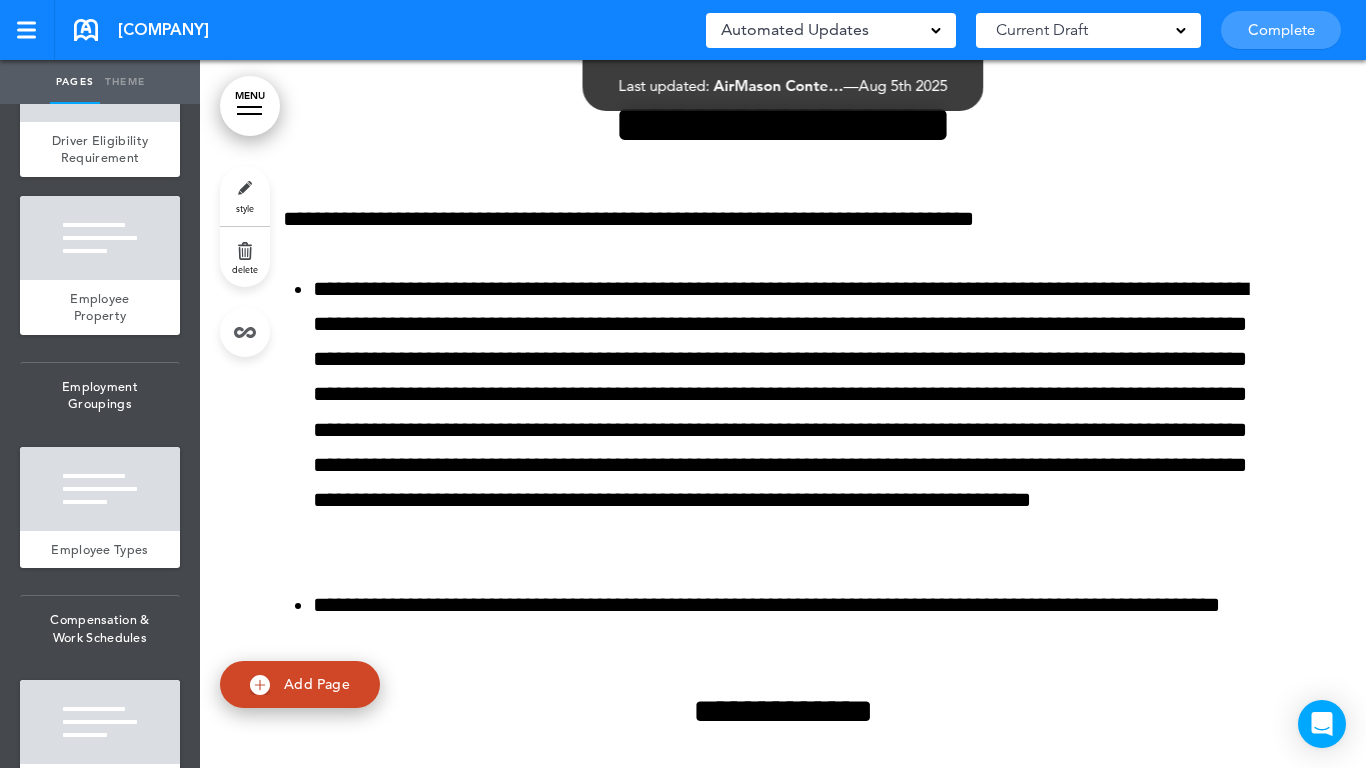 scroll, scrollTop: 43200, scrollLeft: 0, axis: vertical 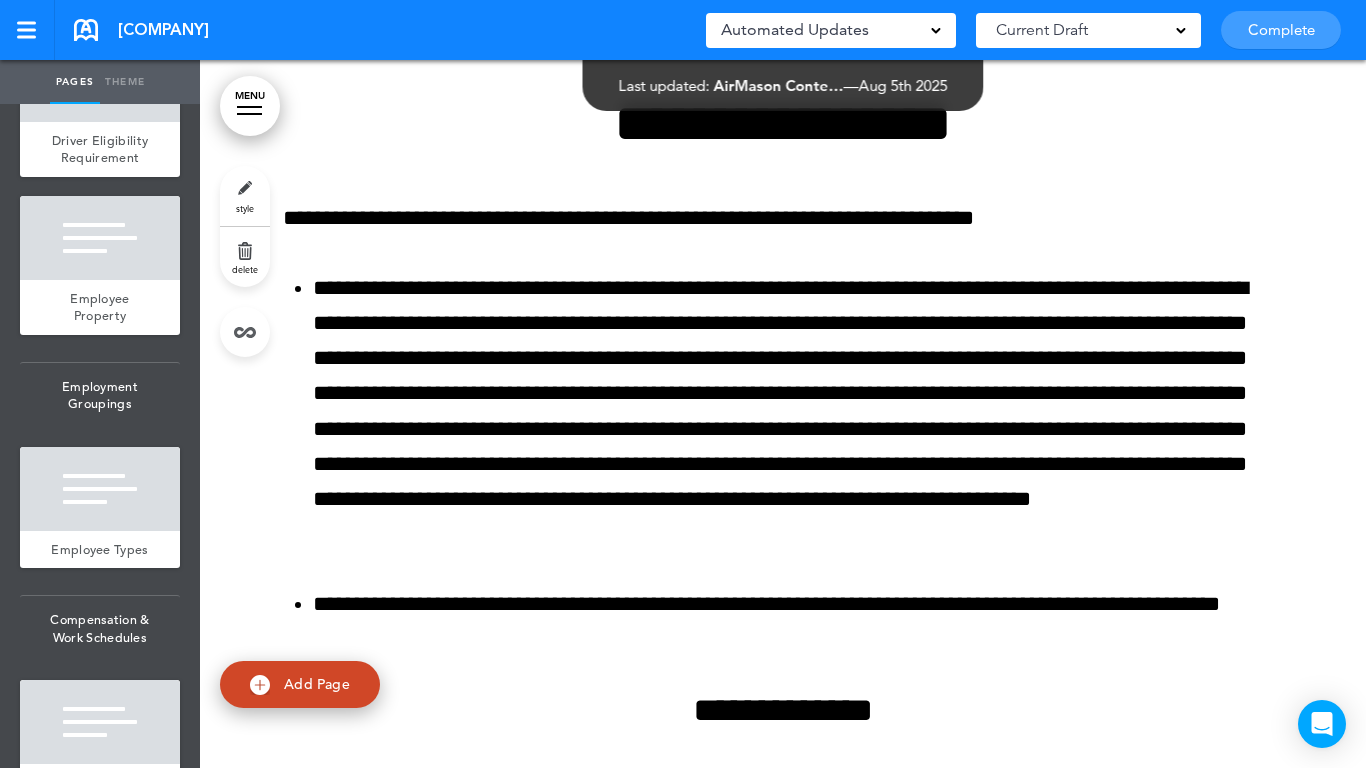 click at bounding box center [783, 2273] 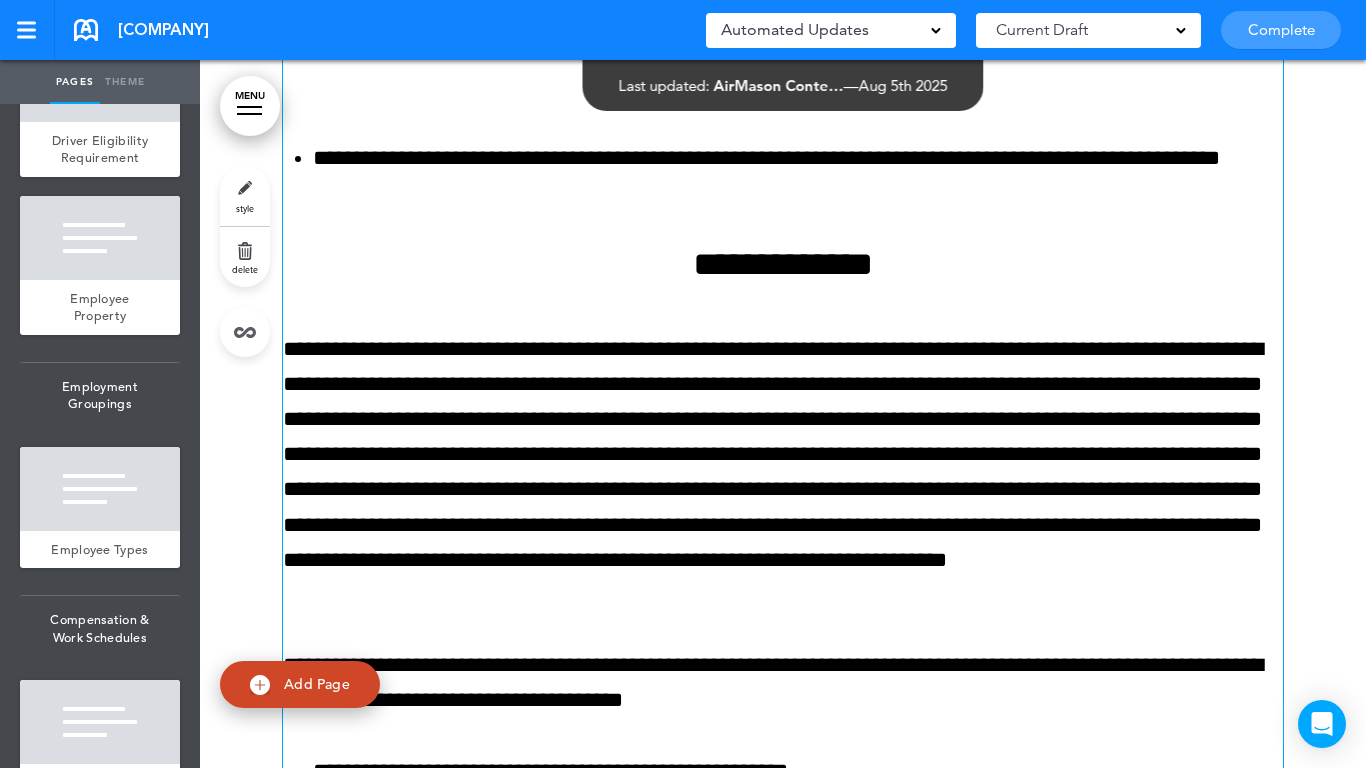 scroll, scrollTop: 43600, scrollLeft: 0, axis: vertical 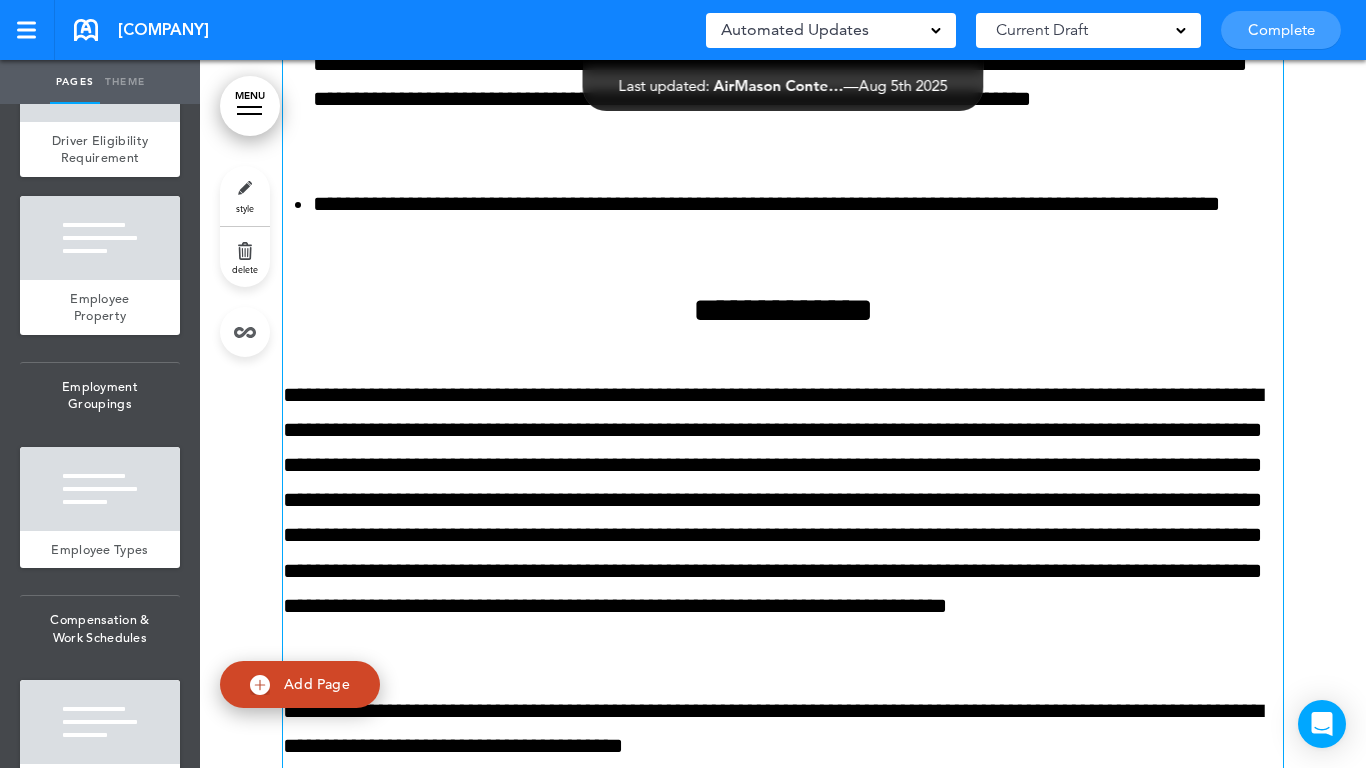click on "**********" at bounding box center [783, 599] 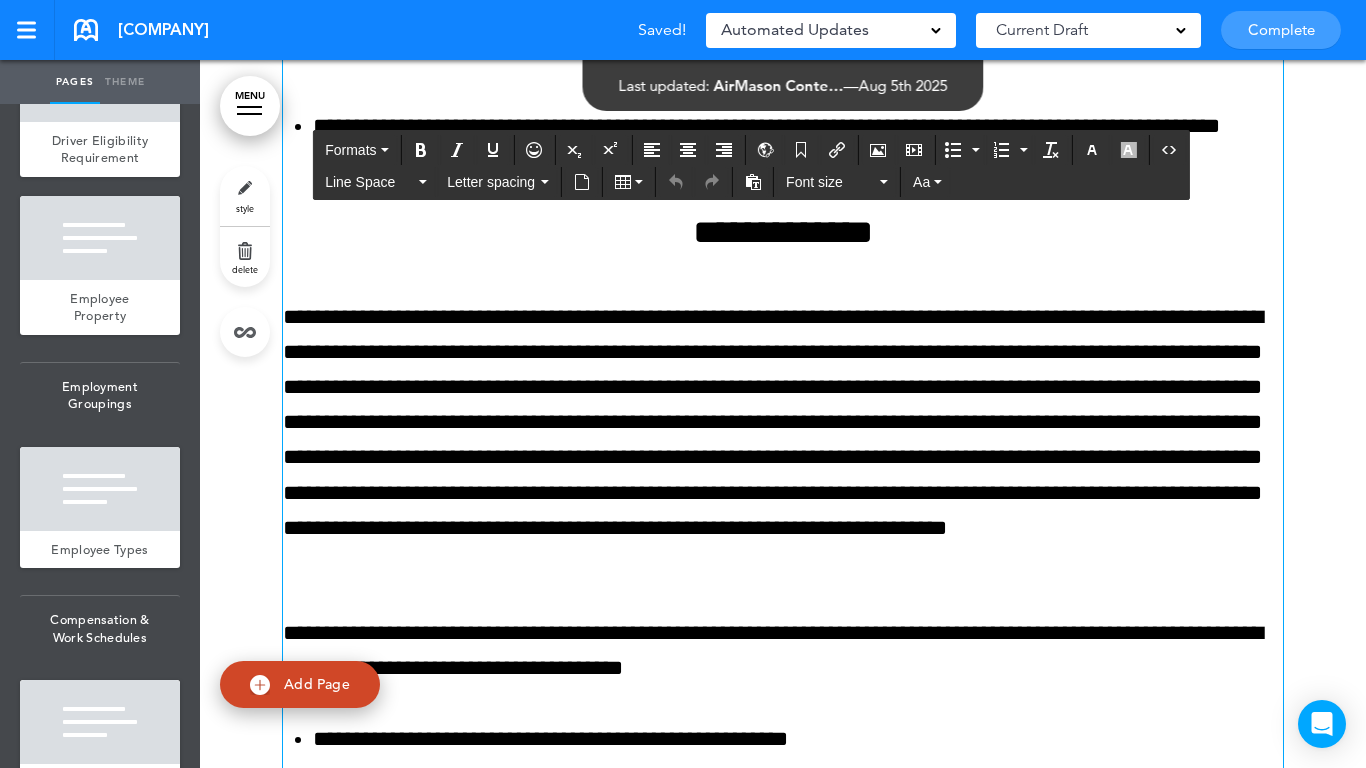 scroll, scrollTop: 44000, scrollLeft: 0, axis: vertical 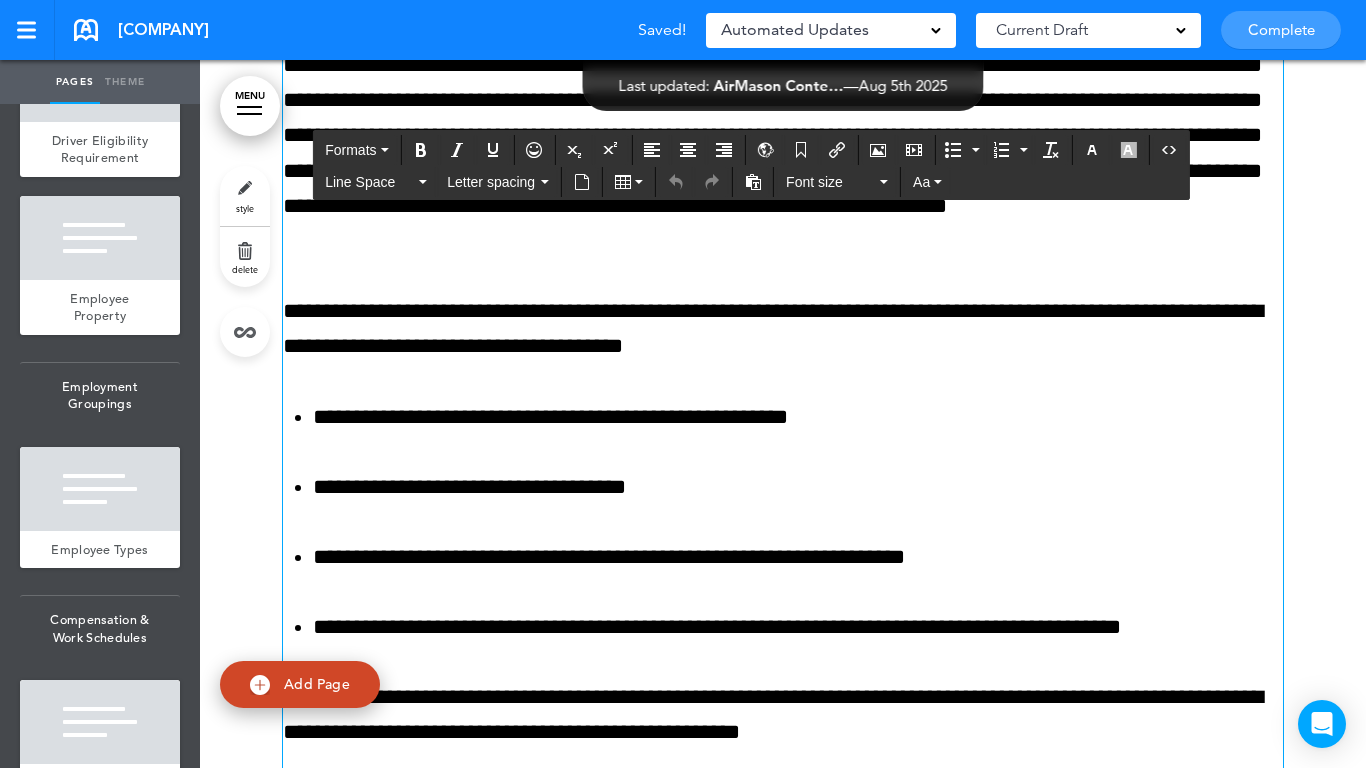 click at bounding box center [783, 1473] 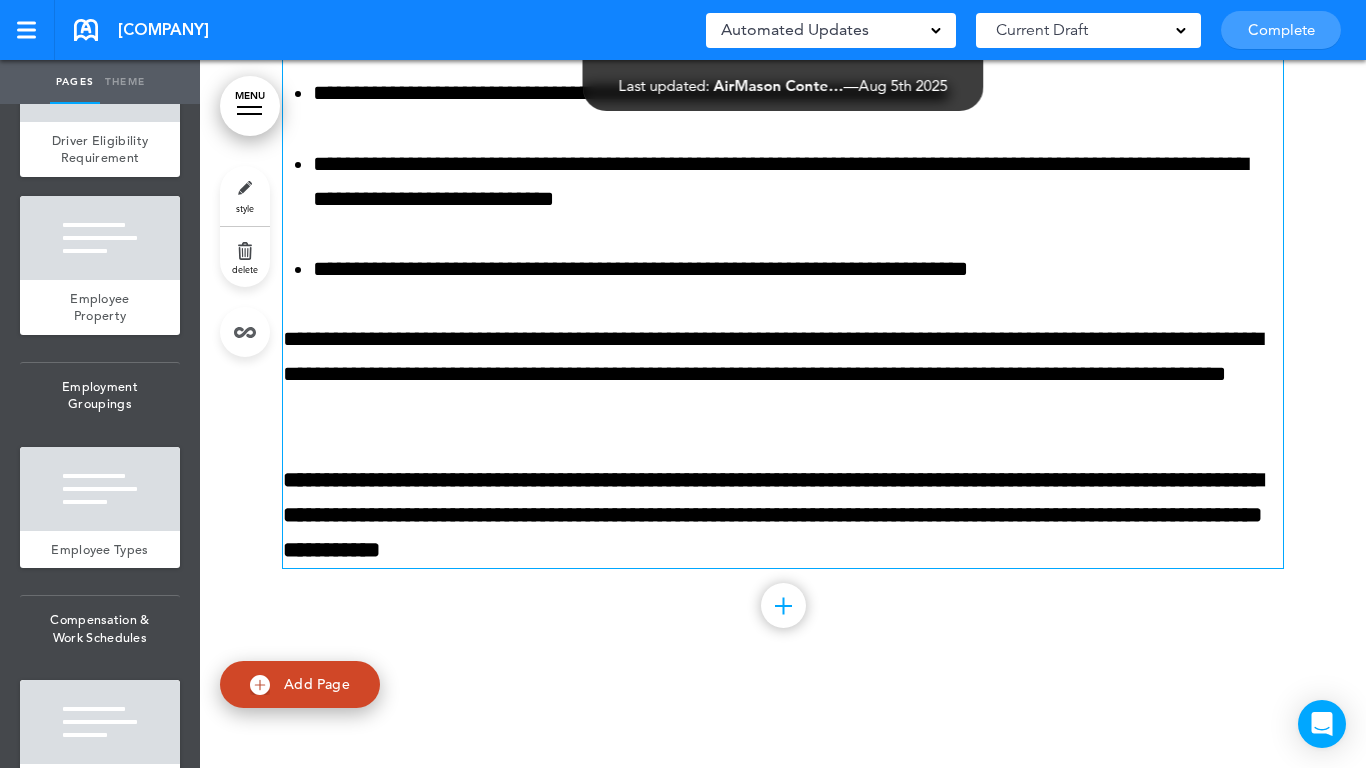 scroll, scrollTop: 51000, scrollLeft: 0, axis: vertical 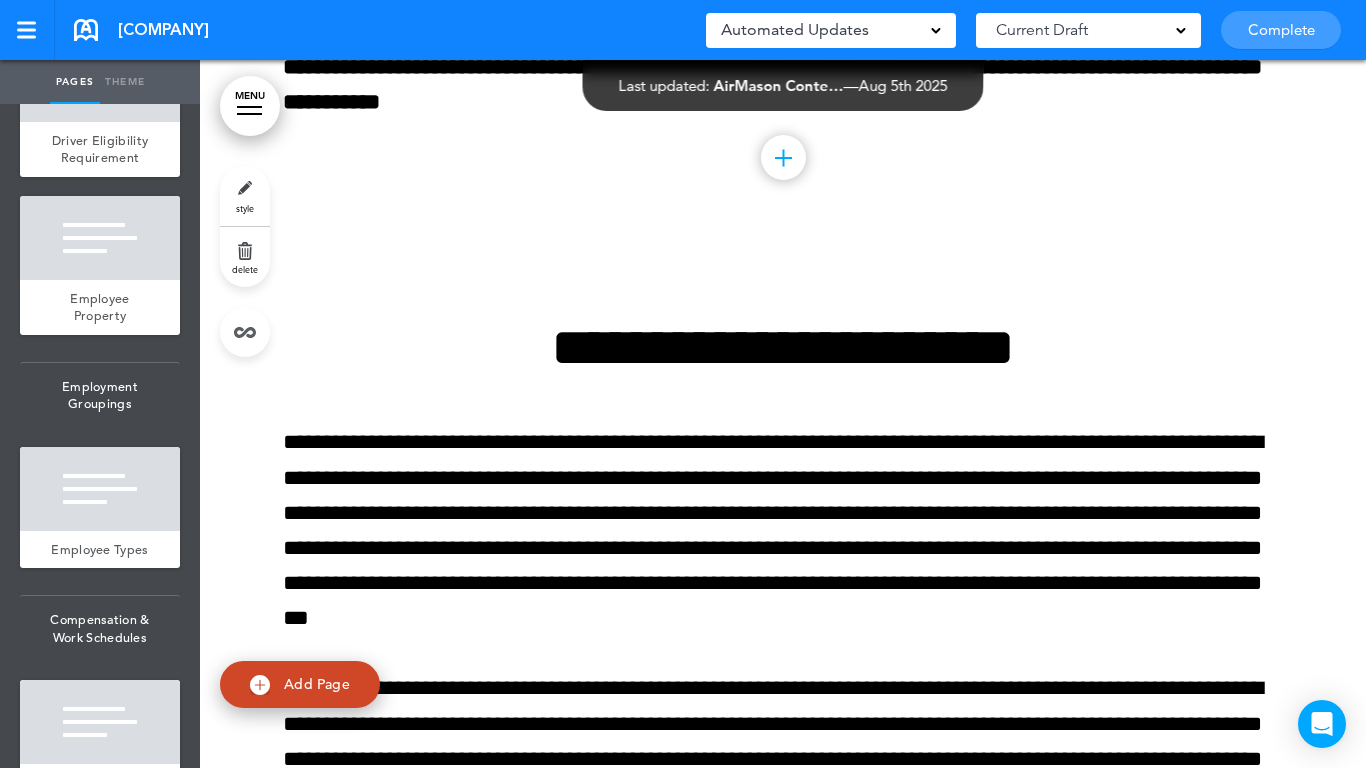 click on "**********" at bounding box center [783, -610] 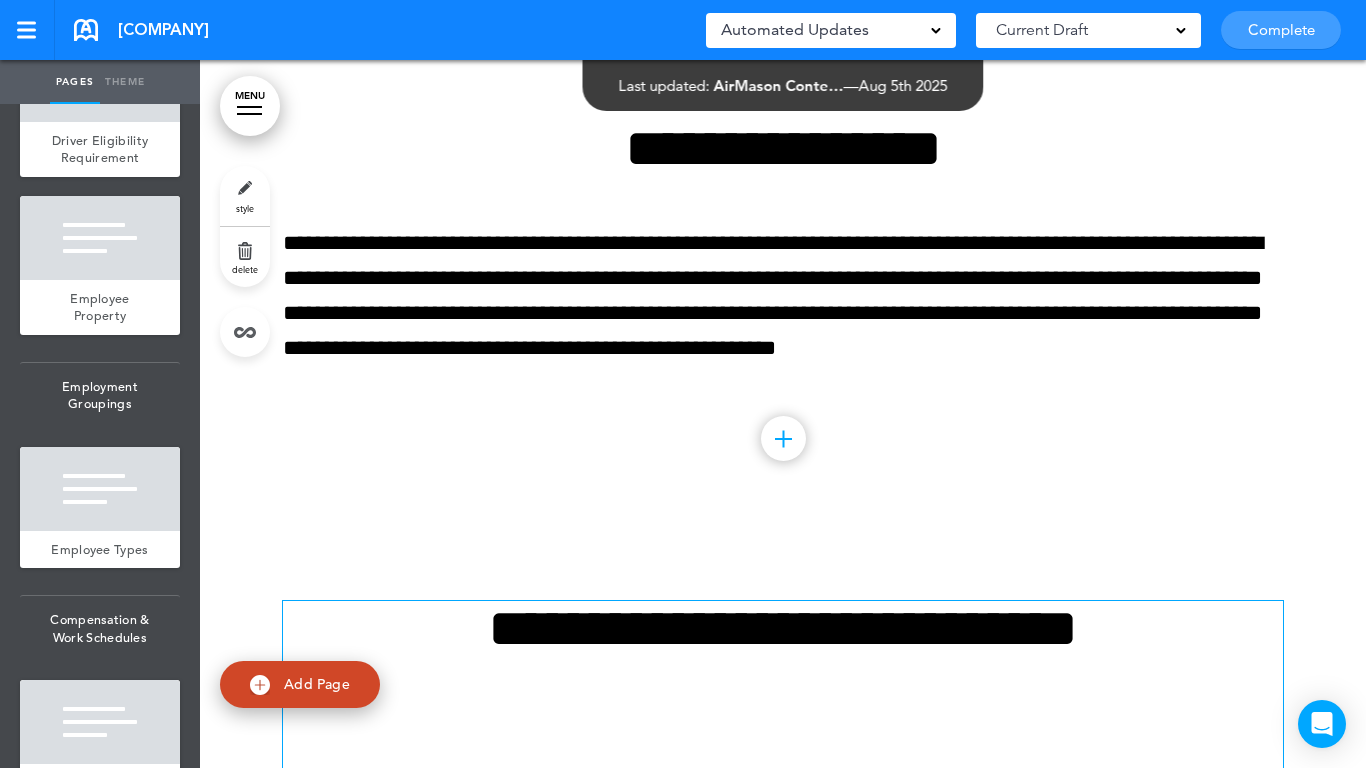 scroll, scrollTop: 58147, scrollLeft: 0, axis: vertical 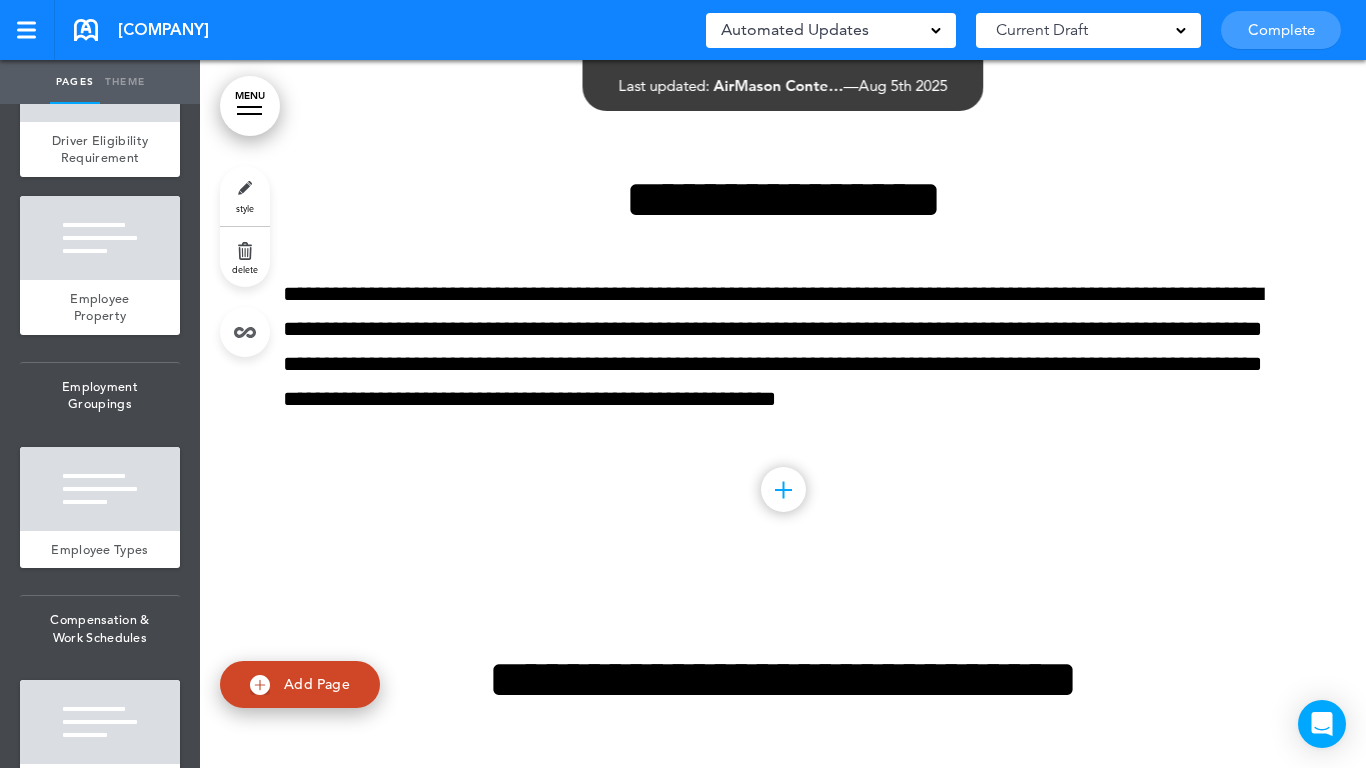 click on "Complete" at bounding box center [1281, 30] 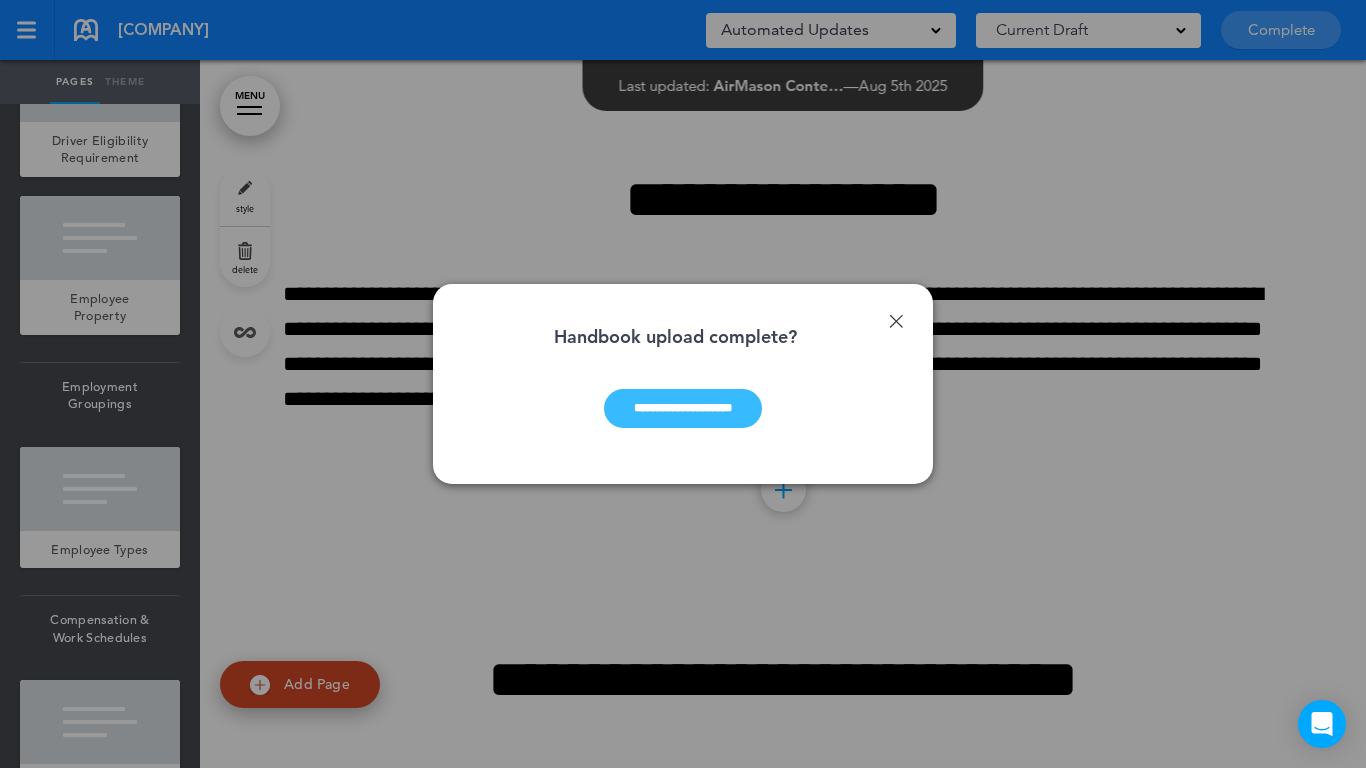 click on "**********" at bounding box center [683, 408] 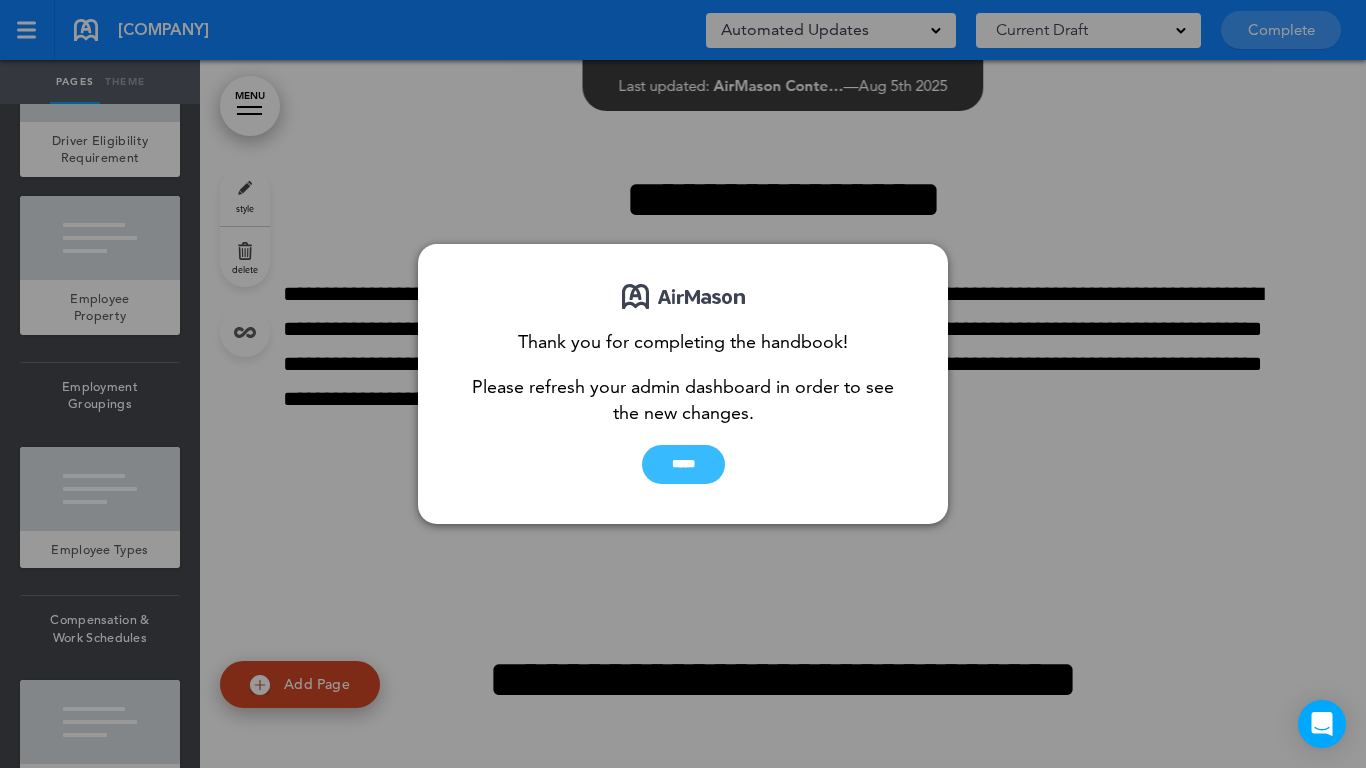 click on "*****" at bounding box center [683, 464] 